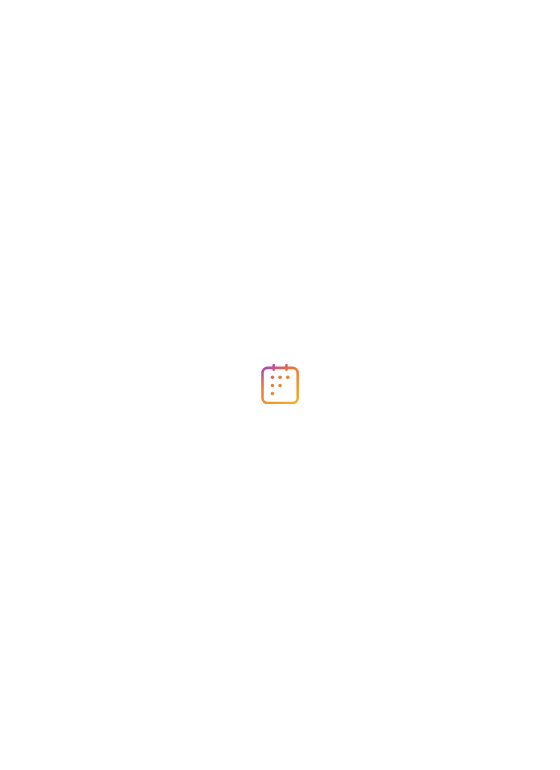 scroll, scrollTop: 0, scrollLeft: 0, axis: both 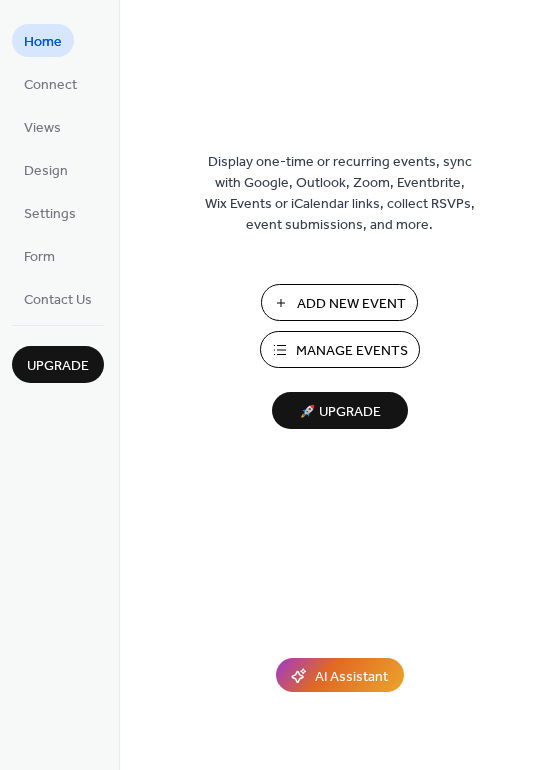click on "Add New Event" at bounding box center [351, 304] 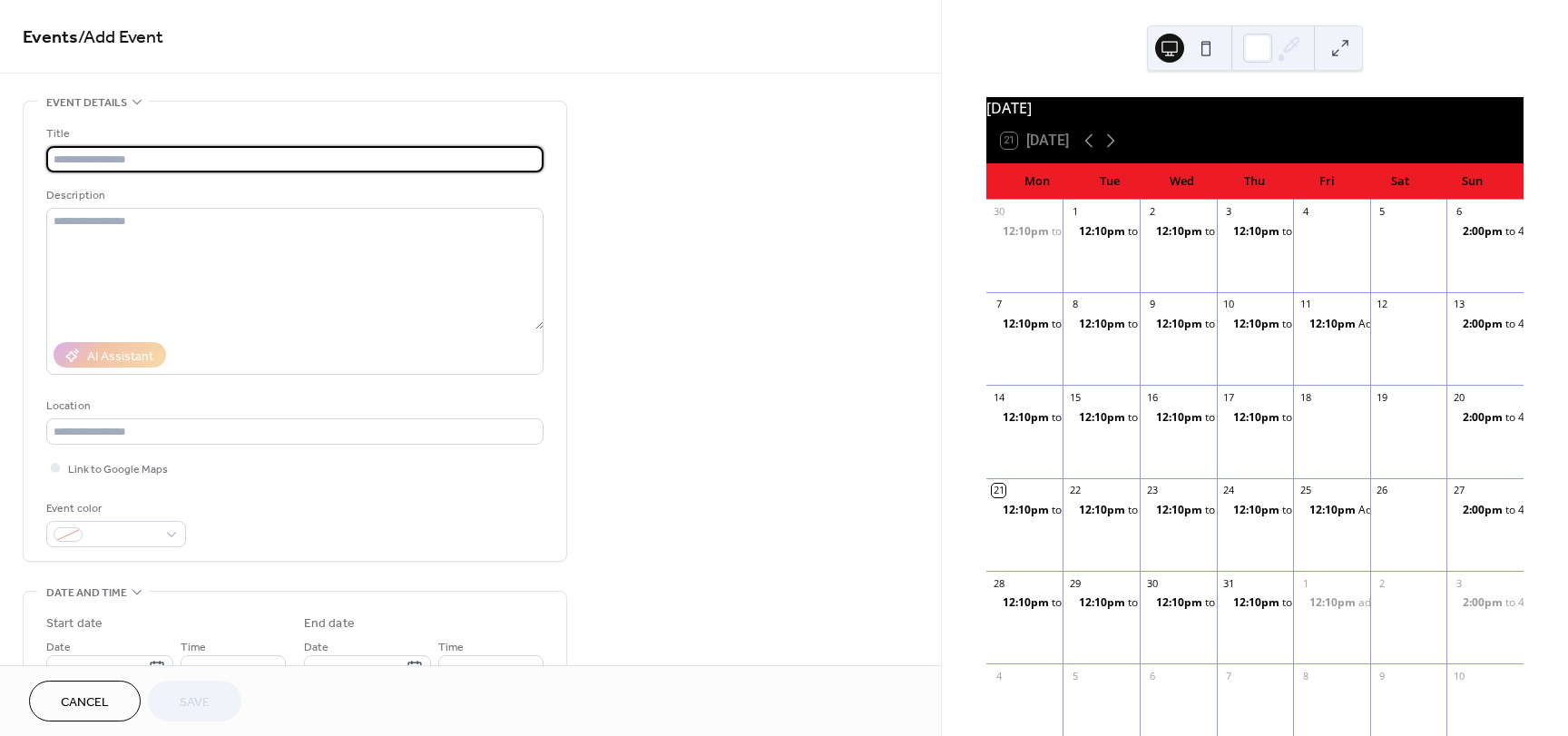 scroll, scrollTop: 0, scrollLeft: 0, axis: both 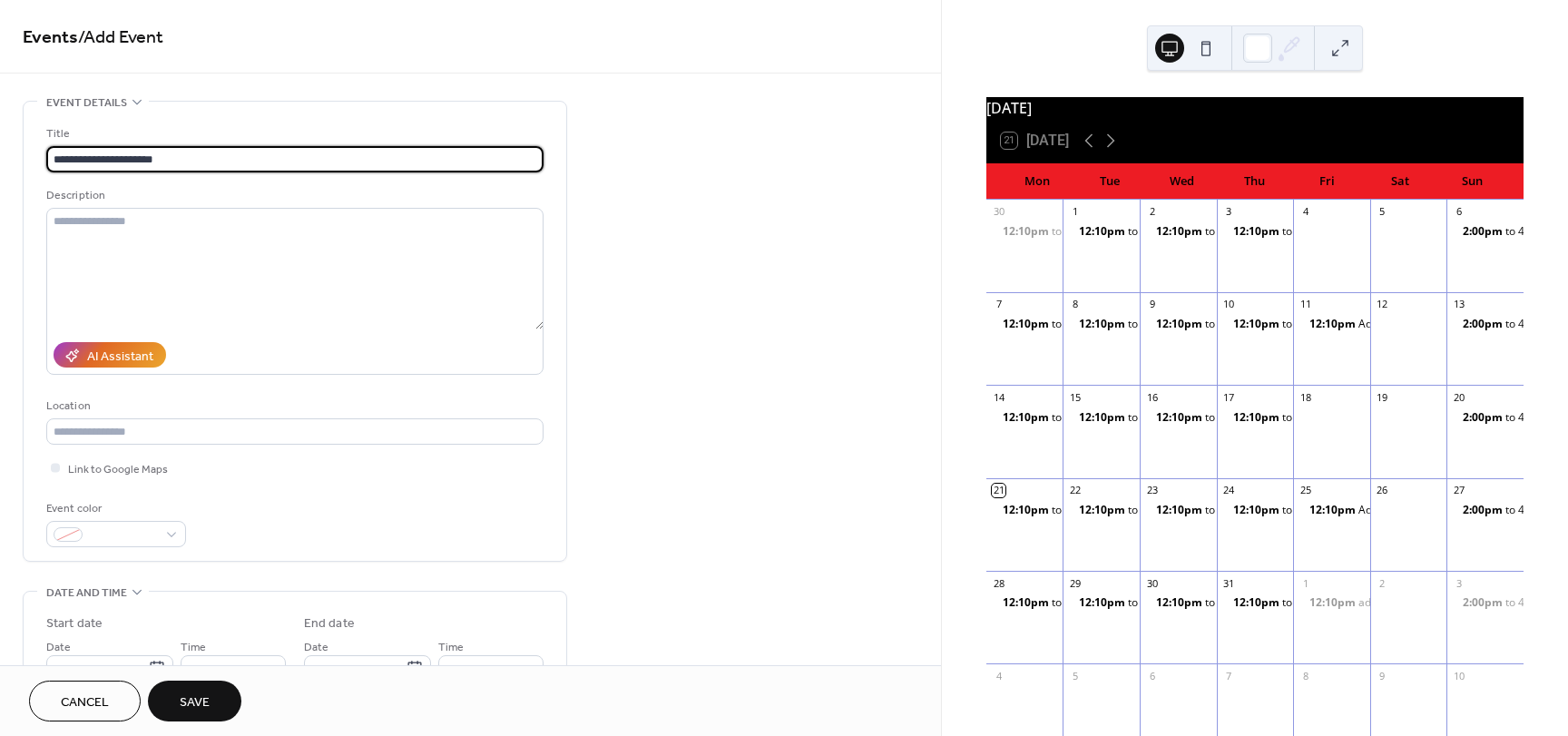 drag, startPoint x: 197, startPoint y: 162, endPoint x: 31, endPoint y: 162, distance: 166 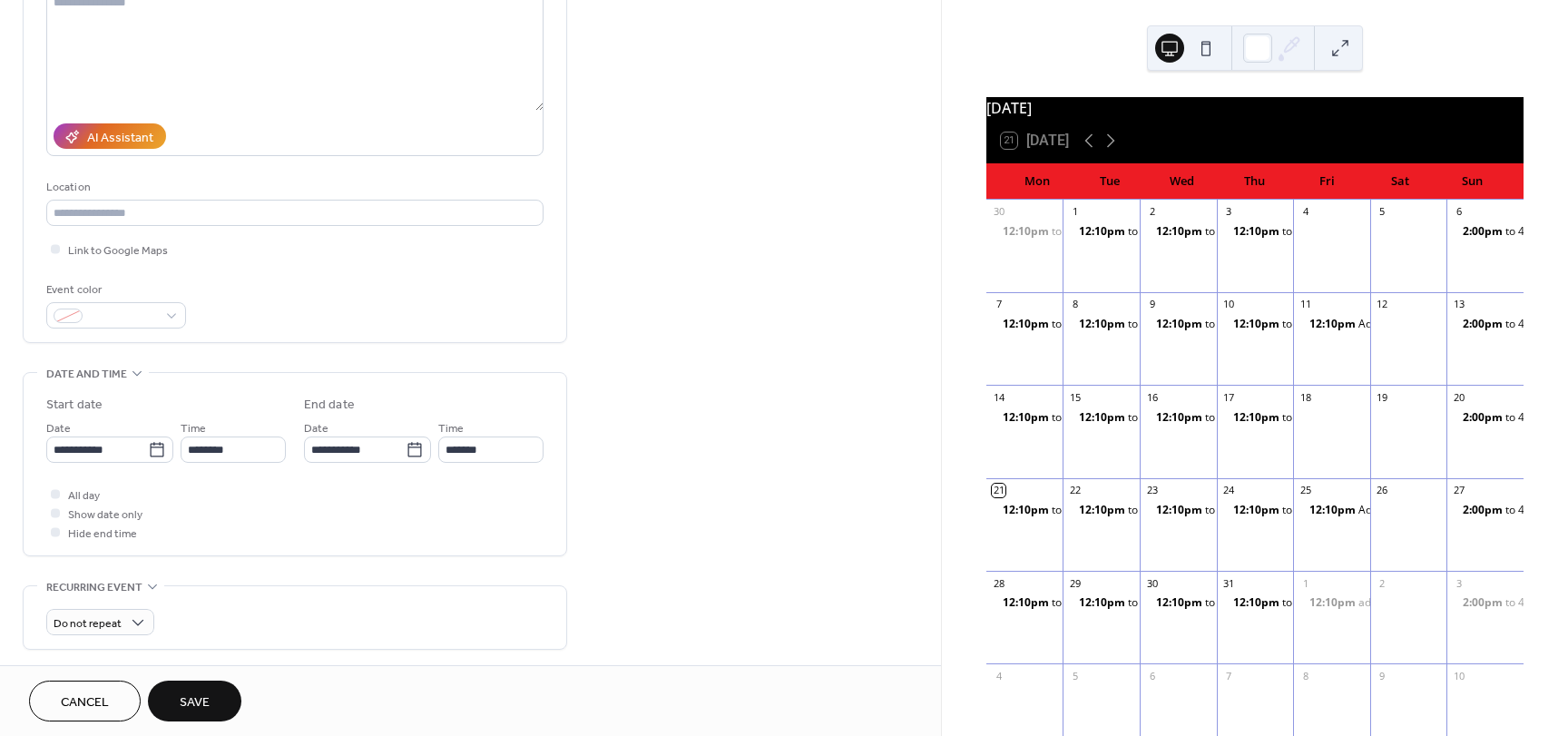 scroll, scrollTop: 270, scrollLeft: 0, axis: vertical 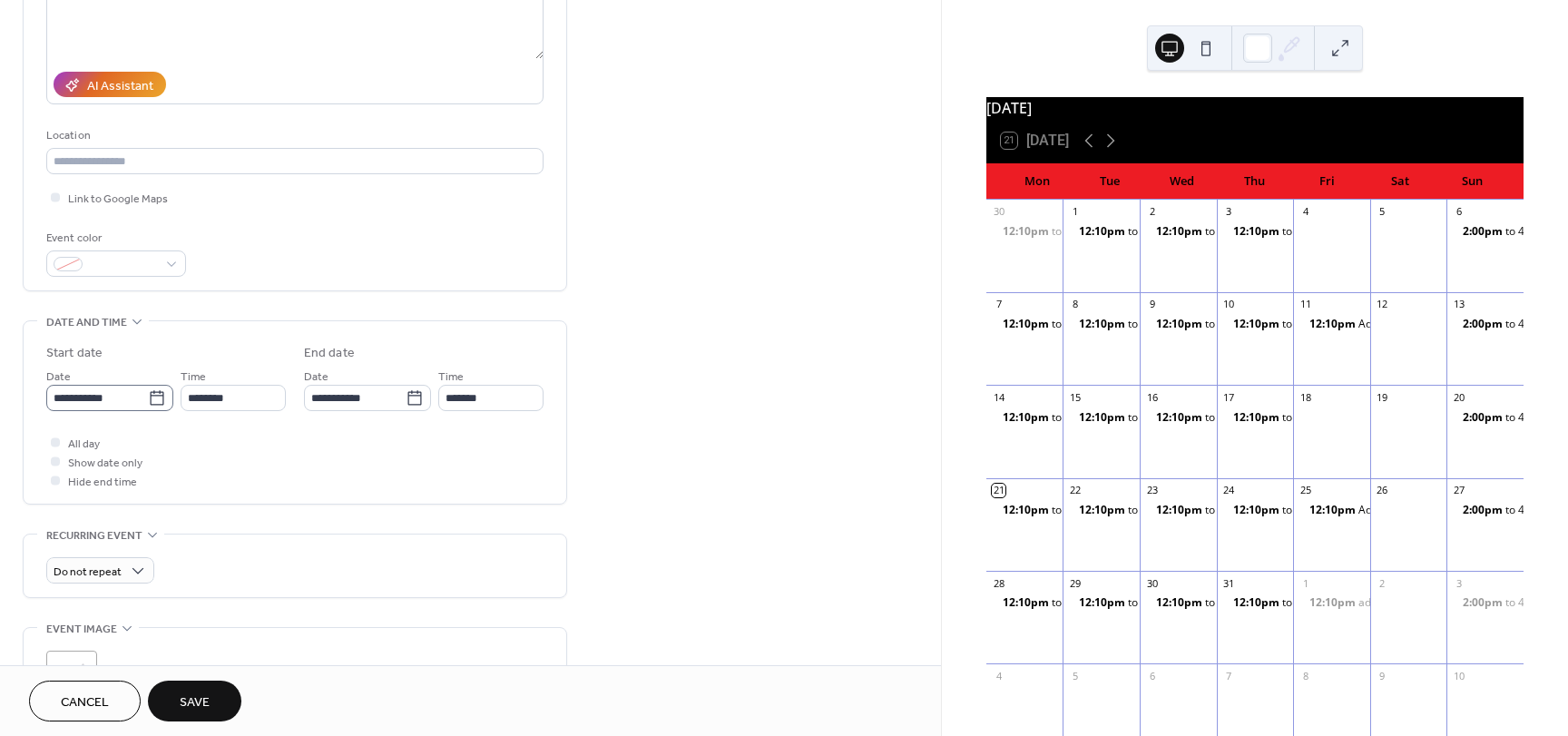 type on "**********" 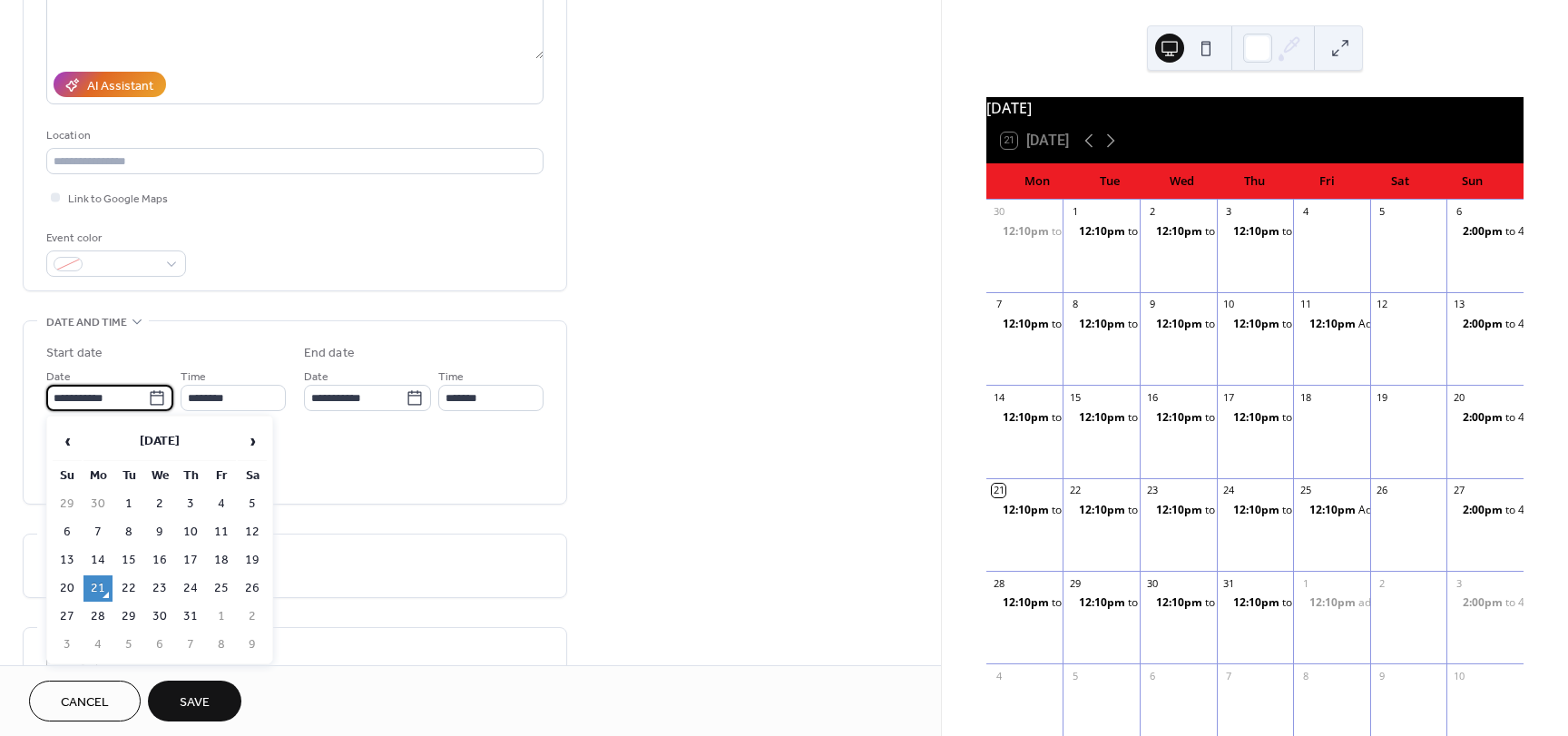 click on "**********" at bounding box center [97, 397] 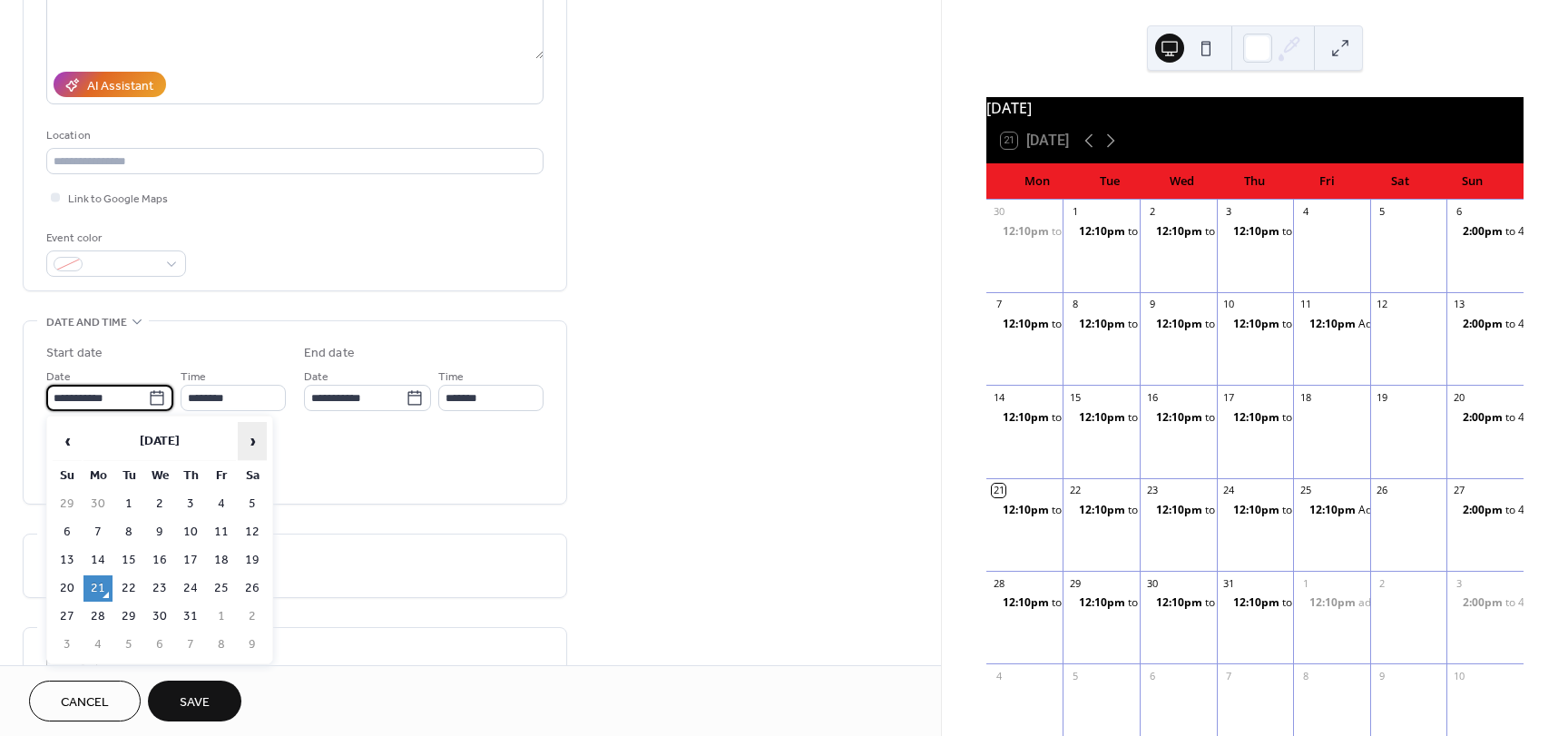 click on "›" at bounding box center (252, 441) 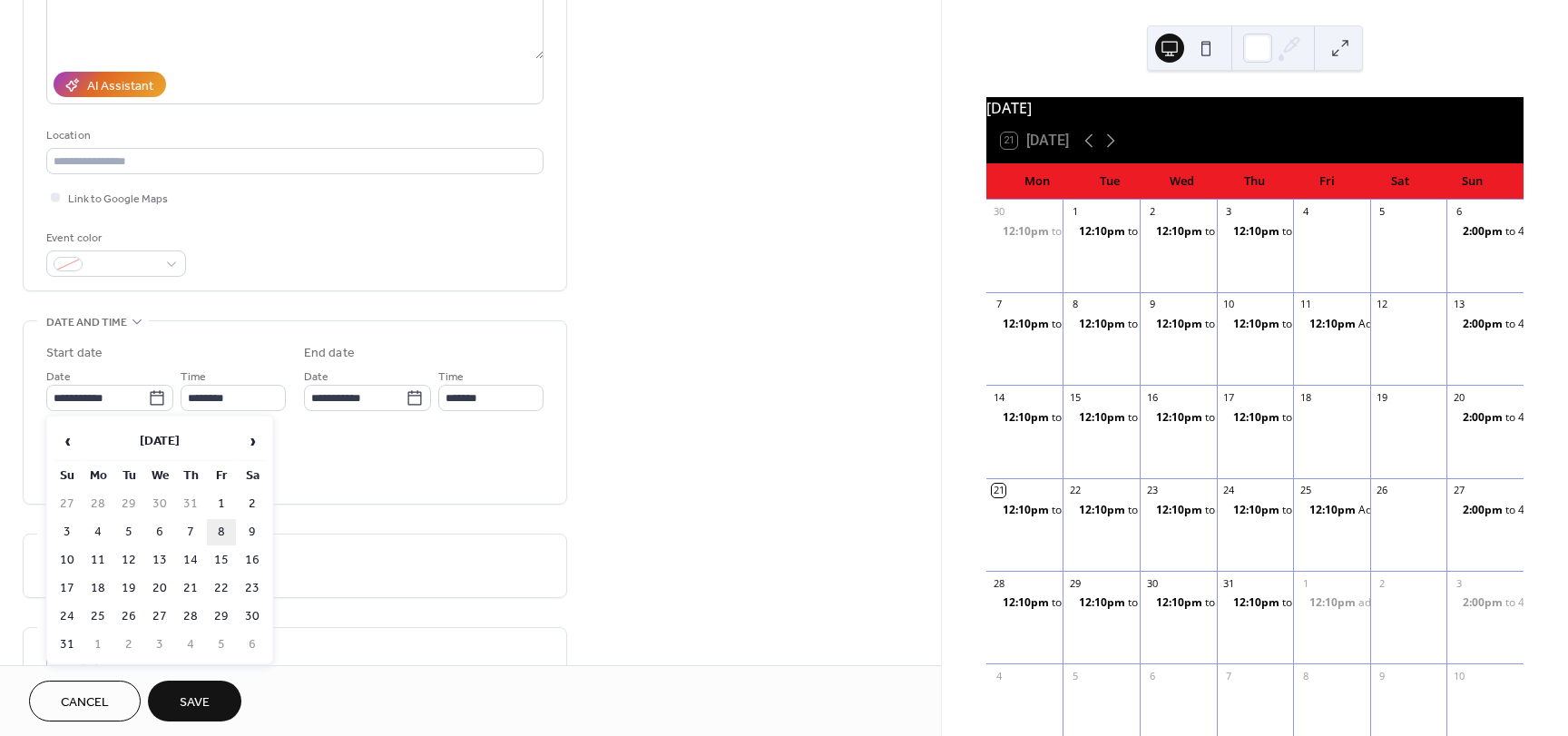 click on "8" at bounding box center [221, 532] 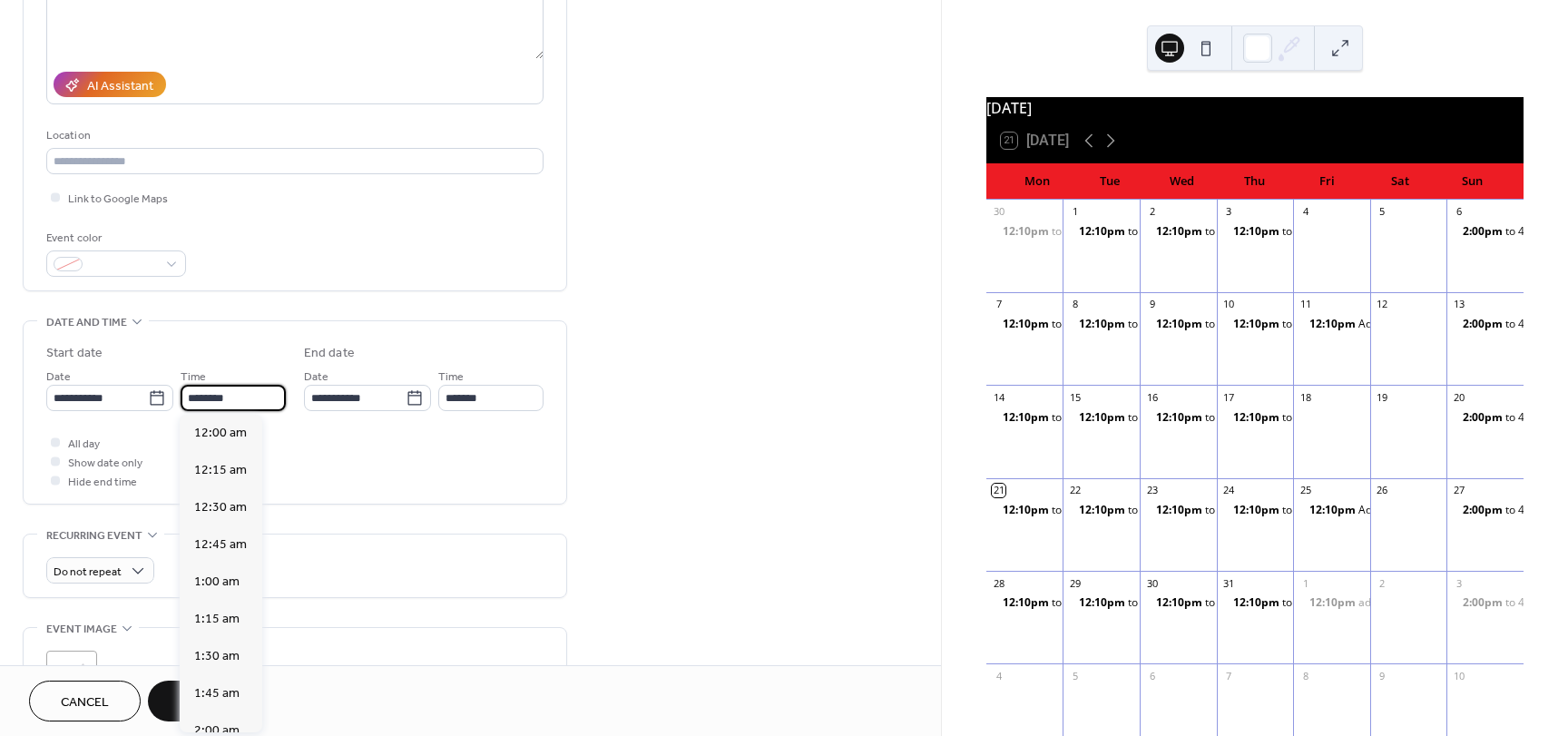 scroll, scrollTop: 1786, scrollLeft: 0, axis: vertical 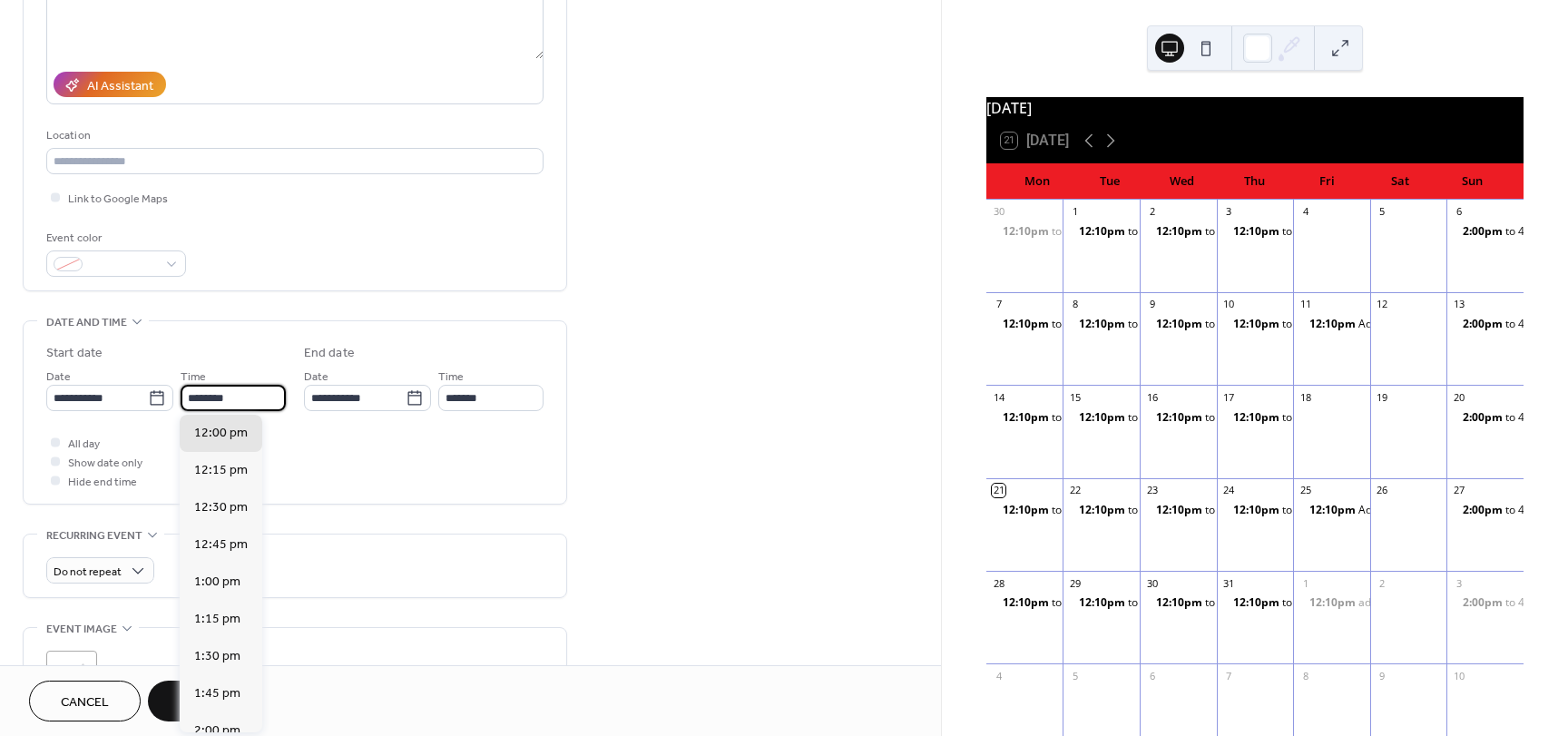 click on "********" at bounding box center (233, 397) 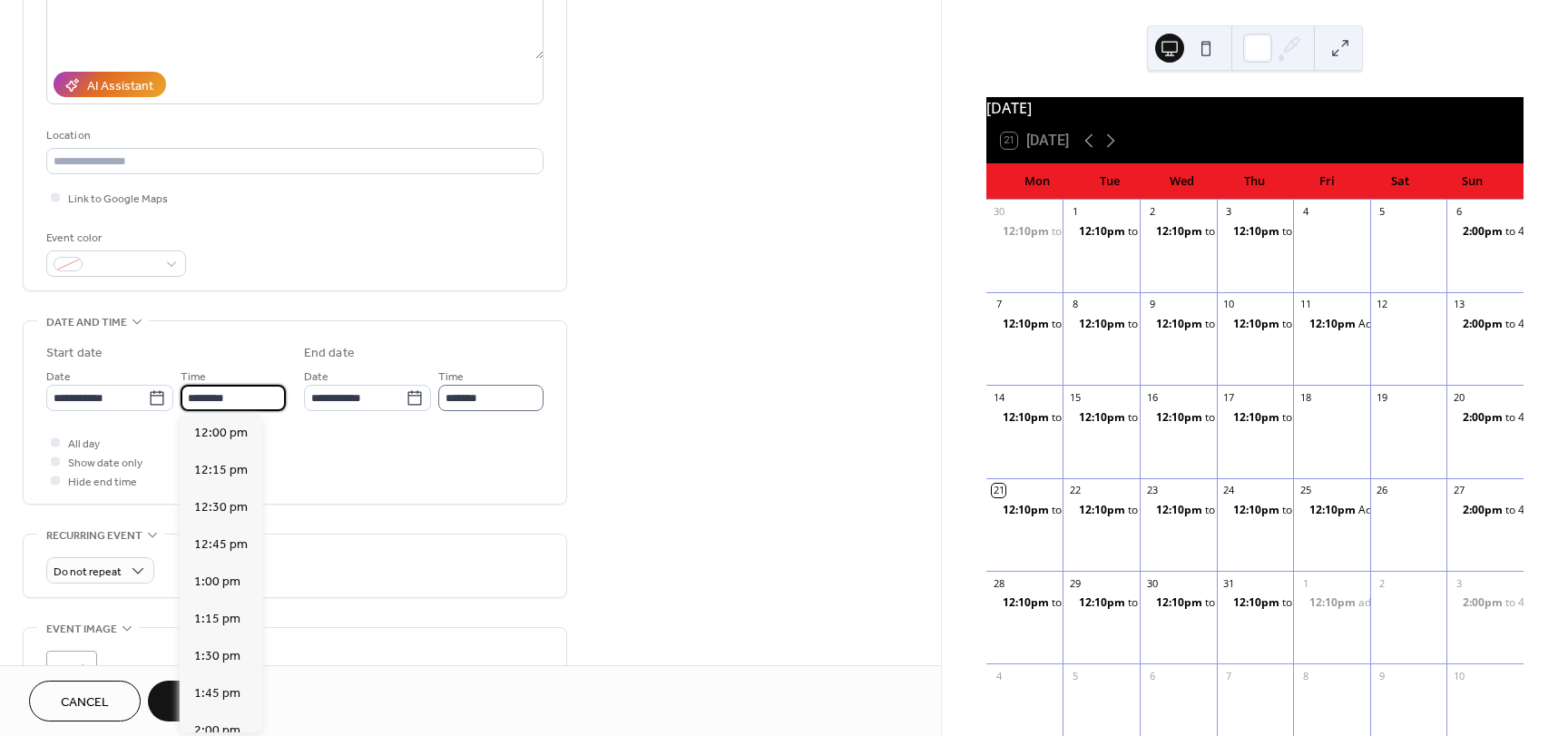type on "********" 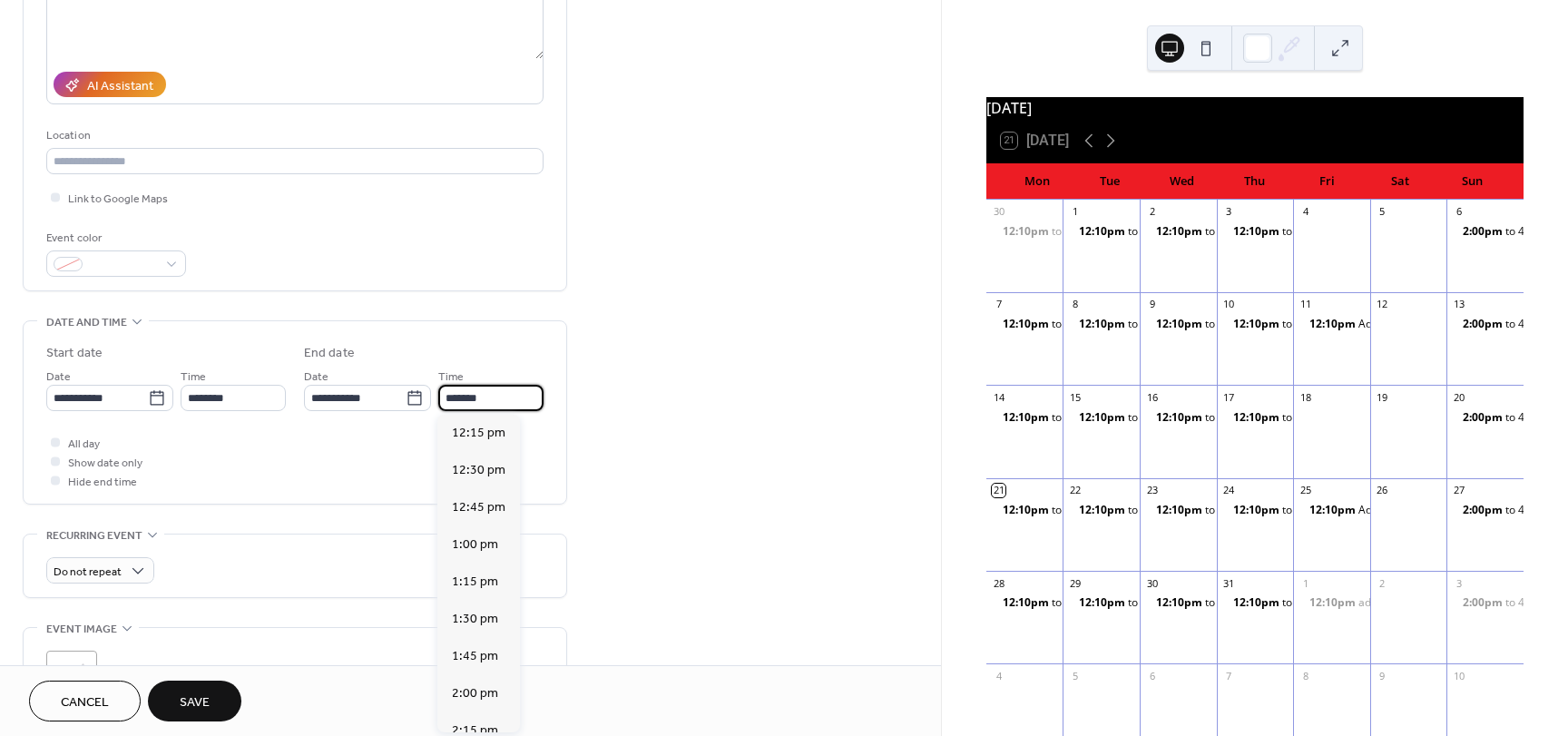 click on "*******" at bounding box center (491, 397) 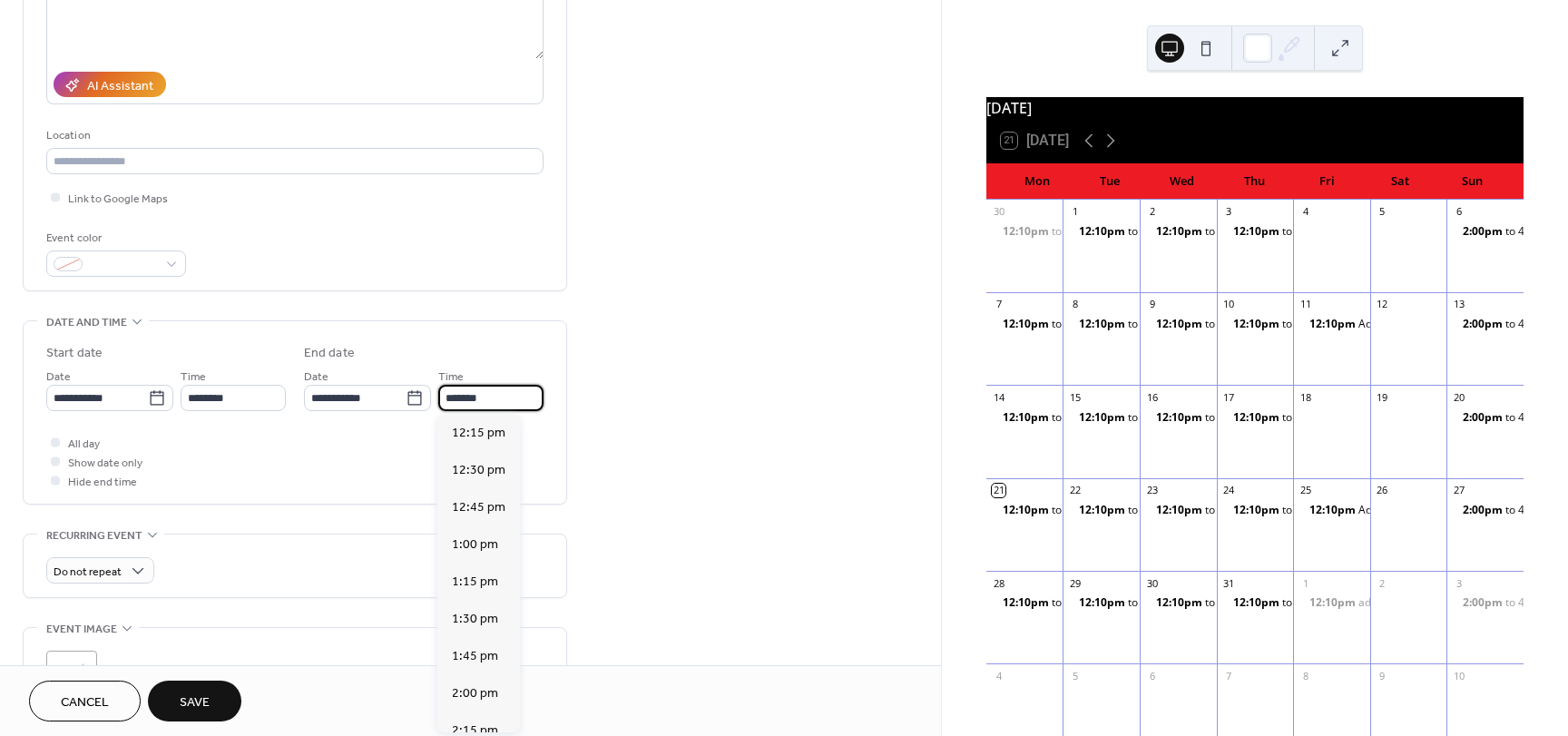 click on "Save" at bounding box center (194, 702) 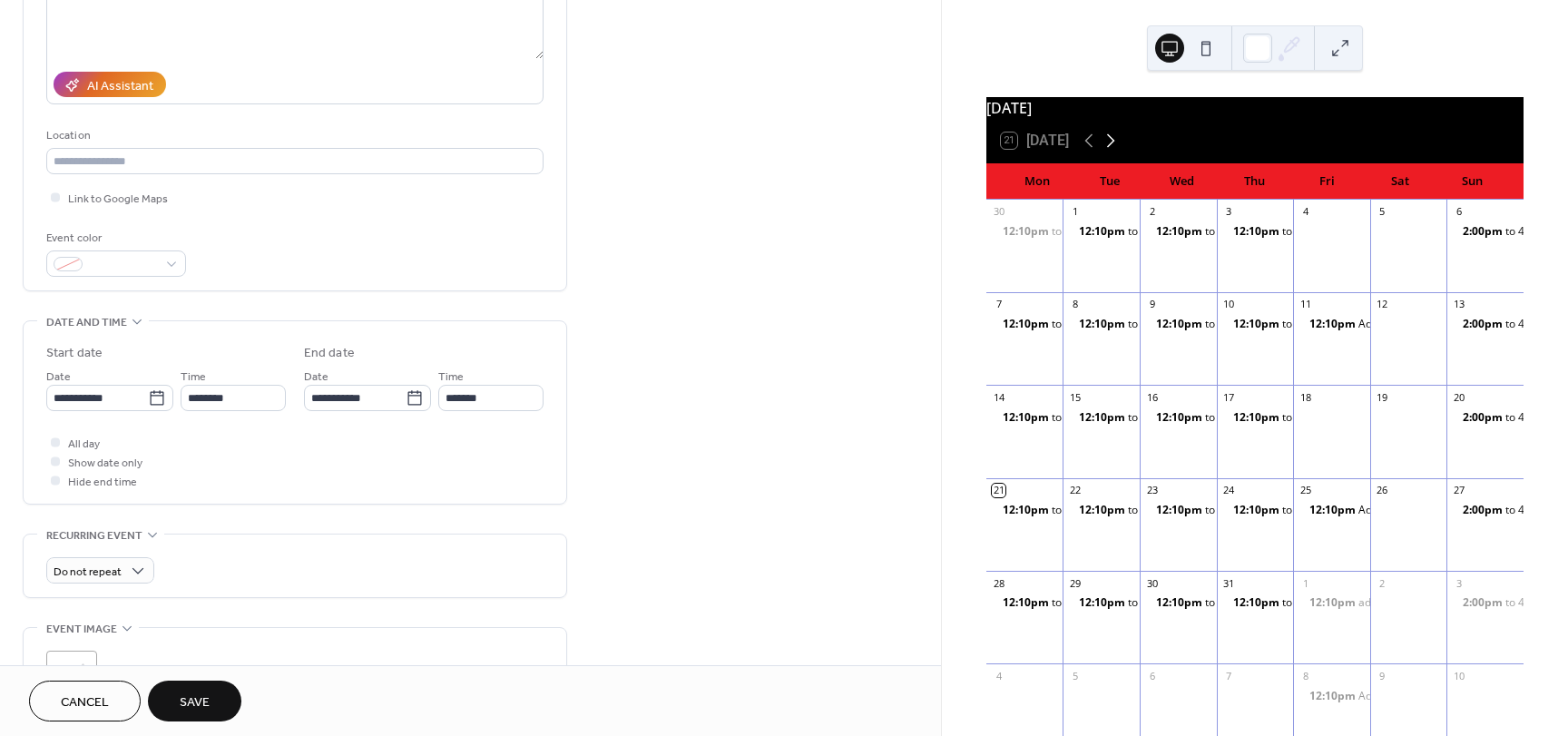 click 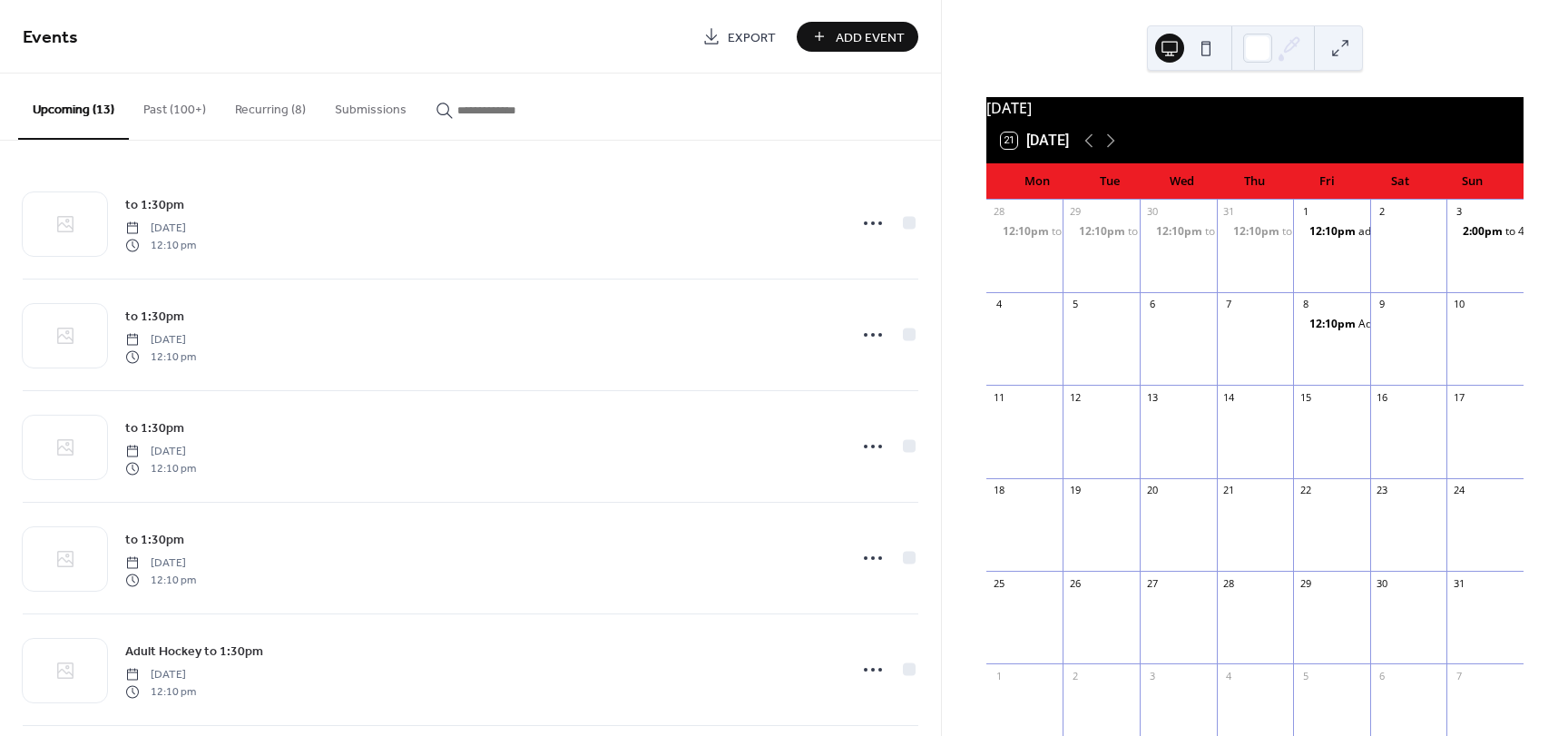 click on "Add Event" at bounding box center (870, 37) 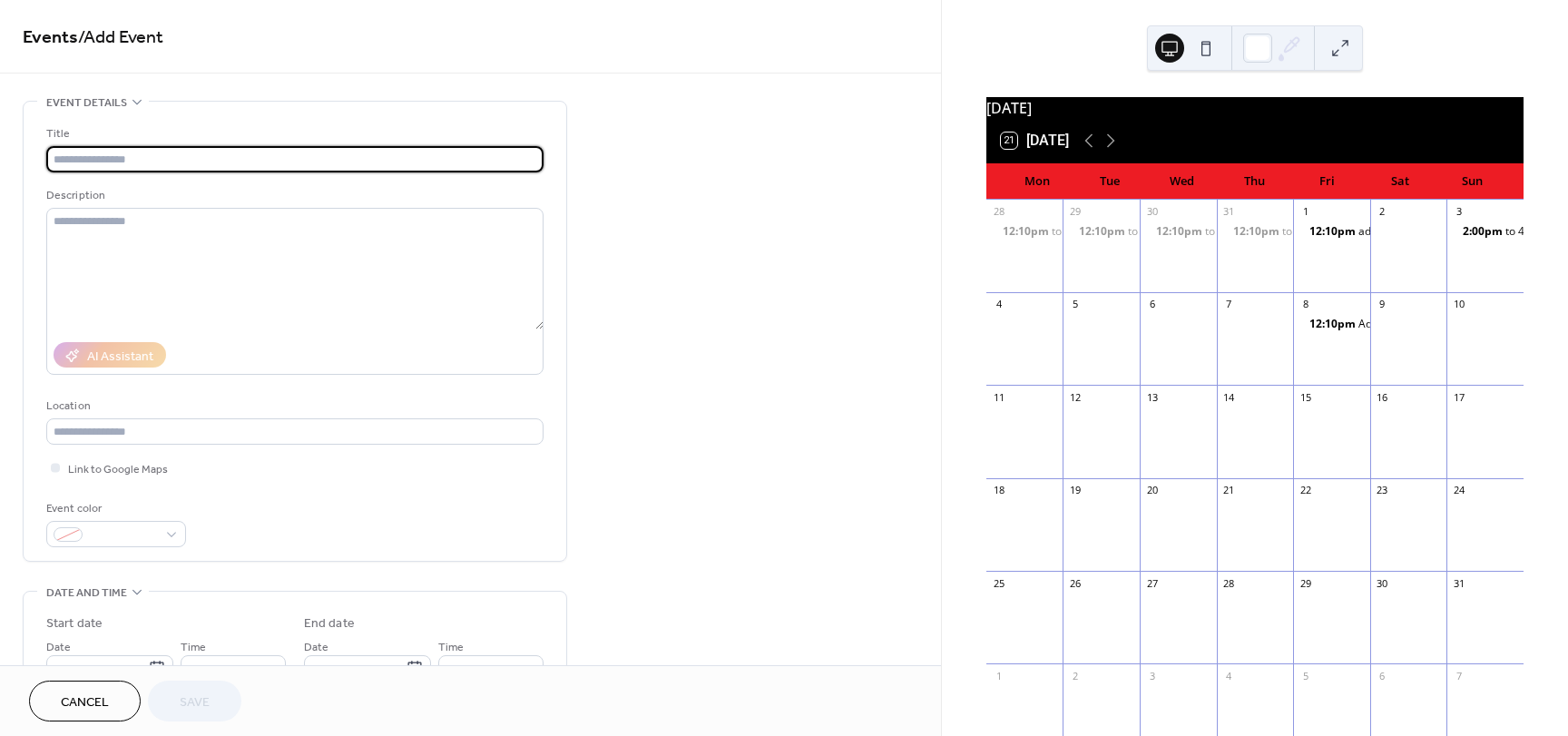 click at bounding box center [295, 159] 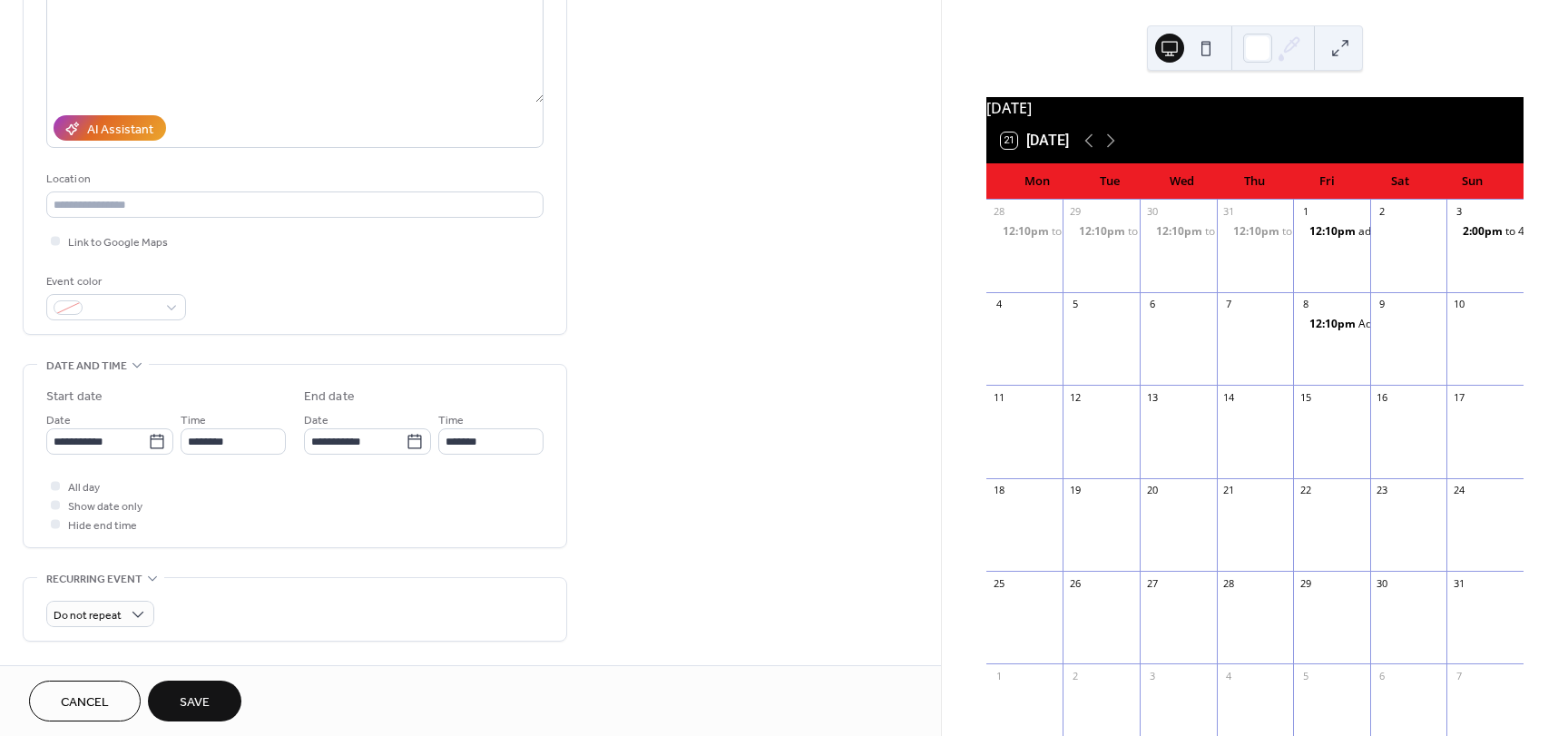 scroll, scrollTop: 247, scrollLeft: 0, axis: vertical 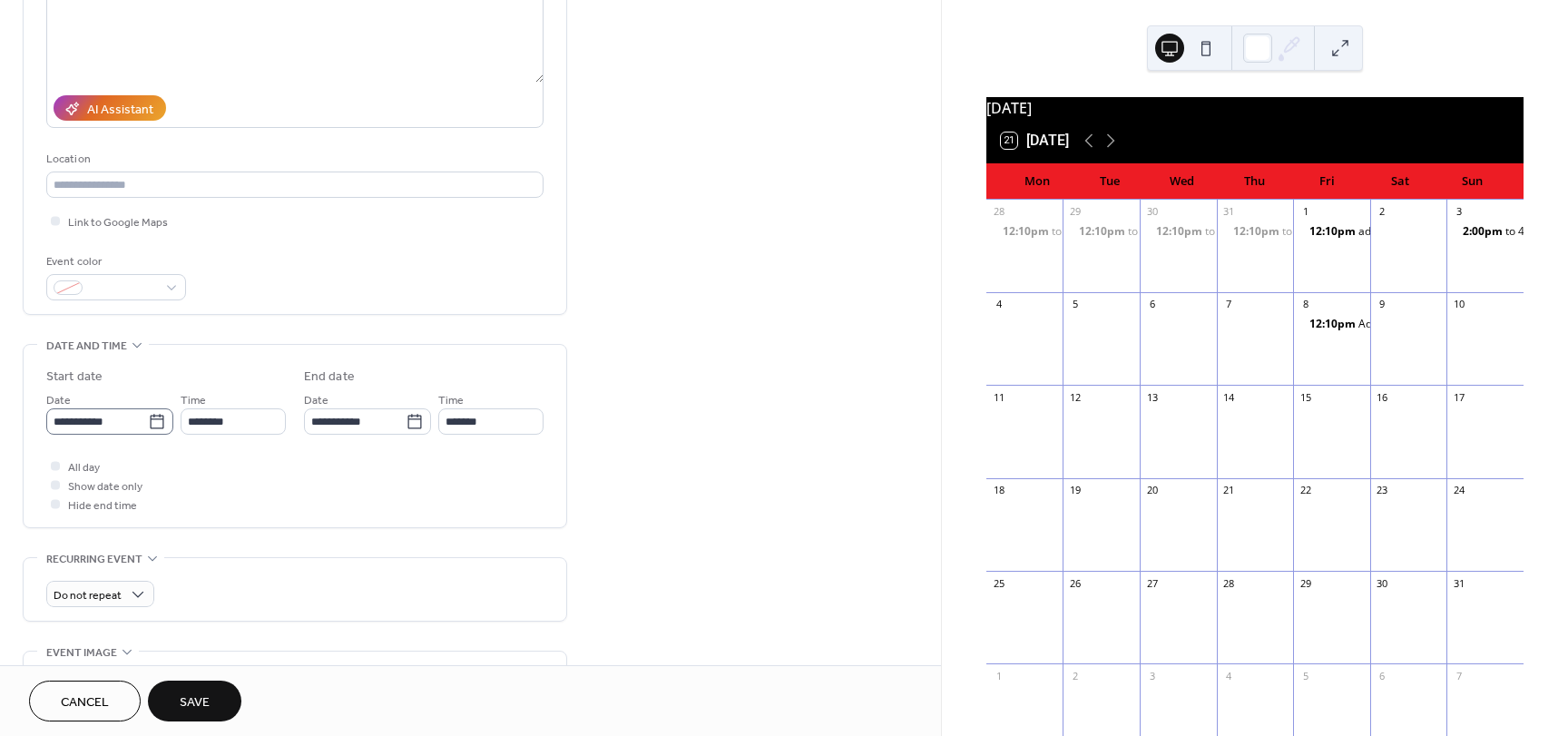 type on "**********" 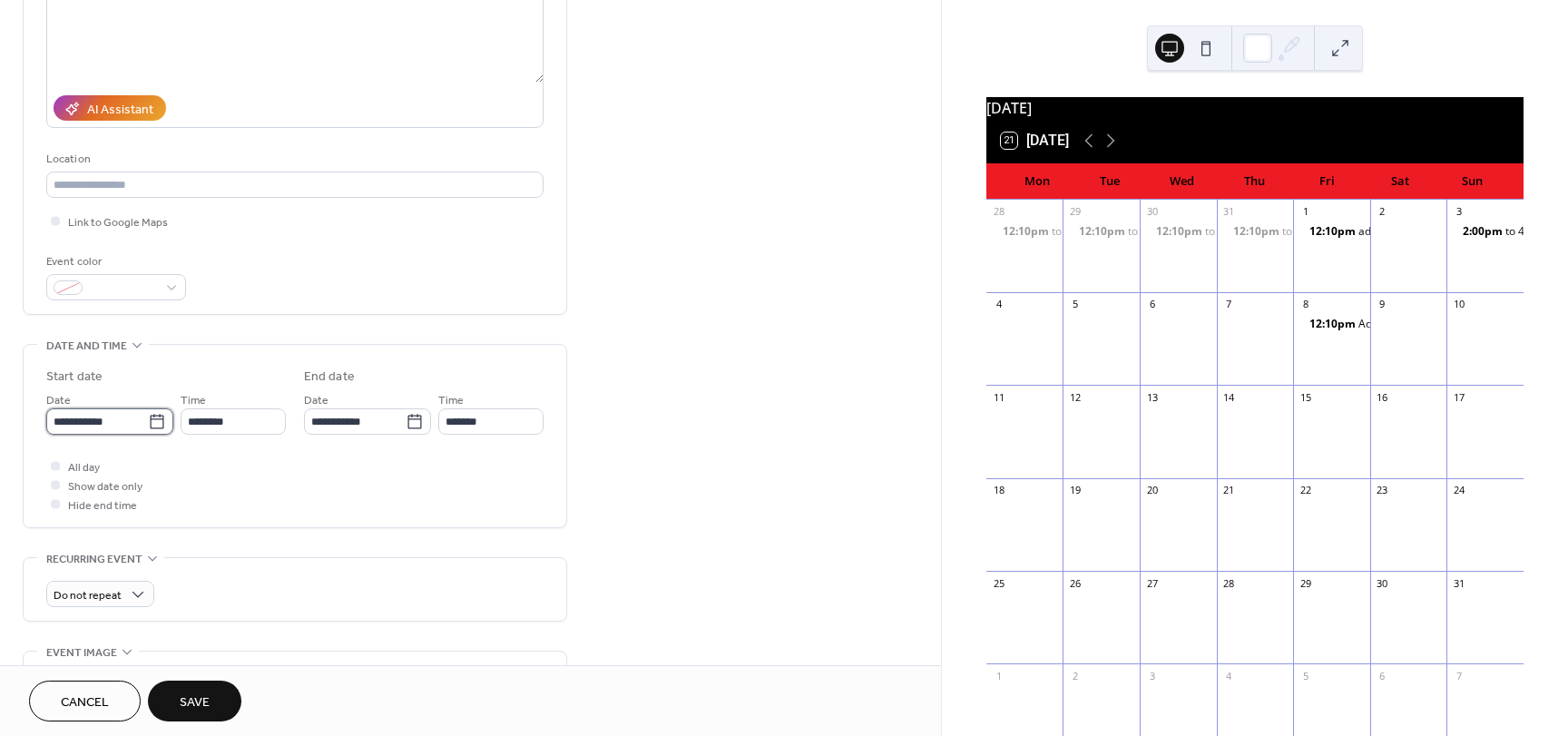 click on "**********" at bounding box center [97, 421] 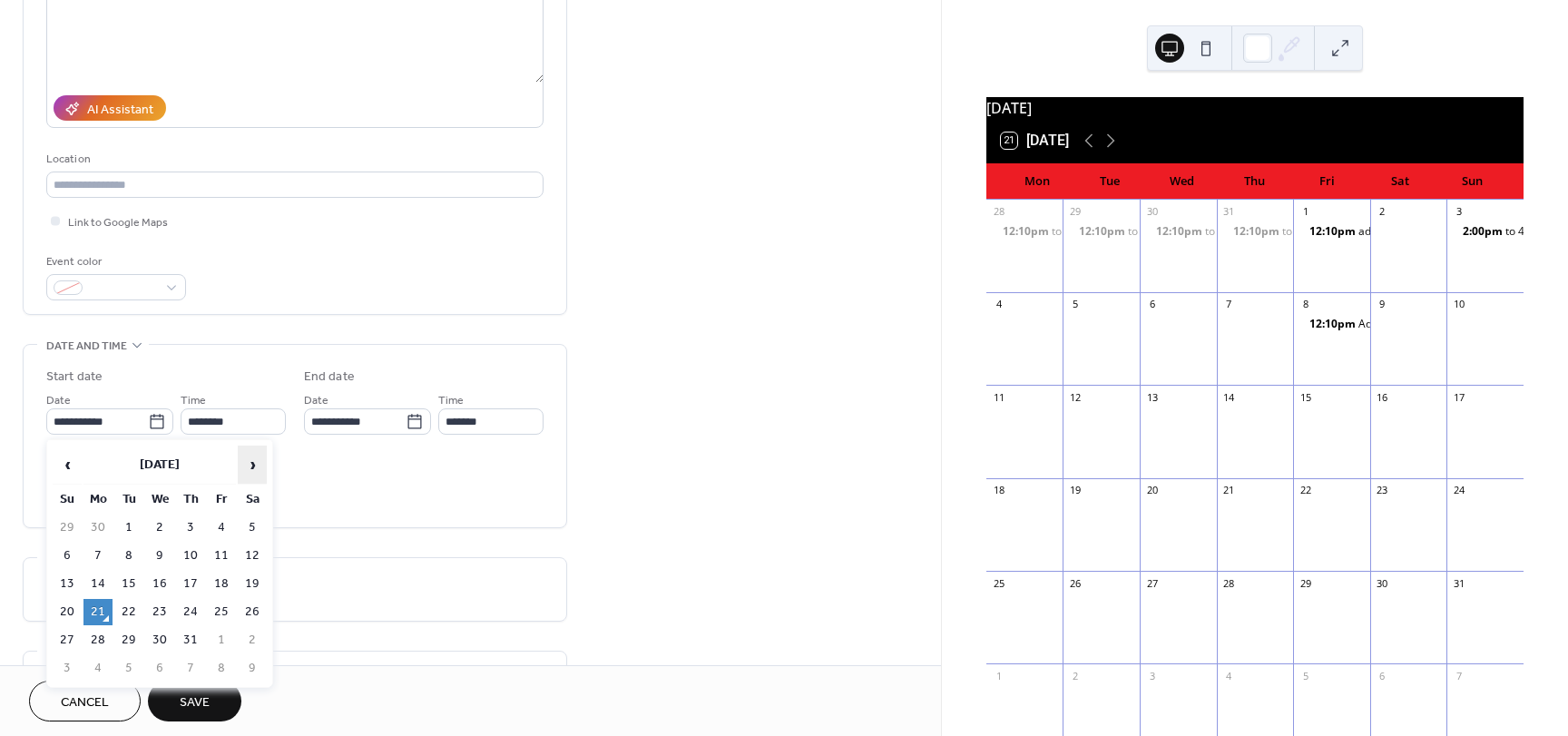 click on "›" at bounding box center (252, 465) 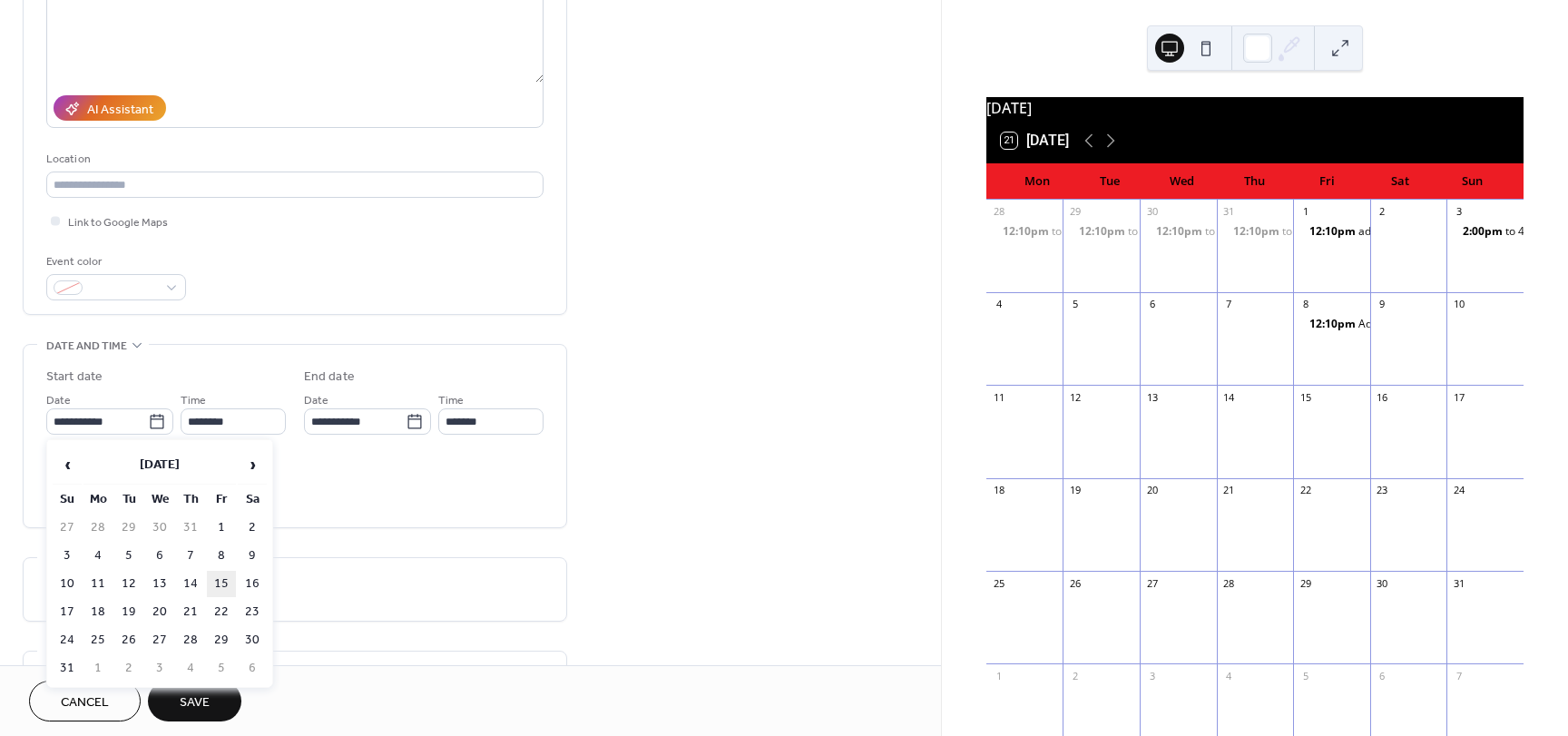 click on "15" at bounding box center (221, 584) 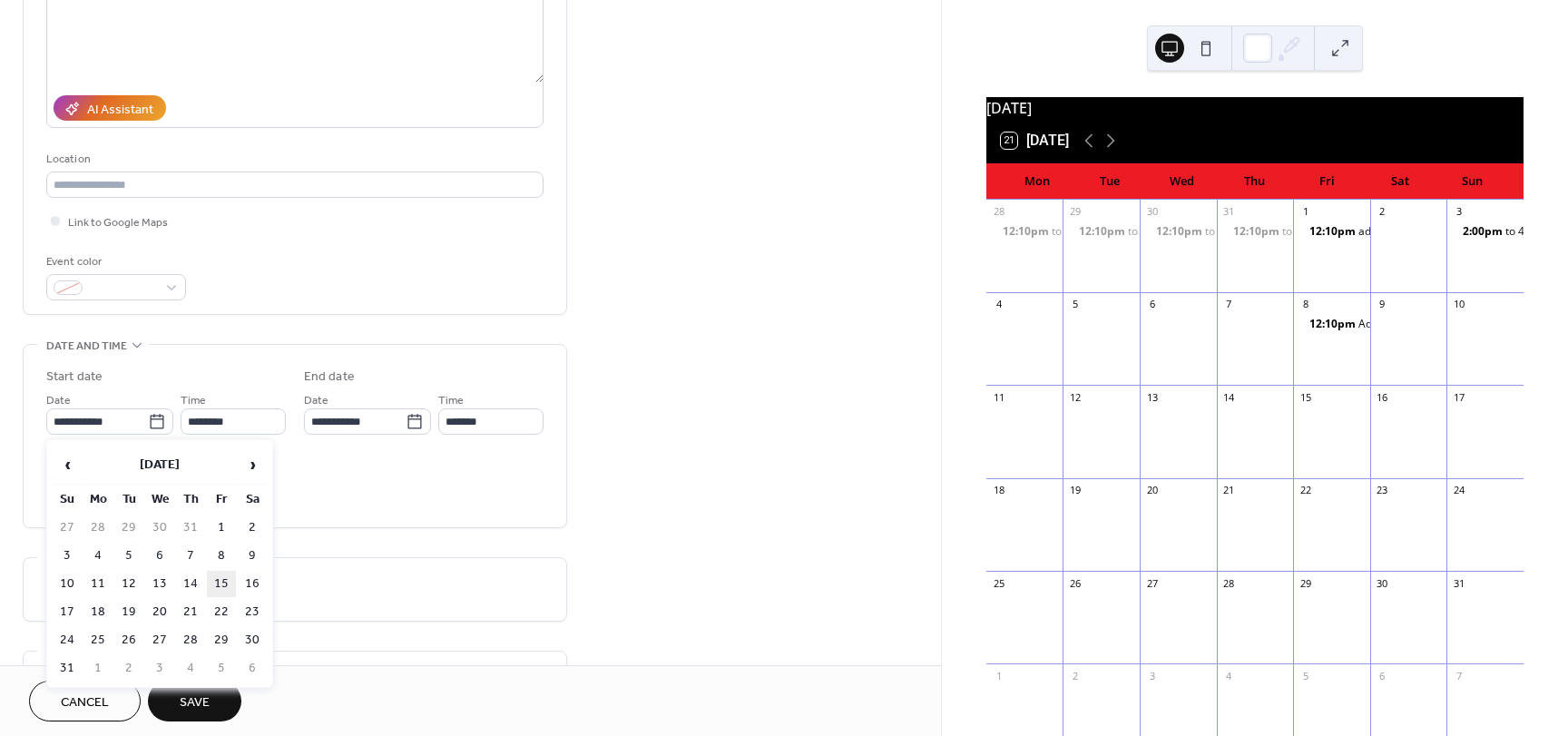 type on "**********" 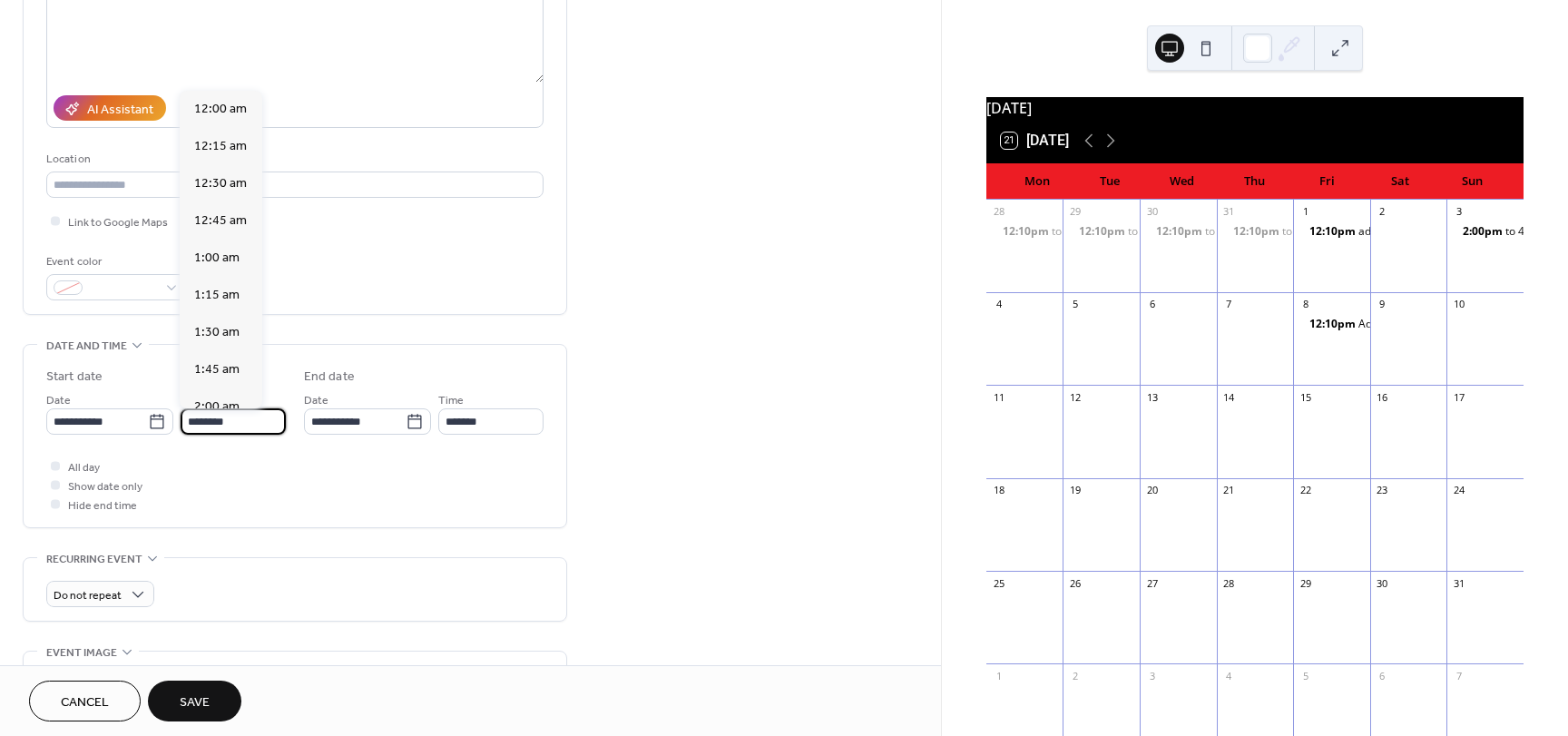 scroll, scrollTop: 1786, scrollLeft: 0, axis: vertical 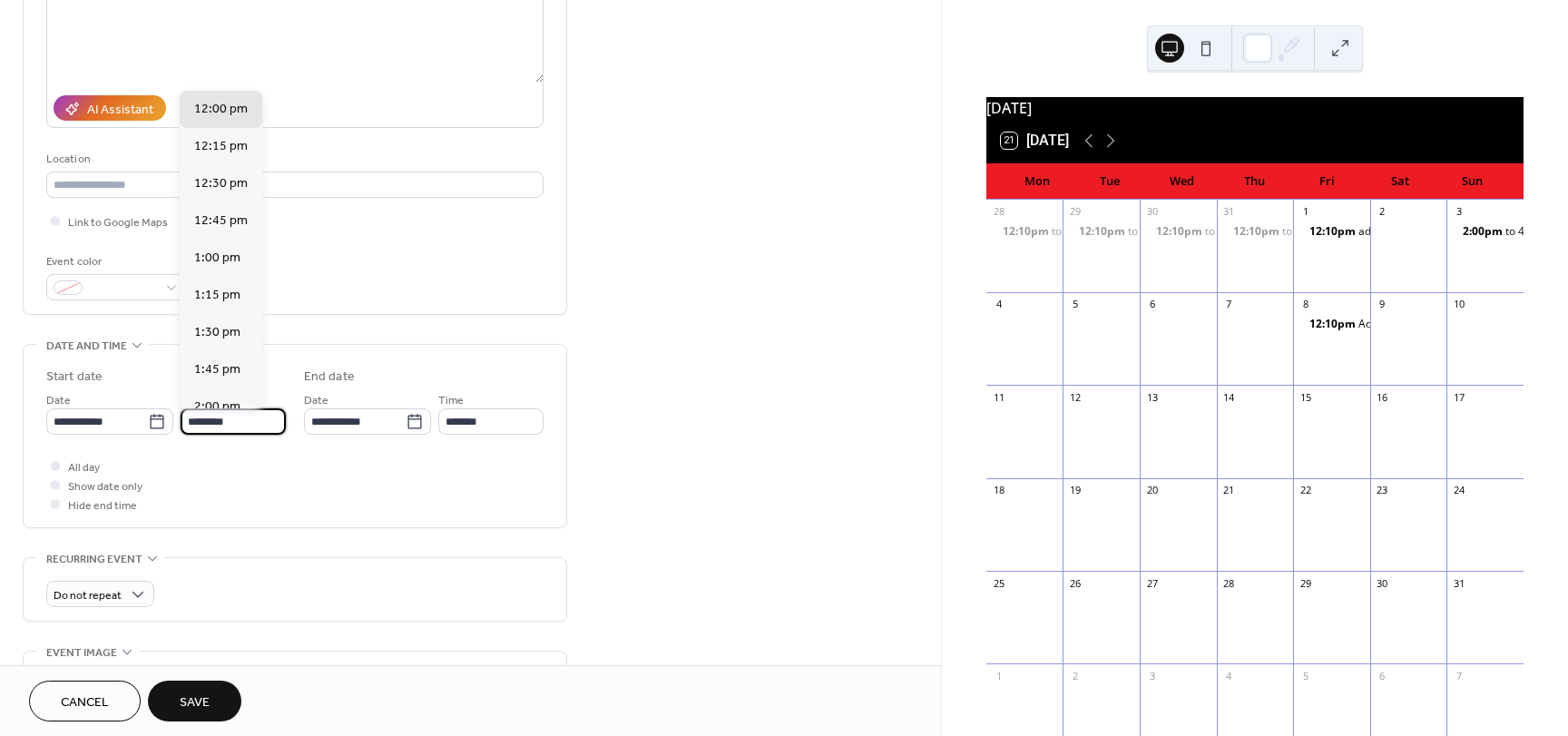 click on "********" at bounding box center [233, 421] 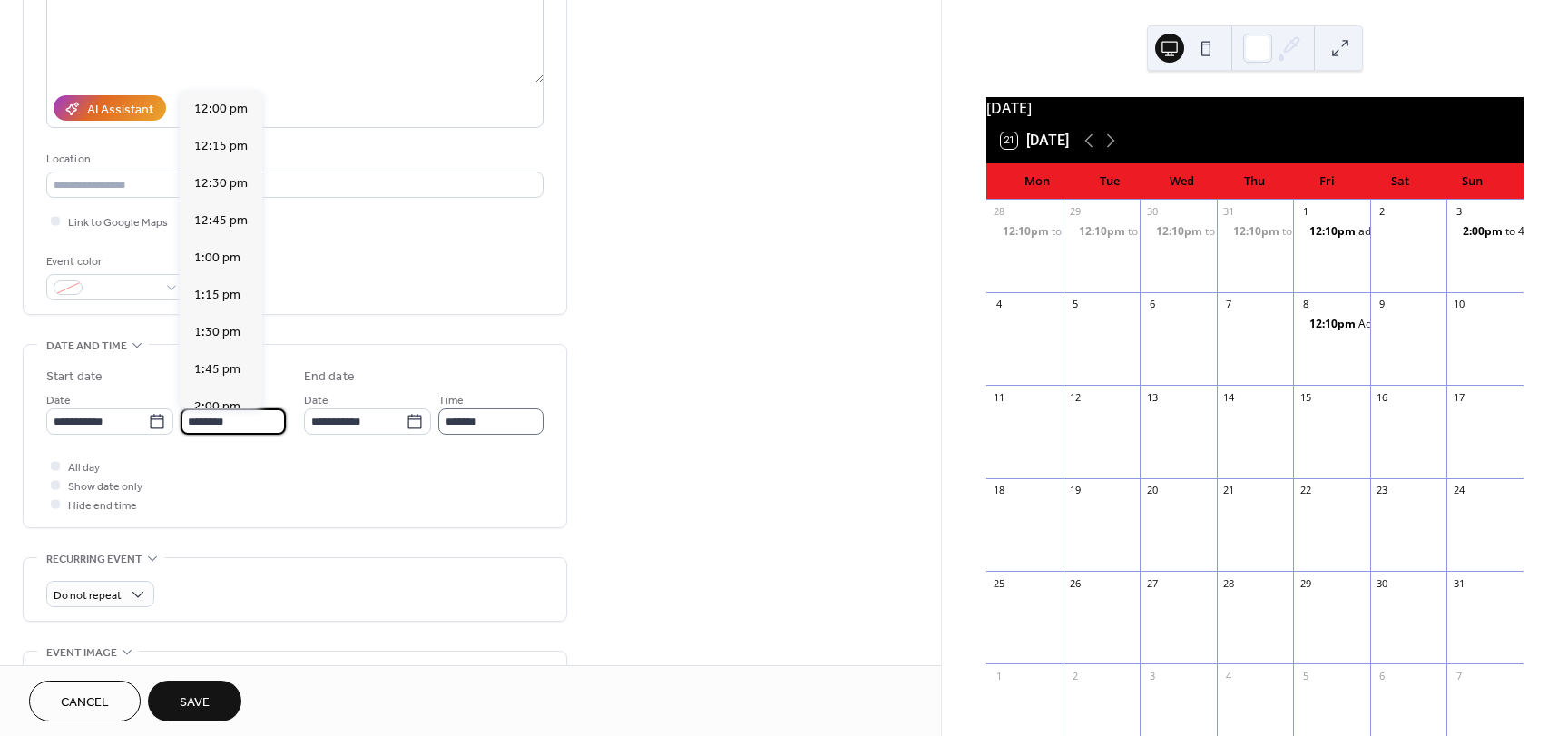 type on "********" 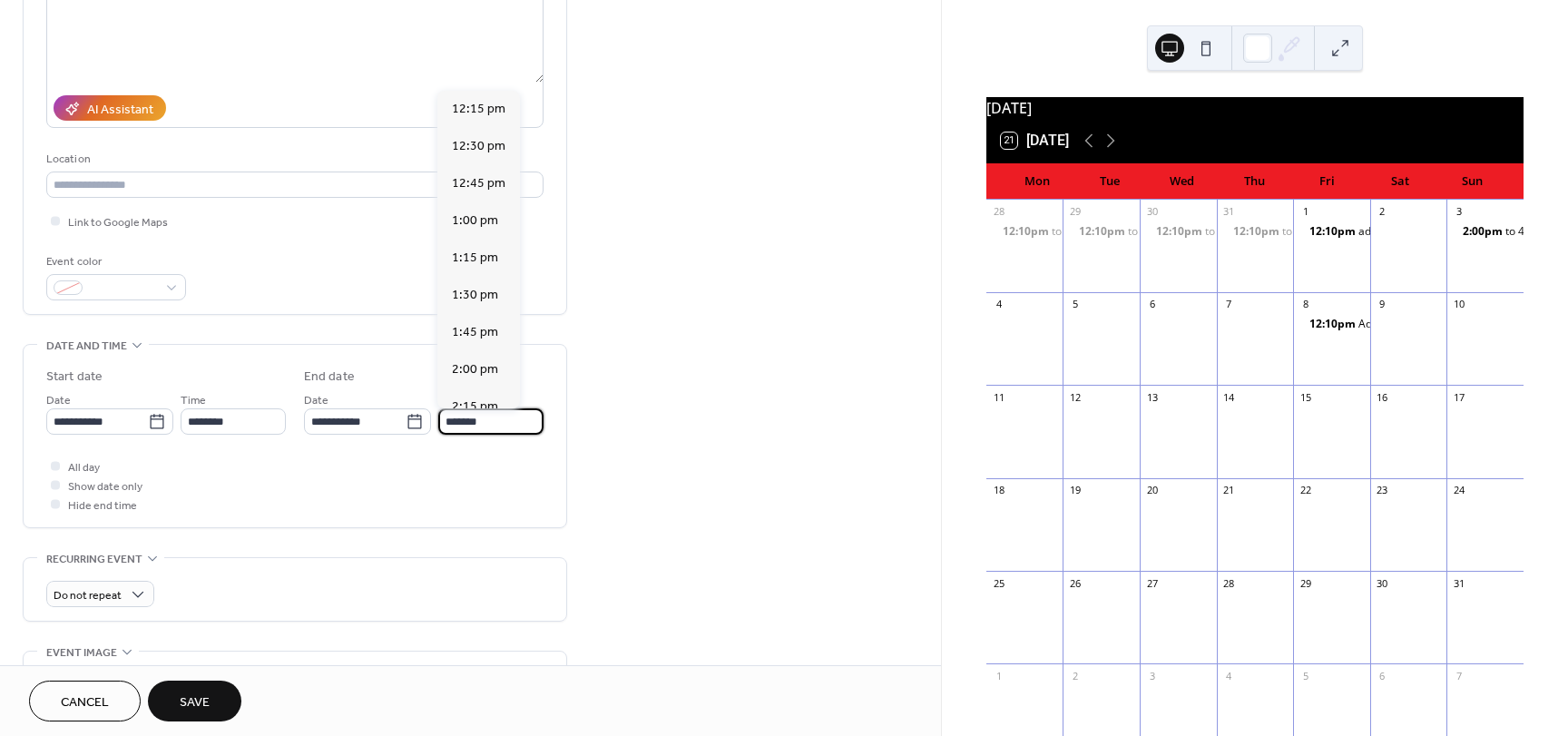 click on "*******" at bounding box center [491, 421] 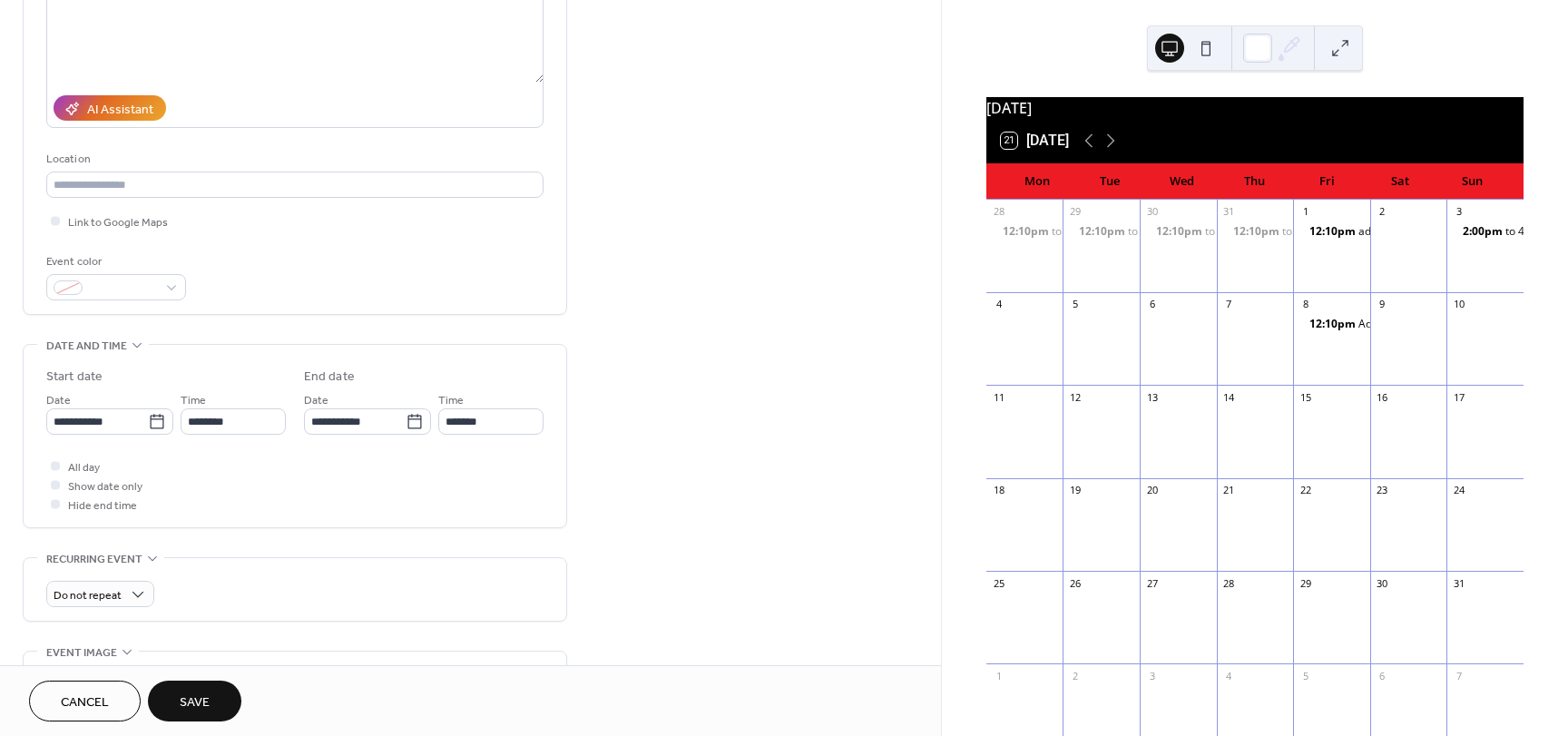 click on "Save" at bounding box center [194, 702] 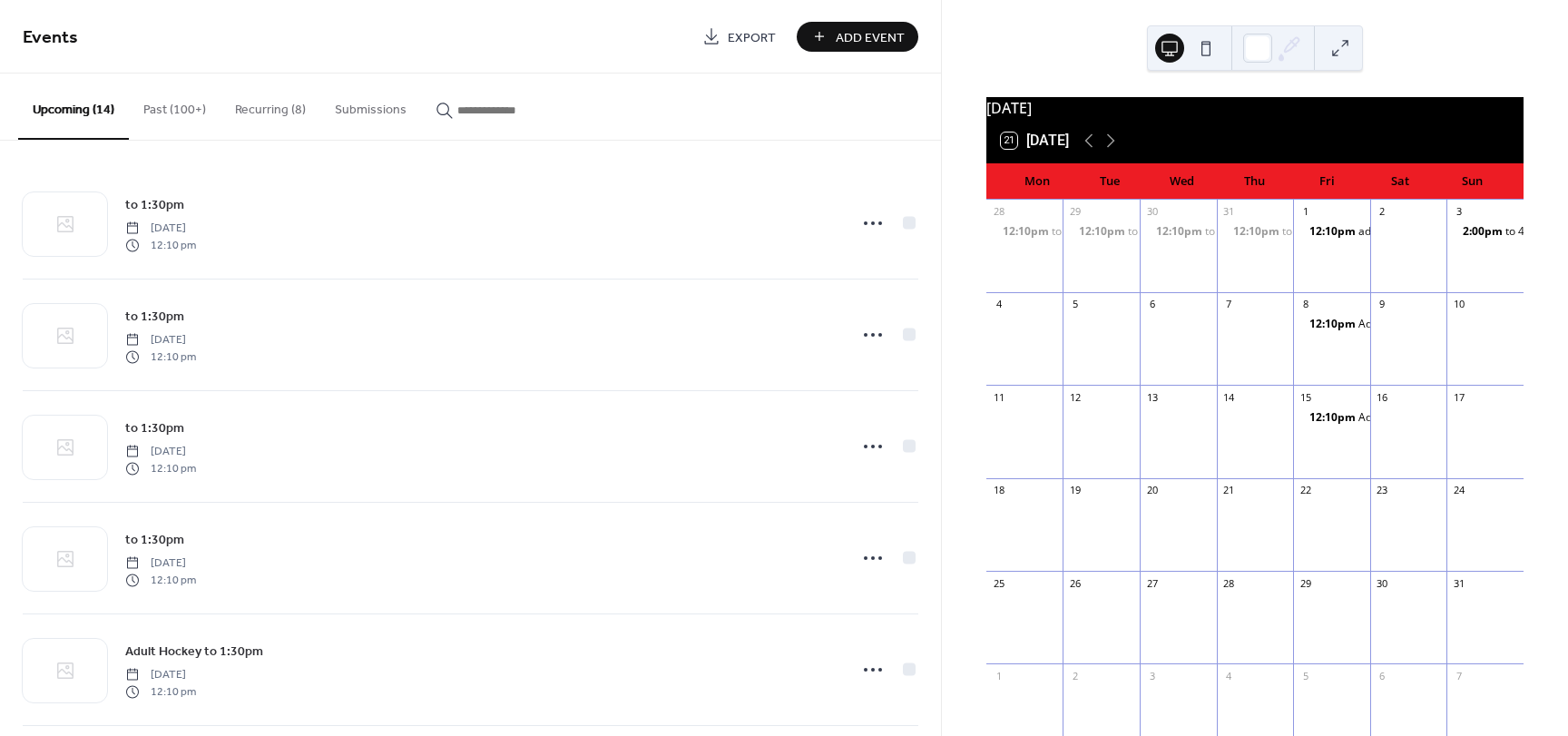 click on "Add Event" at bounding box center [870, 37] 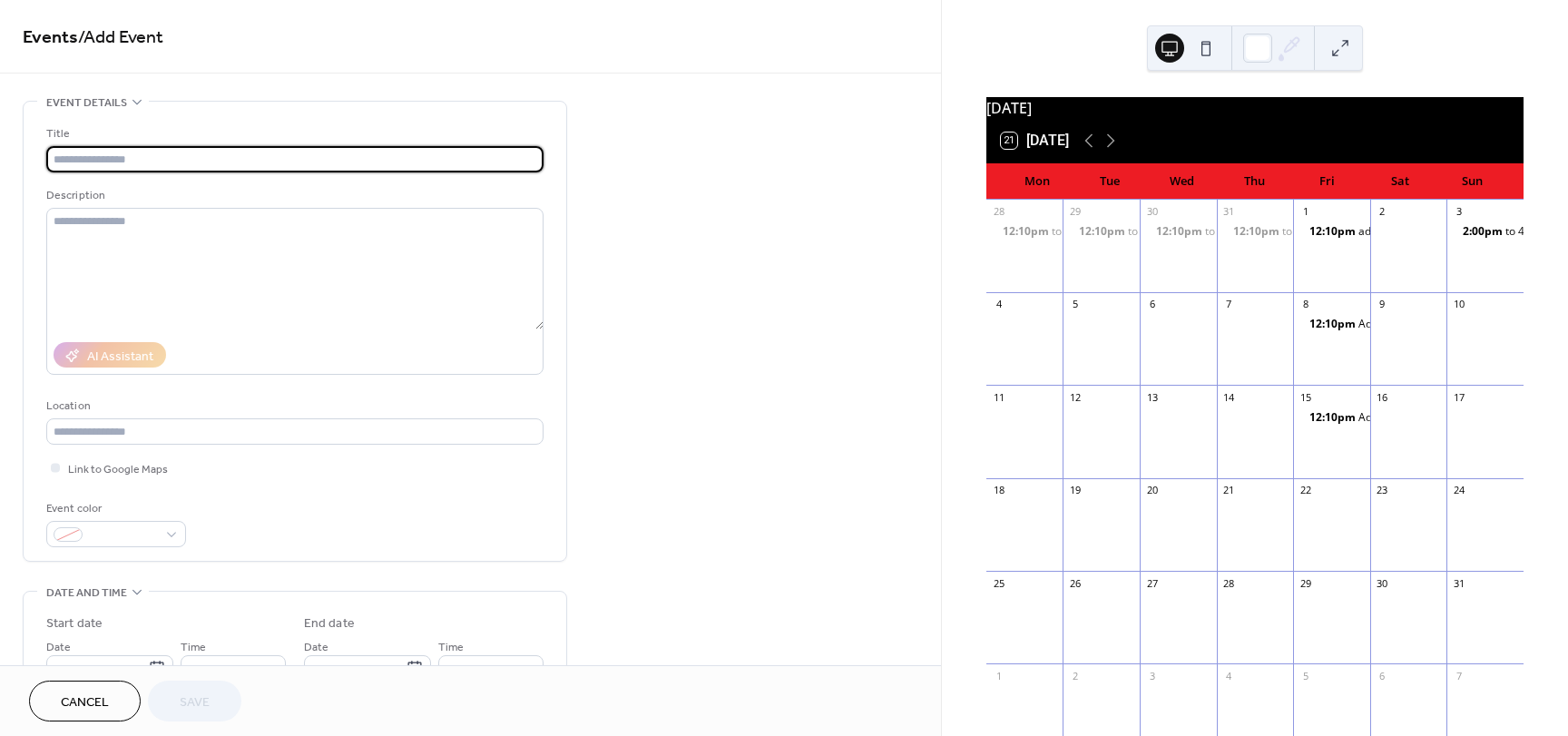 click at bounding box center (295, 159) 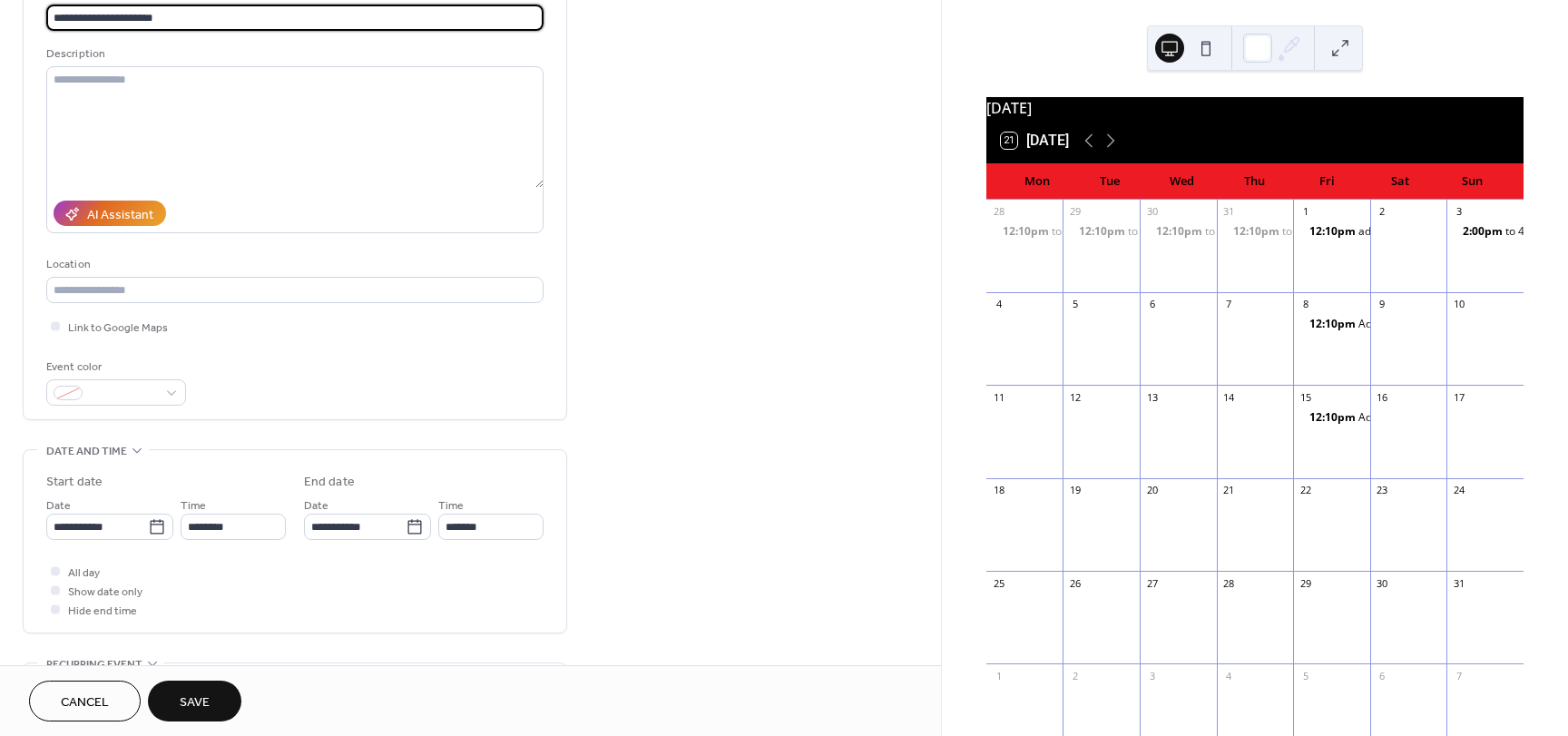 scroll, scrollTop: 240, scrollLeft: 0, axis: vertical 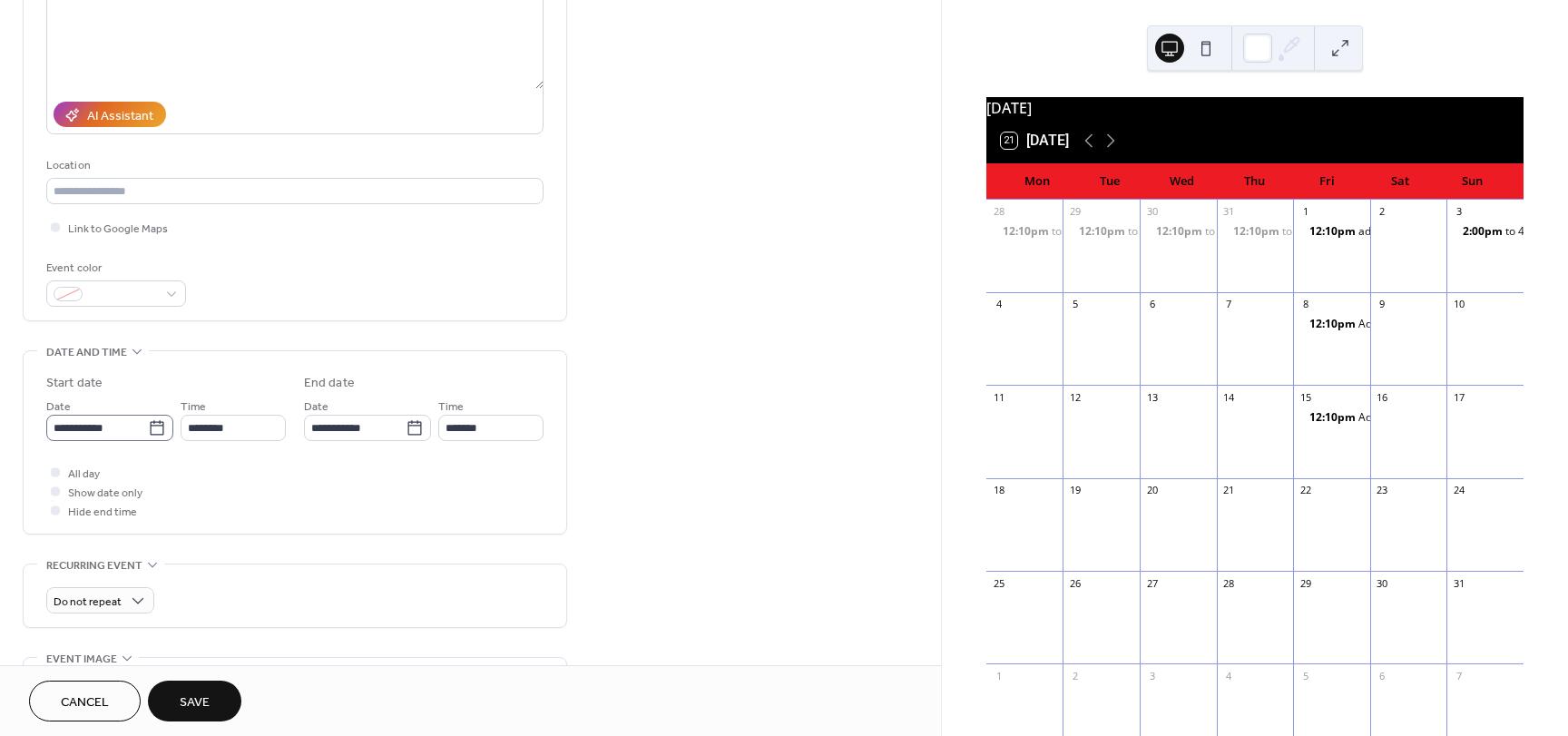 type on "**********" 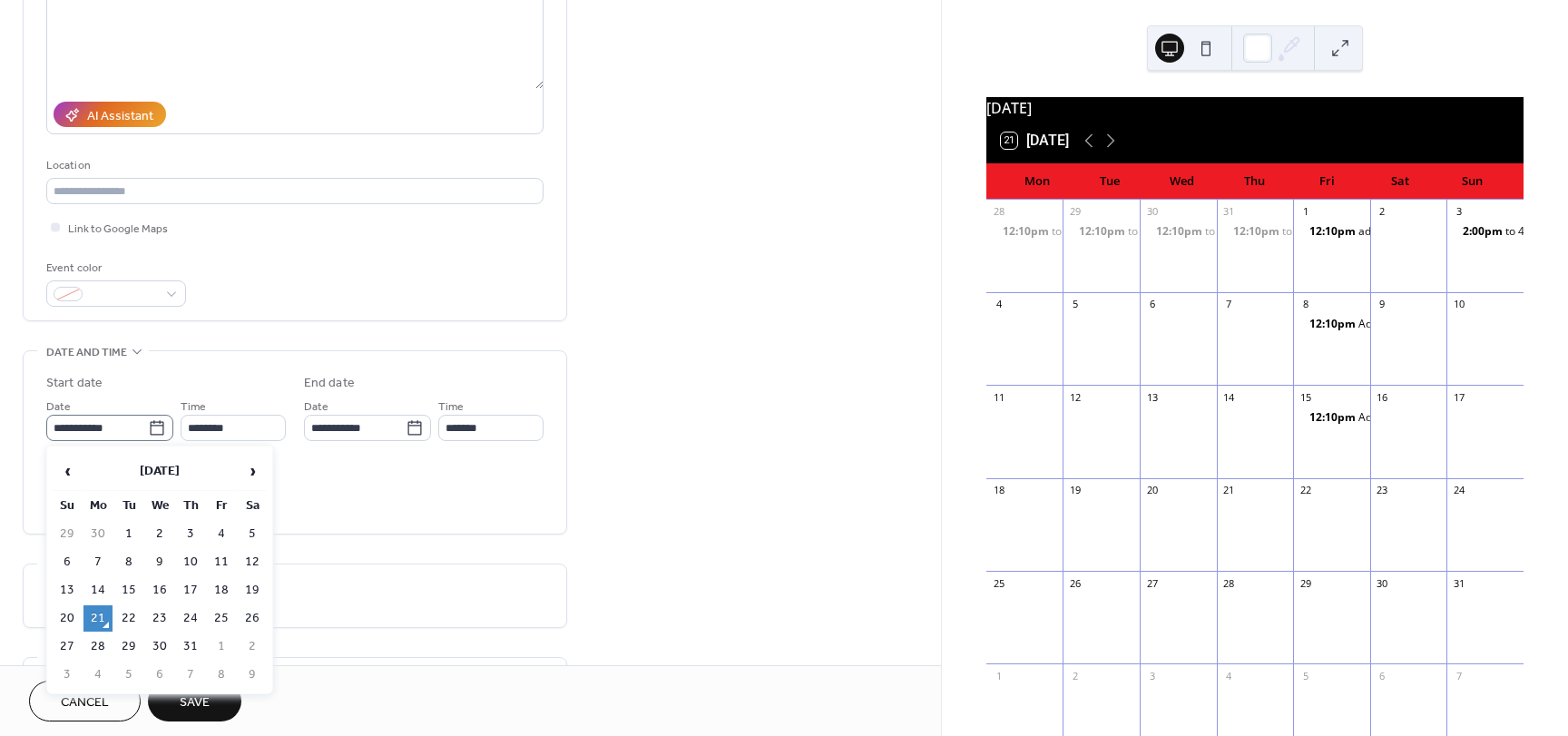 click 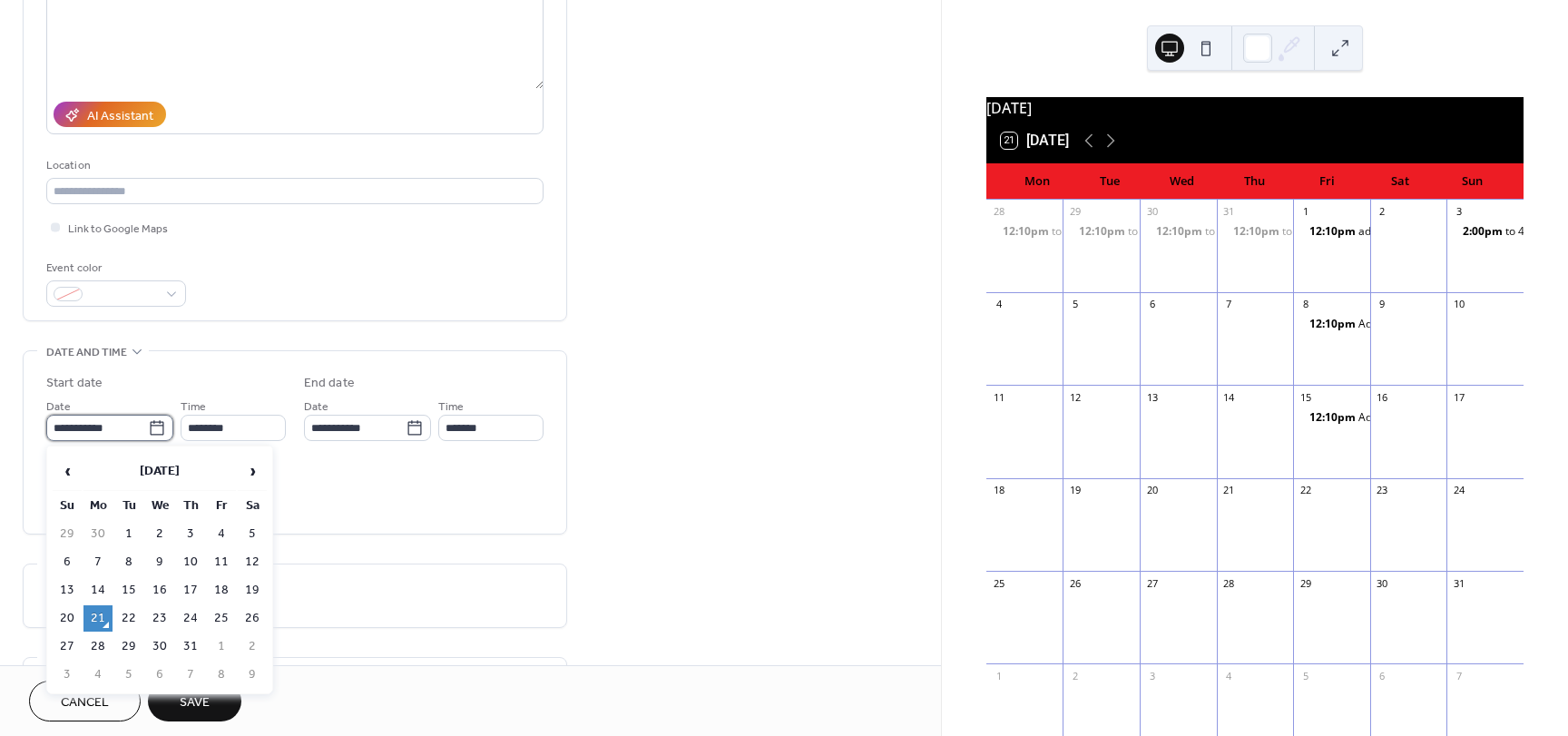 click on "**********" at bounding box center [97, 427] 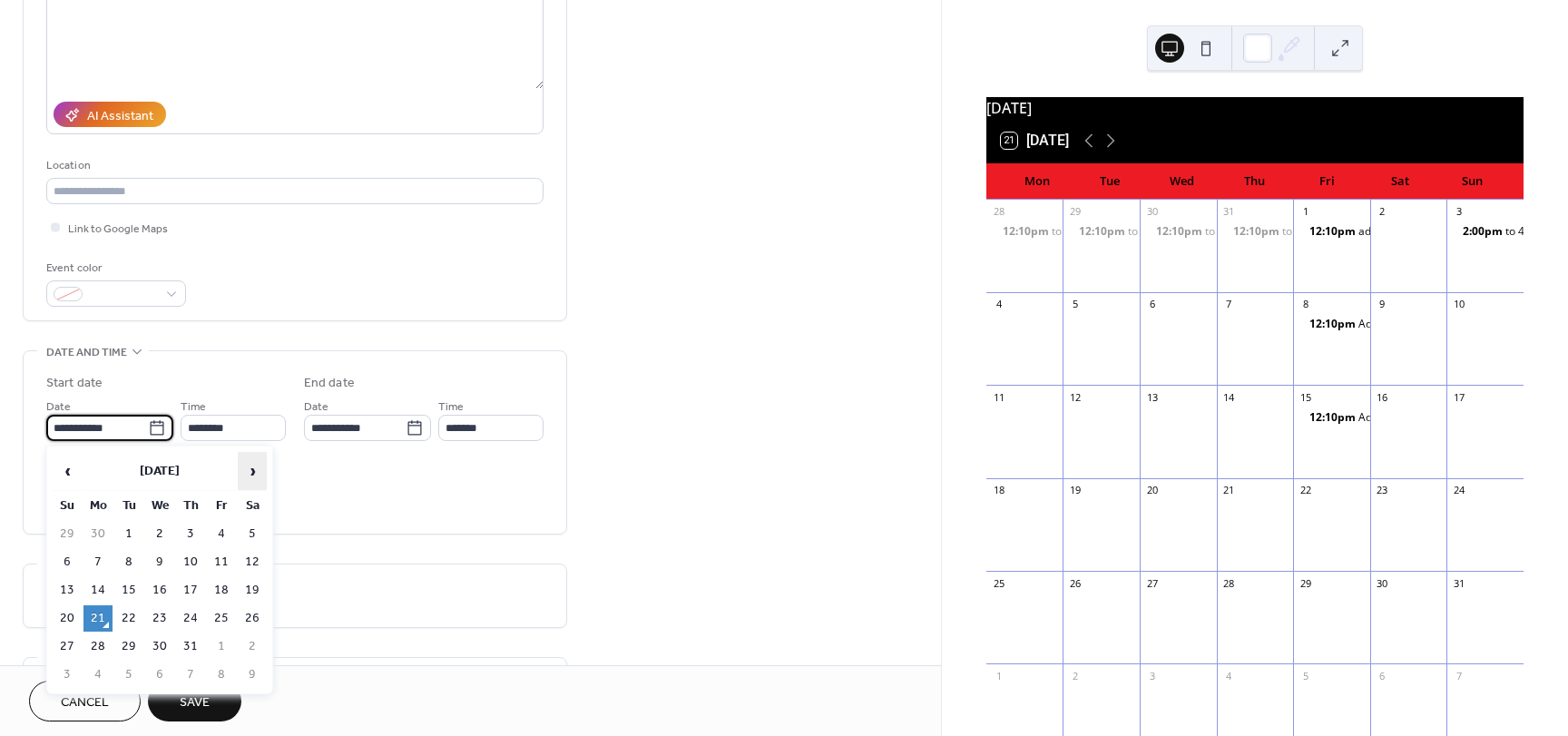 click on "›" at bounding box center (252, 471) 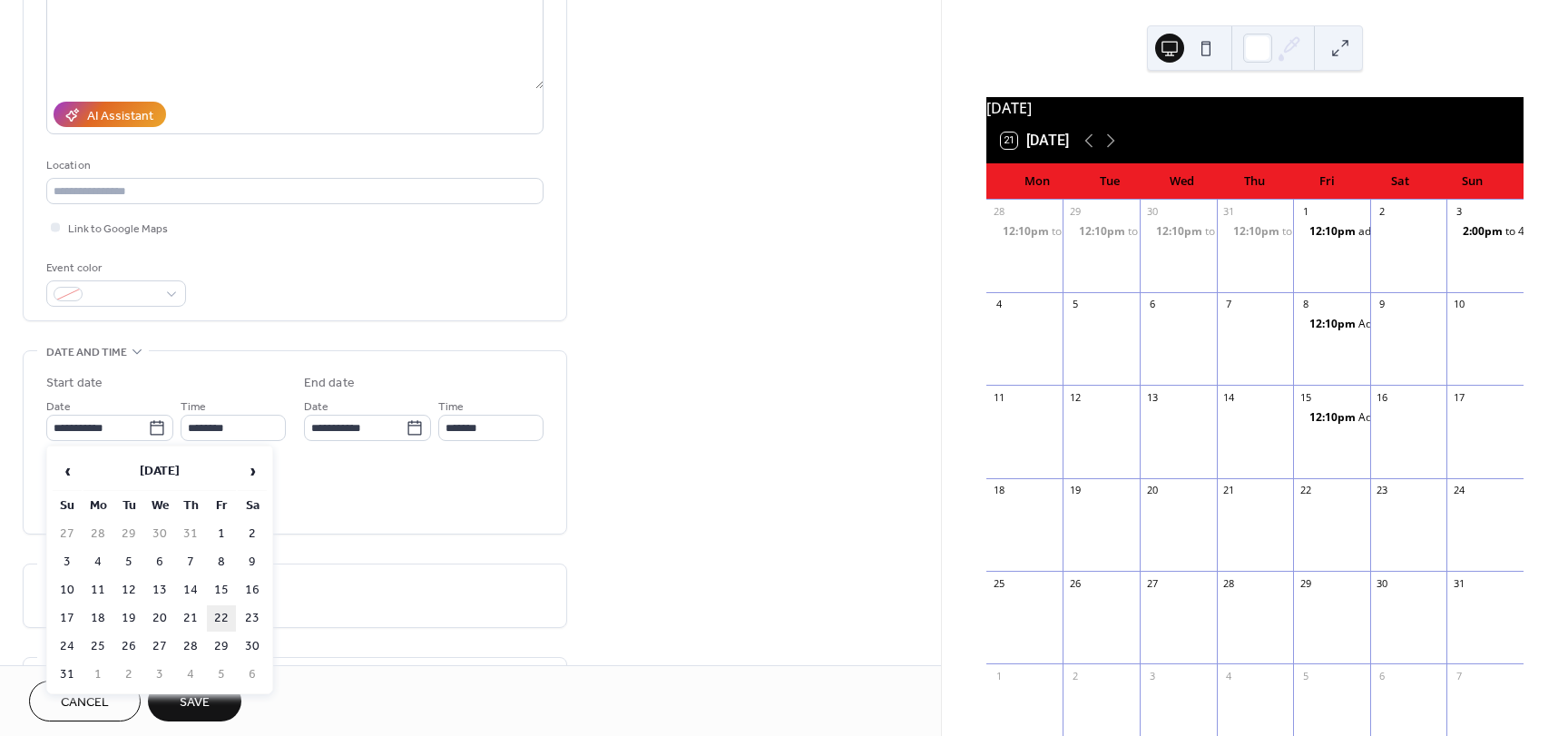 click on "22" at bounding box center (221, 618) 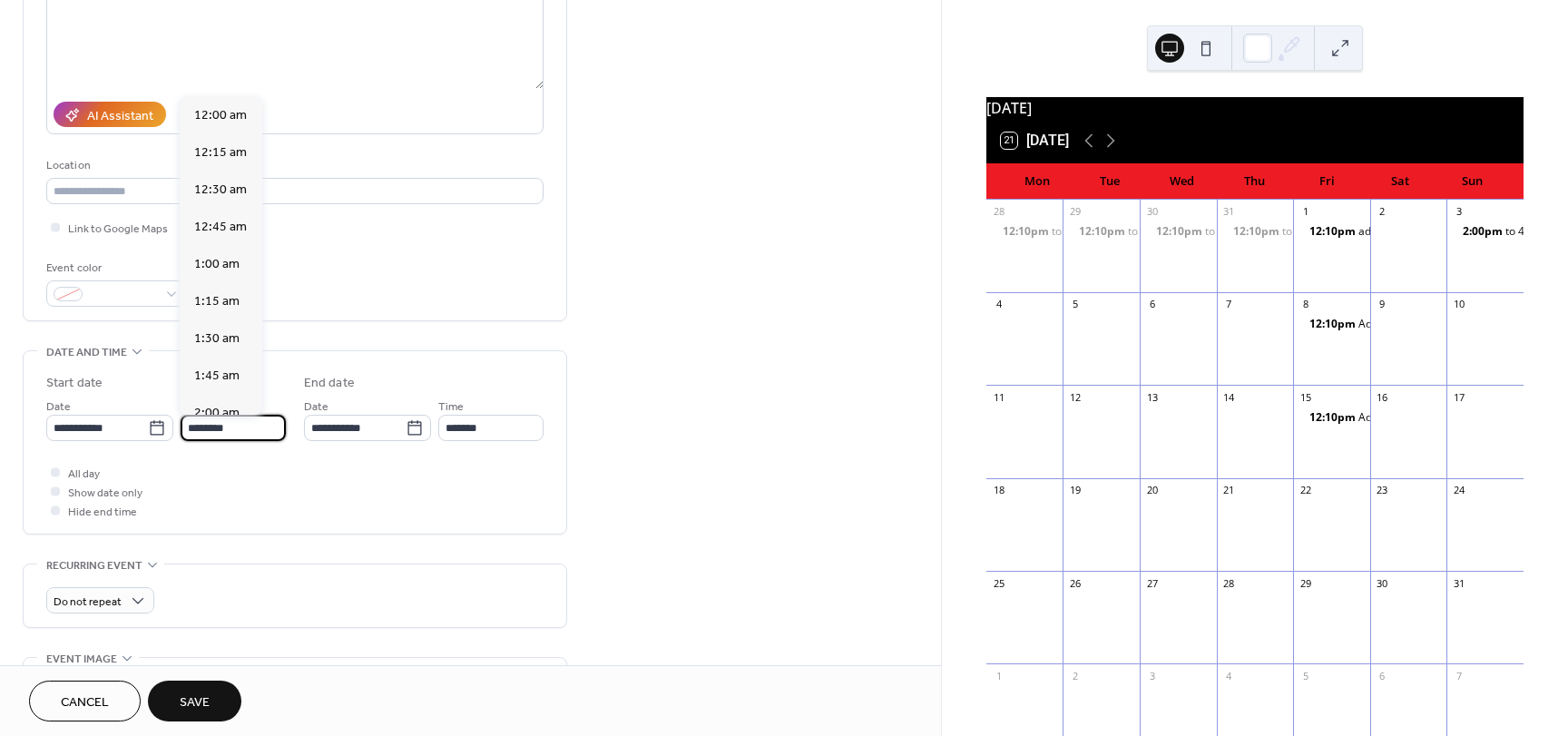 scroll, scrollTop: 1786, scrollLeft: 0, axis: vertical 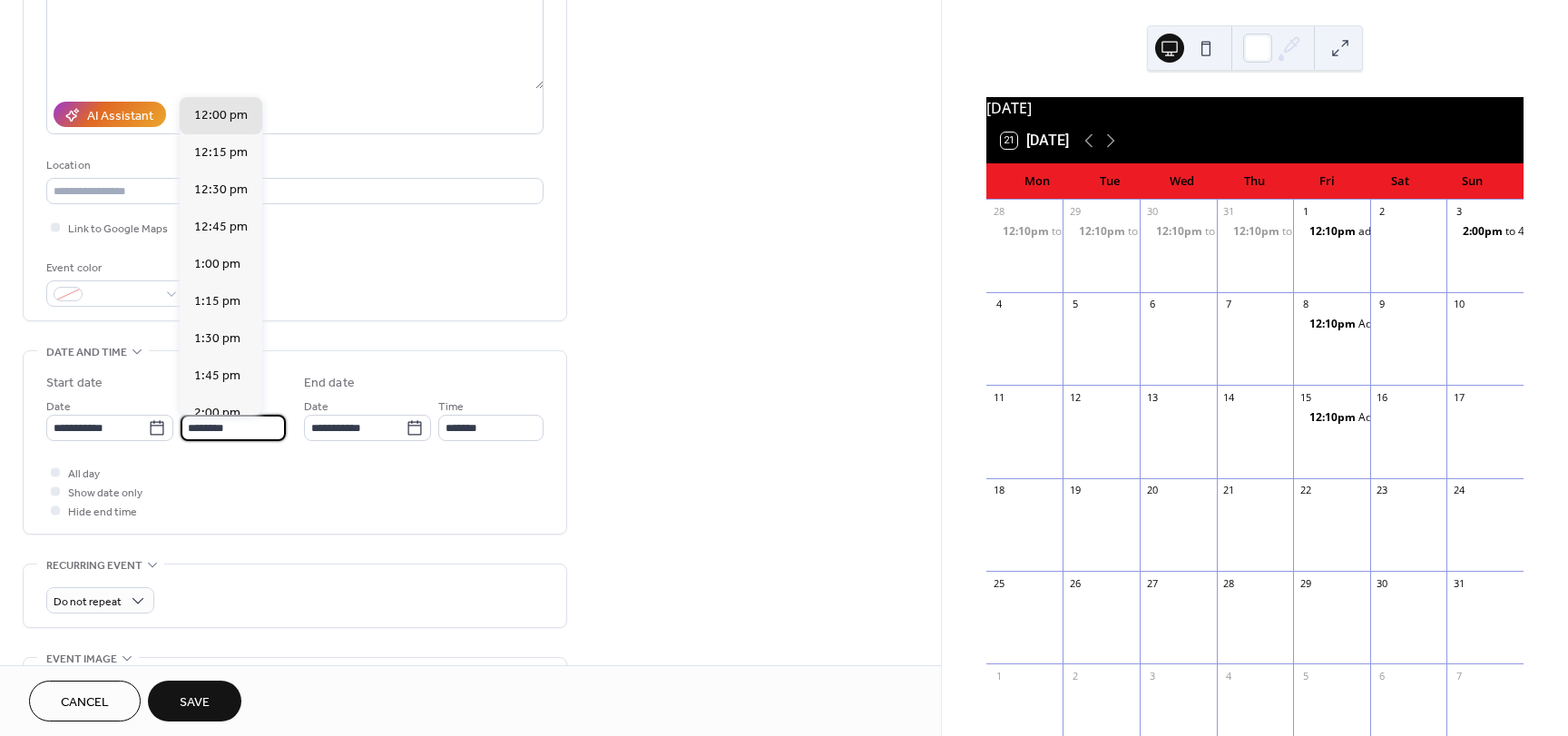 click on "********" at bounding box center (233, 427) 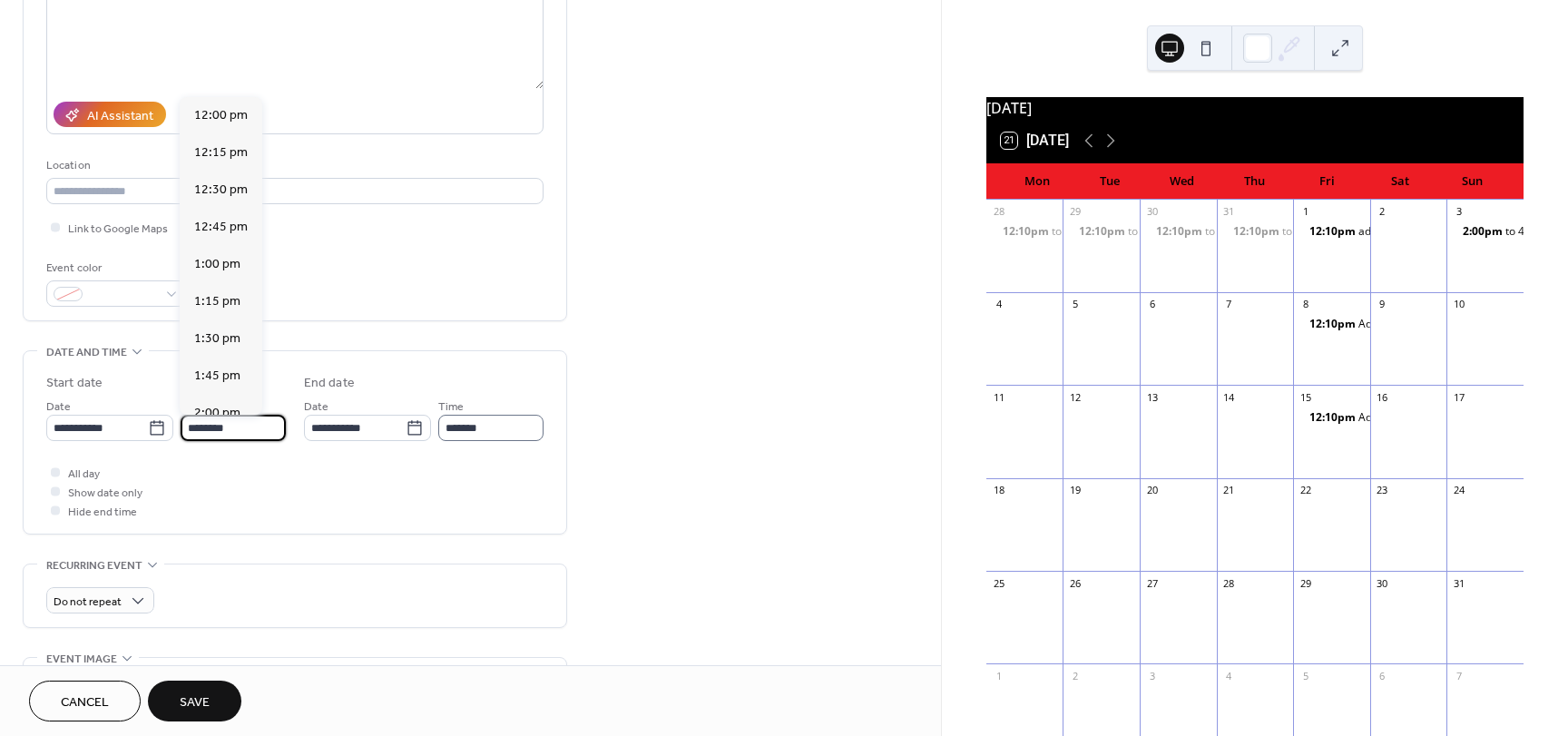 type on "********" 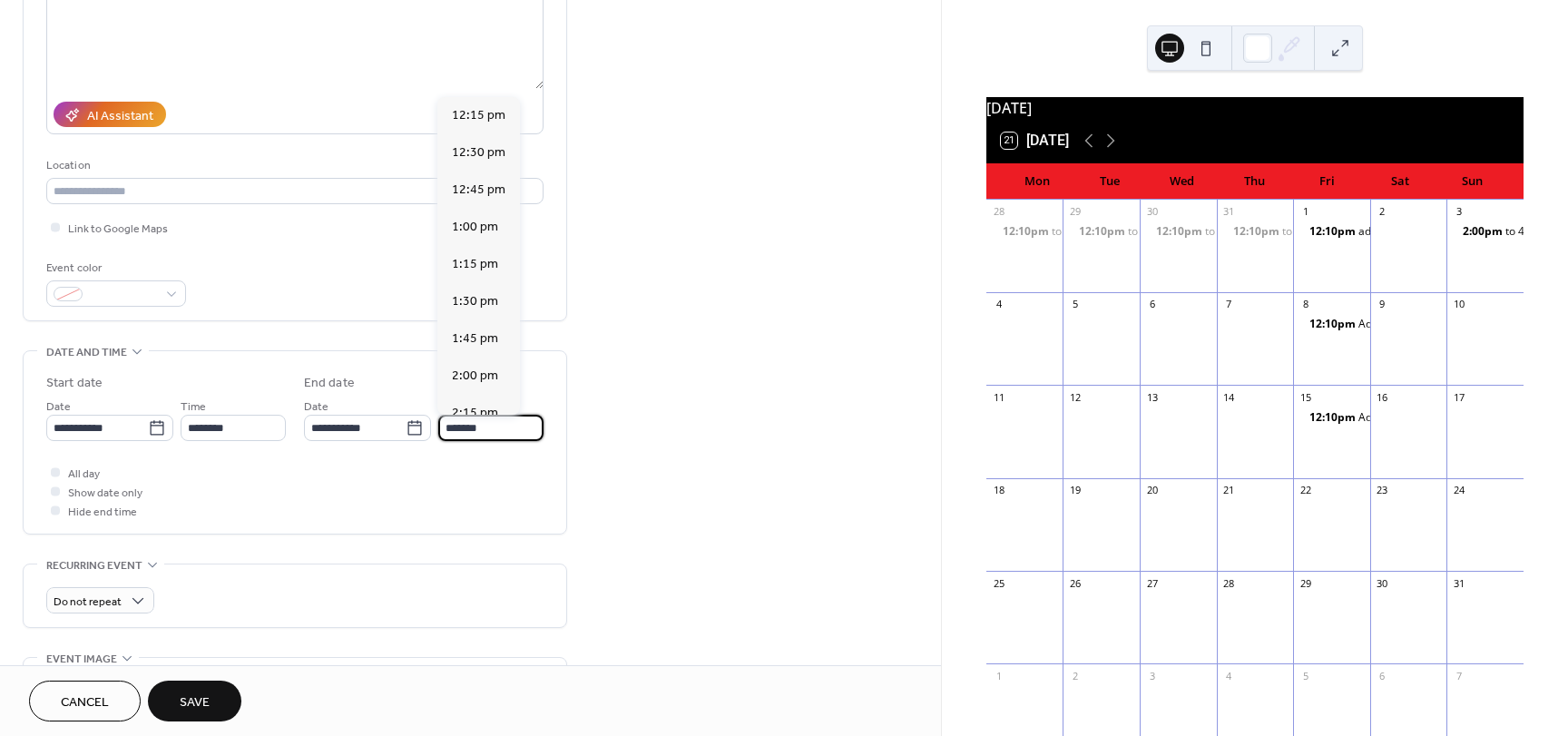 click on "*******" at bounding box center [491, 427] 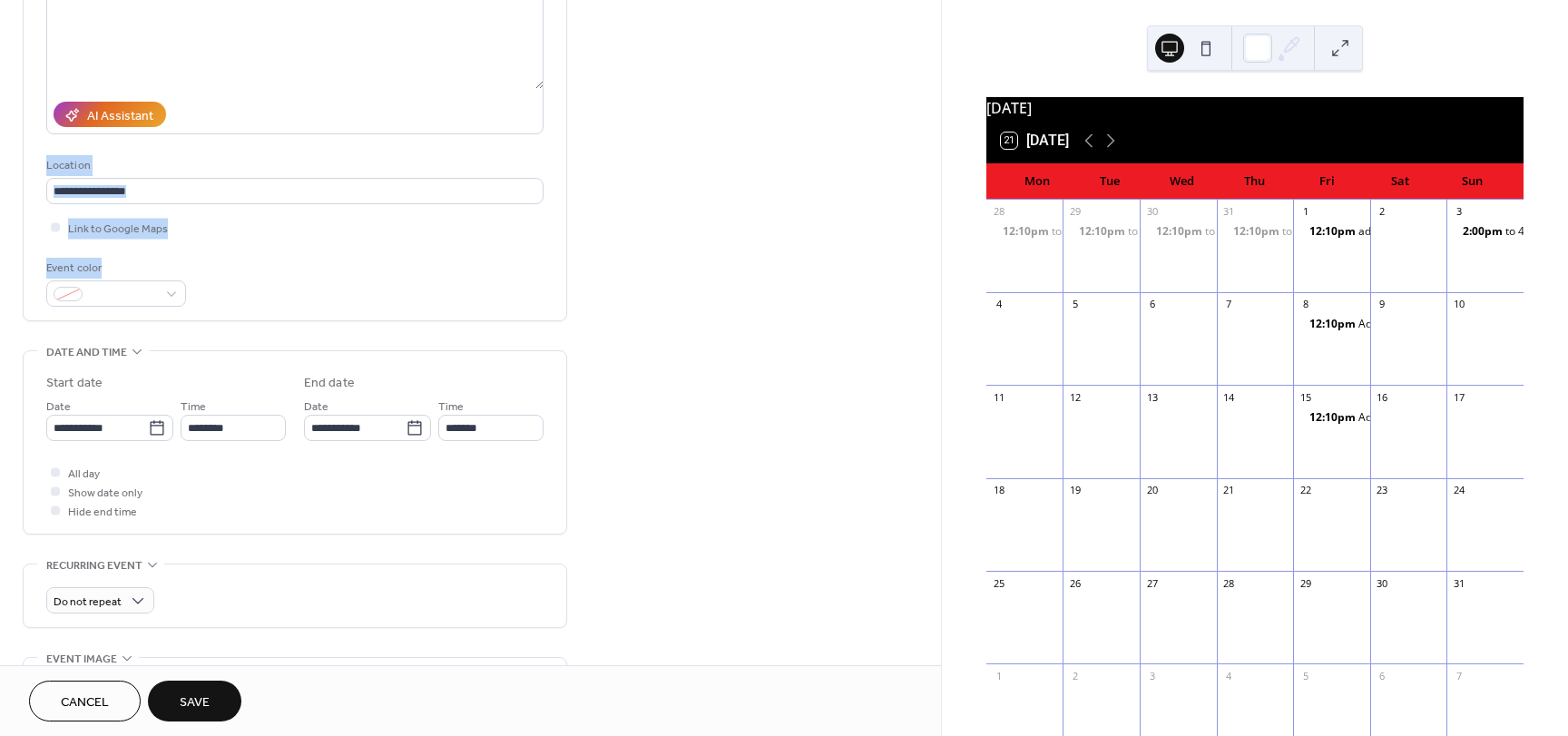 drag, startPoint x: 935, startPoint y: 251, endPoint x: 936, endPoint y: 103, distance: 148.00338 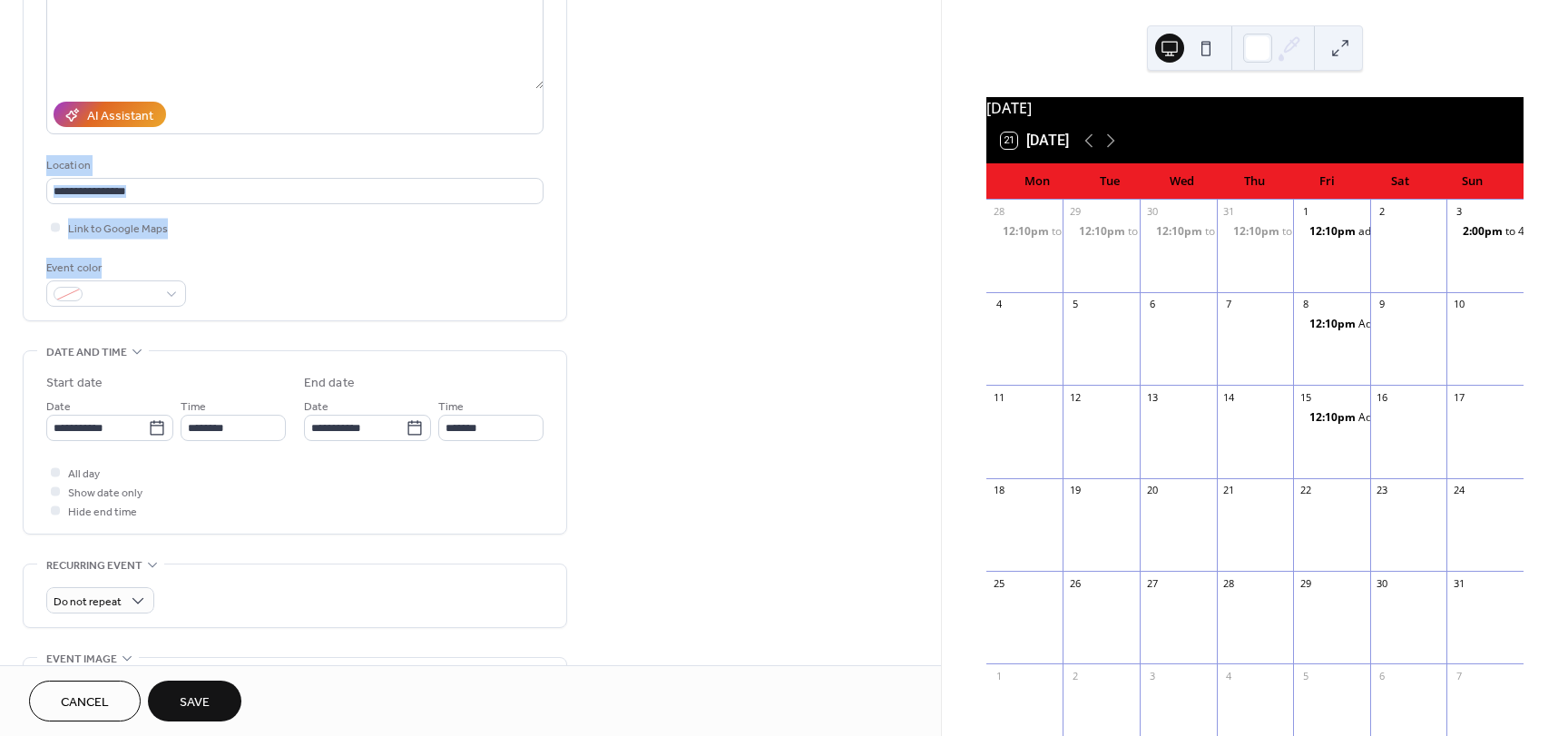 click on "**********" at bounding box center (470, 332) 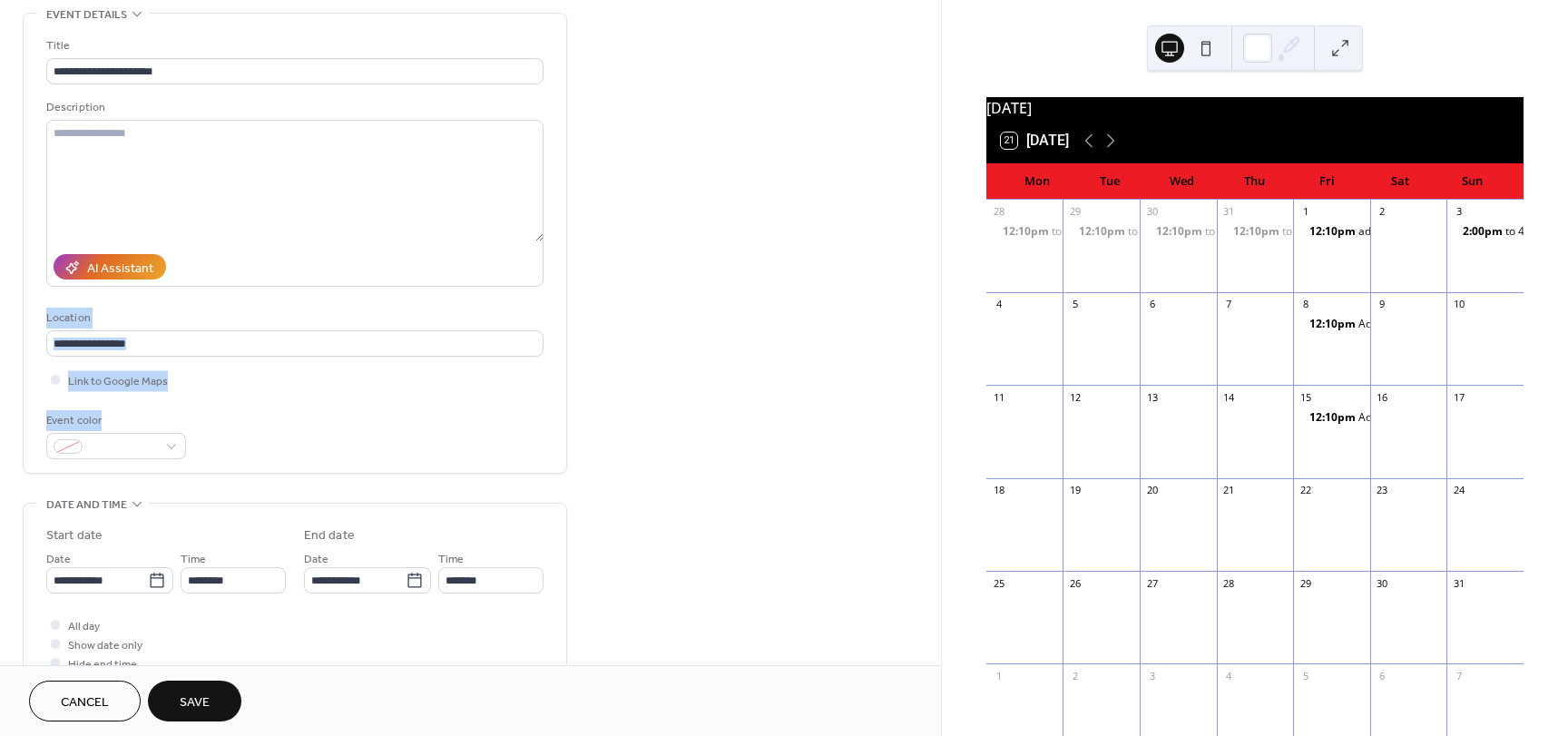 scroll, scrollTop: 0, scrollLeft: 0, axis: both 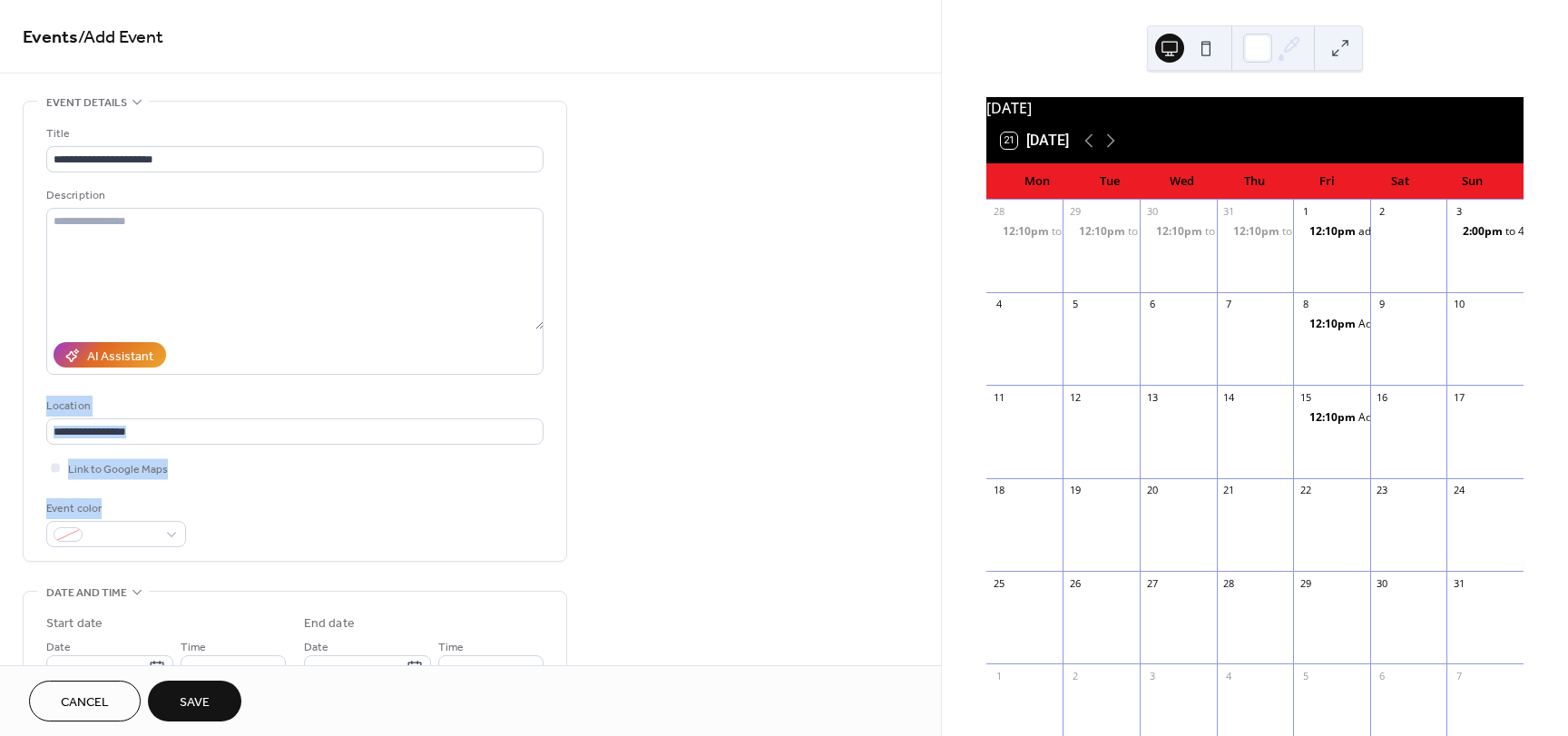 click on "Save" at bounding box center (194, 702) 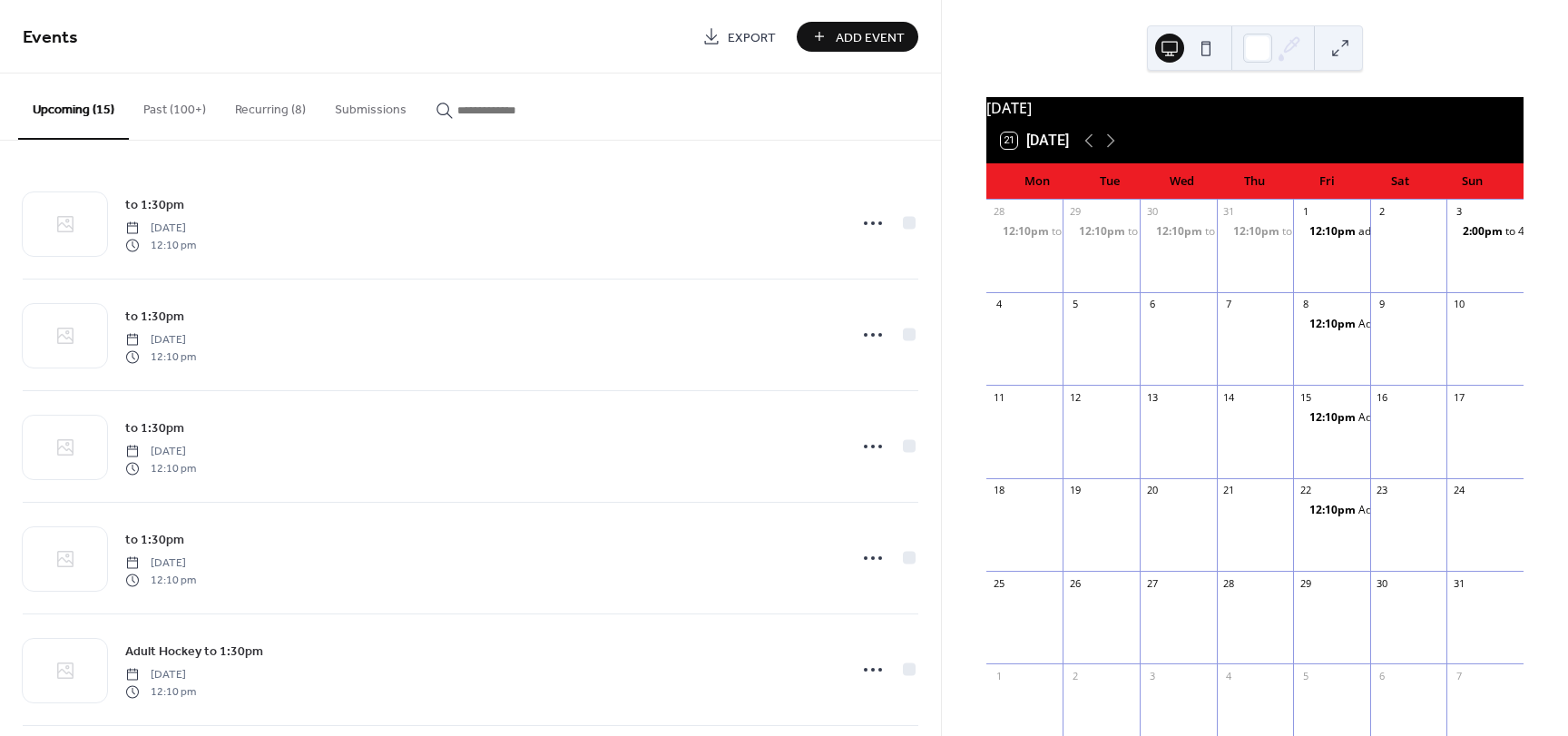 click on "Add Event" at bounding box center [870, 37] 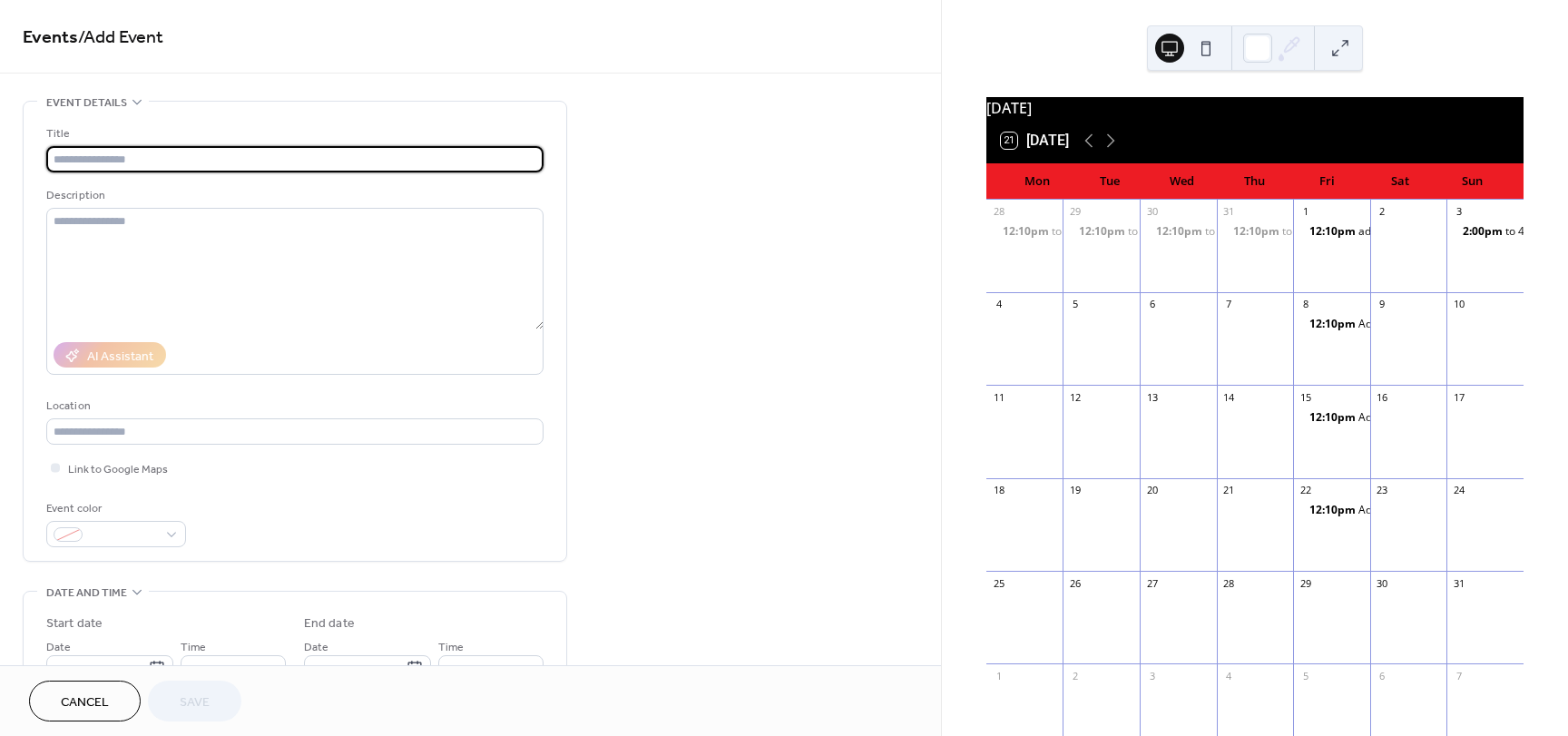 click at bounding box center (295, 159) 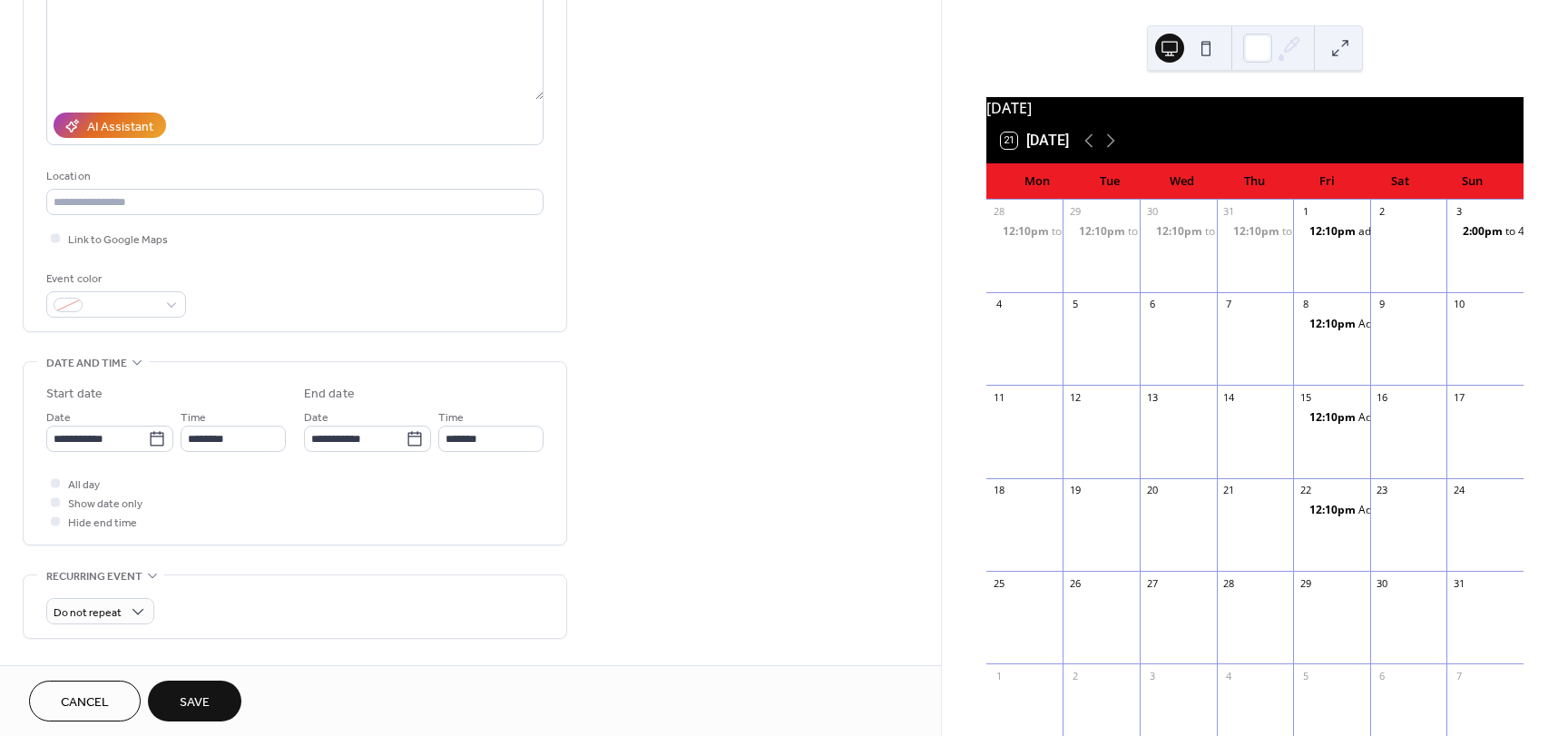 scroll, scrollTop: 258, scrollLeft: 0, axis: vertical 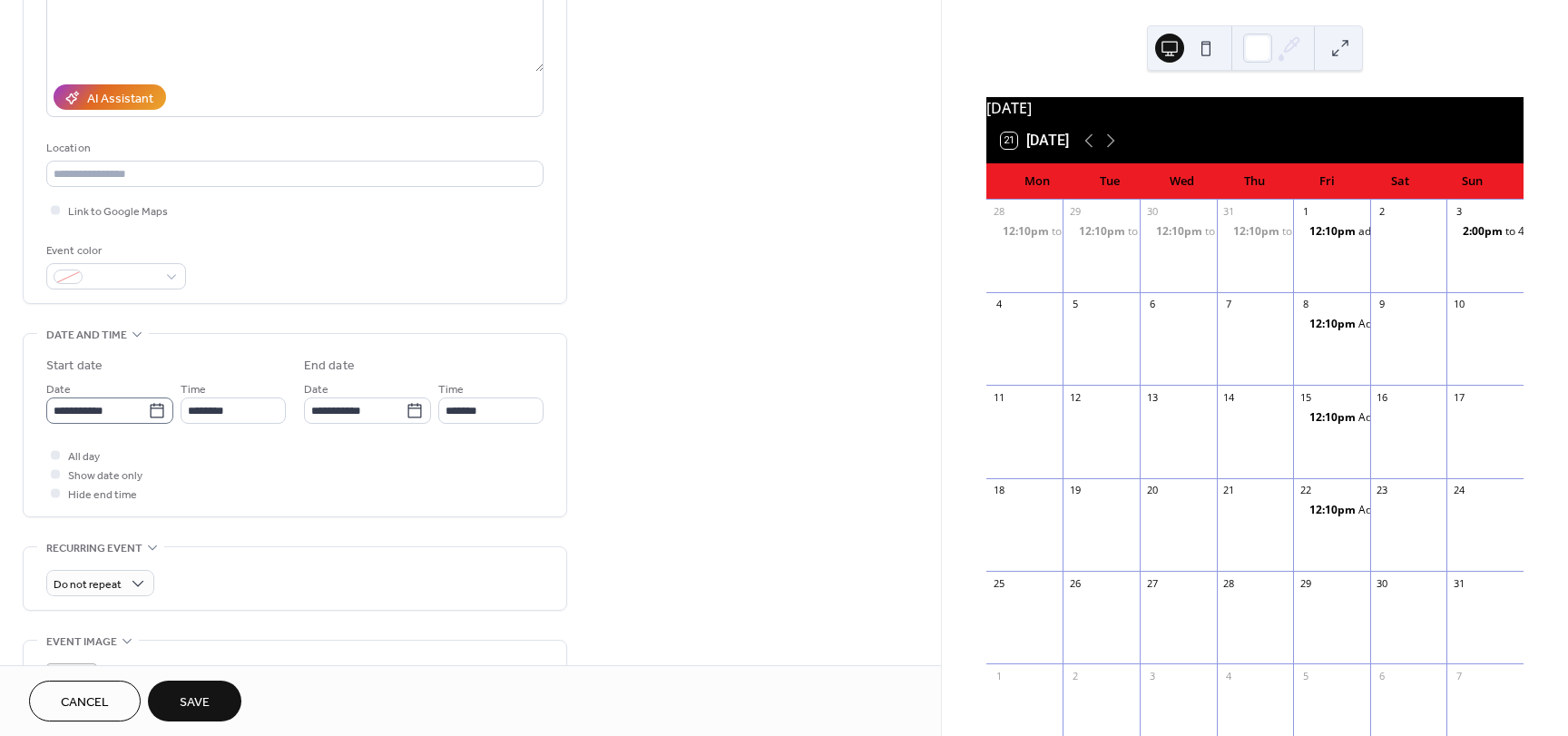 type on "**********" 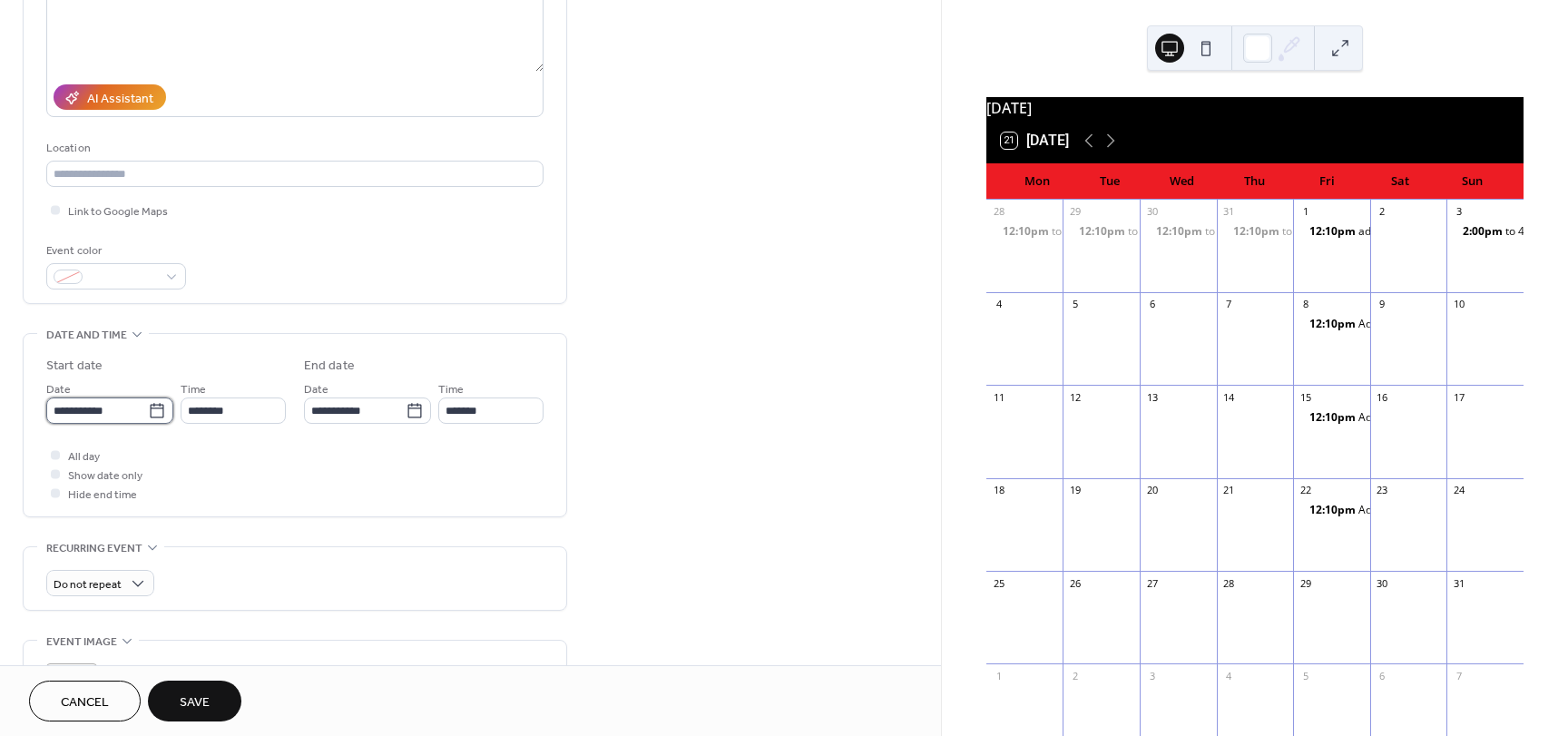 click on "**********" at bounding box center (97, 410) 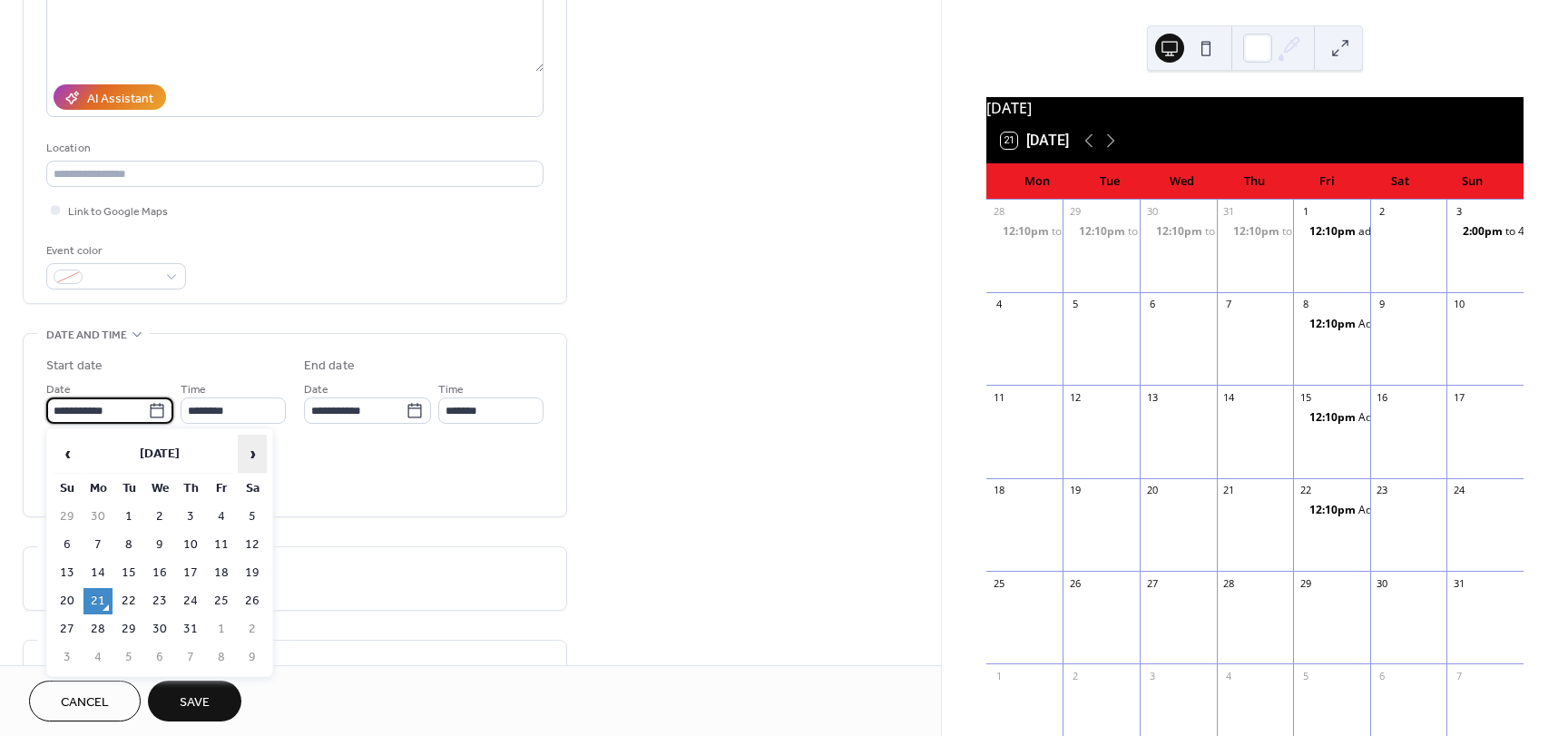 click on "›" at bounding box center [252, 454] 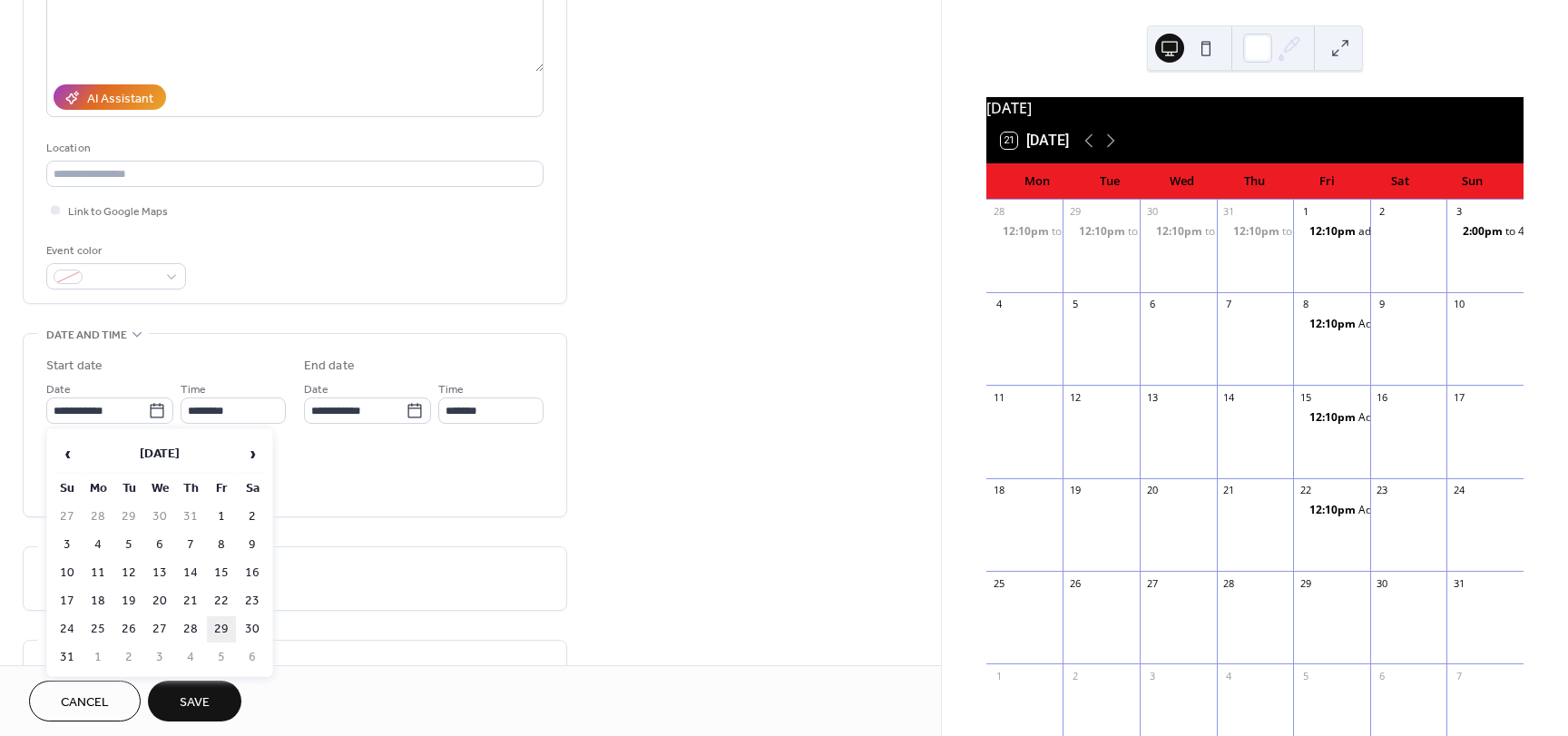 click on "29" at bounding box center (221, 629) 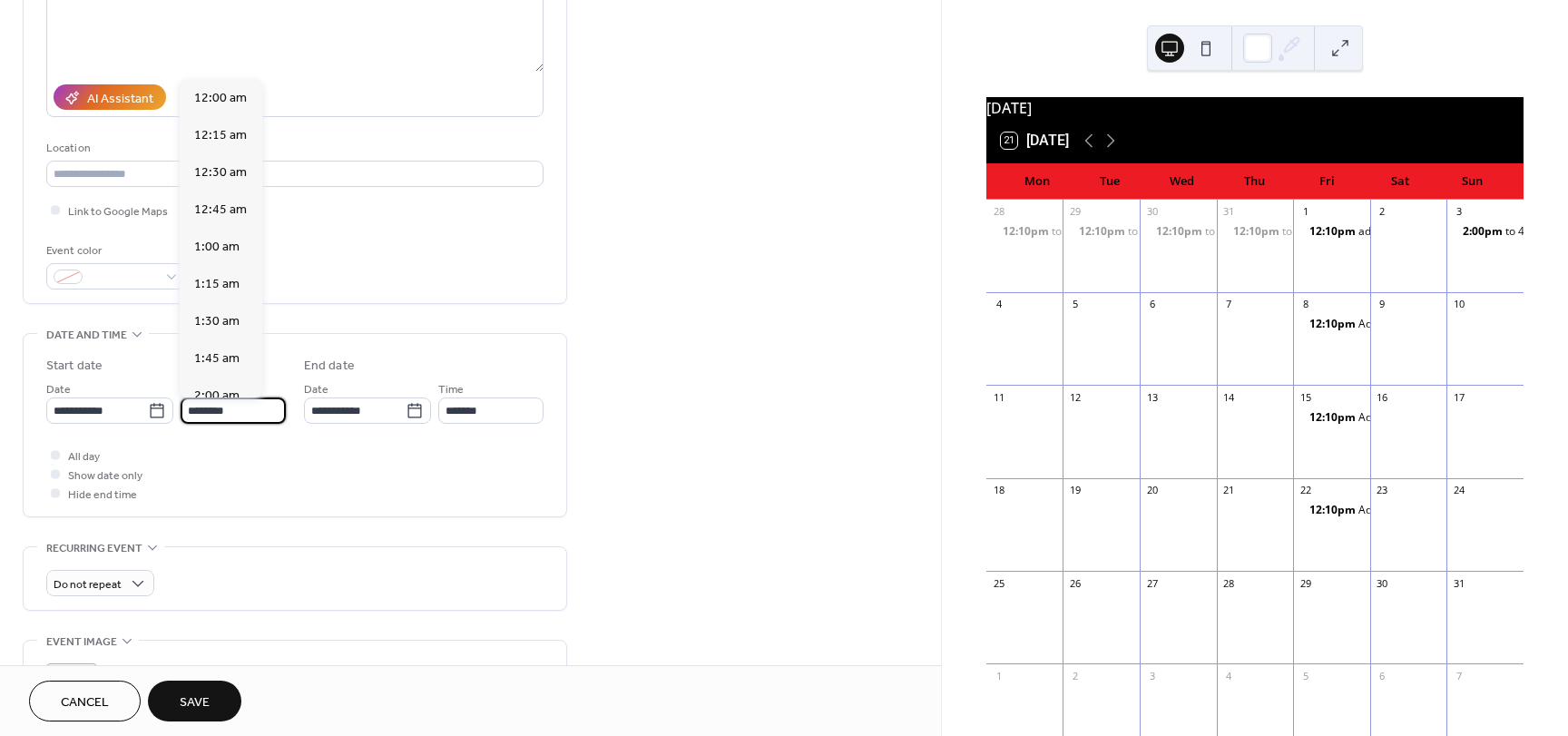 scroll, scrollTop: 1786, scrollLeft: 0, axis: vertical 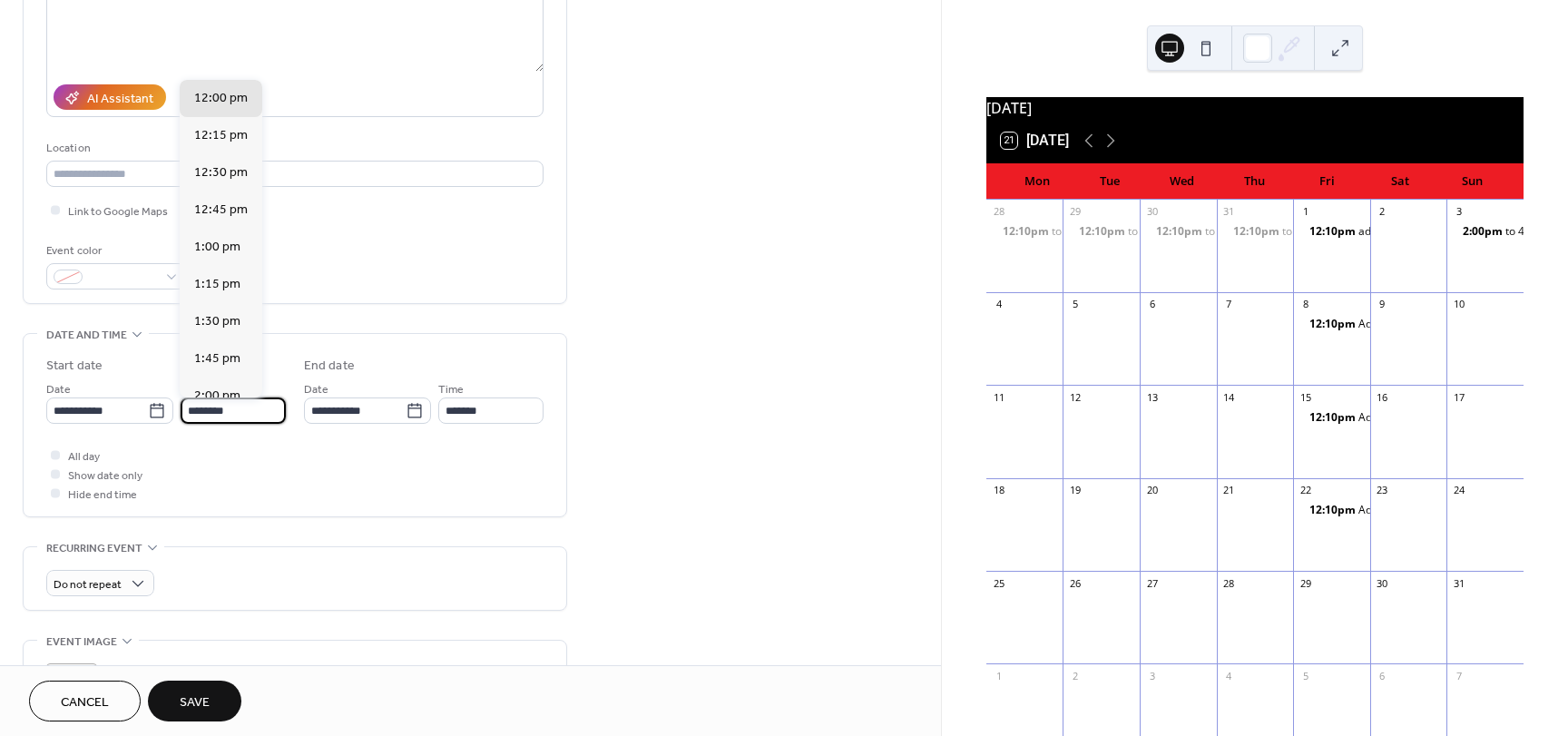 click on "********" at bounding box center [233, 410] 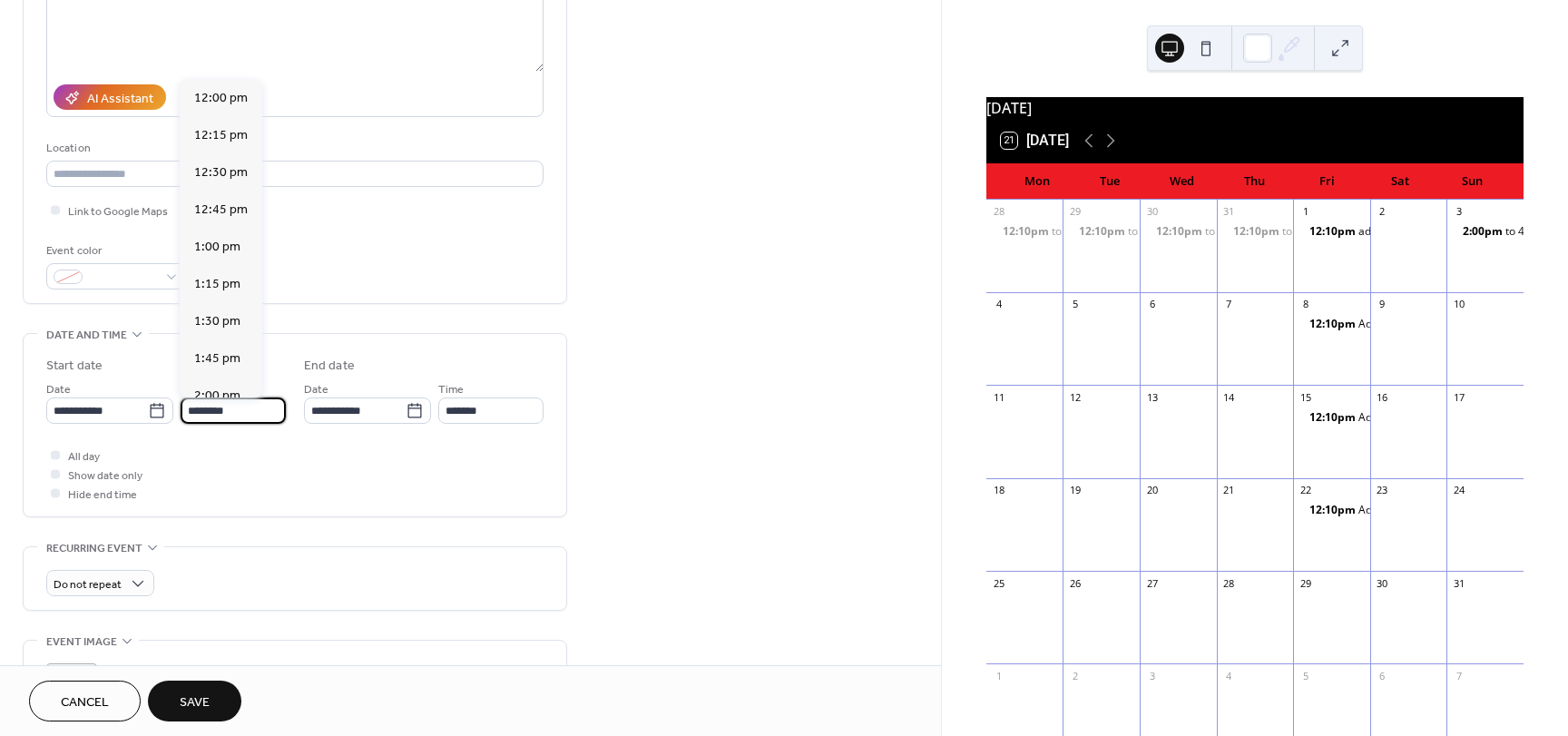 type on "********" 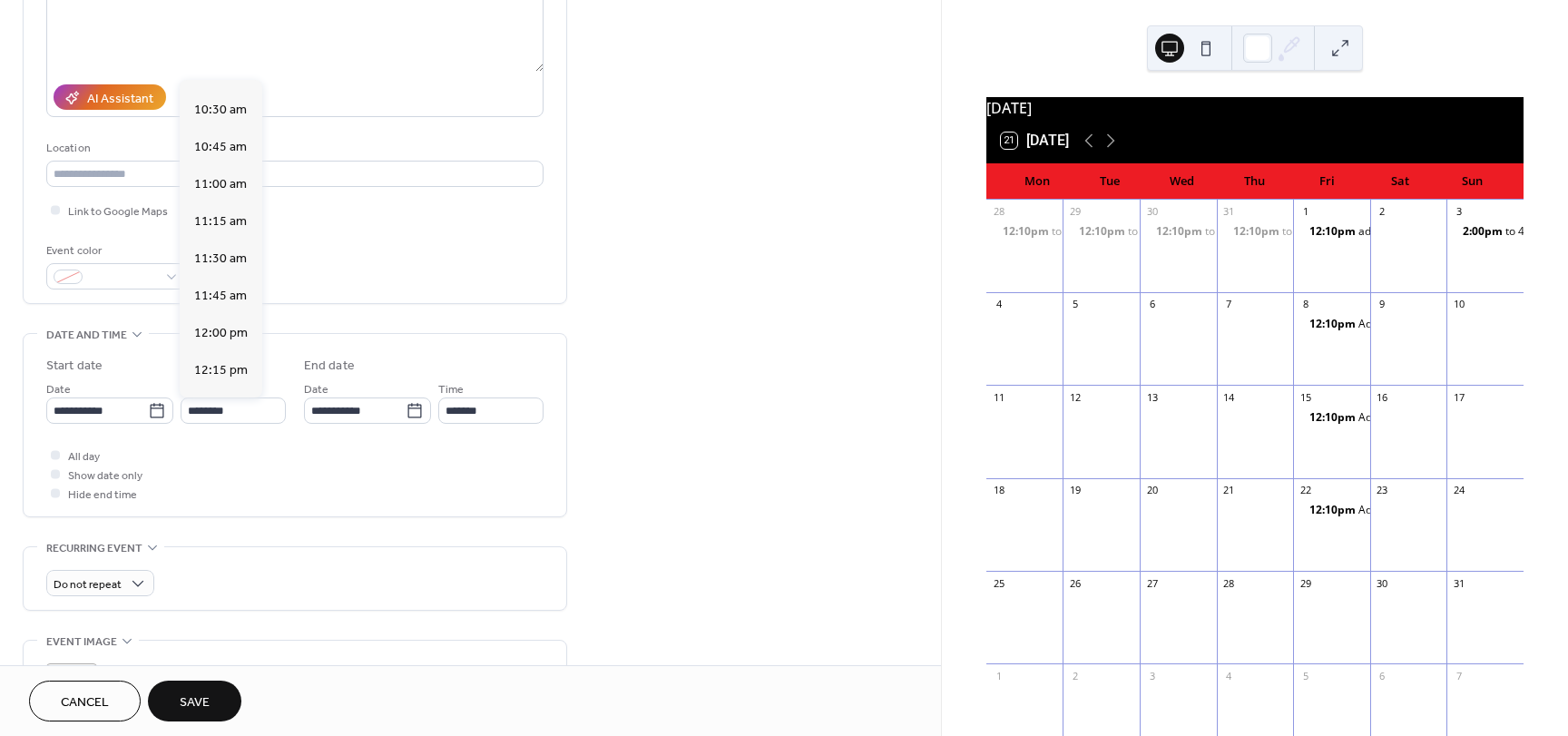 scroll, scrollTop: 1755, scrollLeft: 0, axis: vertical 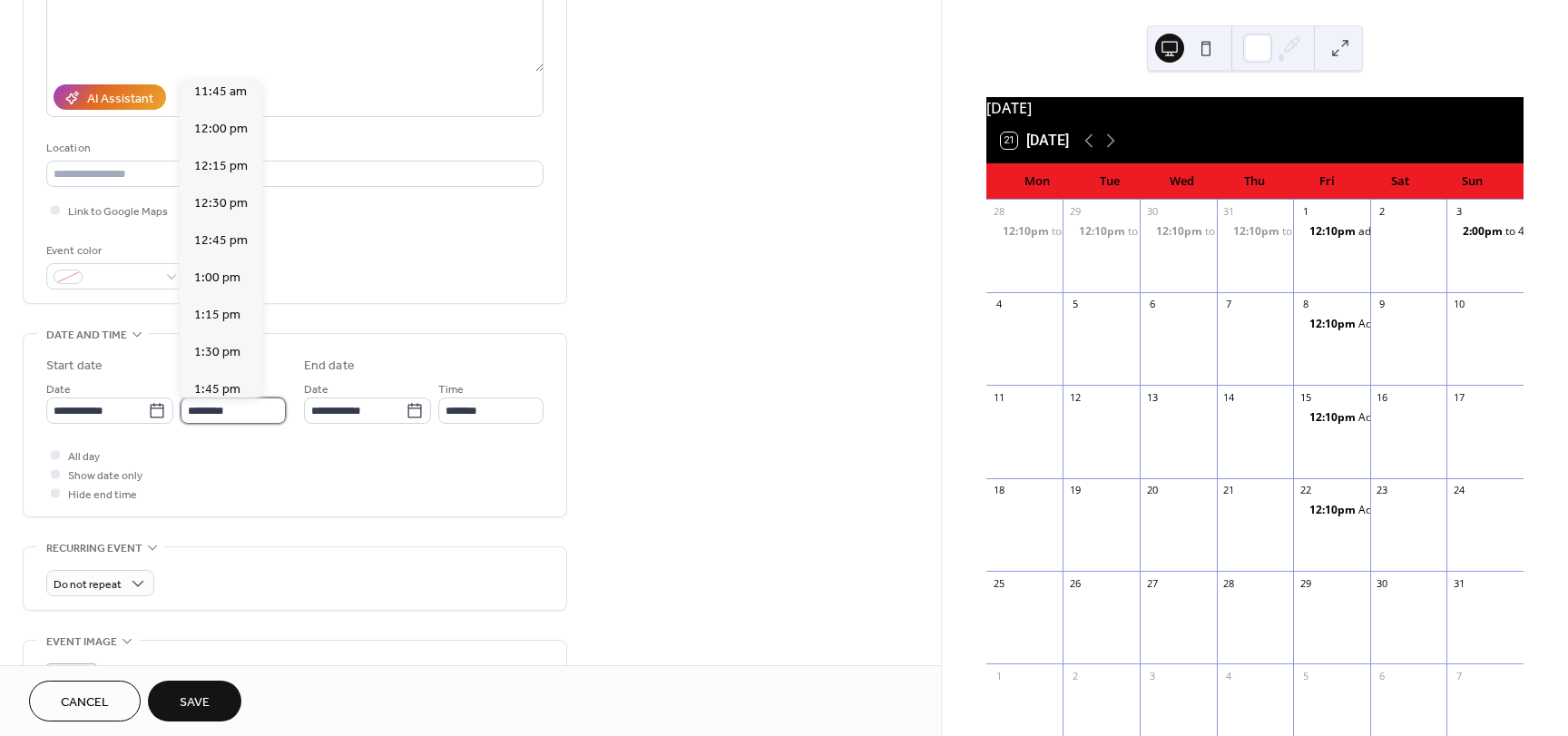 type on "*******" 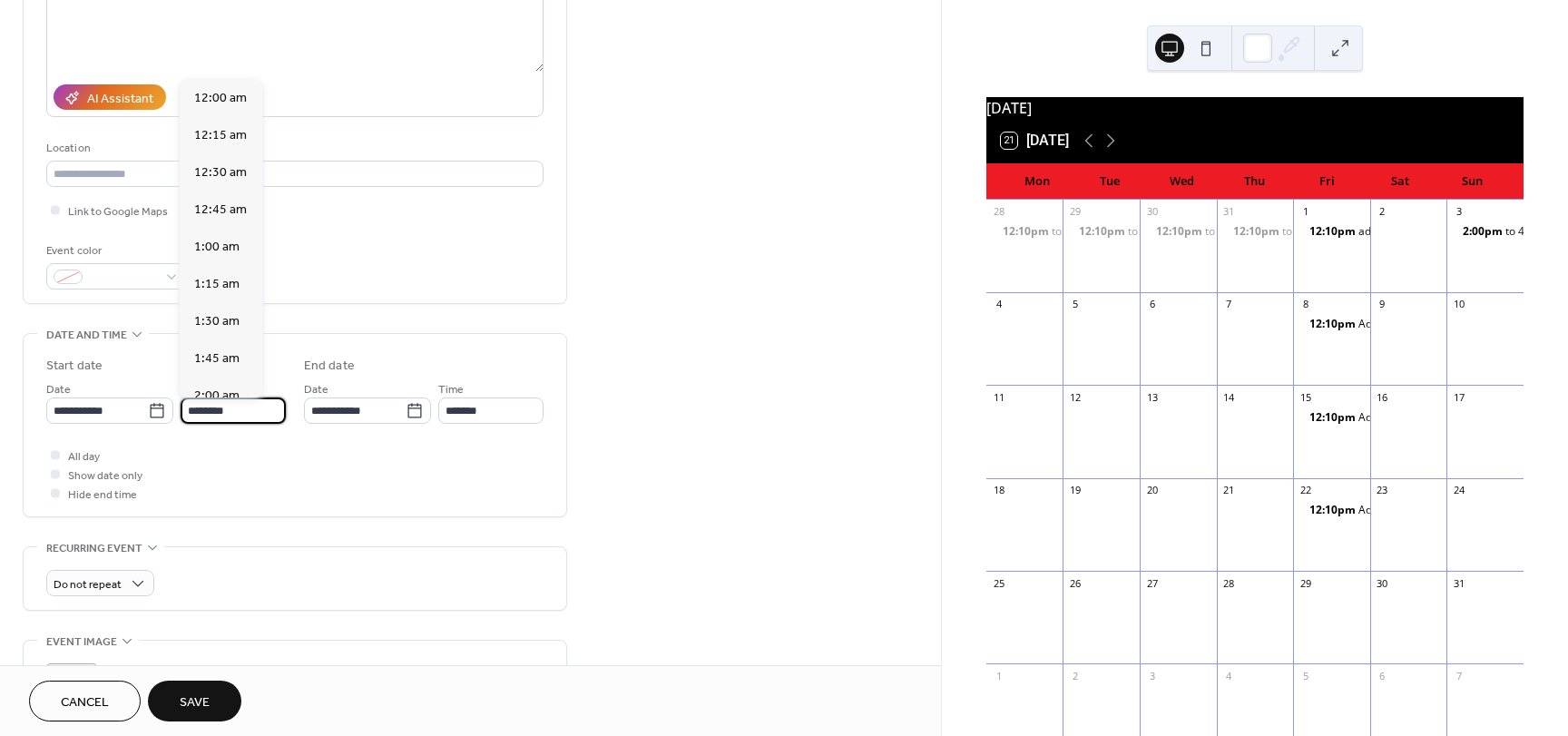 click on "********" at bounding box center (233, 410) 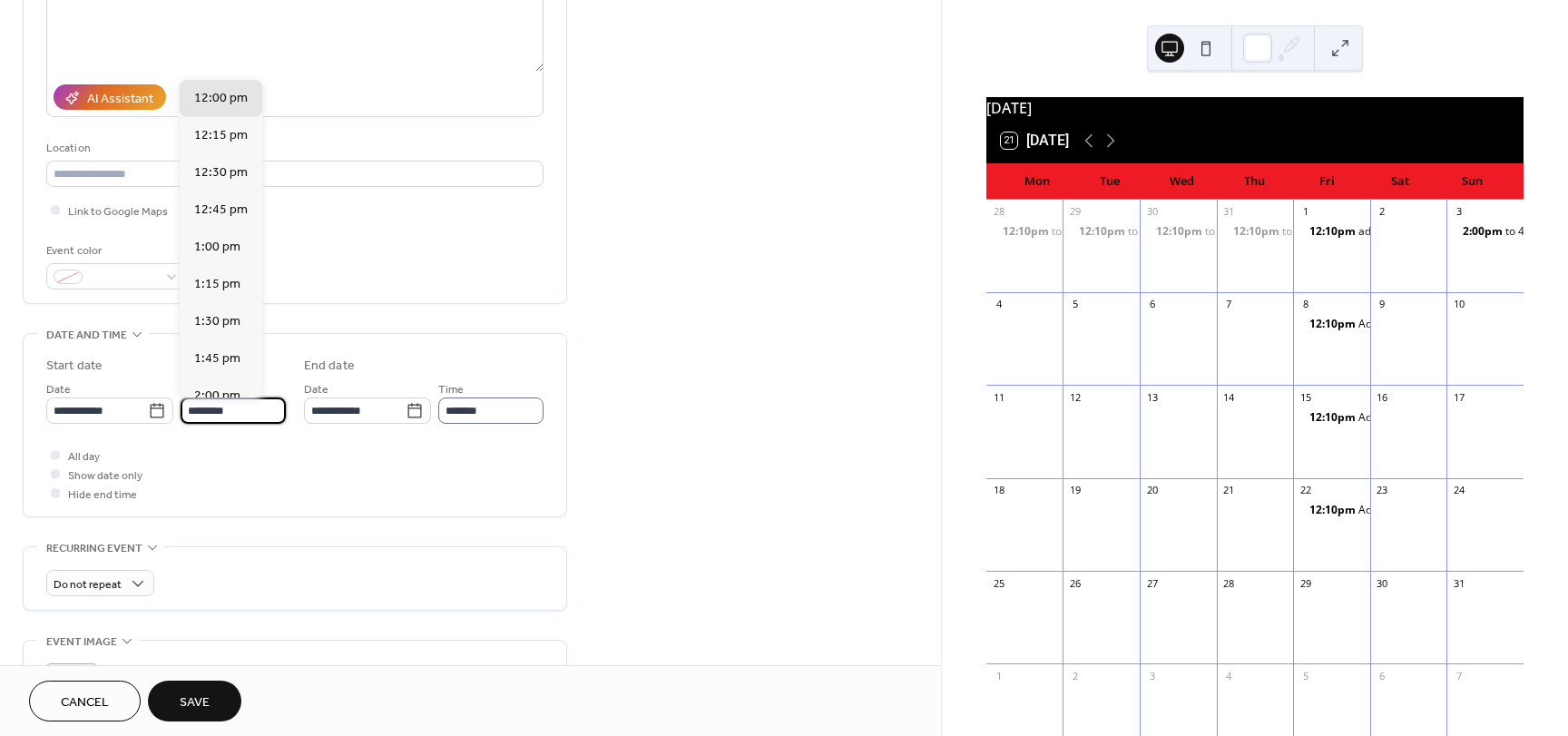 type on "********" 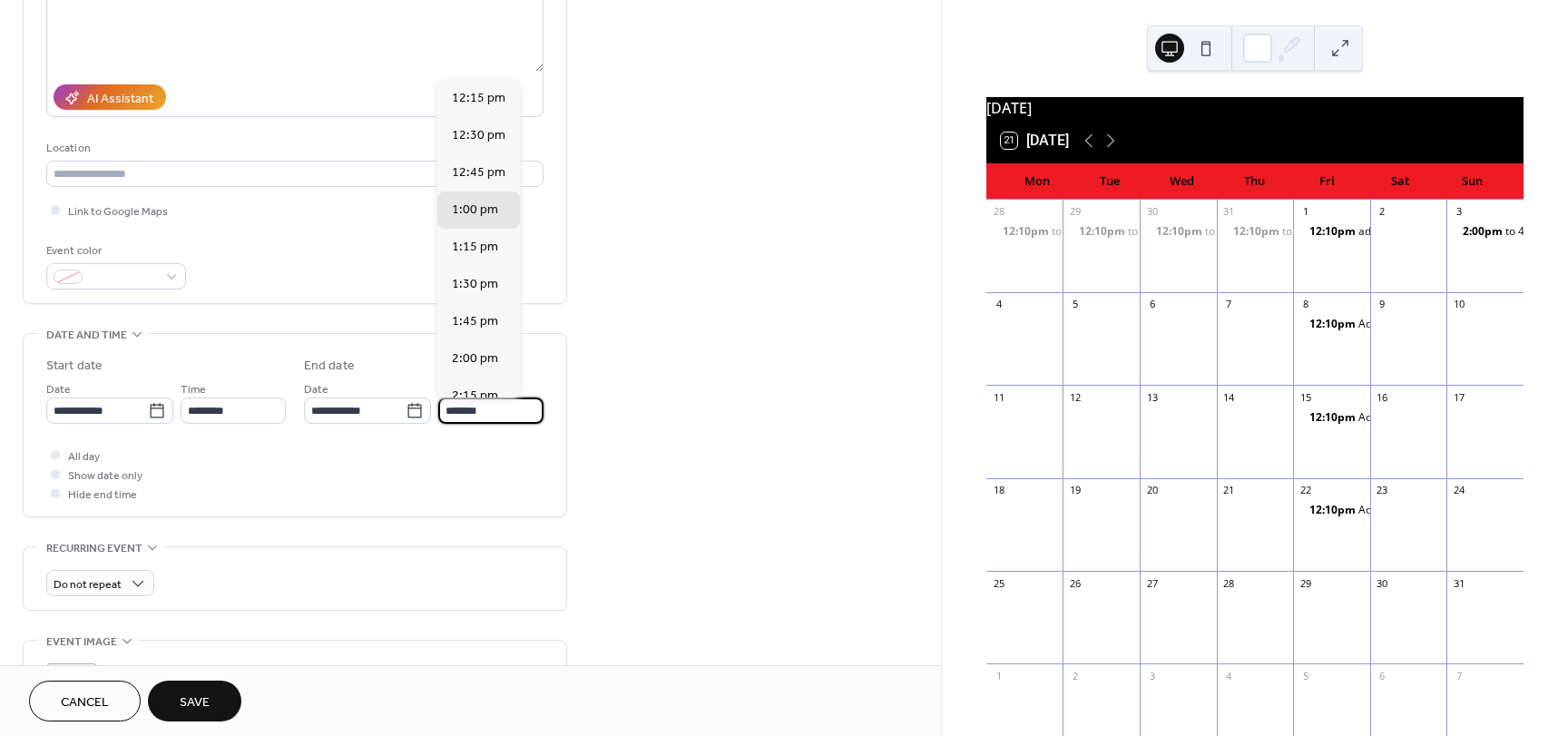 click on "*******" at bounding box center (491, 410) 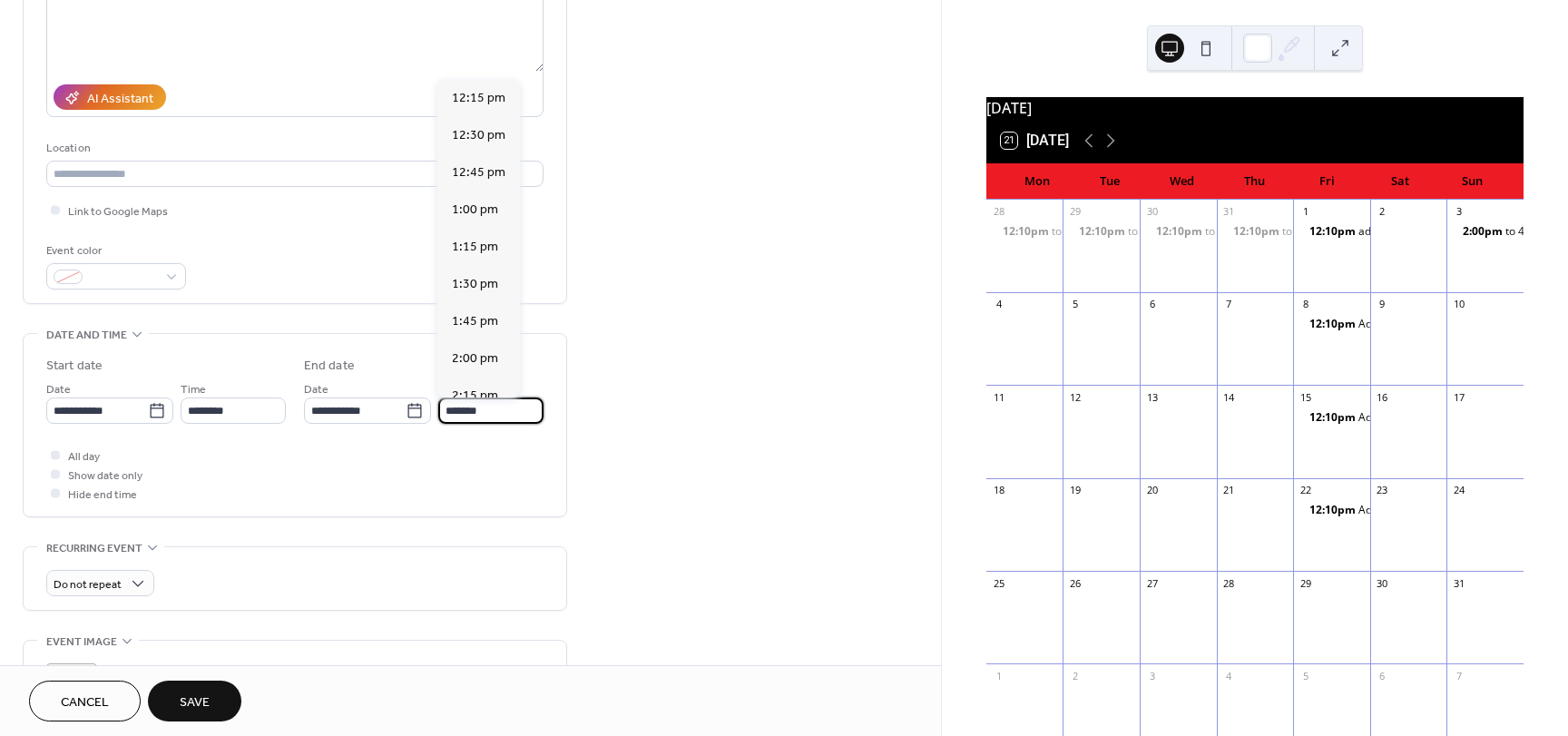 type on "*******" 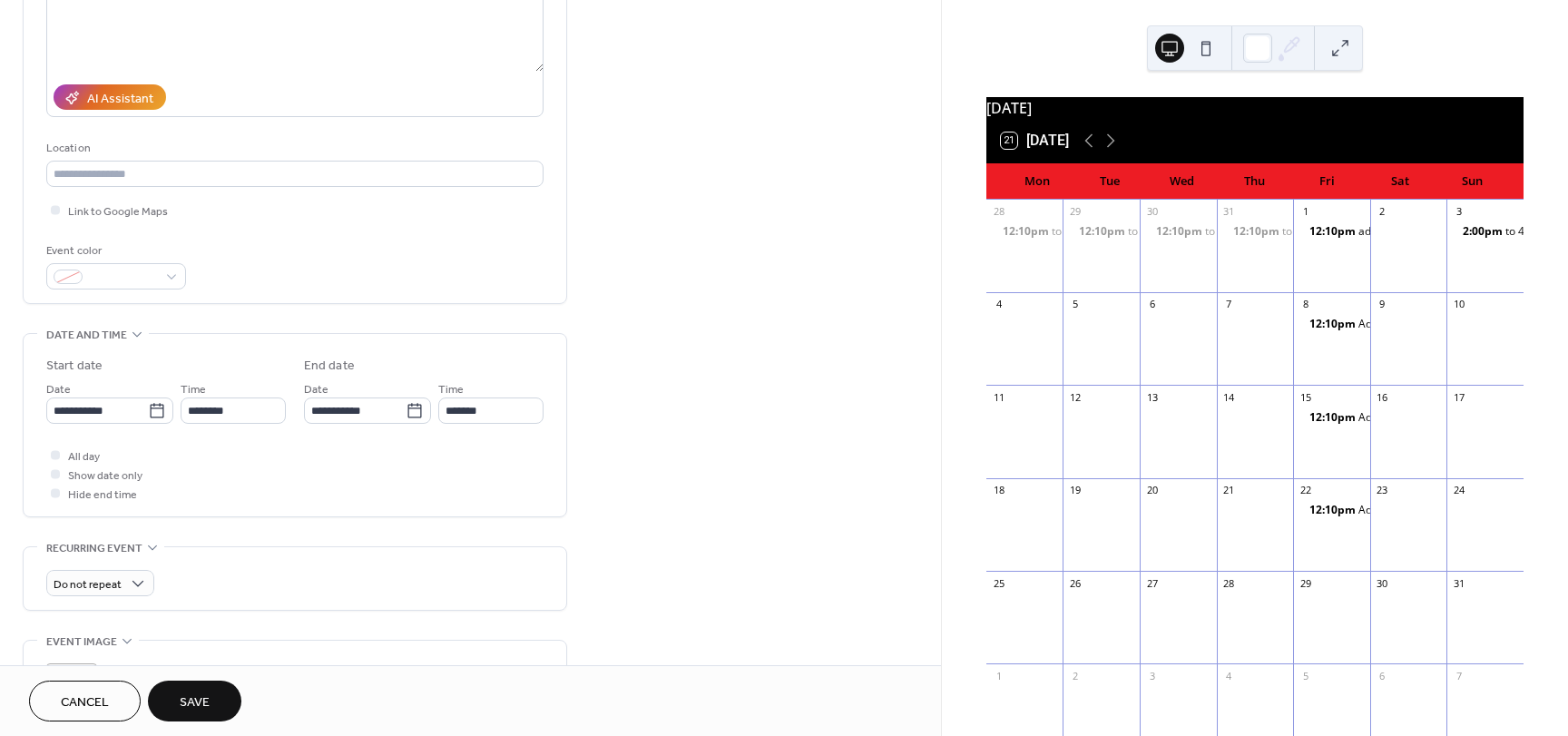 click on "**********" at bounding box center [470, 396] 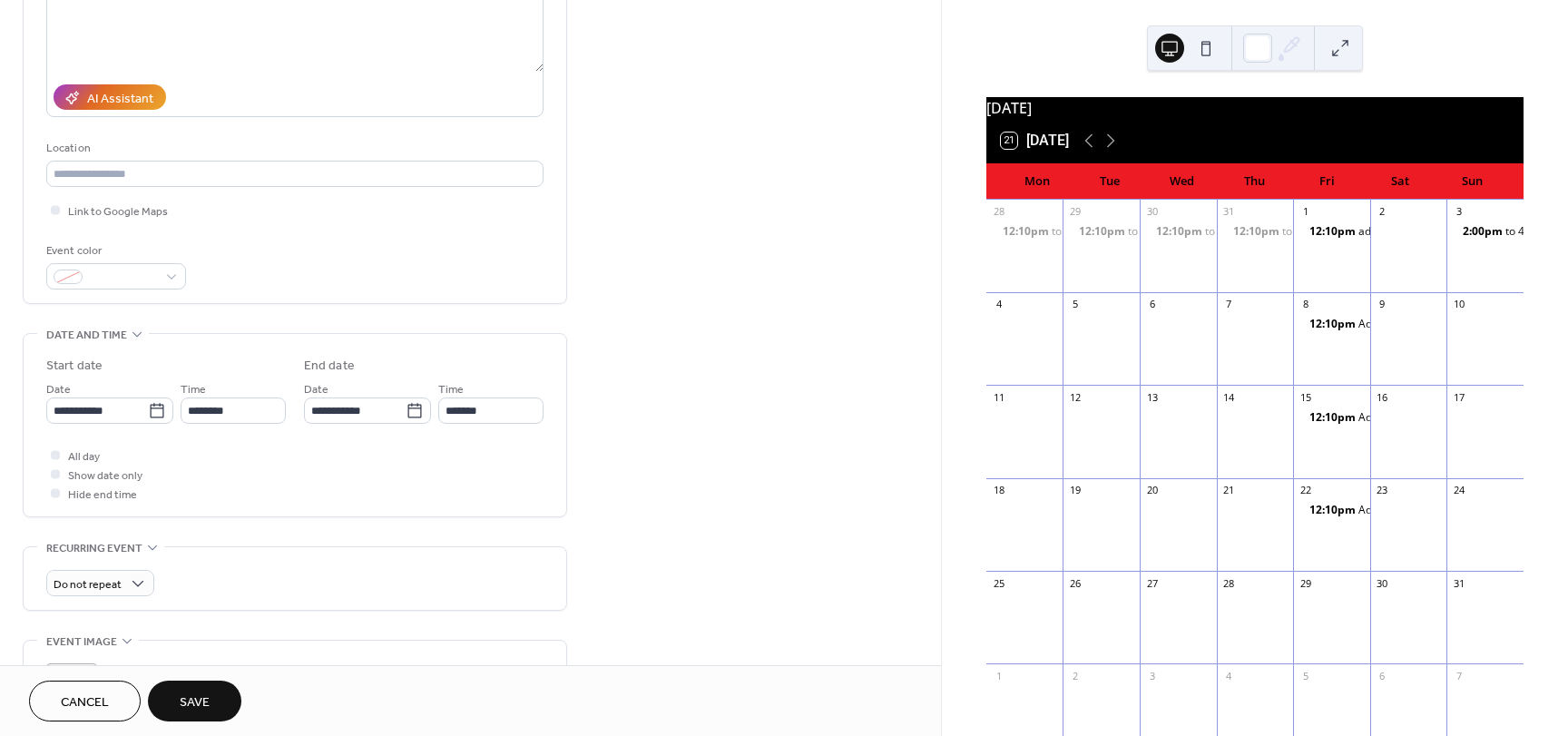 click on "Save" at bounding box center [194, 702] 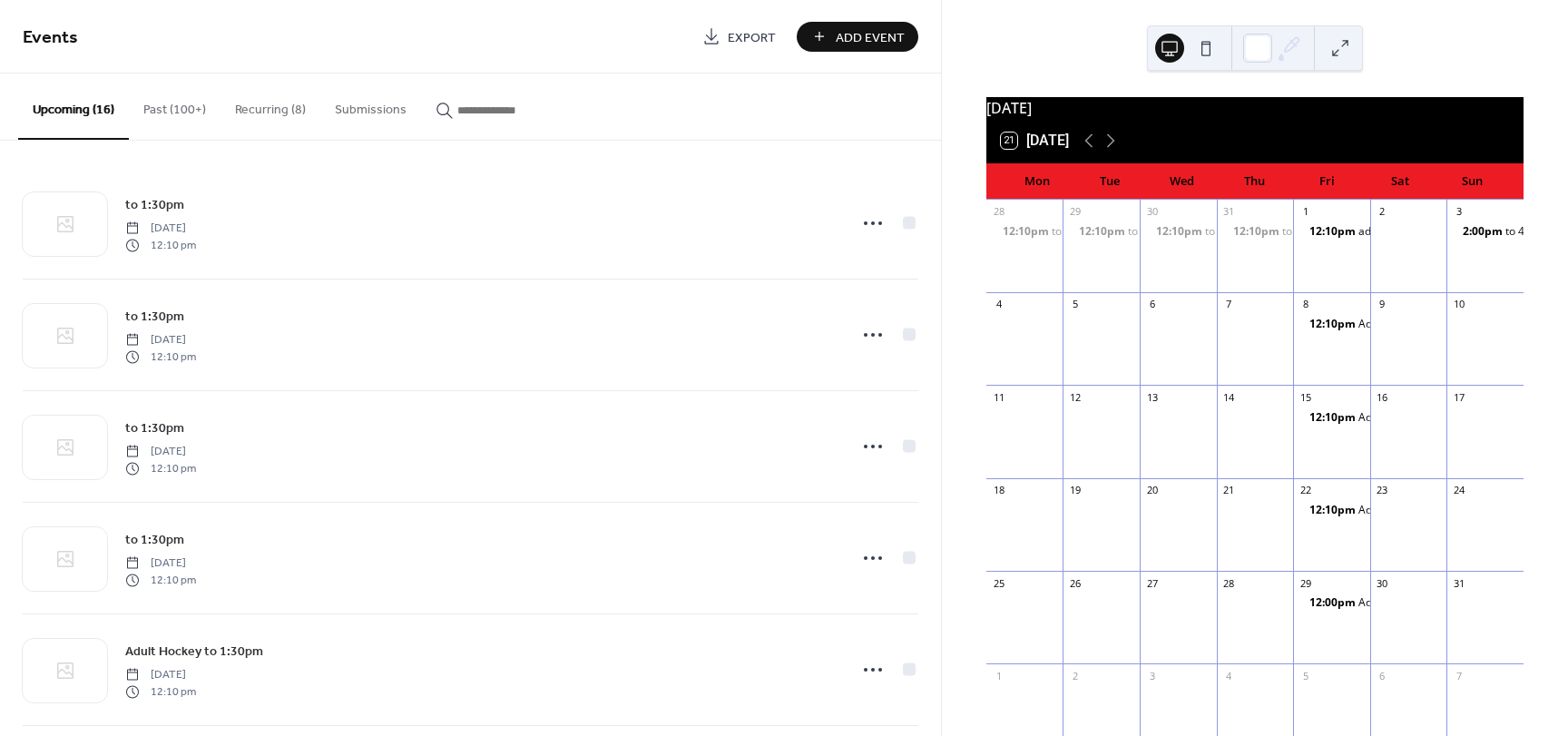 click on "Add Event" at bounding box center [870, 37] 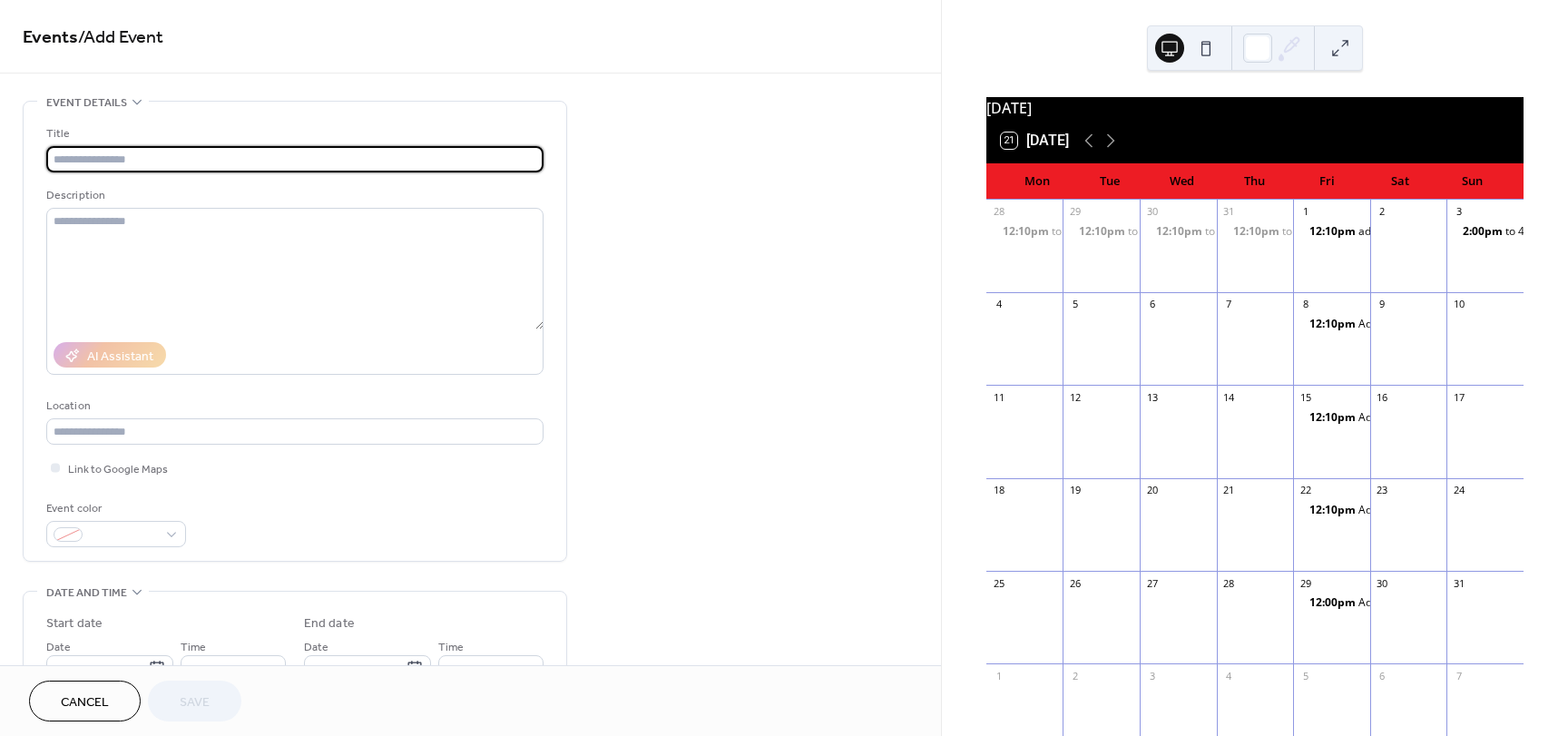 click at bounding box center (295, 159) 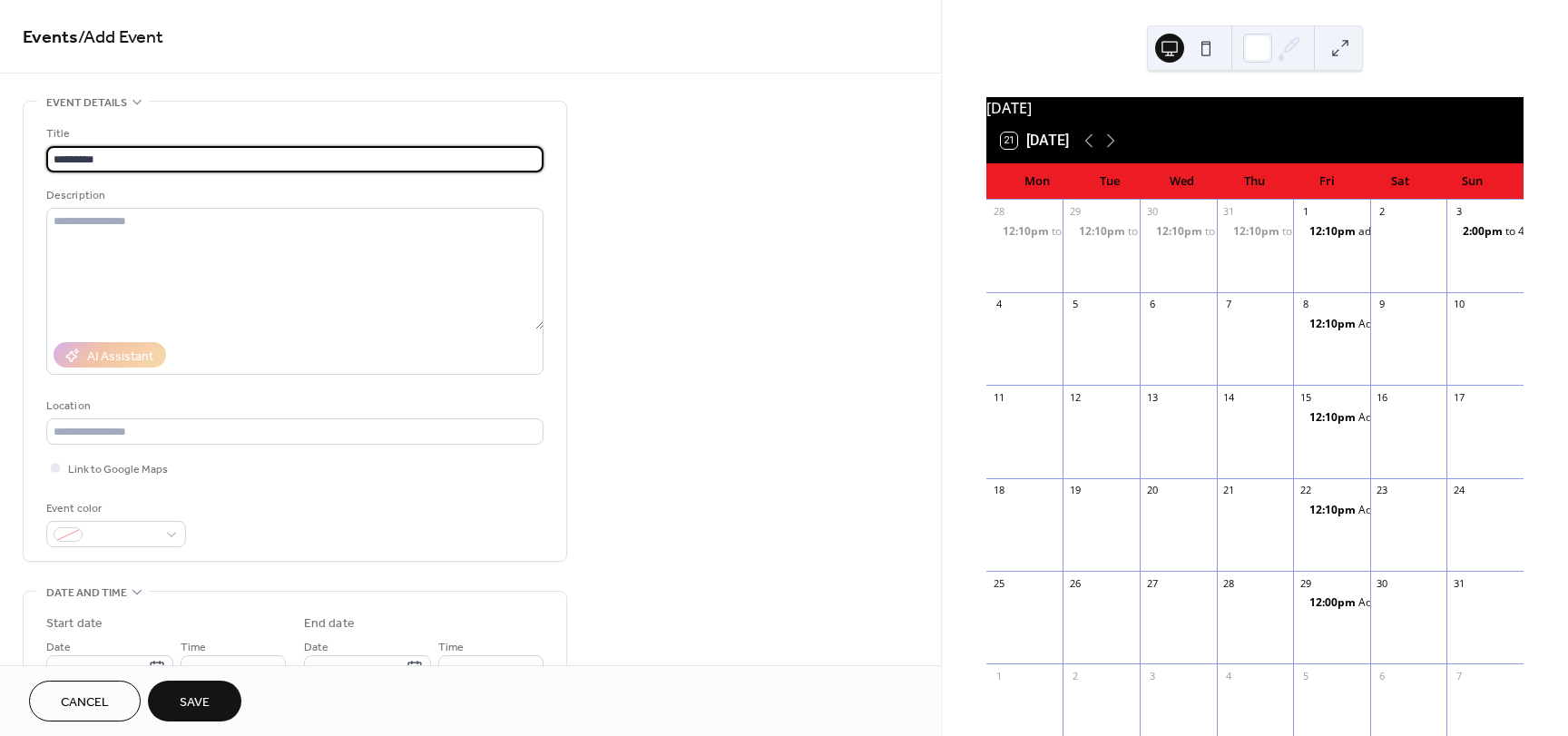scroll, scrollTop: 1, scrollLeft: 0, axis: vertical 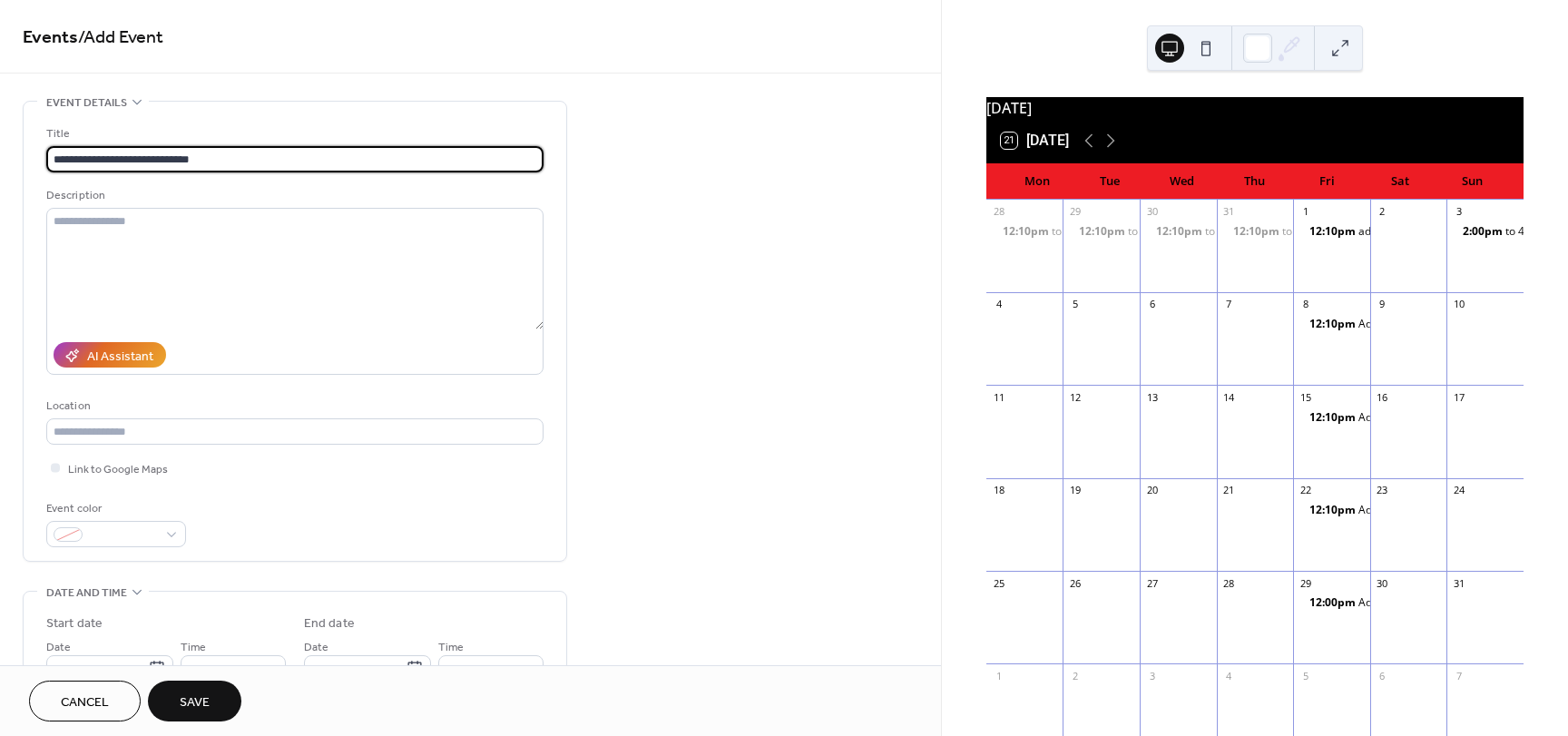 drag, startPoint x: 249, startPoint y: 161, endPoint x: 38, endPoint y: 168, distance: 211.1161 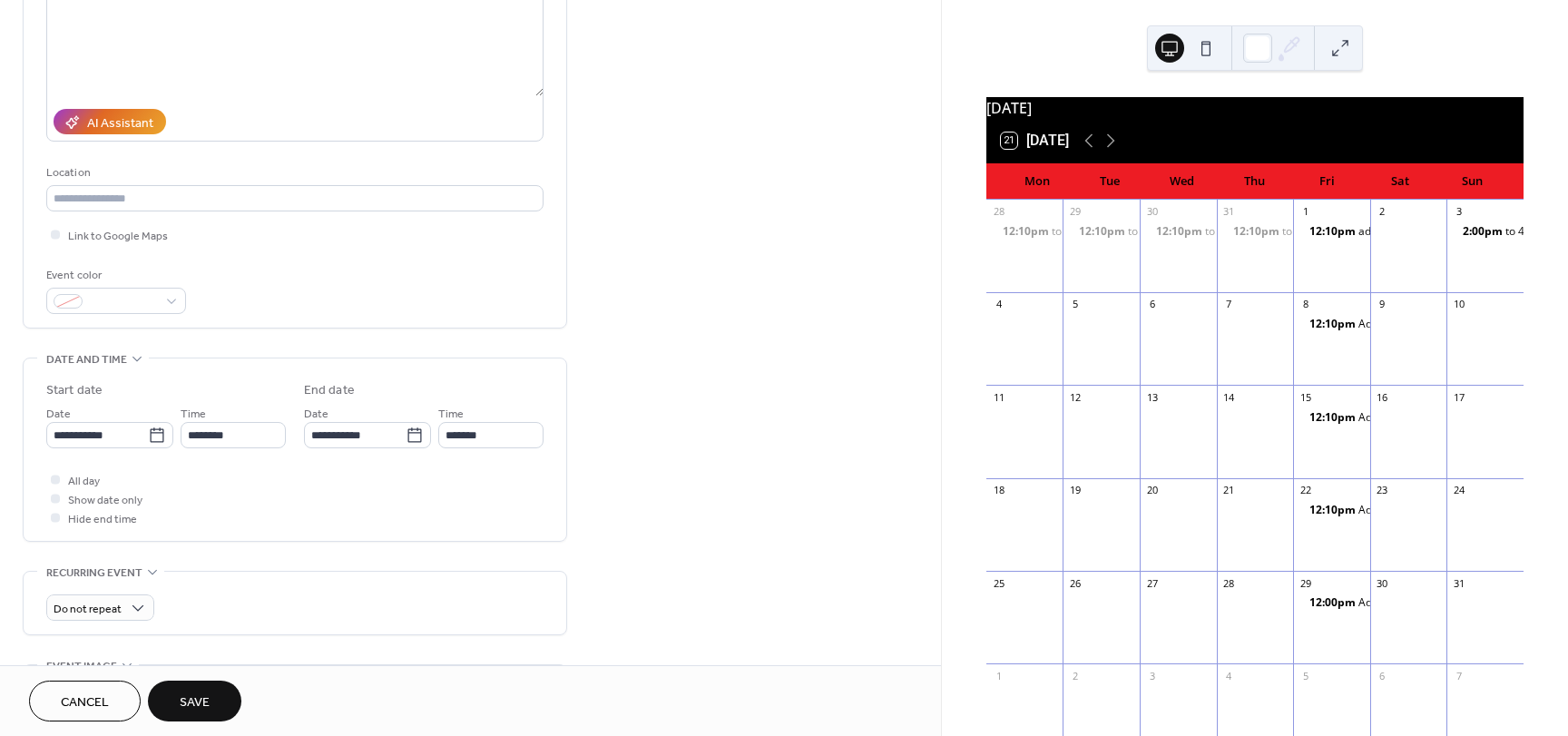 scroll, scrollTop: 332, scrollLeft: 0, axis: vertical 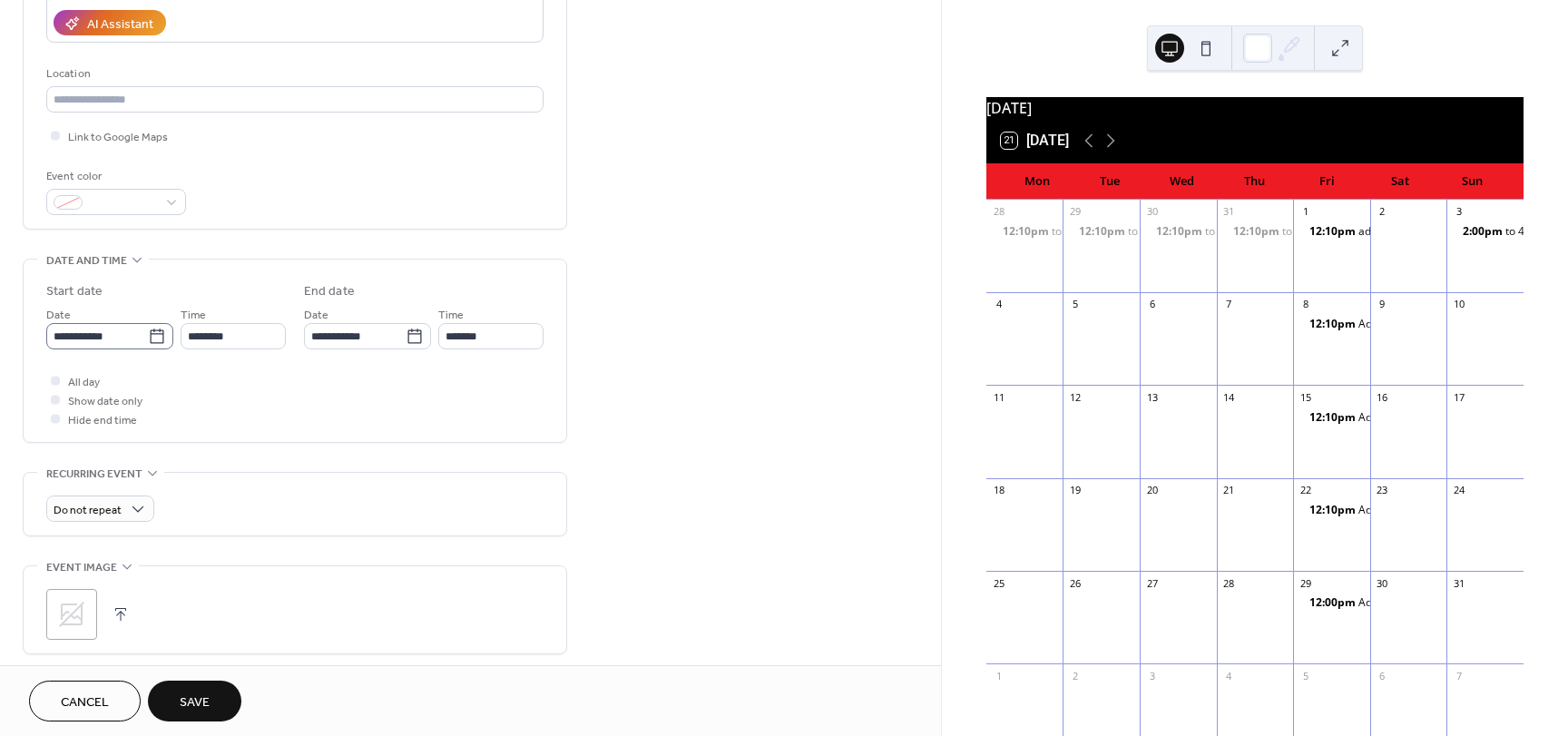 type on "**********" 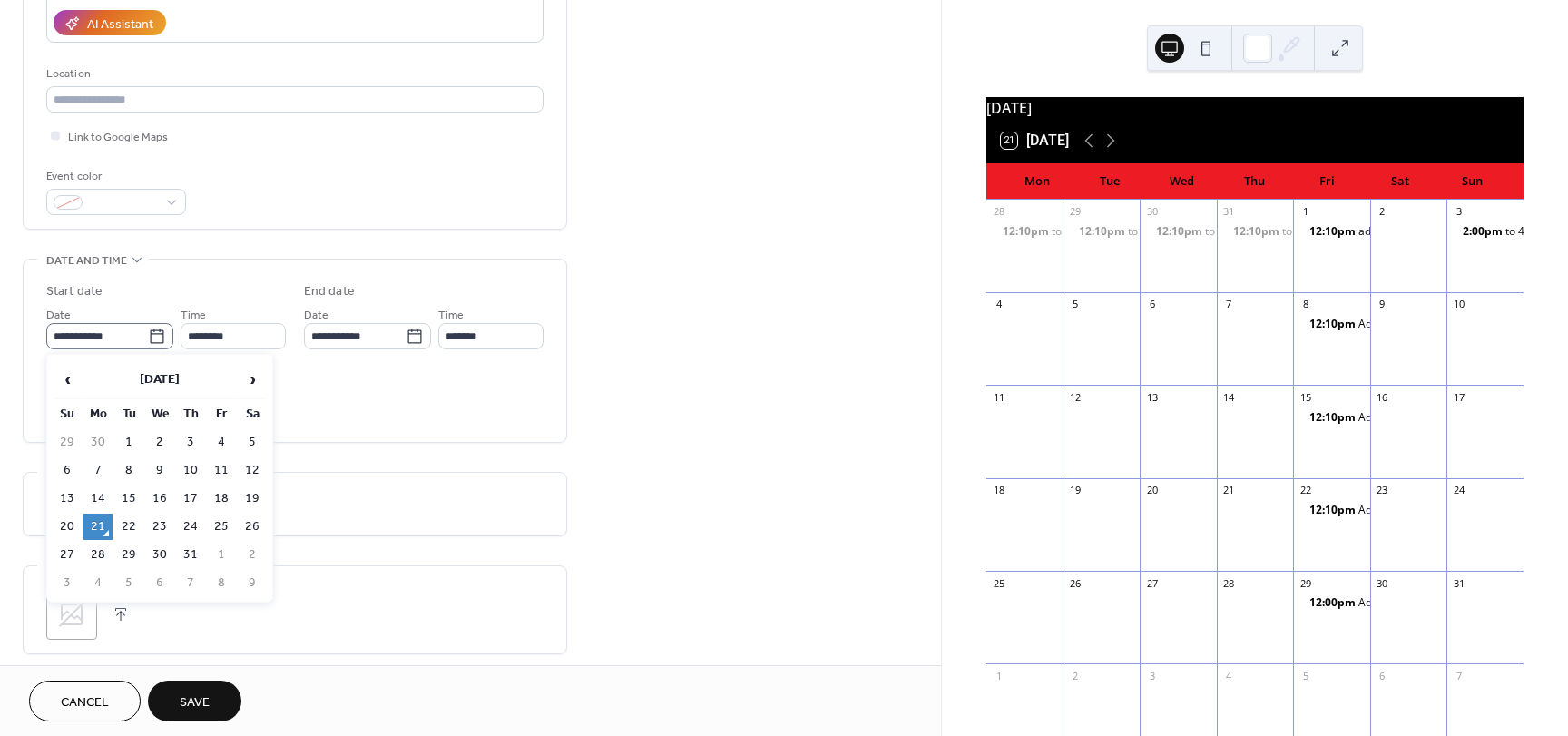 scroll, scrollTop: 0, scrollLeft: 0, axis: both 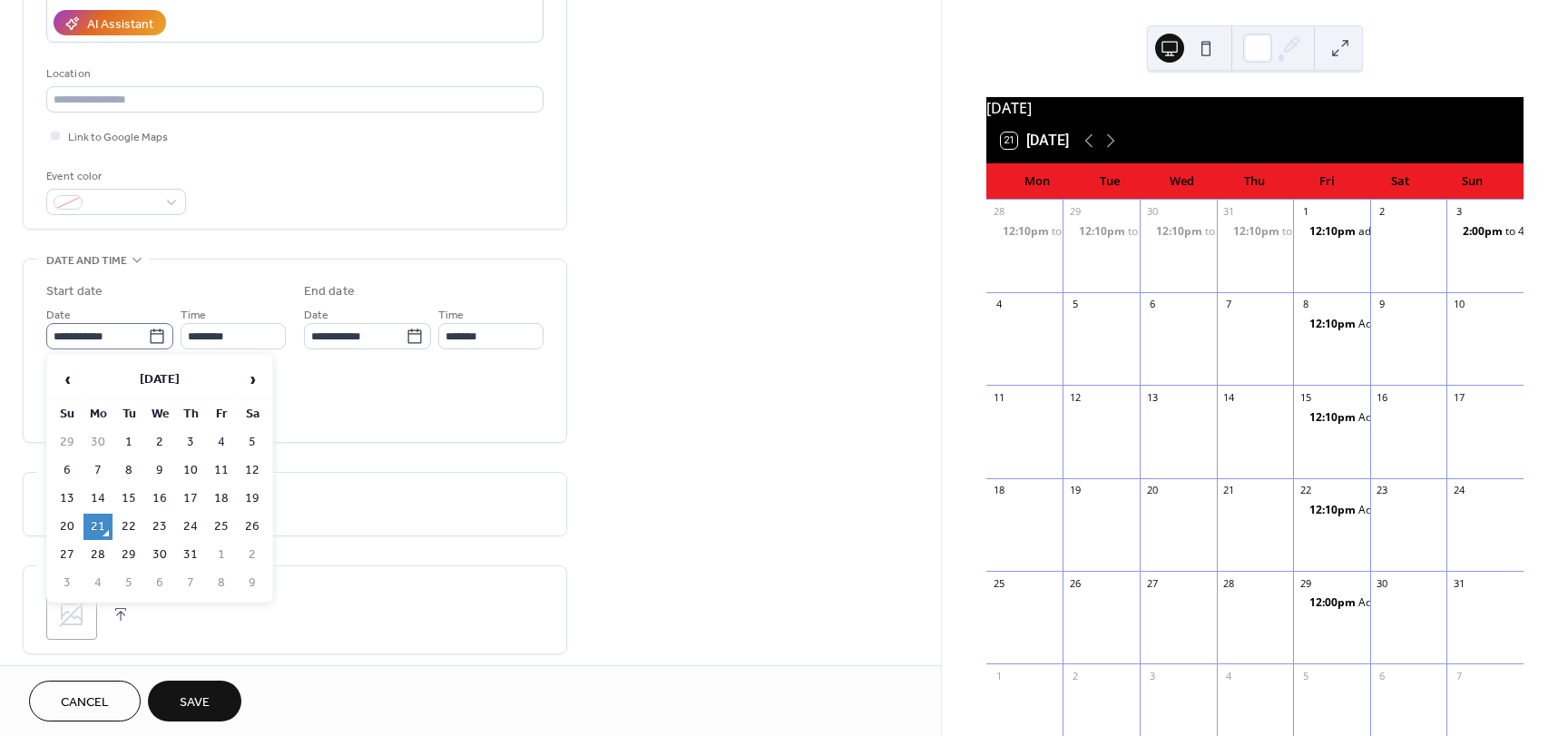 click 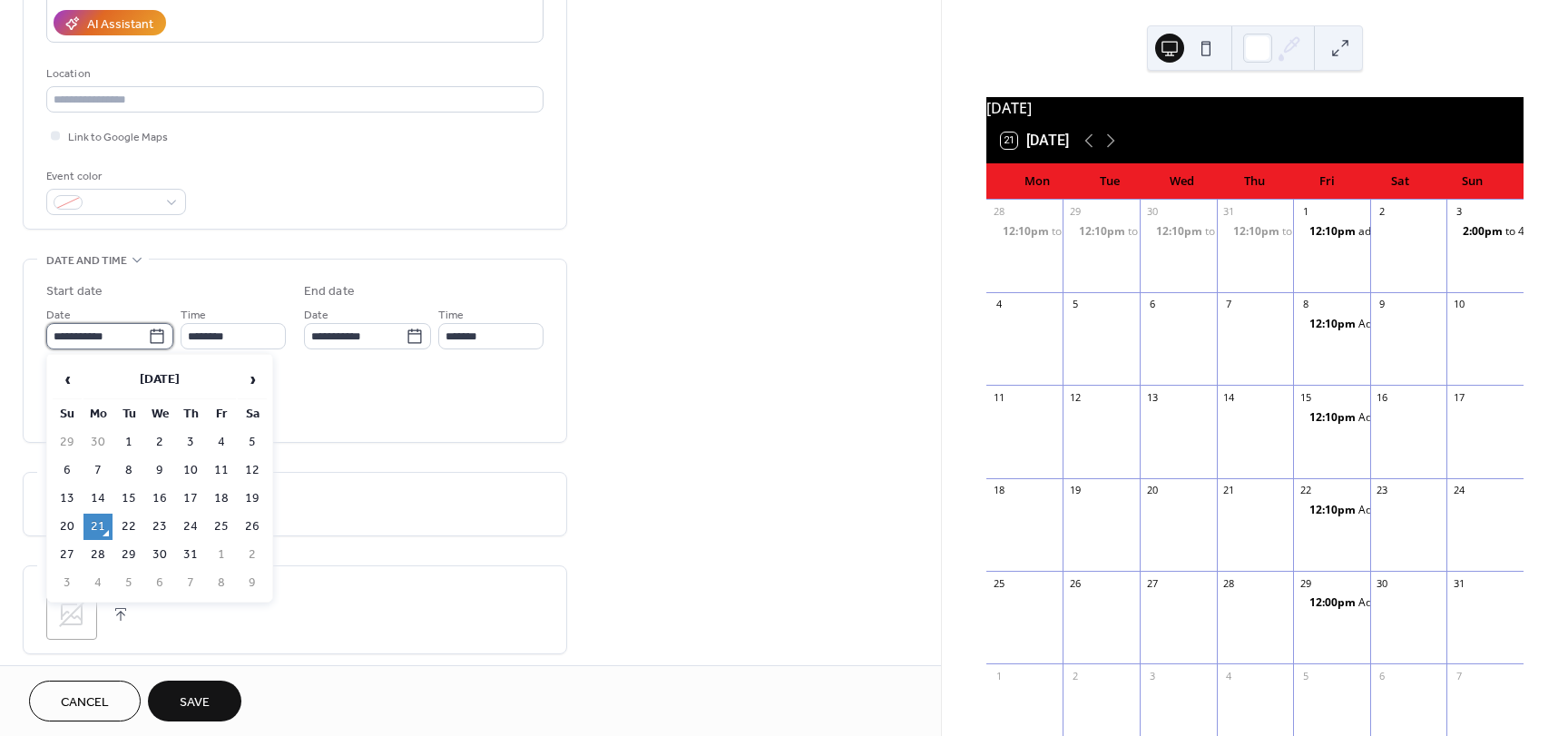 click on "**********" at bounding box center [97, 336] 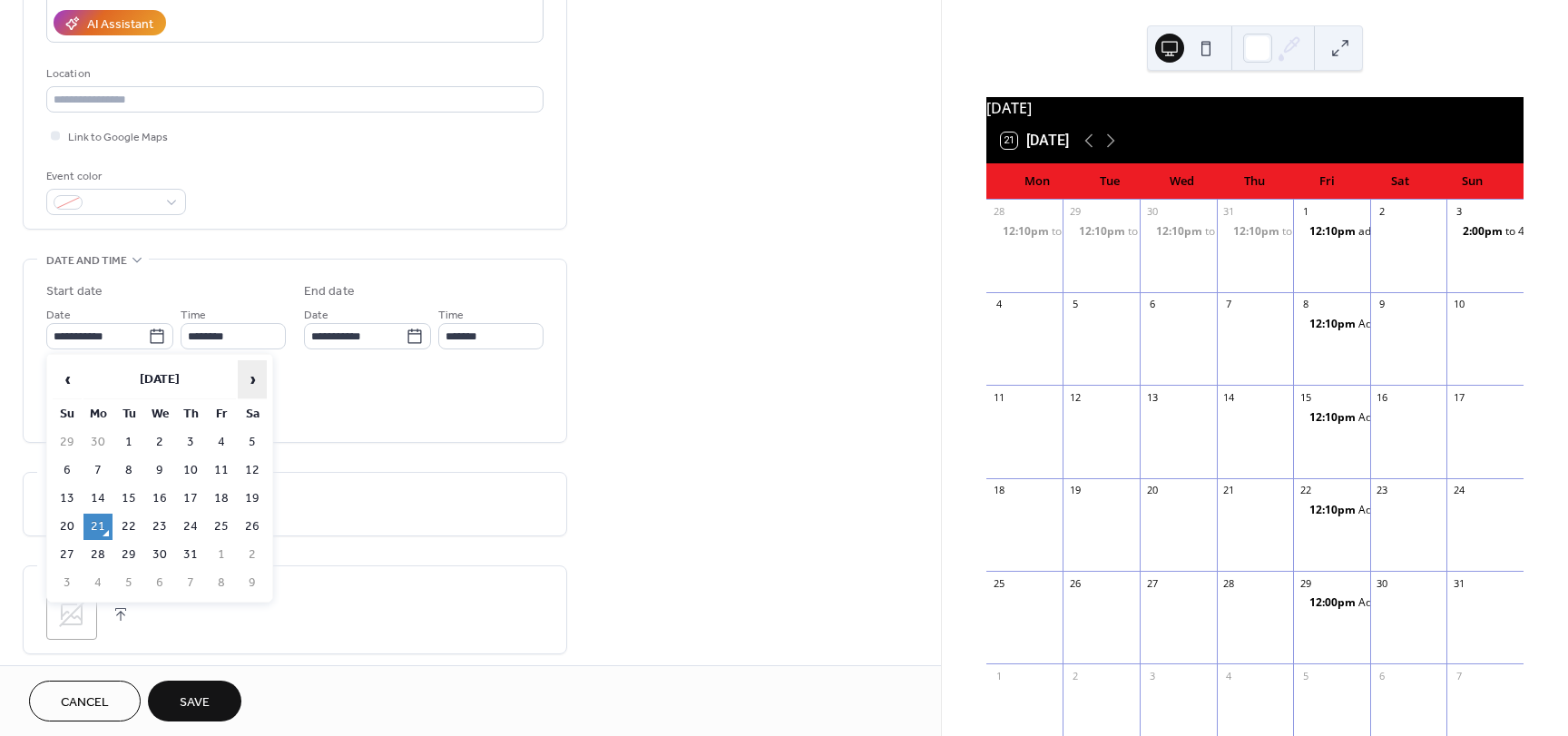 click on "›" at bounding box center [252, 379] 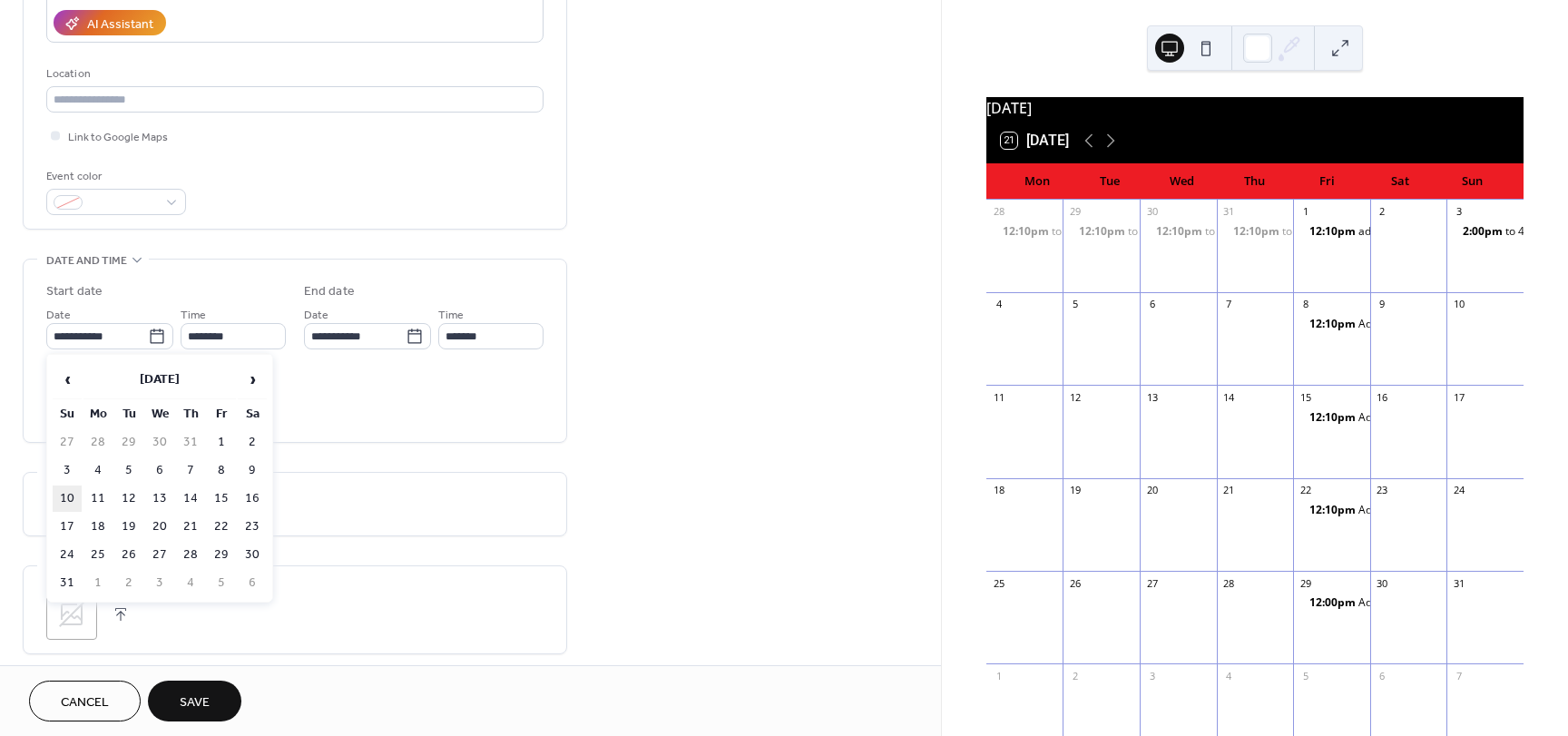 click on "10" at bounding box center (67, 498) 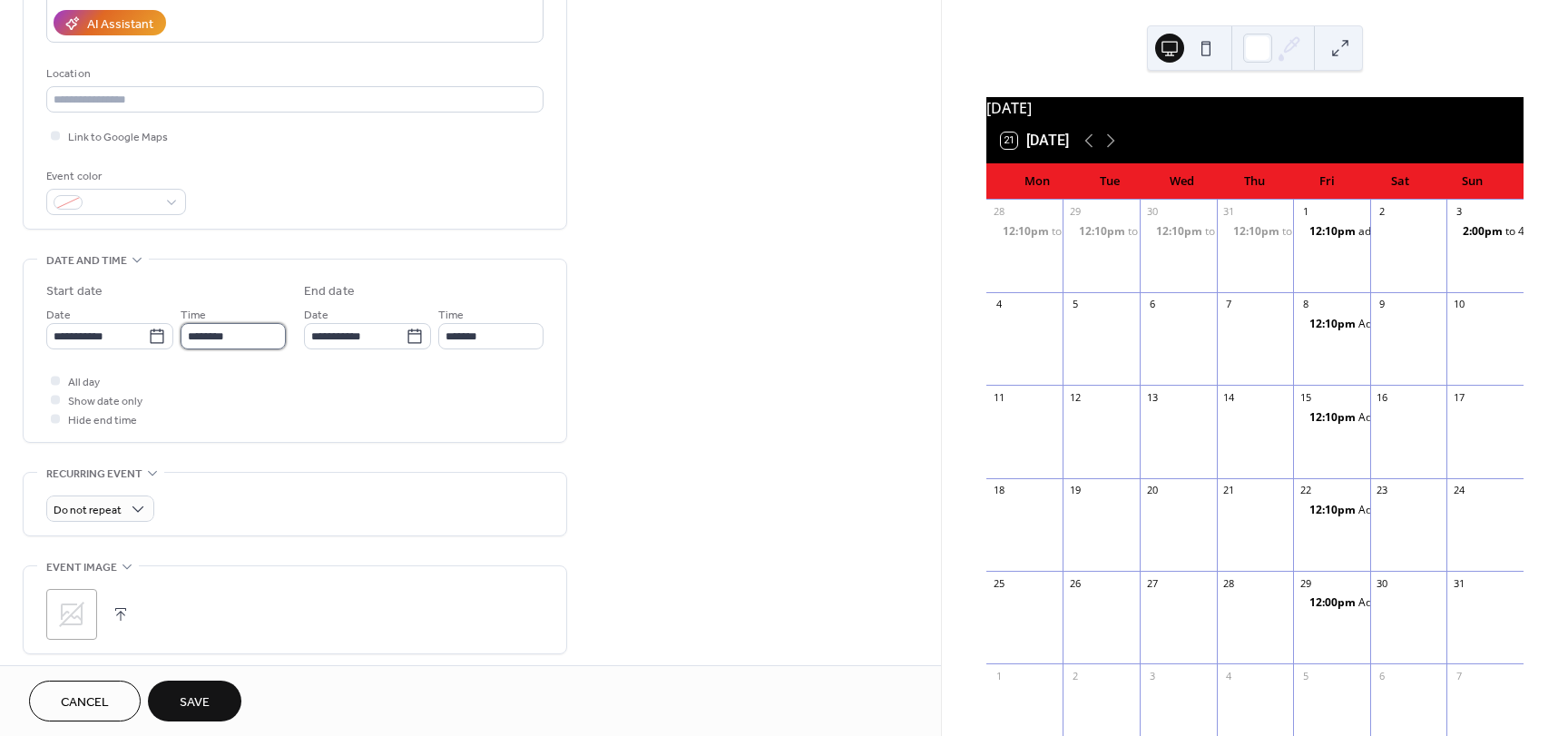 click on "********" at bounding box center (233, 336) 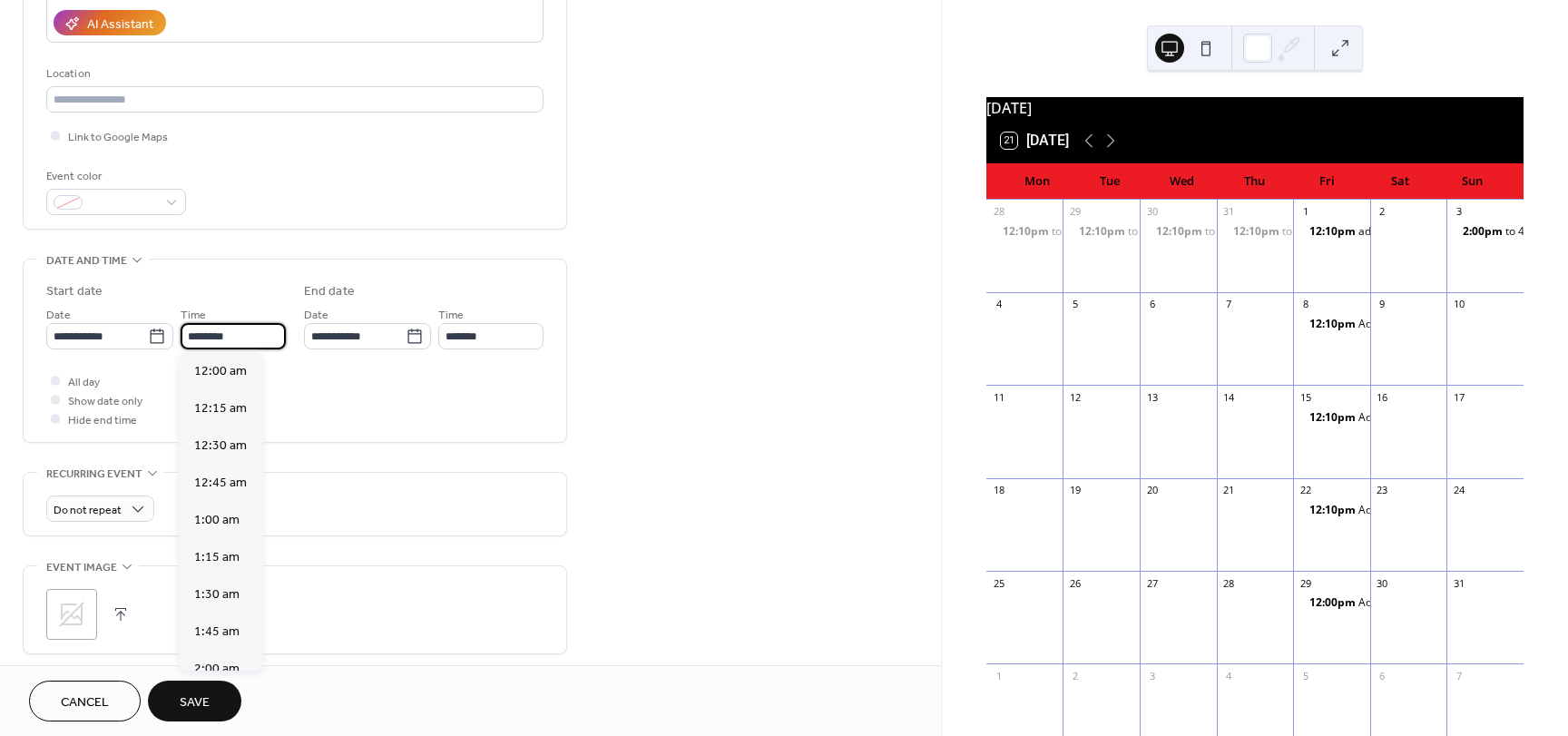scroll, scrollTop: 1786, scrollLeft: 0, axis: vertical 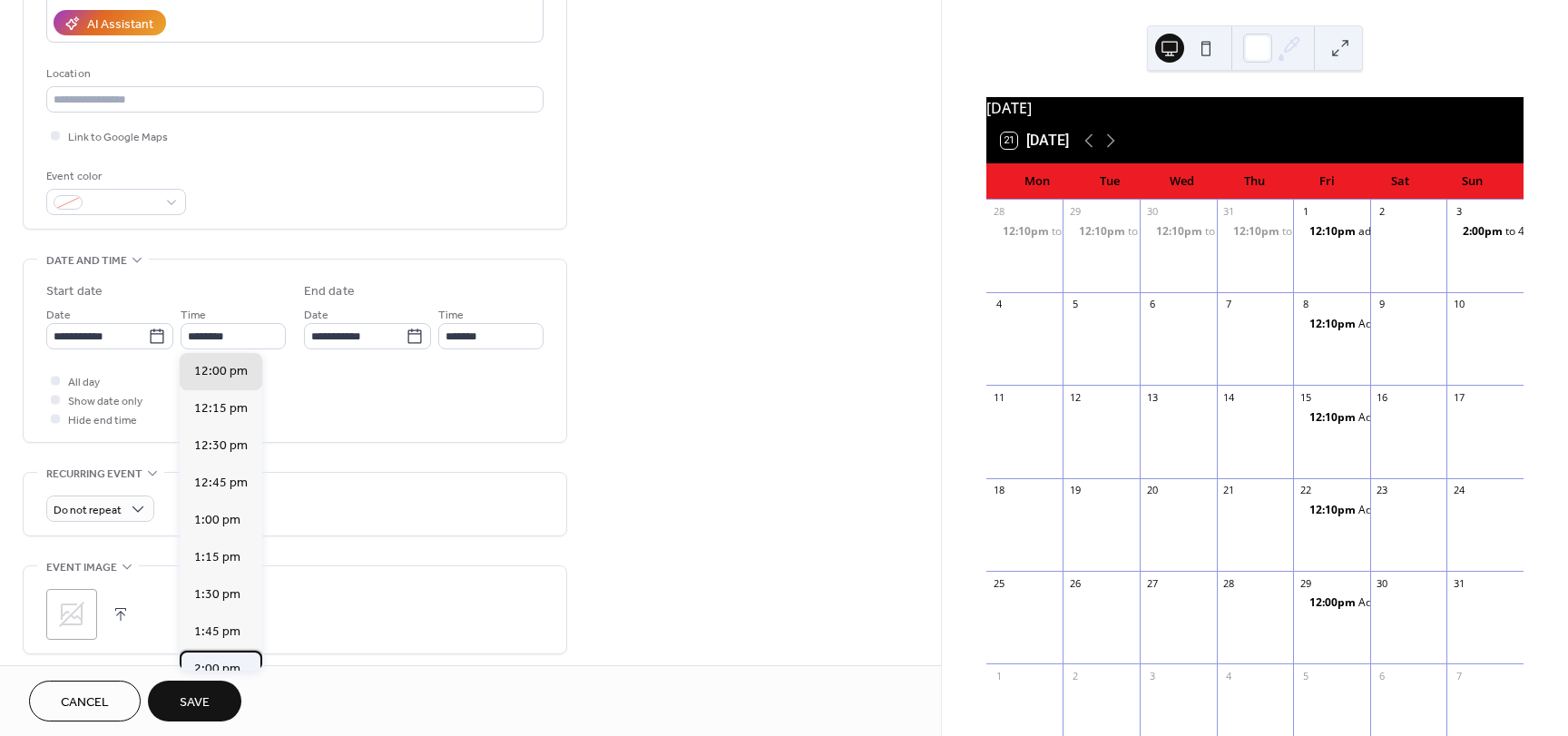 click on "2:00 pm" at bounding box center (217, 669) 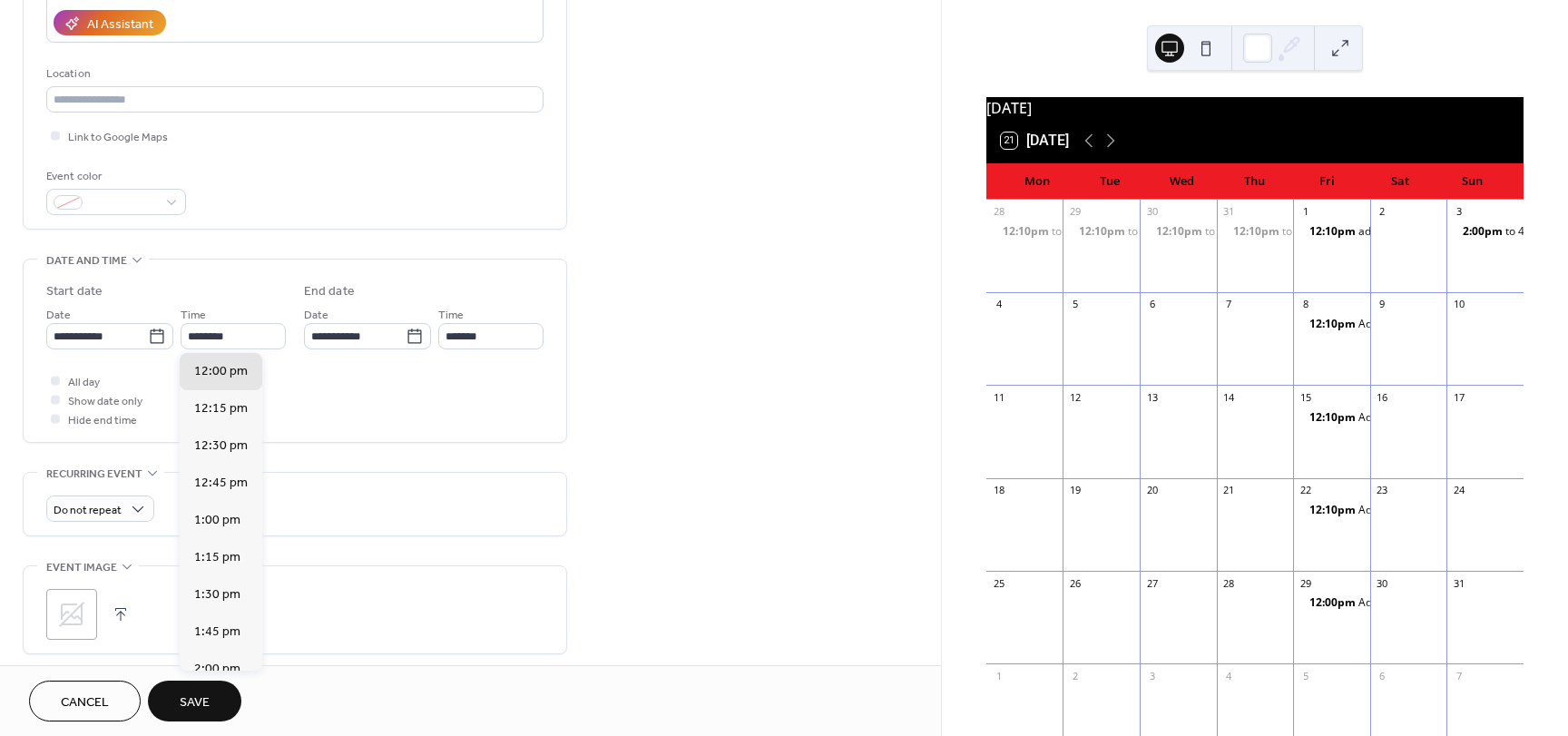 type on "*******" 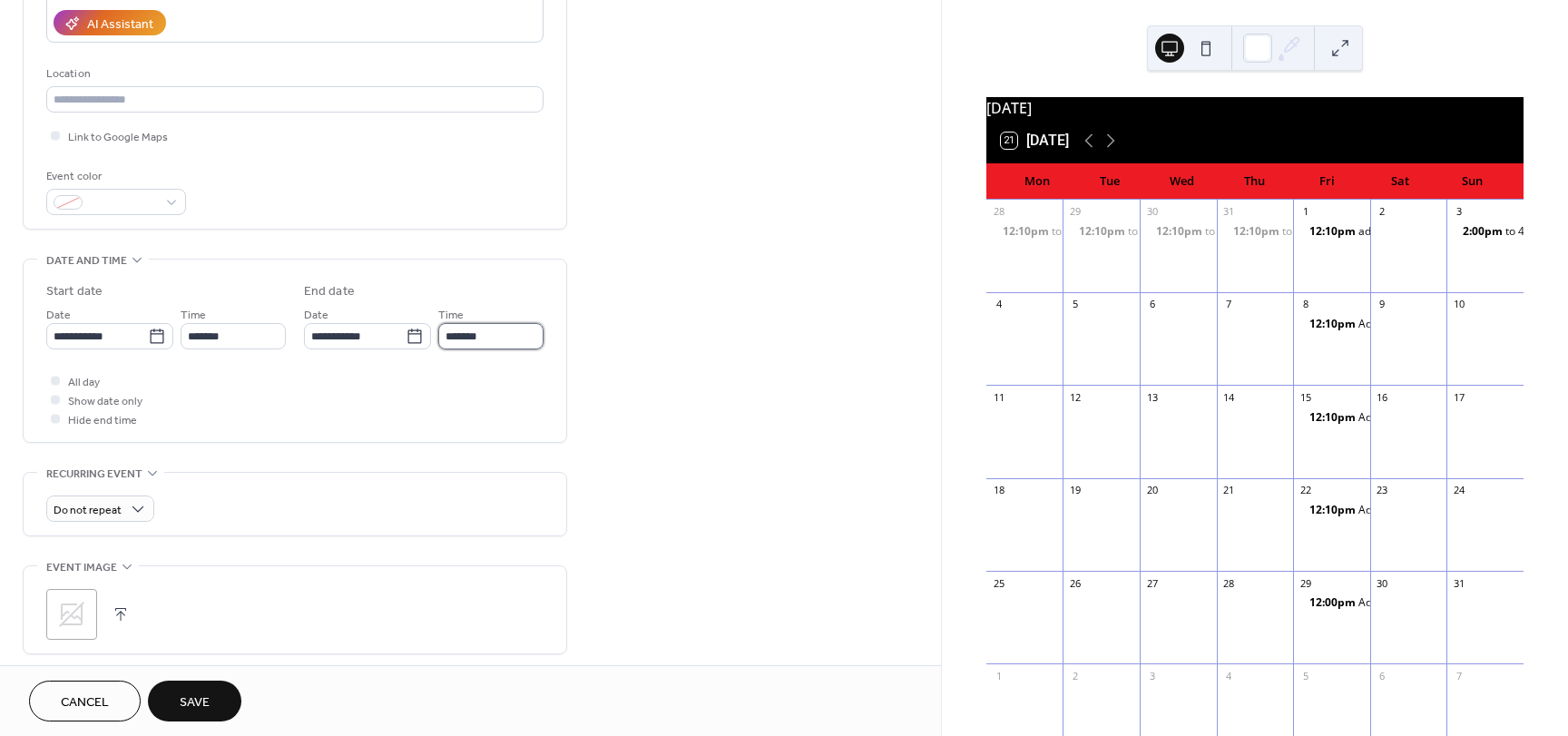 click on "*******" at bounding box center (491, 336) 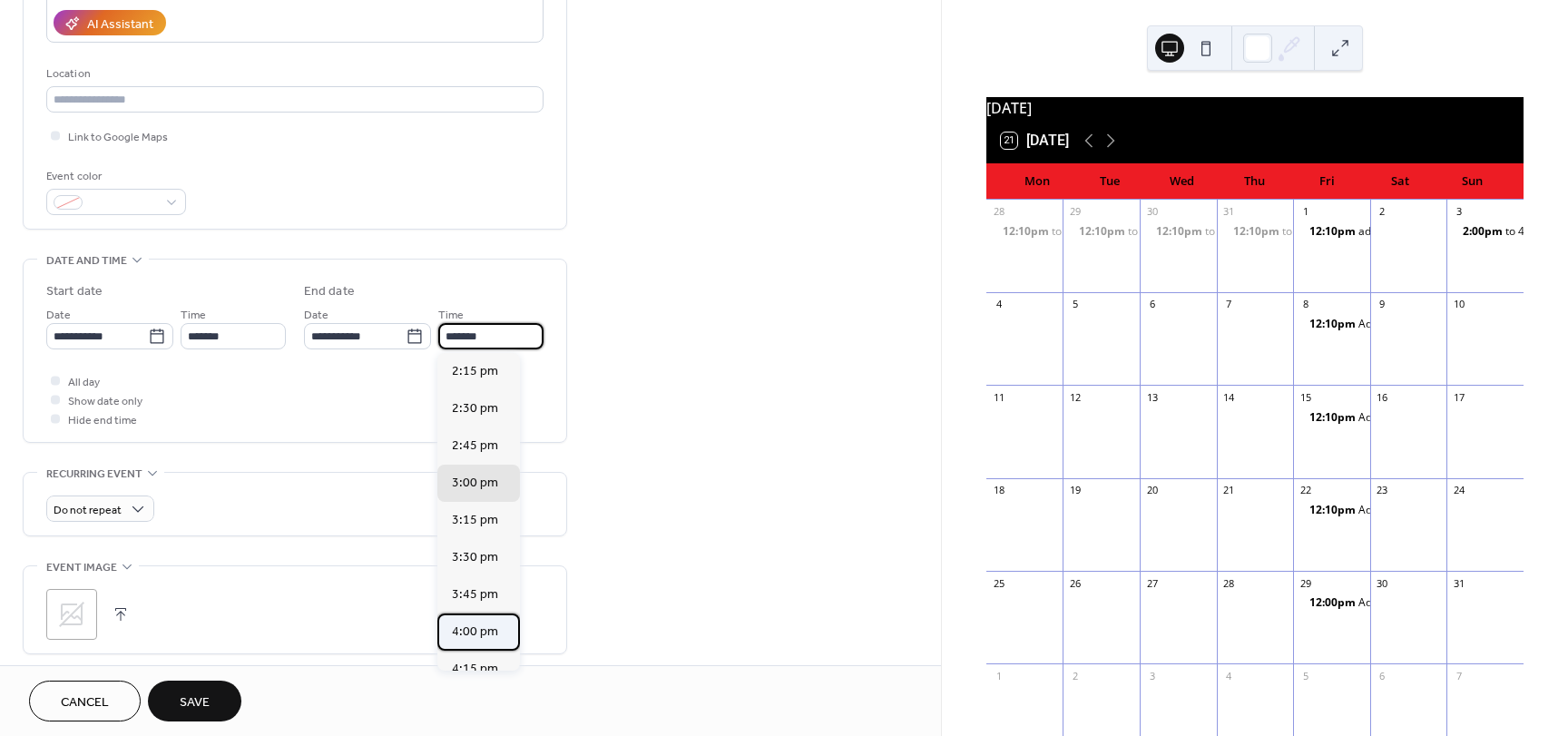 click on "4:00 pm" at bounding box center [475, 632] 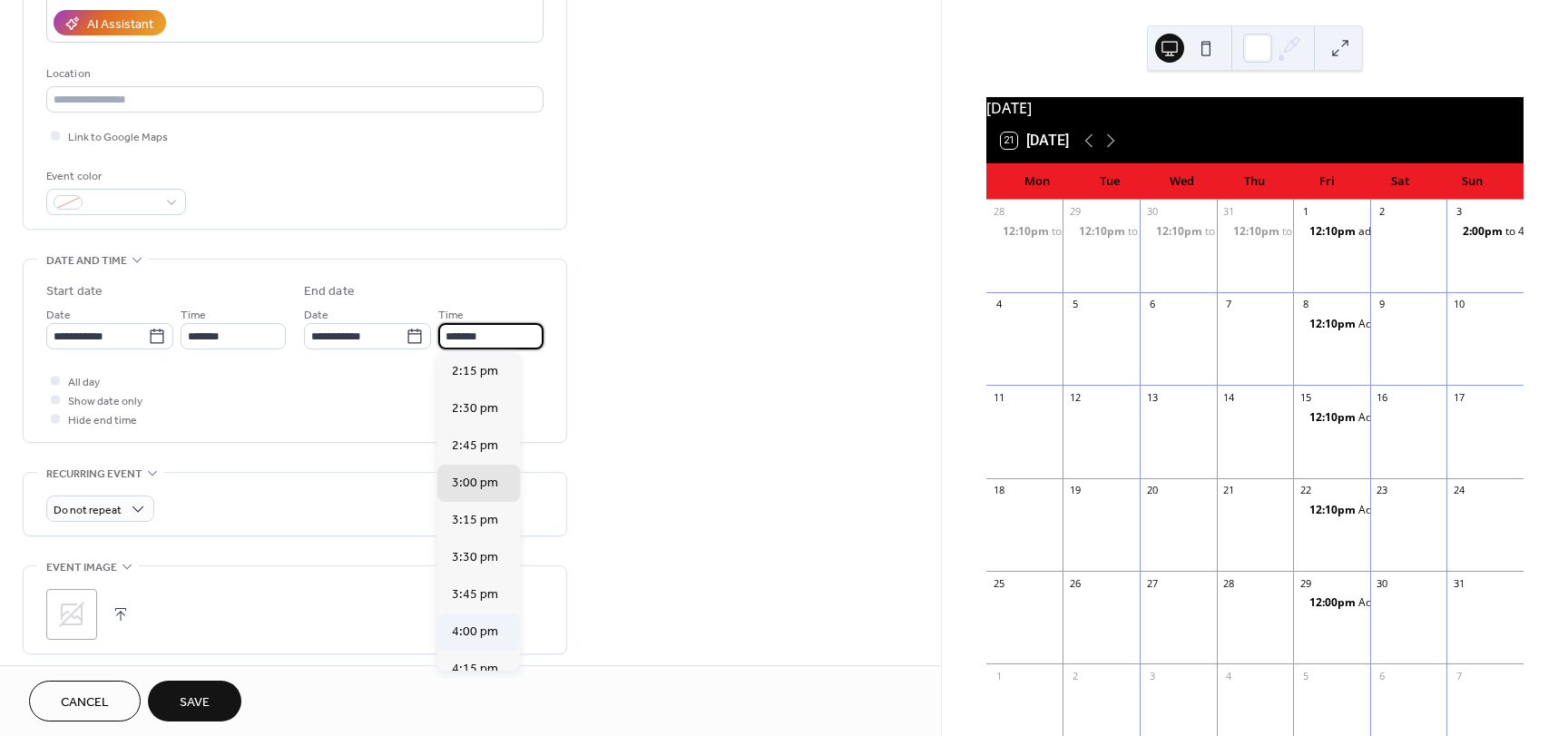 type on "*******" 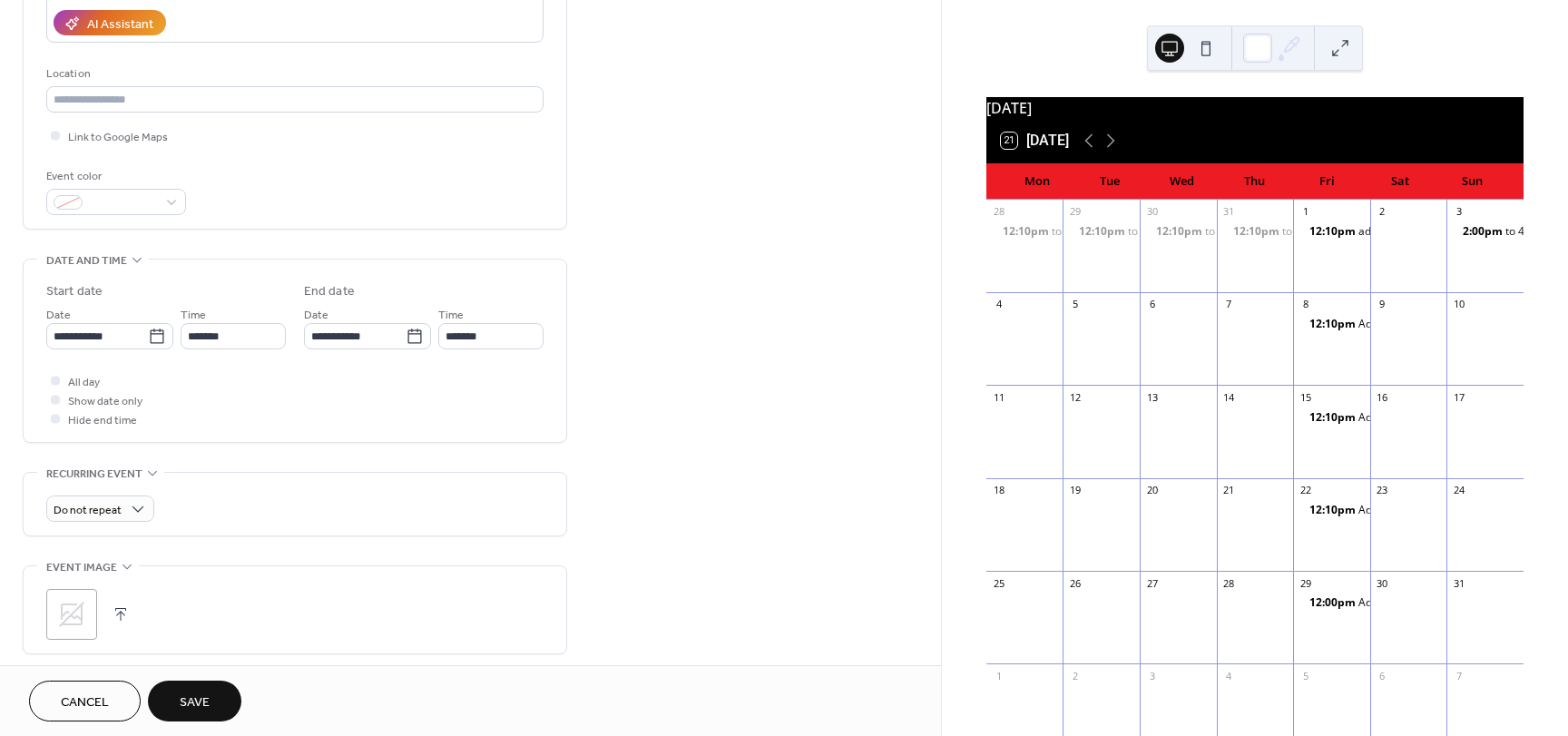 click on "Save" at bounding box center (194, 702) 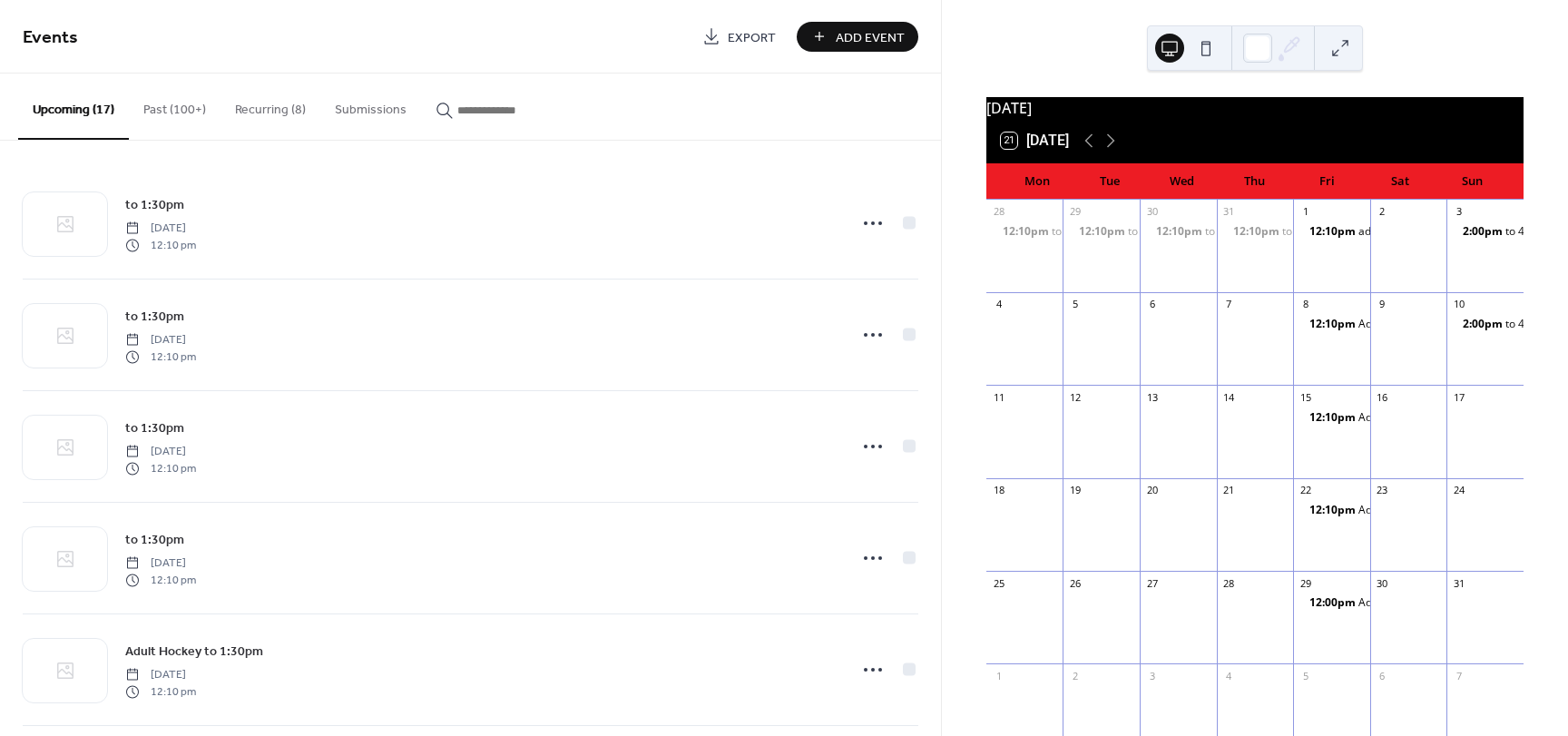 click on "Add Event" at bounding box center (870, 37) 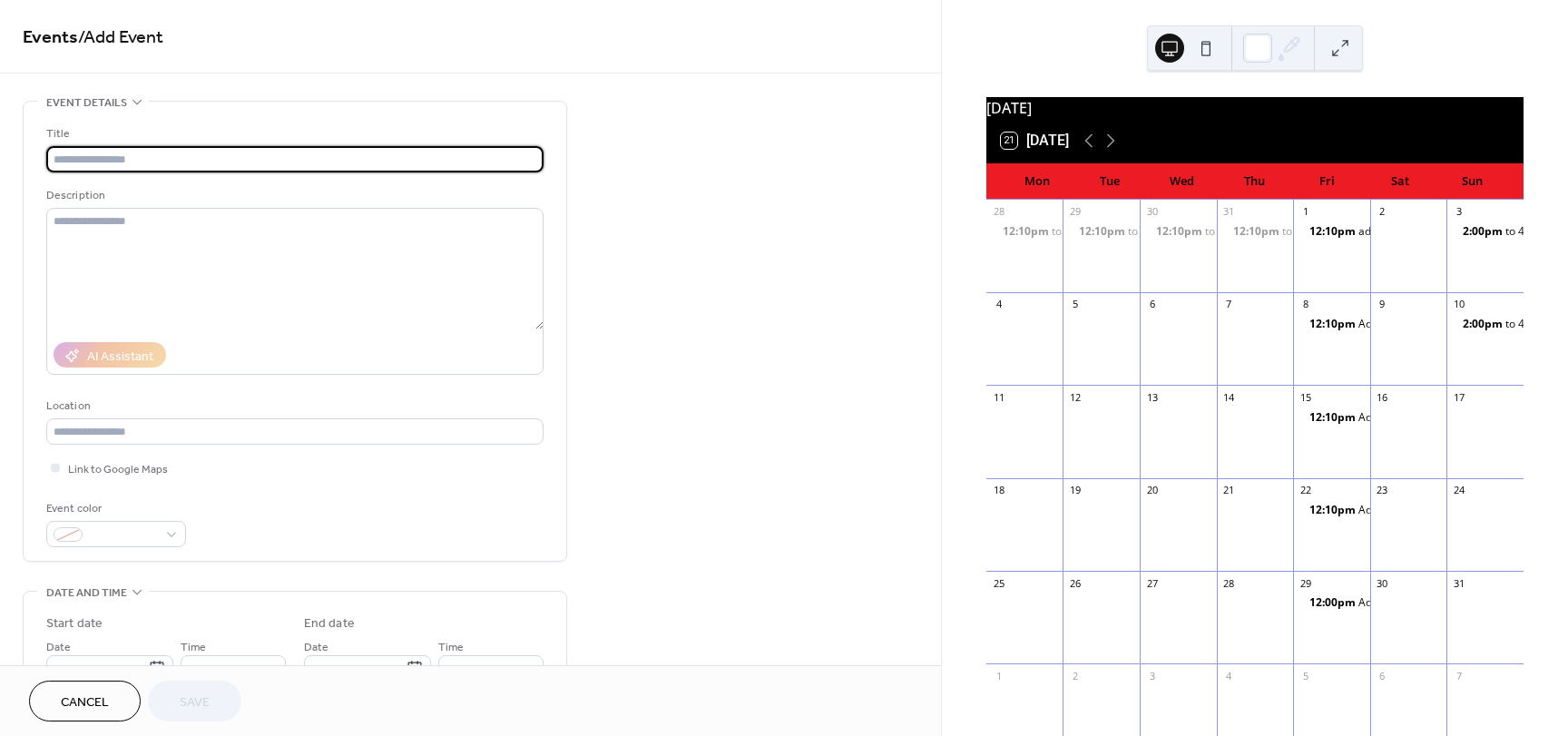click at bounding box center (295, 159) 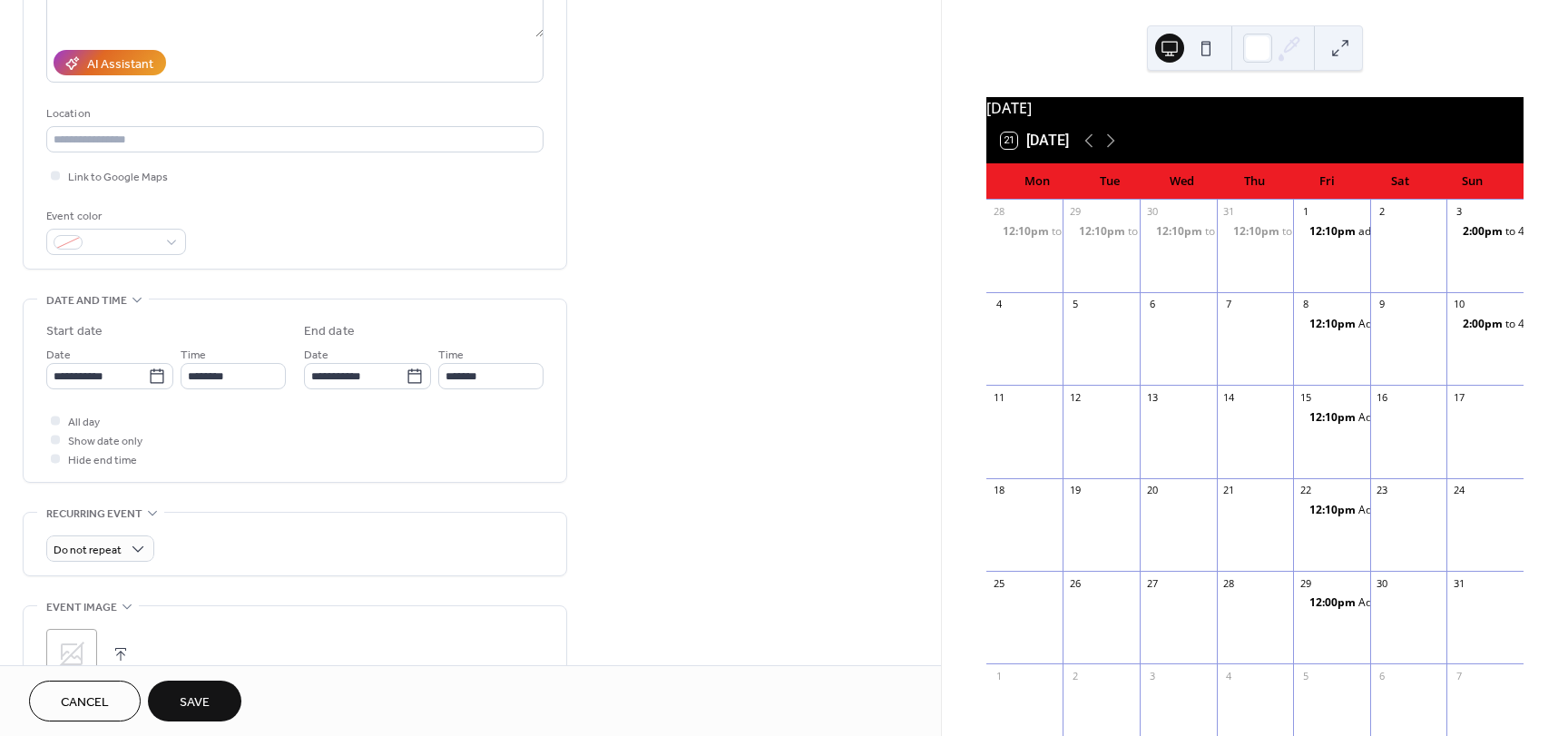 scroll, scrollTop: 295, scrollLeft: 0, axis: vertical 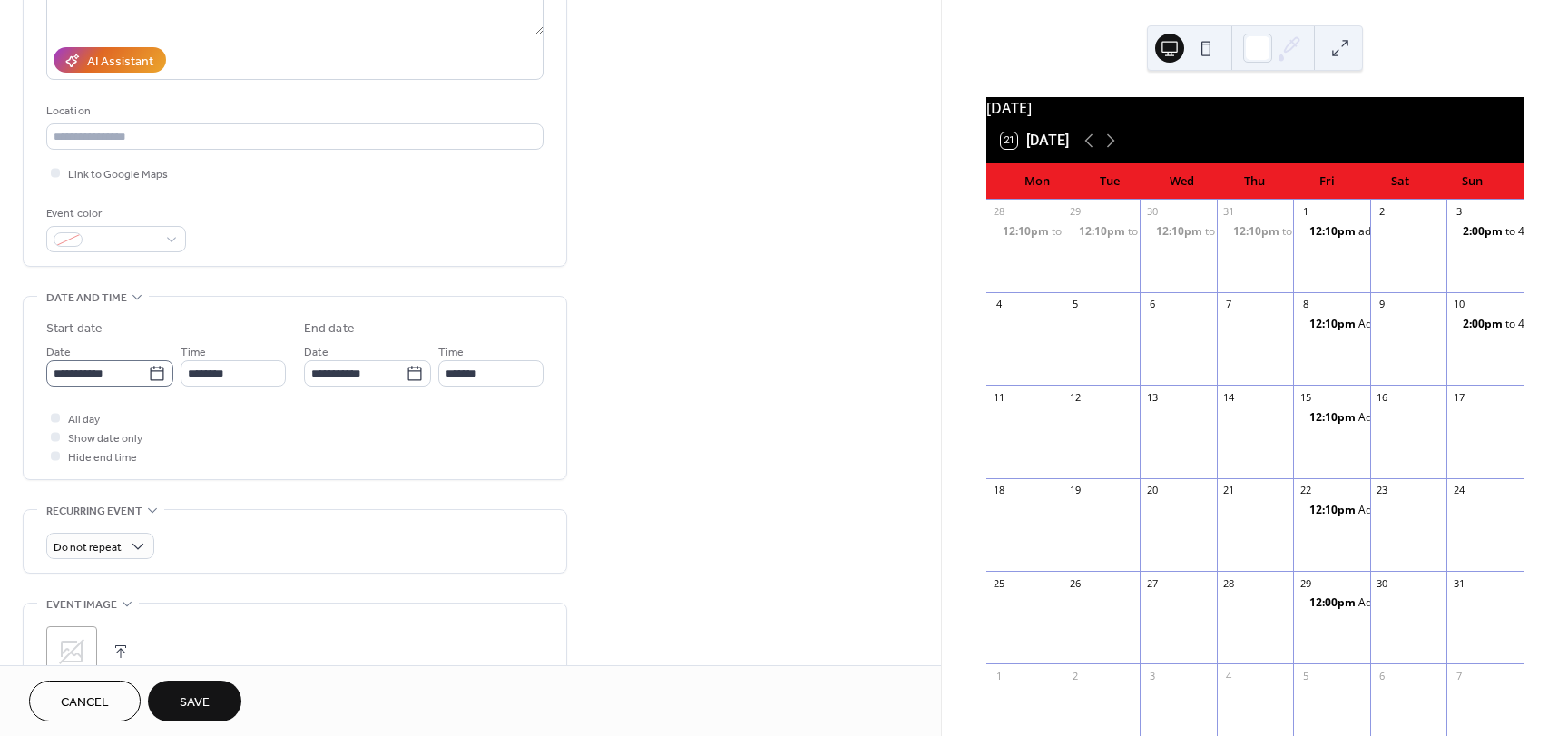 type on "**********" 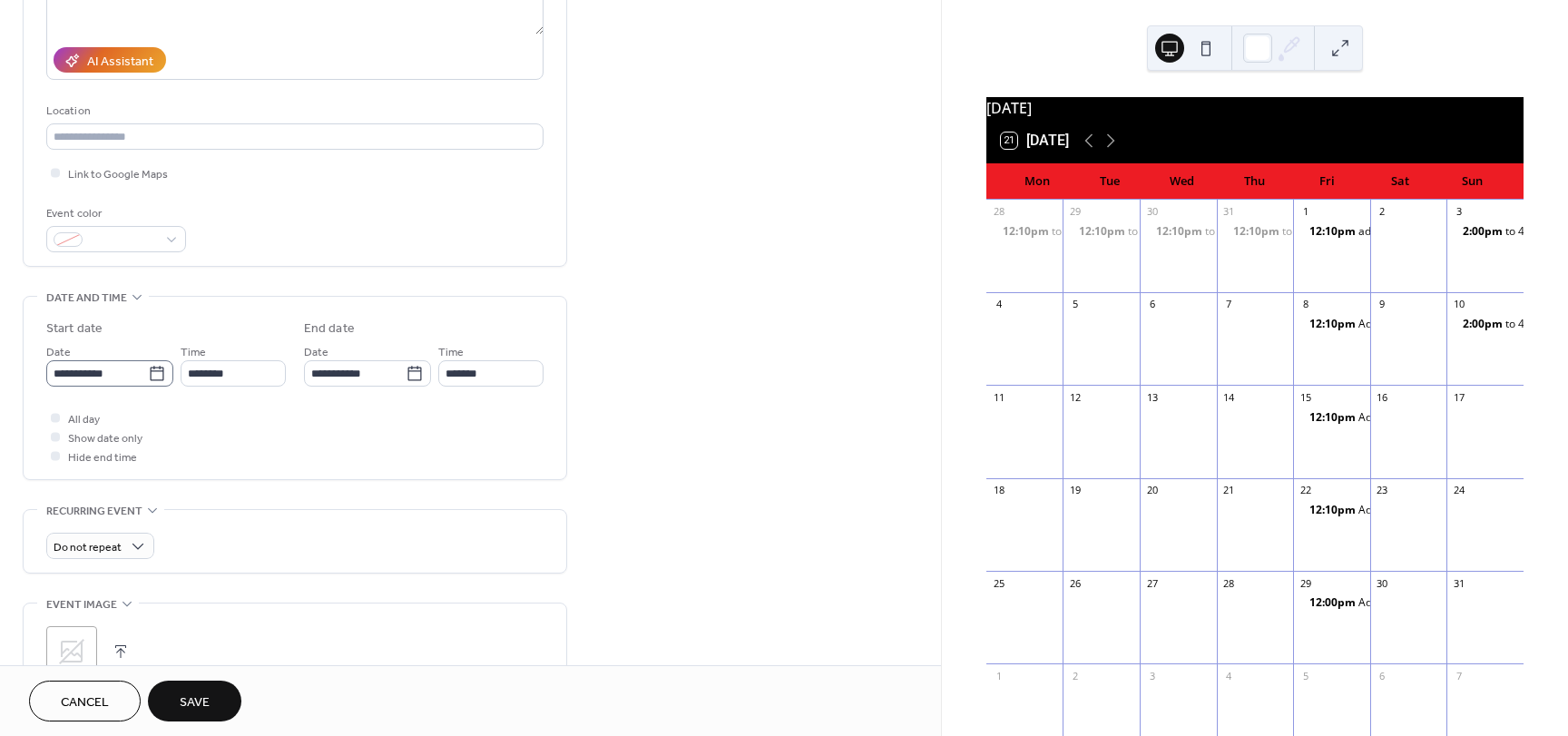 click 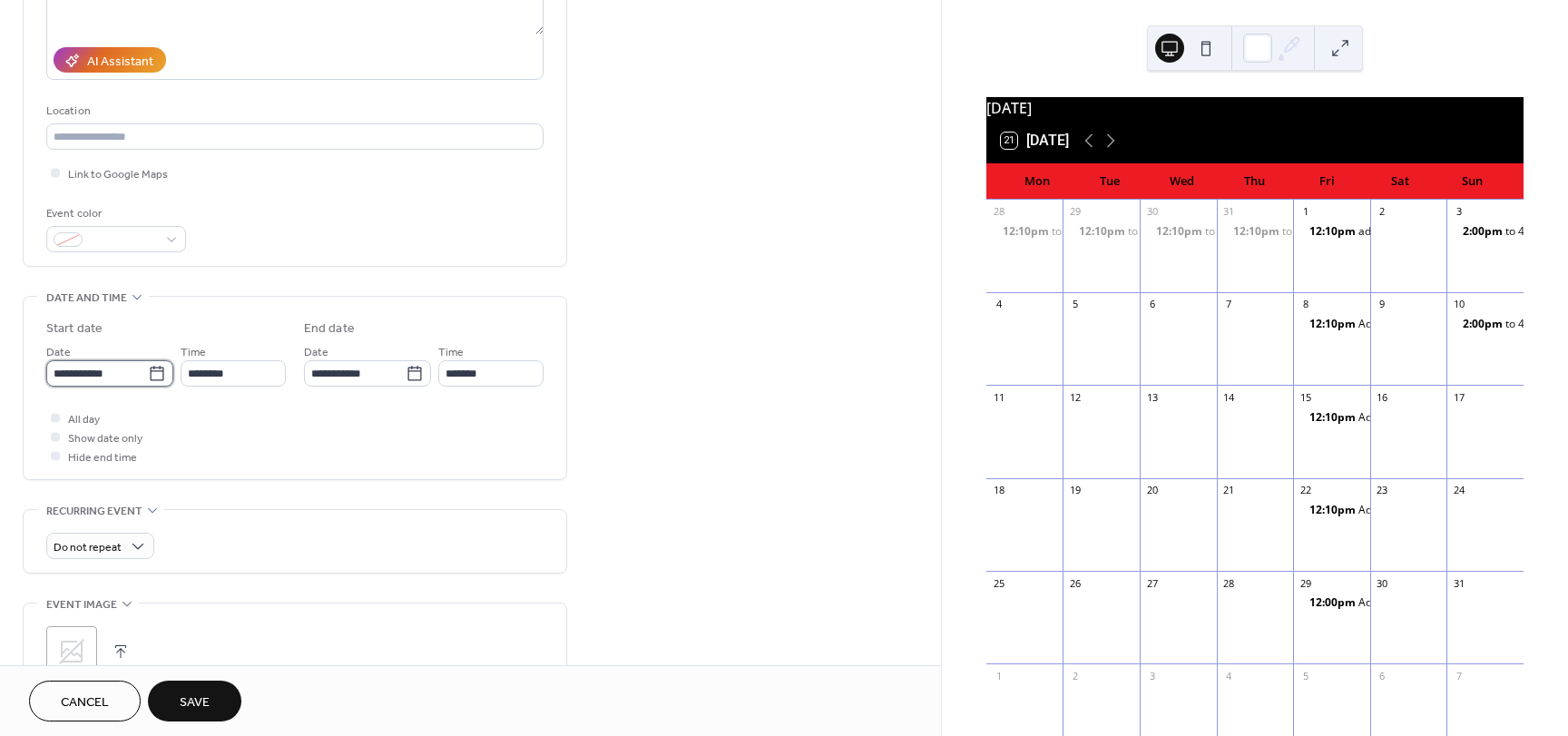 click on "**********" at bounding box center [97, 373] 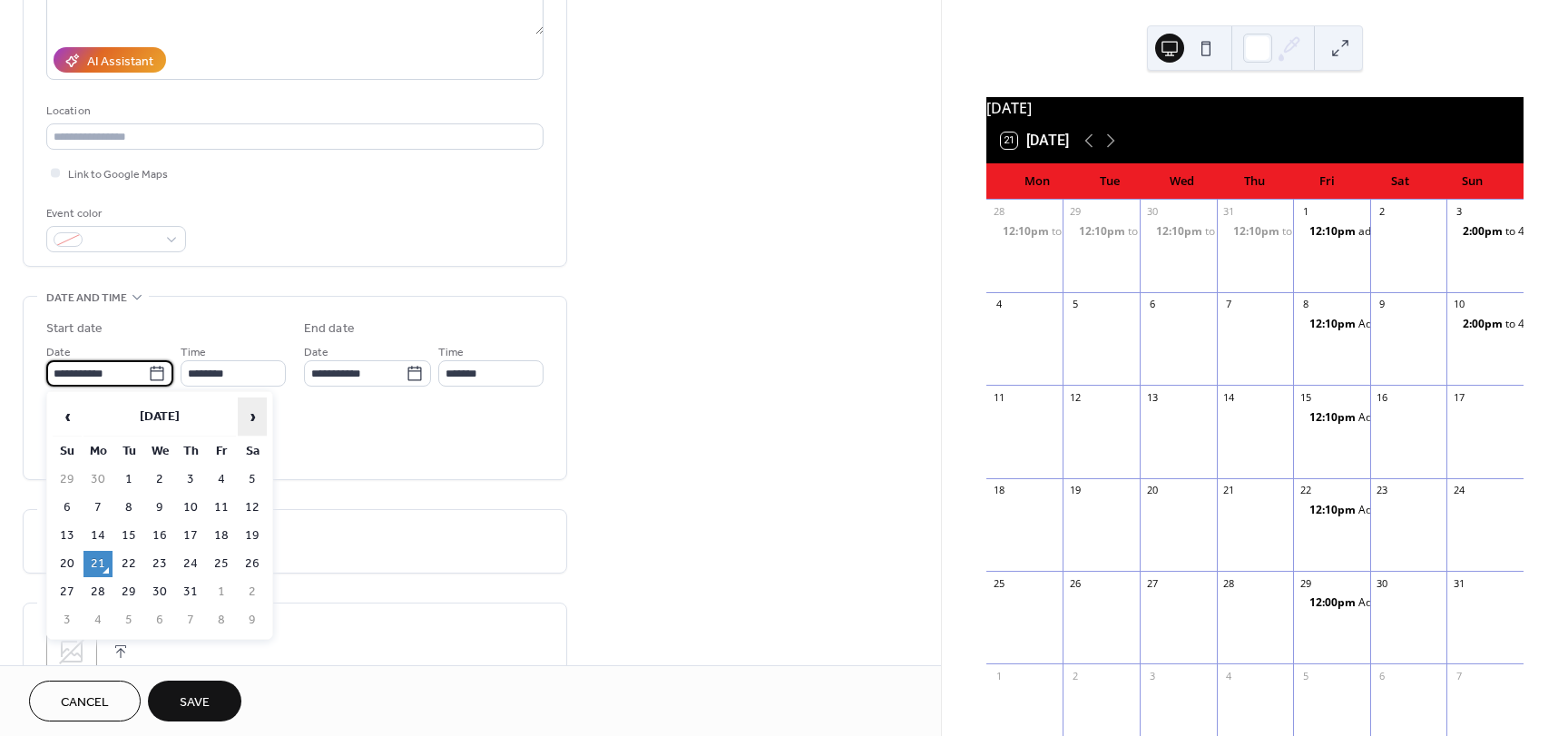 click on "›" at bounding box center [252, 417] 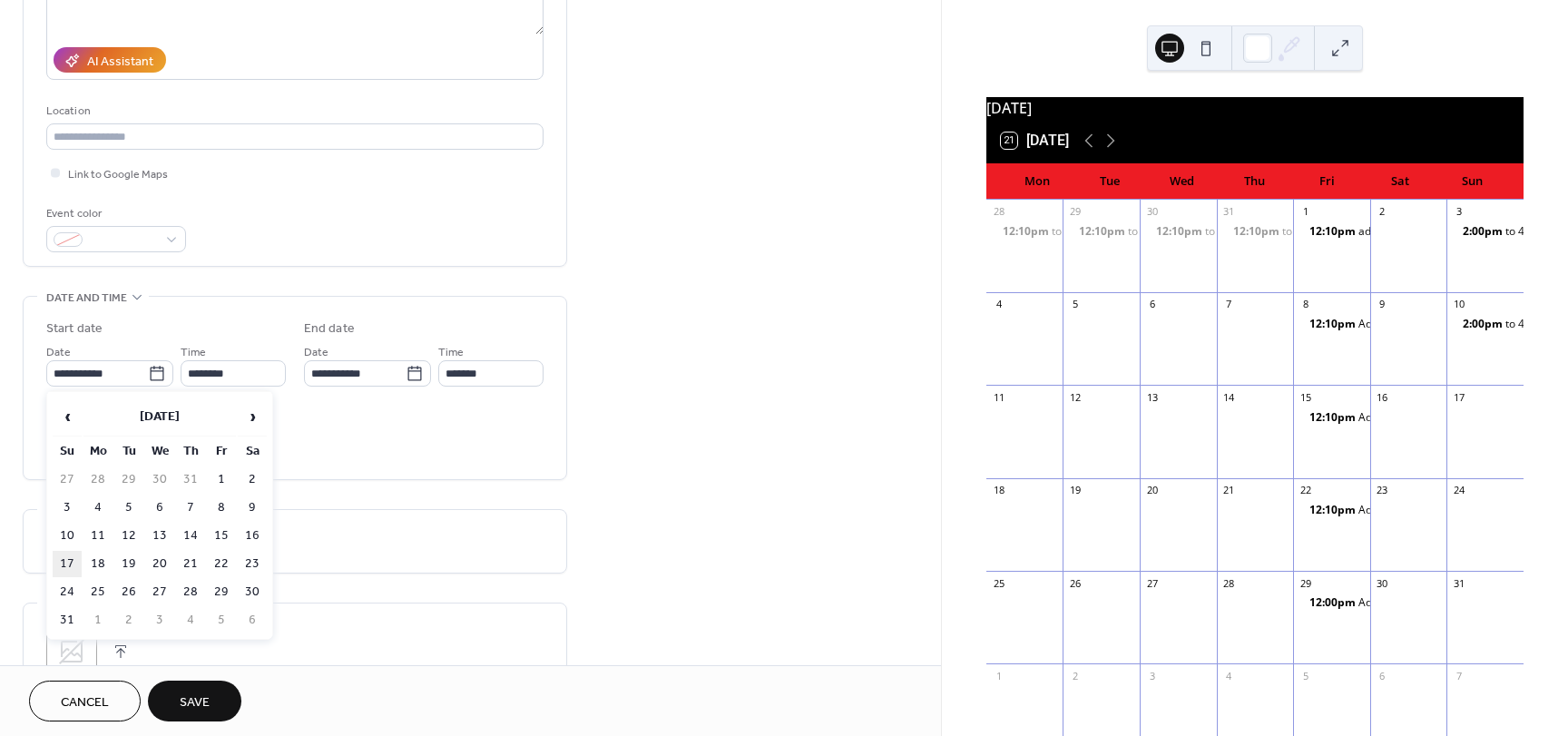 click on "17" at bounding box center [67, 564] 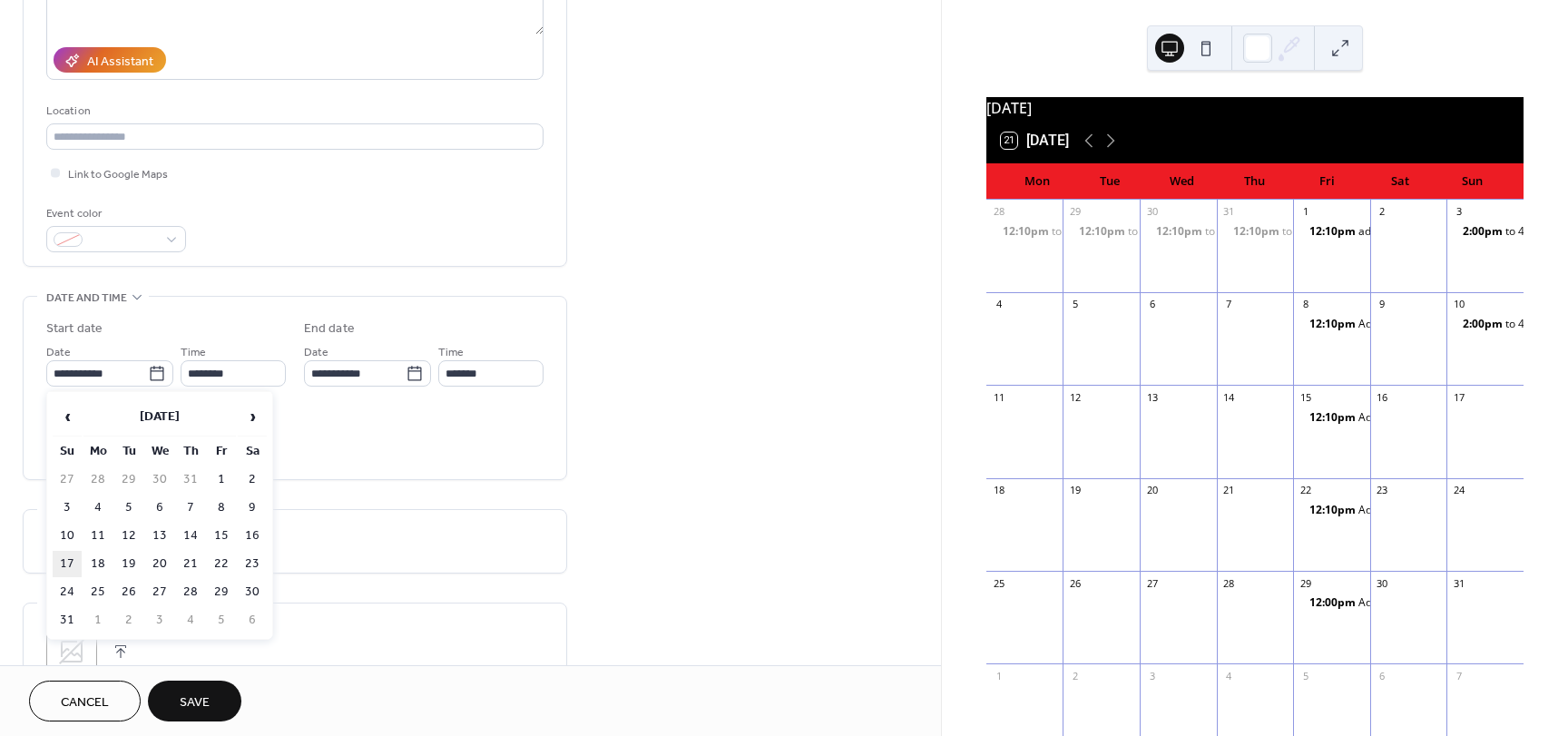 type on "**********" 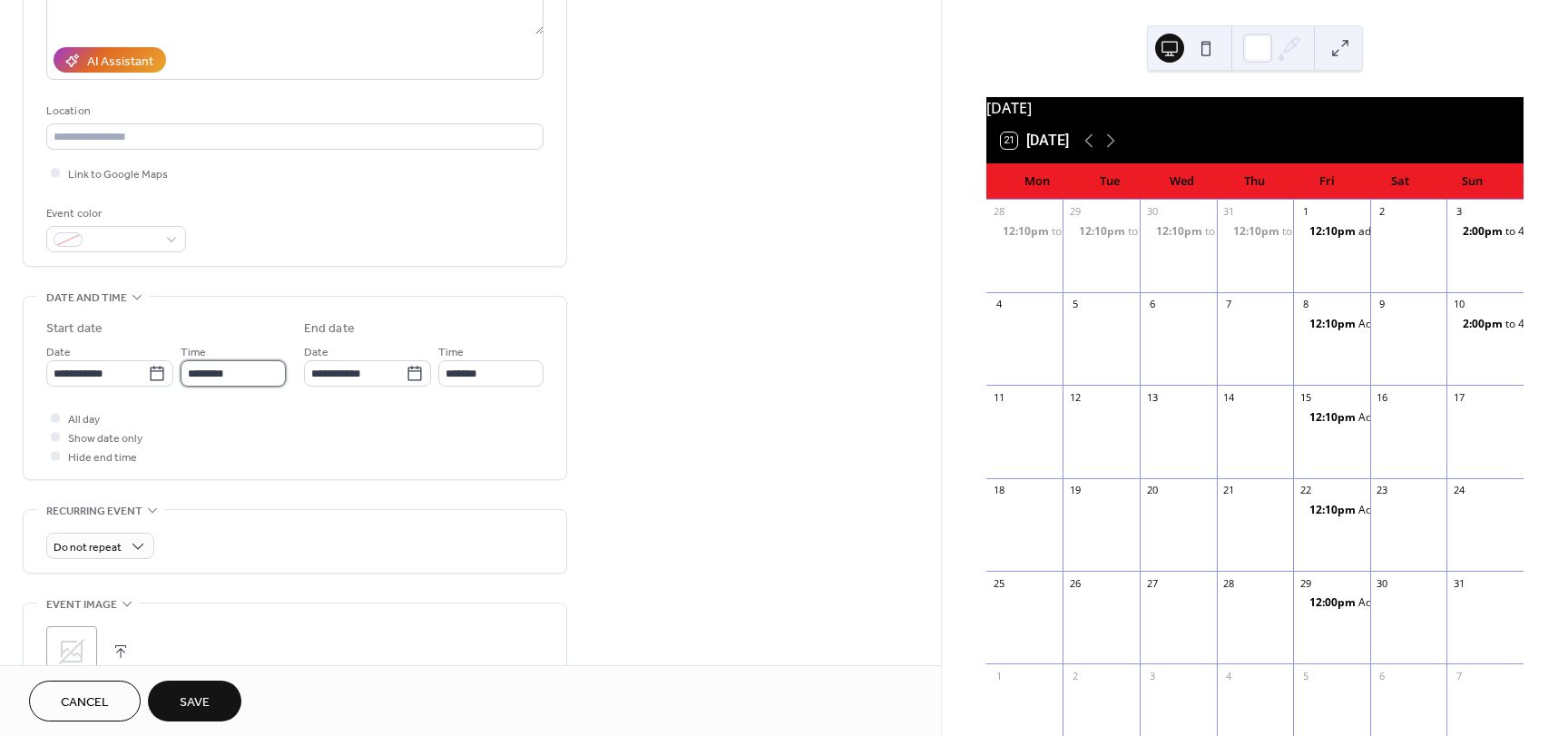 click on "********" at bounding box center (233, 373) 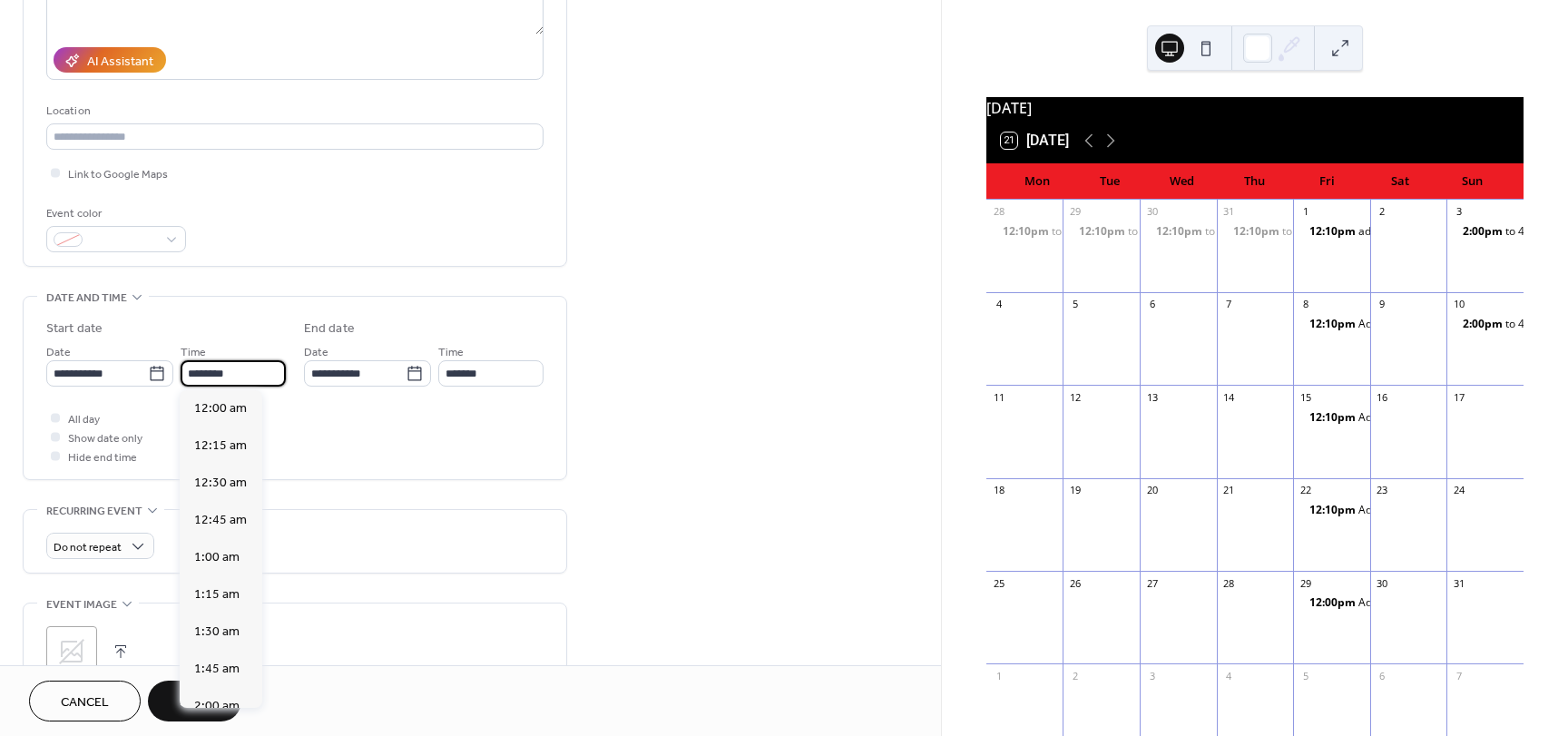 scroll, scrollTop: 1786, scrollLeft: 0, axis: vertical 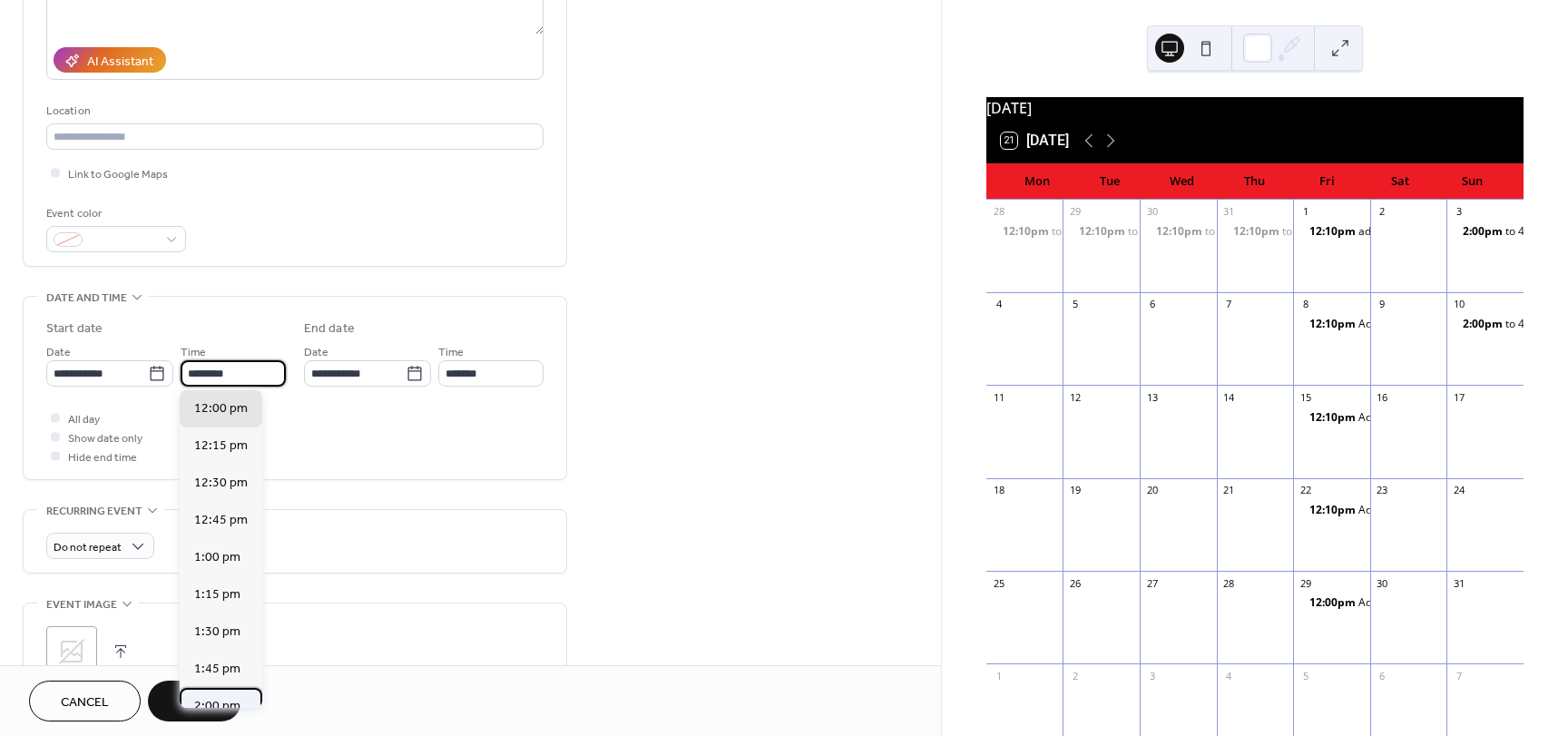 click on "2:00 pm" at bounding box center (217, 706) 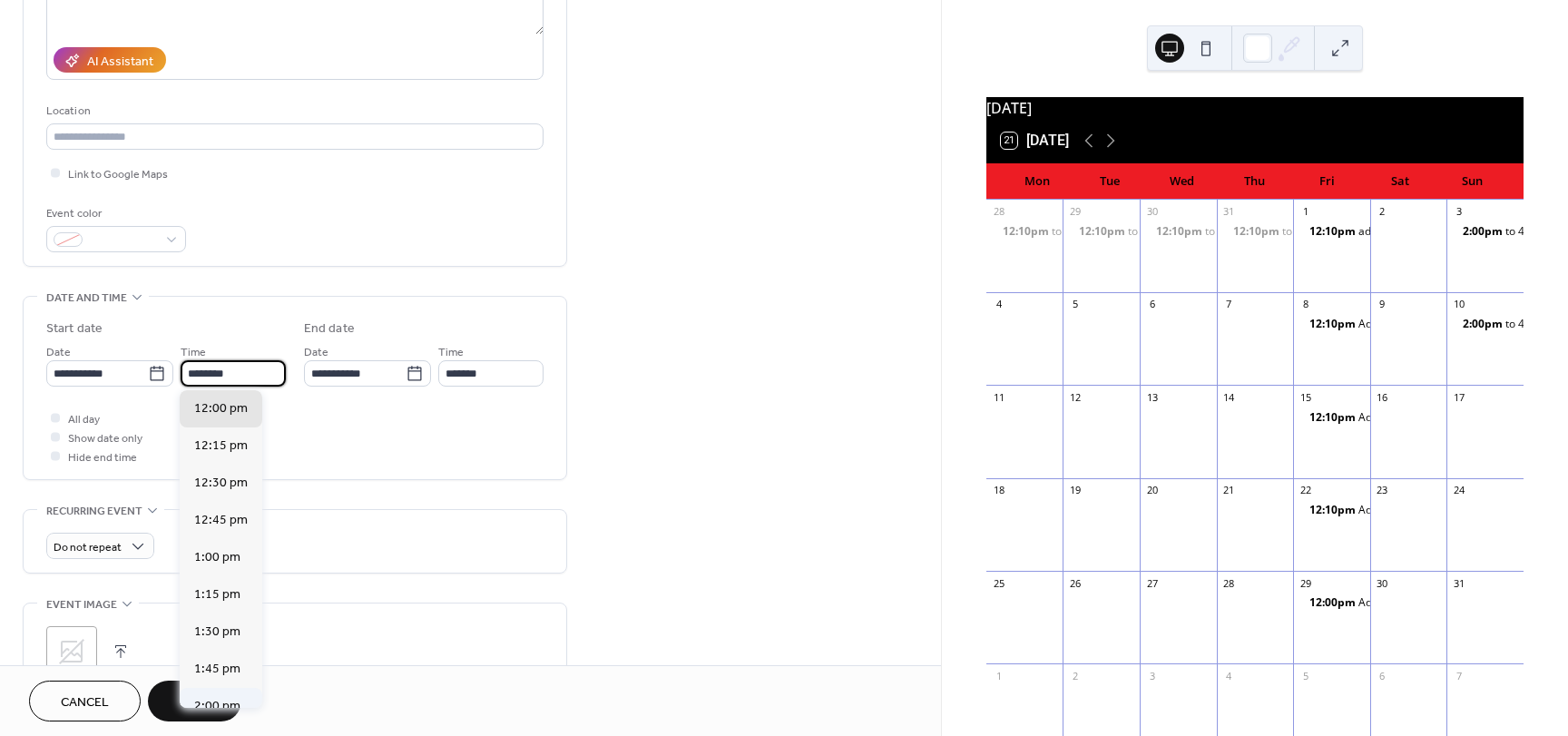 type on "*******" 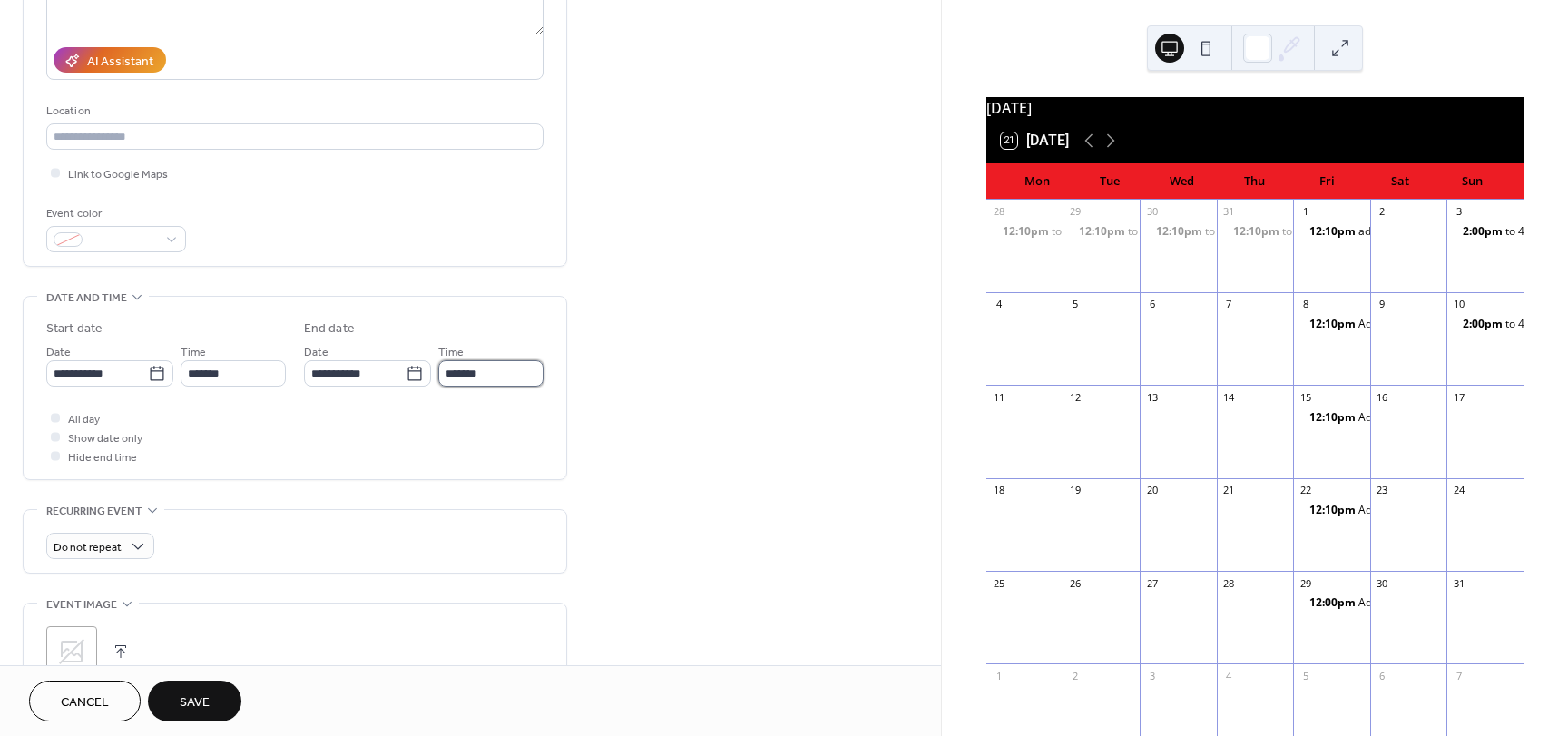 click on "*******" at bounding box center [491, 373] 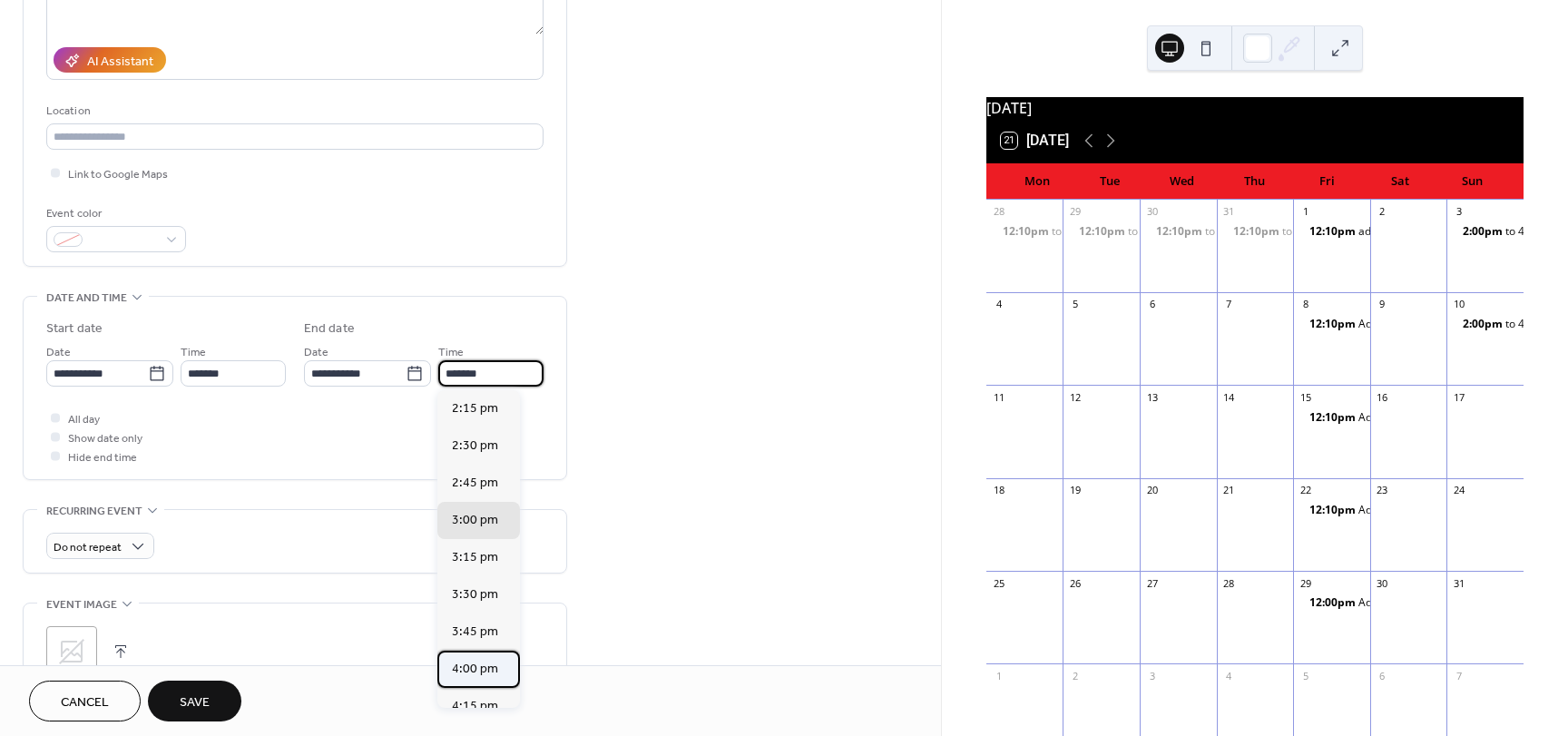 click on "4:00 pm" at bounding box center [475, 669] 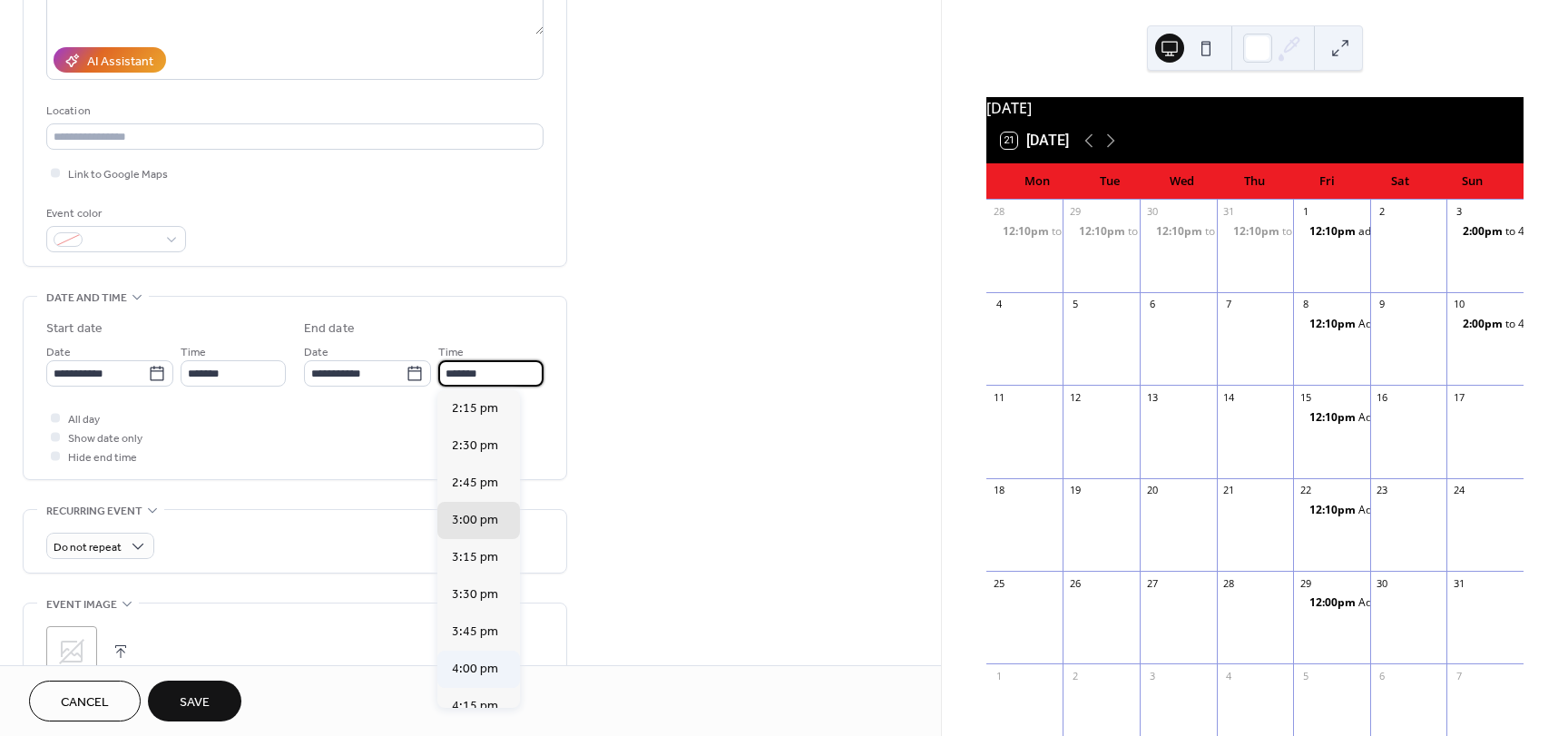 type on "*******" 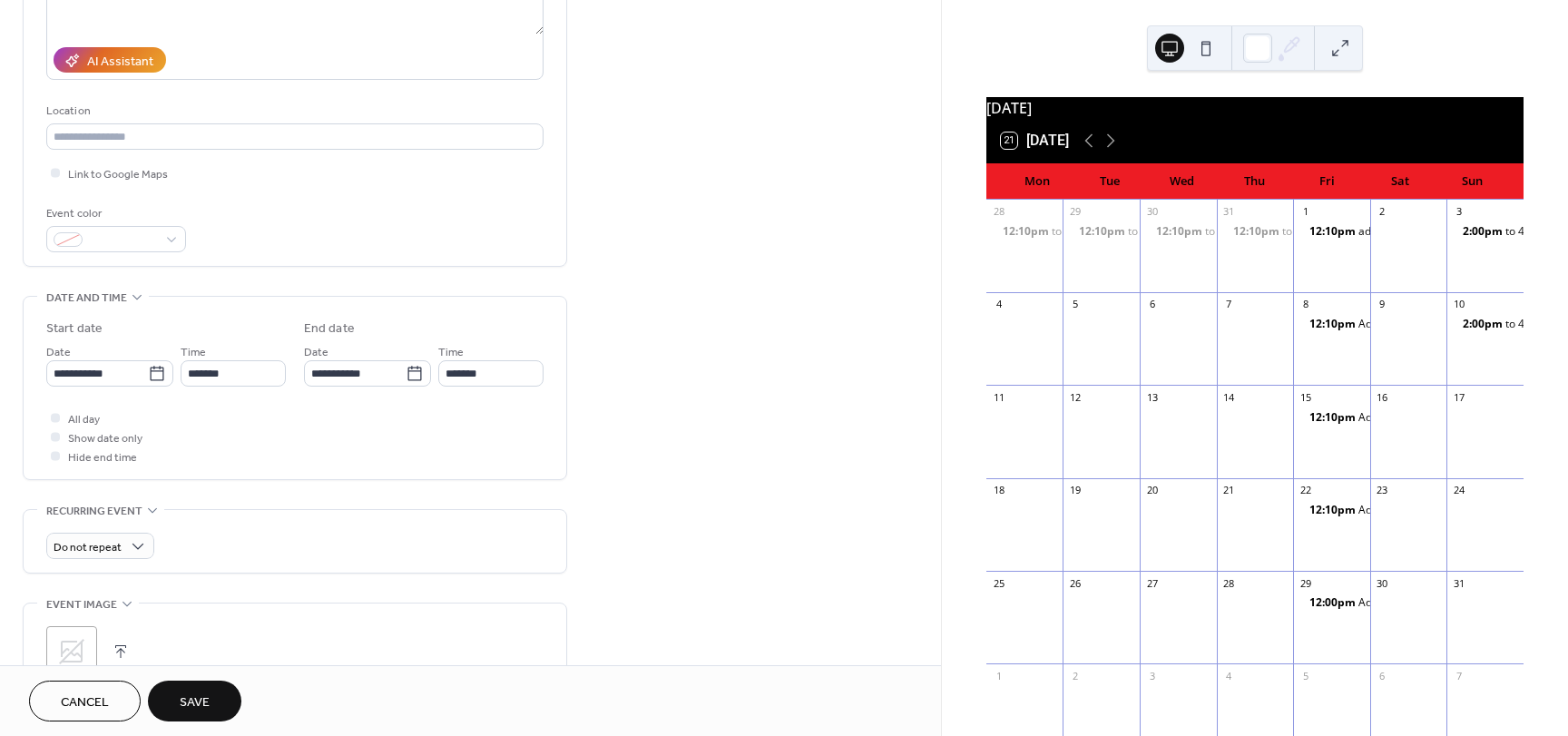 click on "Save" at bounding box center (194, 702) 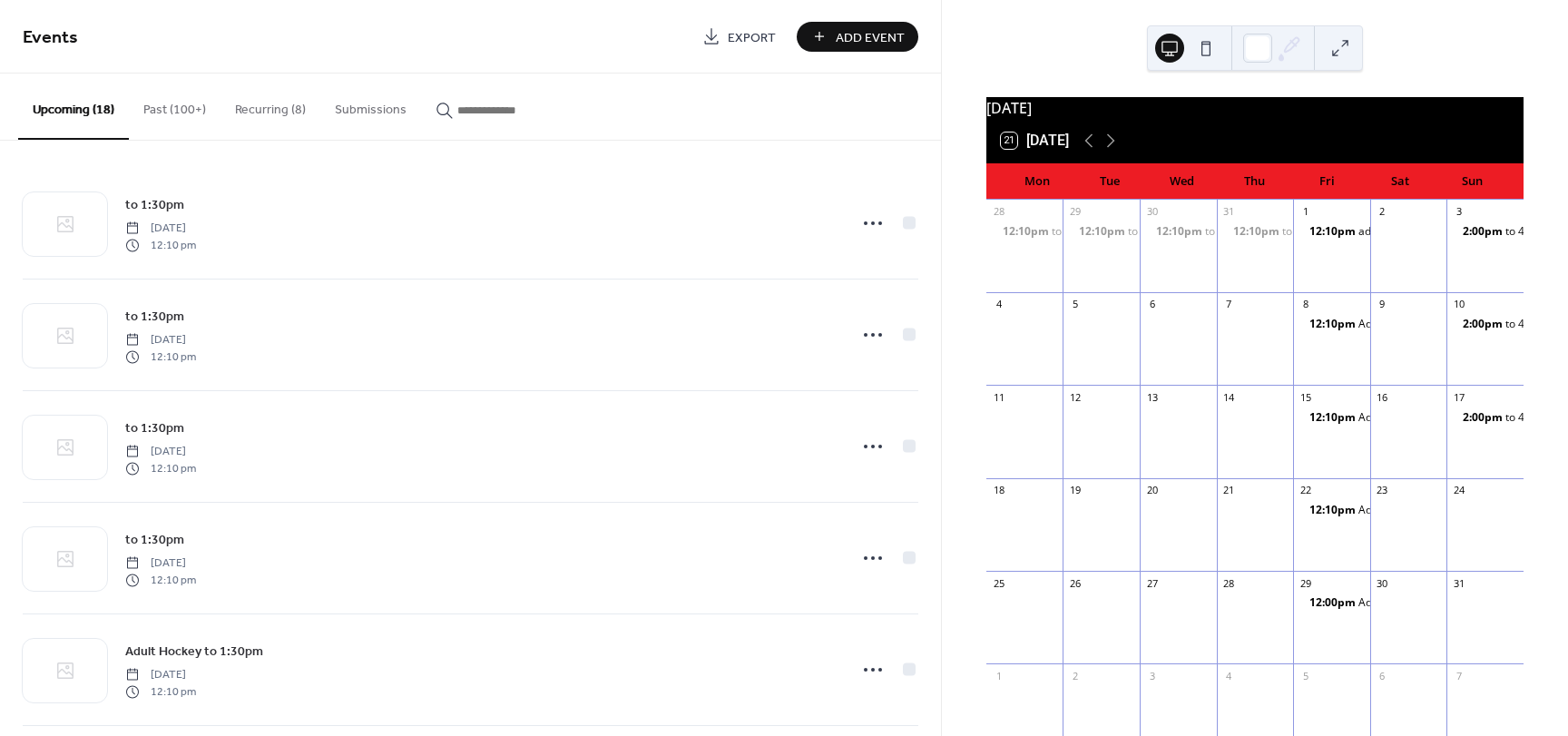 click on "Add Event" at bounding box center (870, 37) 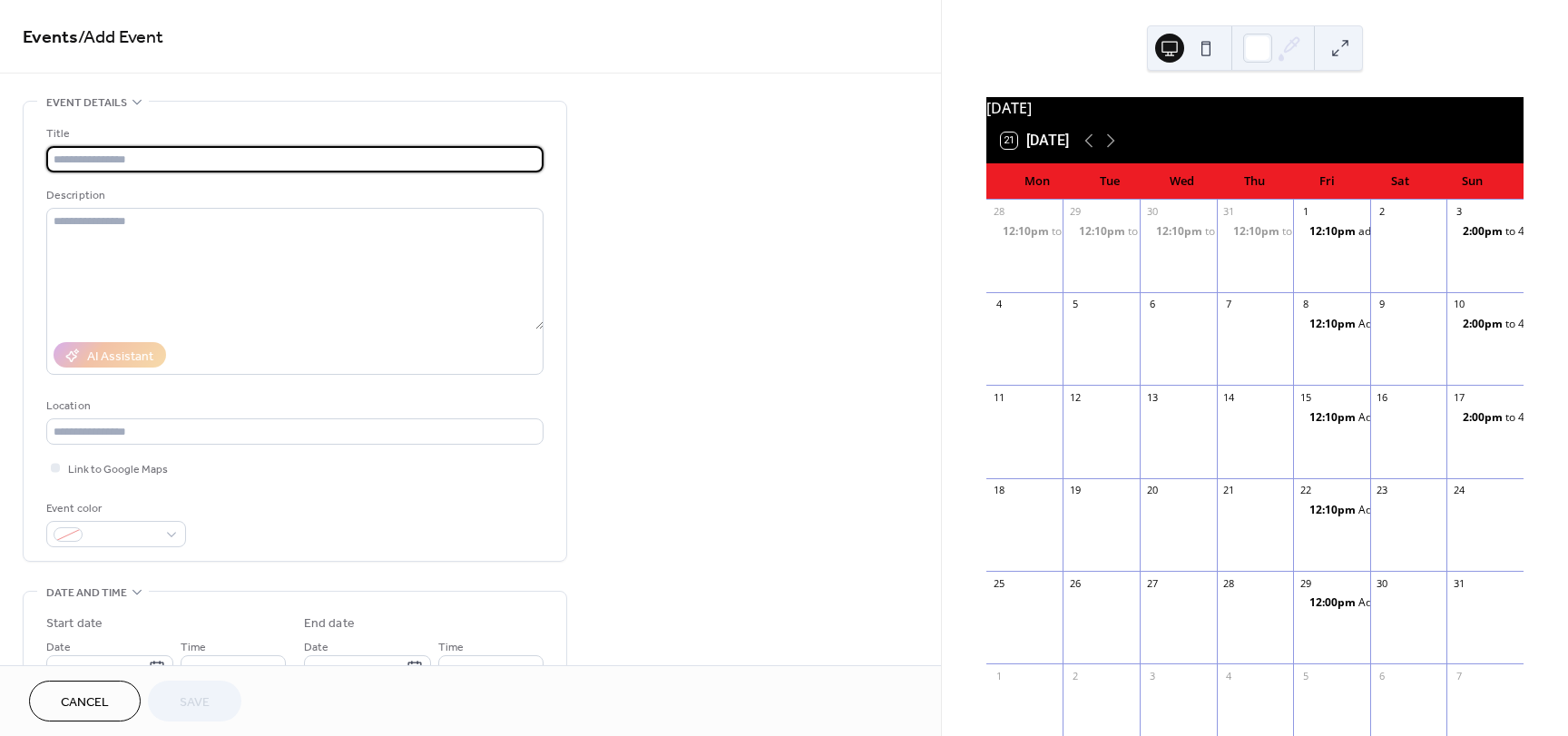 click at bounding box center [295, 159] 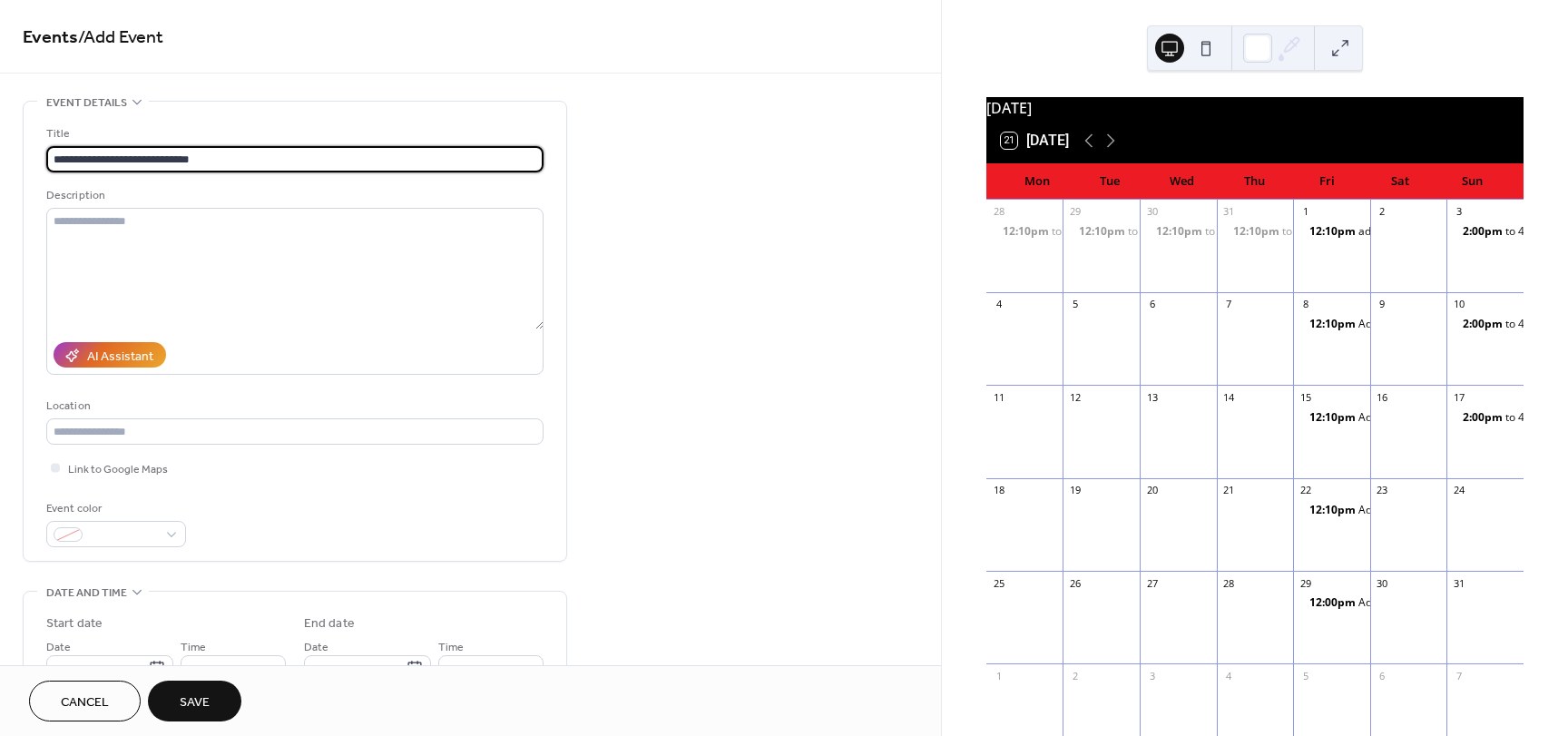 type on "**********" 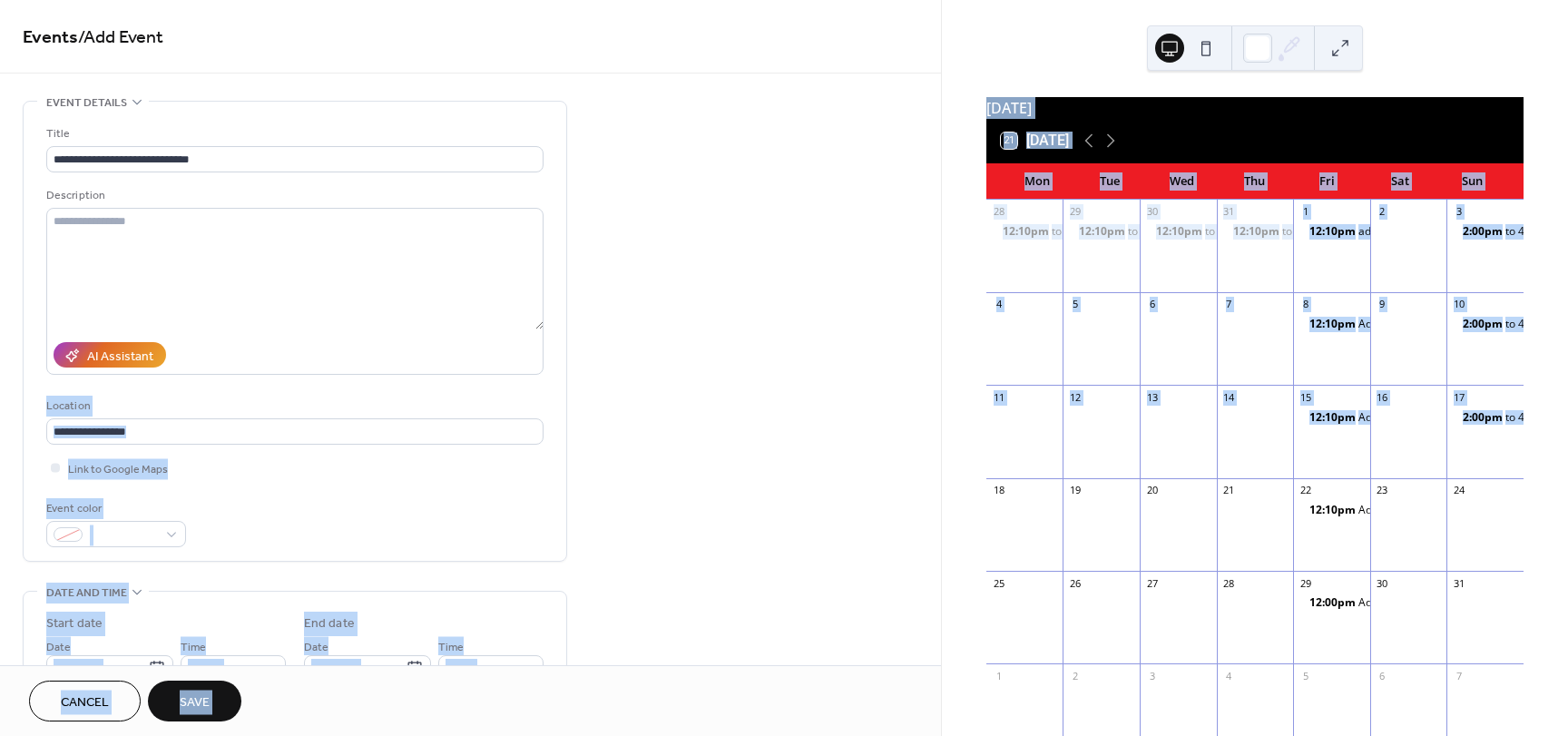 drag, startPoint x: 935, startPoint y: 260, endPoint x: 956, endPoint y: 496, distance: 236.93248 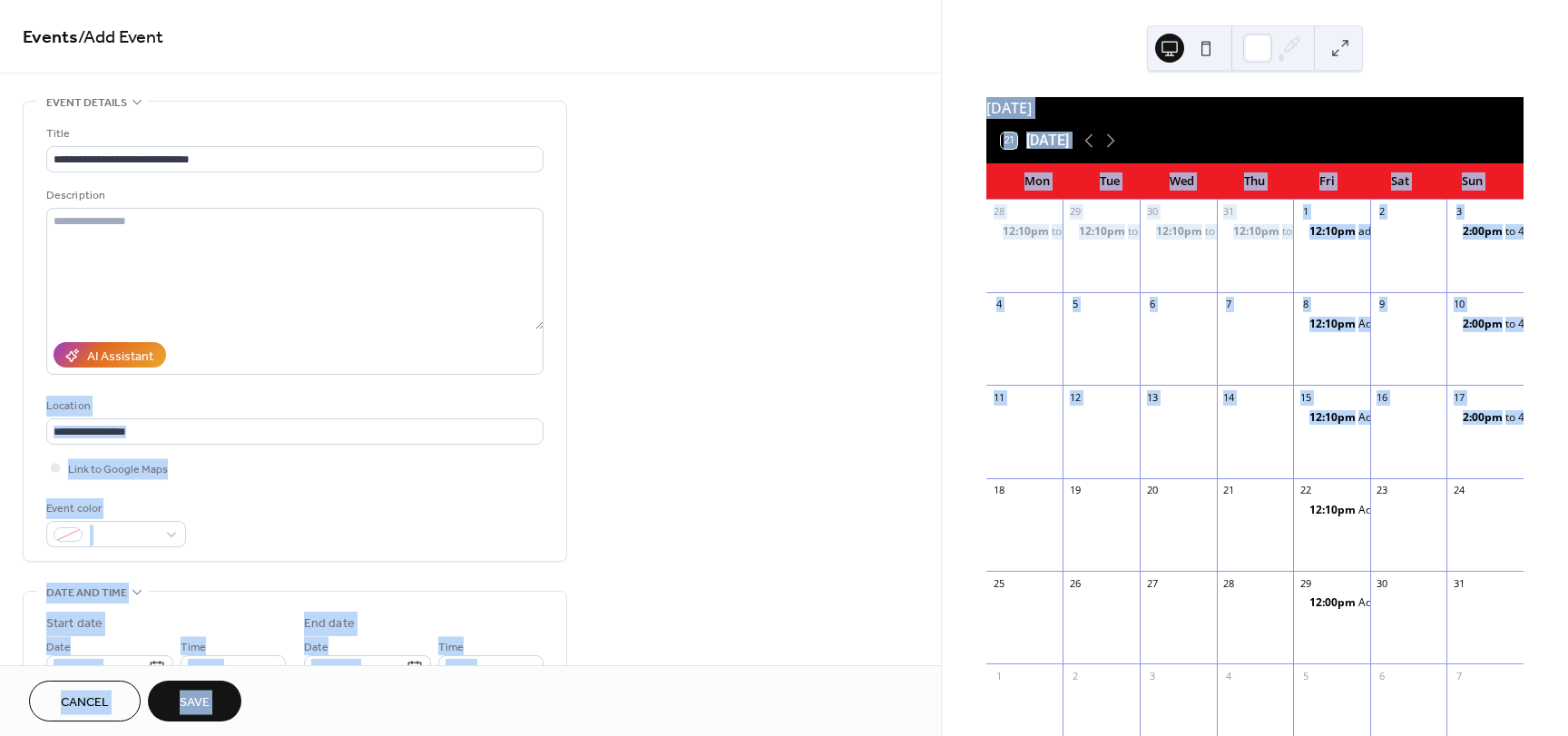 click on "**********" at bounding box center (784, 368) 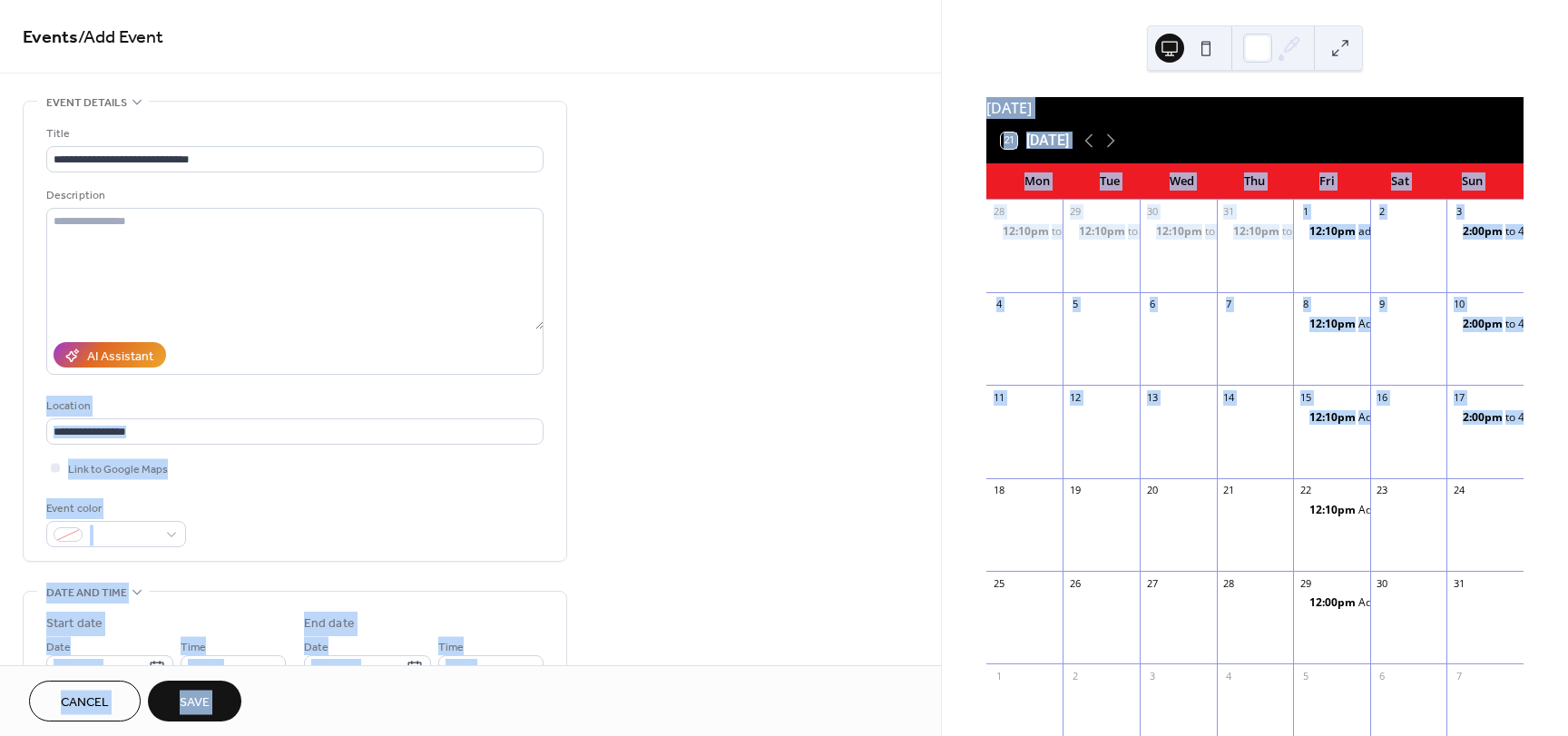 drag, startPoint x: 760, startPoint y: 368, endPoint x: 746, endPoint y: 370, distance: 14.142136 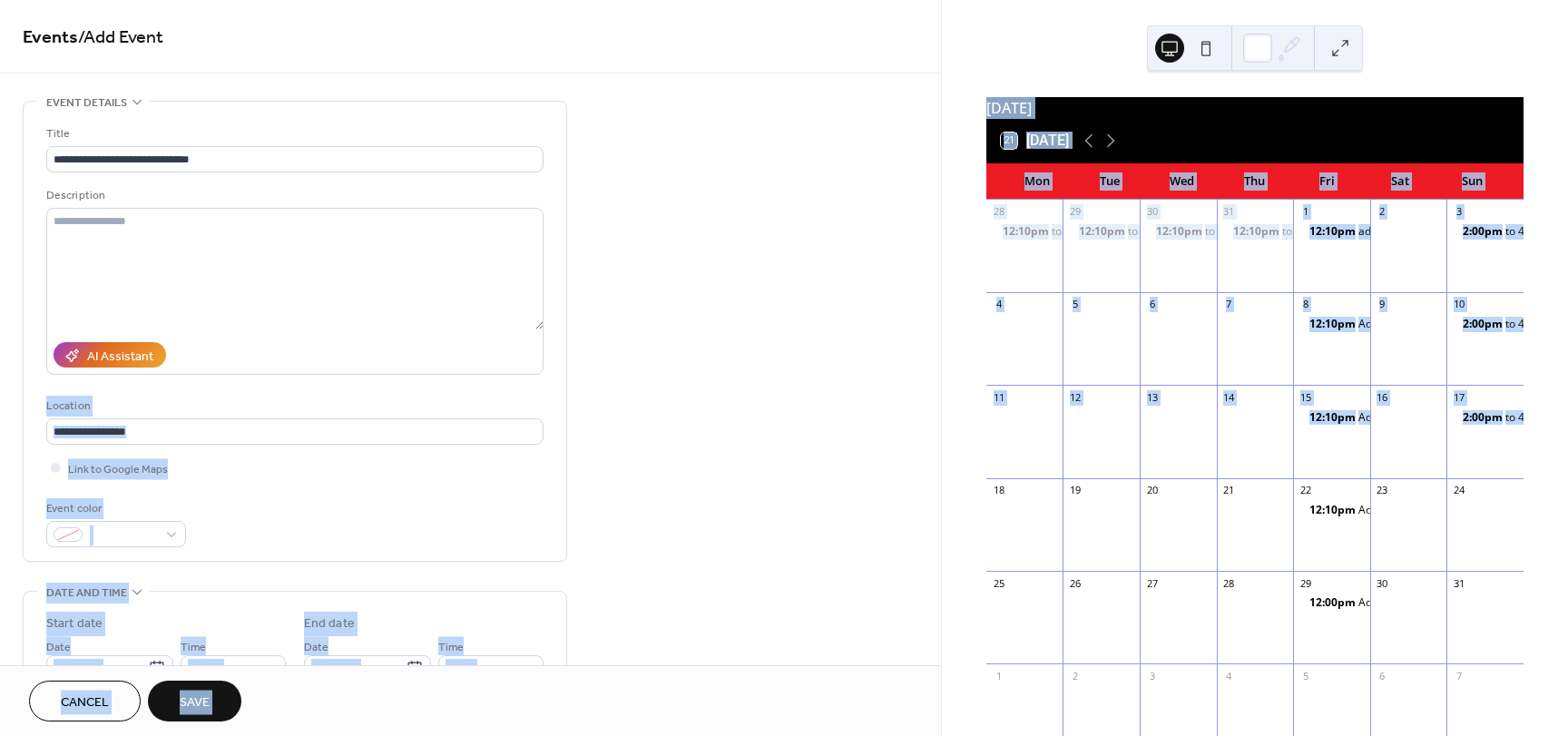 click on "**********" at bounding box center [470, 653] 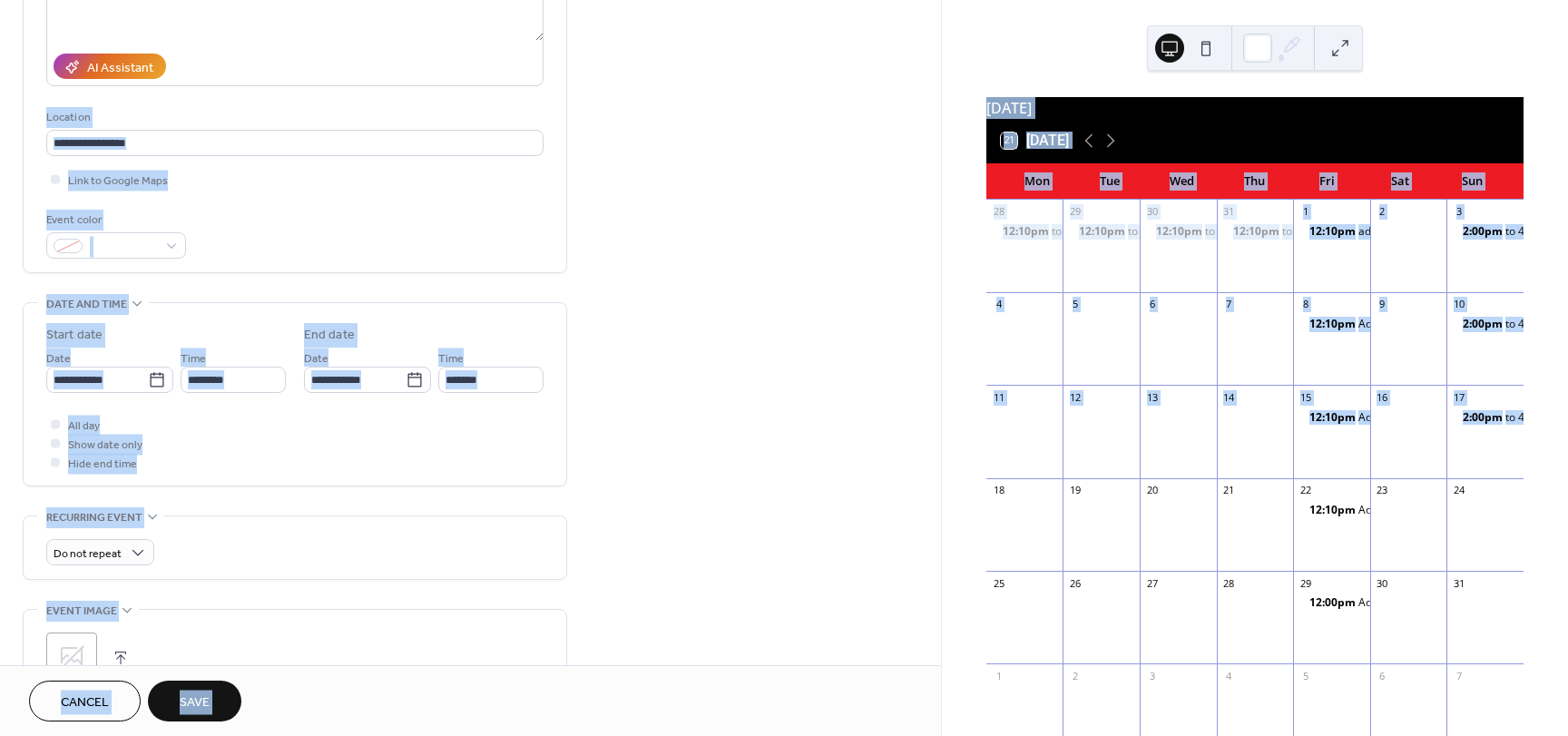 scroll, scrollTop: 395, scrollLeft: 0, axis: vertical 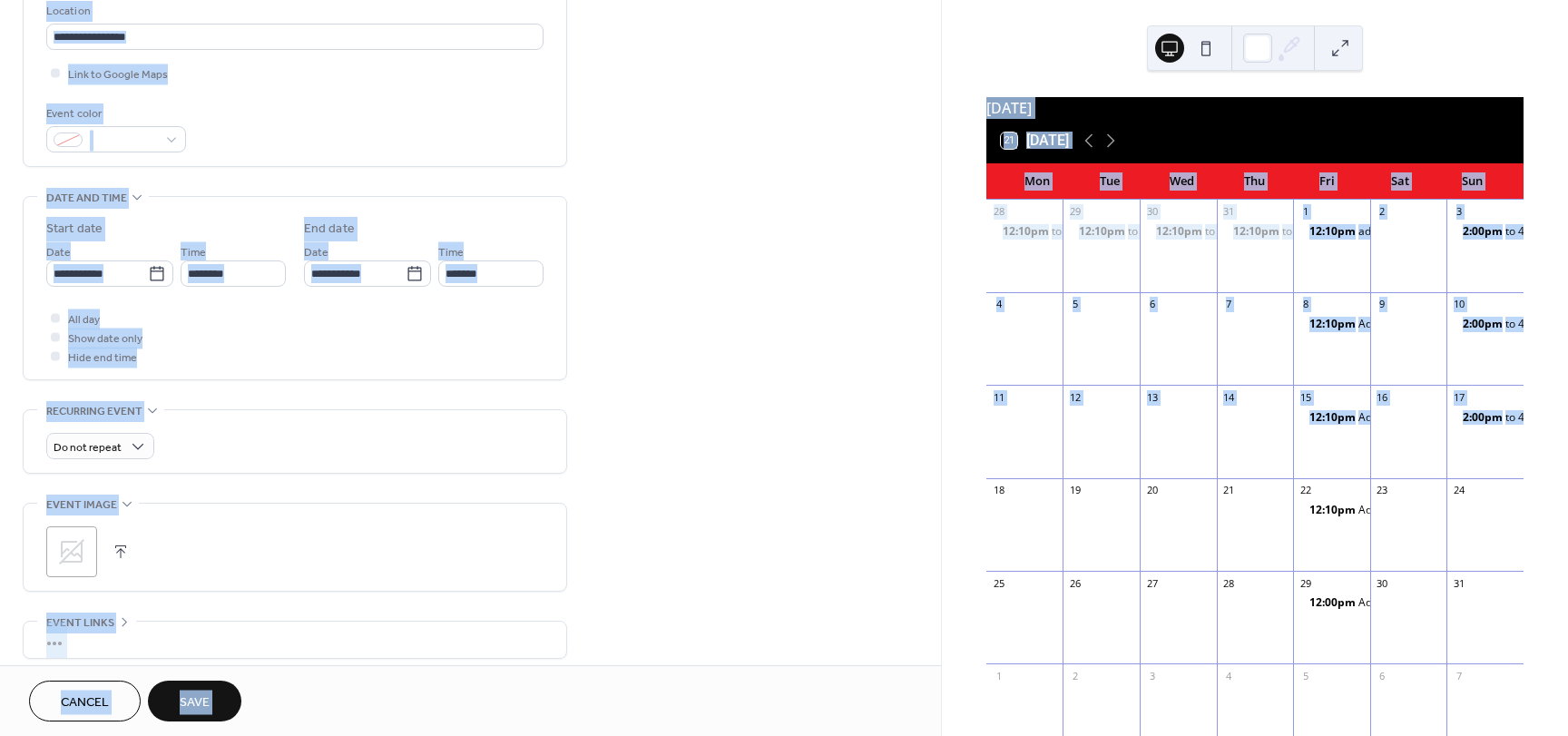 click on "Do not repeat" at bounding box center [295, 446] 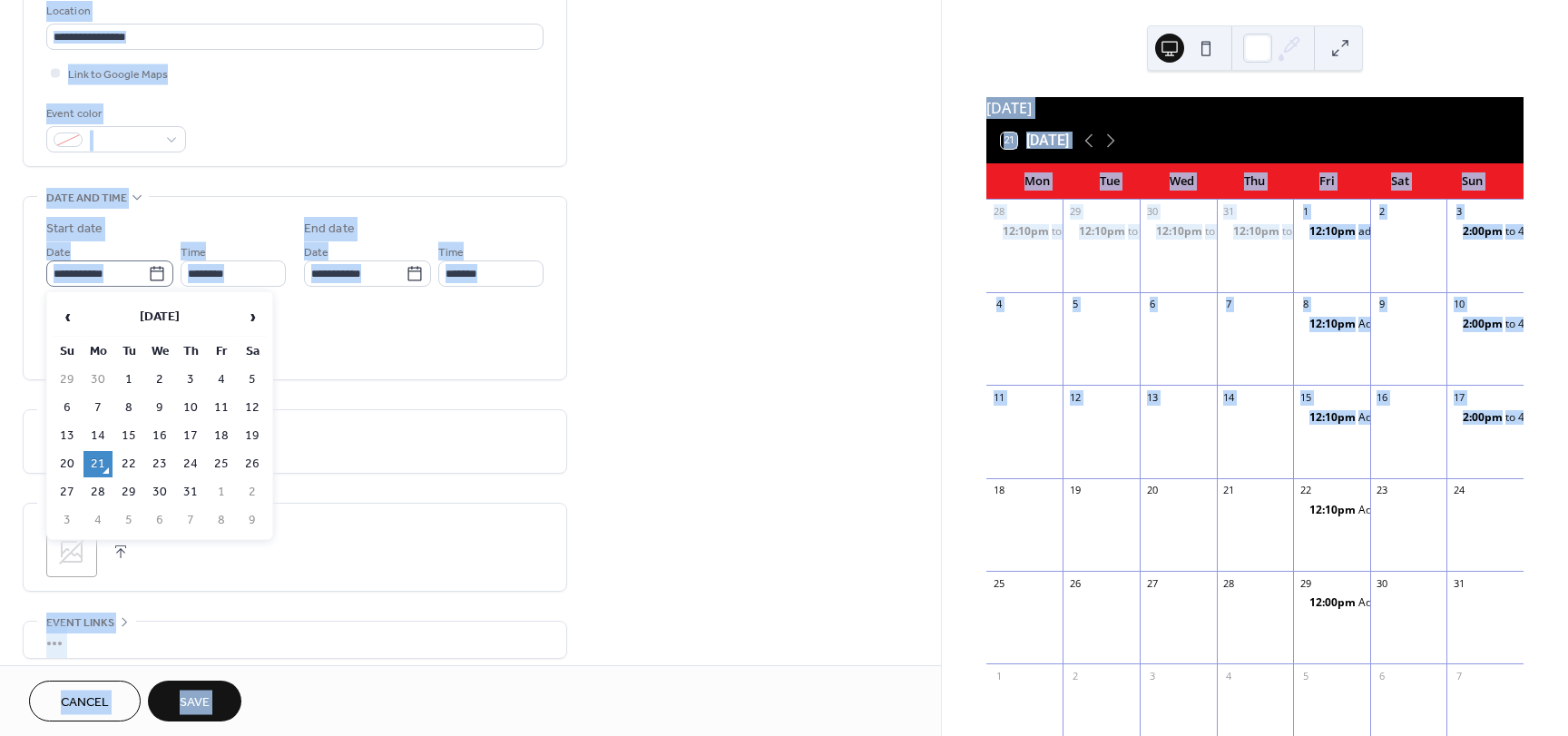 click 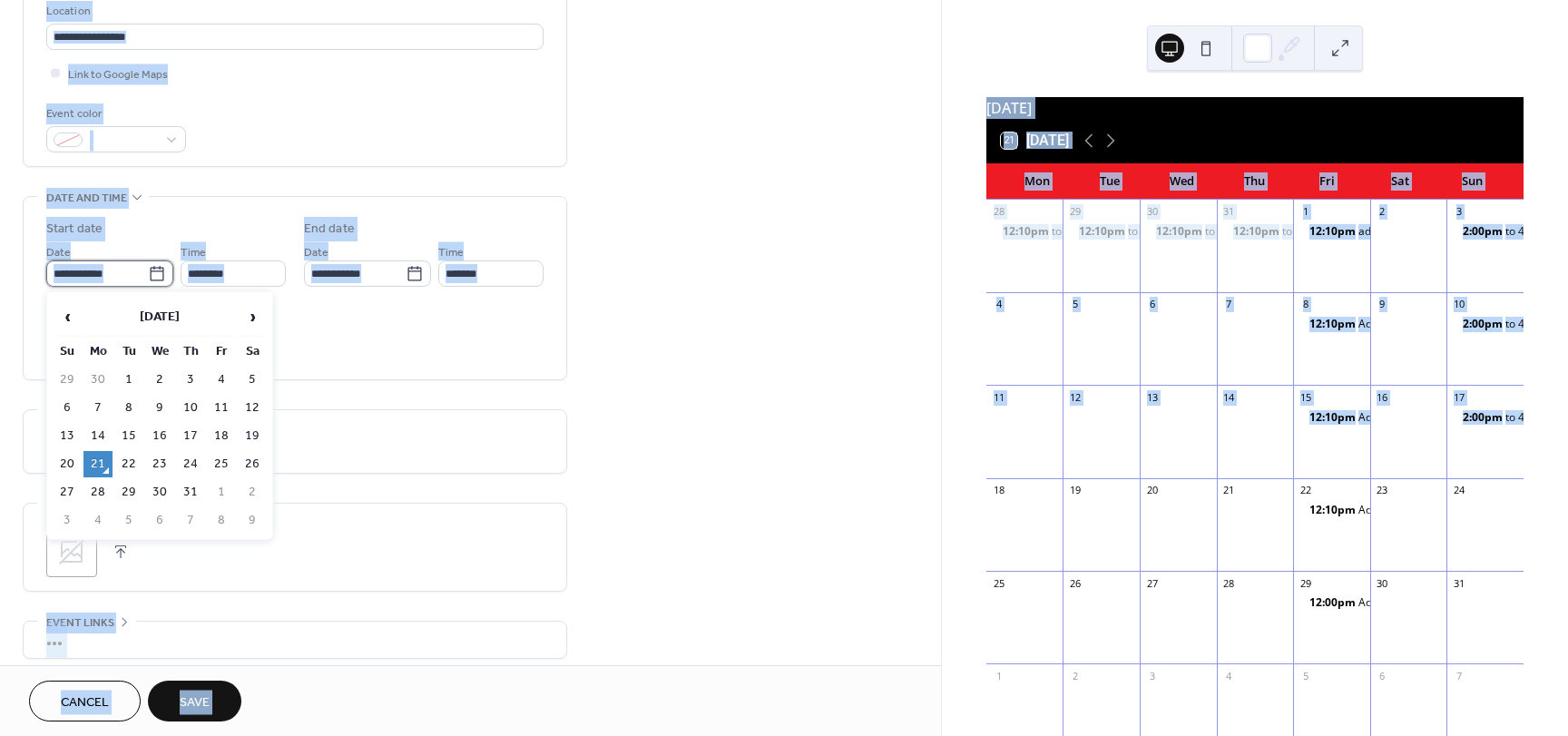 click on "**********" at bounding box center [97, 273] 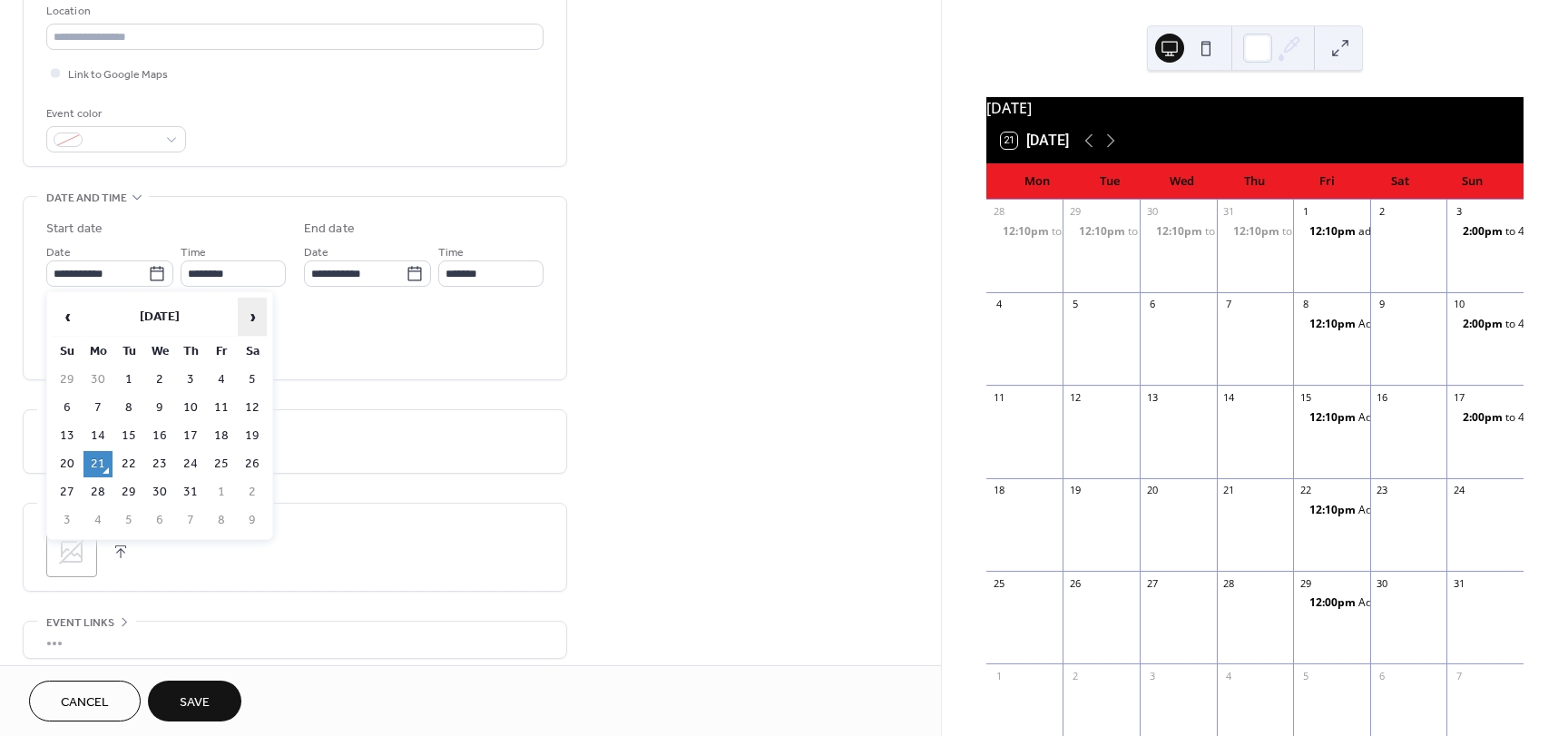 click on "›" at bounding box center (252, 317) 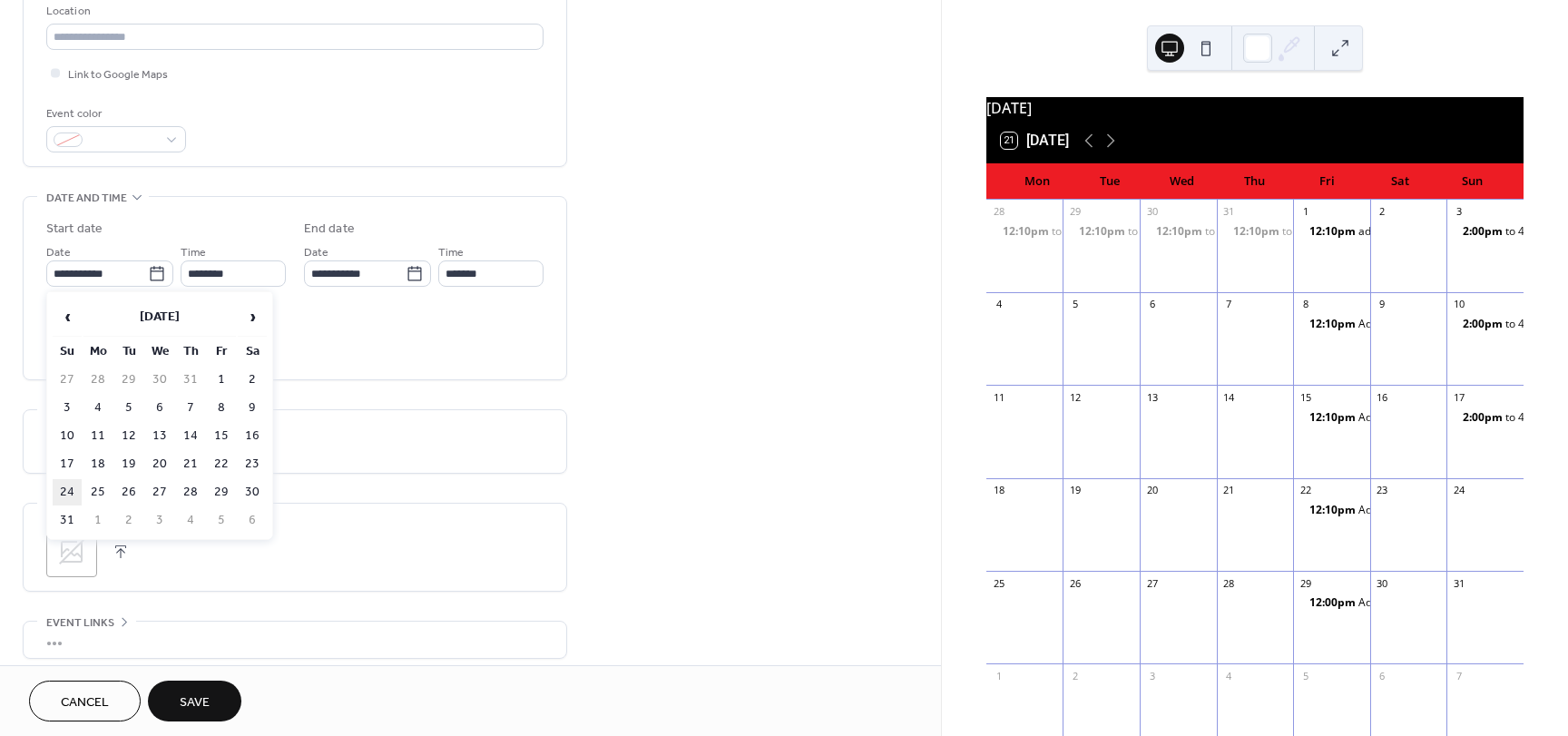 click on "24" at bounding box center (67, 492) 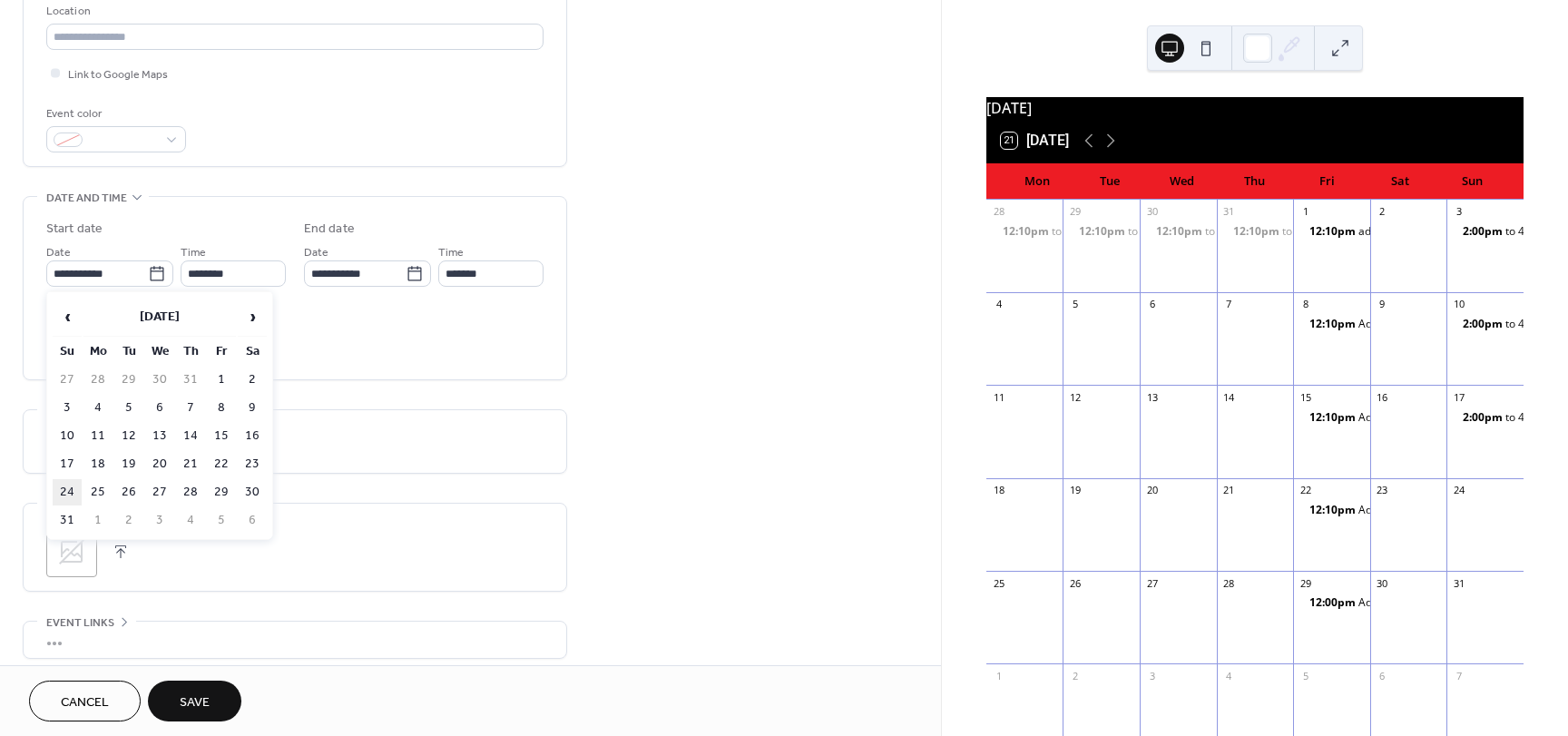 type on "**********" 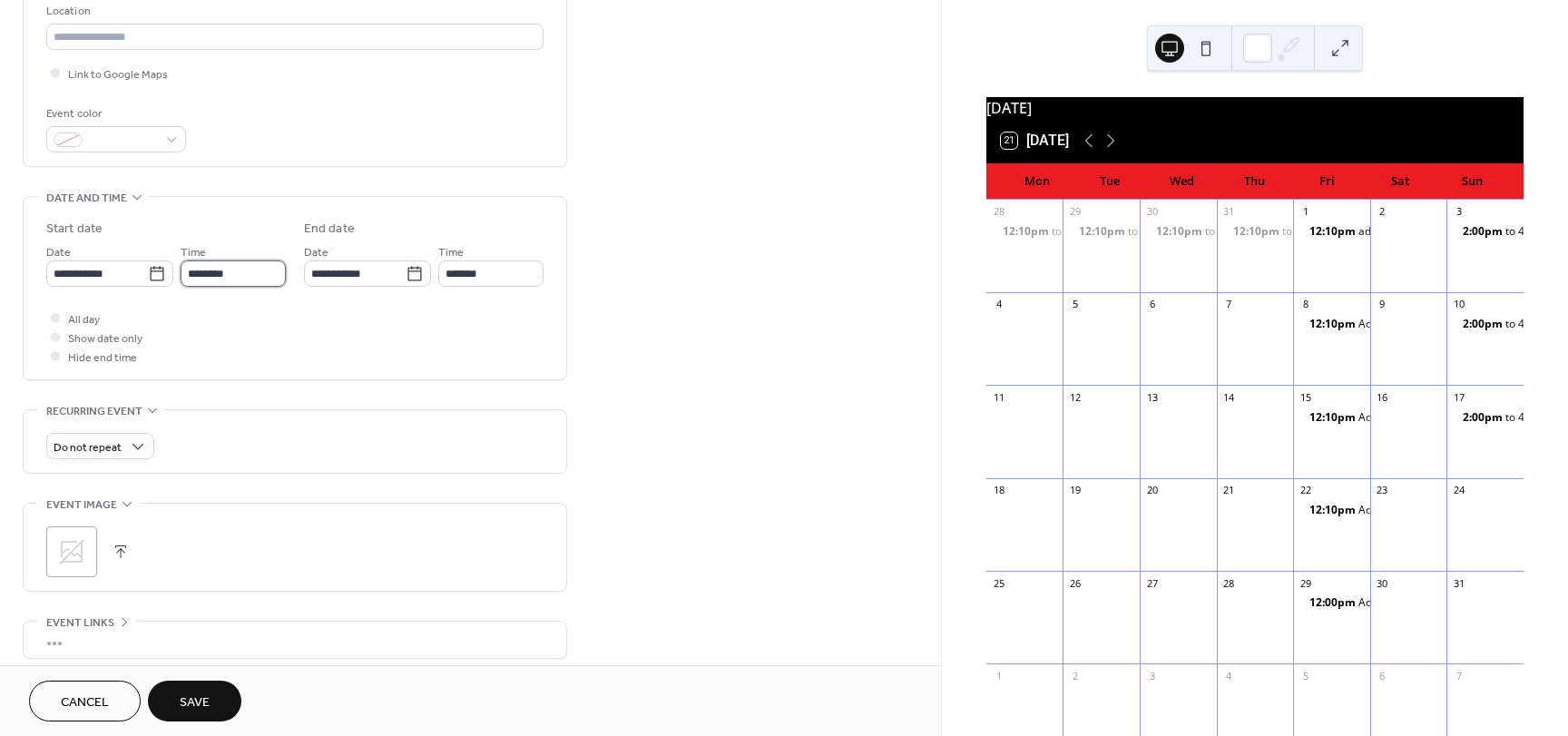 click on "********" at bounding box center (233, 273) 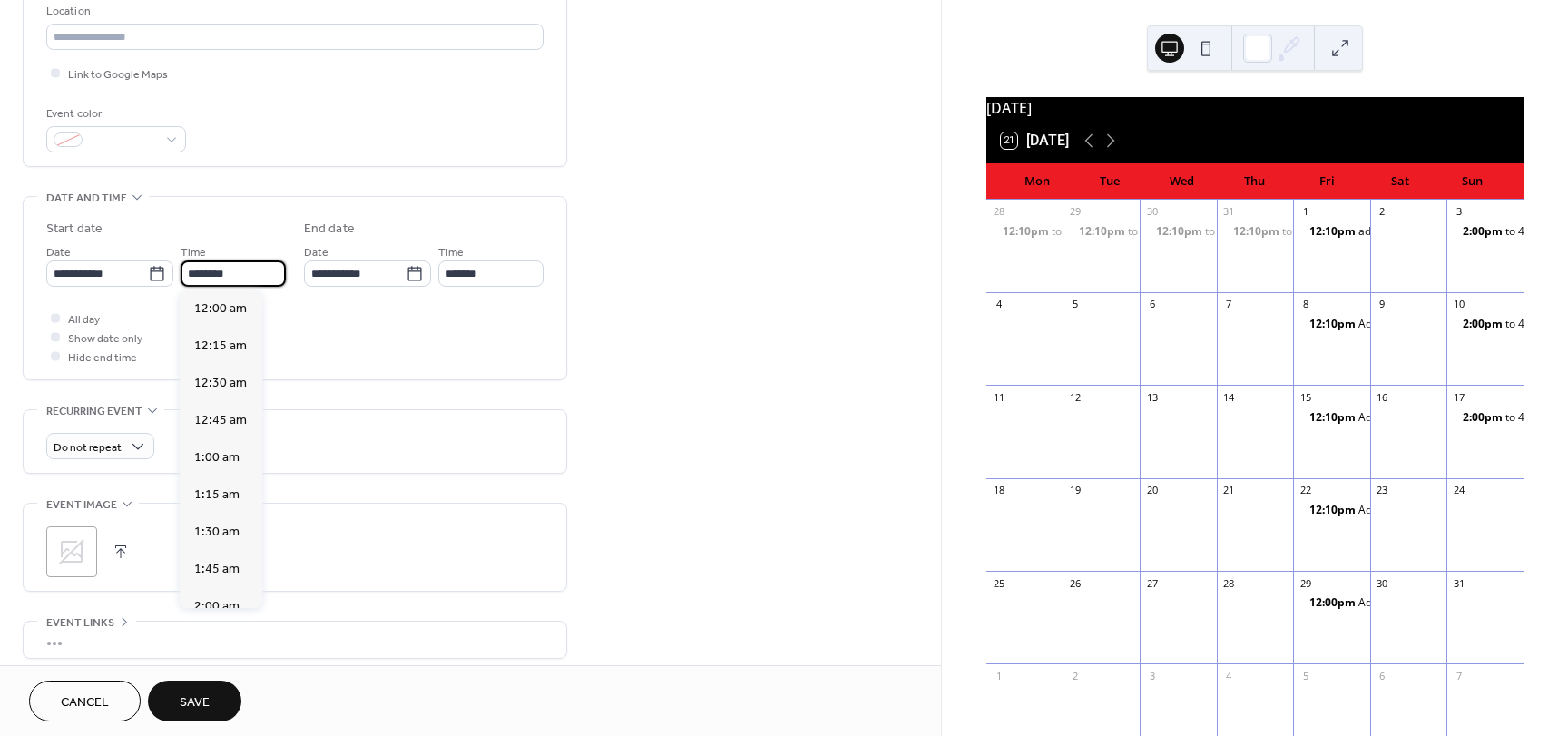 scroll, scrollTop: 1786, scrollLeft: 0, axis: vertical 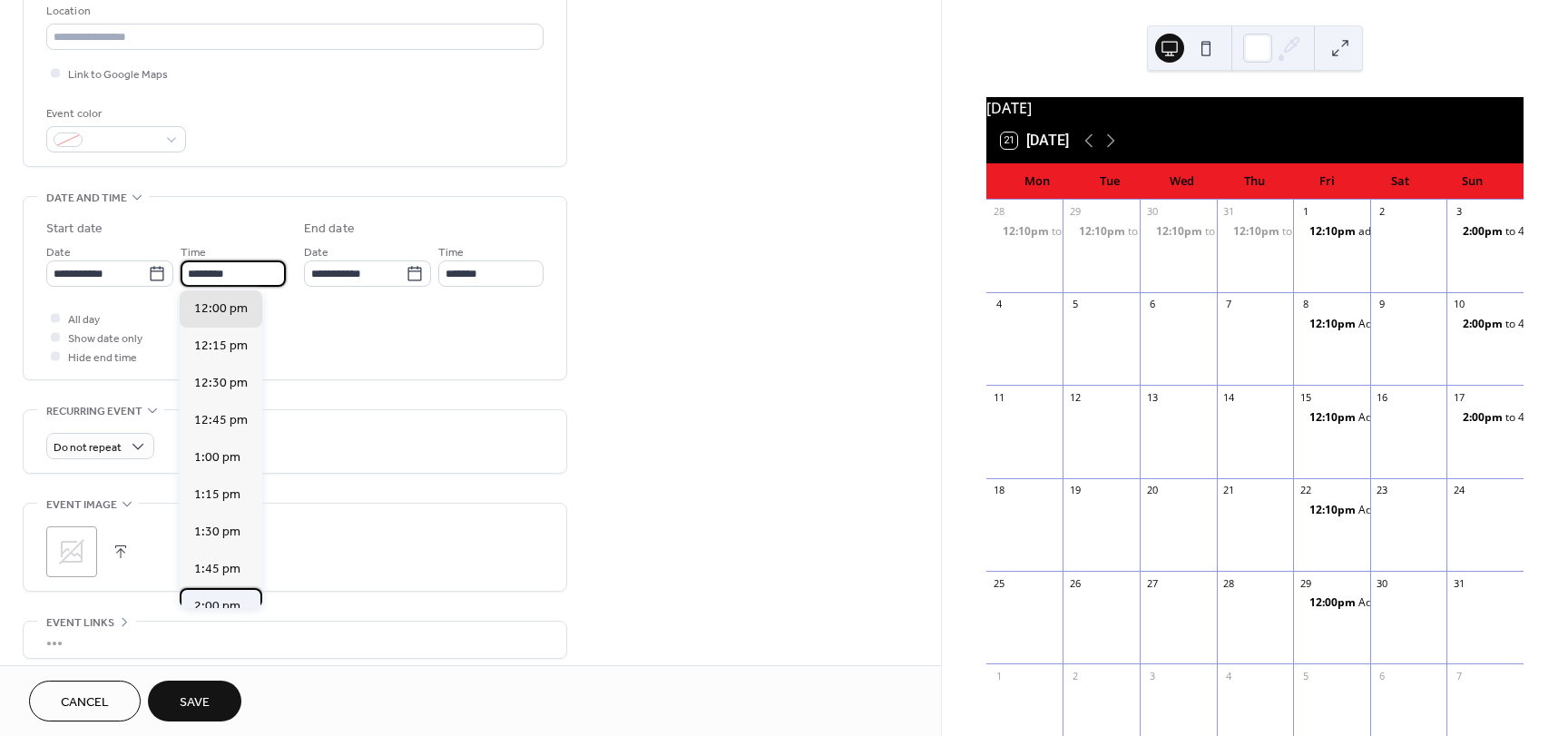 click on "2:00 pm" at bounding box center [217, 606] 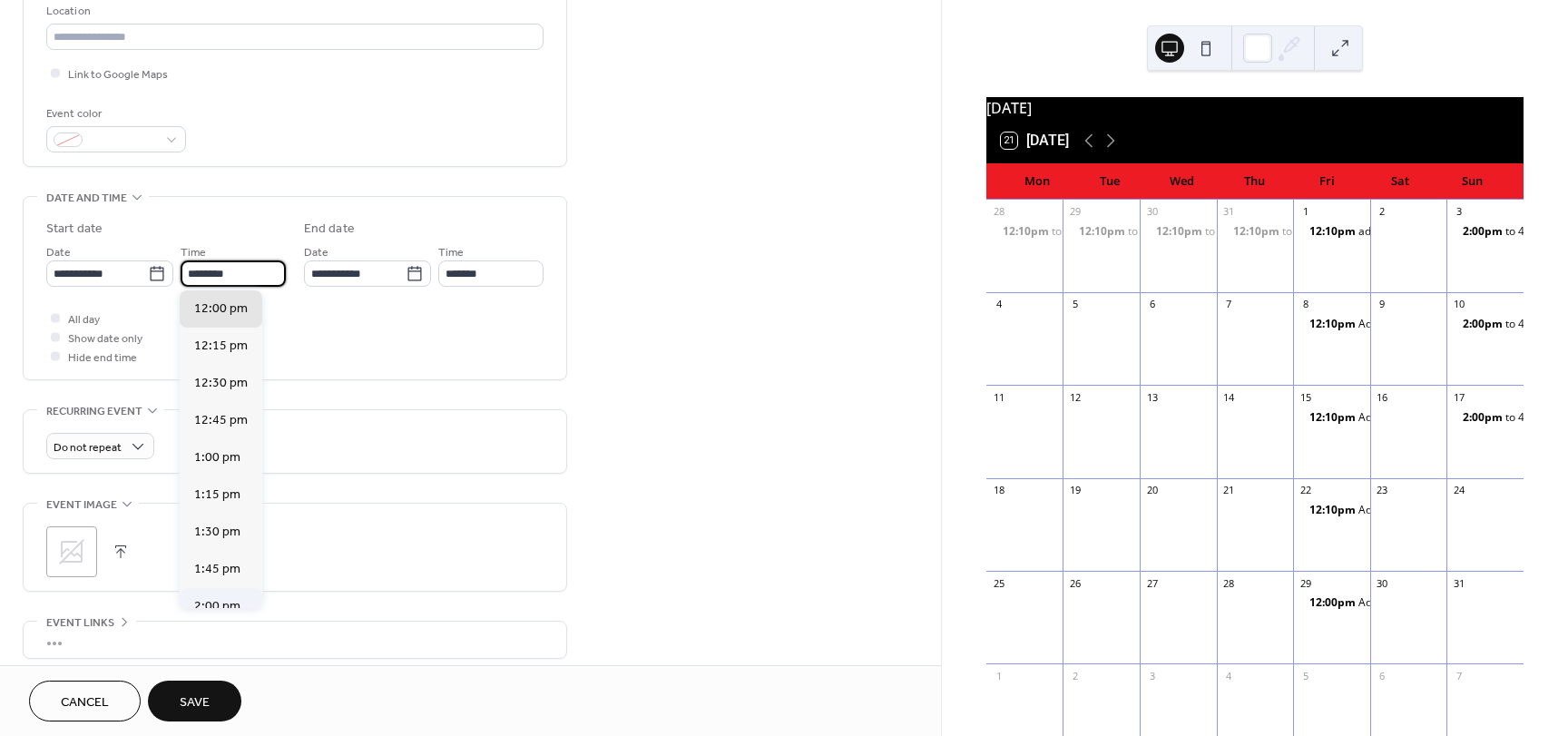 type on "*******" 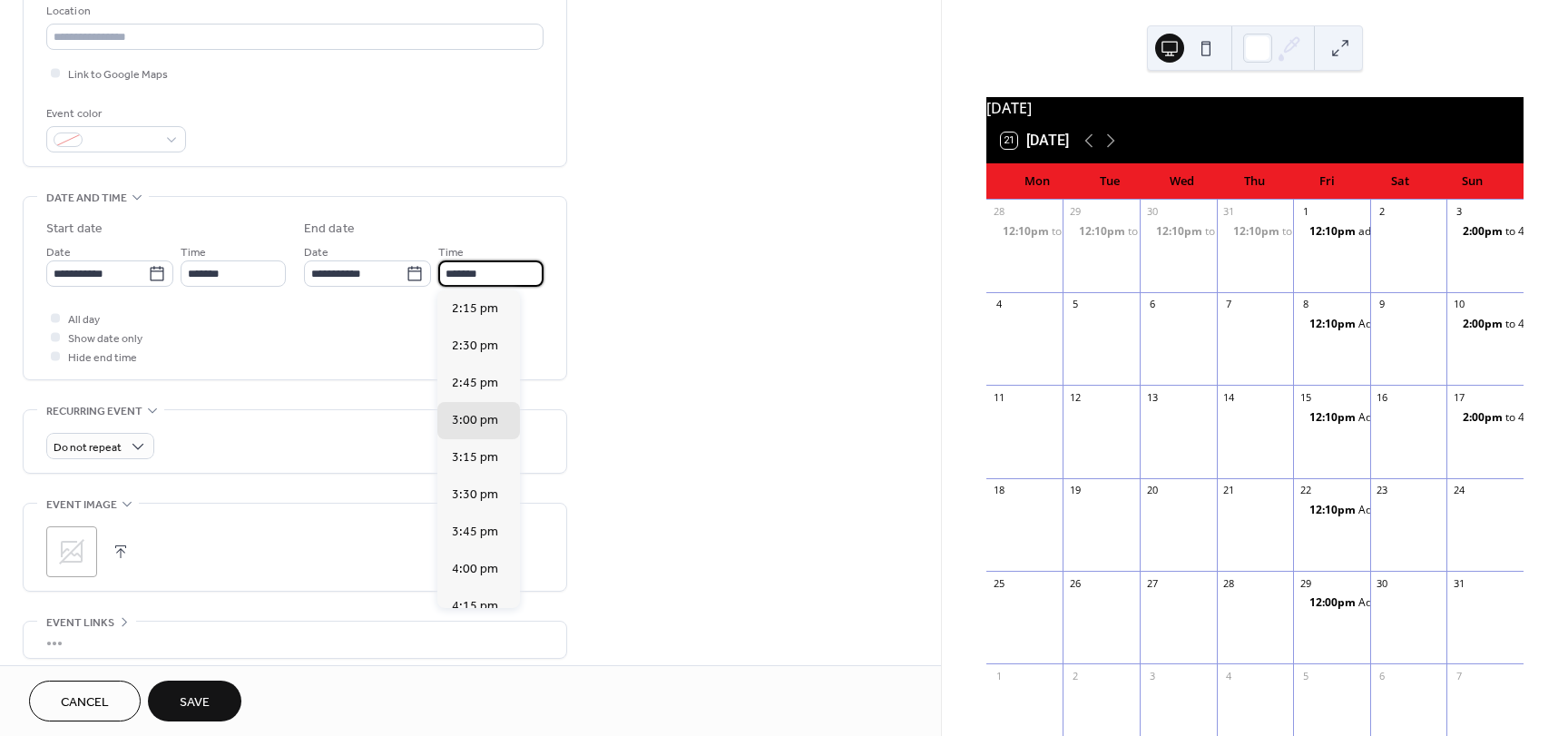 click on "*******" at bounding box center (491, 273) 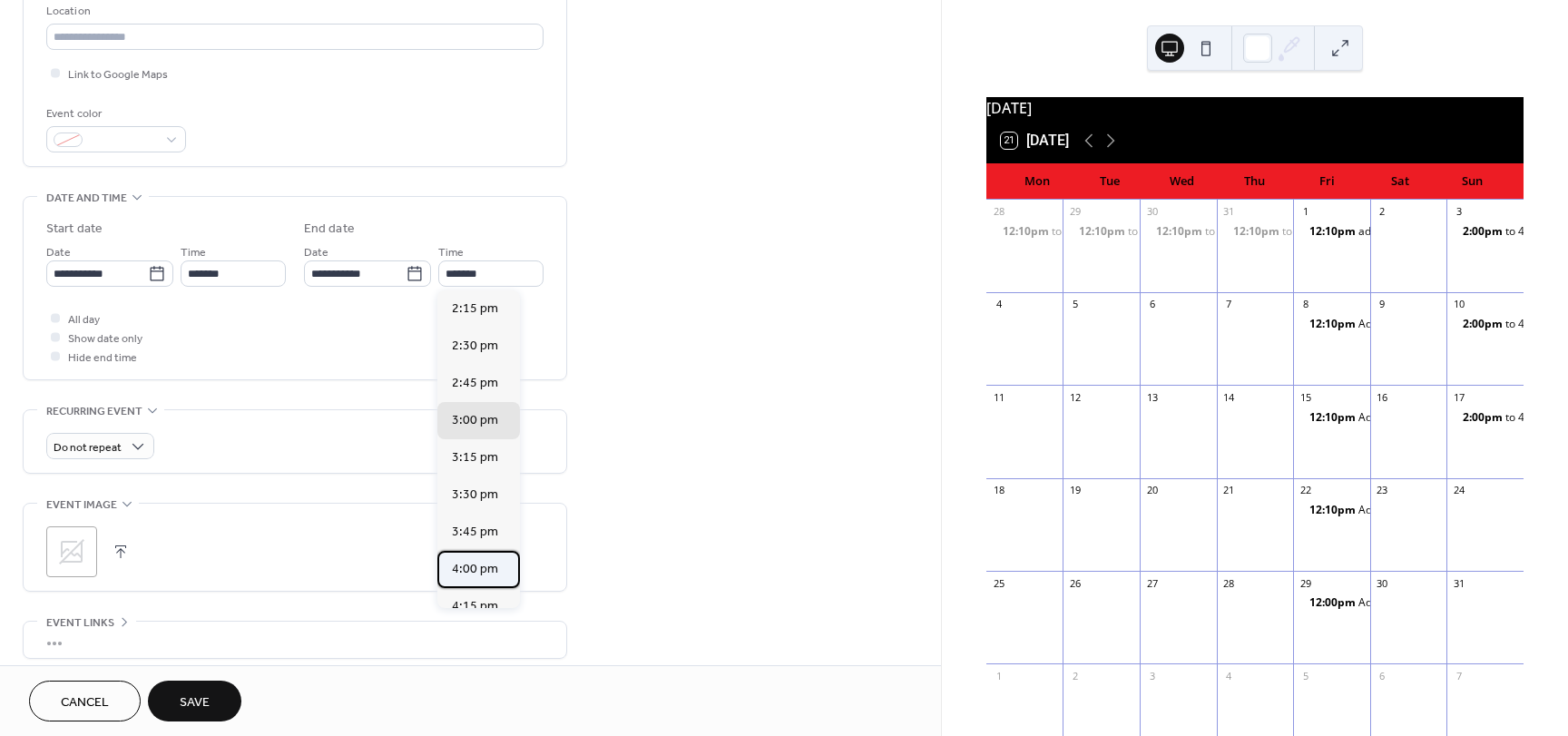 click on "4:00 pm" at bounding box center [475, 569] 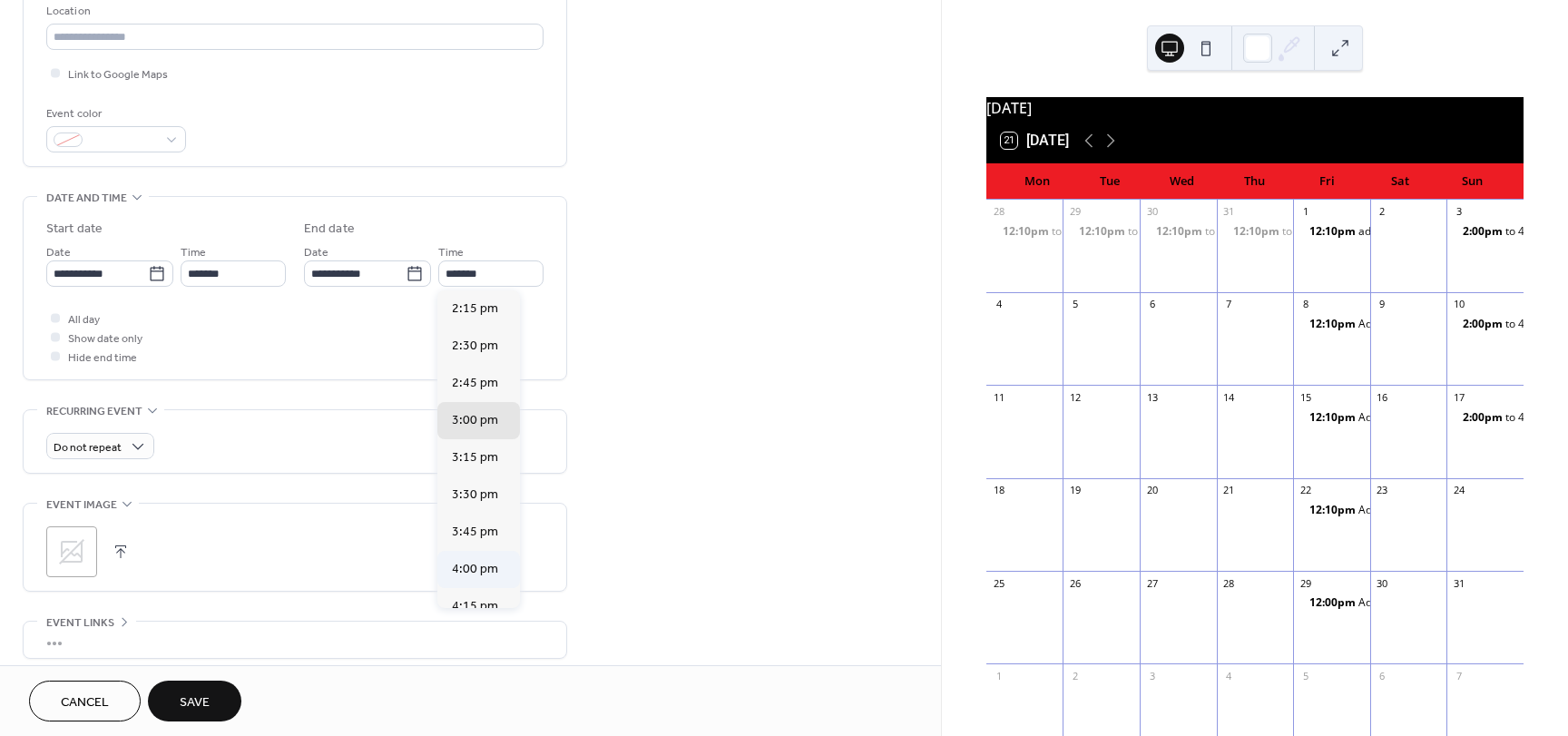 type on "*******" 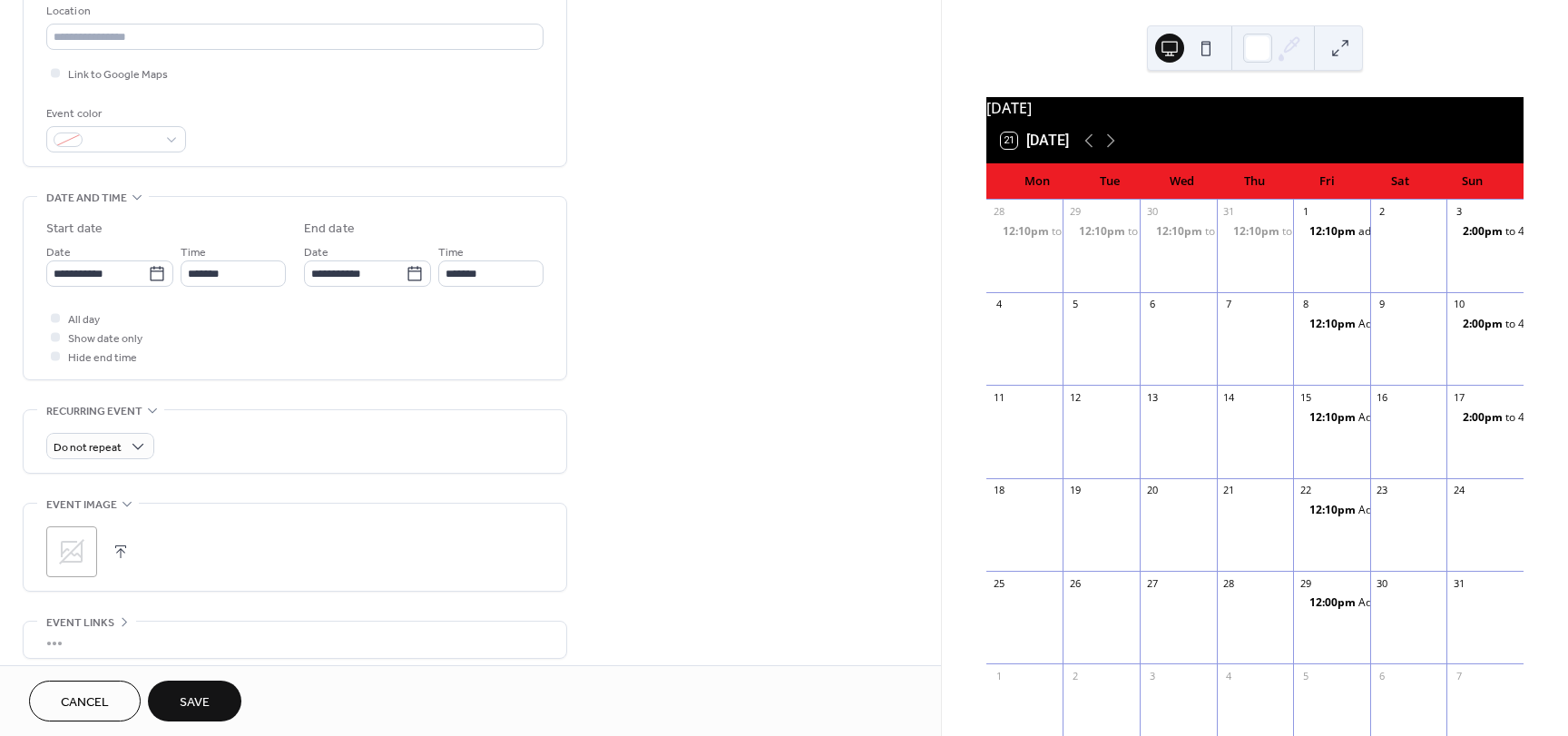 click on "Save" at bounding box center [194, 702] 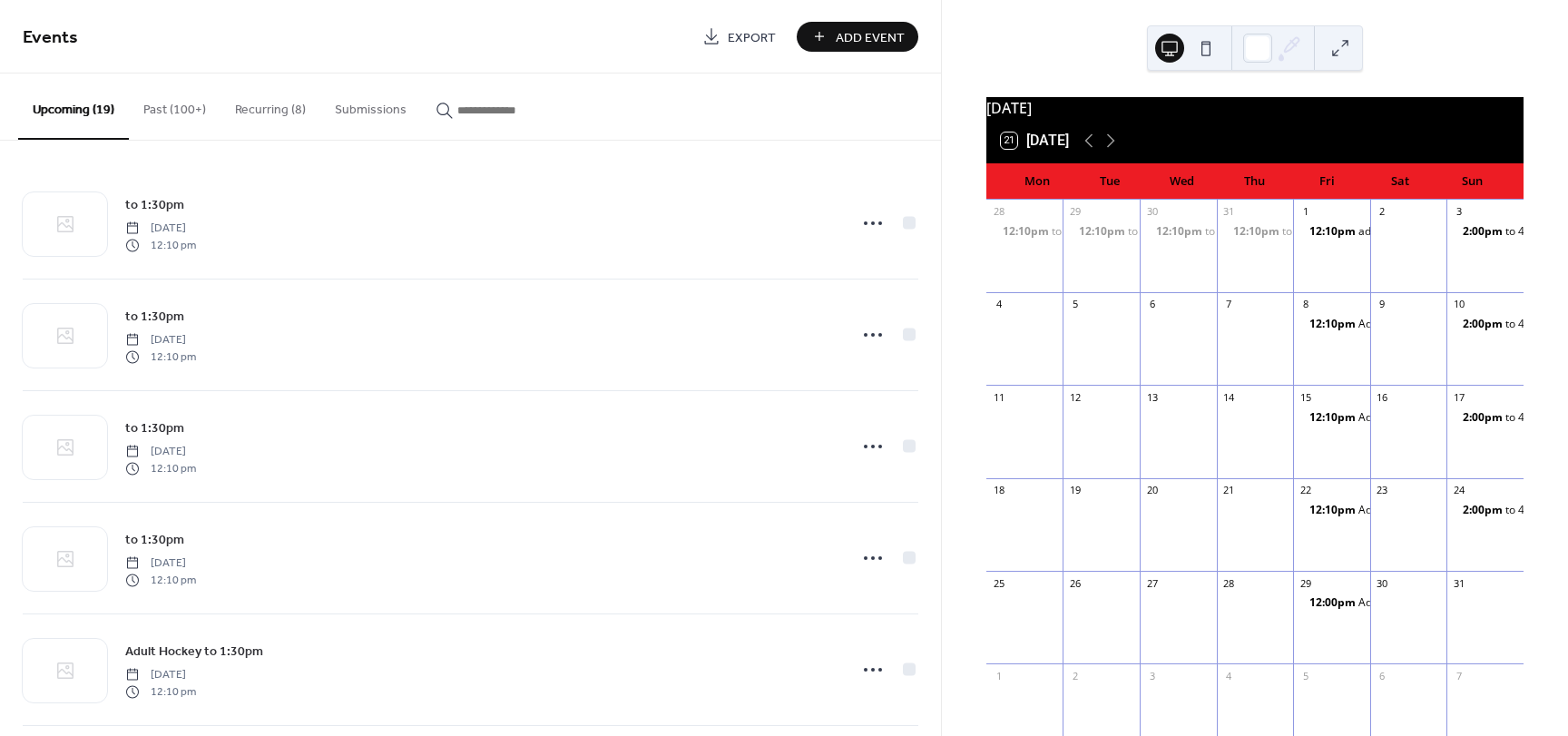 click on "Add Event" at bounding box center (870, 37) 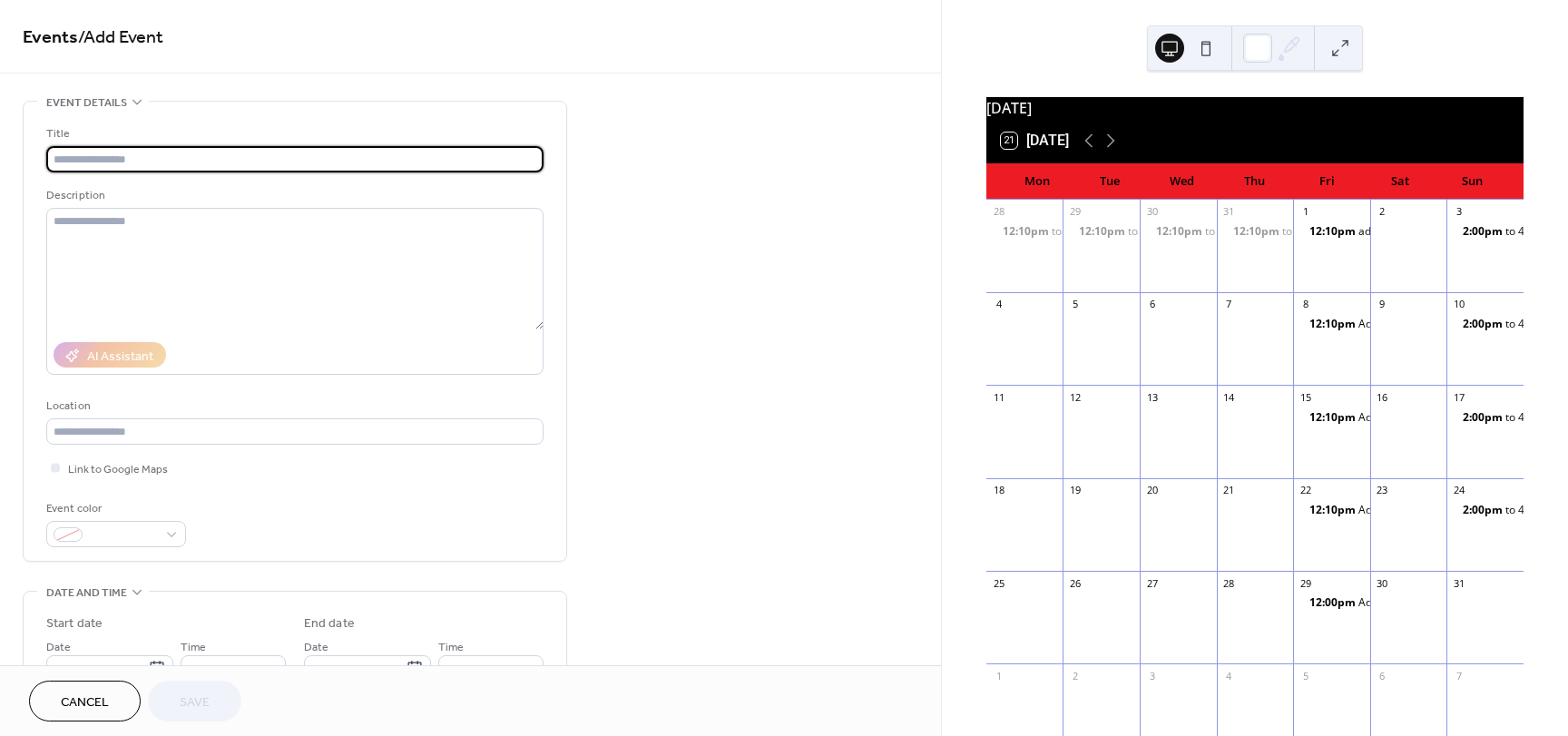click at bounding box center [295, 159] 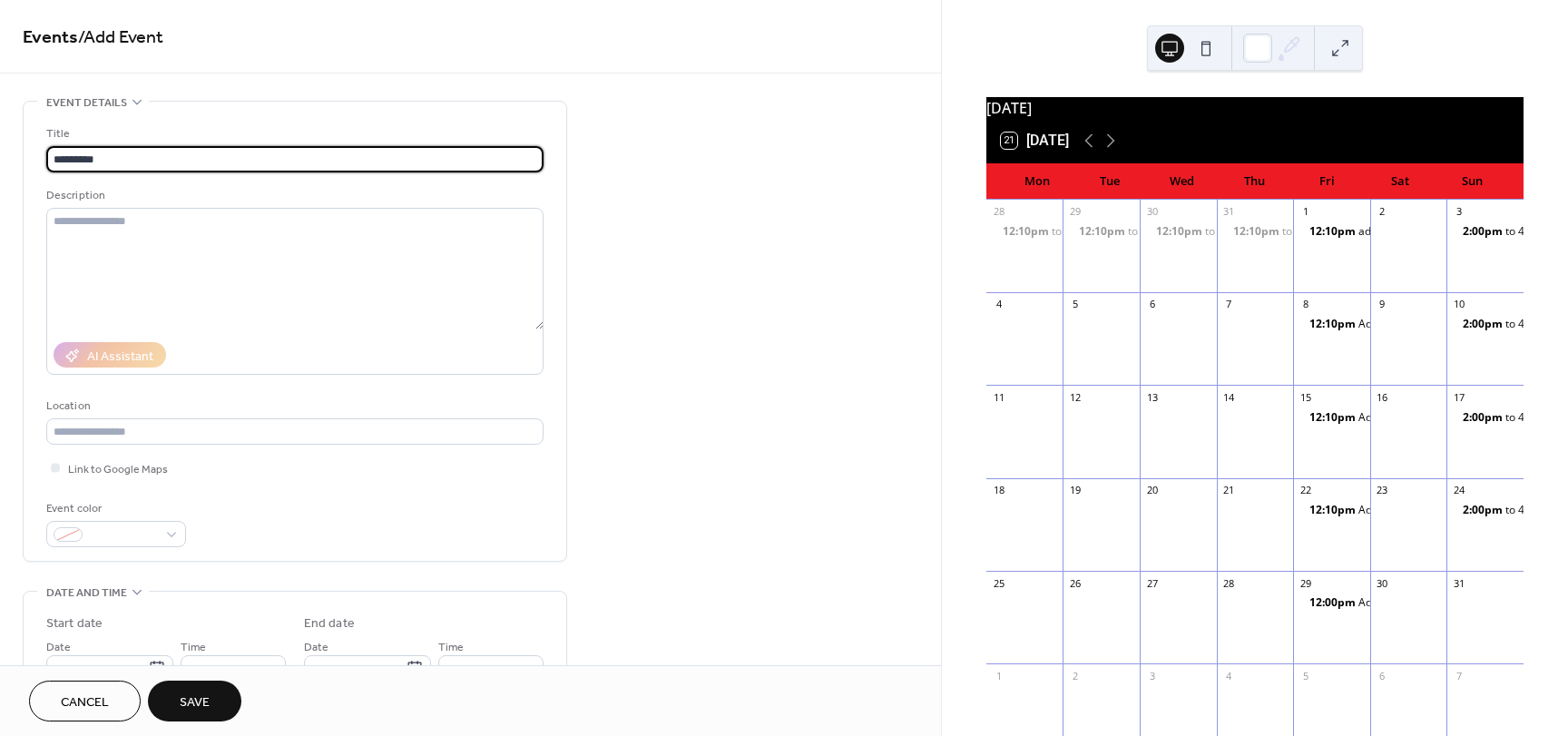 drag, startPoint x: 149, startPoint y: 161, endPoint x: 2, endPoint y: 153, distance: 147.21753 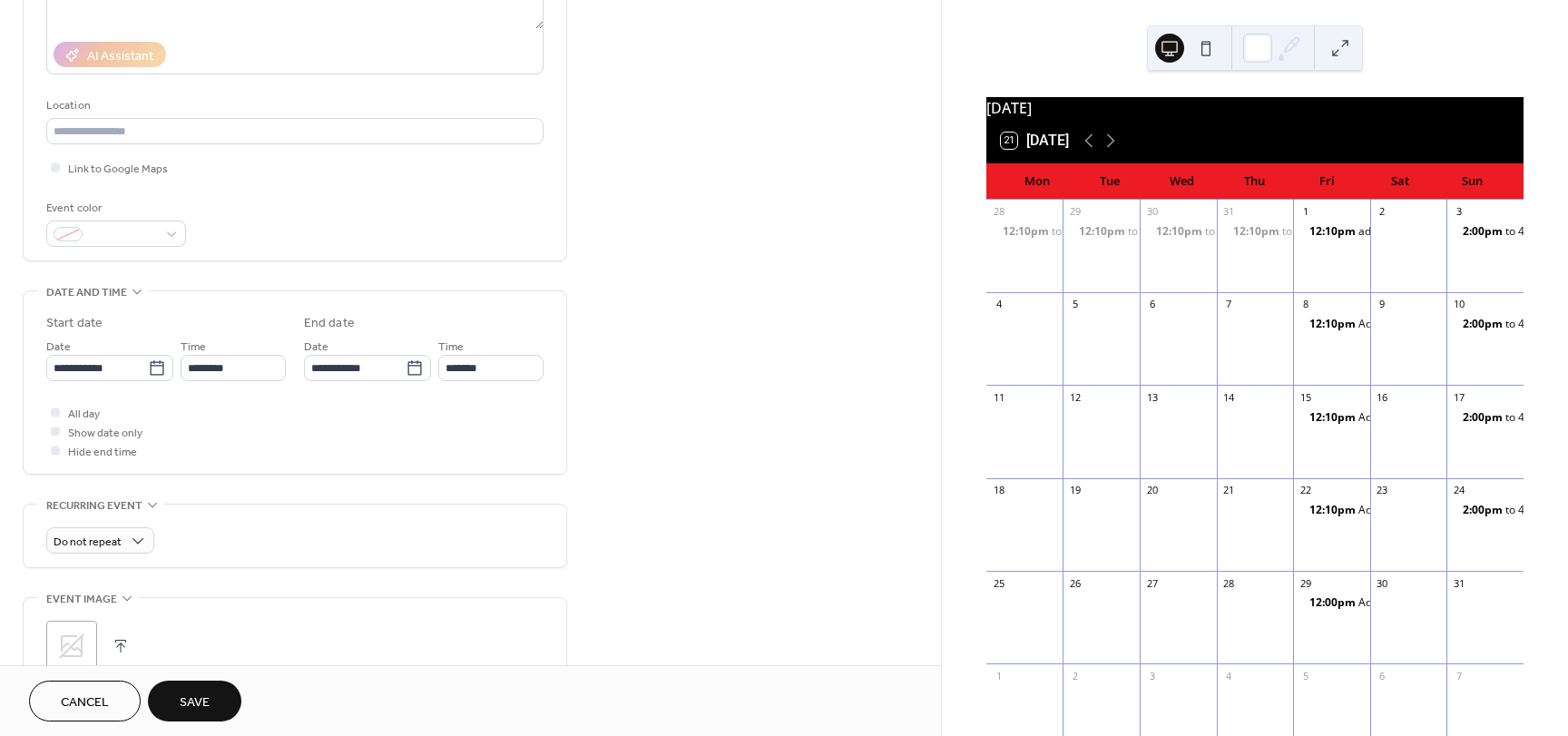 scroll, scrollTop: 337, scrollLeft: 0, axis: vertical 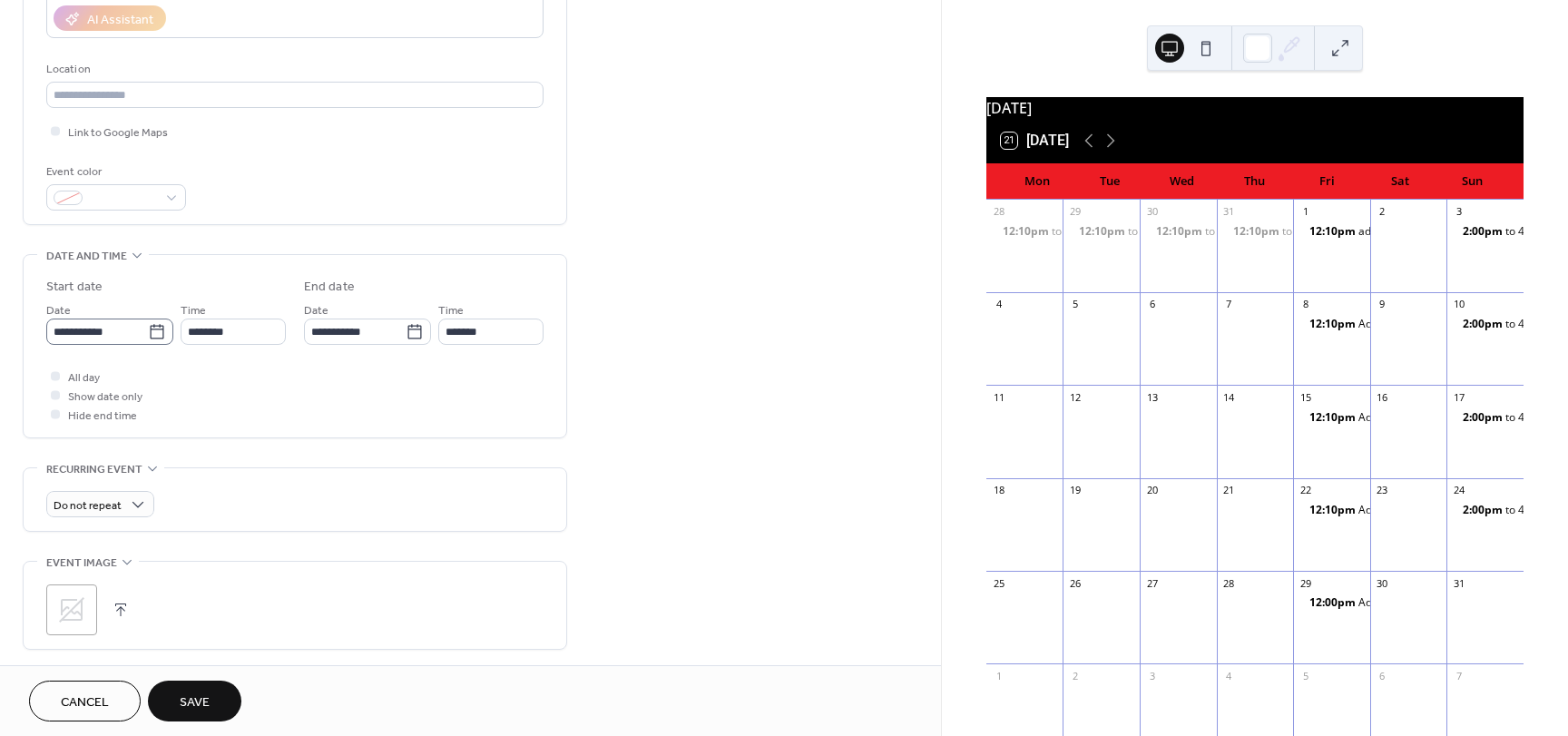 type on "*********" 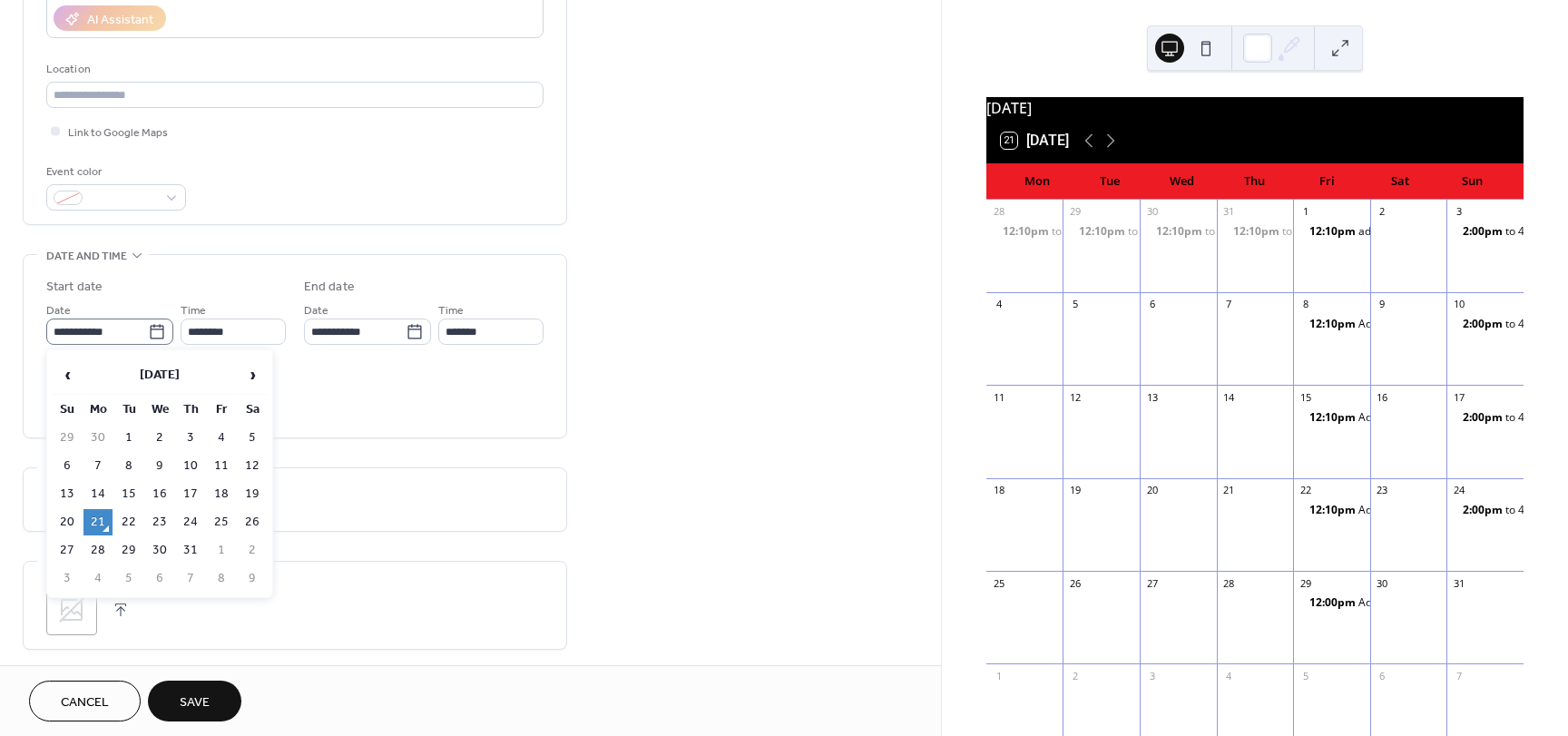 click 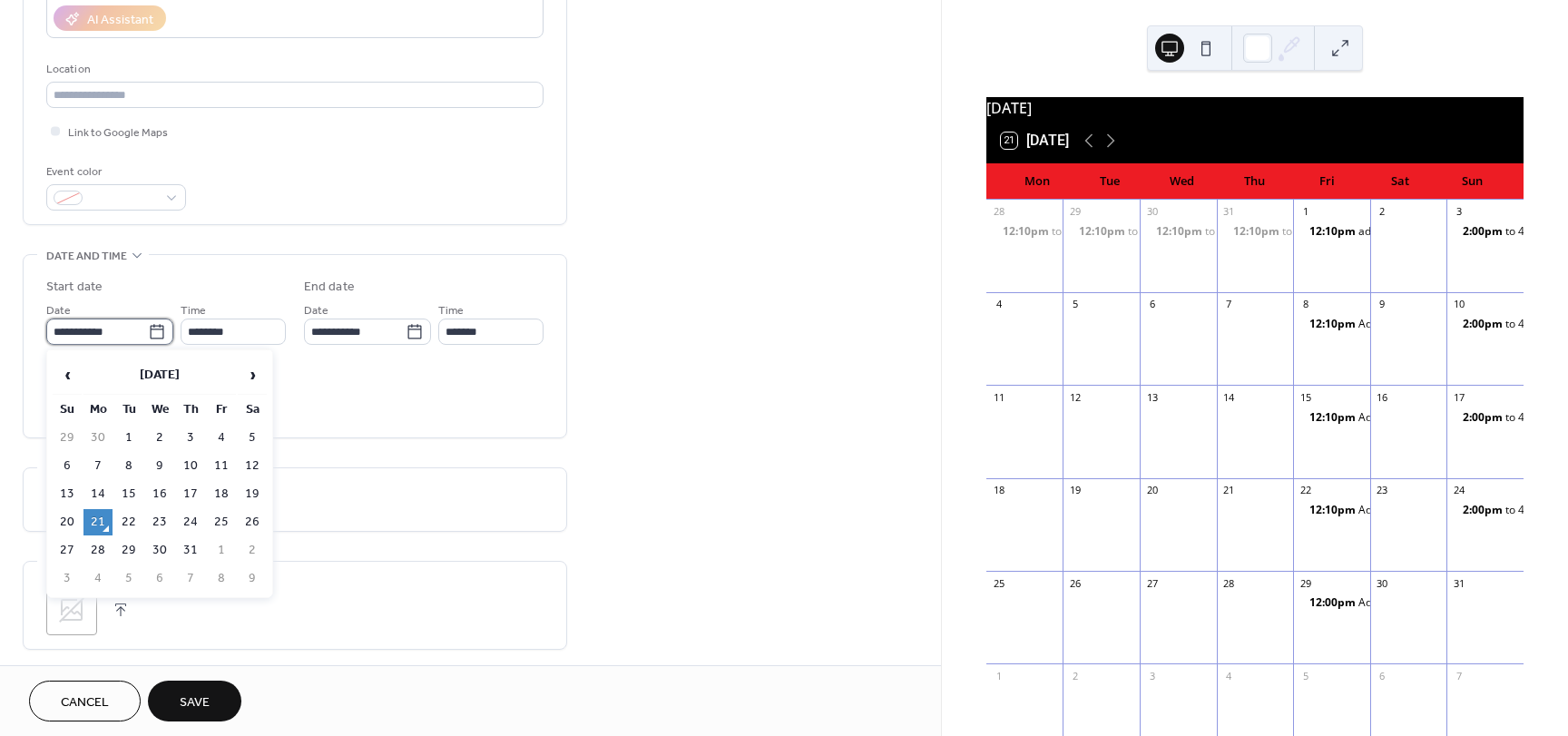 click on "**********" at bounding box center [97, 331] 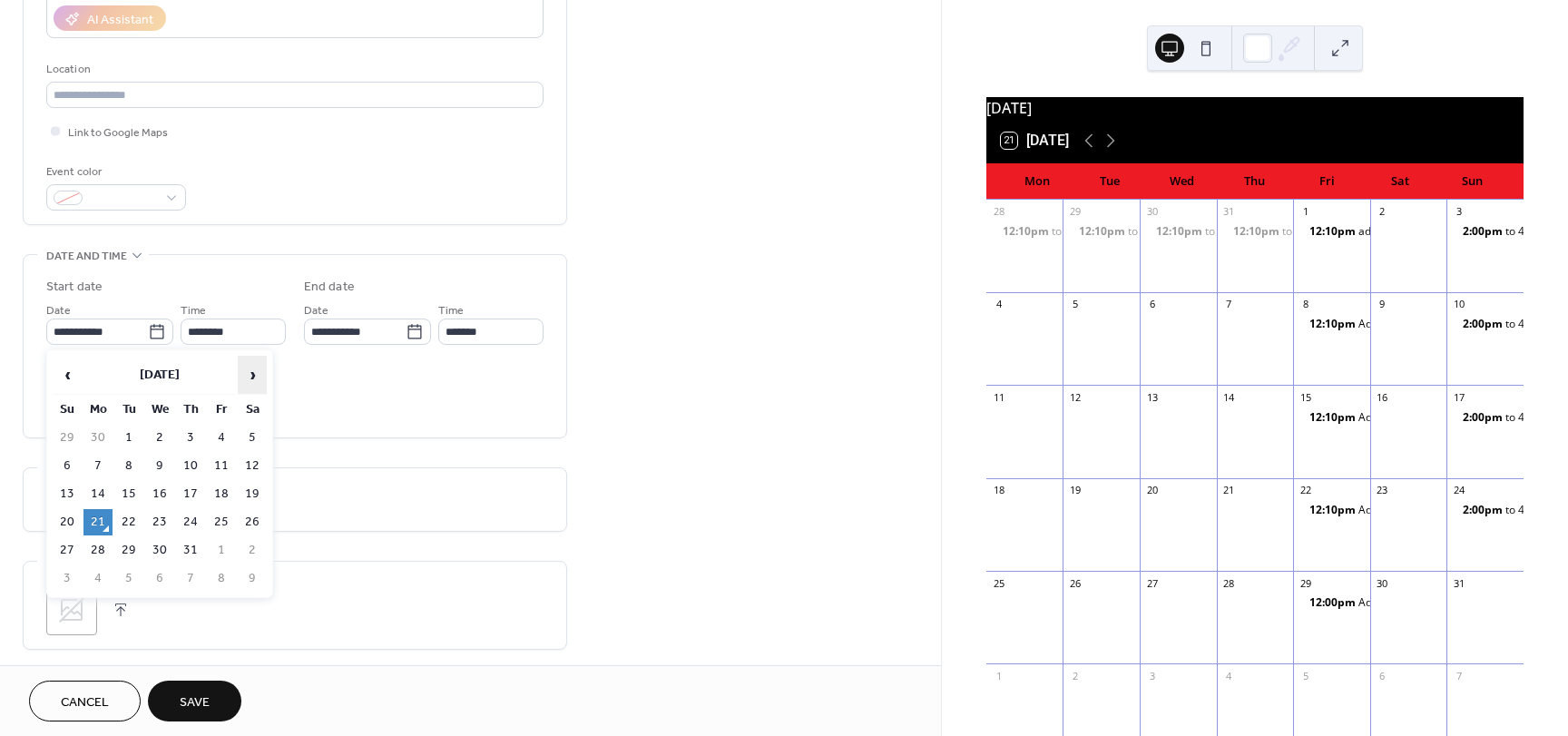 click on "›" at bounding box center (252, 375) 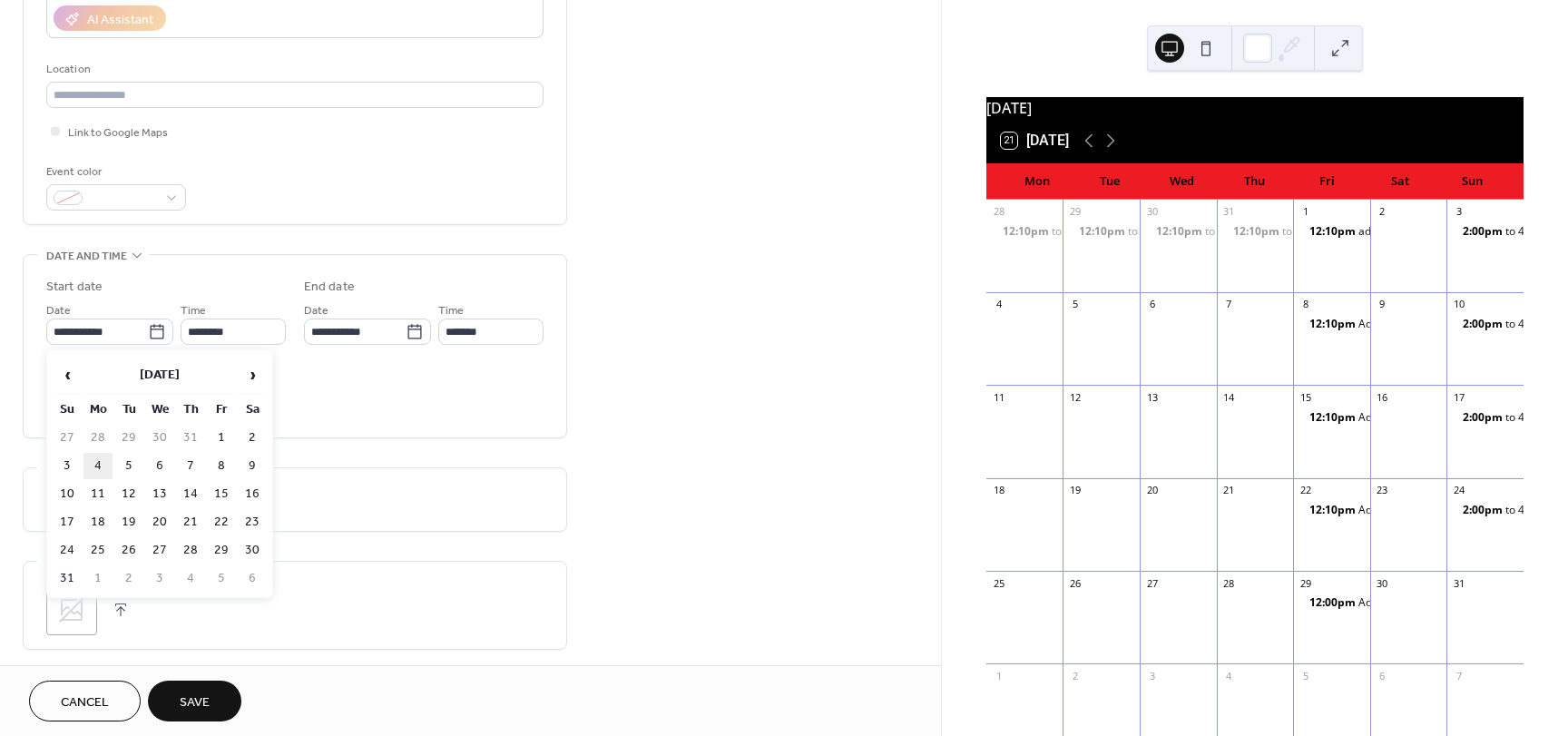 click on "4" at bounding box center [98, 466] 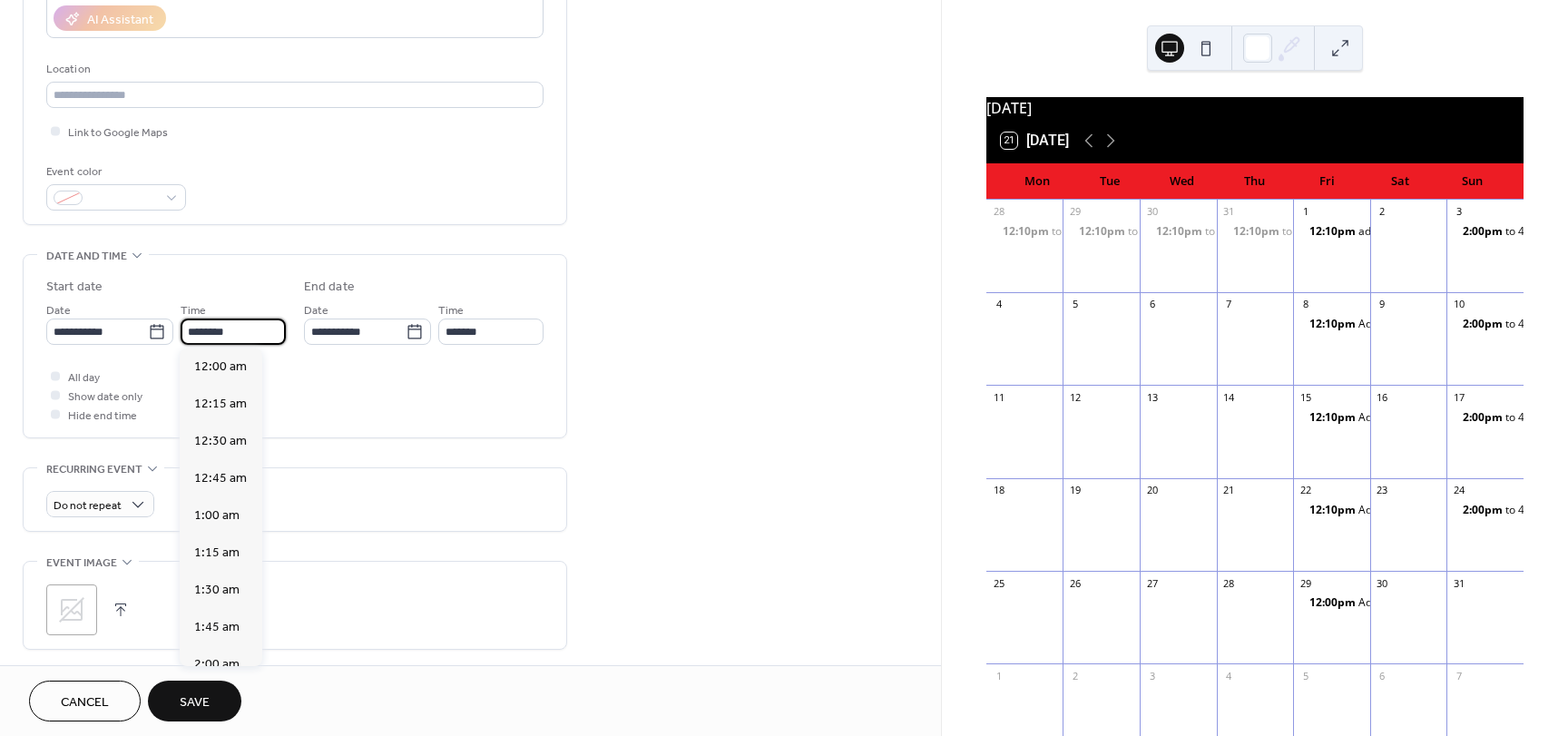 scroll, scrollTop: 1786, scrollLeft: 0, axis: vertical 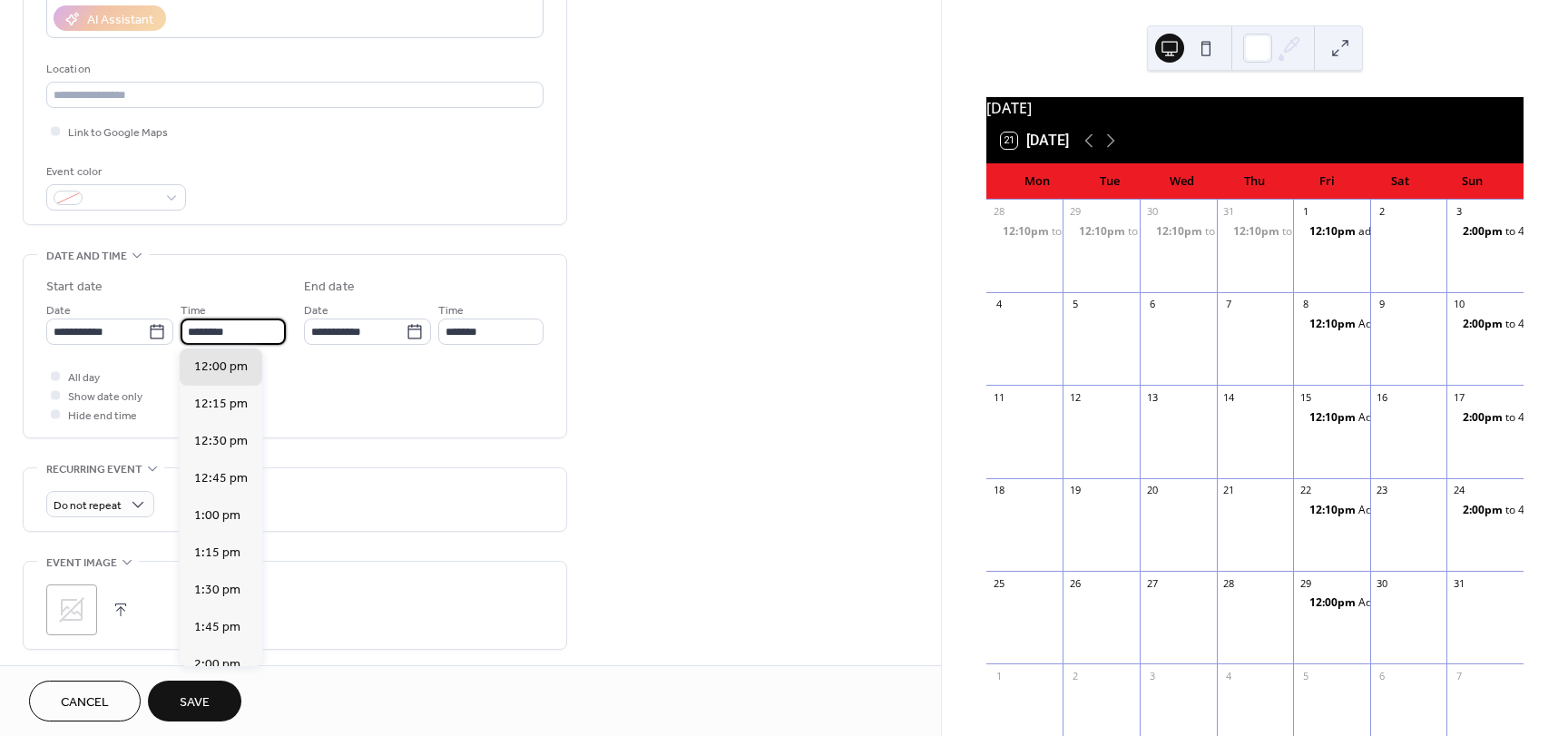 click on "********" at bounding box center (233, 331) 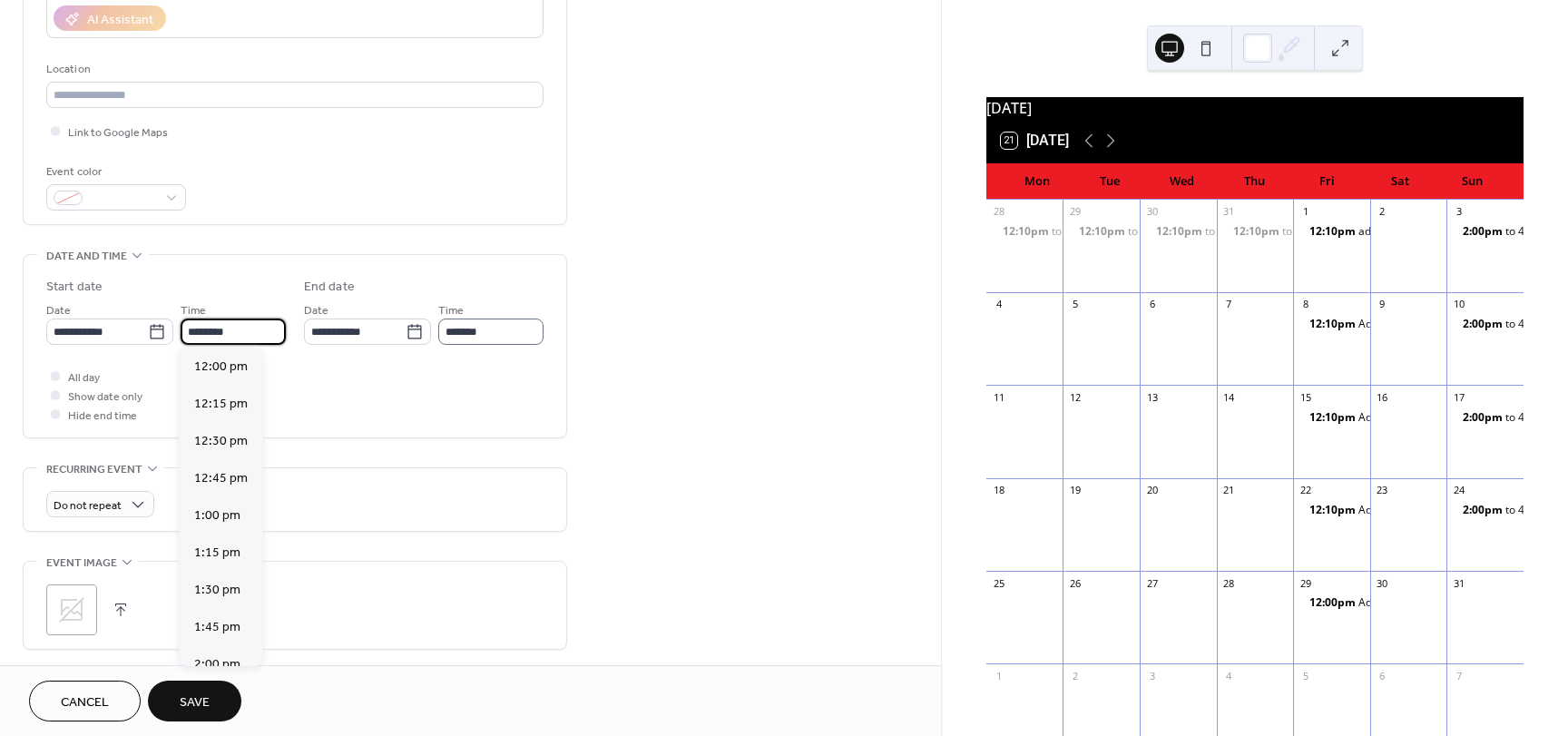 type on "********" 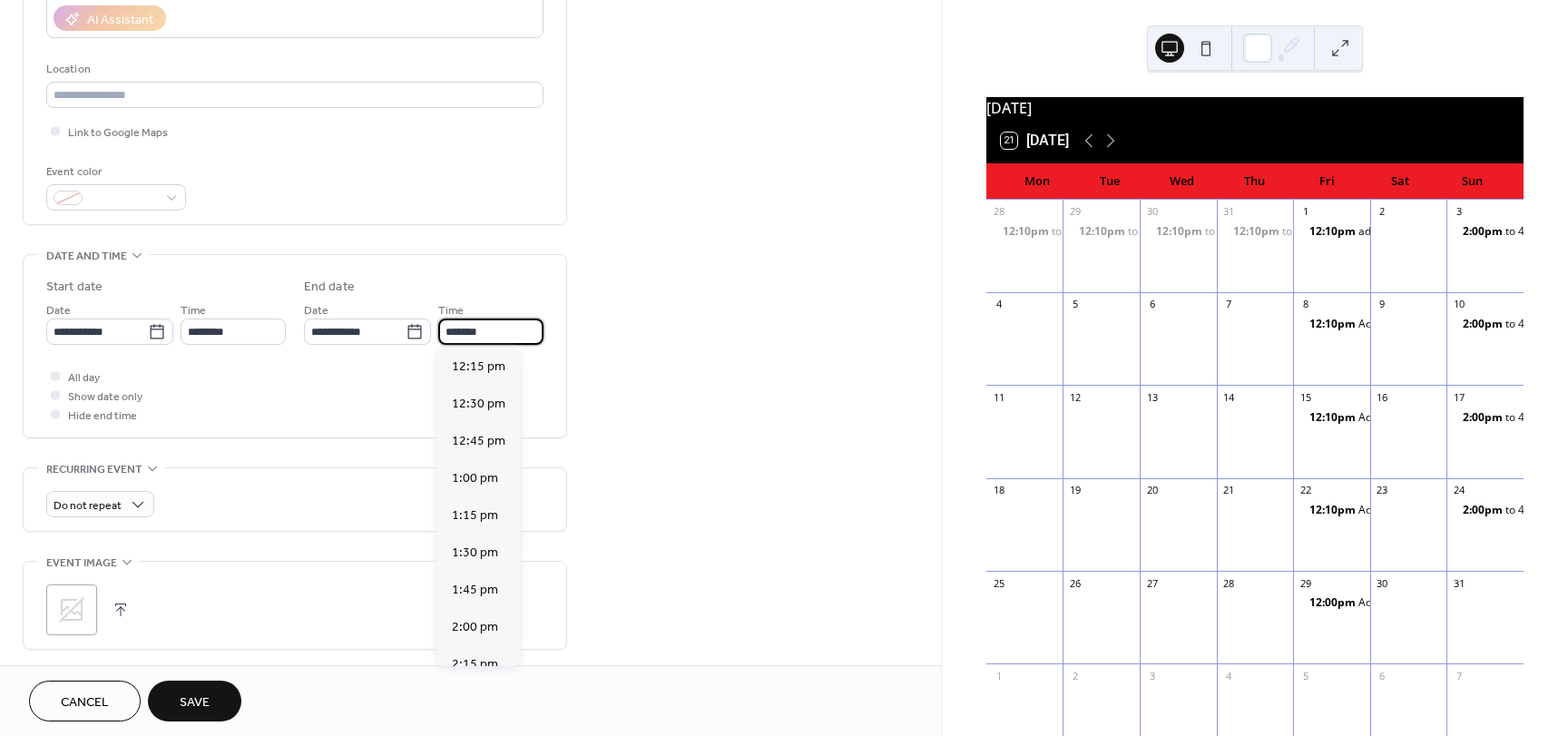 click on "*******" at bounding box center [491, 331] 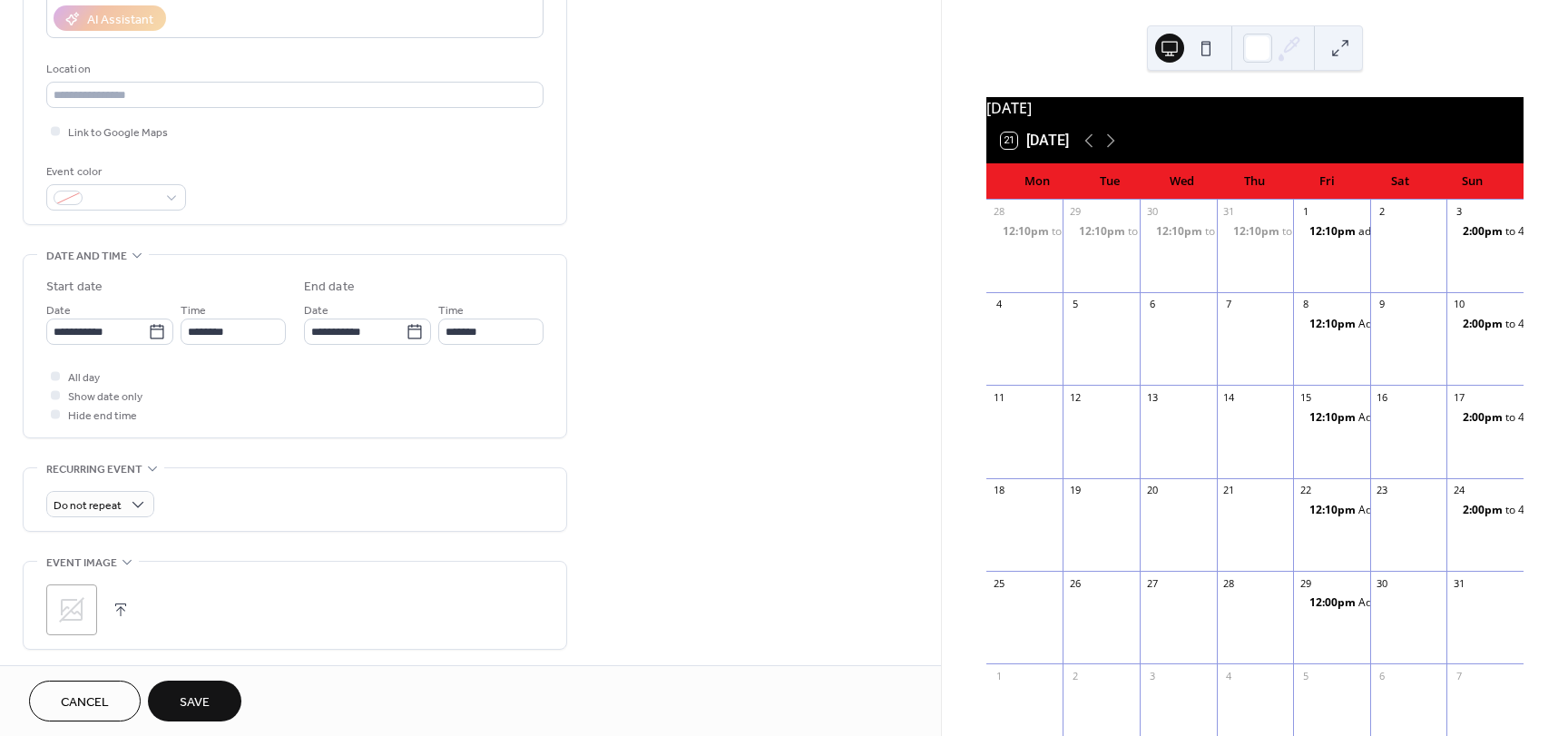 click on "Save" at bounding box center (194, 702) 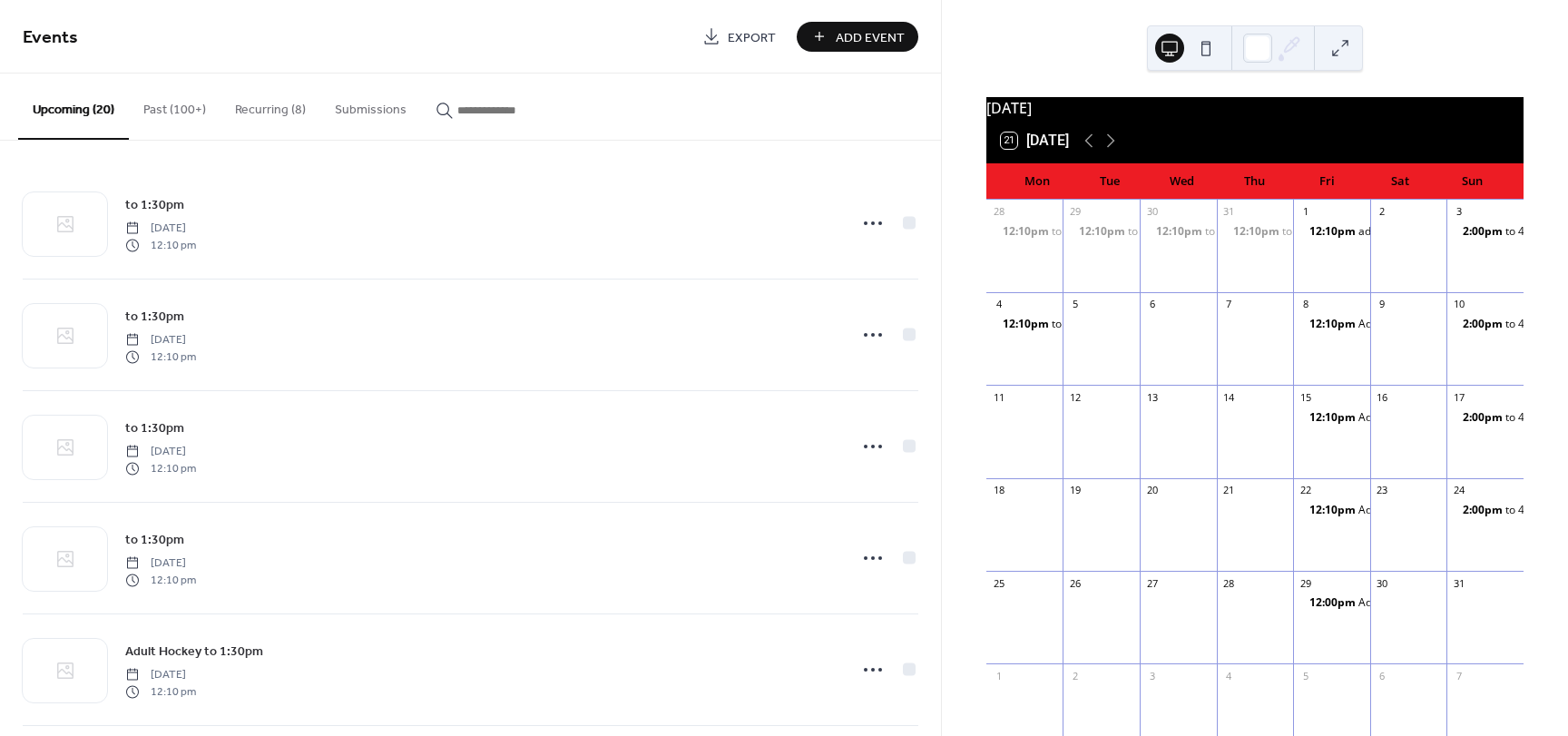 click on "Add Event" at bounding box center (870, 37) 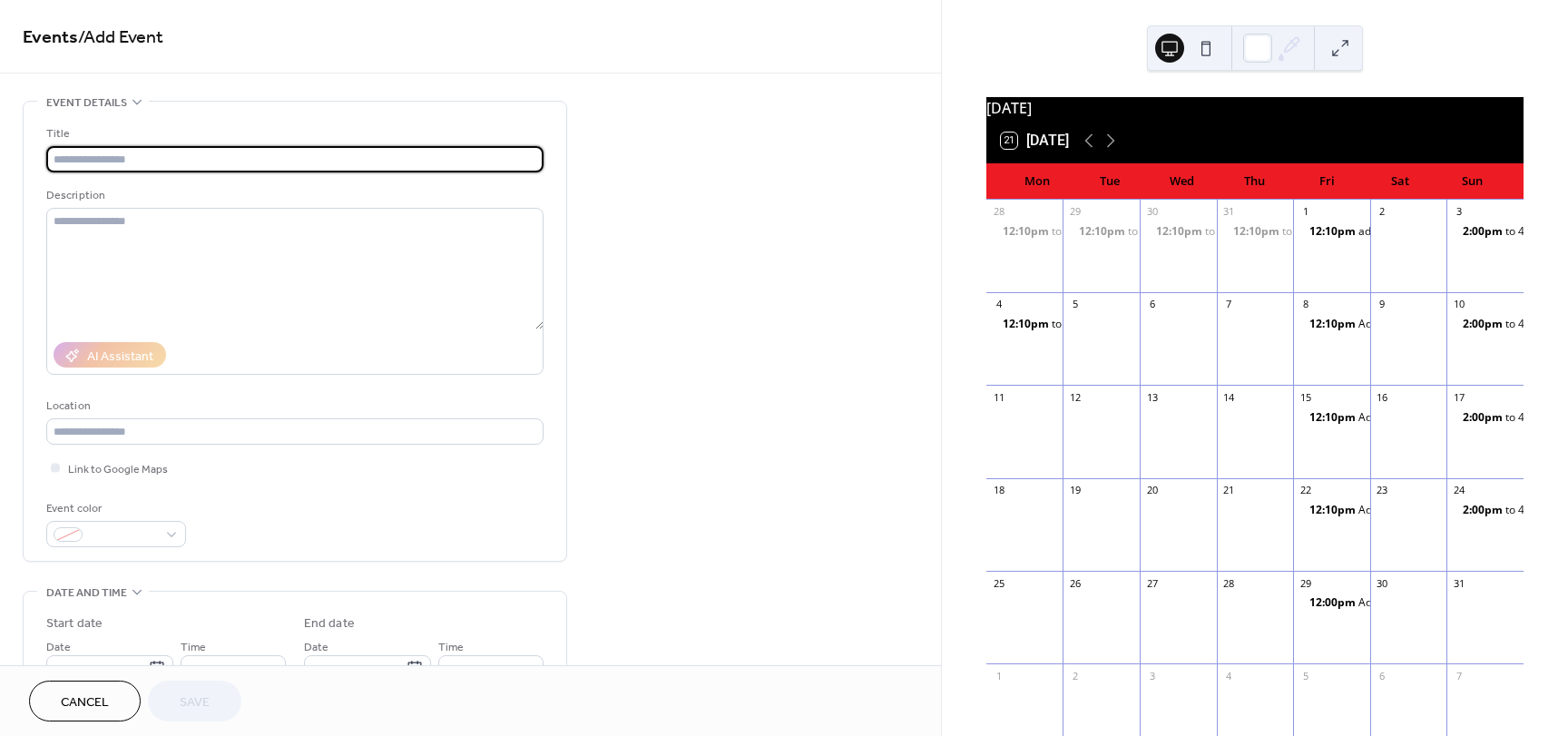 click at bounding box center (295, 159) 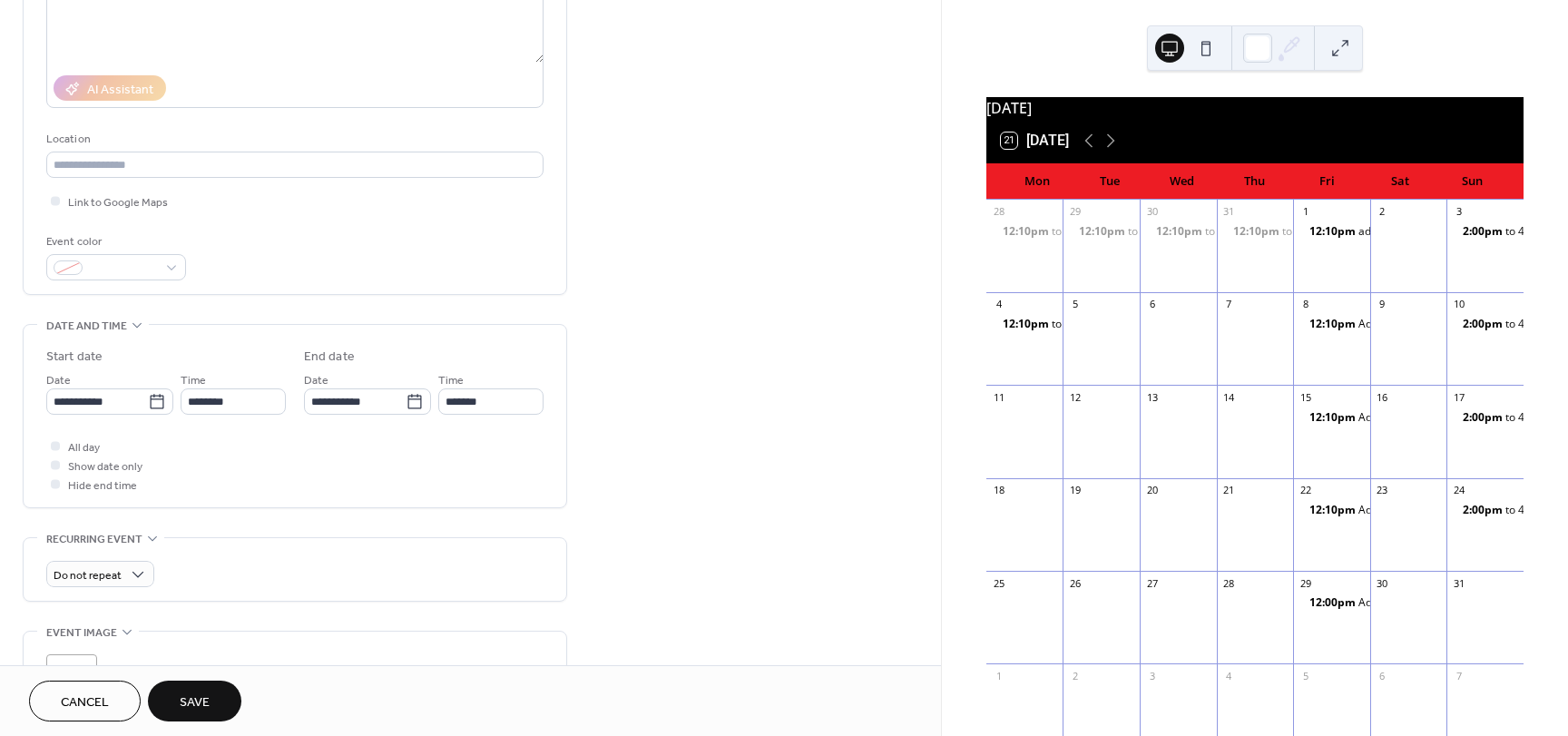 scroll, scrollTop: 277, scrollLeft: 0, axis: vertical 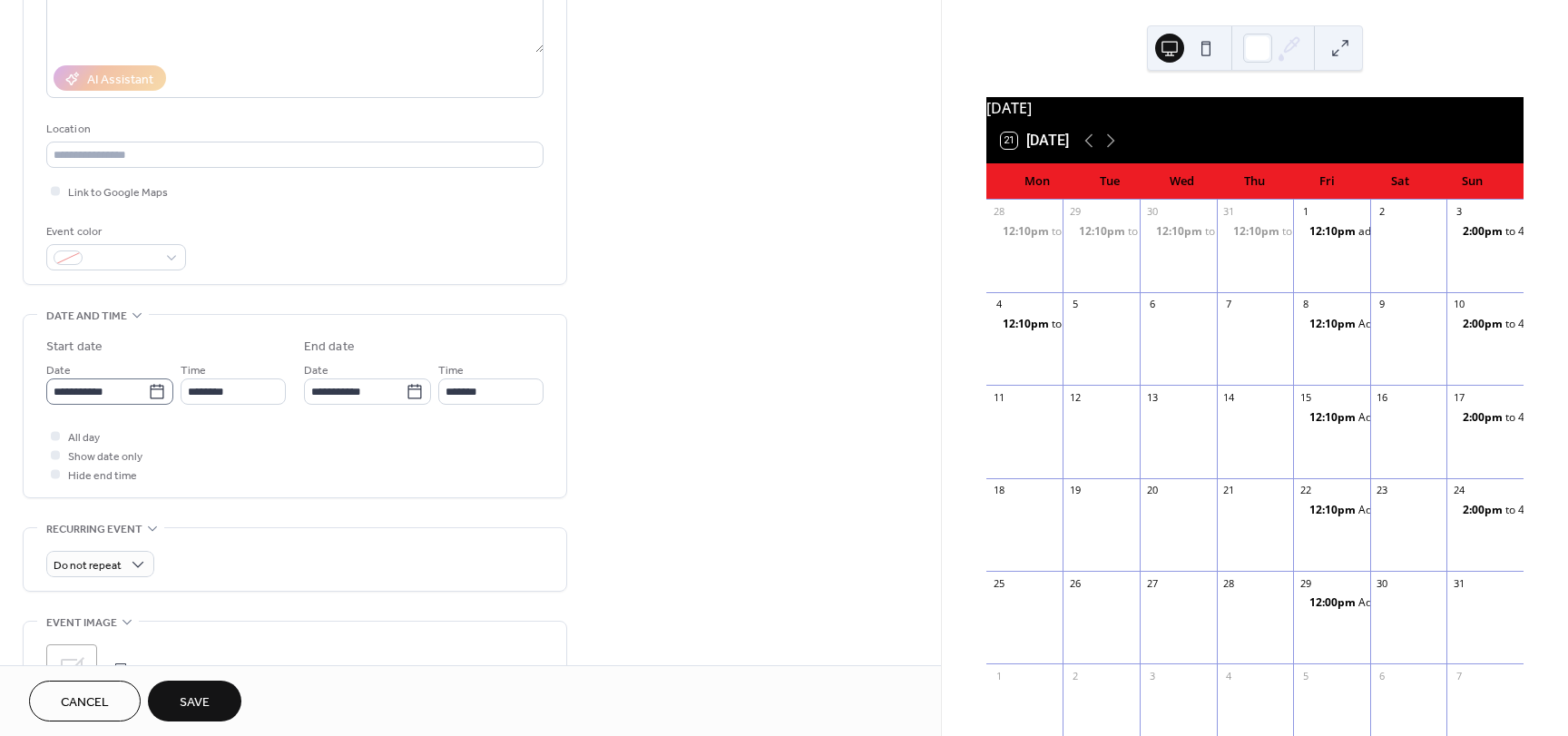 type on "*********" 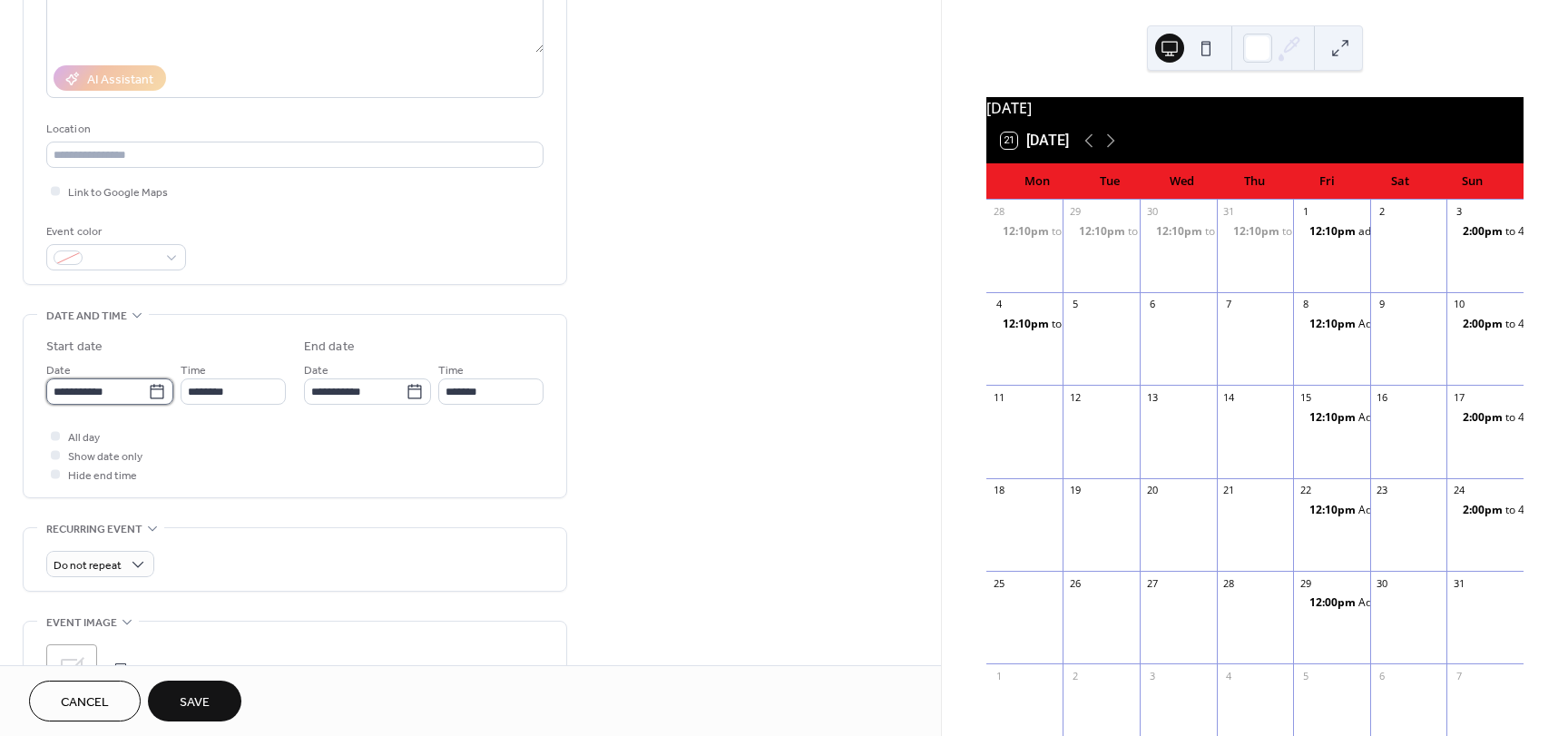 click on "**********" at bounding box center [97, 391] 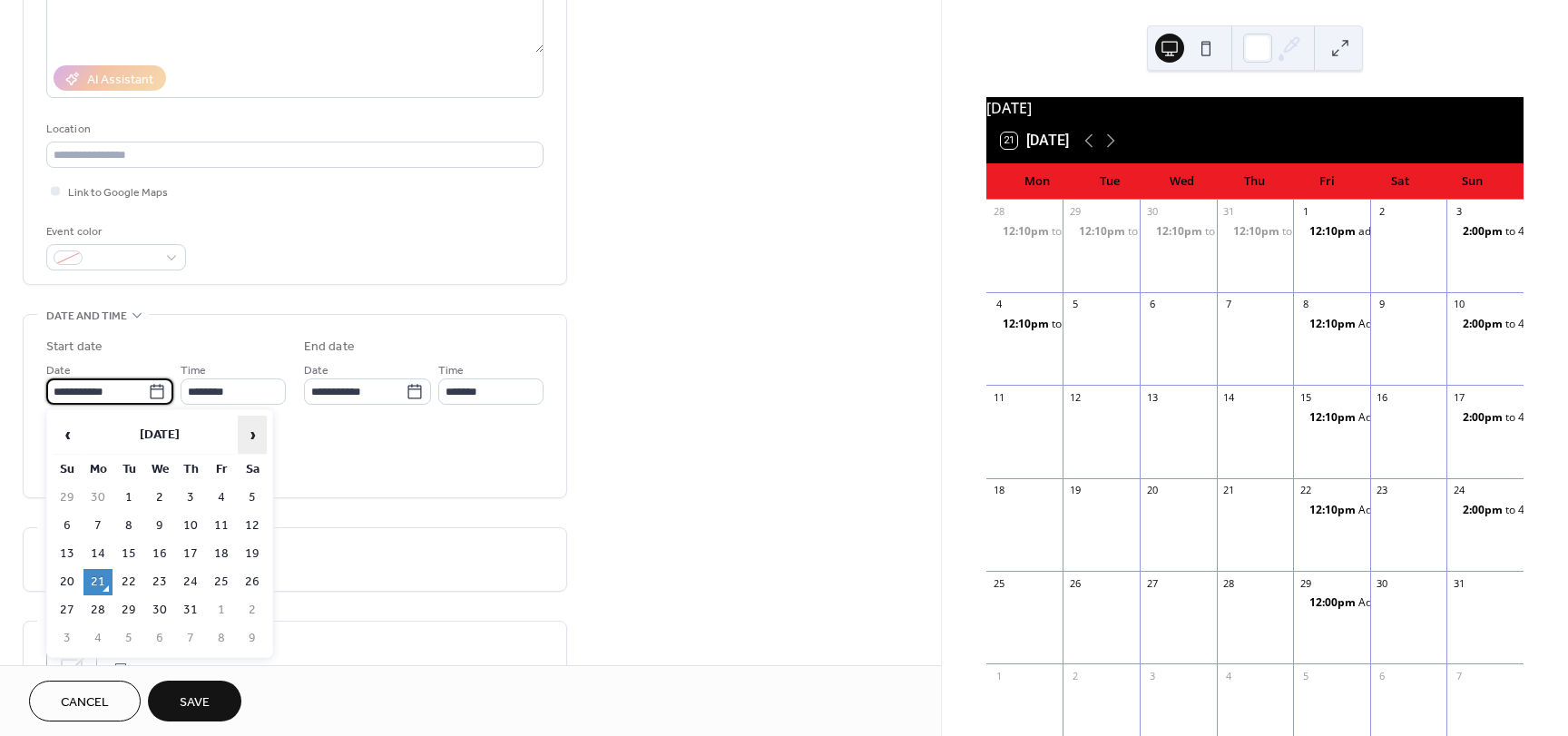 click on "›" at bounding box center (252, 435) 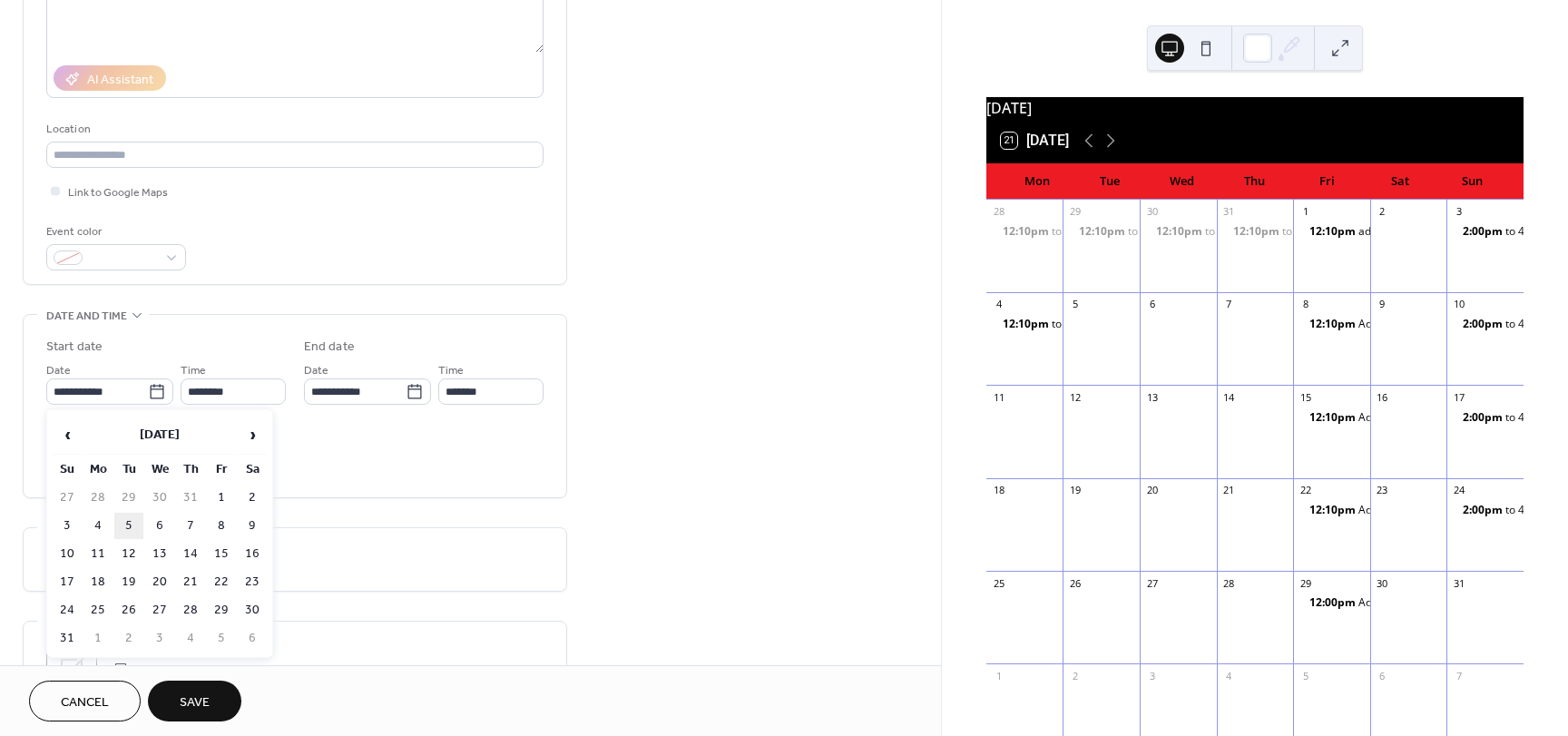 click on "5" at bounding box center [129, 525] 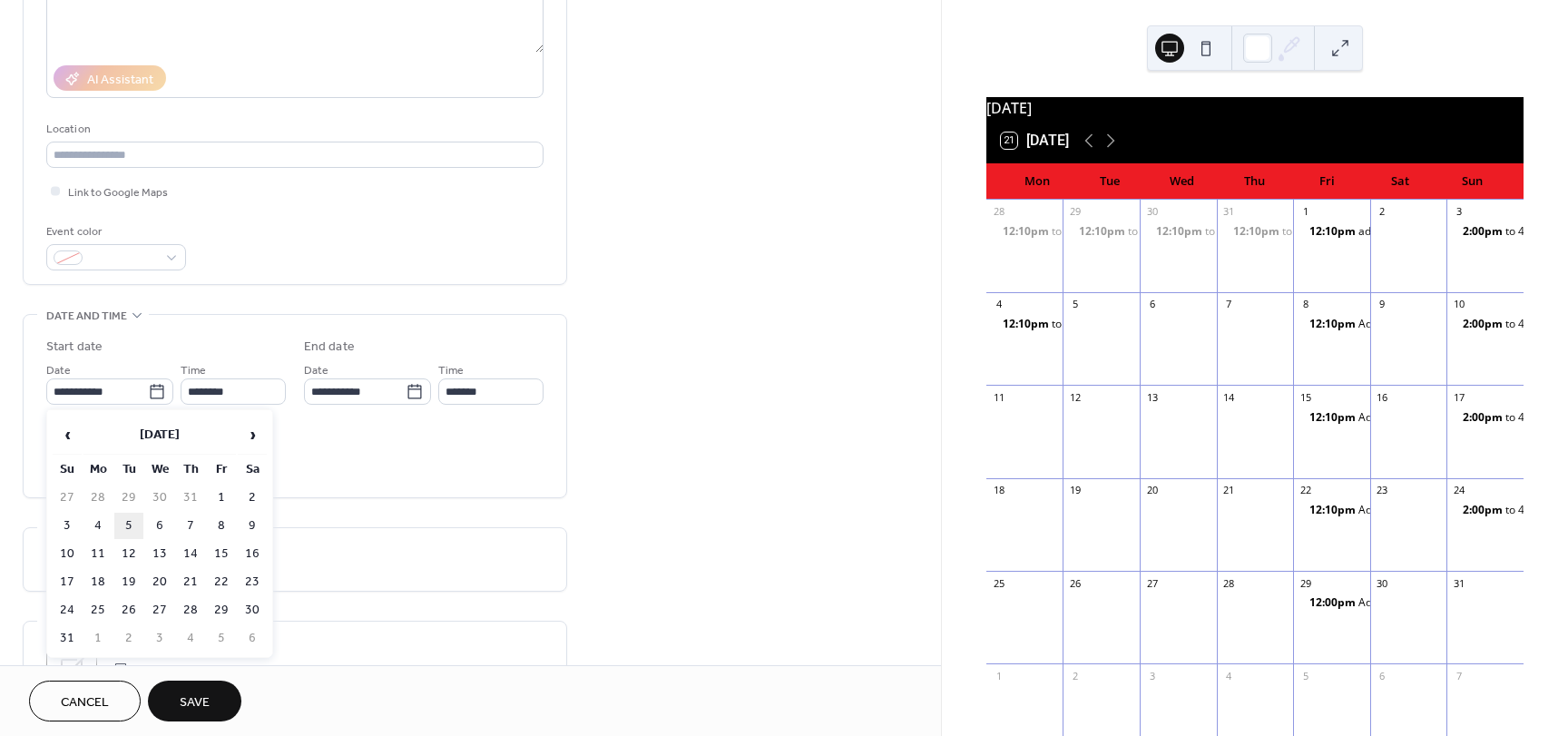 type on "**********" 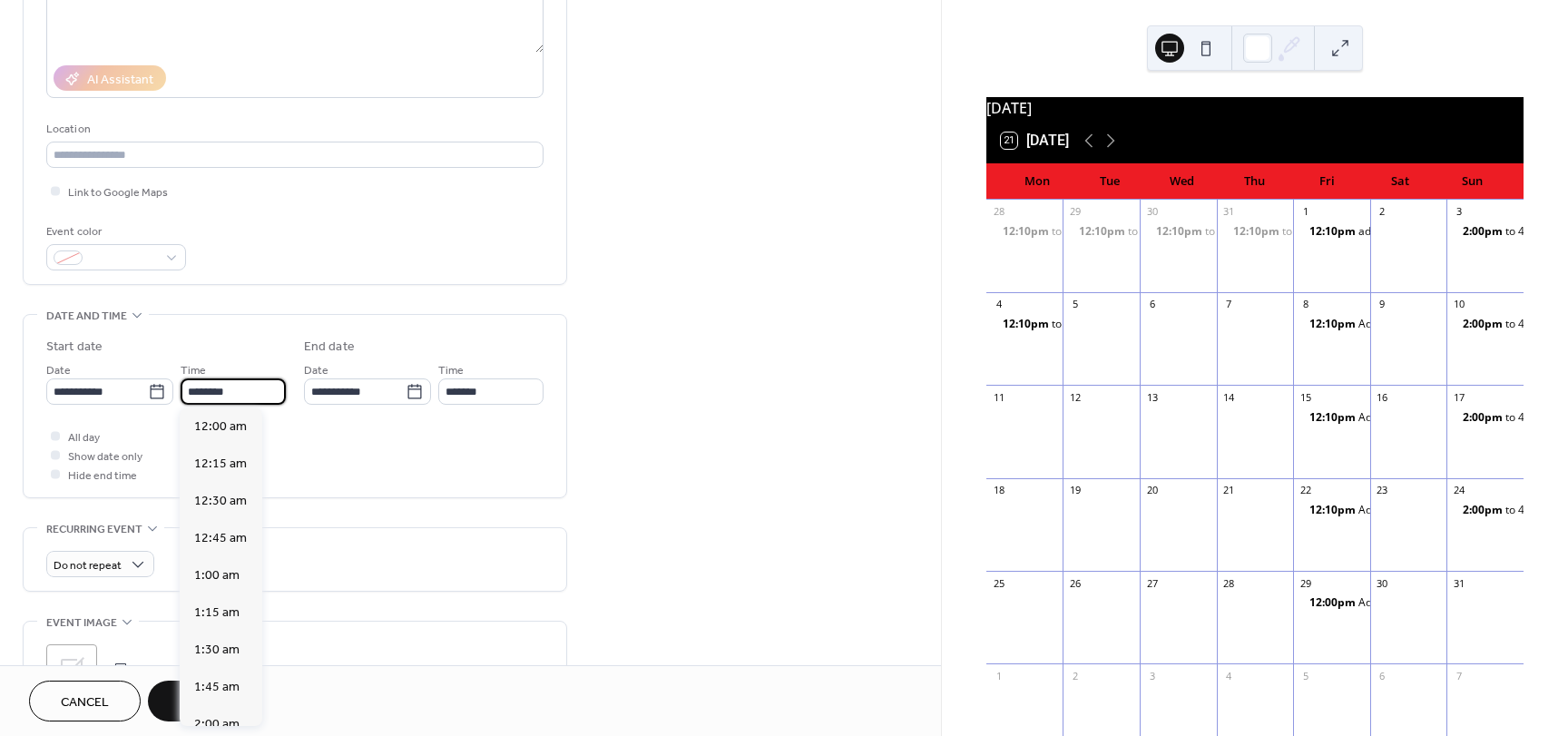 click on "********" at bounding box center (233, 391) 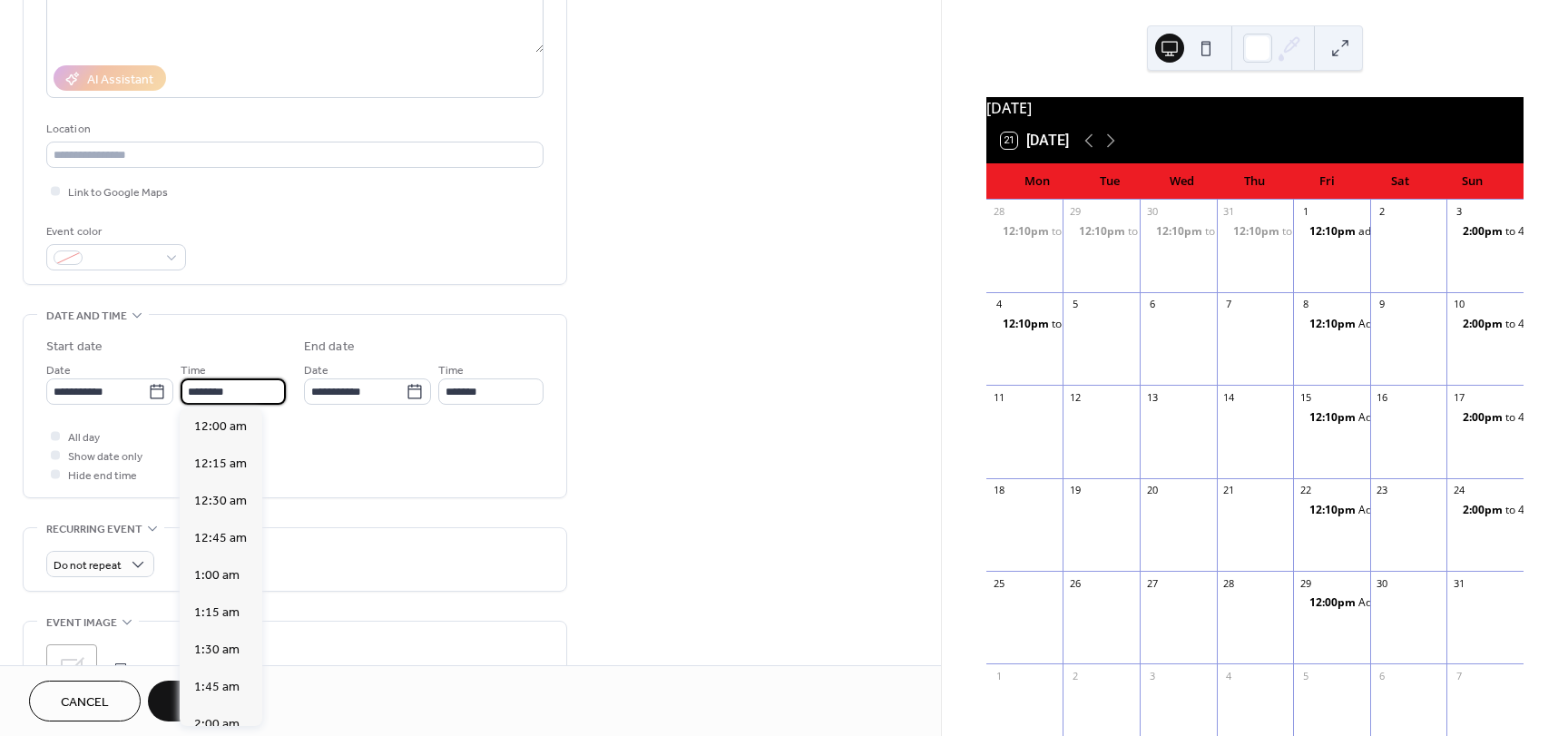 scroll, scrollTop: 1786, scrollLeft: 0, axis: vertical 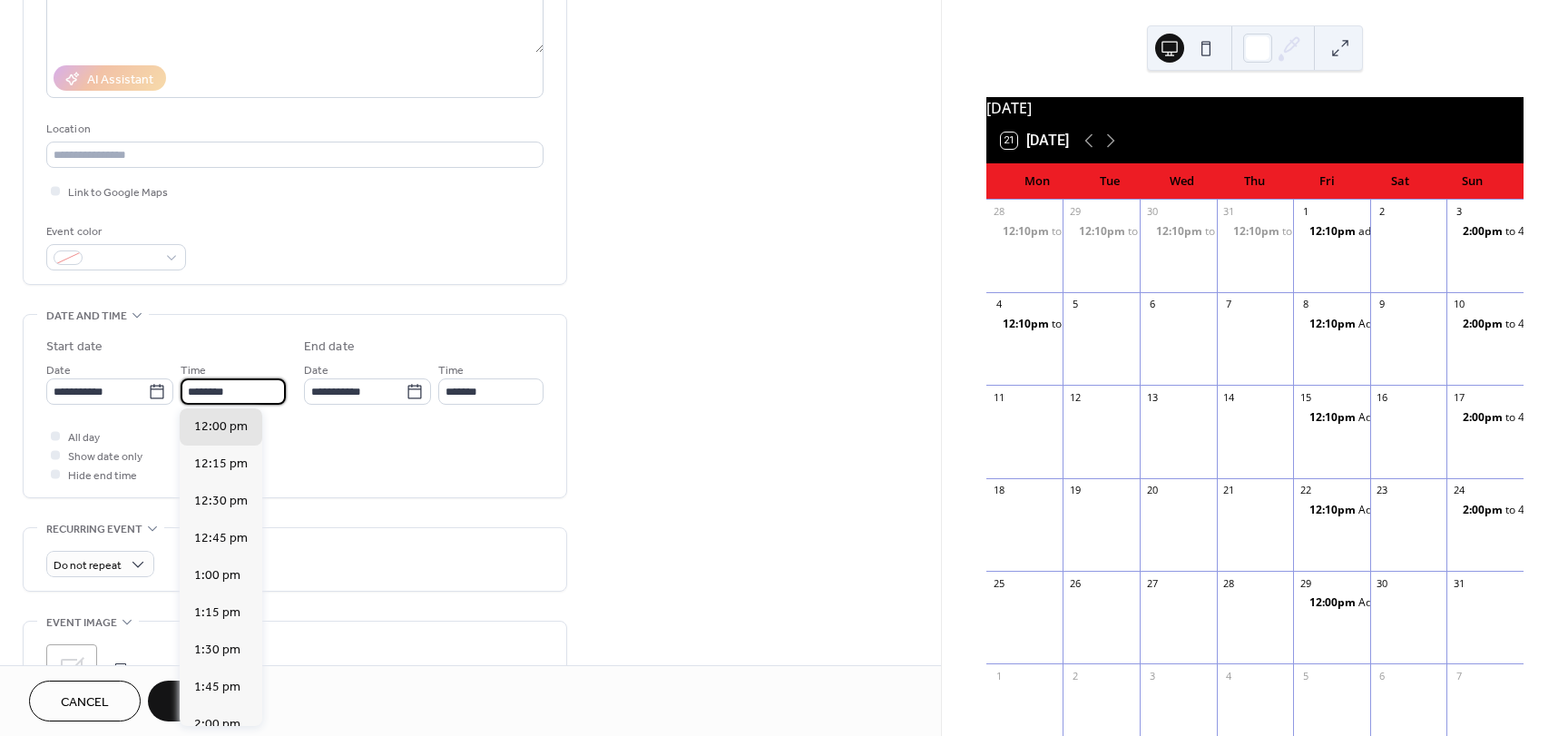 click on "********" at bounding box center (233, 391) 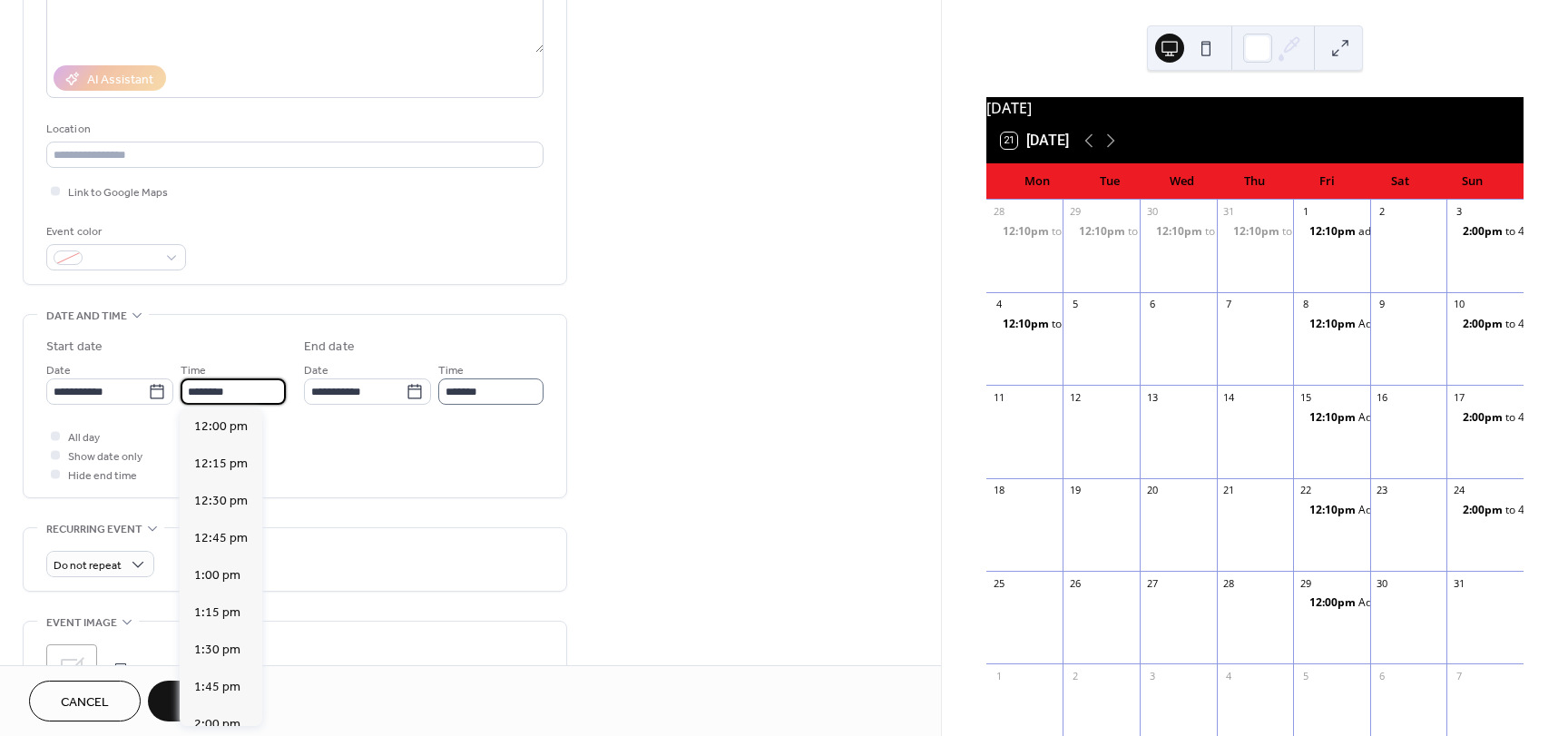 type on "********" 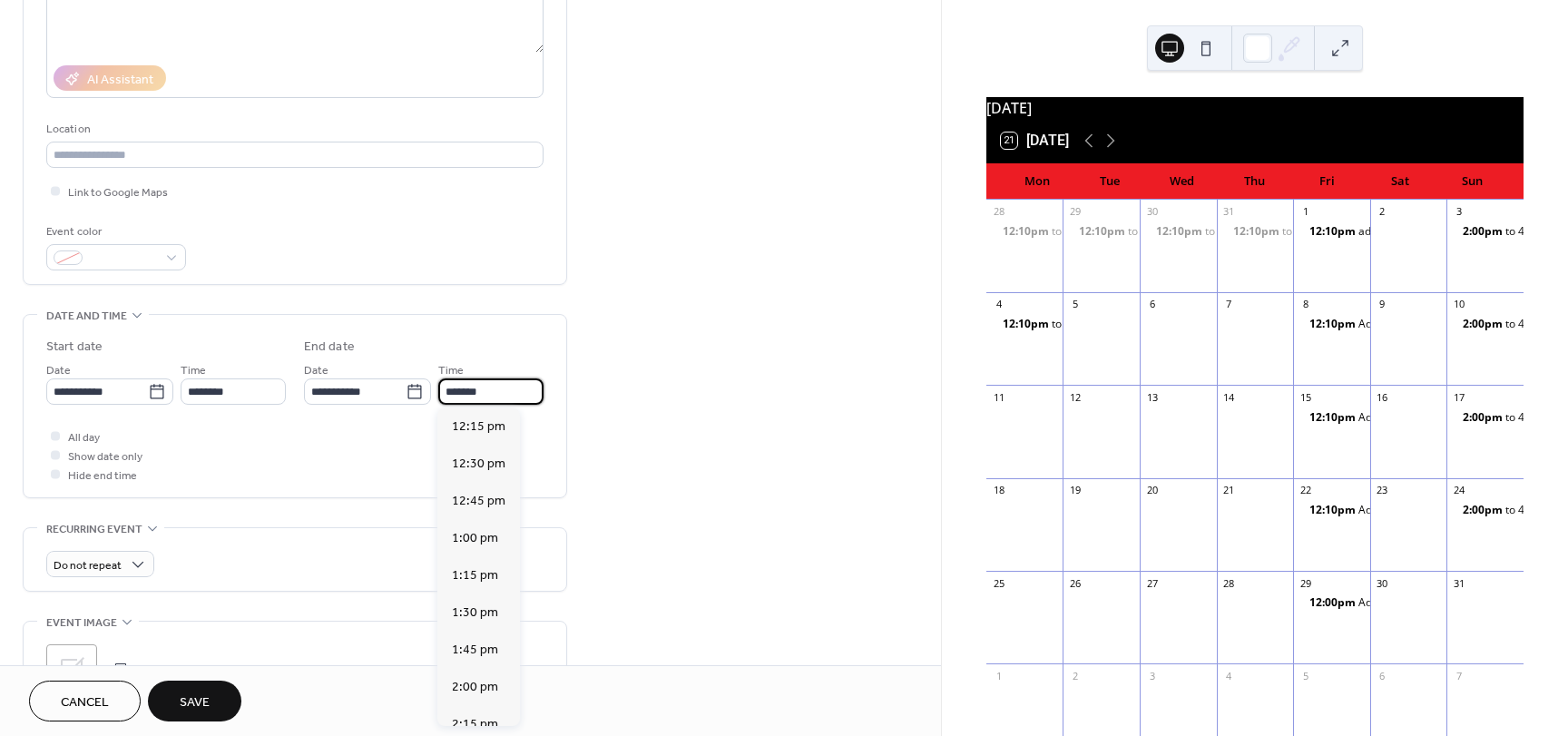 click on "*******" at bounding box center (491, 391) 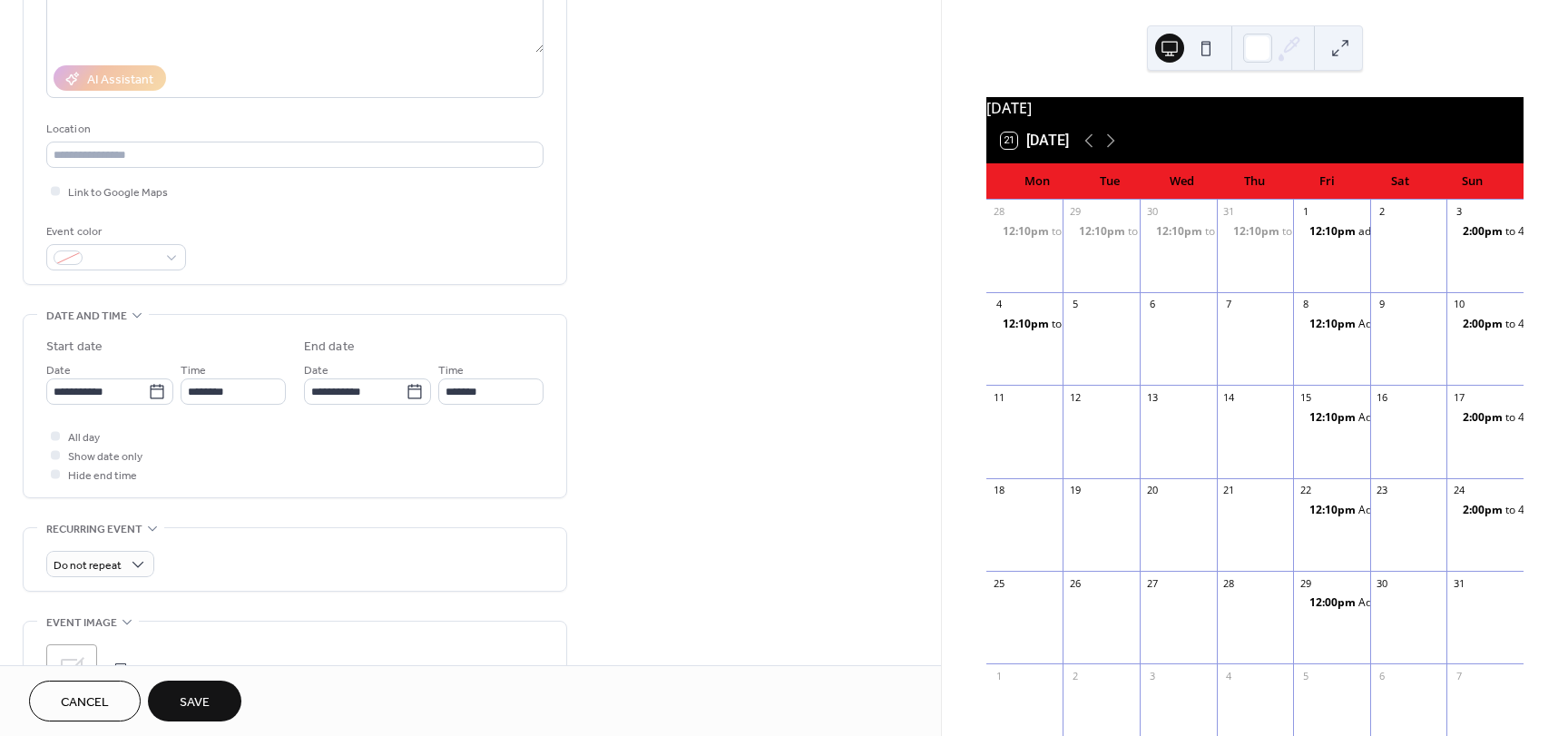 click on "Save" at bounding box center (194, 702) 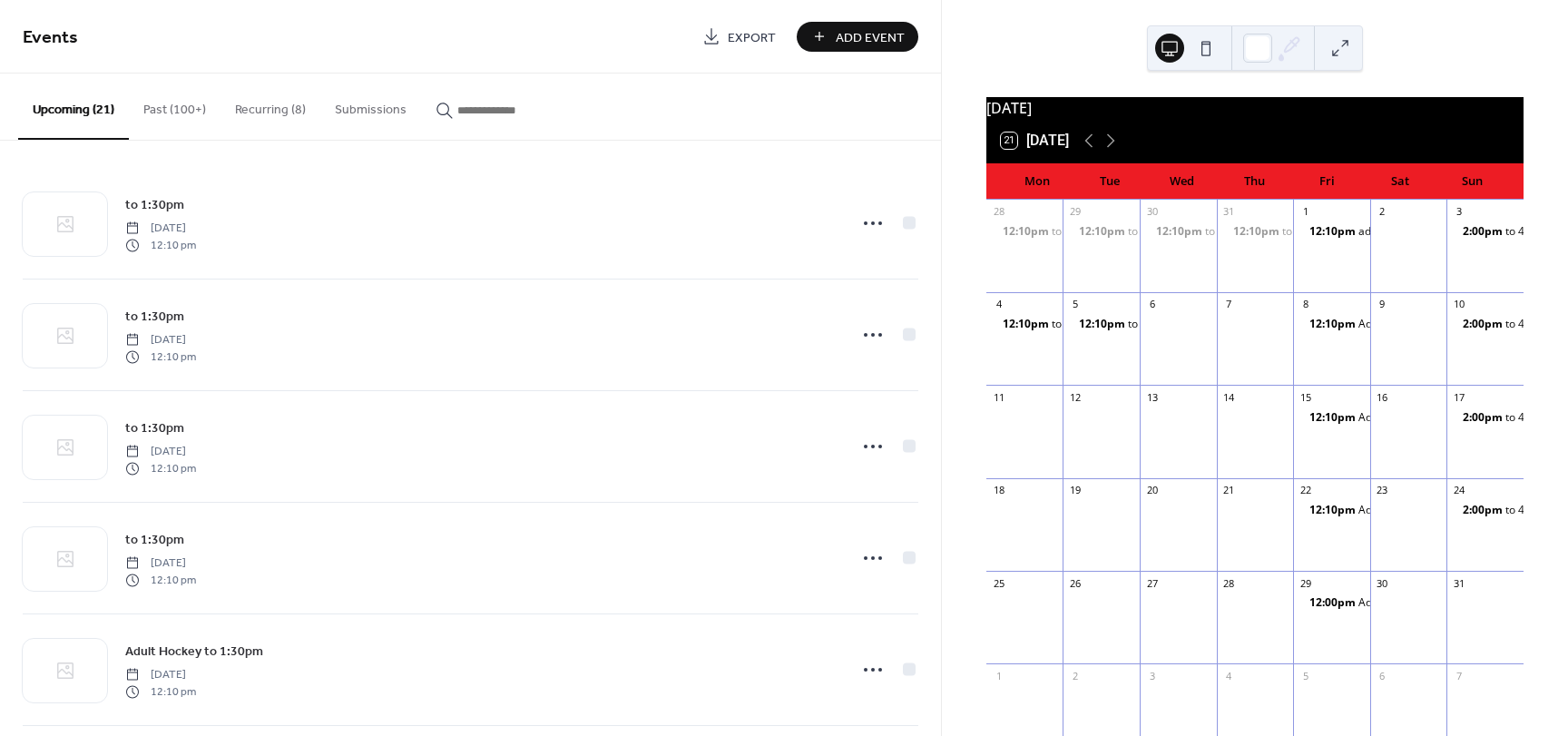 click on "Add Event" at bounding box center [870, 37] 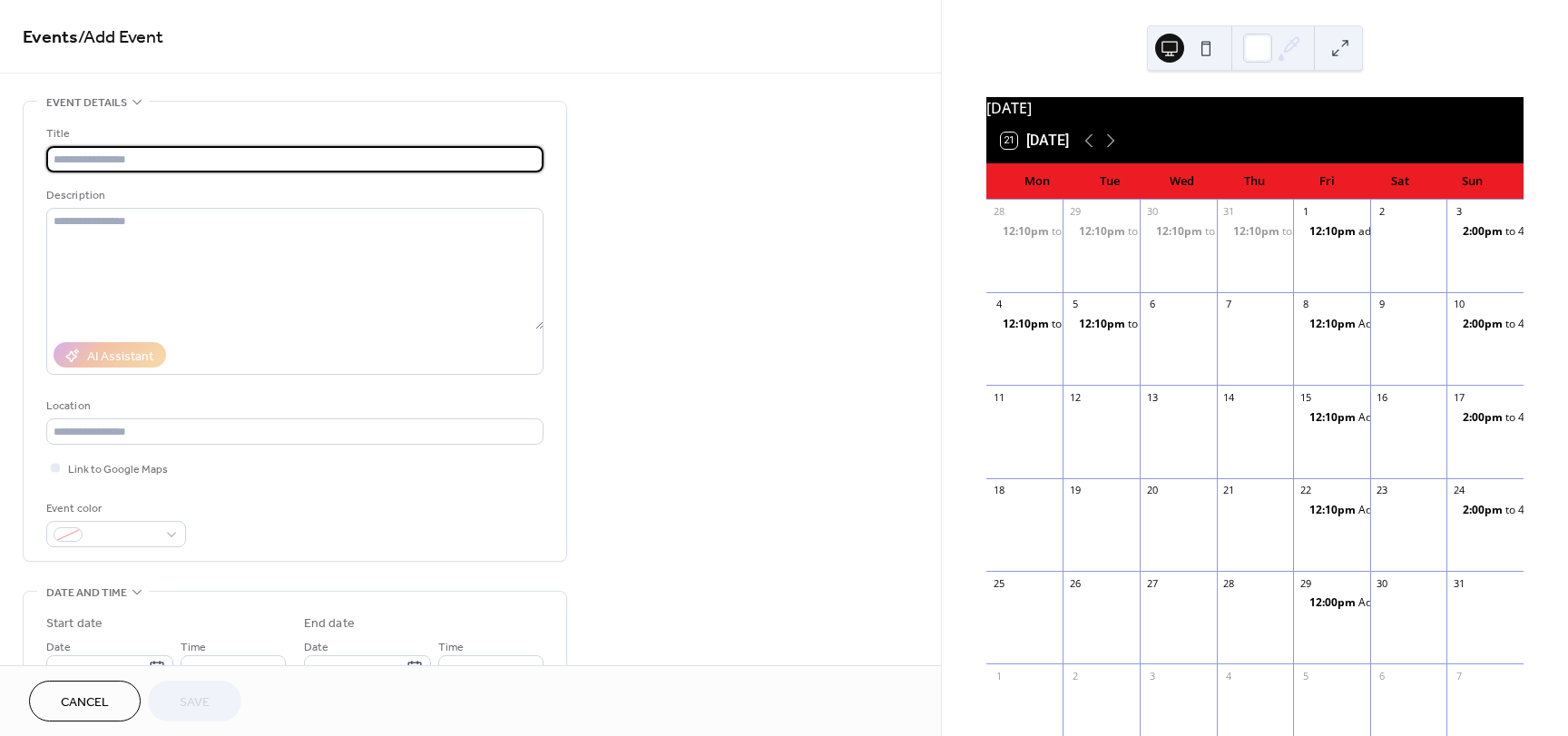 click at bounding box center (295, 159) 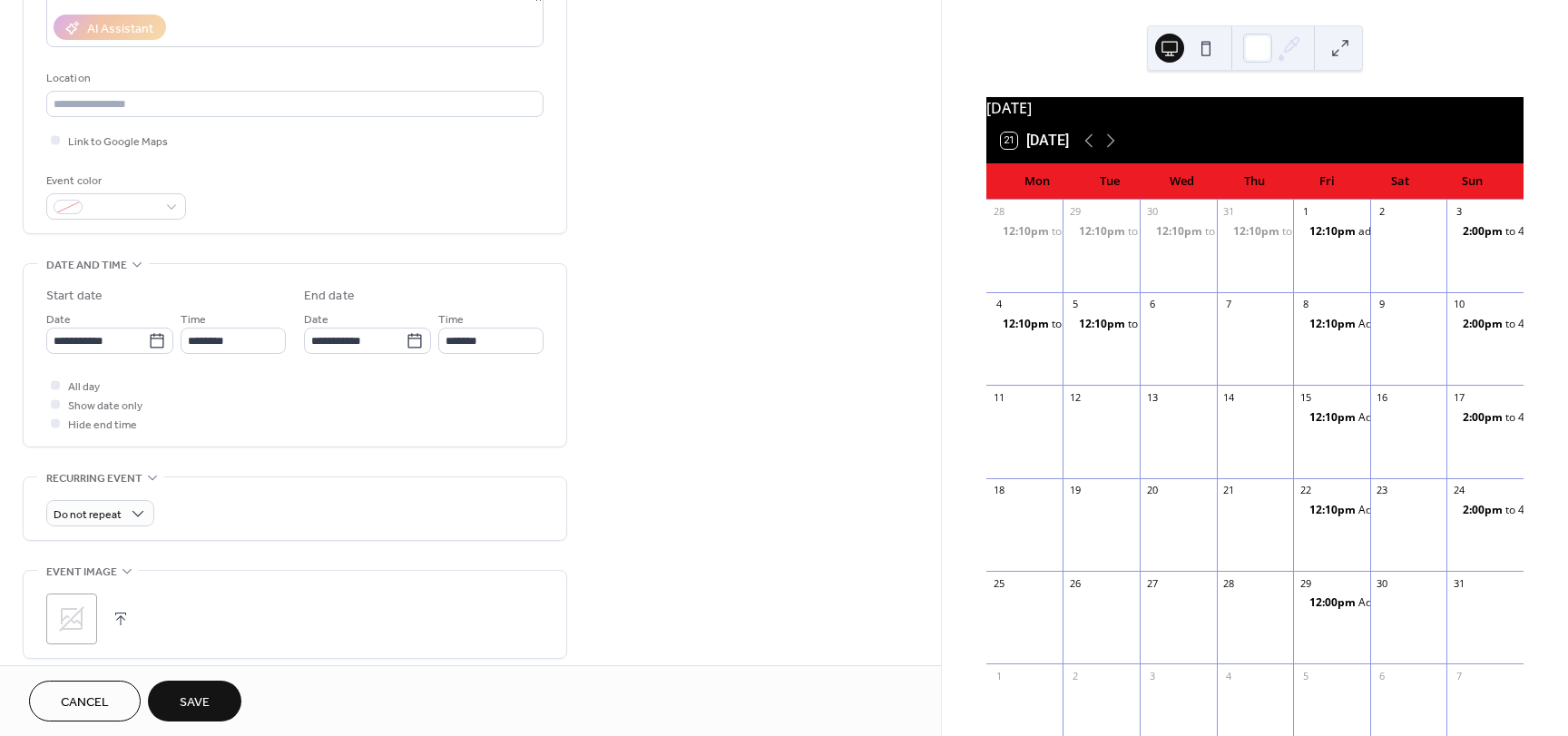 scroll, scrollTop: 353, scrollLeft: 0, axis: vertical 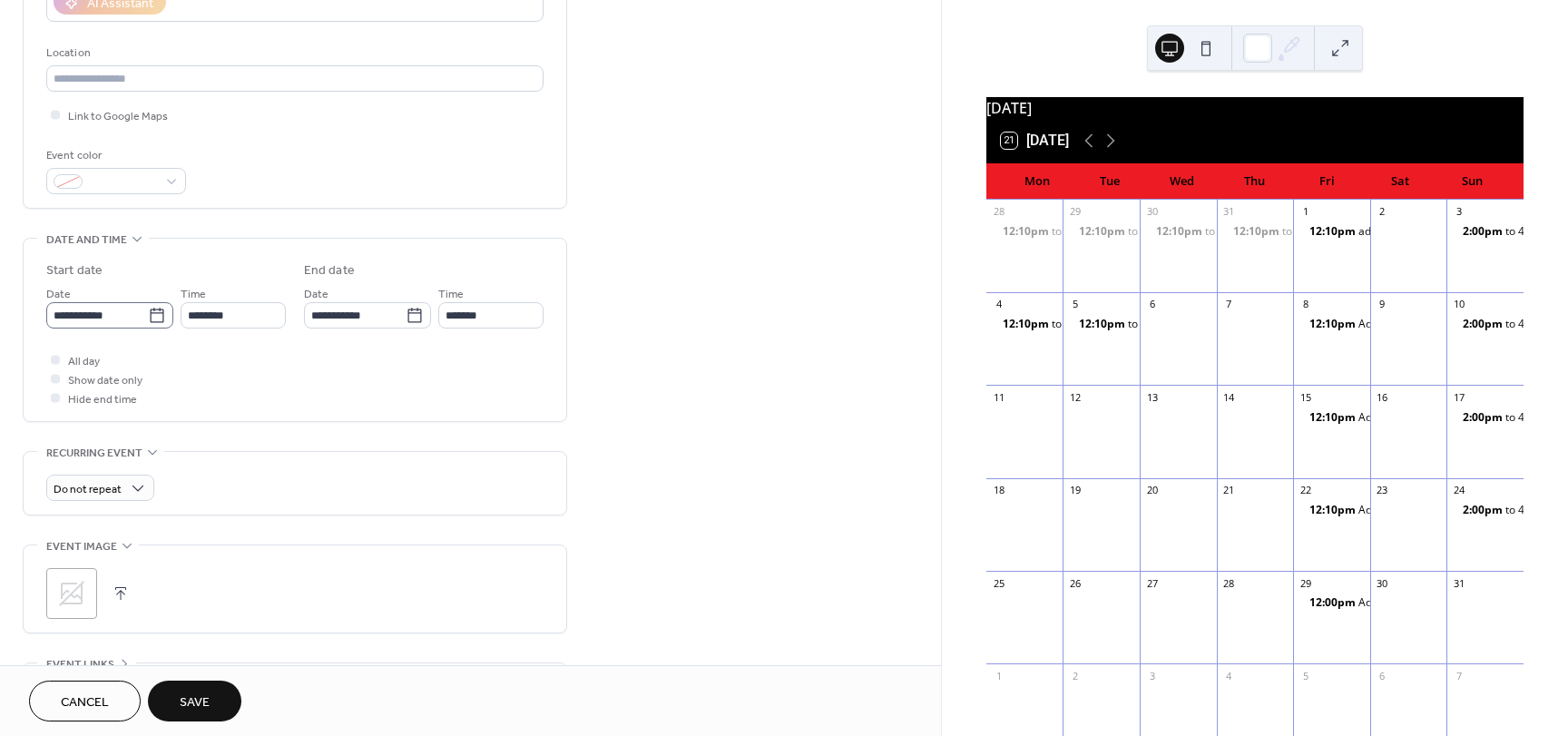 type on "*********" 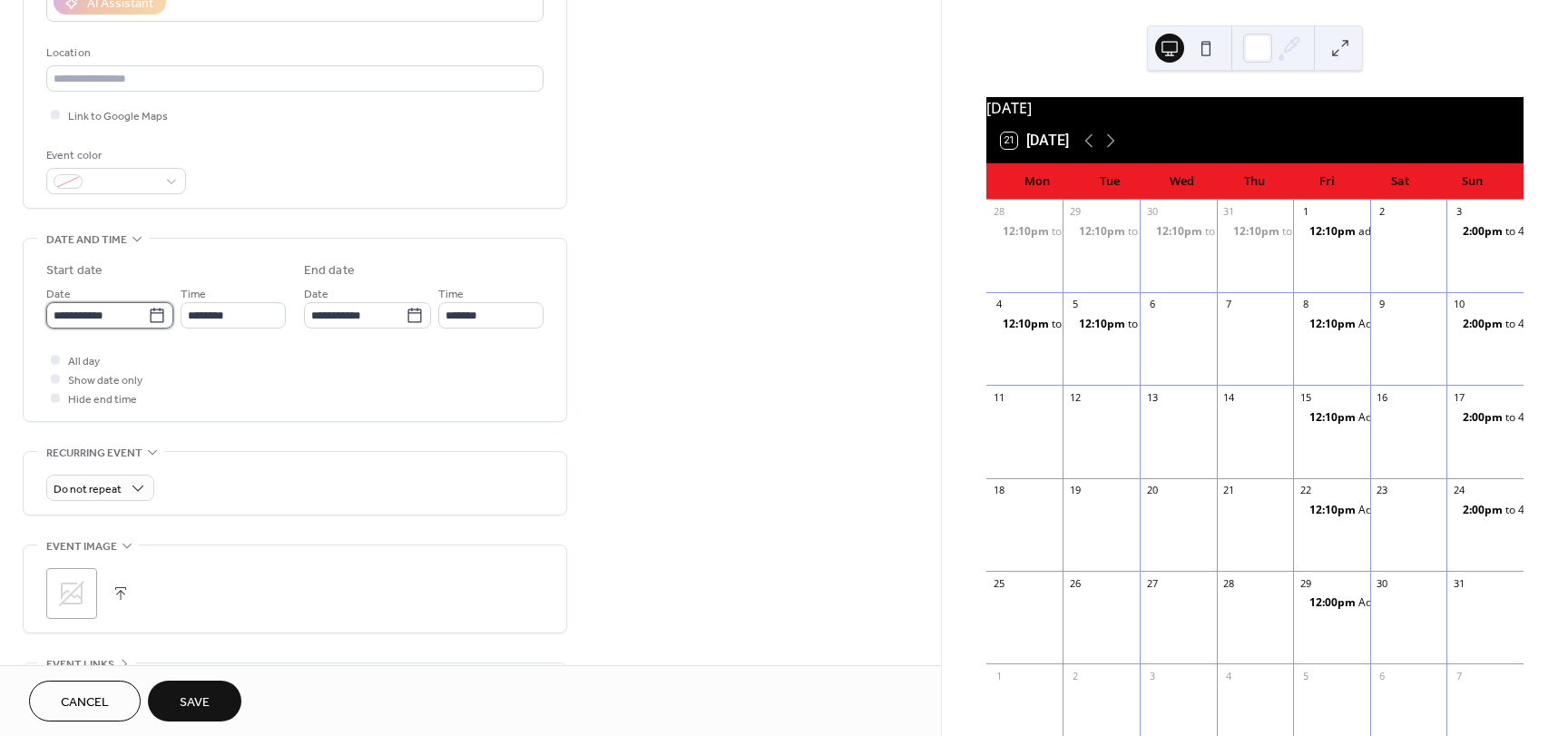 click on "**********" at bounding box center [97, 315] 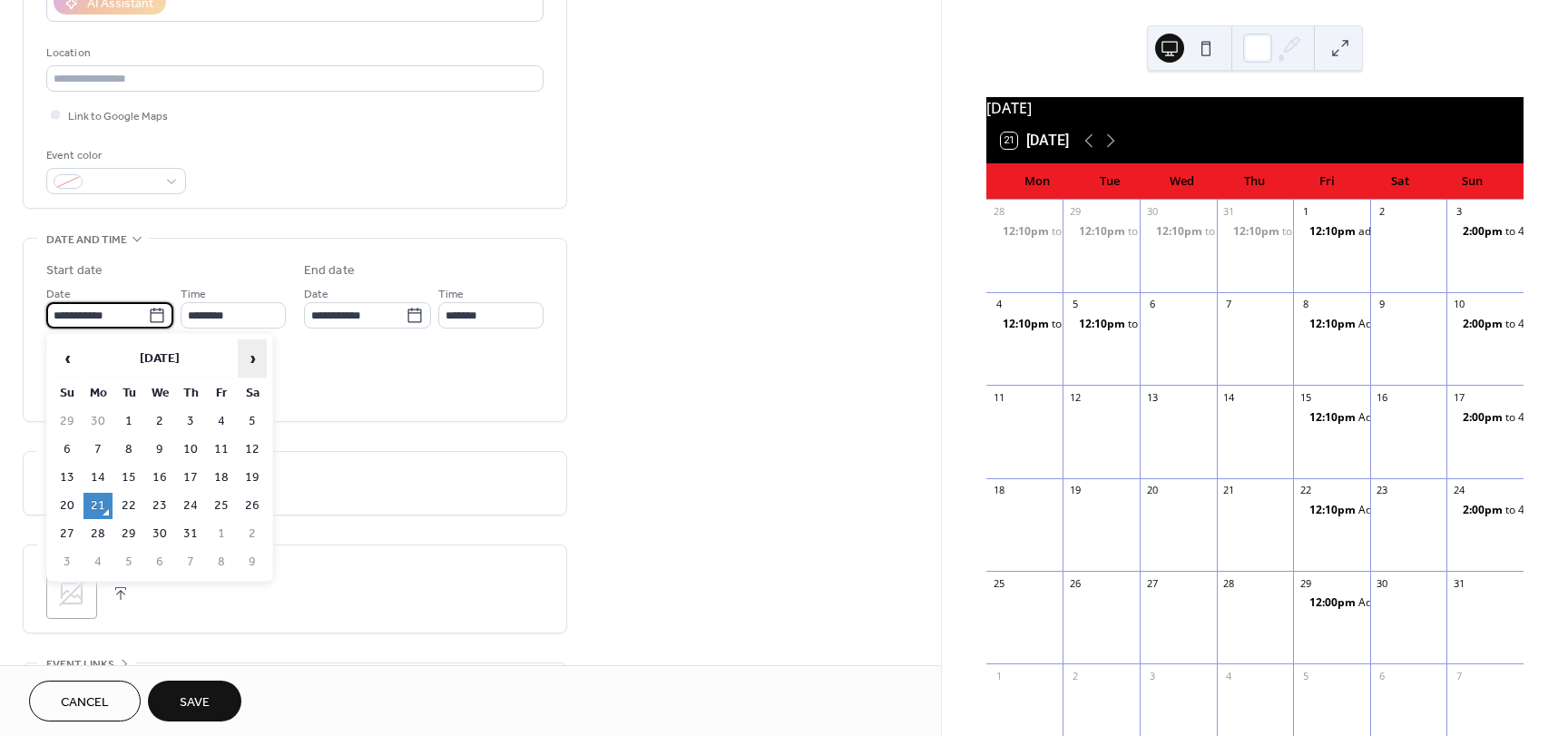 click on "›" at bounding box center [252, 358] 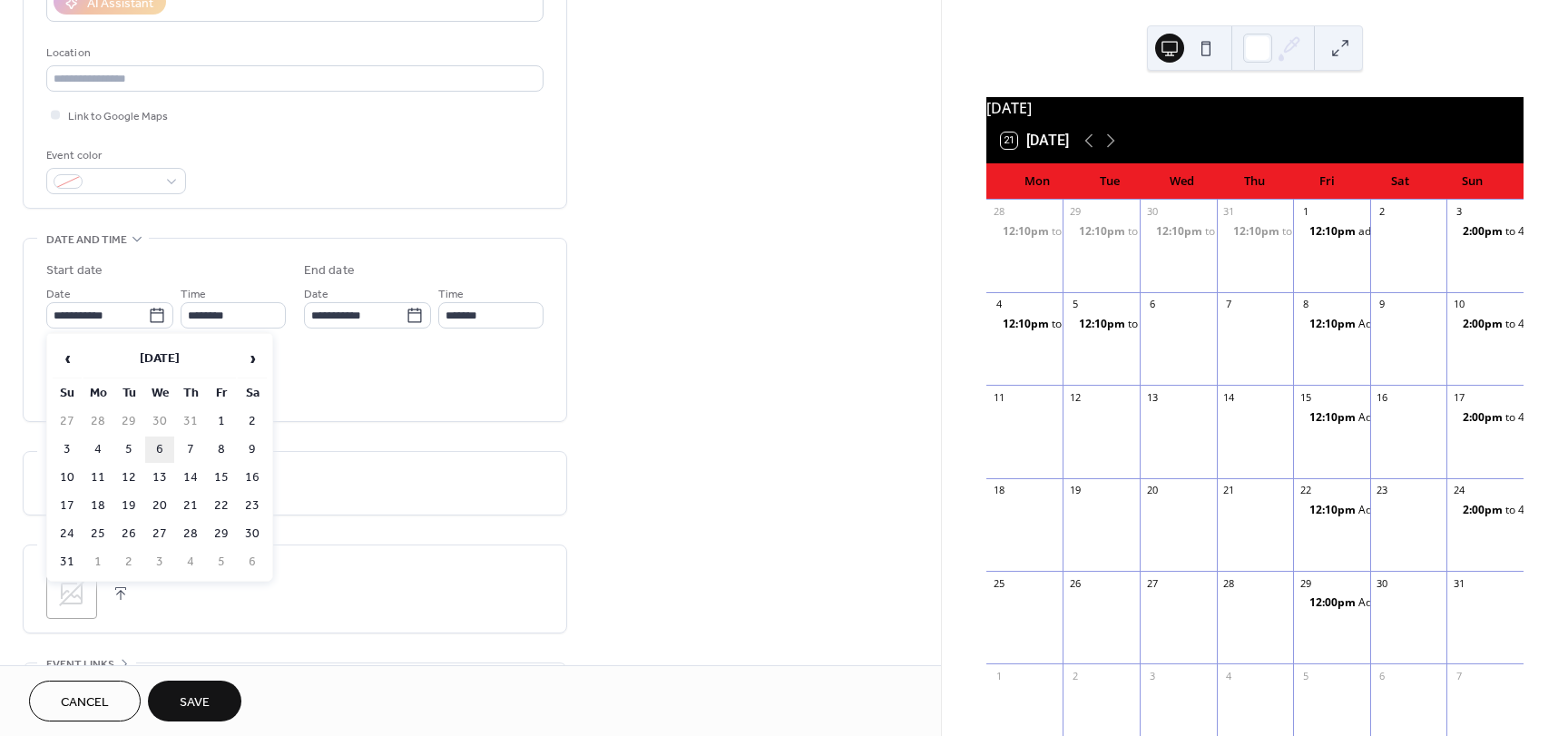 click on "6" at bounding box center [160, 449] 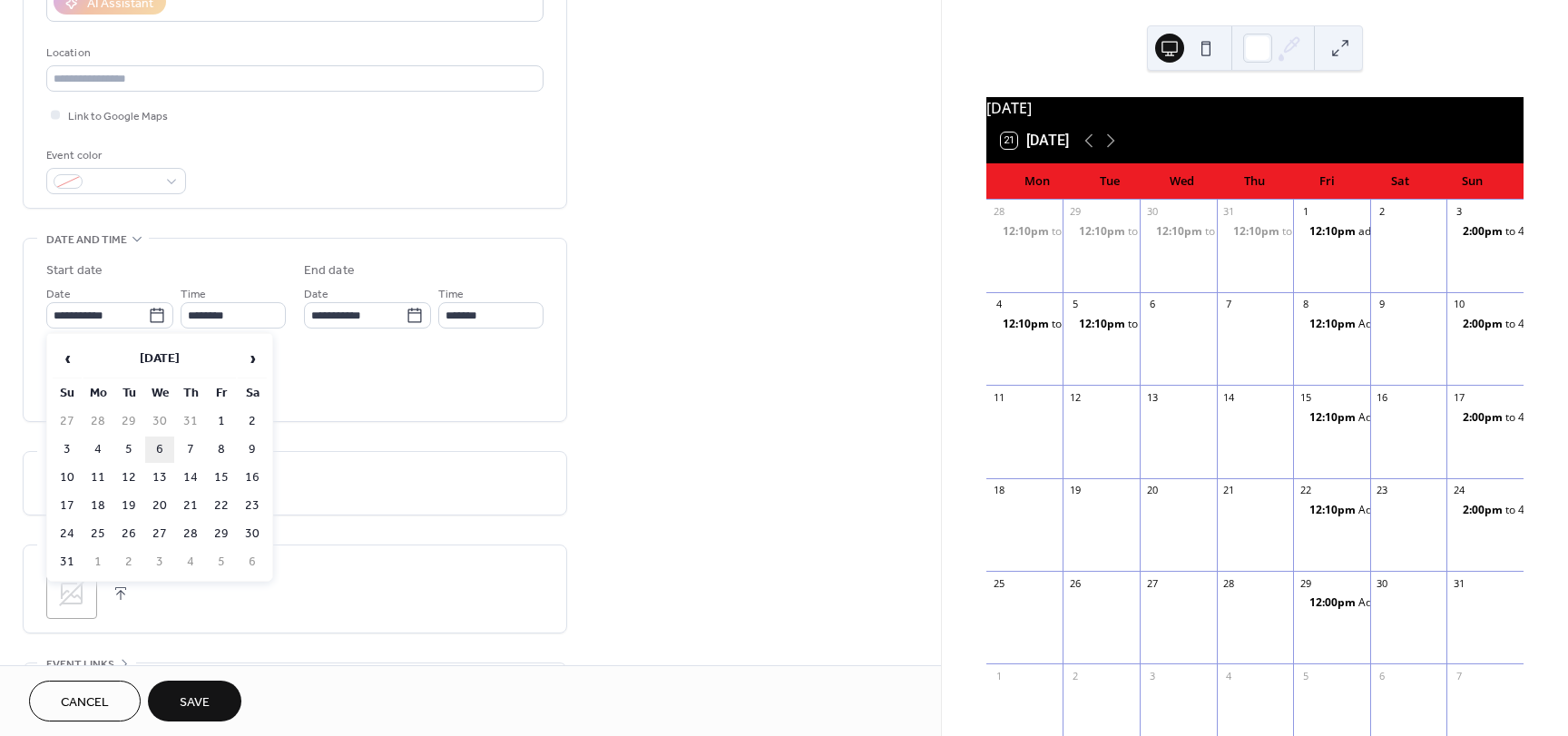 type on "**********" 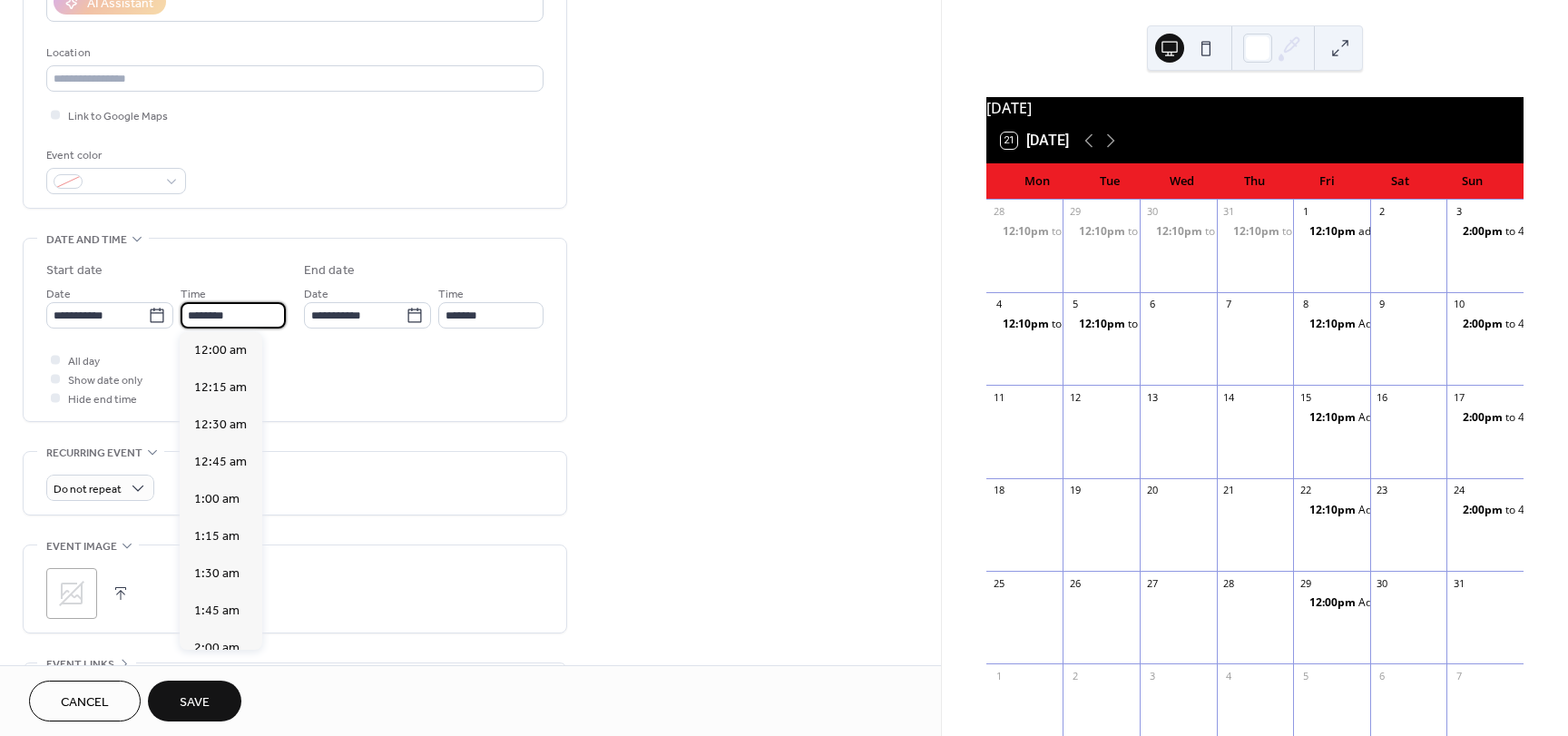 scroll, scrollTop: 1786, scrollLeft: 0, axis: vertical 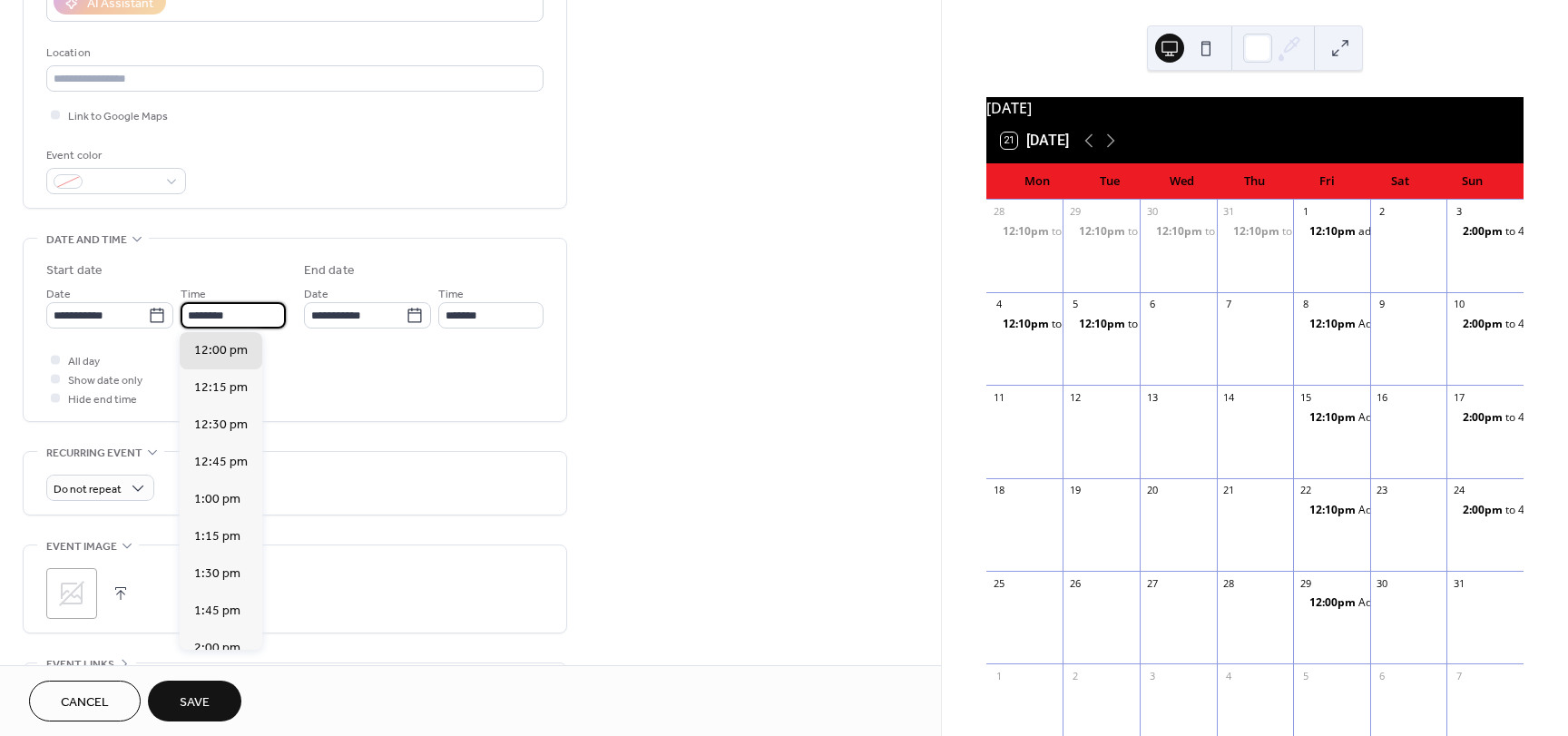 click on "********" at bounding box center (233, 315) 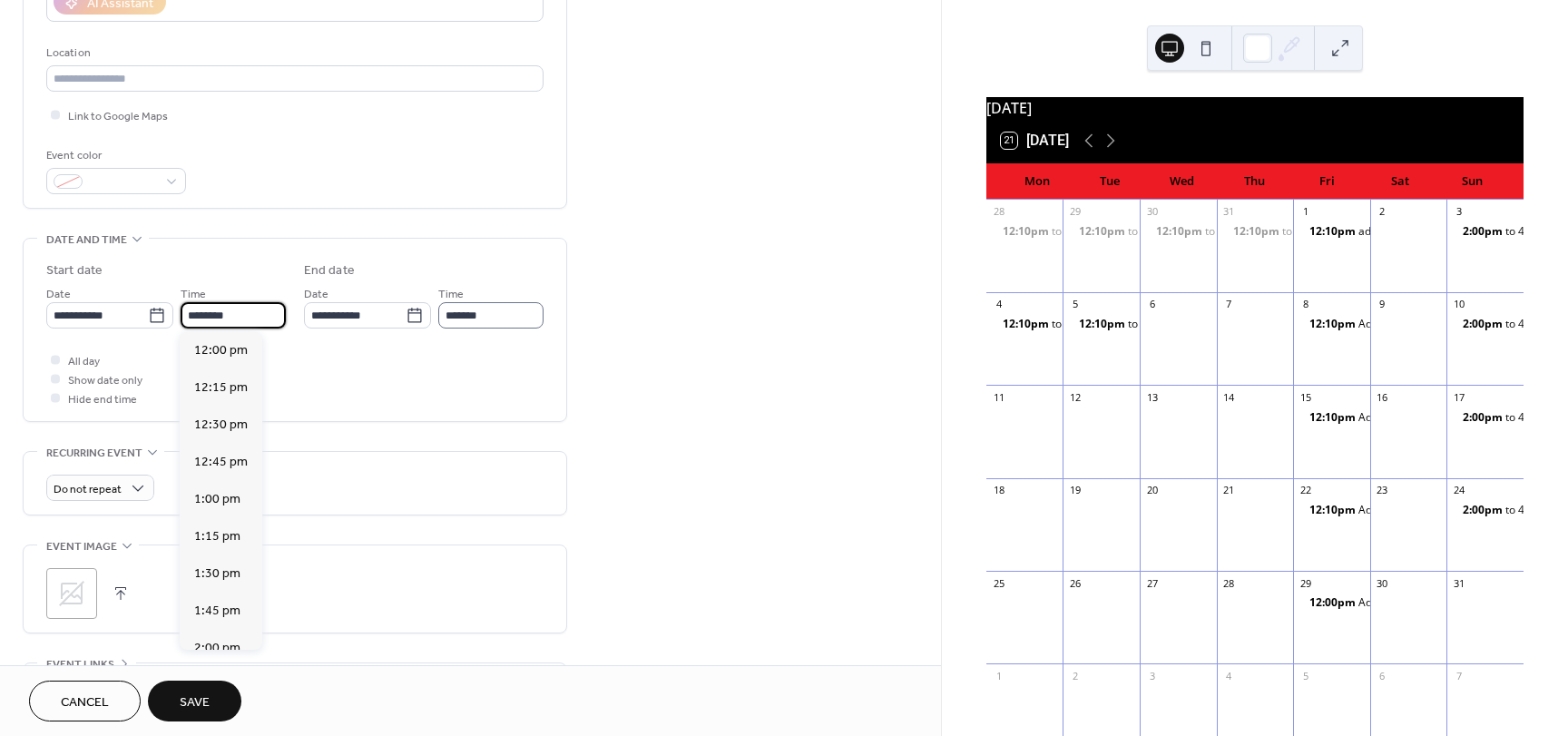type on "********" 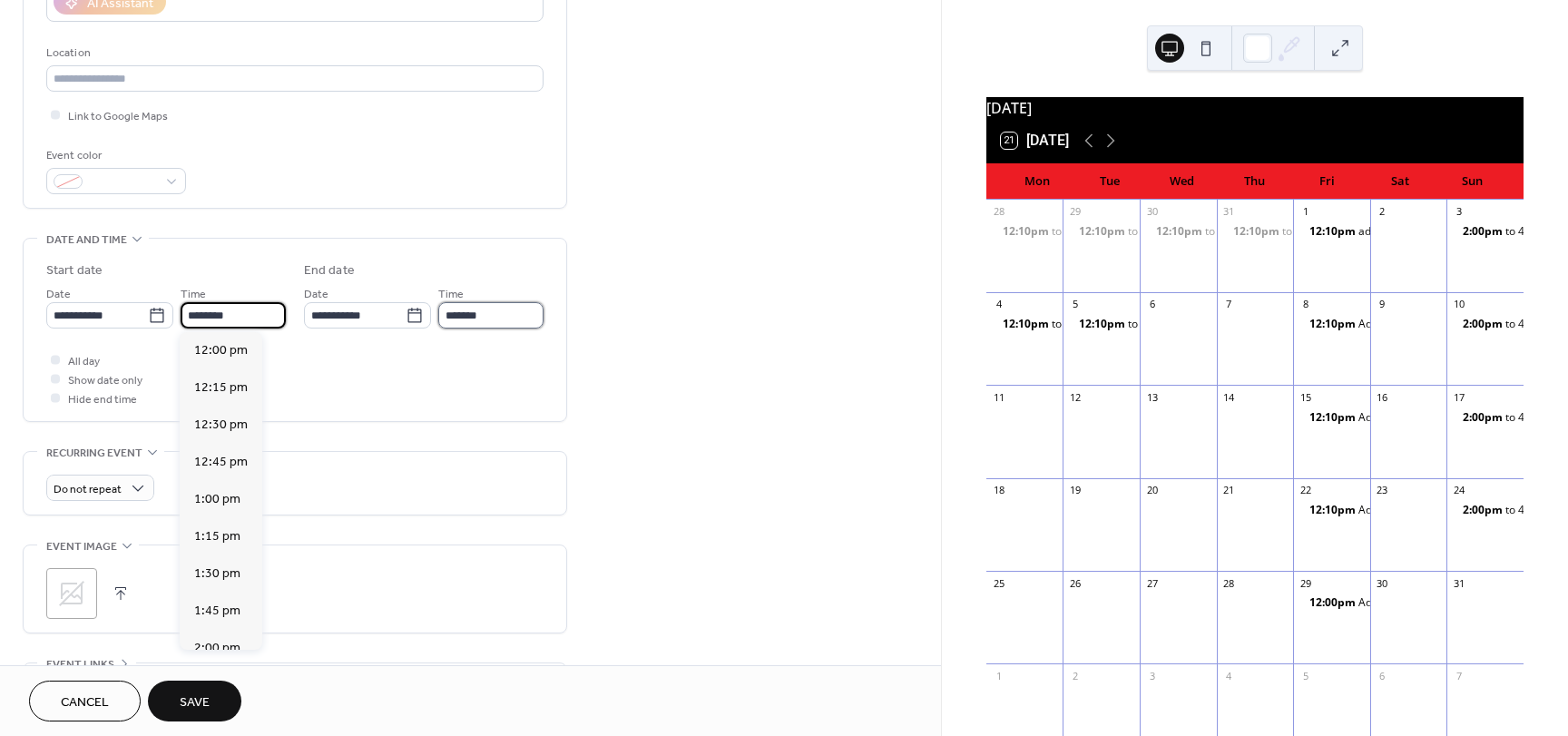 click on "*******" at bounding box center [491, 315] 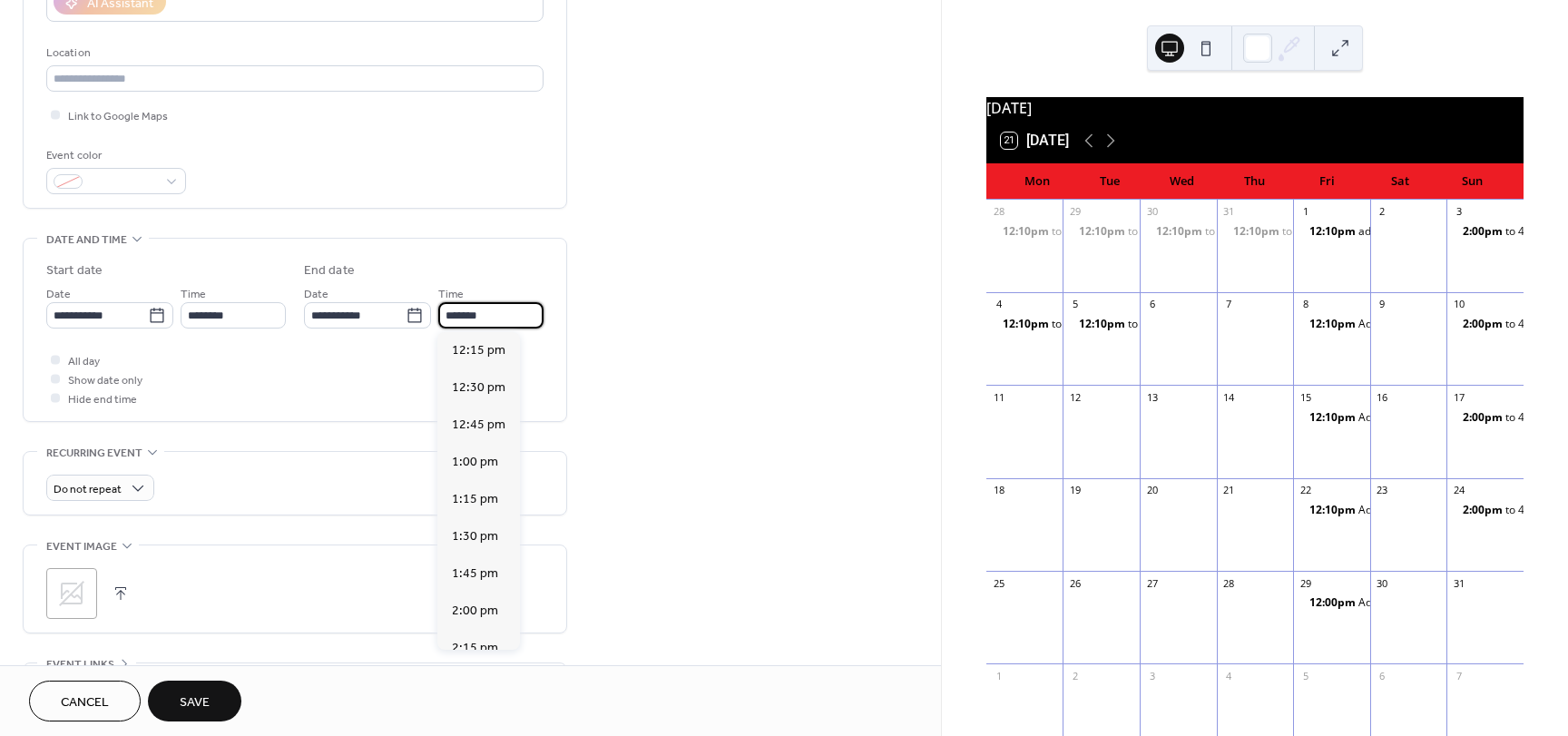 click on "*******" at bounding box center [491, 315] 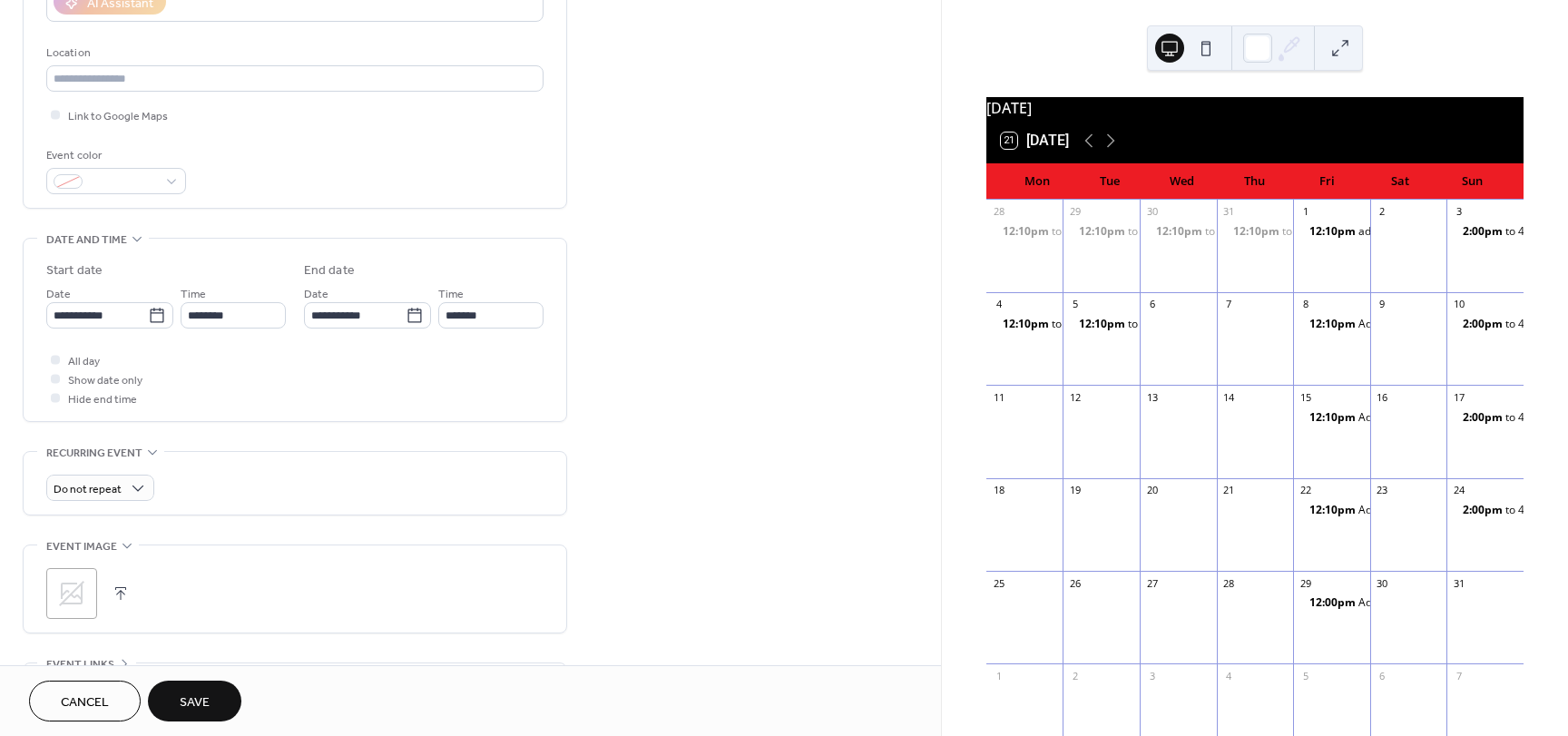 click on "Save" at bounding box center (194, 702) 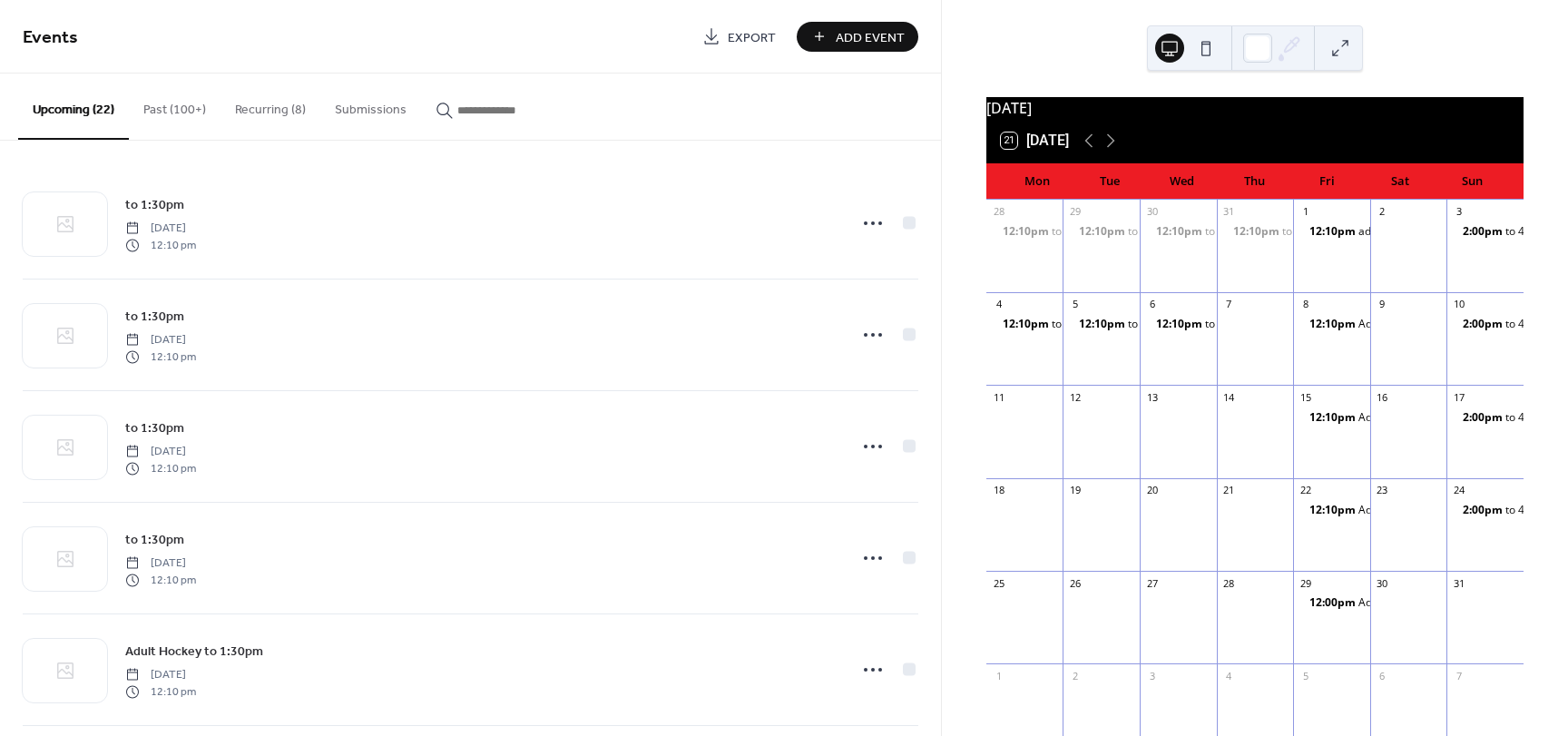 click on "Add Event" at bounding box center (870, 37) 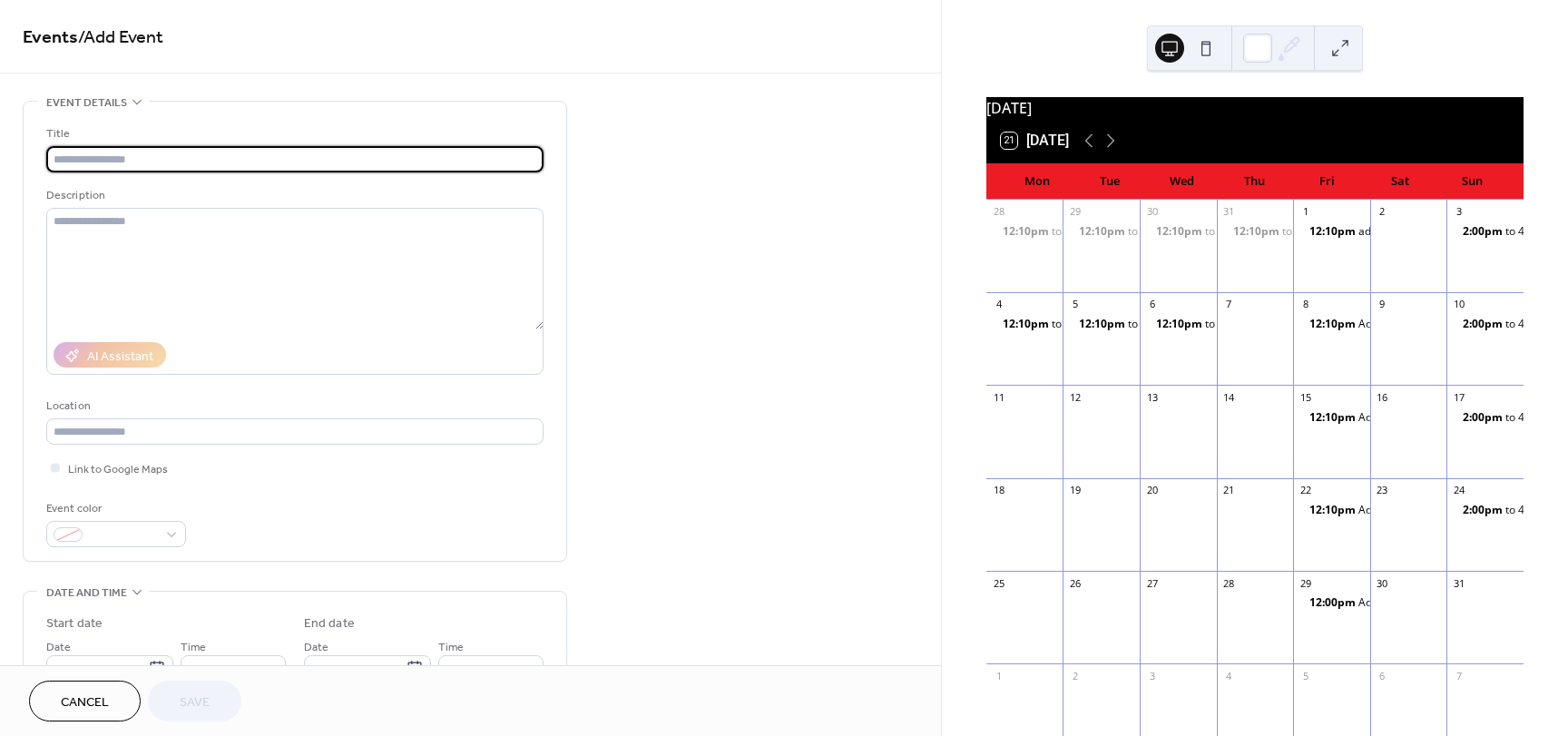 click at bounding box center [295, 159] 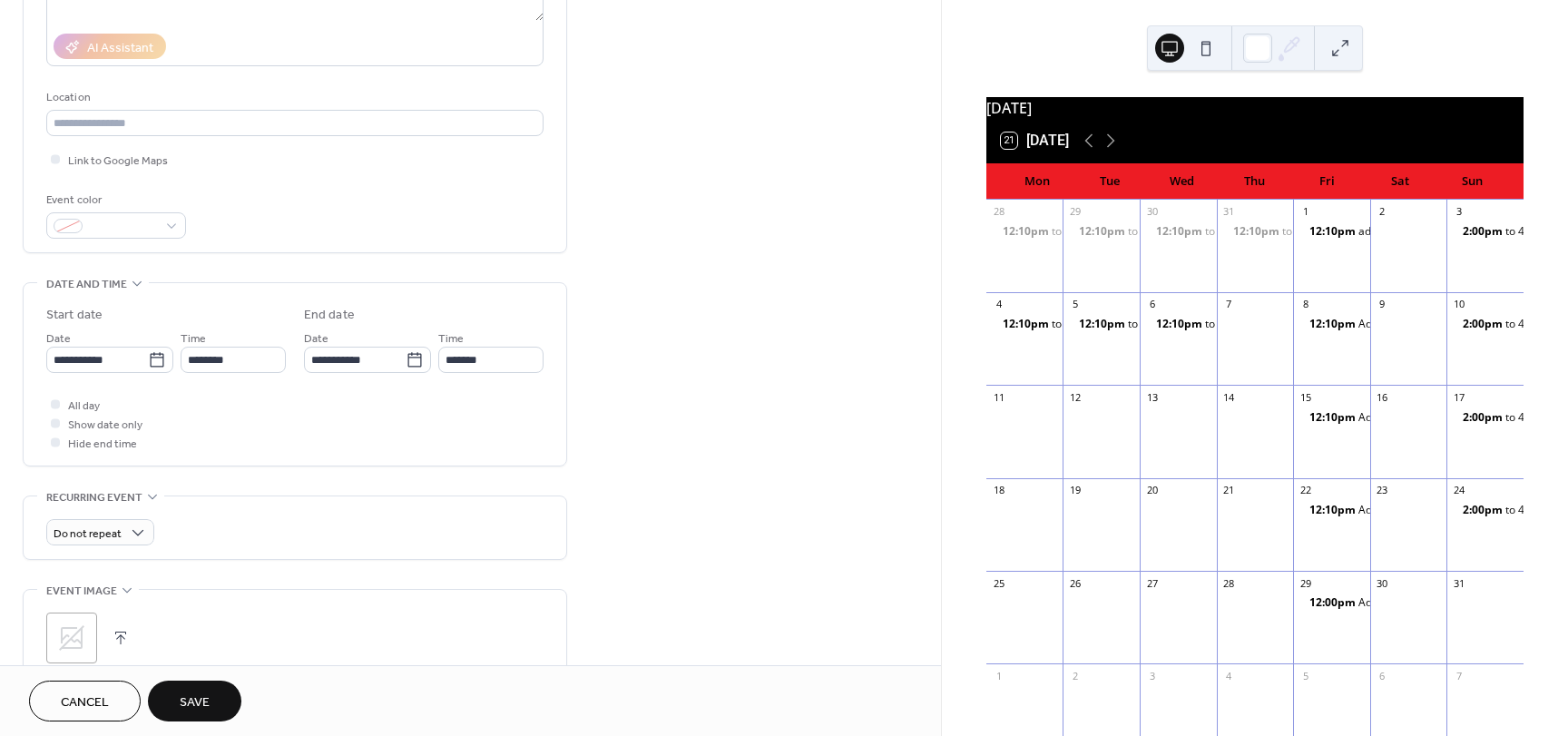 scroll, scrollTop: 315, scrollLeft: 0, axis: vertical 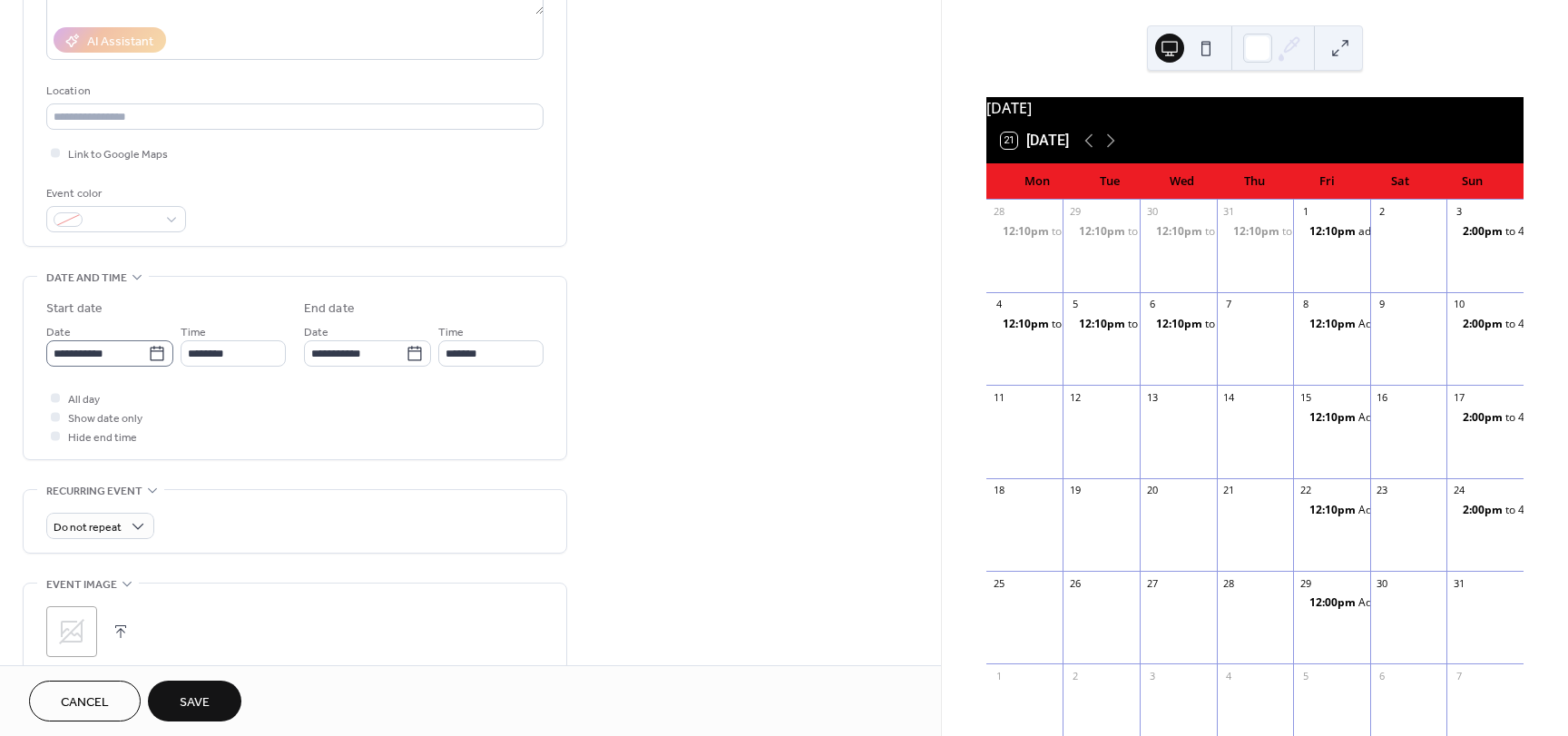 type on "*********" 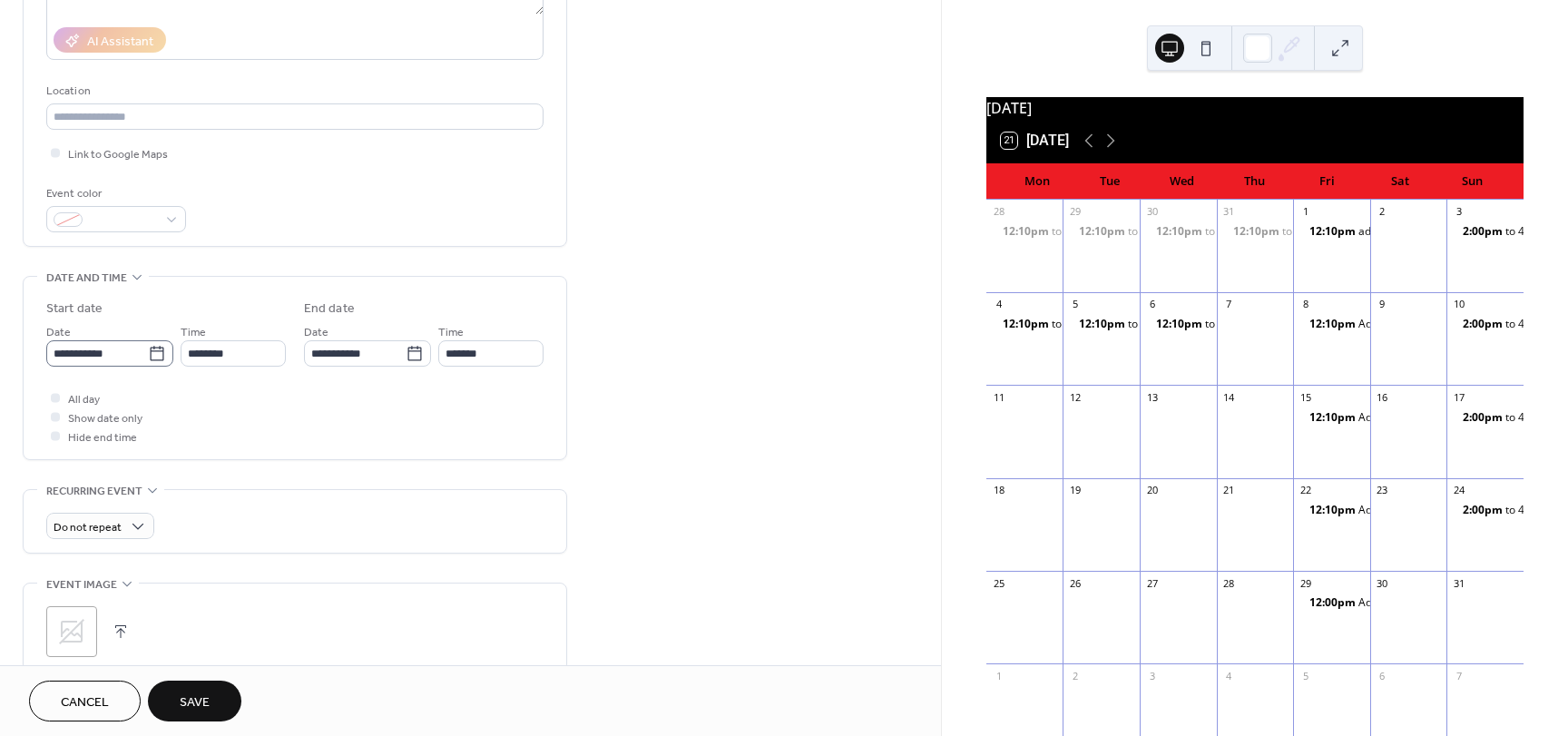 click 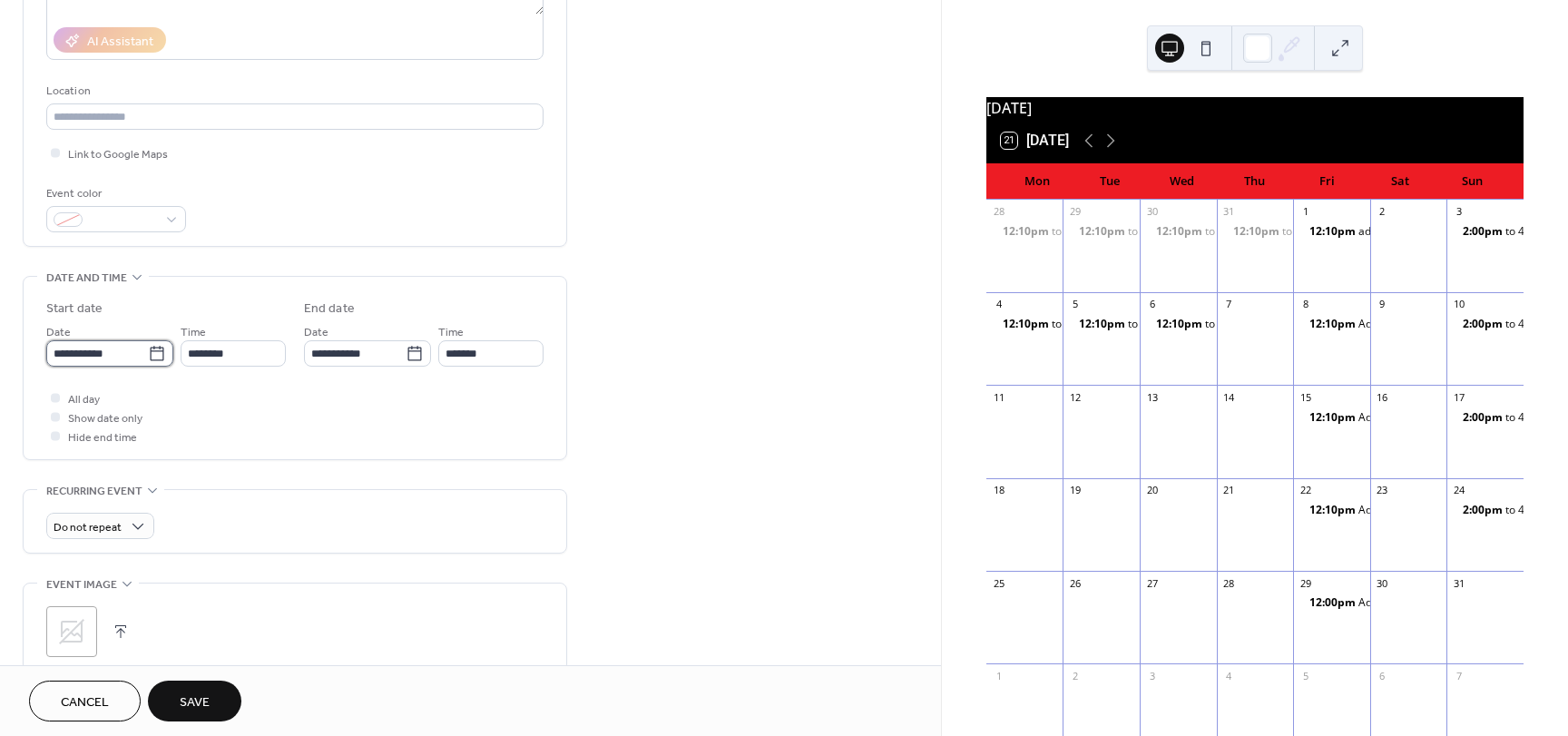 click on "**********" at bounding box center [97, 353] 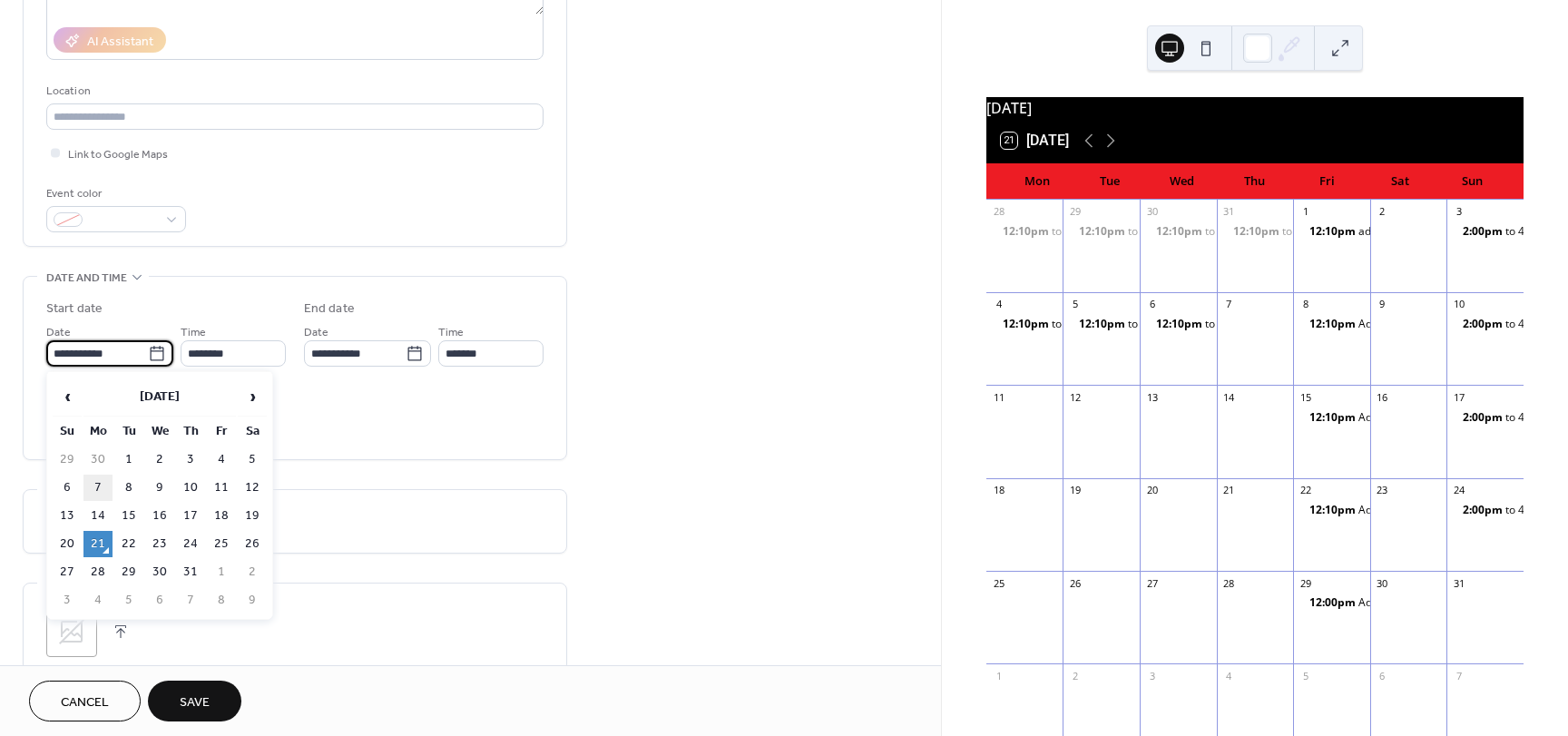 click on "7" at bounding box center [98, 487] 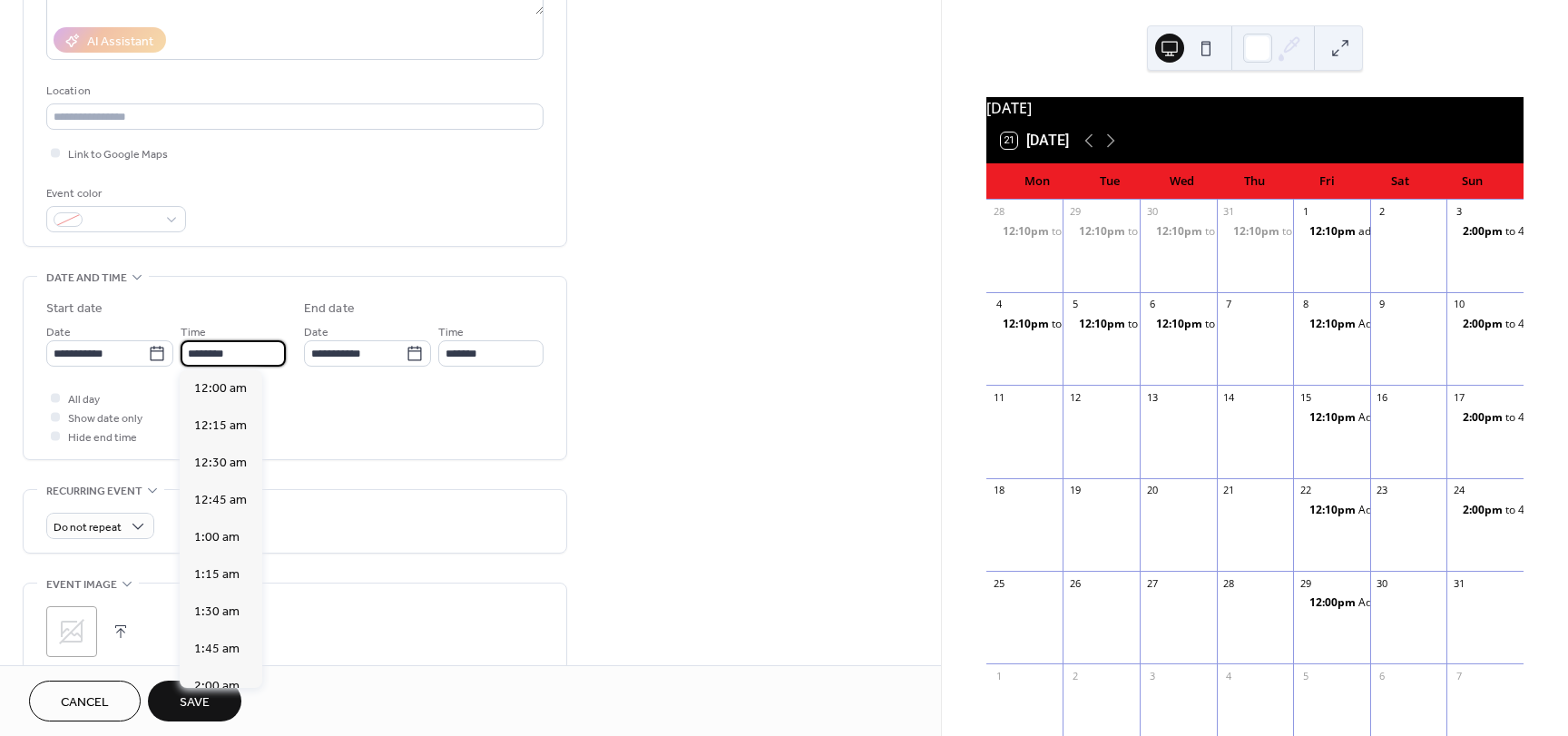 click on "********" at bounding box center [233, 353] 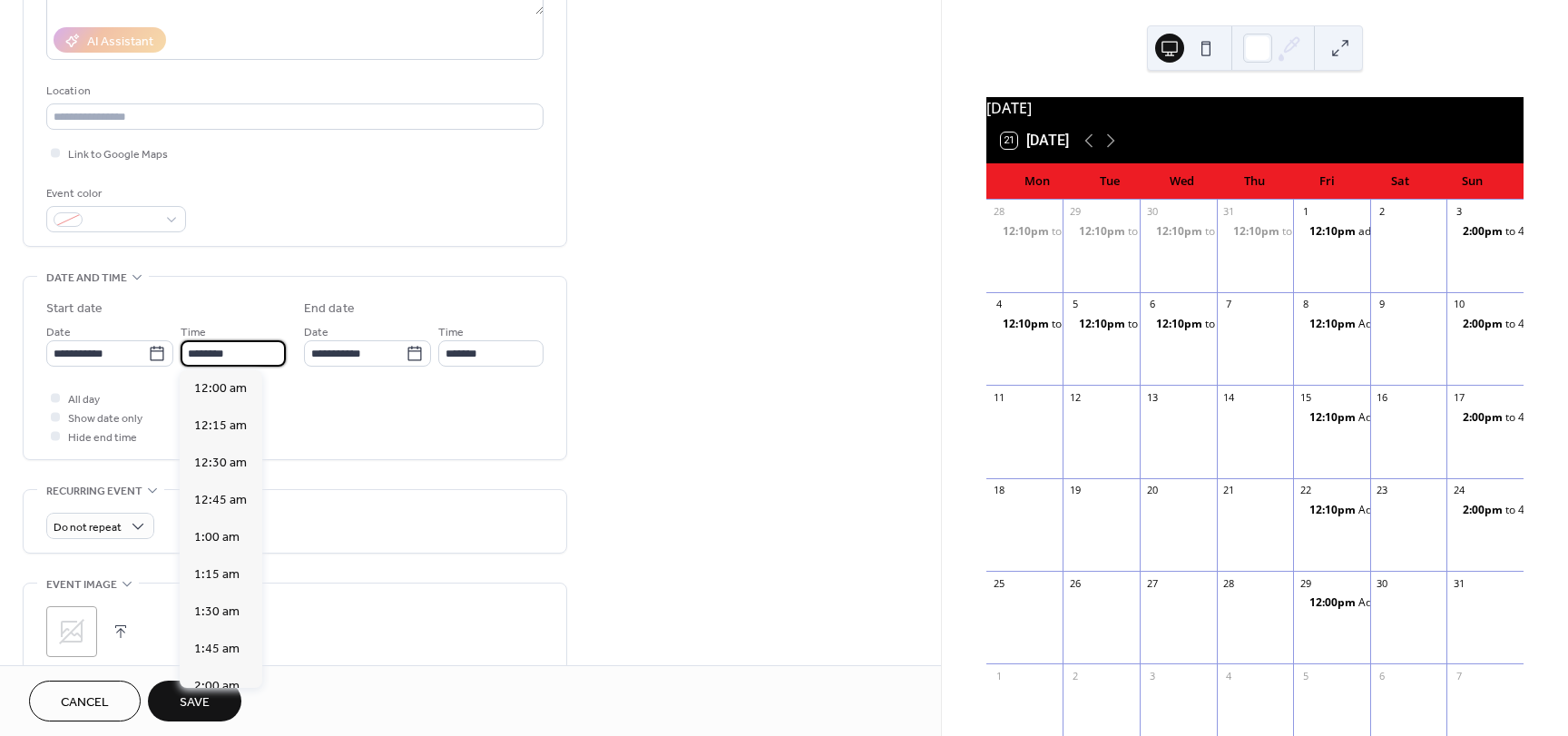 scroll, scrollTop: 1786, scrollLeft: 0, axis: vertical 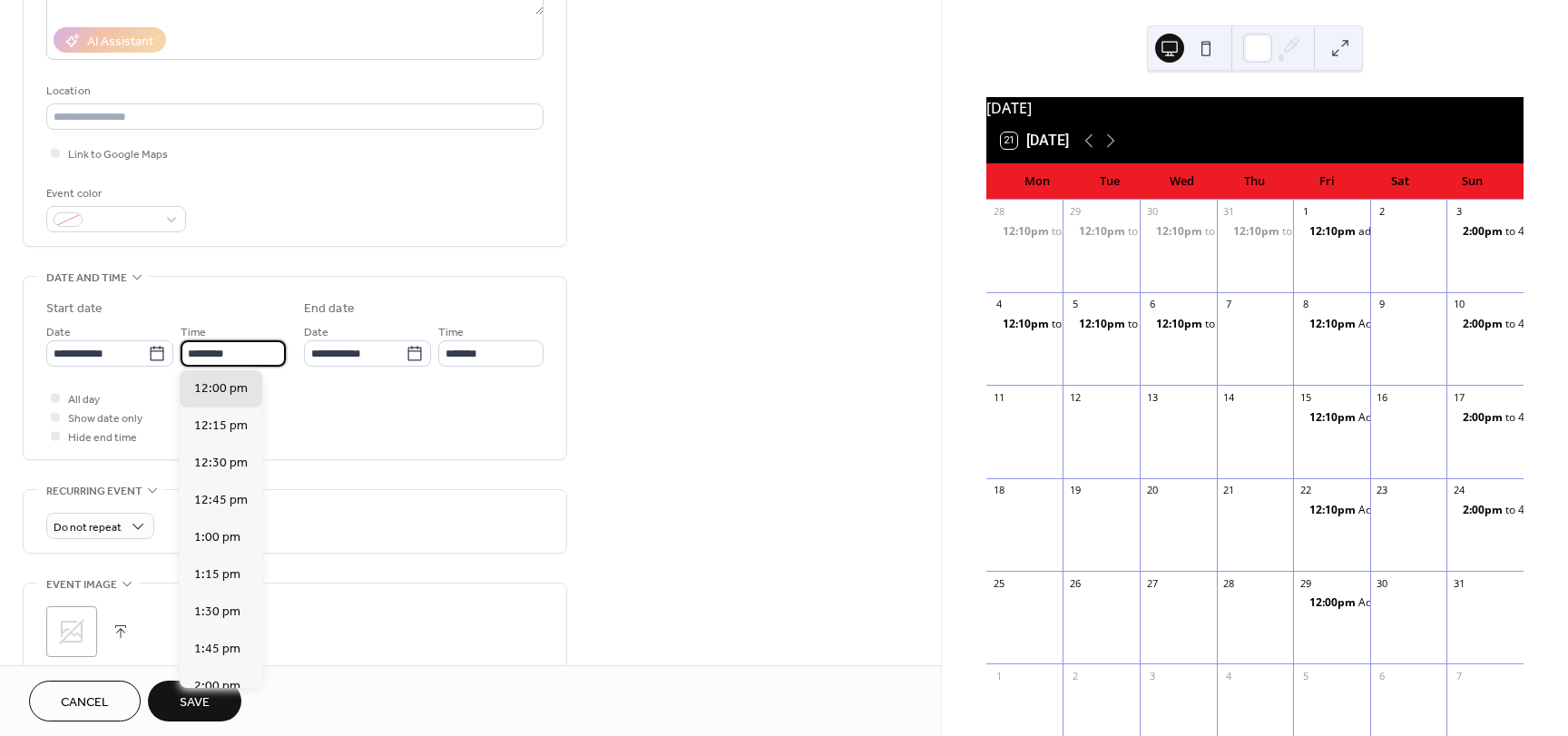 drag, startPoint x: 204, startPoint y: 349, endPoint x: 210, endPoint y: 341, distance: 10 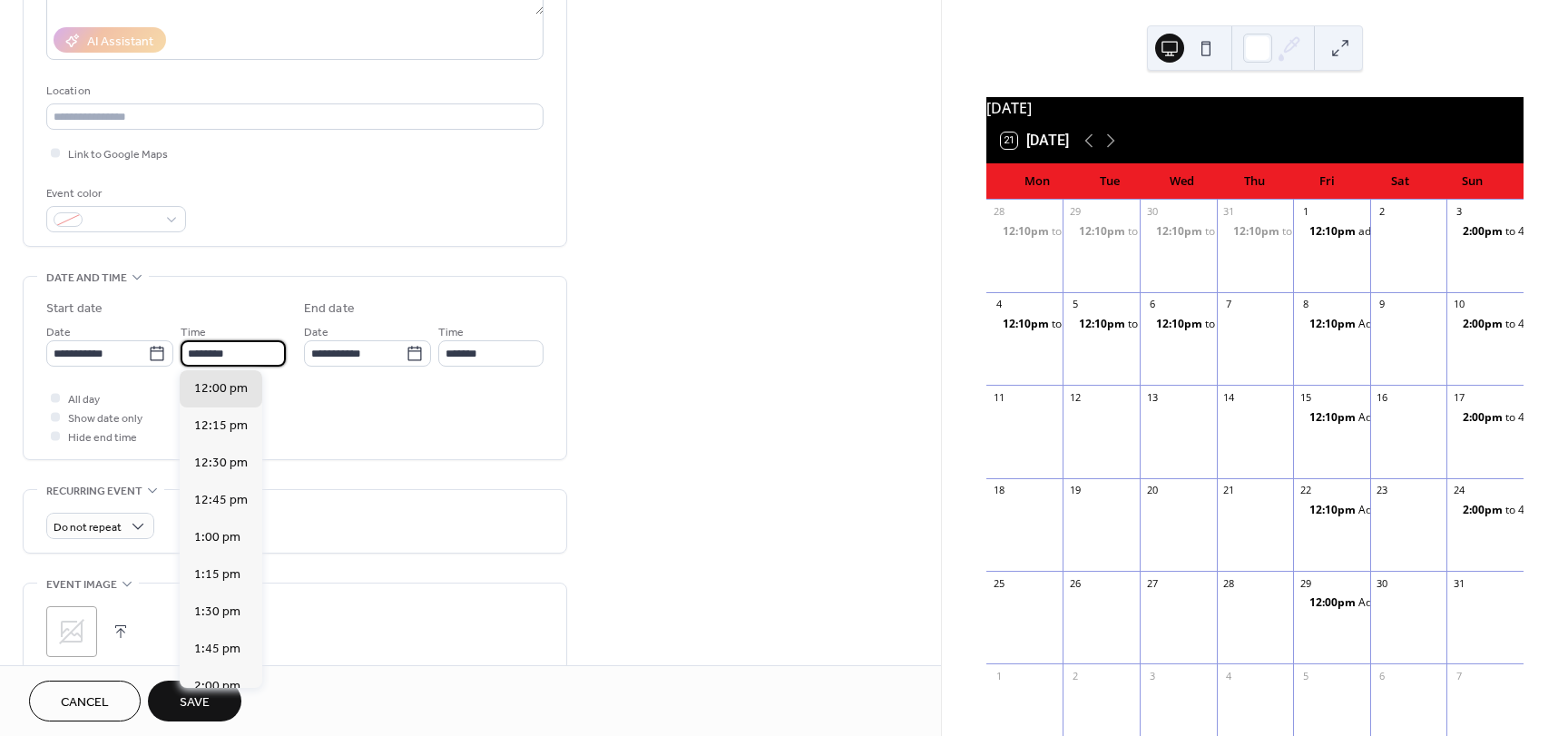click on "********" at bounding box center [233, 353] 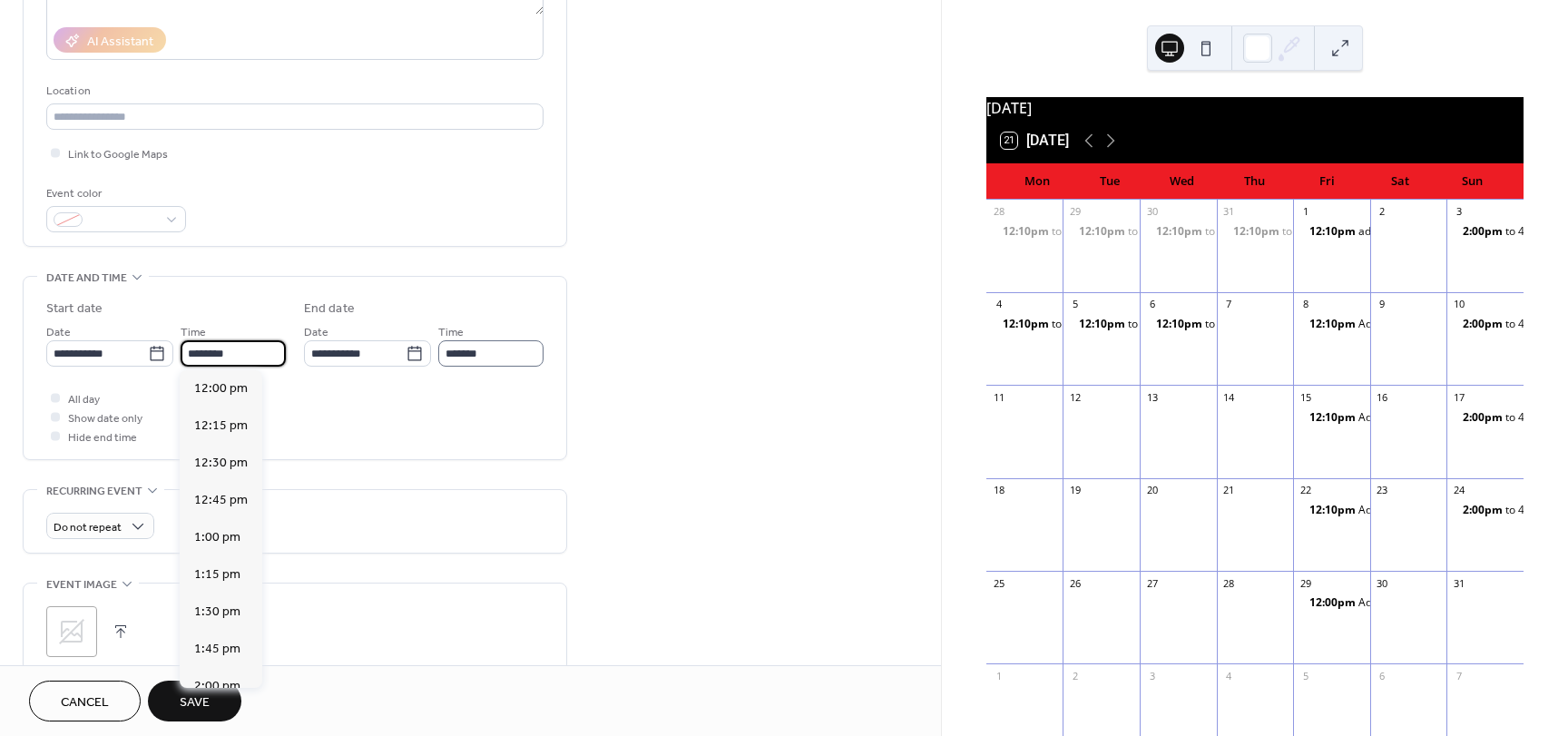 type on "********" 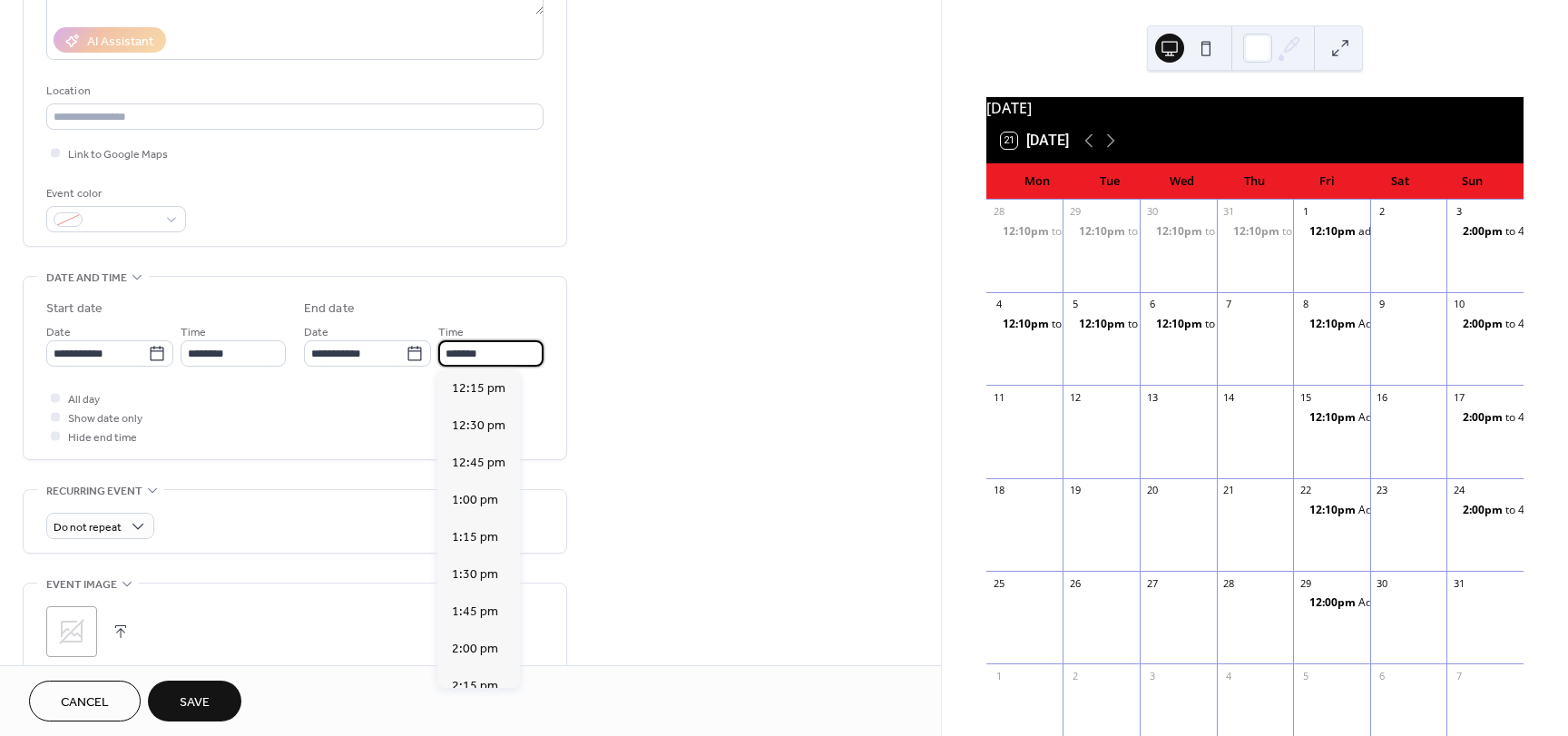 click on "*******" at bounding box center [491, 353] 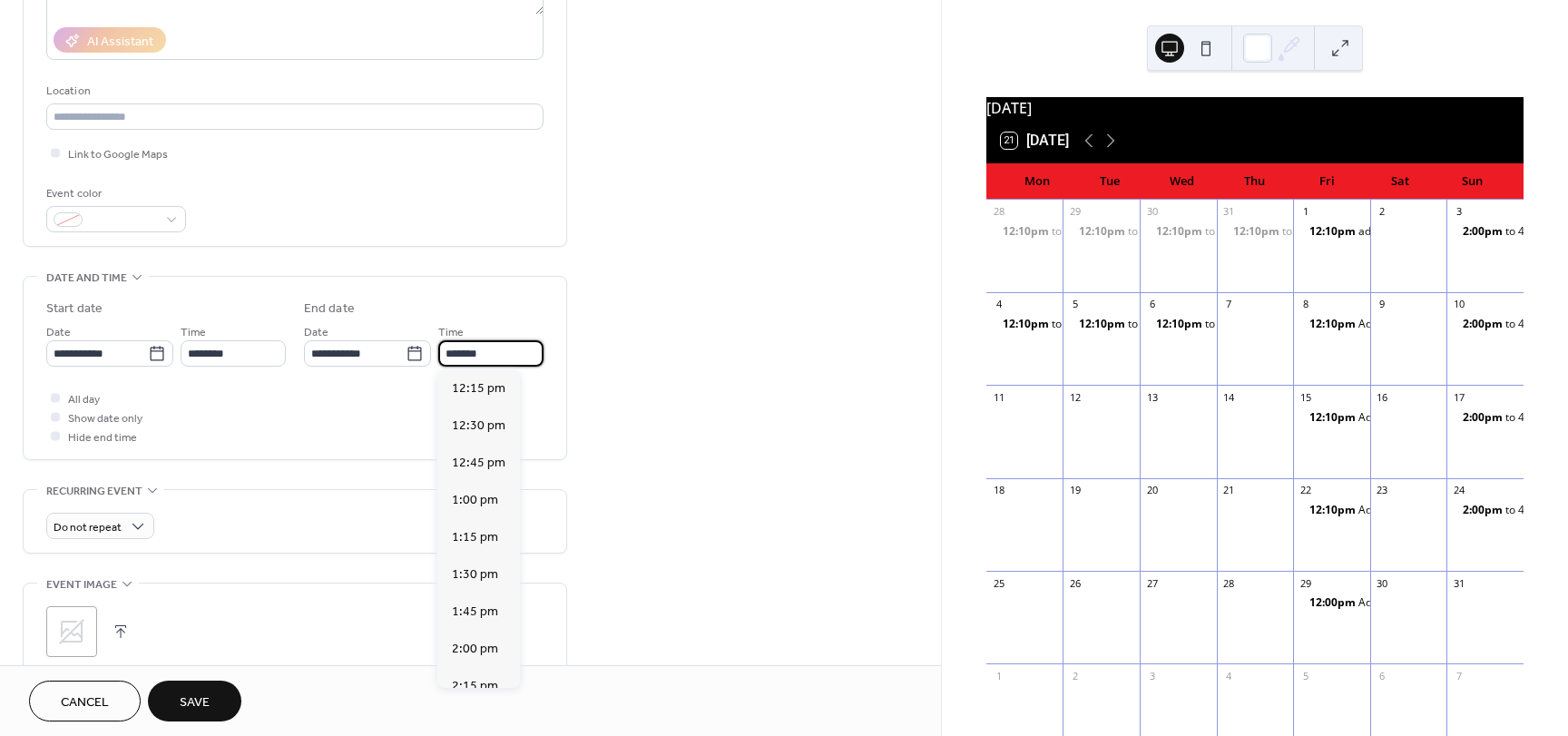 type on "*******" 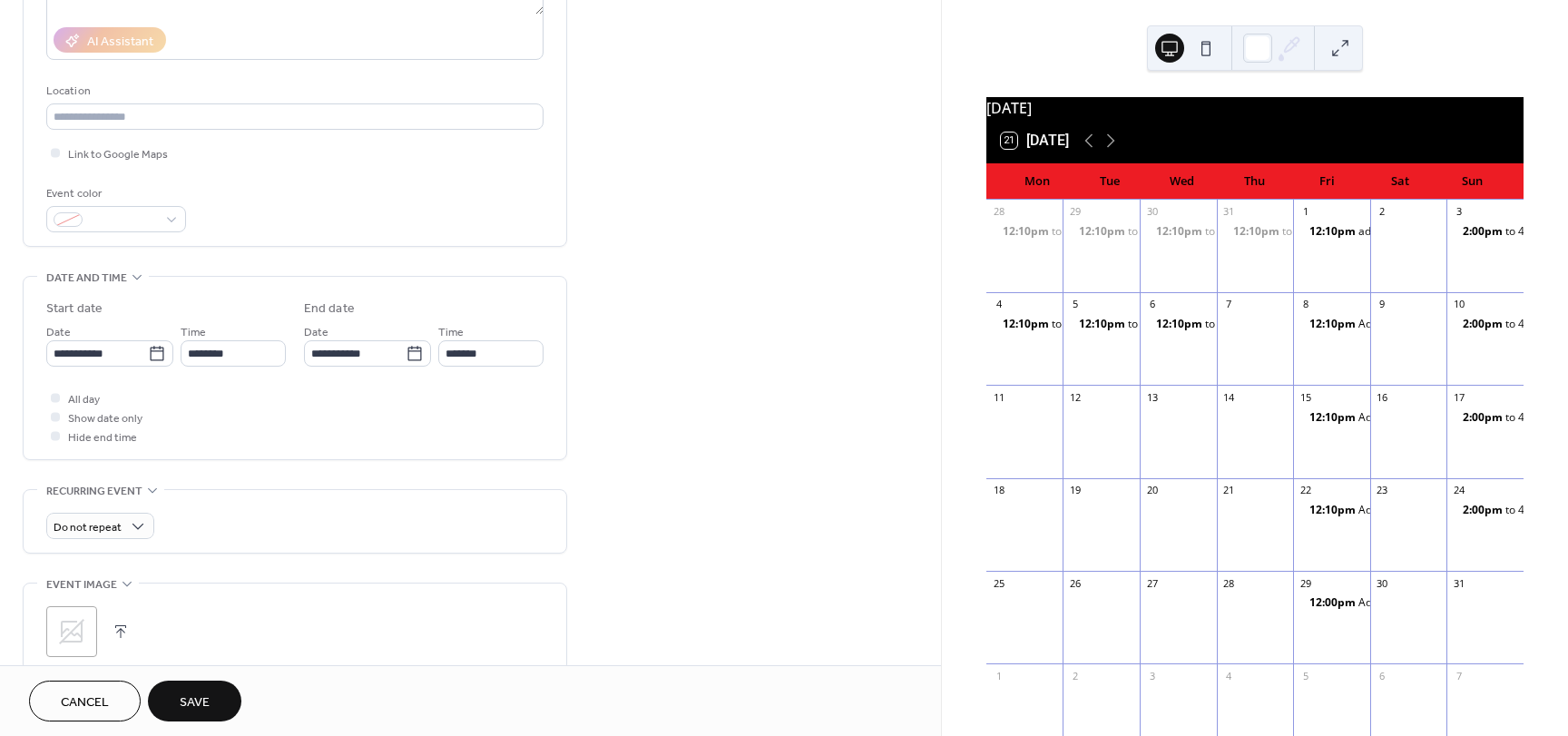 click on "Save" at bounding box center [194, 702] 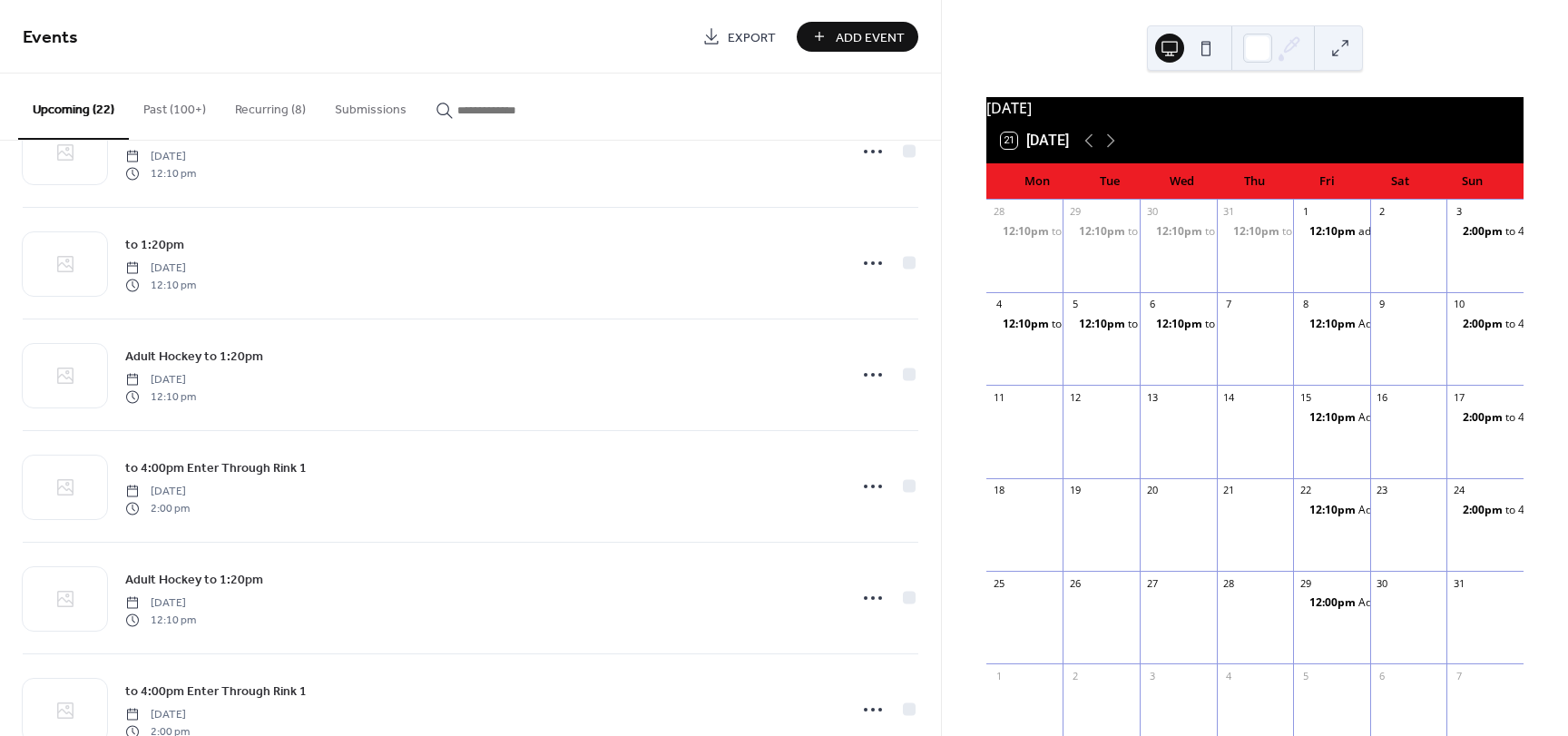 scroll, scrollTop: 1516, scrollLeft: 0, axis: vertical 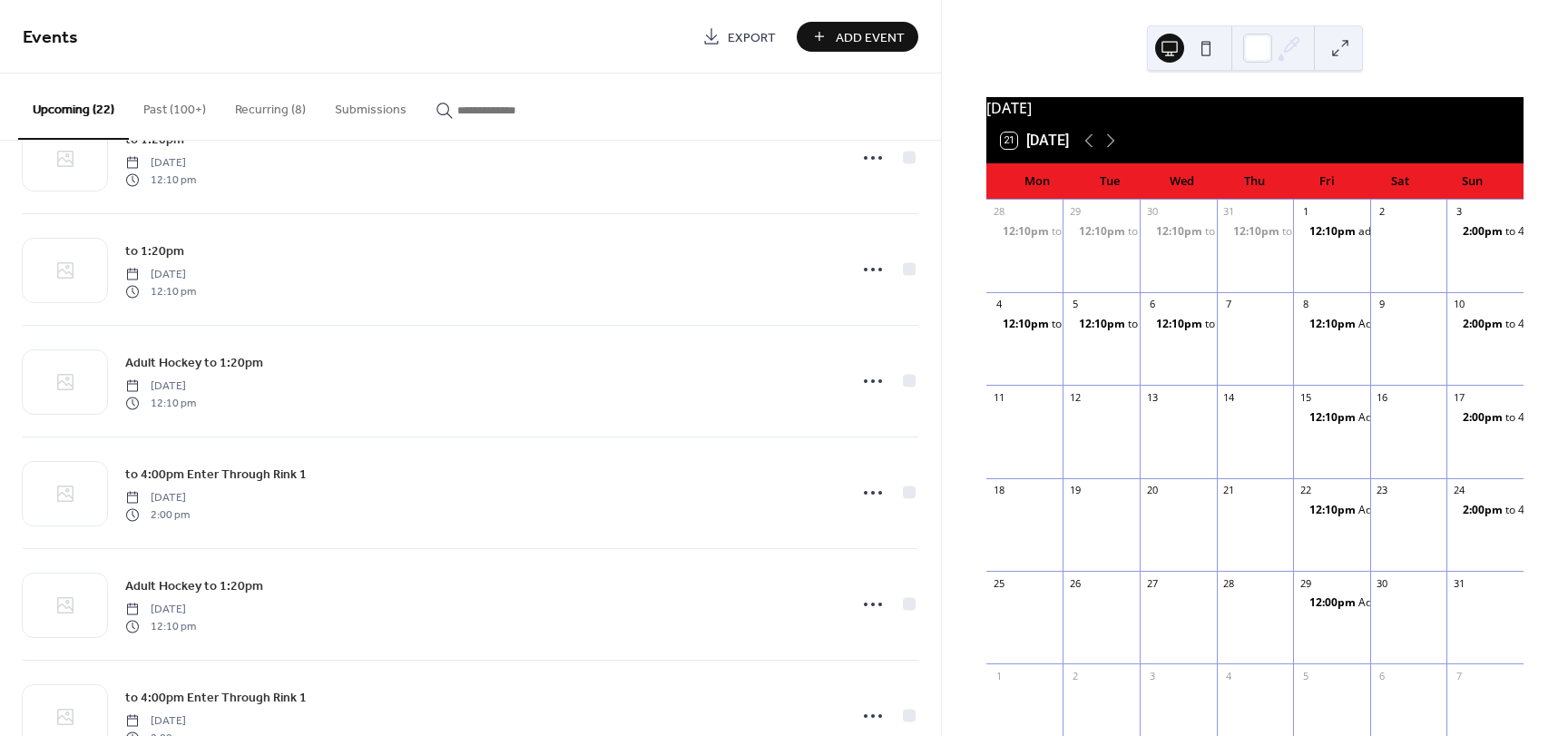 click on "Add Event" at bounding box center [870, 37] 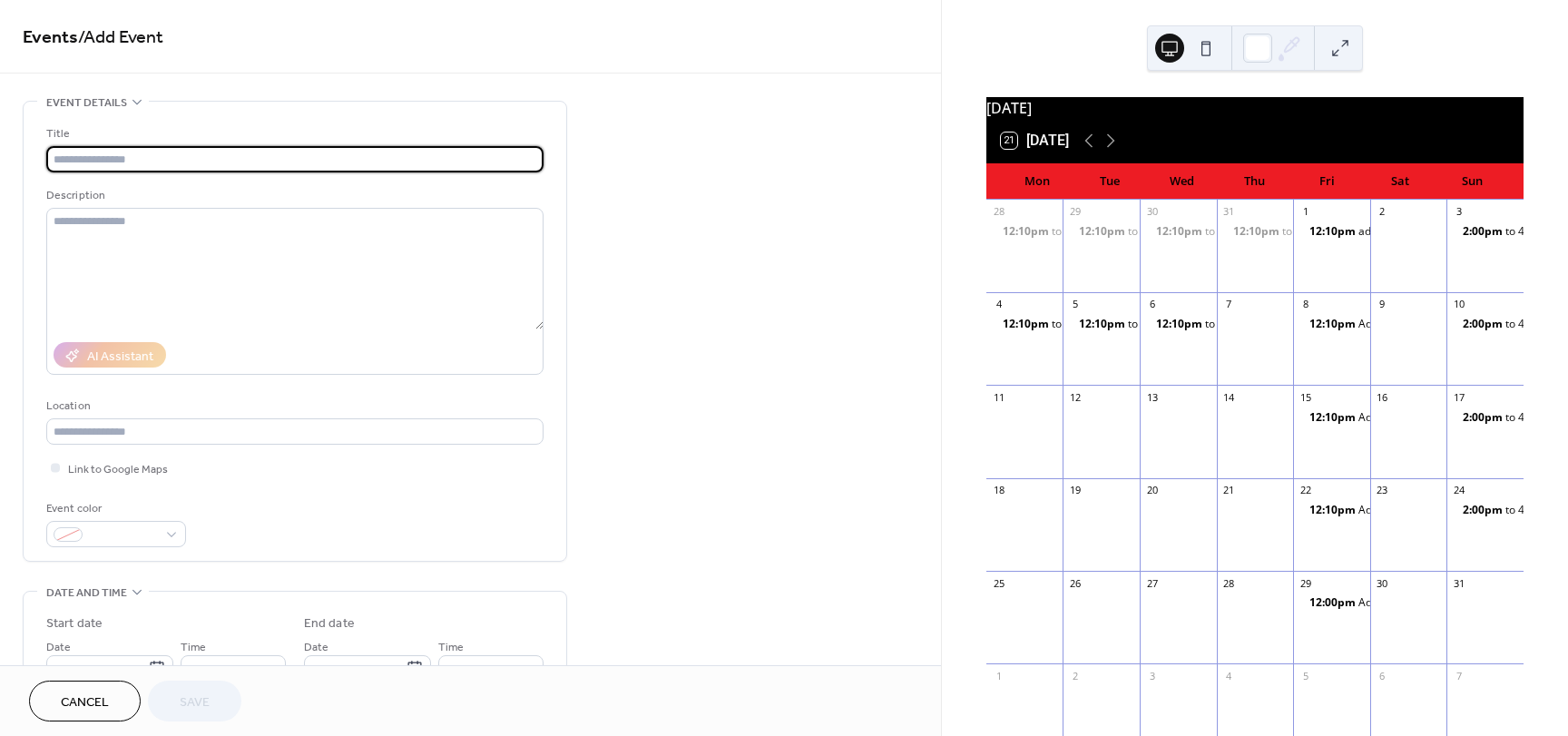 click at bounding box center [295, 159] 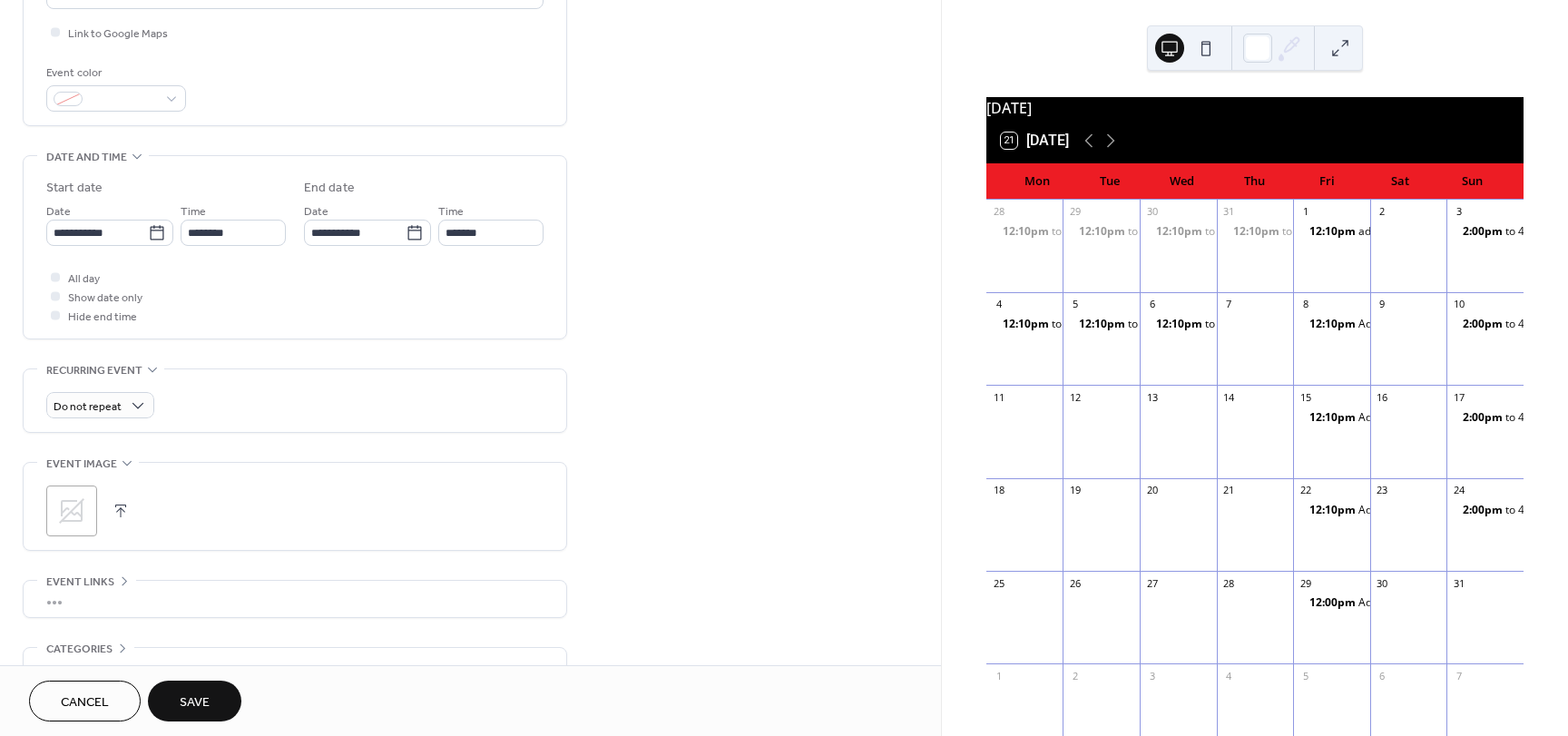 scroll, scrollTop: 458, scrollLeft: 0, axis: vertical 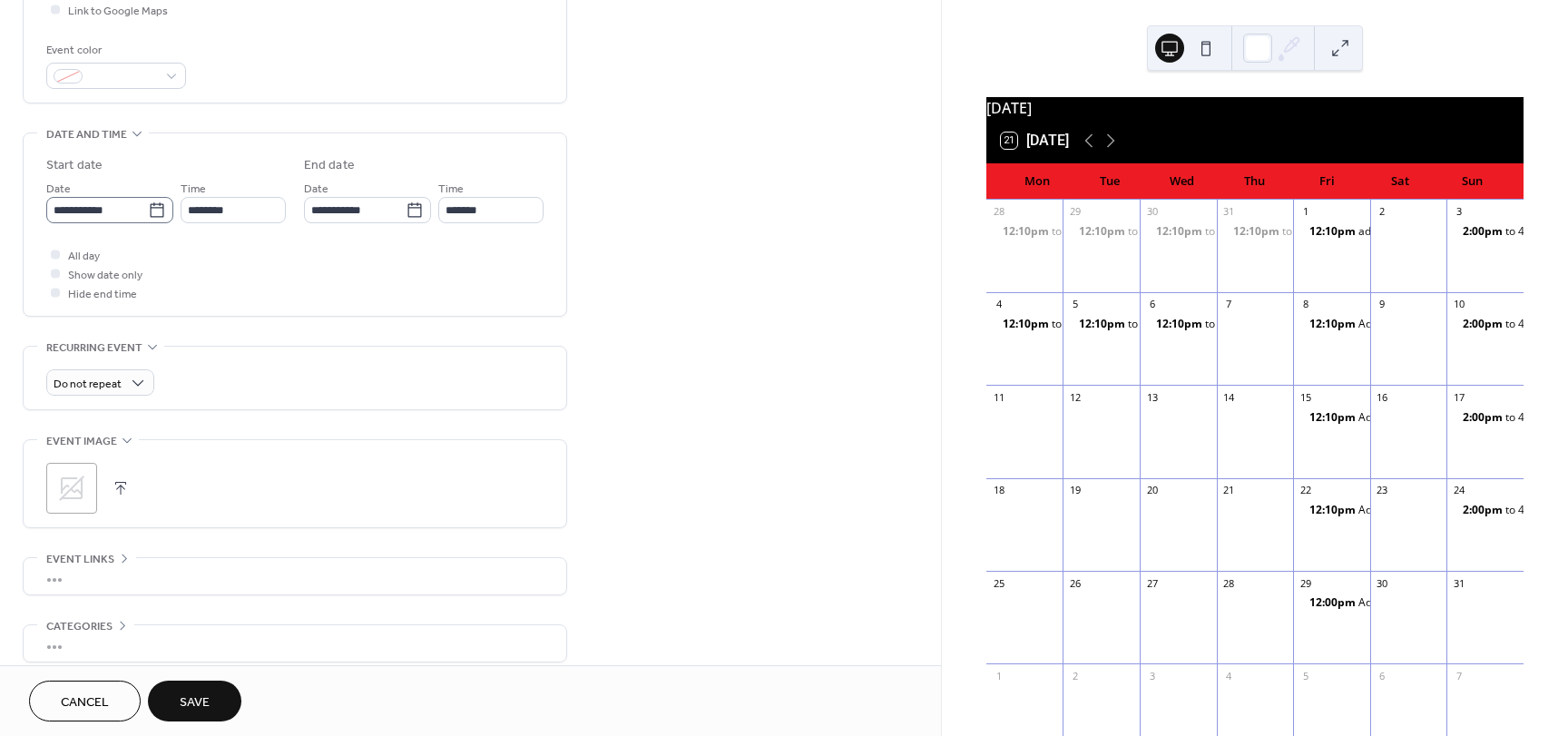 type on "*********" 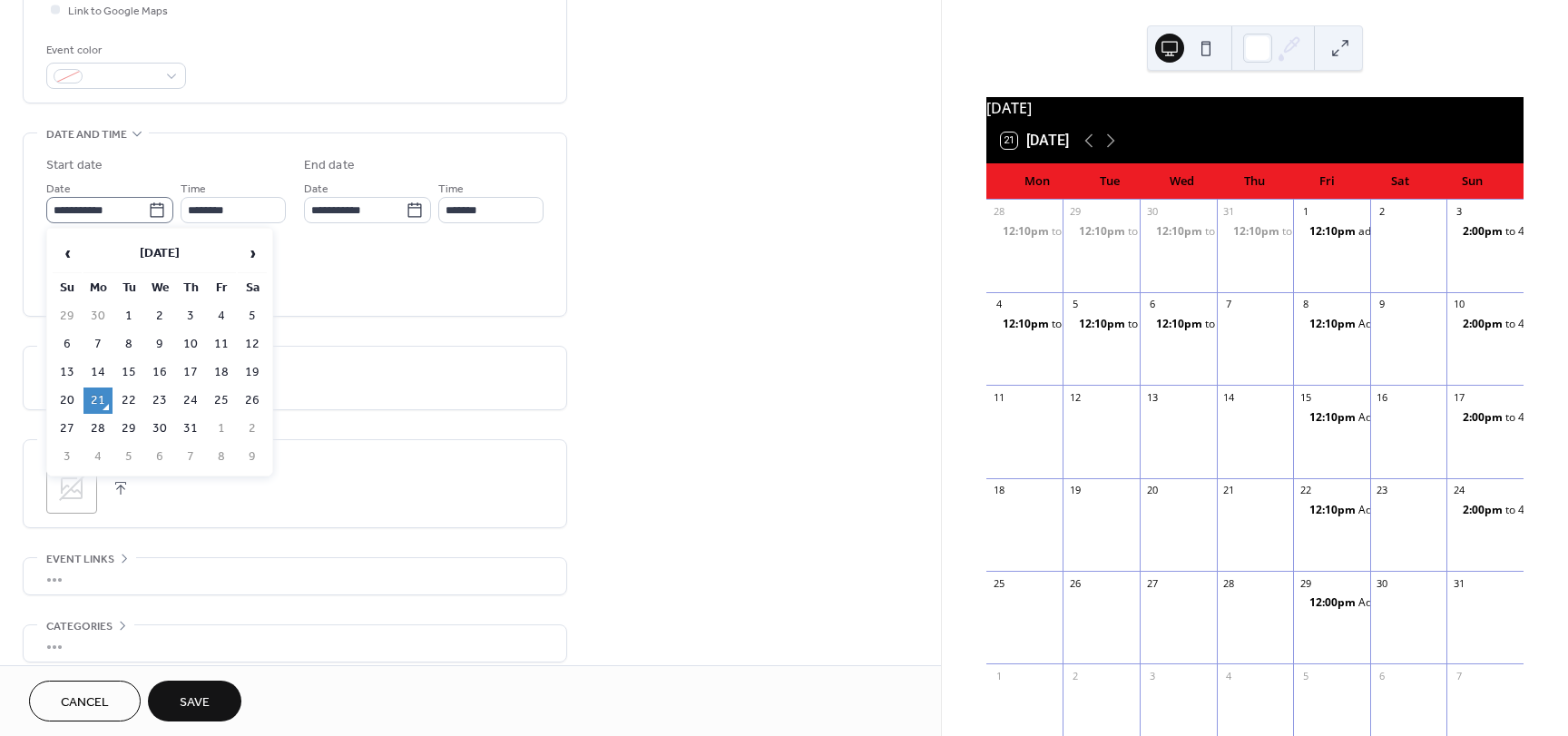 click 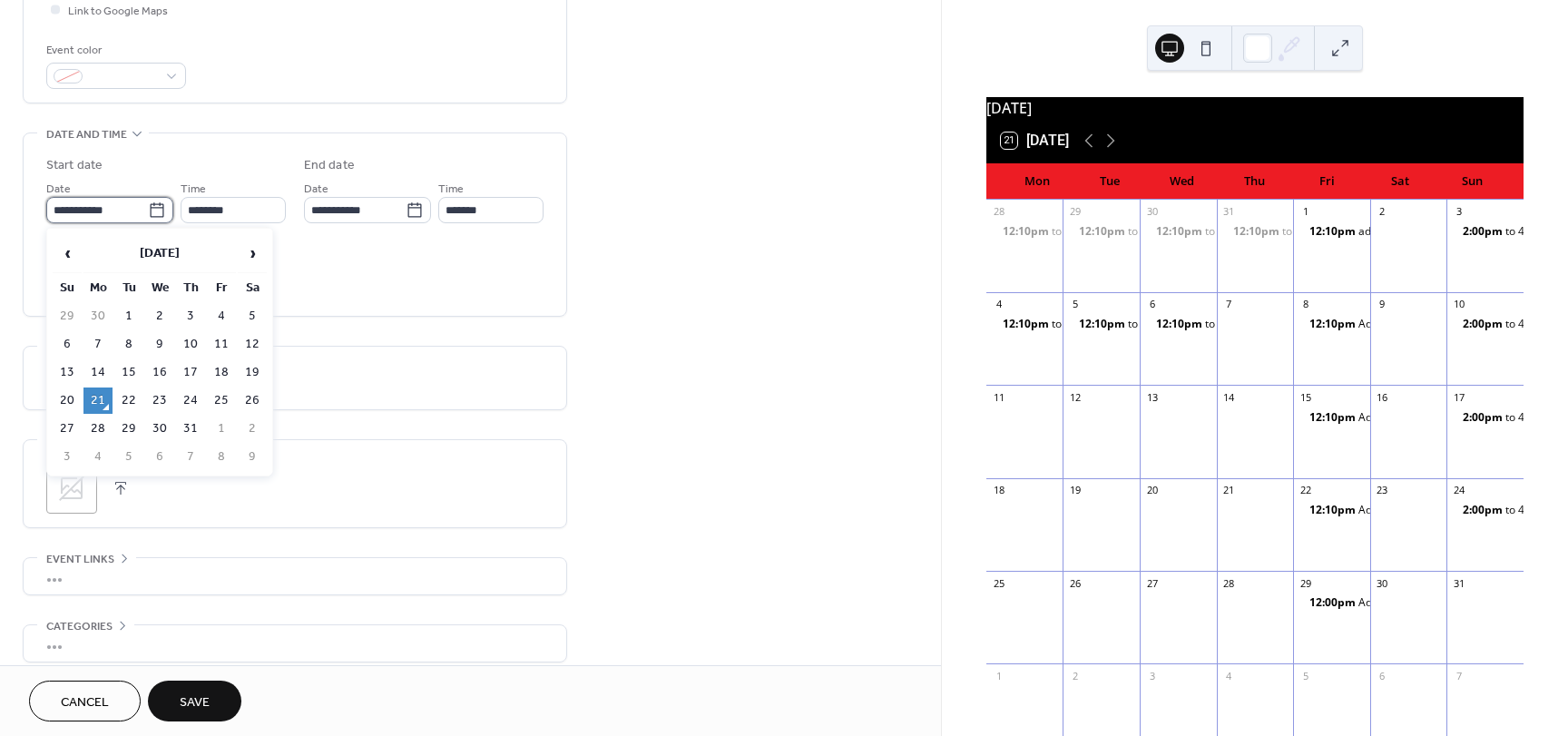 click on "**********" at bounding box center (97, 210) 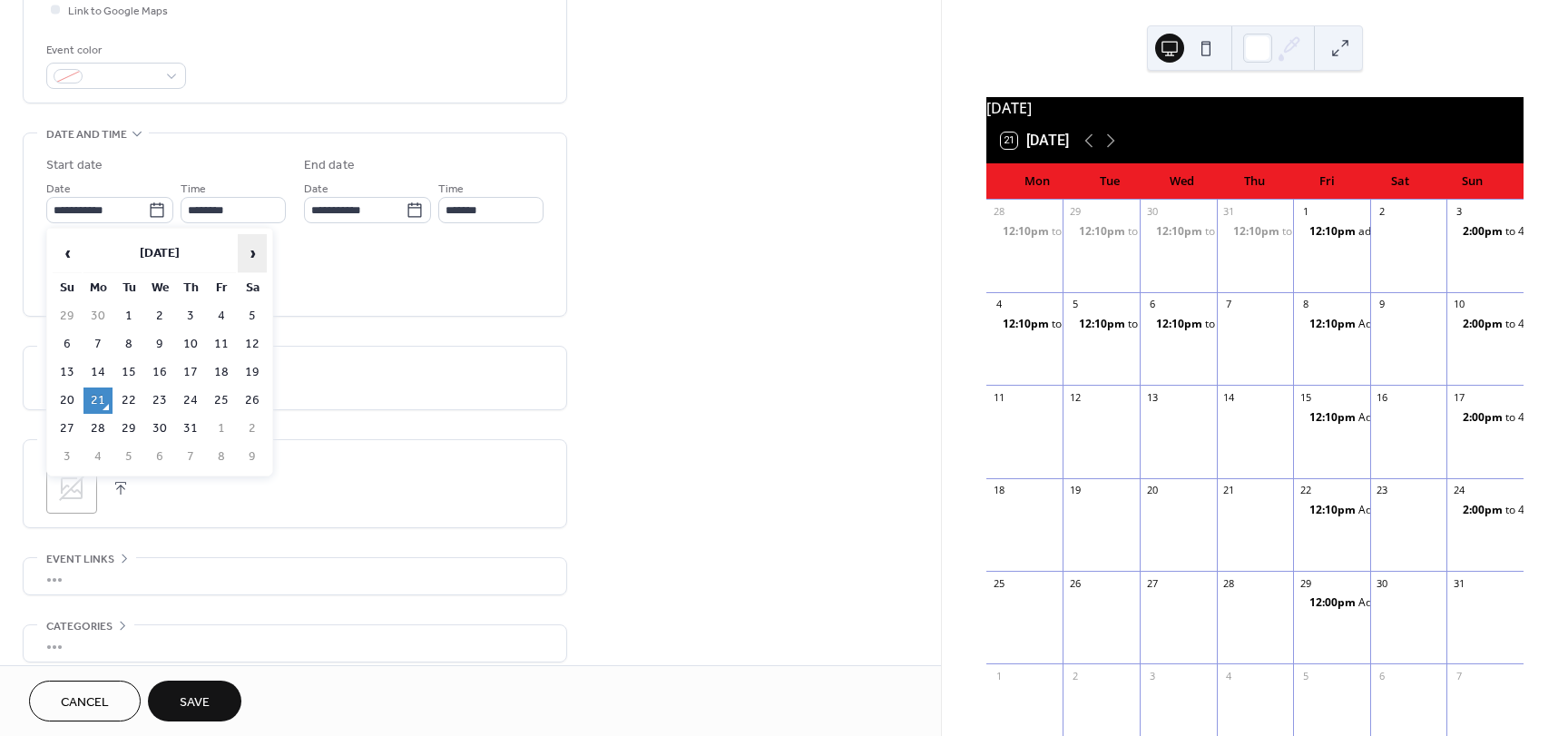 click on "›" at bounding box center [252, 253] 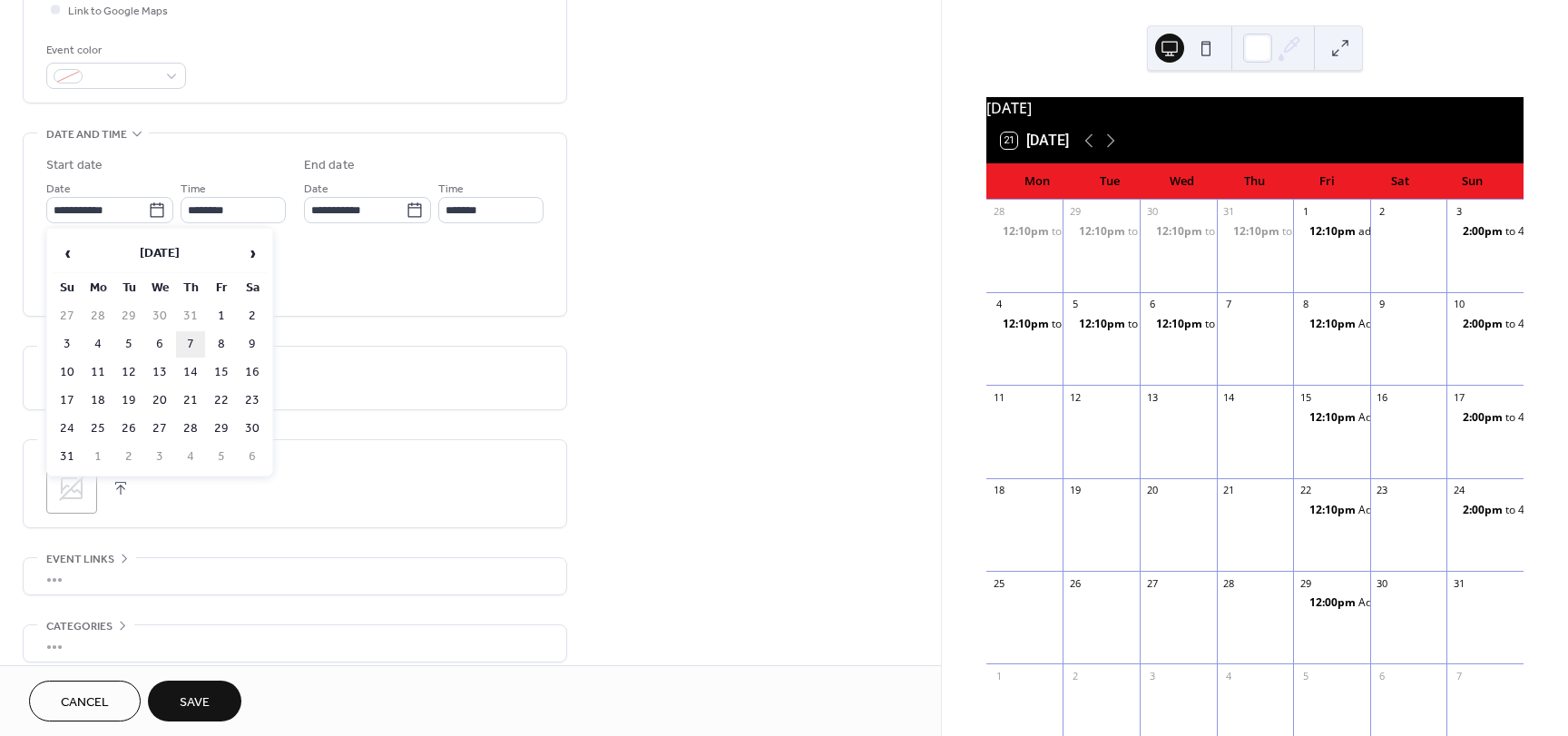 click on "7" at bounding box center (191, 344) 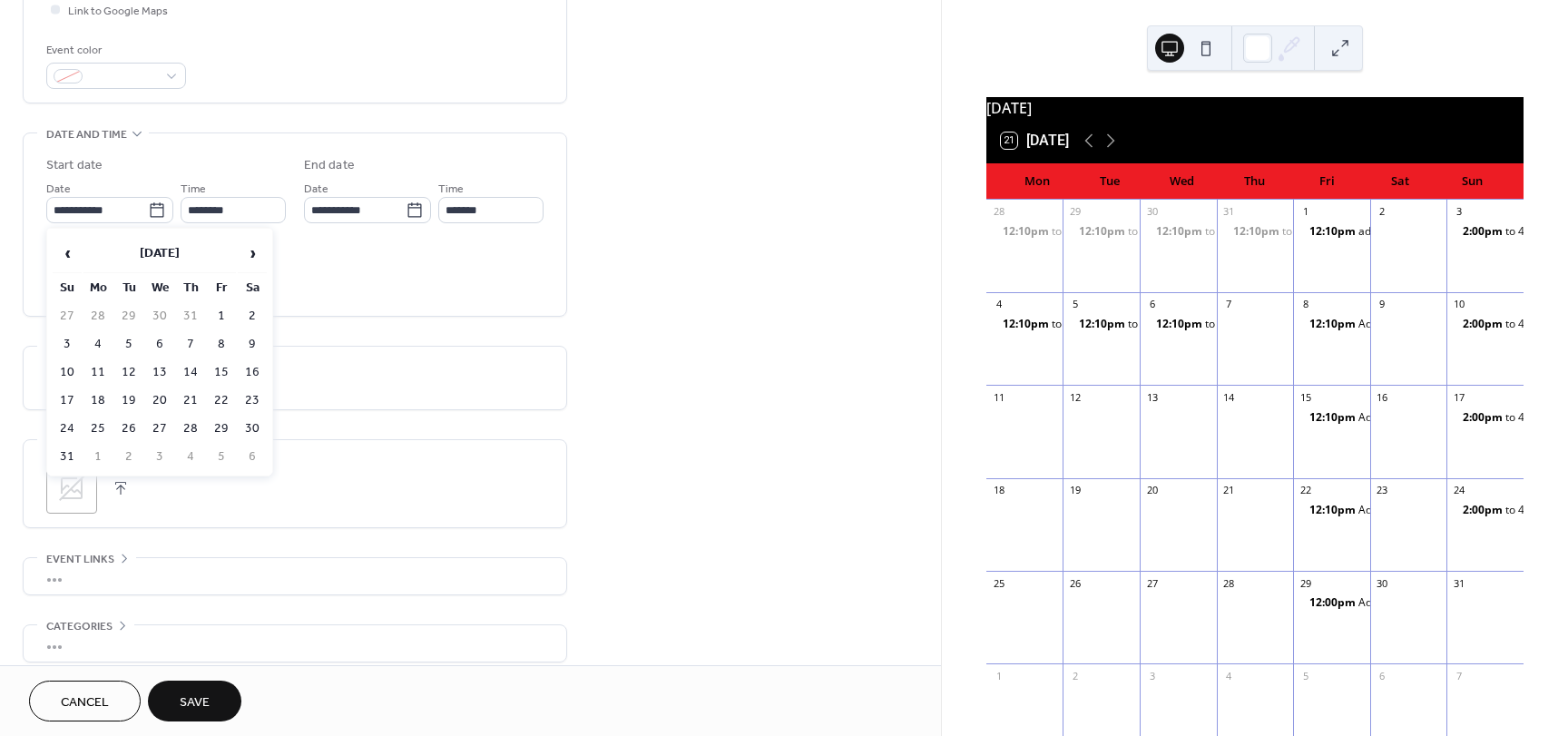 type on "**********" 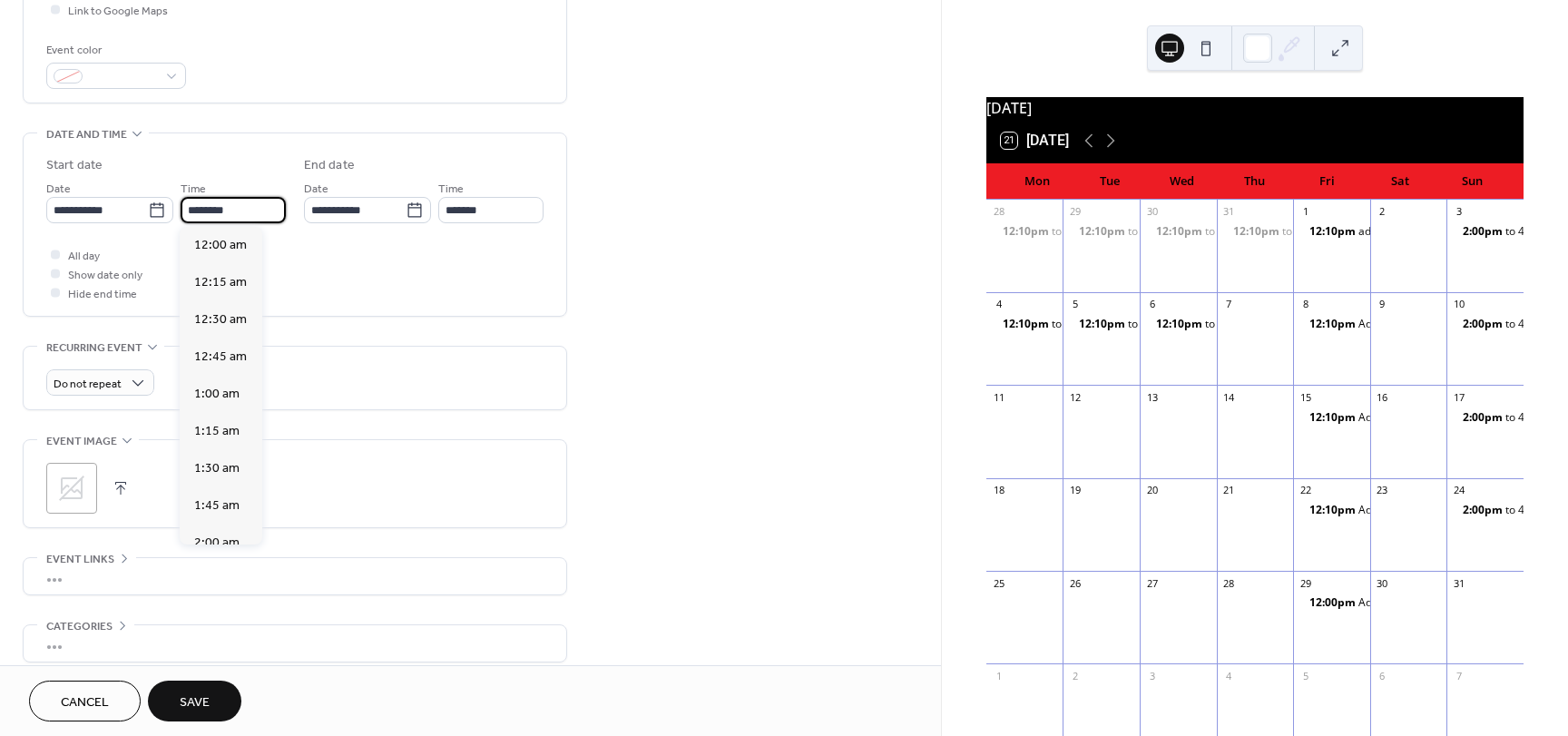 scroll, scrollTop: 1786, scrollLeft: 0, axis: vertical 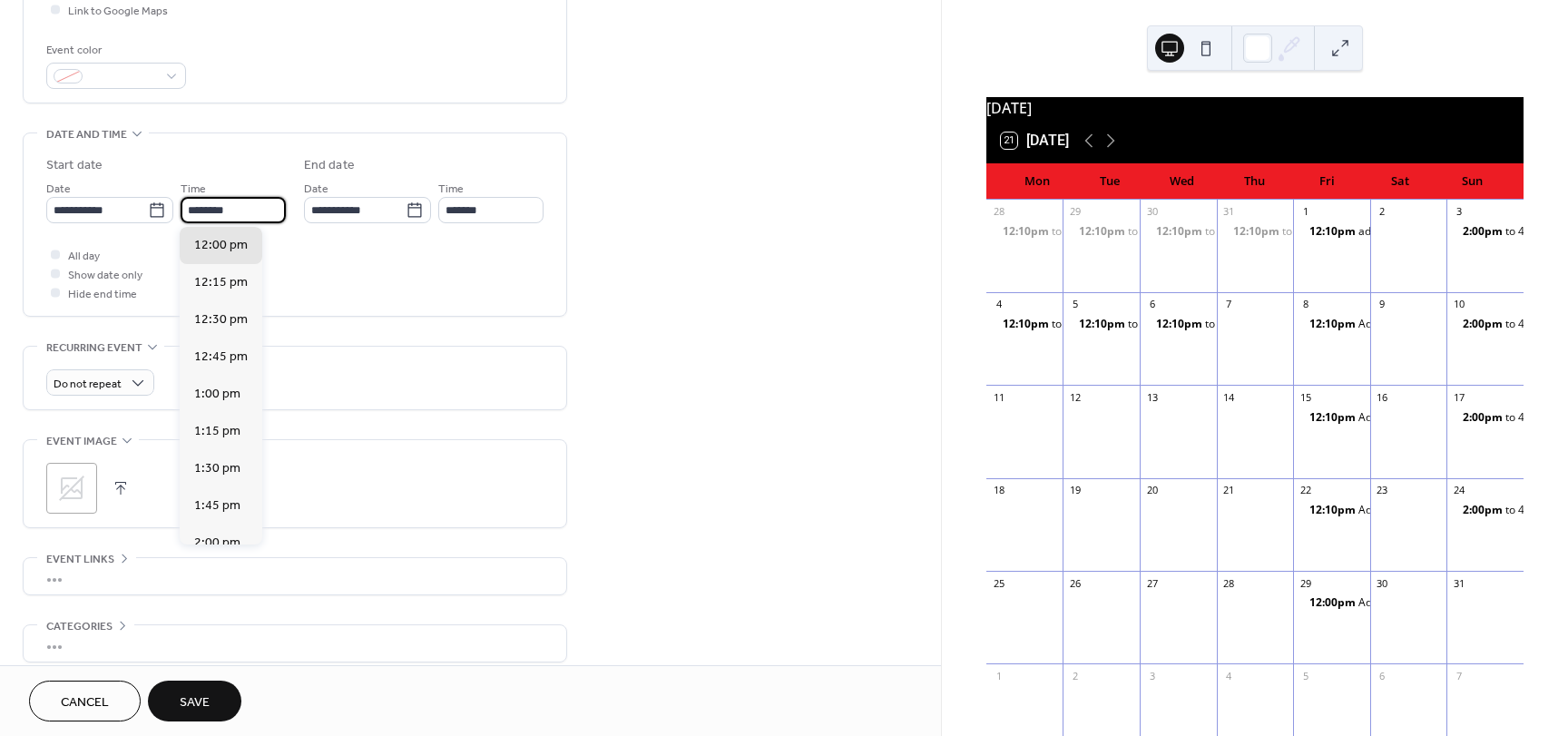 click on "********" at bounding box center (233, 210) 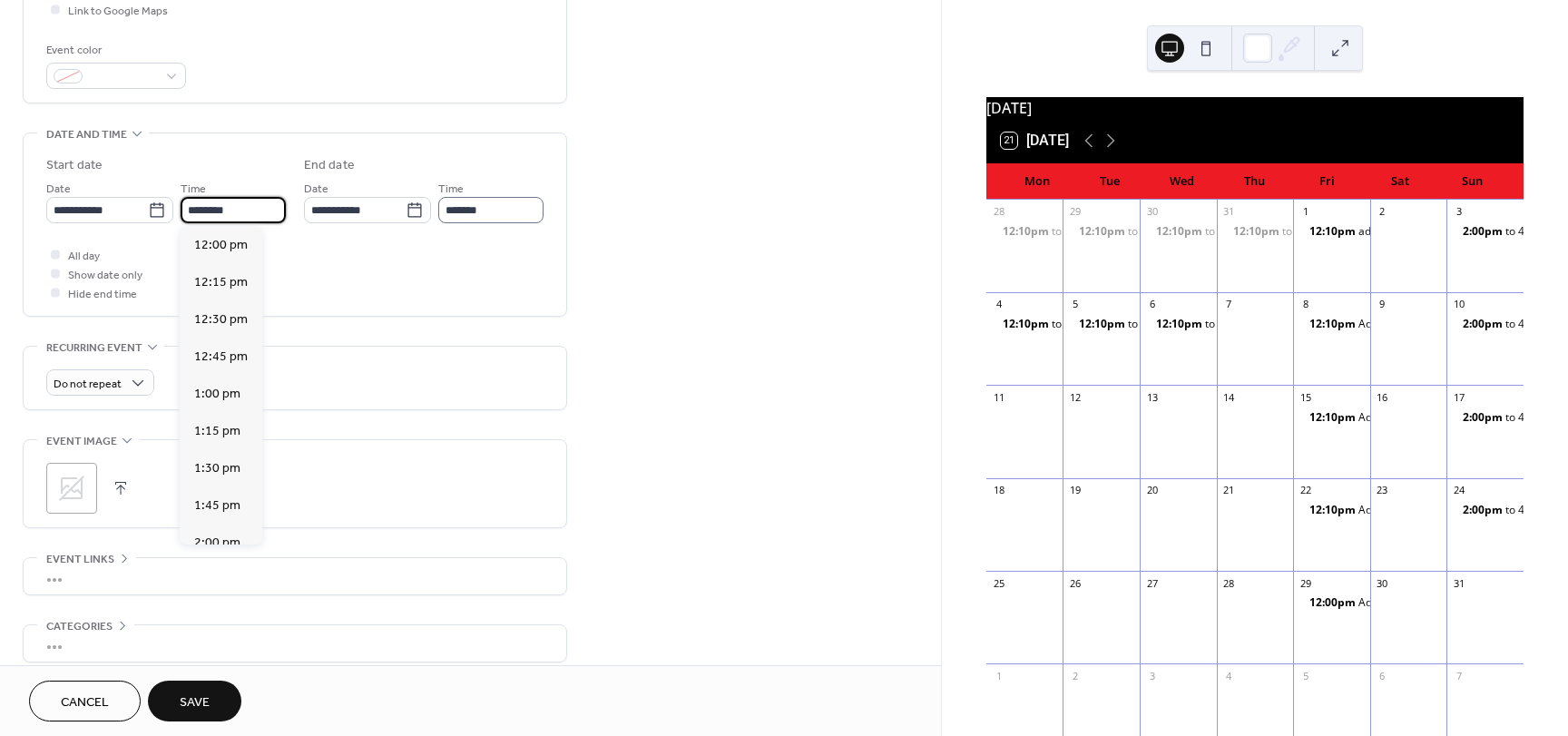 type on "********" 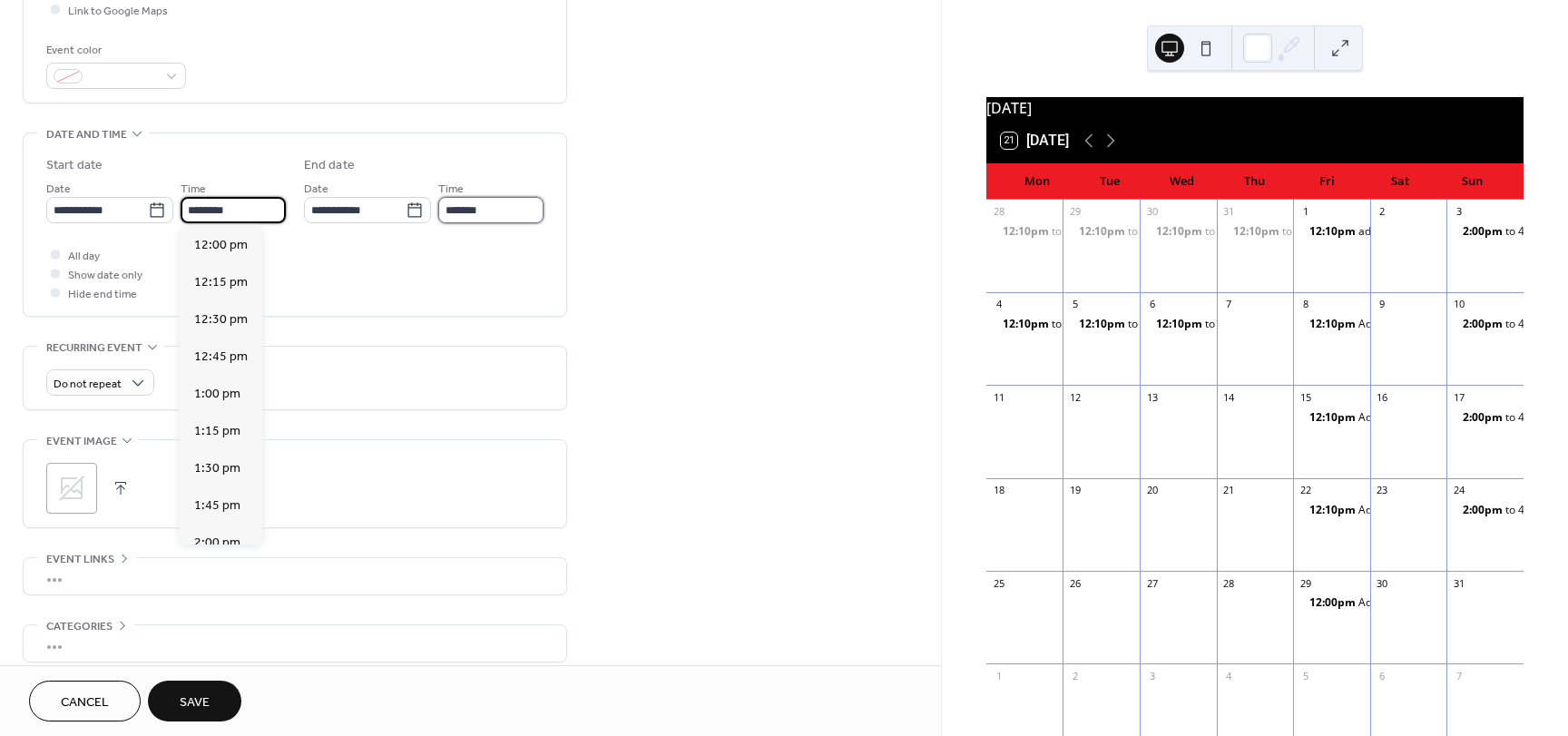 click on "*******" at bounding box center (491, 210) 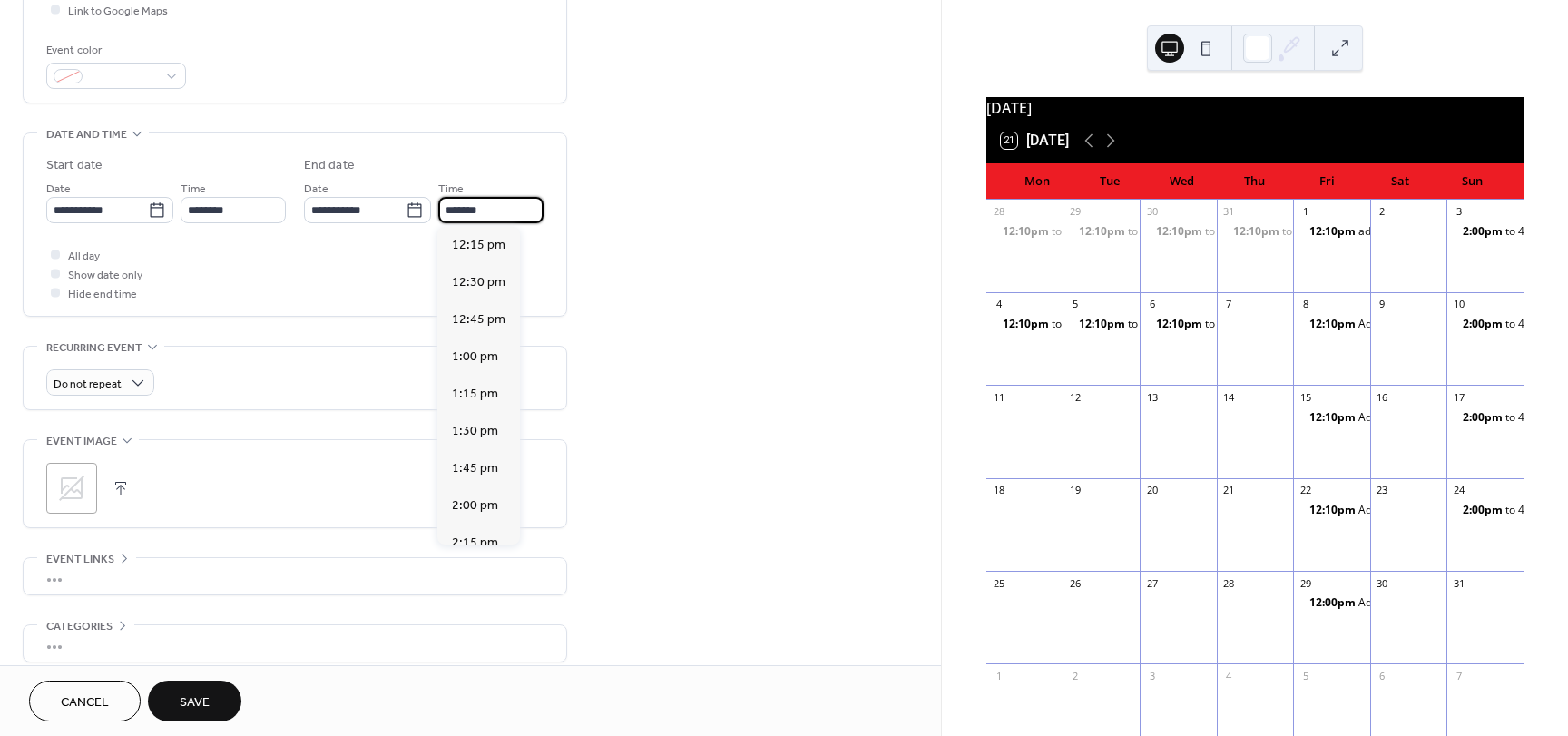 click on "*******" at bounding box center [491, 210] 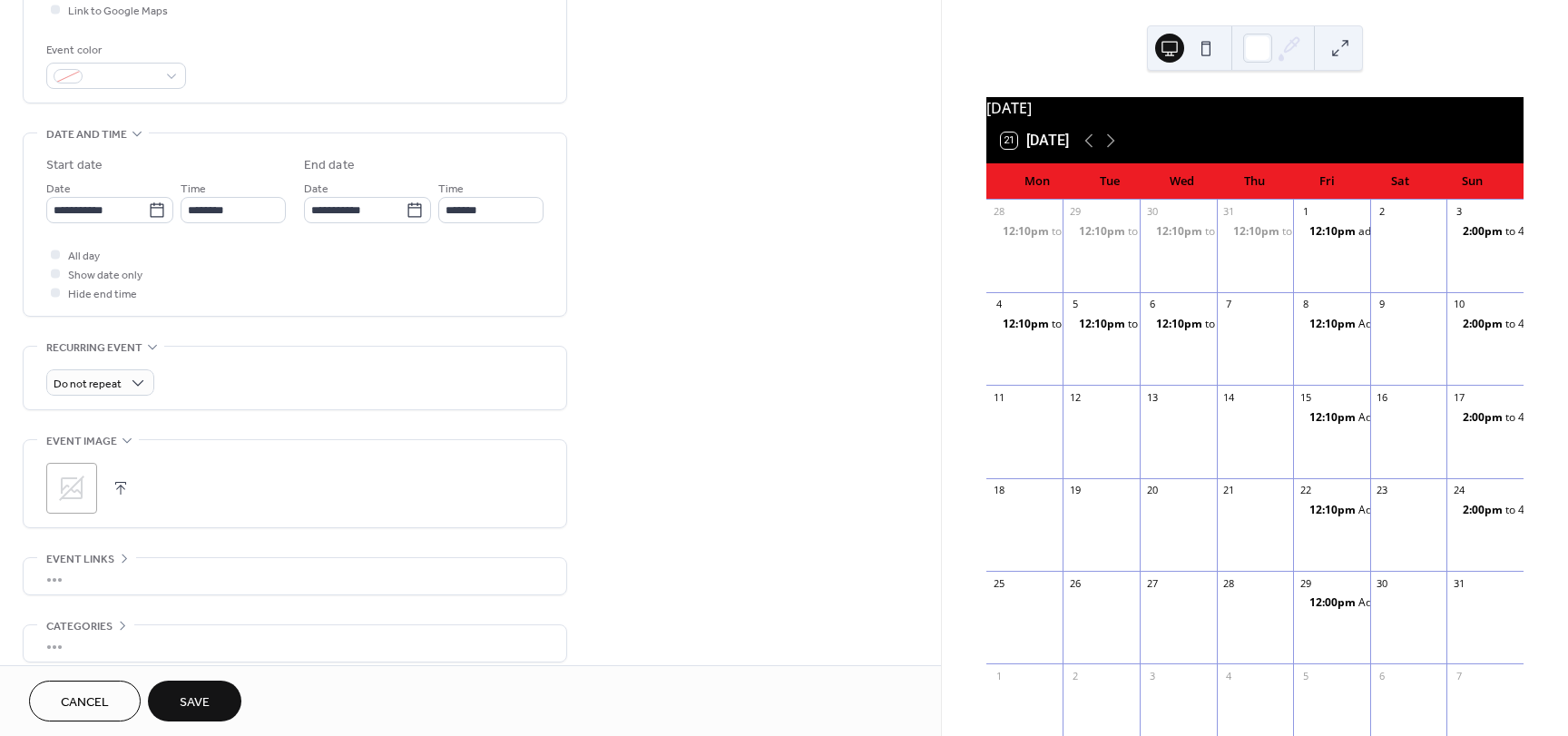 click on "Save" at bounding box center (194, 701) 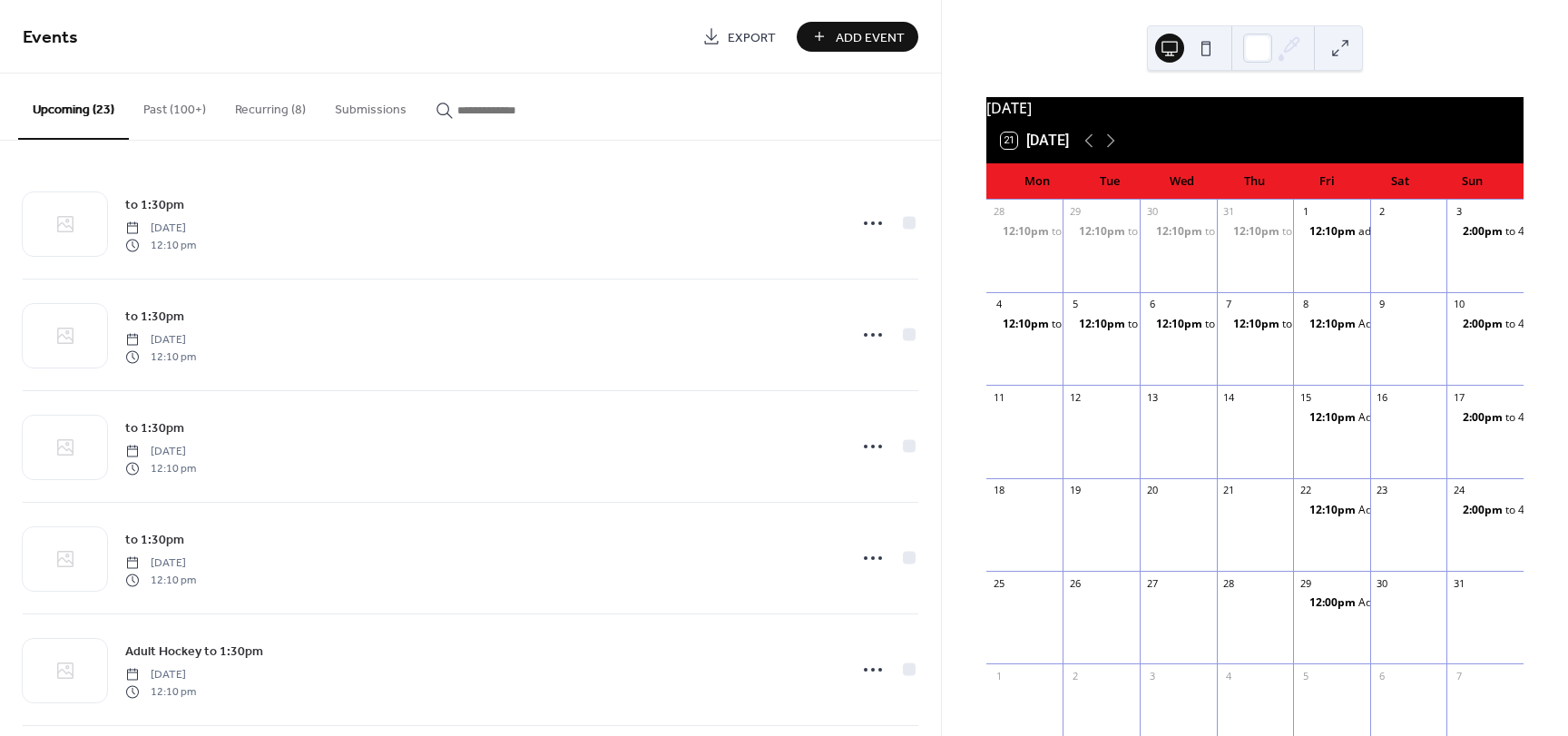 click on "Add Event" at bounding box center (870, 37) 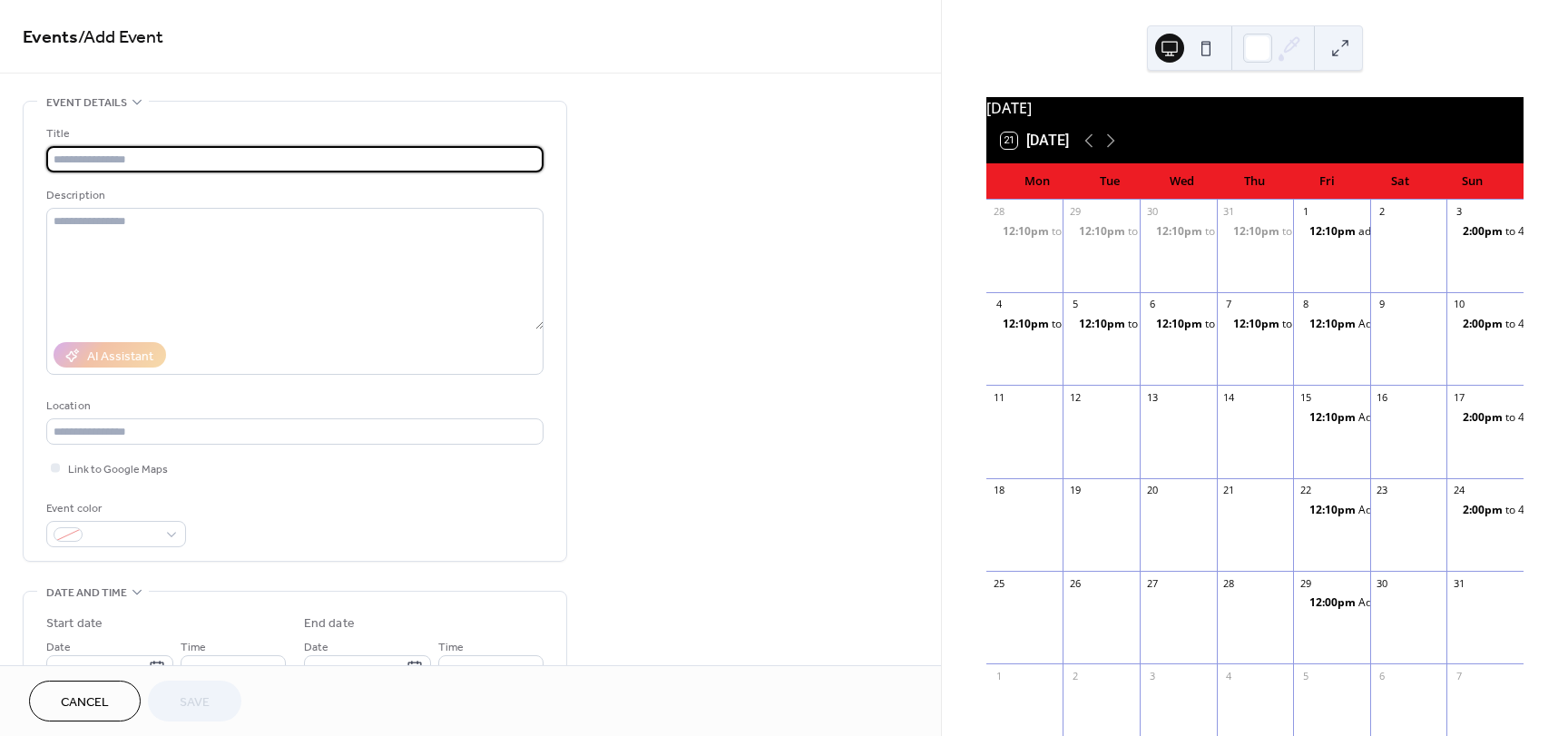 click at bounding box center (295, 159) 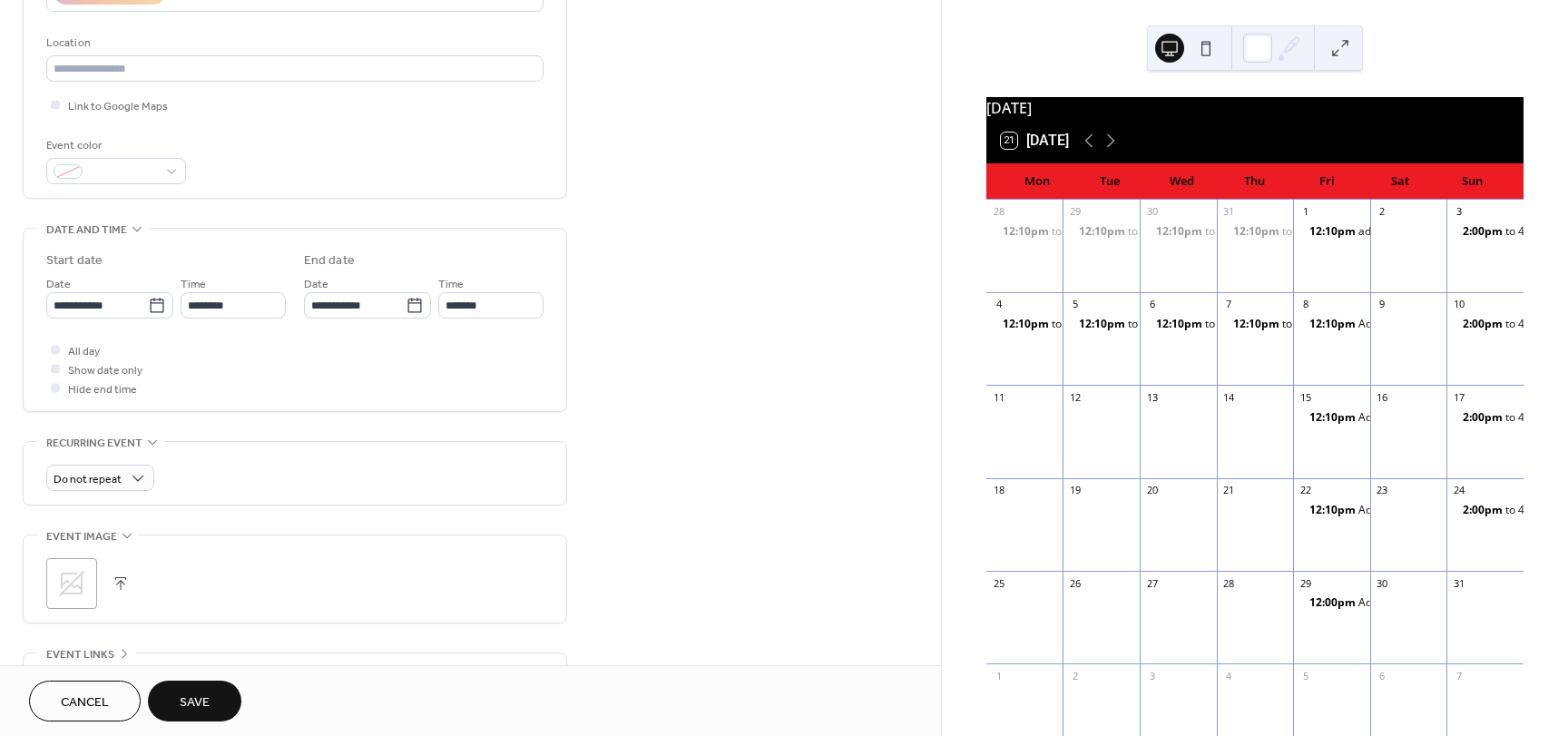 scroll, scrollTop: 375, scrollLeft: 0, axis: vertical 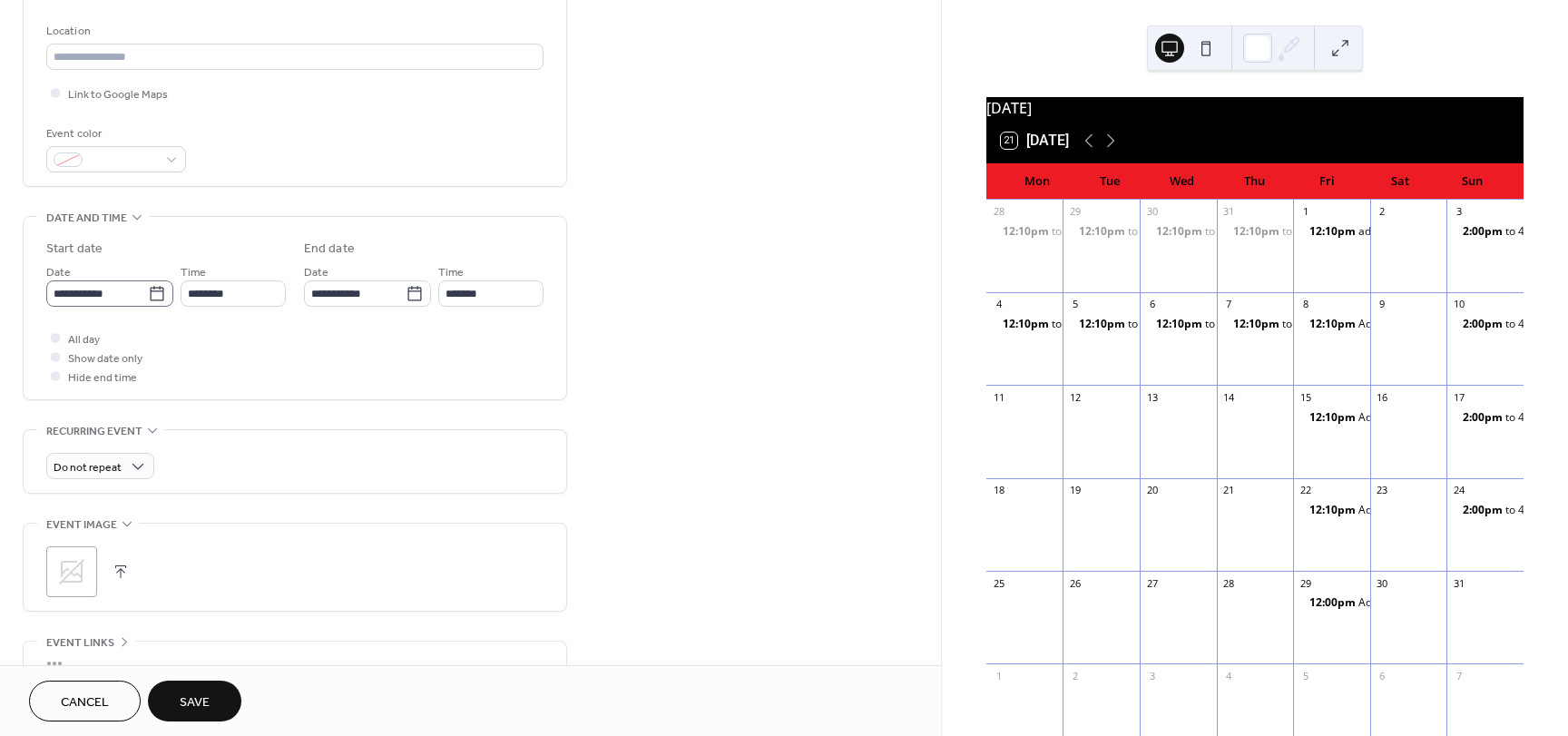 type on "*********" 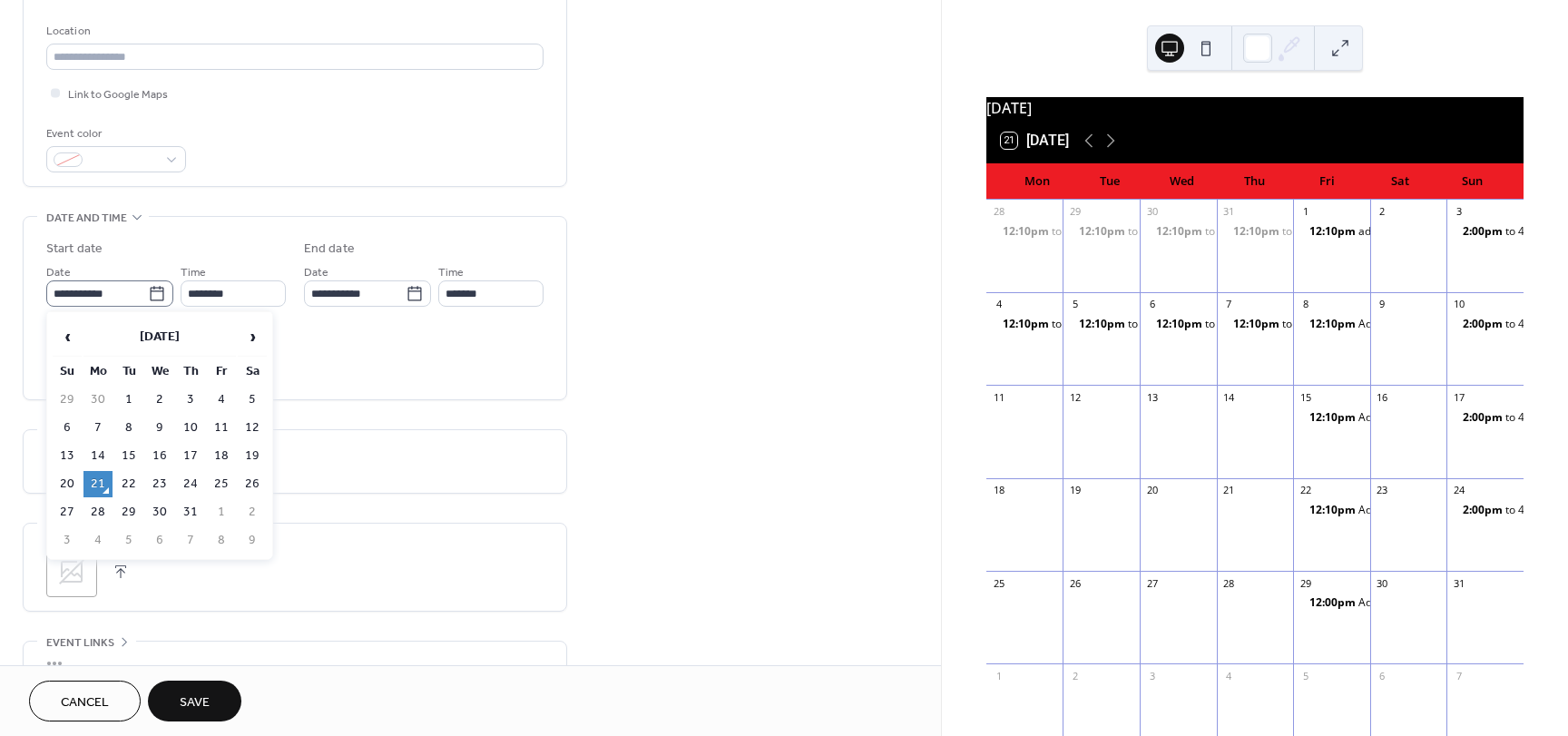 click 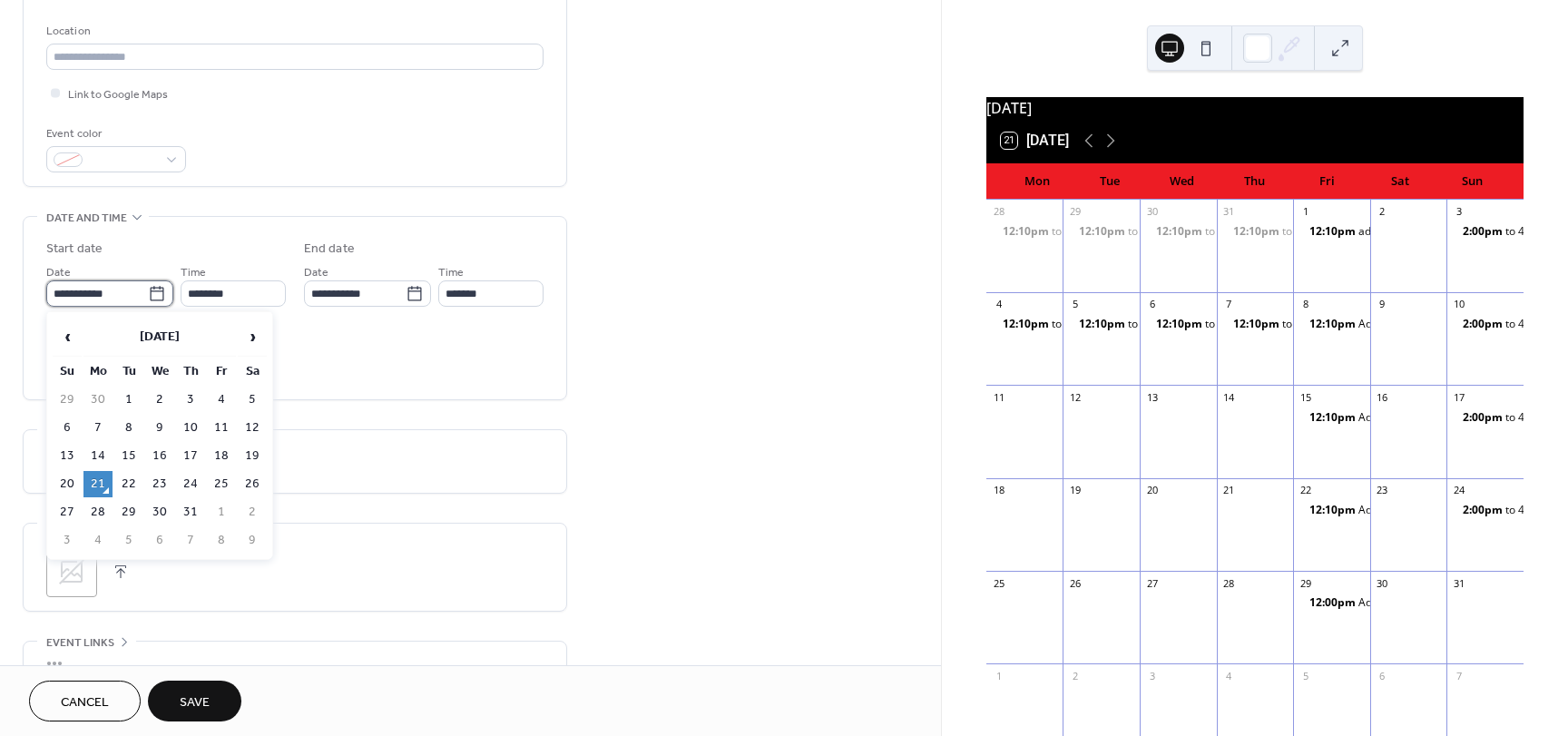 click on "**********" at bounding box center [97, 293] 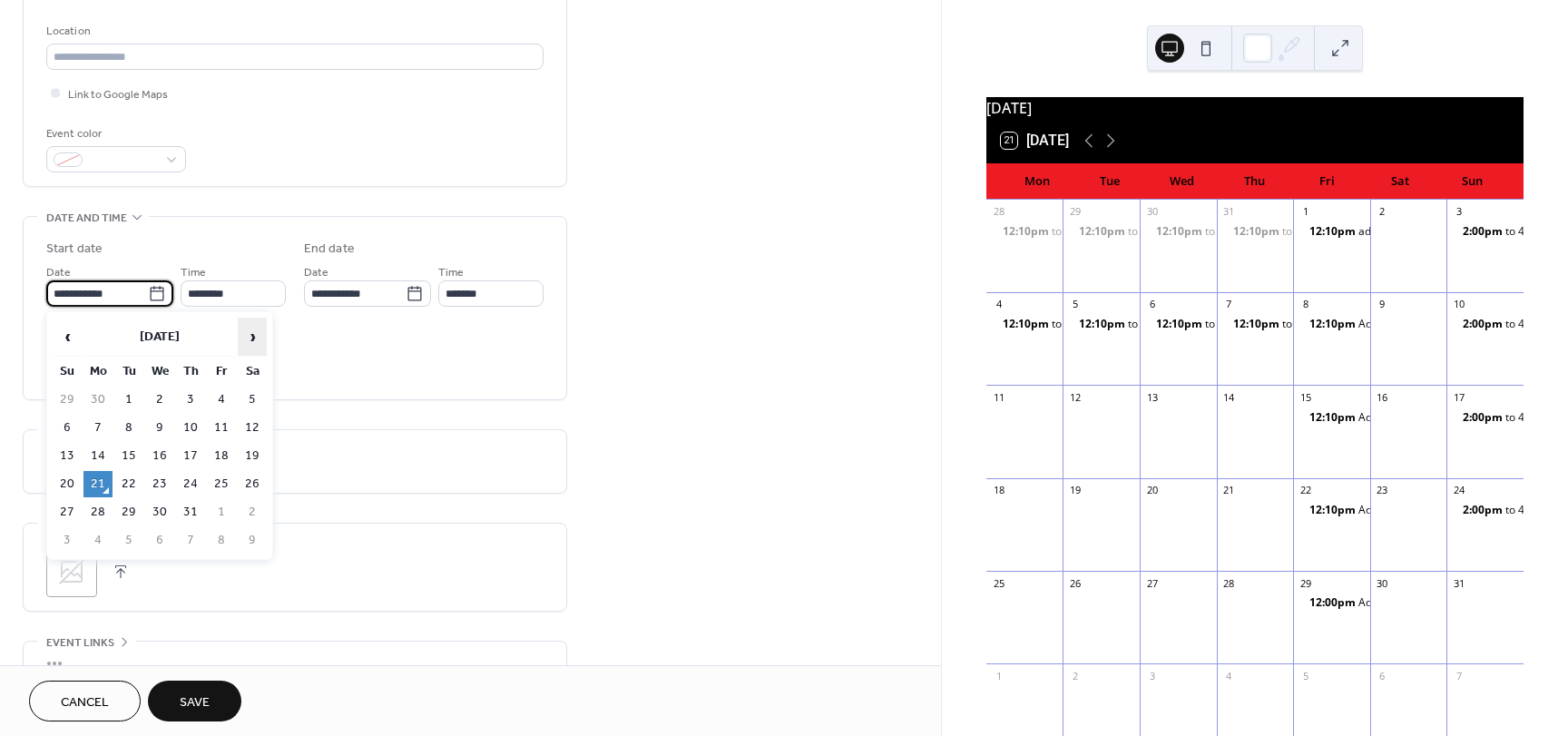 click on "›" at bounding box center [252, 337] 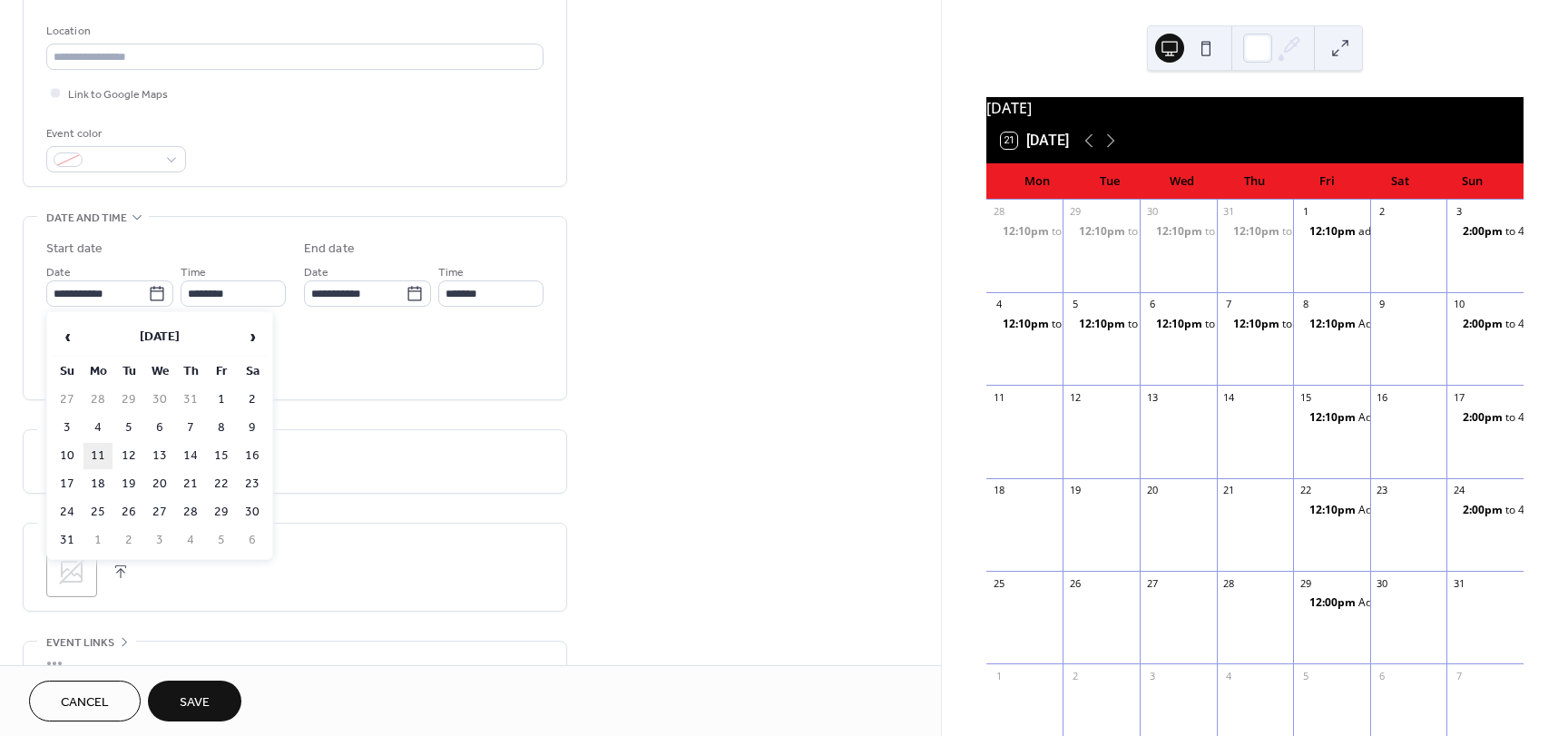 click on "11" at bounding box center [98, 456] 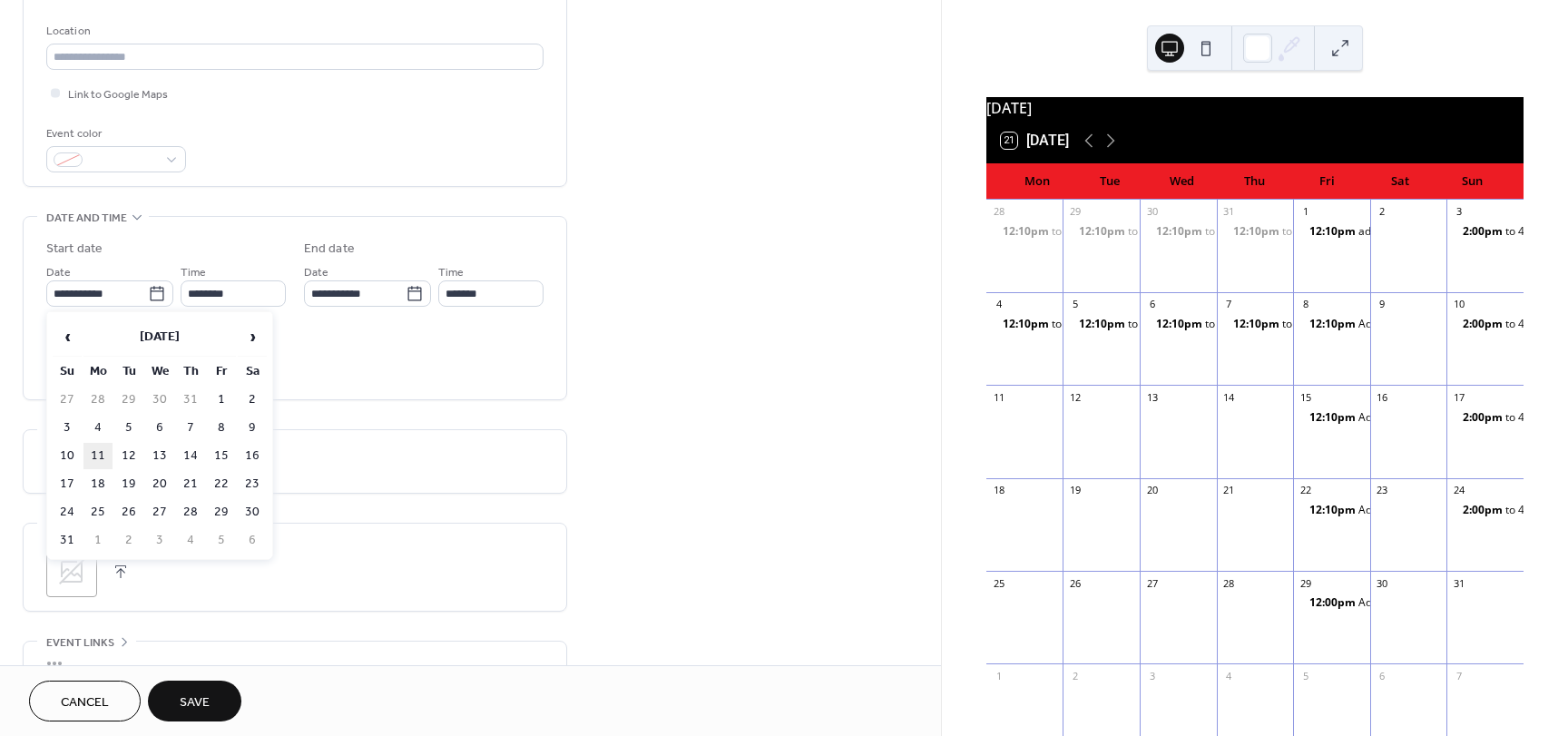 type on "**********" 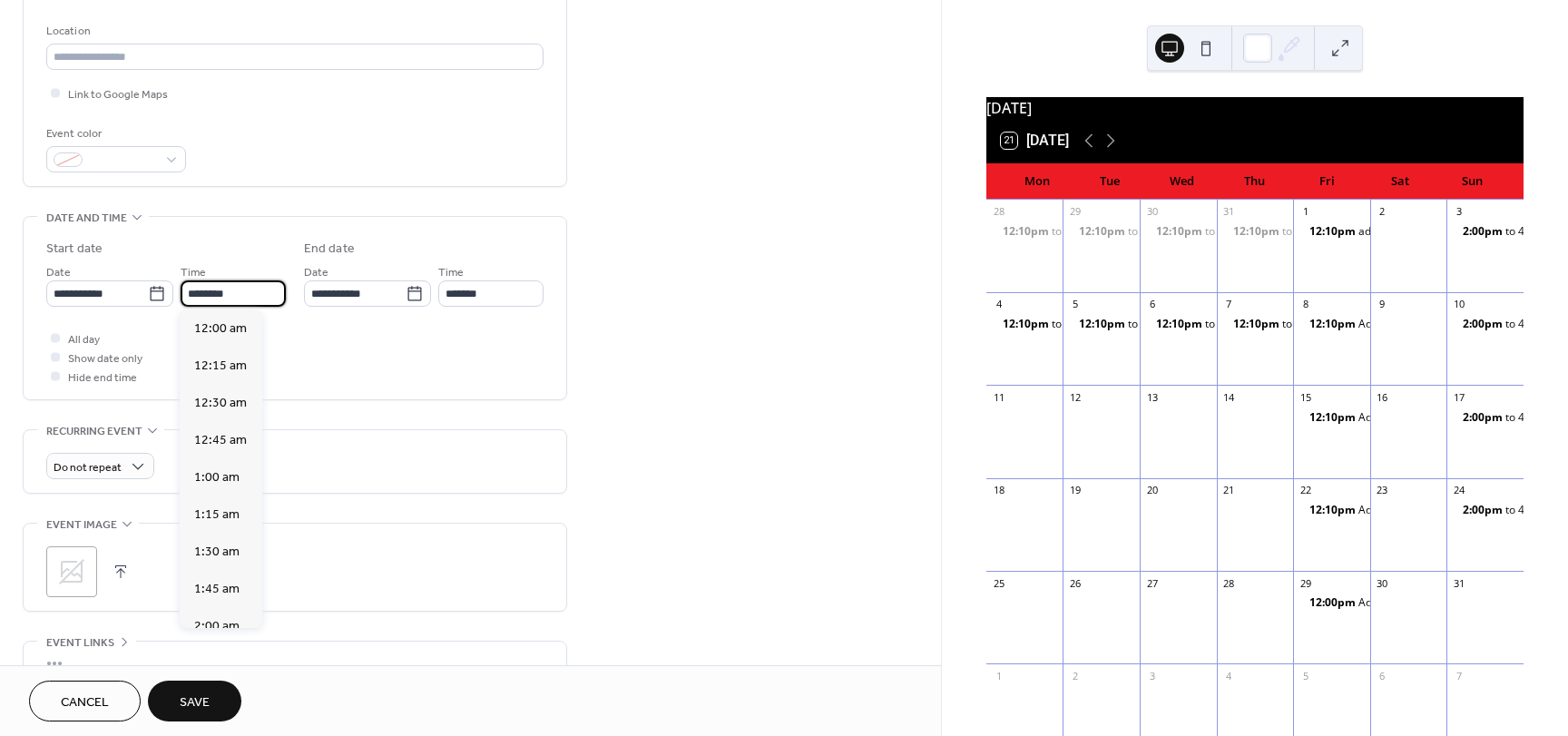 scroll, scrollTop: 1786, scrollLeft: 0, axis: vertical 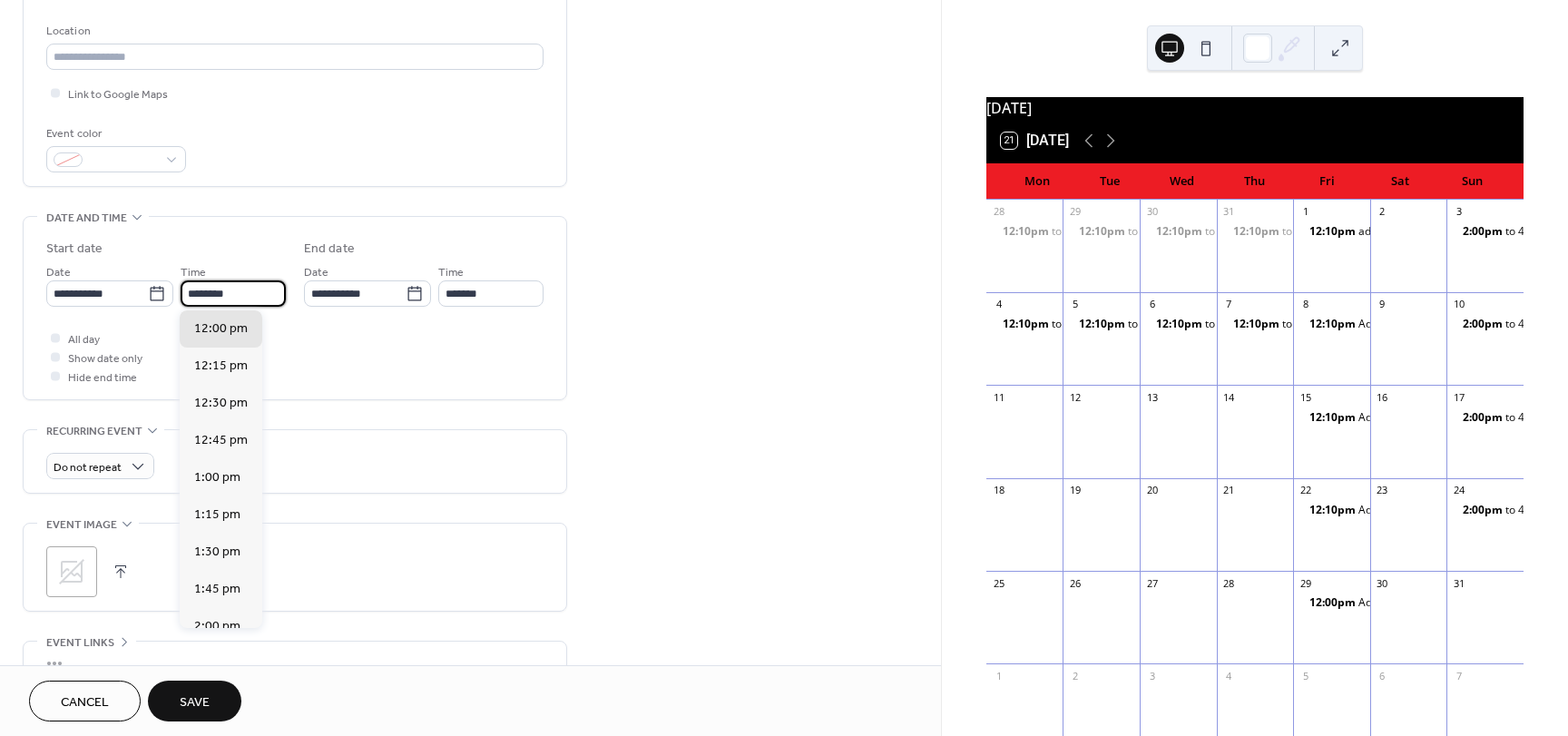 click on "********" at bounding box center (233, 293) 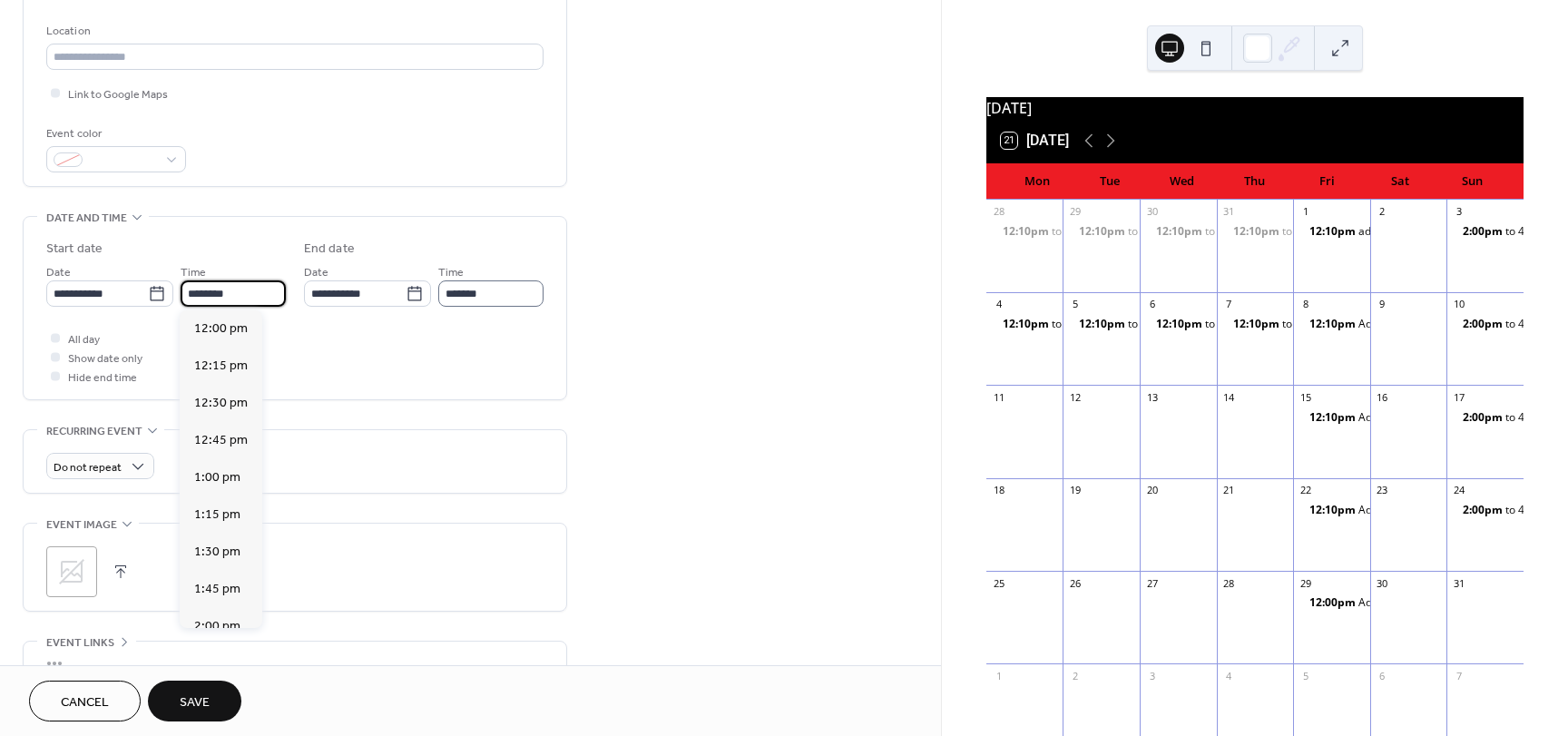 type on "********" 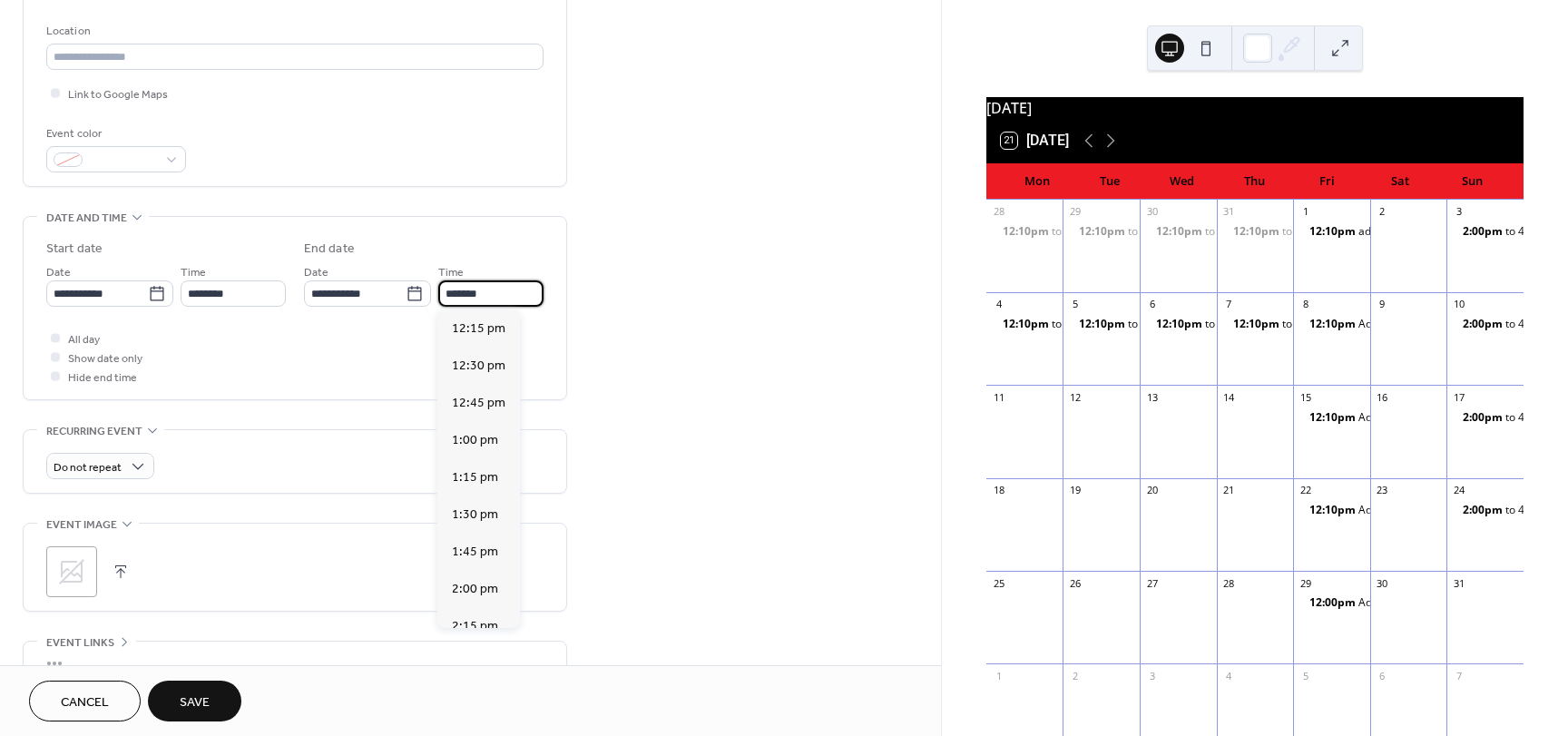 click on "*******" at bounding box center (491, 293) 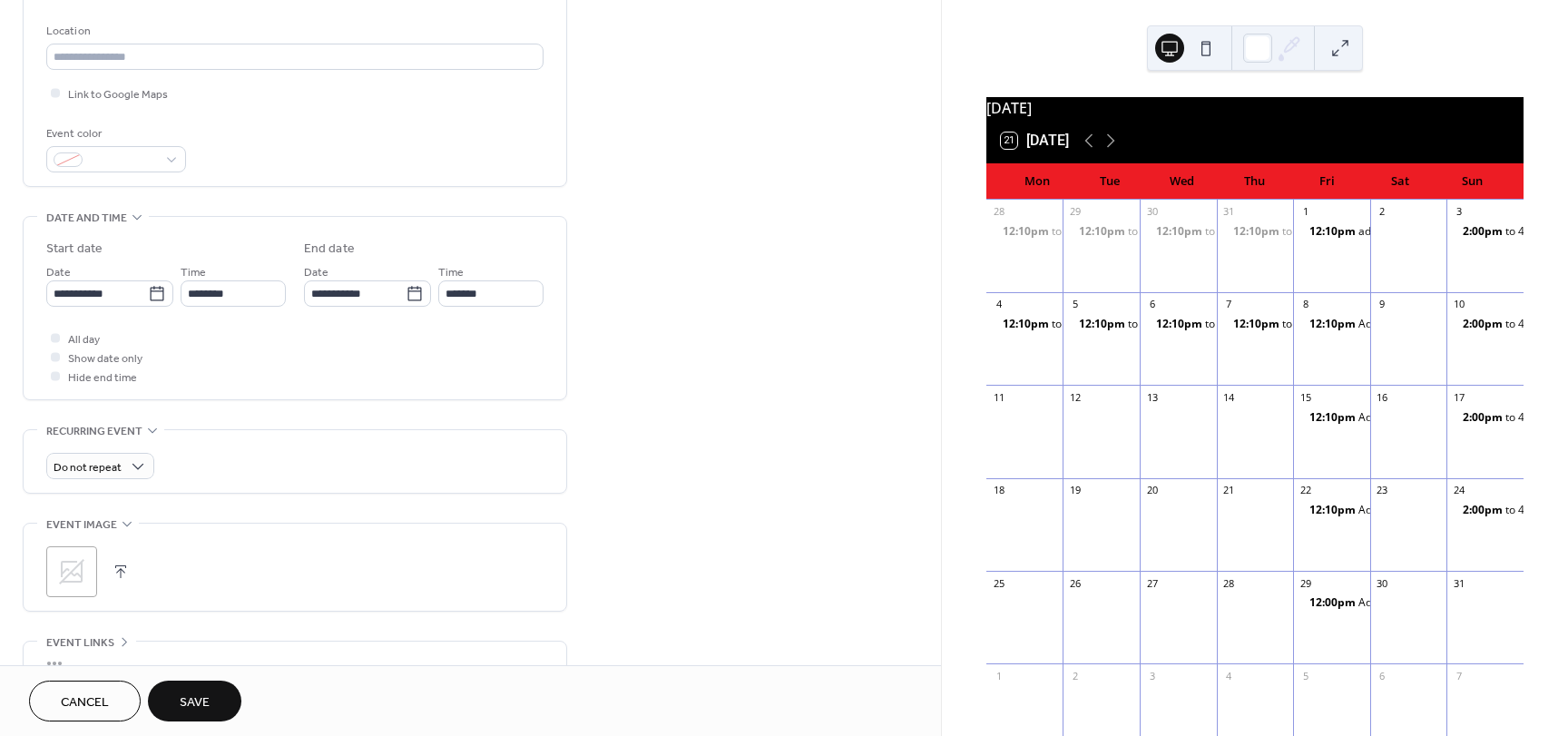 click on "Save" at bounding box center [194, 702] 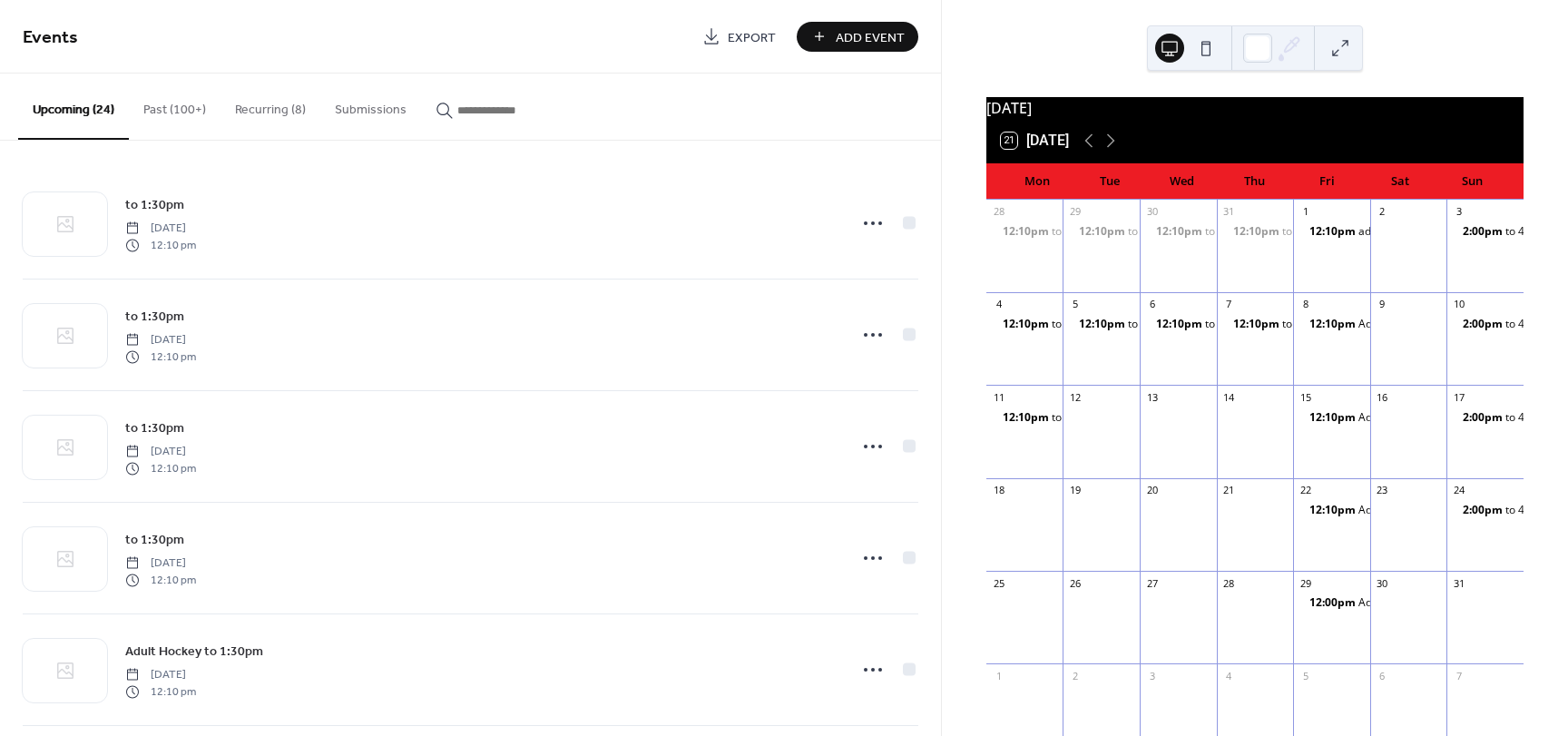 click on "Add Event" at bounding box center [870, 37] 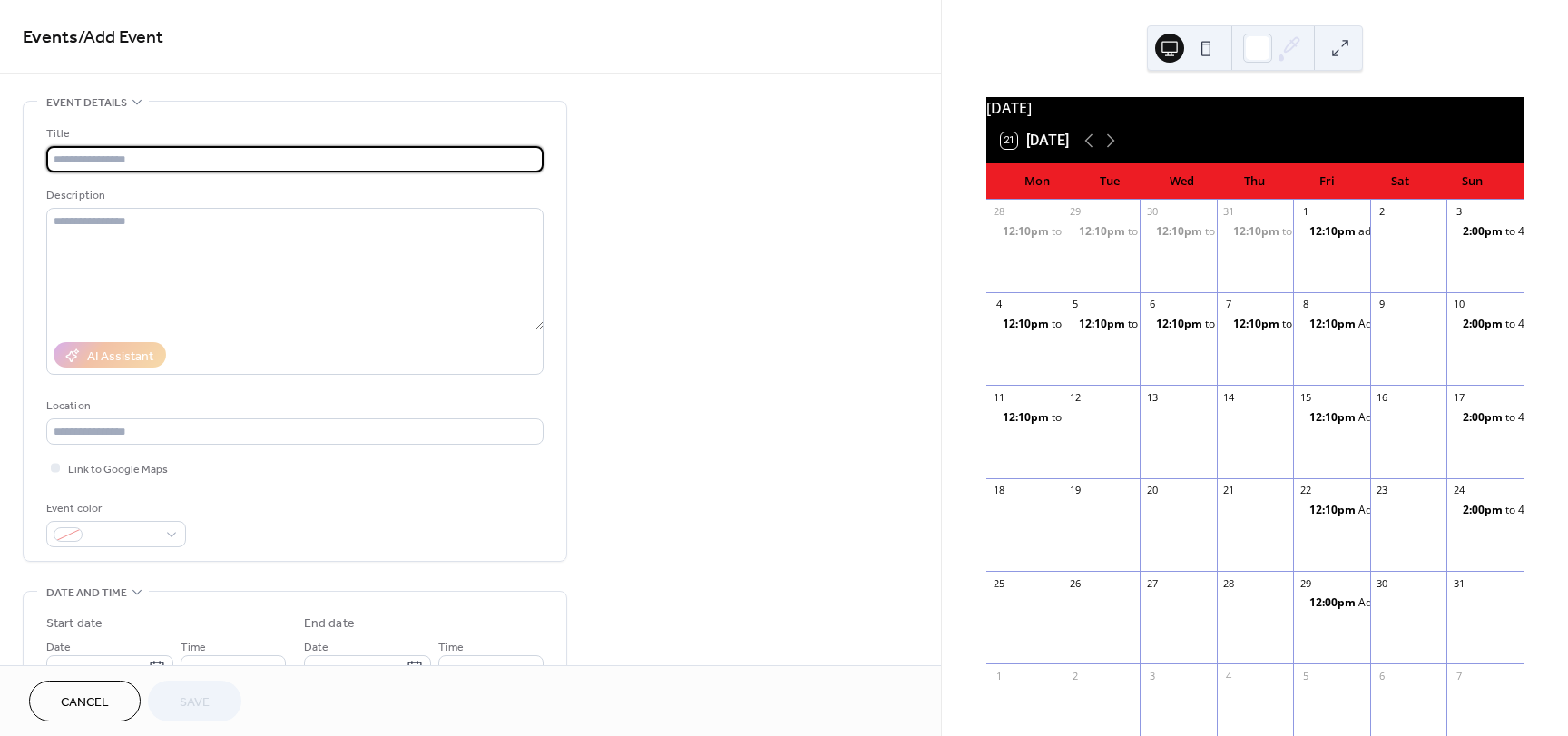click at bounding box center [295, 159] 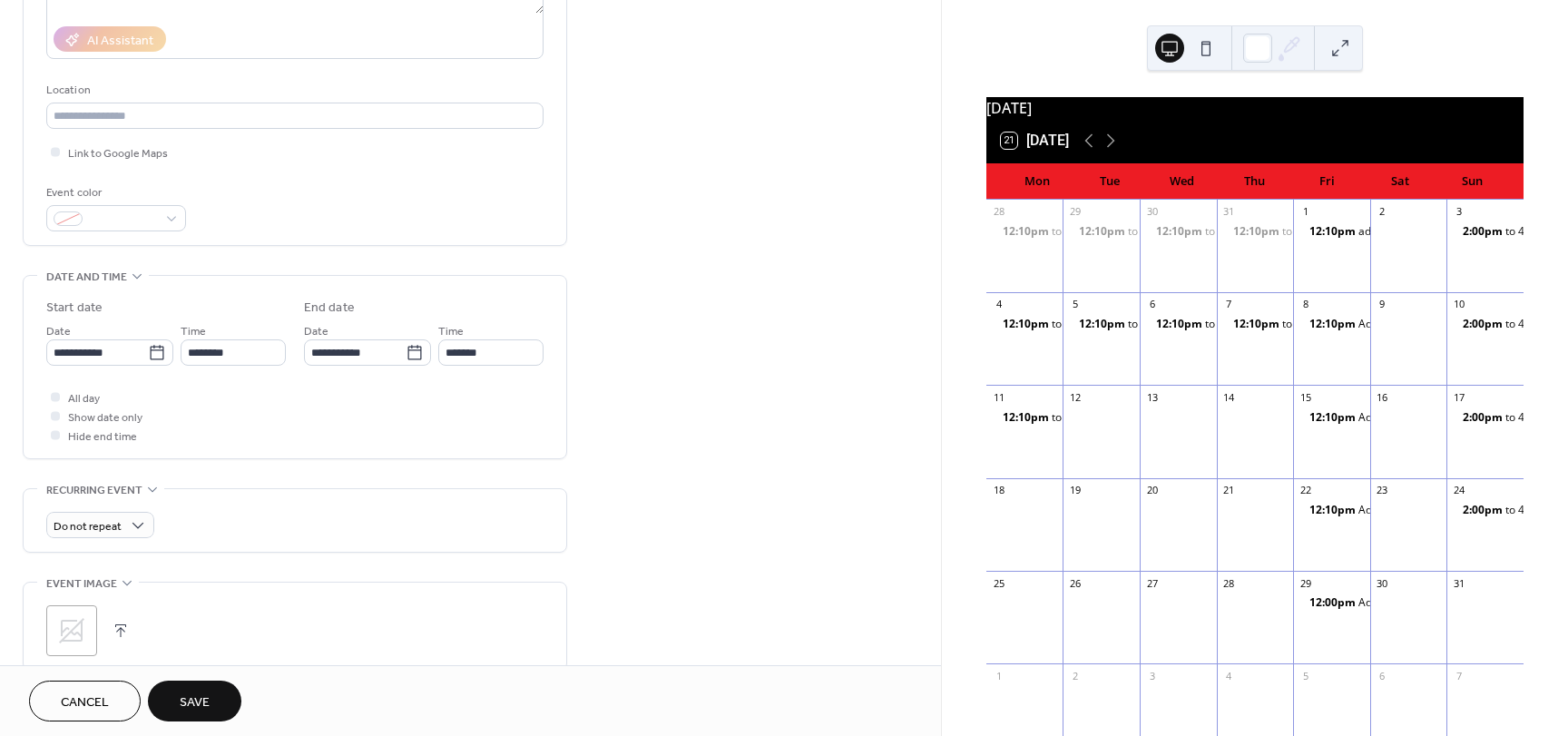 scroll, scrollTop: 320, scrollLeft: 0, axis: vertical 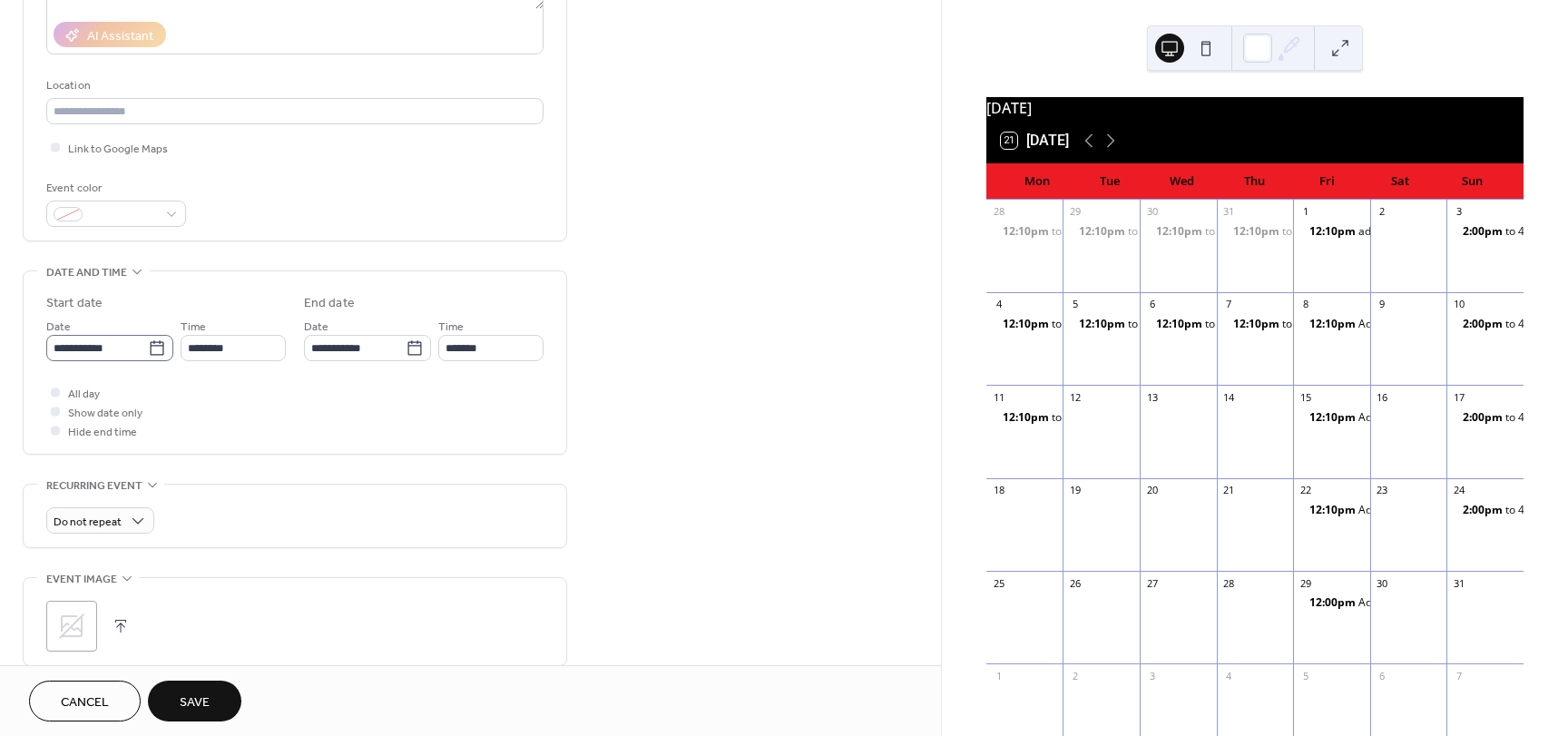 type on "*********" 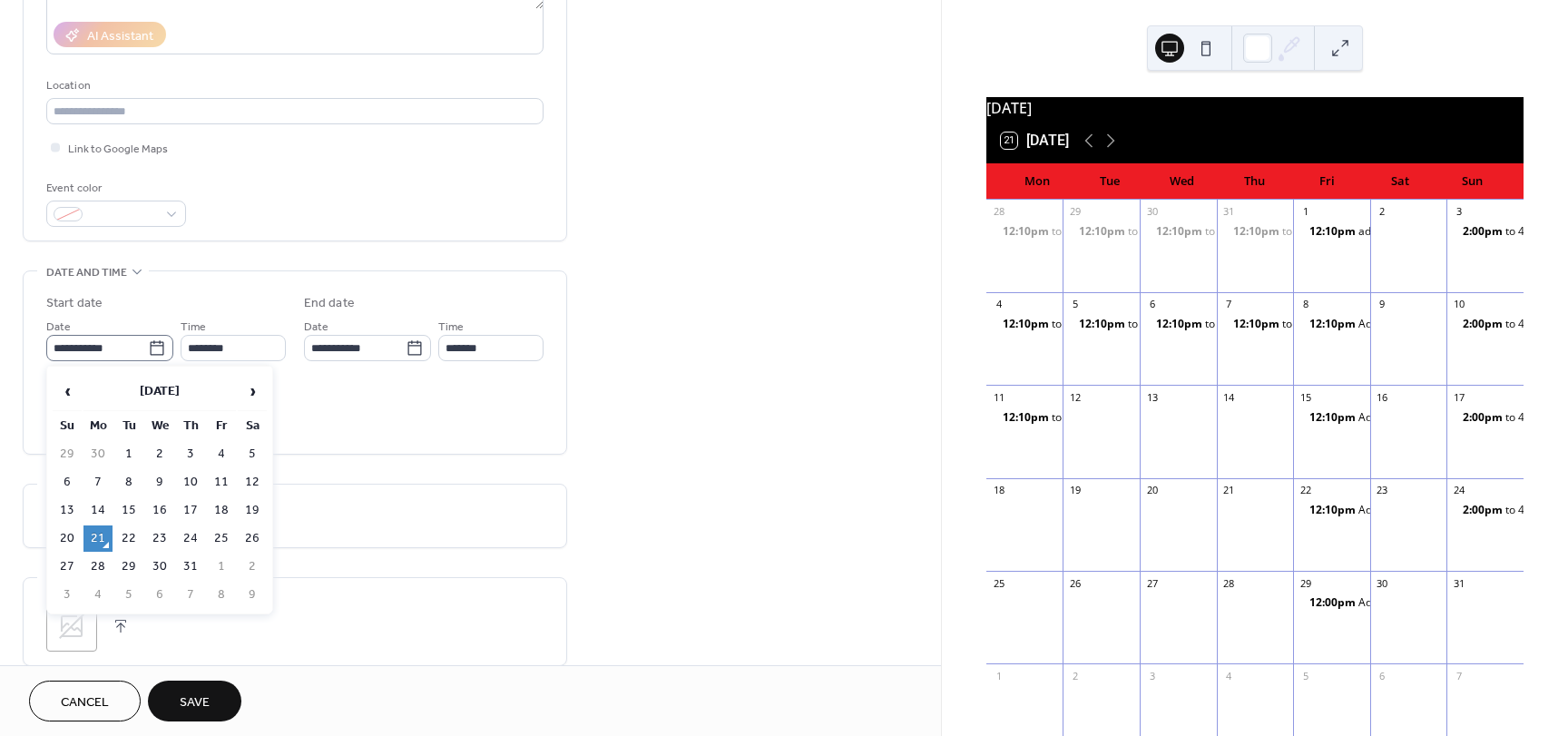 click 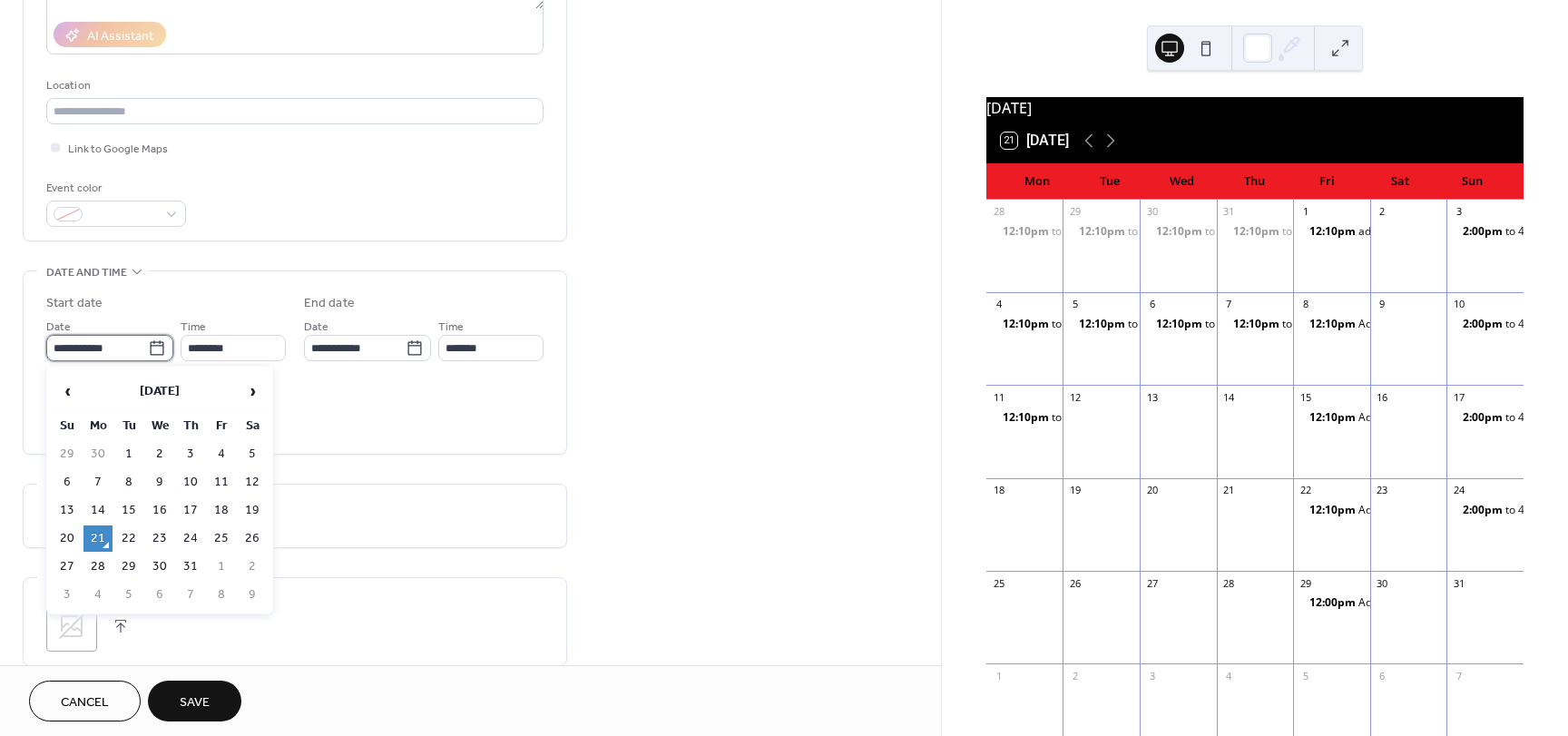 click on "**********" at bounding box center (97, 348) 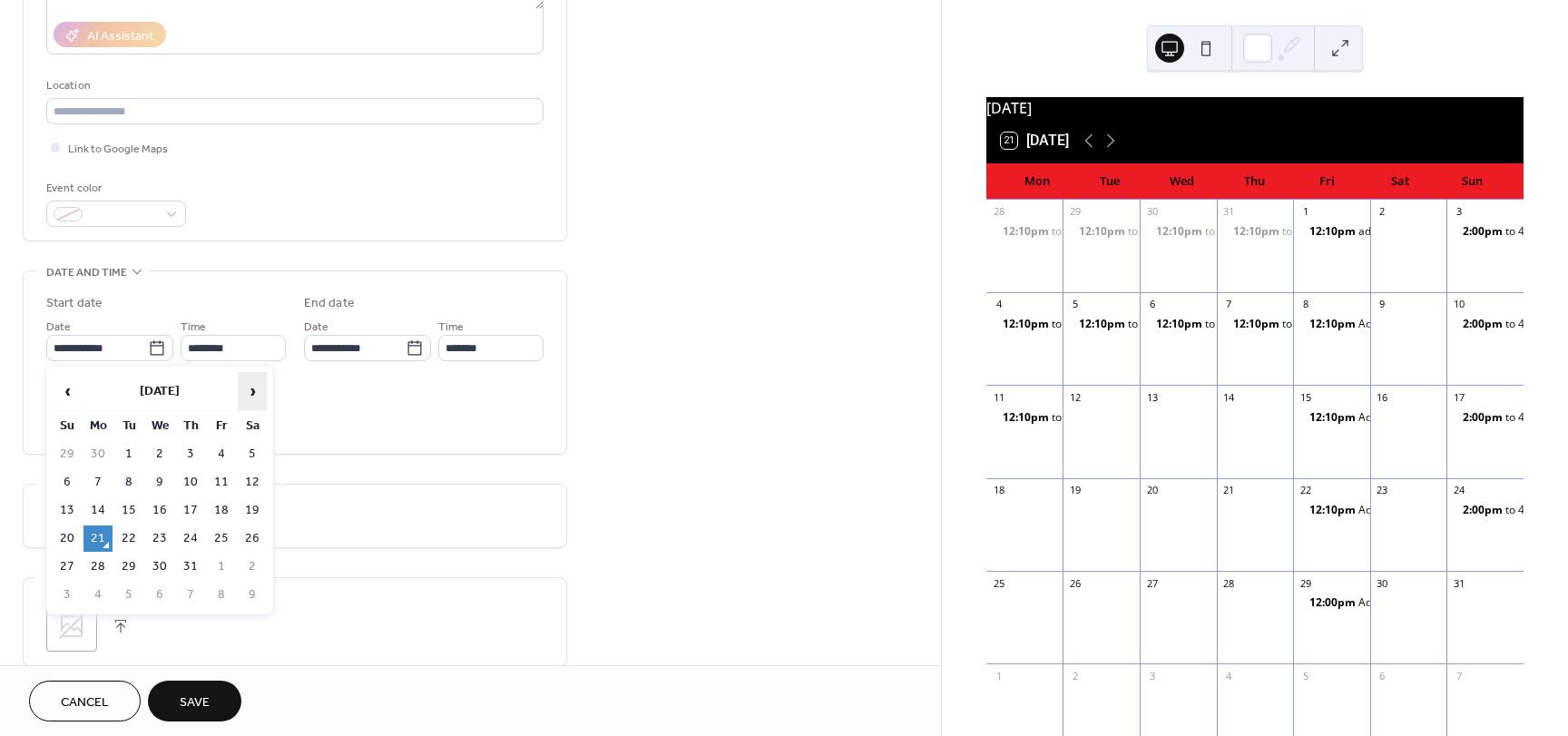 click on "›" at bounding box center [252, 391] 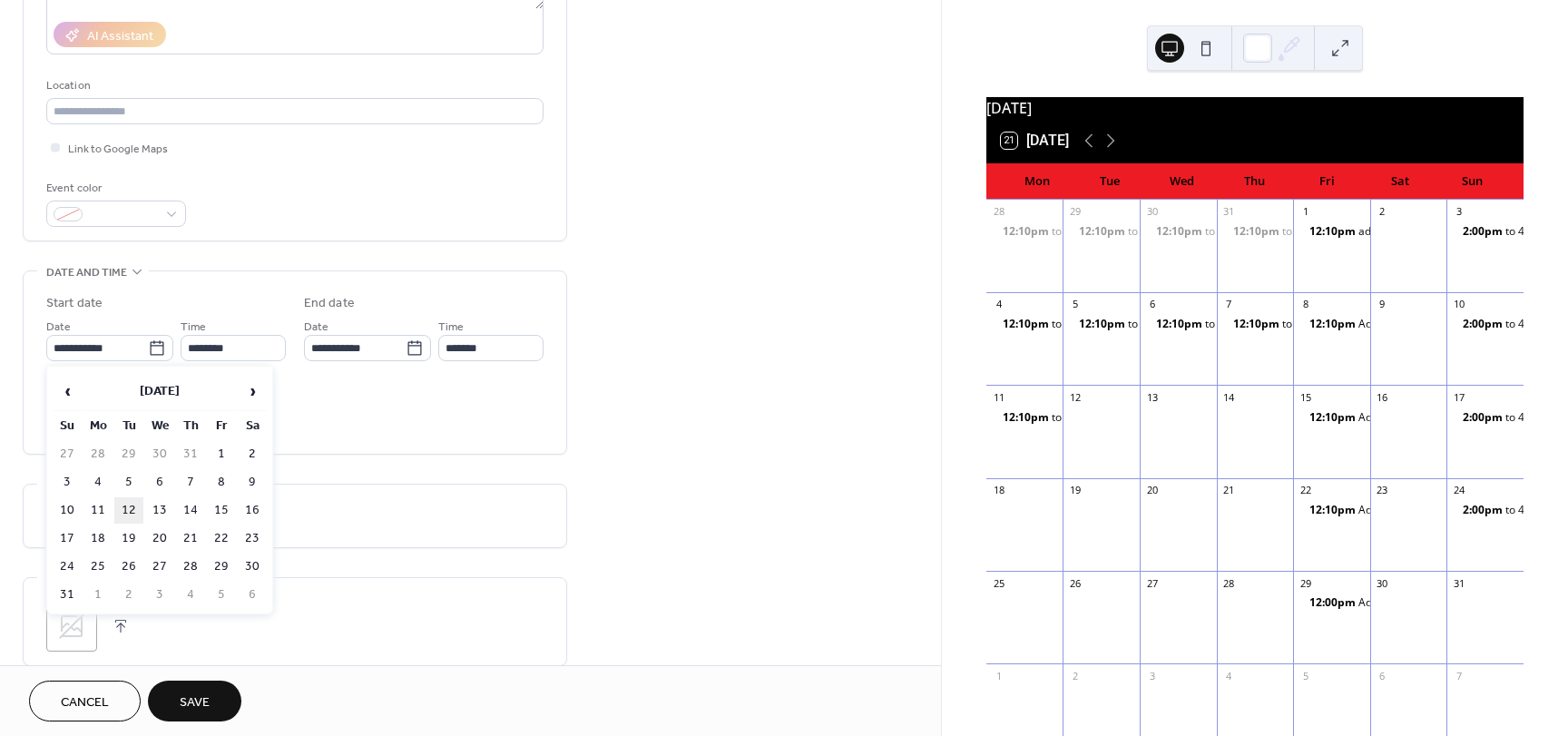 click on "12" at bounding box center (129, 510) 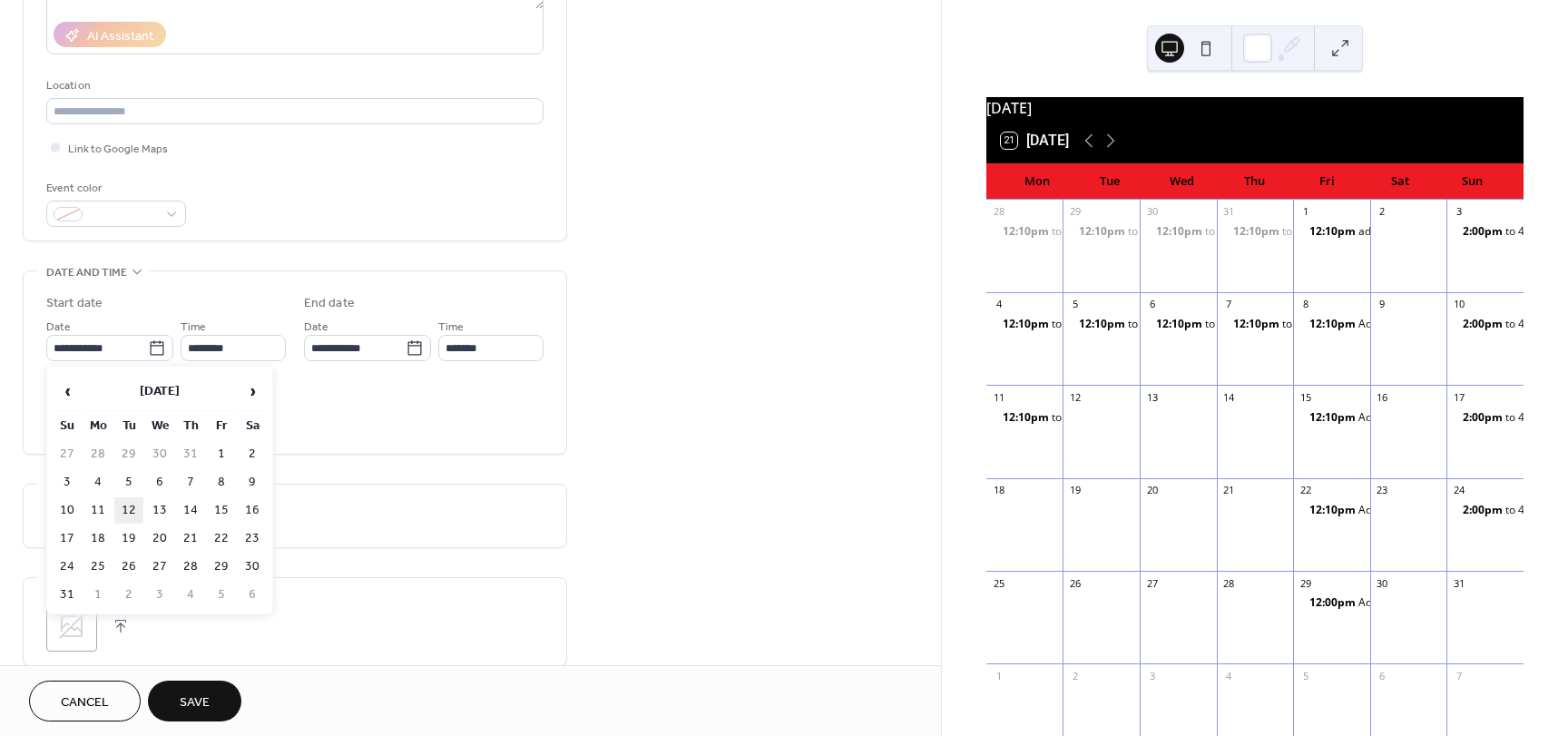 type on "**********" 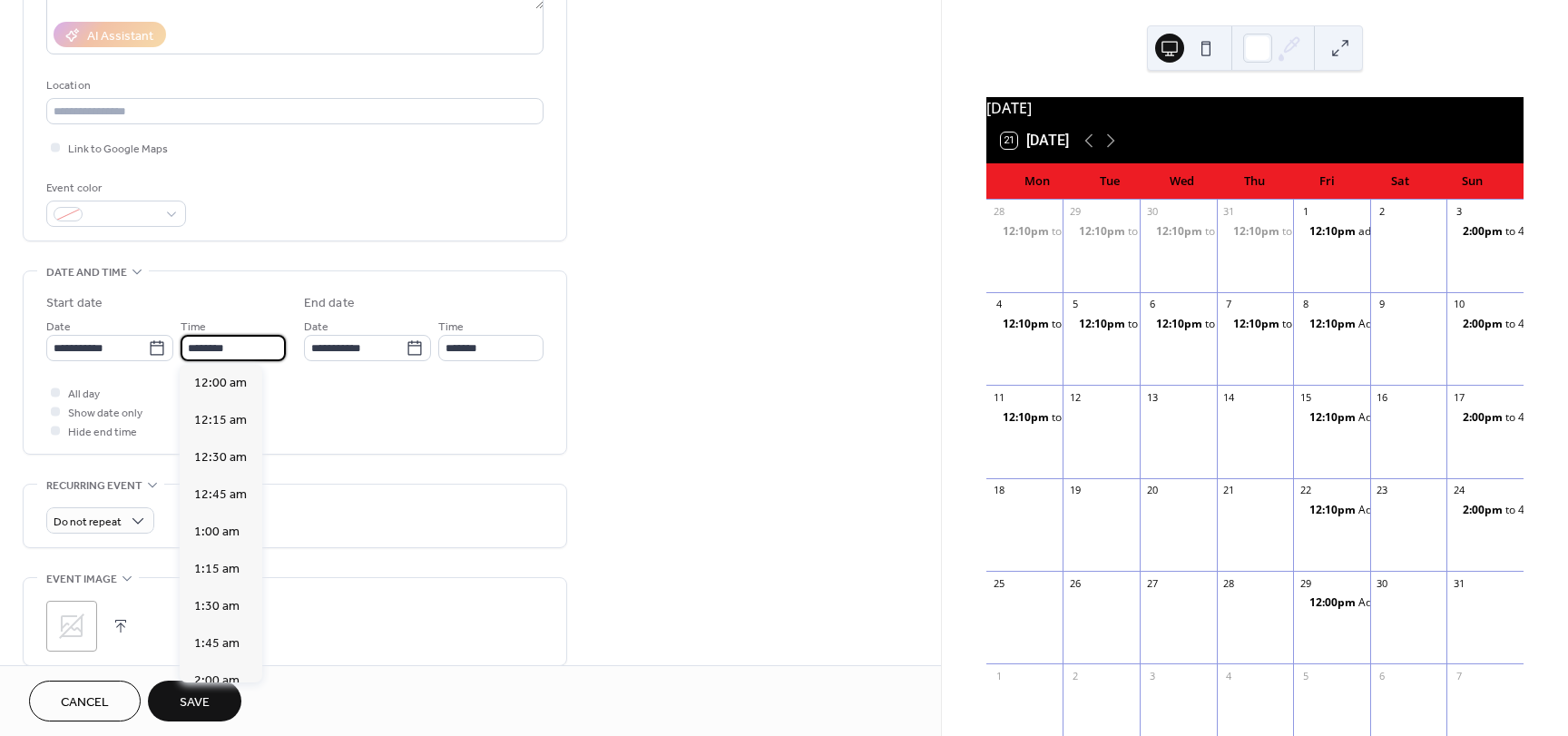 scroll, scrollTop: 1786, scrollLeft: 0, axis: vertical 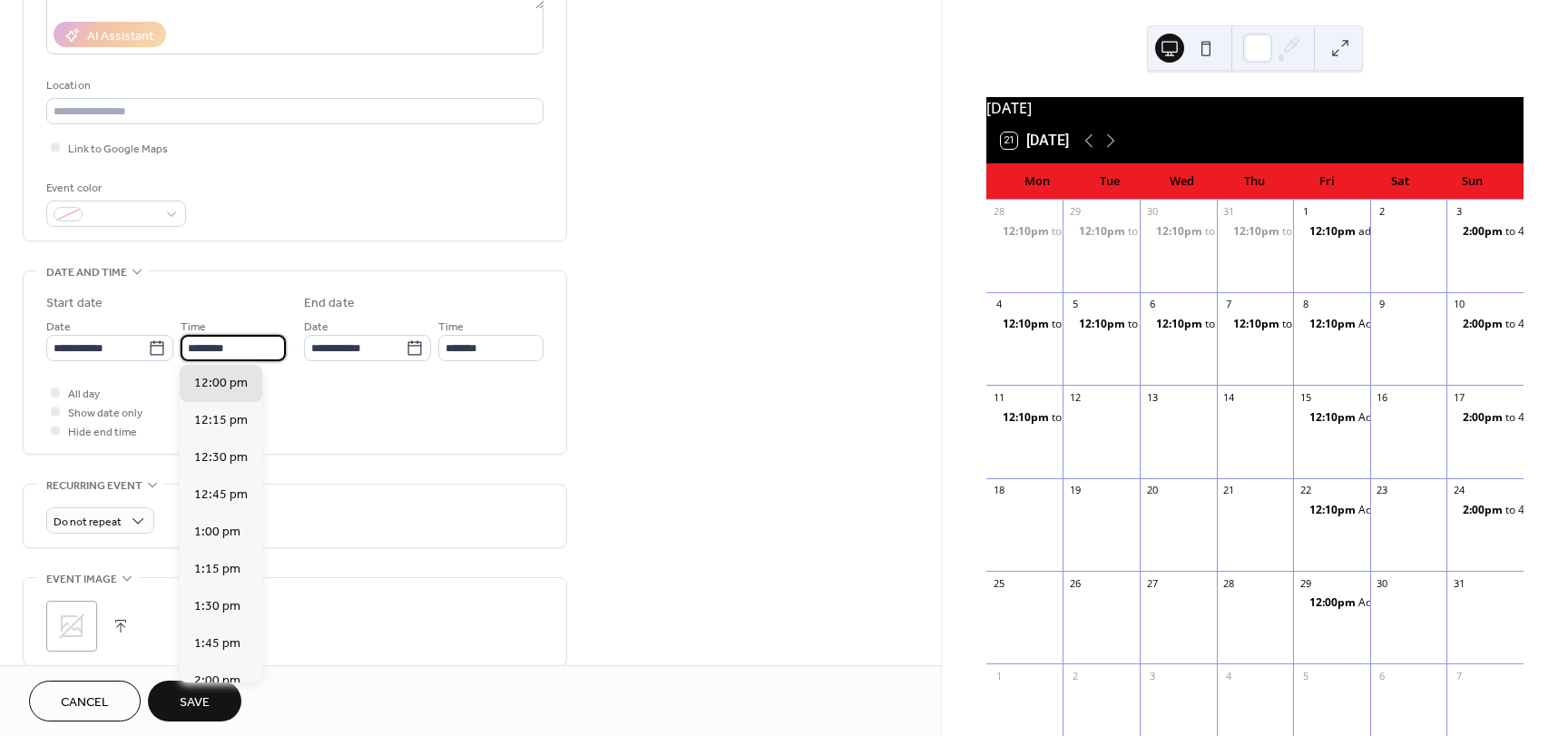 click on "********" at bounding box center [233, 348] 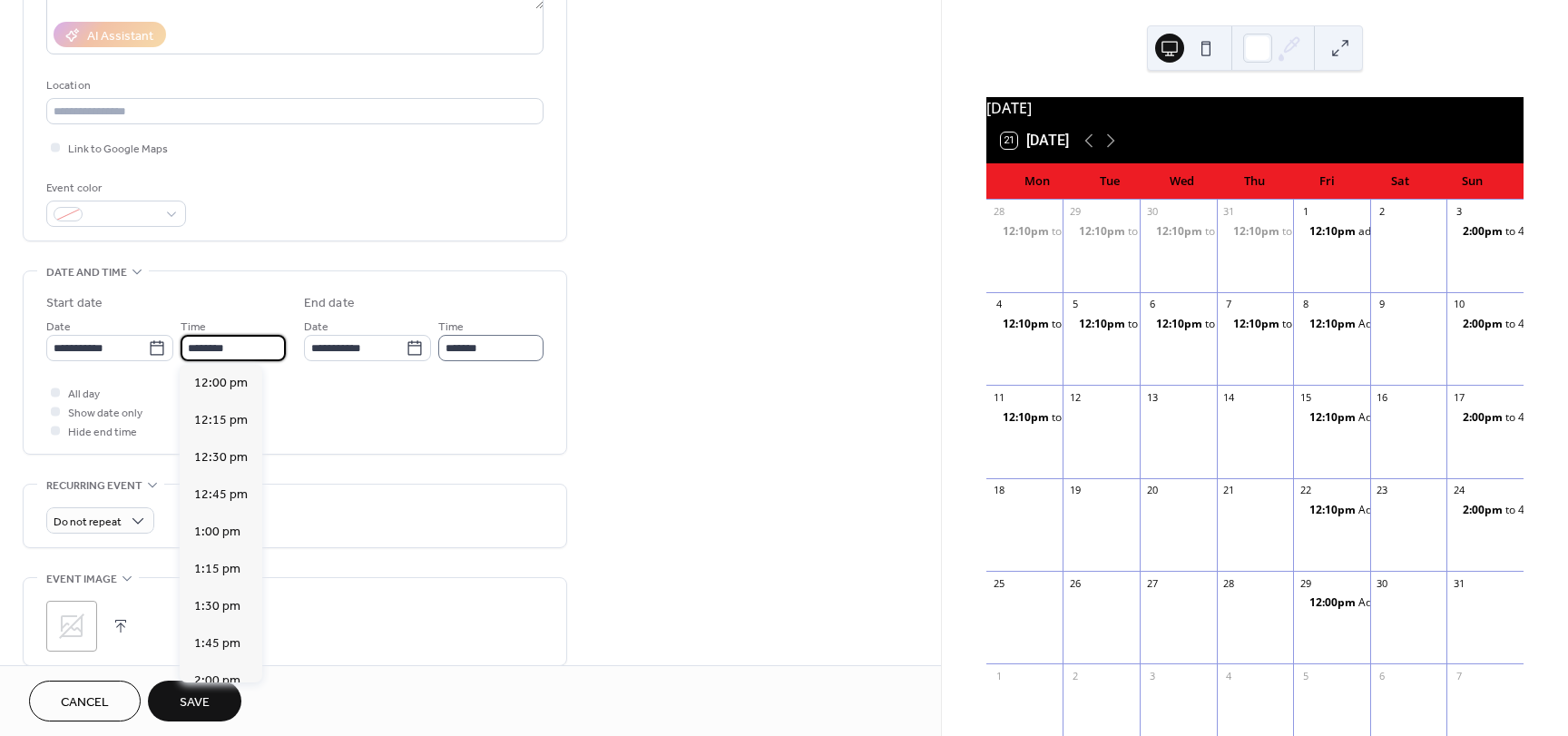 type on "********" 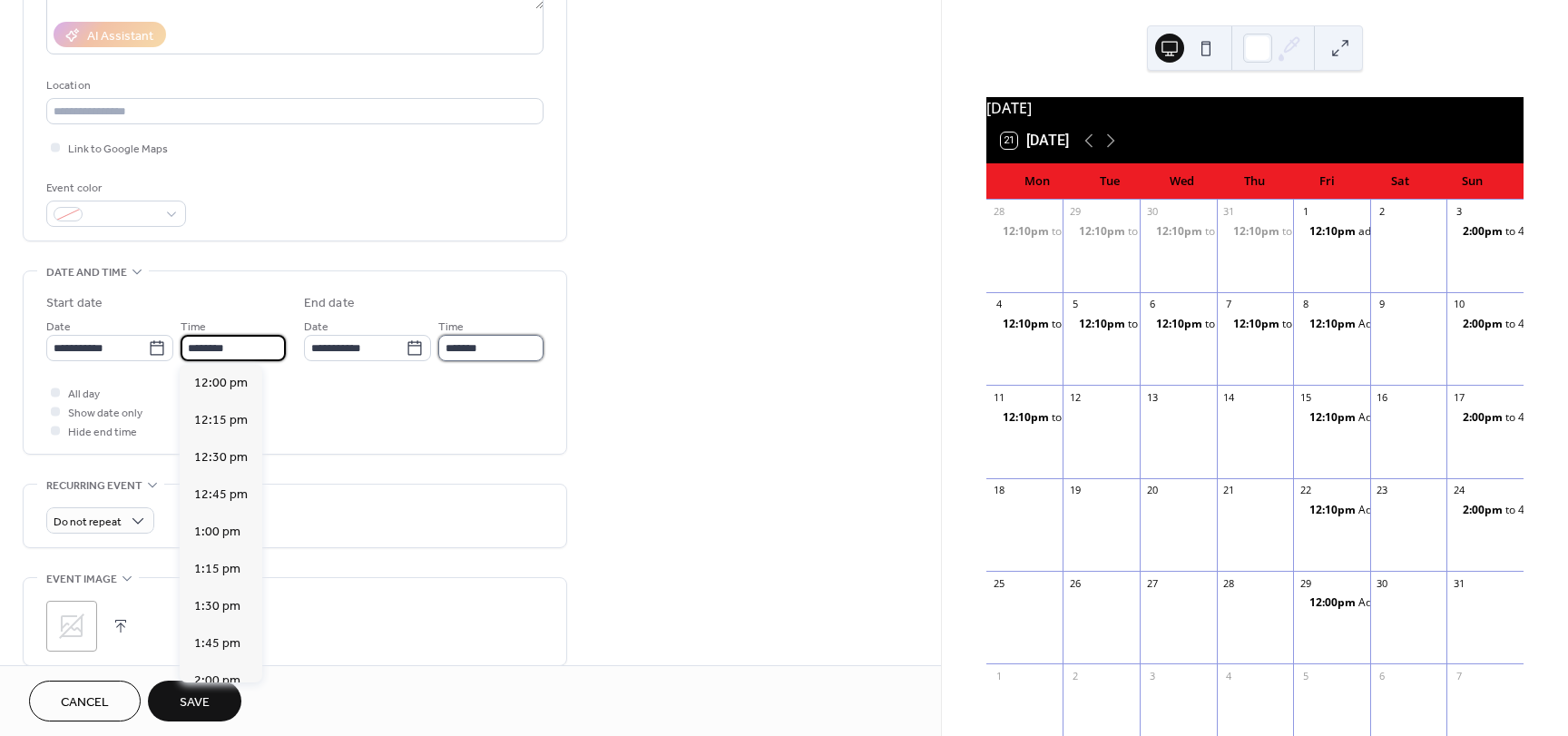 click on "*******" at bounding box center [491, 348] 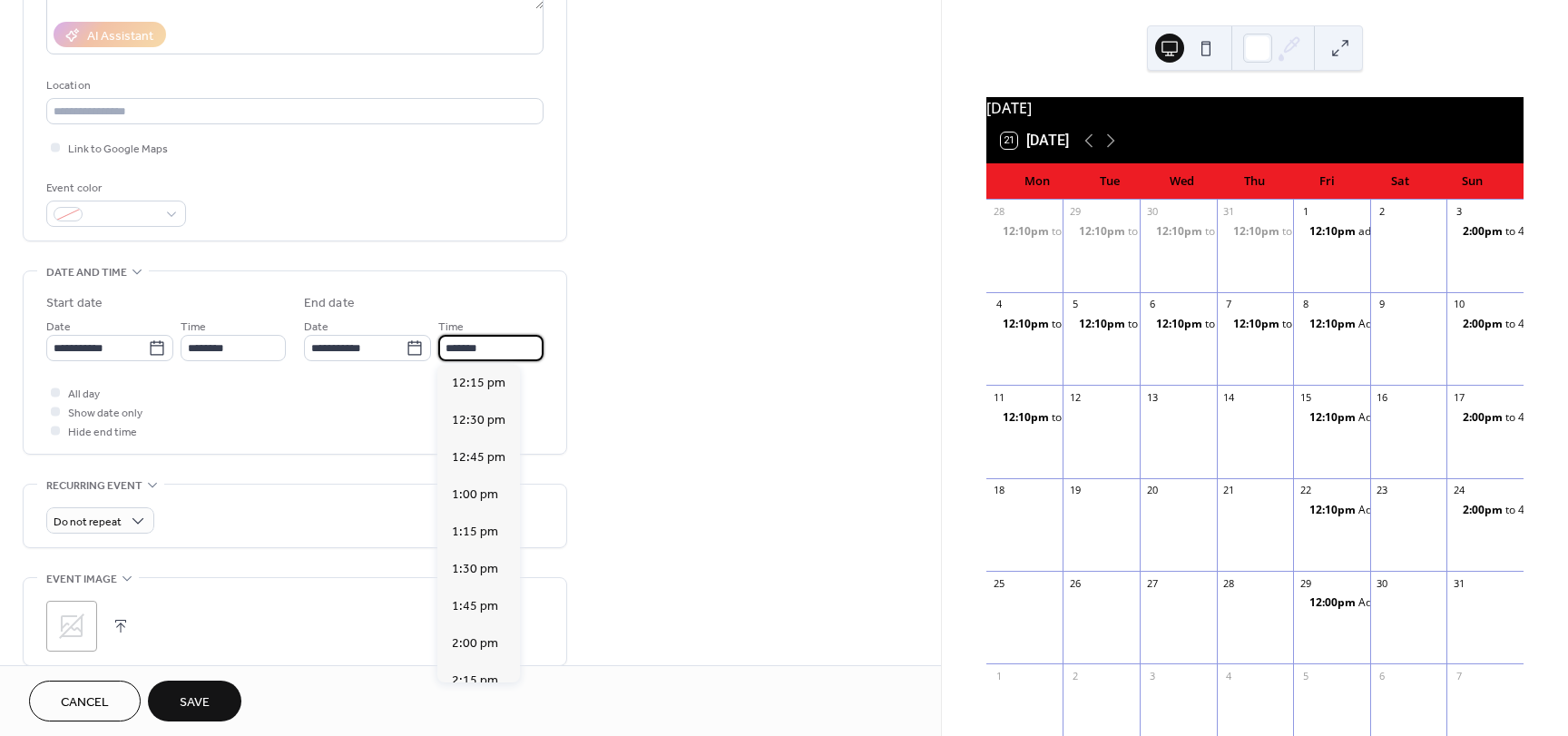 click on "*******" at bounding box center [491, 348] 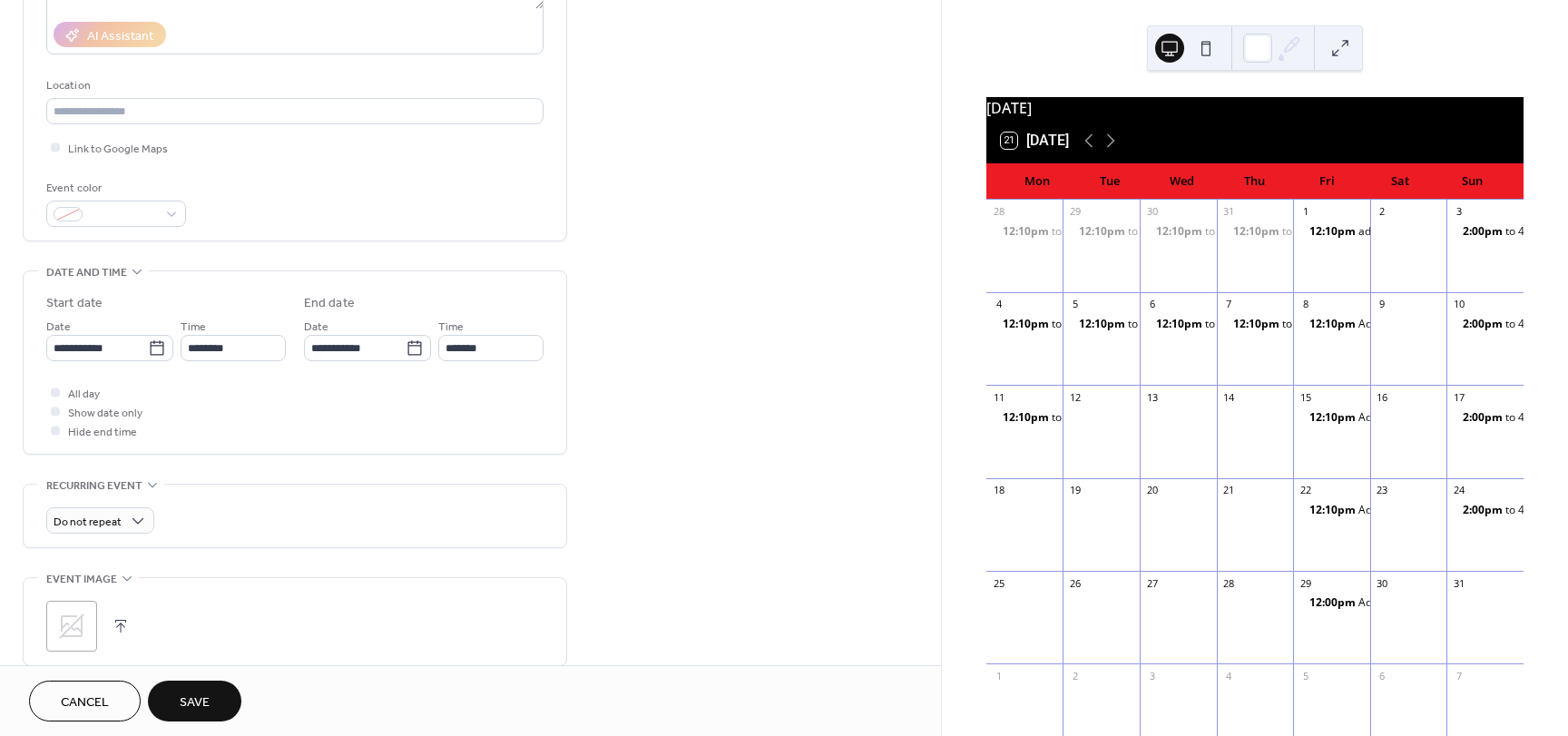 click on "**********" at bounding box center [470, 333] 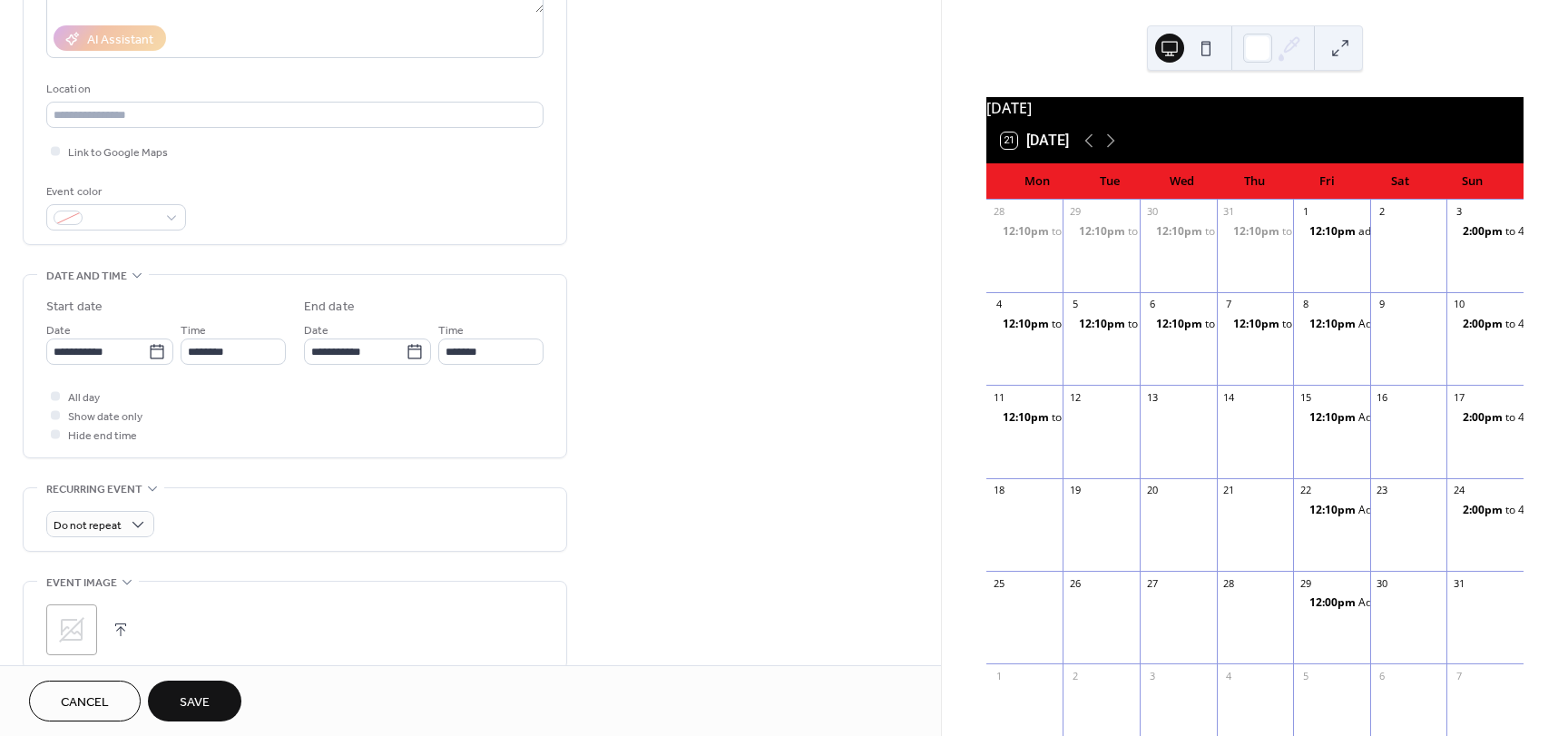 scroll, scrollTop: 411, scrollLeft: 0, axis: vertical 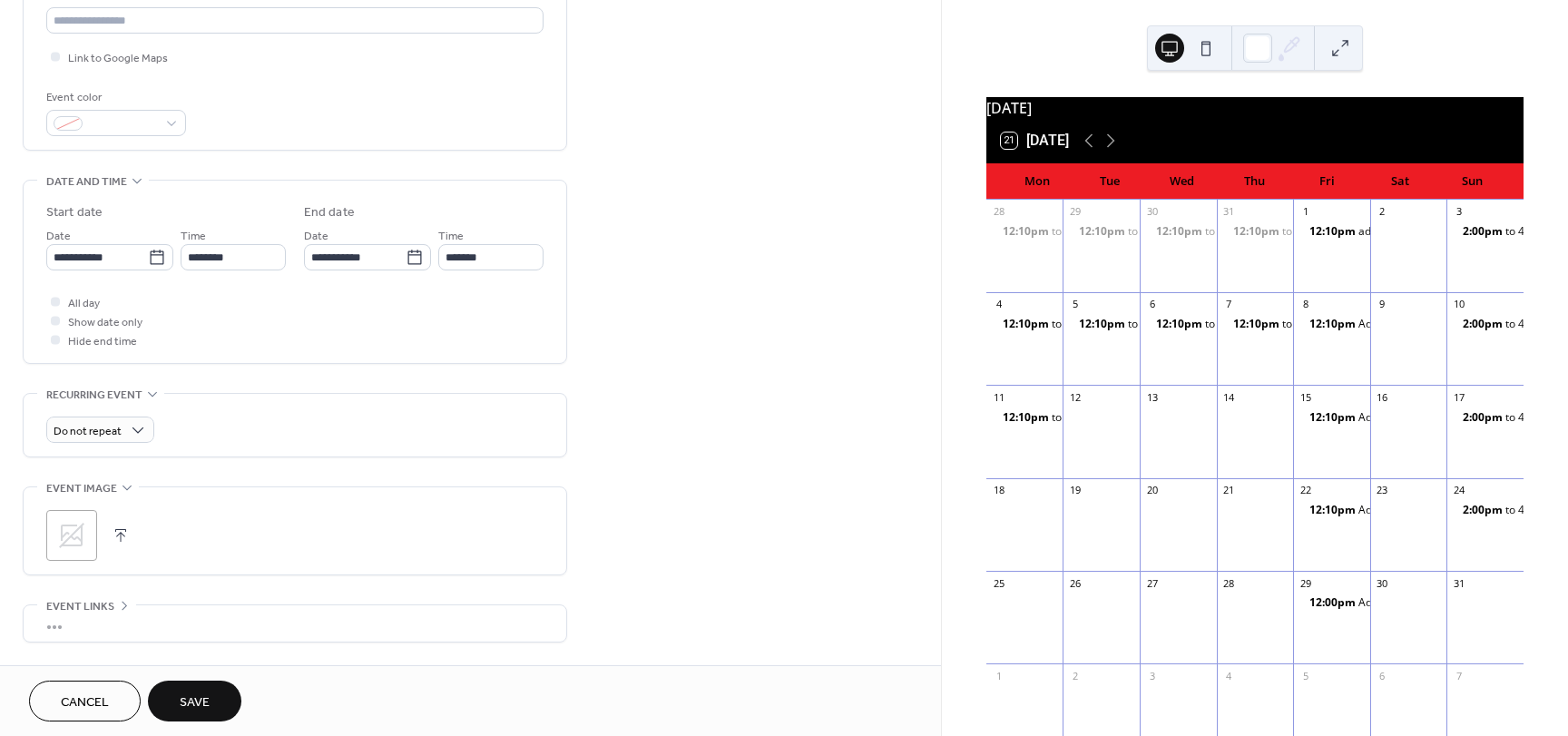 click on "Save" at bounding box center (194, 702) 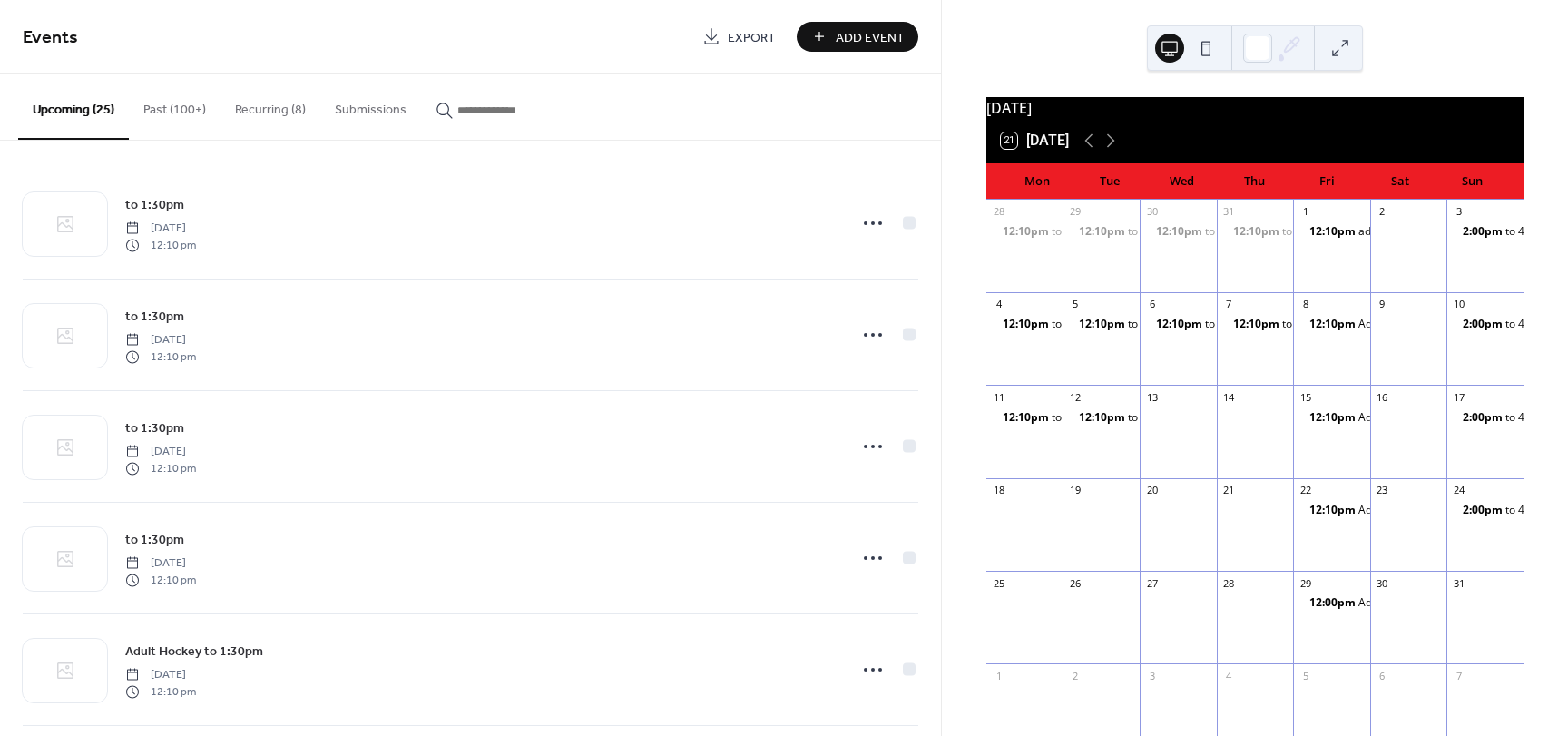 click on "Add Event" at bounding box center (870, 37) 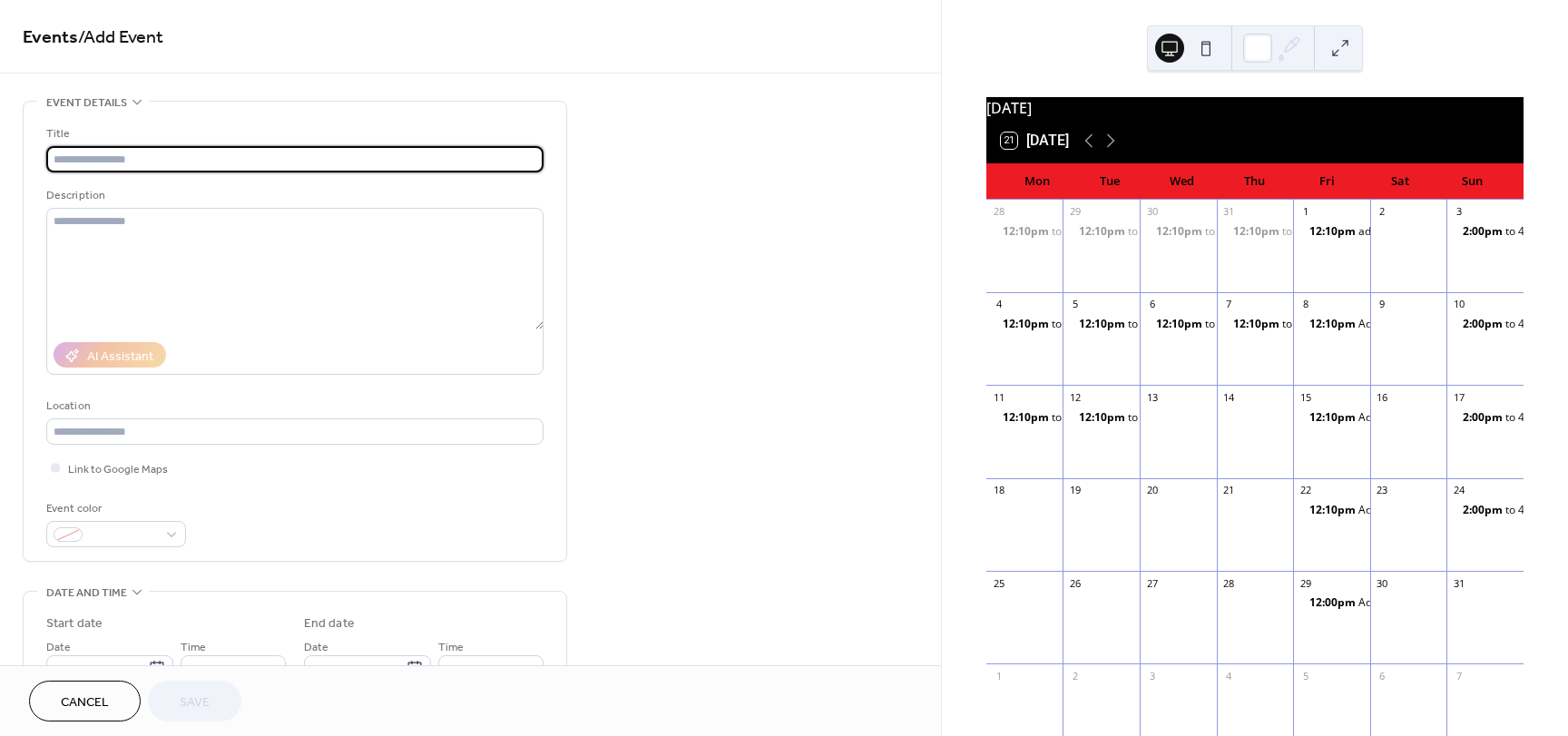 click at bounding box center [295, 159] 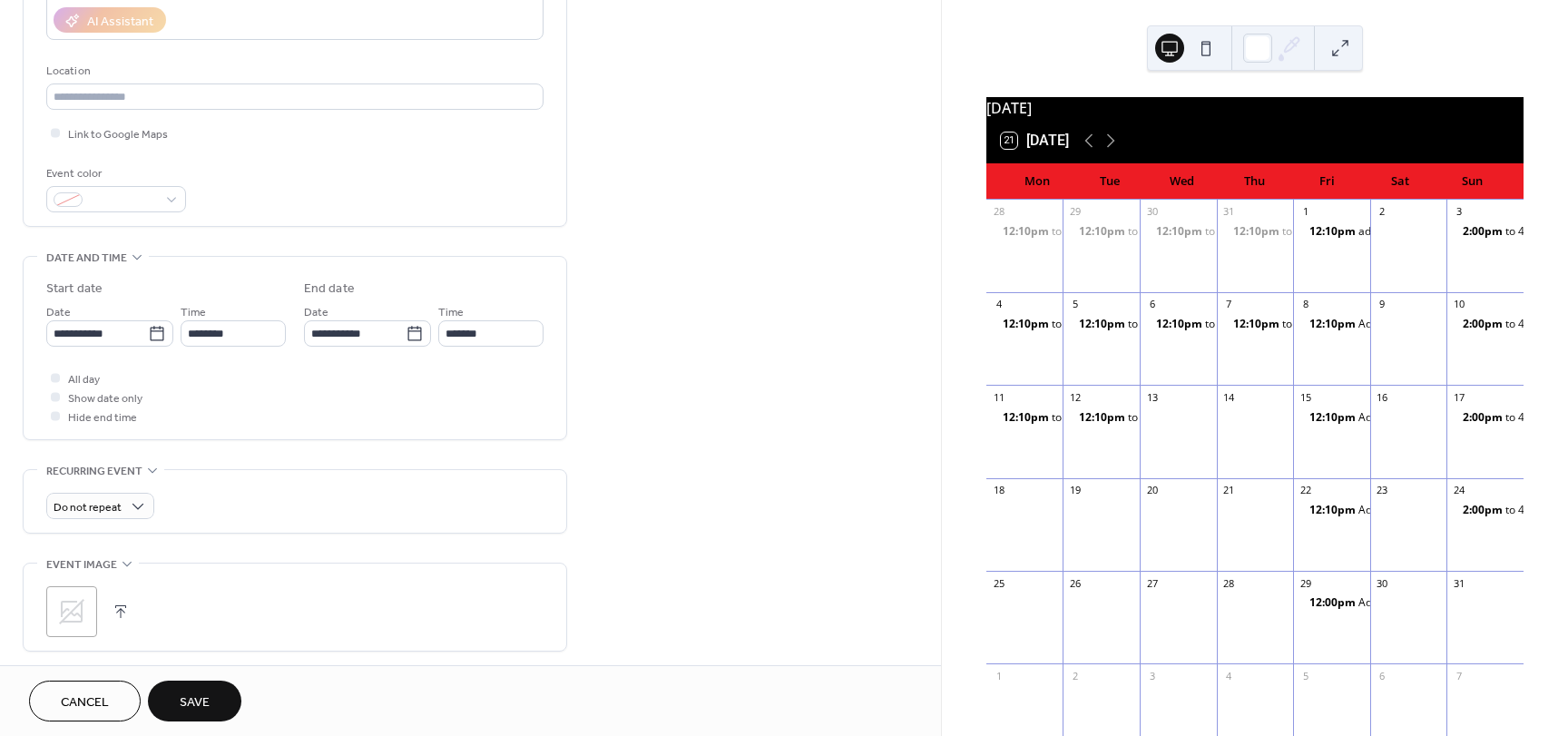 scroll, scrollTop: 345, scrollLeft: 0, axis: vertical 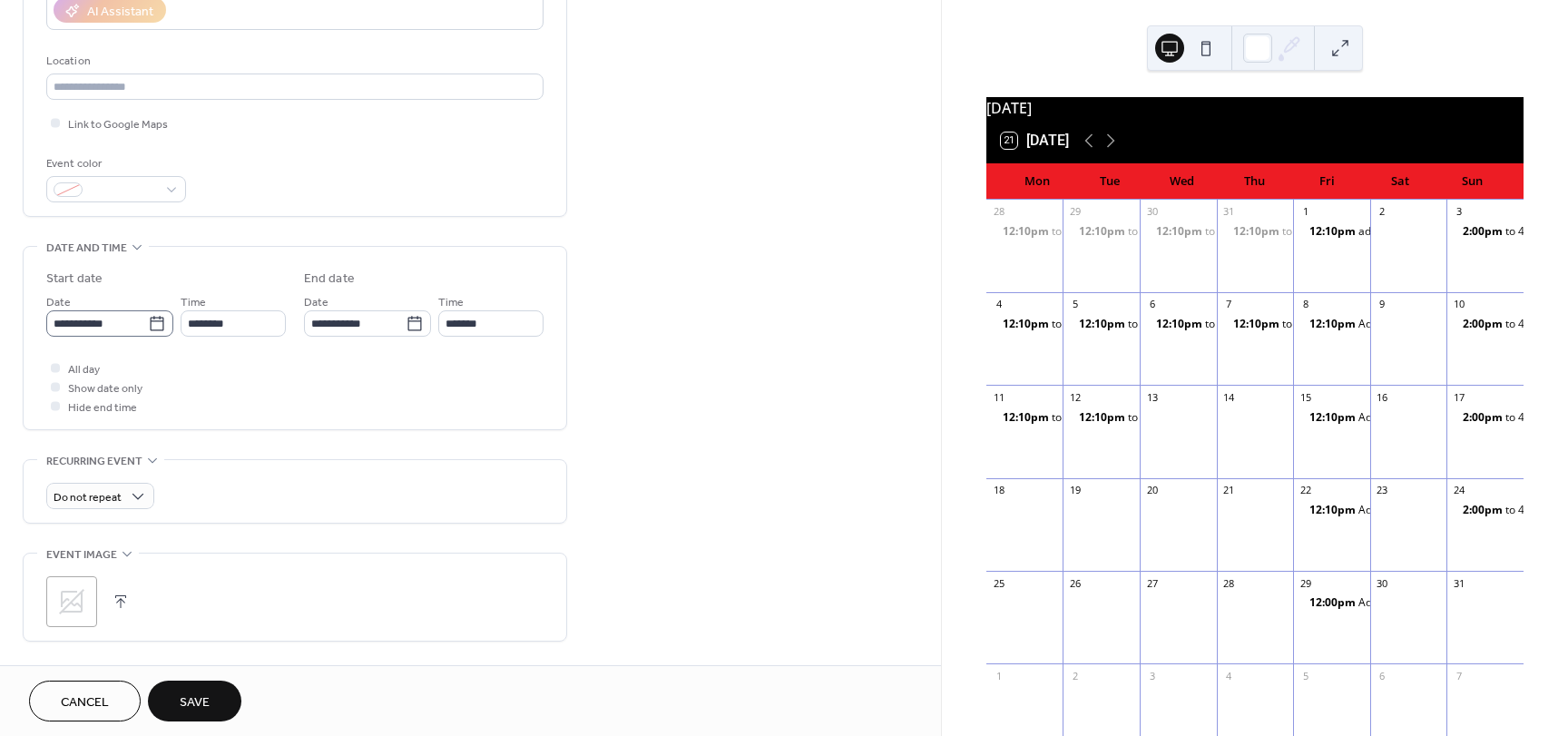 type on "*********" 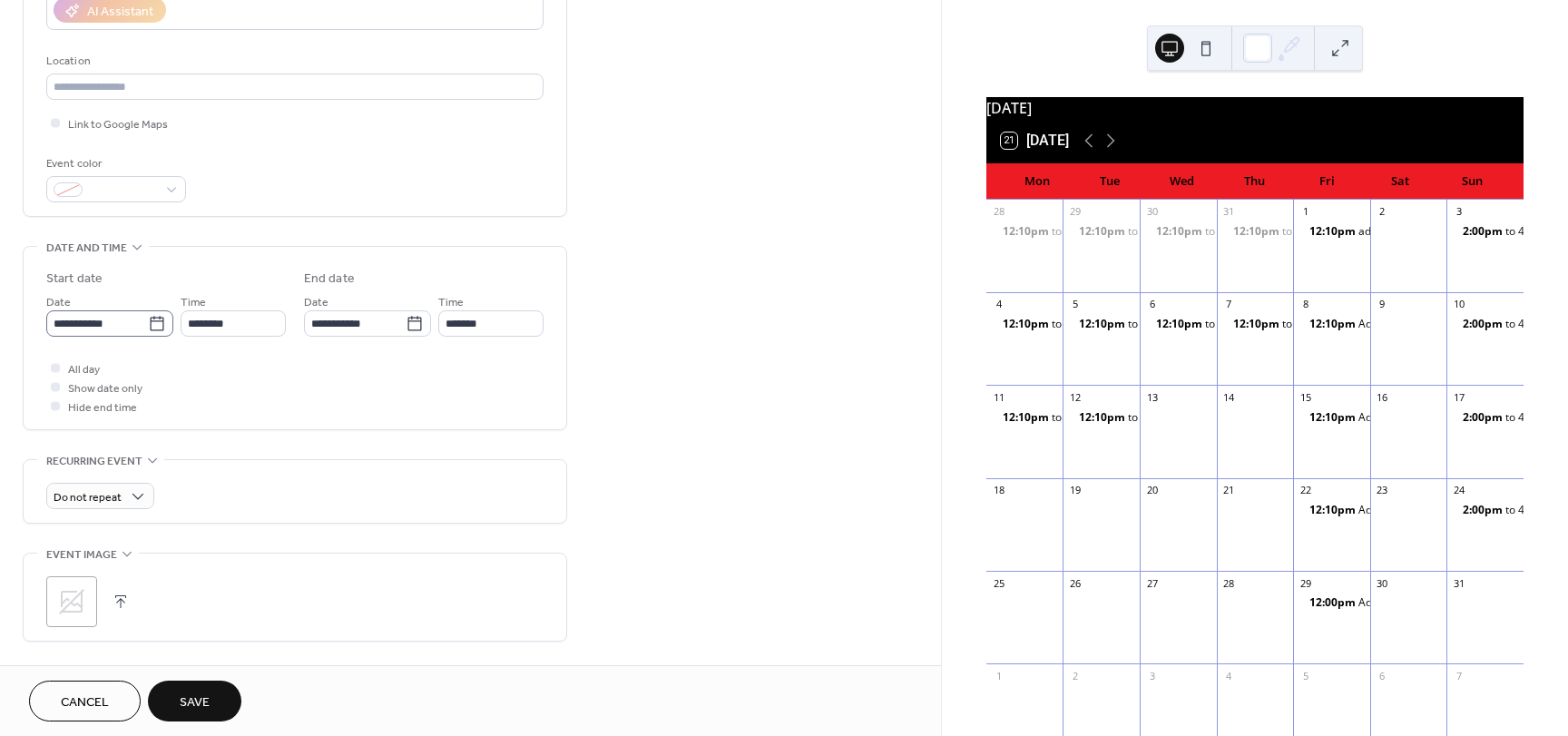 click 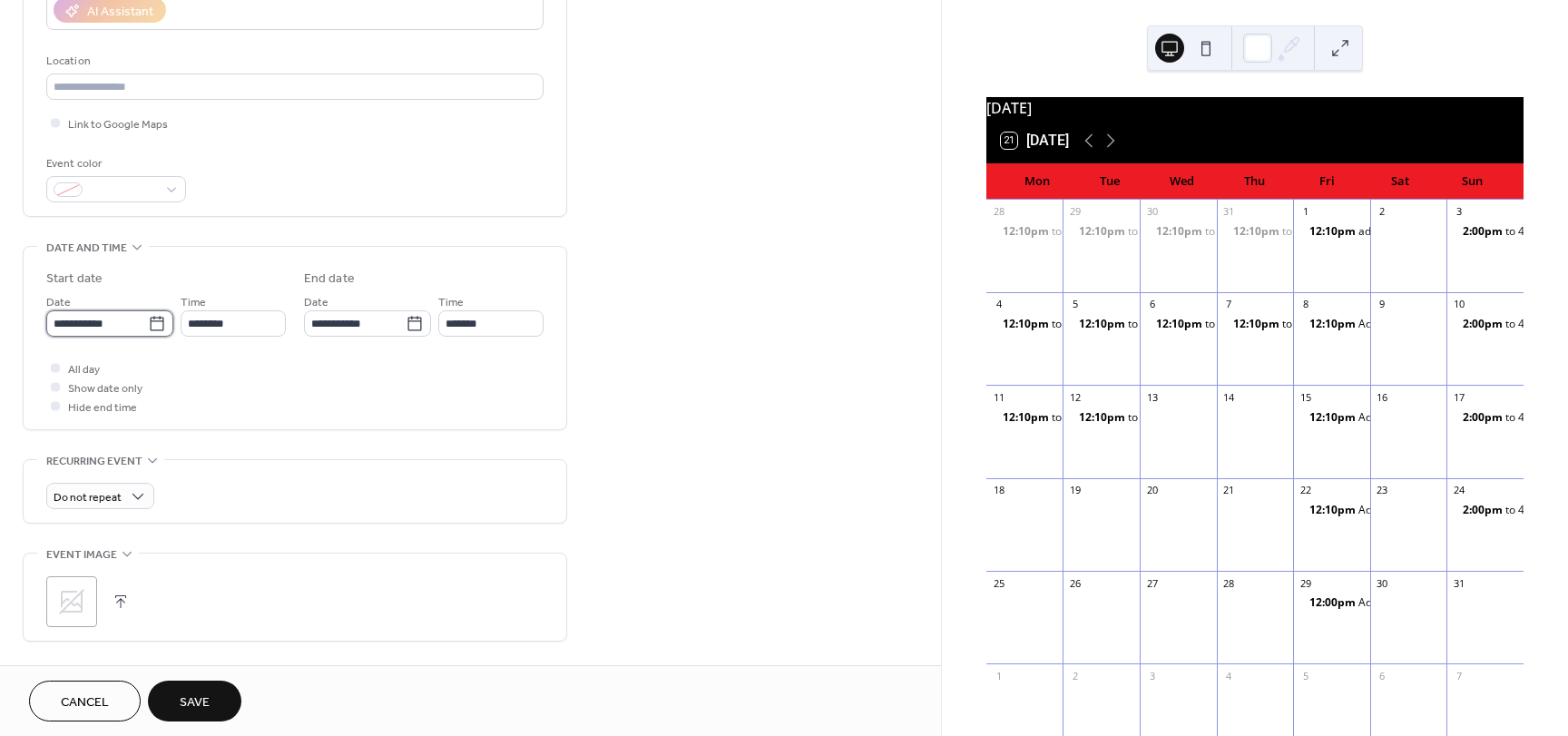 click on "**********" at bounding box center [97, 323] 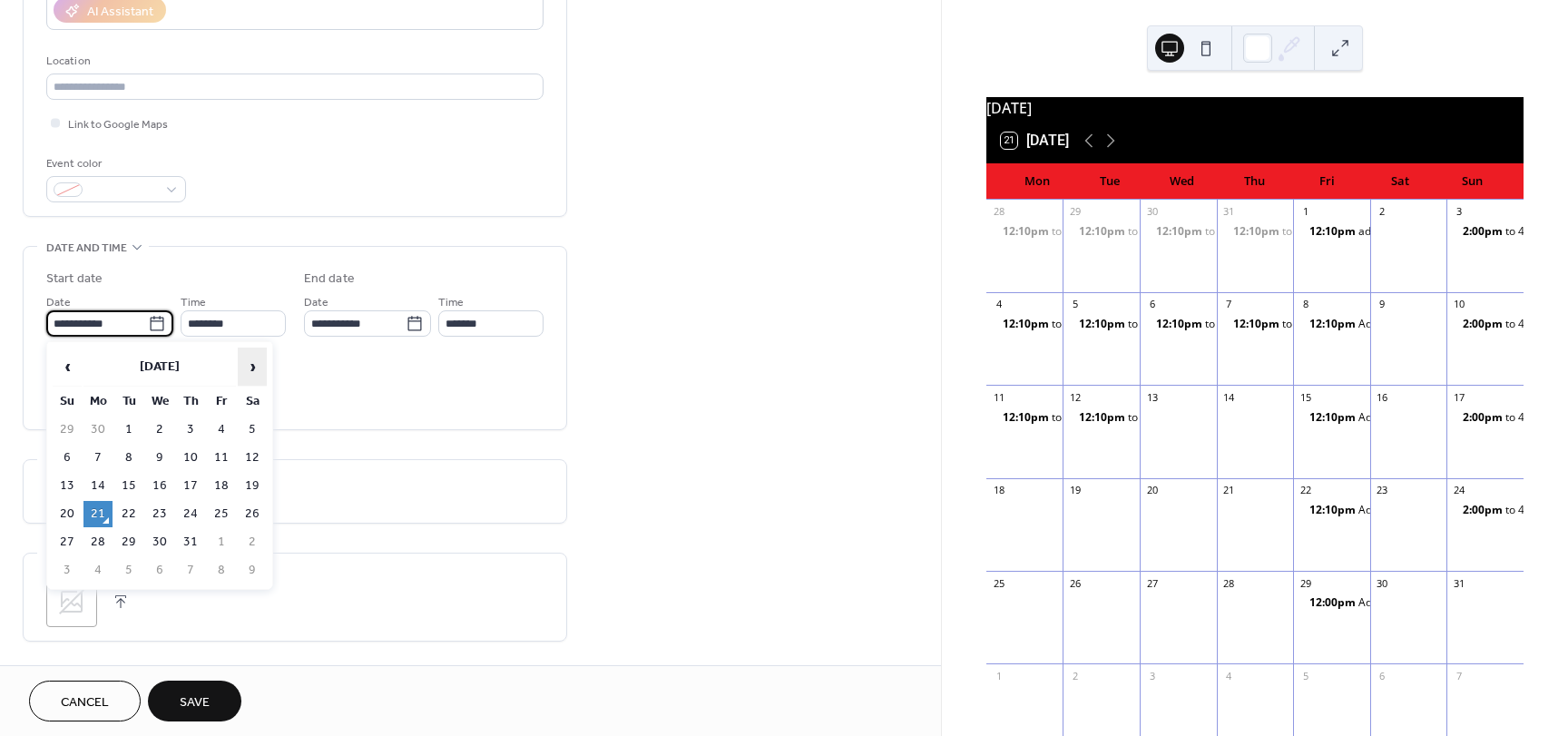 click on "›" at bounding box center [252, 367] 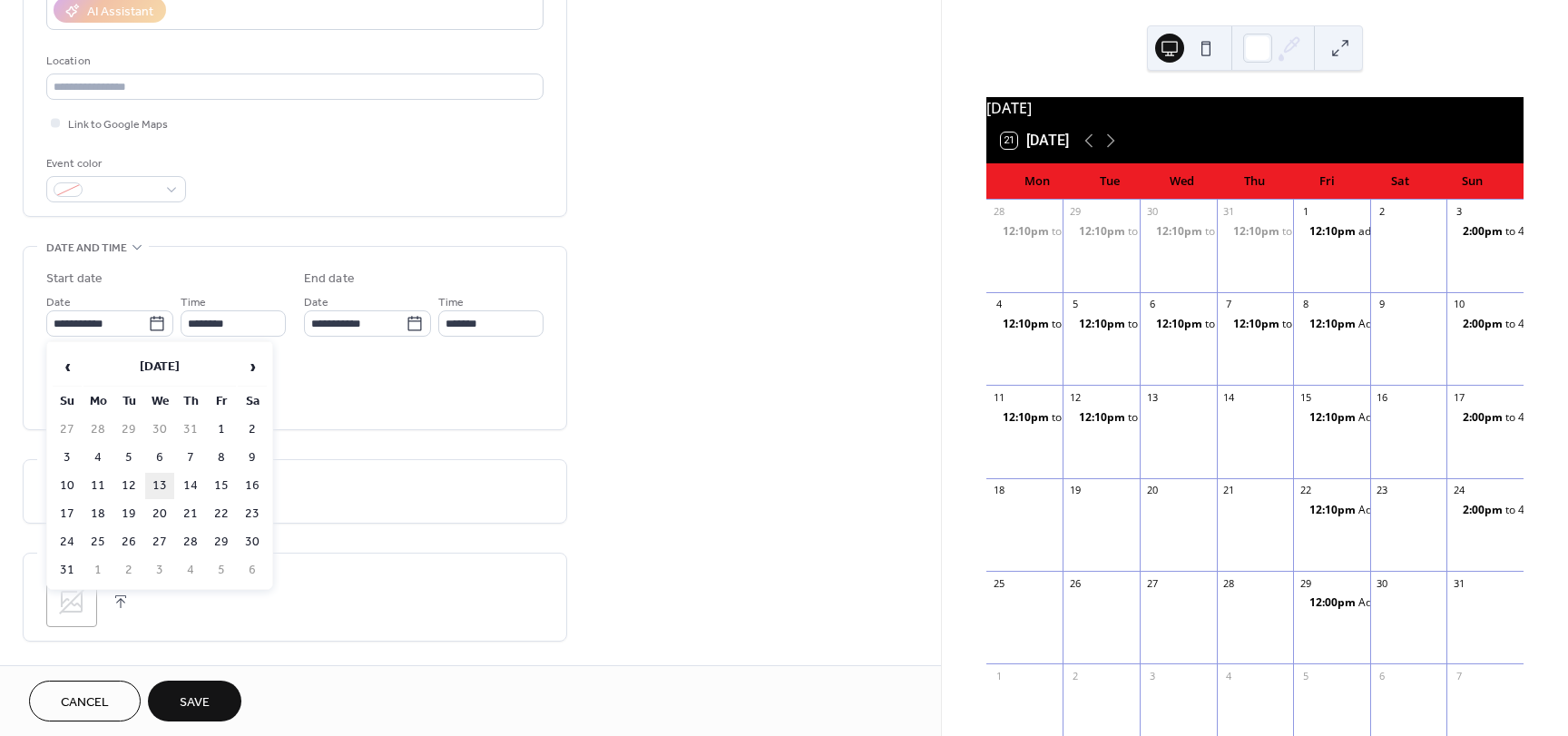 click on "13" at bounding box center (160, 486) 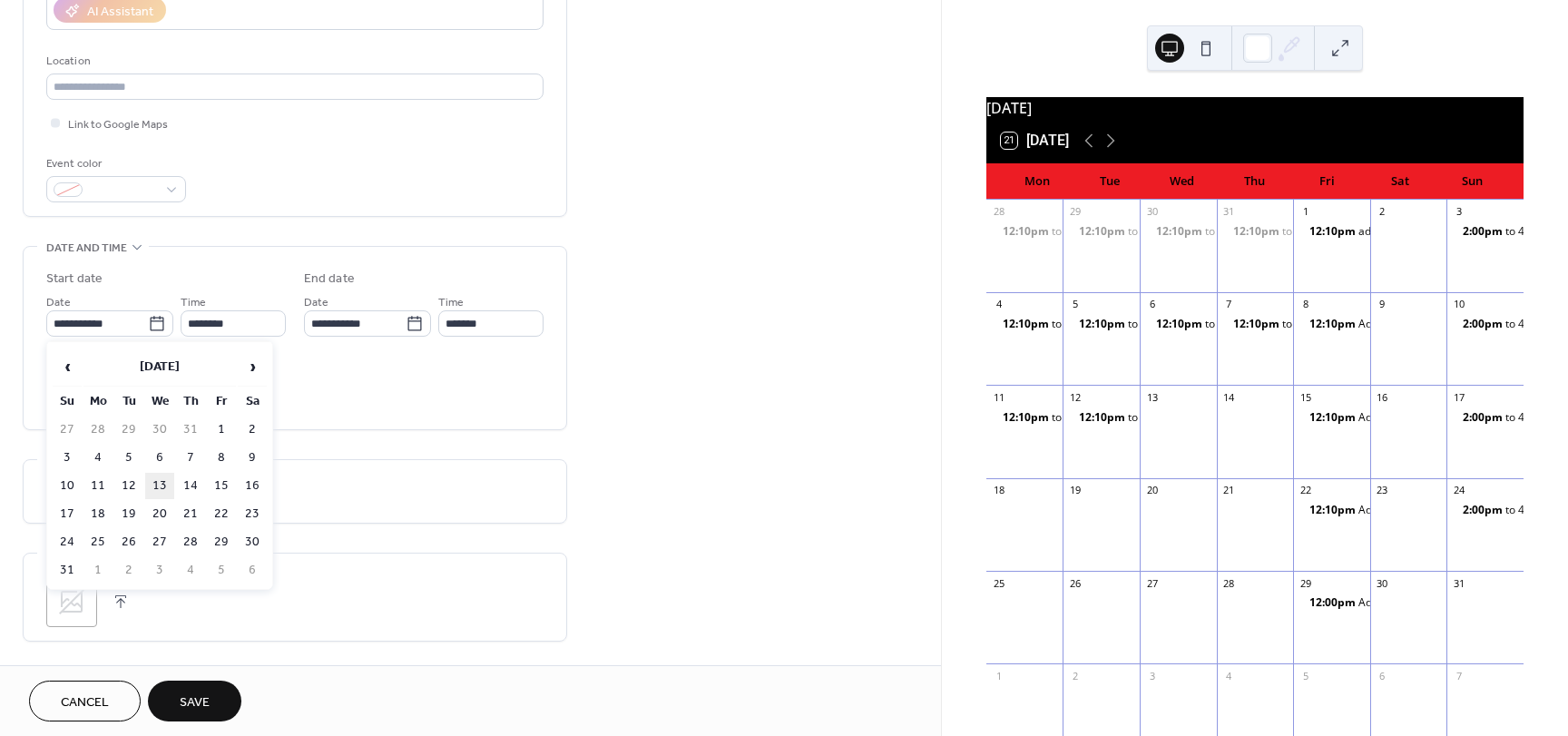 type on "**********" 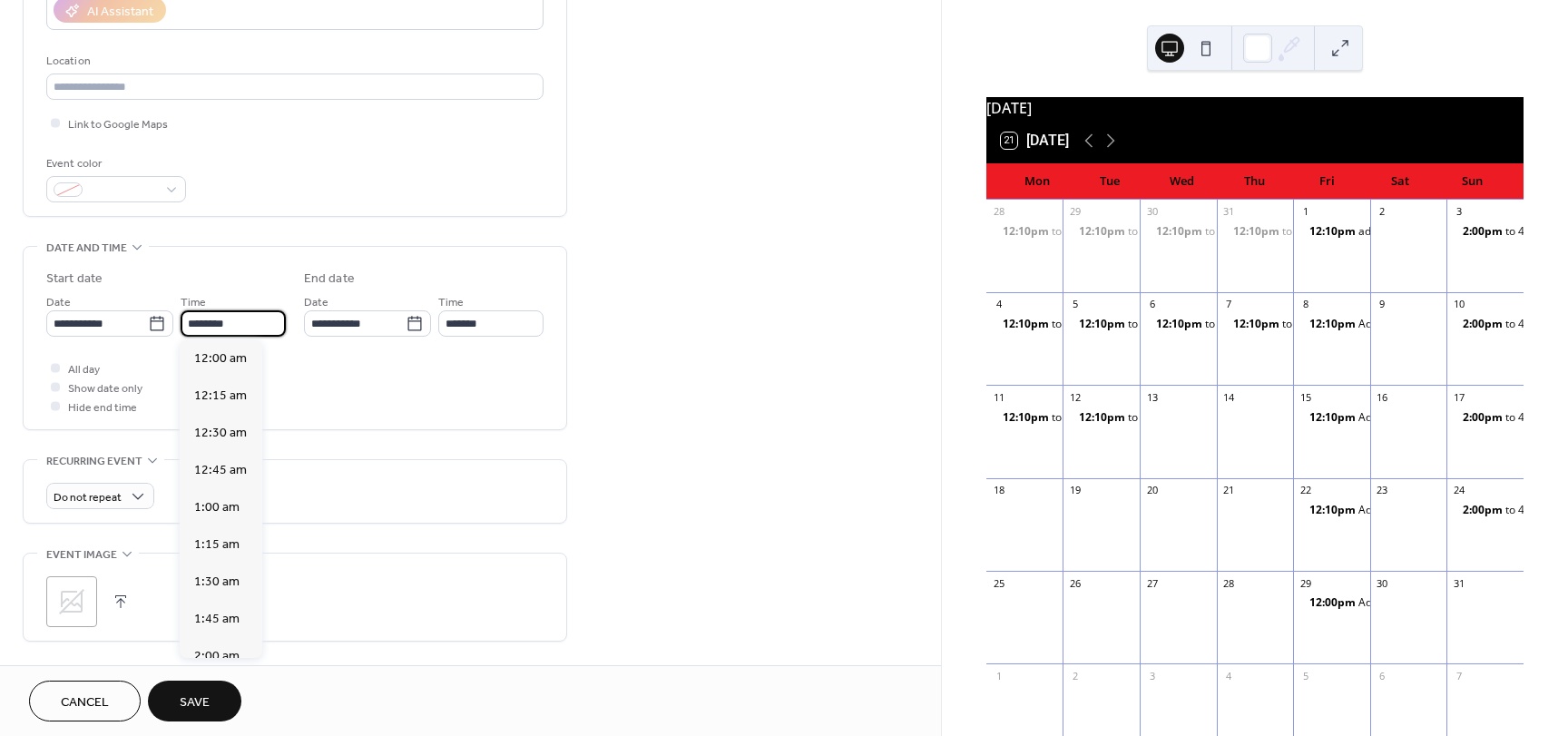 scroll, scrollTop: 1786, scrollLeft: 0, axis: vertical 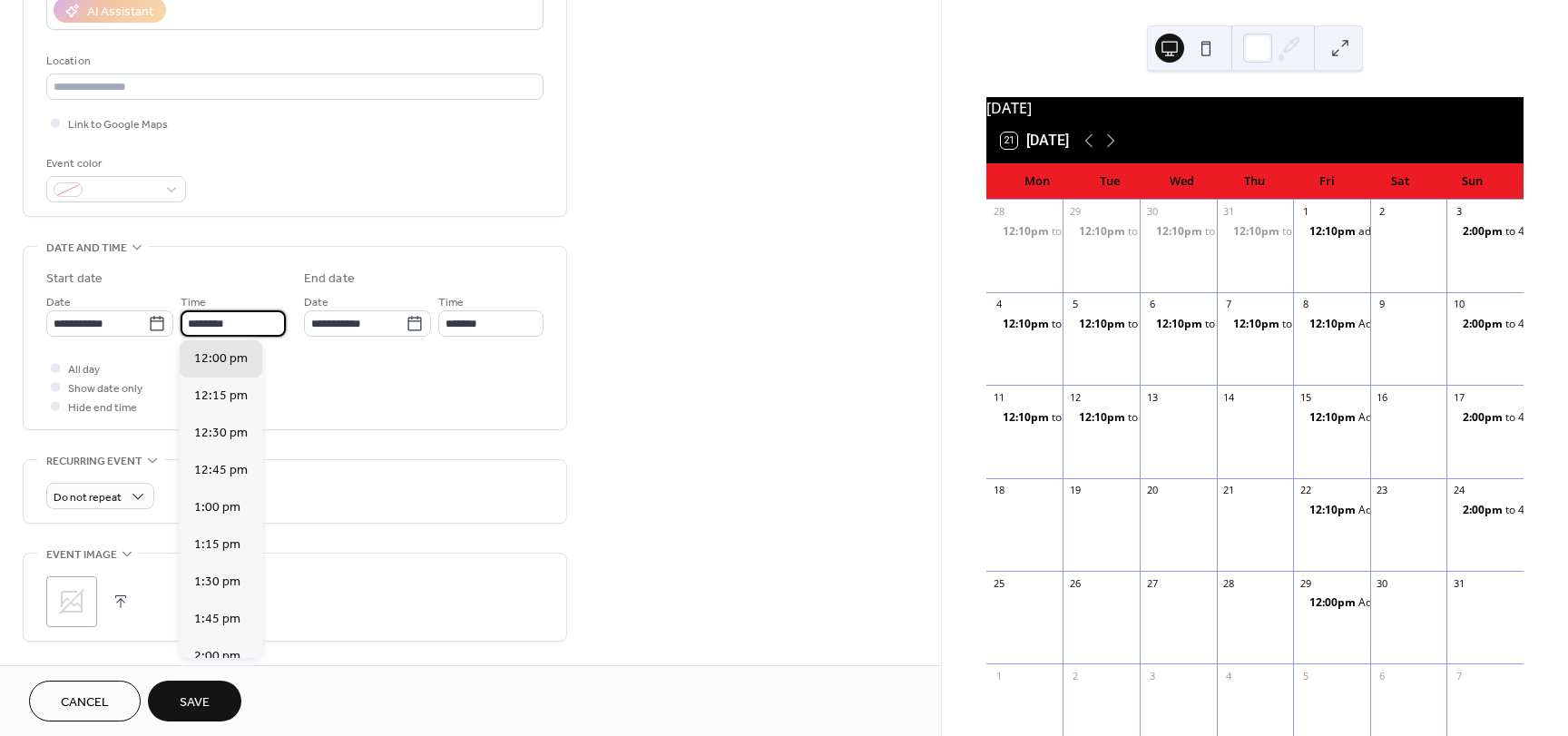 drag, startPoint x: 203, startPoint y: 325, endPoint x: 205, endPoint y: 314, distance: 11.18034 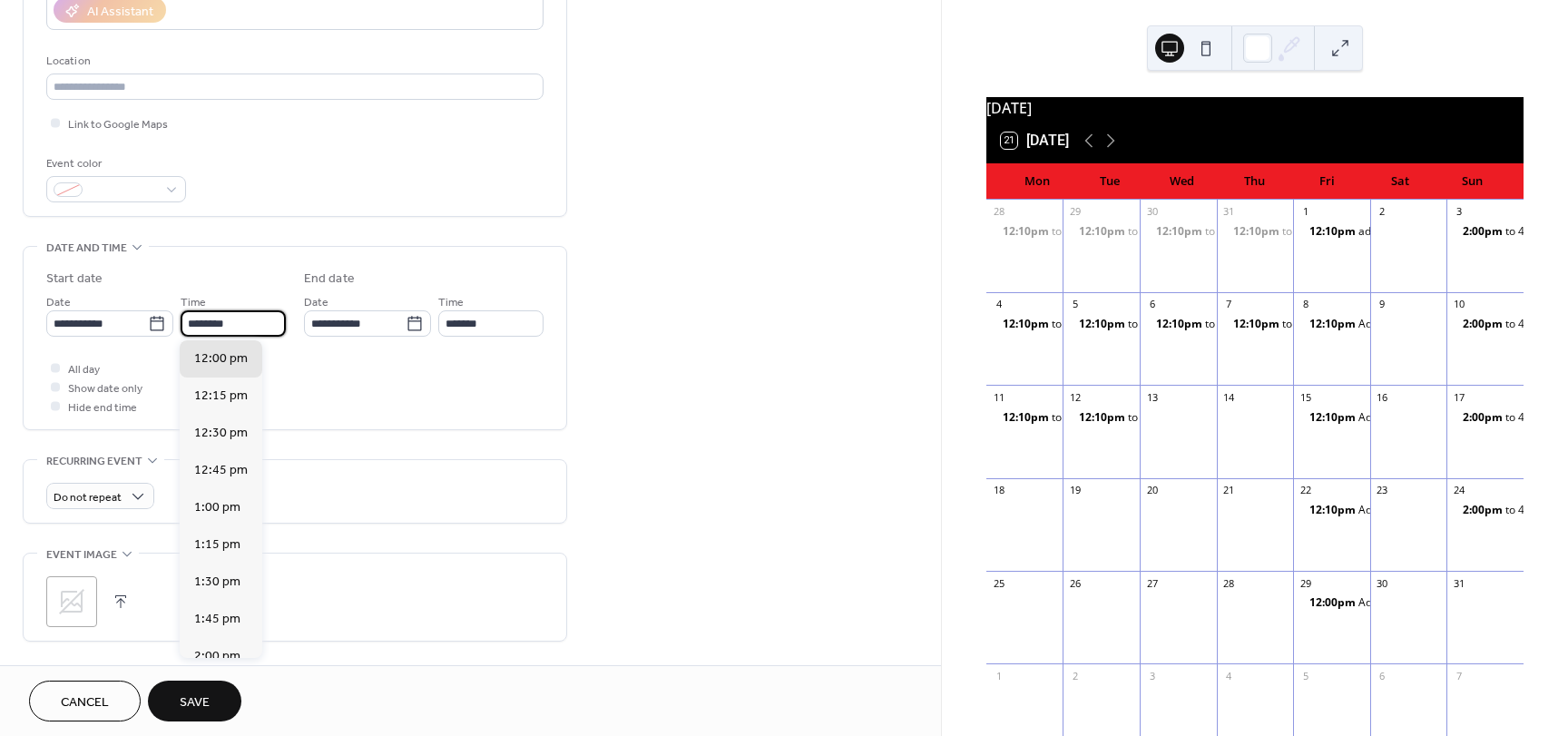 click on "********" at bounding box center [233, 323] 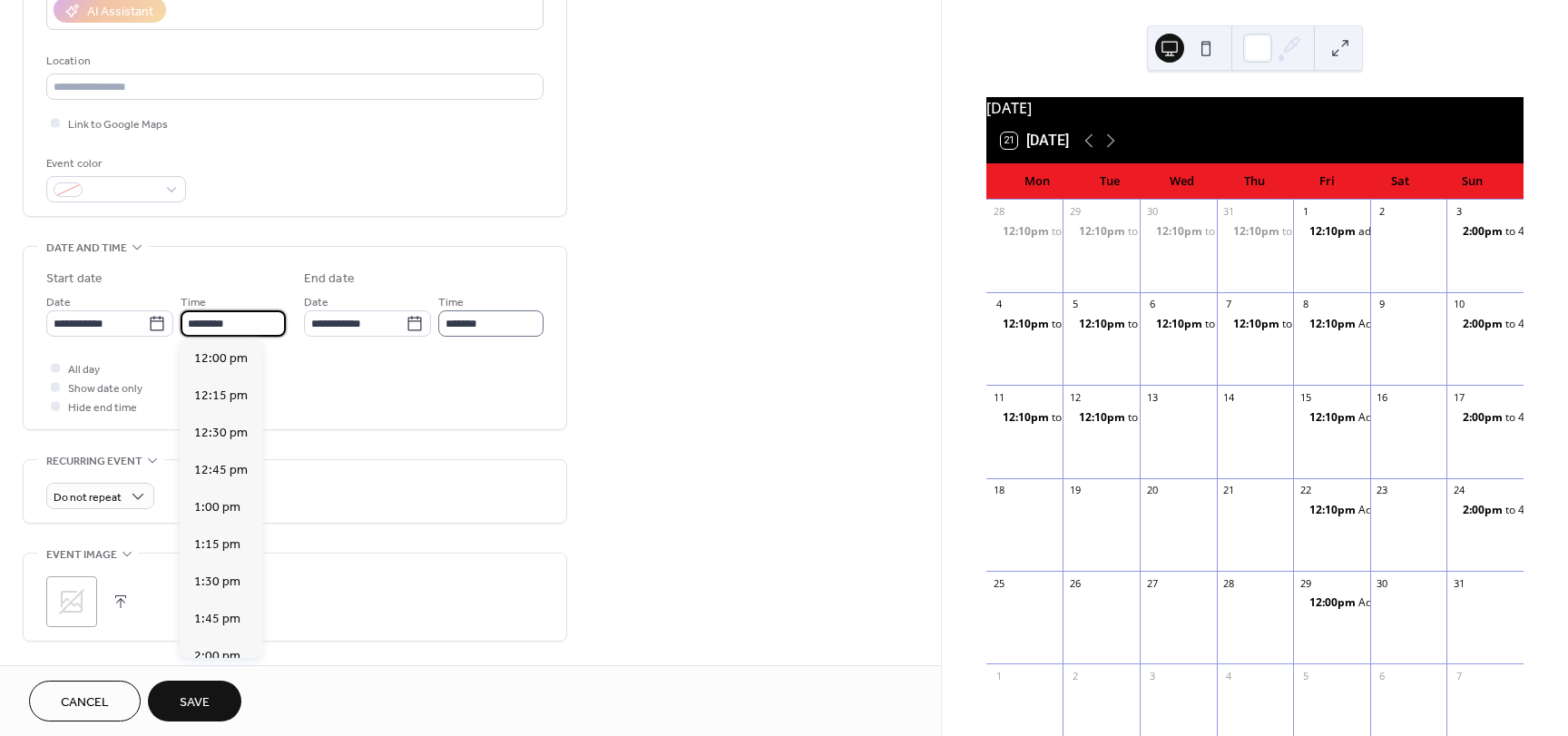 type on "********" 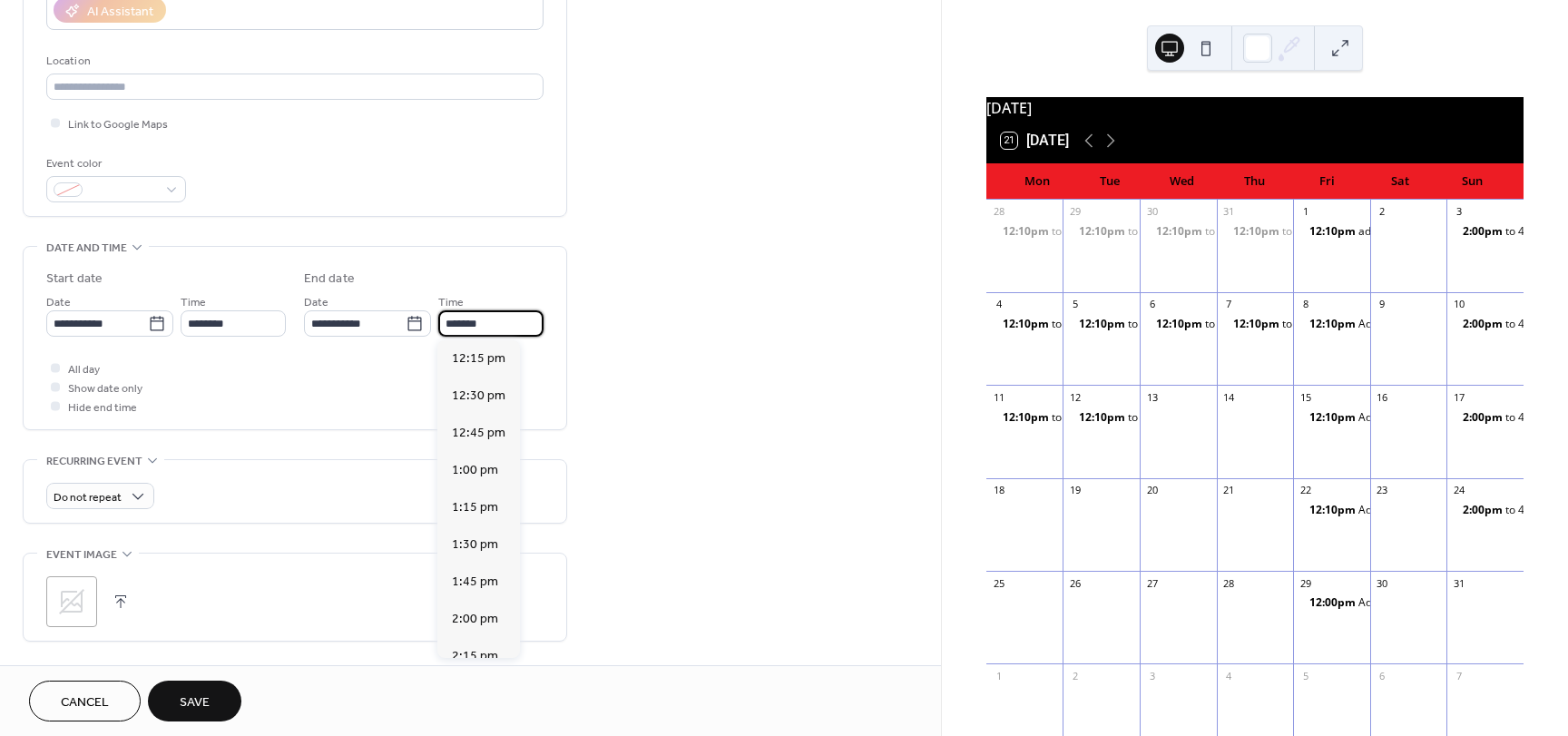 click on "*******" at bounding box center [491, 323] 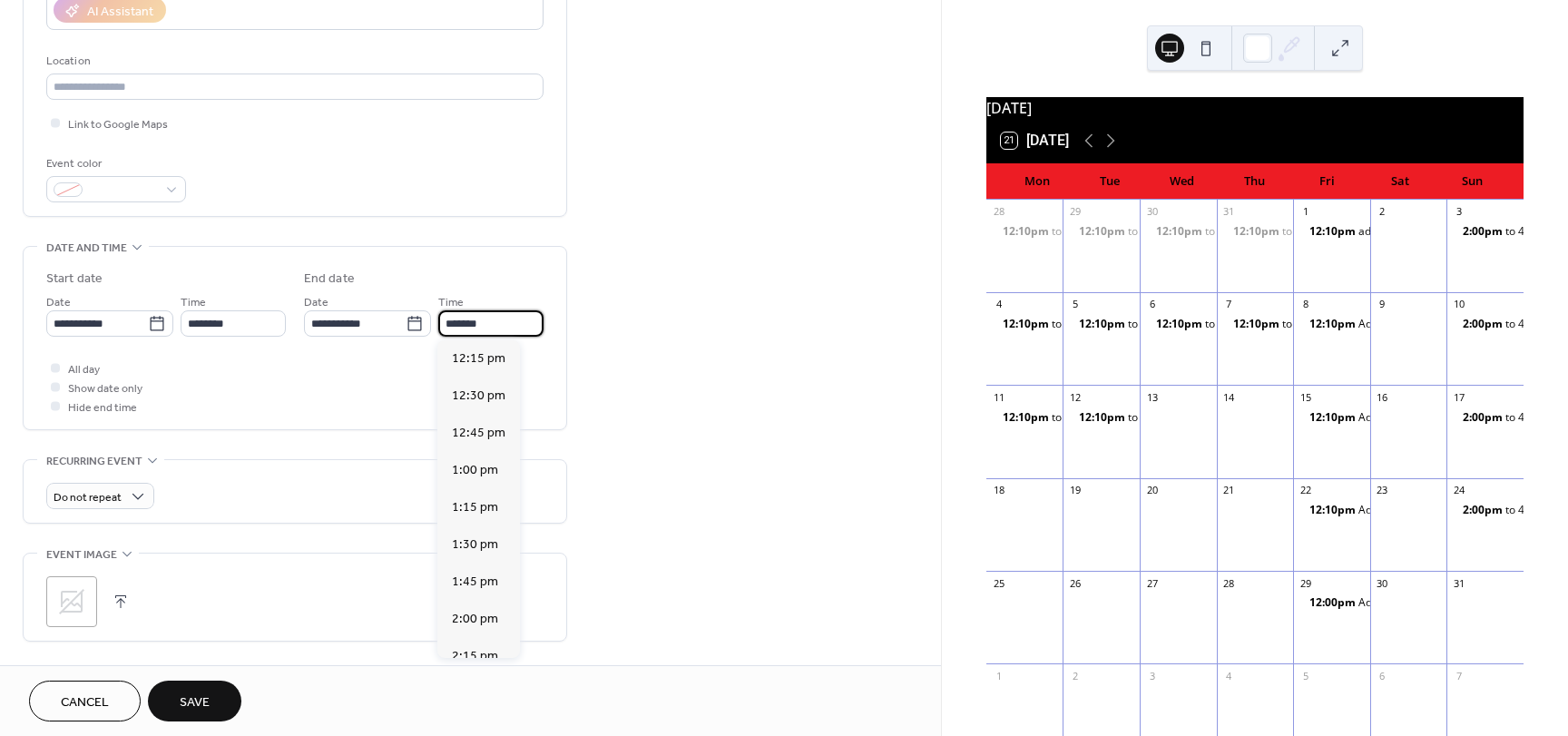 type on "*******" 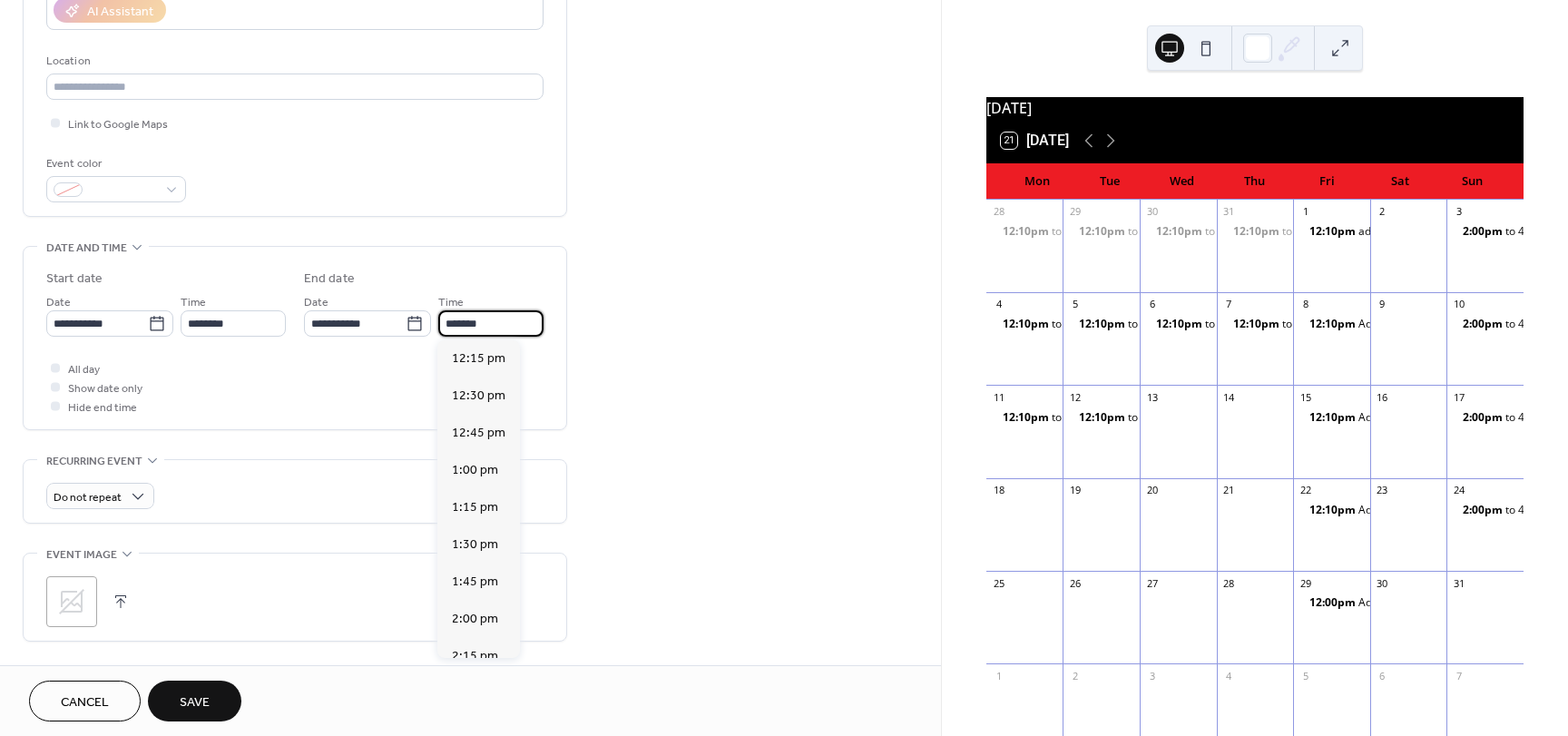 click on "Save" at bounding box center [194, 702] 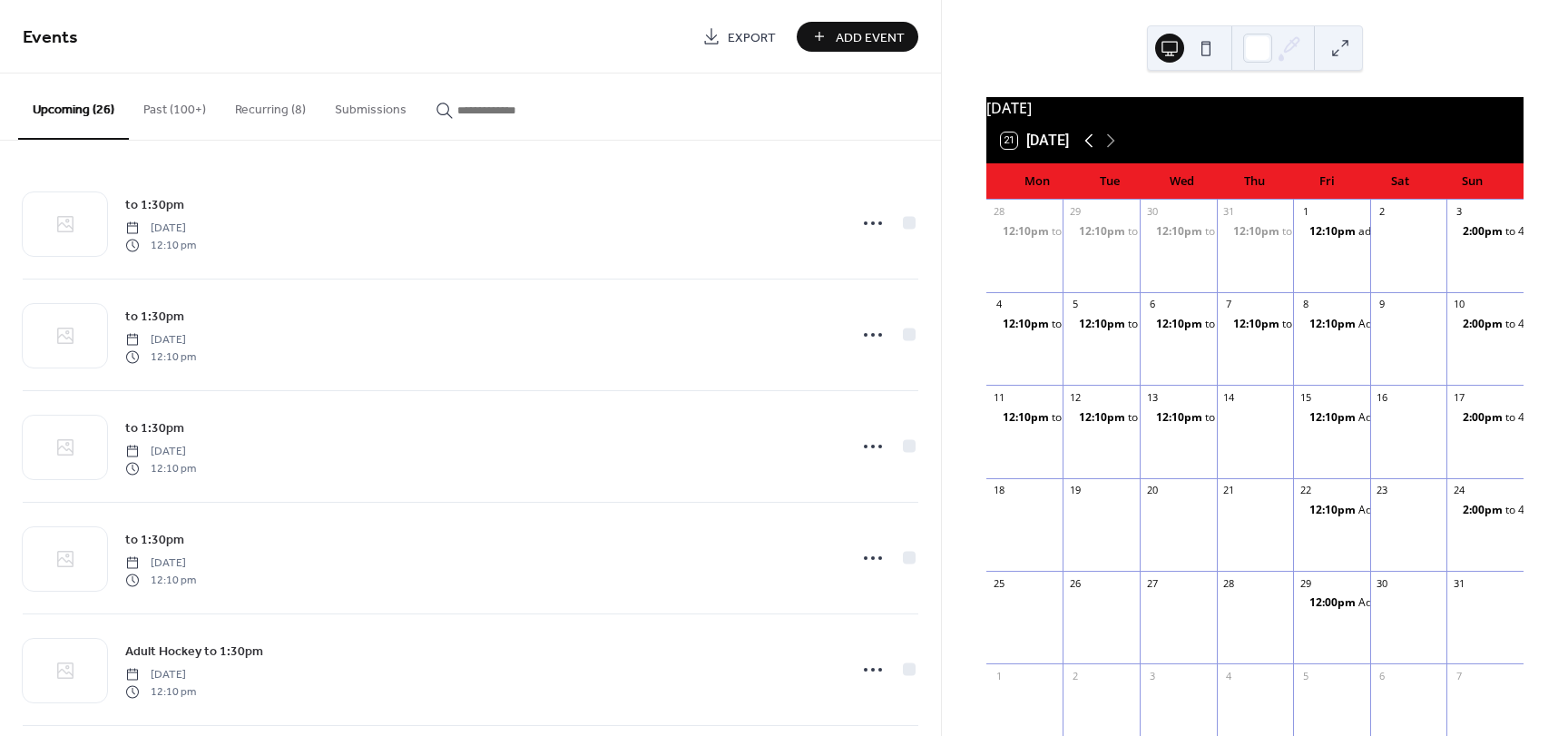 click 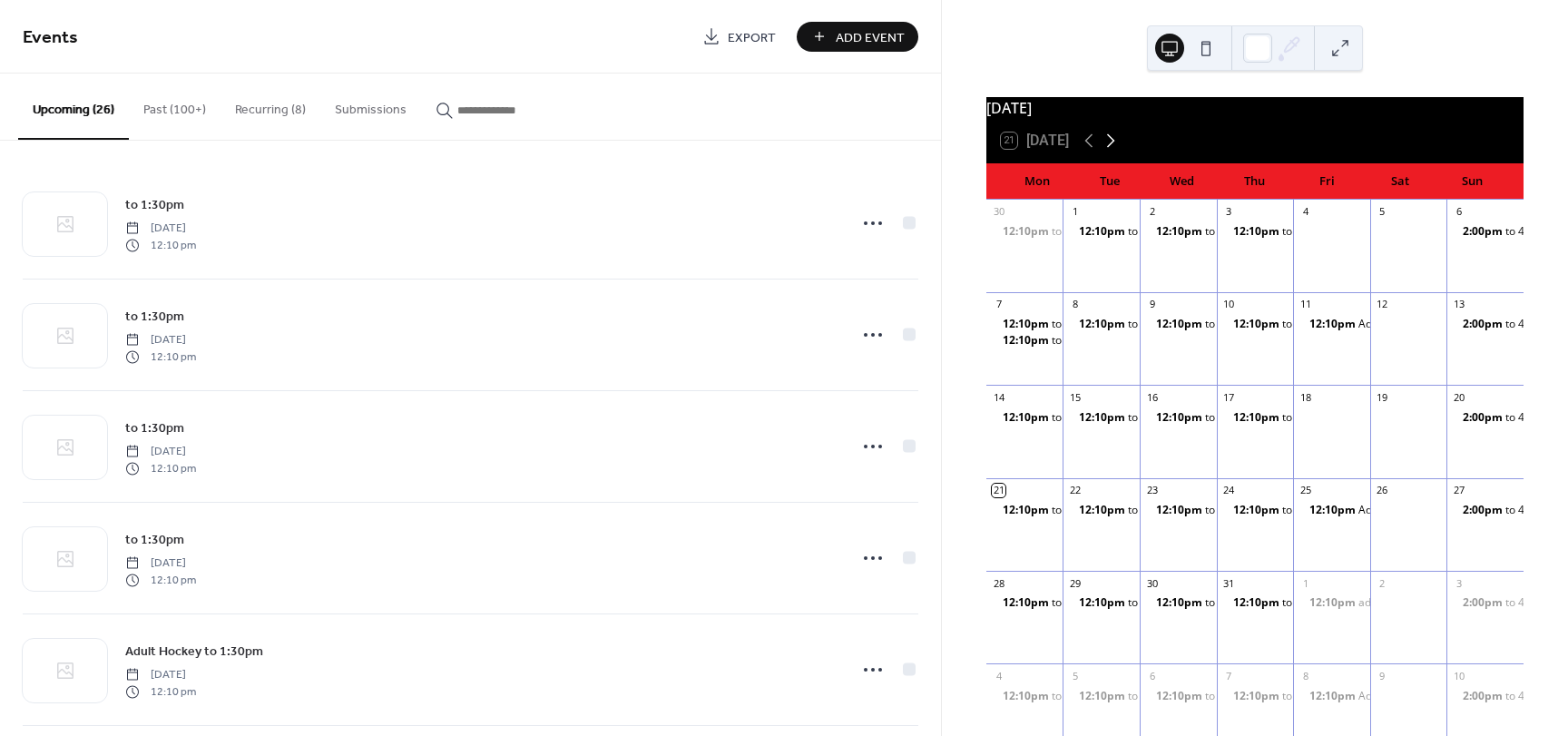 click 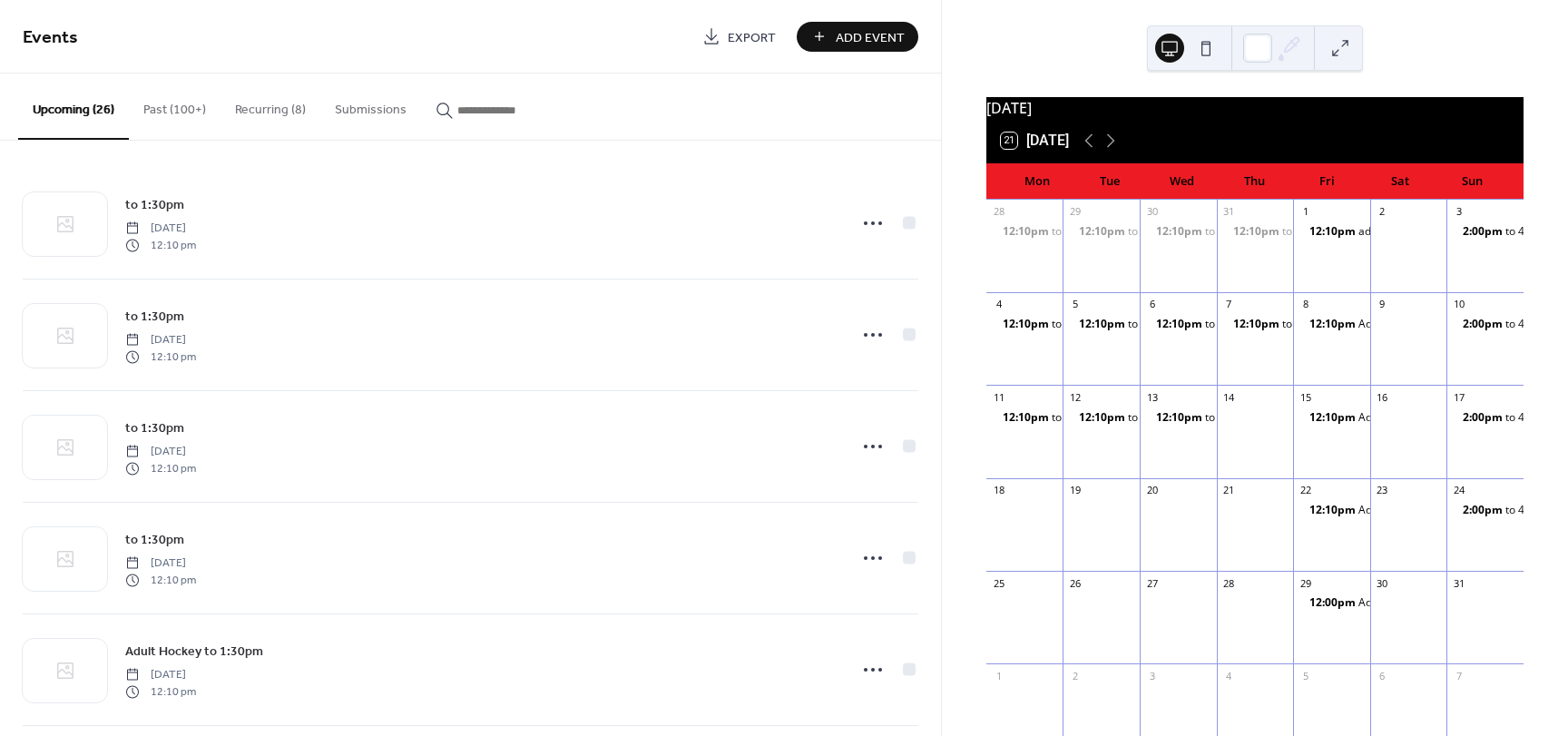 click on "Add Event" at bounding box center (870, 37) 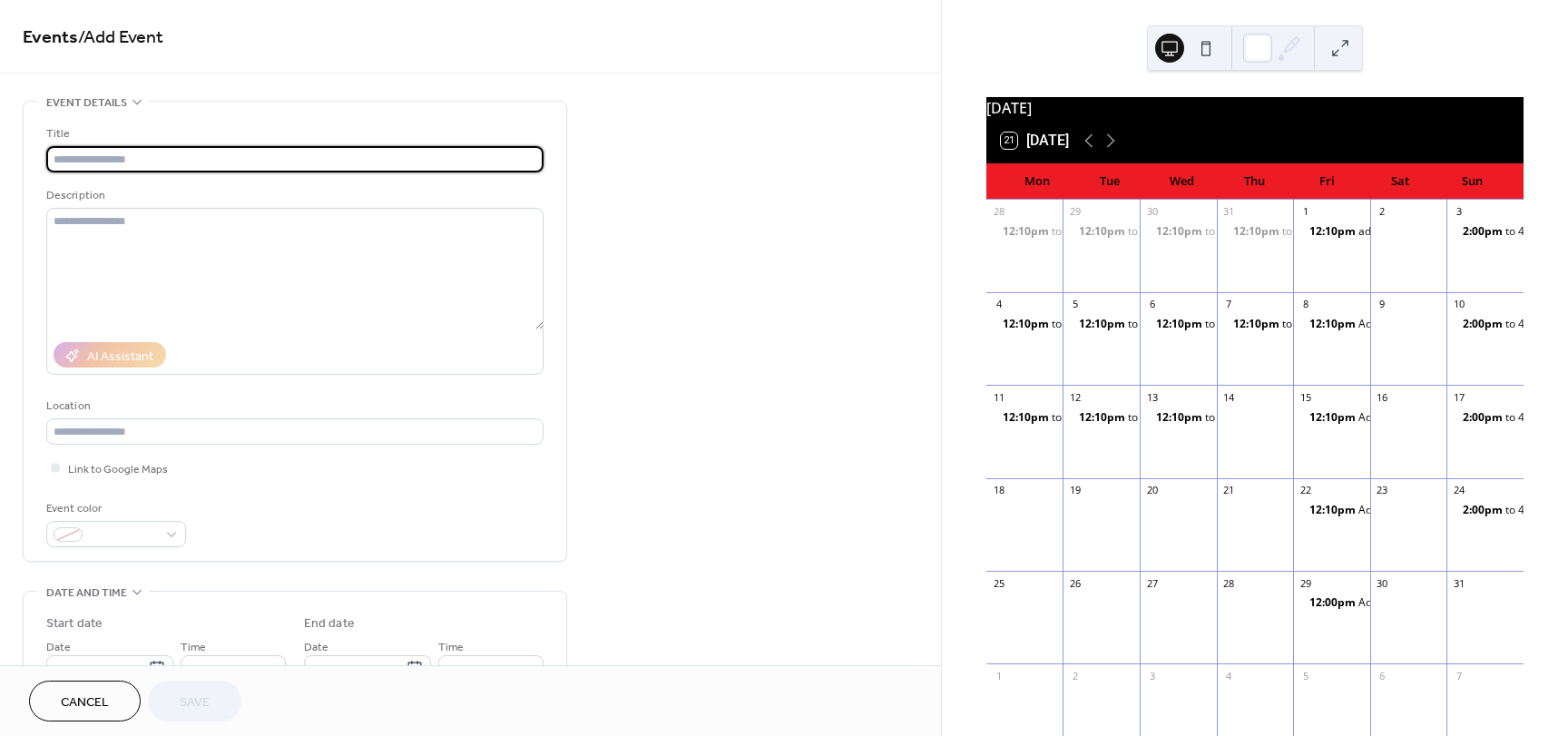 click at bounding box center [295, 159] 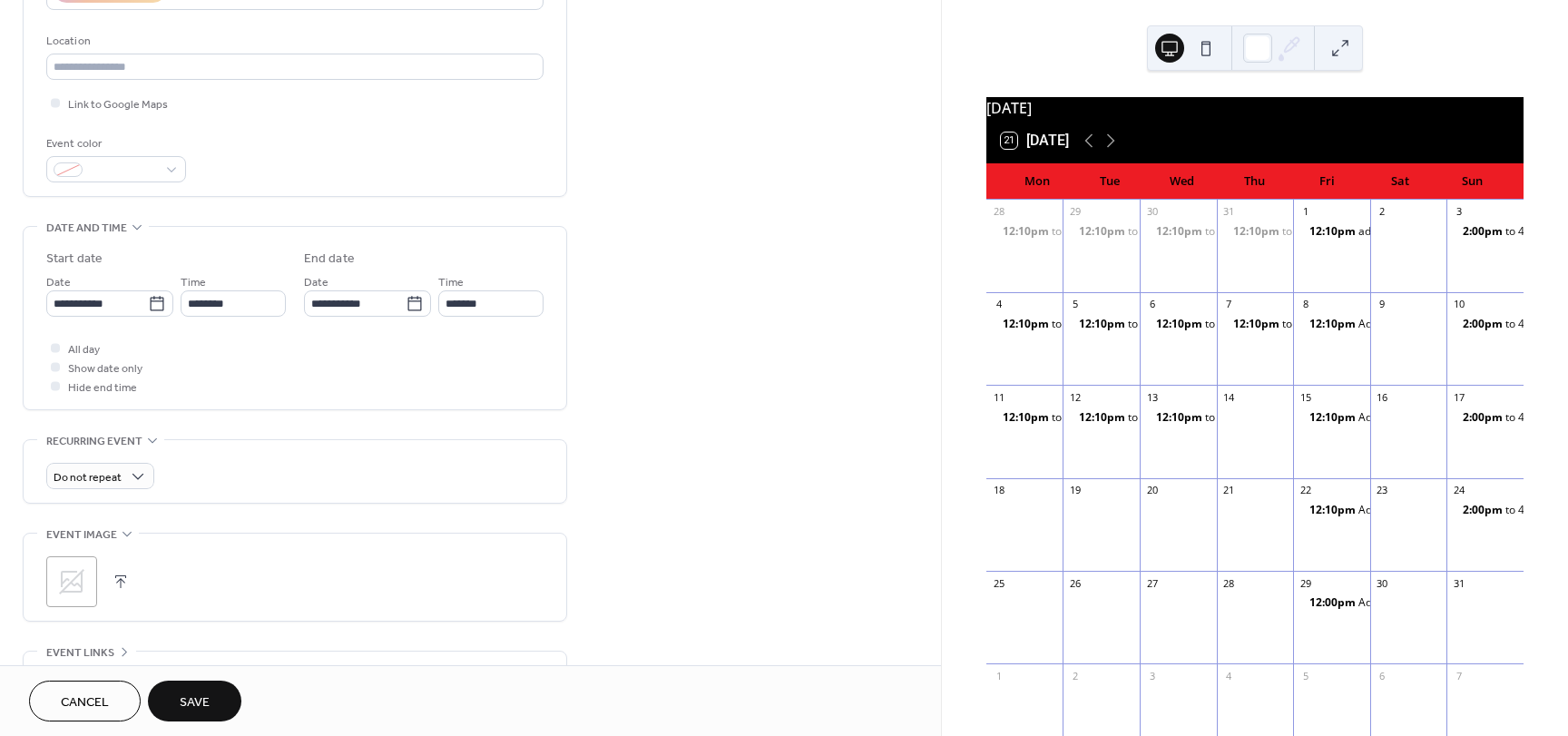 scroll, scrollTop: 367, scrollLeft: 0, axis: vertical 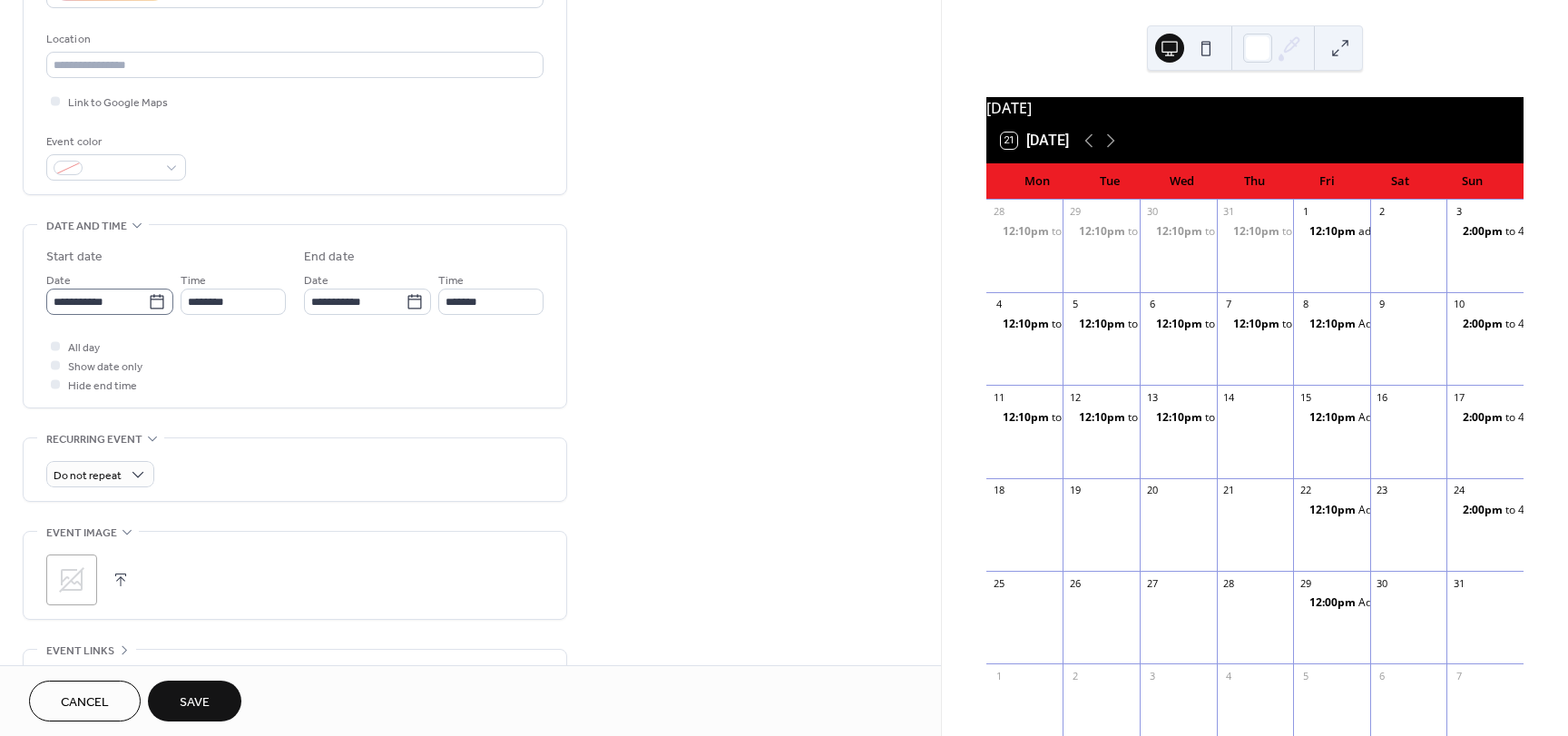 type on "*********" 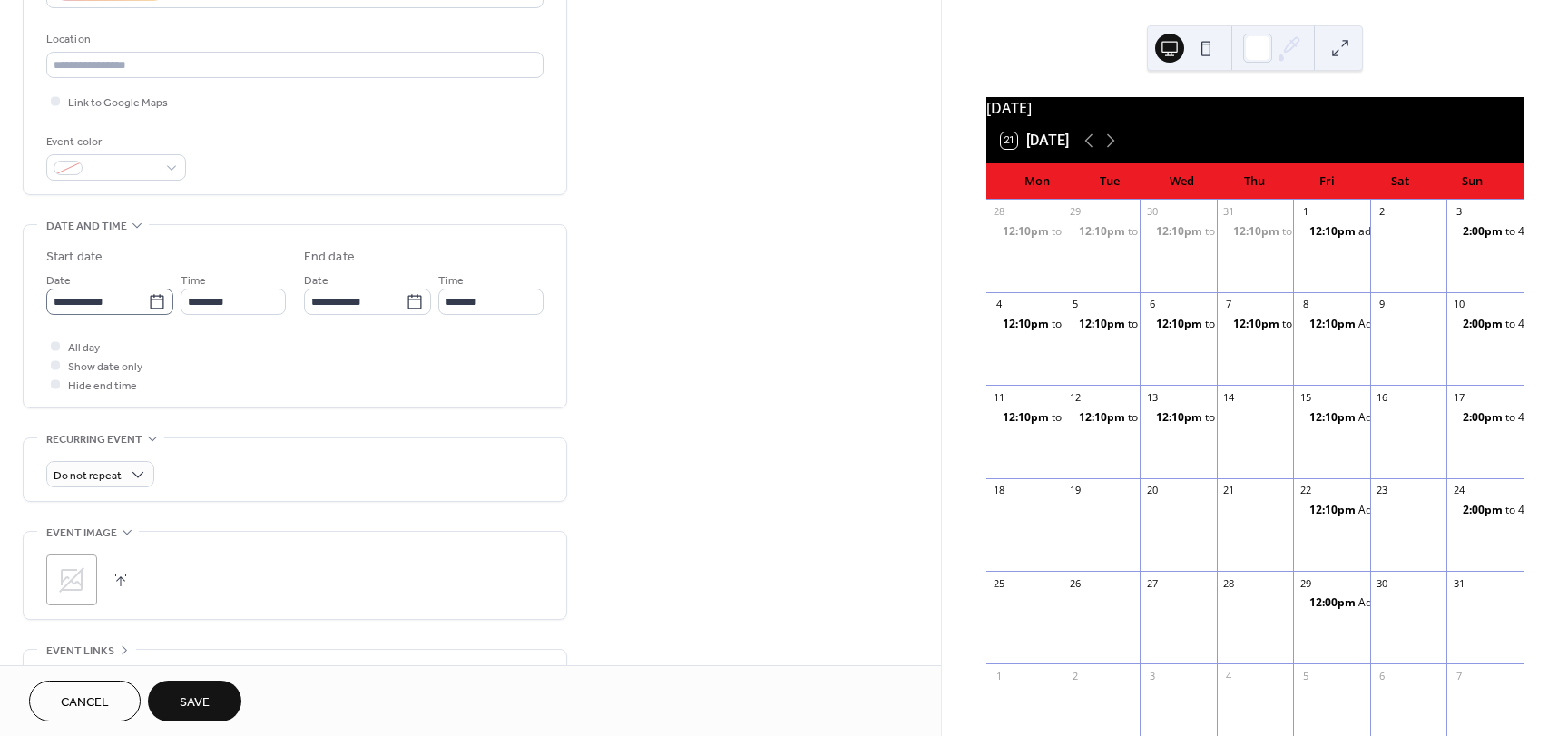 click 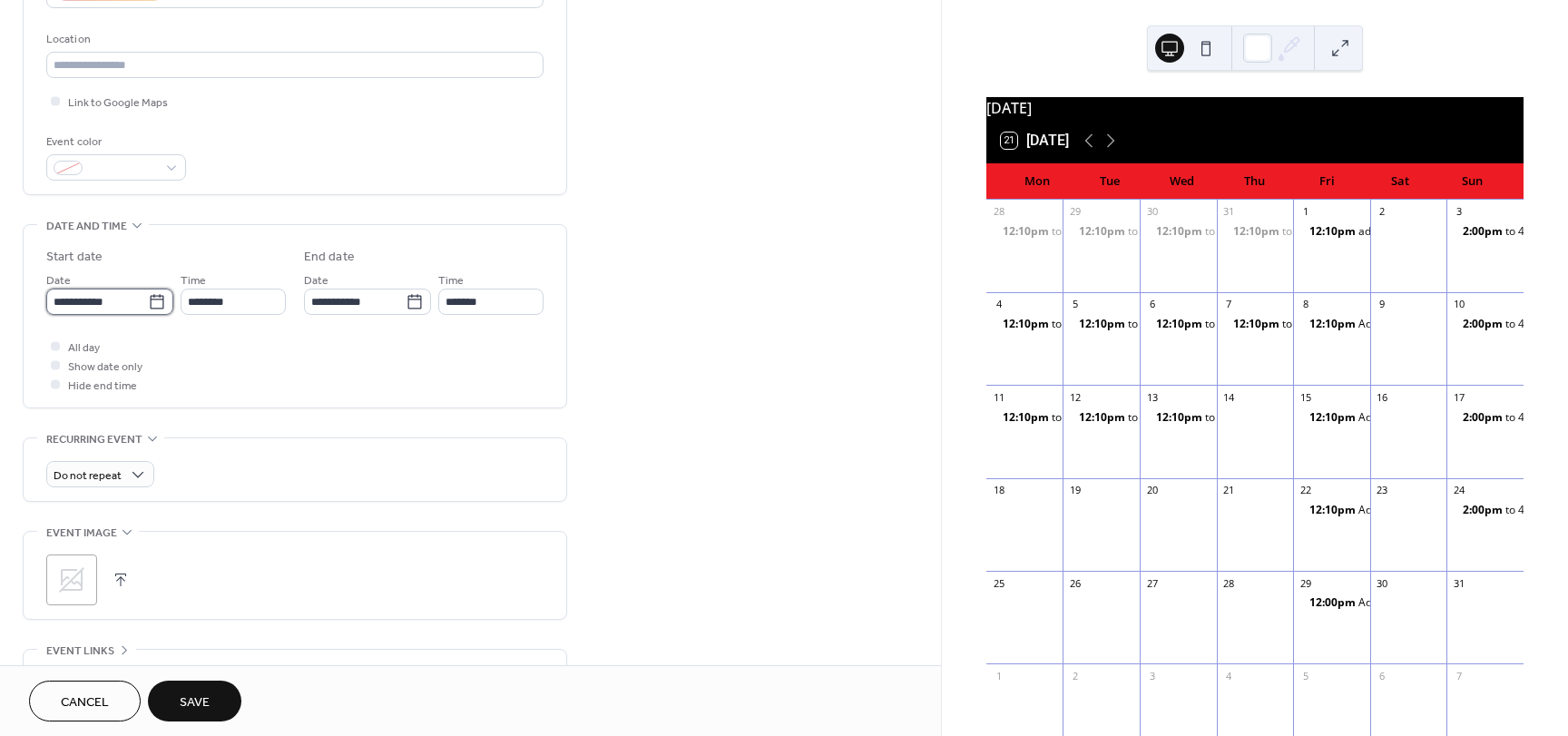 click on "**********" at bounding box center (97, 301) 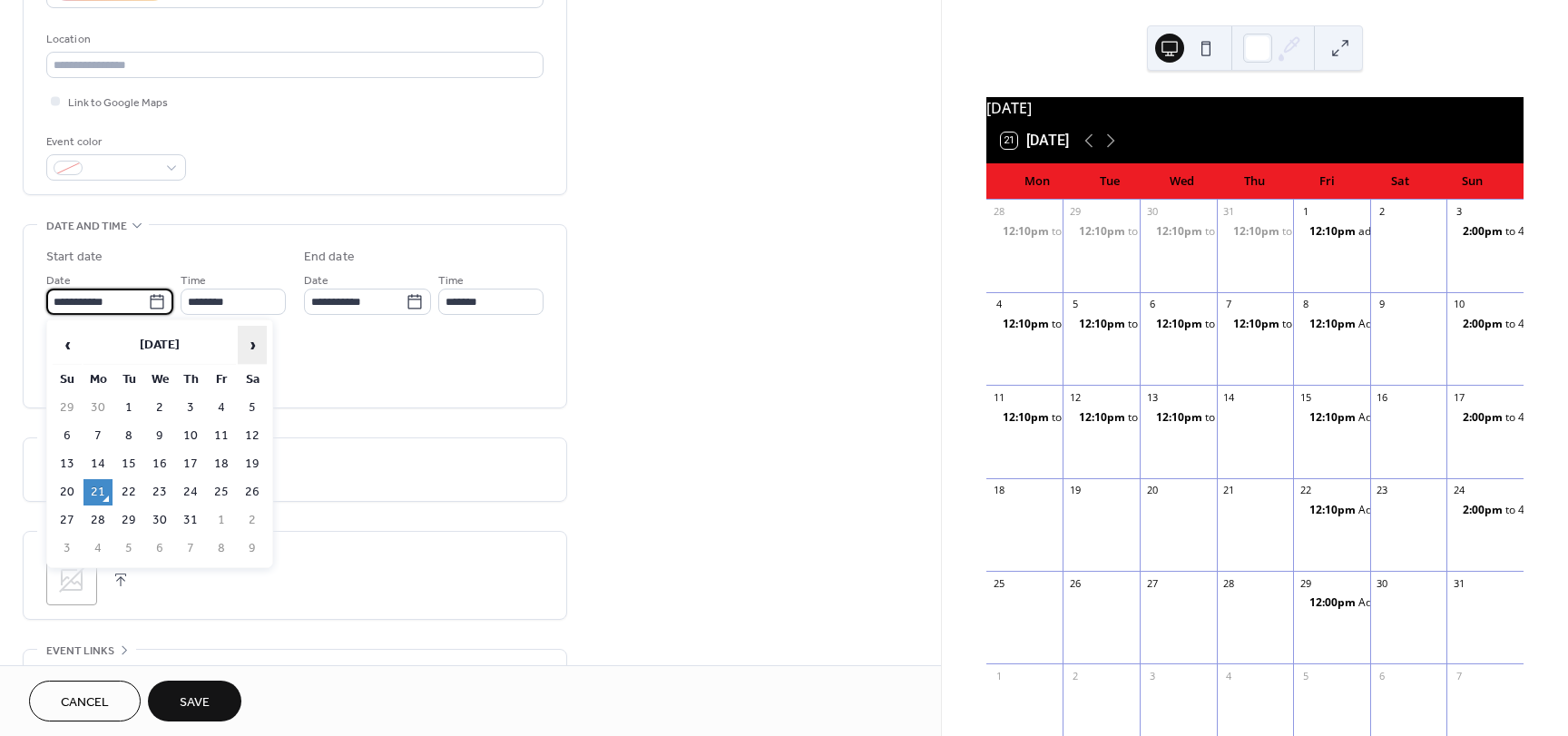 click on "›" at bounding box center [252, 345] 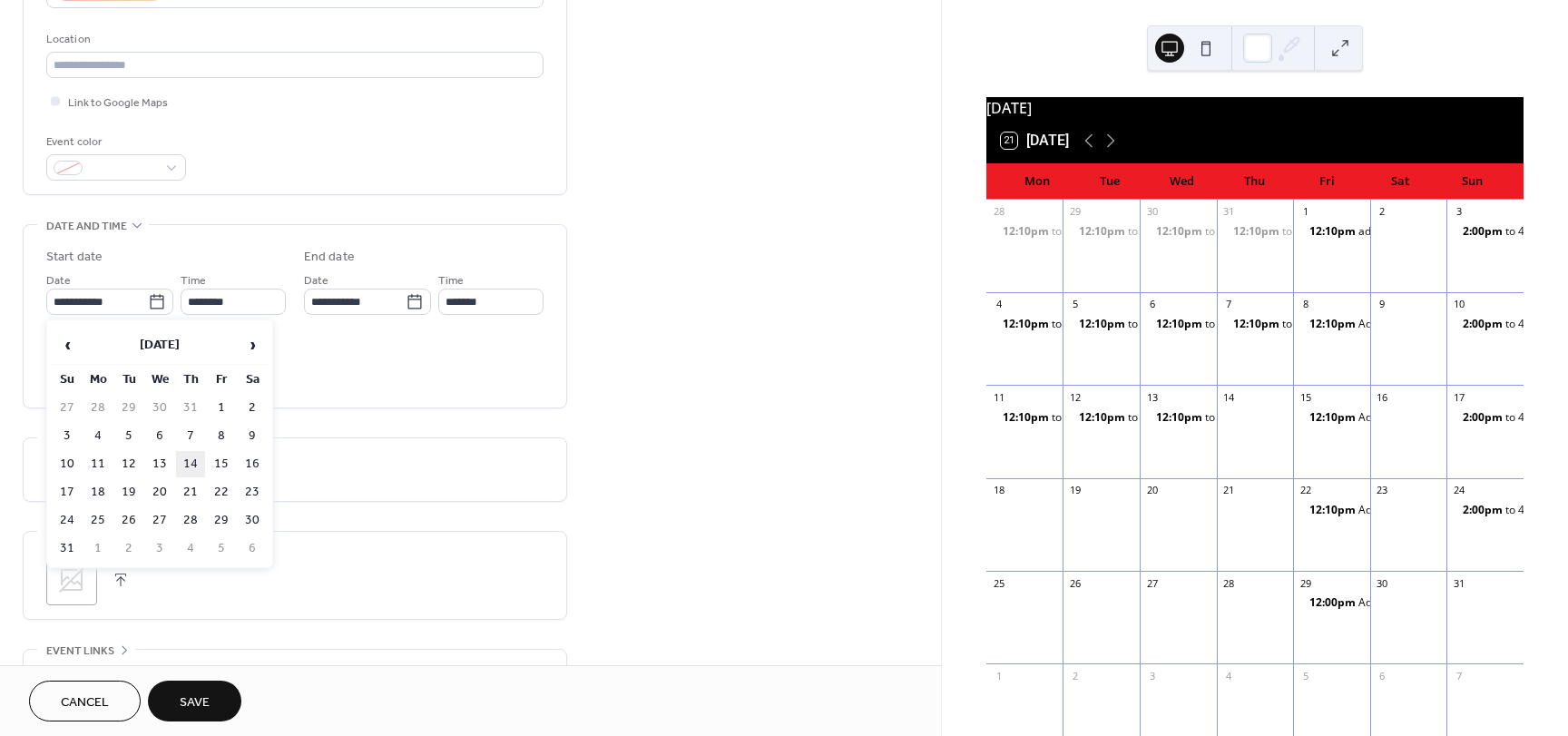 click on "14" at bounding box center [191, 464] 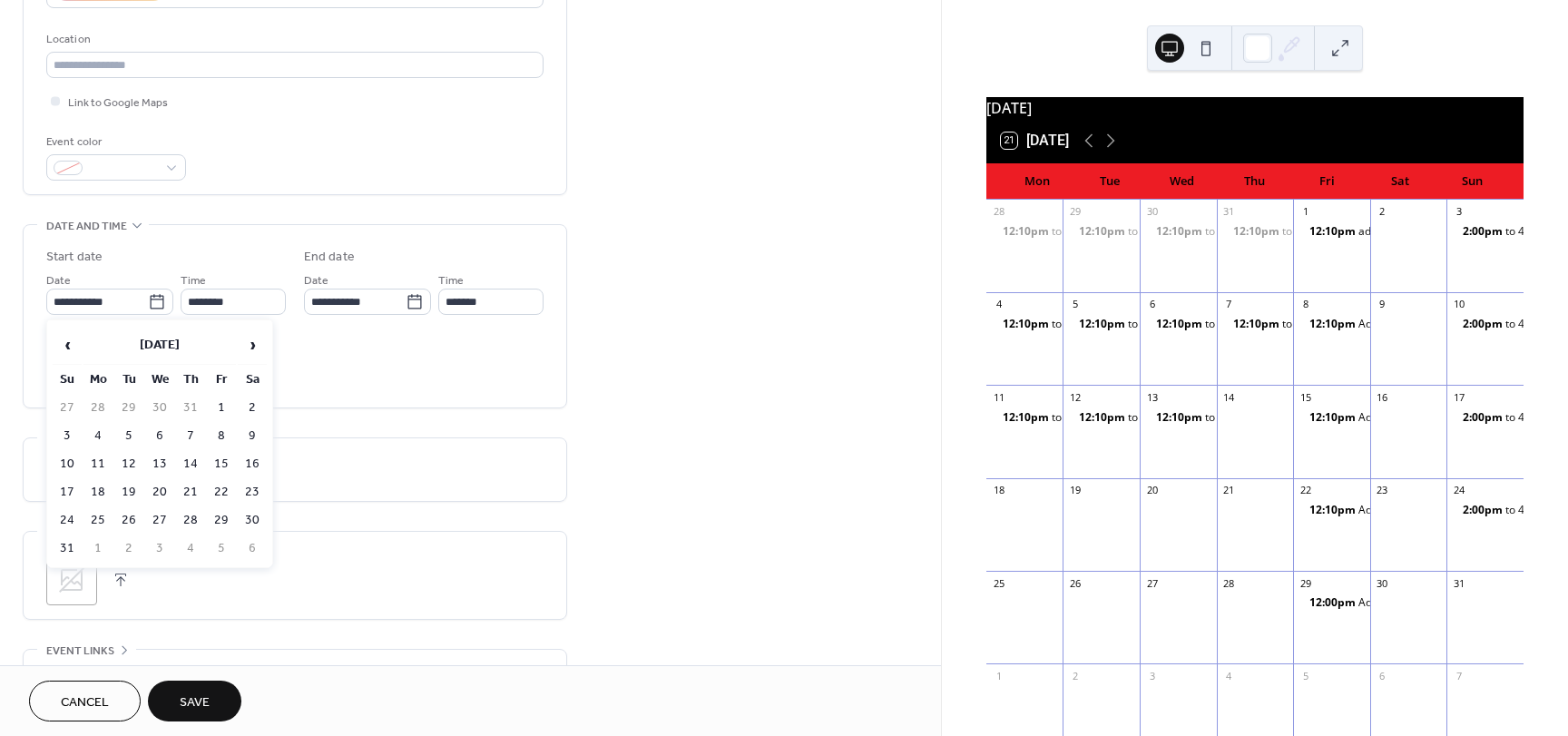 type on "**********" 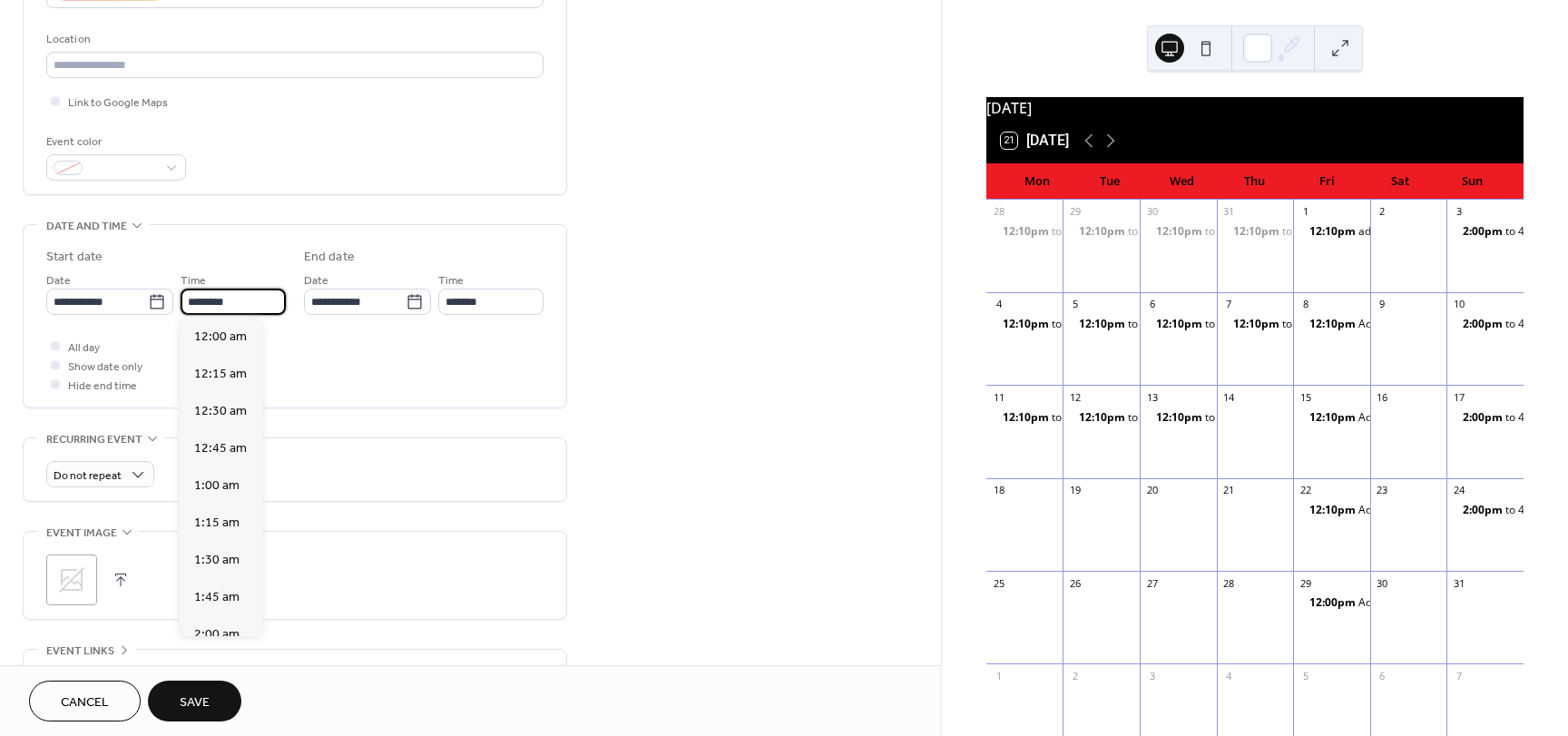 scroll, scrollTop: 1786, scrollLeft: 0, axis: vertical 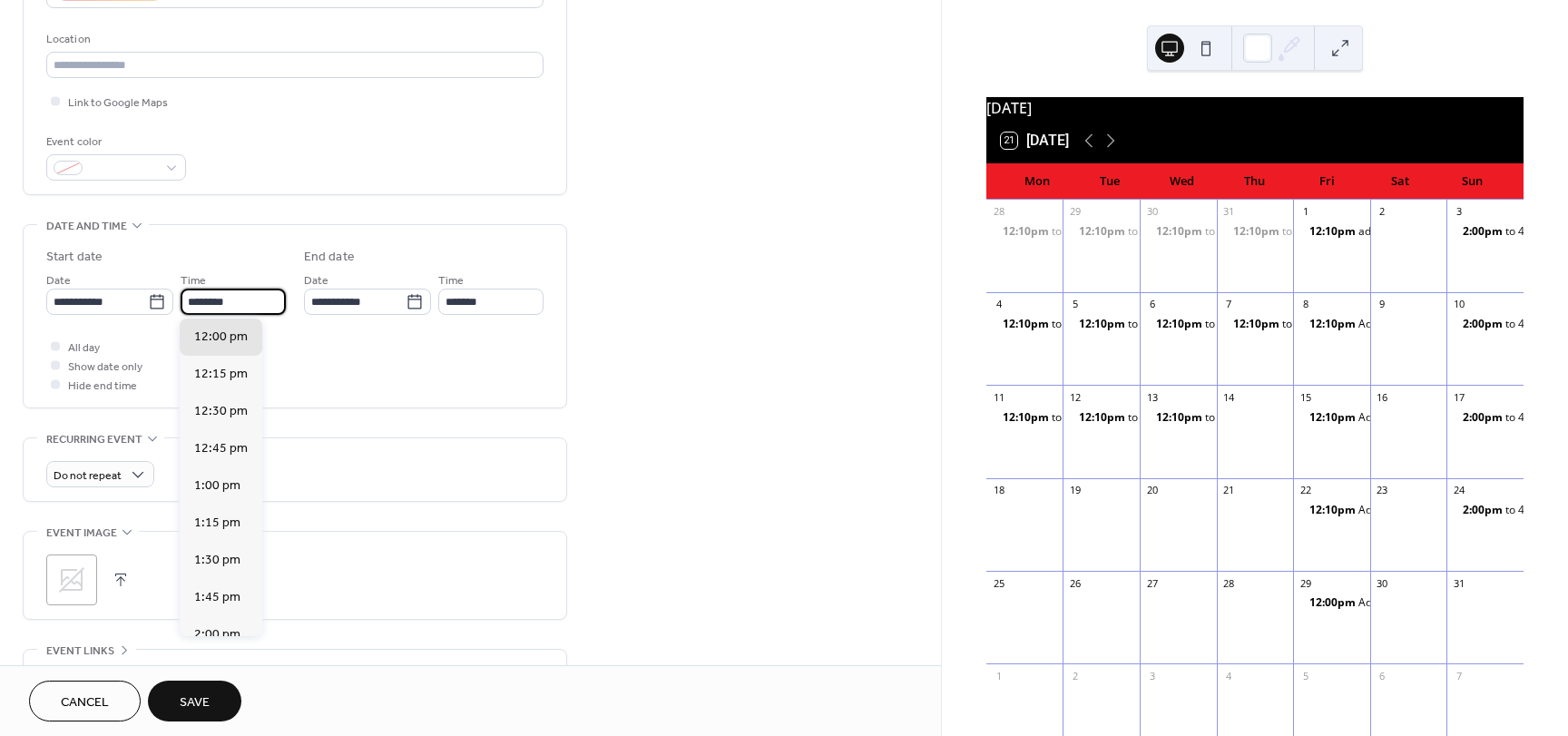 click on "********" at bounding box center [233, 301] 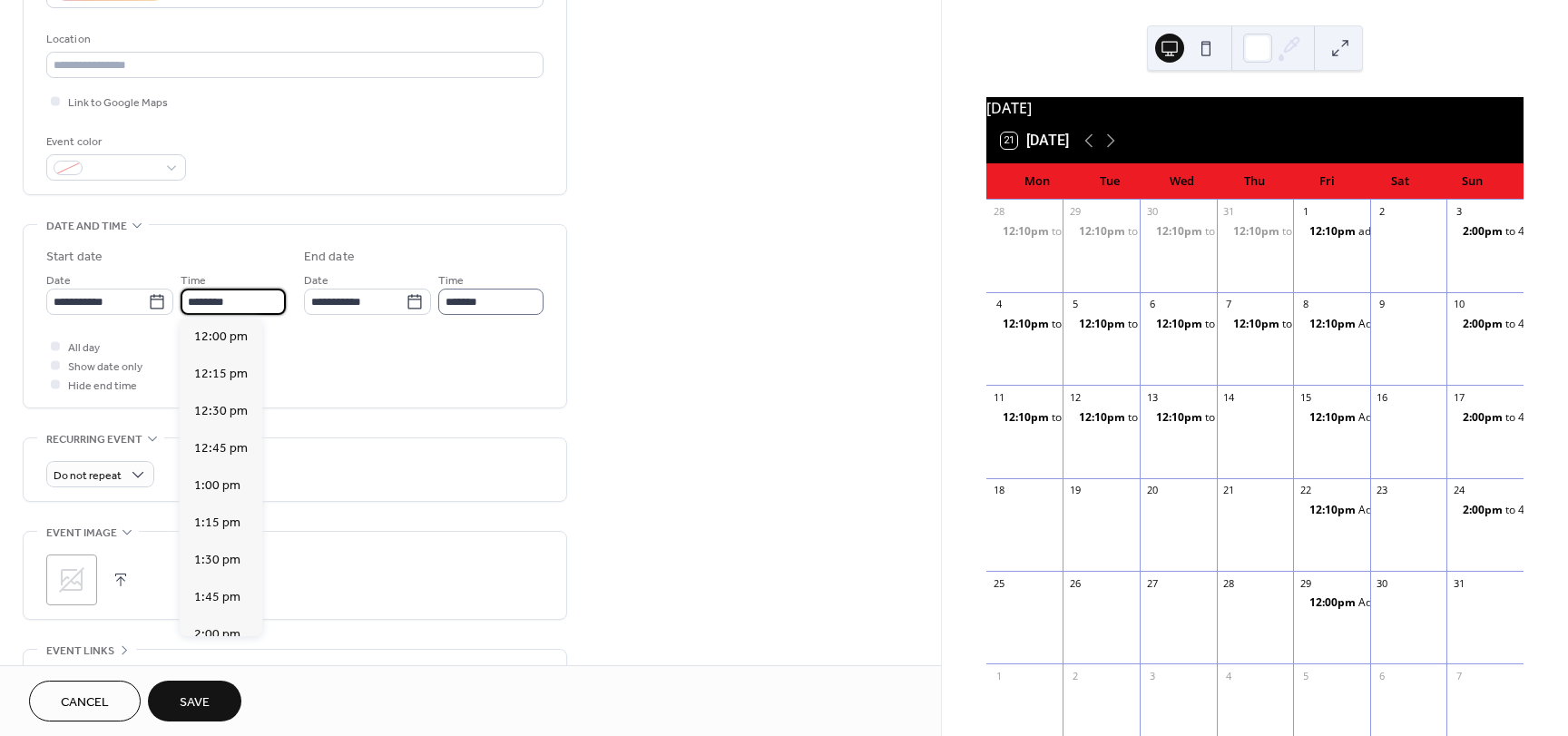 type on "********" 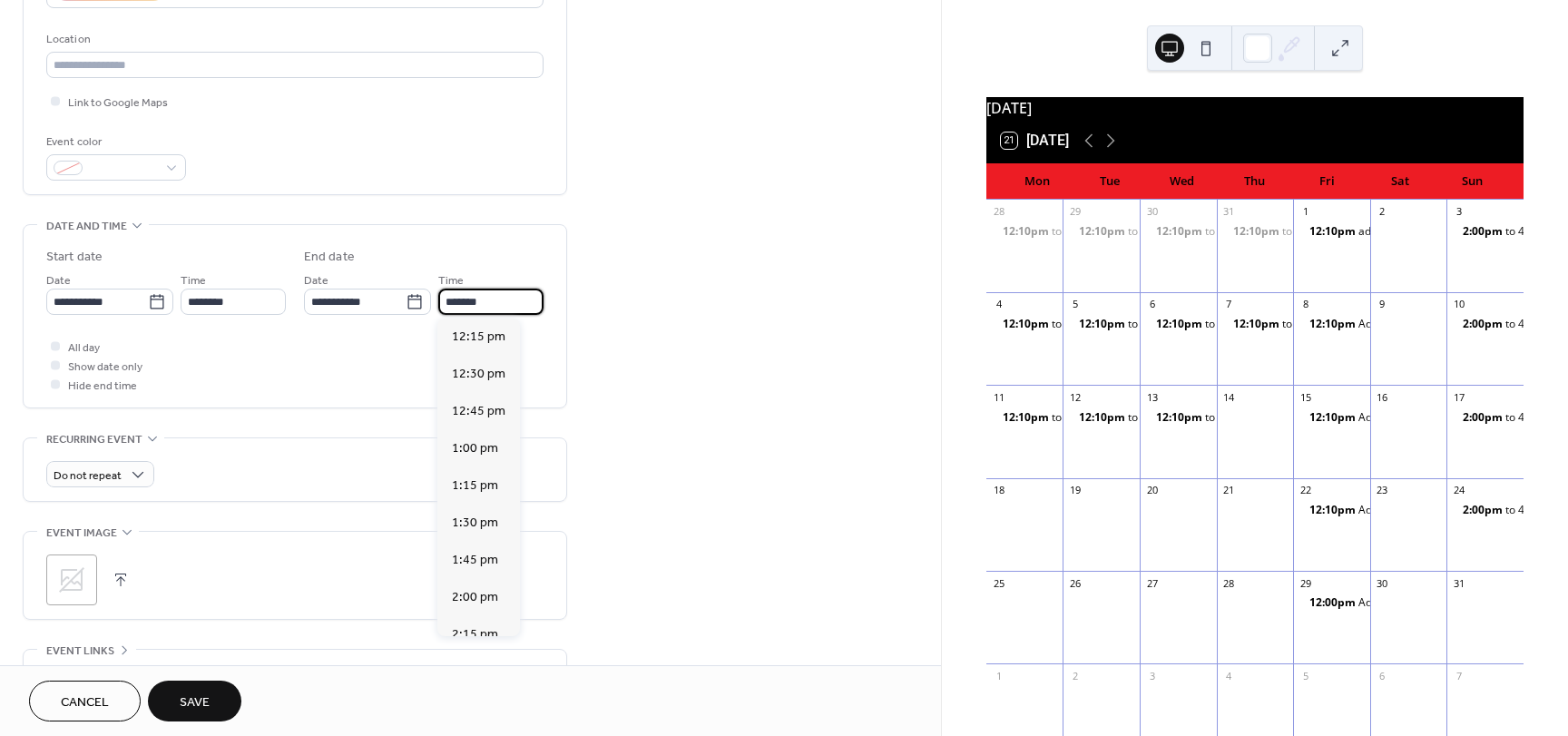 click on "*******" at bounding box center [491, 301] 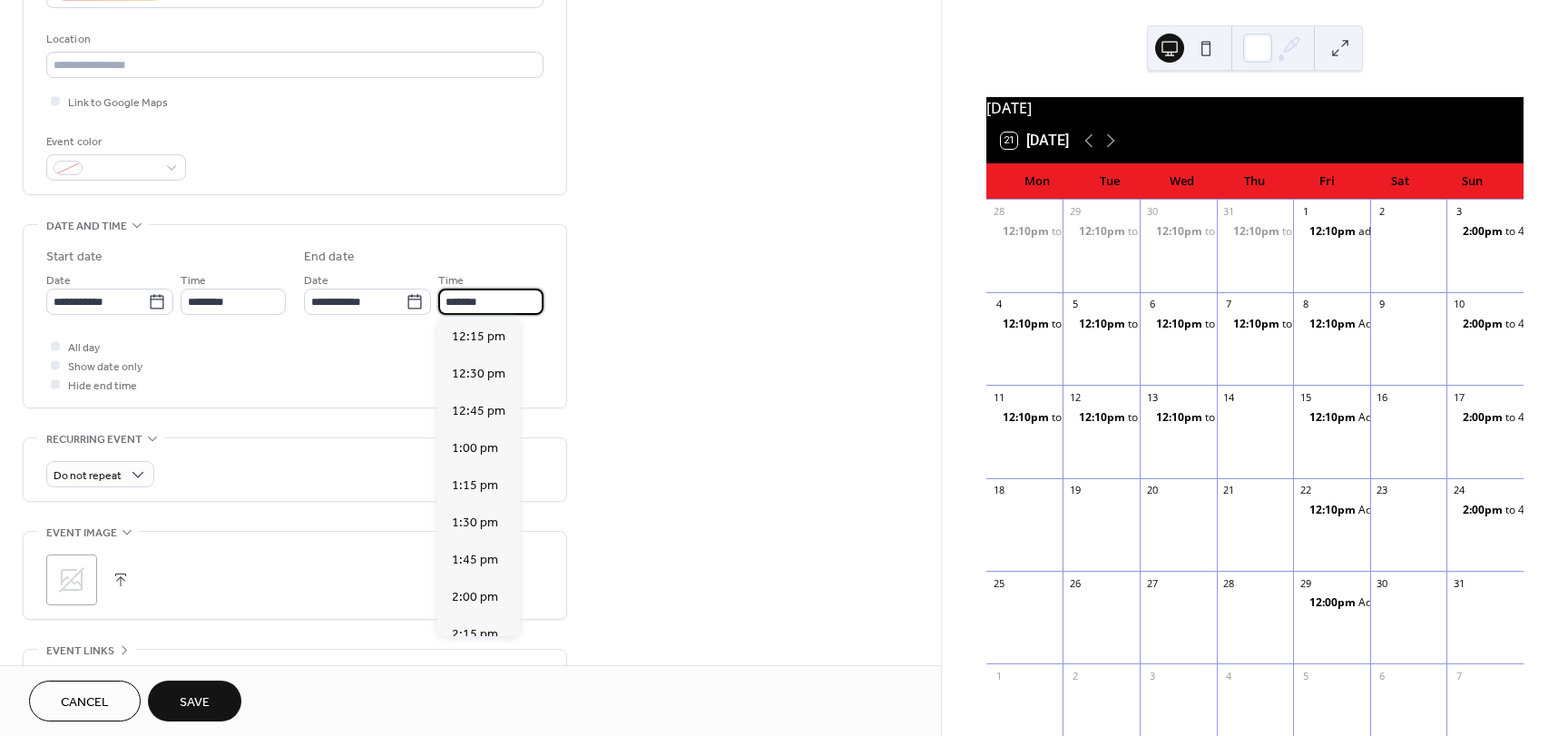 type on "*******" 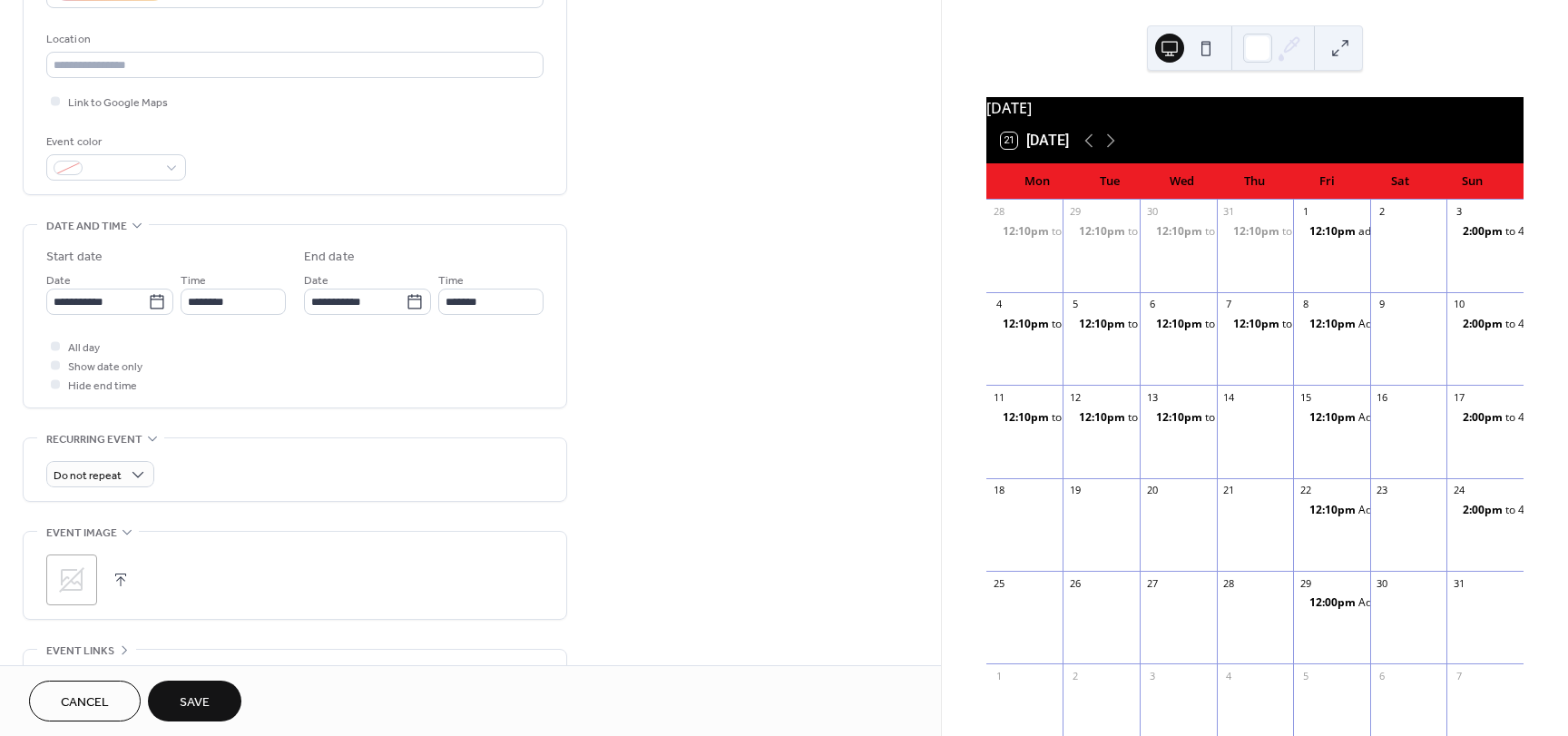 click on "**********" at bounding box center (470, 287) 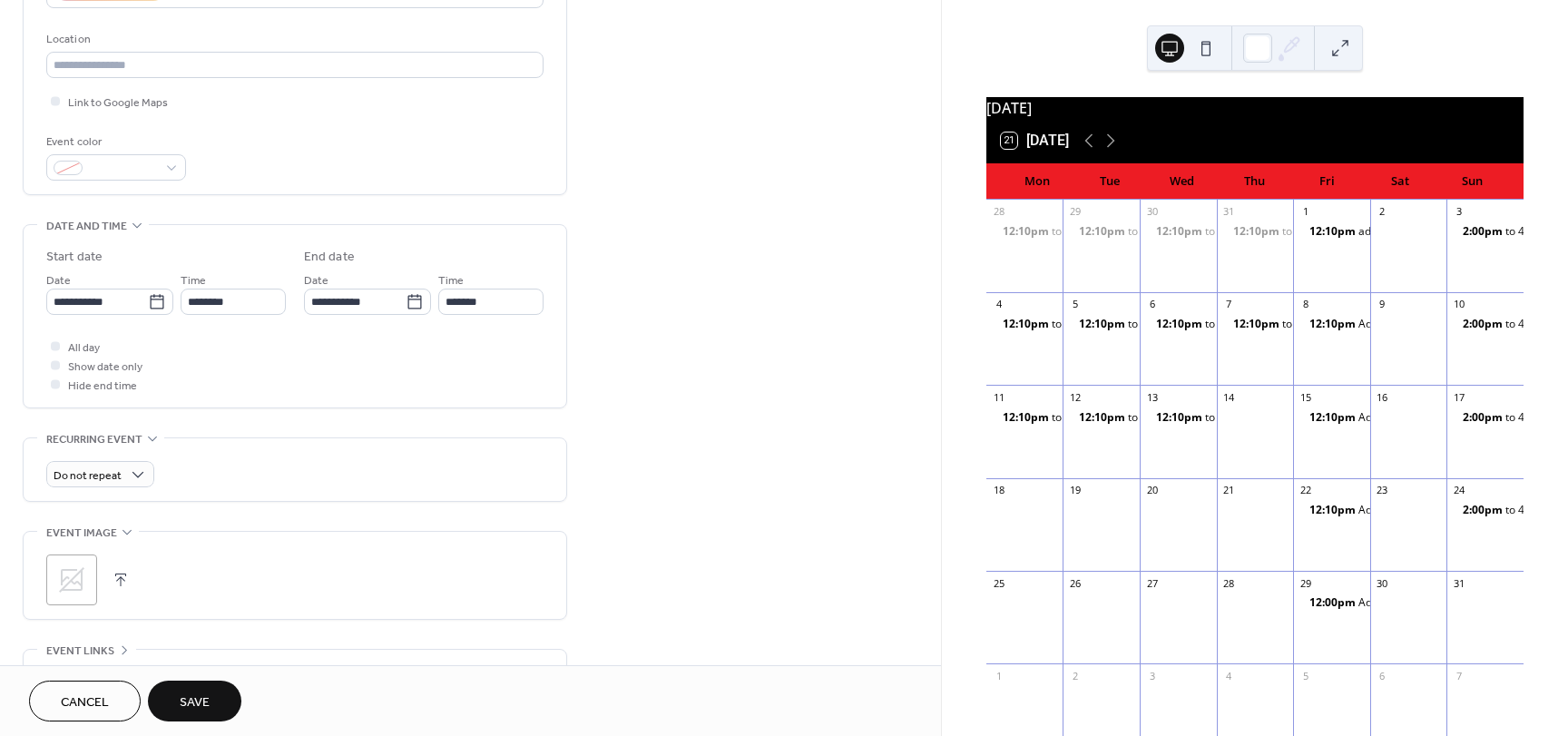 scroll, scrollTop: 541, scrollLeft: 0, axis: vertical 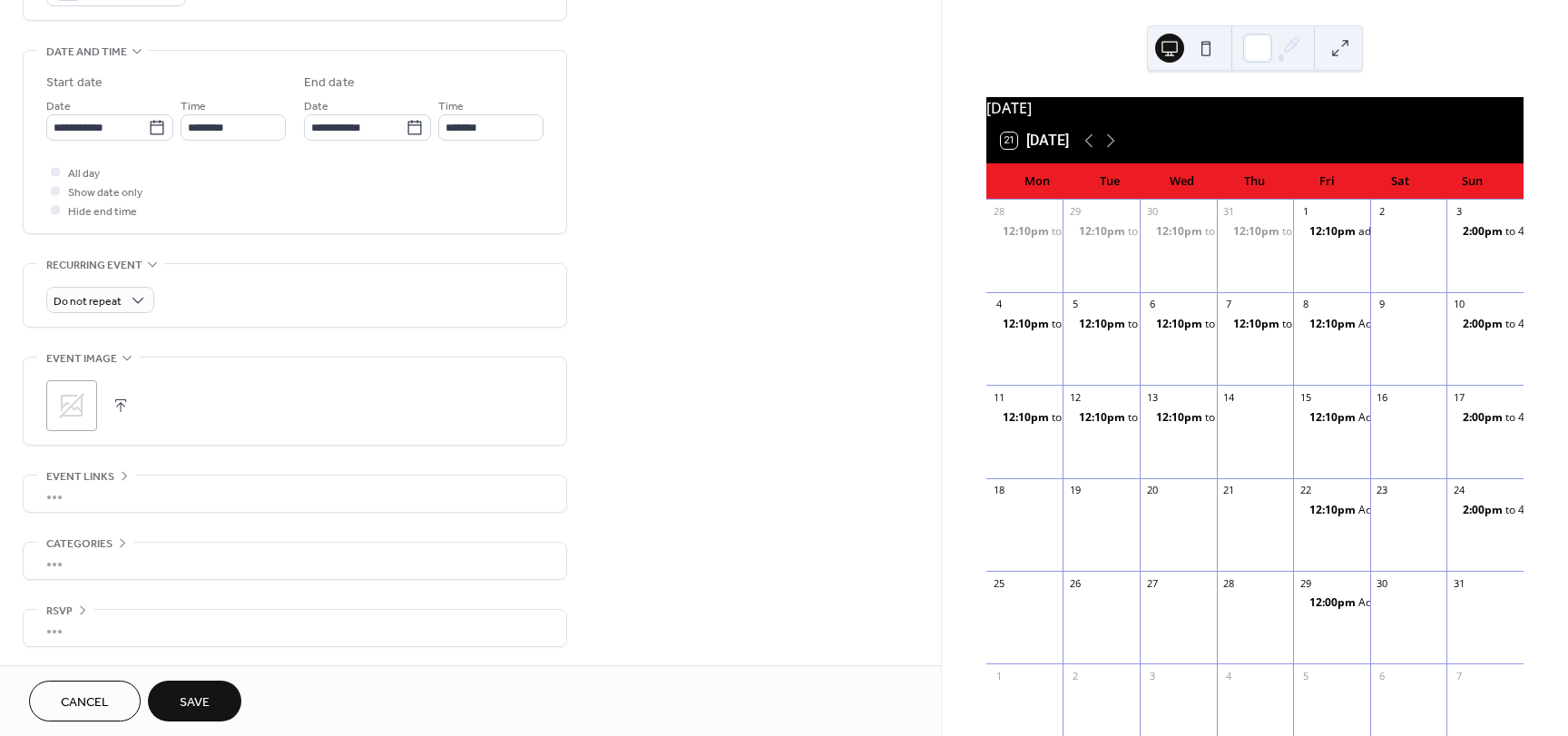 click on "Save" at bounding box center [194, 702] 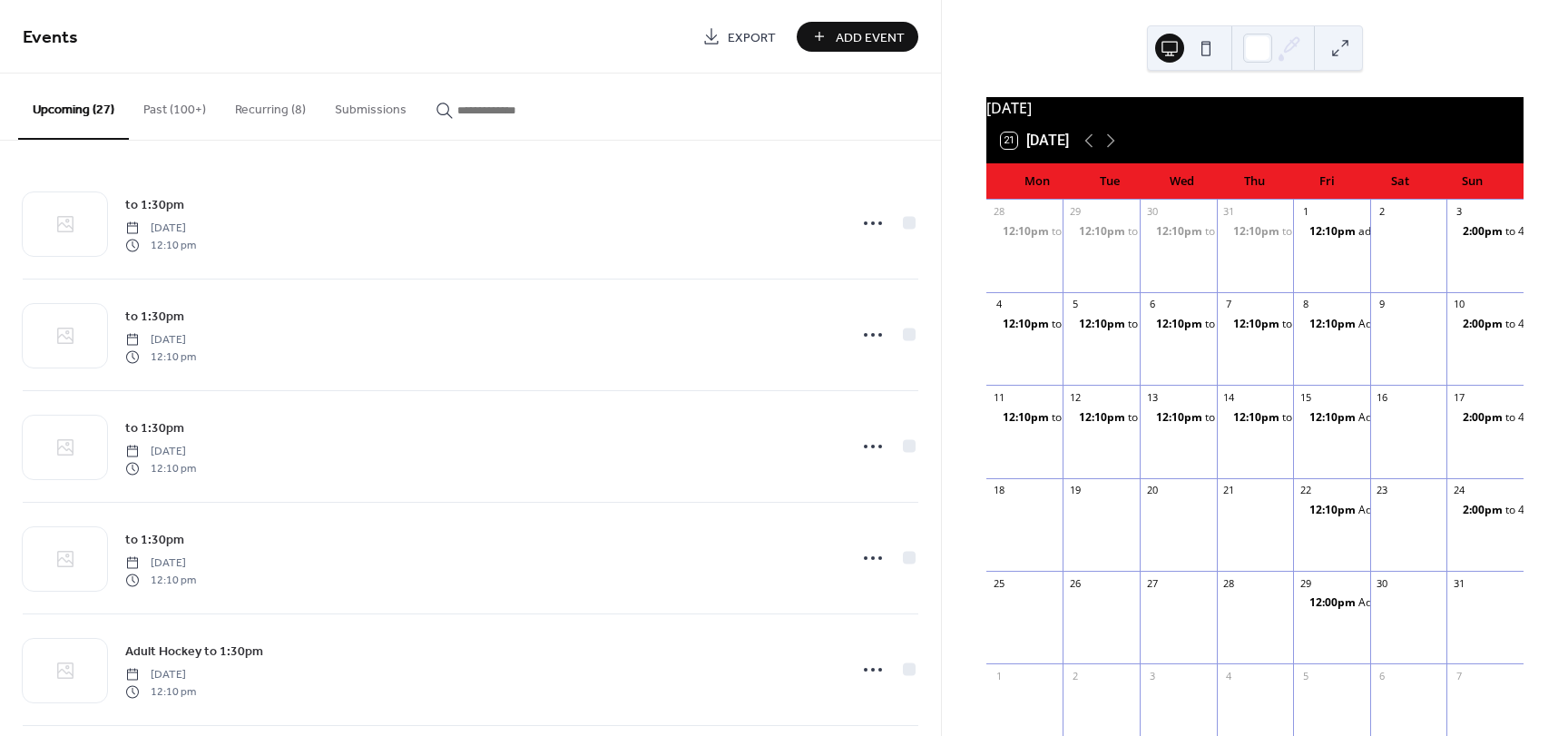 click on "Add Event" at bounding box center (870, 37) 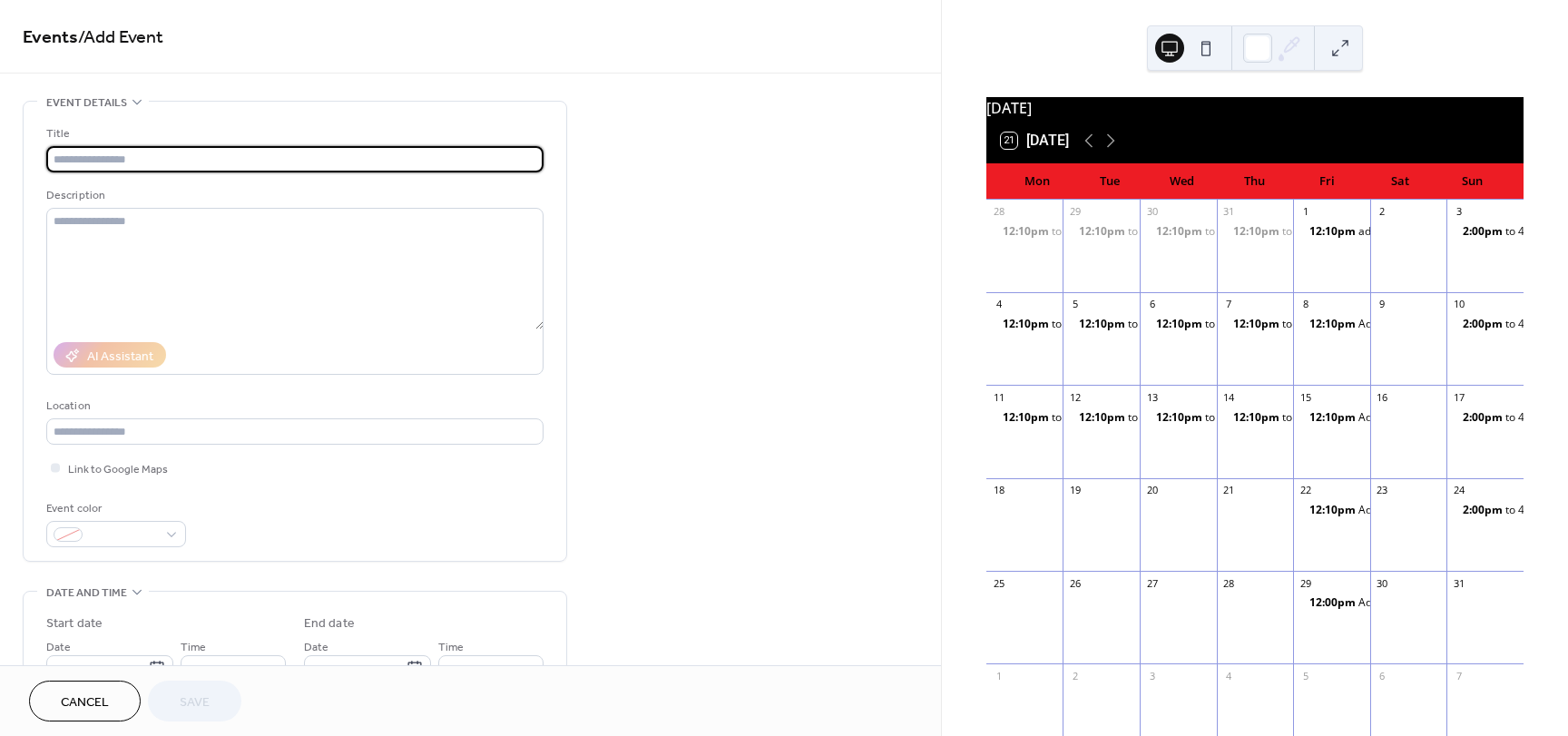 click at bounding box center (295, 159) 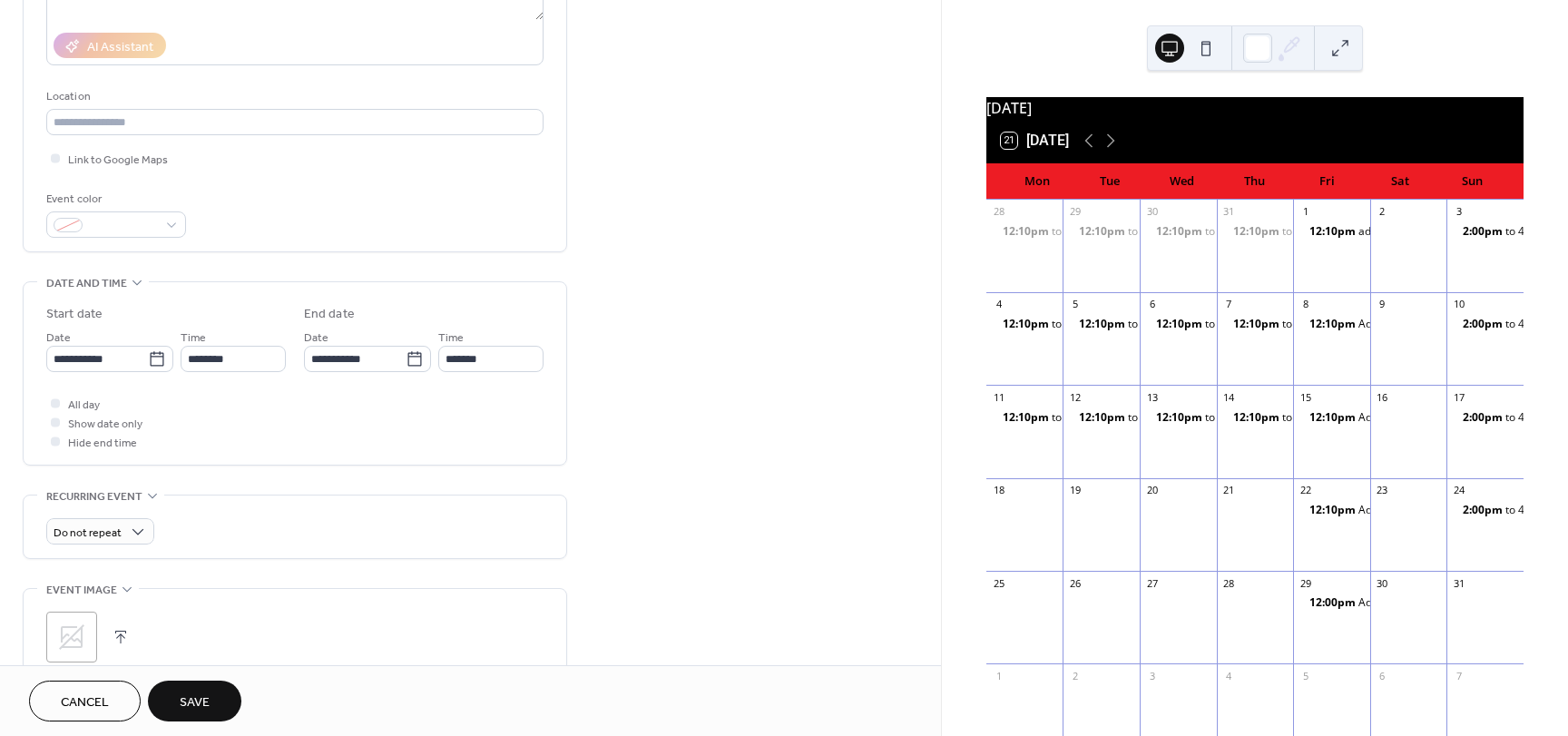 scroll, scrollTop: 313, scrollLeft: 0, axis: vertical 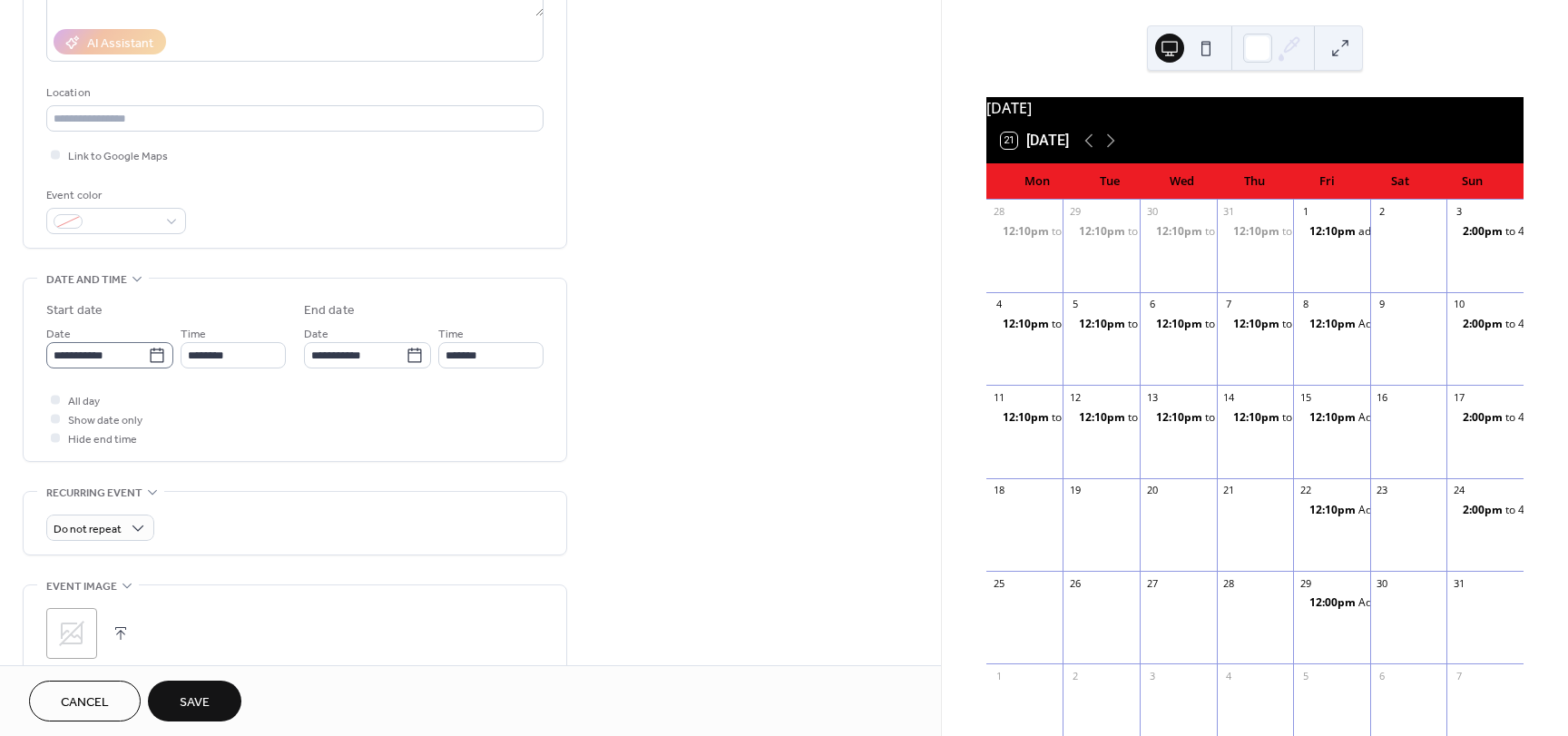 type on "*********" 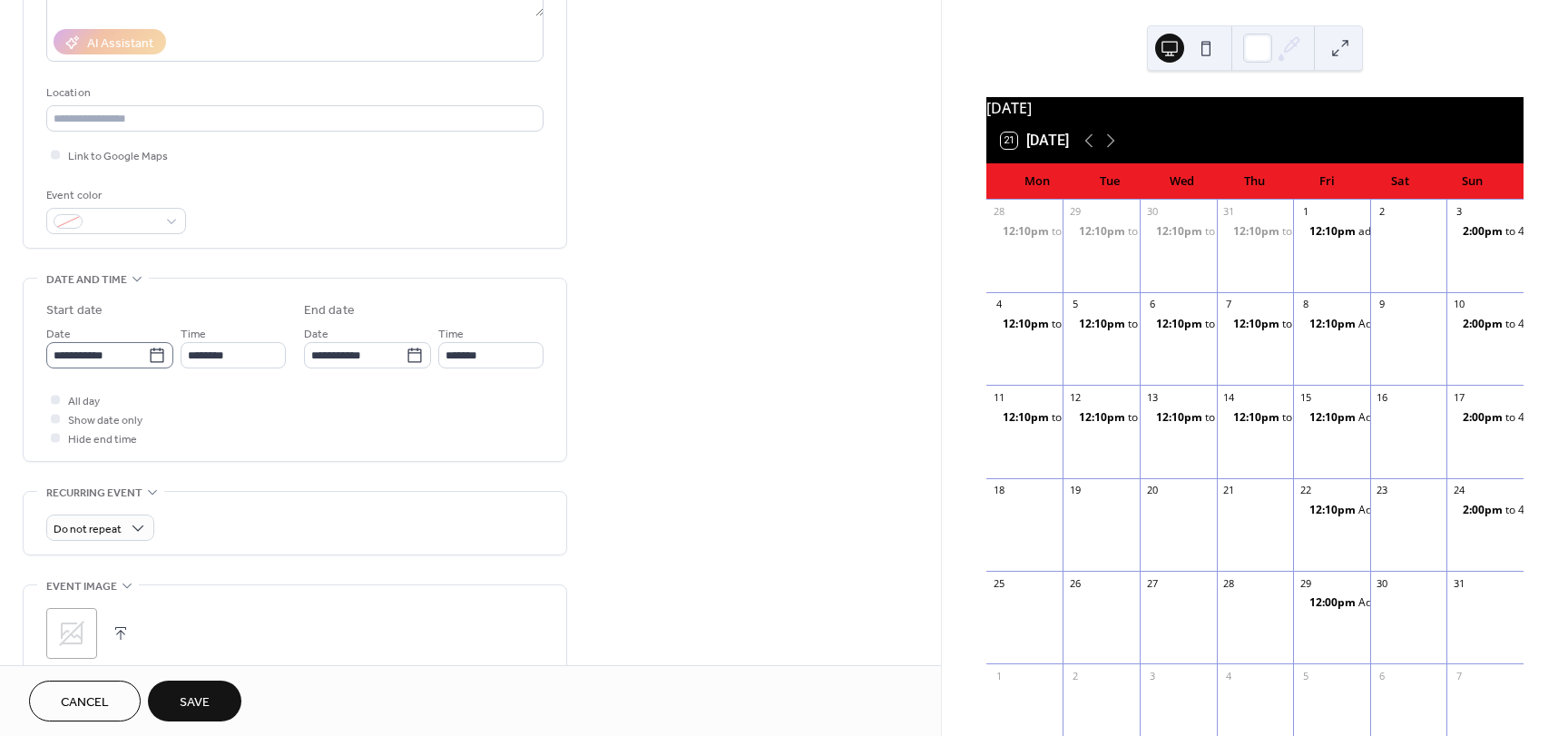 click 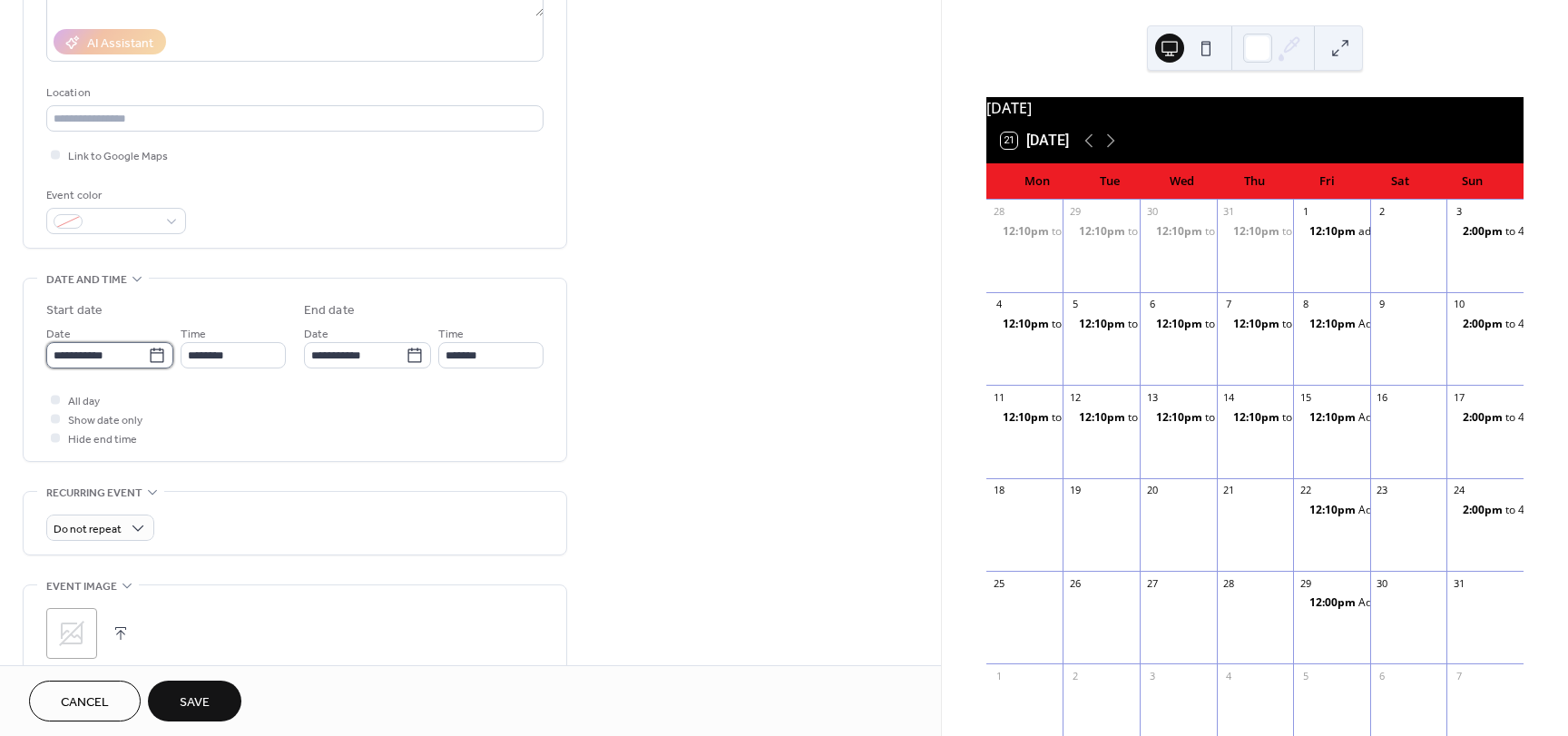 click on "**********" at bounding box center [97, 355] 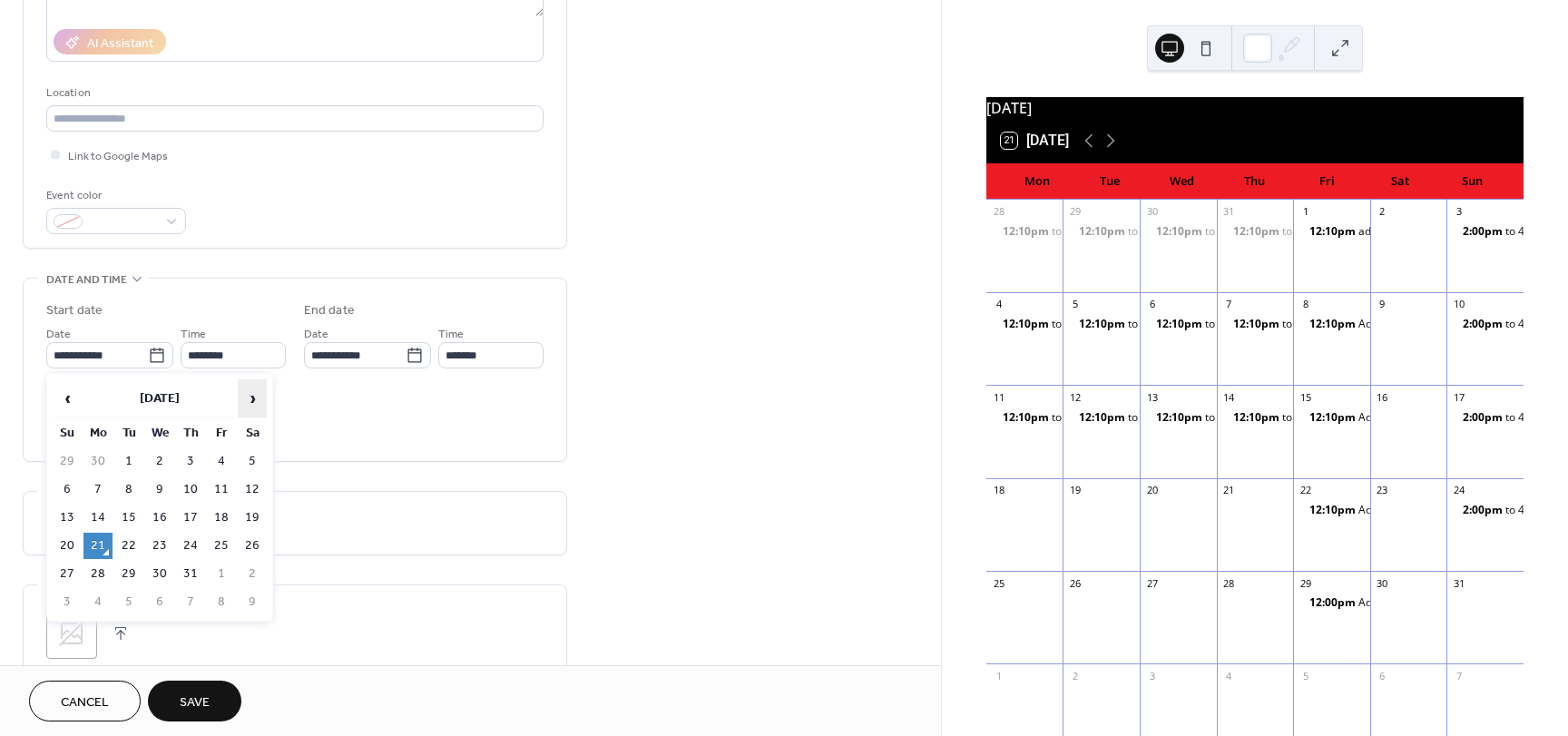 click on "›" at bounding box center [252, 398] 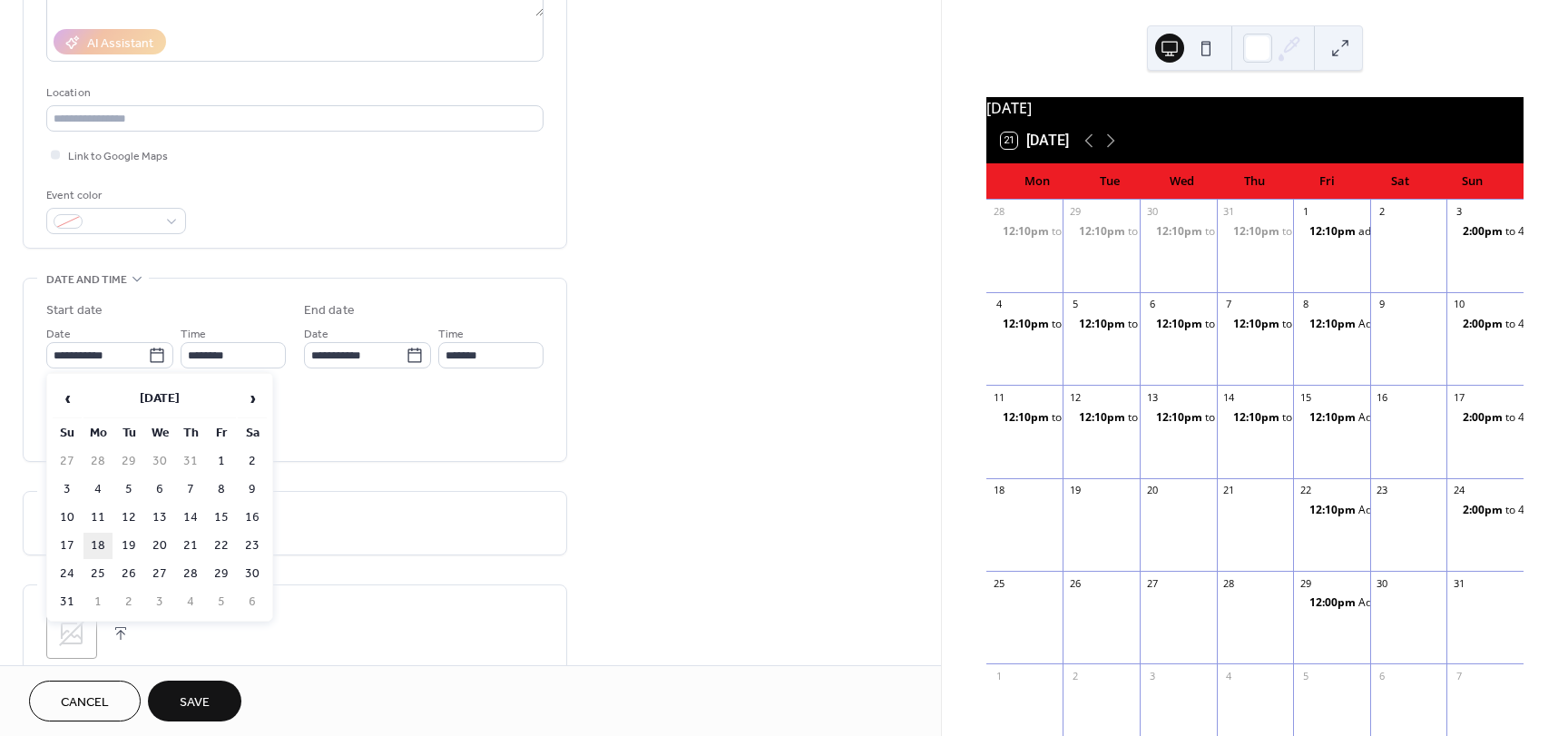 click on "18" at bounding box center [98, 545] 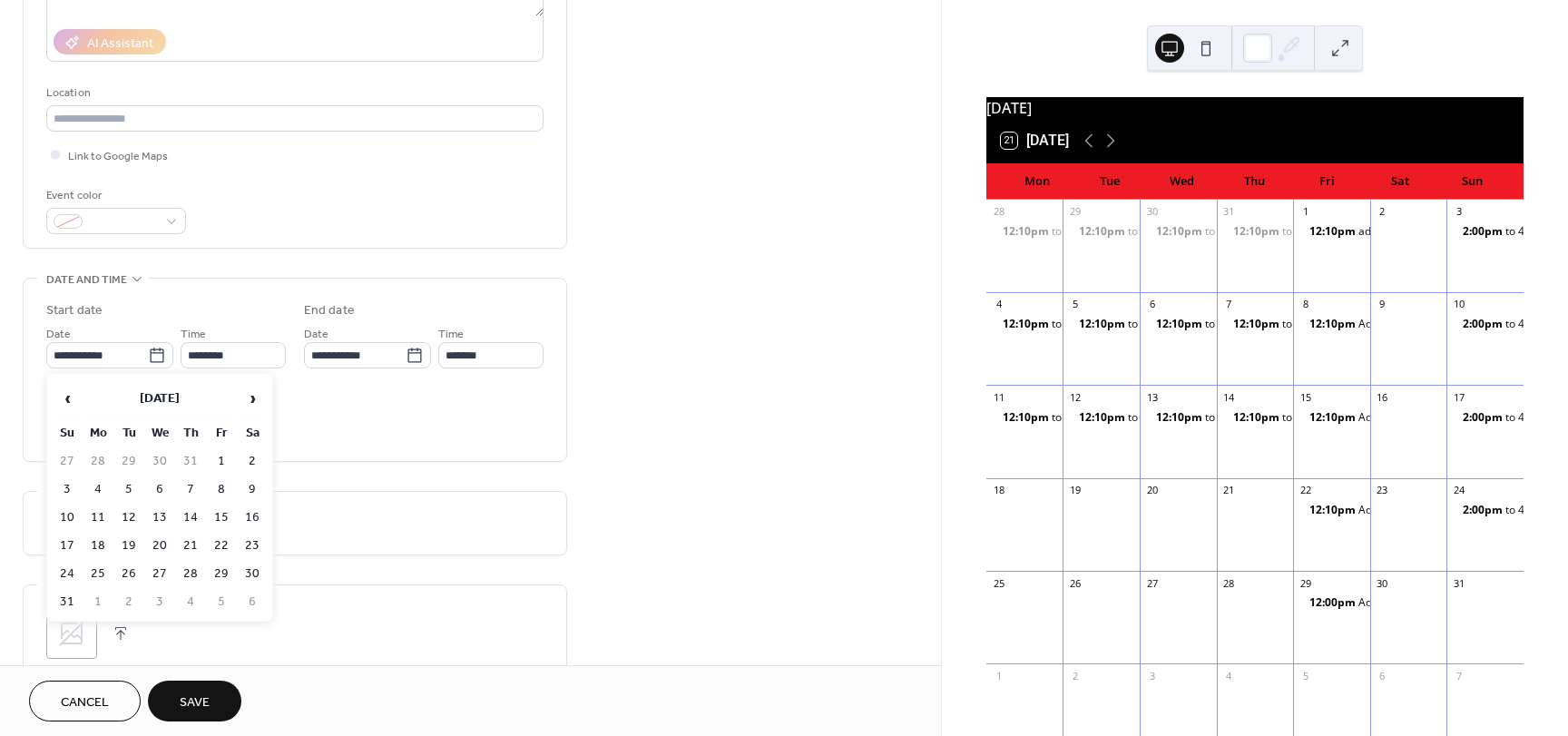 type on "**********" 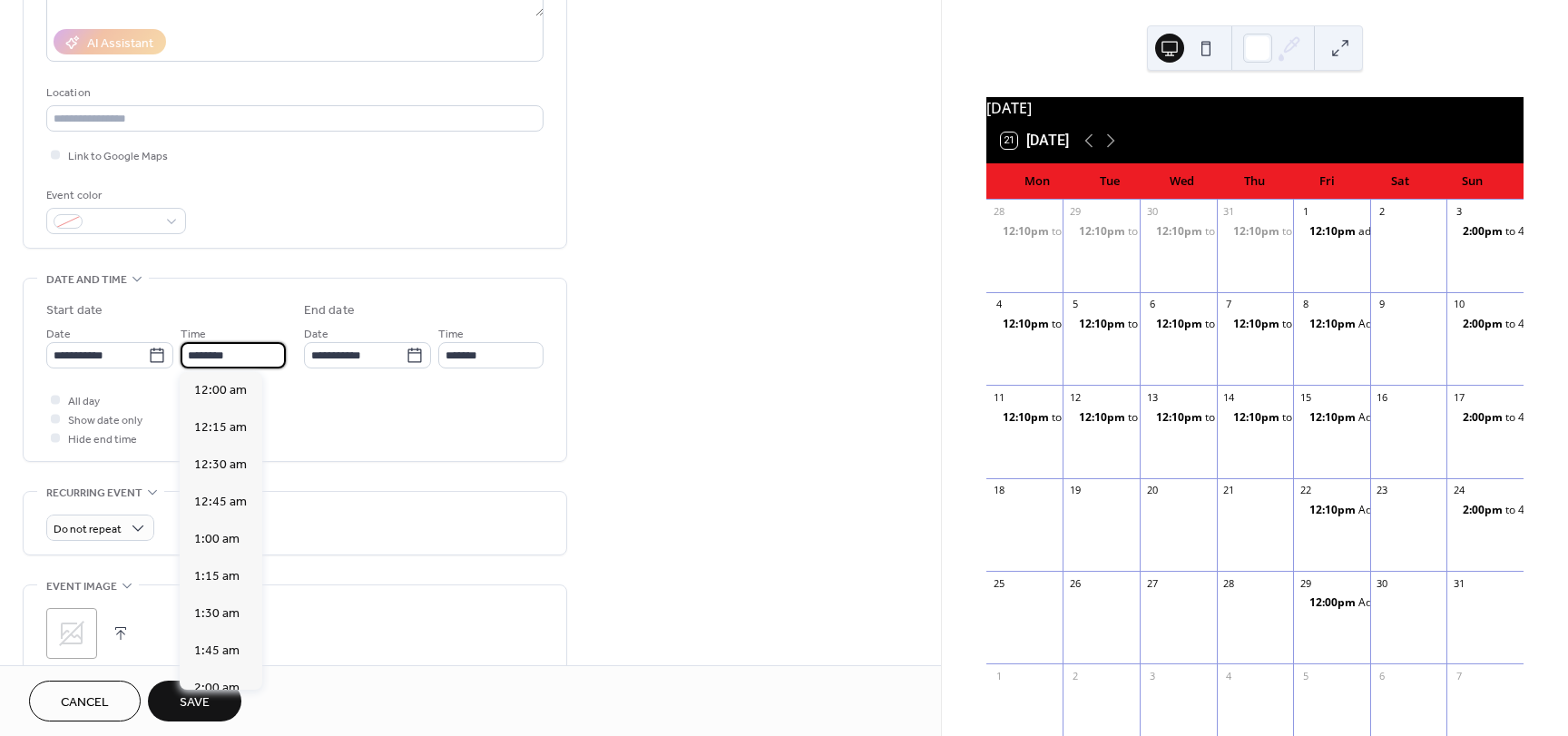 scroll, scrollTop: 1786, scrollLeft: 0, axis: vertical 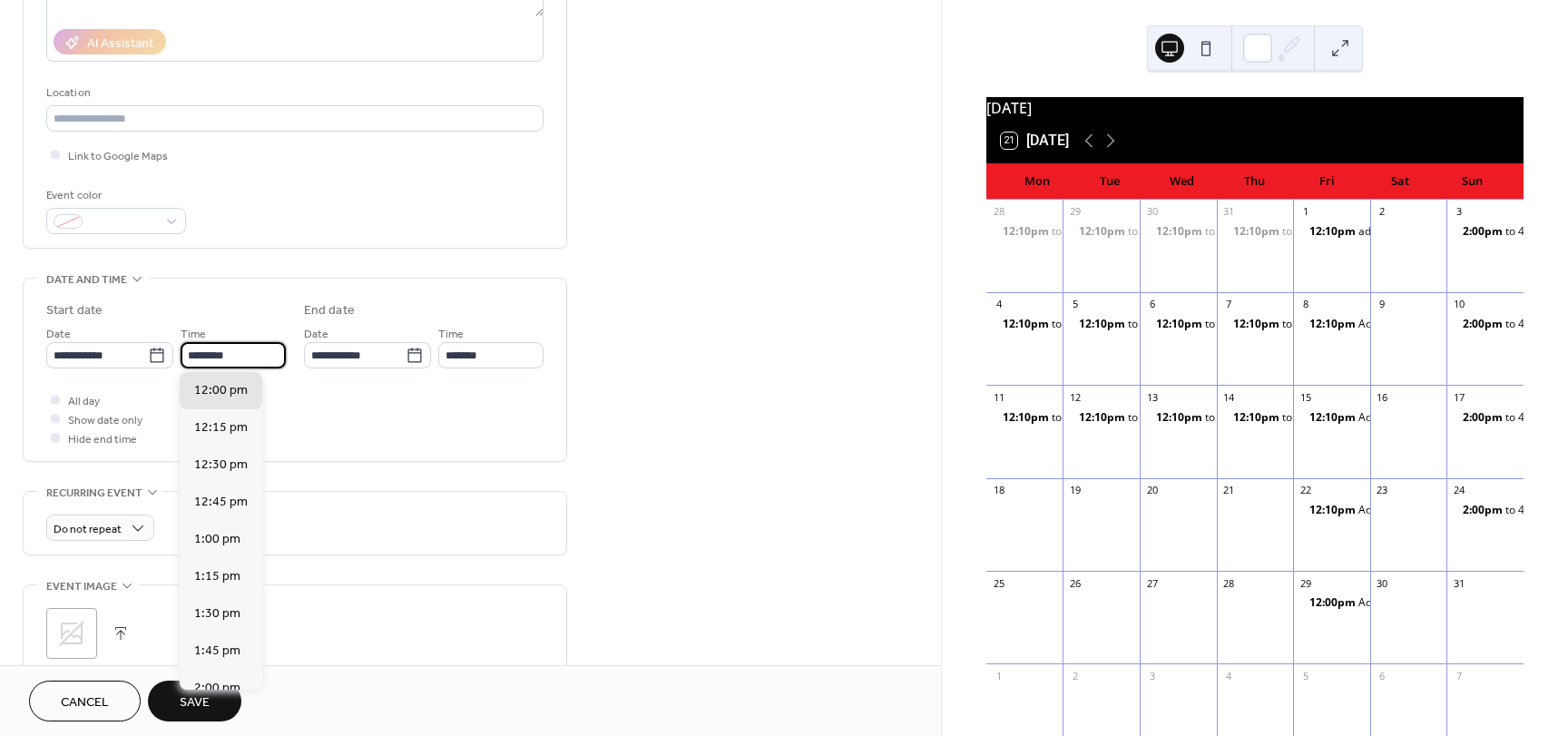 click on "********" at bounding box center (233, 355) 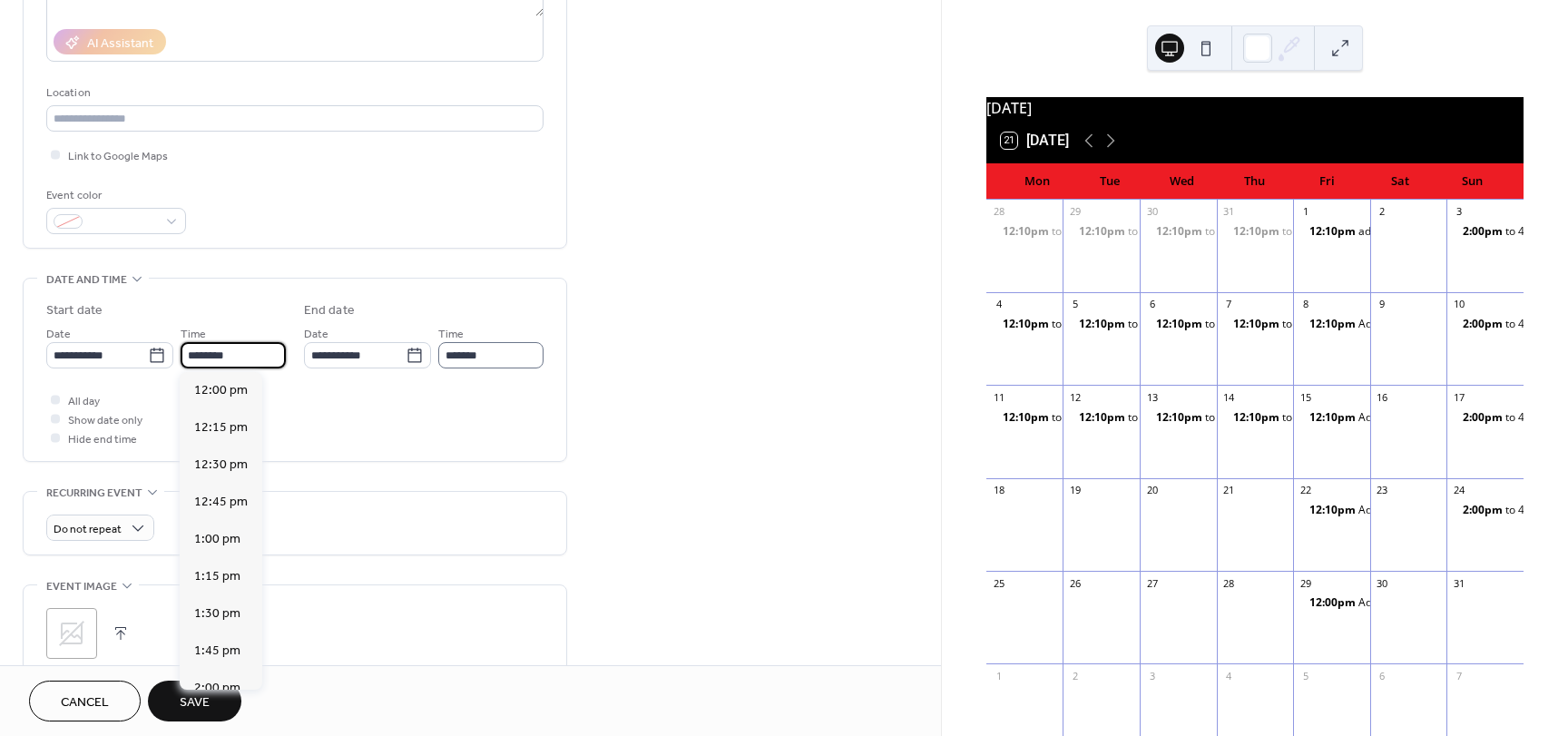 type on "********" 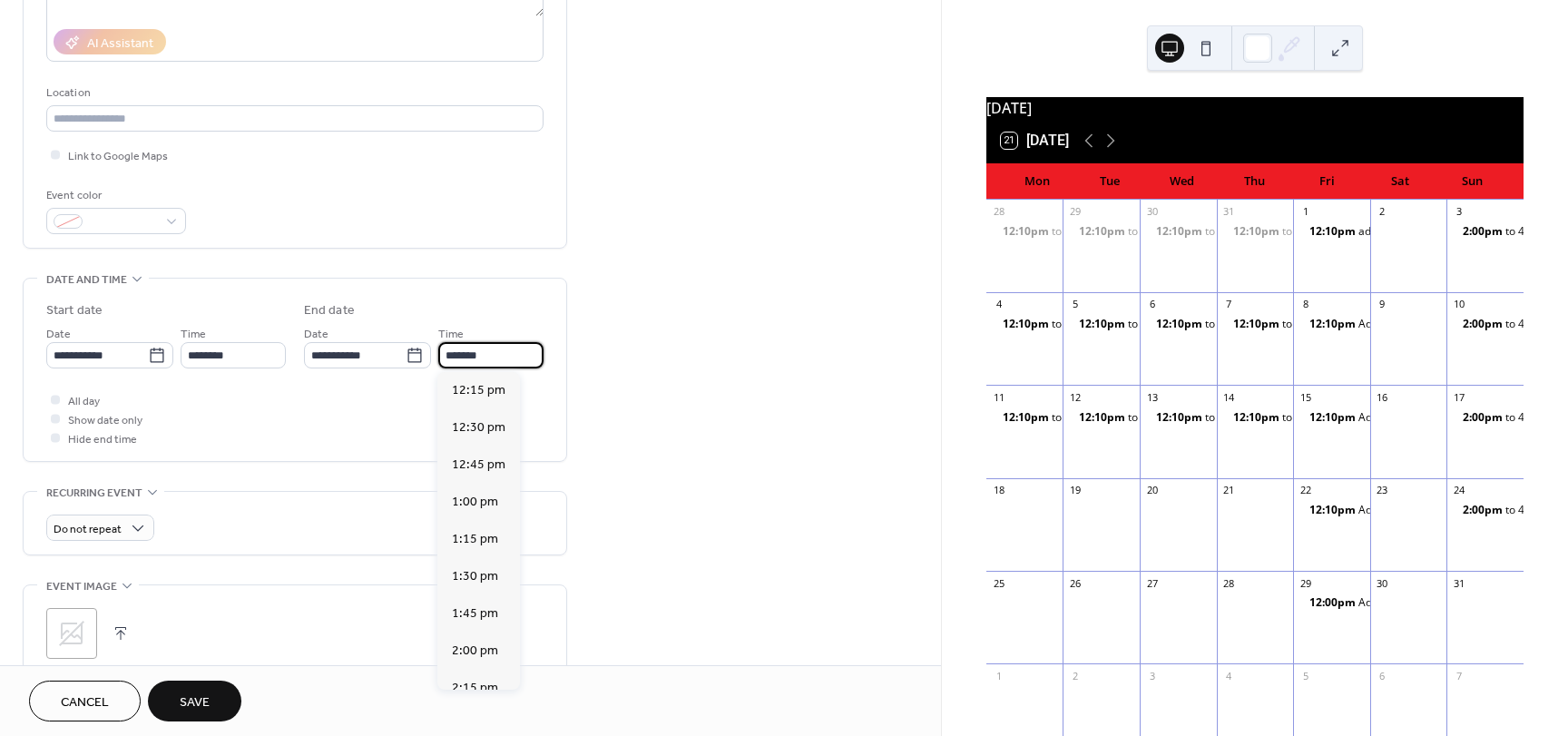 click on "*******" at bounding box center (491, 355) 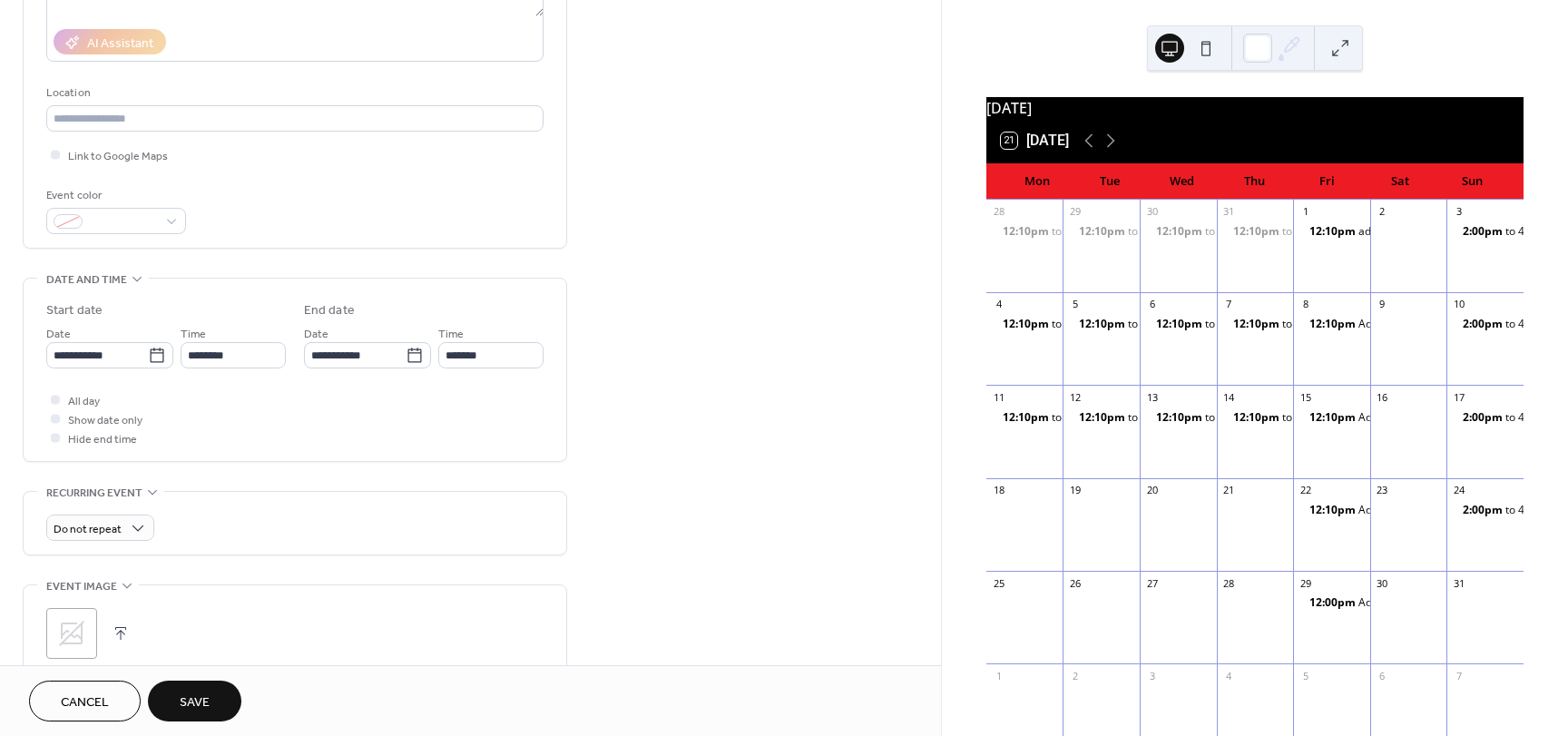 click on "Save" at bounding box center (194, 702) 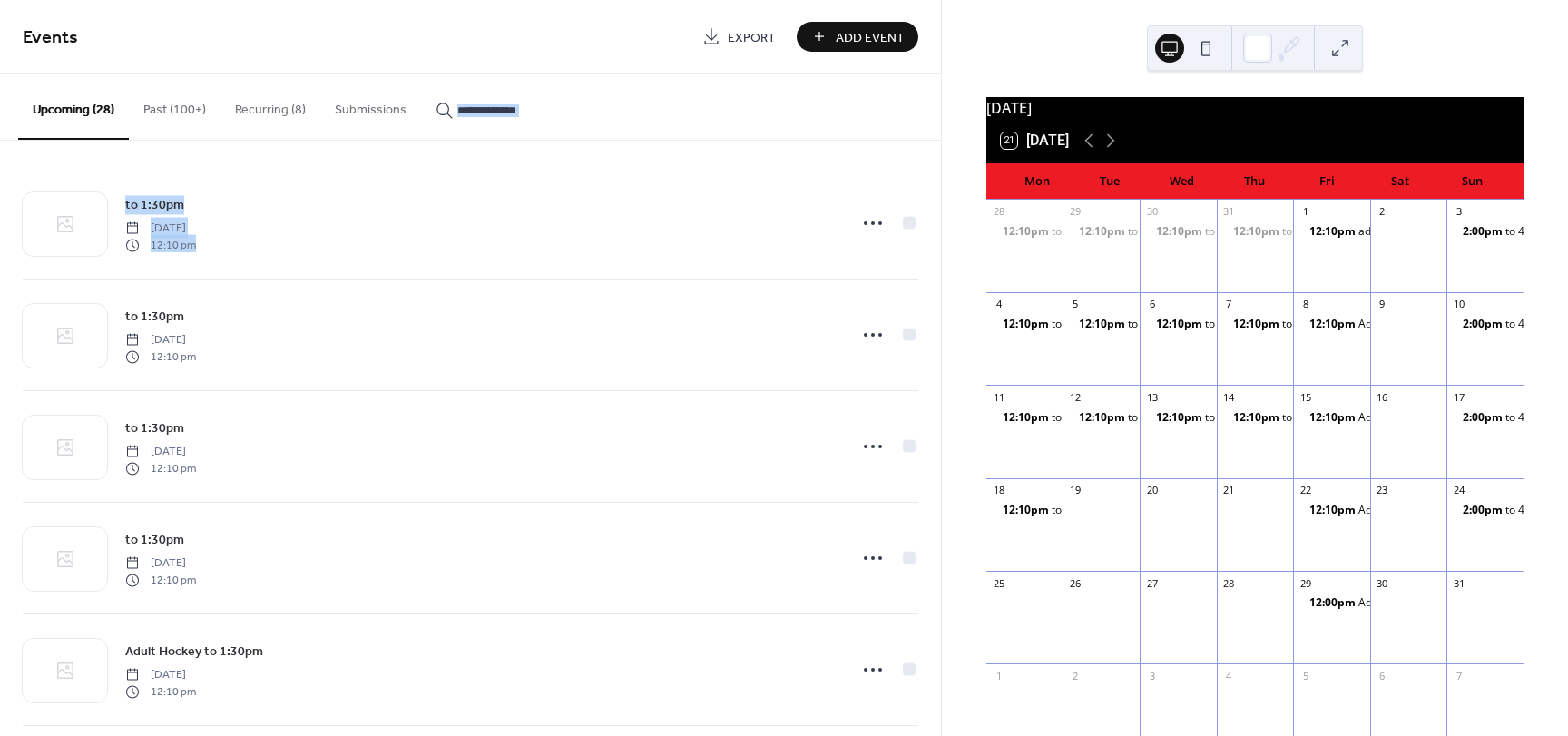 drag, startPoint x: 935, startPoint y: 211, endPoint x: 928, endPoint y: 117, distance: 94.26028 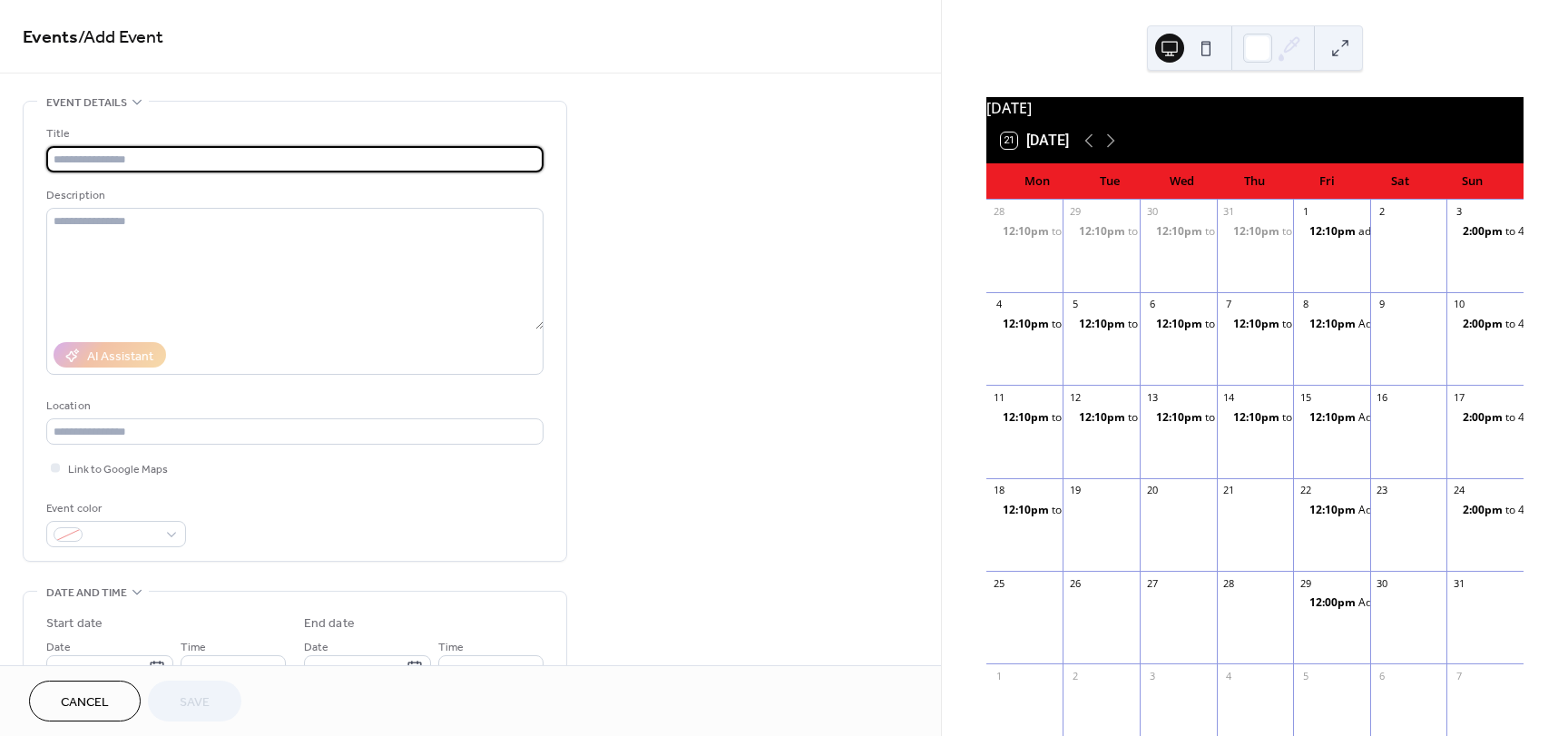 click at bounding box center (295, 159) 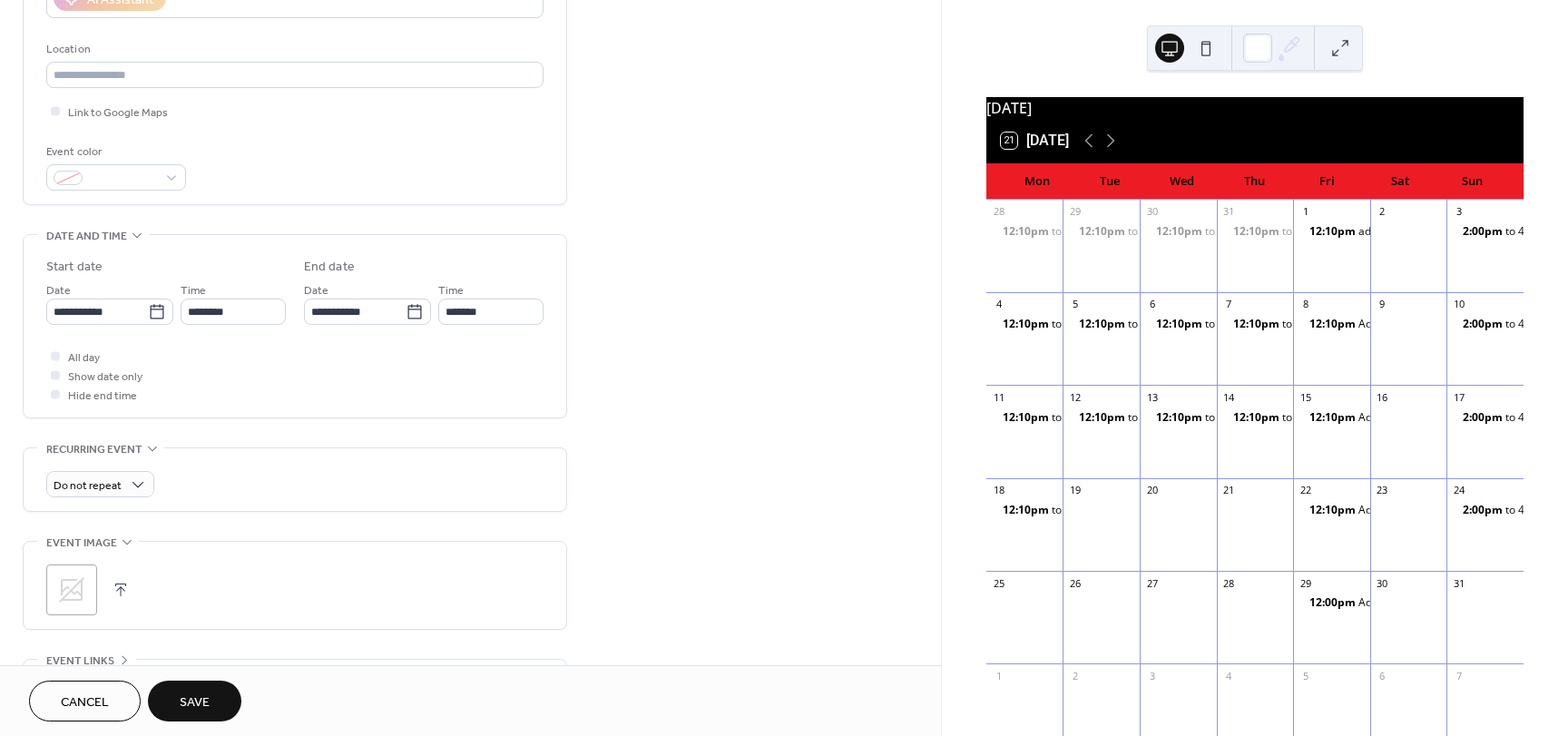 scroll, scrollTop: 363, scrollLeft: 0, axis: vertical 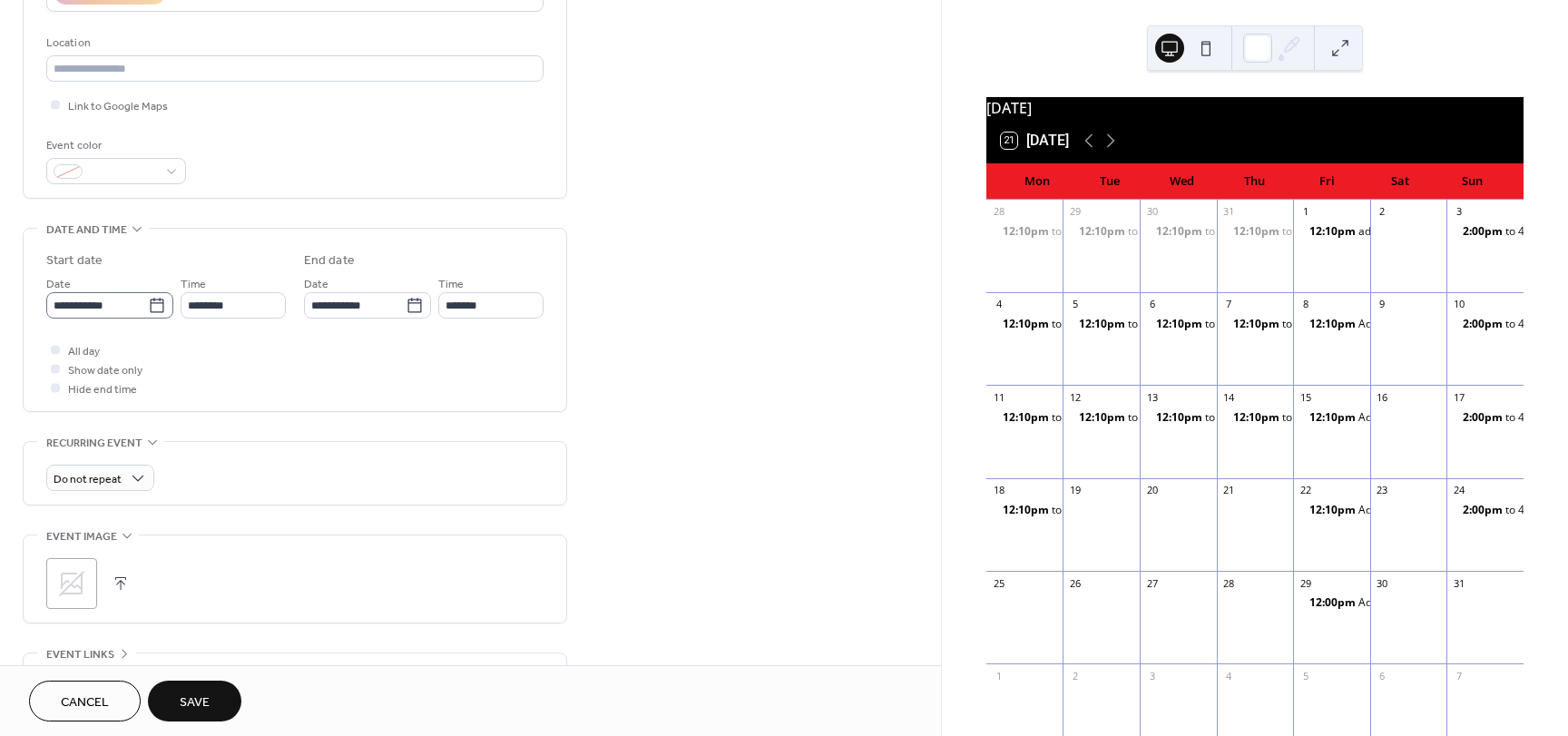 type on "*********" 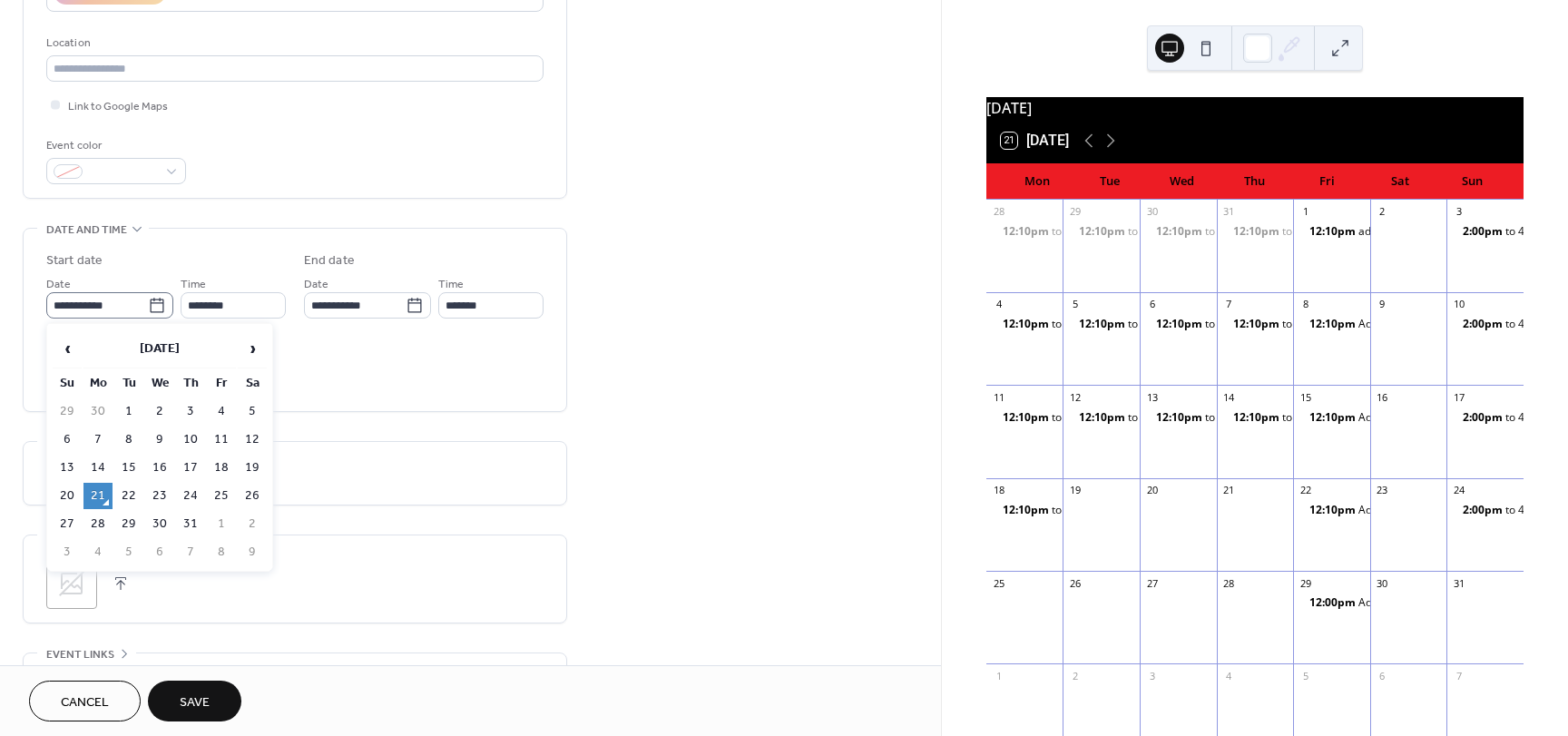 click 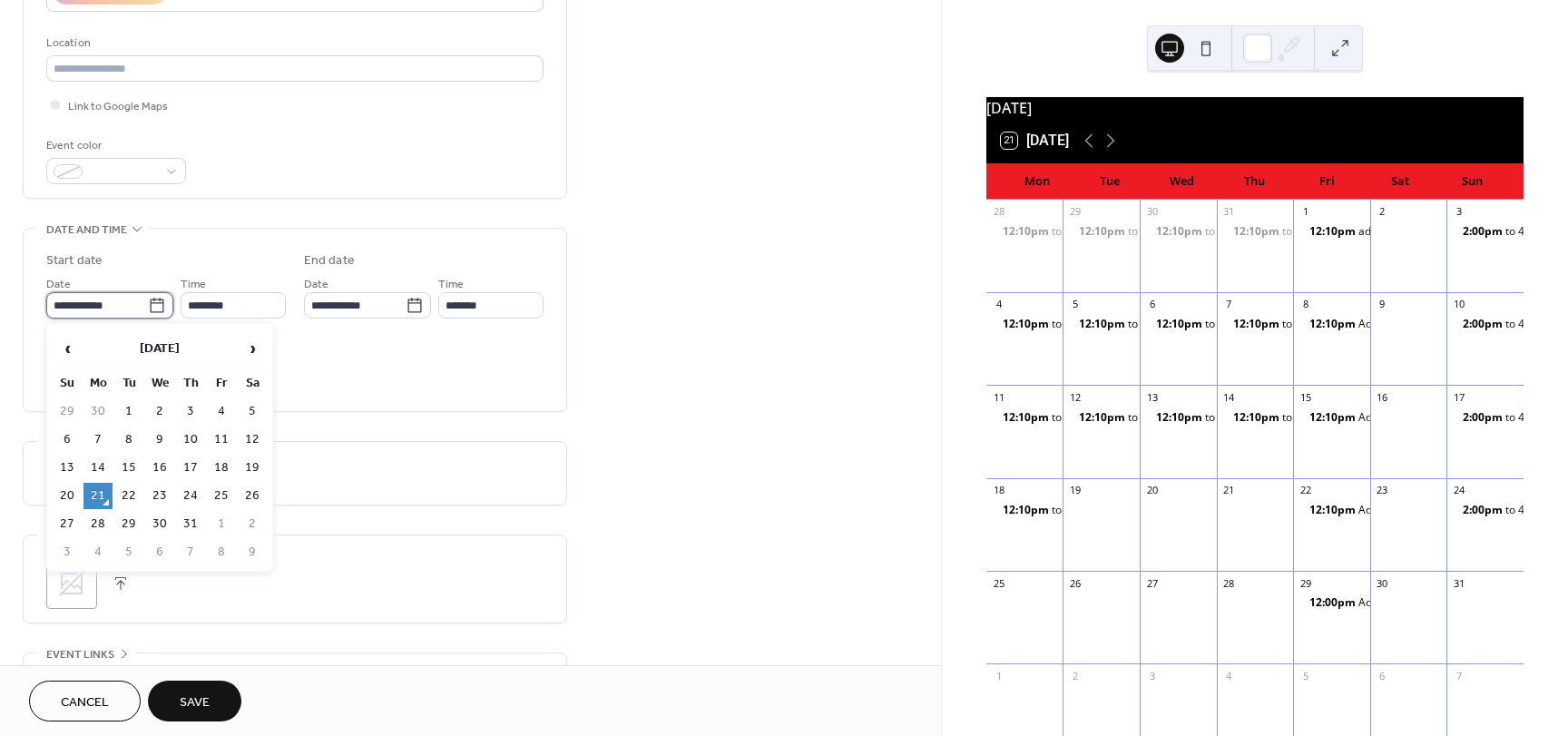 click on "**********" at bounding box center (97, 305) 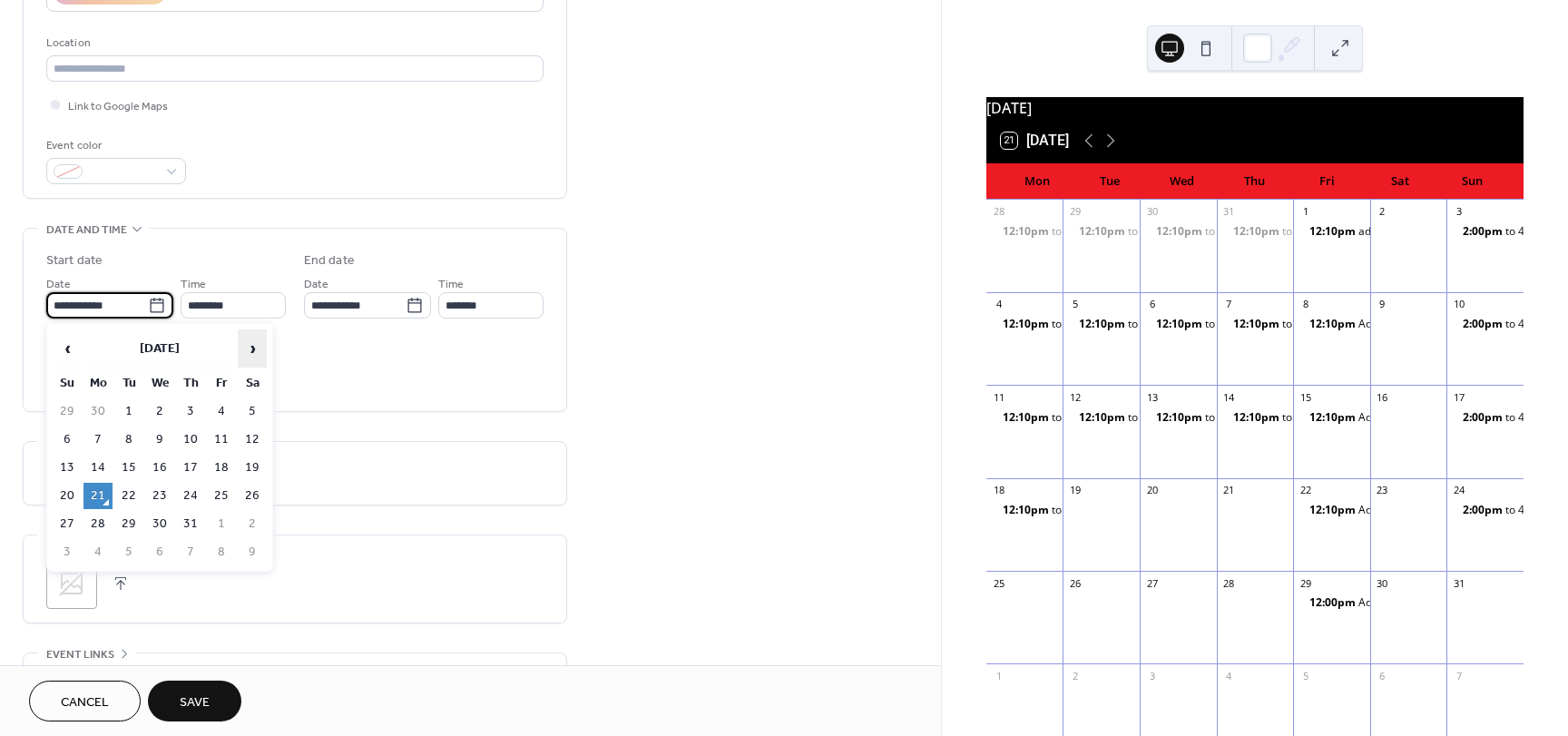 click on "›" at bounding box center [252, 348] 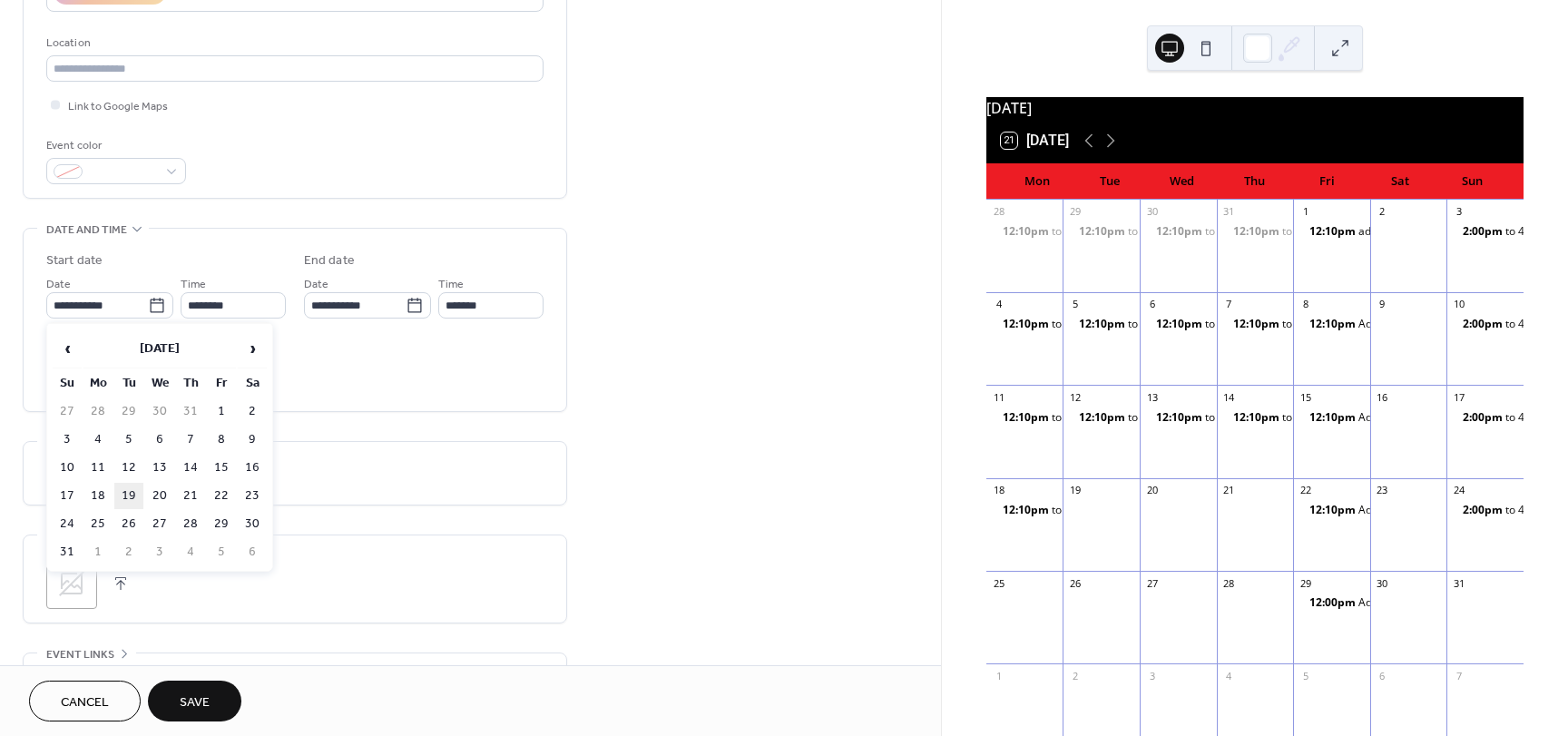 click on "19" at bounding box center [129, 496] 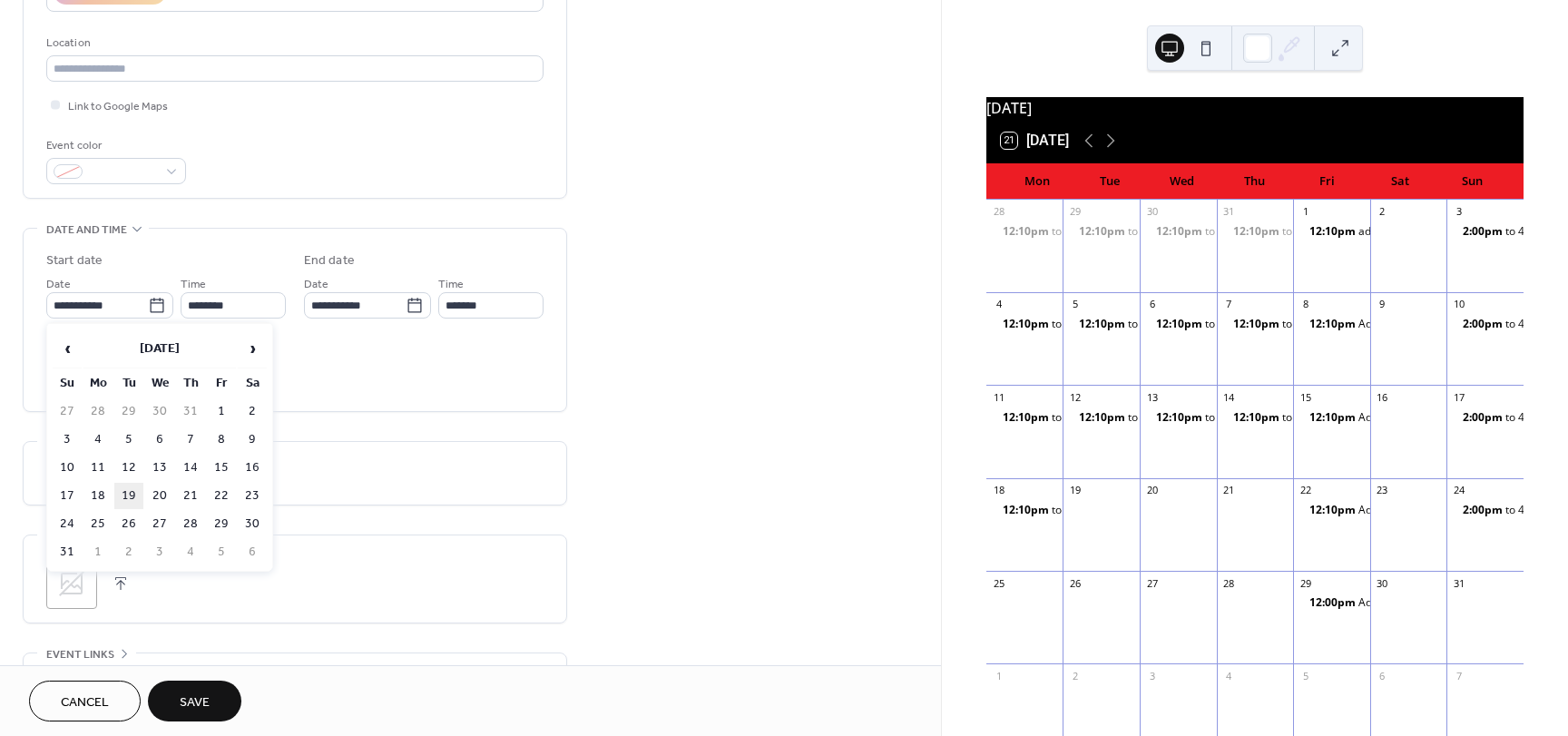 type on "**********" 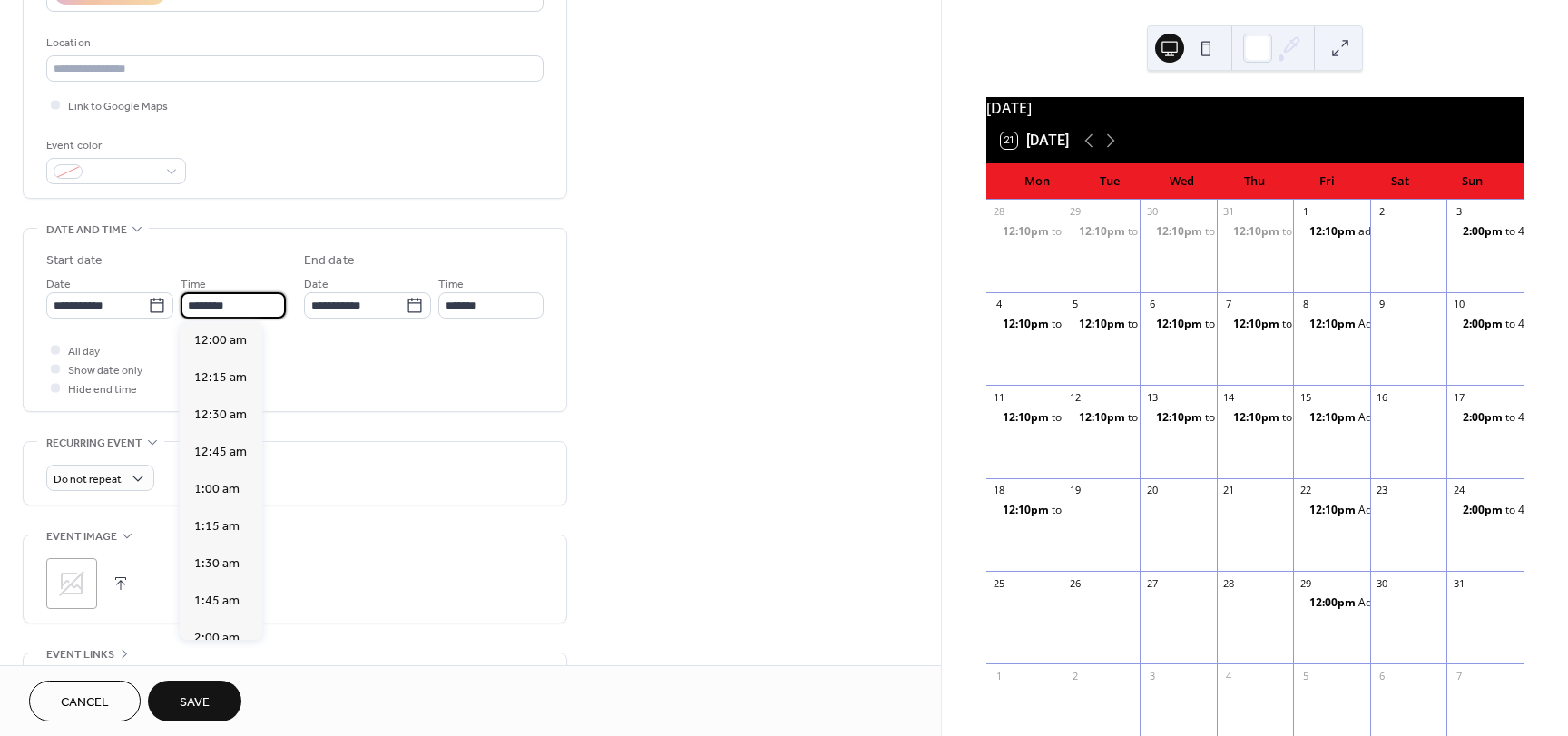 scroll, scrollTop: 1786, scrollLeft: 0, axis: vertical 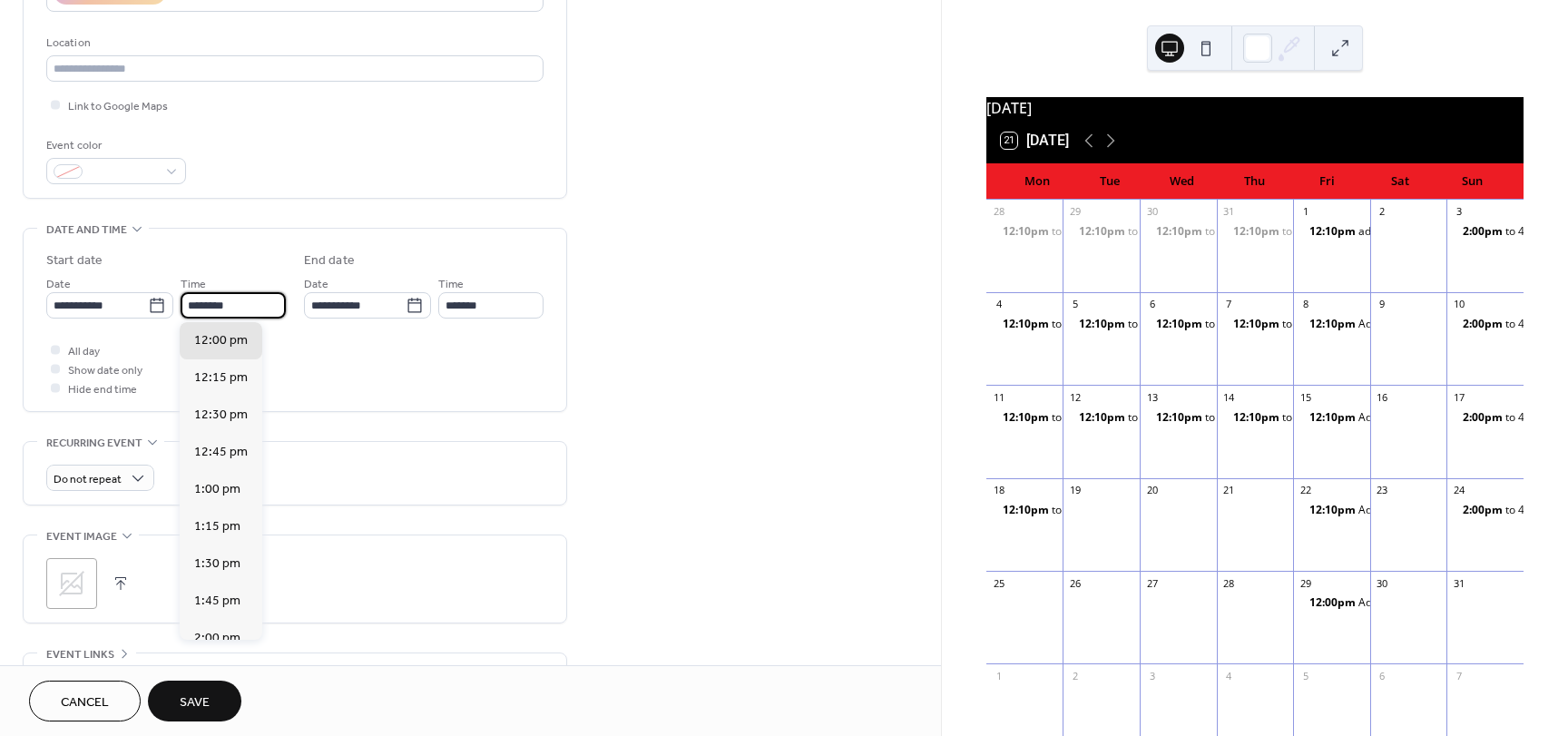 click on "Time ********" at bounding box center [233, 296] 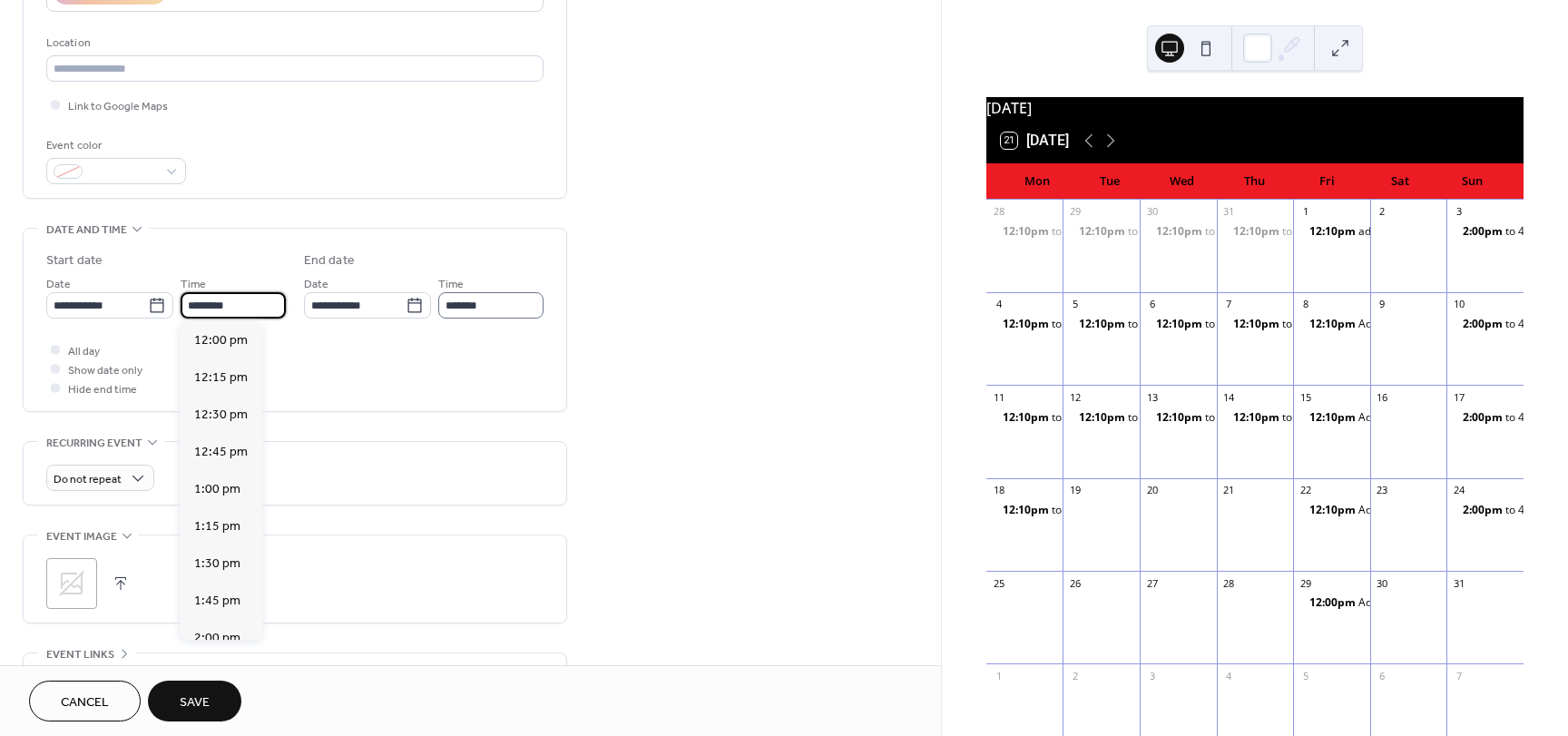 type on "********" 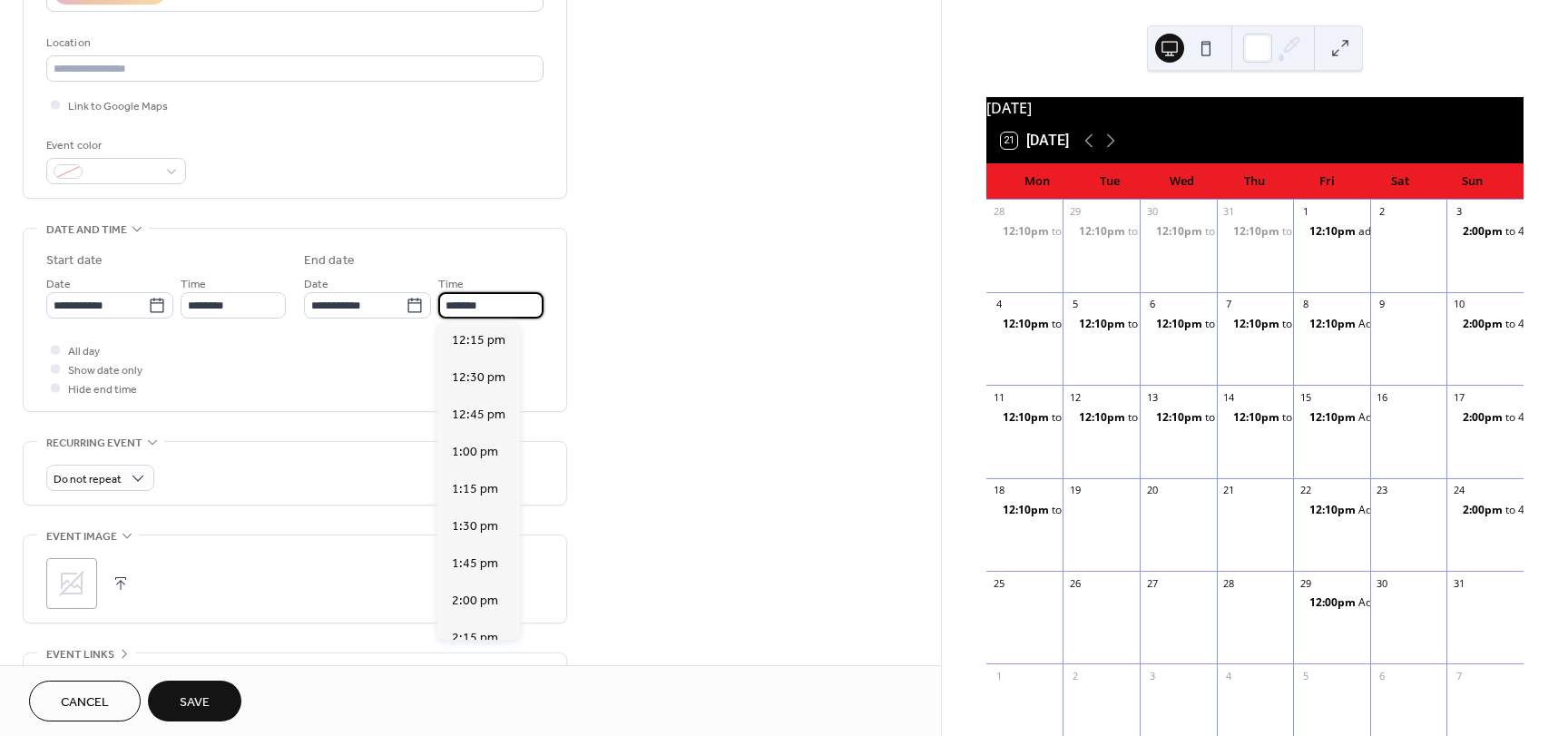 drag, startPoint x: 456, startPoint y: 303, endPoint x: 459, endPoint y: 293, distance: 10.4403065 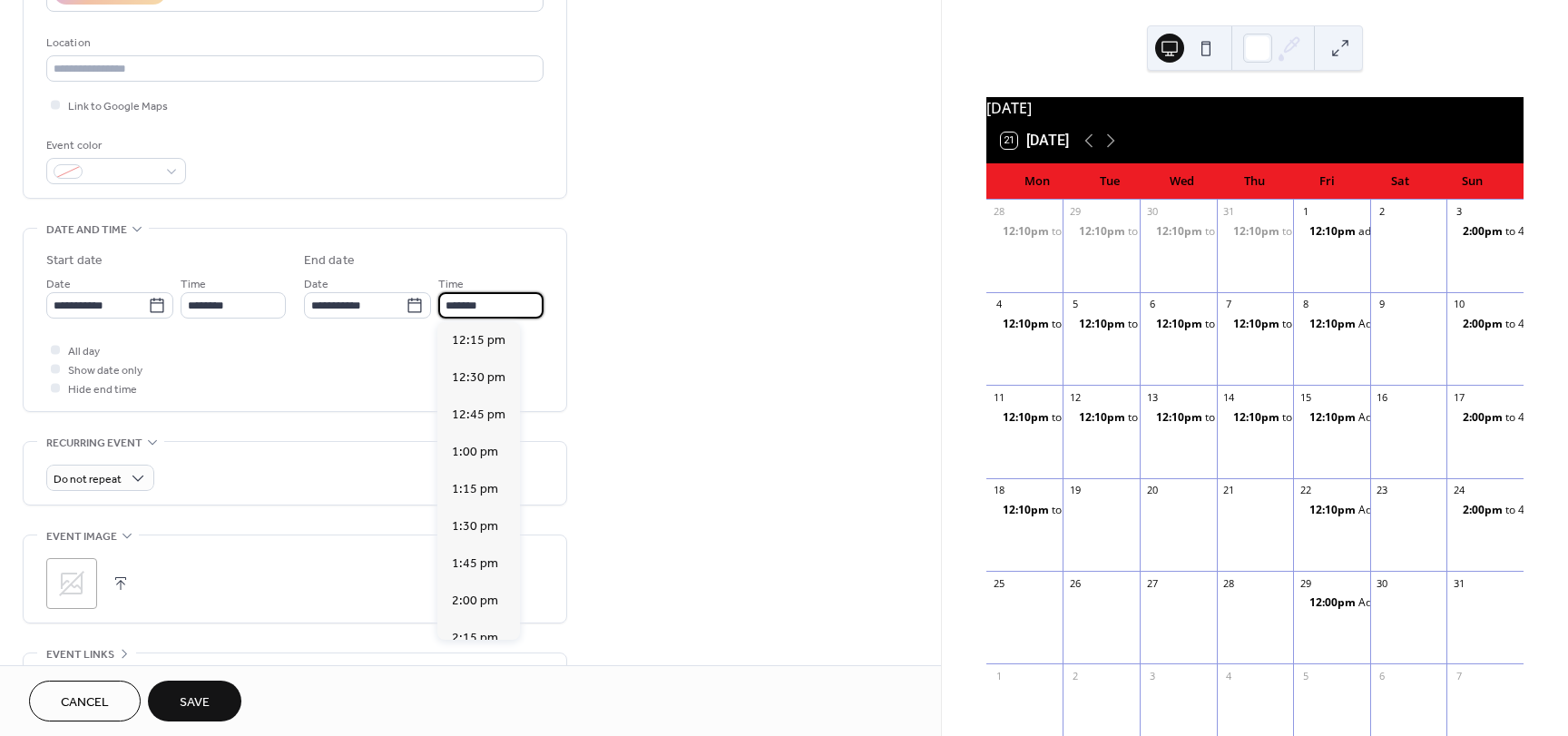 click on "*******" at bounding box center [491, 305] 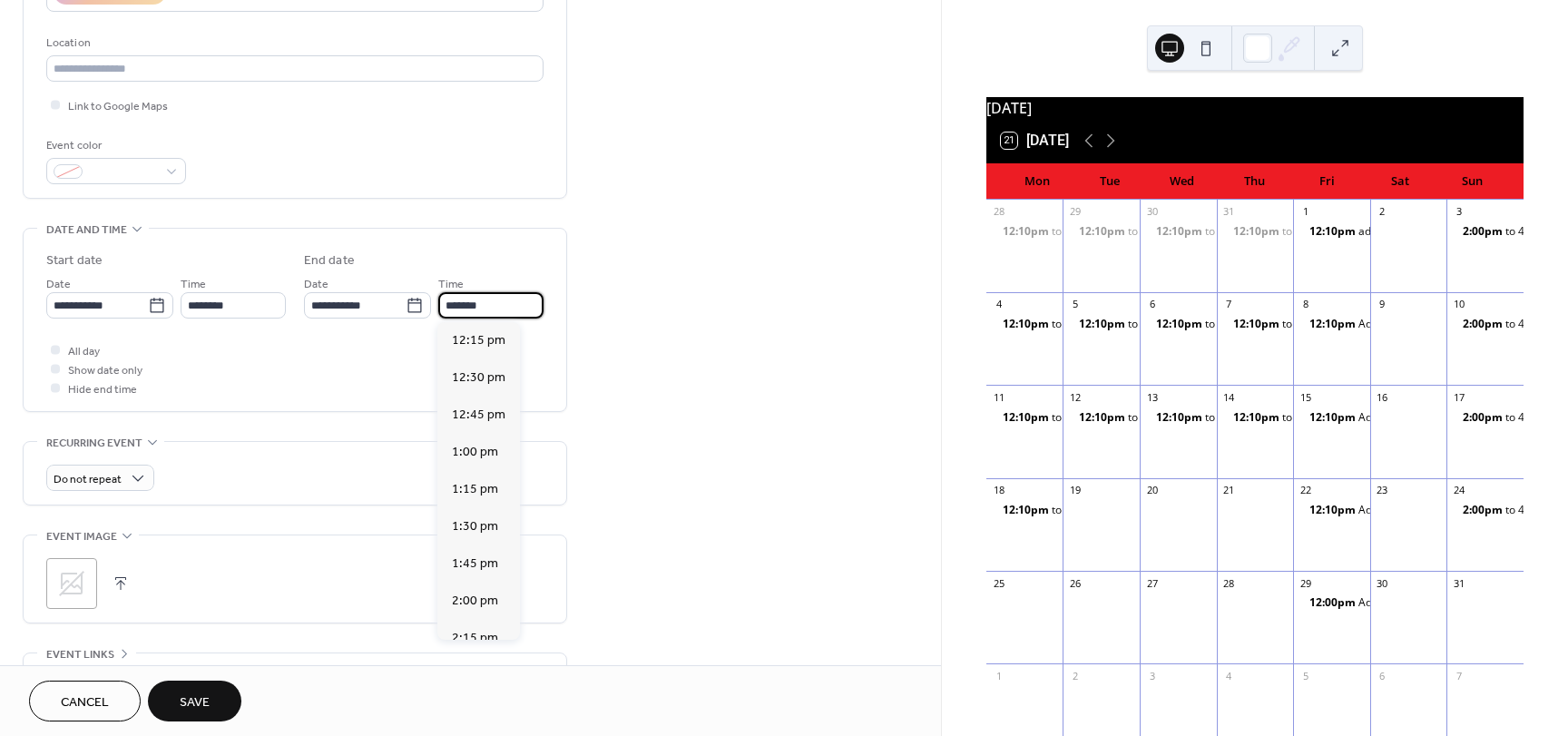 type on "*******" 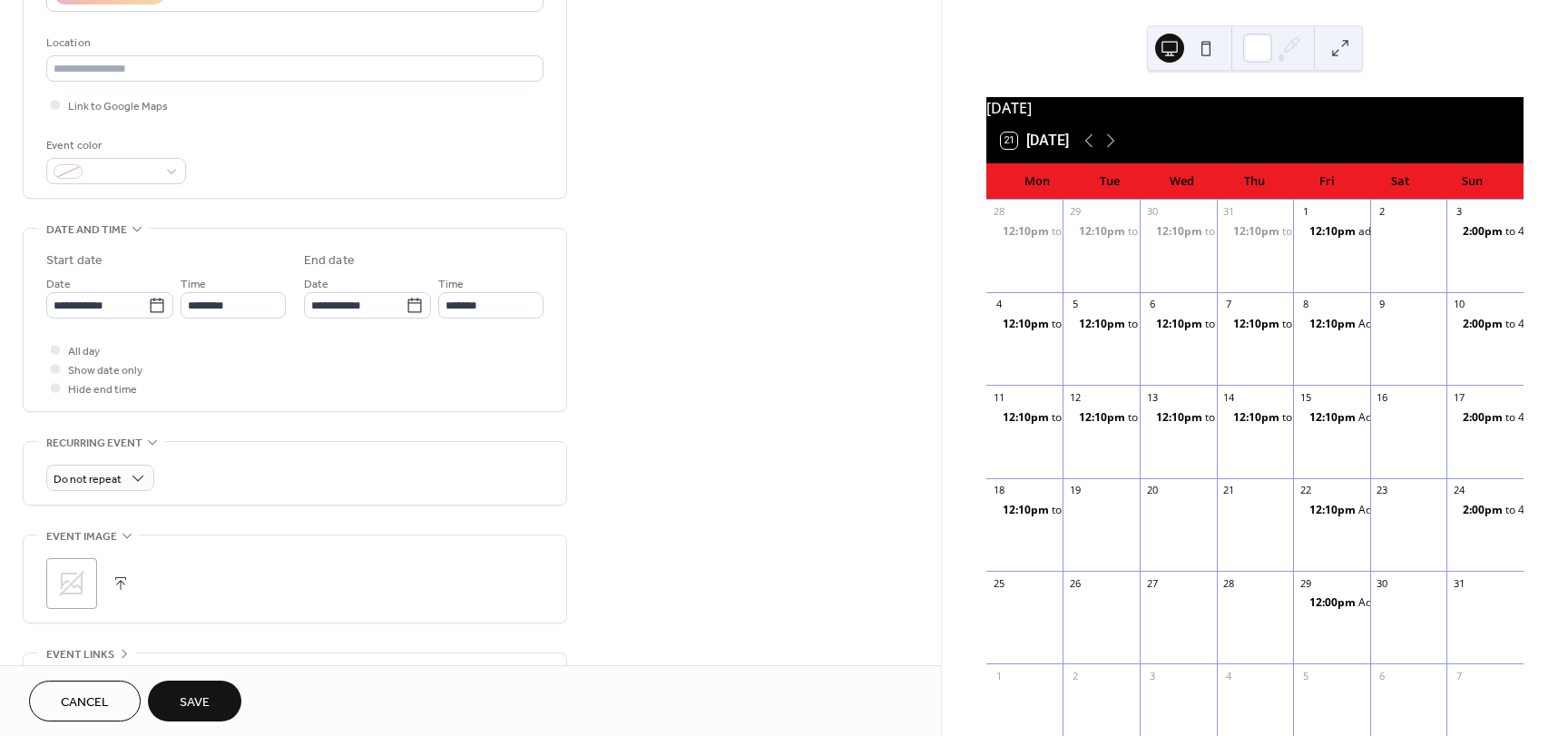 click on "Save" at bounding box center [194, 702] 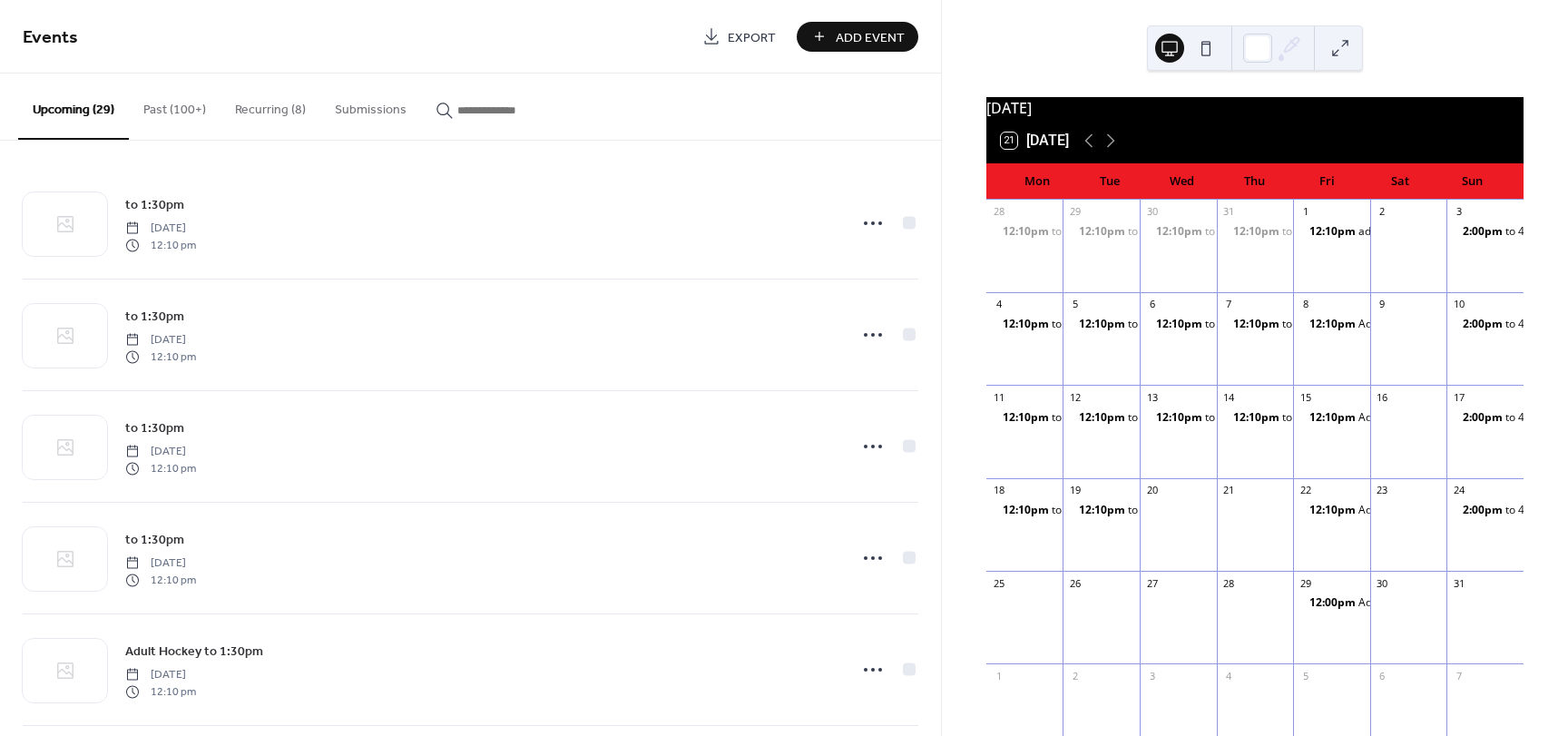 click on "Add Event" at bounding box center (870, 37) 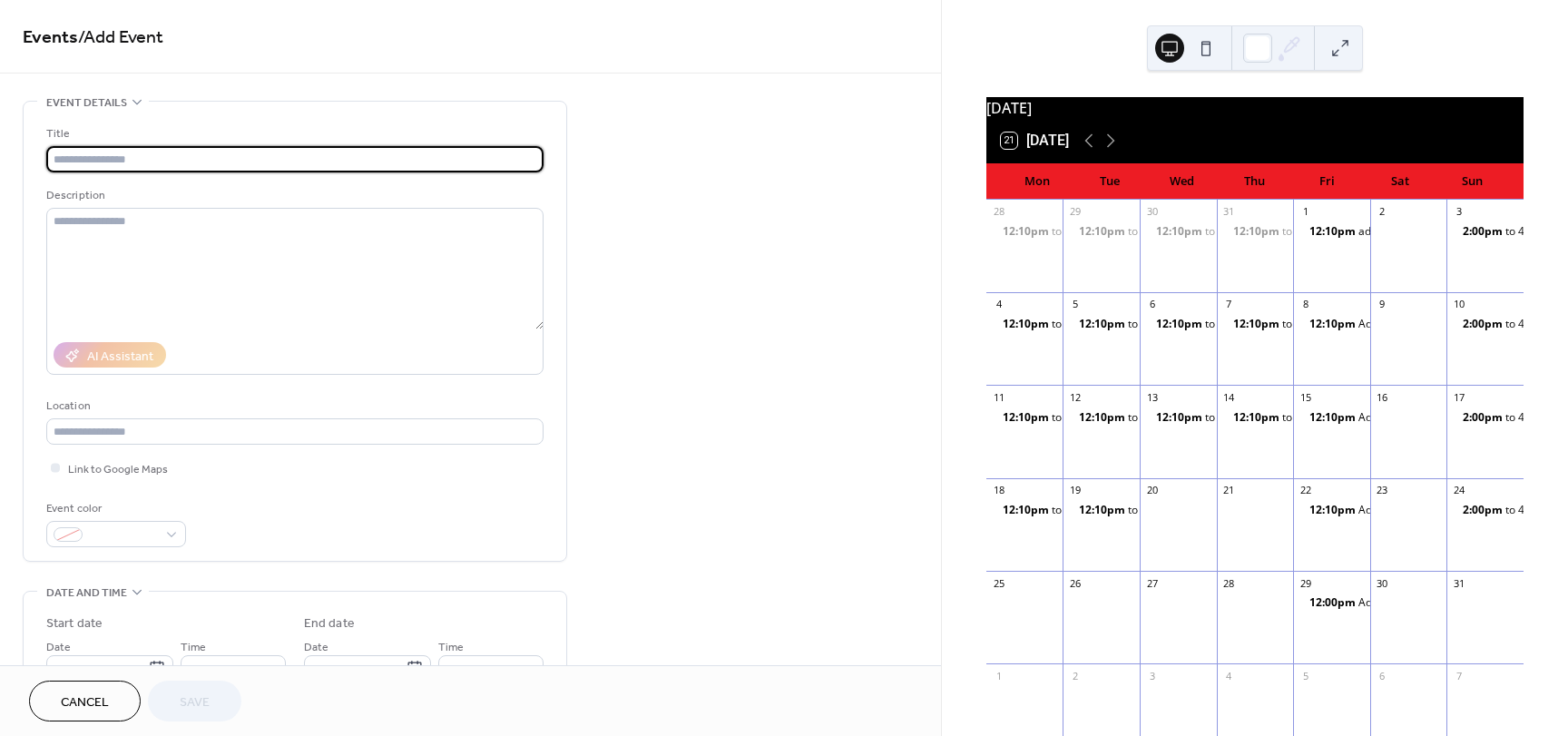 click at bounding box center (295, 159) 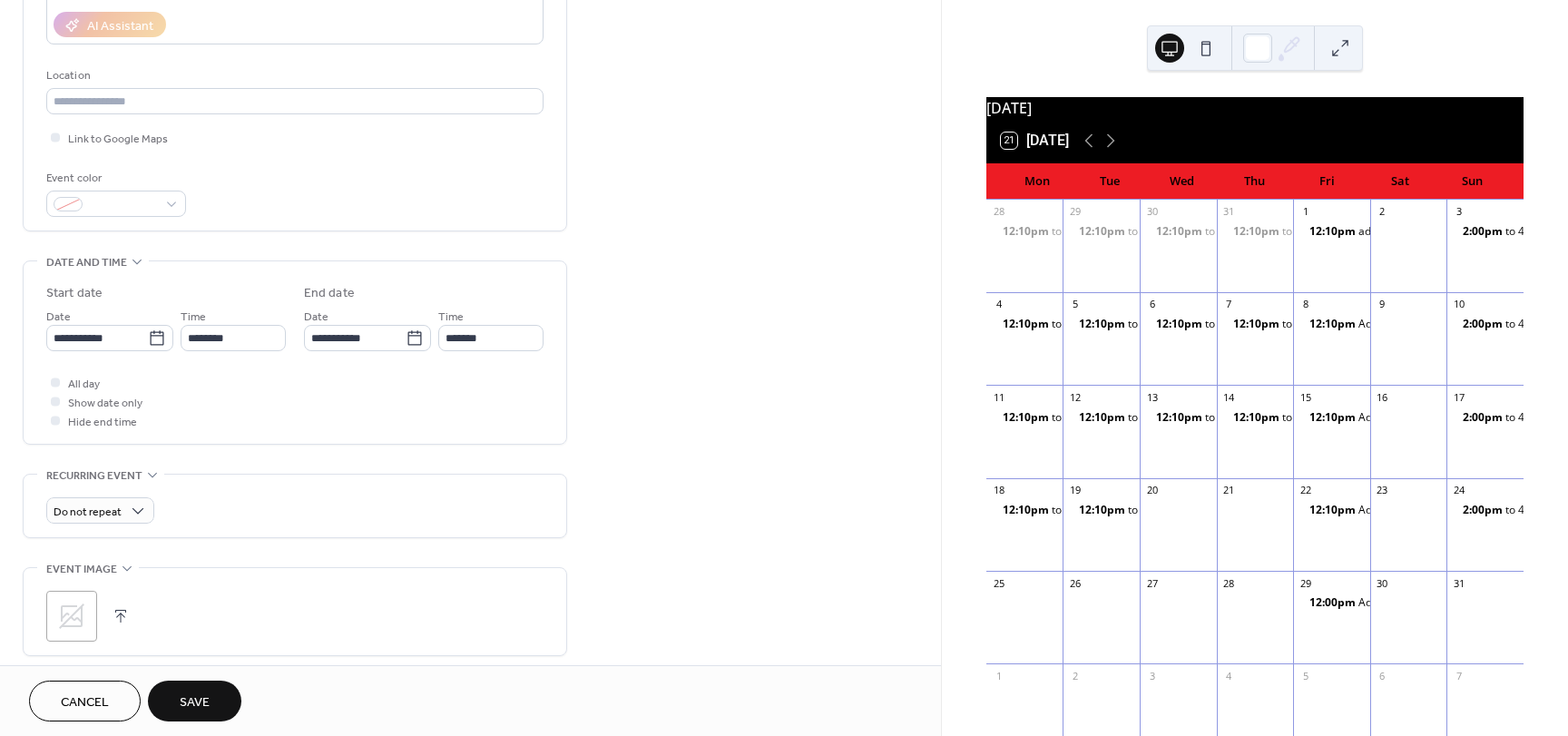 scroll, scrollTop: 401, scrollLeft: 0, axis: vertical 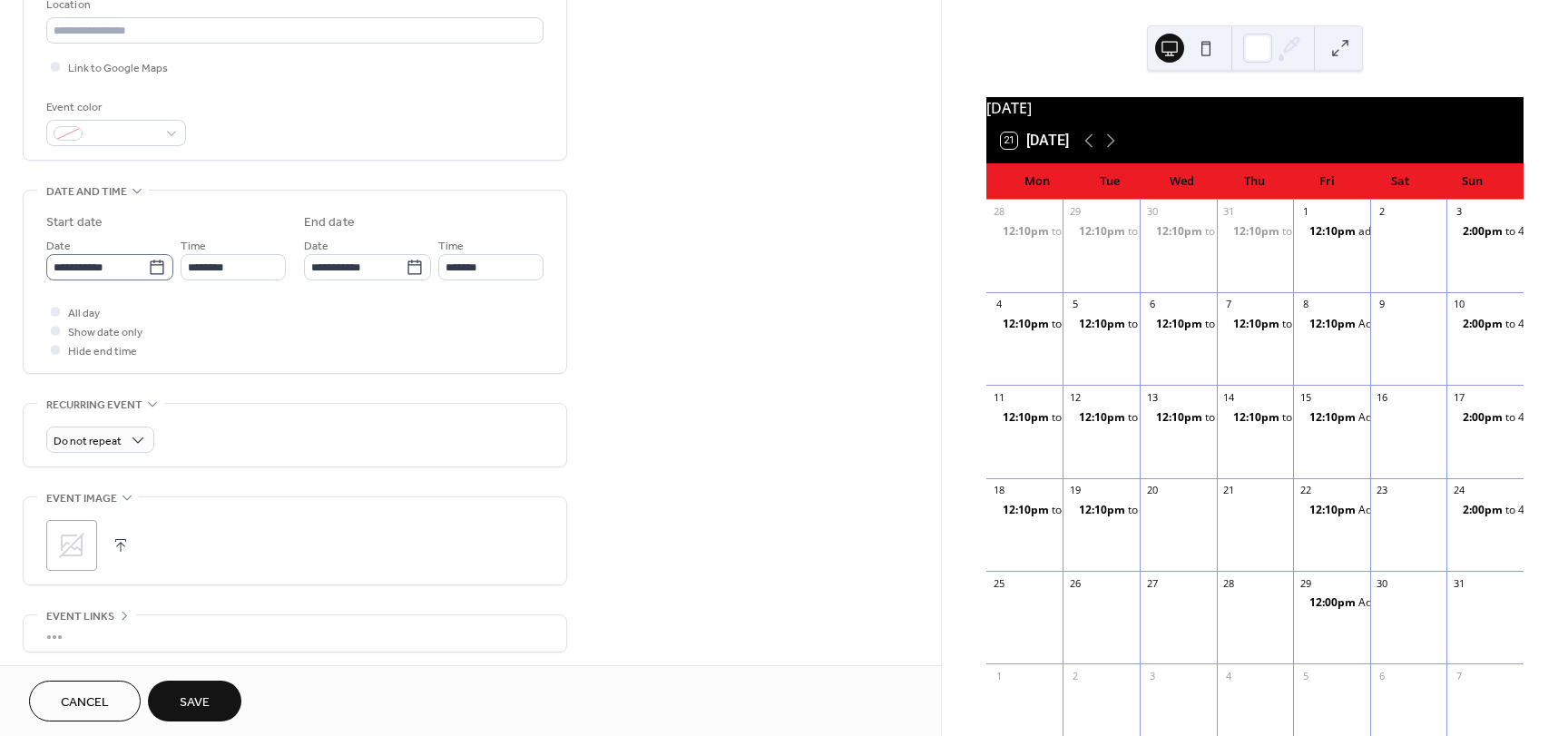 type on "*********" 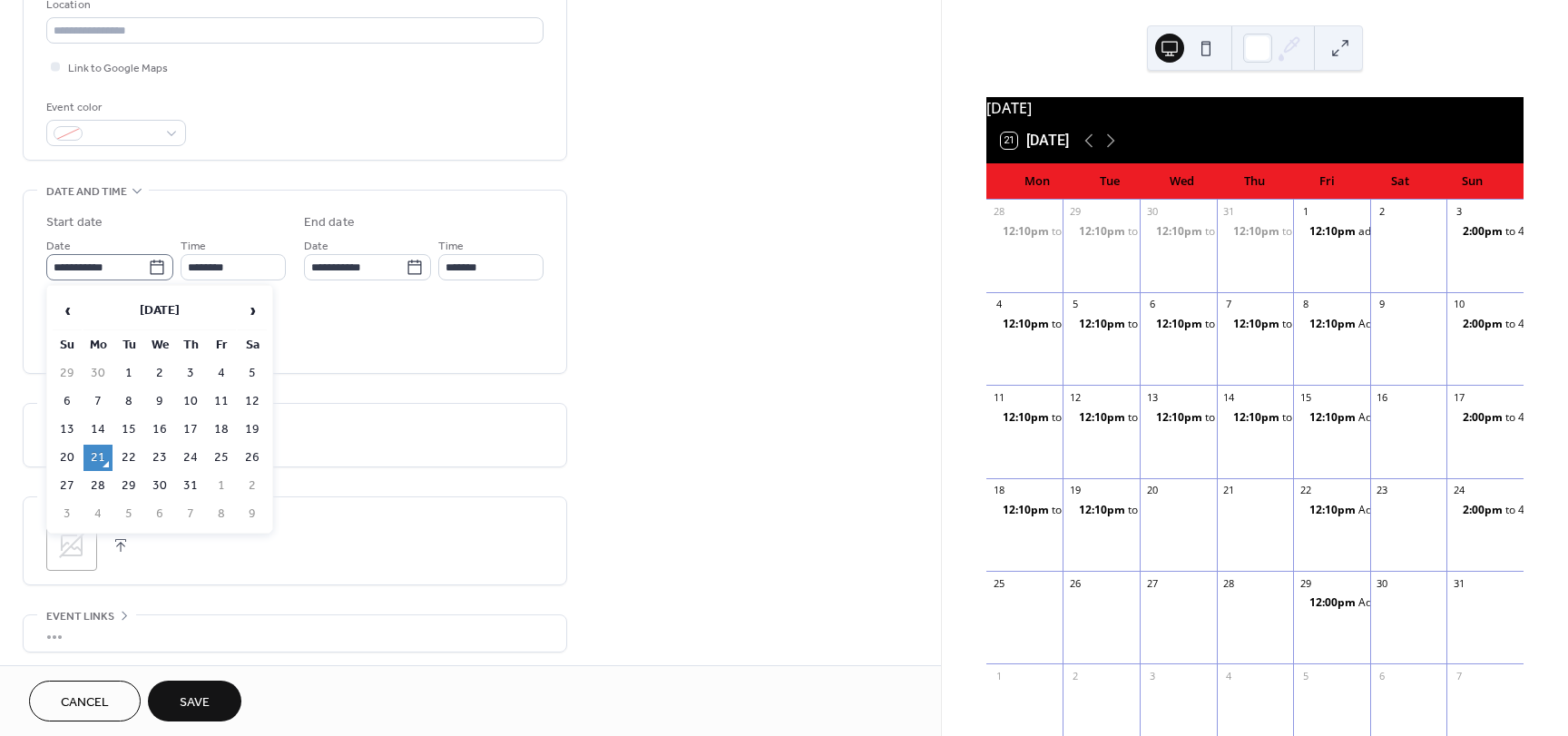 click 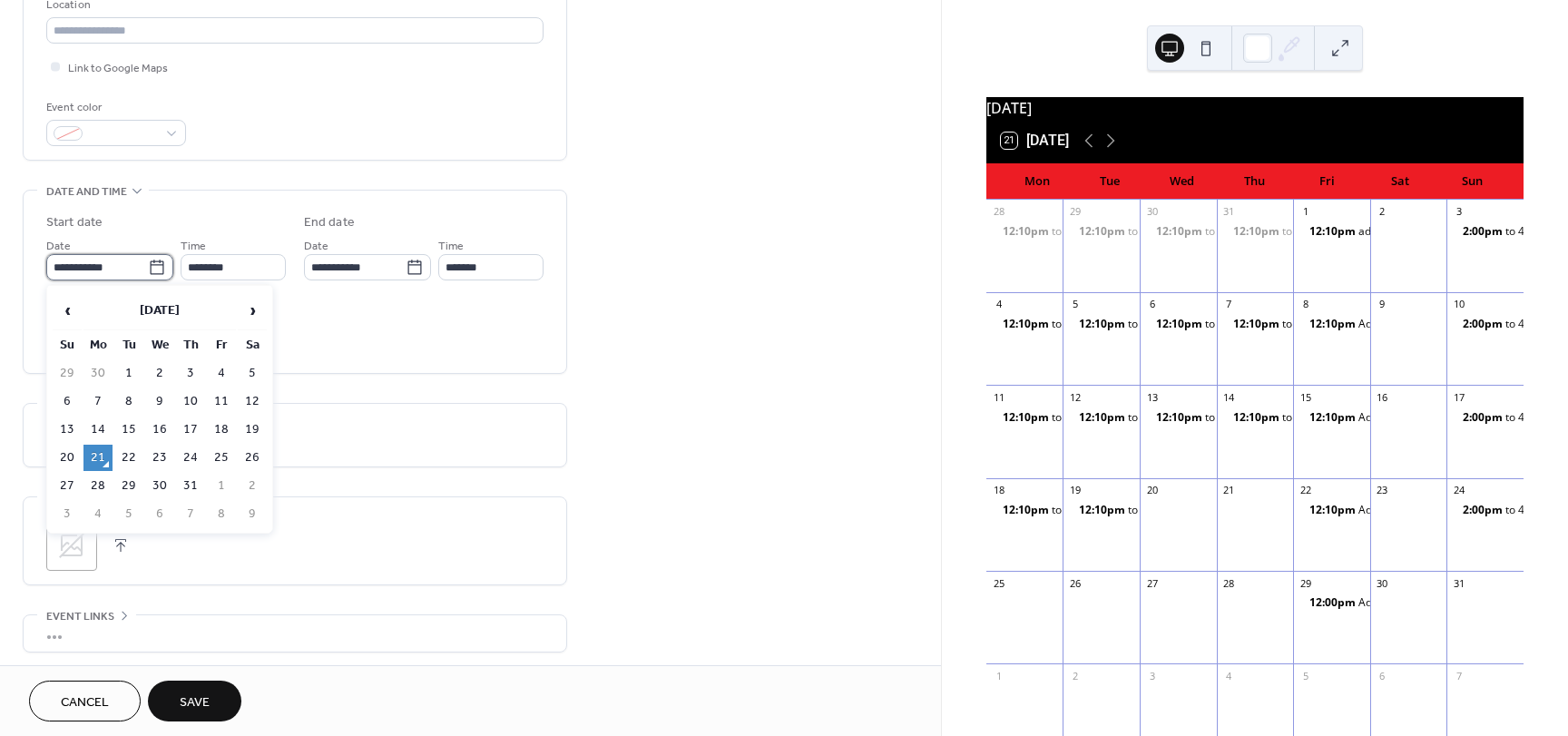 click on "**********" at bounding box center (97, 267) 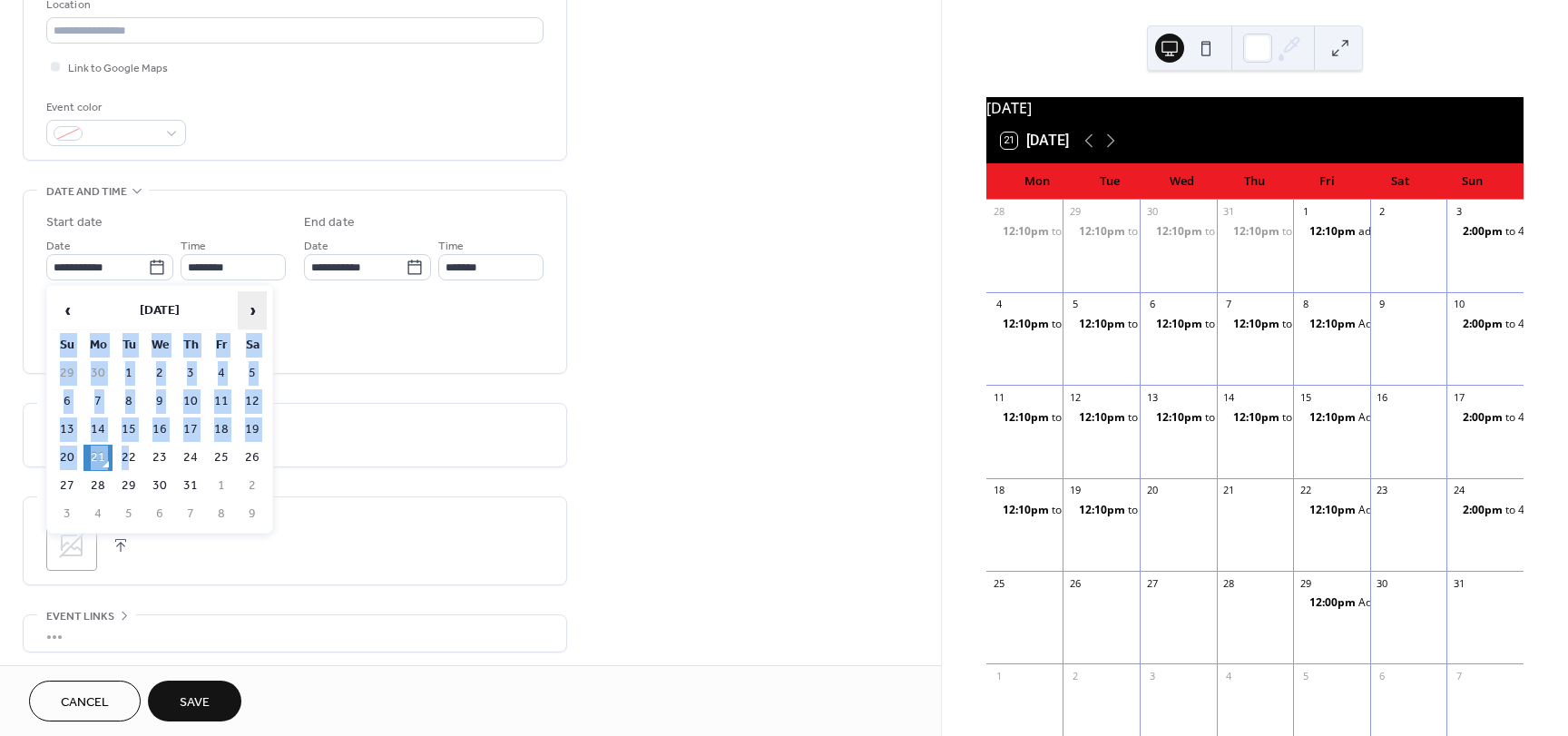 drag, startPoint x: 129, startPoint y: 457, endPoint x: 254, endPoint y: 308, distance: 194.4891 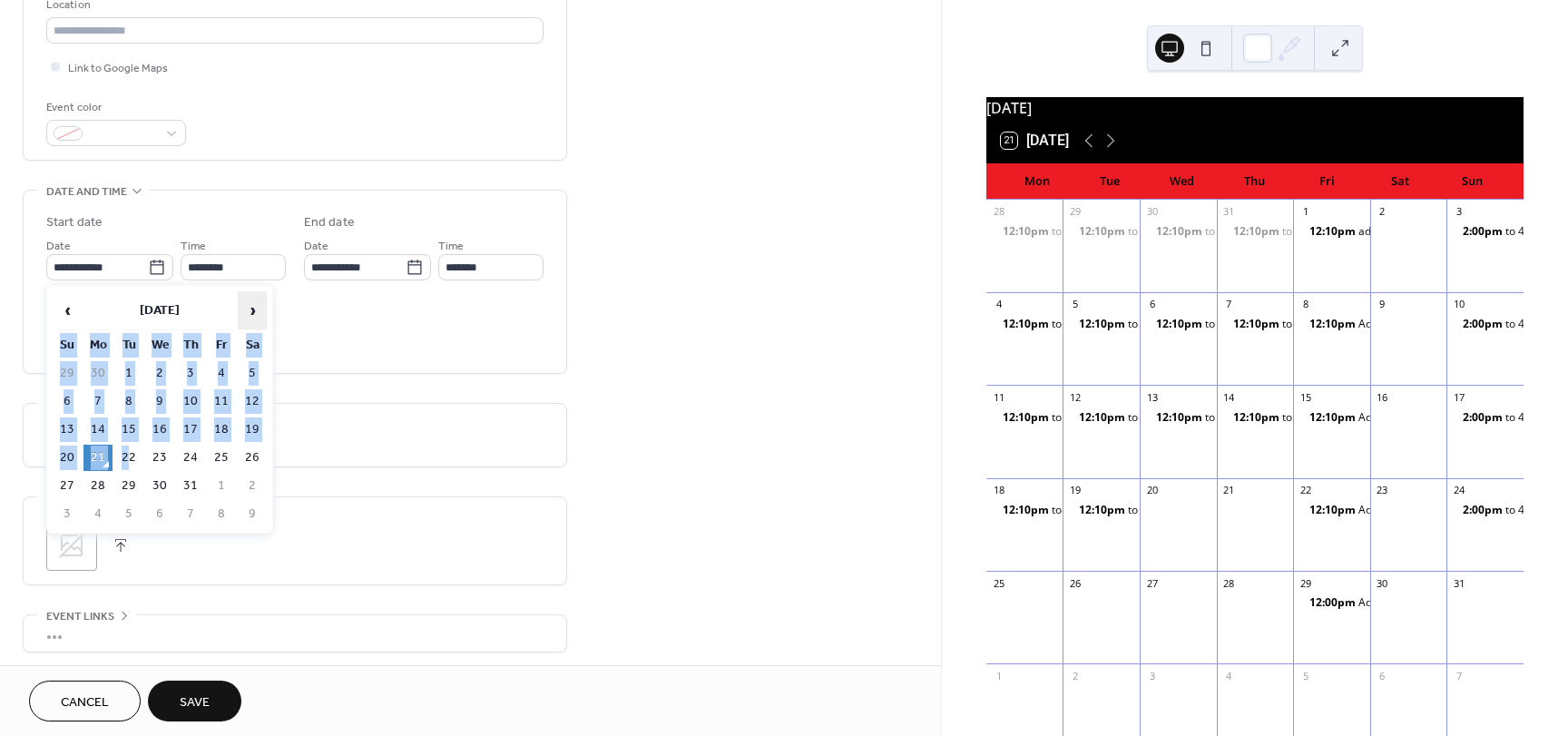 click on "‹ [DATE] › Su Mo Tu We Th Fr Sa 29 30 1 2 3 4 5 6 7 8 9 10 11 12 13 14 15 16 17 18 19 20 21 22 23 24 25 26 27 28 29 30 31 1 2 3 4 5 6 7 8 9" at bounding box center [160, 409] 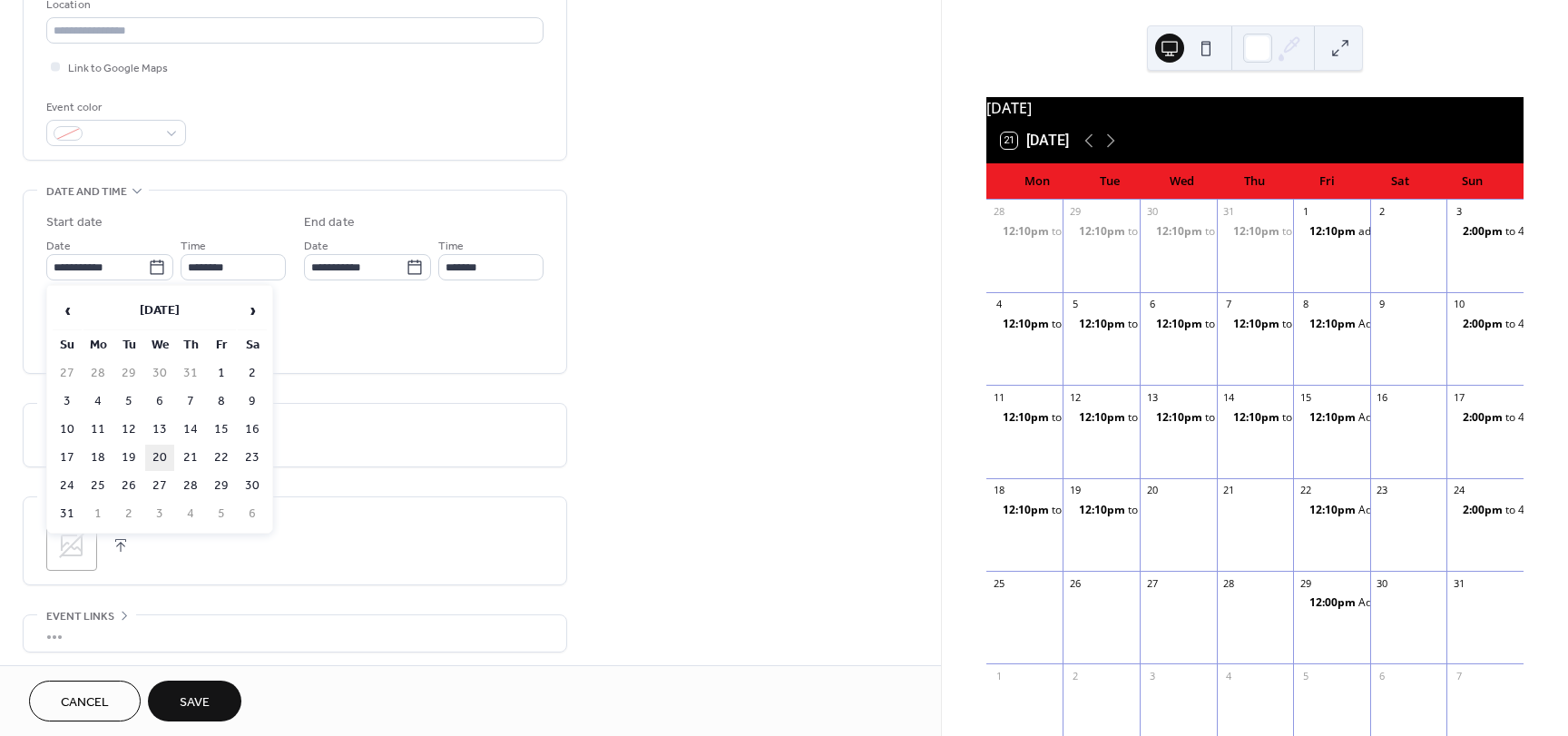 click on "20" at bounding box center [160, 457] 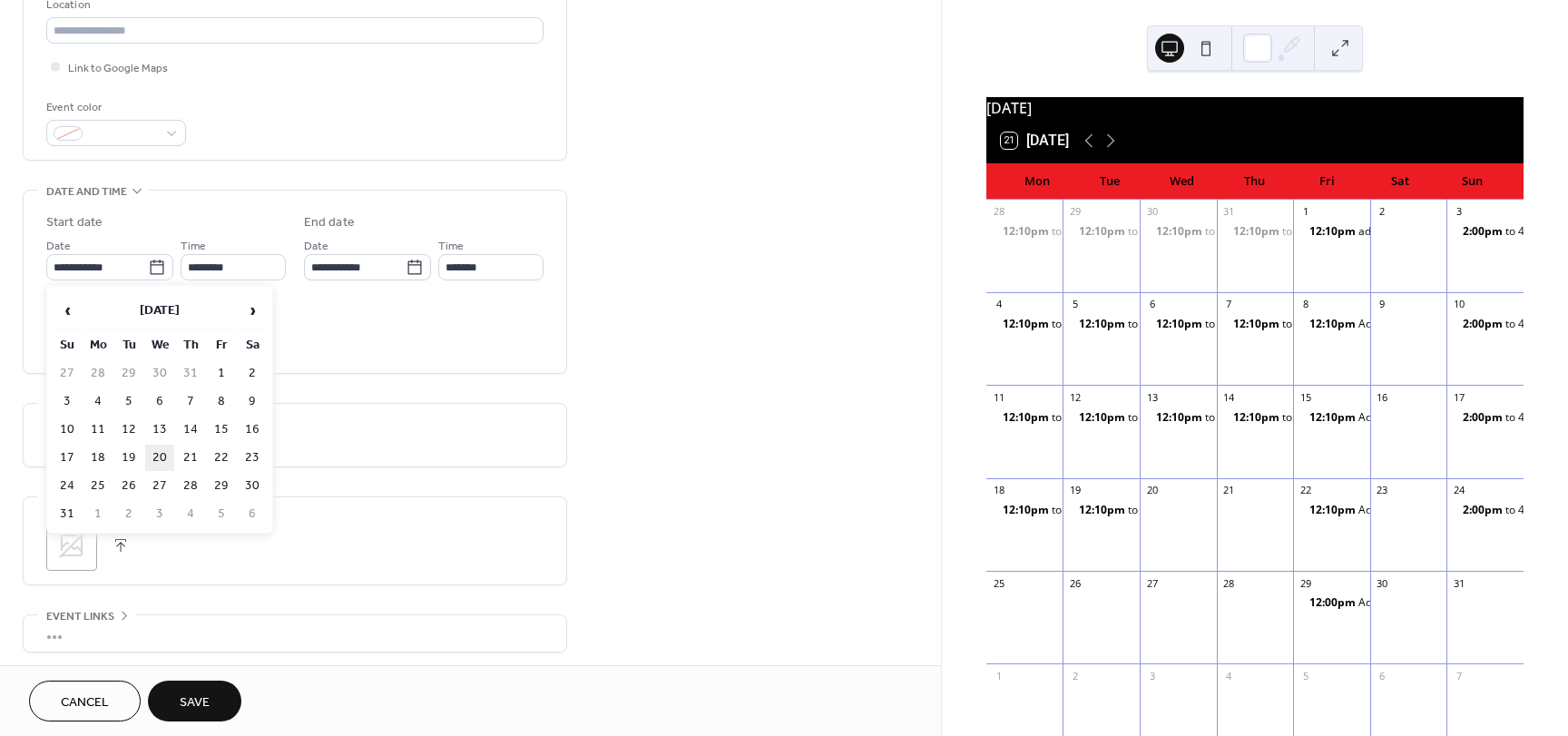 type on "**********" 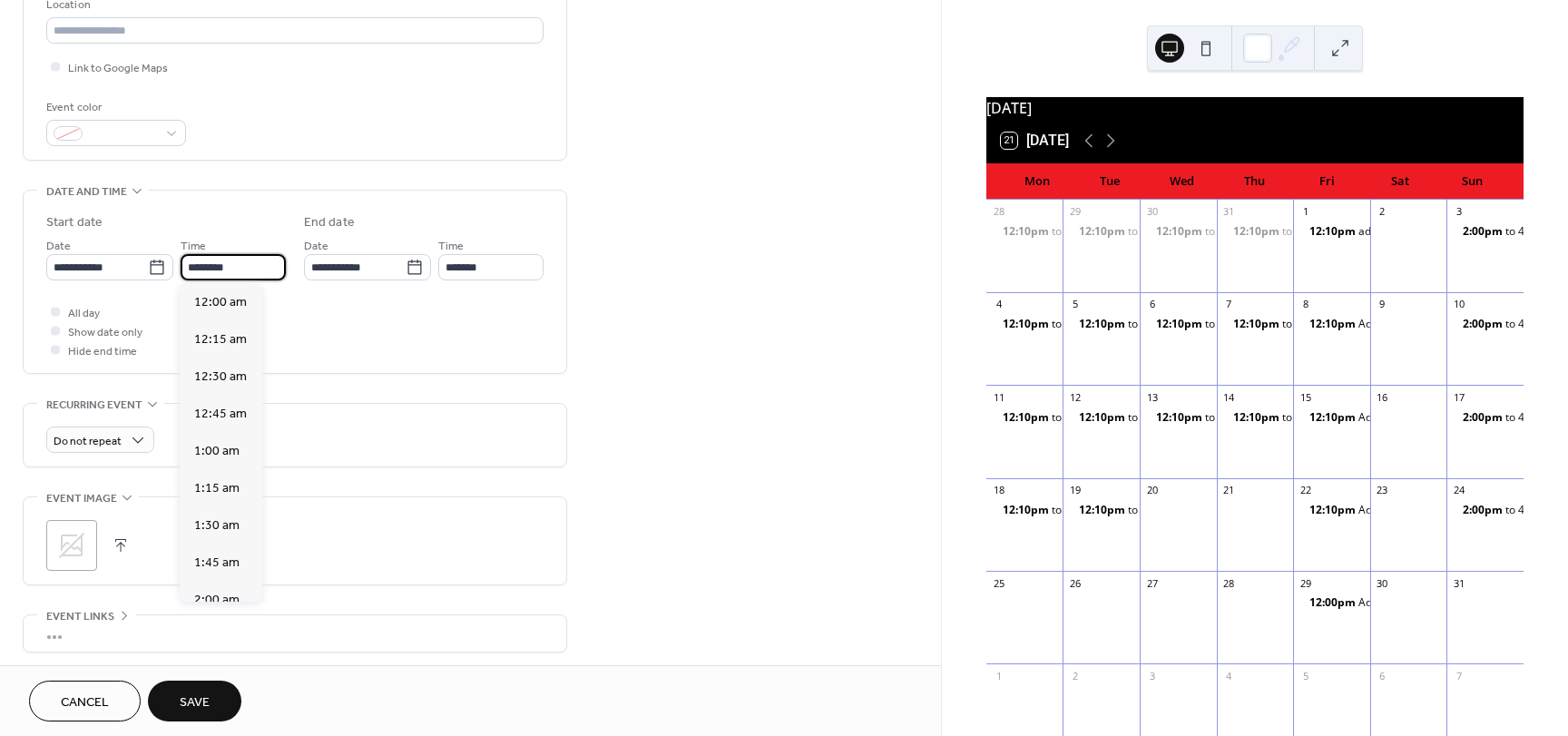 scroll, scrollTop: 1786, scrollLeft: 0, axis: vertical 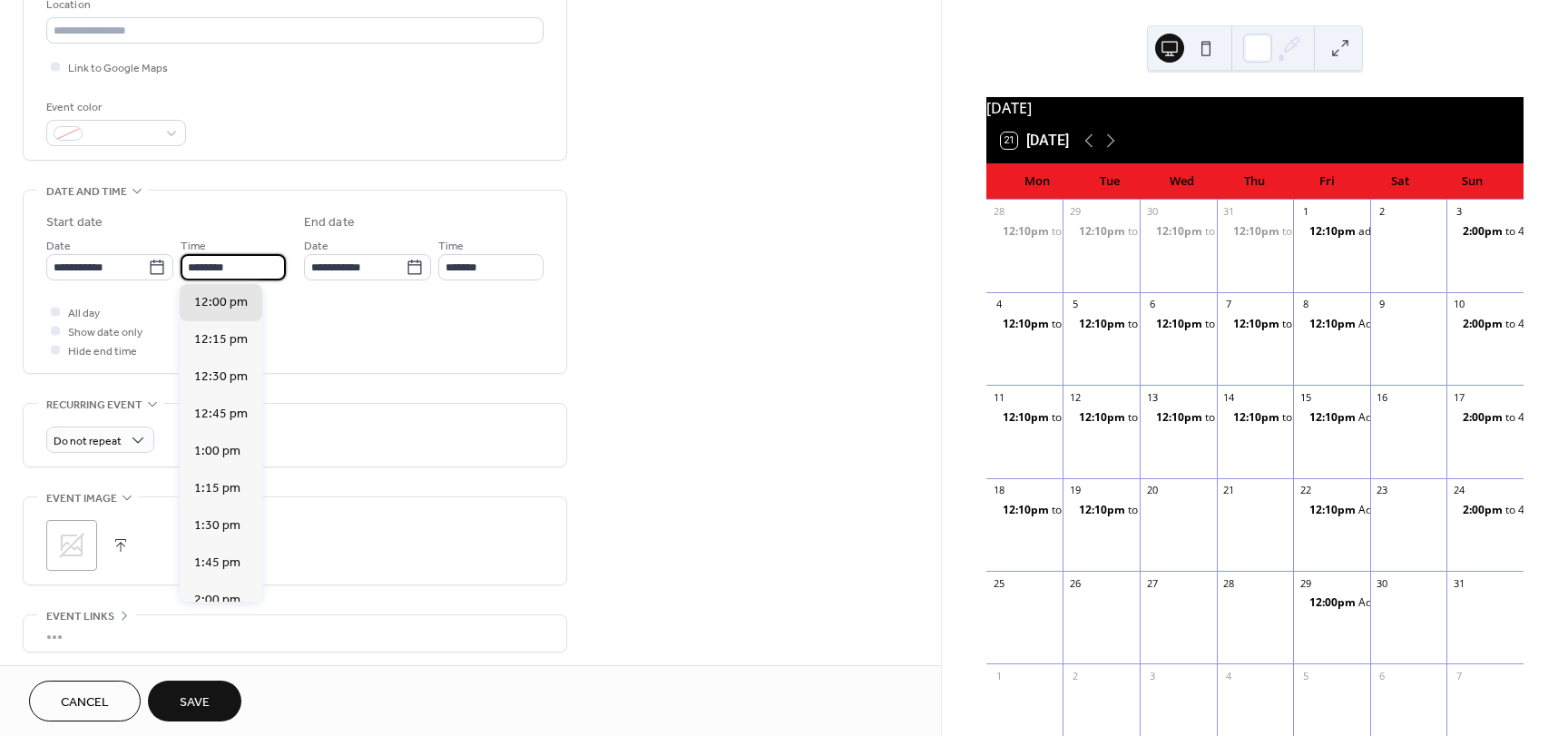 drag, startPoint x: 204, startPoint y: 263, endPoint x: 206, endPoint y: 254, distance: 9.219544 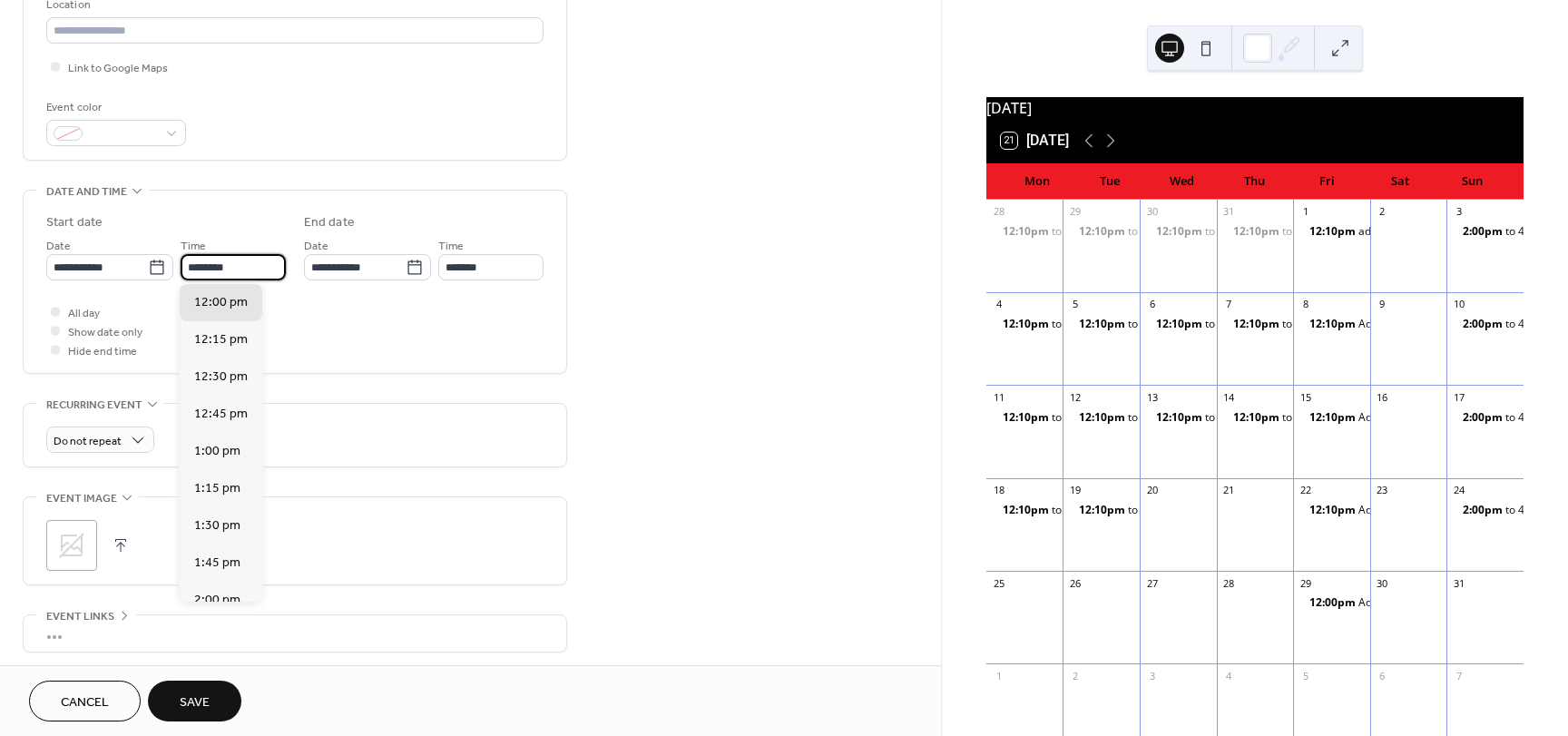 click on "********" at bounding box center [233, 267] 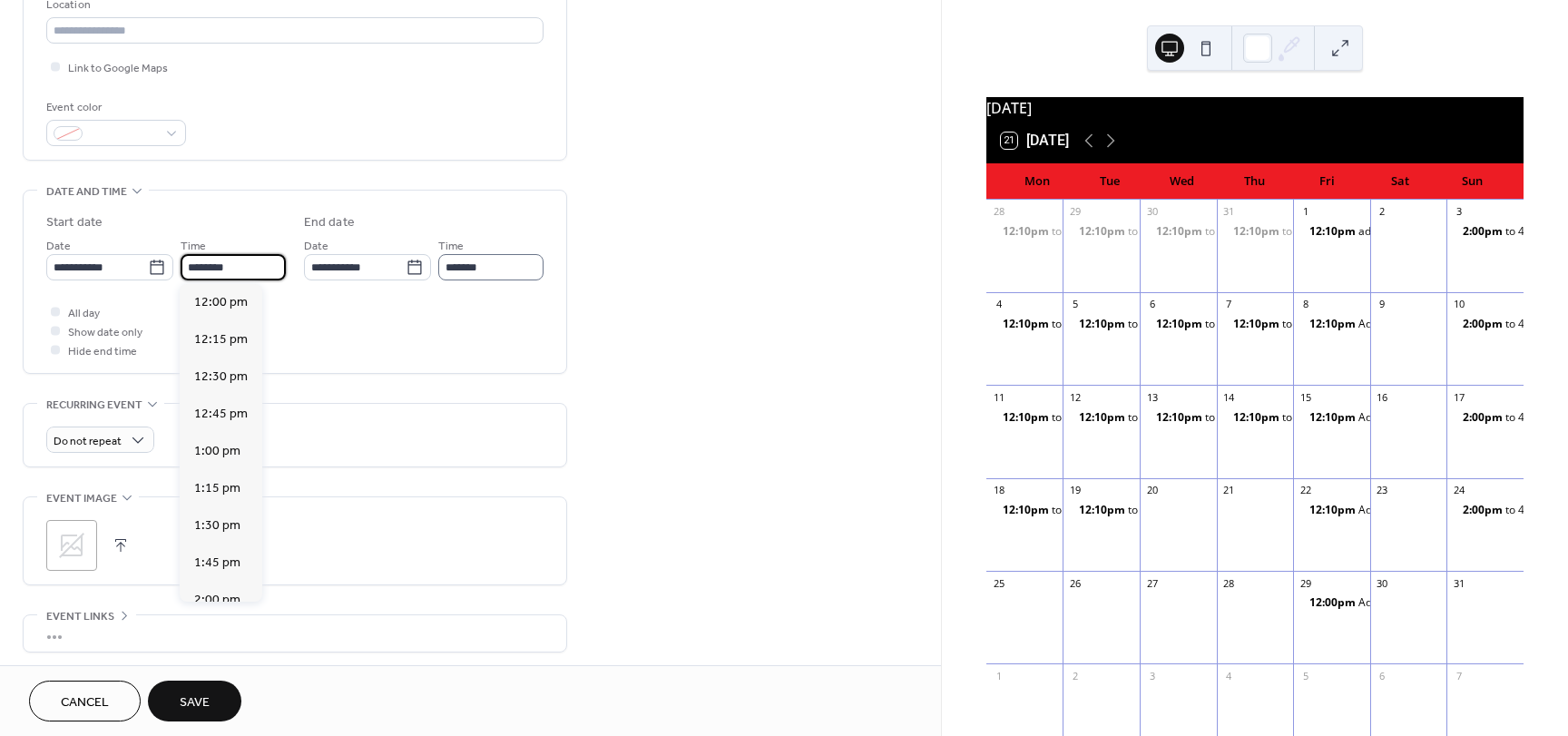 type on "********" 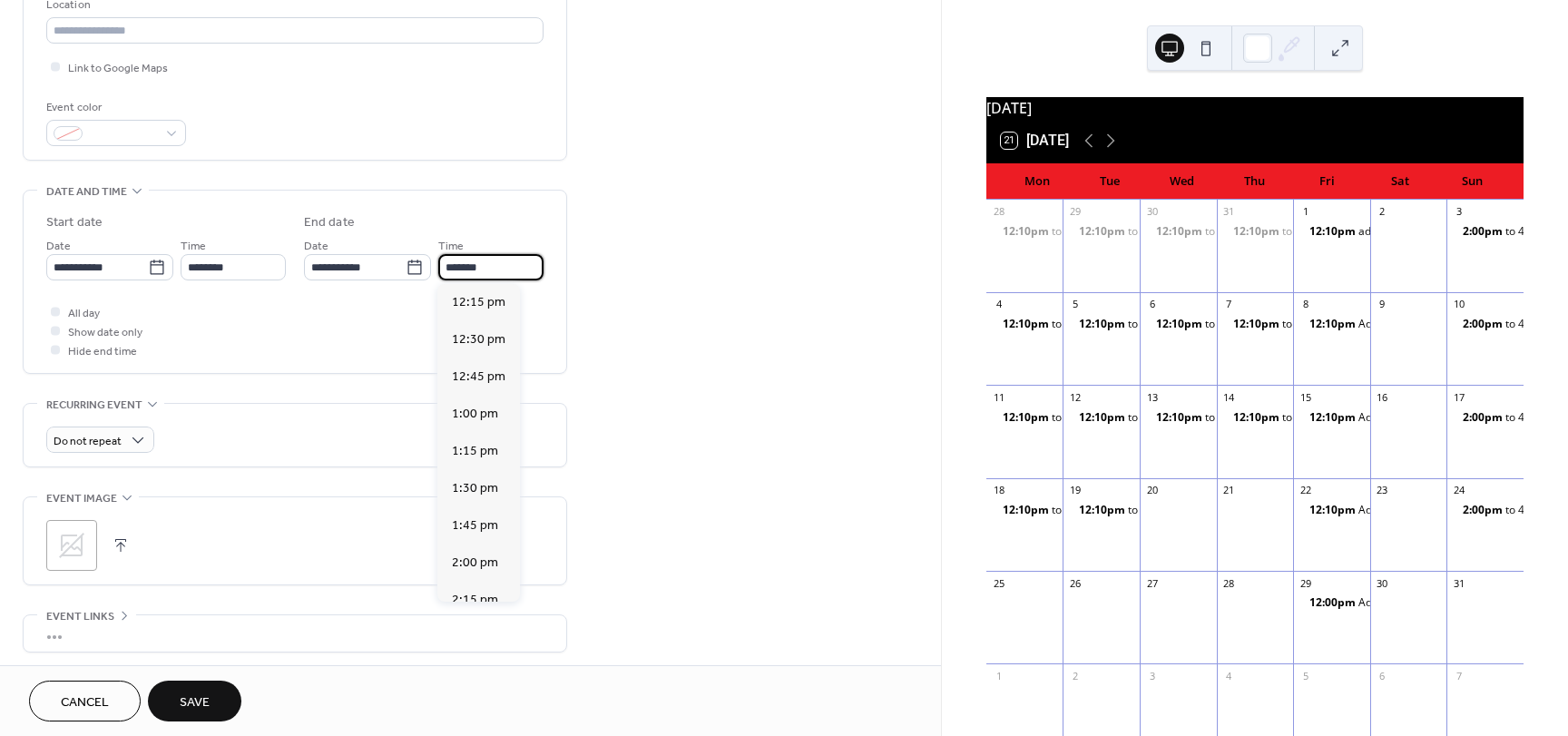 click on "*******" at bounding box center (491, 267) 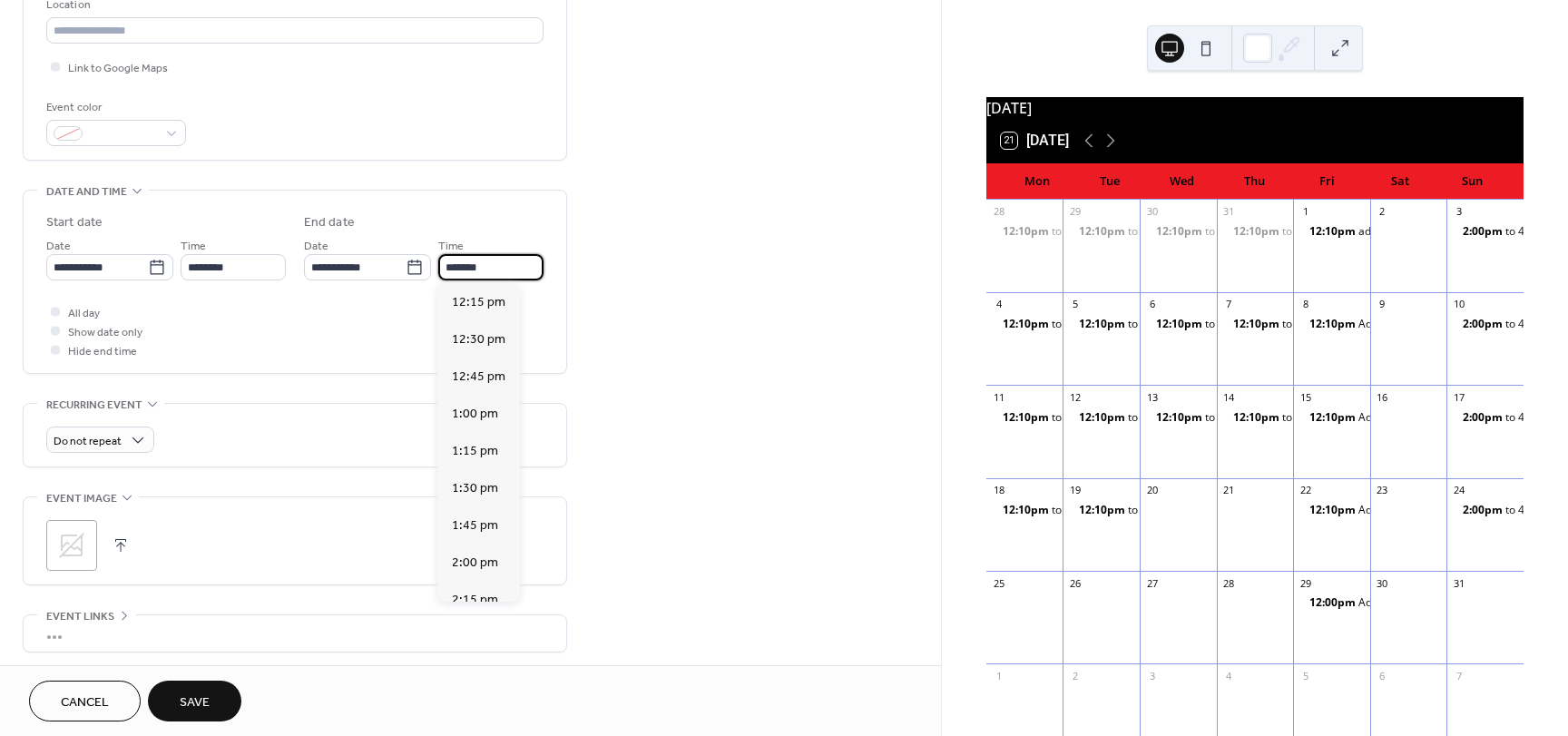 click on "**********" at bounding box center (470, 252) 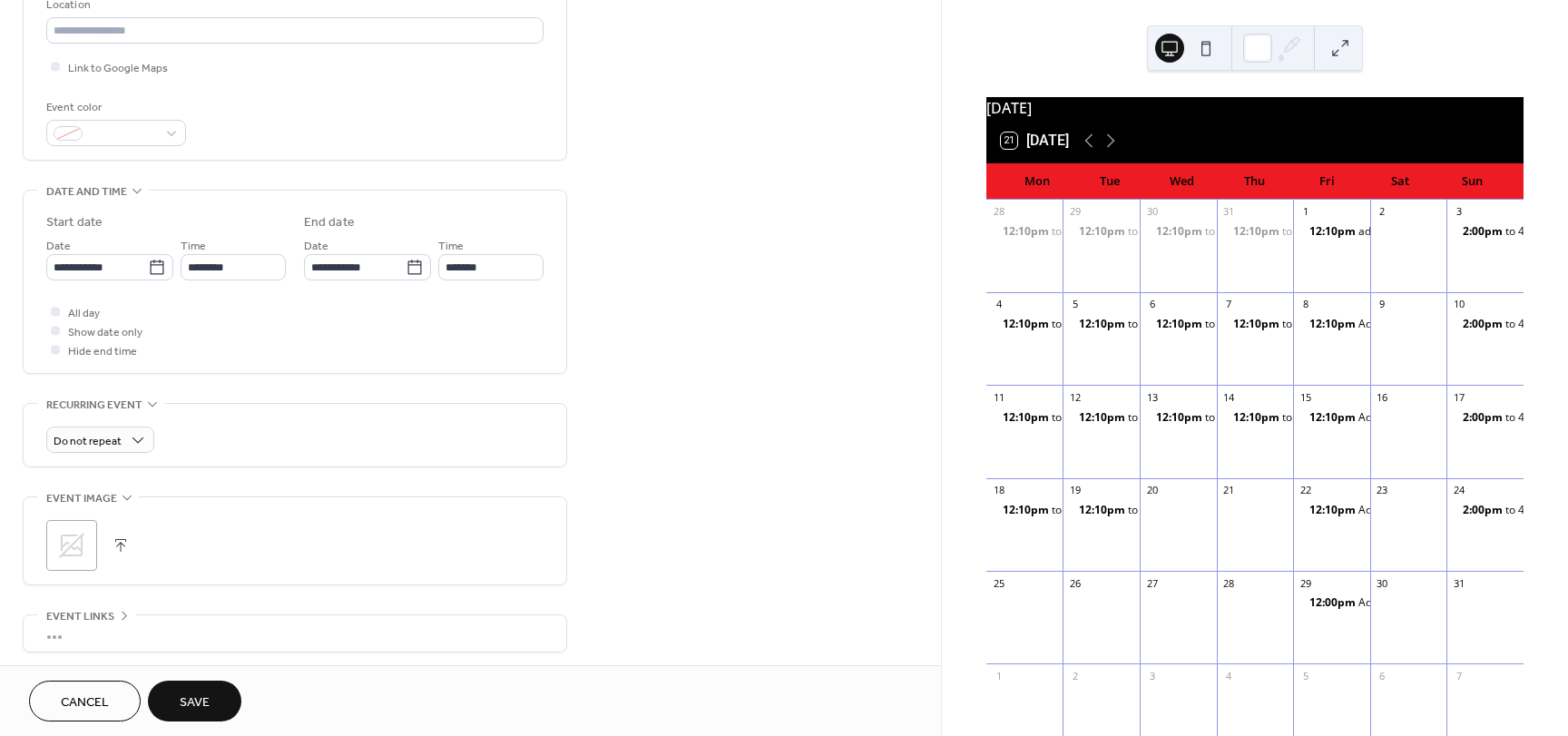 click on "Save" at bounding box center (194, 702) 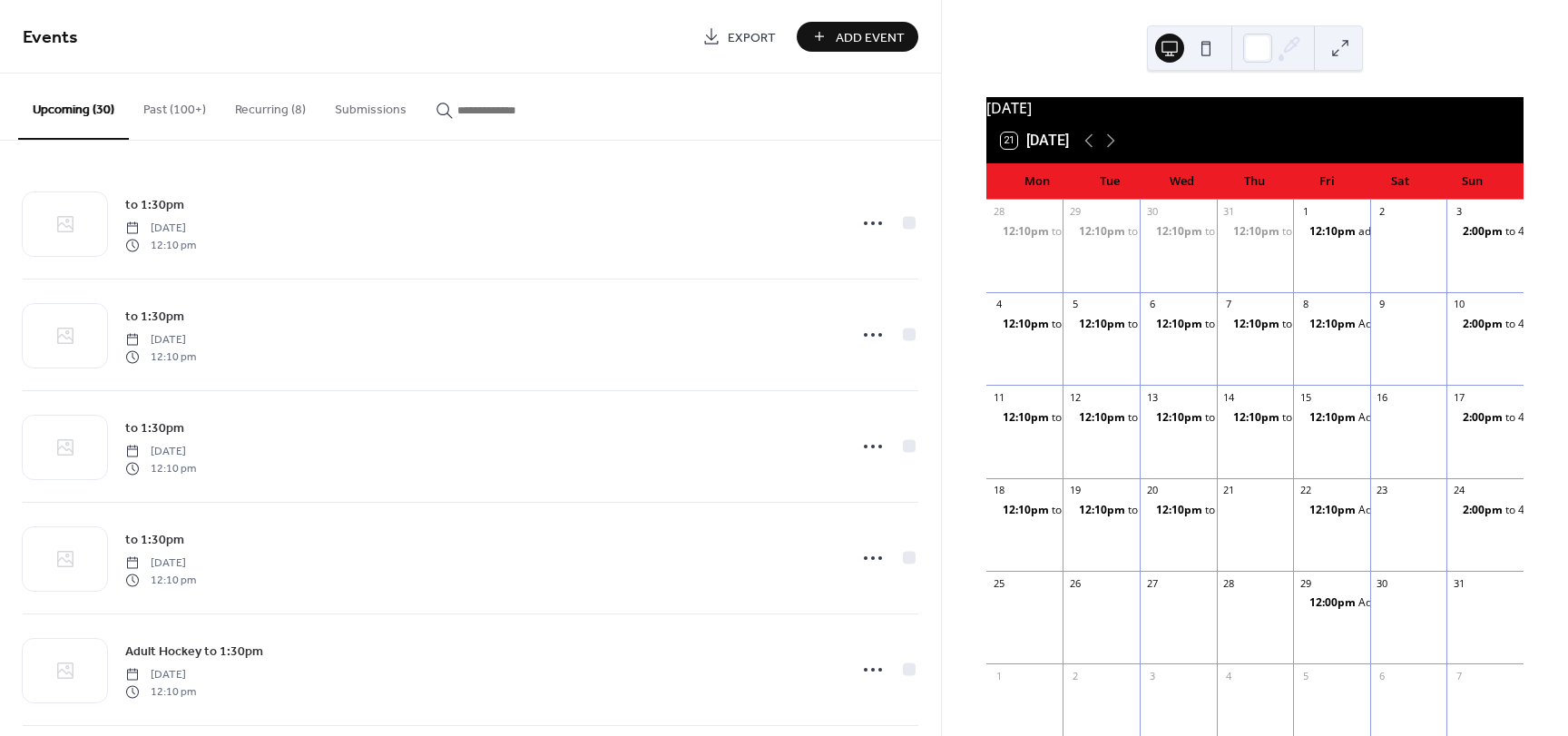 click on "Add Event" at bounding box center (870, 37) 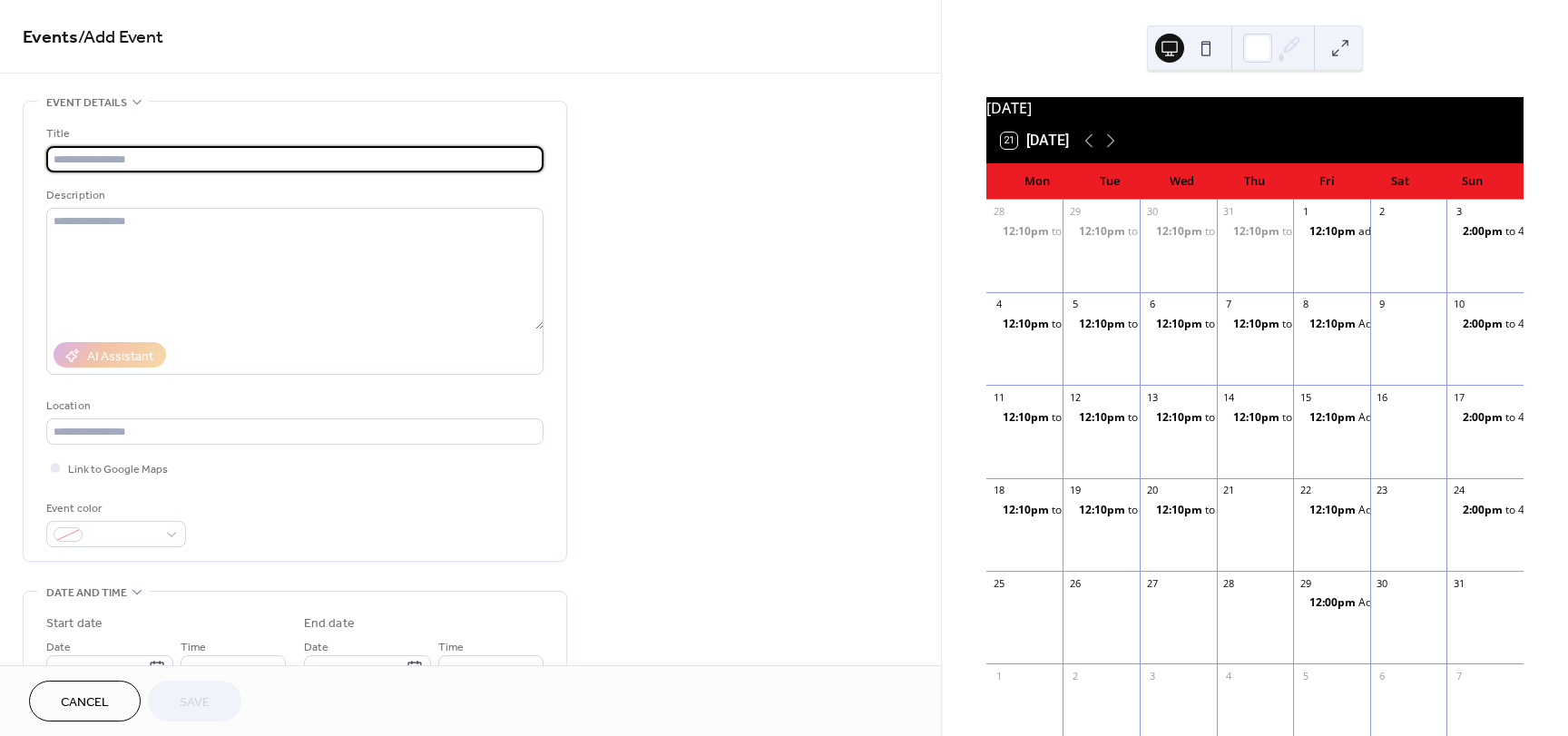 click at bounding box center (295, 159) 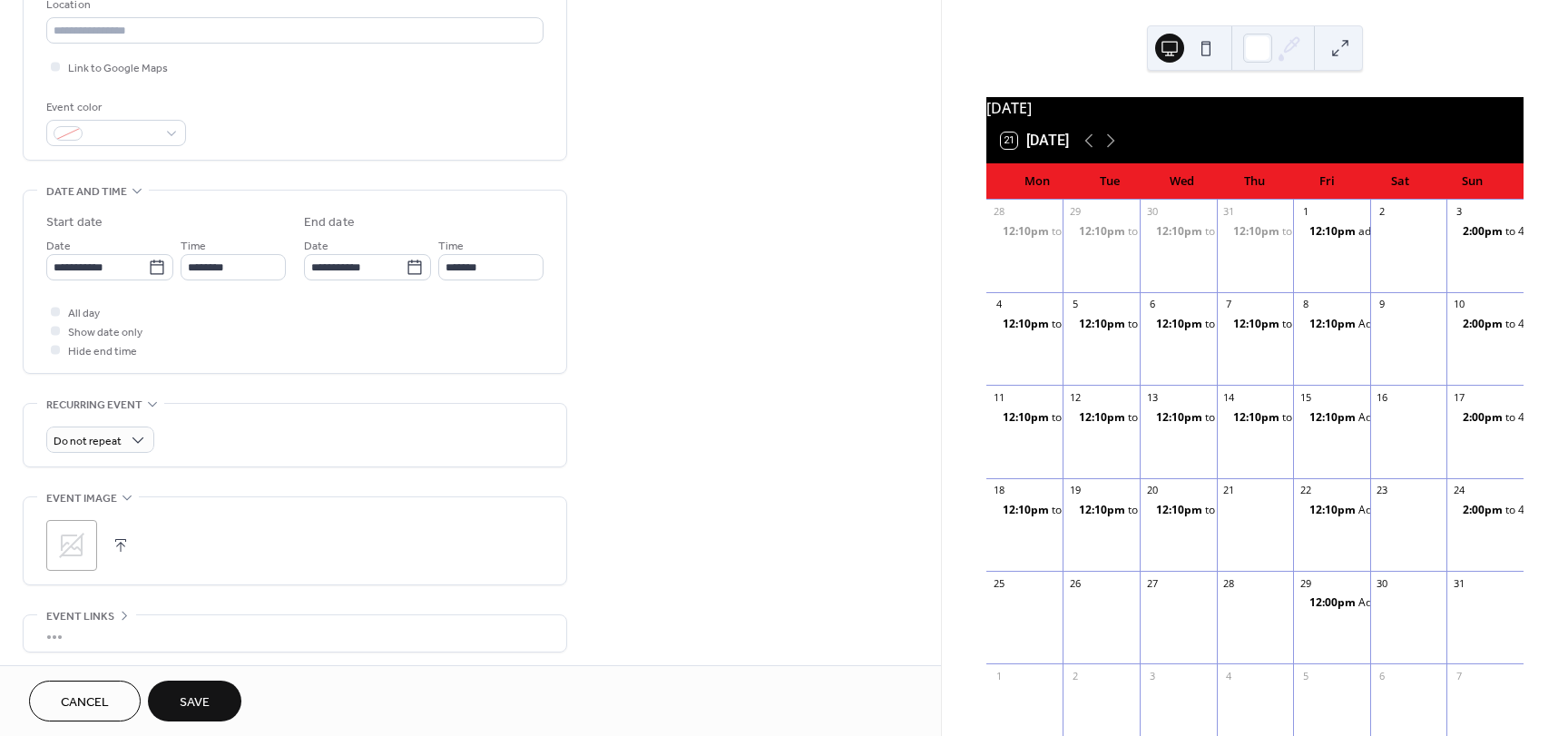 scroll, scrollTop: 439, scrollLeft: 0, axis: vertical 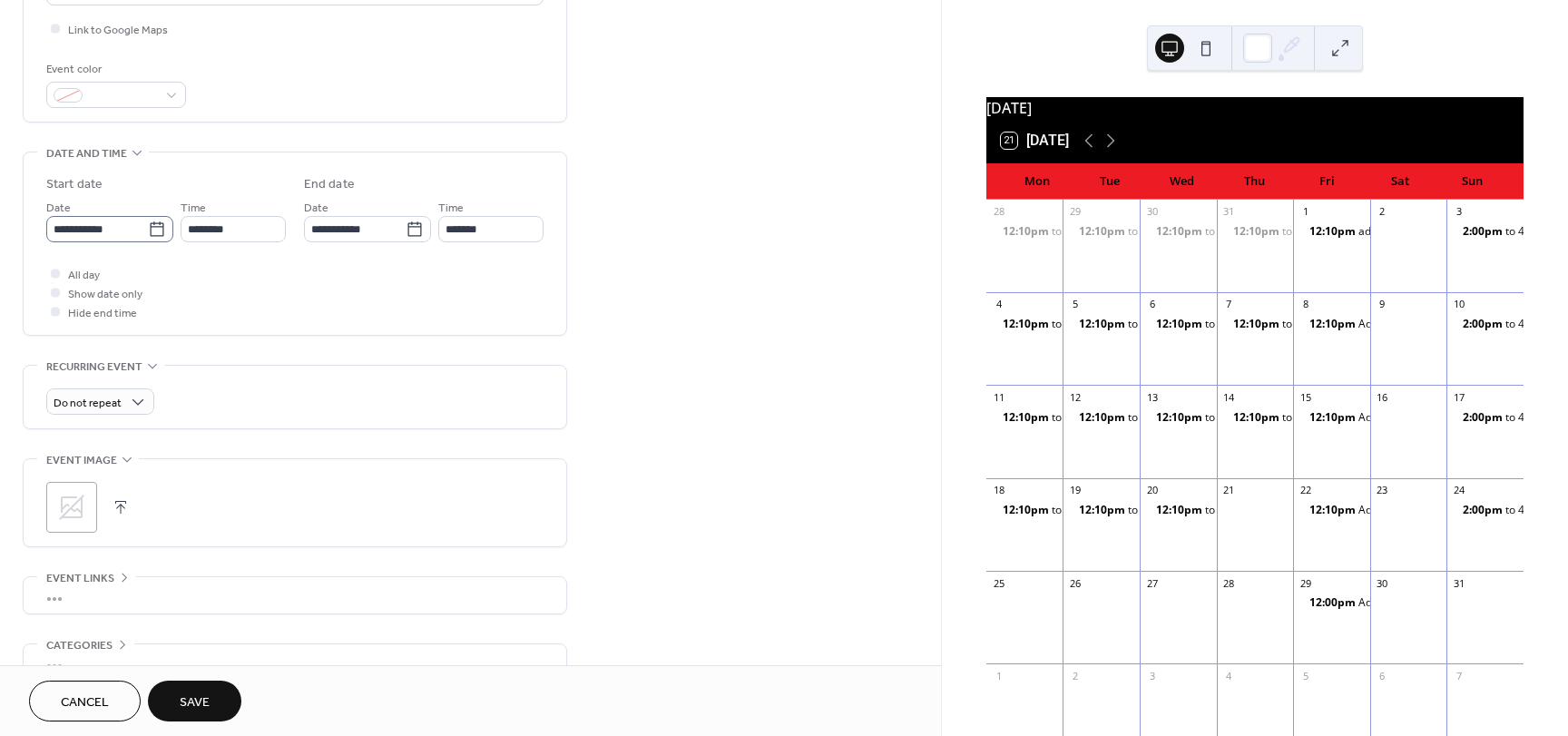 type on "*********" 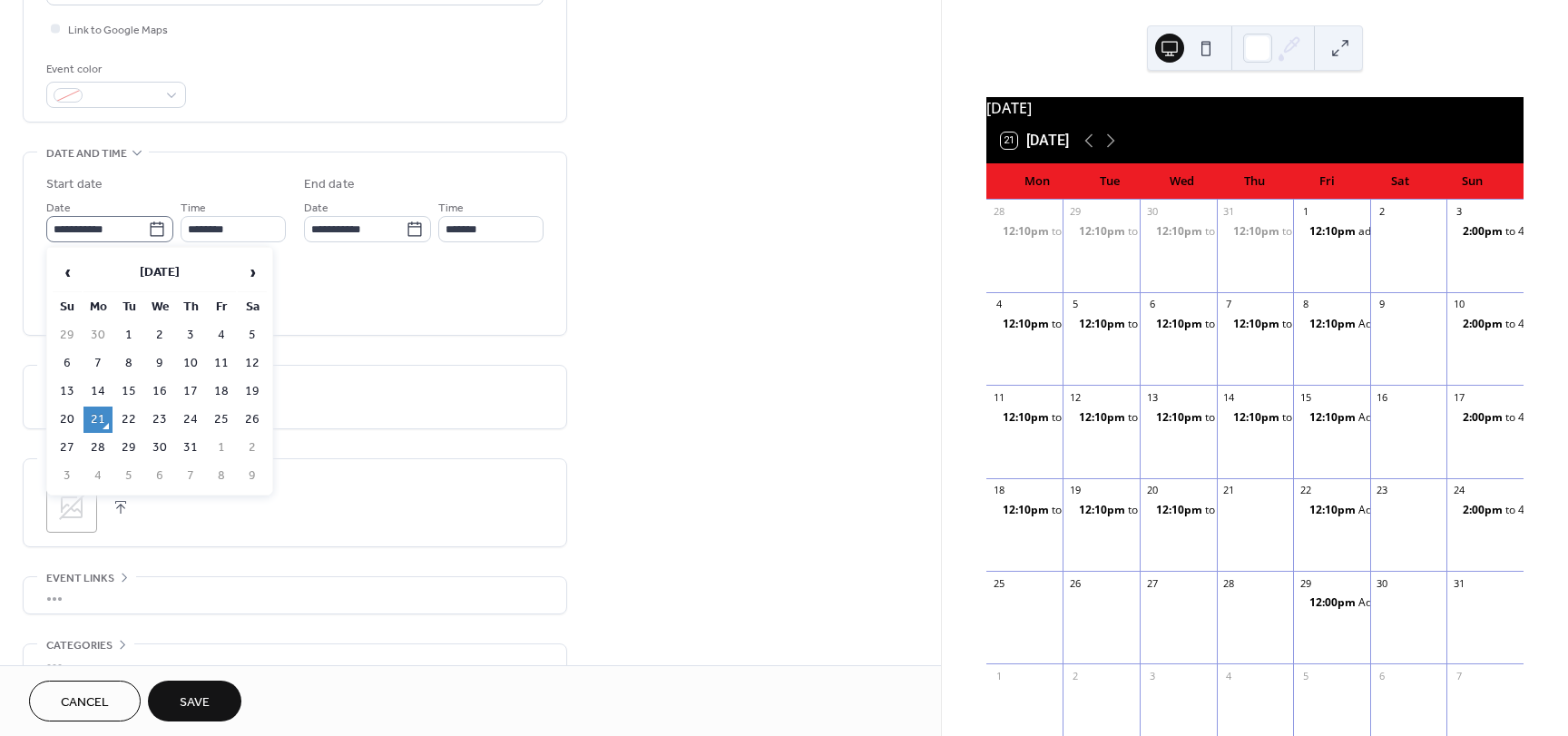 click 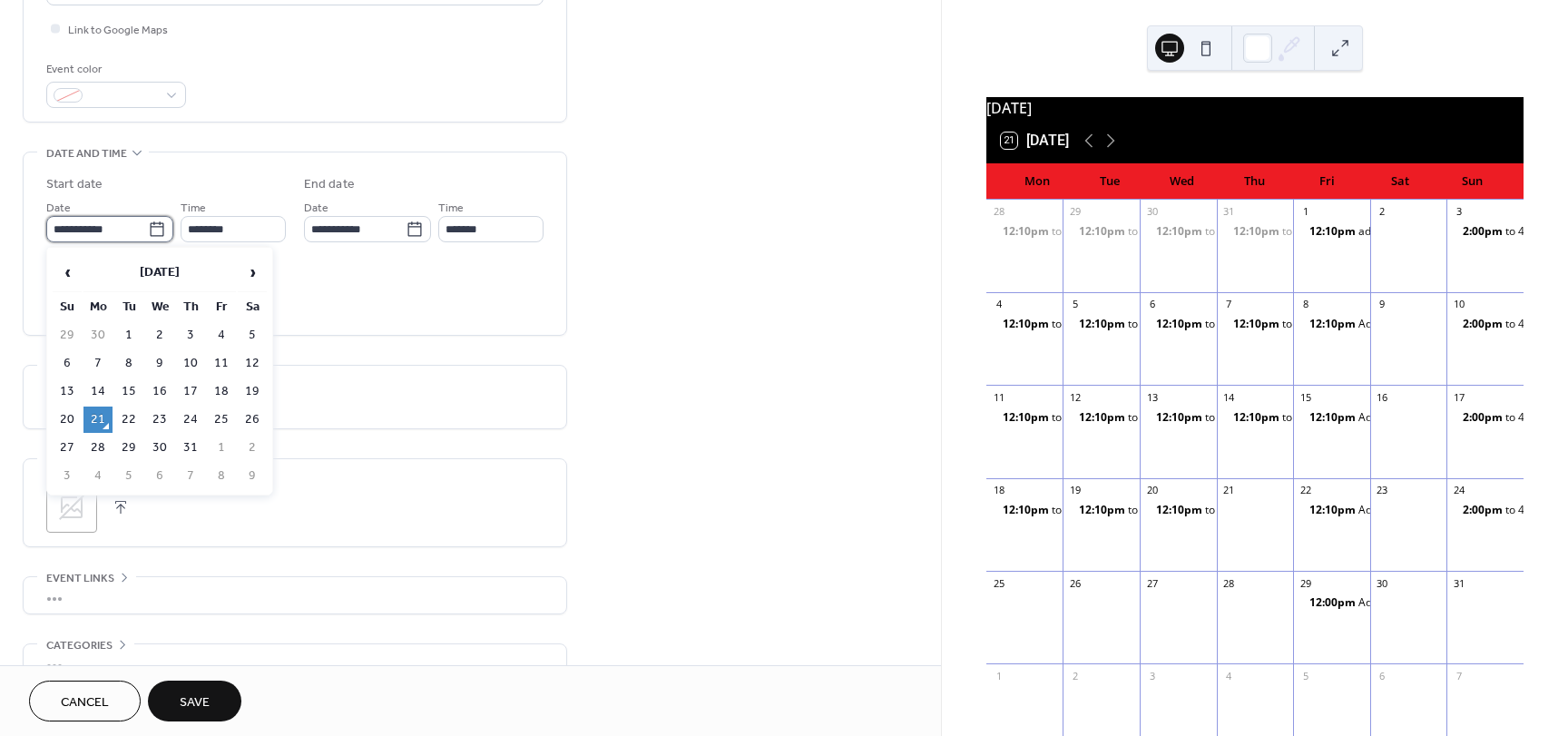 click on "**********" at bounding box center (97, 229) 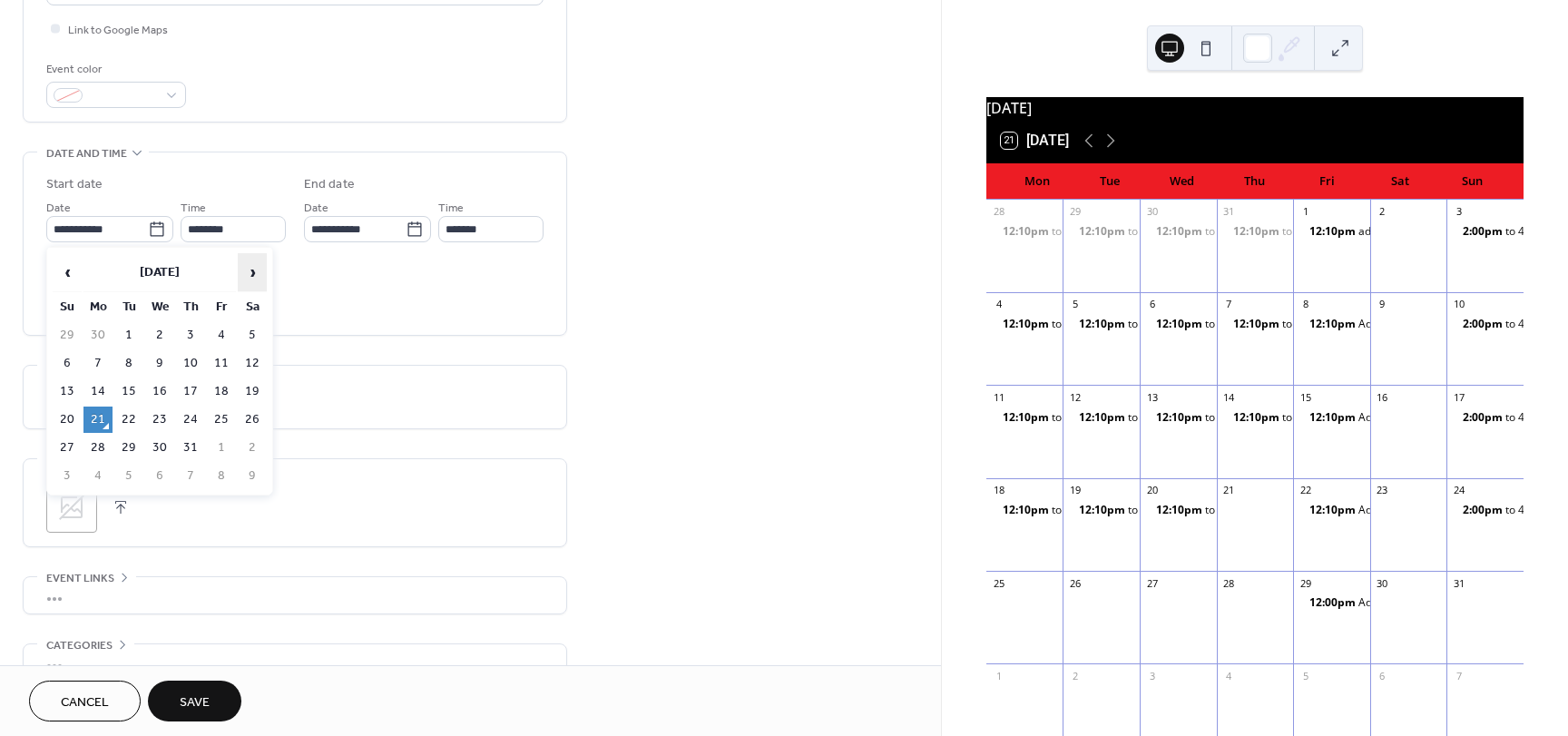 click on "›" at bounding box center [252, 272] 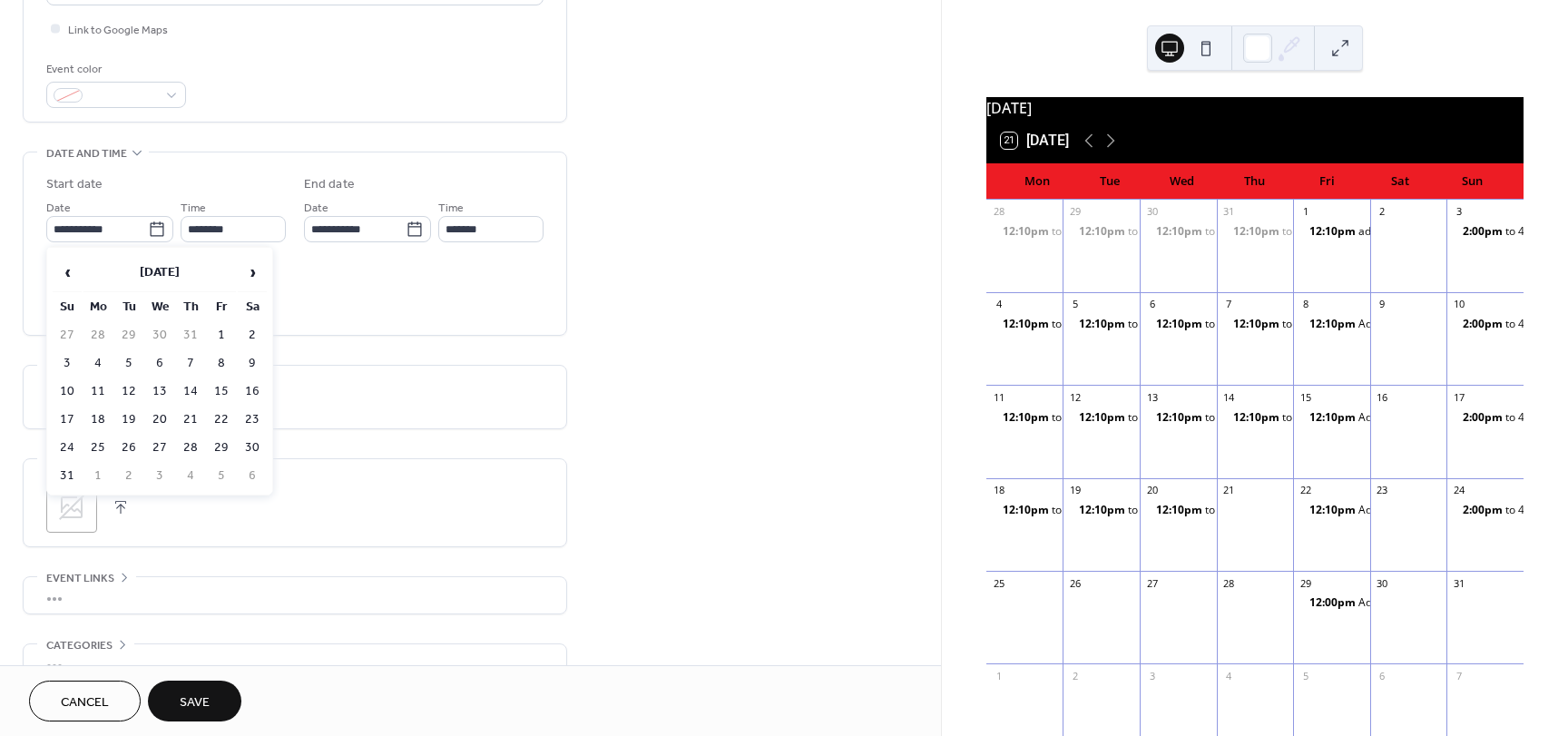 drag, startPoint x: 189, startPoint y: 418, endPoint x: 239, endPoint y: 371, distance: 68.622154 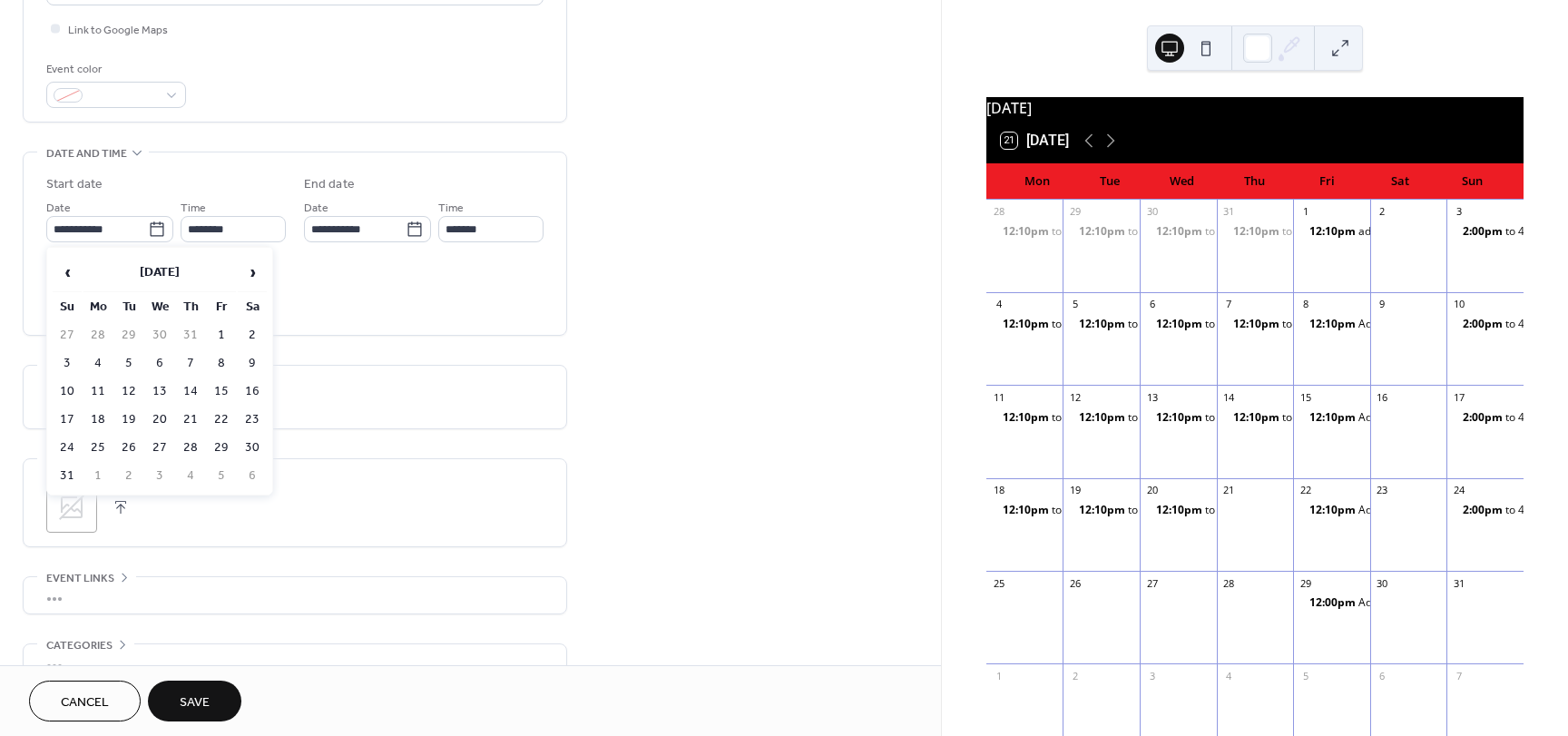 click on "21" at bounding box center [191, 419] 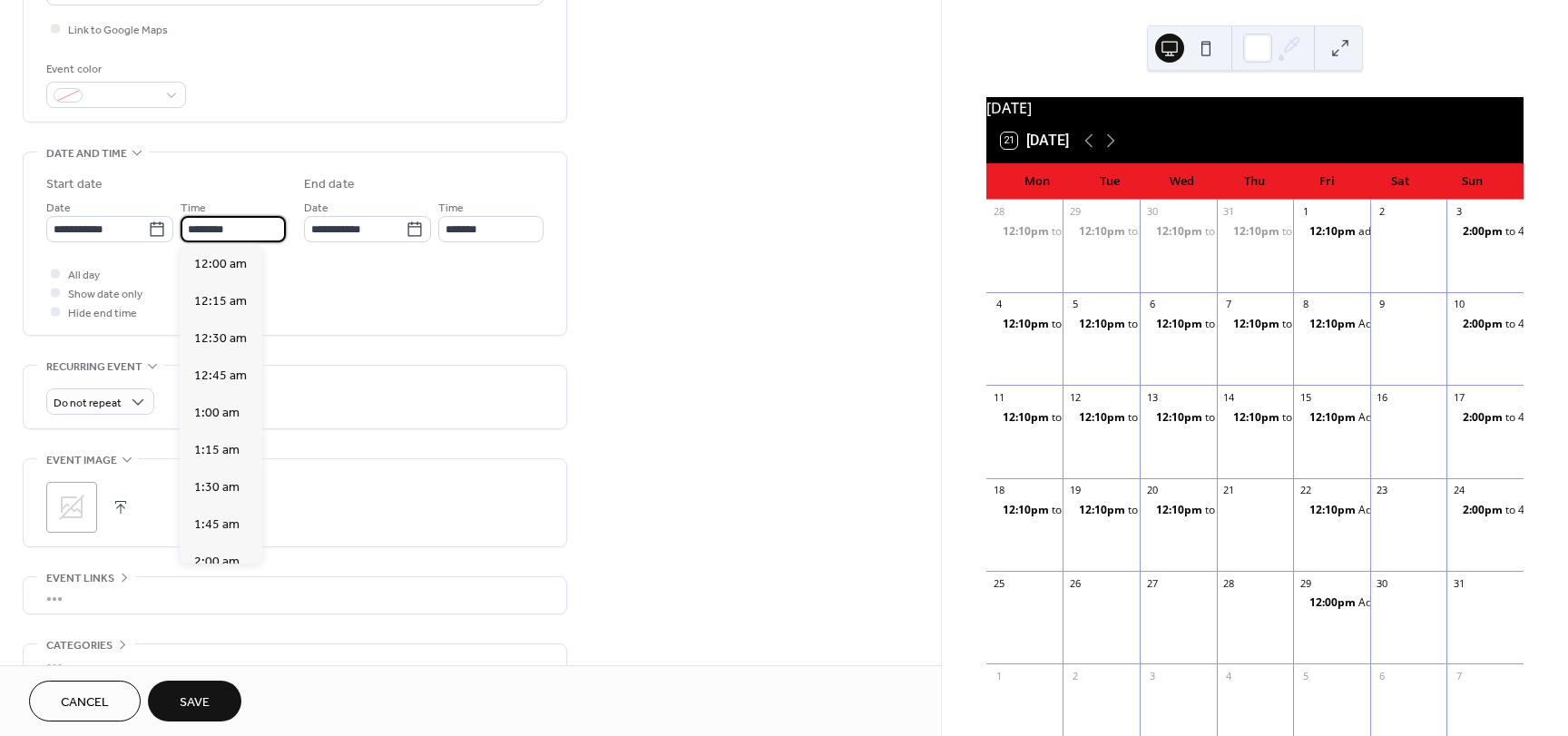 scroll, scrollTop: 1786, scrollLeft: 0, axis: vertical 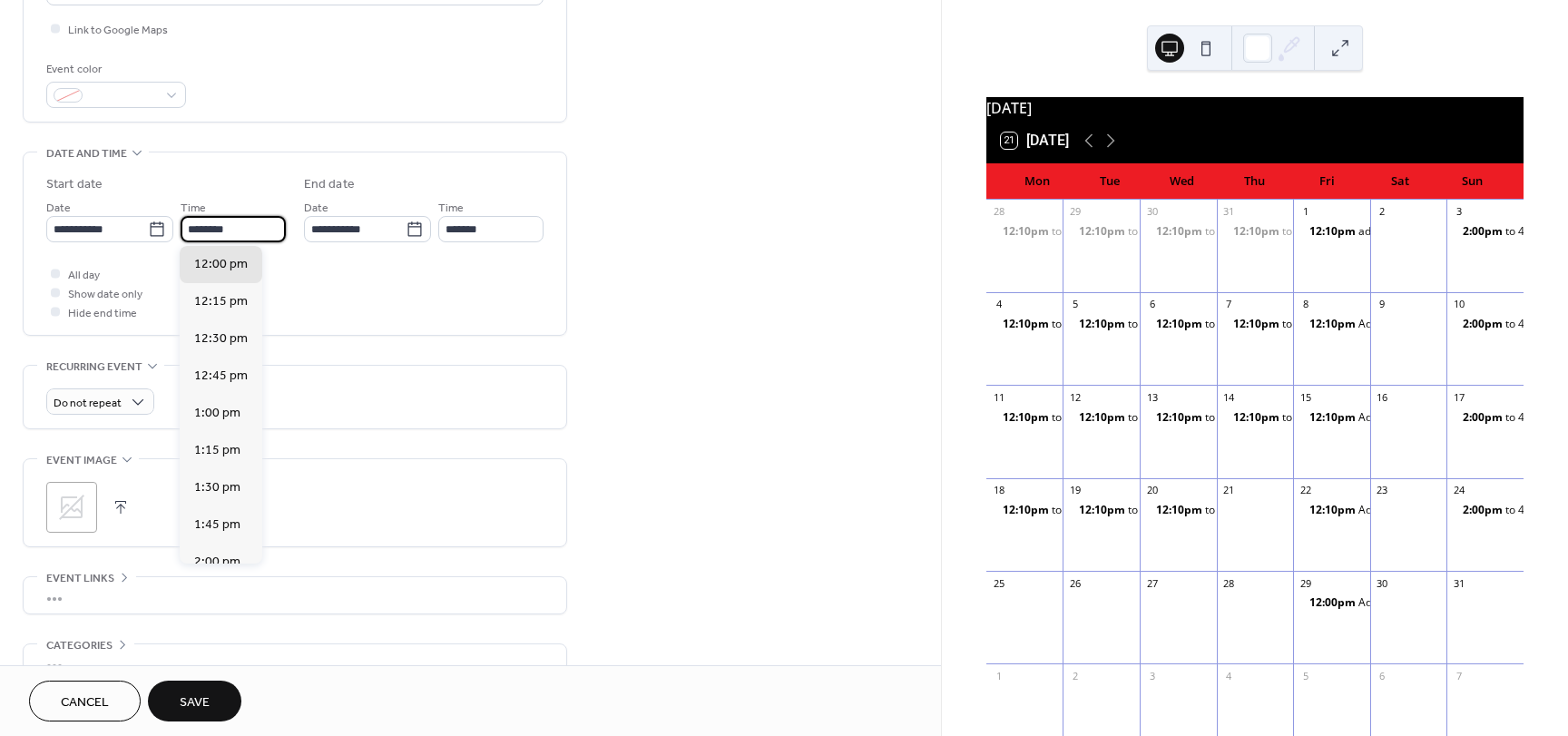 click on "********" at bounding box center (233, 229) 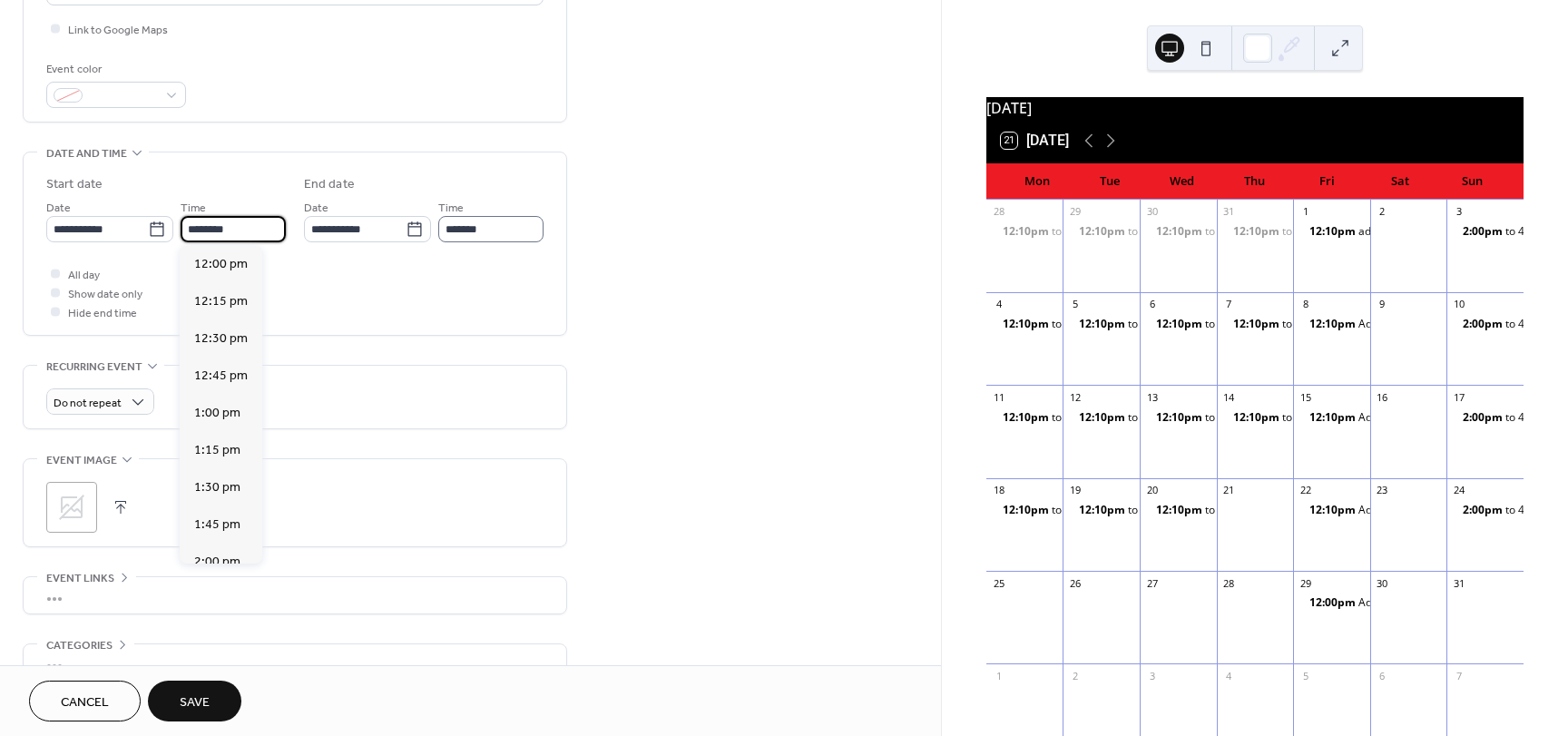 type on "********" 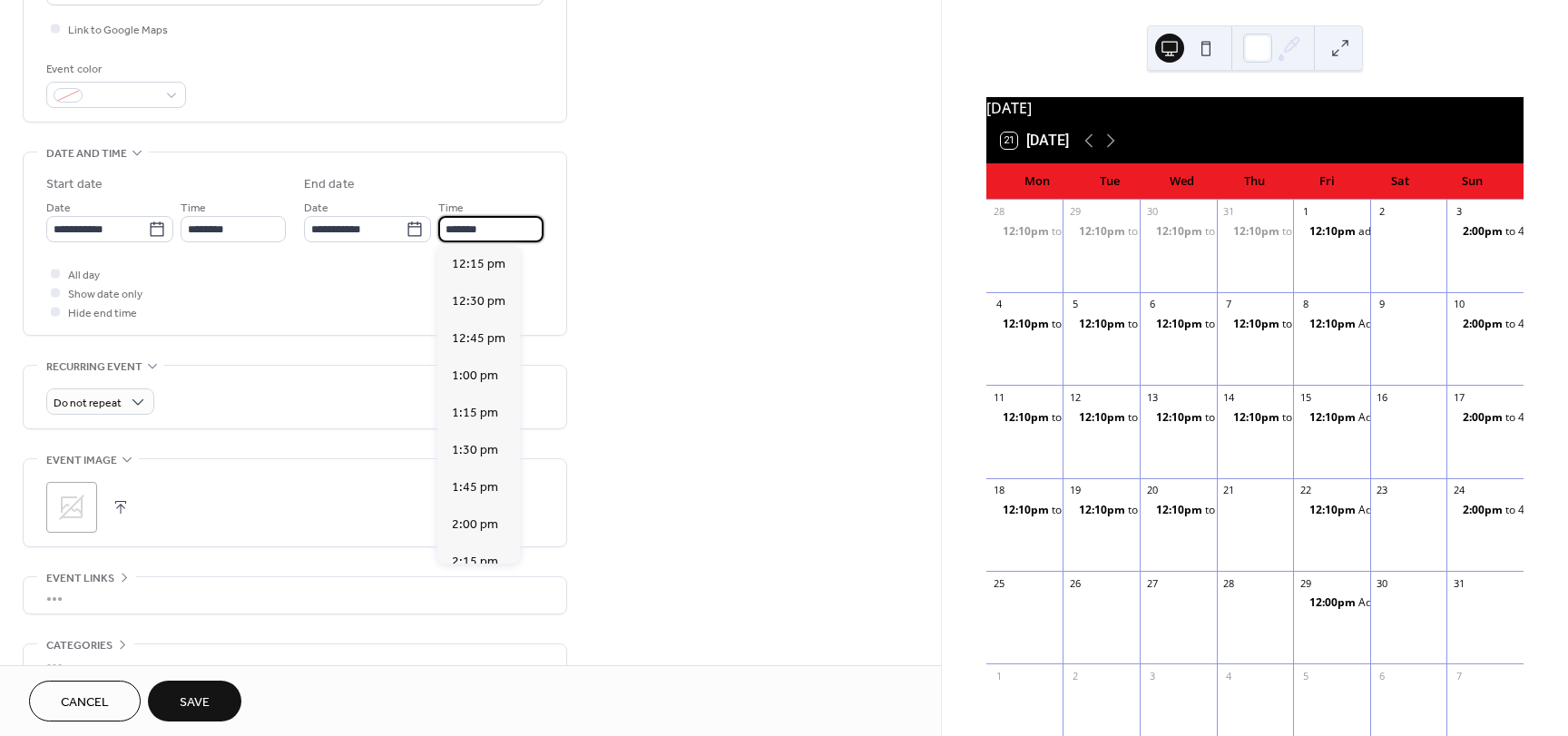 click on "*******" at bounding box center [491, 229] 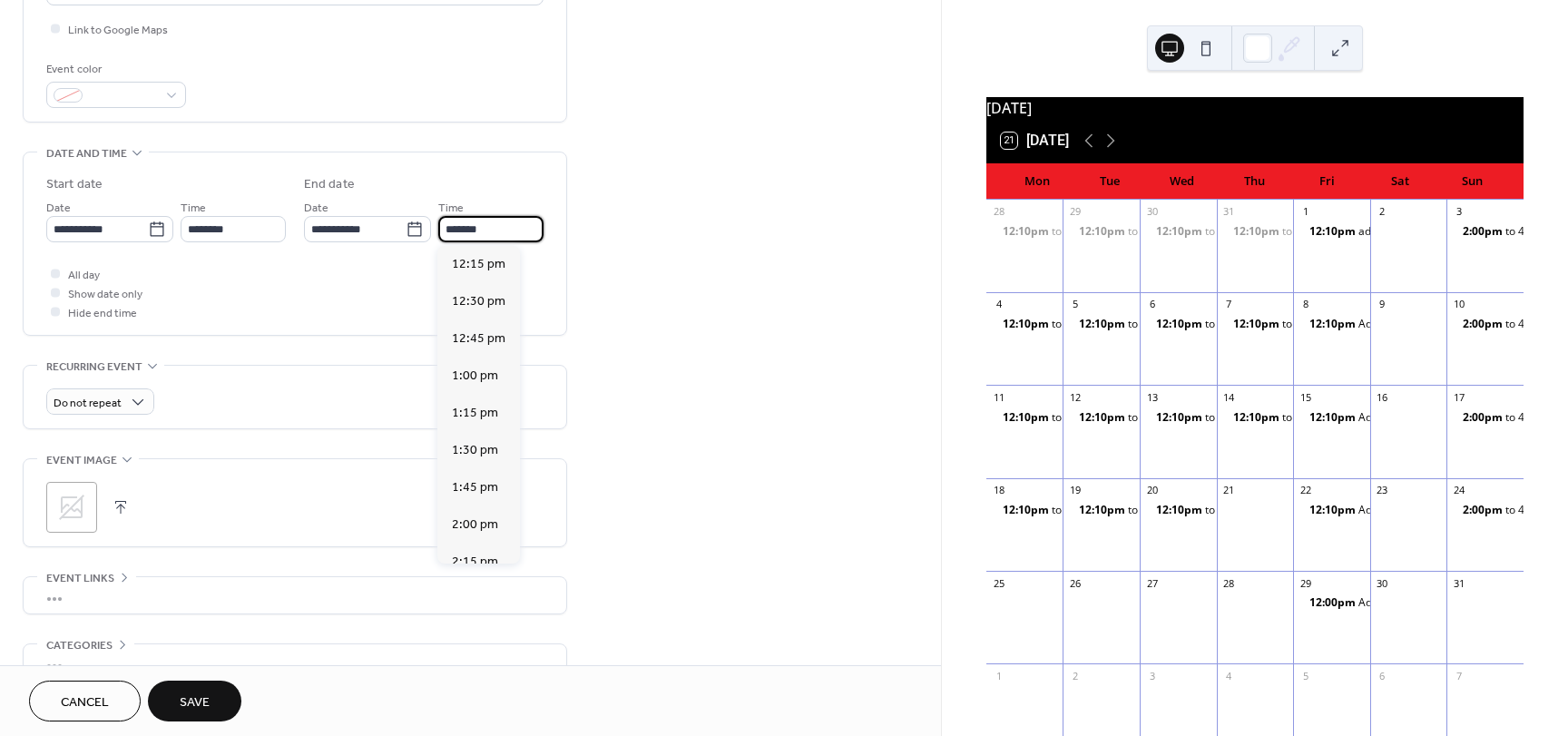 click on "**********" at bounding box center (470, 214) 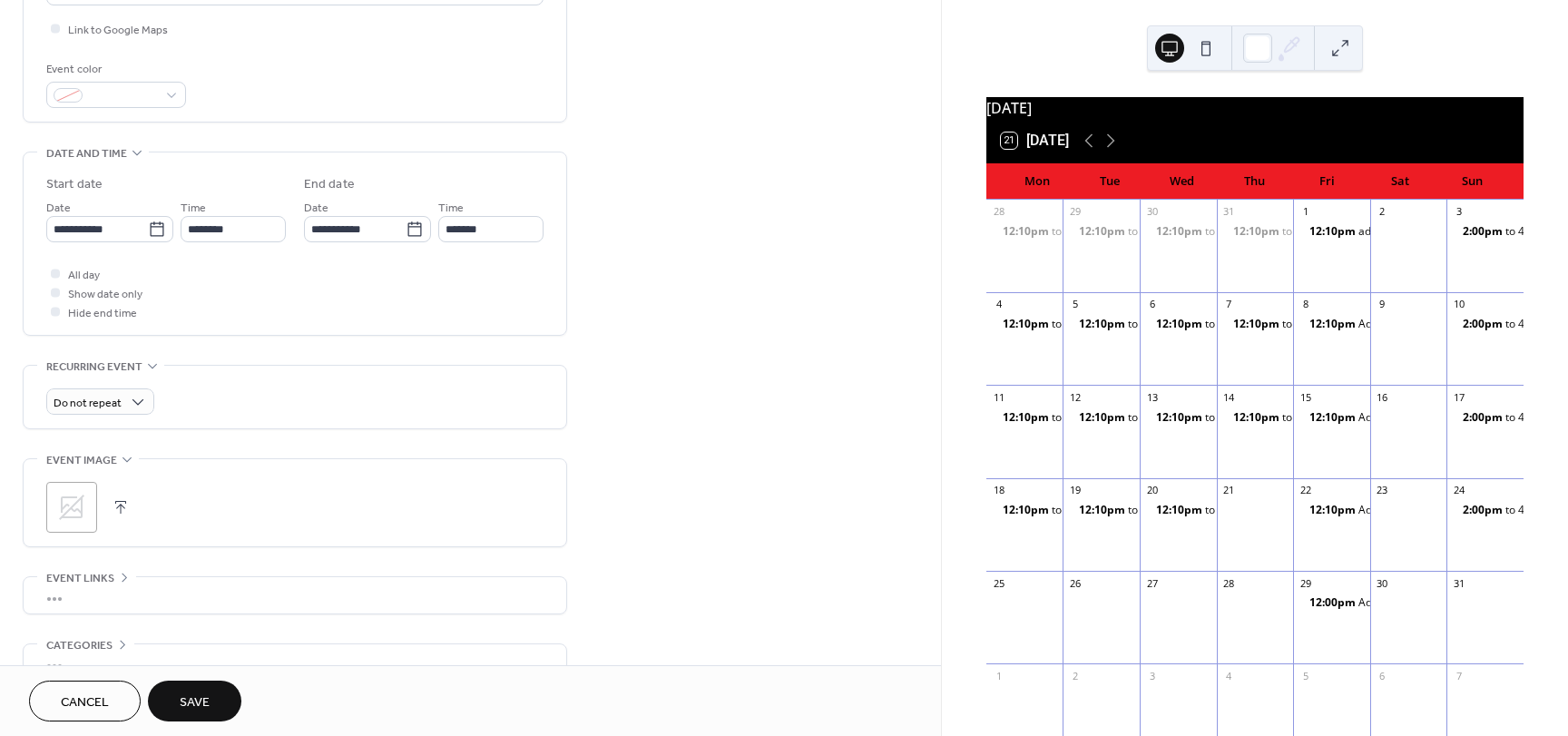click on "Save" at bounding box center (194, 702) 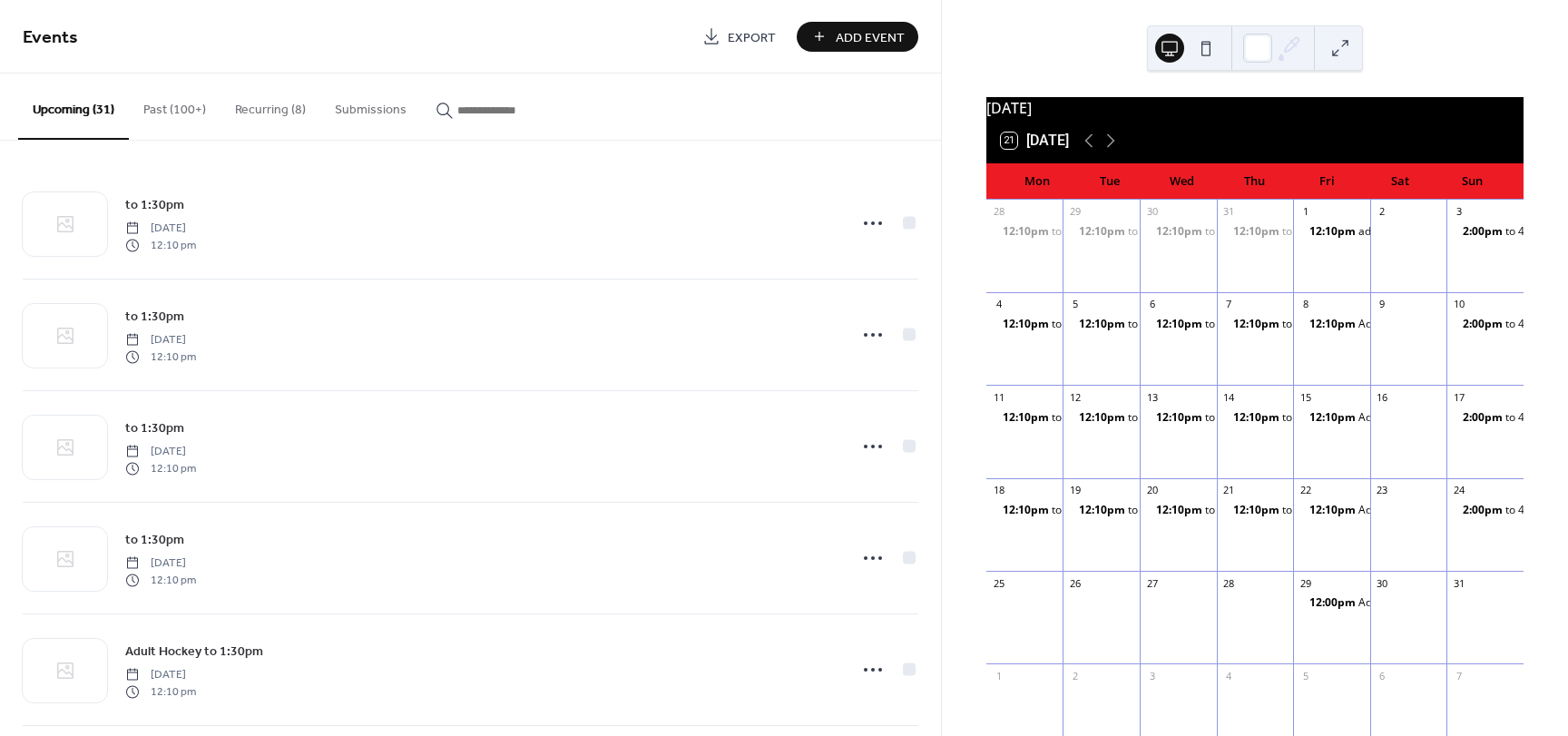click on "Add Event" at bounding box center (870, 37) 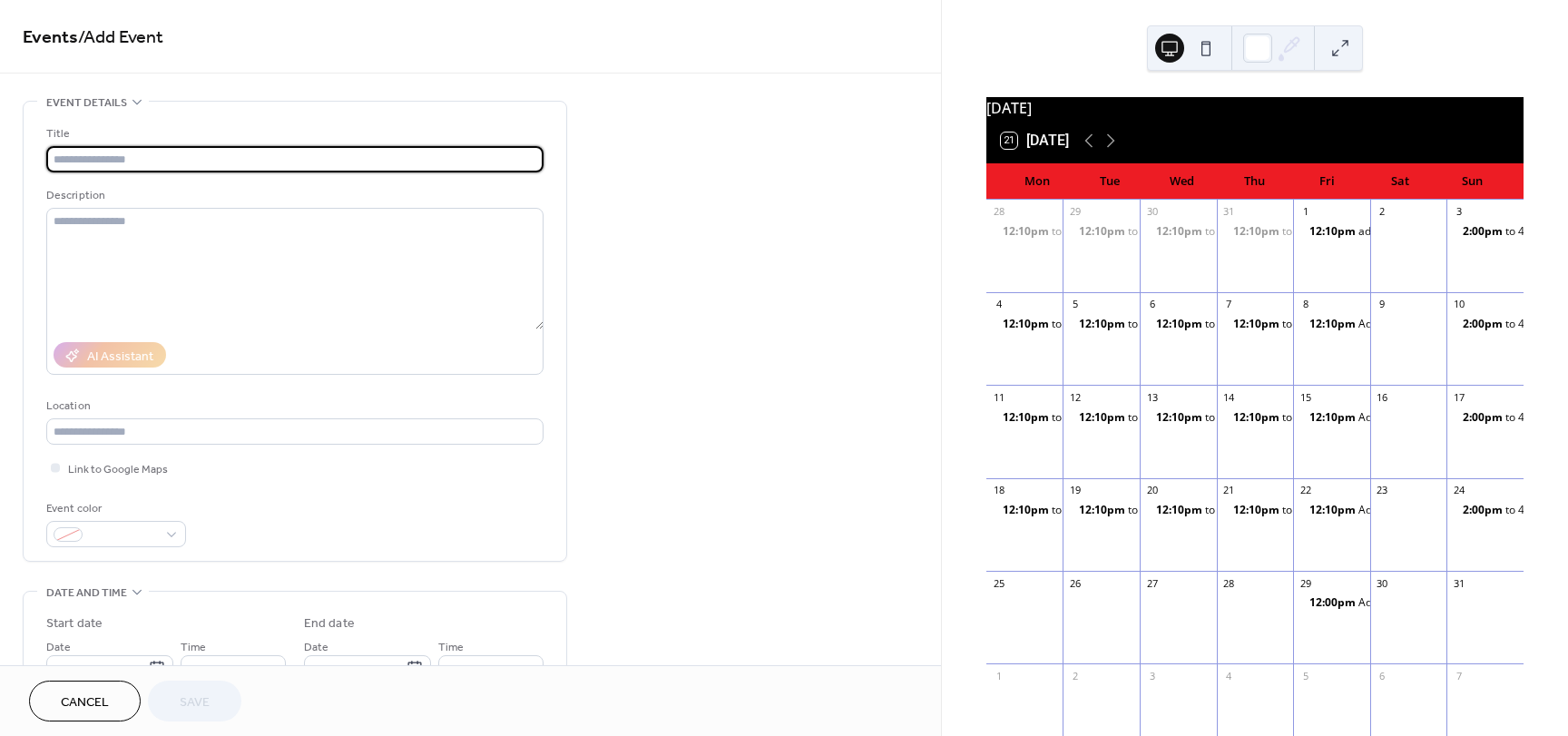 click at bounding box center (295, 159) 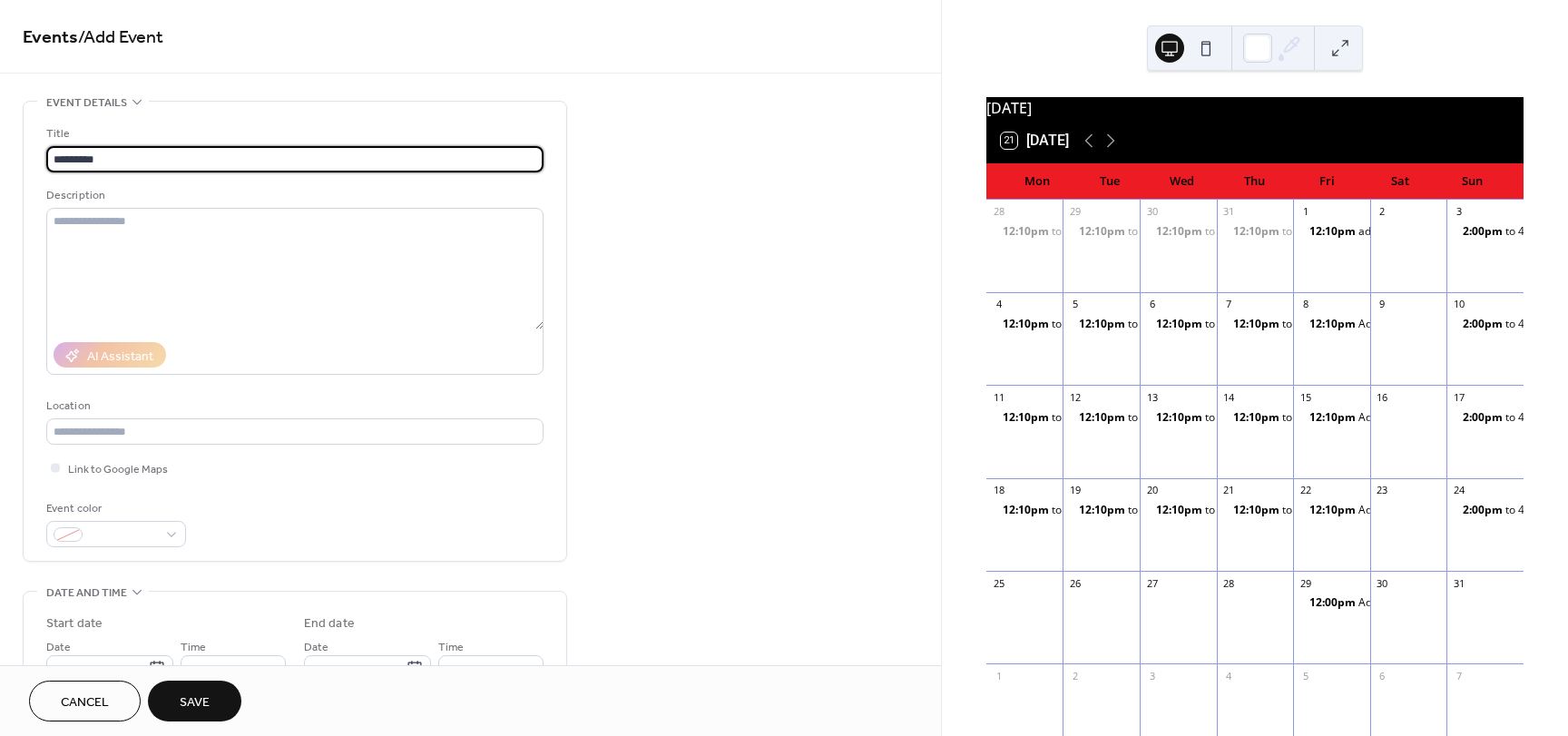 type on "*********" 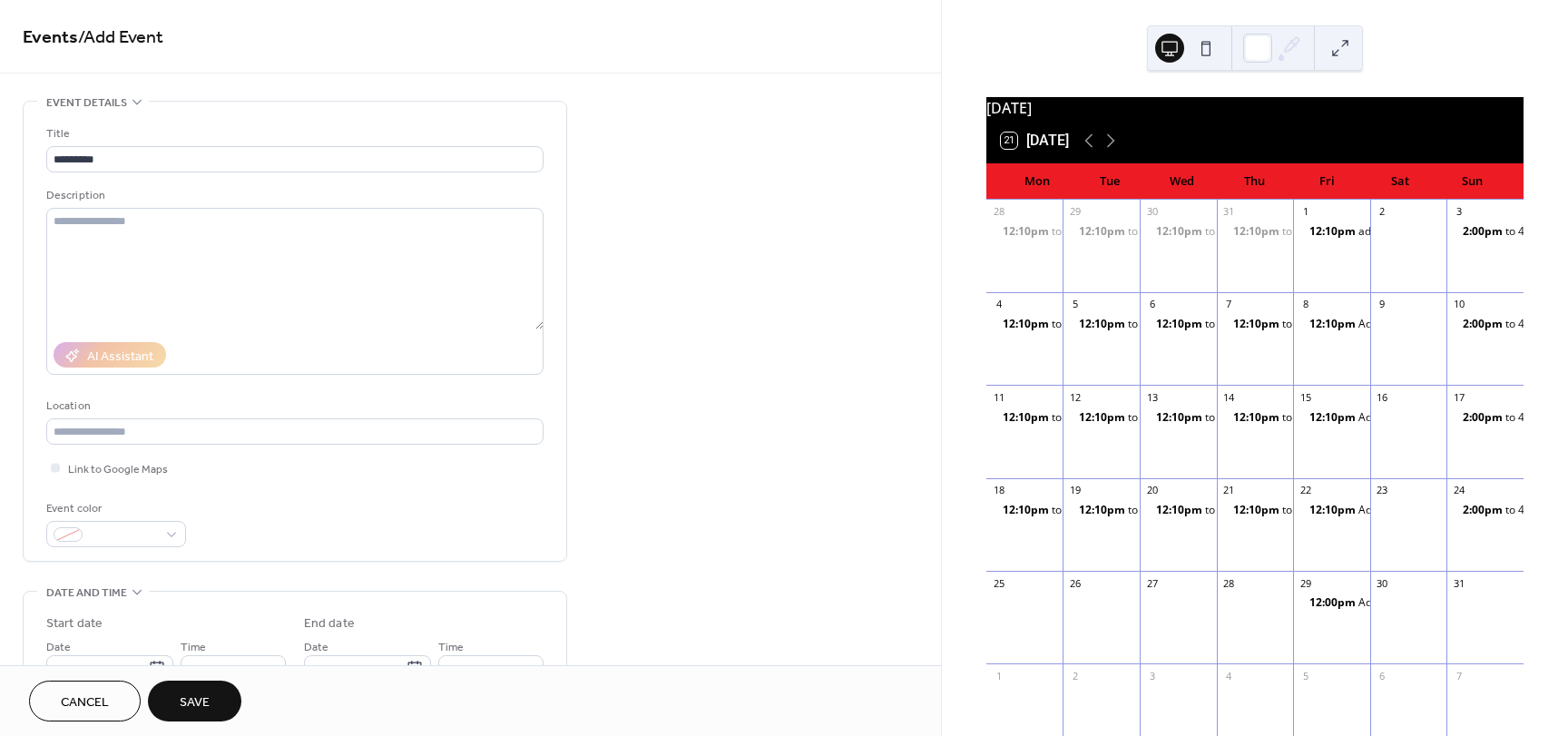 drag, startPoint x: 934, startPoint y: 211, endPoint x: 939, endPoint y: 356, distance: 145.08618 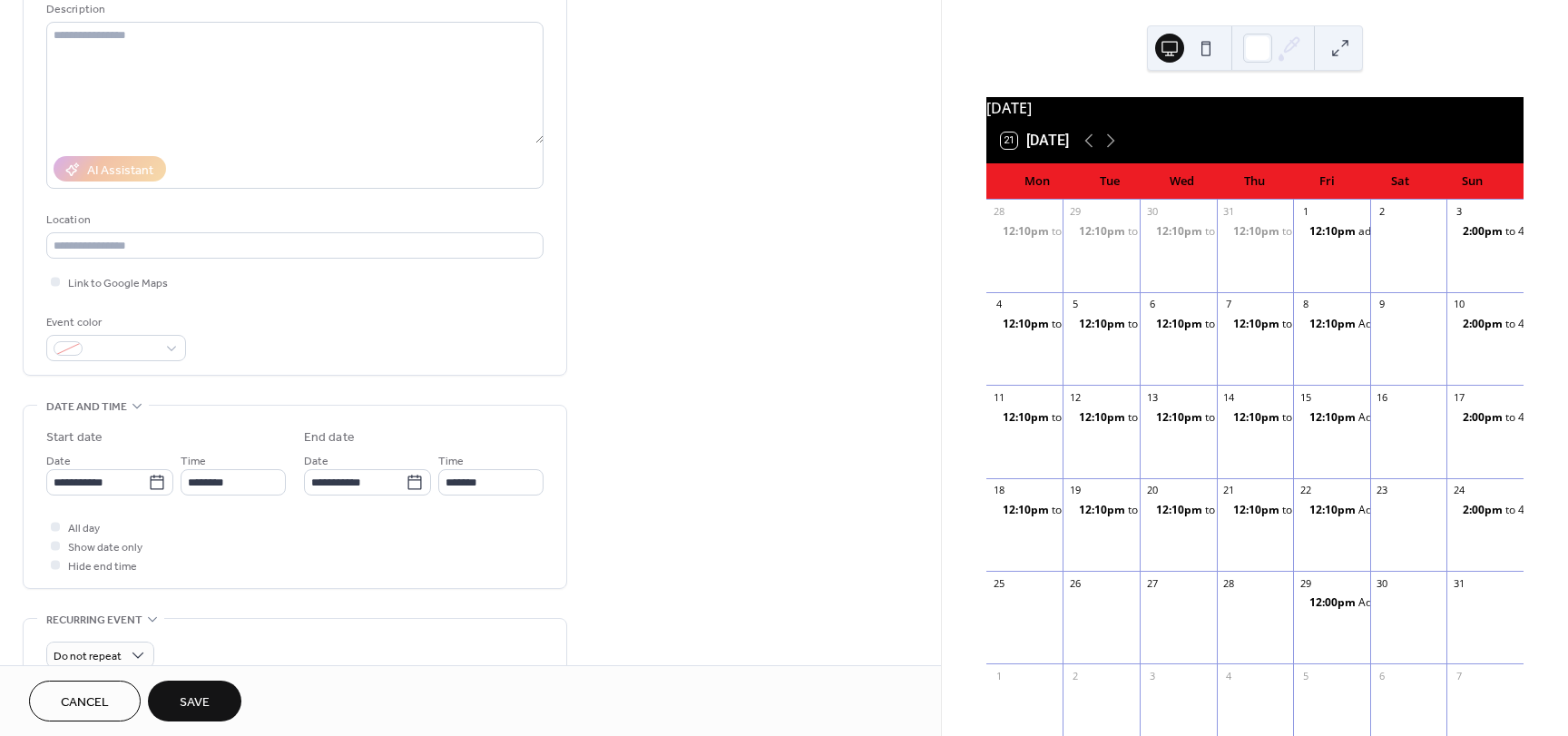 scroll, scrollTop: 219, scrollLeft: 0, axis: vertical 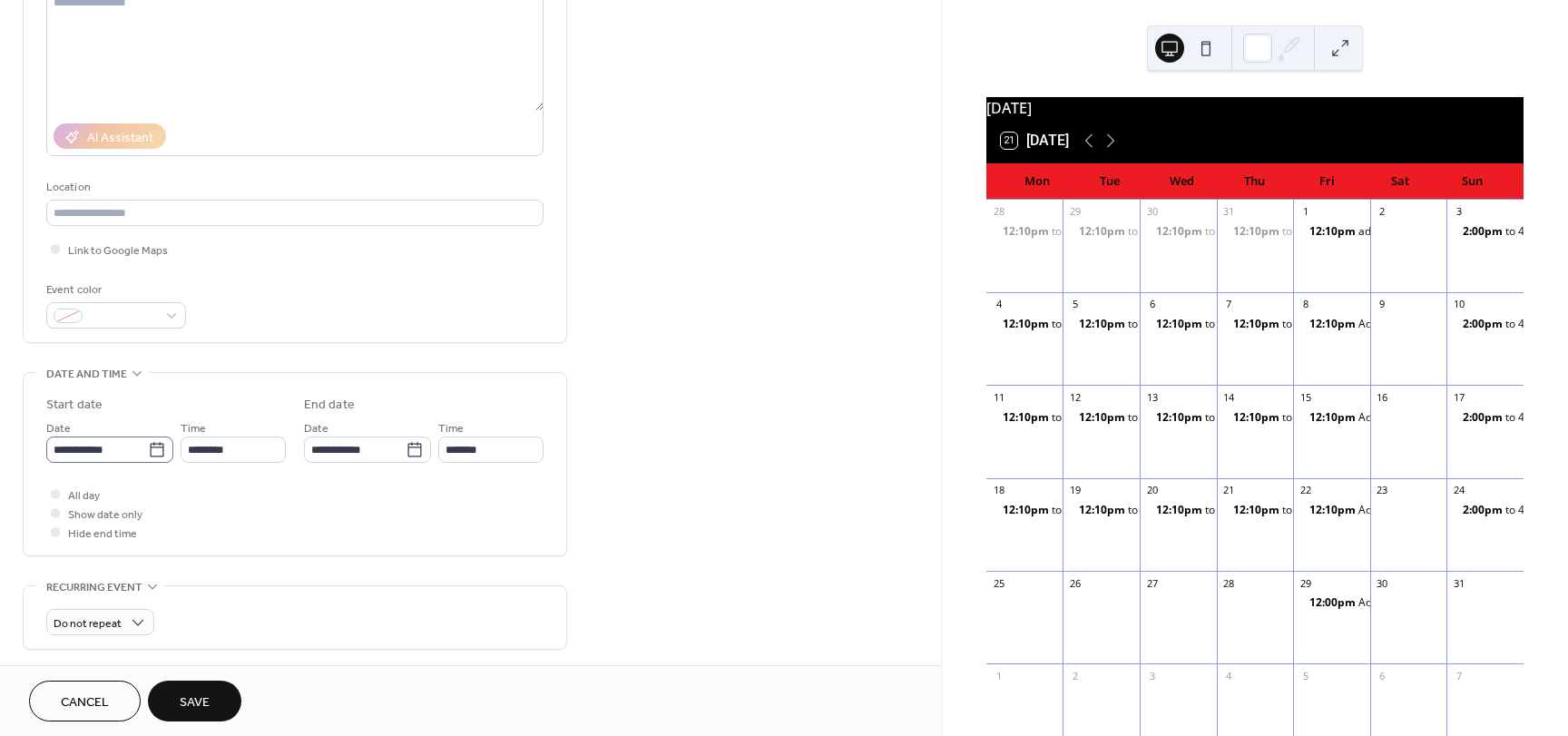 click 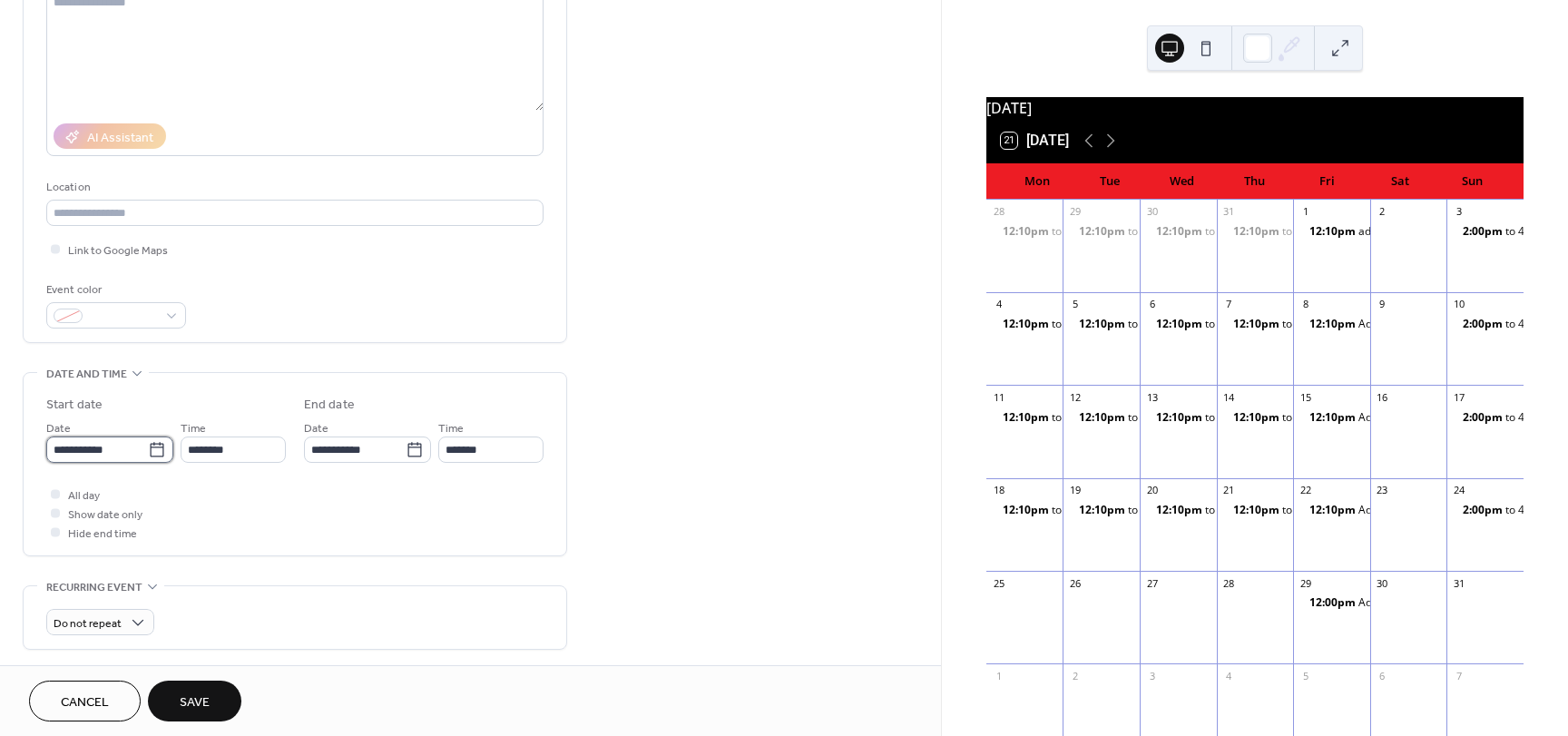 click on "**********" at bounding box center (97, 449) 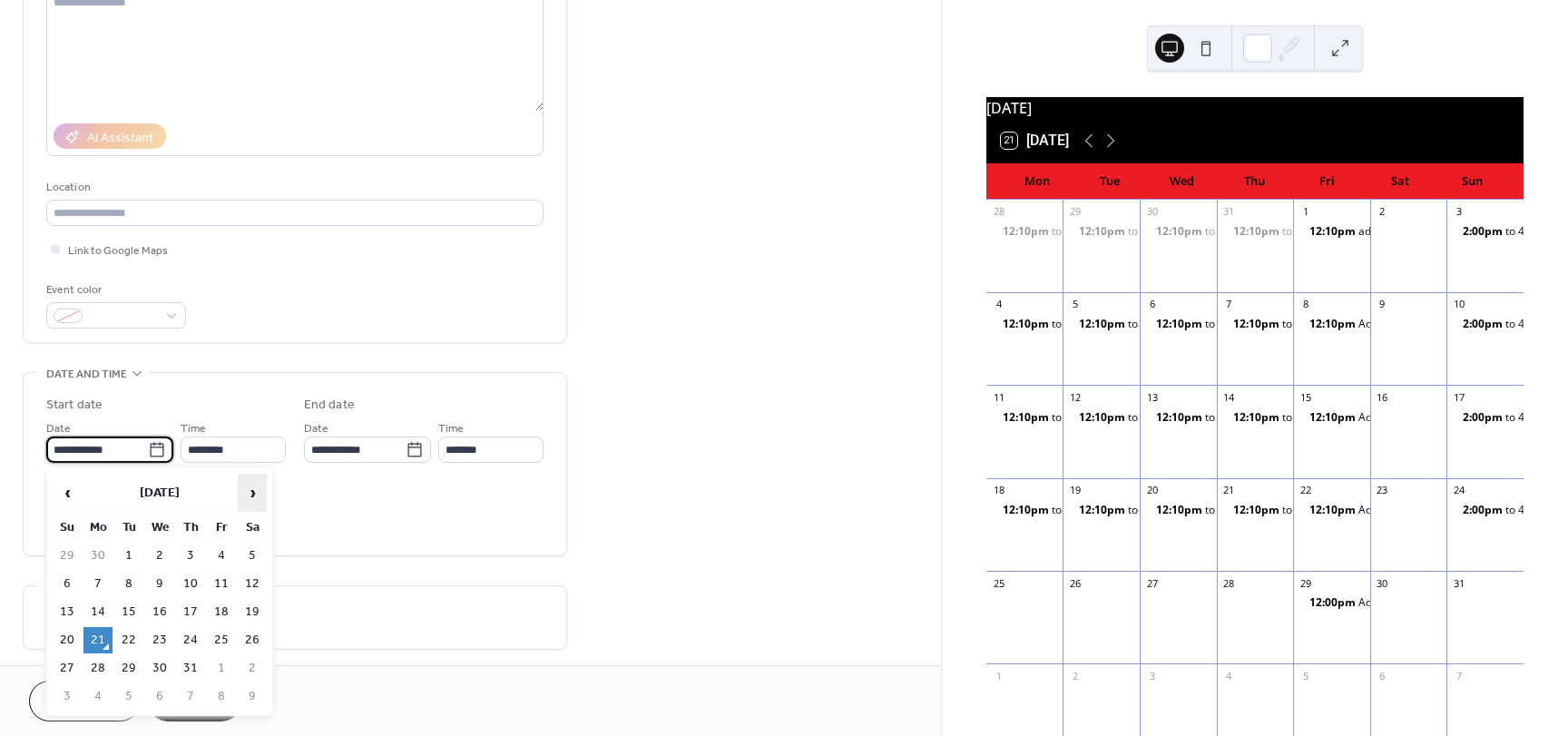 click on "›" at bounding box center [252, 493] 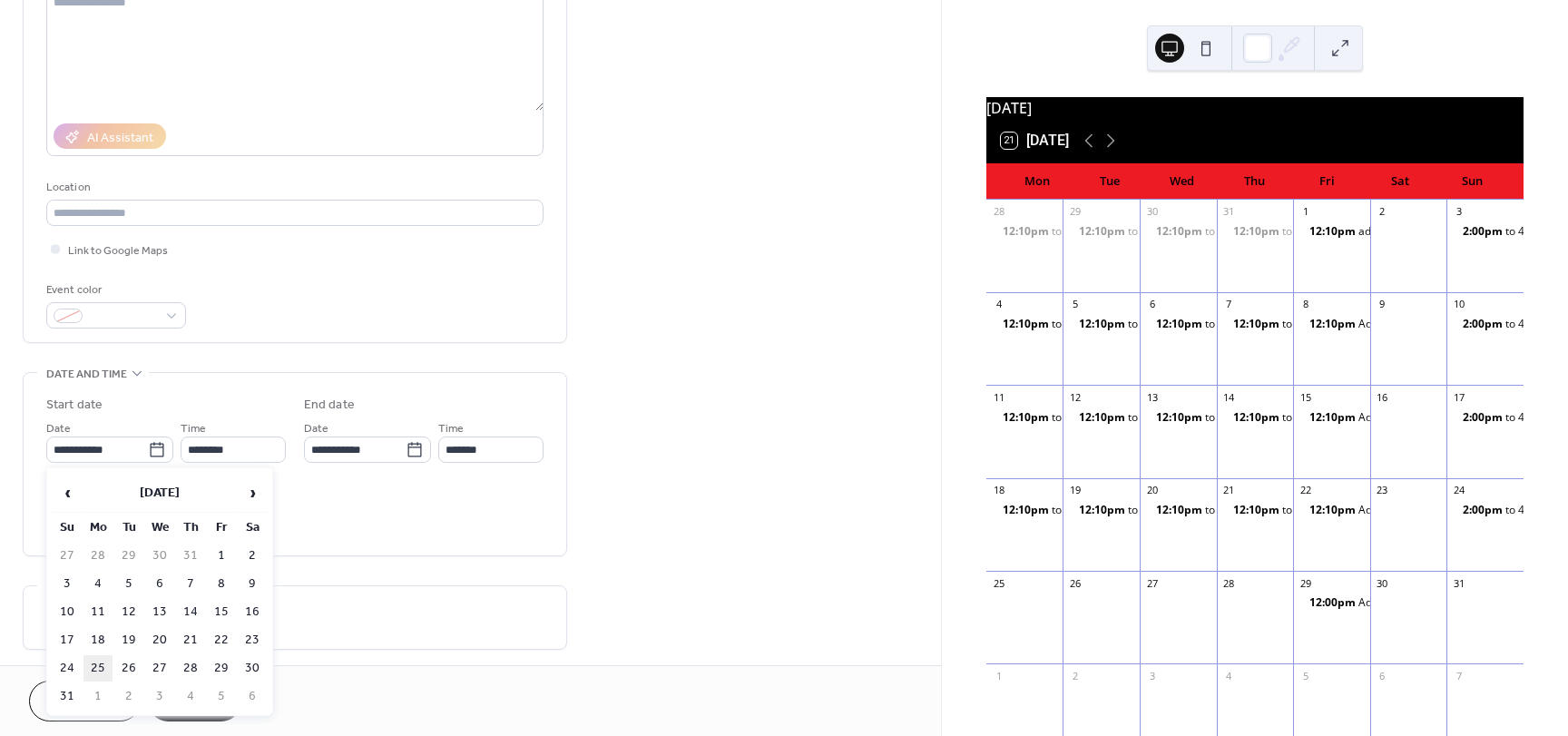 click on "25" at bounding box center (98, 668) 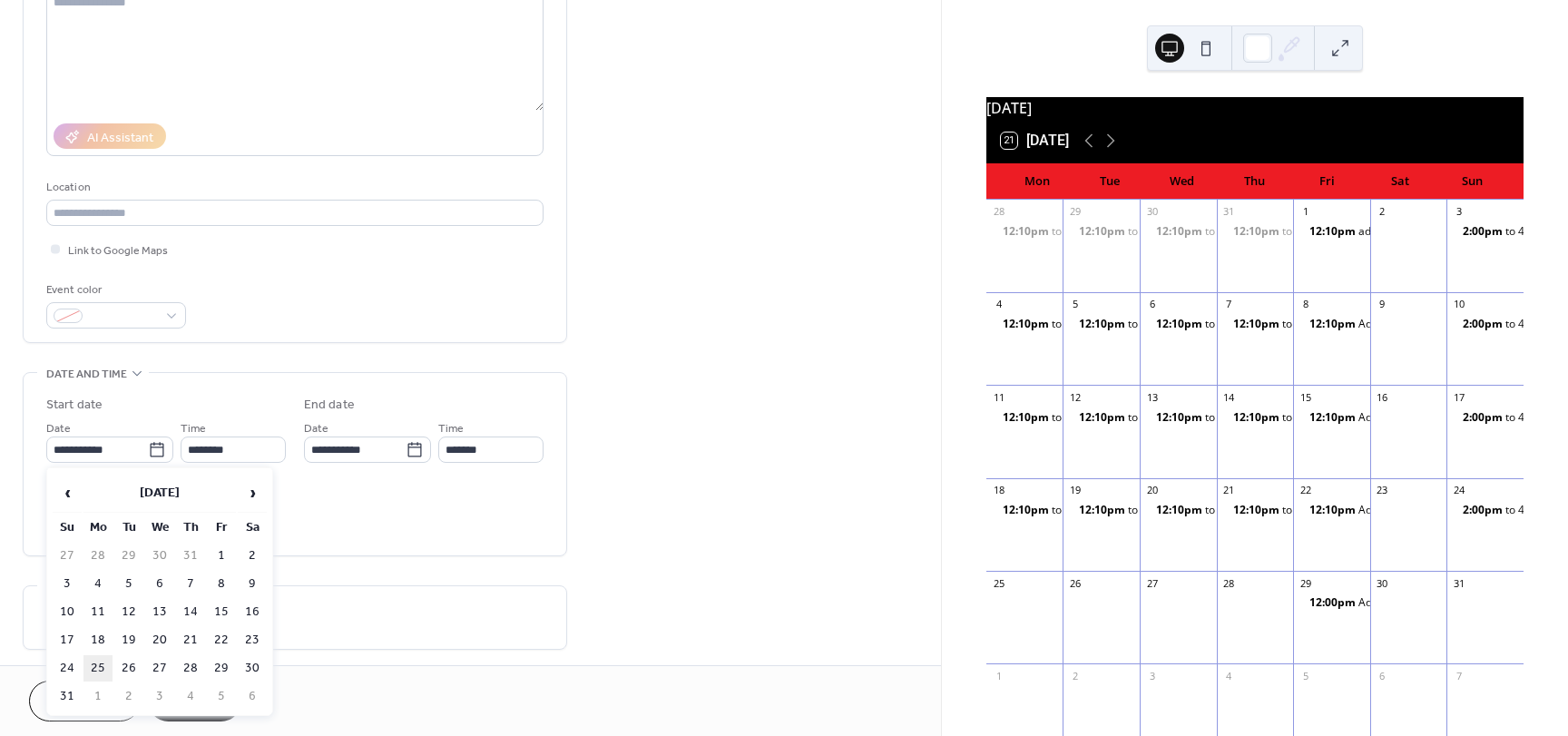 type on "**********" 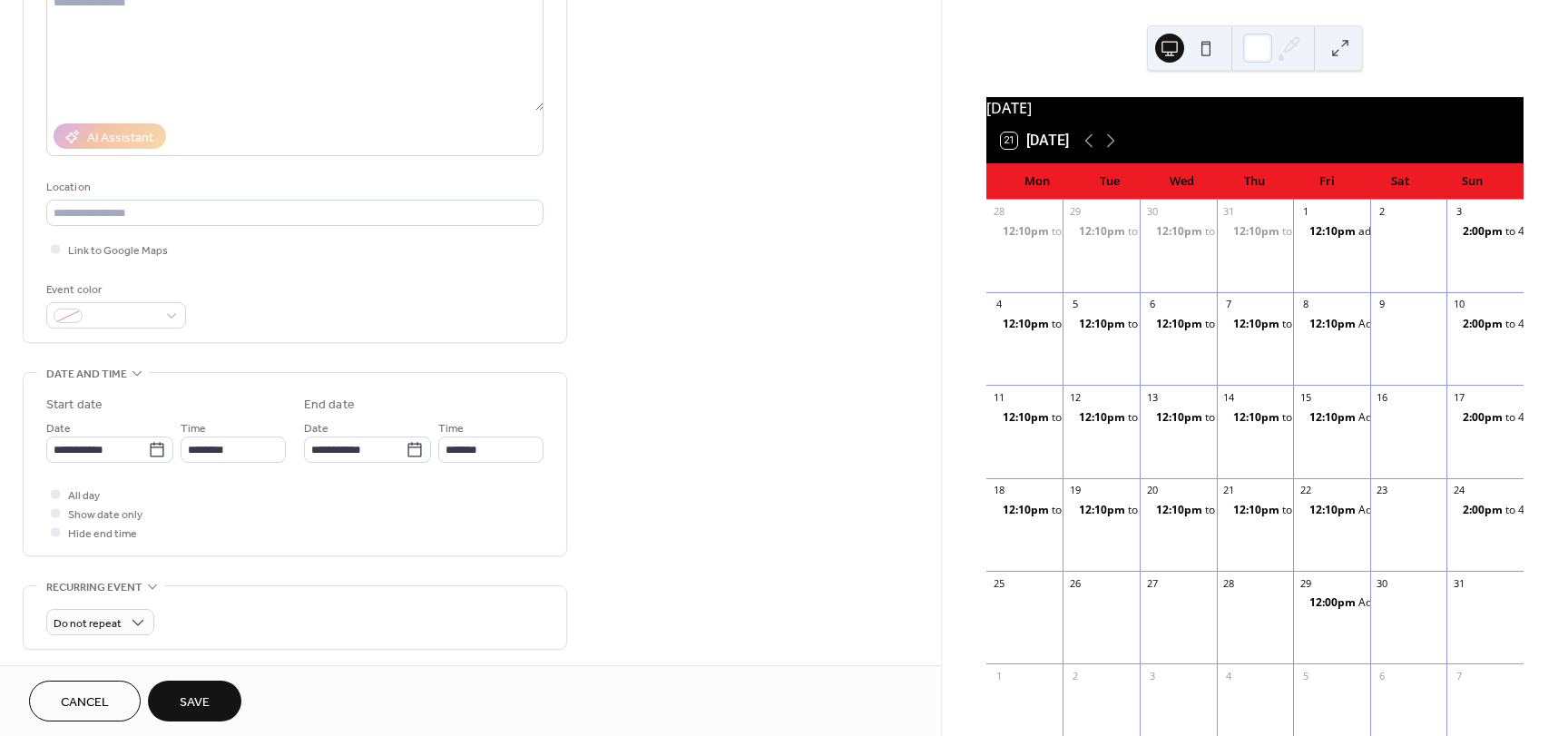 click on "Time ********" at bounding box center (233, 440) 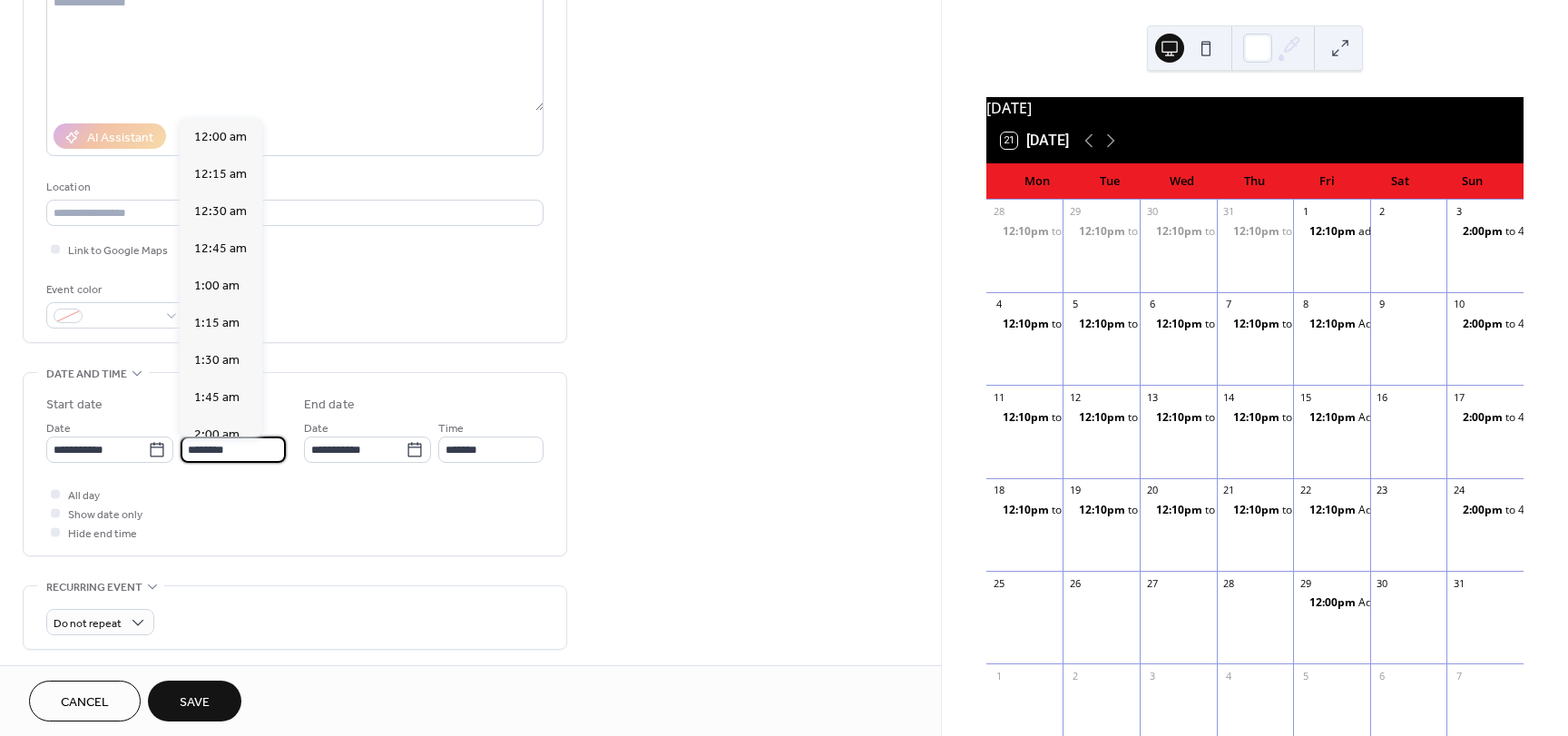 scroll, scrollTop: 1786, scrollLeft: 0, axis: vertical 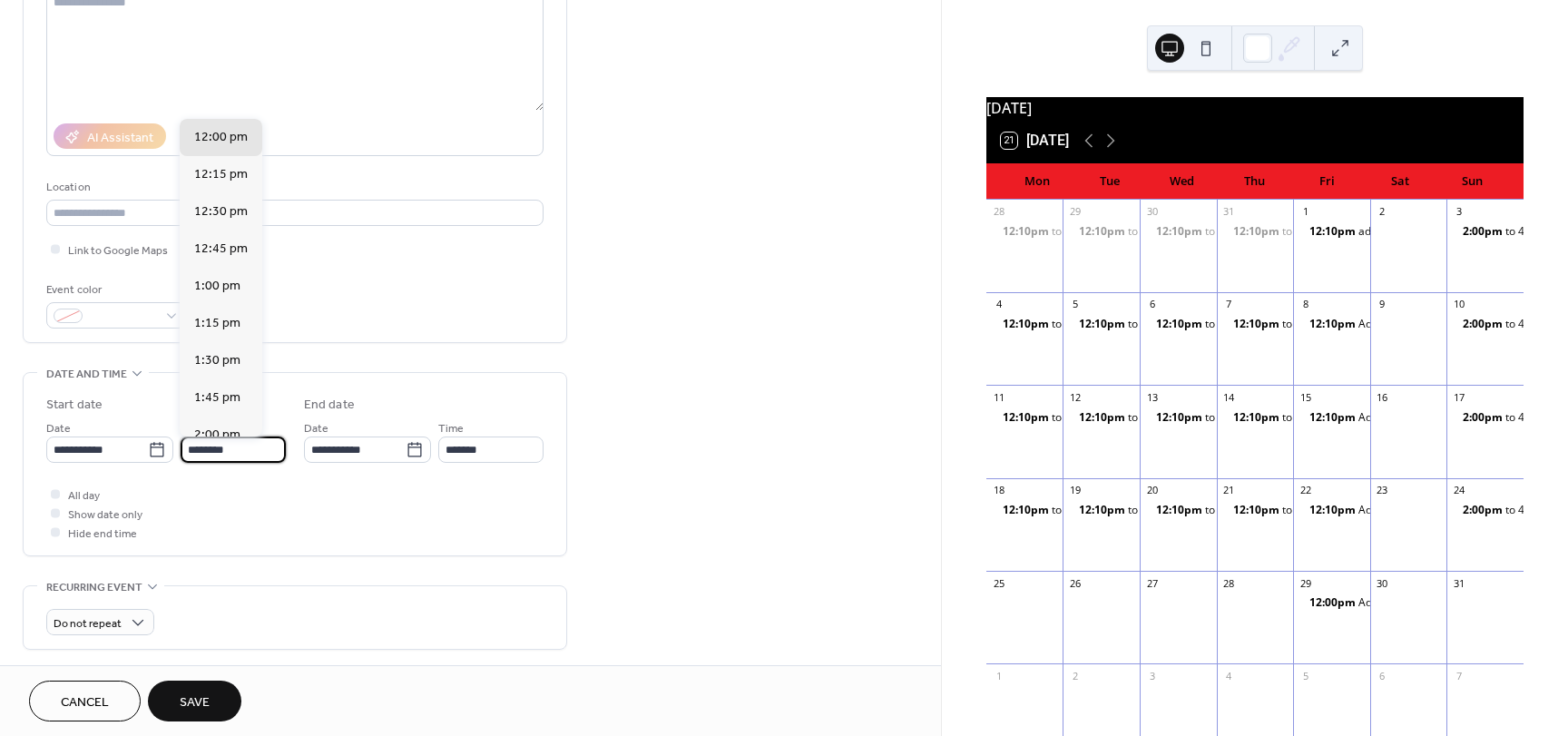click on "********" at bounding box center (233, 449) 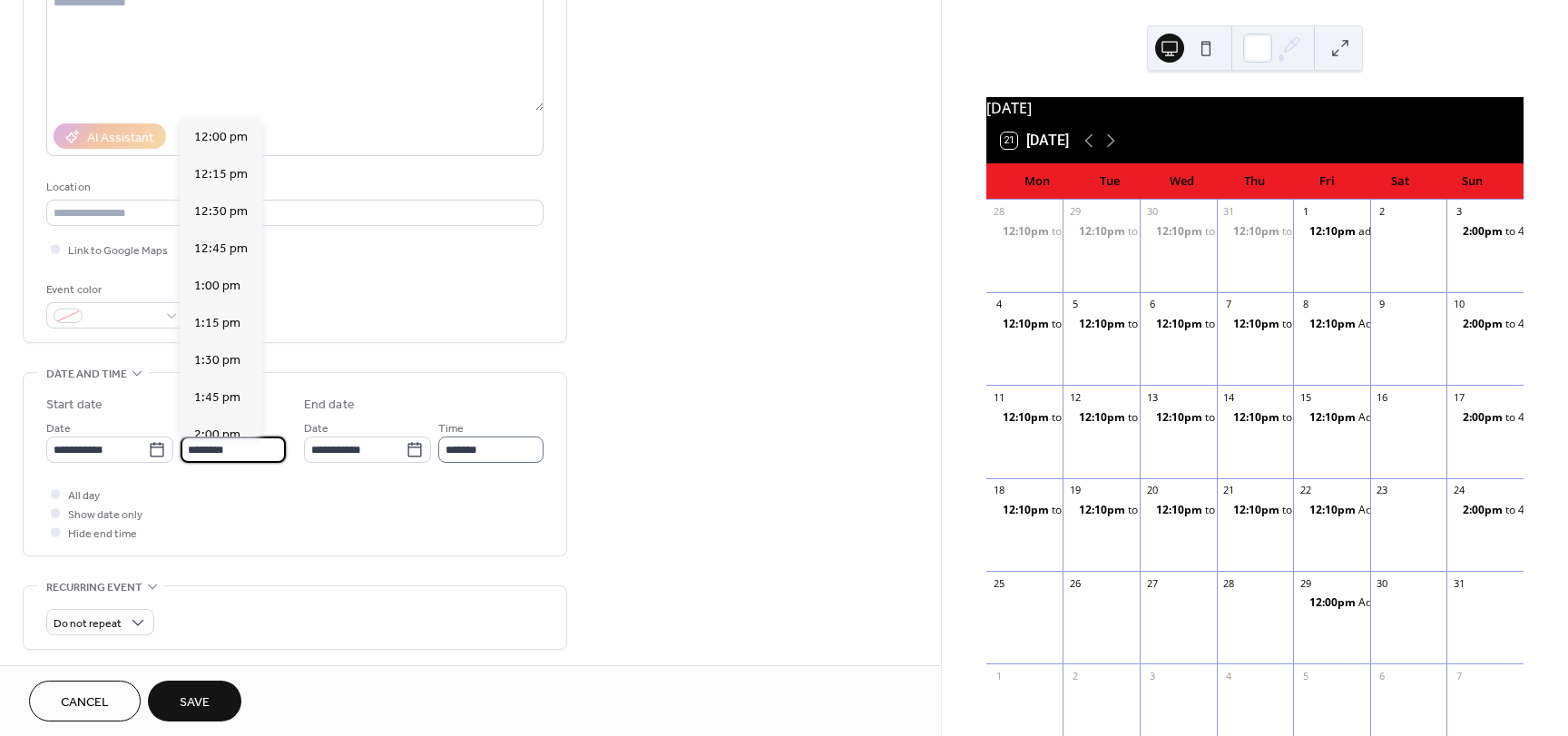 type on "********" 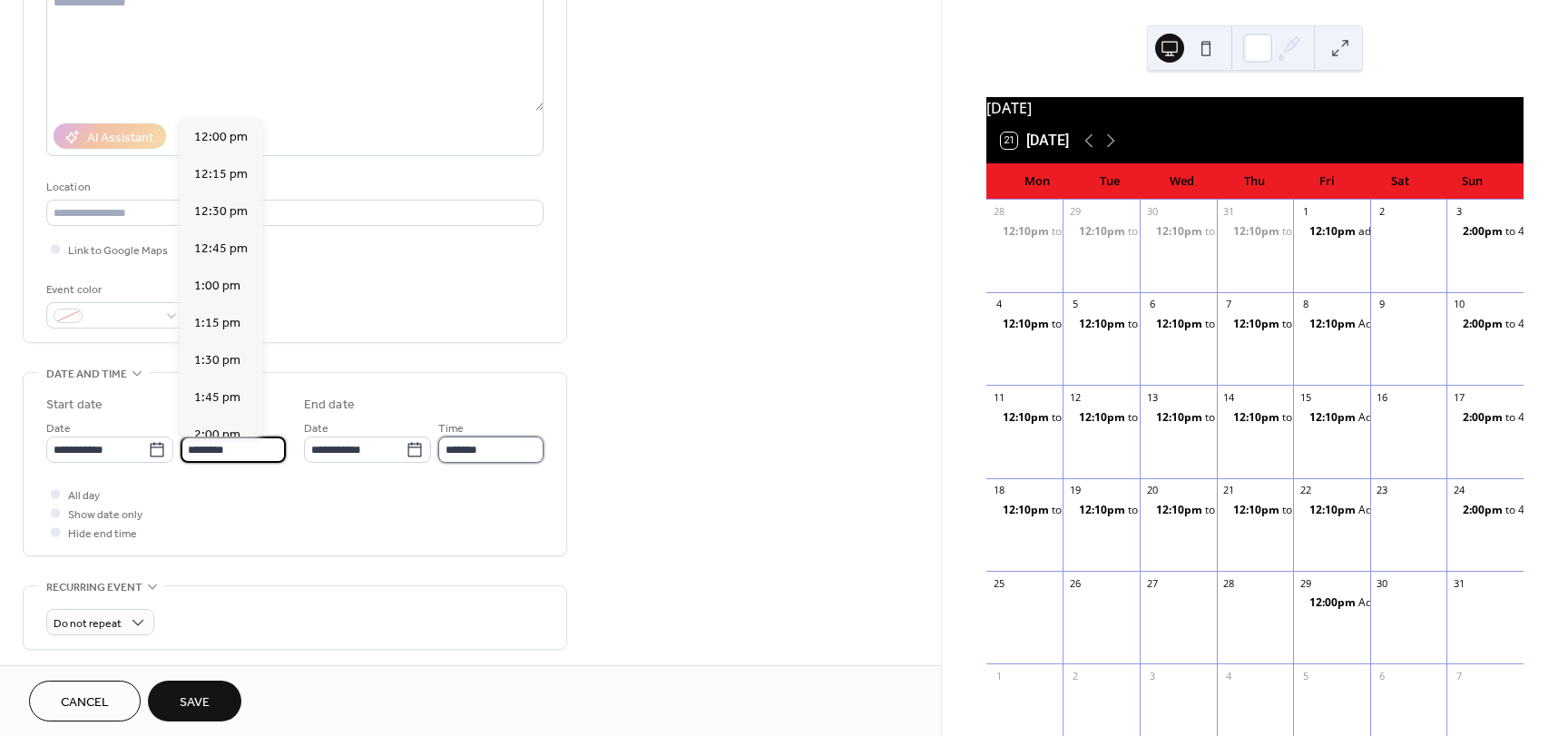 click on "*******" at bounding box center [491, 449] 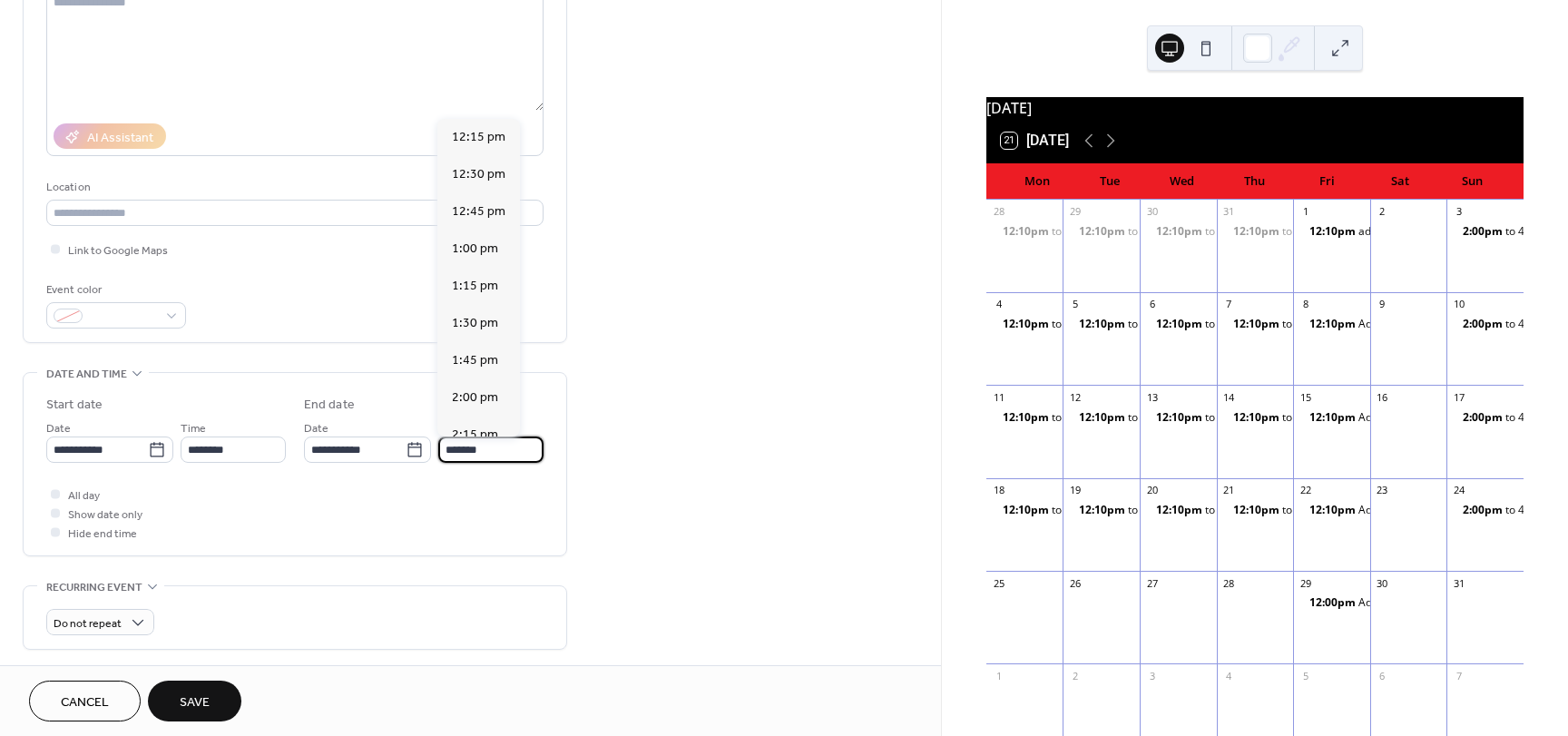click on "*******" at bounding box center [491, 449] 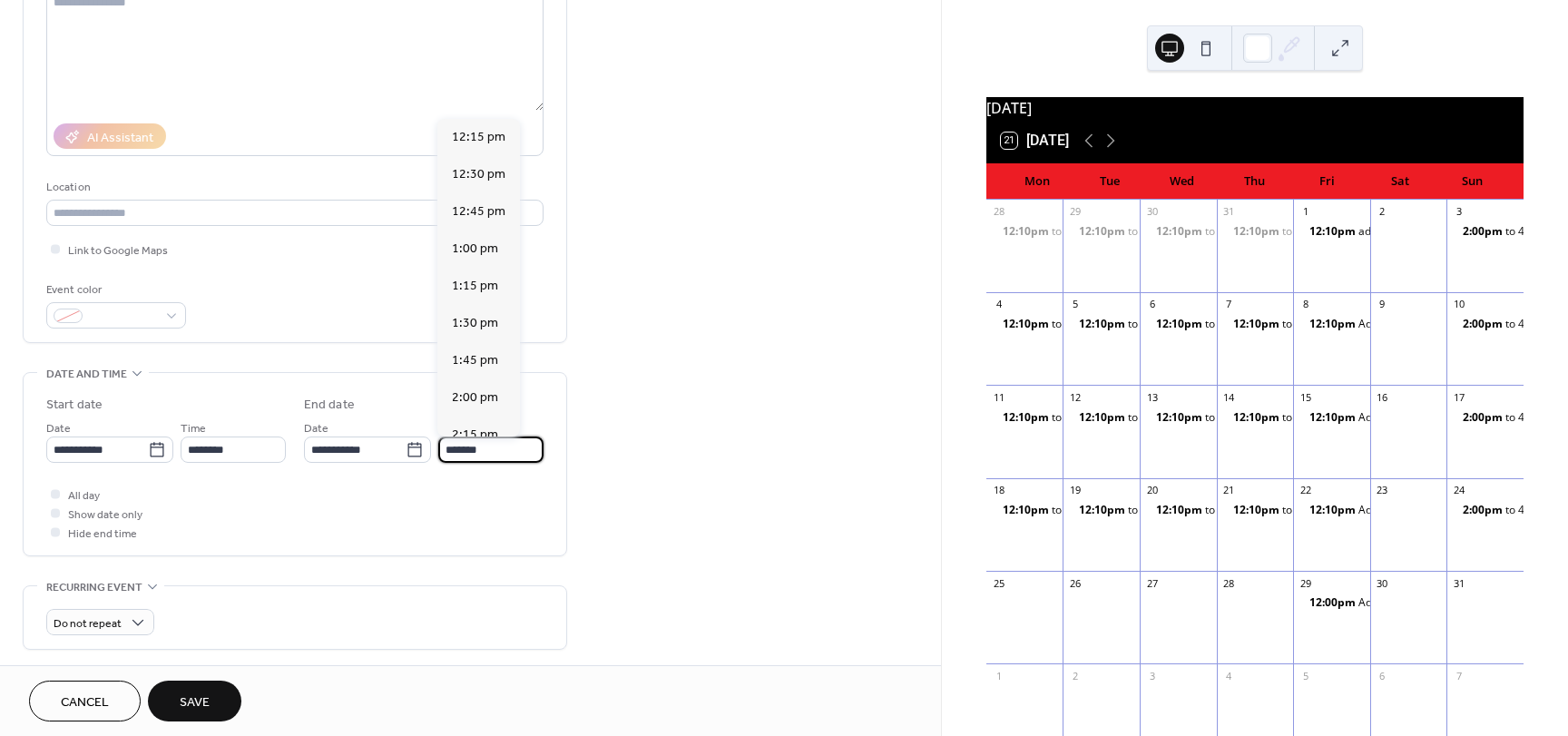 click on "Save" at bounding box center [194, 702] 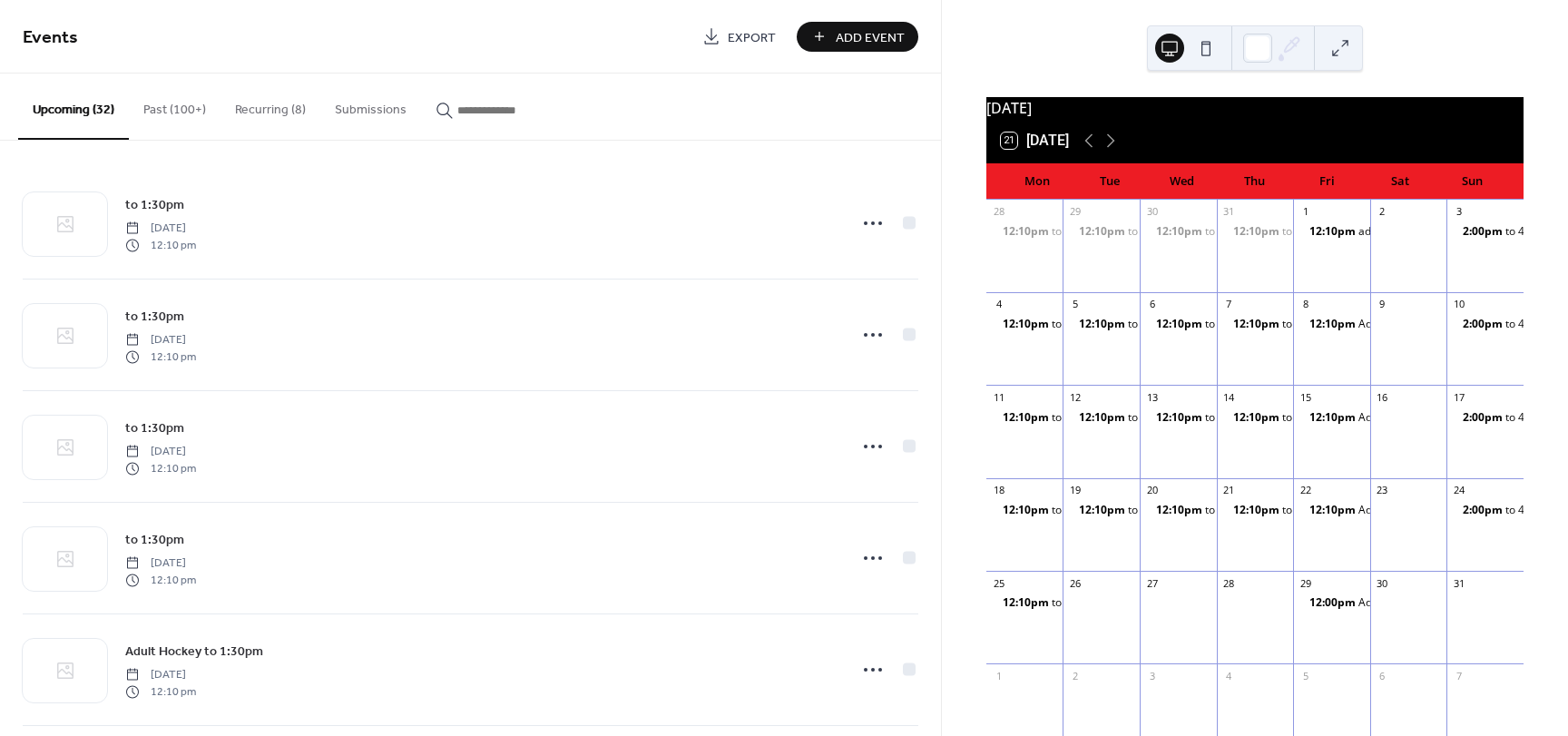 click on "Add Event" at bounding box center [870, 37] 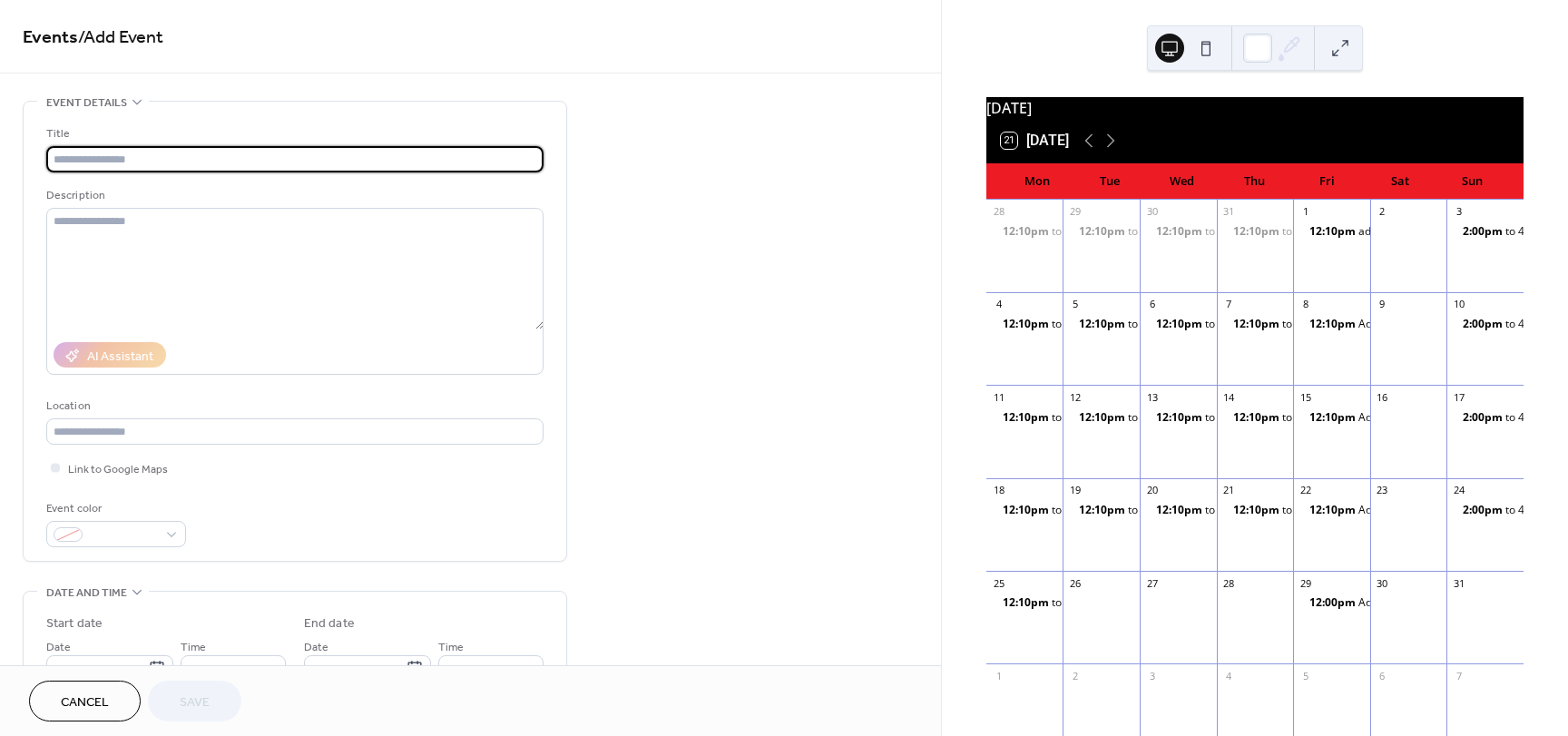 click at bounding box center (295, 159) 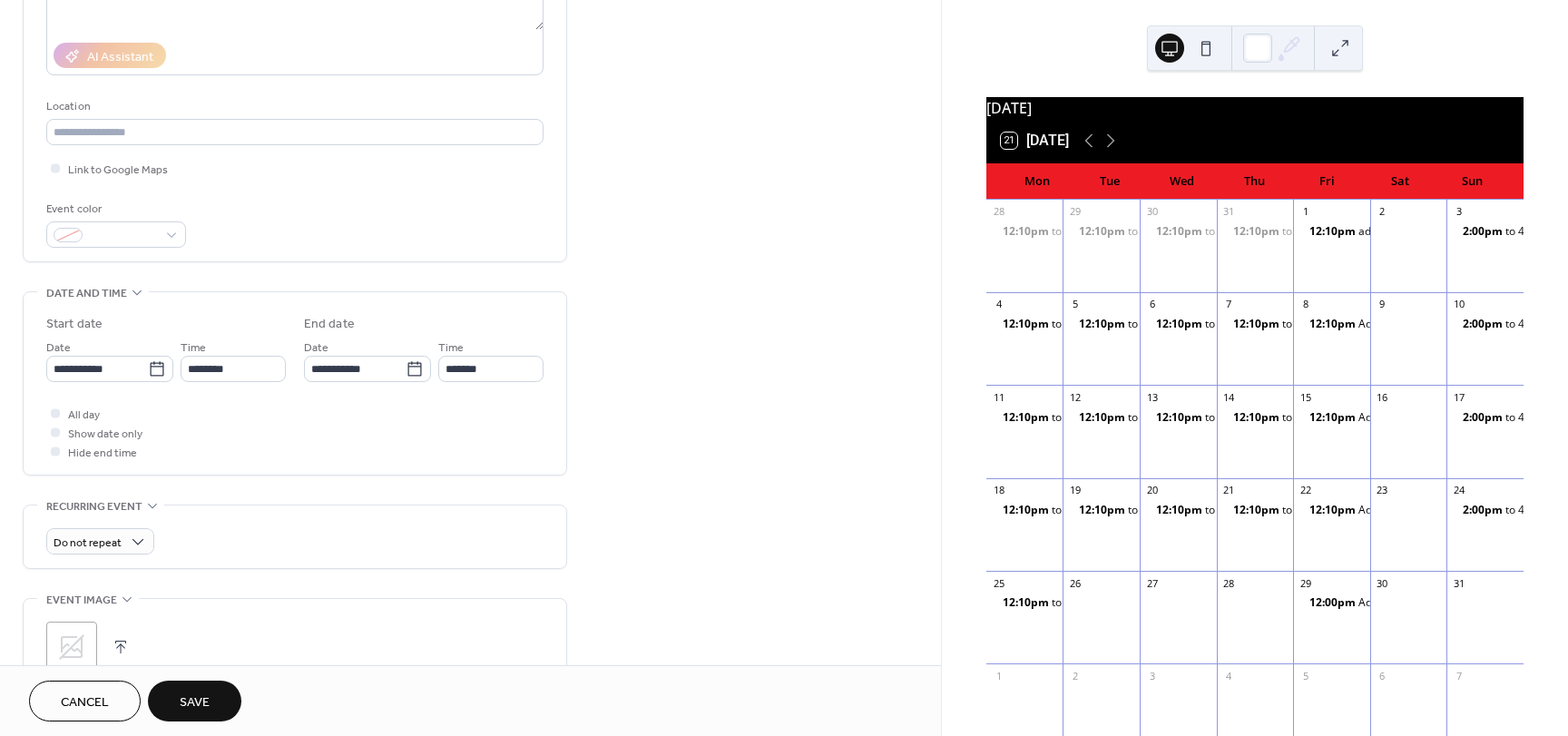 scroll, scrollTop: 299, scrollLeft: 0, axis: vertical 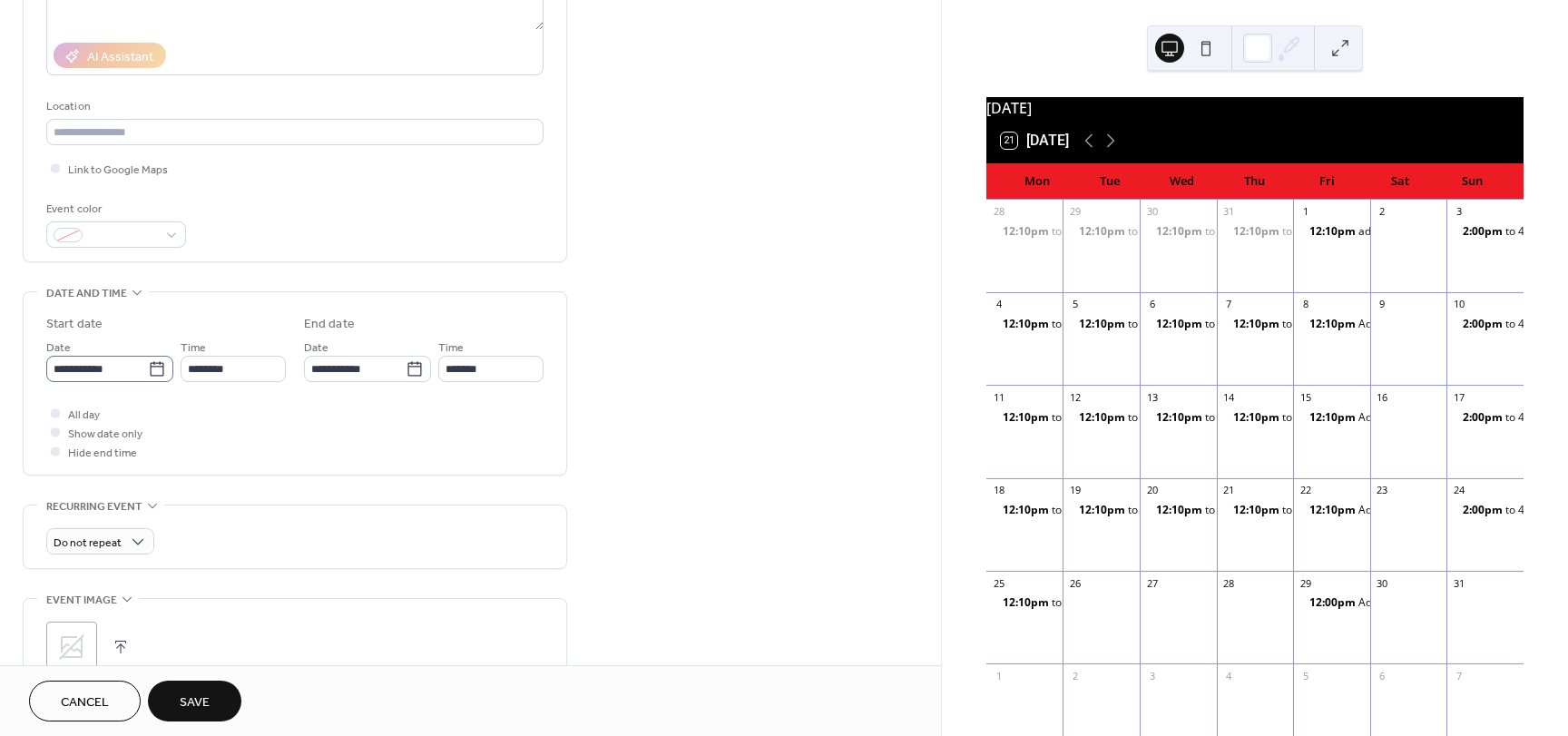 type on "*********" 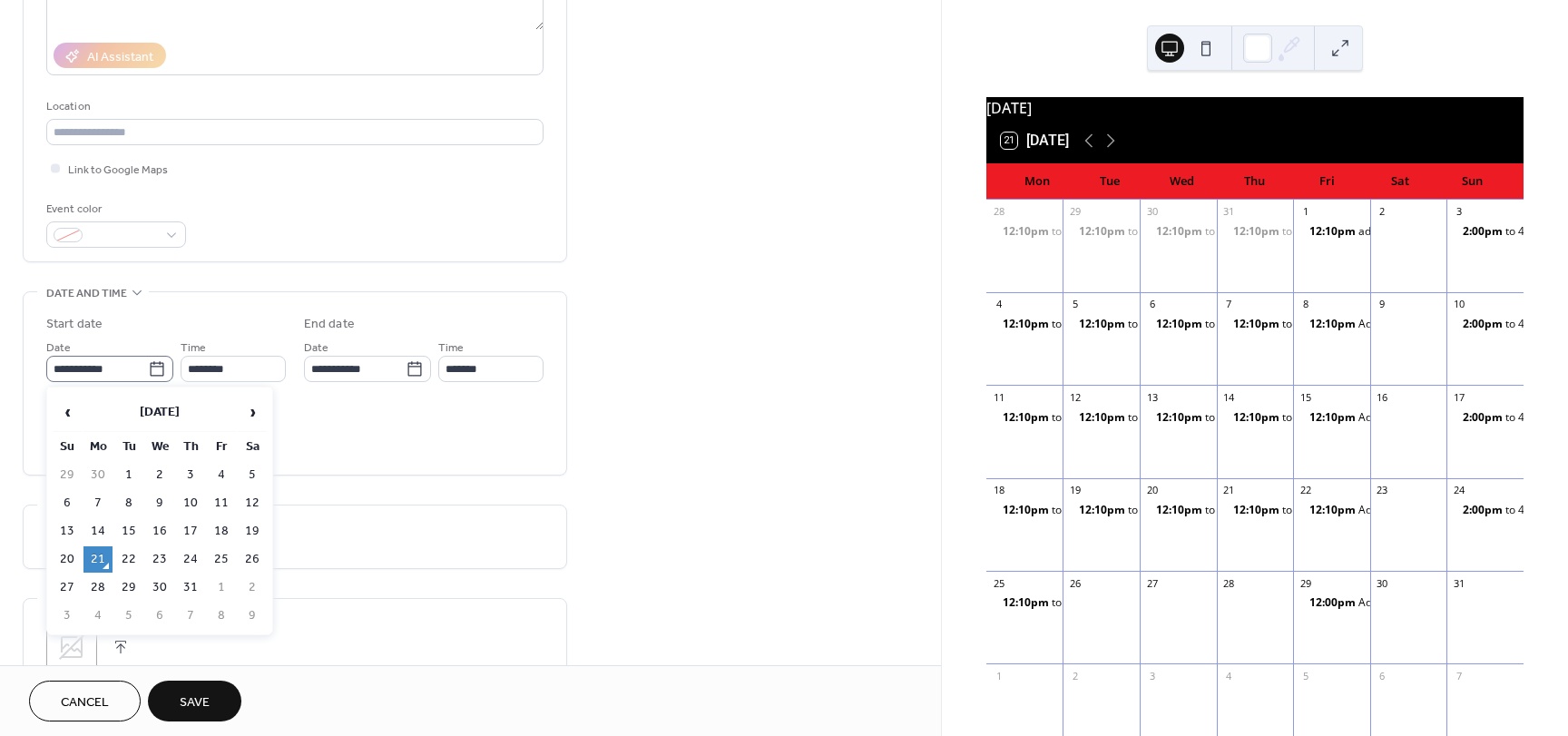 click 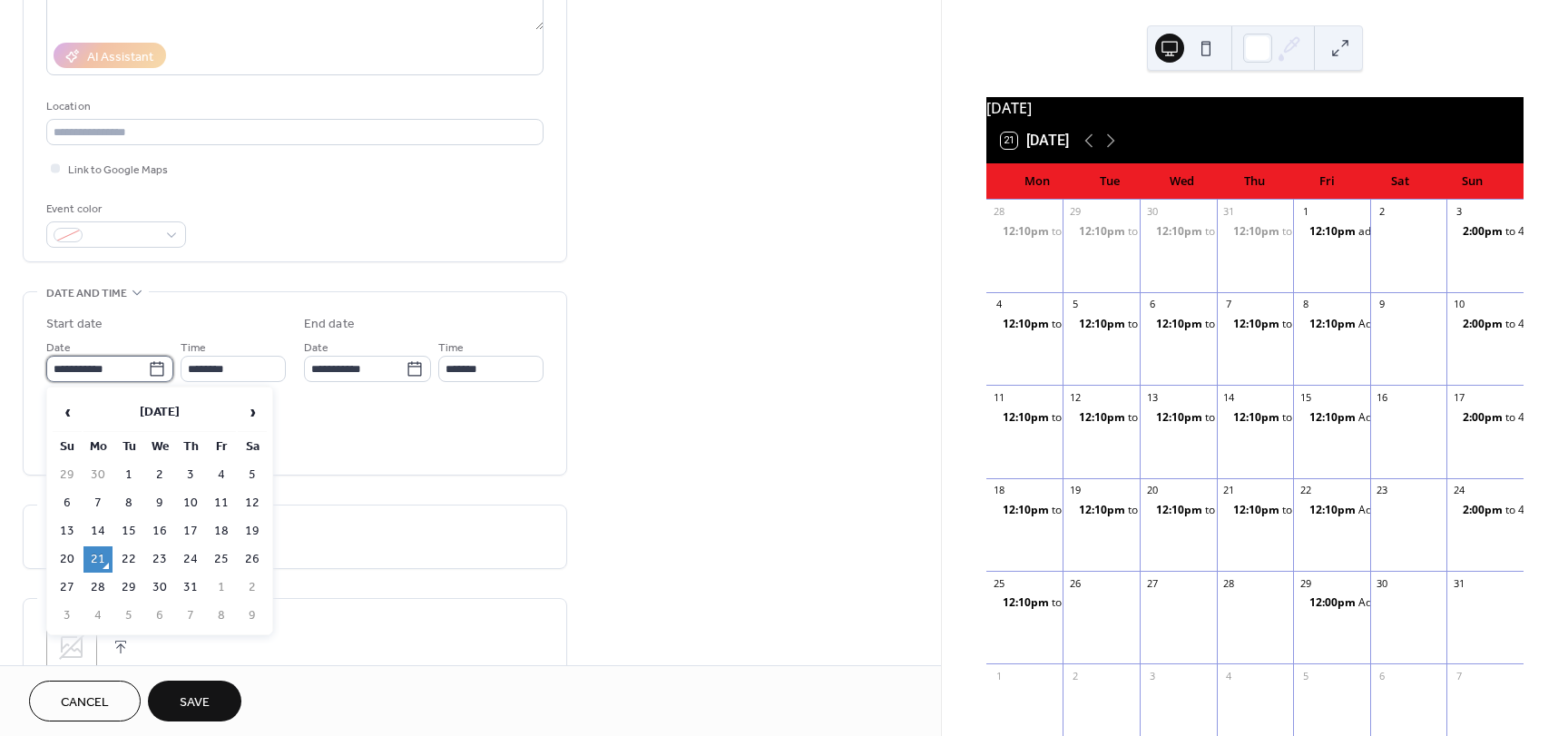 click on "**********" at bounding box center [97, 368] 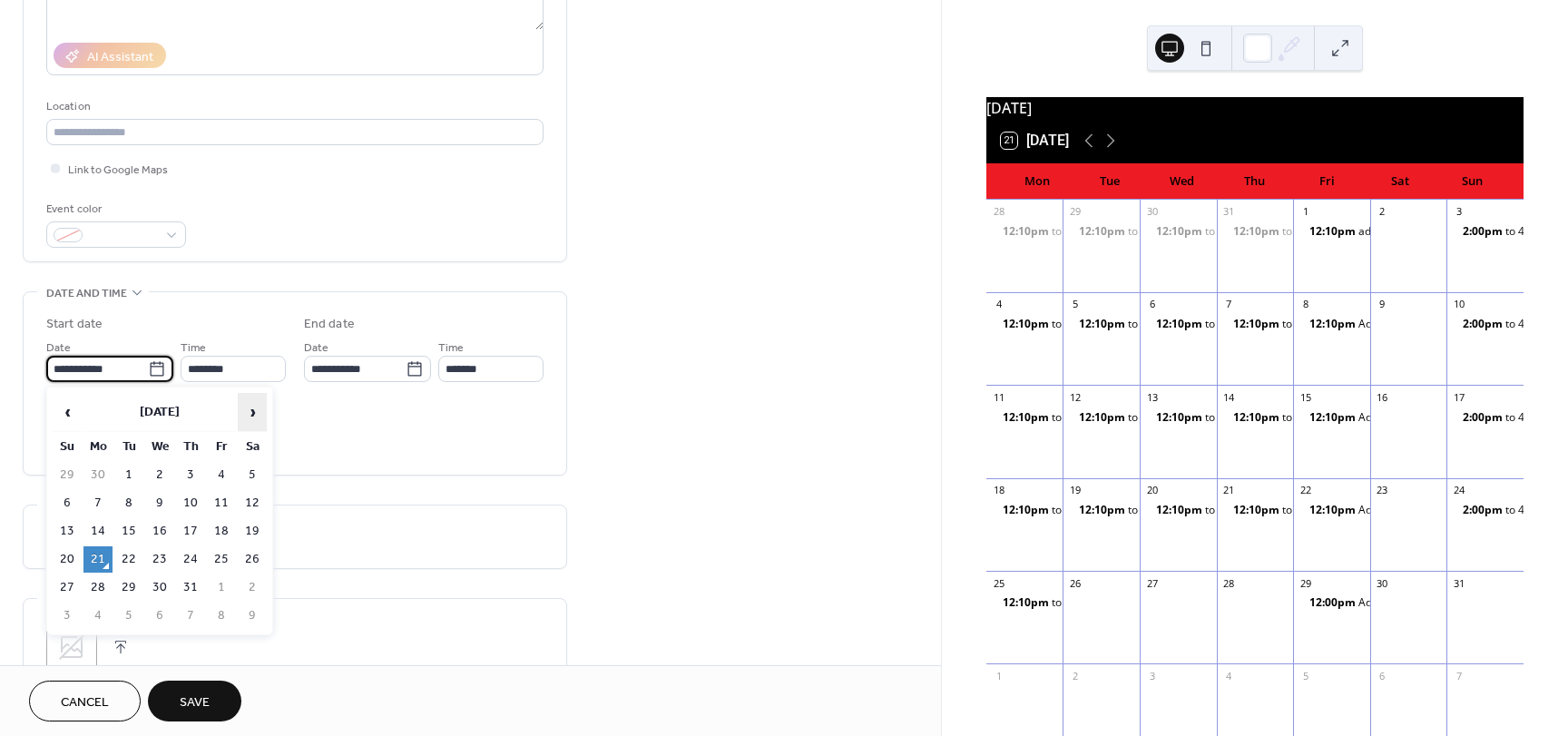 click on "›" at bounding box center (252, 412) 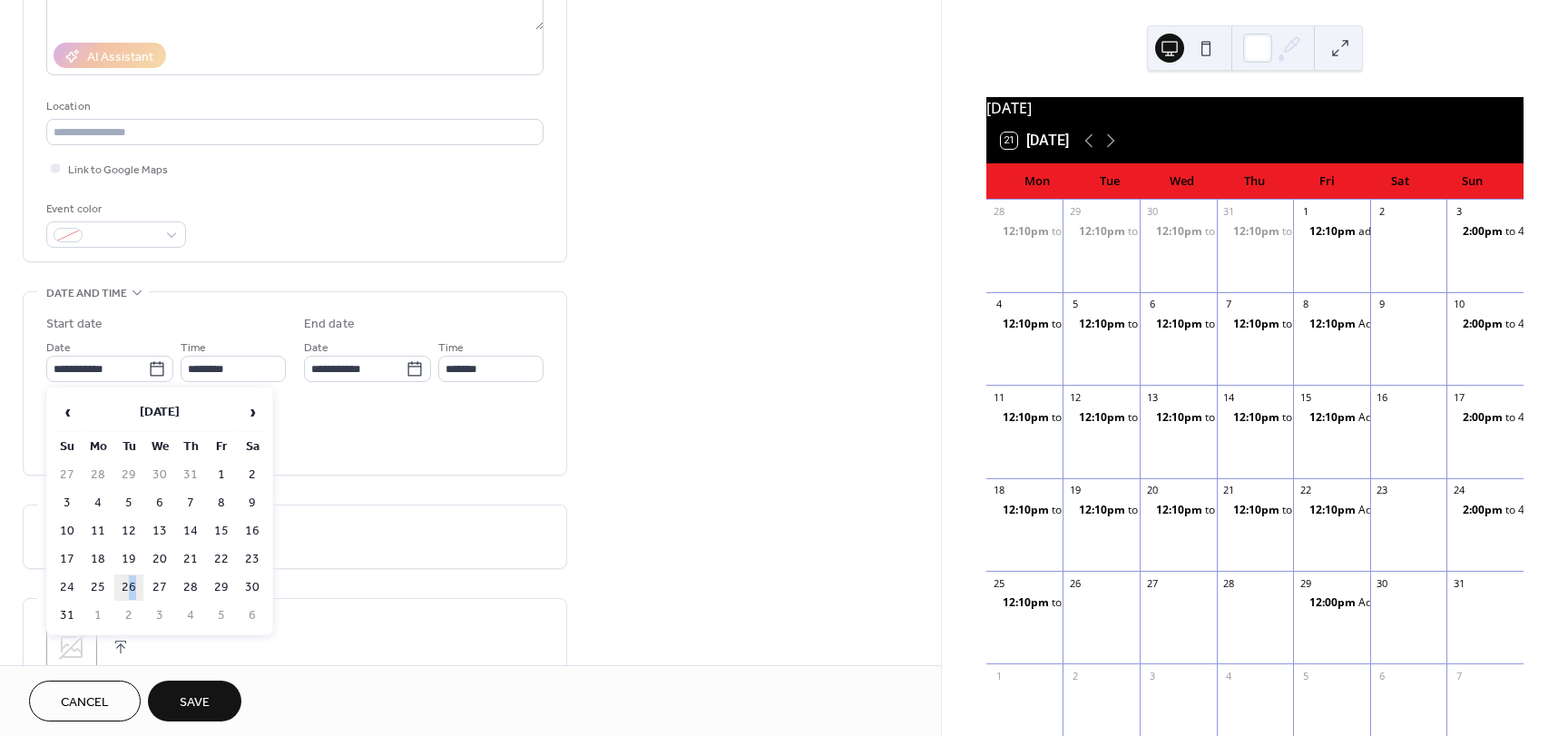 drag, startPoint x: 132, startPoint y: 586, endPoint x: 191, endPoint y: 551, distance: 68.60029 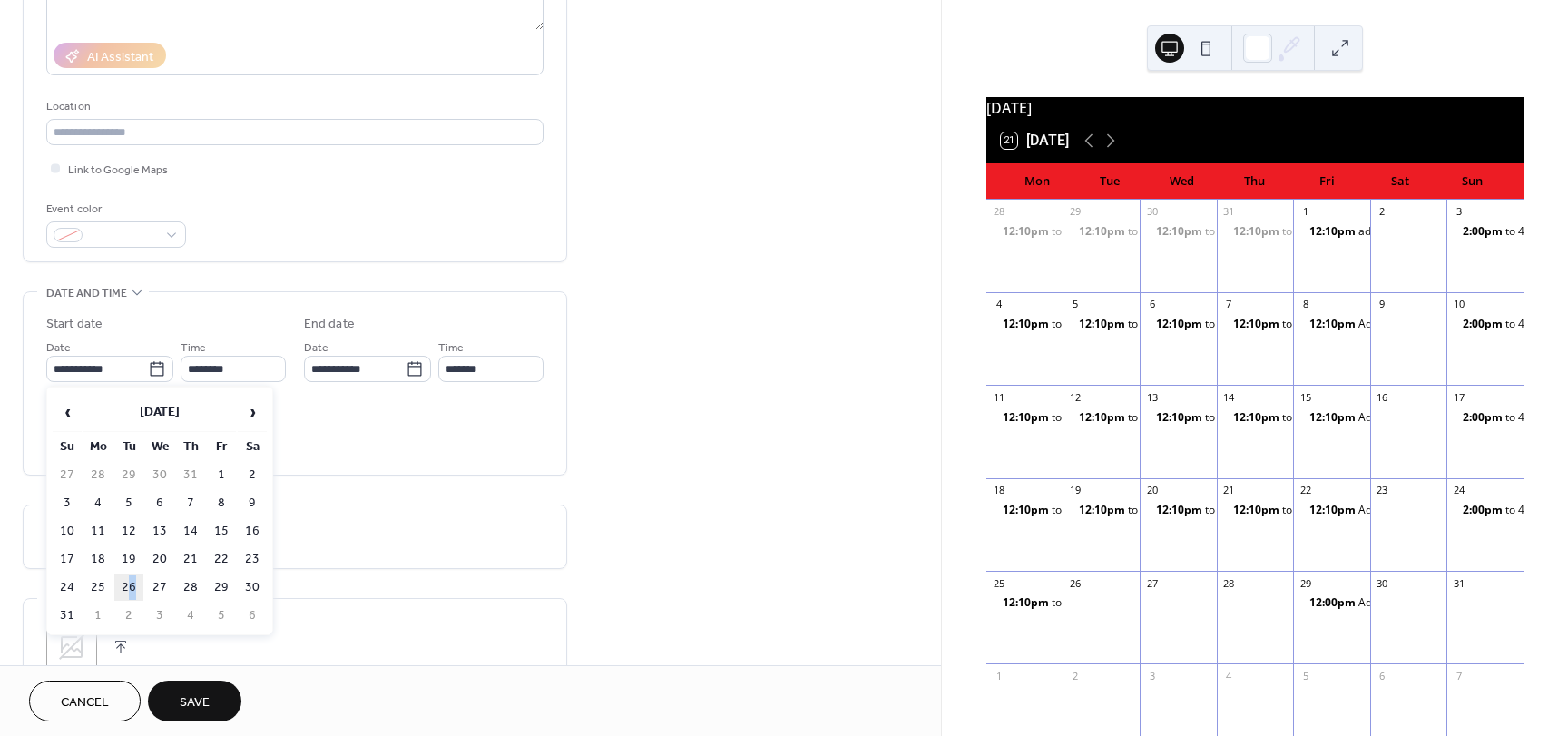 click on "26" at bounding box center [129, 587] 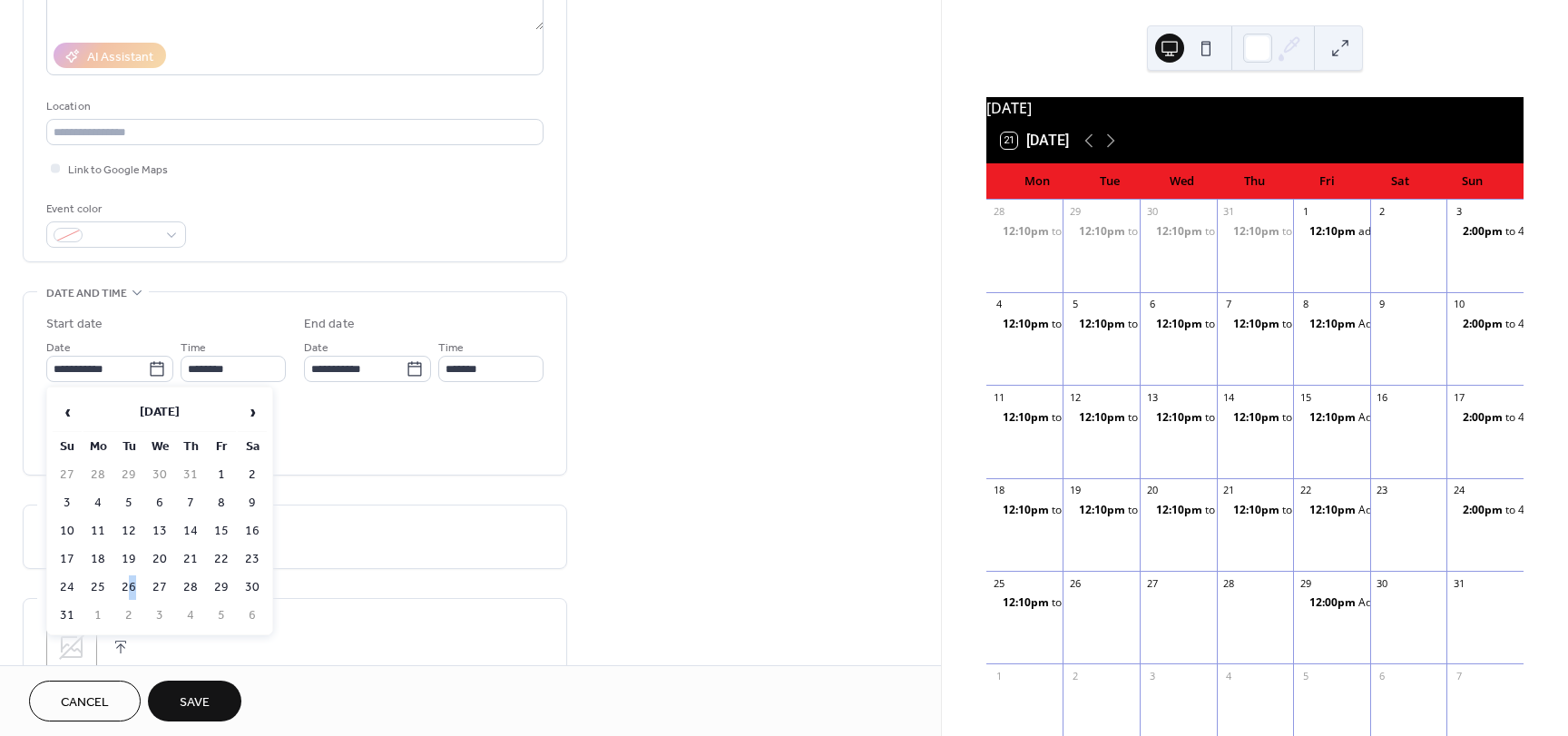 type on "**********" 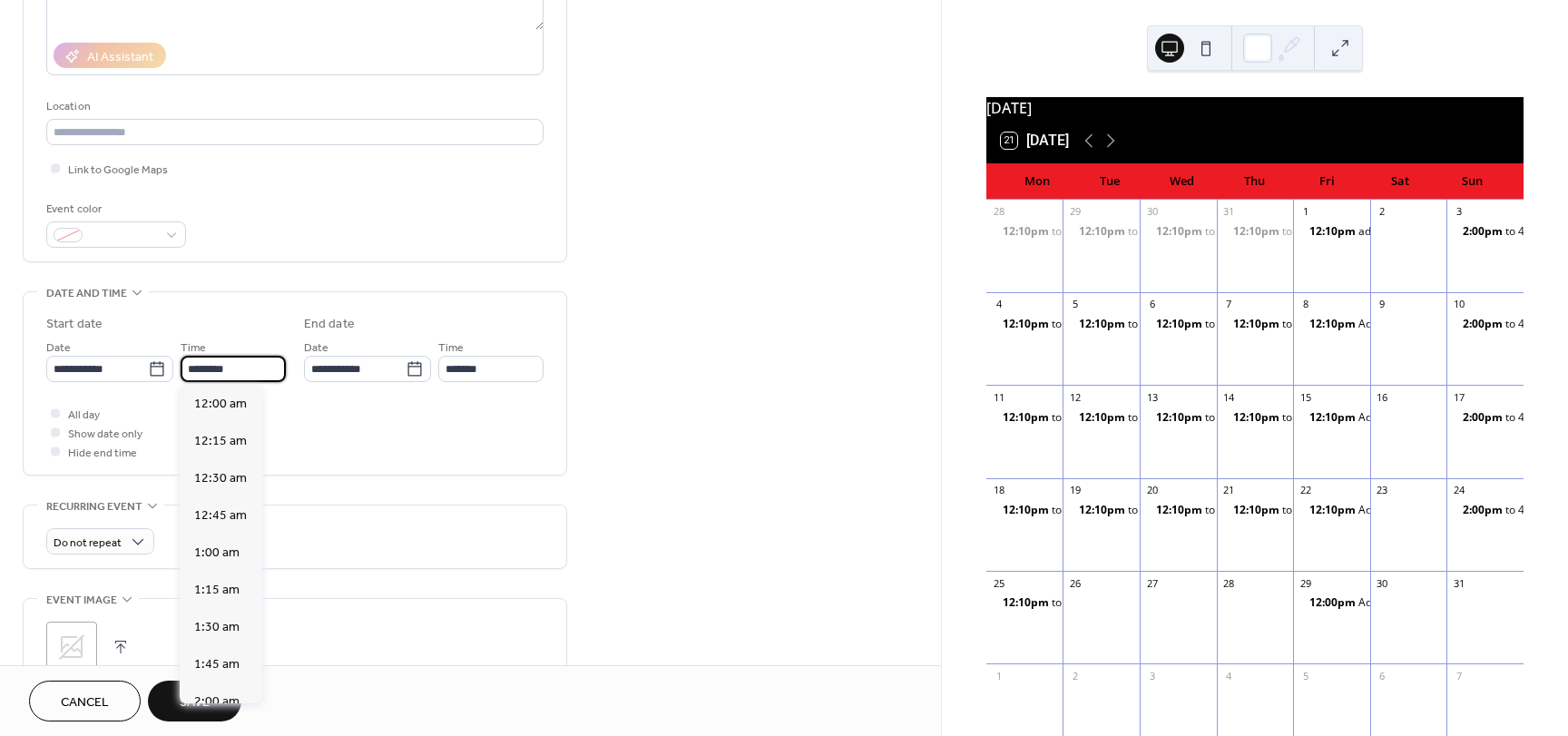 scroll, scrollTop: 1786, scrollLeft: 0, axis: vertical 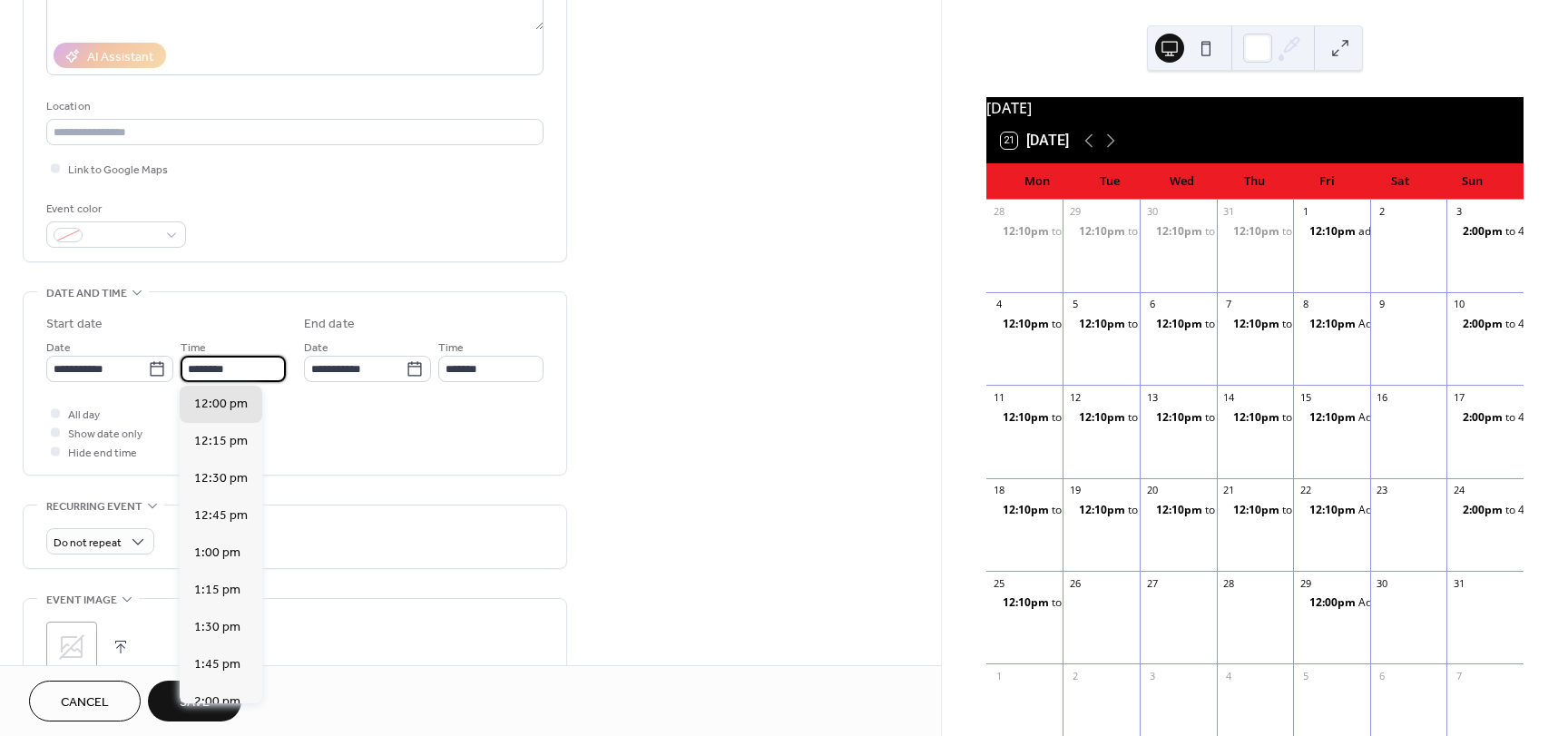 drag, startPoint x: 204, startPoint y: 364, endPoint x: 211, endPoint y: 356, distance: 10.630146 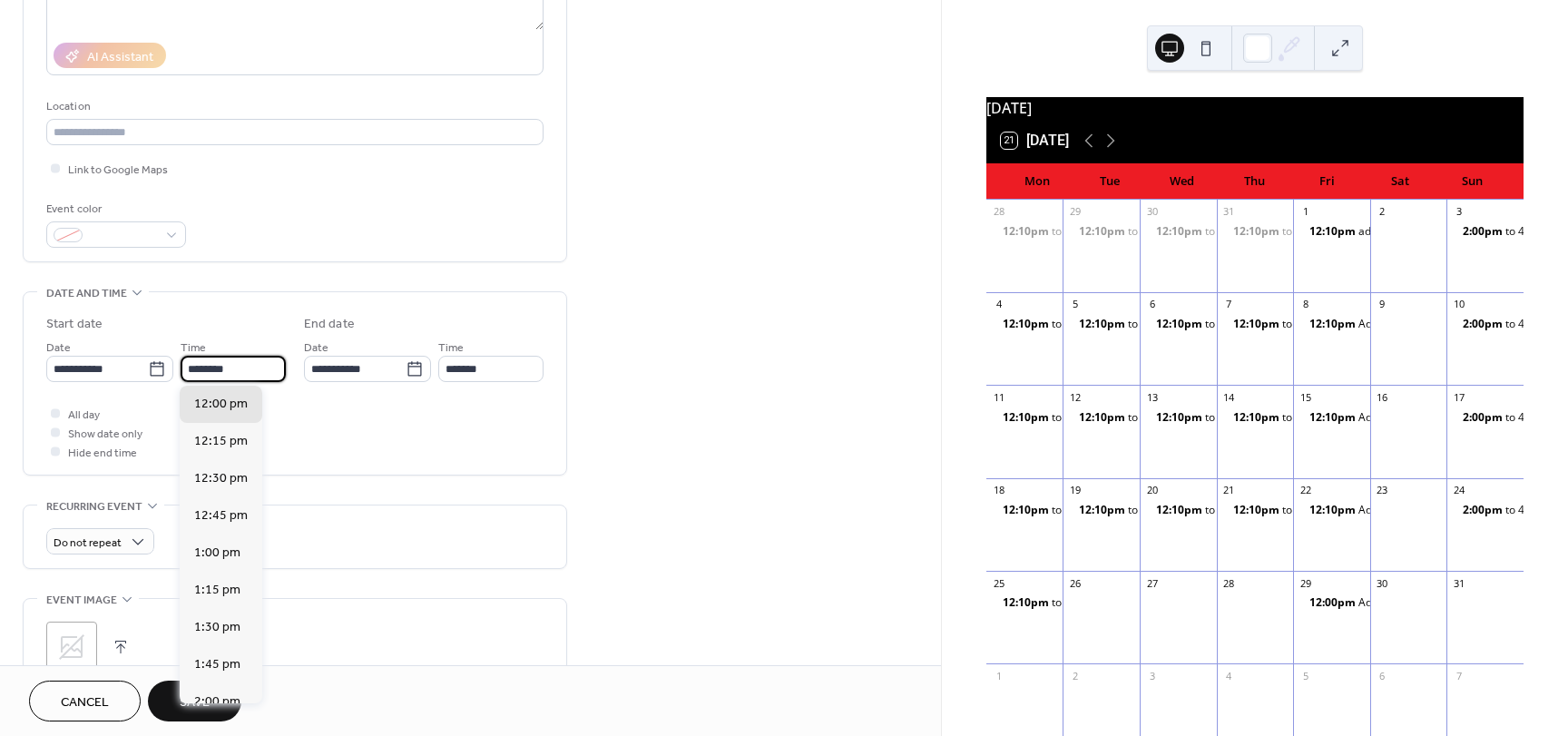 click on "********" at bounding box center (233, 368) 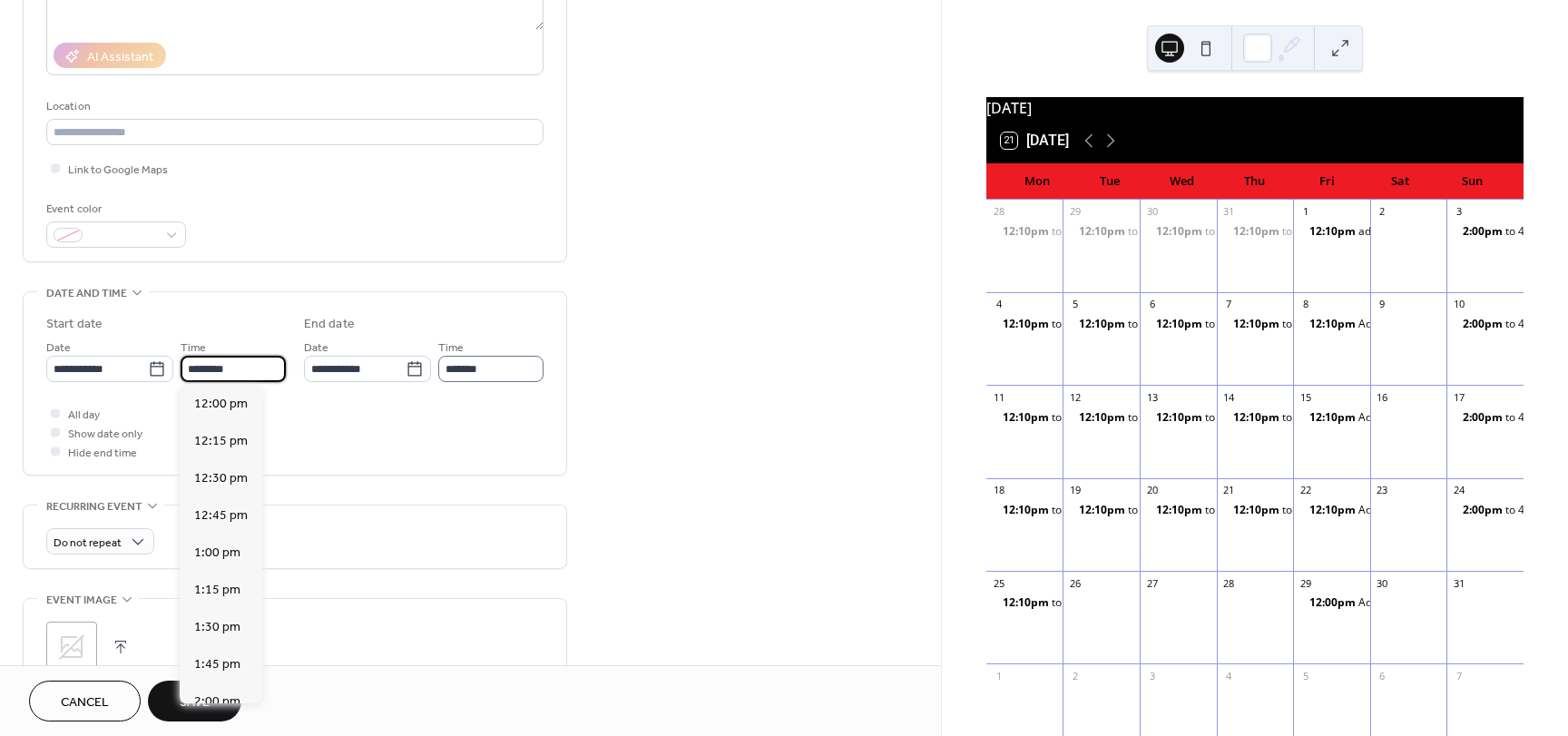 type on "********" 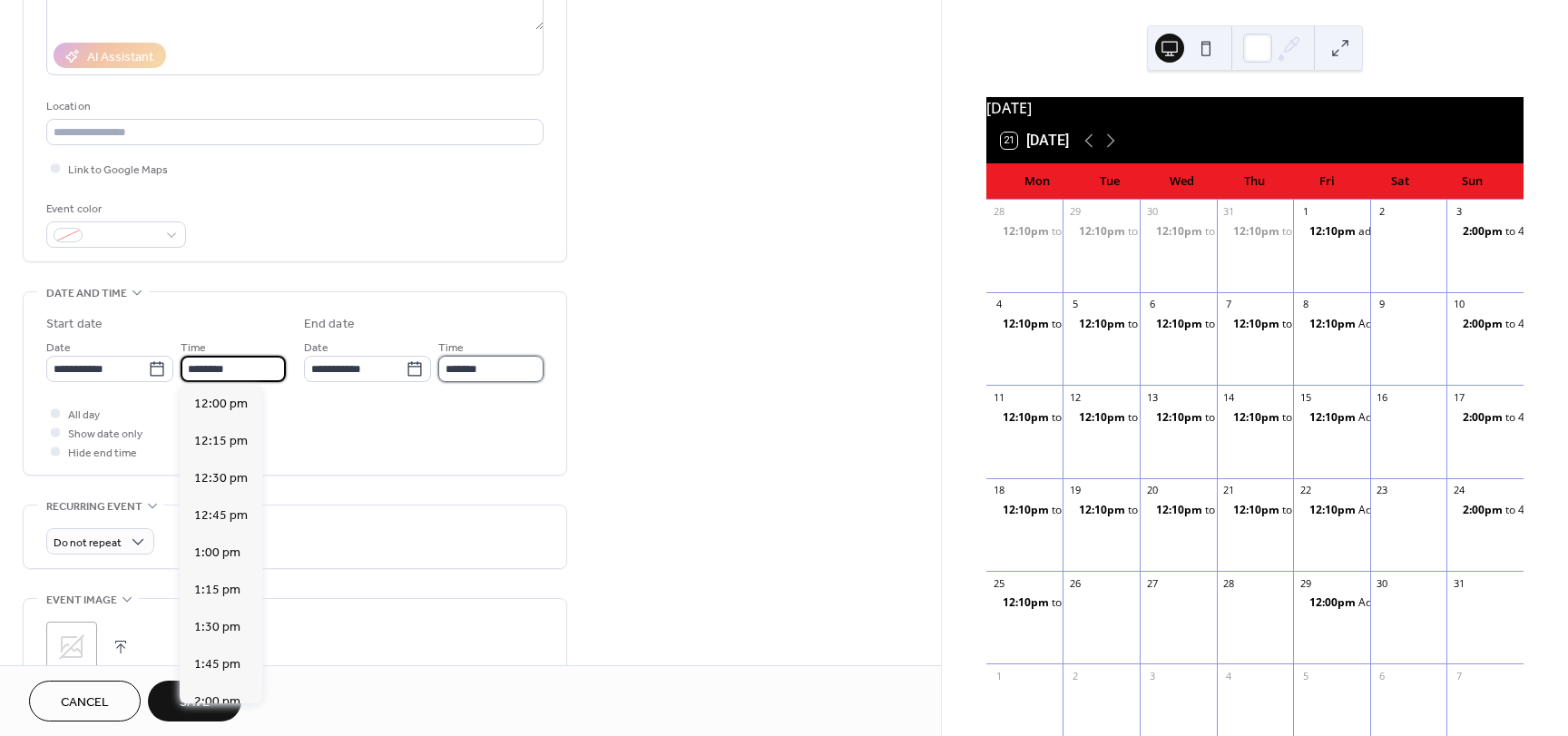 click on "*******" at bounding box center [491, 368] 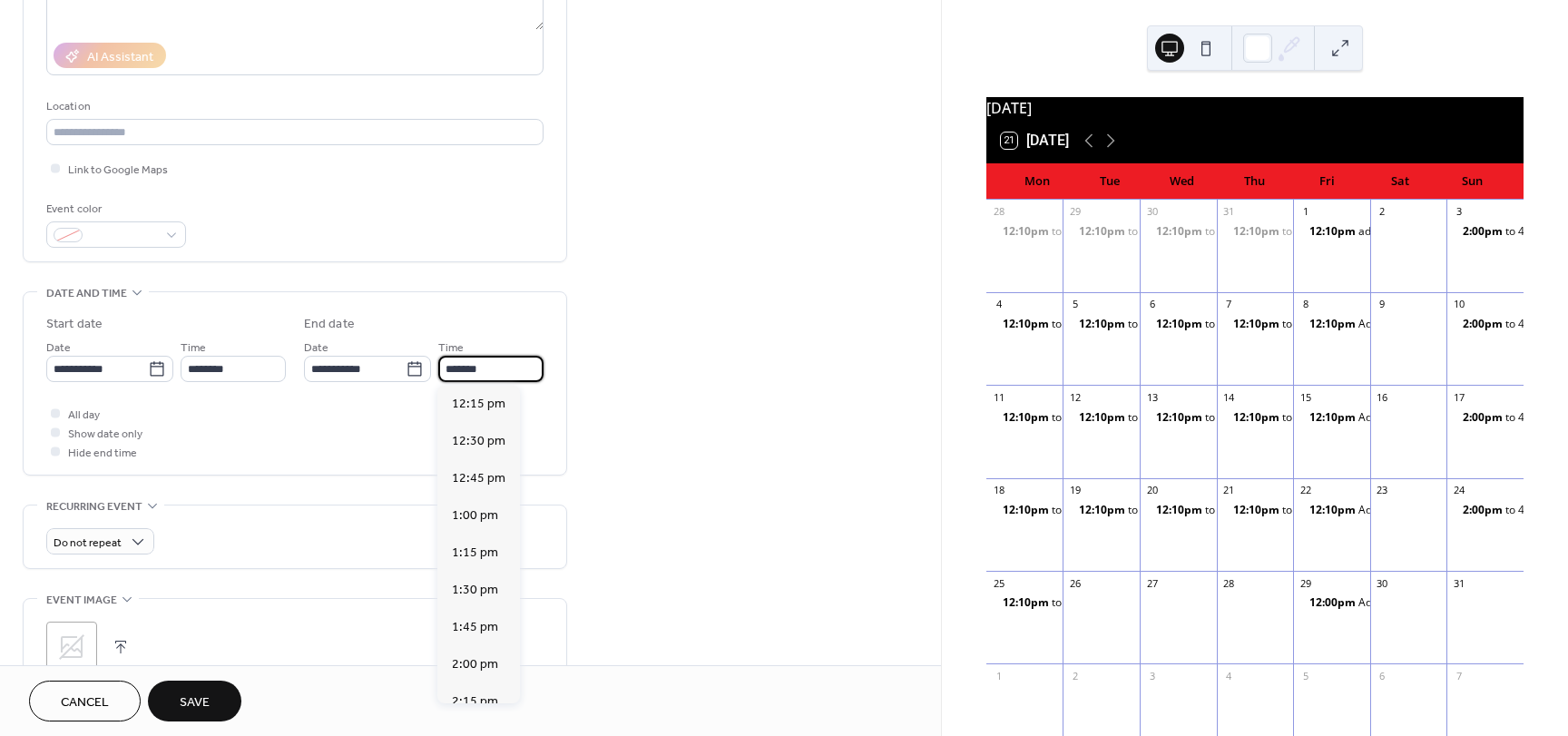 click on "*******" at bounding box center (491, 368) 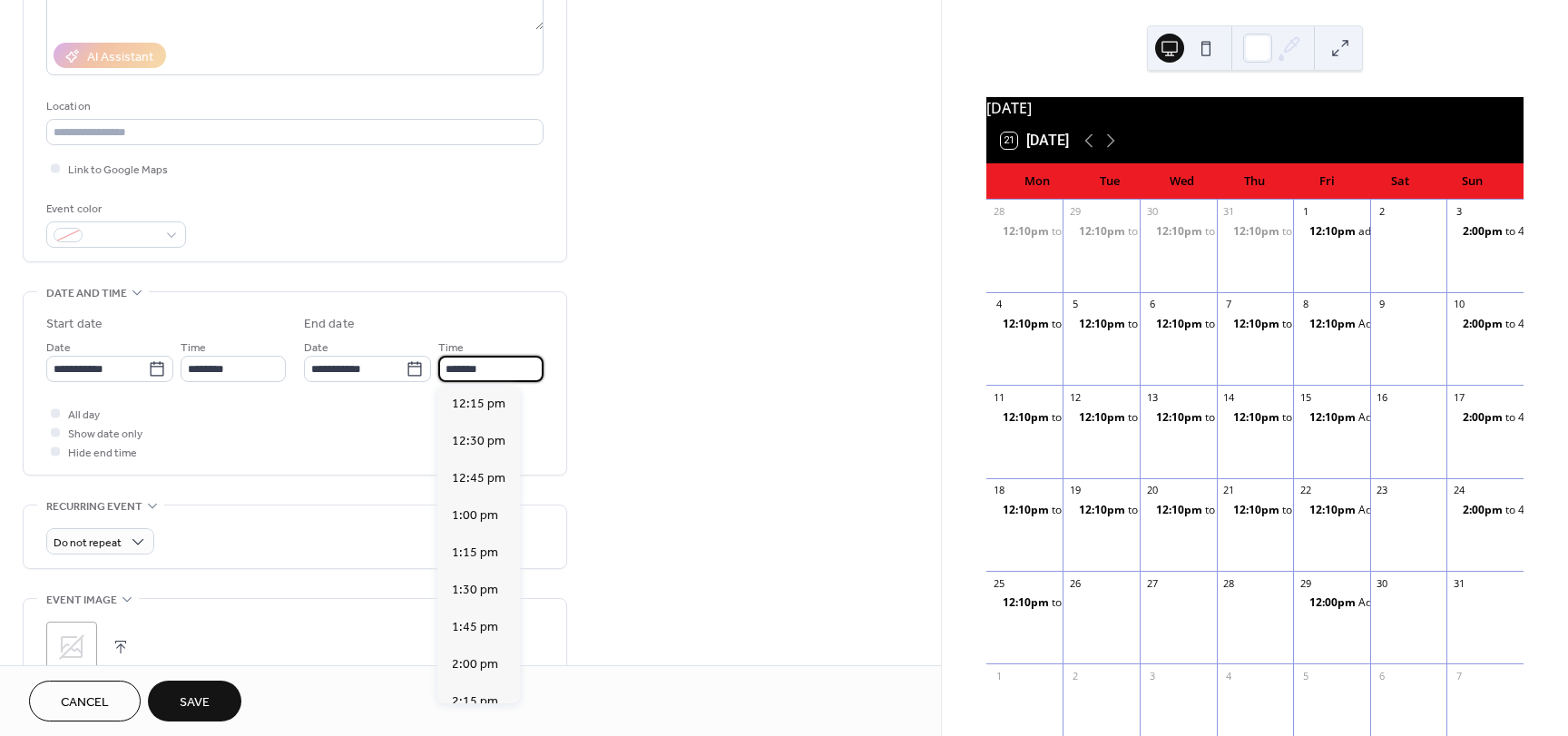 click on "Save" at bounding box center (194, 702) 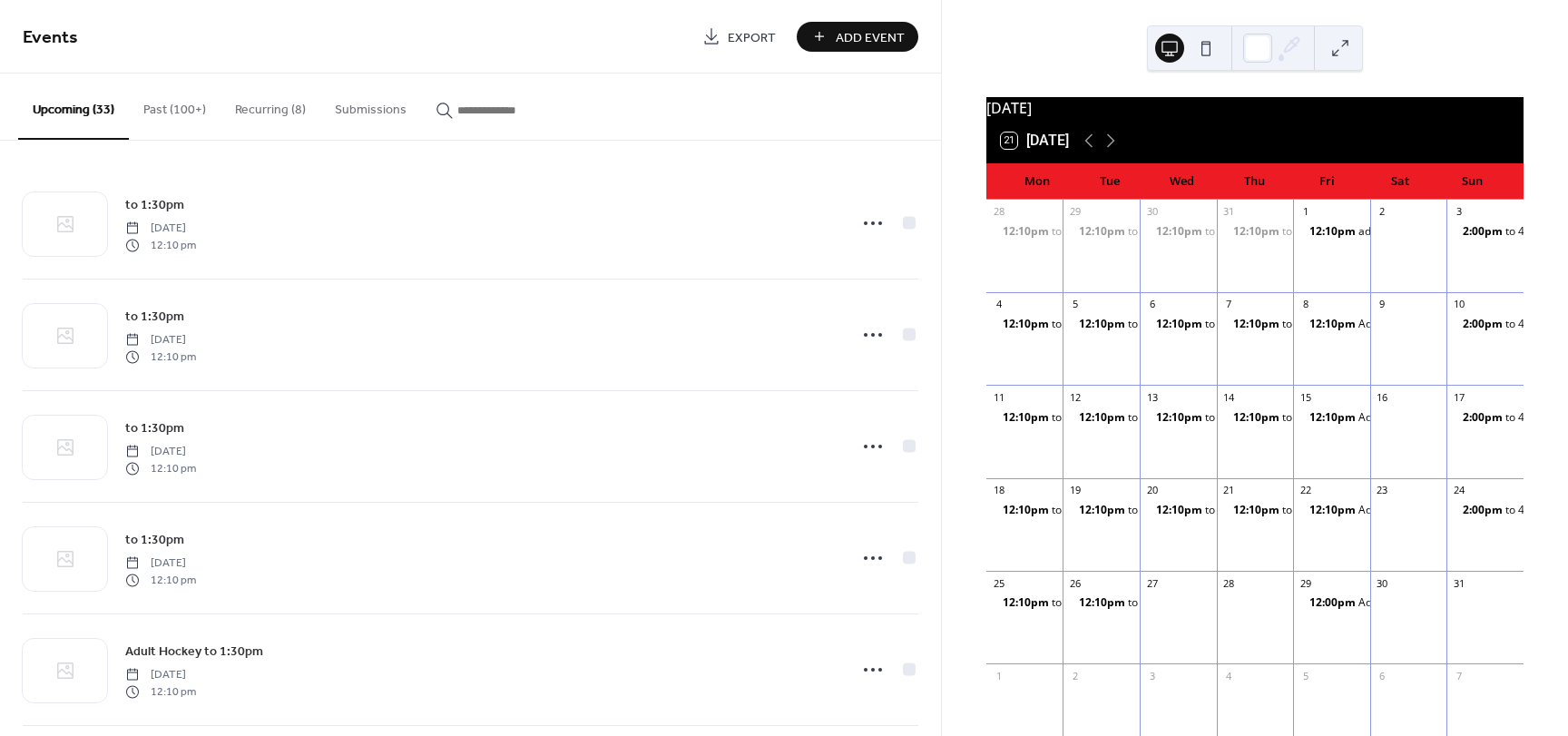 click on "Add Event" at bounding box center [870, 37] 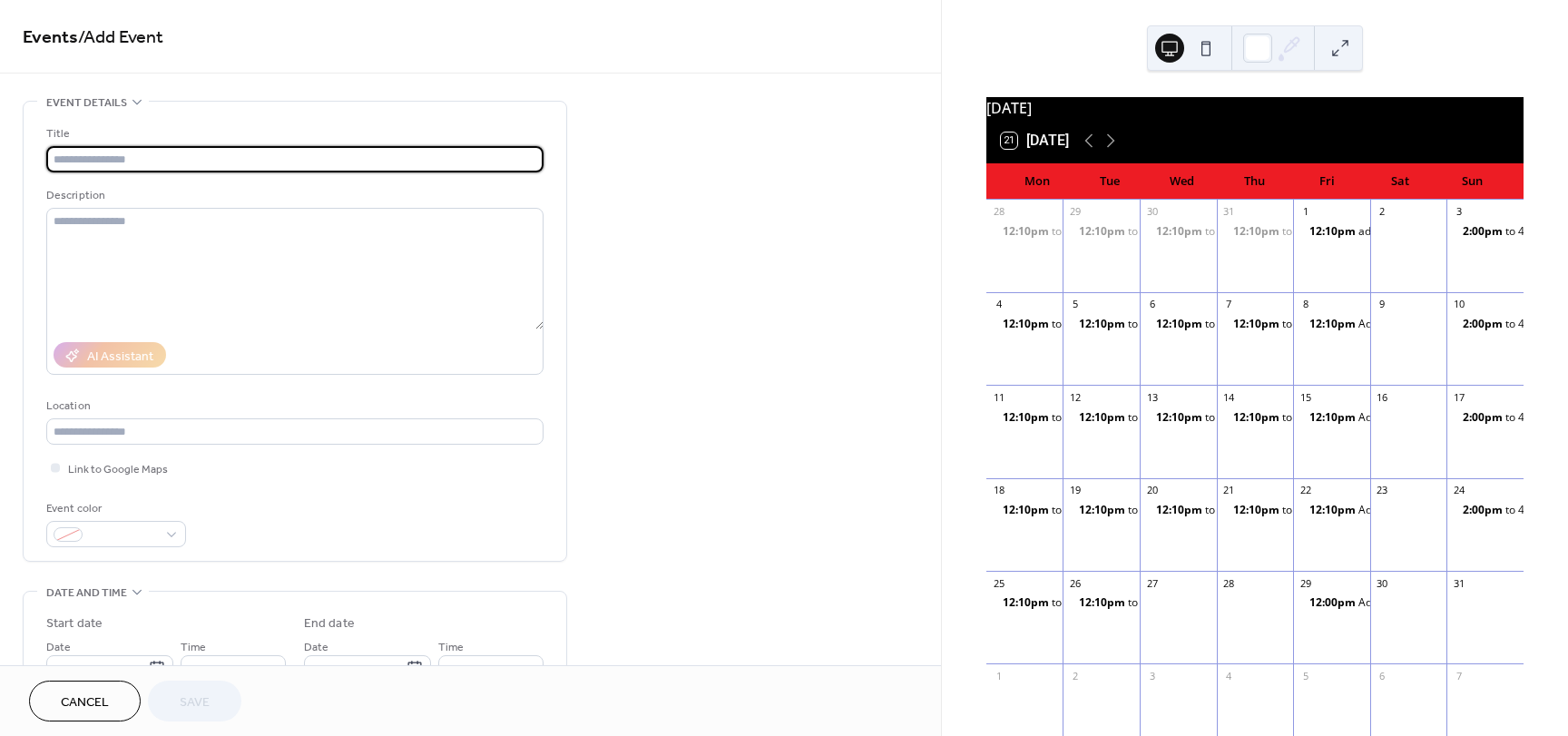 click at bounding box center (295, 159) 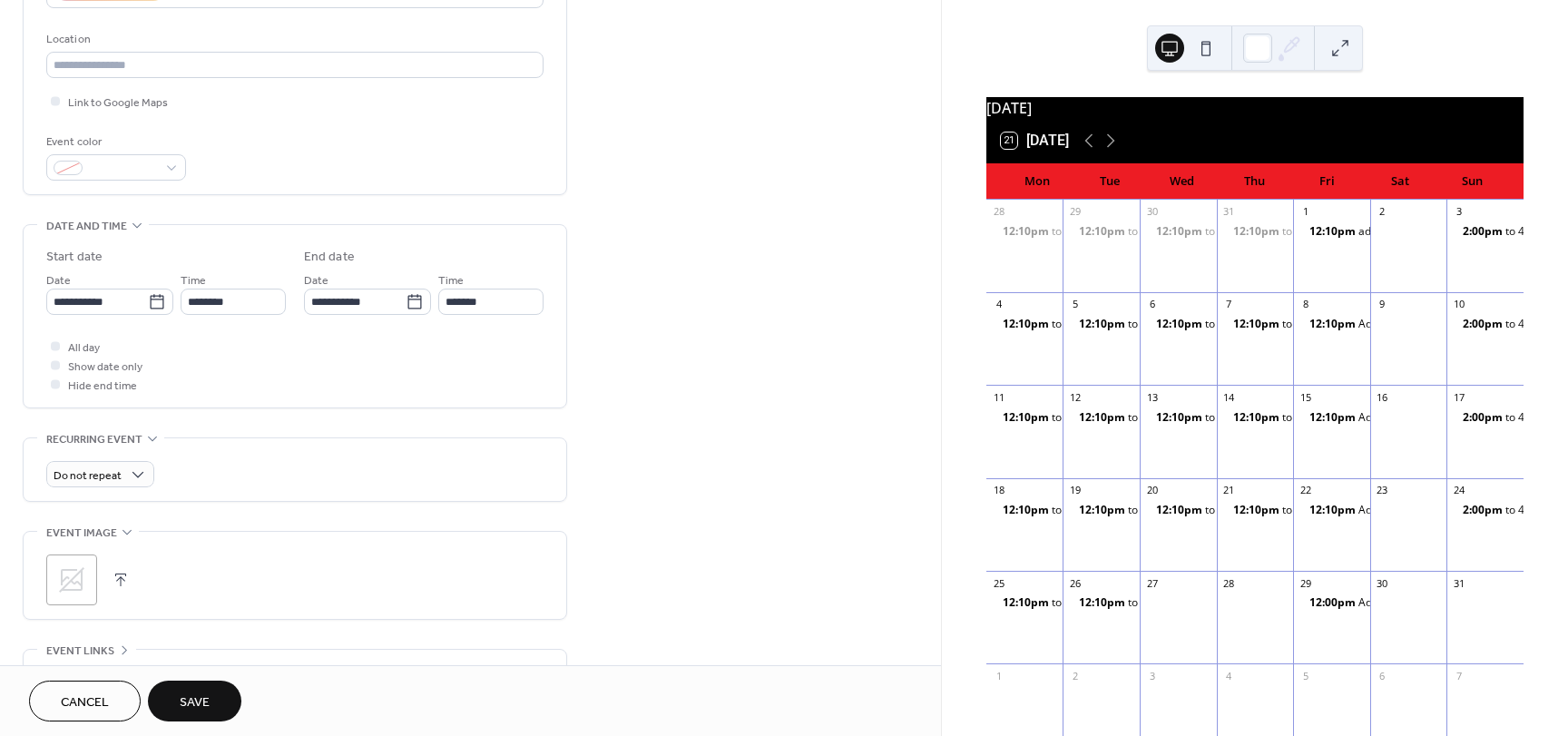 scroll, scrollTop: 379, scrollLeft: 0, axis: vertical 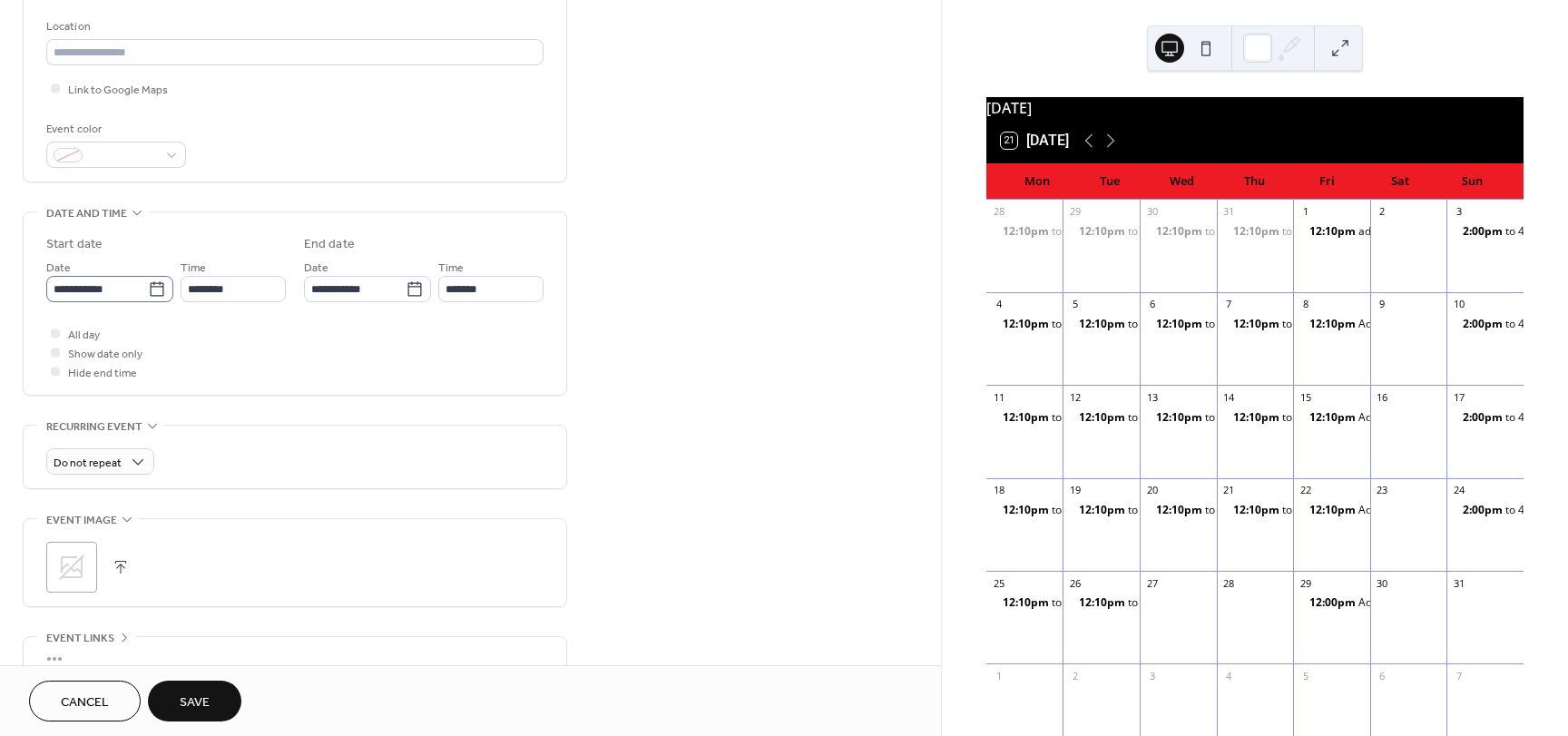 type on "*********" 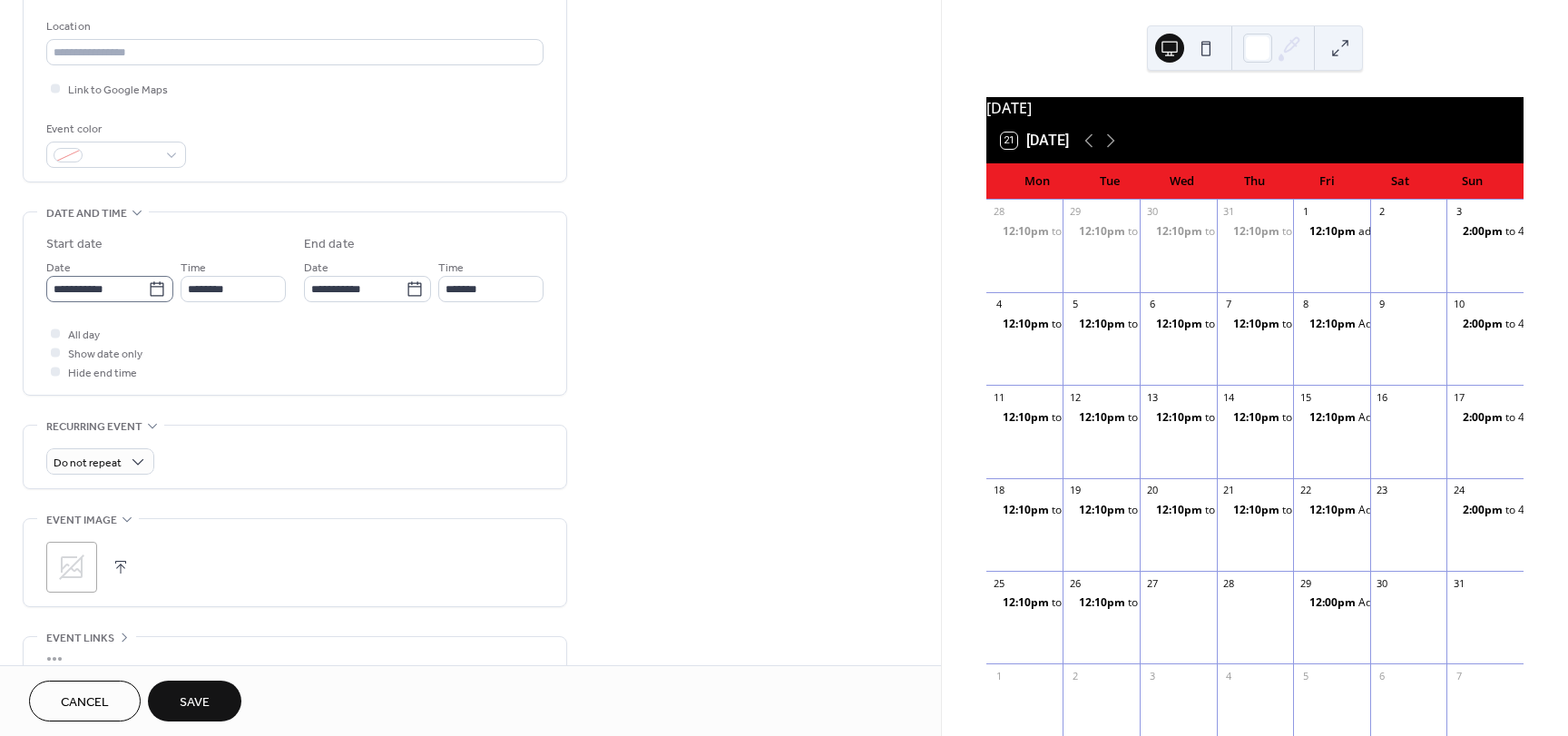 click 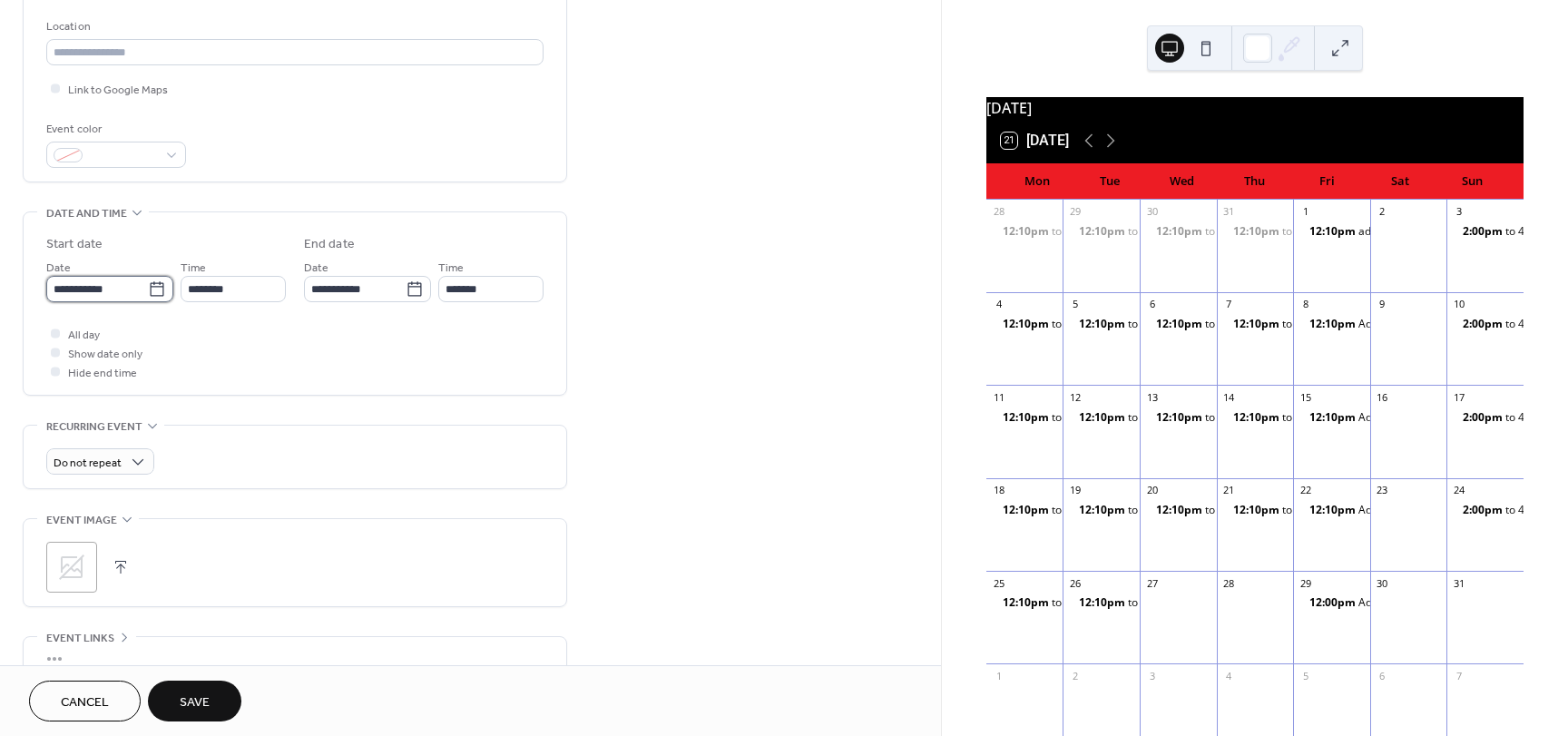 click on "**********" at bounding box center (97, 289) 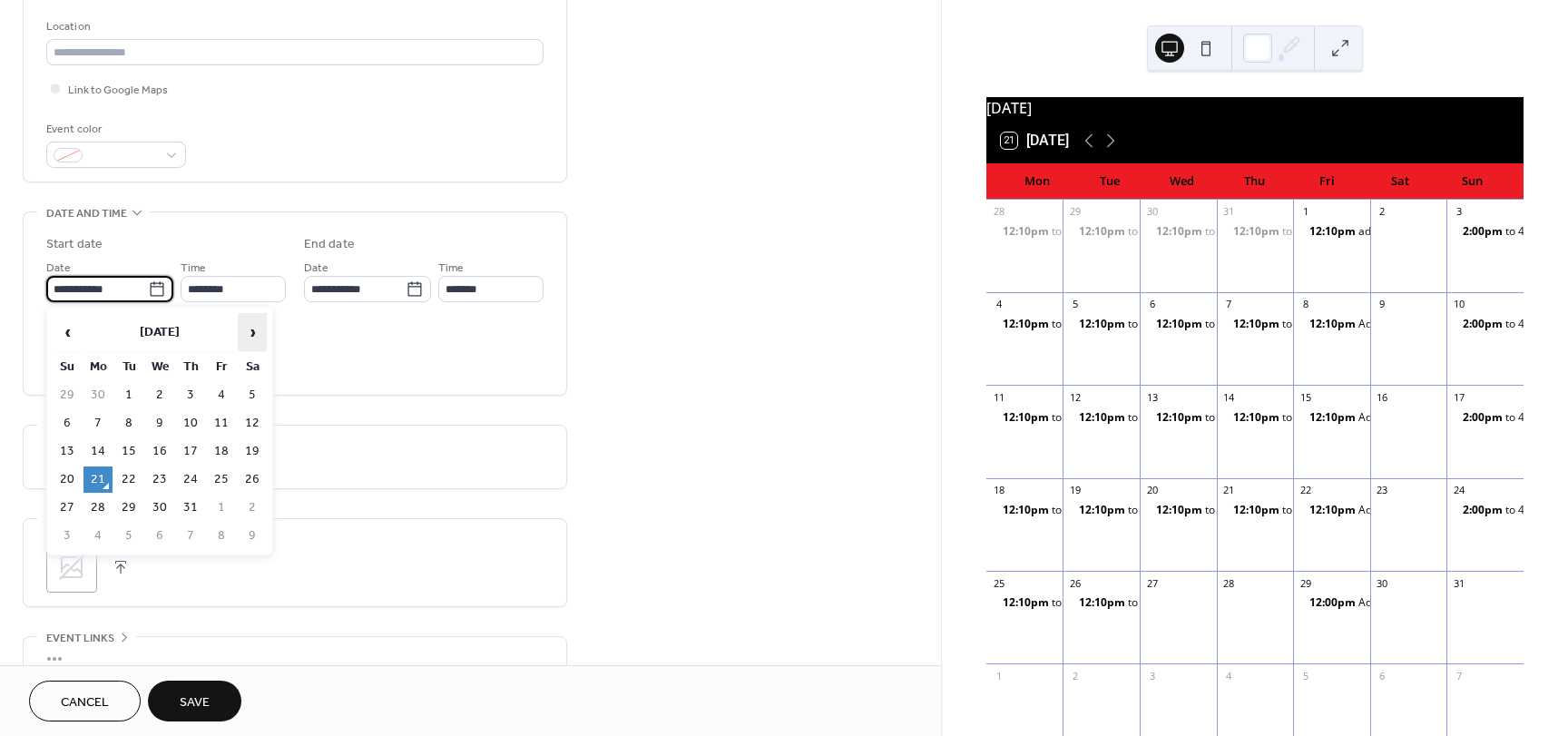 click on "›" at bounding box center [252, 332] 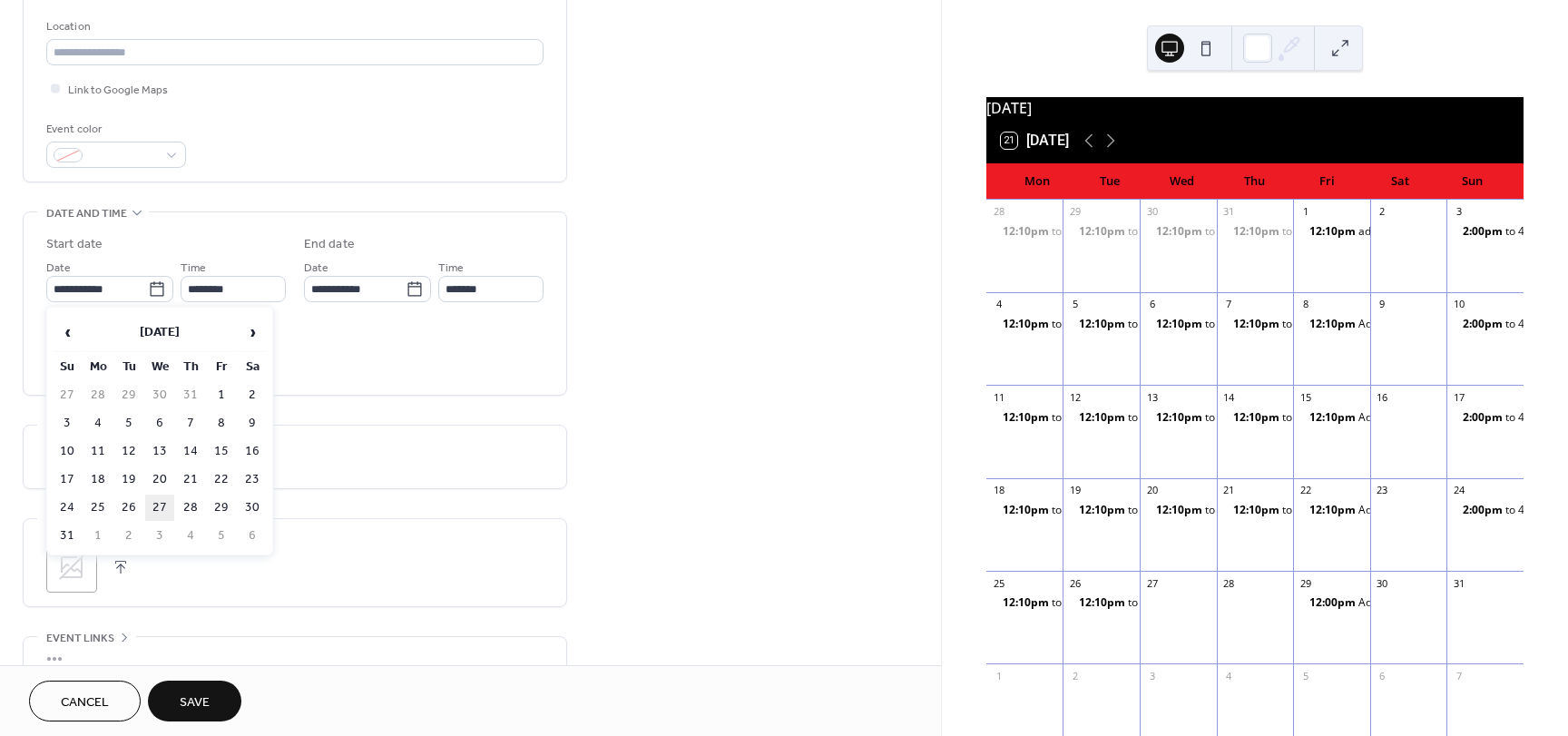 click on "27" at bounding box center (160, 507) 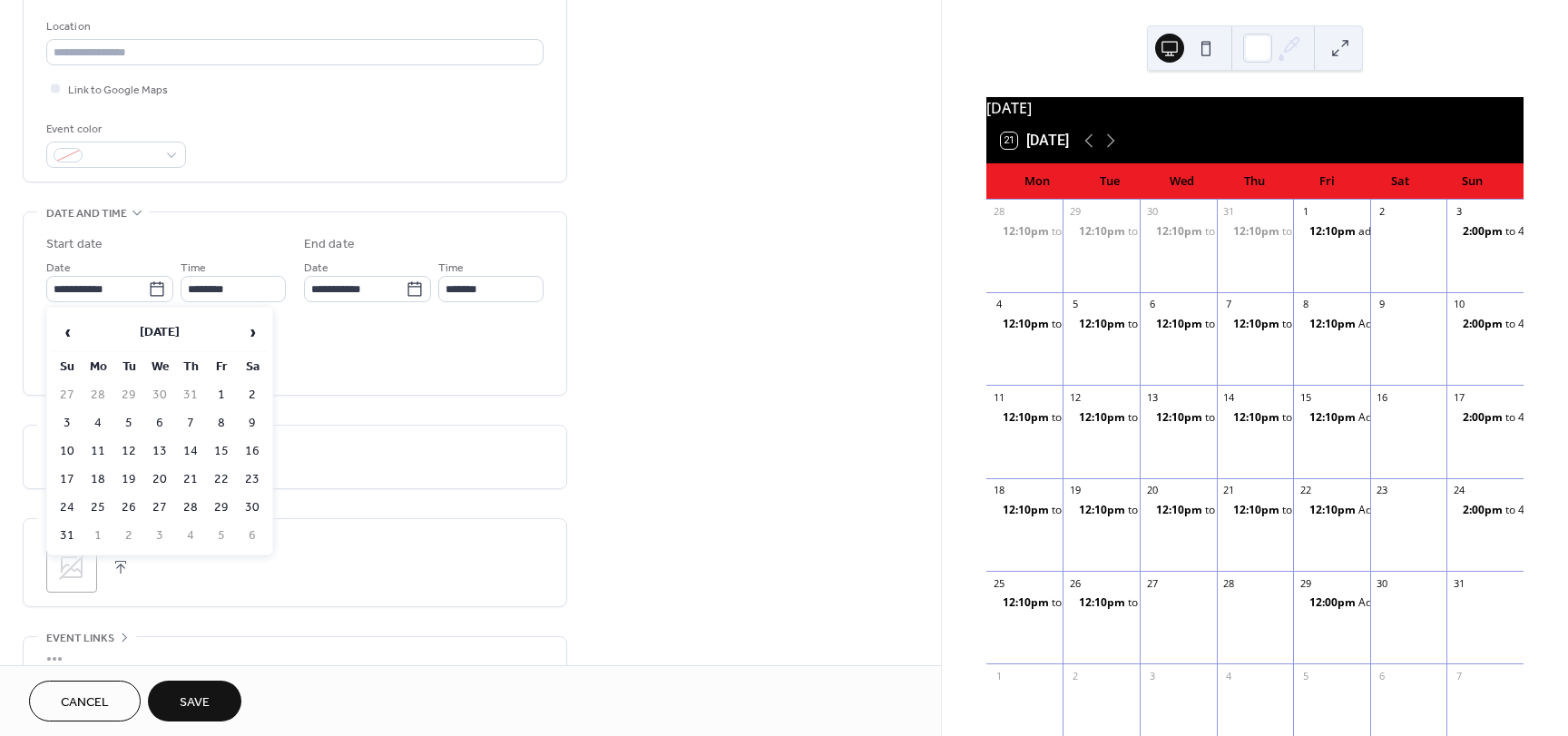 type on "**********" 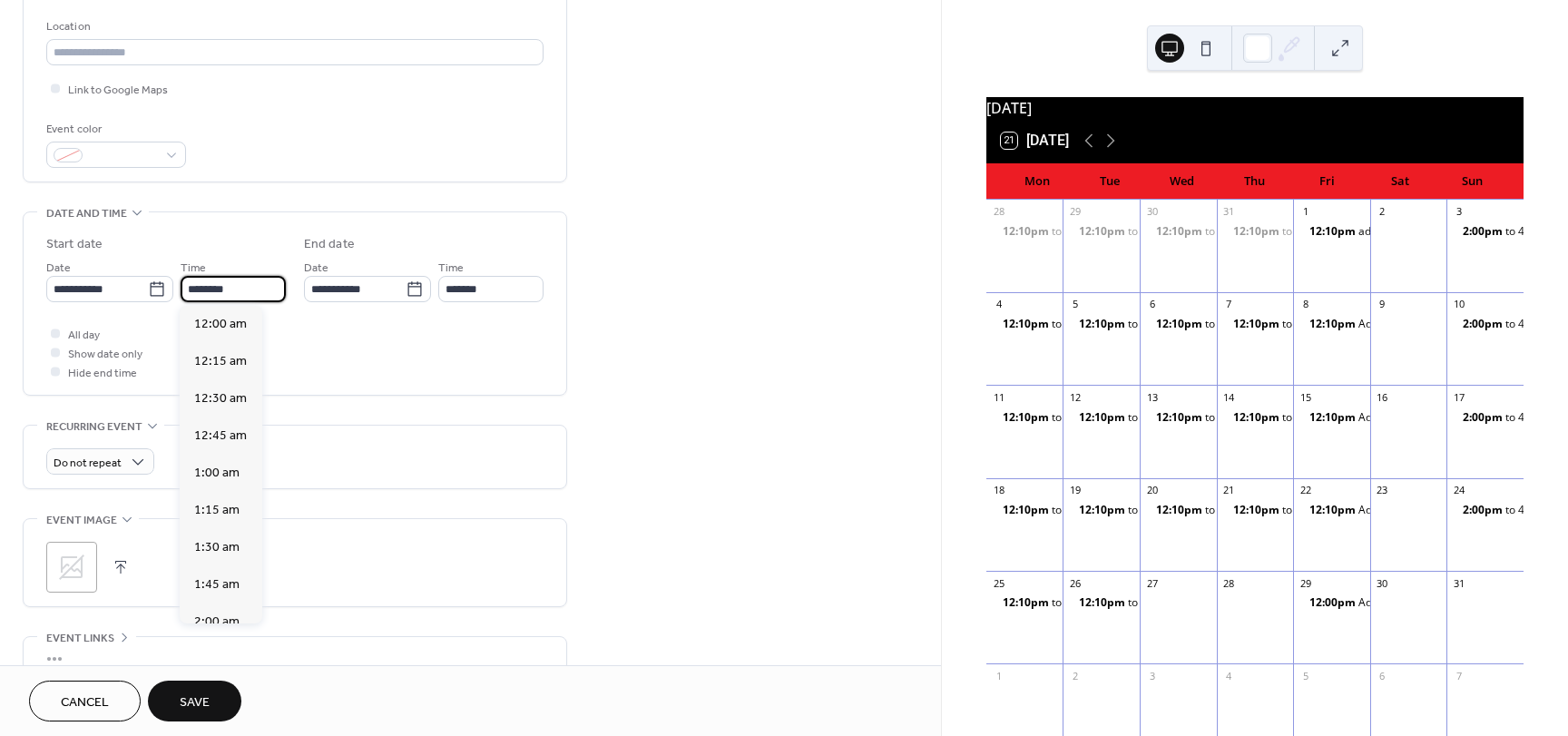 scroll, scrollTop: 1786, scrollLeft: 0, axis: vertical 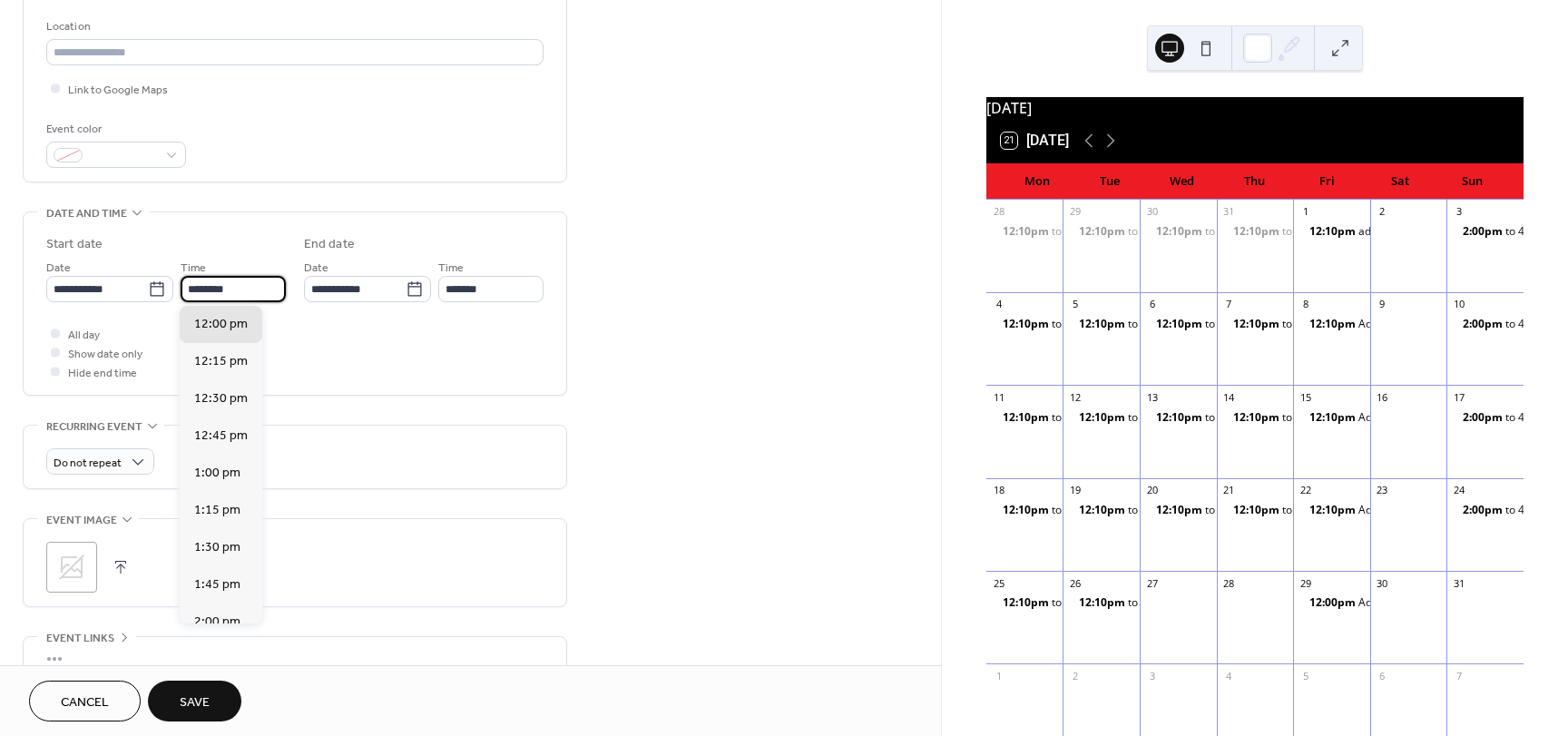 click on "********" at bounding box center (233, 289) 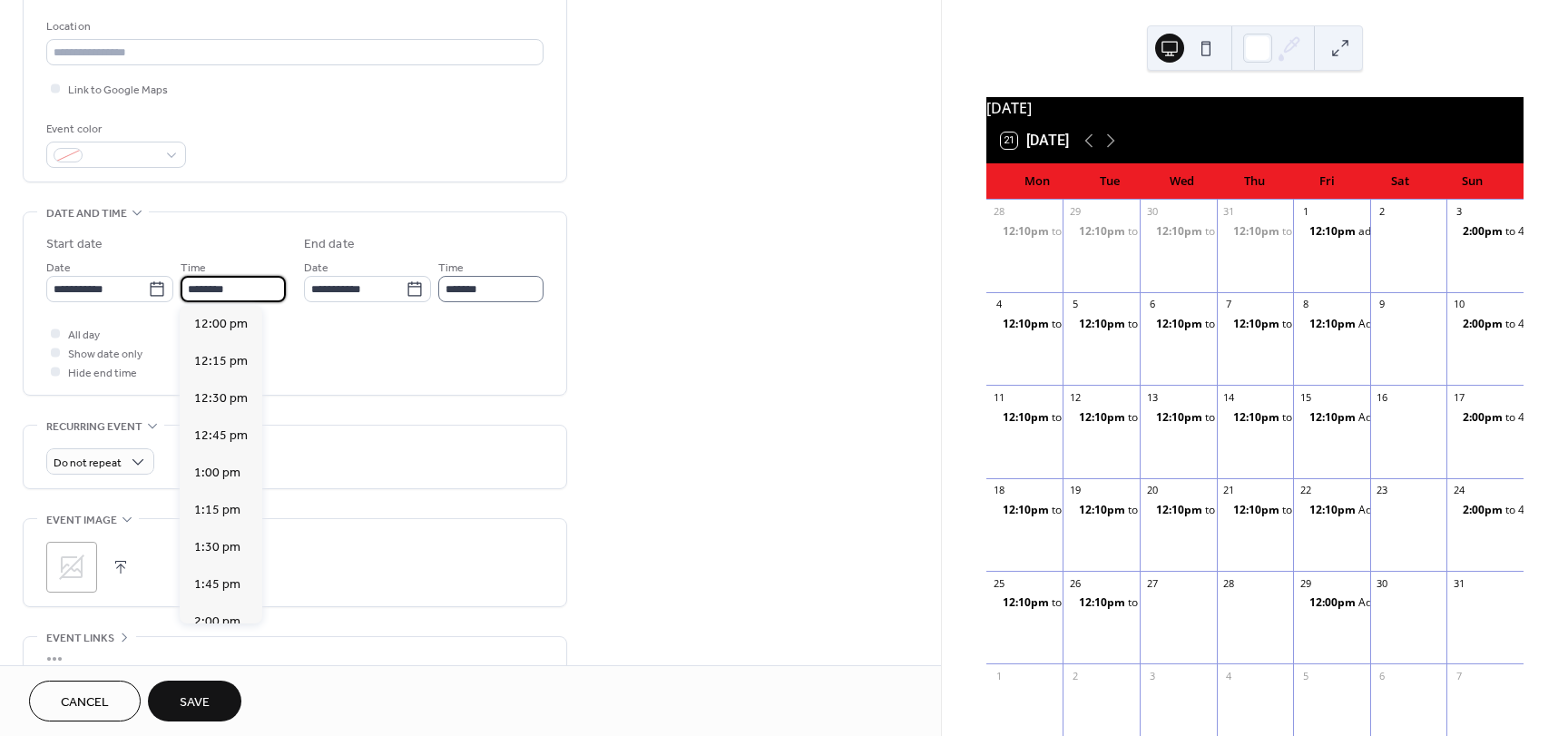 type on "********" 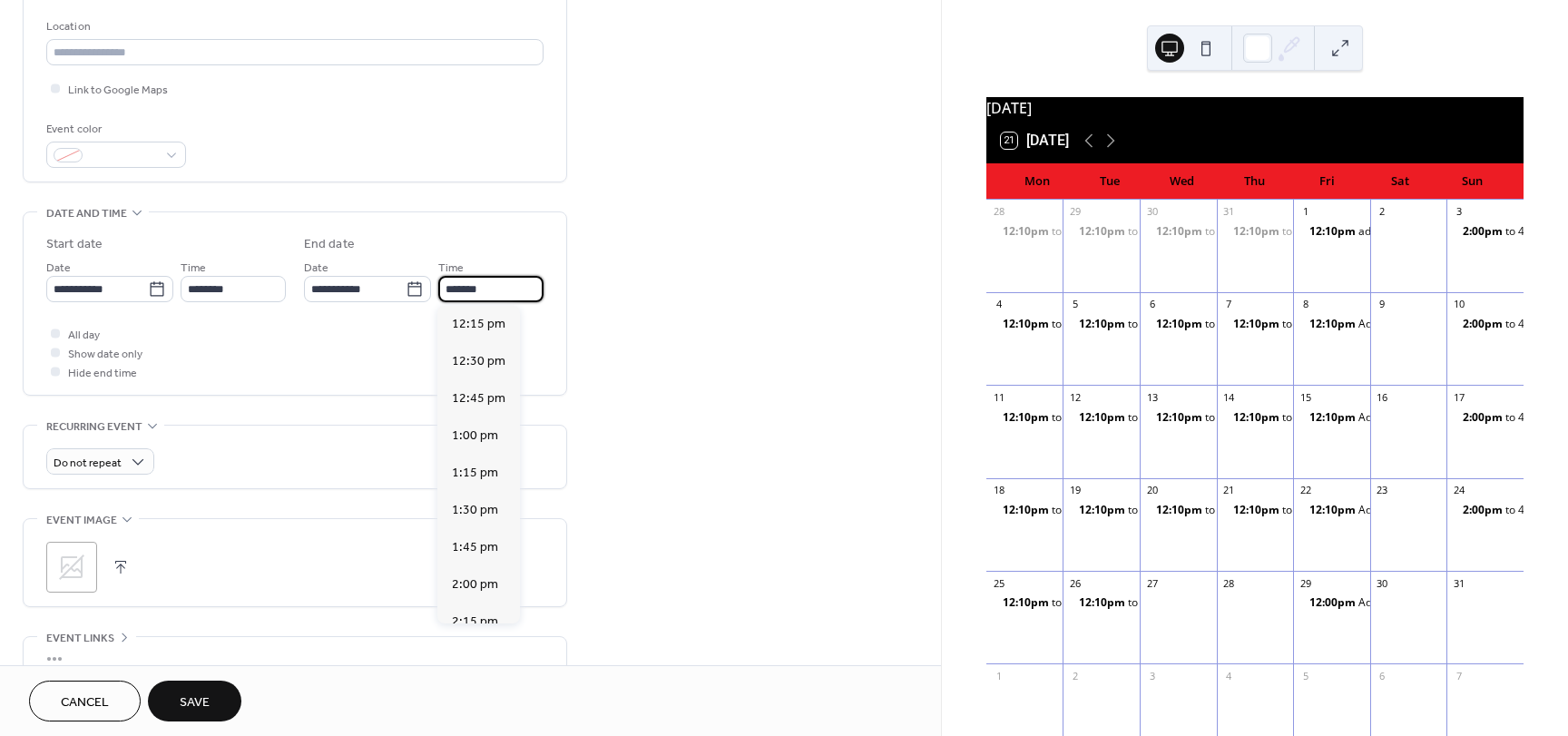 click on "*******" at bounding box center [491, 289] 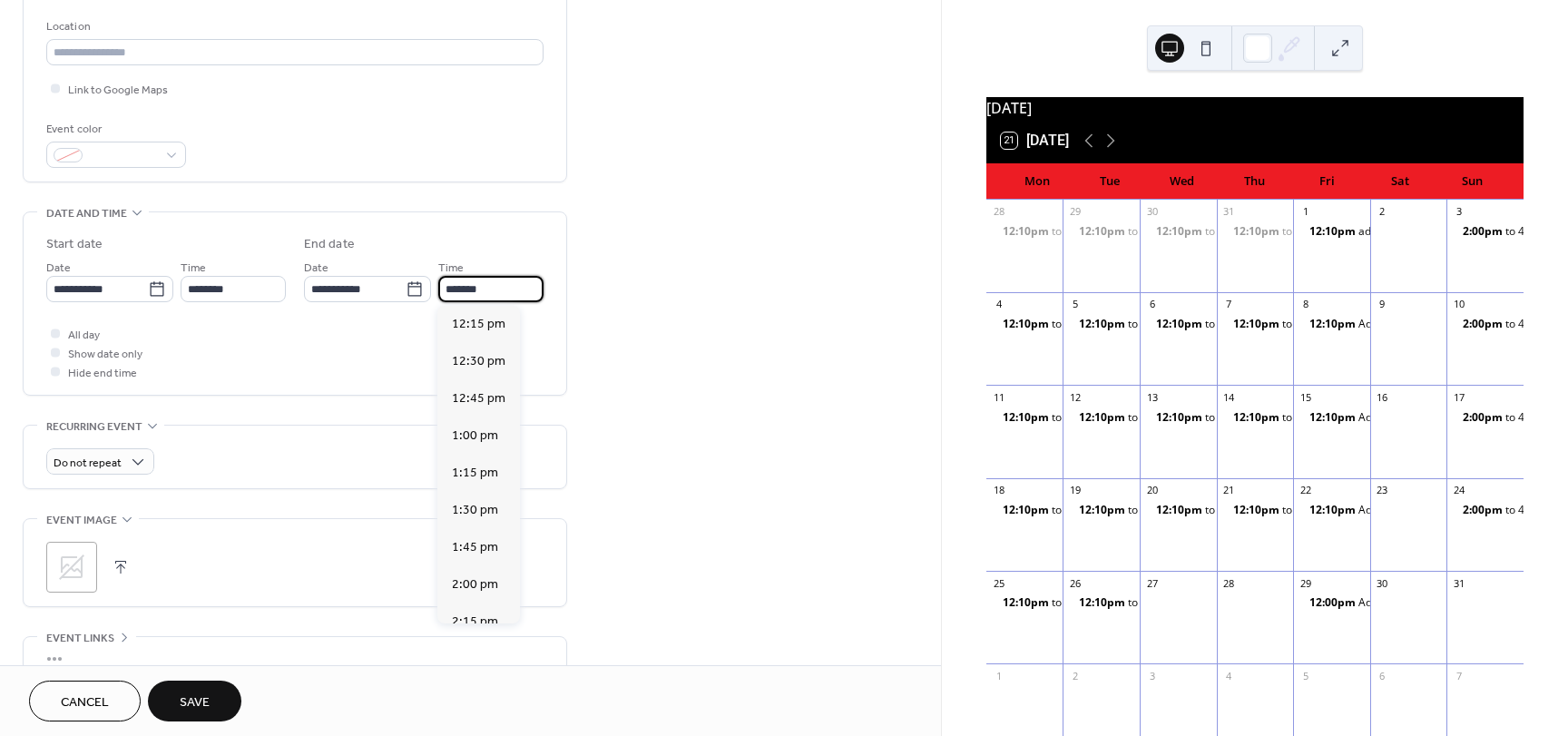 click on "*******" at bounding box center (491, 289) 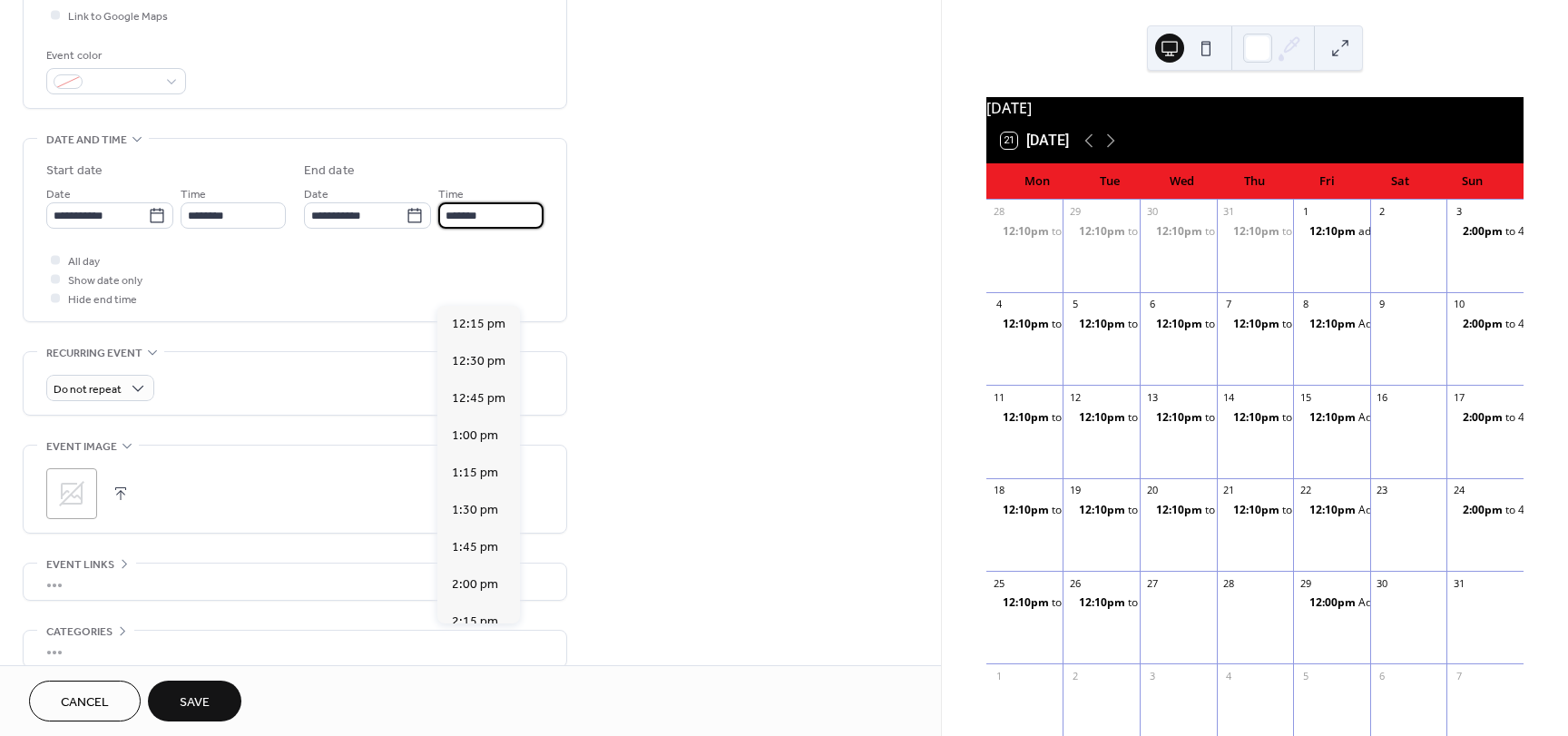scroll, scrollTop: 541, scrollLeft: 0, axis: vertical 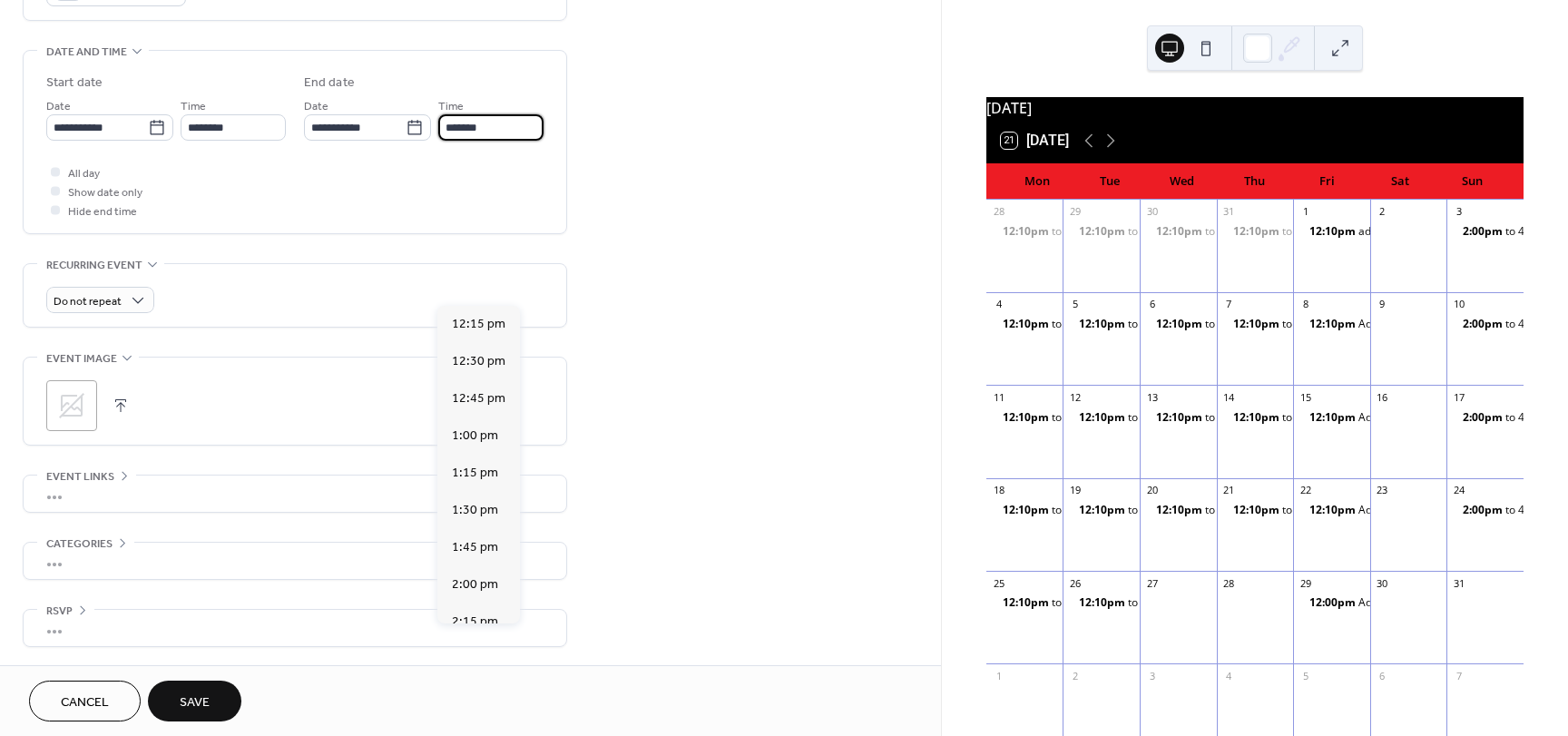 type on "*******" 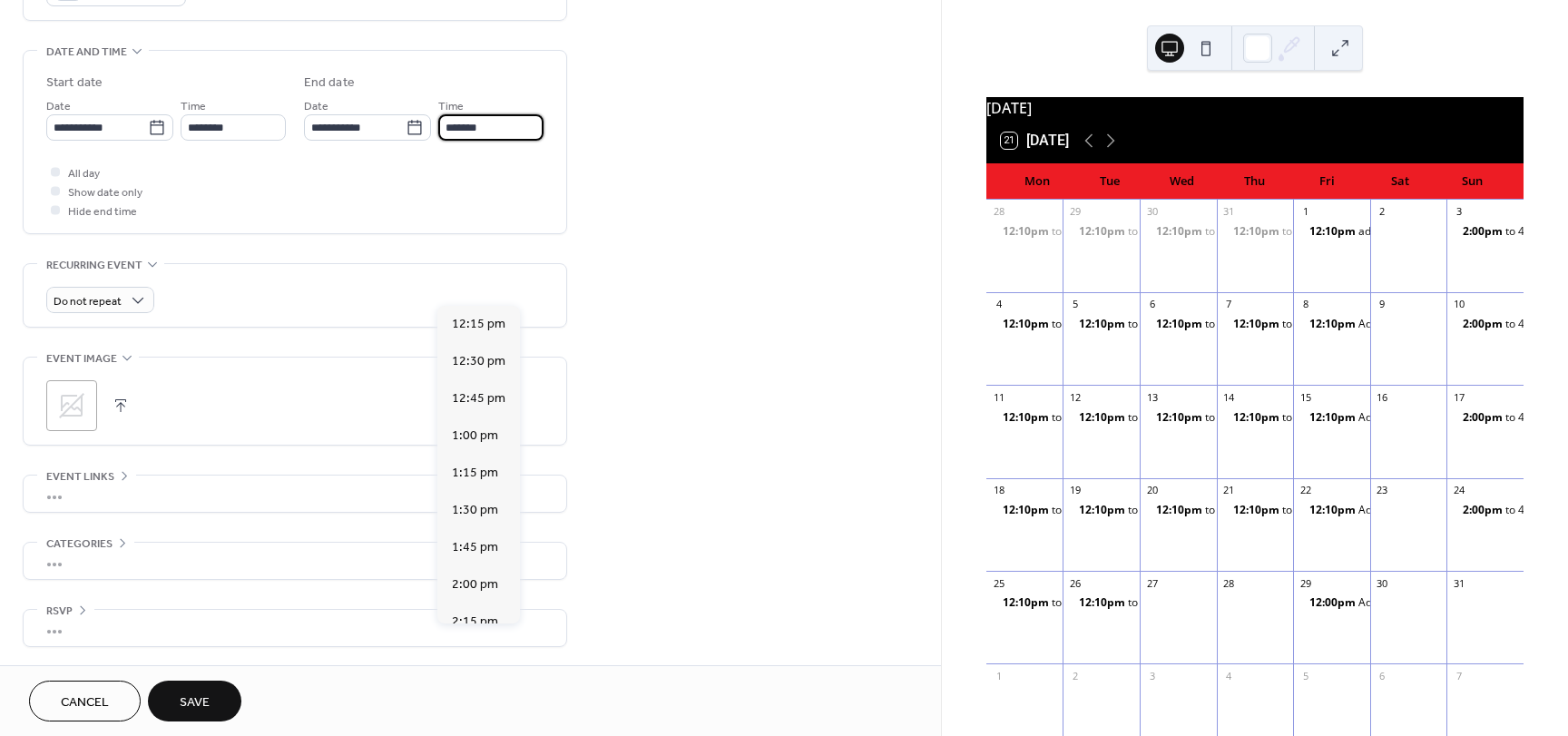 click on "Save" at bounding box center (194, 702) 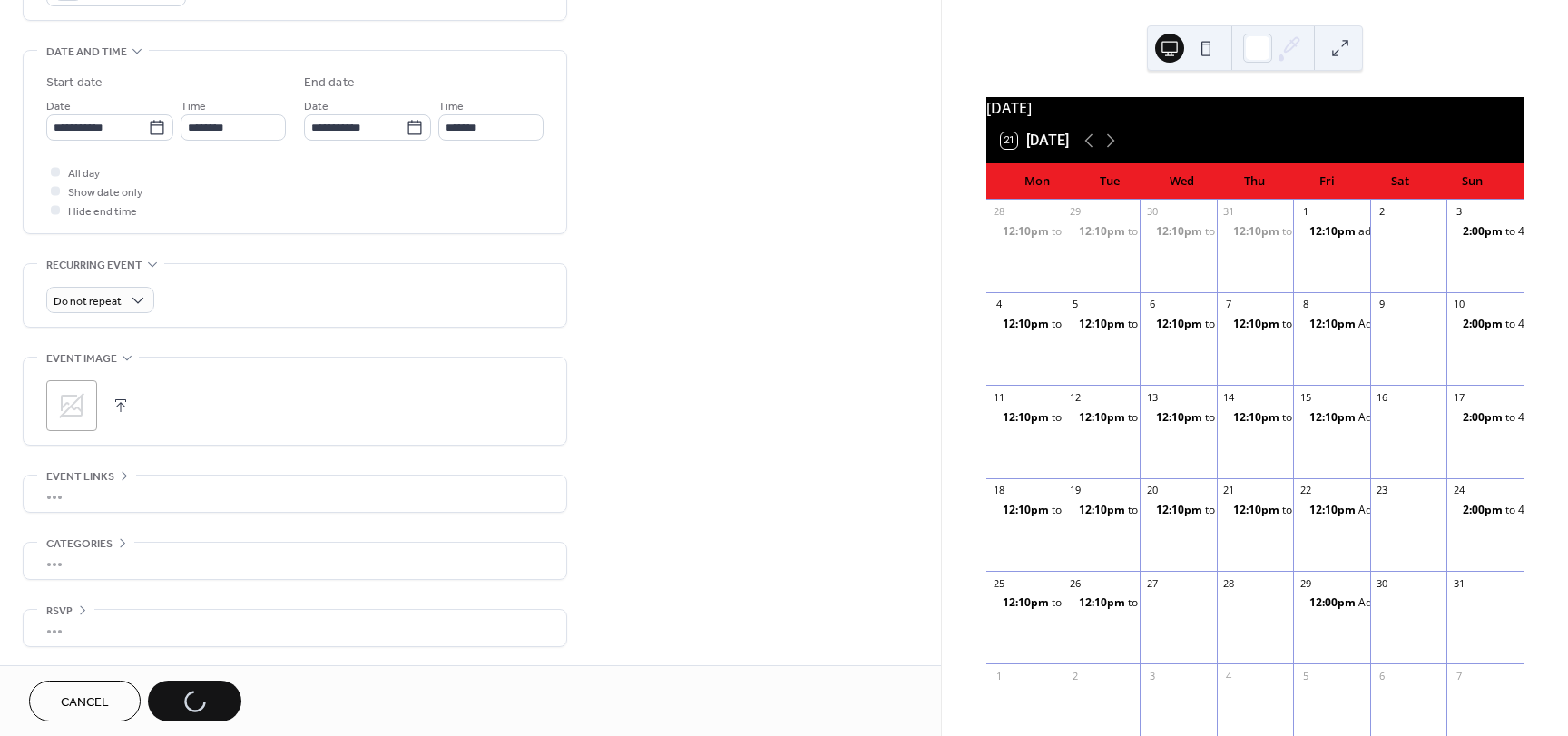 click on "Cancel Save" at bounding box center (135, 701) 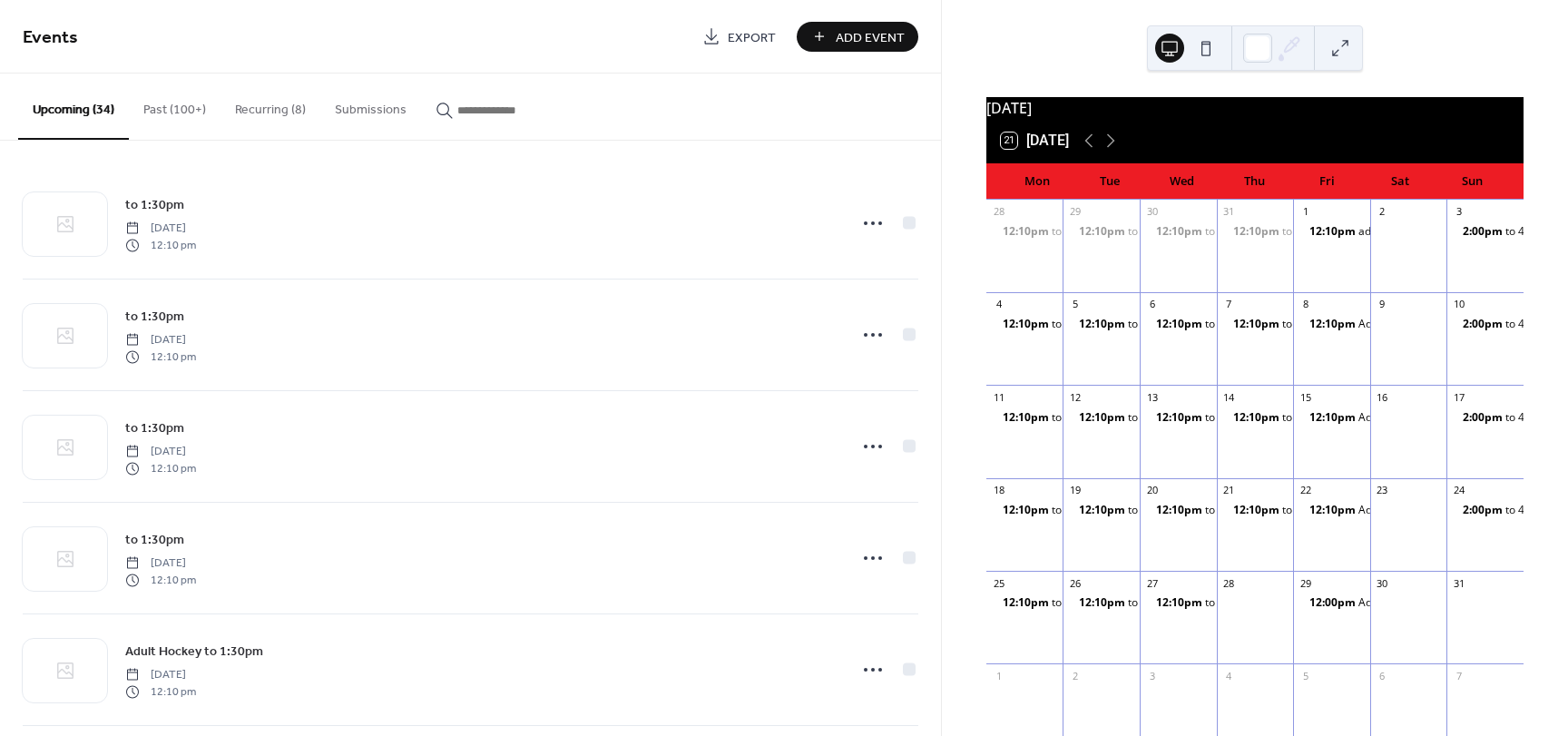 click on "Add Event" at bounding box center [870, 37] 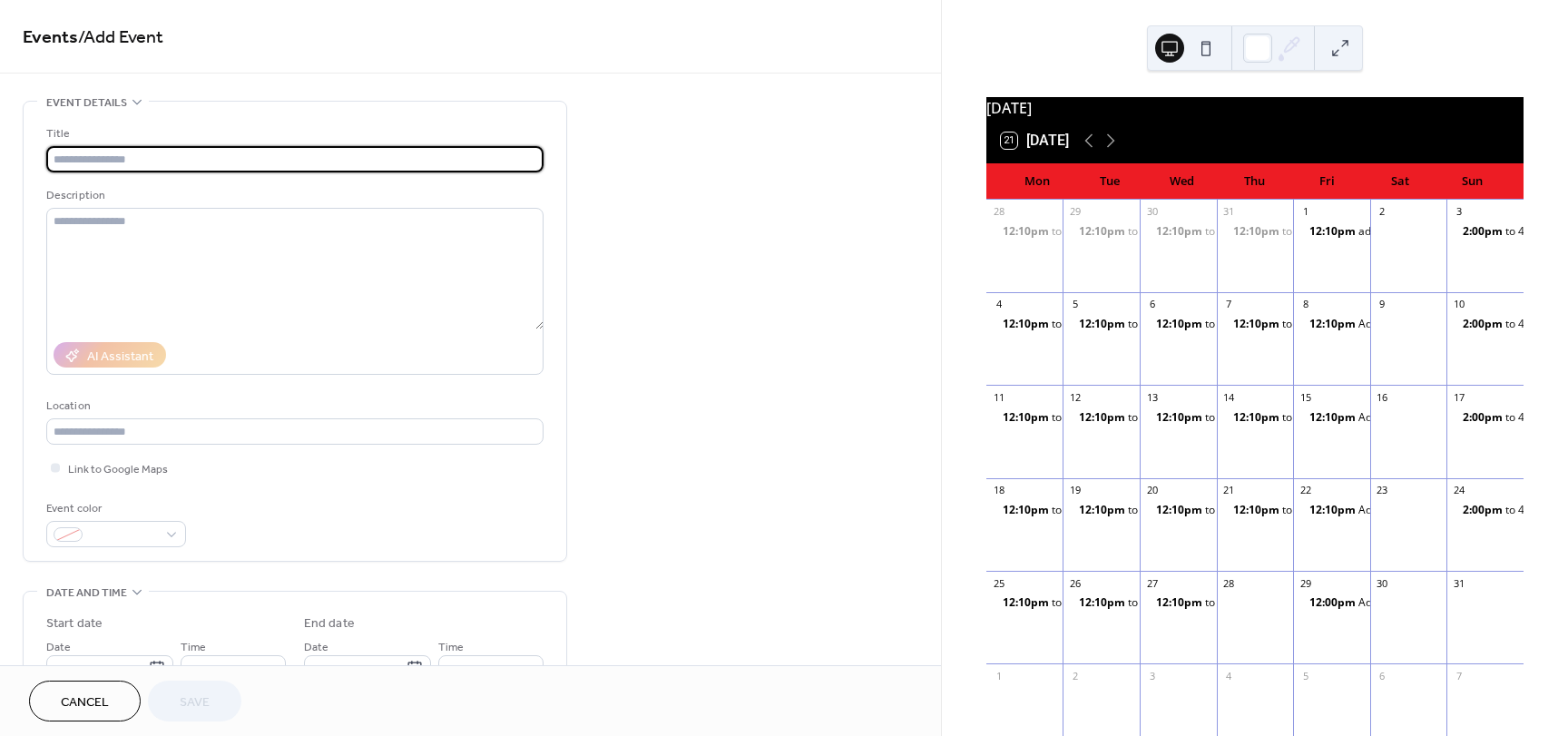 click at bounding box center (295, 159) 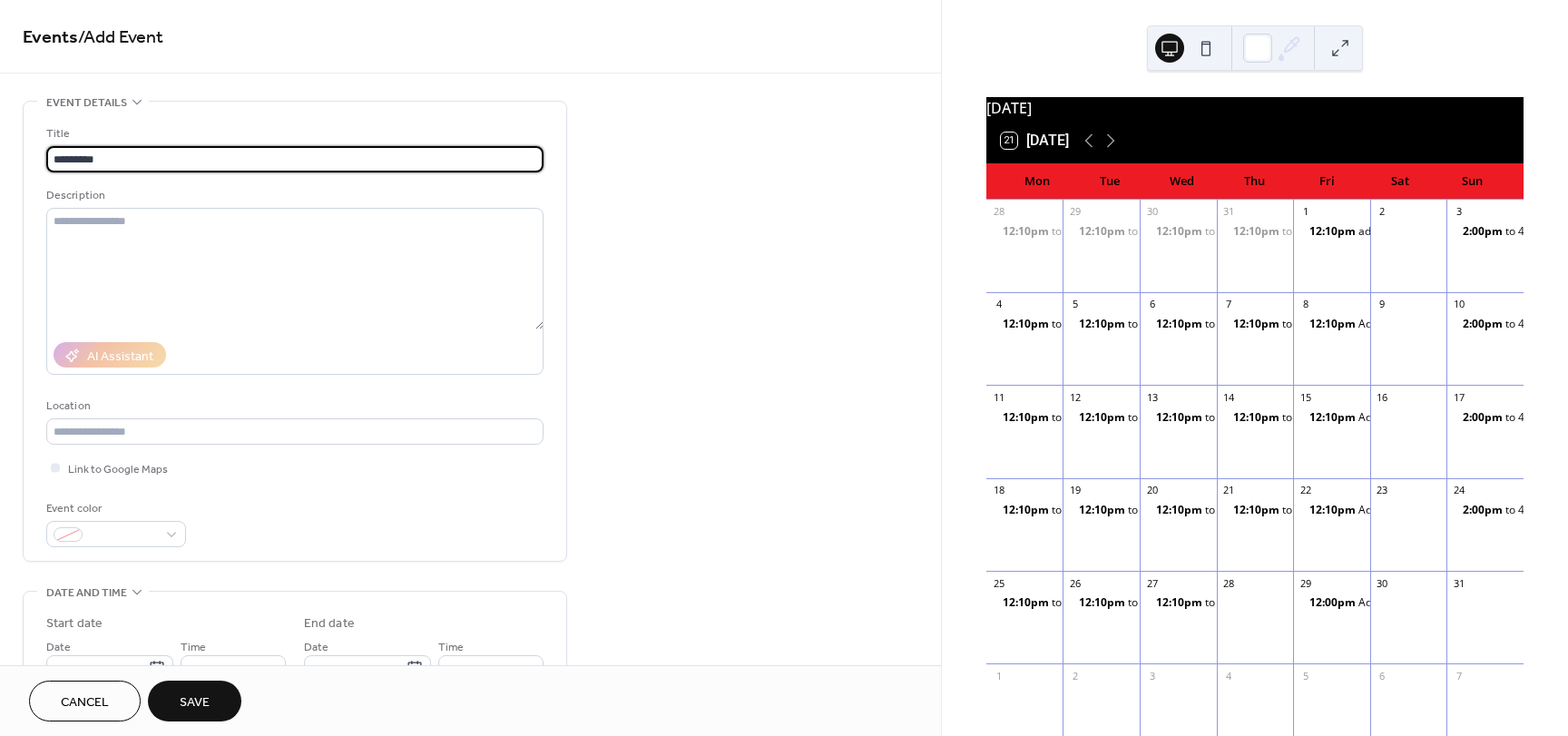 type on "*********" 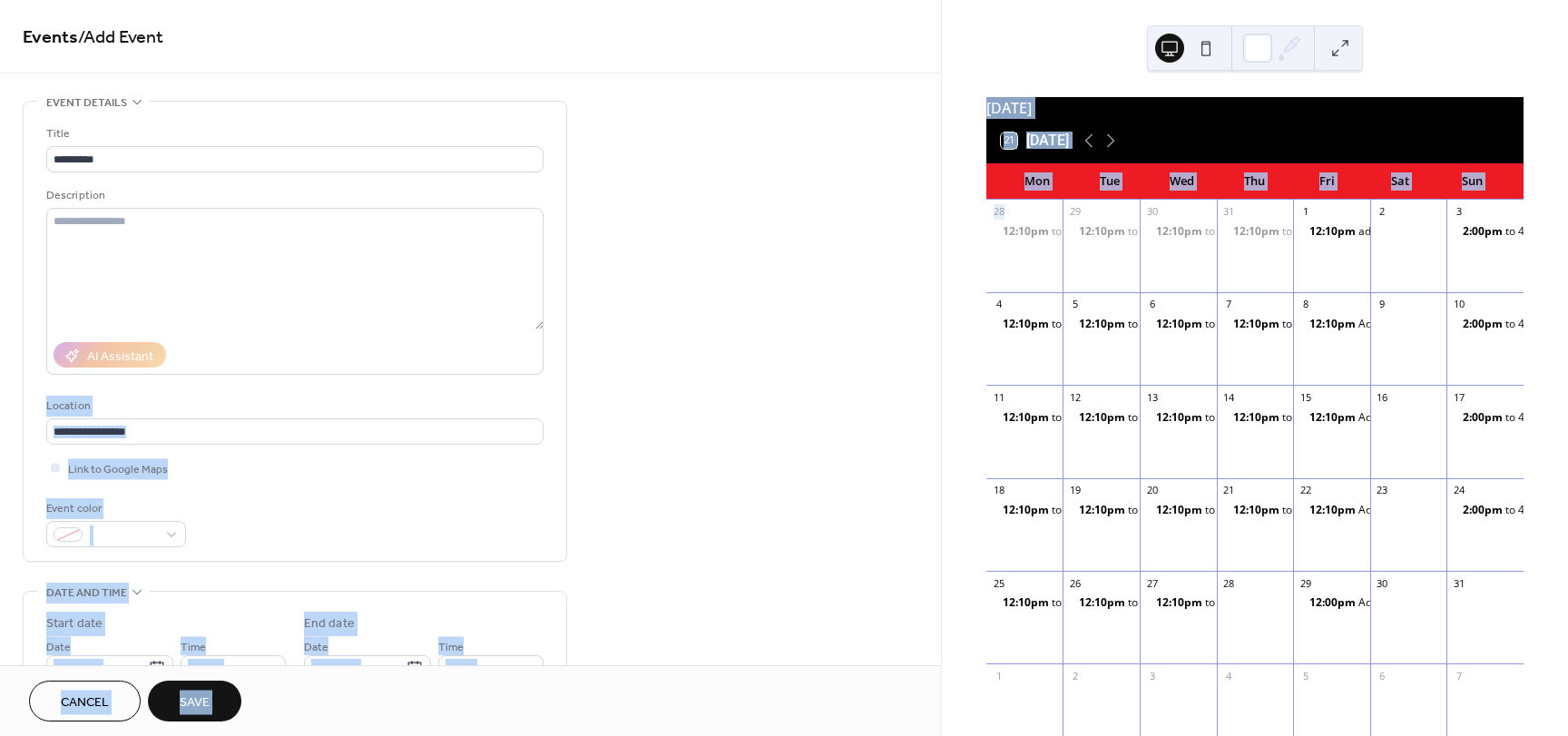 drag, startPoint x: 933, startPoint y: 217, endPoint x: 949, endPoint y: 297, distance: 81.584312 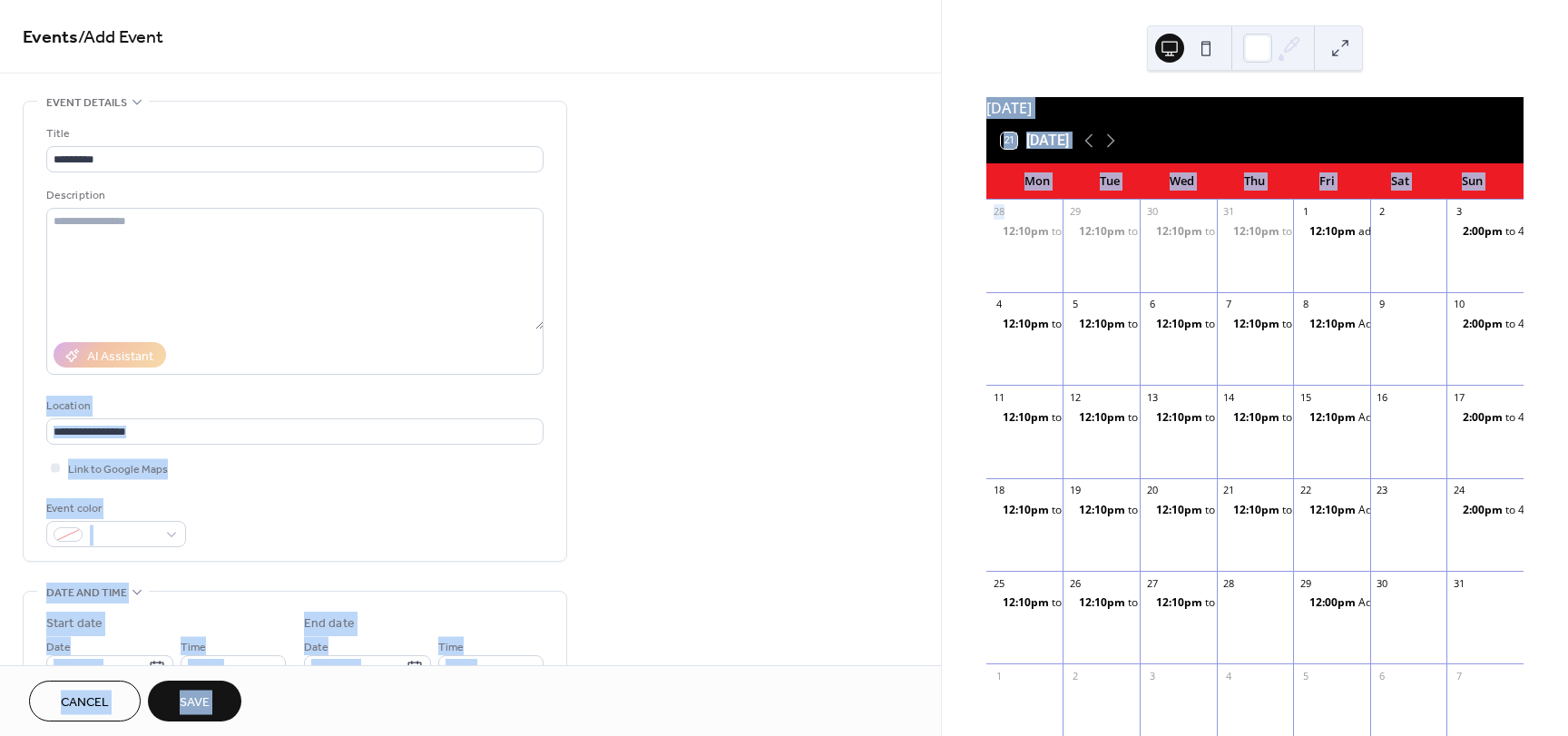 click on "**********" at bounding box center (784, 368) 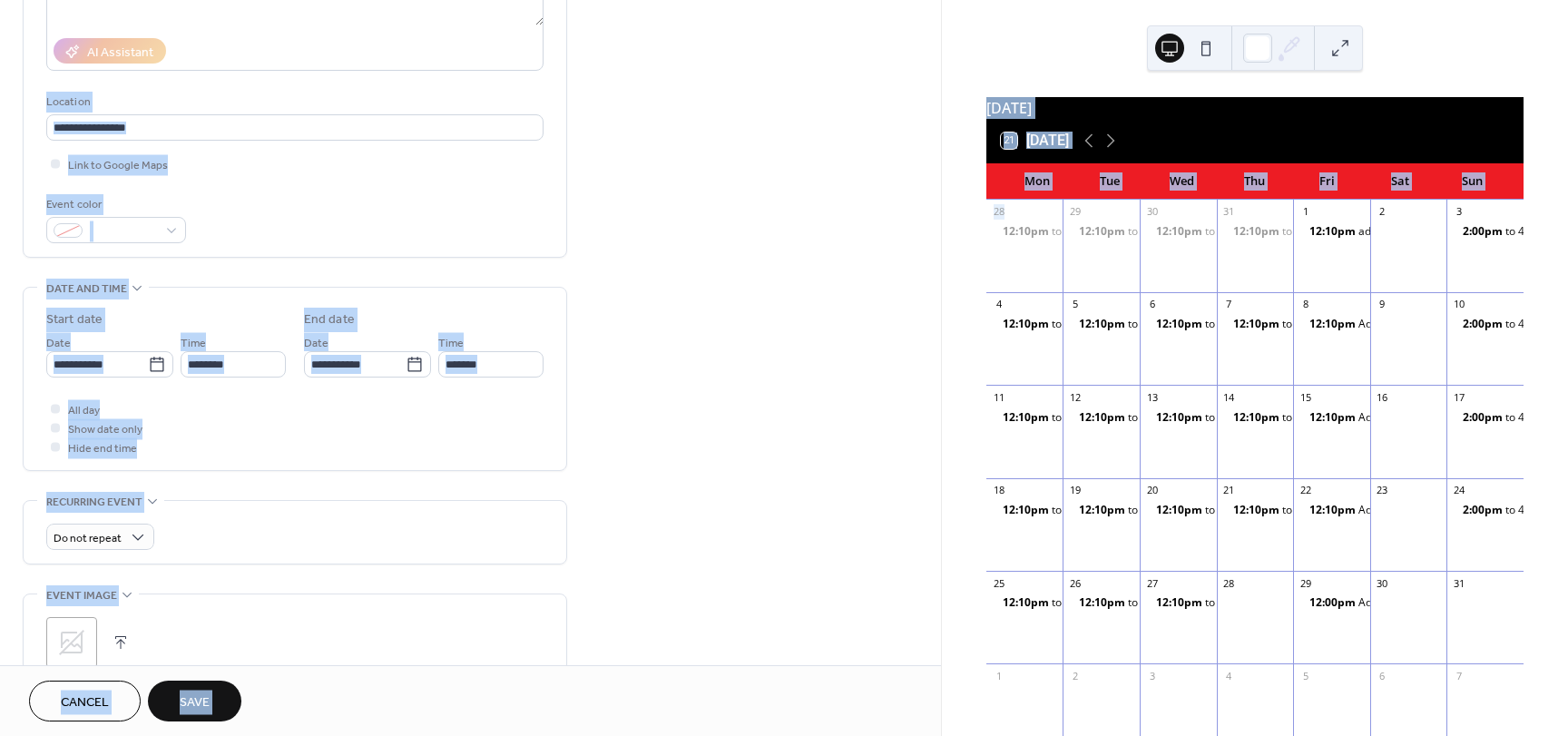 scroll, scrollTop: 312, scrollLeft: 0, axis: vertical 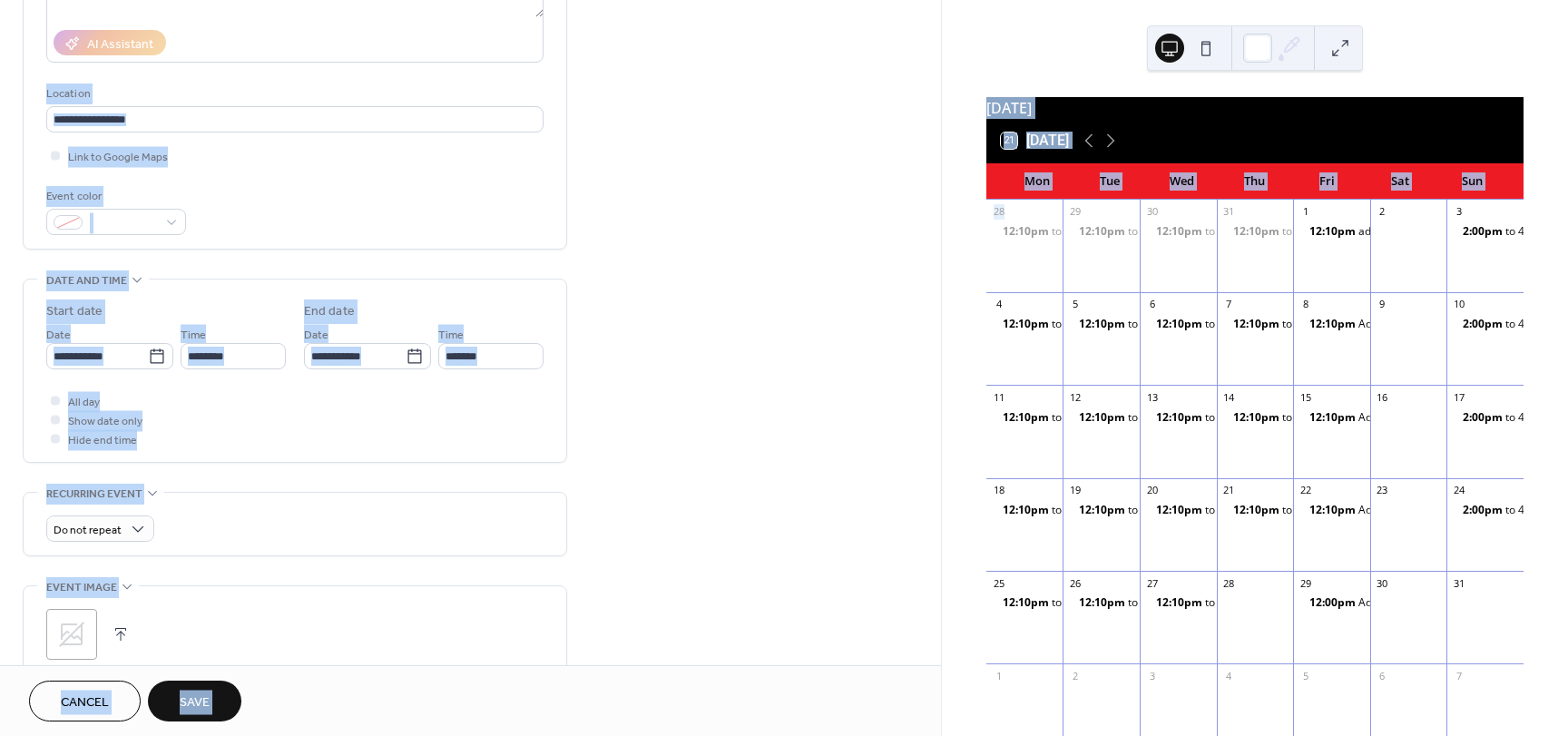 click on "**********" at bounding box center [295, 332] 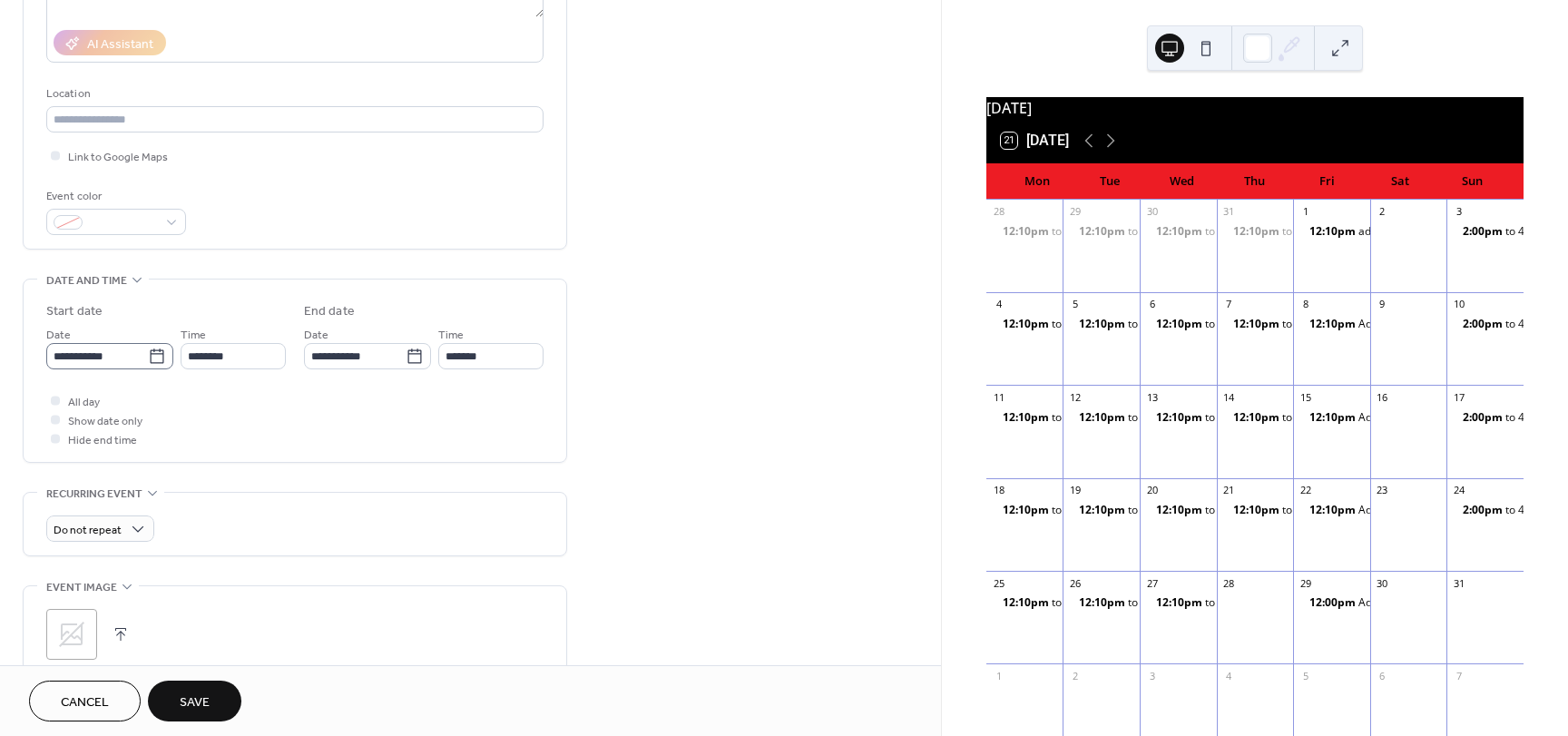 click 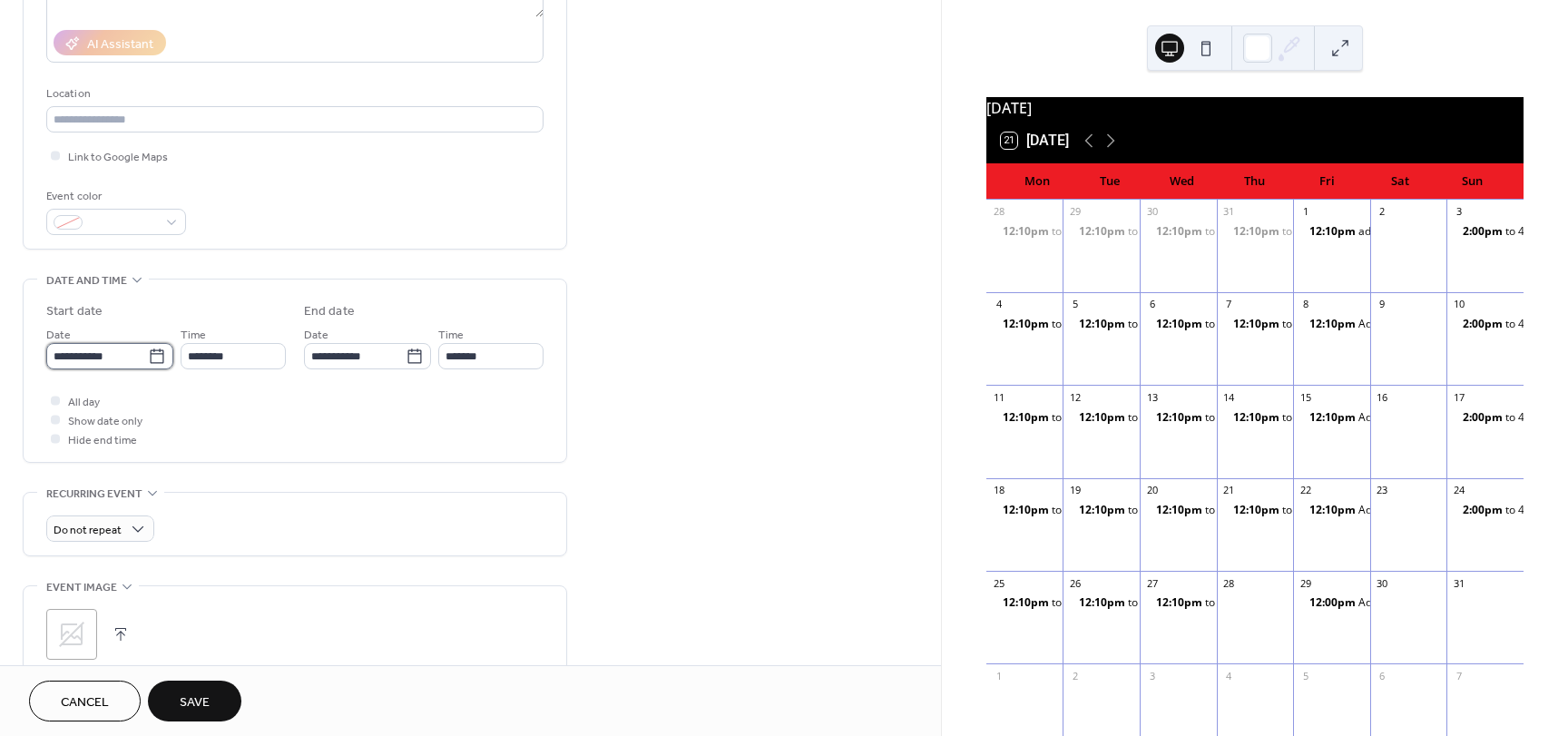 click on "**********" at bounding box center (97, 356) 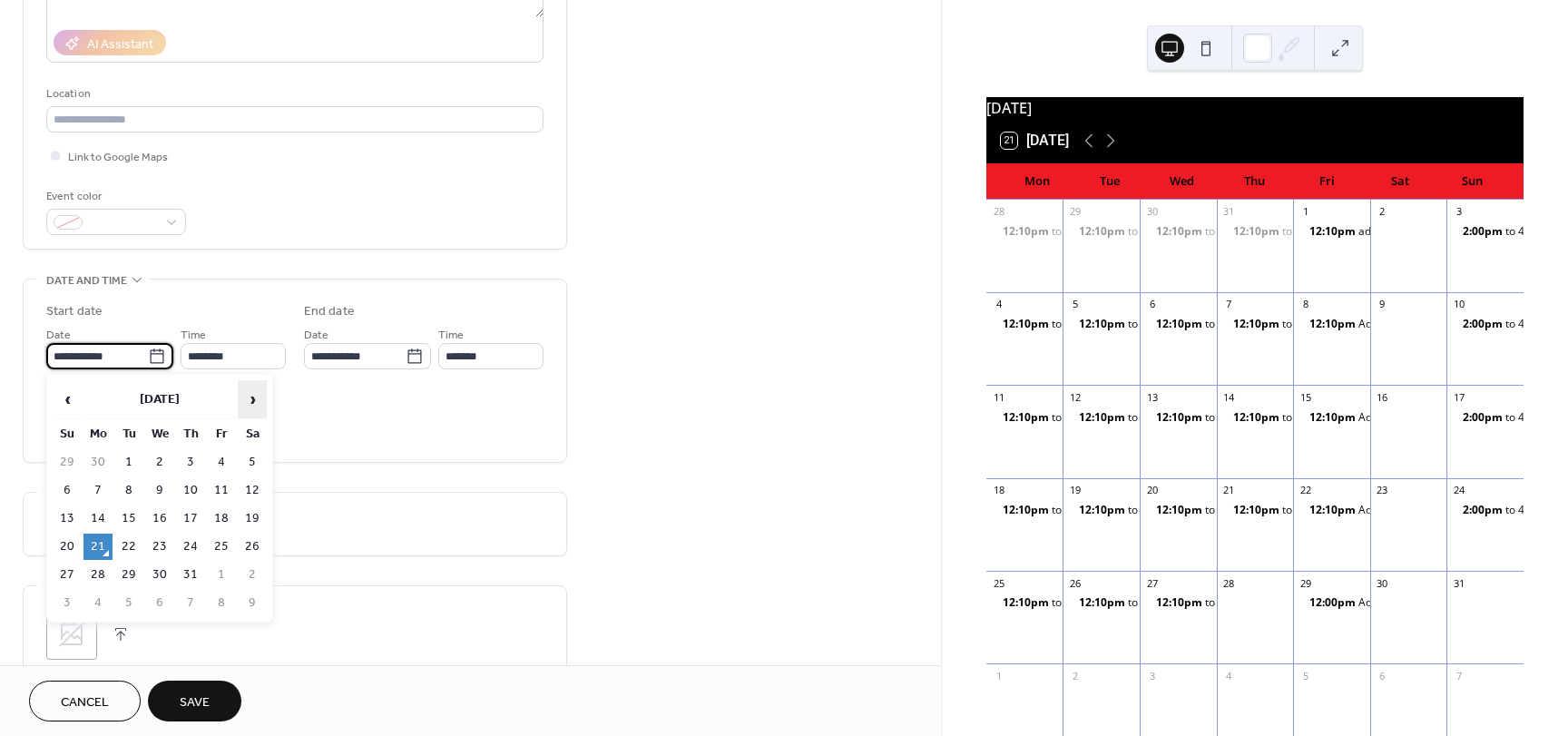 click on "›" at bounding box center [252, 399] 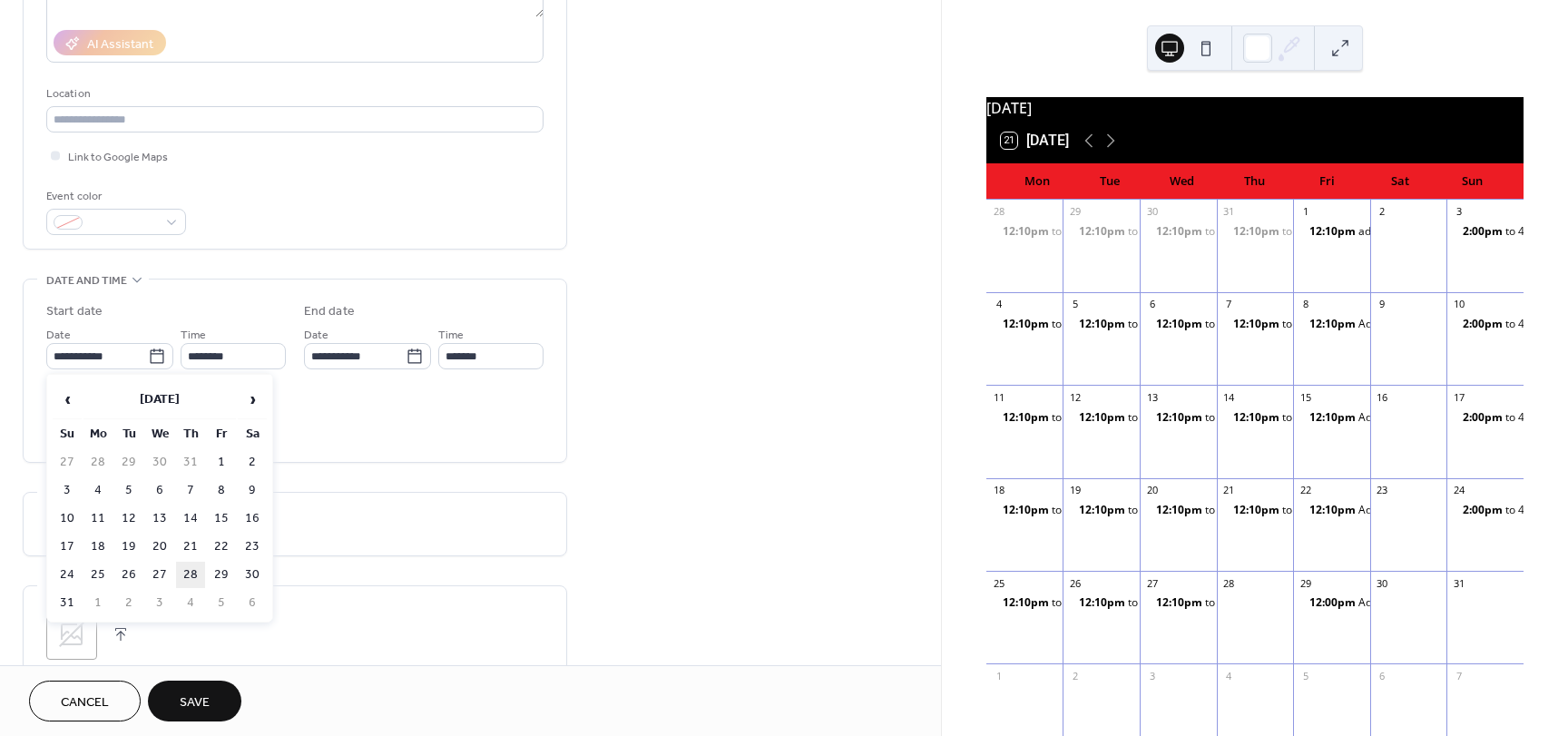 click on "28" at bounding box center (191, 574) 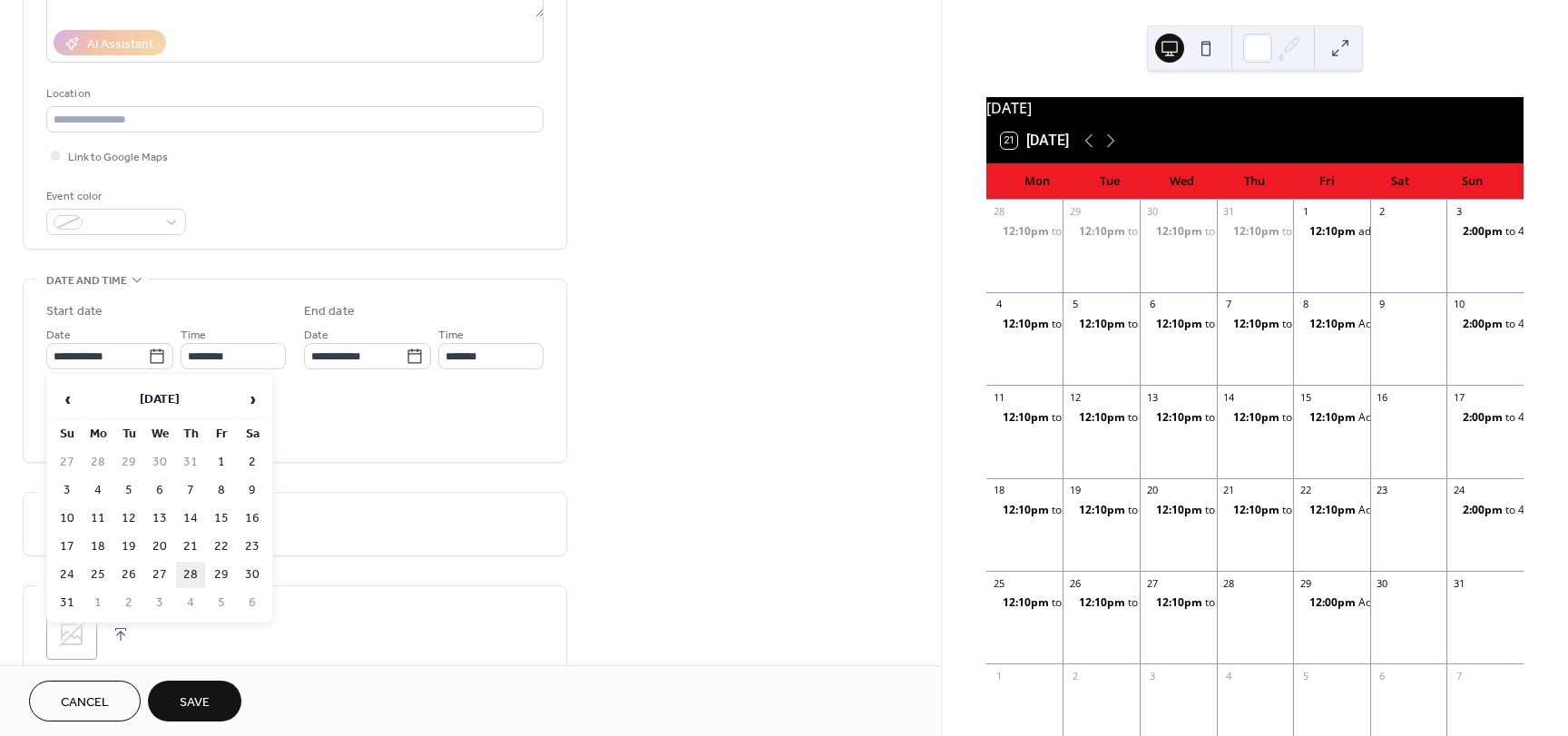 type on "**********" 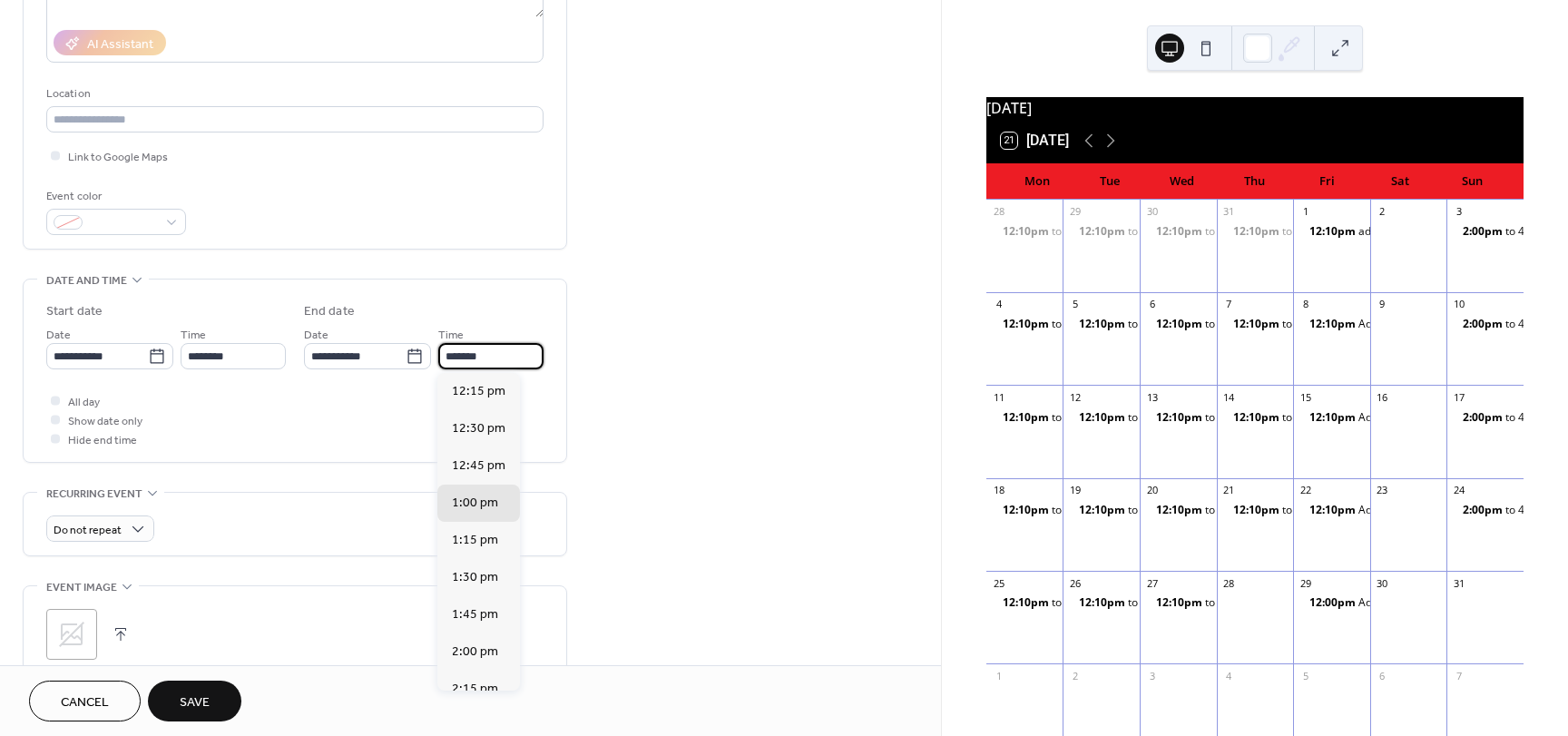 click on "*******" at bounding box center (491, 356) 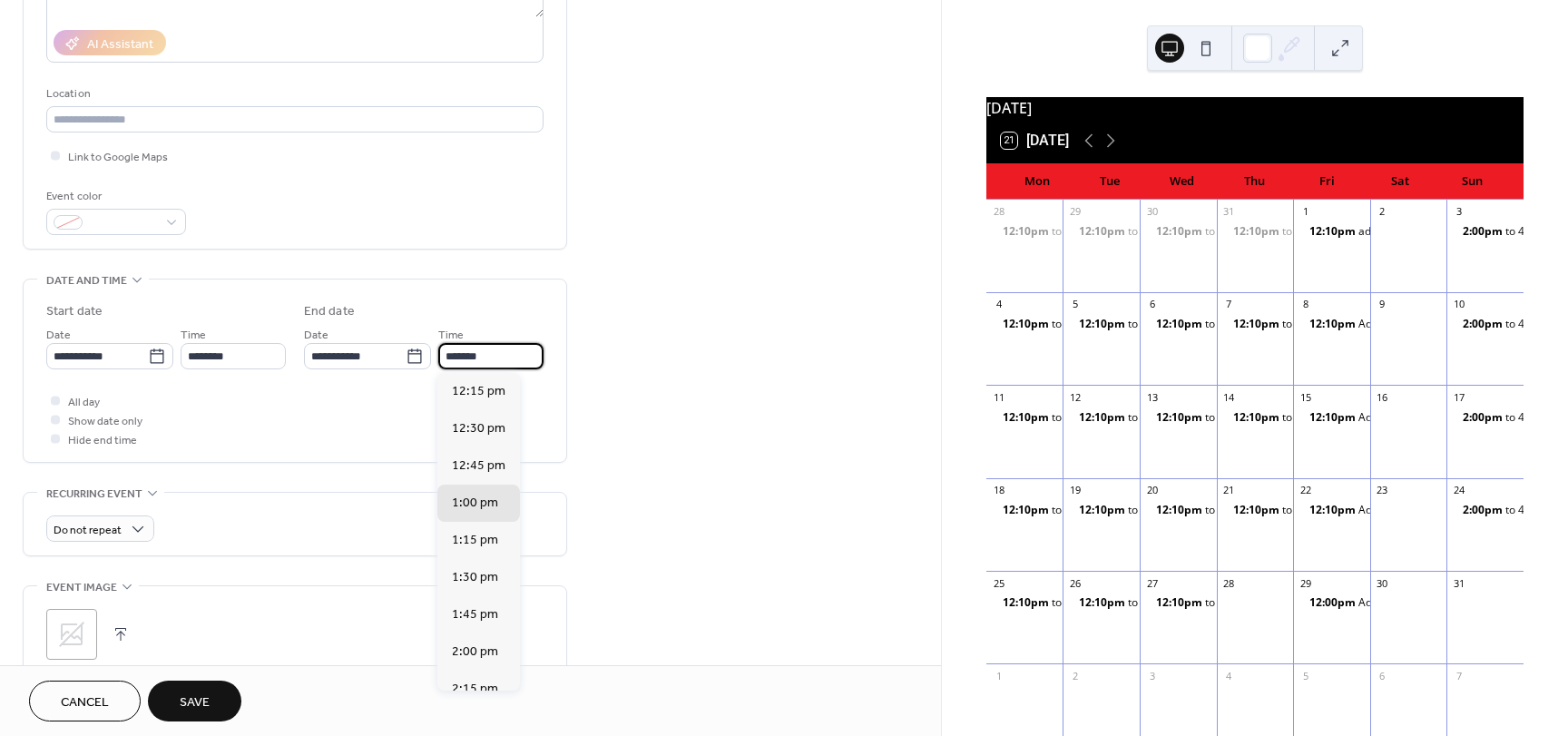 click on "*******" at bounding box center (491, 356) 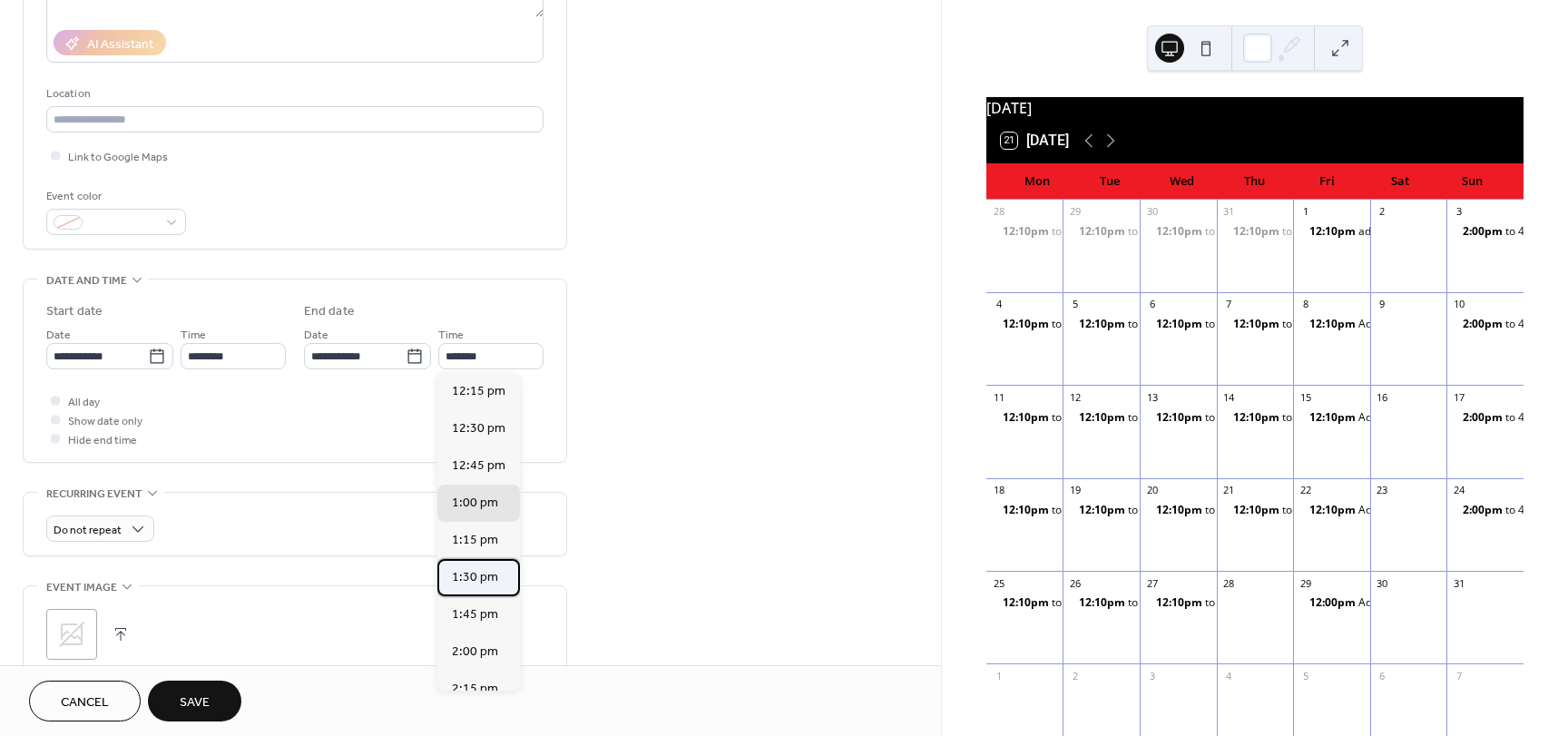 click on "1:30 pm" at bounding box center [475, 577] 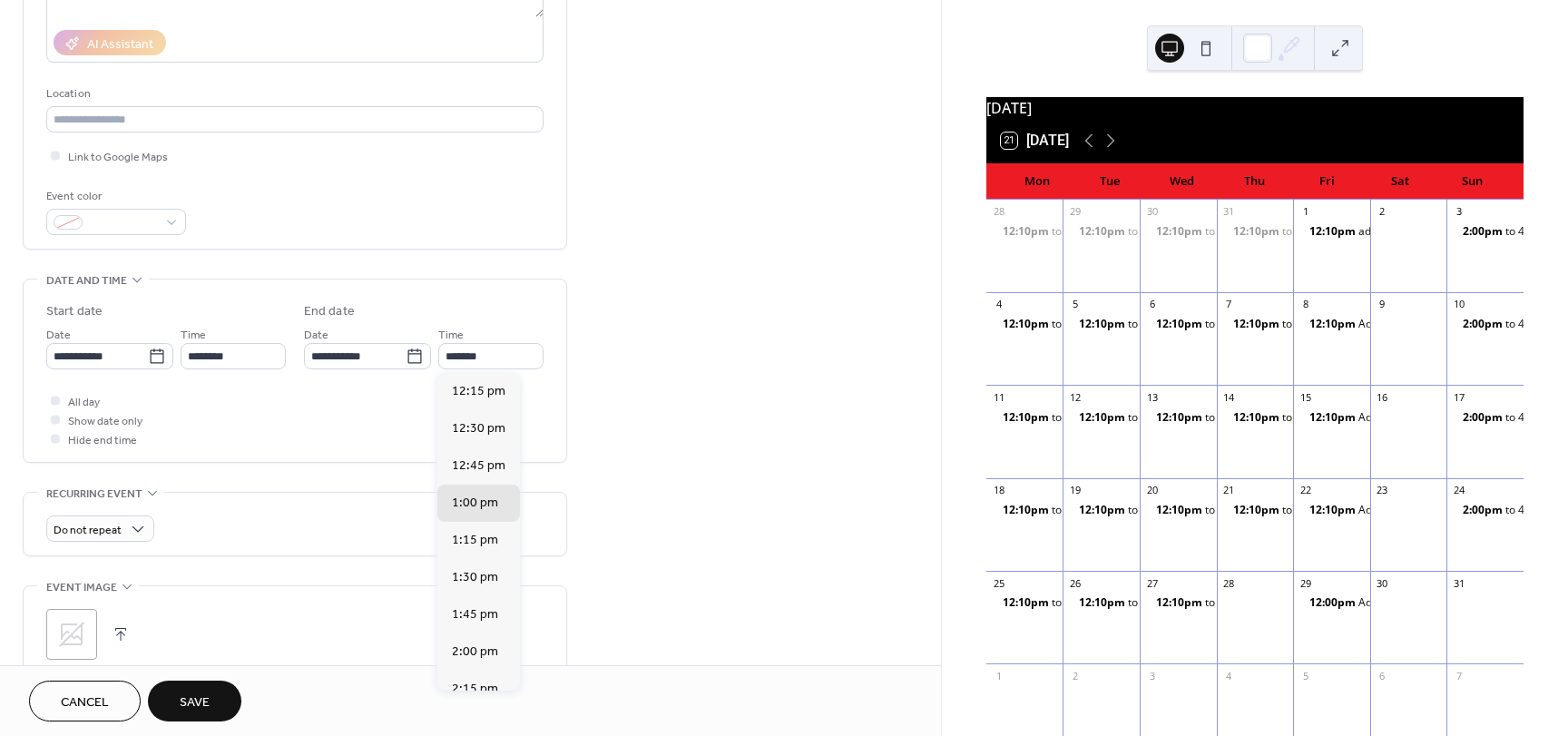 type on "*******" 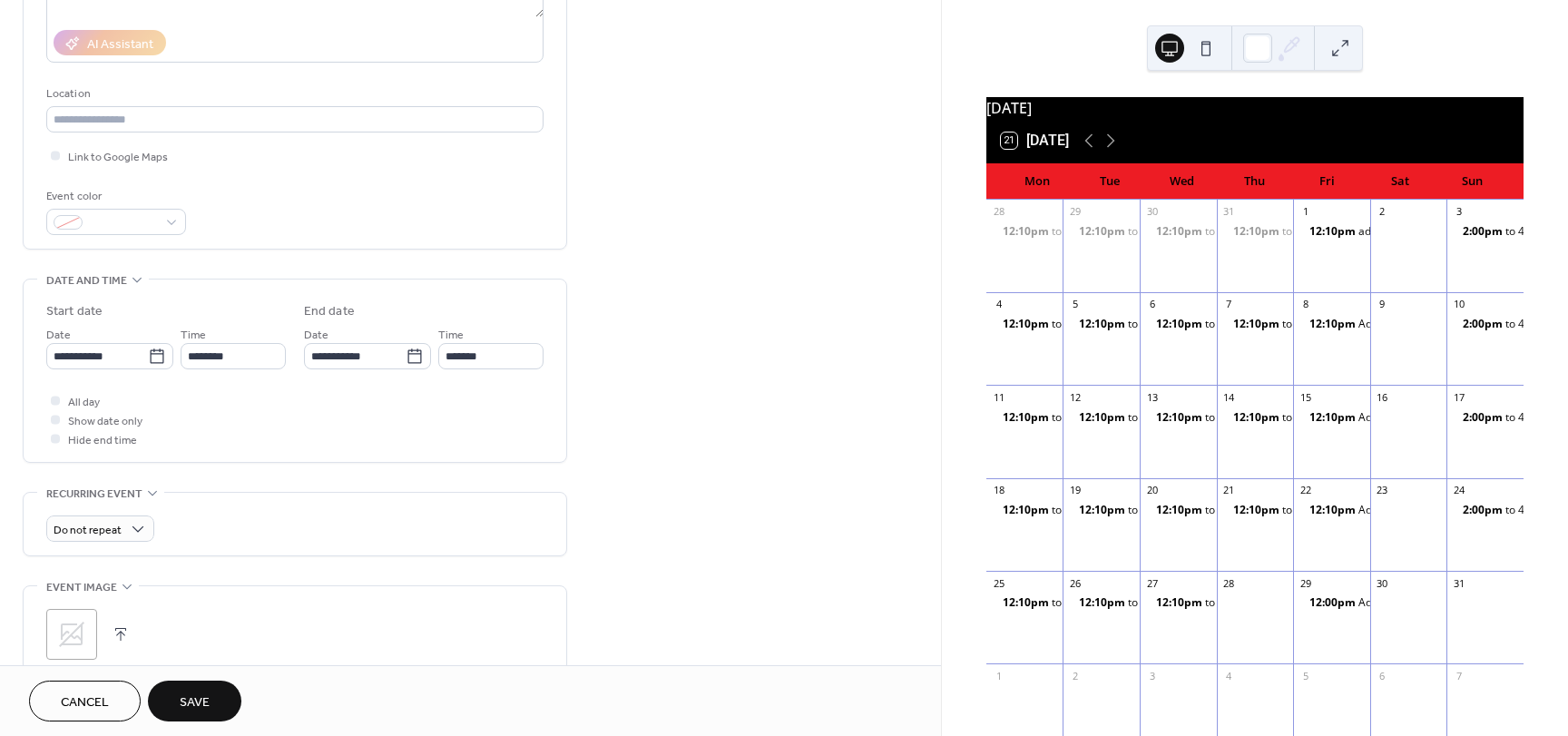 click on "Save" at bounding box center [194, 702] 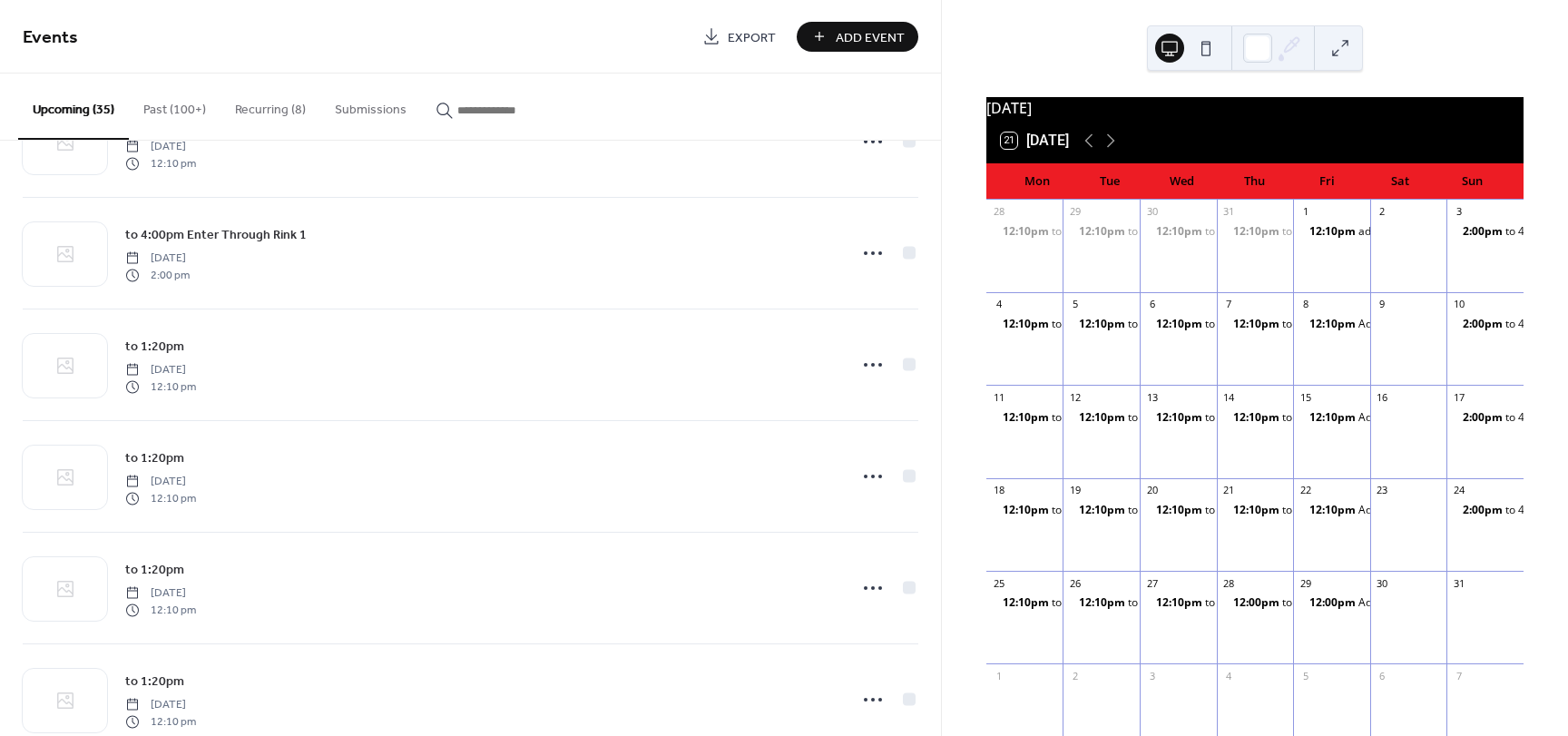 scroll, scrollTop: 2807, scrollLeft: 0, axis: vertical 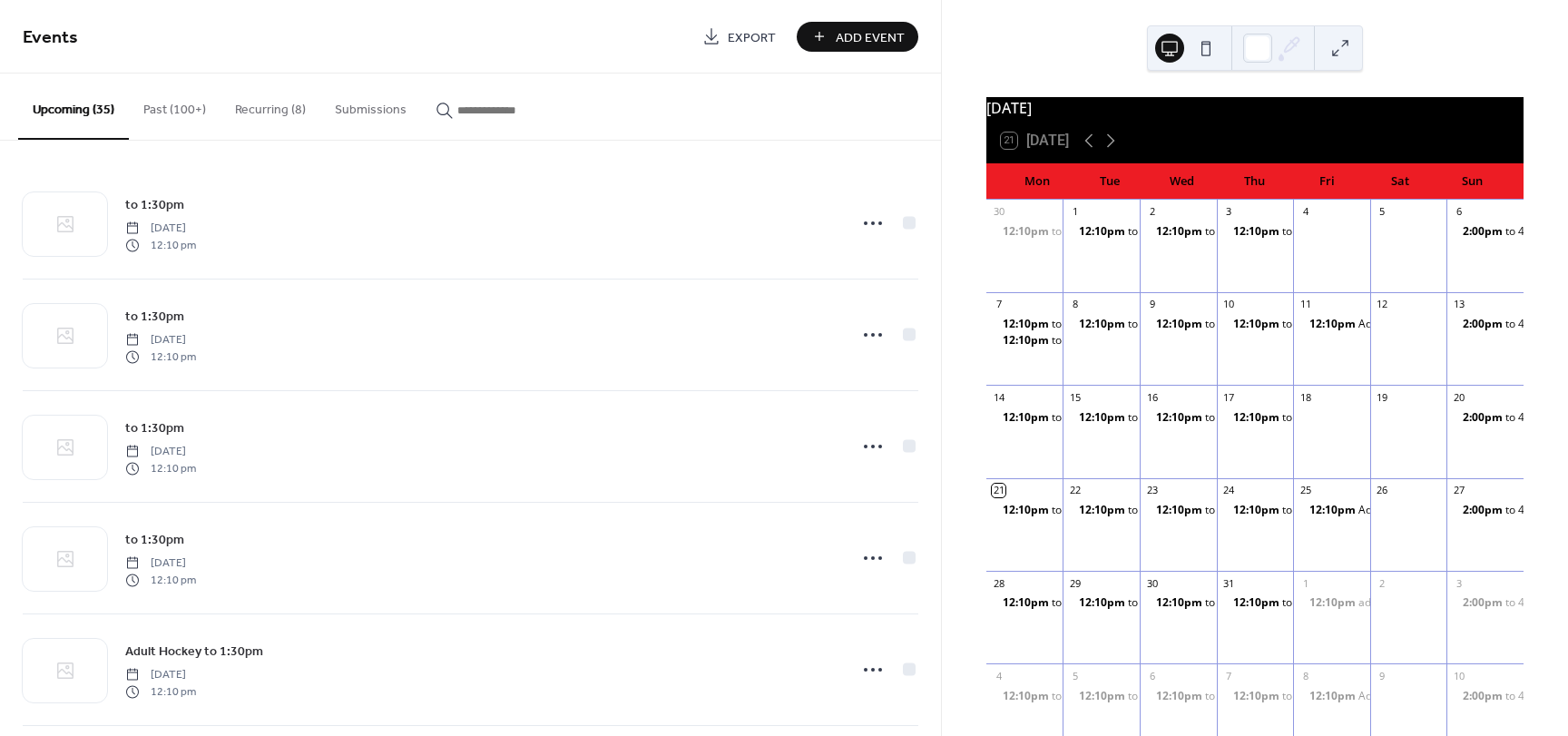 click on "Past (100+)" at bounding box center [174, 105] 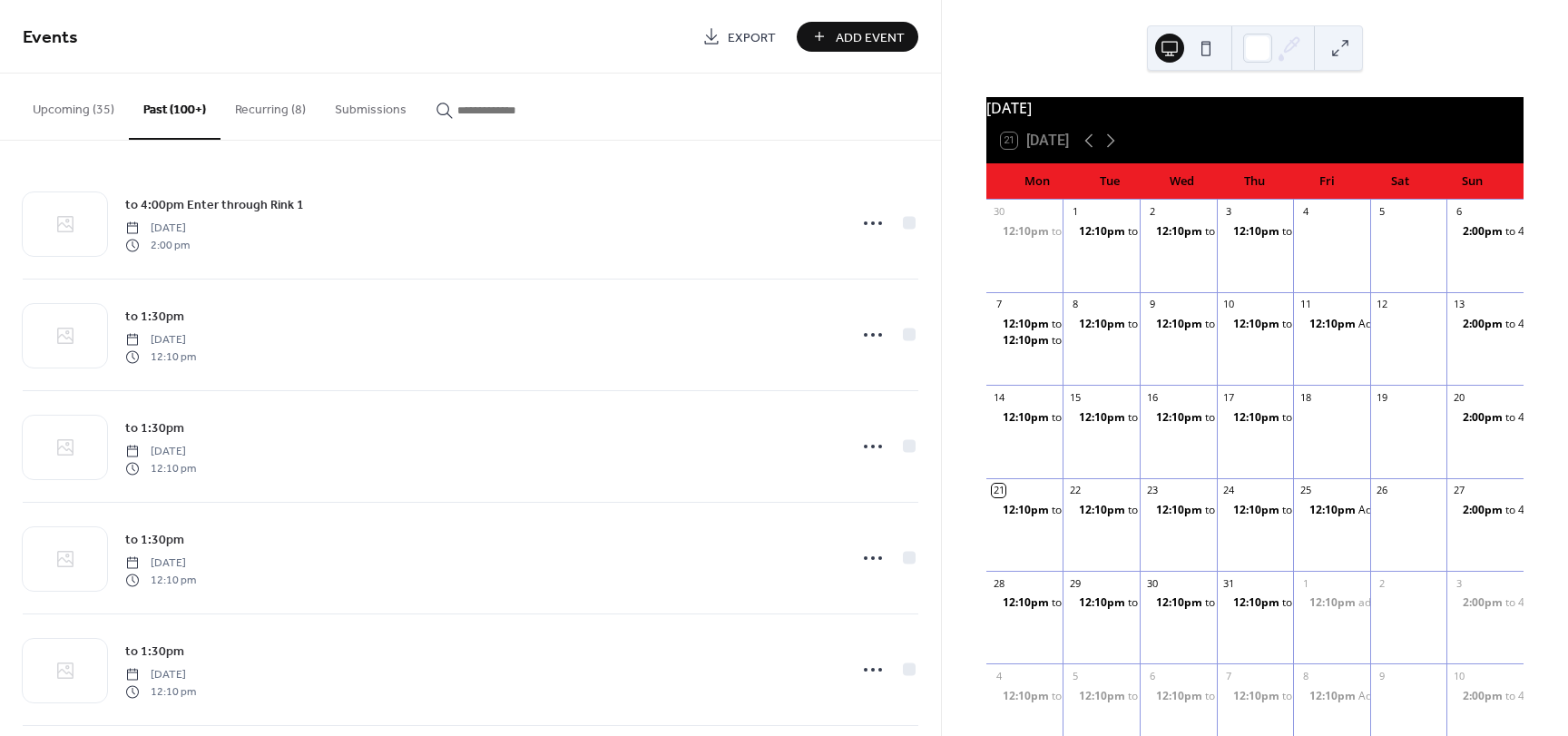 click on "to 4:00pm Enter through Rink 1 Sunday, July 20, 2025 2:00 pm to 1:30pm Thursday, July 17, 2025 12:10 pm to 1:30pm Wednesday, July 16, 2025 12:10 pm to 1:30pm Tuesday, July 15, 2025 12:10 pm to 1:30pm Monday, July 14, 2025 12:10 pm to 4:00pm Enter through Rink 1 Sunday, July 13, 2025 2:00 pm Adult Hockey to 1:30pm Friday, July 11, 2025 12:10 pm to 1:30pm Thursday, July 10, 2025 12:10 pm to 1:30pm Wednesday, July 9, 2025 12:10 pm to 1:30pm Tuesday, July 8, 2025 12:10 pm to 1:30pm Monday, July 7, 2025 12:10 pm to 1:20pm Monday, July 7, 2025 12:10 pm to 4:00pm Enter Through Rink 1 Sunday, July 6, 2025 2:00 pm to 1:30pm Thursday, July 3, 2025 12:10 pm to 1:30pm Wednesday, July 2, 2025 12:10 pm to 1:30pm Tuesday, July 1, 2025 12:10 pm to 1:30pm Monday, June 30, 2025 12:10 pm to 4:00pm Enter Through Rink 1 Sunday, June 29, 2025 2:00 pm Adult Hockey to 1:30pm Friday, June 27, 2025 12:10 pm to 1:30pm Thursday, June 26, 2025 12:10 pm to 1:30pm Wednesday, June 25, 2025 12:10 pm to 1:30pm Tuesday, June 24, 2025 12:10 pm" at bounding box center (470, 438) 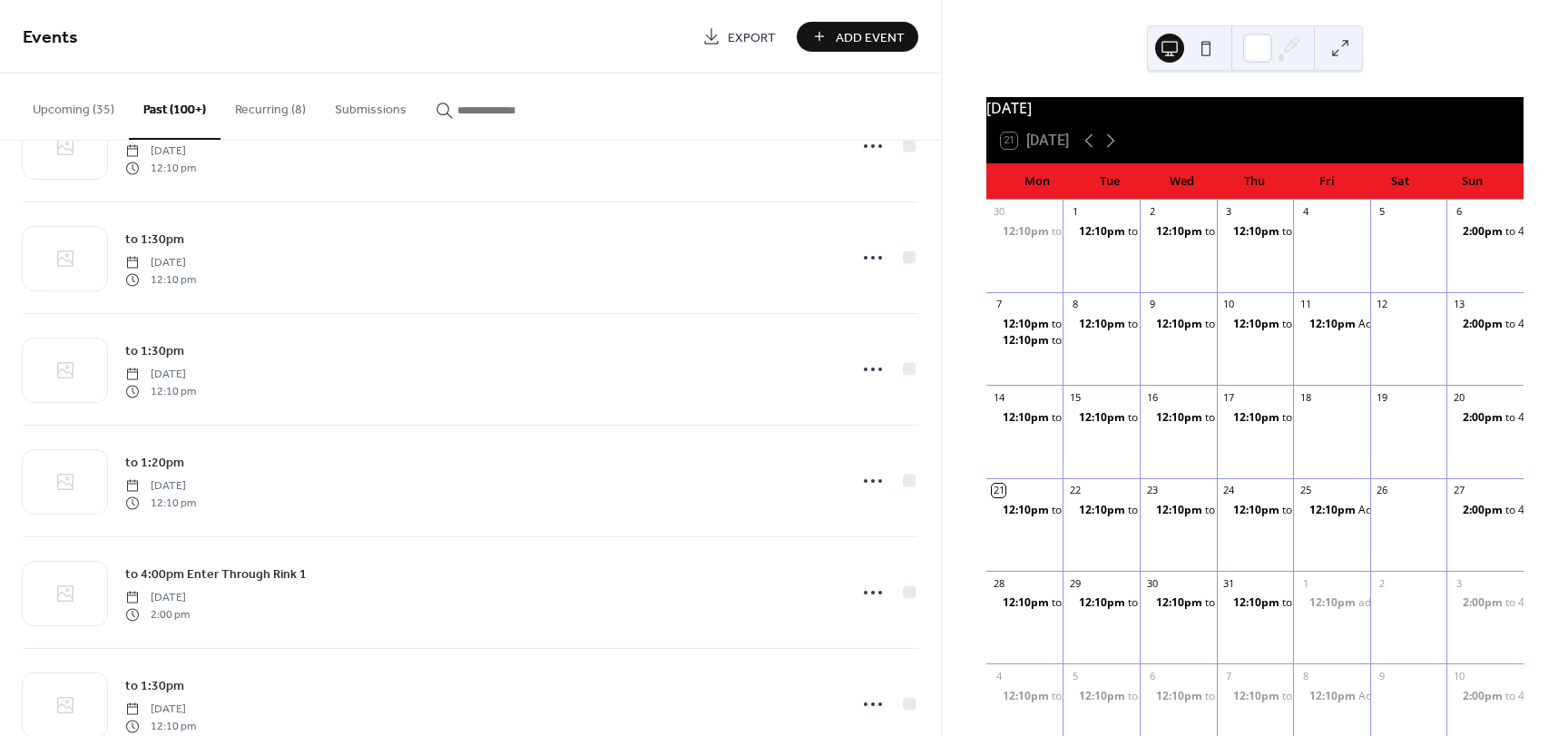 scroll, scrollTop: 996, scrollLeft: 0, axis: vertical 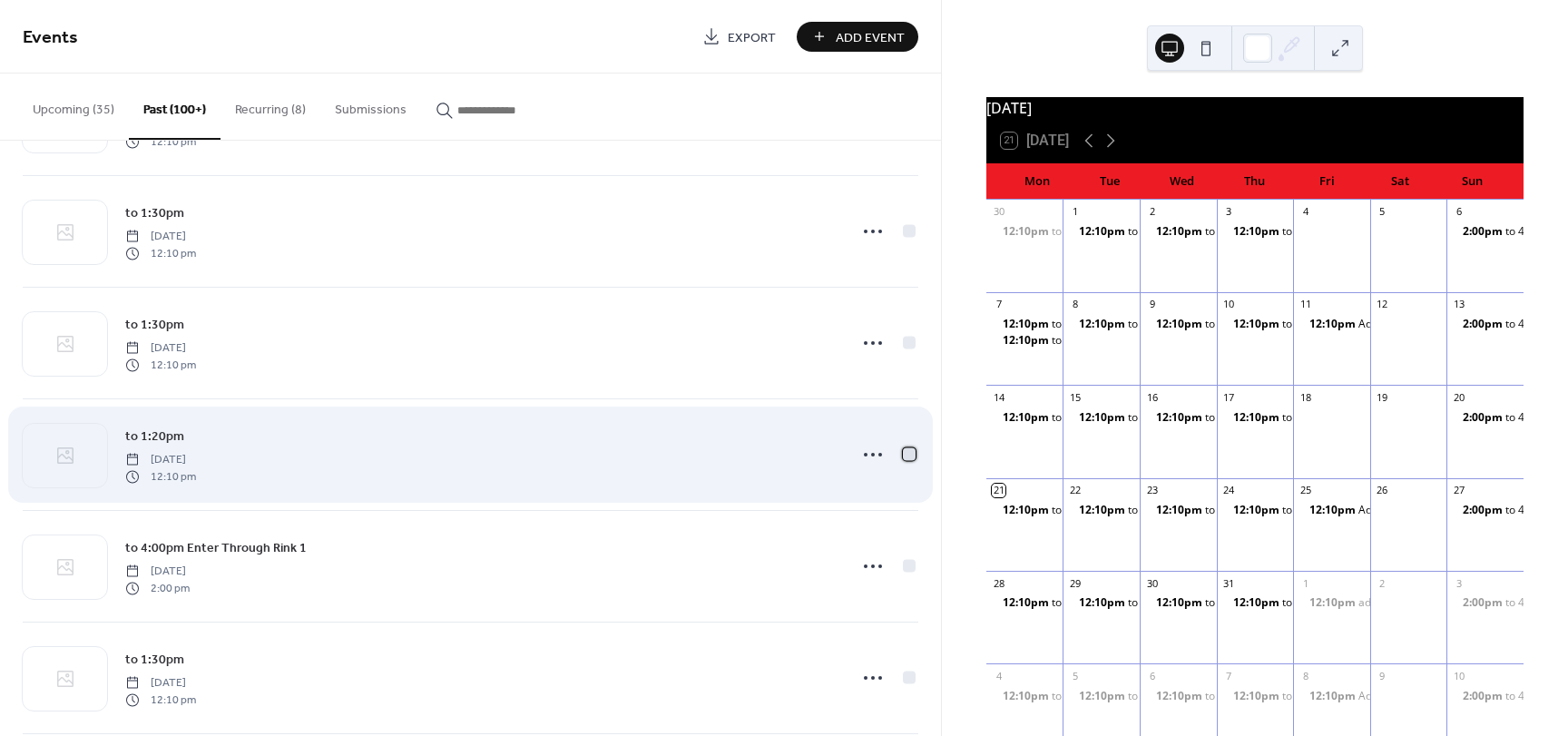 click at bounding box center (909, 454) 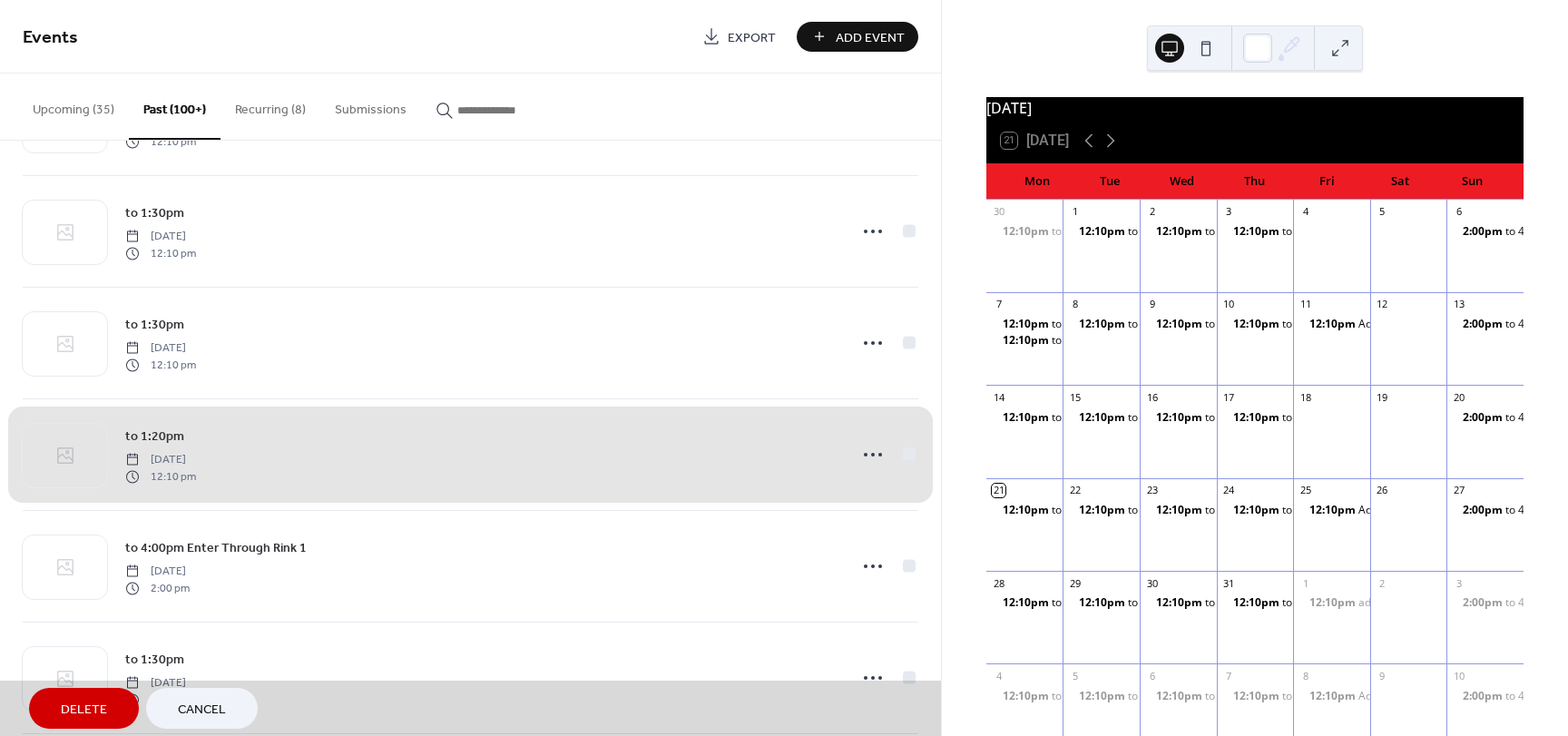 click on "to 1:20pm Monday, July 7, 2025 12:10 pm" at bounding box center [470, 454] 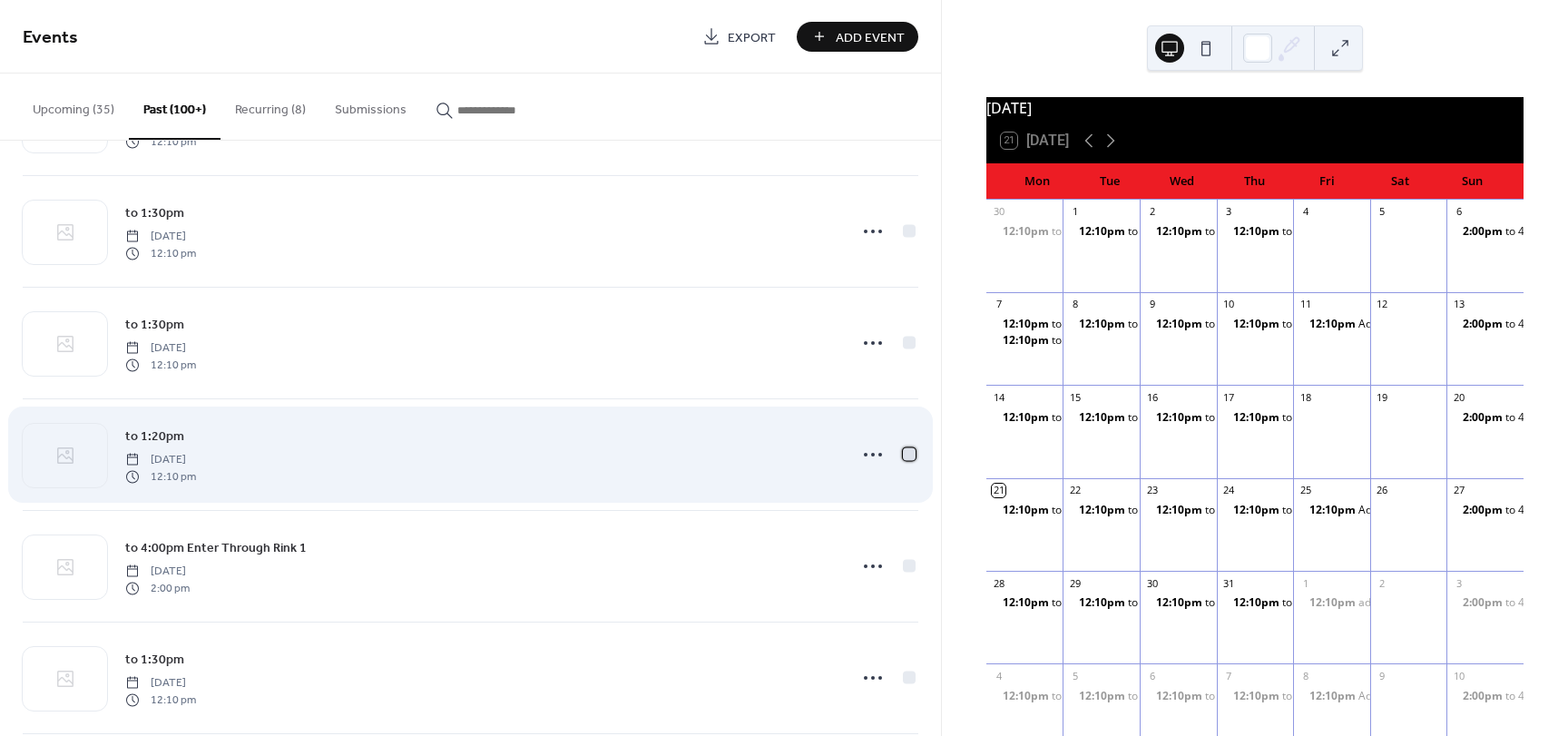 click at bounding box center [909, 454] 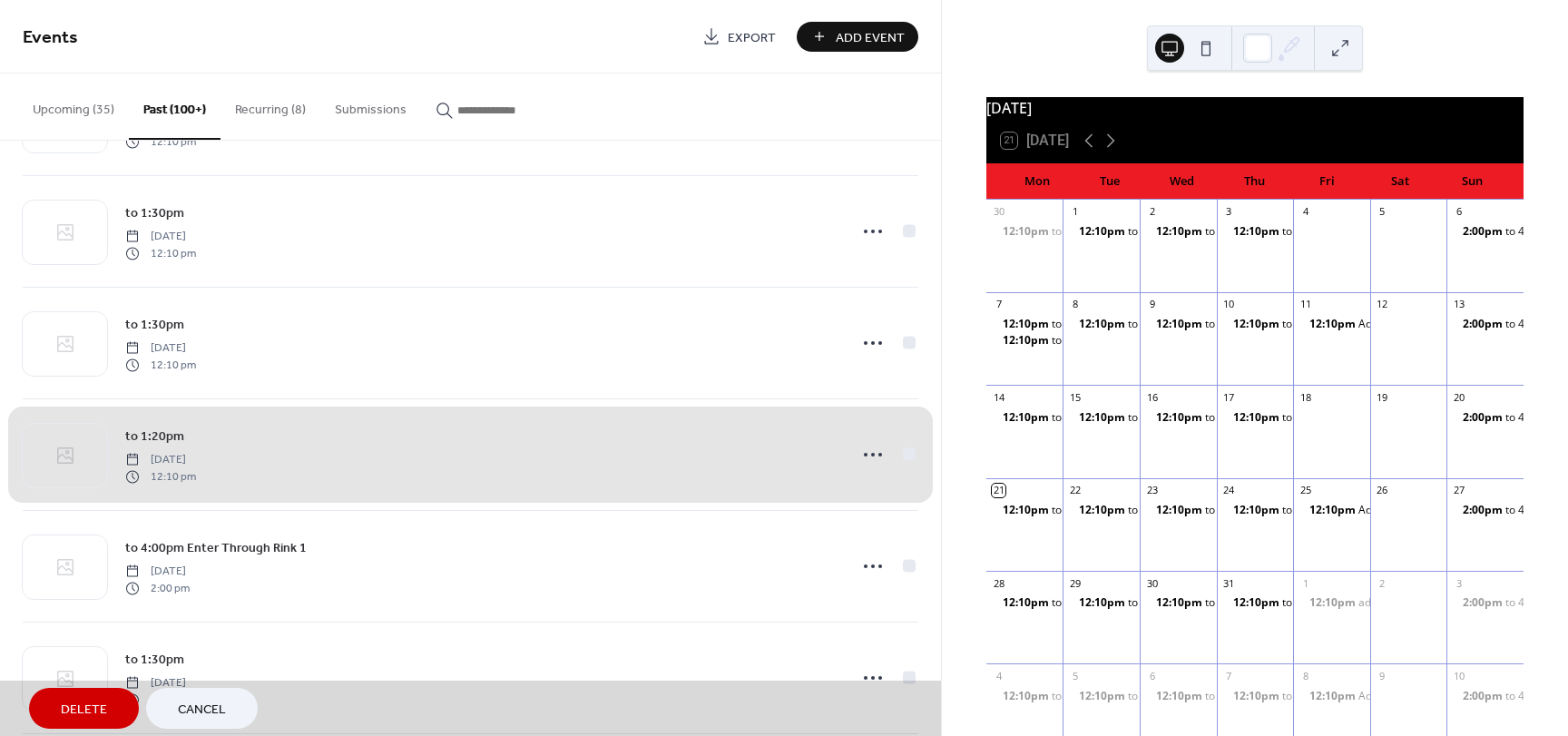click on "Delete" at bounding box center (83, 710) 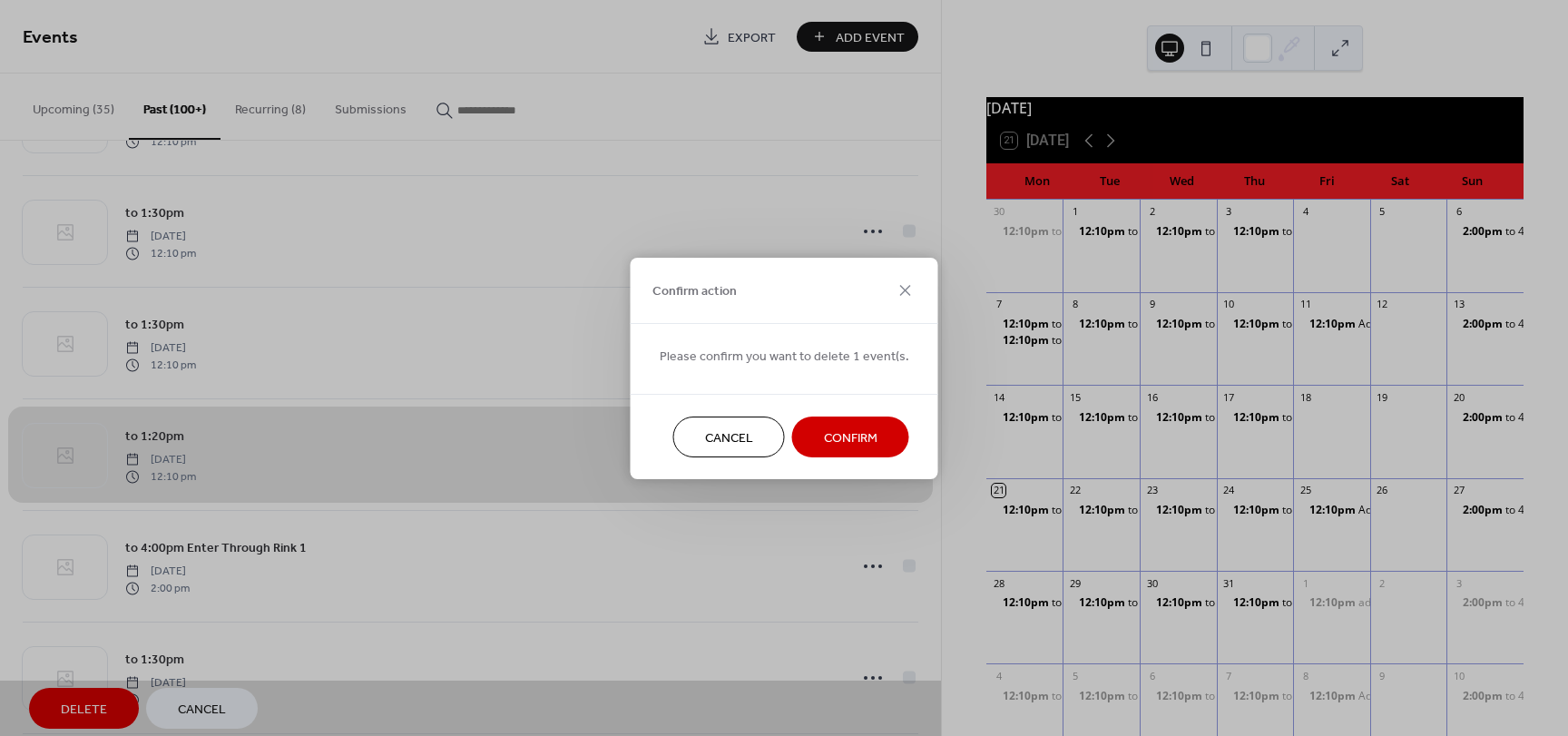 click on "Confirm" at bounding box center [850, 437] 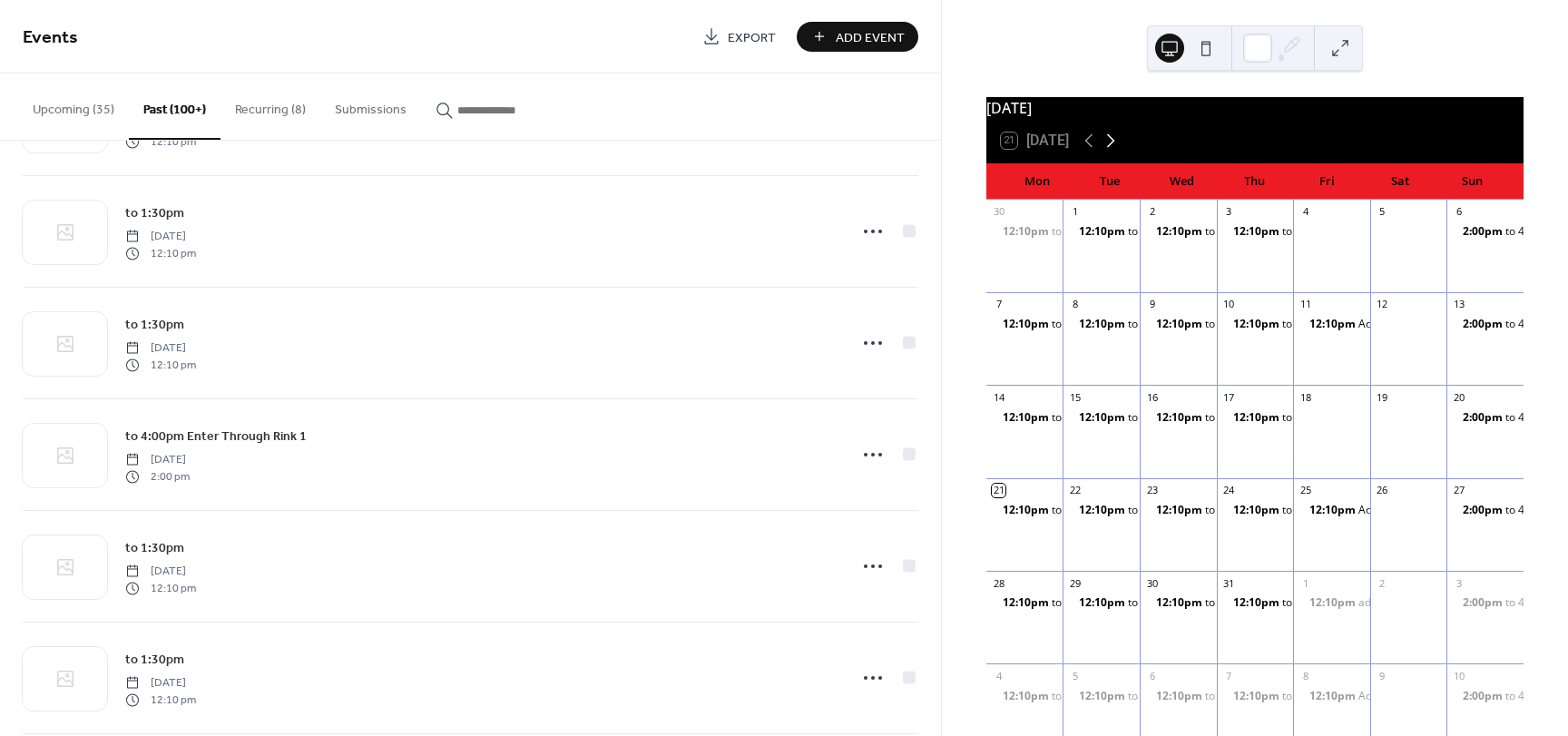 click 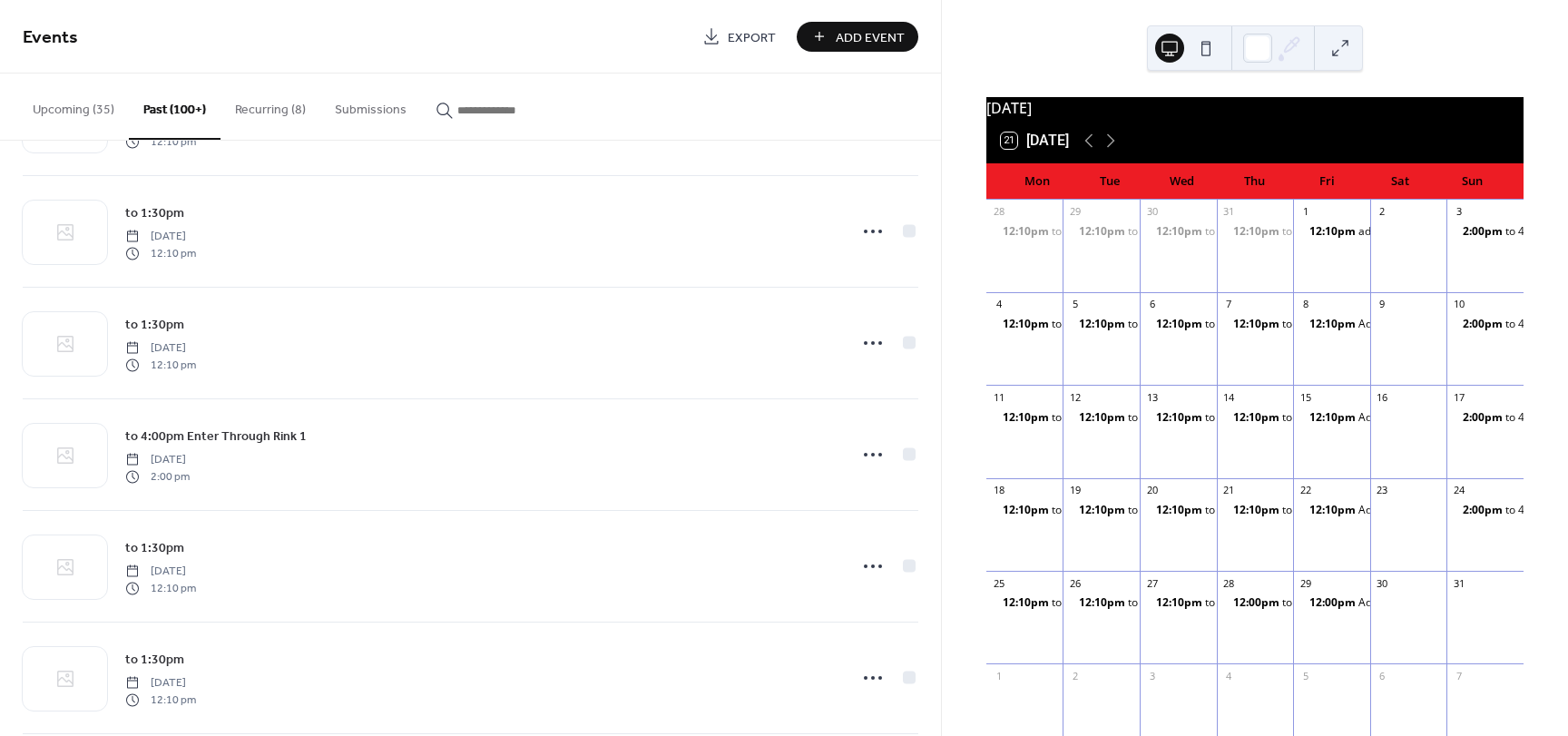 click on "Upcoming (35)" at bounding box center (74, 105) 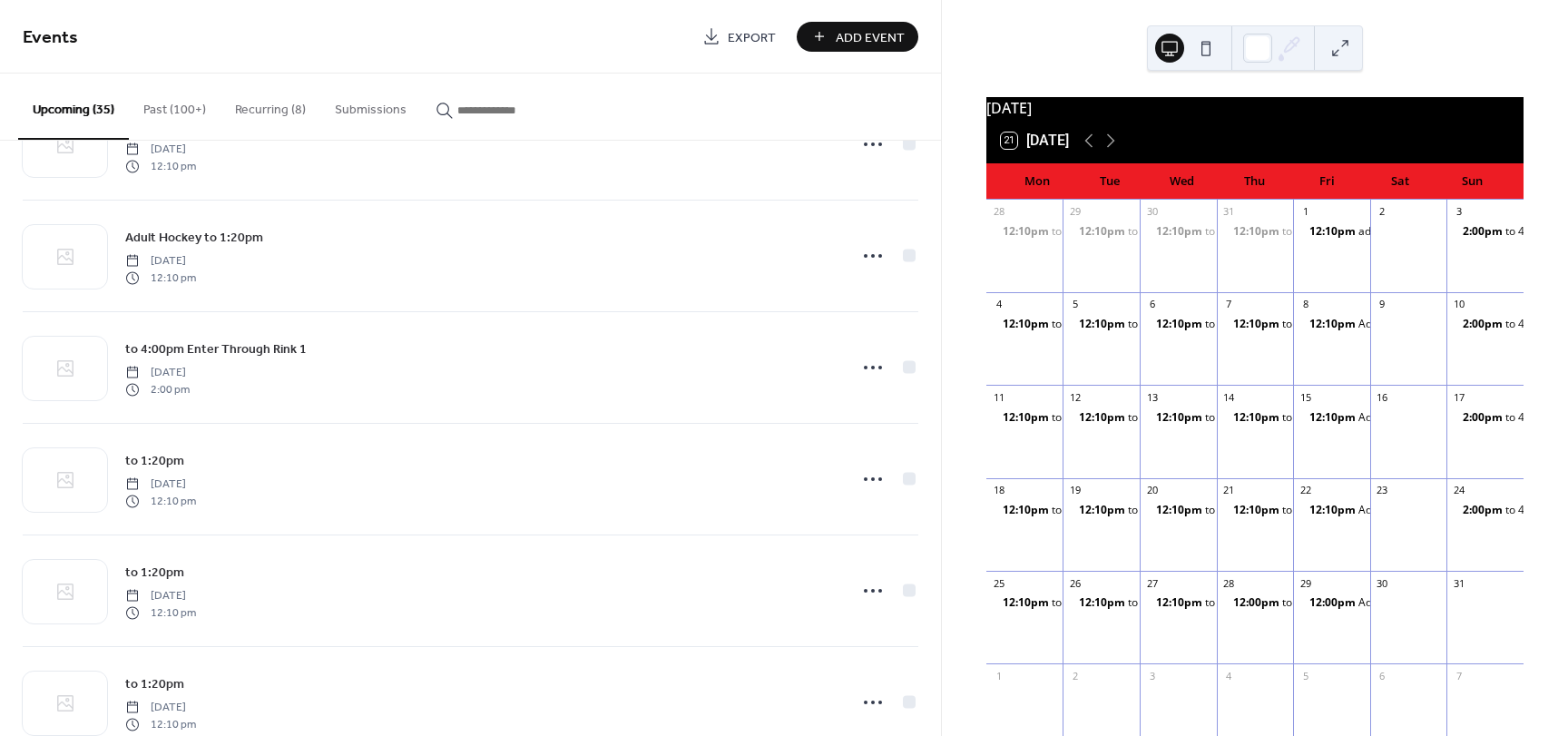 scroll, scrollTop: 1763, scrollLeft: 0, axis: vertical 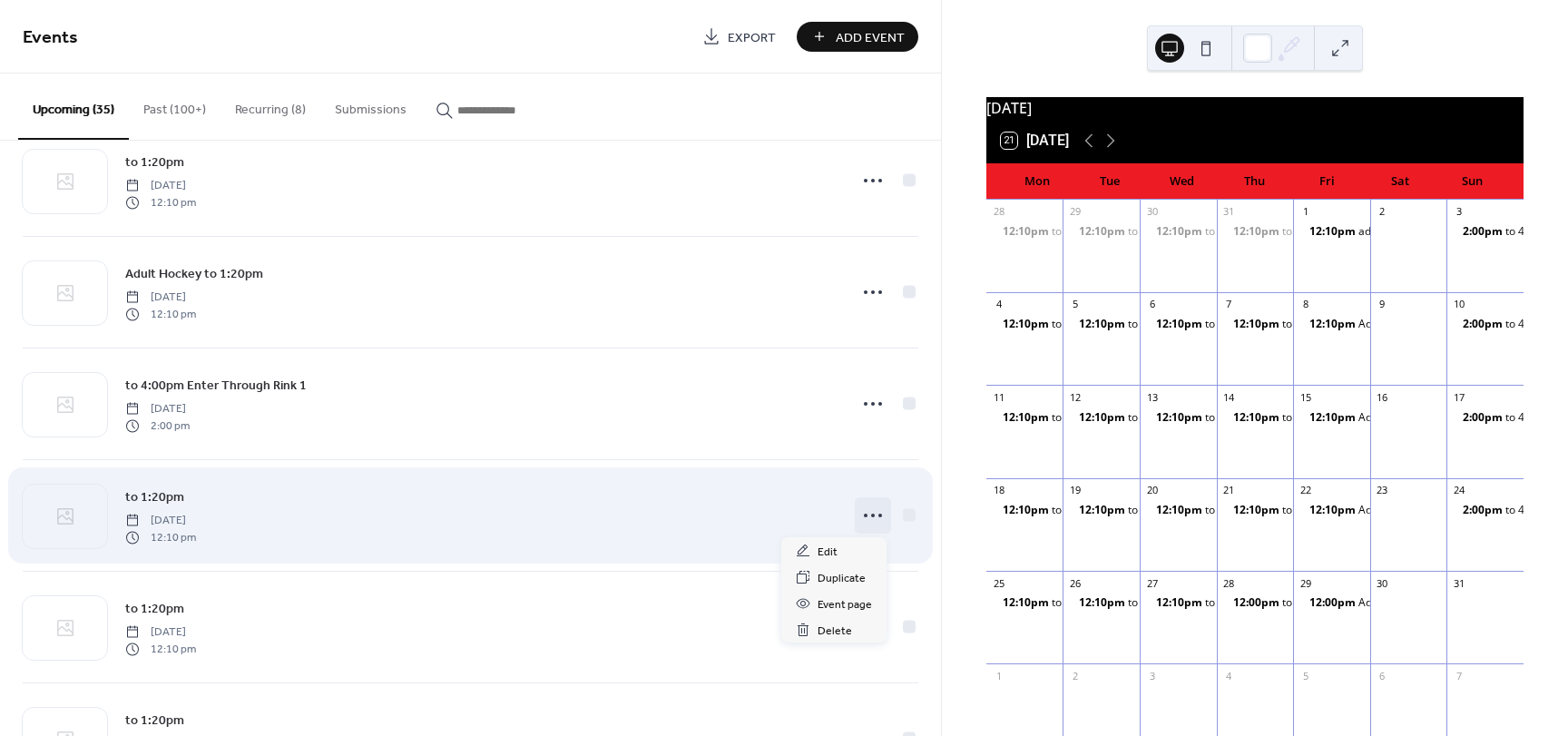 click 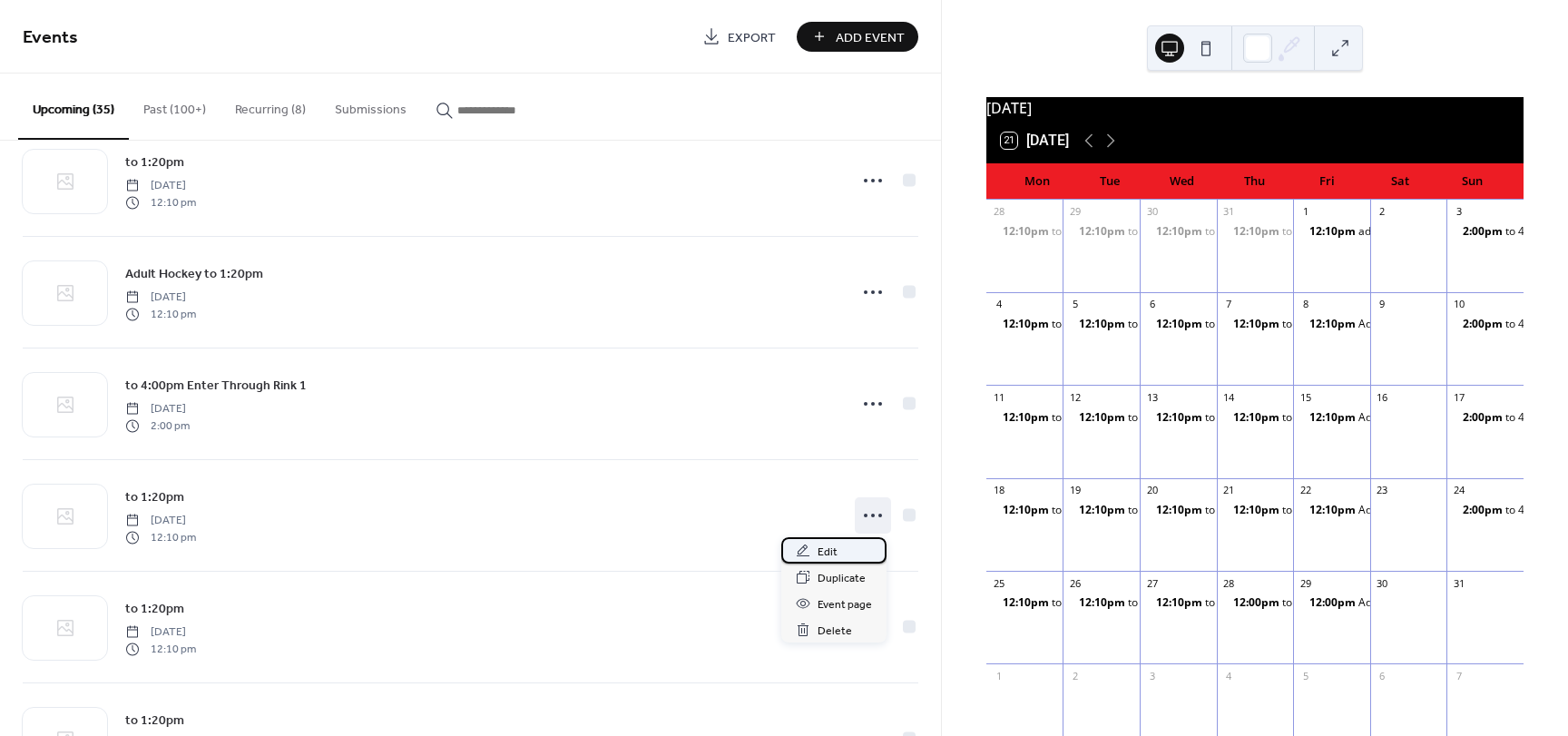 click on "Edit" at bounding box center [828, 552] 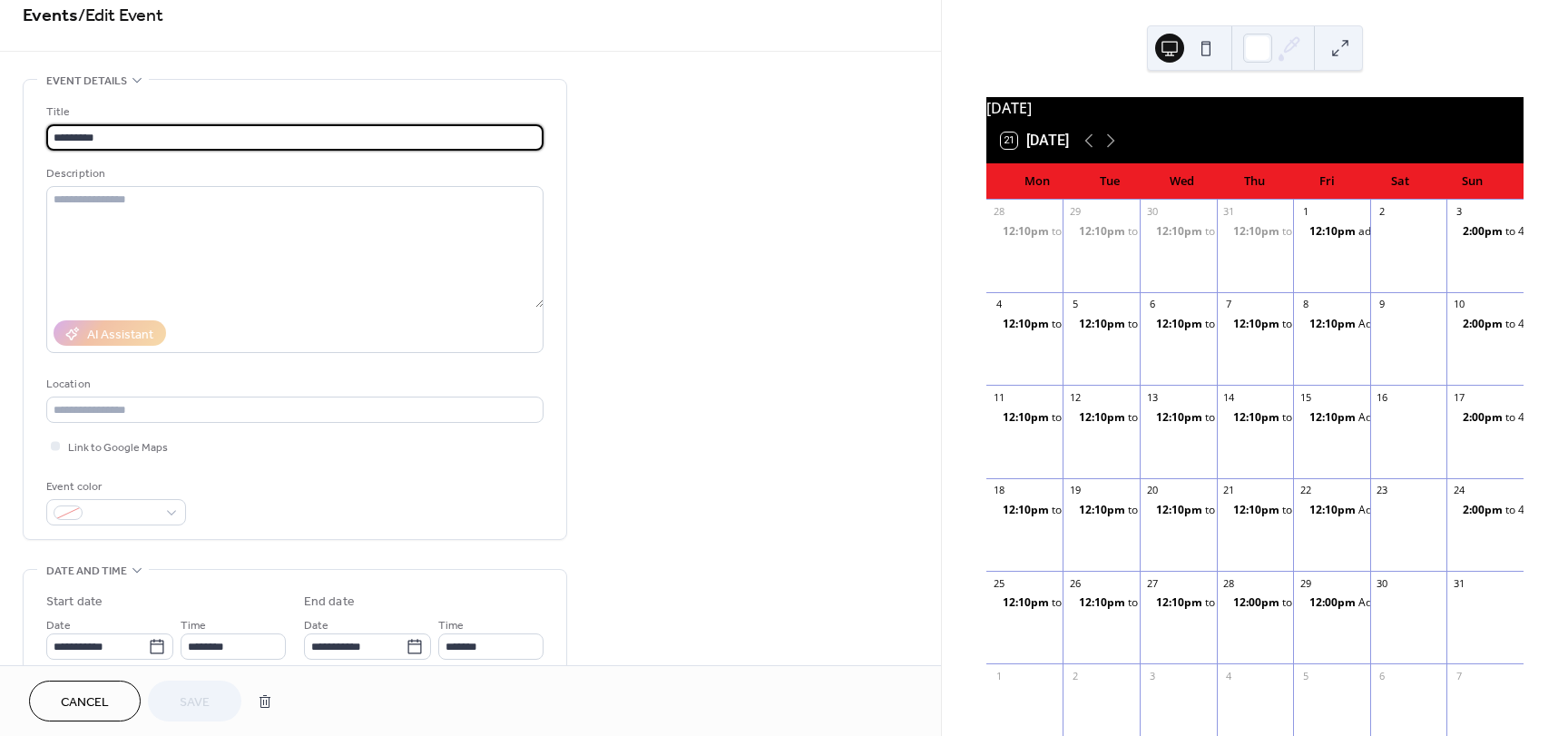 scroll, scrollTop: 5, scrollLeft: 0, axis: vertical 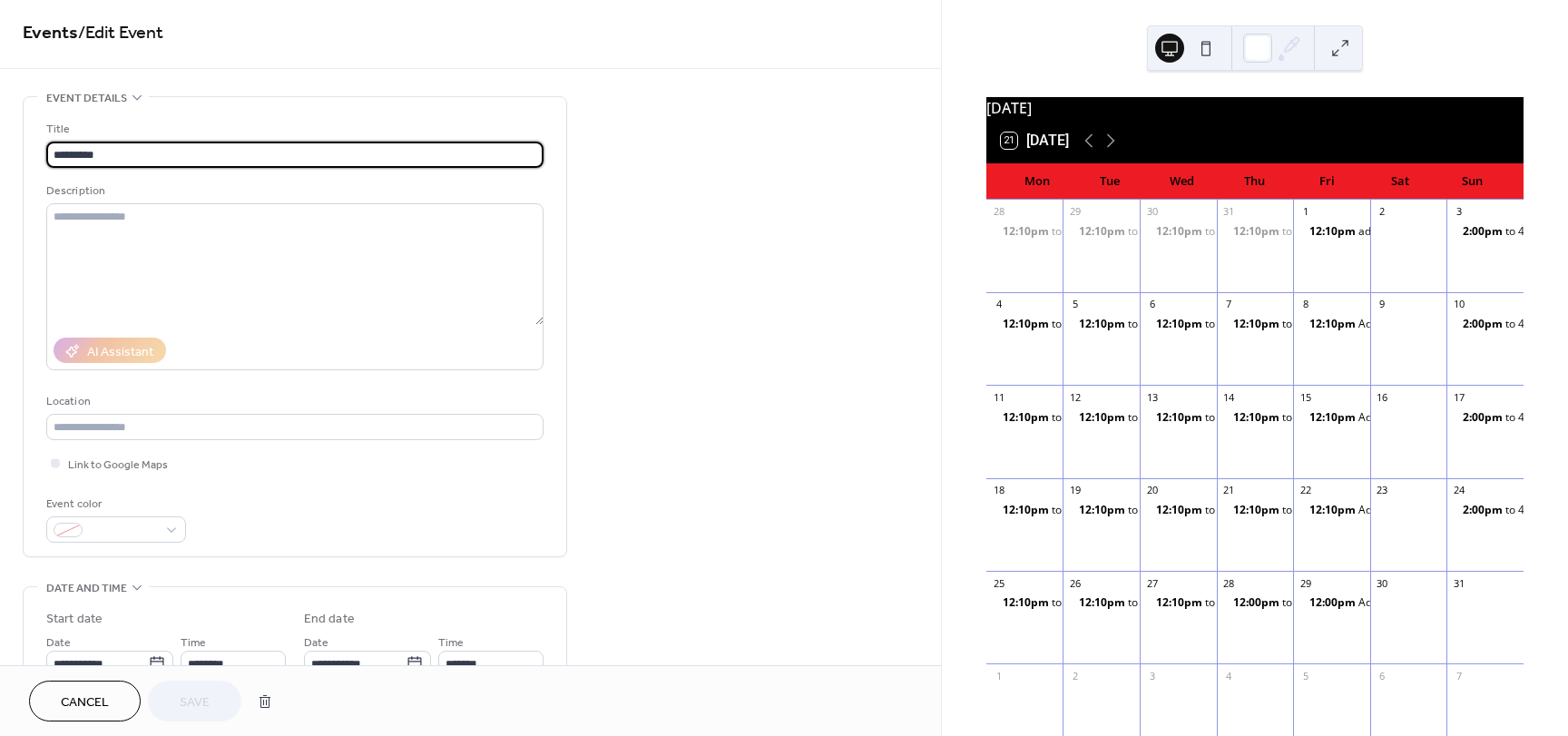 click on "*********" at bounding box center (295, 154) 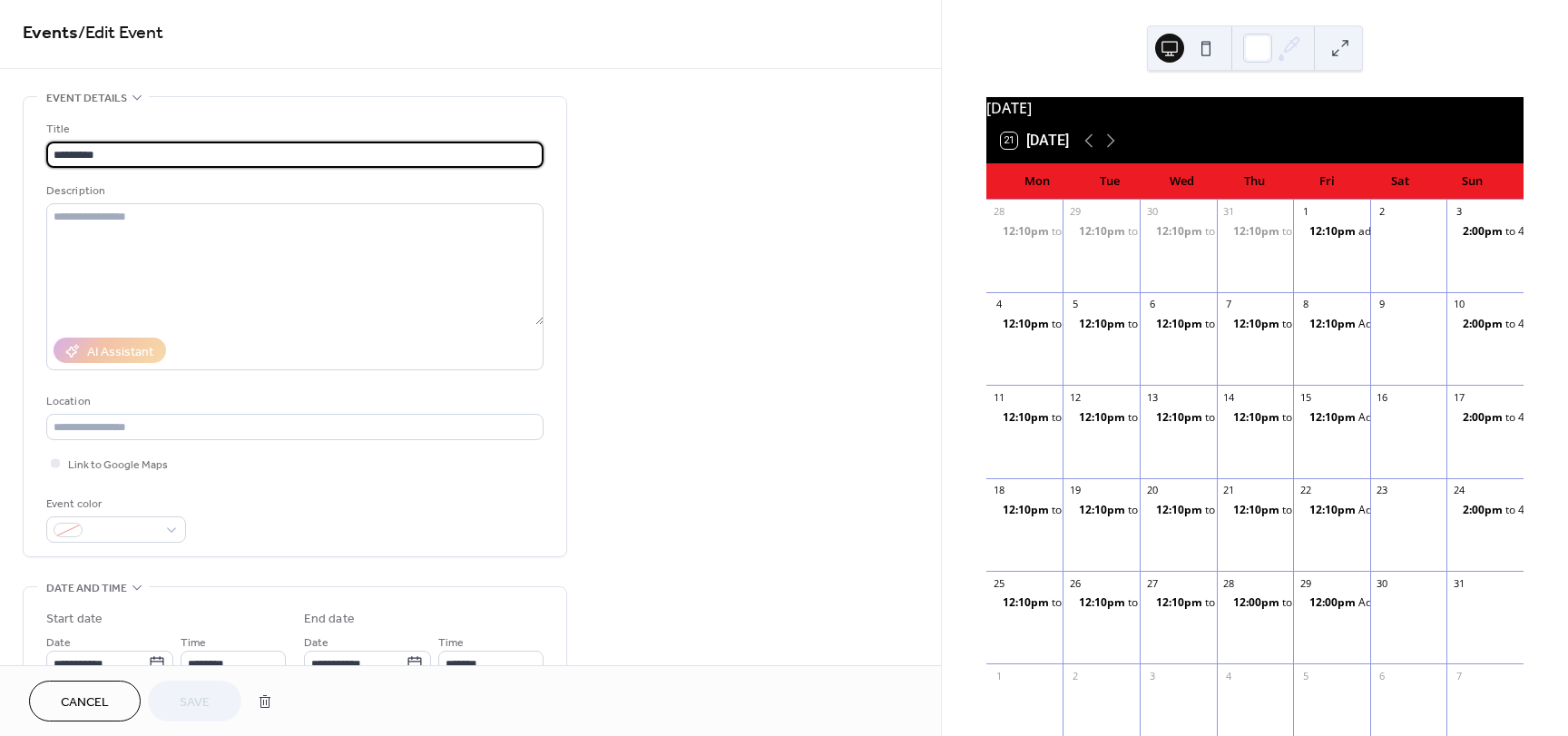 scroll, scrollTop: 0, scrollLeft: 0, axis: both 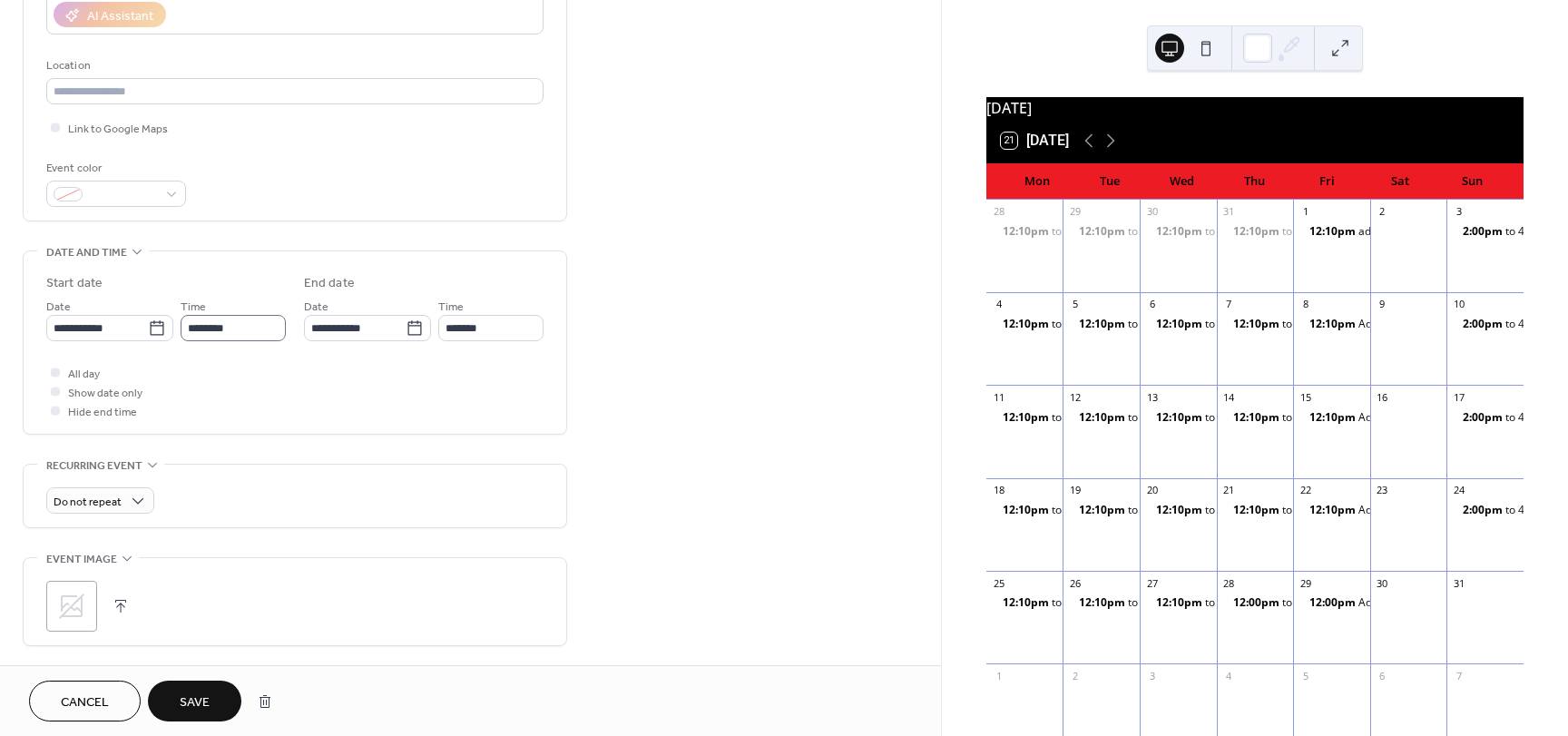 type on "*********" 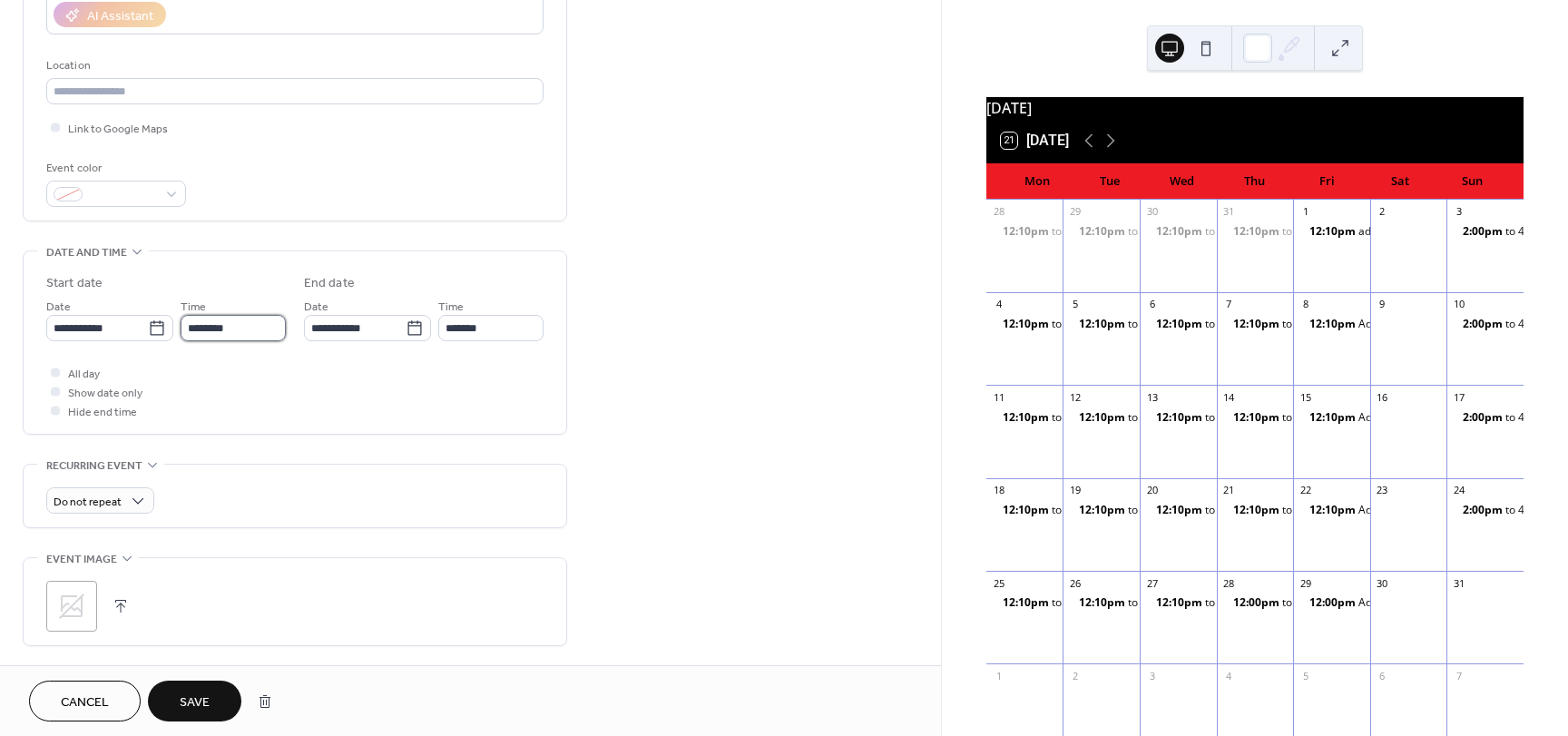 click on "********" at bounding box center [233, 328] 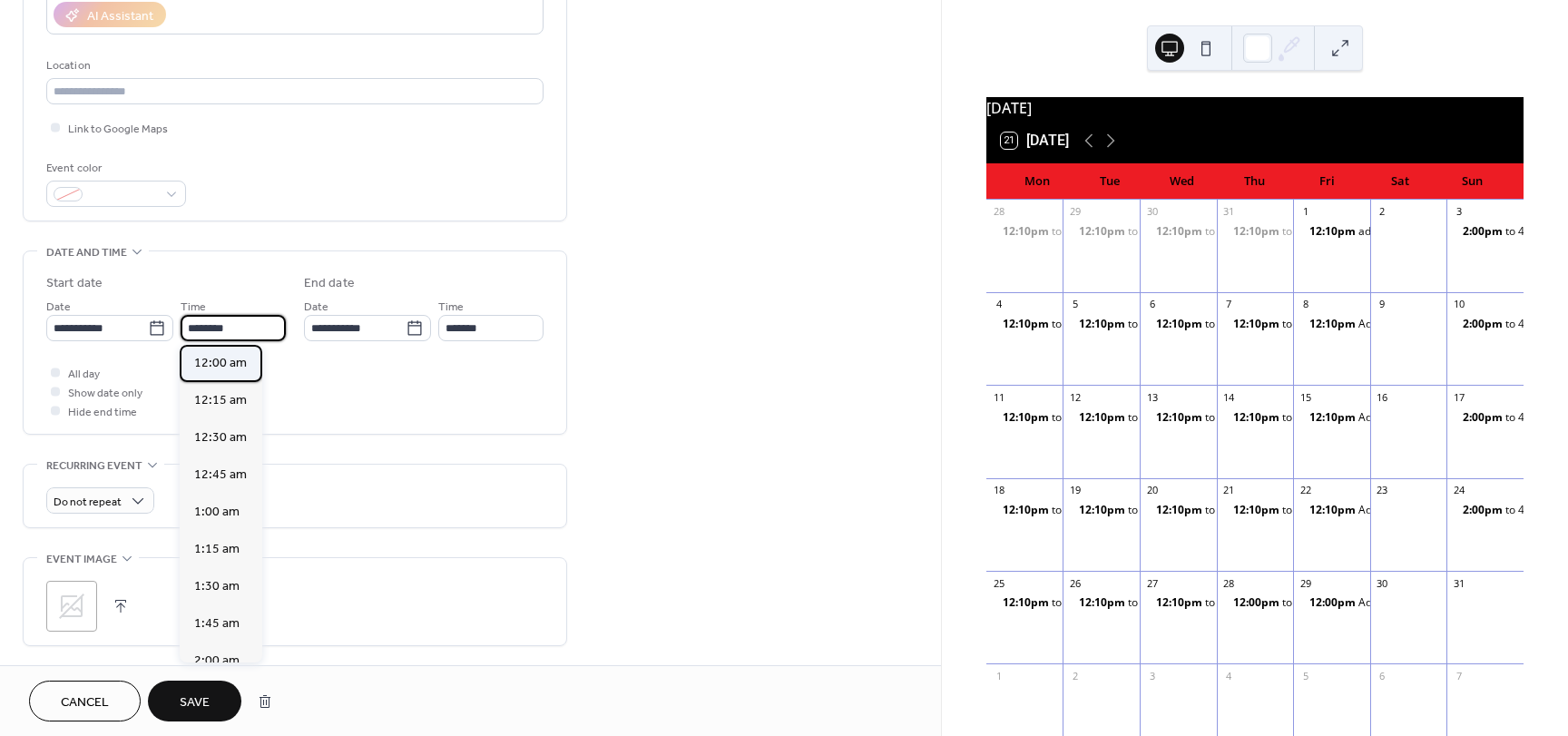 click on "12:00 am" at bounding box center (220, 363) 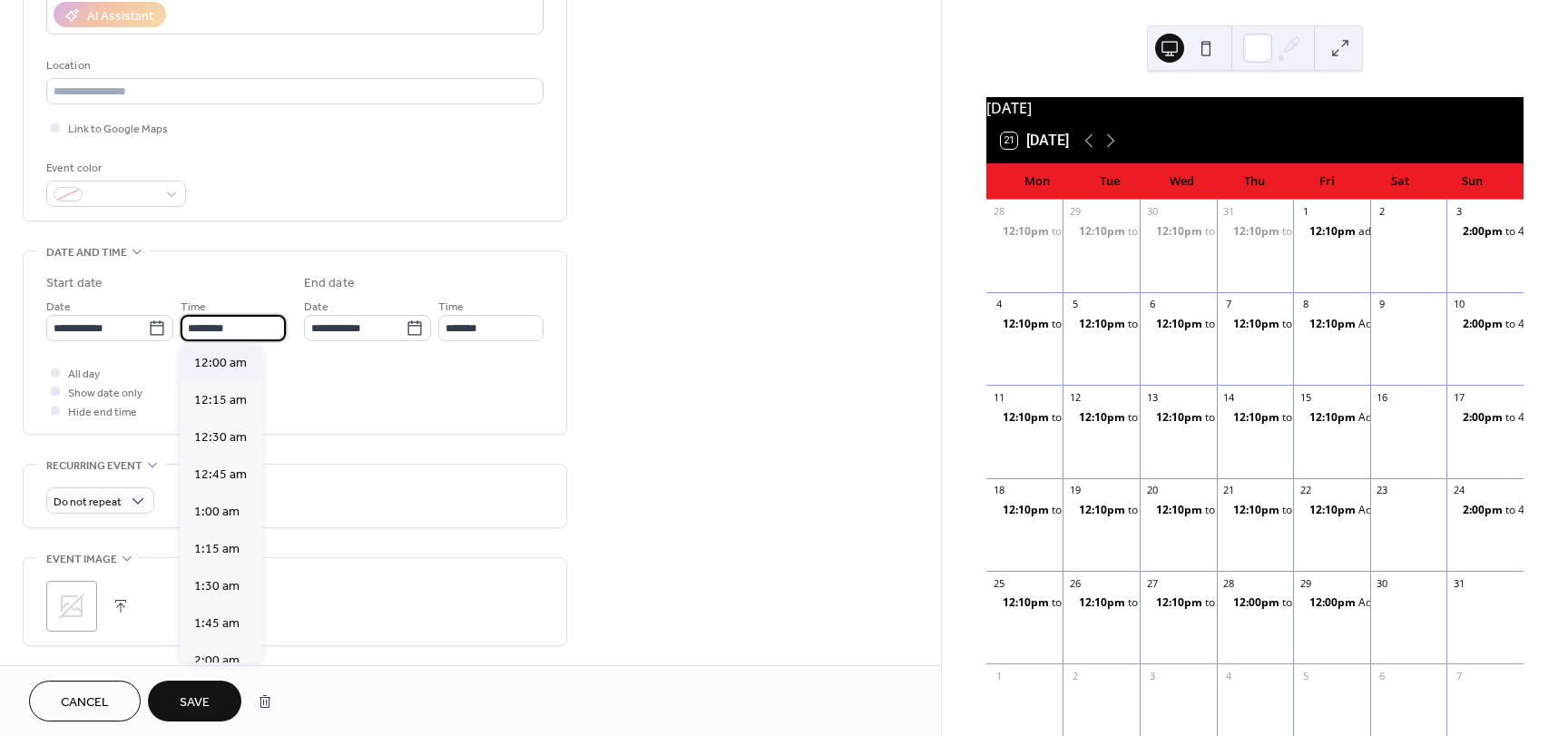 type on "********" 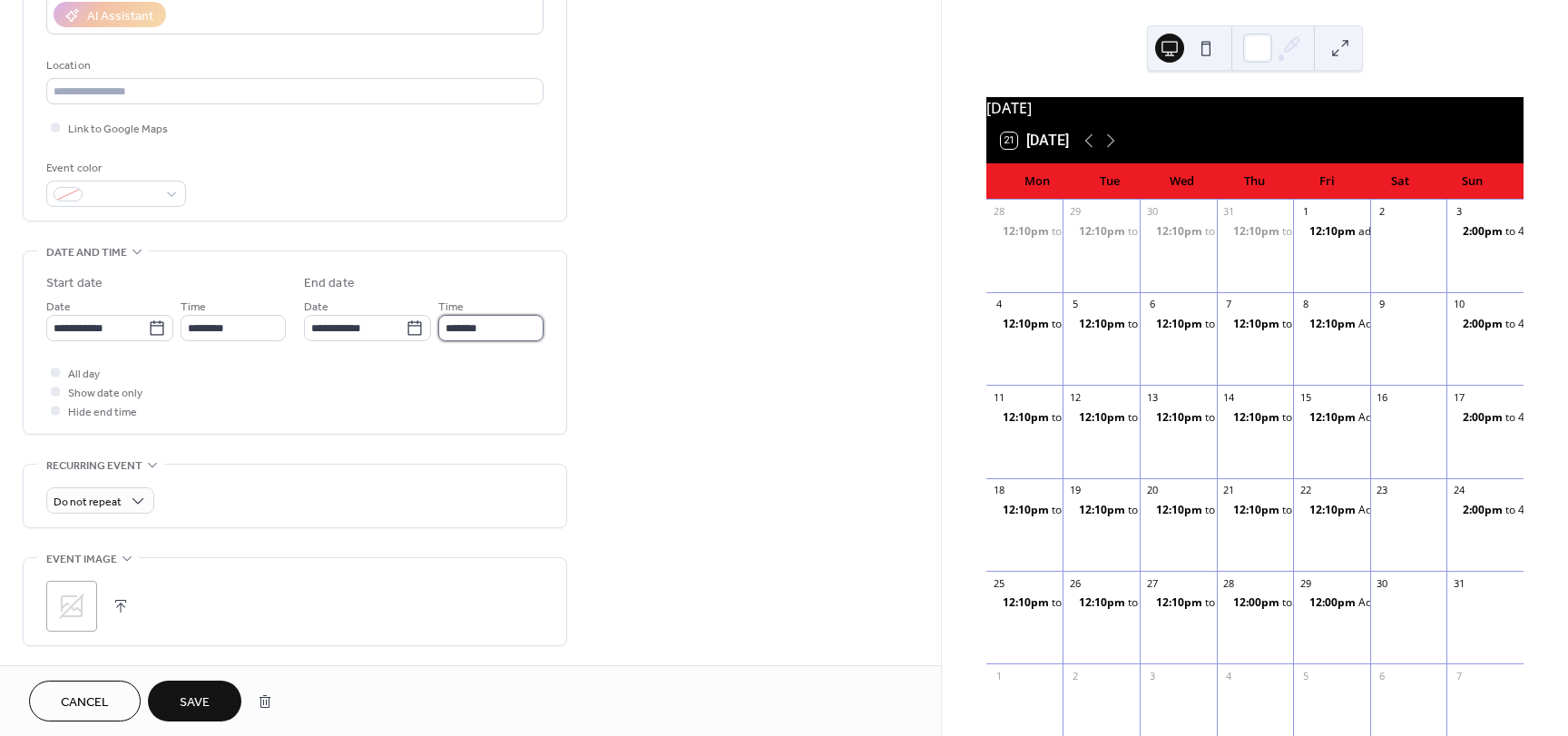 click on "*******" at bounding box center [491, 328] 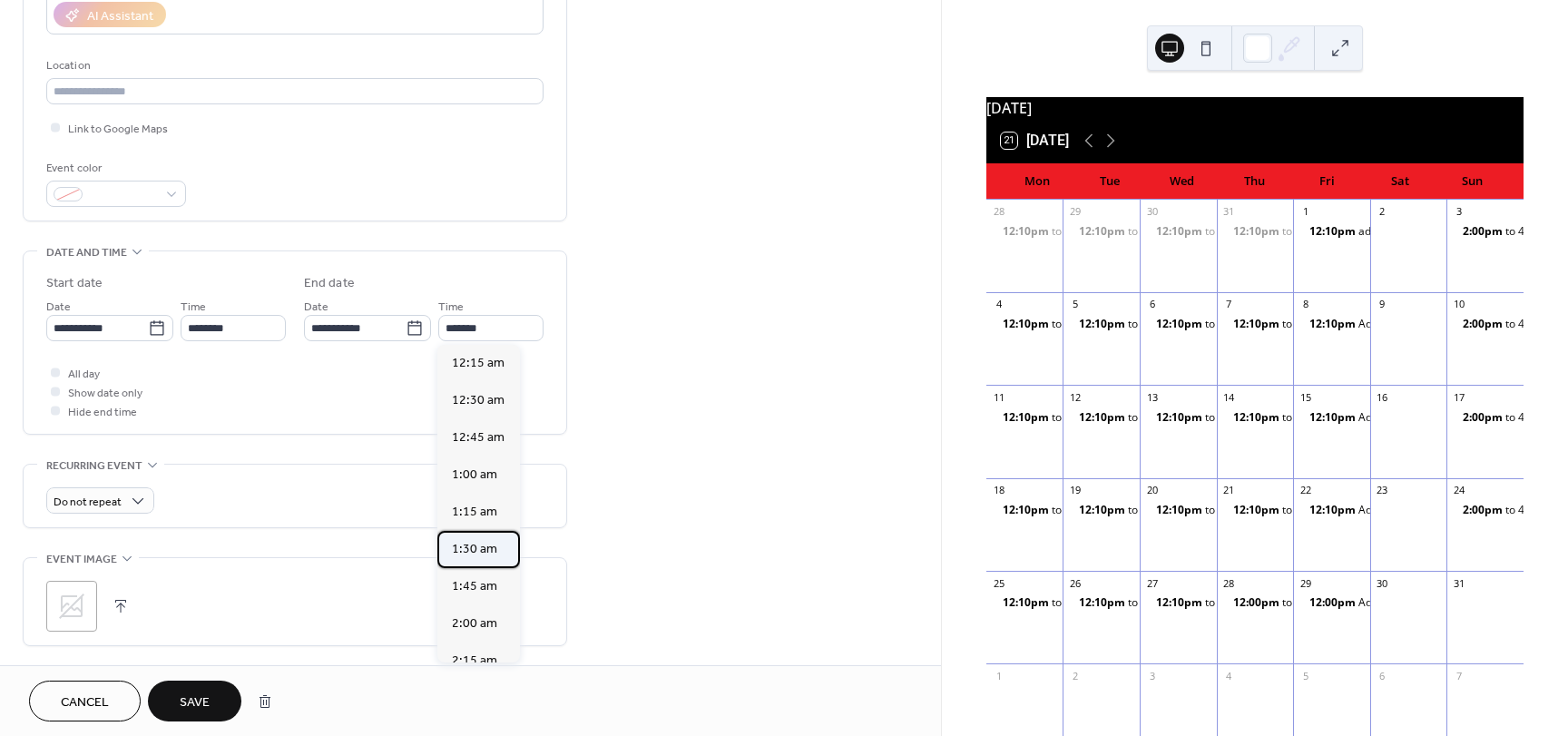 click on "1:30 am" at bounding box center (475, 549) 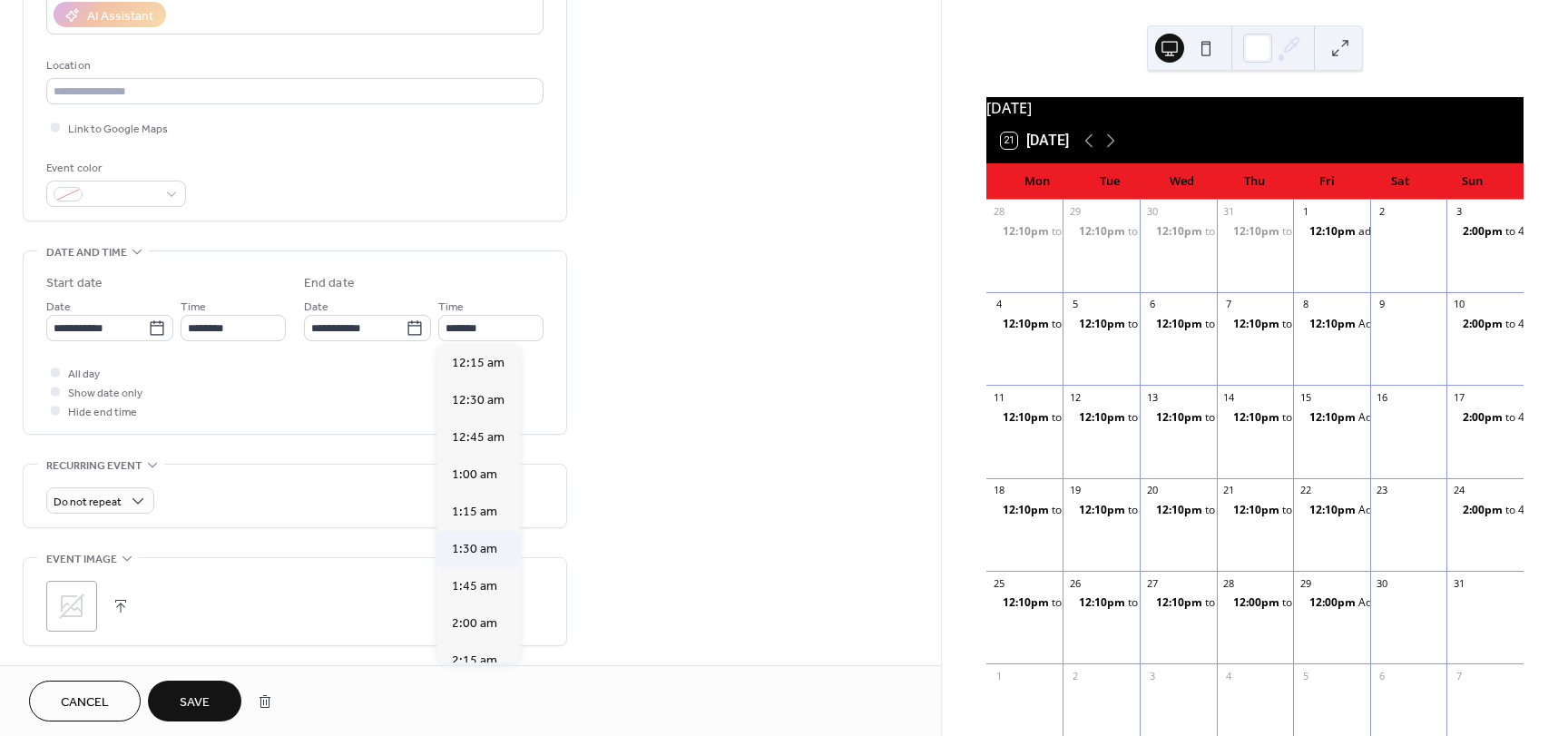 type on "*******" 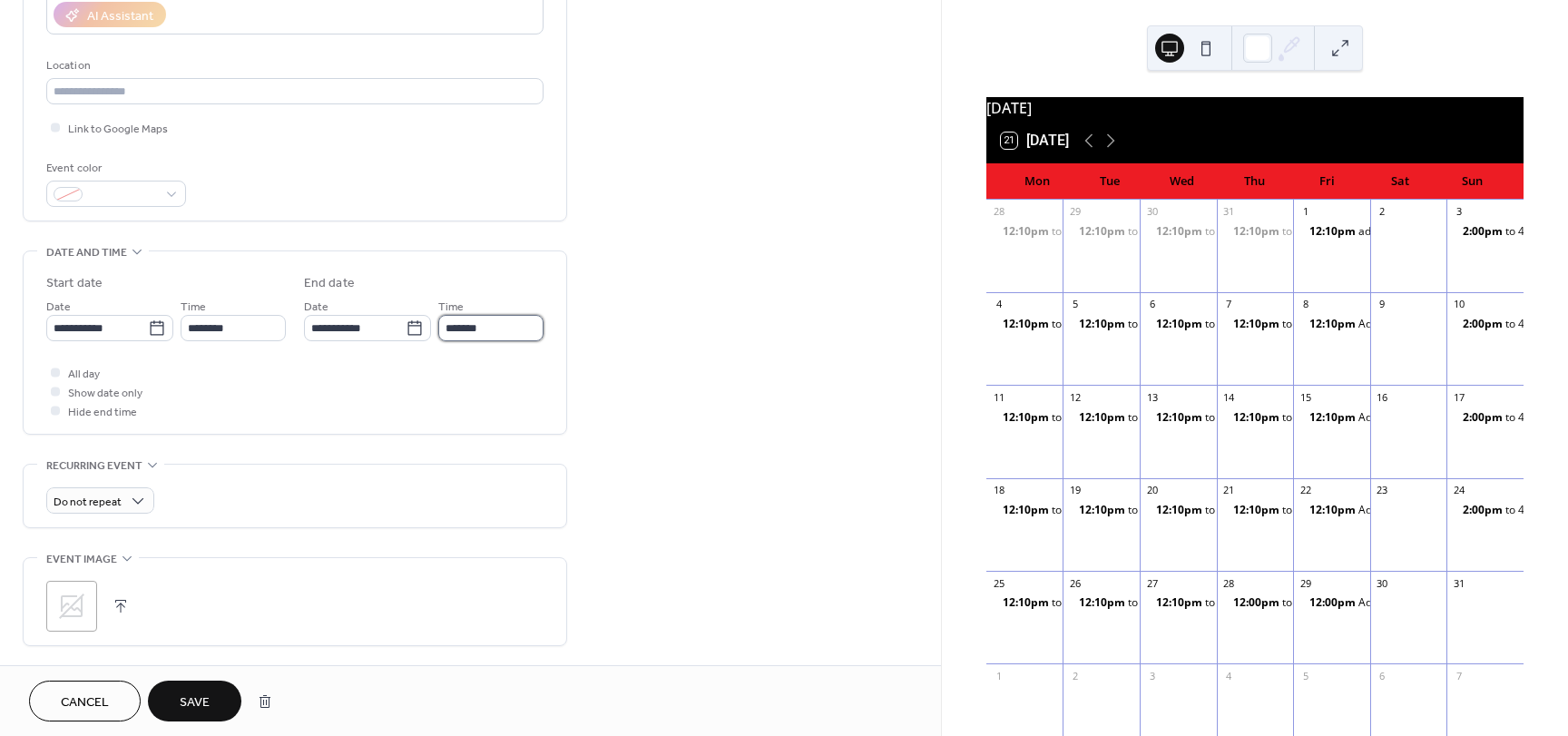 click on "*******" at bounding box center [491, 328] 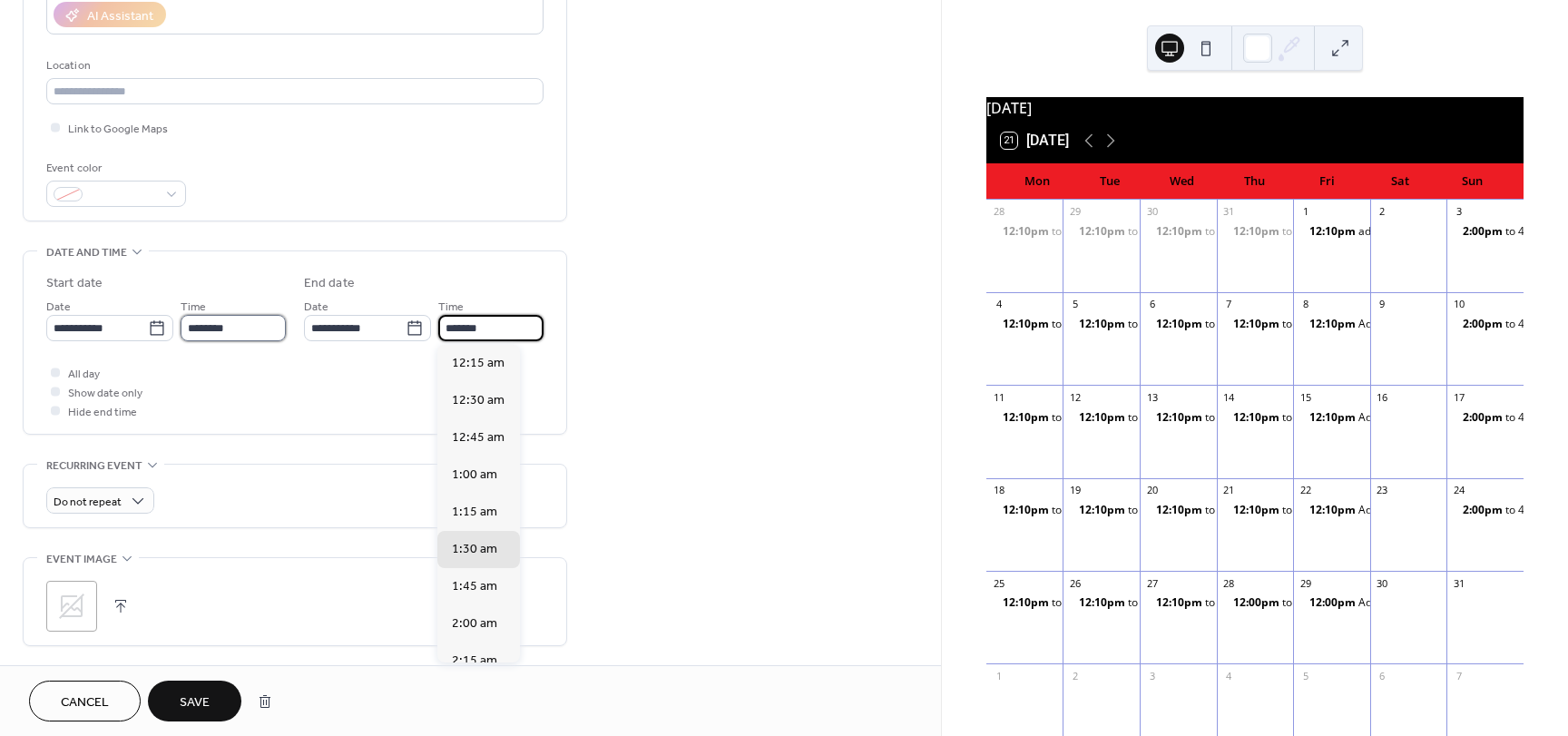 click on "********" at bounding box center (233, 328) 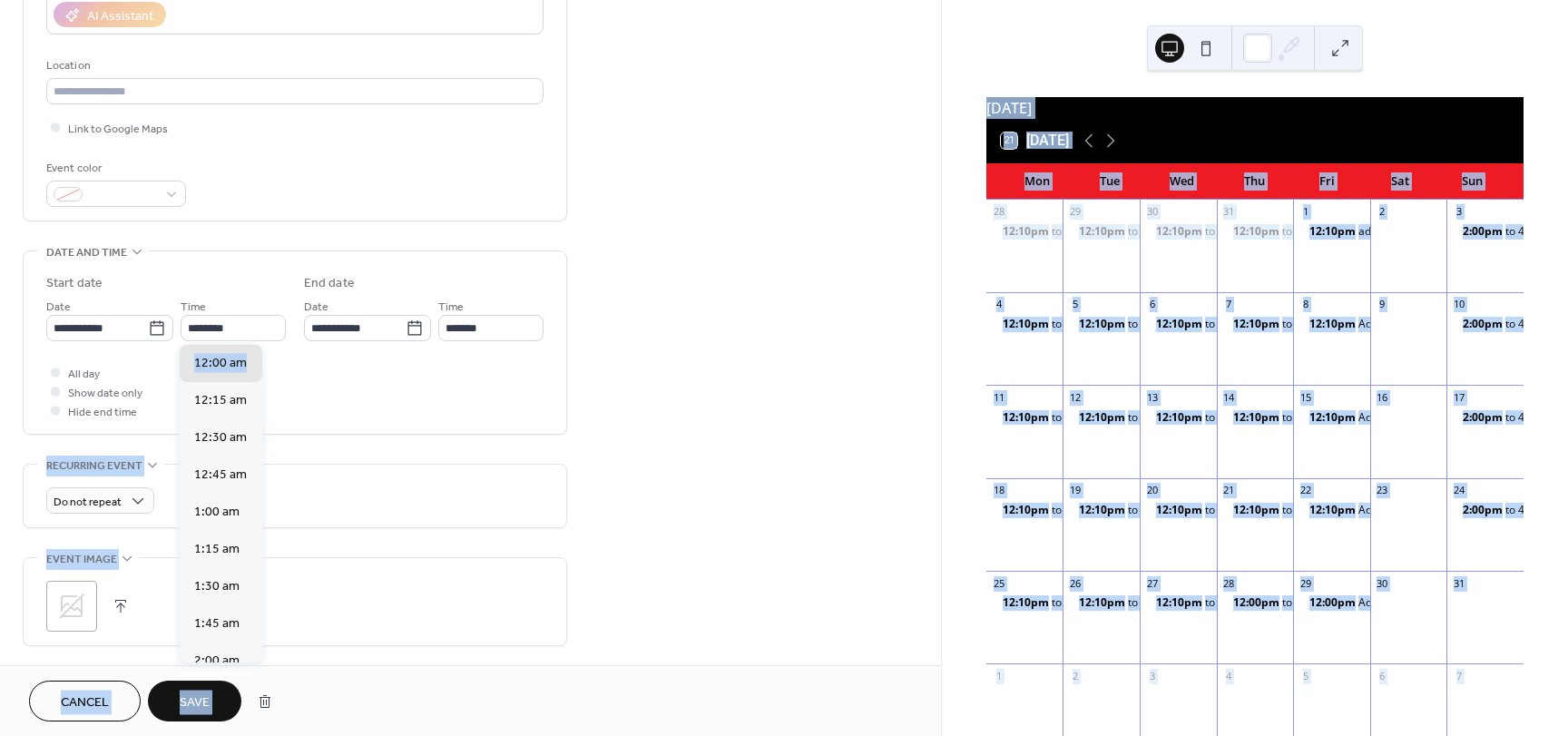 drag, startPoint x: 265, startPoint y: 363, endPoint x: 270, endPoint y: 406, distance: 43.28972 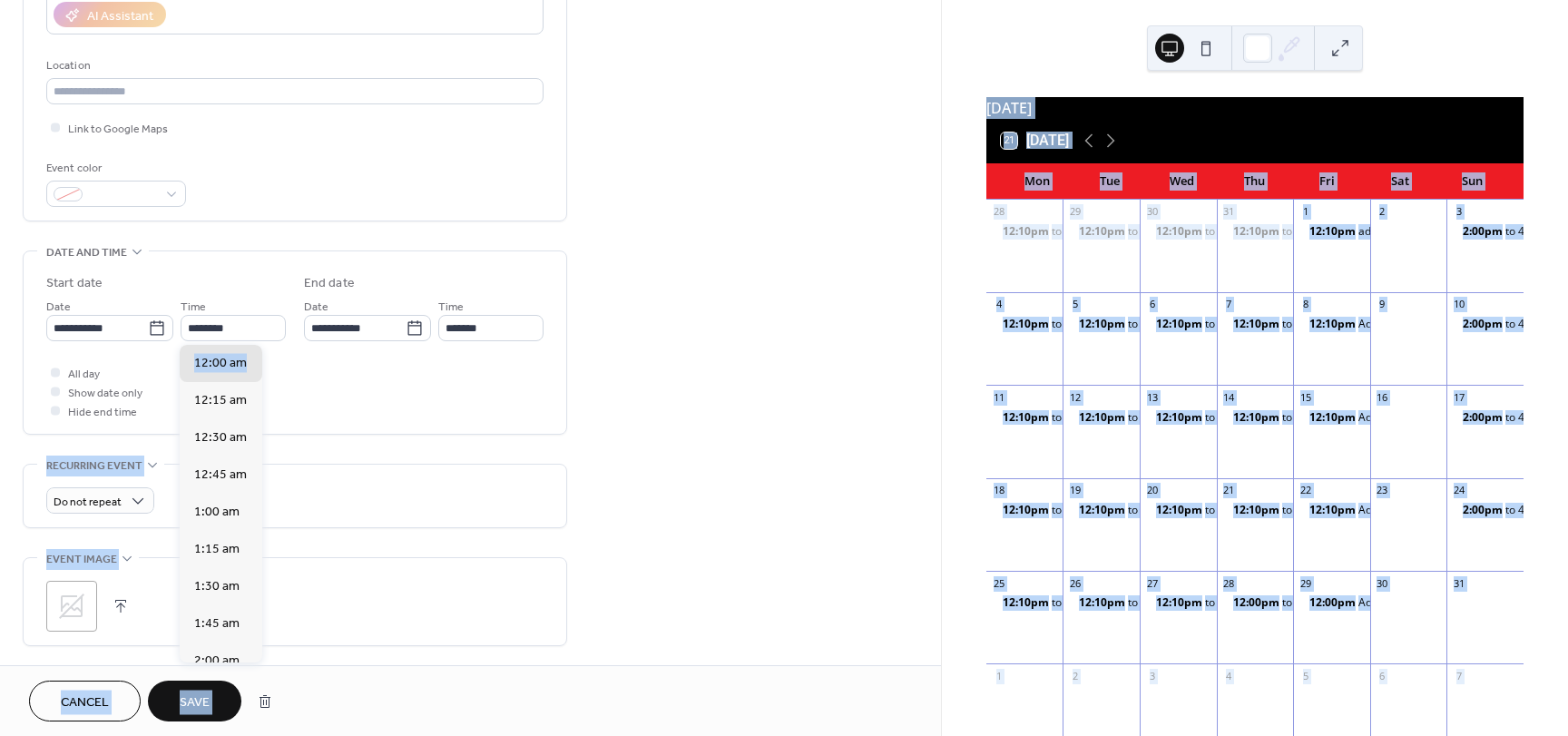 click on "**********" at bounding box center [784, 368] 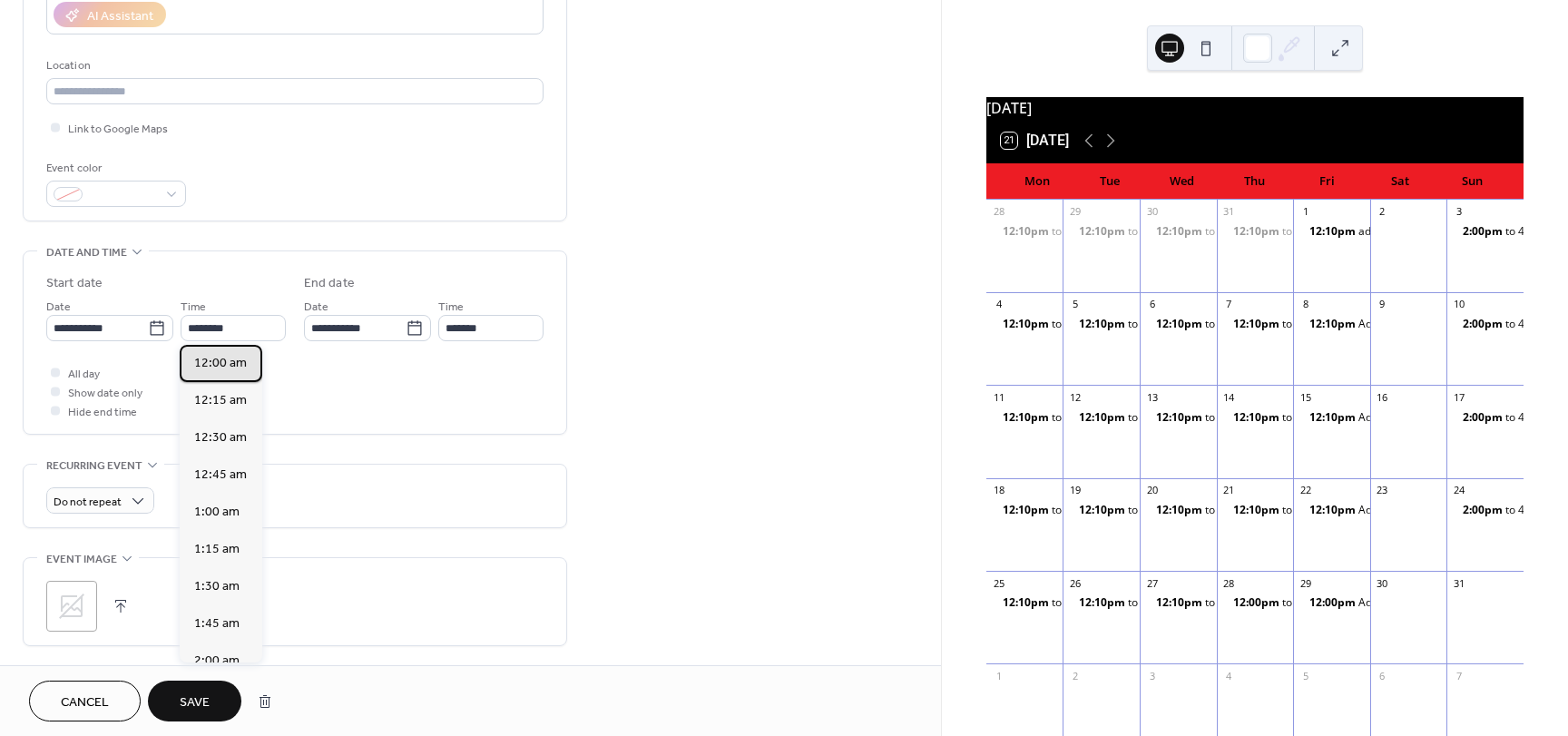 click on "12:00 am" at bounding box center [220, 363] 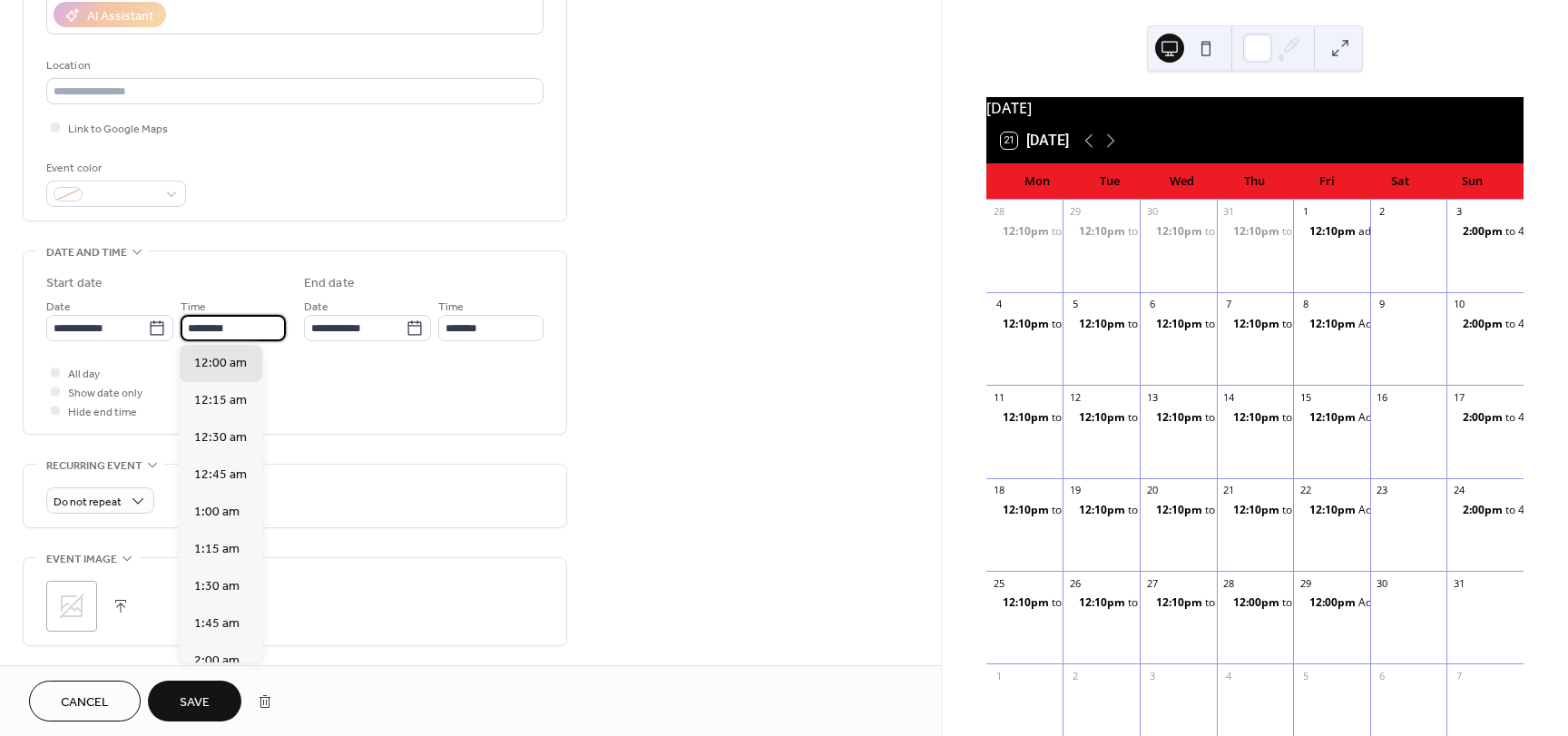 click on "********" at bounding box center (233, 328) 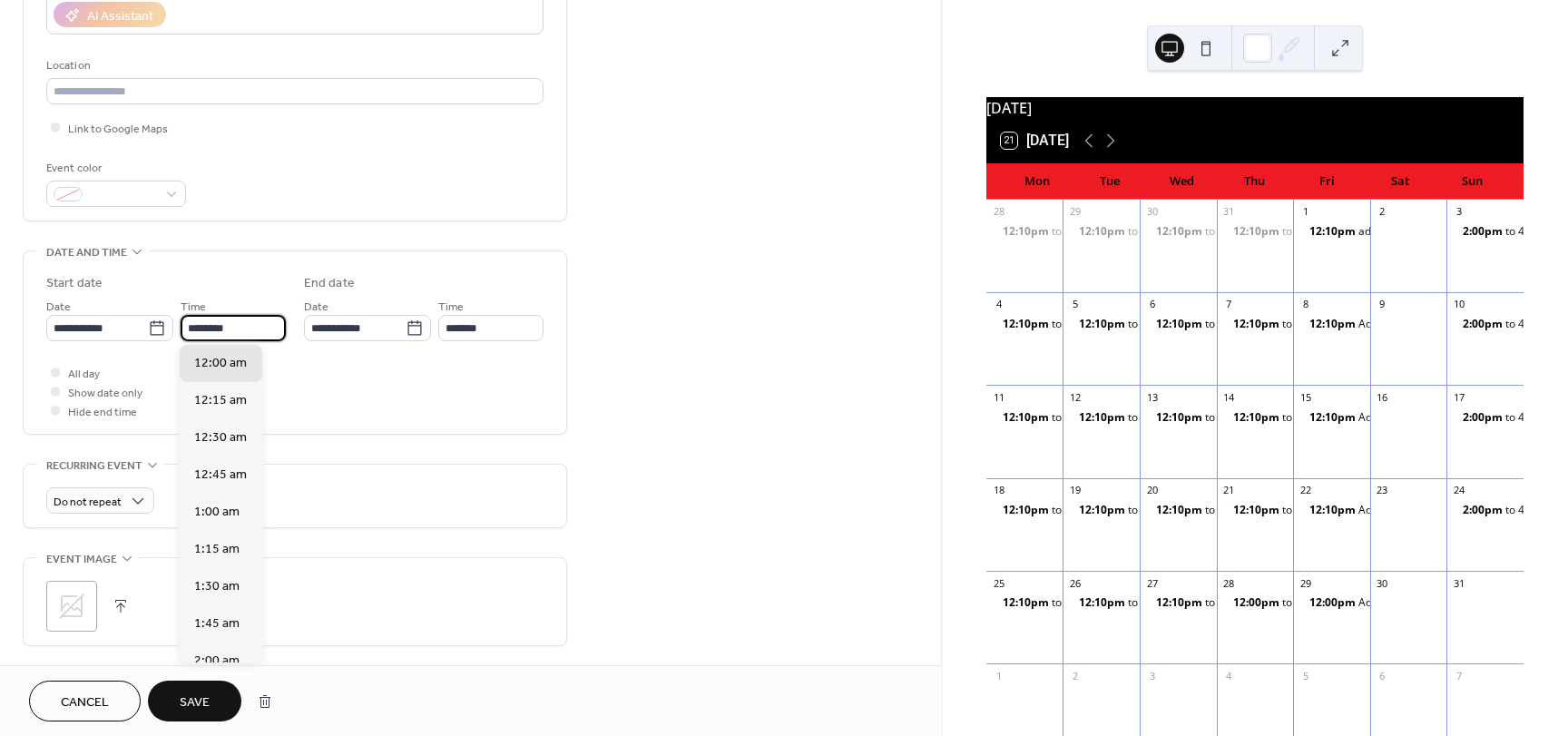 scroll, scrollTop: 1786, scrollLeft: 0, axis: vertical 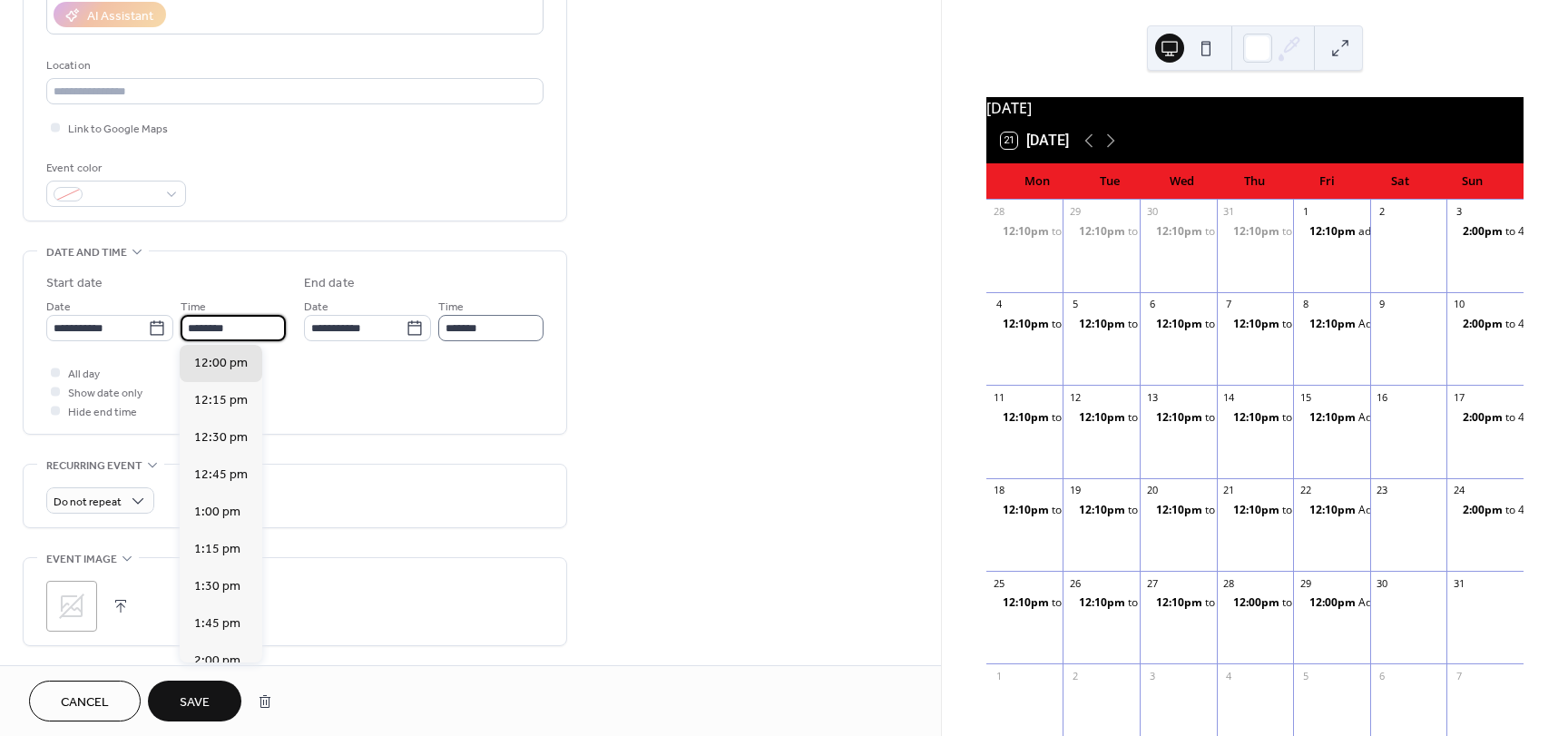 type on "********" 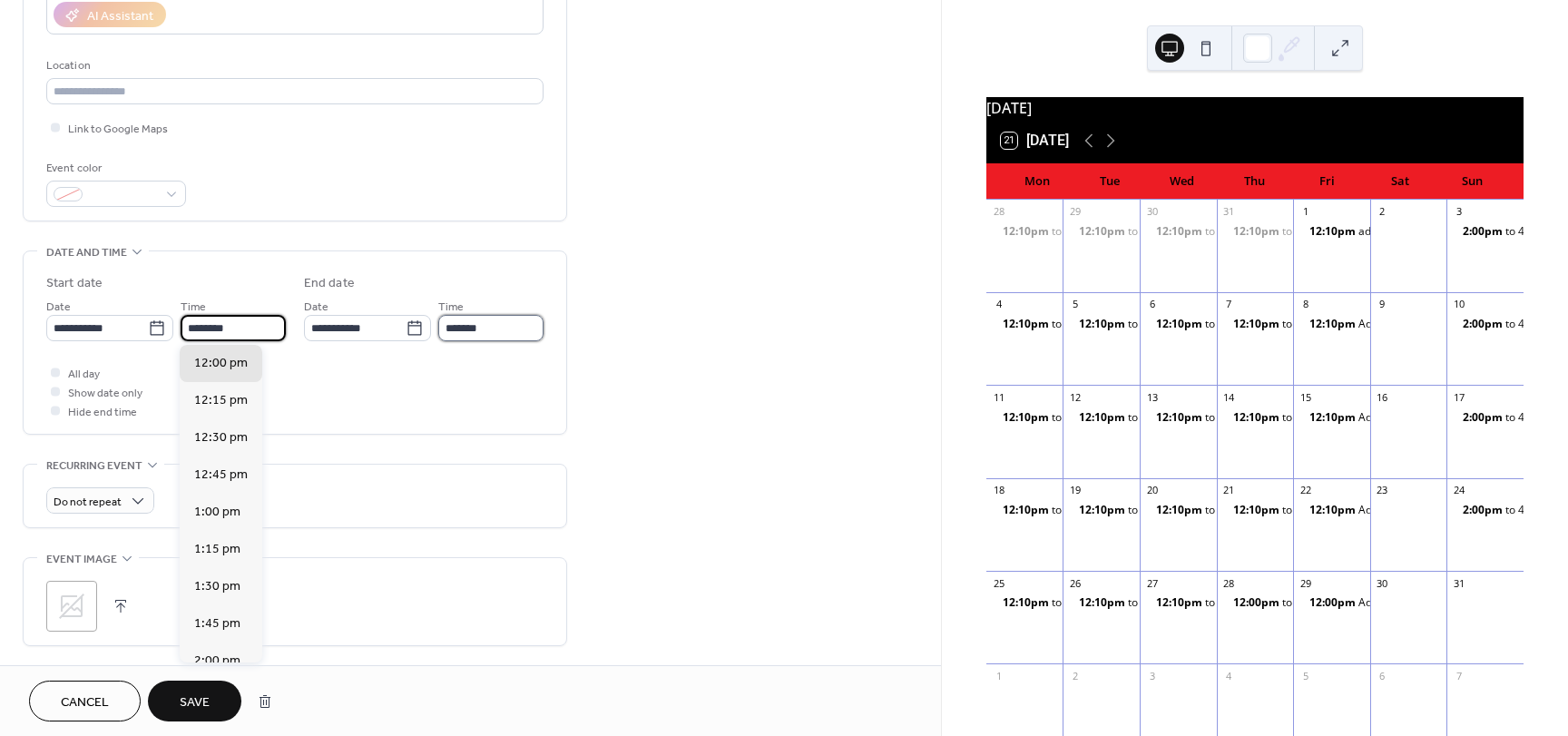 type on "*******" 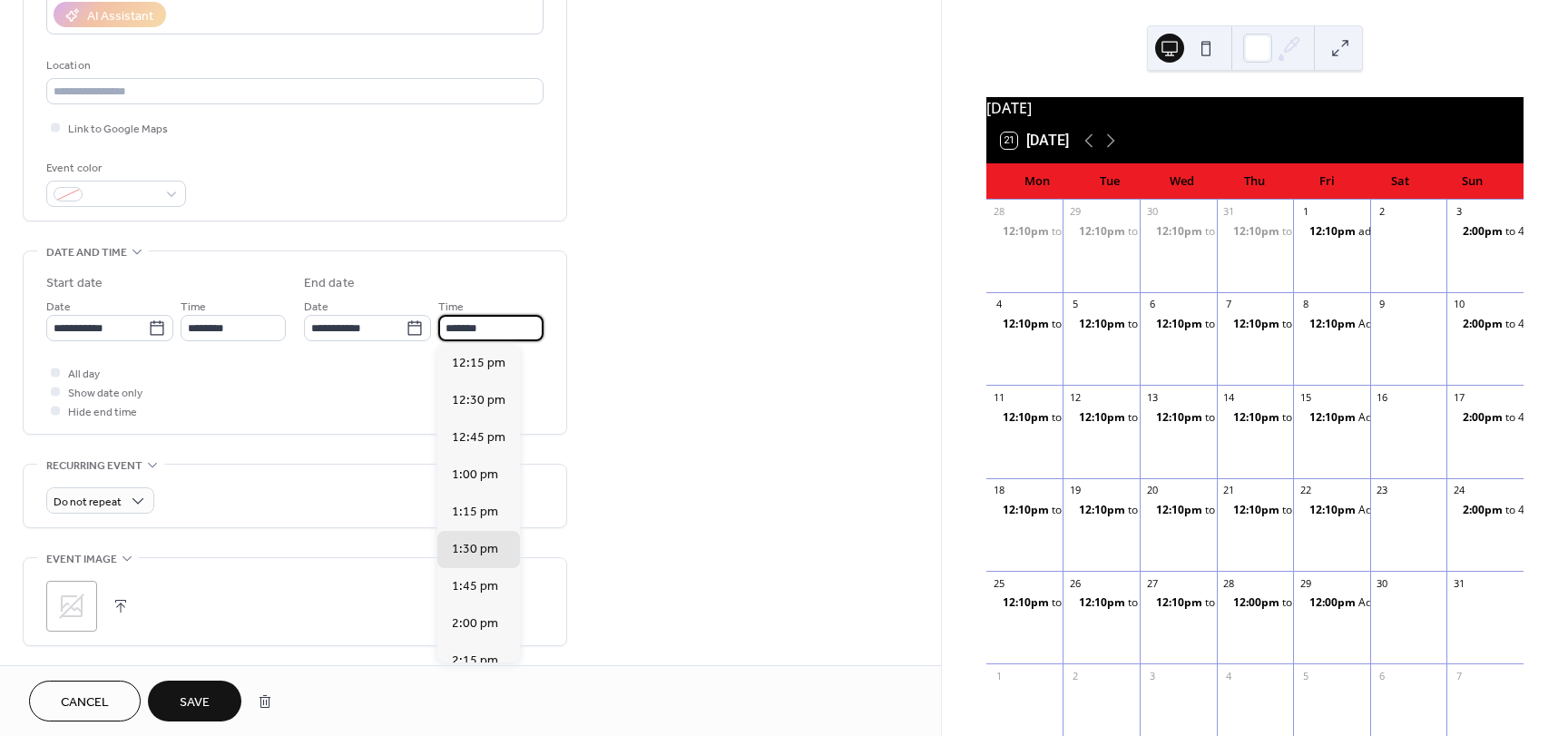 drag, startPoint x: 466, startPoint y: 329, endPoint x: 489, endPoint y: 336, distance: 24.04163 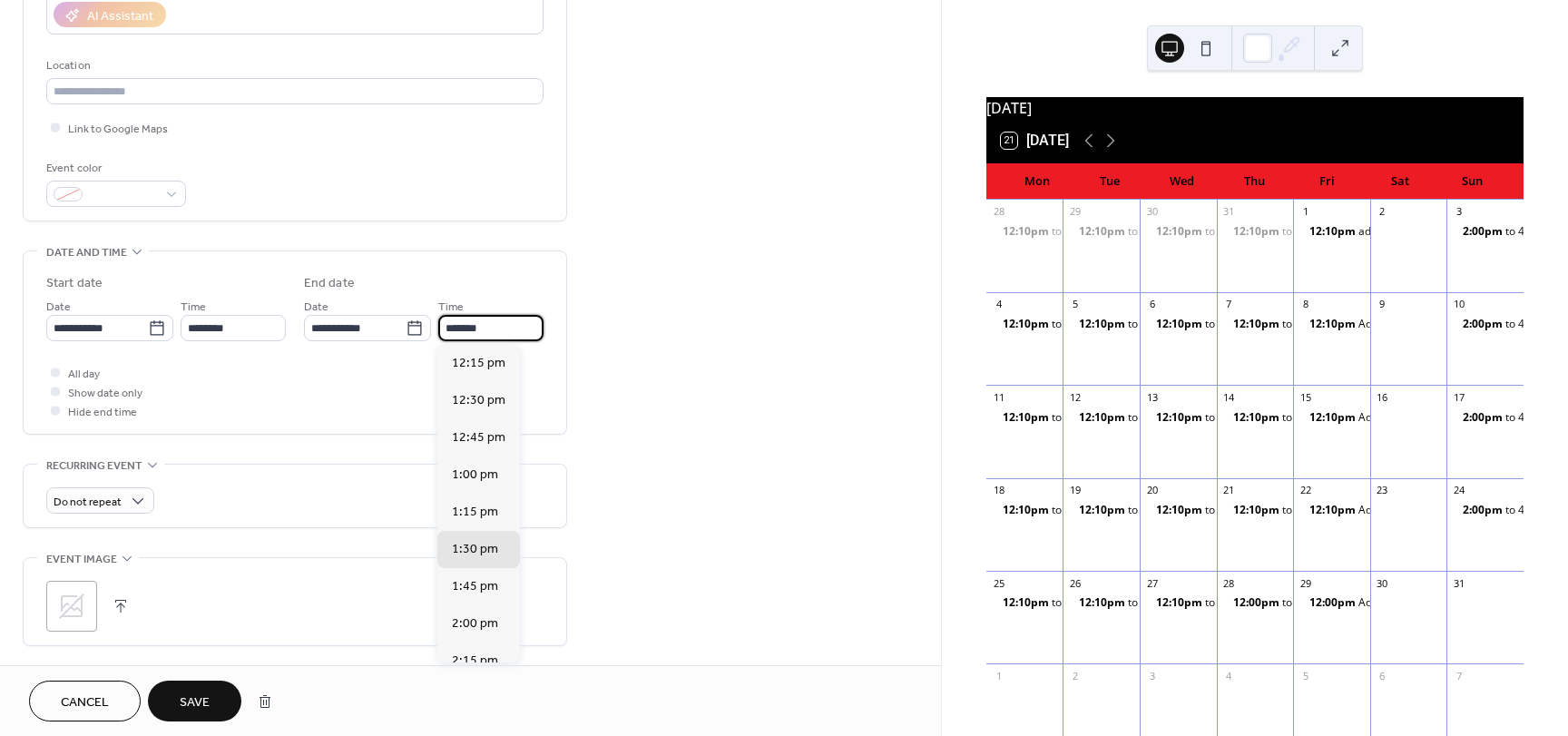 click on "*******" at bounding box center (491, 328) 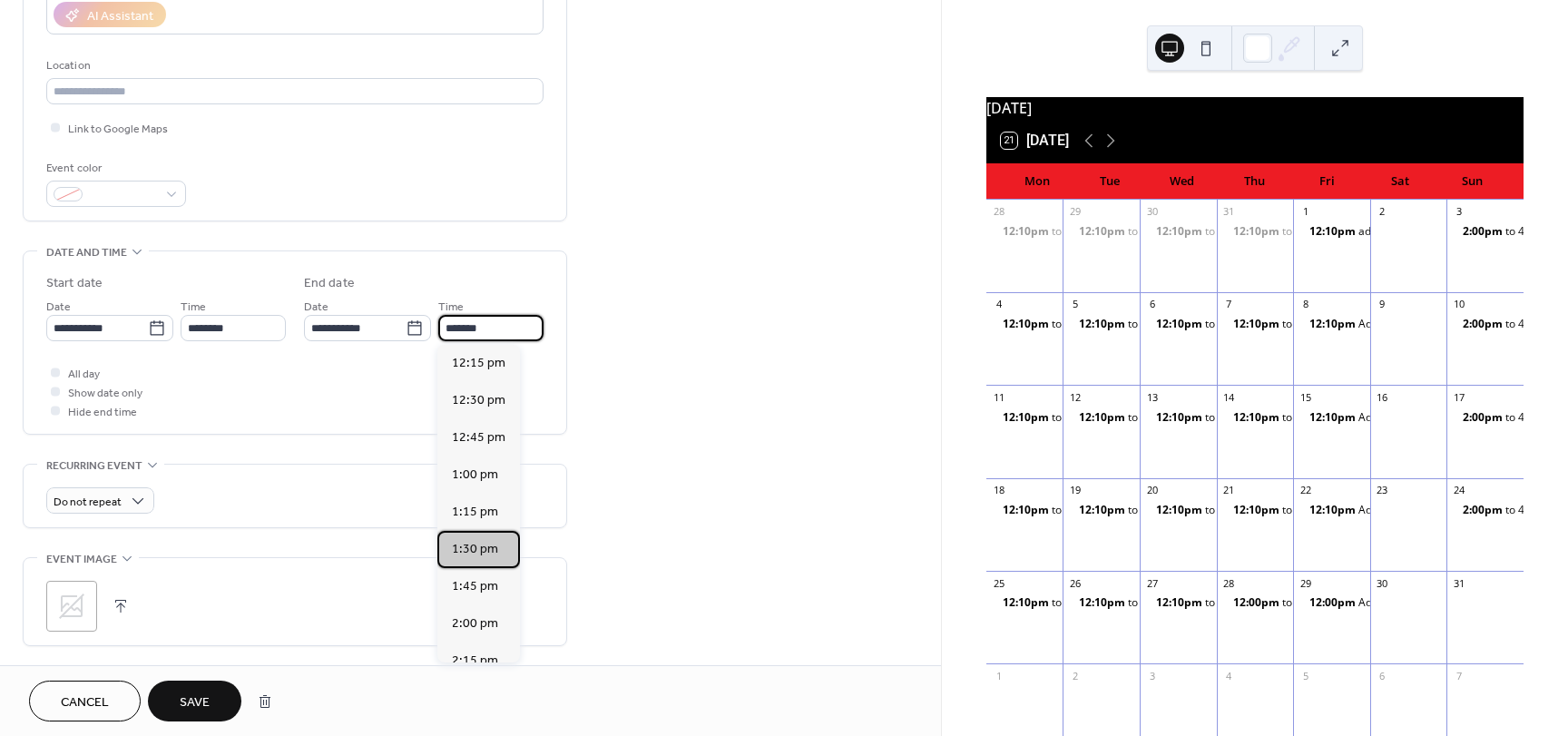 click on "1:30 pm" at bounding box center [475, 549] 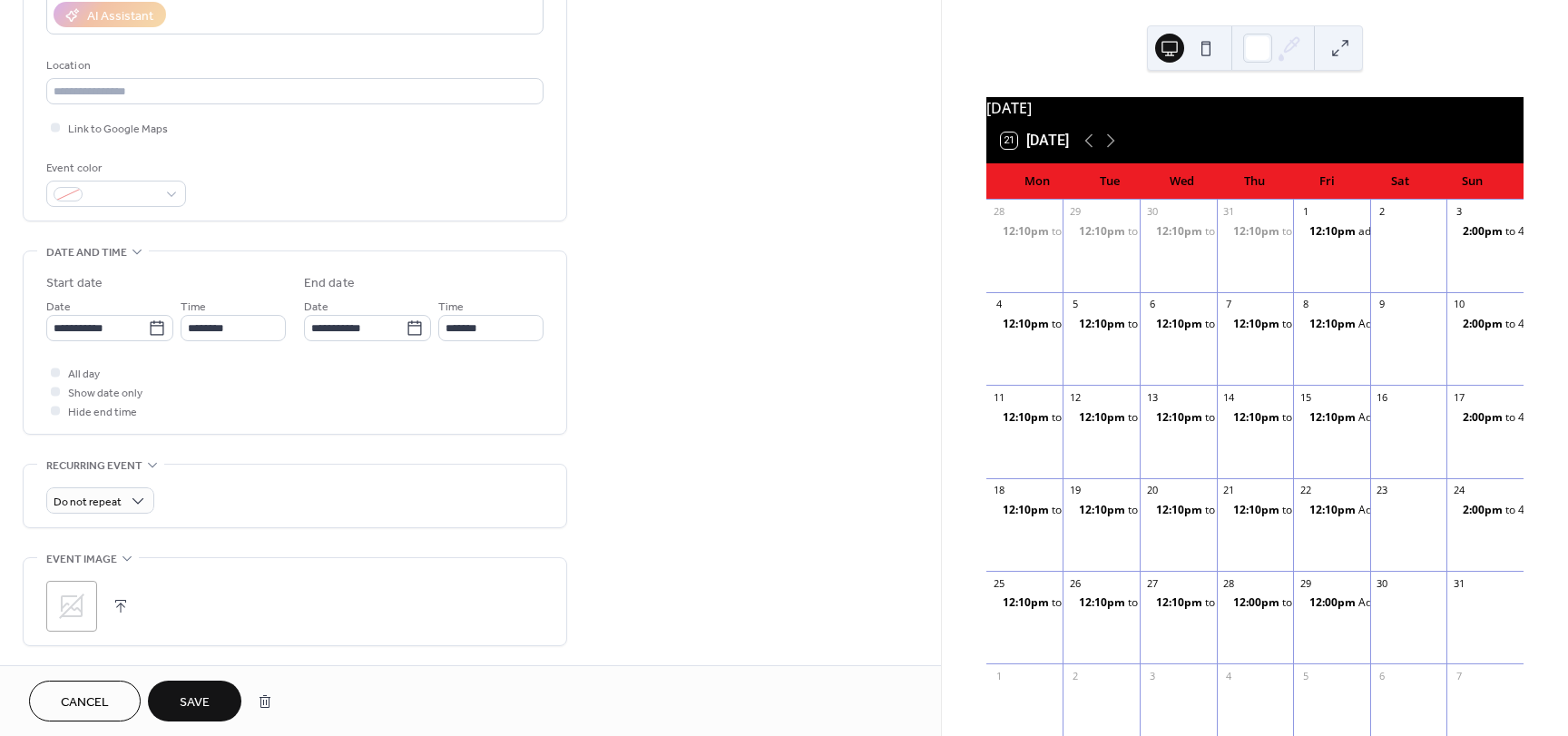 click on "Save" at bounding box center [194, 702] 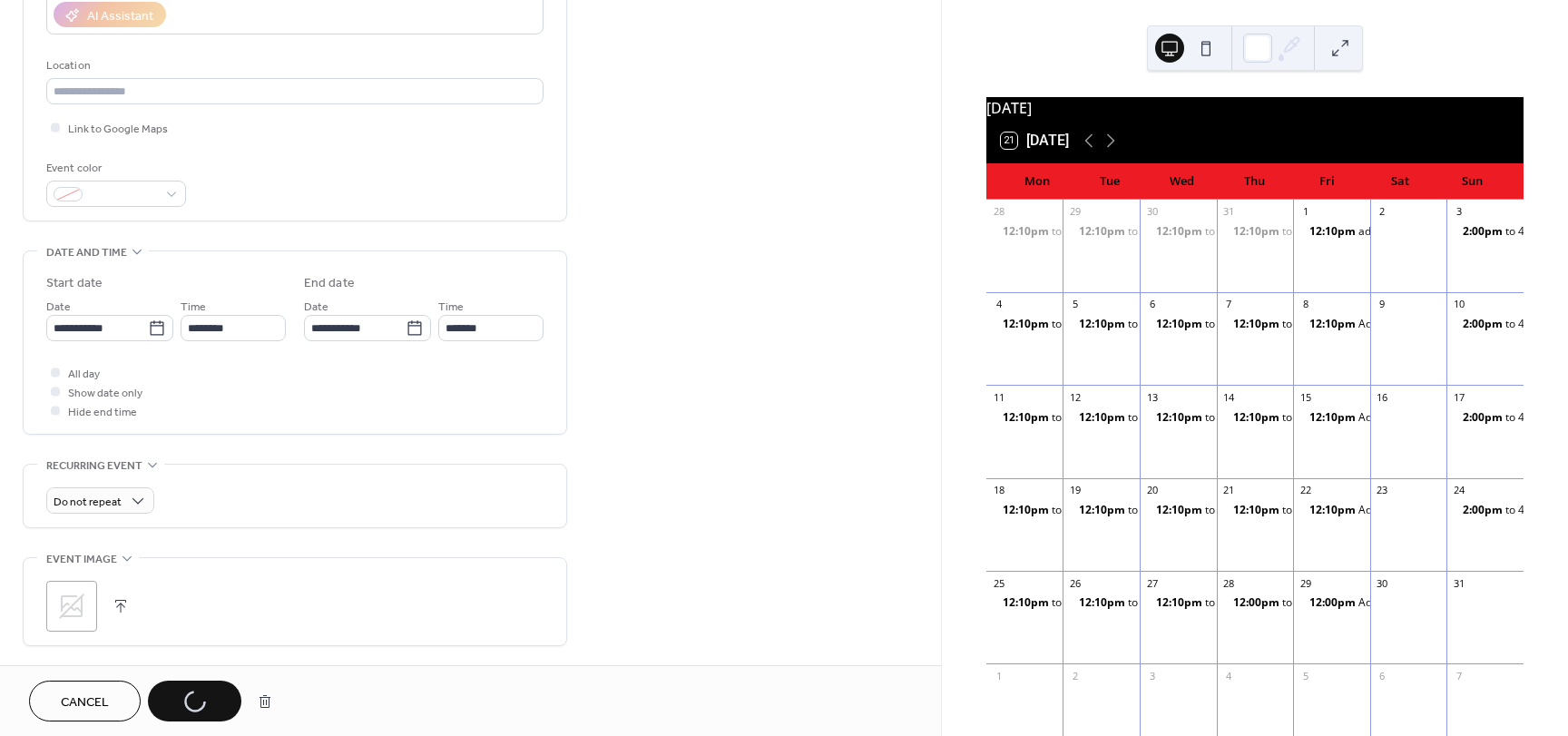 scroll, scrollTop: 431, scrollLeft: 0, axis: vertical 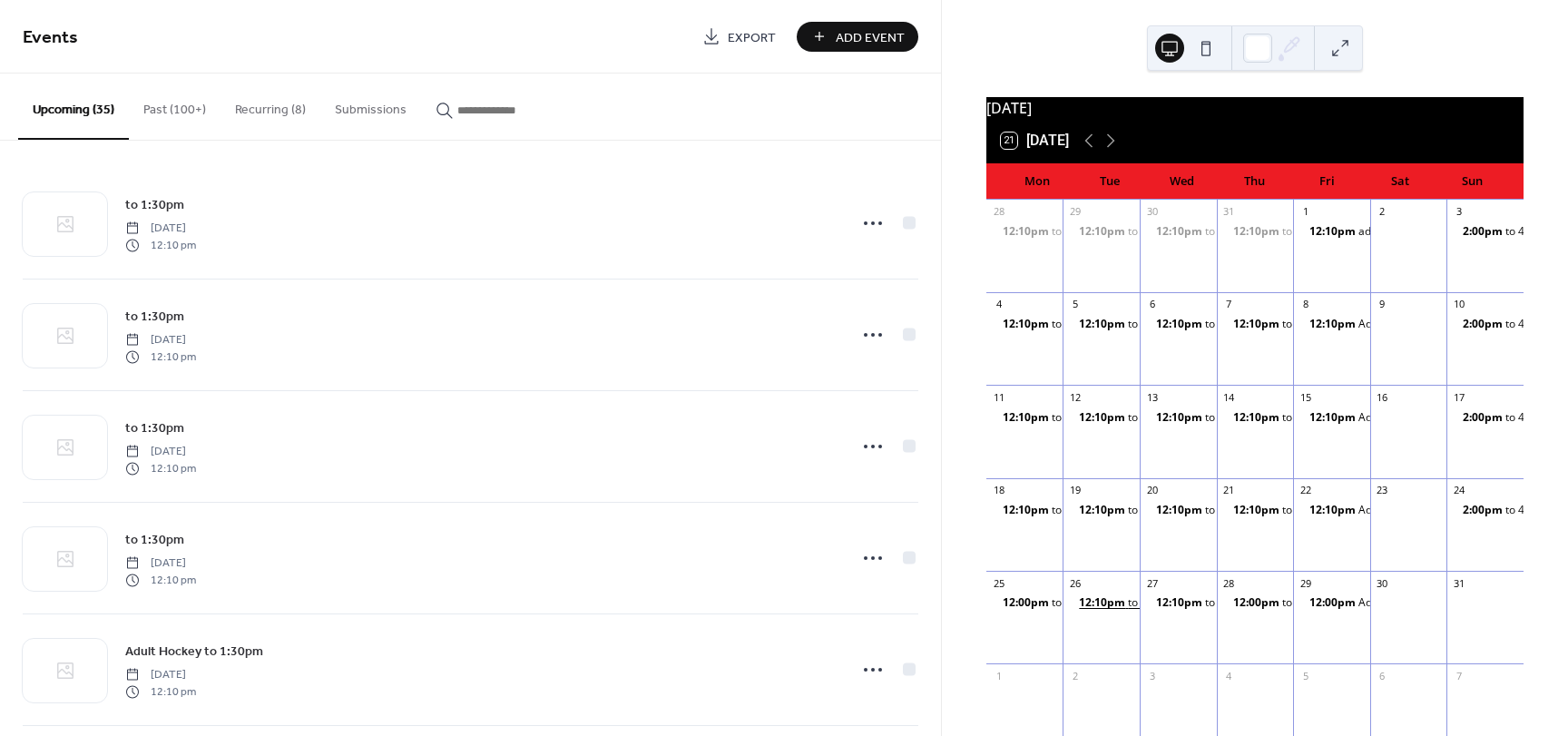 click on "12:10pm" at bounding box center [1103, 603] 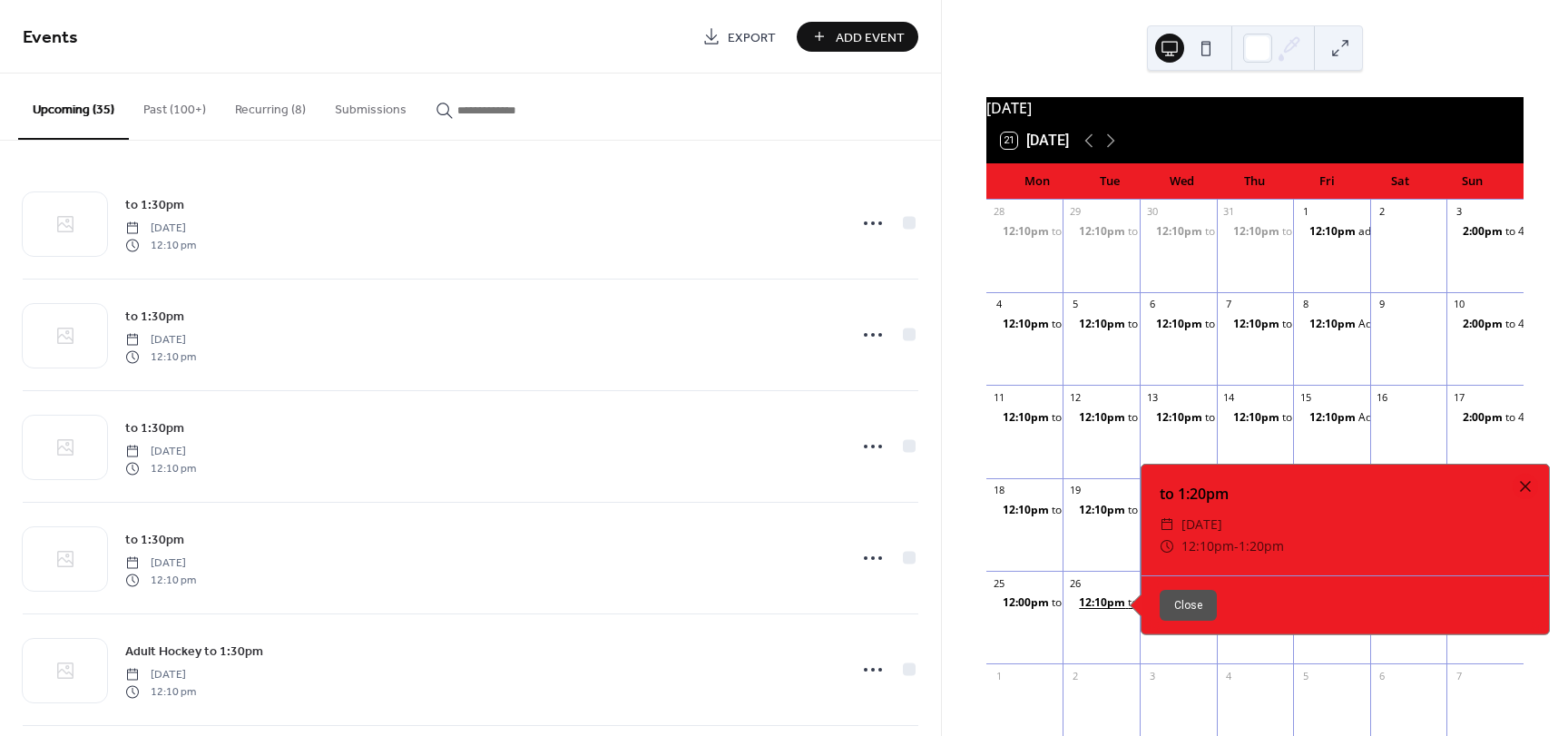click on "12:10pm" at bounding box center (1103, 603) 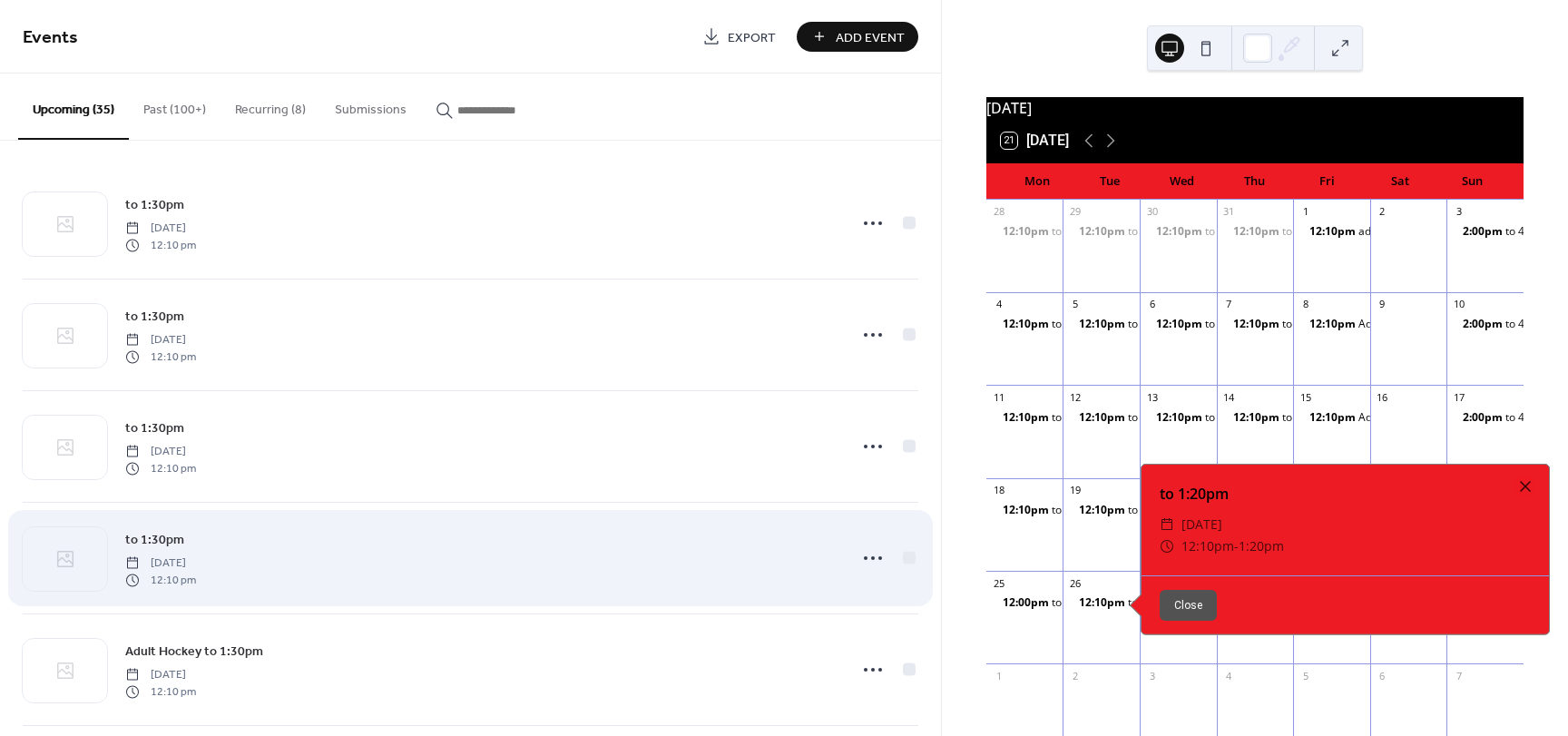 click on "to 1:30pm Thursday, July 24, 2025 12:10 pm" at bounding box center (470, 558) 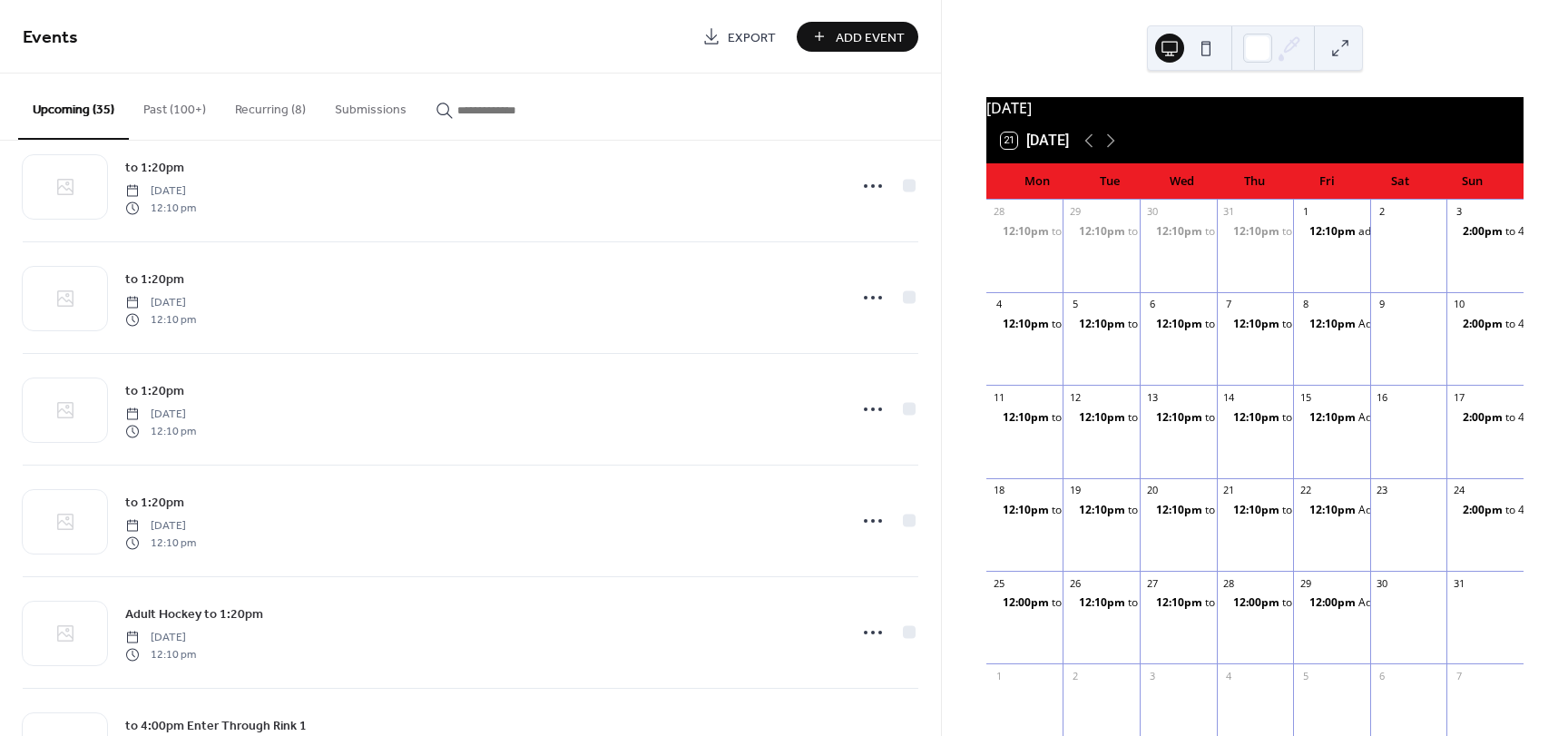 scroll, scrollTop: 2807, scrollLeft: 0, axis: vertical 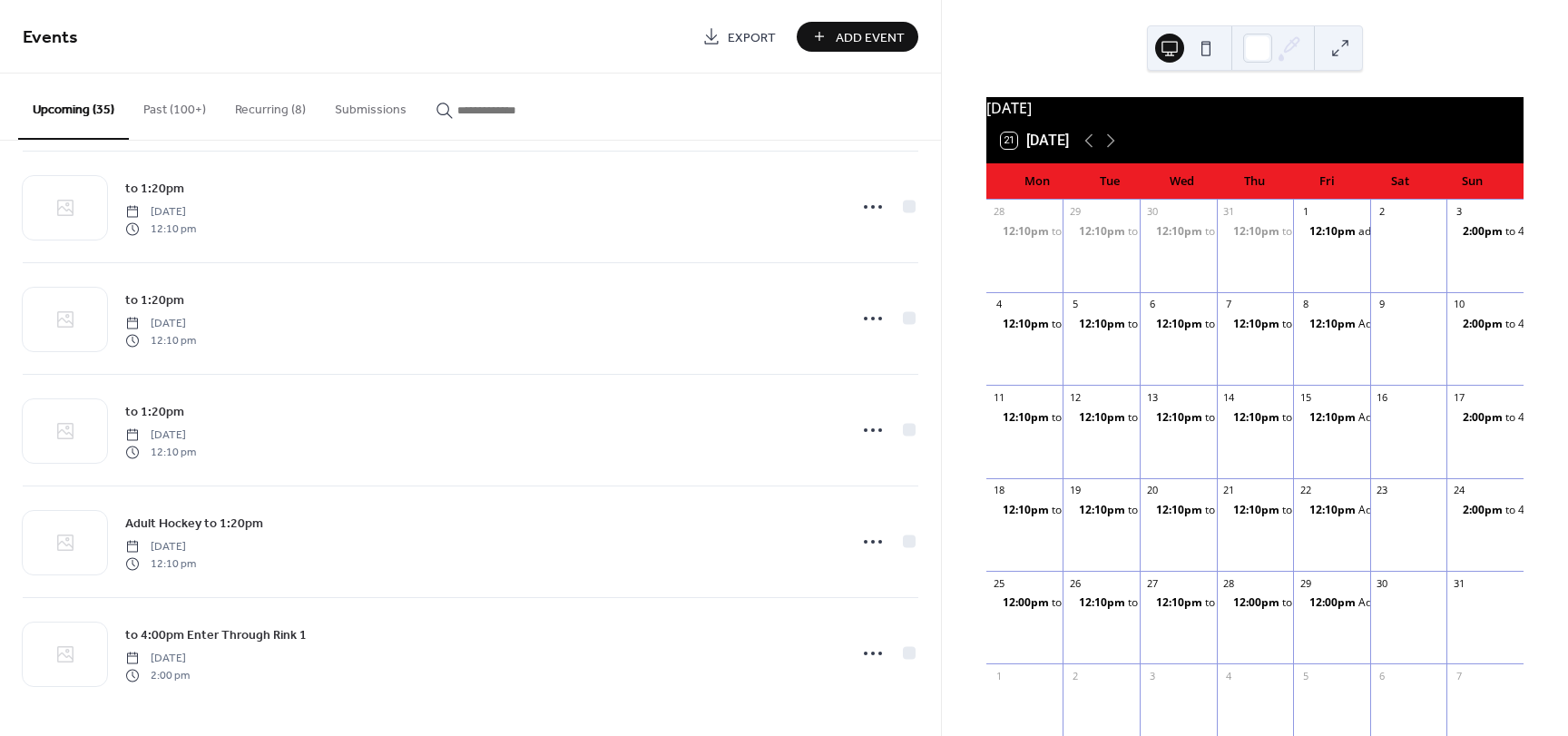click on "Events Export Add Event" at bounding box center [470, 36] 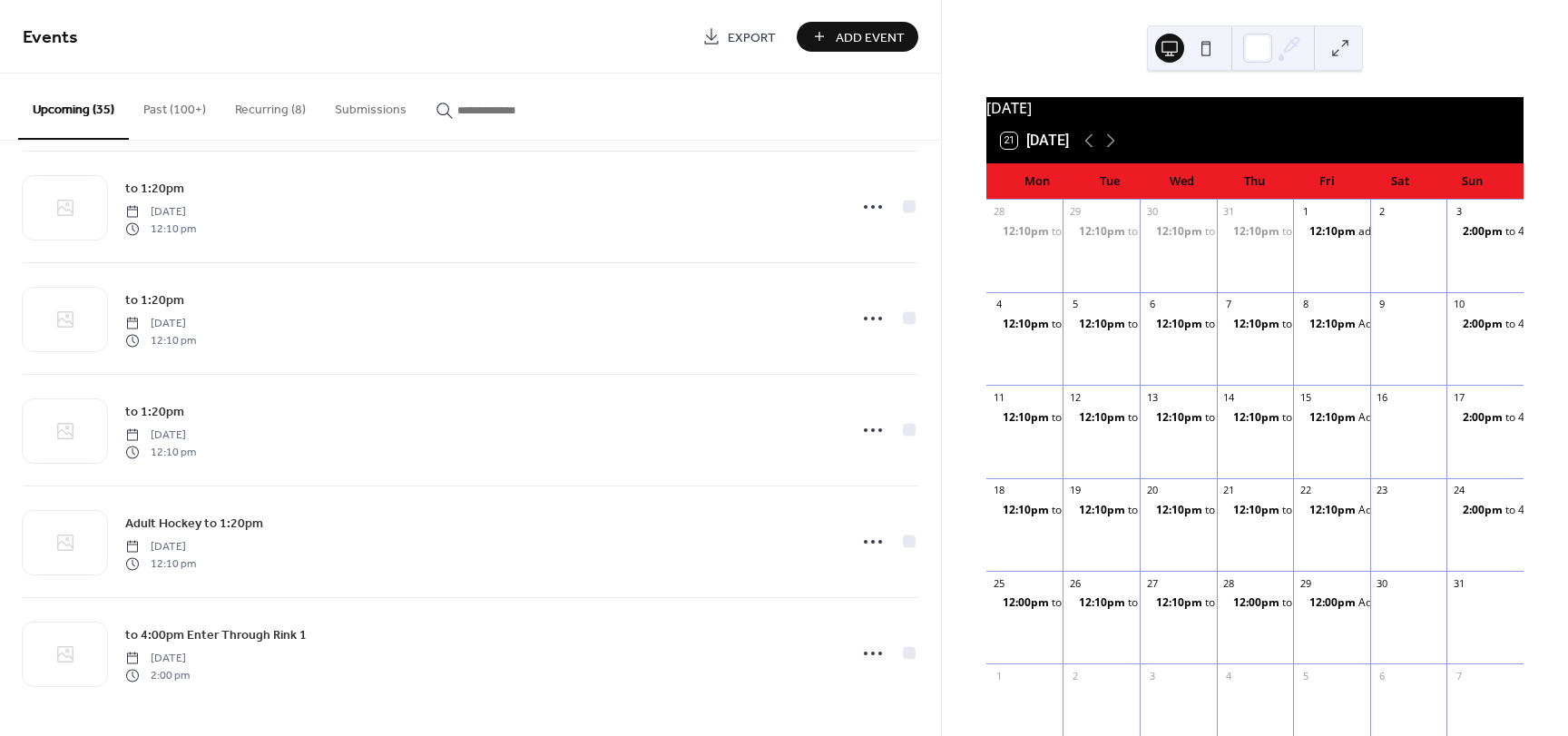 click at bounding box center [1340, 48] 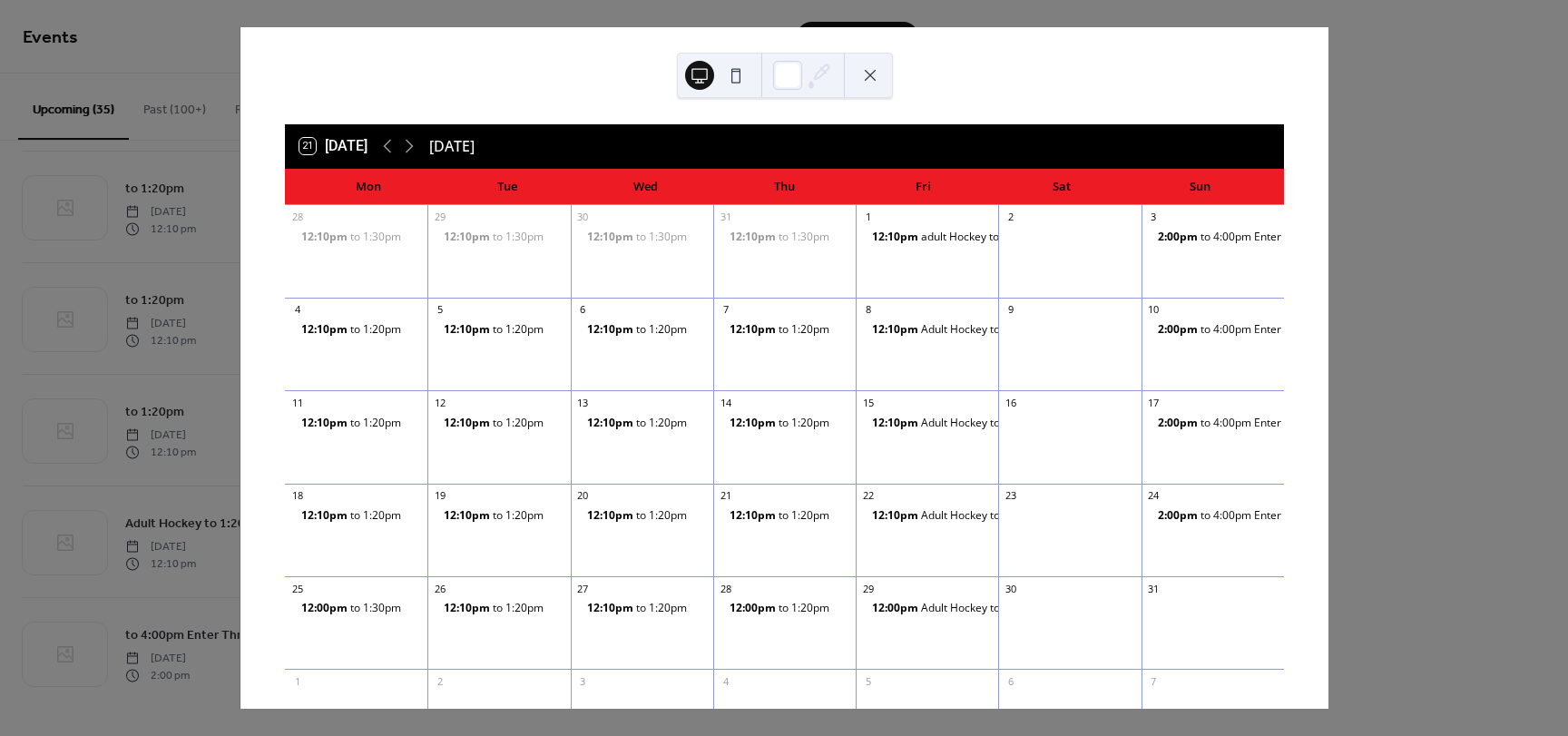 click at bounding box center (870, 75) 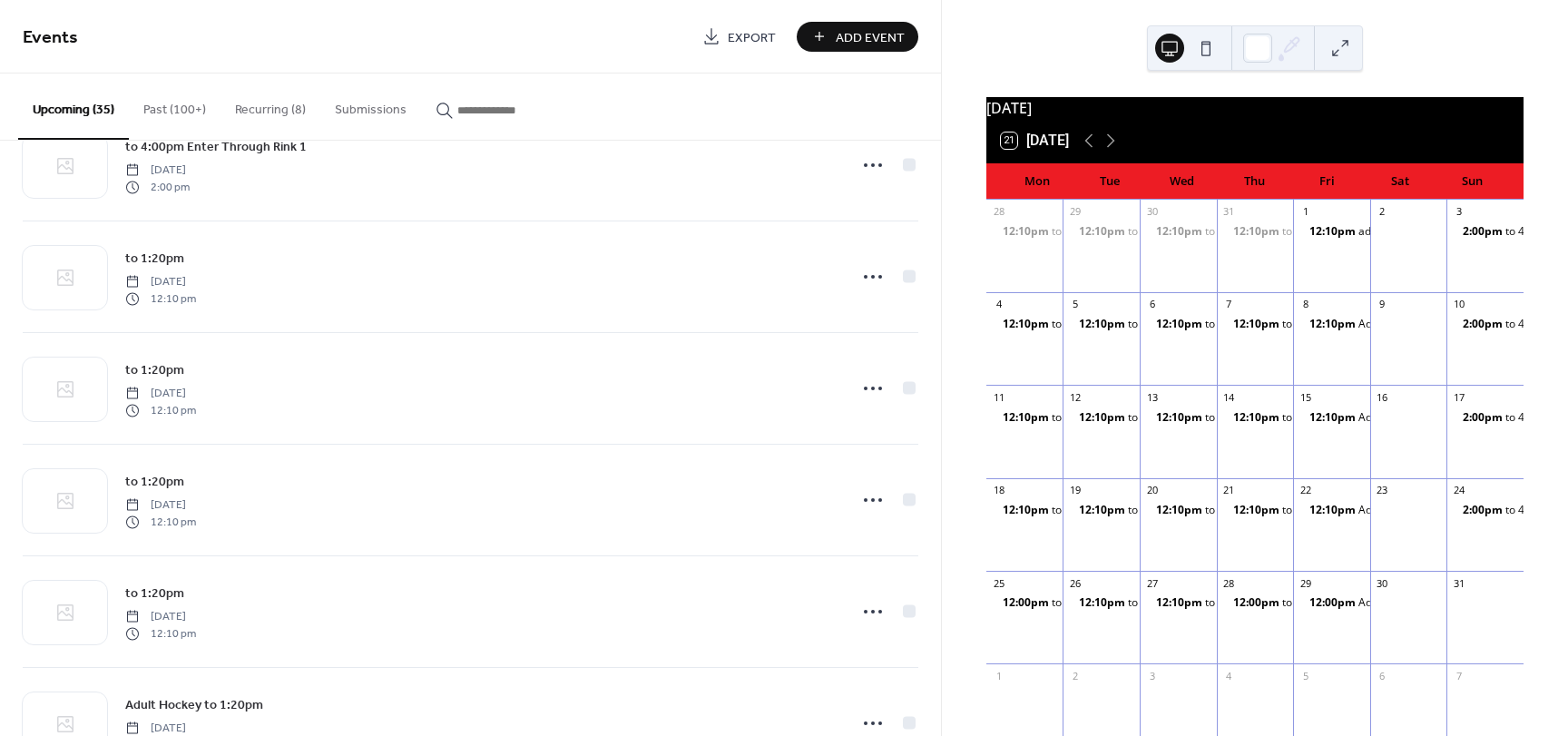 scroll, scrollTop: 2807, scrollLeft: 0, axis: vertical 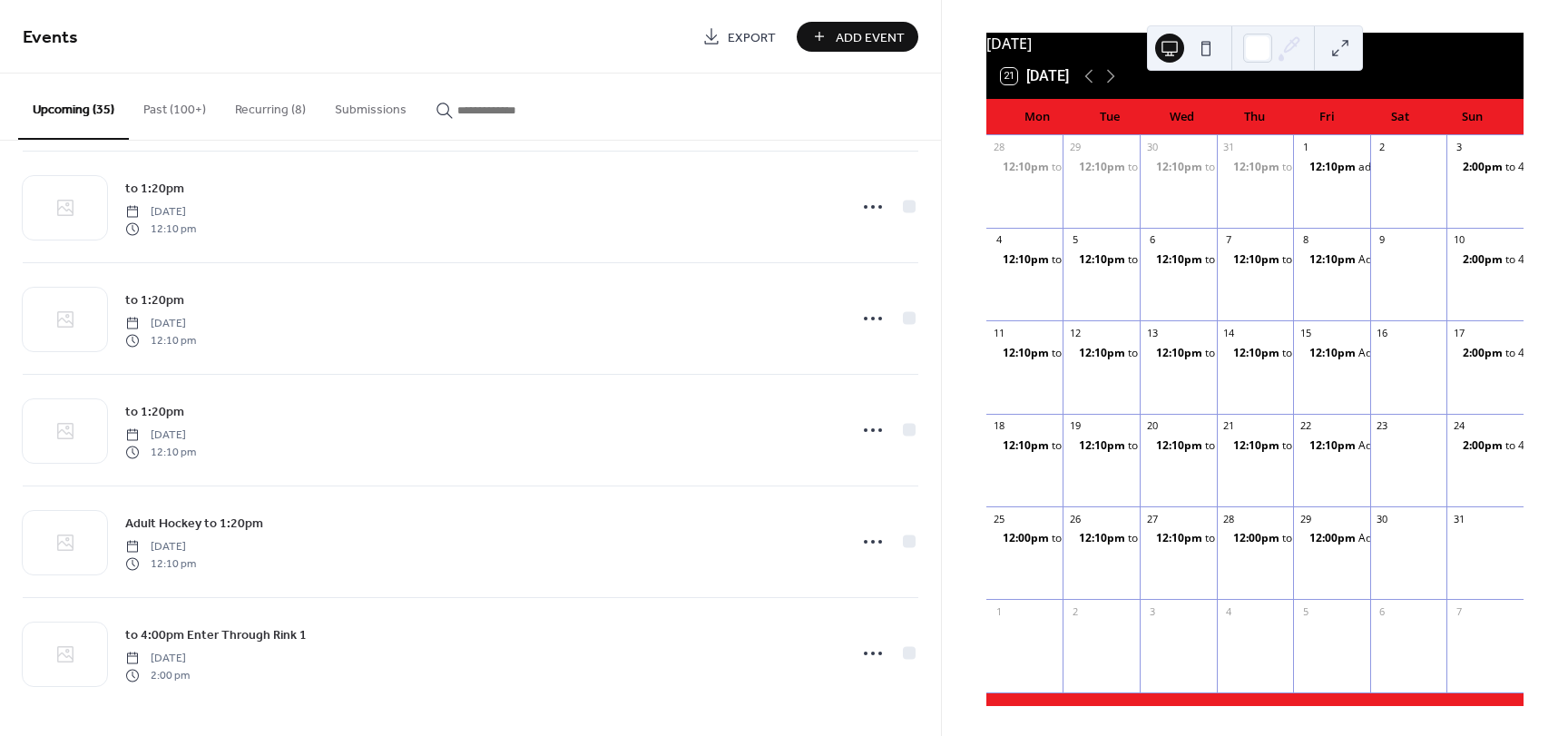 drag, startPoint x: 1120, startPoint y: 541, endPoint x: 738, endPoint y: 104, distance: 580.42484 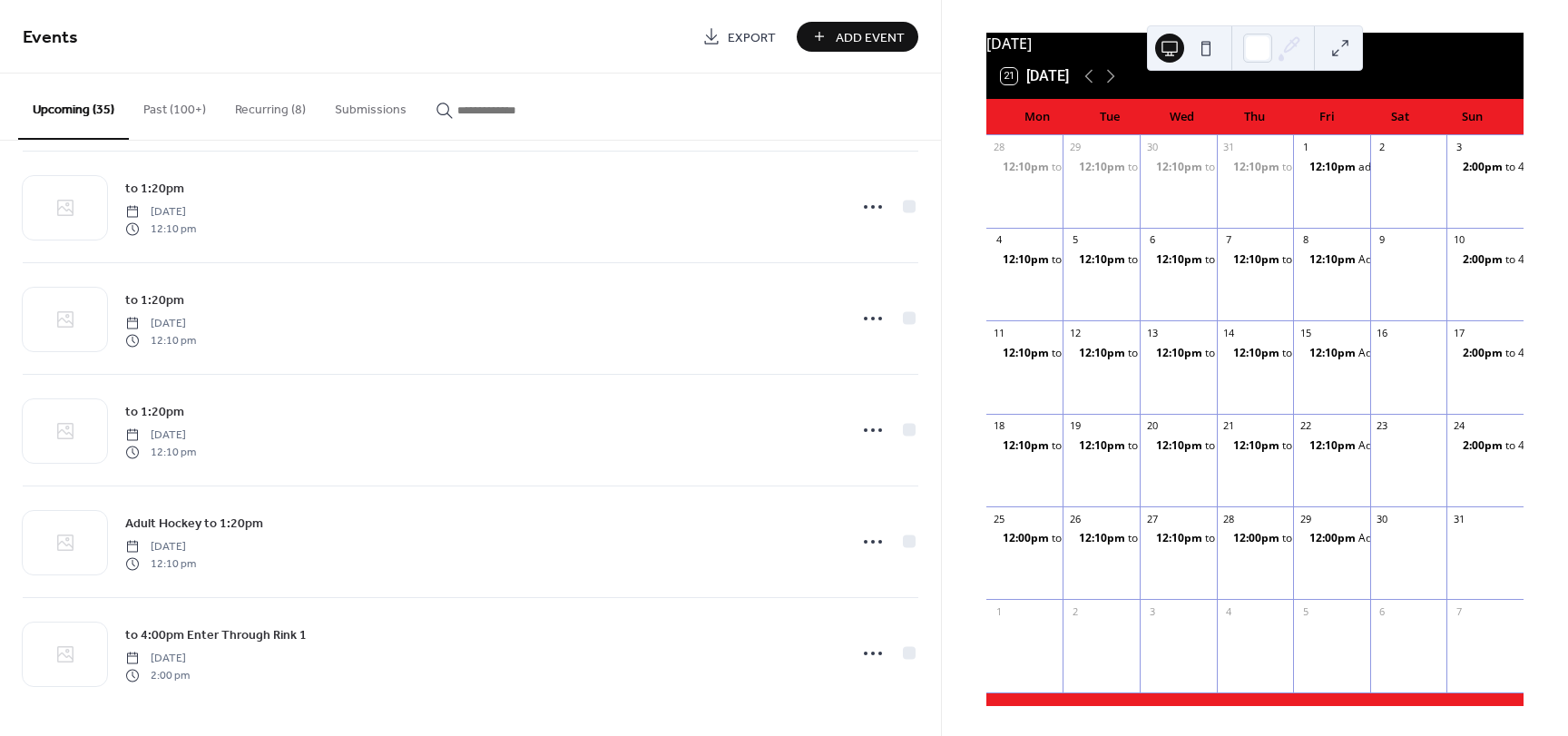 click on "Upcoming (35)" at bounding box center (74, 106) 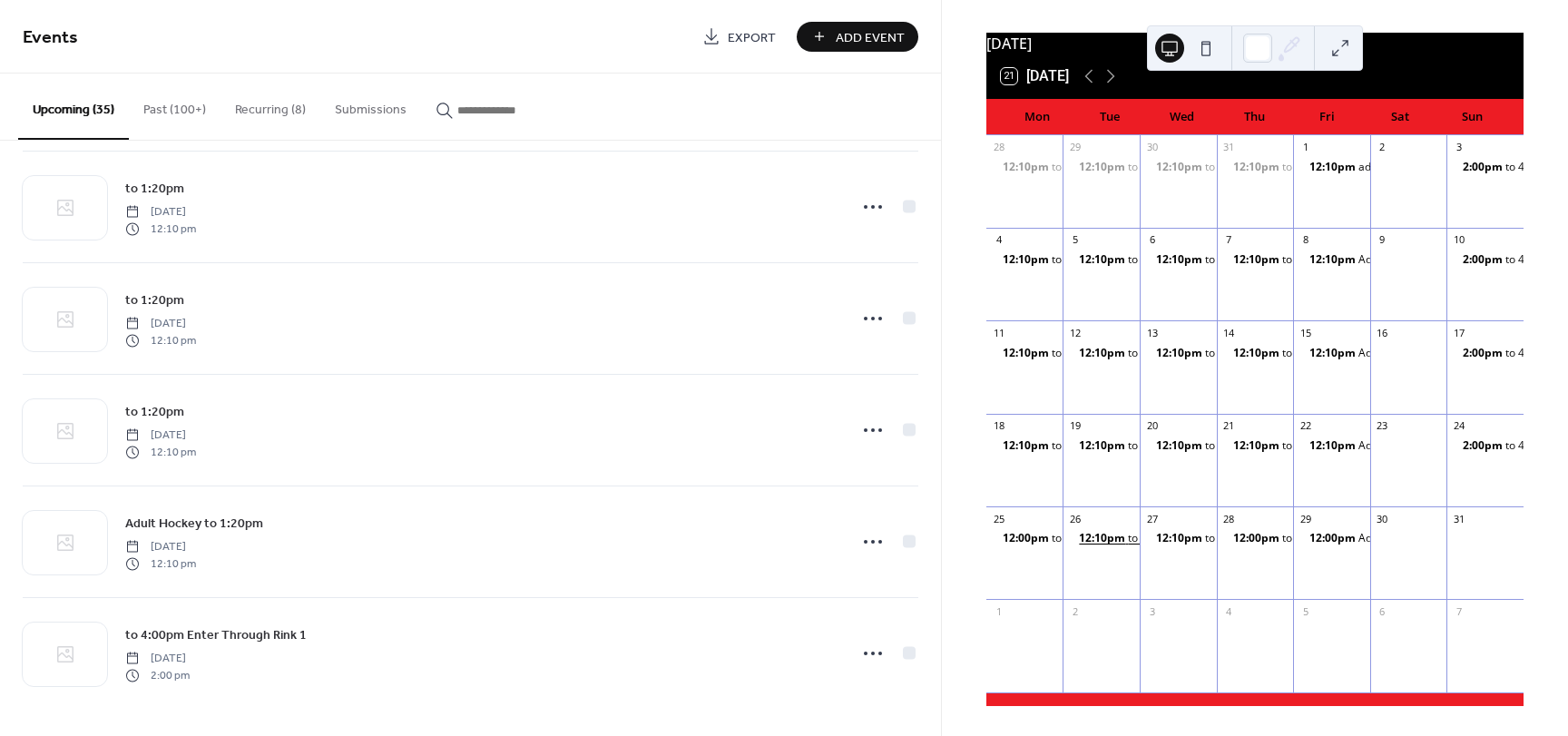 click on "12:10pm" at bounding box center [1103, 538] 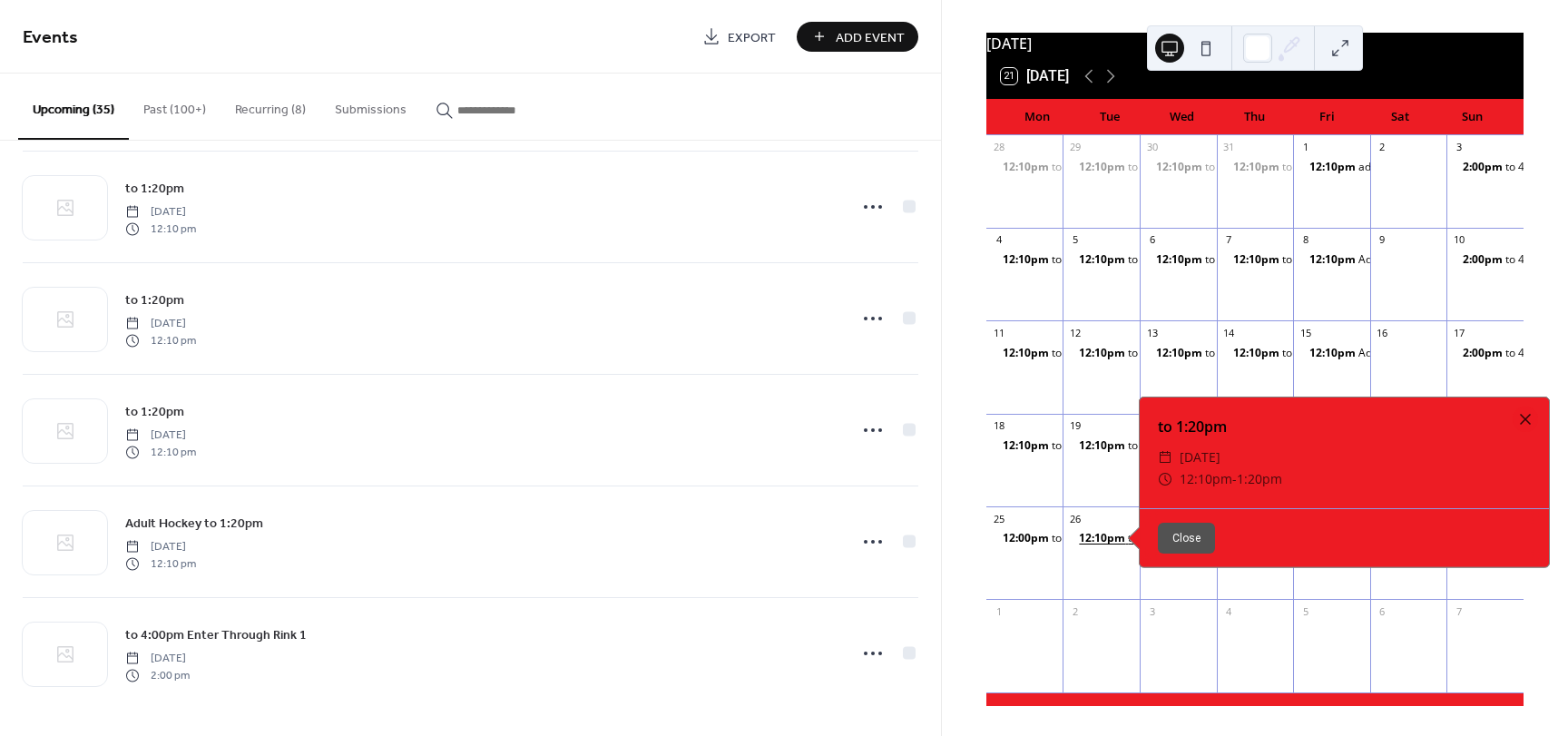 click on "12:10pm" at bounding box center [1103, 538] 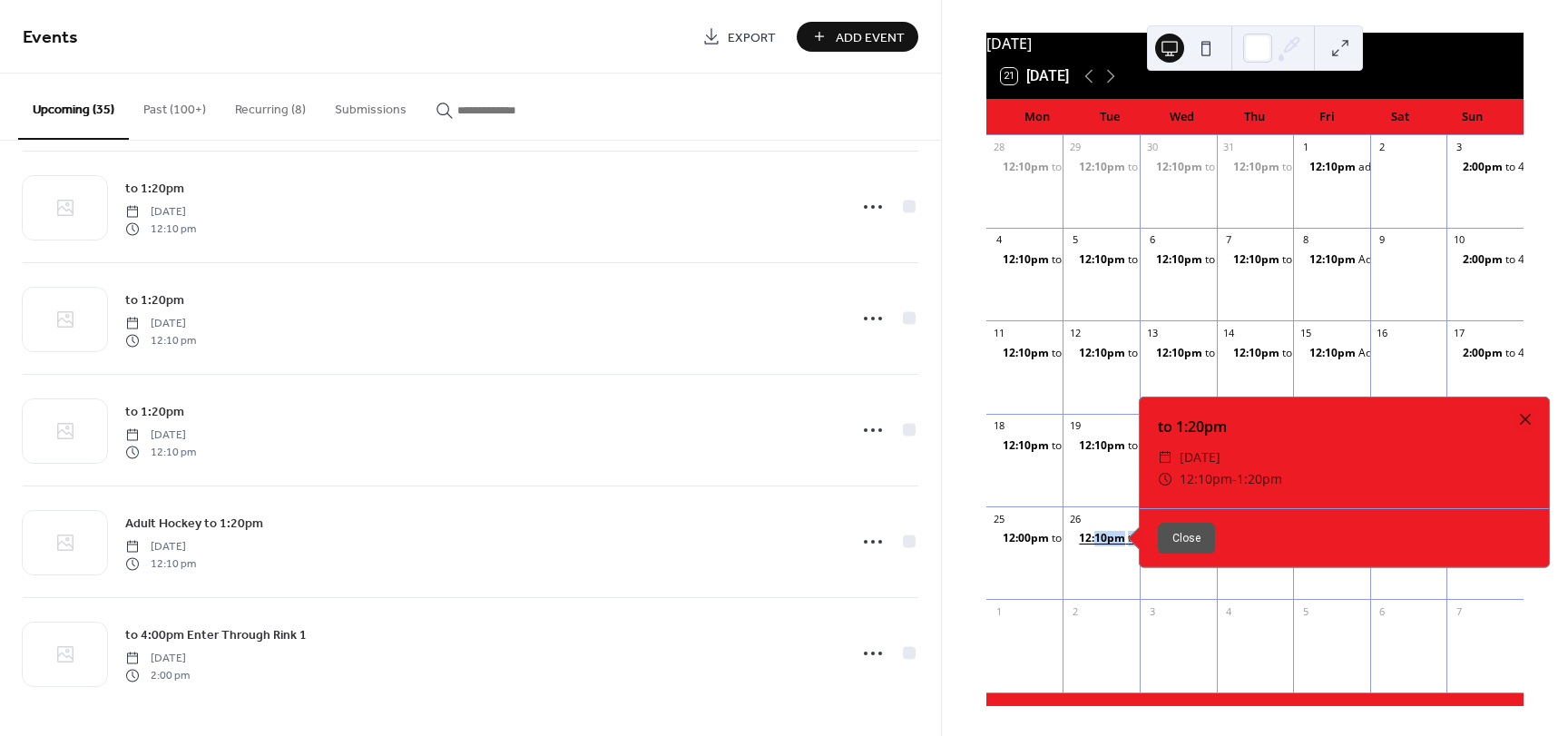 click on "12:10pm" at bounding box center [1103, 538] 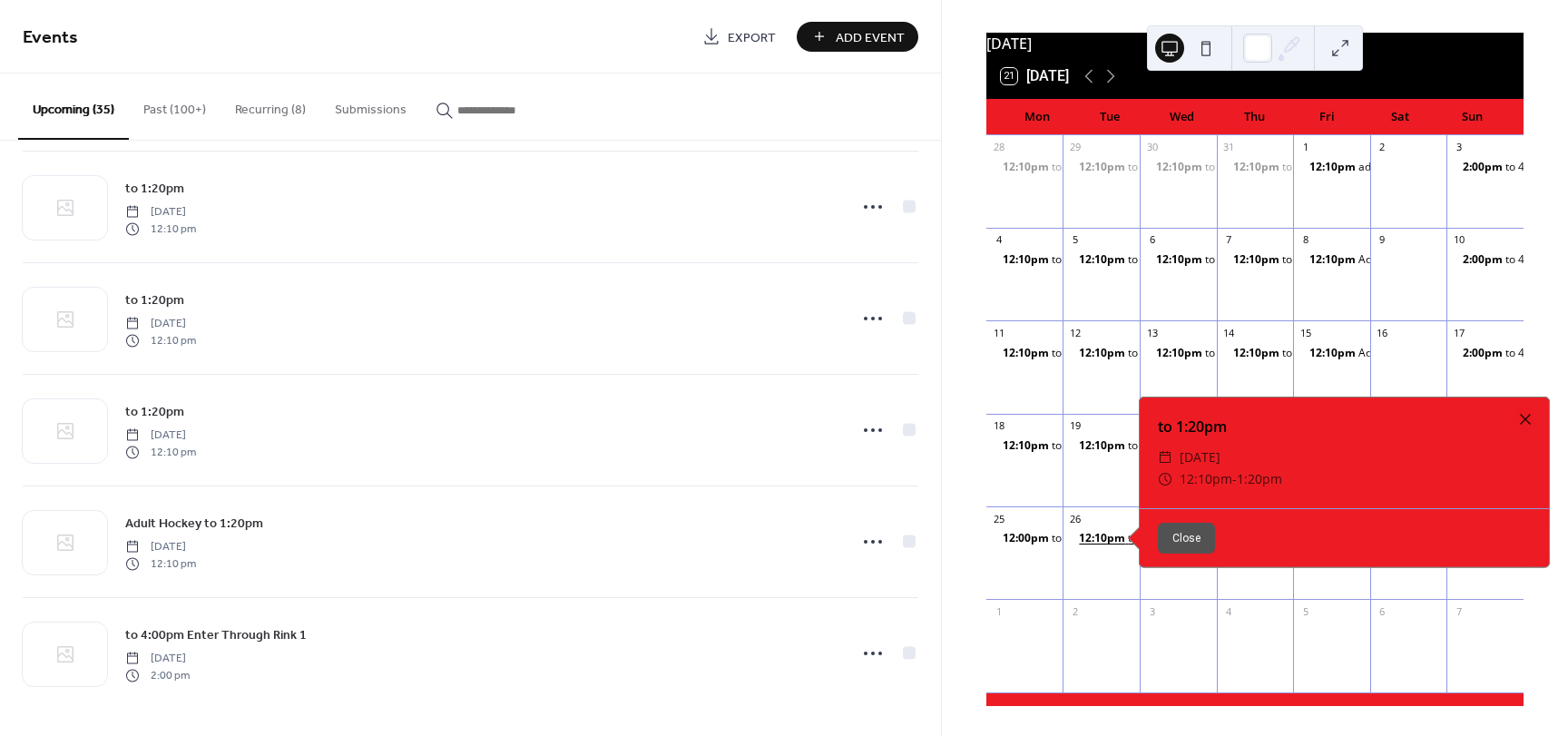 click on "12:10pm" at bounding box center (1103, 538) 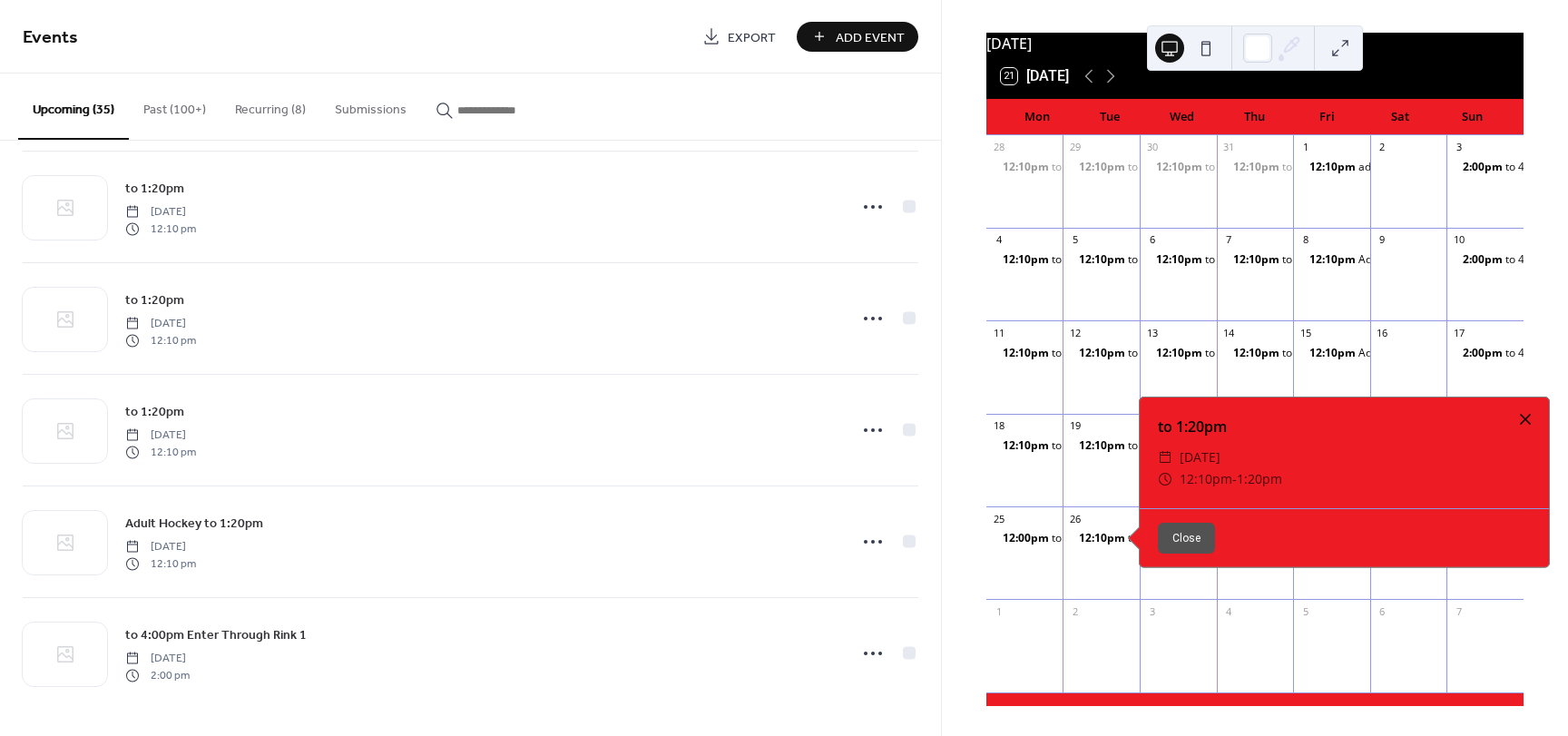 click at bounding box center [1525, 419] 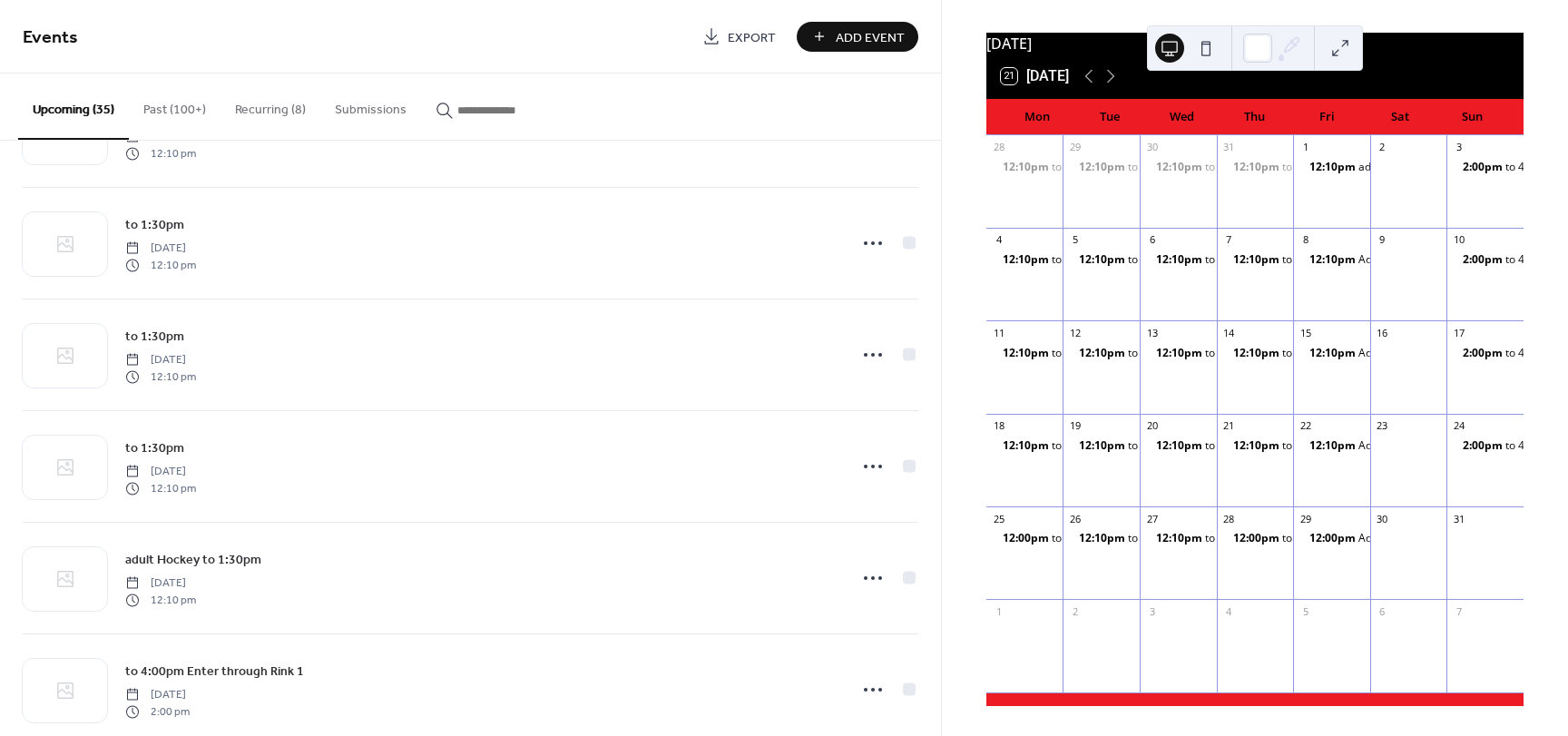 scroll, scrollTop: 0, scrollLeft: 0, axis: both 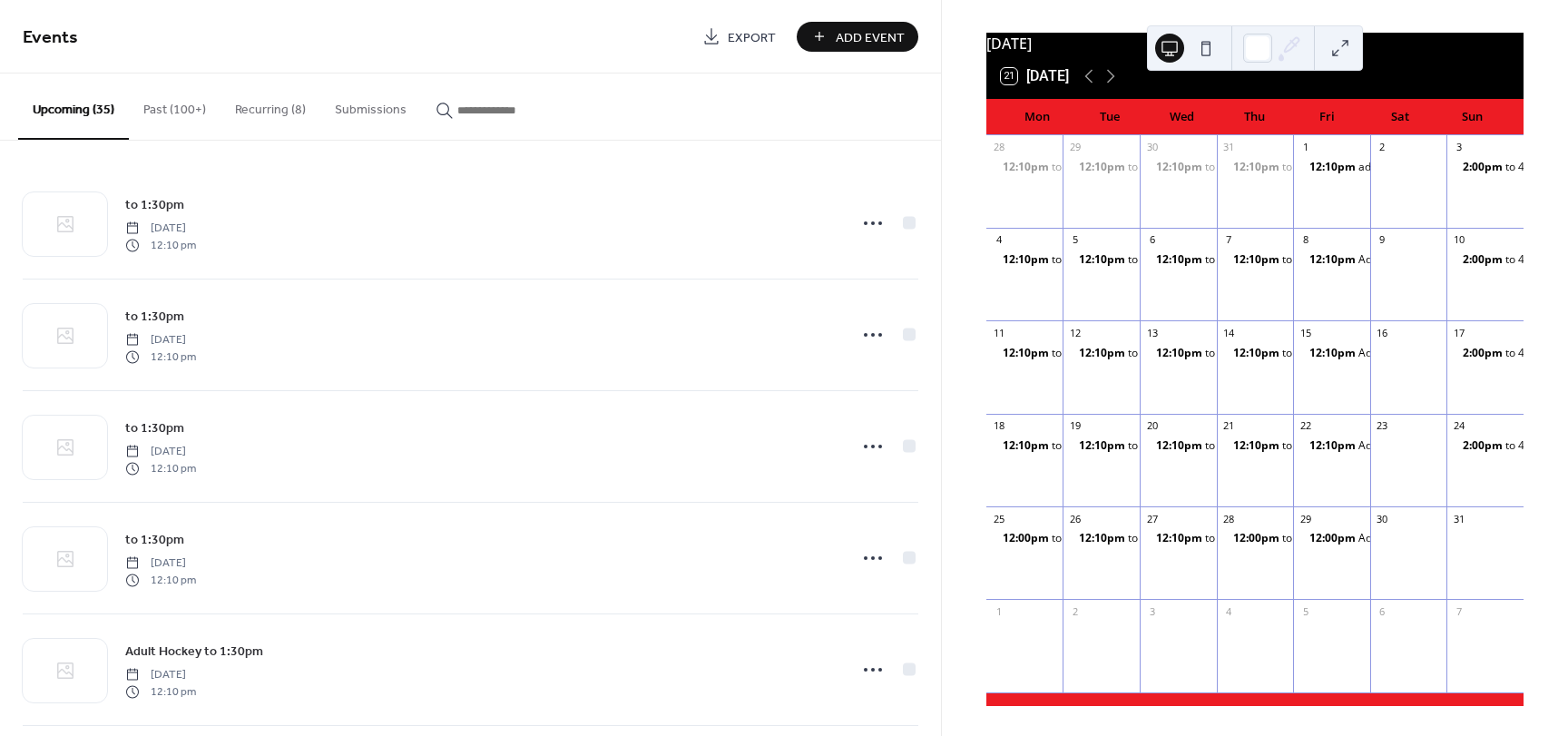 click on "Upcoming (35)" at bounding box center [74, 106] 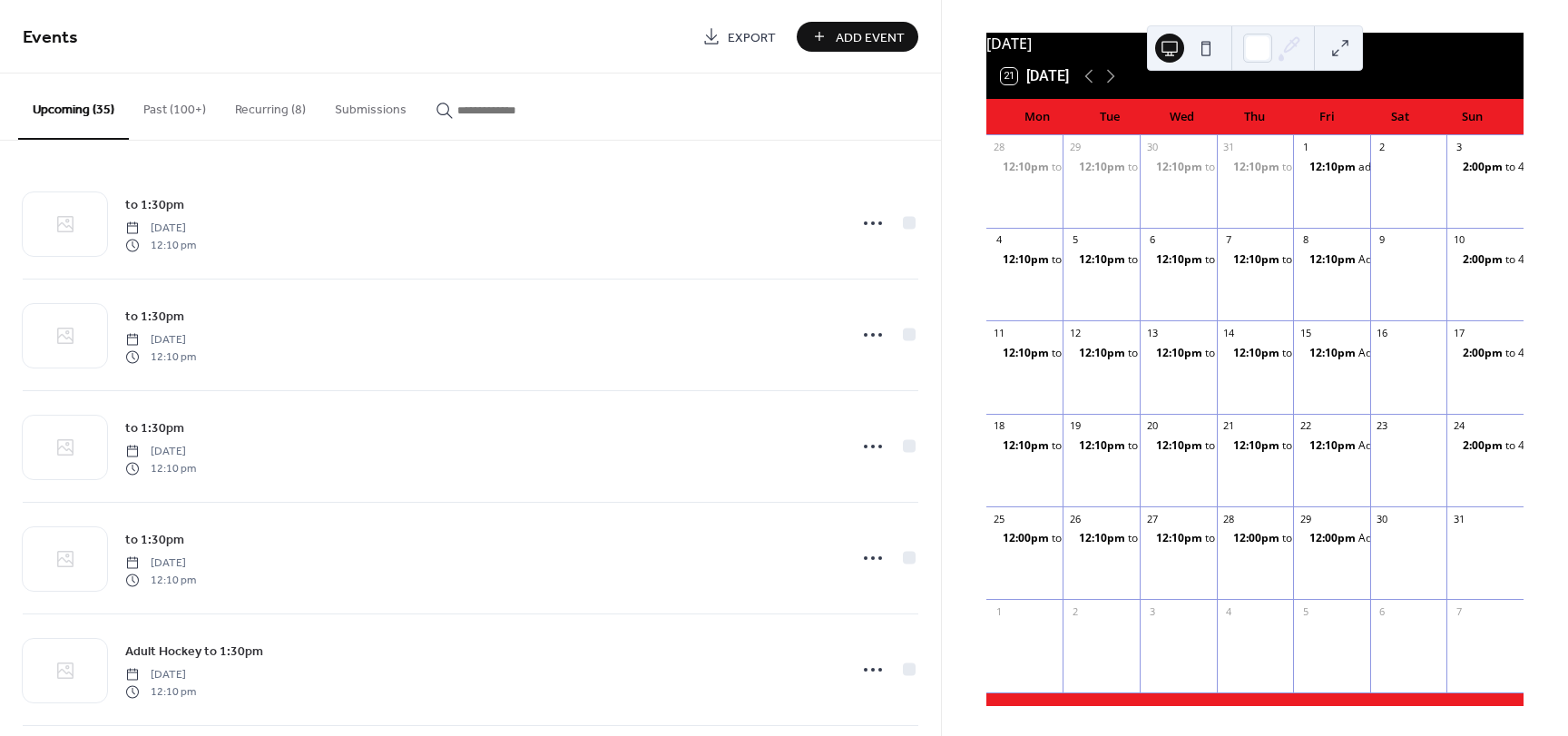 drag, startPoint x: 101, startPoint y: 104, endPoint x: 64, endPoint y: 109, distance: 37.336309 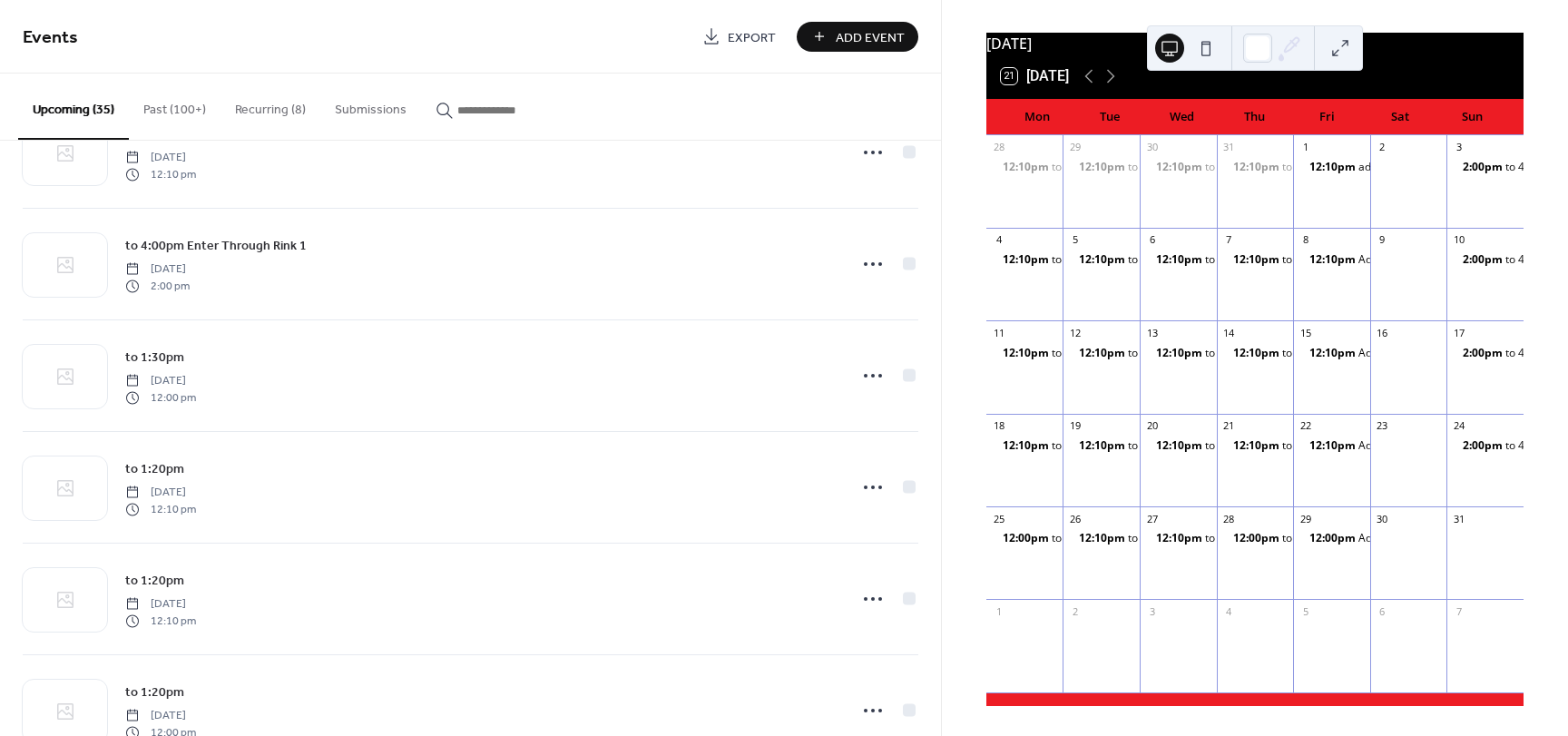 scroll, scrollTop: 3214, scrollLeft: 0, axis: vertical 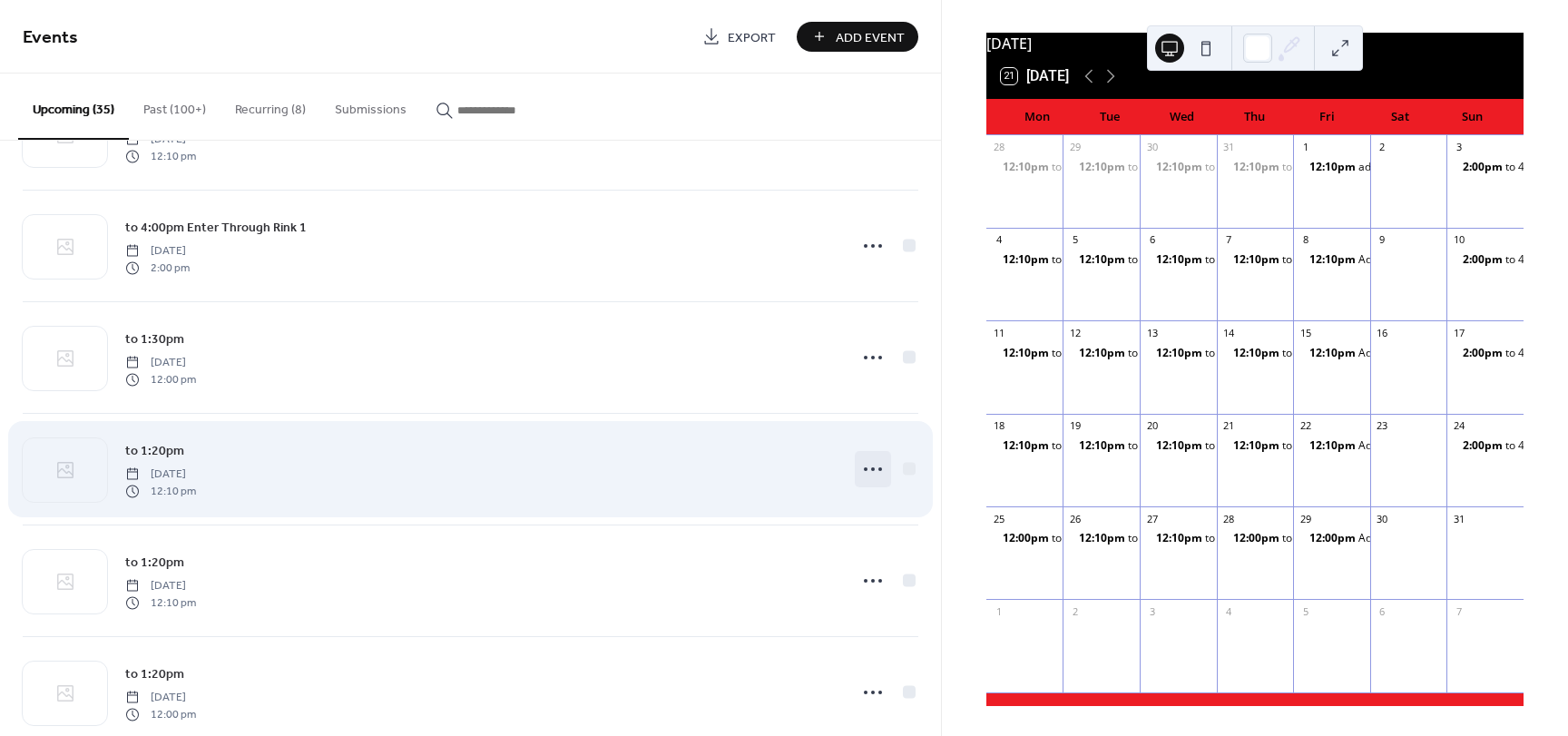 click 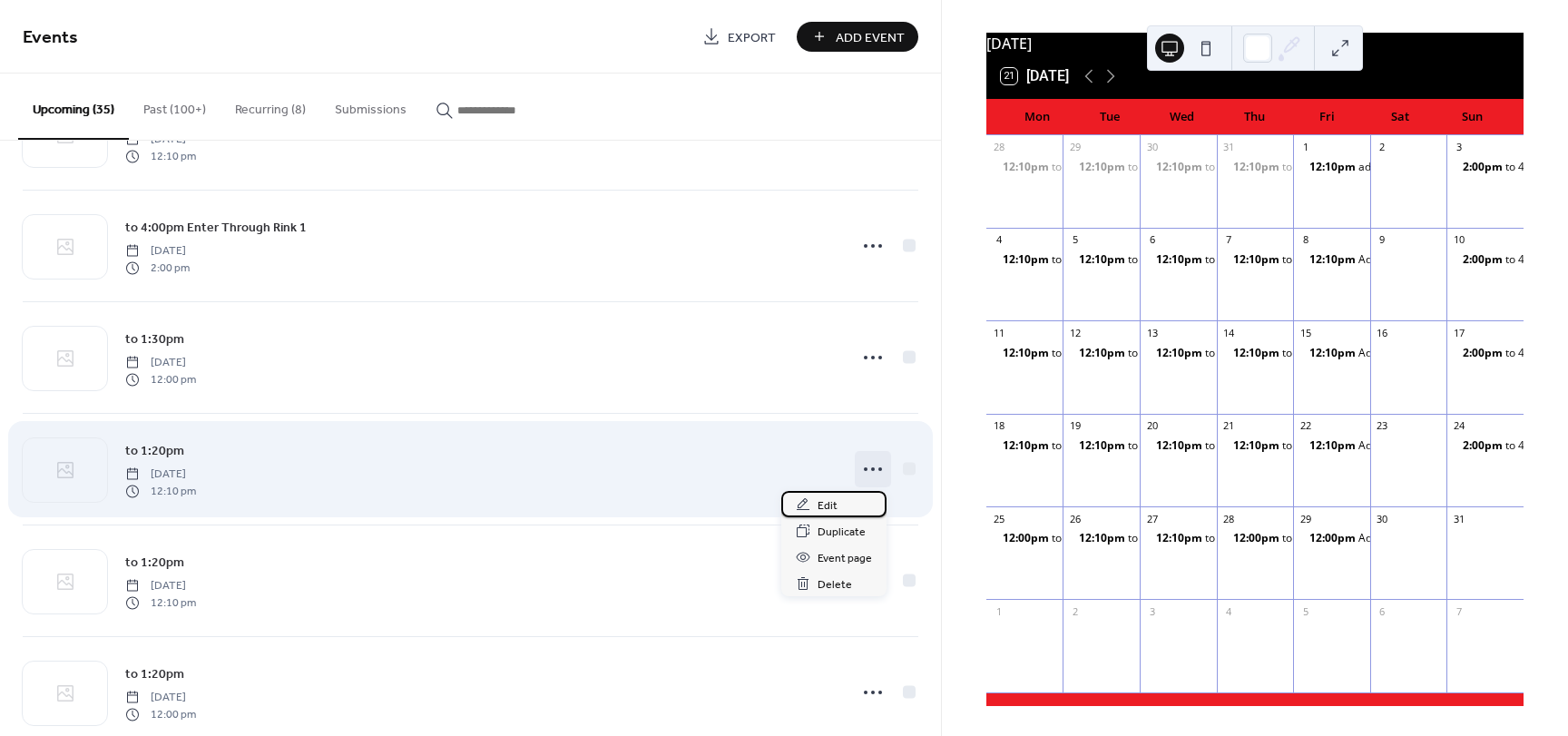 click on "Edit" at bounding box center [828, 505] 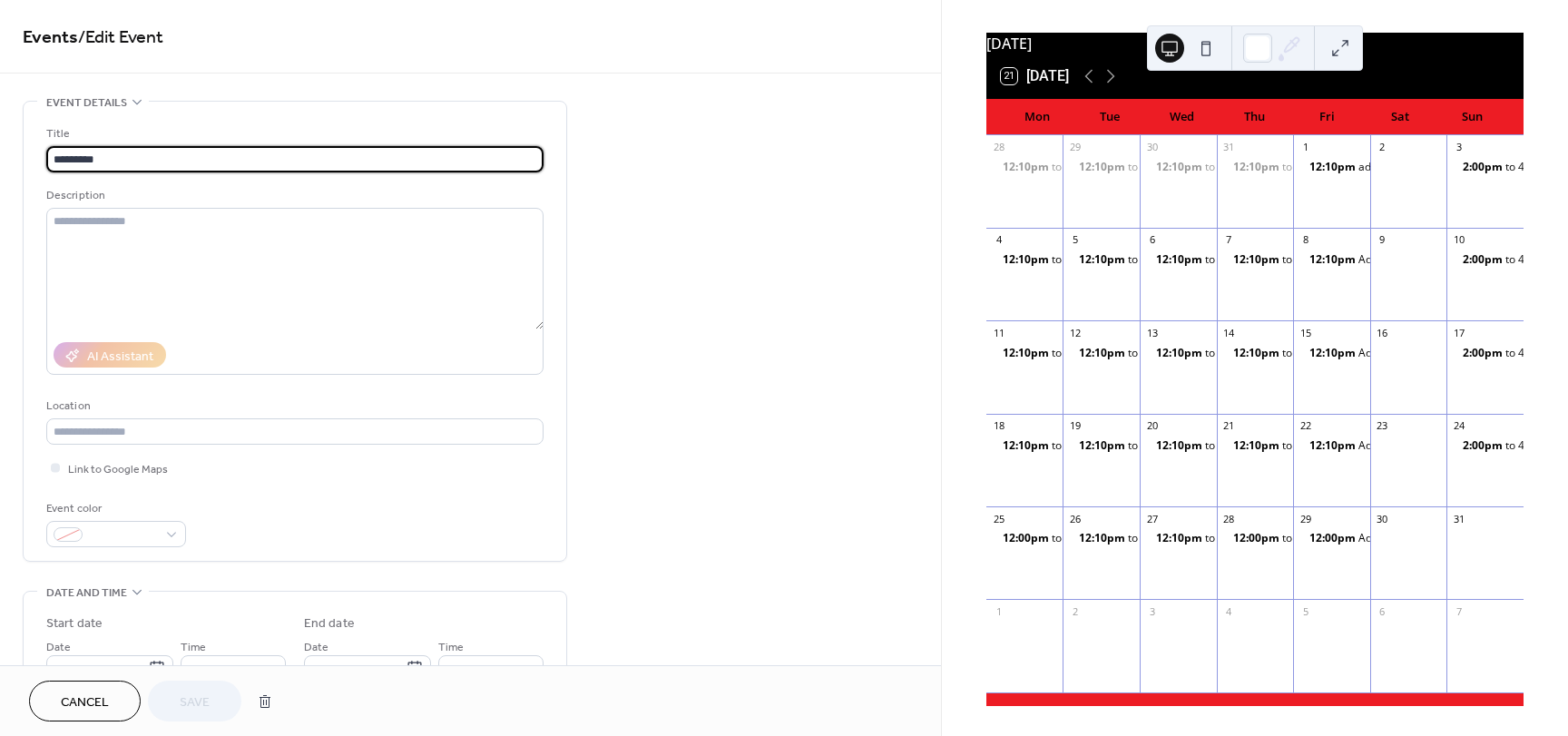 click on "*********" at bounding box center [295, 159] 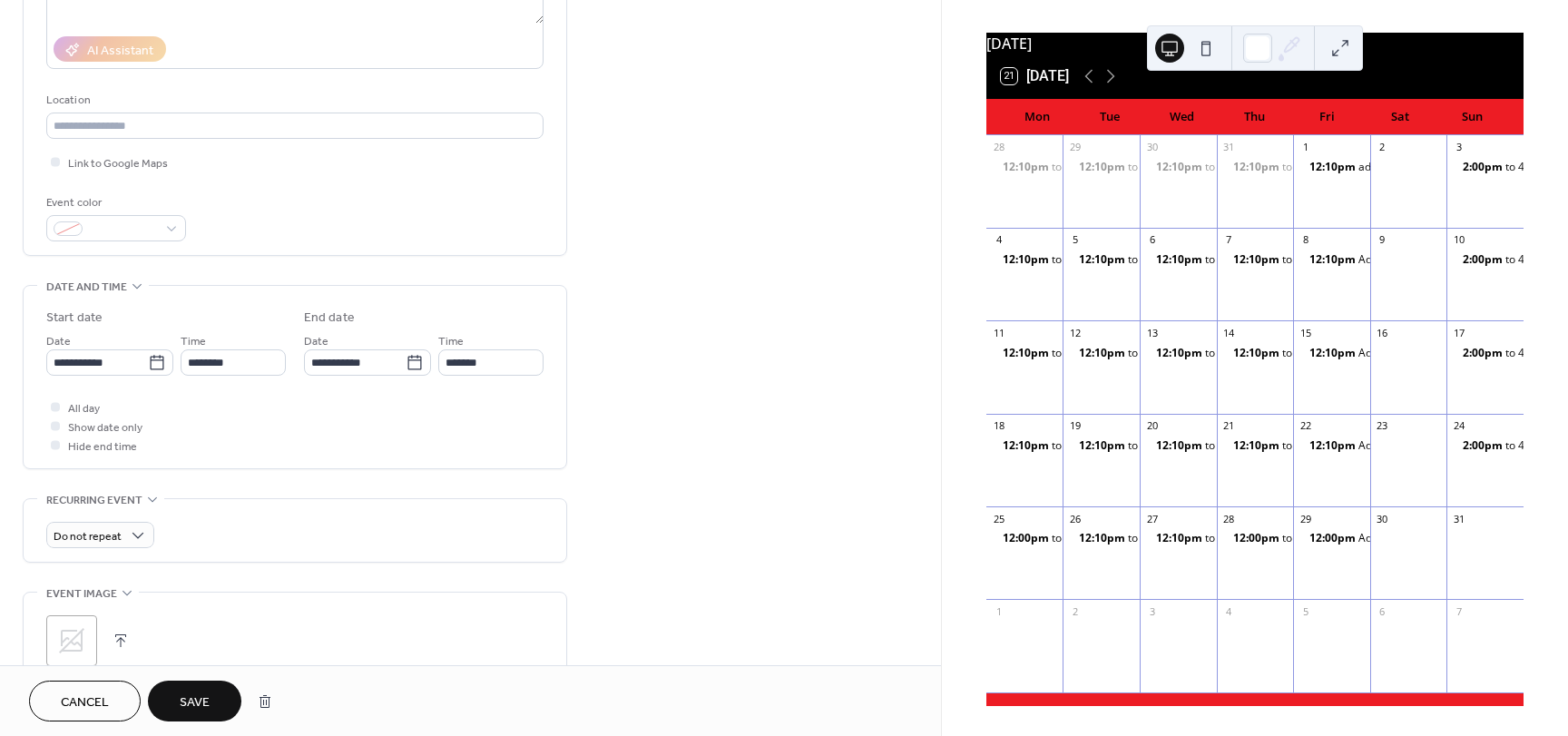 scroll, scrollTop: 319, scrollLeft: 0, axis: vertical 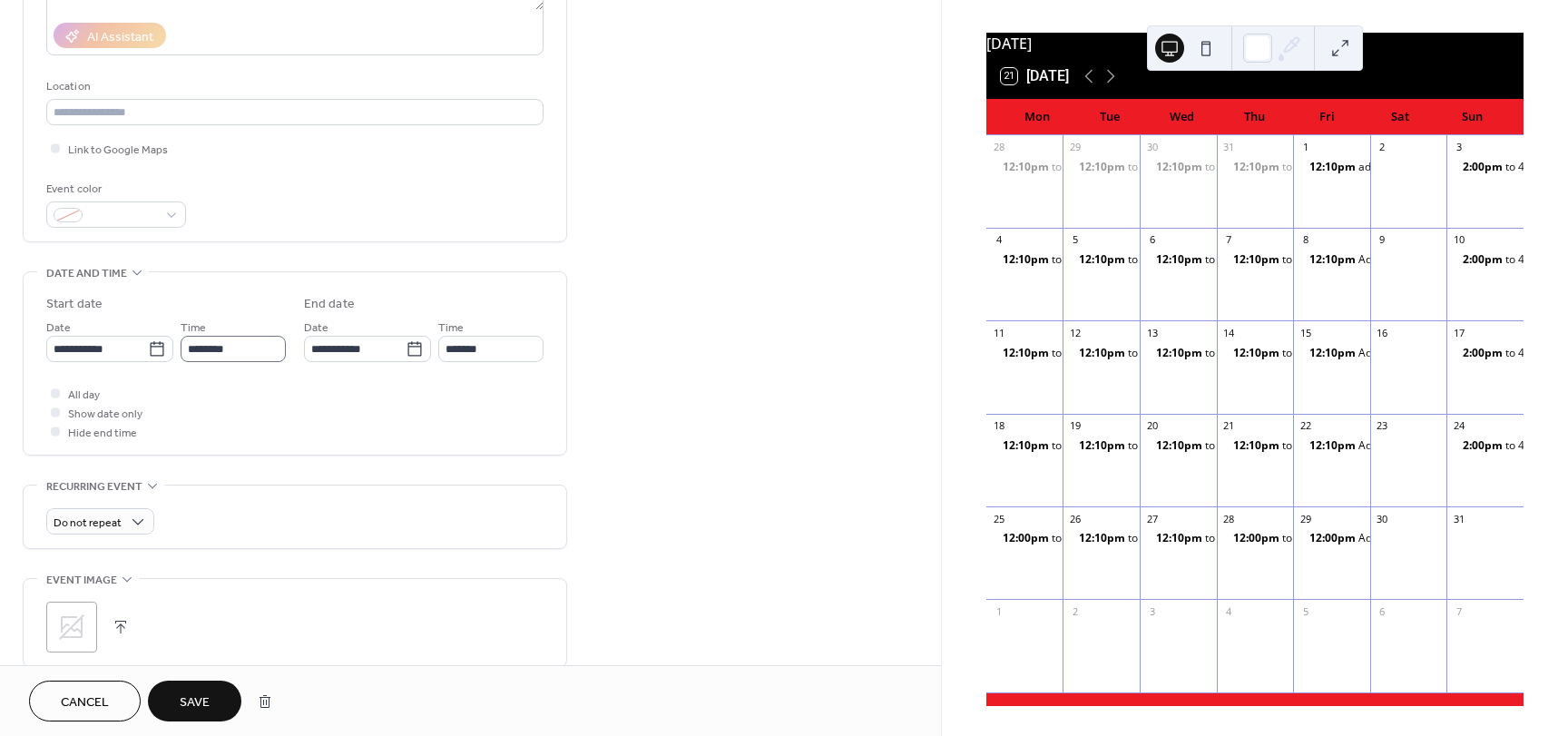 type on "*********" 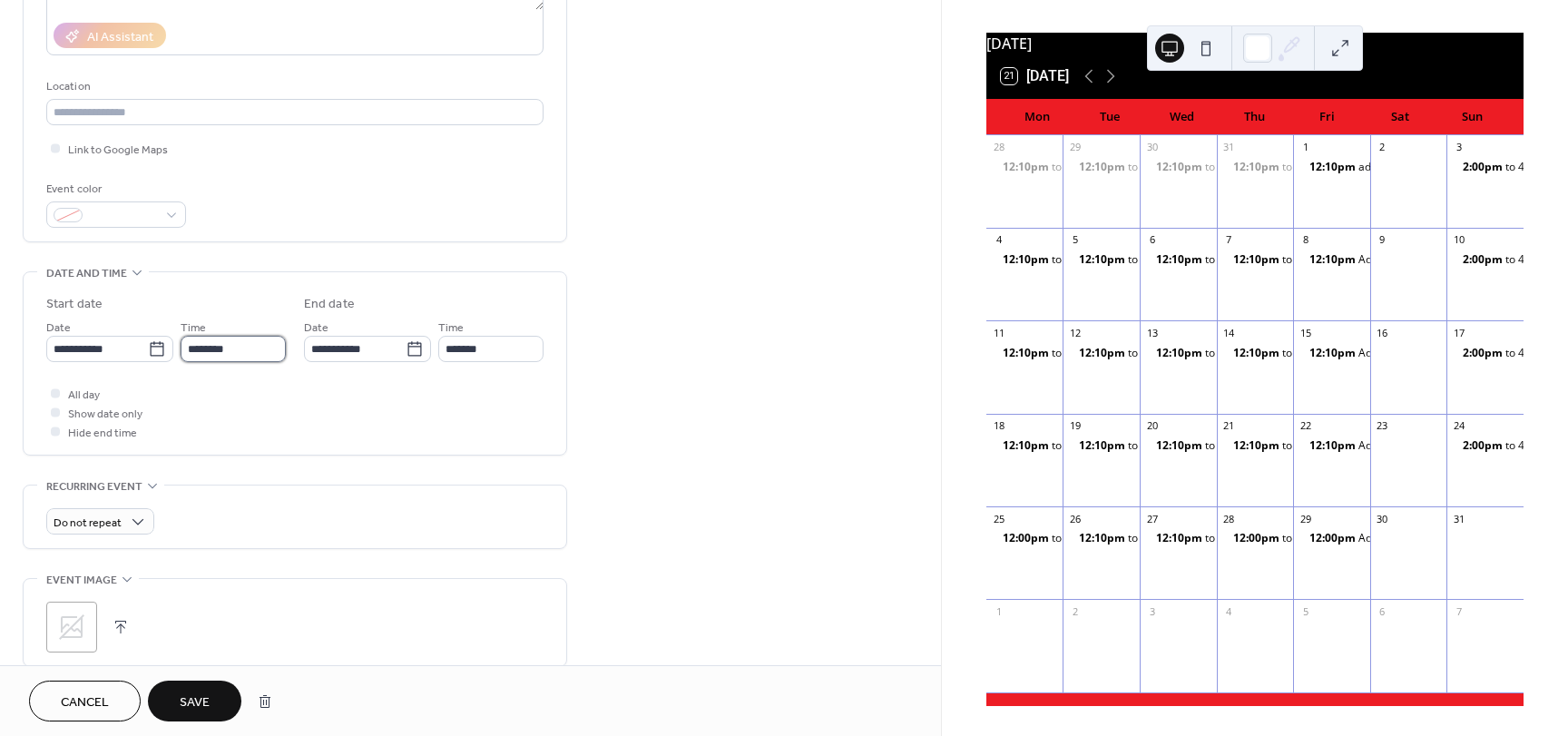 click on "********" at bounding box center [233, 348] 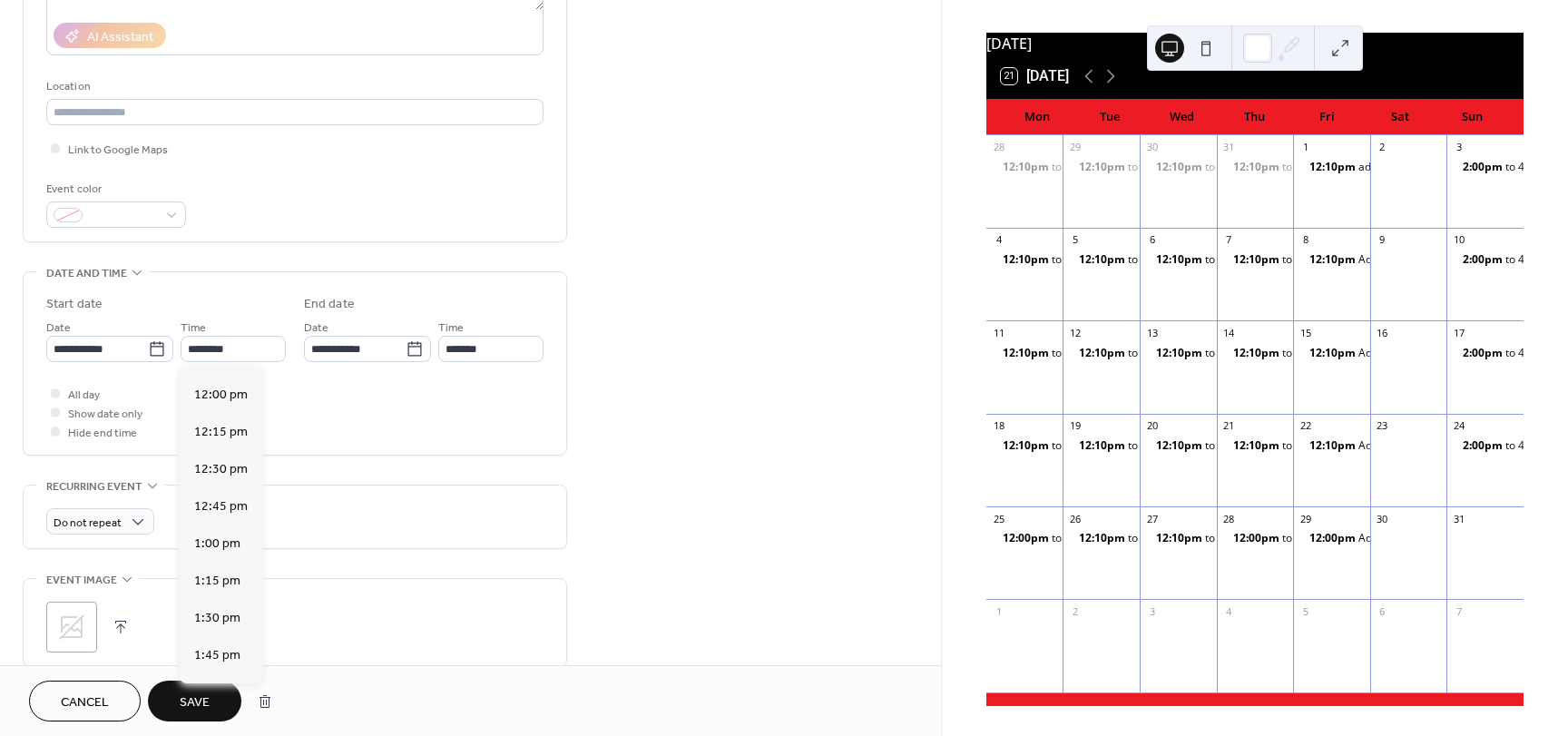 scroll, scrollTop: 1754, scrollLeft: 0, axis: vertical 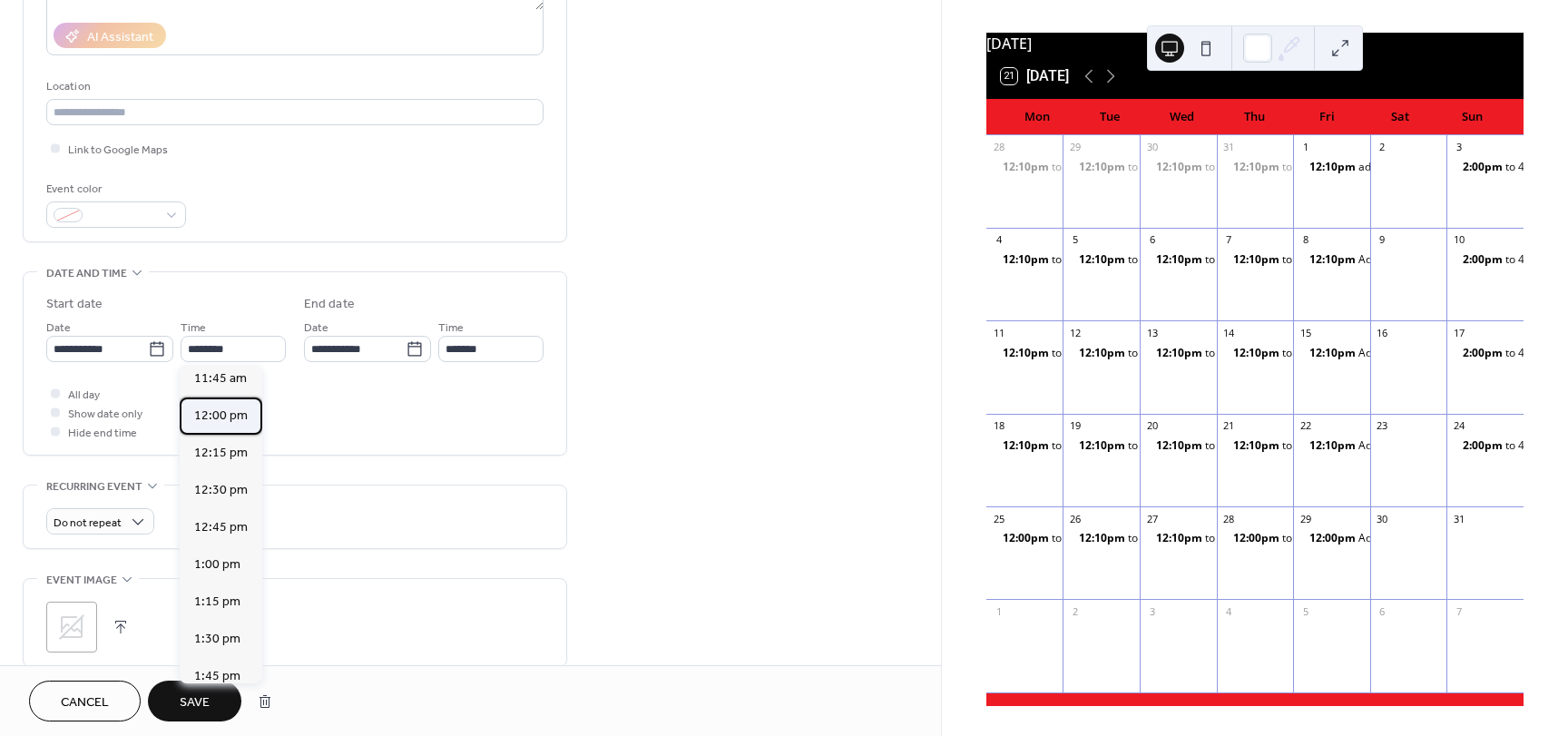click on "12:00 pm" at bounding box center [220, 416] 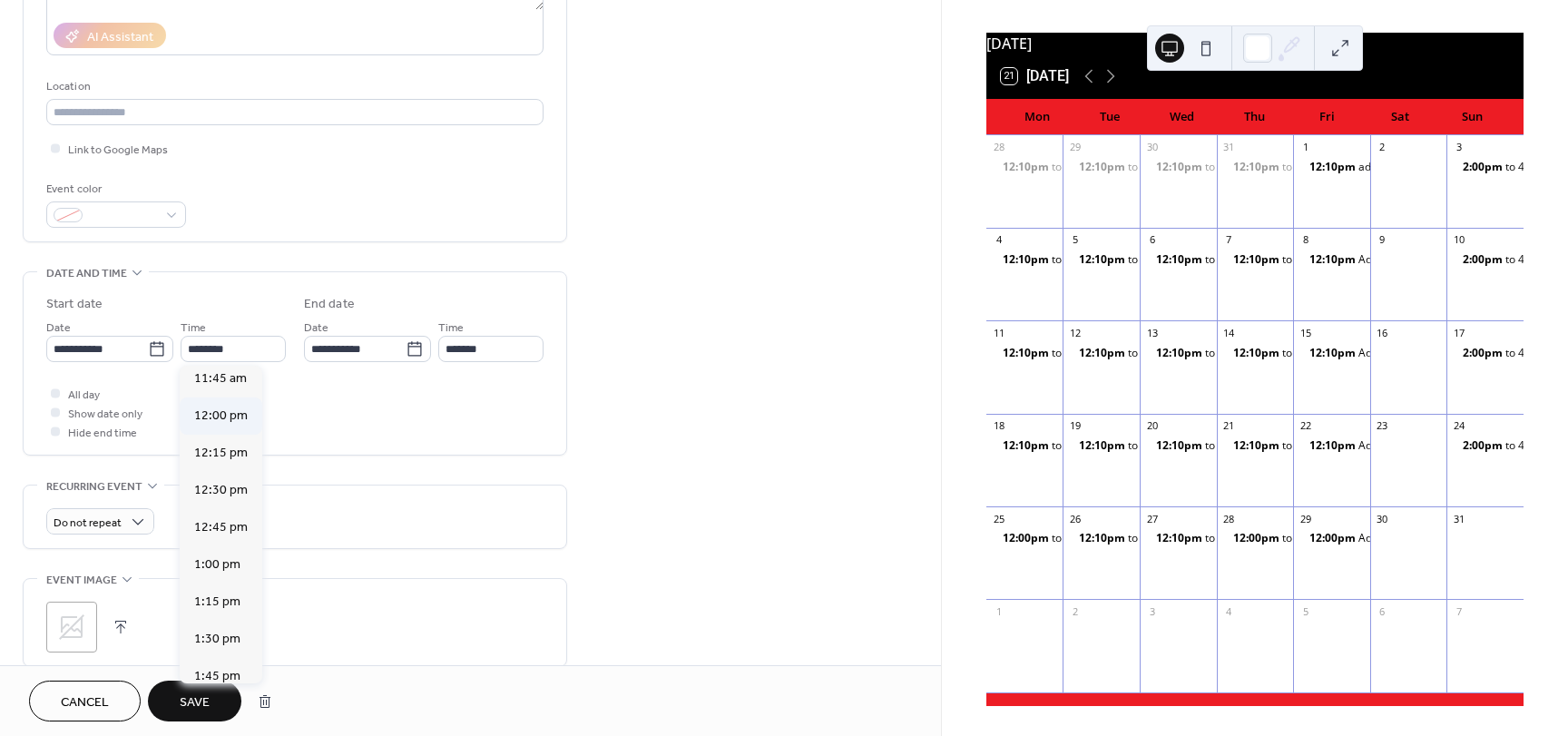 type on "********" 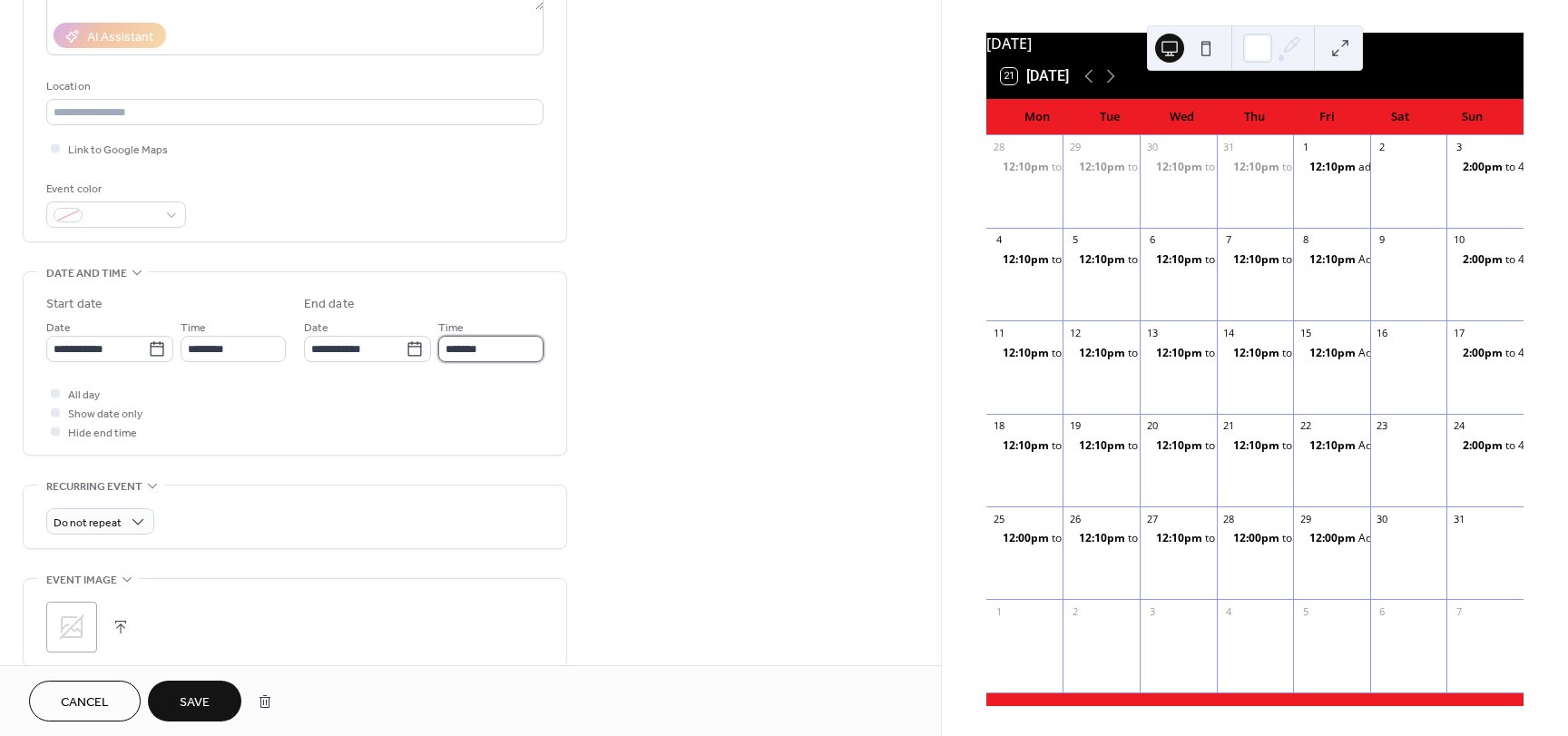 click on "*******" at bounding box center (491, 348) 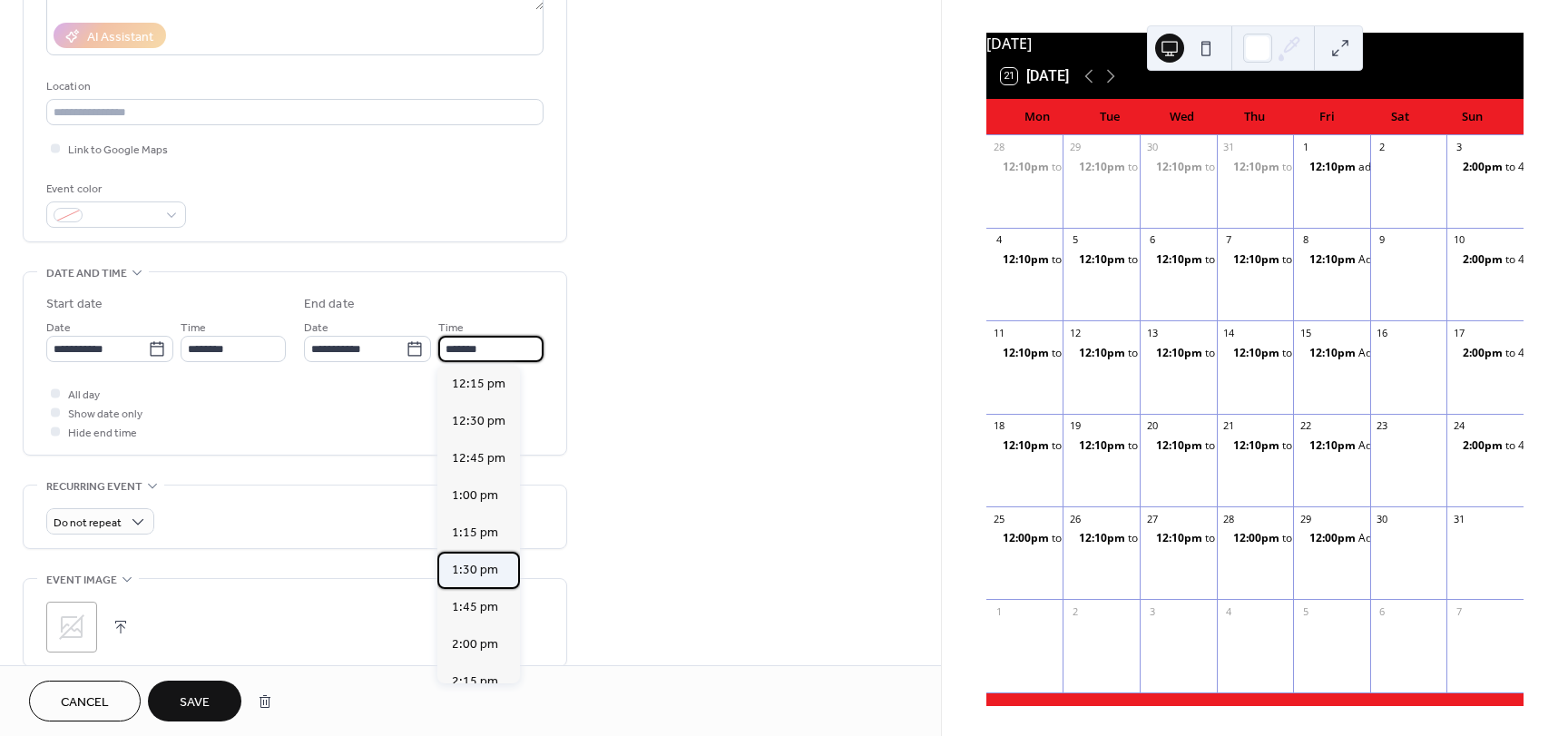 click on "1:30 pm" at bounding box center (475, 570) 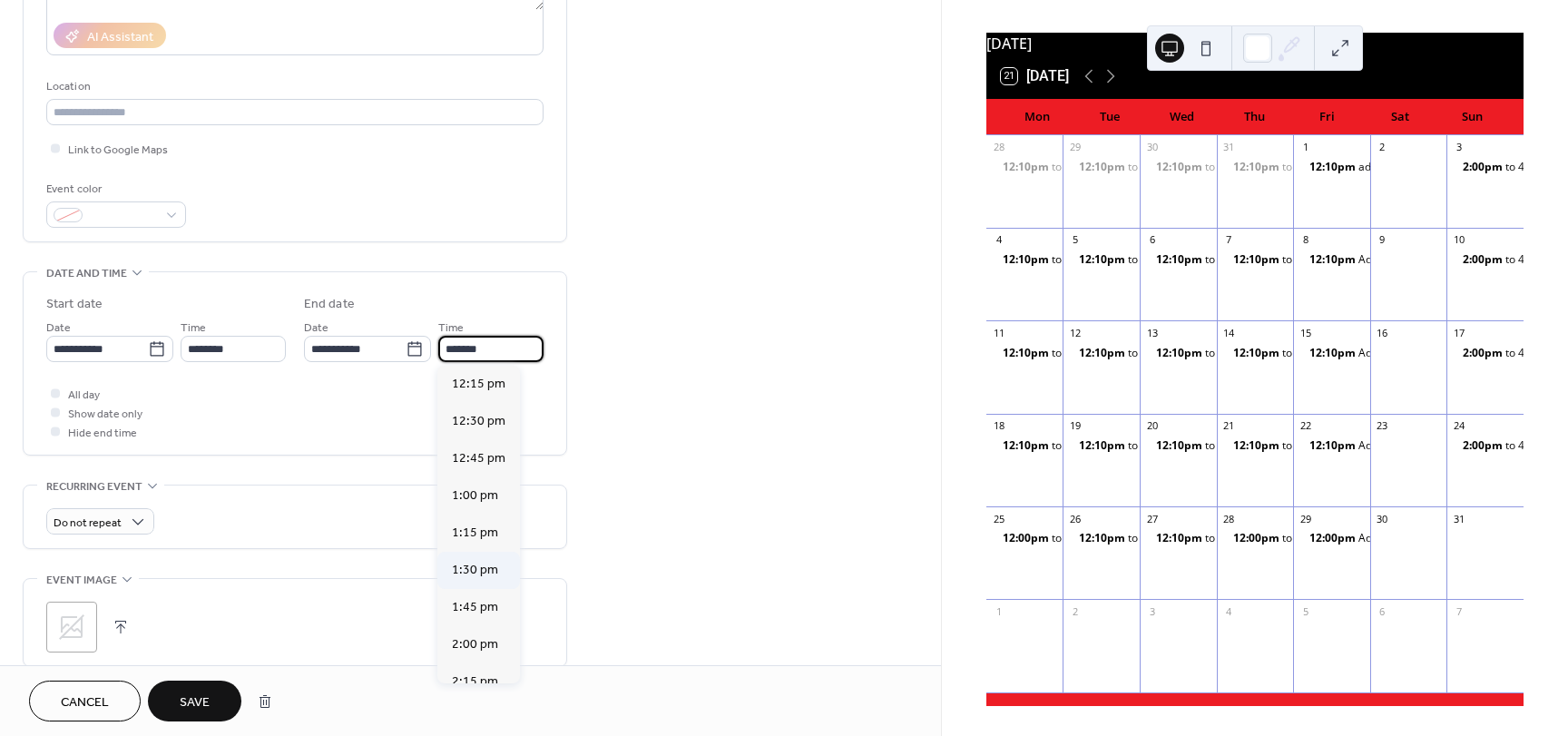 type on "*******" 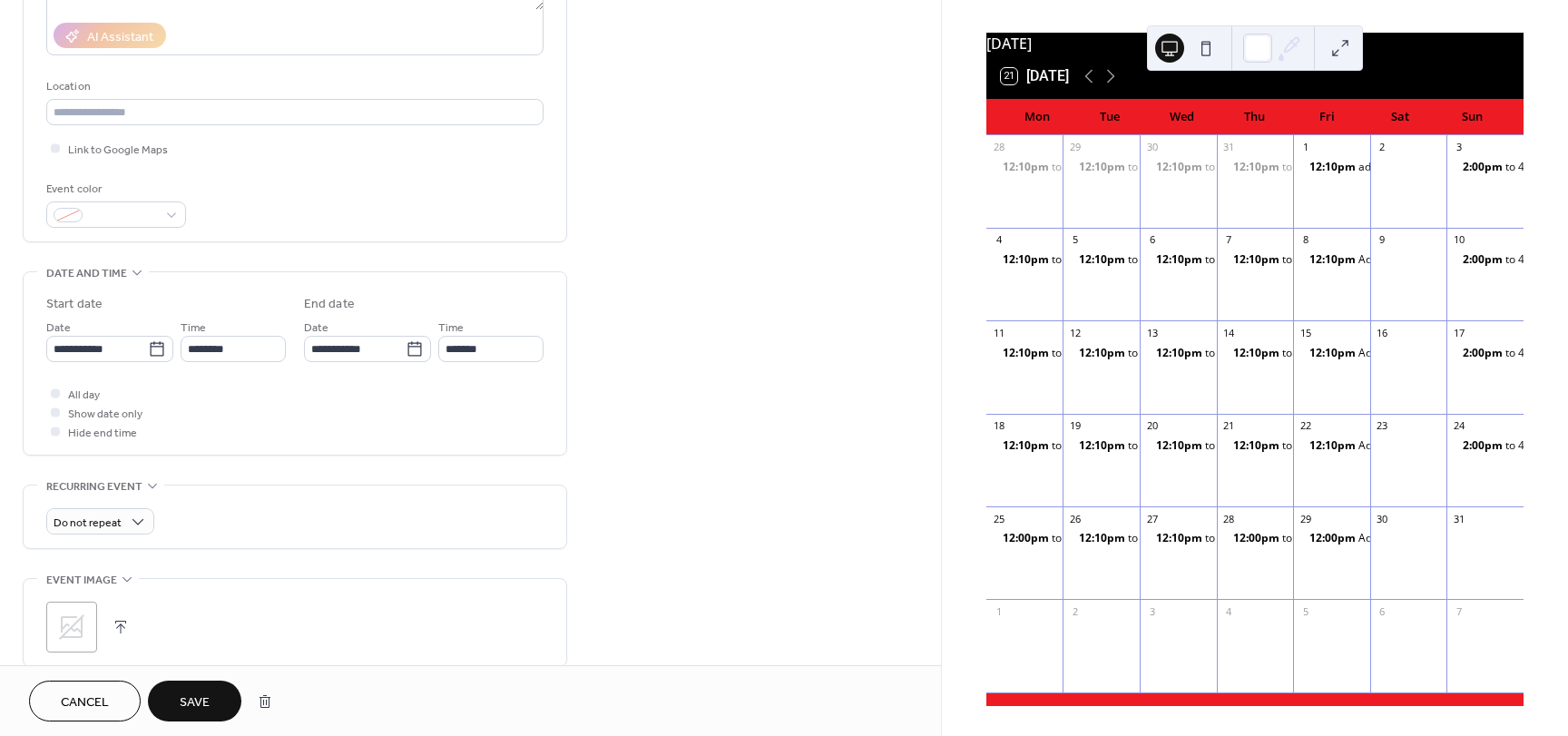click on "Save" at bounding box center (194, 702) 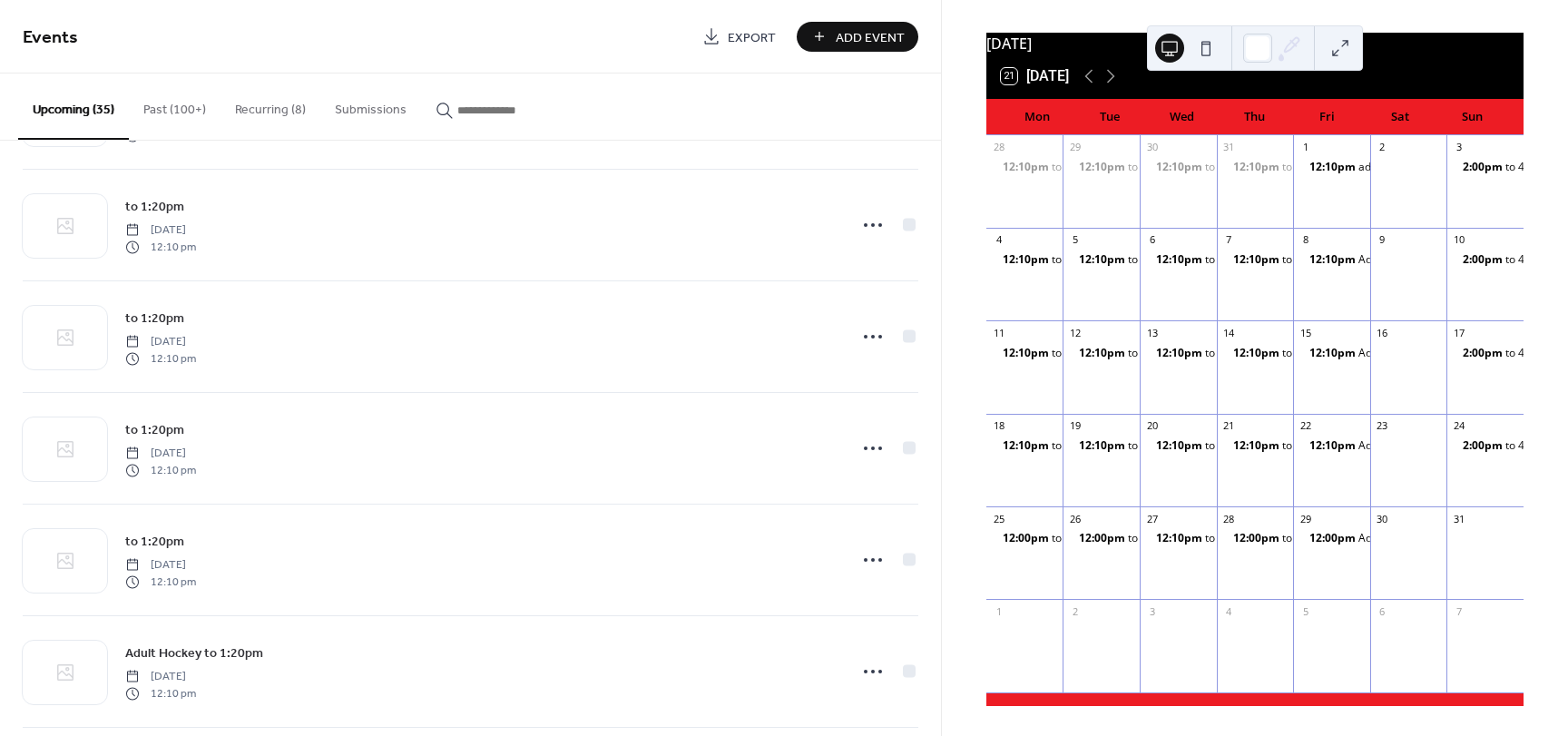 scroll, scrollTop: 2807, scrollLeft: 0, axis: vertical 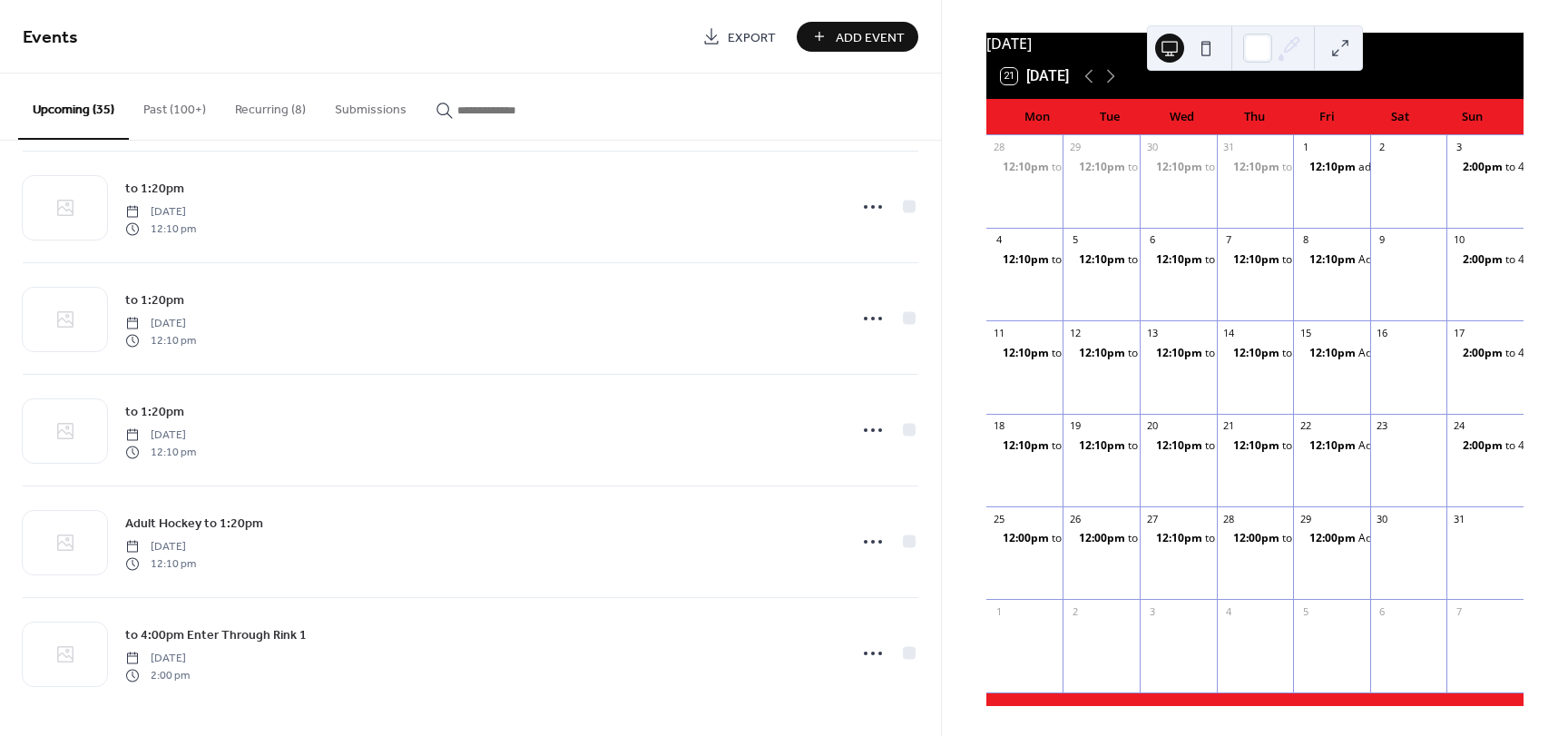 click on "Upcoming (35)" at bounding box center (74, 106) 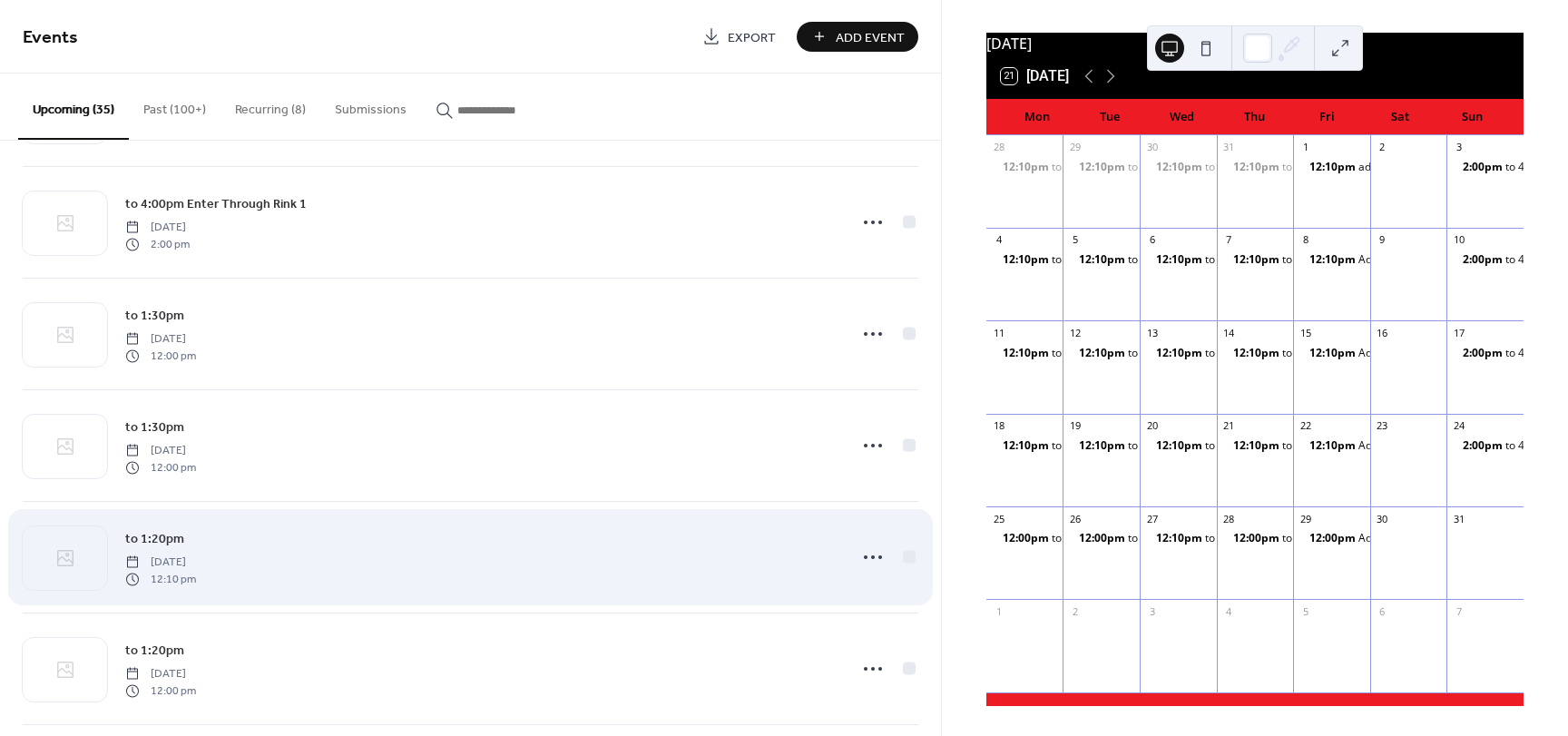 scroll, scrollTop: 3184, scrollLeft: 0, axis: vertical 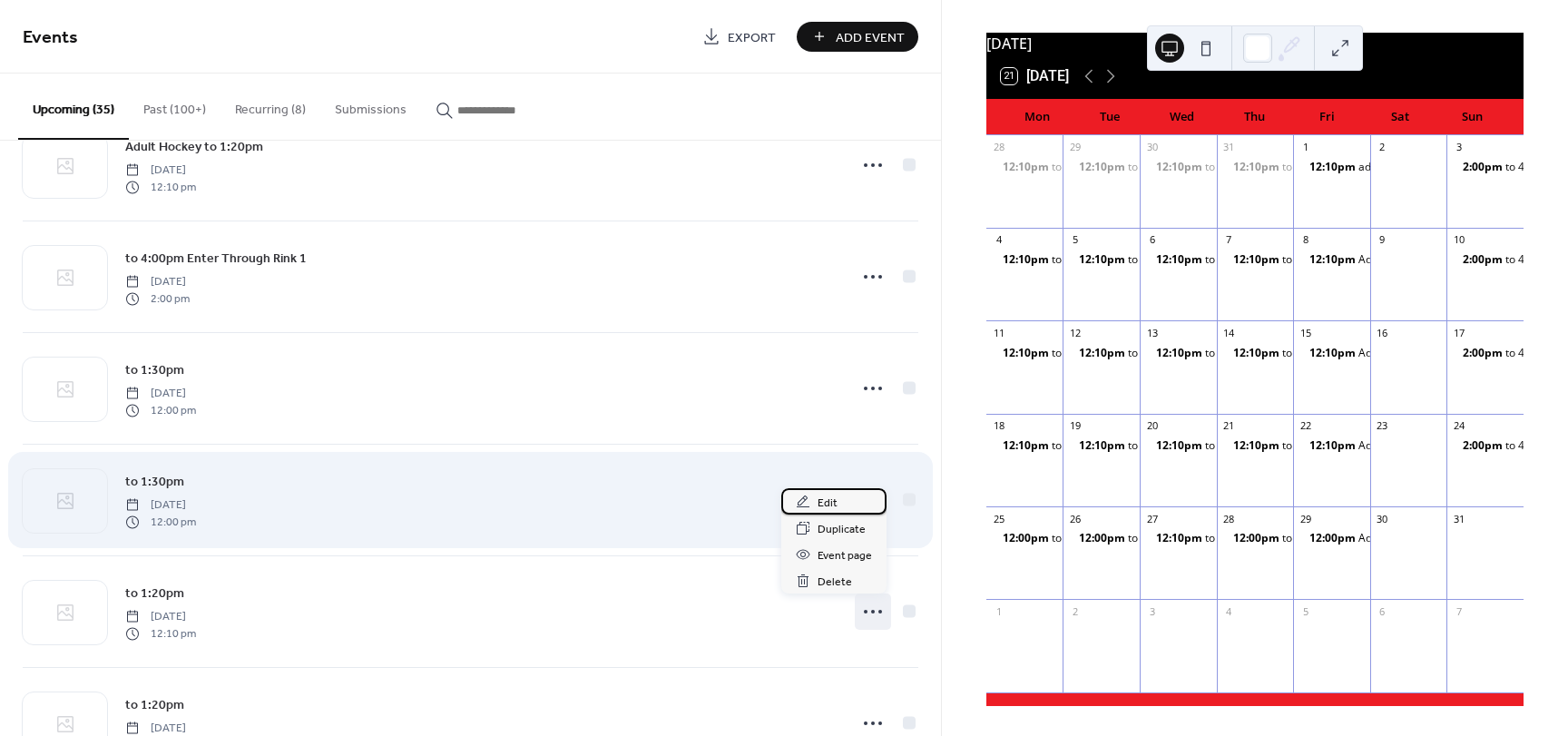 drag, startPoint x: 864, startPoint y: 614, endPoint x: 823, endPoint y: 503, distance: 118.33005 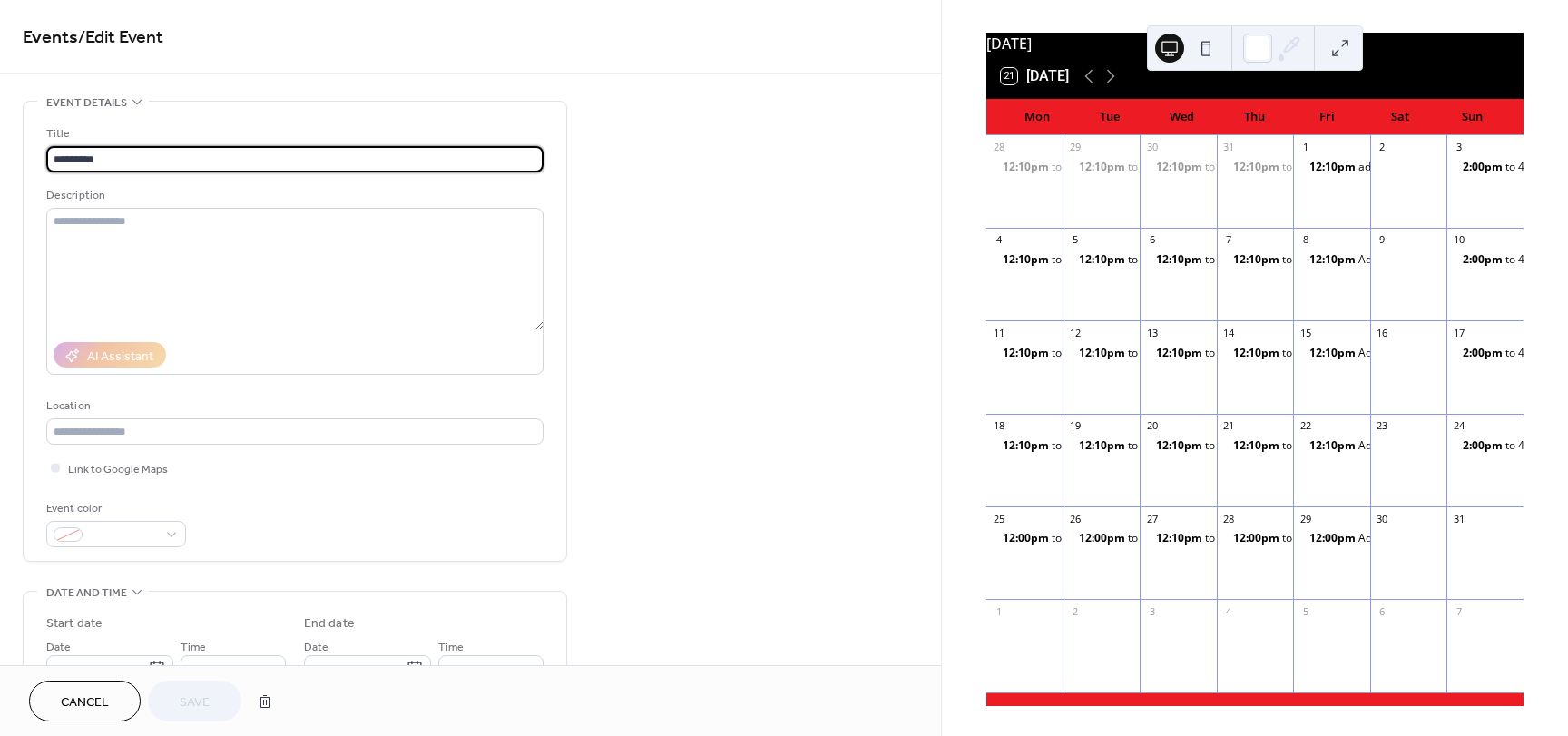 click on "*********" at bounding box center (295, 159) 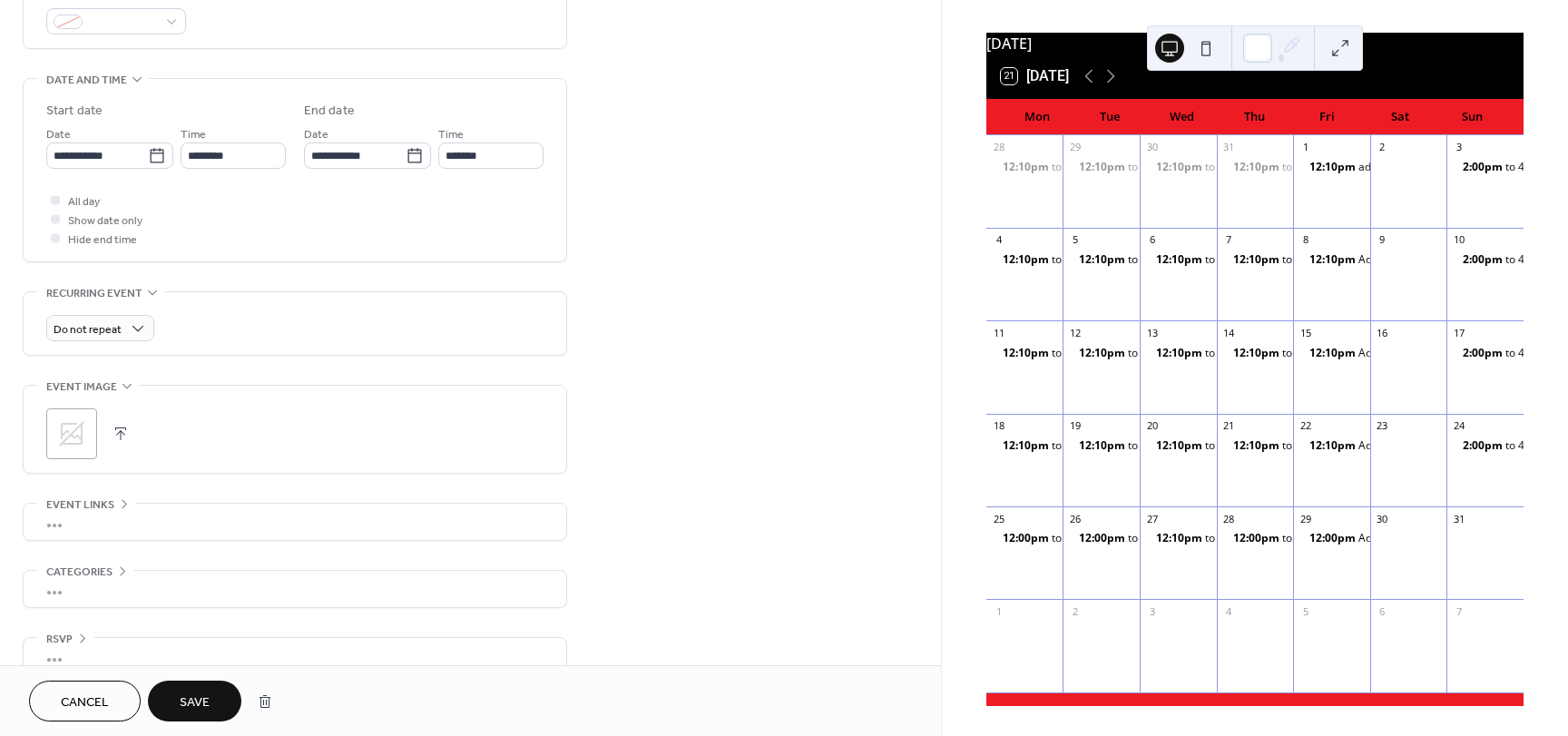 scroll, scrollTop: 541, scrollLeft: 0, axis: vertical 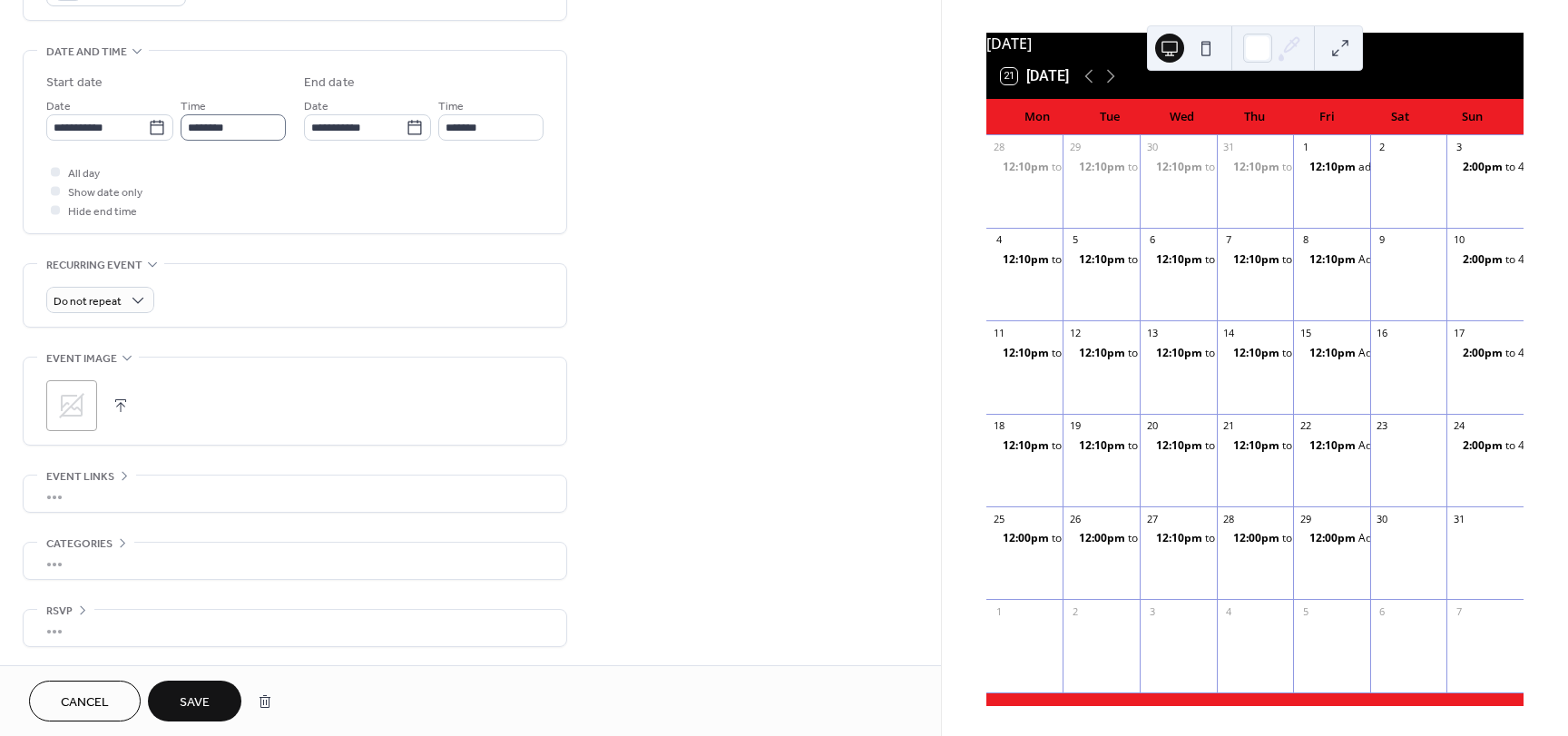 type on "*********" 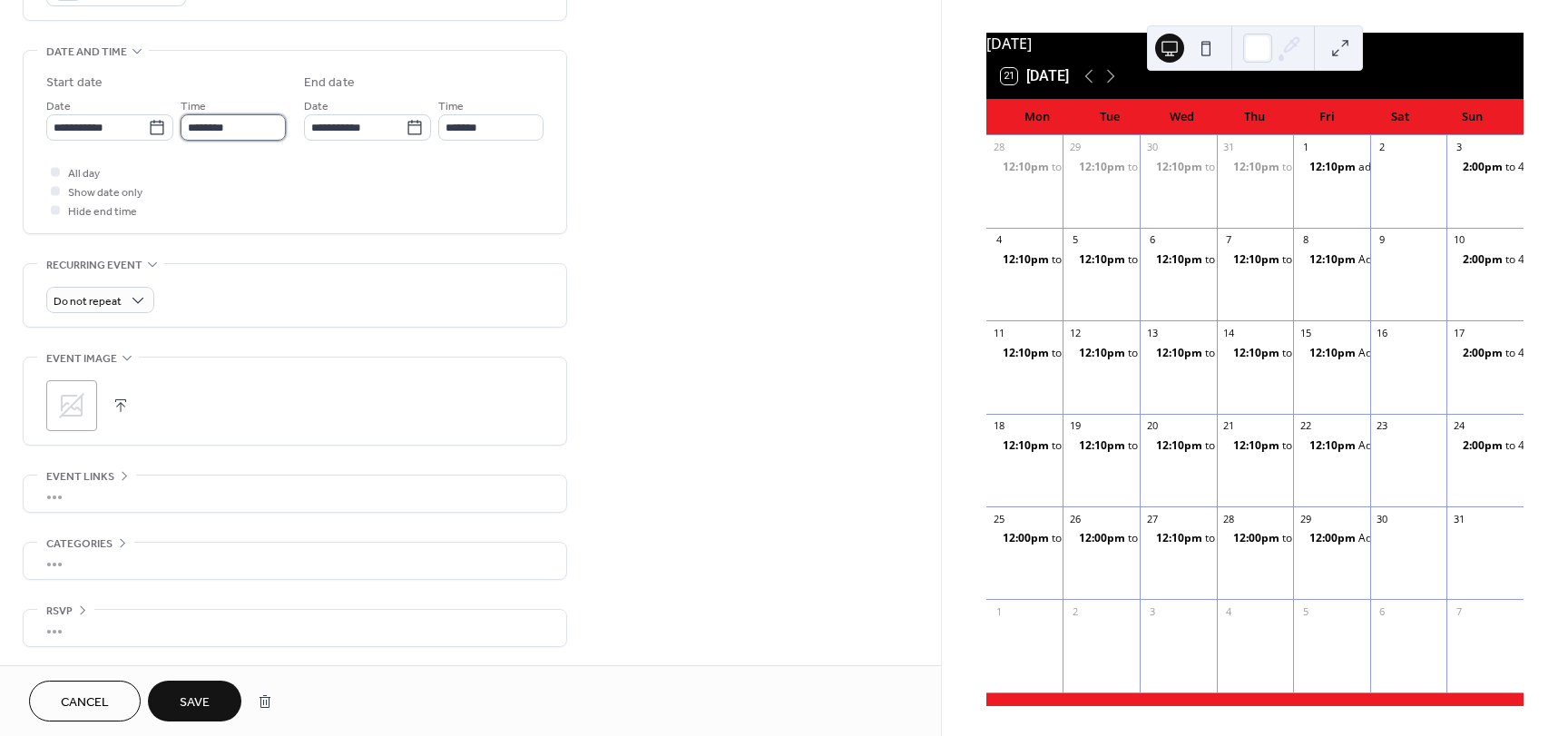 click on "********" at bounding box center (233, 127) 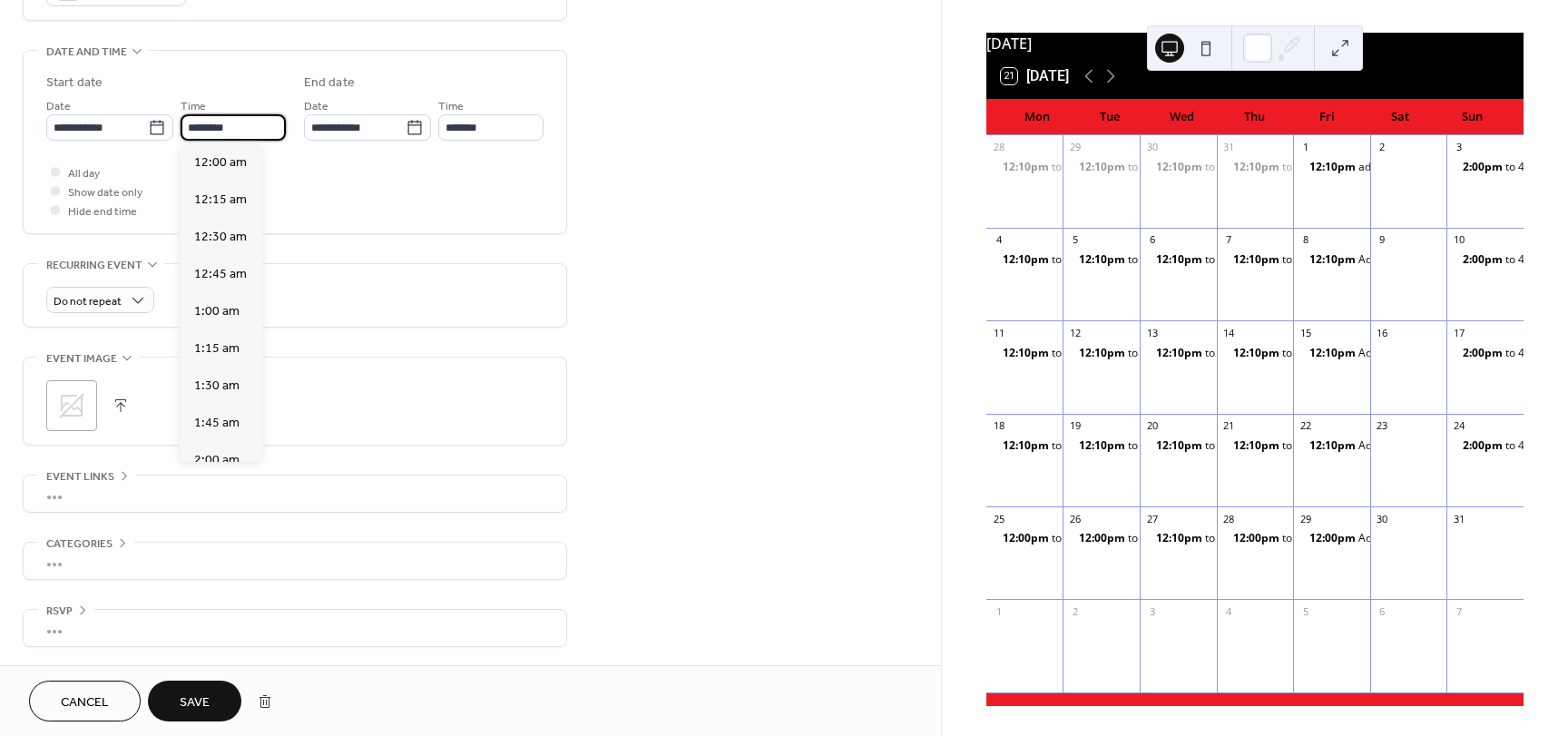 click on "********" at bounding box center [233, 127] 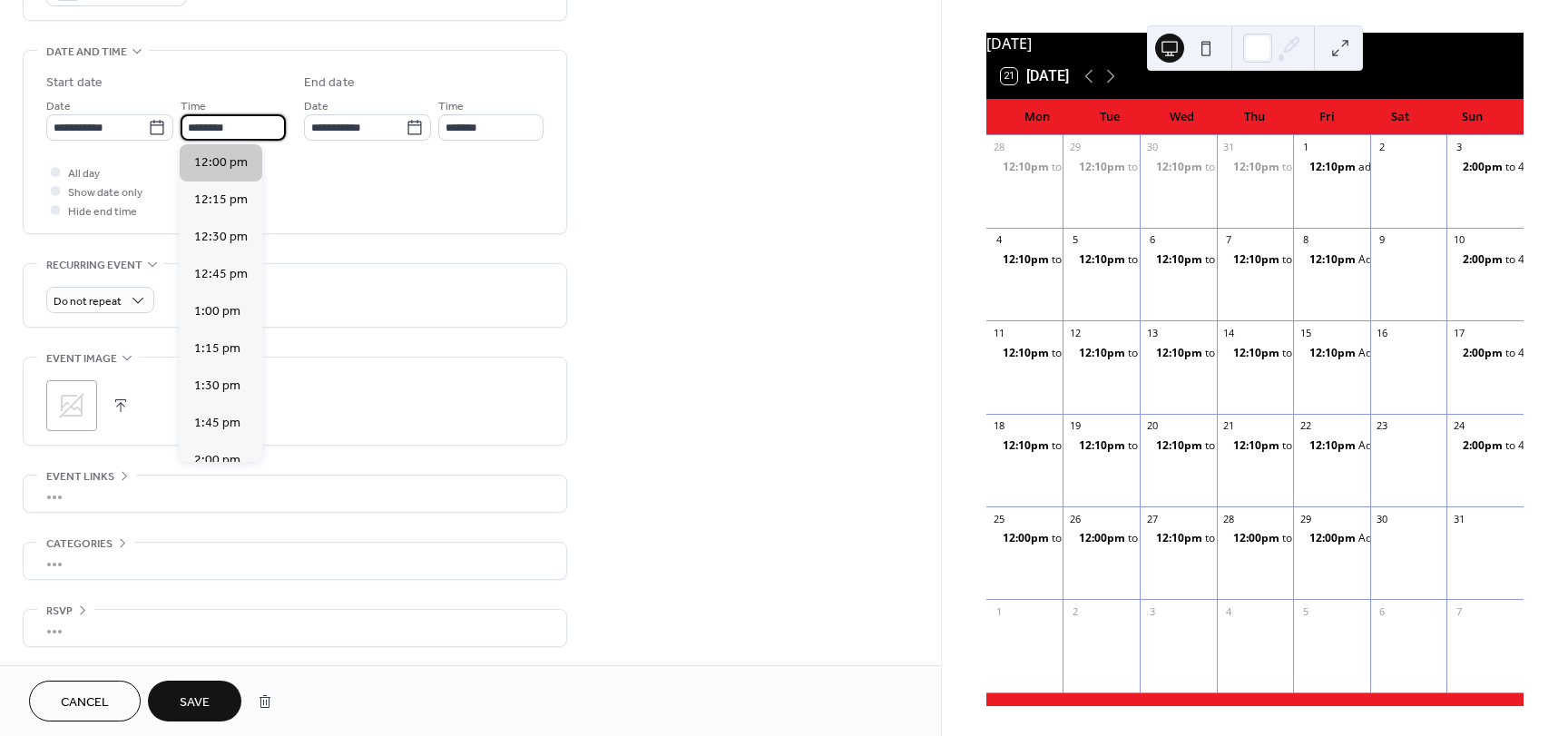 type on "********" 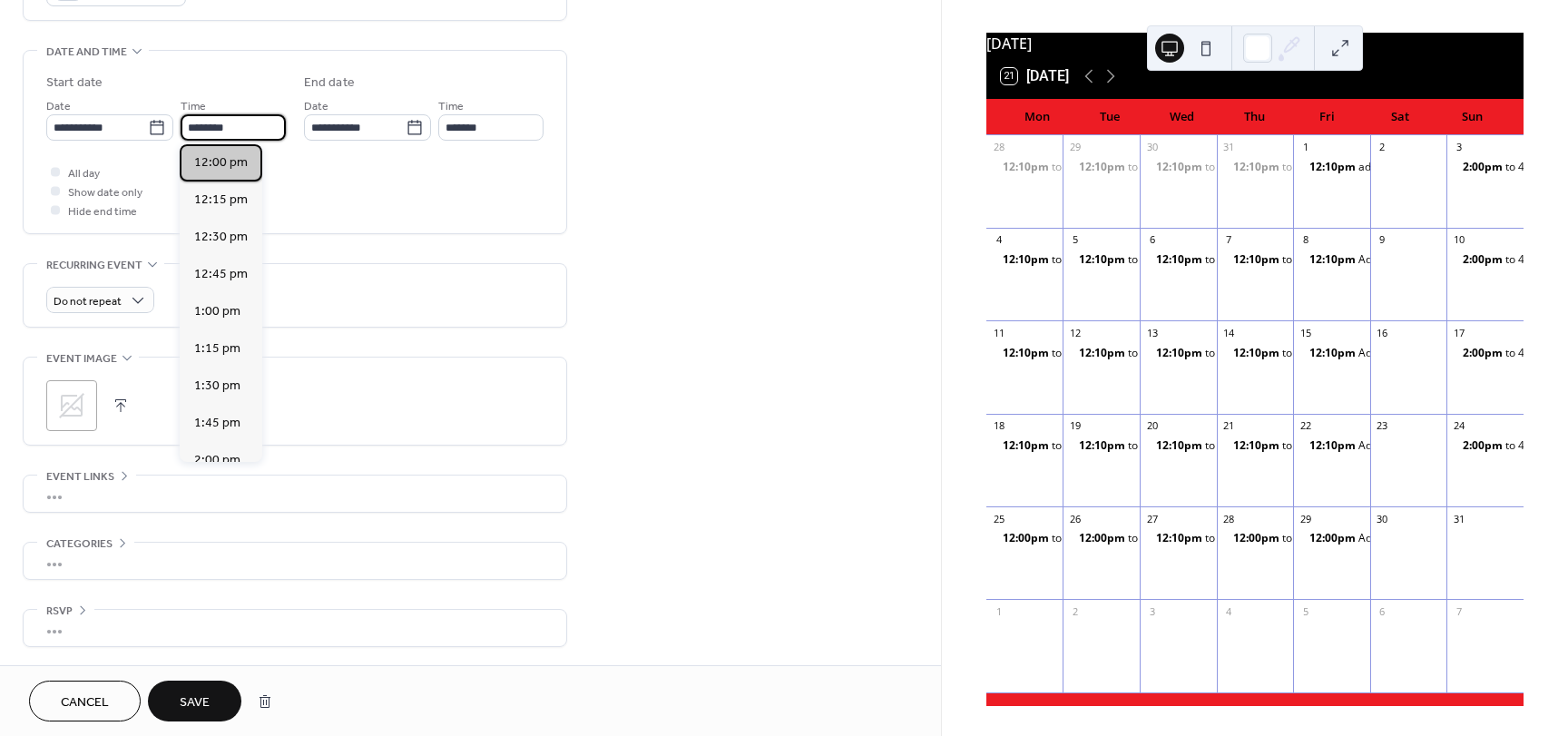 click on "12:00 pm" at bounding box center [220, 162] 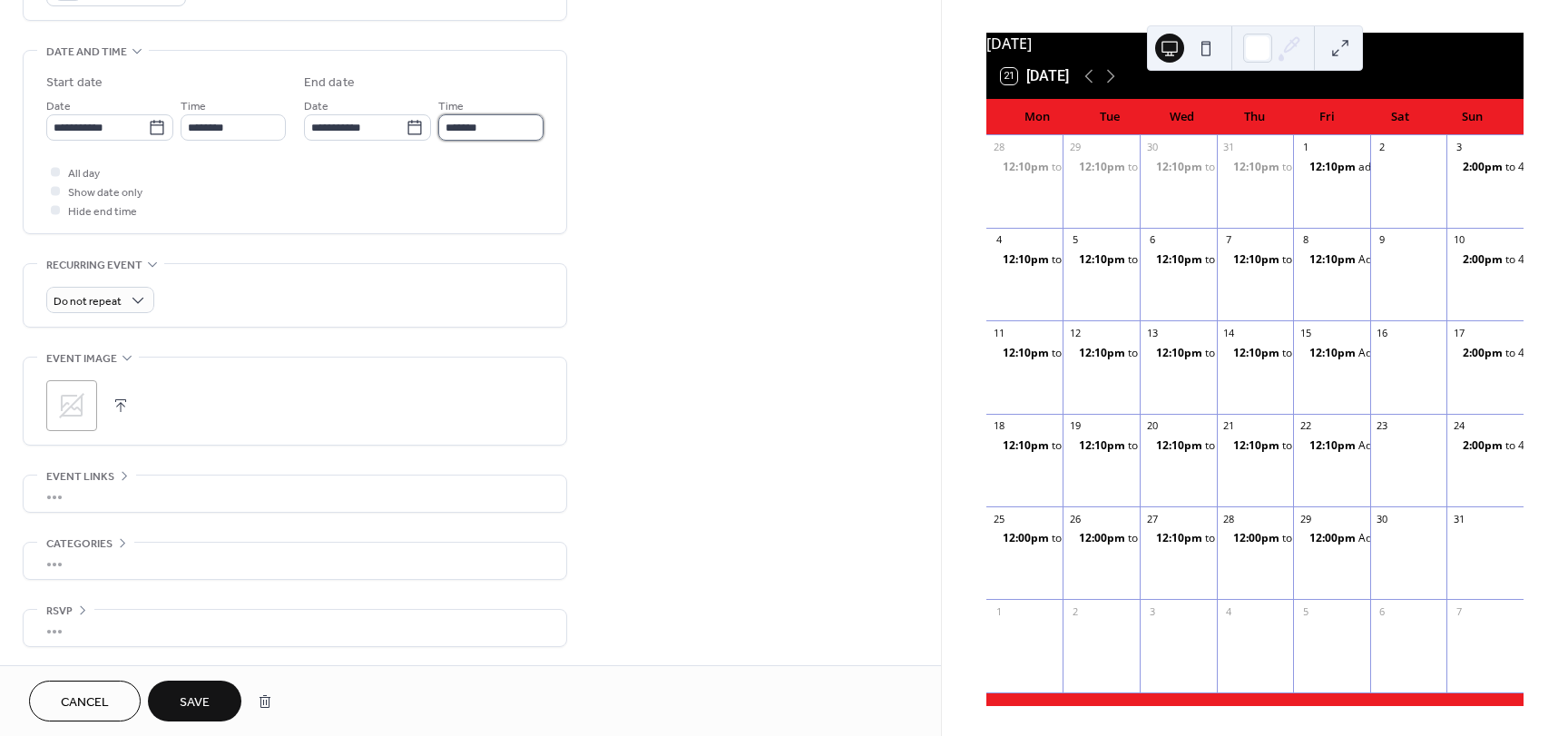 click on "*******" at bounding box center [491, 127] 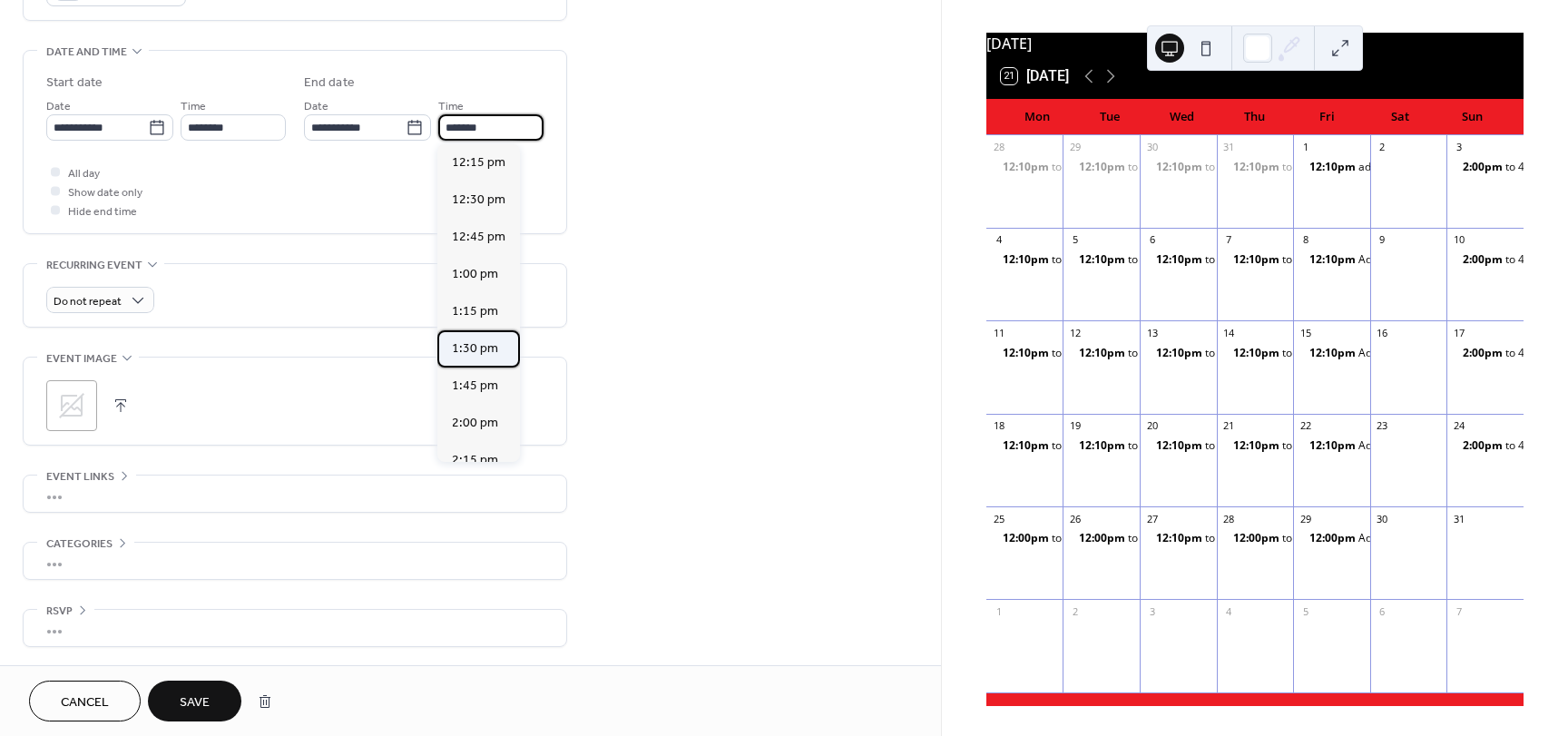 click on "1:30 pm" at bounding box center [475, 348] 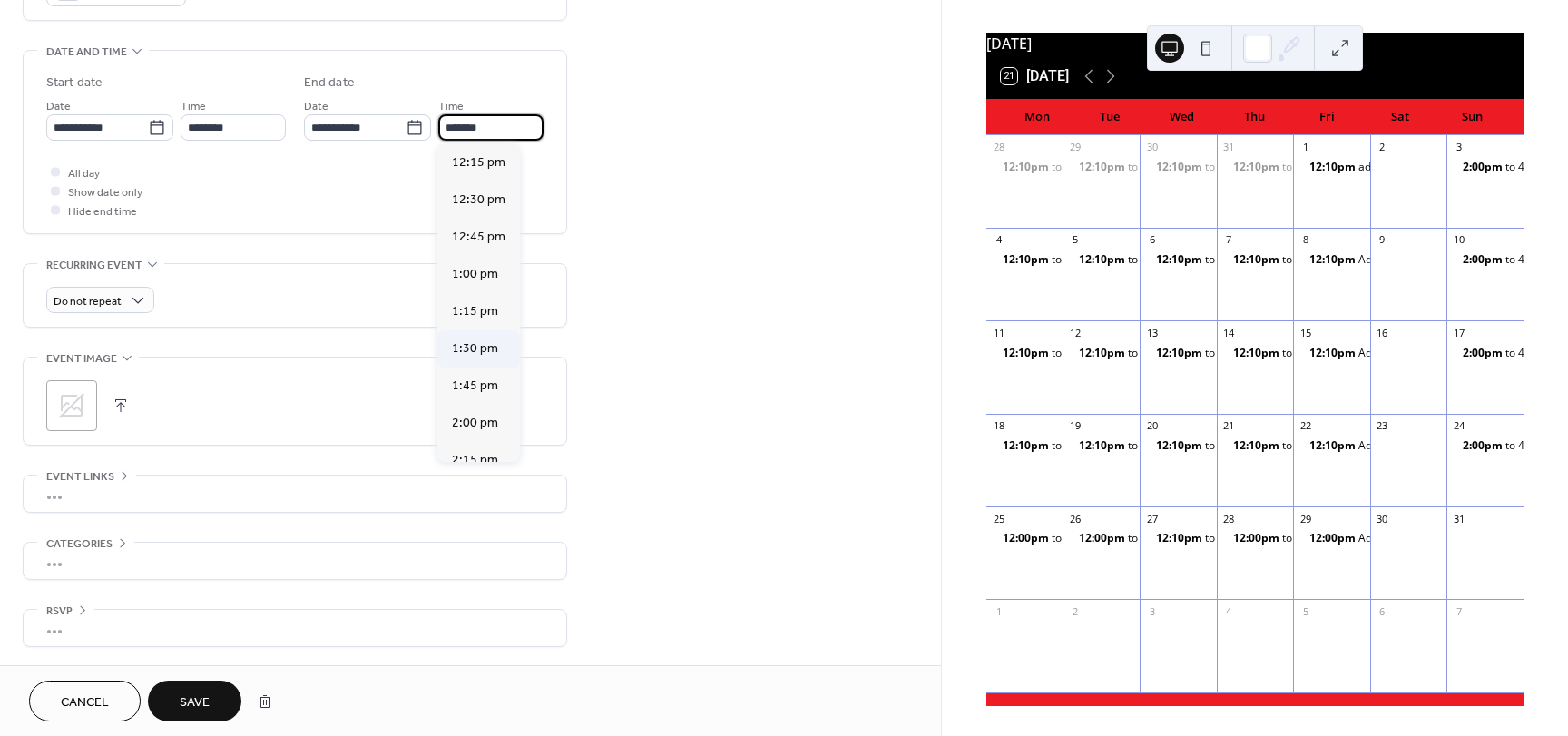 type on "*******" 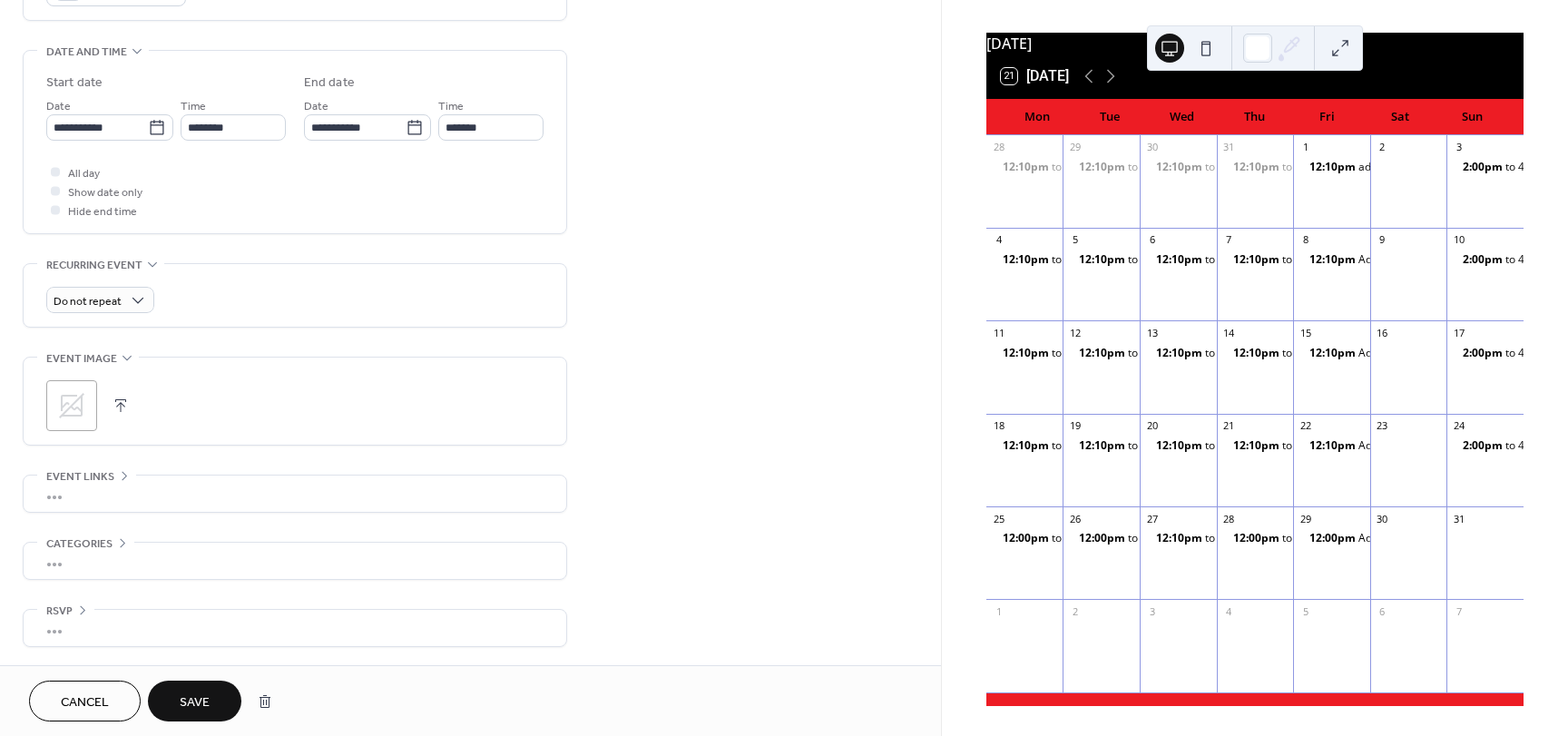 click on "Save" at bounding box center [194, 702] 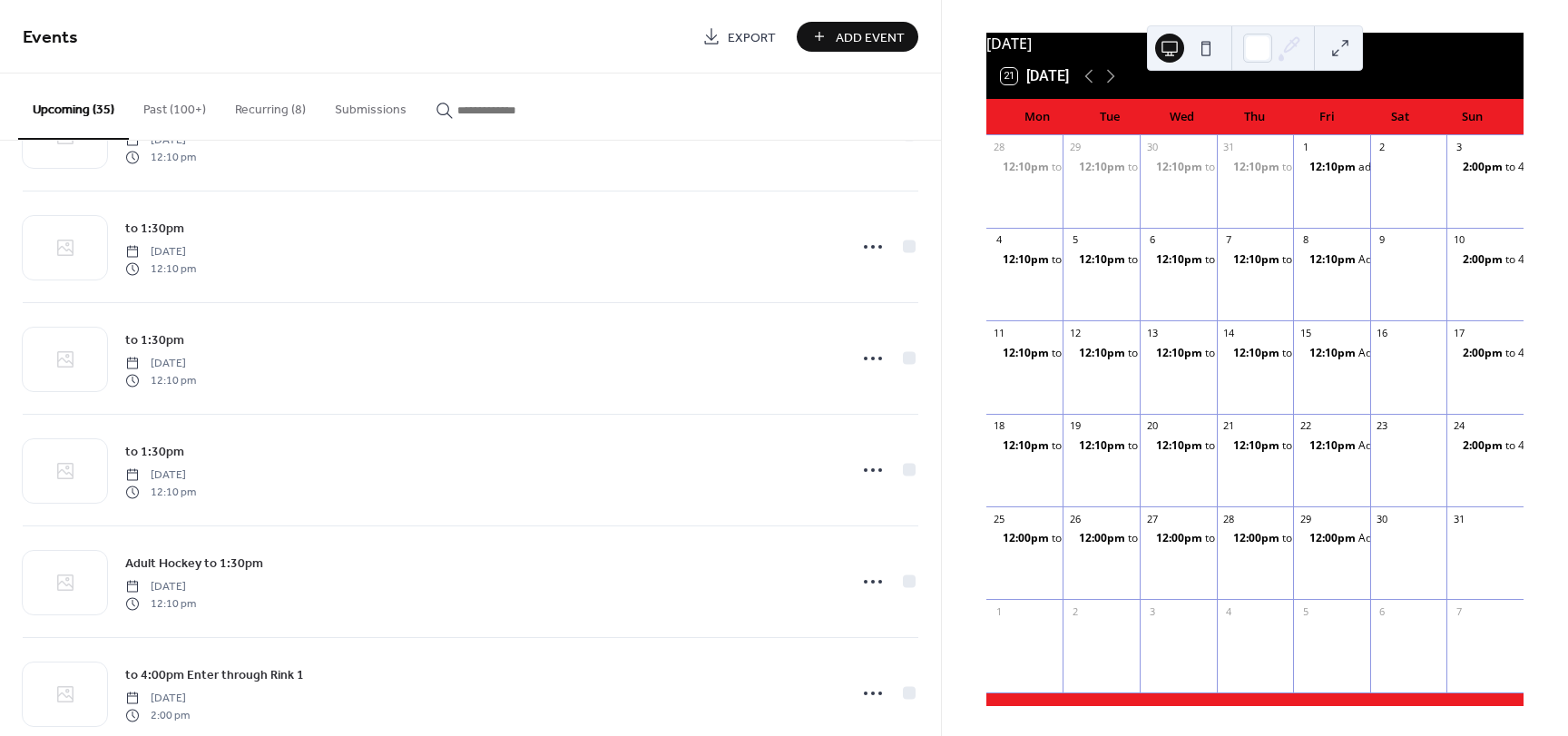 scroll, scrollTop: 2807, scrollLeft: 0, axis: vertical 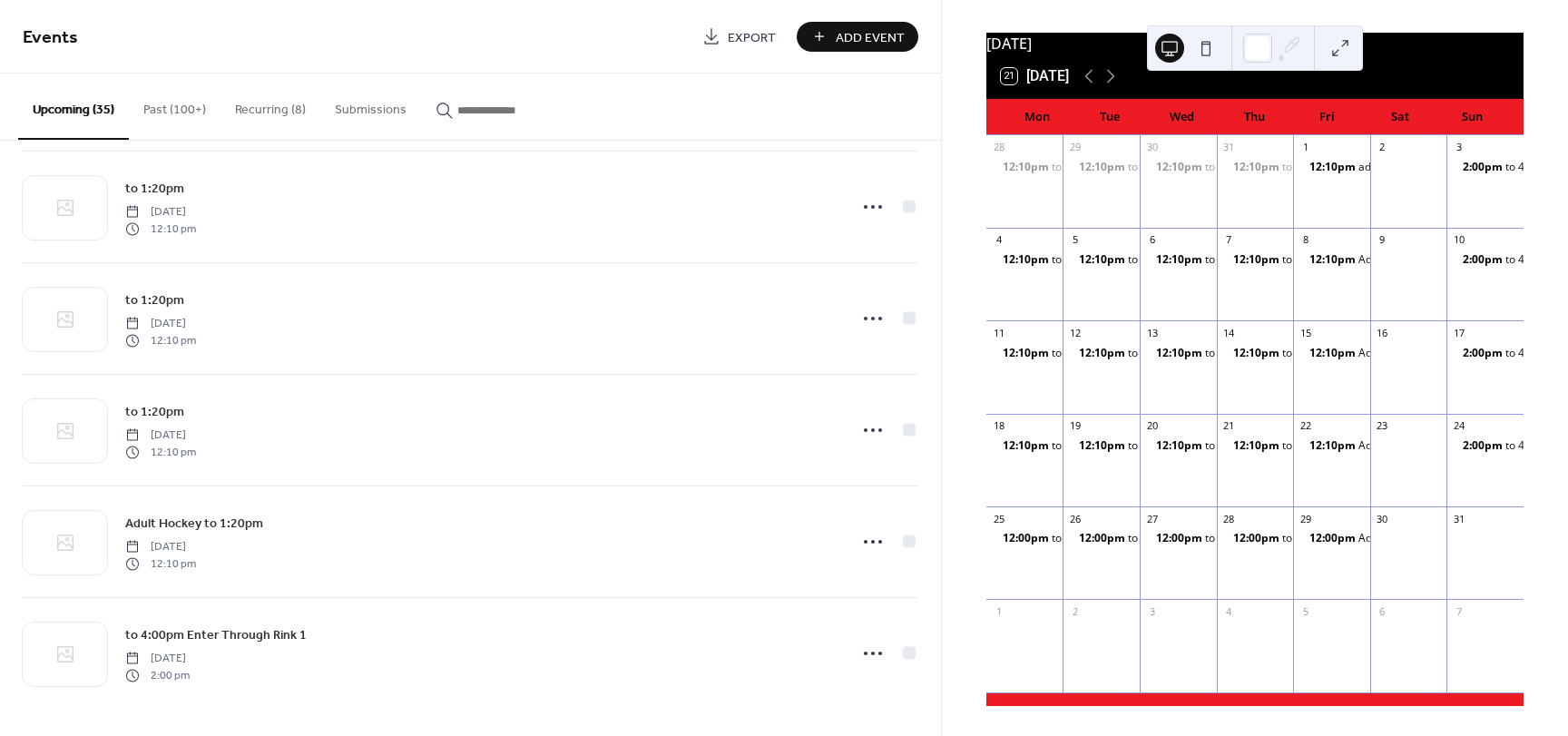 click on "Upcoming (35)" at bounding box center [74, 106] 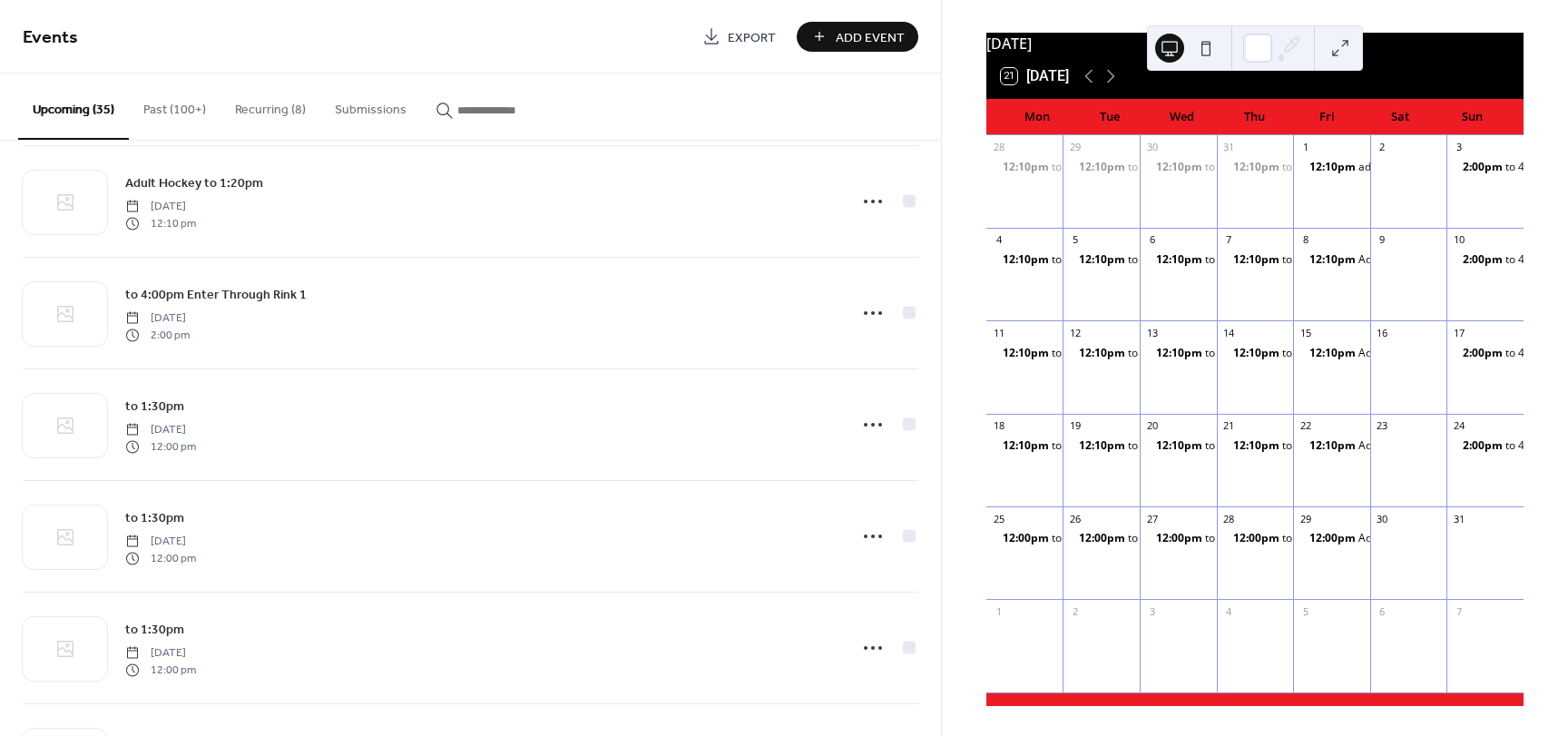 scroll, scrollTop: 3347, scrollLeft: 0, axis: vertical 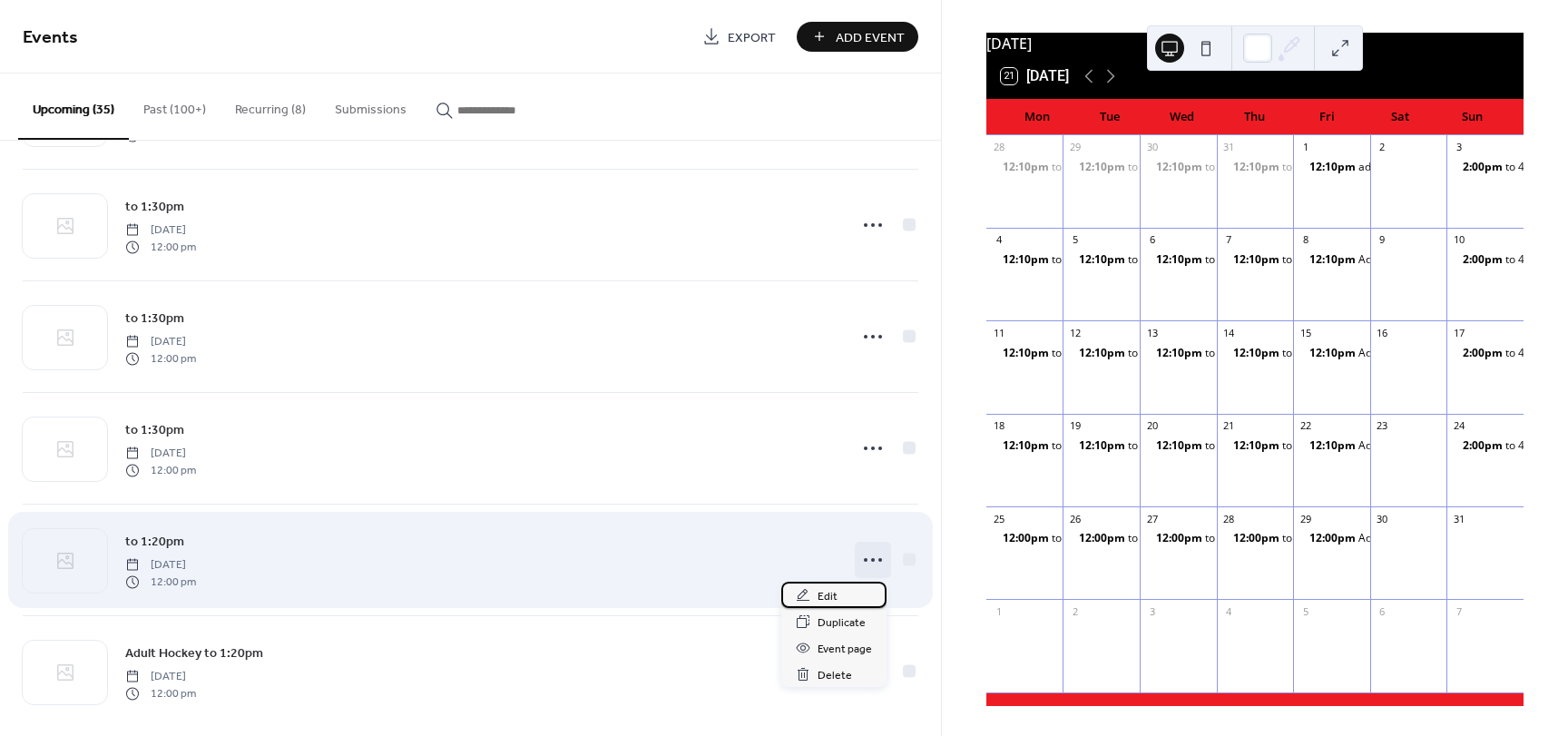 drag, startPoint x: 861, startPoint y: 565, endPoint x: 824, endPoint y: 595, distance: 47.63402 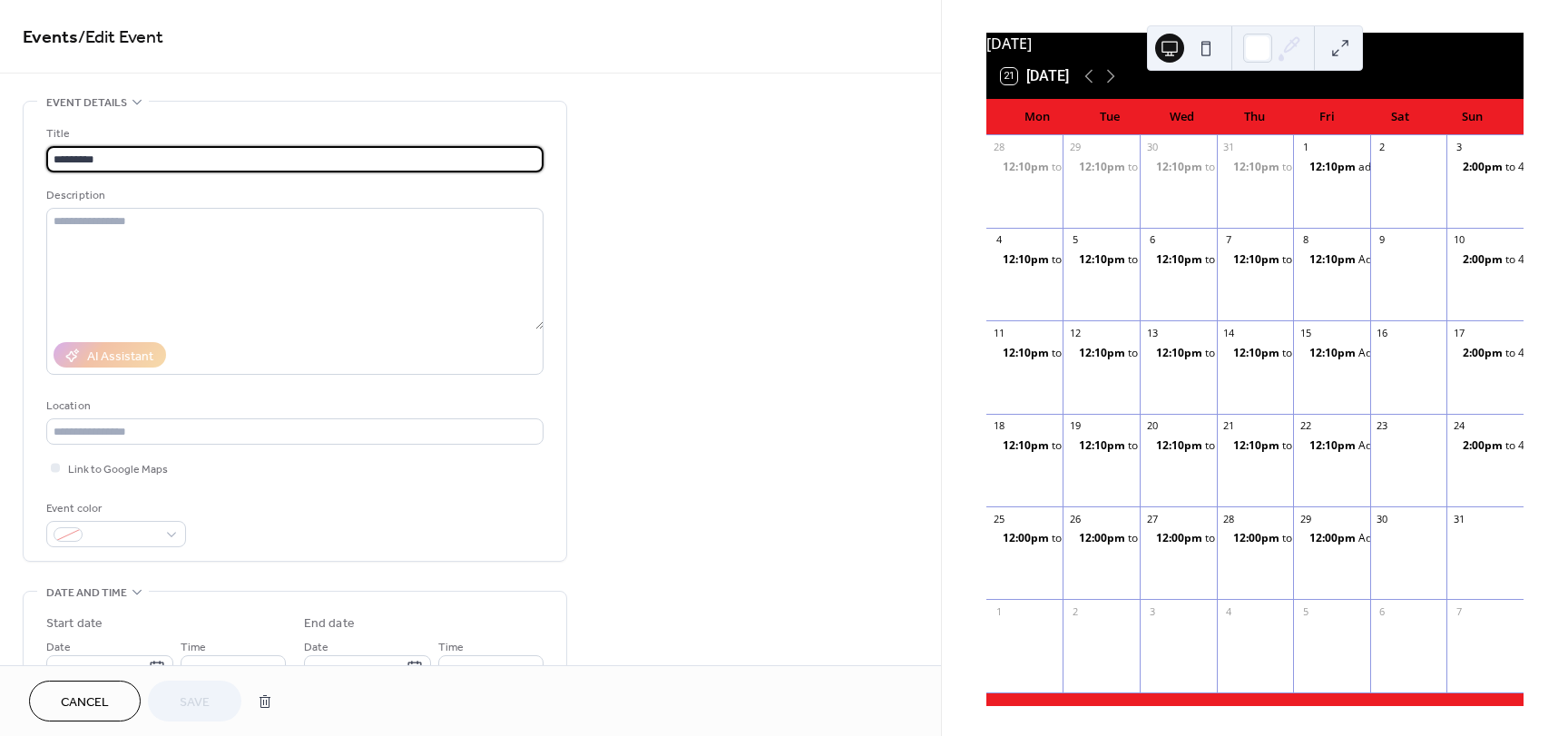click on "*********" at bounding box center (295, 159) 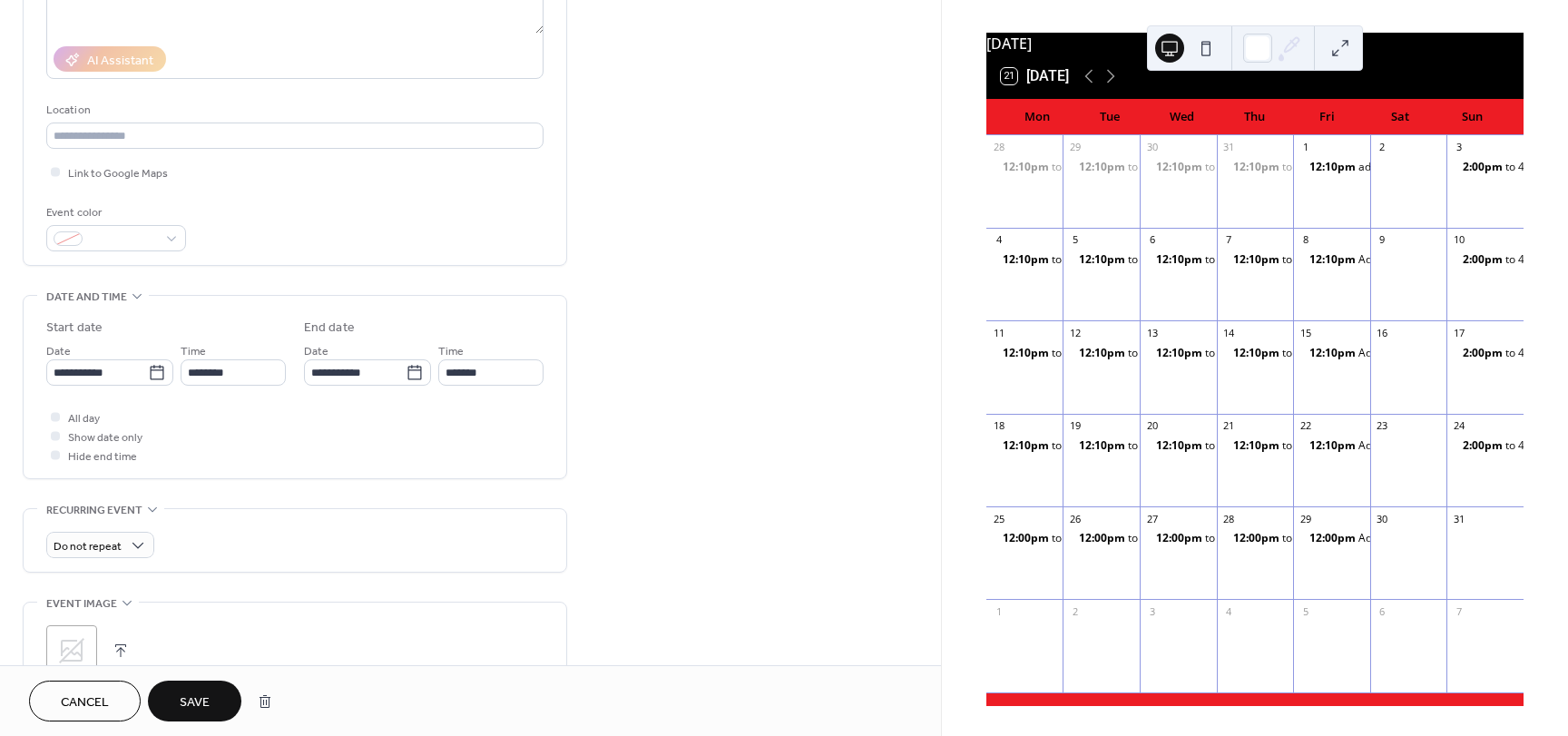 scroll, scrollTop: 298, scrollLeft: 0, axis: vertical 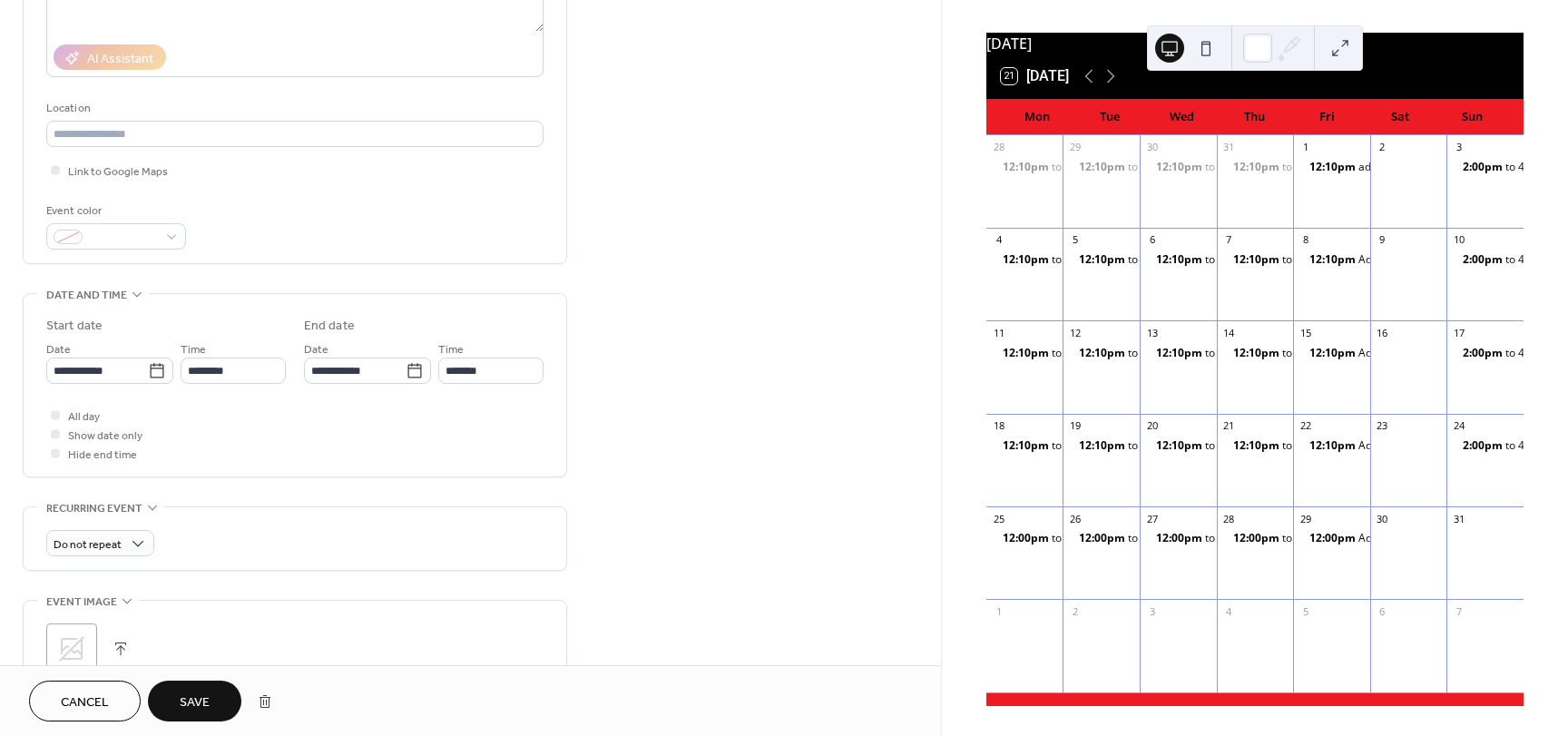 type on "*********" 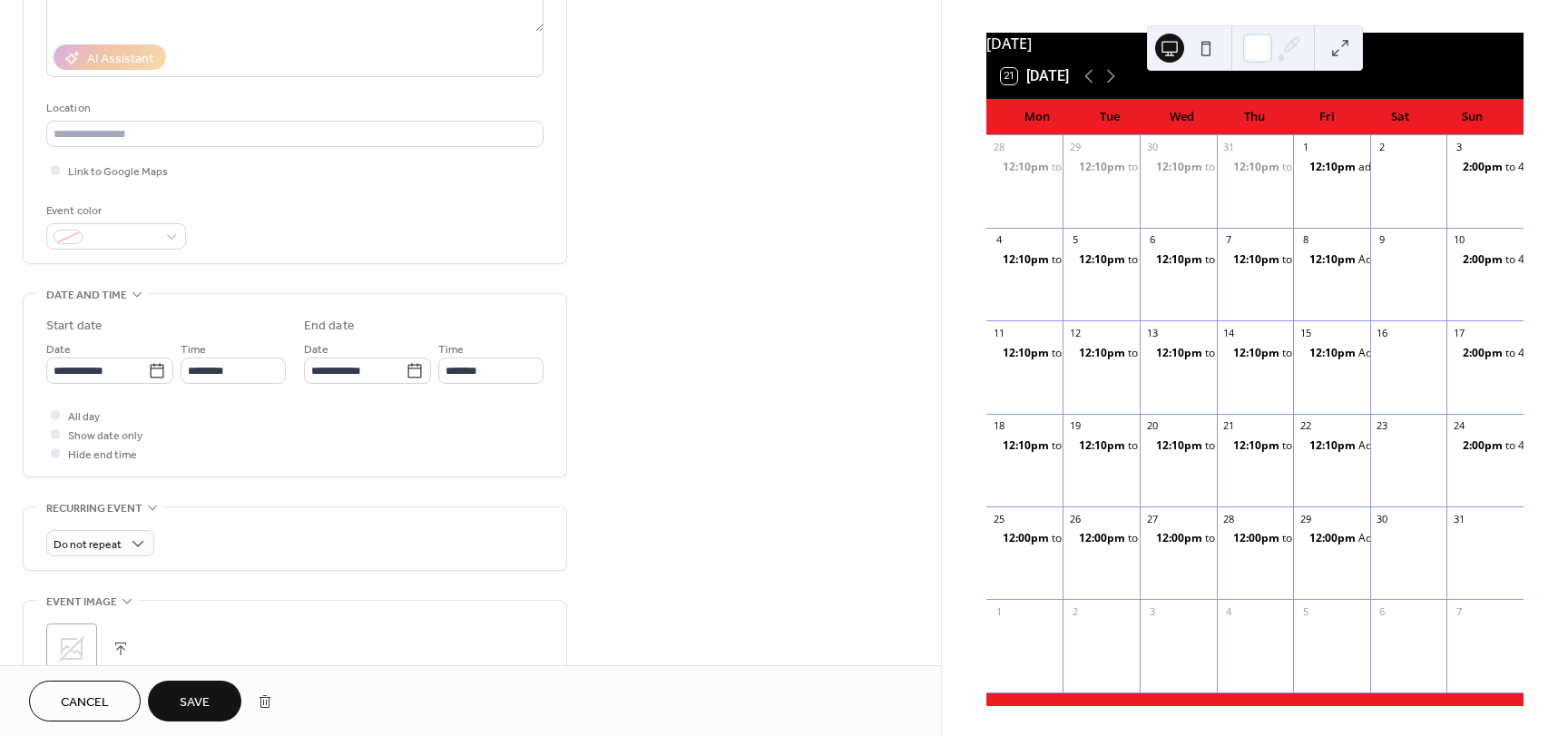click on "Save" at bounding box center [194, 702] 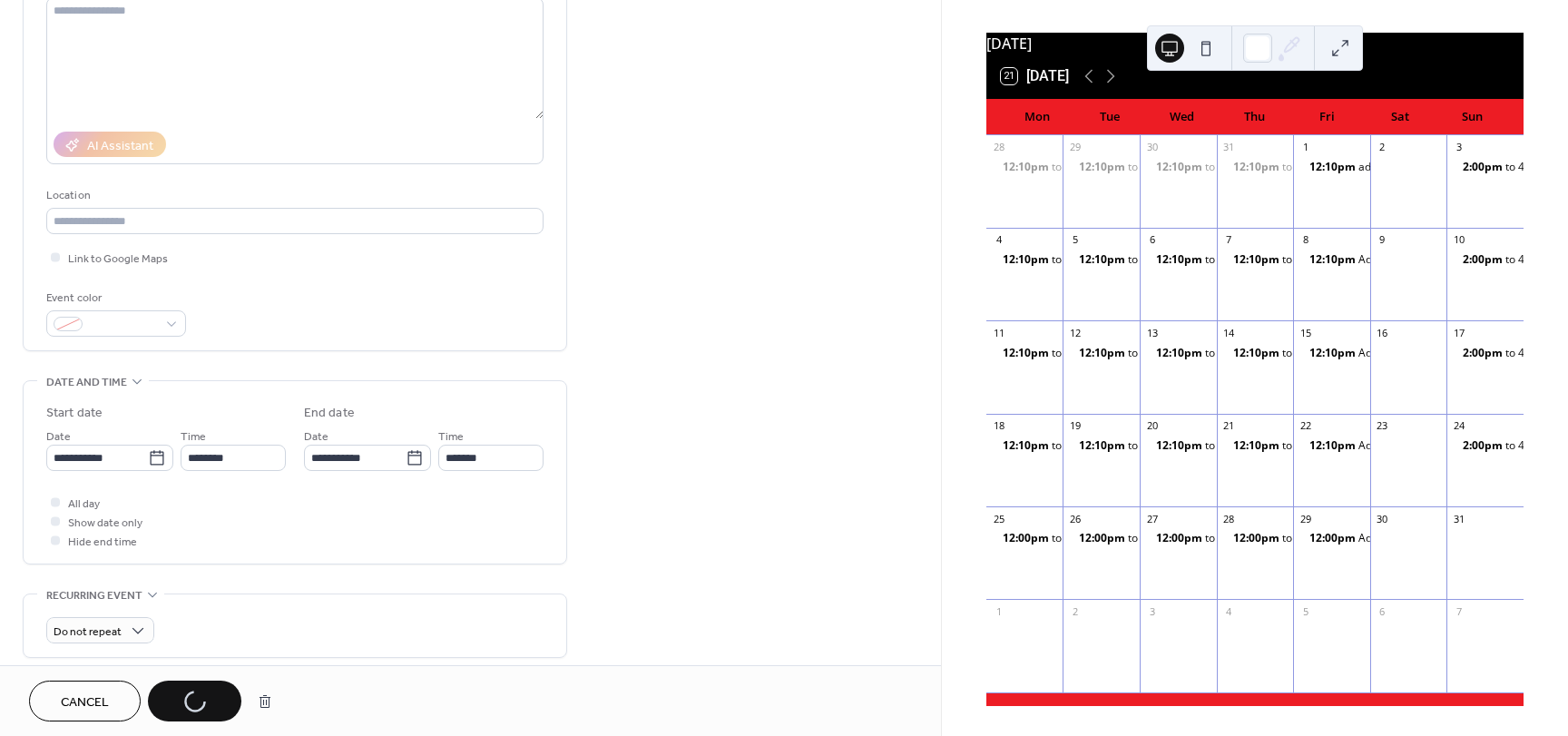 scroll, scrollTop: 207, scrollLeft: 0, axis: vertical 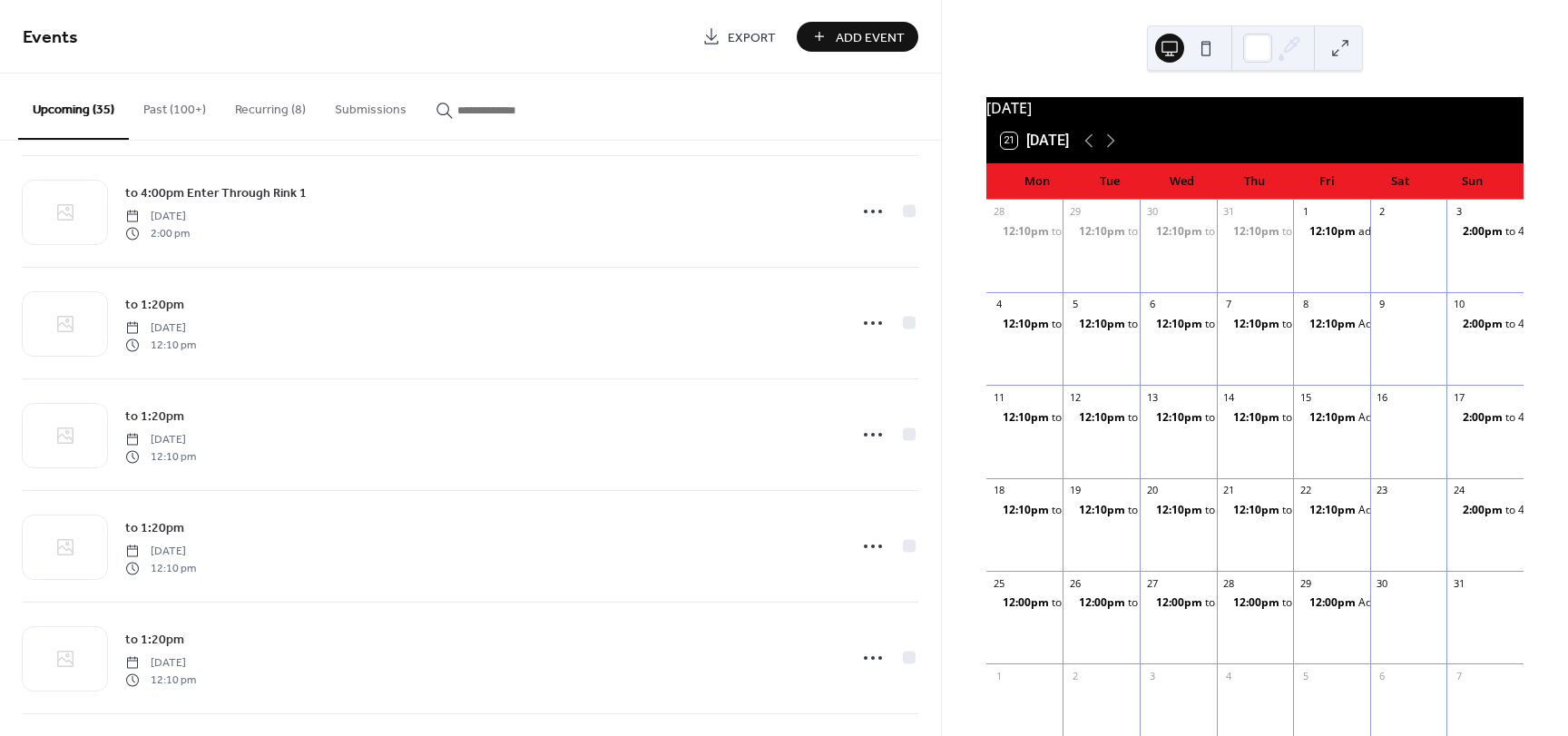 drag, startPoint x: 1088, startPoint y: 54, endPoint x: 1083, endPoint y: 4, distance: 50.24938 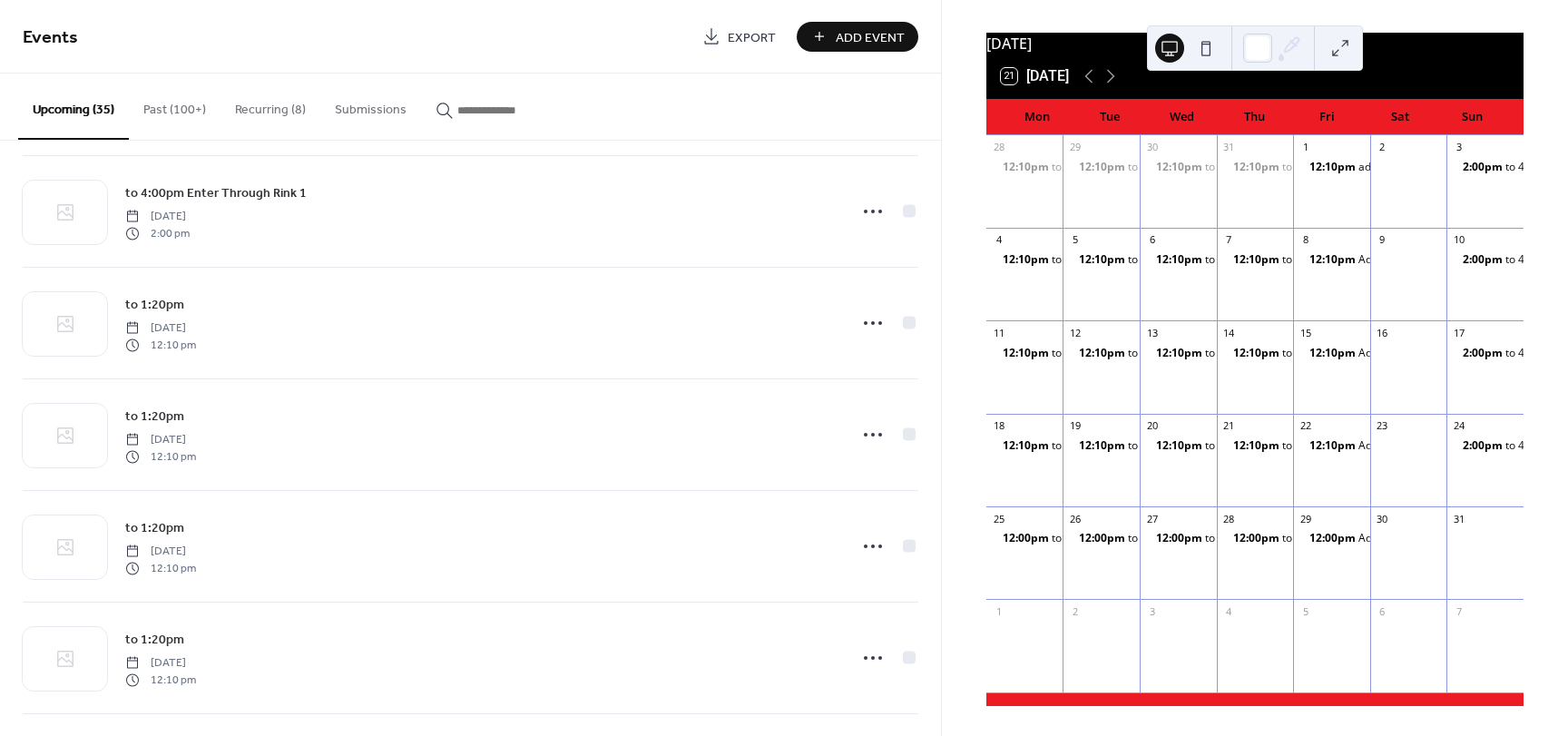 scroll, scrollTop: 75, scrollLeft: 0, axis: vertical 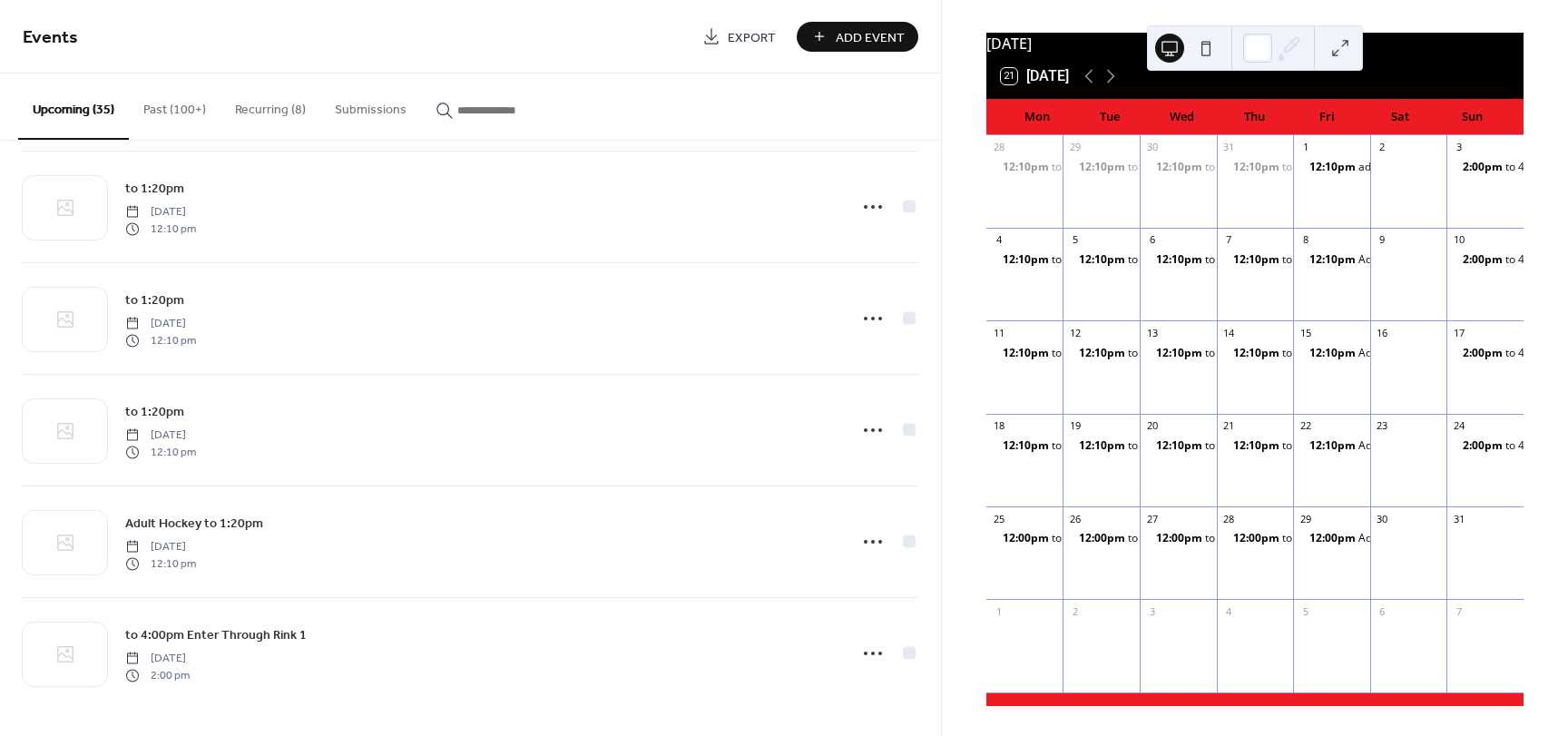 click on "Upcoming (35)" at bounding box center [74, 106] 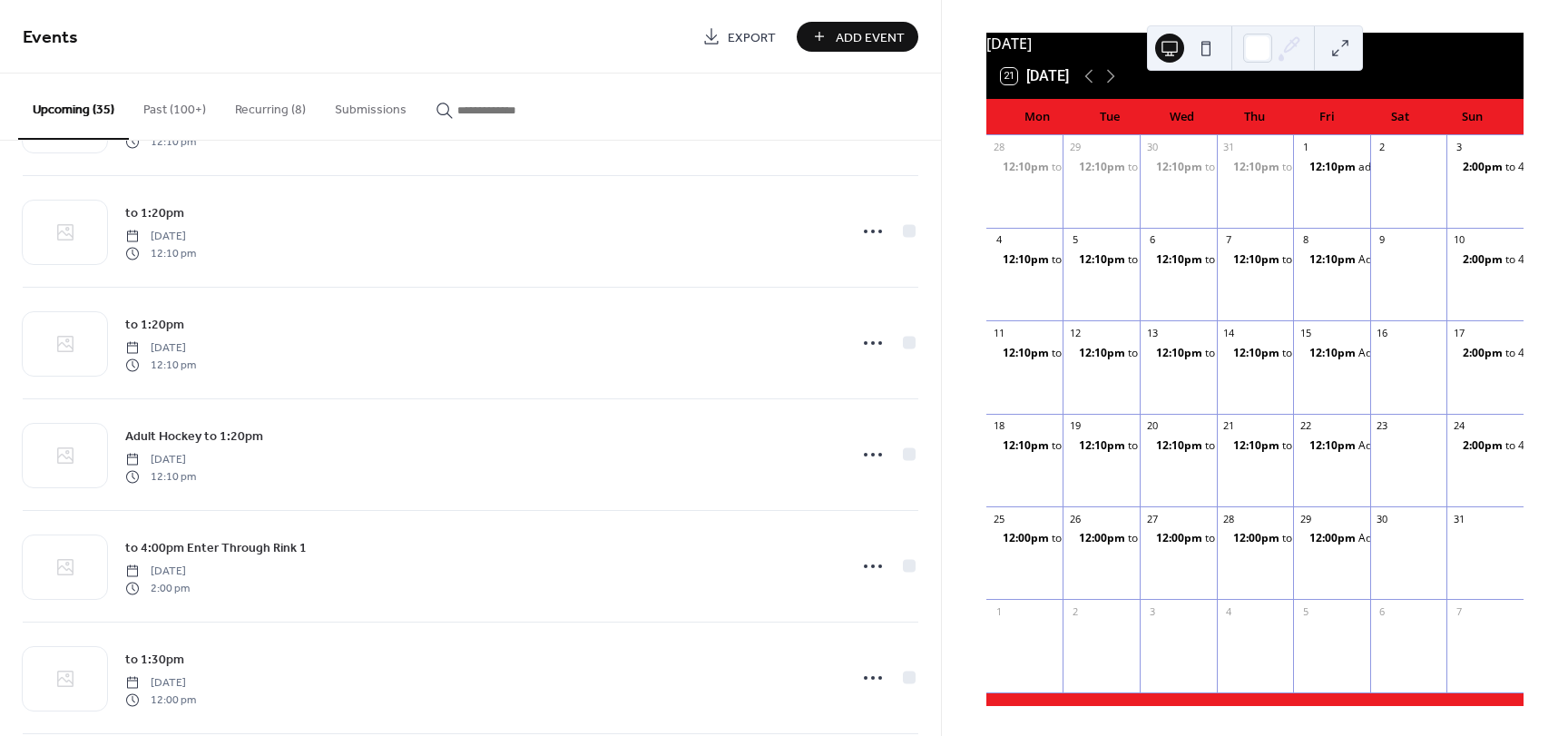 scroll, scrollTop: 3365, scrollLeft: 0, axis: vertical 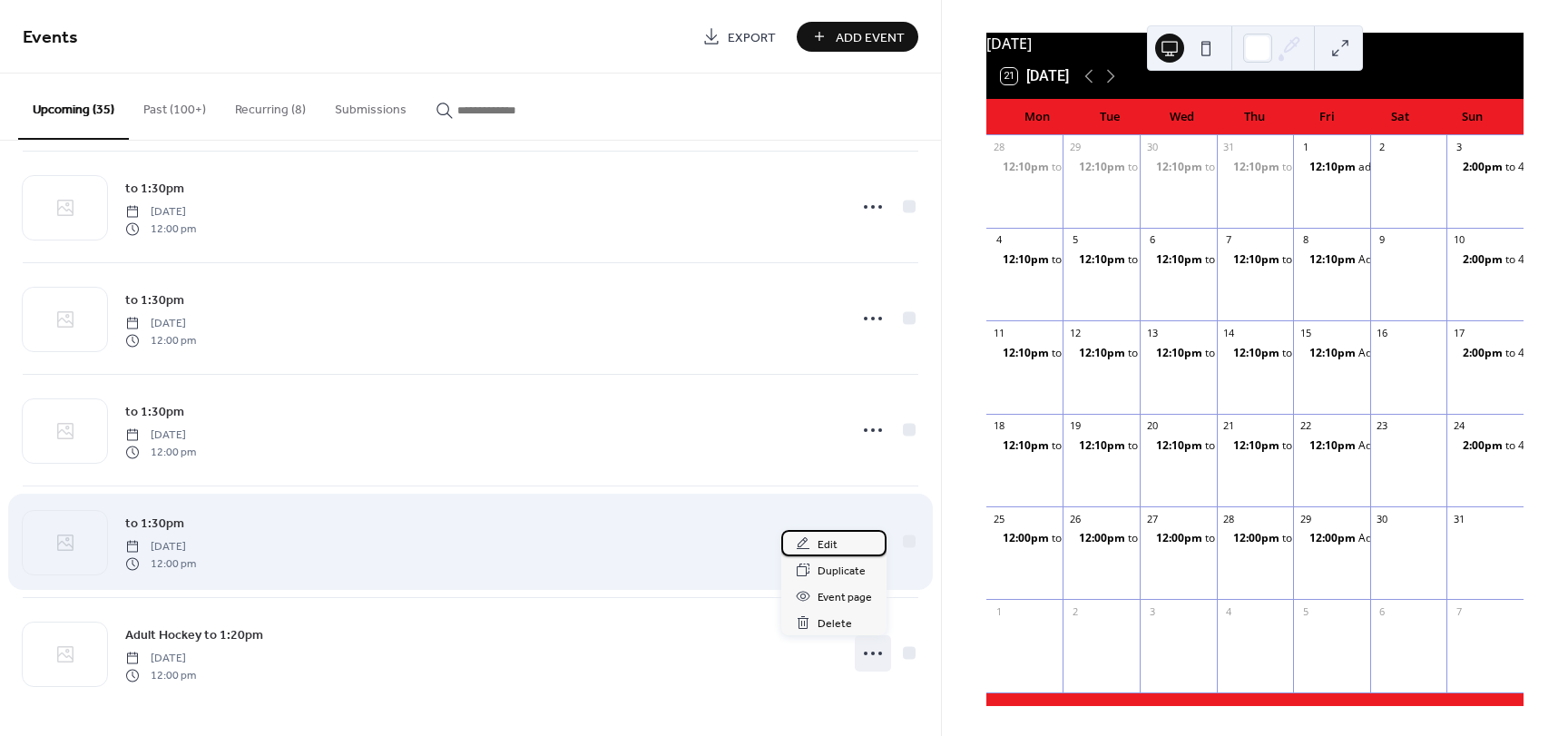 drag, startPoint x: 866, startPoint y: 655, endPoint x: 818, endPoint y: 541, distance: 123.69317 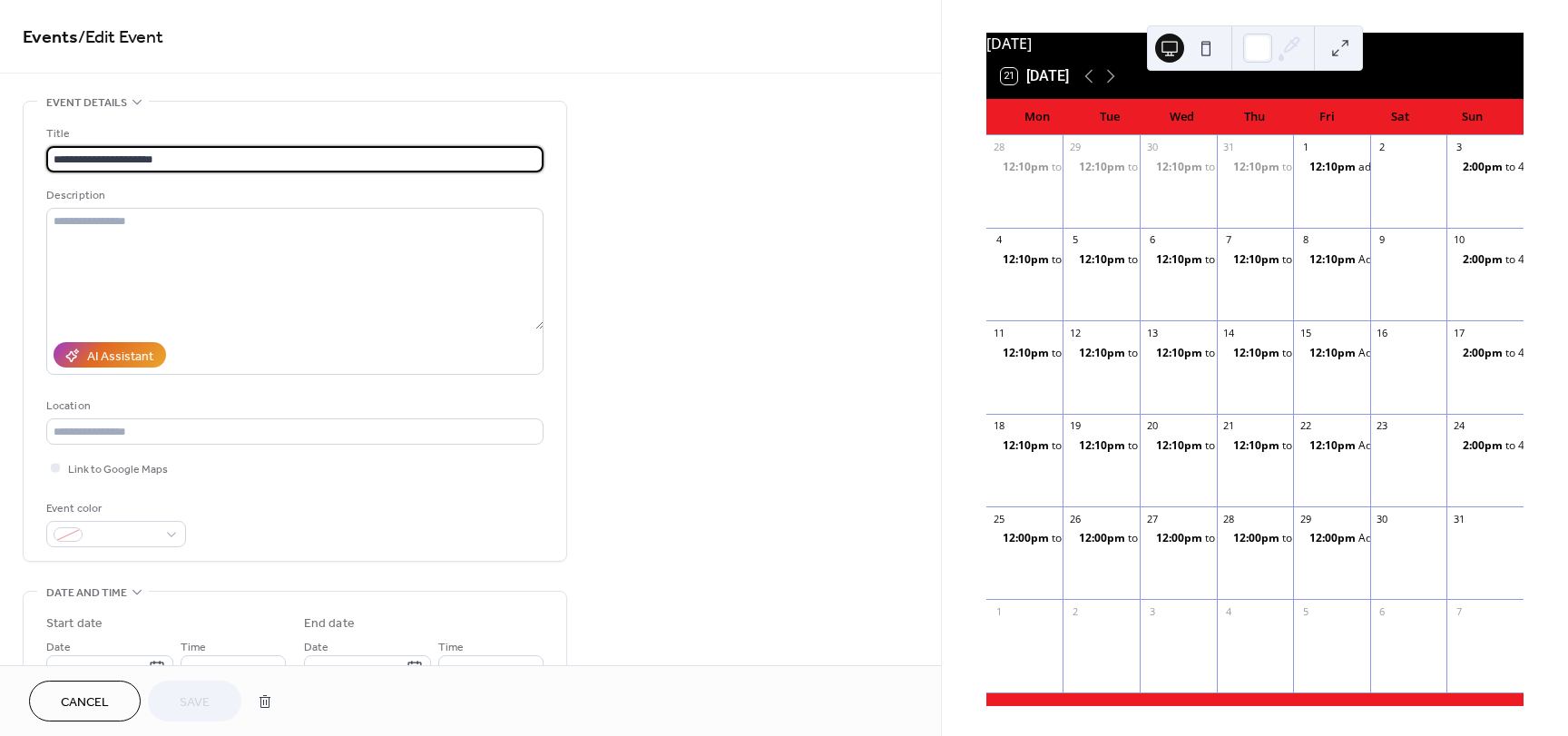 click on "**********" at bounding box center [295, 159] 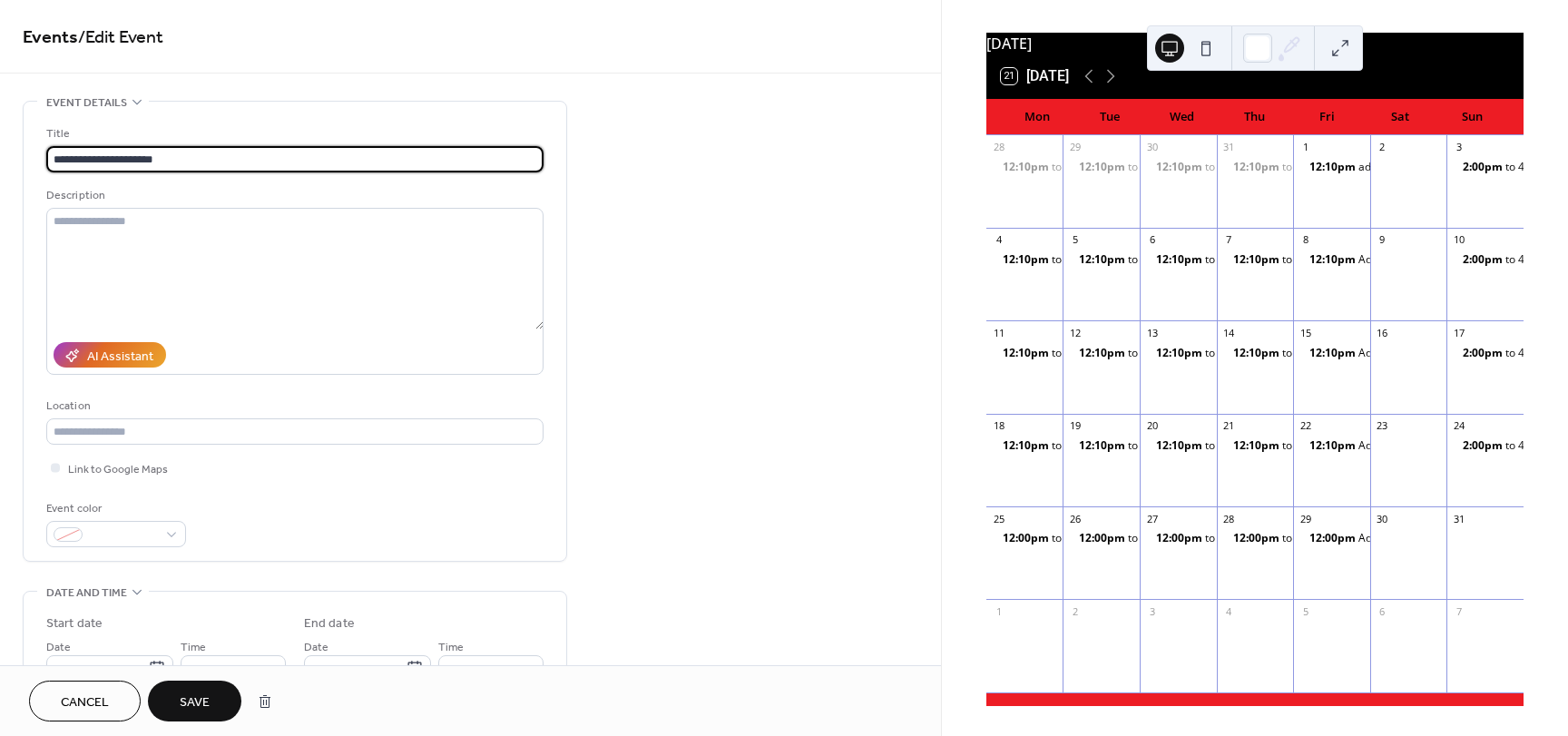 type on "**********" 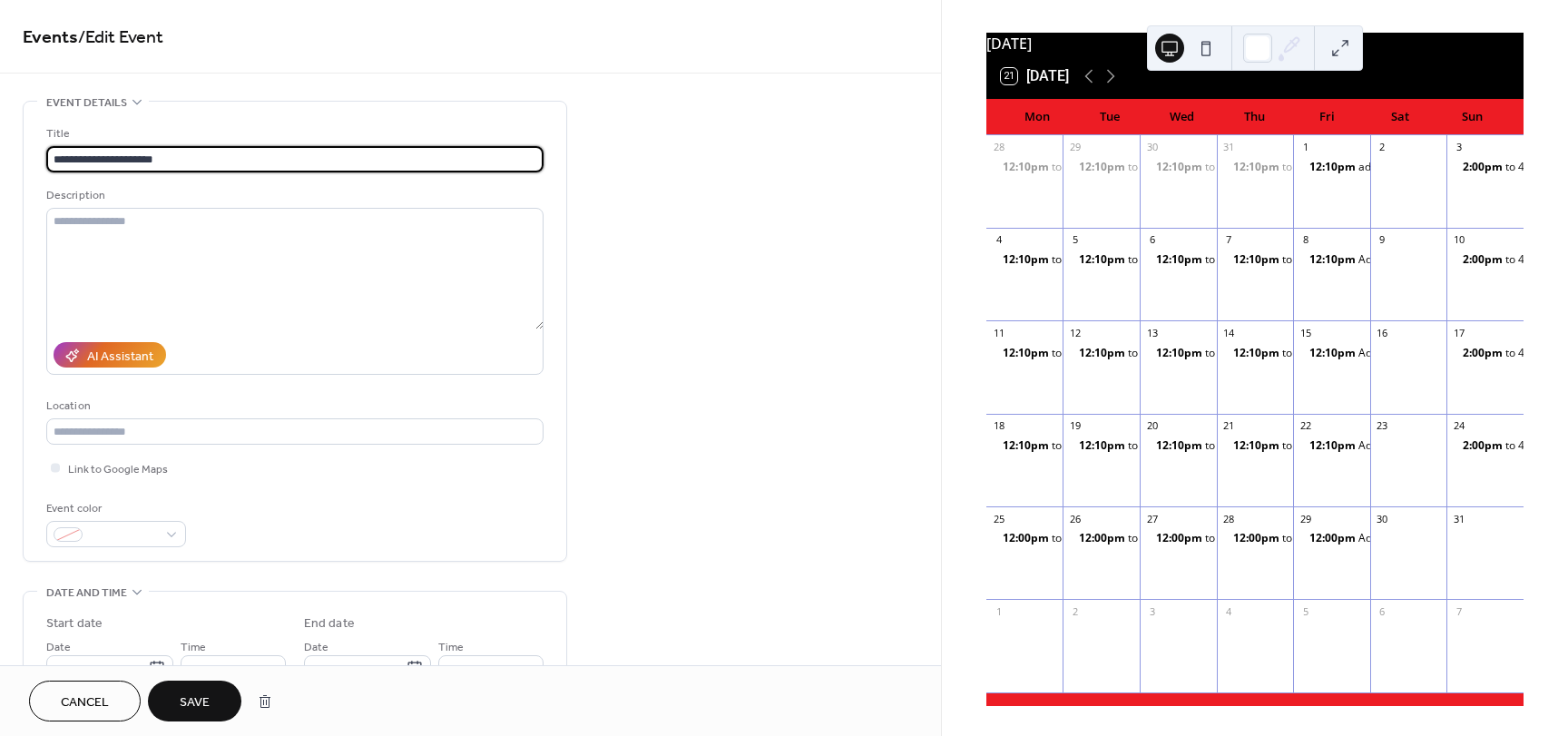 click on "Save" at bounding box center [194, 702] 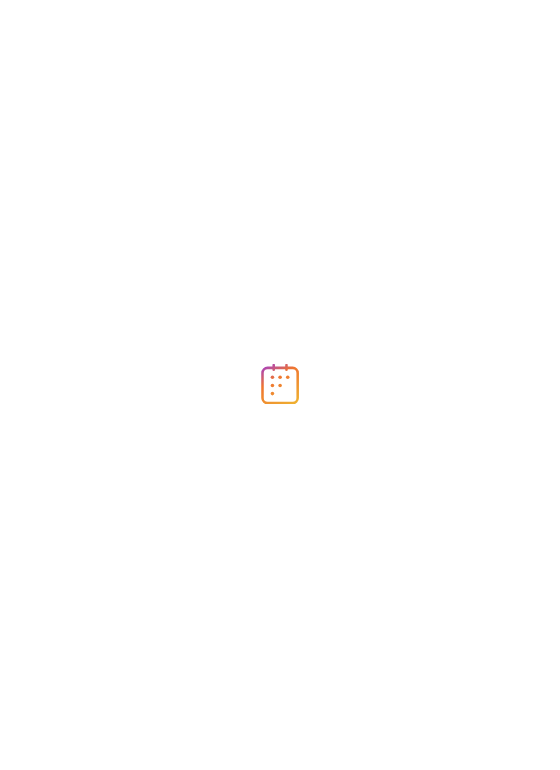 scroll, scrollTop: 0, scrollLeft: 0, axis: both 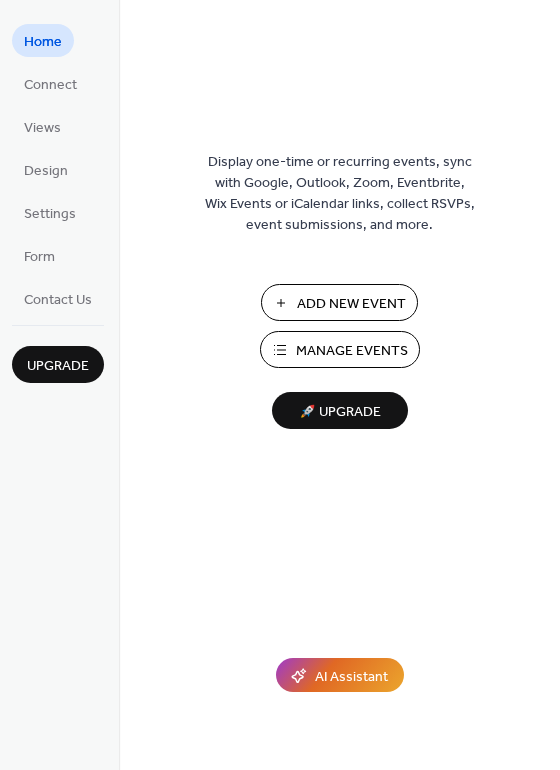 click on "Add New Event" at bounding box center [351, 304] 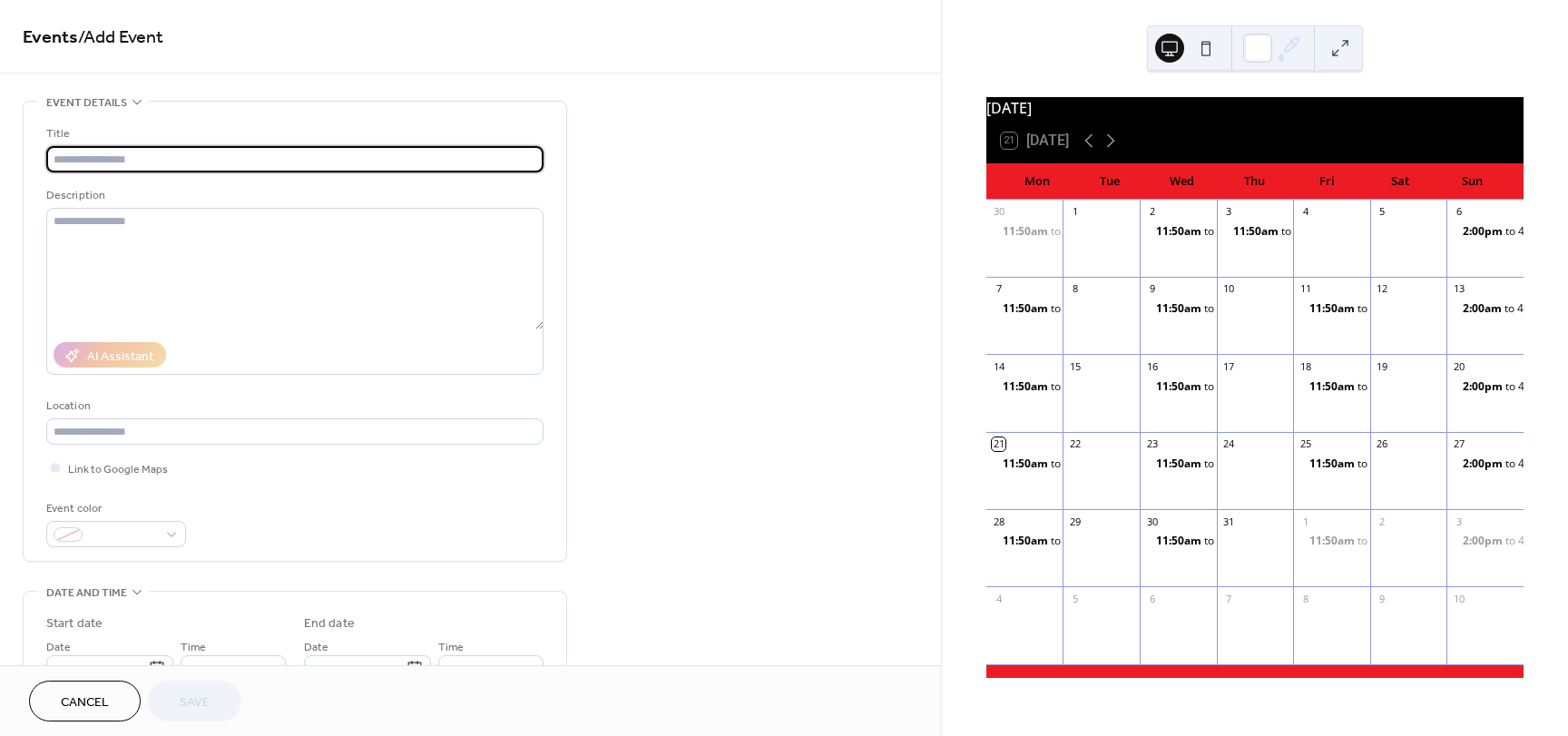 scroll, scrollTop: 0, scrollLeft: 0, axis: both 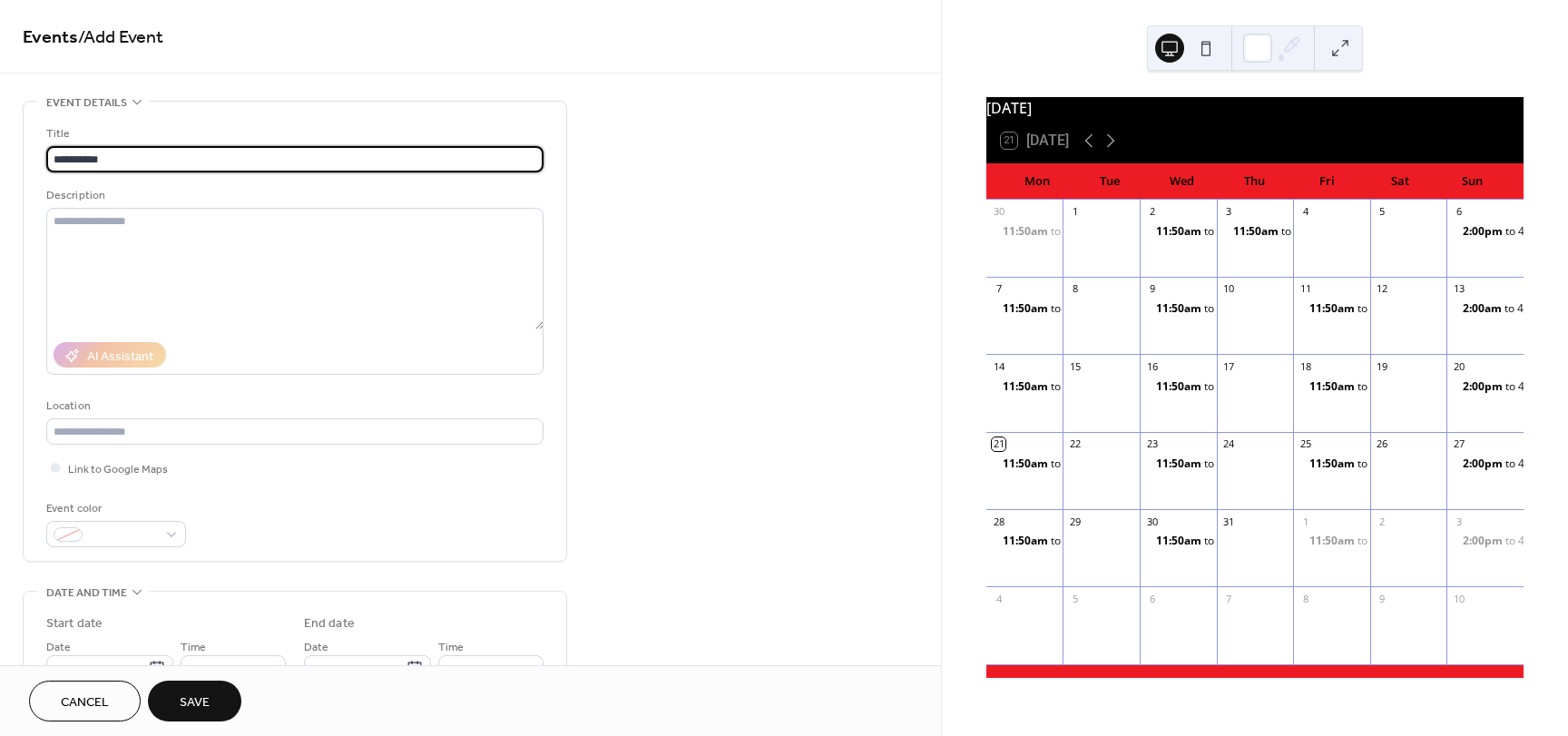 type on "**********" 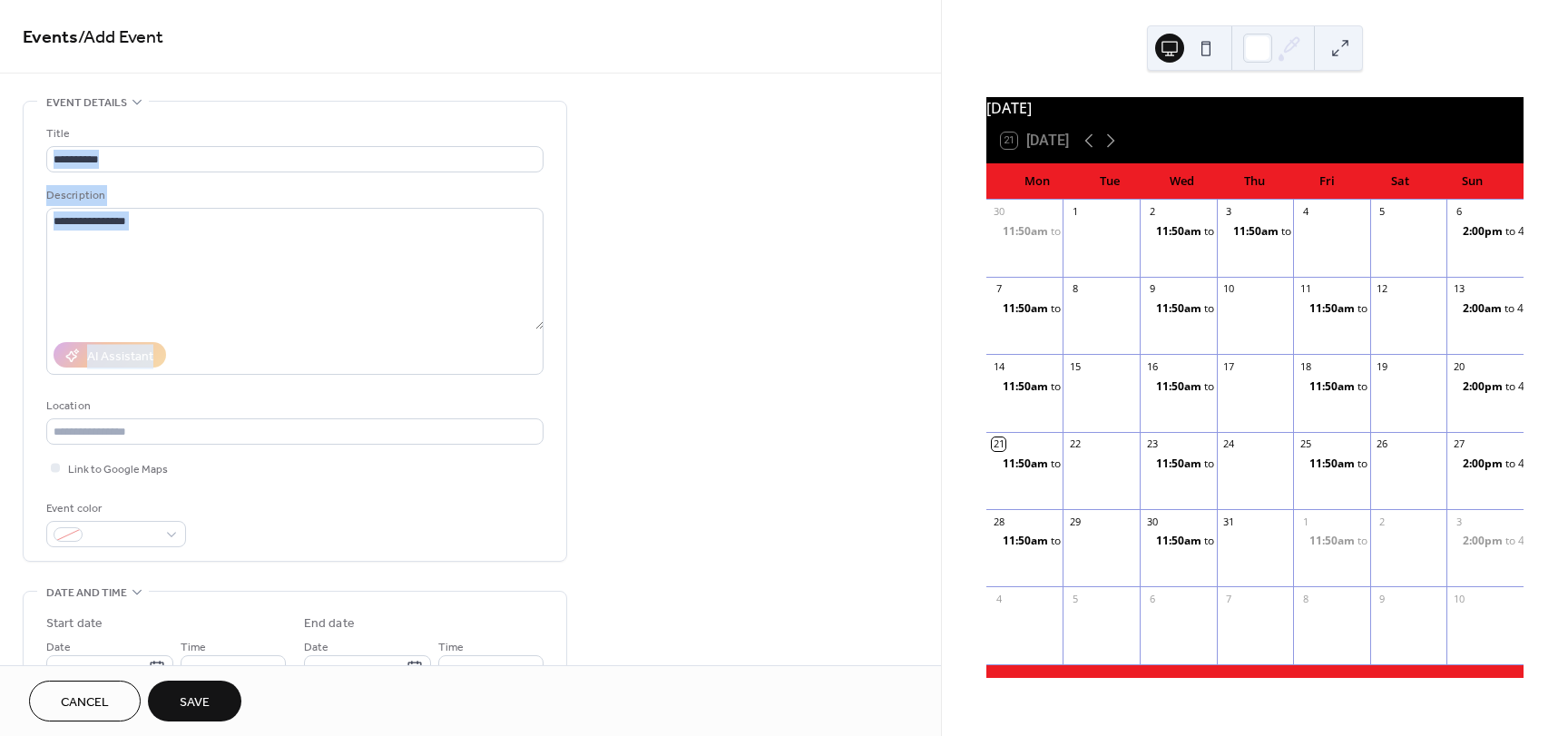 drag, startPoint x: 934, startPoint y: 151, endPoint x: 934, endPoint y: 269, distance: 118 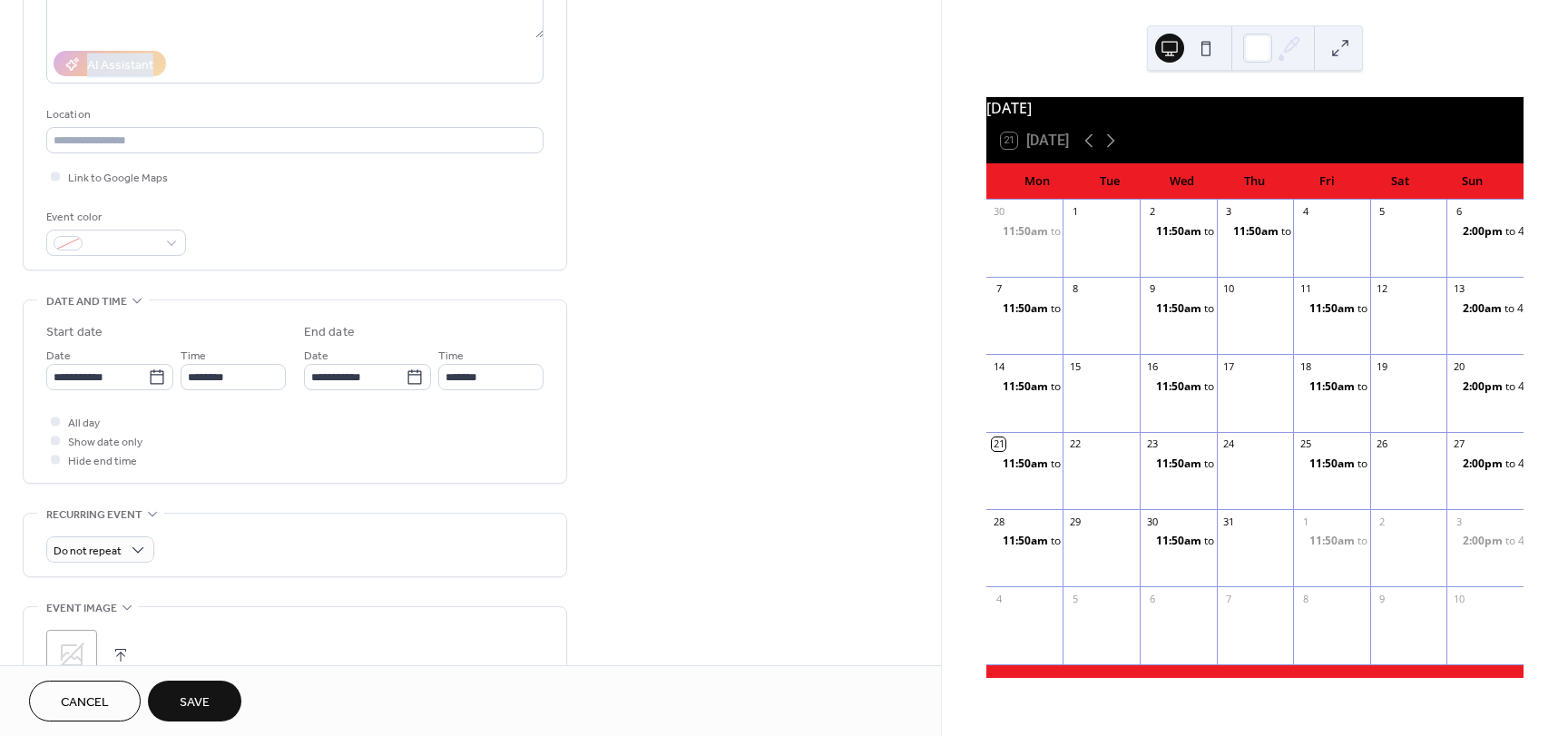 scroll, scrollTop: 352, scrollLeft: 0, axis: vertical 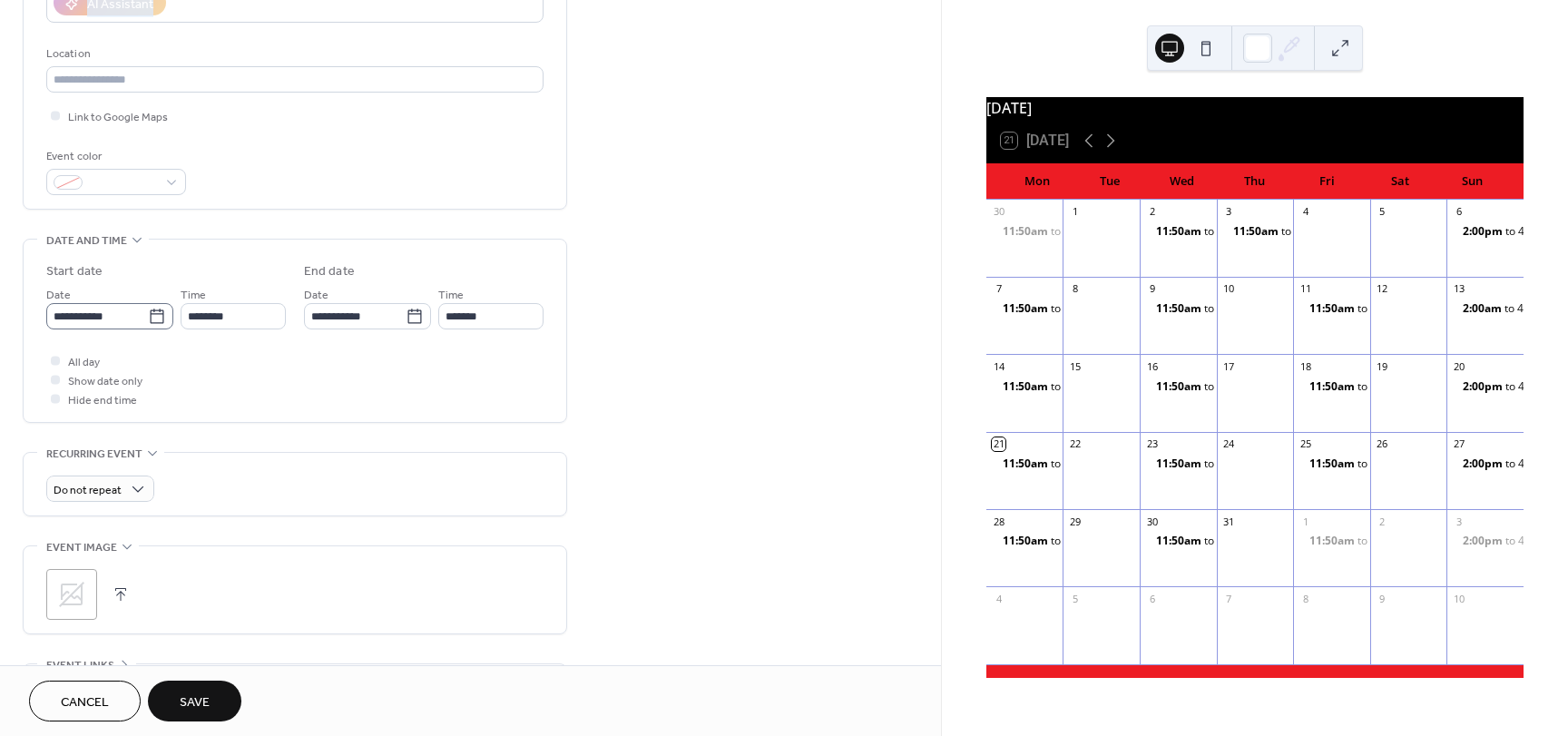 click 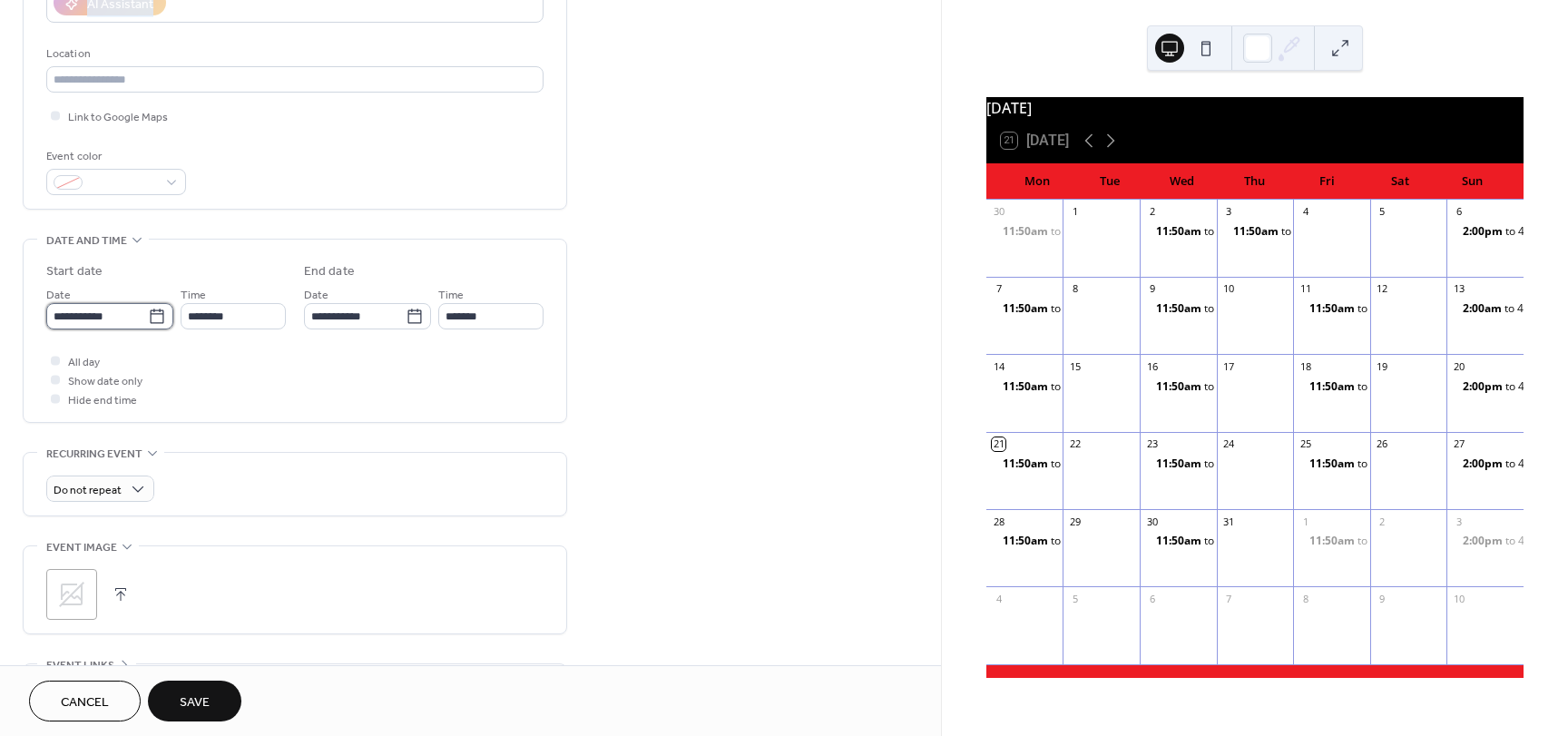 click on "**********" at bounding box center (97, 316) 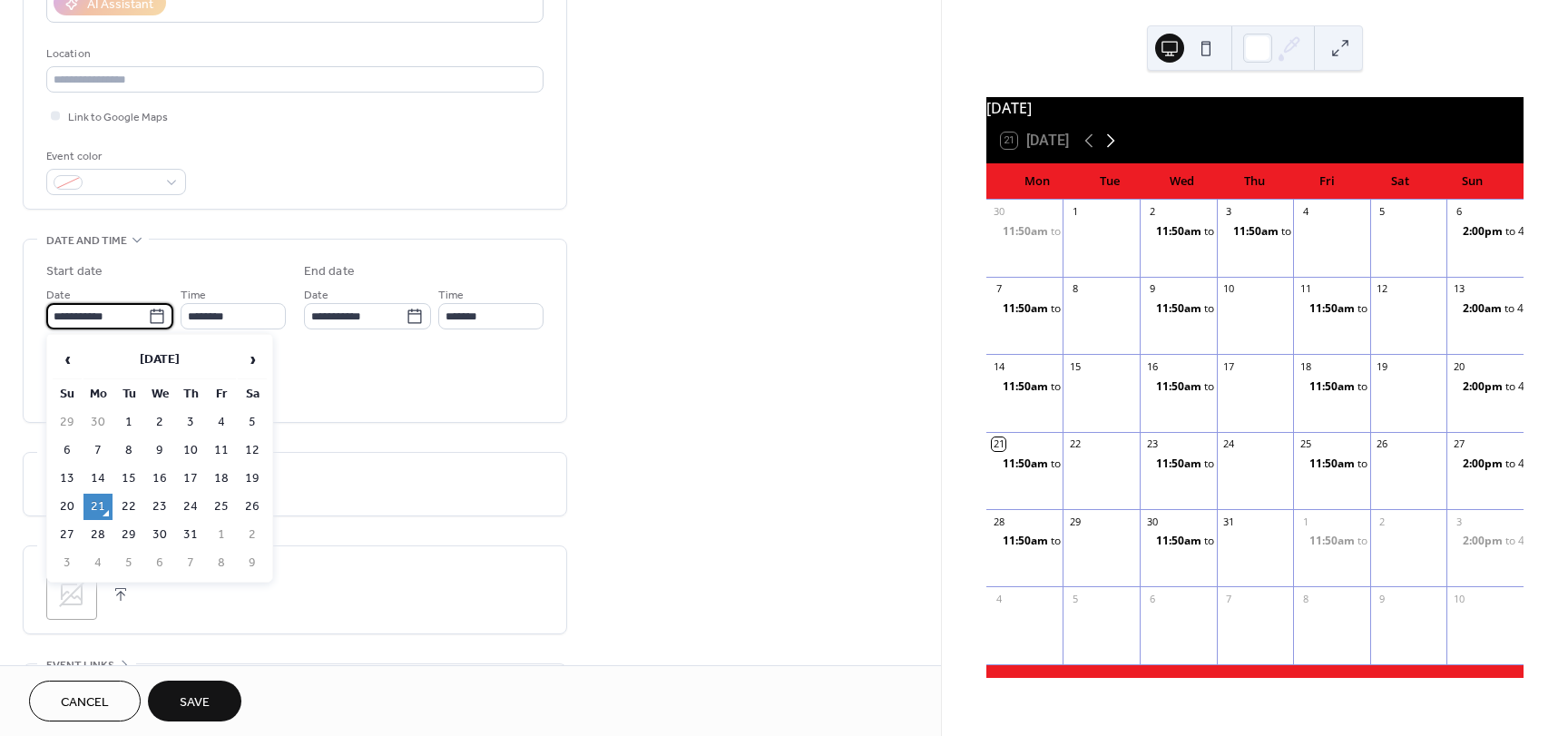 click 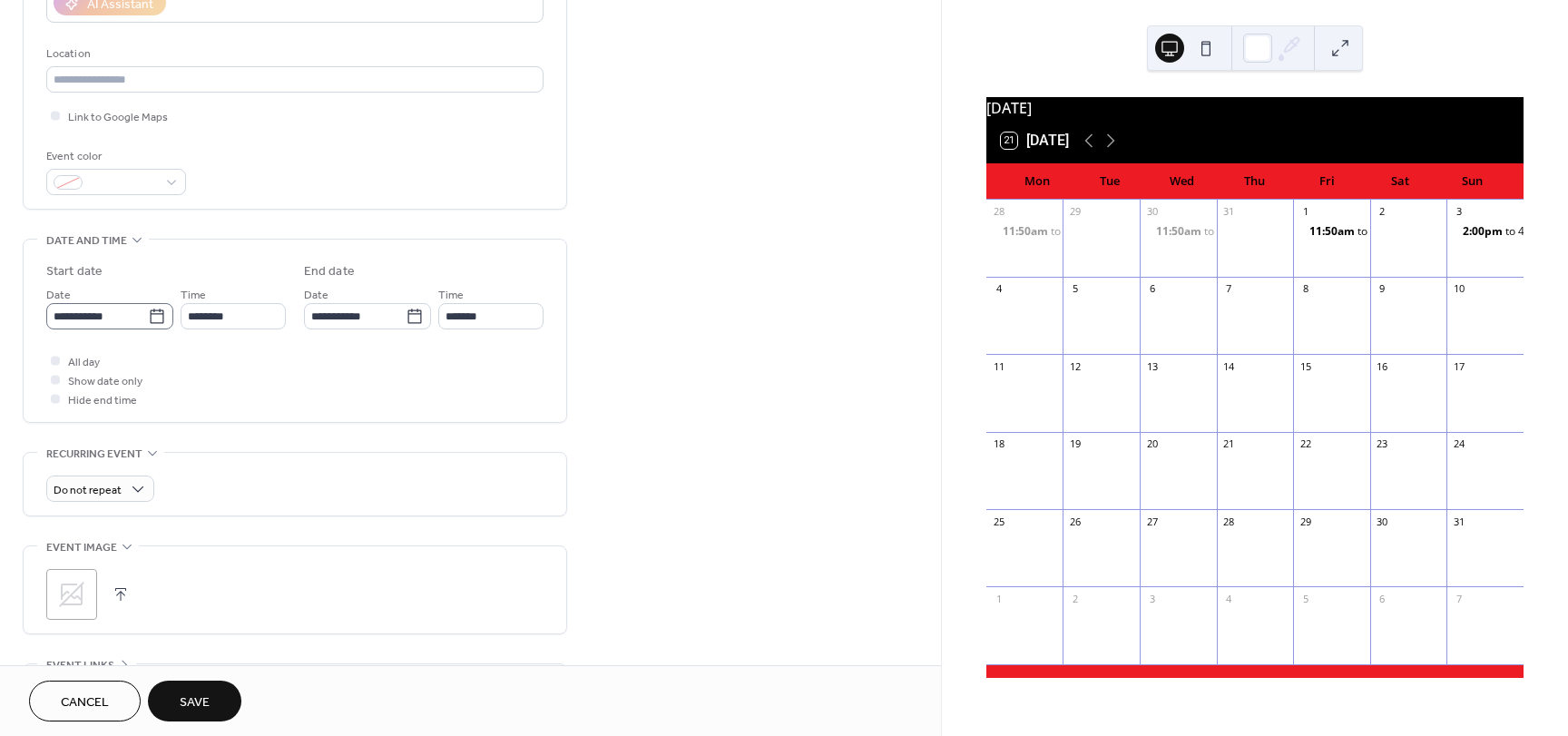 click 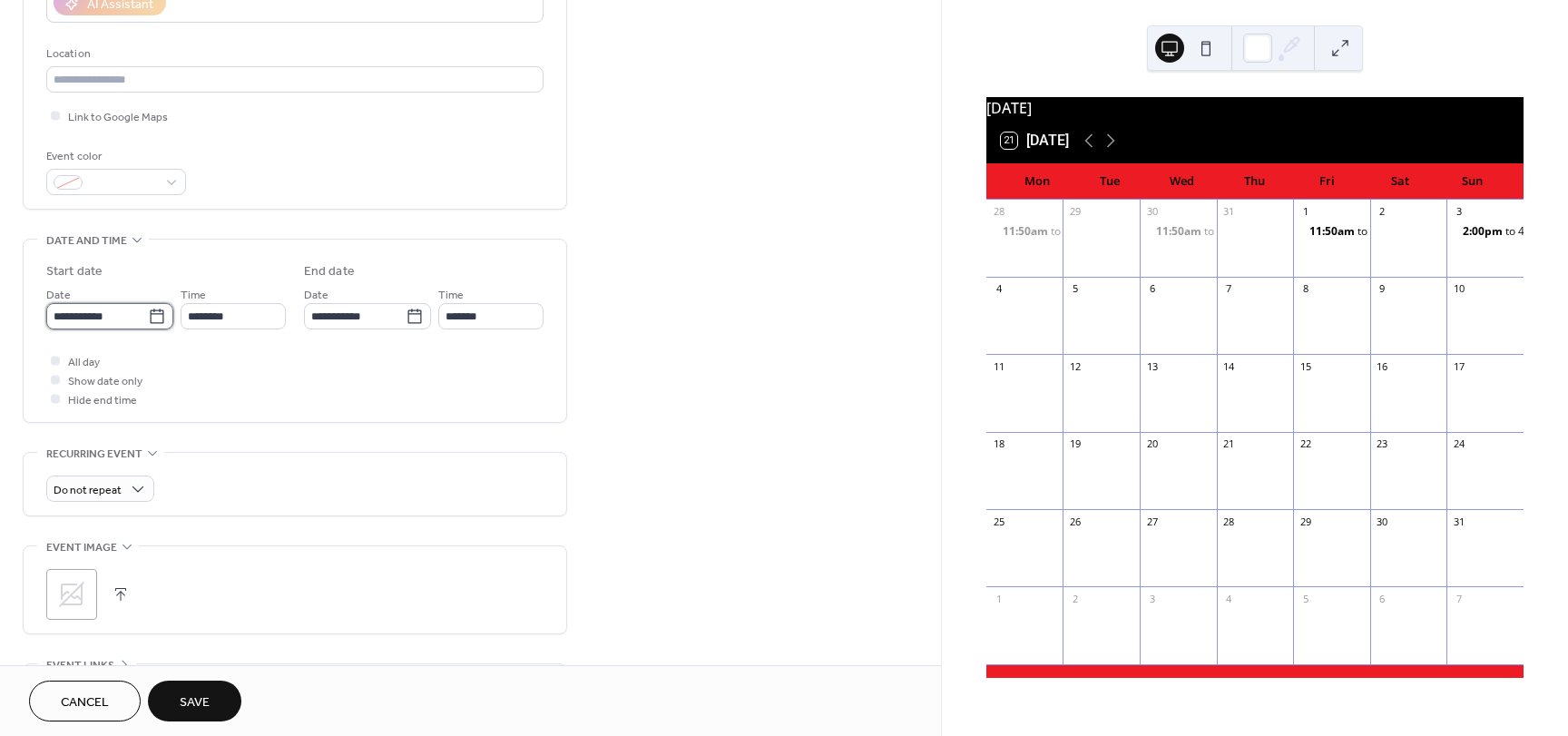 click on "**********" at bounding box center (97, 316) 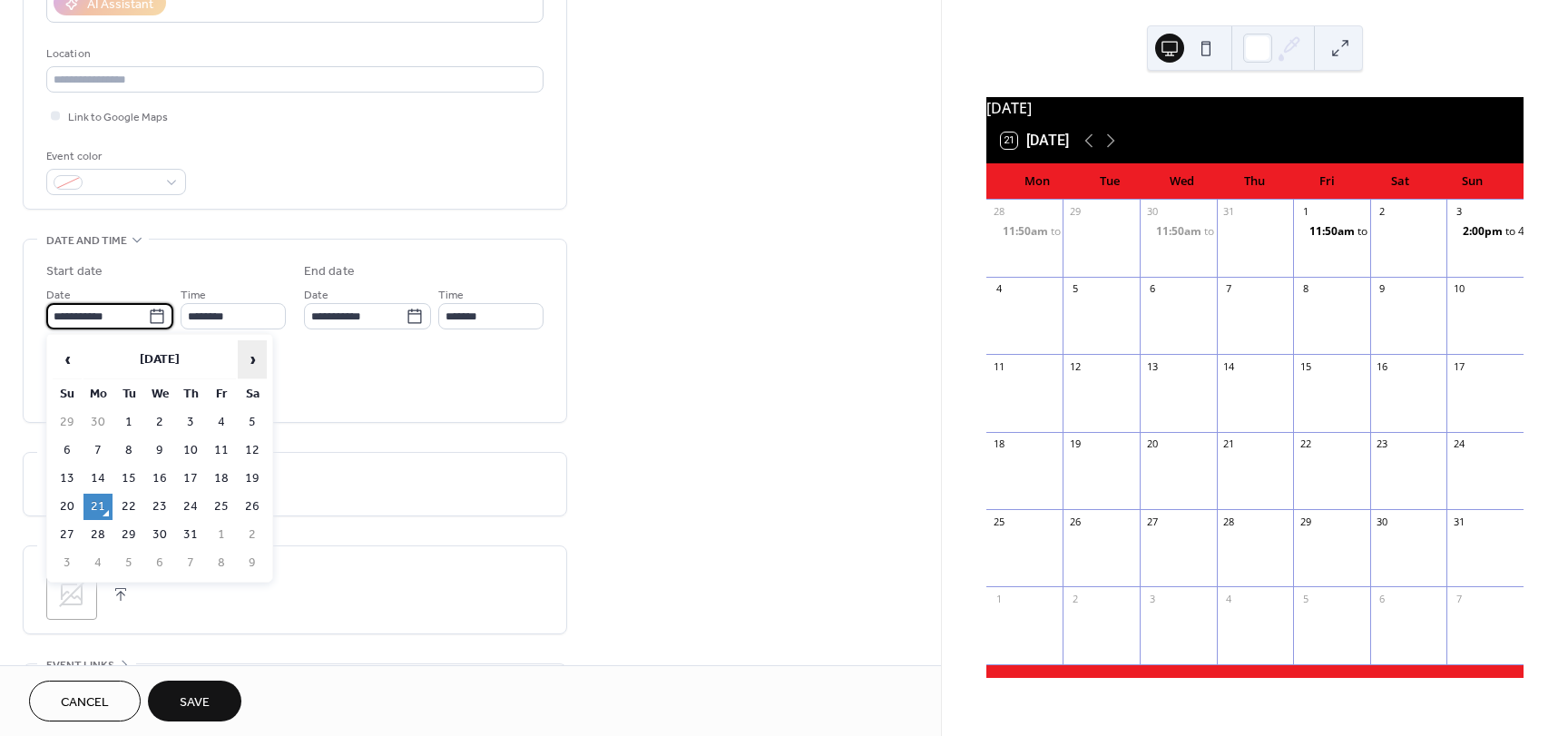 click on "›" at bounding box center [252, 359] 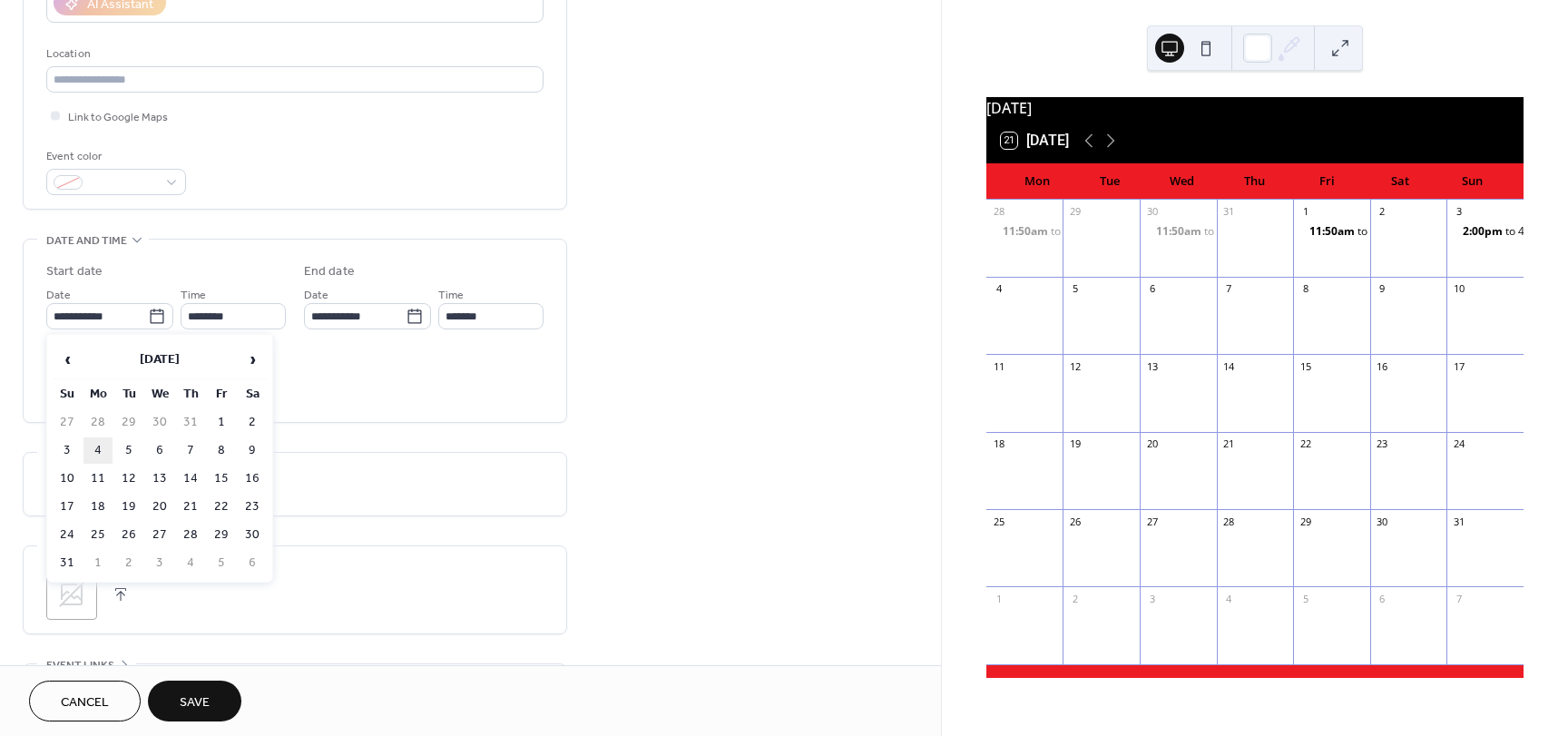 click on "4" at bounding box center [98, 450] 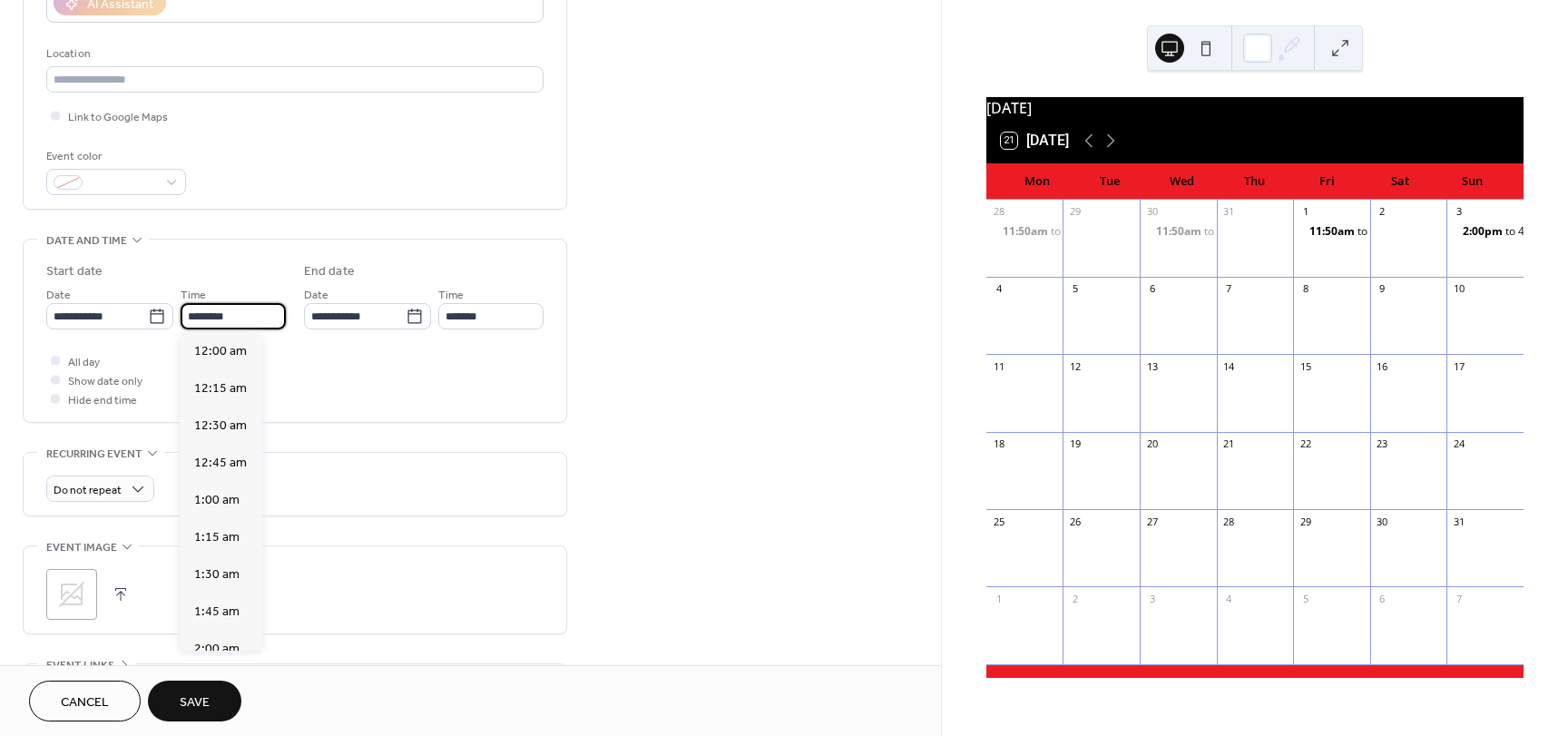 click on "********" at bounding box center (233, 316) 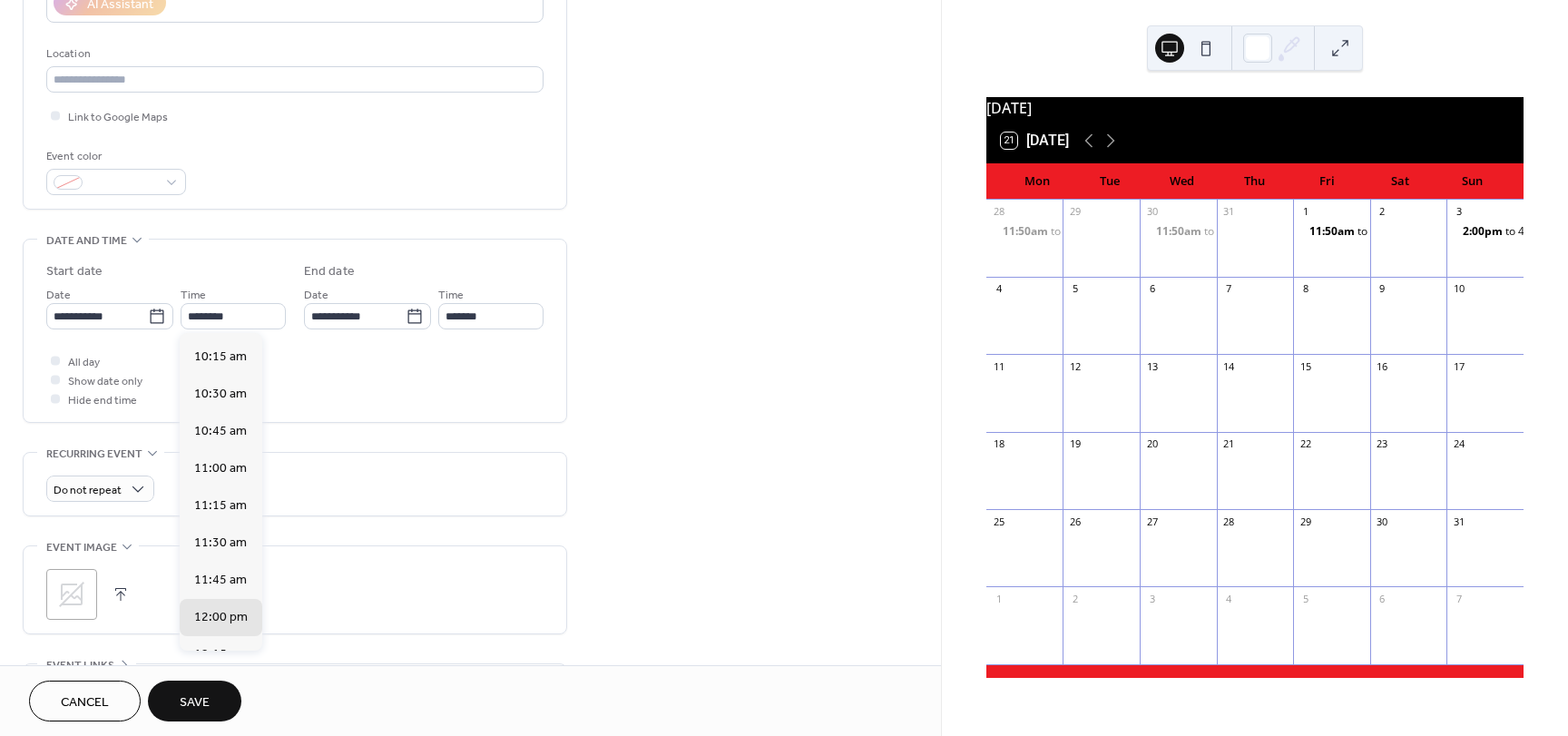 scroll, scrollTop: 1510, scrollLeft: 0, axis: vertical 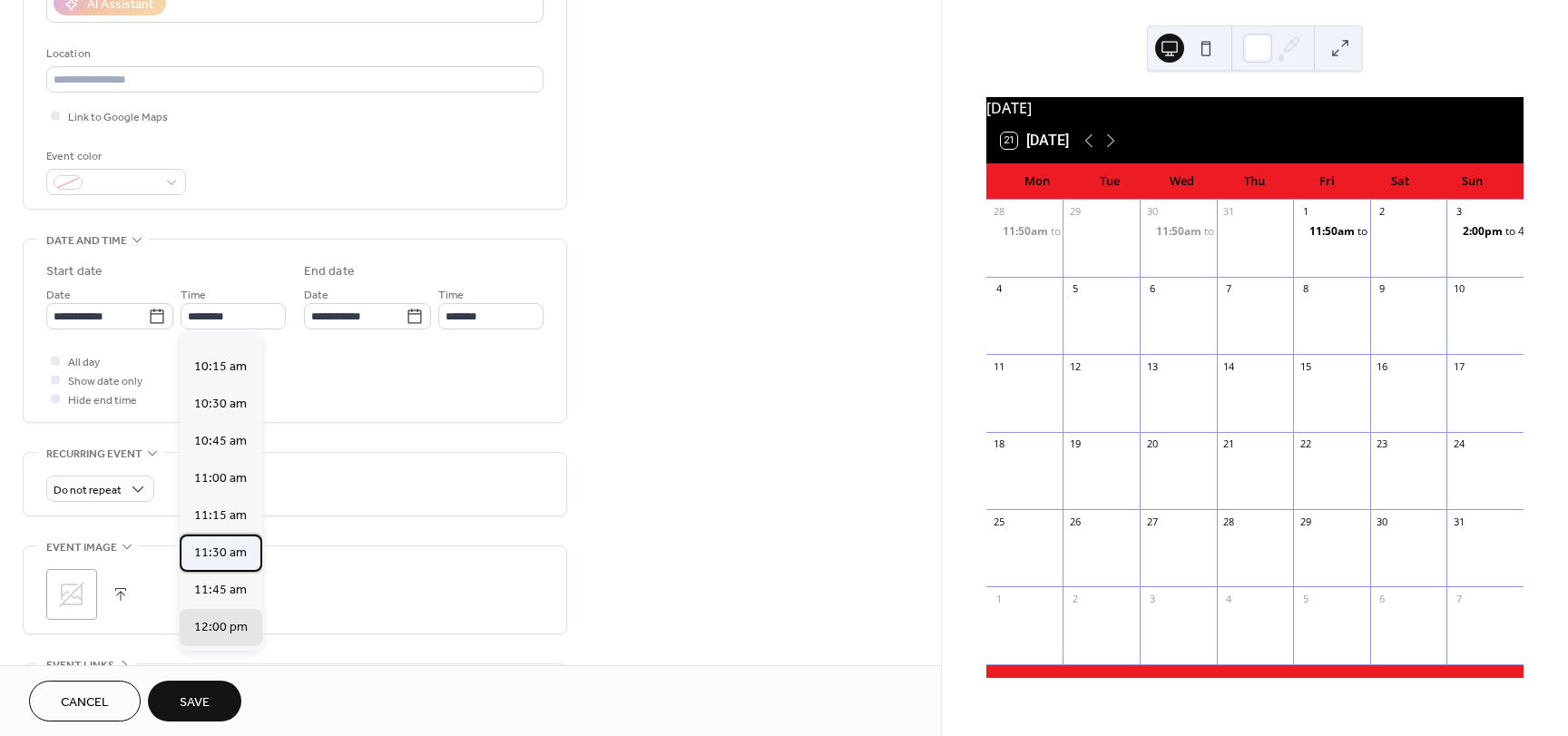 click on "11:30 am" at bounding box center (220, 553) 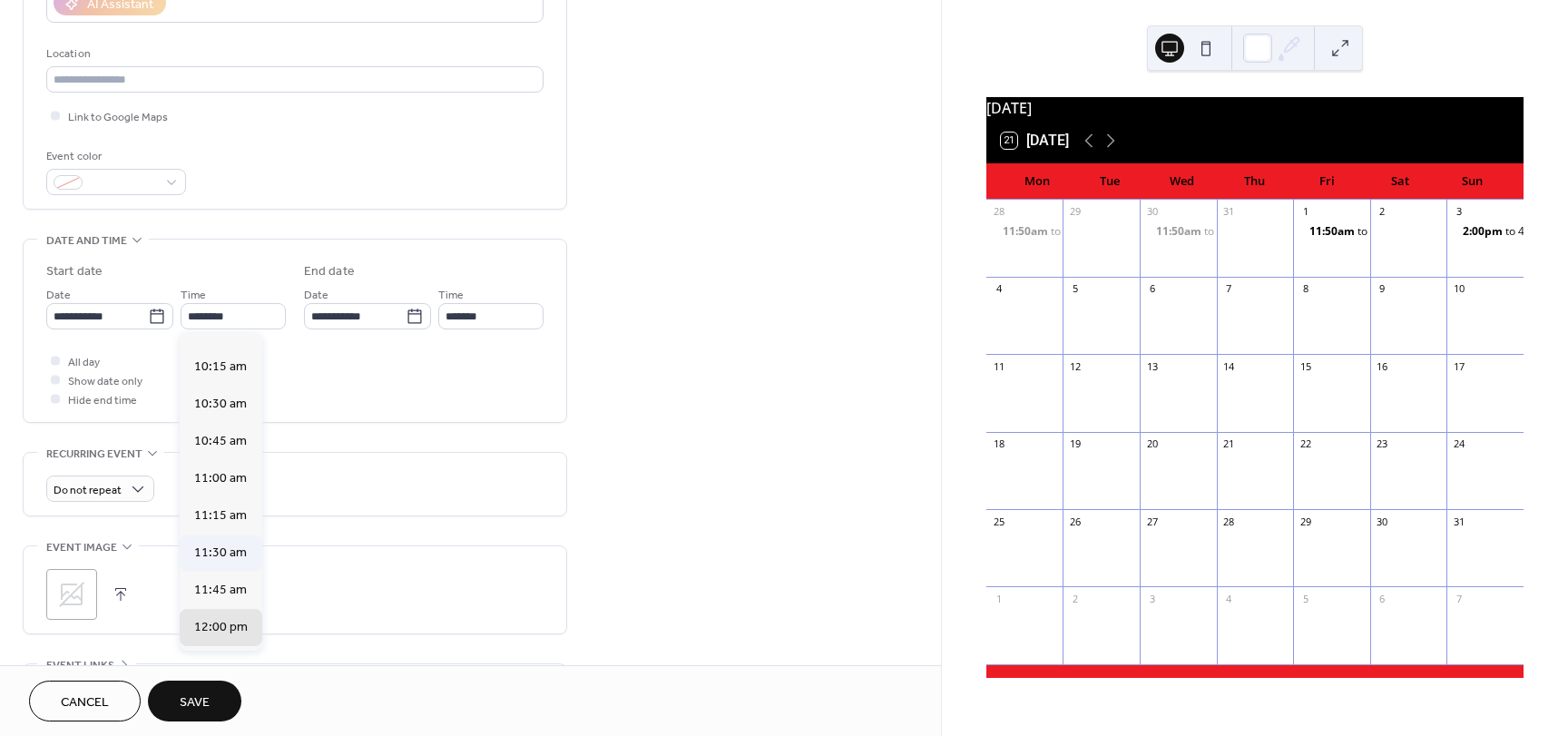 type on "********" 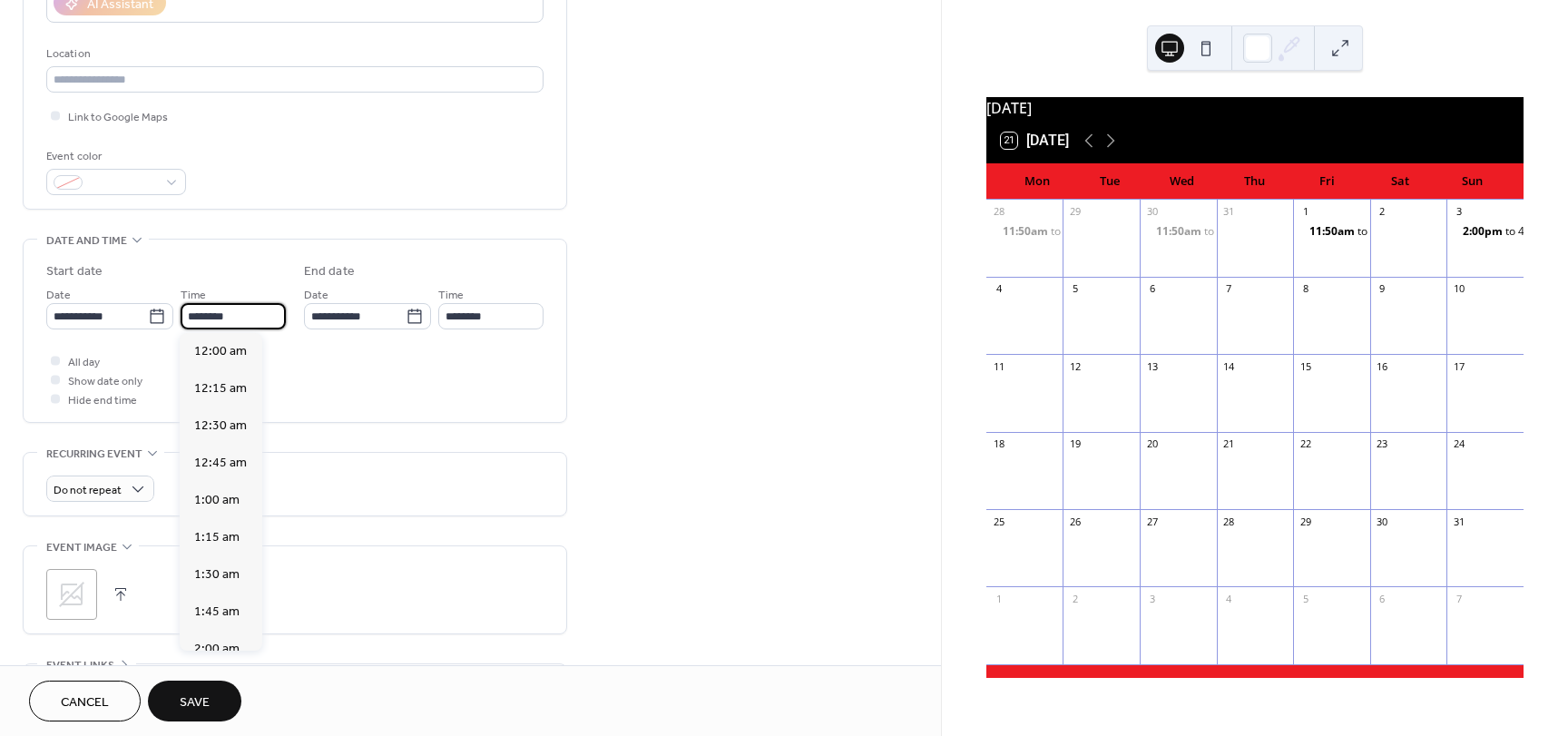 scroll, scrollTop: 1712, scrollLeft: 0, axis: vertical 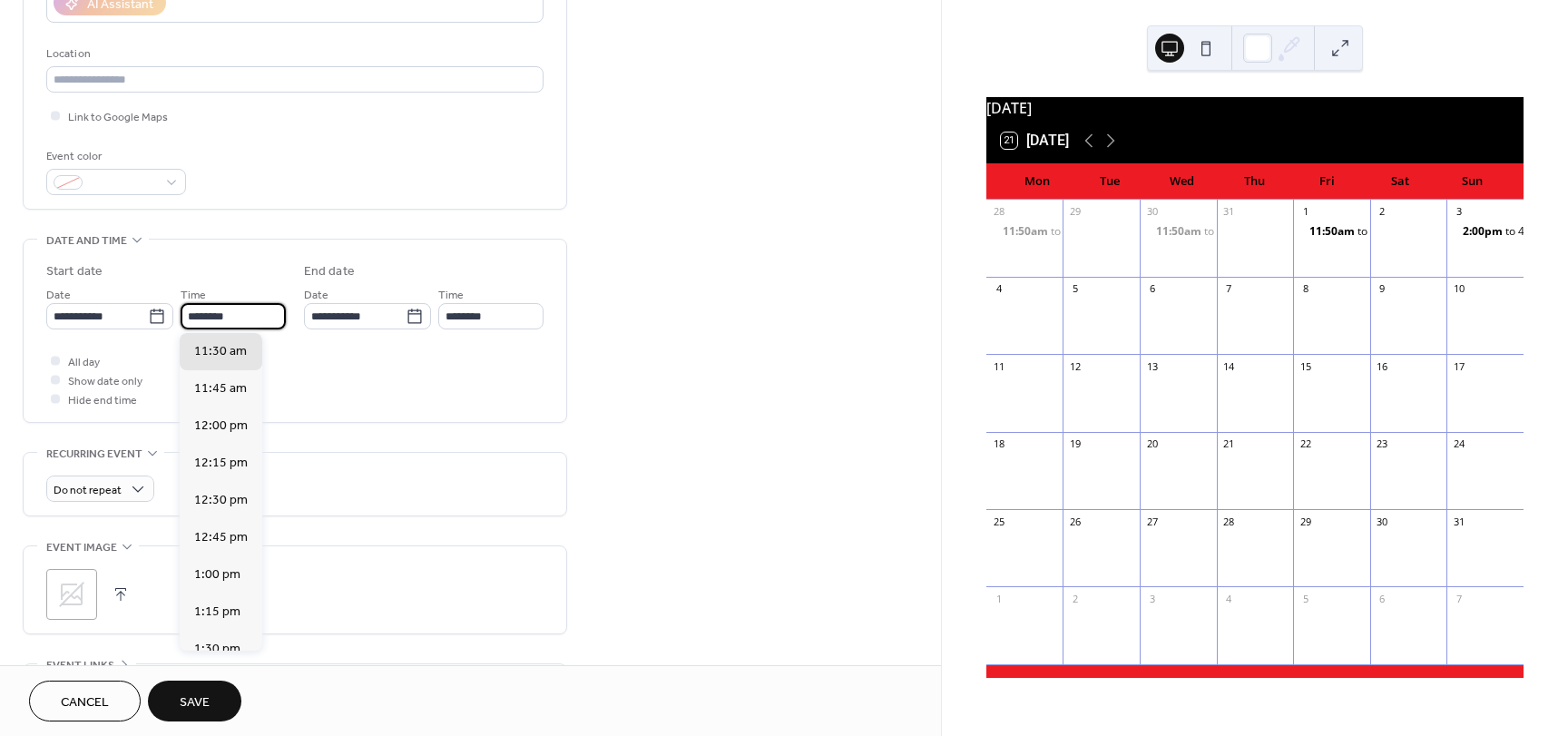 click on "********" at bounding box center [233, 316] 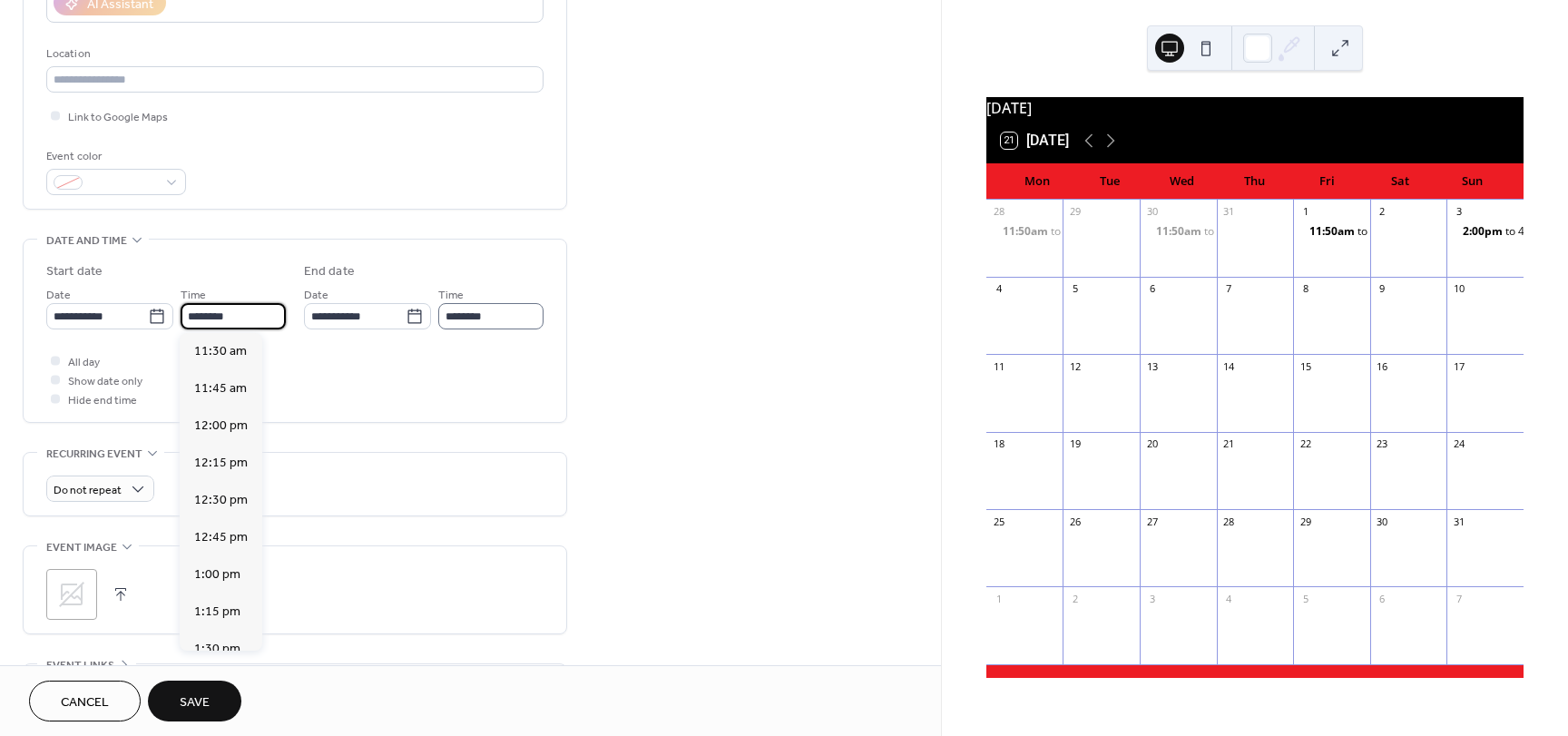 type on "********" 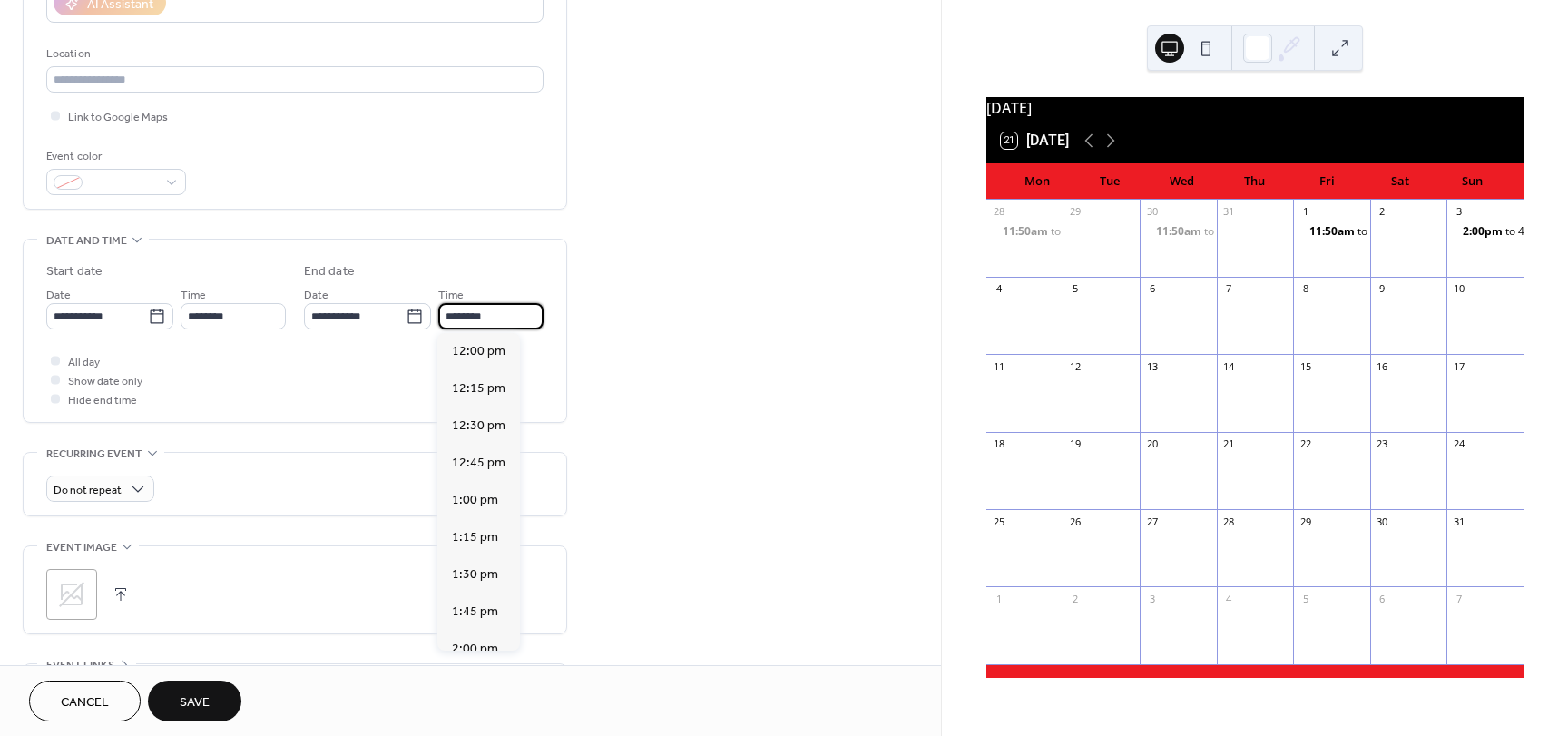 click on "********" at bounding box center (491, 316) 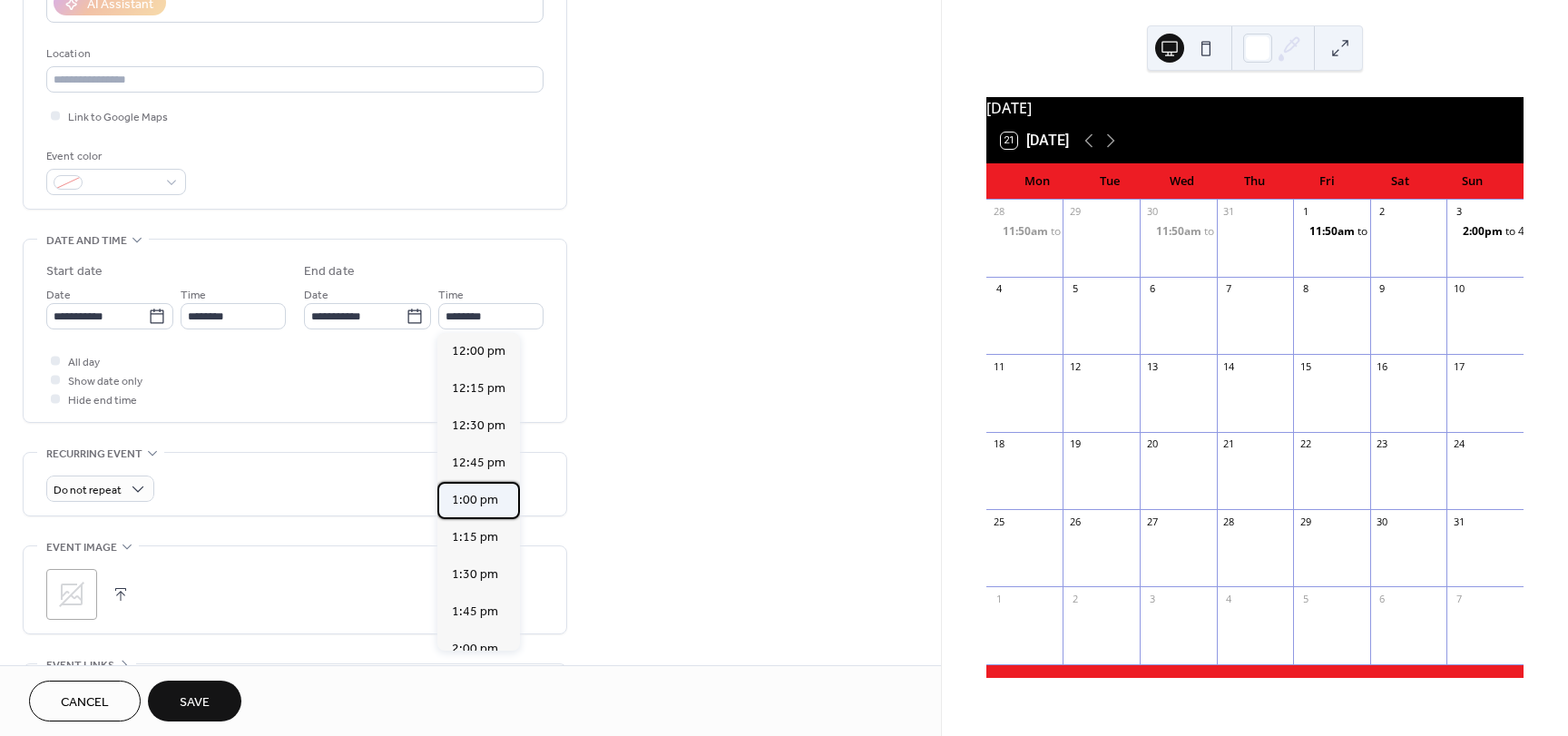 click on "1:00 pm" at bounding box center [475, 500] 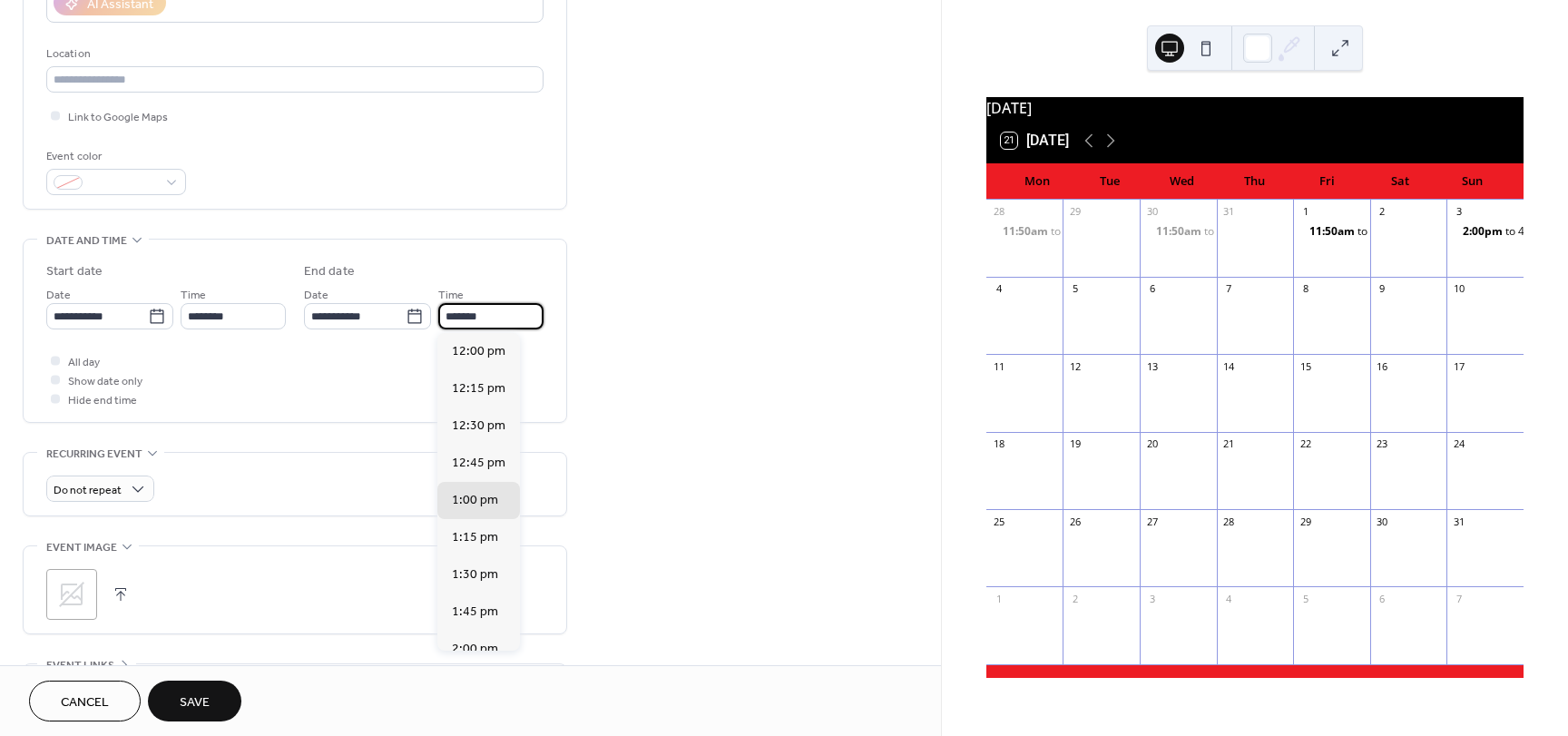 click on "*******" at bounding box center (491, 316) 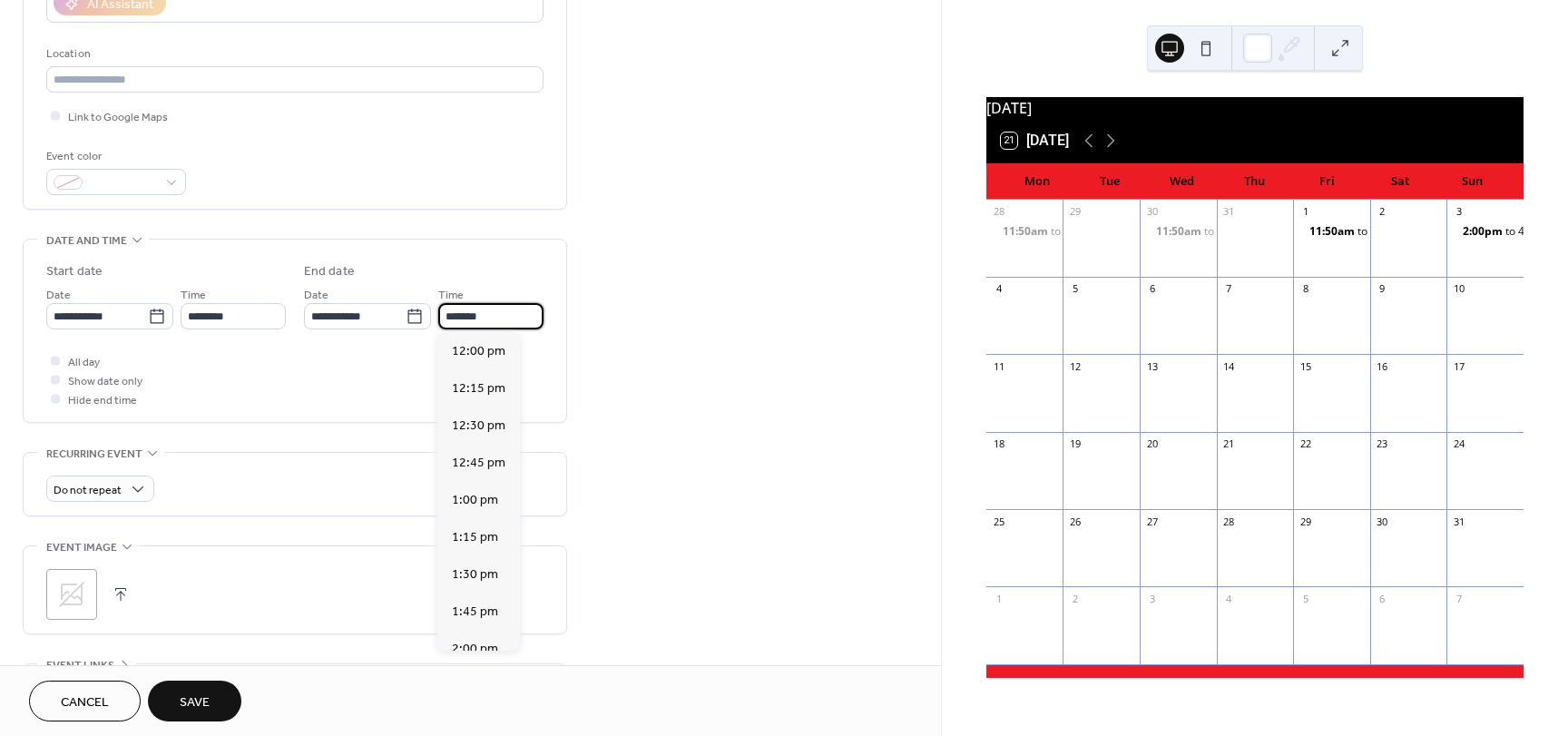 type on "*******" 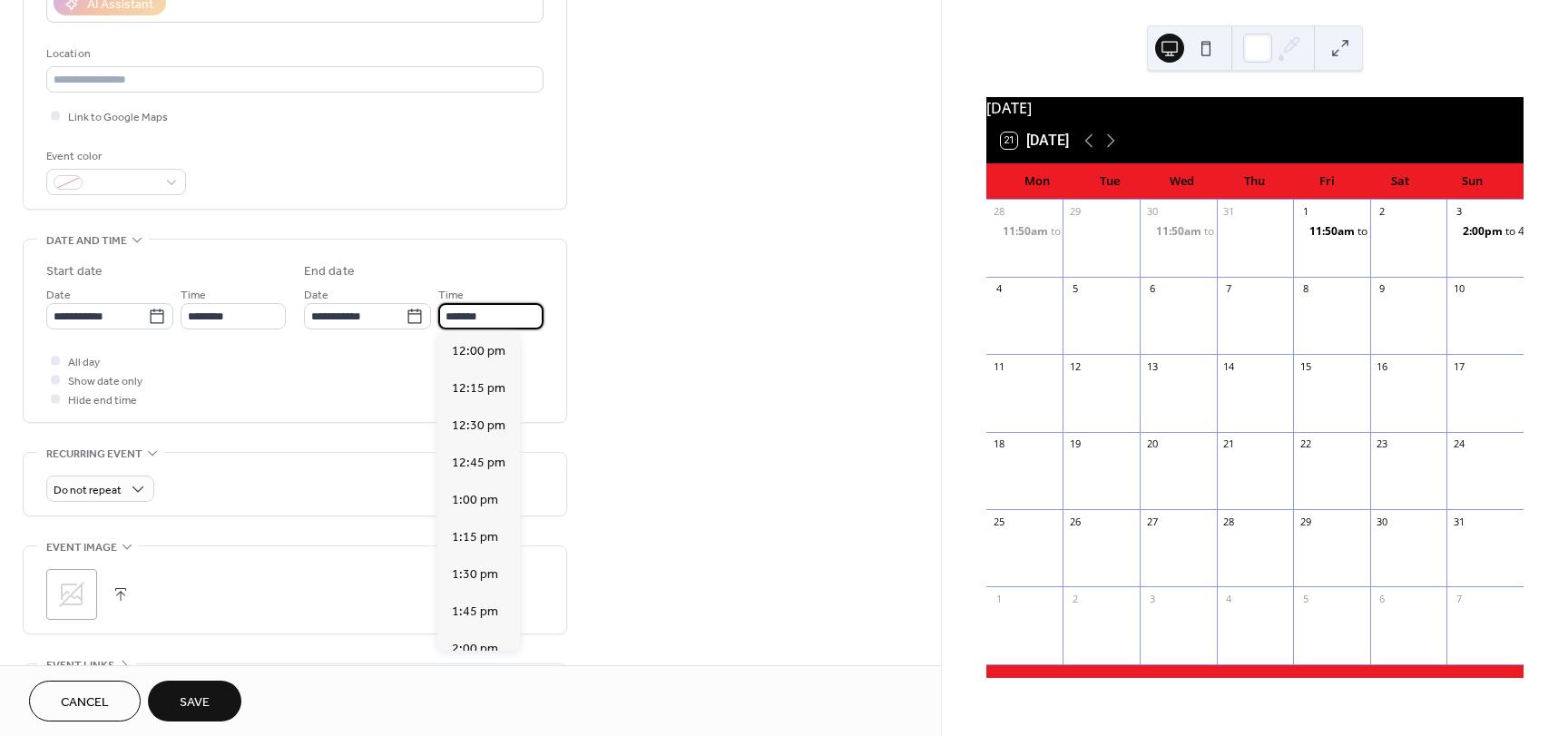 click on "**********" at bounding box center (470, 301) 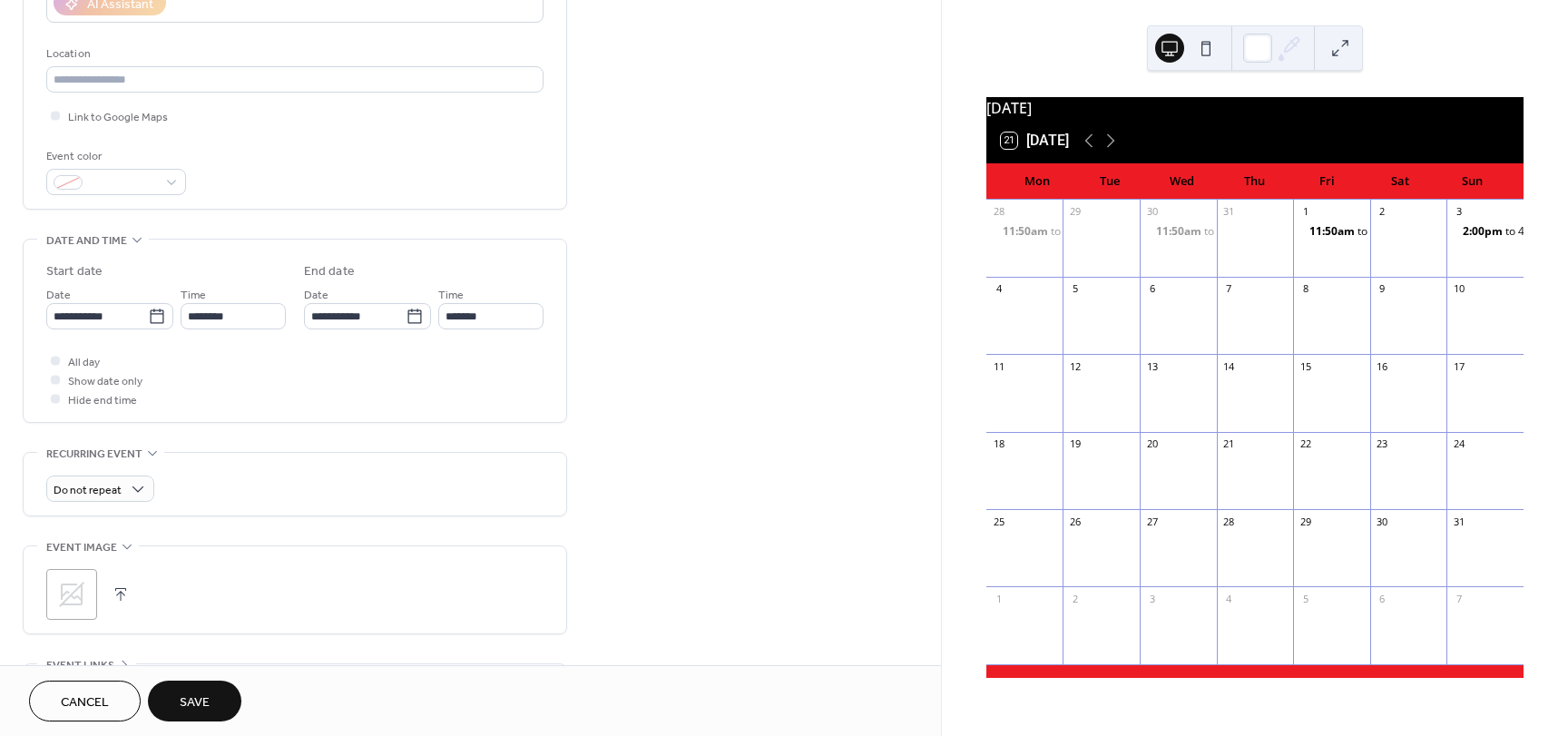 click on "Save" at bounding box center (194, 702) 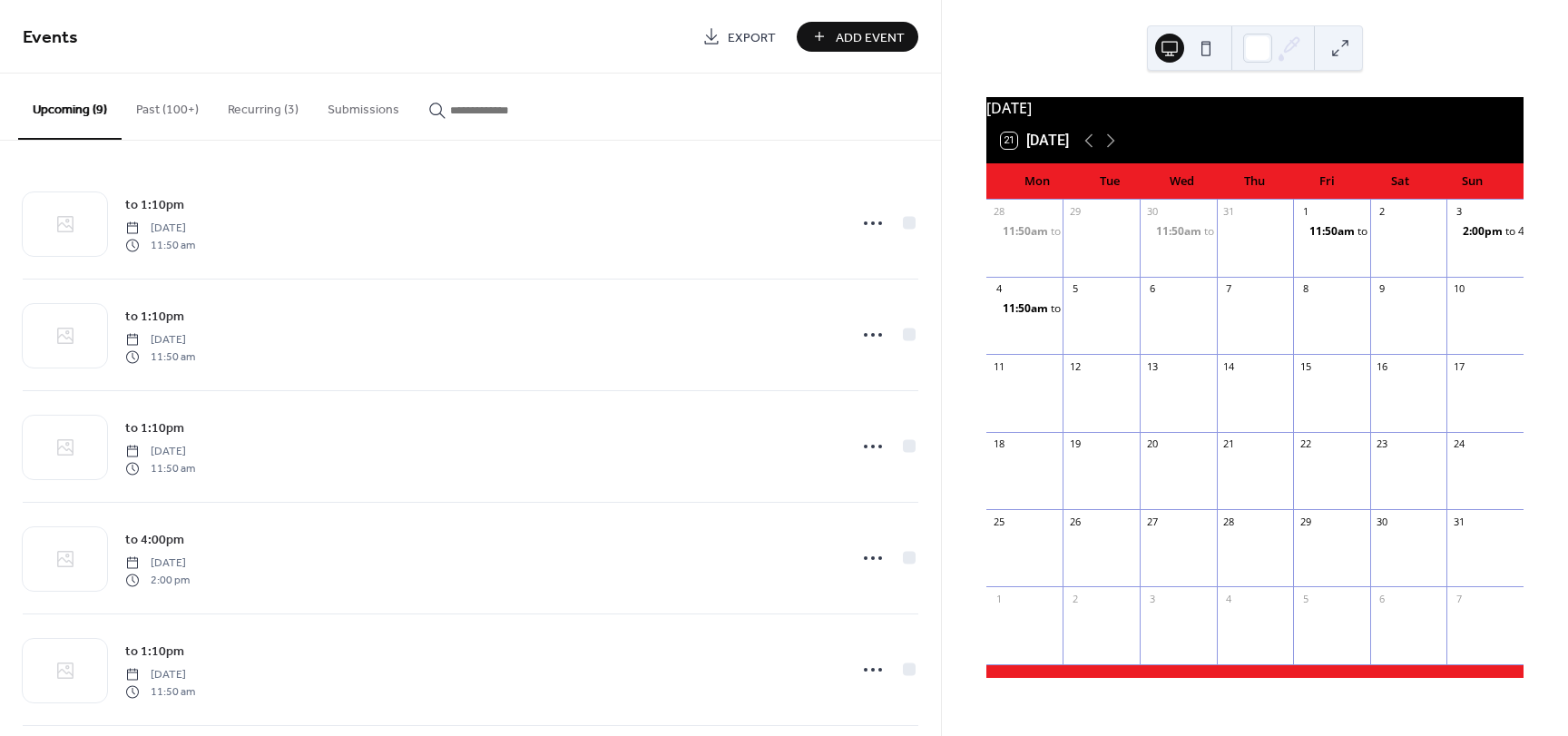 click on "Add Event" at bounding box center (870, 37) 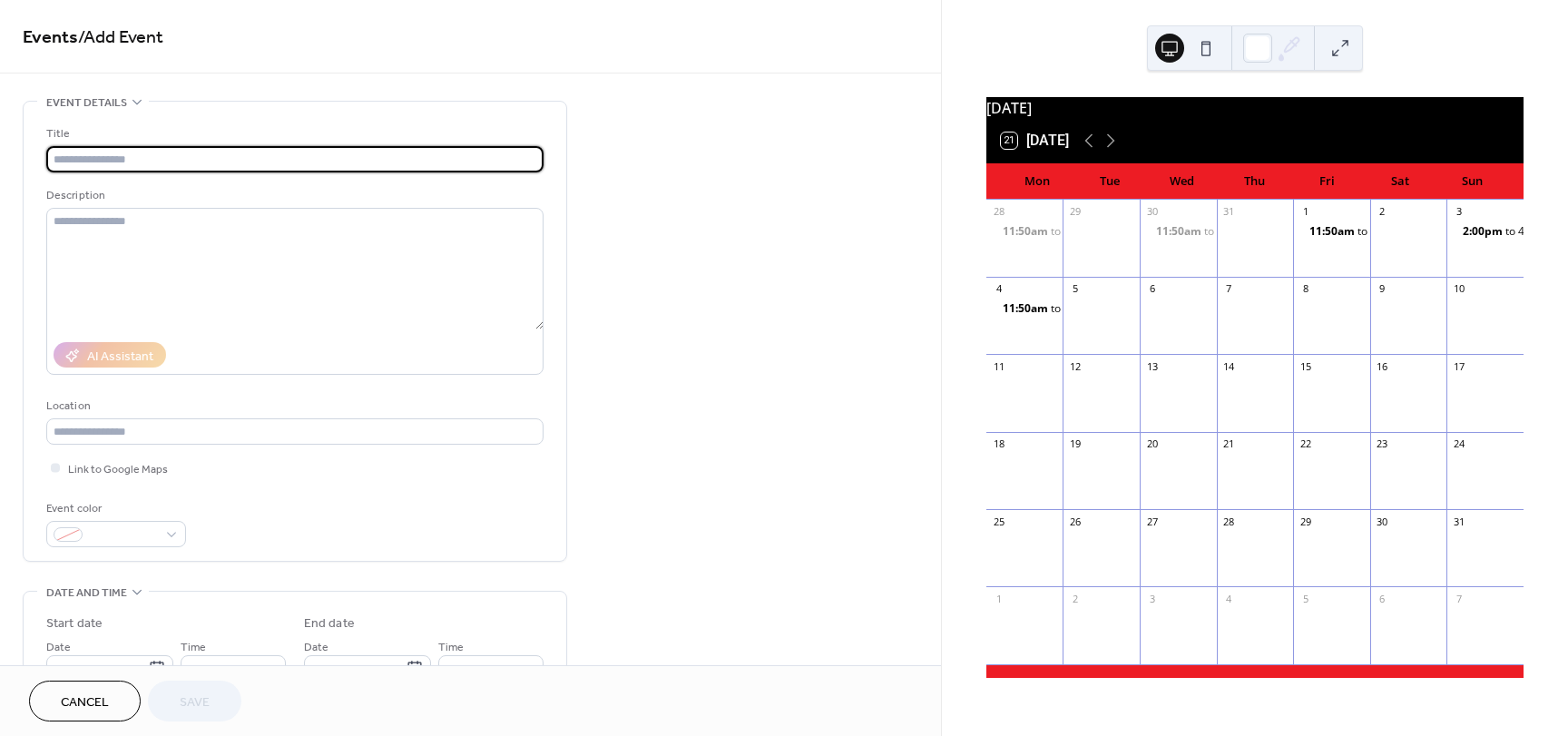 click at bounding box center (295, 159) 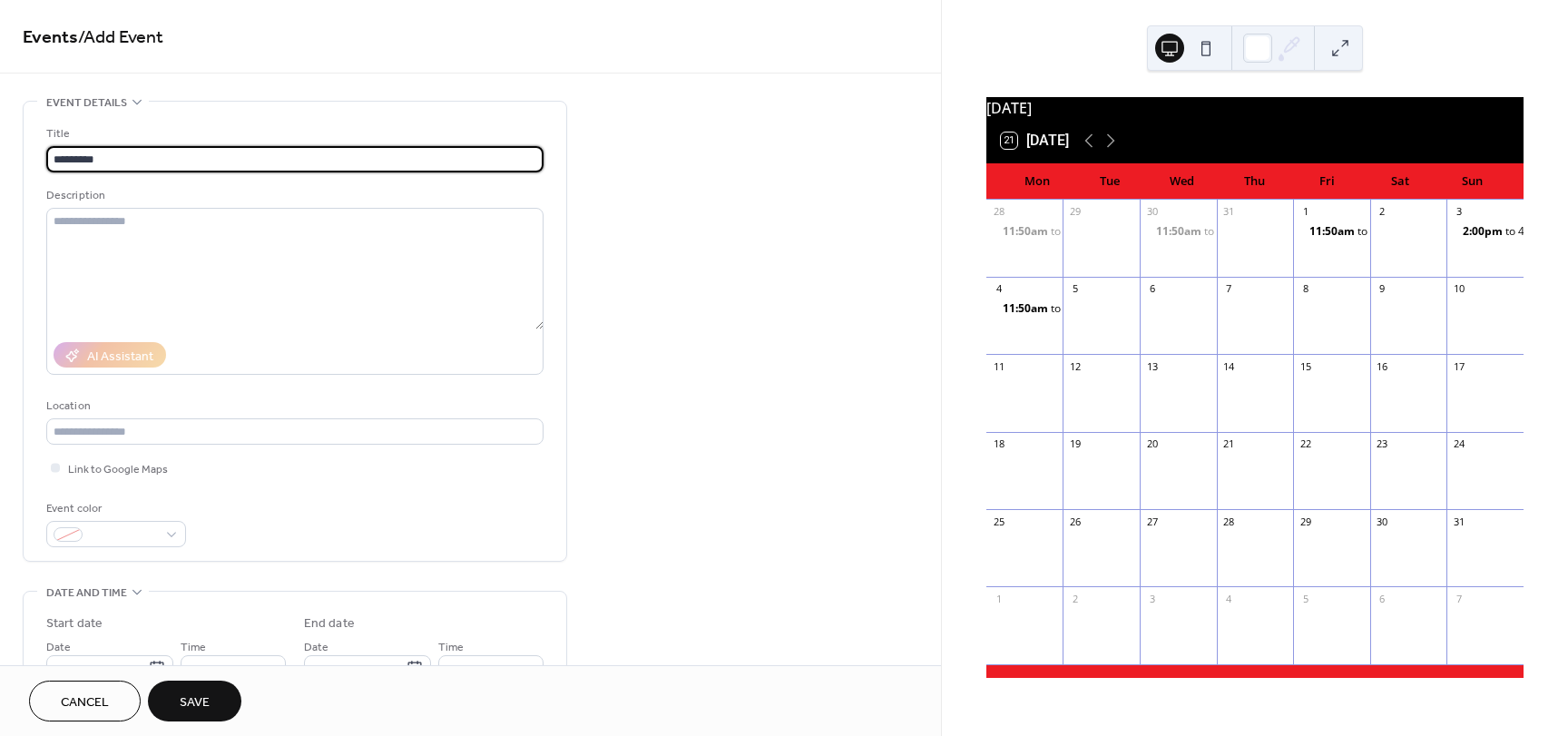 click on "*********" at bounding box center (295, 159) 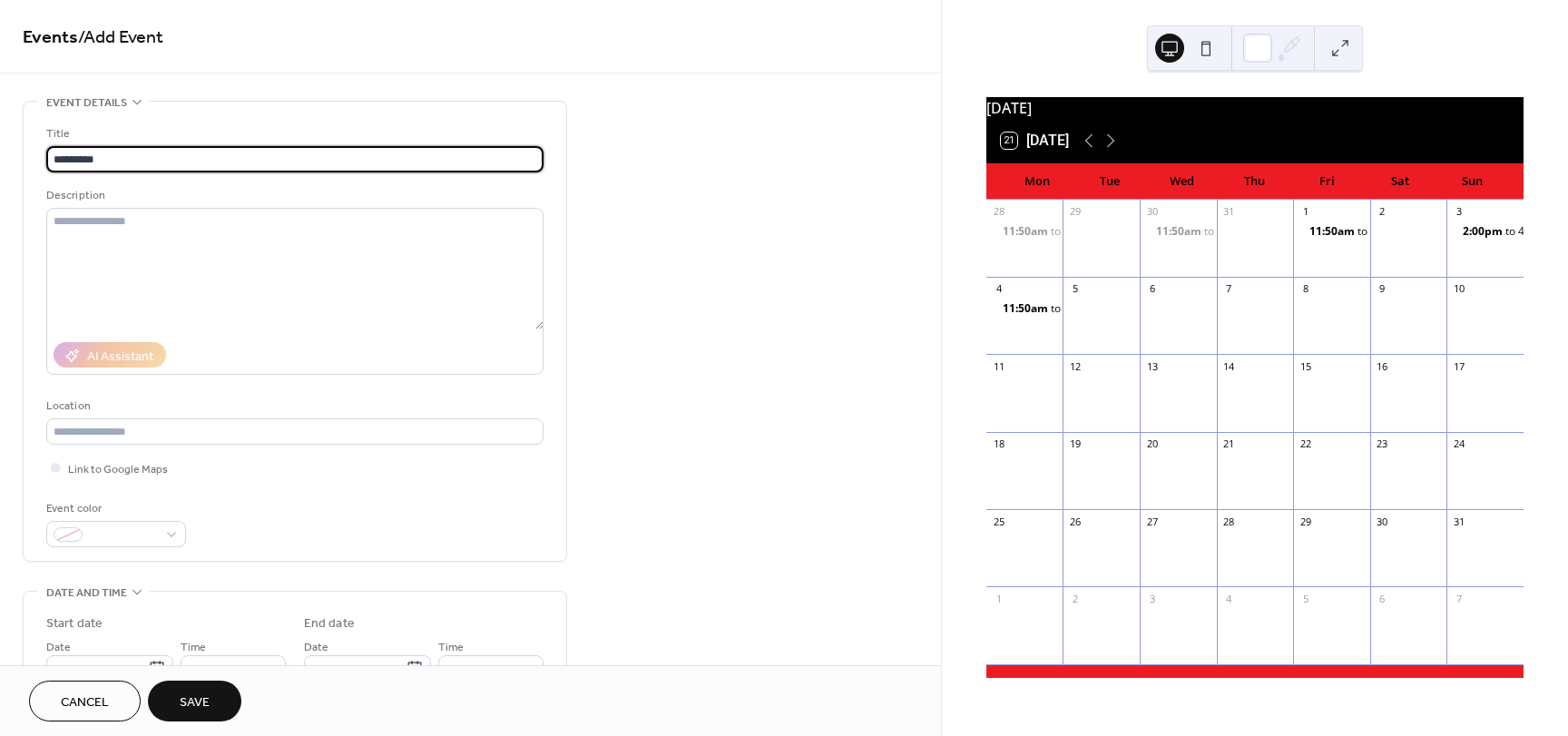click on "Title ********* Description AI Assistant Location Link to Google Maps Event color" at bounding box center [295, 331] 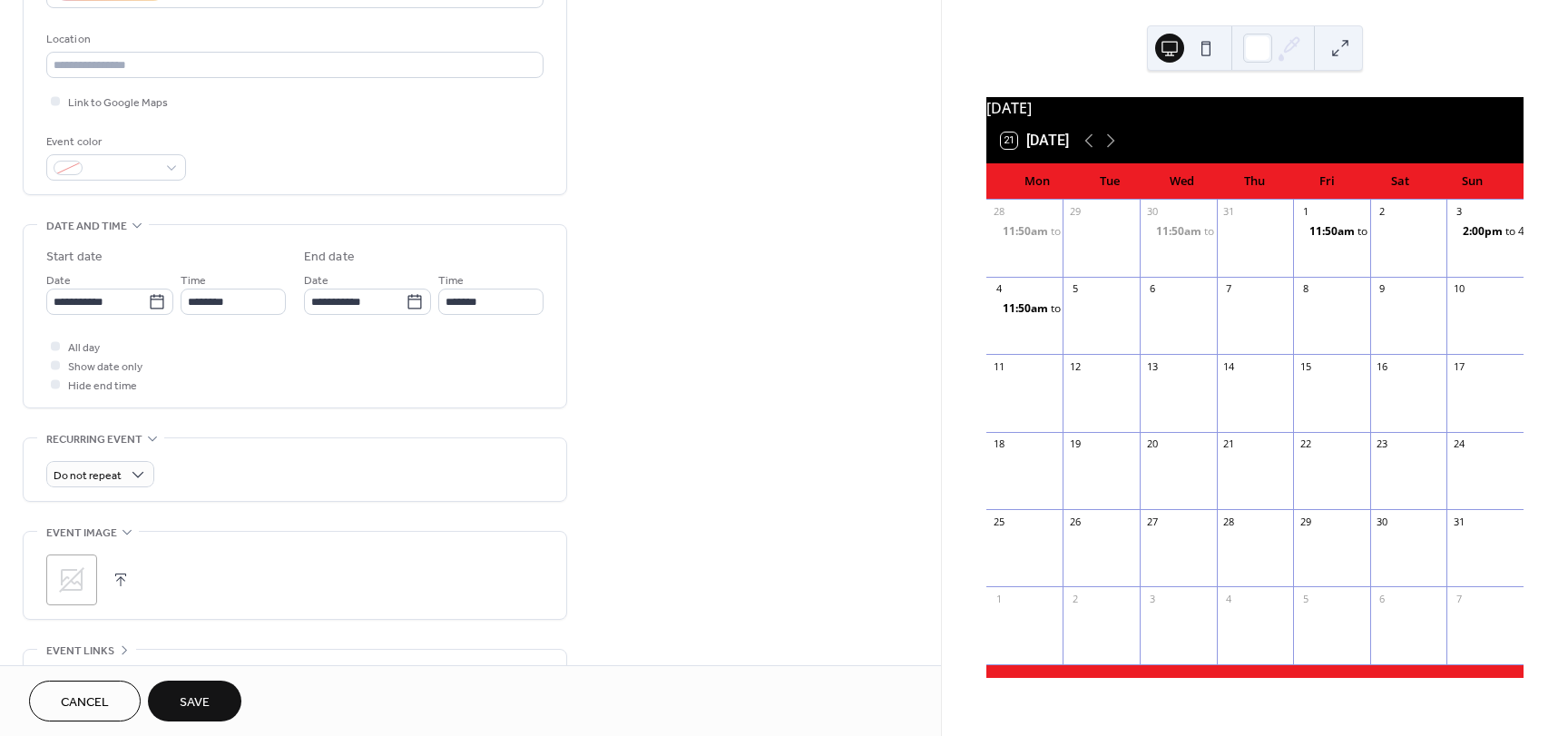 scroll, scrollTop: 385, scrollLeft: 0, axis: vertical 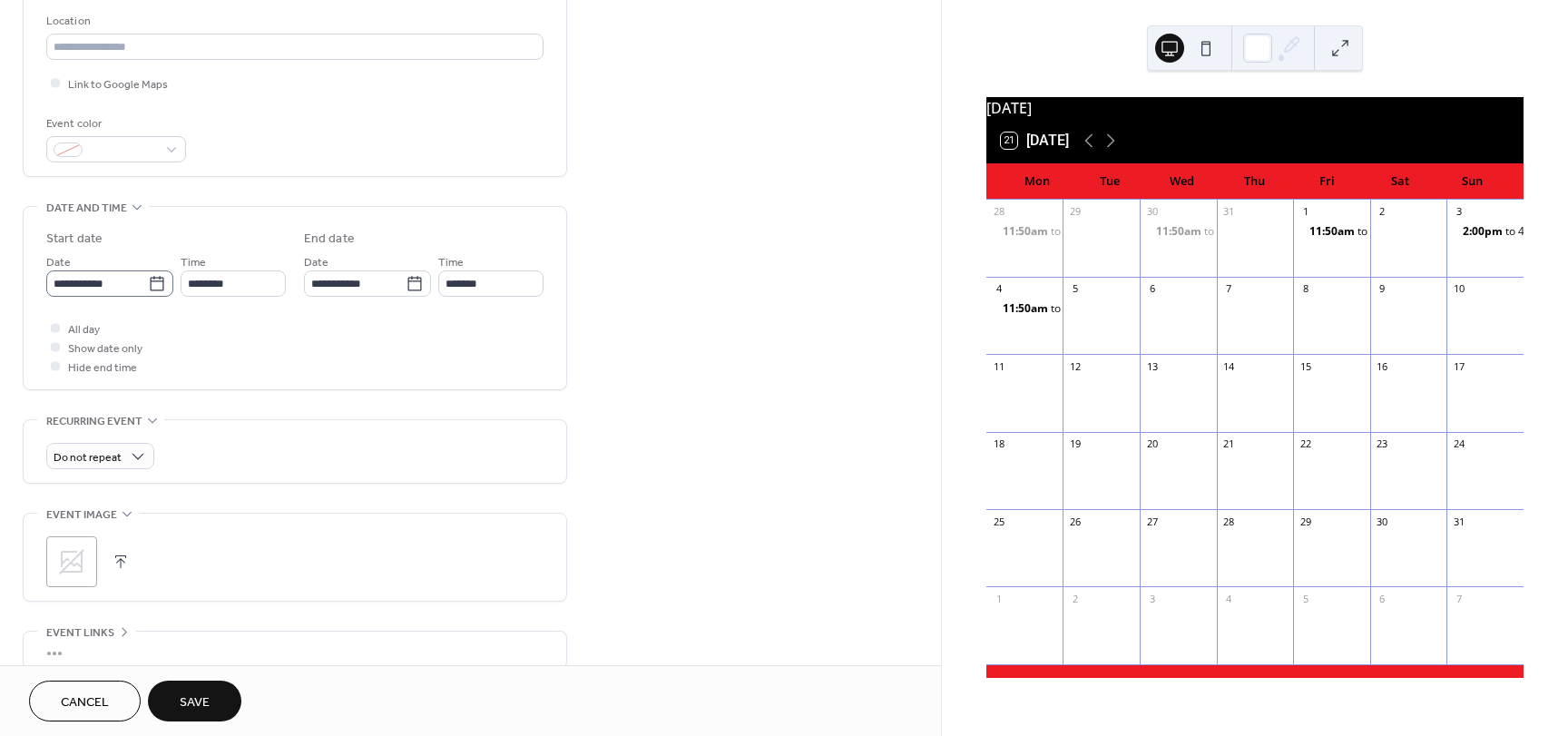 type on "*********" 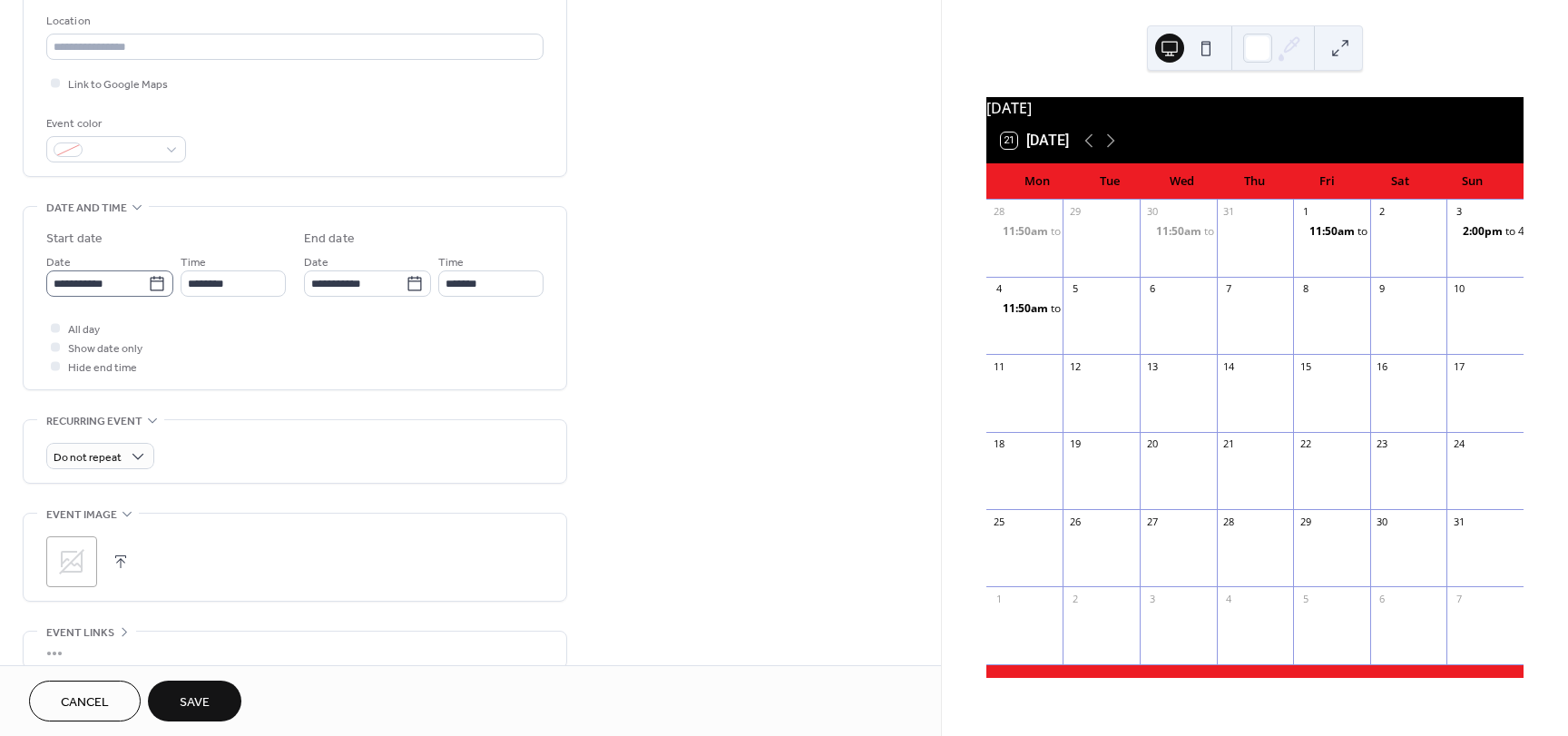 click 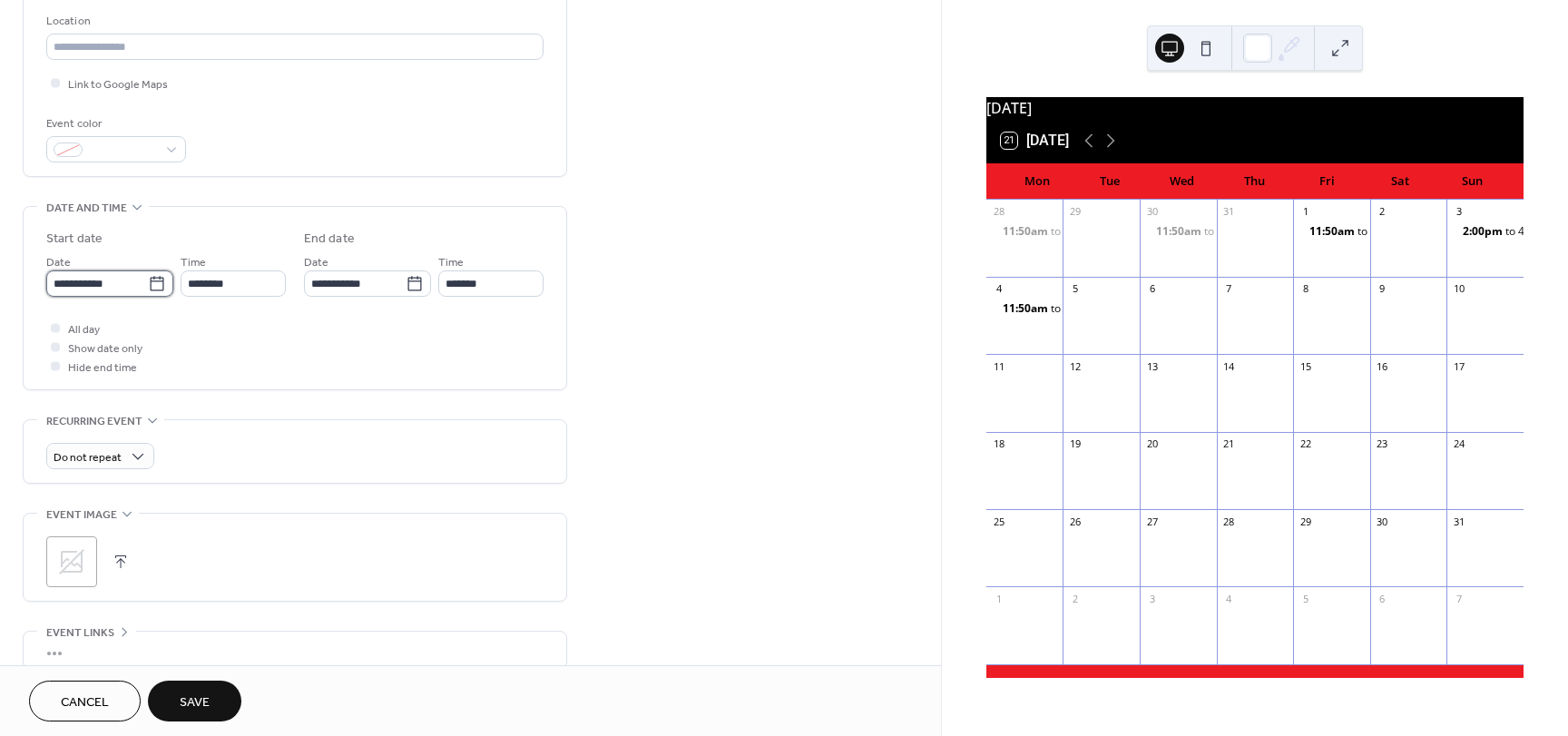 click on "**********" at bounding box center [97, 283] 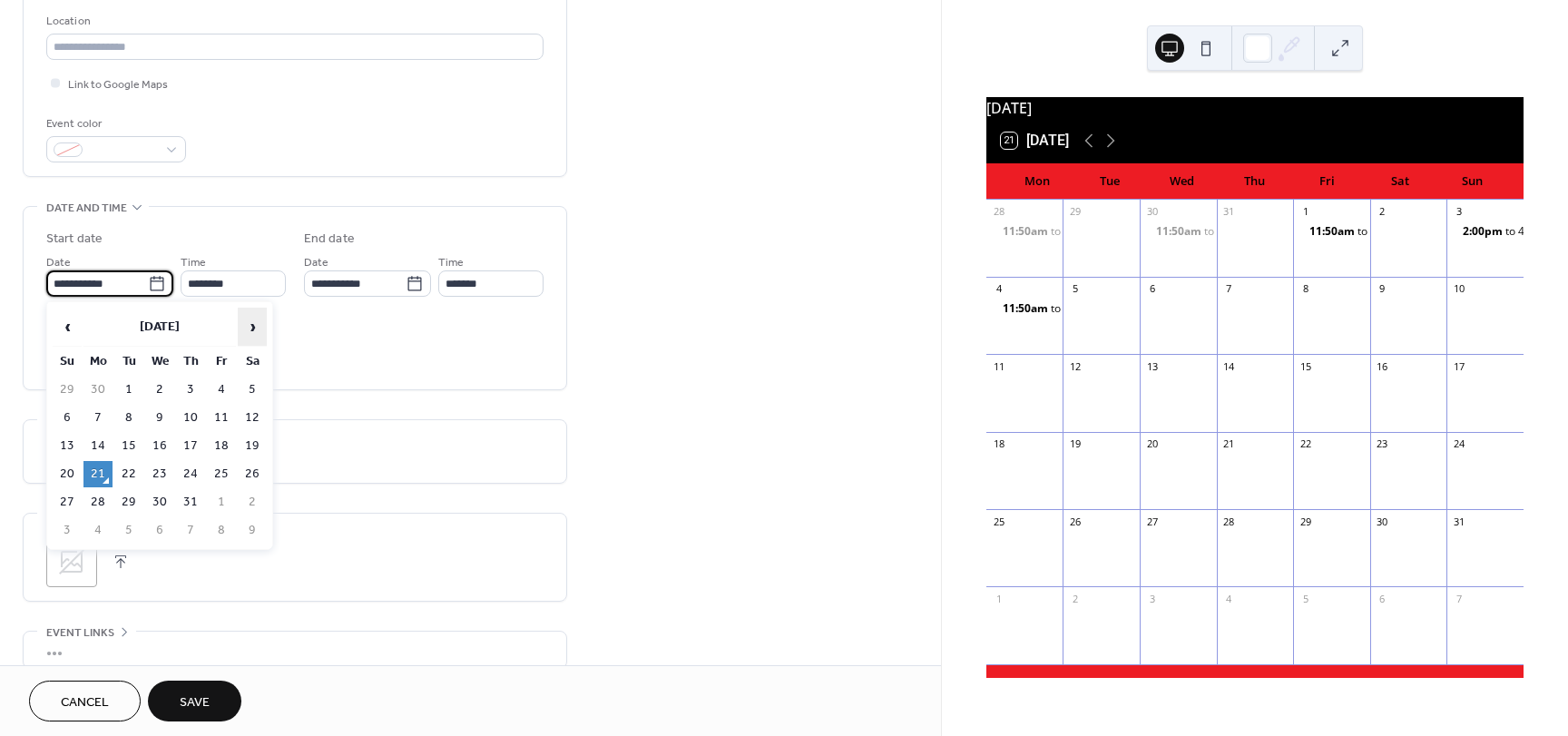 click on "›" at bounding box center (252, 327) 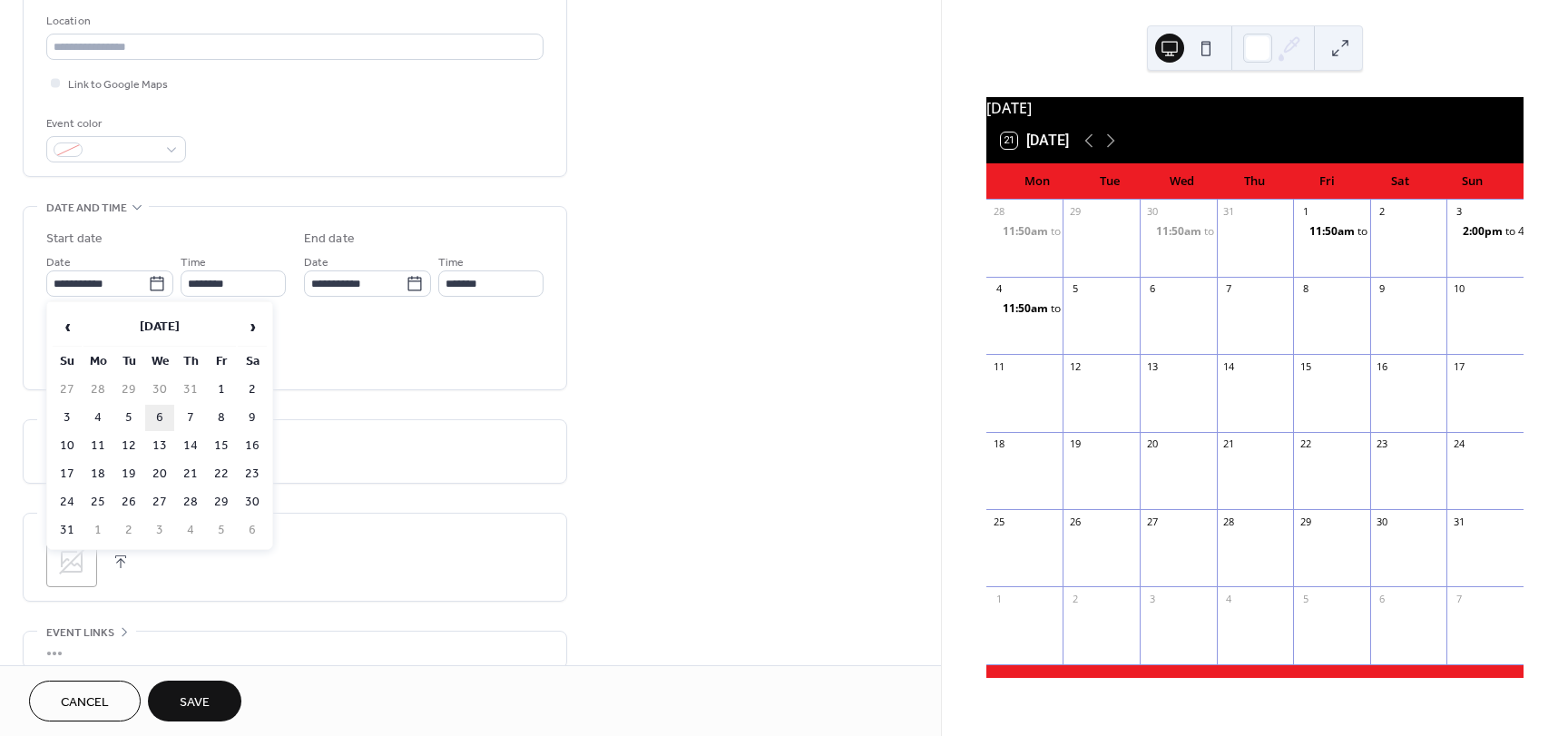 click on "6" at bounding box center (160, 417) 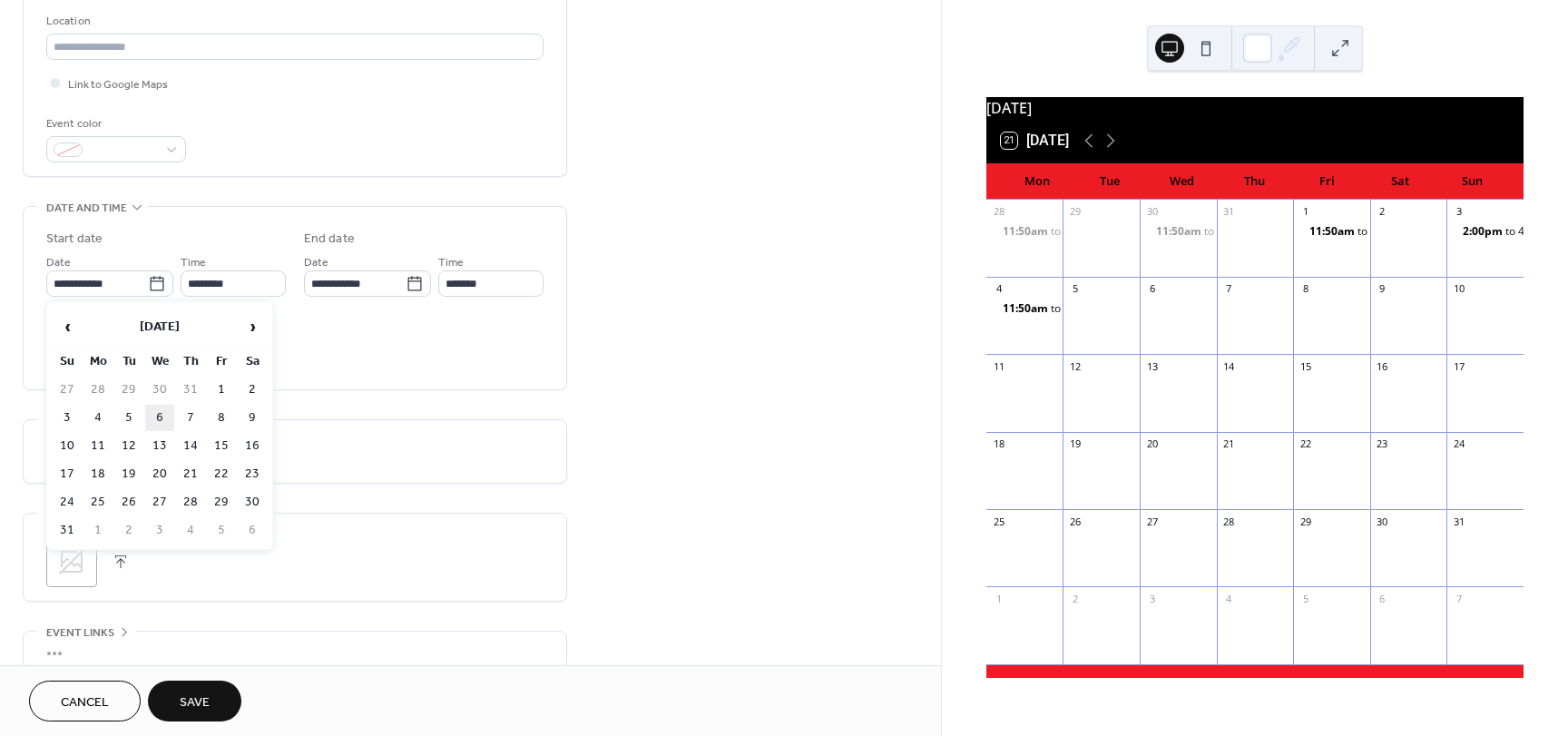 type on "**********" 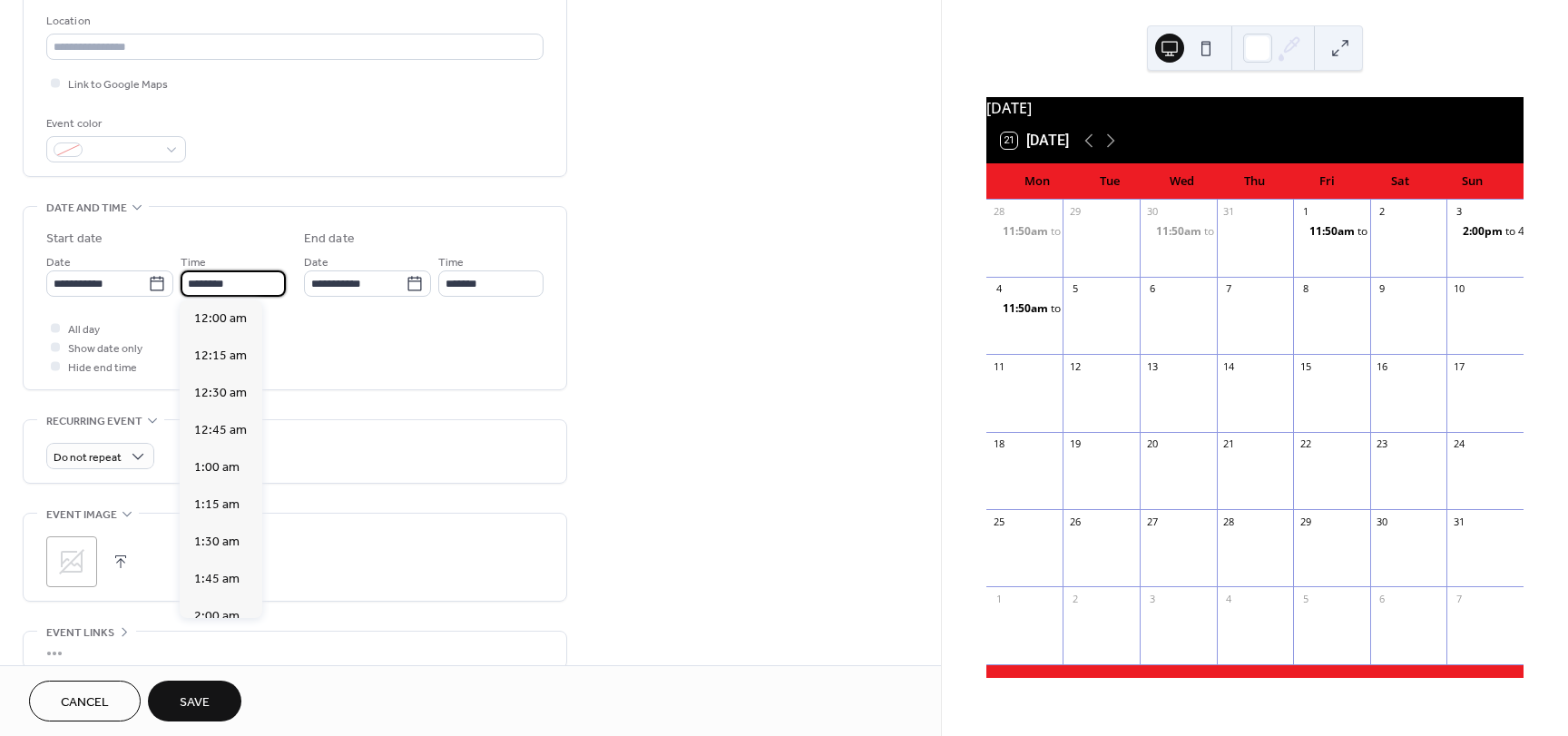 click on "********" at bounding box center (233, 283) 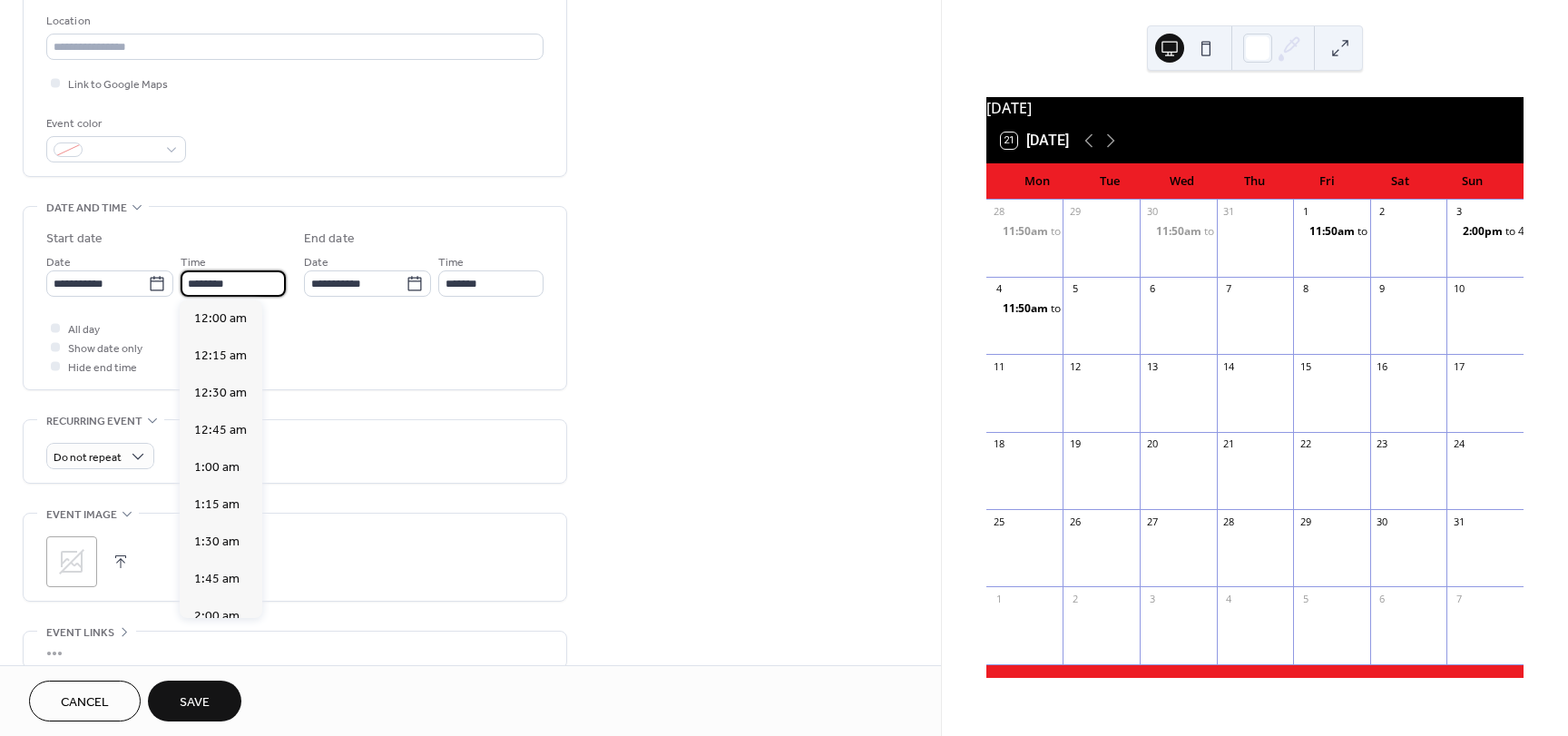 scroll, scrollTop: 1786, scrollLeft: 0, axis: vertical 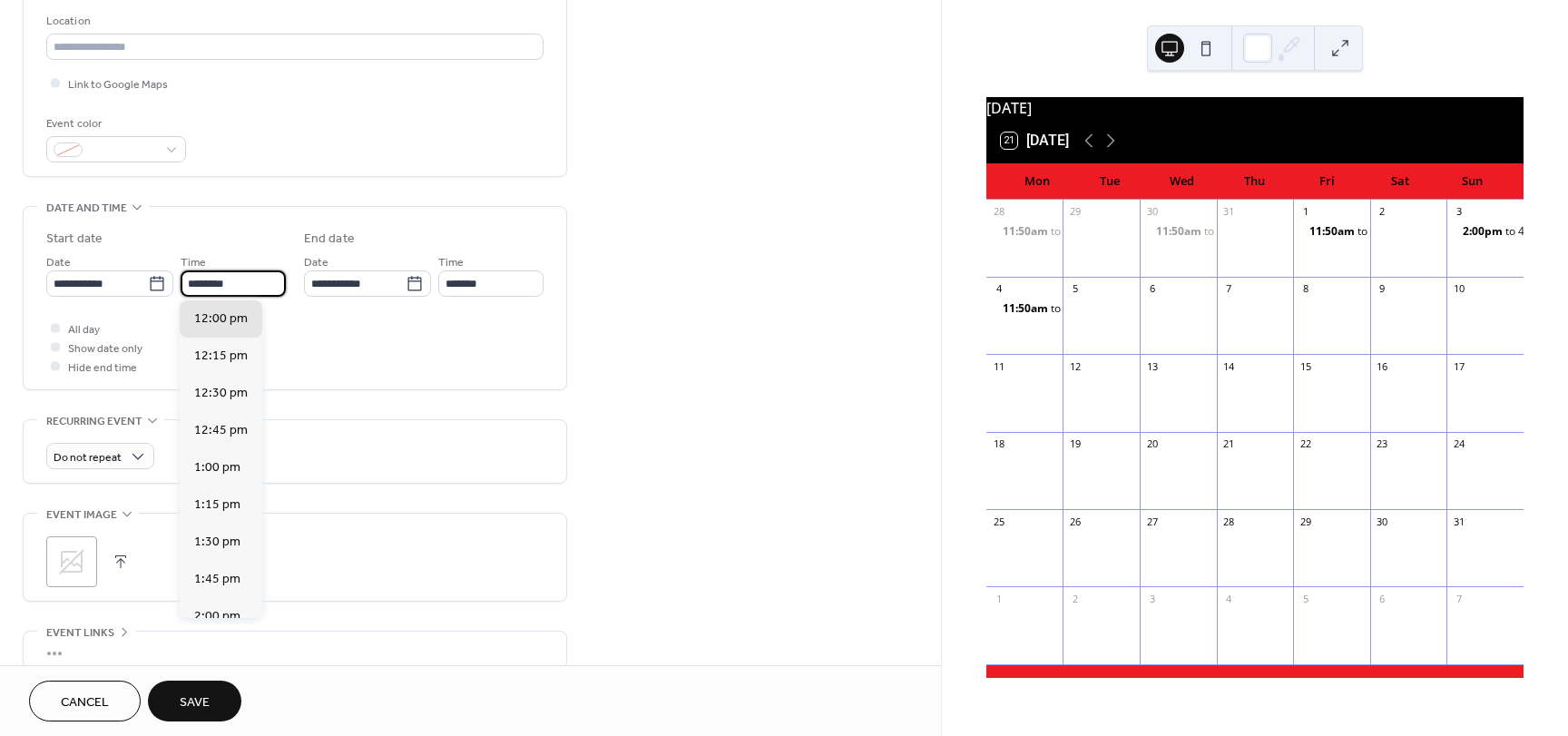 drag, startPoint x: 183, startPoint y: 283, endPoint x: 266, endPoint y: 286, distance: 83.0542 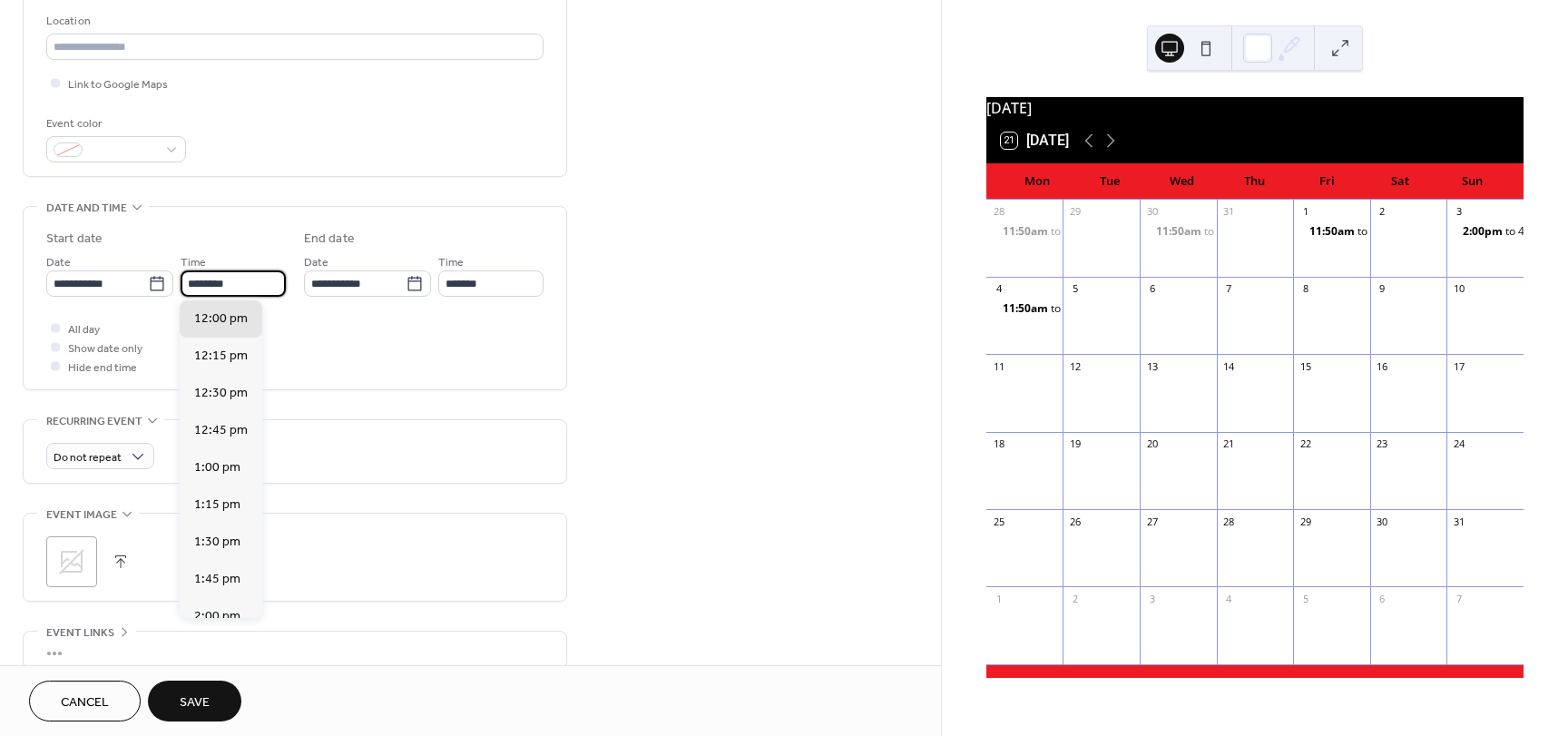 click on "********" at bounding box center [233, 283] 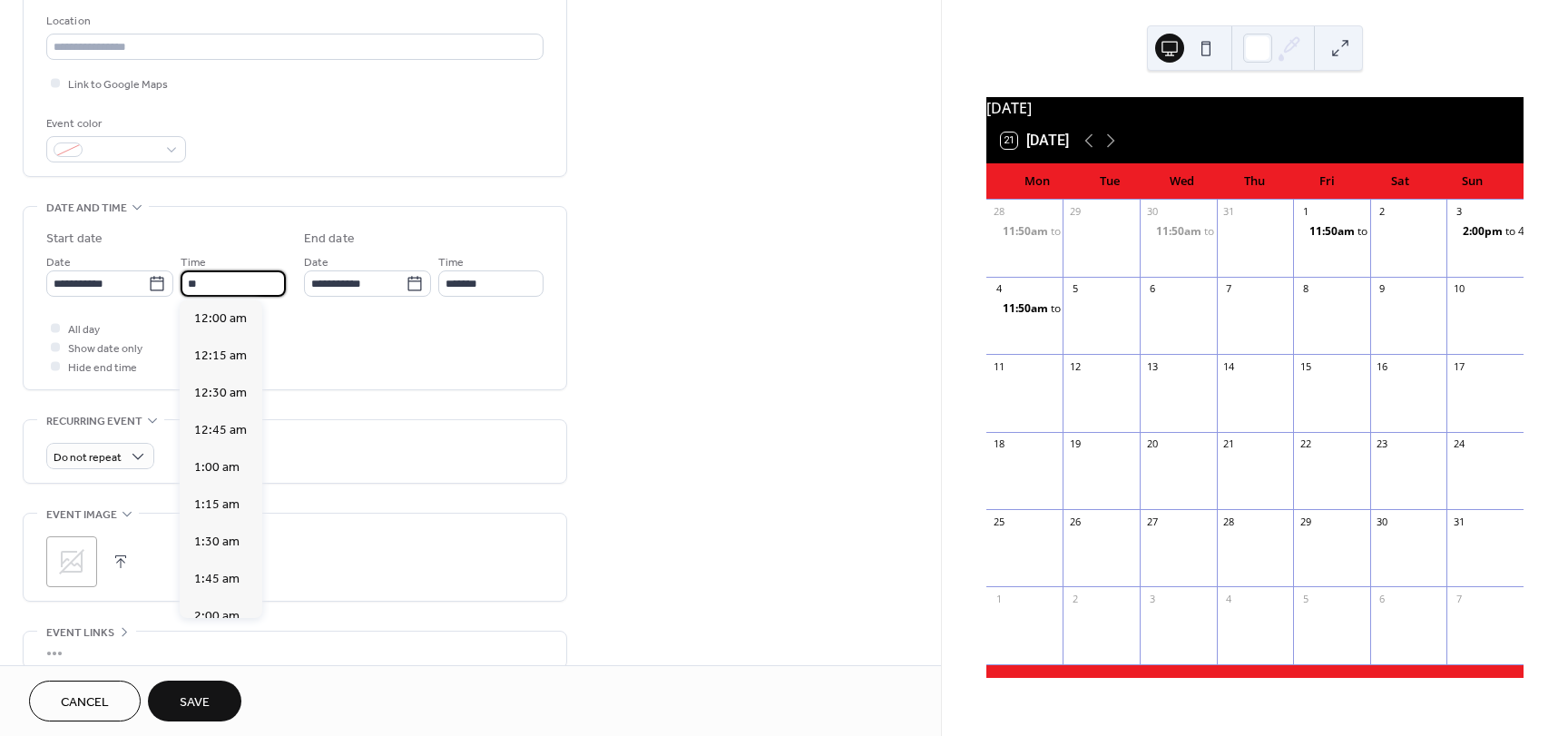 scroll, scrollTop: 1637, scrollLeft: 0, axis: vertical 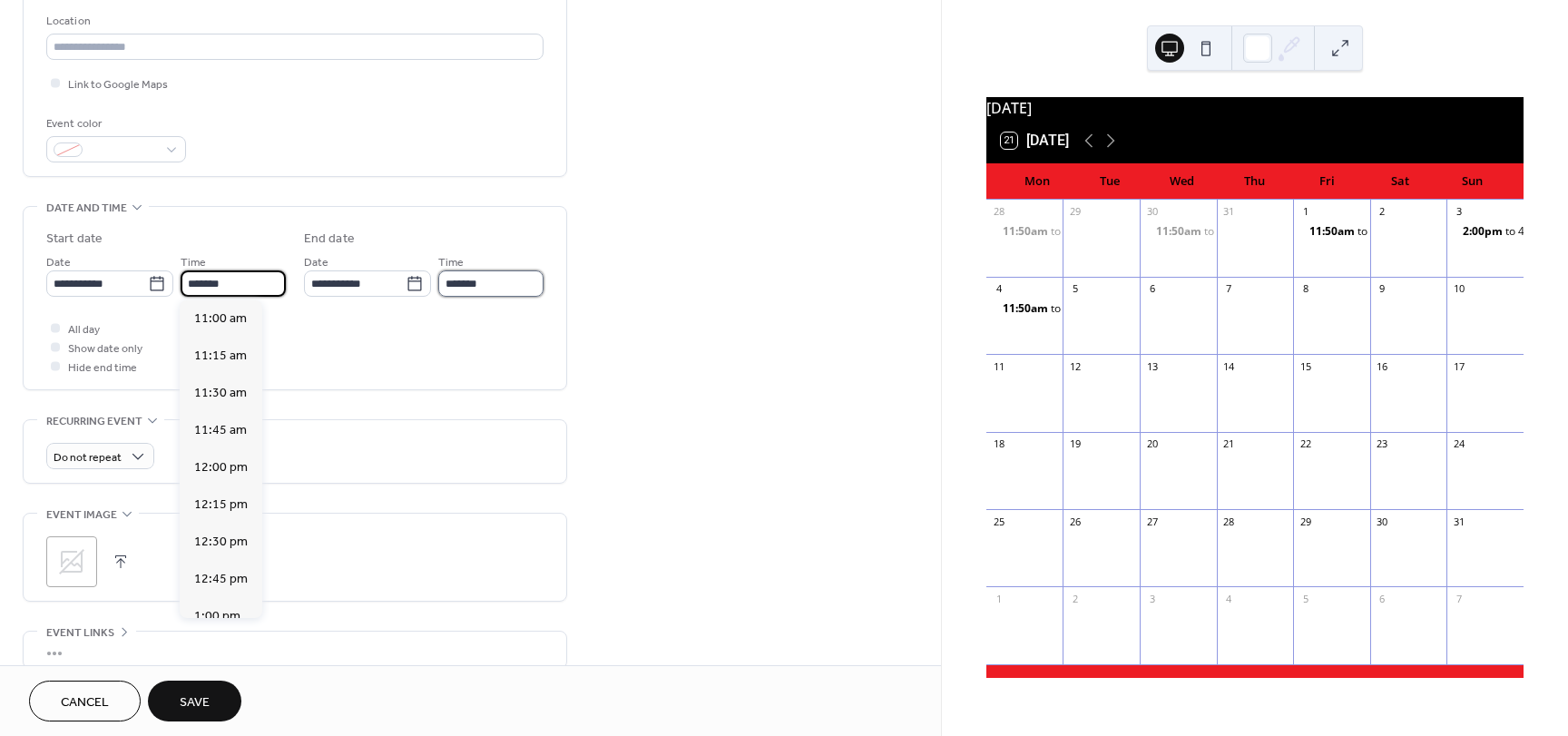 type on "********" 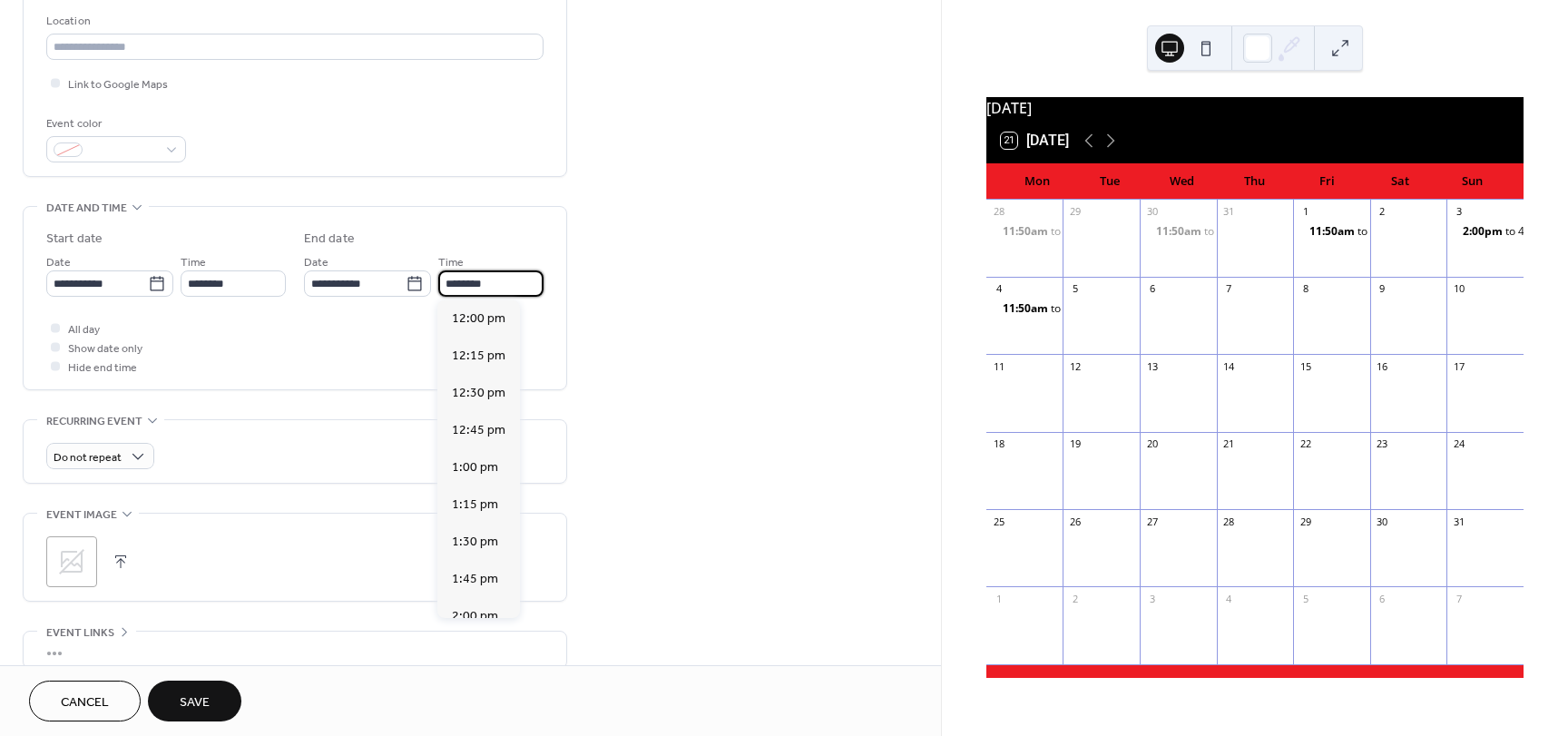 click on "********" at bounding box center [491, 283] 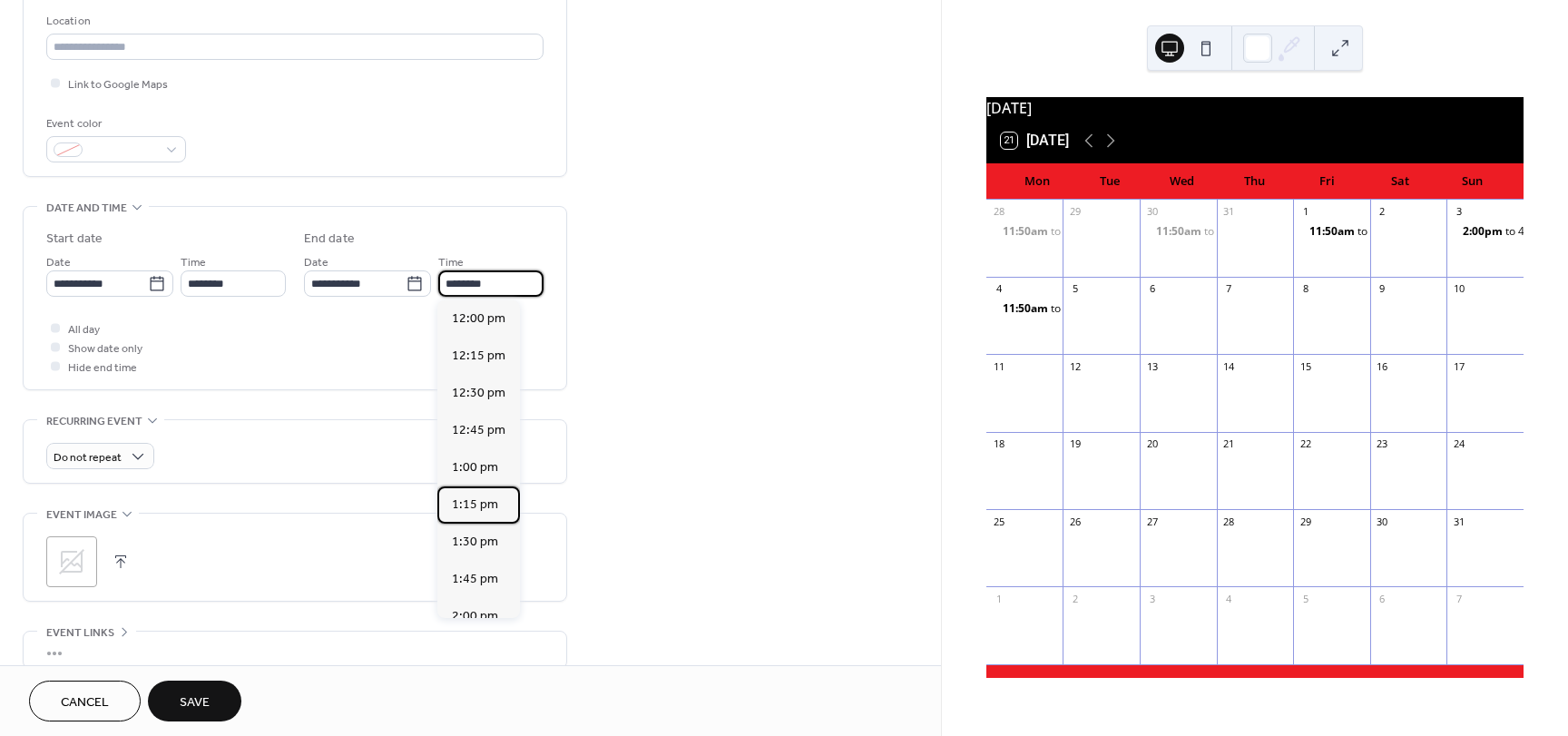 drag, startPoint x: 470, startPoint y: 503, endPoint x: 465, endPoint y: 413, distance: 90.13878 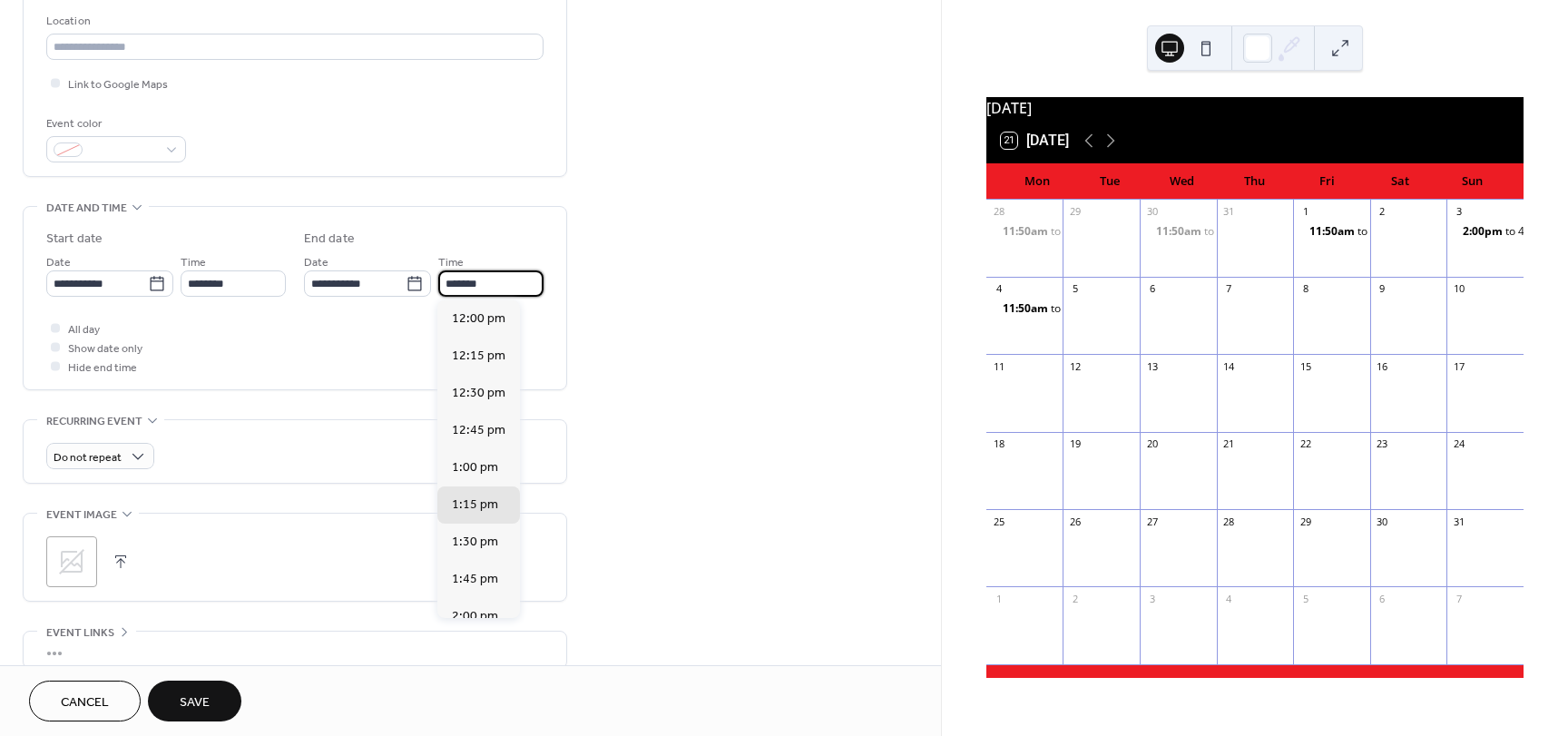 click on "*******" at bounding box center [491, 283] 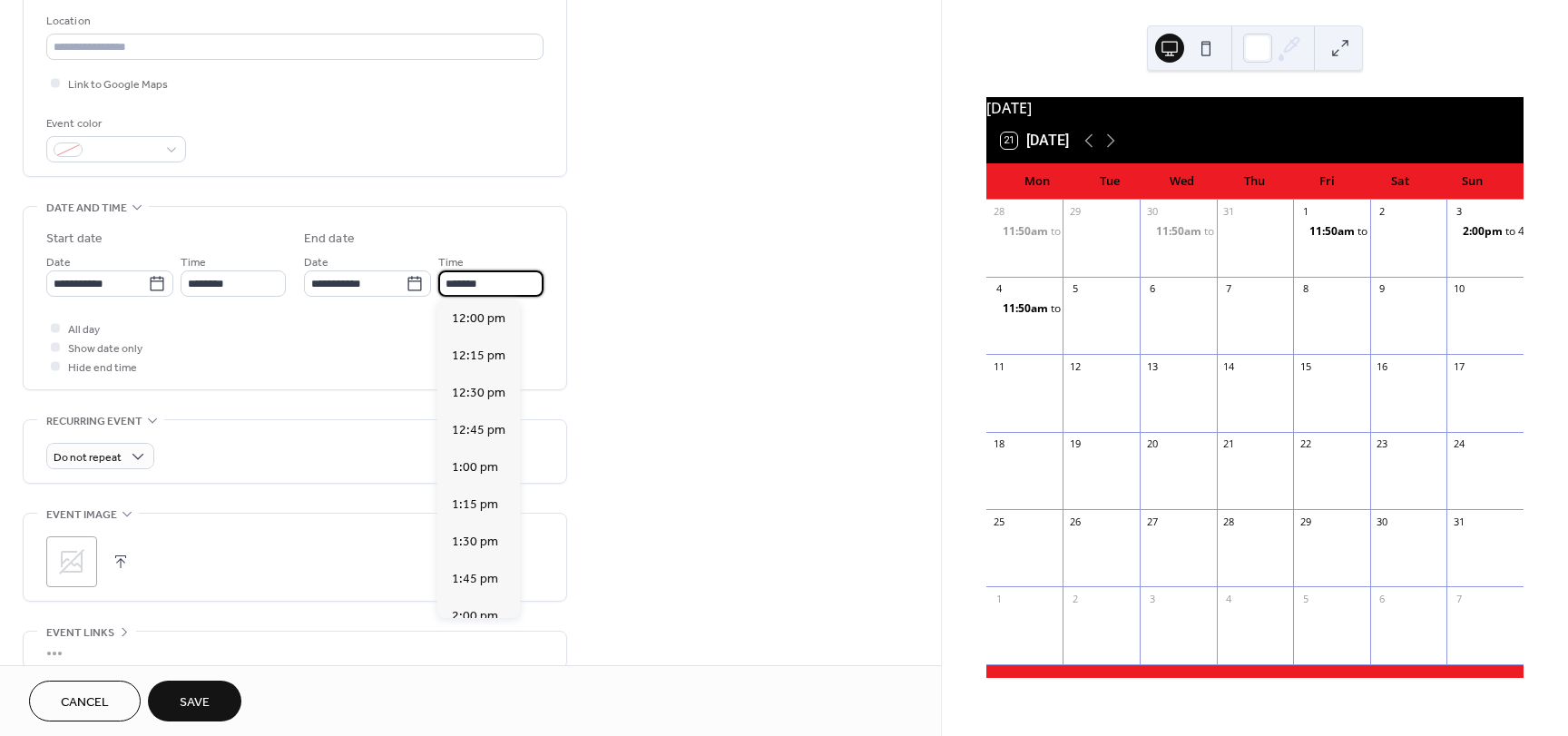 type on "*******" 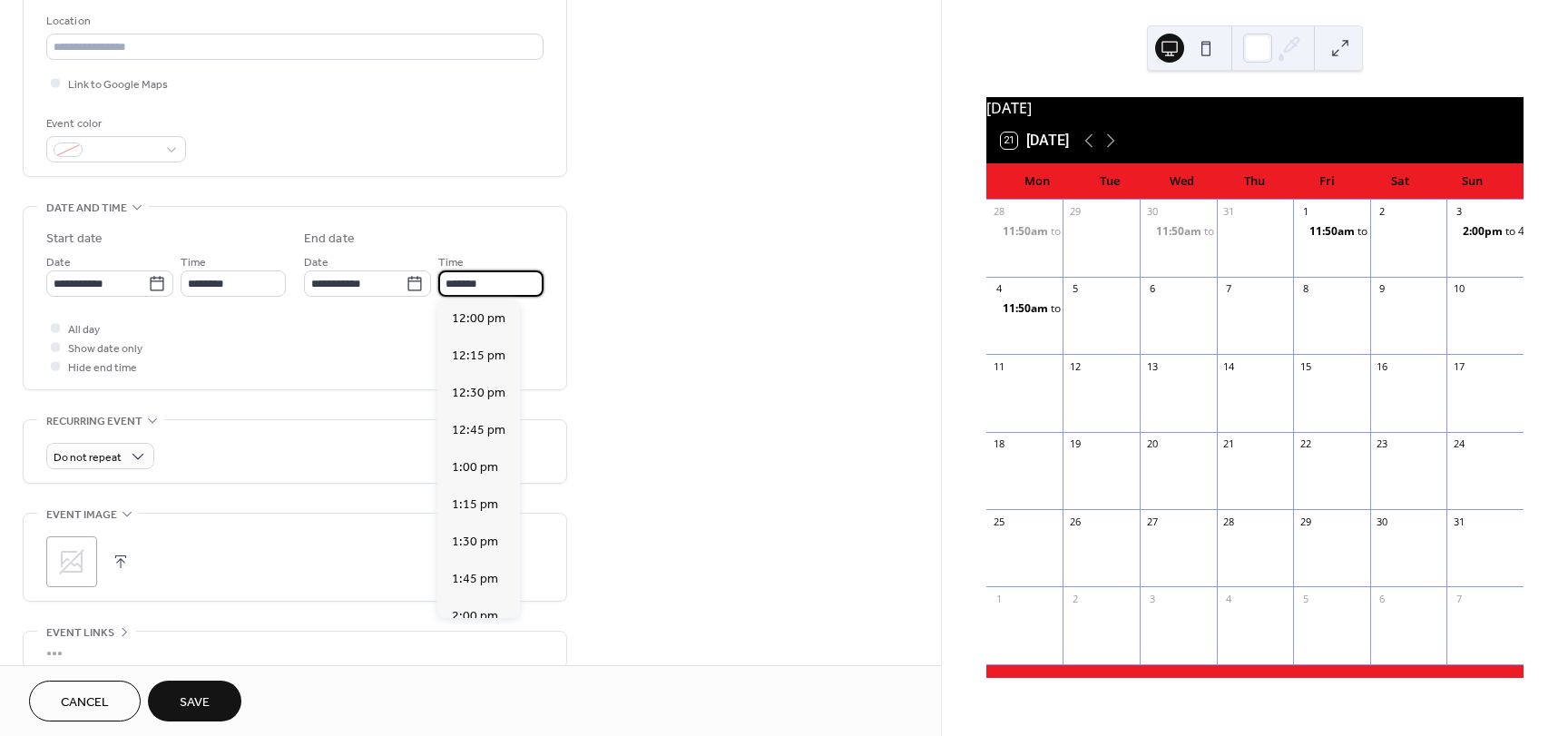 click on "**********" at bounding box center [470, 269] 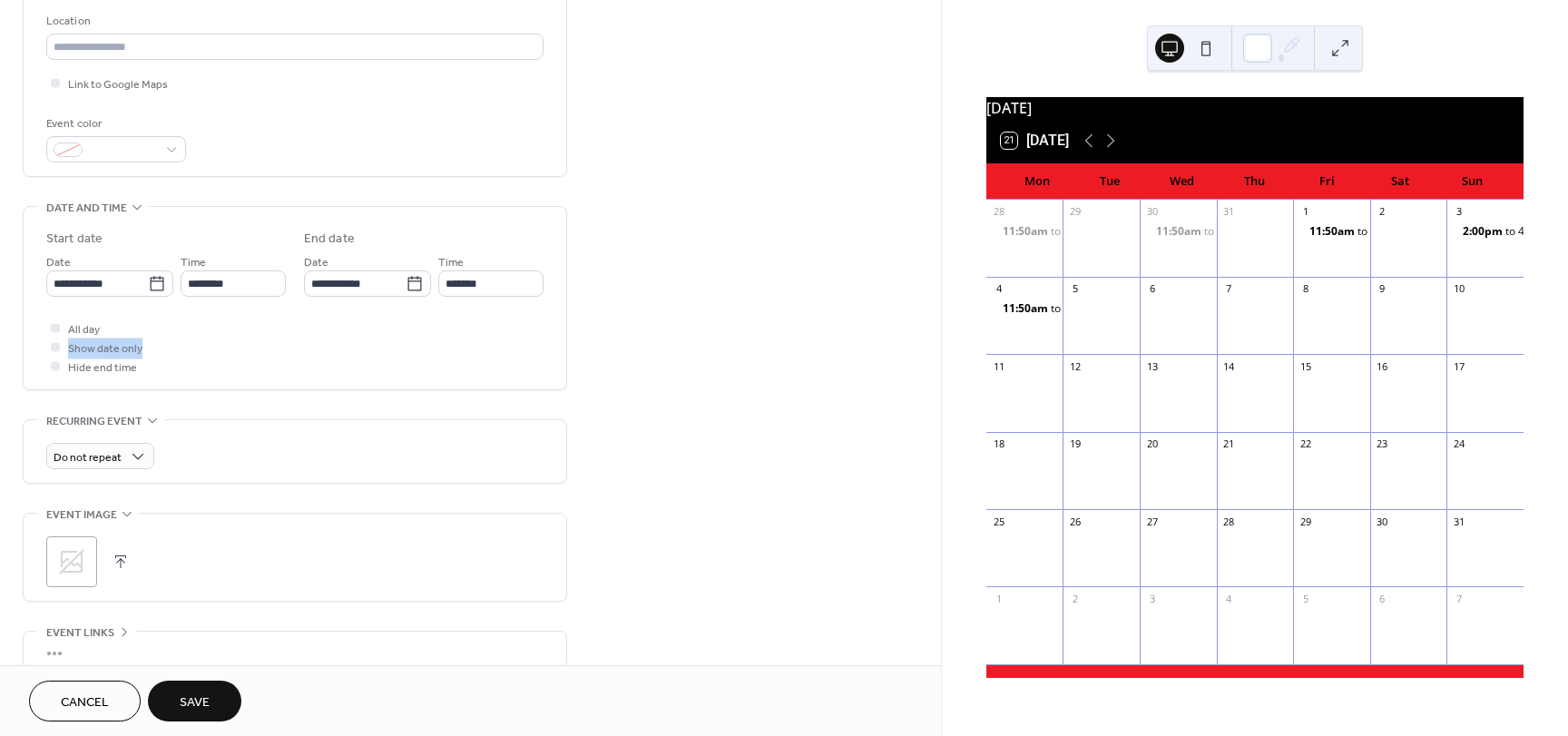 click on "Save" at bounding box center [194, 702] 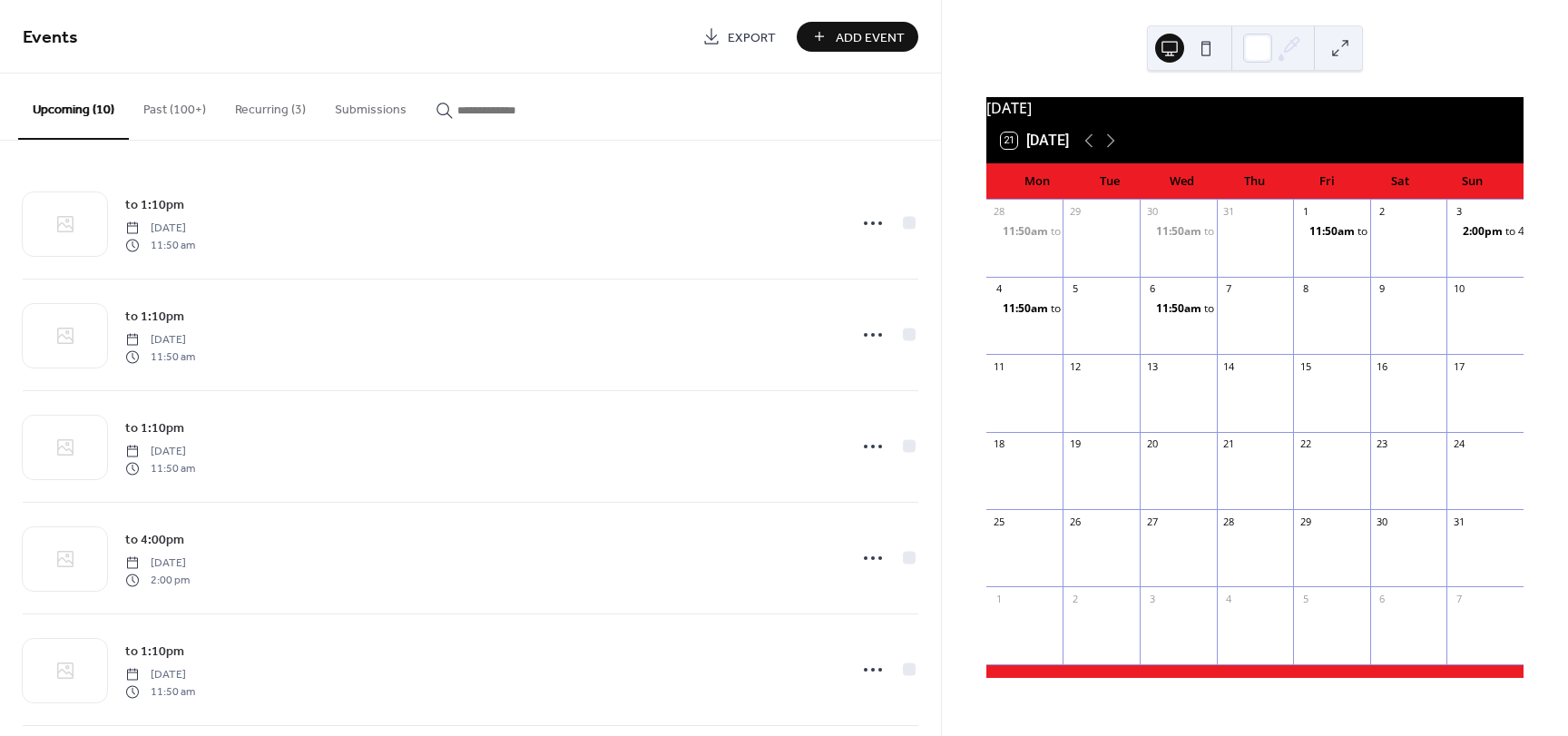 click on "Add Event" at bounding box center [870, 37] 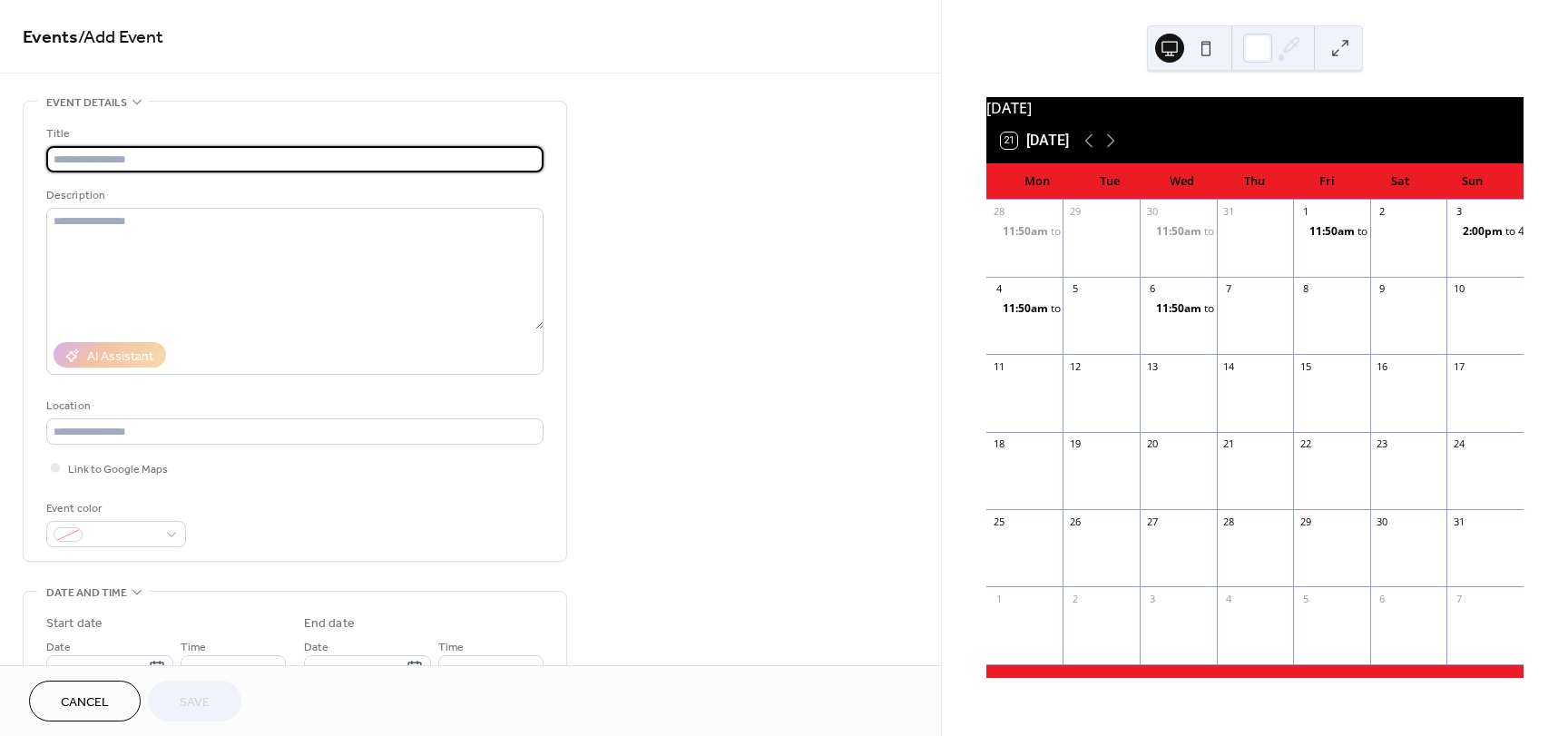 drag, startPoint x: 101, startPoint y: 161, endPoint x: 103, endPoint y: 151, distance: 10.19804 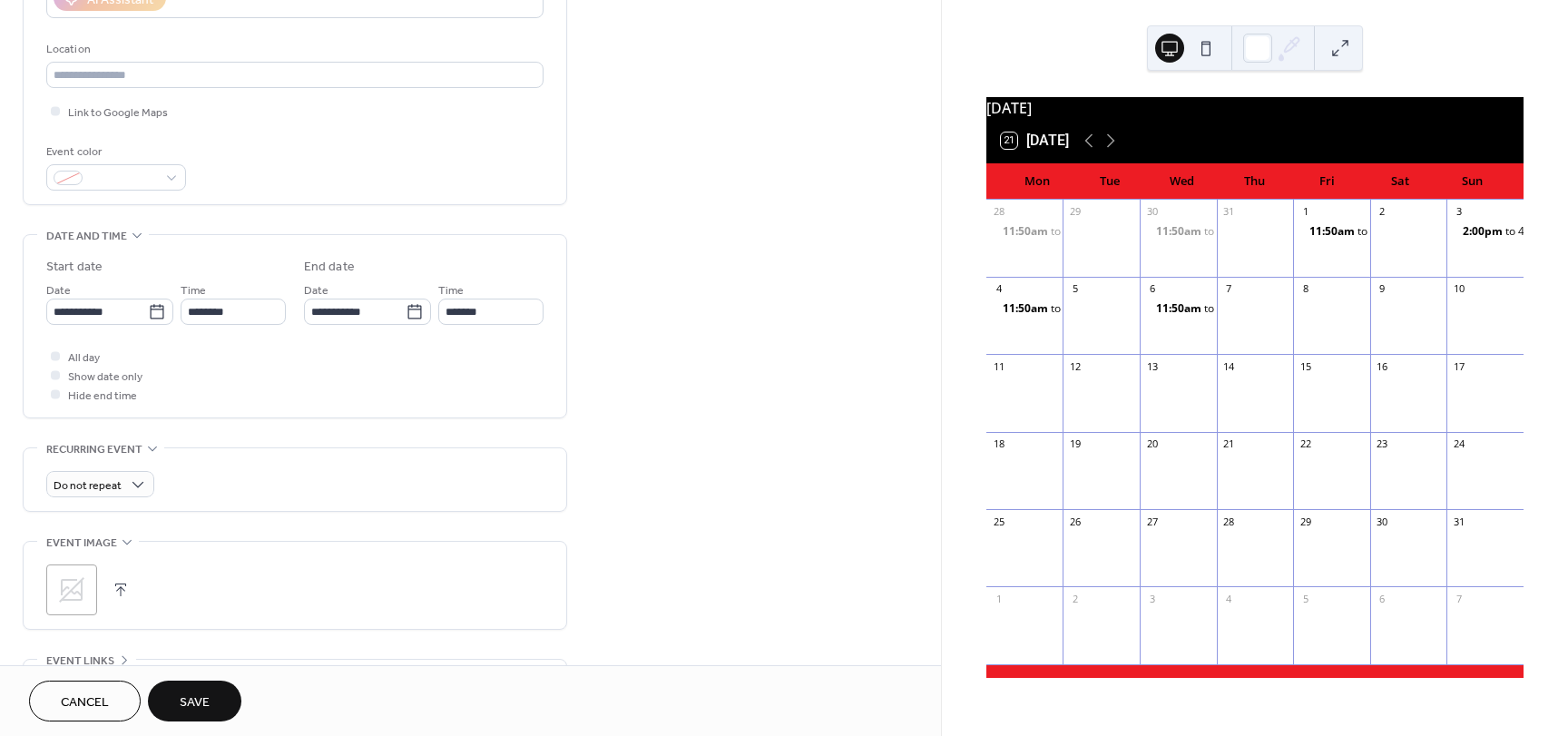 scroll, scrollTop: 381, scrollLeft: 0, axis: vertical 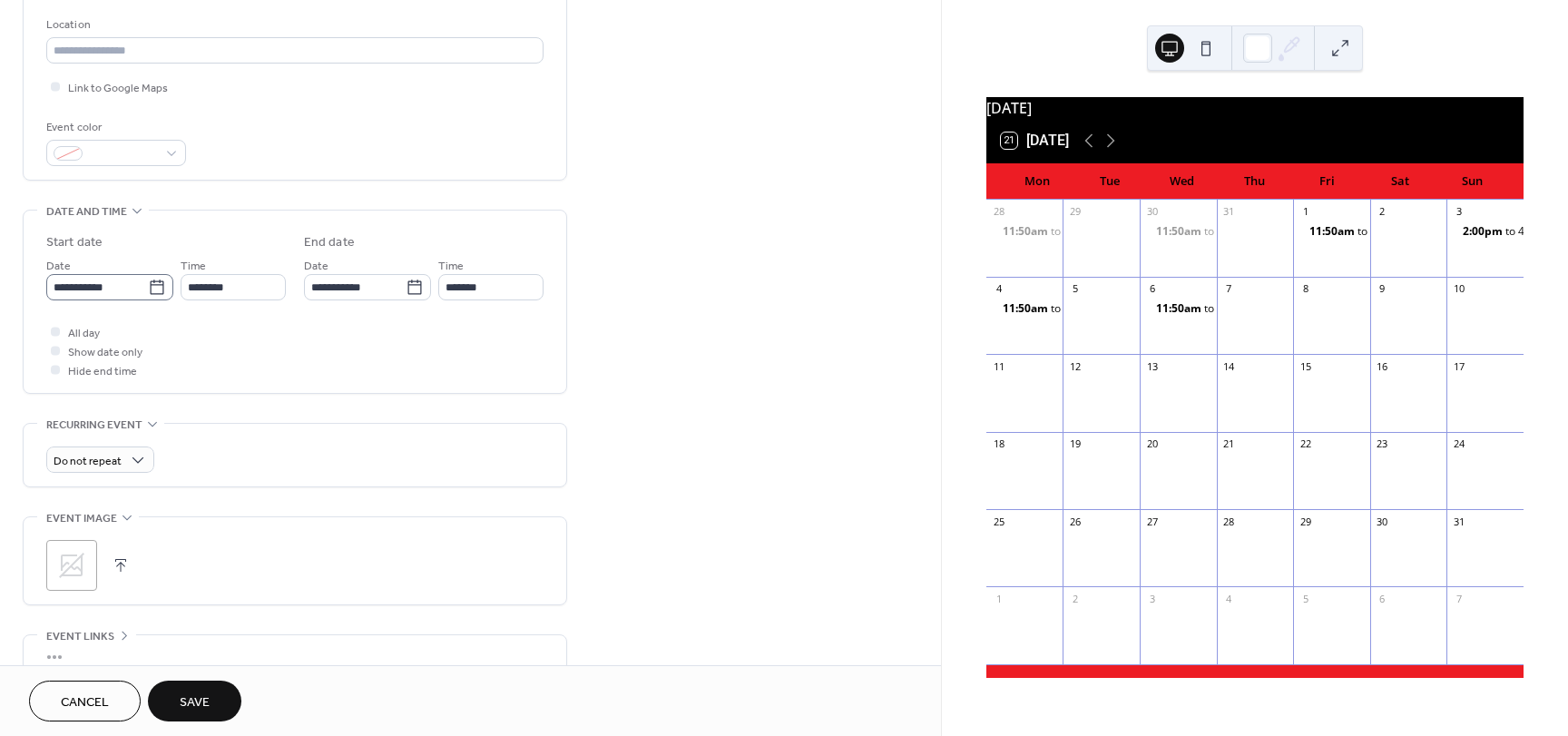 type on "*********" 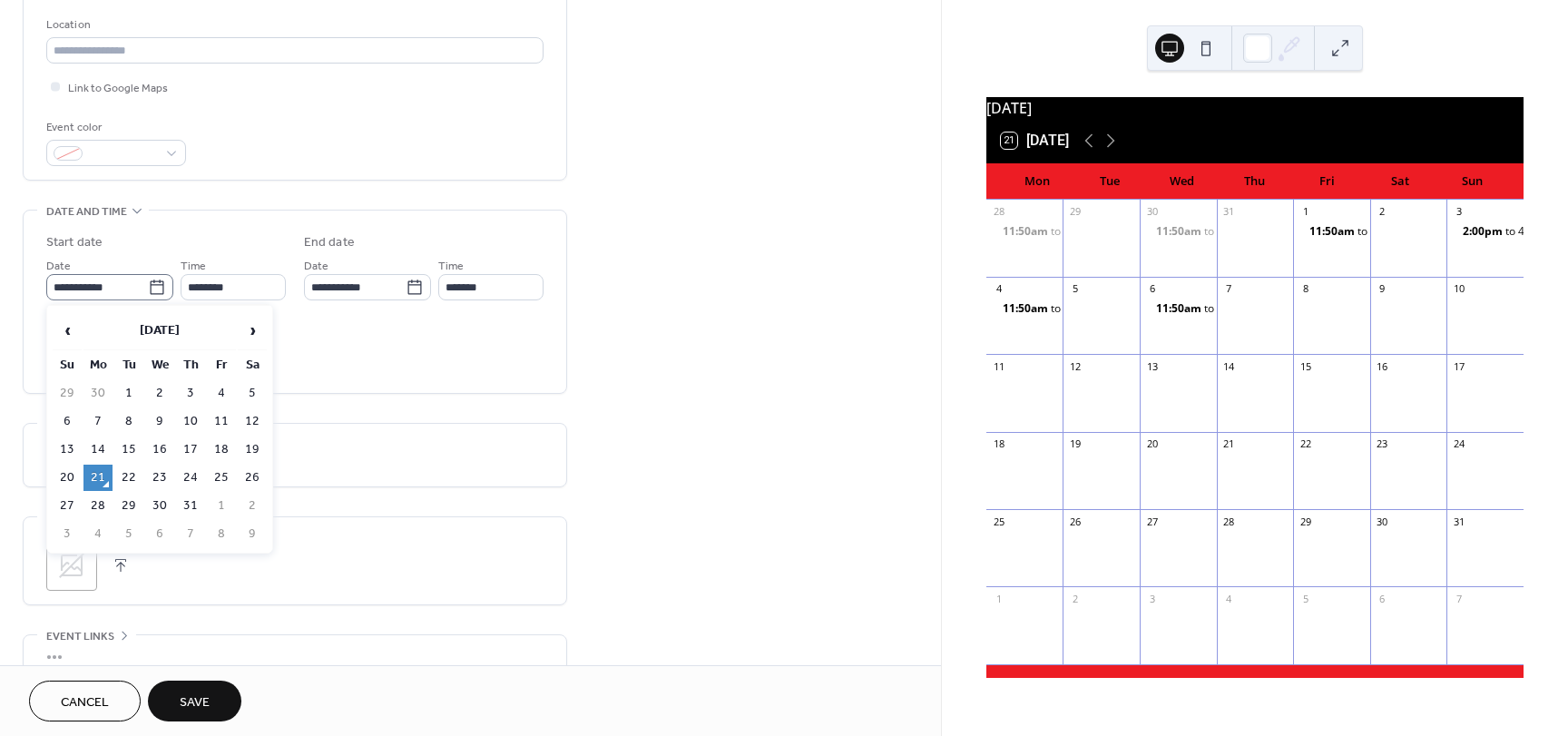 click 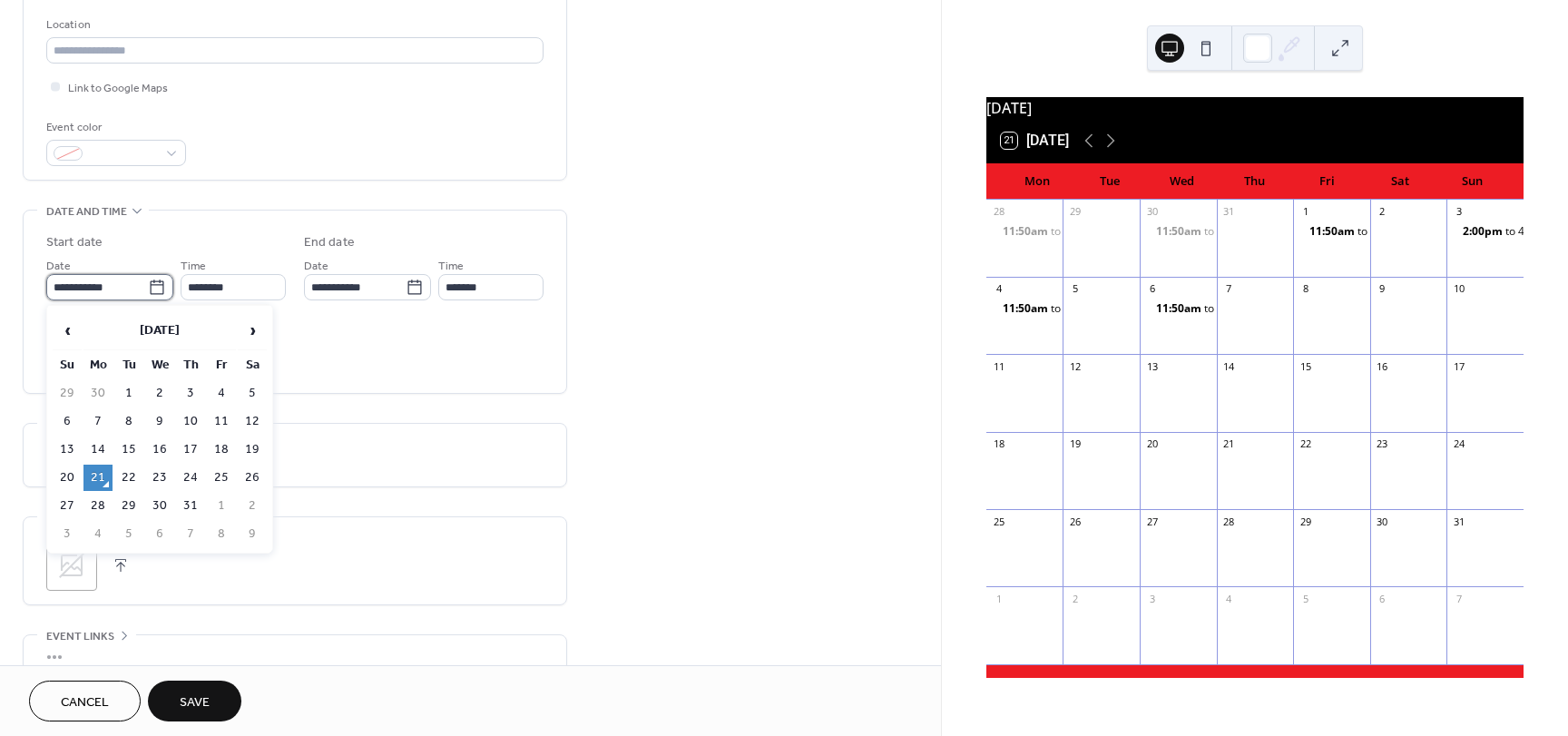 click on "**********" at bounding box center (97, 287) 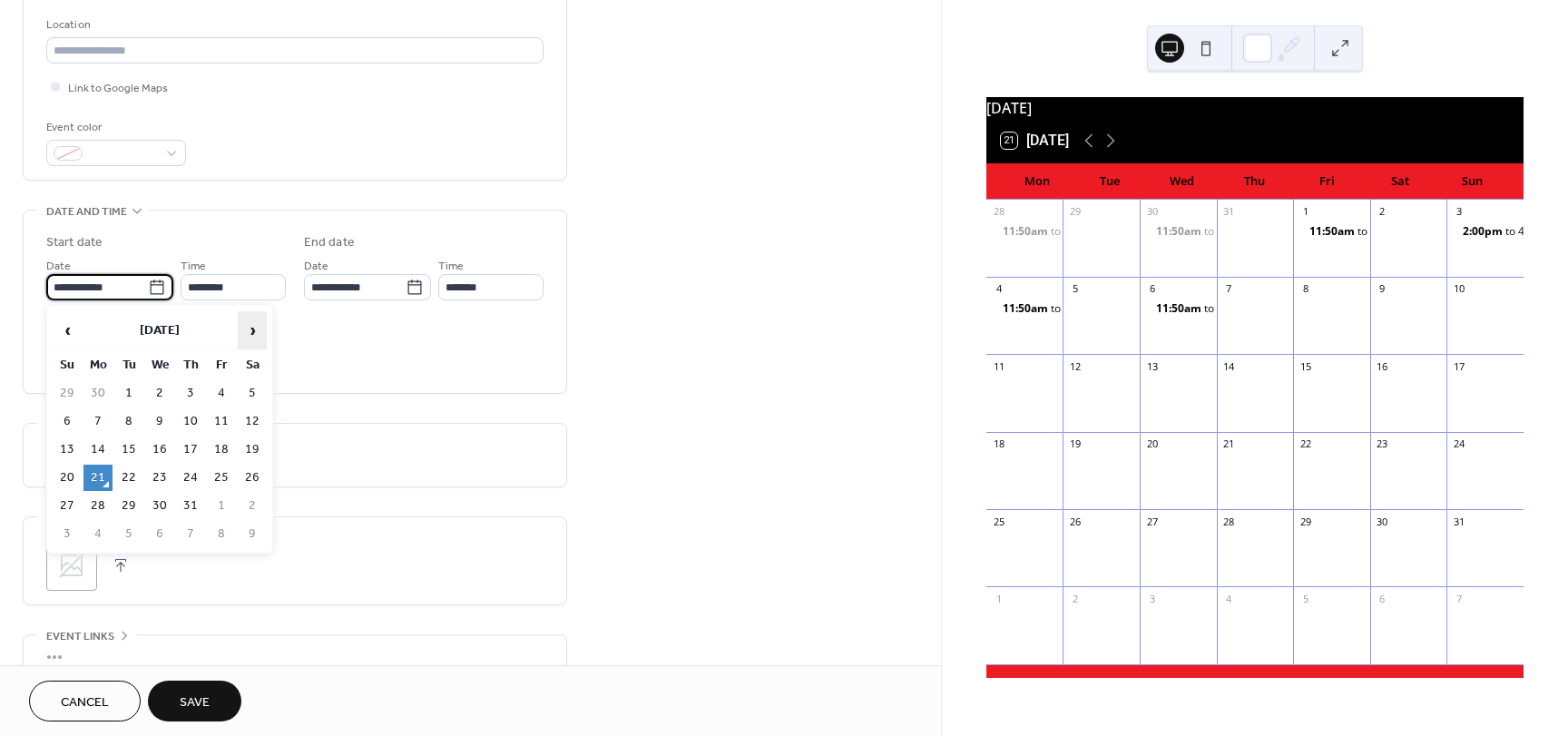 click on "›" at bounding box center [252, 330] 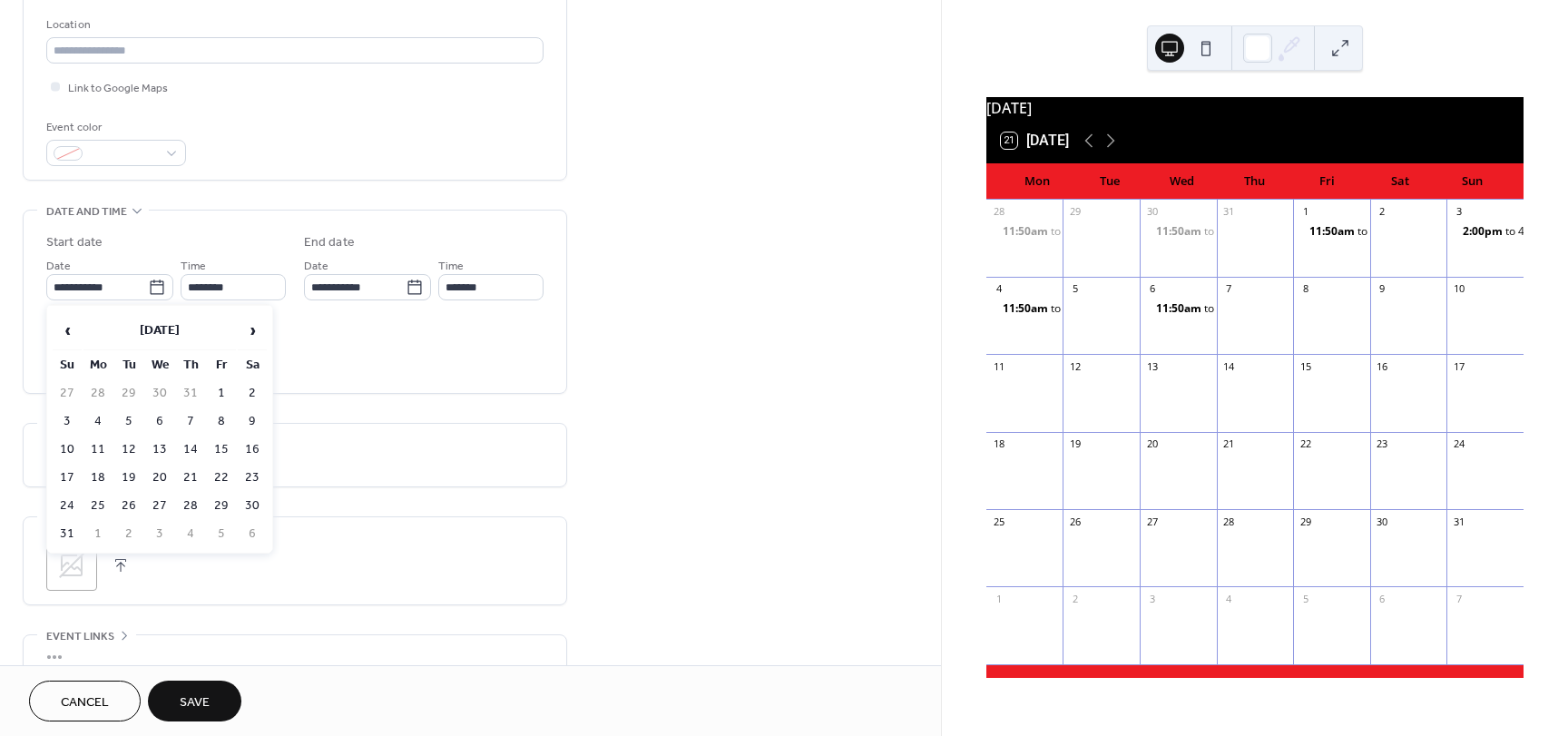 click on "8" at bounding box center (221, 421) 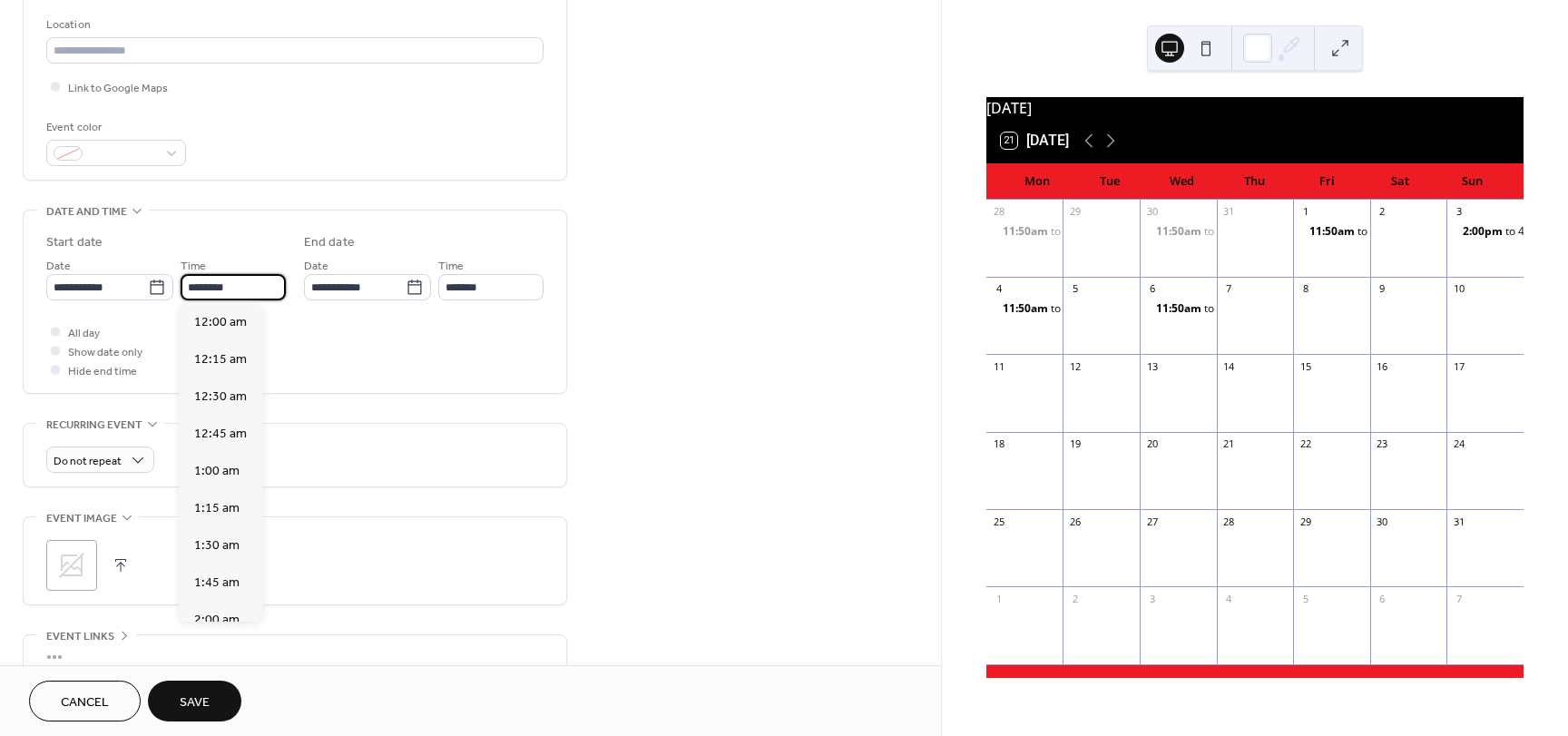 scroll, scrollTop: 1786, scrollLeft: 0, axis: vertical 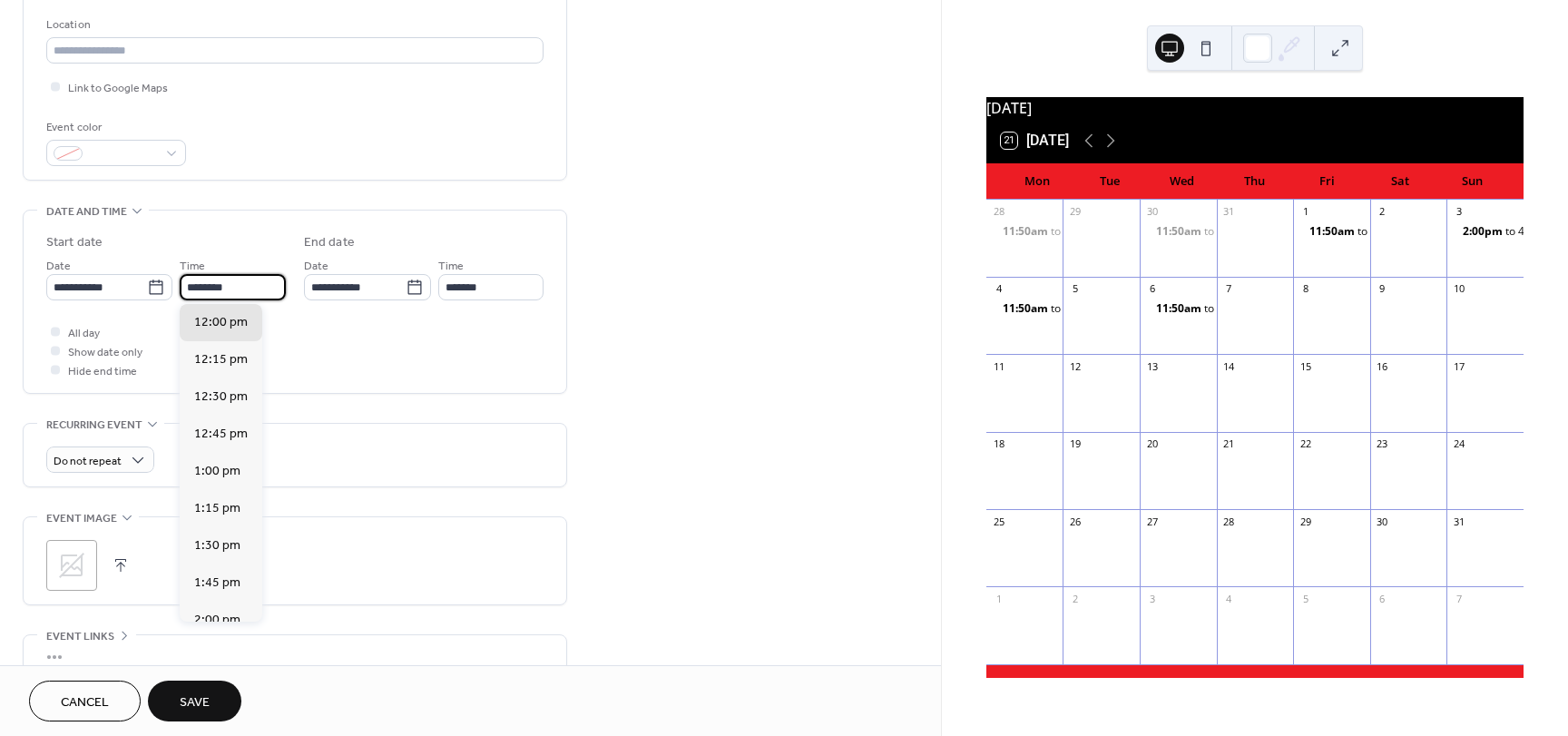drag, startPoint x: 186, startPoint y: 287, endPoint x: 274, endPoint y: 299, distance: 88.814413 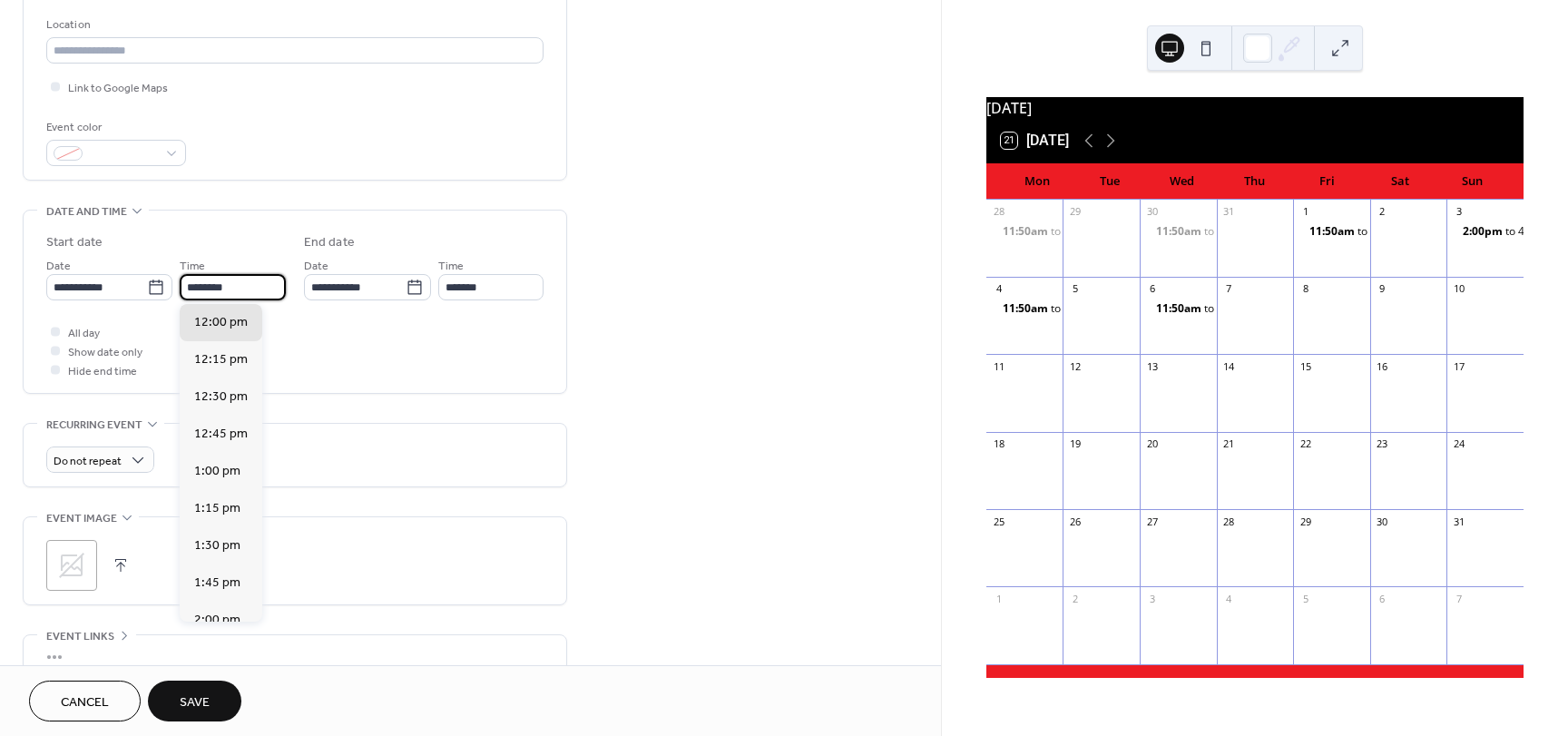 click on "********" at bounding box center (232, 287) 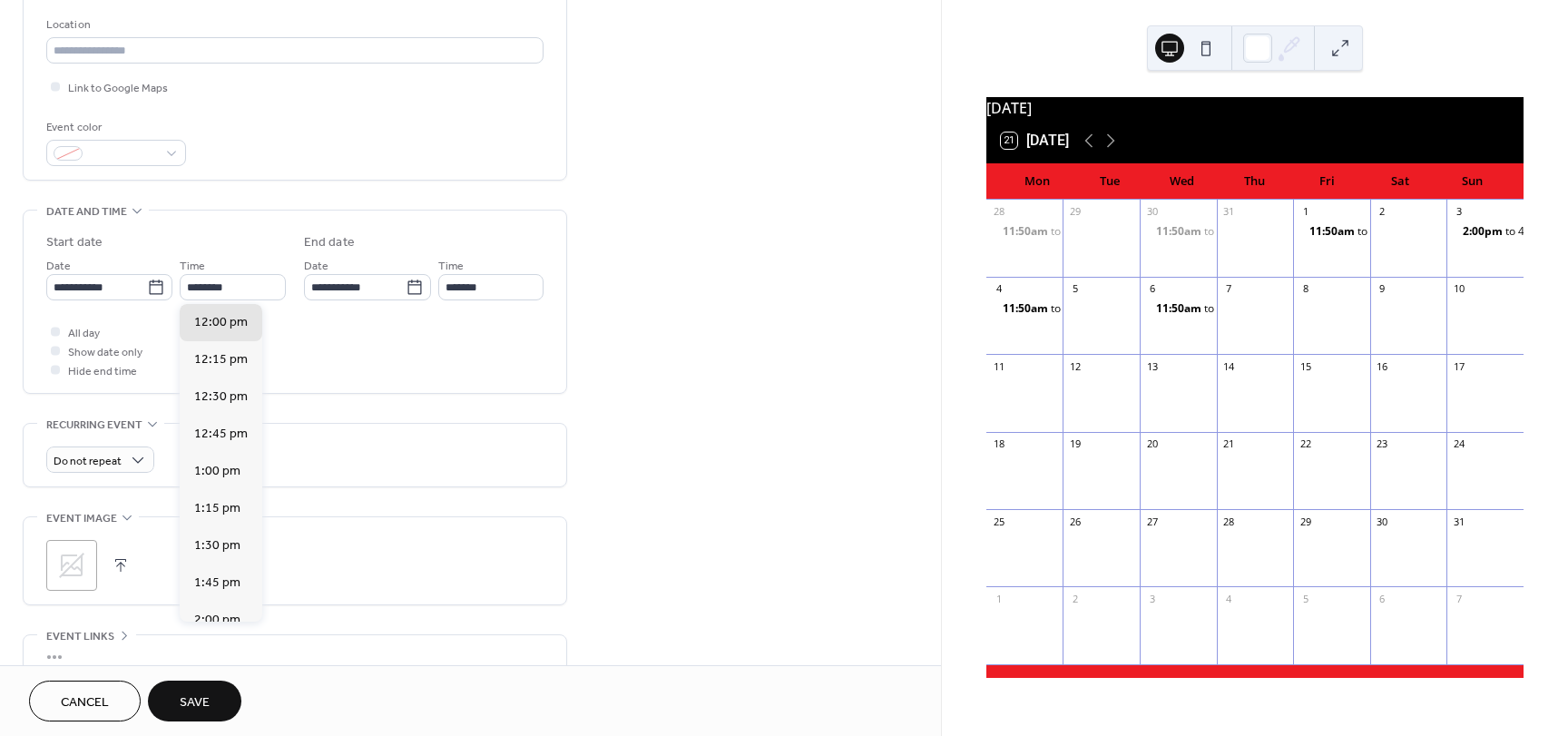 scroll, scrollTop: 0, scrollLeft: 0, axis: both 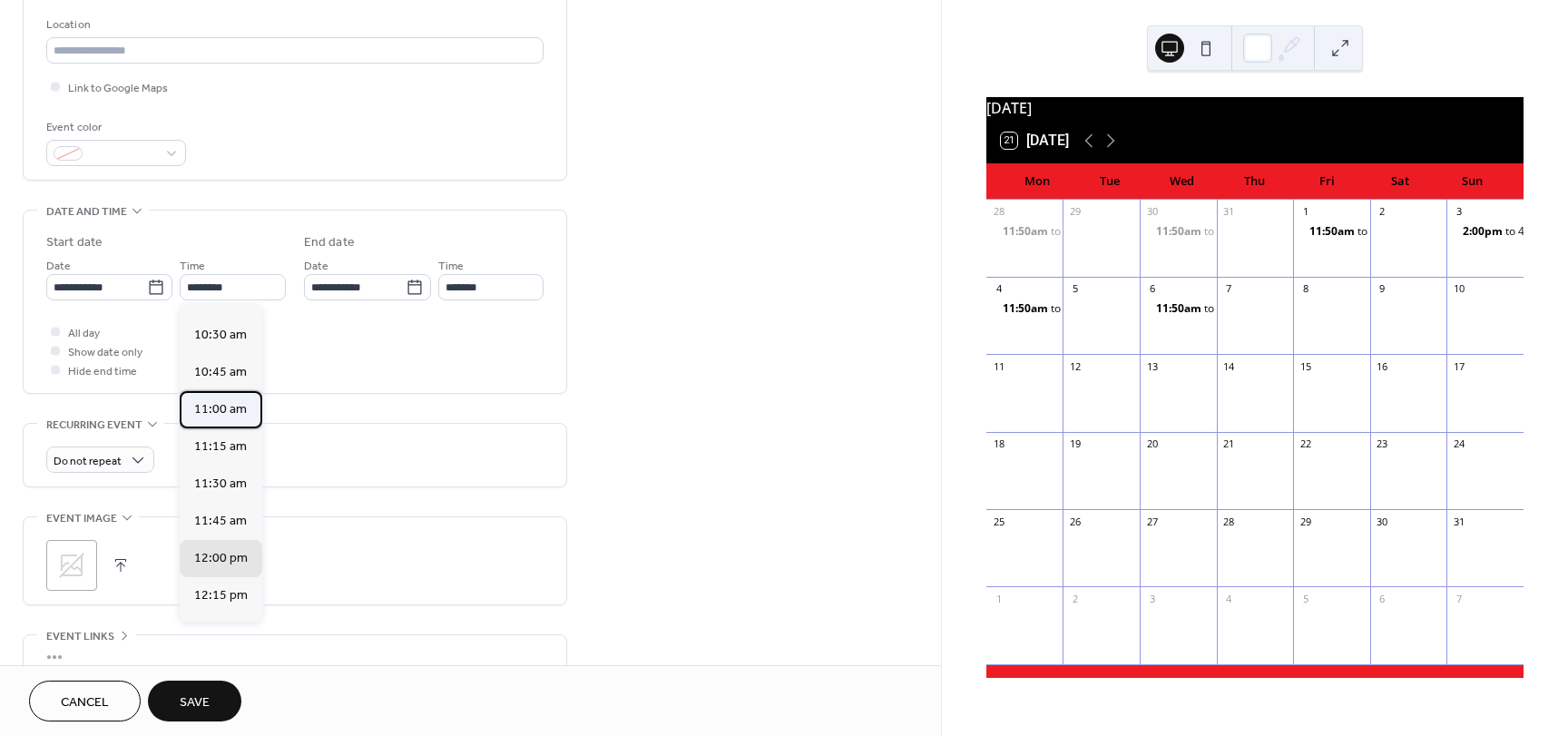 click on "11:00 am" at bounding box center (220, 409) 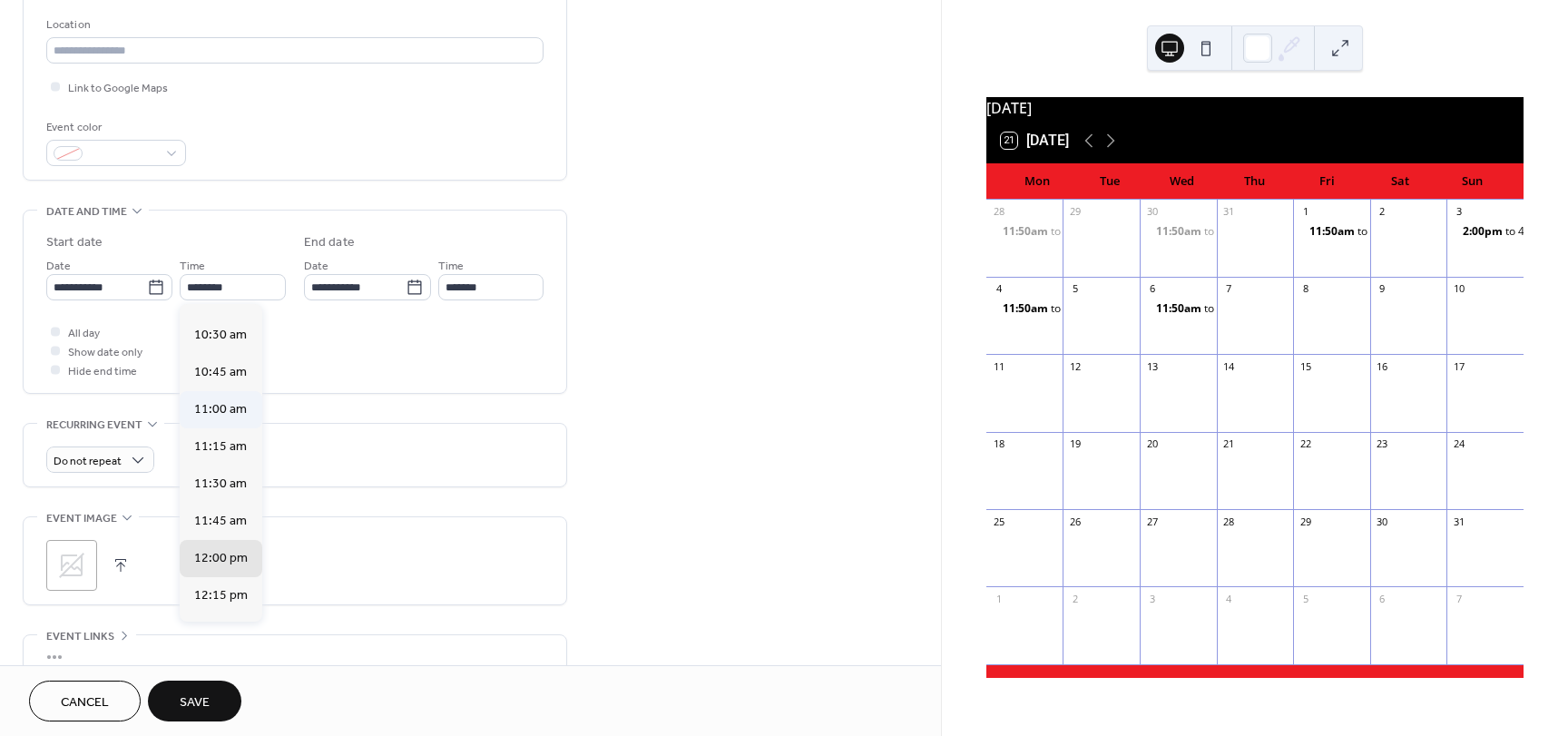 type on "********" 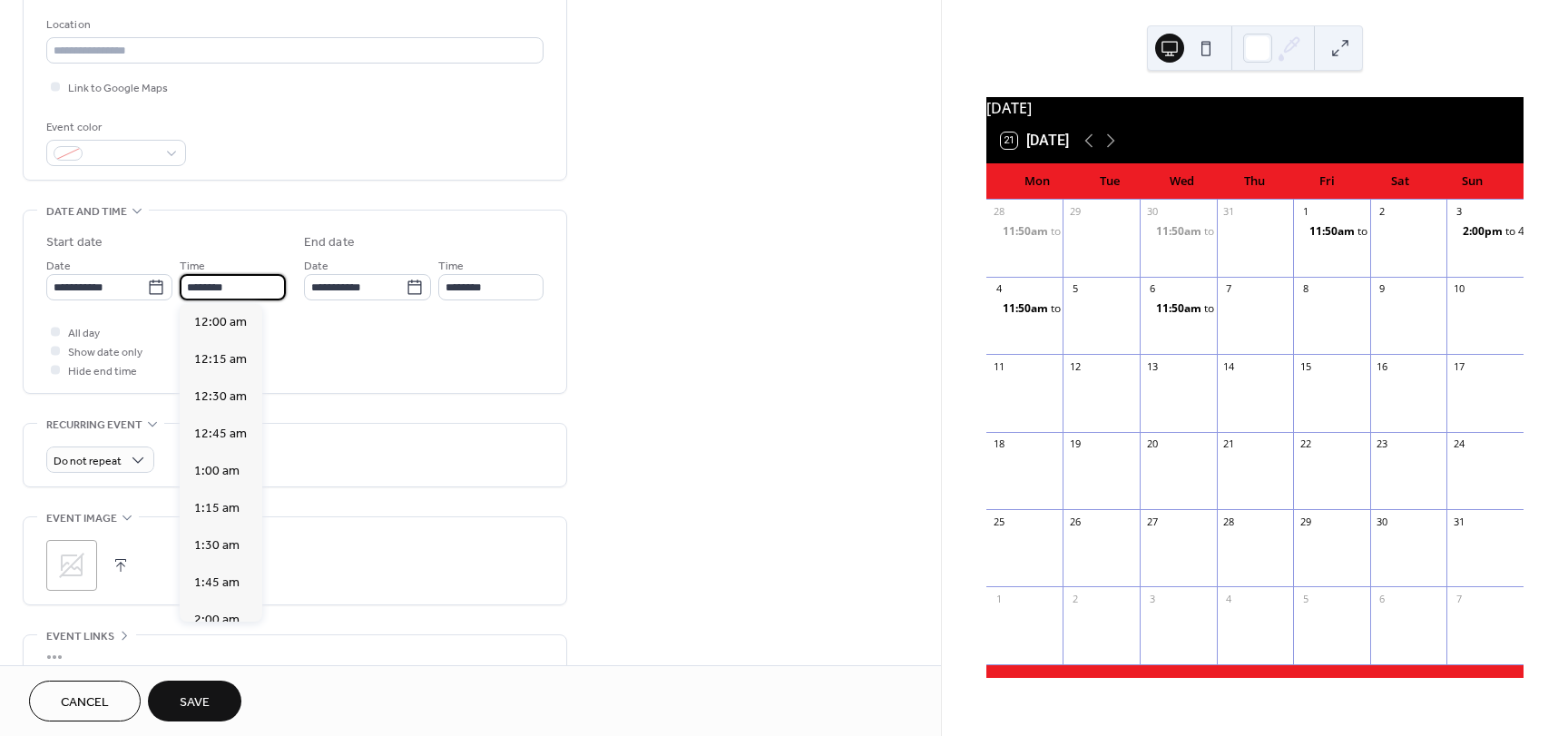 scroll, scrollTop: 1637, scrollLeft: 0, axis: vertical 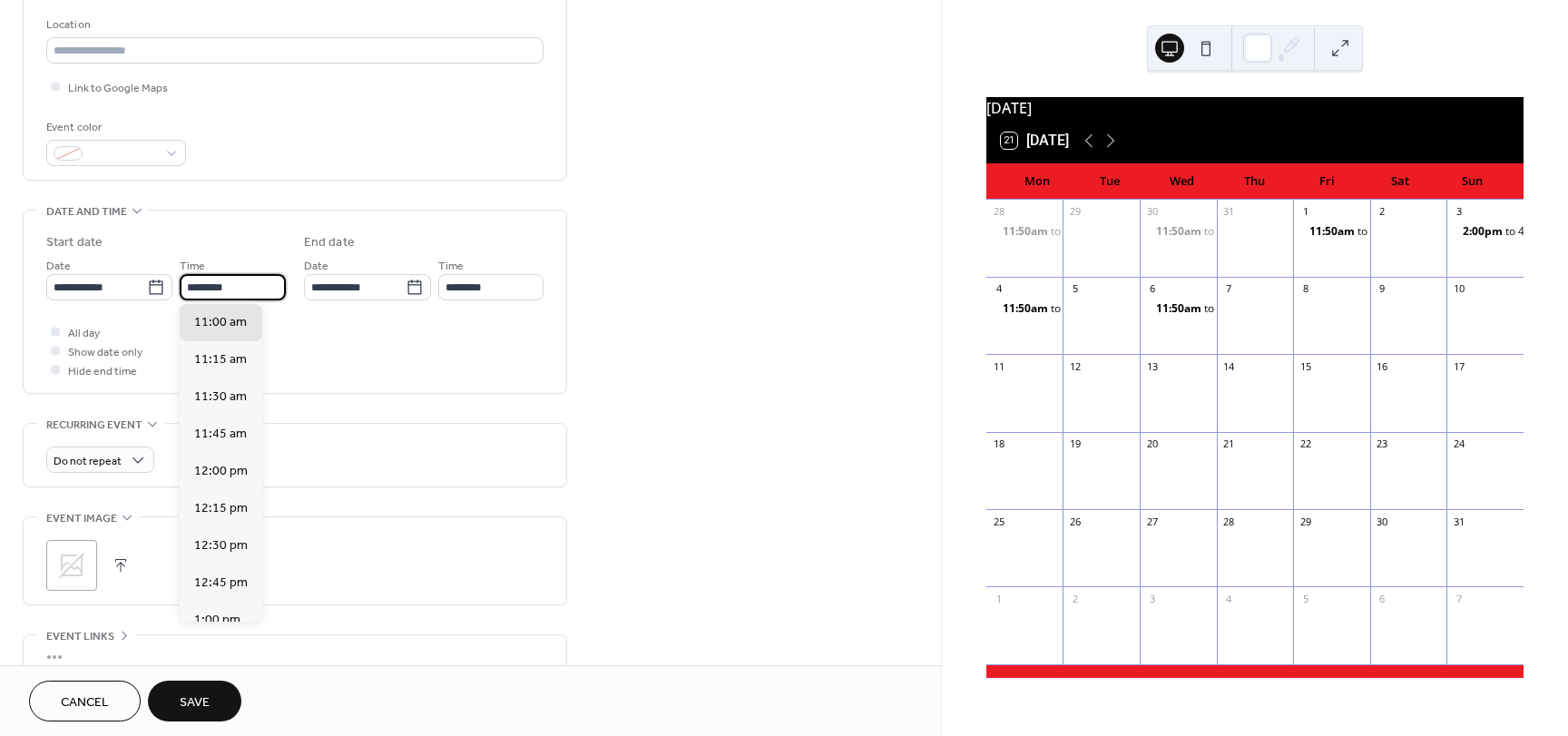 click on "********" at bounding box center (232, 287) 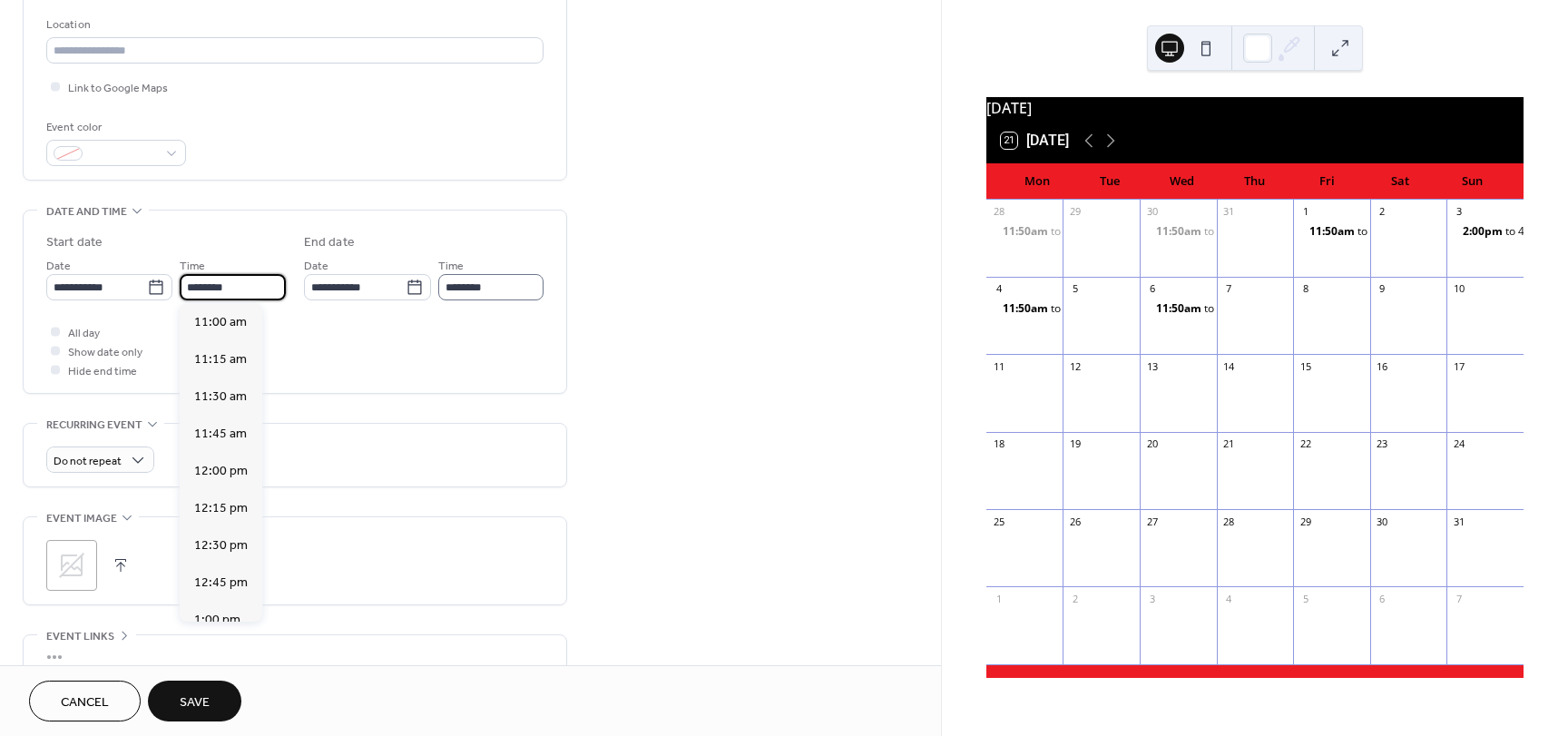 type on "********" 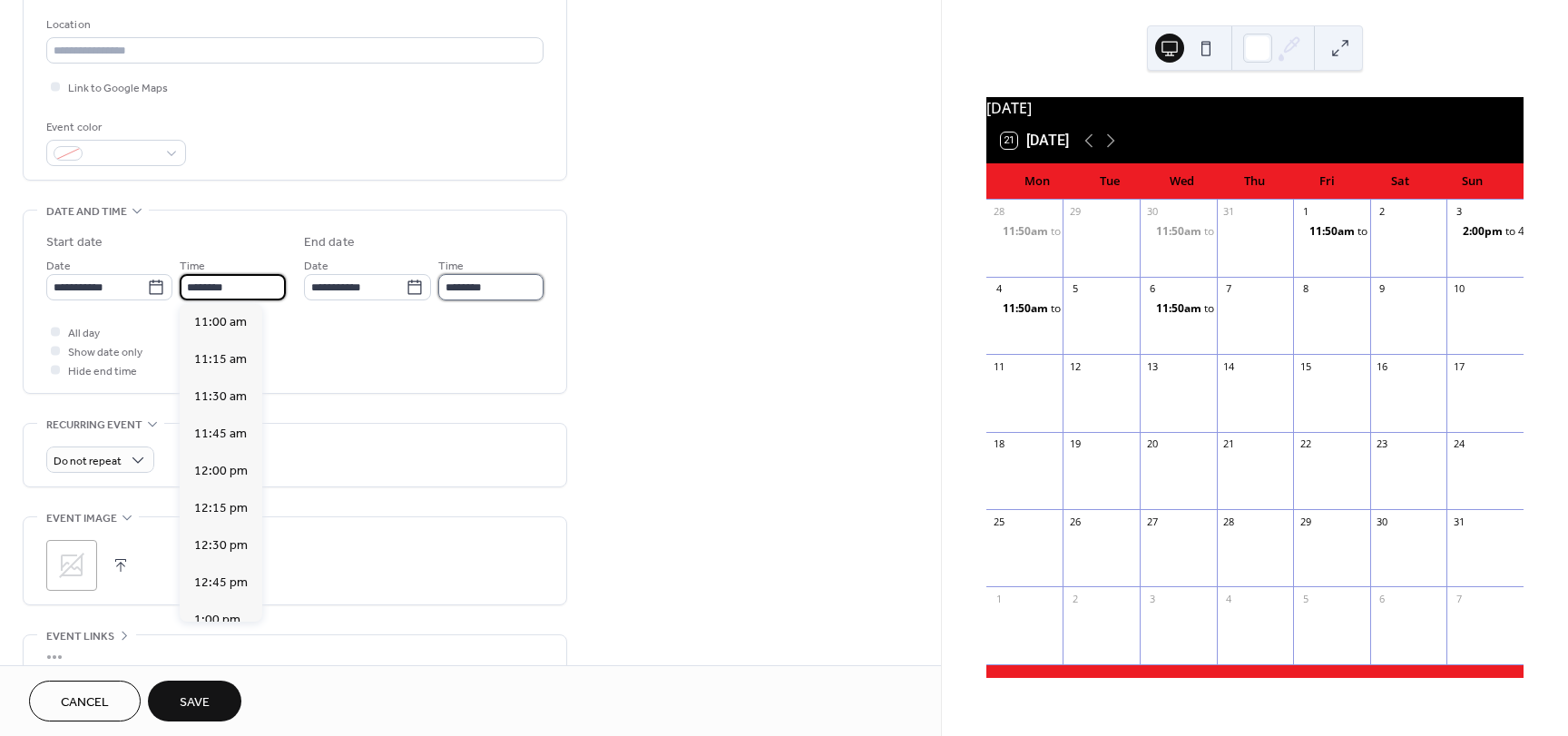 click on "********" at bounding box center (491, 287) 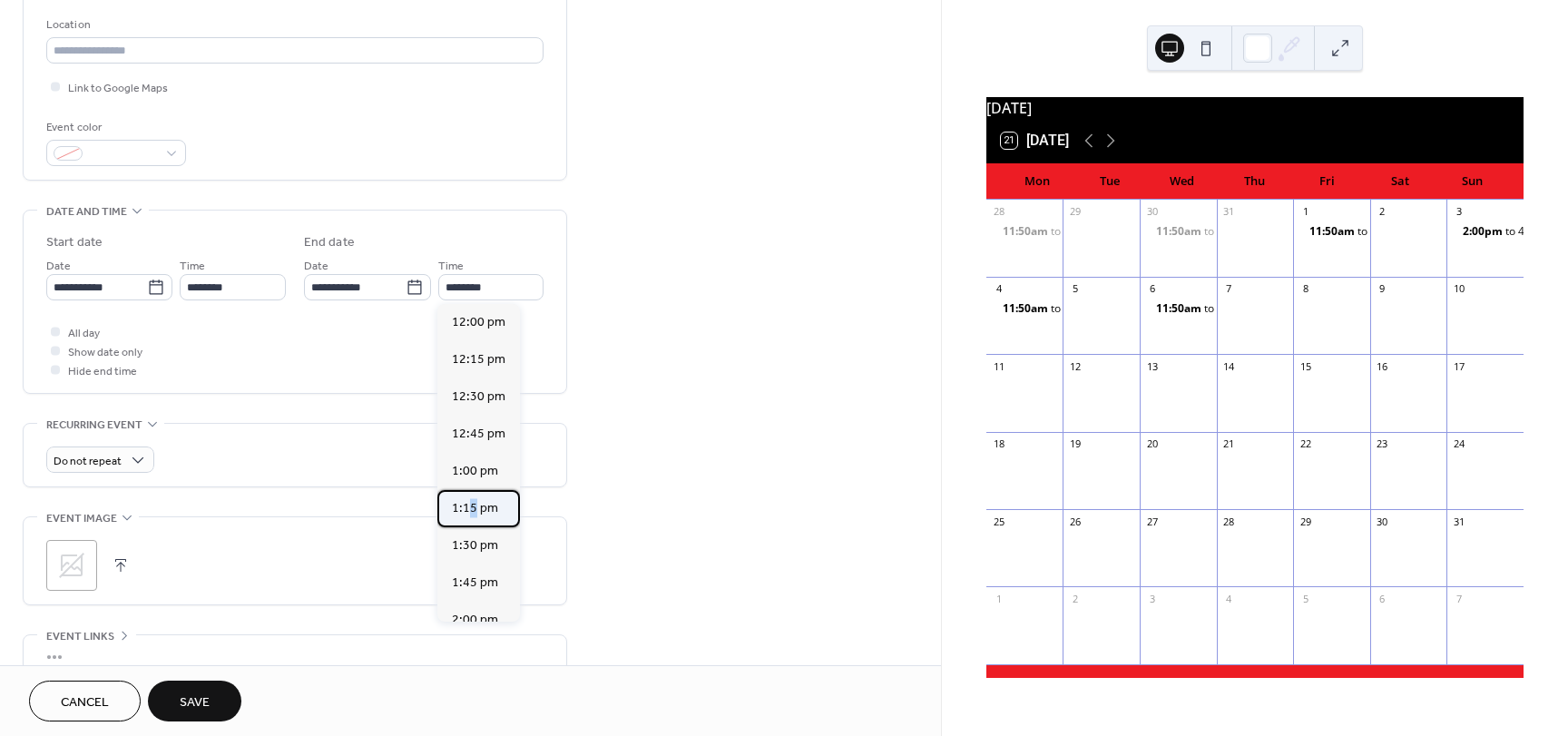 click on "1:15 pm" at bounding box center [475, 508] 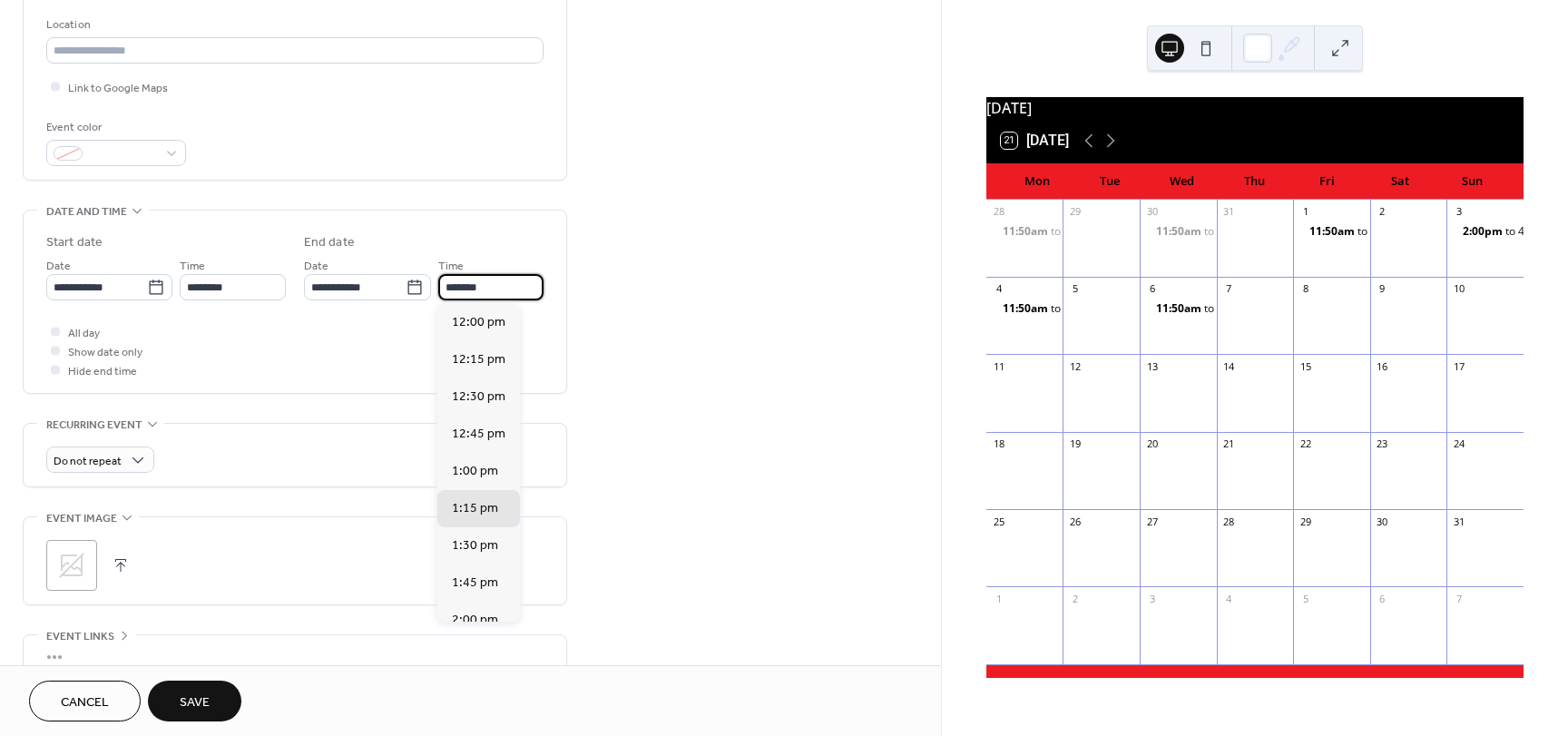 click on "*******" at bounding box center [491, 287] 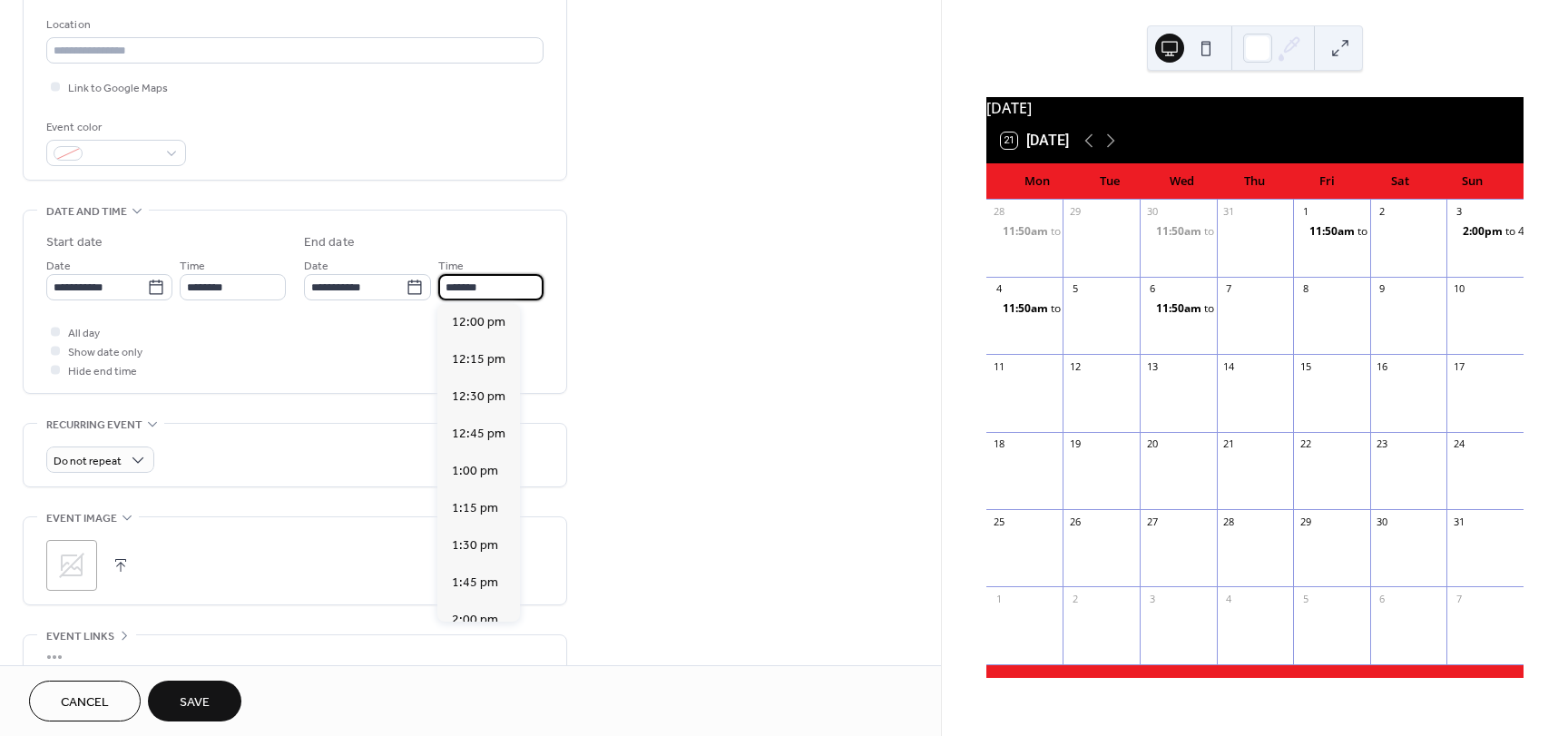 type on "*******" 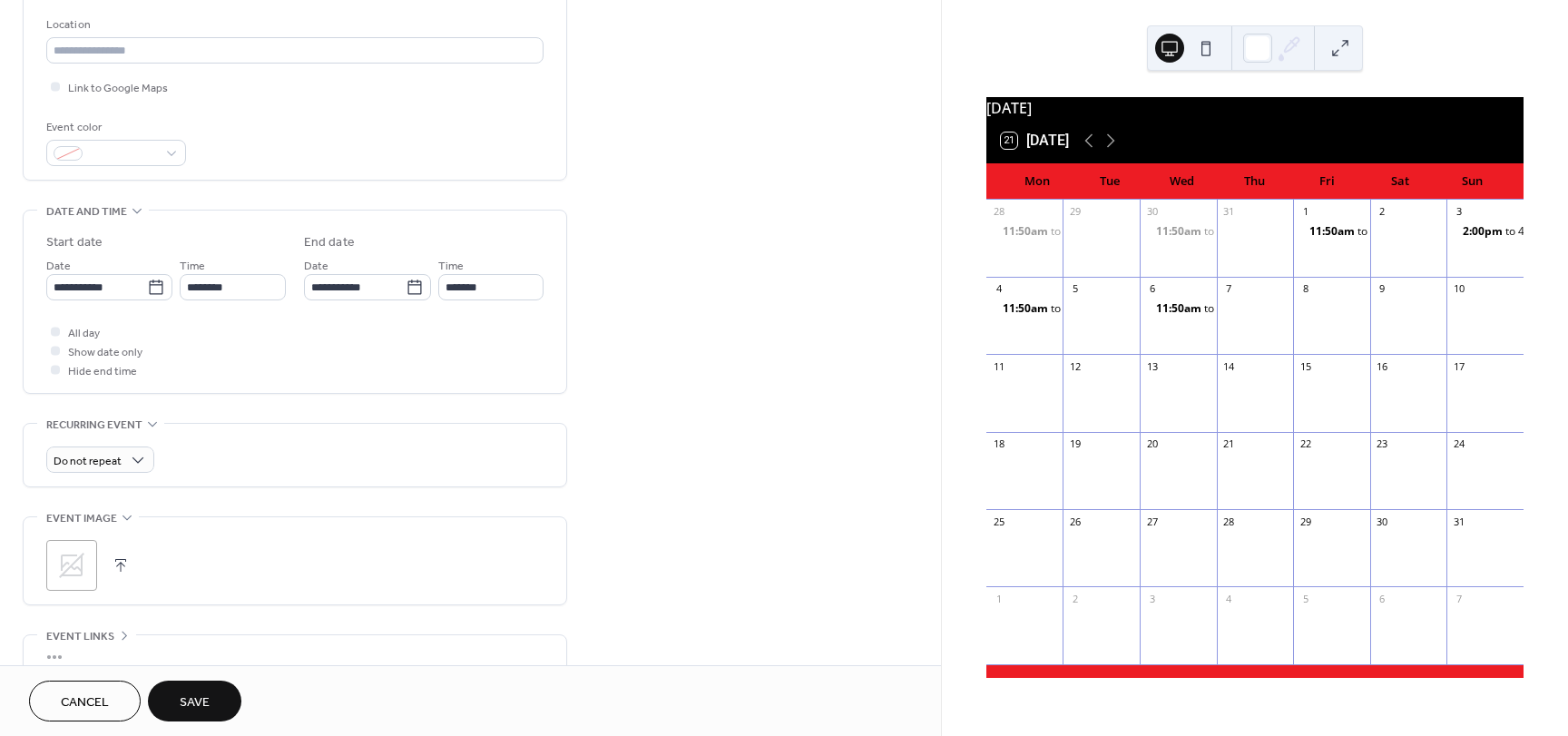 click on "Save" at bounding box center [194, 702] 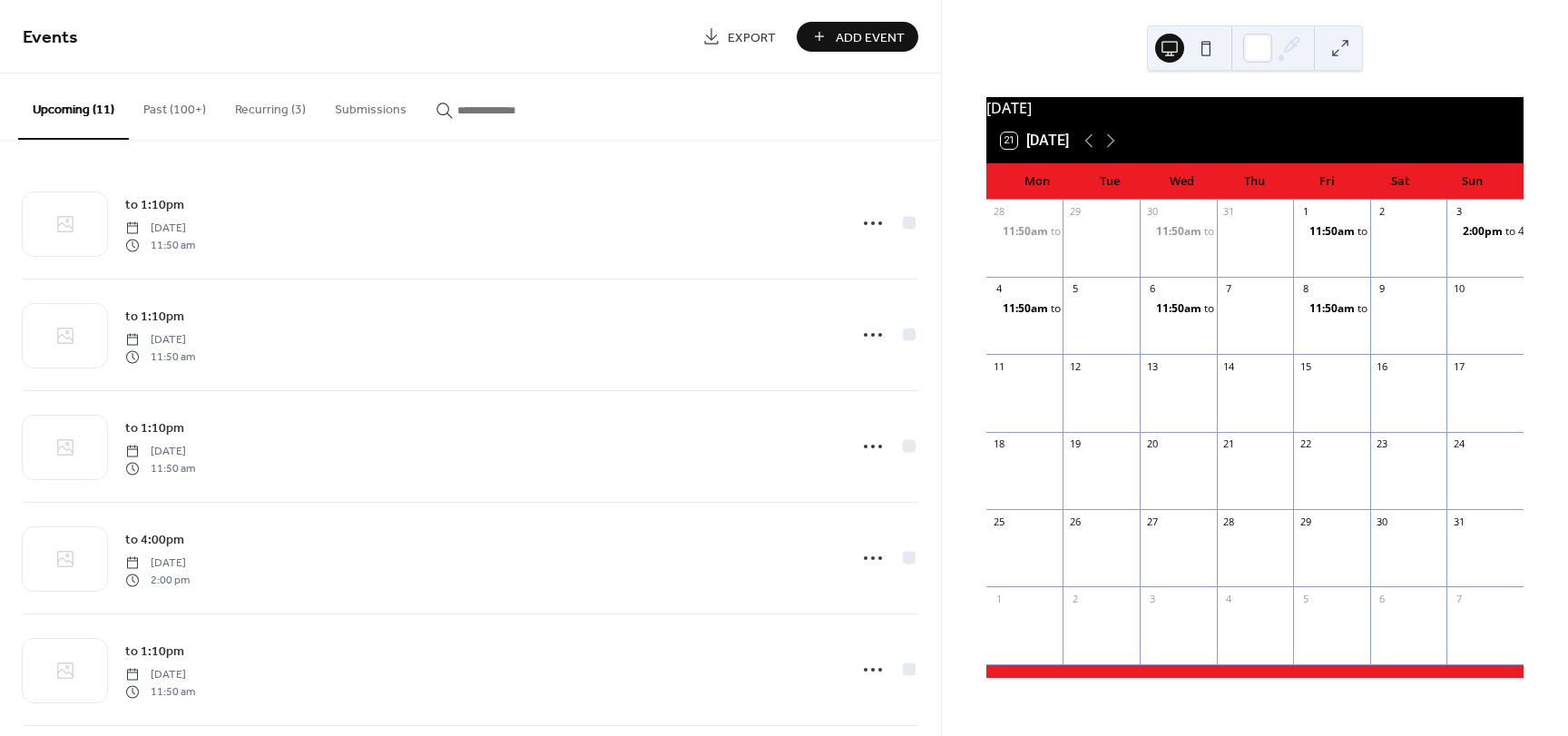 click on "Add Event" at bounding box center (870, 37) 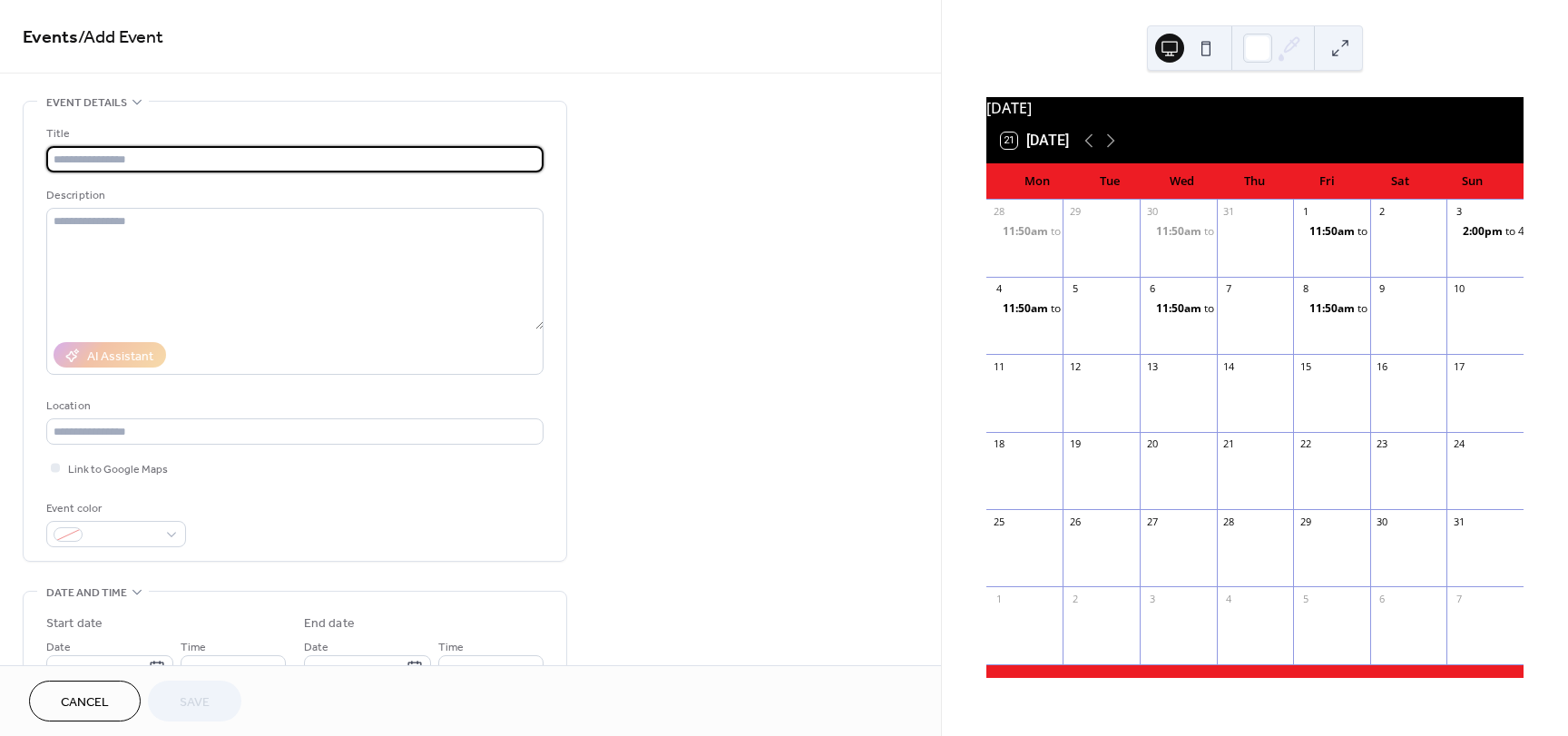 click at bounding box center [295, 159] 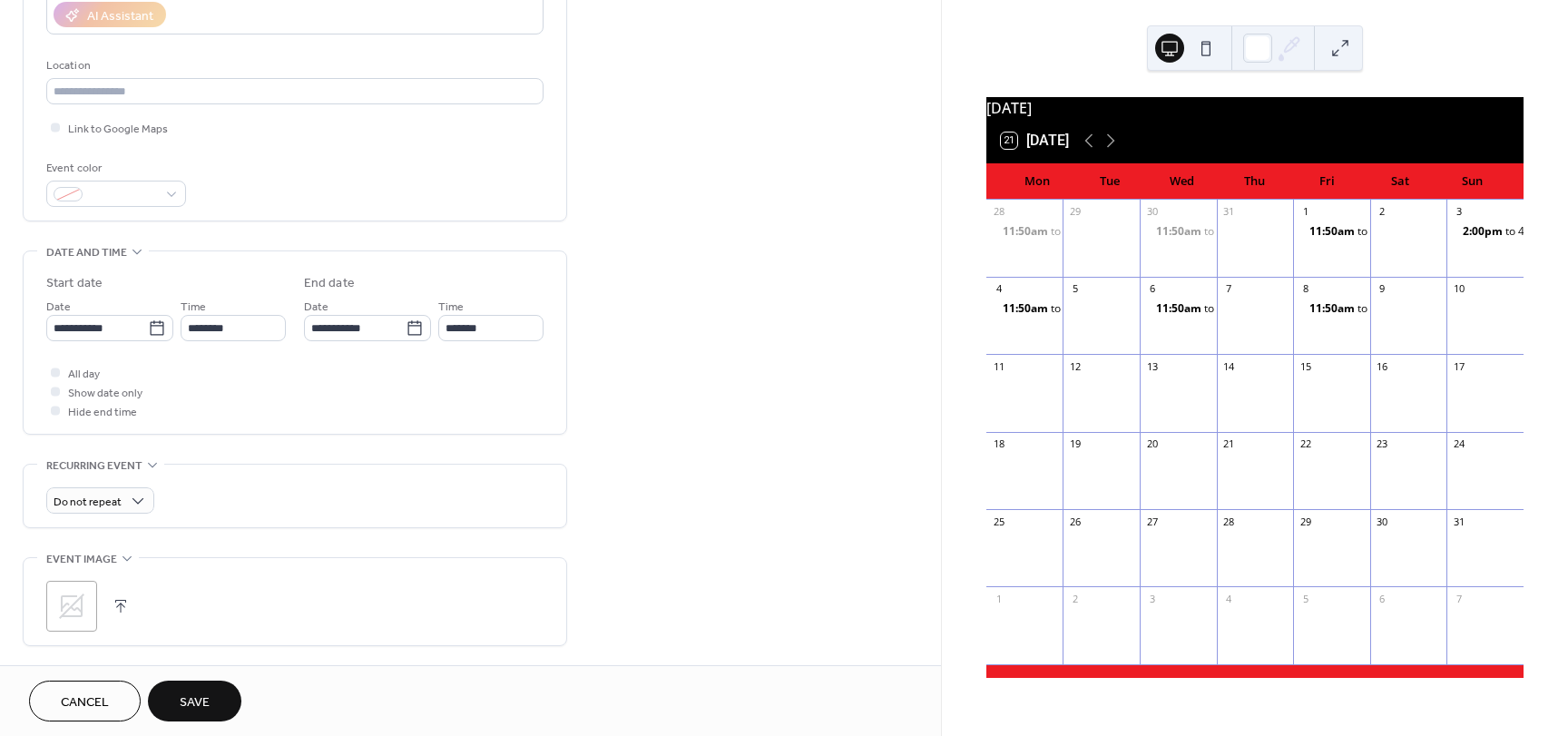 scroll, scrollTop: 388, scrollLeft: 0, axis: vertical 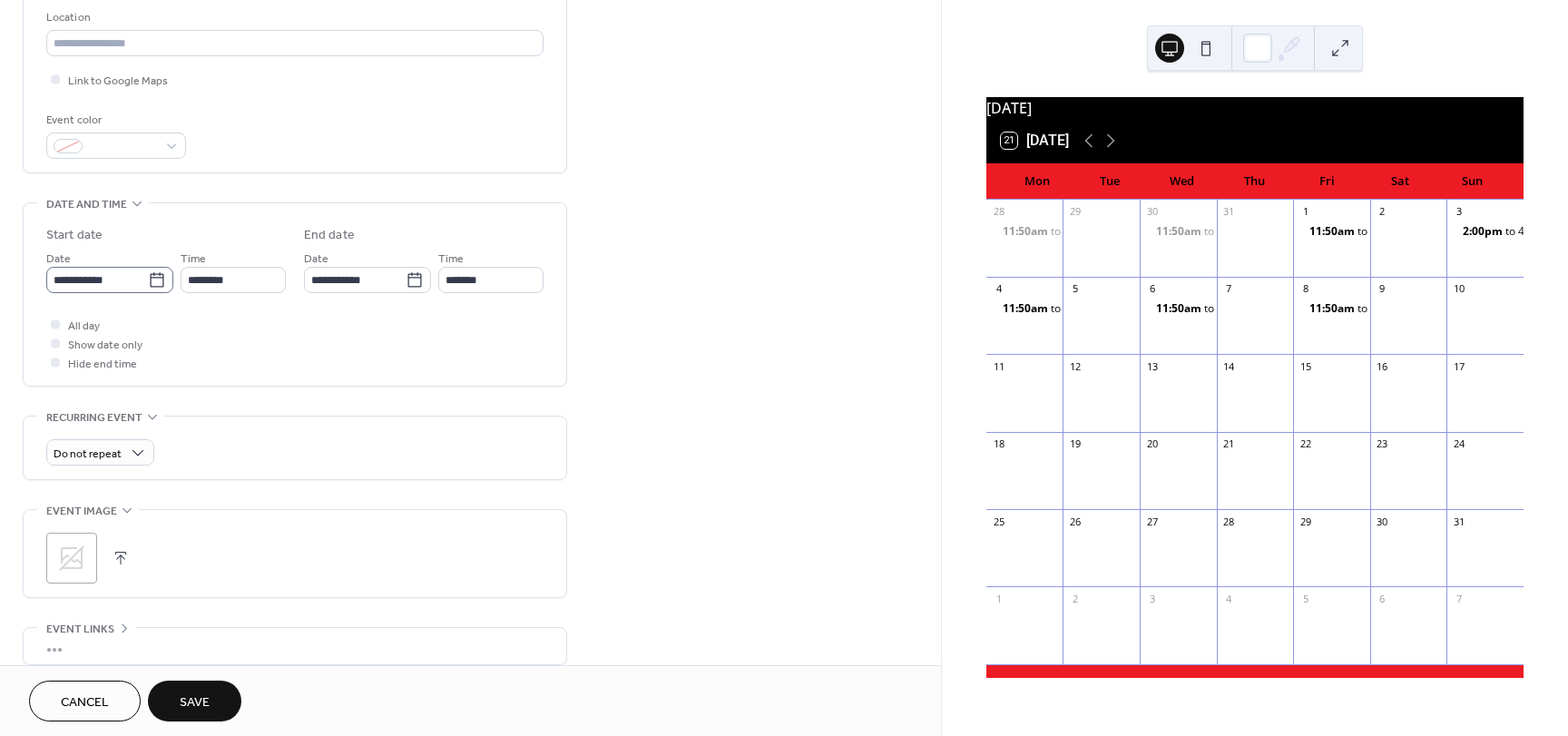 type on "*********" 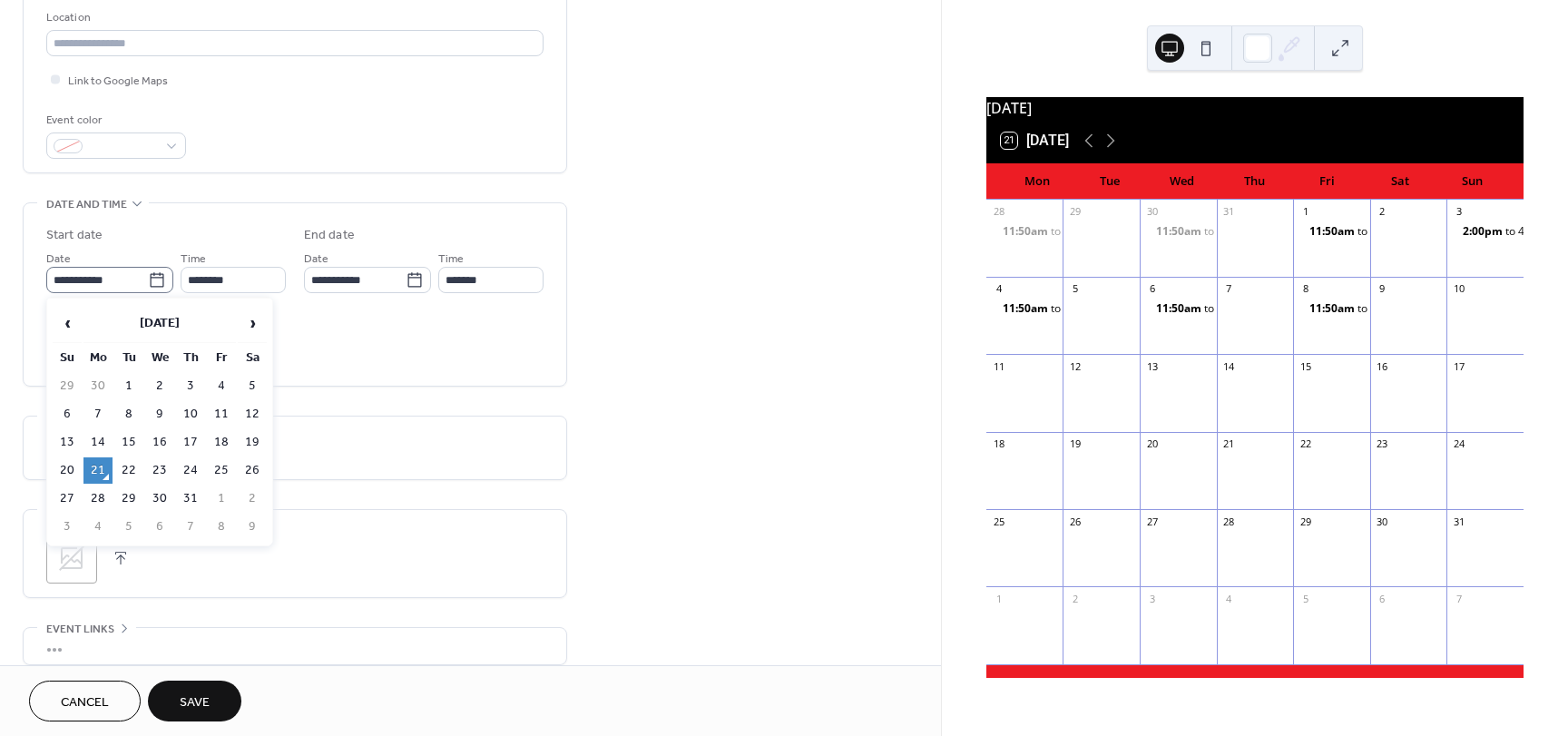 click 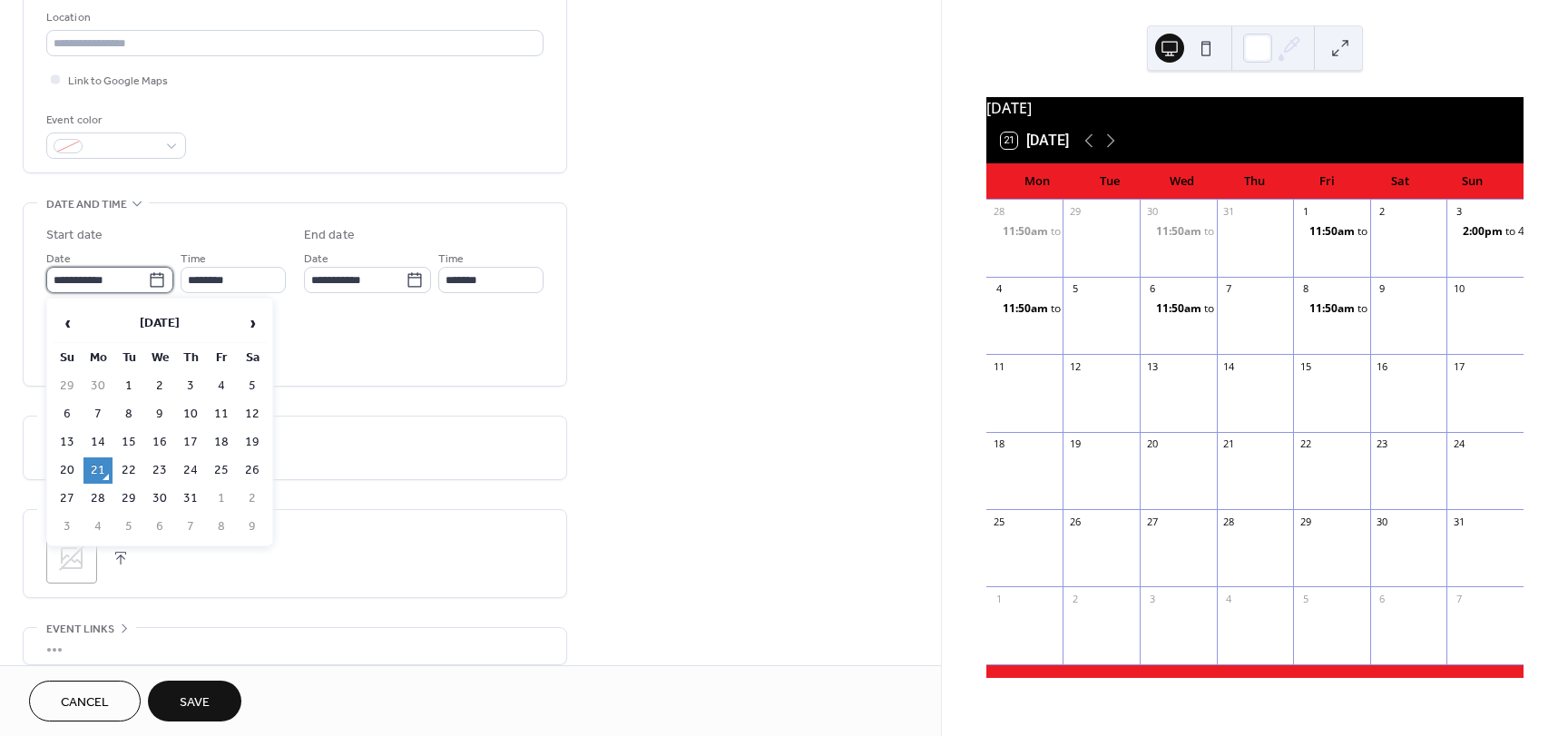click on "**********" at bounding box center (97, 280) 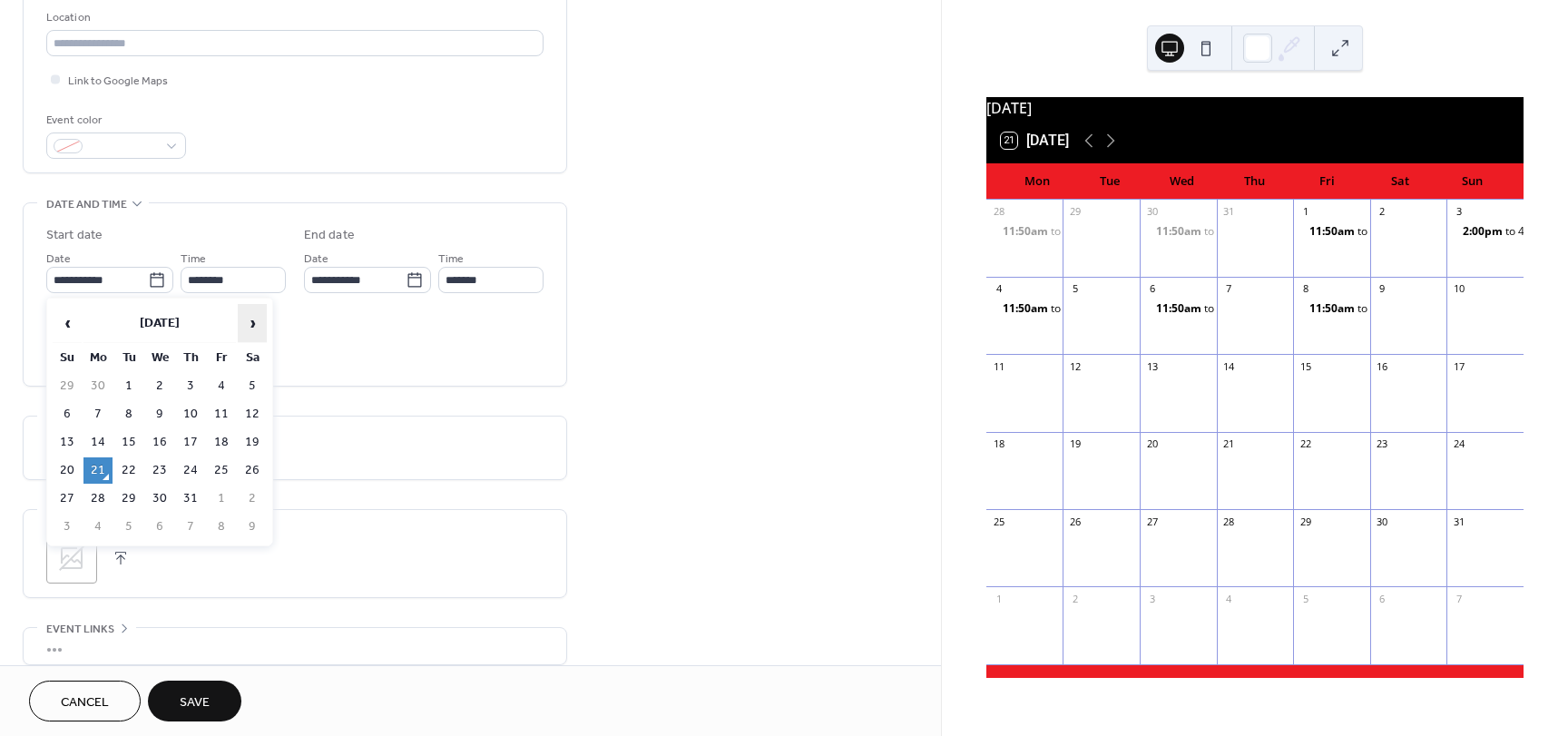 click on "›" at bounding box center (252, 323) 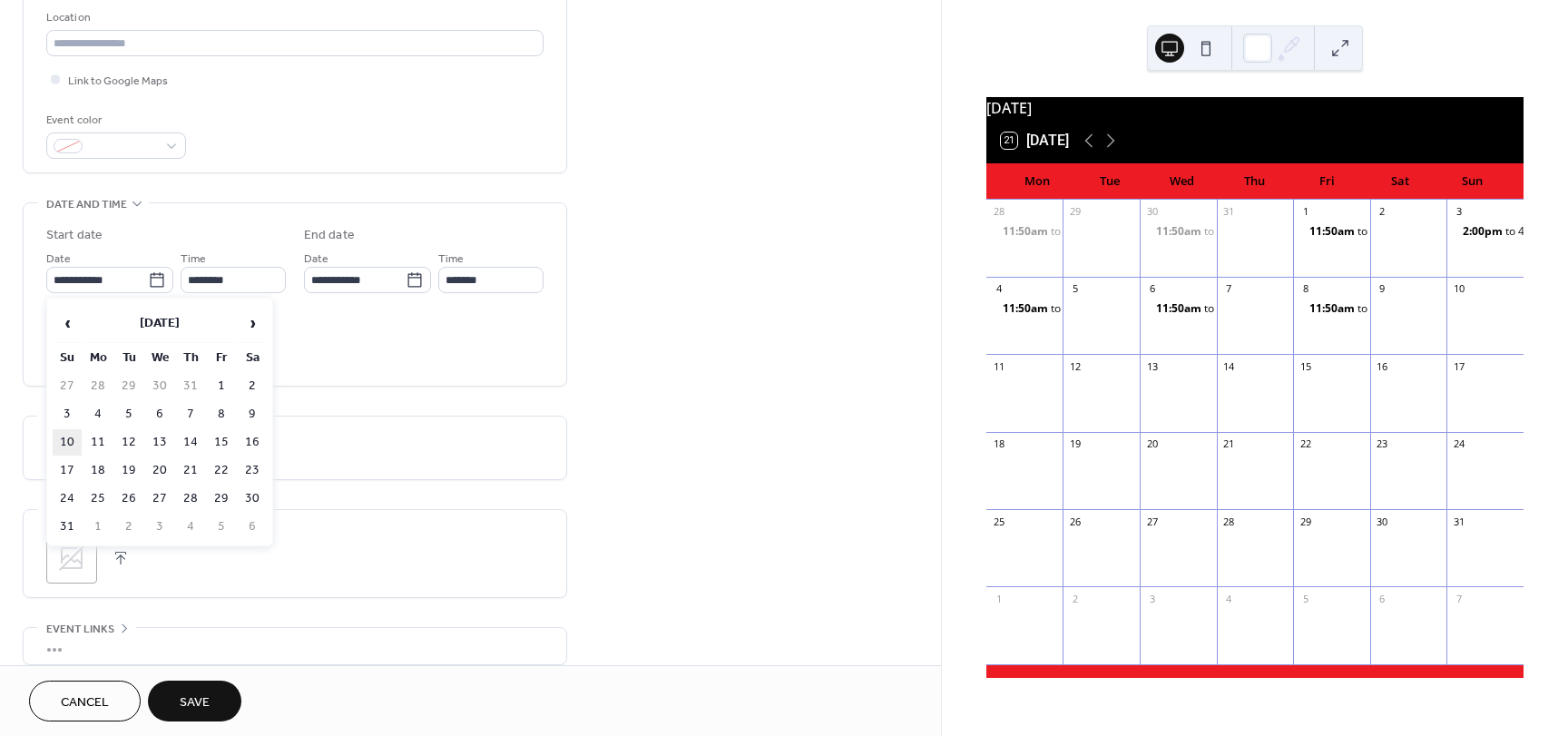 click on "10" at bounding box center (67, 442) 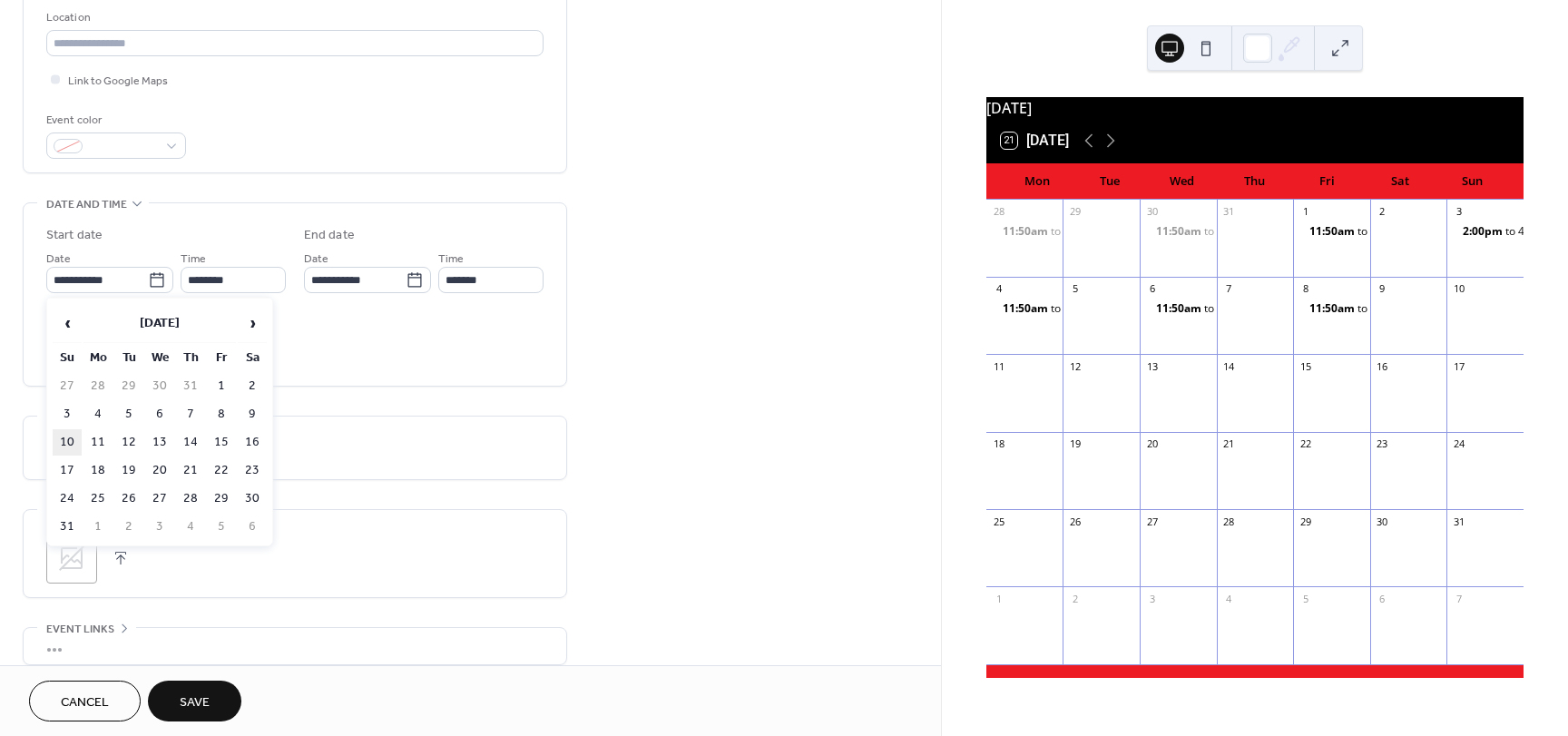 type on "**********" 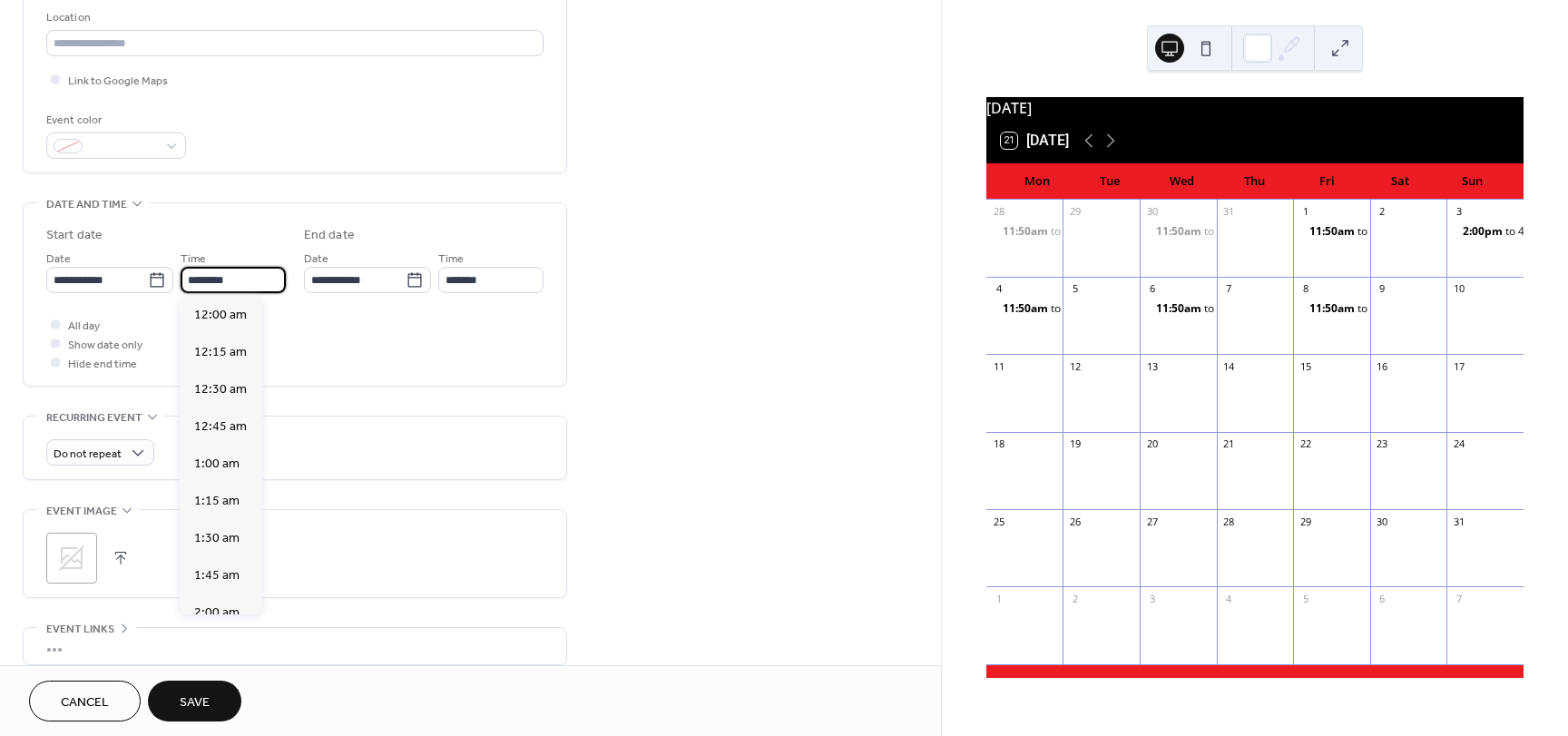 click on "********" at bounding box center [233, 280] 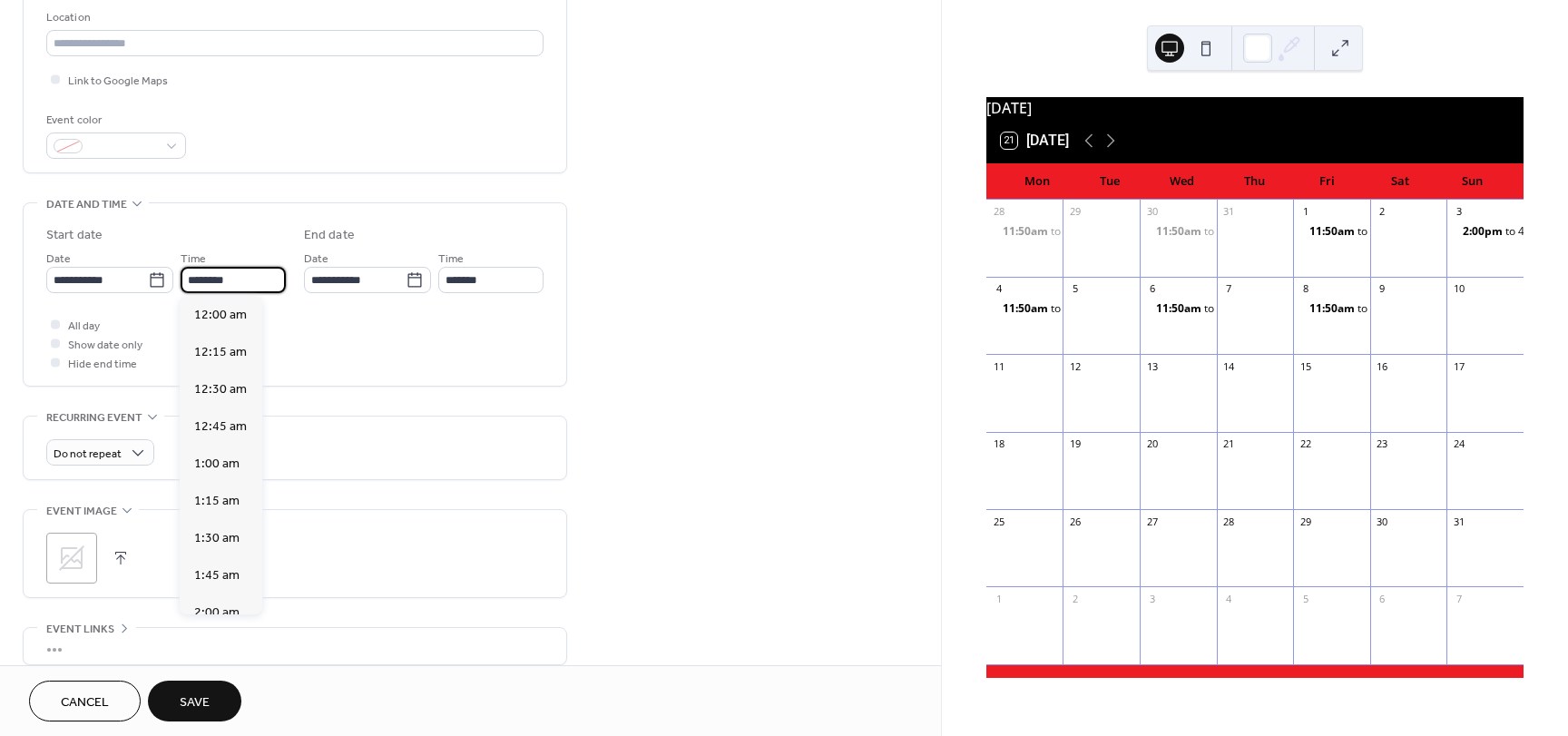 scroll, scrollTop: 1786, scrollLeft: 0, axis: vertical 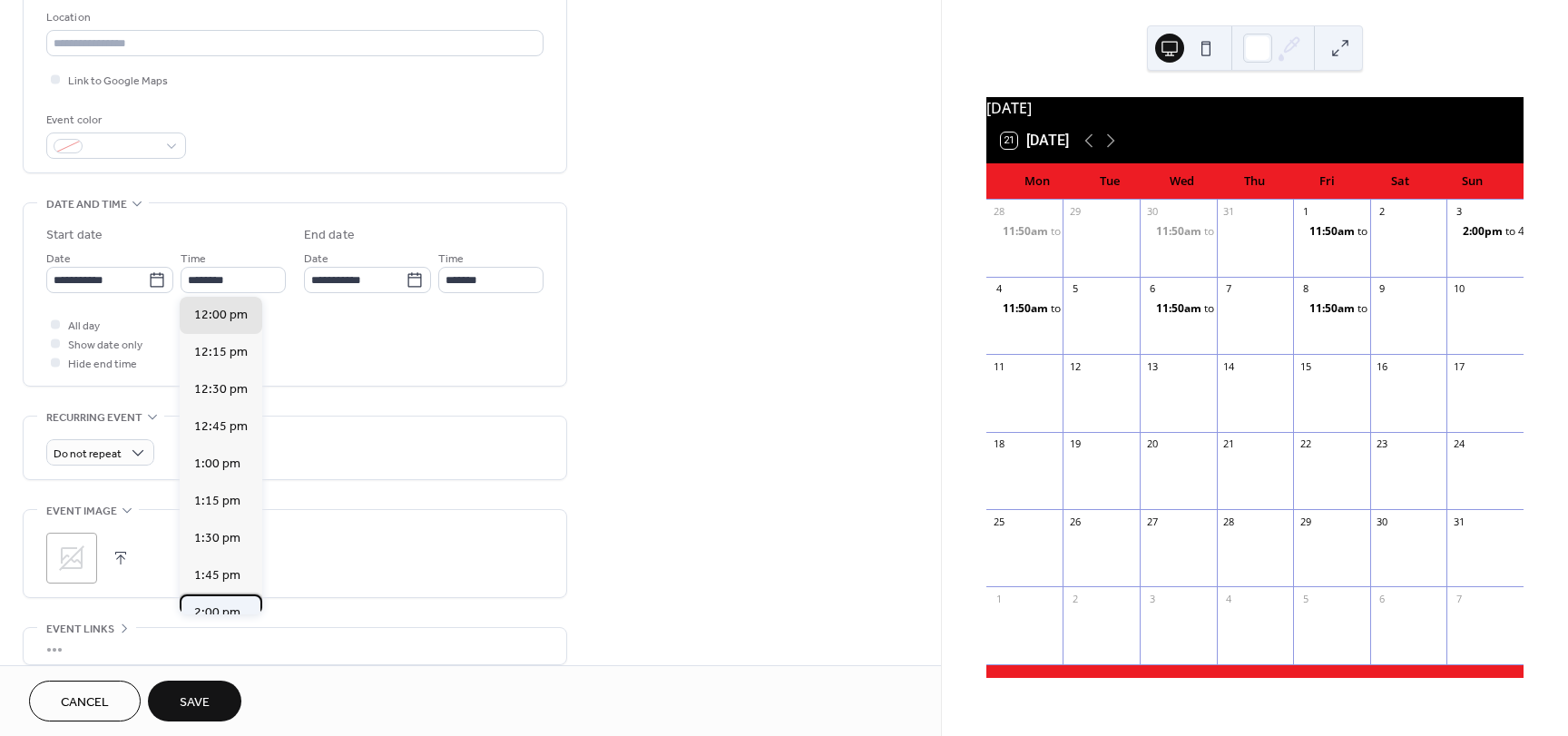click on "2:00 pm" at bounding box center (217, 613) 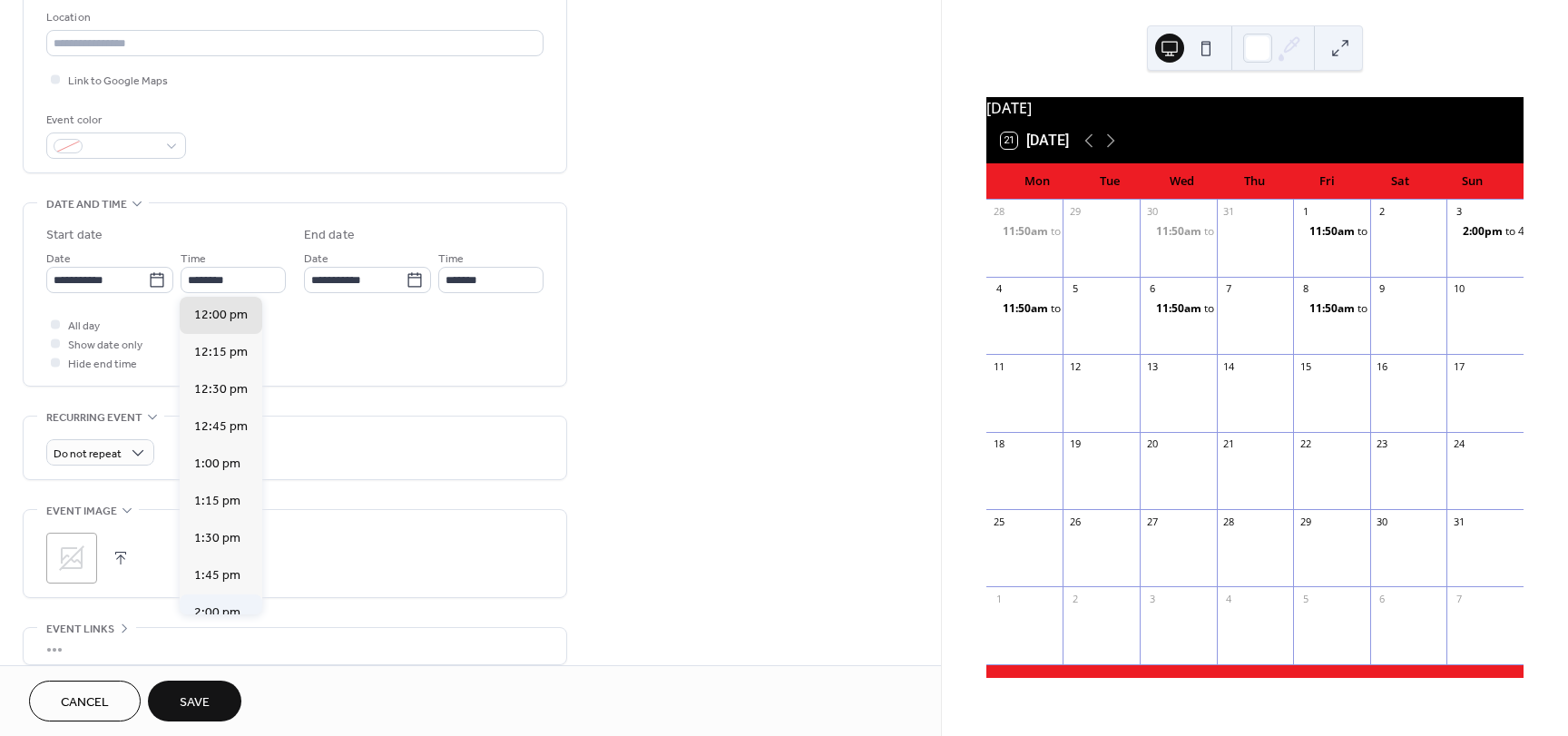 type on "*******" 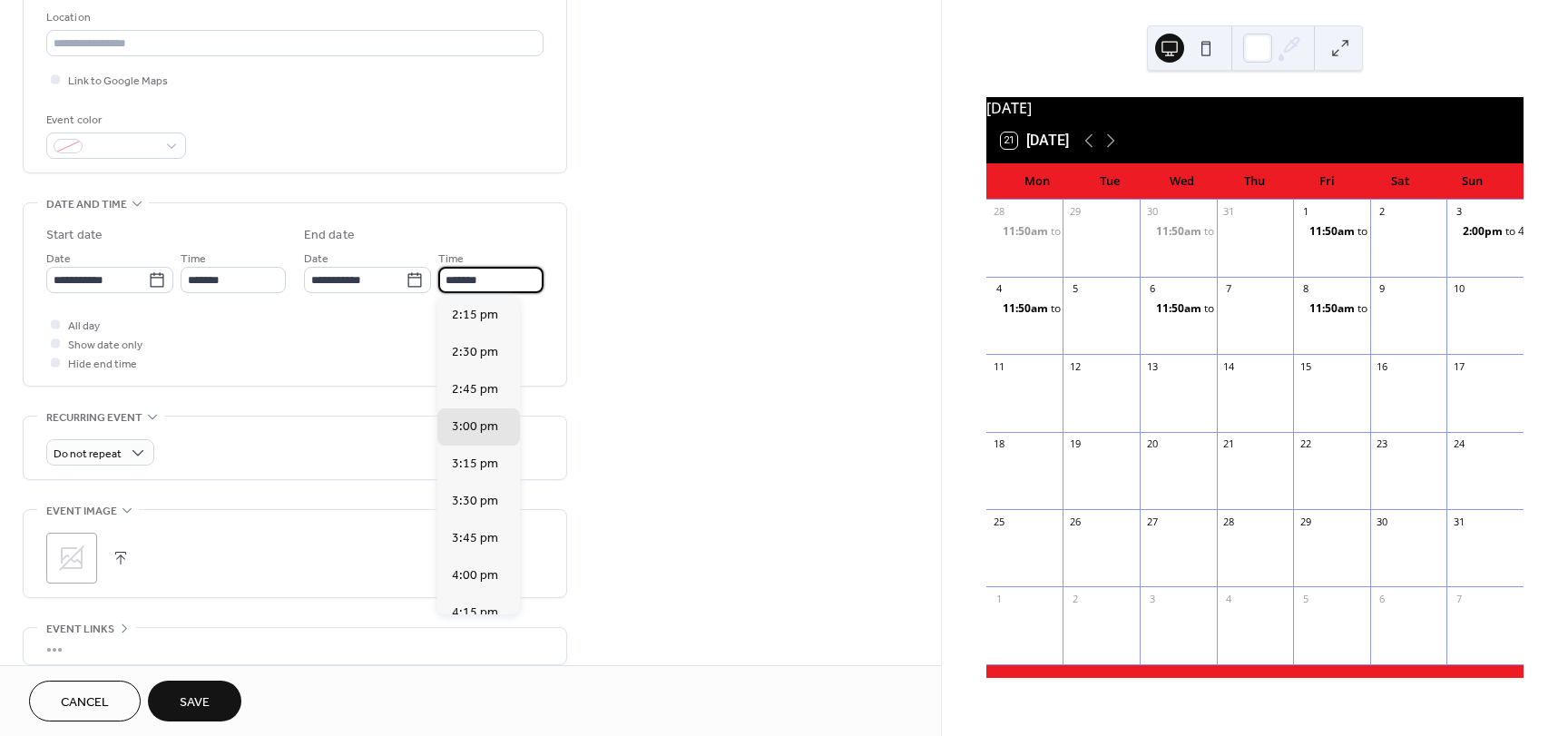click on "*******" at bounding box center [491, 280] 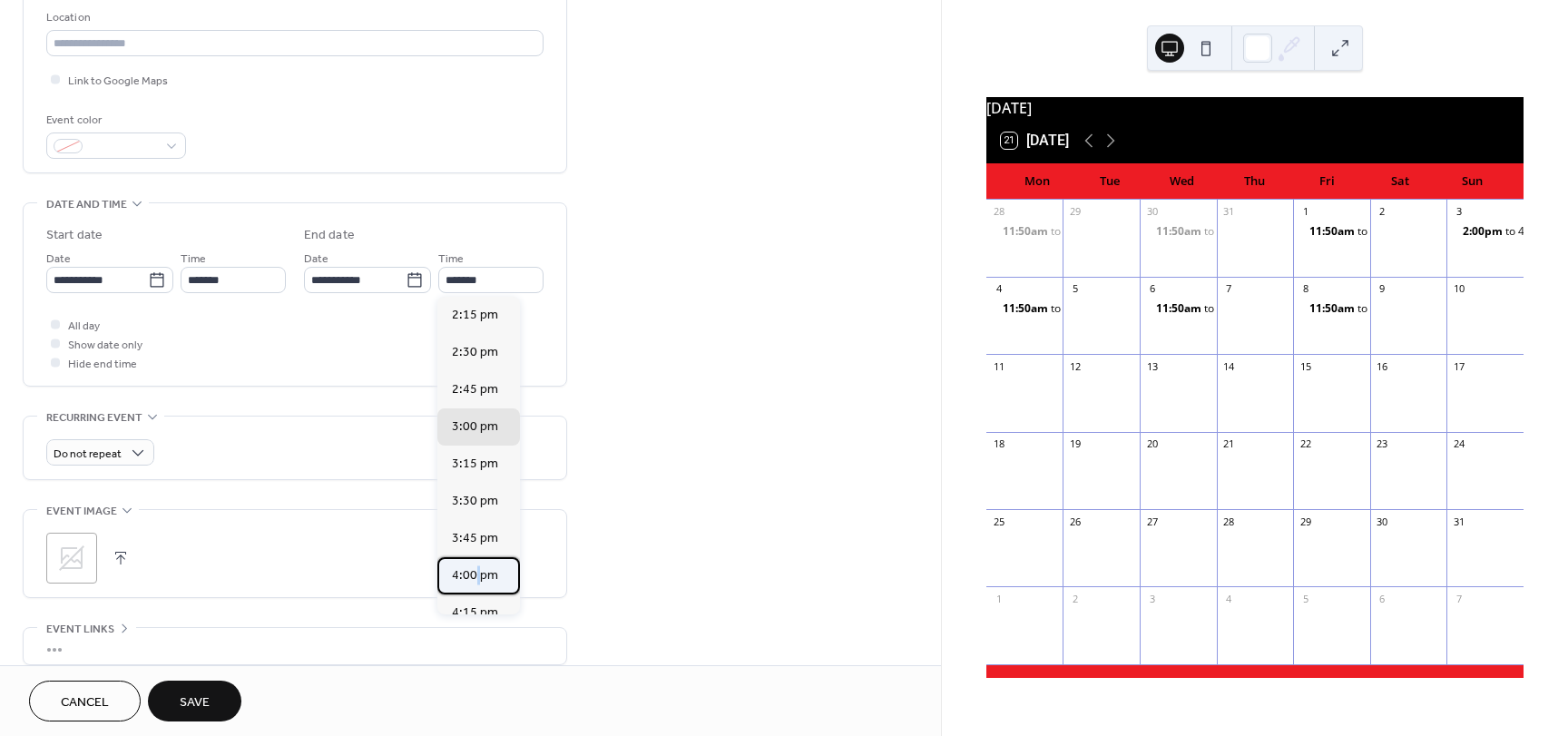 click on "4:00 pm" at bounding box center (475, 575) 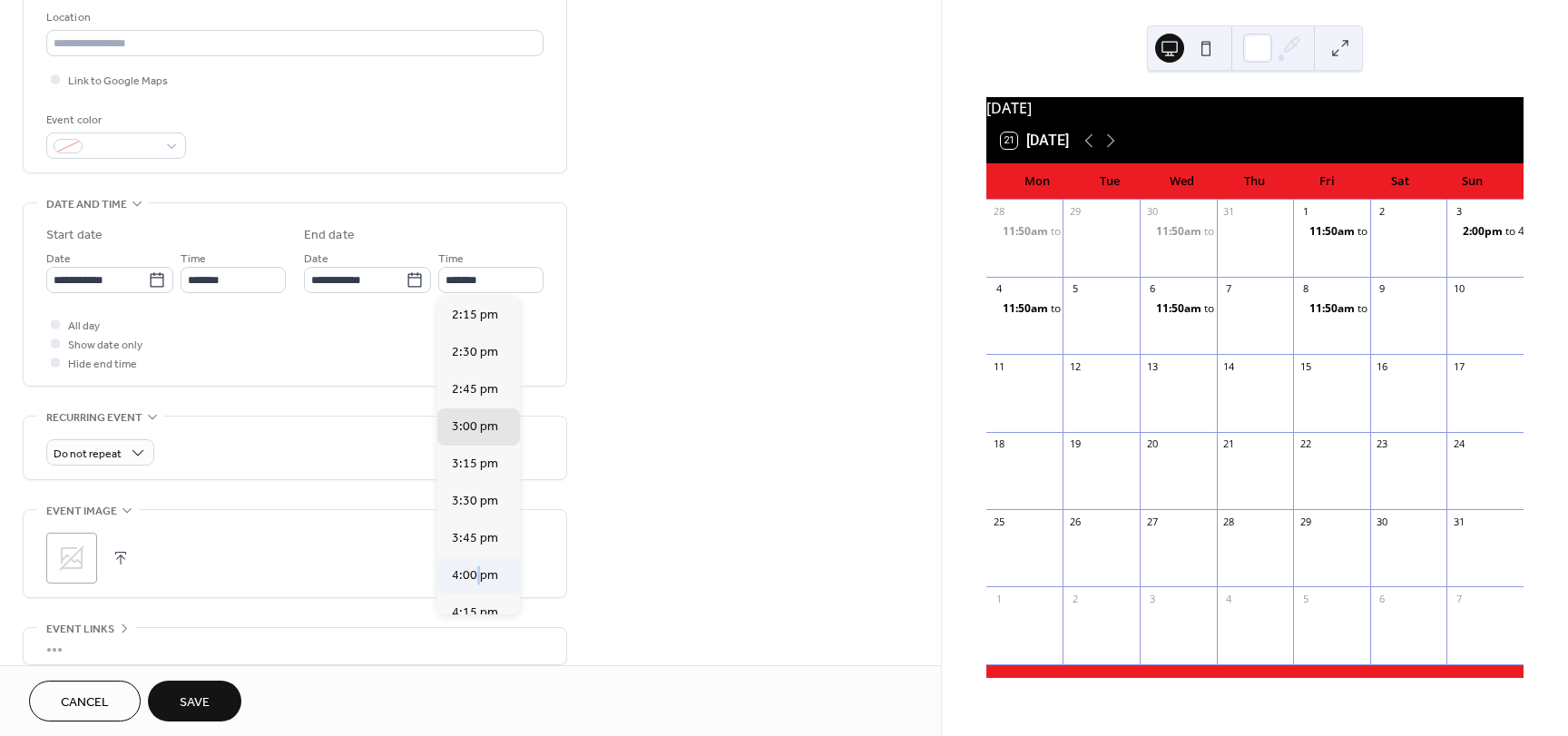 type on "*******" 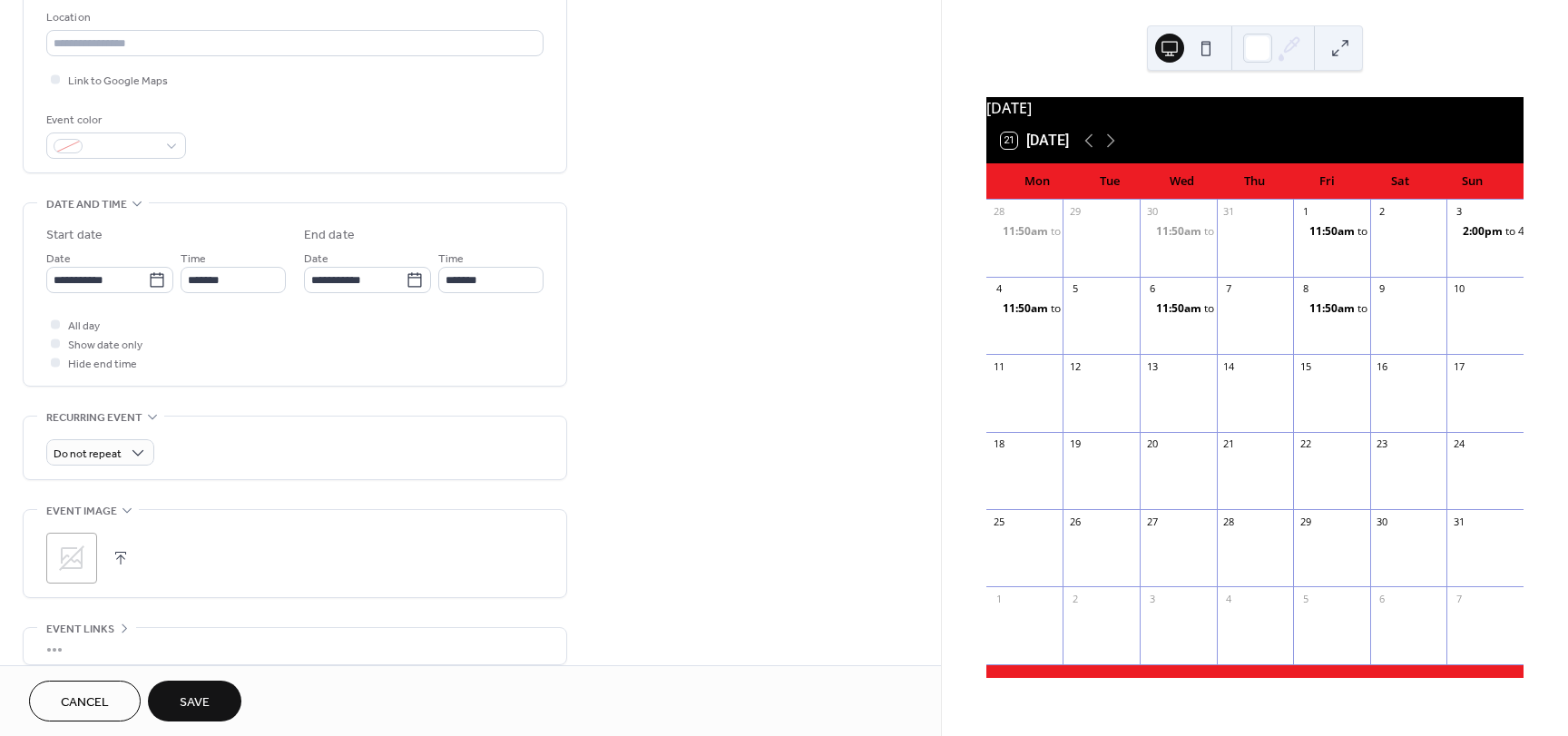 click on "Save" at bounding box center (194, 702) 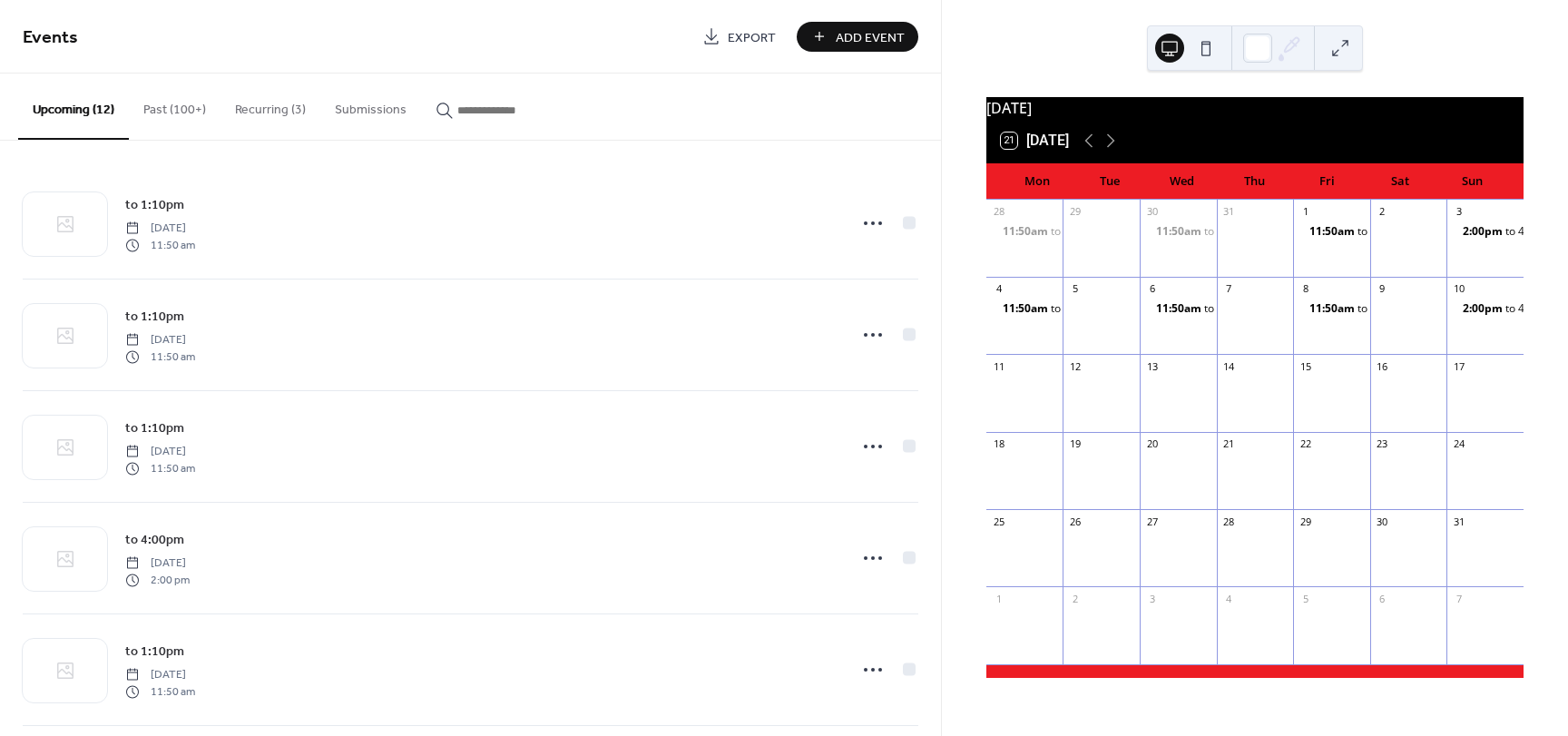 click on "Add Event" at bounding box center [870, 37] 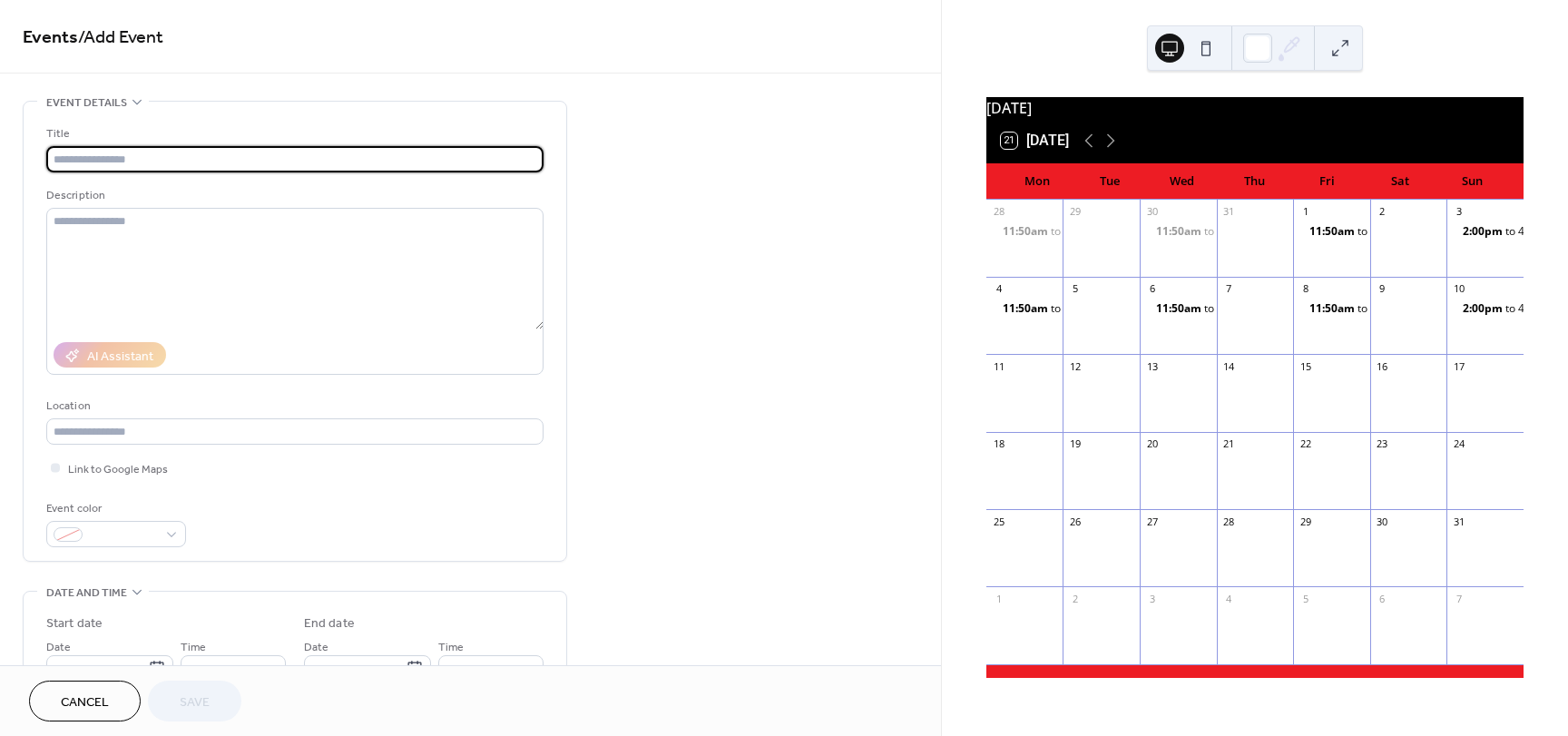 click at bounding box center [295, 159] 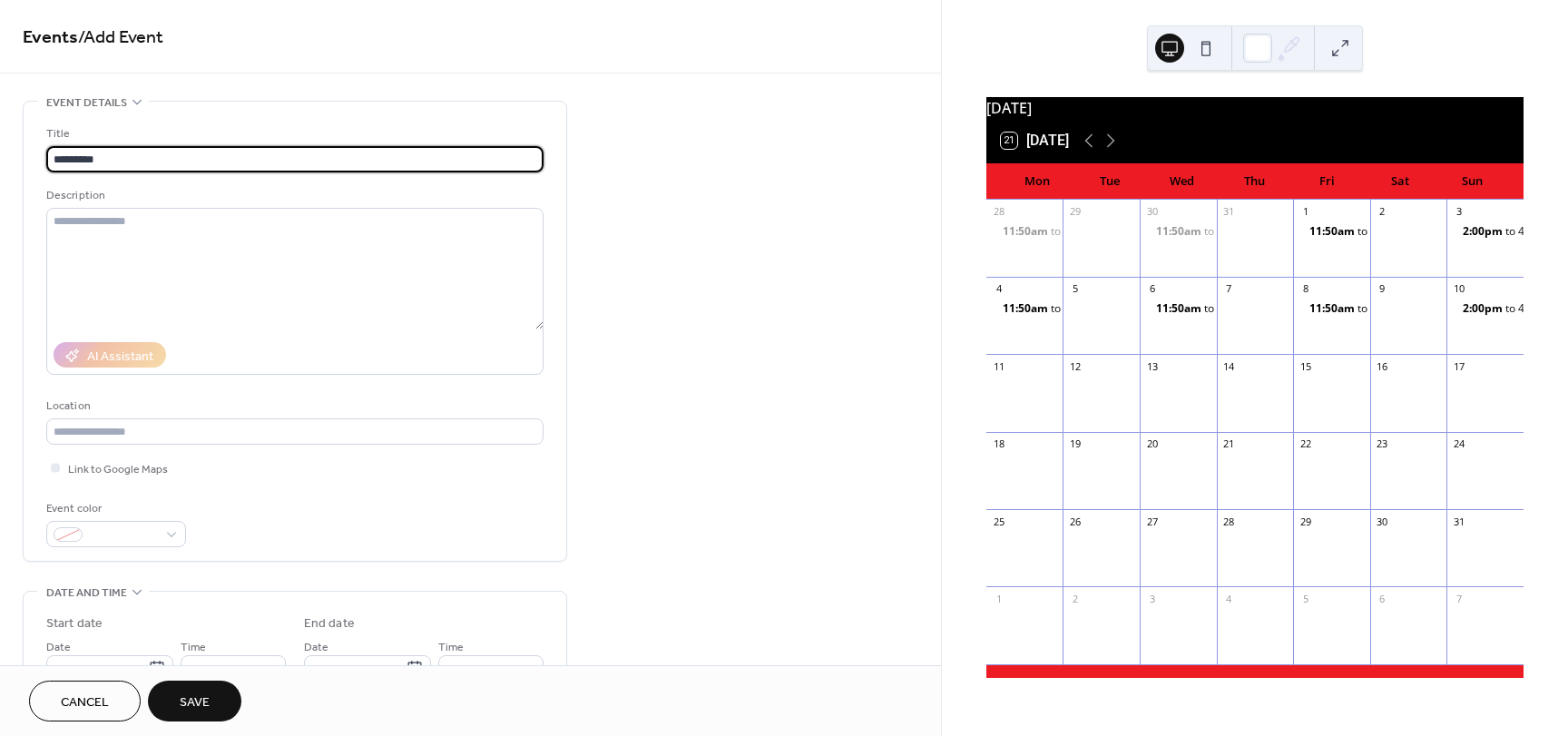 type on "*********" 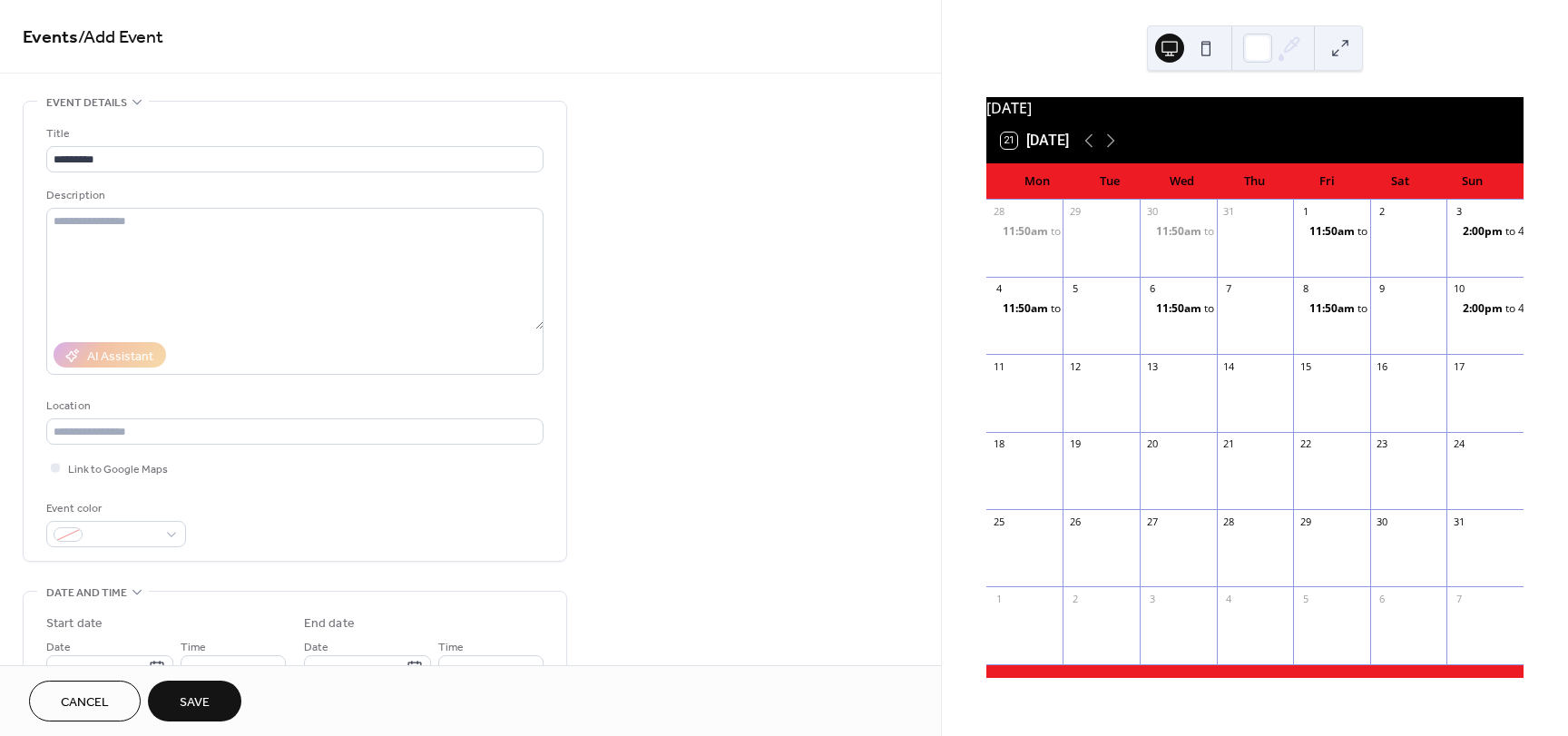 click on "**********" at bounding box center (470, 653) 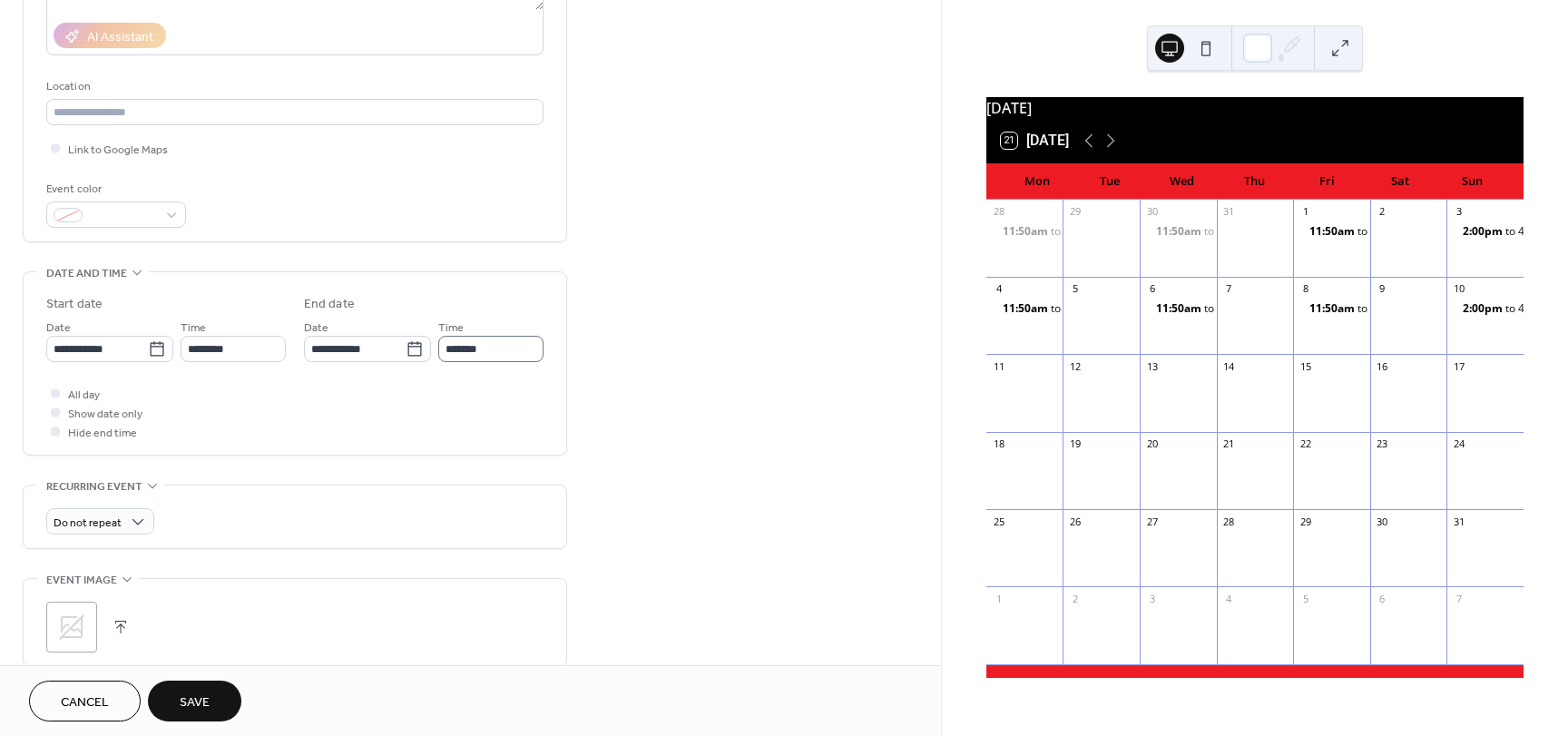scroll, scrollTop: 320, scrollLeft: 0, axis: vertical 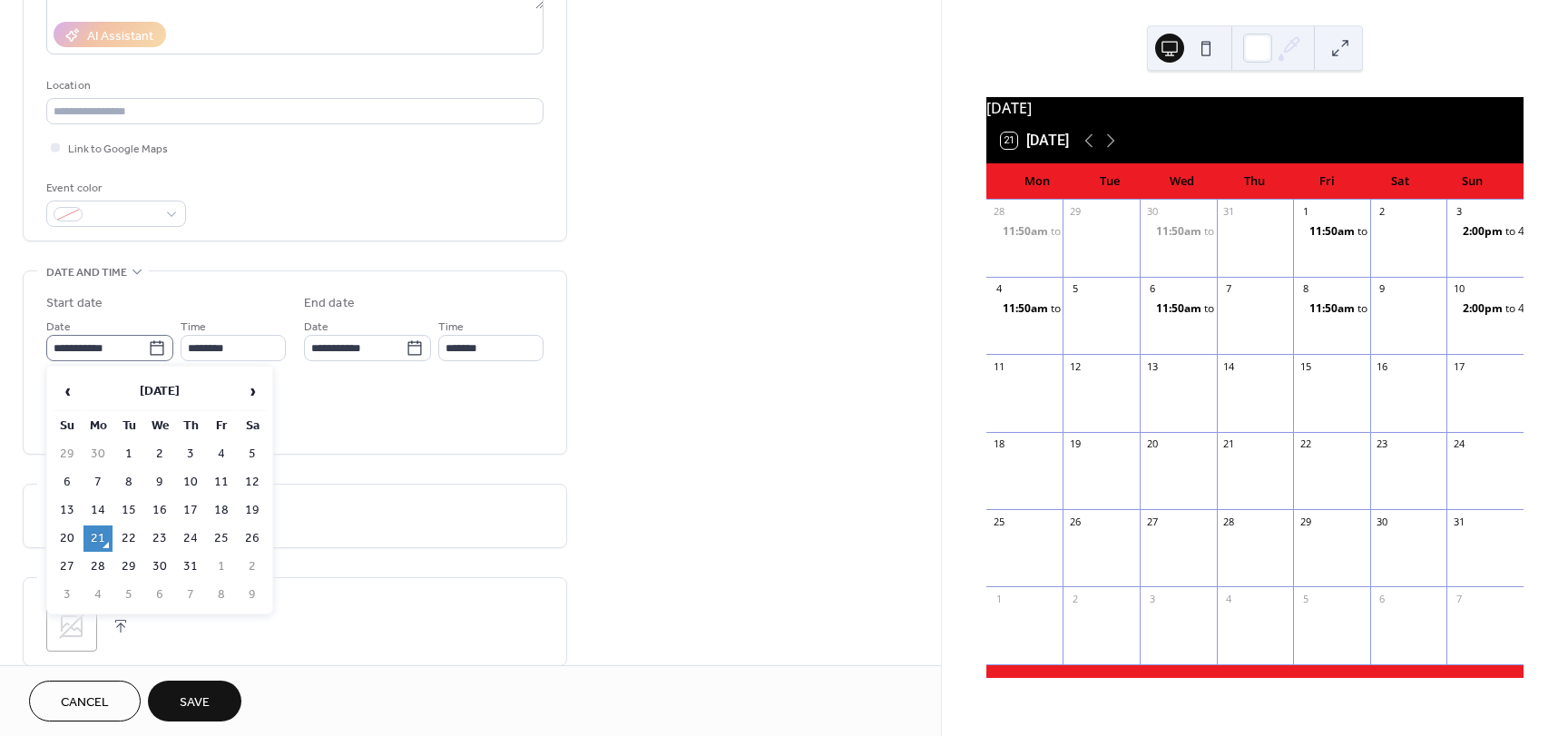 click 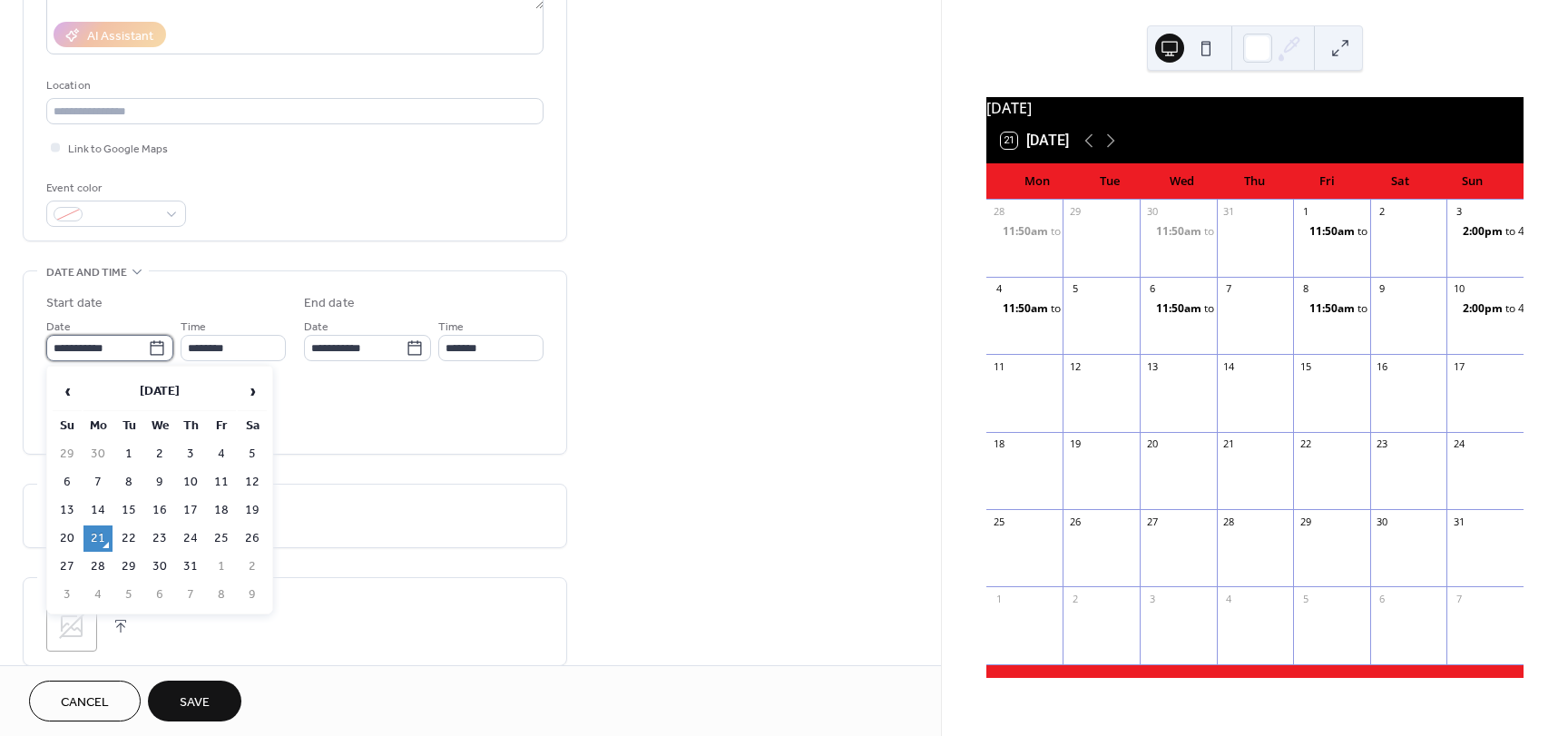 click on "**********" at bounding box center (97, 348) 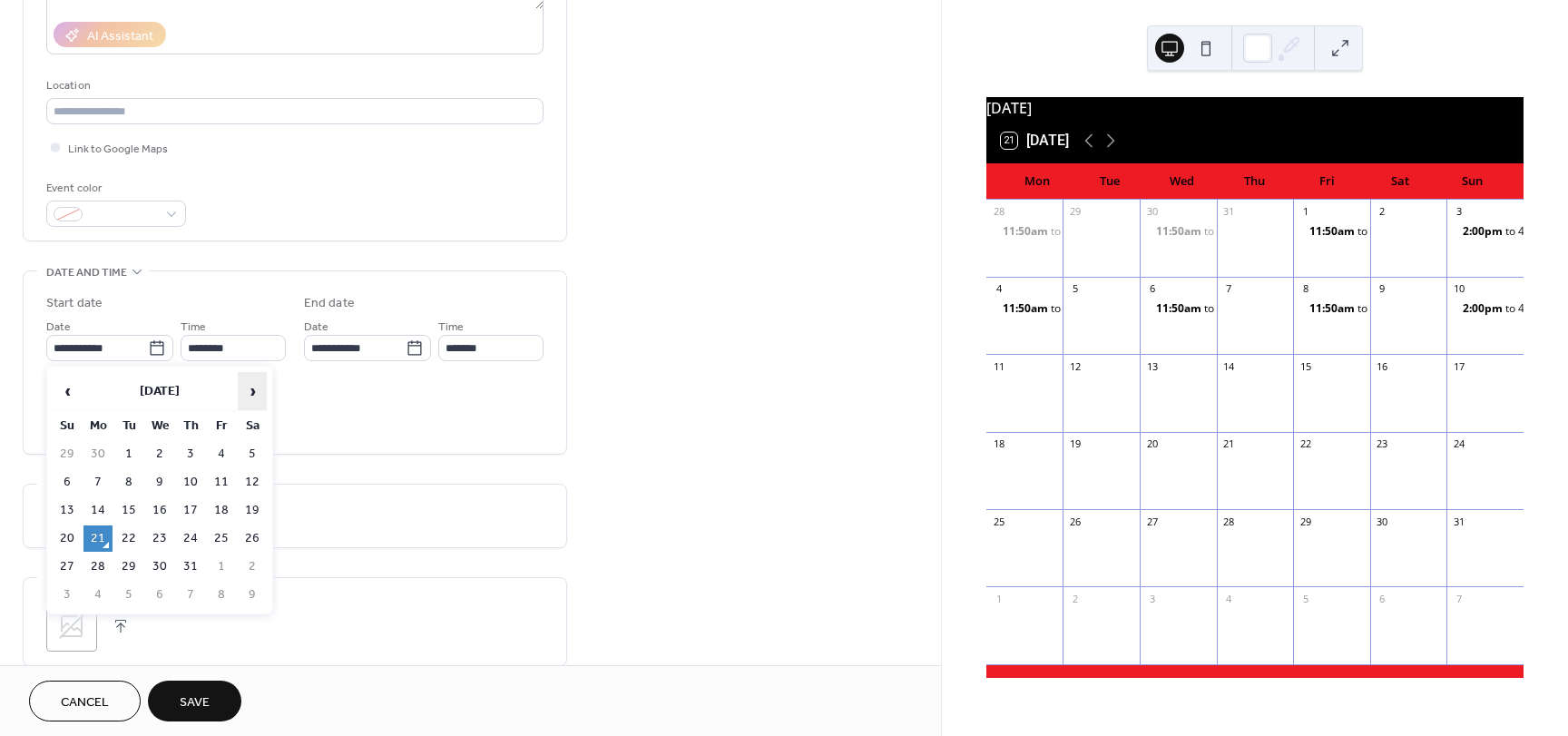 click on "›" at bounding box center (252, 391) 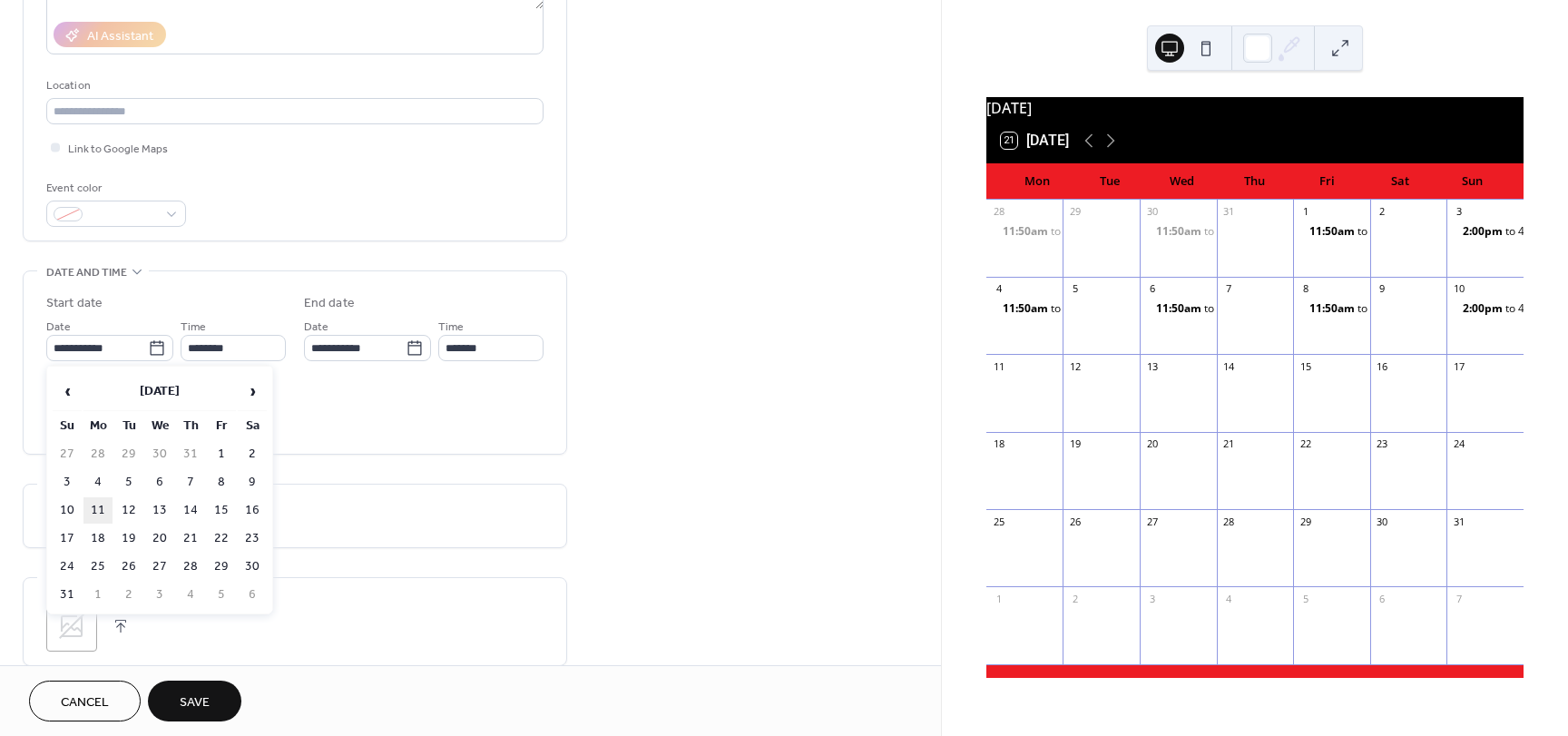 click on "11" at bounding box center [98, 510] 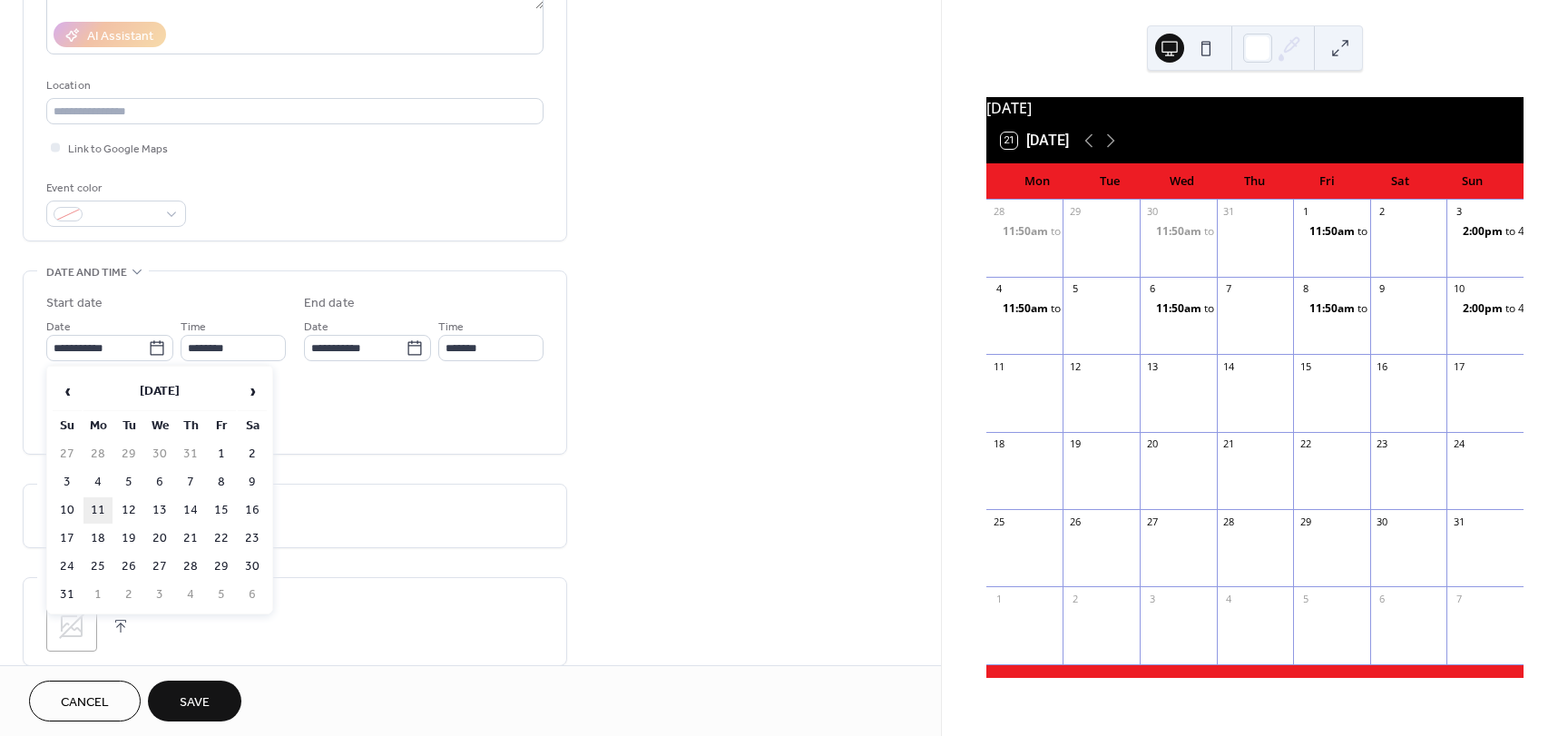 type on "**********" 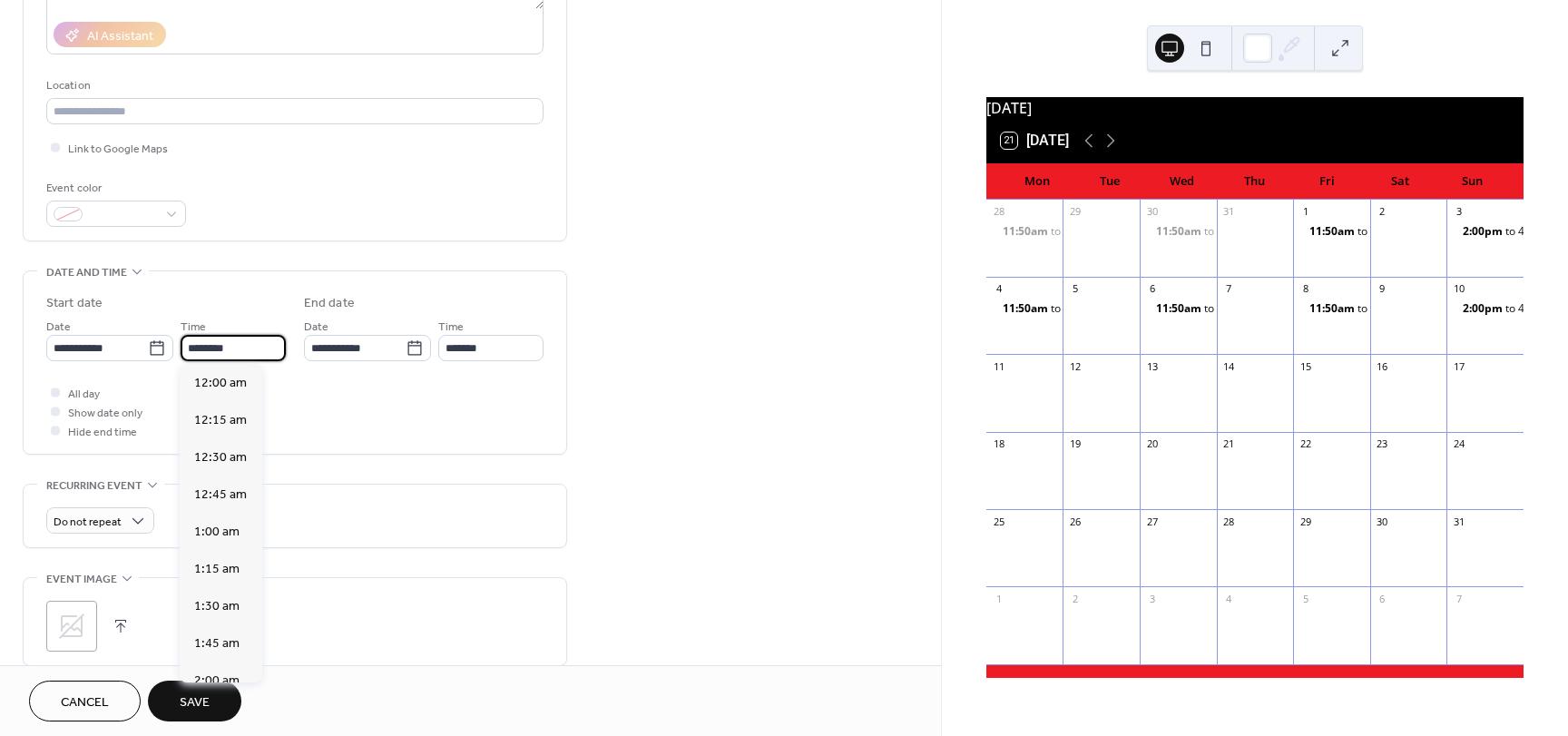 click on "********" at bounding box center [233, 348] 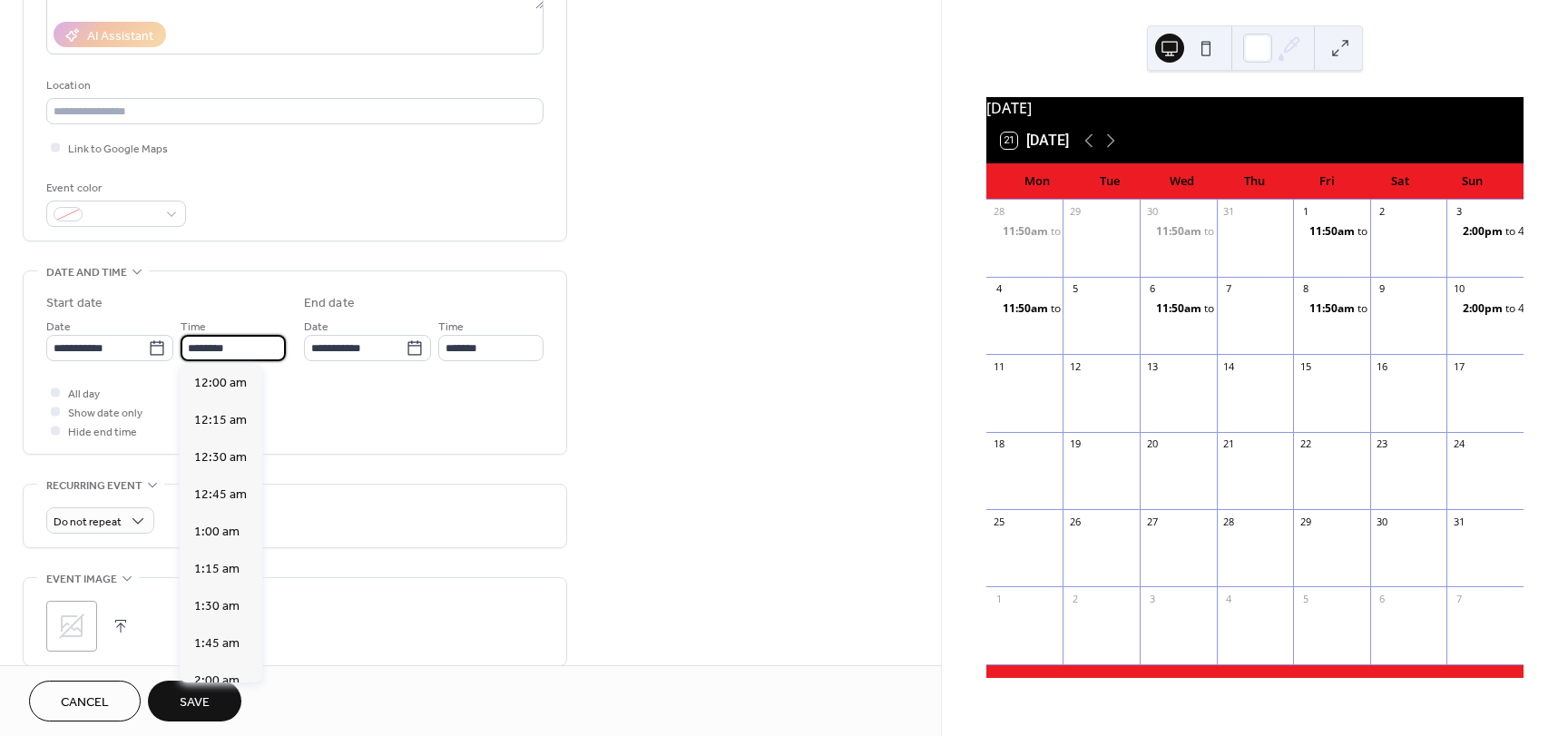 scroll, scrollTop: 1786, scrollLeft: 0, axis: vertical 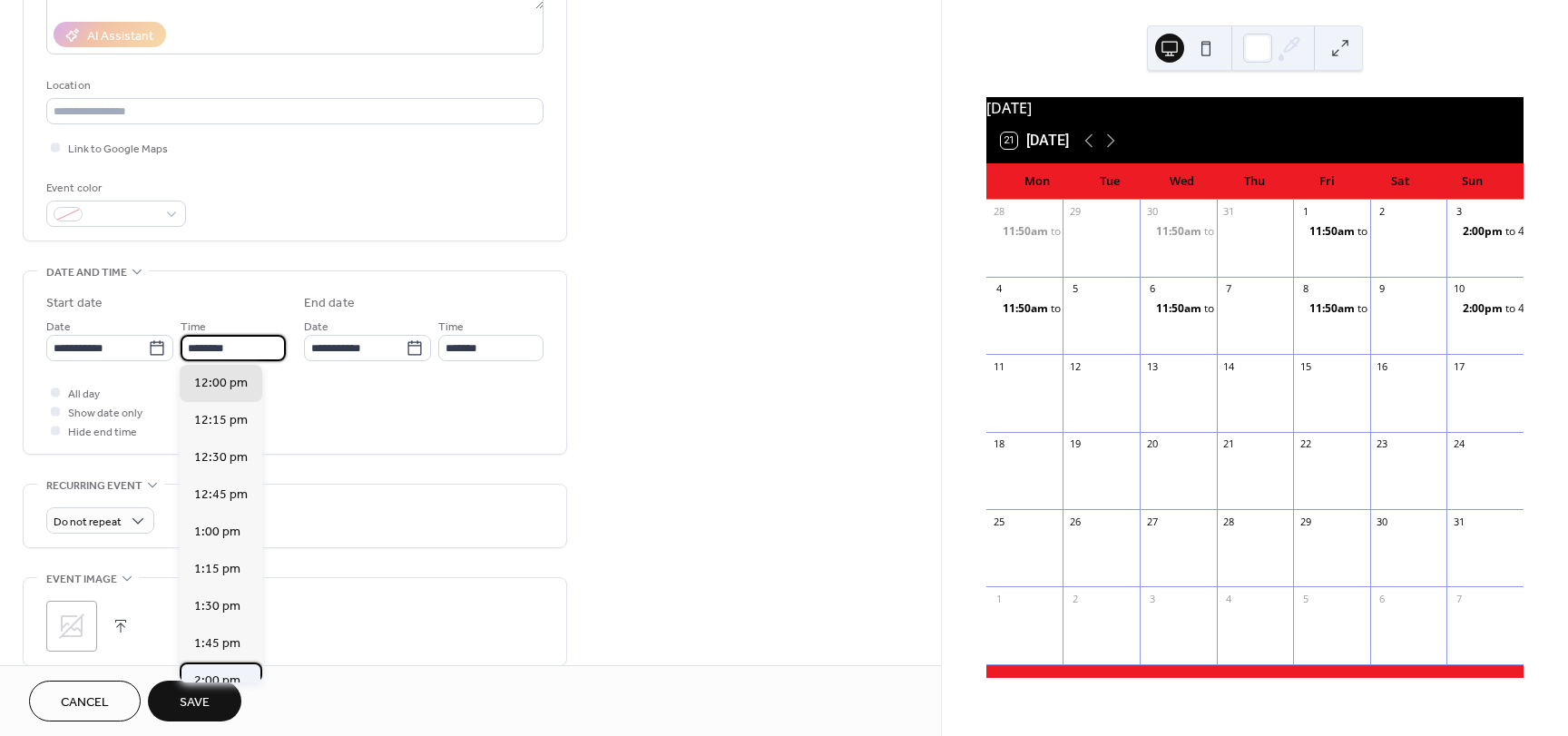 click on "2:00 pm" at bounding box center [217, 681] 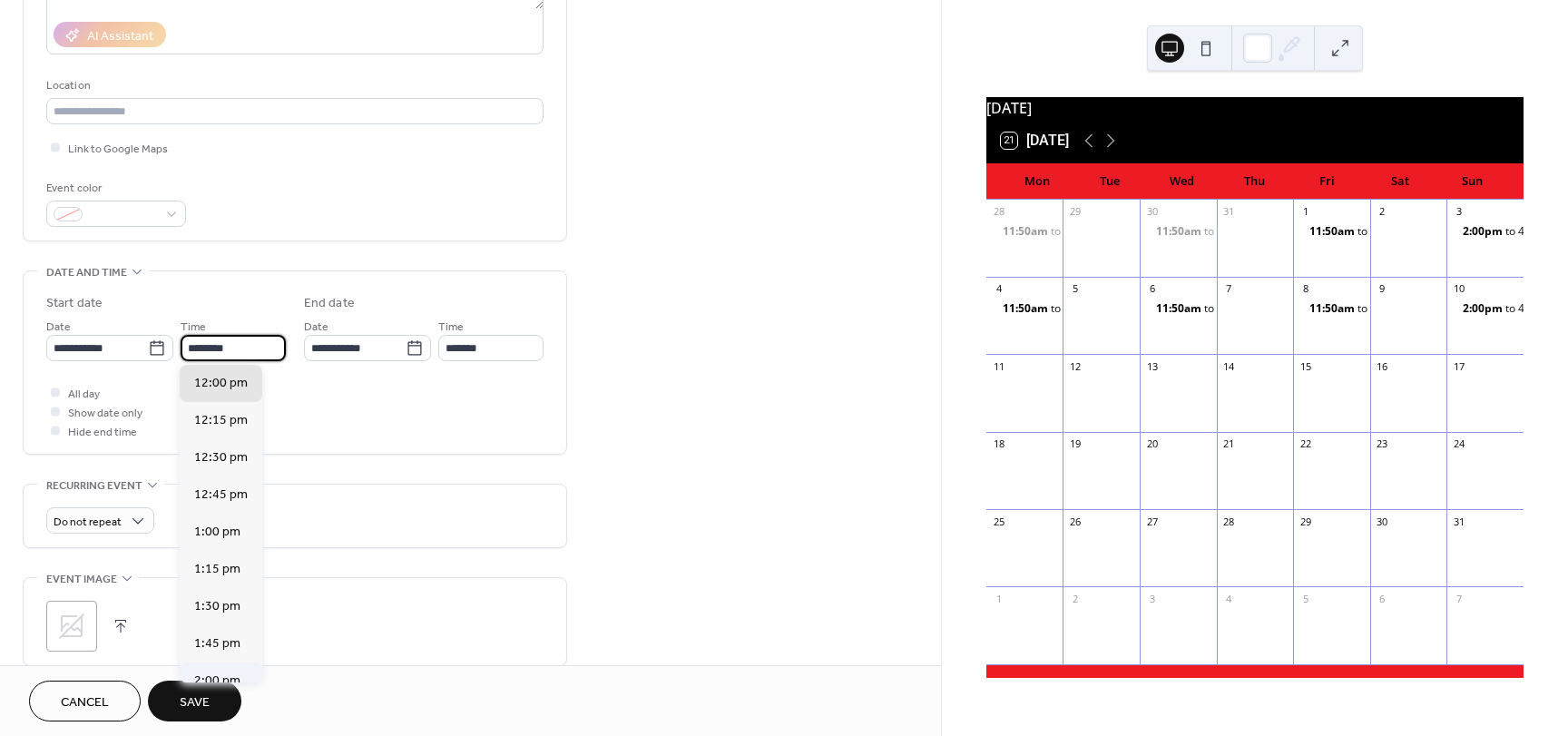 type on "*******" 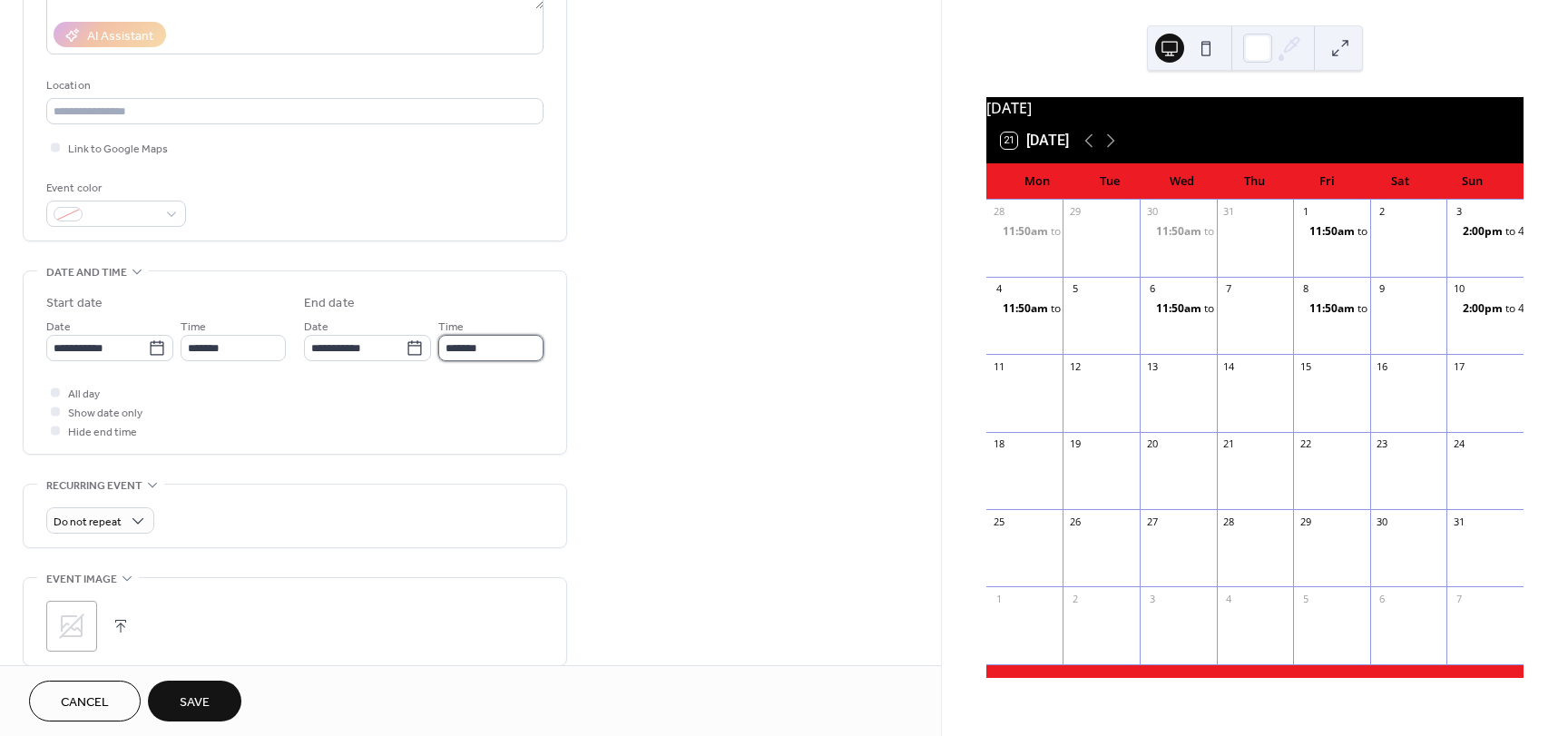 click on "*******" at bounding box center (491, 348) 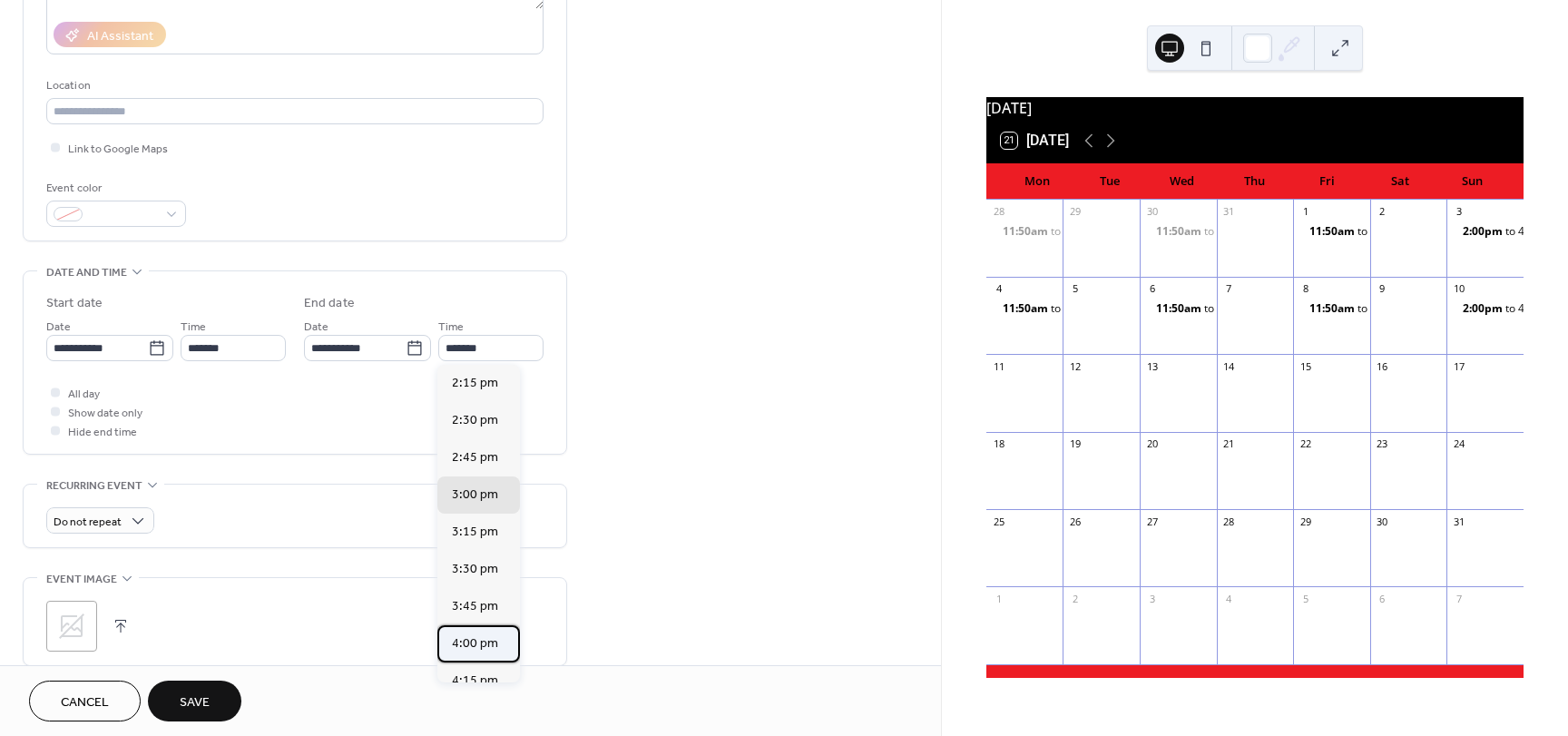 click on "4:00 pm" at bounding box center [475, 643] 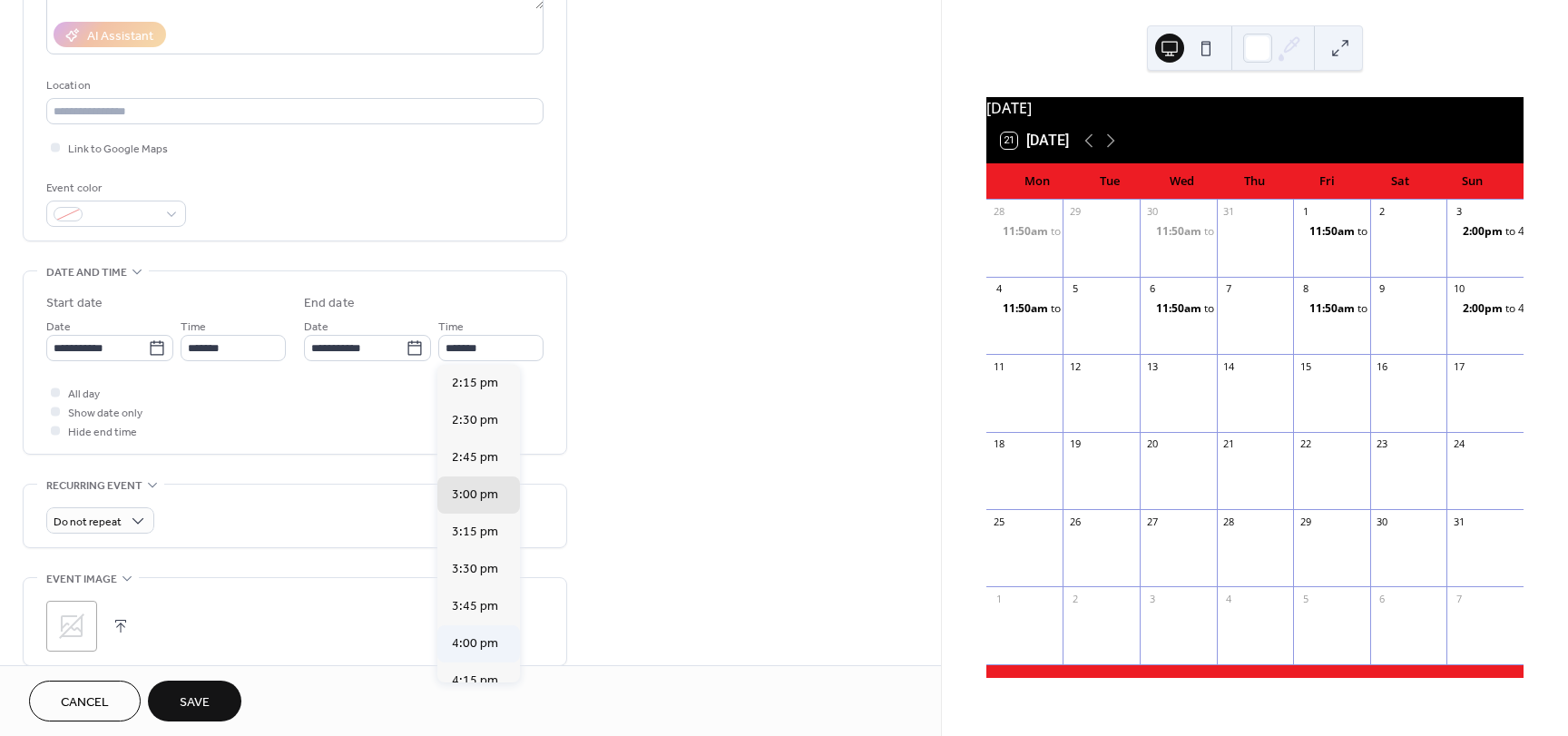 type on "*******" 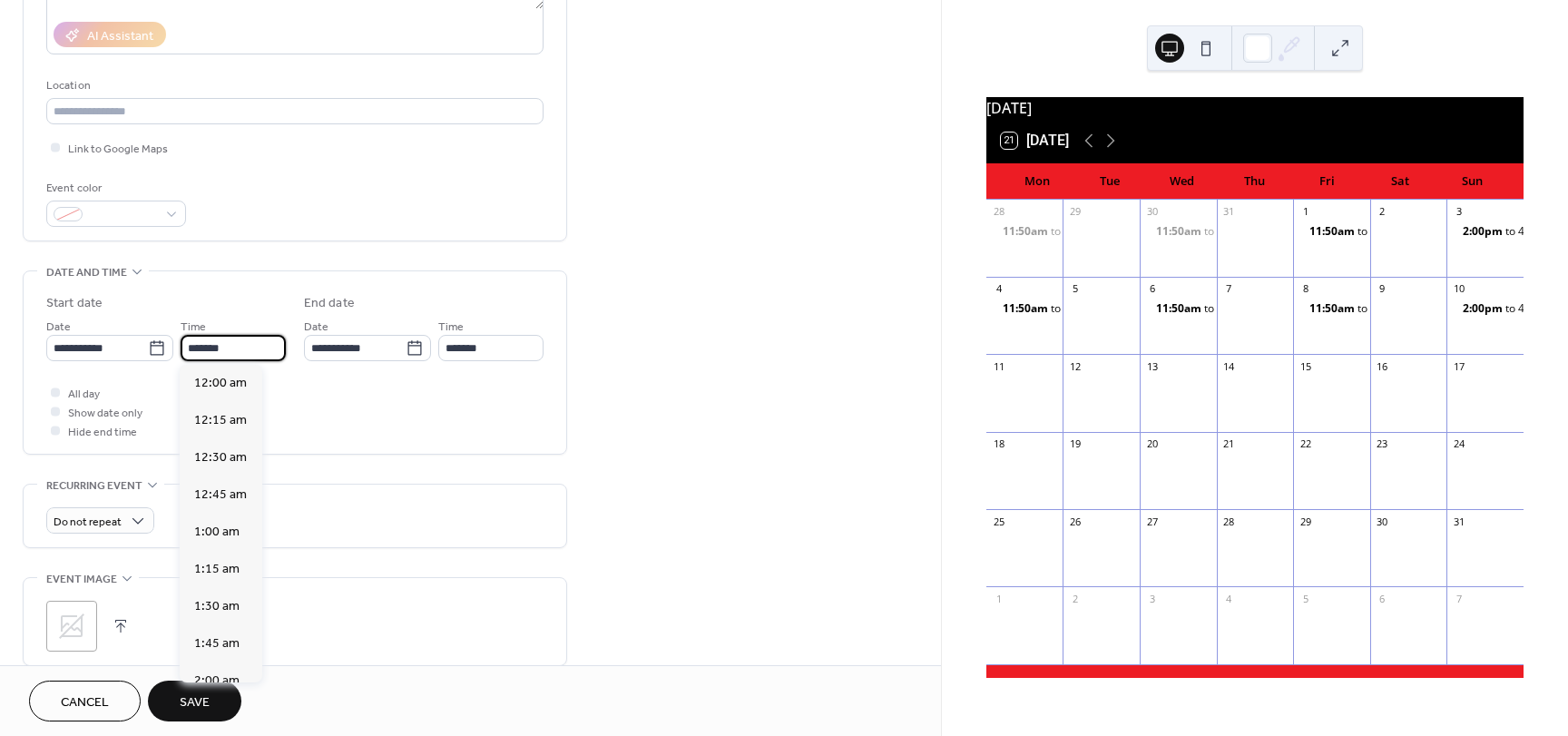 click on "*******" at bounding box center (233, 348) 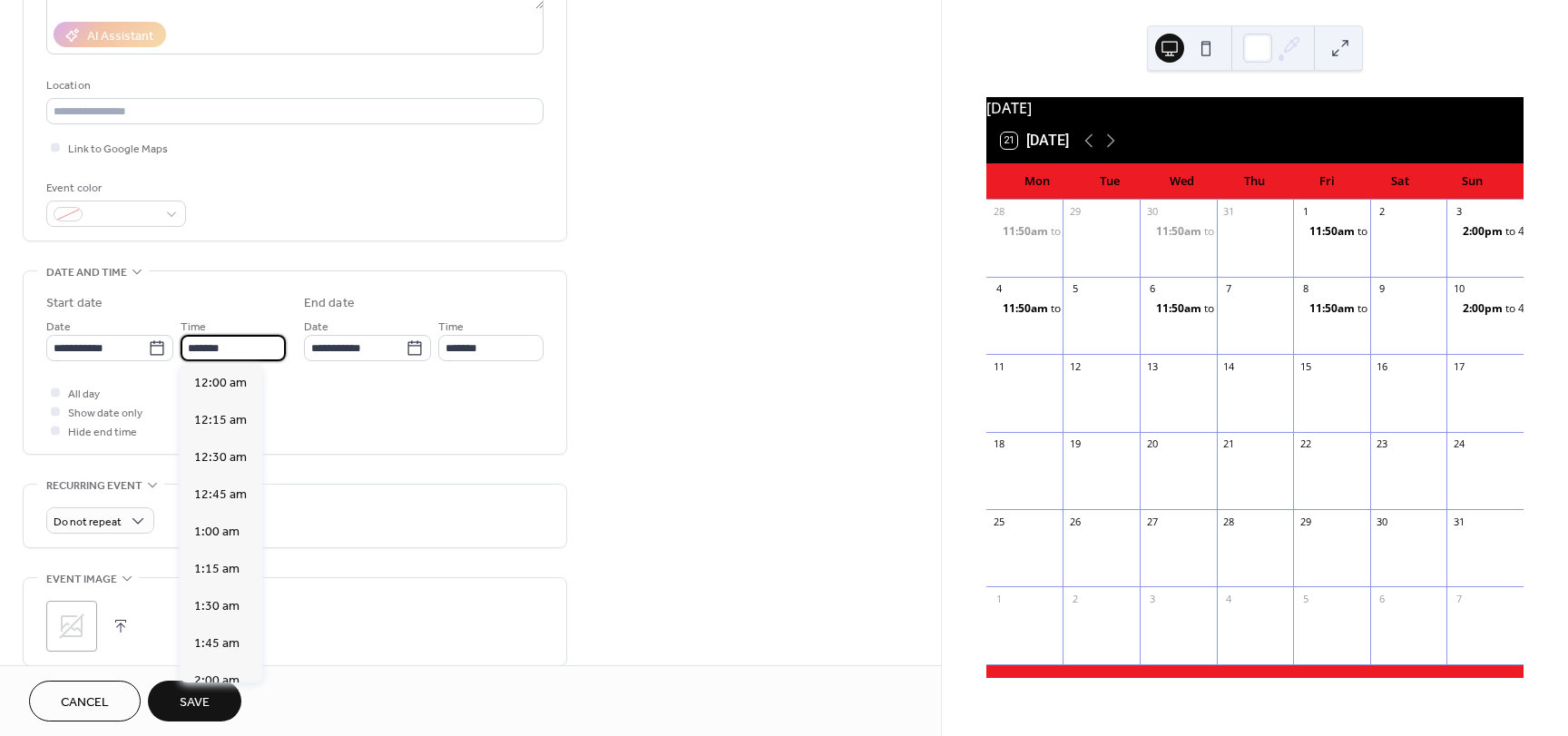 scroll, scrollTop: 2084, scrollLeft: 0, axis: vertical 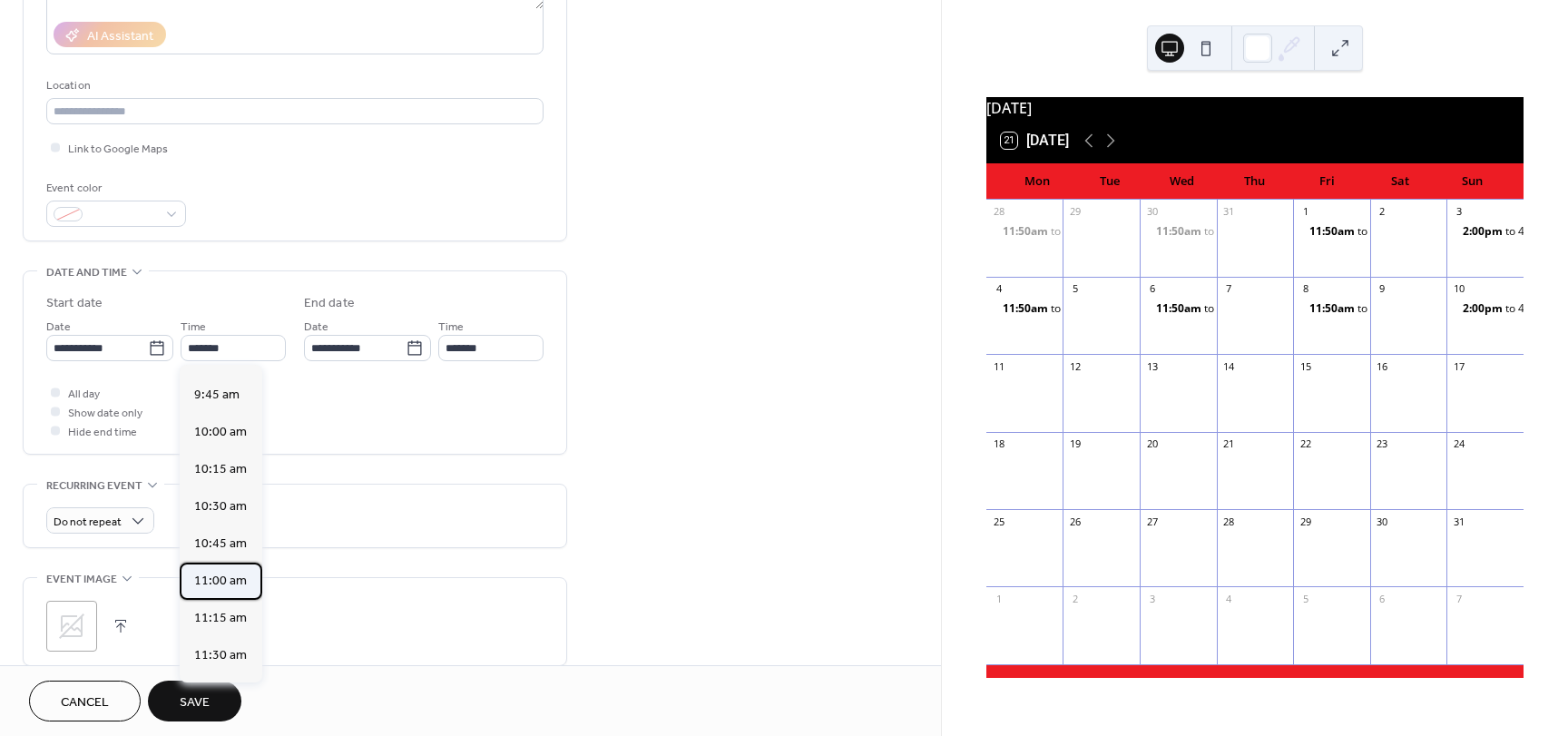 click on "11:00 am" at bounding box center [220, 581] 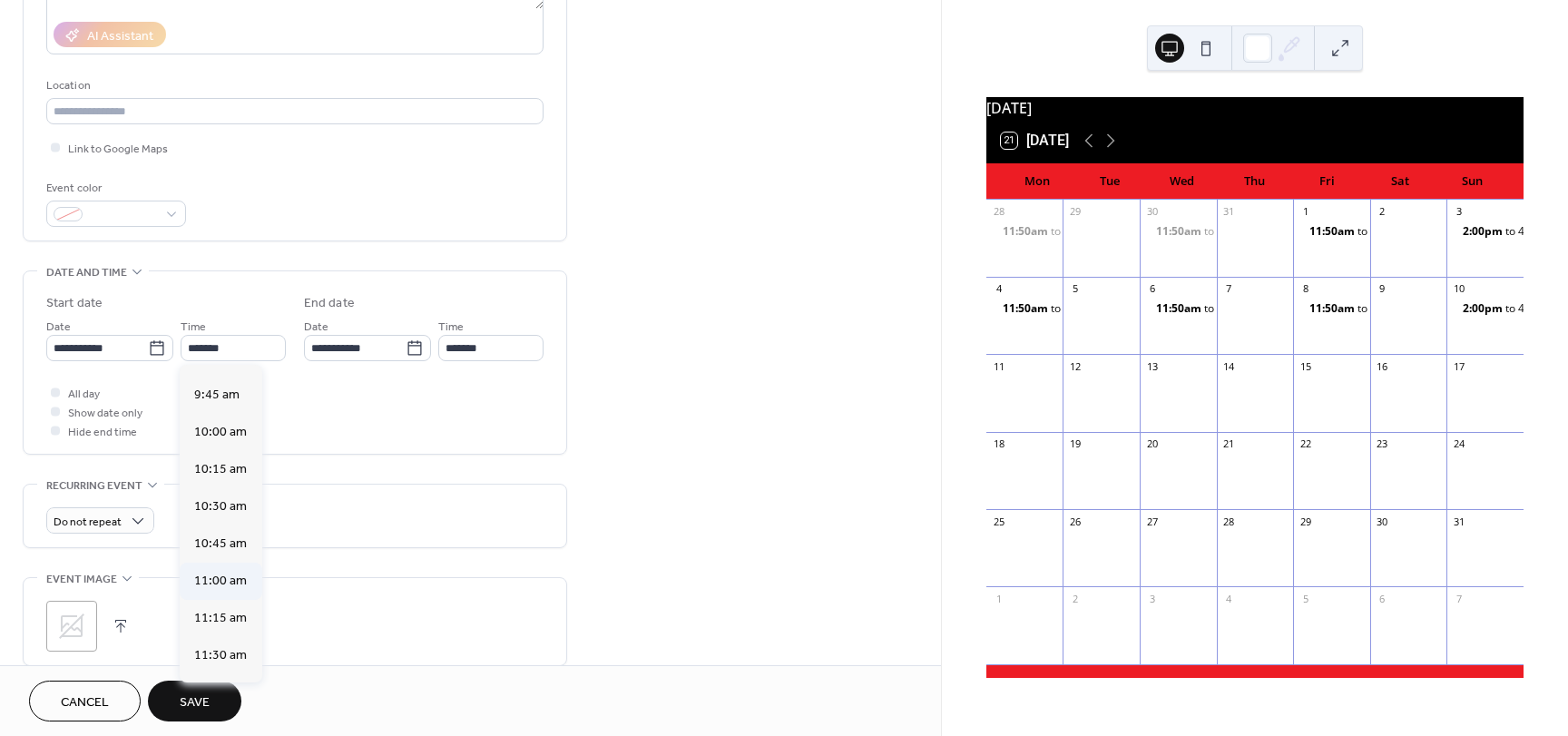 type on "********" 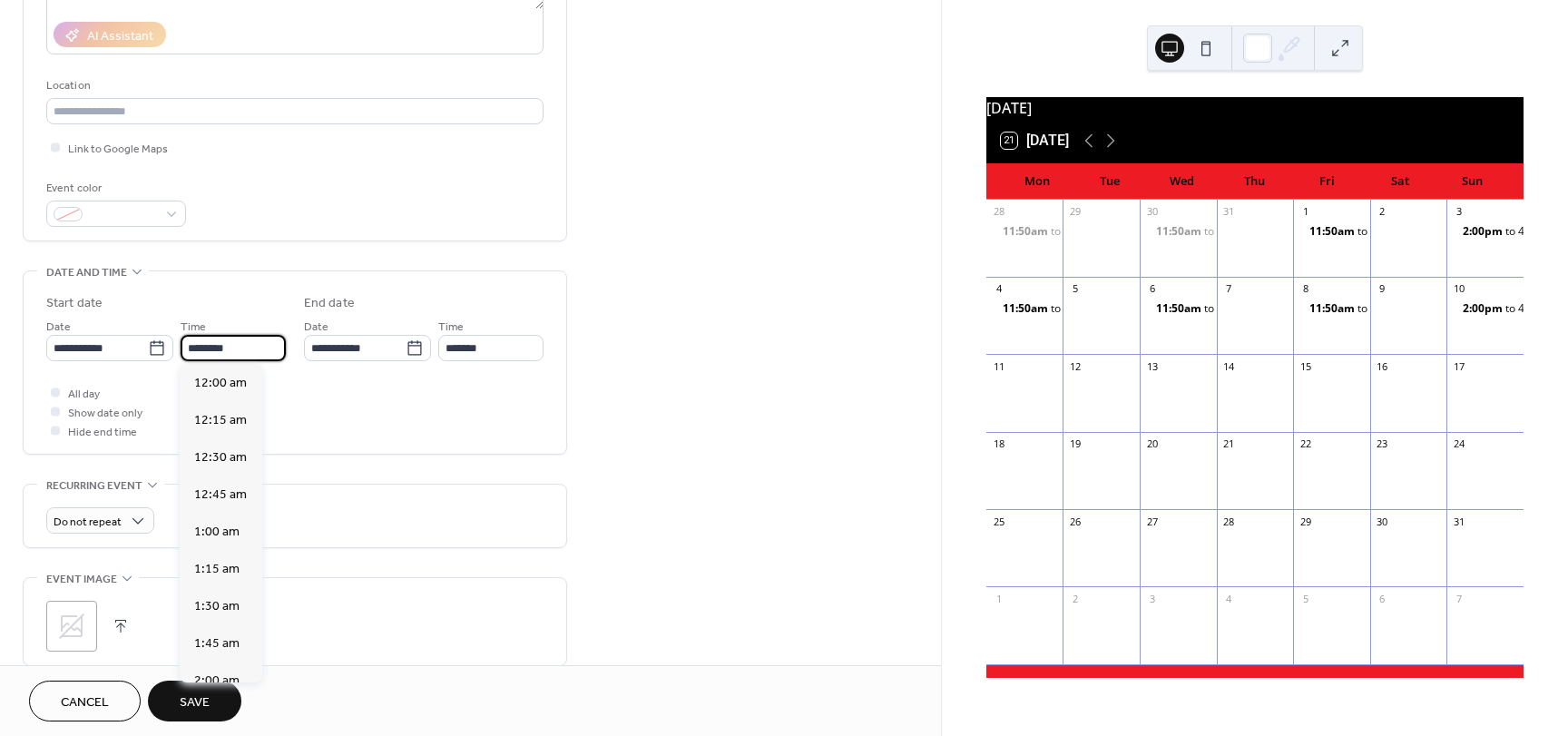 scroll, scrollTop: 1637, scrollLeft: 0, axis: vertical 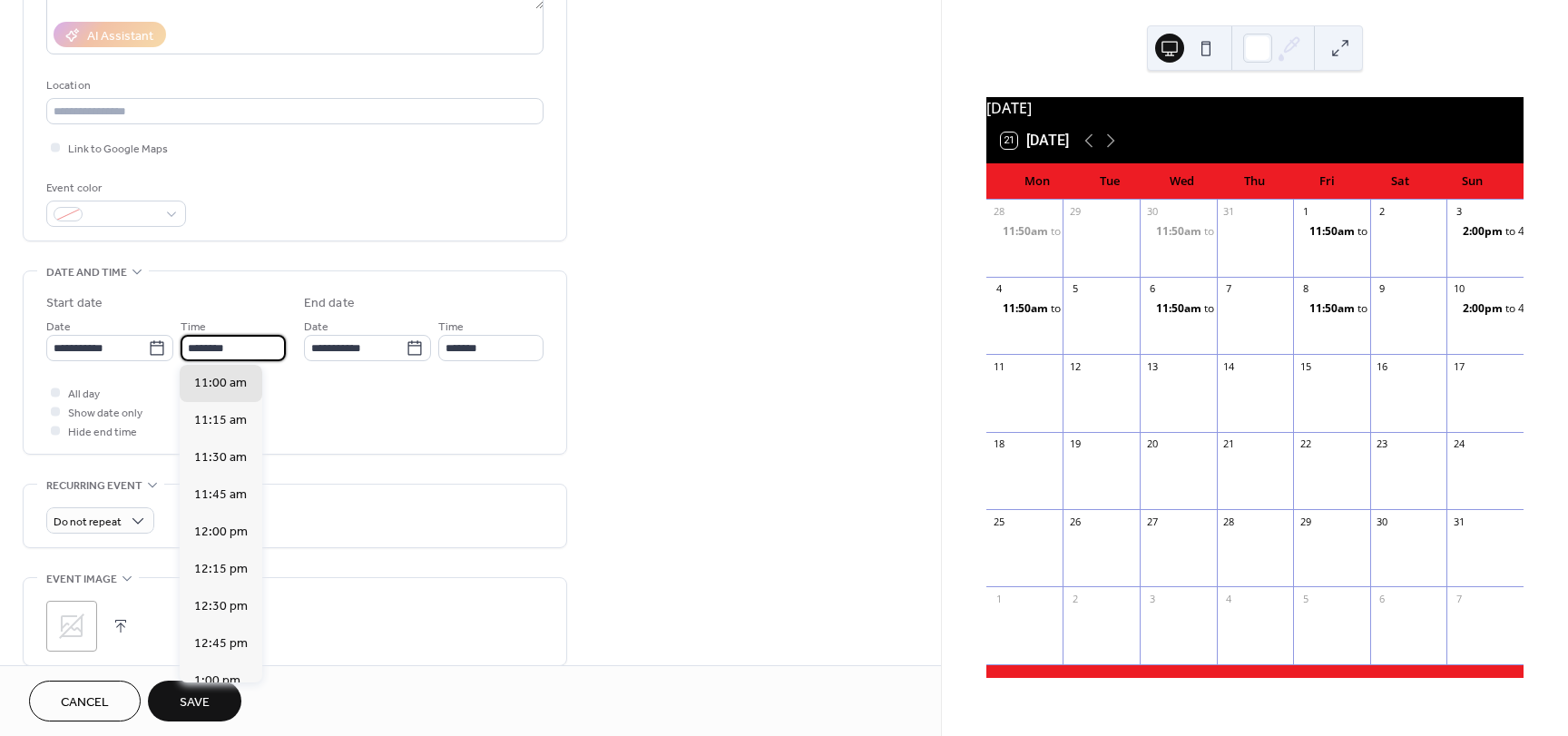 click on "********" at bounding box center [233, 348] 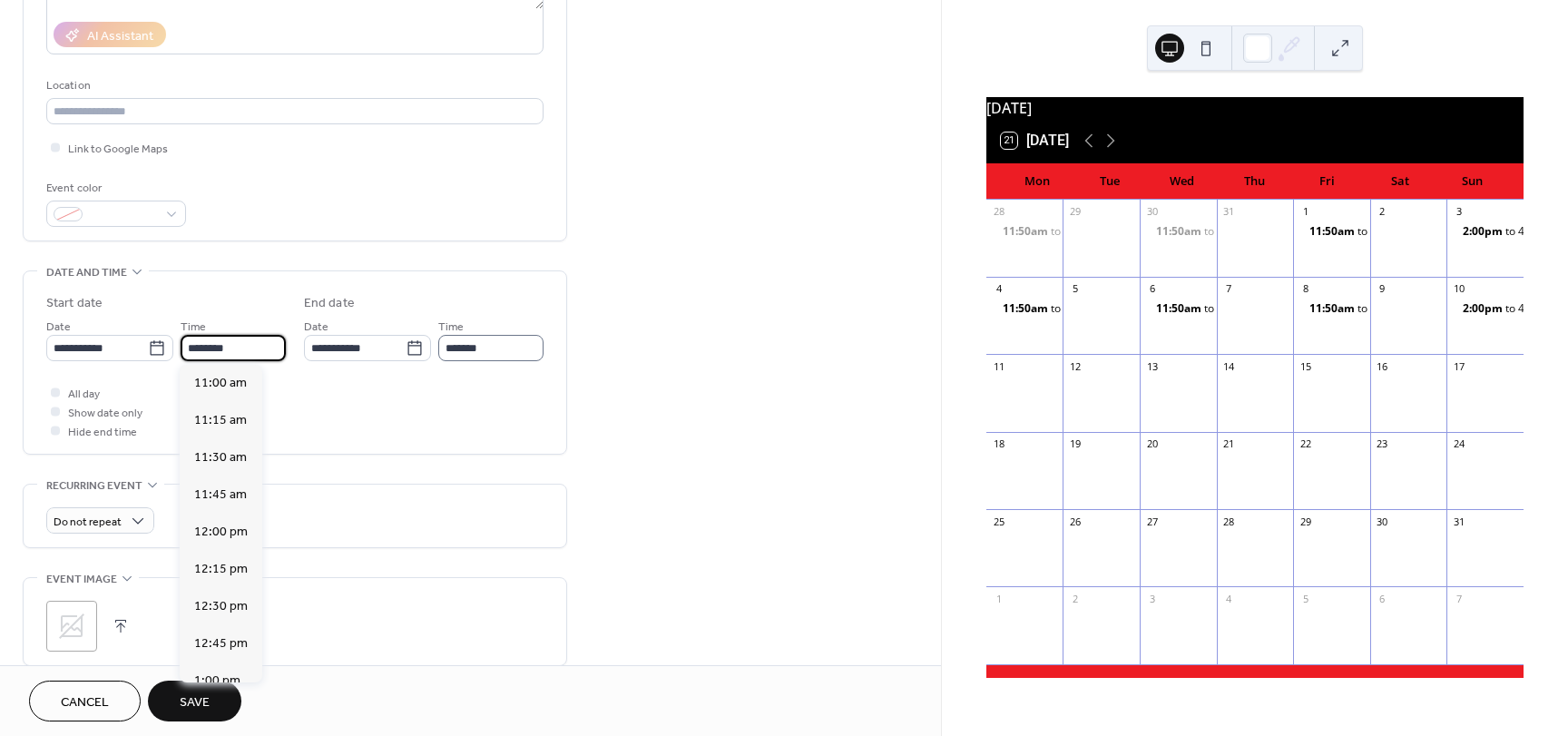 type on "********" 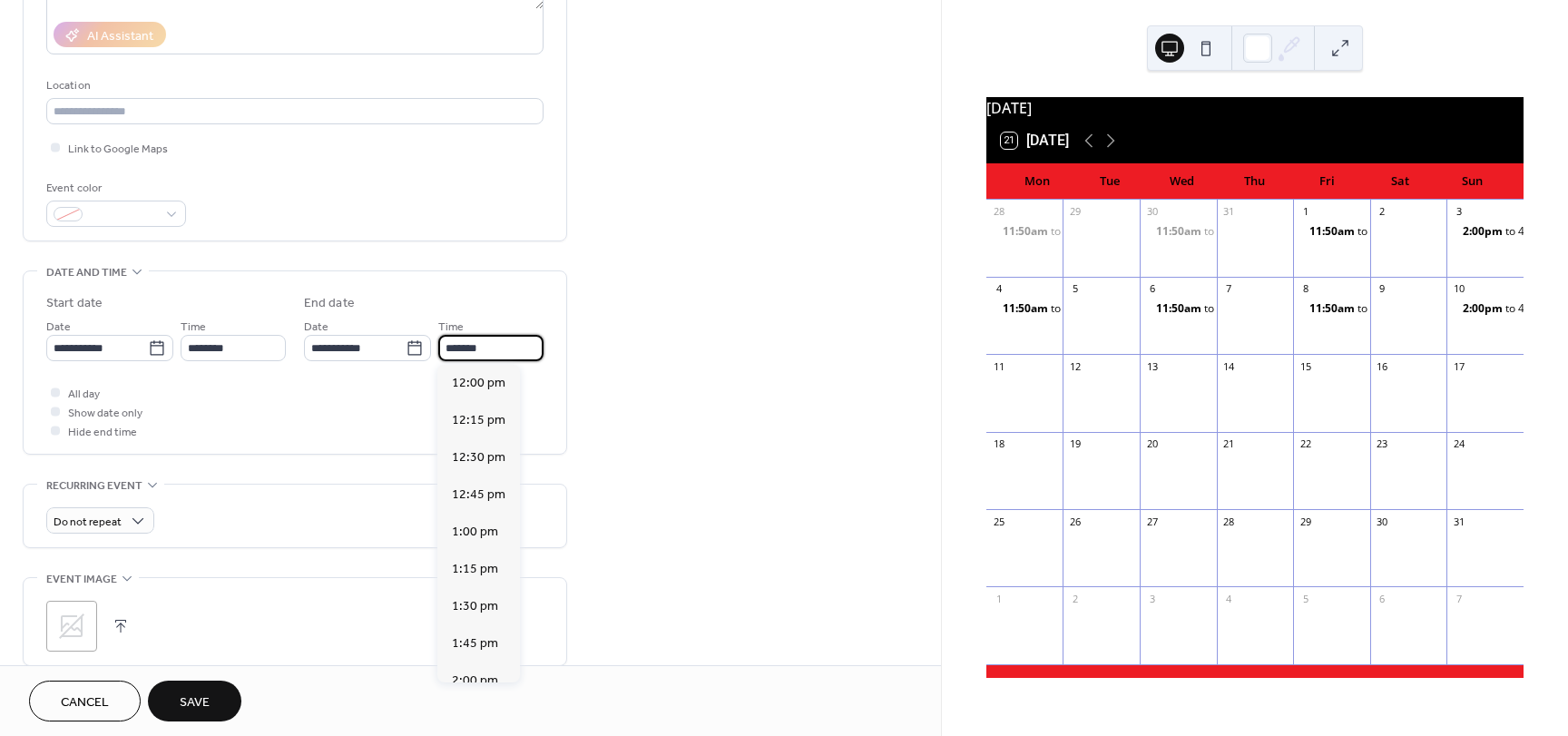 click on "*******" at bounding box center [491, 348] 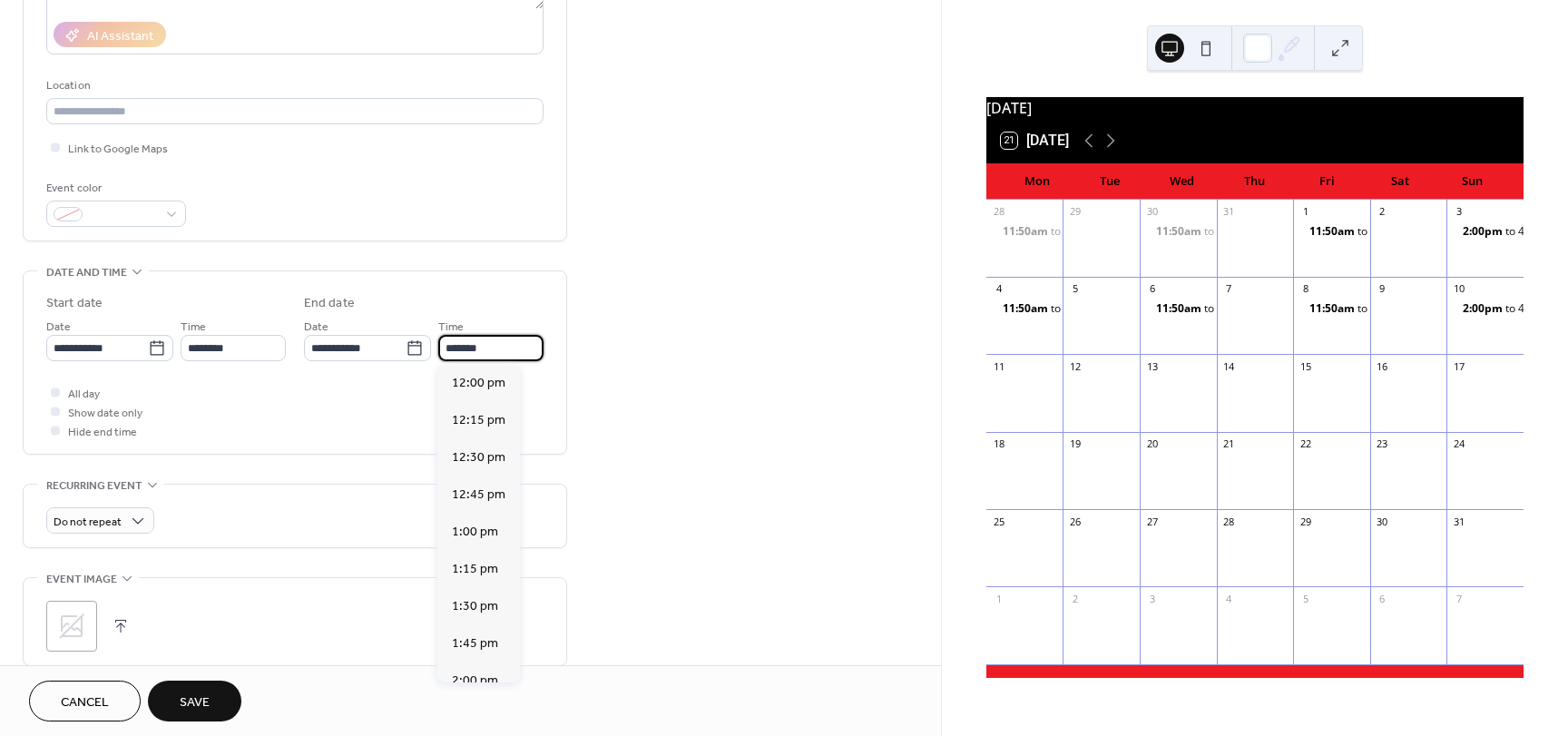 click on "Save" at bounding box center [194, 702] 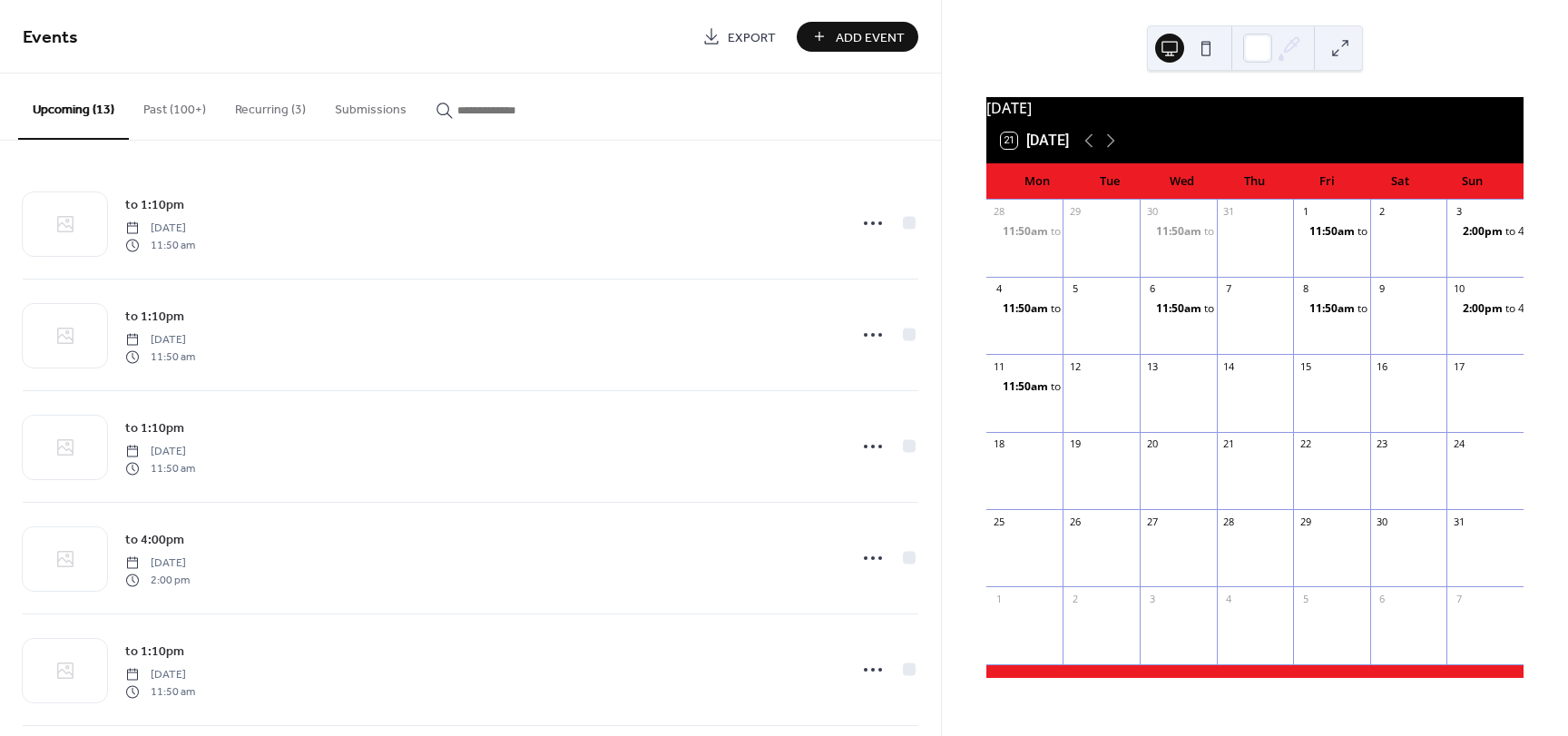 click on "Add Event" at bounding box center (870, 37) 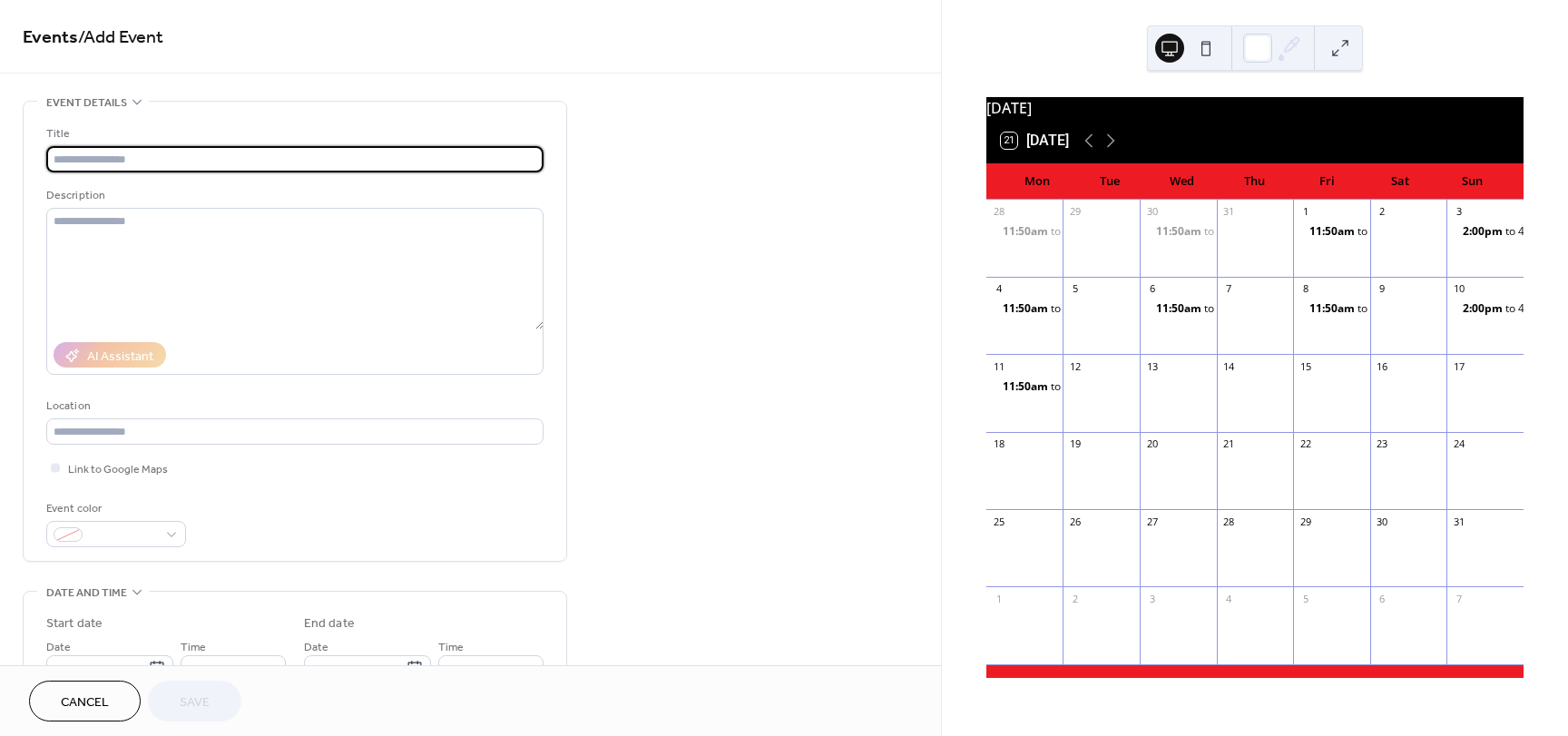 click at bounding box center [295, 159] 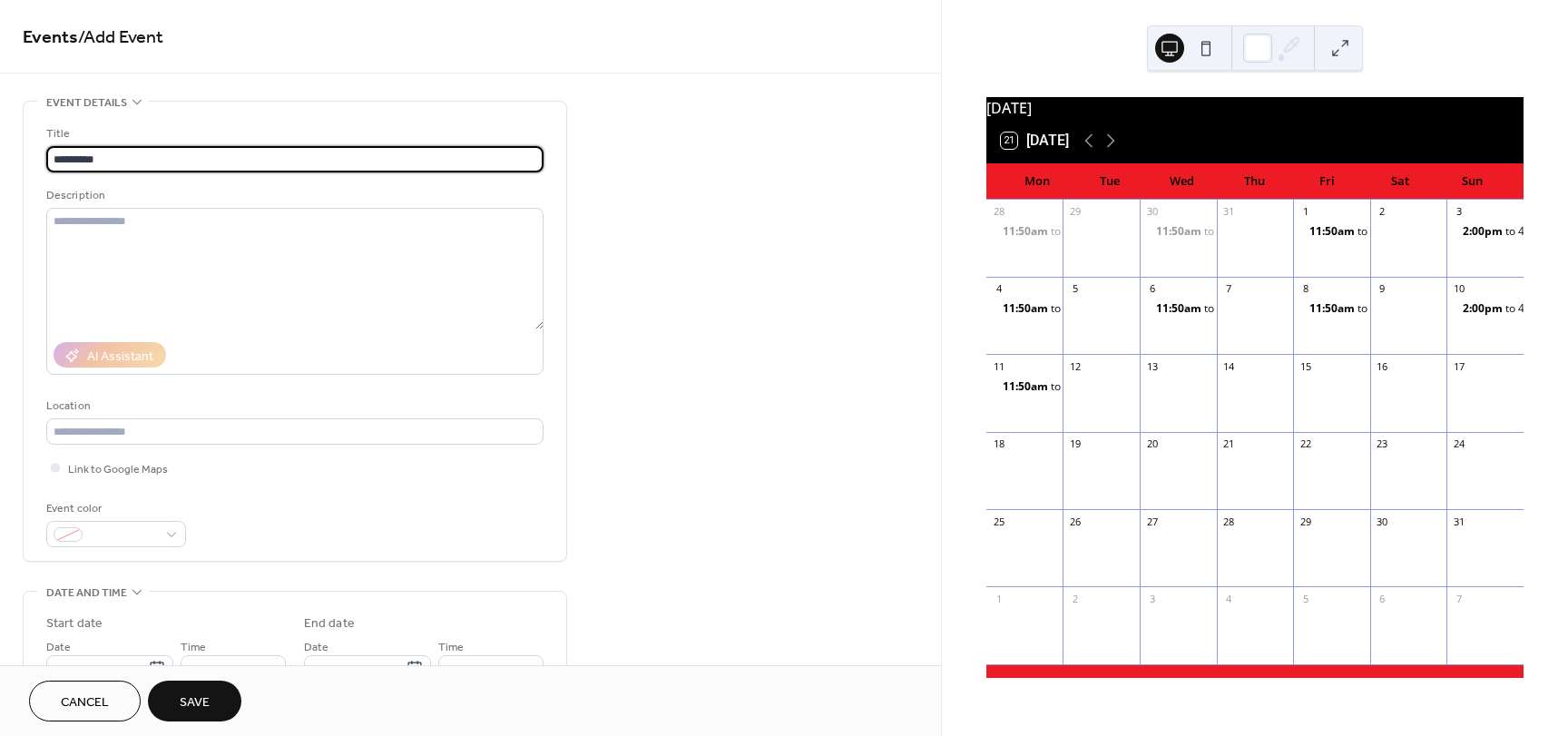 type on "*********" 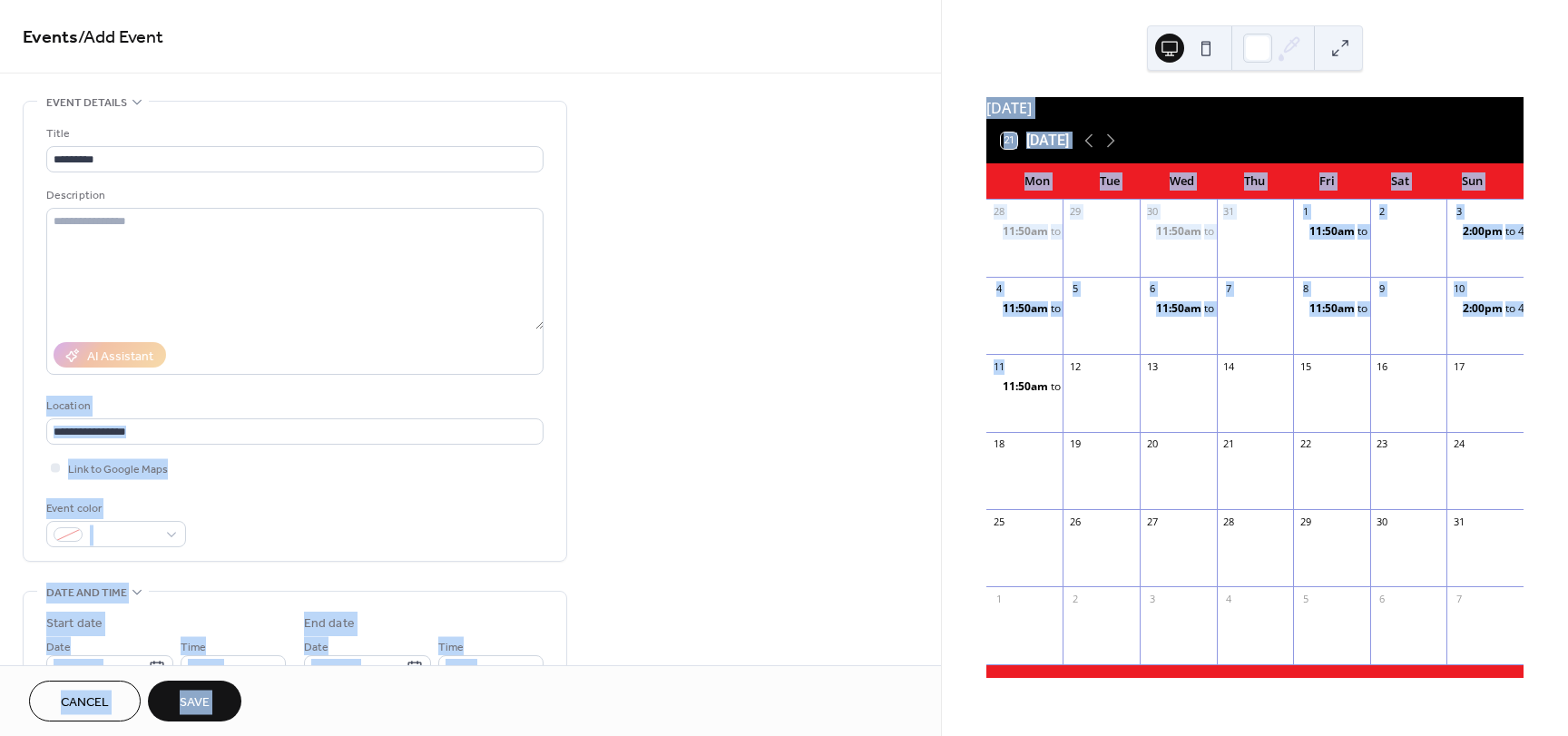 drag, startPoint x: 935, startPoint y: 226, endPoint x: 935, endPoint y: 388, distance: 162 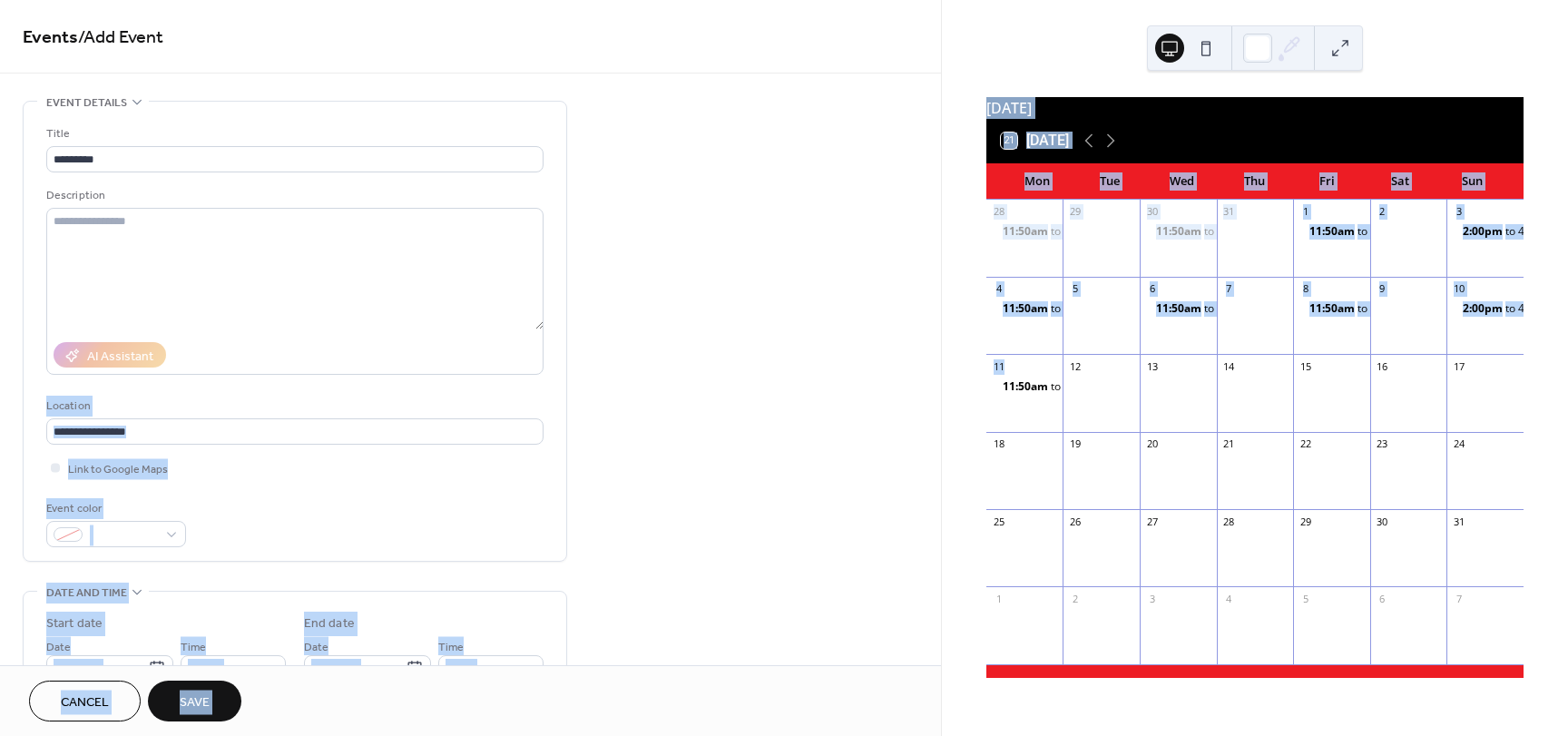 click on "**********" at bounding box center [784, 368] 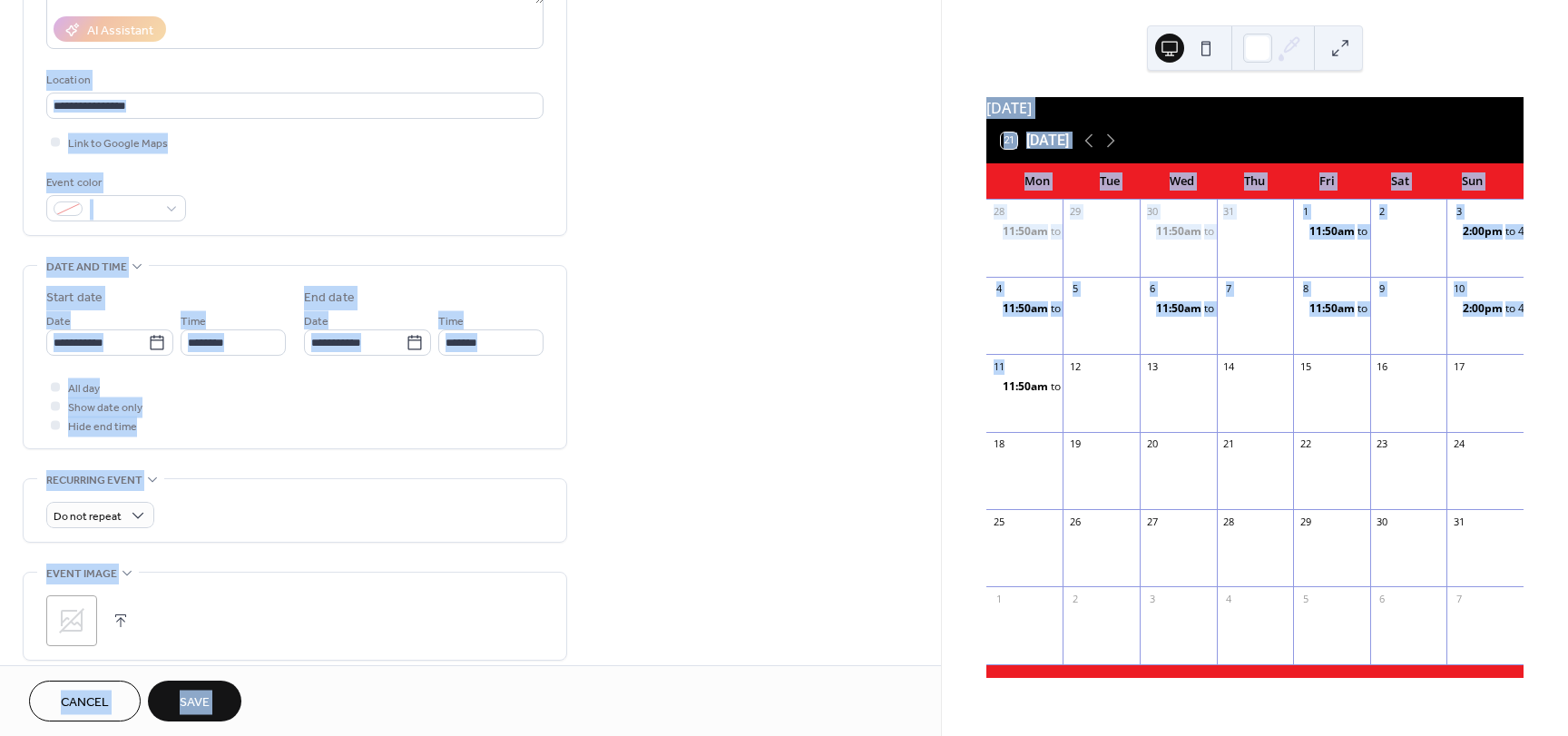 scroll, scrollTop: 329, scrollLeft: 0, axis: vertical 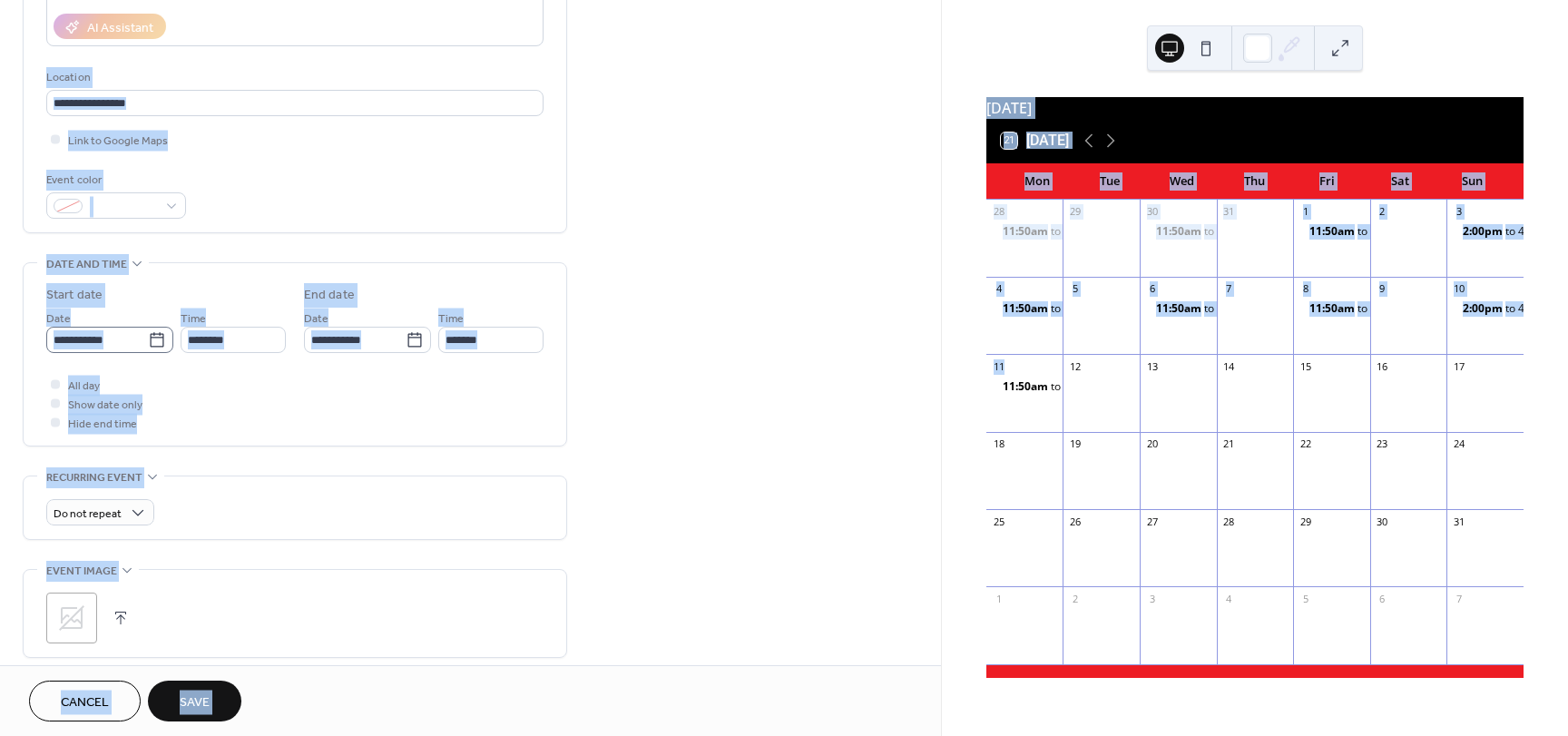 click 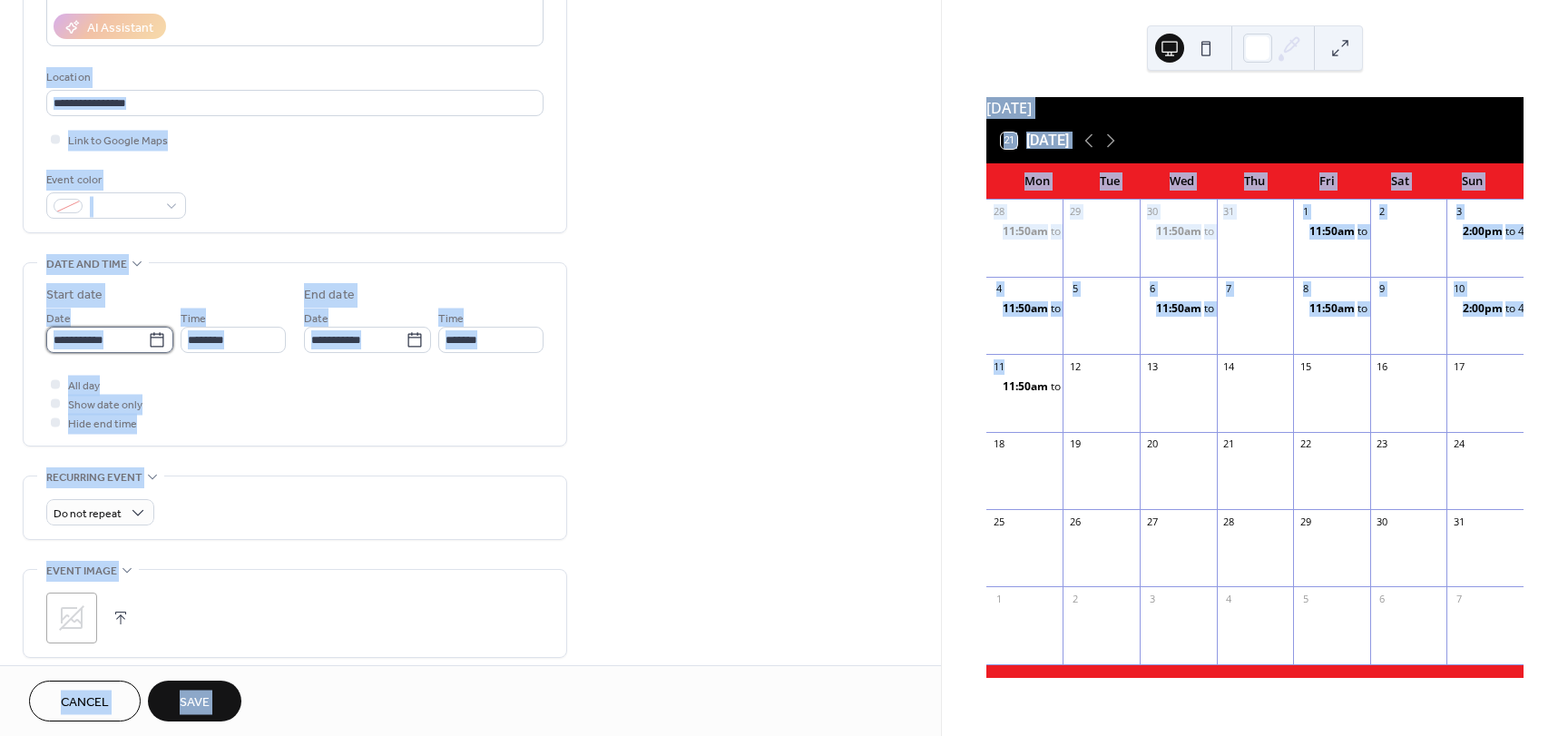 click on "**********" at bounding box center (97, 339) 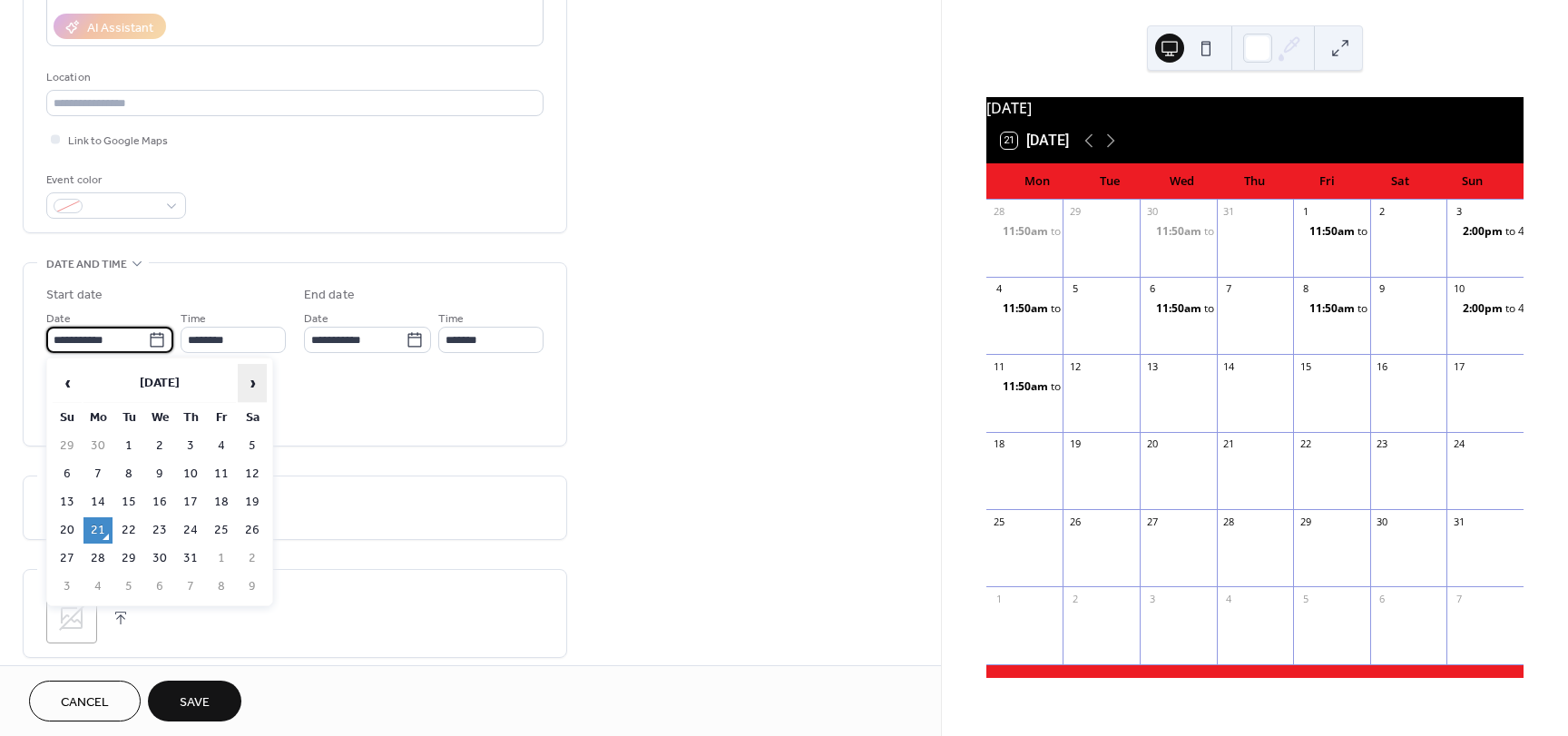 click on "›" at bounding box center (252, 383) 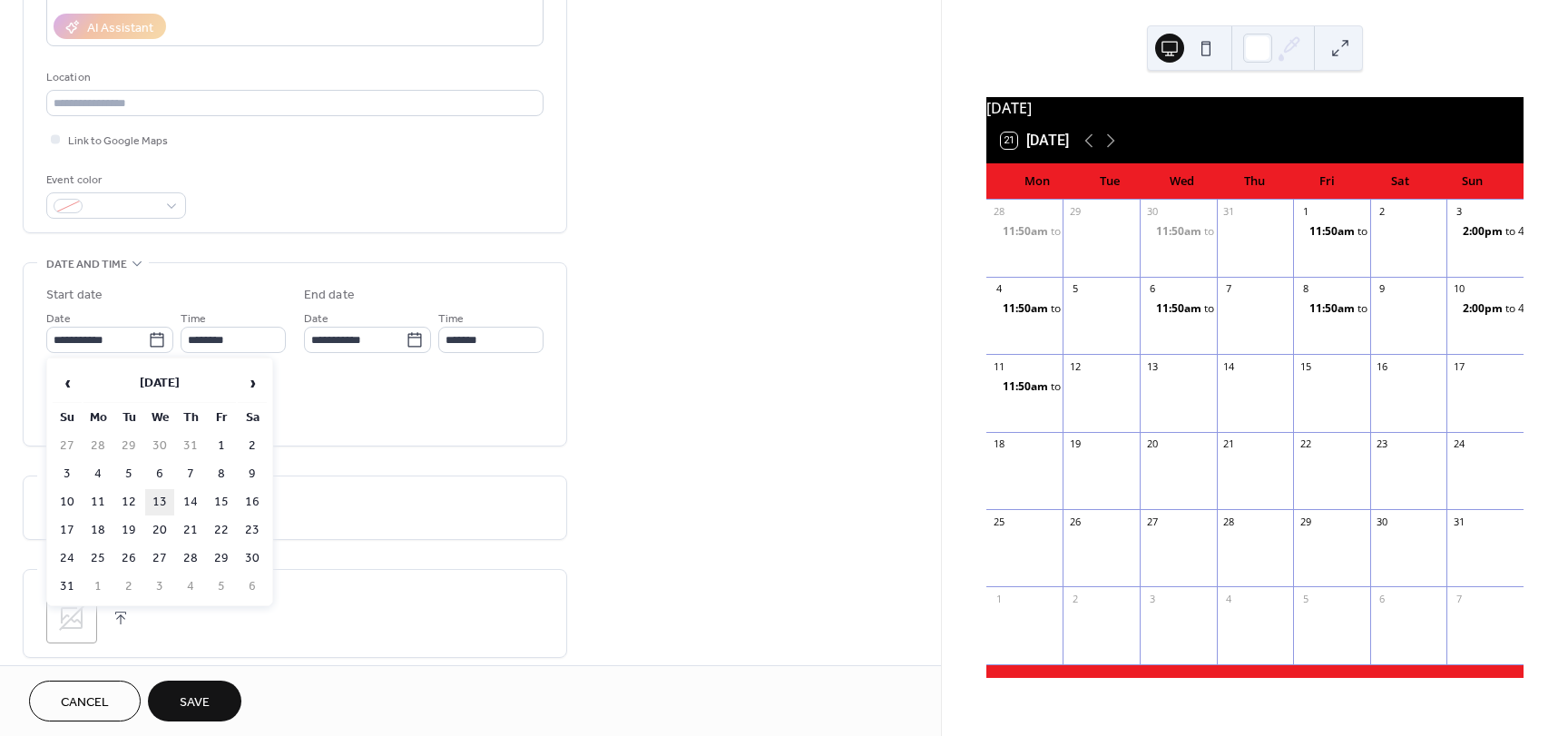 click on "13" at bounding box center [160, 502] 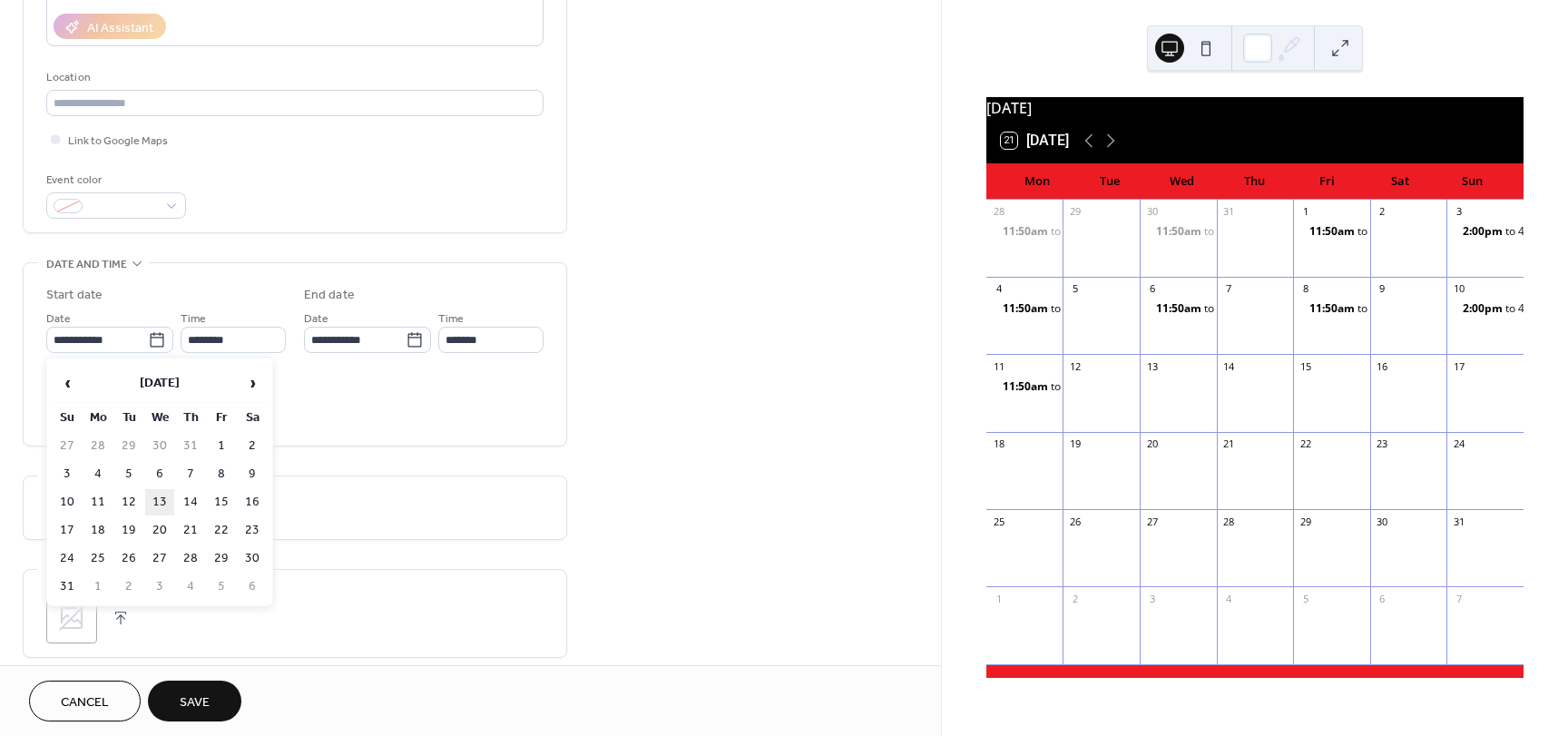 type on "**********" 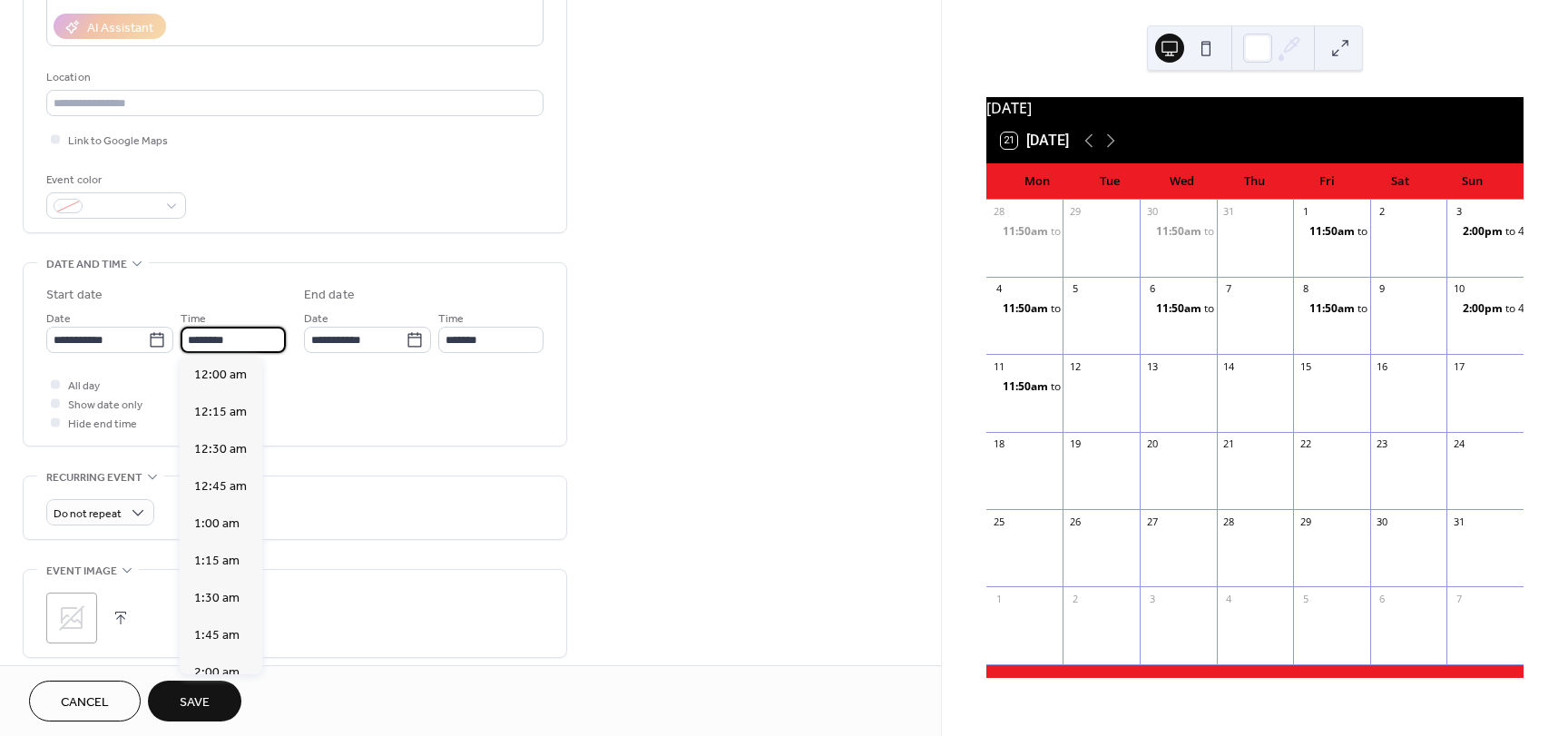 scroll, scrollTop: 1786, scrollLeft: 0, axis: vertical 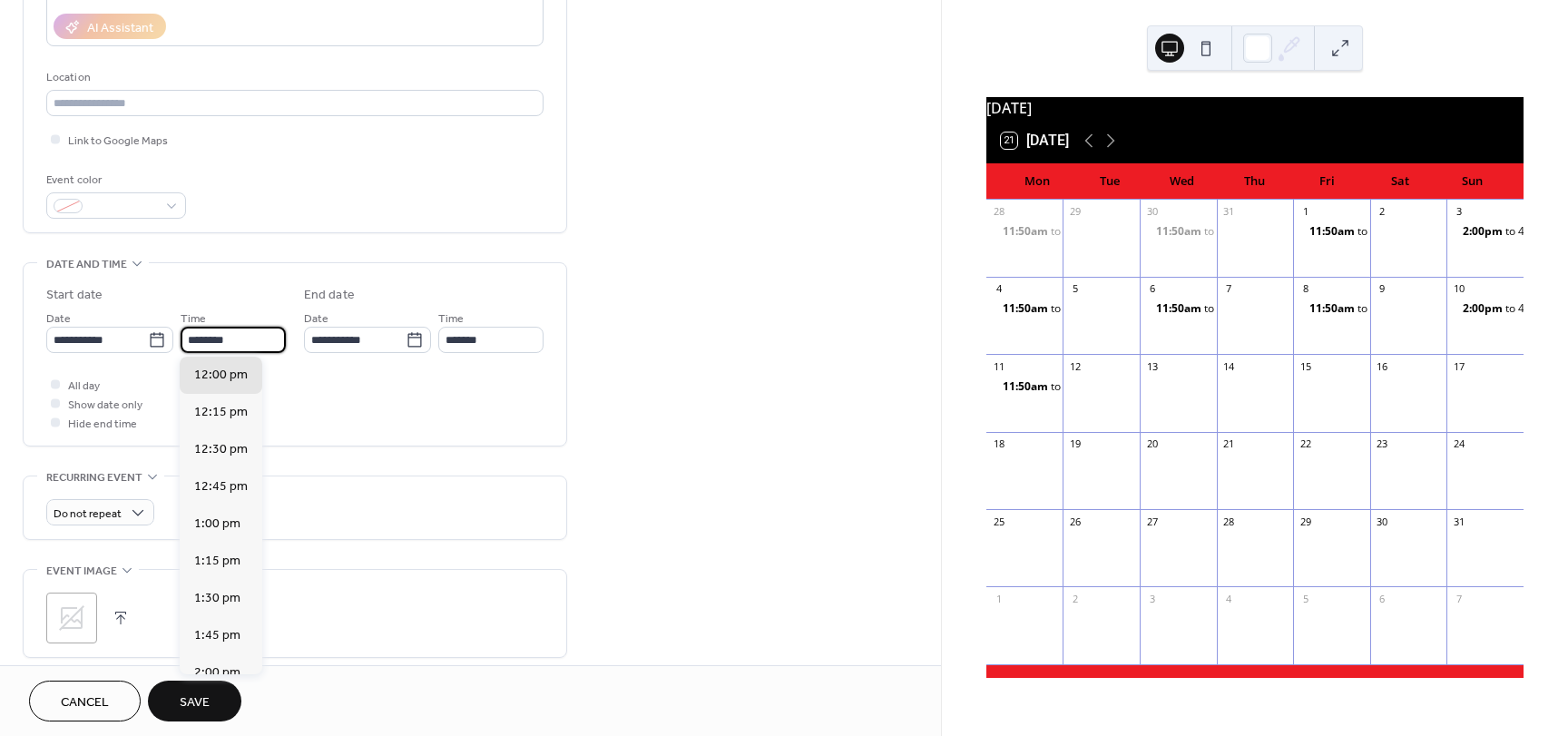 drag, startPoint x: 184, startPoint y: 339, endPoint x: 259, endPoint y: 343, distance: 75.1066 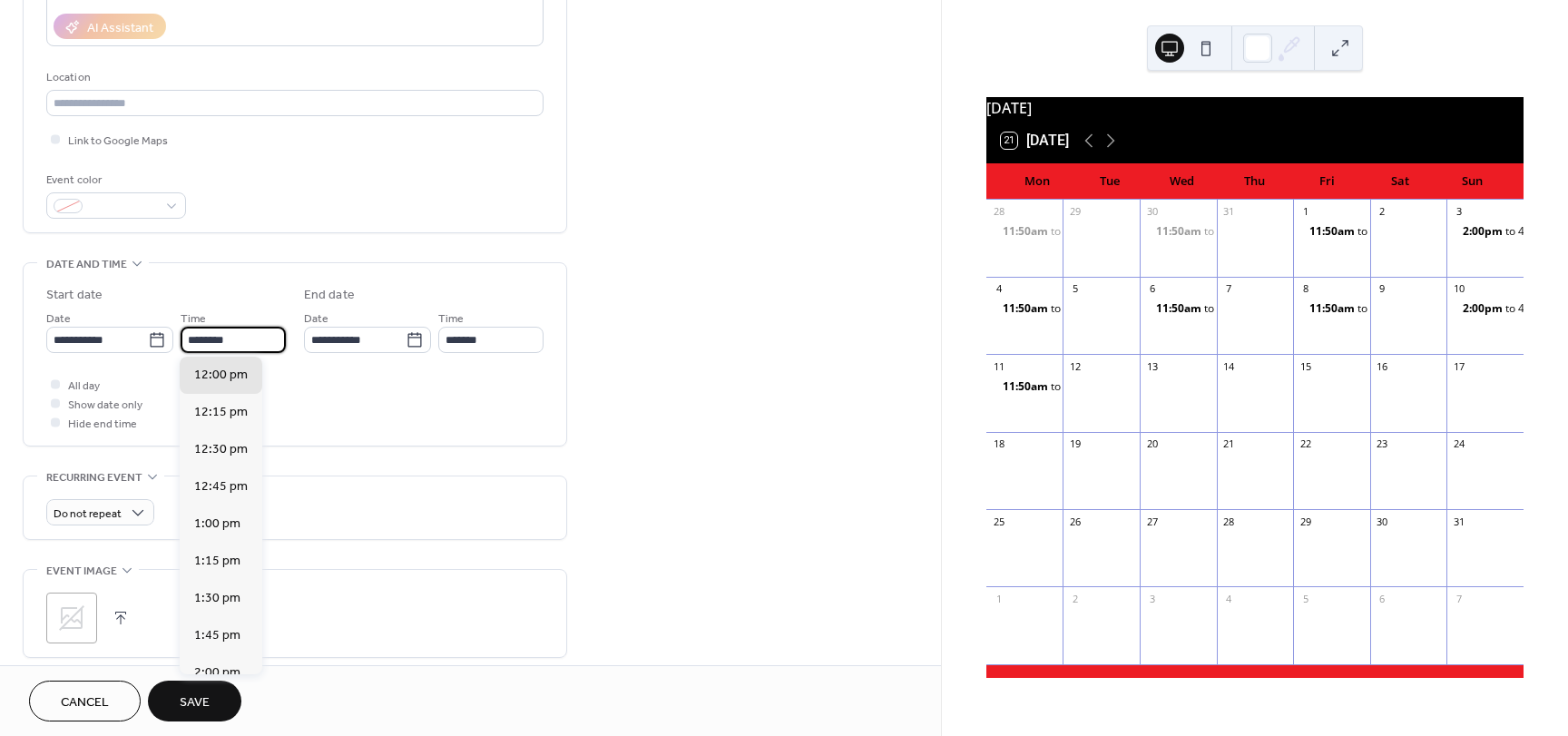 click on "********" at bounding box center [233, 339] 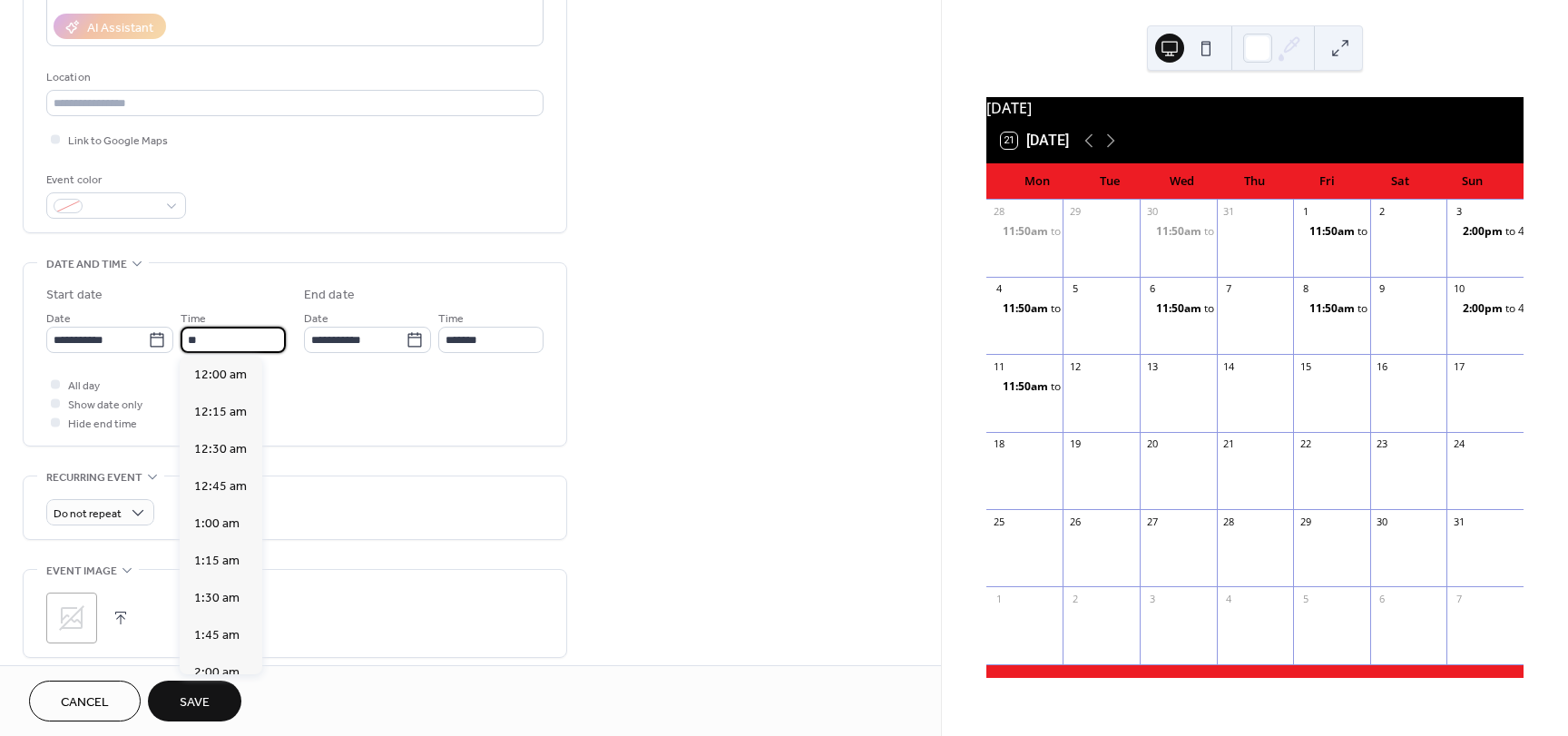 scroll, scrollTop: 1637, scrollLeft: 0, axis: vertical 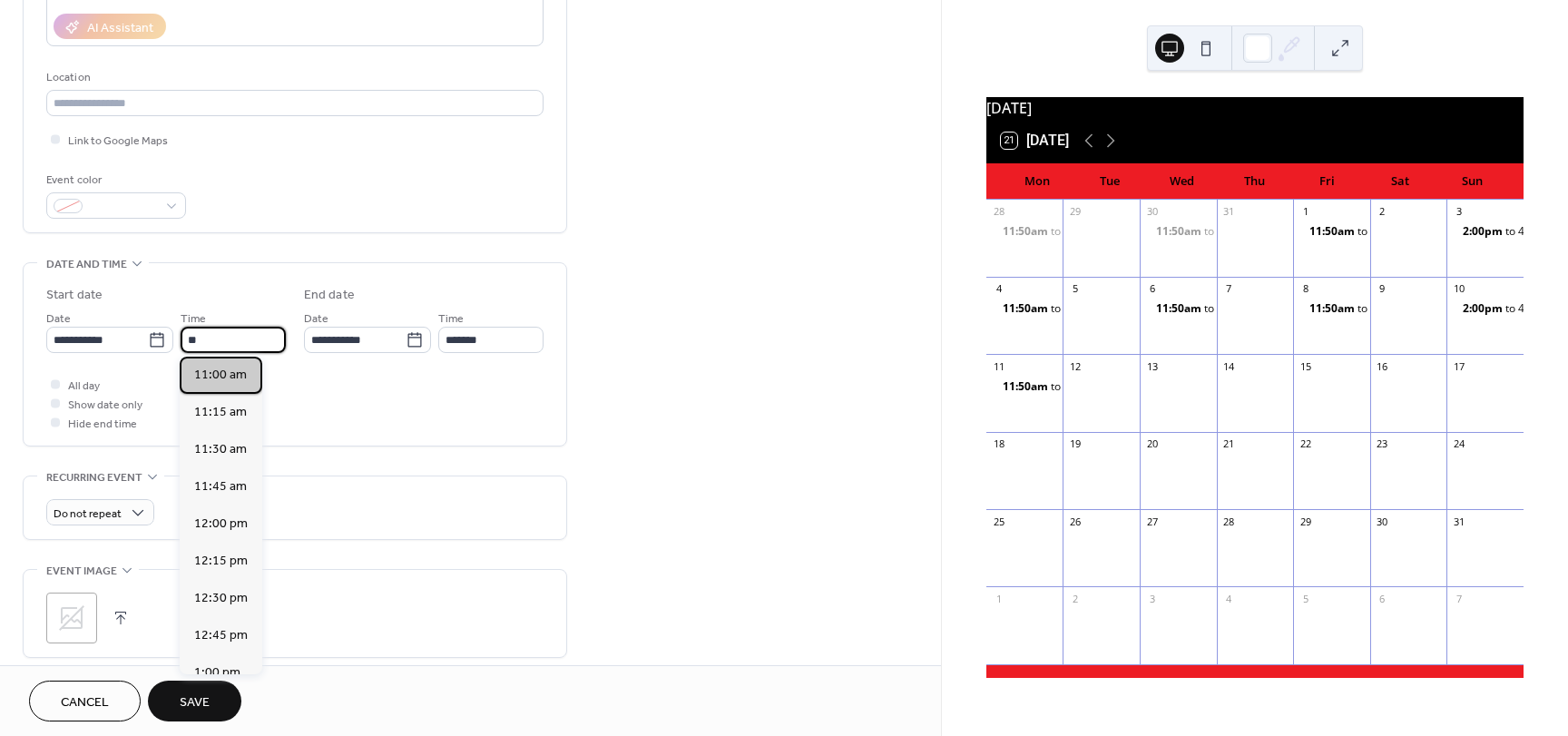 click on "11:00 am" at bounding box center [220, 375] 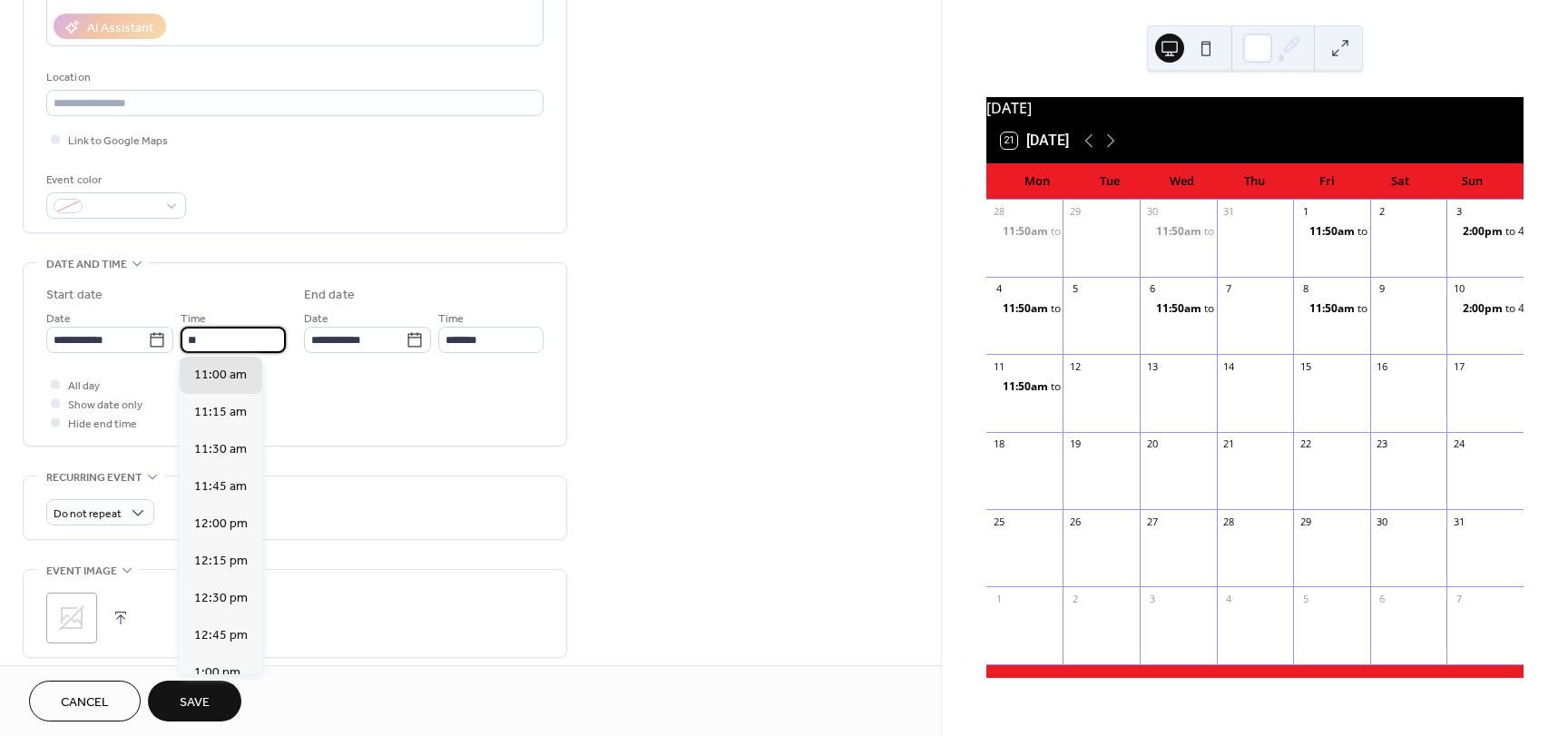 type on "********" 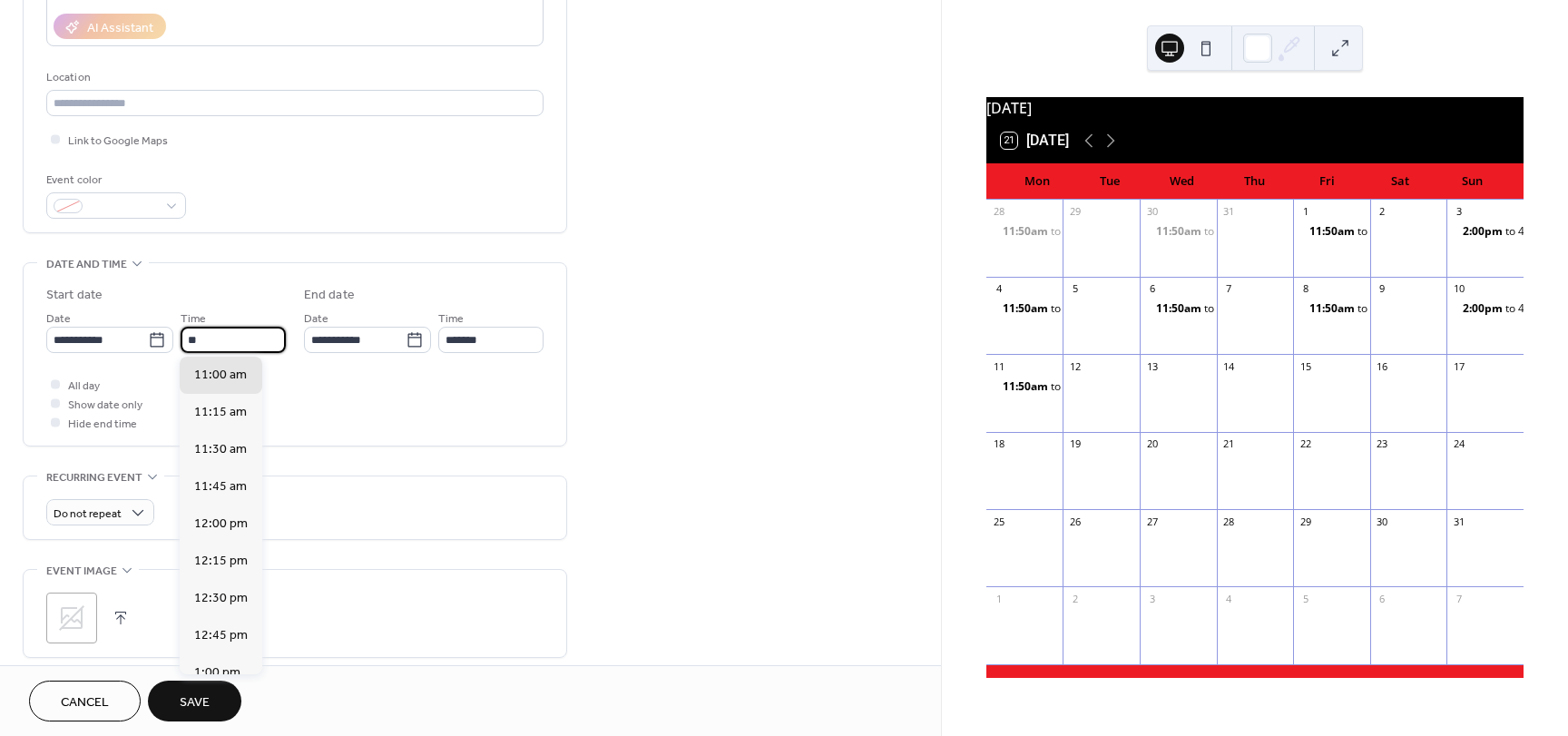 type on "********" 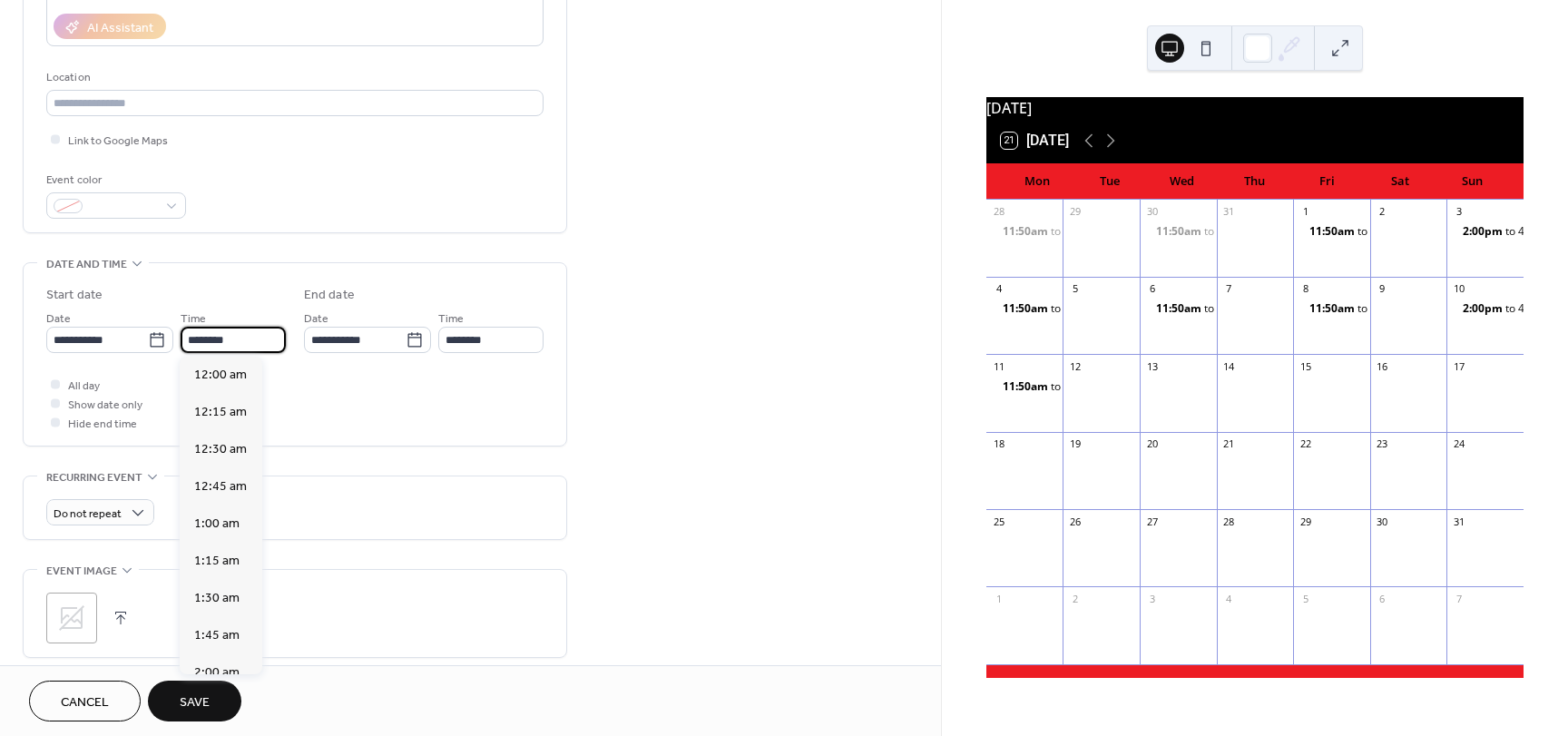 scroll, scrollTop: 1637, scrollLeft: 0, axis: vertical 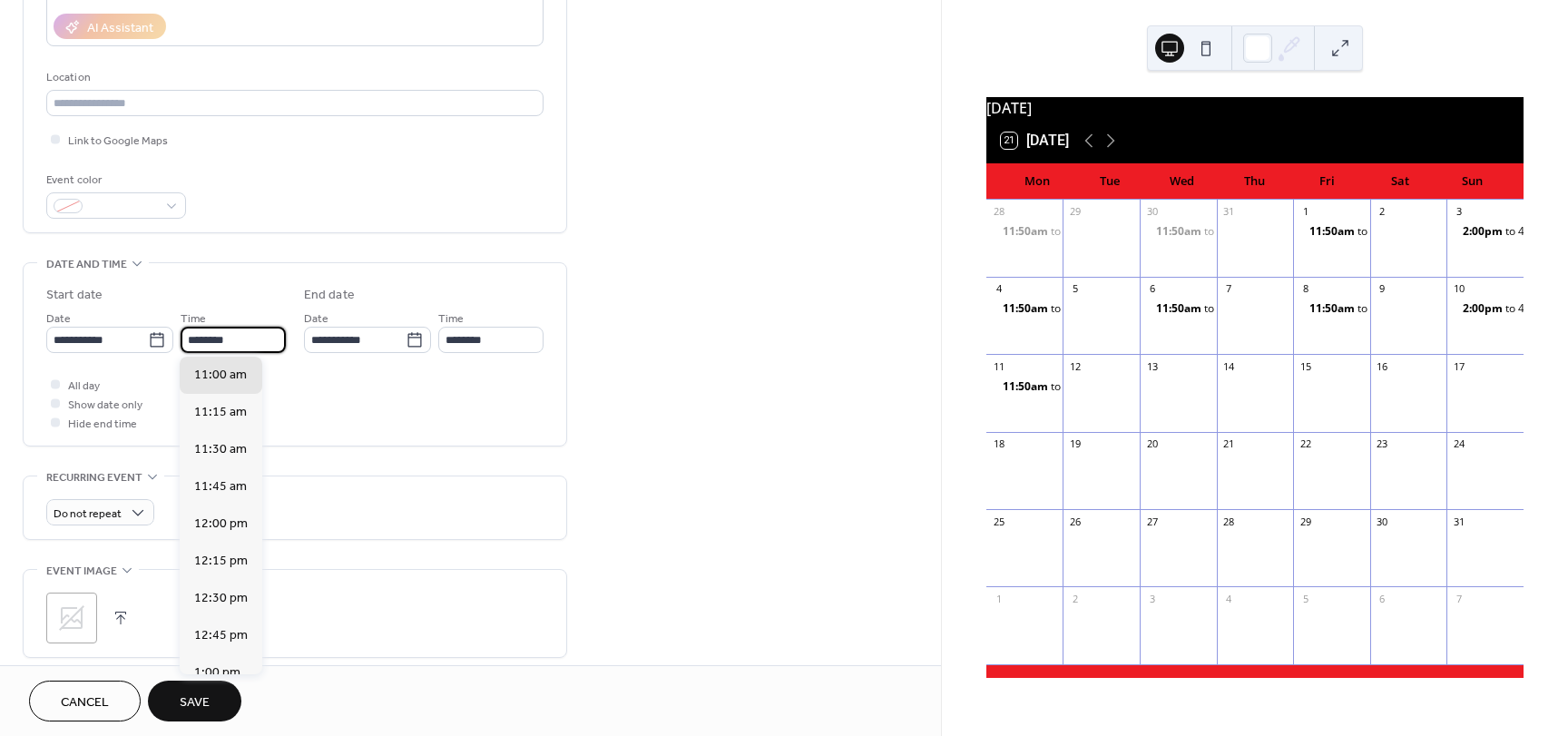 click on "********" at bounding box center [233, 339] 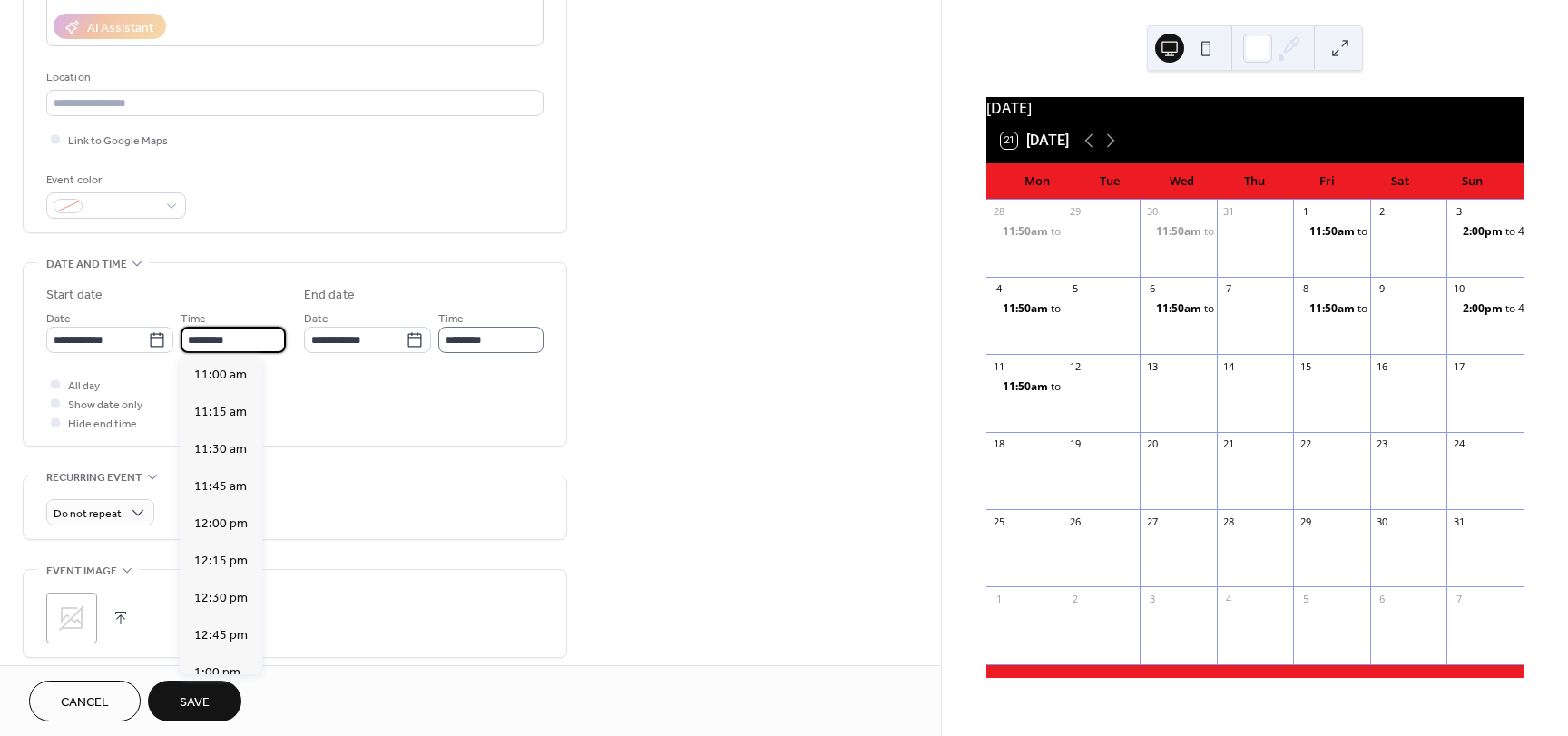 type on "********" 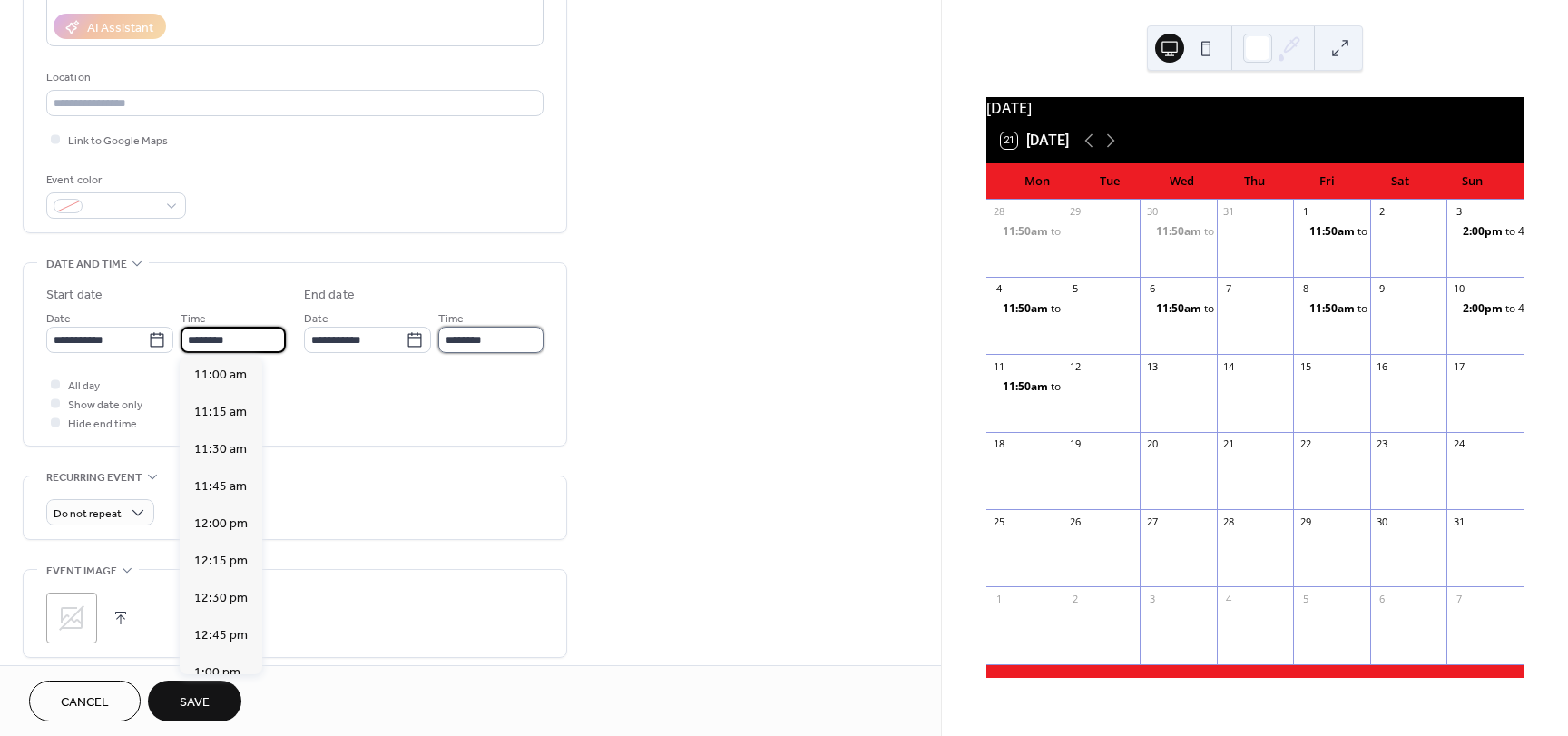 click on "********" at bounding box center (491, 339) 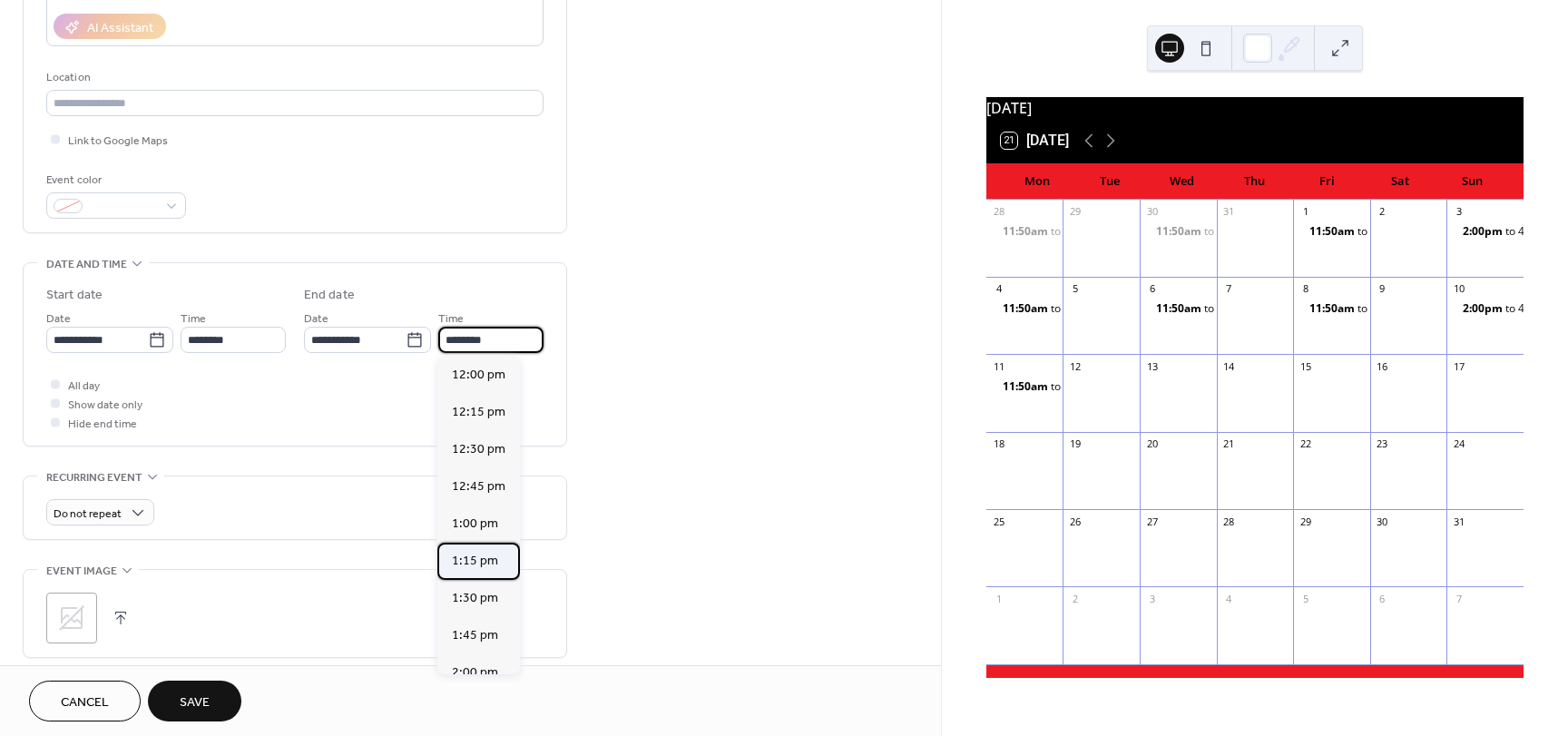 click on "1:15 pm" at bounding box center [475, 561] 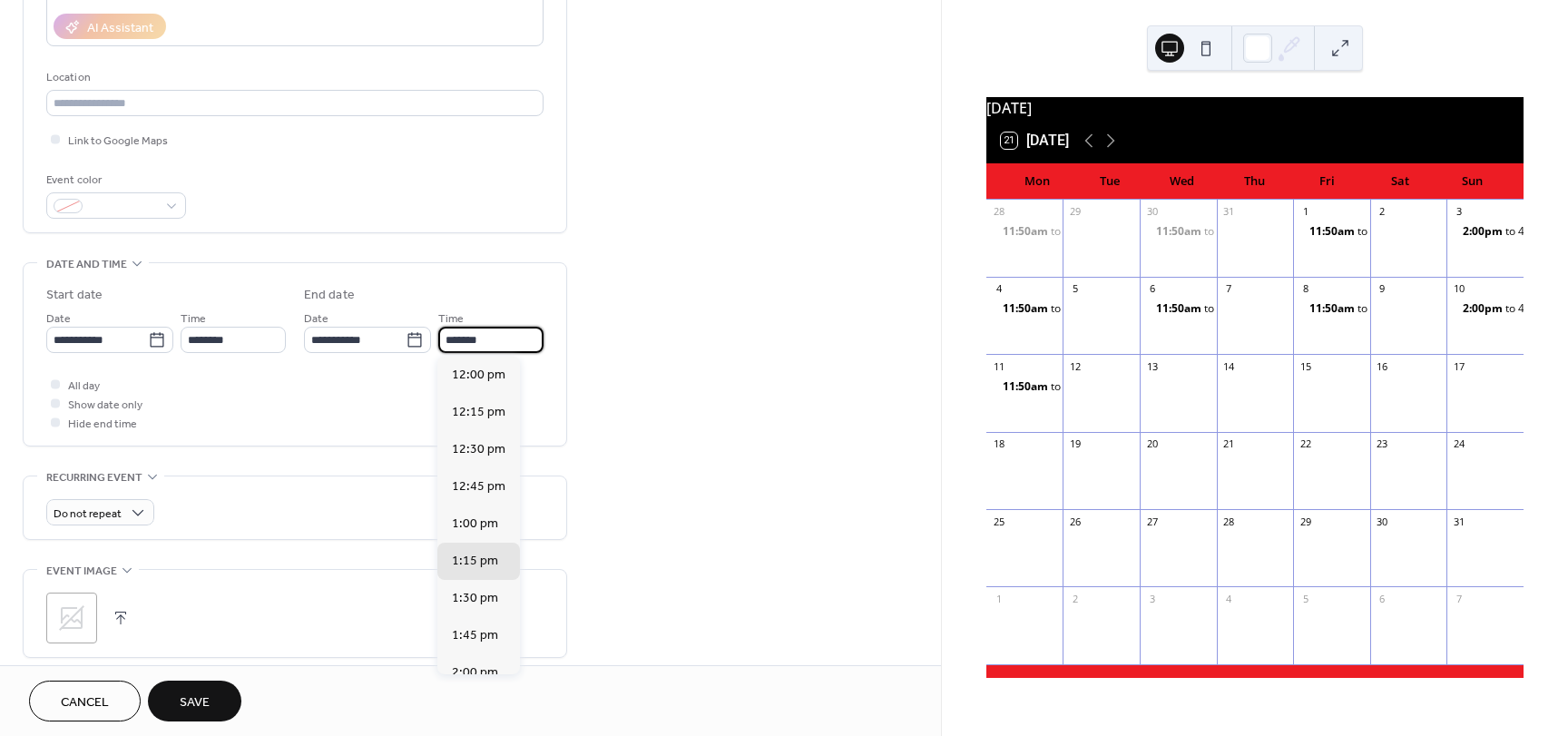 drag, startPoint x: 466, startPoint y: 326, endPoint x: 462, endPoint y: 336, distance: 10.7703296 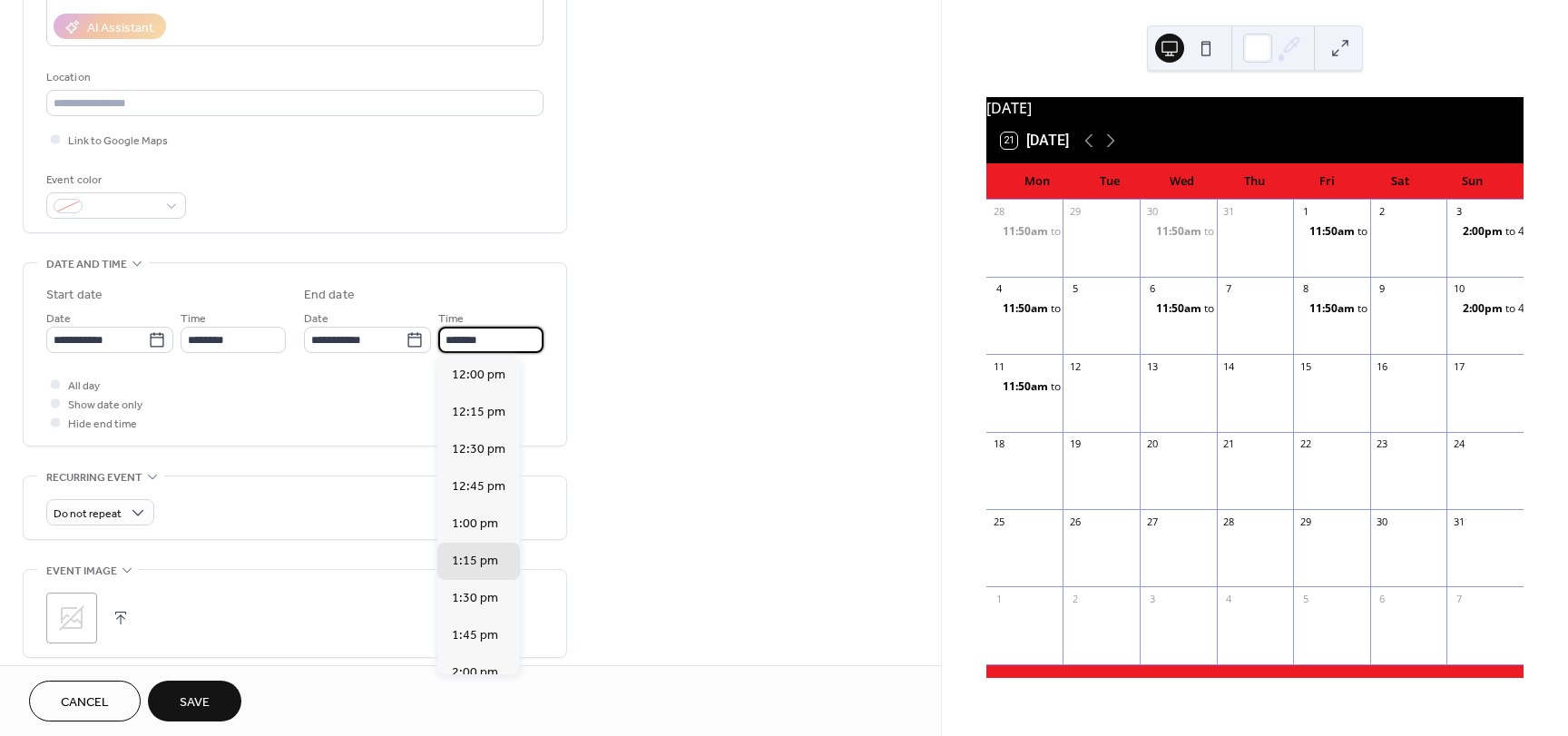 click on "*******" at bounding box center (491, 339) 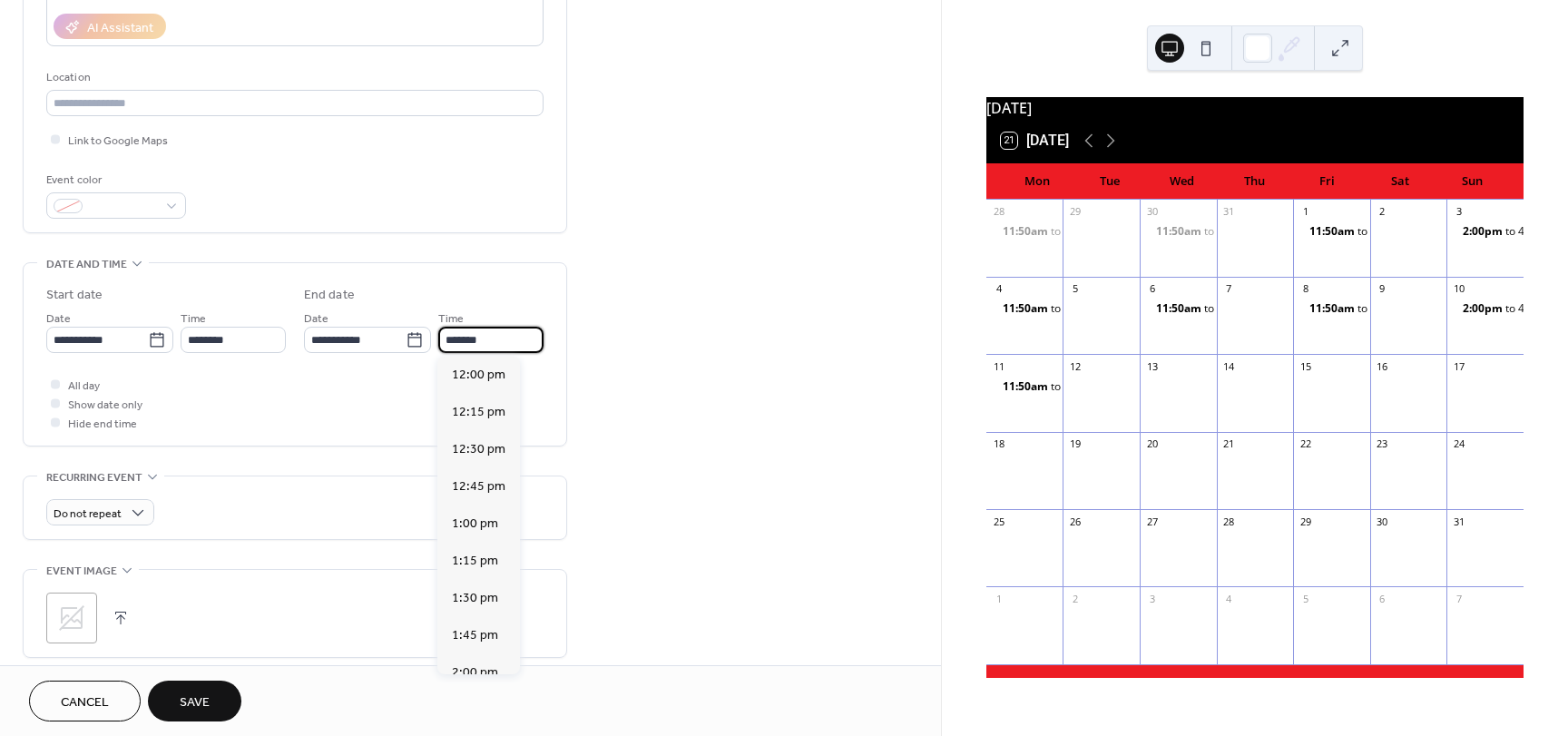type on "*******" 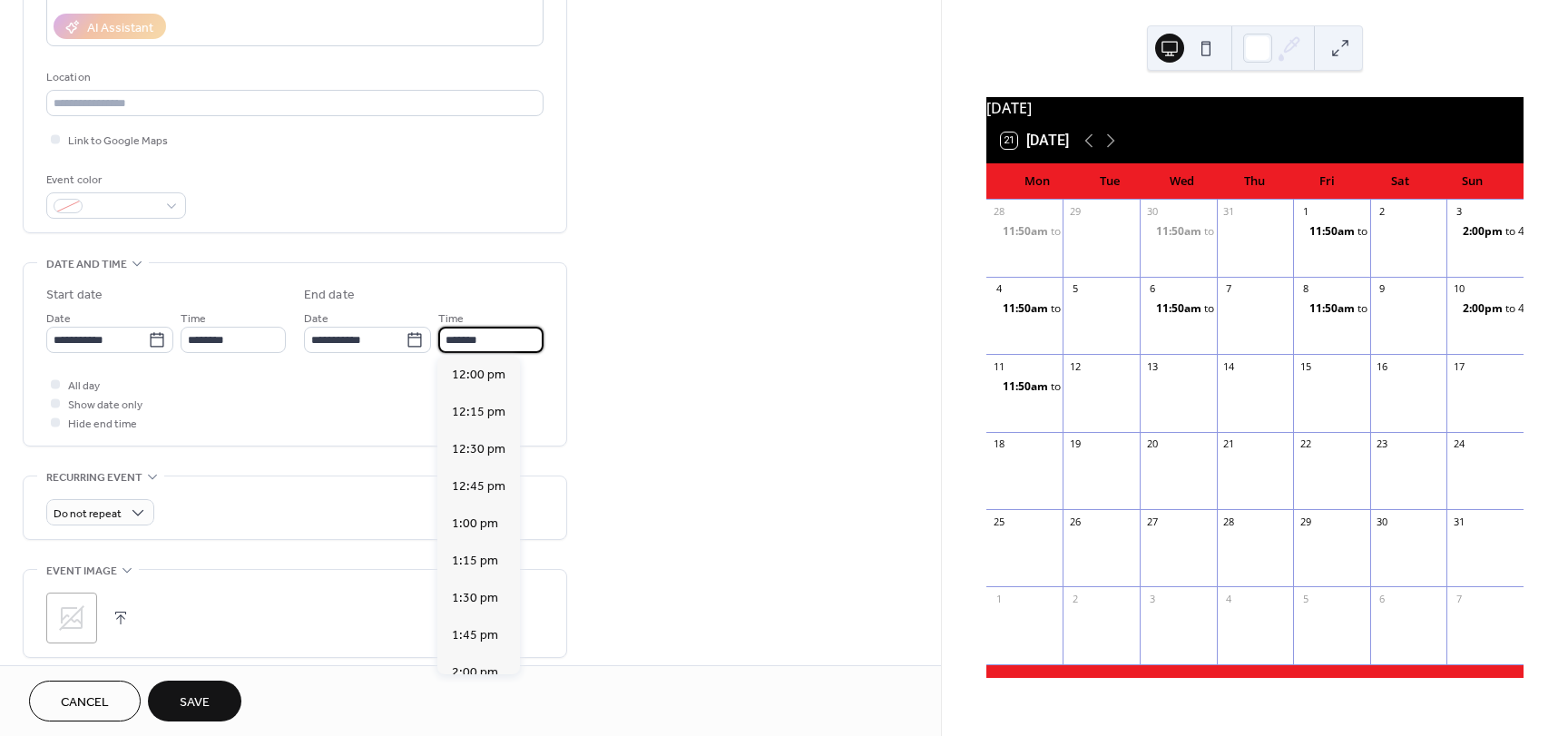 click on "Save" at bounding box center [194, 702] 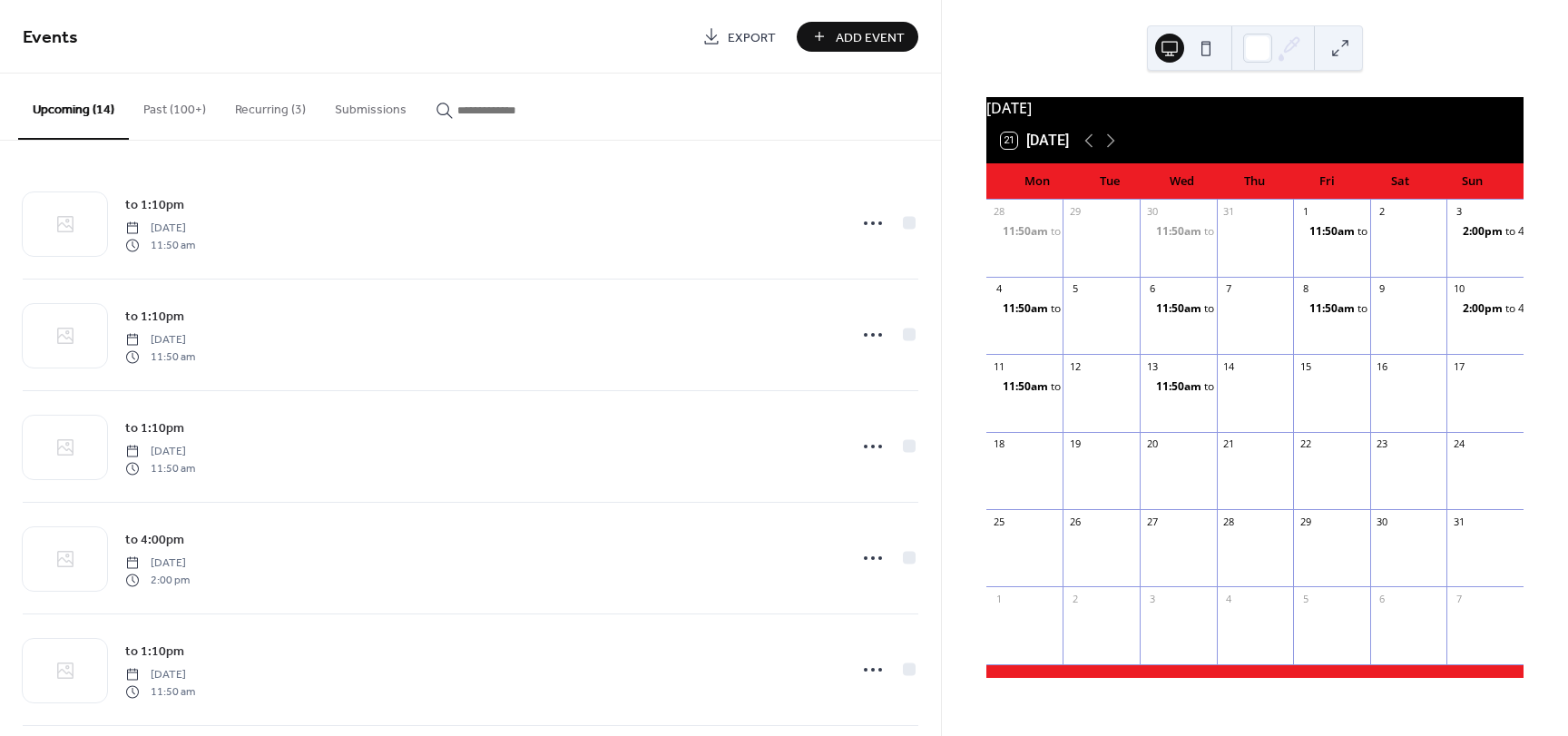 click on "Add Event" at bounding box center [870, 37] 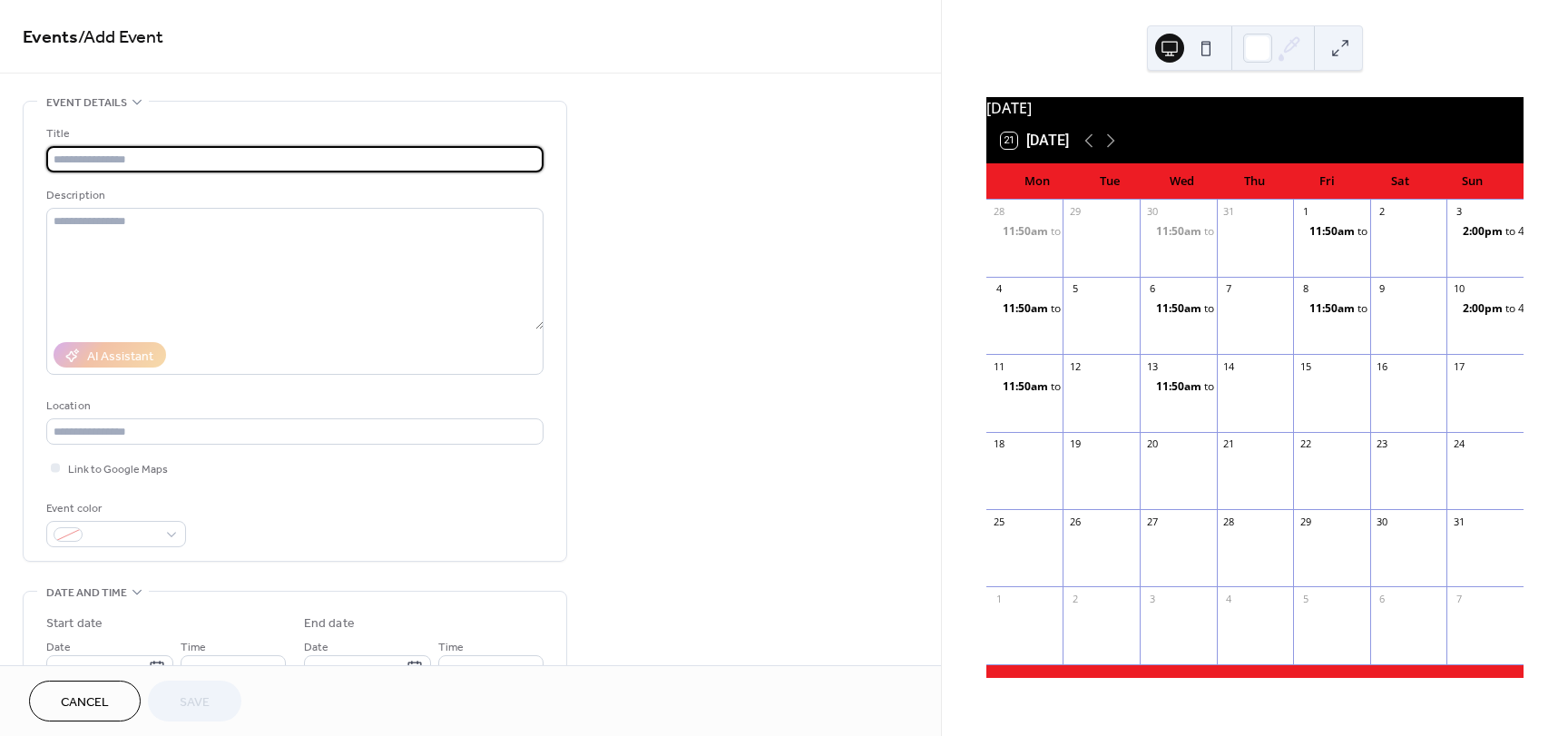 click at bounding box center [295, 159] 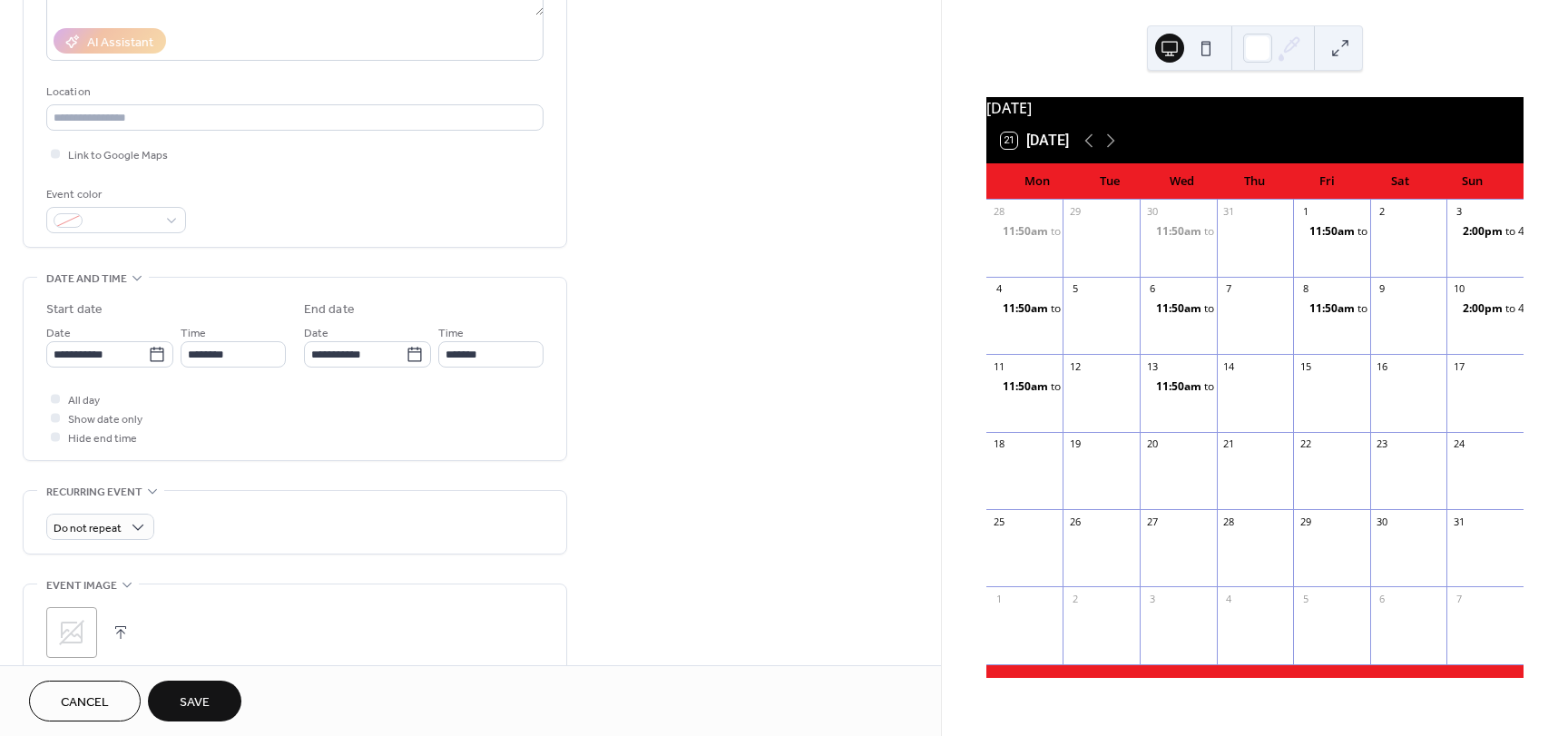 scroll, scrollTop: 337, scrollLeft: 0, axis: vertical 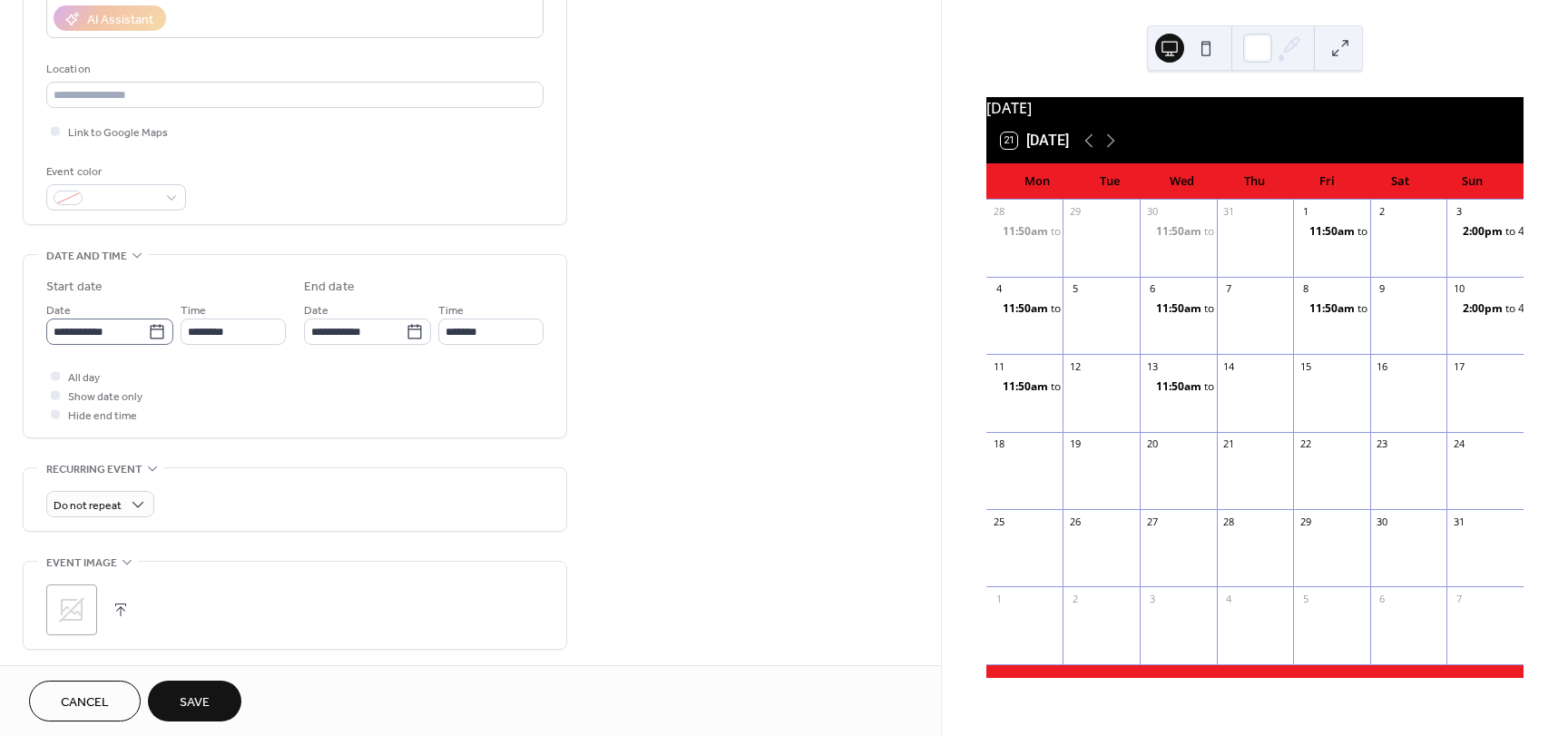 type on "*********" 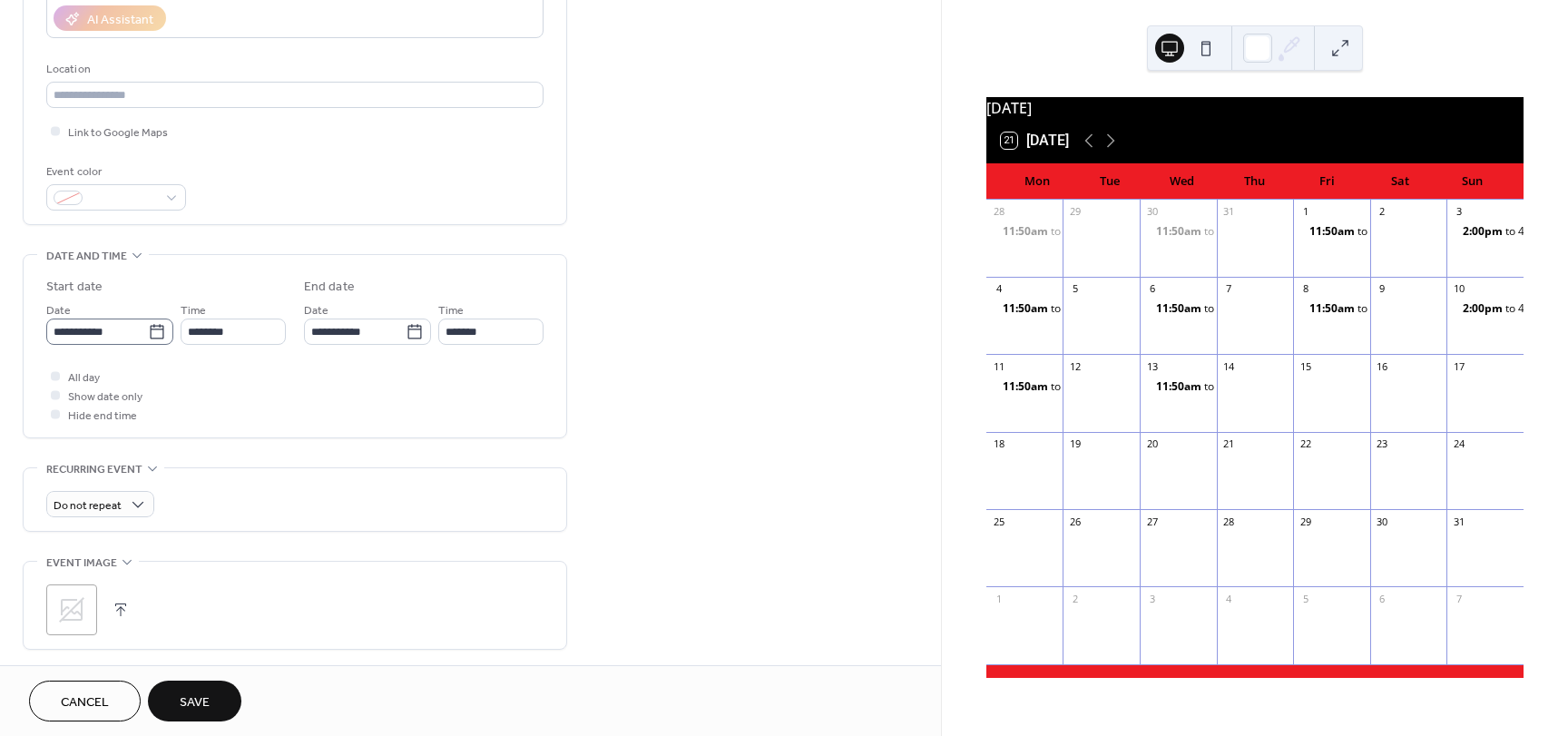 click 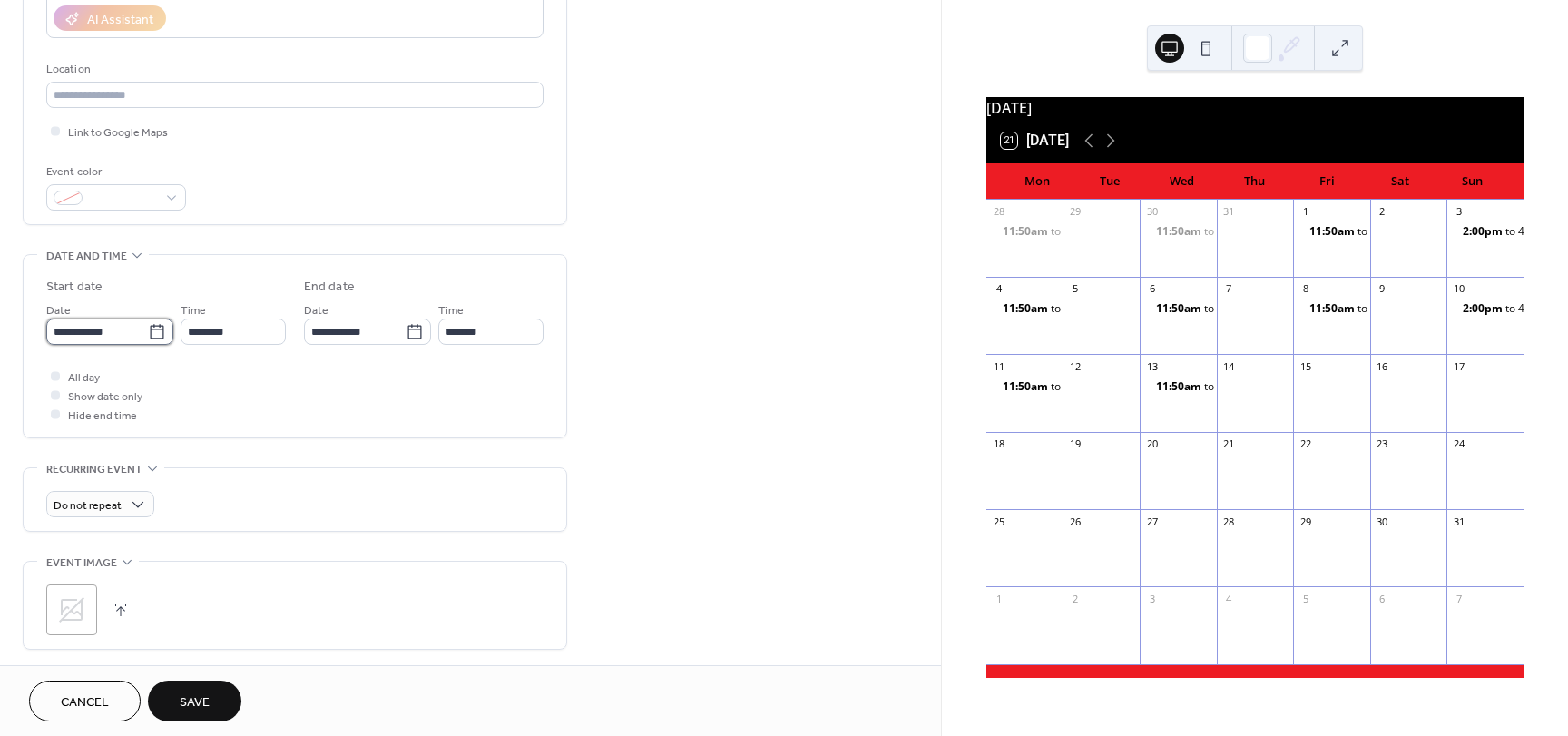 click on "**********" at bounding box center [97, 331] 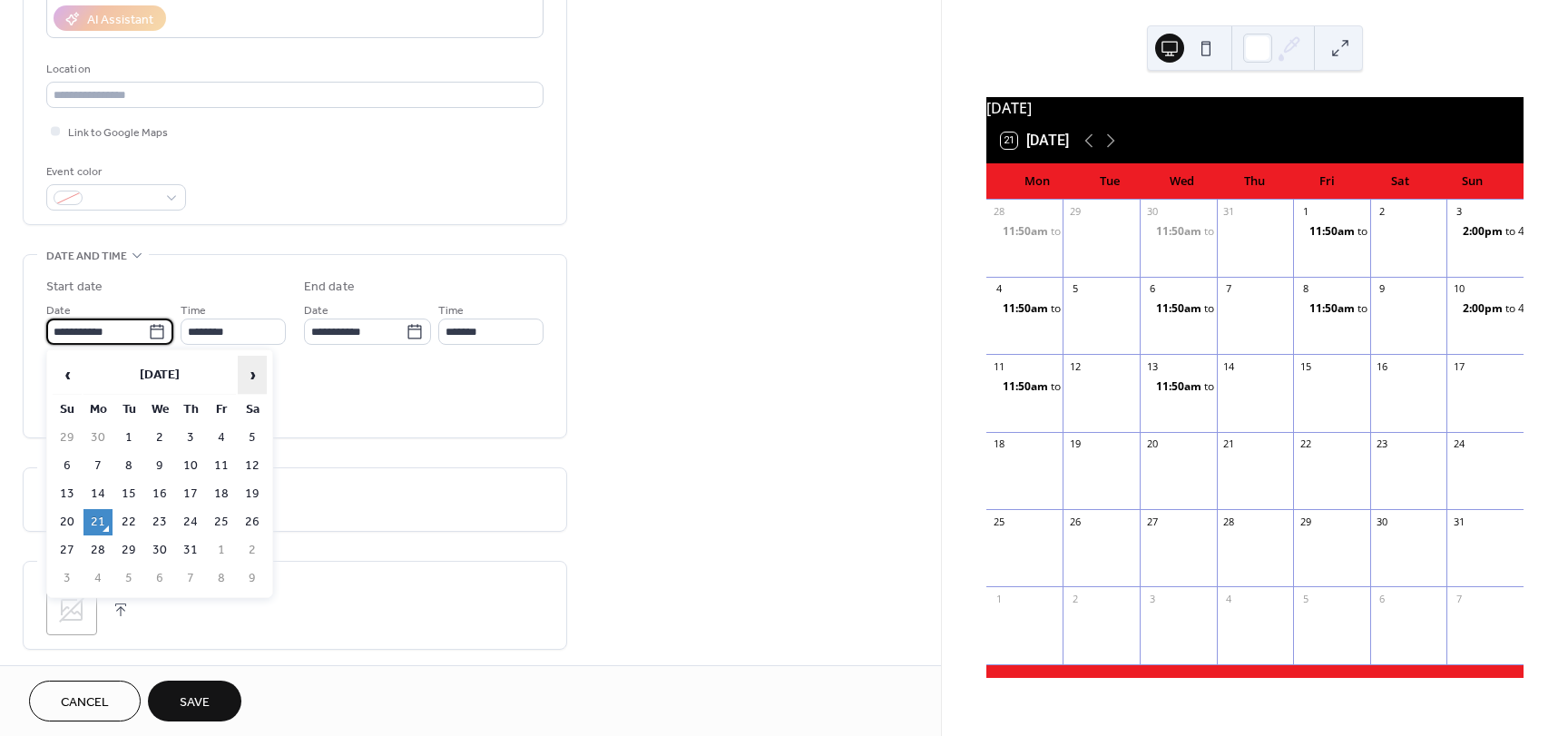 click on "›" at bounding box center (252, 375) 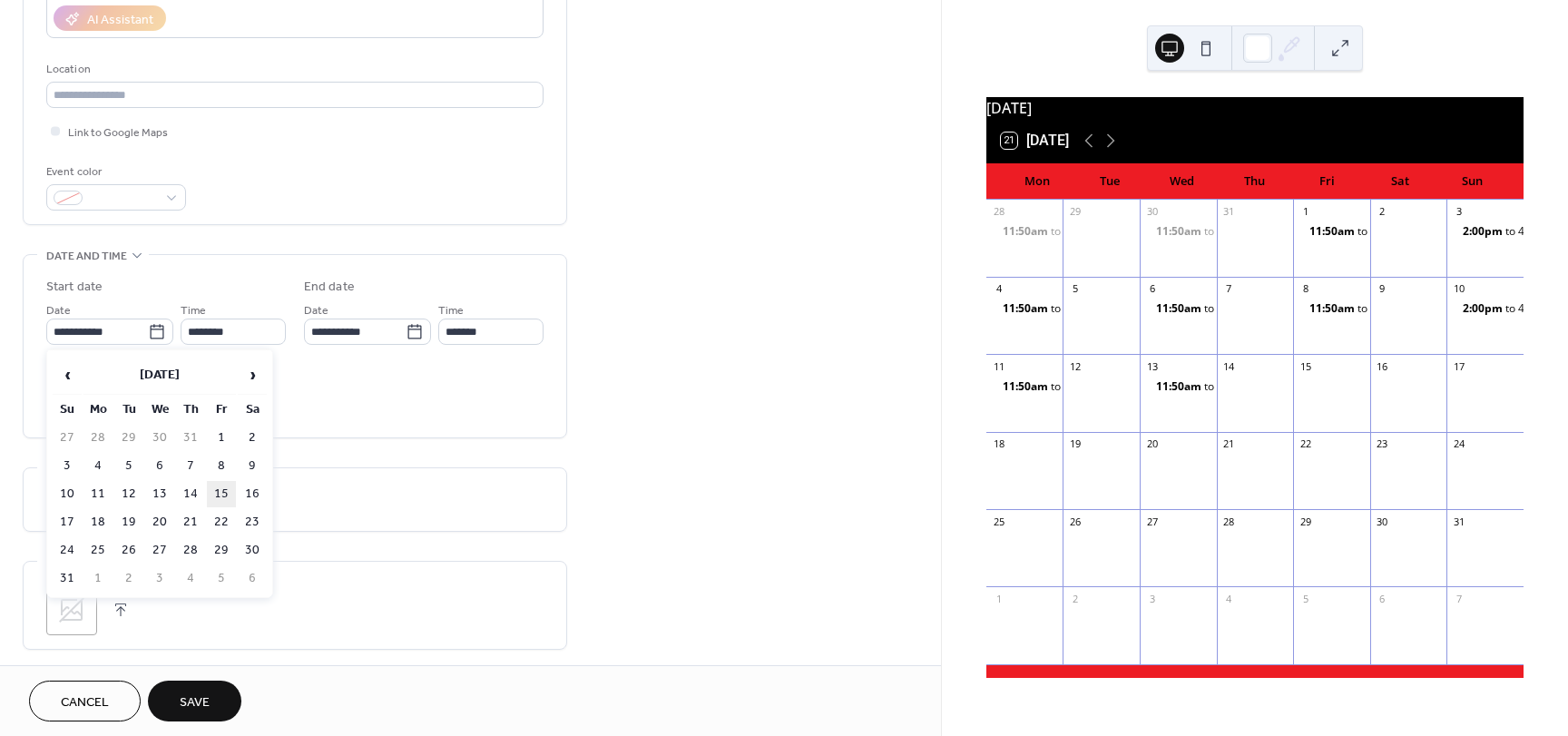 click on "15" at bounding box center [221, 494] 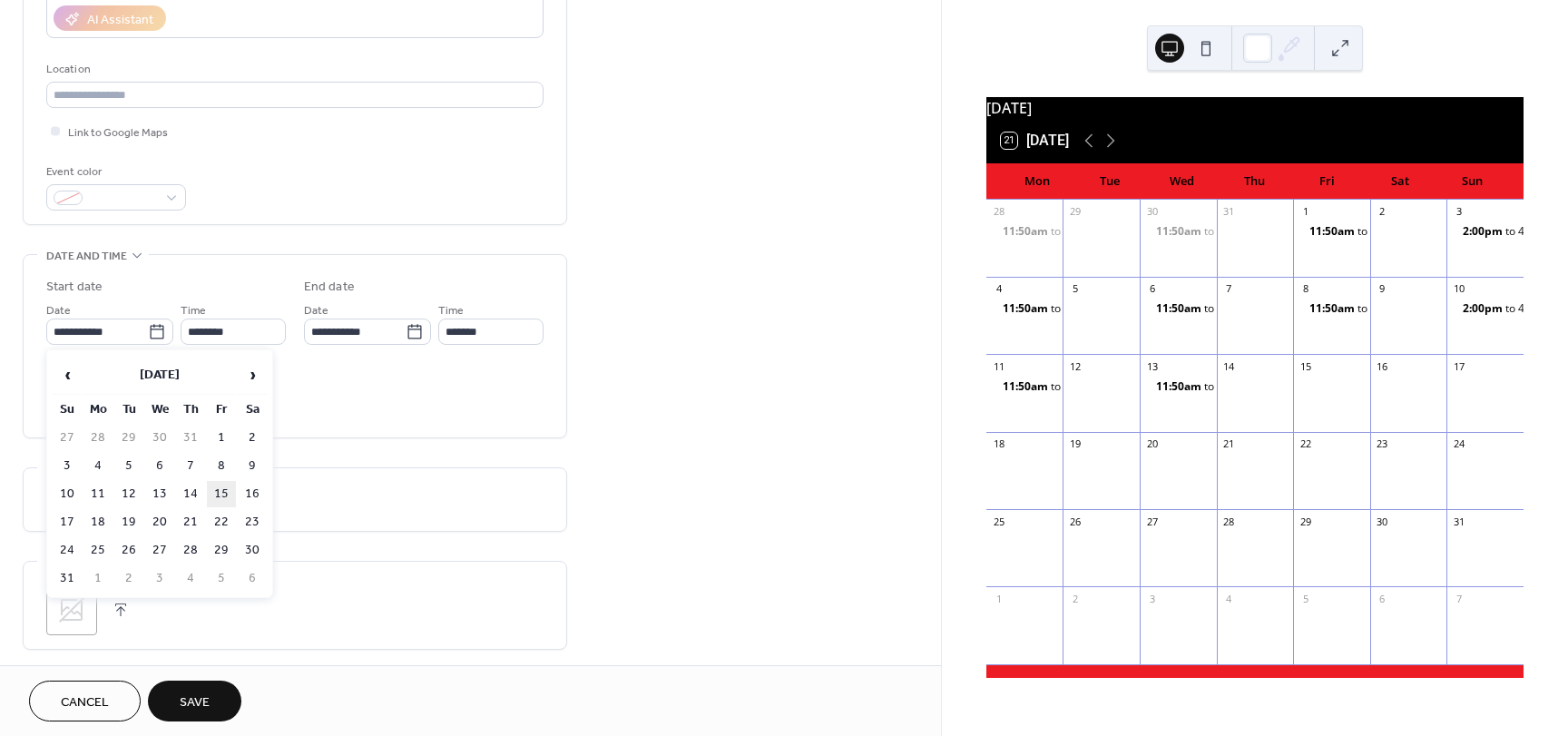 type on "**********" 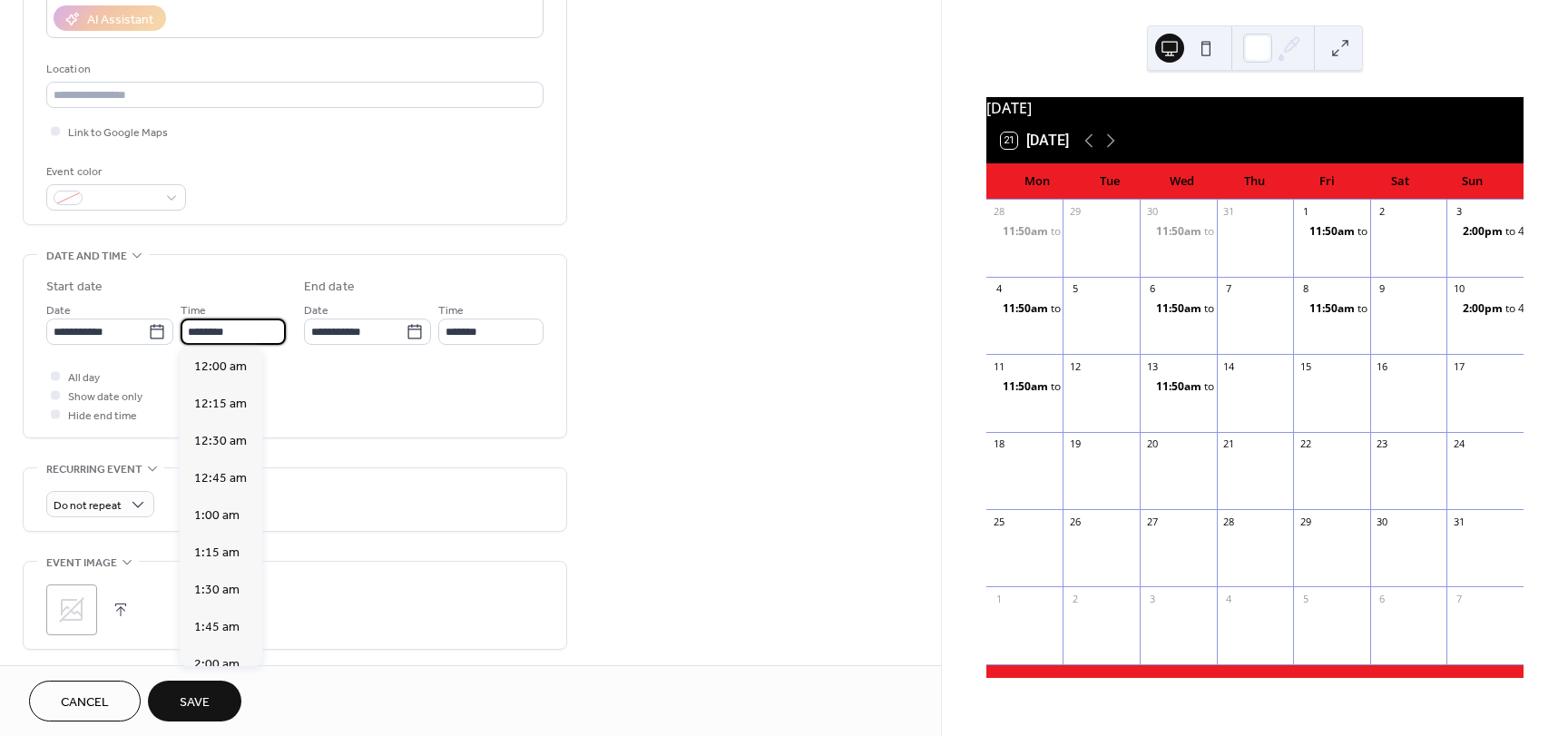 scroll, scrollTop: 1786, scrollLeft: 0, axis: vertical 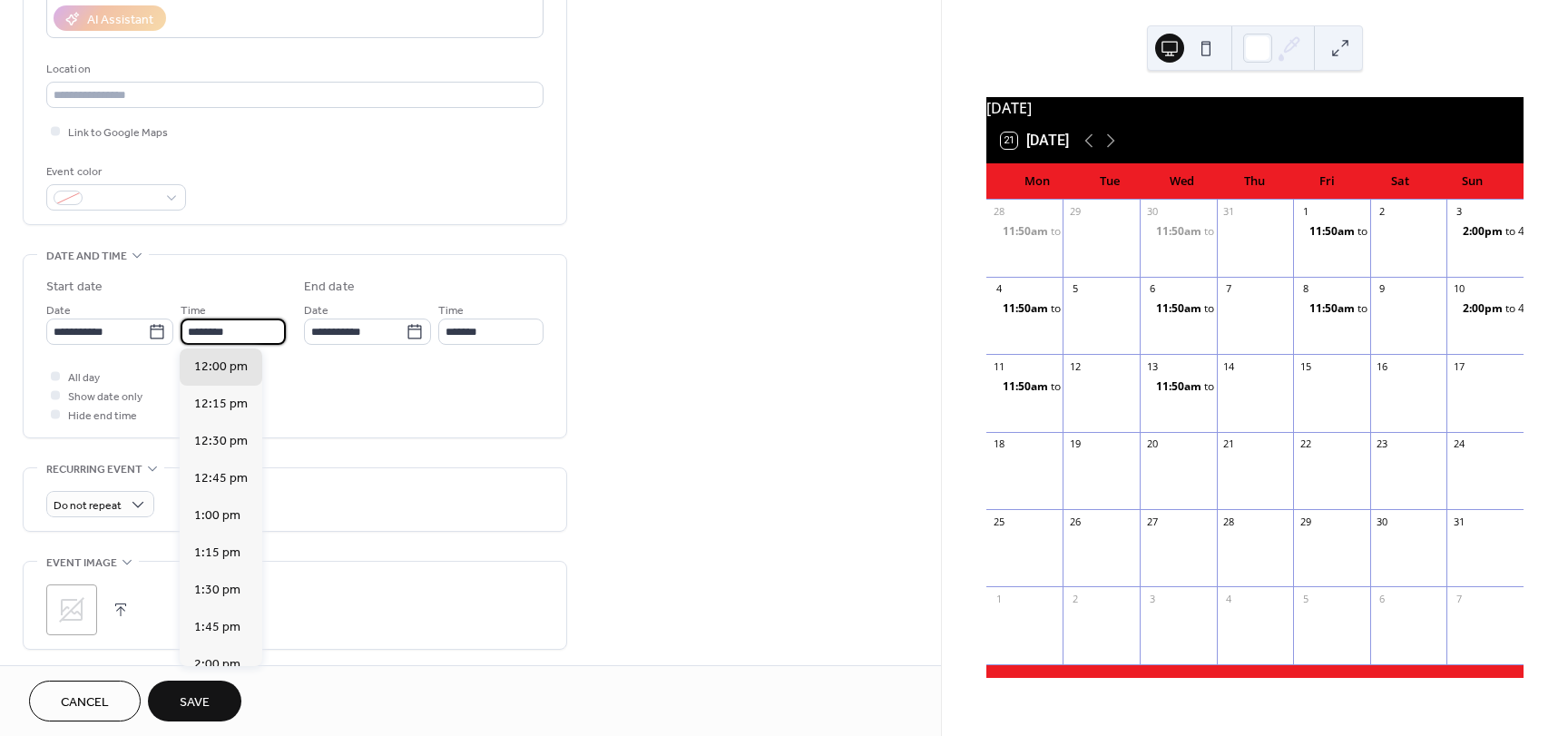 drag, startPoint x: 183, startPoint y: 327, endPoint x: 266, endPoint y: 329, distance: 83.02409 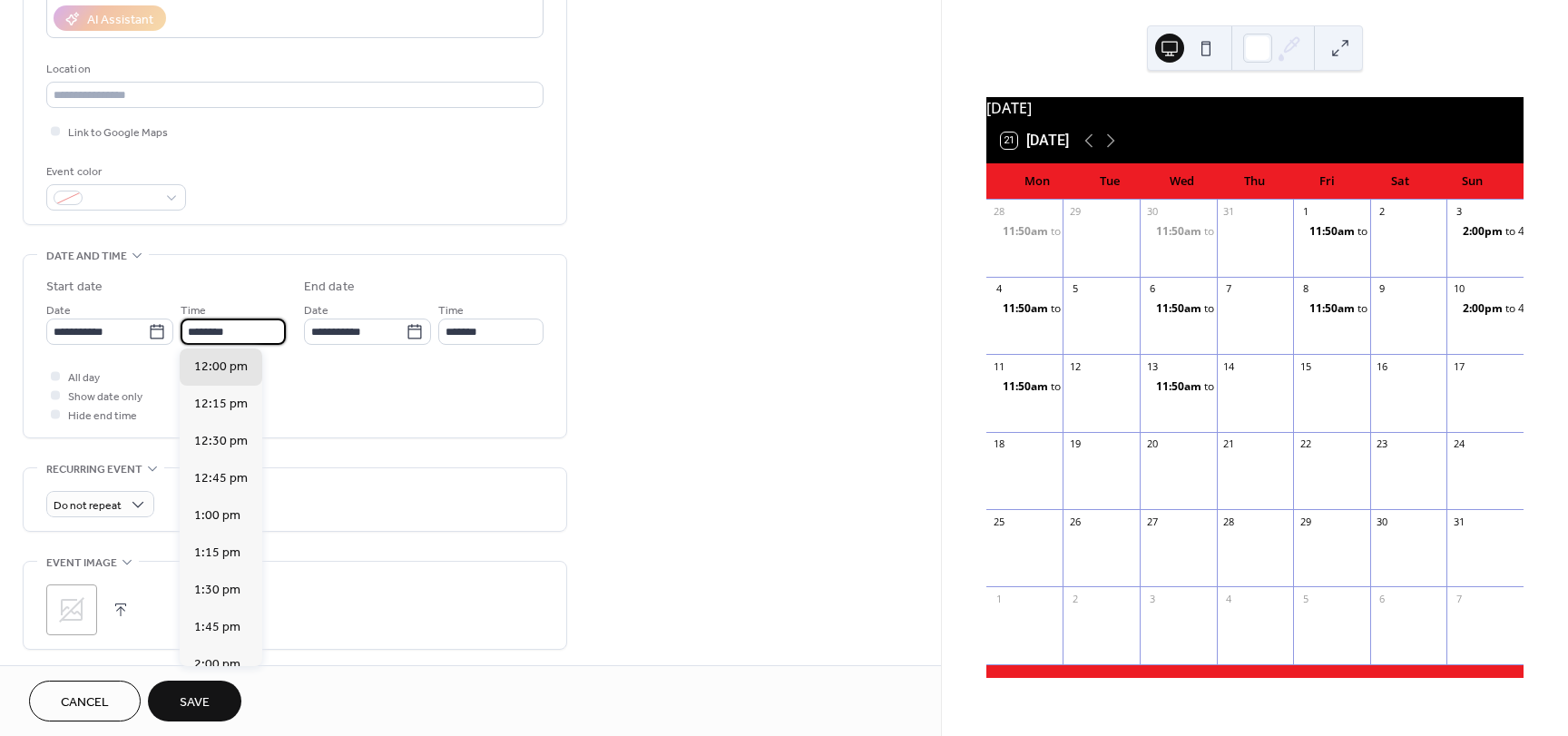 click on "********" at bounding box center (233, 331) 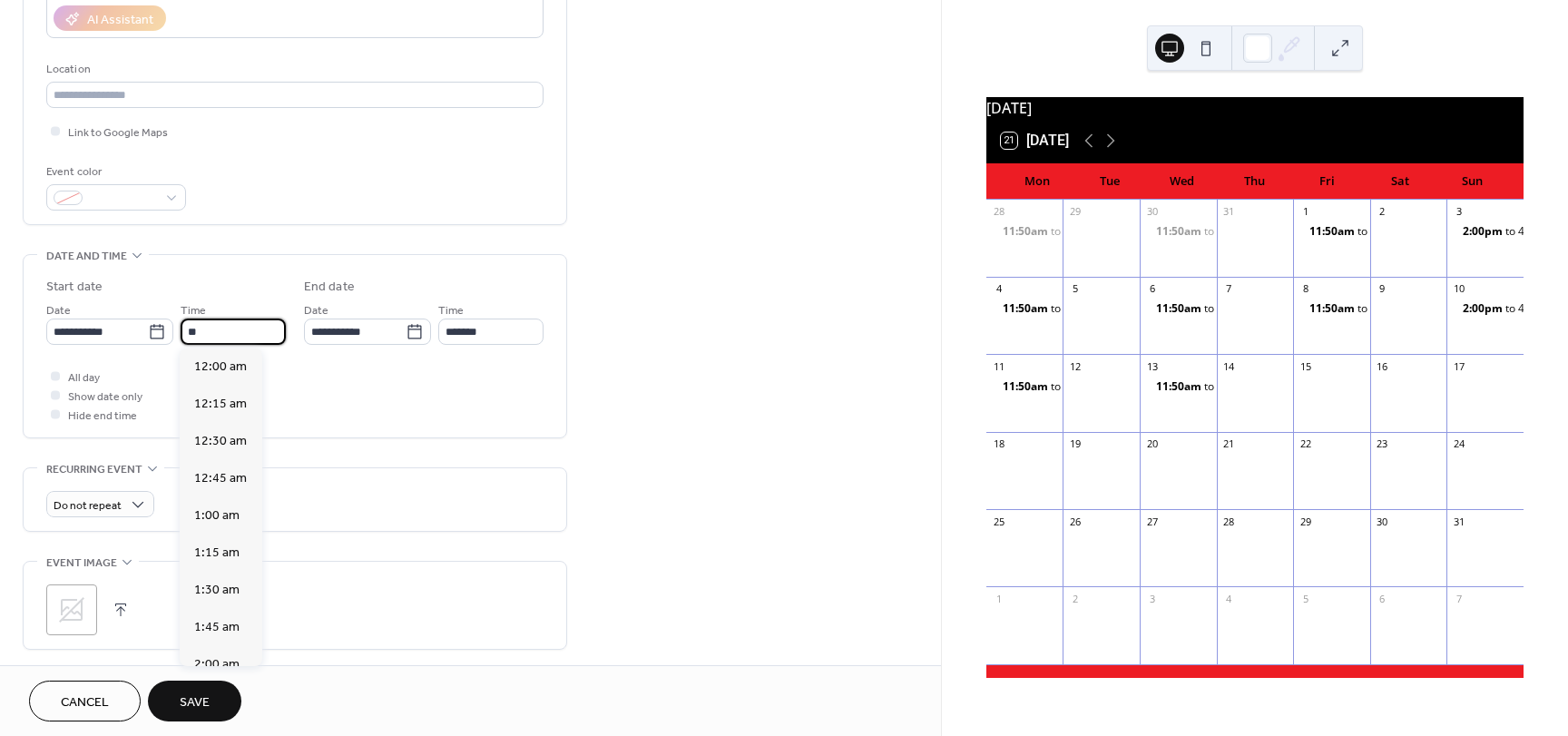scroll, scrollTop: 1637, scrollLeft: 0, axis: vertical 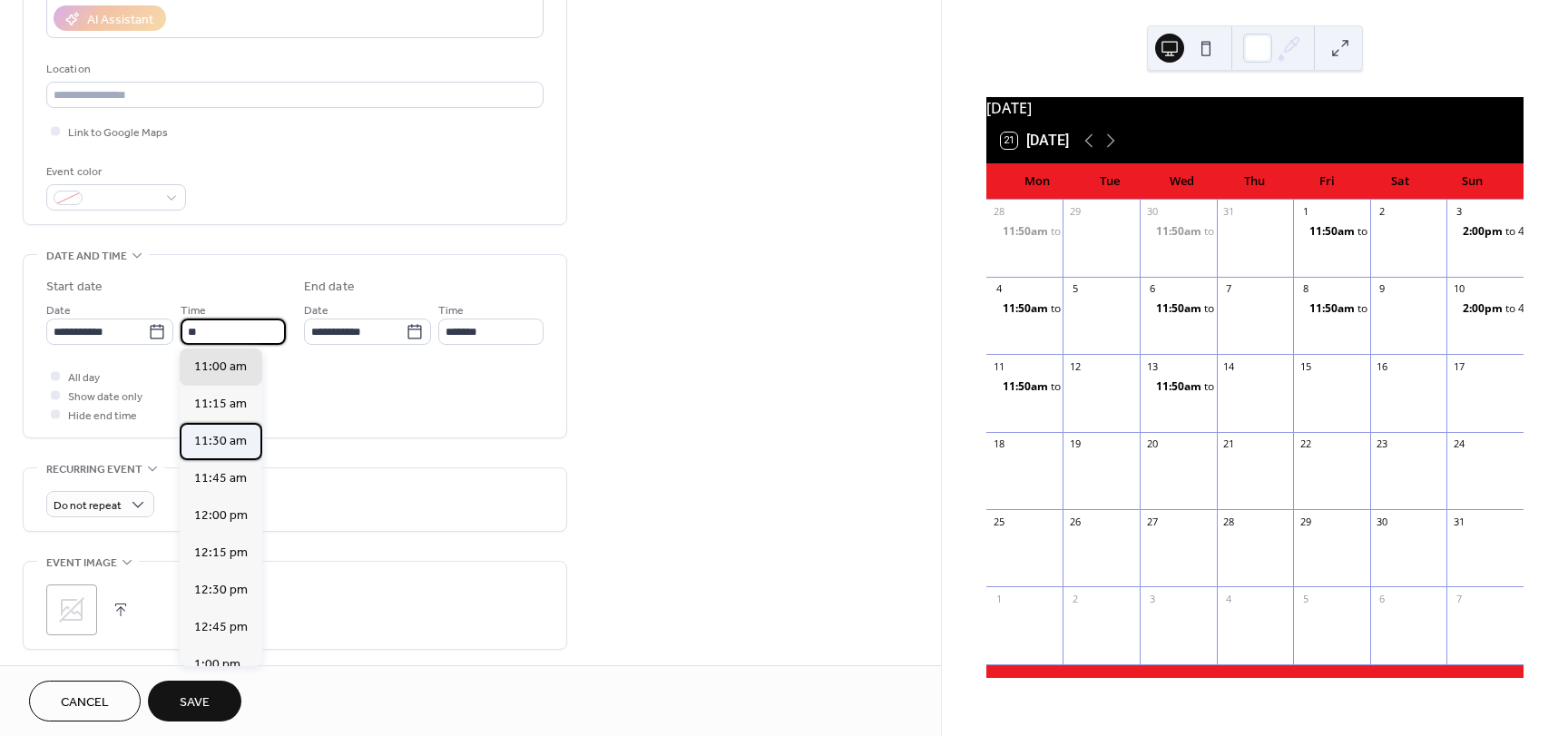 click on "11:30 am" at bounding box center [220, 441] 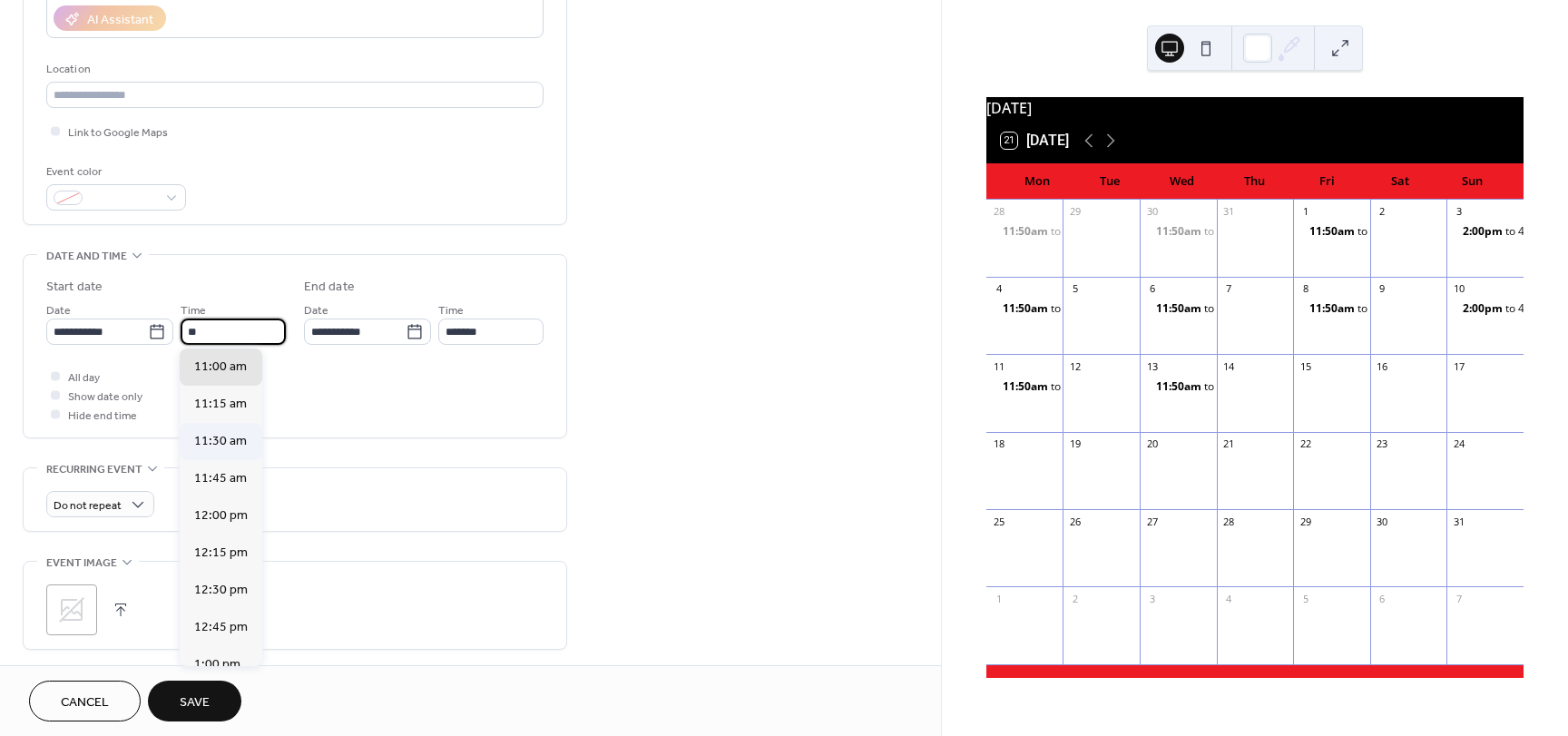 type on "********" 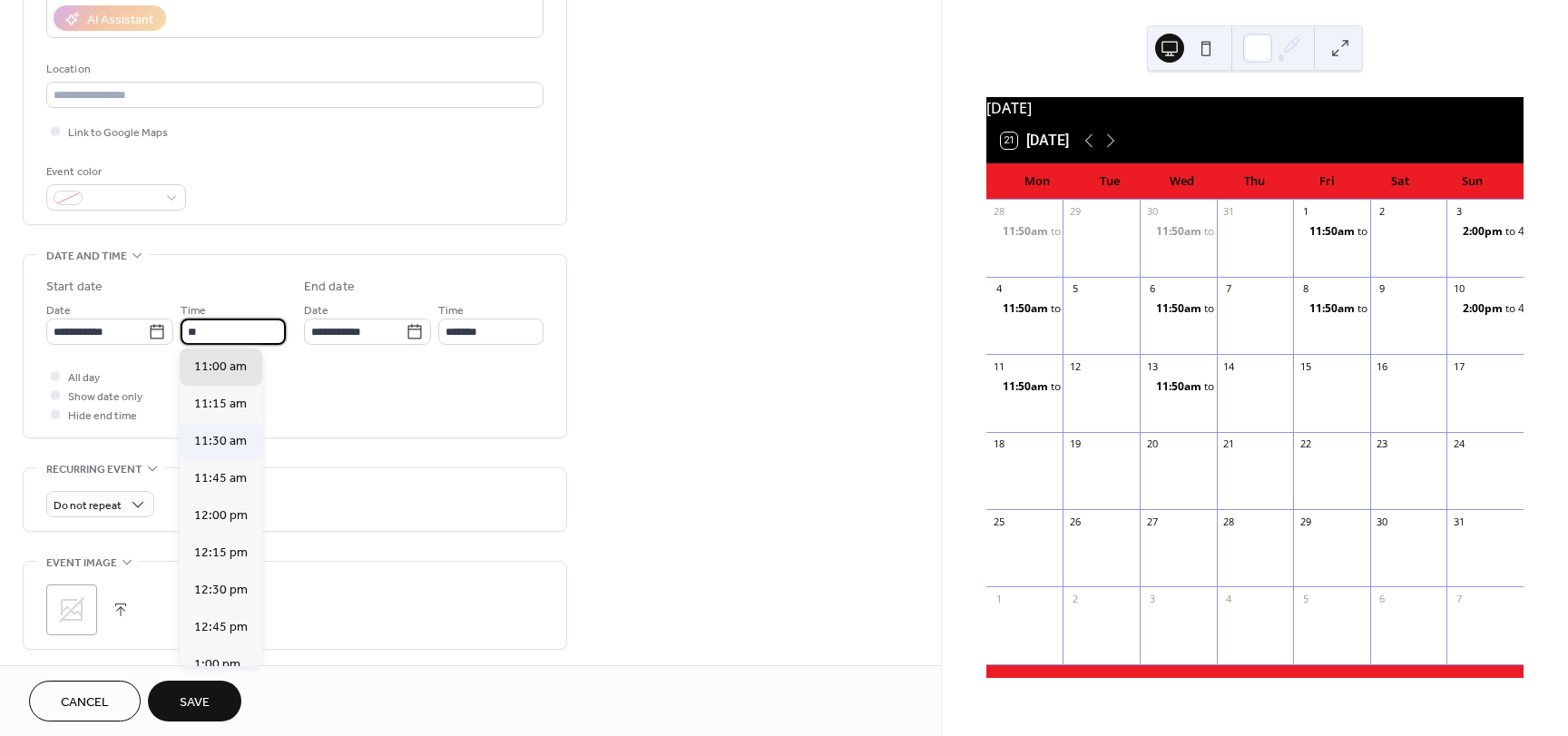type on "********" 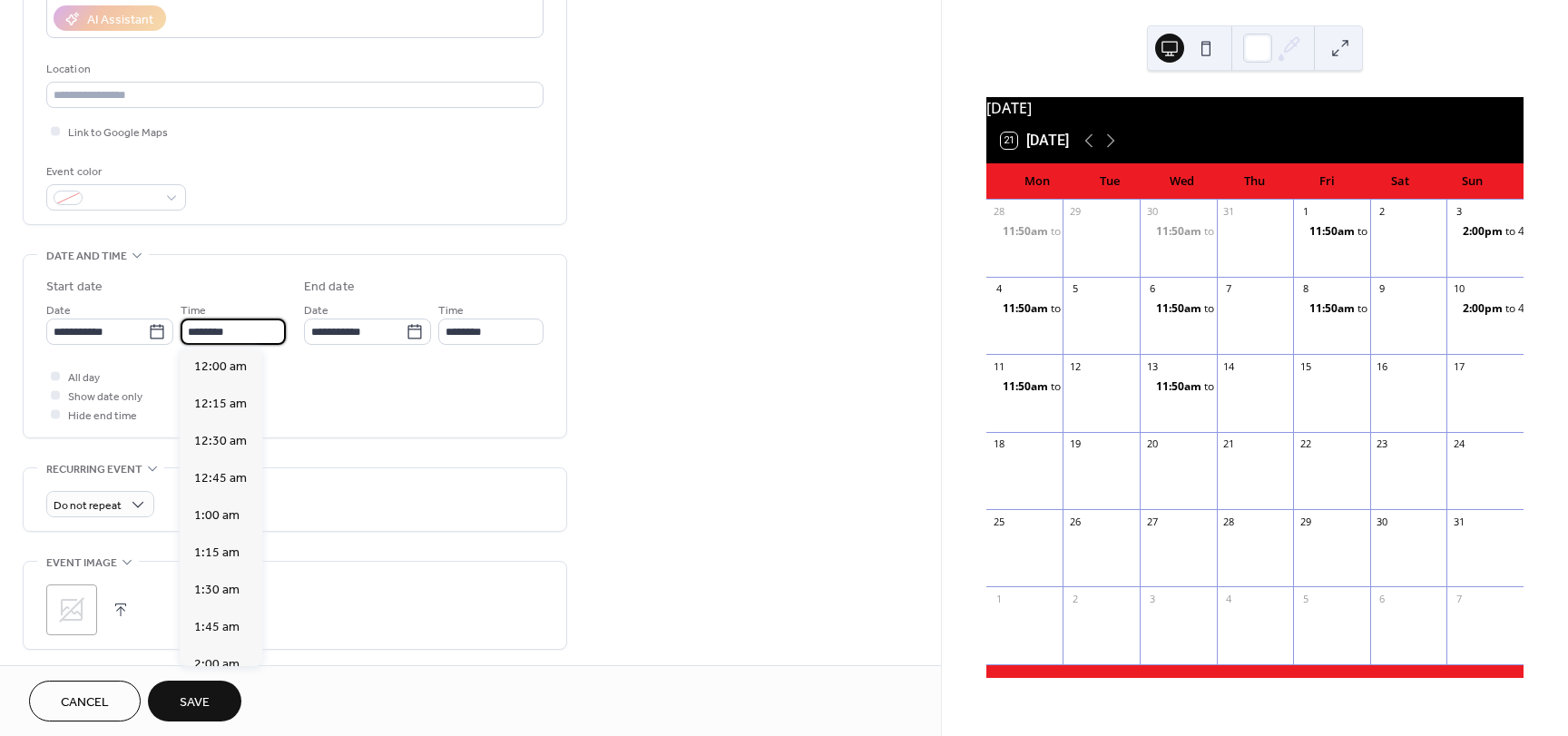 scroll, scrollTop: 1712, scrollLeft: 0, axis: vertical 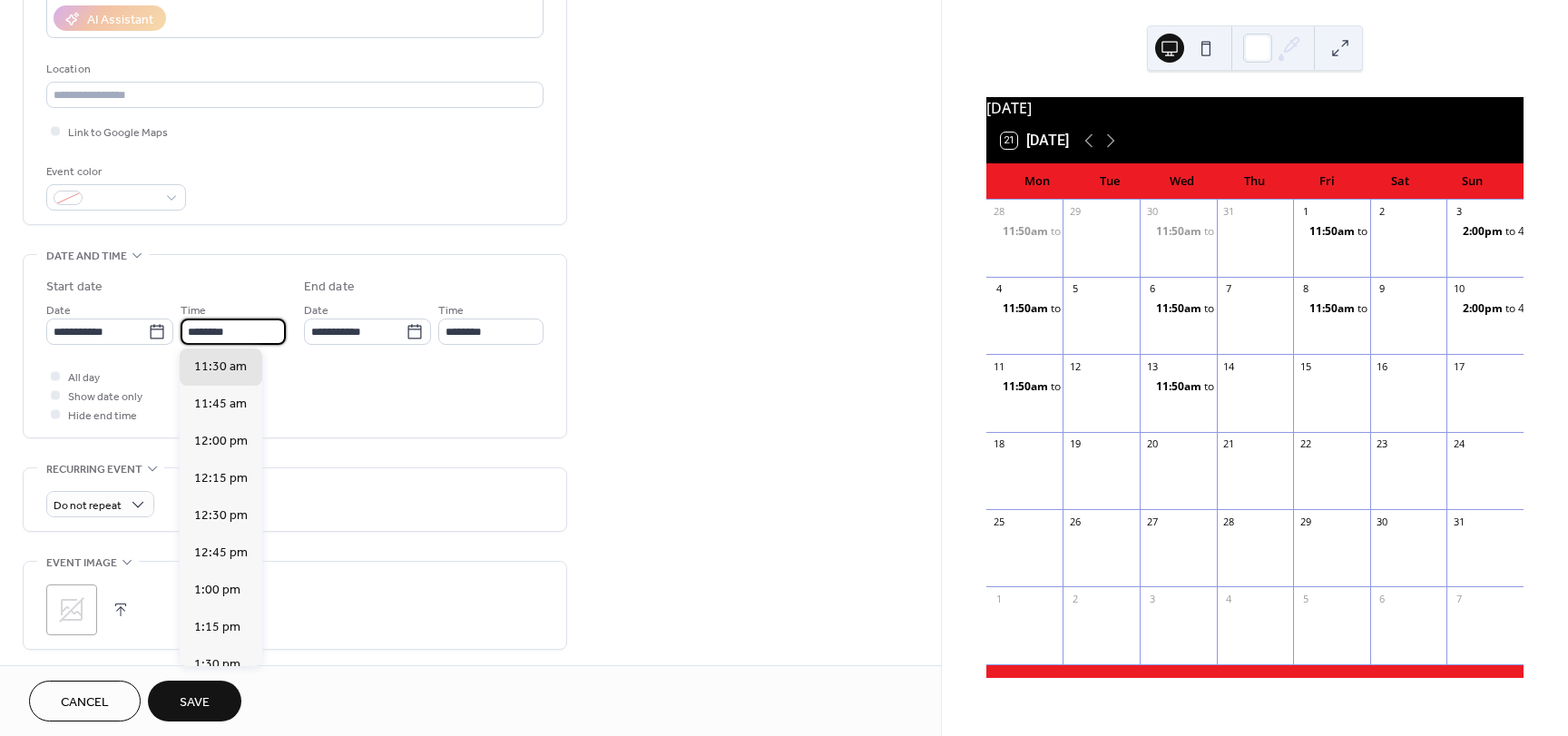click on "********" at bounding box center [233, 331] 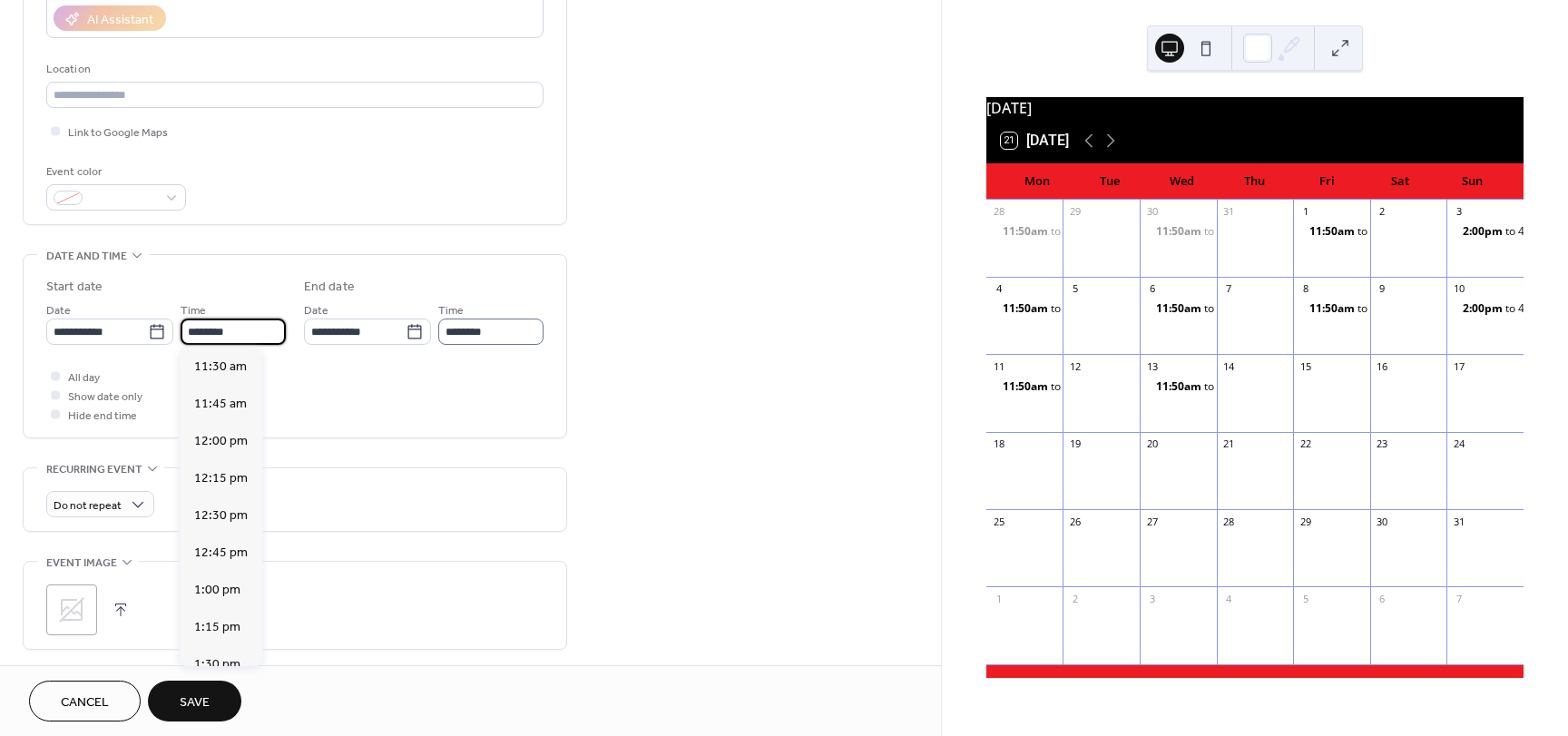 type on "********" 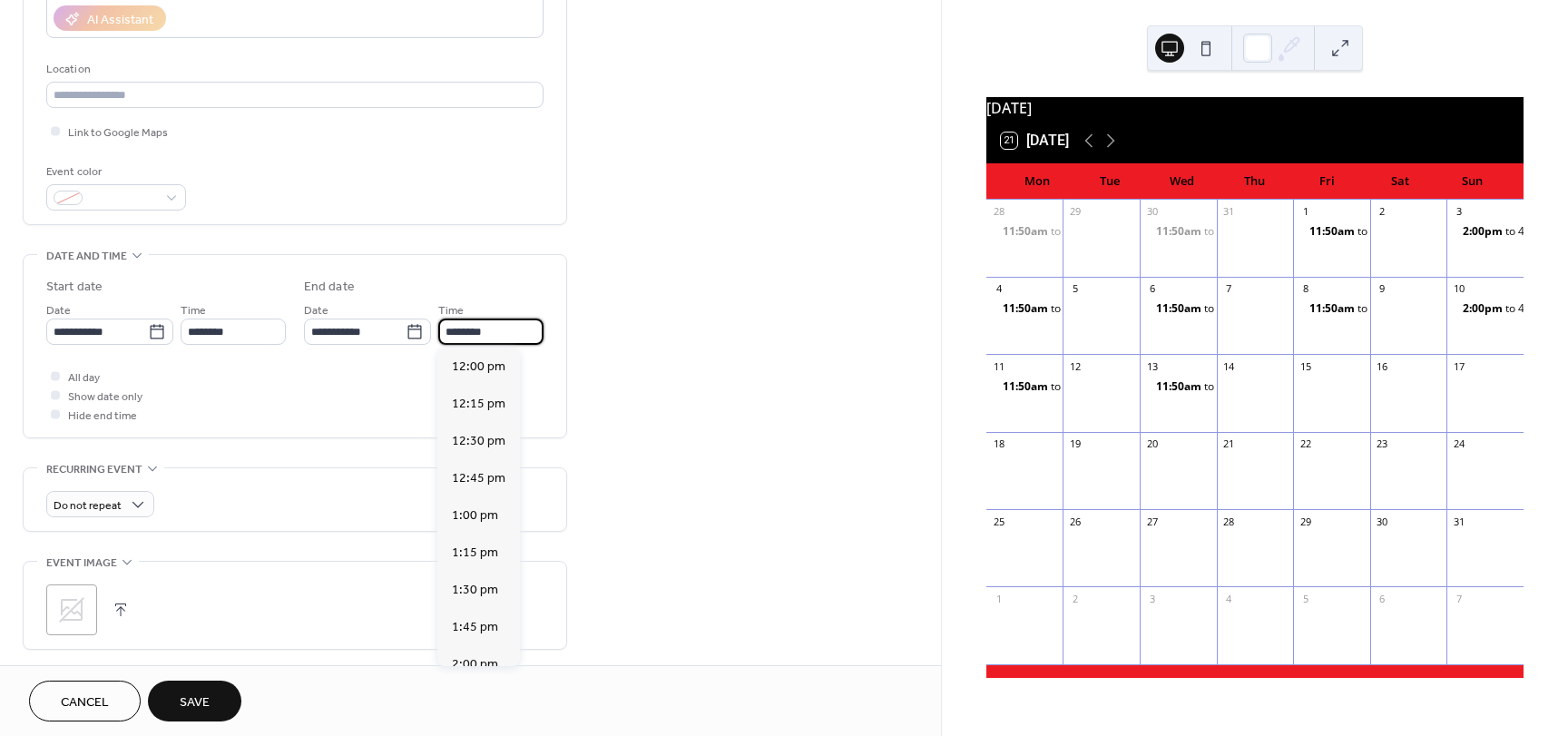drag, startPoint x: 447, startPoint y: 332, endPoint x: 467, endPoint y: 330, distance: 20.099751 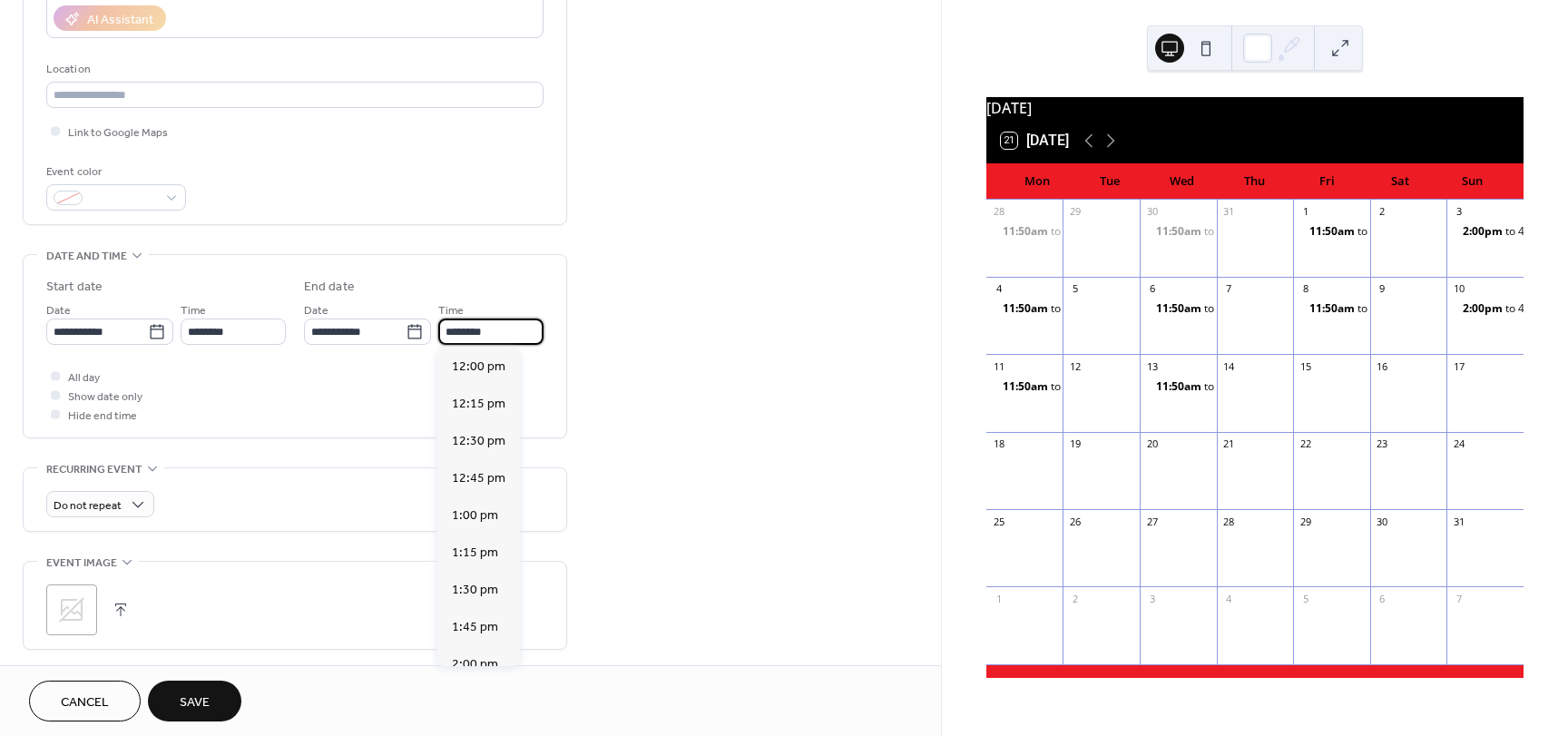 click on "********" at bounding box center (491, 331) 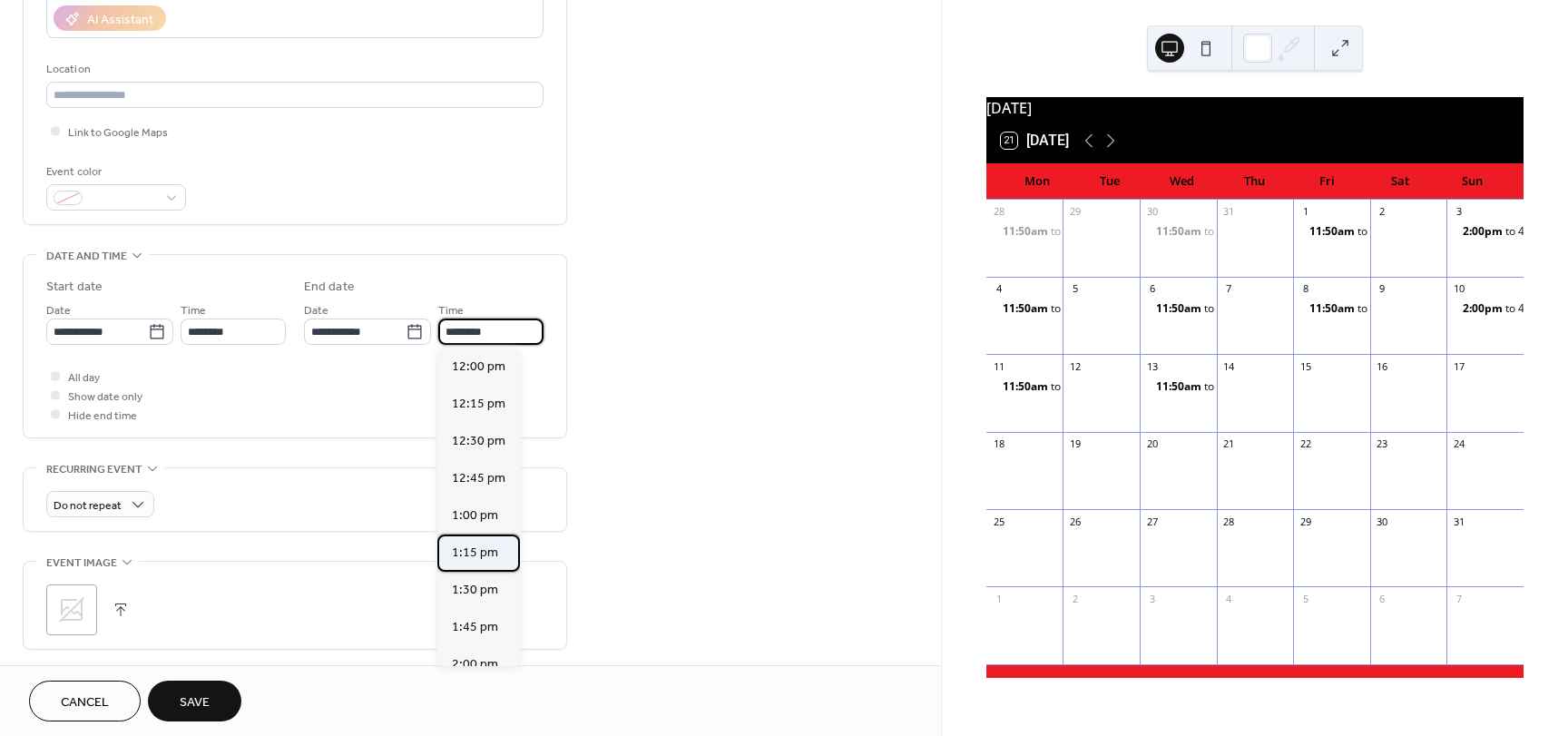 click on "1:15 pm" at bounding box center [475, 553] 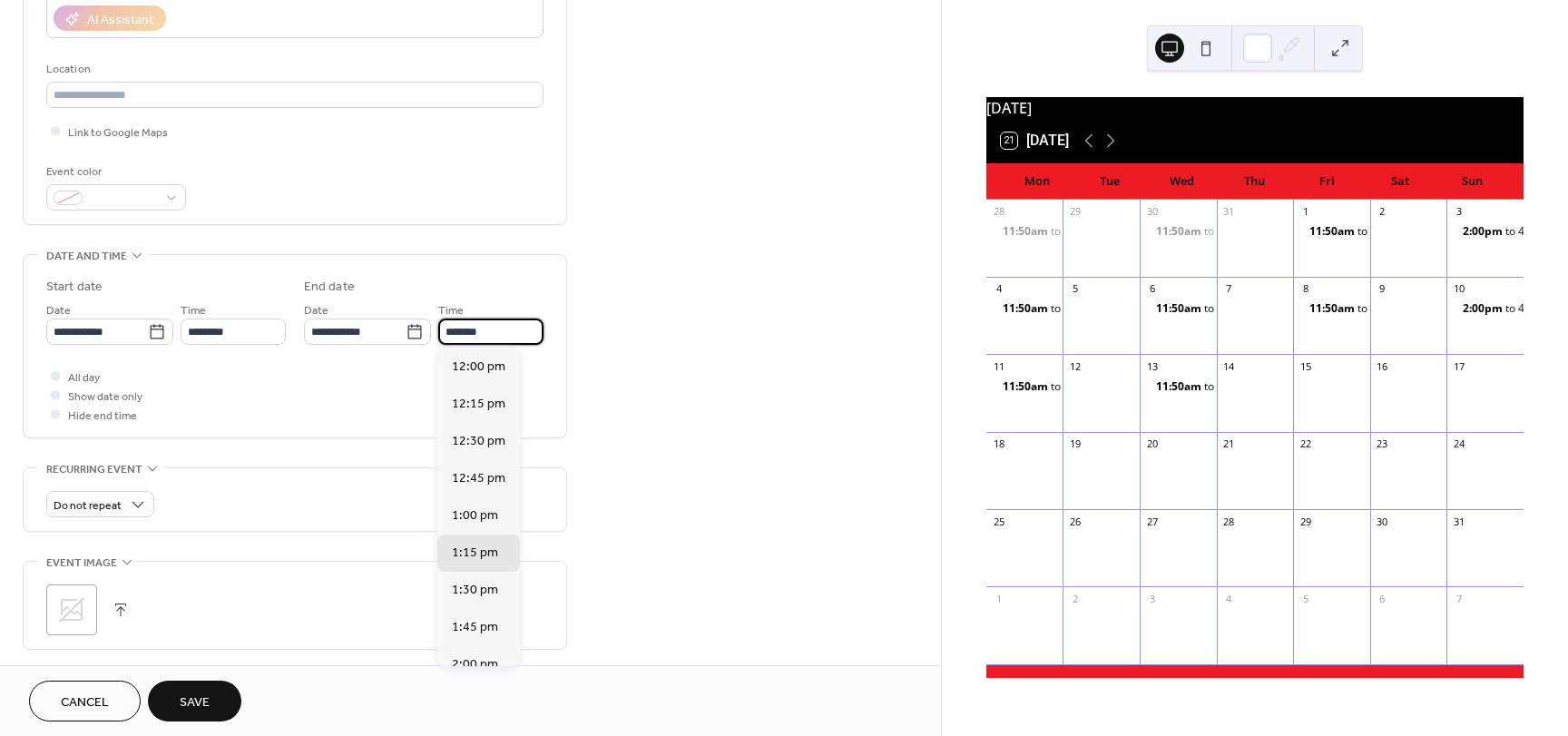 click on "*******" at bounding box center (491, 331) 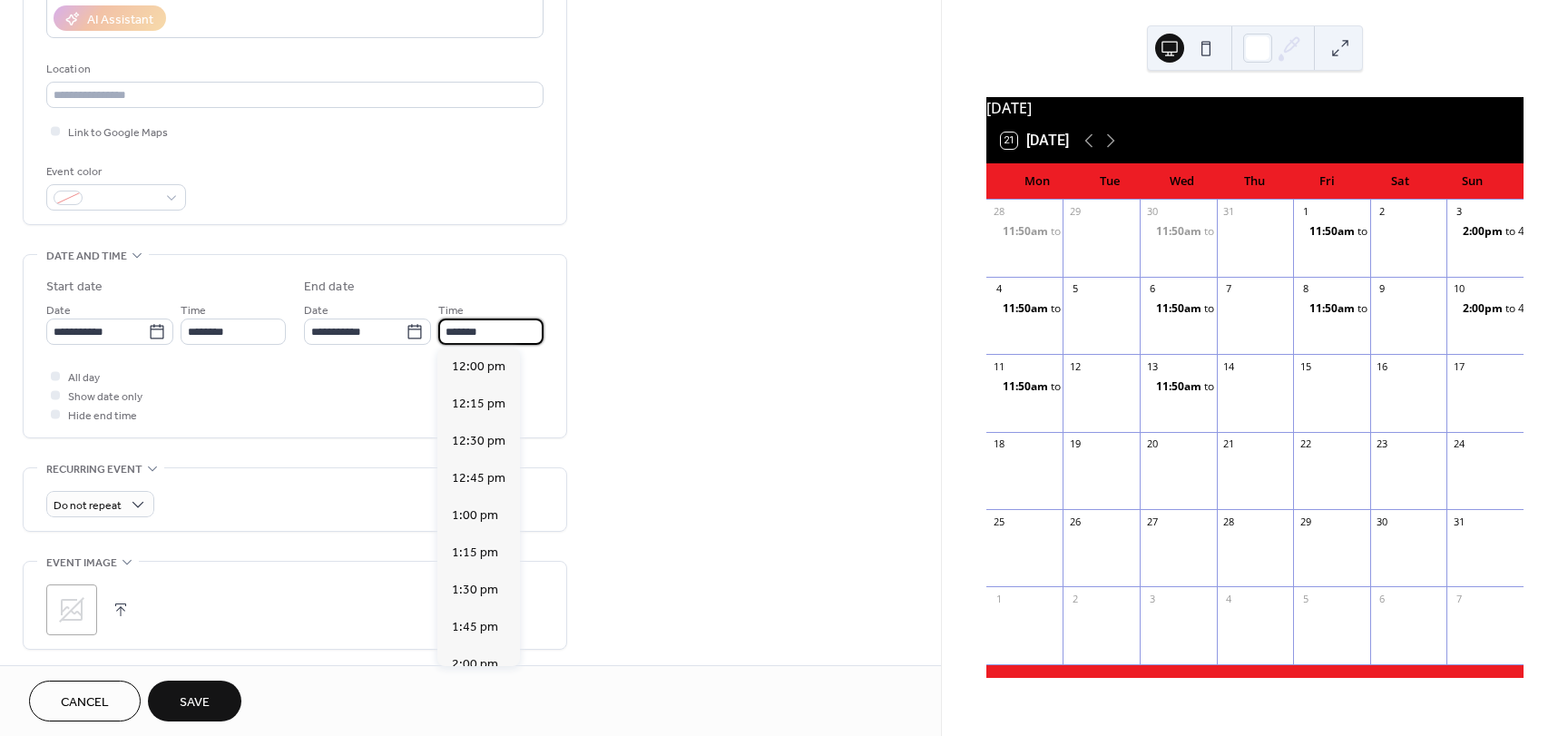 type on "*******" 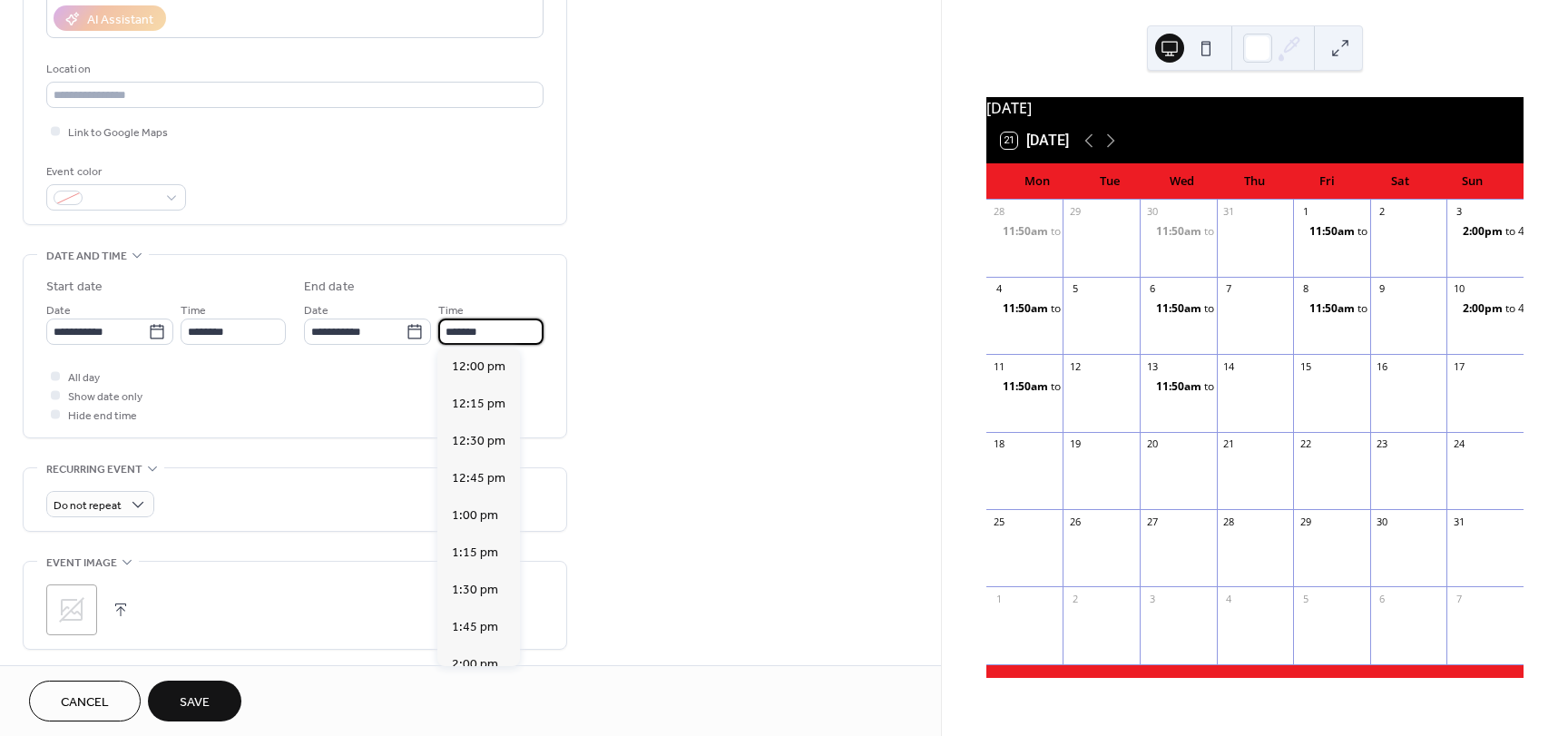 click on "Save" at bounding box center [194, 702] 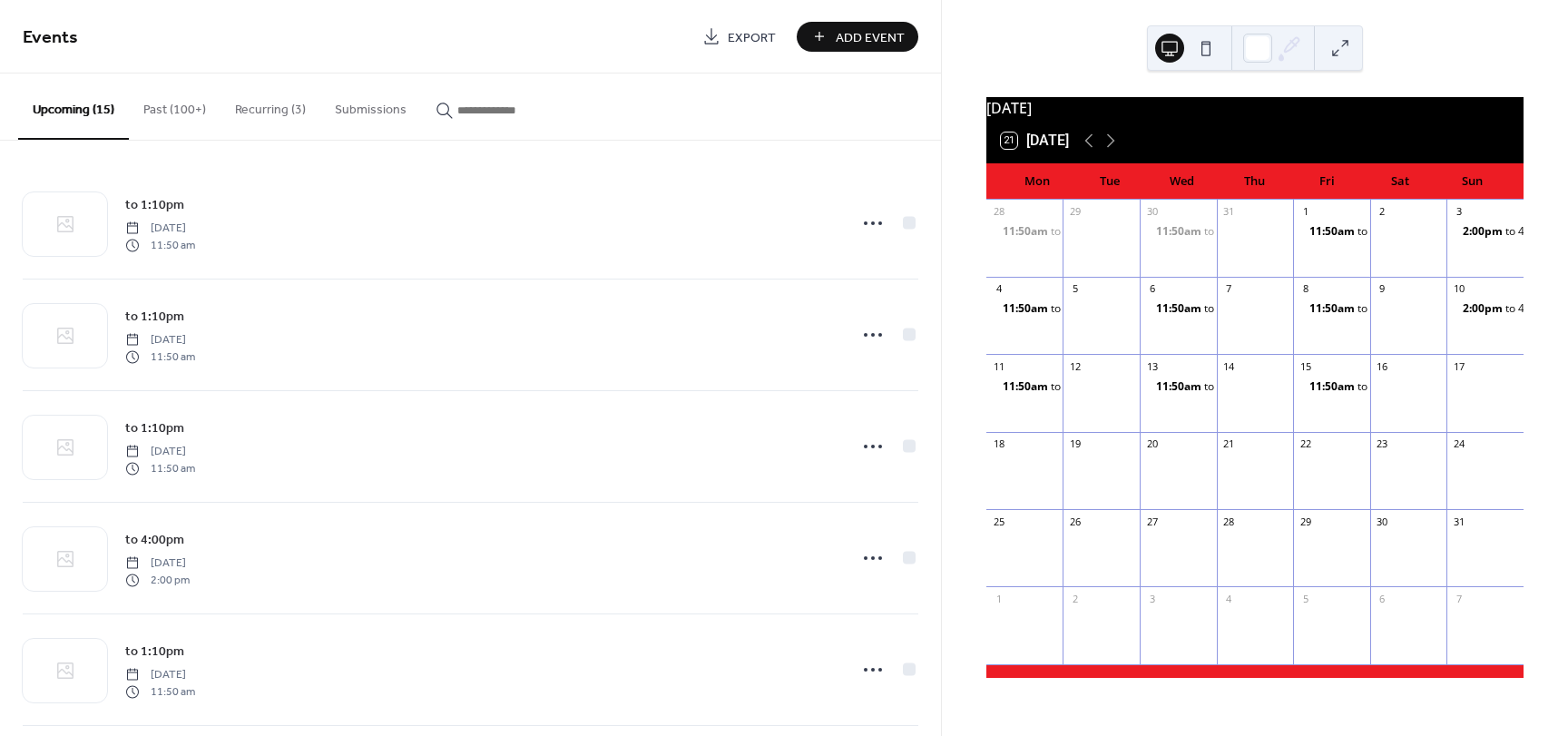 click on "Add Event" at bounding box center (870, 37) 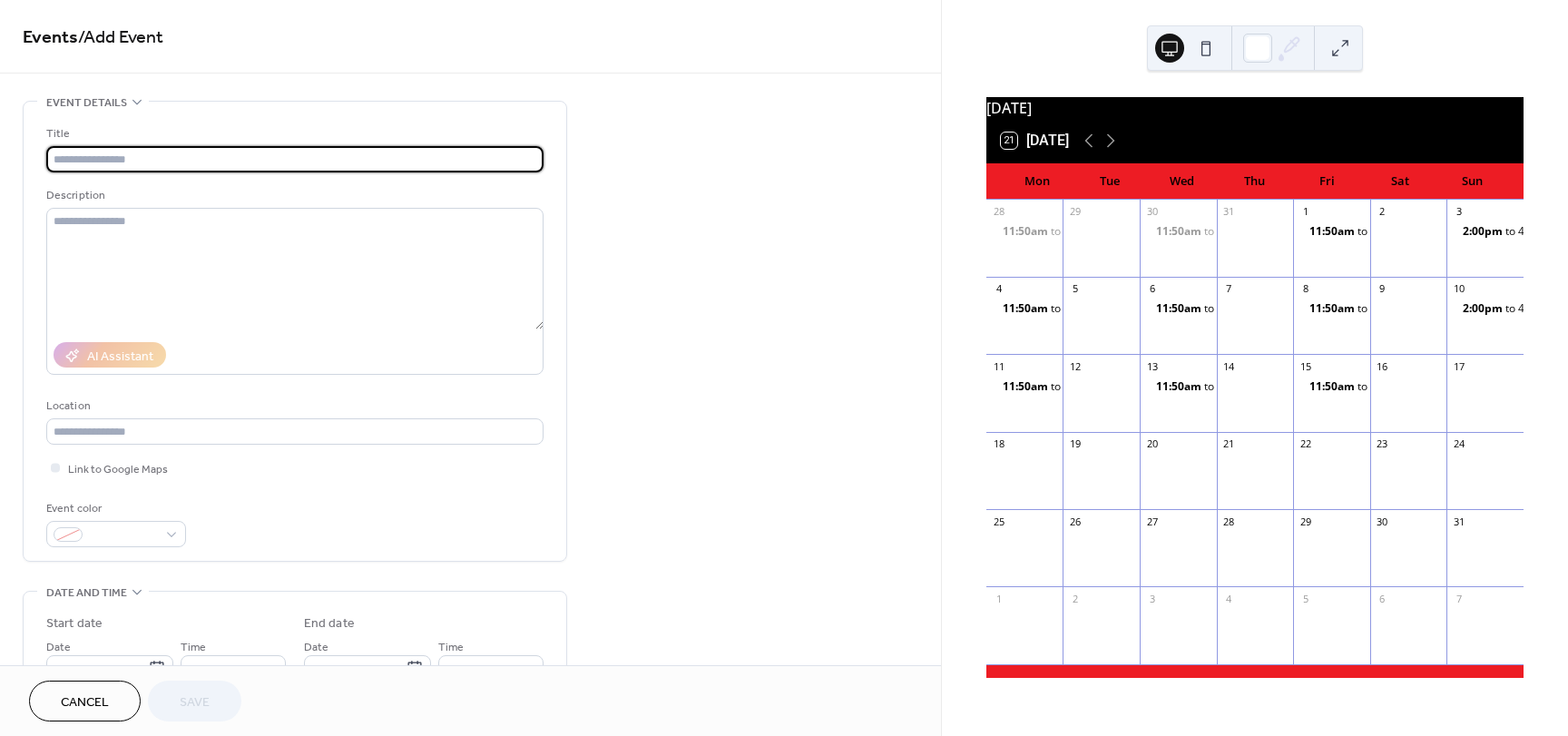click at bounding box center (295, 159) 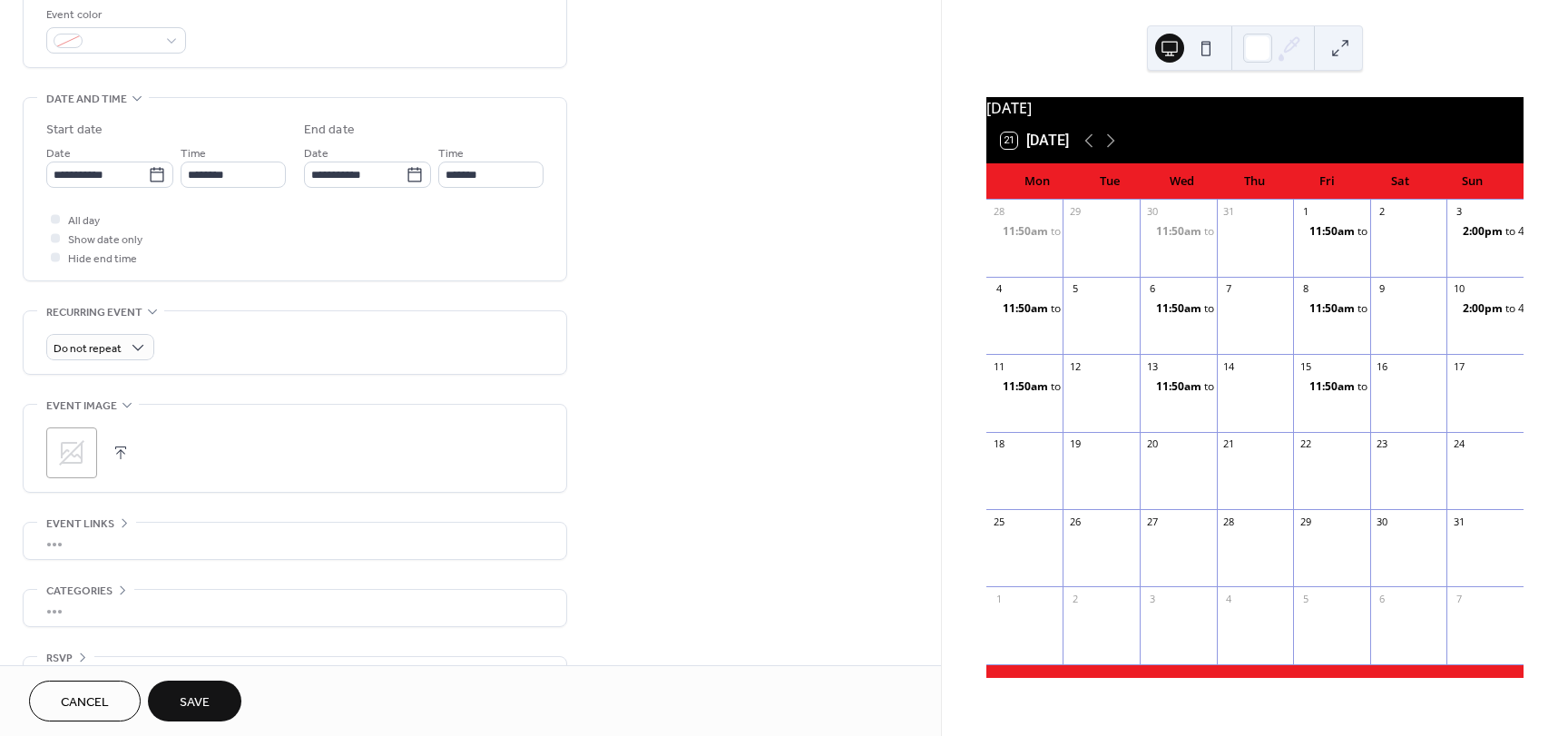 scroll, scrollTop: 541, scrollLeft: 0, axis: vertical 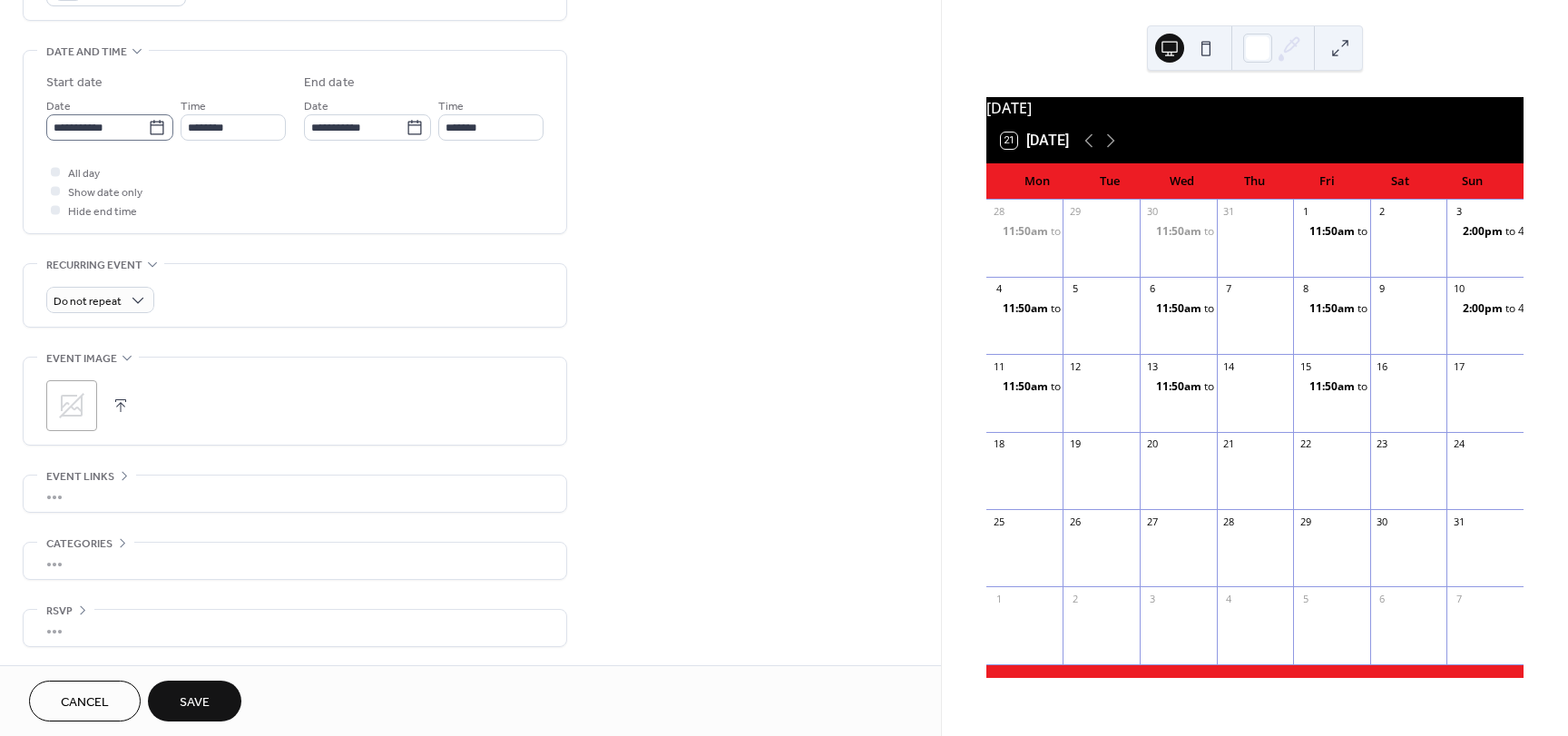 type on "*********" 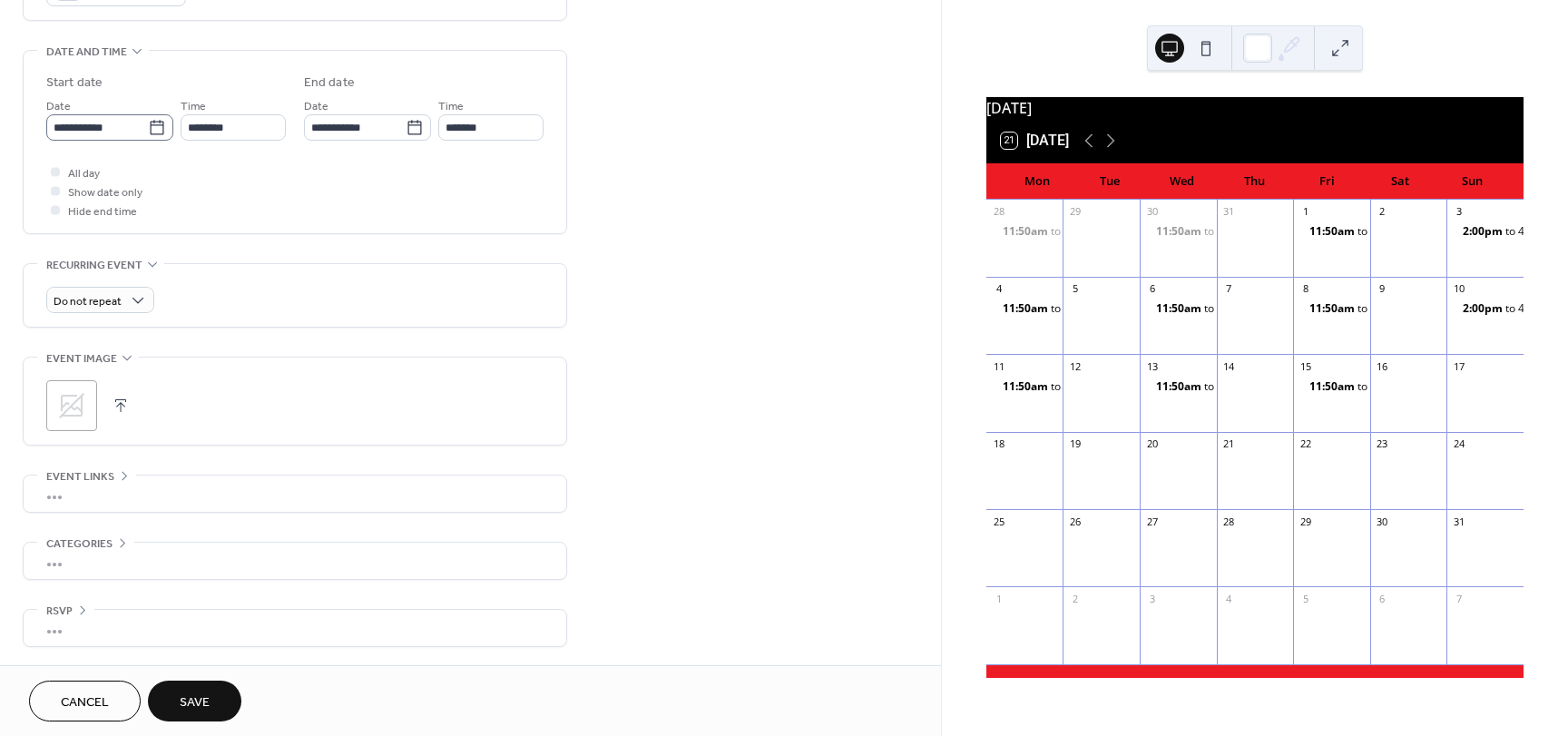 click 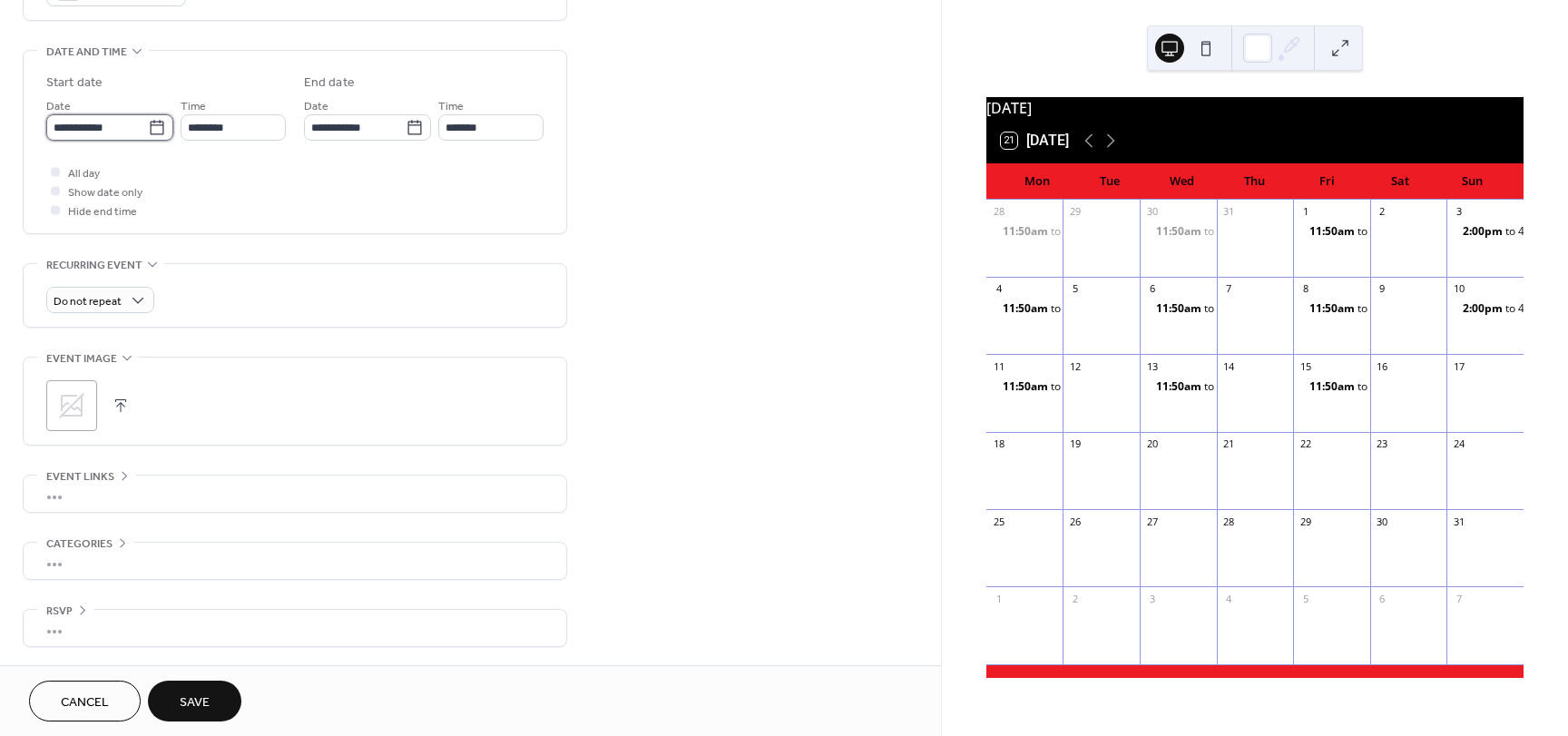 click on "**********" at bounding box center [97, 127] 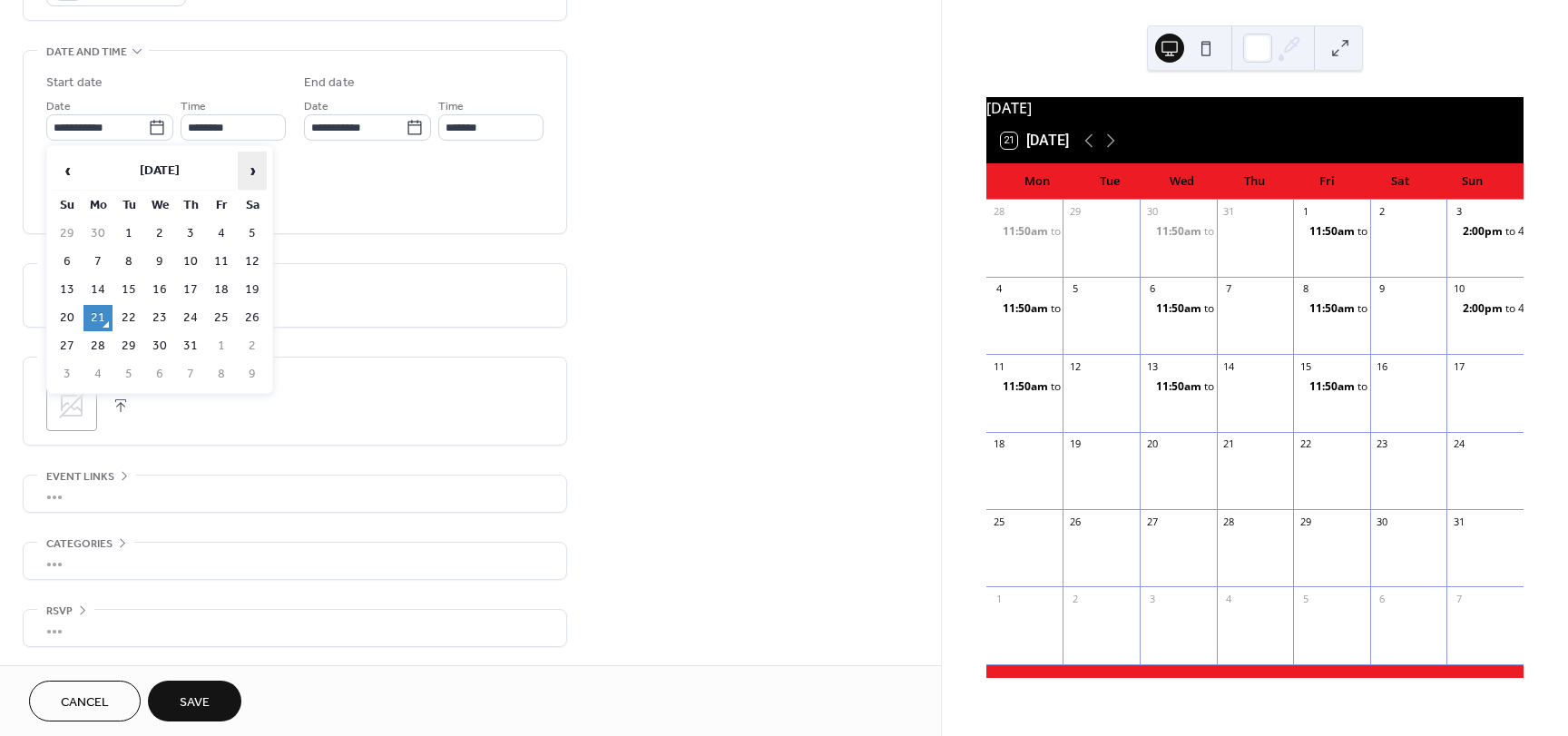 click on "›" at bounding box center (252, 171) 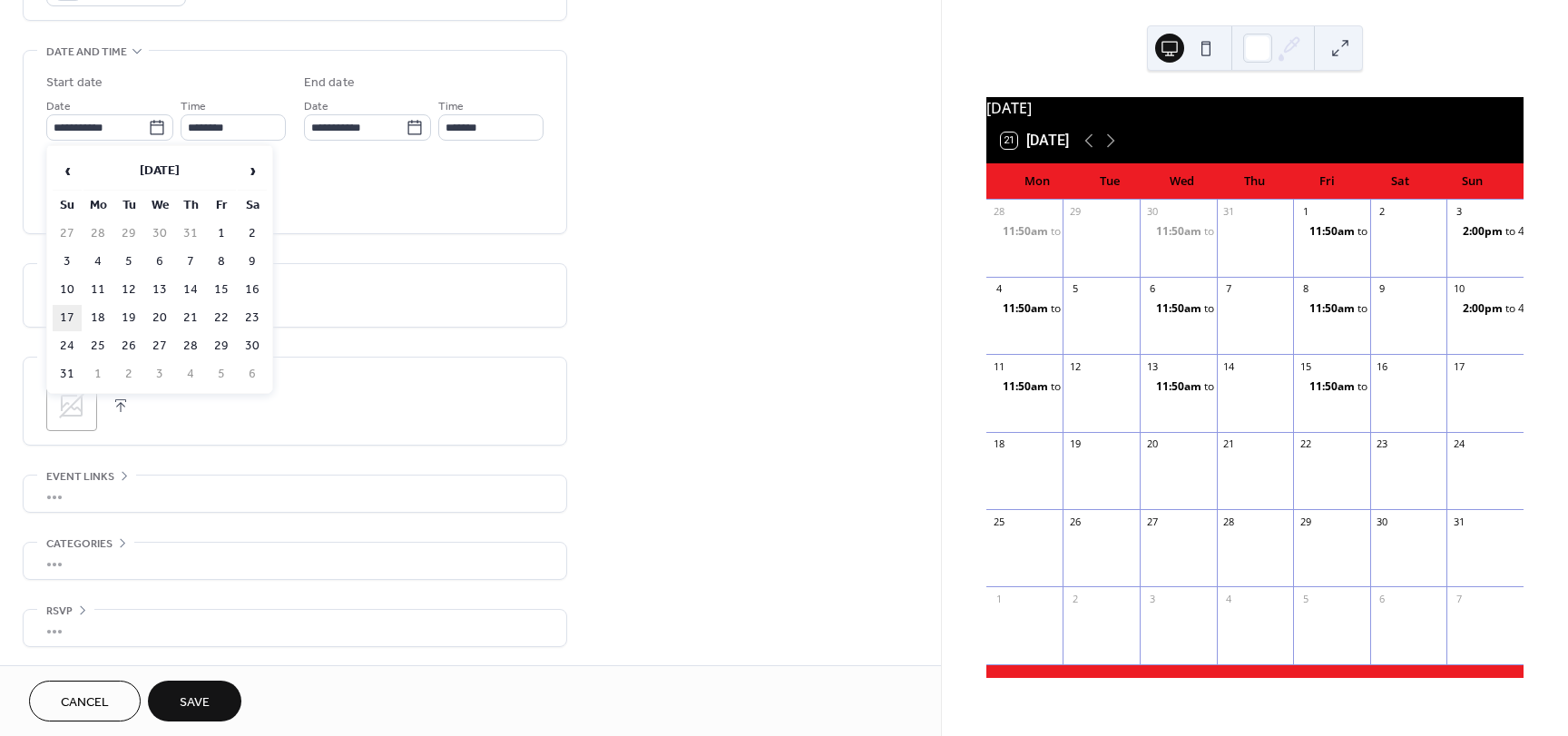 drag, startPoint x: 64, startPoint y: 319, endPoint x: 113, endPoint y: 290, distance: 56.93856 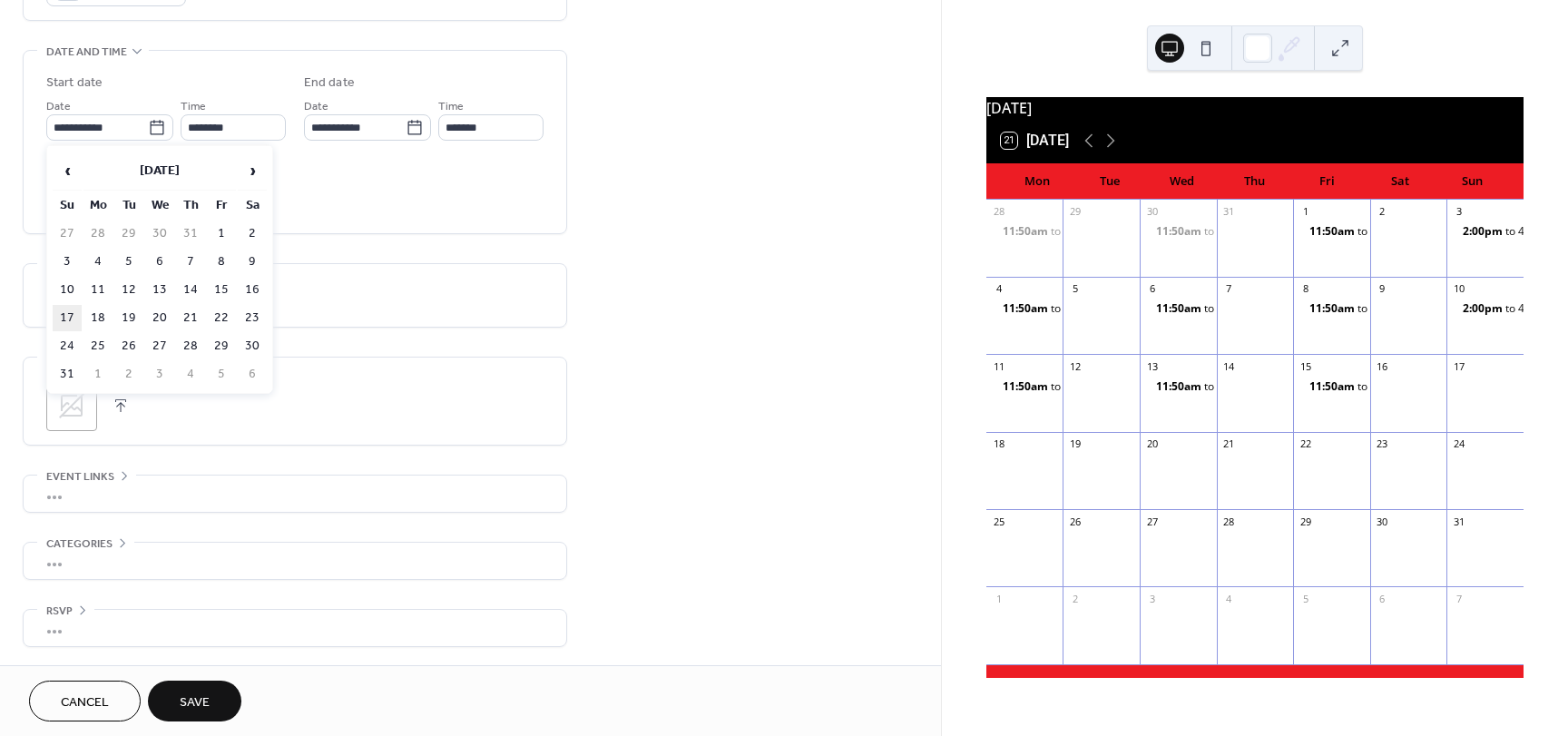 click on "17" at bounding box center (67, 318) 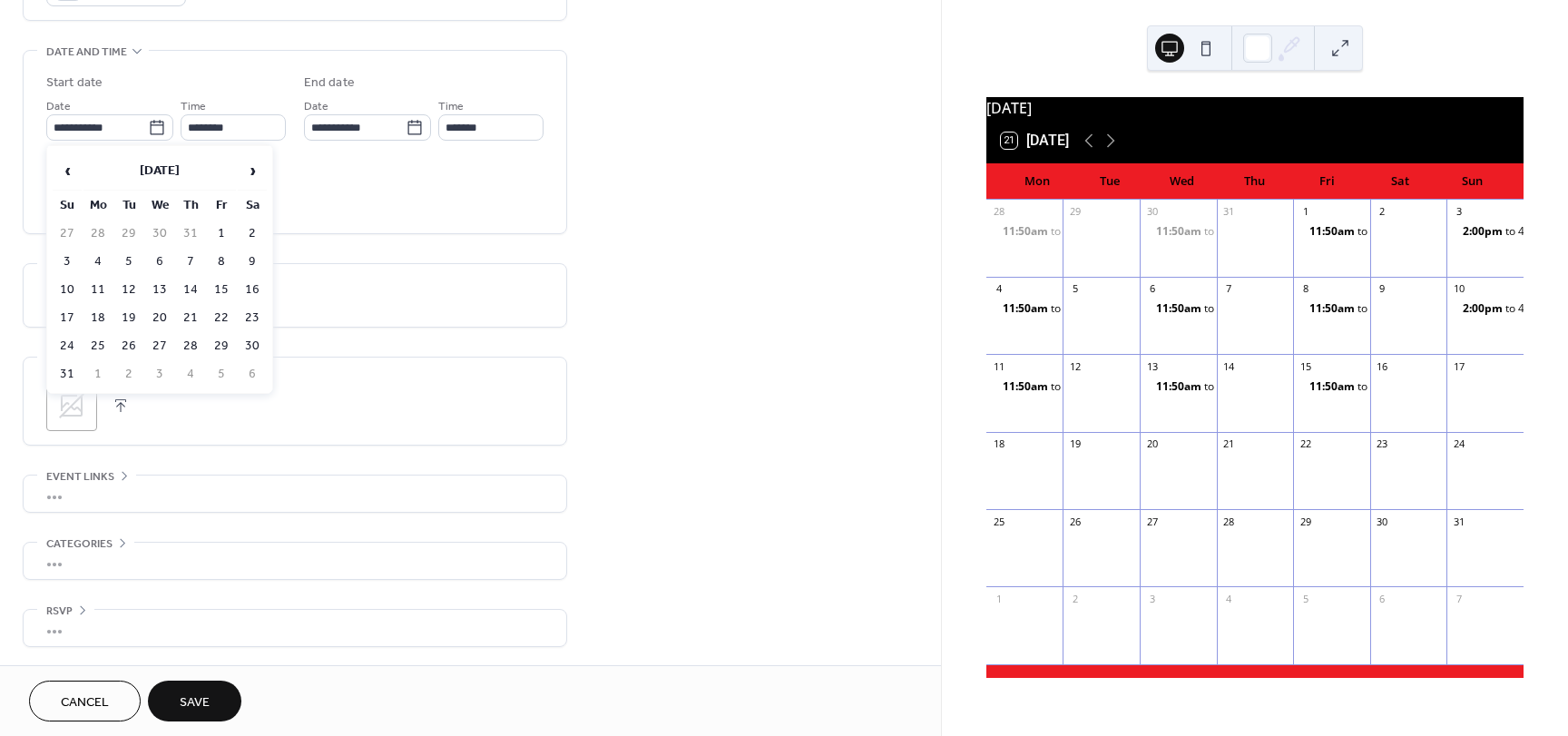 type on "**********" 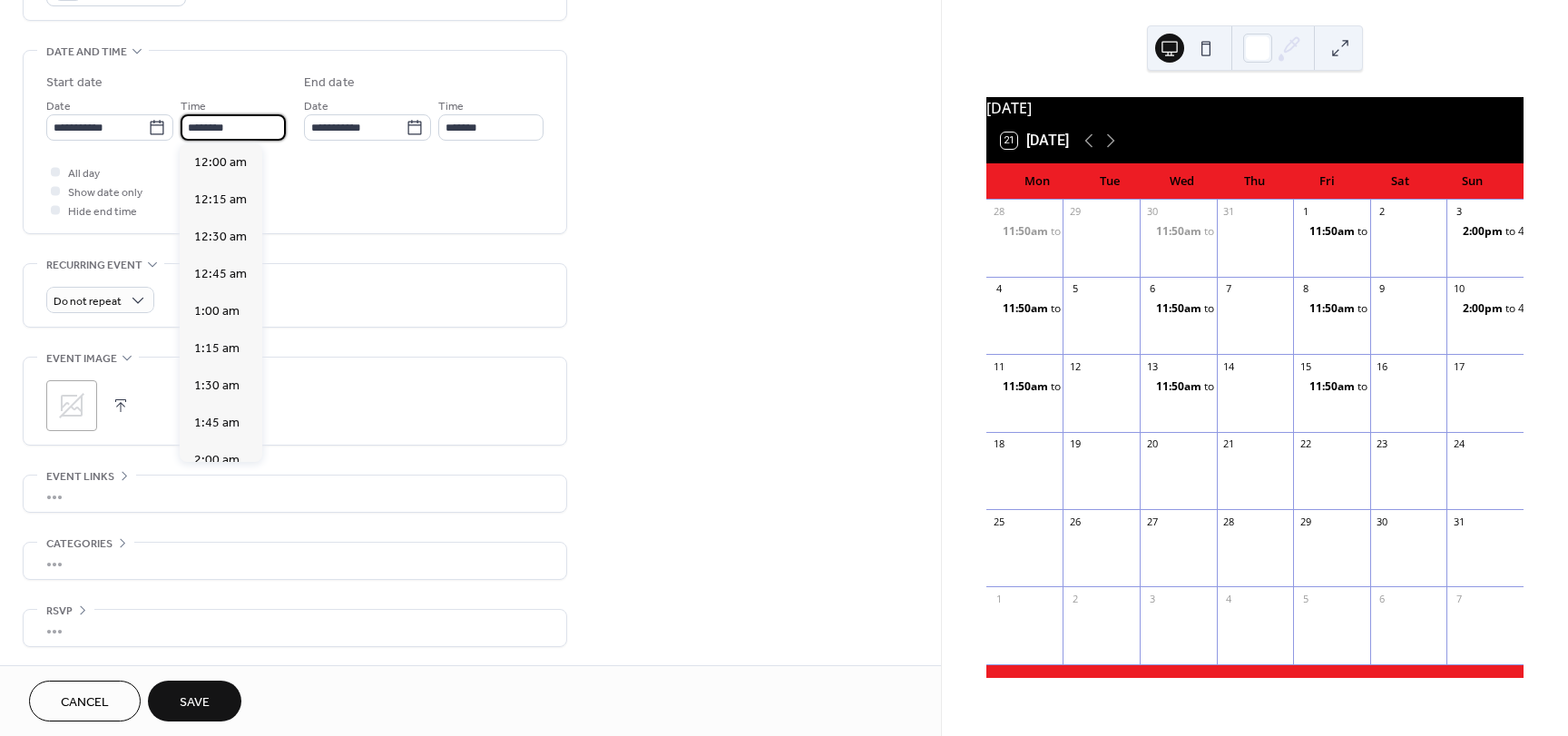 click on "********" at bounding box center [233, 127] 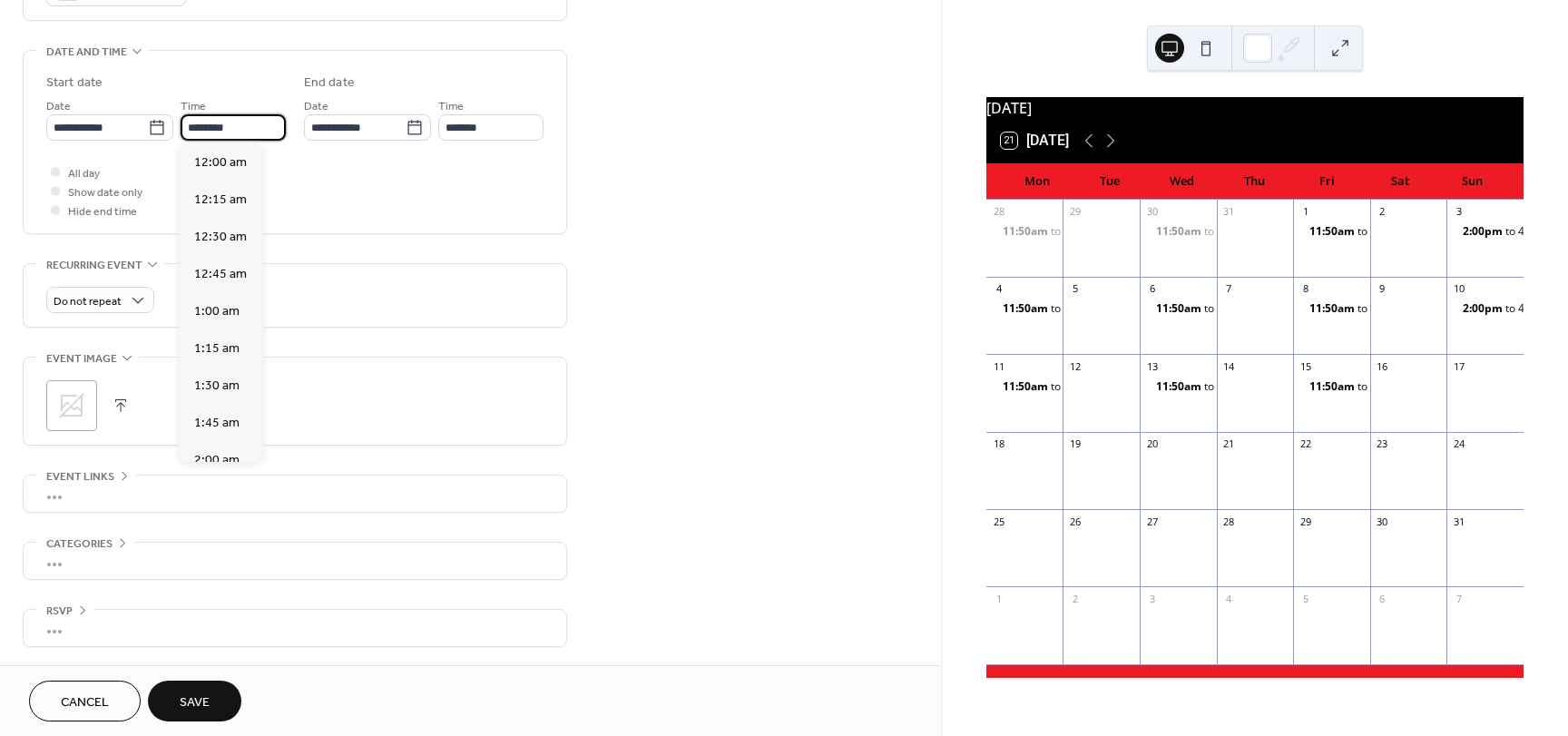 scroll, scrollTop: 1786, scrollLeft: 0, axis: vertical 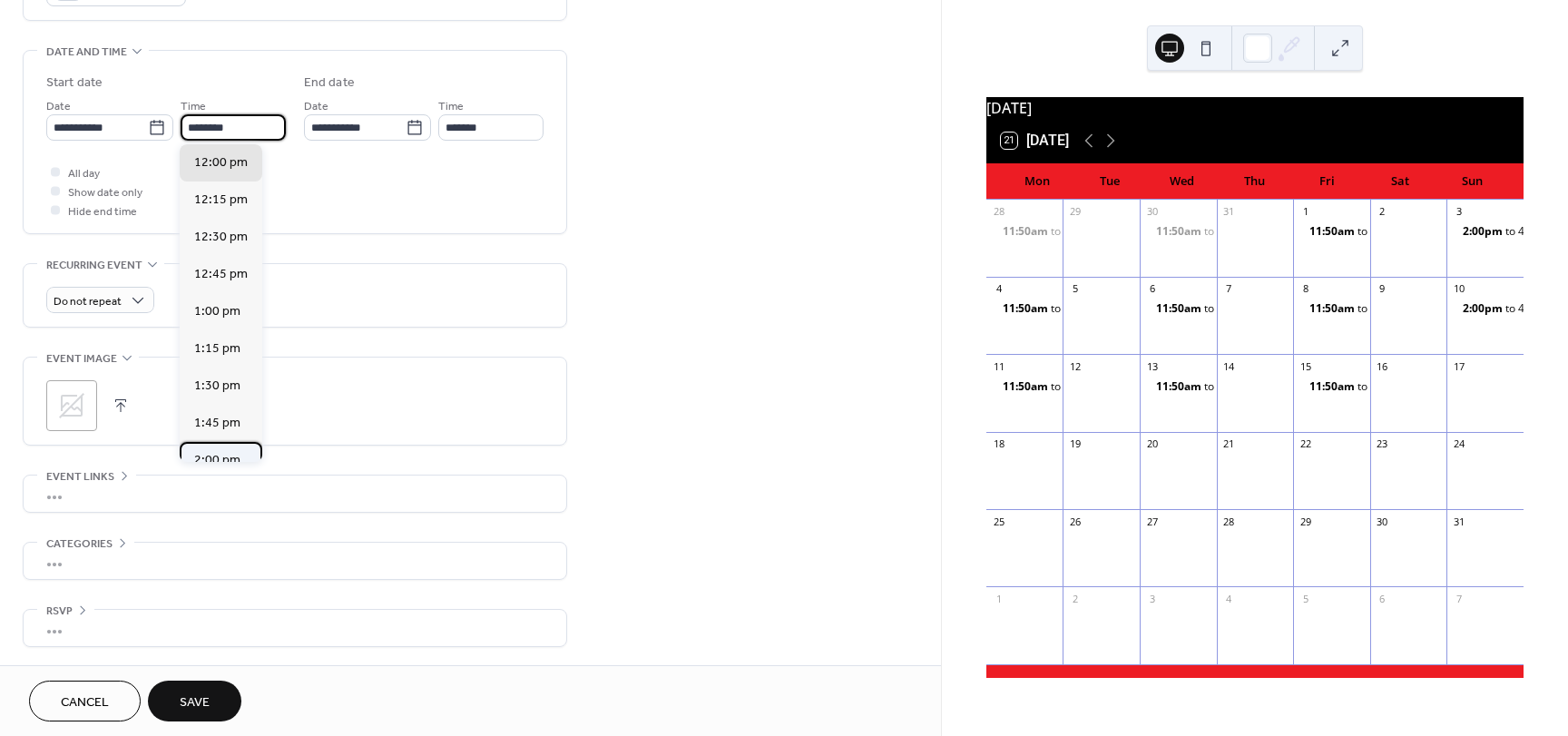 click on "2:00 pm" at bounding box center [217, 460] 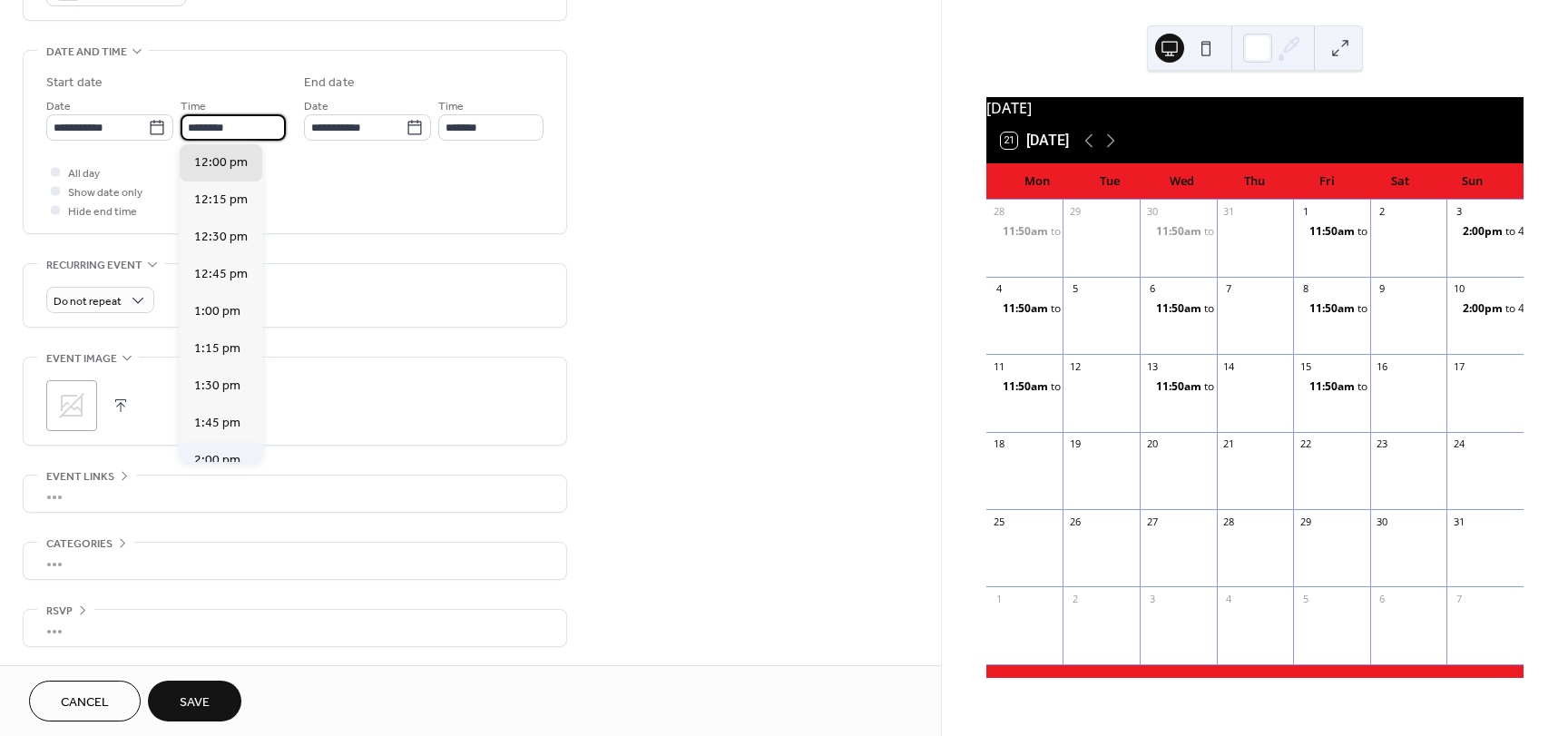 type on "*******" 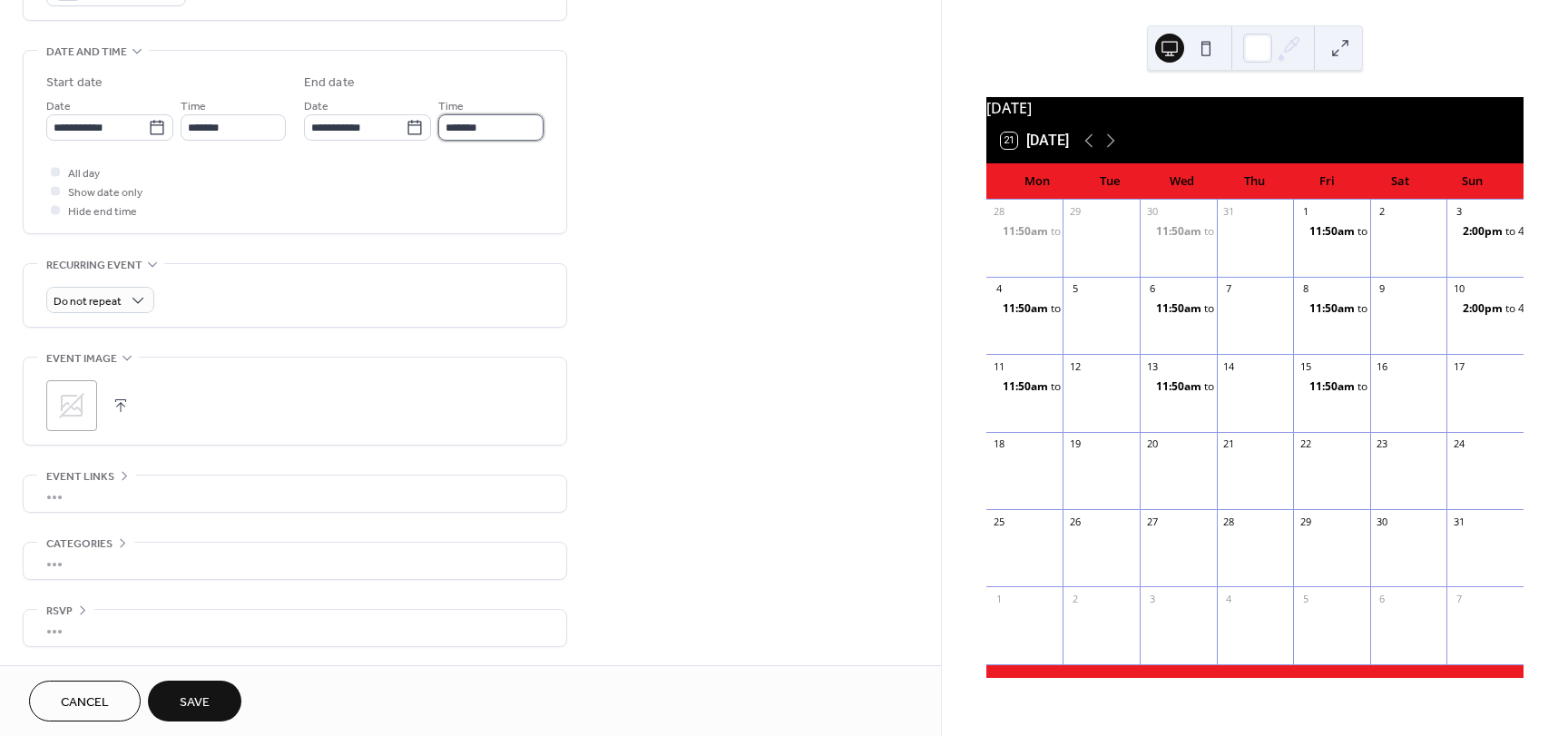 click on "*******" at bounding box center (491, 127) 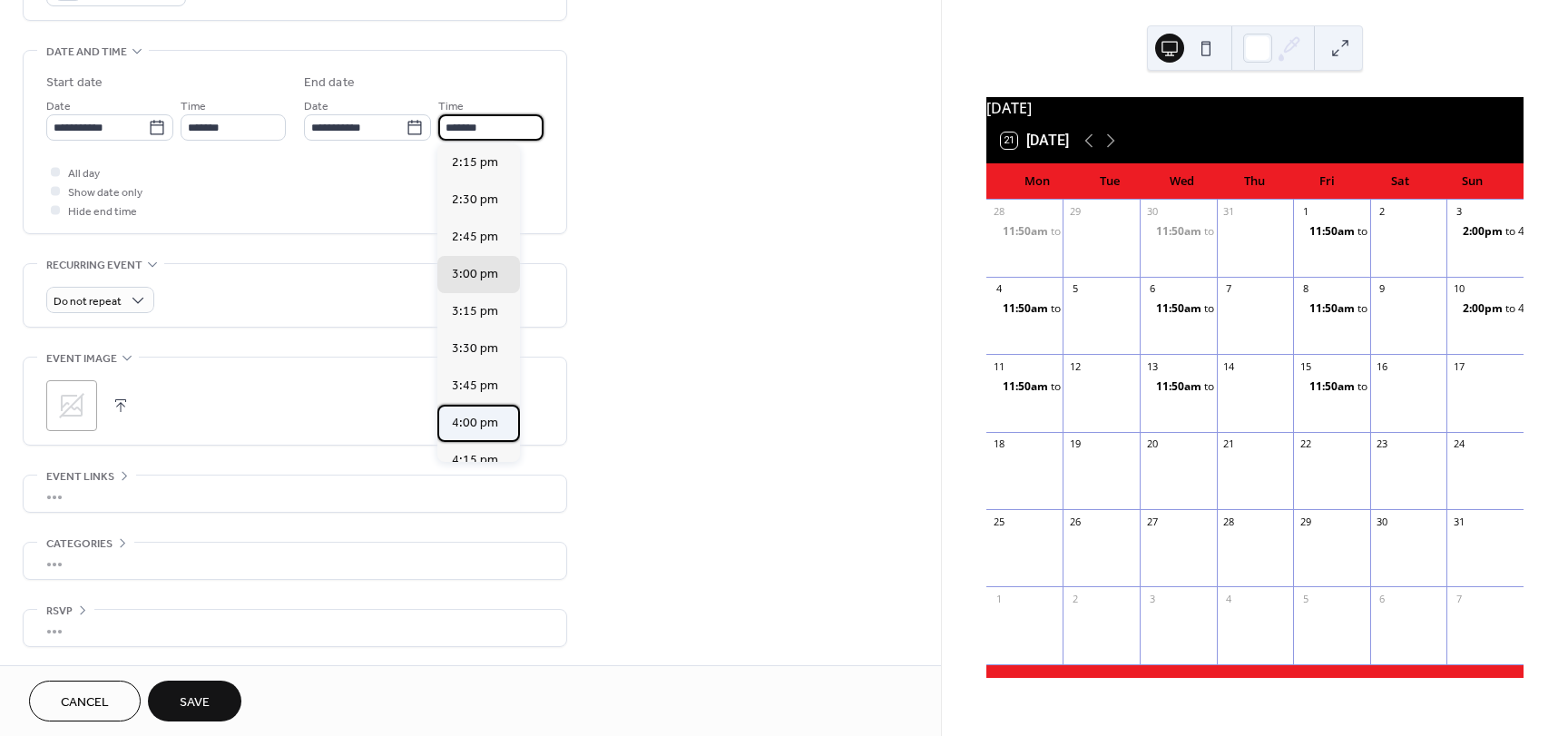 click on "4:00 pm" at bounding box center [475, 423] 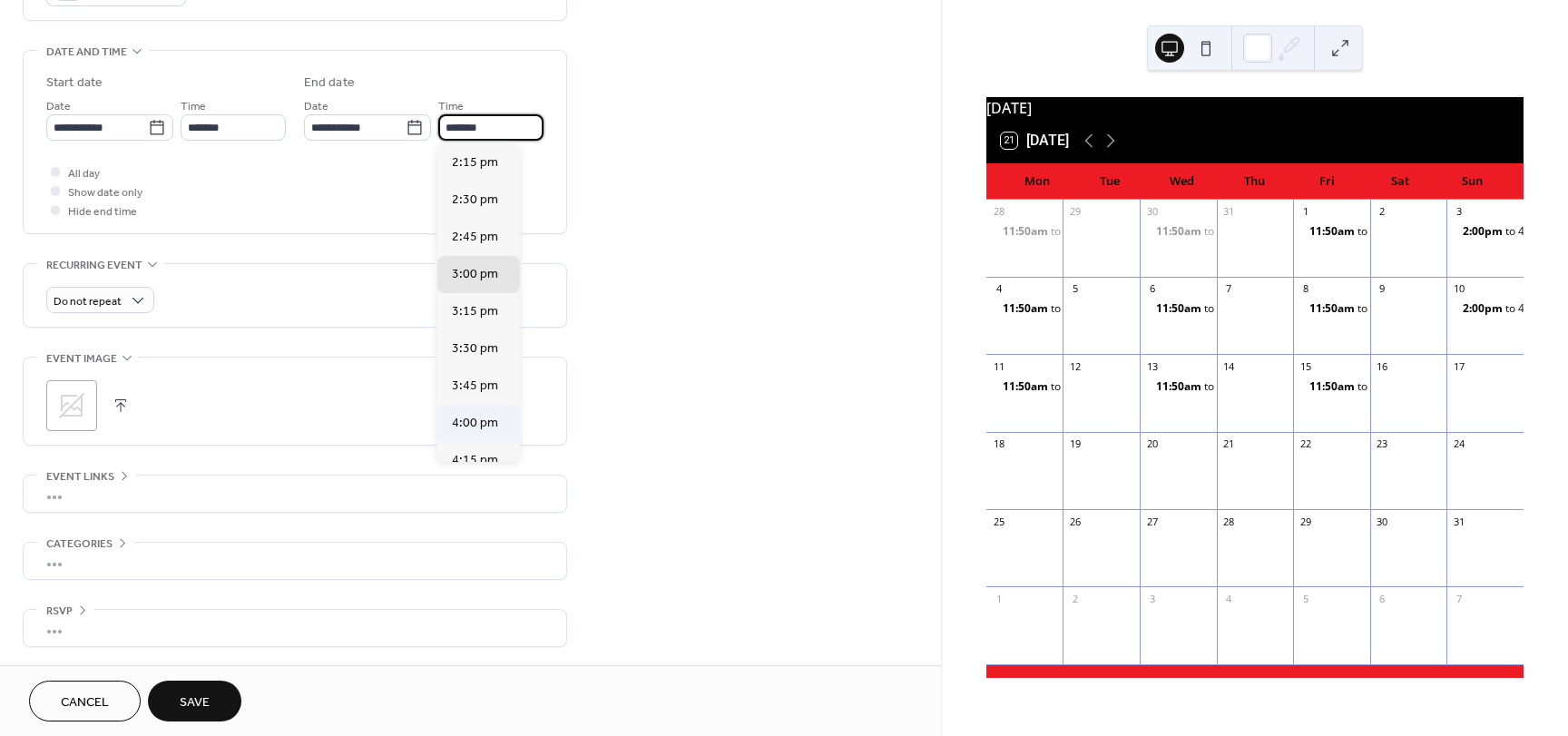 type on "*******" 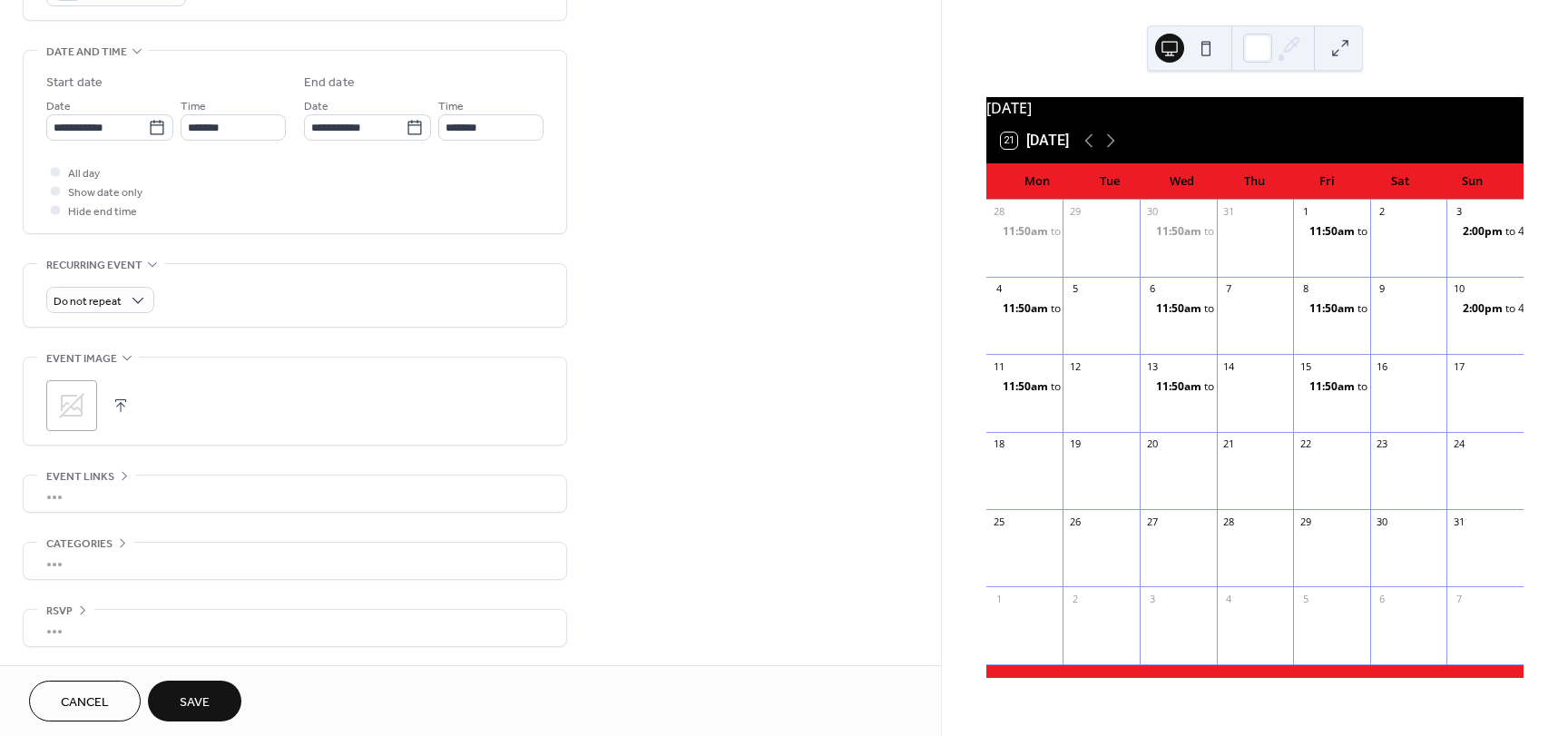 click on "Save" at bounding box center (194, 701) 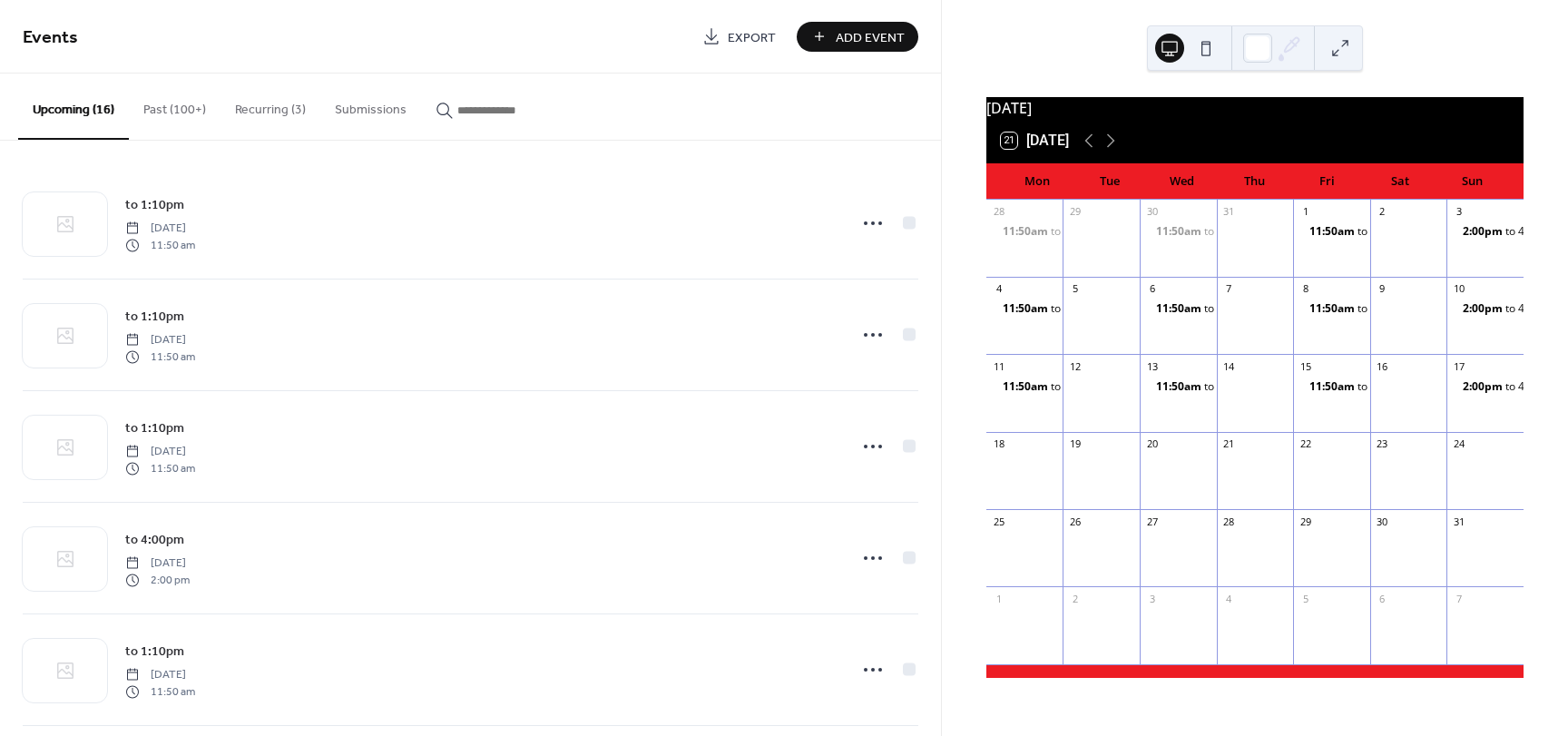 click on "Add Event" at bounding box center (870, 37) 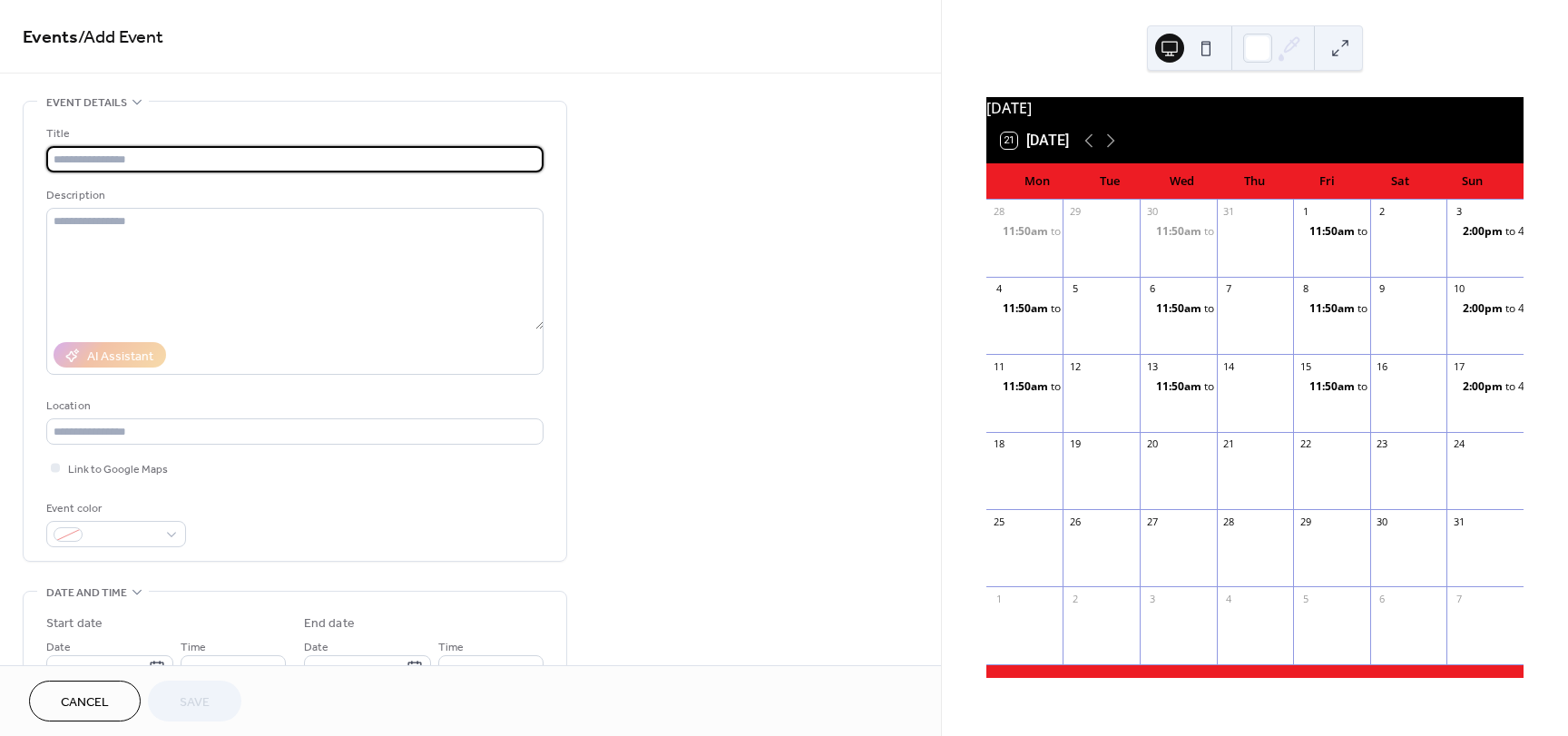 click at bounding box center [295, 159] 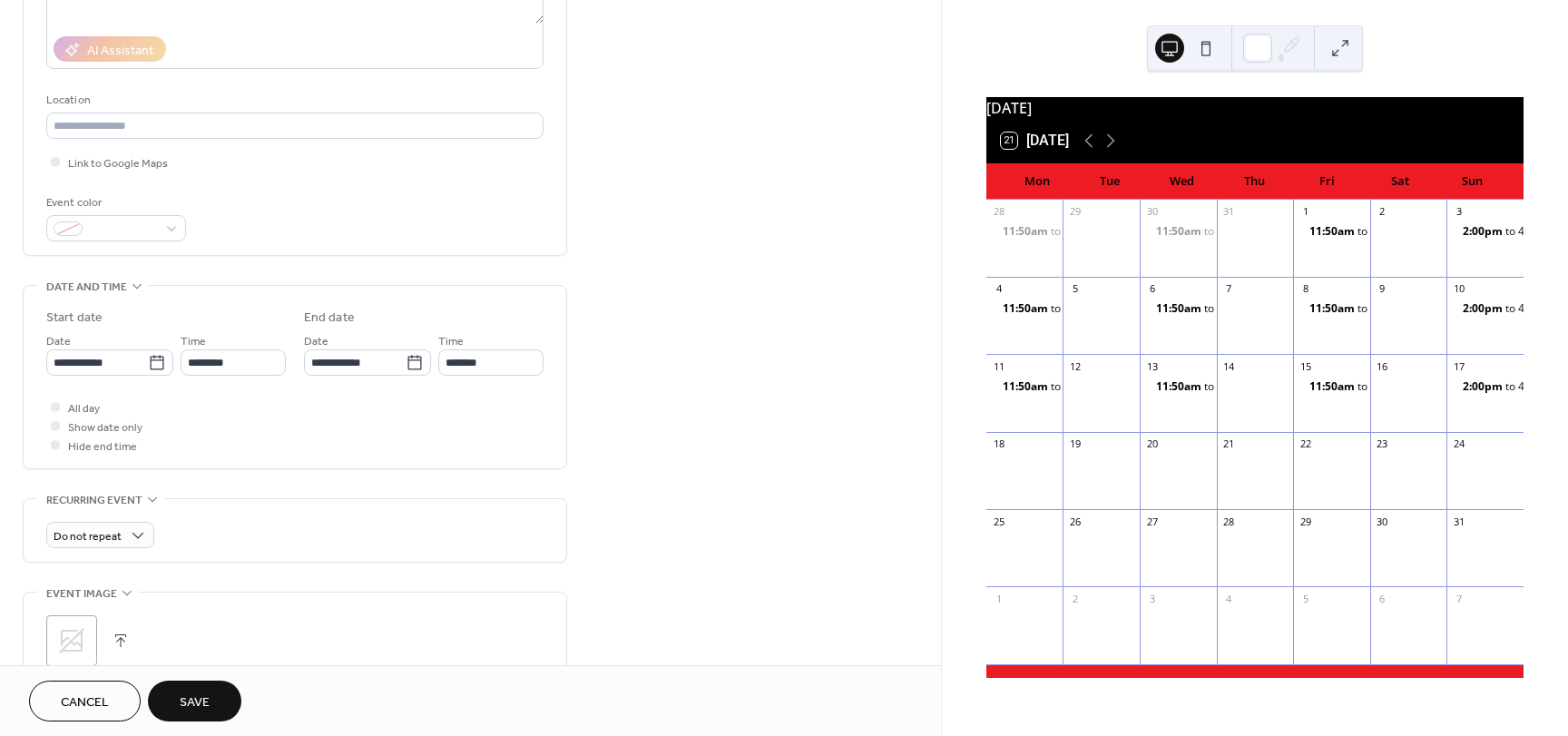 scroll, scrollTop: 314, scrollLeft: 0, axis: vertical 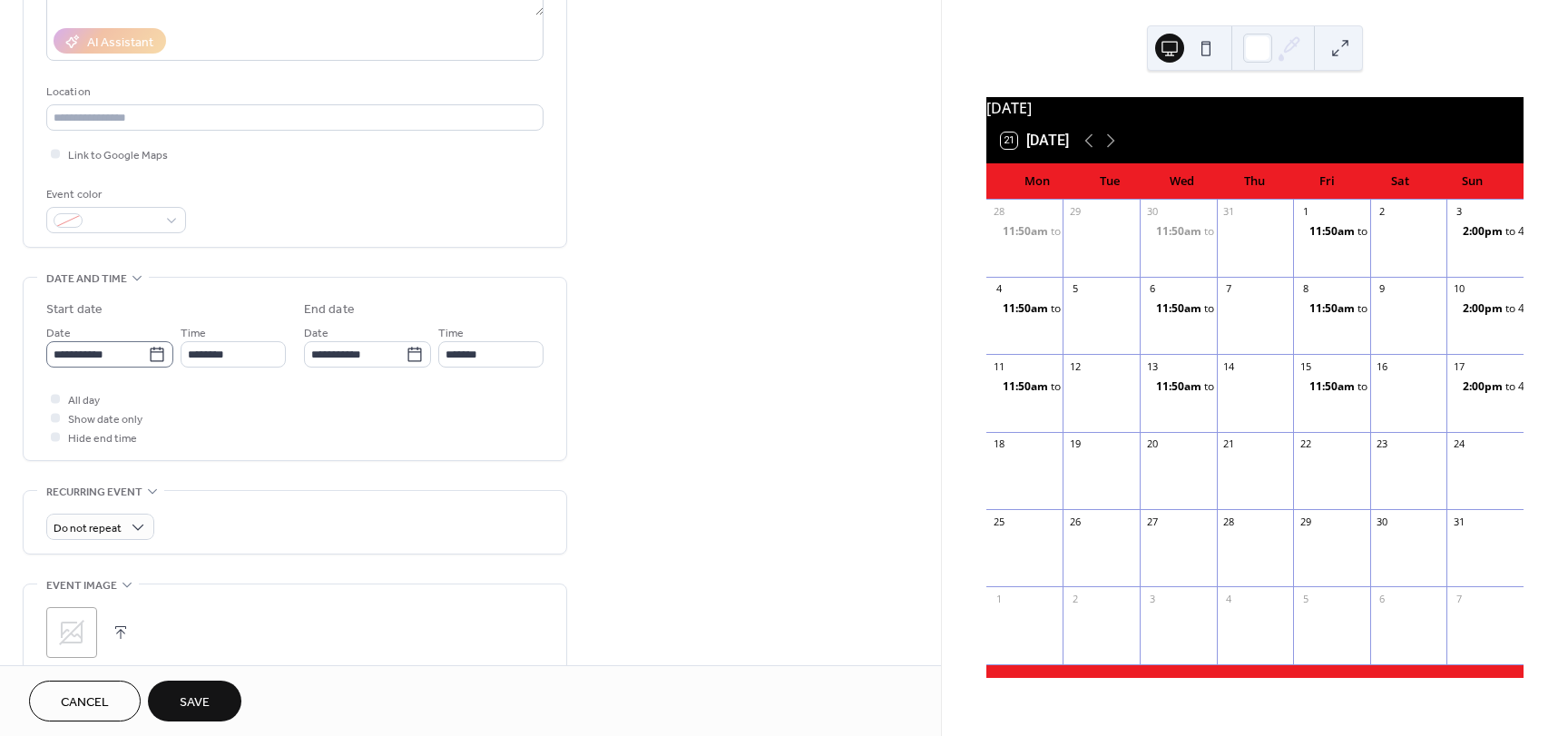 type on "*********" 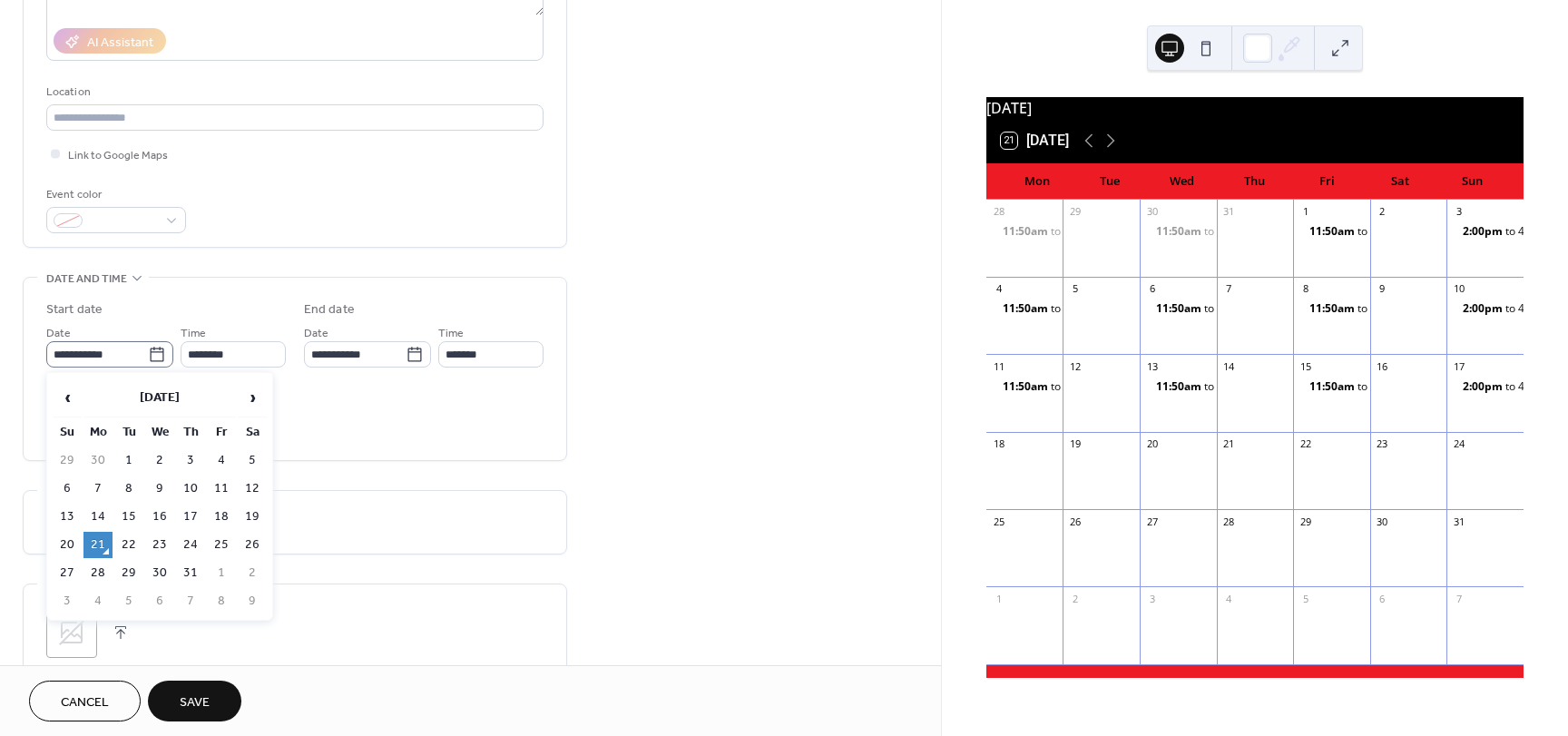 click 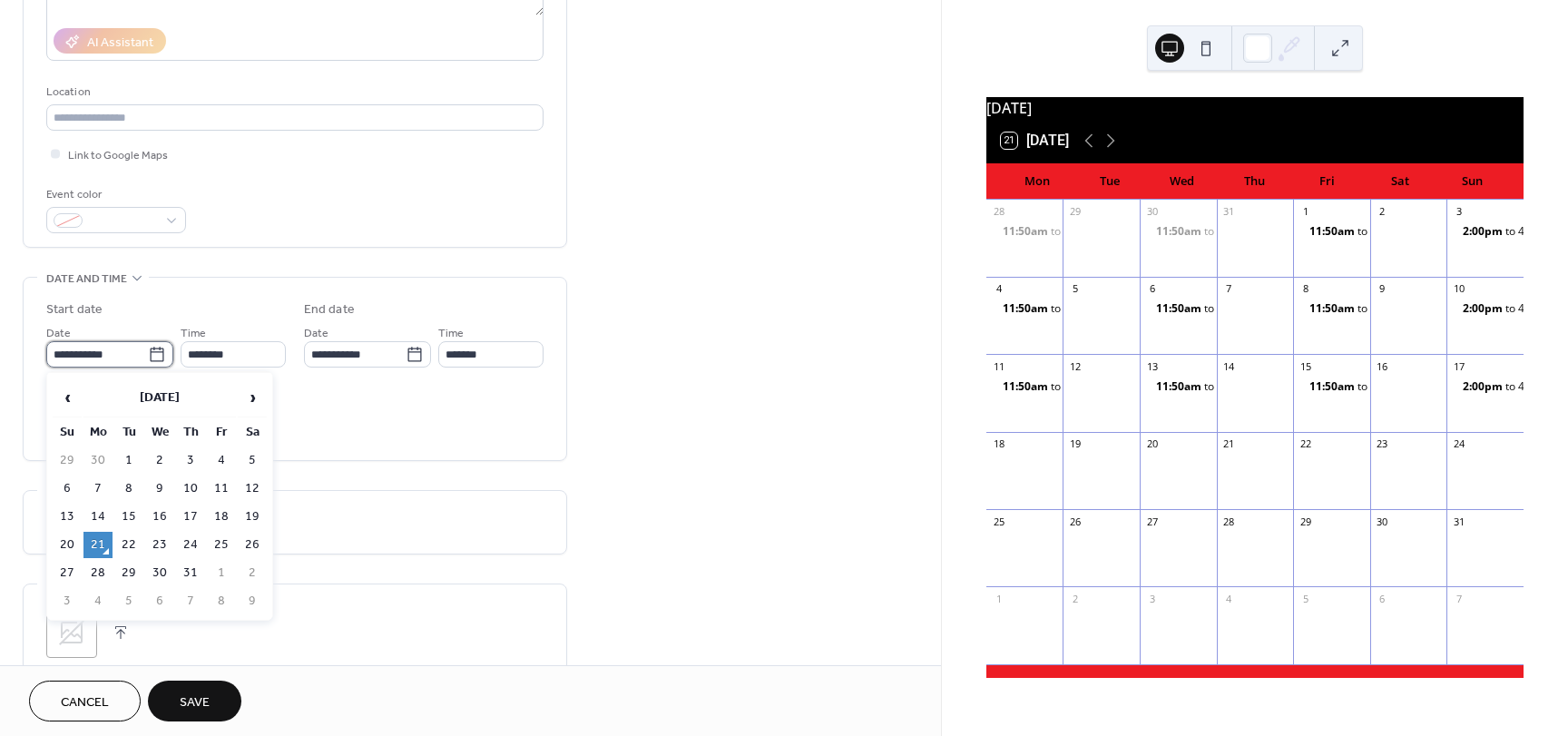 click on "**********" at bounding box center [97, 354] 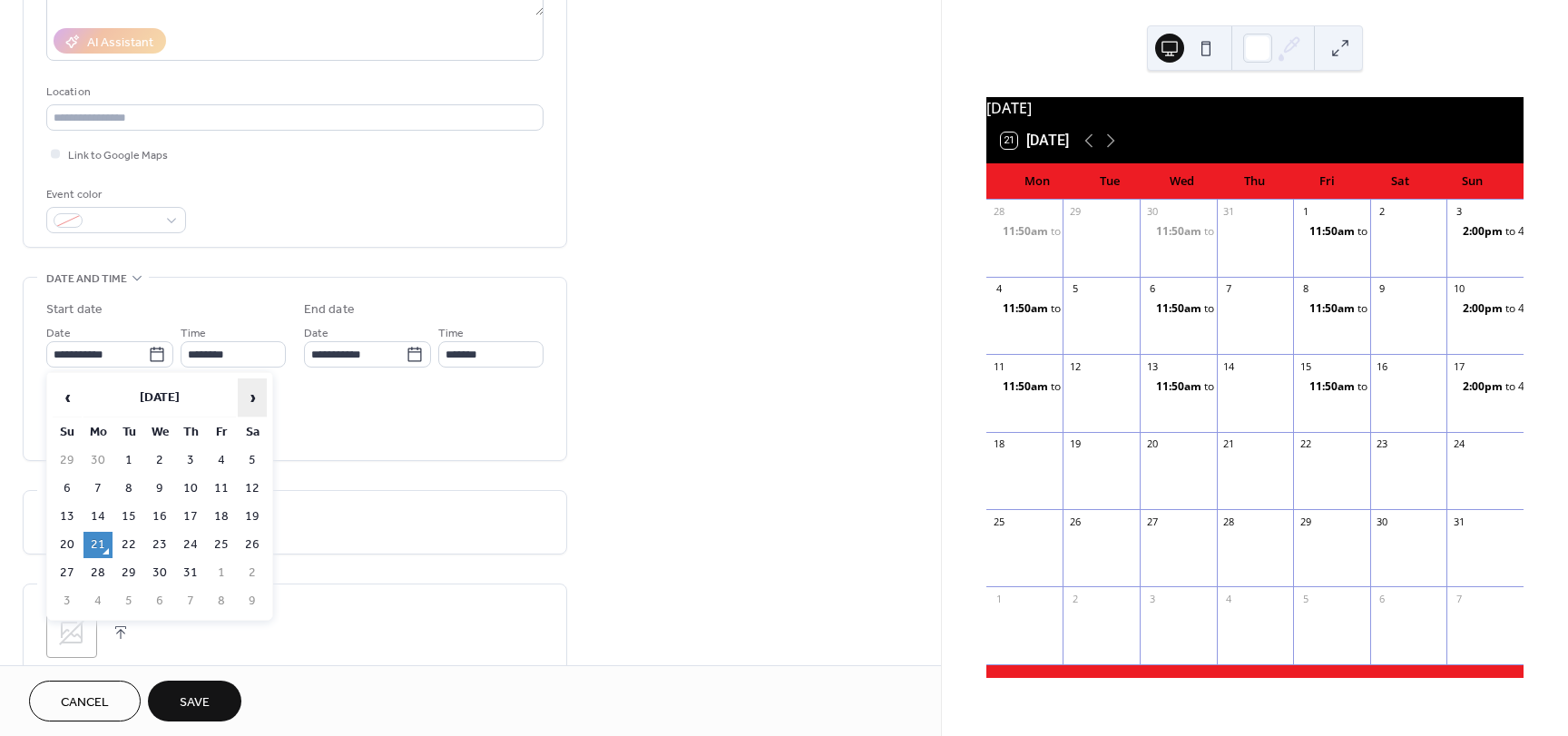 click on "›" at bounding box center (252, 397) 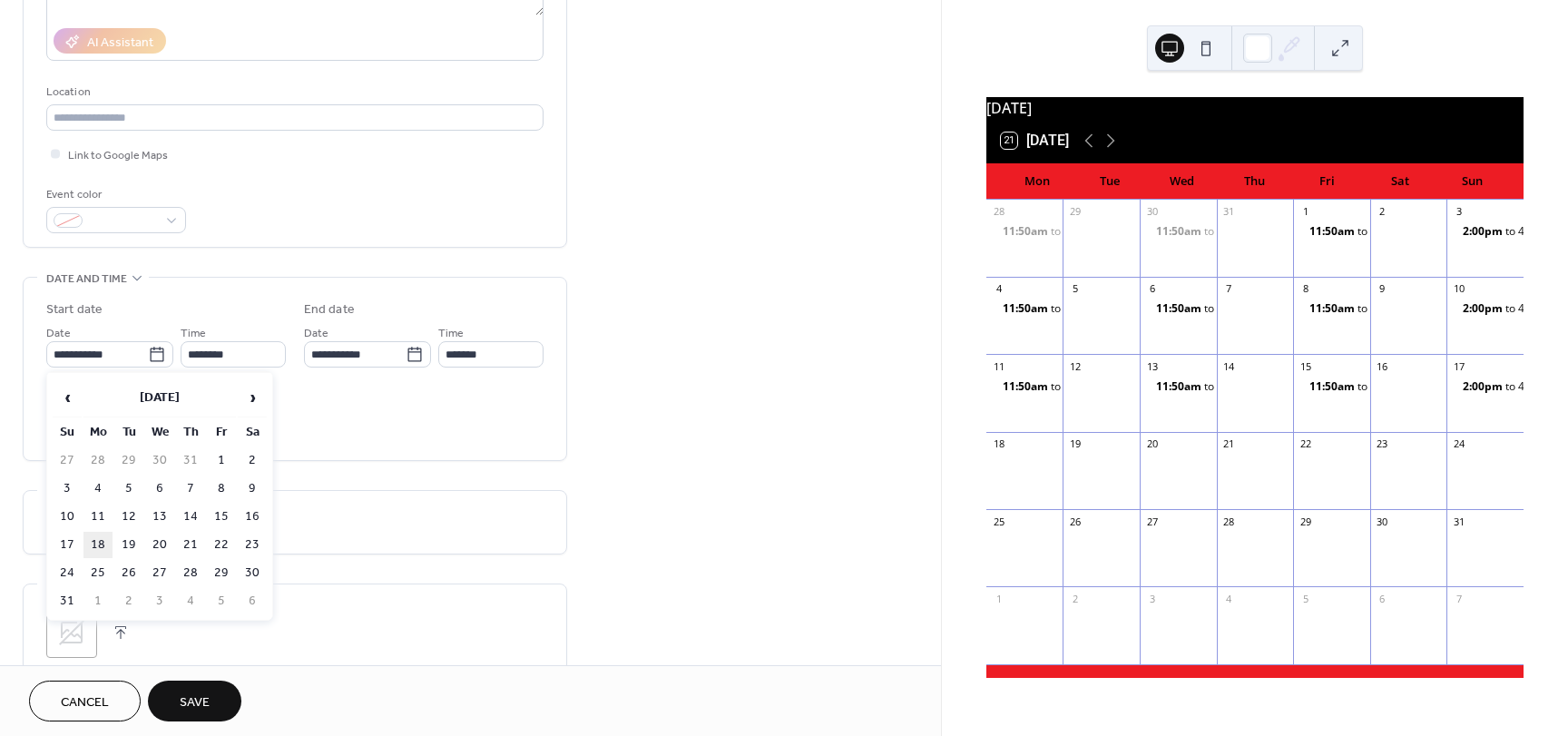 drag, startPoint x: 93, startPoint y: 548, endPoint x: 116, endPoint y: 523, distance: 33.970576 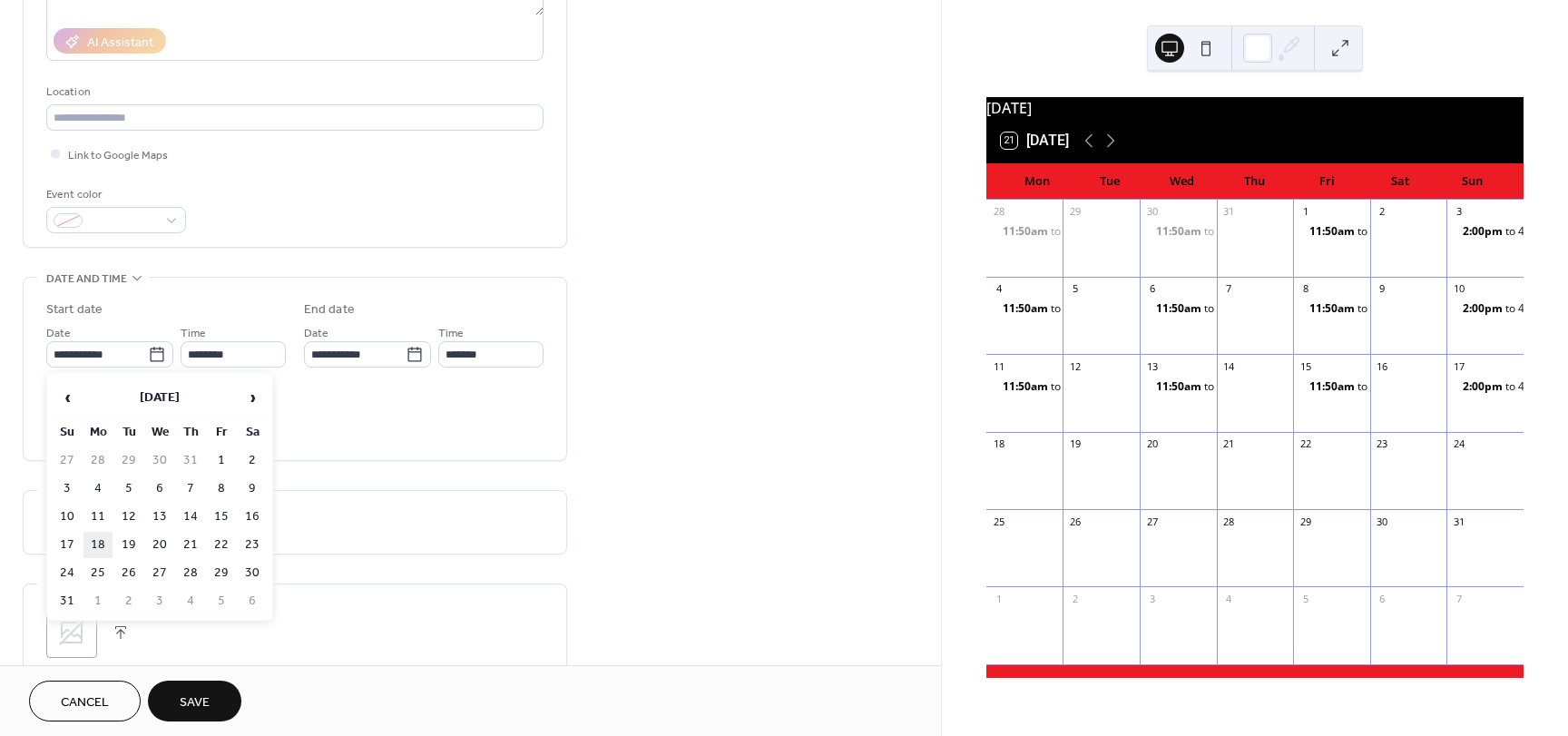 click on "18" at bounding box center (98, 545) 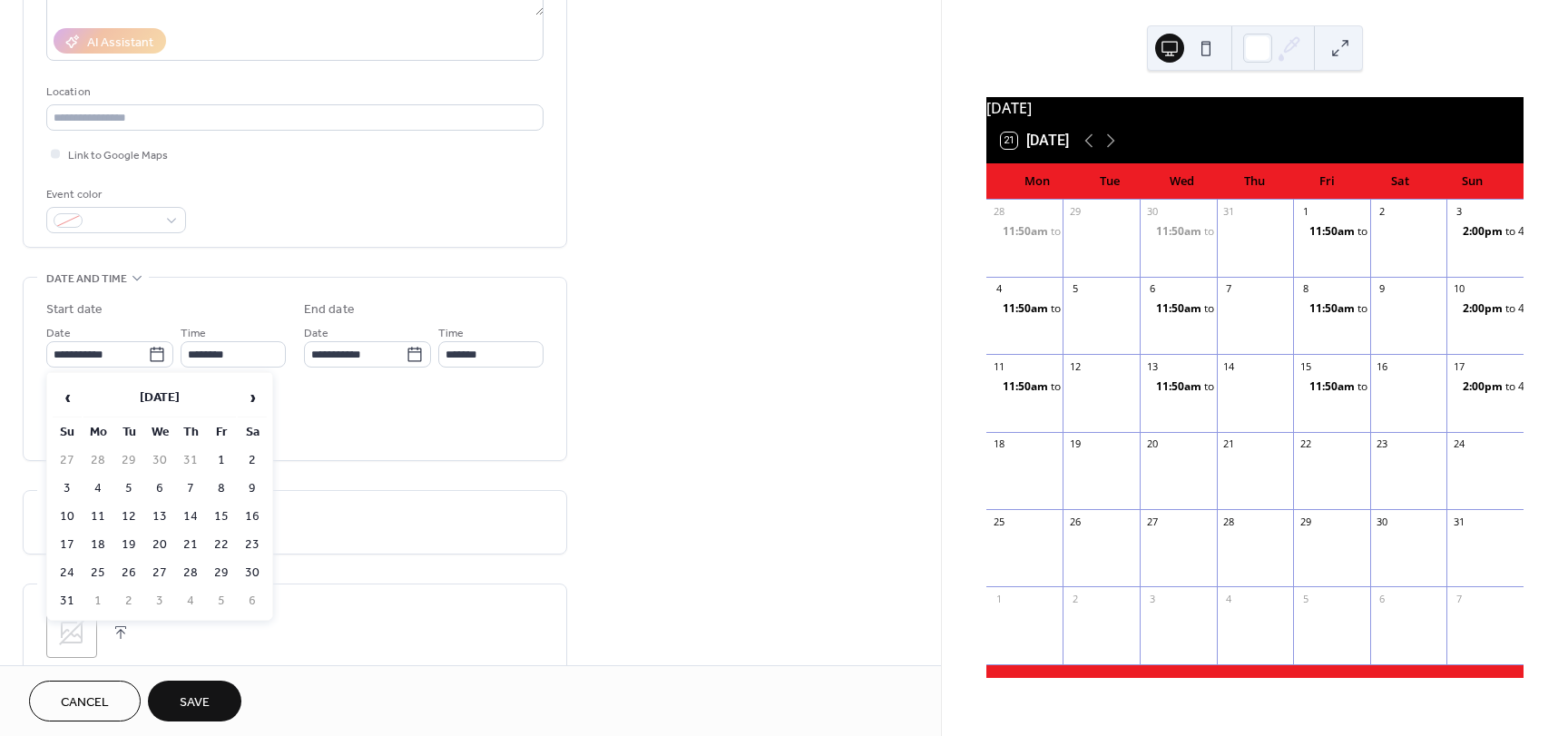 type on "**********" 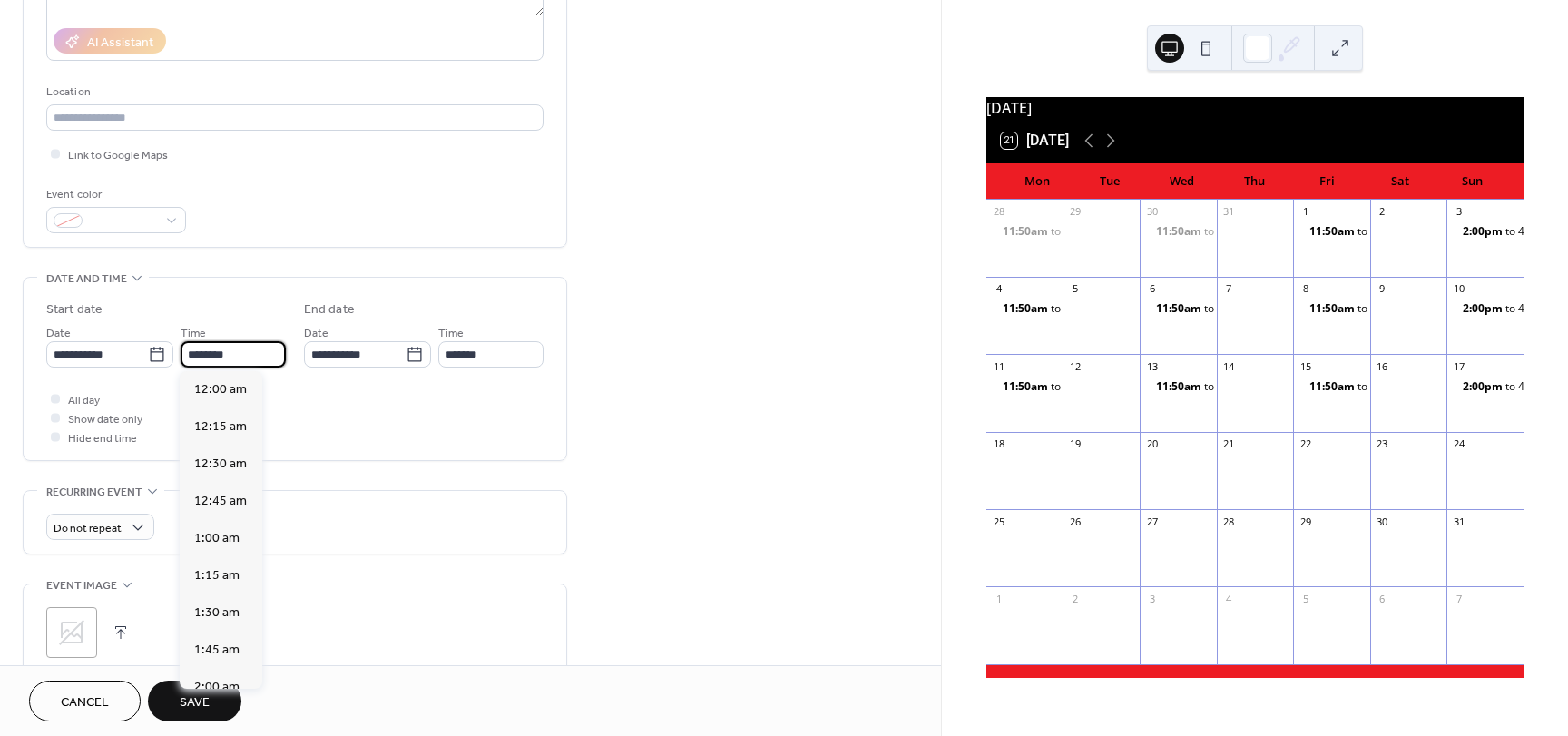 scroll, scrollTop: 1786, scrollLeft: 0, axis: vertical 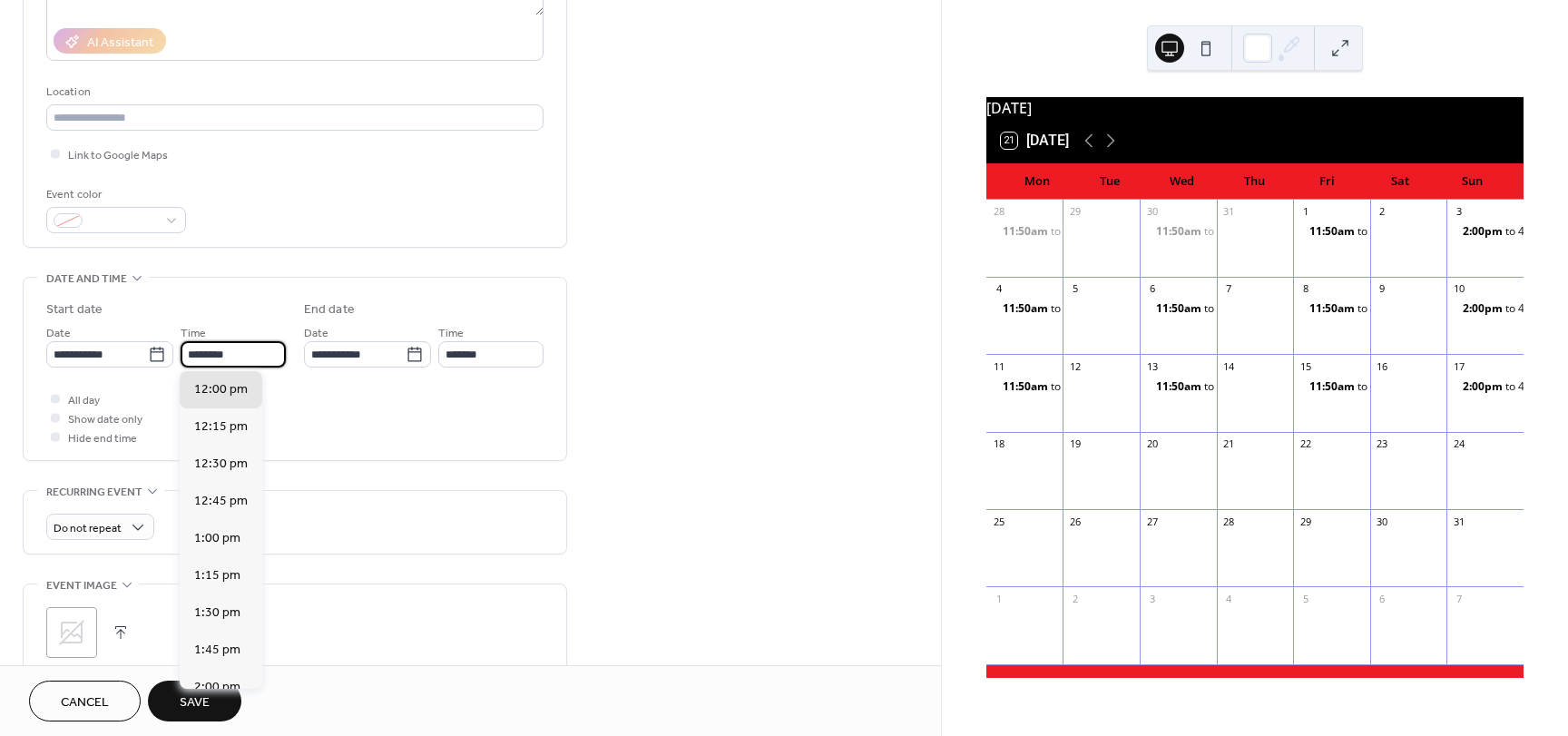 drag, startPoint x: 187, startPoint y: 356, endPoint x: 257, endPoint y: 363, distance: 70.34913 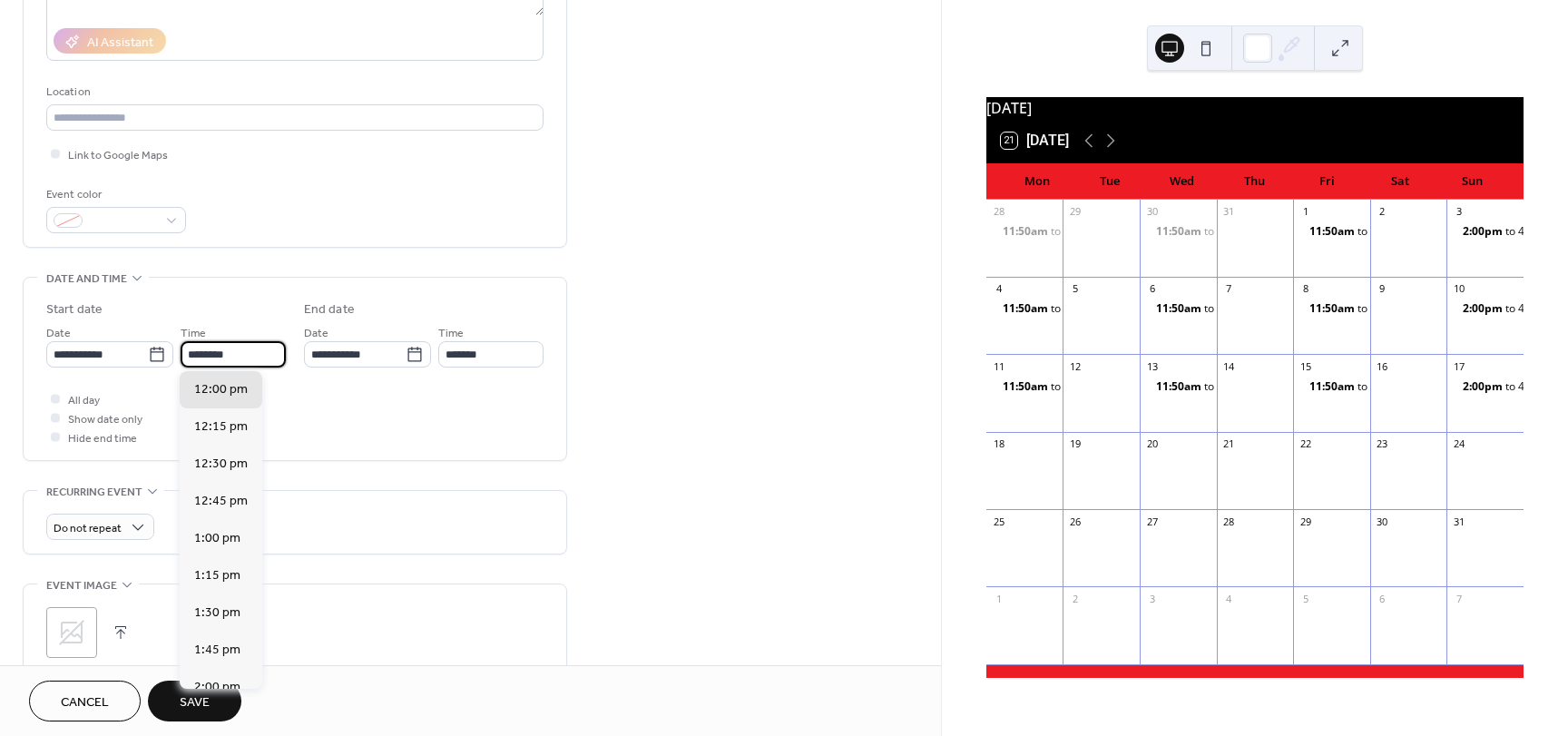 click on "********" at bounding box center (233, 354) 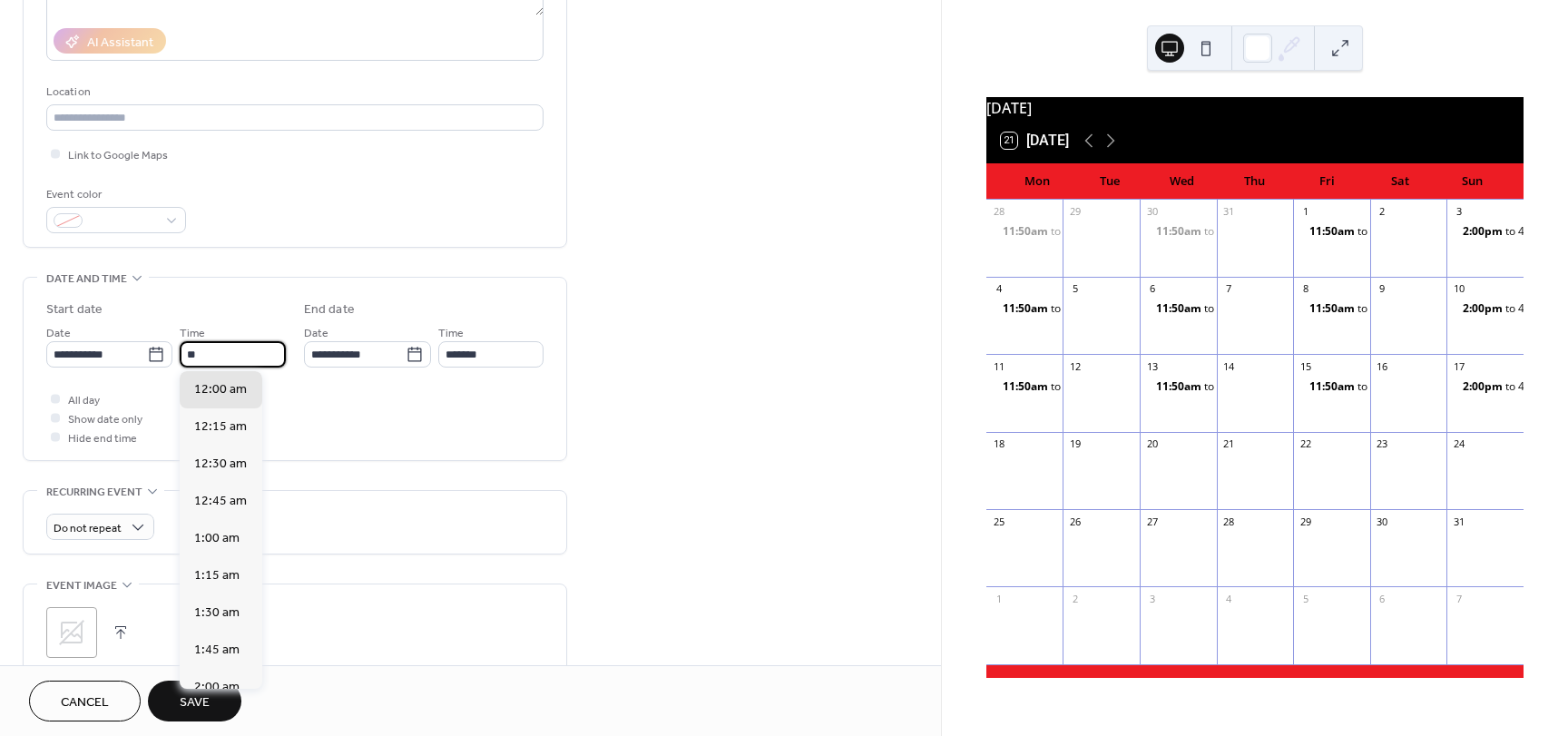 scroll, scrollTop: 1637, scrollLeft: 0, axis: vertical 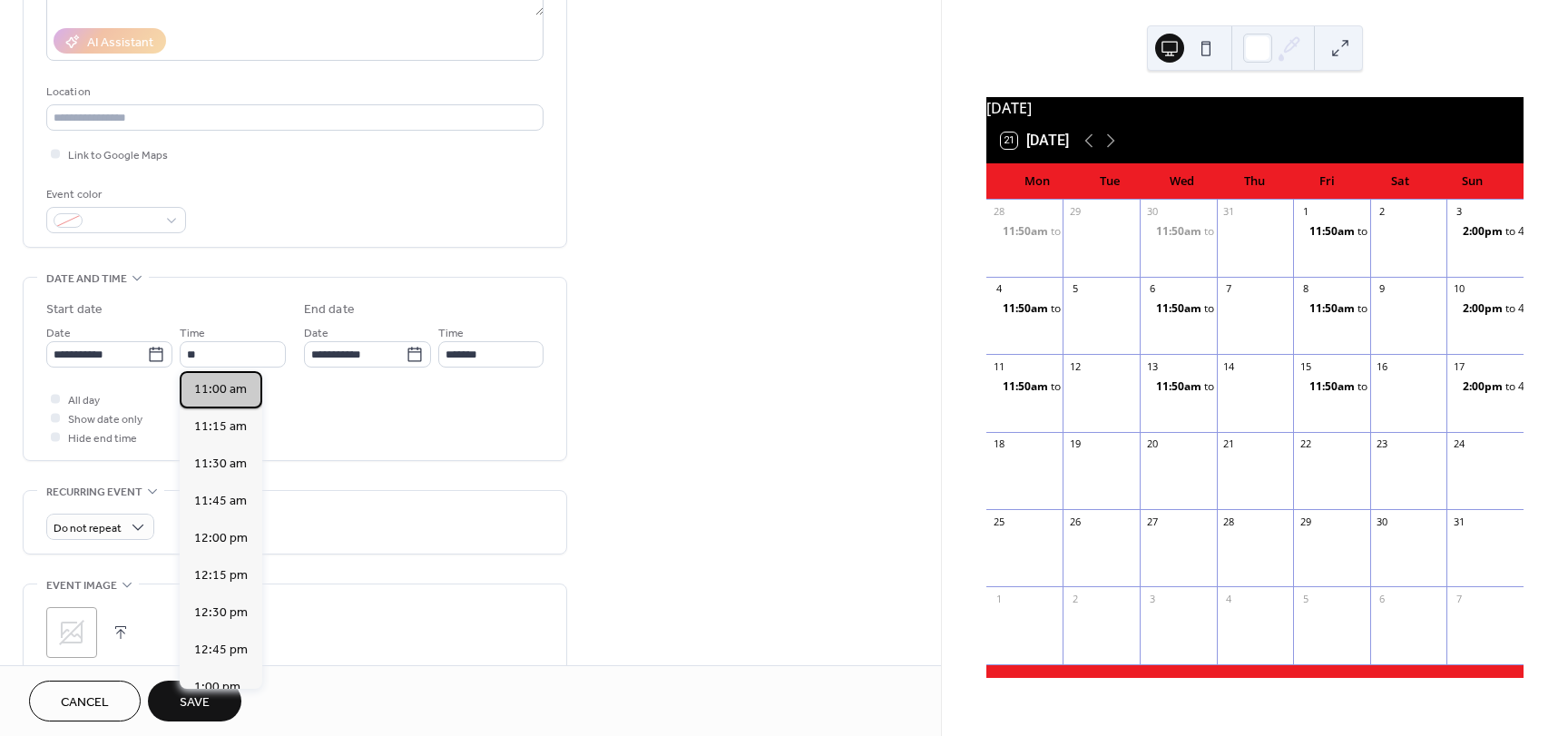click on "11:00 am" at bounding box center [220, 389] 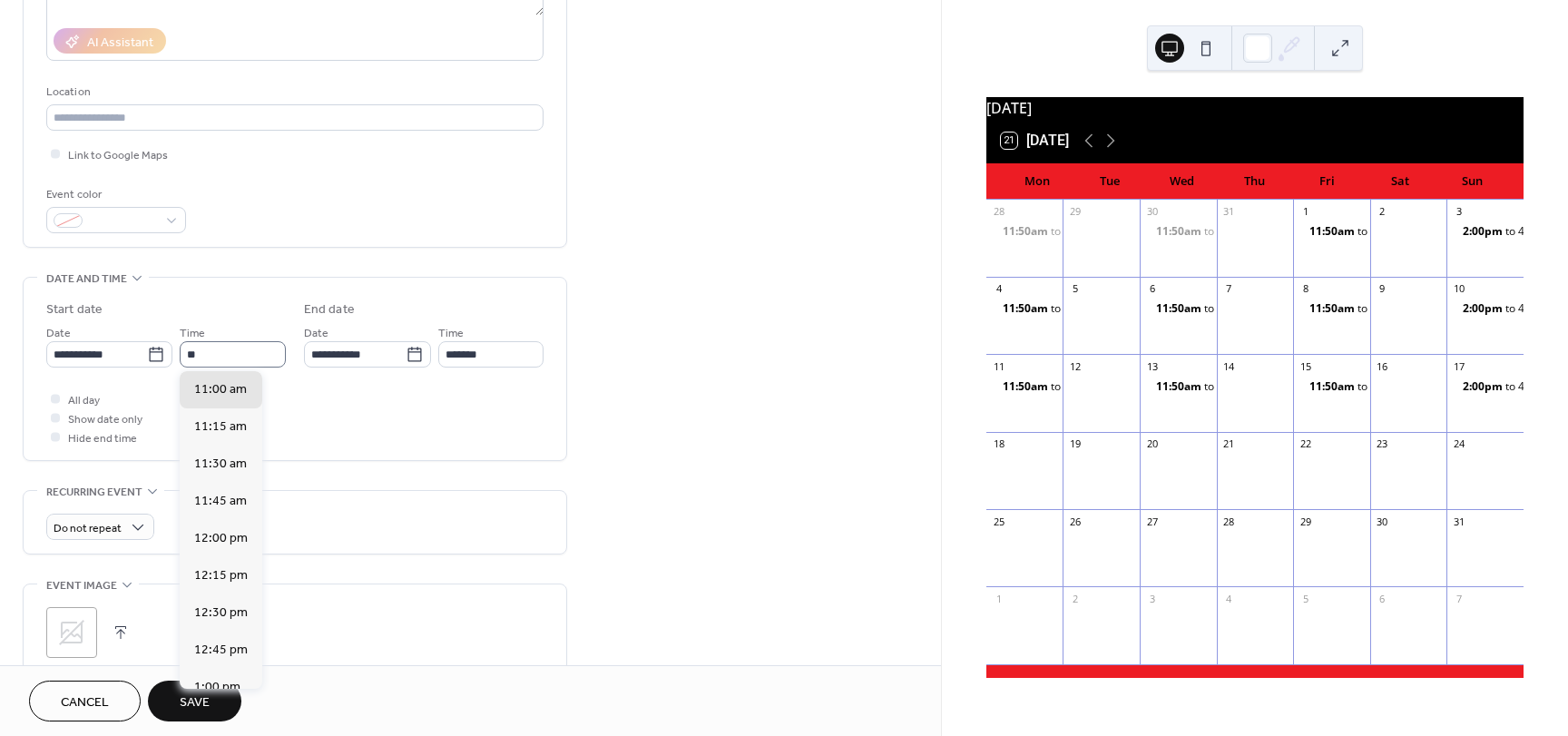 type on "********" 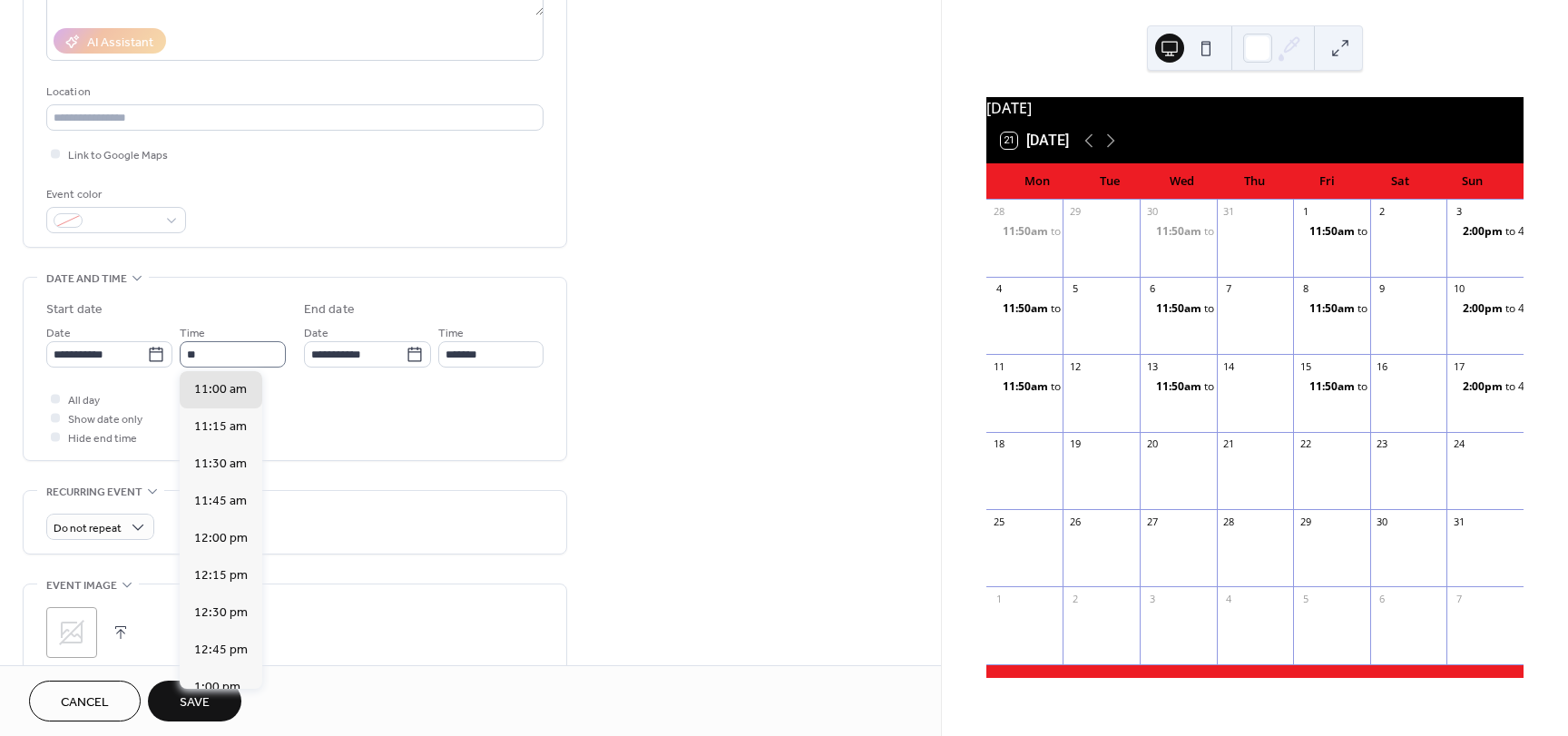 type on "********" 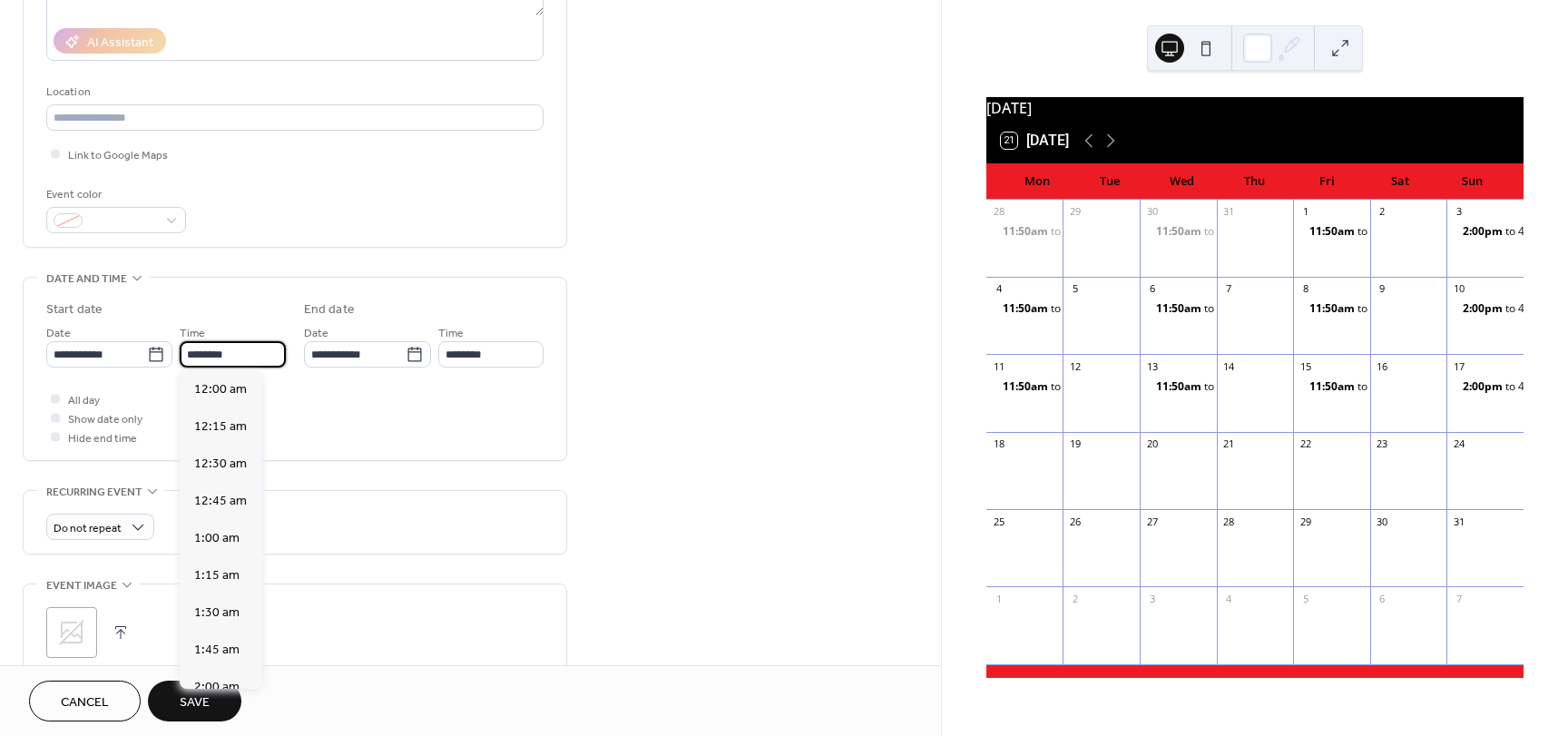 scroll, scrollTop: 1637, scrollLeft: 0, axis: vertical 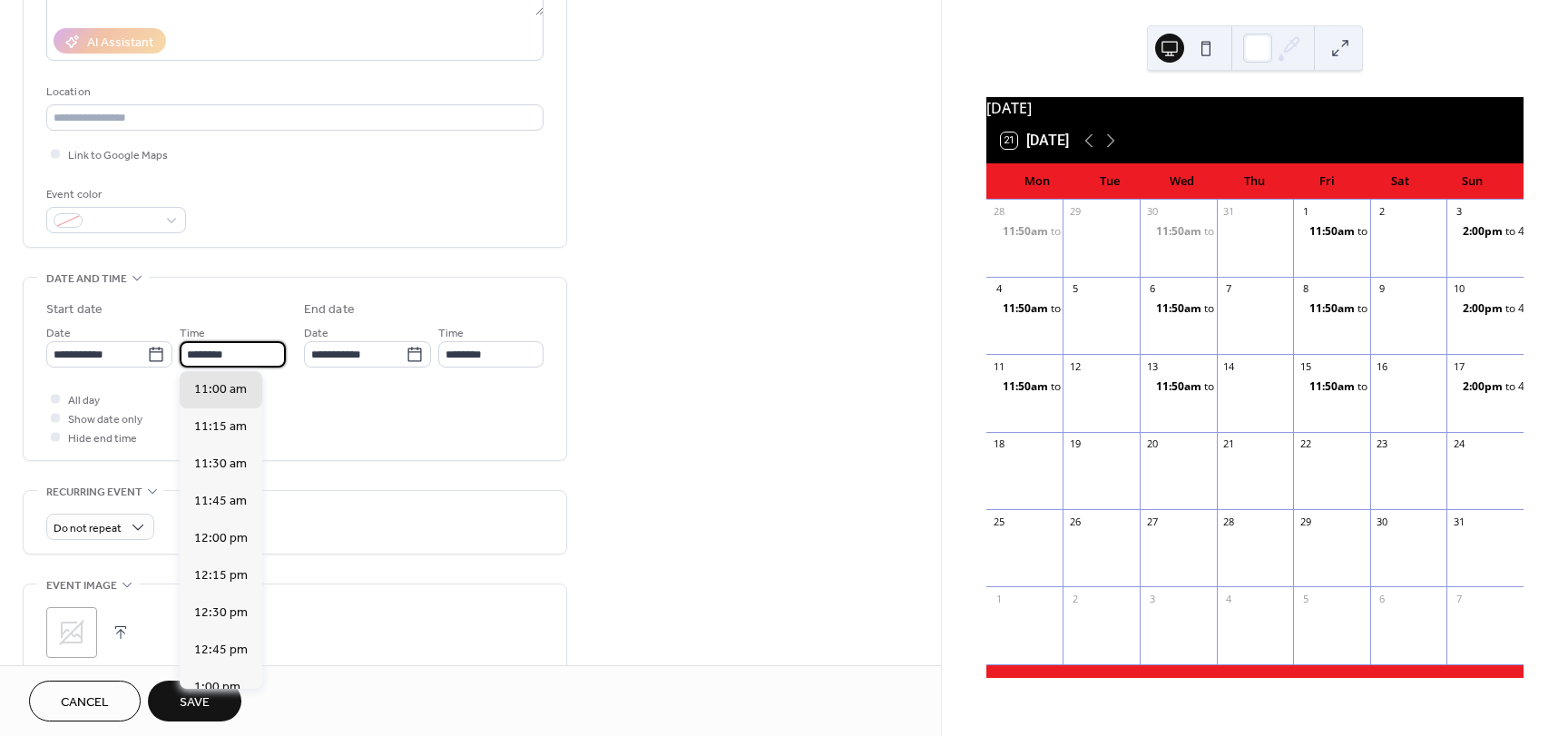 click on "********" at bounding box center [232, 354] 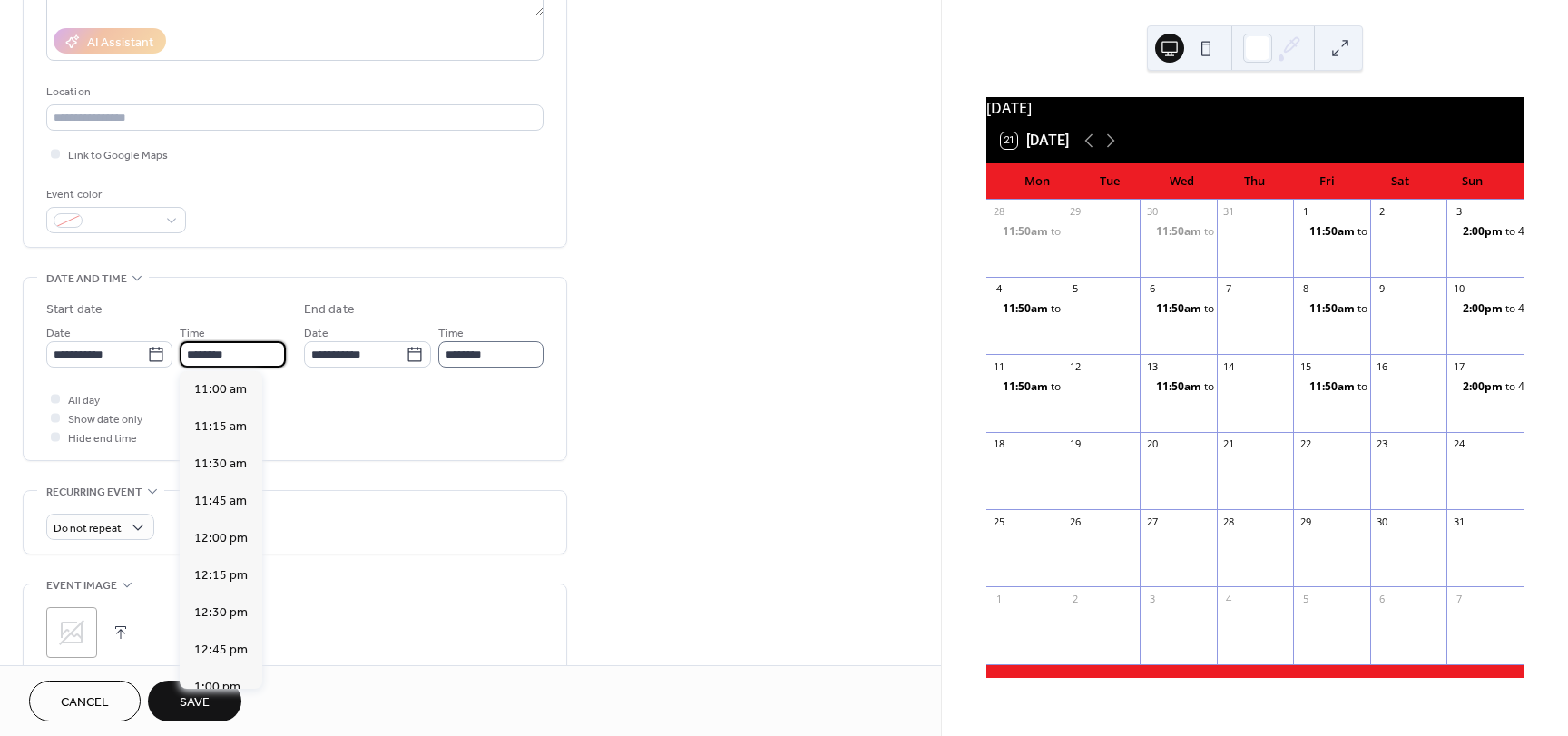 type on "********" 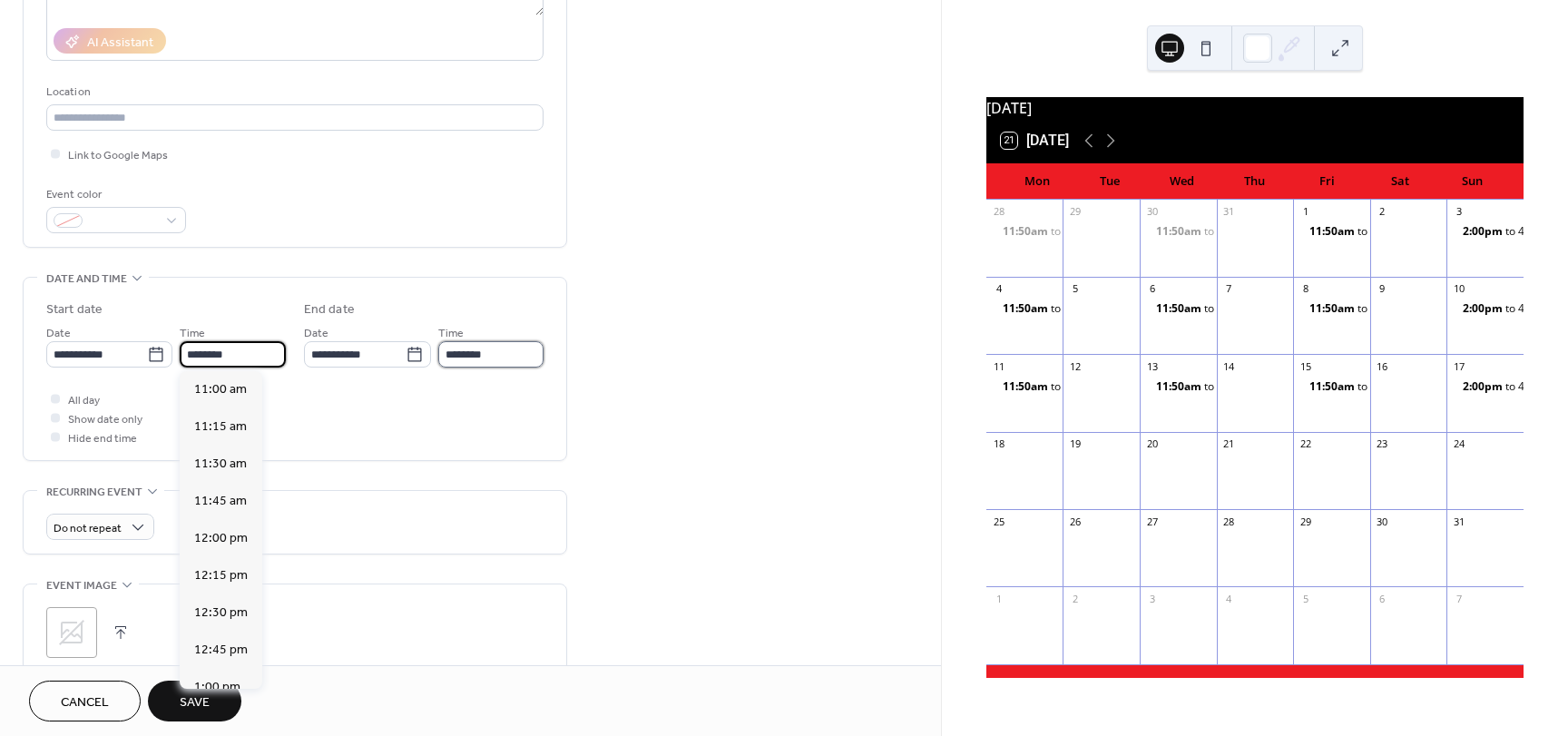 click on "********" at bounding box center (491, 354) 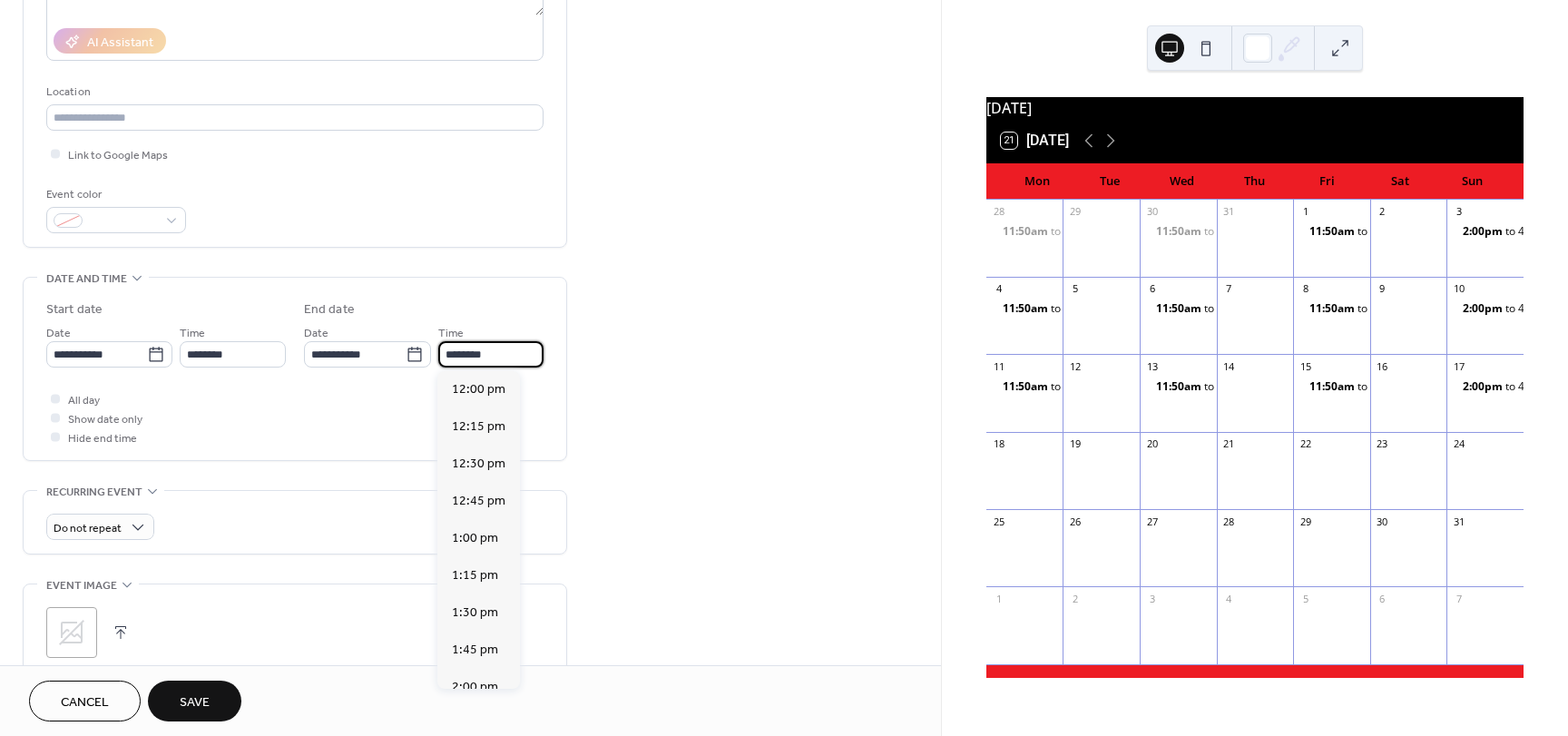 scroll, scrollTop: 1, scrollLeft: 0, axis: vertical 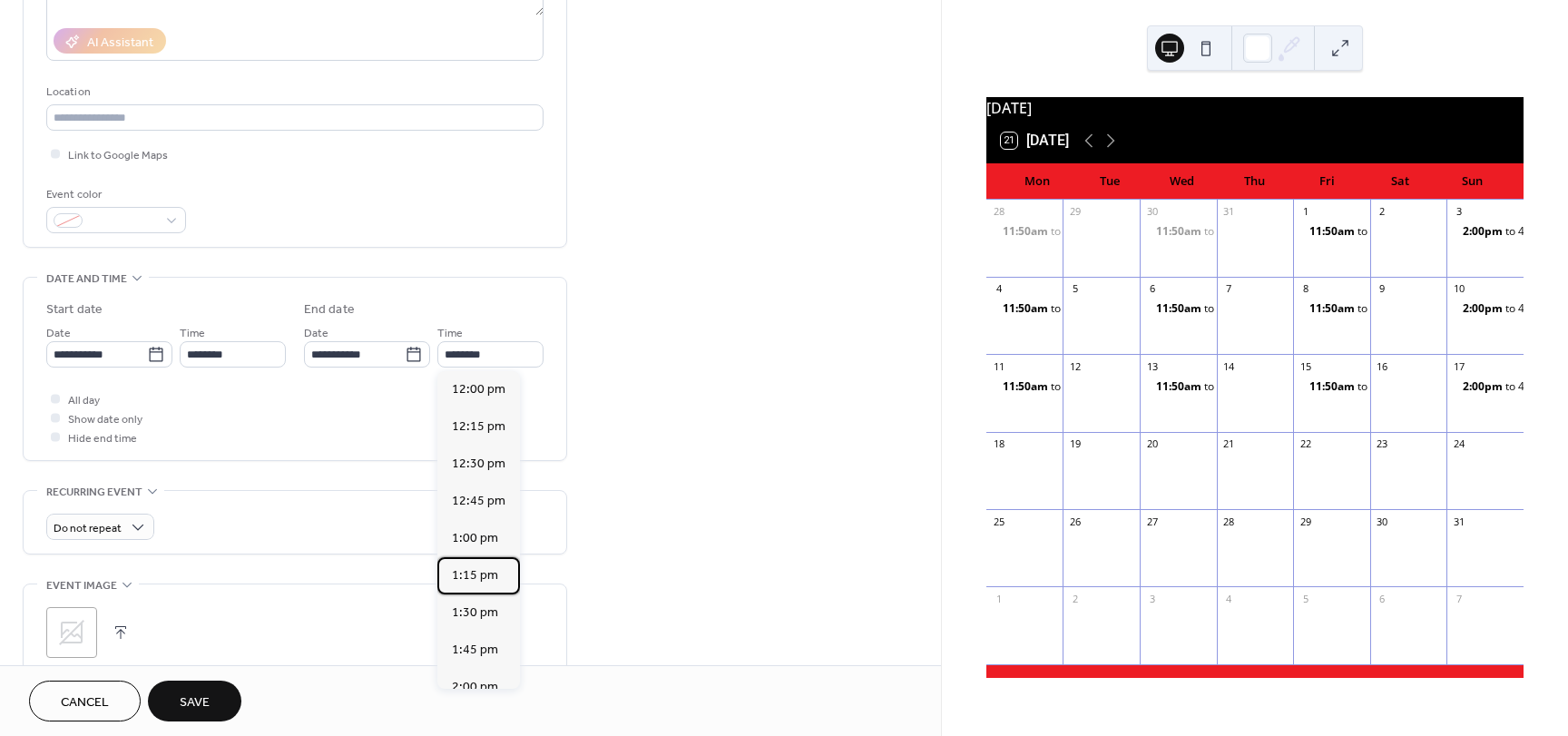 drag, startPoint x: 467, startPoint y: 574, endPoint x: 456, endPoint y: 439, distance: 135.44741 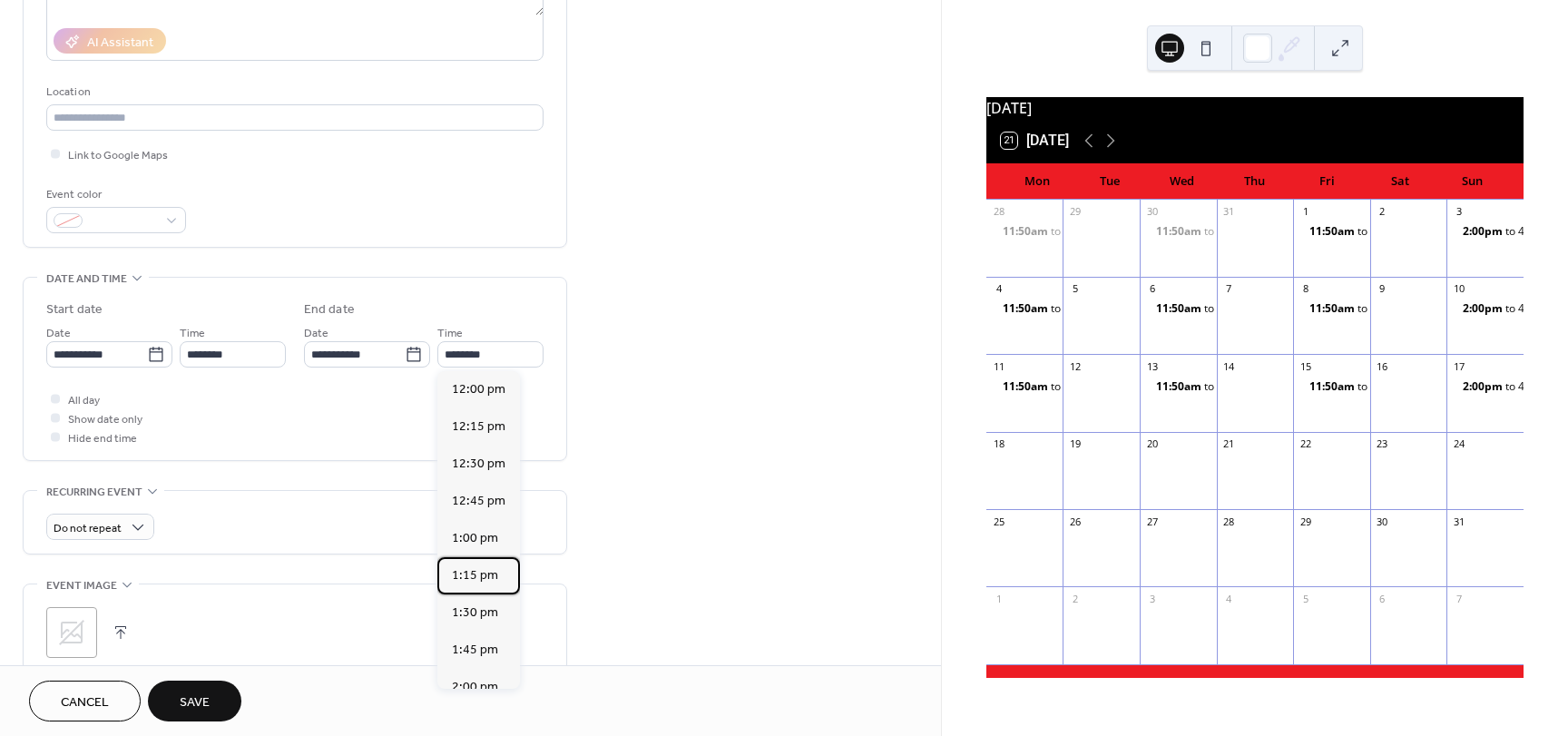 click on "1:15 pm" at bounding box center (475, 575) 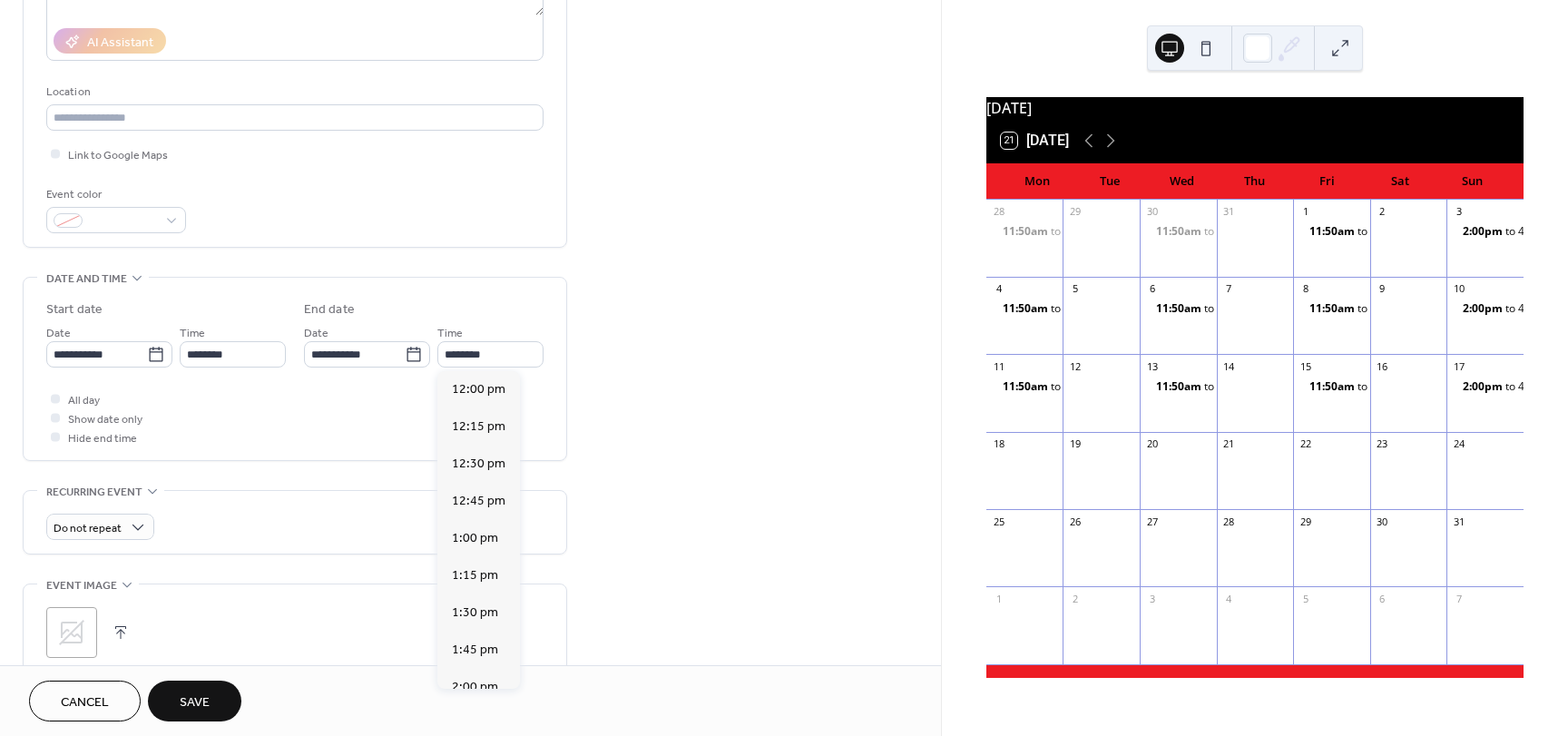 scroll, scrollTop: 0, scrollLeft: 0, axis: both 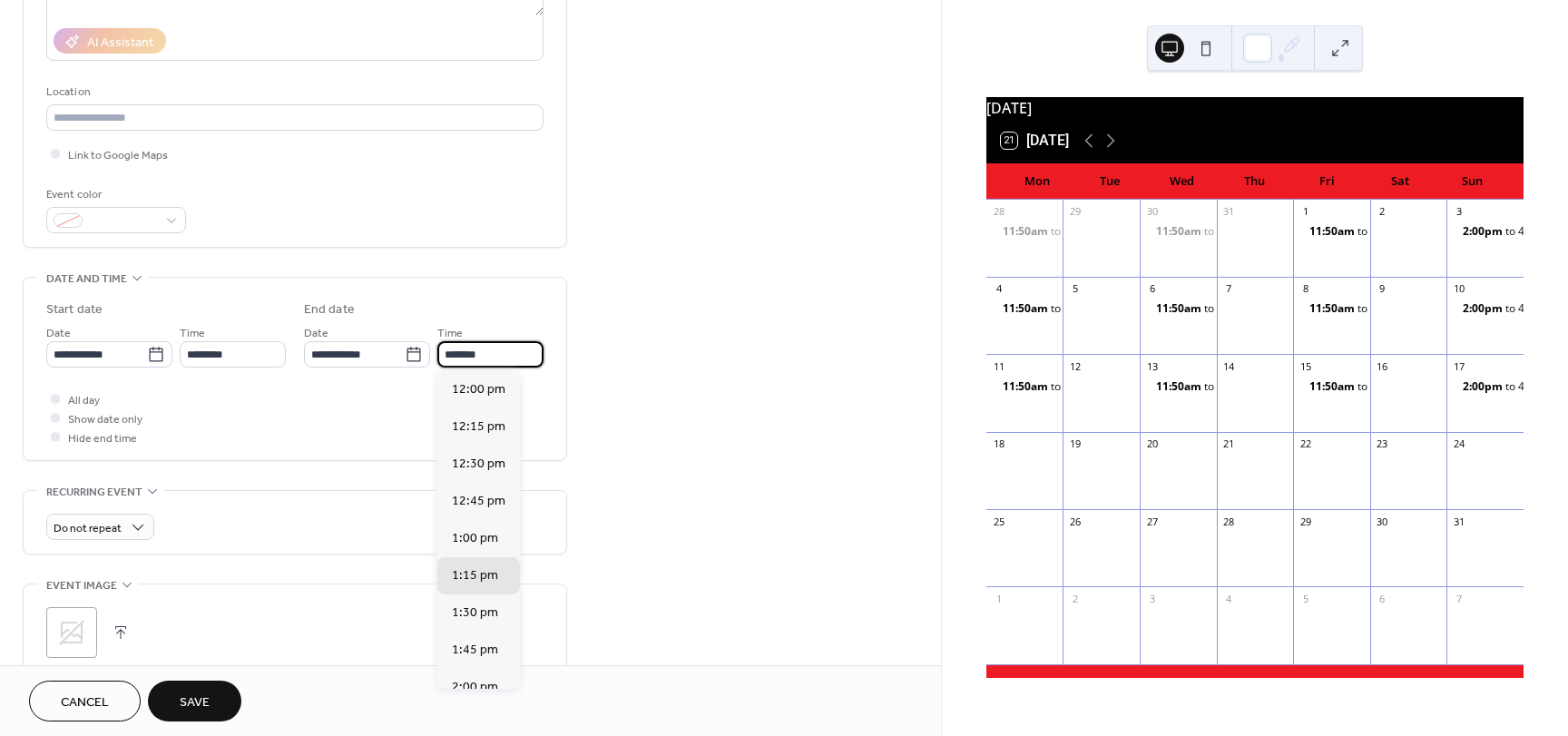 click on "*******" at bounding box center (490, 354) 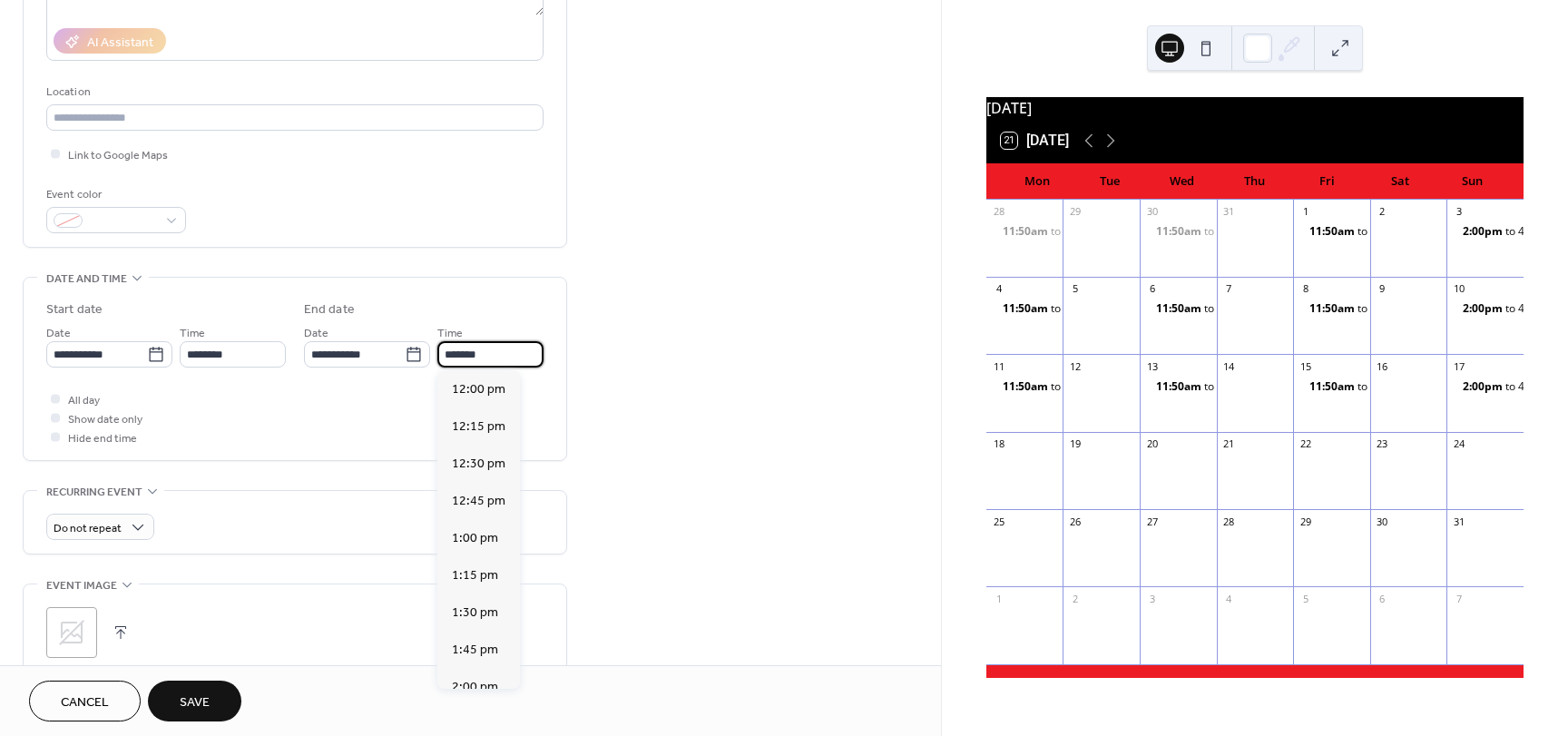 type on "*******" 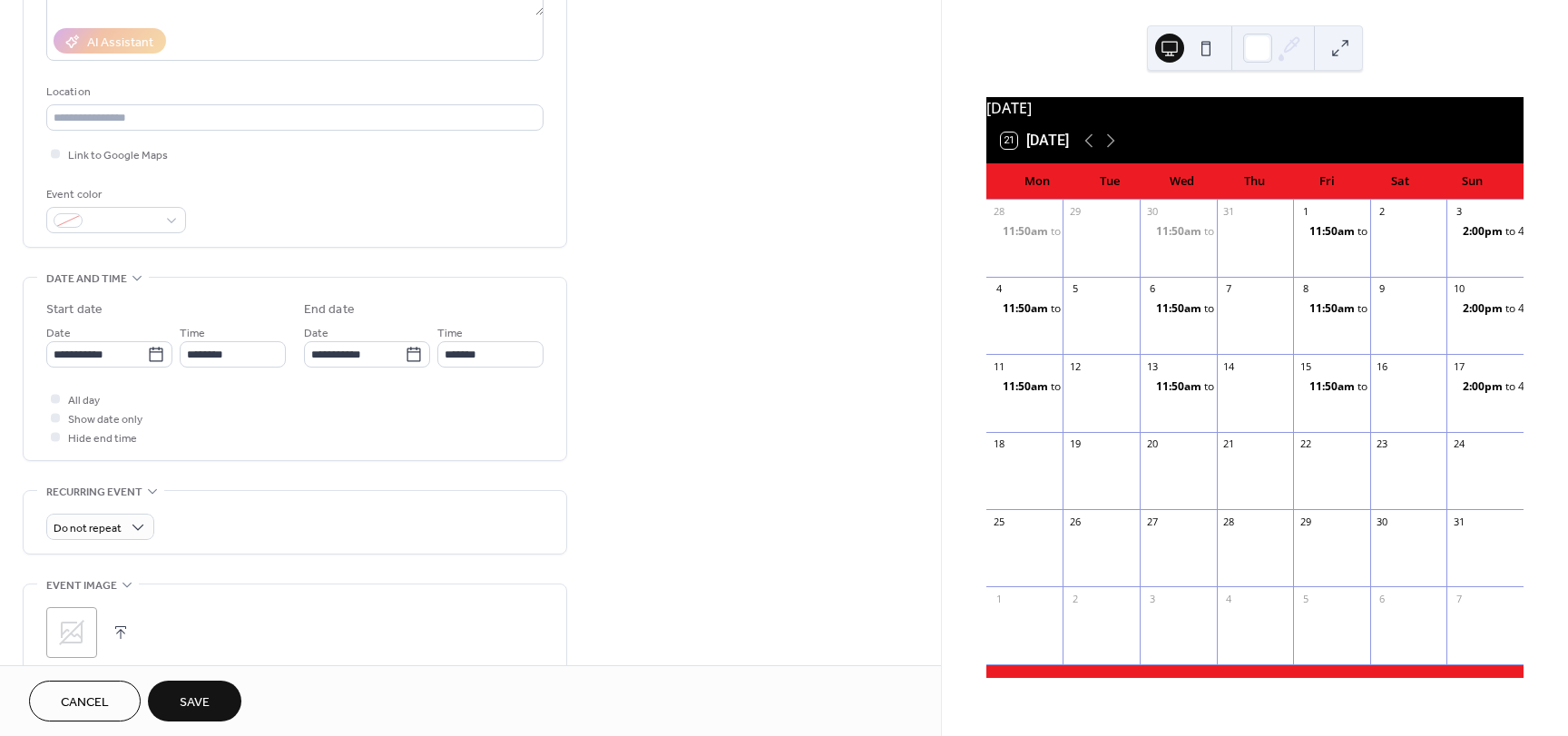click on "Save" at bounding box center (194, 702) 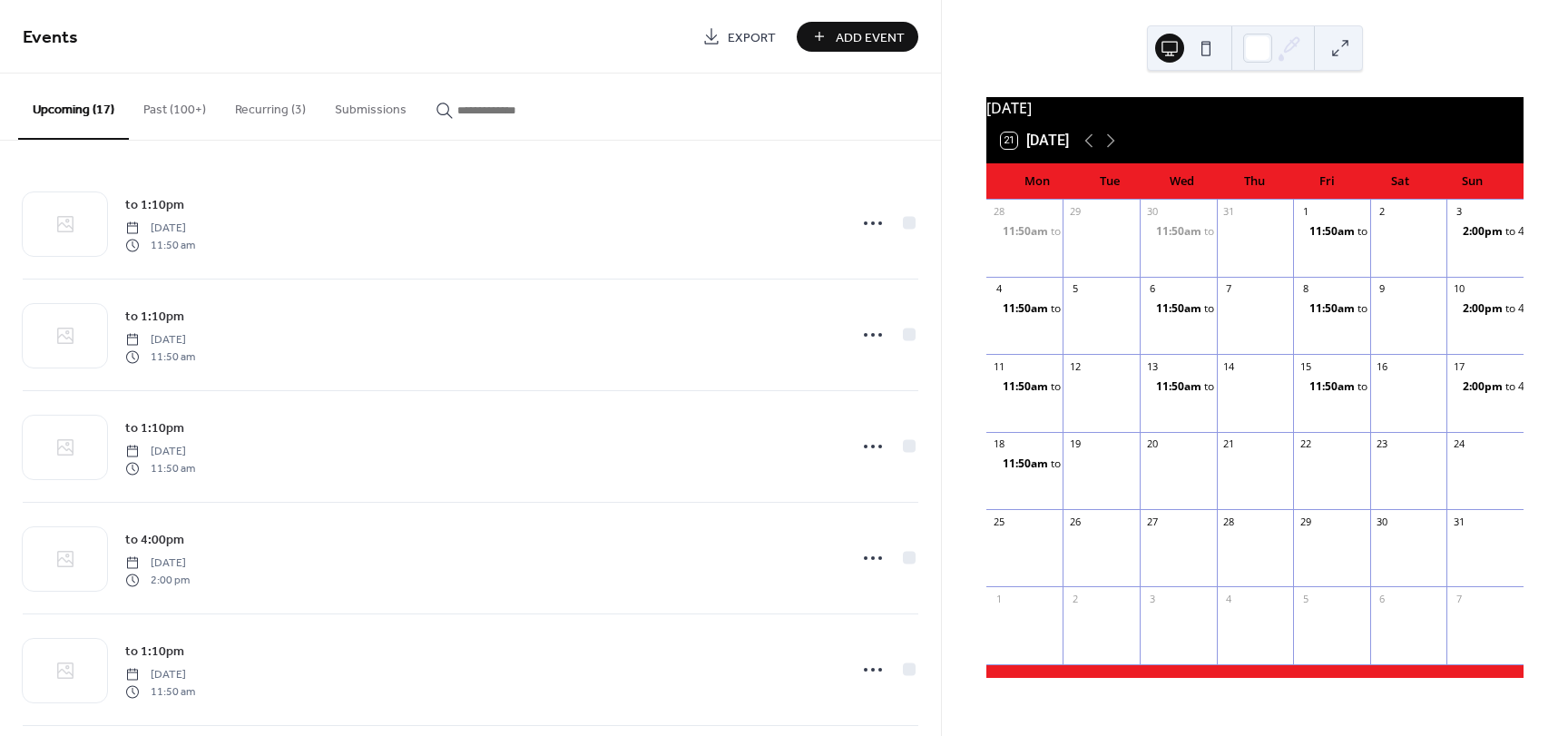 click on "Add Event" at bounding box center [870, 37] 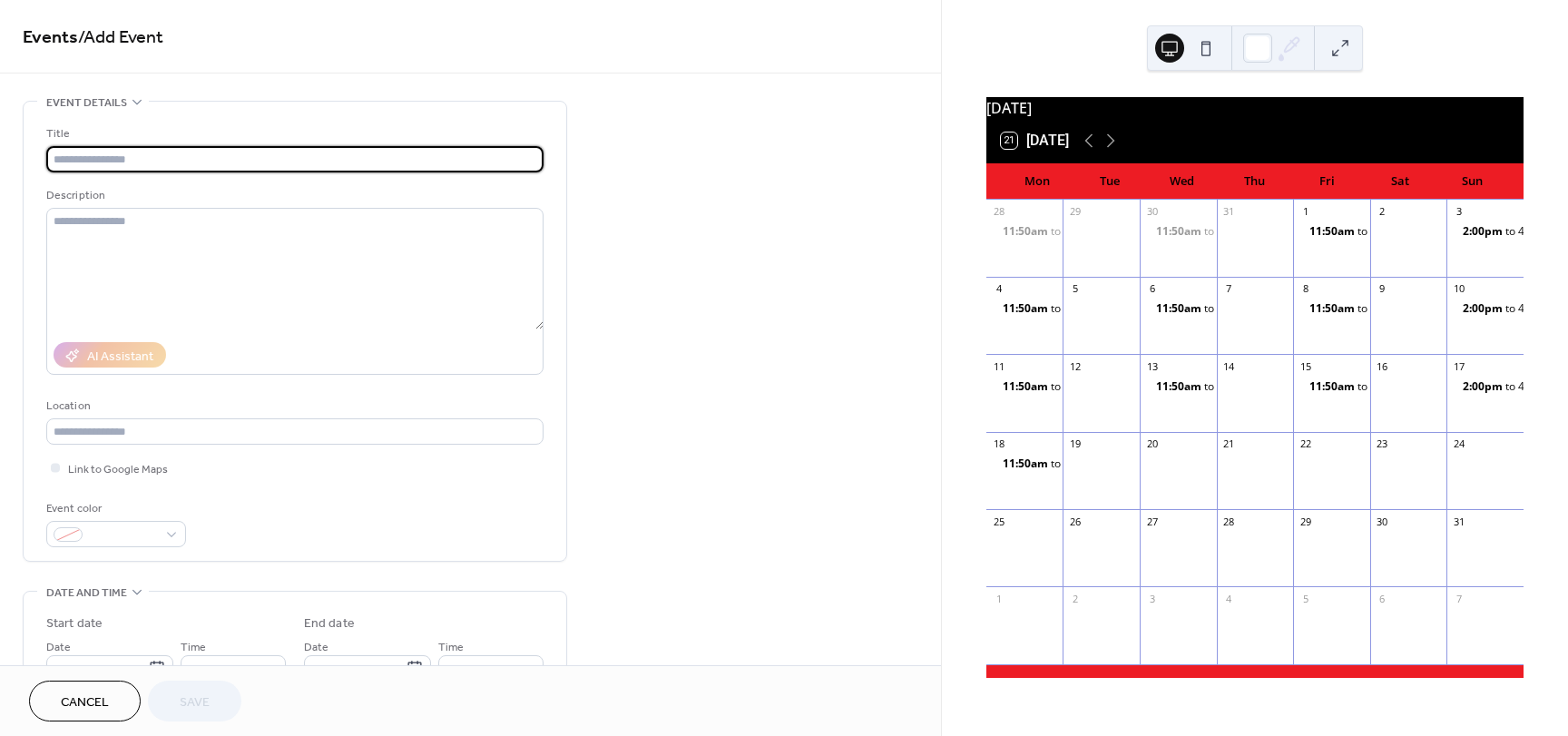 click at bounding box center [295, 159] 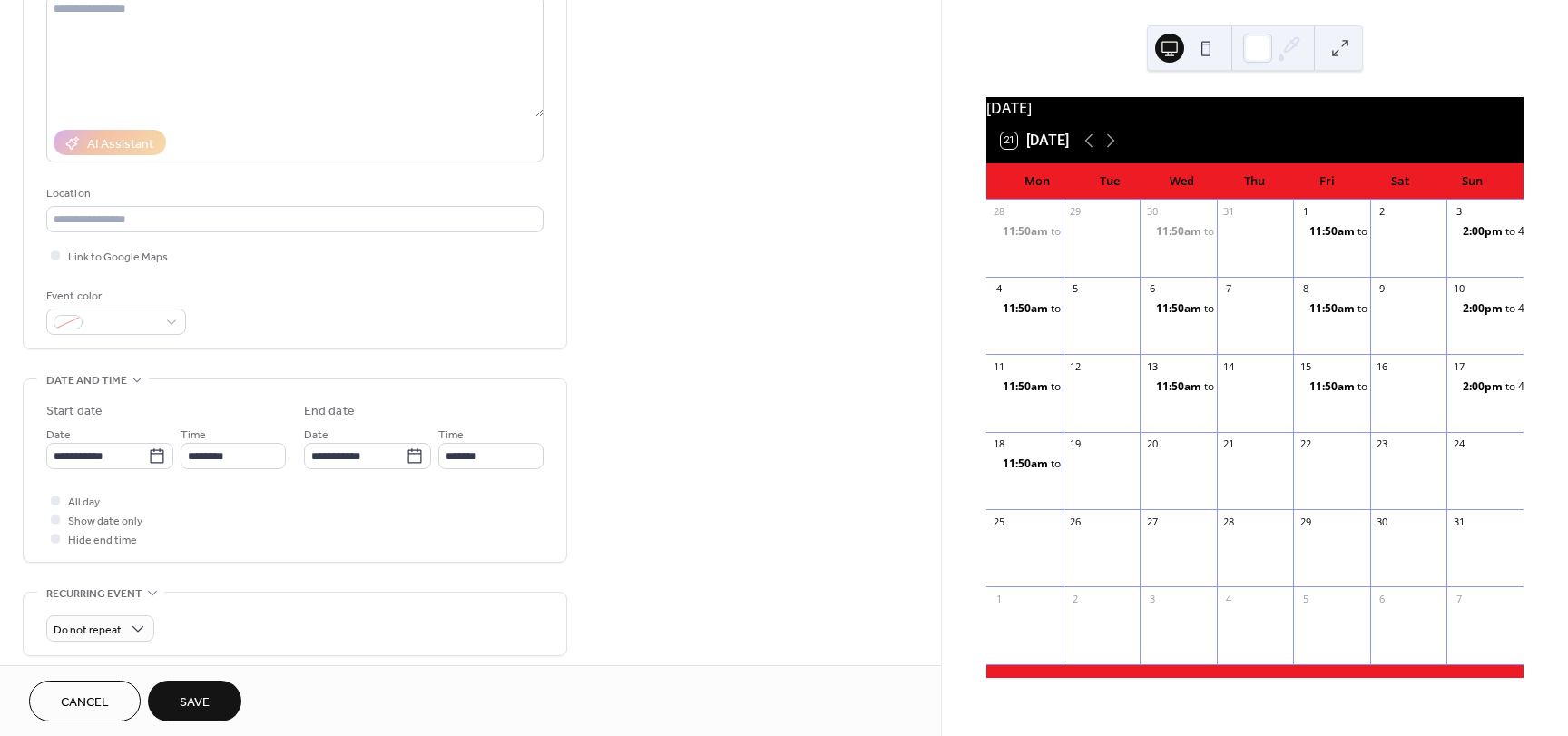 scroll, scrollTop: 344, scrollLeft: 0, axis: vertical 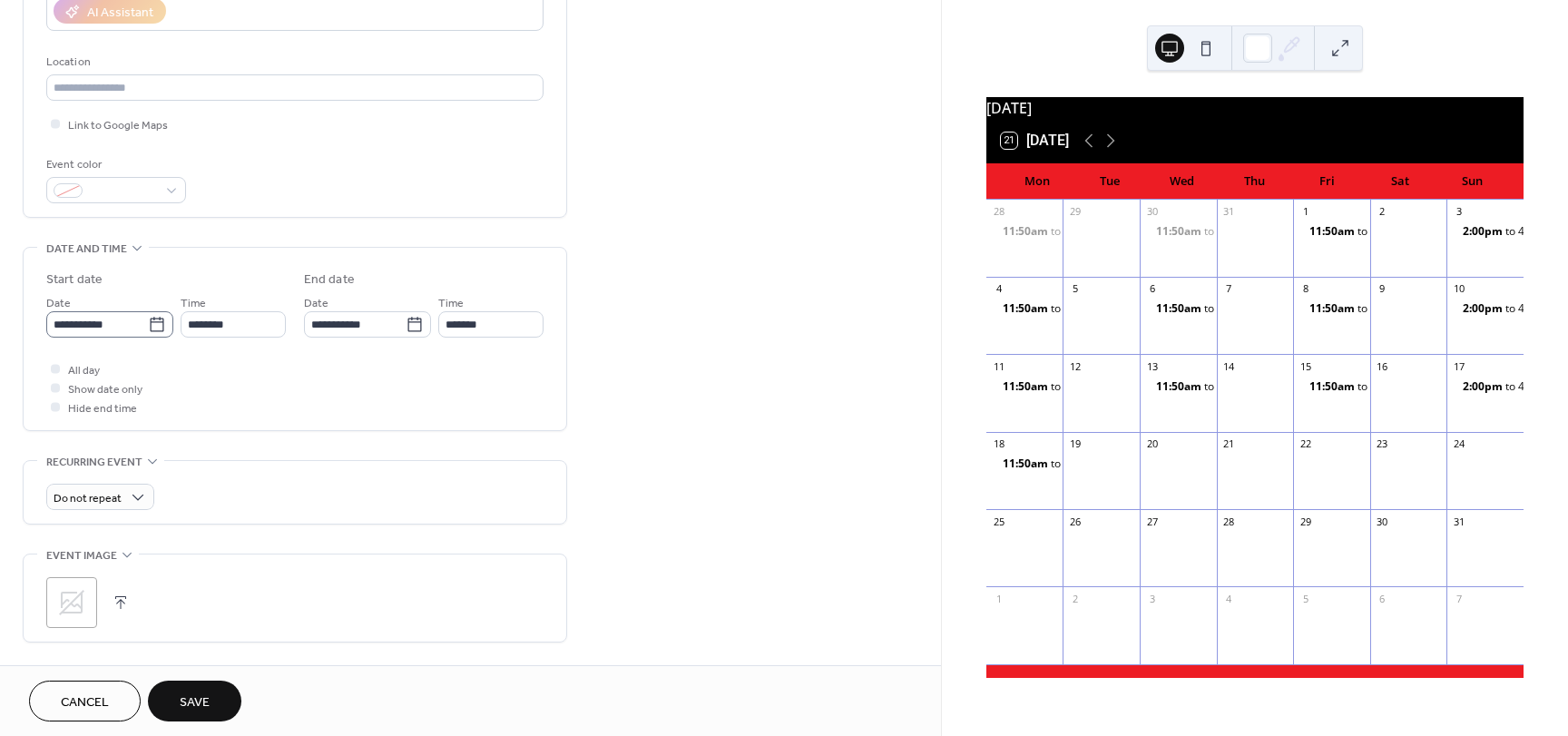 type on "*********" 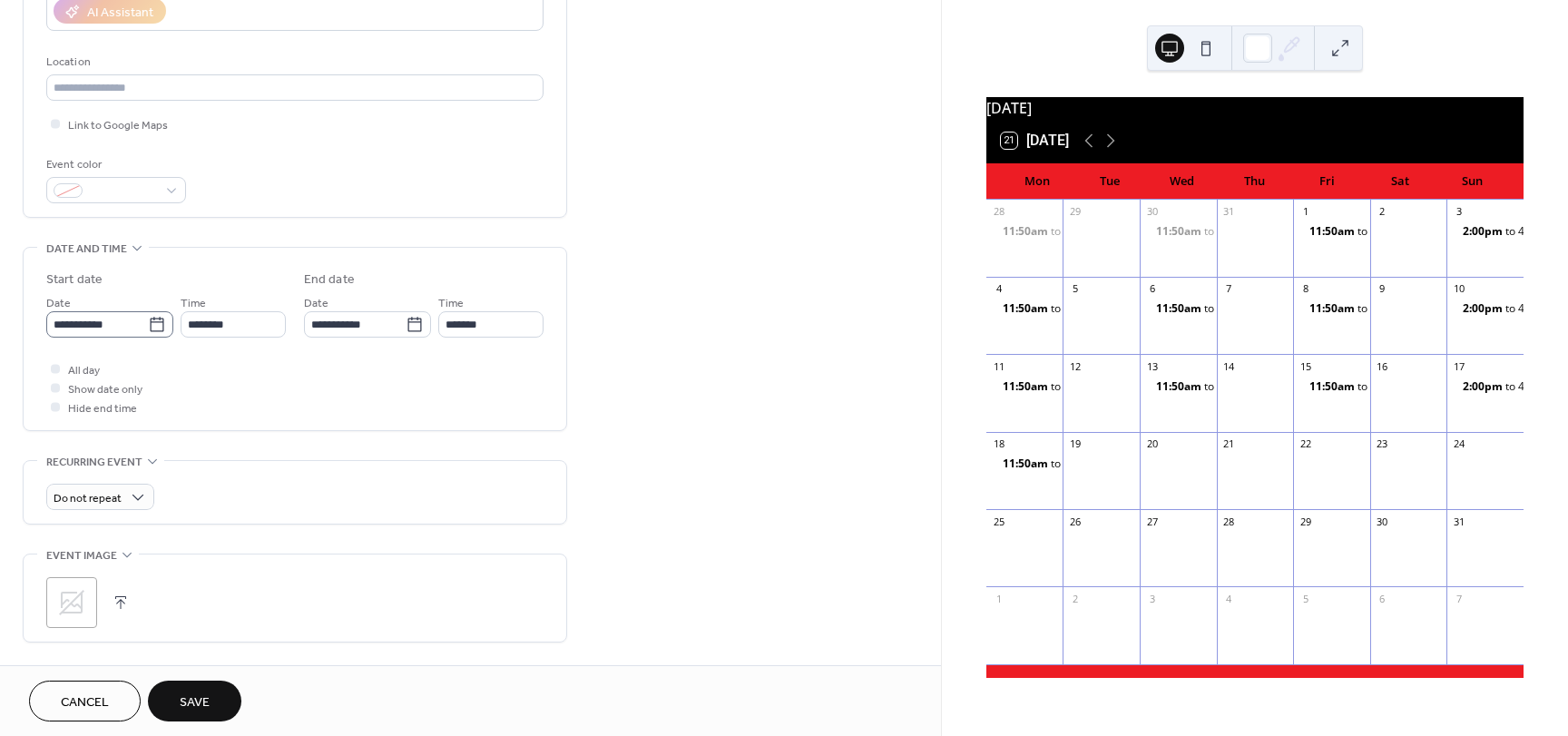 click 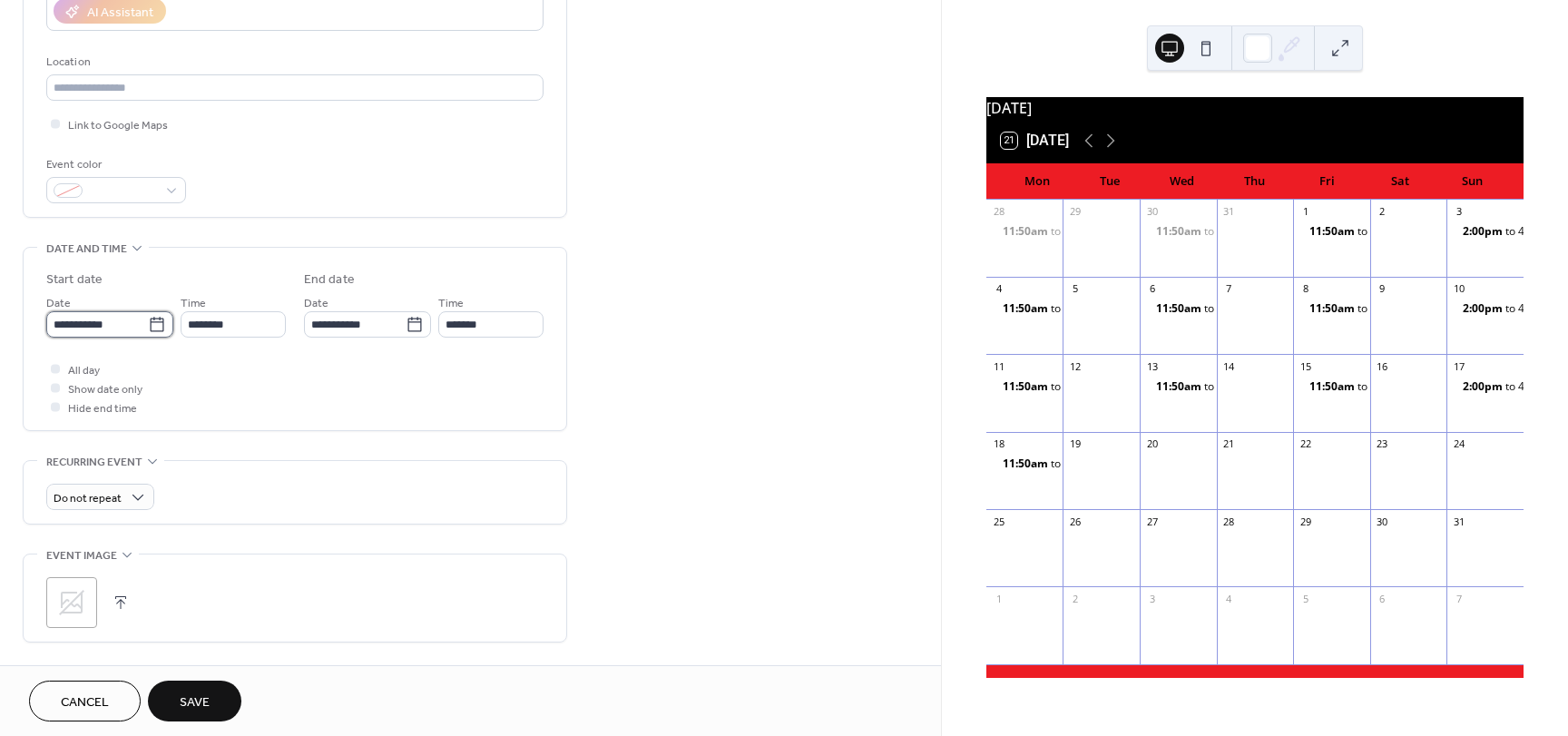 click on "**********" at bounding box center (97, 324) 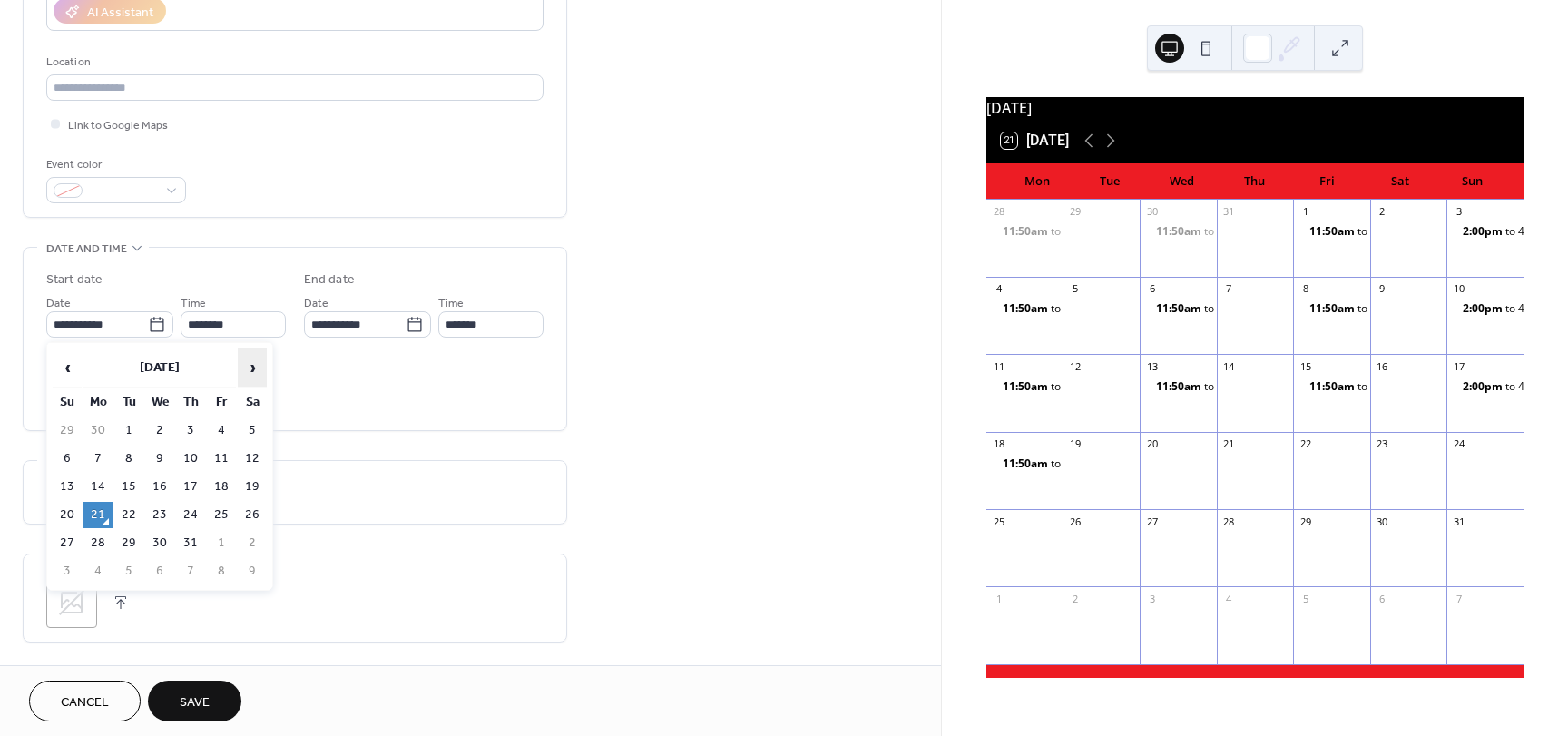click on "›" at bounding box center (252, 368) 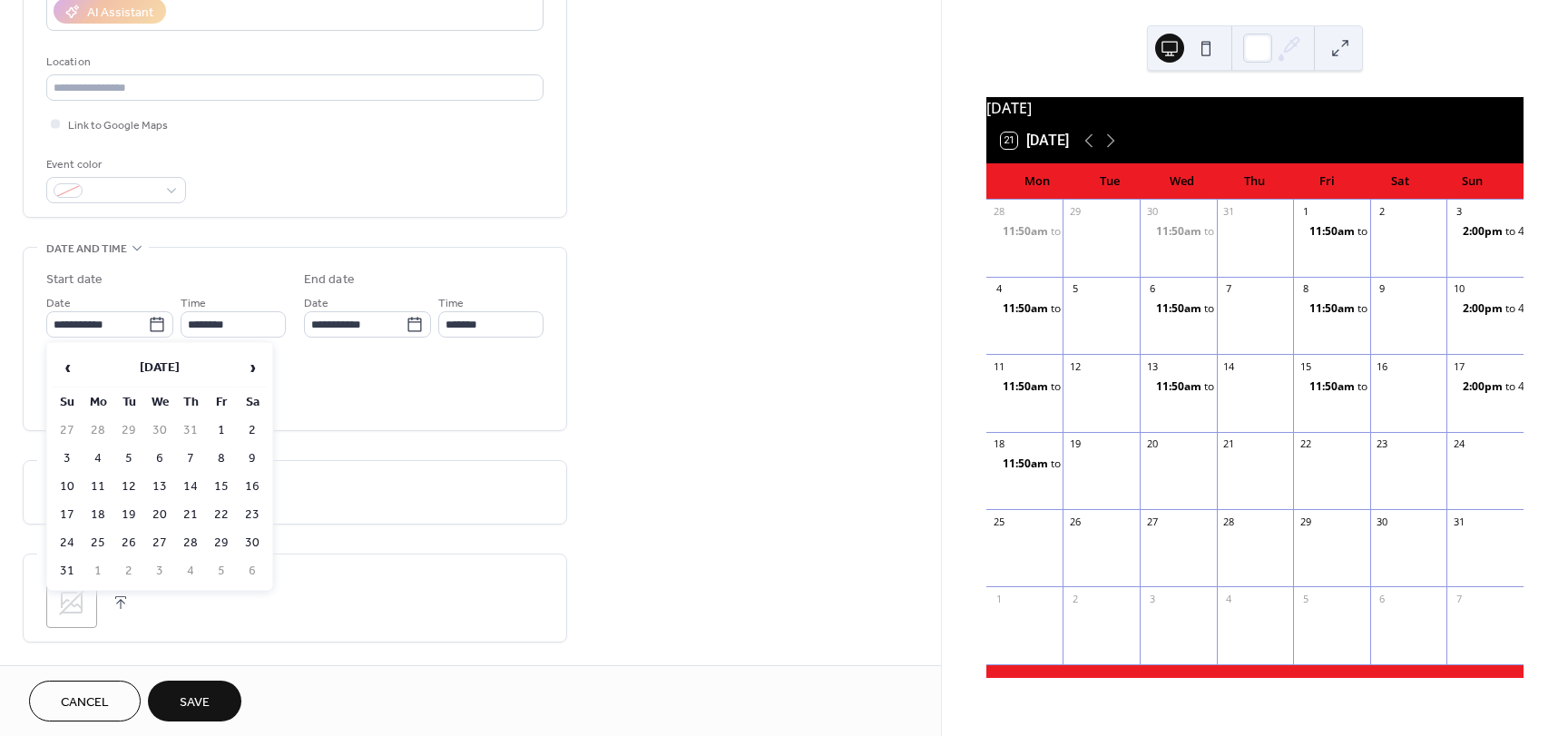 click on "20" at bounding box center (160, 515) 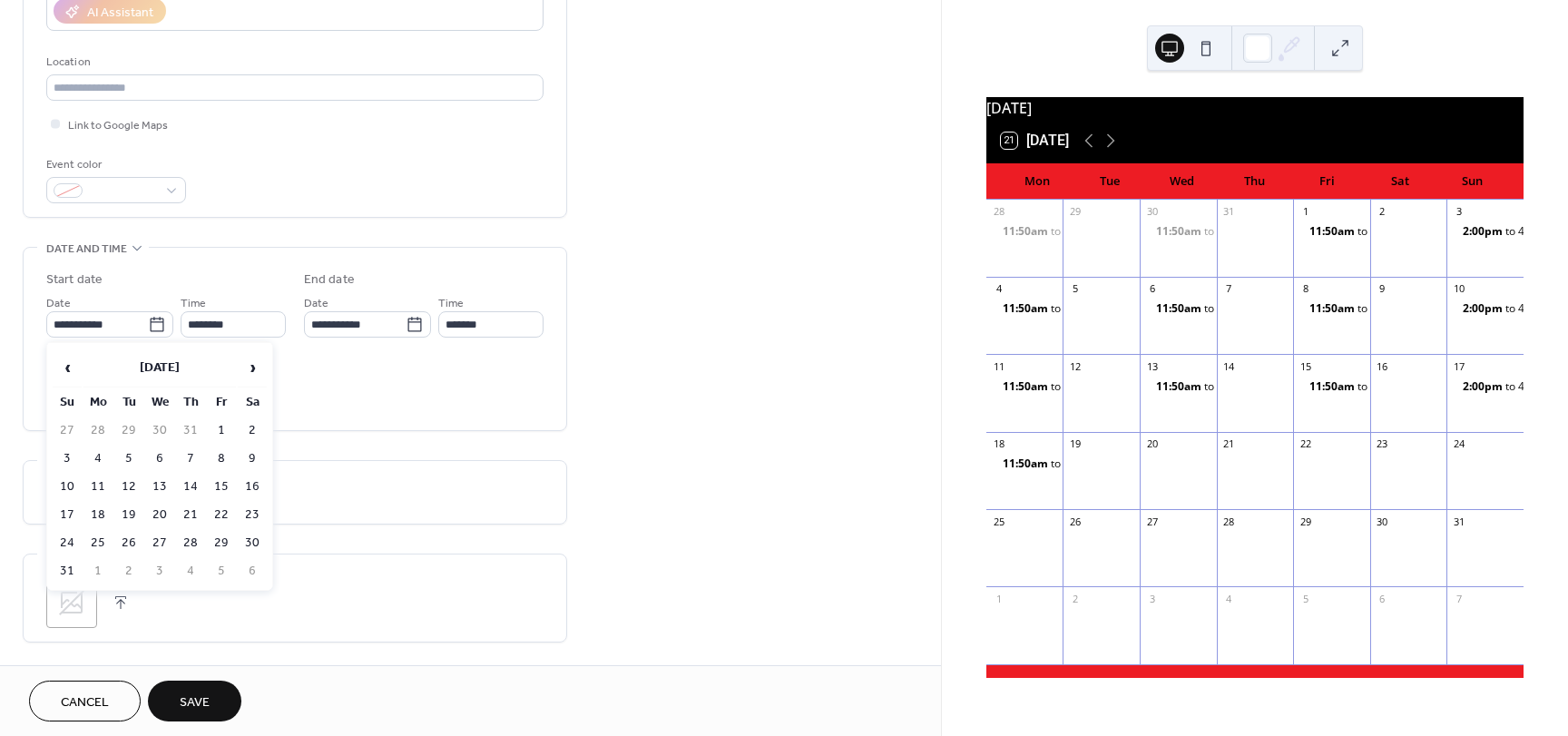 type on "**********" 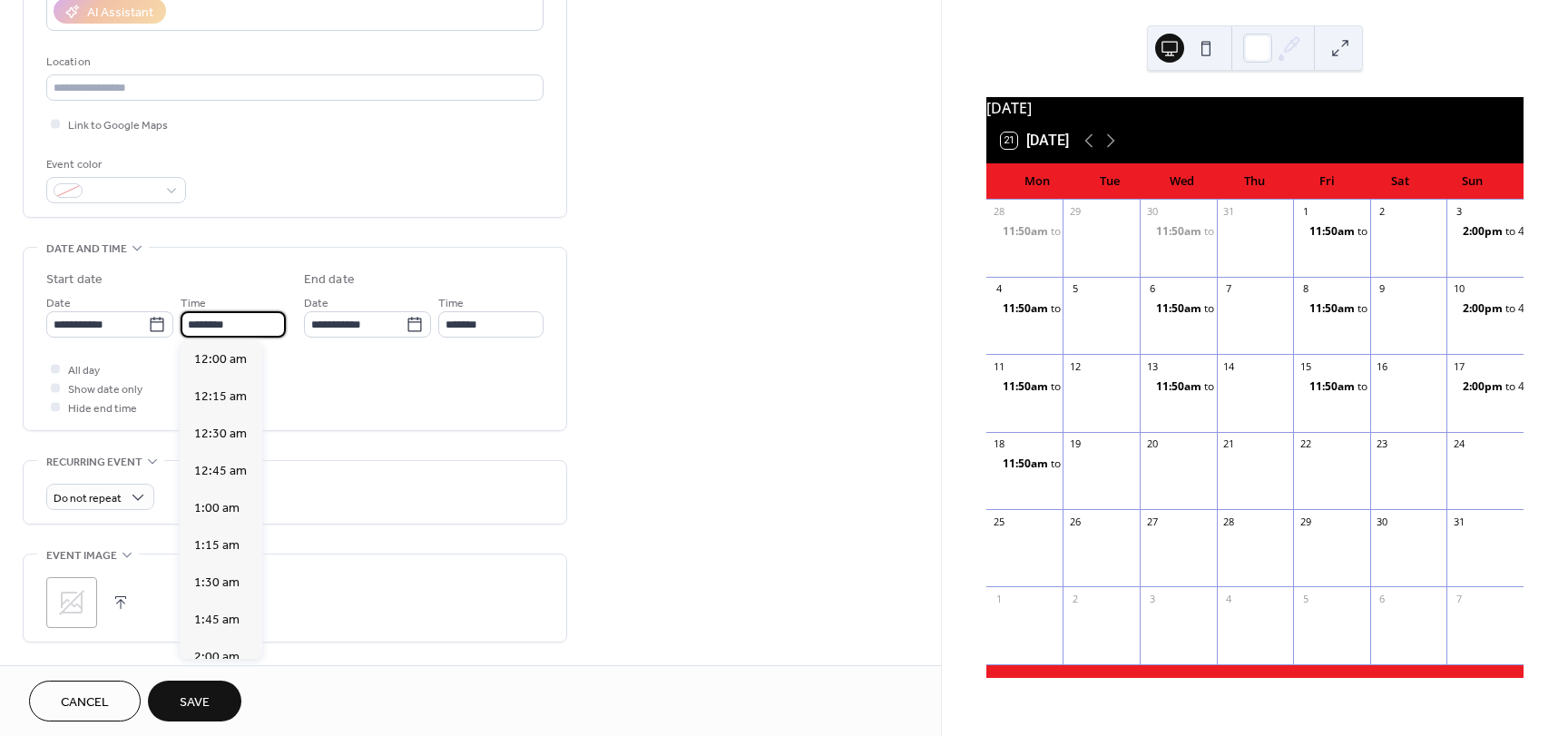 scroll, scrollTop: 1786, scrollLeft: 0, axis: vertical 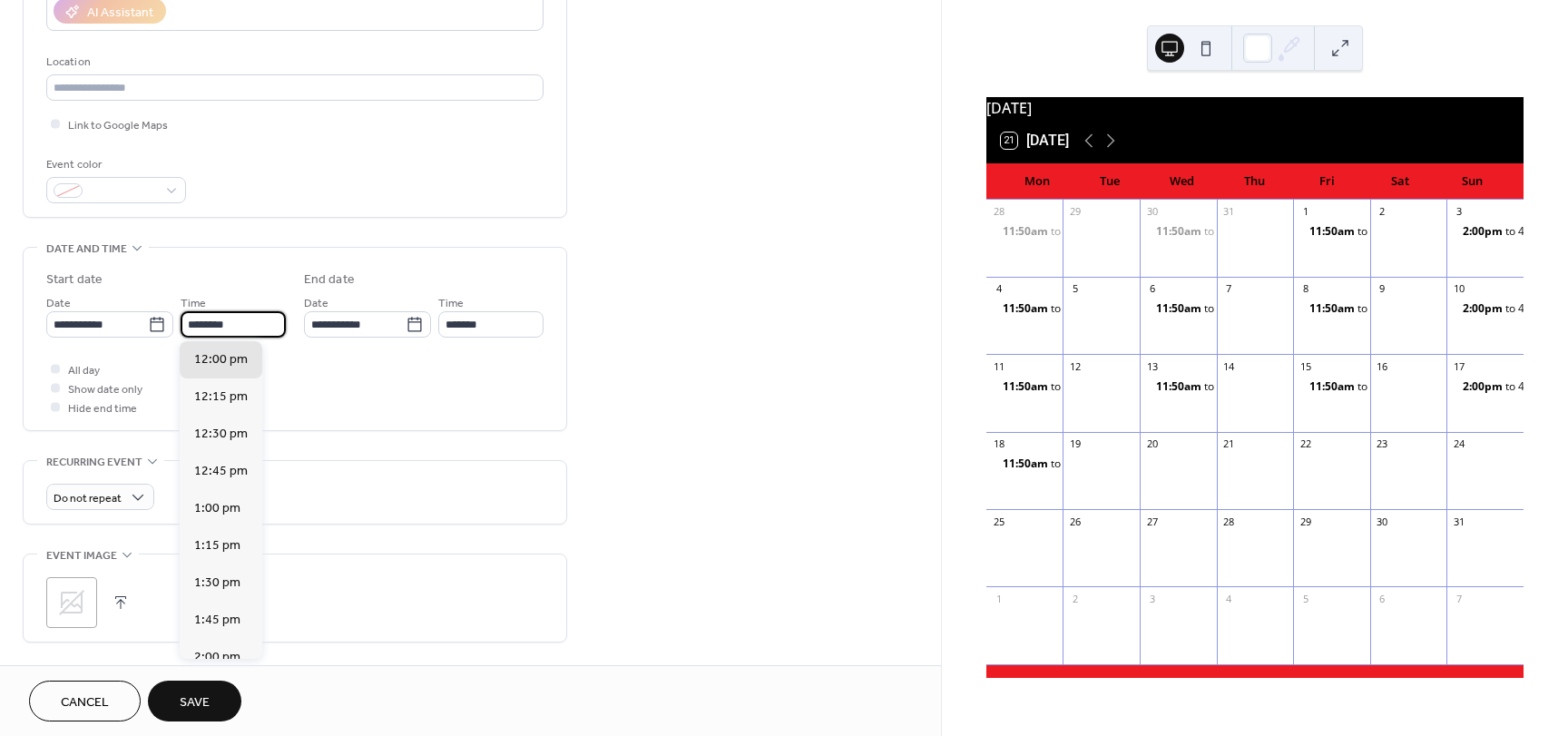 click on "********" at bounding box center (233, 324) 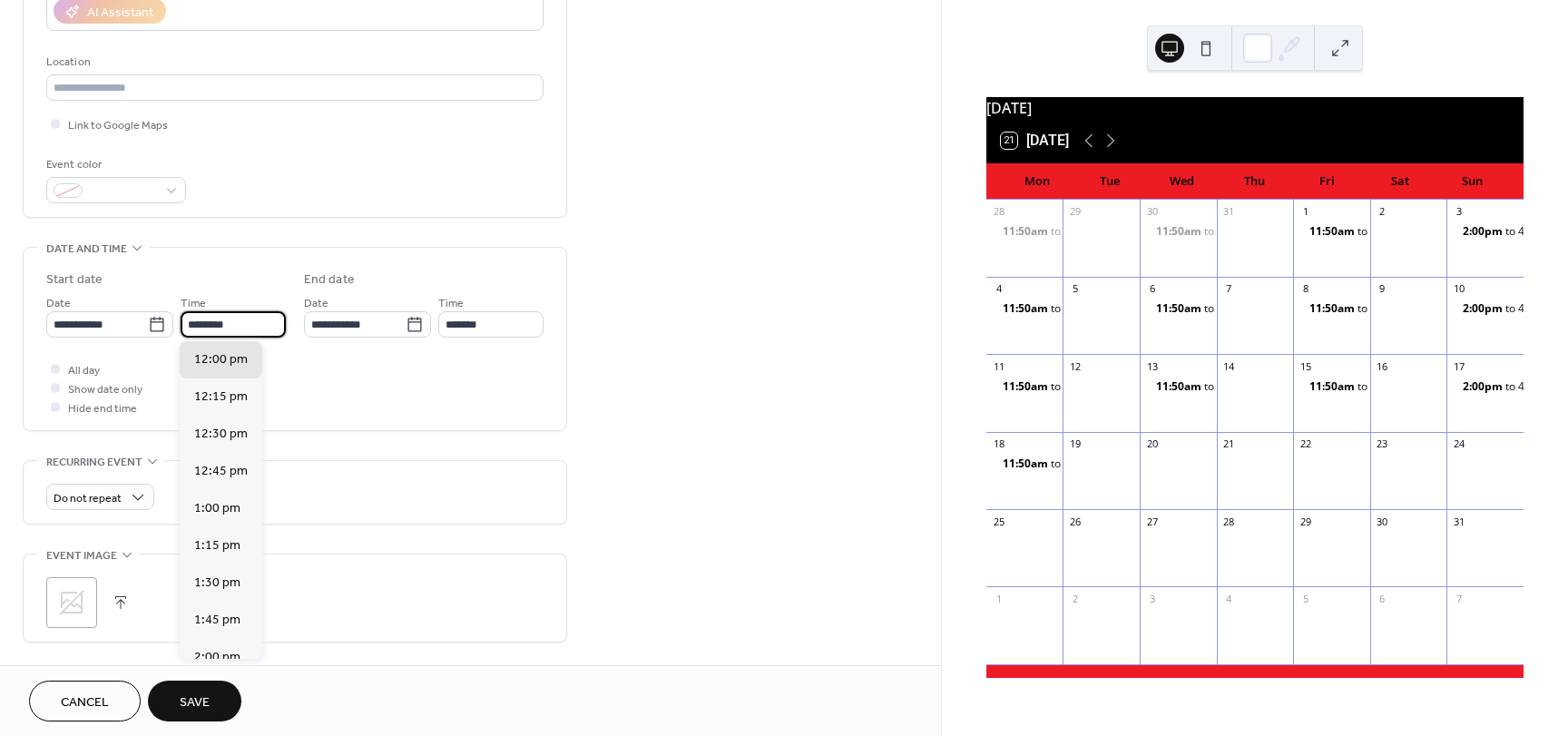 drag, startPoint x: 186, startPoint y: 321, endPoint x: 281, endPoint y: 337, distance: 96.33795 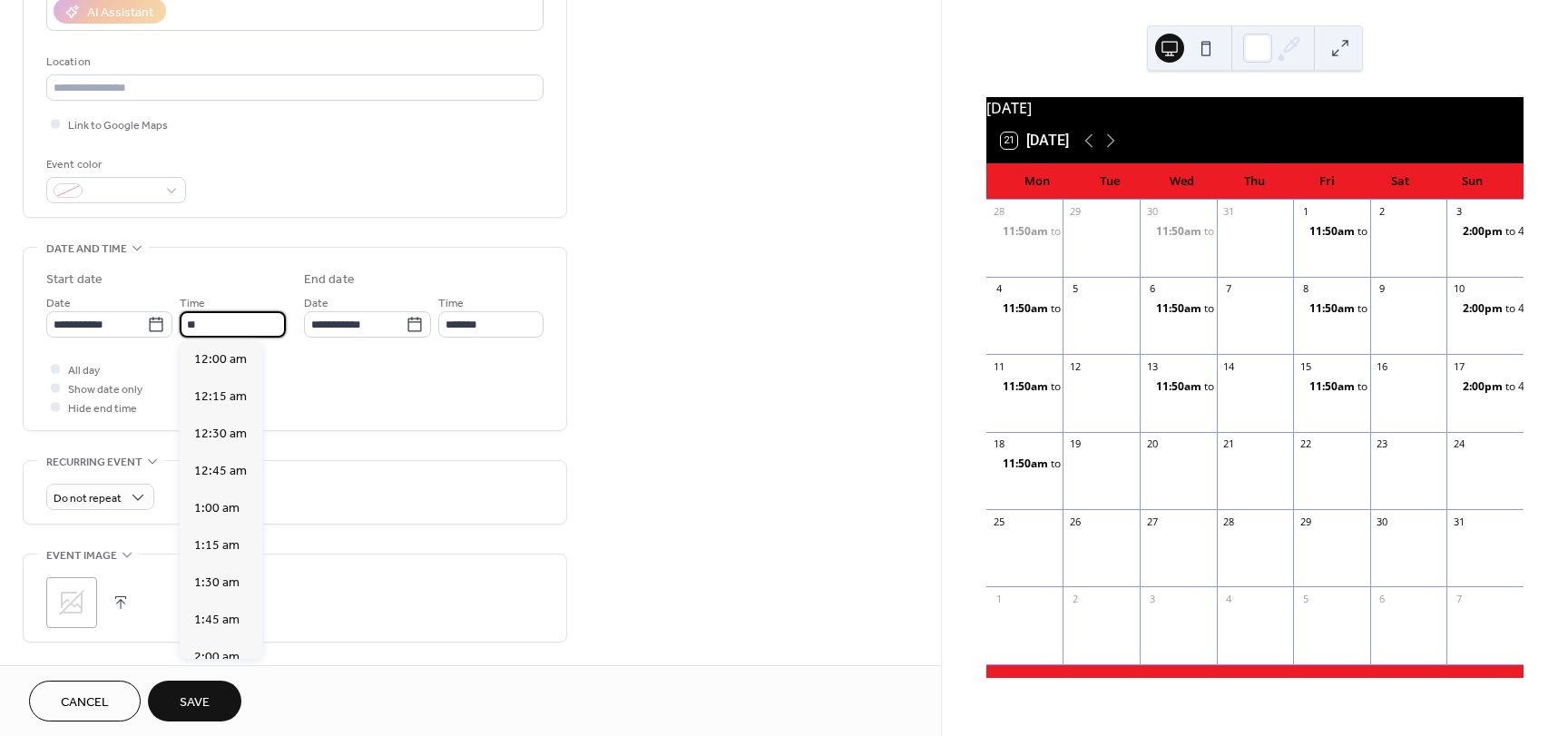 scroll, scrollTop: 1637, scrollLeft: 0, axis: vertical 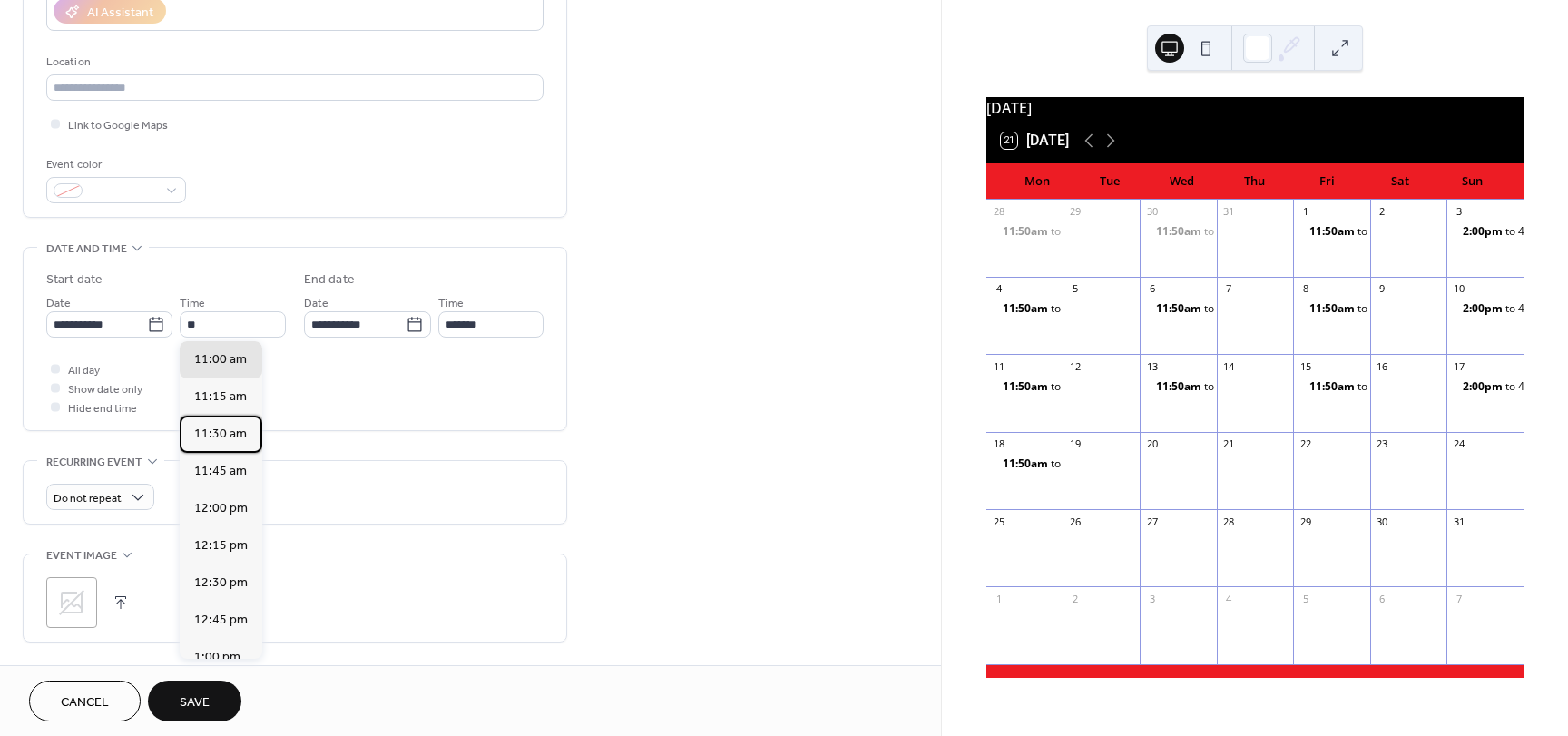 drag, startPoint x: 216, startPoint y: 437, endPoint x: 216, endPoint y: 382, distance: 55 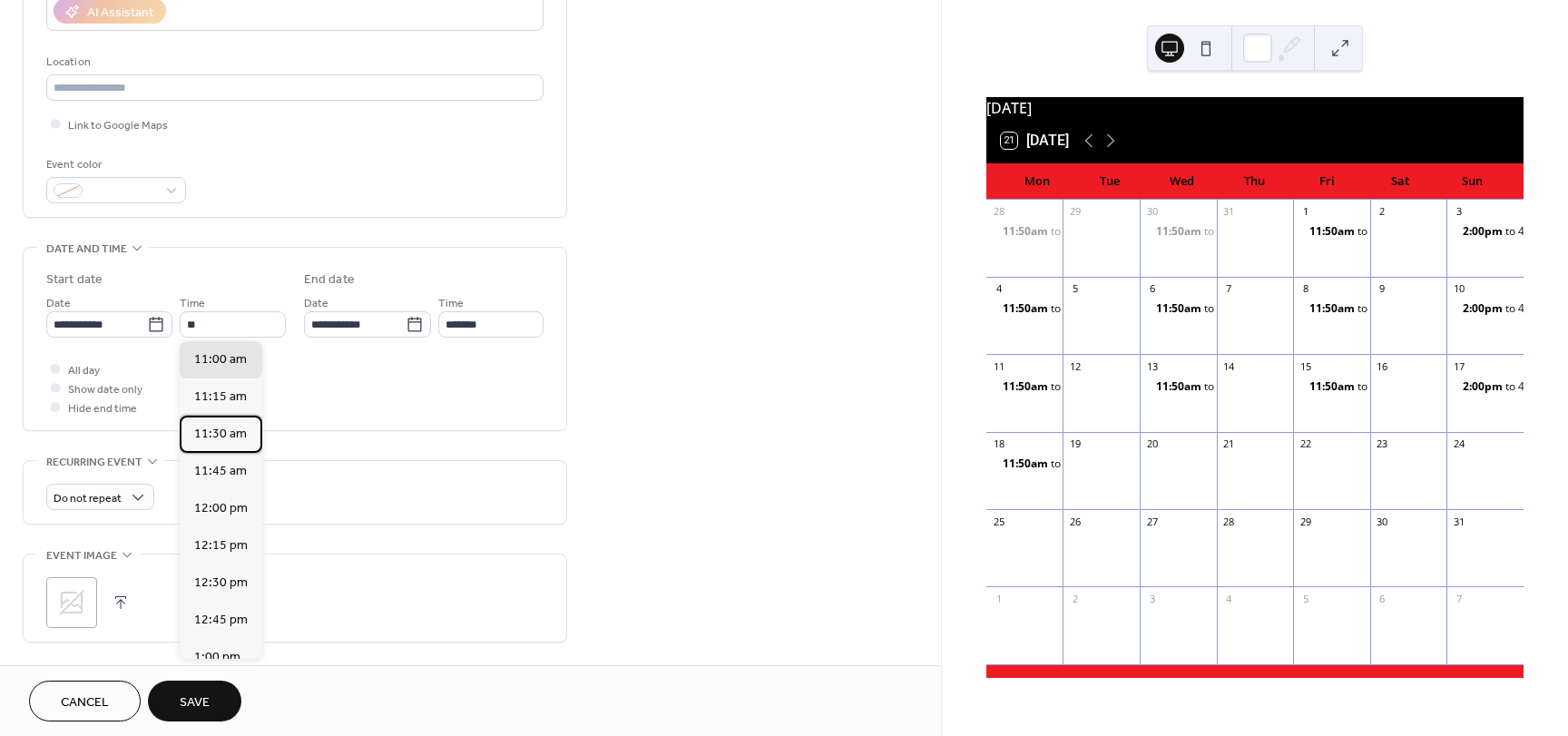 click on "11:30 am" at bounding box center (220, 434) 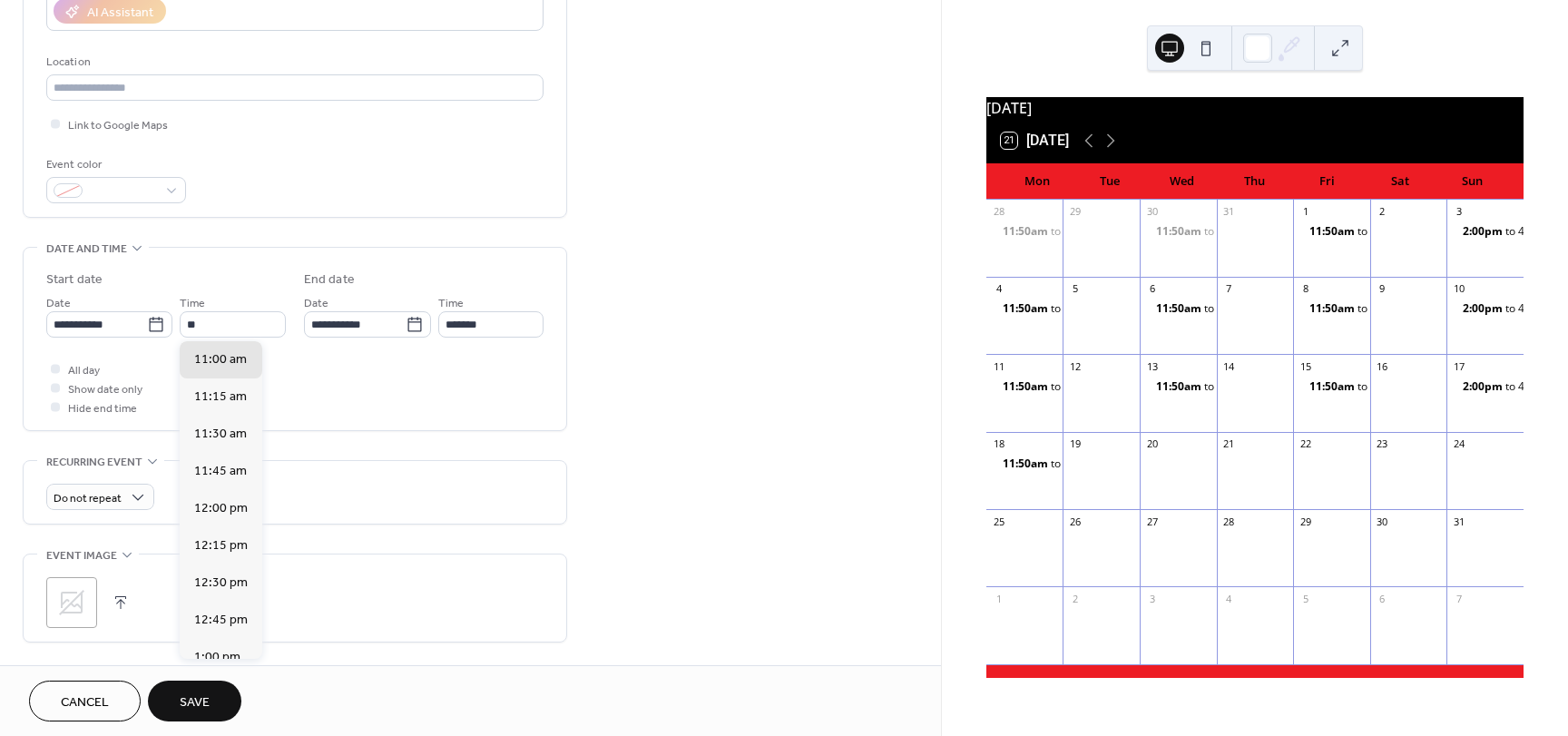 type on "********" 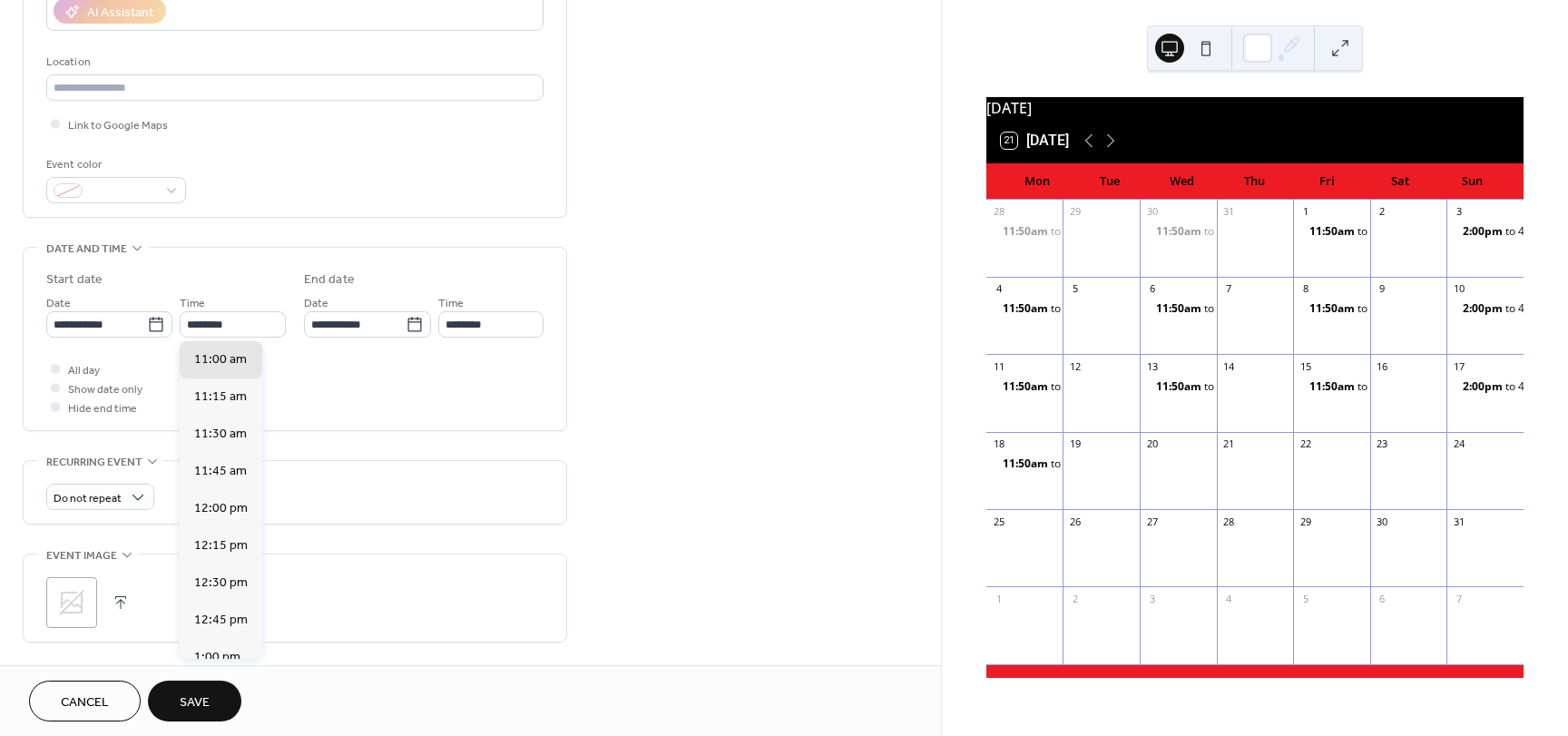 scroll, scrollTop: 0, scrollLeft: 0, axis: both 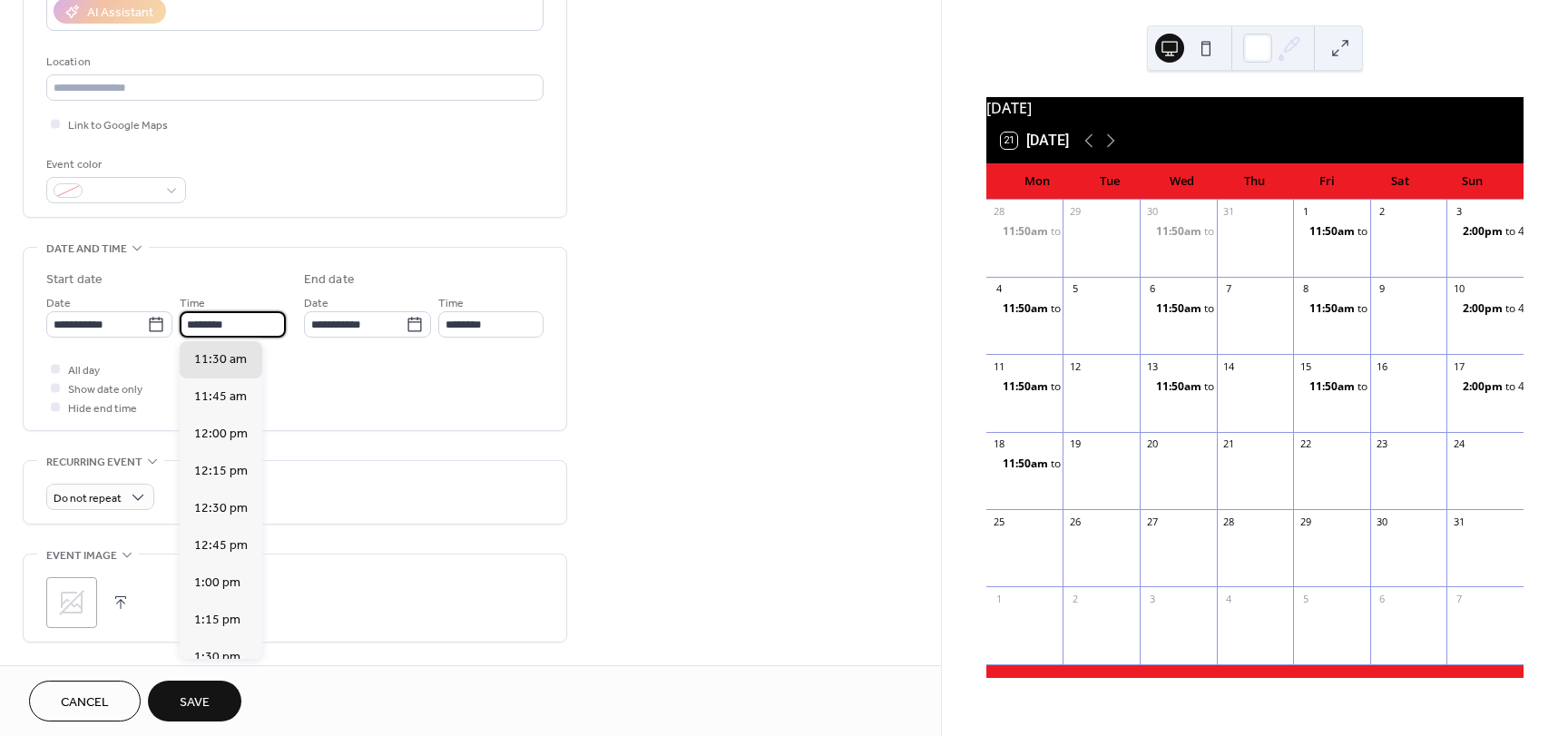 click on "********" at bounding box center (232, 324) 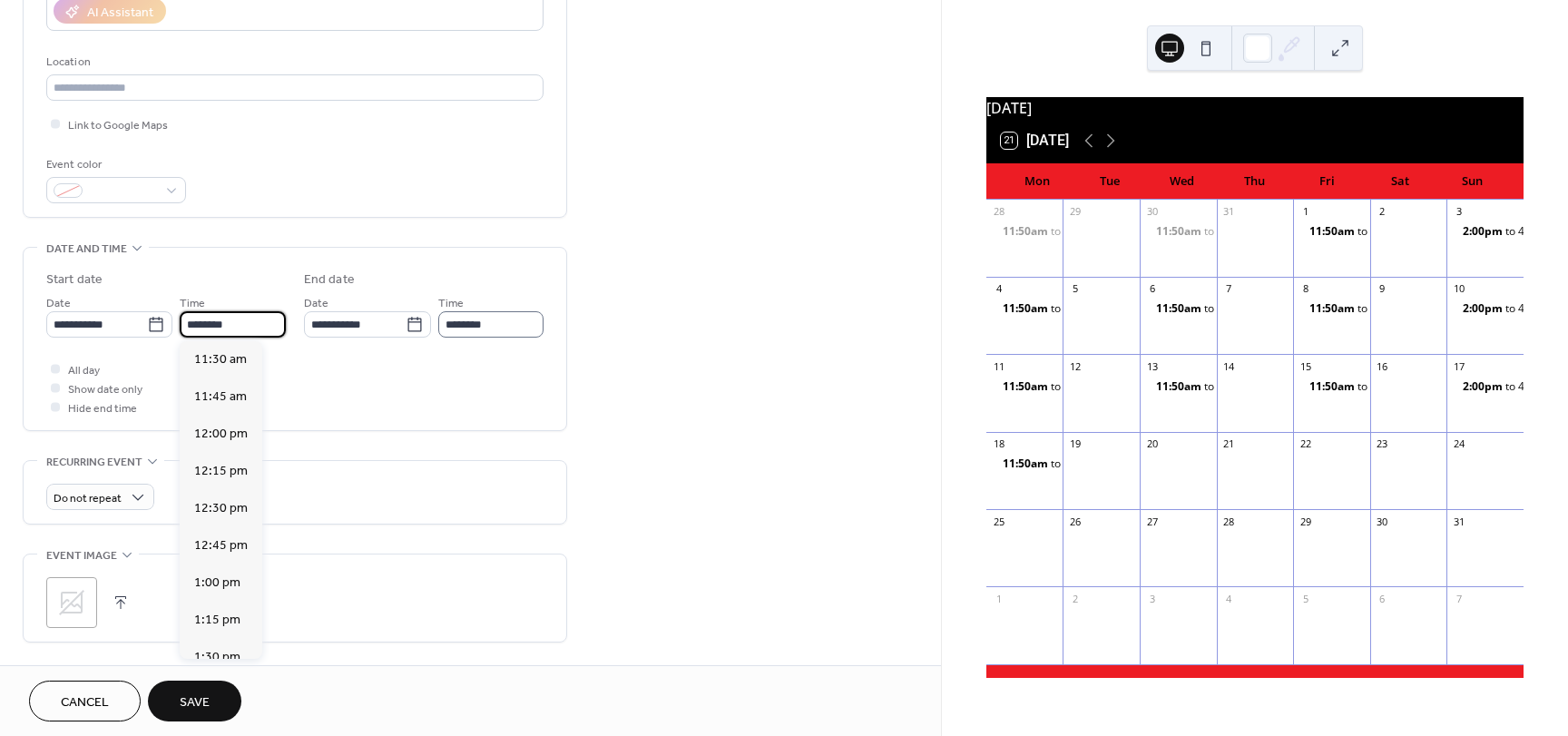 type on "********" 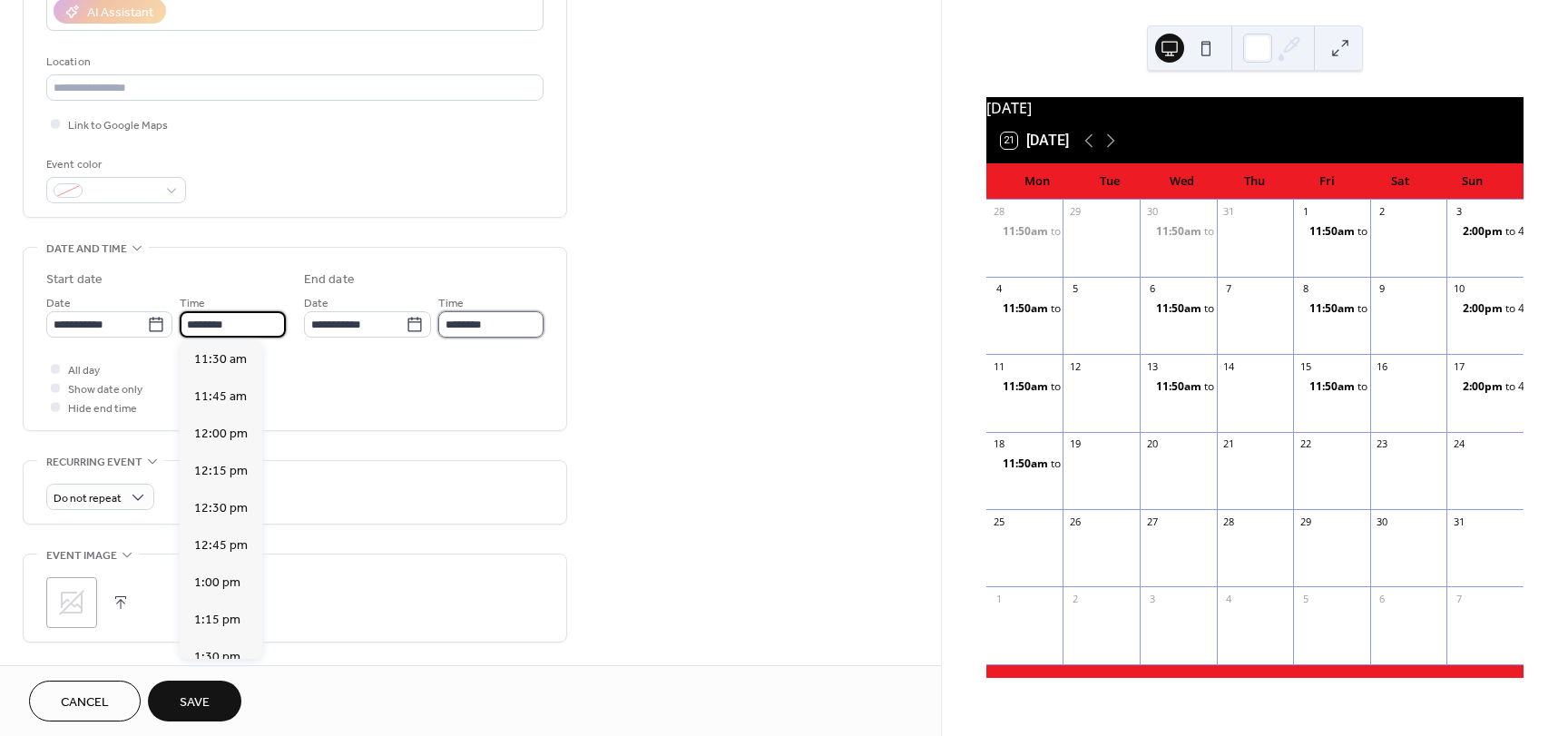 click on "********" at bounding box center [491, 324] 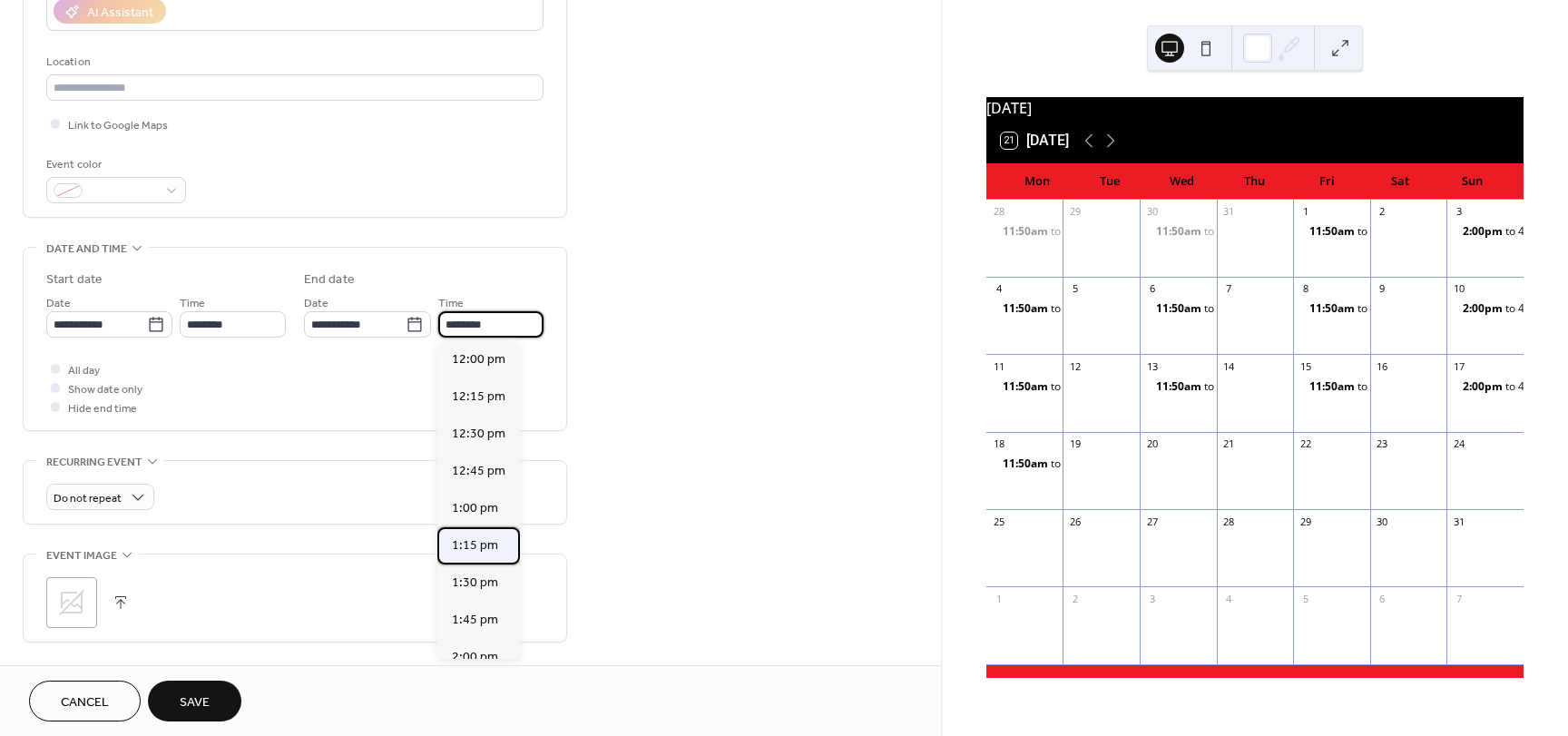 drag, startPoint x: 469, startPoint y: 545, endPoint x: 469, endPoint y: 520, distance: 25 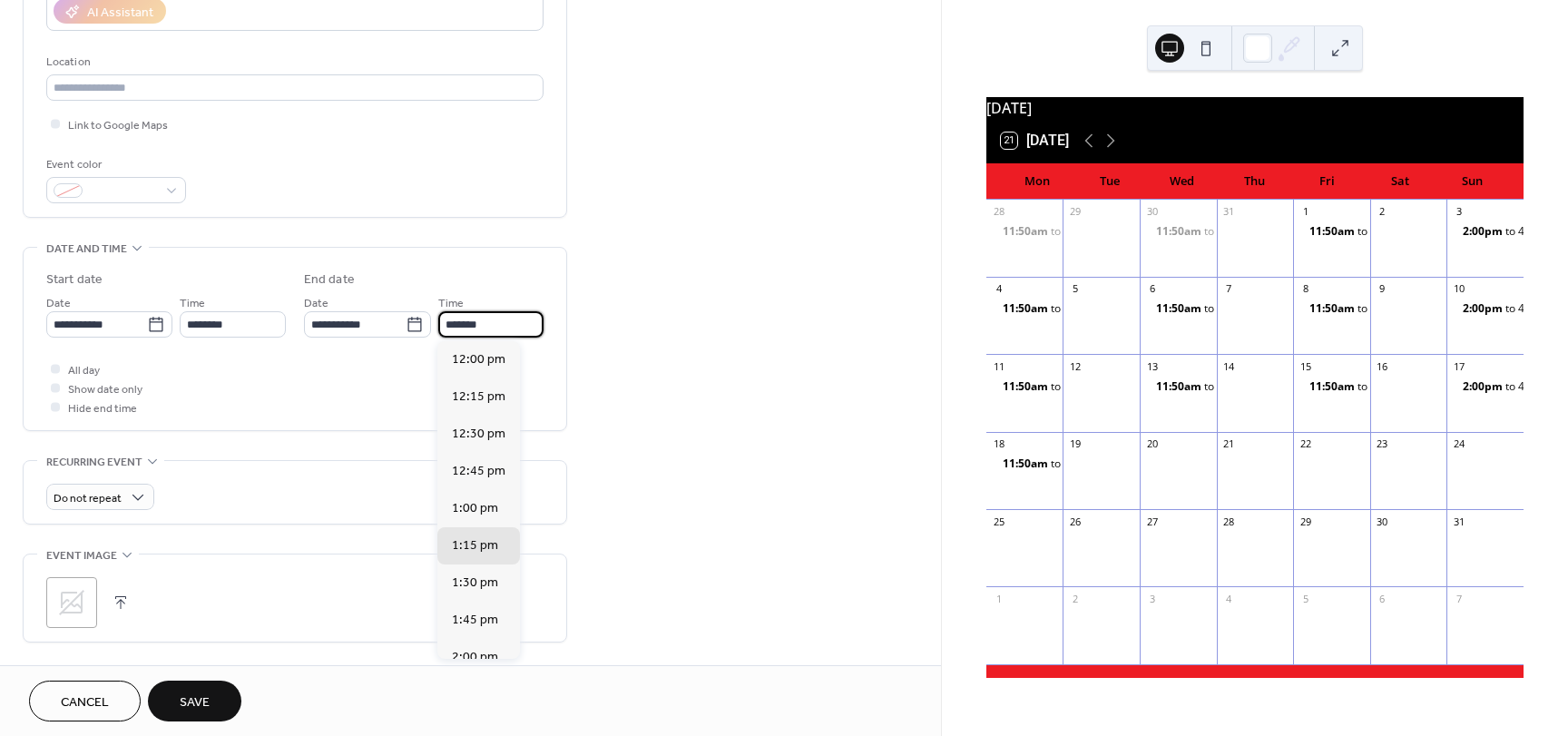click on "*******" at bounding box center (491, 324) 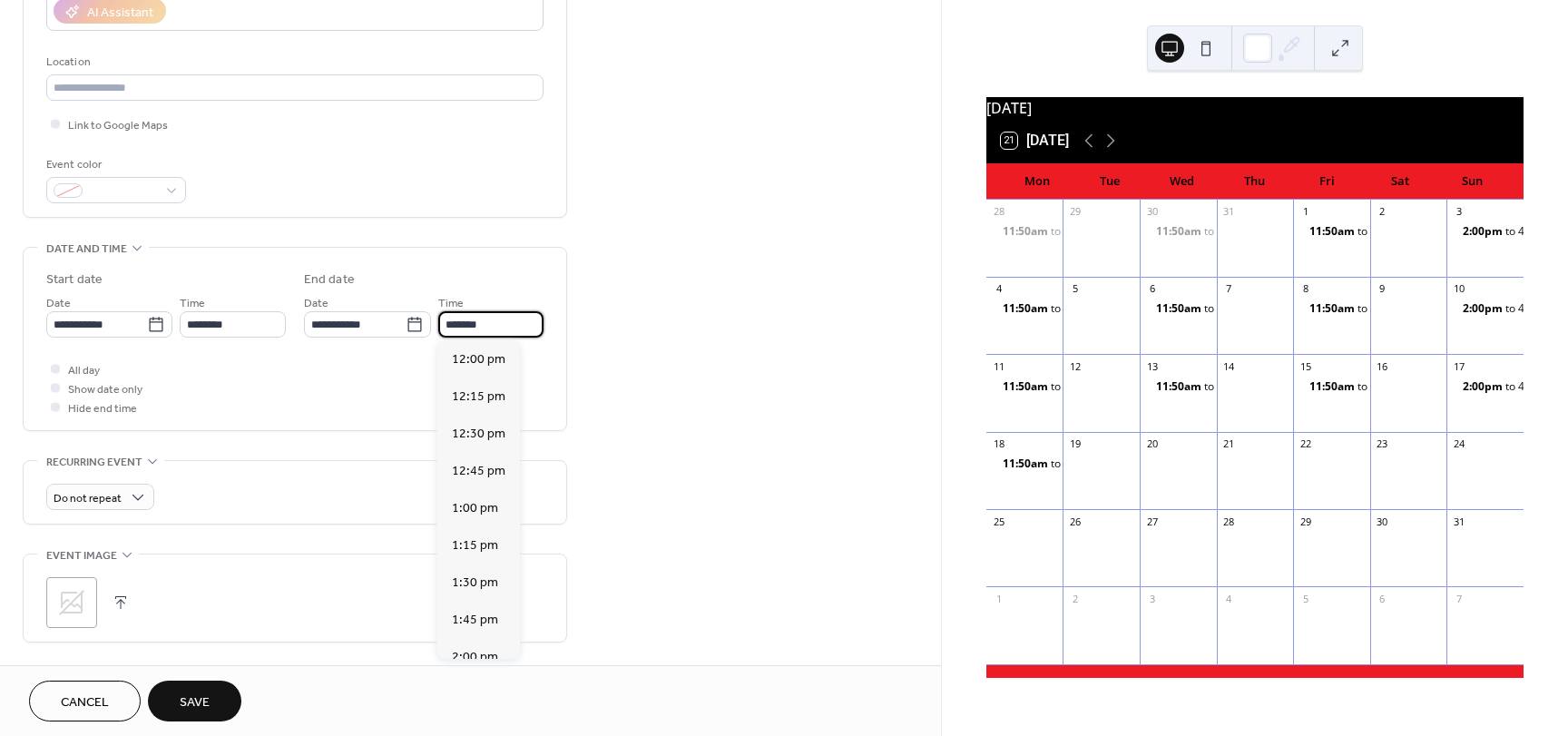 type on "*******" 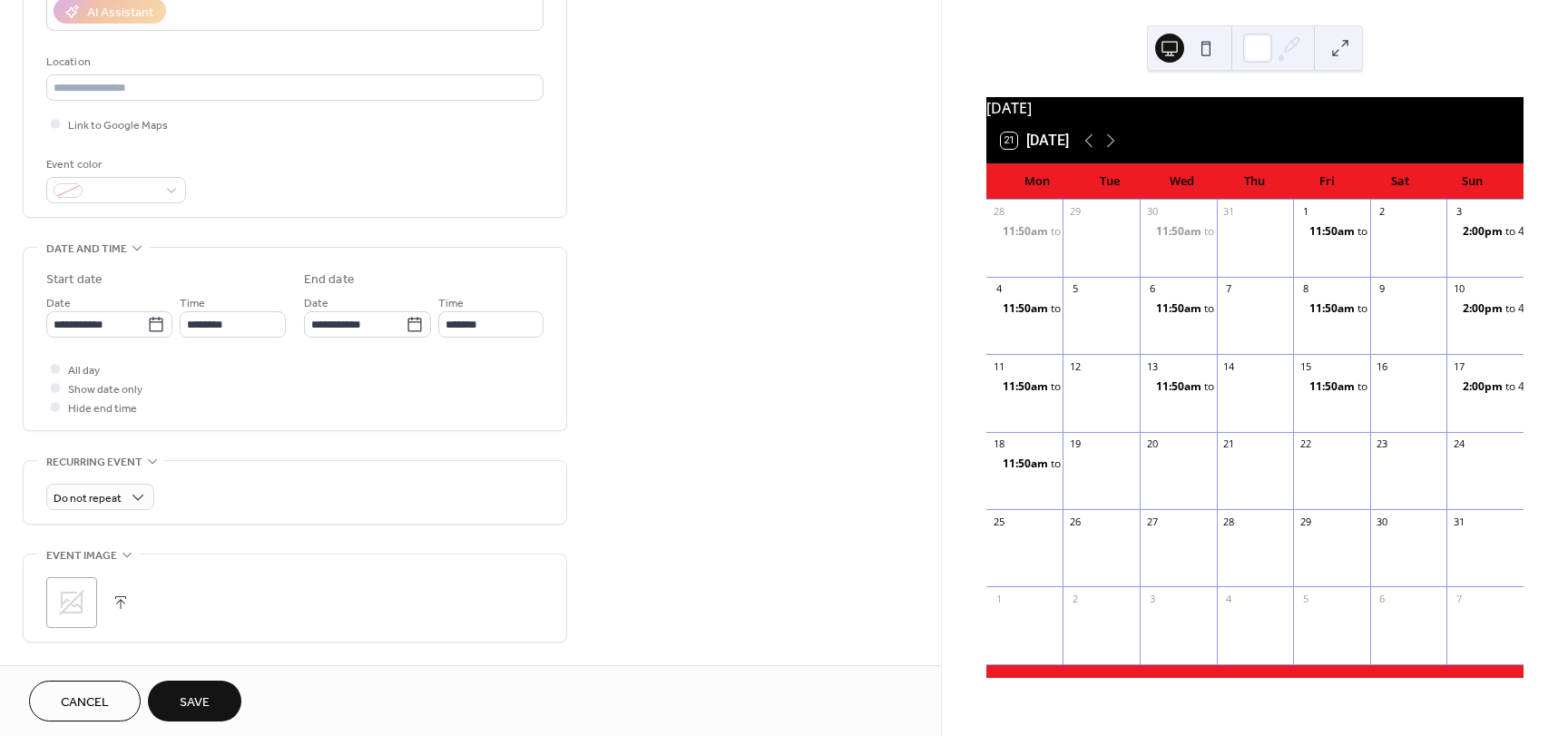 click on "Save" at bounding box center (194, 702) 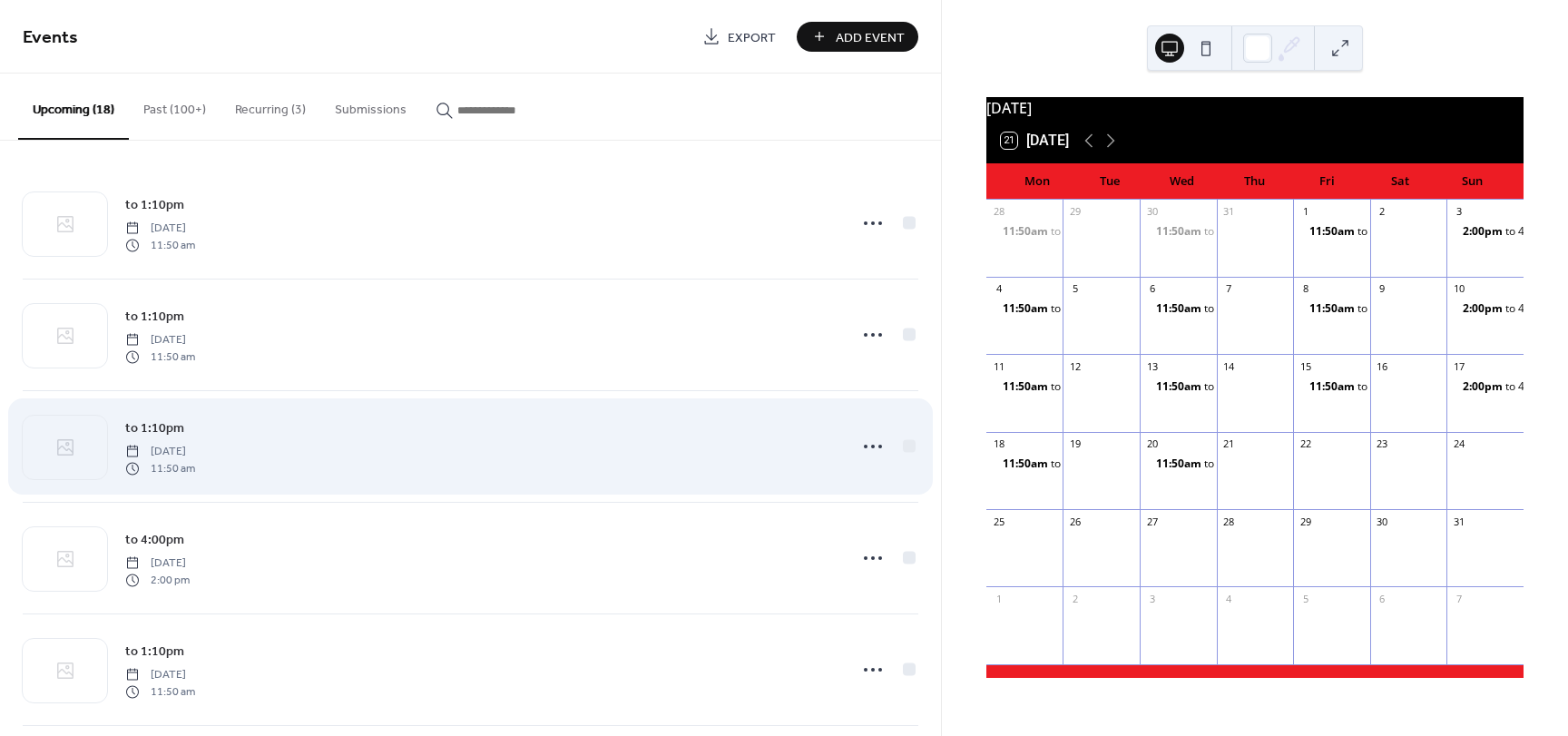 click on "to 1:10pm Friday, July 25, 2025 11:50 am" at bounding box center (470, 447) 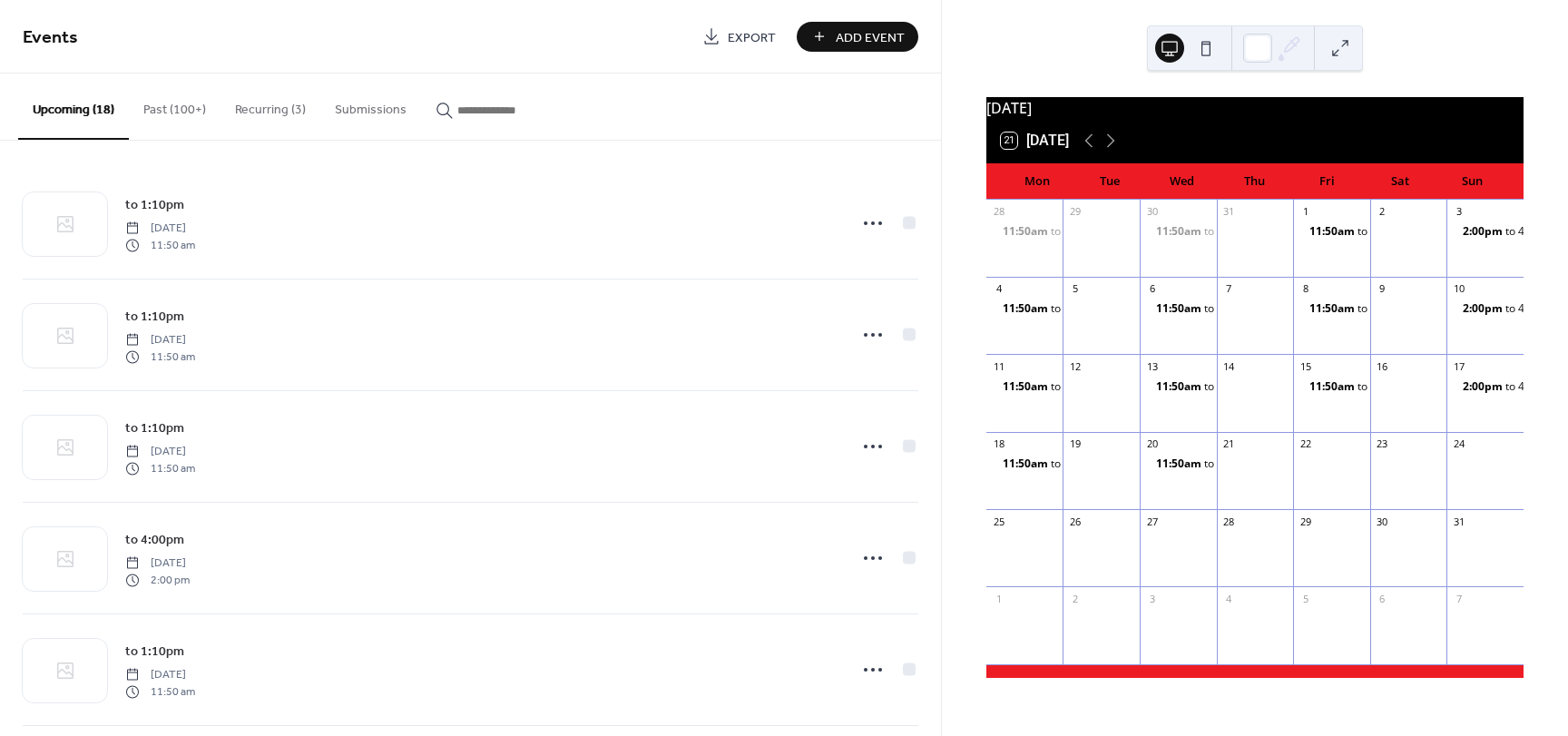 click on "Add Event" at bounding box center (870, 37) 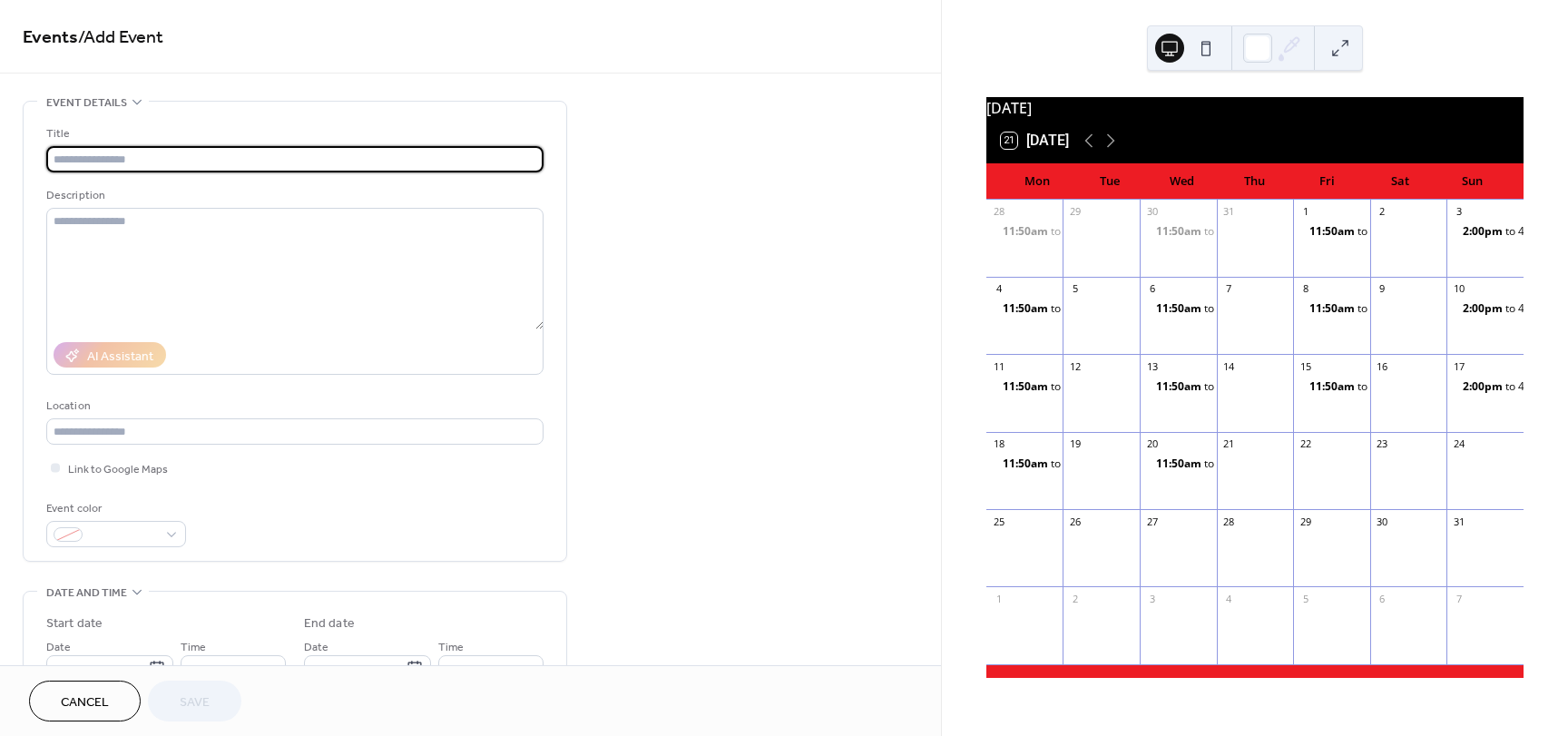 click at bounding box center [295, 159] 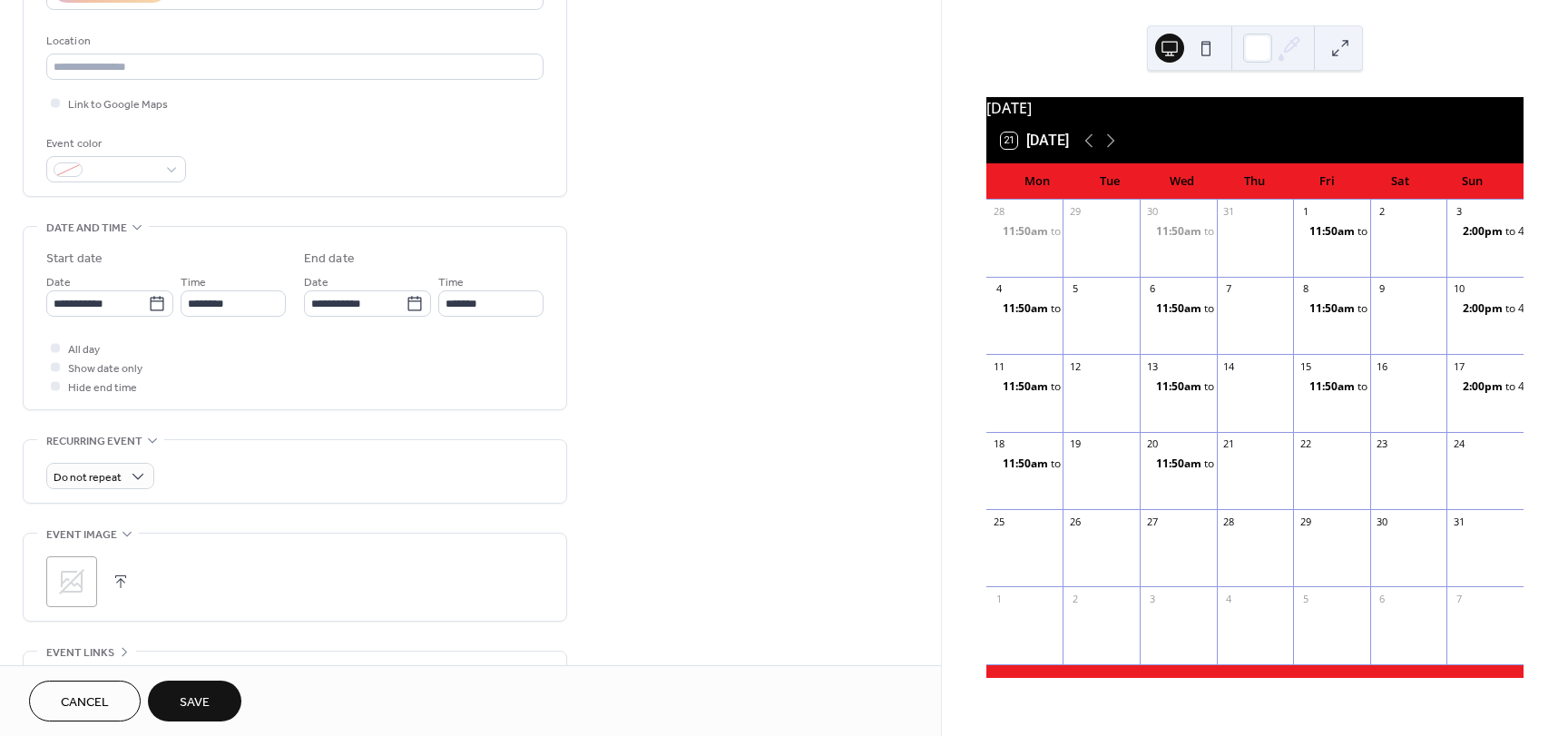 scroll, scrollTop: 375, scrollLeft: 0, axis: vertical 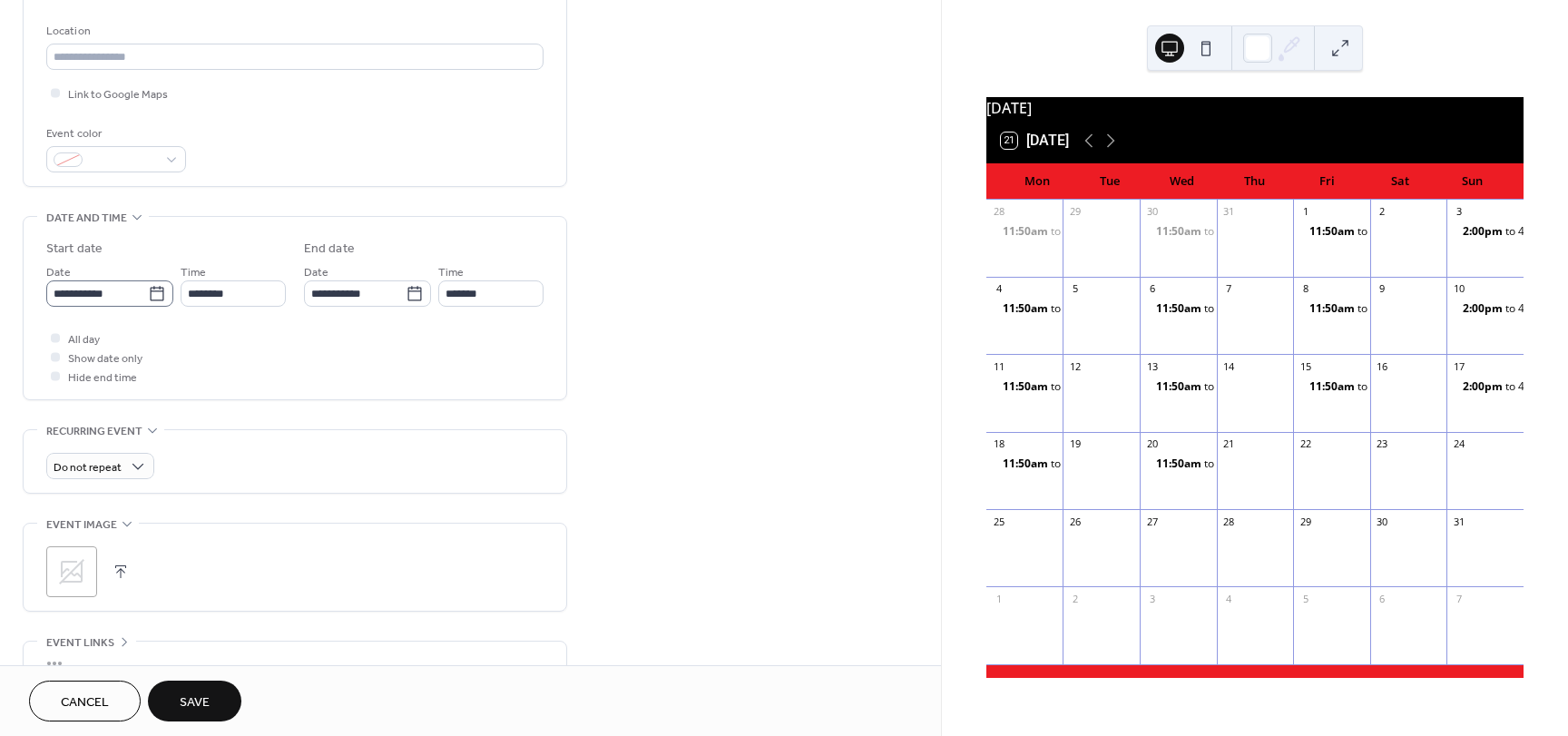 type on "*********" 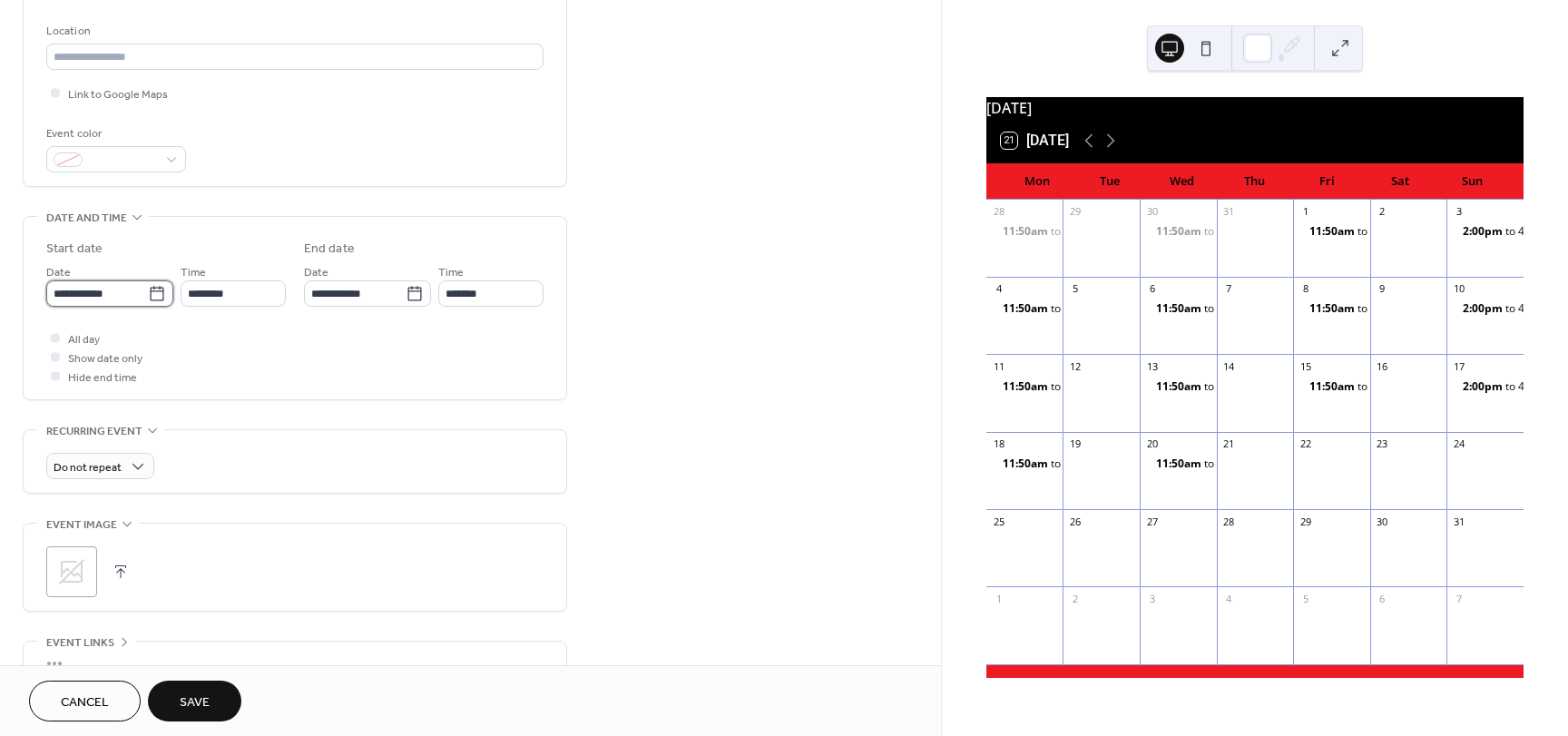 click on "**********" at bounding box center [97, 293] 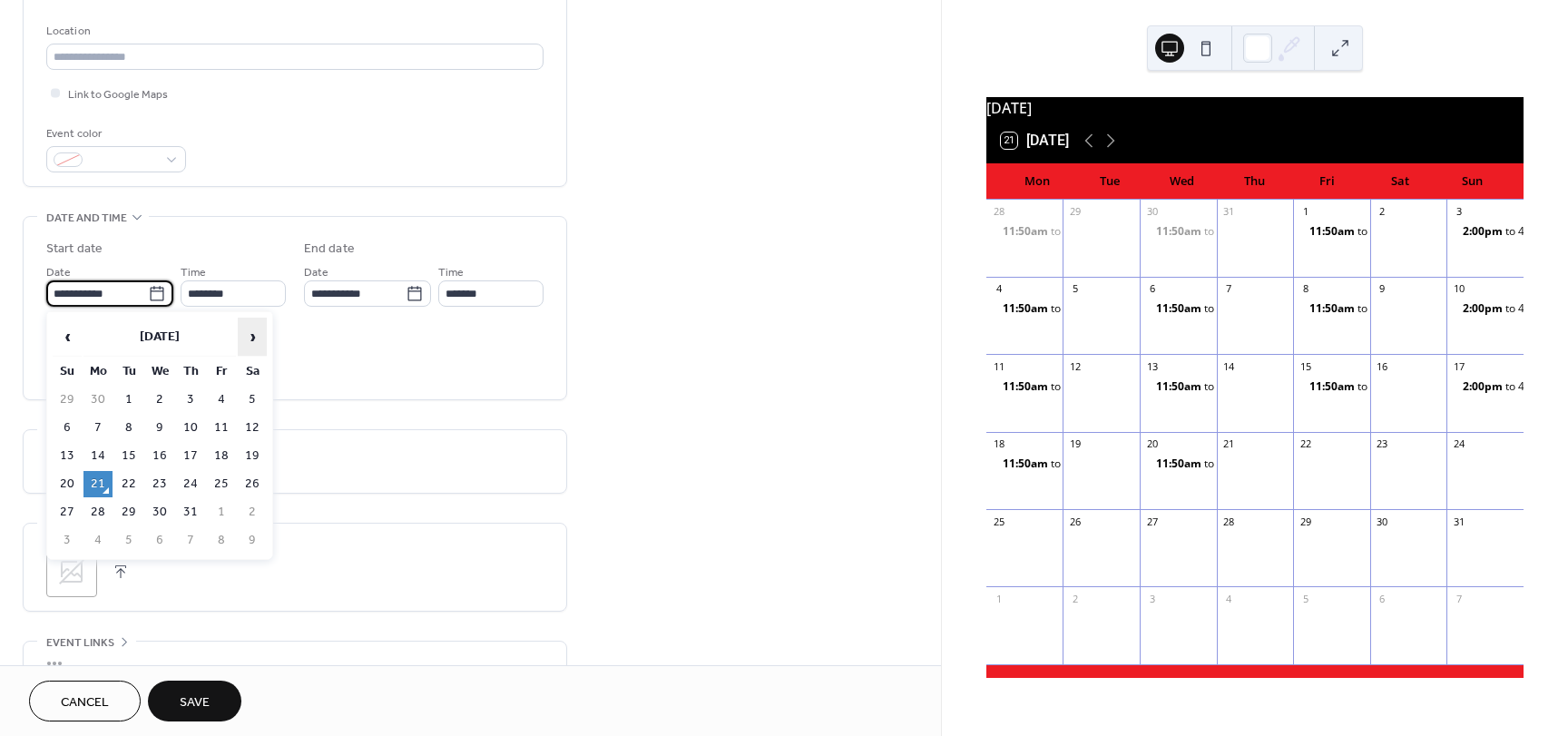 click on "›" at bounding box center [252, 337] 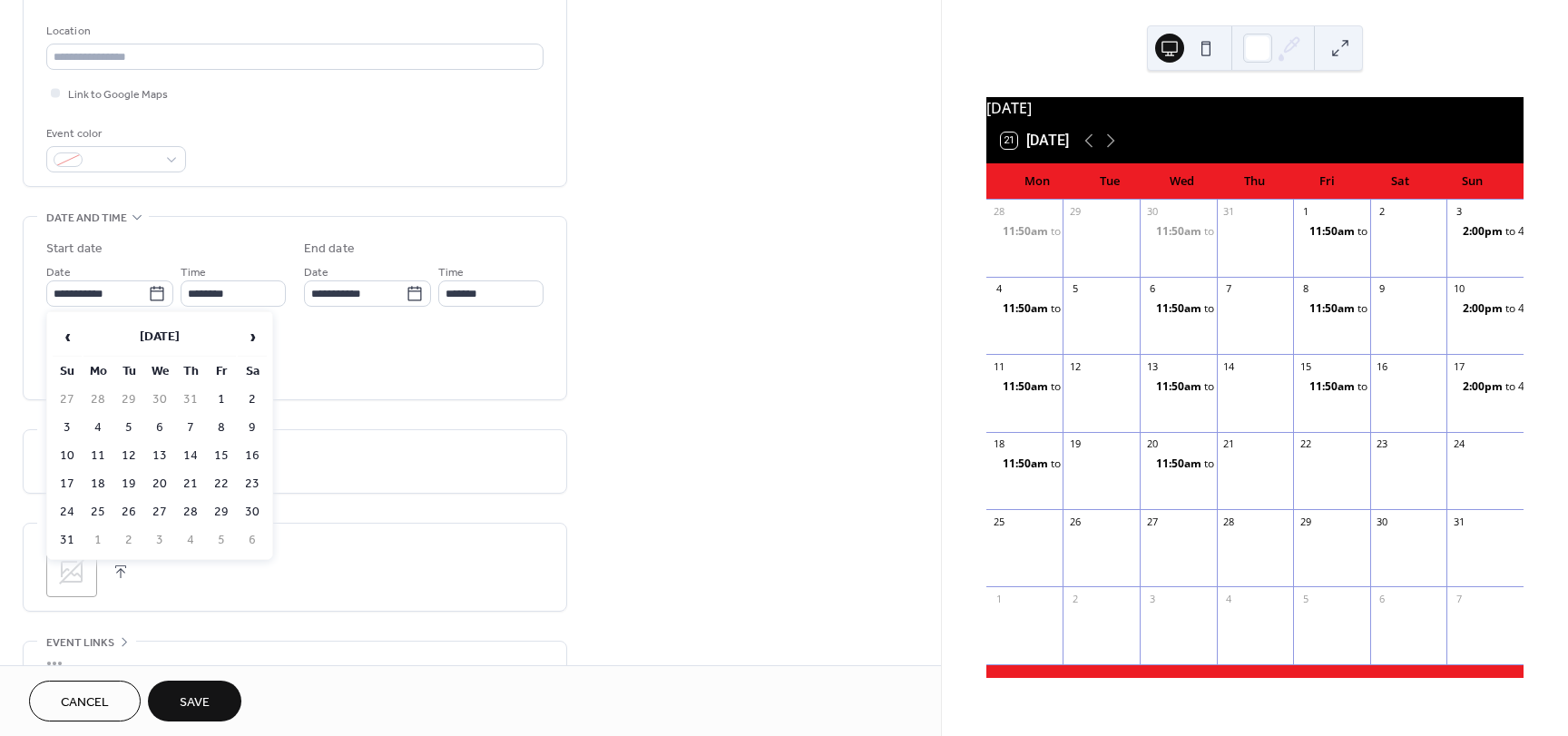 click on "22" at bounding box center [221, 484] 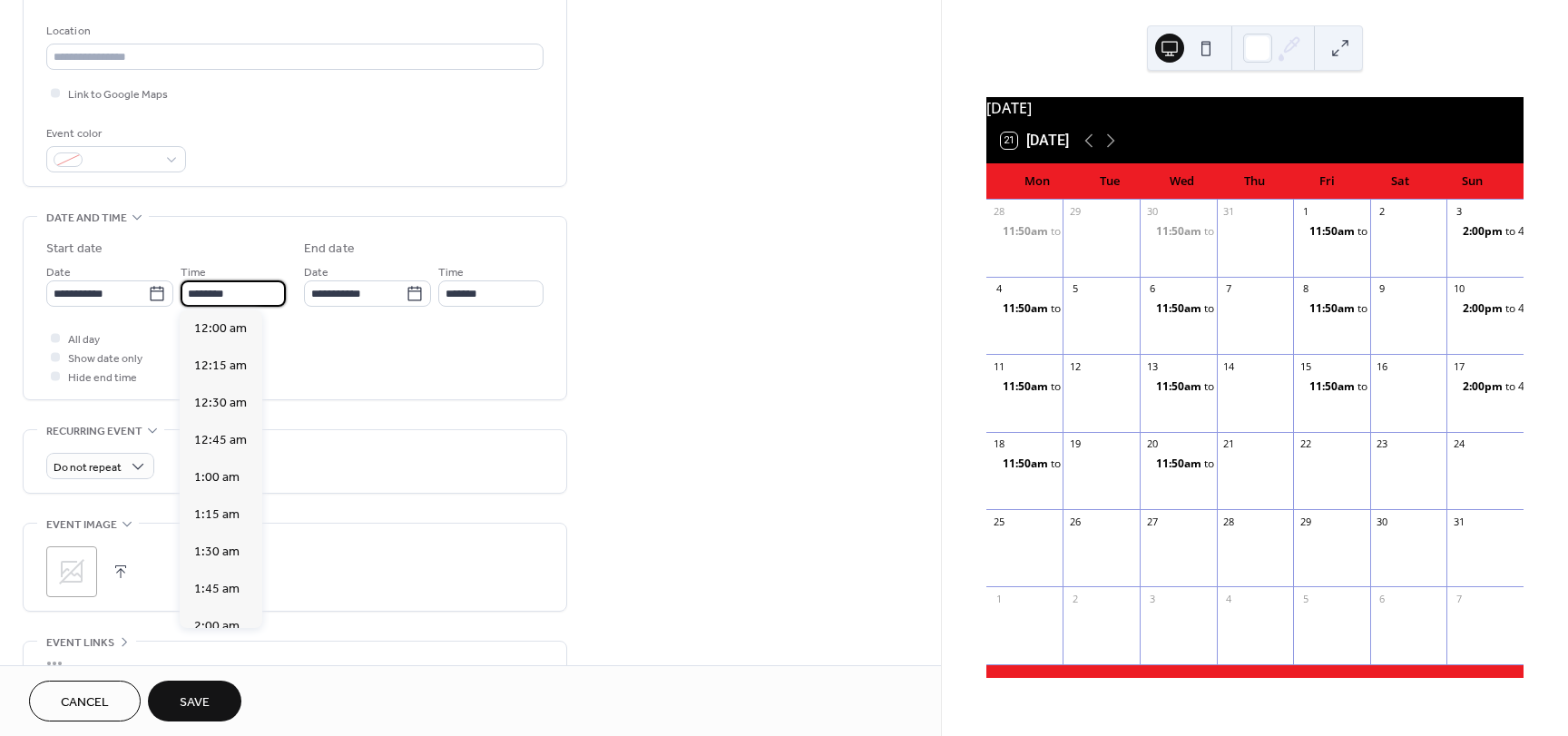 click on "********" at bounding box center (233, 293) 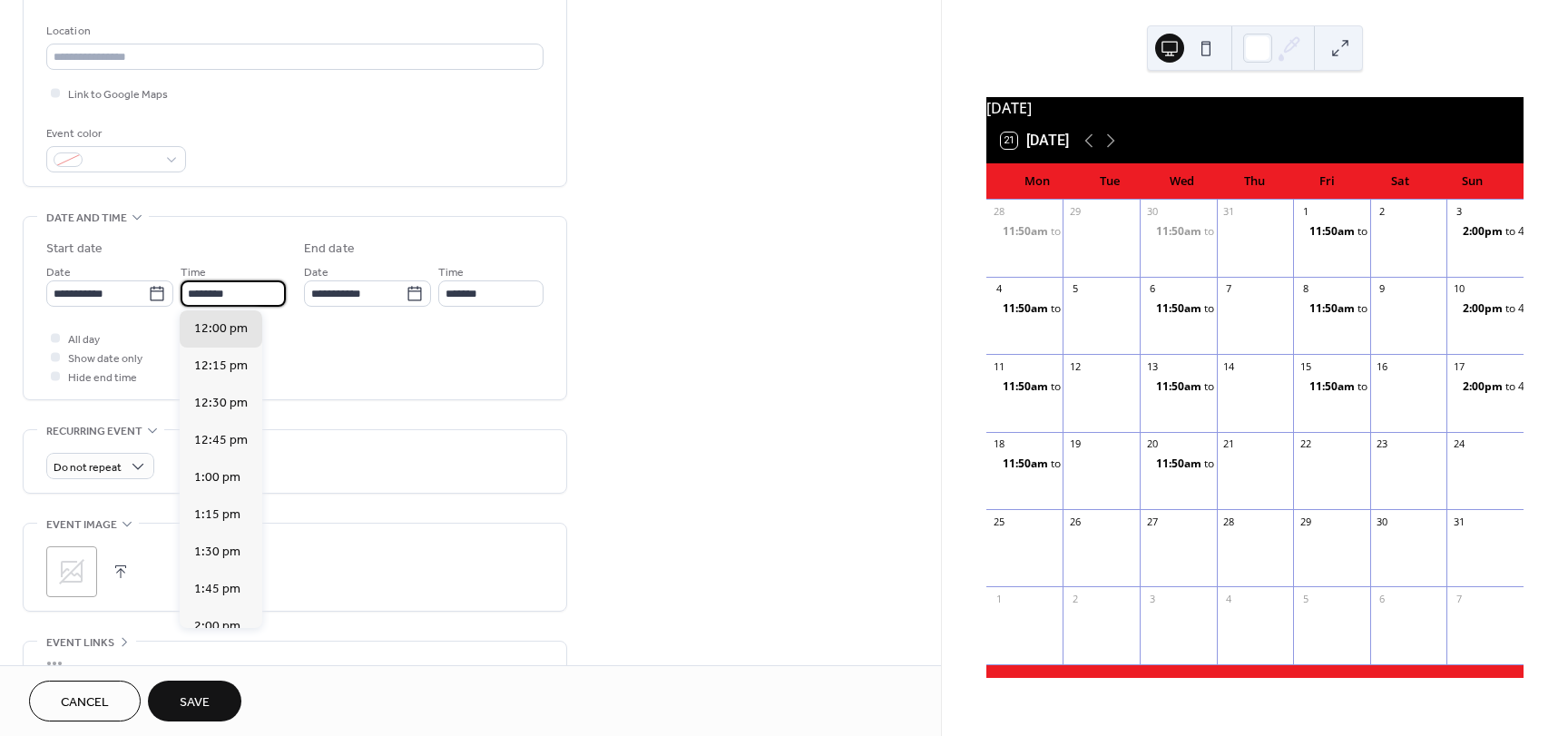 drag, startPoint x: 241, startPoint y: 296, endPoint x: 179, endPoint y: 291, distance: 62.20129 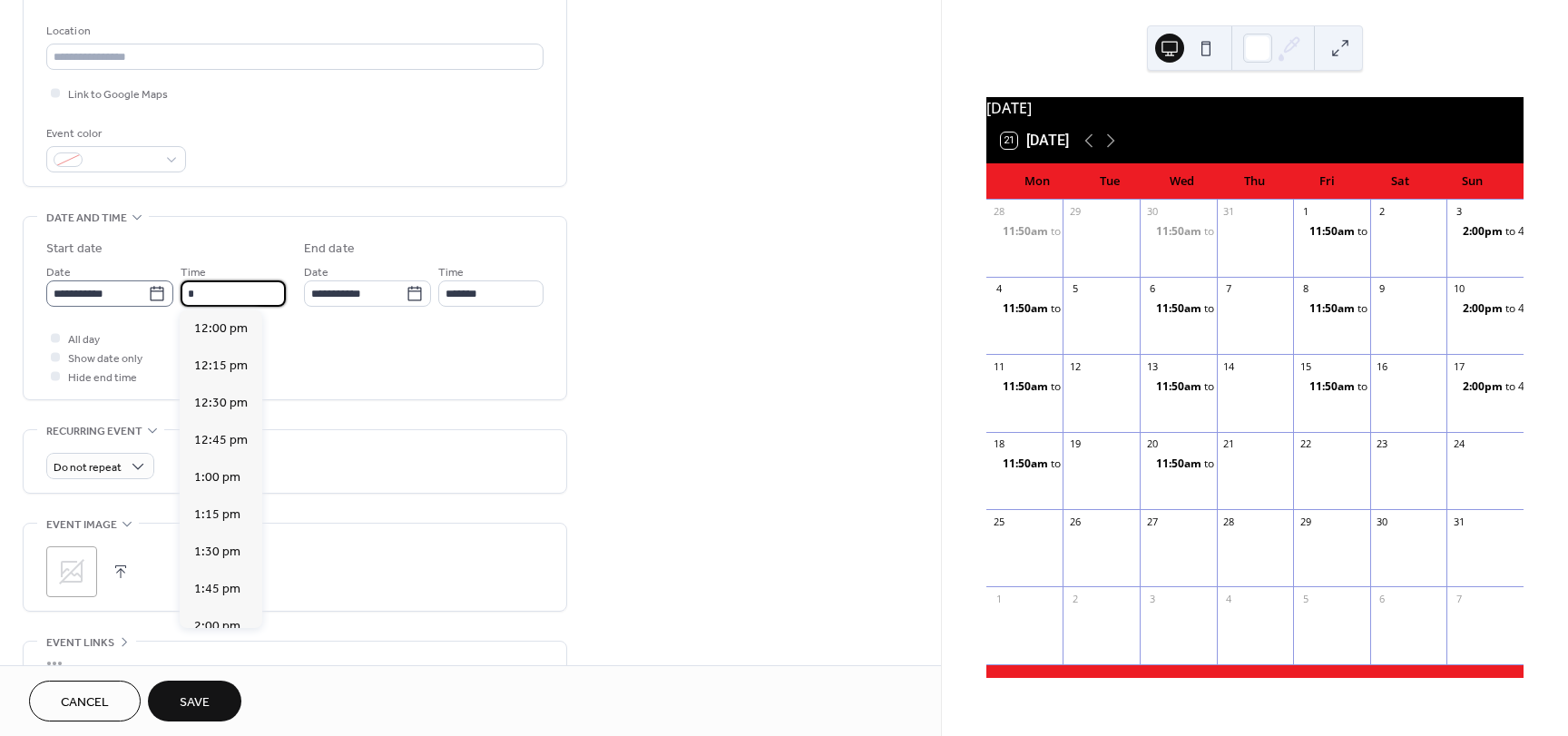 scroll, scrollTop: 1637, scrollLeft: 0, axis: vertical 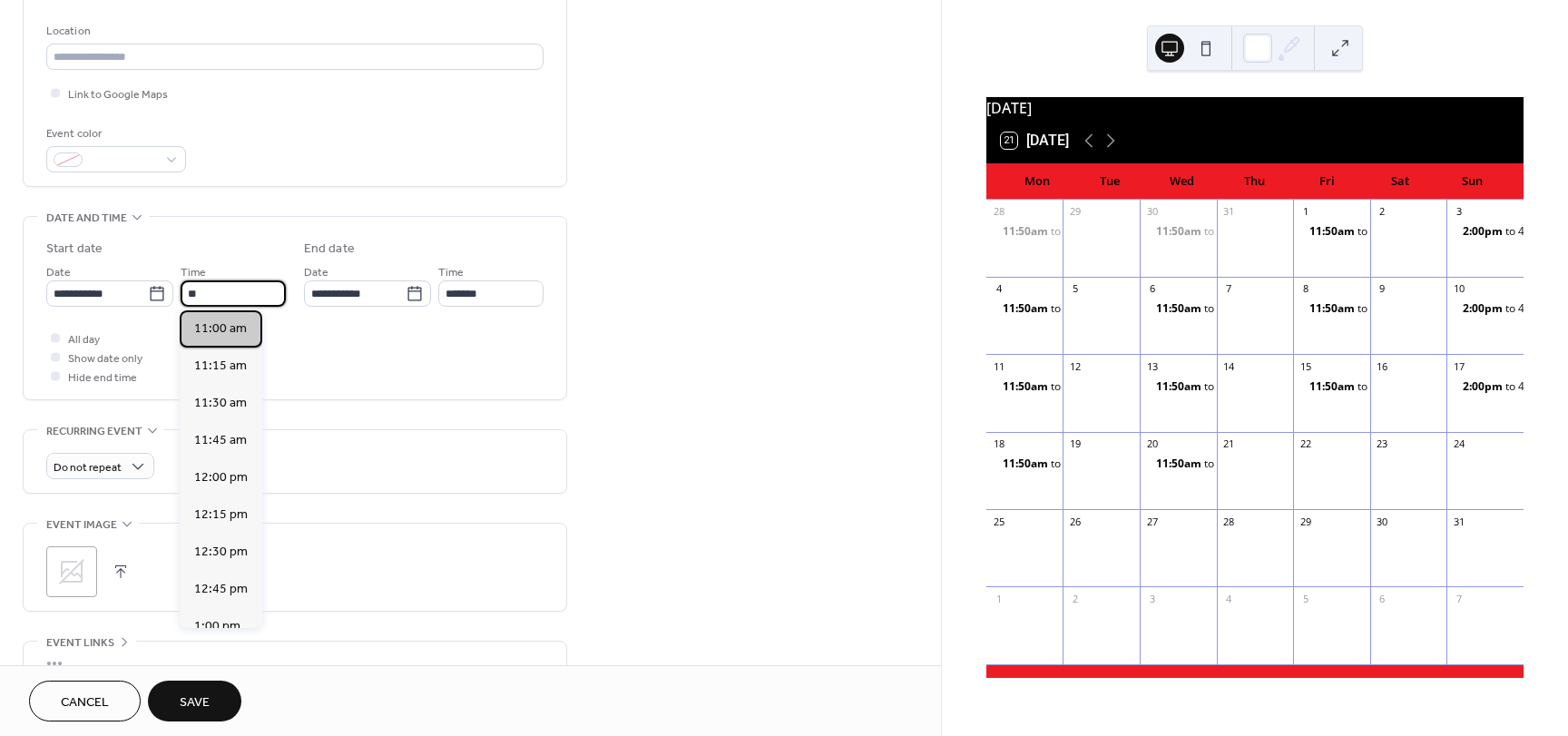 drag, startPoint x: 213, startPoint y: 324, endPoint x: 220, endPoint y: 316, distance: 10.6301458 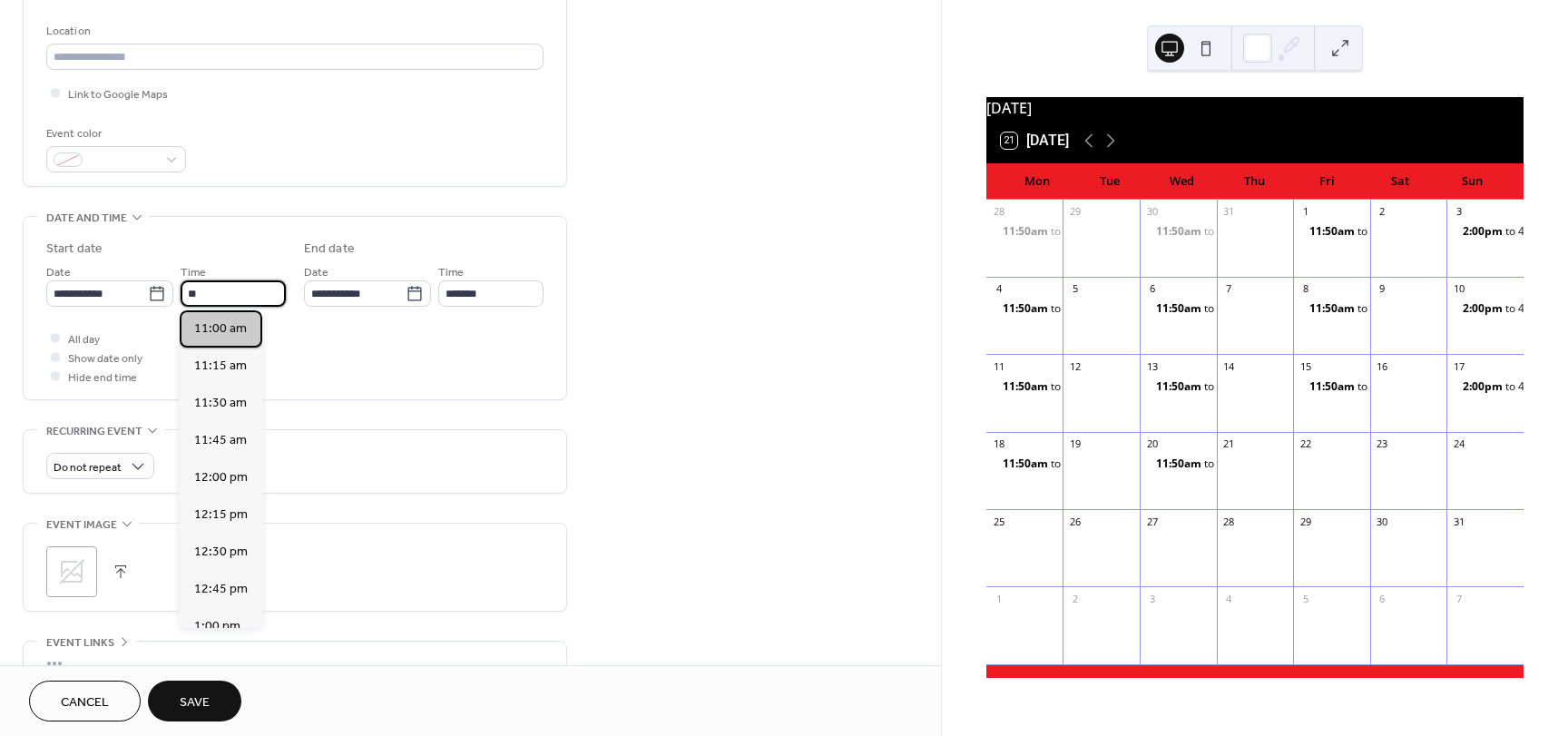 click on "11:00 am" at bounding box center [220, 329] 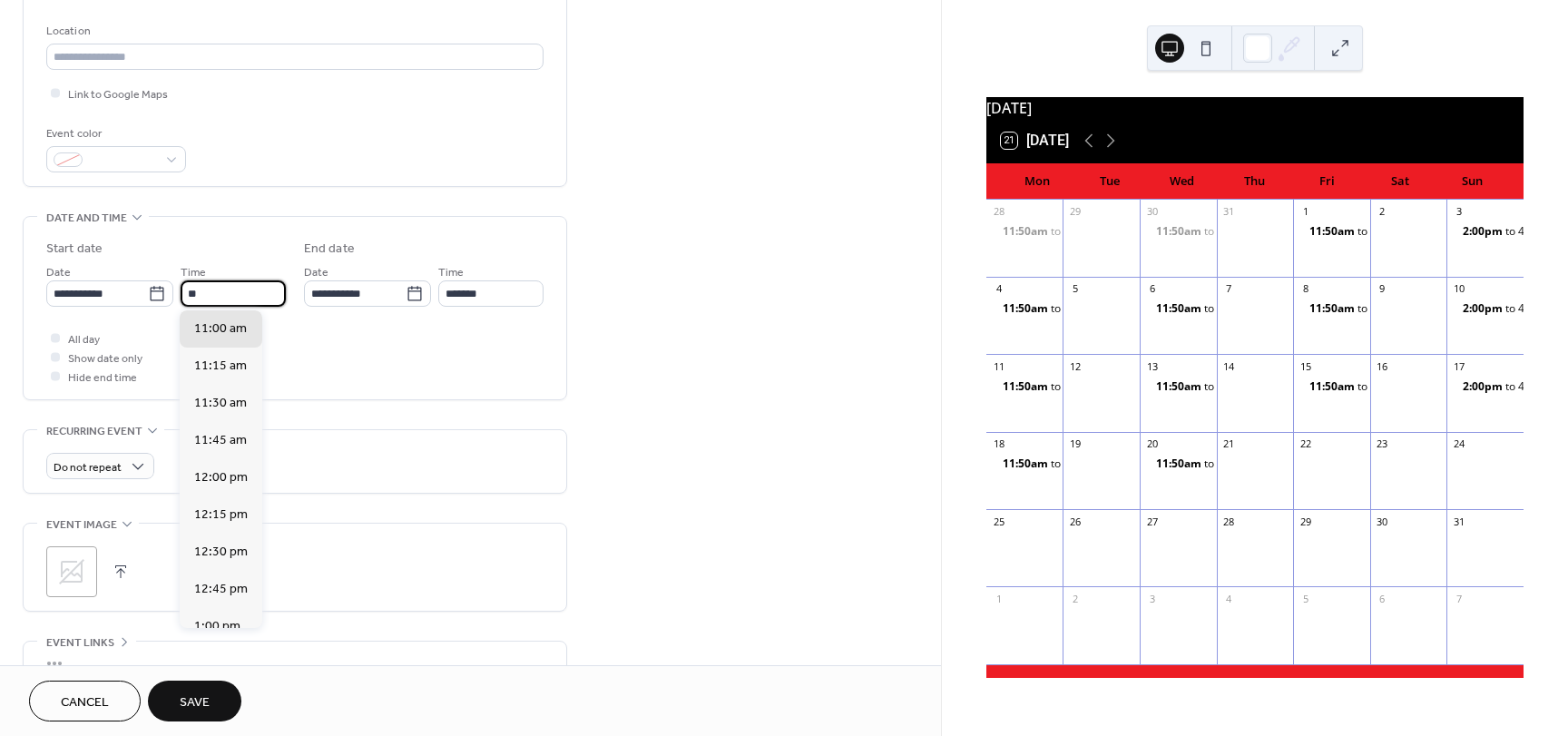 type on "********" 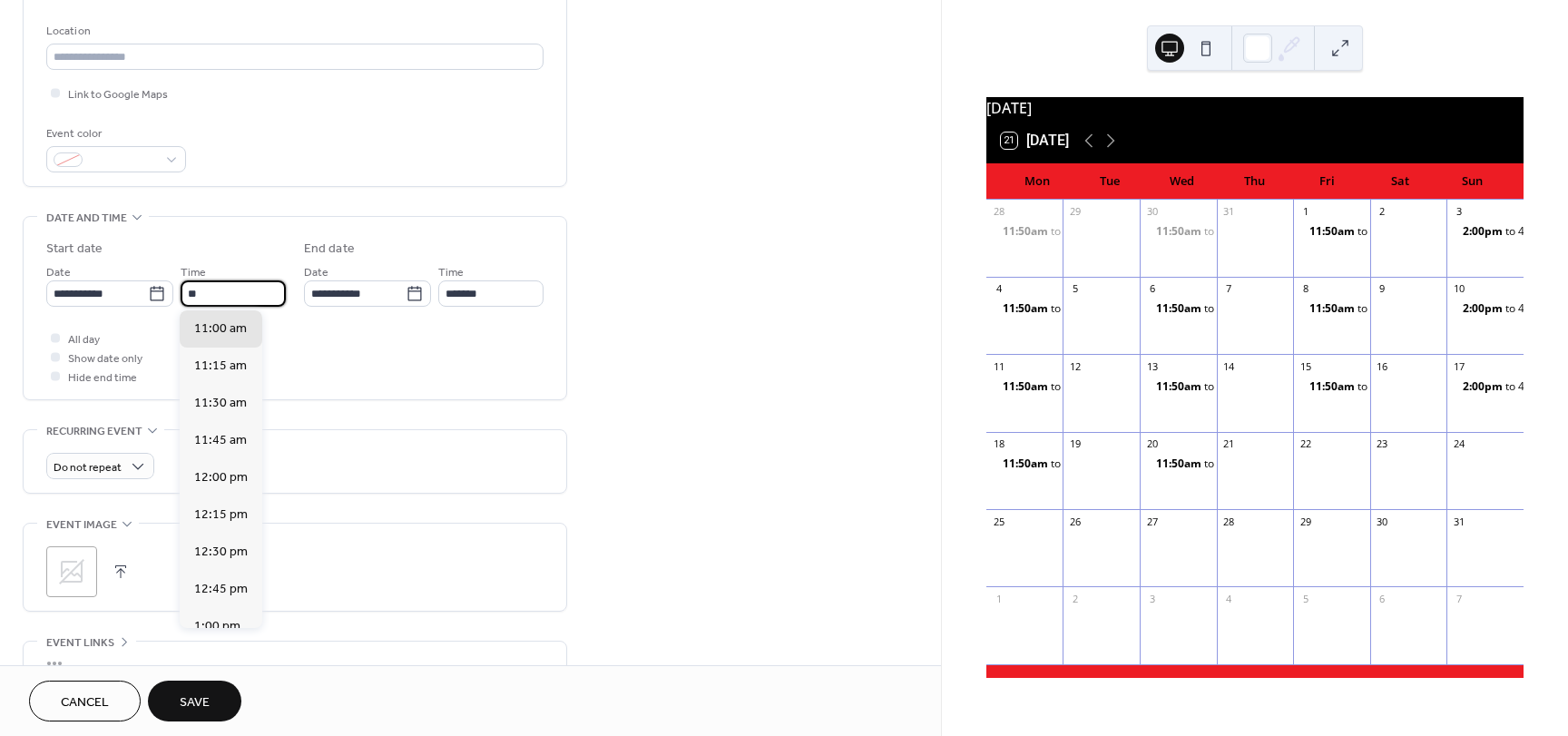 type on "********" 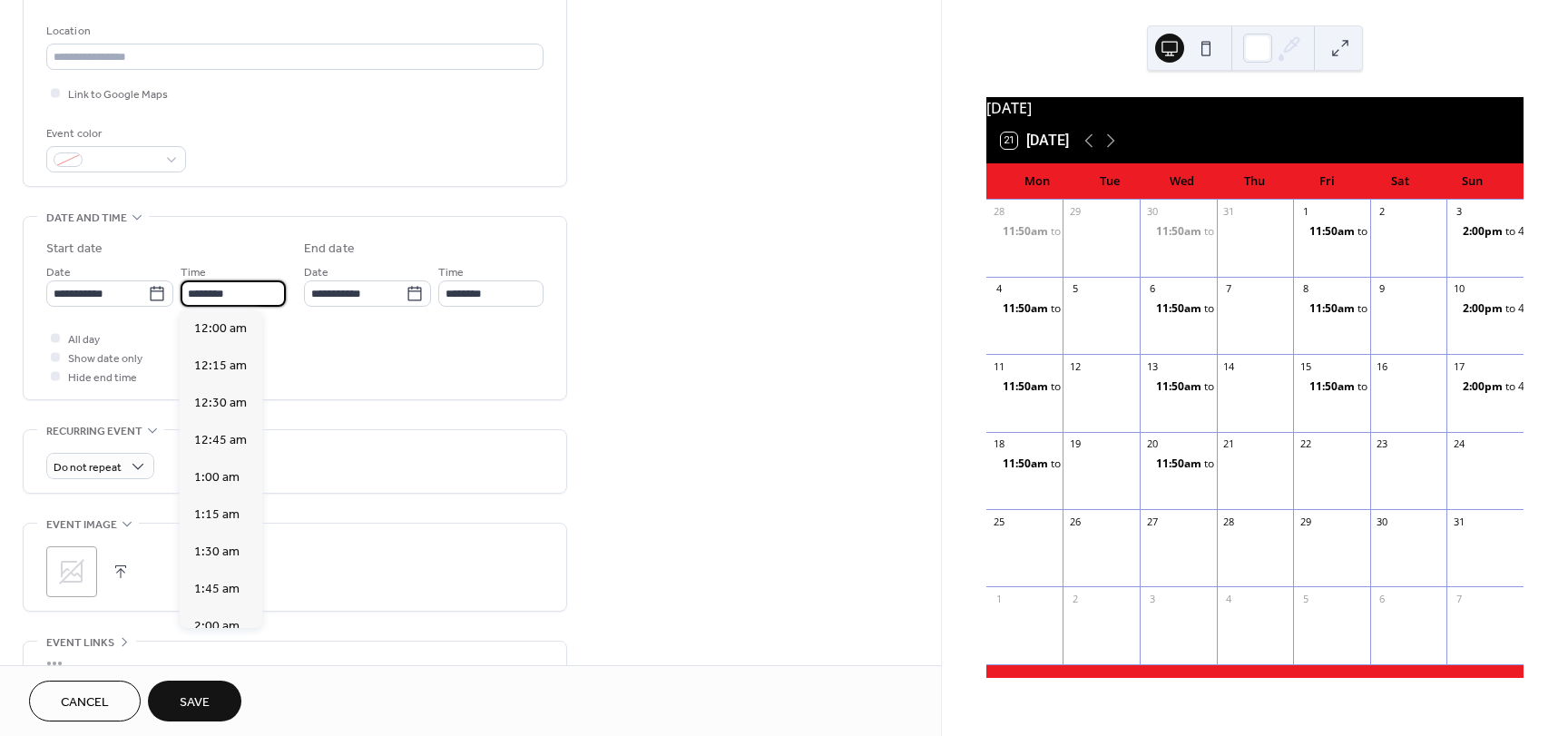 scroll, scrollTop: 1637, scrollLeft: 0, axis: vertical 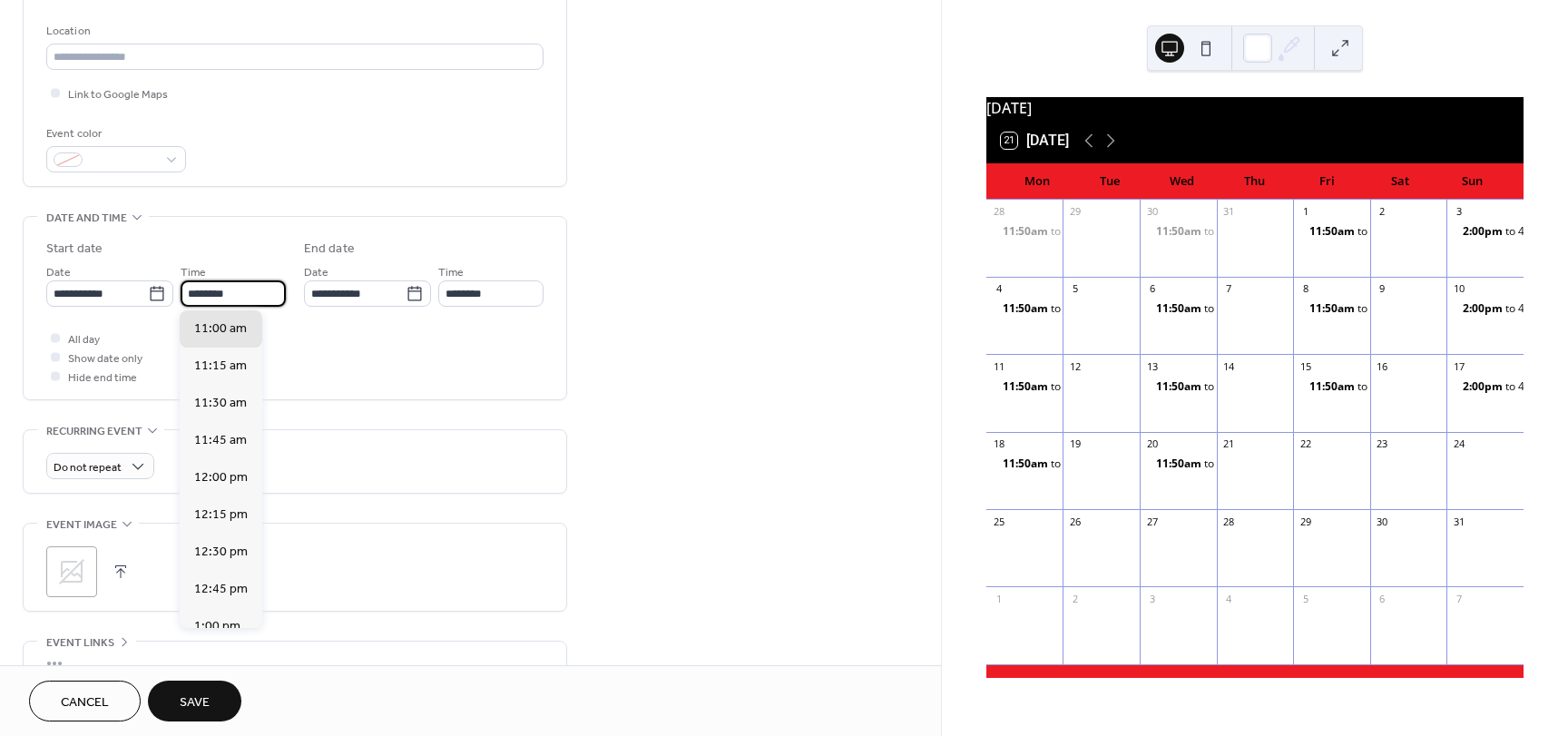 click on "********" at bounding box center [233, 293] 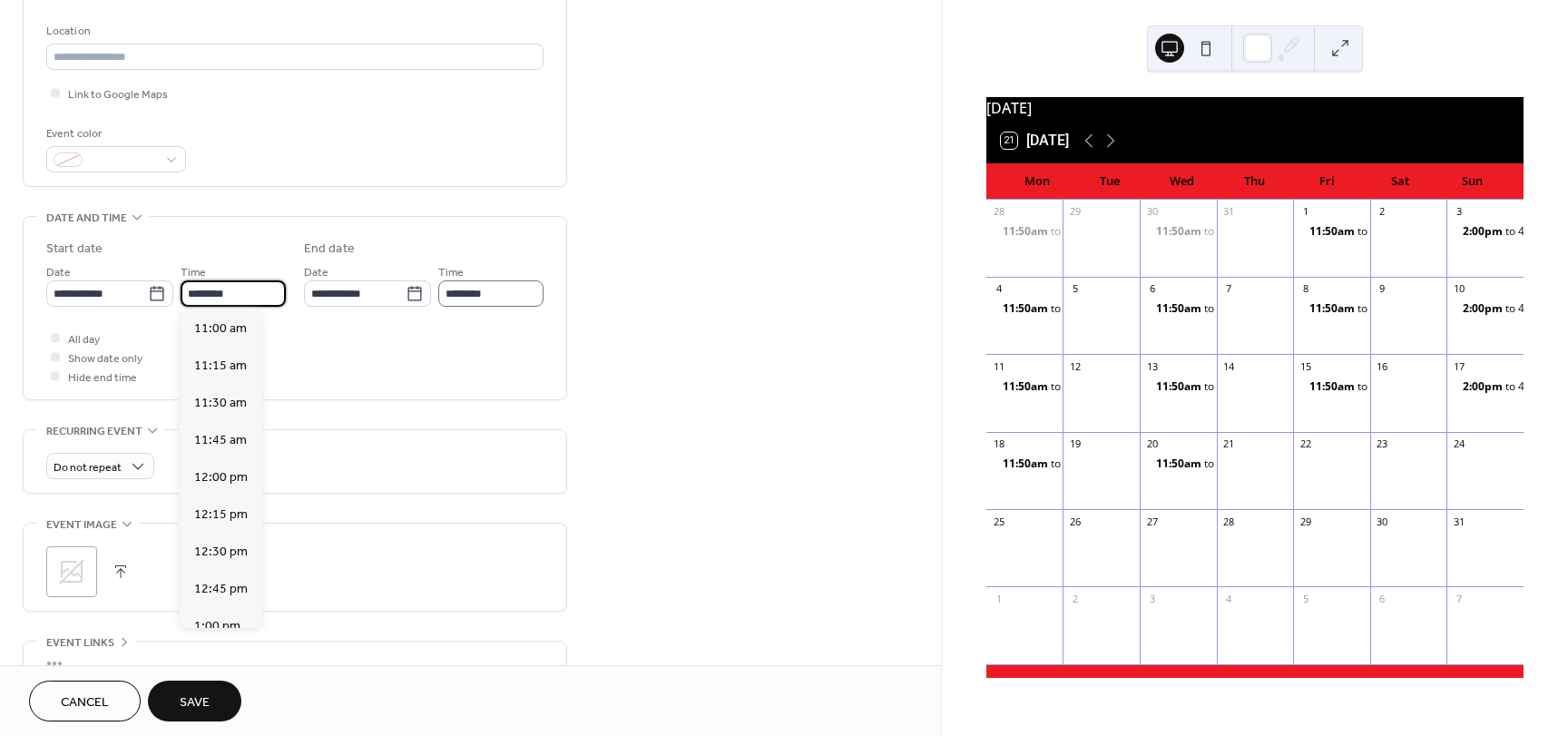 type on "********" 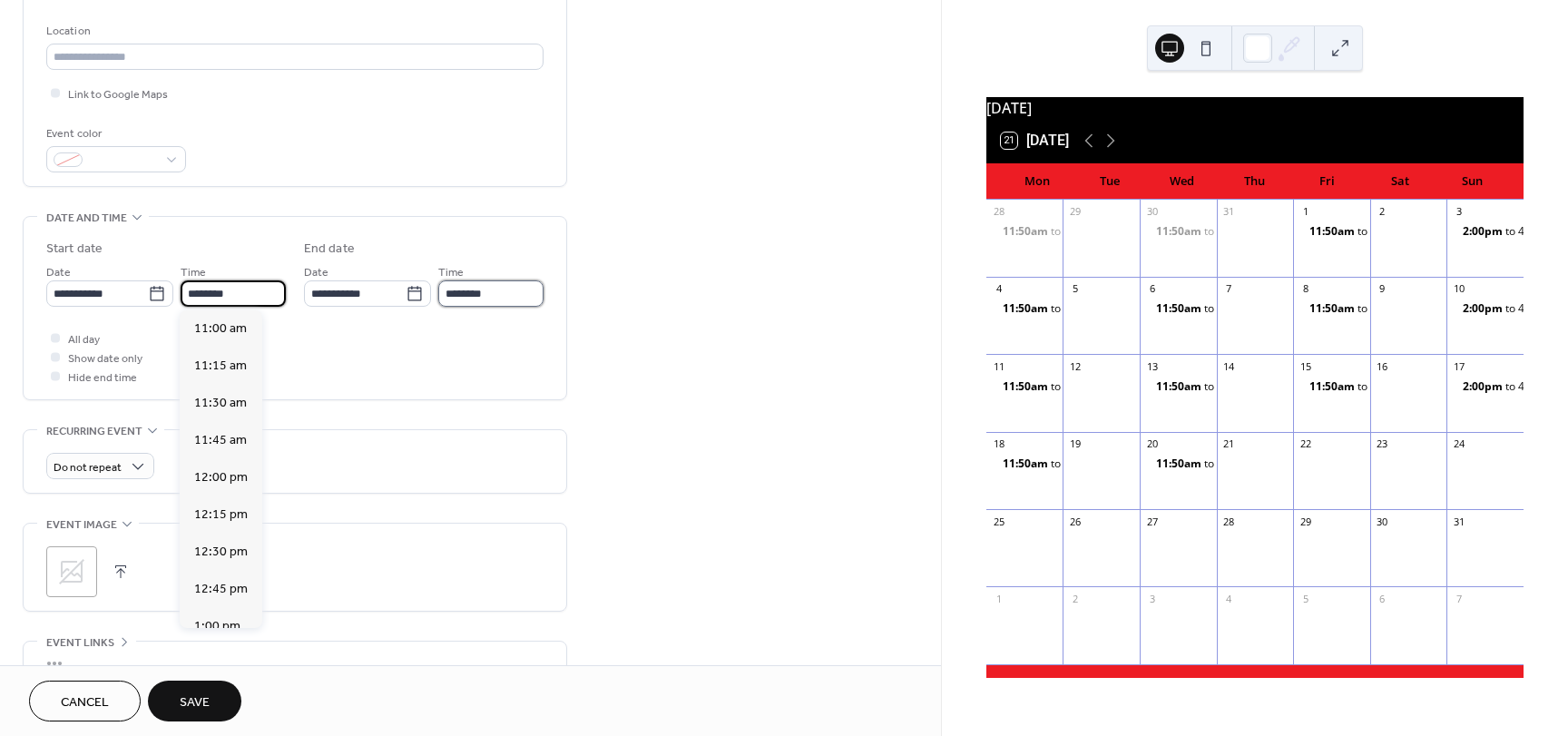 click on "********" at bounding box center (491, 293) 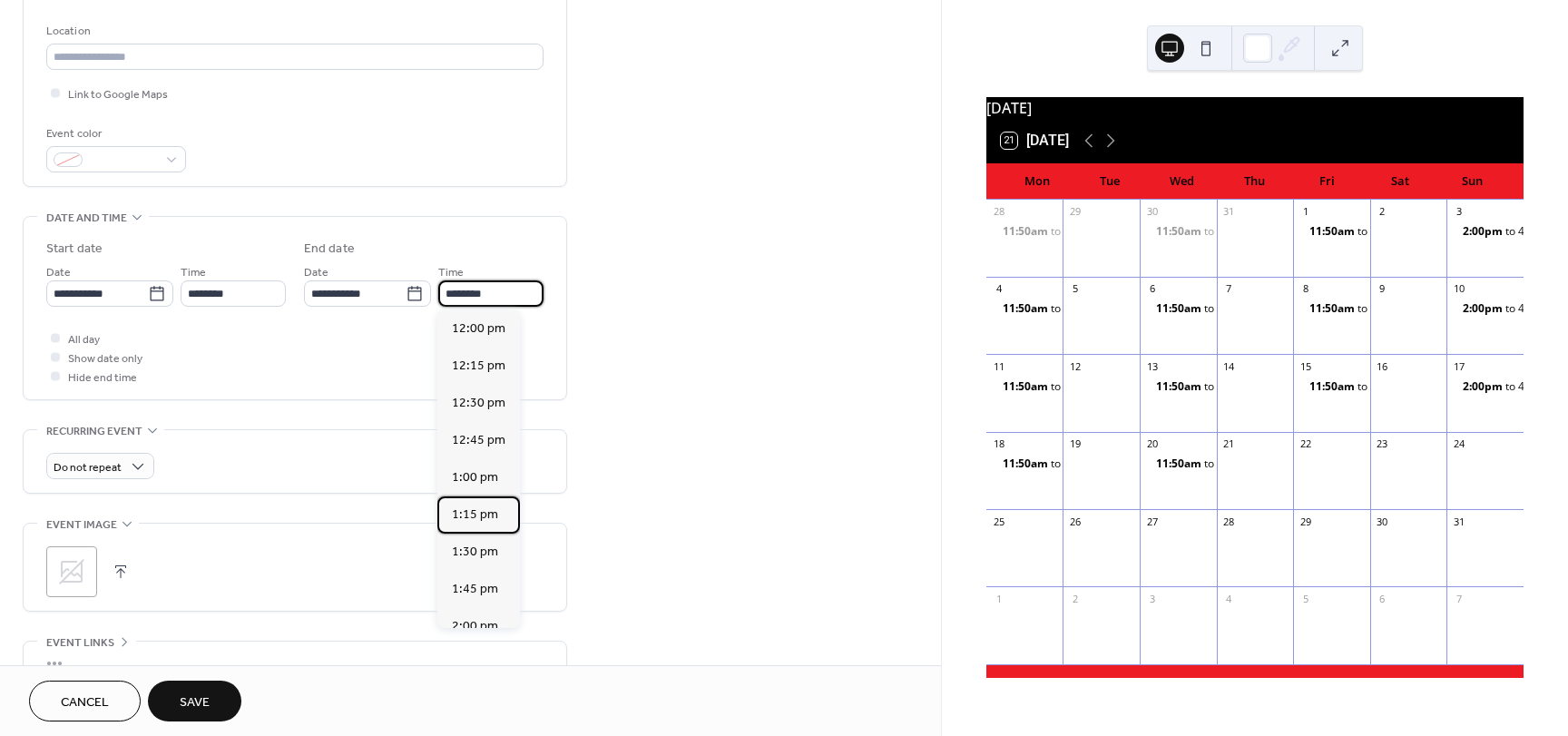 drag, startPoint x: 471, startPoint y: 510, endPoint x: 464, endPoint y: 497, distance: 14.764823 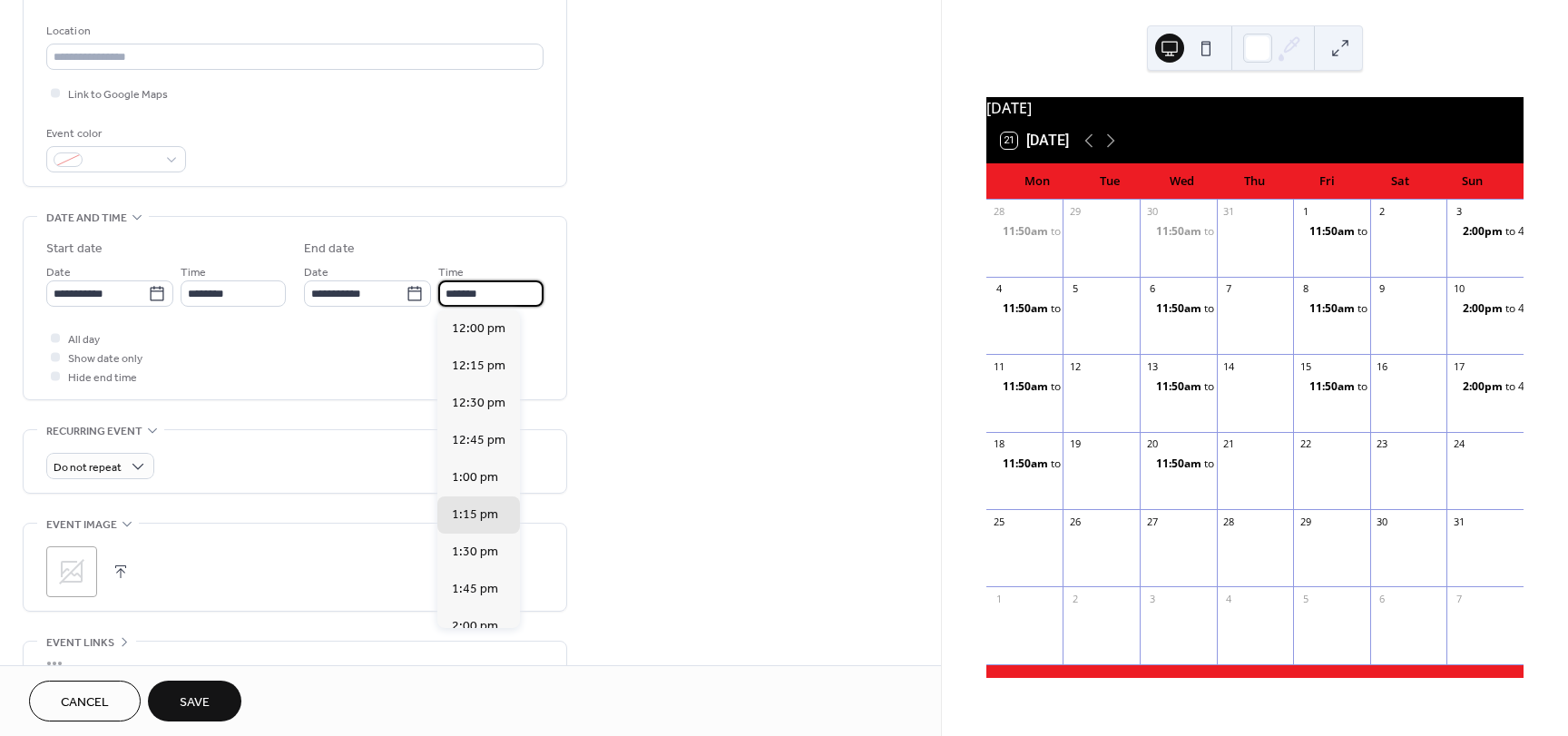 click on "*******" at bounding box center [491, 293] 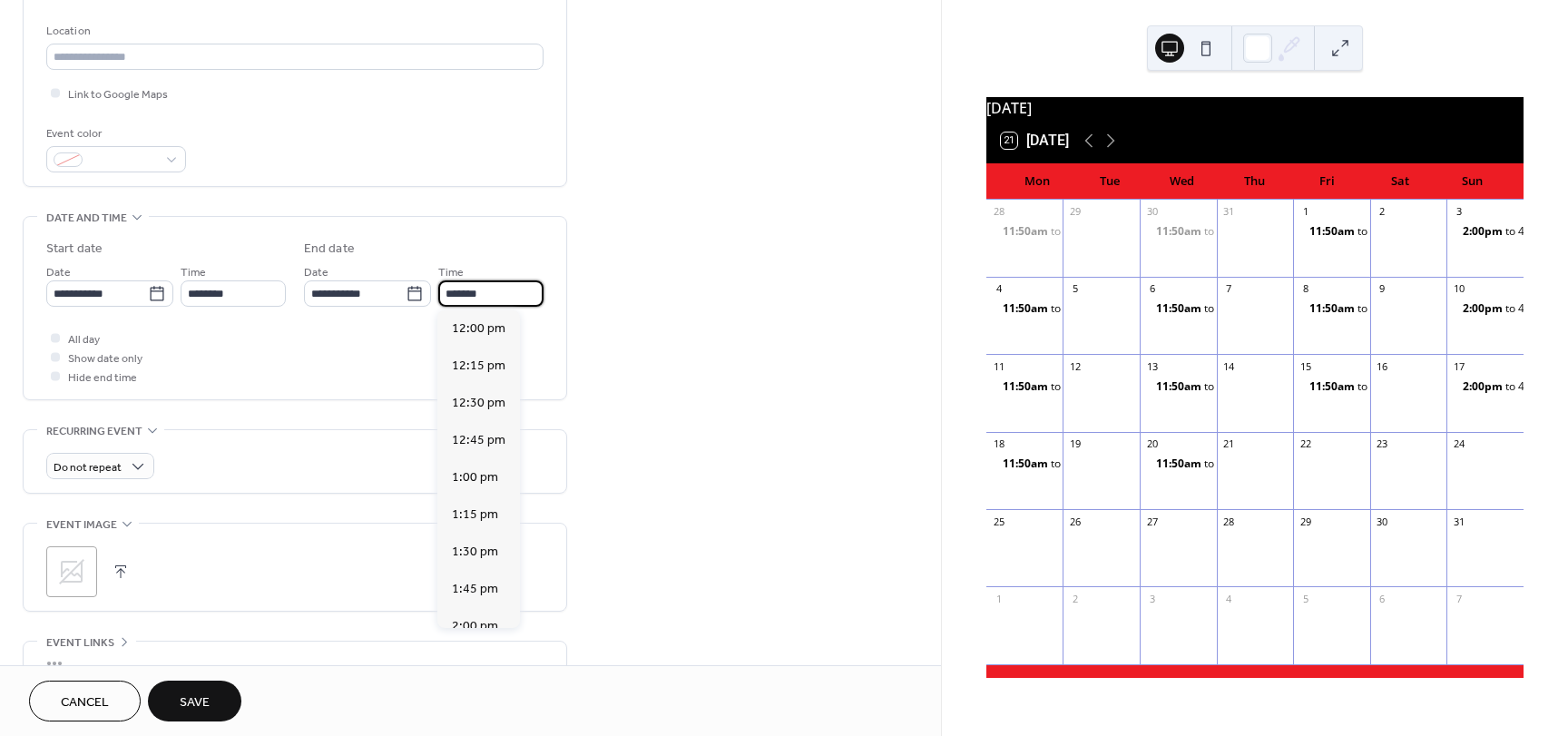 type on "*******" 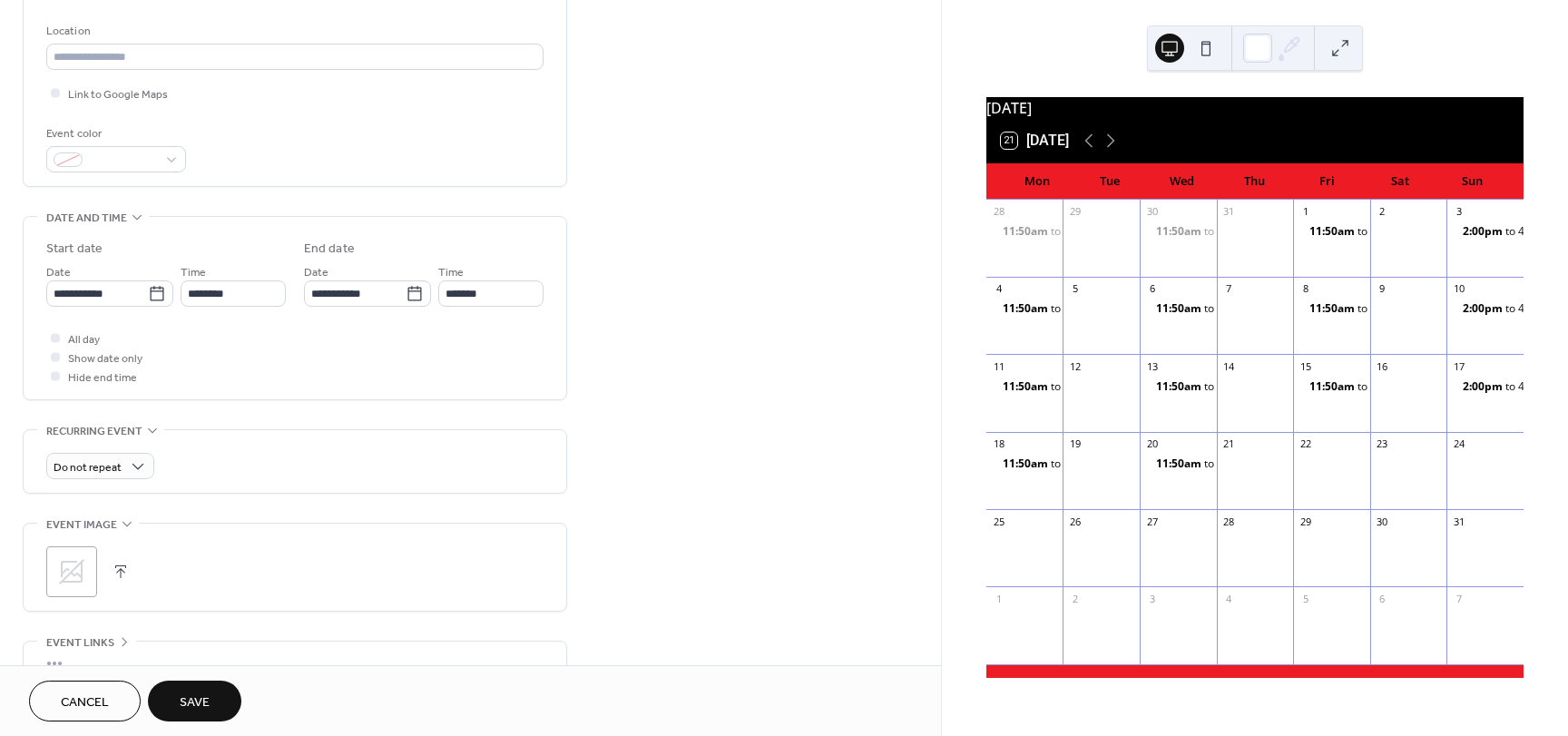 click on "Save" at bounding box center [194, 702] 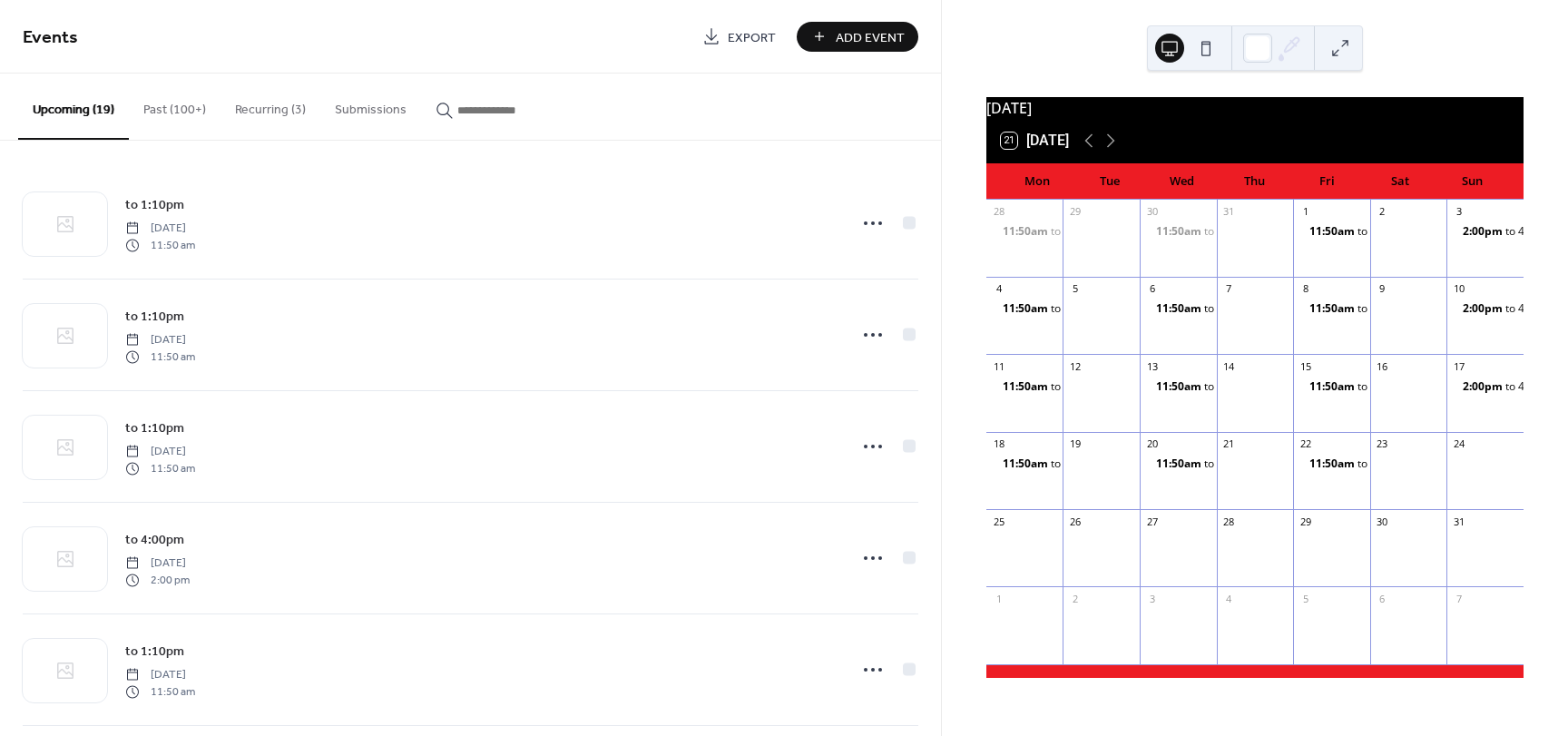 click on "Add Event" at bounding box center (870, 37) 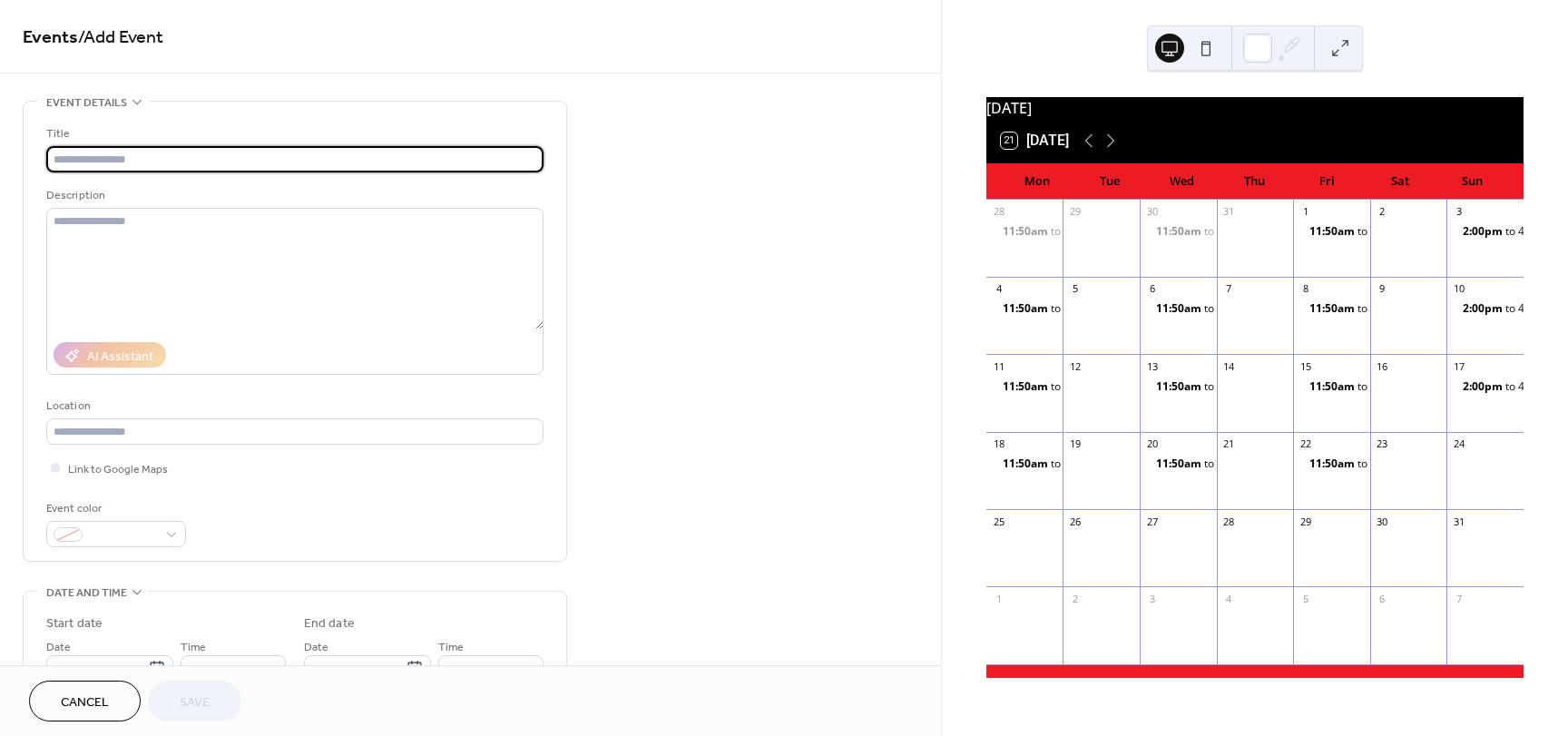 click at bounding box center (295, 159) 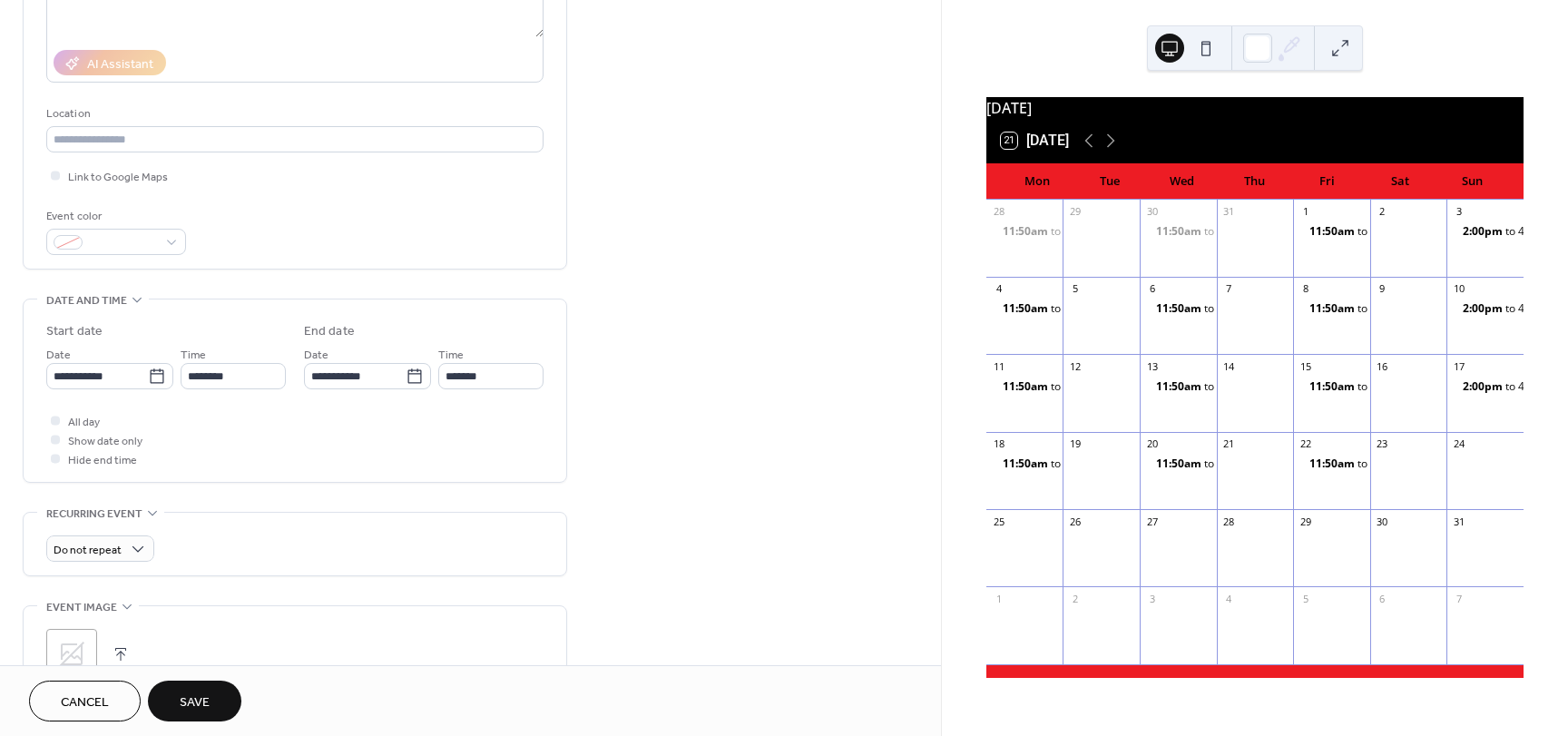 scroll, scrollTop: 408, scrollLeft: 0, axis: vertical 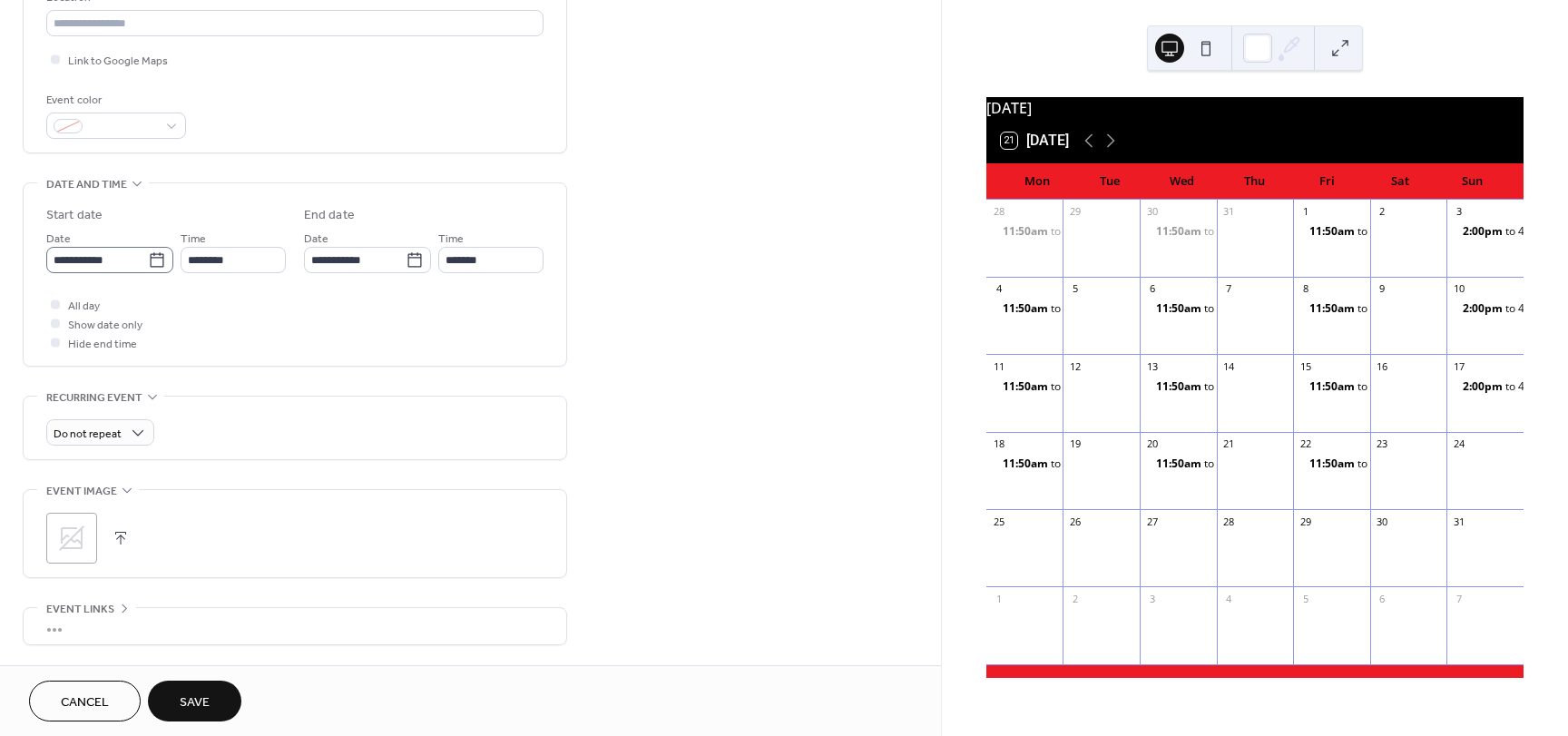 type on "*********" 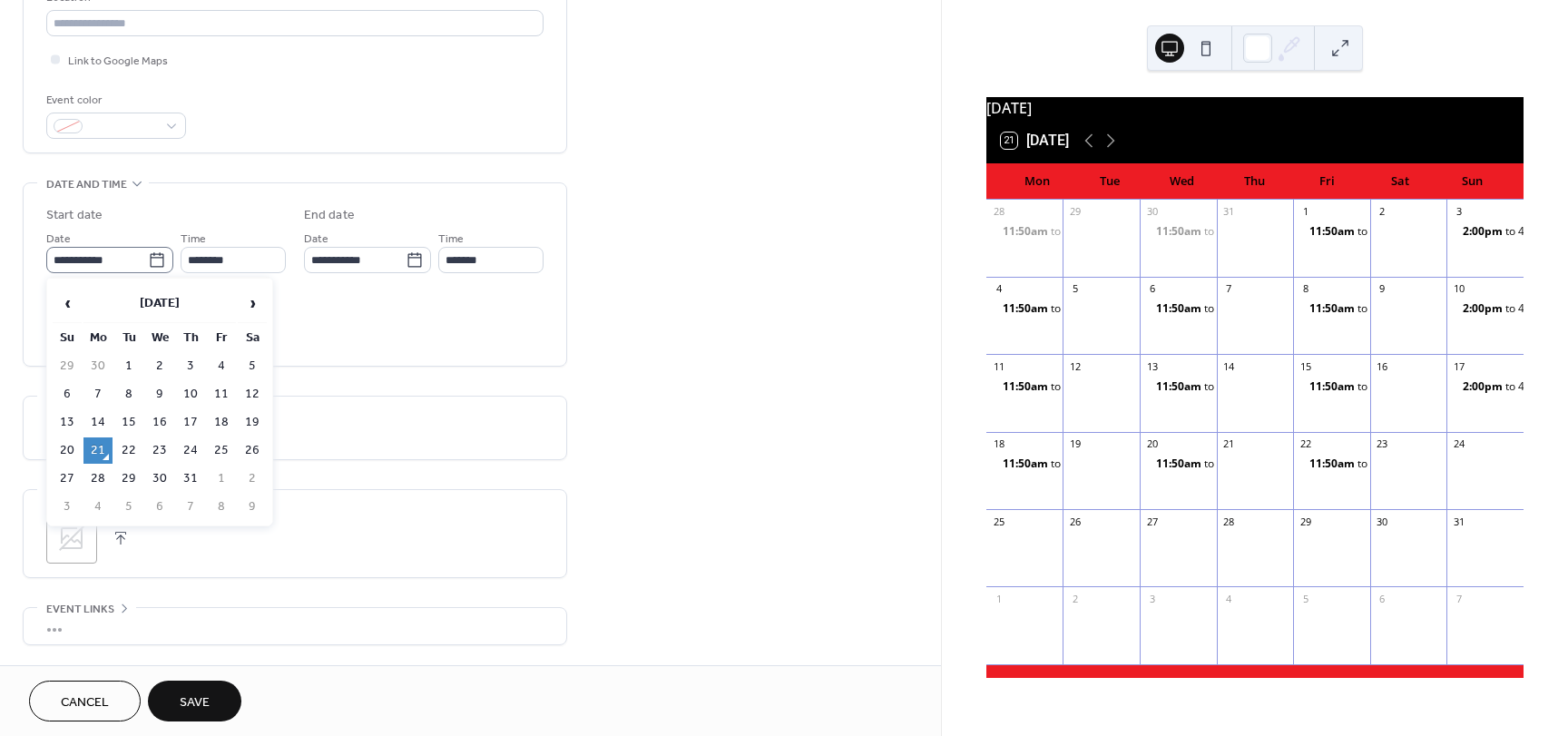 click 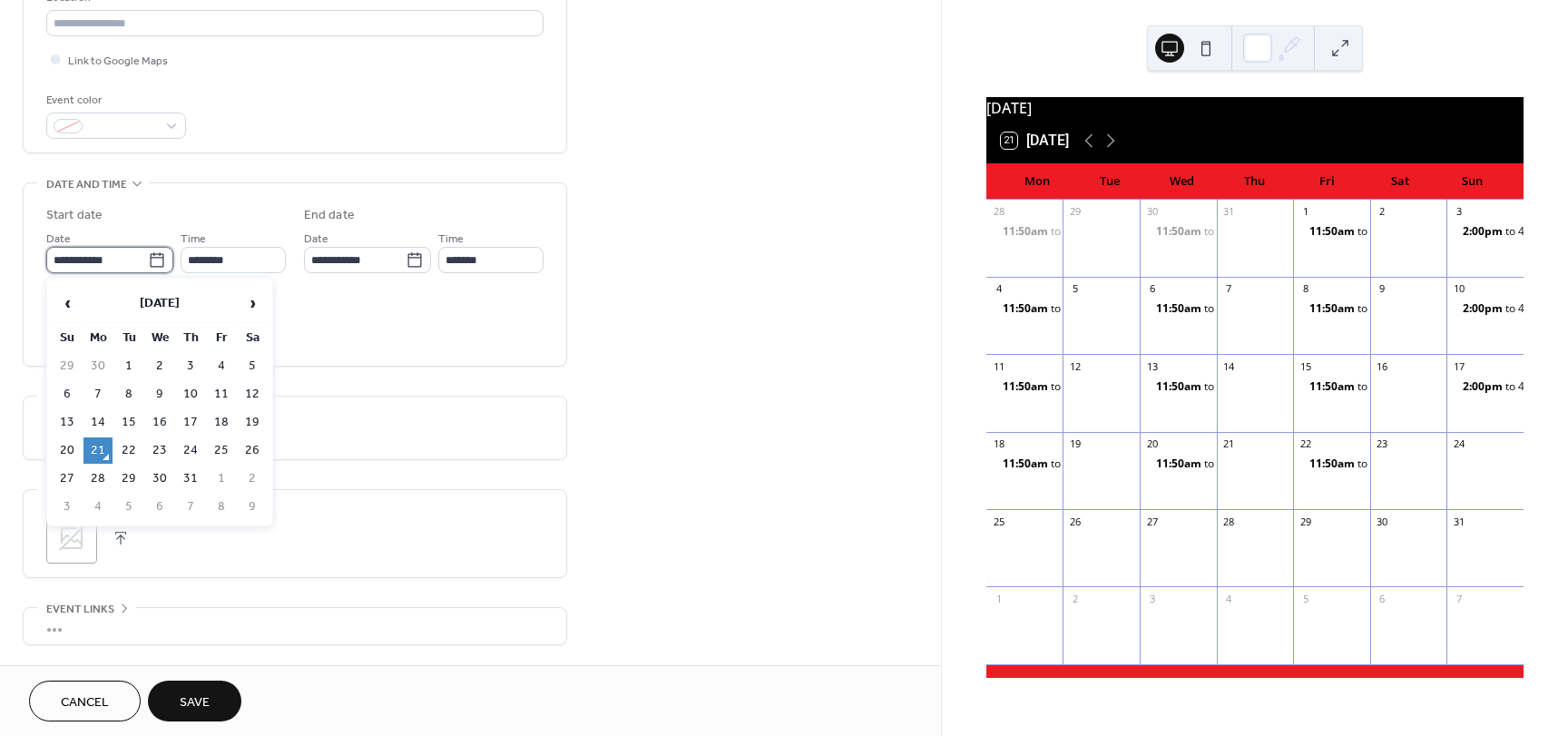 click on "**********" at bounding box center [97, 260] 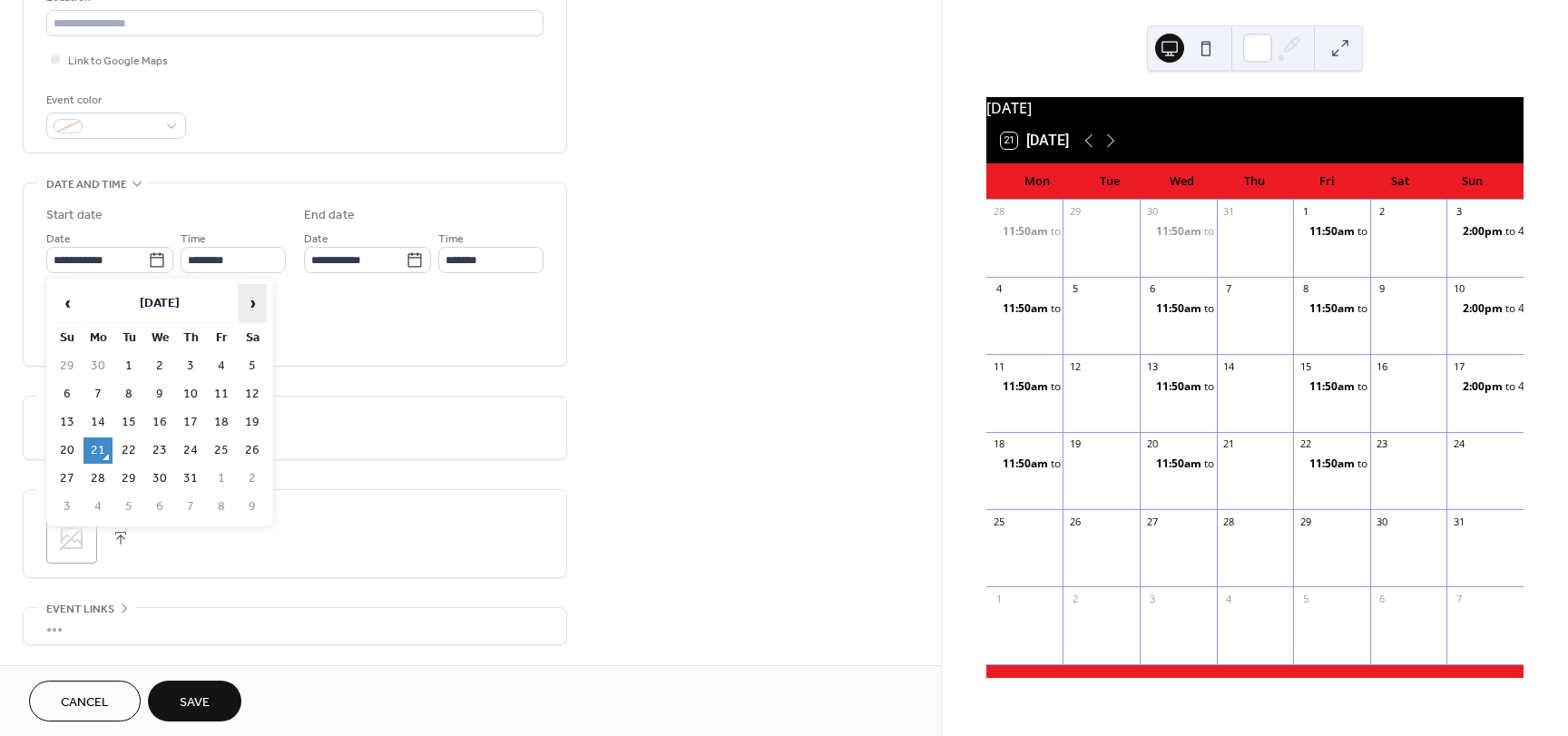 click on "›" at bounding box center (252, 303) 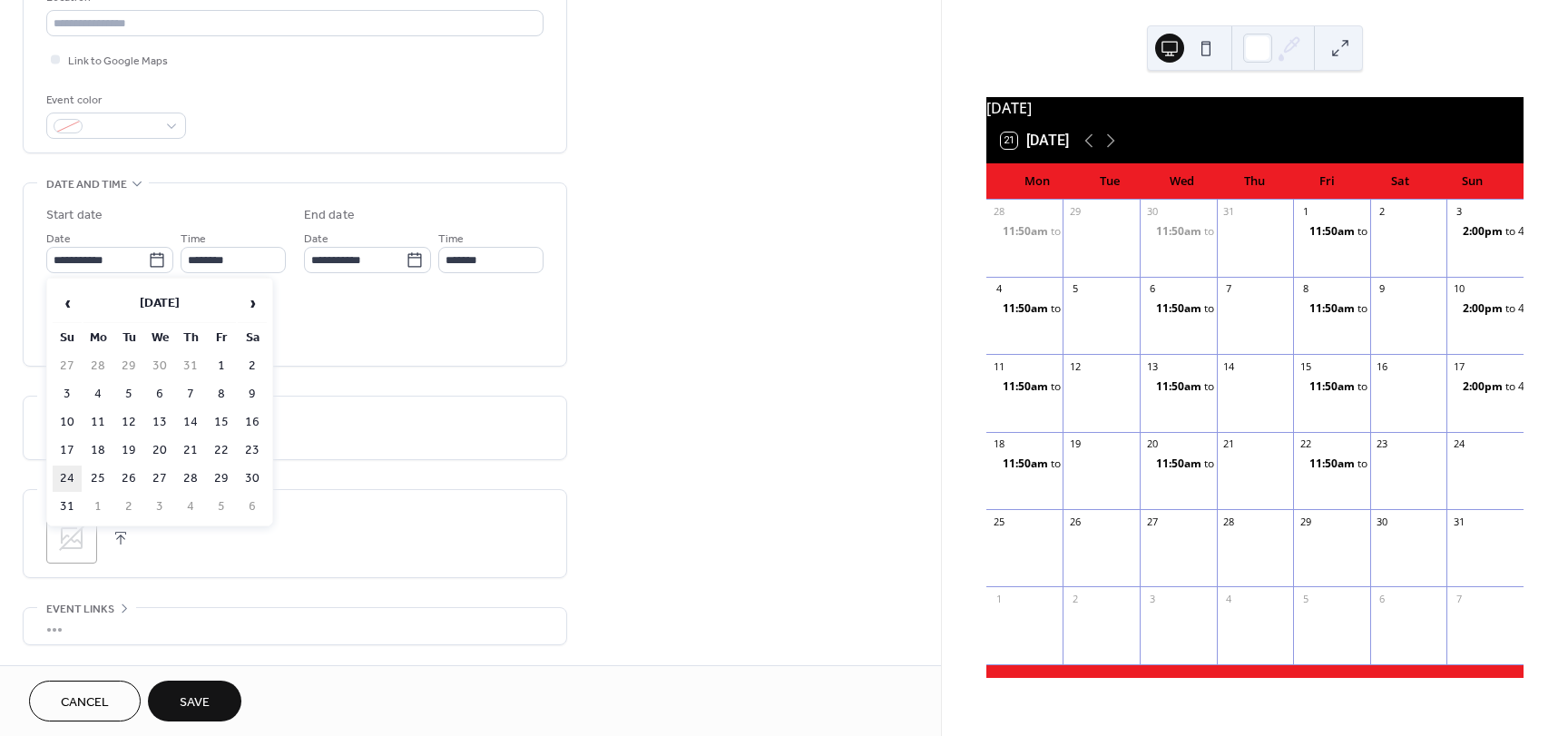 click on "24" at bounding box center (67, 478) 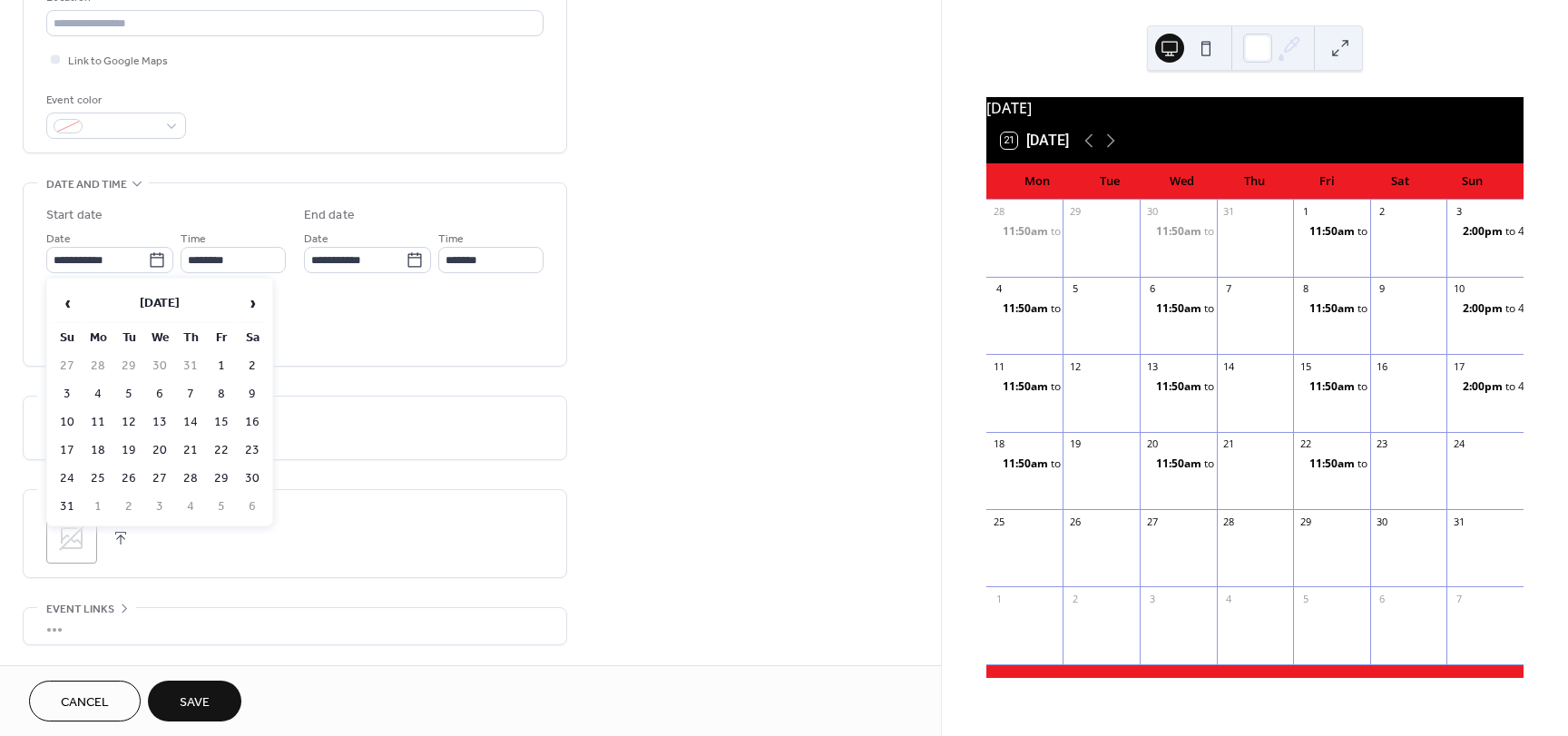 type on "**********" 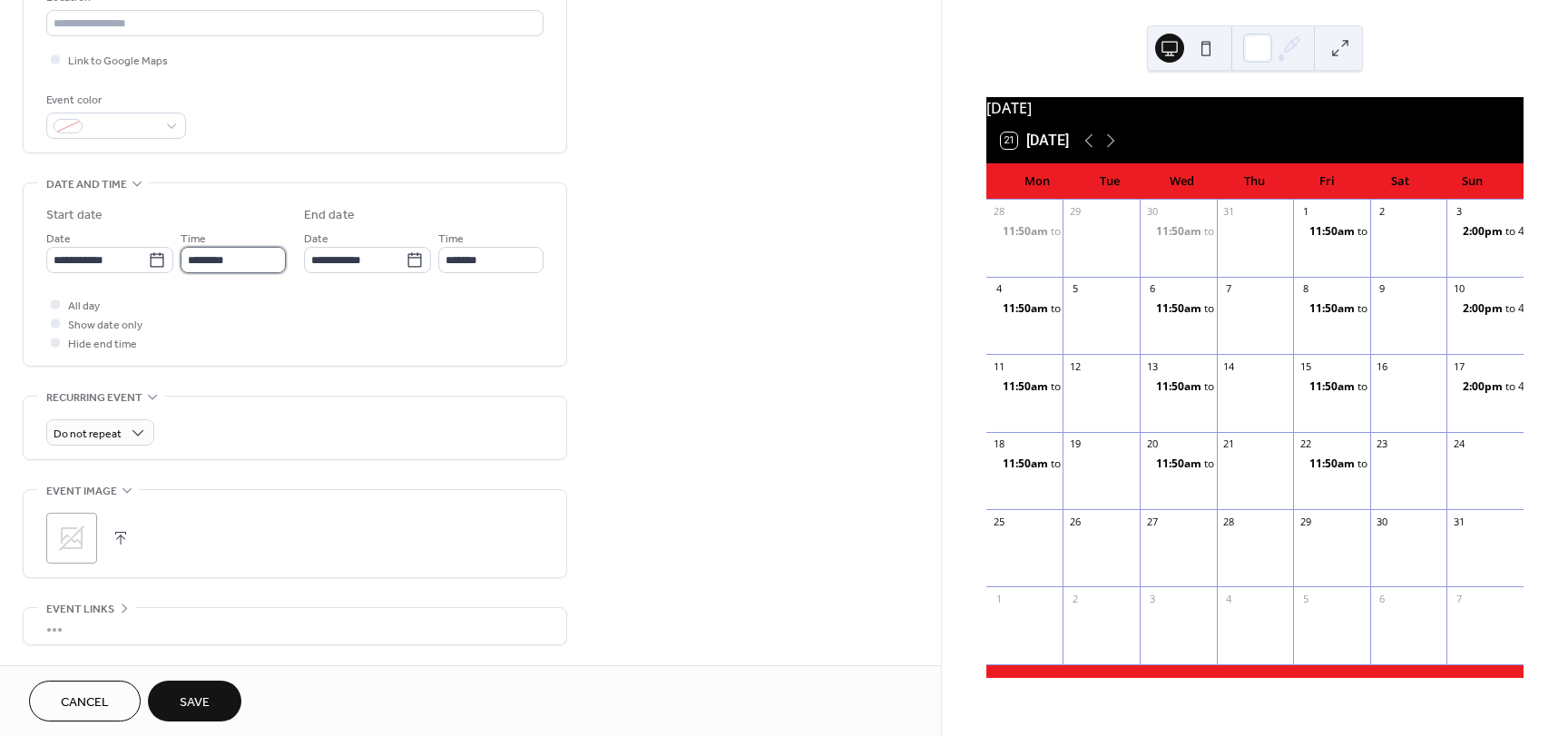 click on "********" at bounding box center (233, 260) 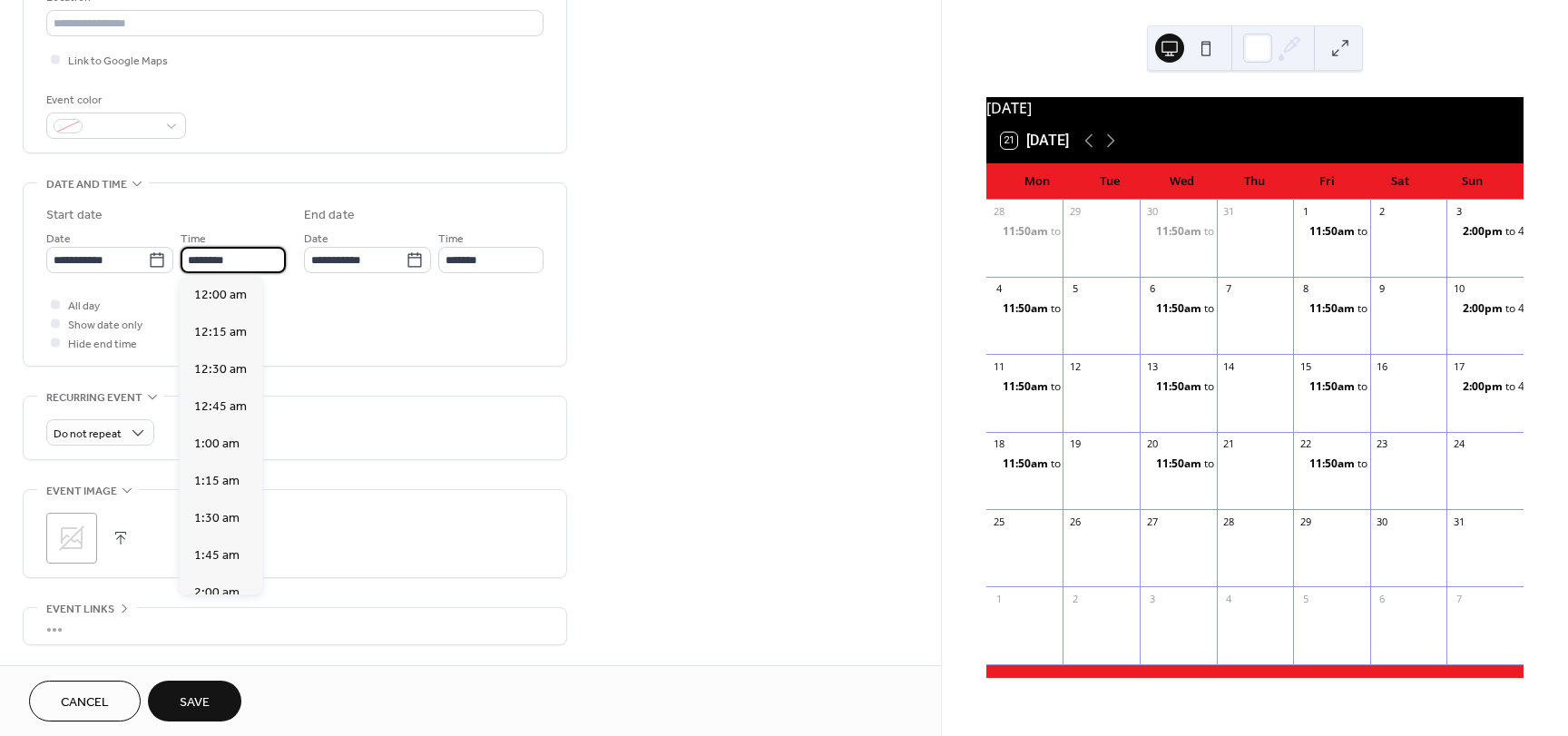 scroll, scrollTop: 1786, scrollLeft: 0, axis: vertical 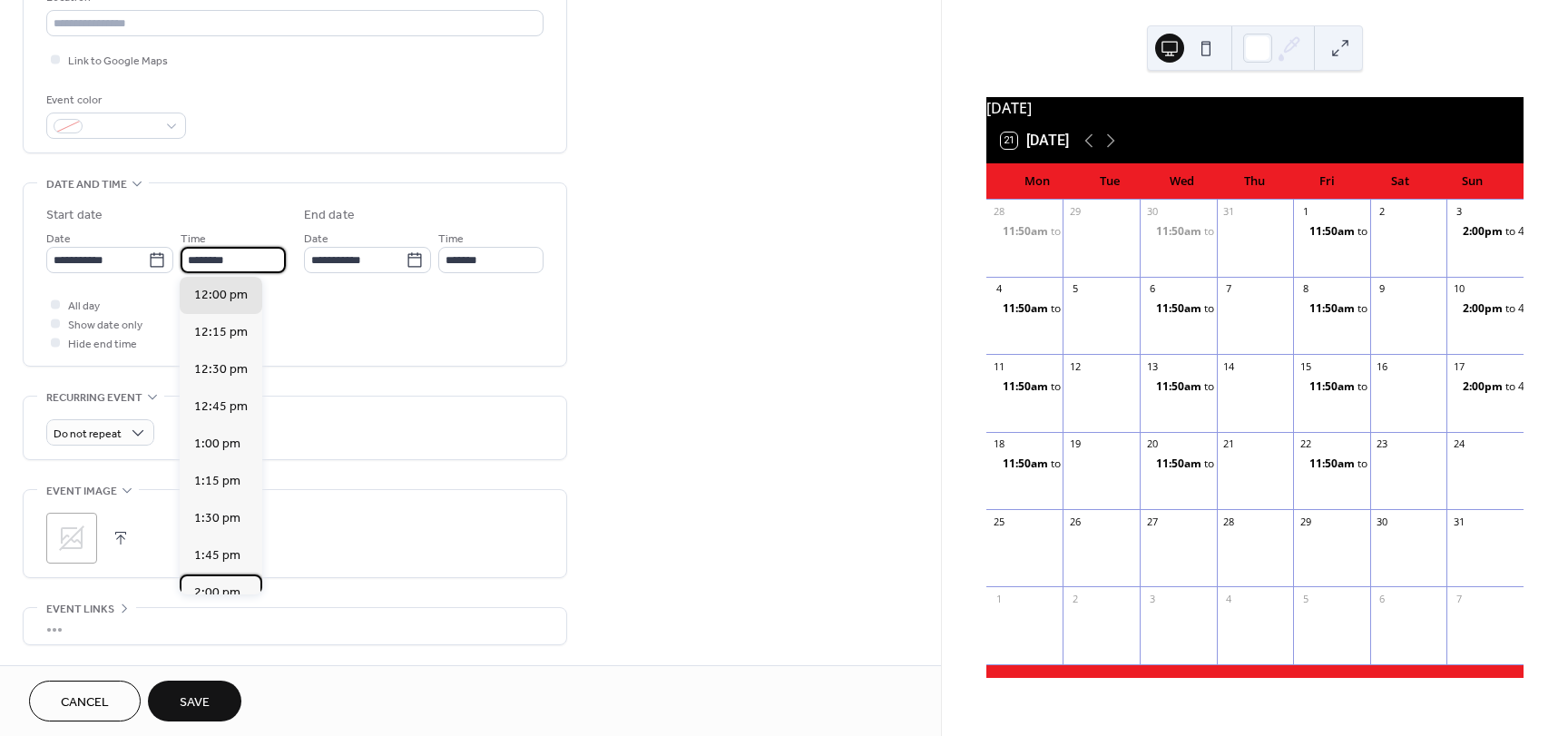 click on "2:00 pm" at bounding box center (220, 593) 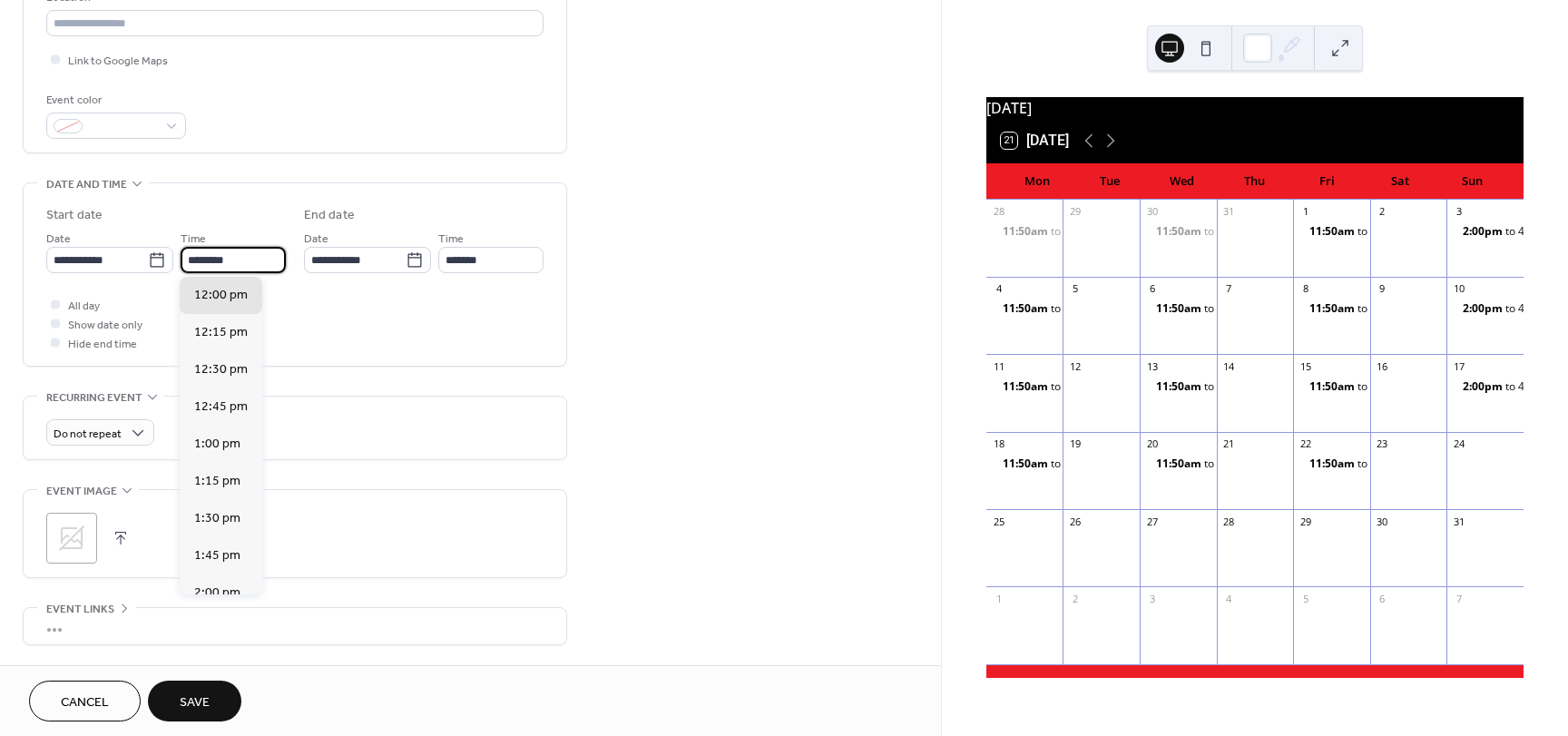 type on "*******" 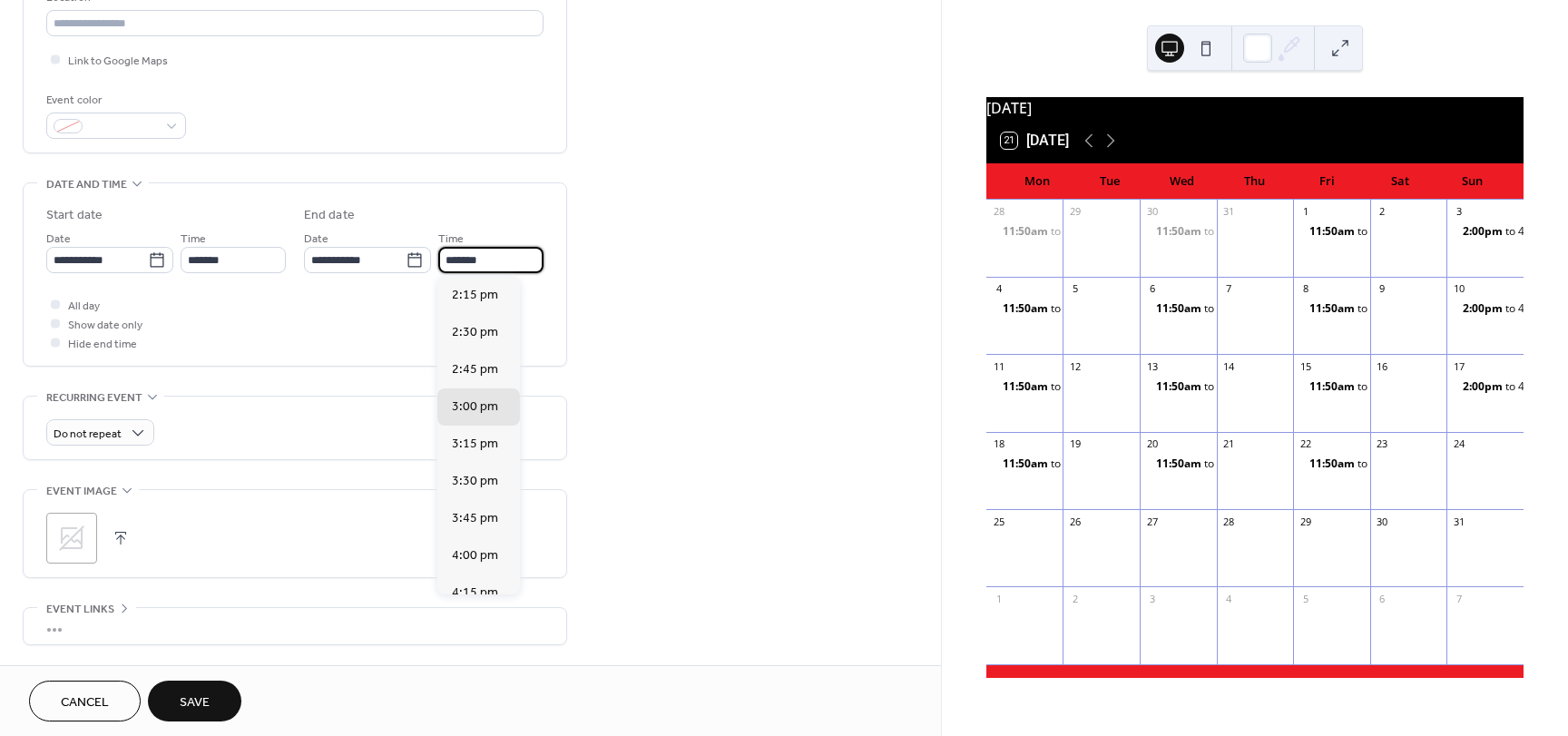 click on "*******" at bounding box center (491, 260) 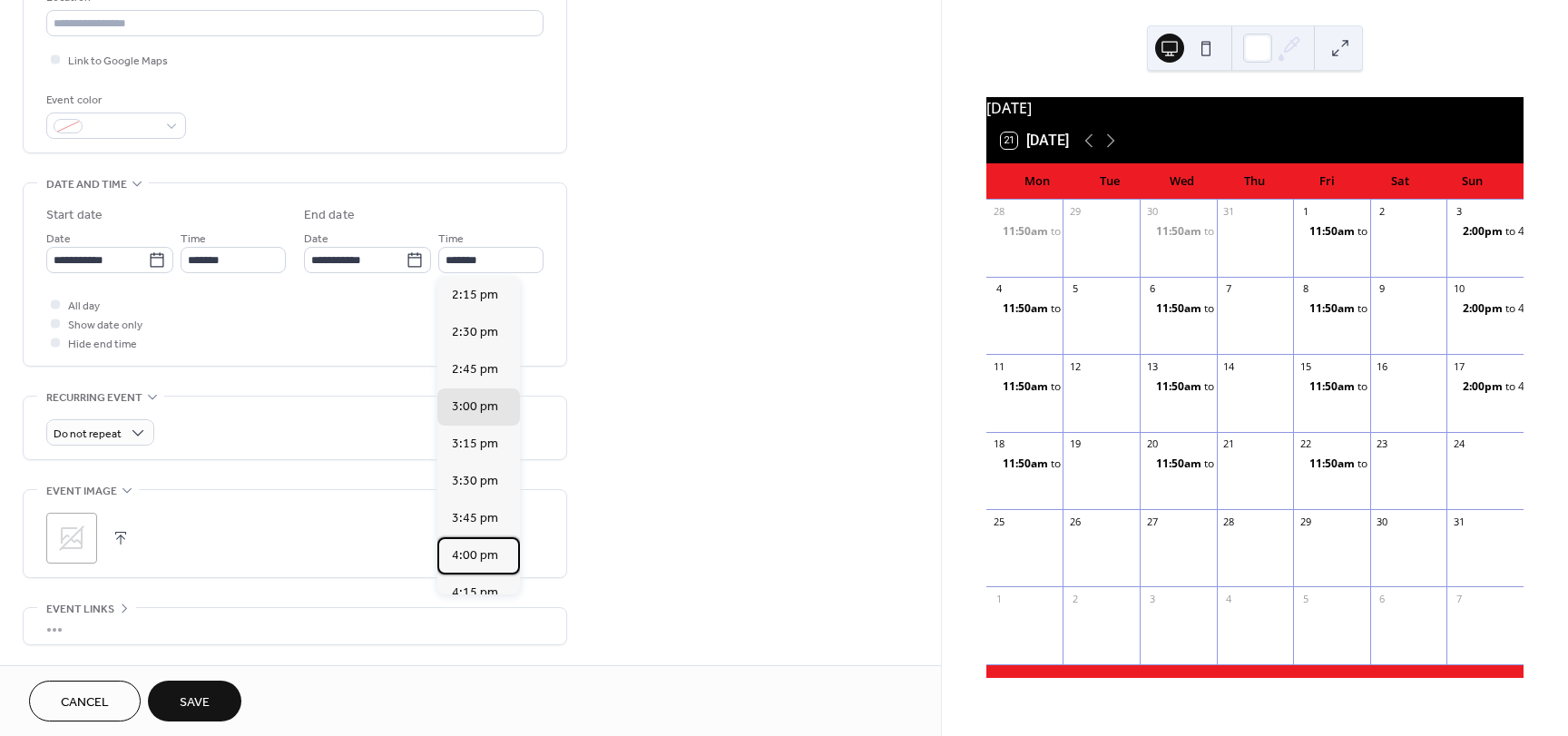 drag, startPoint x: 460, startPoint y: 561, endPoint x: 450, endPoint y: 553, distance: 12.80625 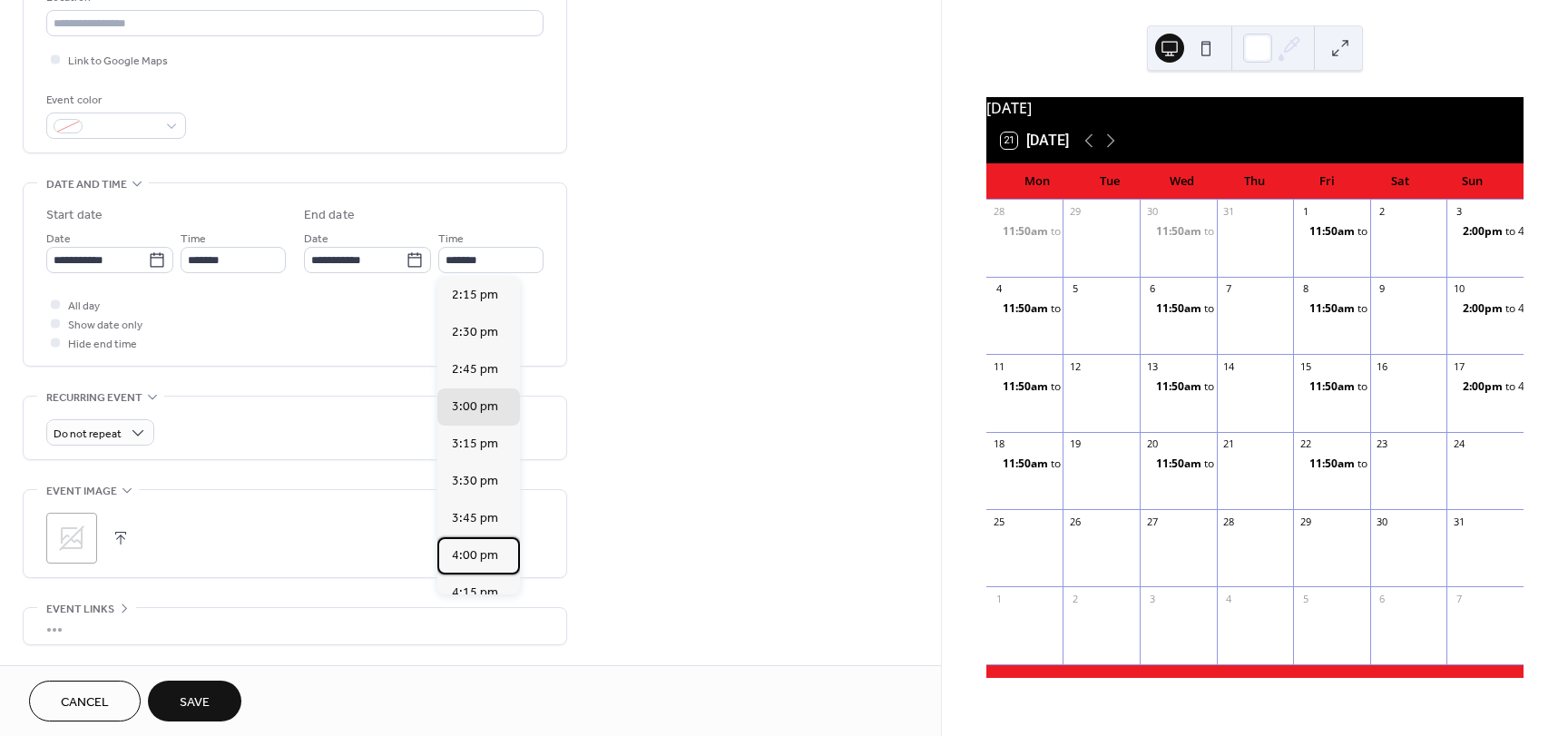 click on "4:00 pm" at bounding box center [475, 555] 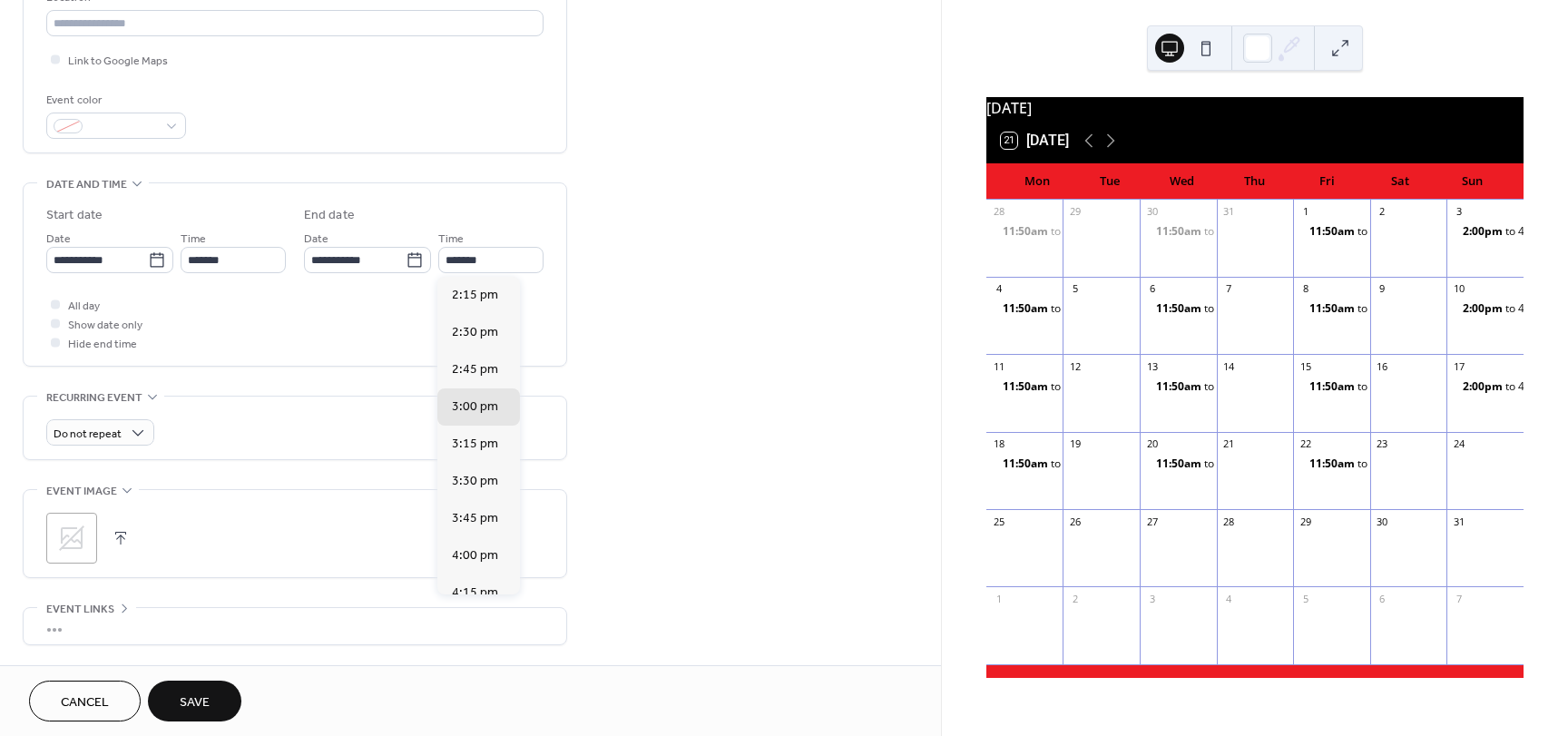 type on "*******" 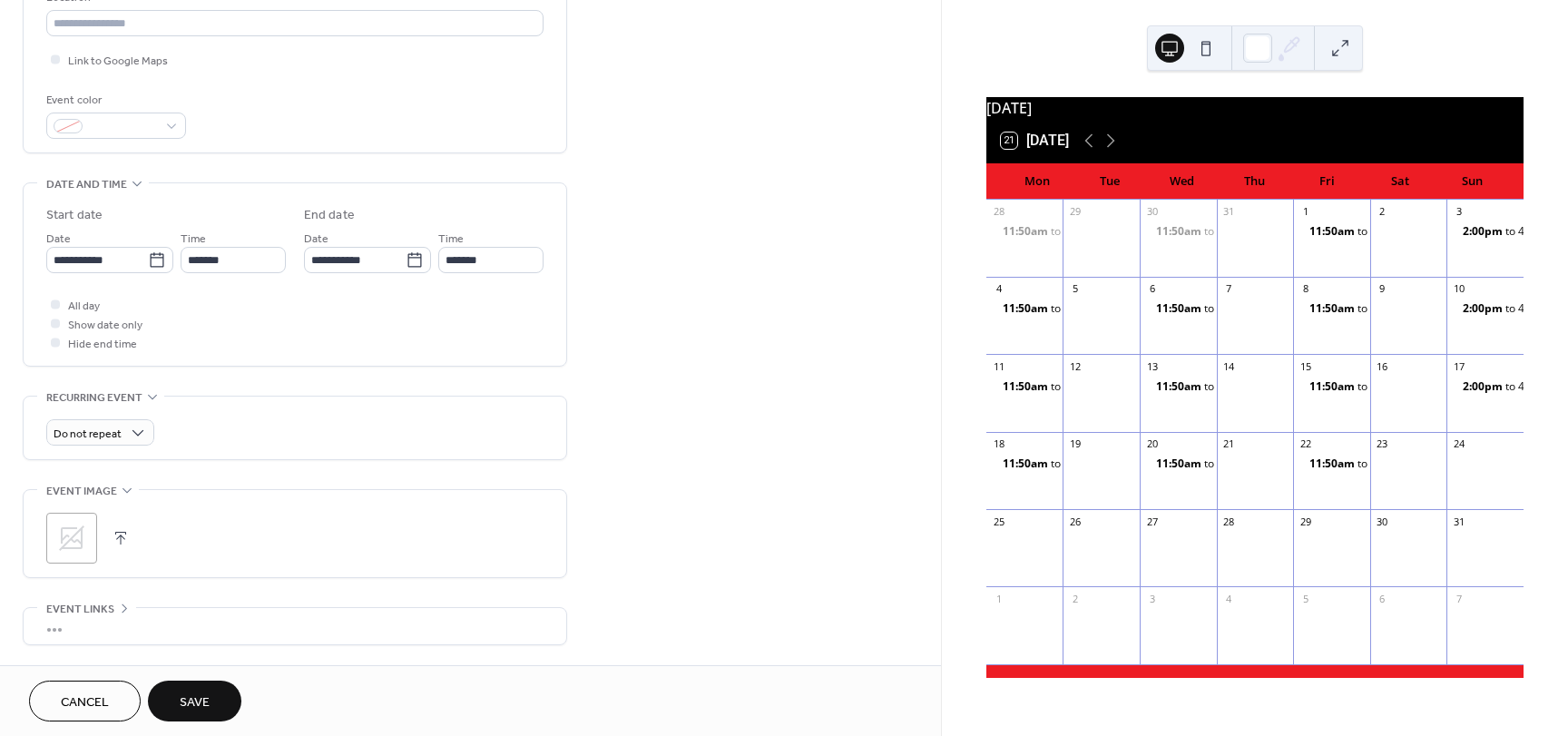 click on "Save" at bounding box center (194, 702) 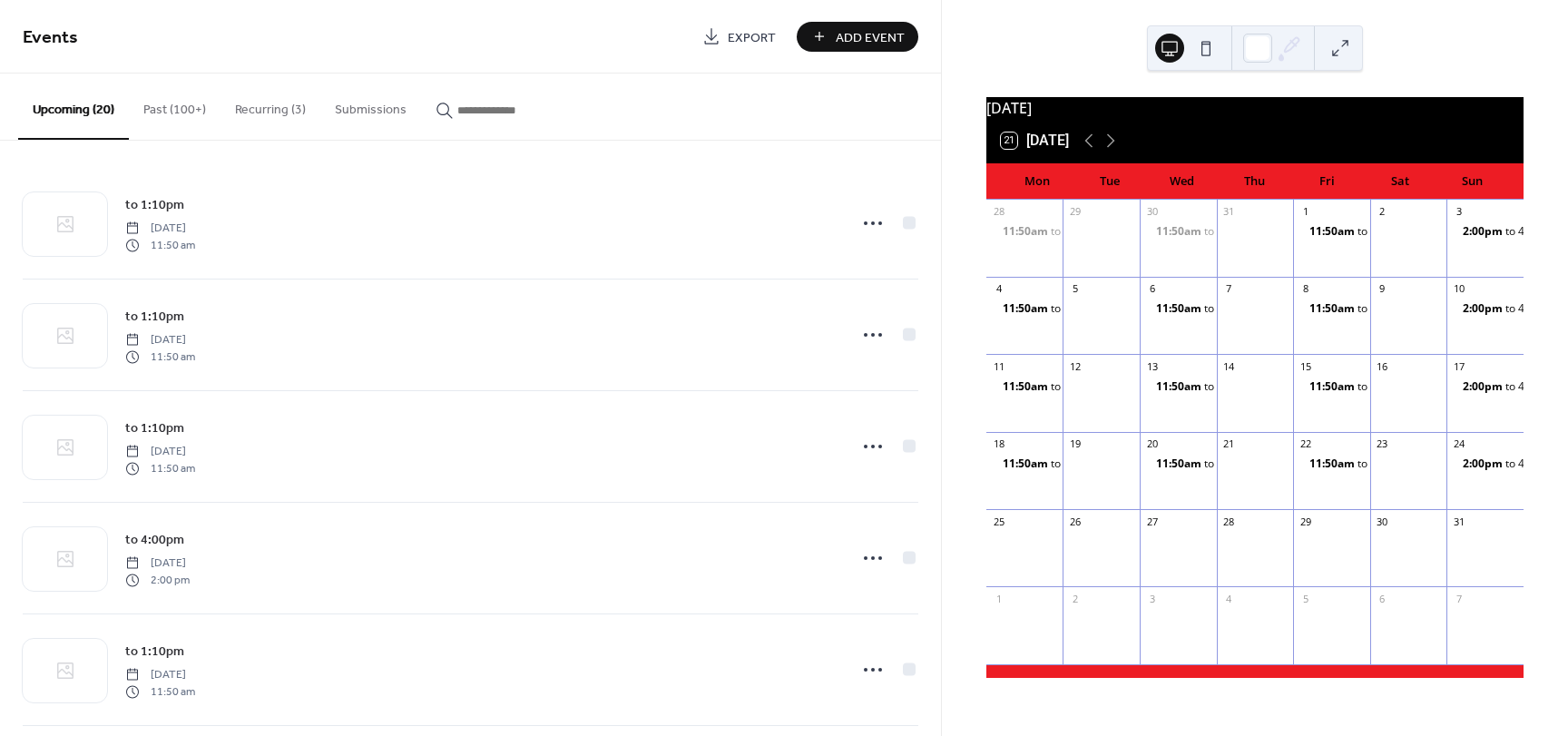 click on "Add Event" at bounding box center (870, 37) 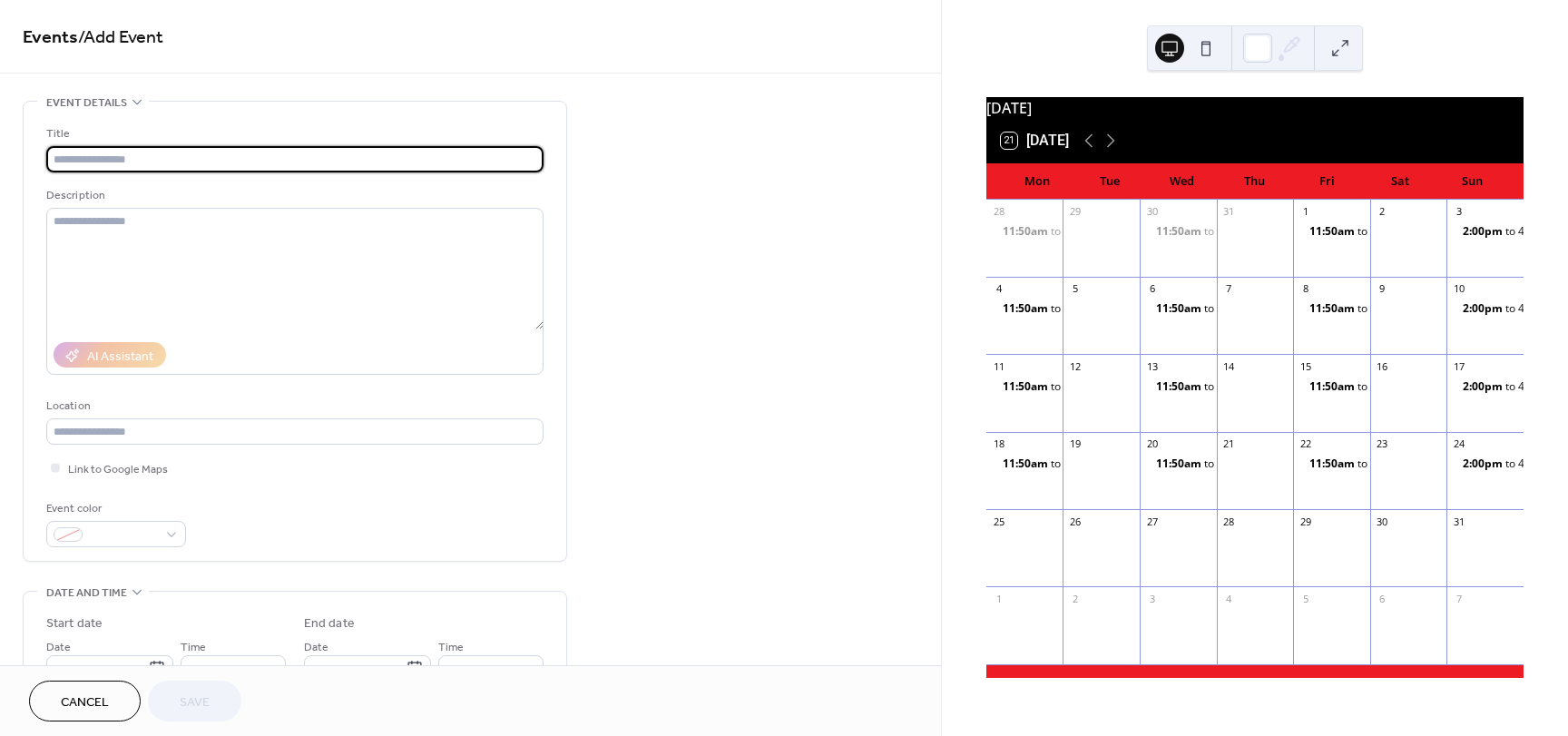 click at bounding box center [295, 159] 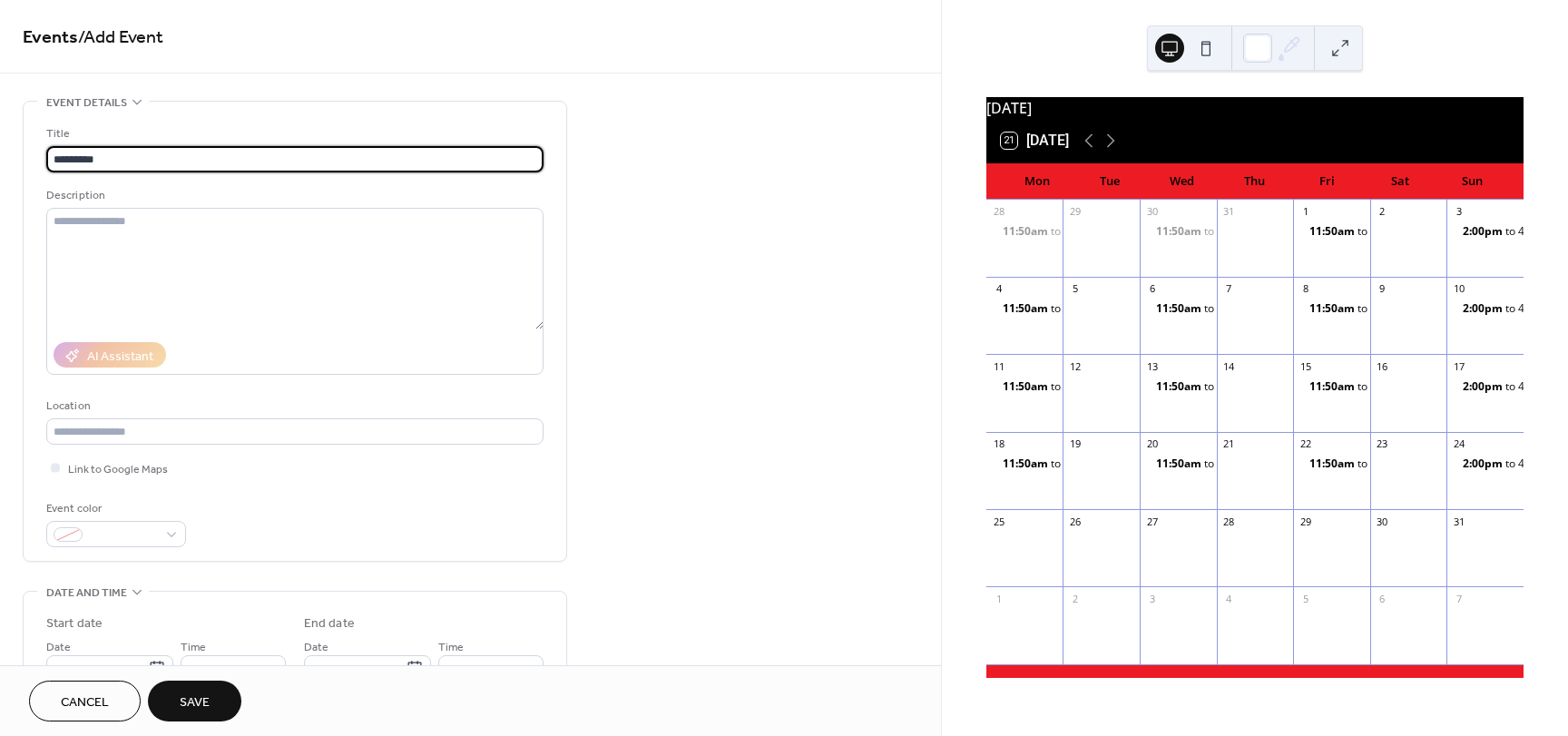click on "*********" at bounding box center [295, 159] 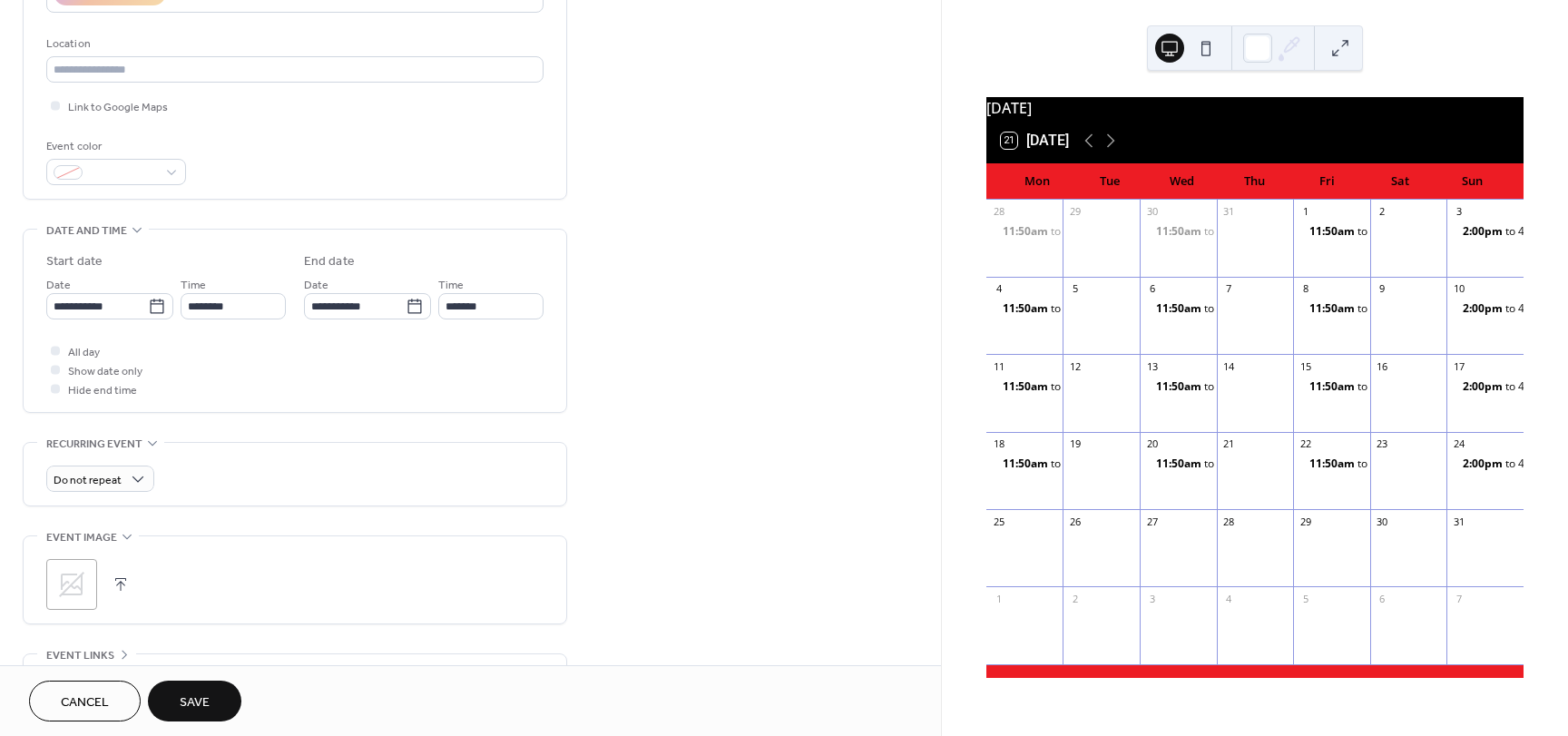 scroll, scrollTop: 365, scrollLeft: 0, axis: vertical 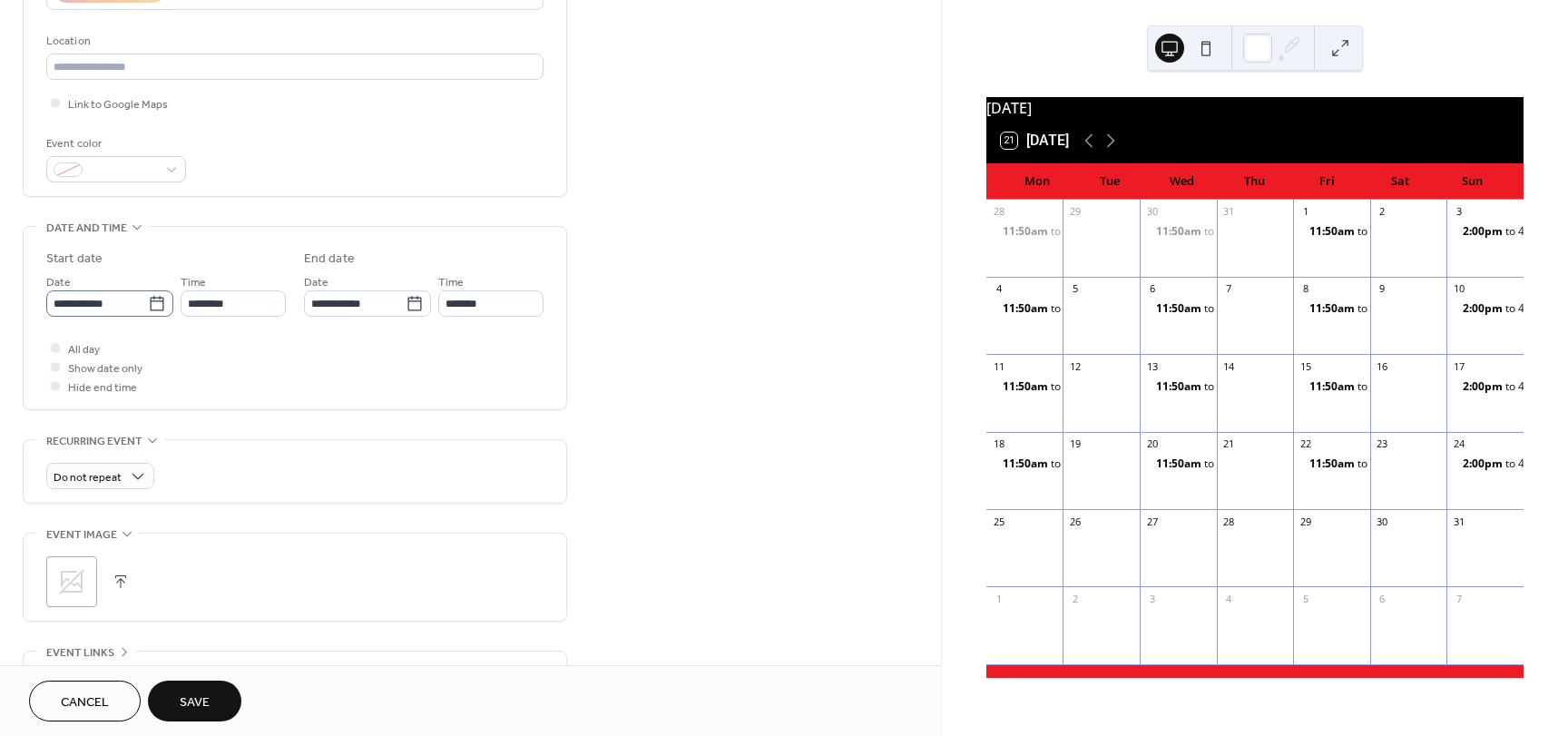 type on "*********" 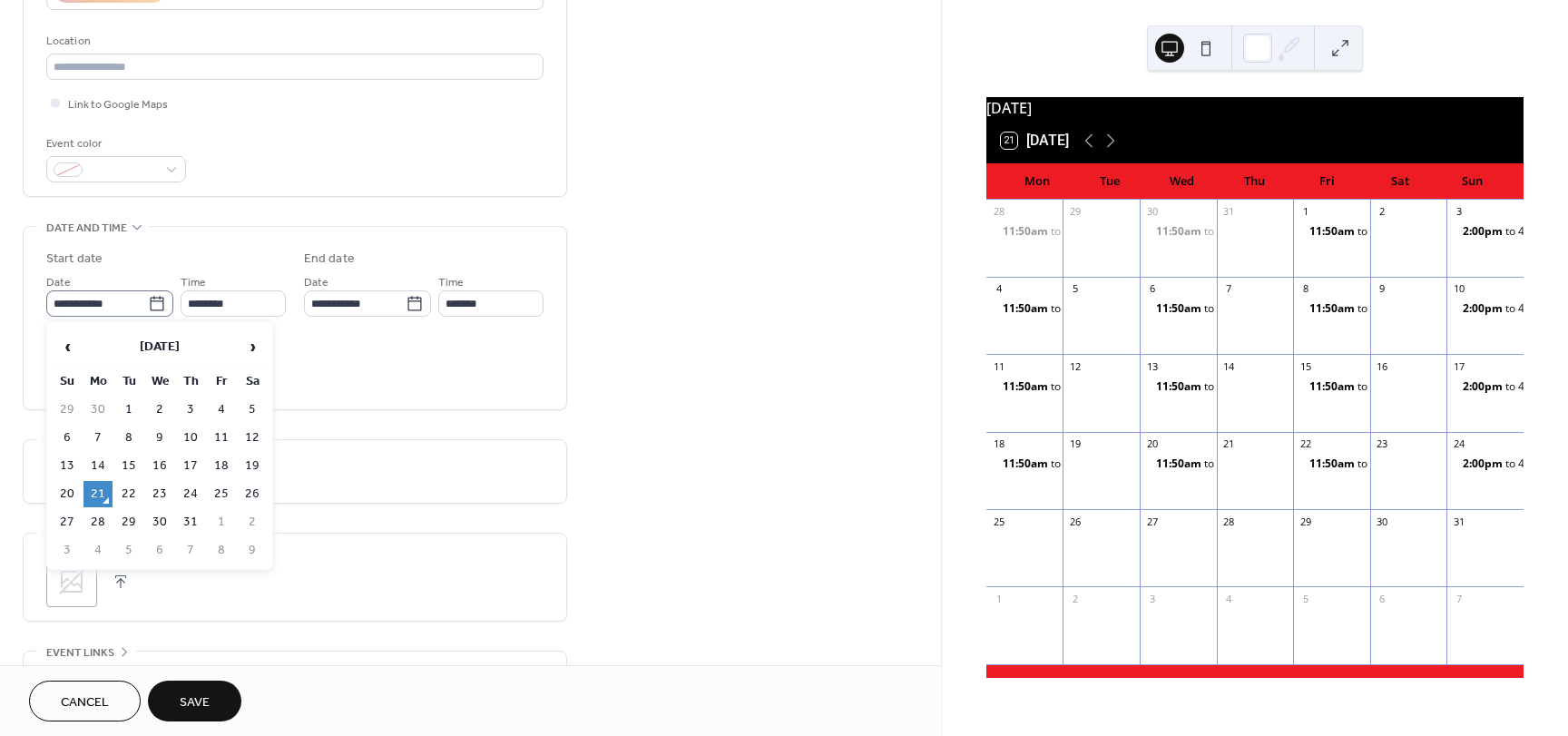 click 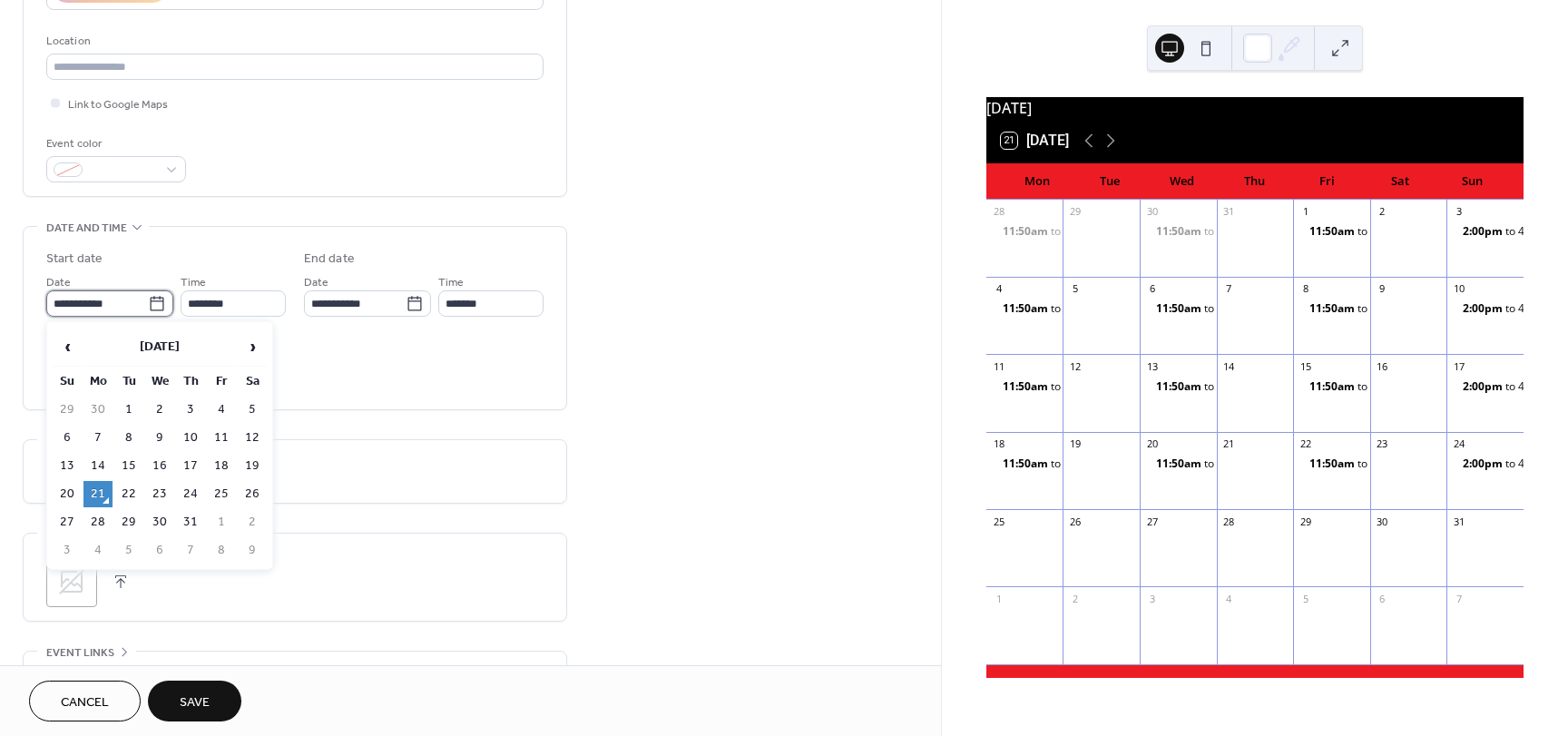 click on "**********" at bounding box center (97, 303) 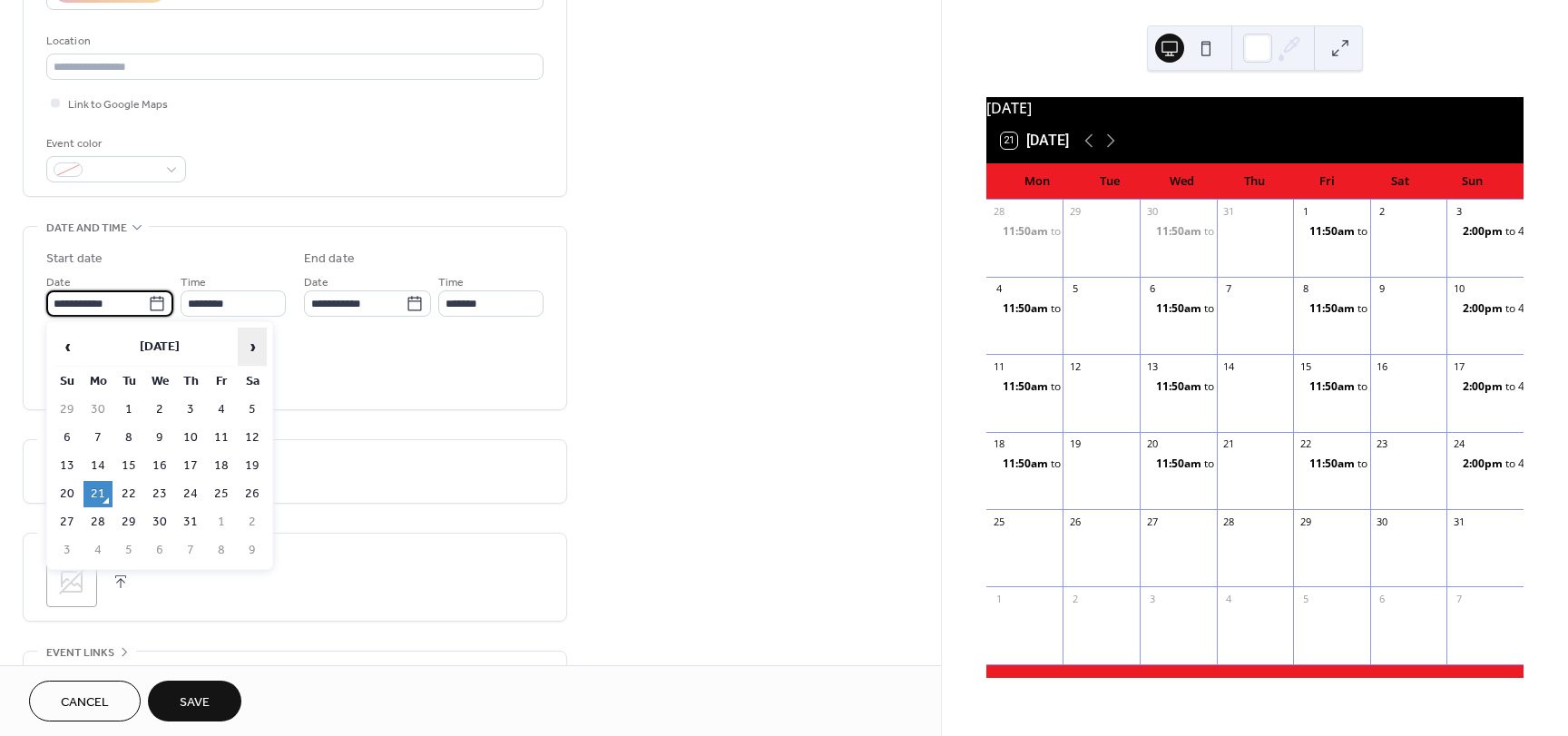 click on "›" at bounding box center [252, 347] 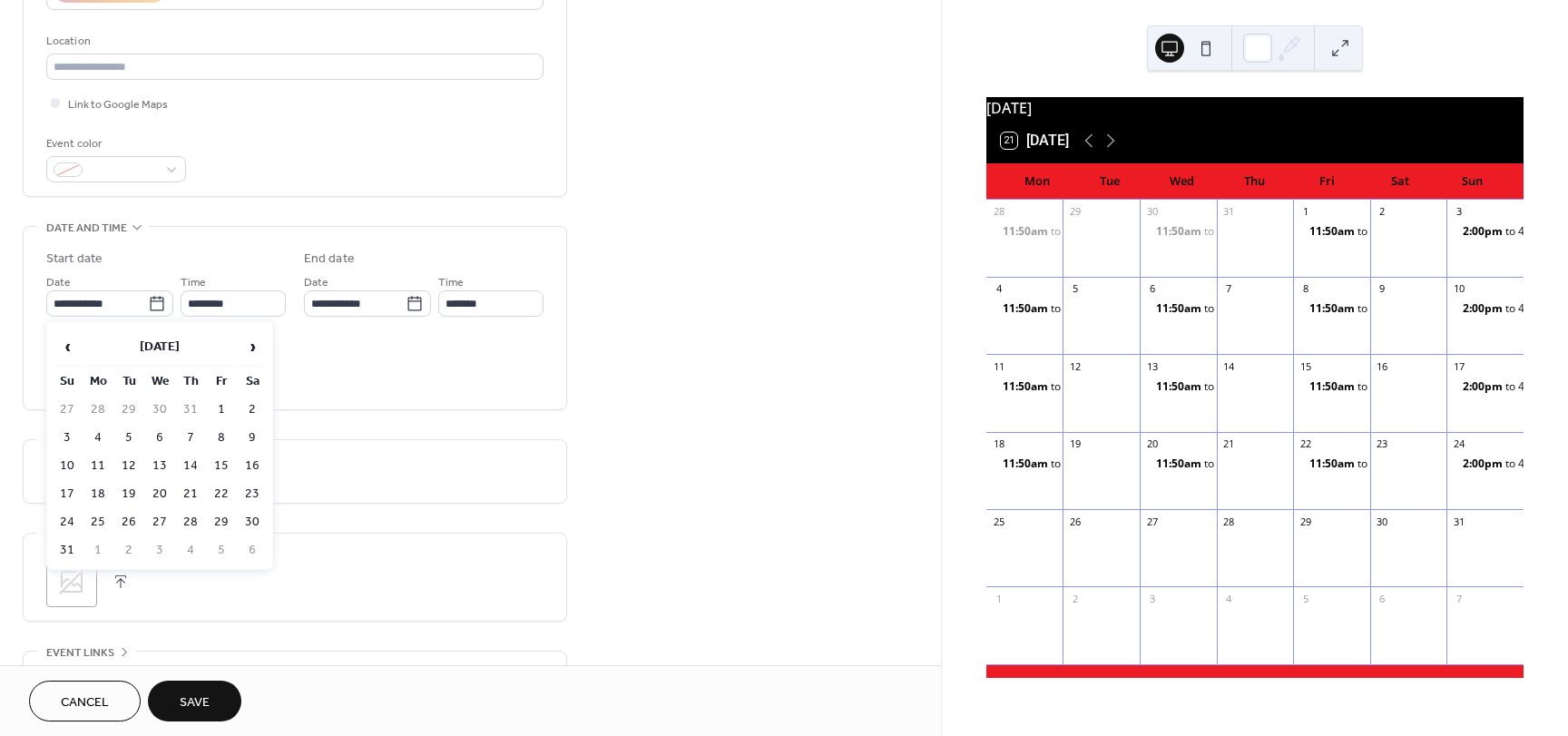 click on "25" at bounding box center (98, 522) 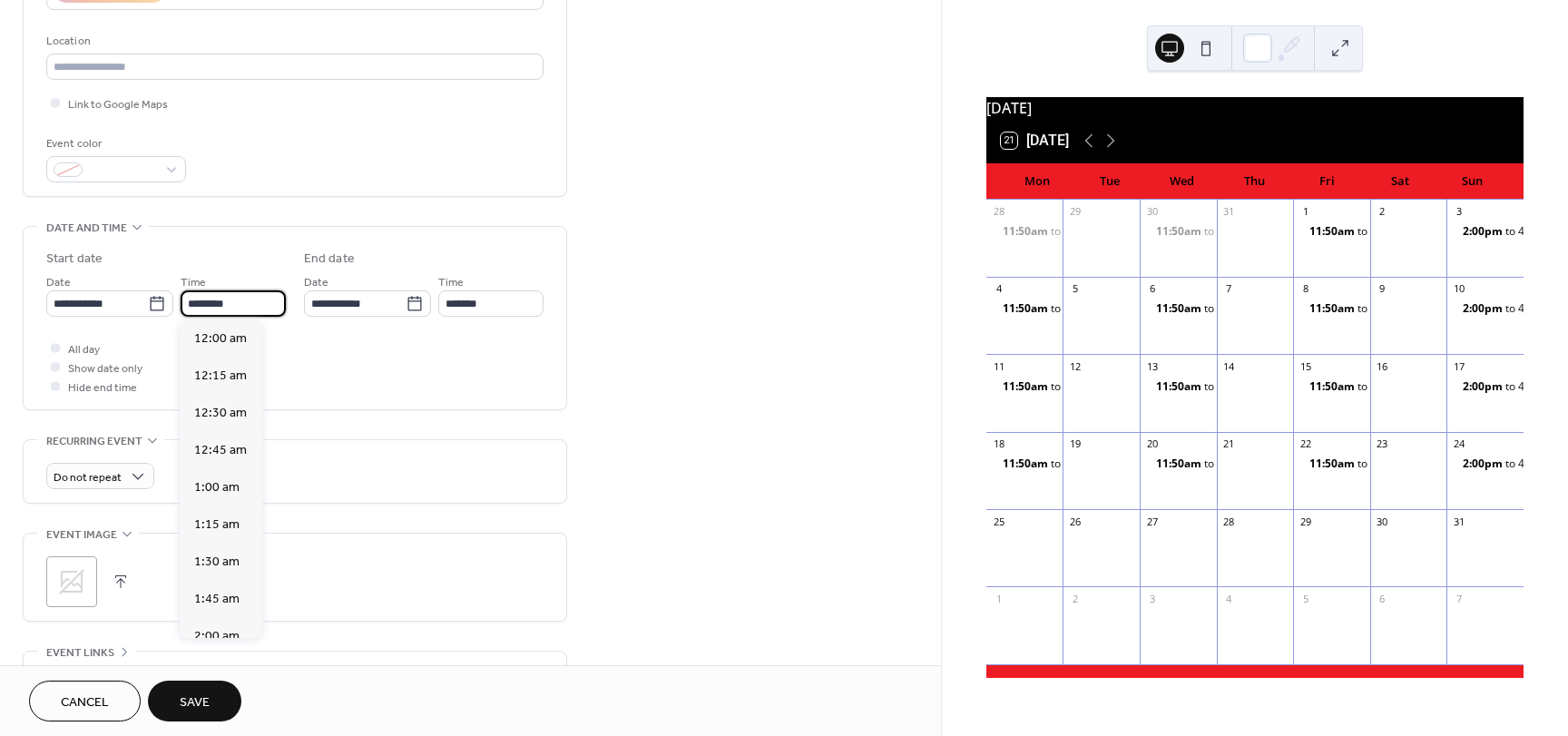 click on "********" at bounding box center [233, 303] 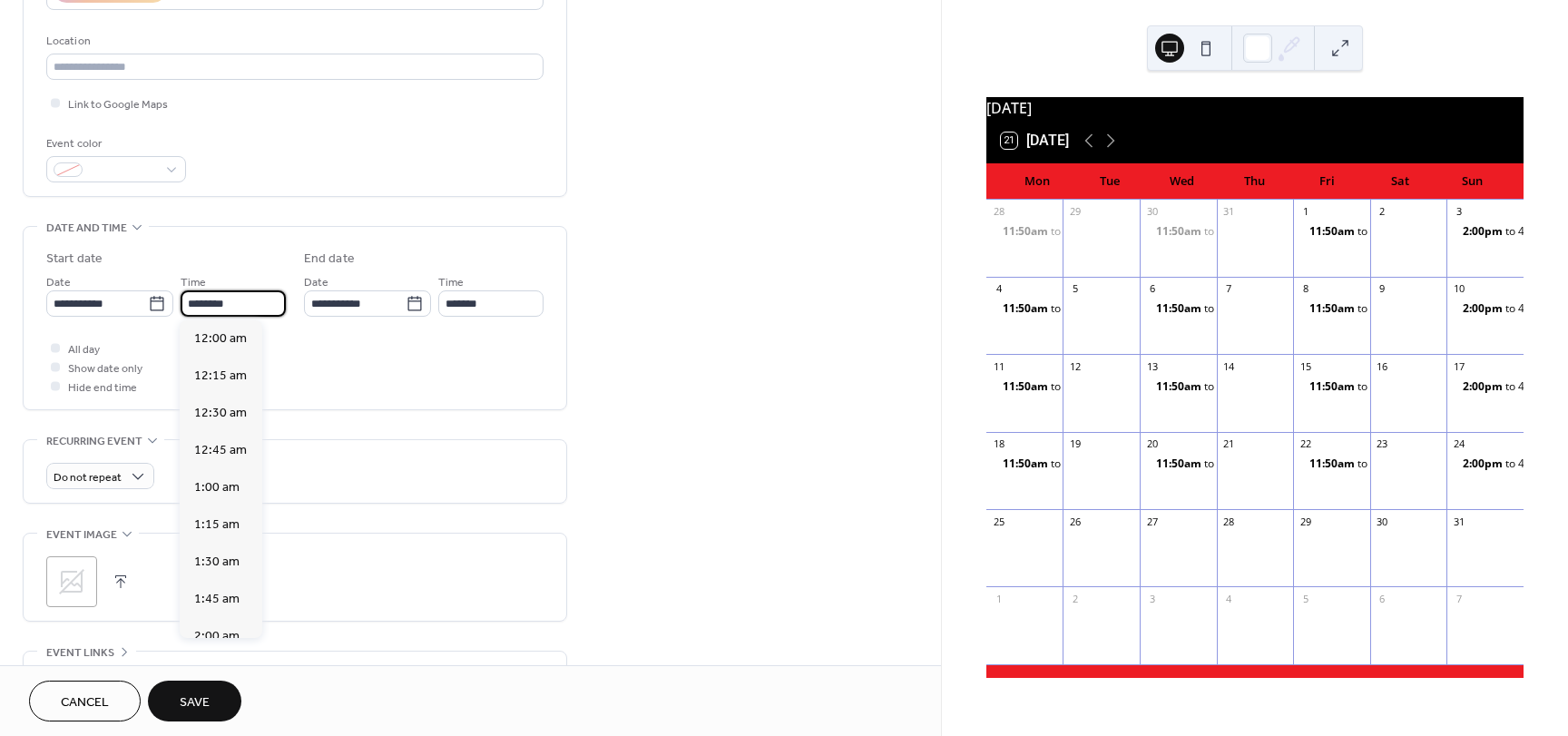 scroll, scrollTop: 1786, scrollLeft: 0, axis: vertical 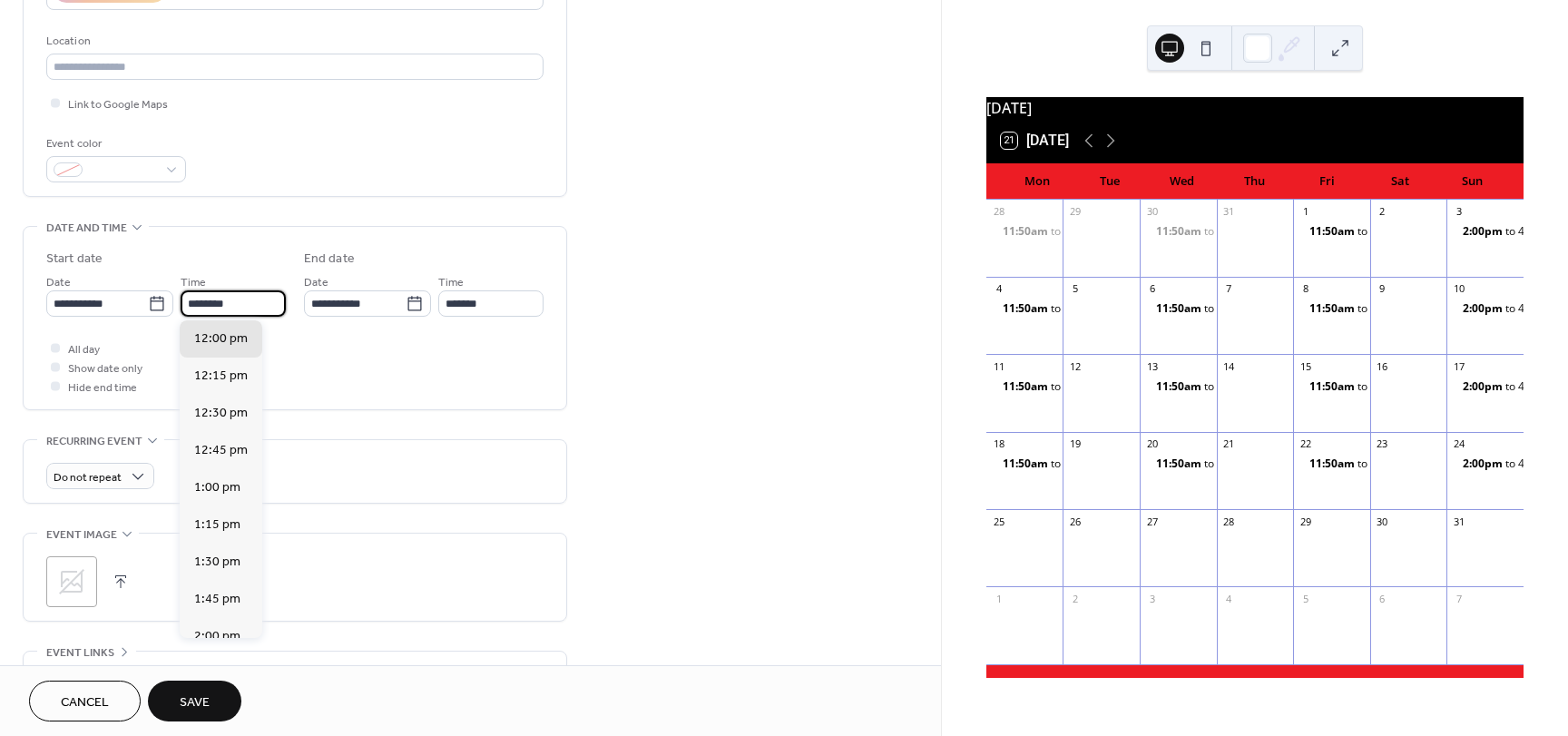 drag, startPoint x: 185, startPoint y: 303, endPoint x: 268, endPoint y: 302, distance: 83.00602 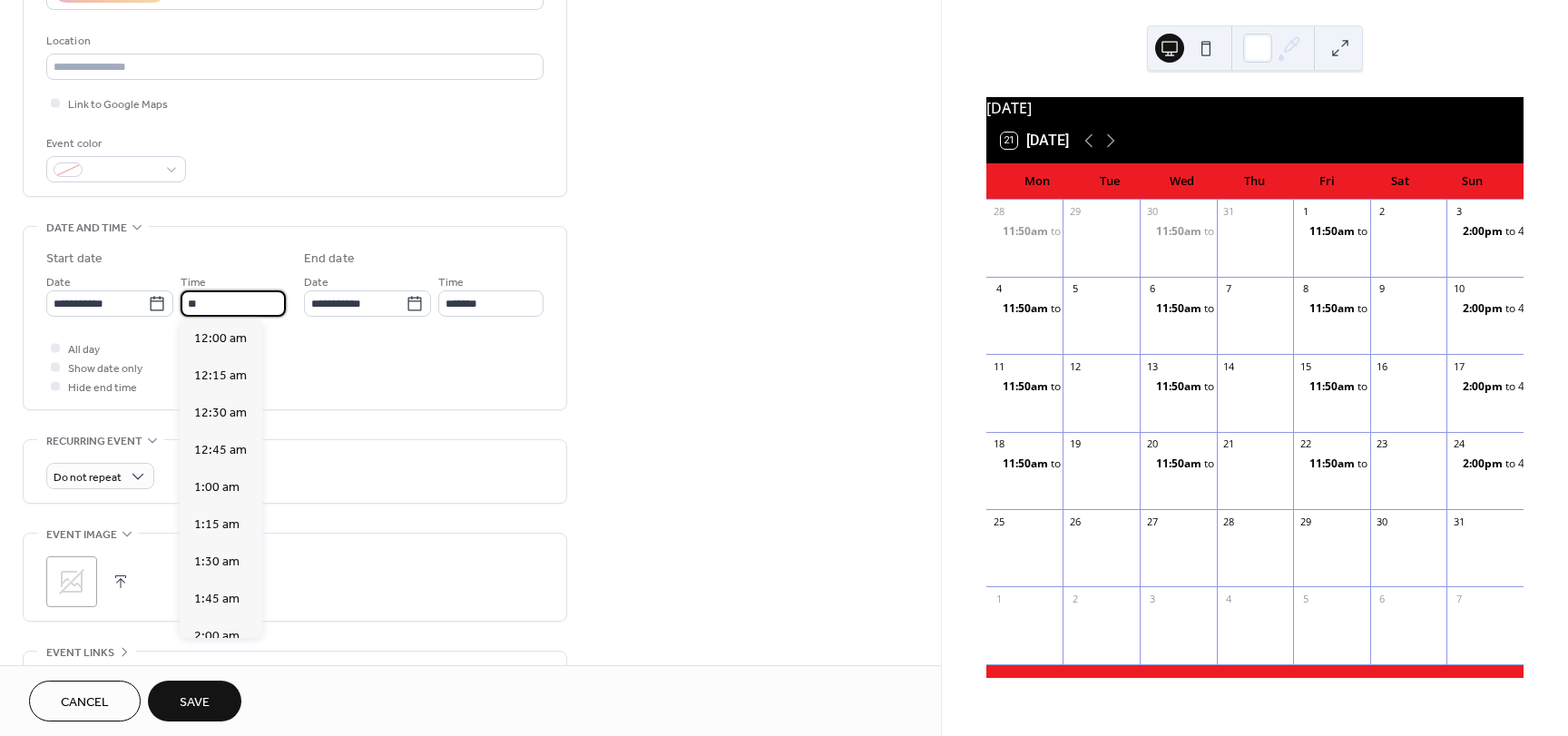 scroll, scrollTop: 1637, scrollLeft: 0, axis: vertical 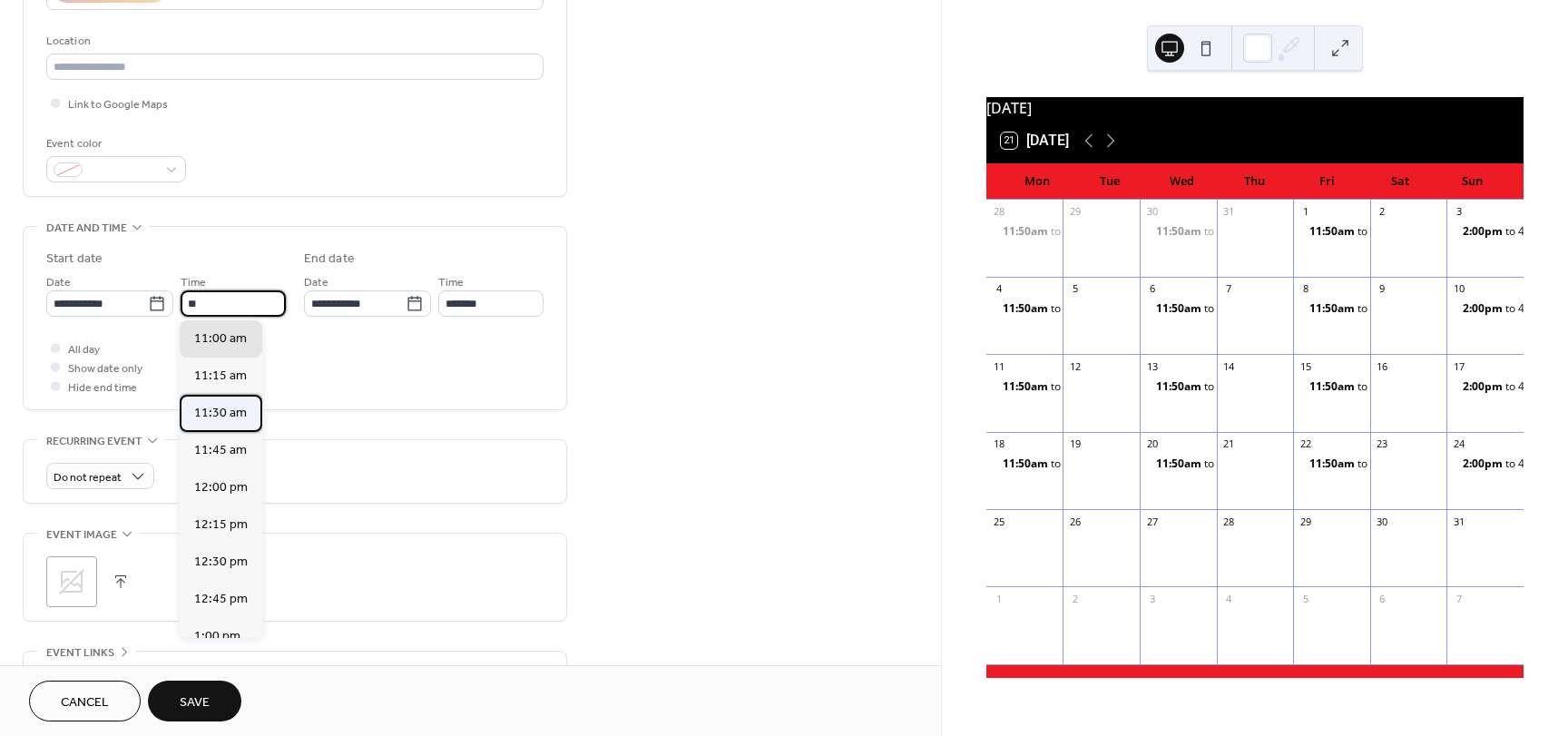 click on "11:30 am" at bounding box center (220, 413) 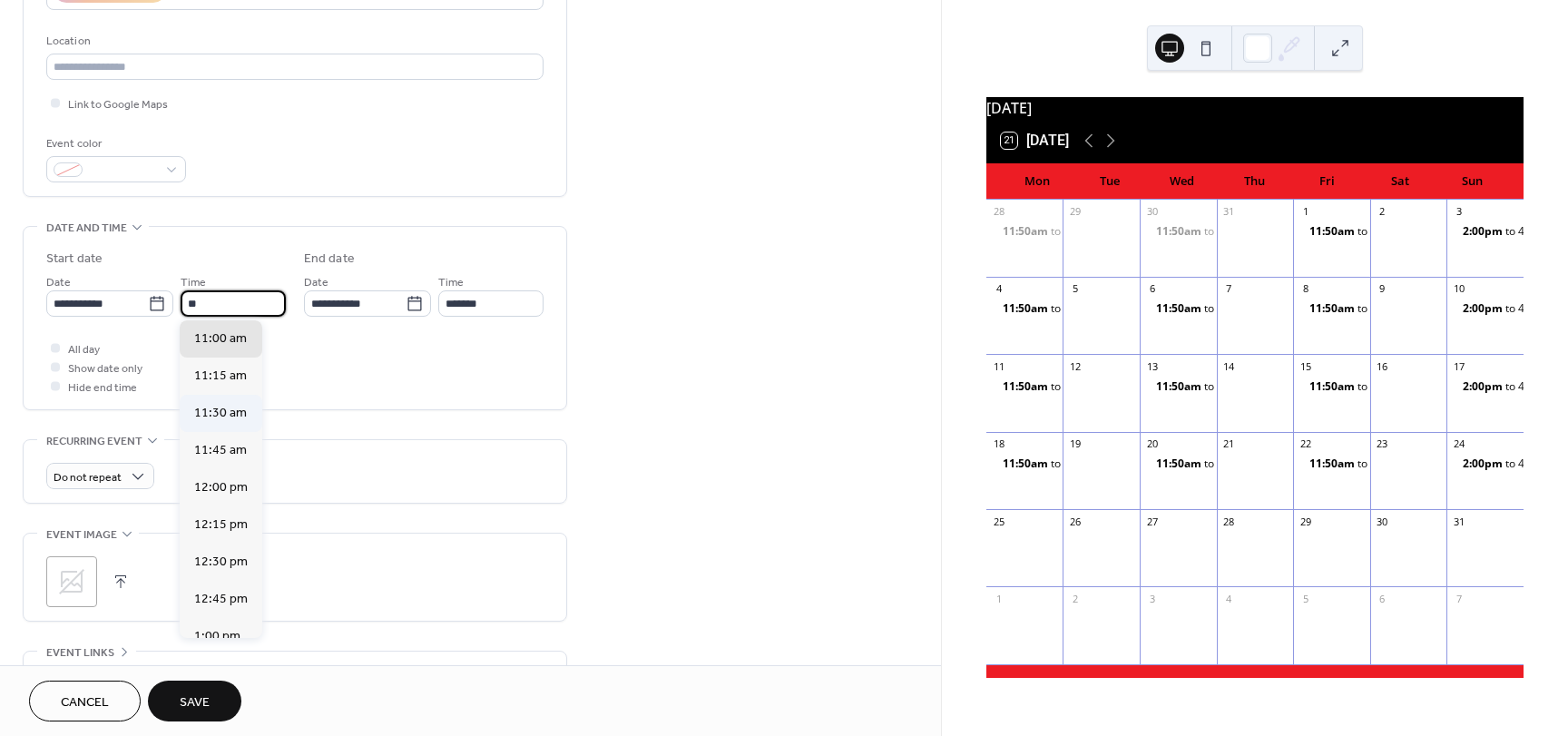 type on "********" 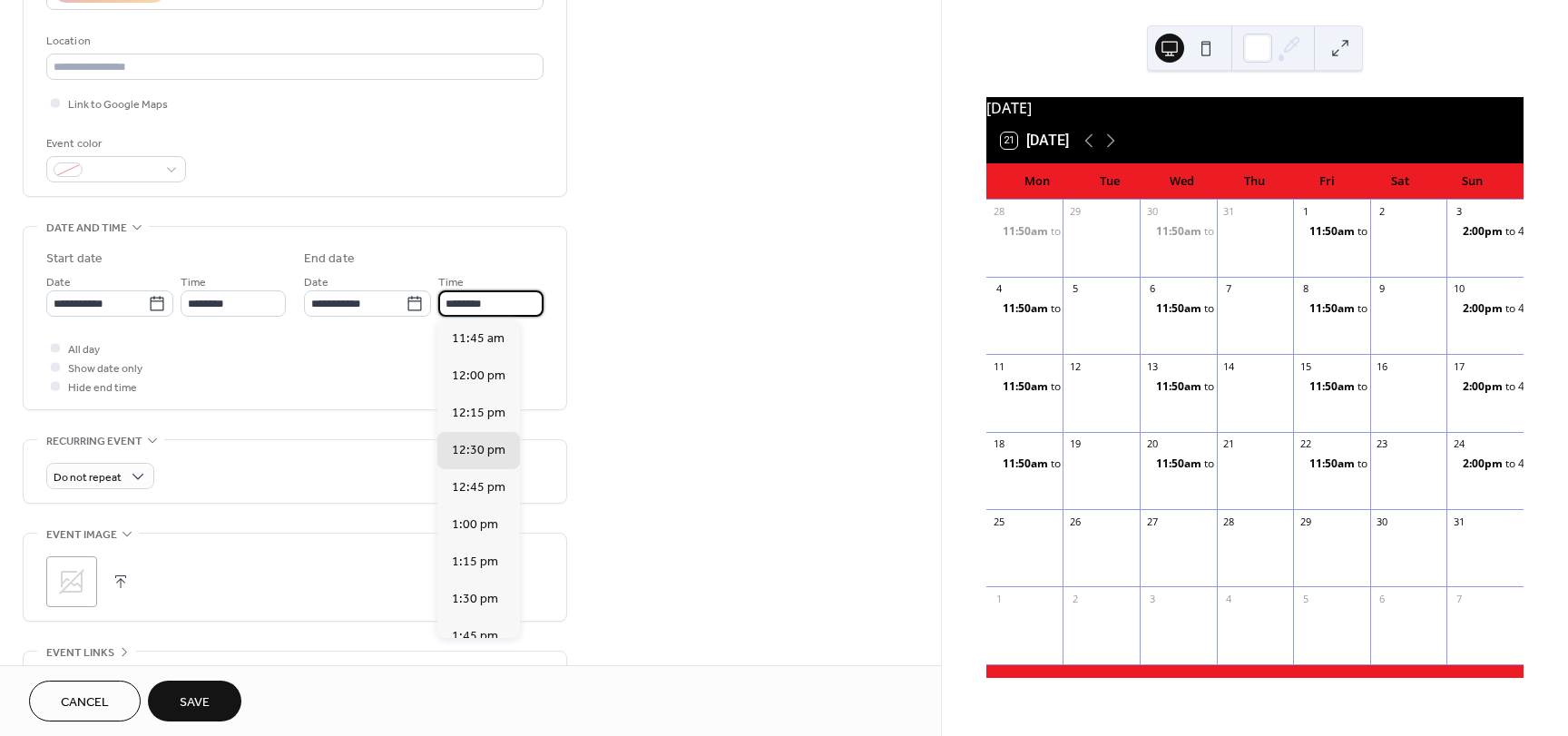 click on "********" at bounding box center [491, 303] 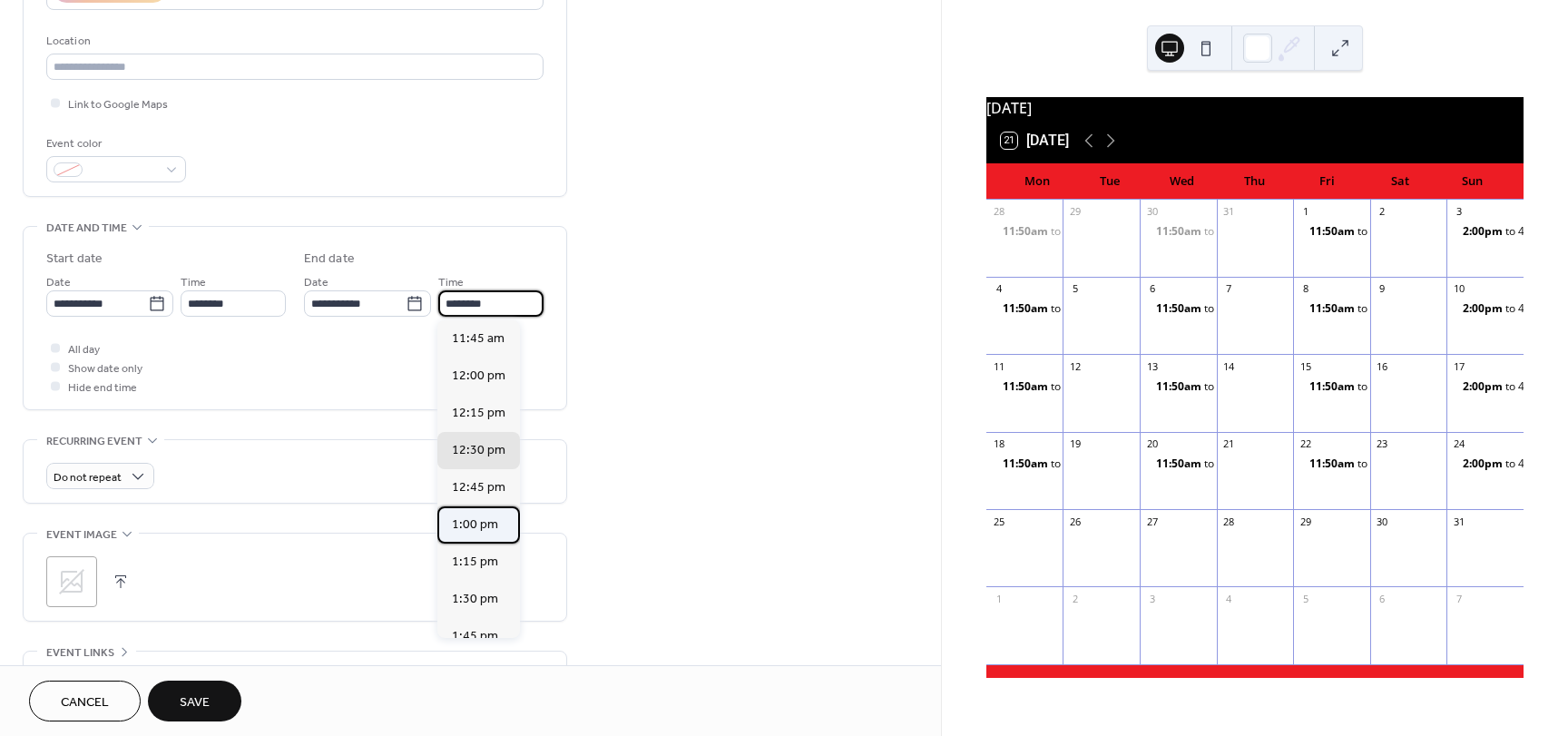 click on "1:00 pm" at bounding box center (475, 525) 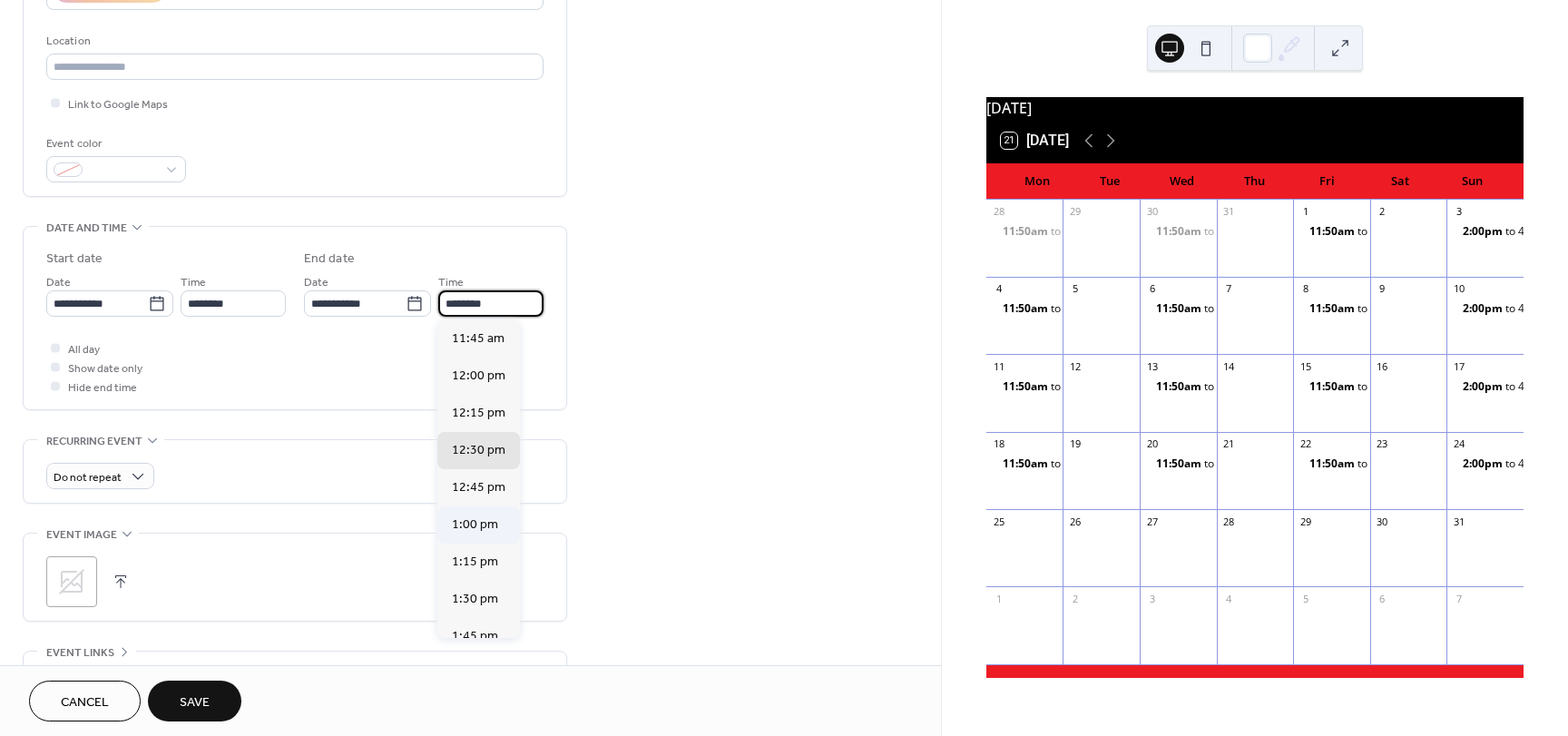 type on "*******" 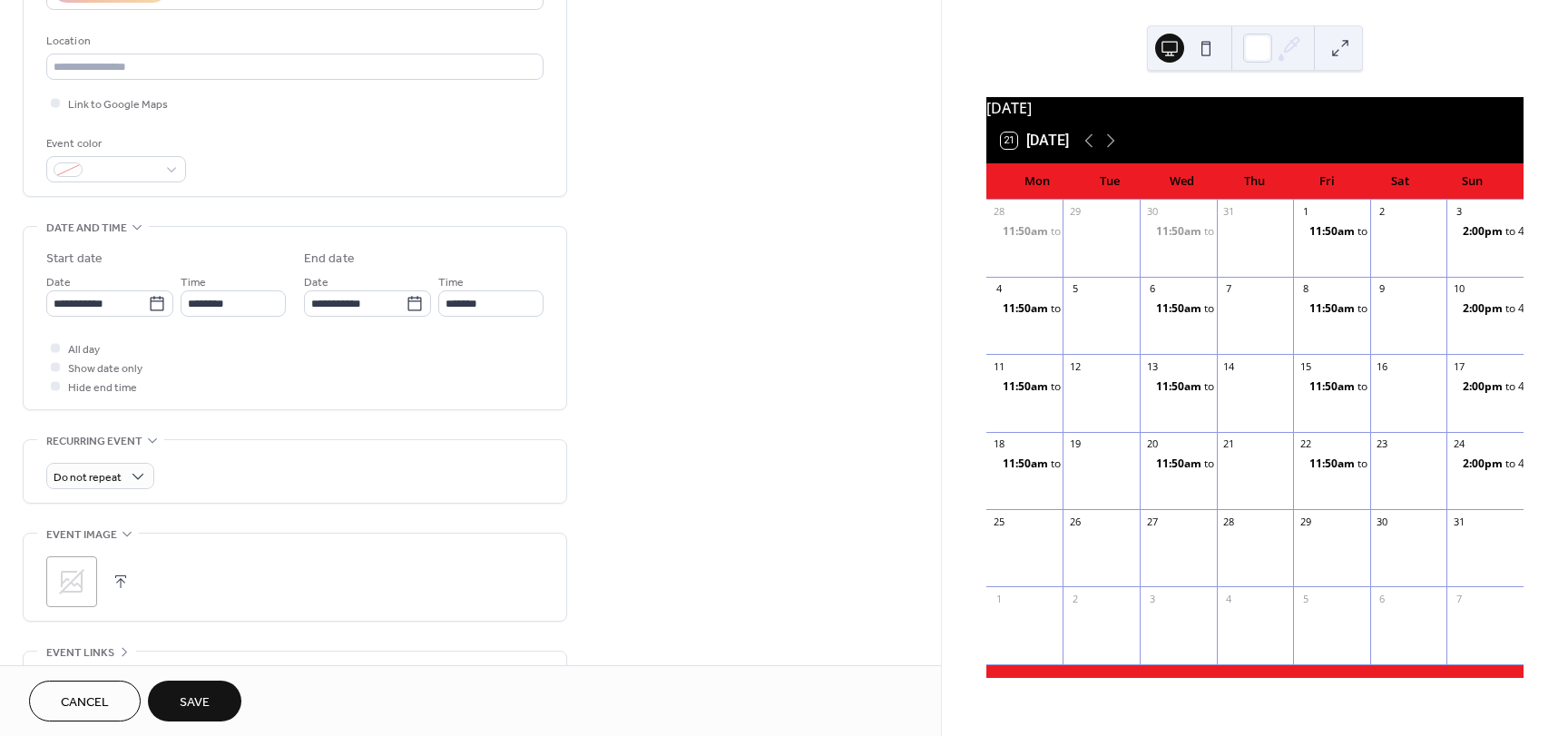 click on "Save" at bounding box center [194, 702] 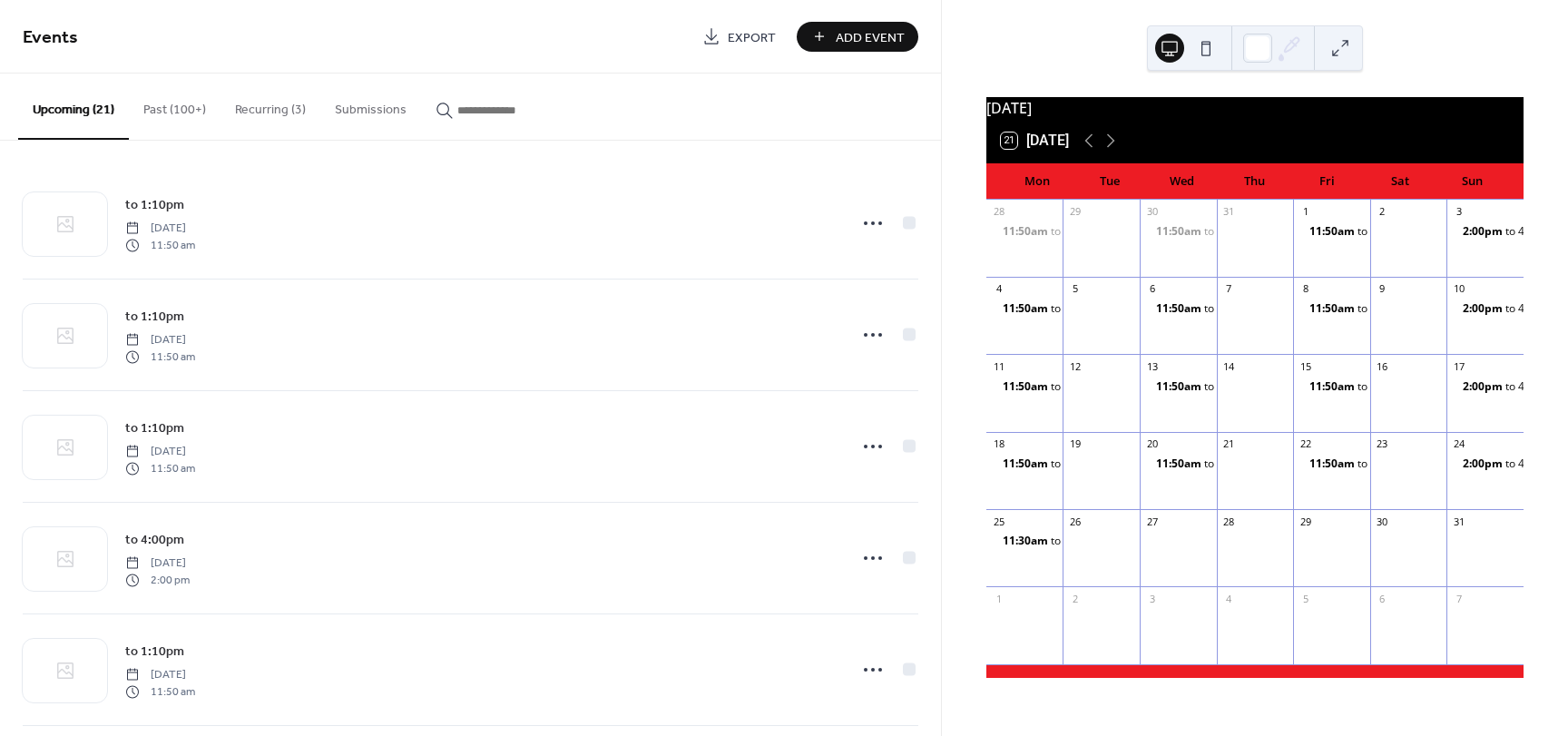 click on "Add Event" at bounding box center (870, 37) 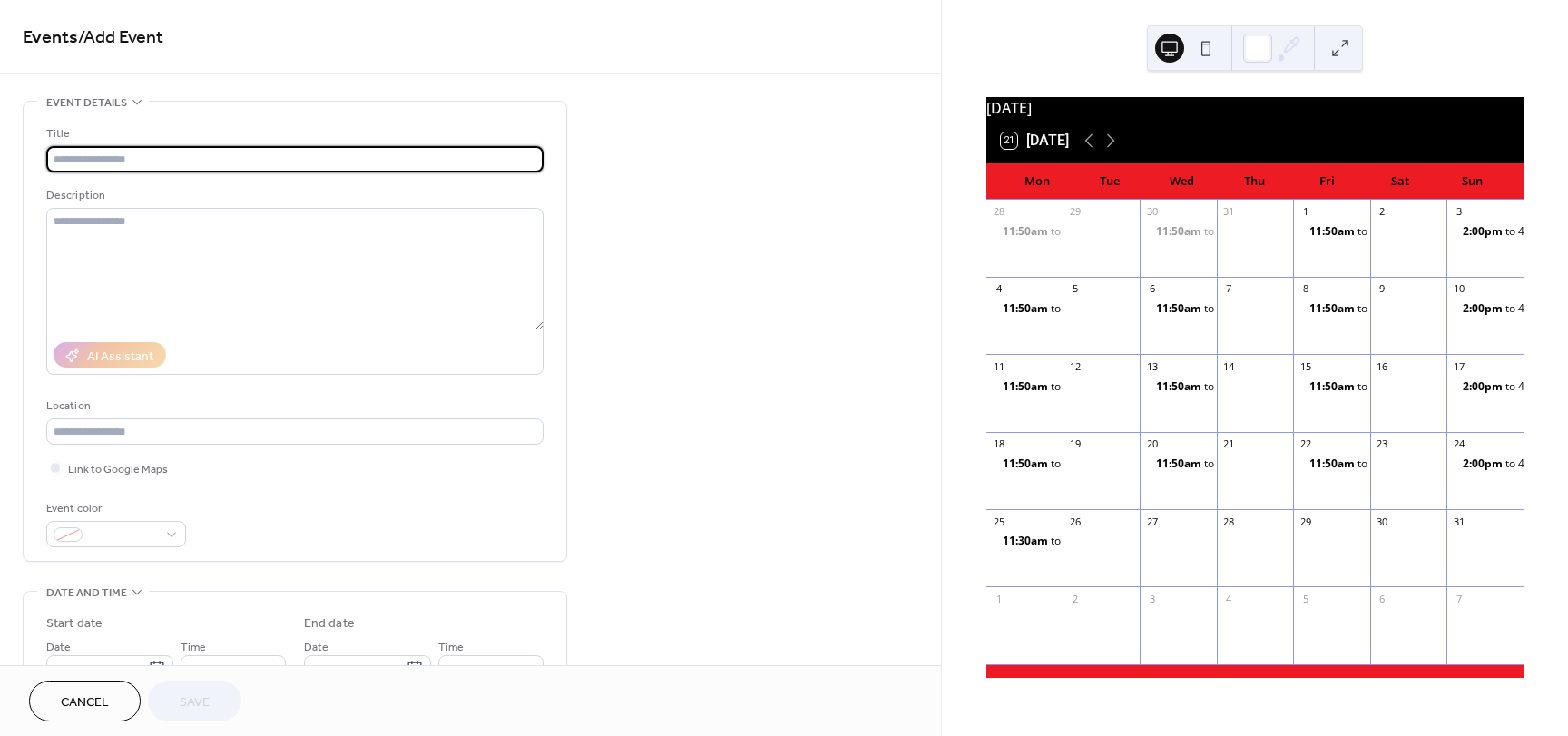 click at bounding box center [295, 159] 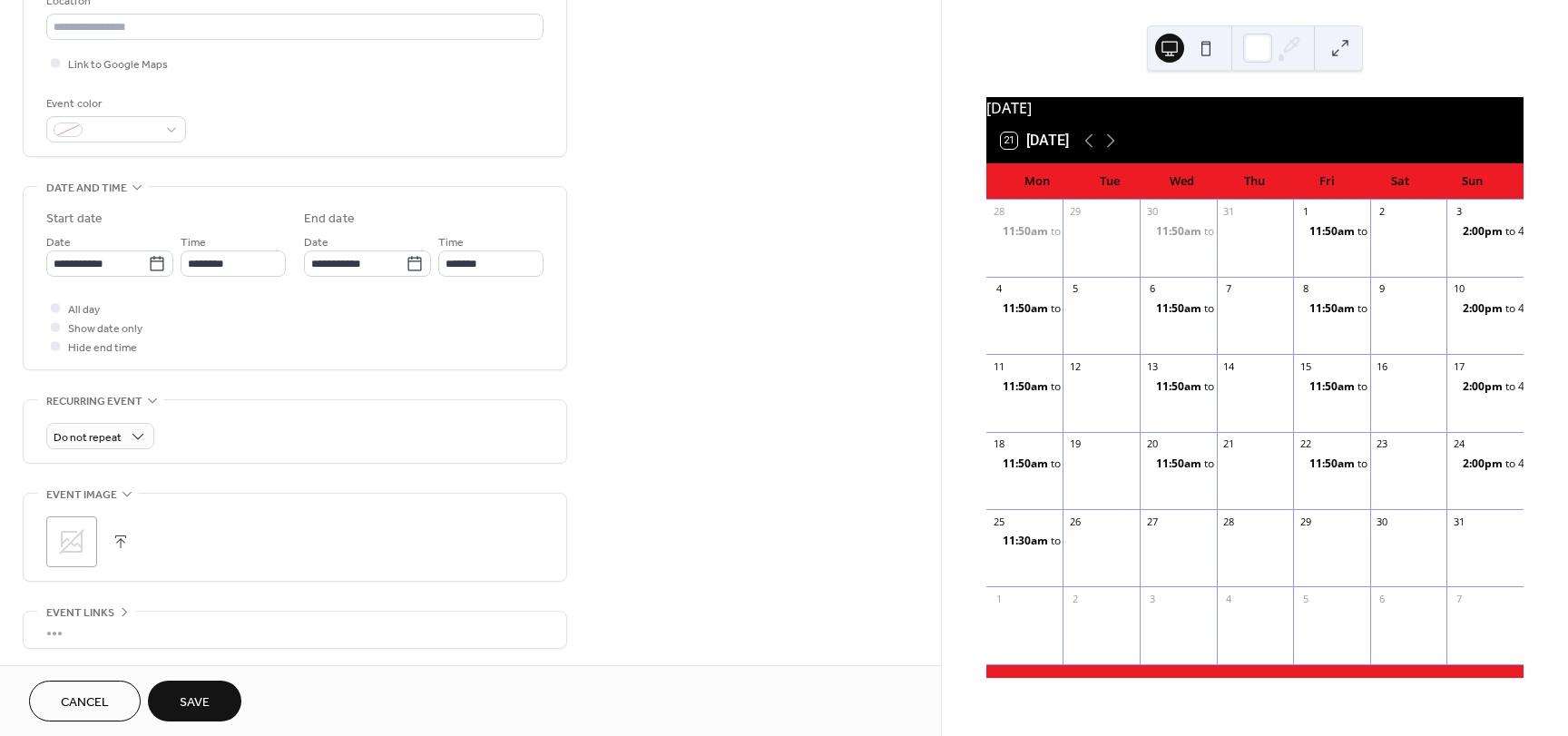 scroll, scrollTop: 417, scrollLeft: 0, axis: vertical 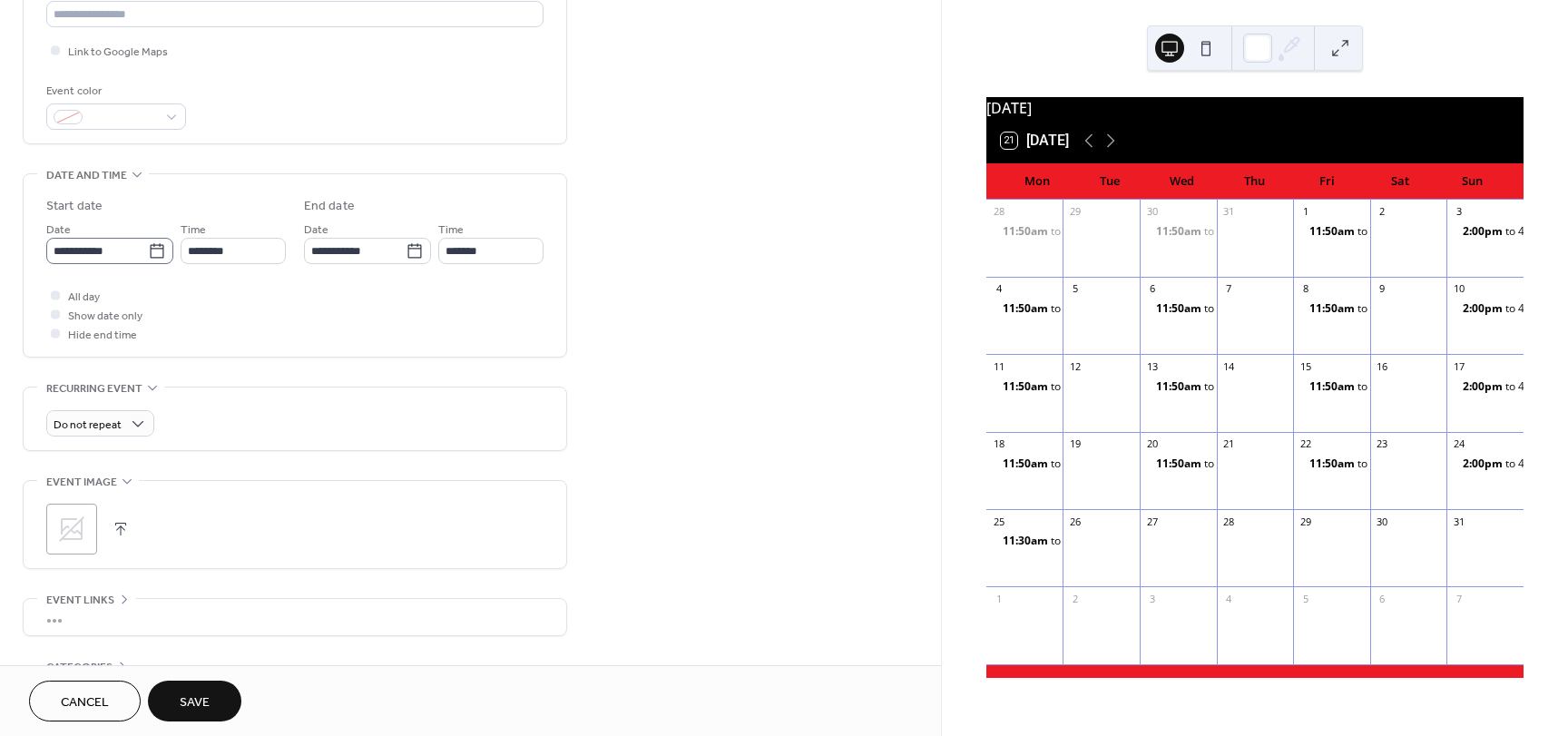 type on "*********" 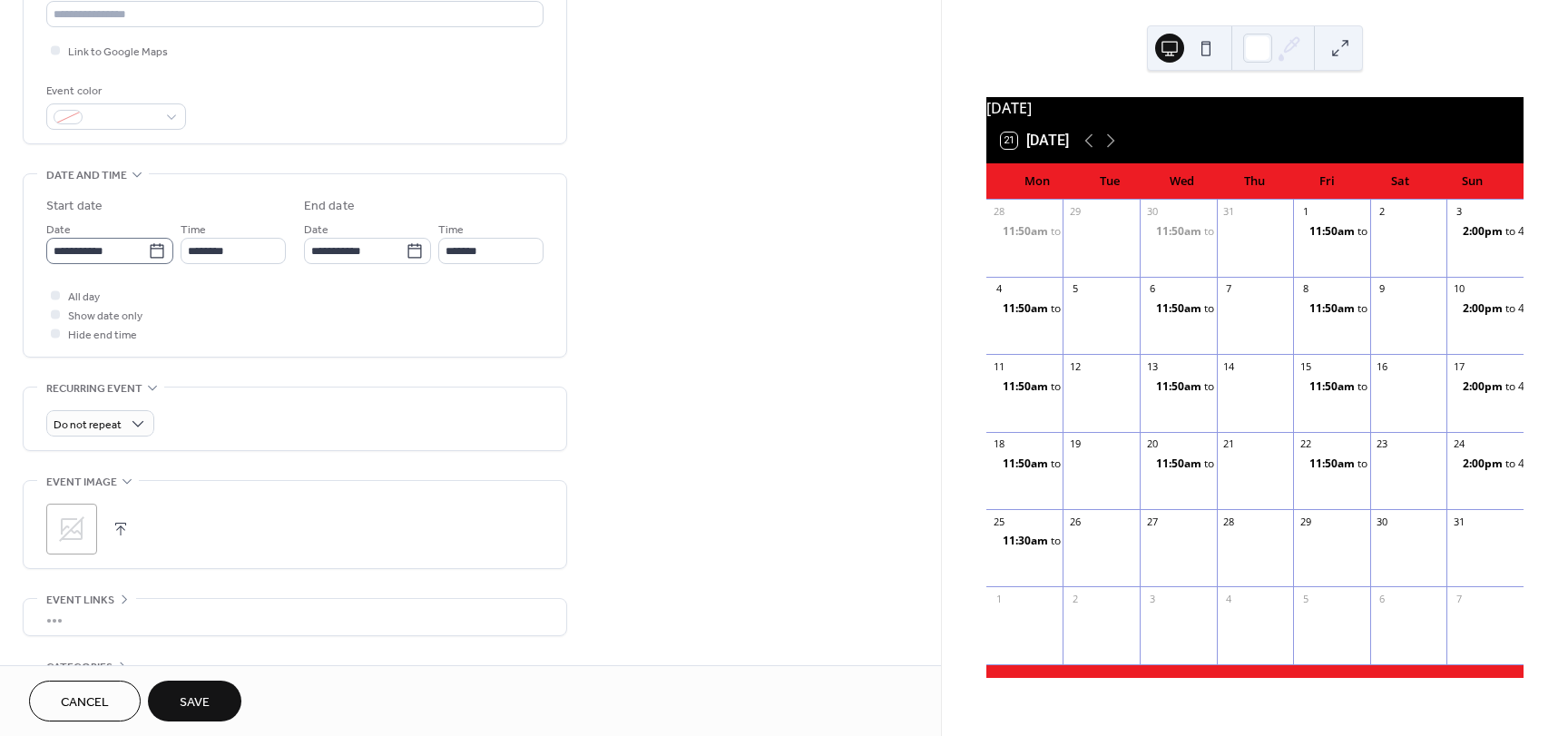 click 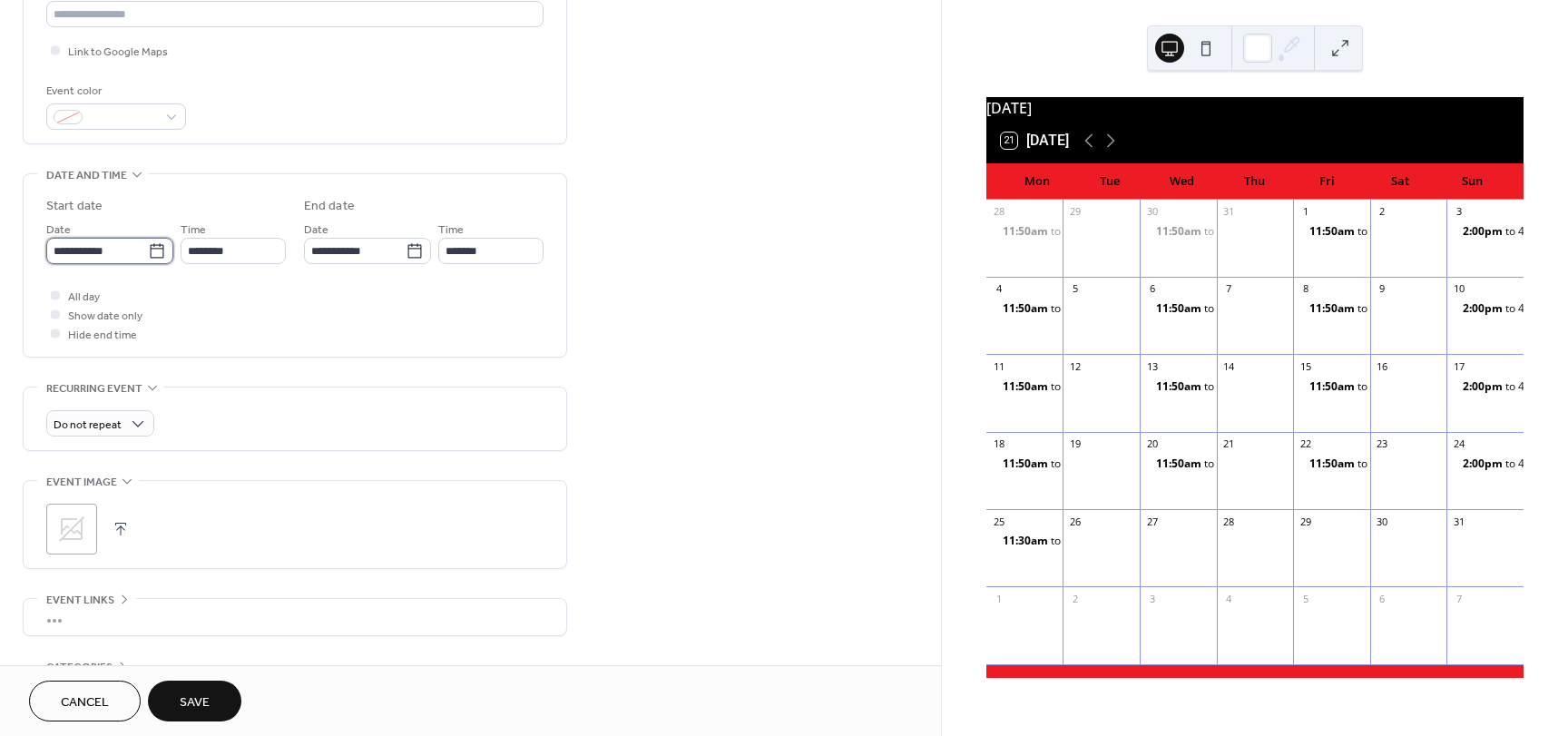 click on "**********" at bounding box center [97, 250] 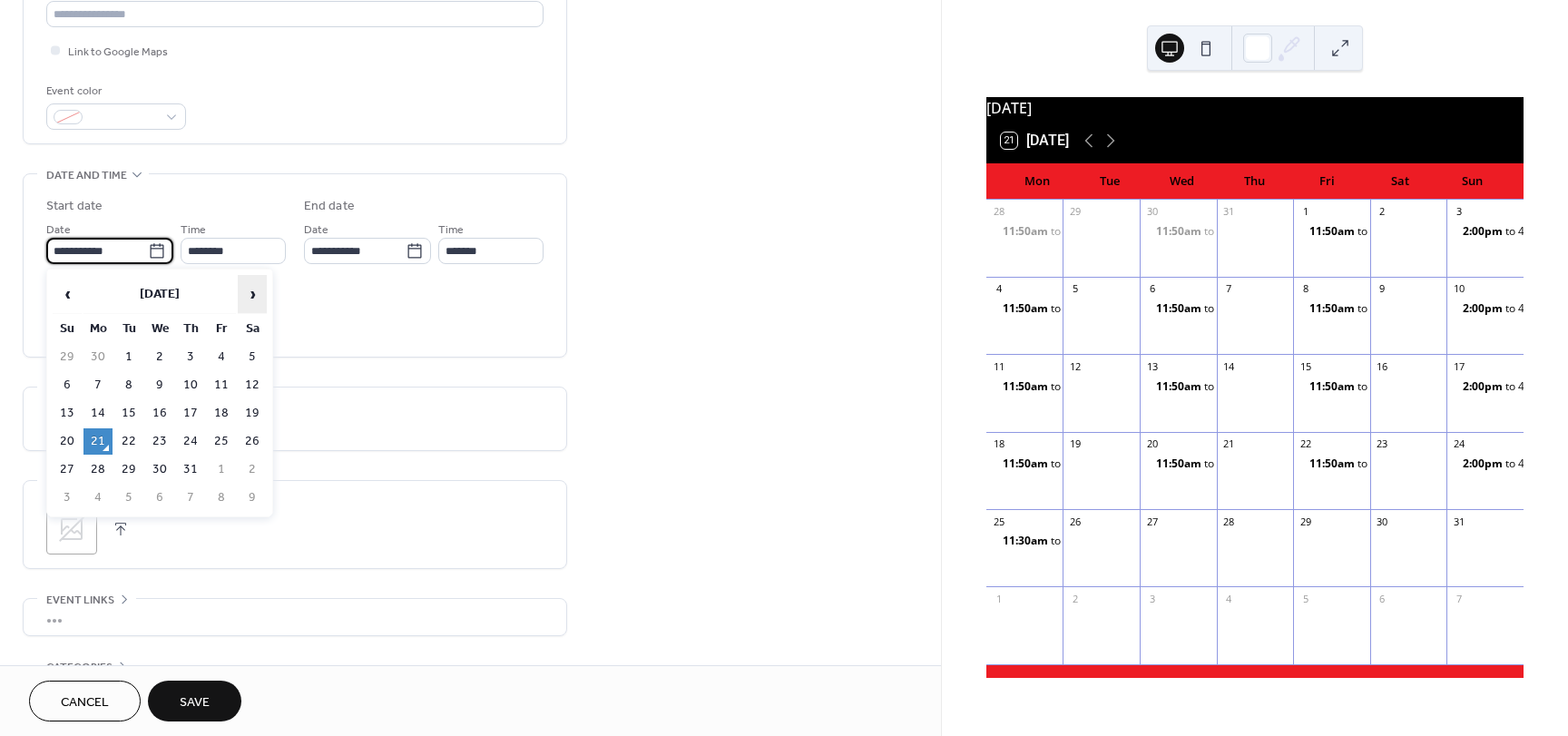 click on "›" at bounding box center (252, 294) 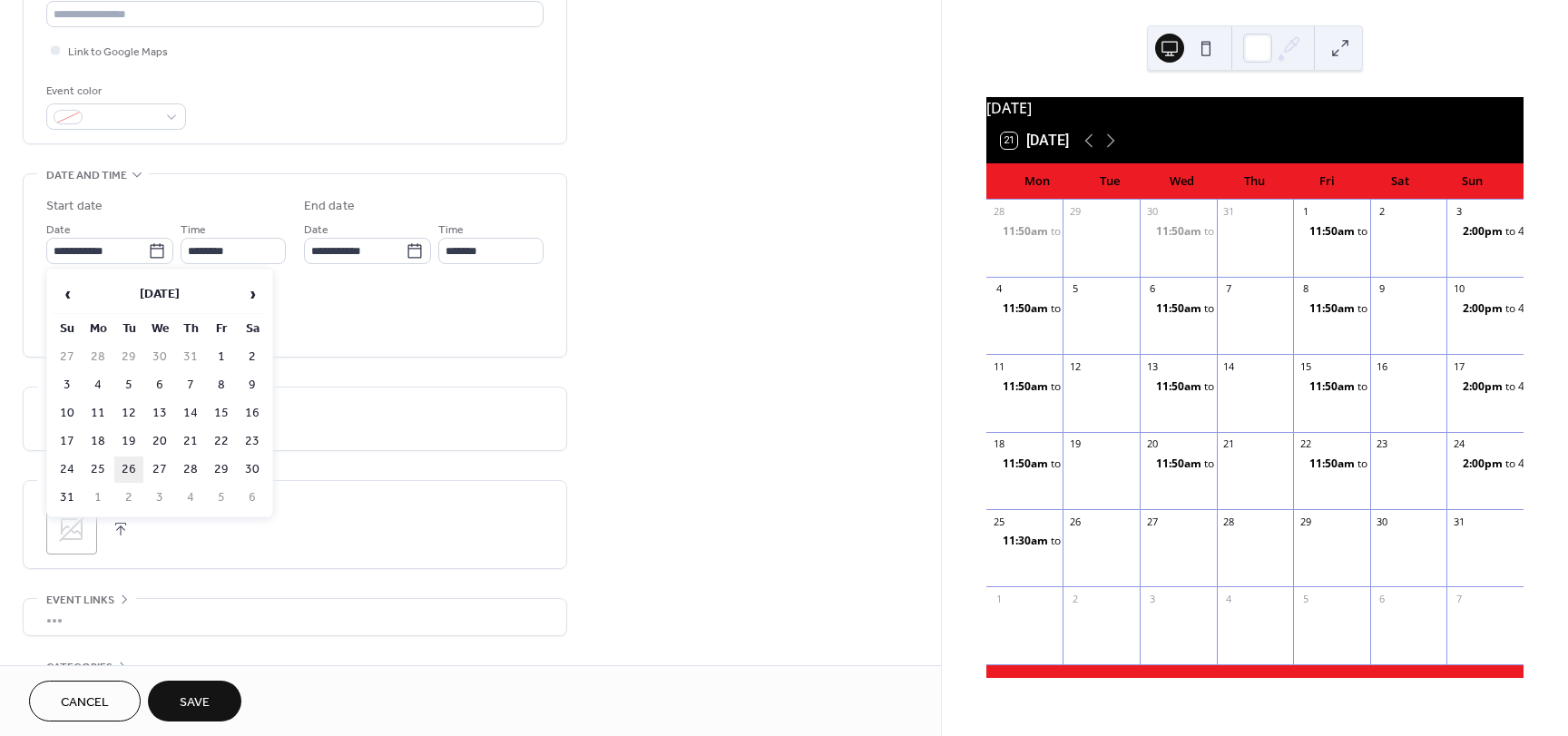 click on "26" at bounding box center [129, 469] 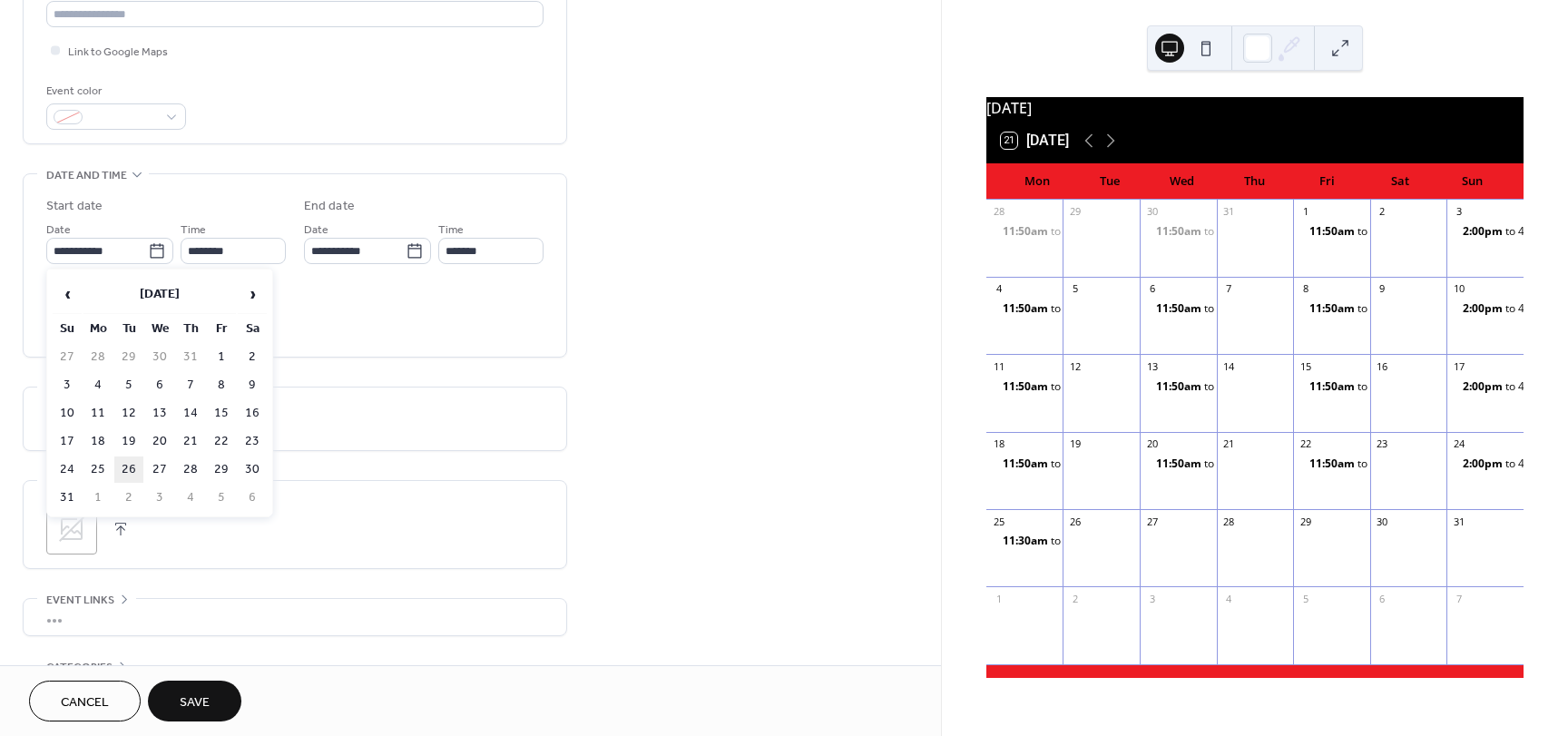 type on "**********" 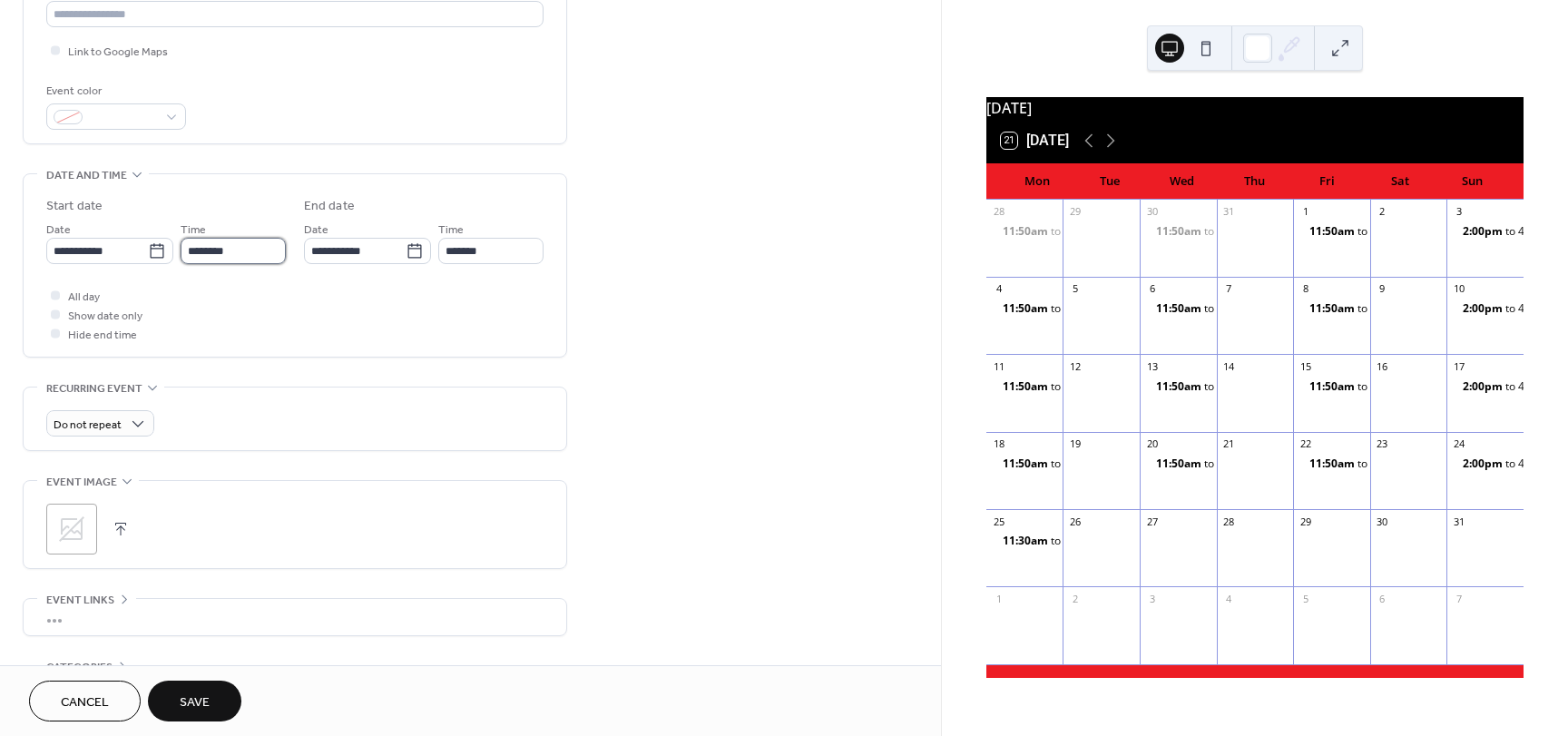 click on "********" at bounding box center [233, 250] 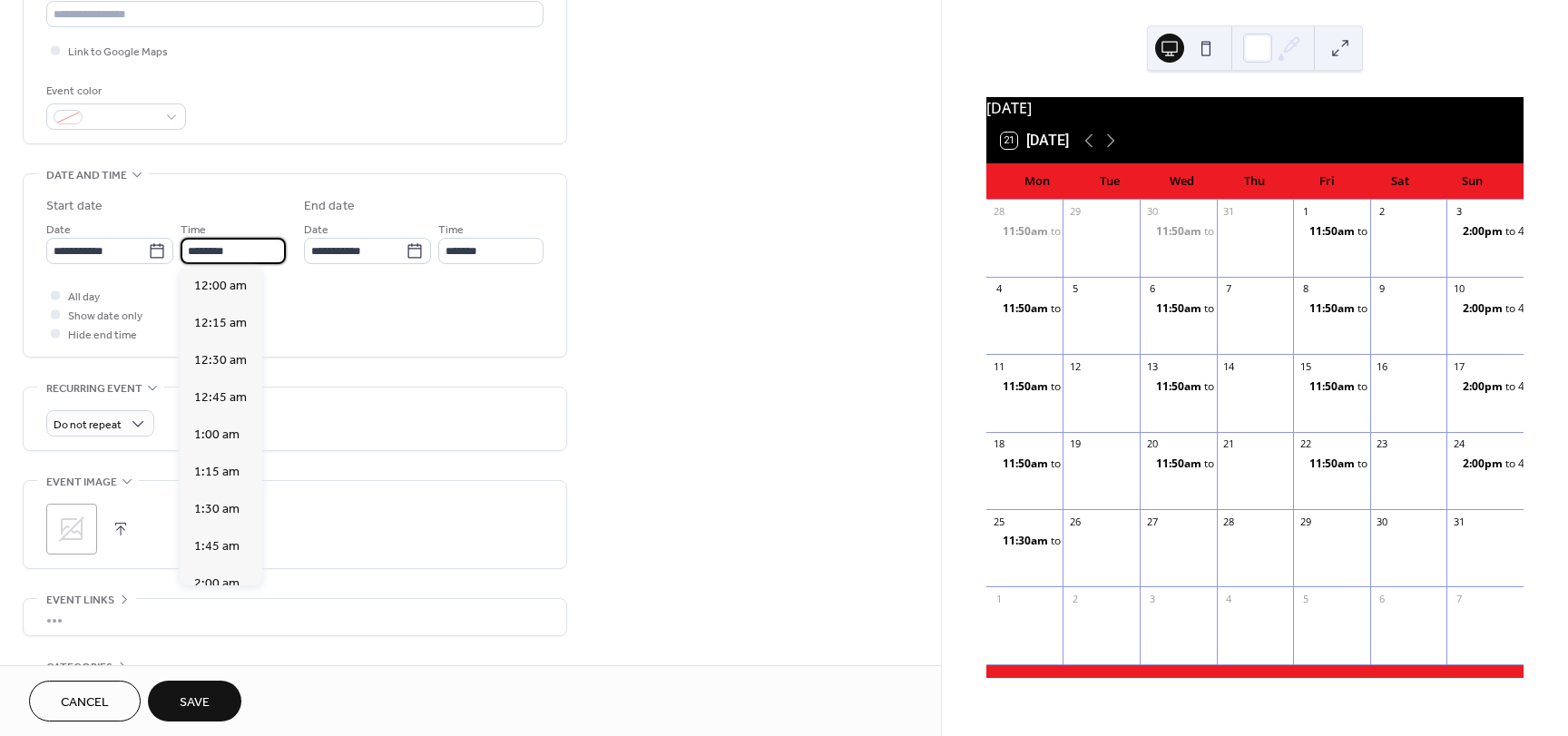 scroll, scrollTop: 1786, scrollLeft: 0, axis: vertical 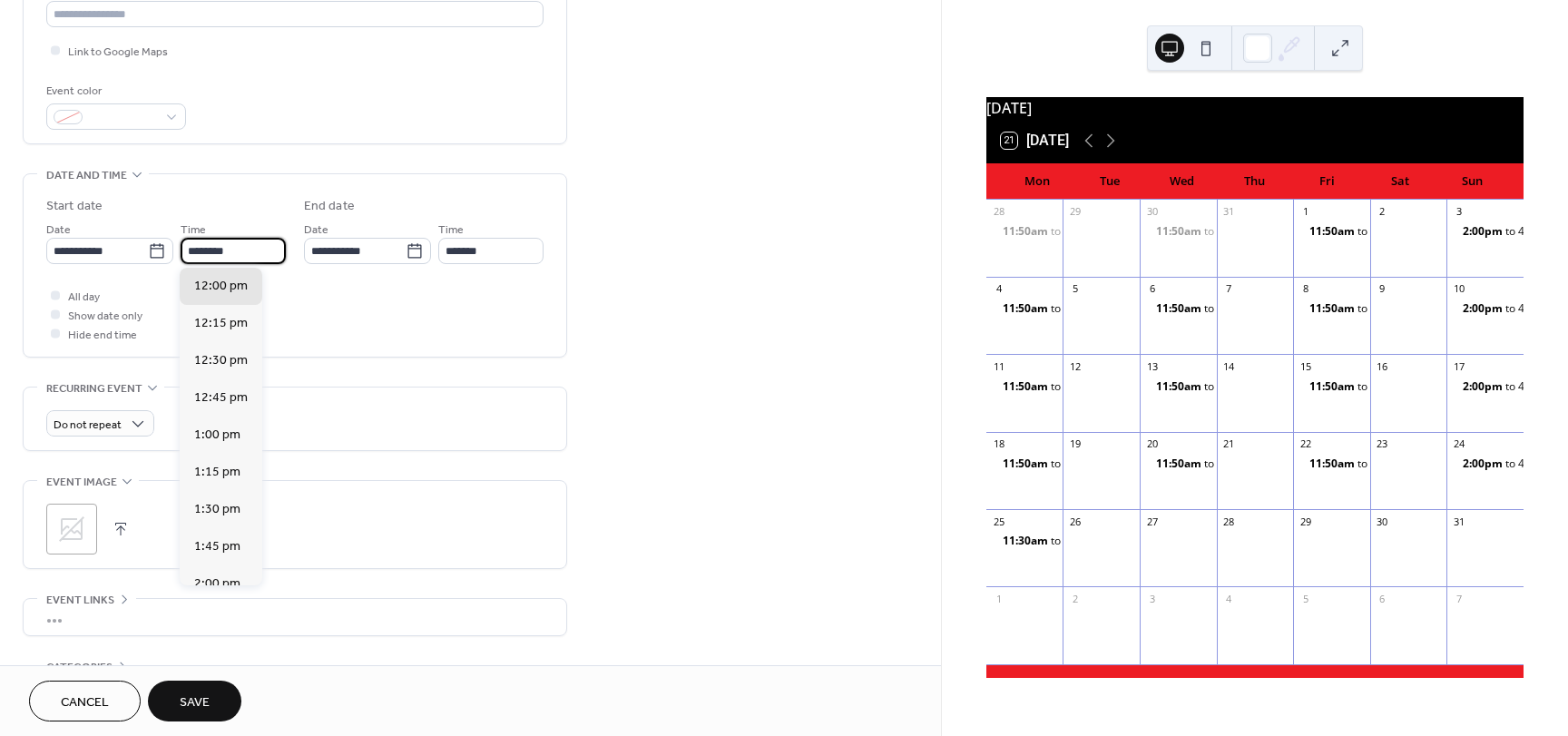 drag, startPoint x: 183, startPoint y: 251, endPoint x: 289, endPoint y: 253, distance: 106.01887 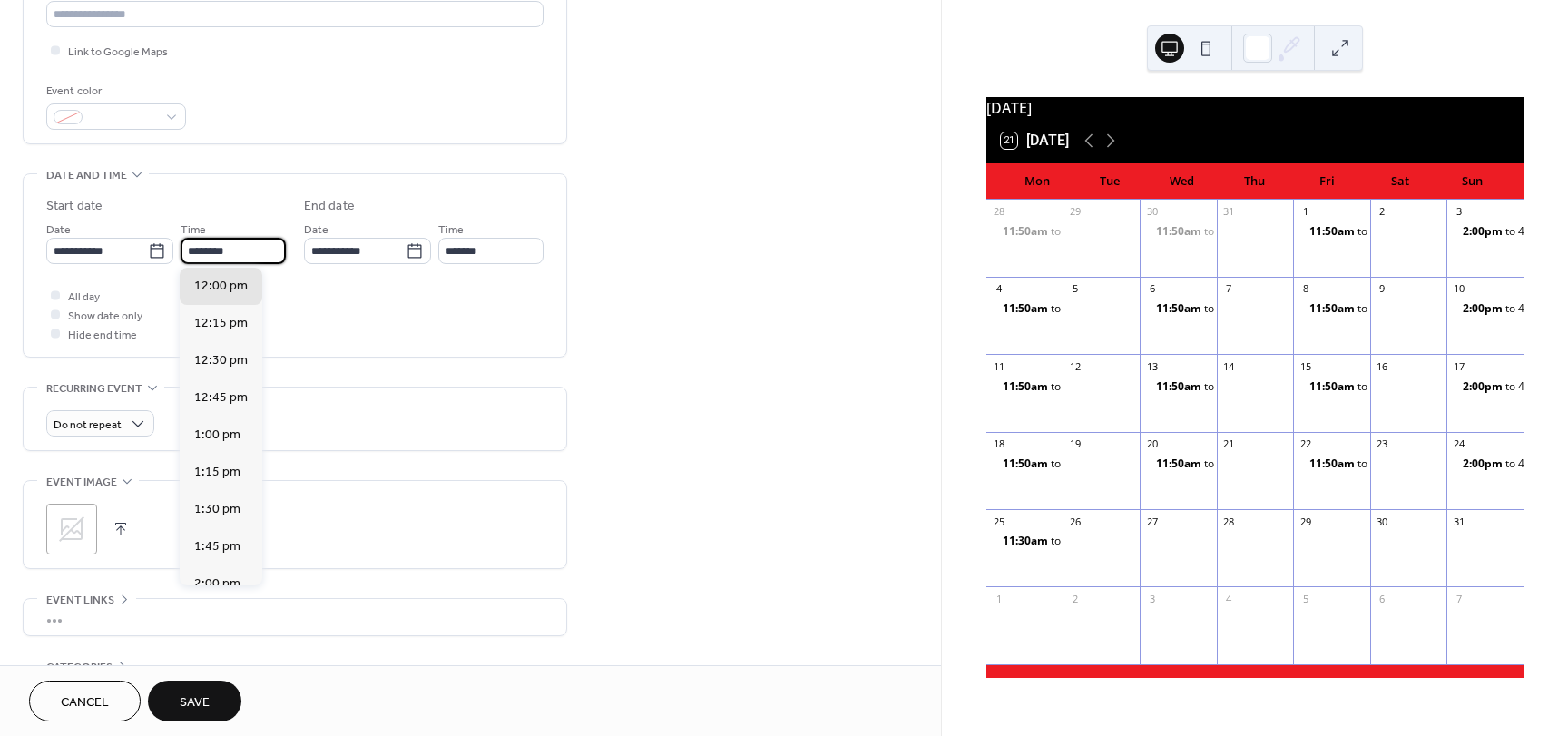 click on "**********" at bounding box center [295, 231] 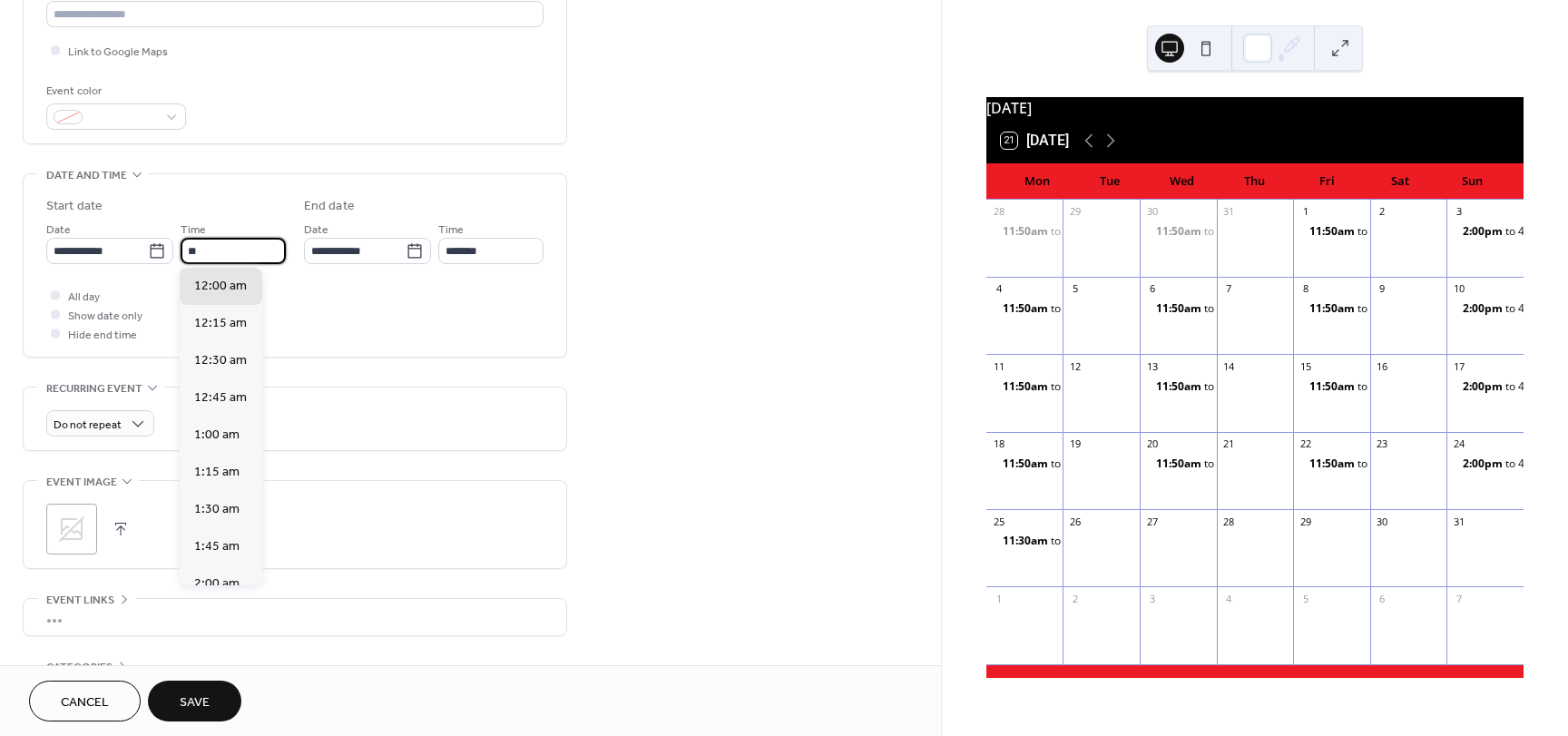 scroll, scrollTop: 1637, scrollLeft: 0, axis: vertical 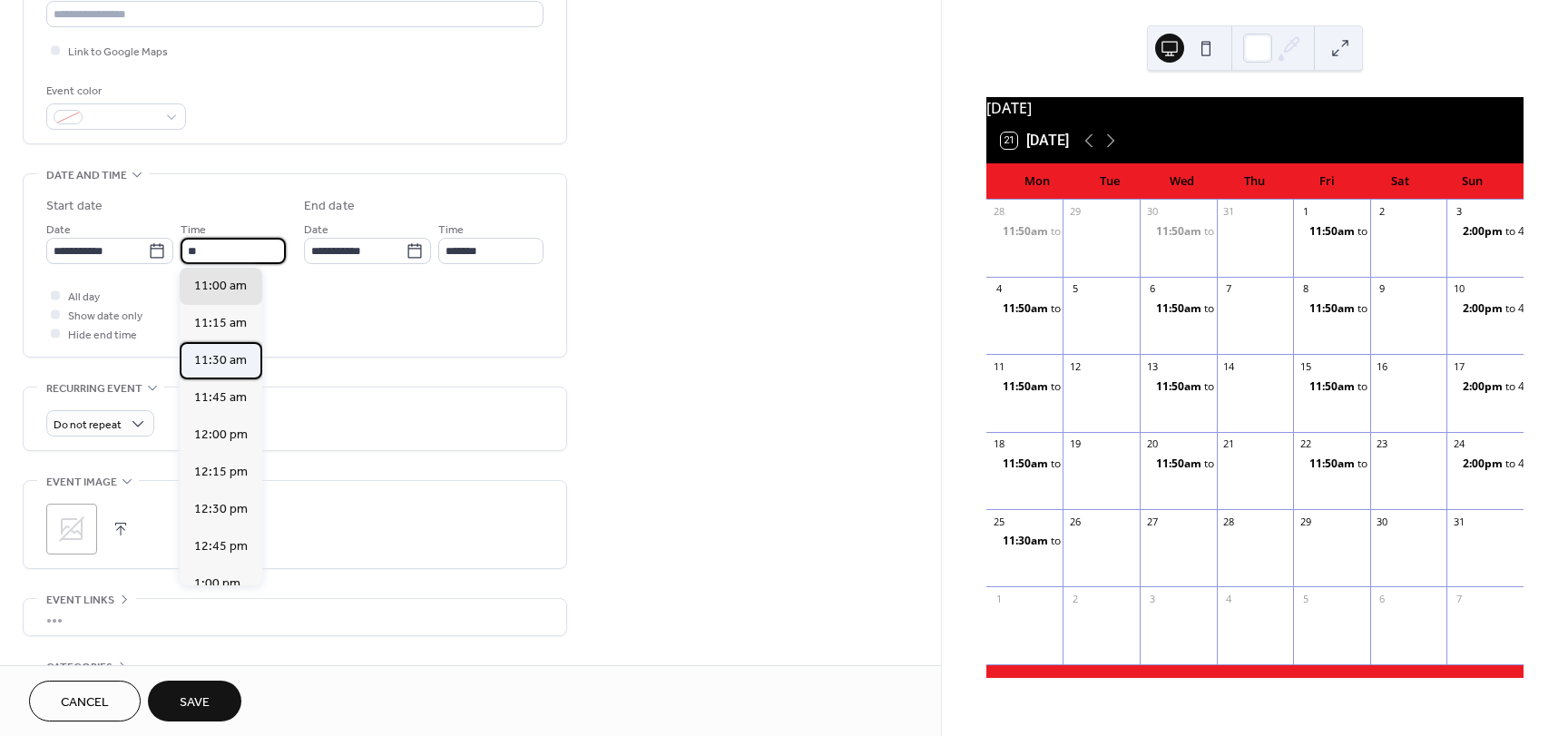 click on "11:30 am" at bounding box center [220, 360] 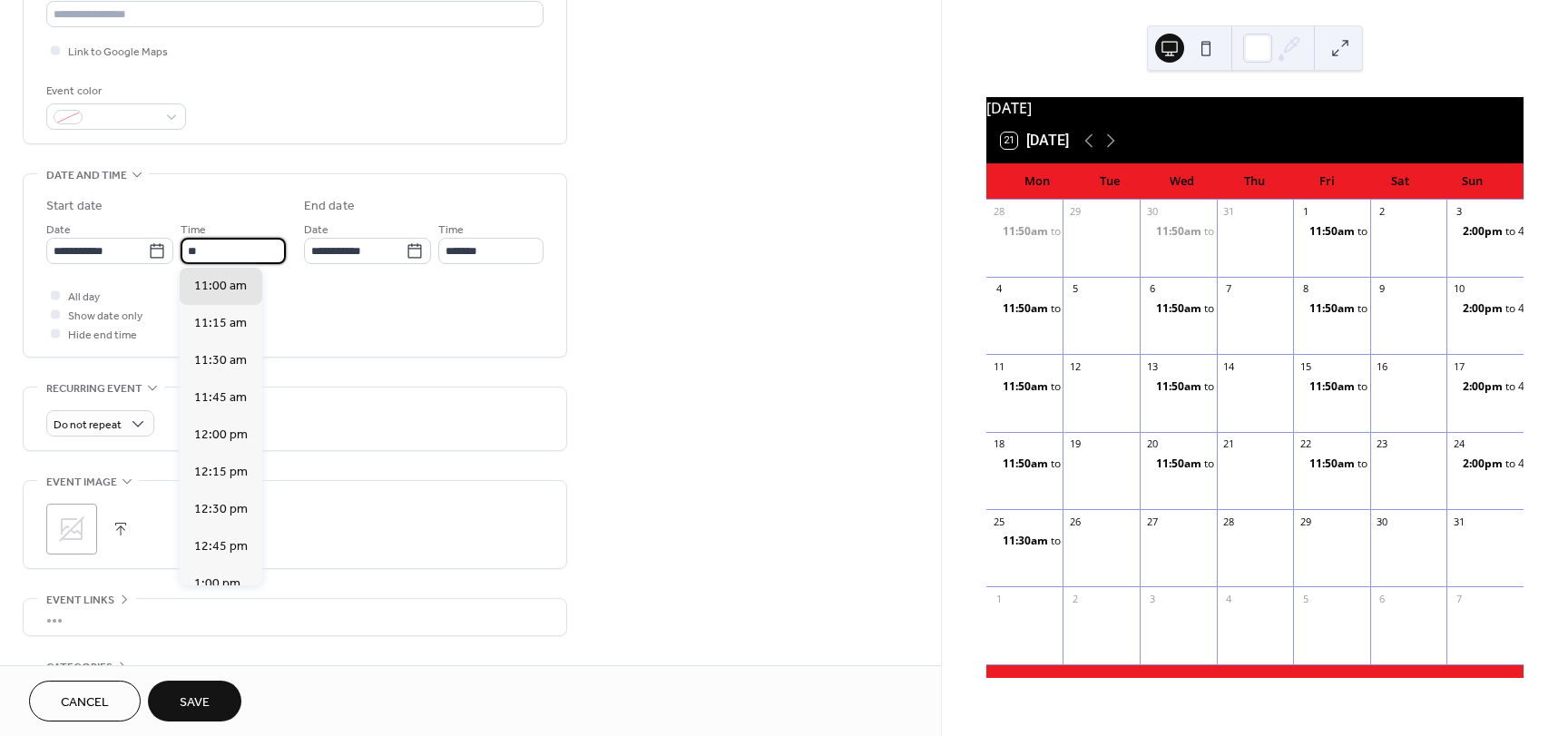 type on "********" 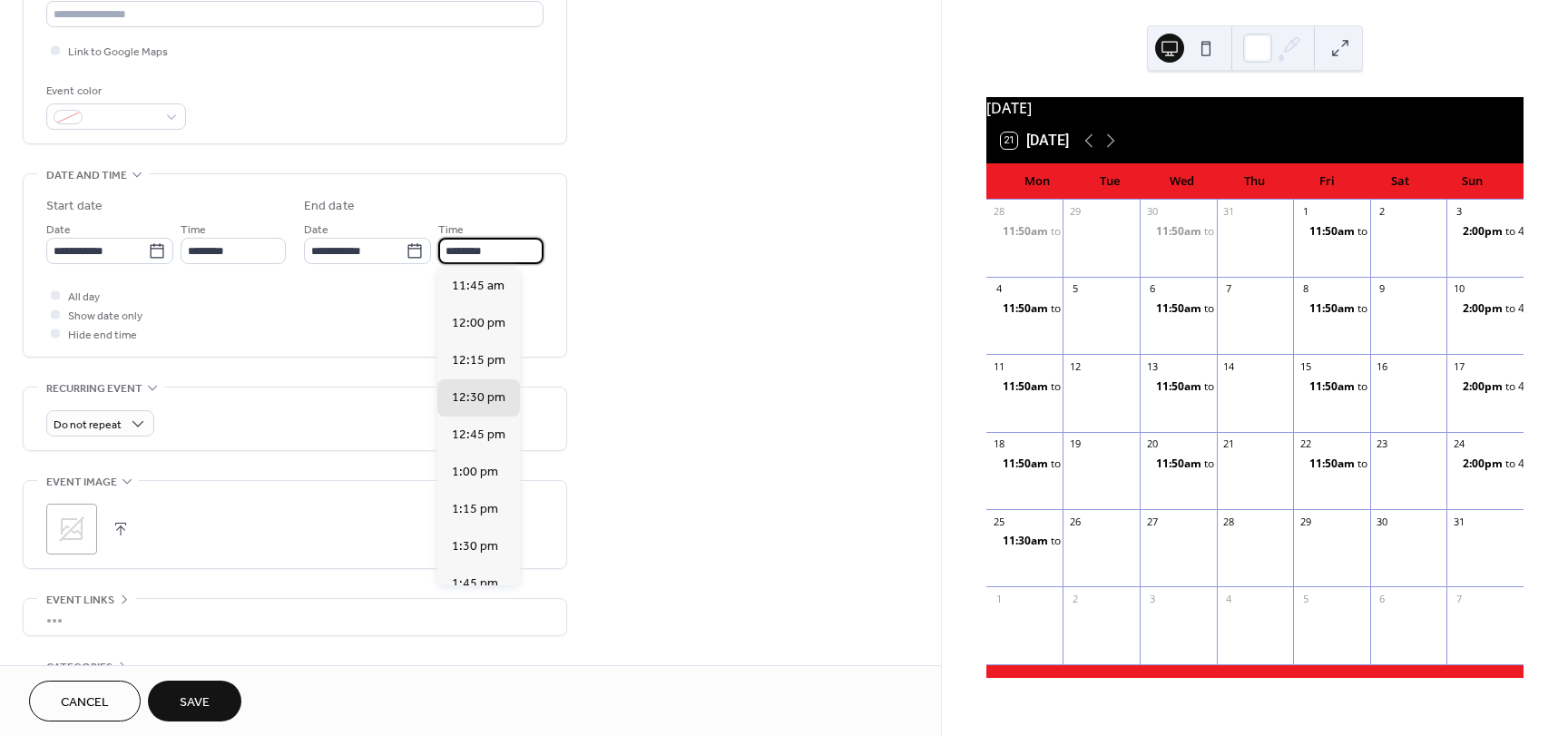 click on "********" at bounding box center [491, 250] 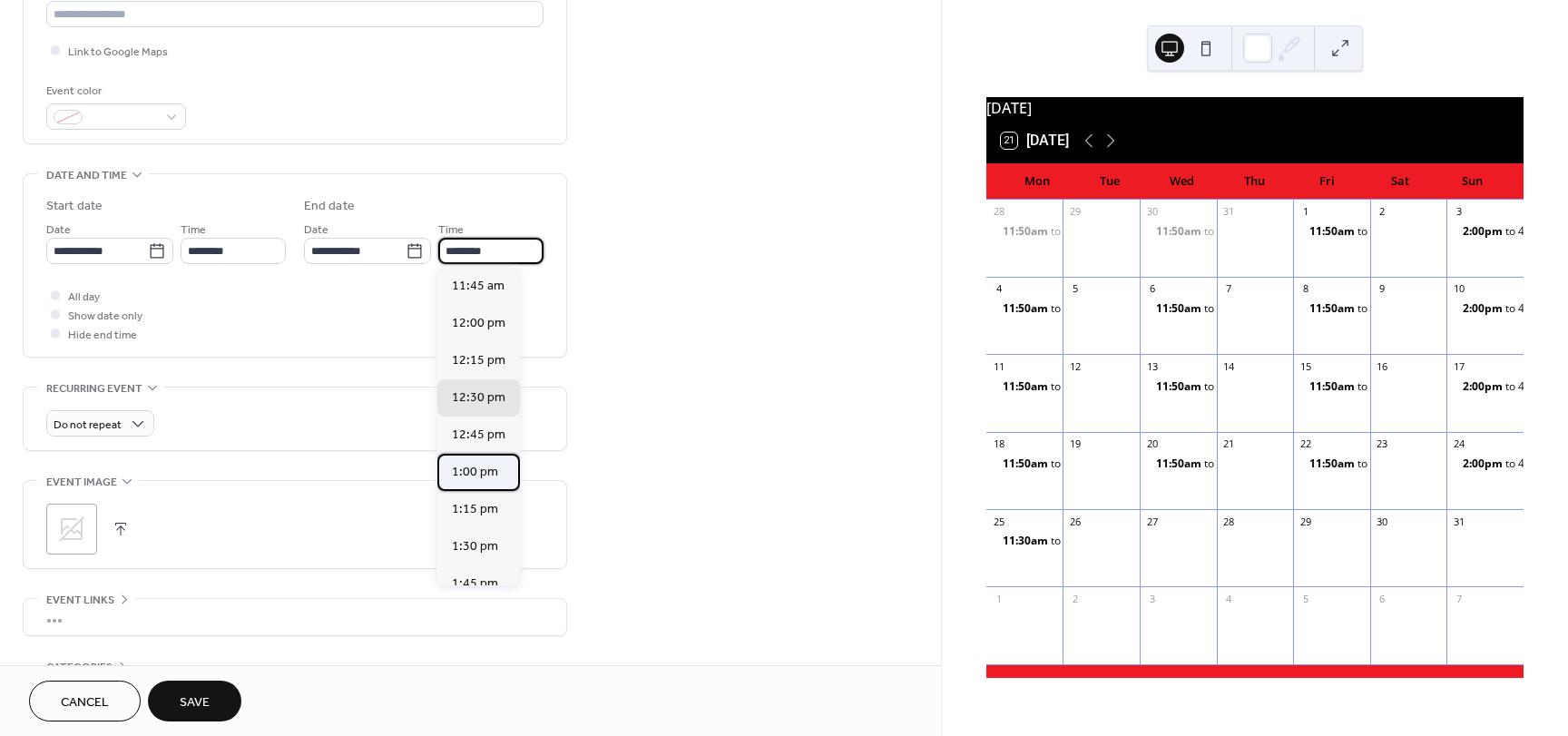 click on "1:00 pm" at bounding box center (475, 472) 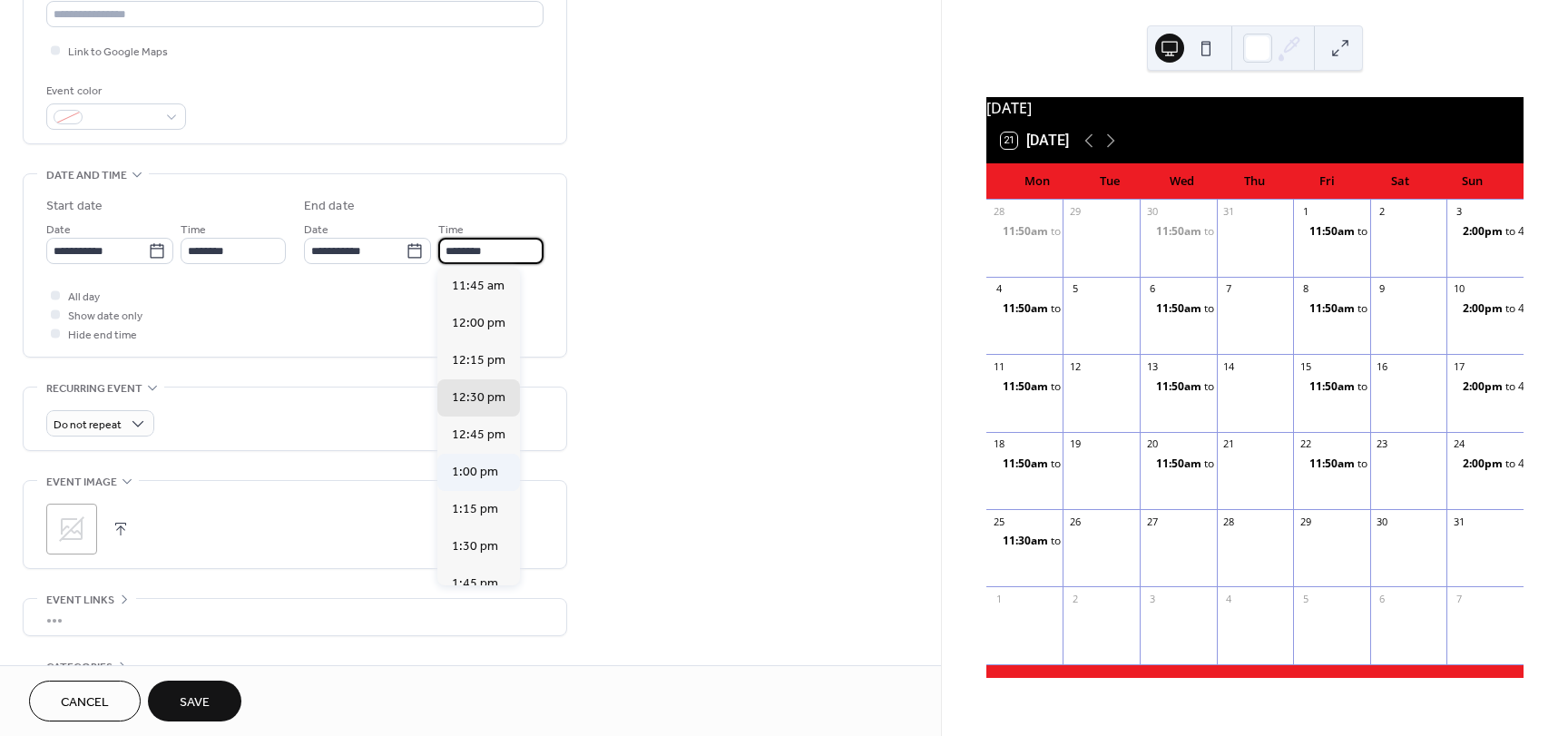 type on "*******" 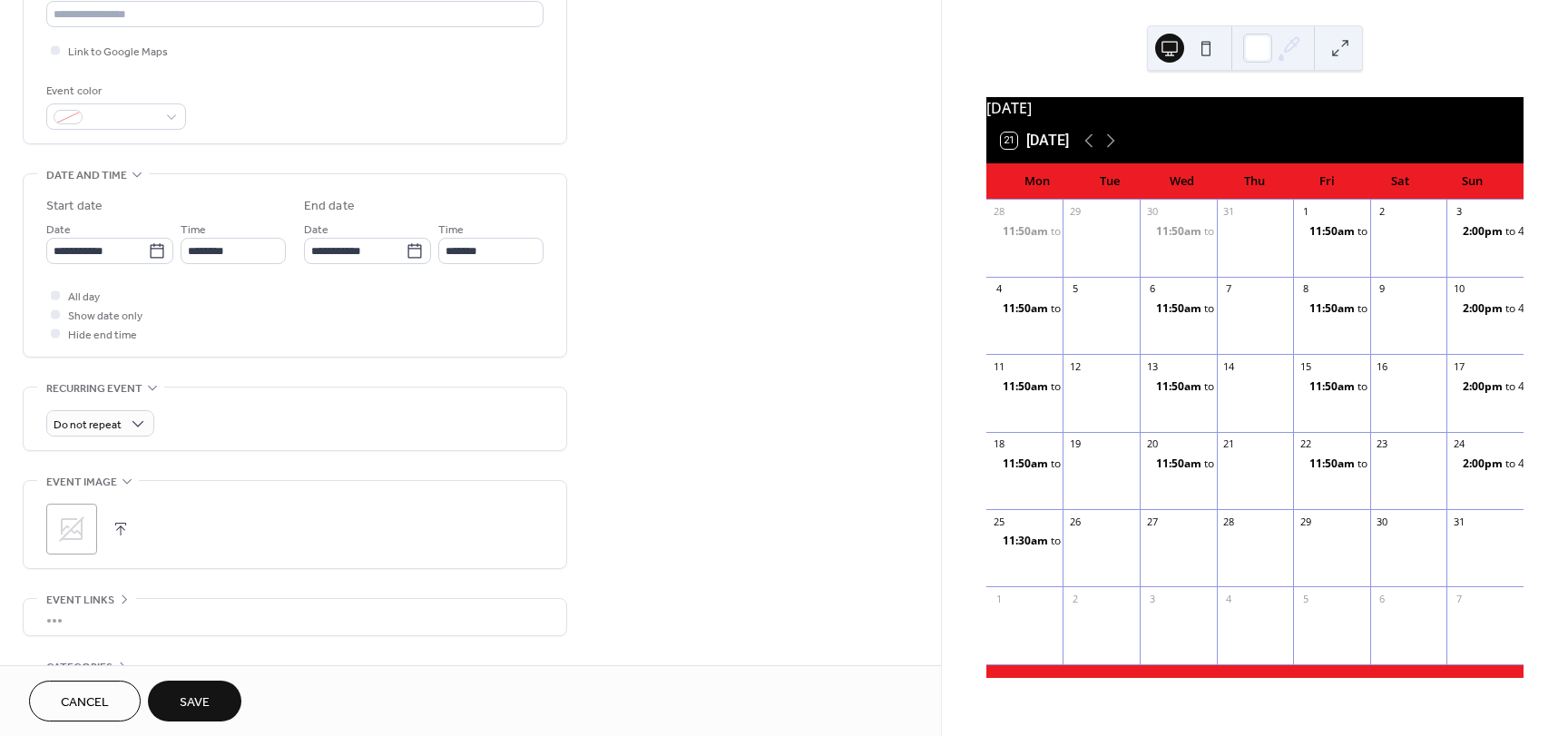 click on "Save" at bounding box center [194, 702] 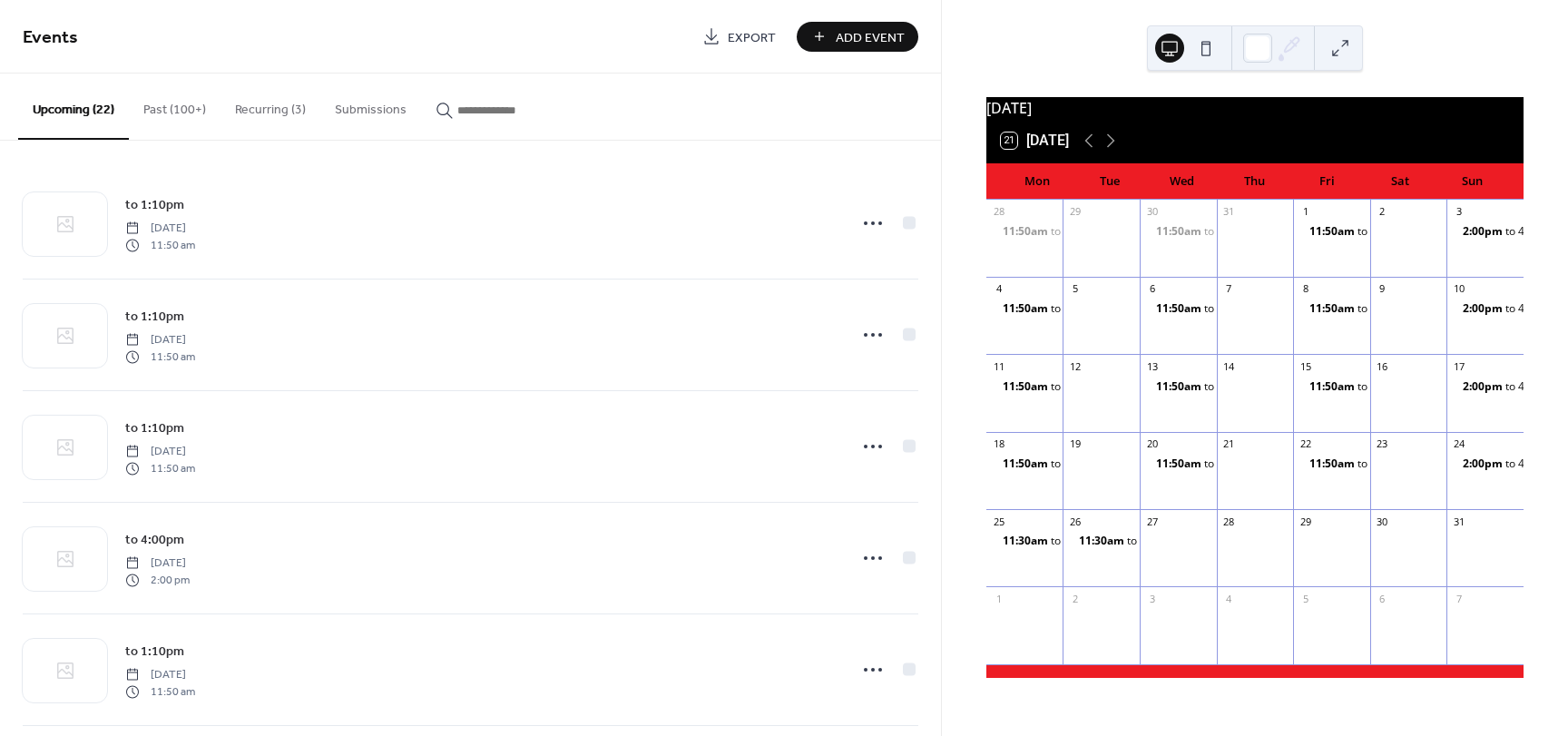 click on "Add Event" at bounding box center (870, 37) 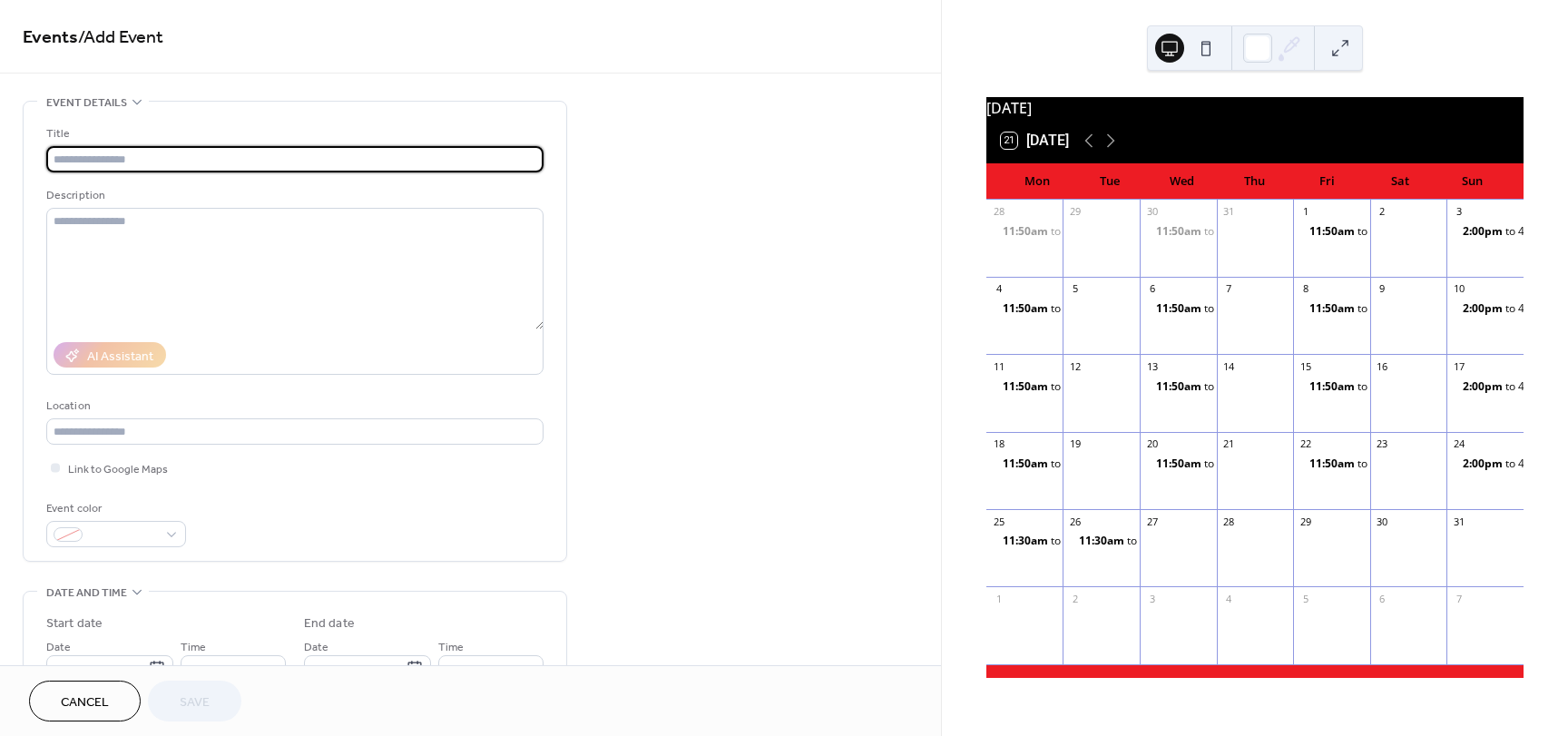 click at bounding box center (295, 159) 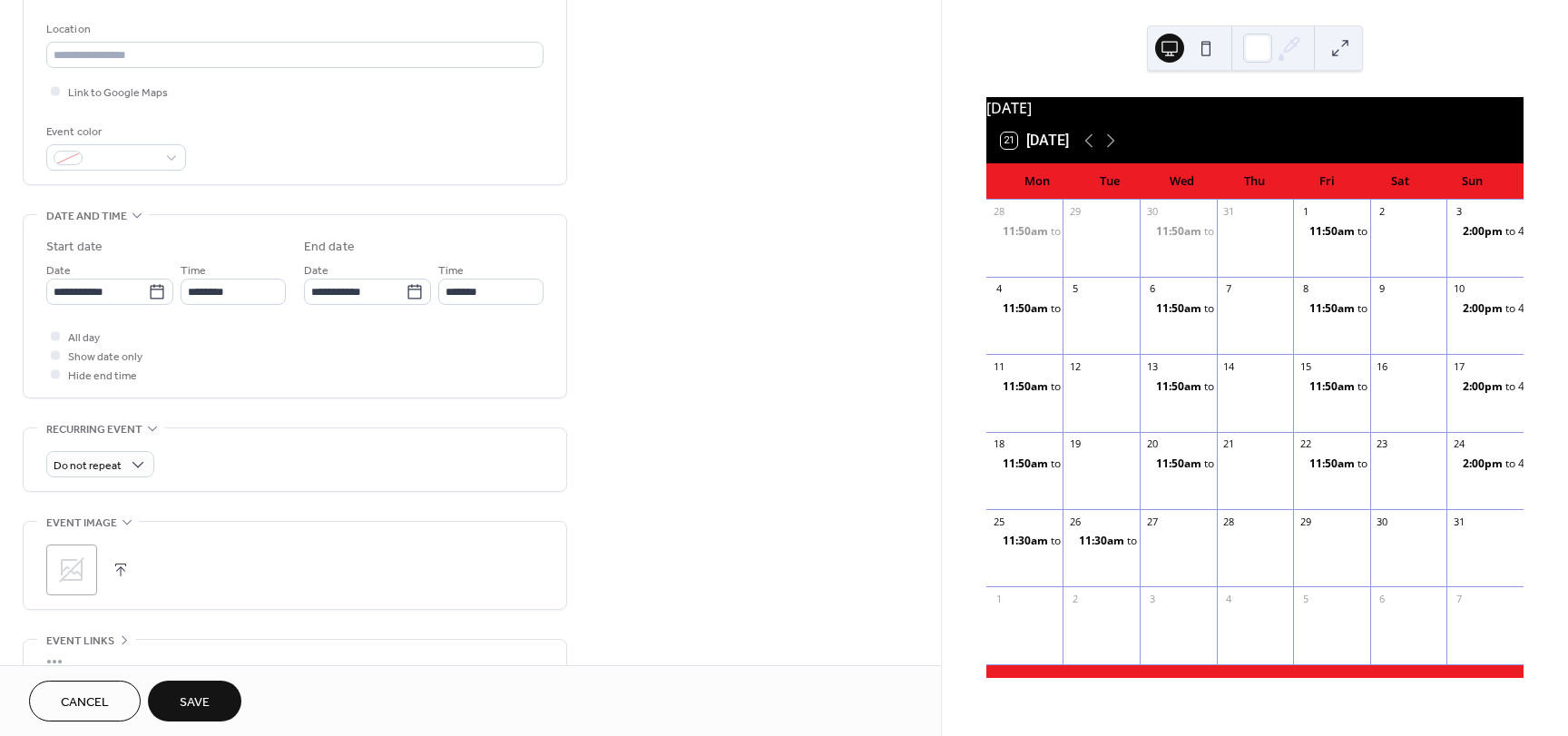 scroll, scrollTop: 378, scrollLeft: 0, axis: vertical 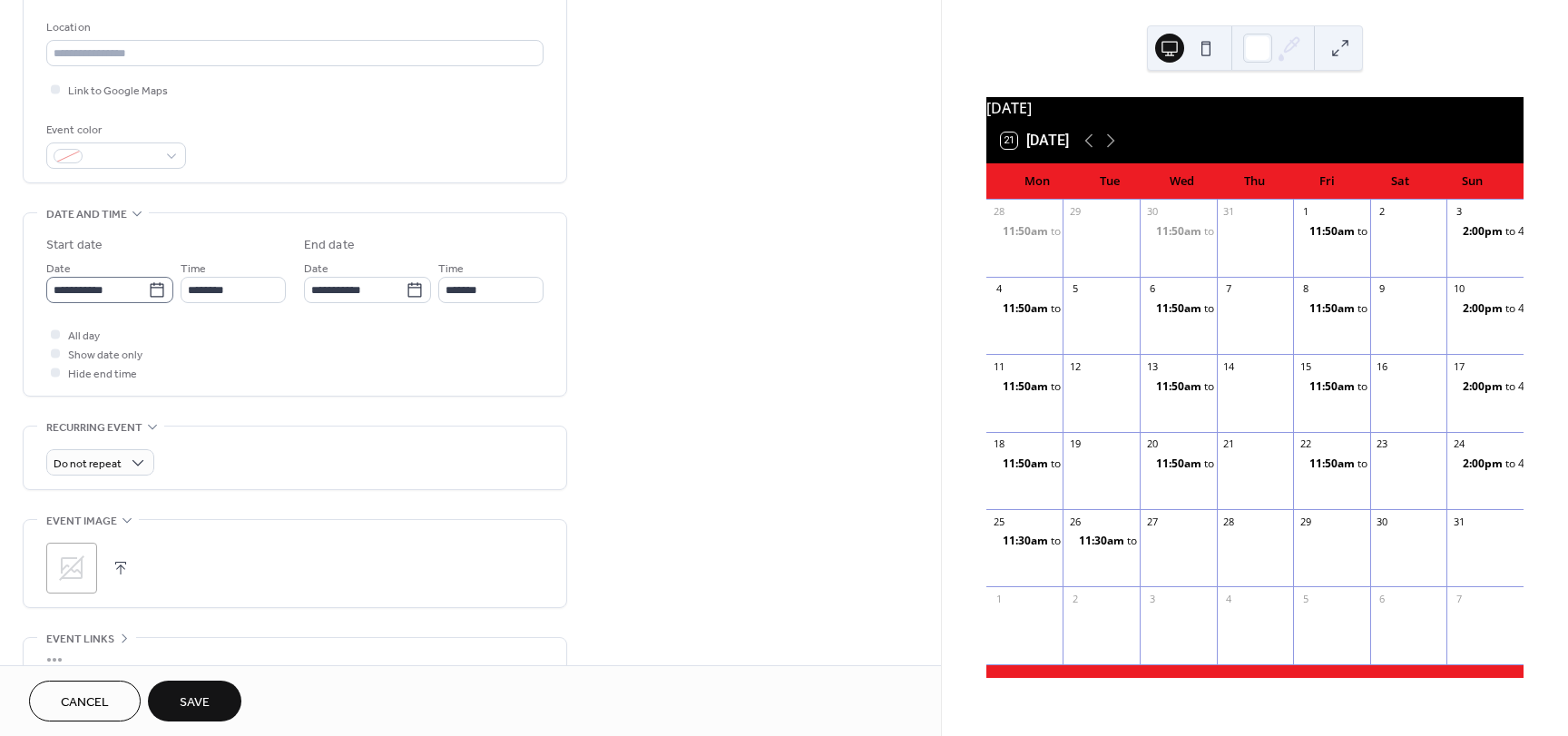 type on "*********" 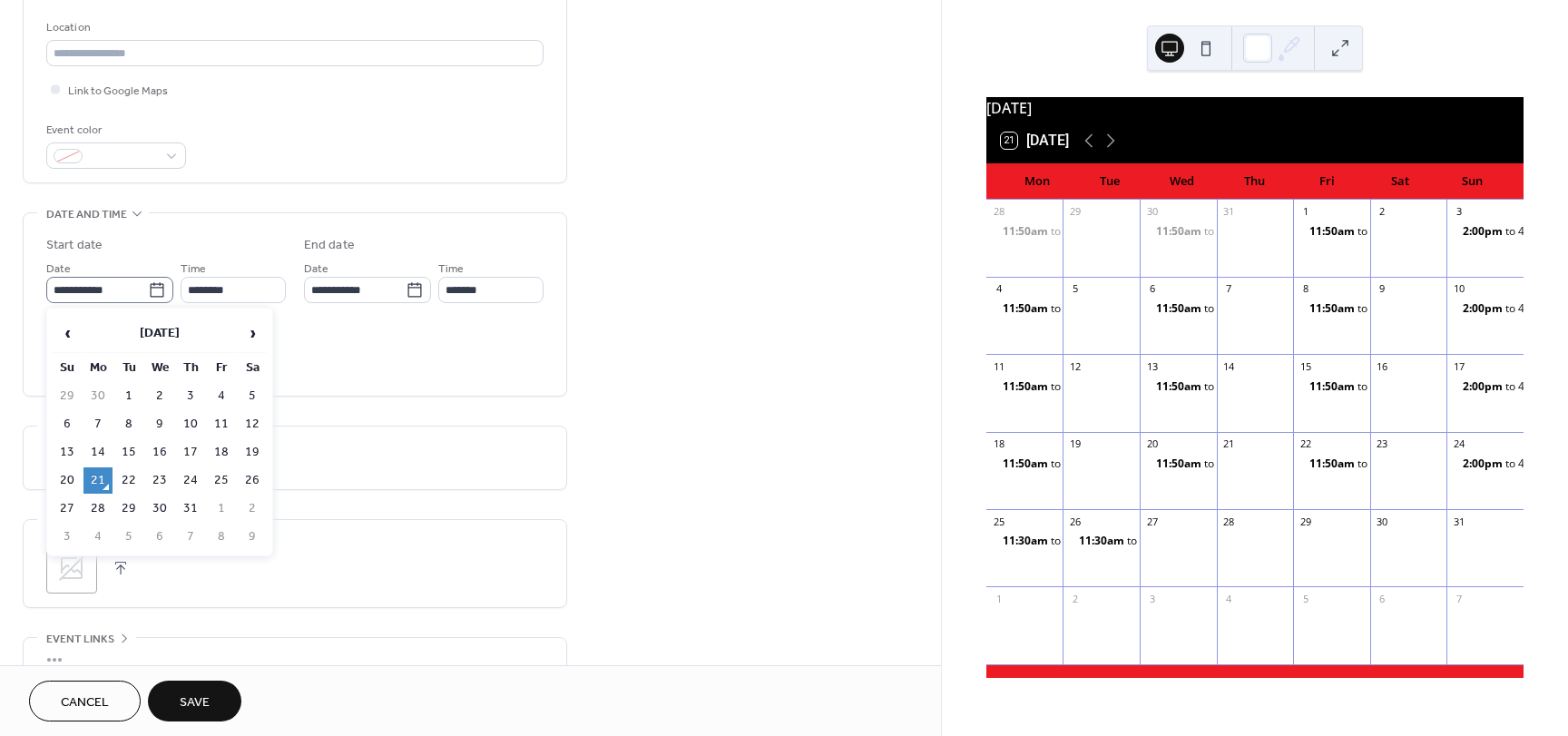 click 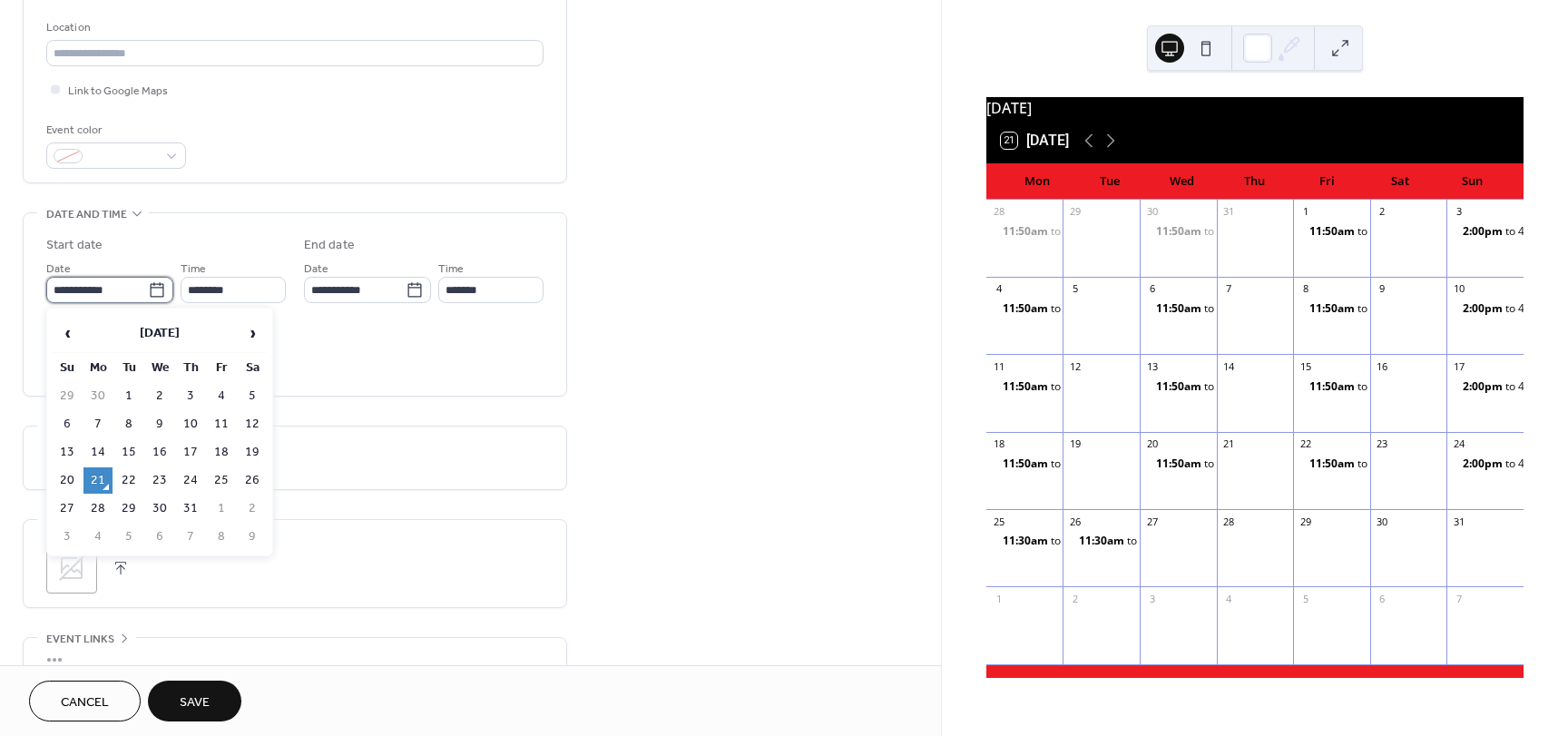click on "**********" at bounding box center (97, 289) 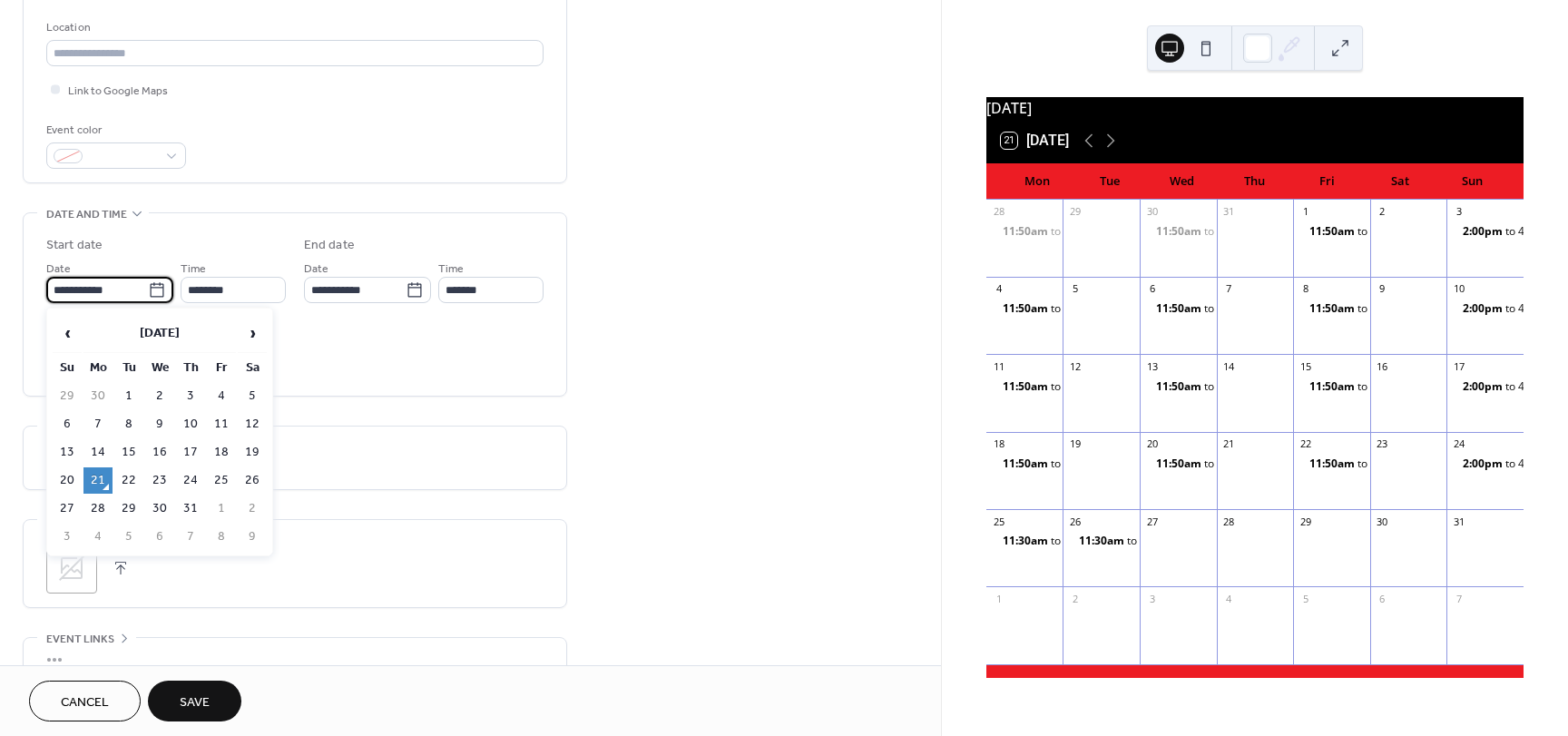 click 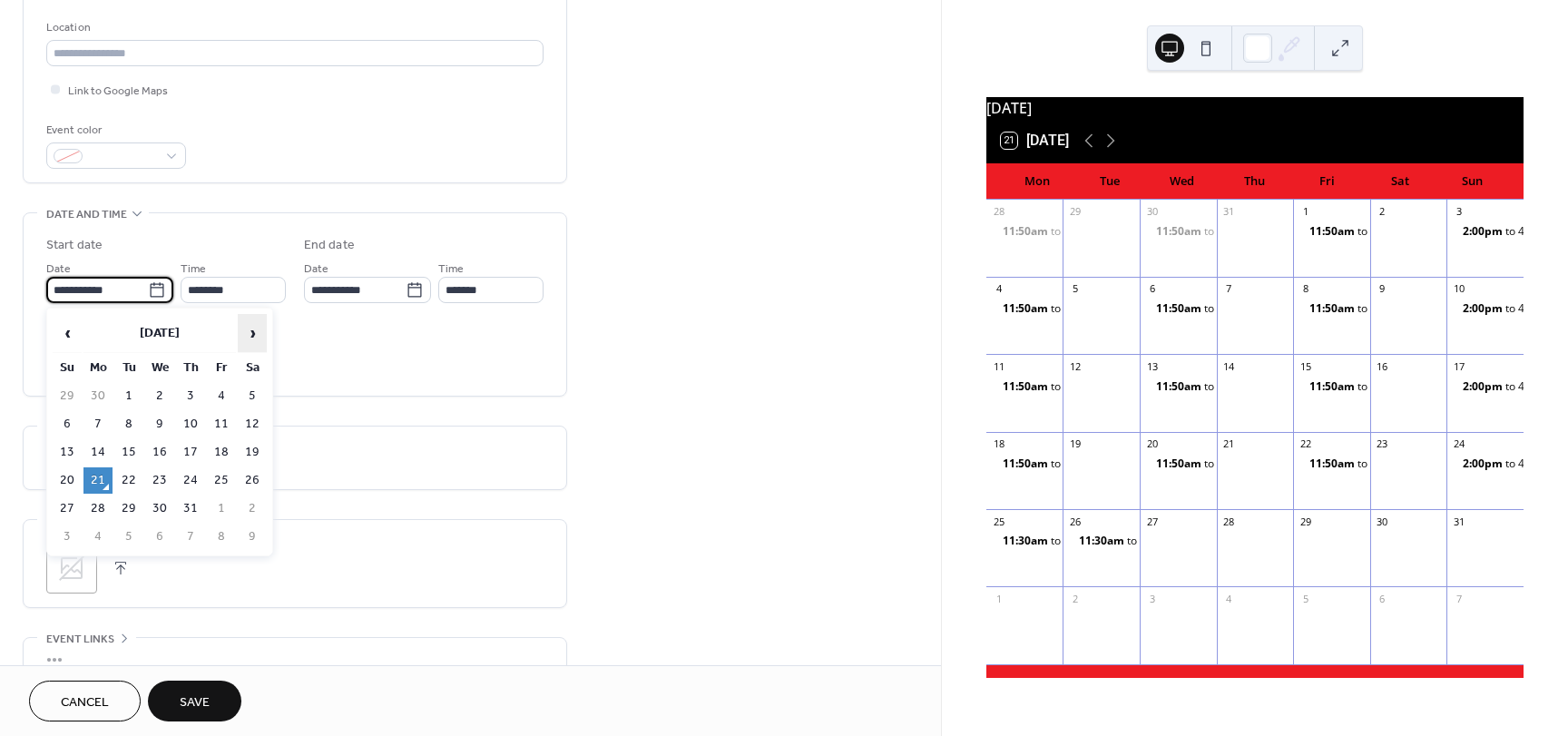 click on "›" at bounding box center [252, 333] 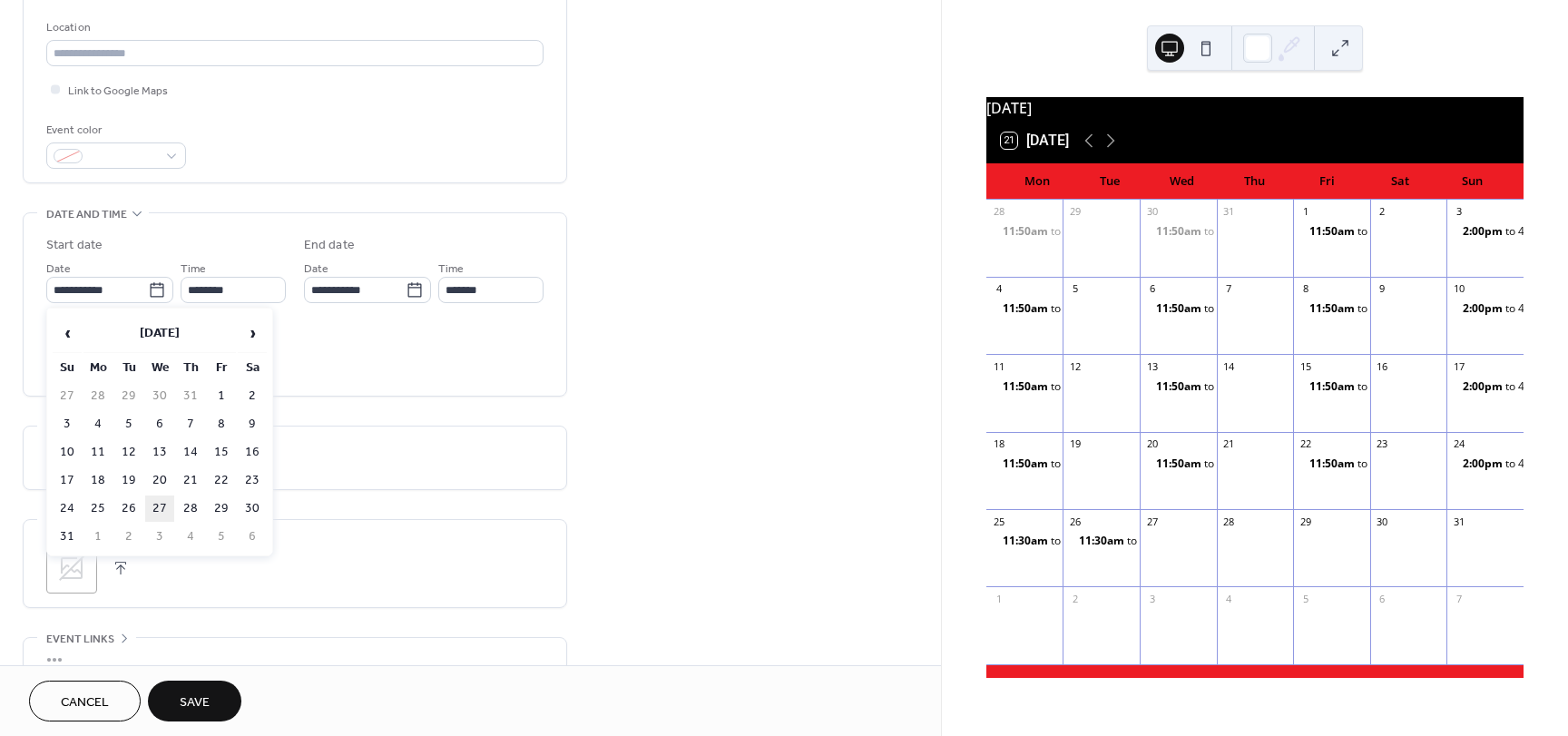 click on "27" at bounding box center (160, 508) 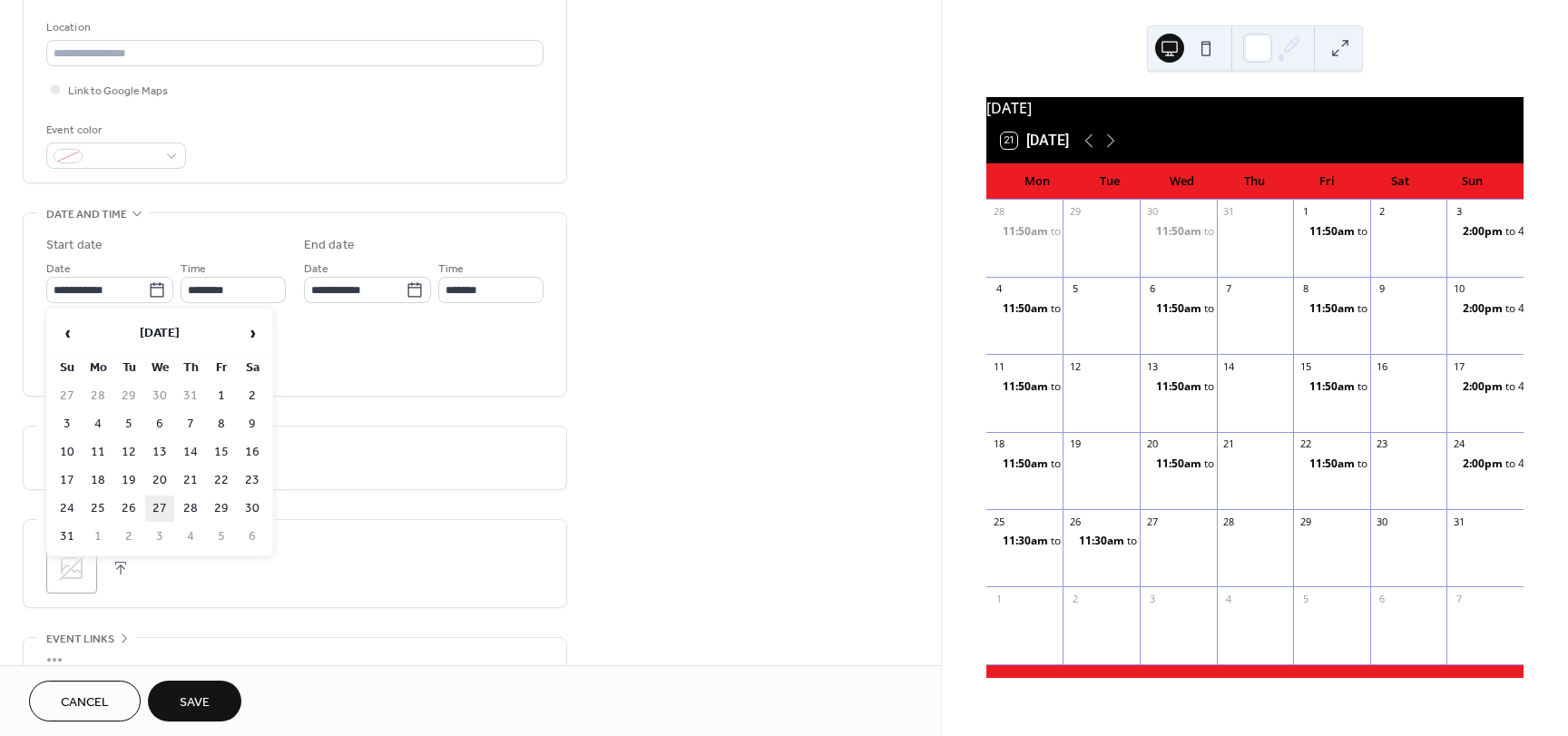 type on "**********" 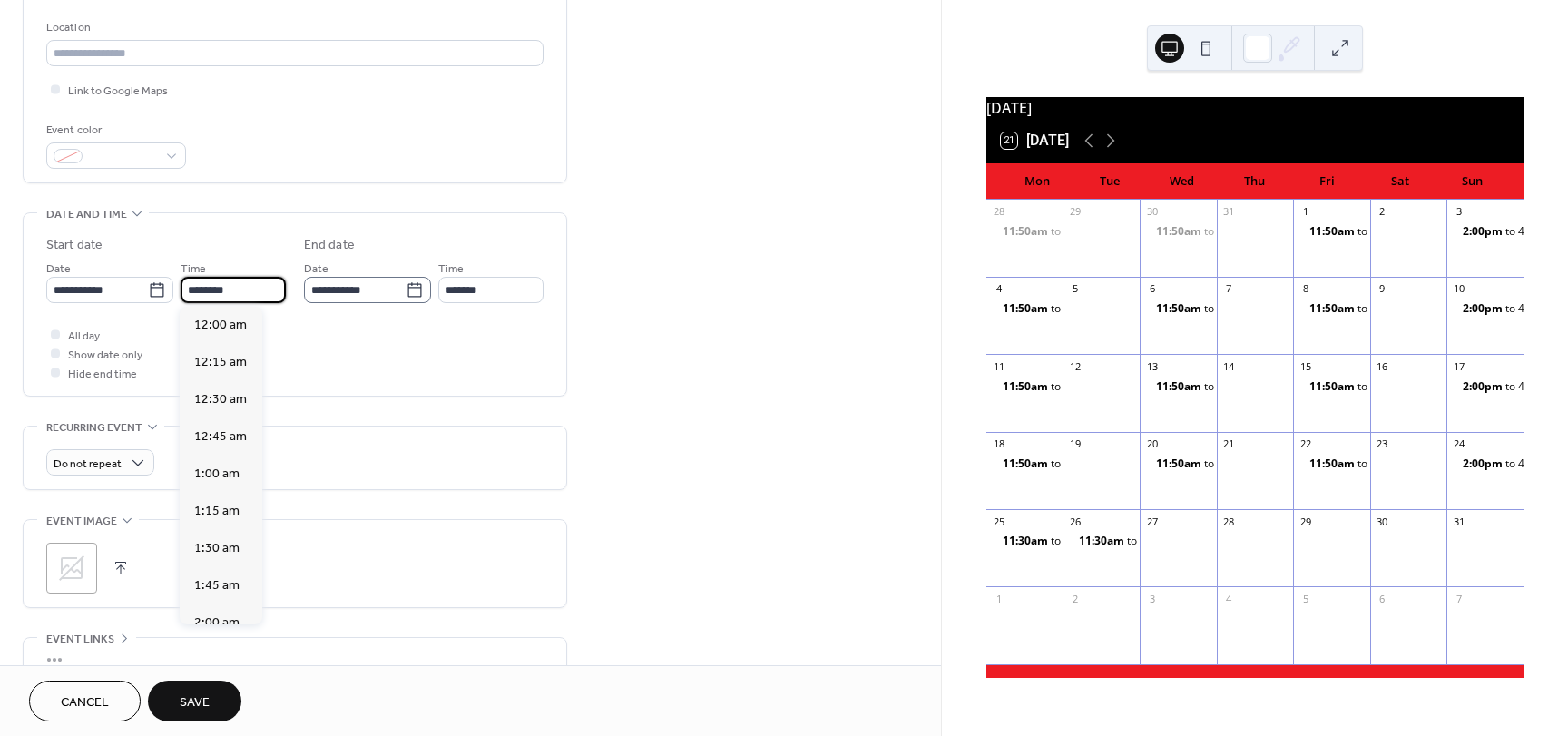 scroll, scrollTop: 1786, scrollLeft: 0, axis: vertical 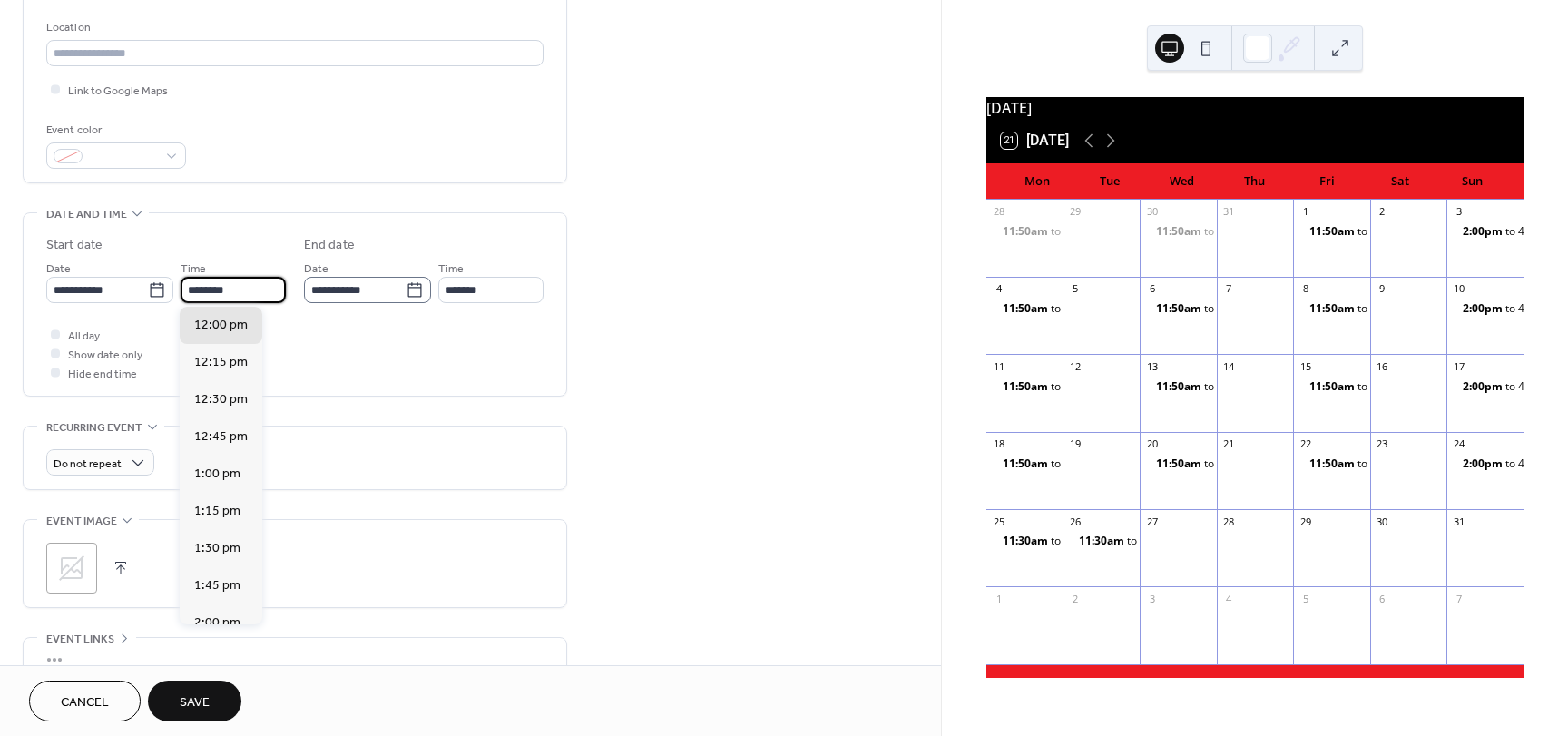 drag, startPoint x: 184, startPoint y: 287, endPoint x: 375, endPoint y: 296, distance: 191.21192 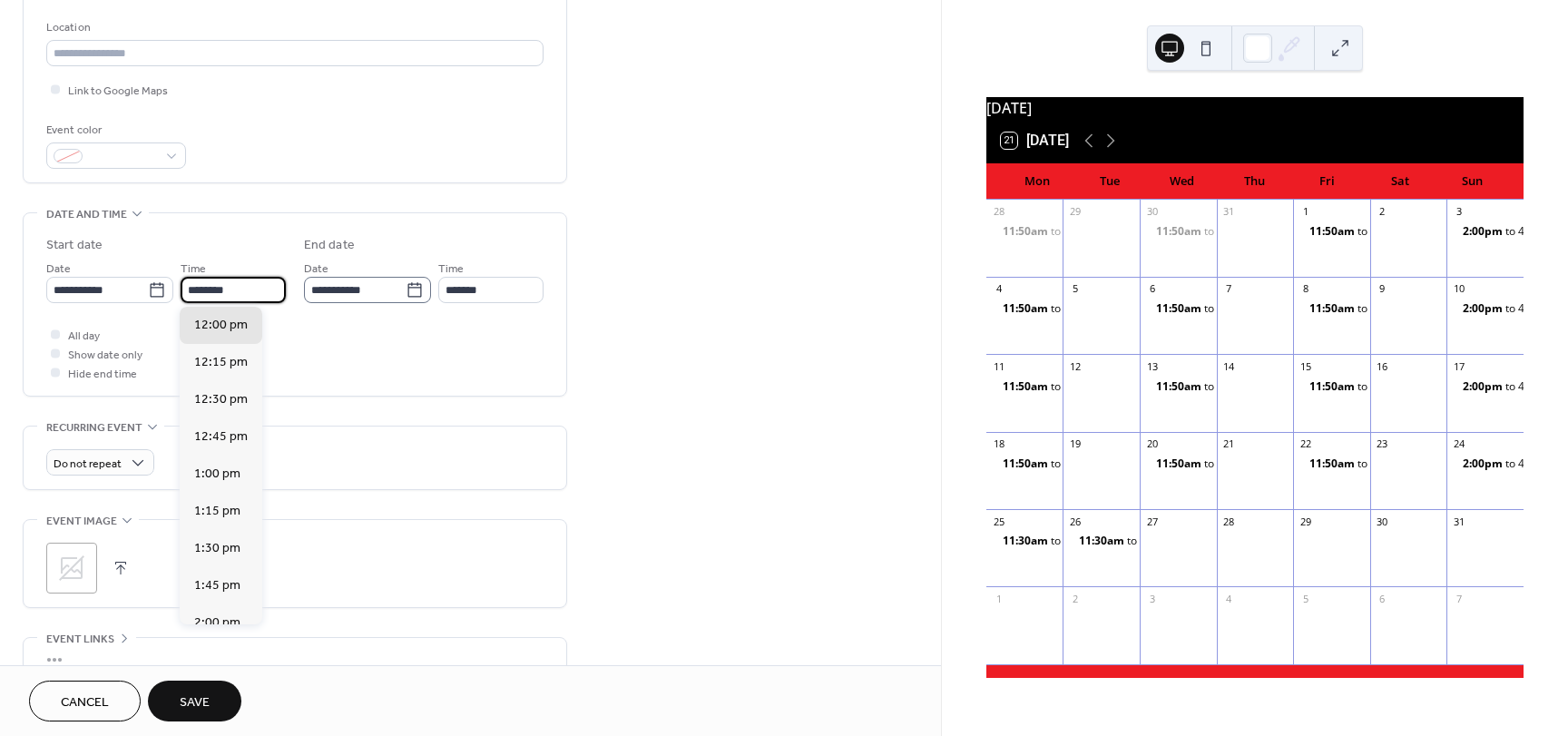 click on "**********" at bounding box center (295, 270) 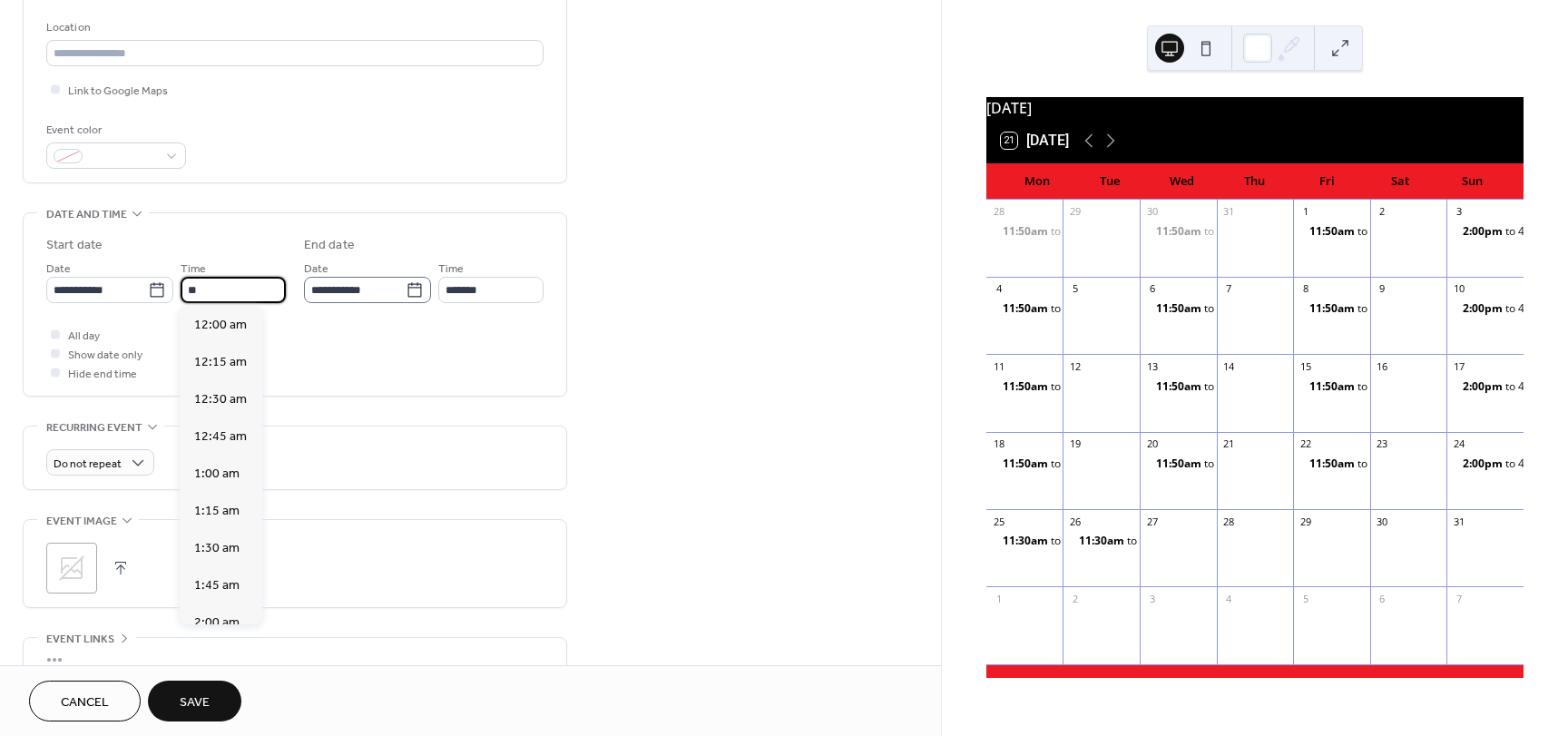 scroll, scrollTop: 1637, scrollLeft: 0, axis: vertical 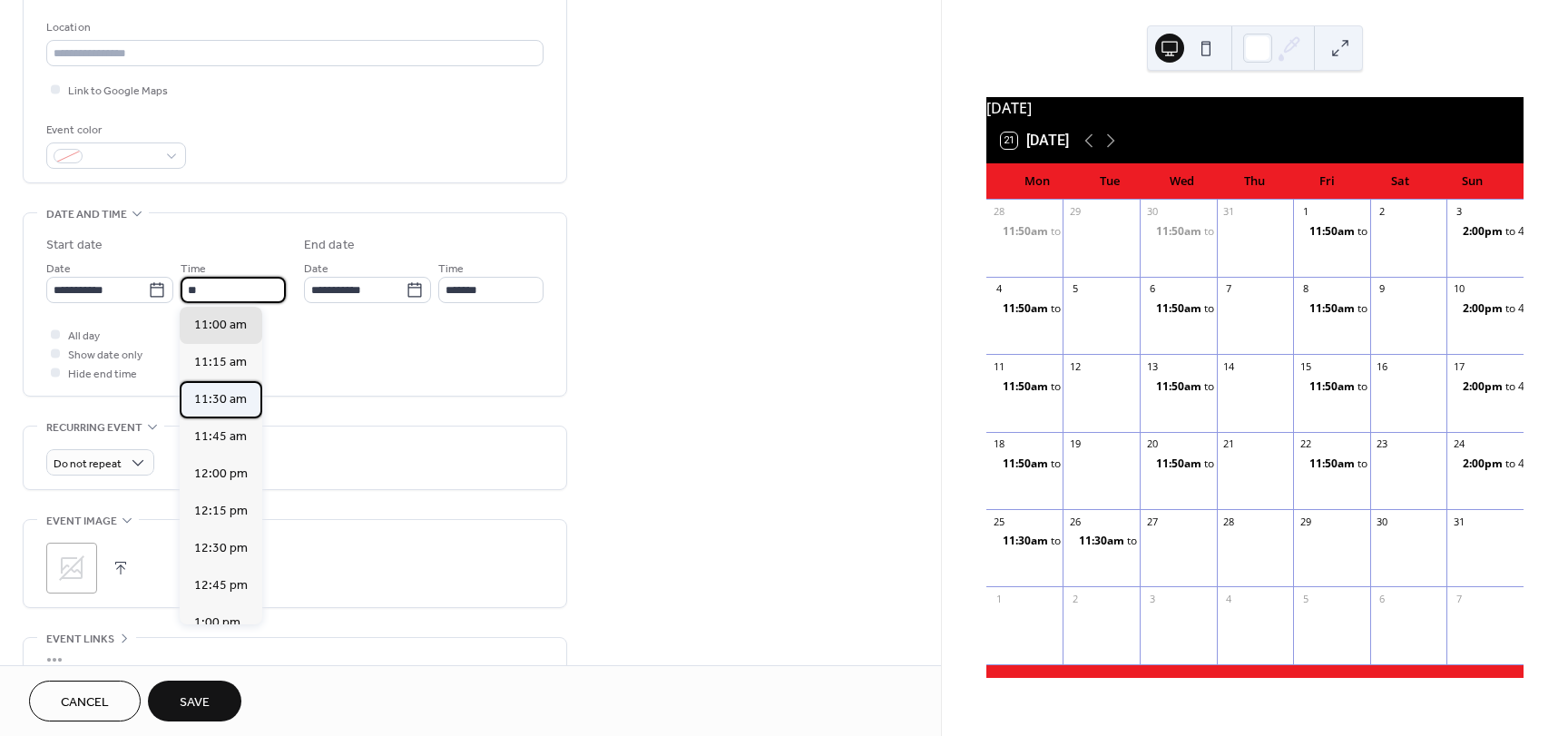 click on "11:30 am" at bounding box center [220, 399] 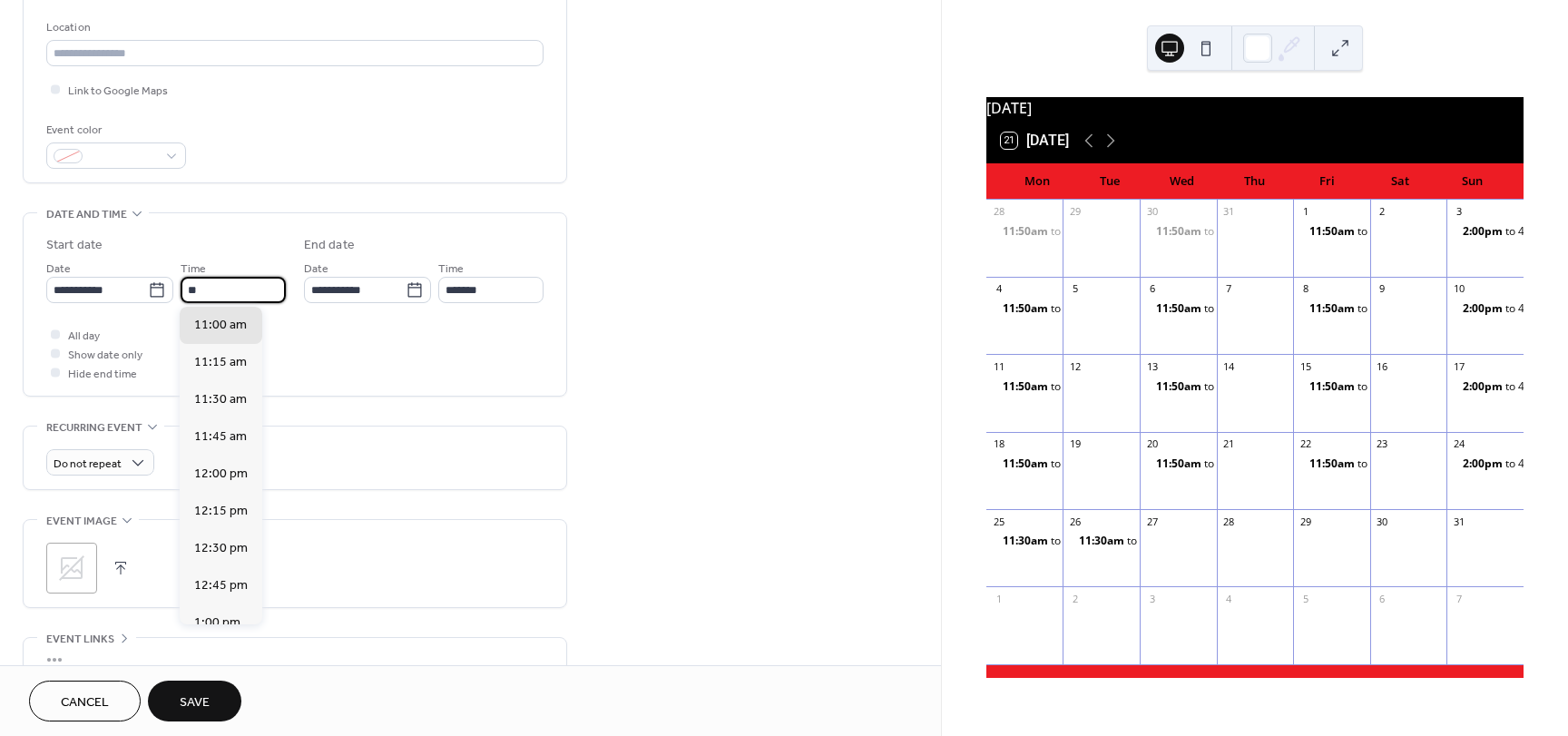 type on "********" 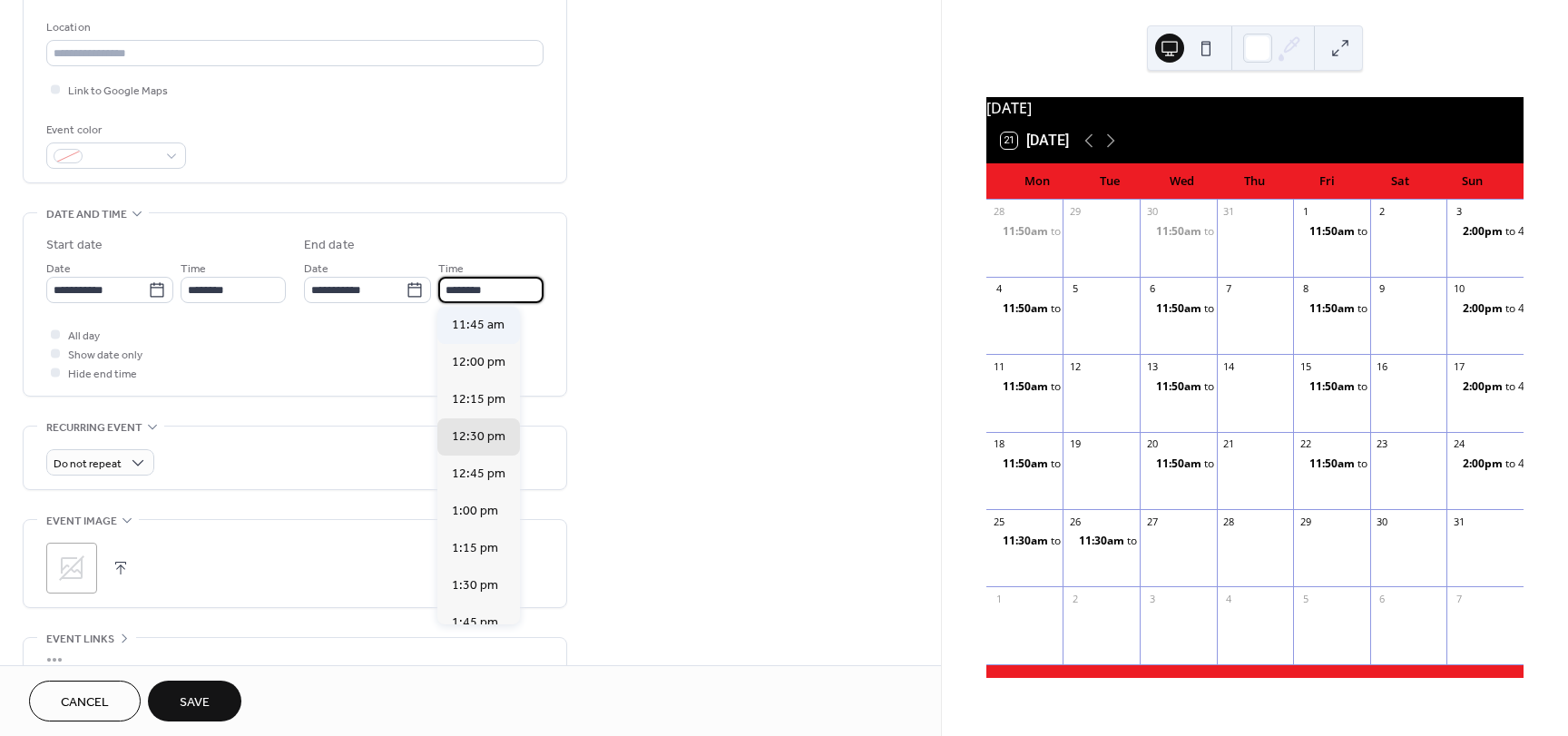 drag, startPoint x: 484, startPoint y: 289, endPoint x: 487, endPoint y: 311, distance: 22.2036 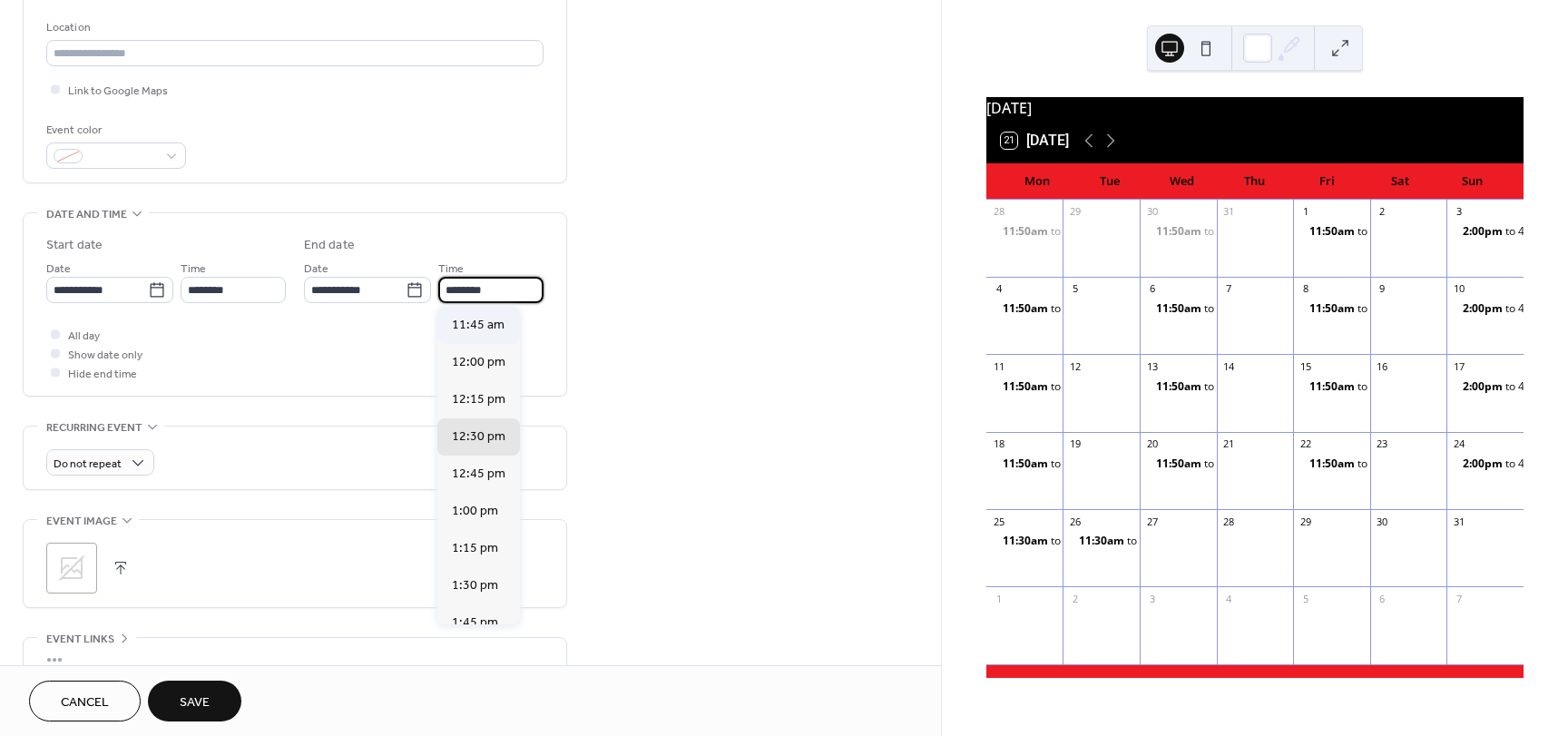 click on "********" at bounding box center (491, 289) 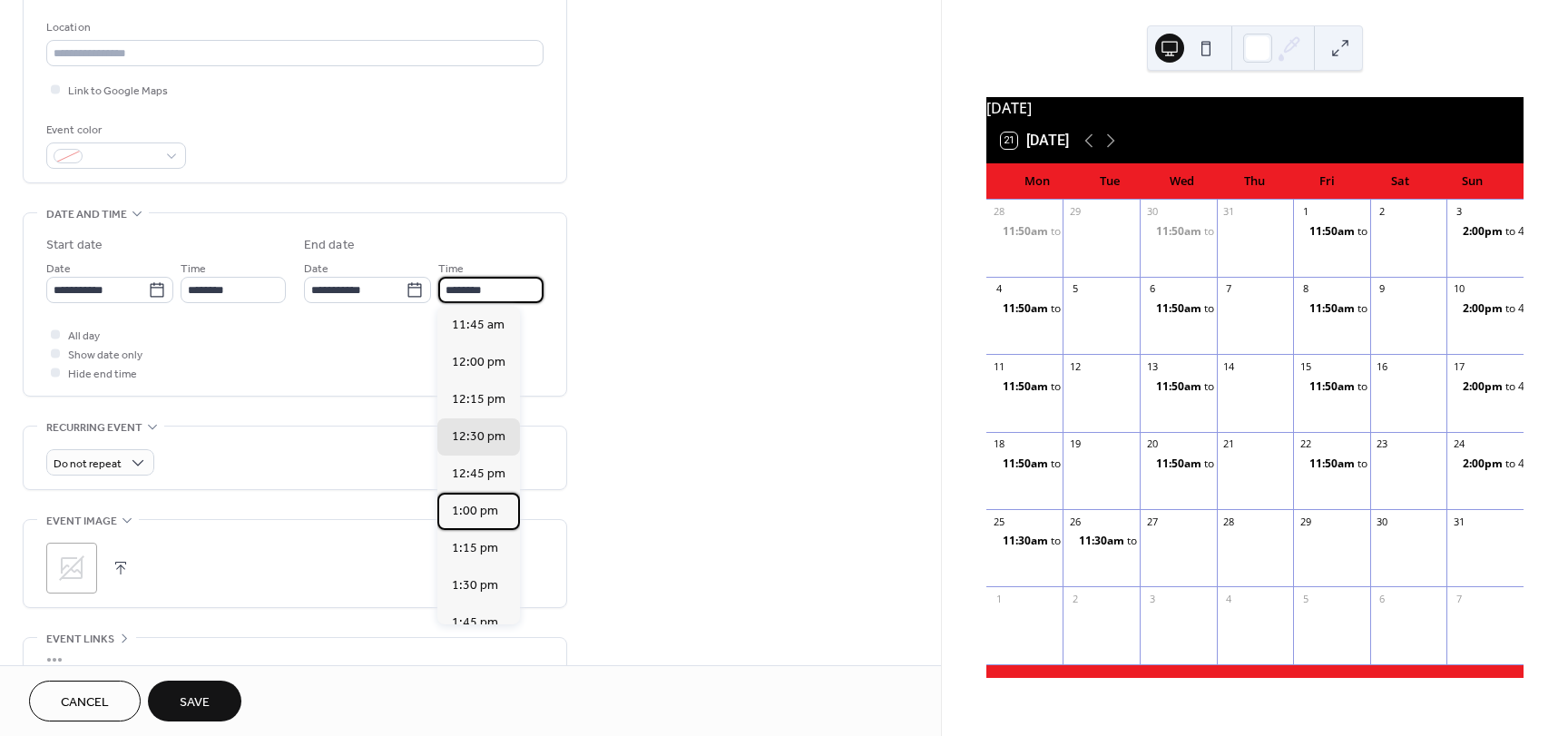 drag, startPoint x: 466, startPoint y: 510, endPoint x: 422, endPoint y: 523, distance: 45.88028 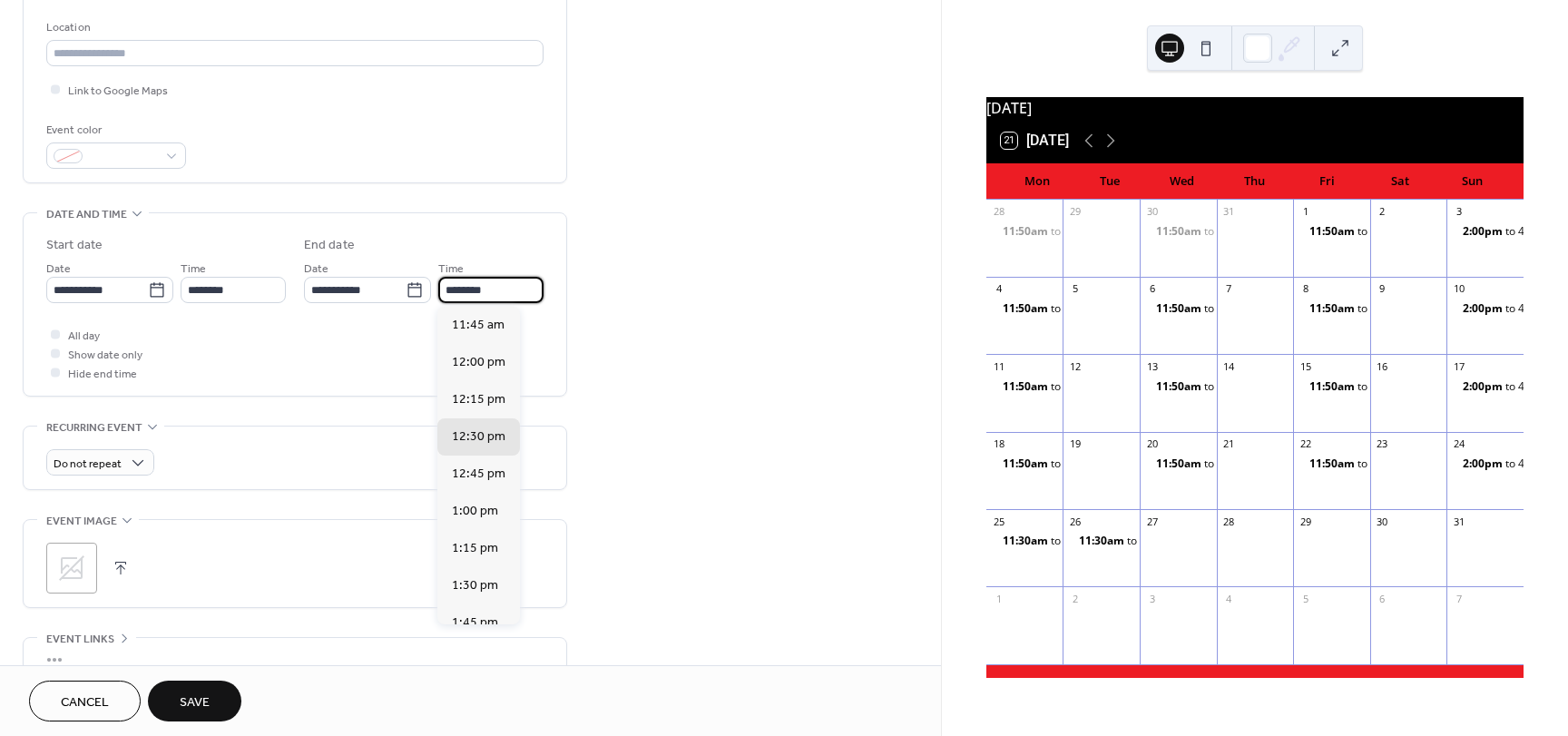type on "*******" 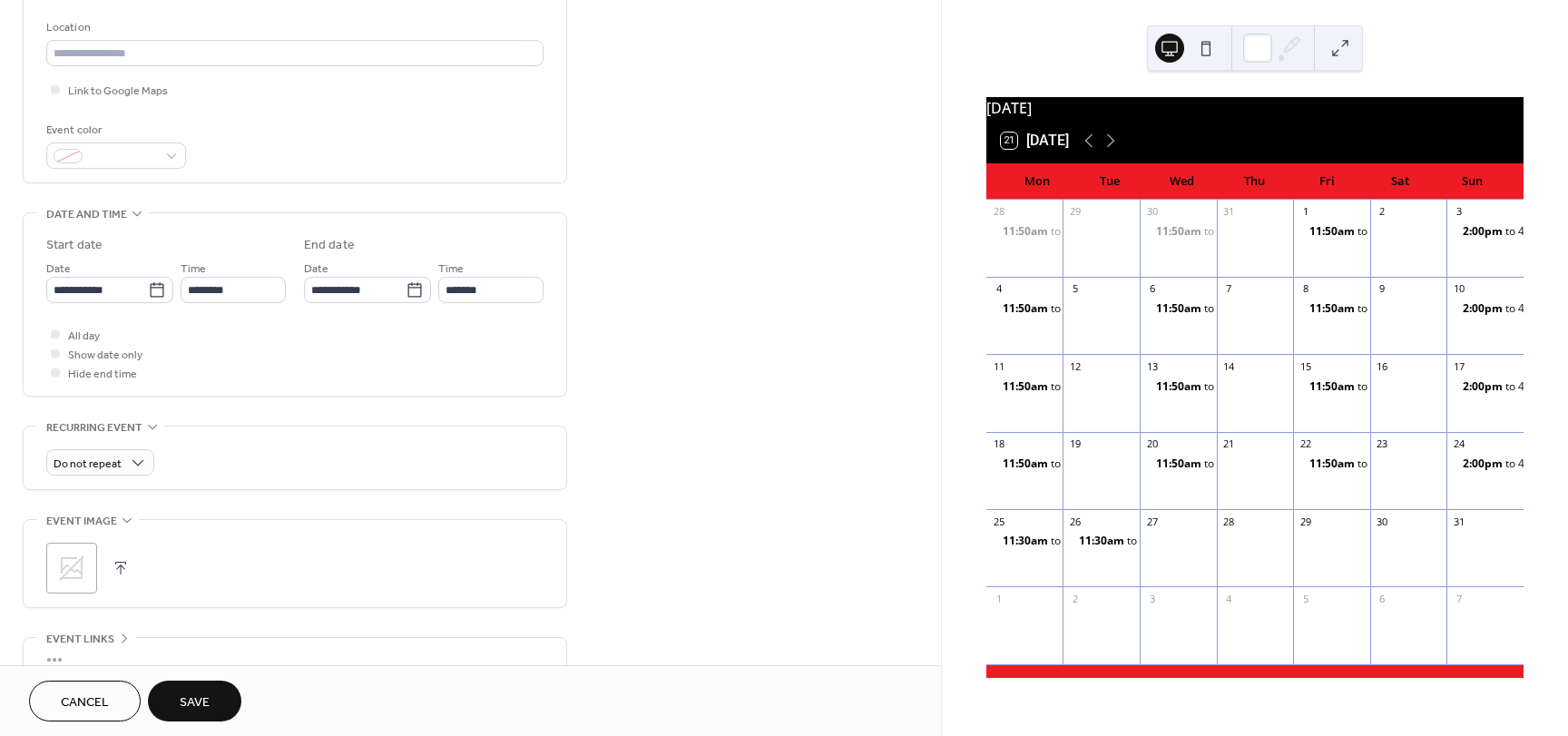 click on "Save" at bounding box center (194, 702) 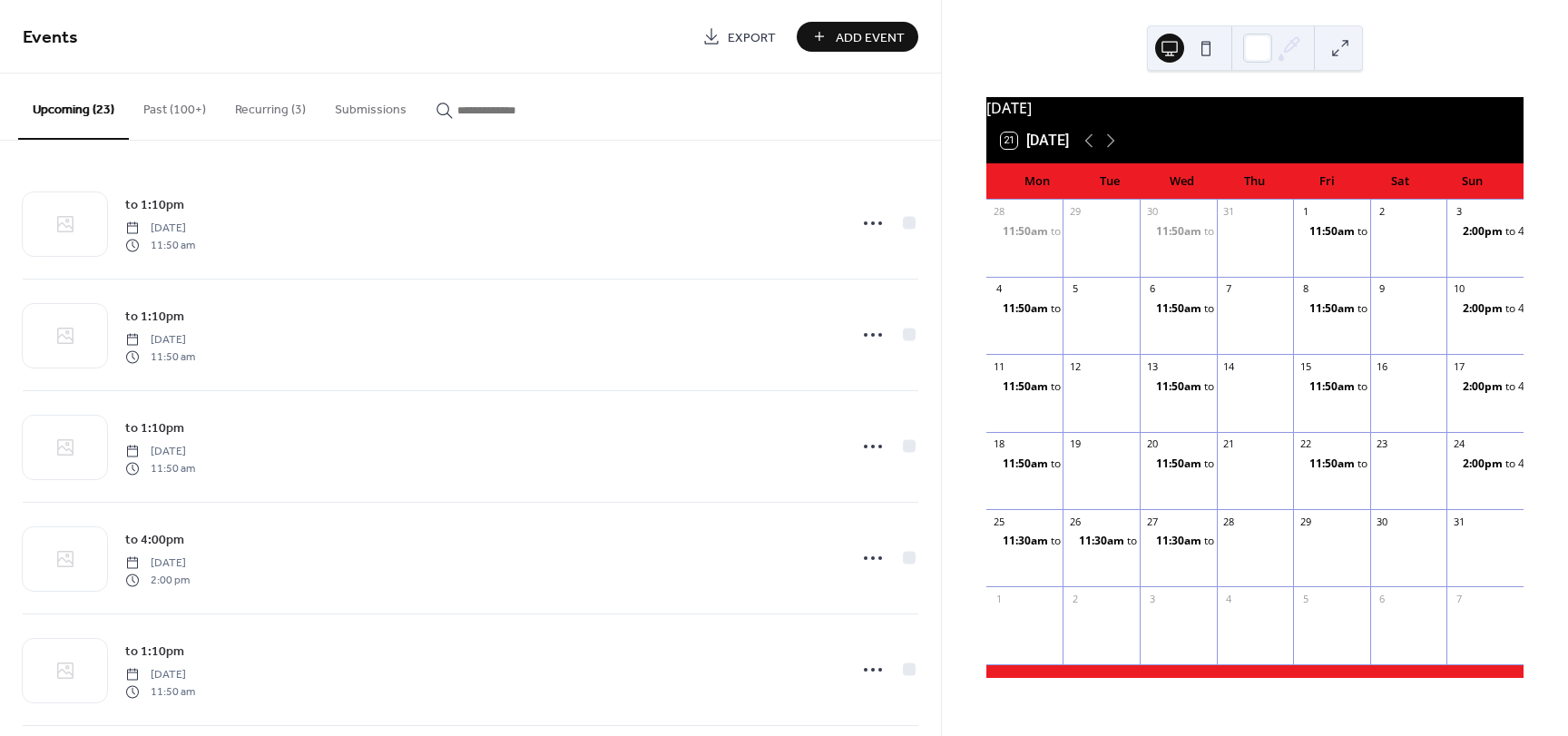 click on "Add Event" at bounding box center (870, 37) 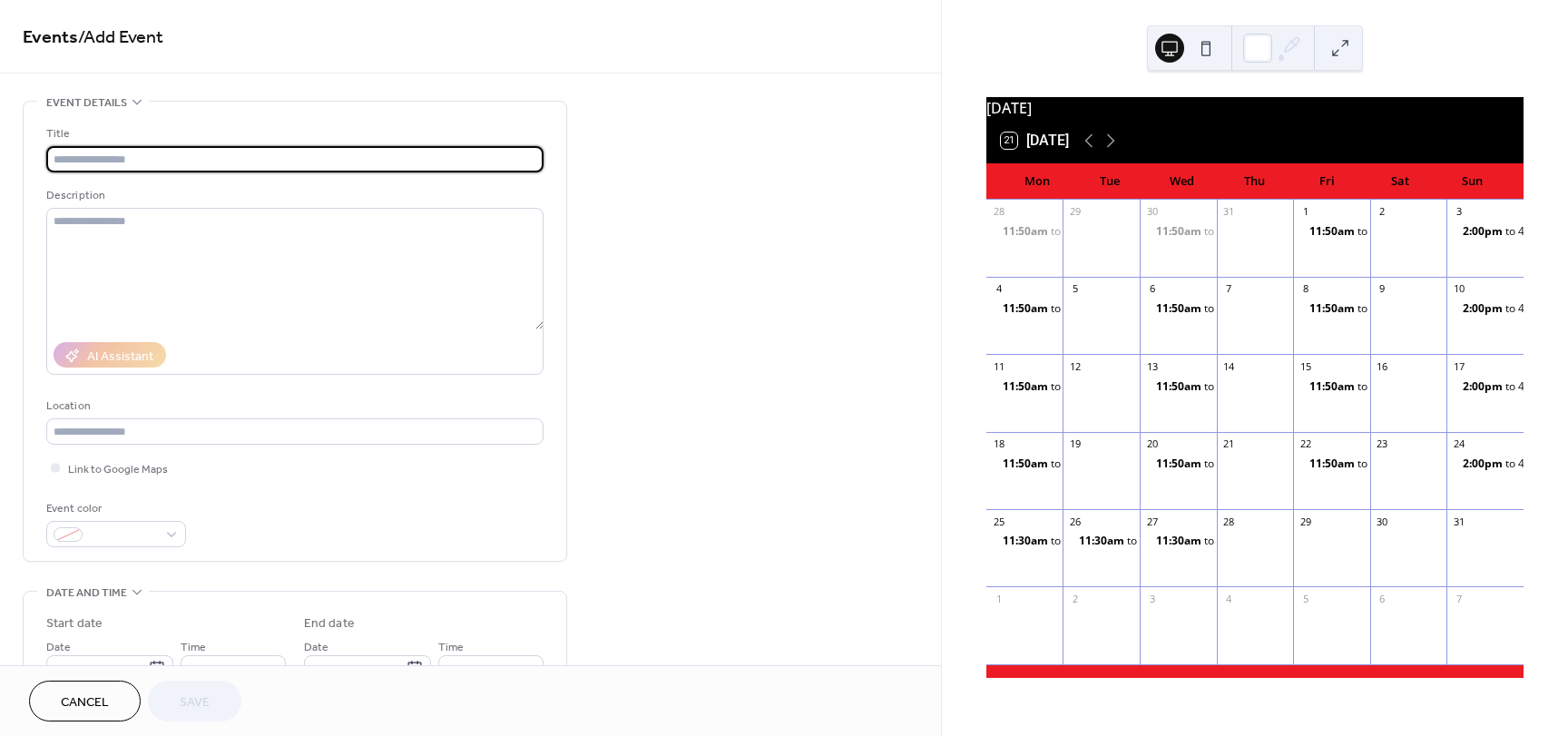 click at bounding box center [295, 159] 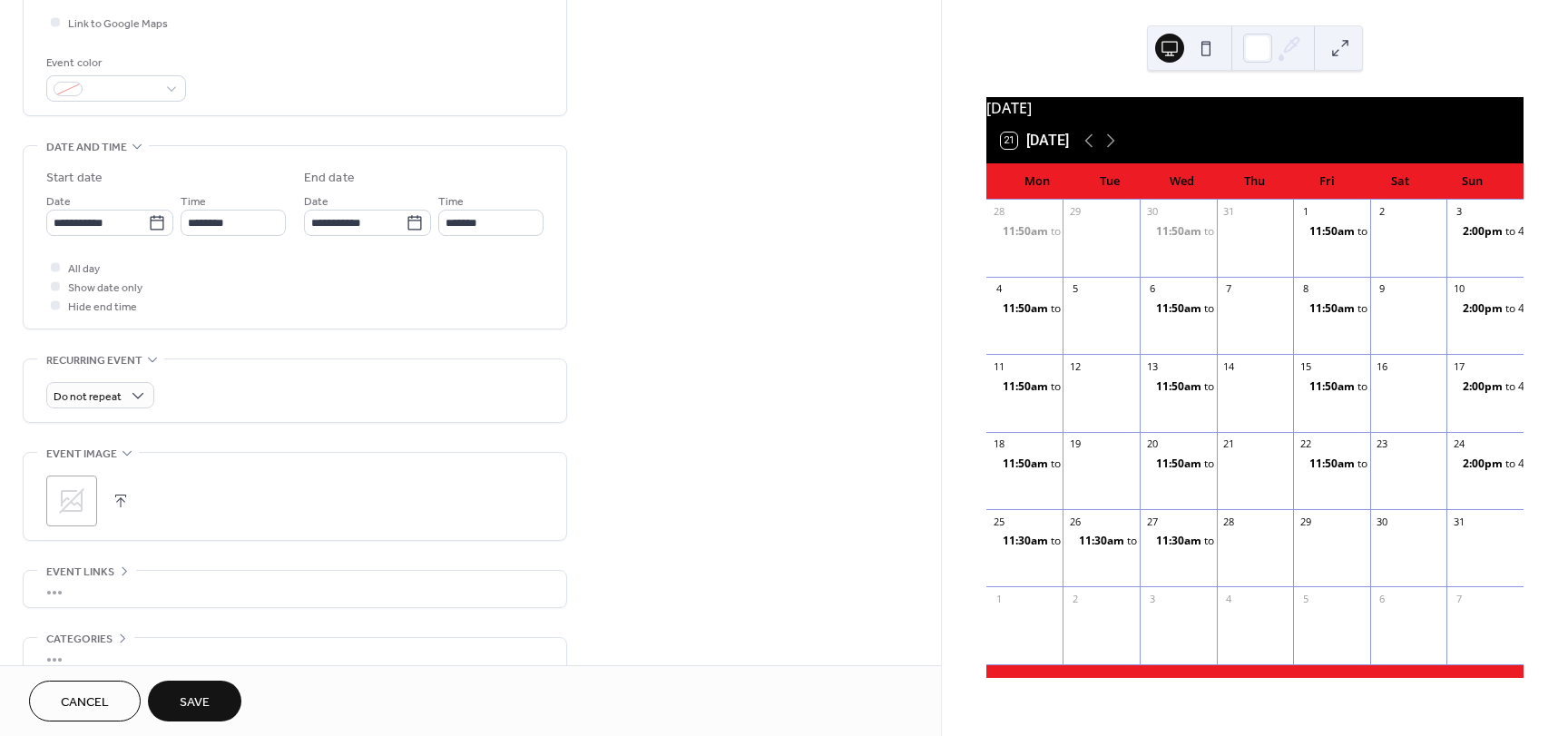 scroll, scrollTop: 449, scrollLeft: 0, axis: vertical 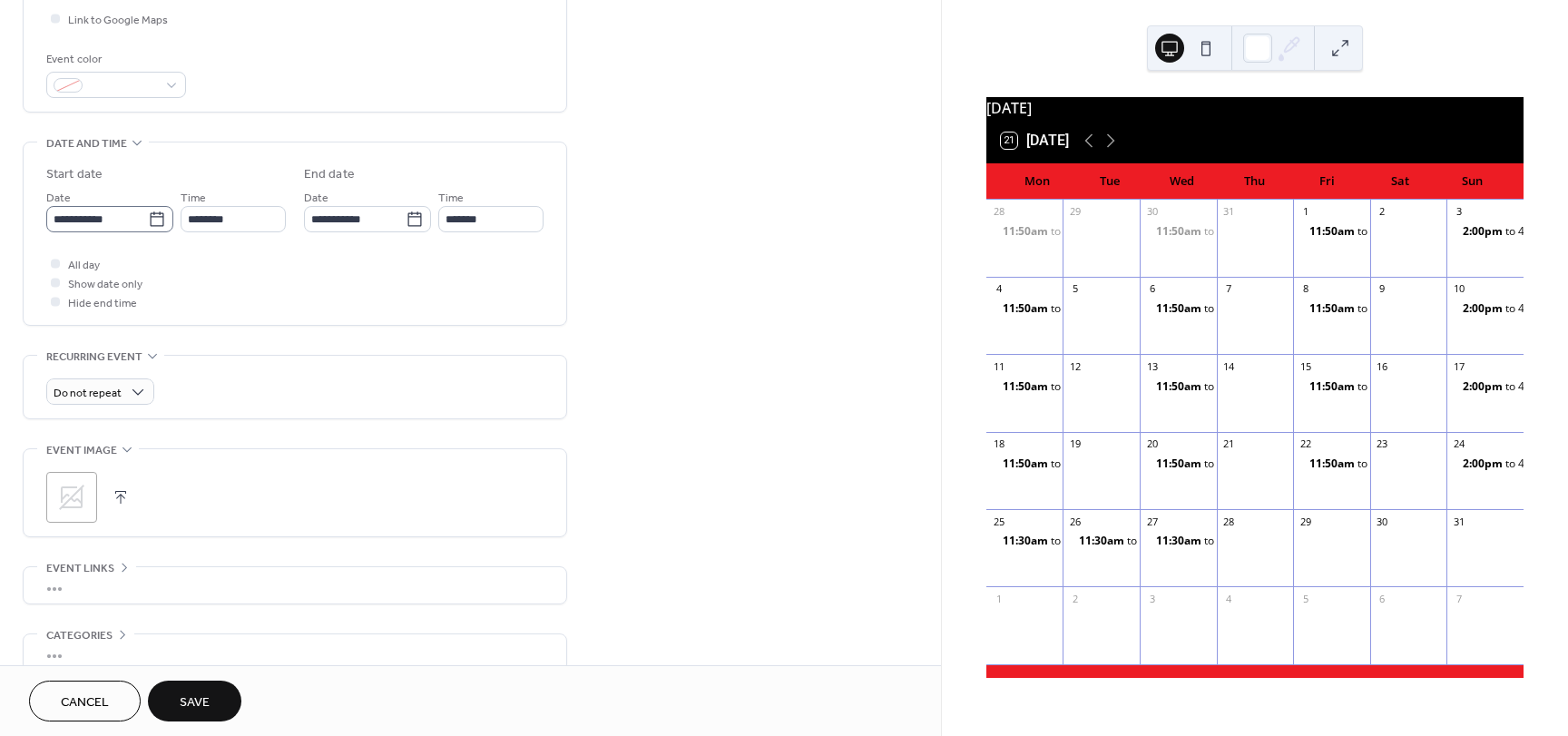 type on "*********" 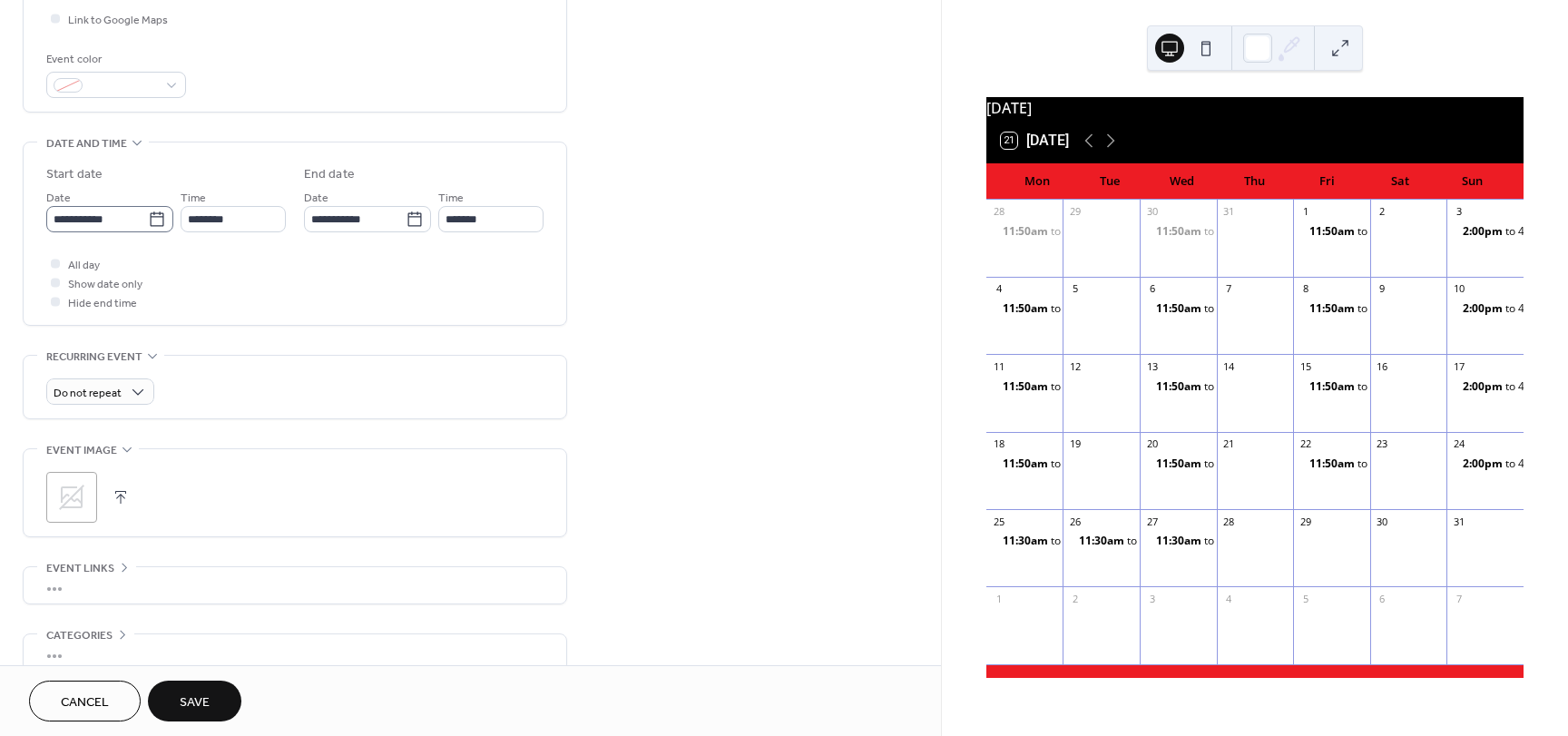 click 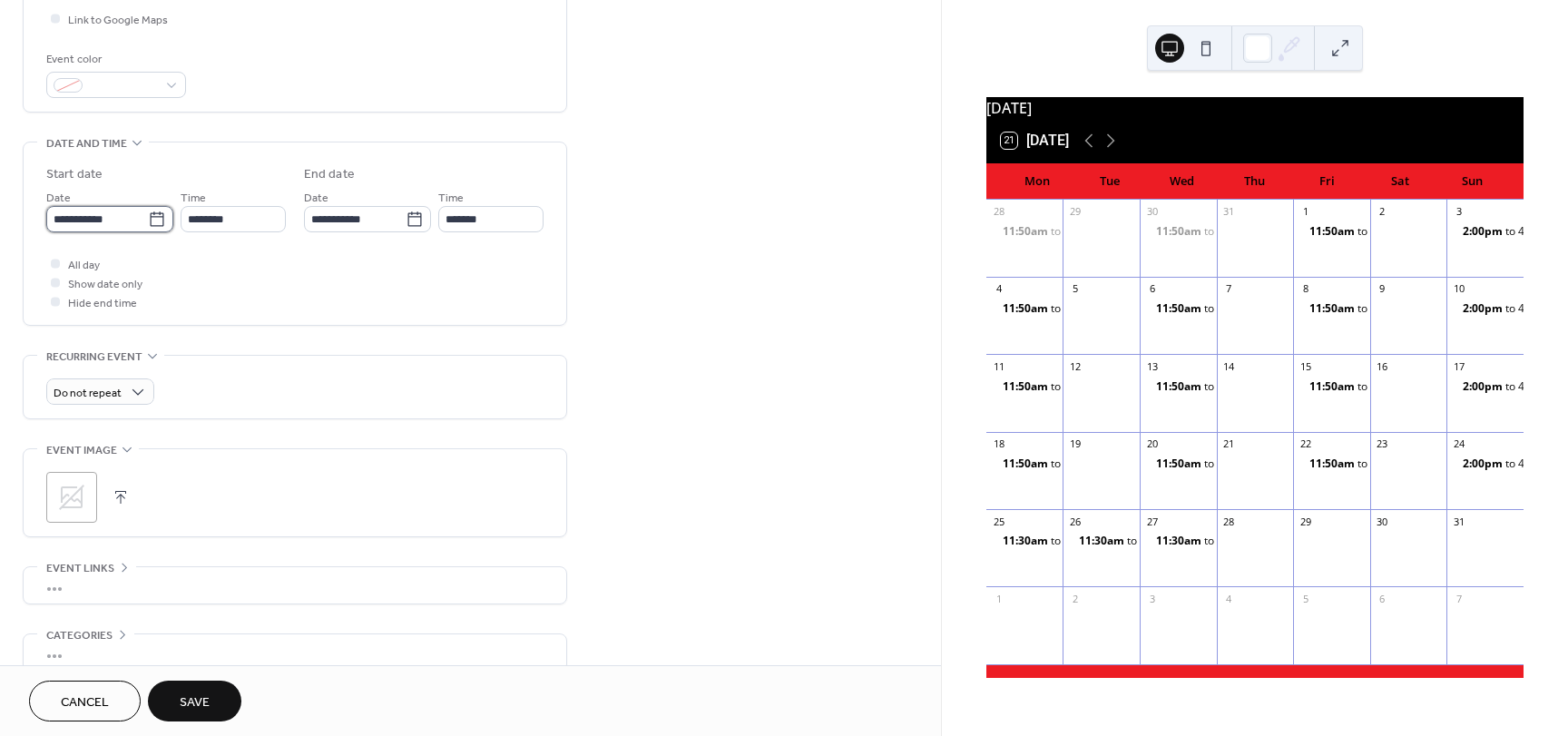 click on "**********" at bounding box center (97, 219) 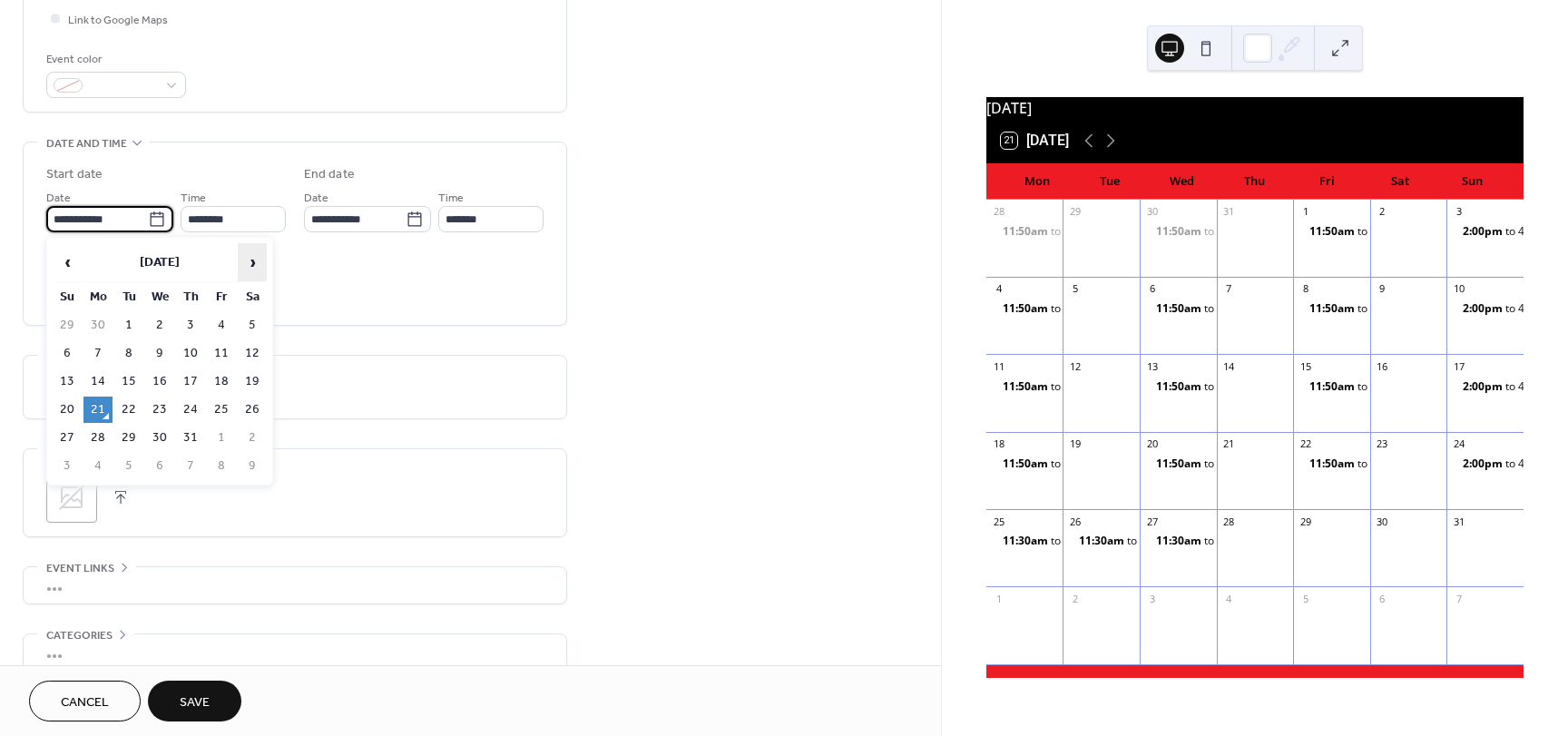 click on "›" at bounding box center [252, 262] 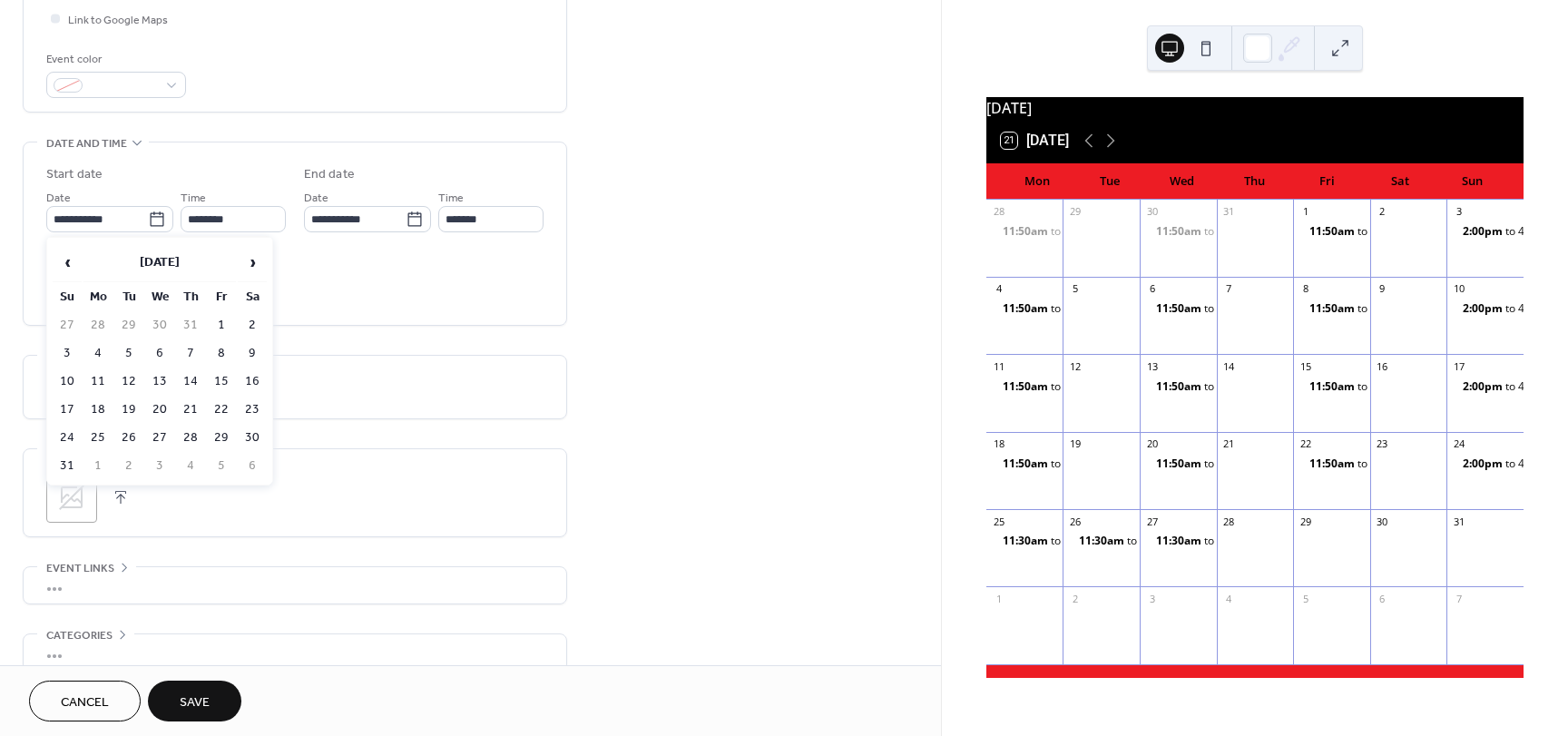 click on "28" at bounding box center (191, 437) 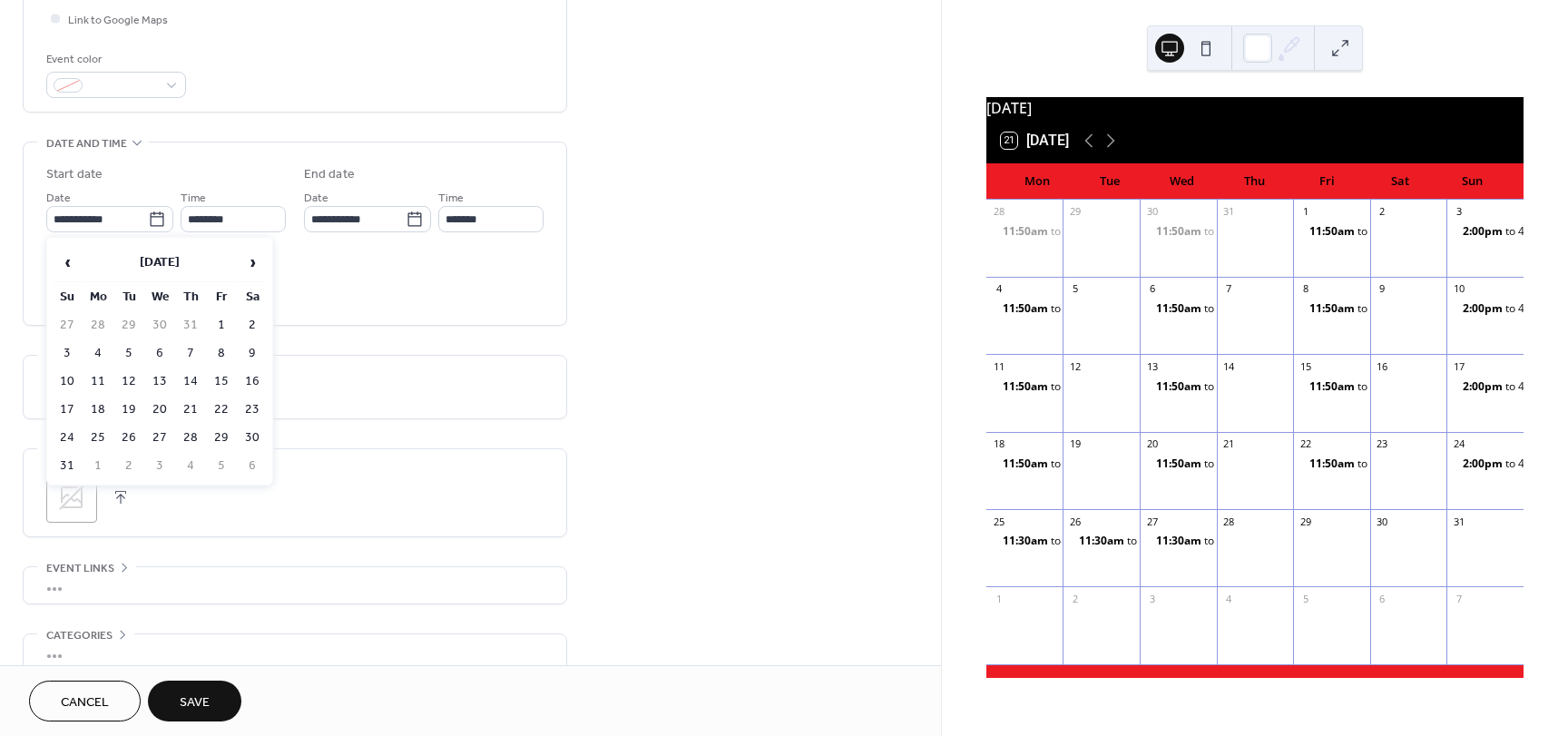 type on "**********" 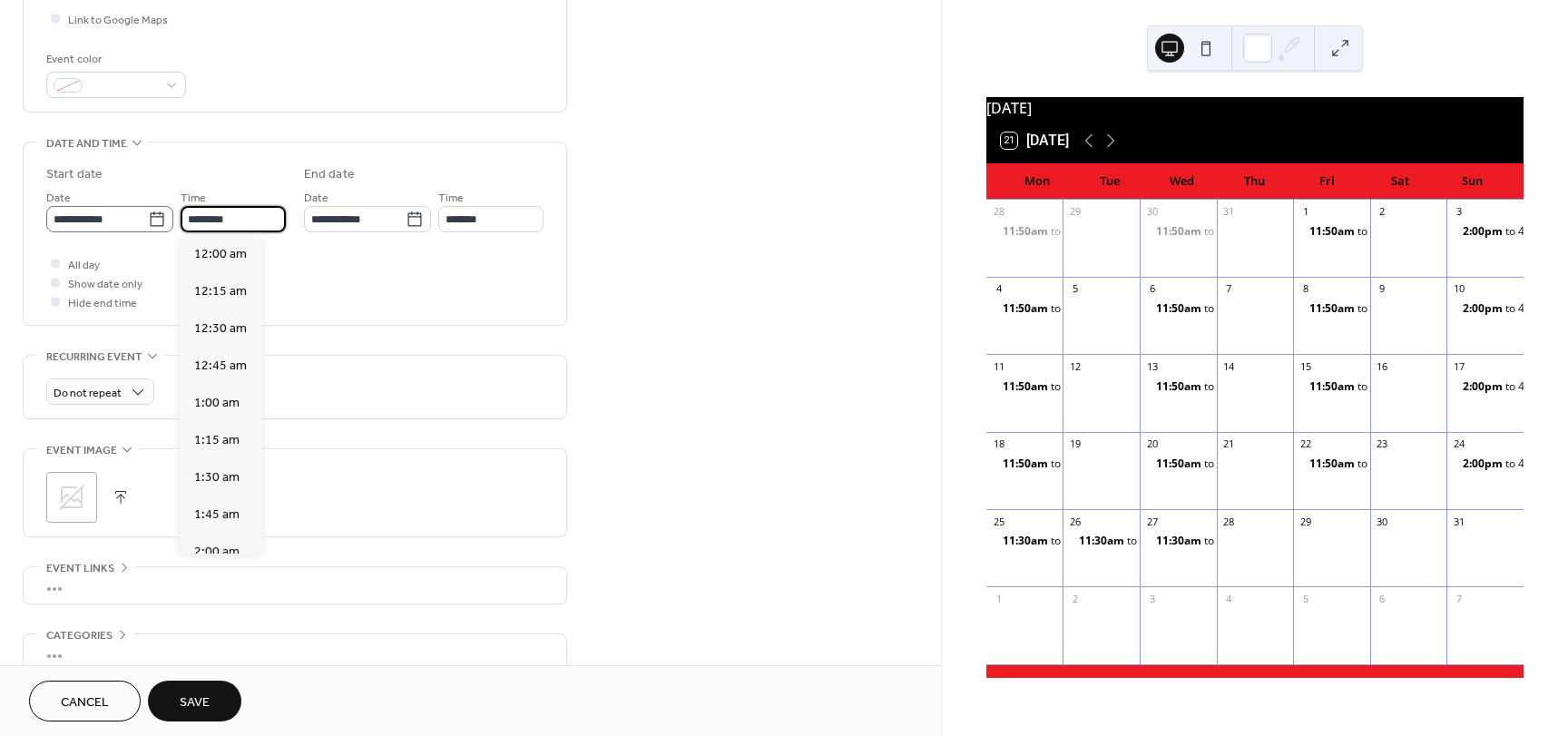 scroll, scrollTop: 1786, scrollLeft: 0, axis: vertical 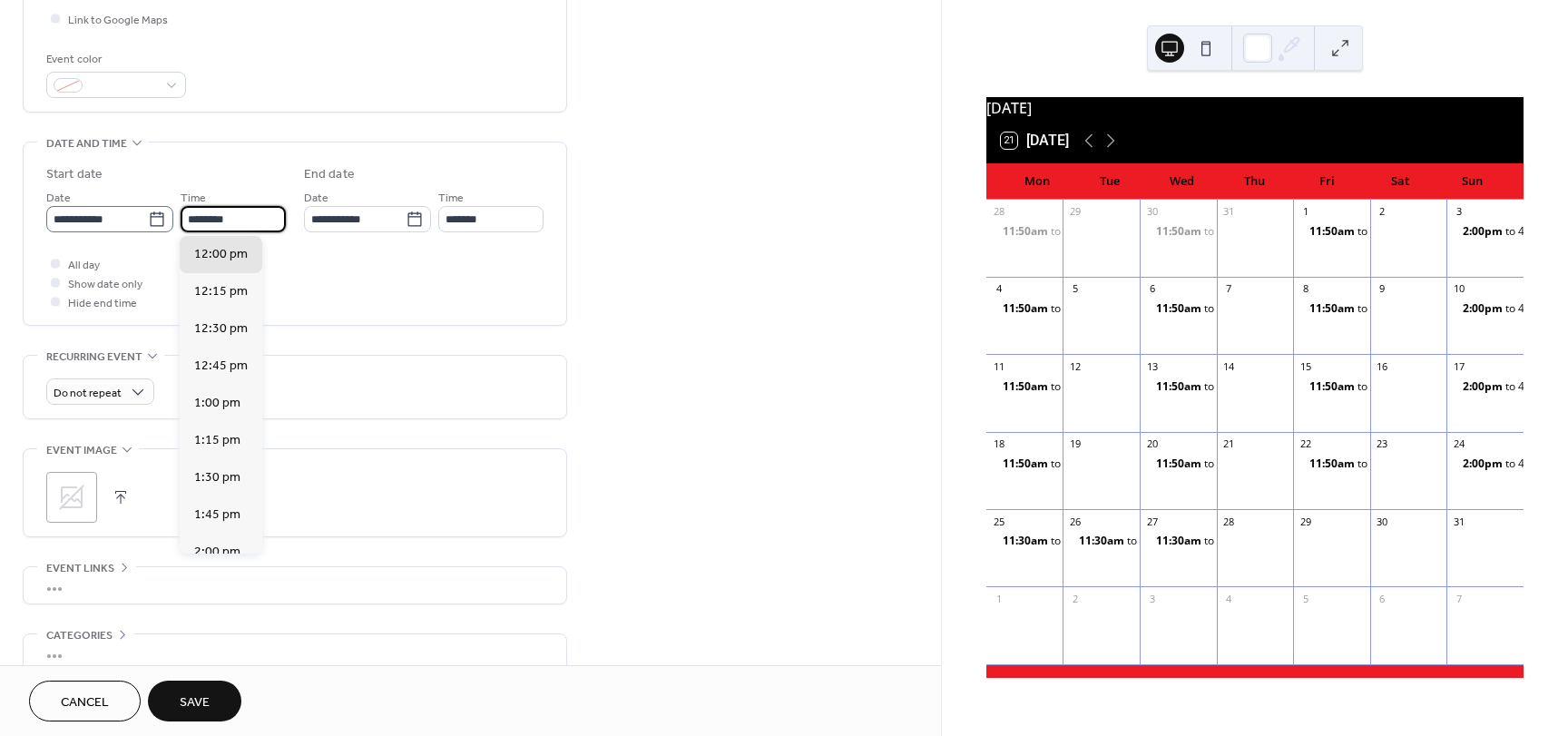 drag, startPoint x: 239, startPoint y: 217, endPoint x: 158, endPoint y: 219, distance: 81.02469 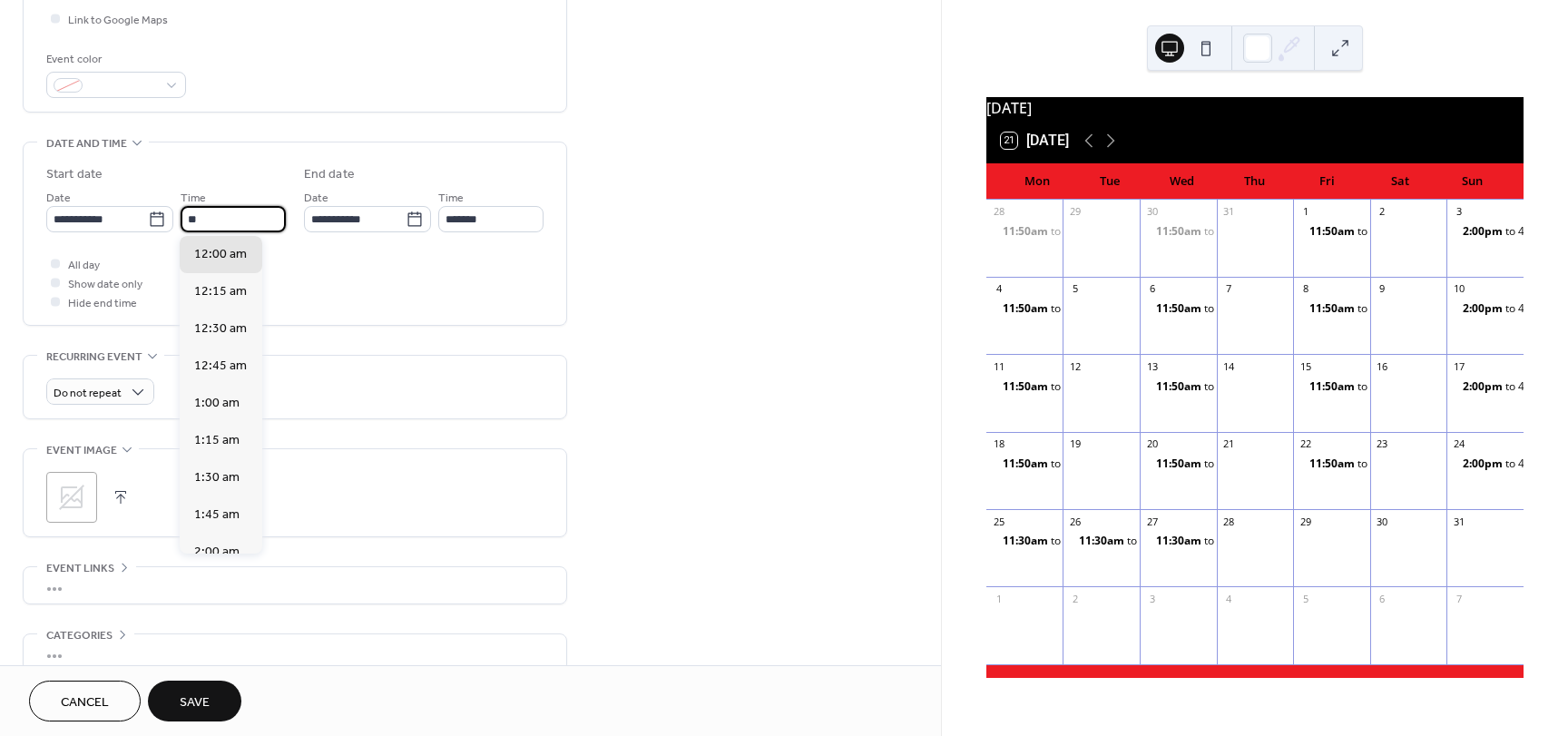 scroll, scrollTop: 1637, scrollLeft: 0, axis: vertical 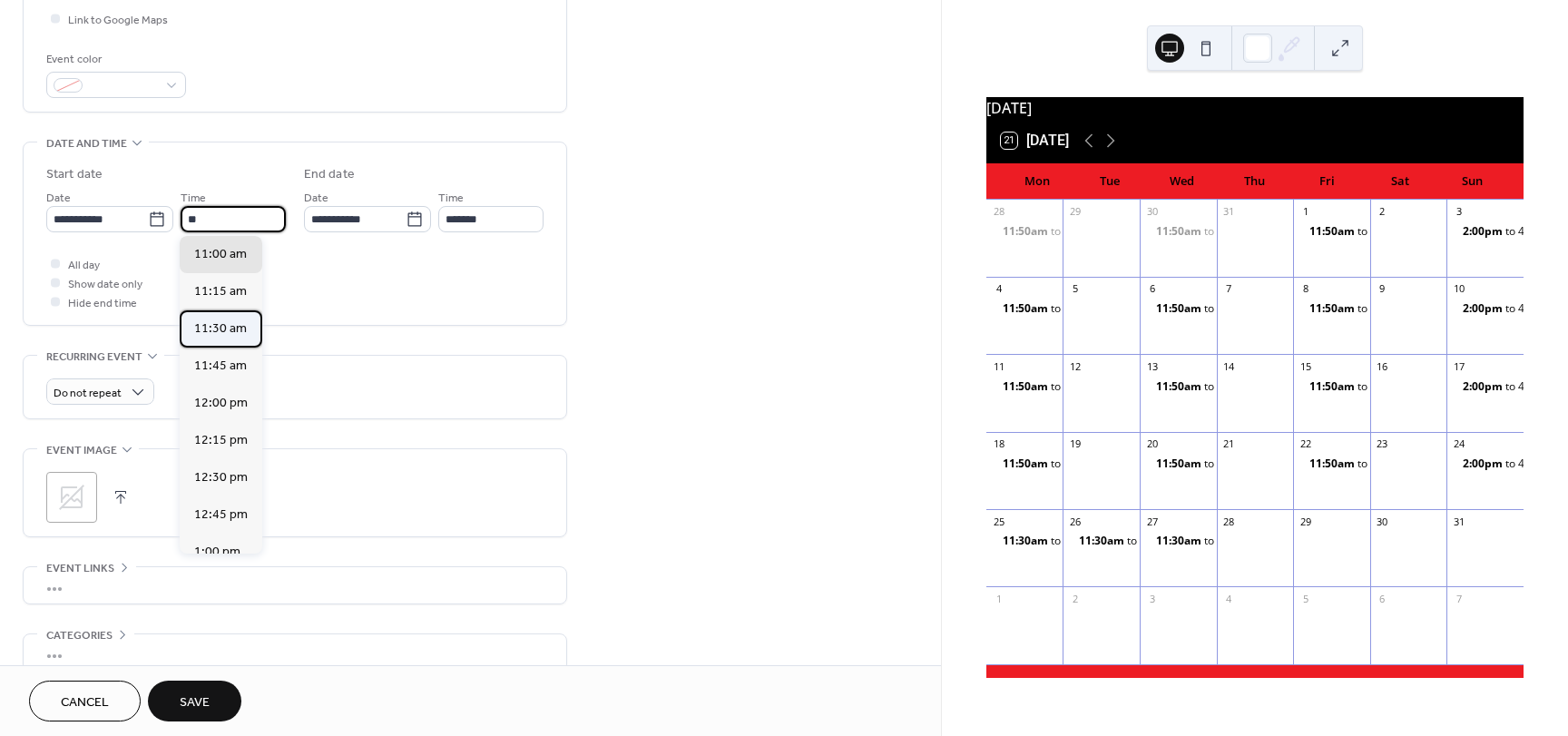 click on "11:30 am" at bounding box center [220, 329] 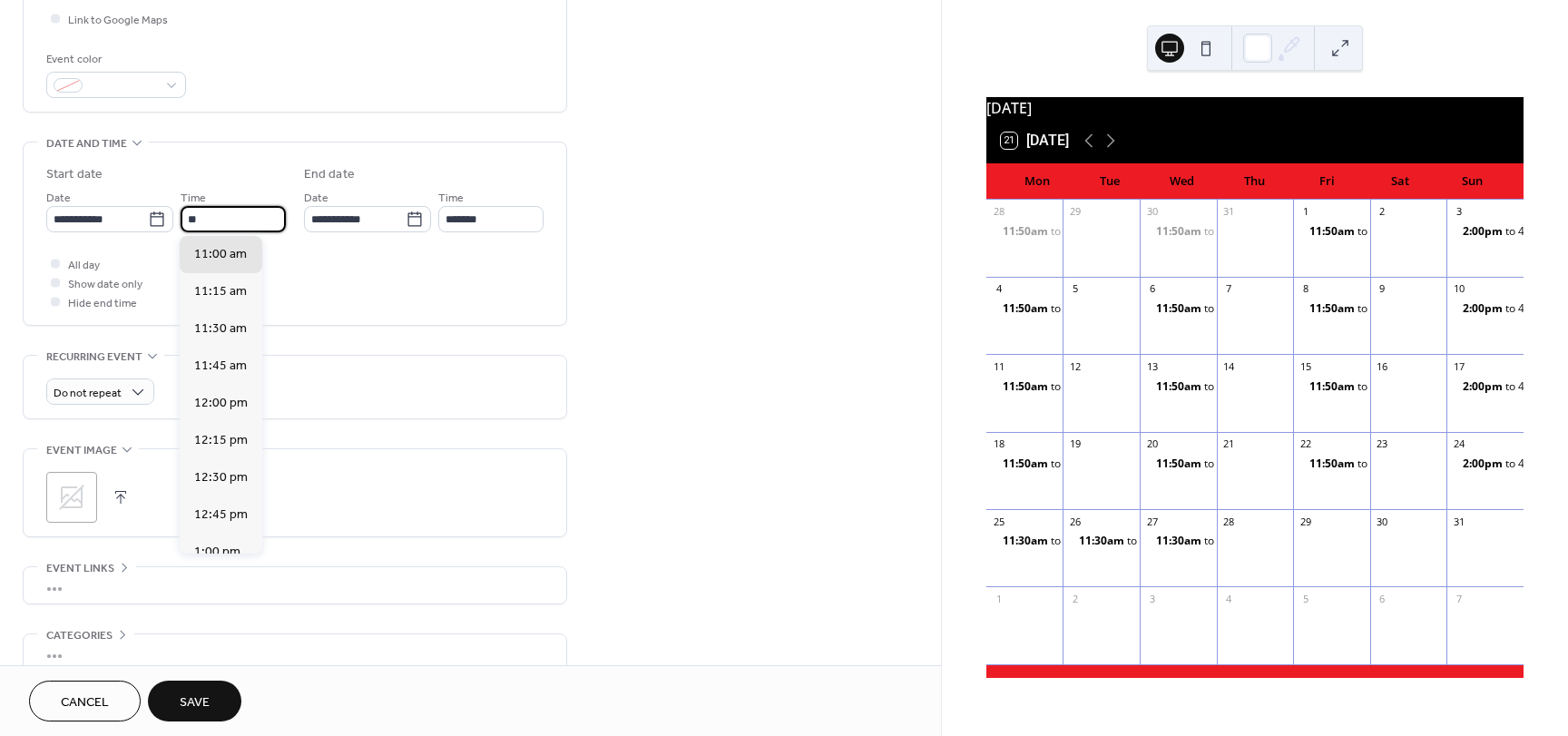 type on "********" 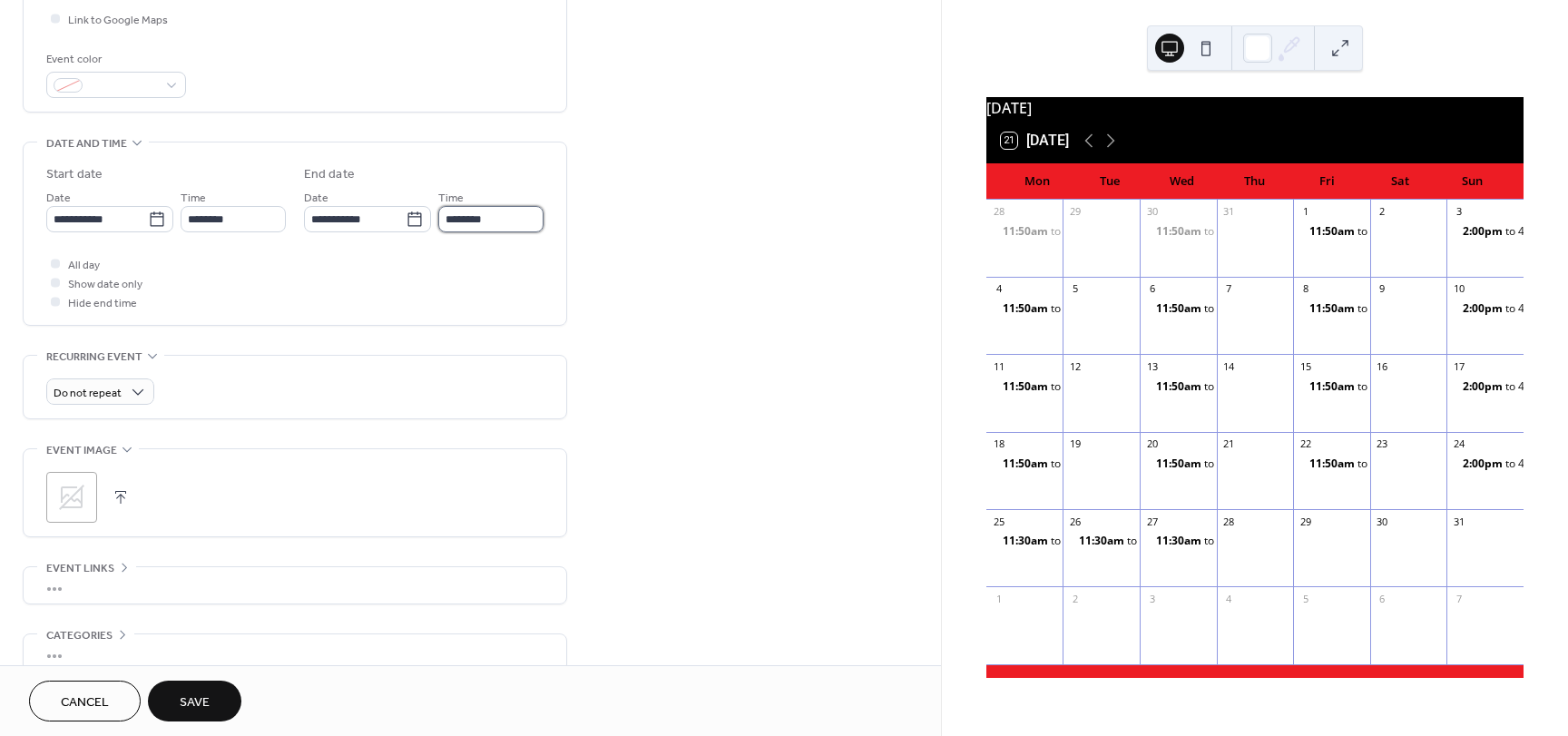 click on "********" at bounding box center [491, 219] 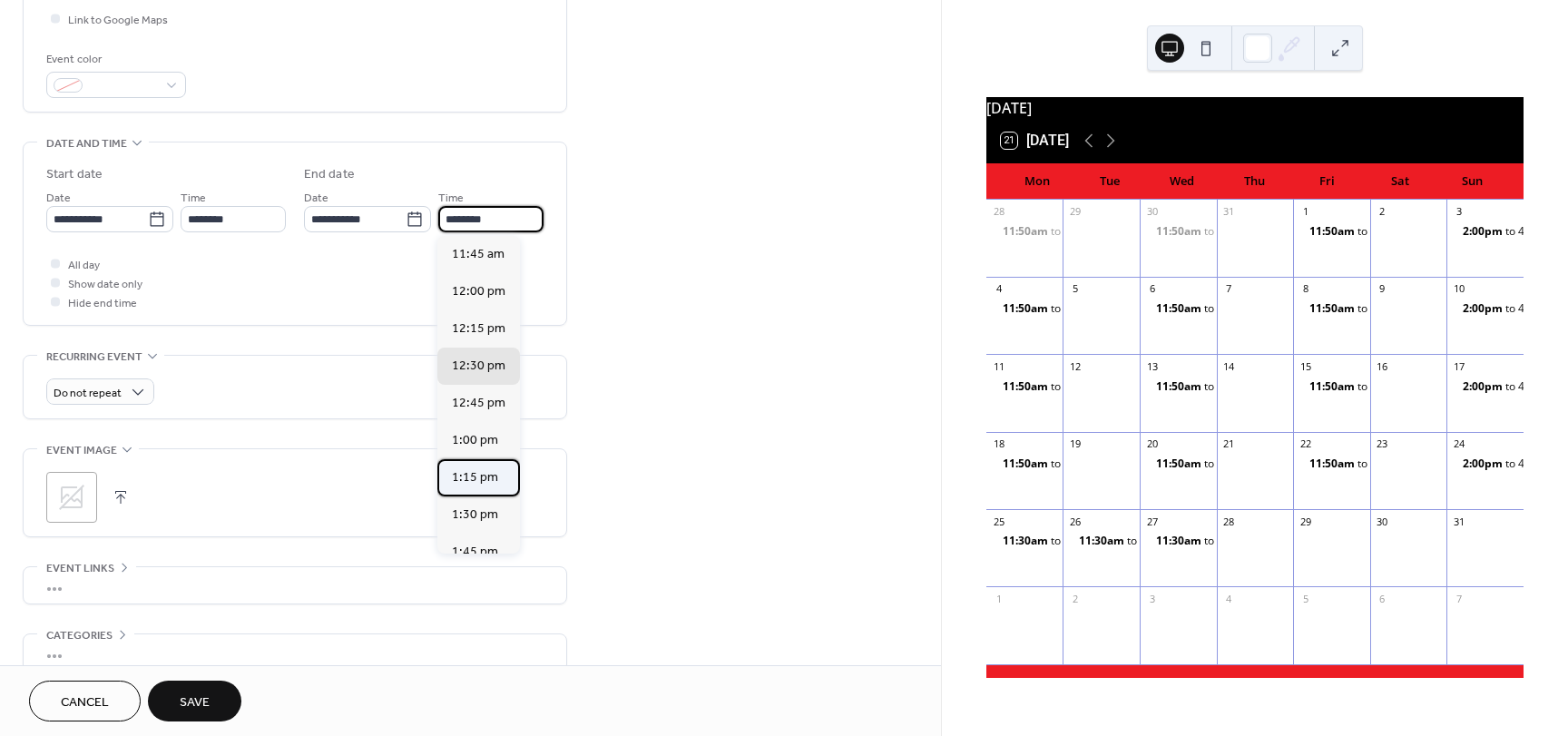 click on "1:15 pm" at bounding box center (475, 477) 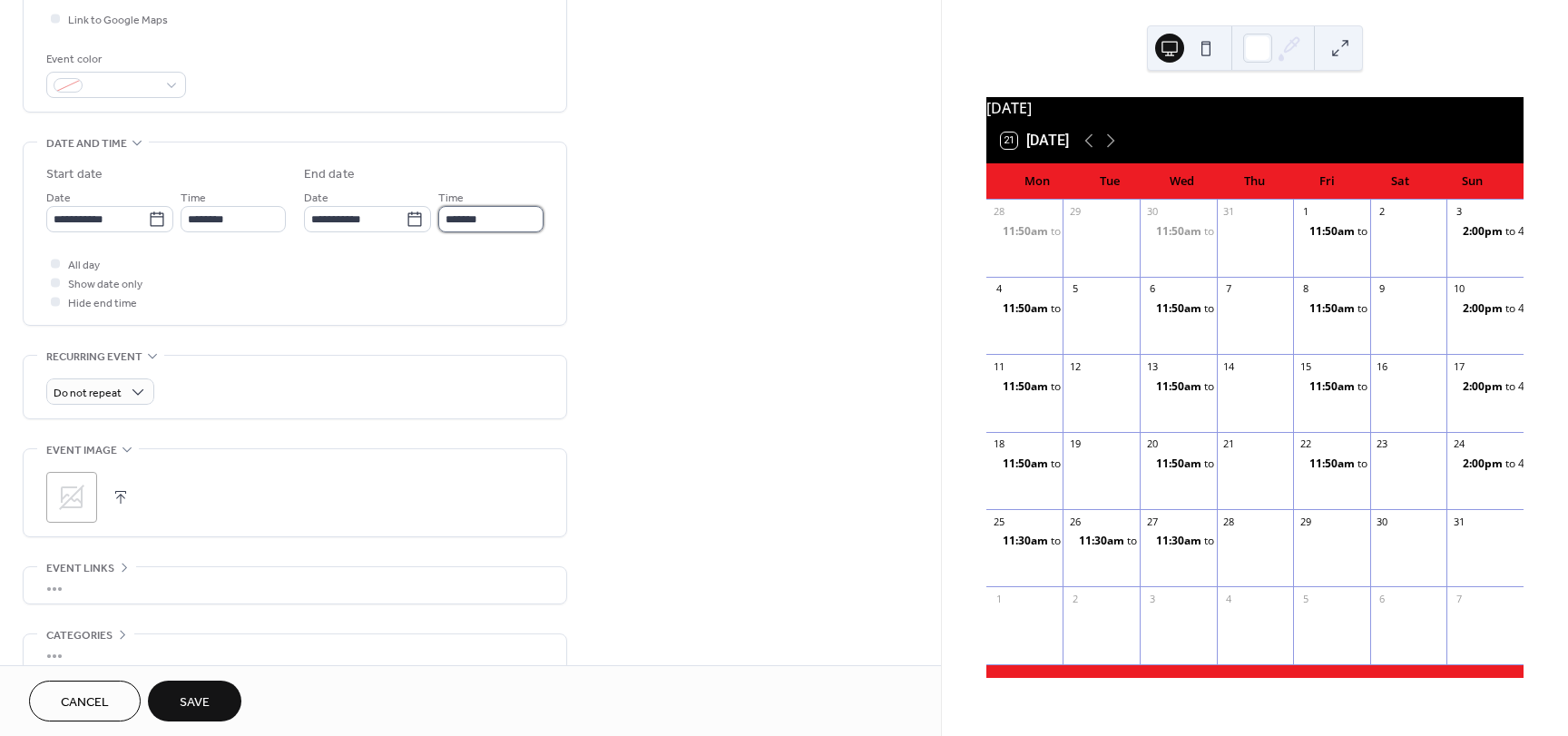 click on "*******" at bounding box center (491, 219) 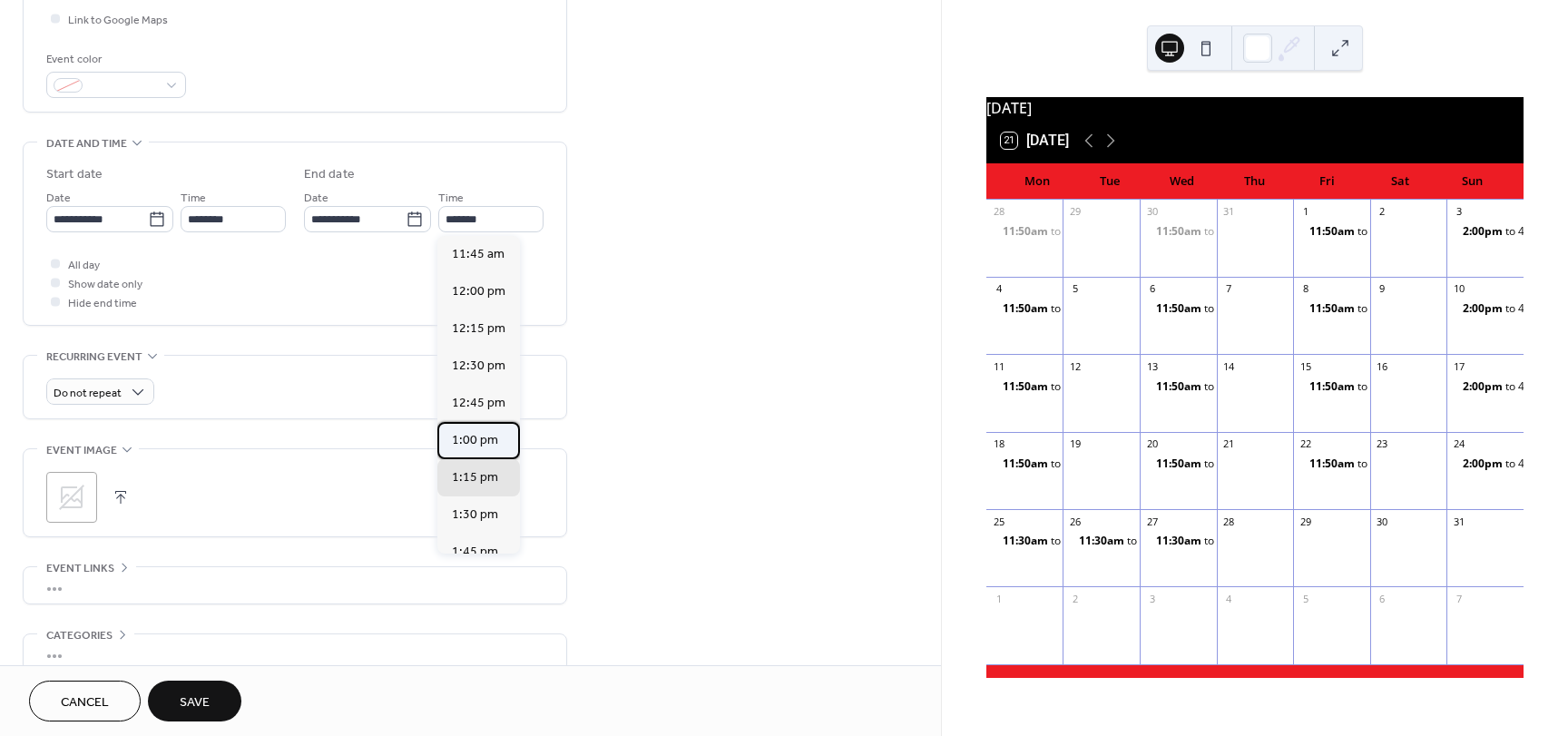 click on "1:00 pm" at bounding box center [475, 440] 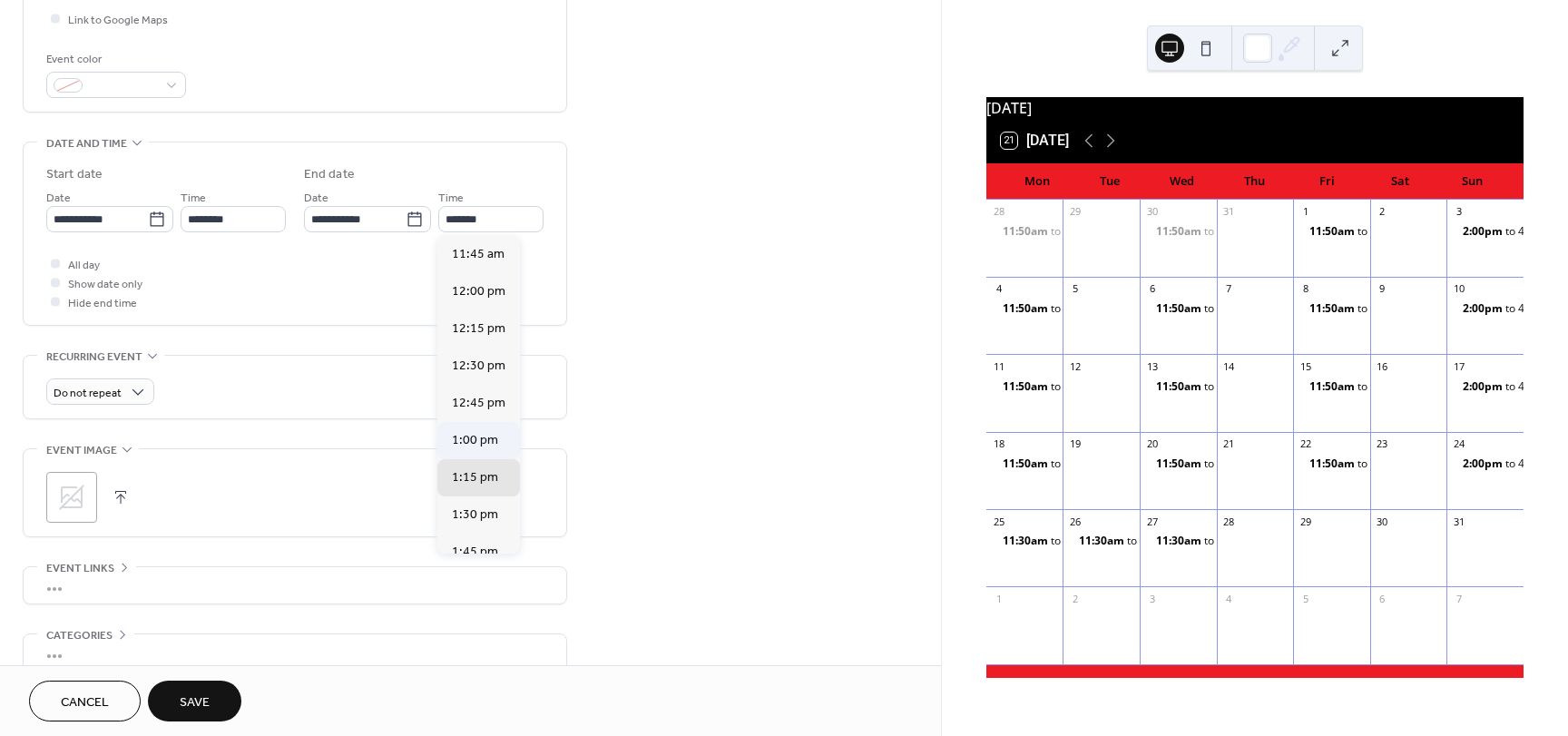 type on "*******" 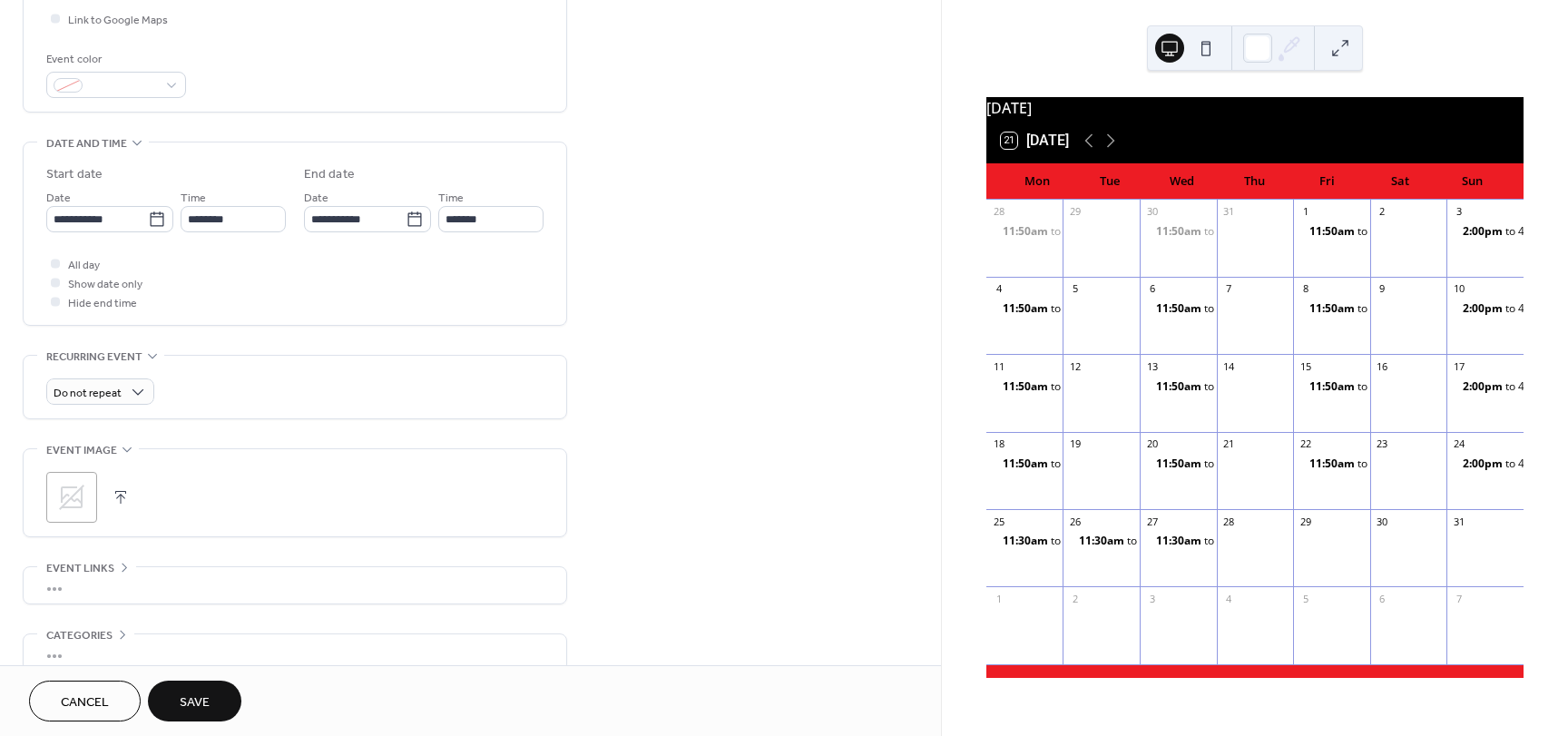 click on "Save" at bounding box center (194, 702) 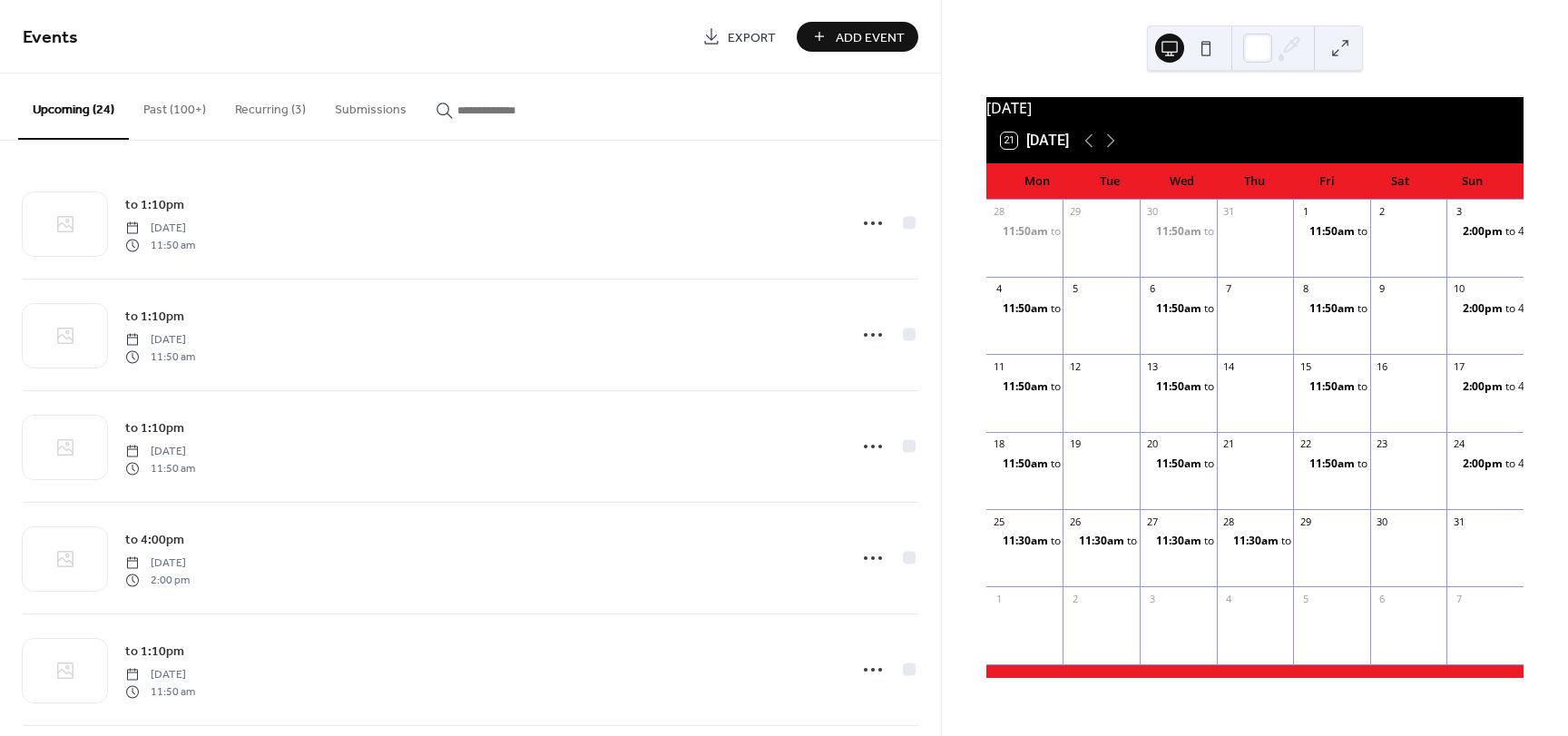click on "Add Event" at bounding box center (870, 37) 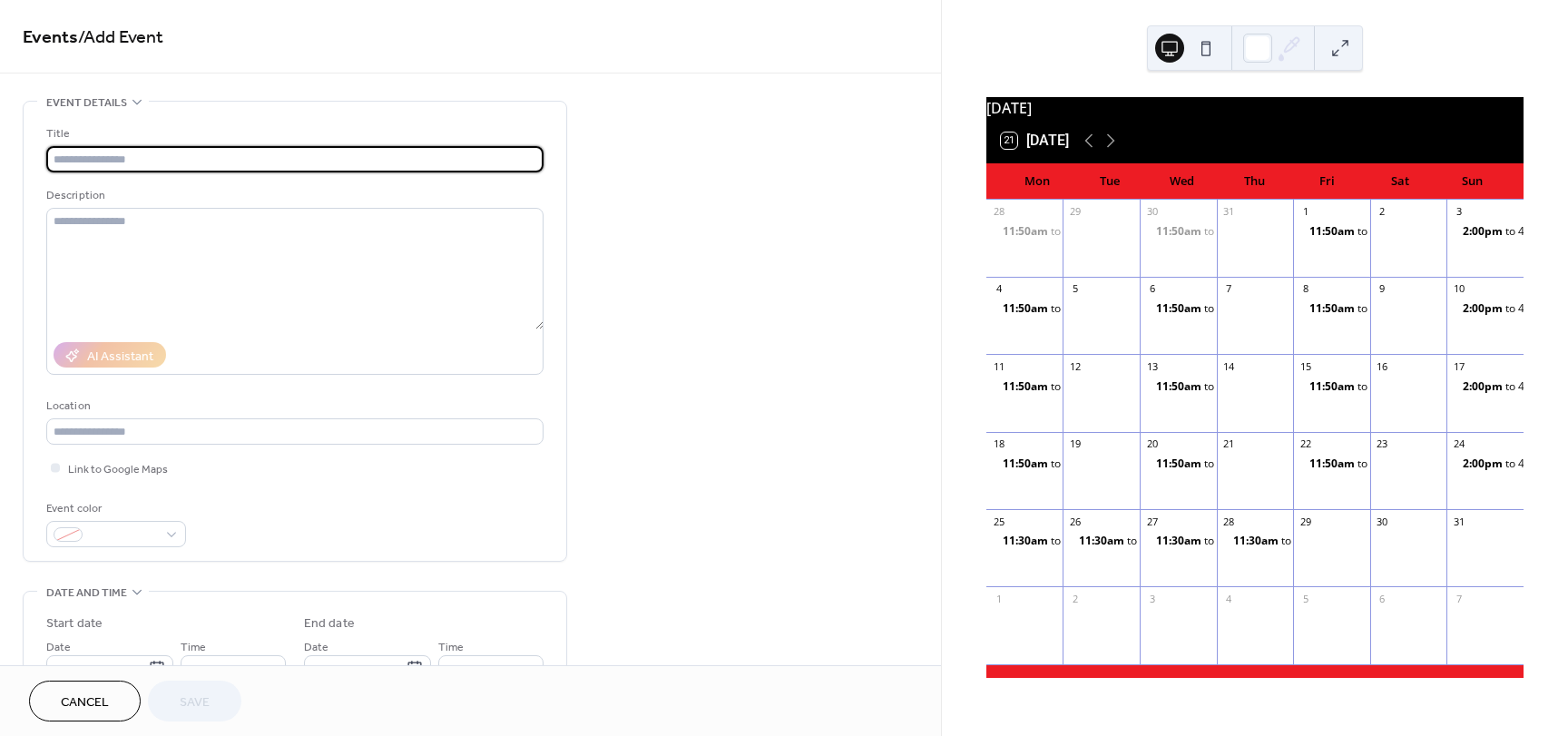 click at bounding box center (295, 159) 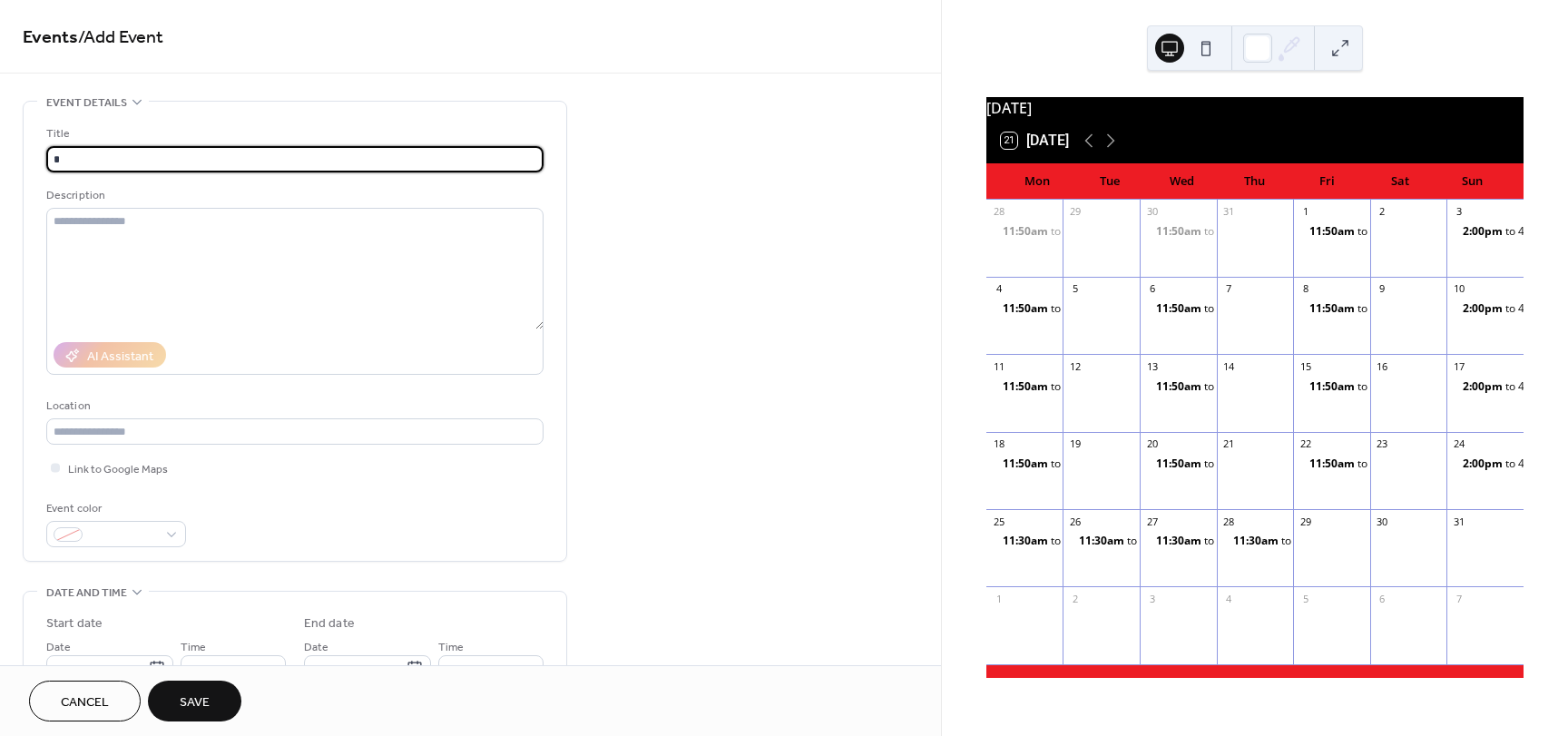 drag, startPoint x: 230, startPoint y: 163, endPoint x: 44, endPoint y: 162, distance: 186.0027 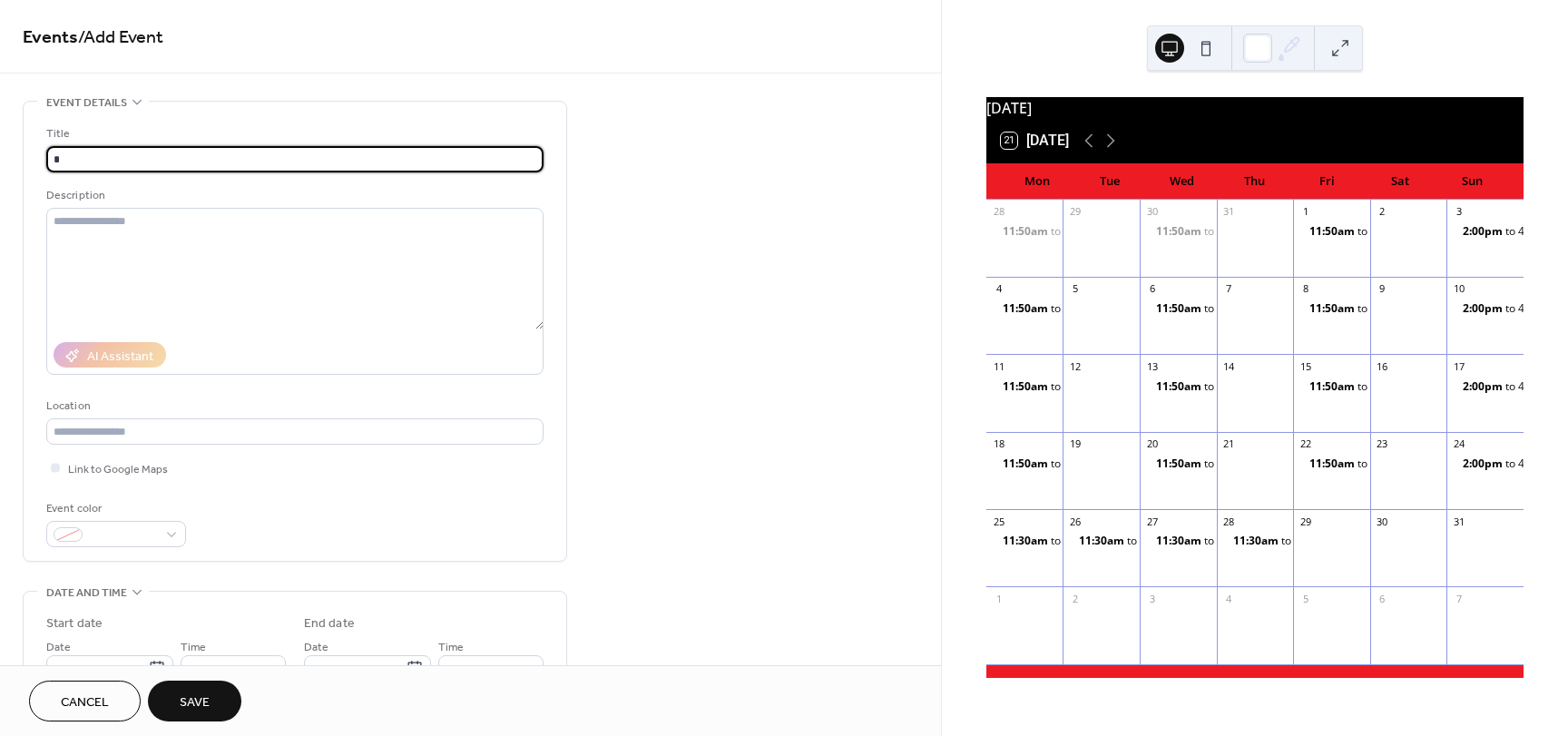 click on "Title * Description AI Assistant Location Link to Google Maps Event color" at bounding box center [295, 331] 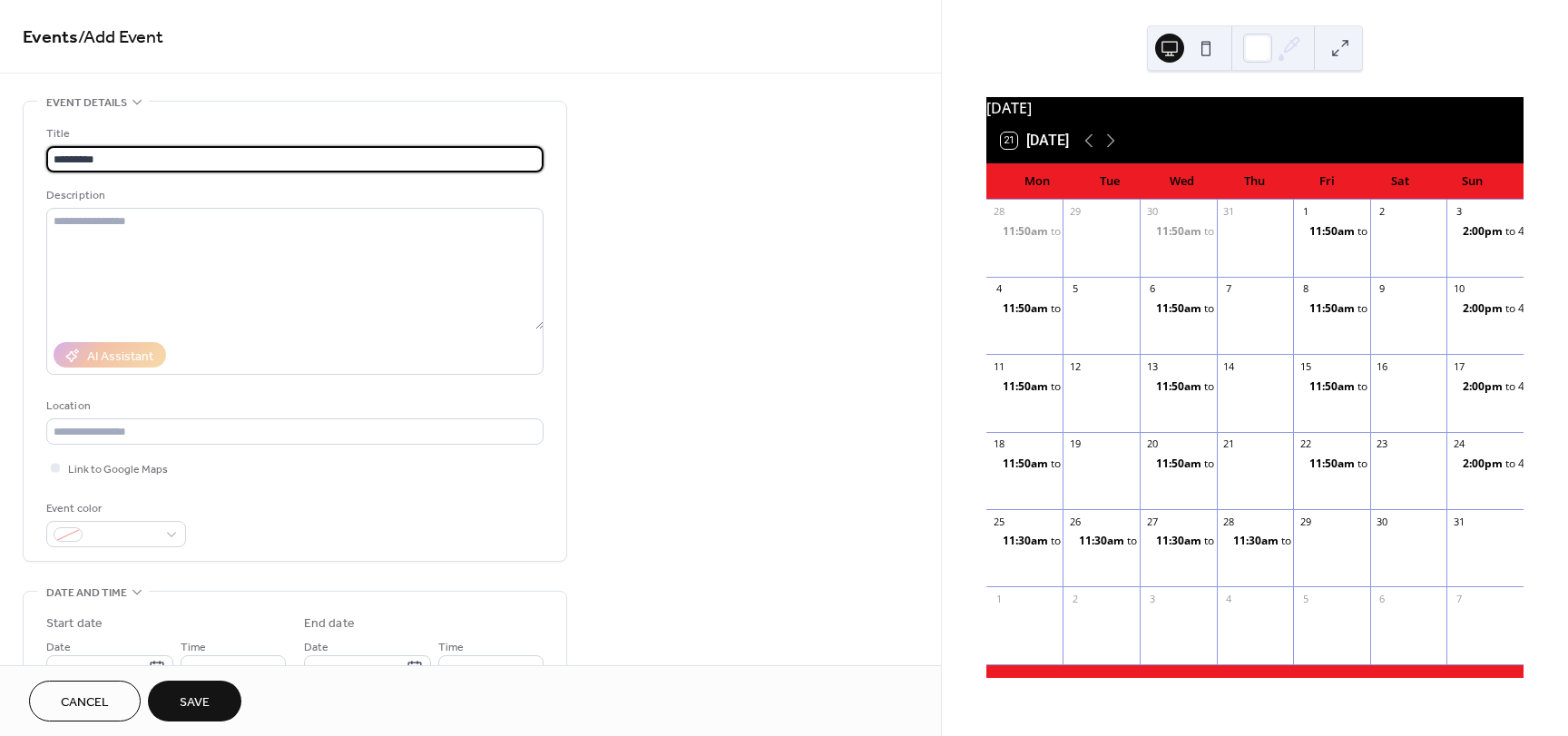type on "*********" 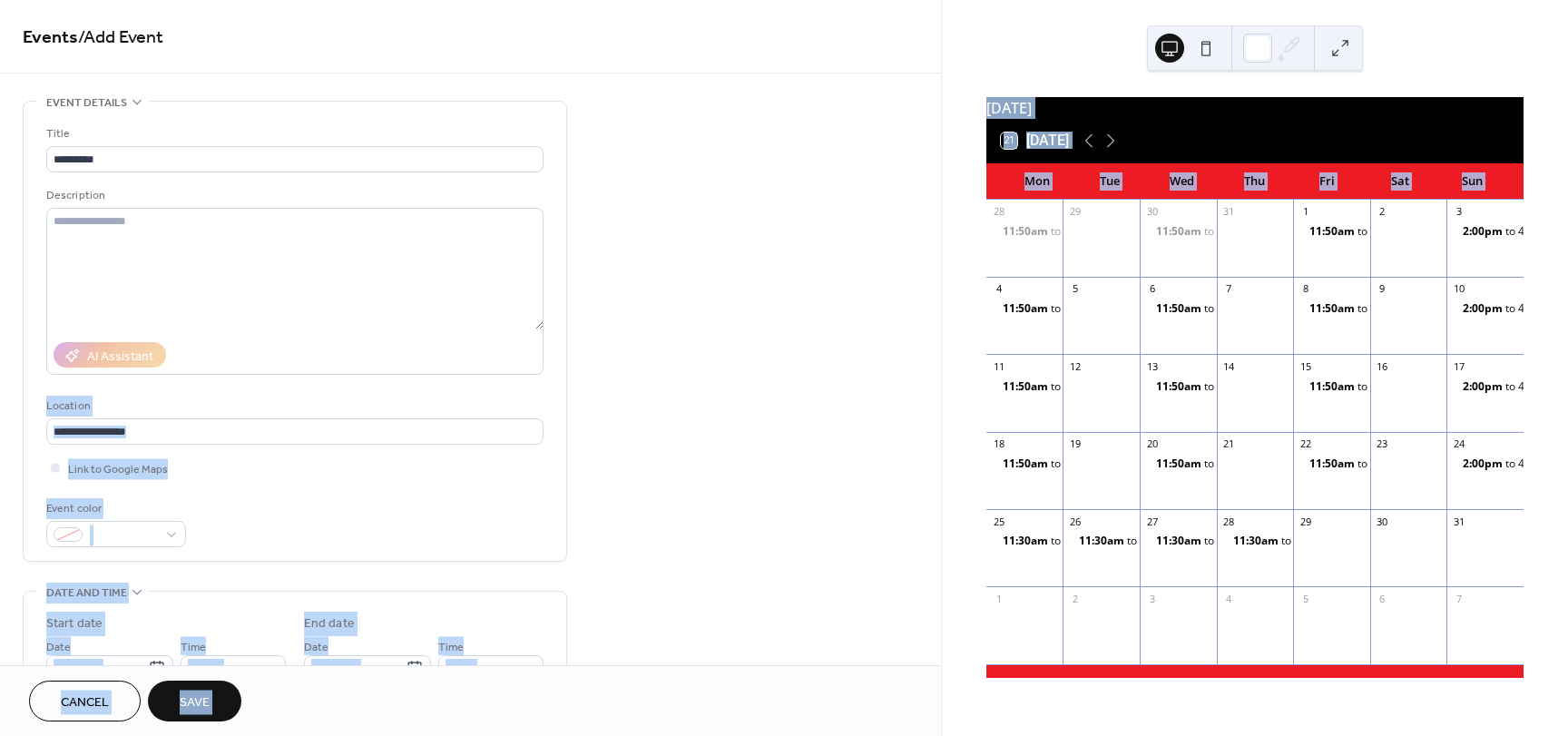 drag, startPoint x: 942, startPoint y: 226, endPoint x: 912, endPoint y: 388, distance: 164.75436 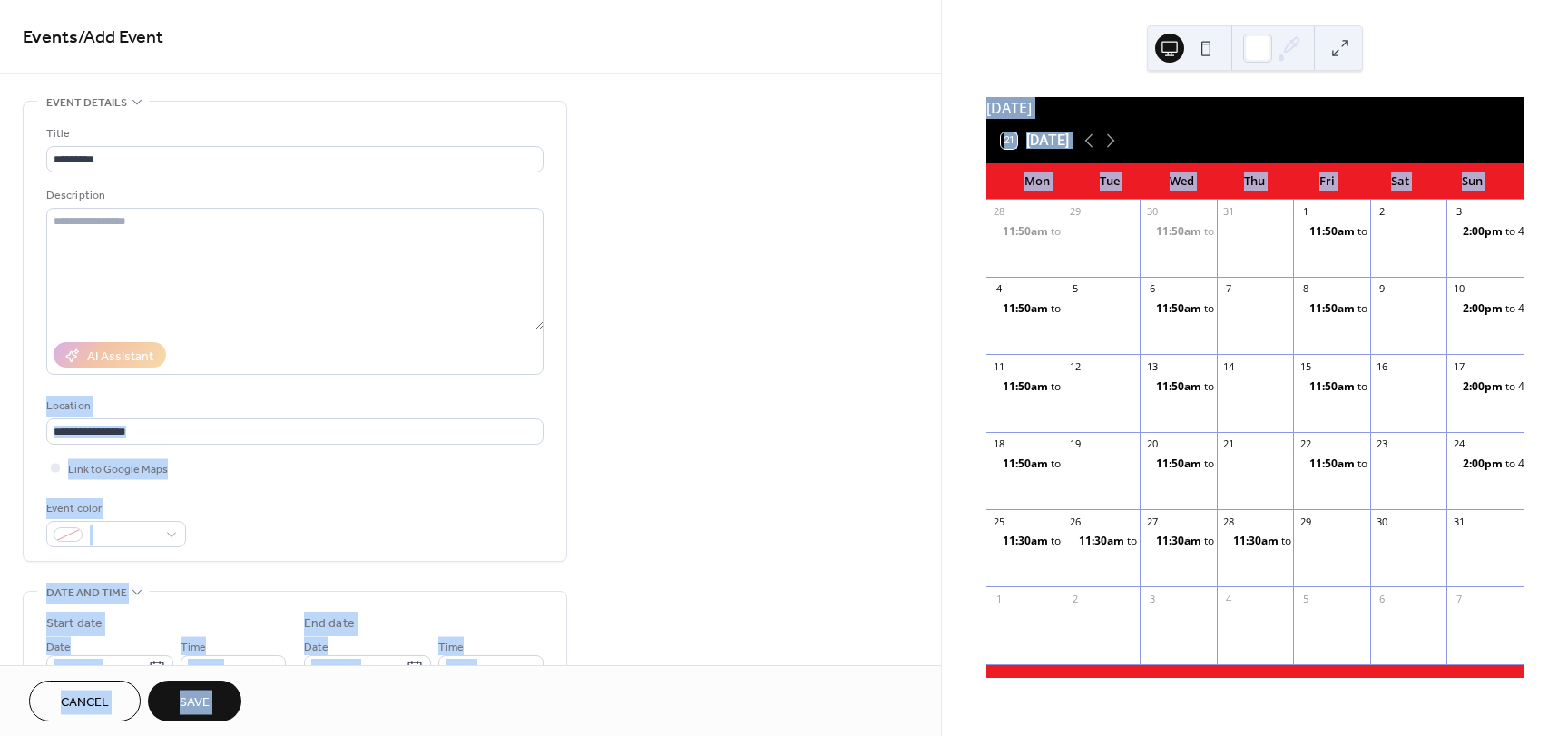 click on "**********" at bounding box center [784, 368] 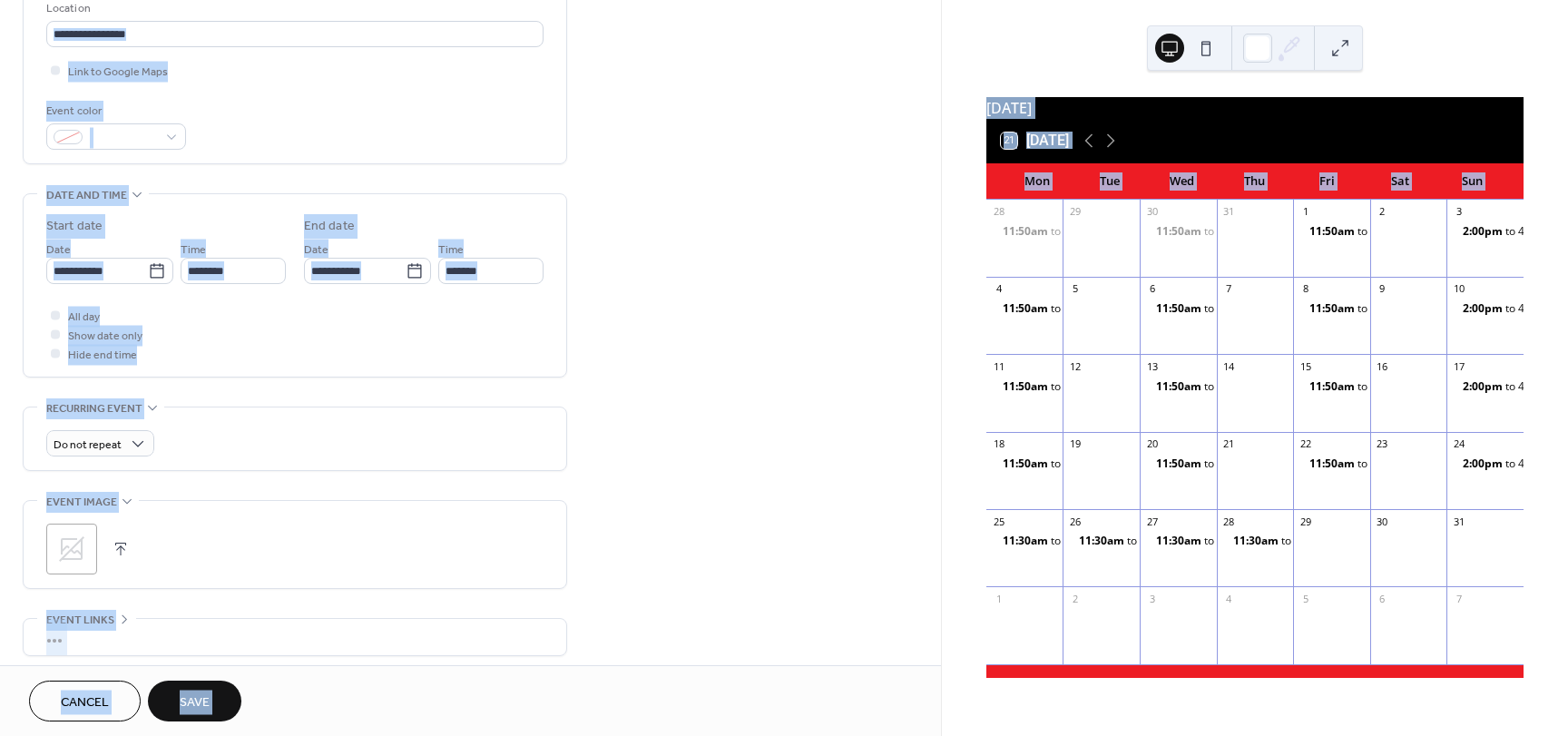 scroll, scrollTop: 387, scrollLeft: 0, axis: vertical 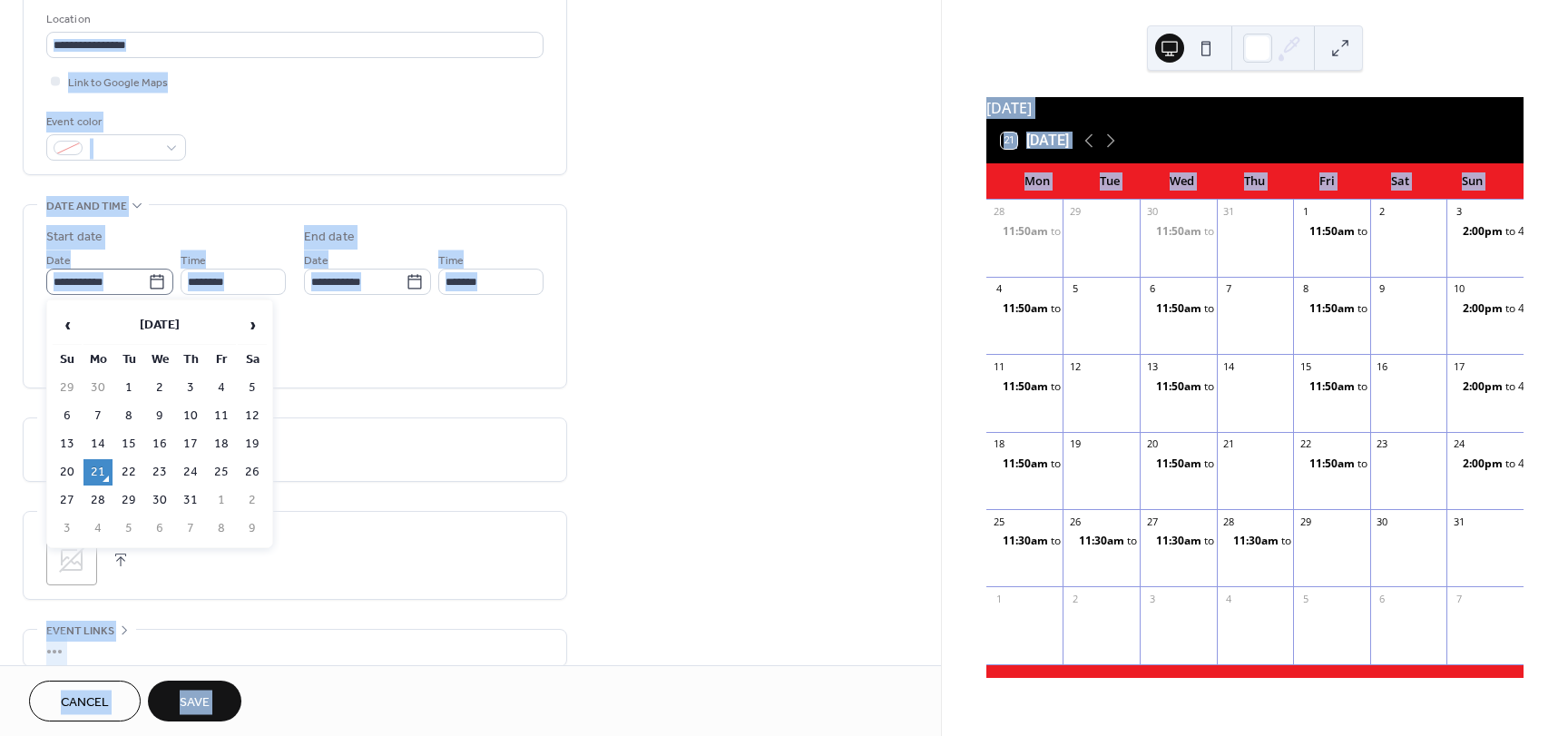 click 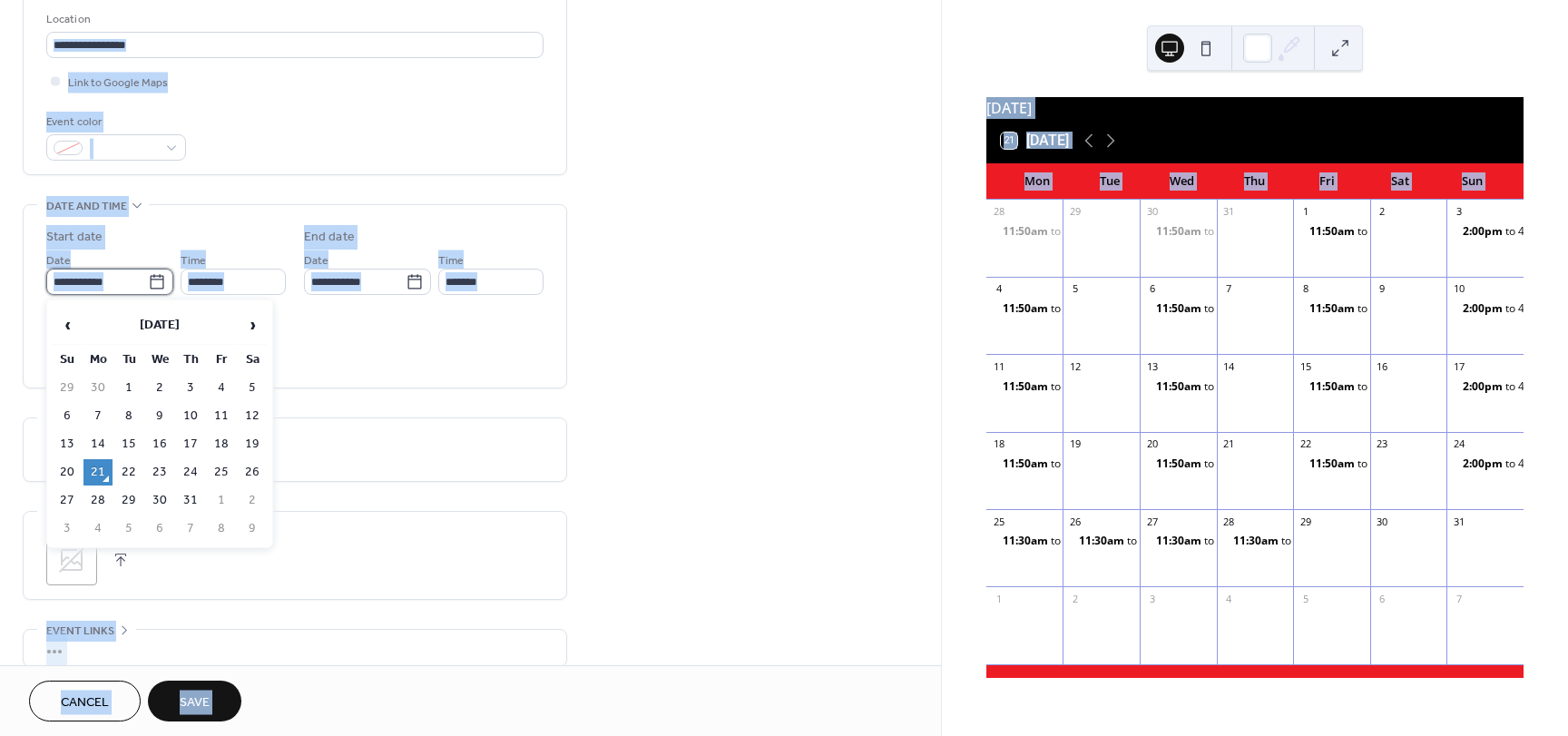 click on "**********" at bounding box center [97, 281] 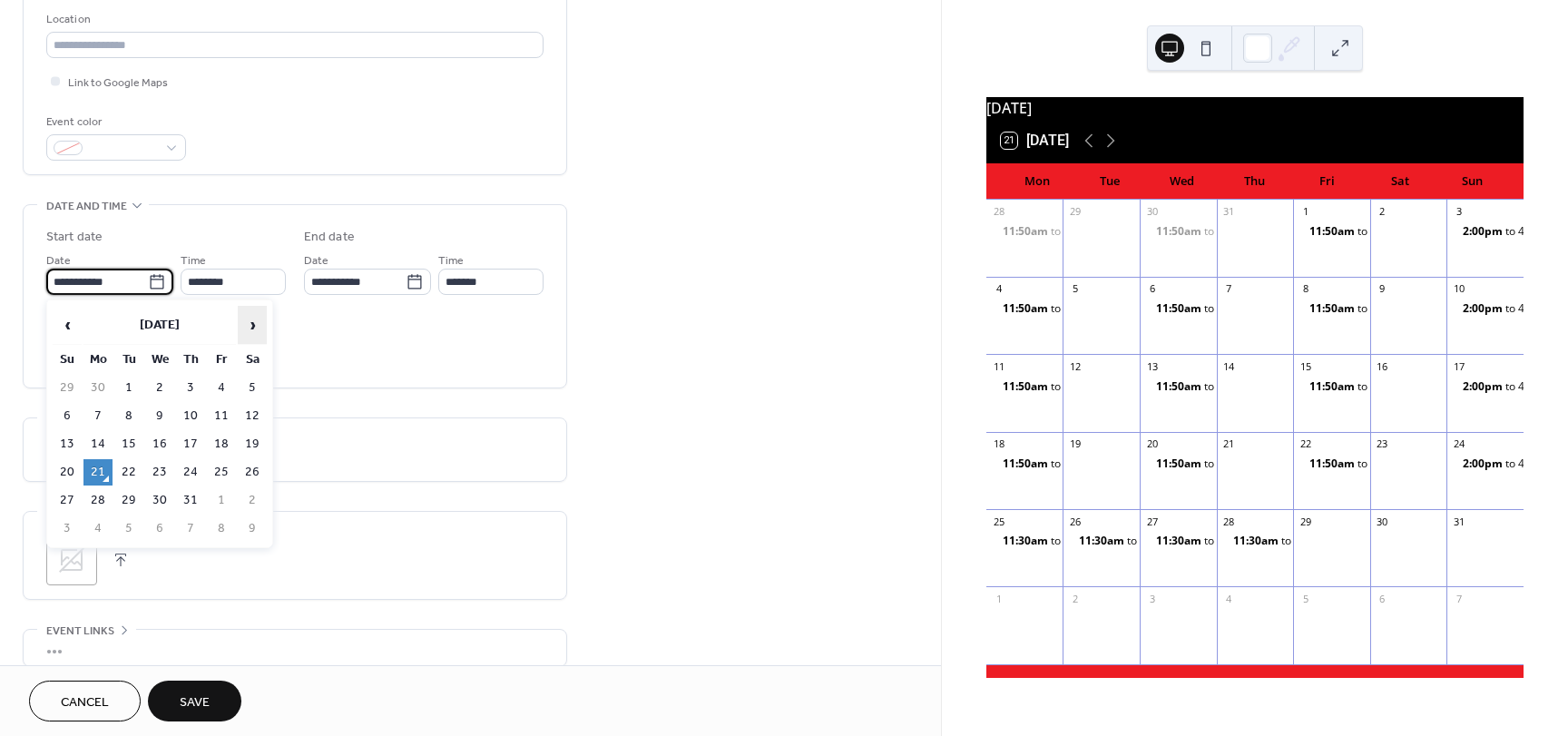 click on "›" at bounding box center [252, 325] 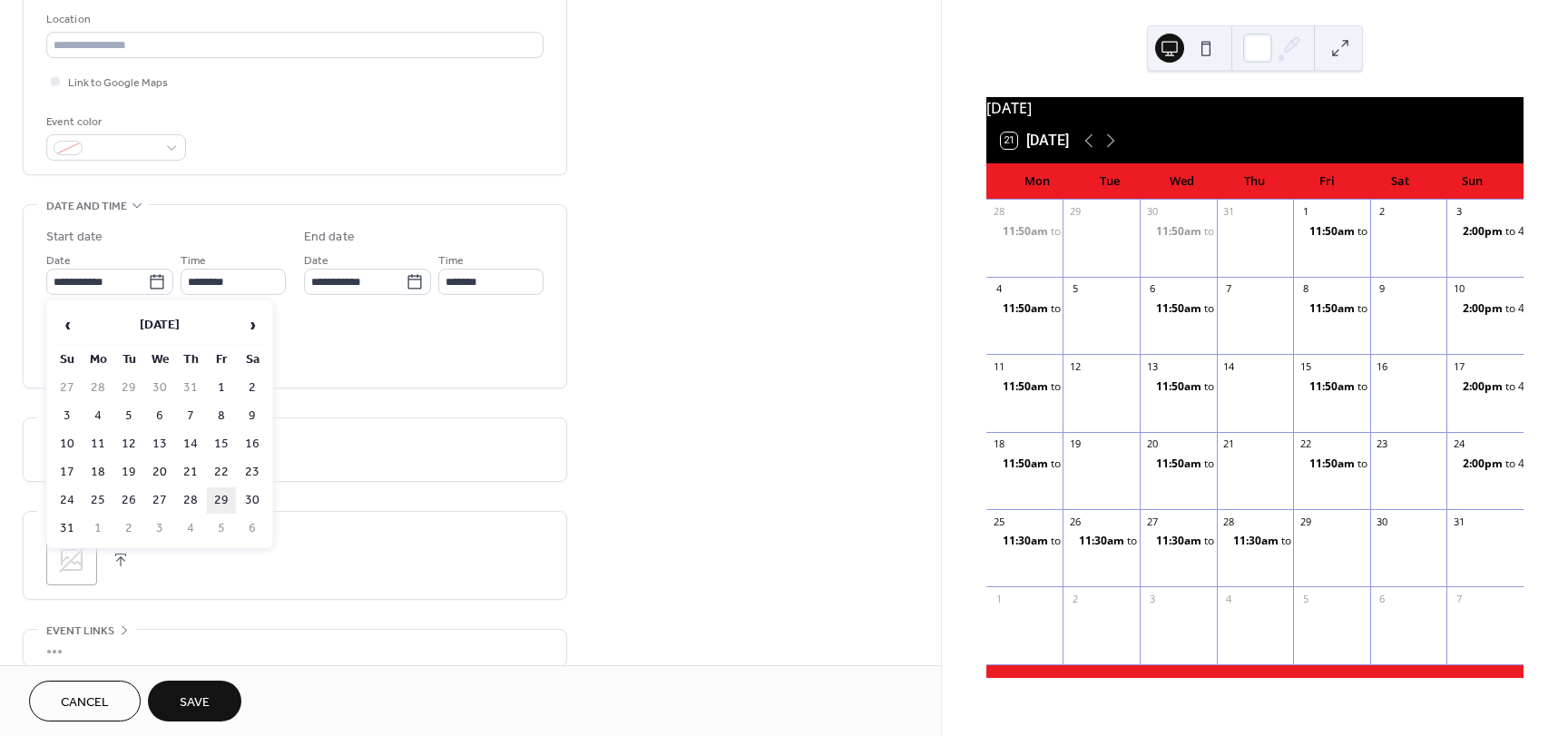 click on "29" at bounding box center (221, 500) 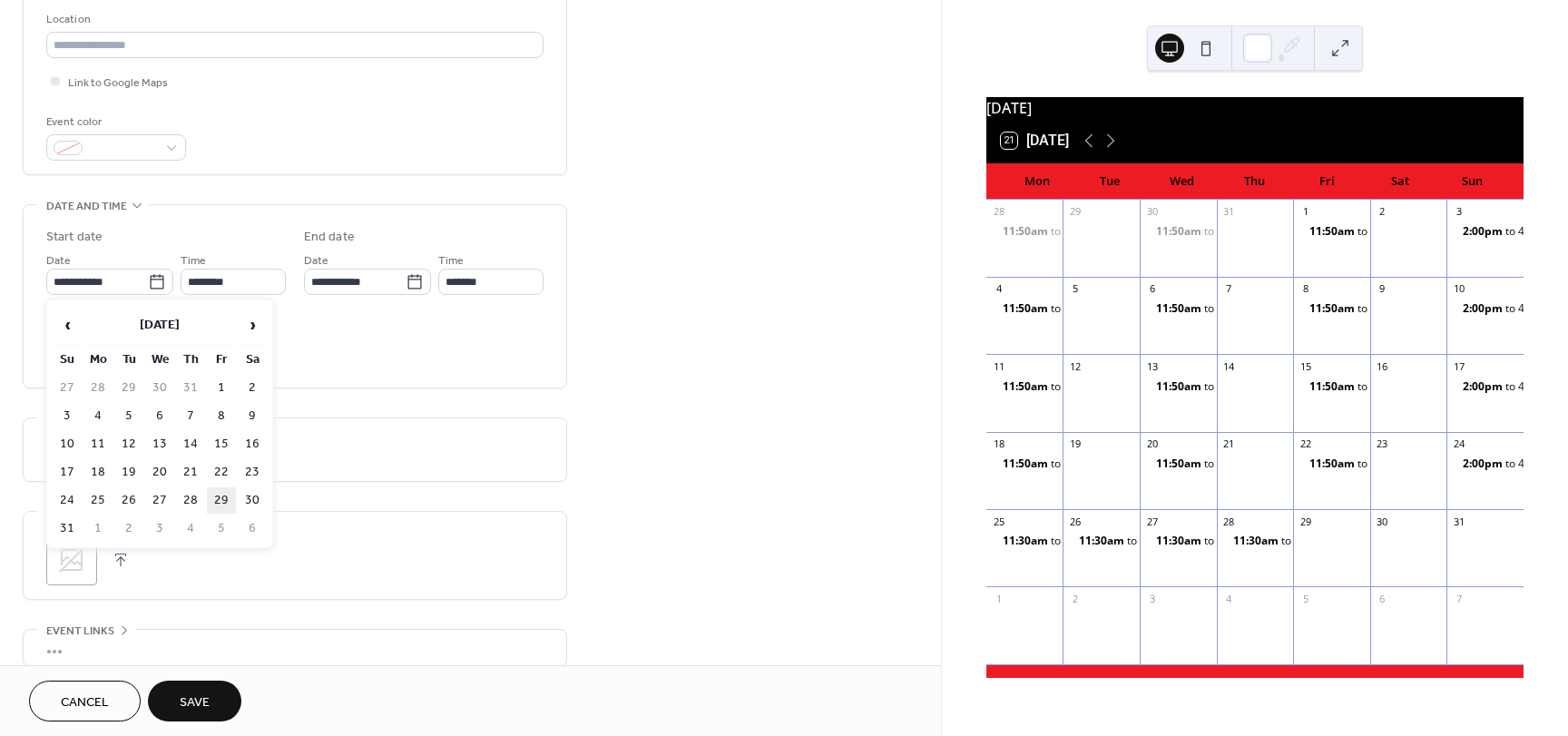 type on "**********" 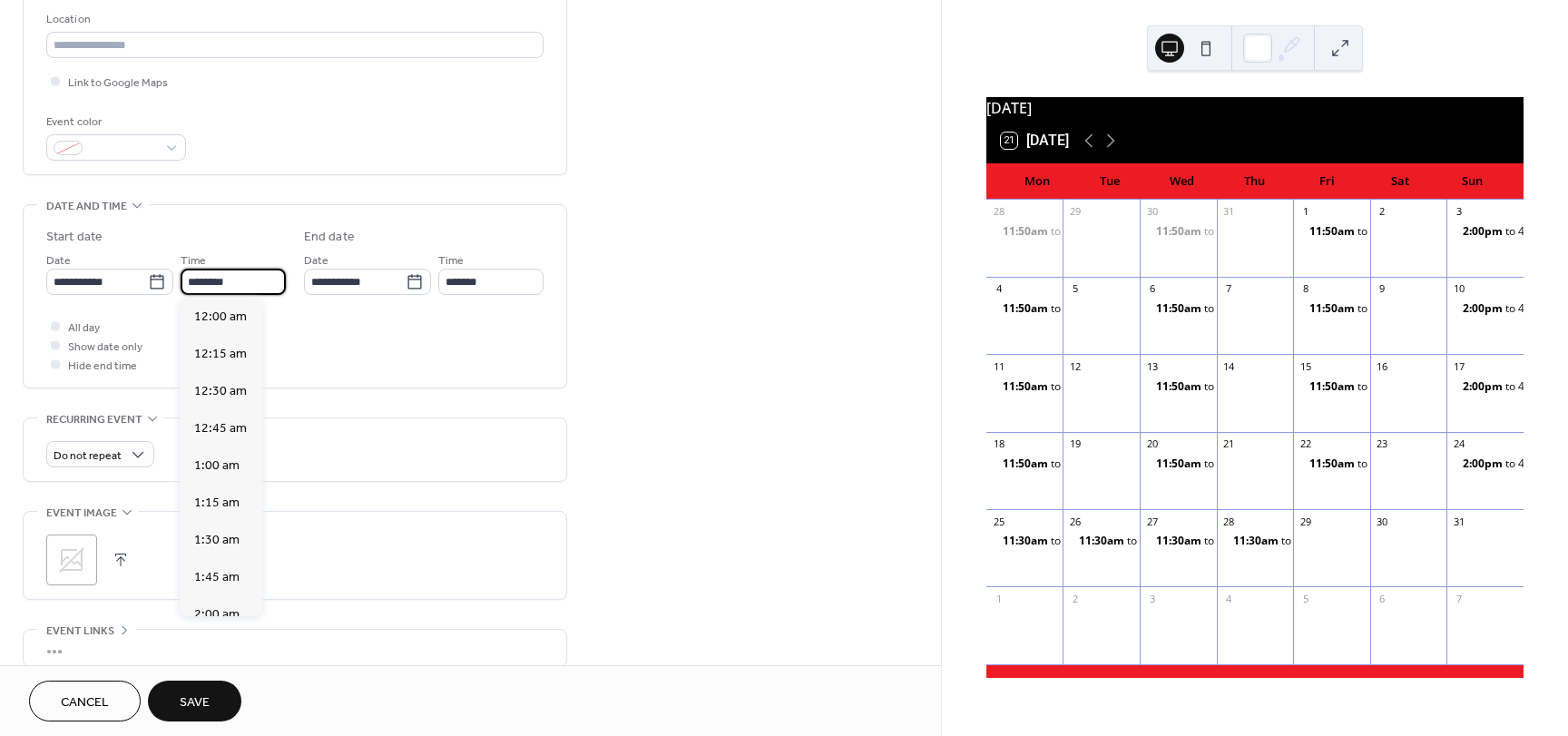 click on "********" at bounding box center (233, 281) 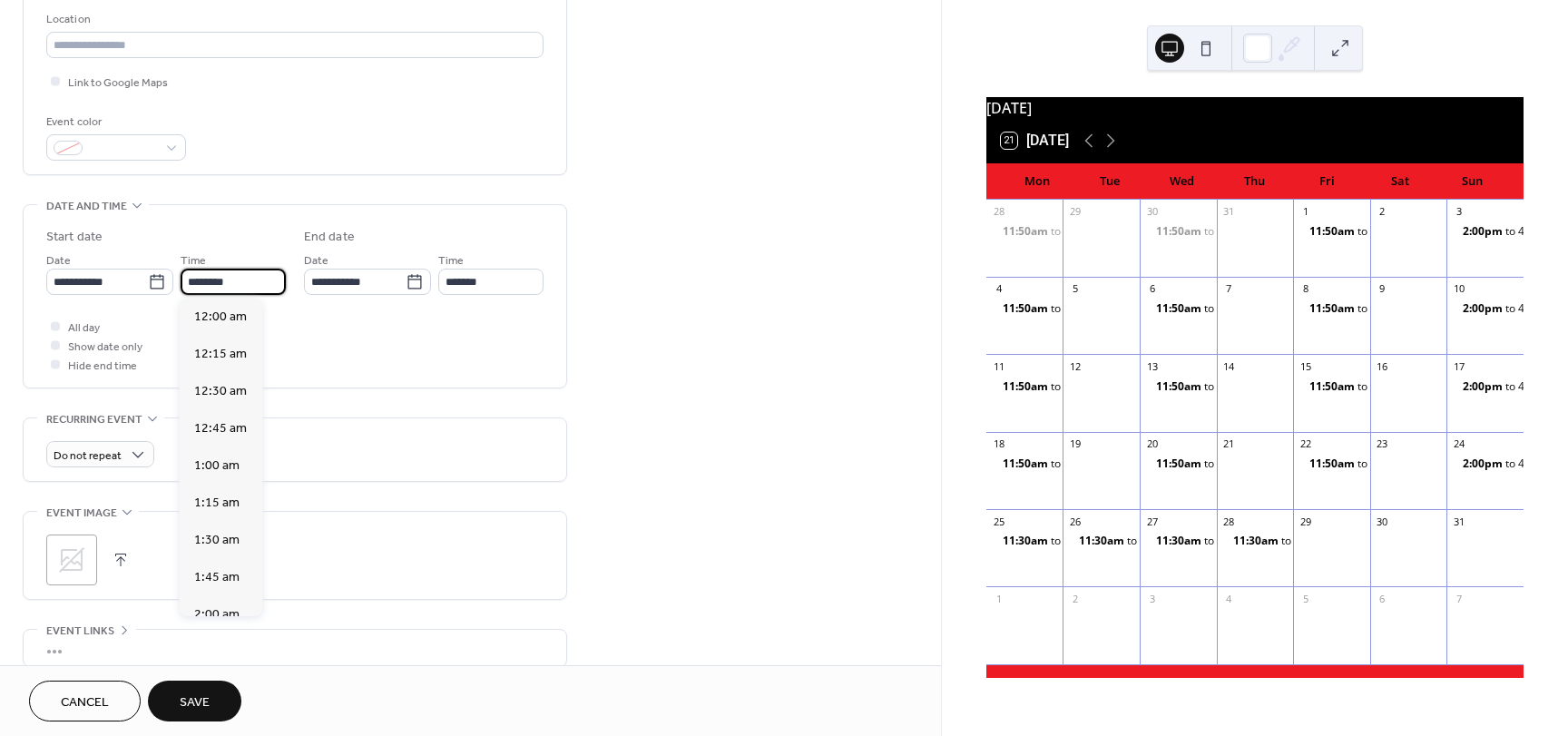 scroll, scrollTop: 1786, scrollLeft: 0, axis: vertical 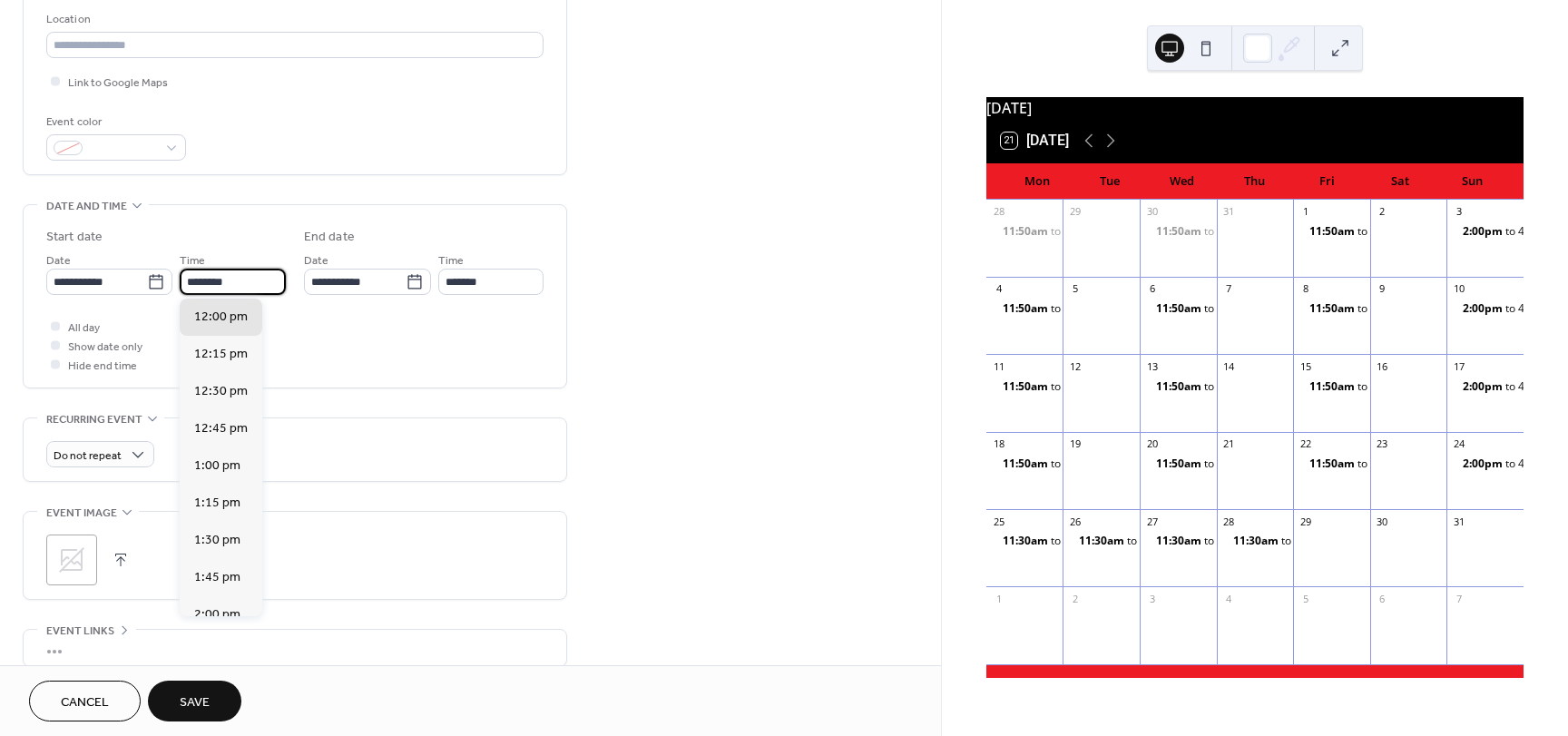 drag, startPoint x: 217, startPoint y: 292, endPoint x: 283, endPoint y: 295, distance: 66.068147 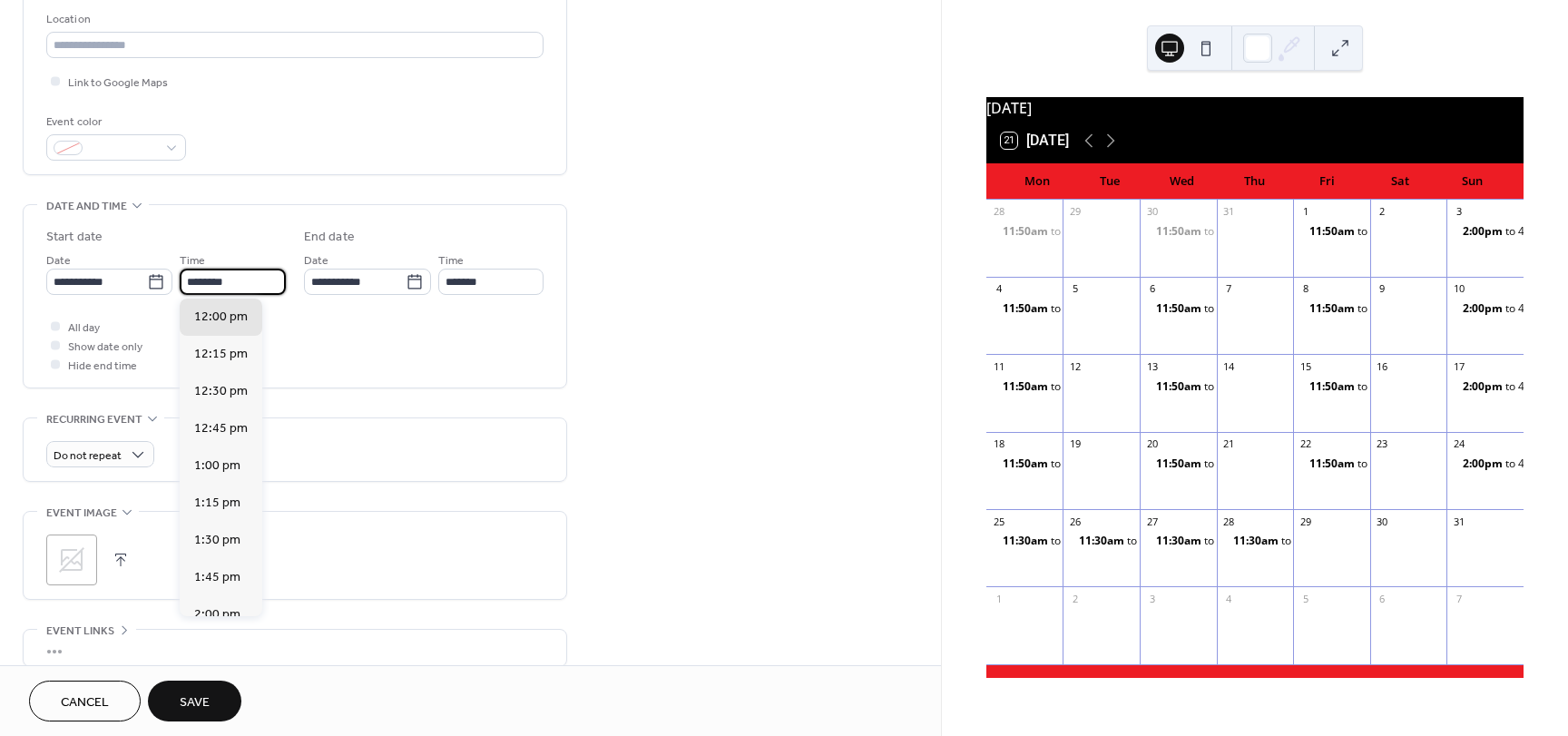 click on "**********" at bounding box center (295, 300) 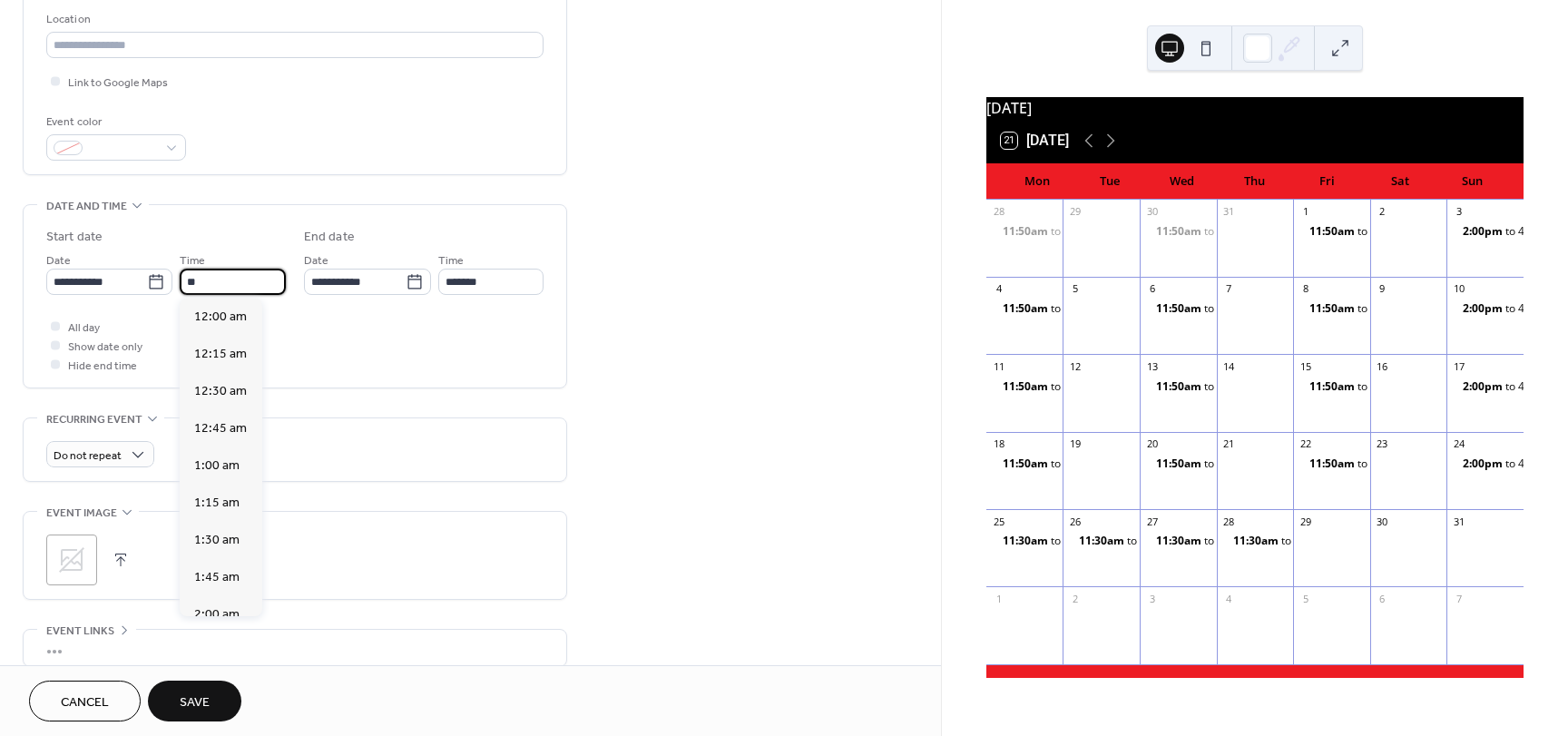 scroll, scrollTop: 1637, scrollLeft: 0, axis: vertical 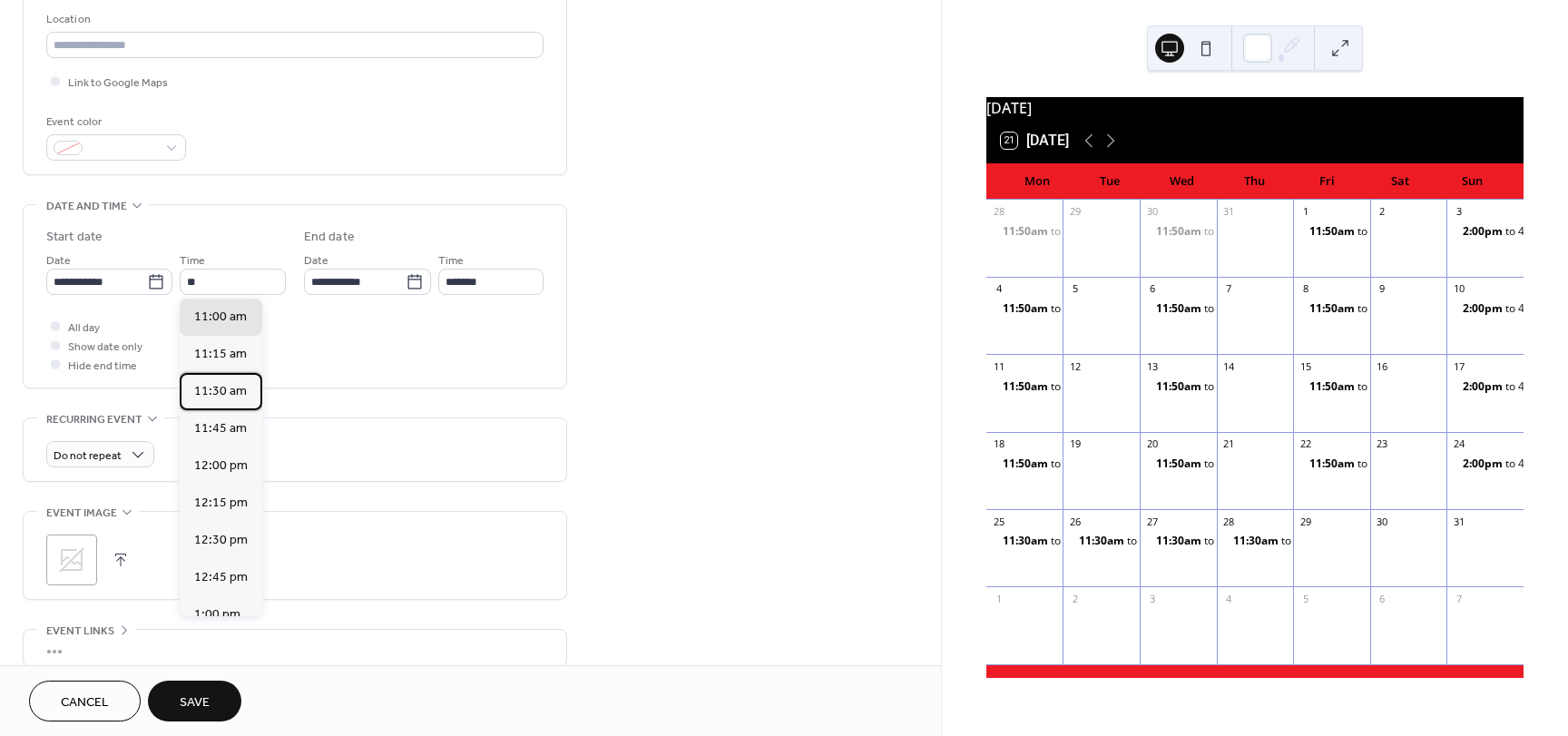 drag, startPoint x: 227, startPoint y: 393, endPoint x: 293, endPoint y: 370, distance: 69.89278 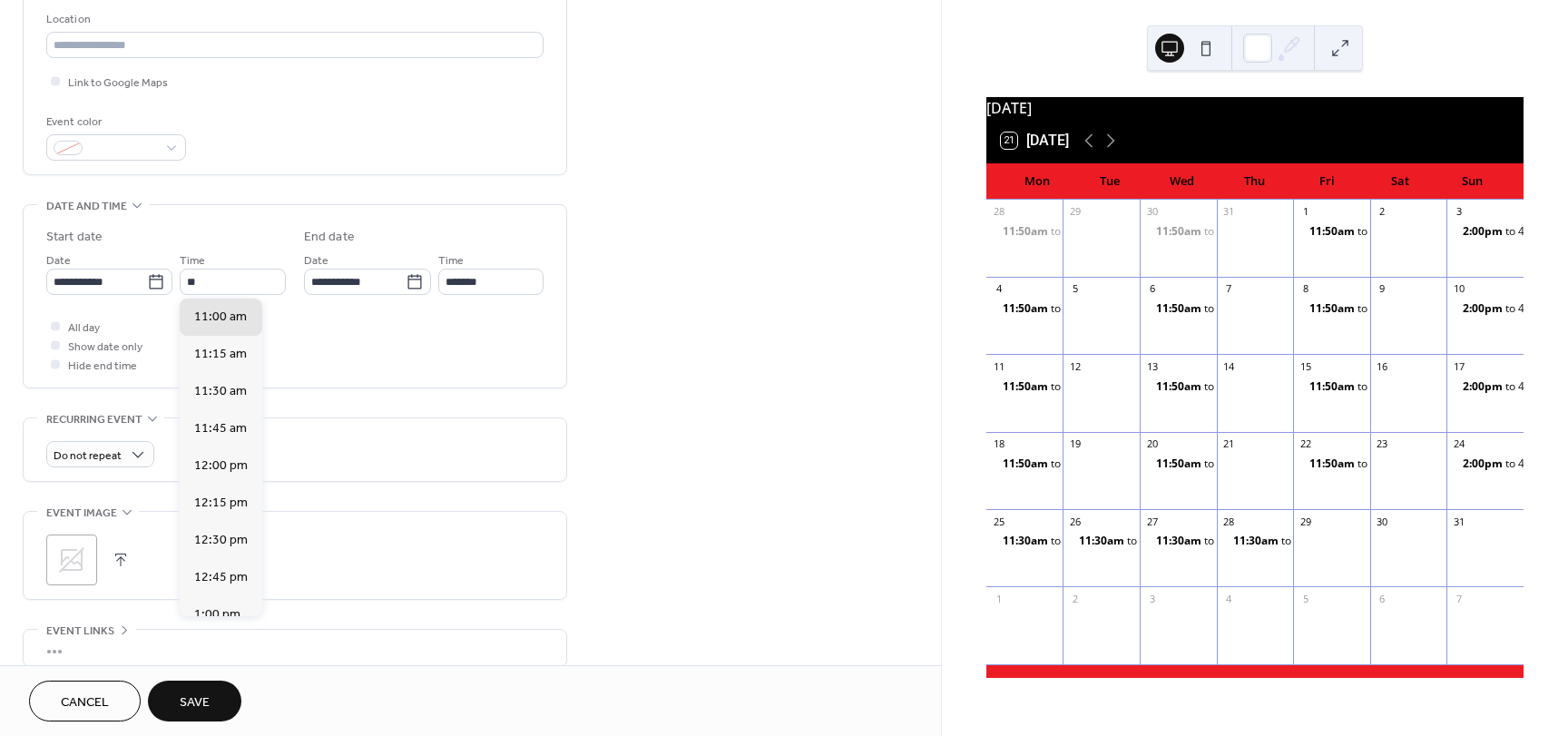 type on "********" 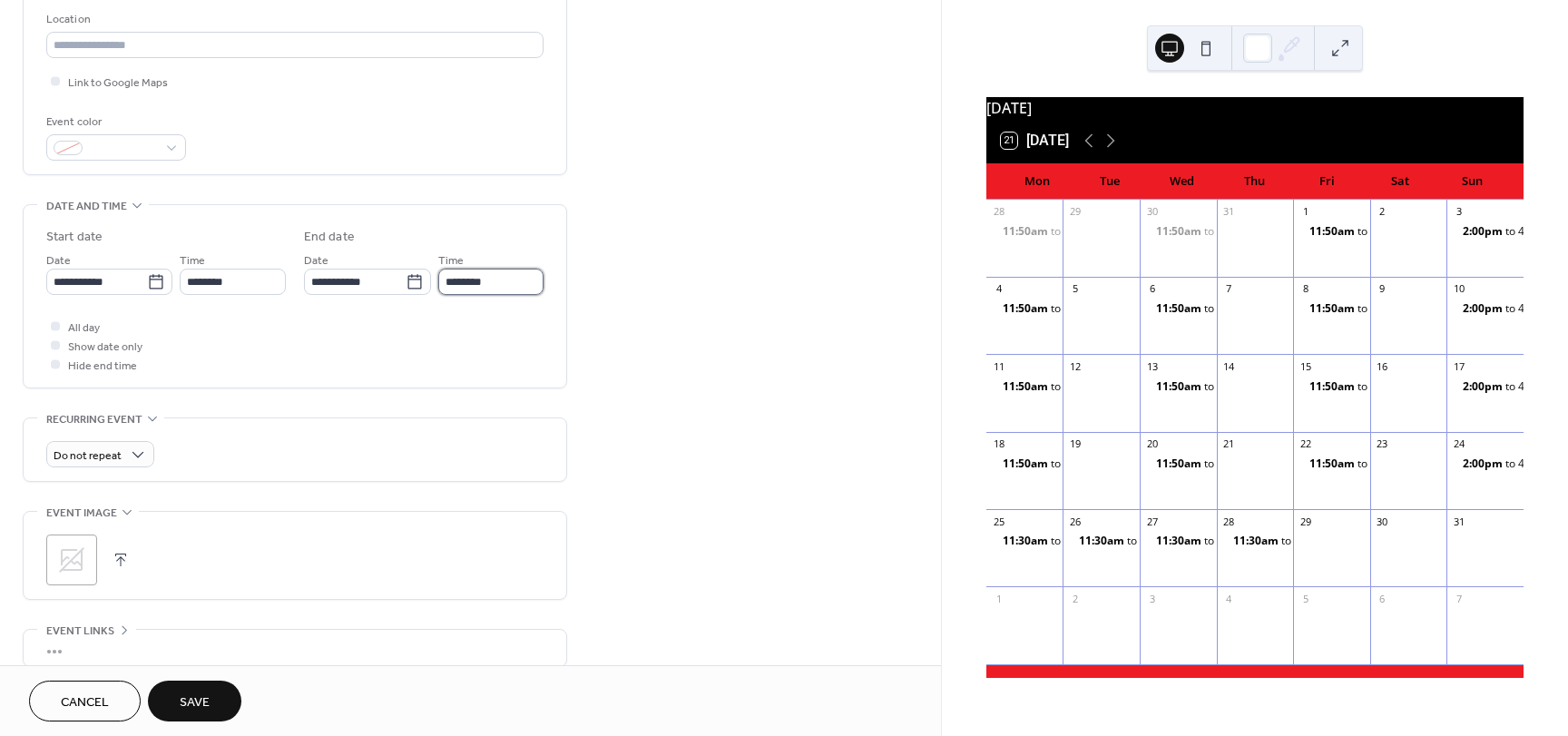 click on "********" at bounding box center [491, 281] 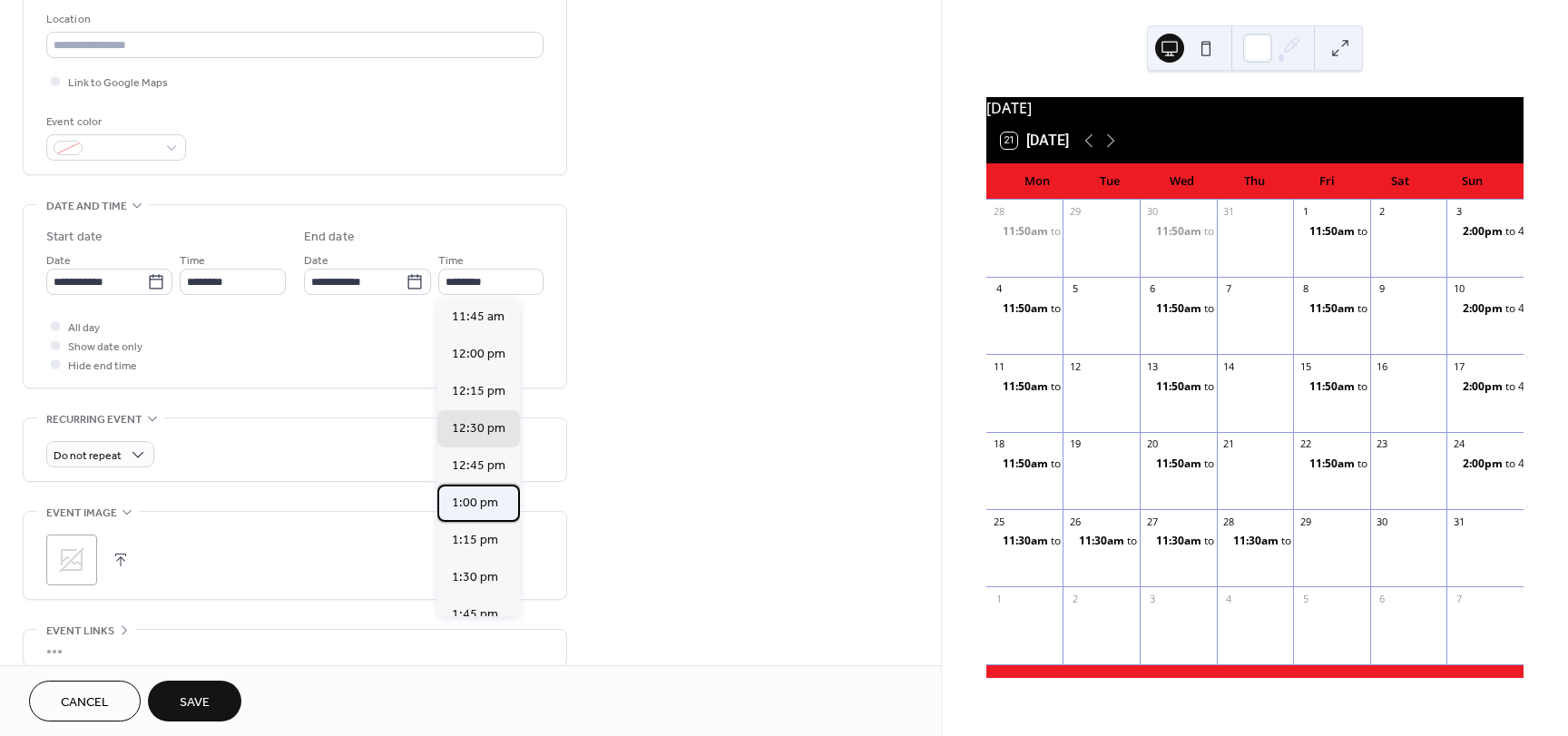 click on "1:00 pm" at bounding box center (475, 503) 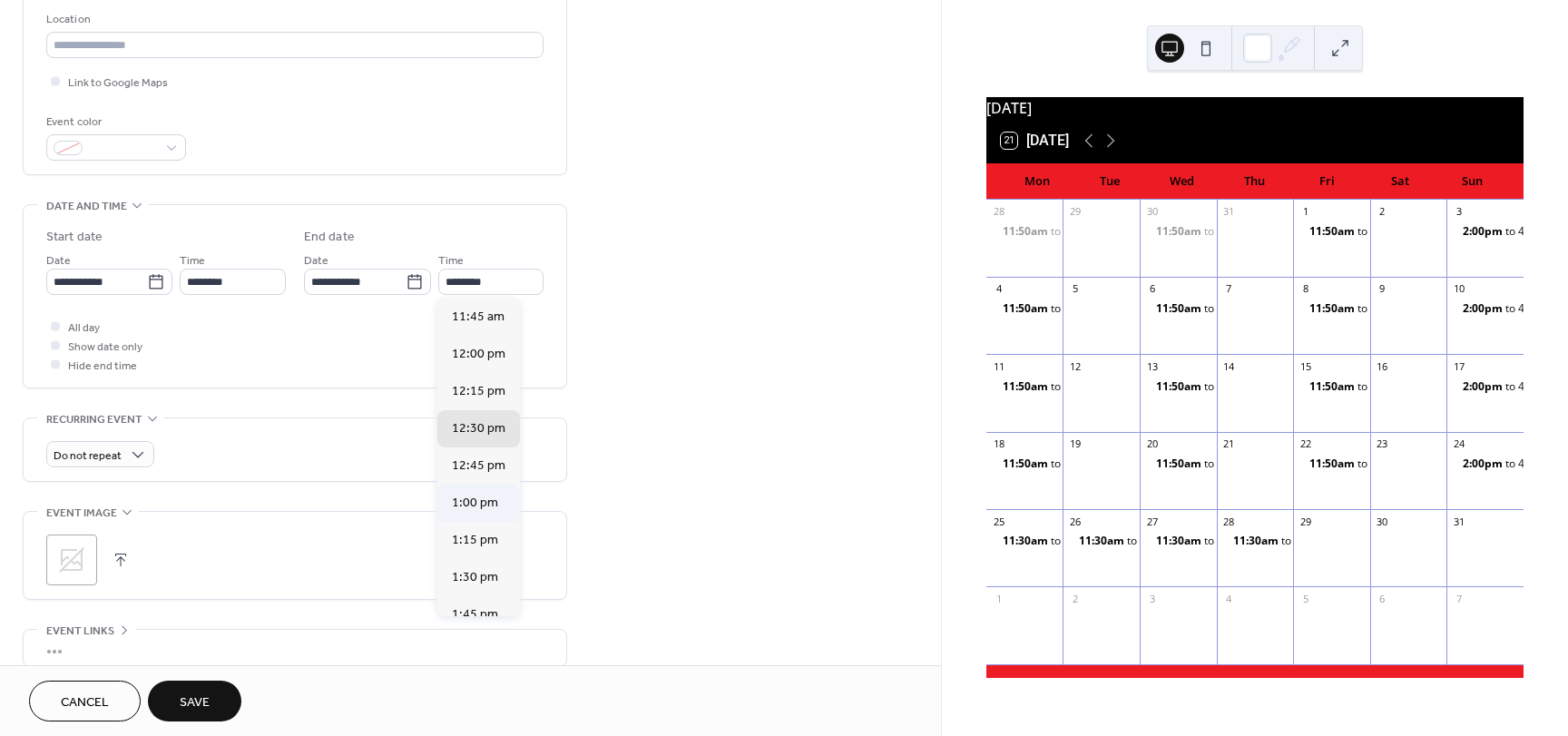 type on "*******" 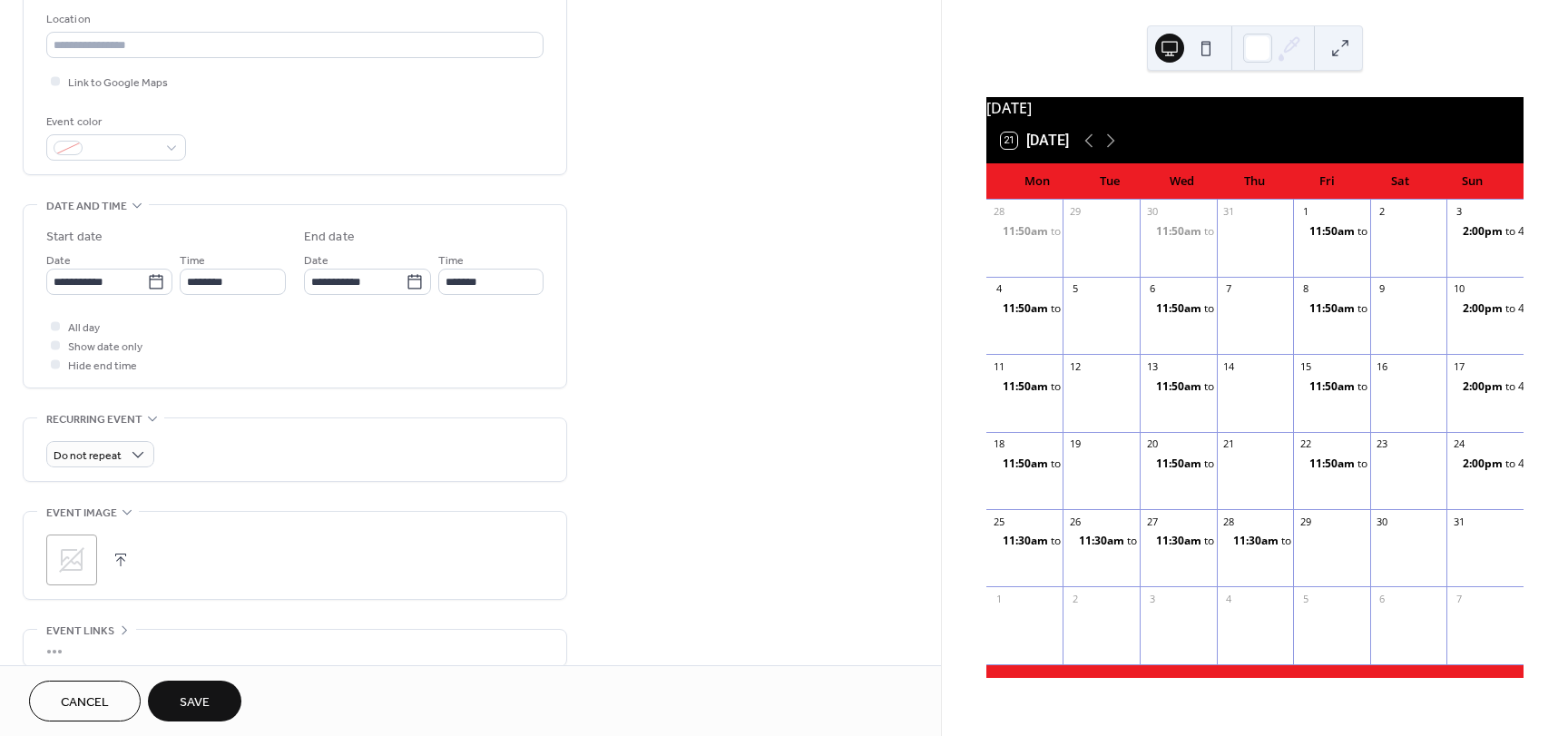 click on "Save" at bounding box center (194, 702) 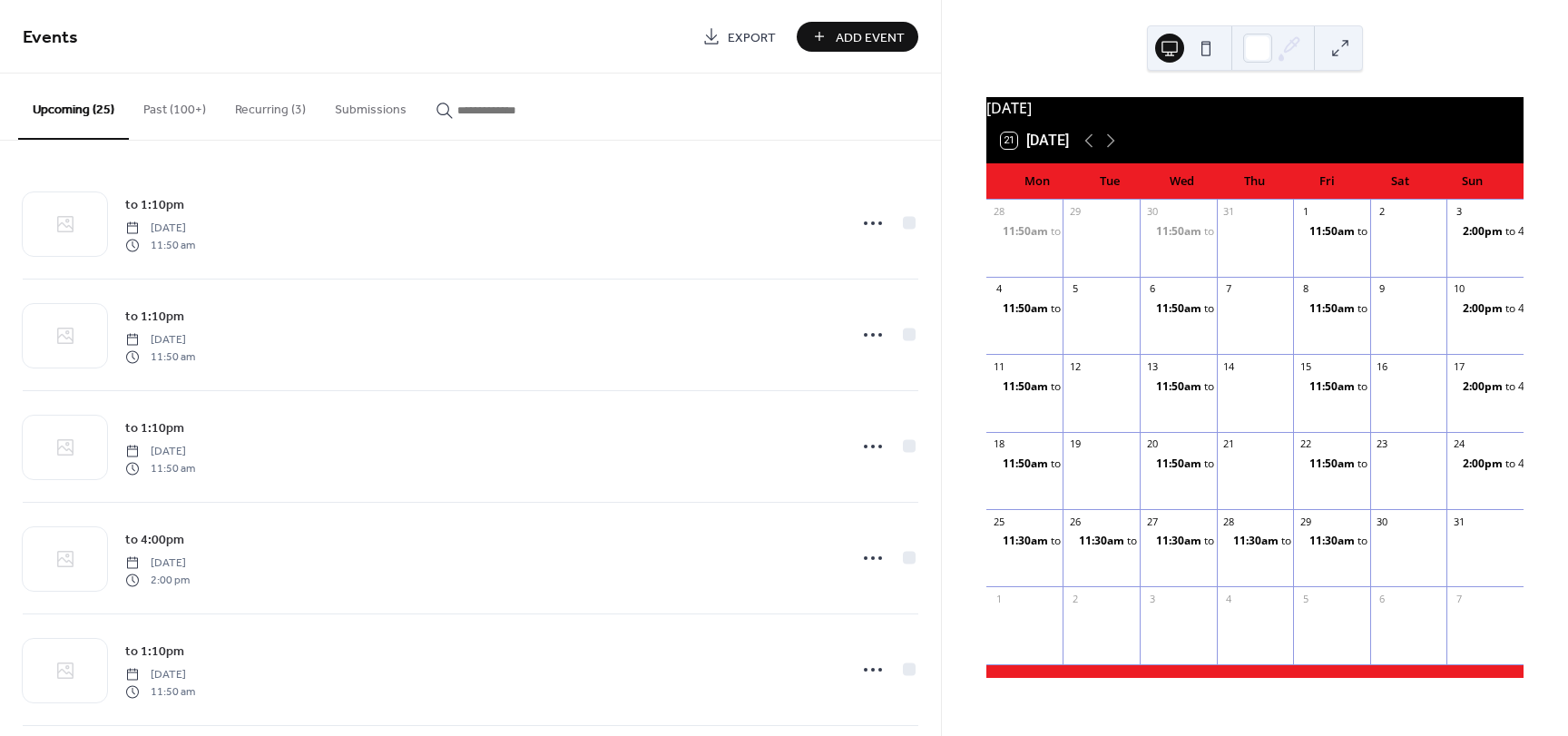 click on "Add Event" at bounding box center [870, 37] 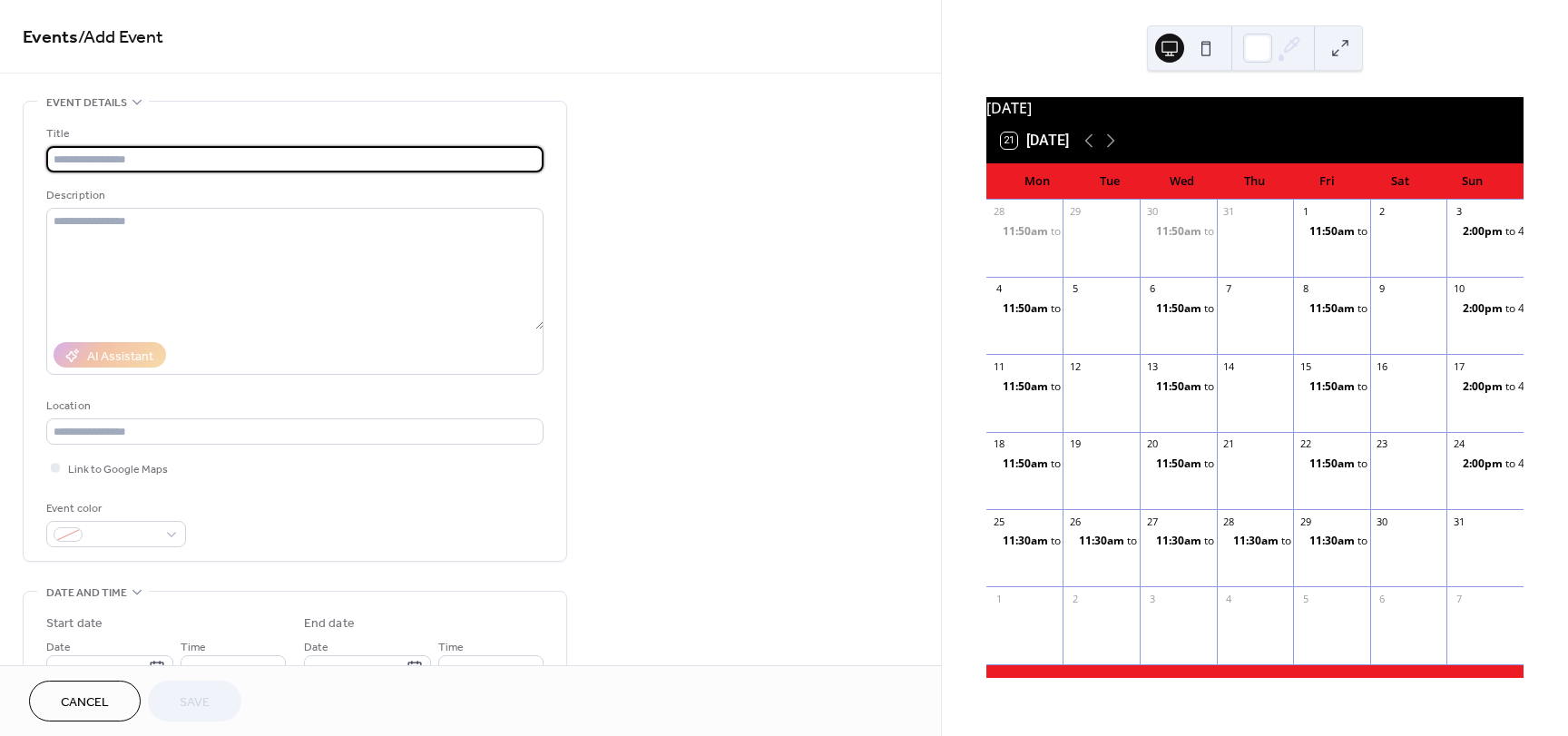 click at bounding box center (295, 159) 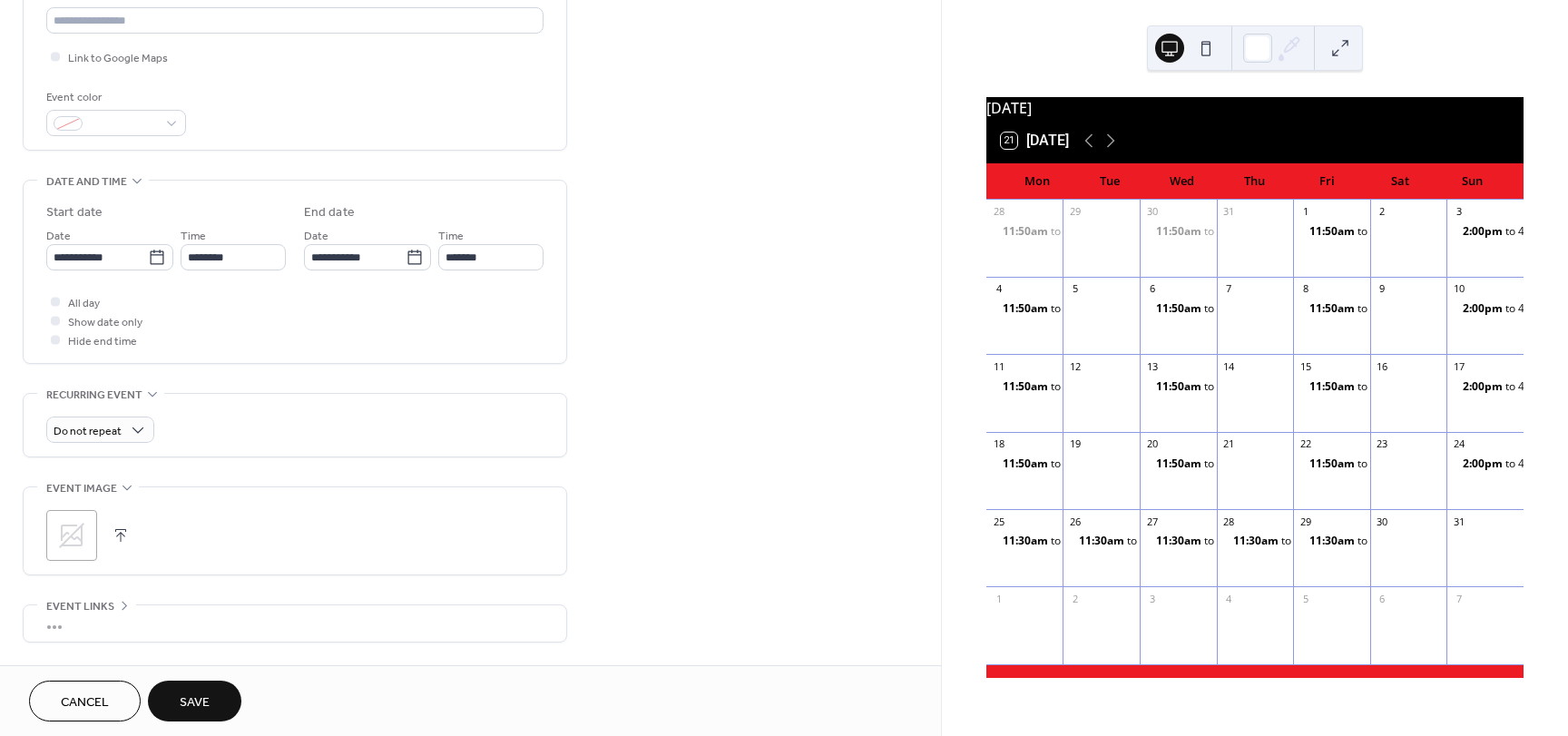 scroll, scrollTop: 429, scrollLeft: 0, axis: vertical 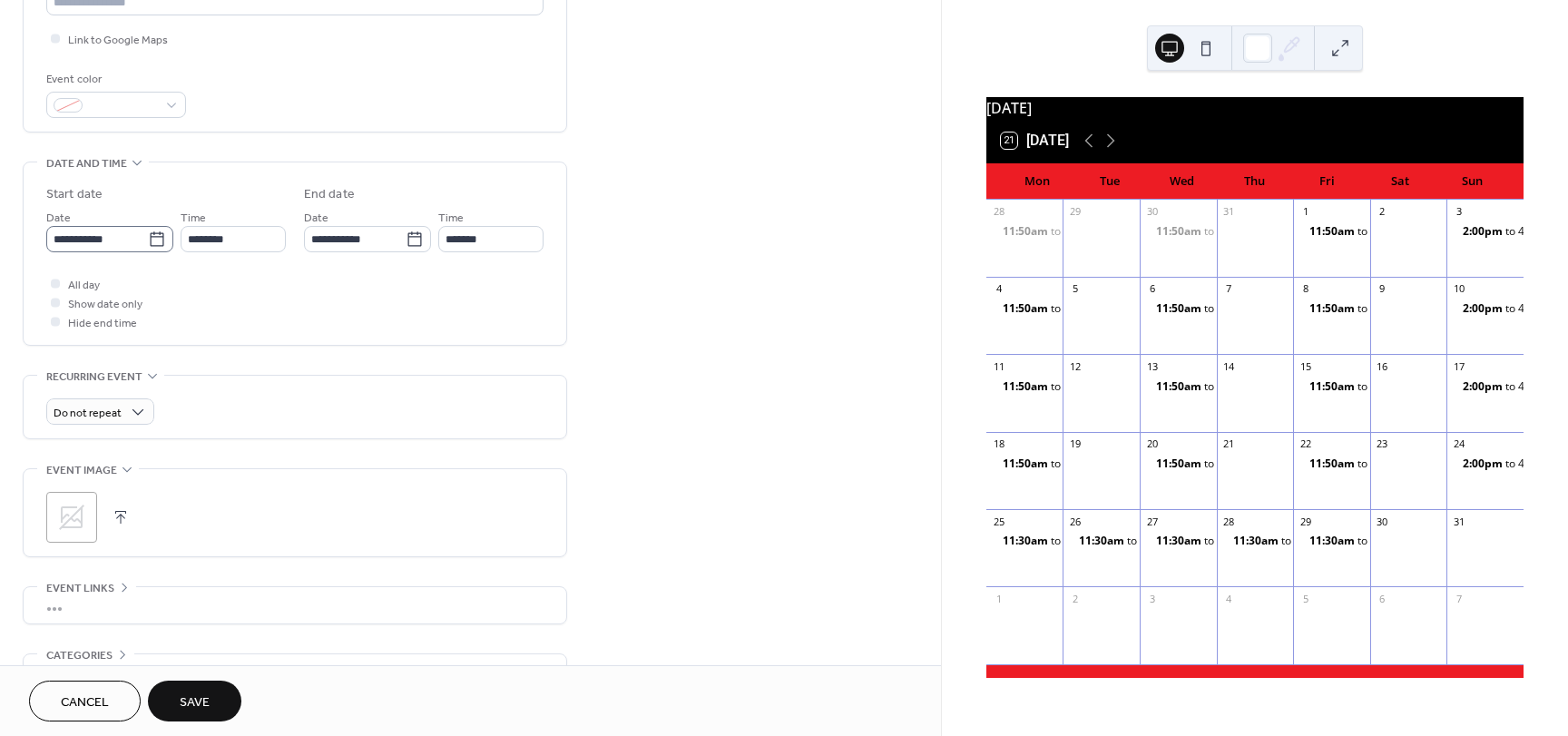 type on "*********" 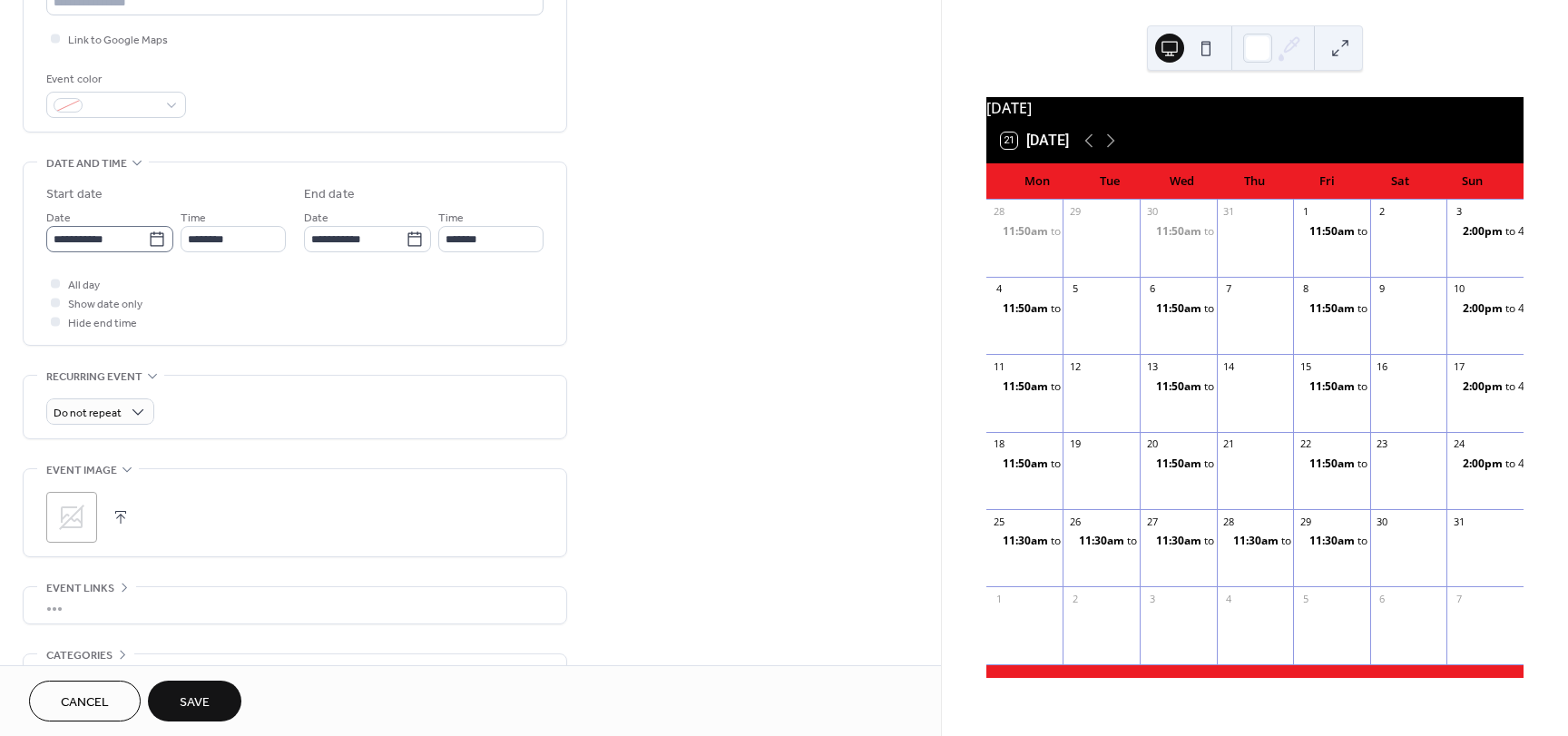 click 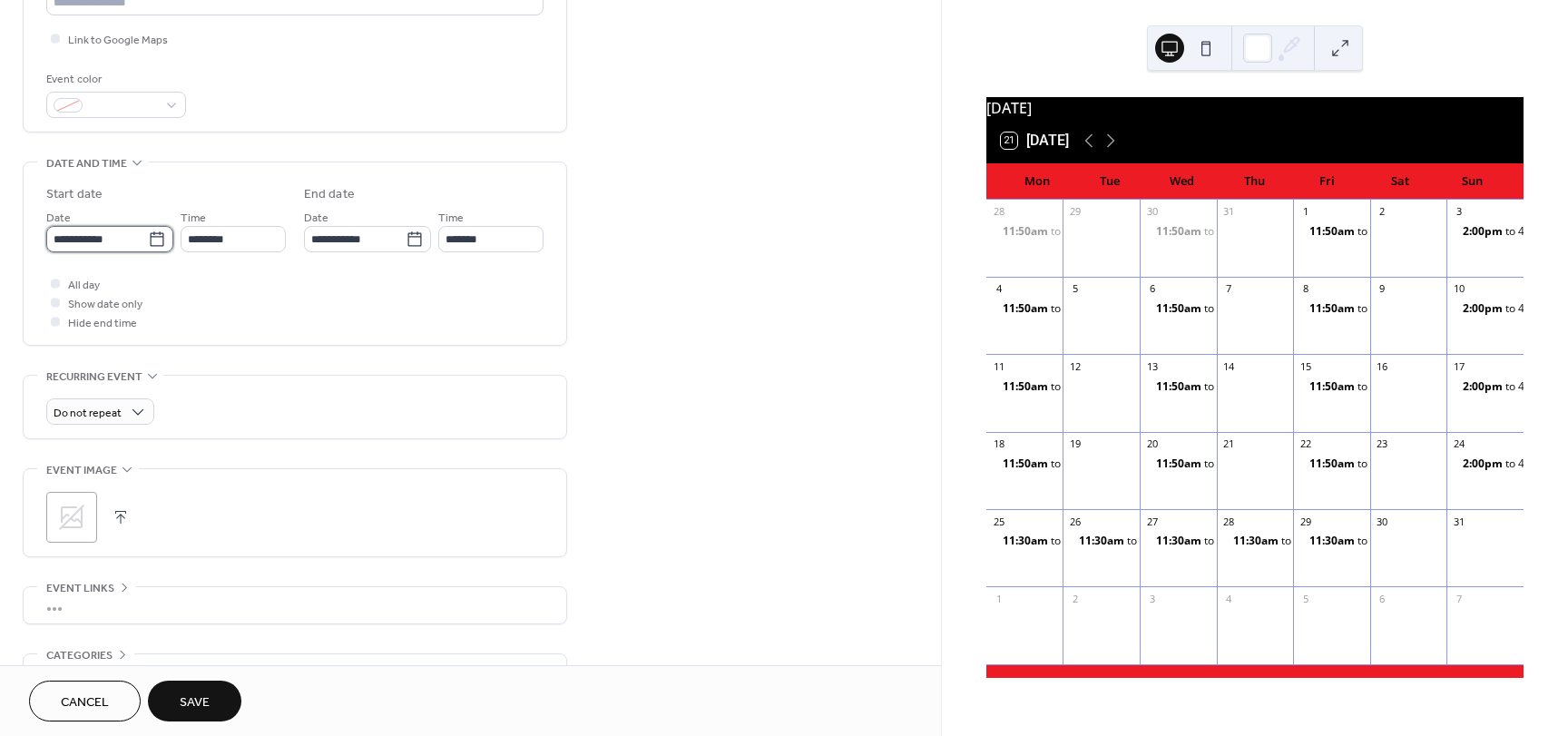 click on "**********" at bounding box center (97, 239) 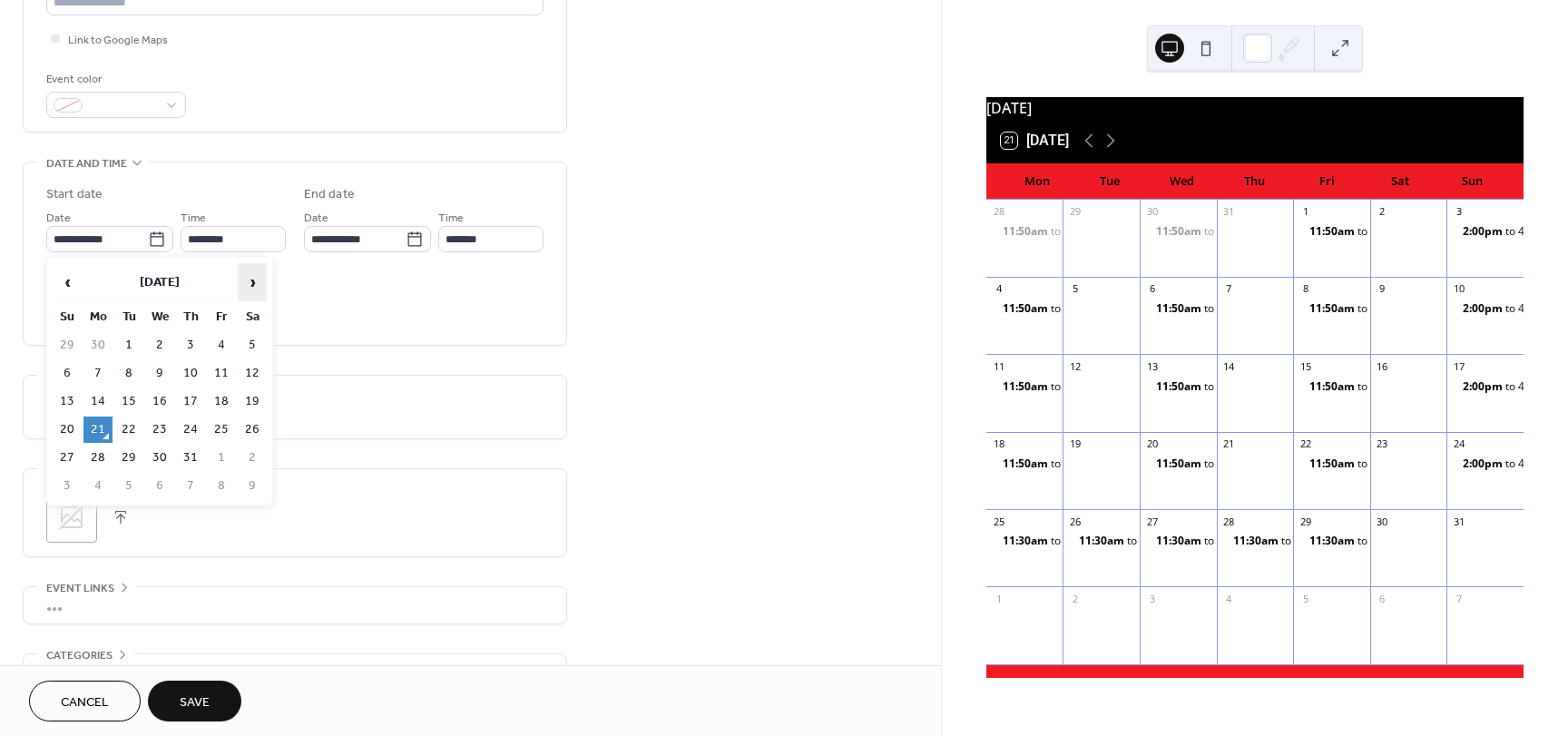 click on "›" at bounding box center (252, 282) 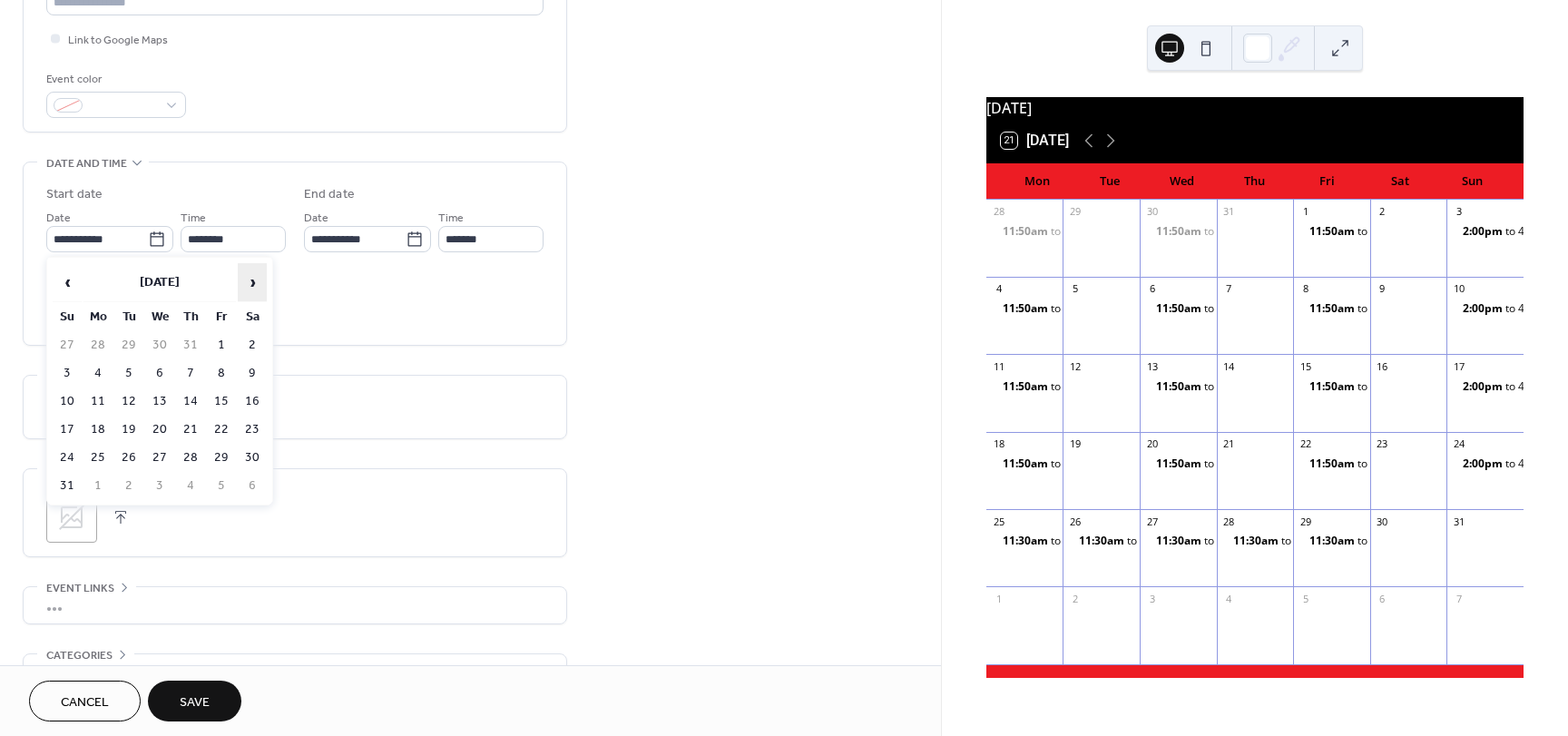 click on "›" at bounding box center (252, 282) 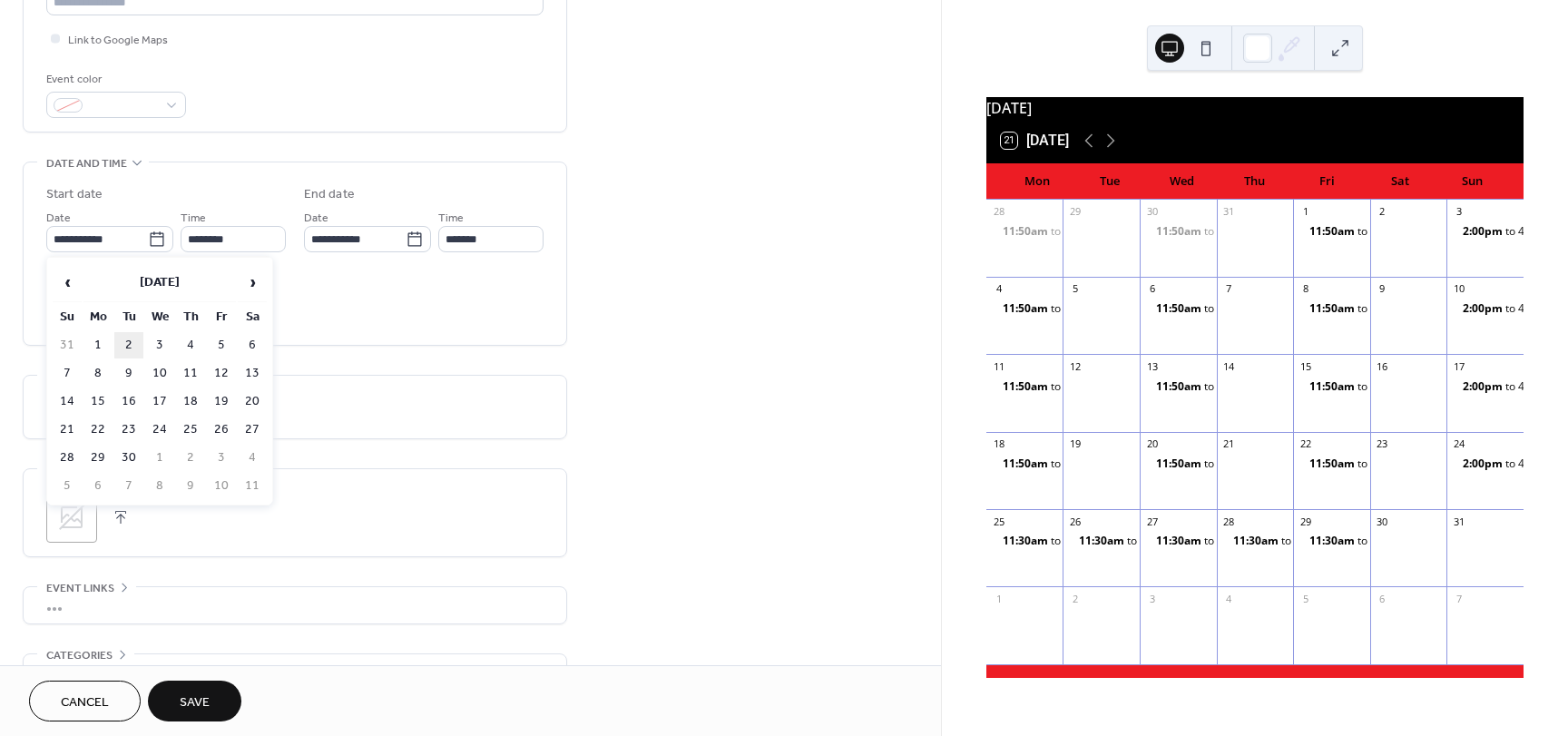 click on "2" at bounding box center [129, 345] 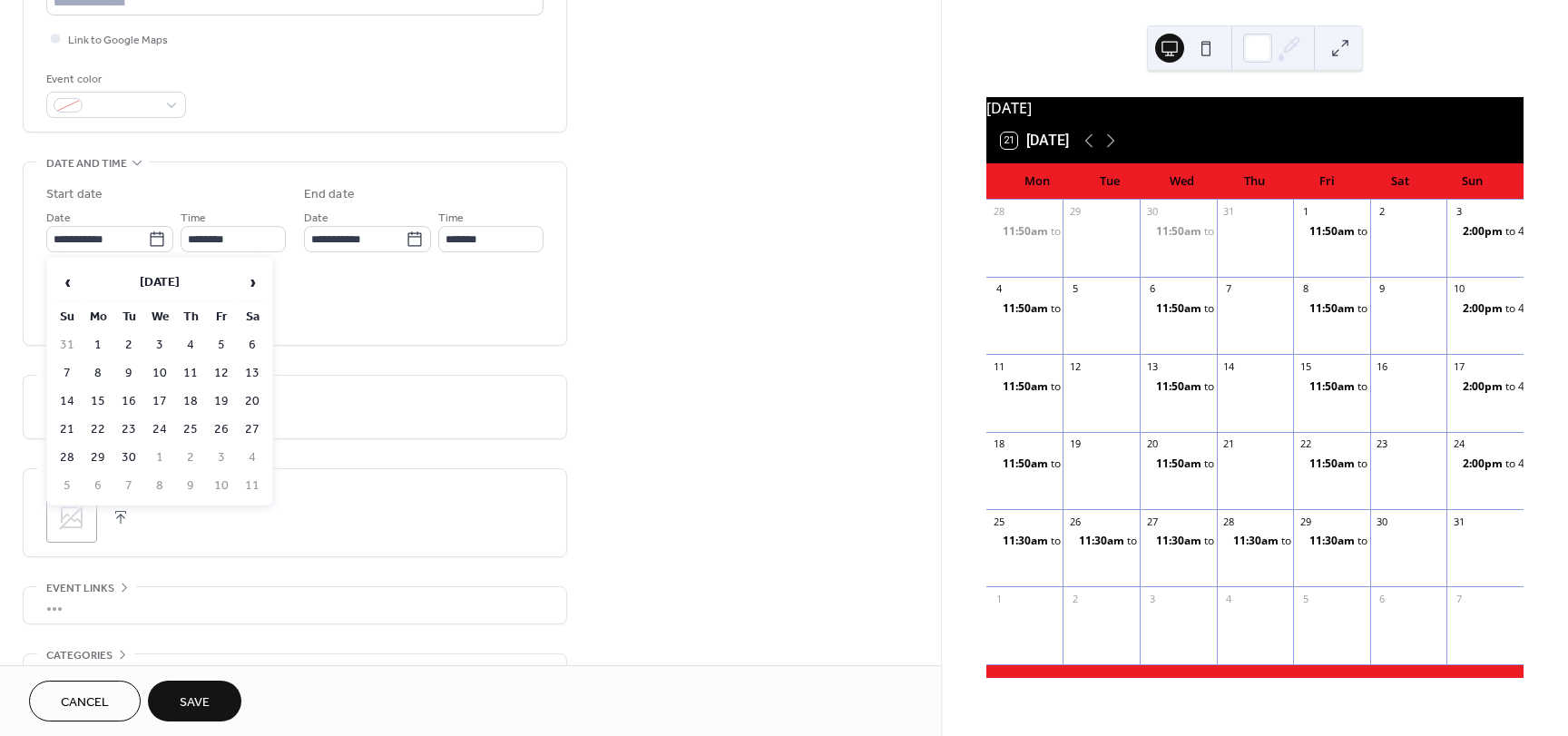 type on "**********" 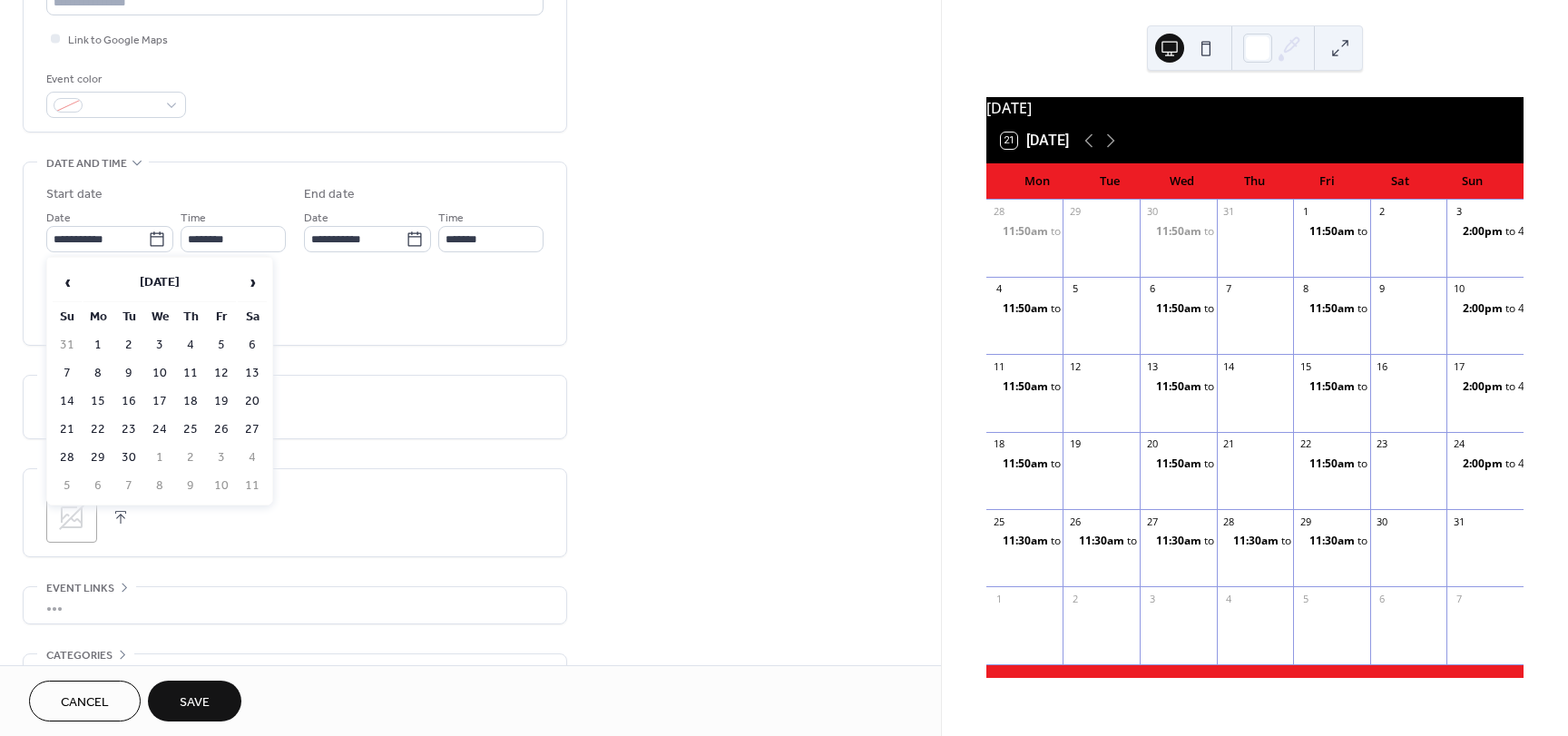 type on "**********" 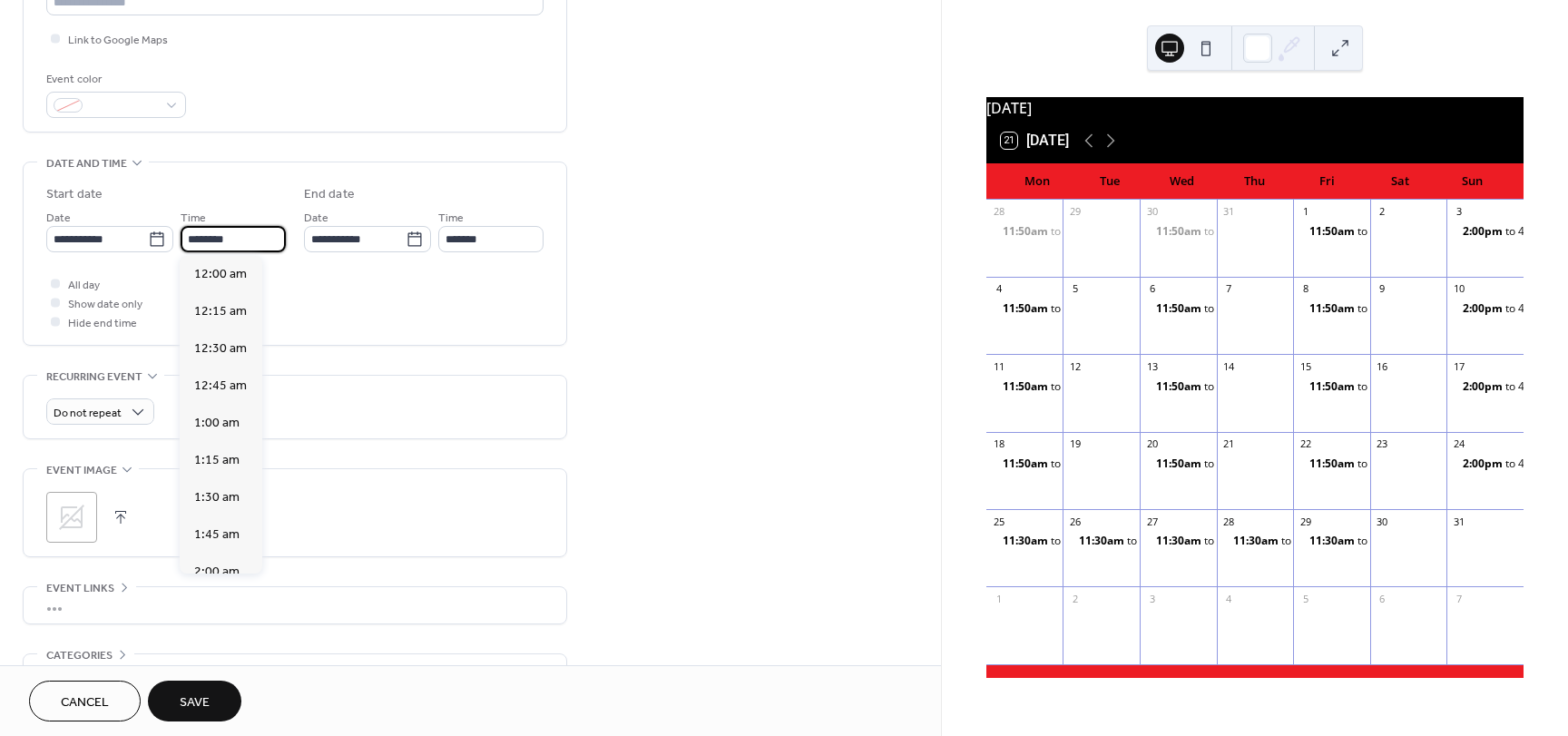 click on "********" at bounding box center (233, 239) 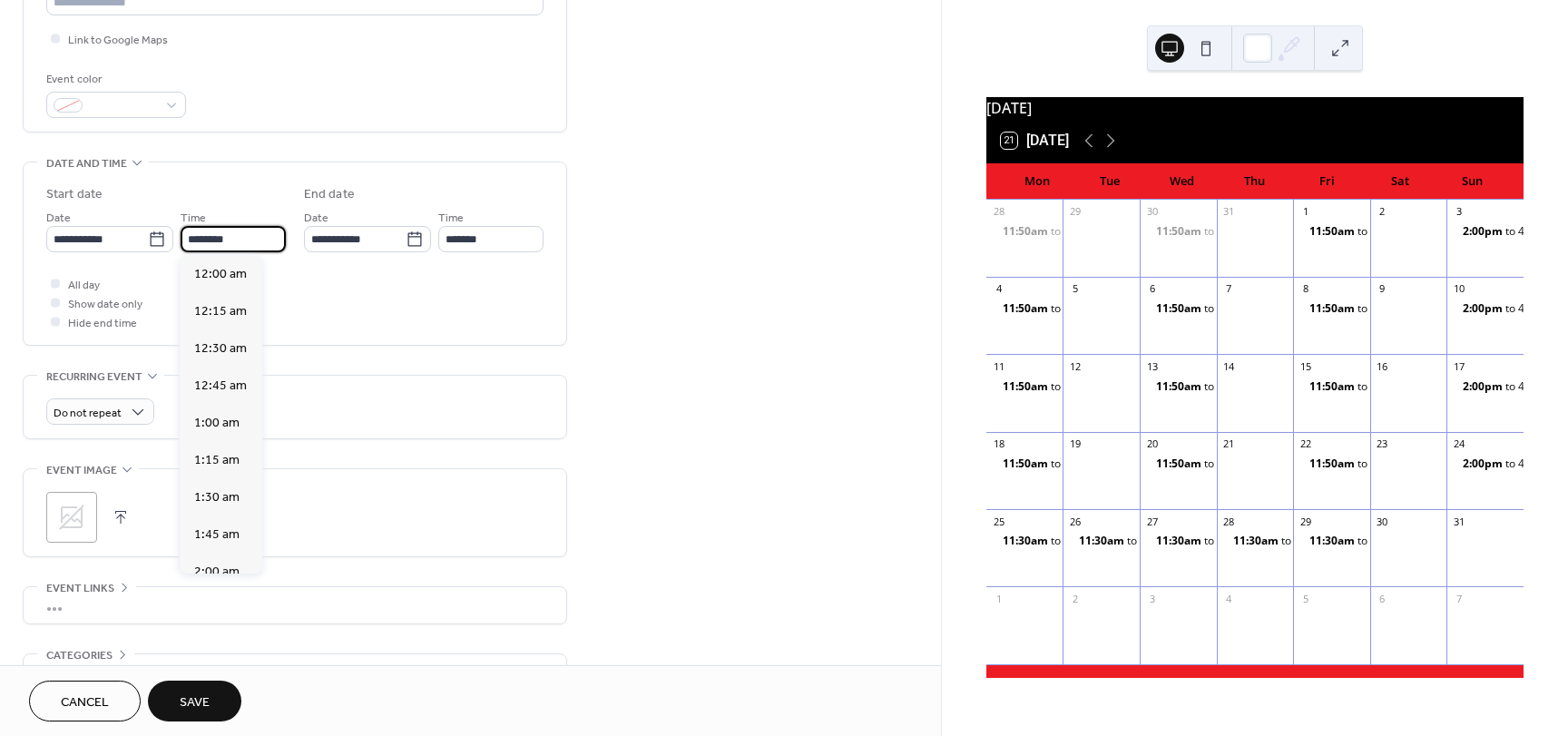 scroll, scrollTop: 1786, scrollLeft: 0, axis: vertical 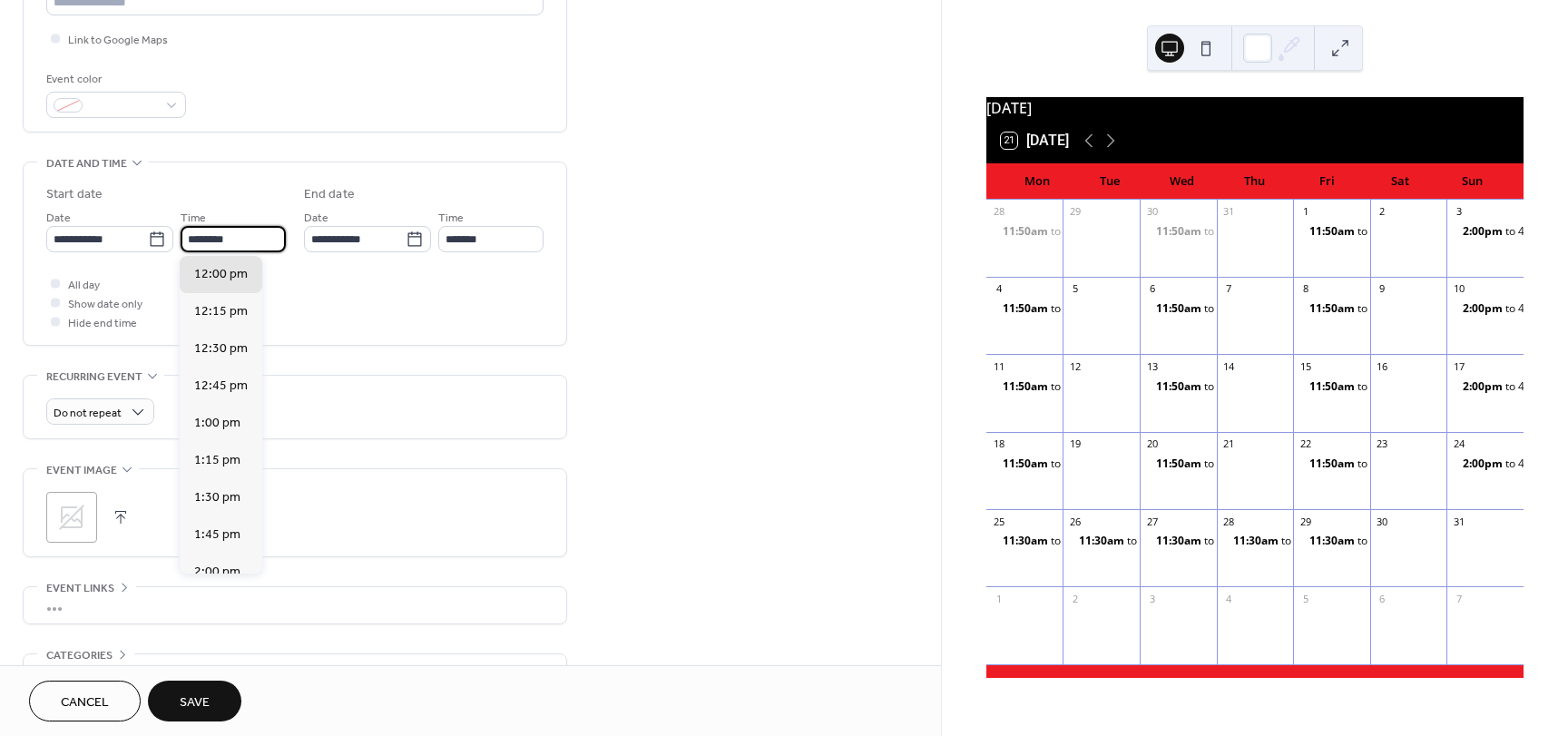 drag, startPoint x: 185, startPoint y: 240, endPoint x: 274, endPoint y: 250, distance: 89.56004 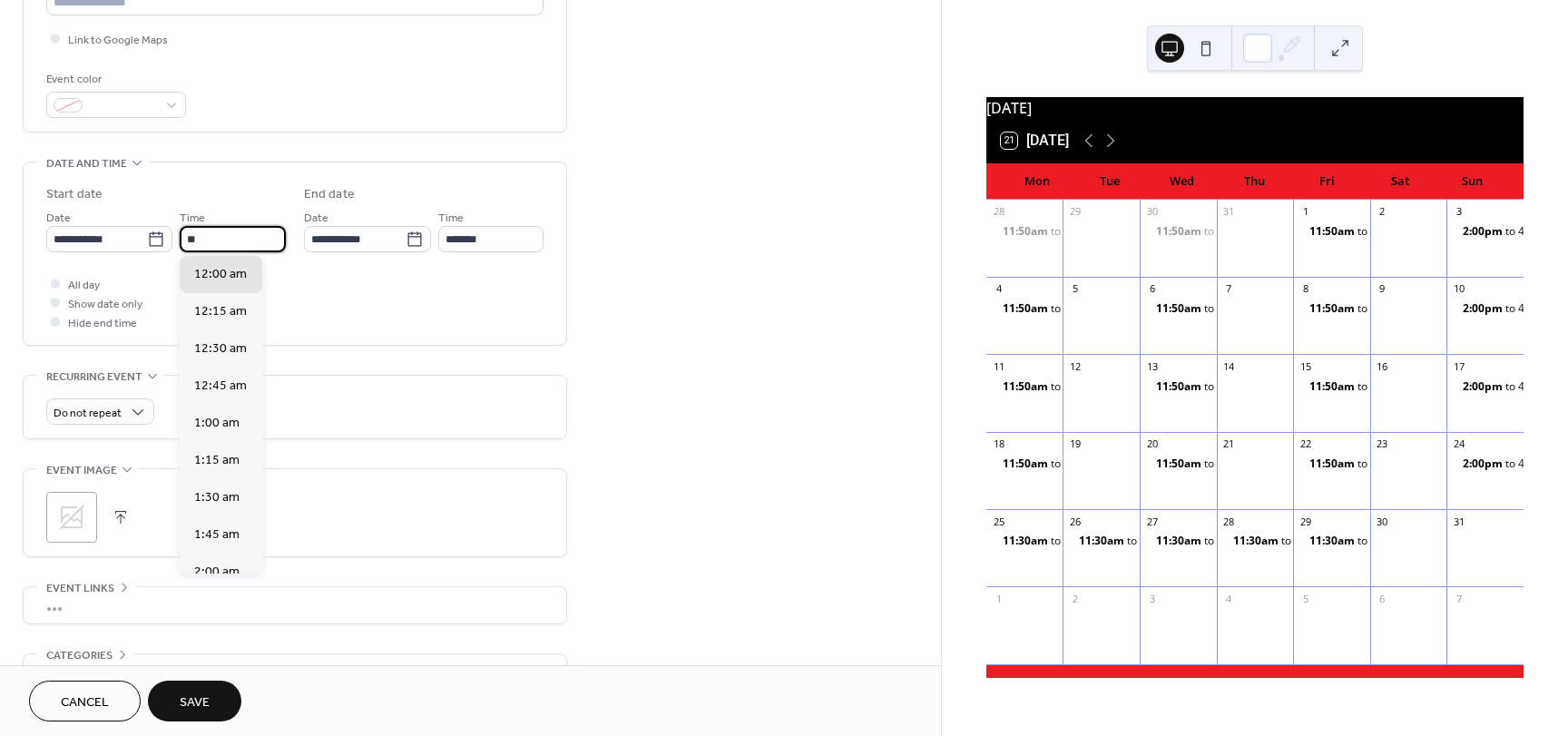 scroll, scrollTop: 1637, scrollLeft: 0, axis: vertical 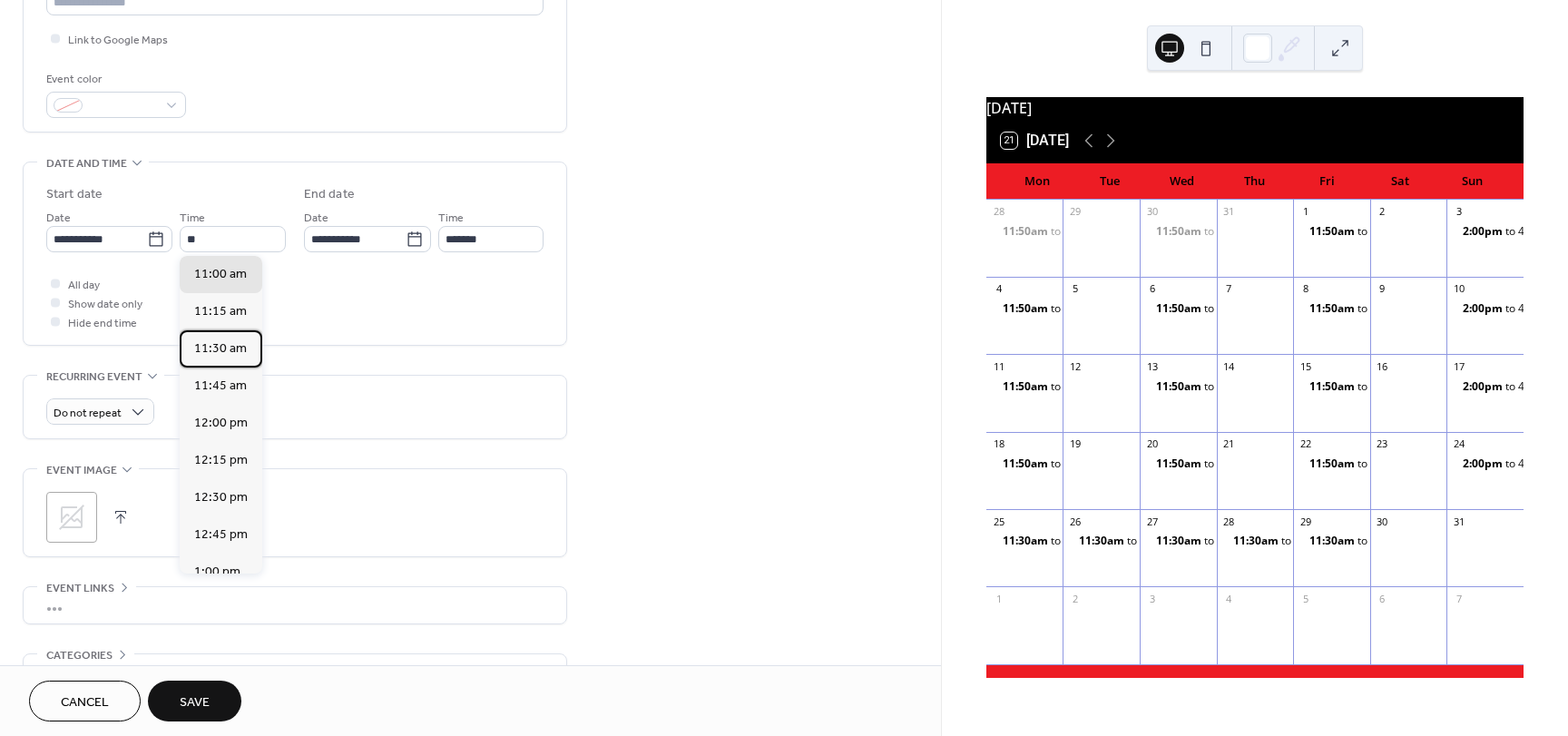 click on "11:30 am" at bounding box center (220, 348) 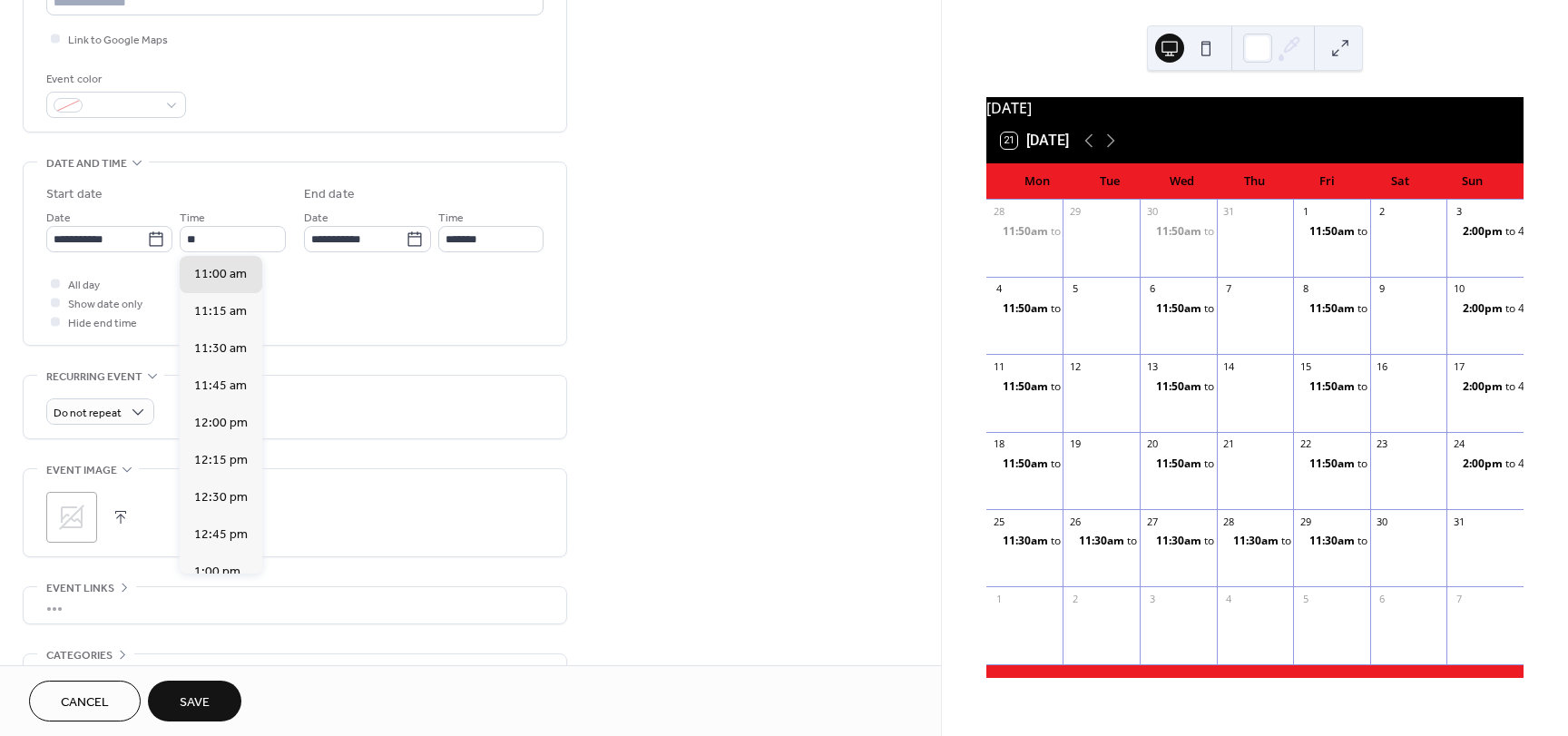 type on "********" 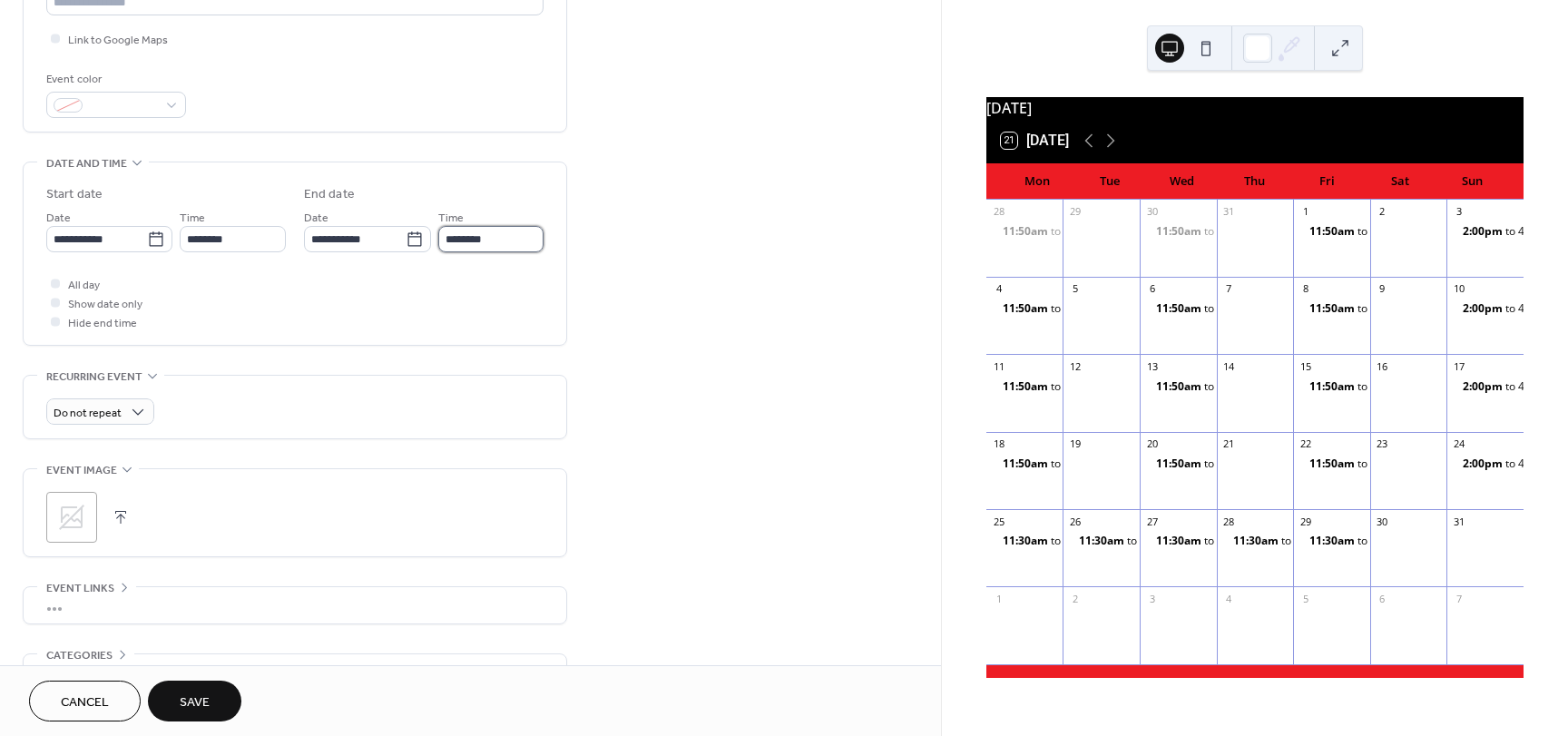 click on "********" at bounding box center (491, 239) 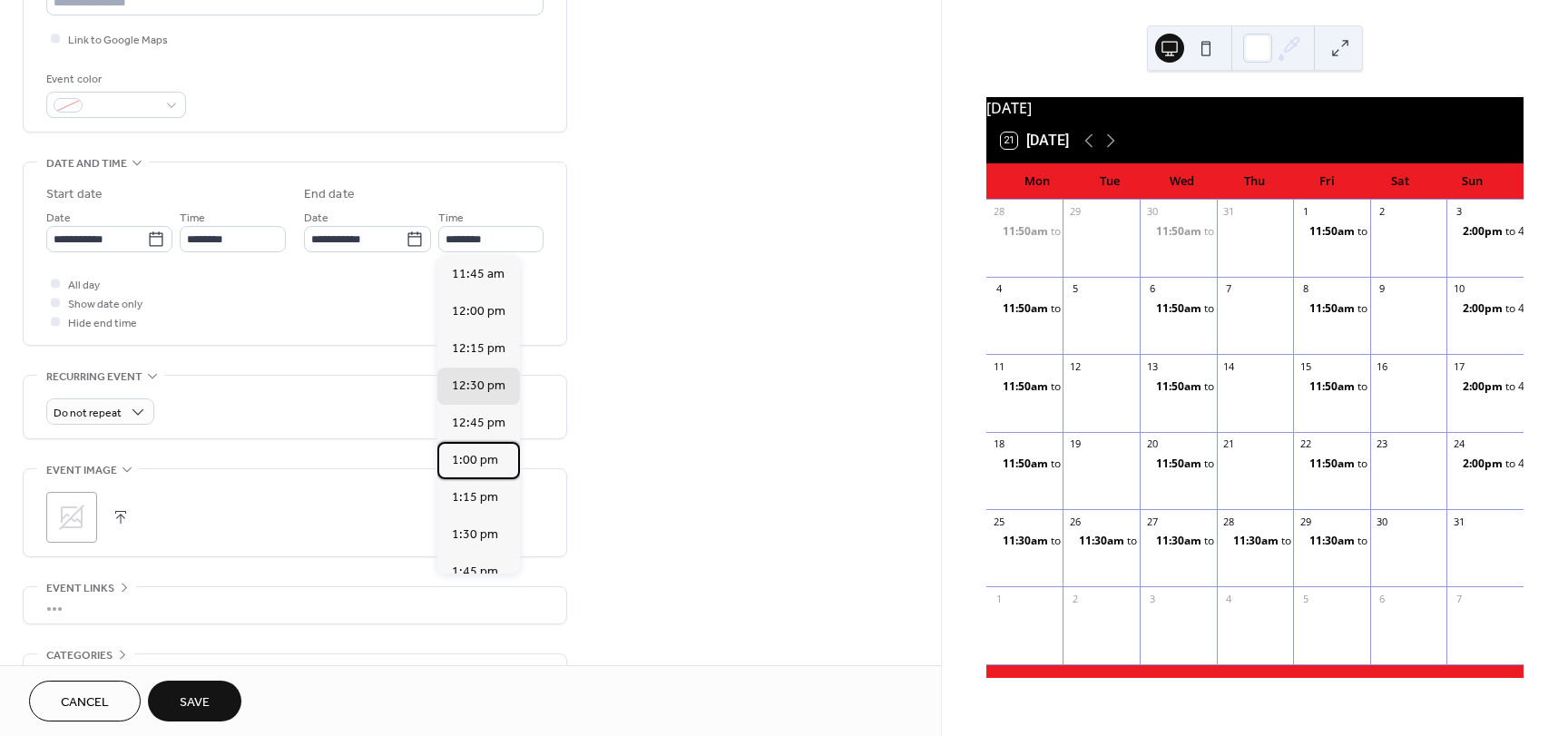 drag, startPoint x: 473, startPoint y: 460, endPoint x: 458, endPoint y: 459, distance: 15.0333 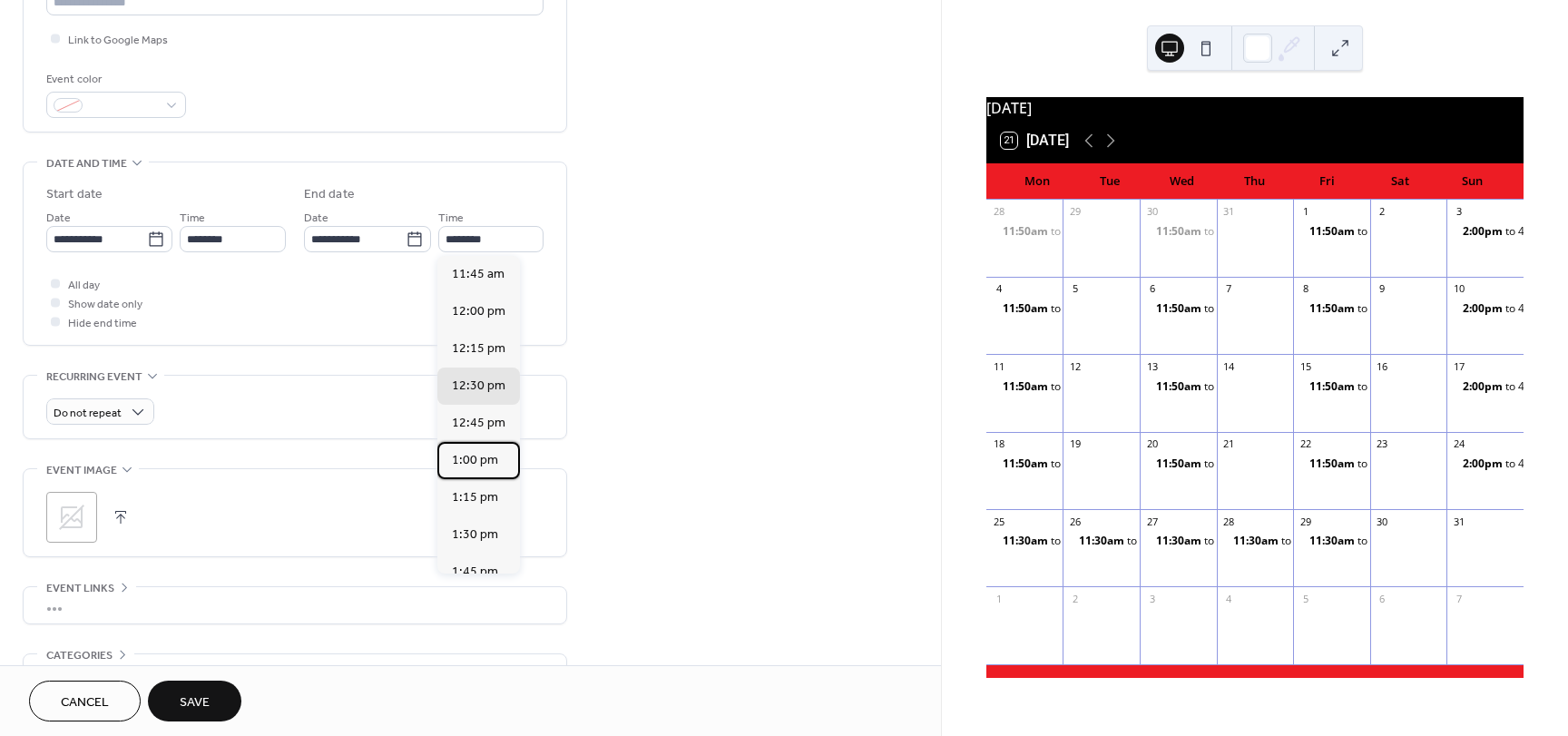 click on "1:00 pm" at bounding box center [475, 460] 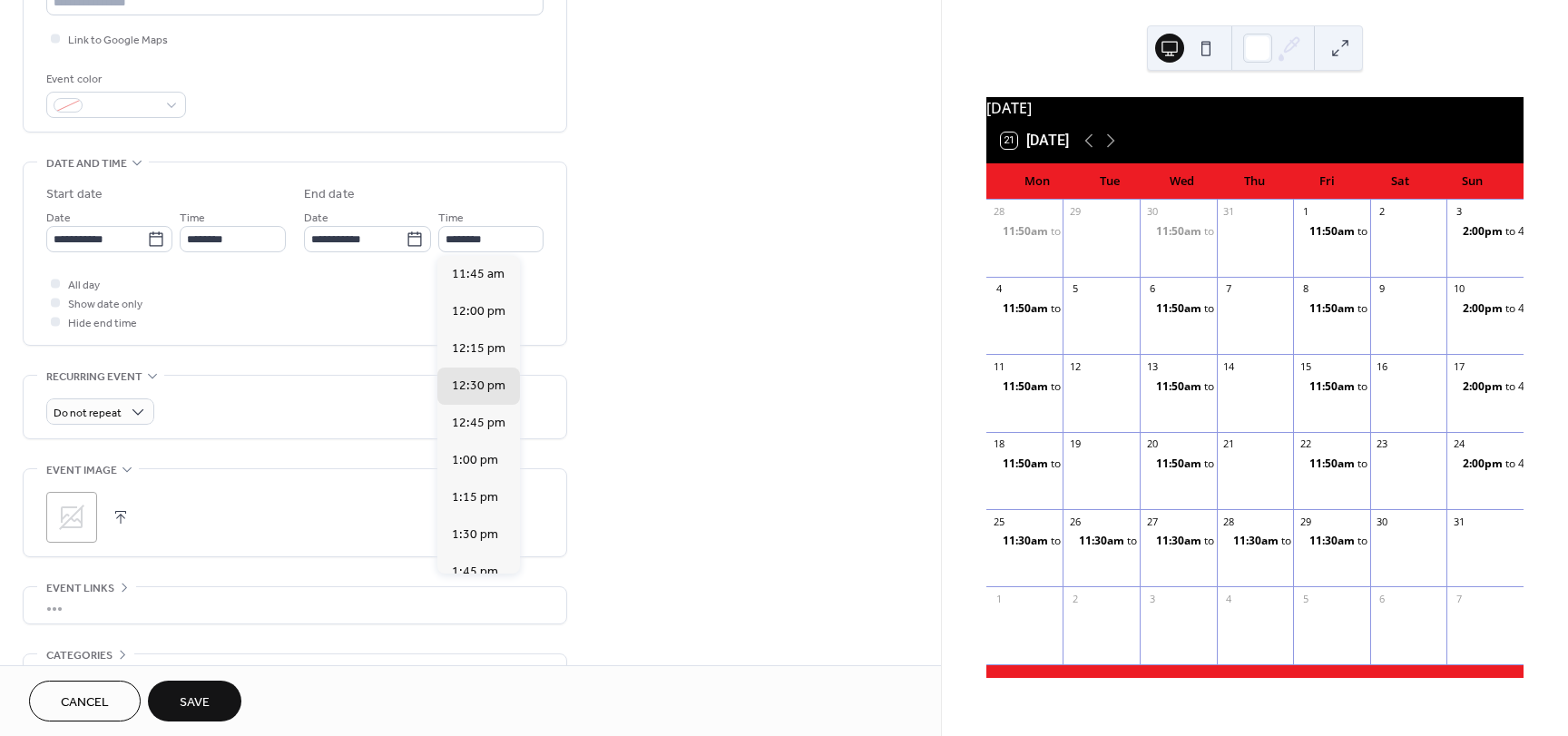 type on "*******" 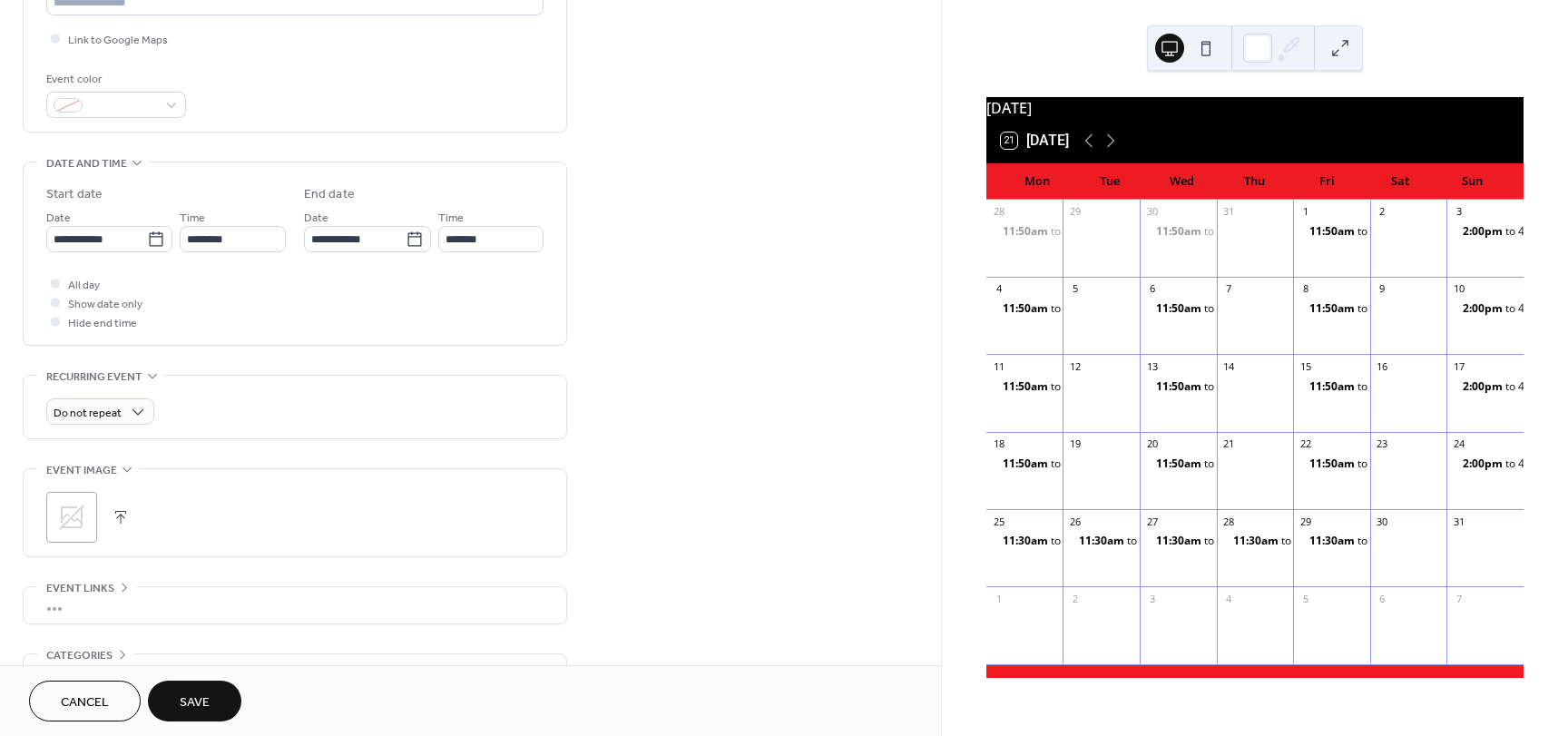 click on "Save" at bounding box center [194, 702] 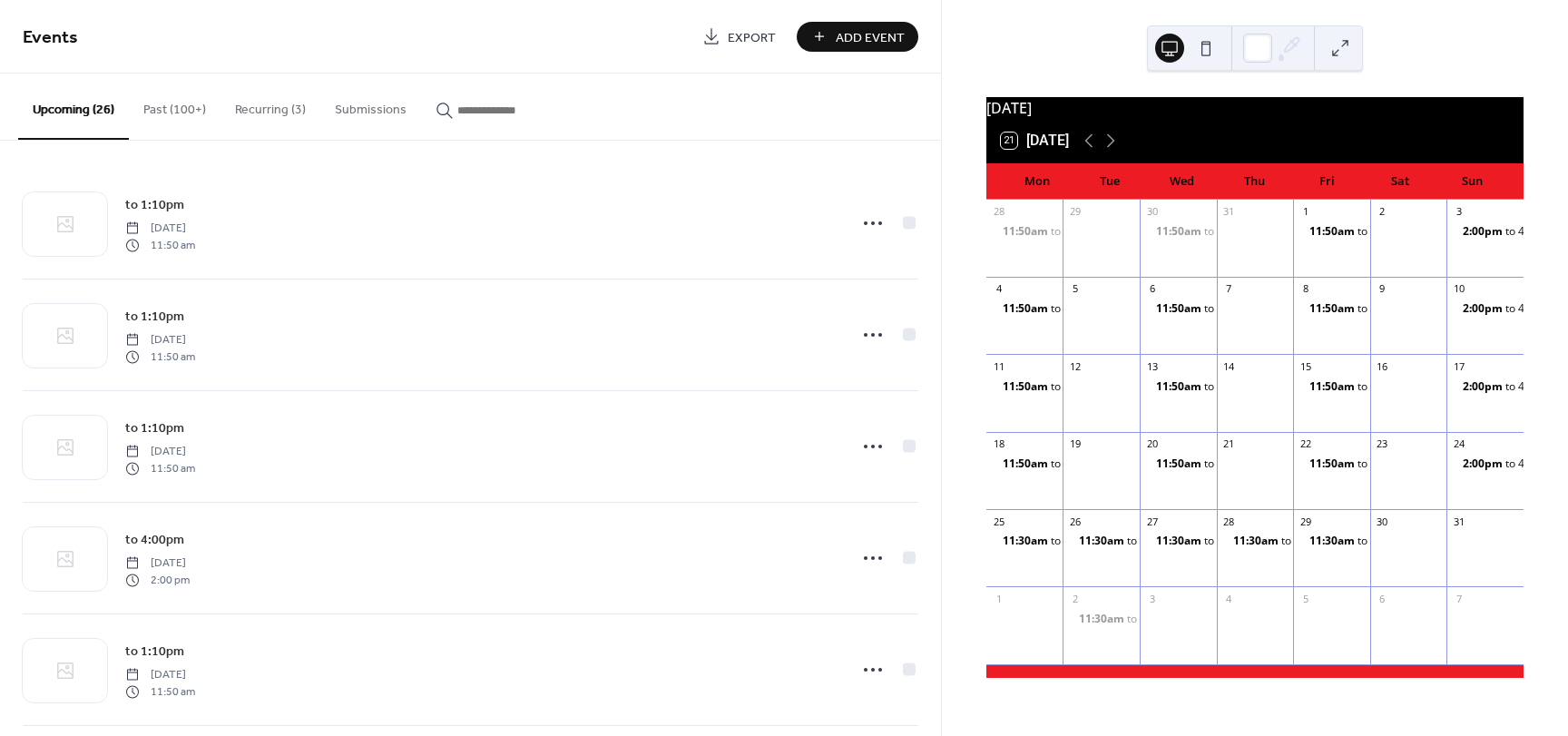 click on "Add Event" at bounding box center [870, 37] 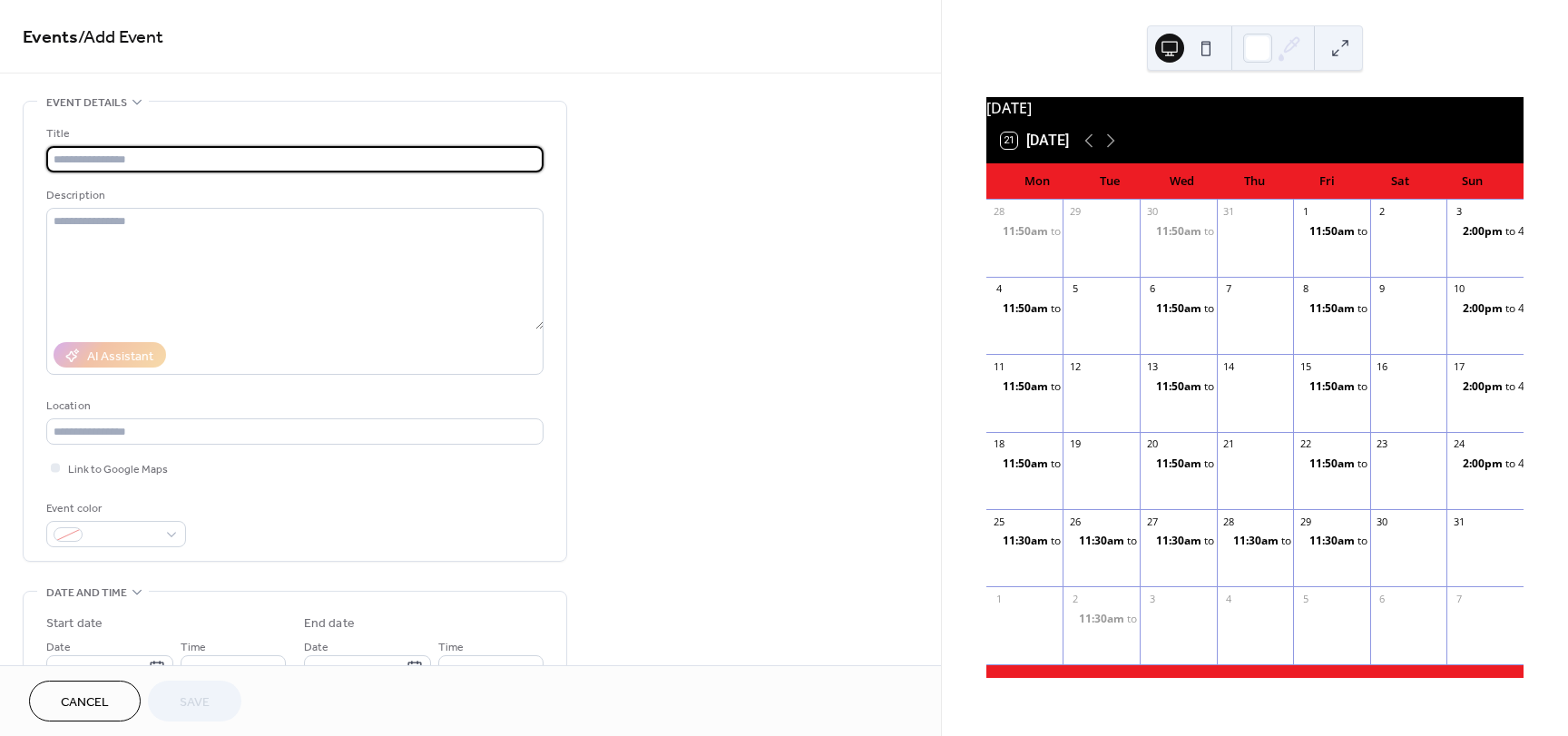click at bounding box center (295, 159) 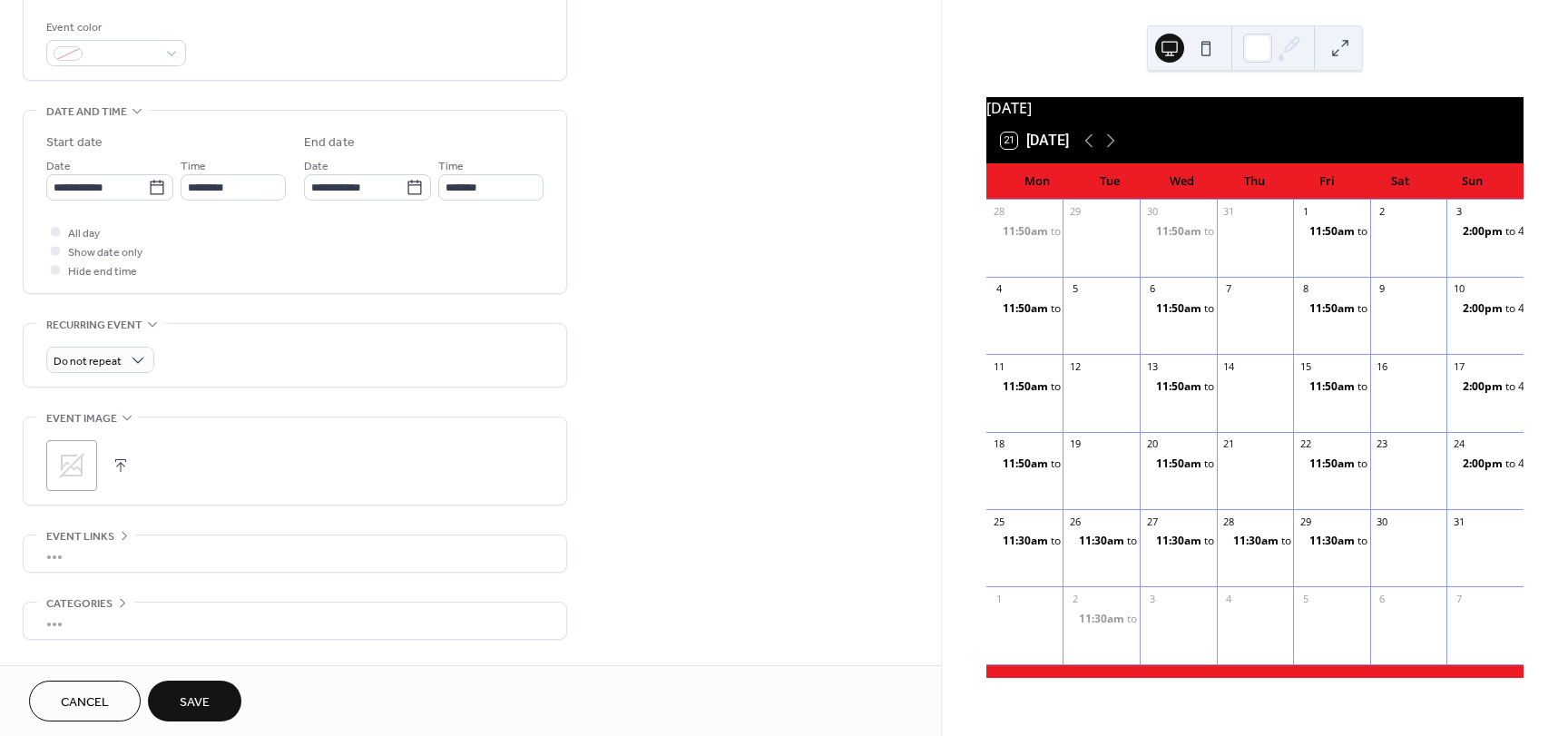 scroll, scrollTop: 486, scrollLeft: 0, axis: vertical 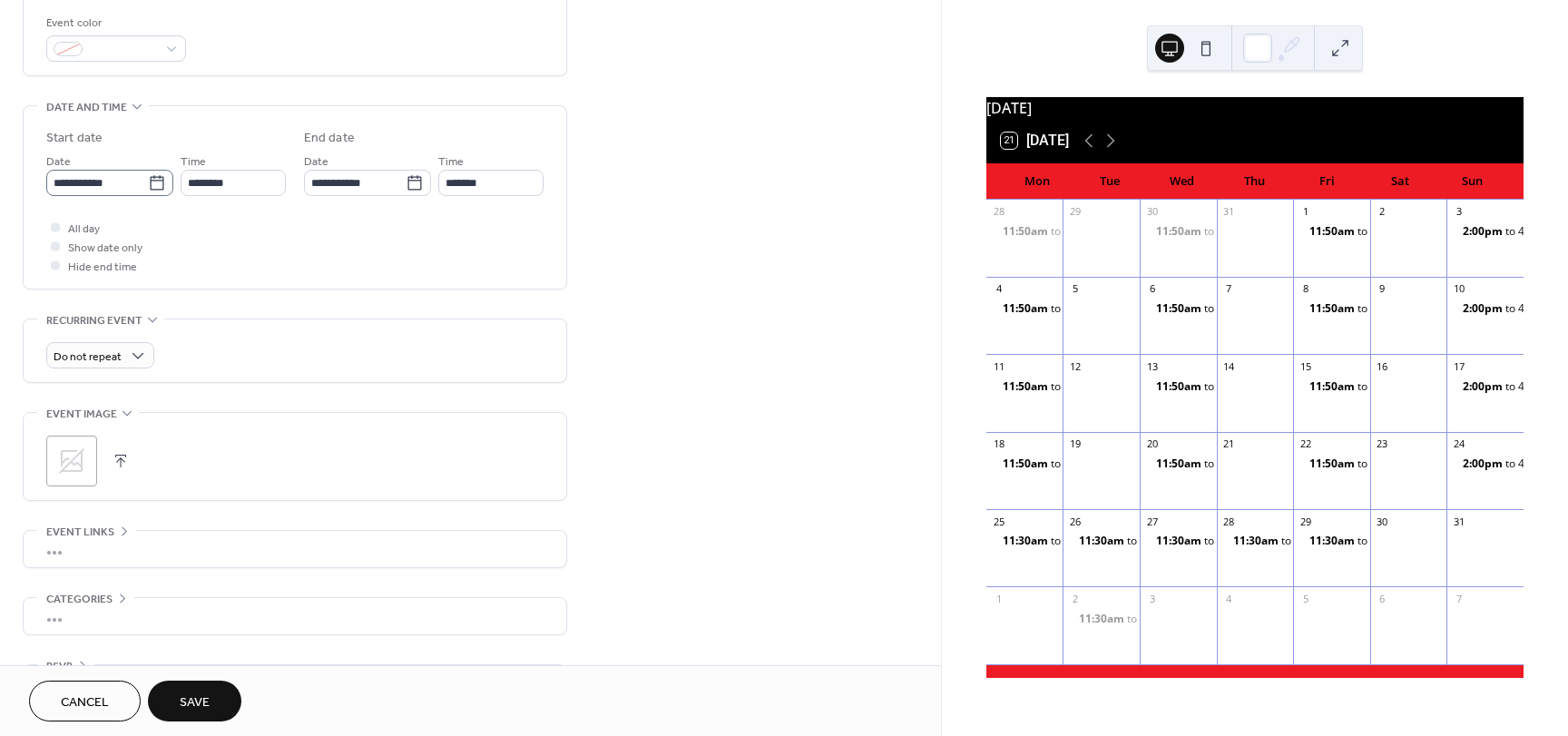 type on "*********" 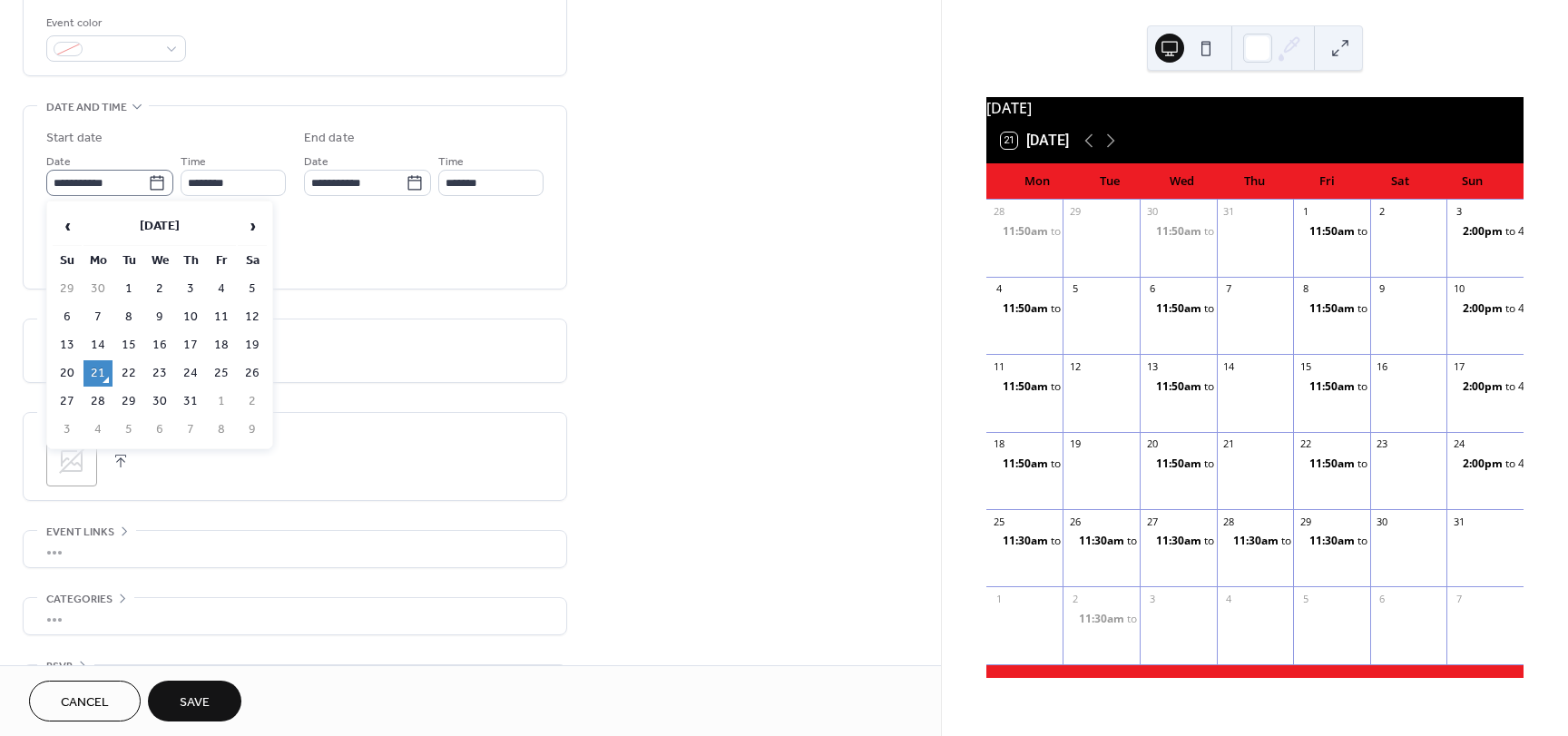 click 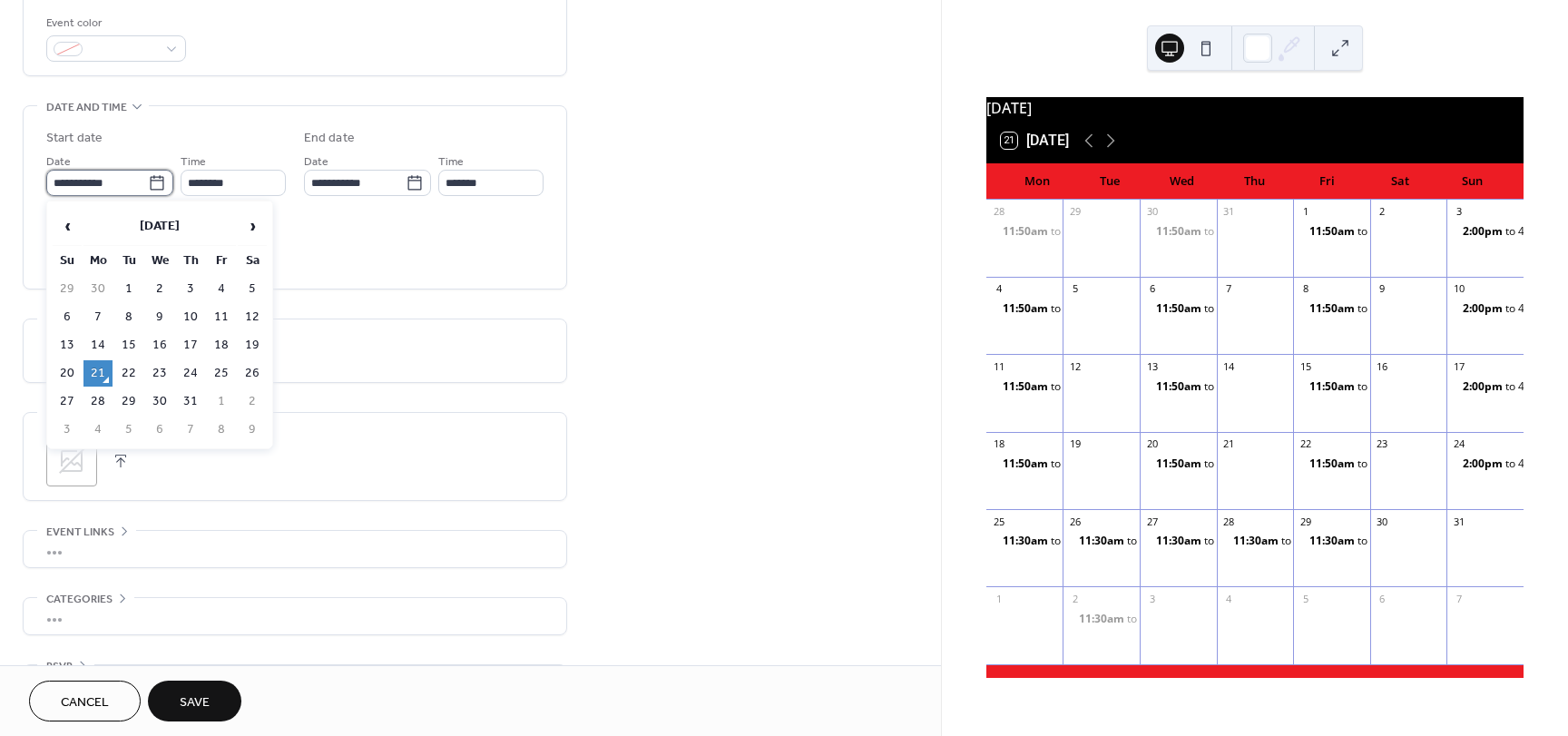 click on "**********" at bounding box center [97, 182] 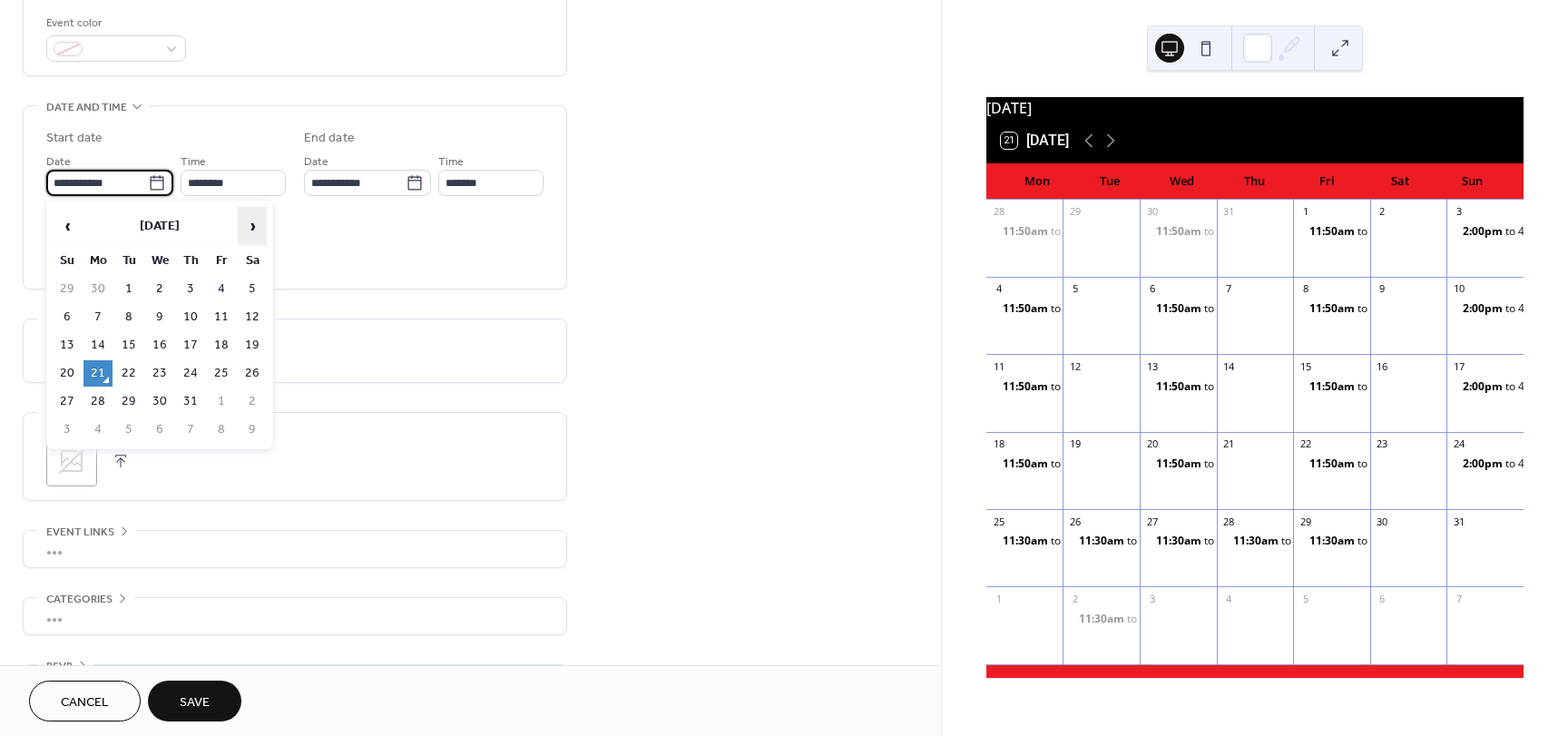 click on "›" at bounding box center [252, 226] 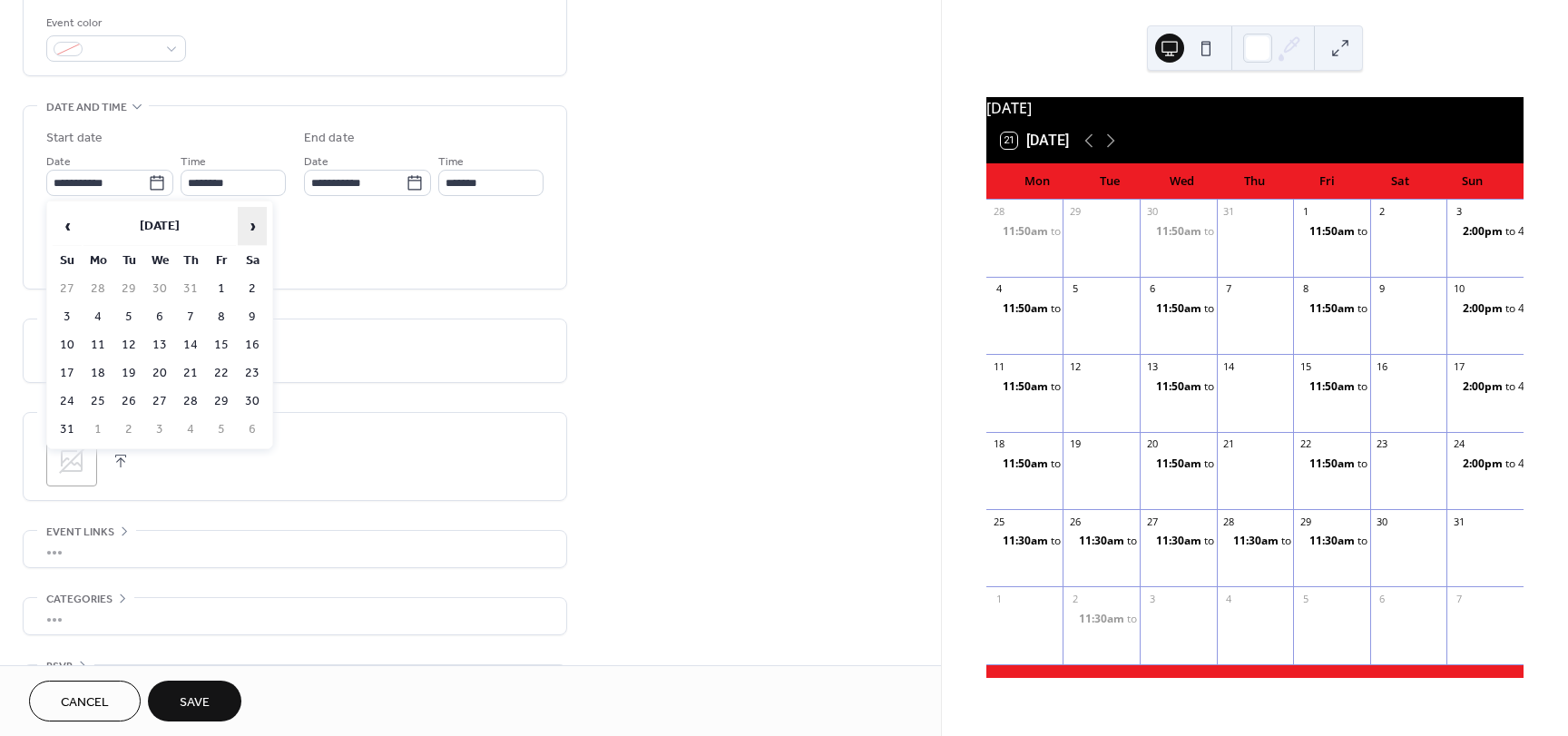 click on "›" at bounding box center (252, 226) 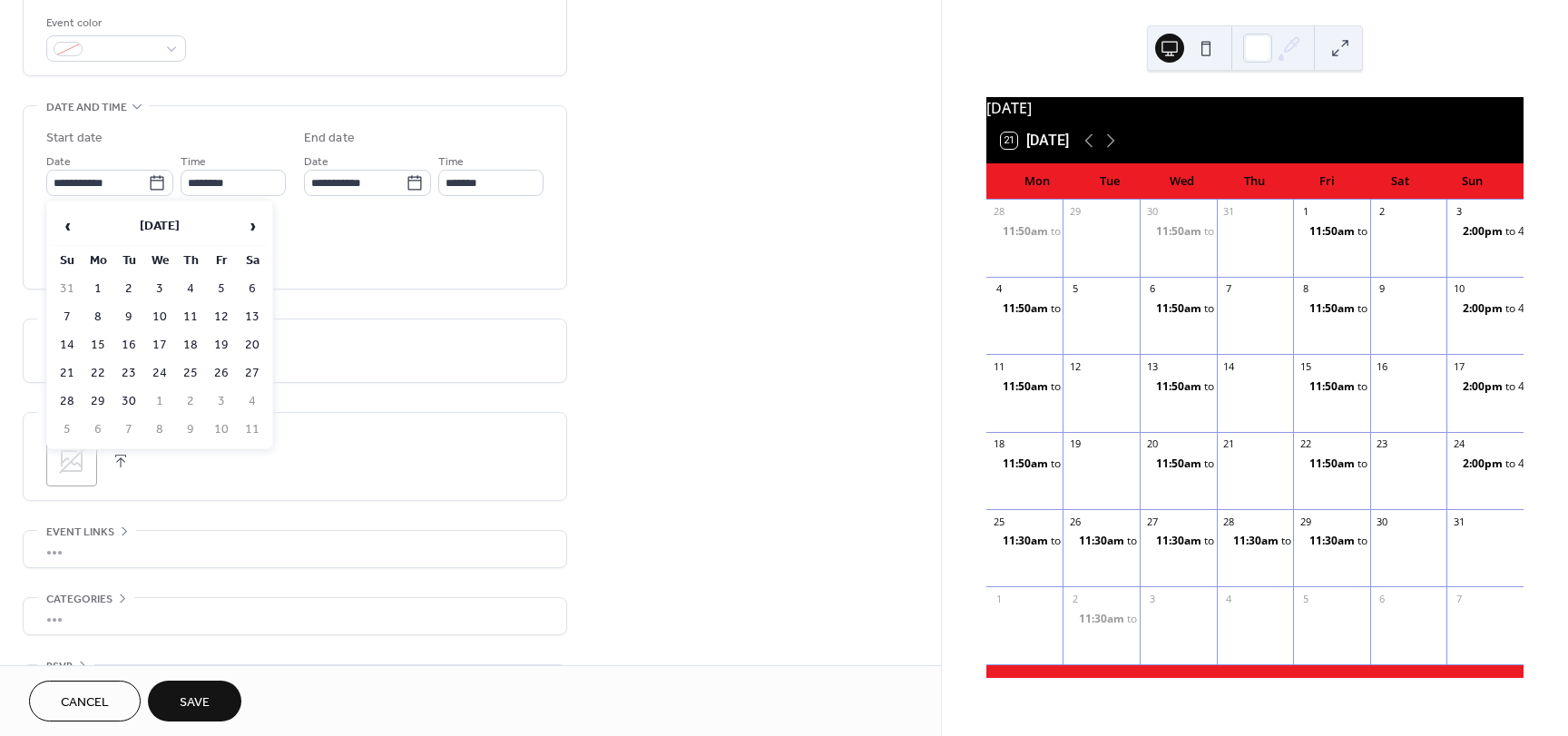 click on "3" at bounding box center [160, 289] 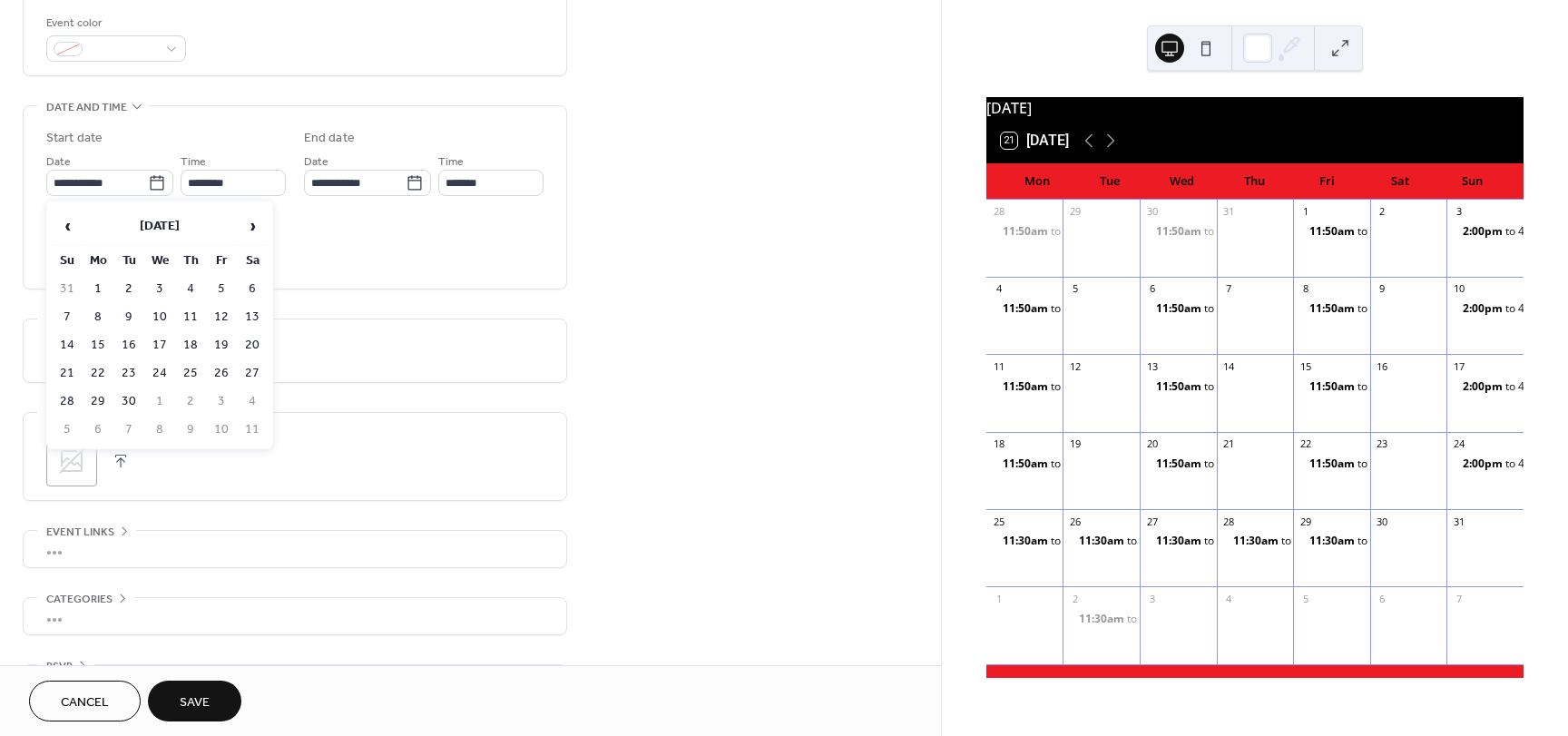 type on "**********" 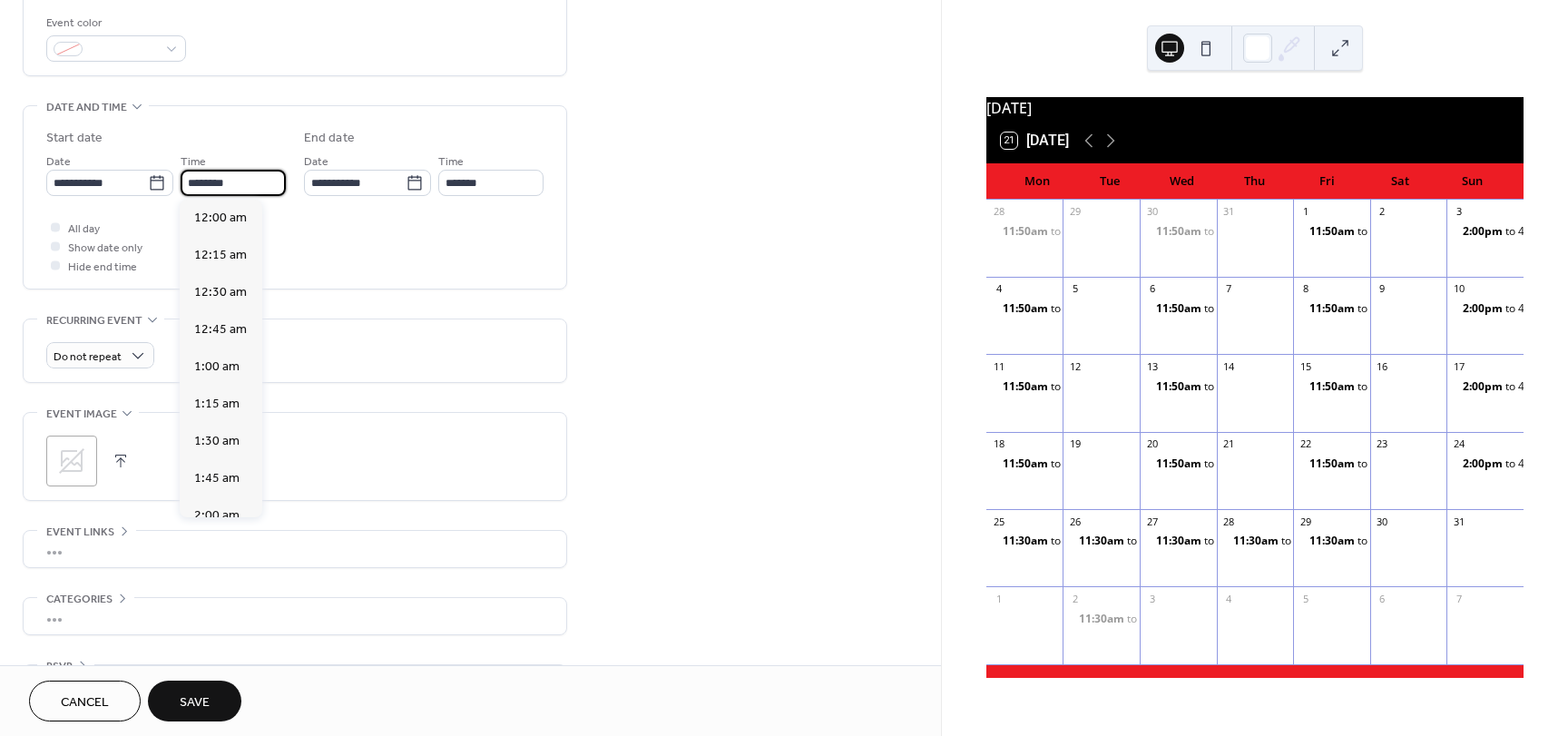 scroll, scrollTop: 1786, scrollLeft: 0, axis: vertical 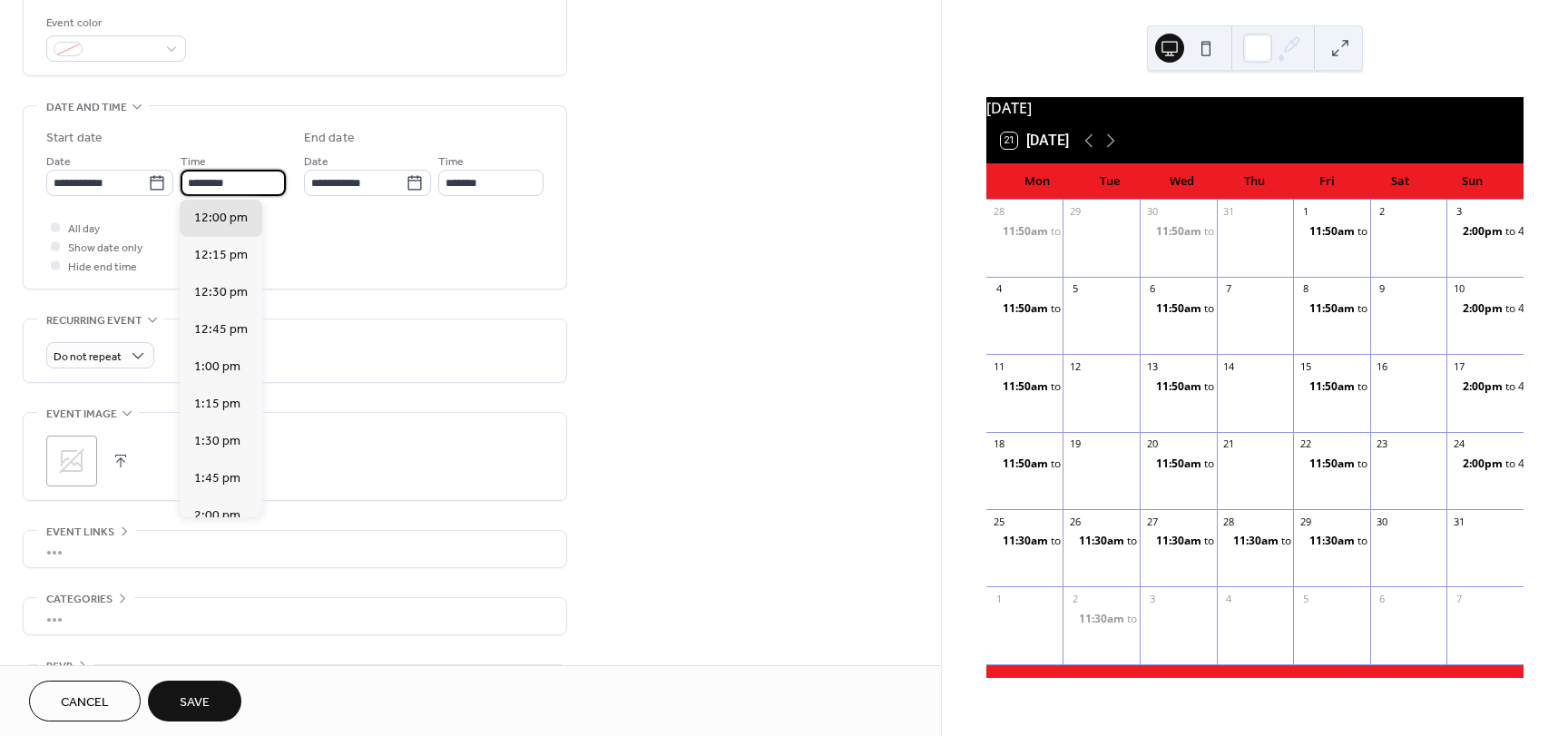drag, startPoint x: 189, startPoint y: 180, endPoint x: 295, endPoint y: 191, distance: 106.56923 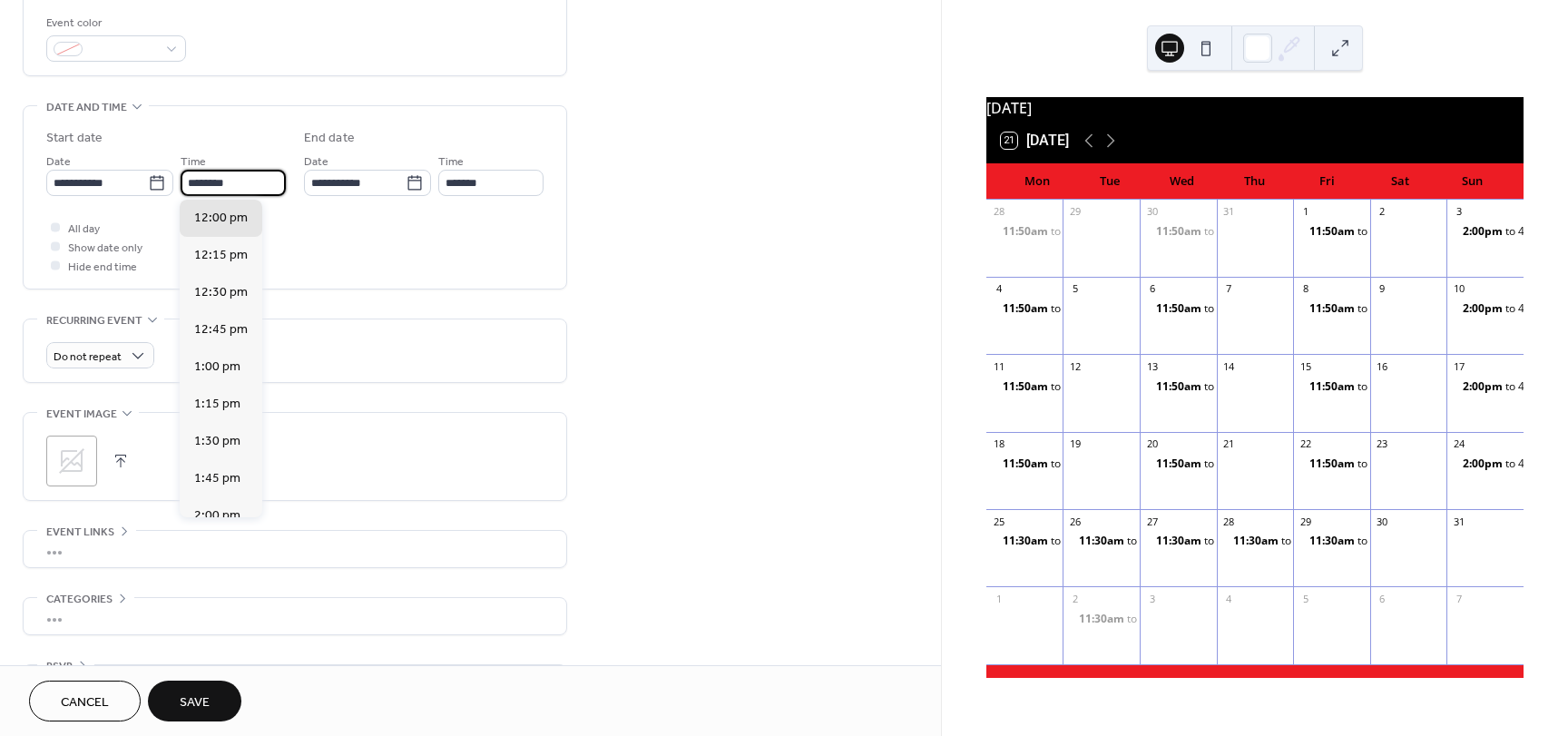 click on "**********" at bounding box center (295, 162) 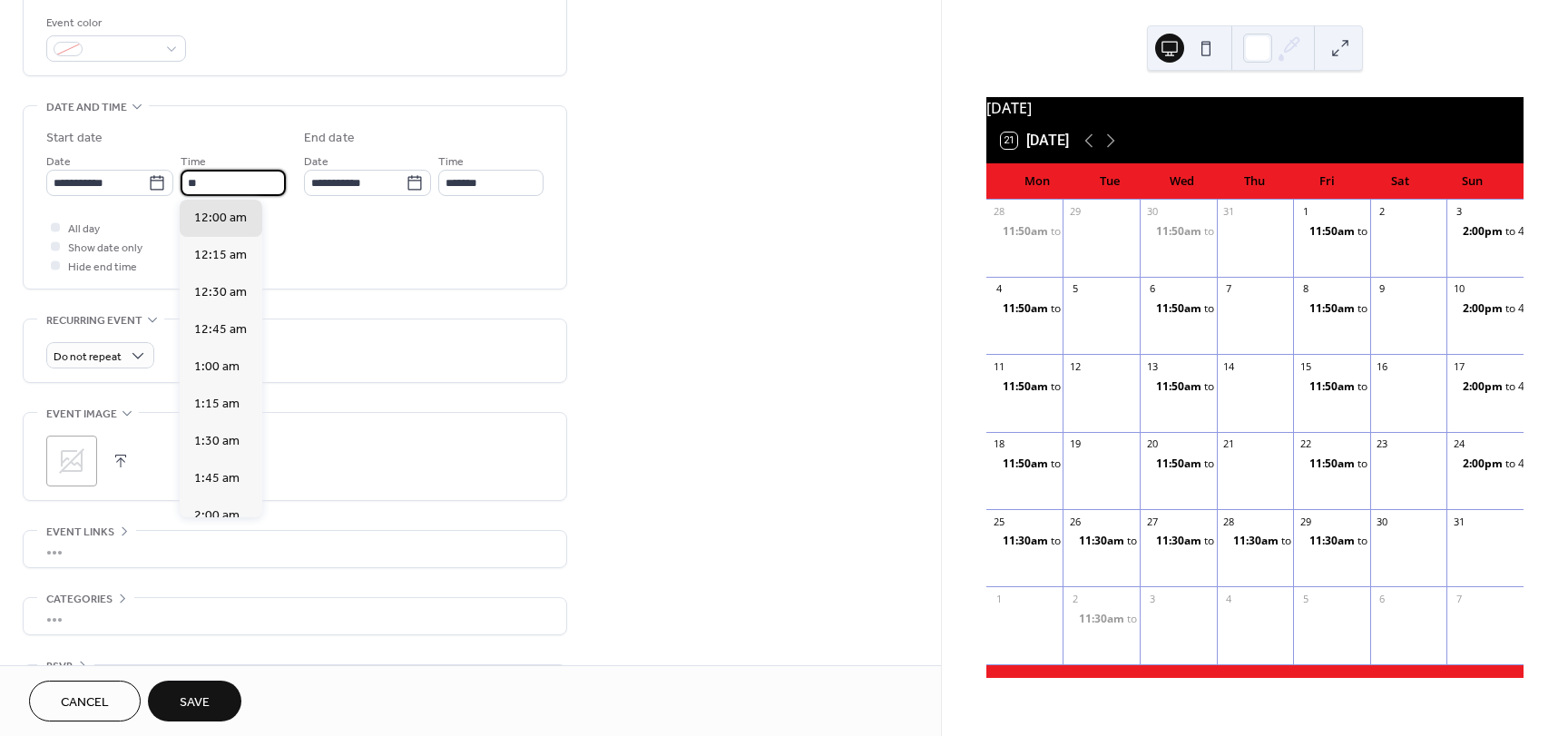 scroll, scrollTop: 1637, scrollLeft: 0, axis: vertical 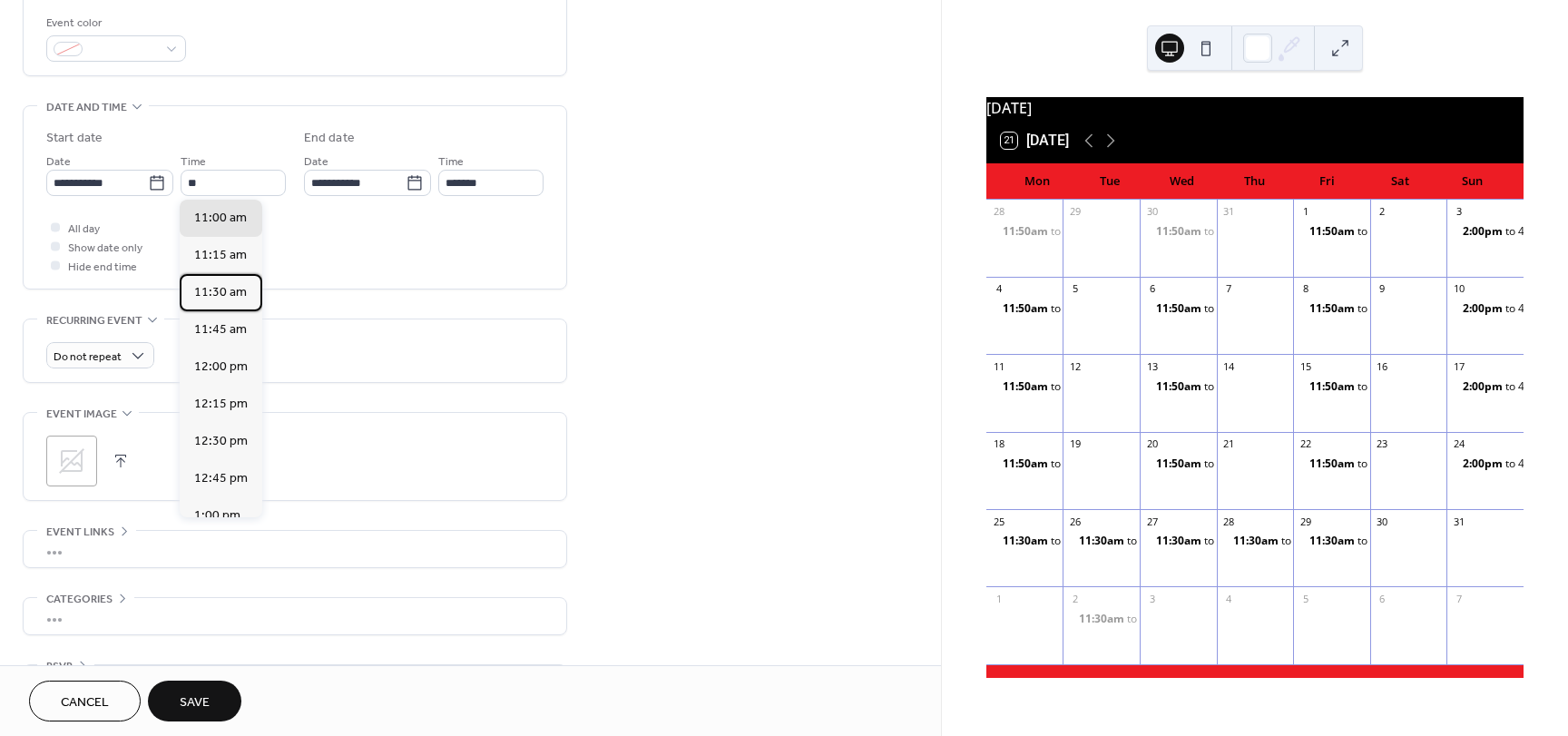 drag, startPoint x: 223, startPoint y: 285, endPoint x: 245, endPoint y: 274, distance: 24.596748 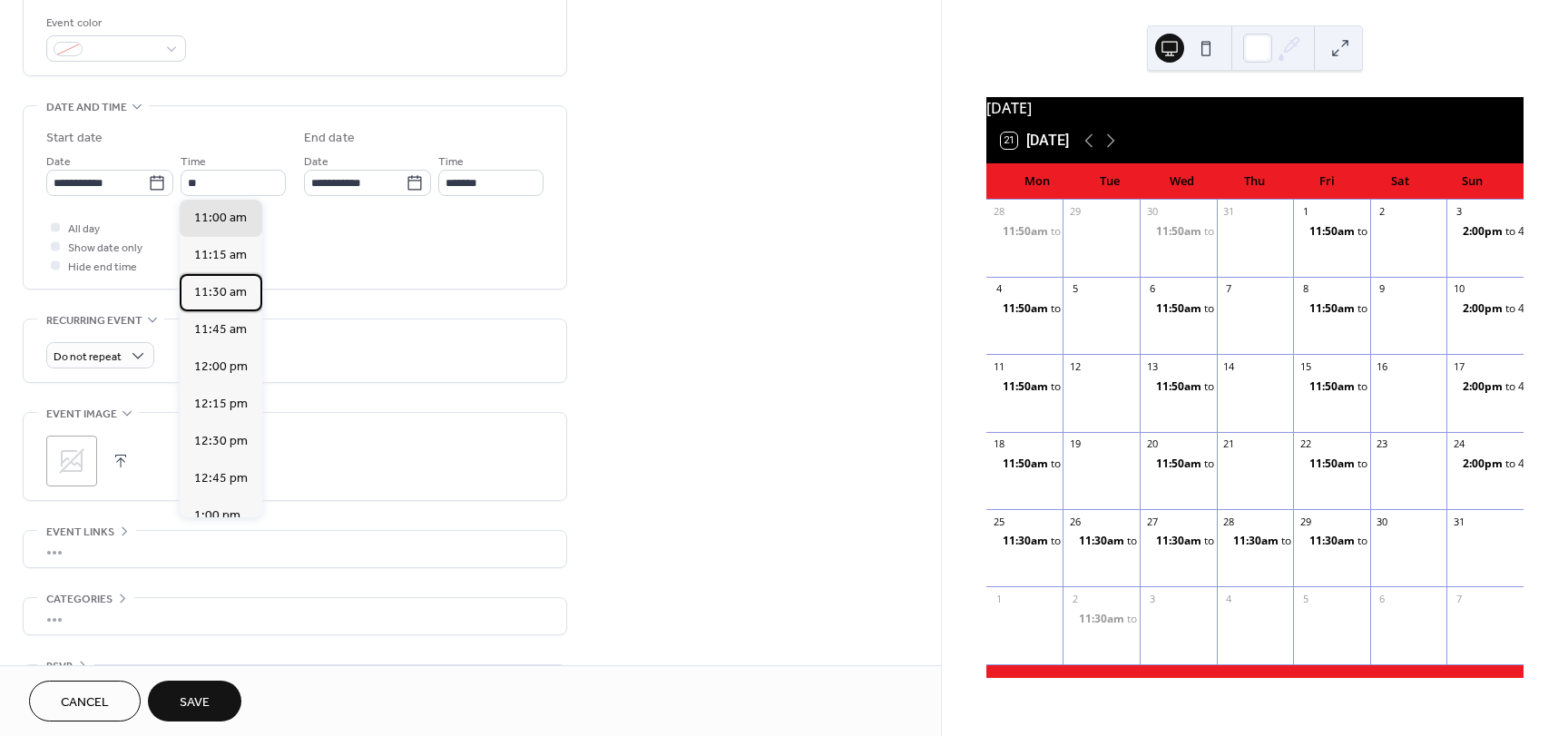 click on "11:30 am" at bounding box center (220, 292) 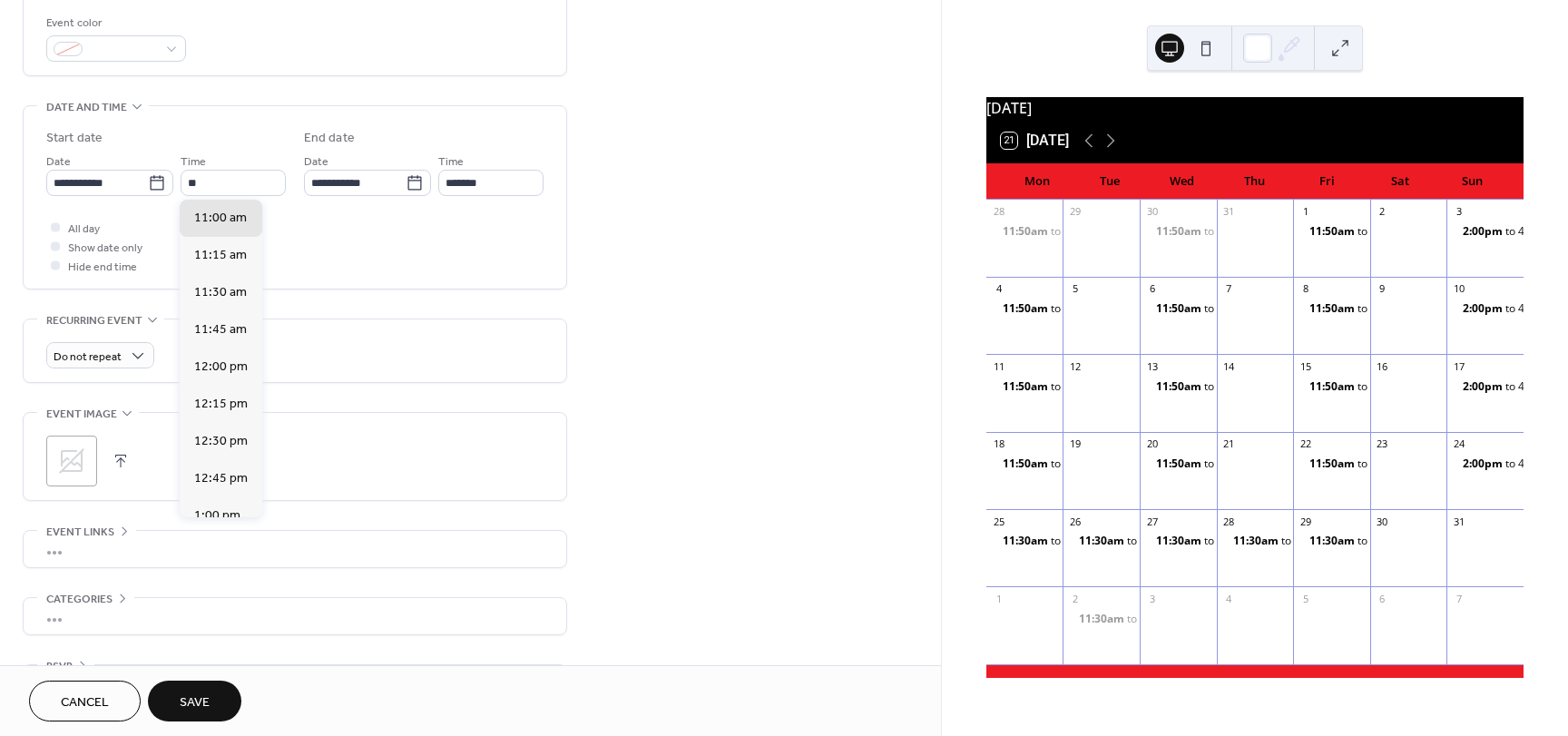 type on "********" 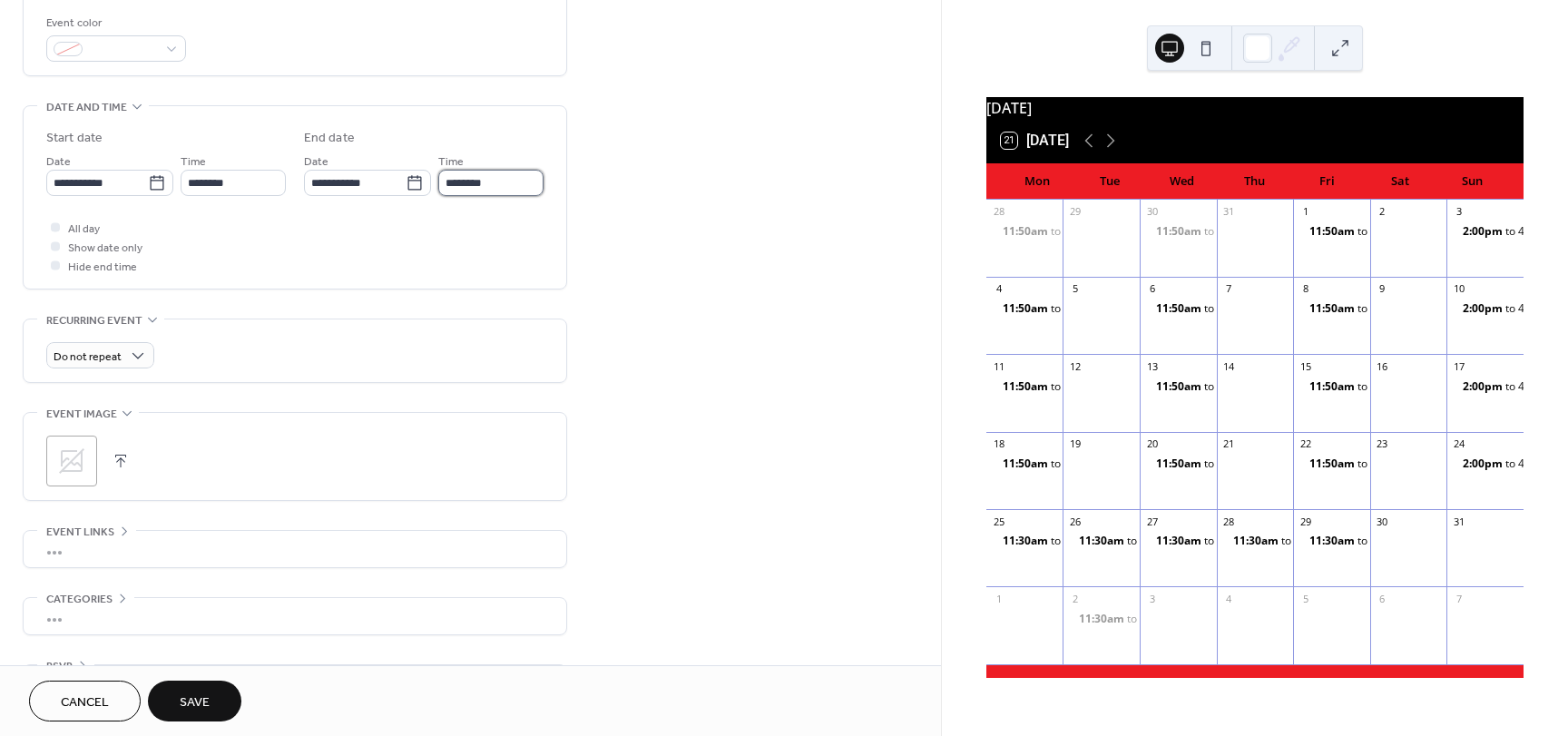 click on "********" at bounding box center (491, 182) 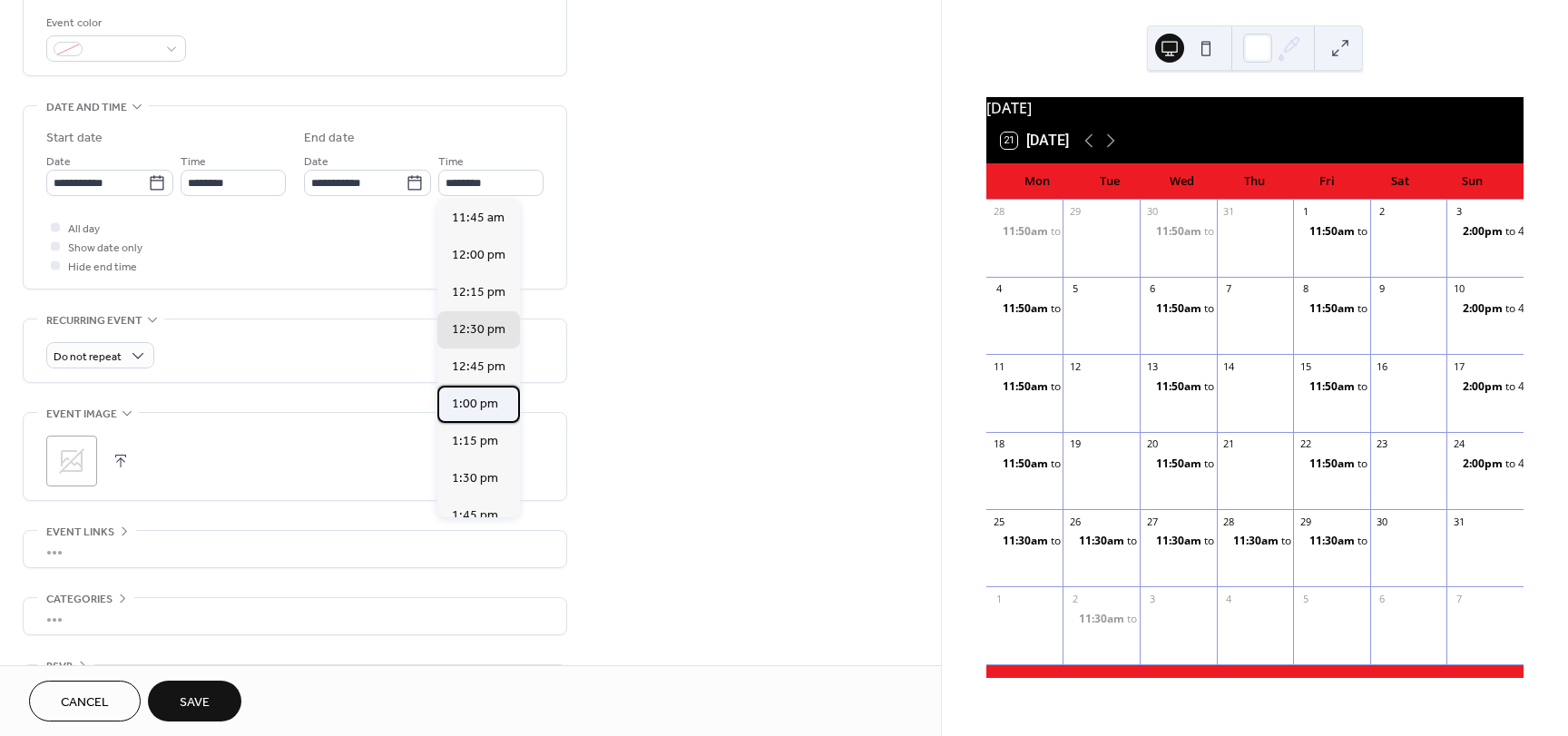 click on "1:00 pm" at bounding box center [475, 404] 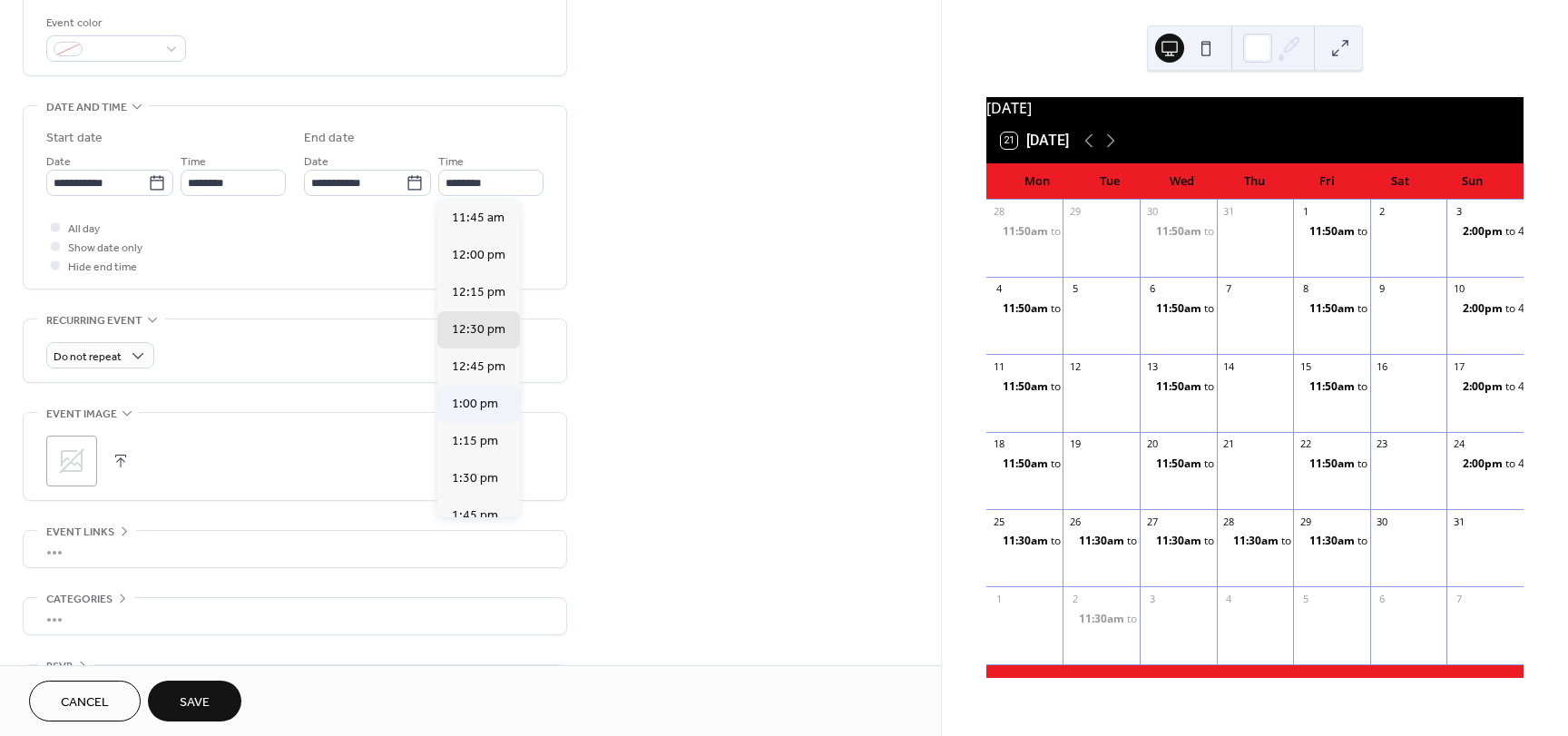 type on "*******" 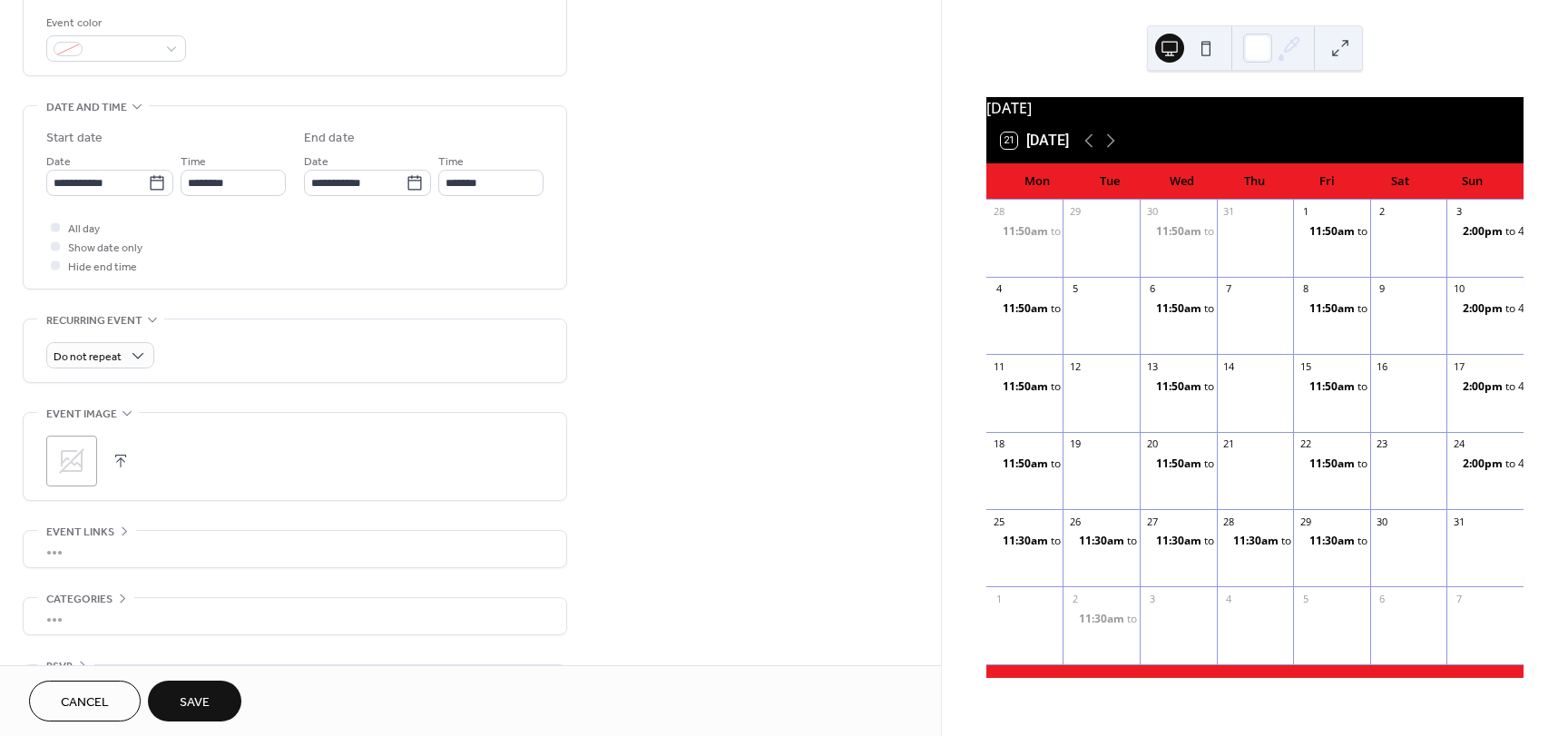 click on "Save" at bounding box center (194, 702) 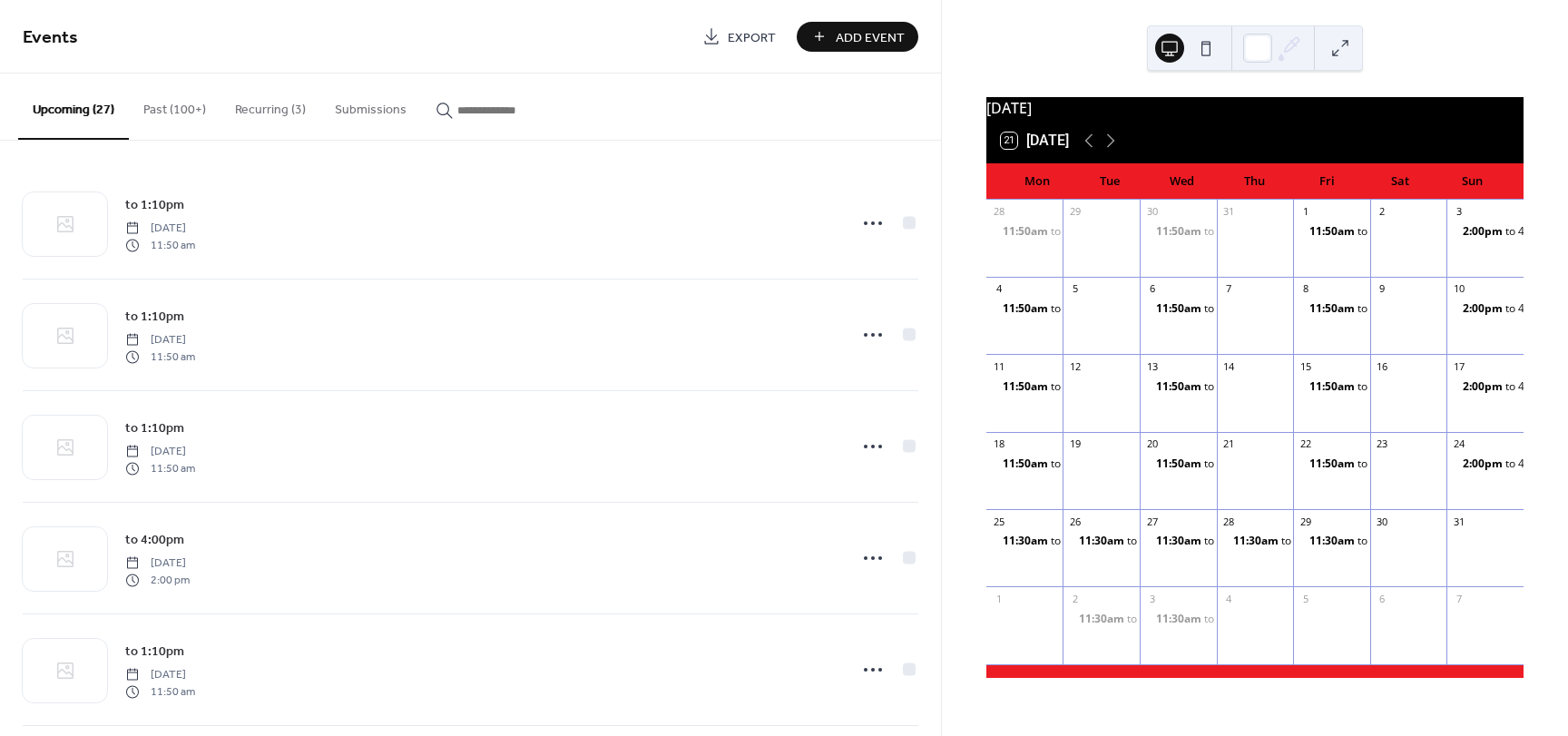 click on "Add Event" at bounding box center (870, 37) 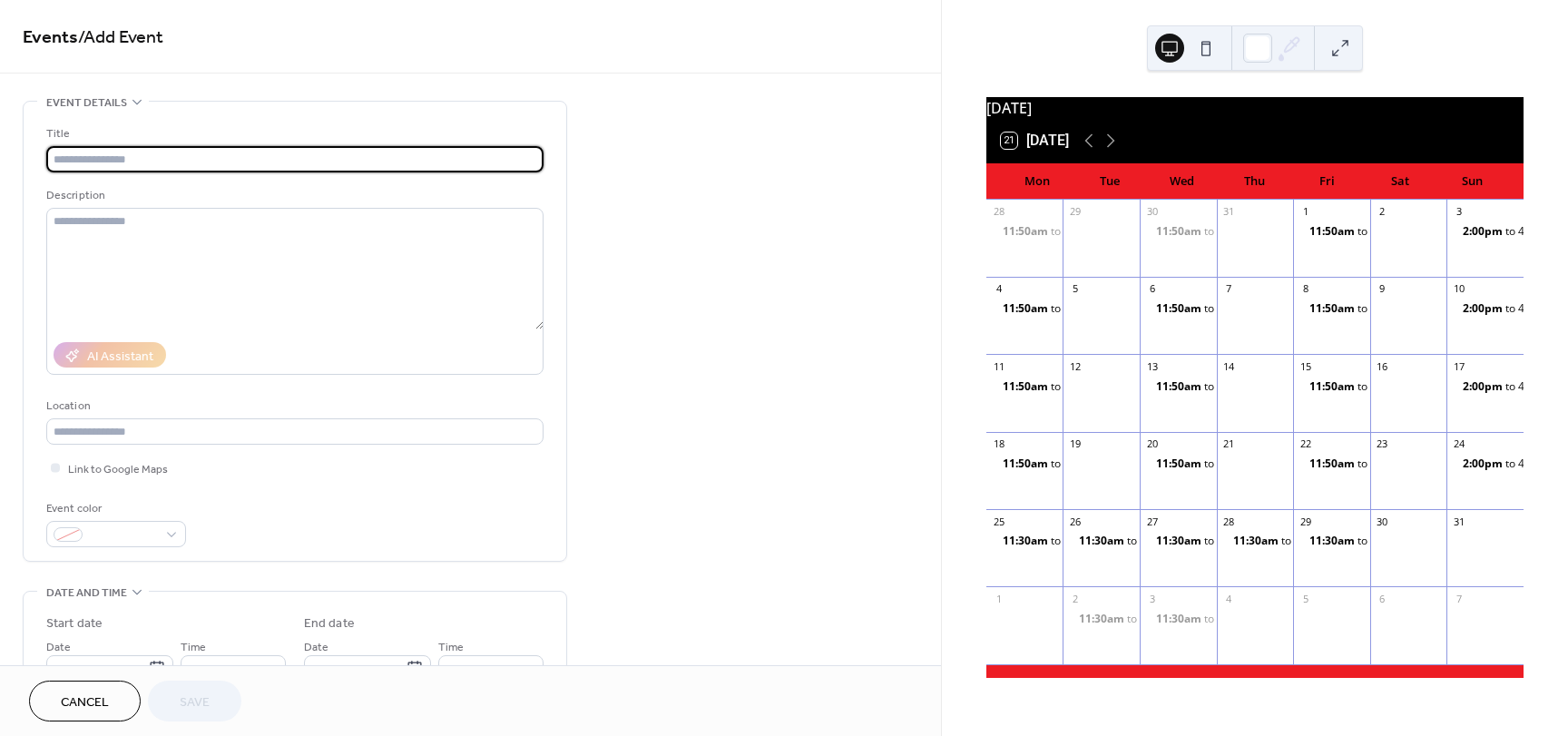 click at bounding box center [295, 159] 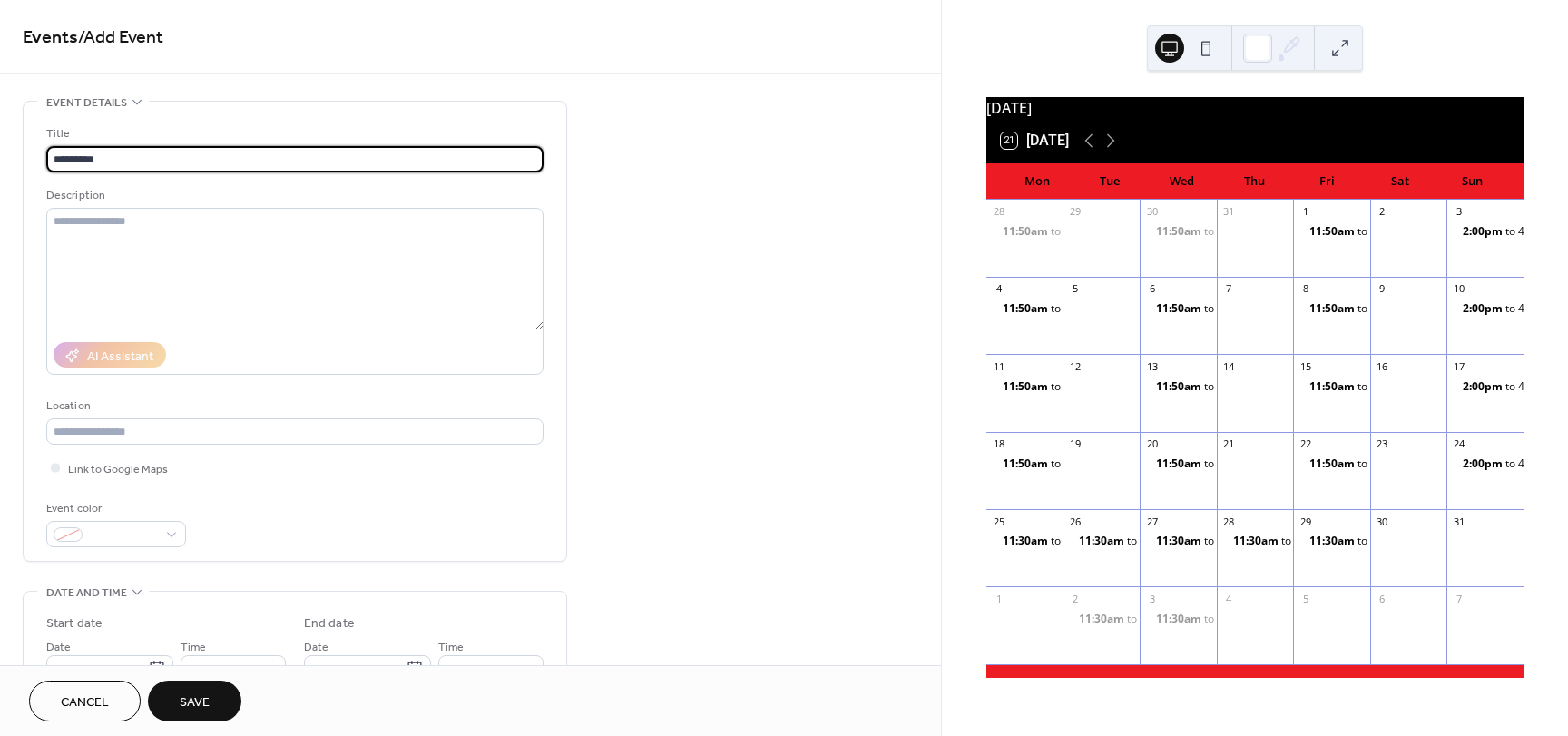 type on "*********" 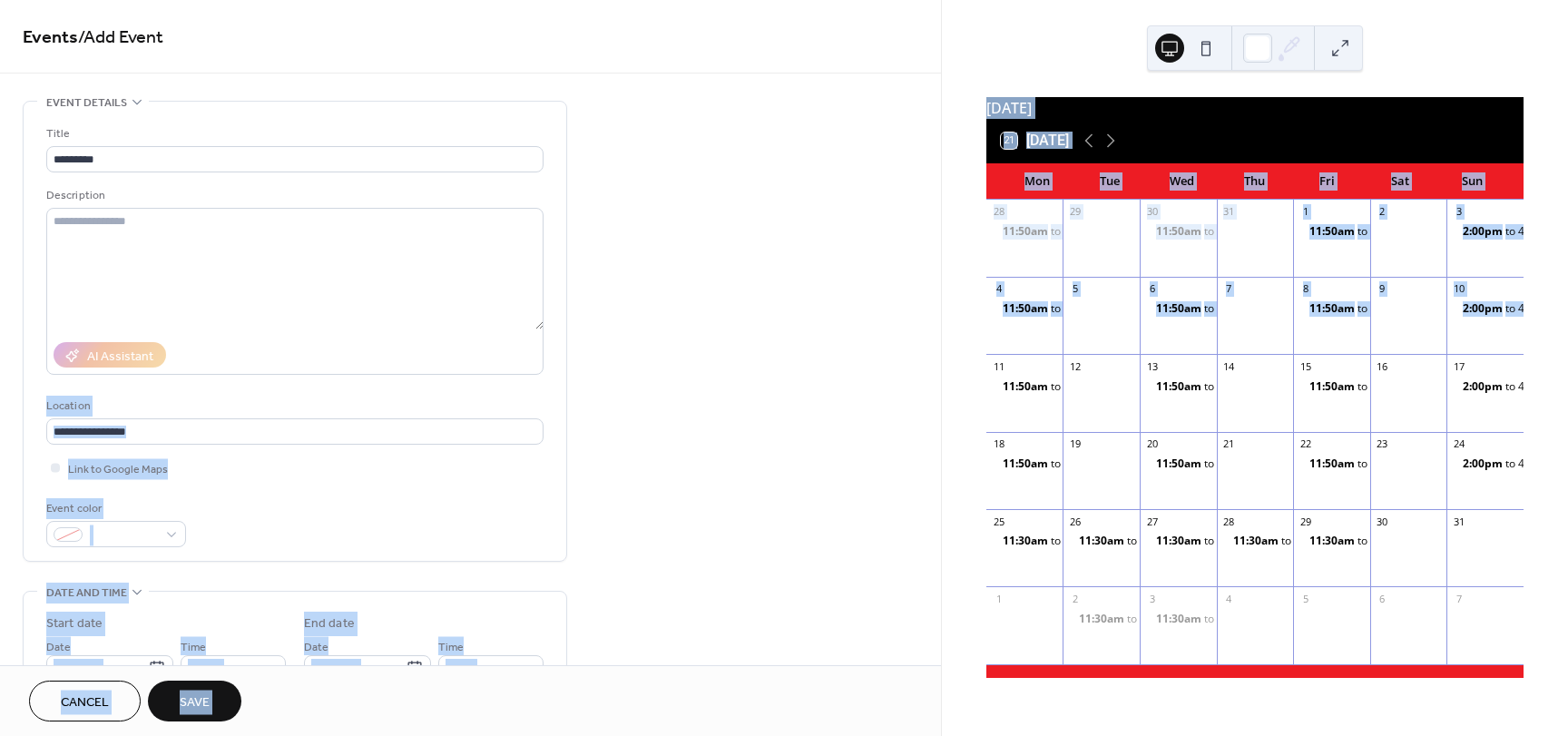 drag, startPoint x: 934, startPoint y: 186, endPoint x: 887, endPoint y: 378, distance: 197.66892 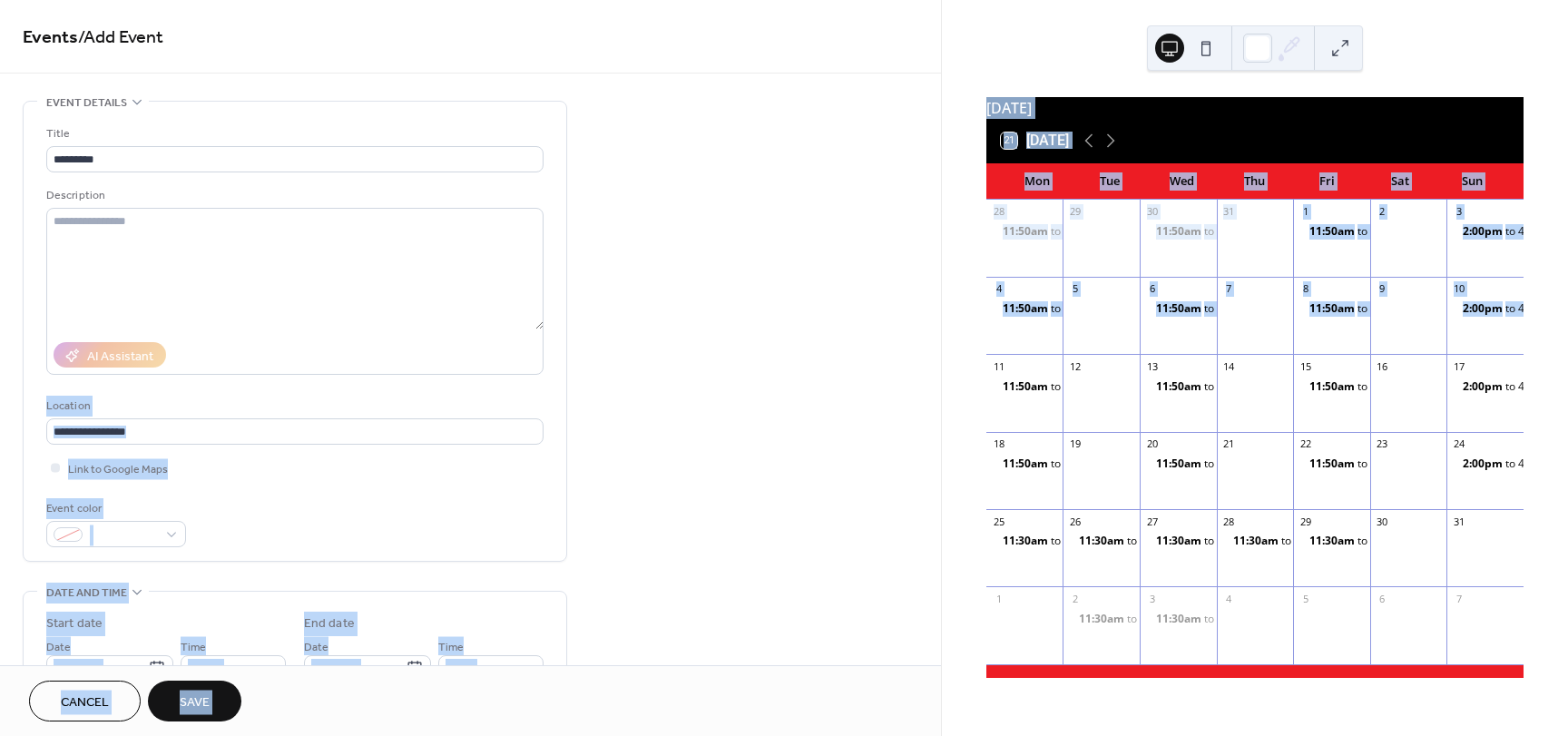 click on "**********" at bounding box center [784, 368] 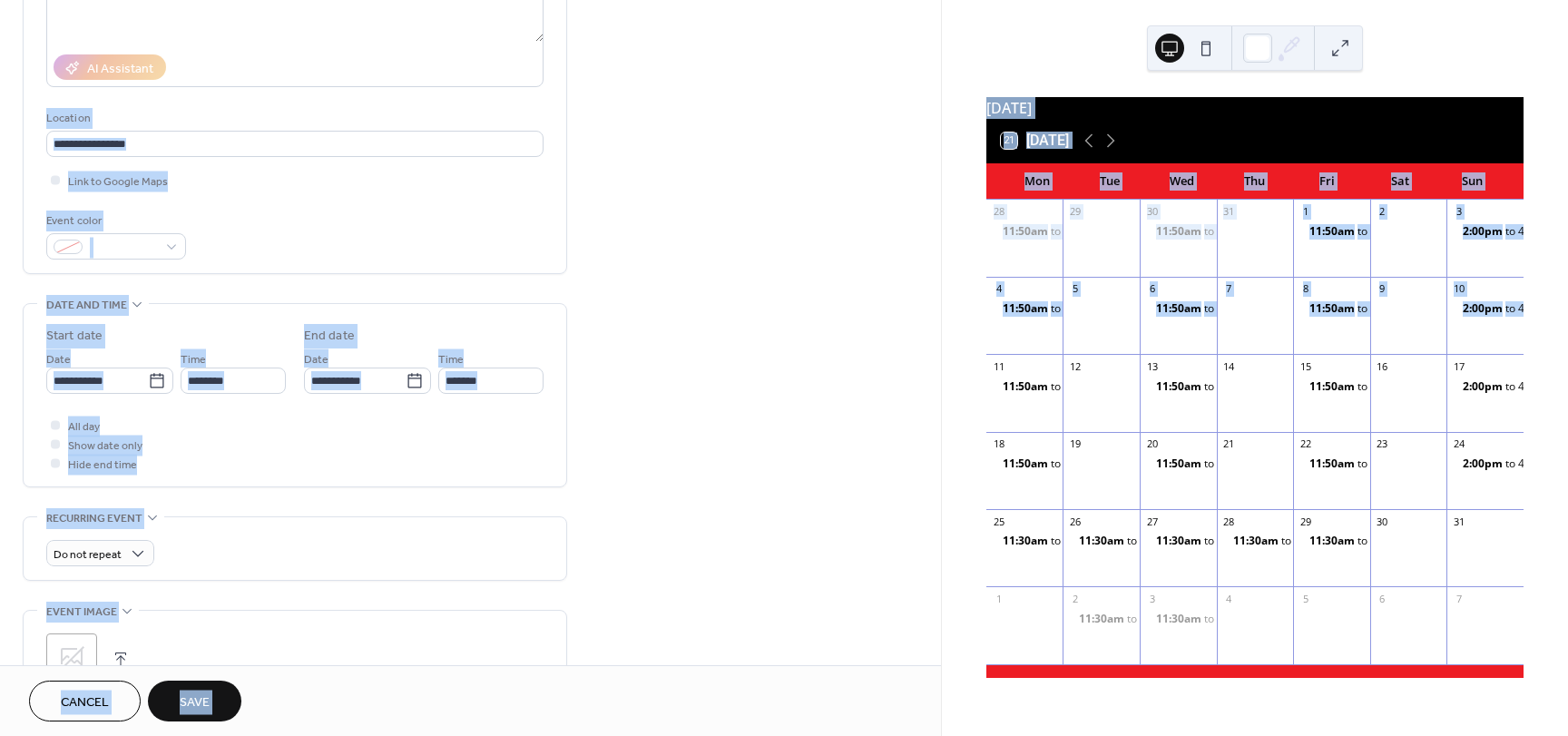scroll, scrollTop: 380, scrollLeft: 0, axis: vertical 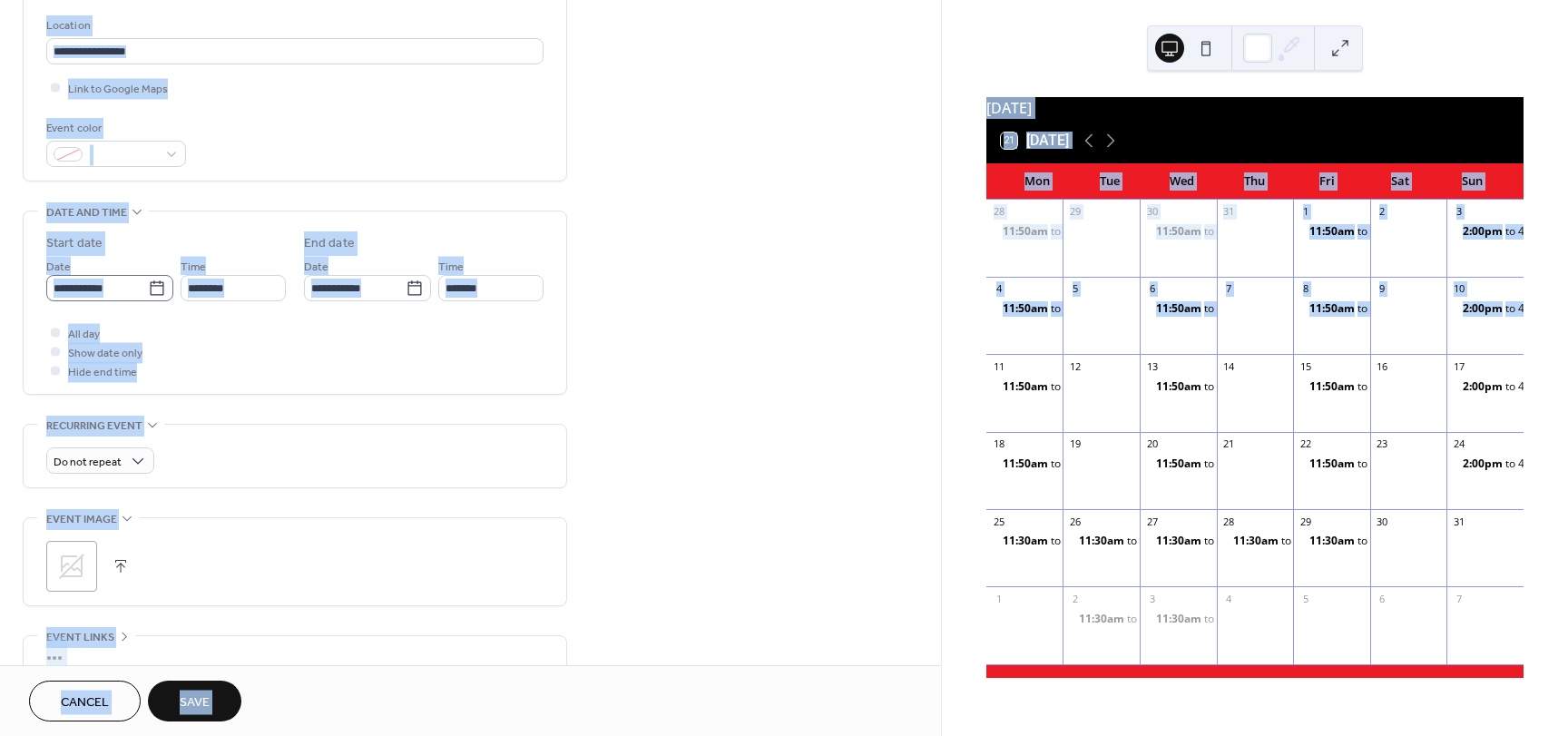 click 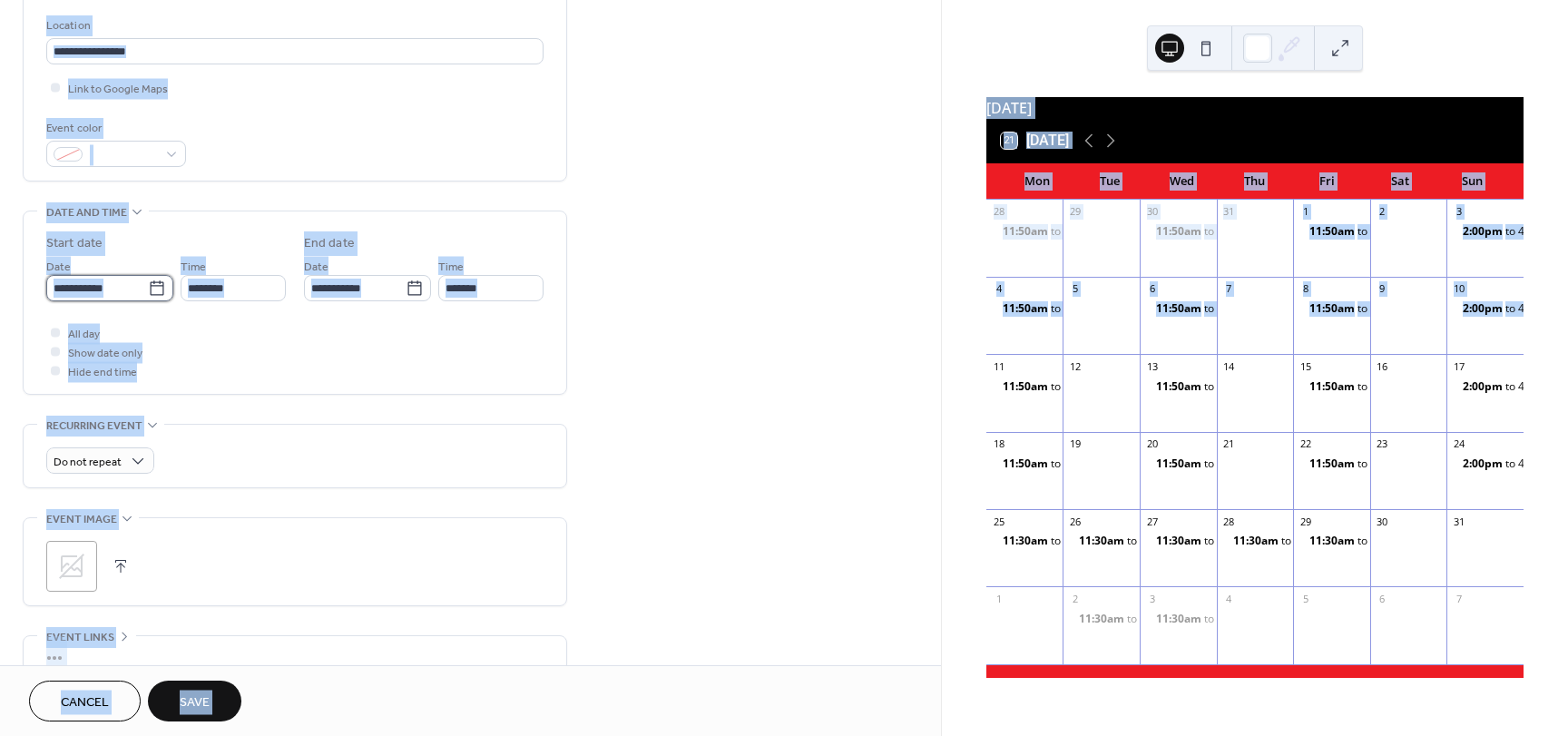 click on "**********" at bounding box center (97, 288) 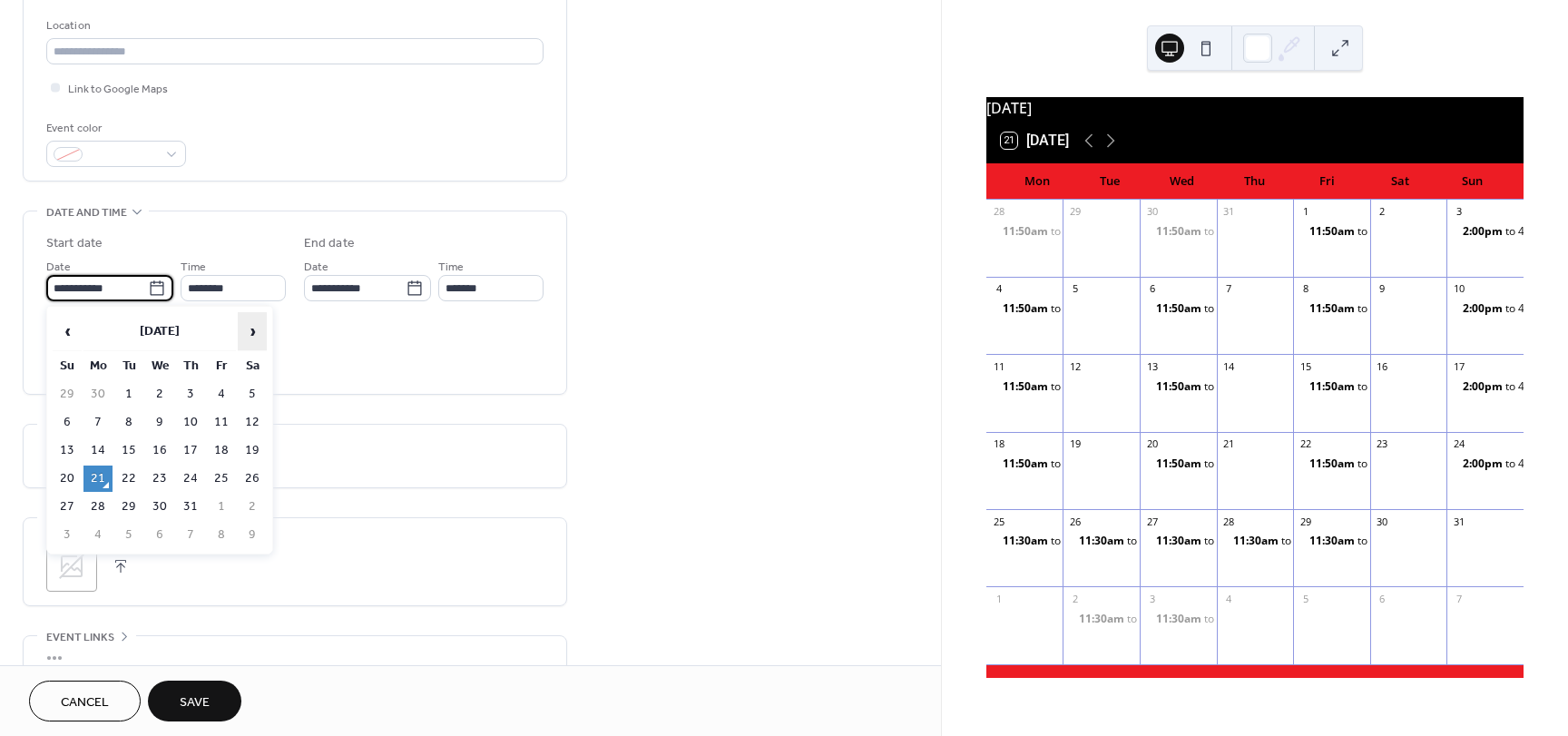 click on "›" at bounding box center (252, 331) 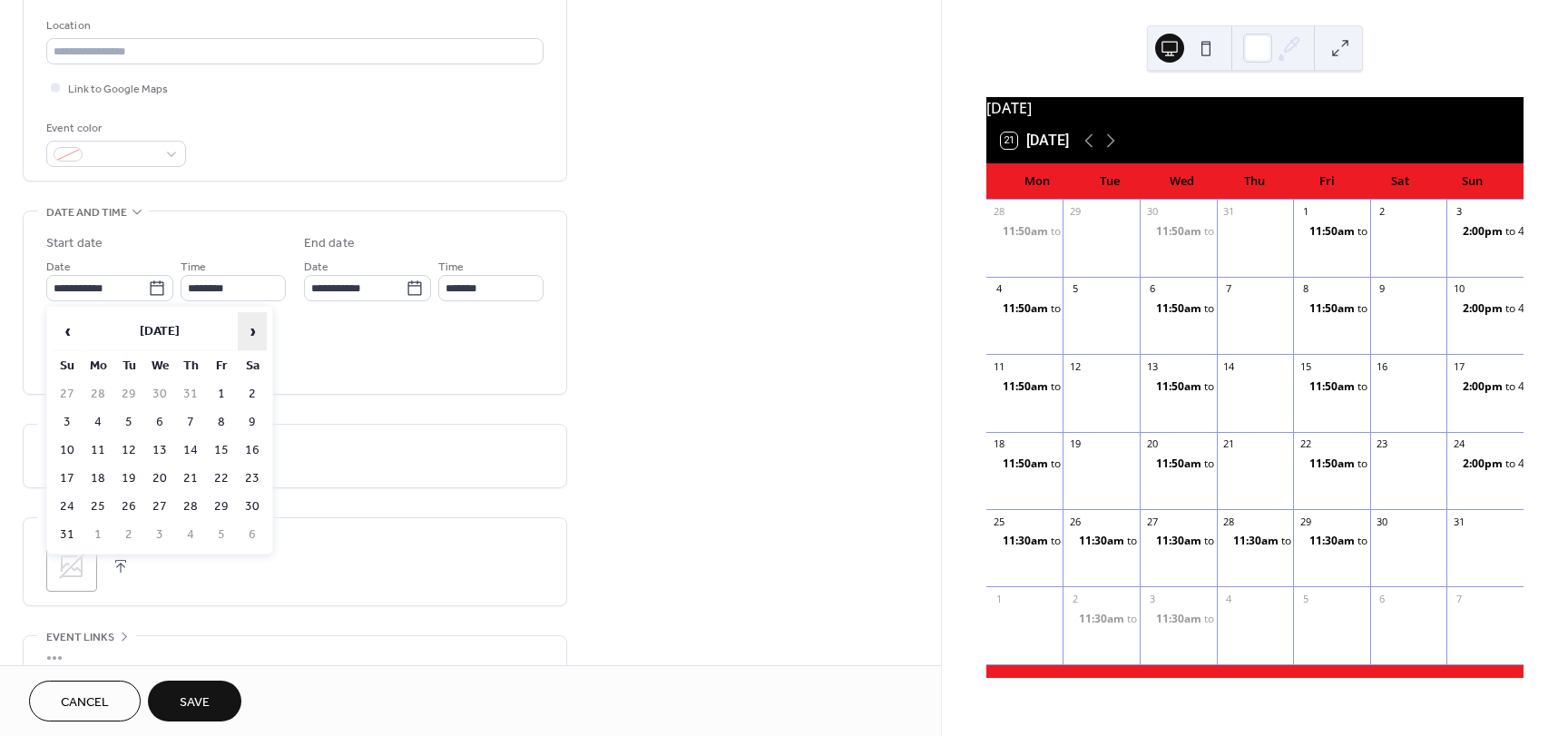 click on "›" at bounding box center (252, 331) 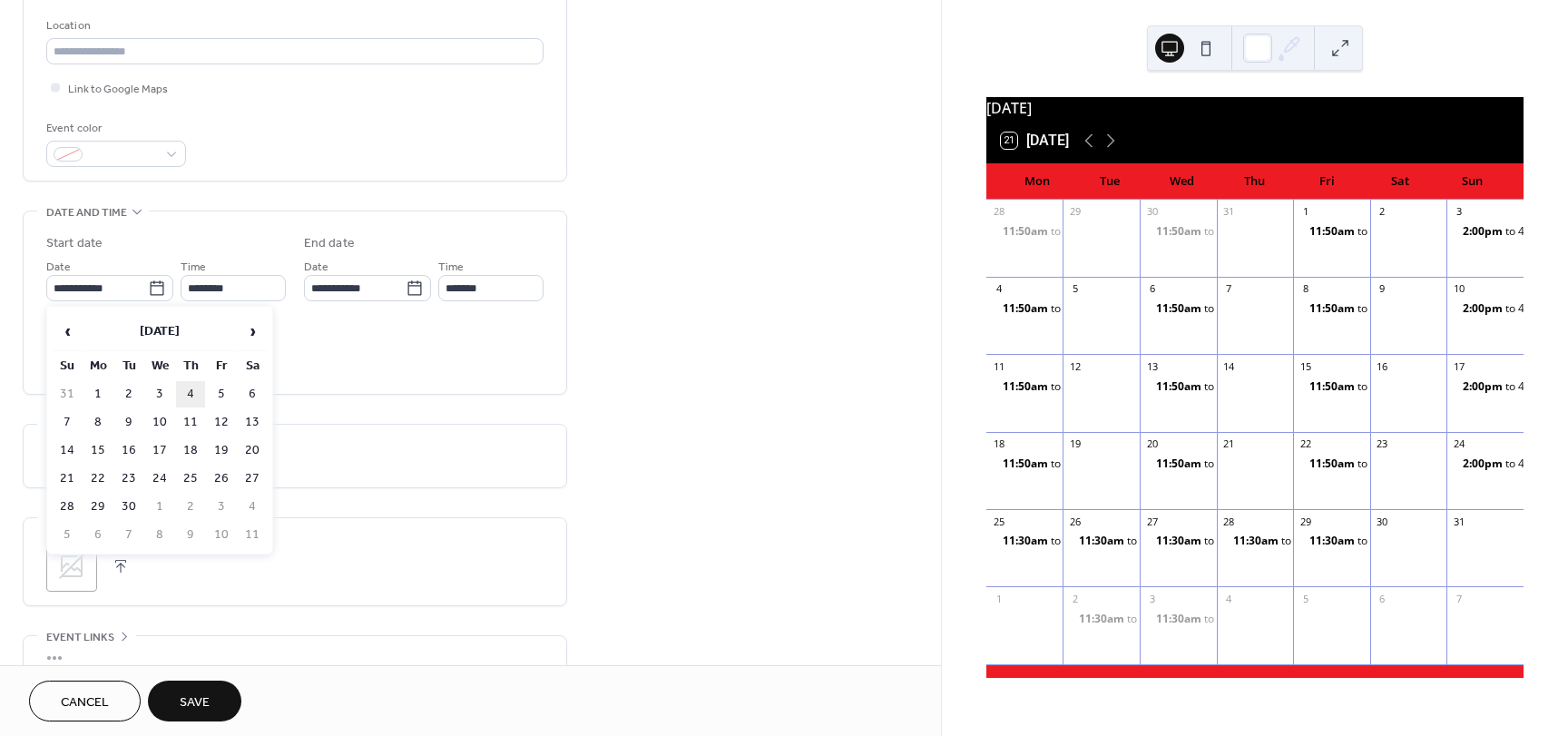 click on "4" at bounding box center [191, 394] 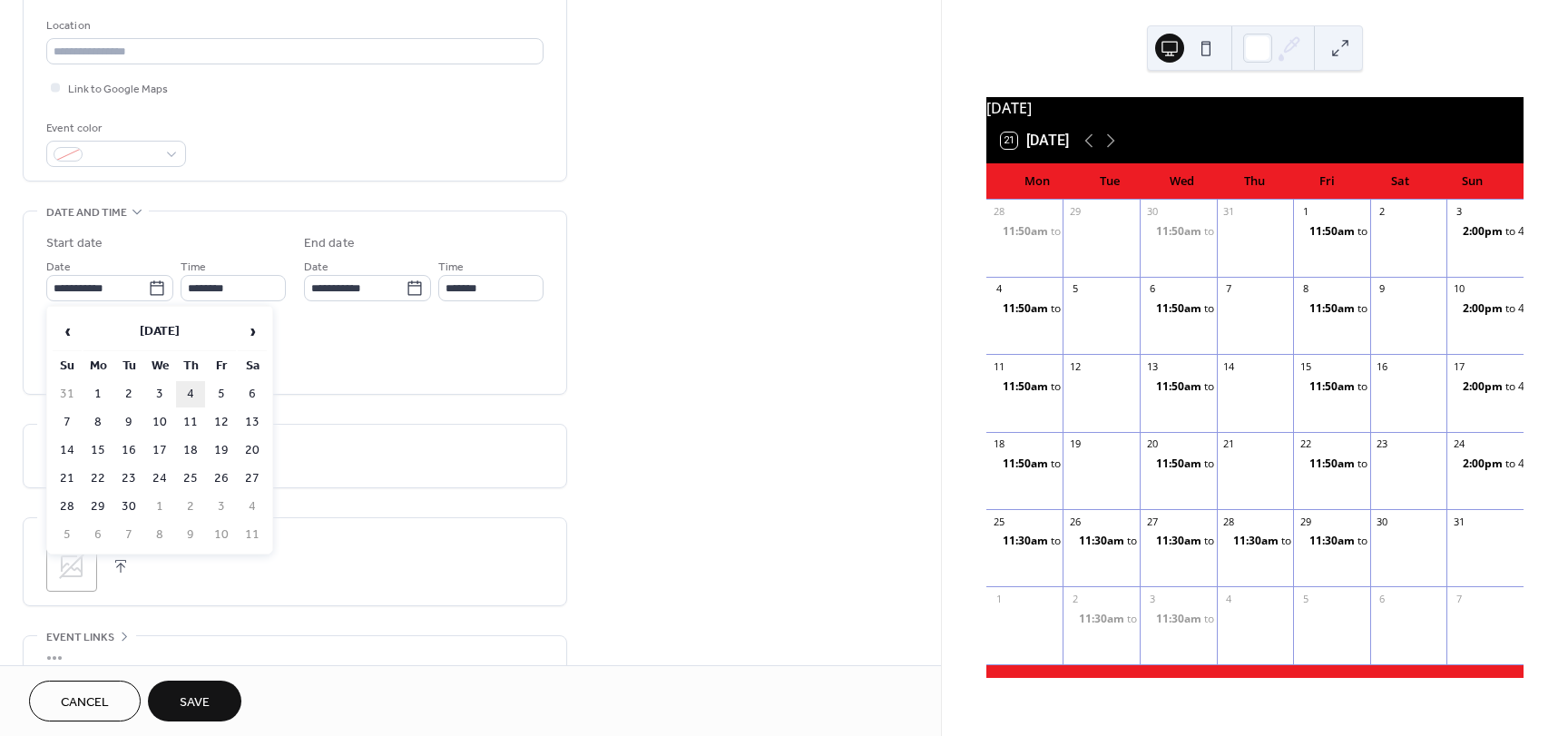 type on "**********" 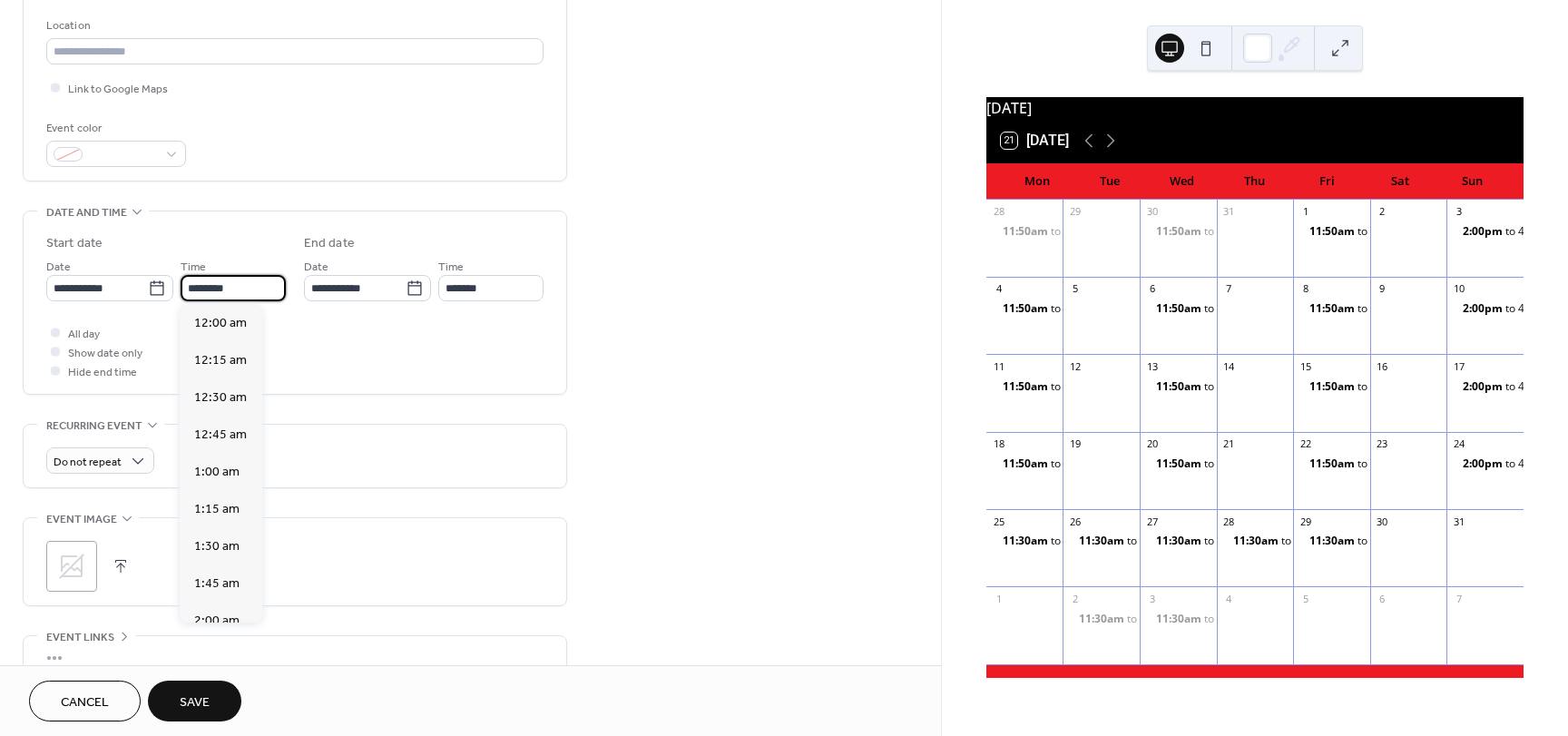 scroll, scrollTop: 1786, scrollLeft: 0, axis: vertical 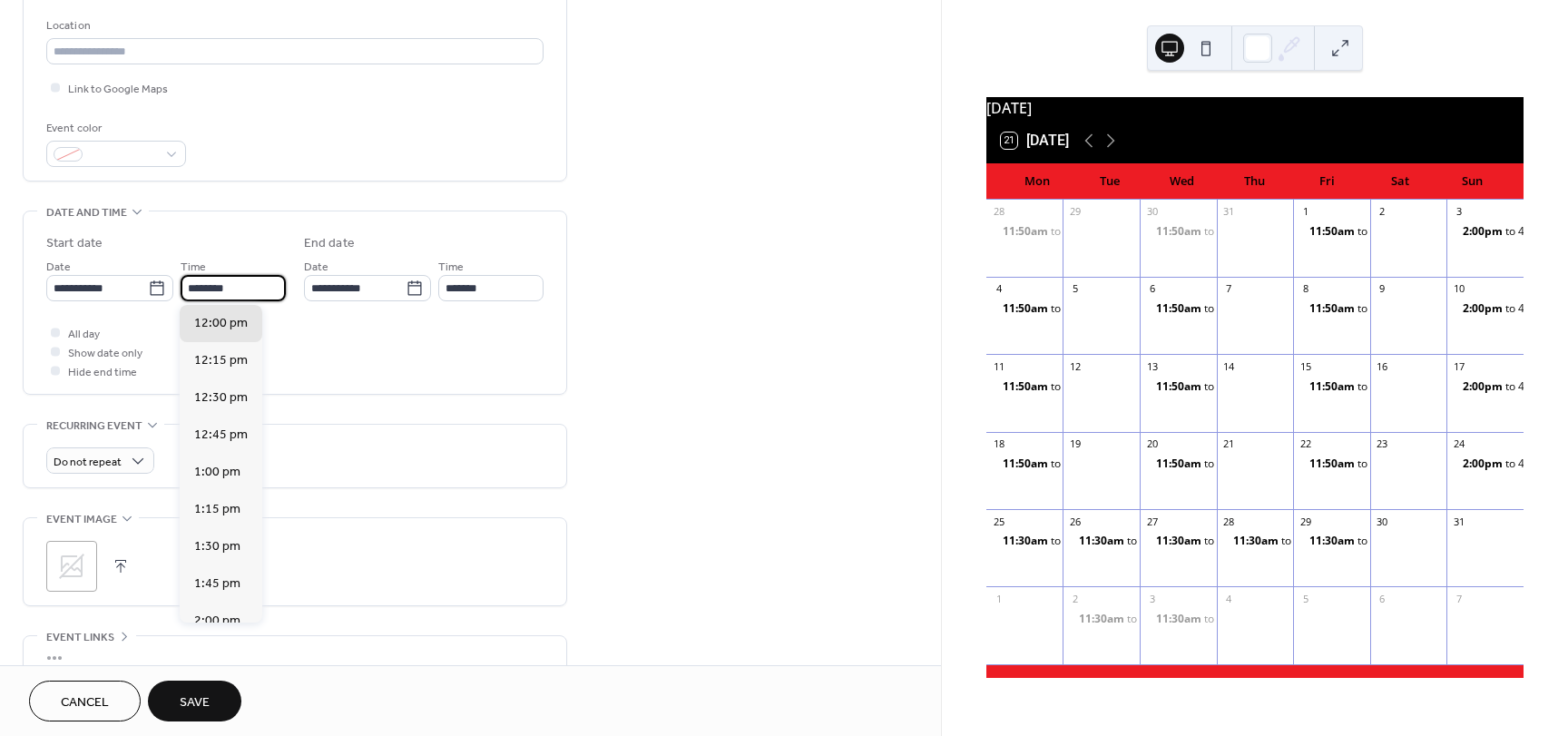 drag, startPoint x: 191, startPoint y: 286, endPoint x: 293, endPoint y: 289, distance: 102.0441 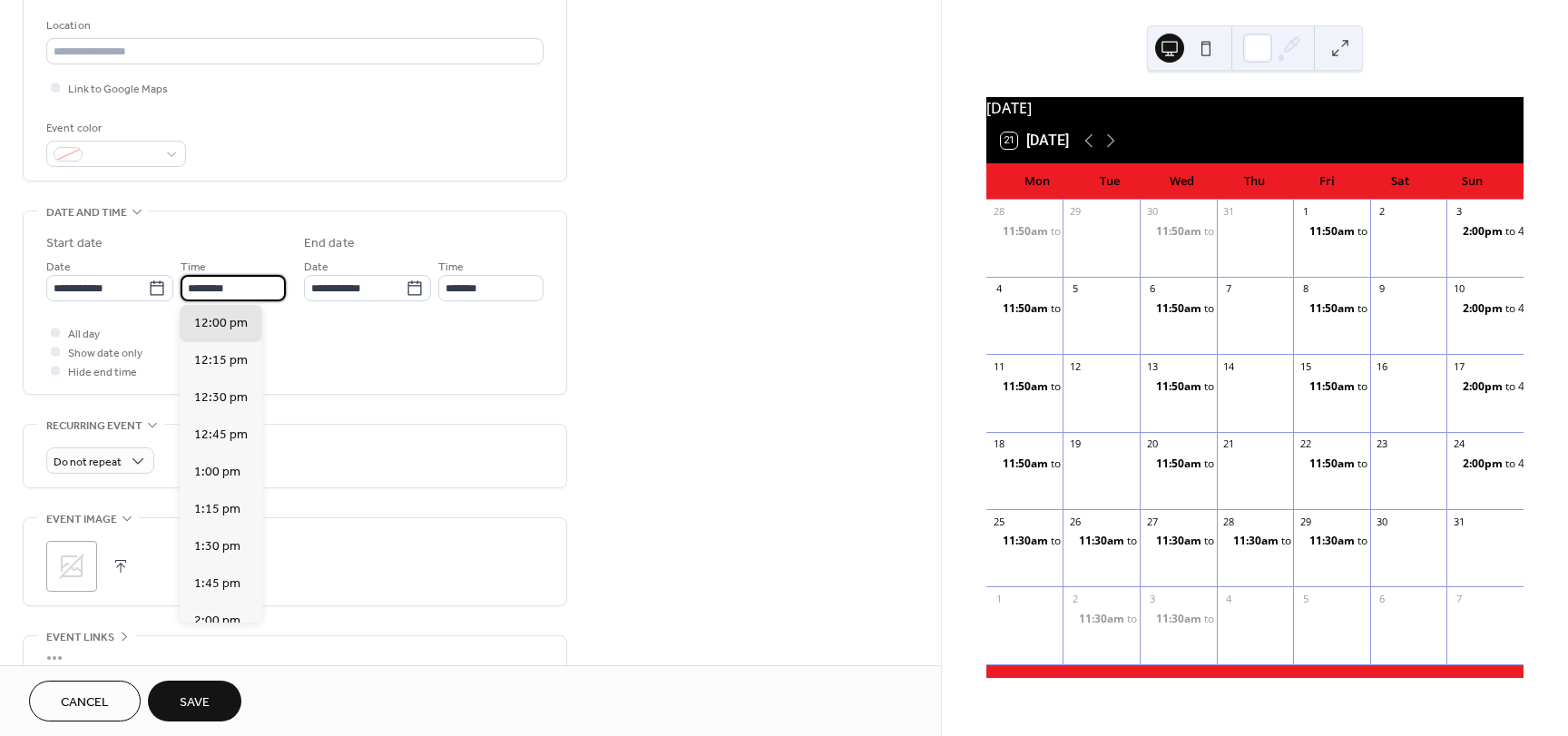 click on "**********" at bounding box center [295, 268] 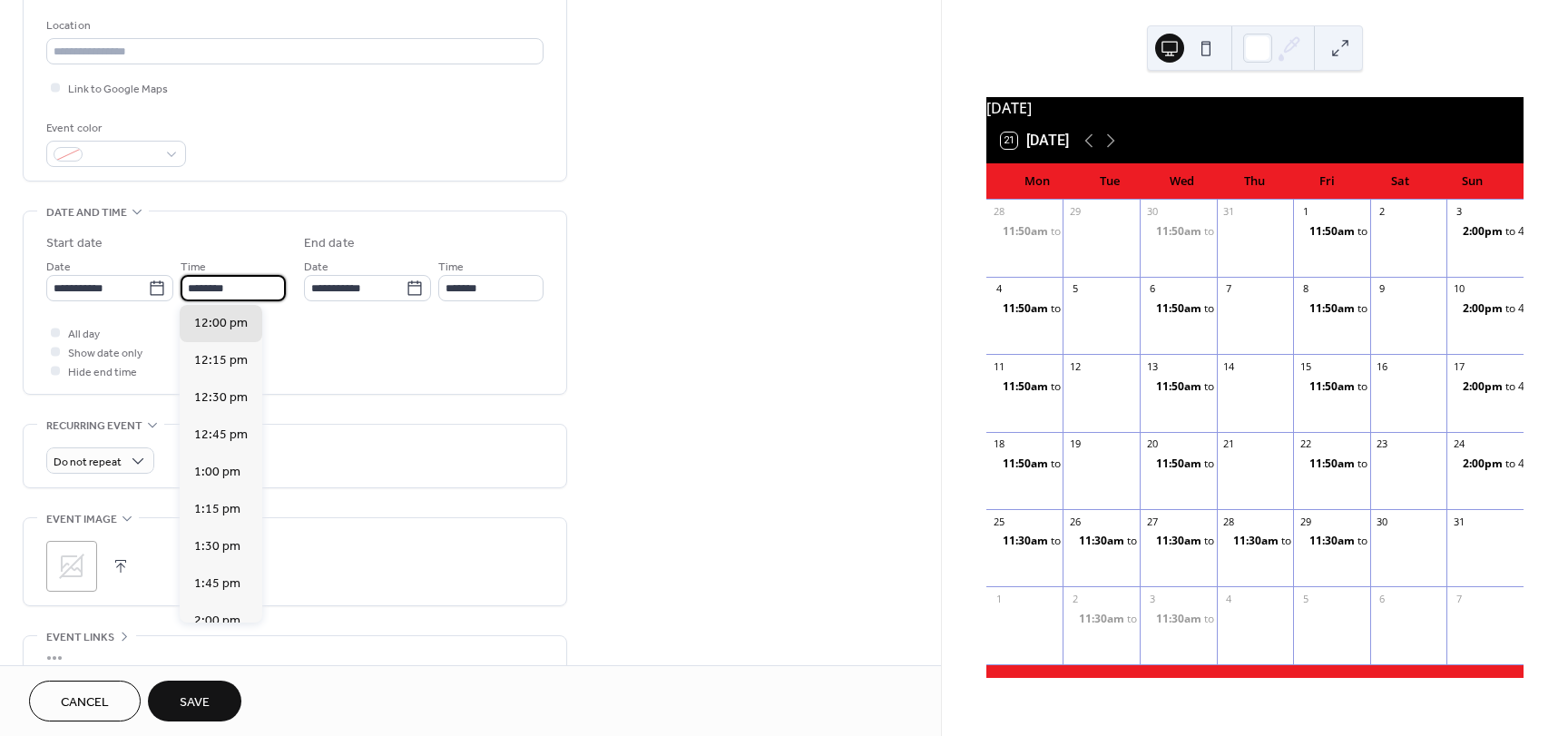 drag, startPoint x: 185, startPoint y: 283, endPoint x: 299, endPoint y: 287, distance: 114.07015 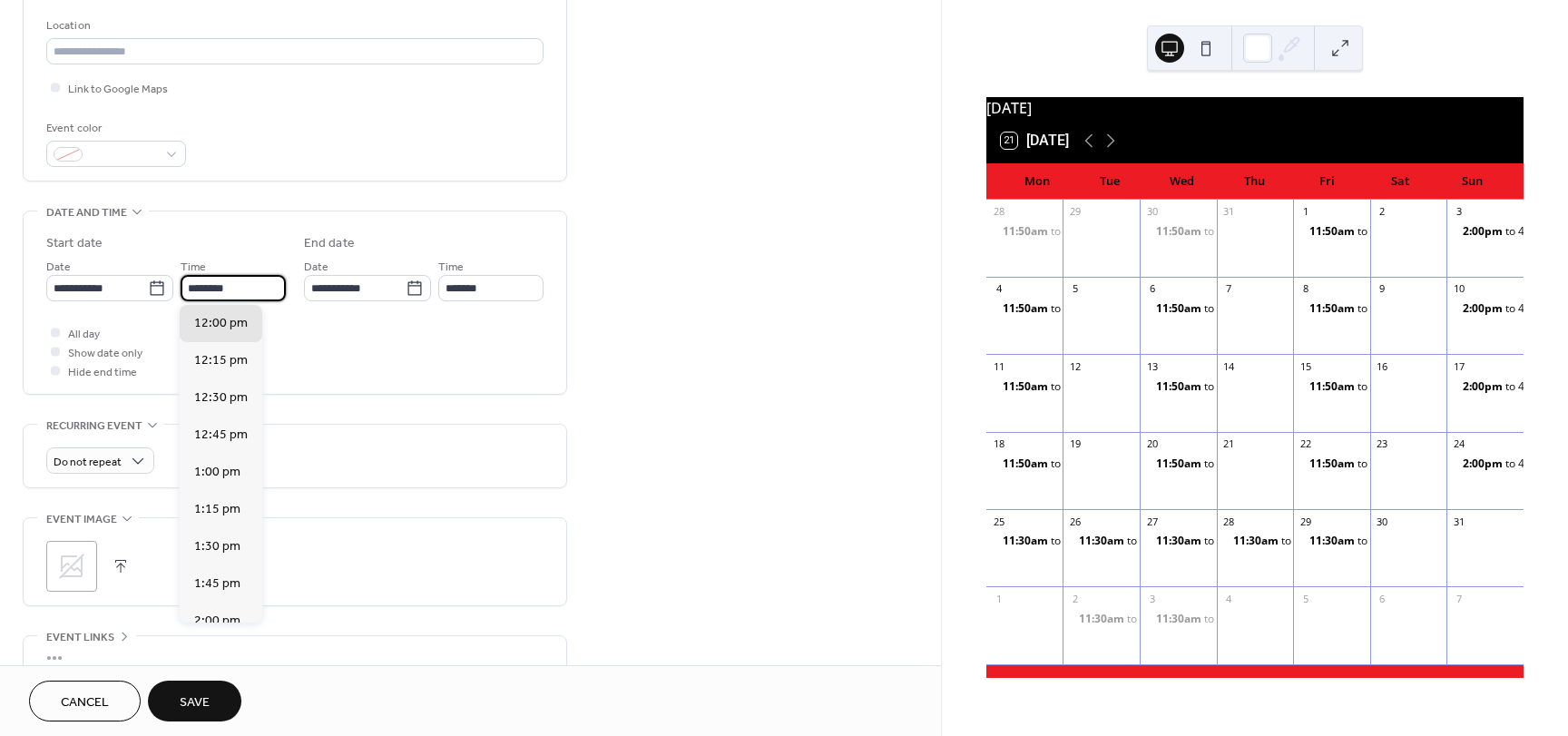 click on "**********" at bounding box center (295, 268) 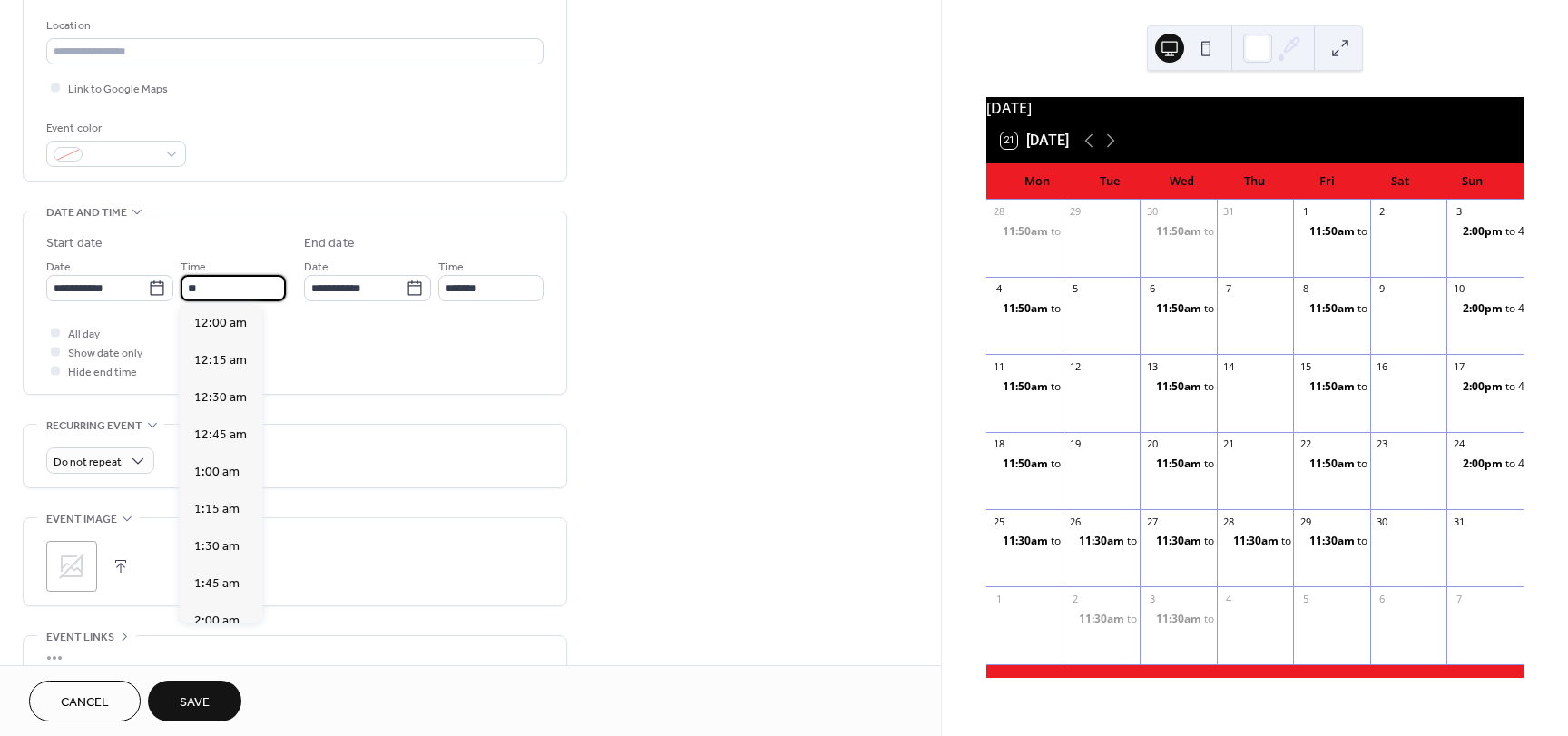 scroll, scrollTop: 1637, scrollLeft: 0, axis: vertical 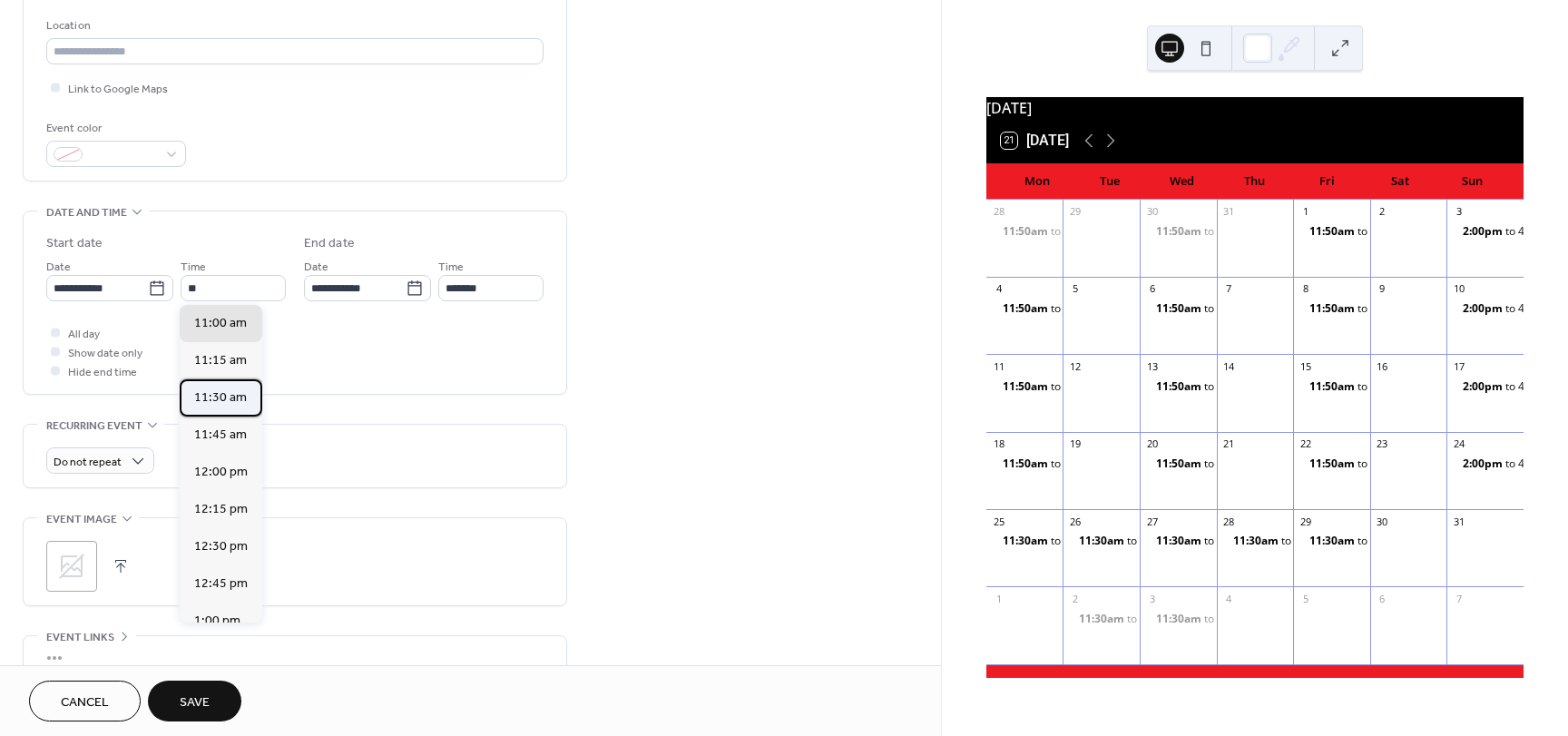 click on "11:30 am" at bounding box center (220, 397) 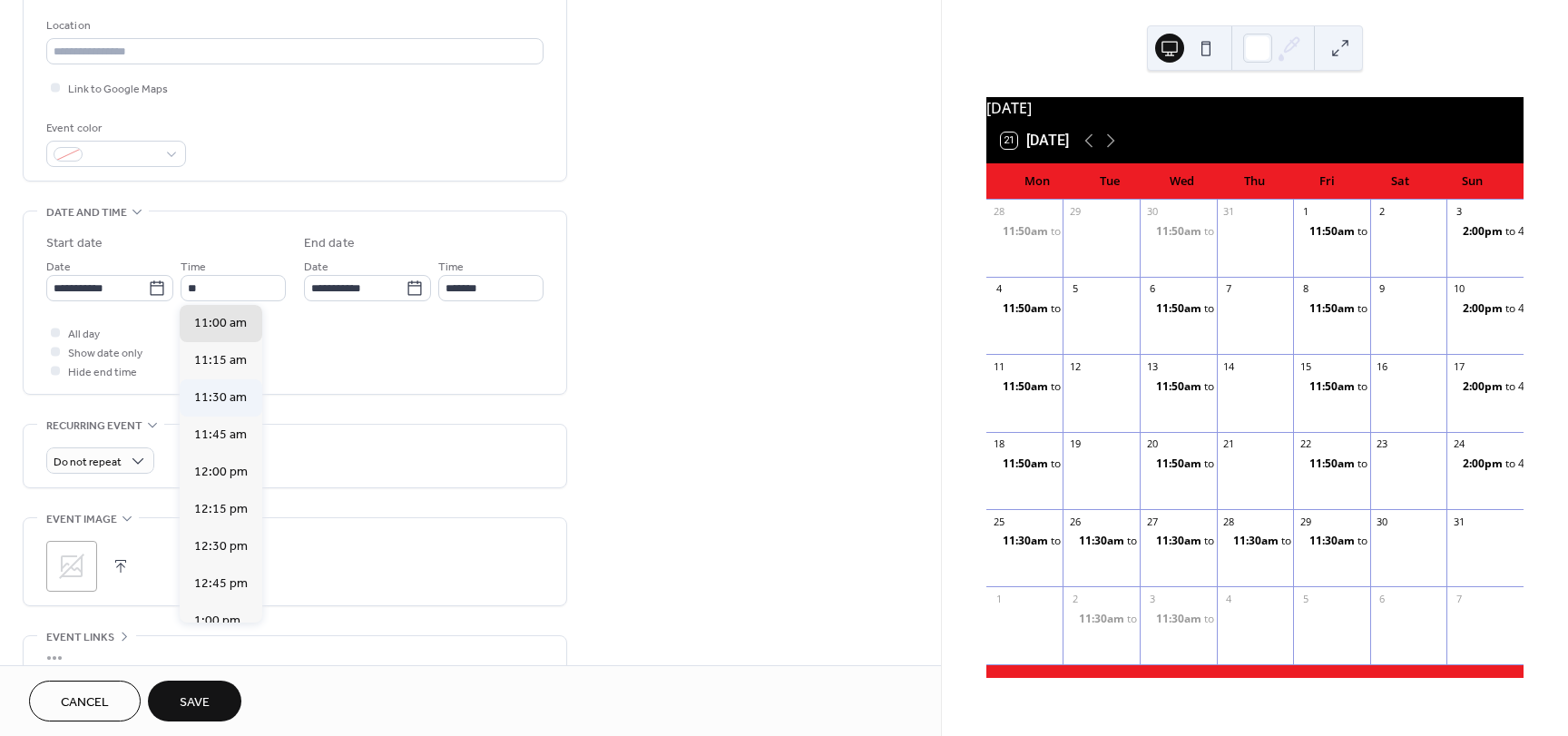 type on "********" 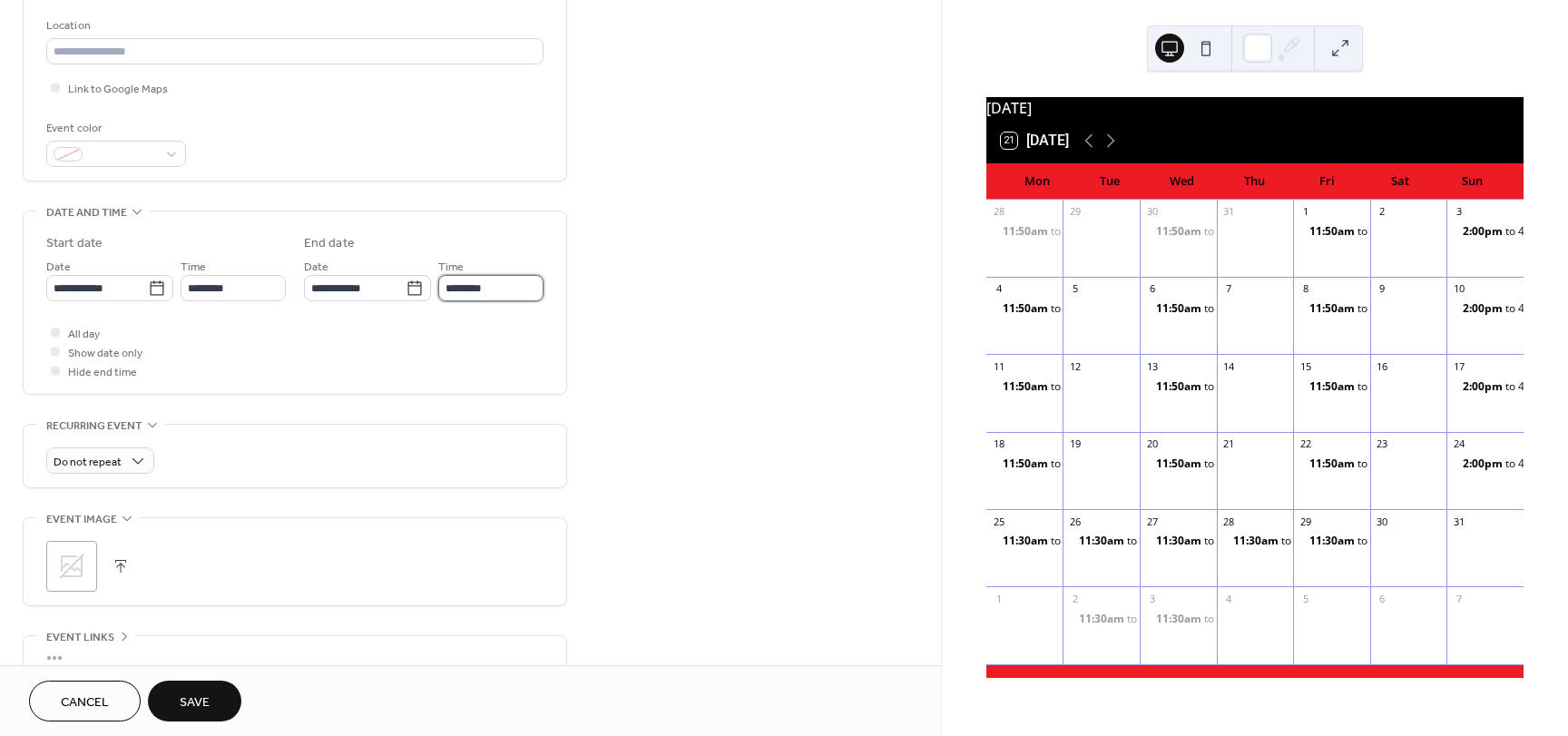 click on "********" at bounding box center (491, 288) 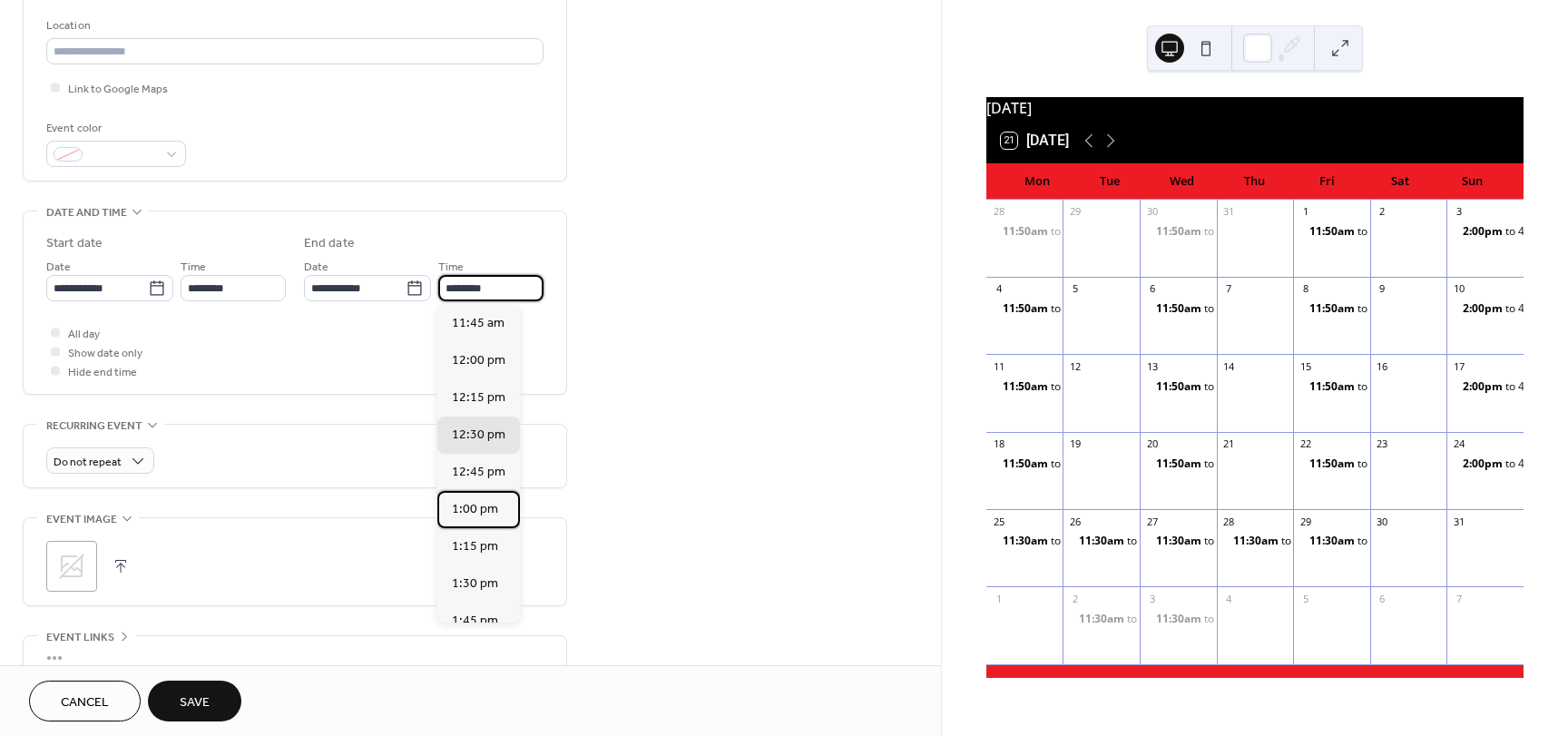 click on "1:00 pm" at bounding box center [475, 509] 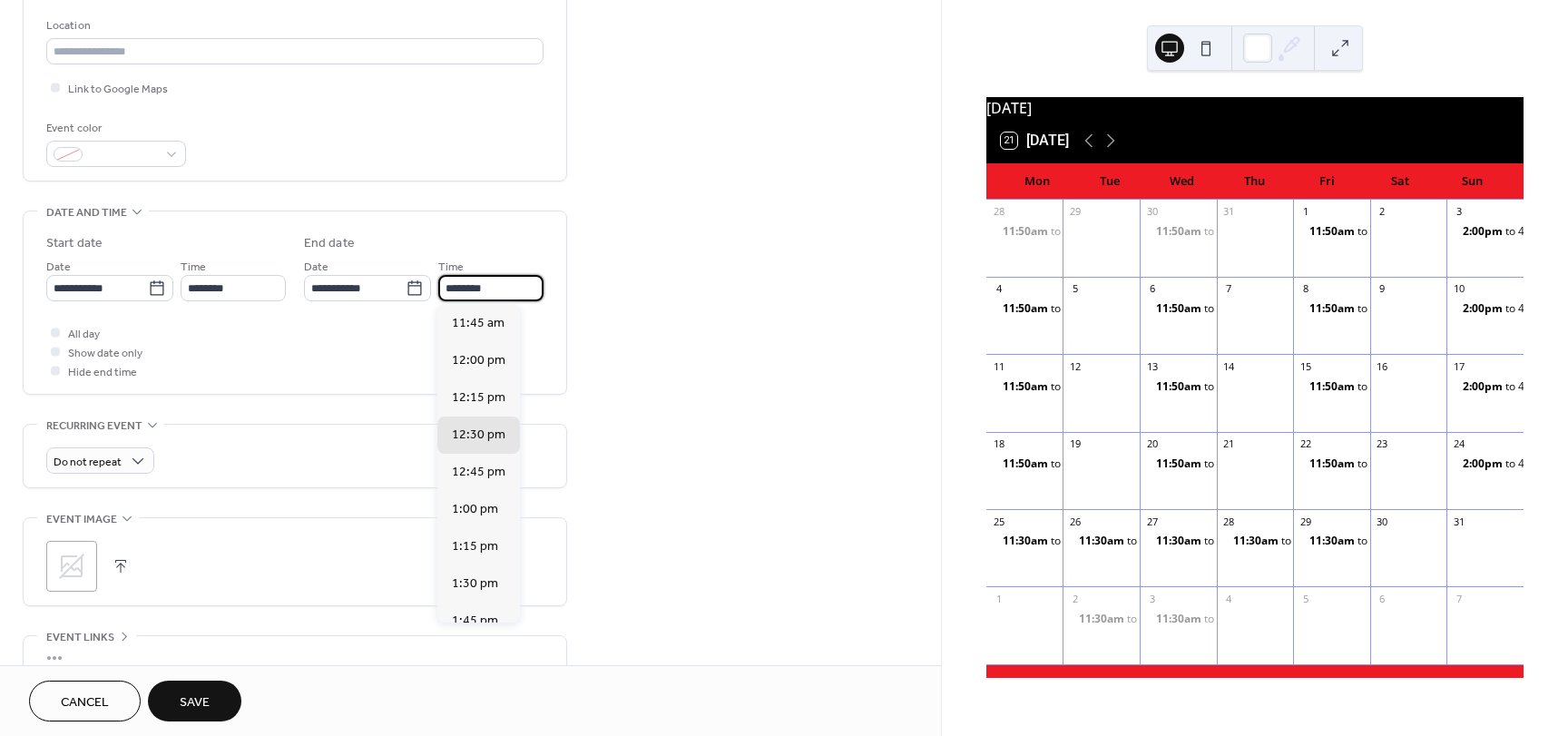 type on "*******" 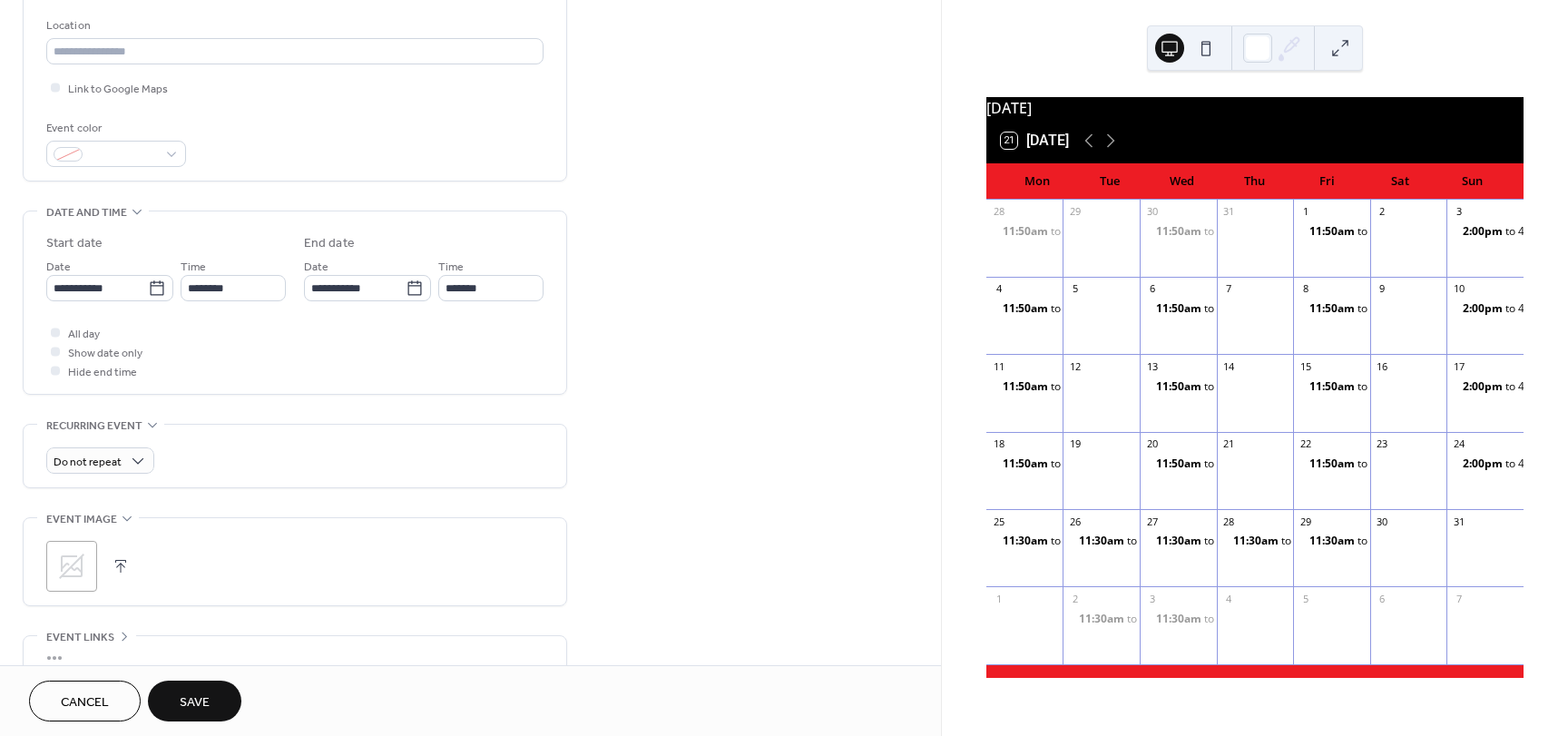 click on "Save" at bounding box center (194, 702) 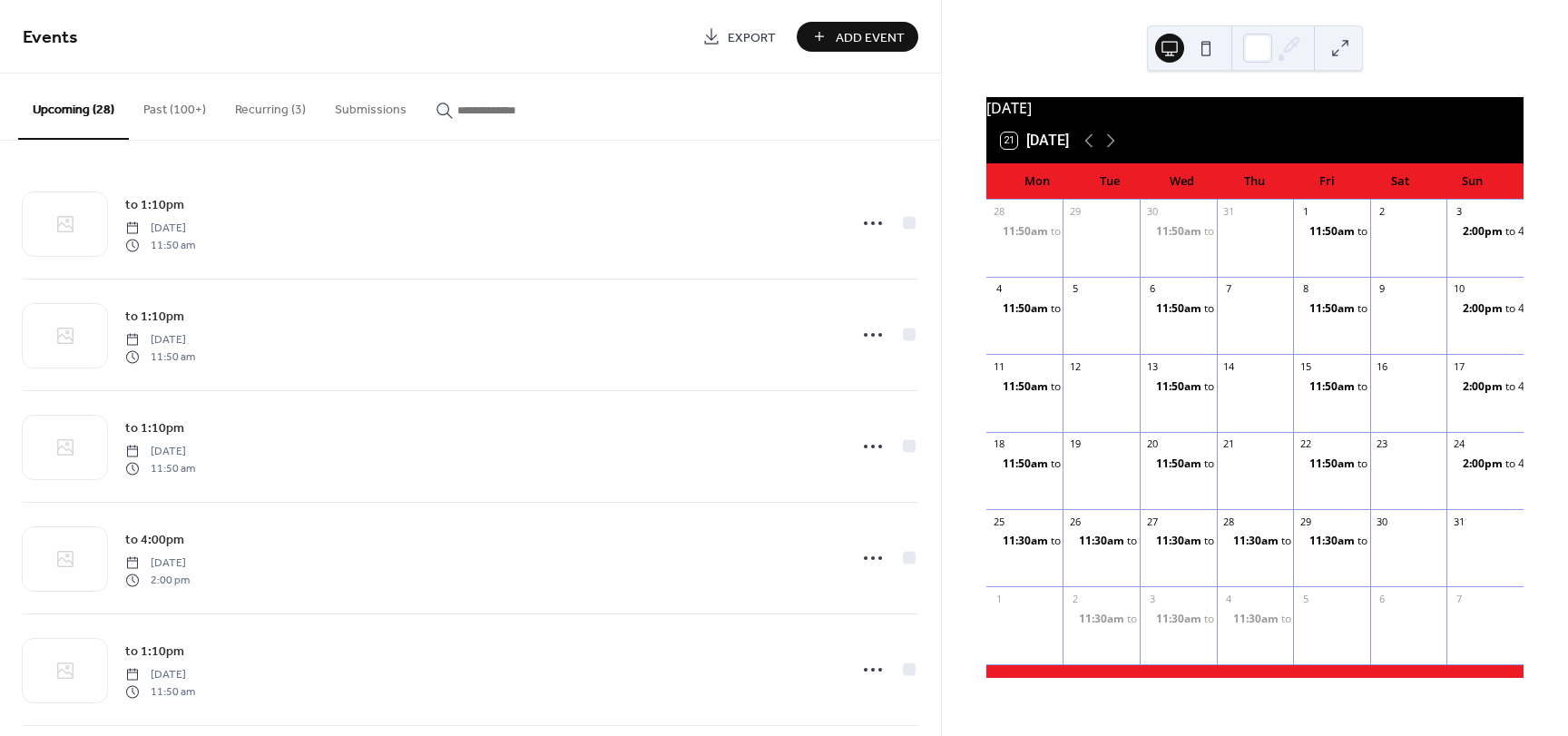 click on "Add Event" at bounding box center [870, 37] 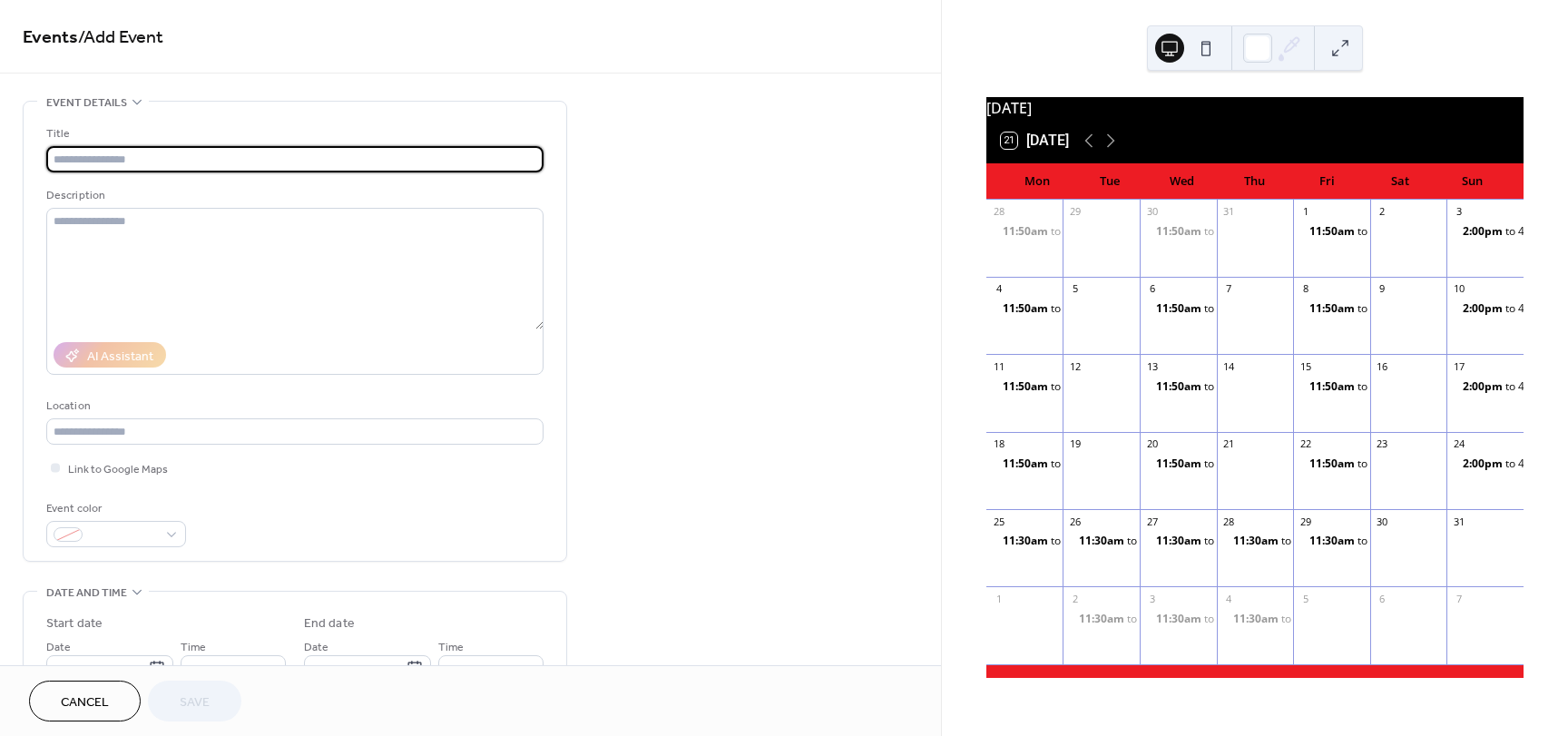click at bounding box center [295, 159] 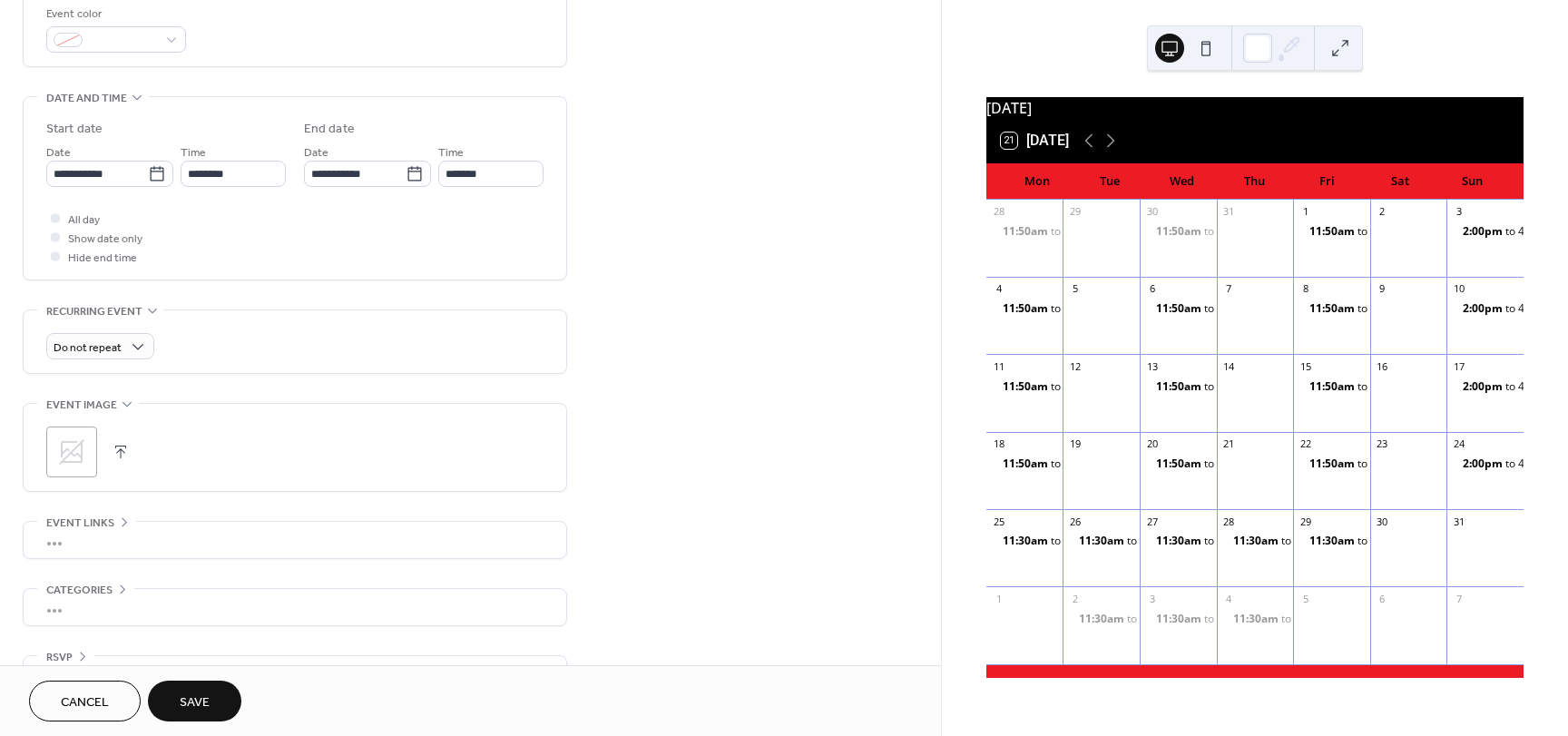 scroll, scrollTop: 508, scrollLeft: 0, axis: vertical 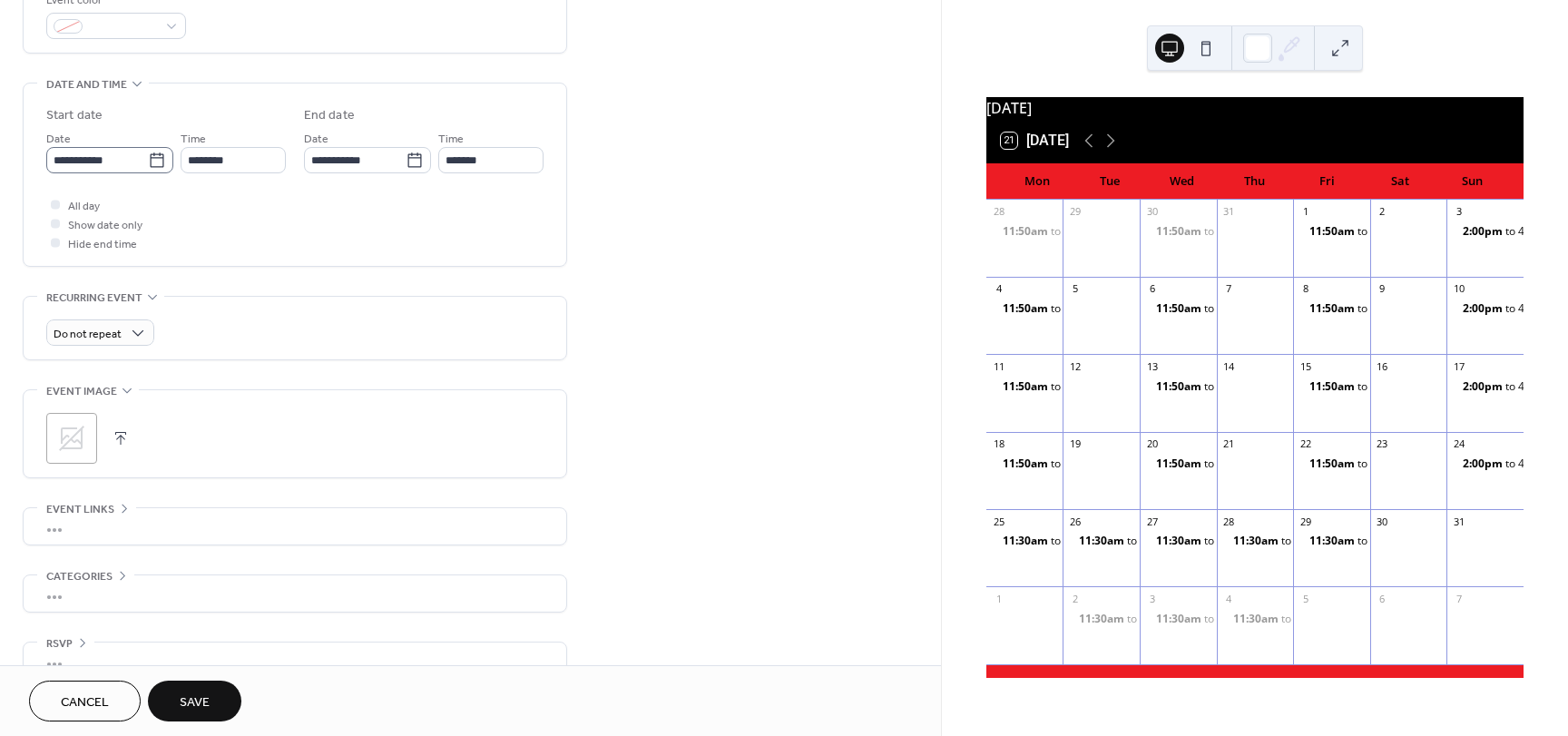 type on "*********" 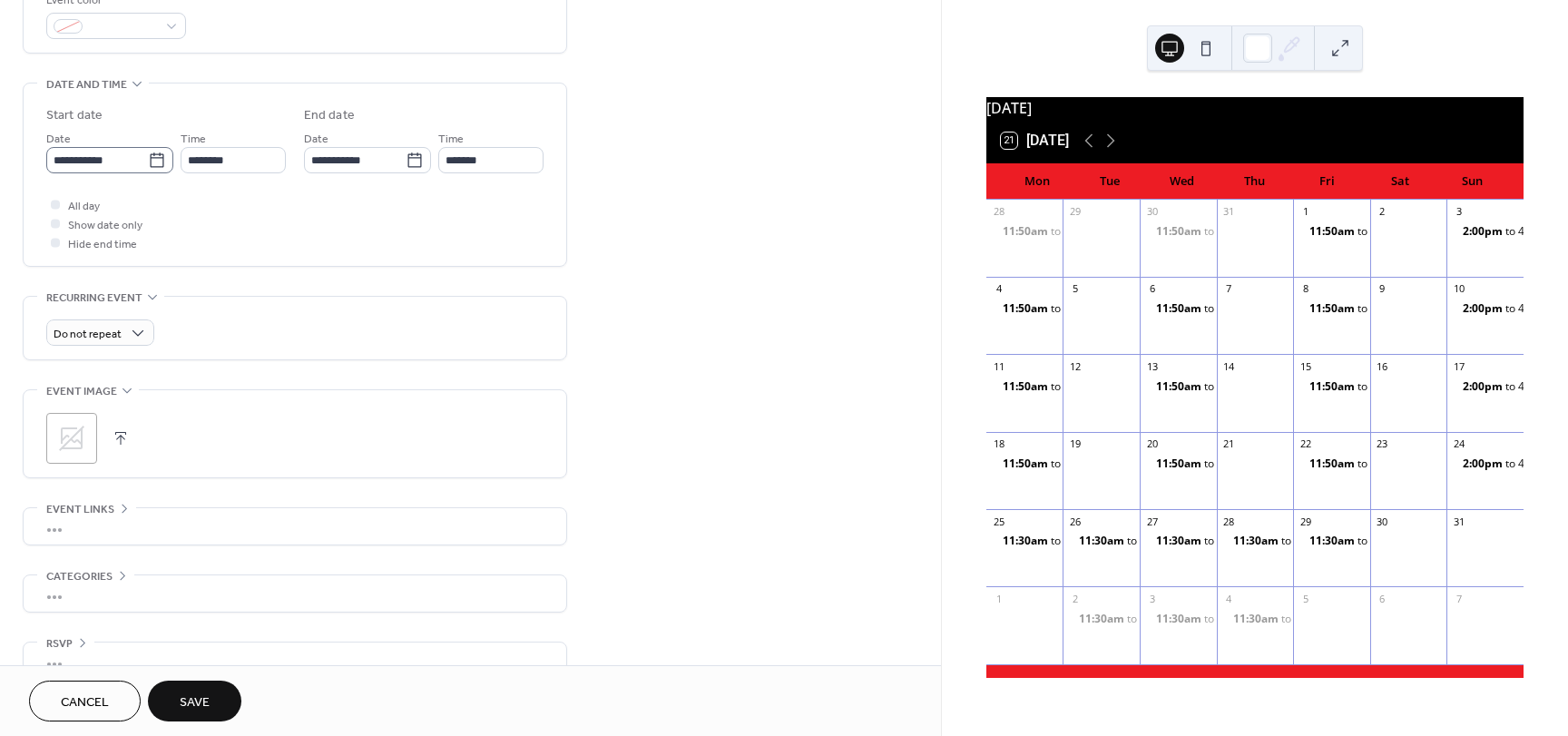 click 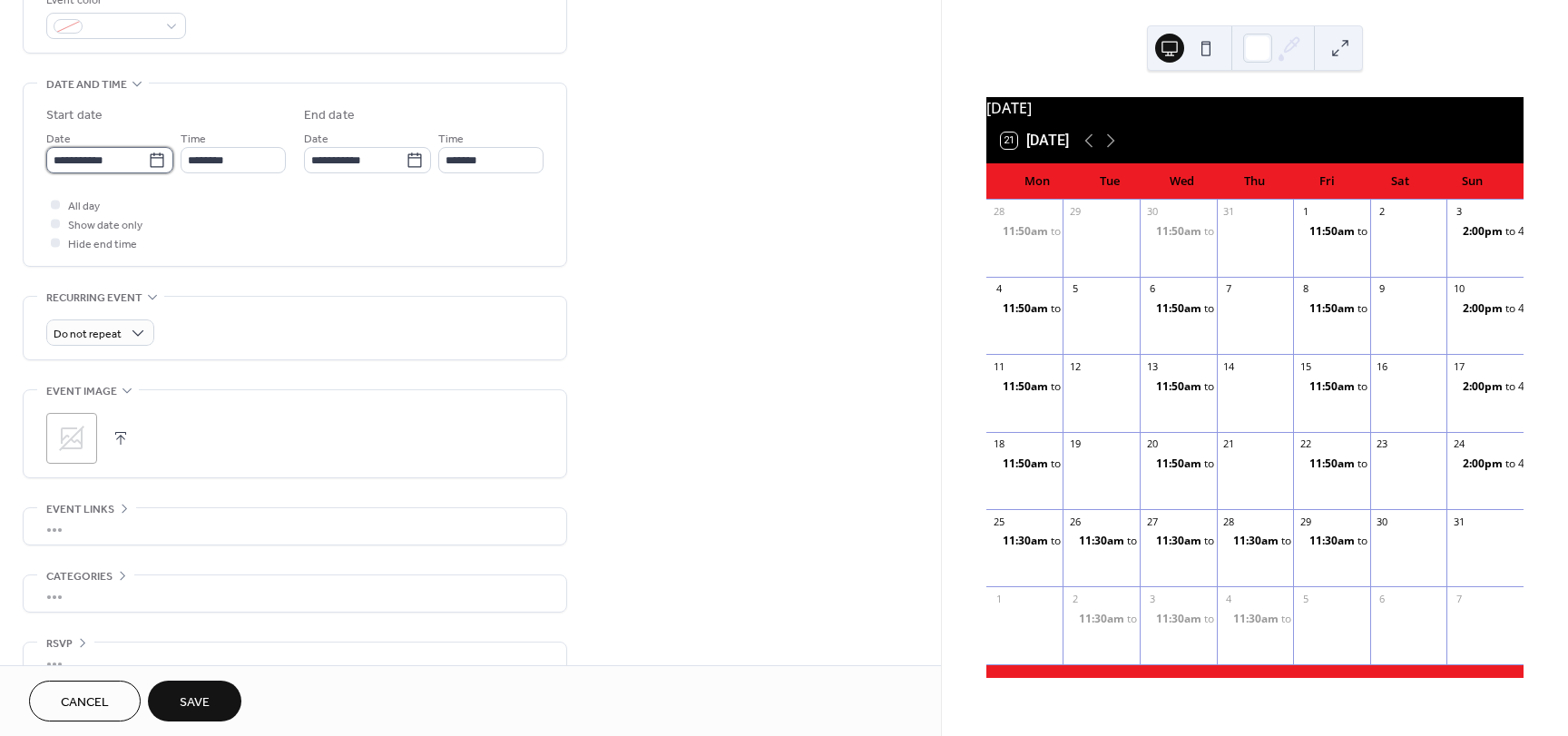 click on "**********" at bounding box center [97, 160] 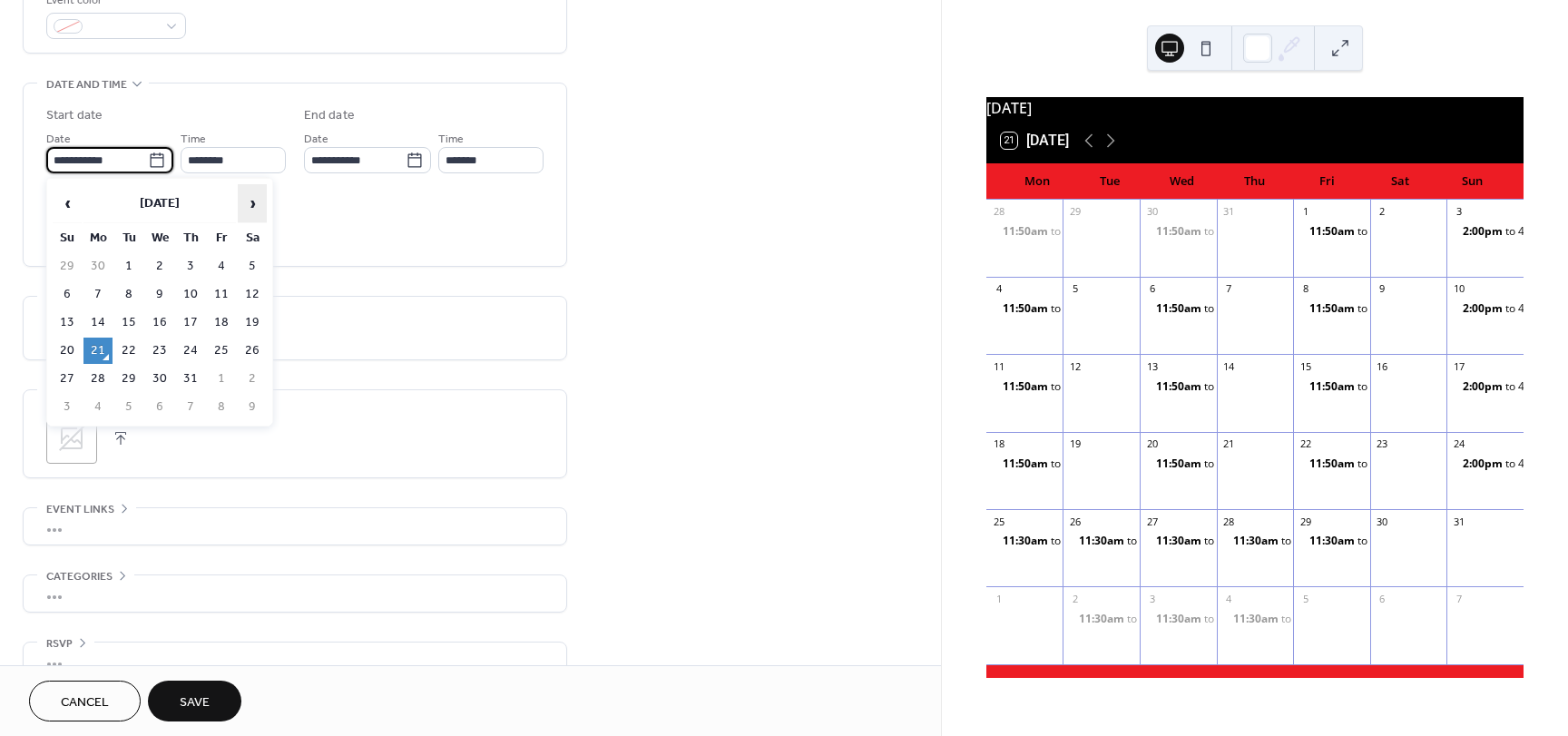 click on "›" at bounding box center (252, 203) 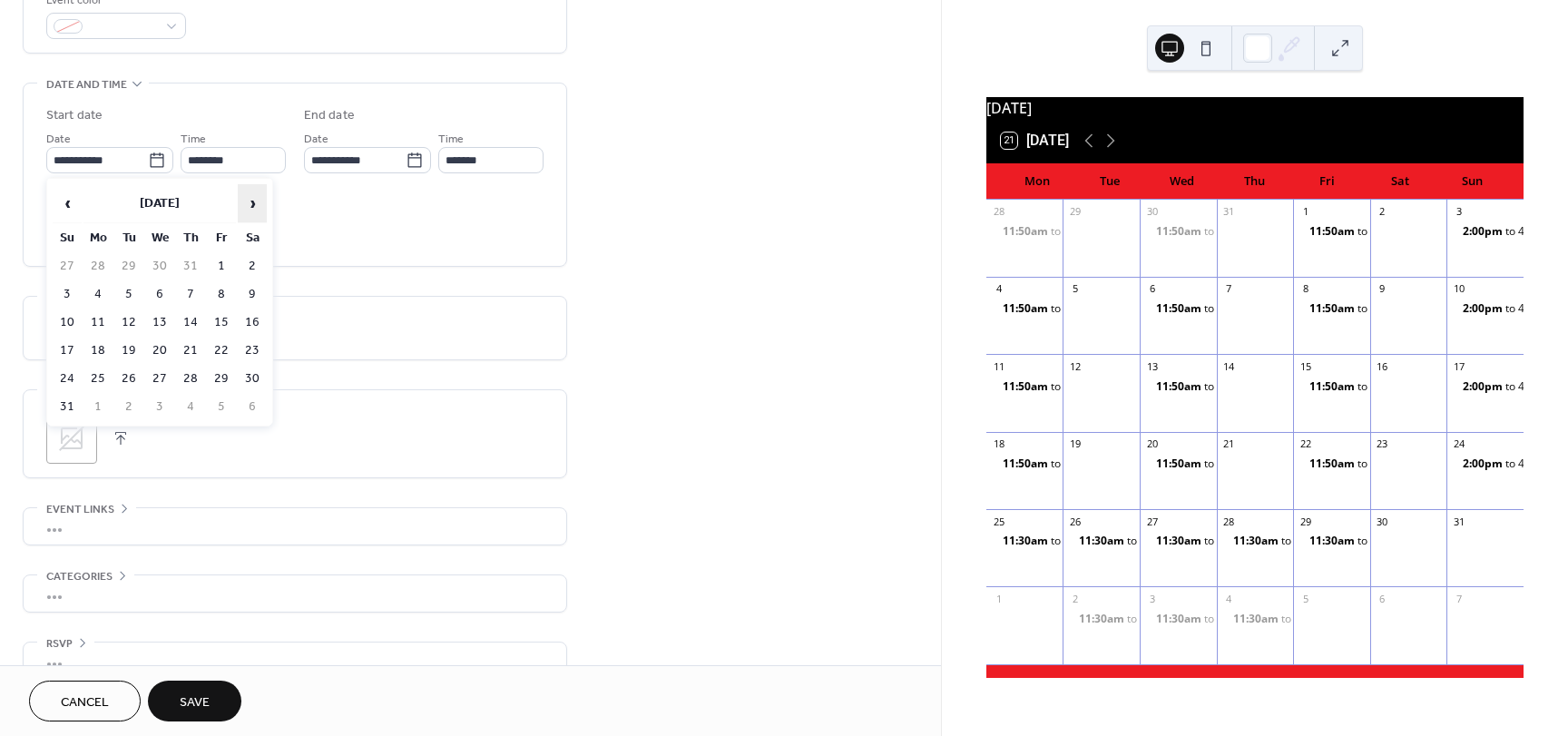 click on "›" at bounding box center [252, 203] 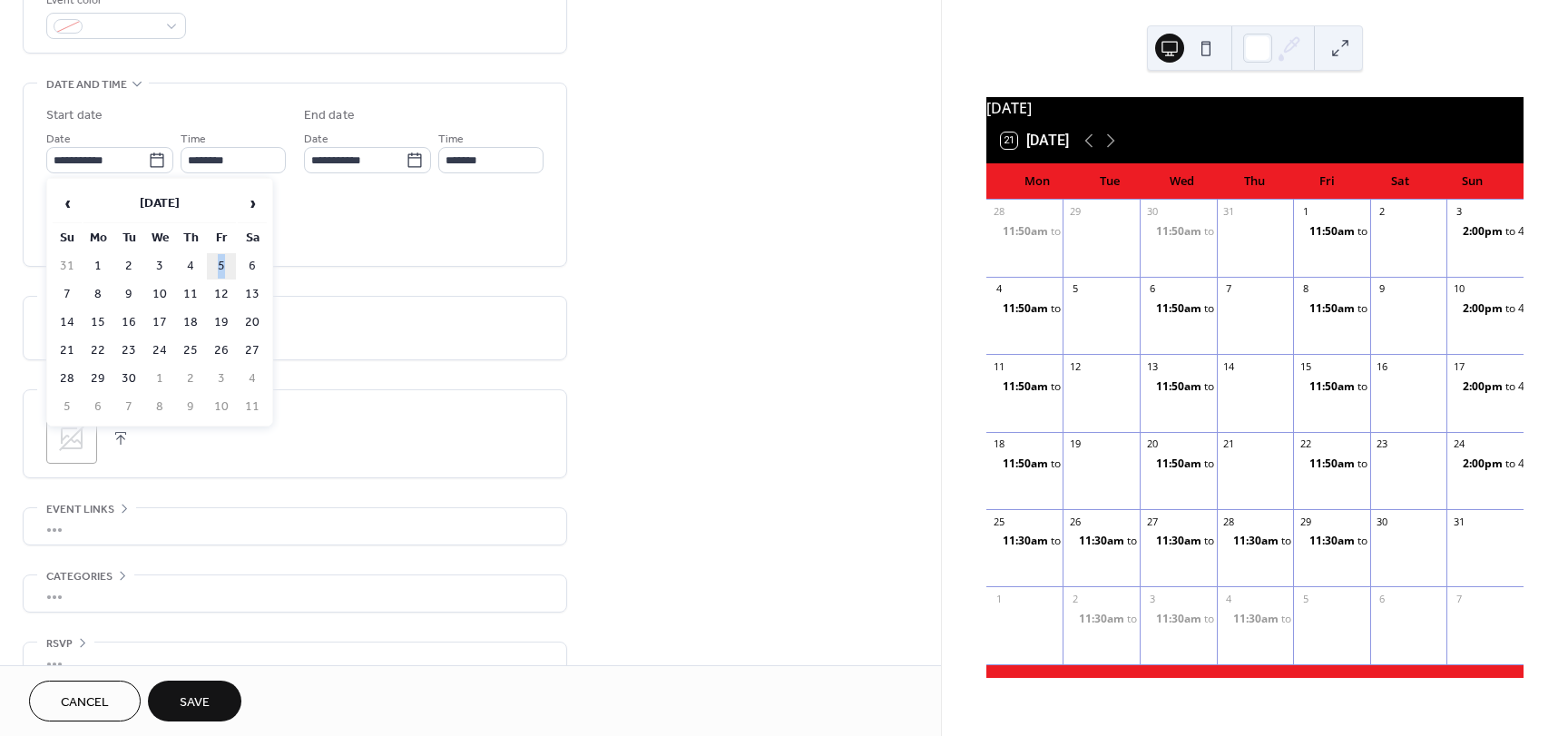 click on "5" at bounding box center (221, 266) 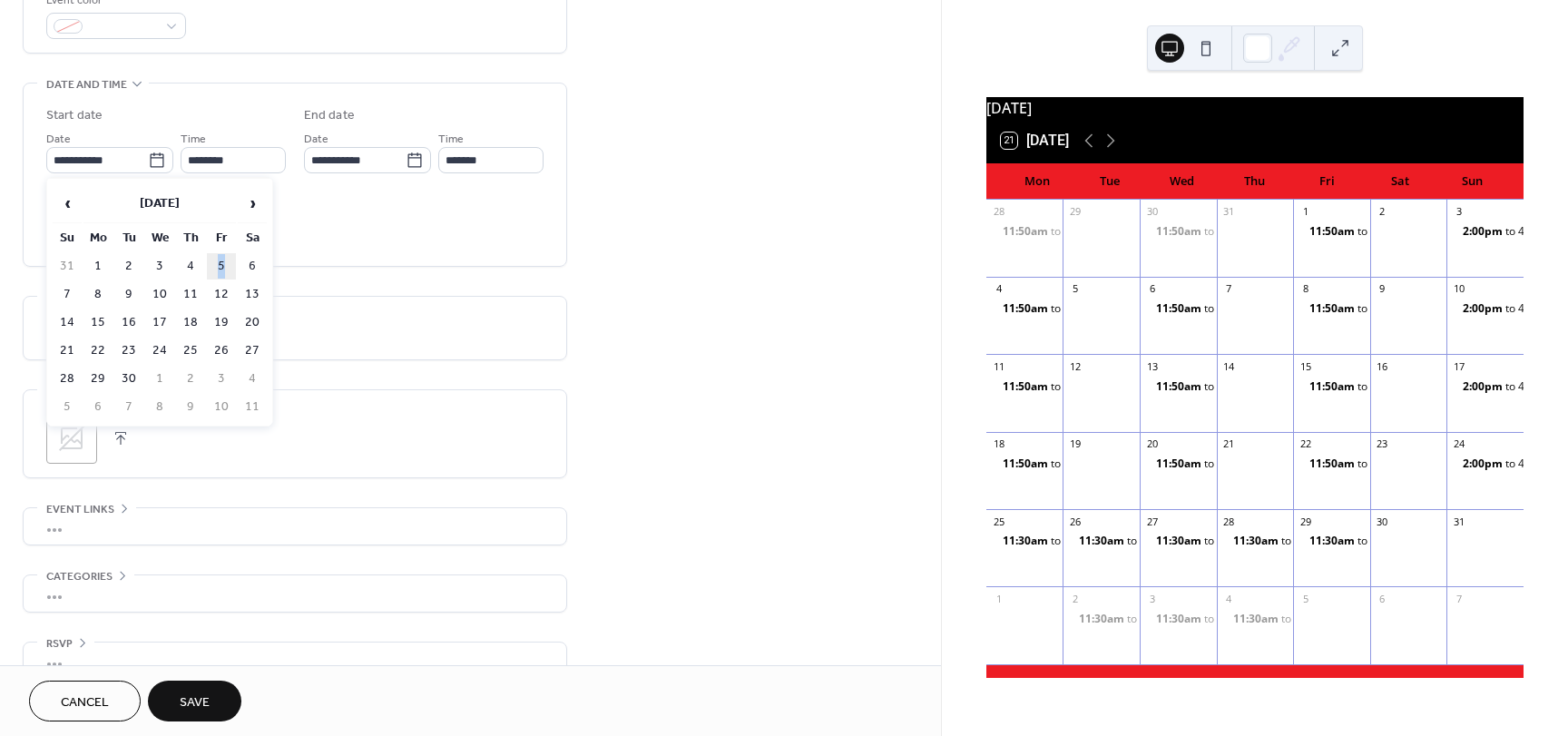type on "**********" 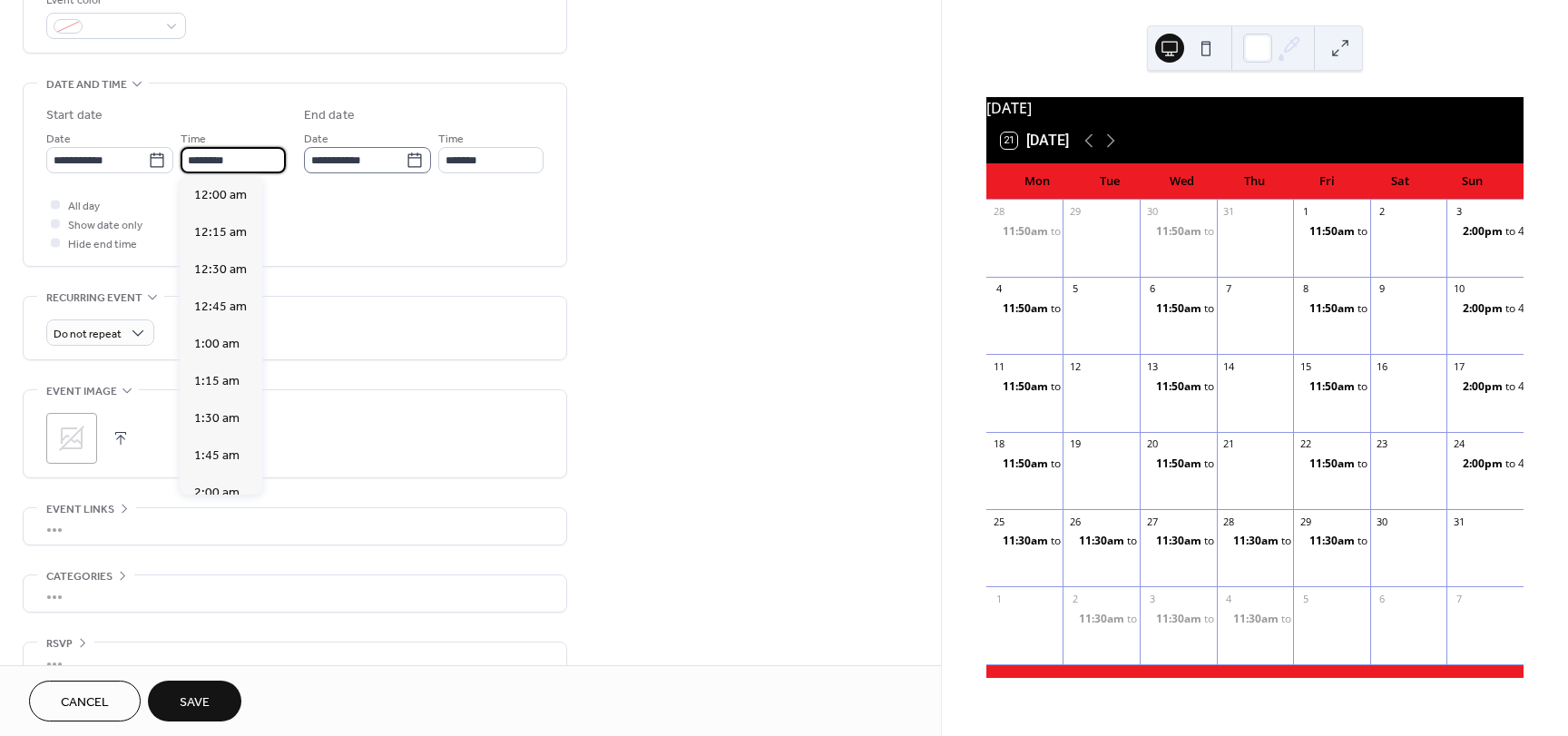 drag, startPoint x: 184, startPoint y: 157, endPoint x: 308, endPoint y: 166, distance: 124.32618 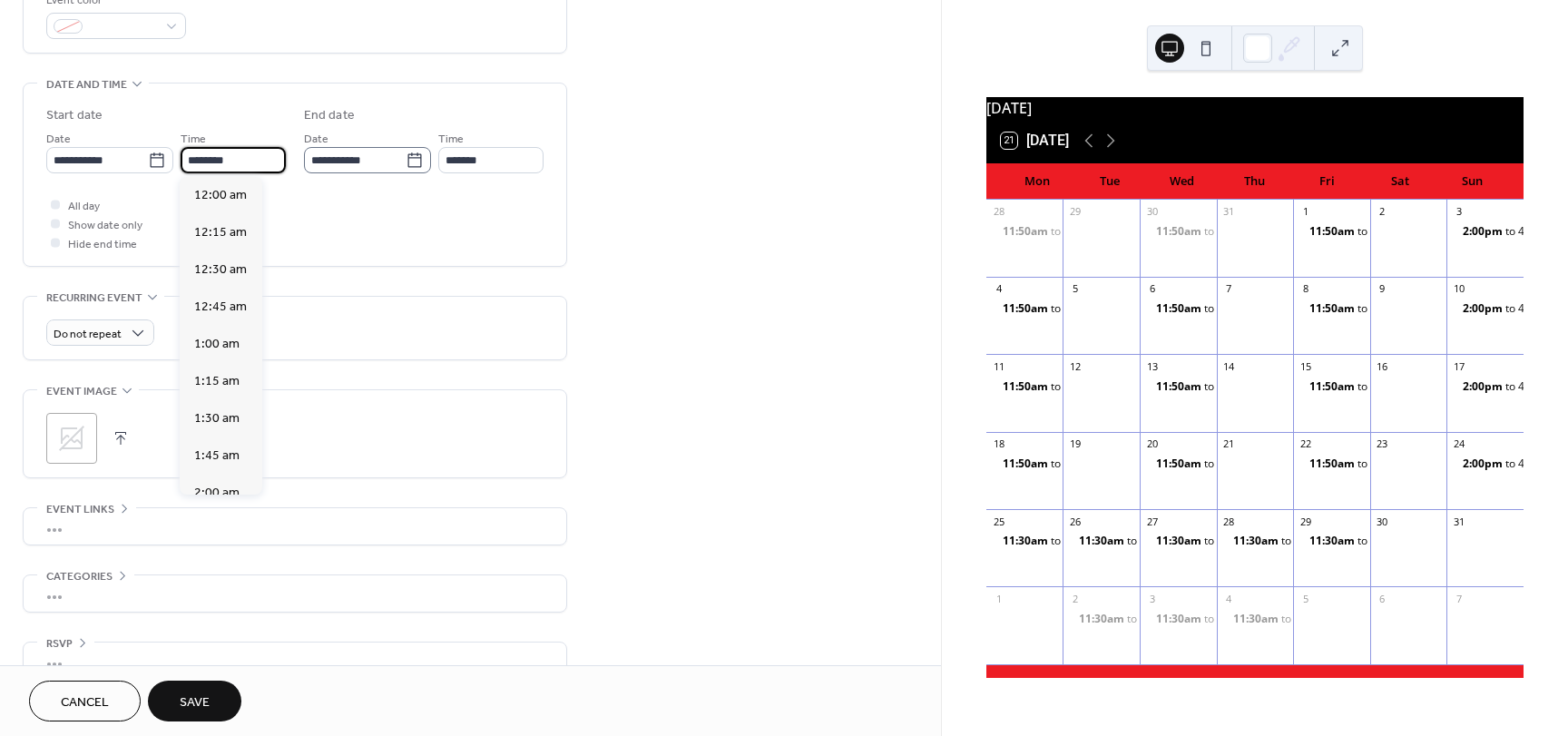 click on "**********" at bounding box center [295, 140] 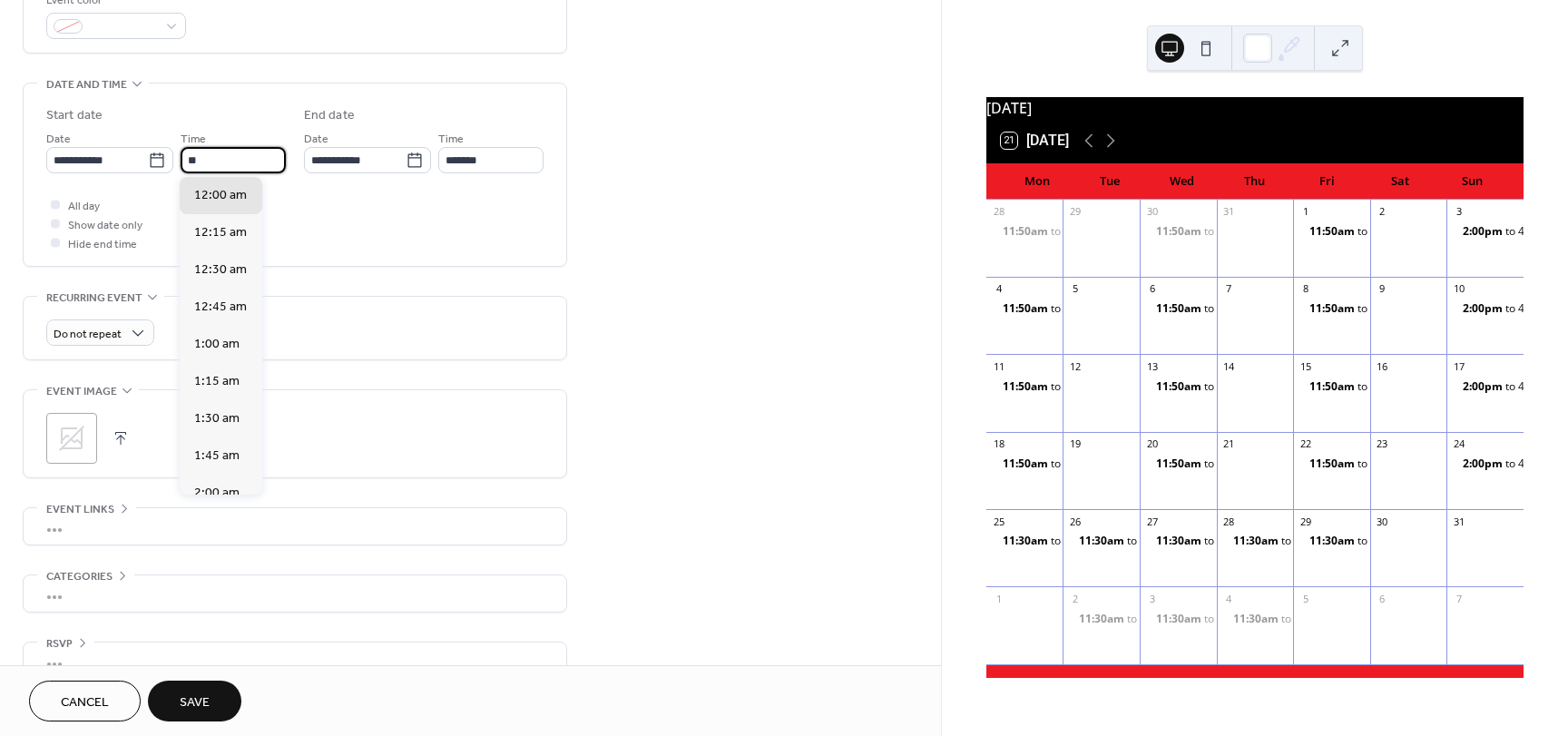 scroll, scrollTop: 1637, scrollLeft: 0, axis: vertical 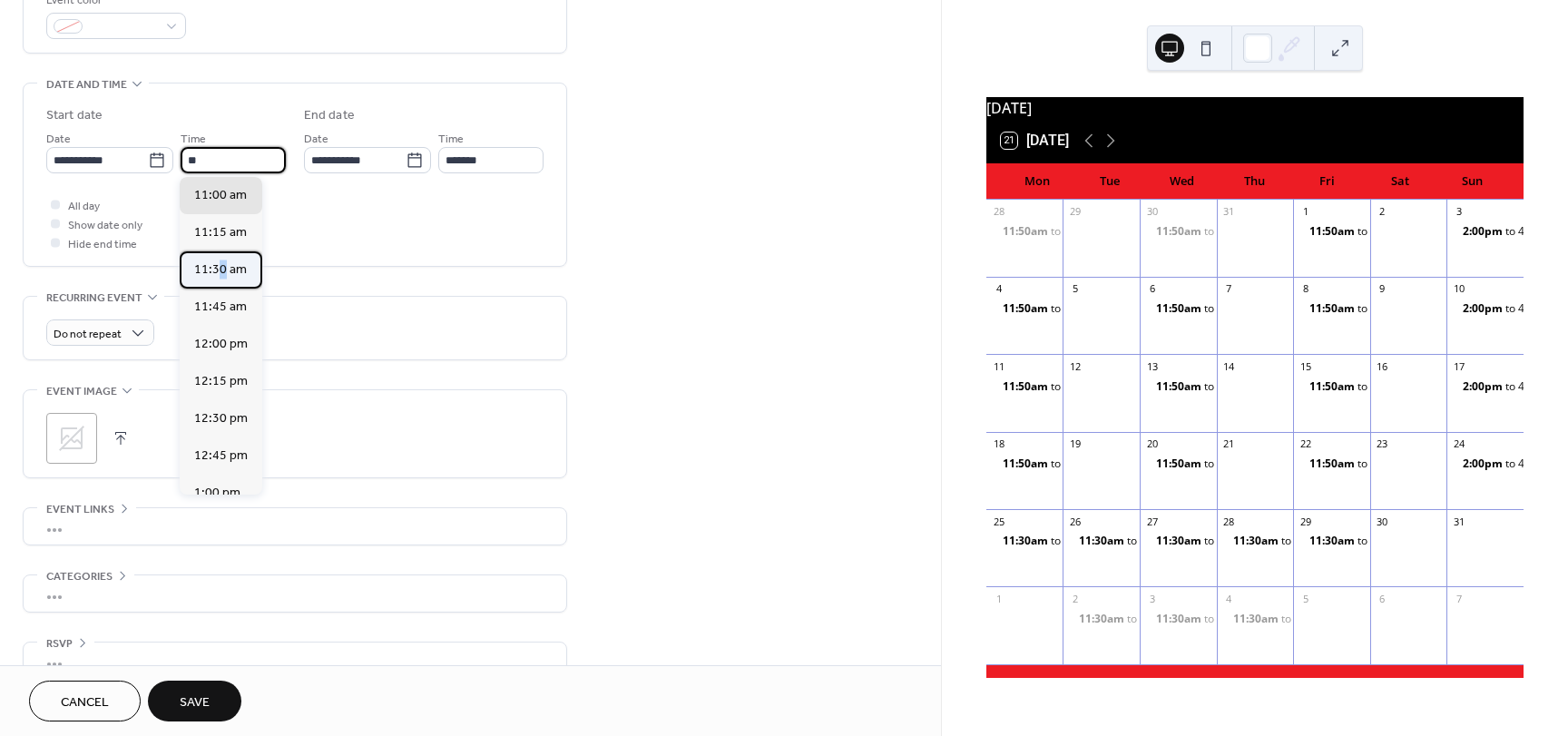click on "11:30 am" at bounding box center [220, 270] 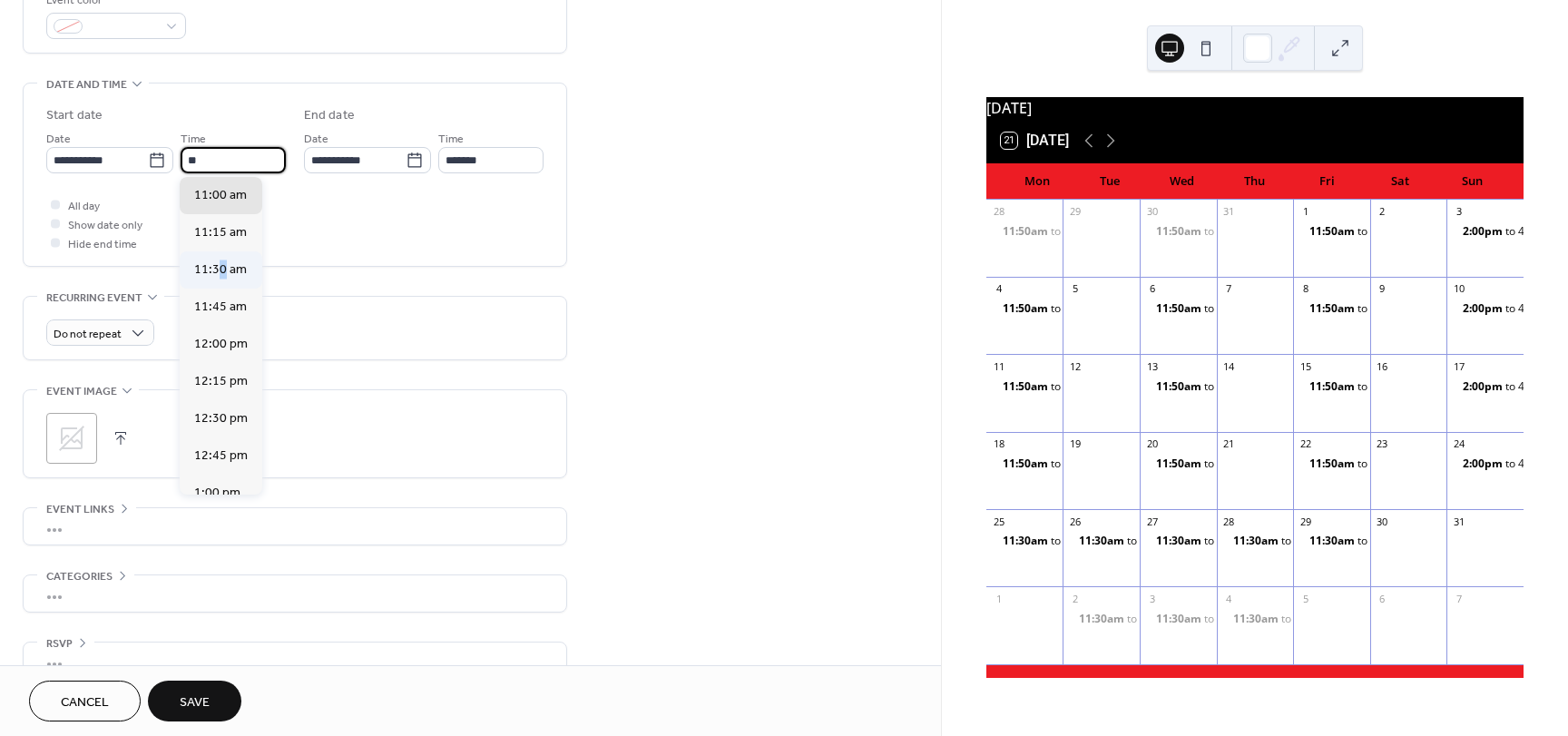 type on "********" 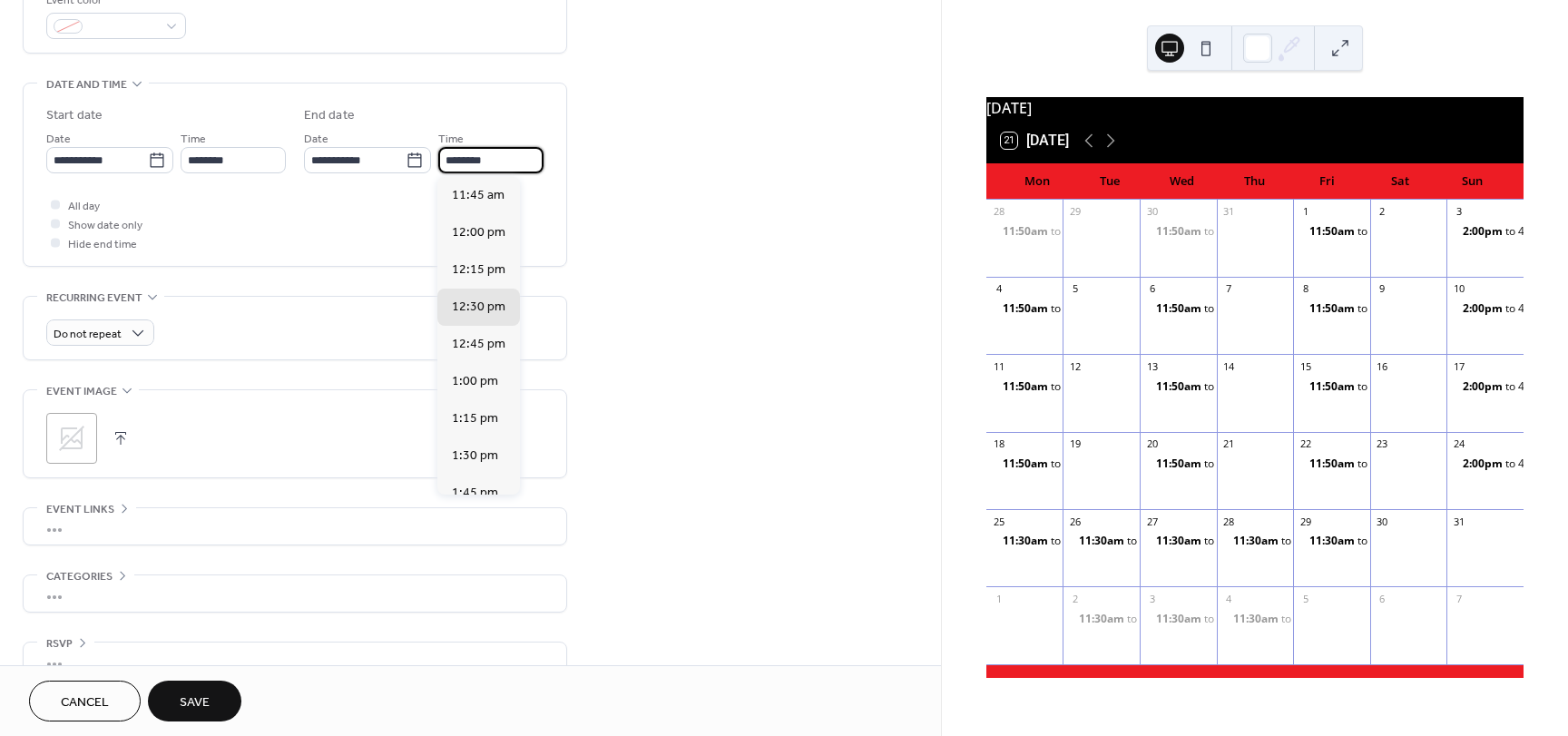 click on "********" at bounding box center [491, 160] 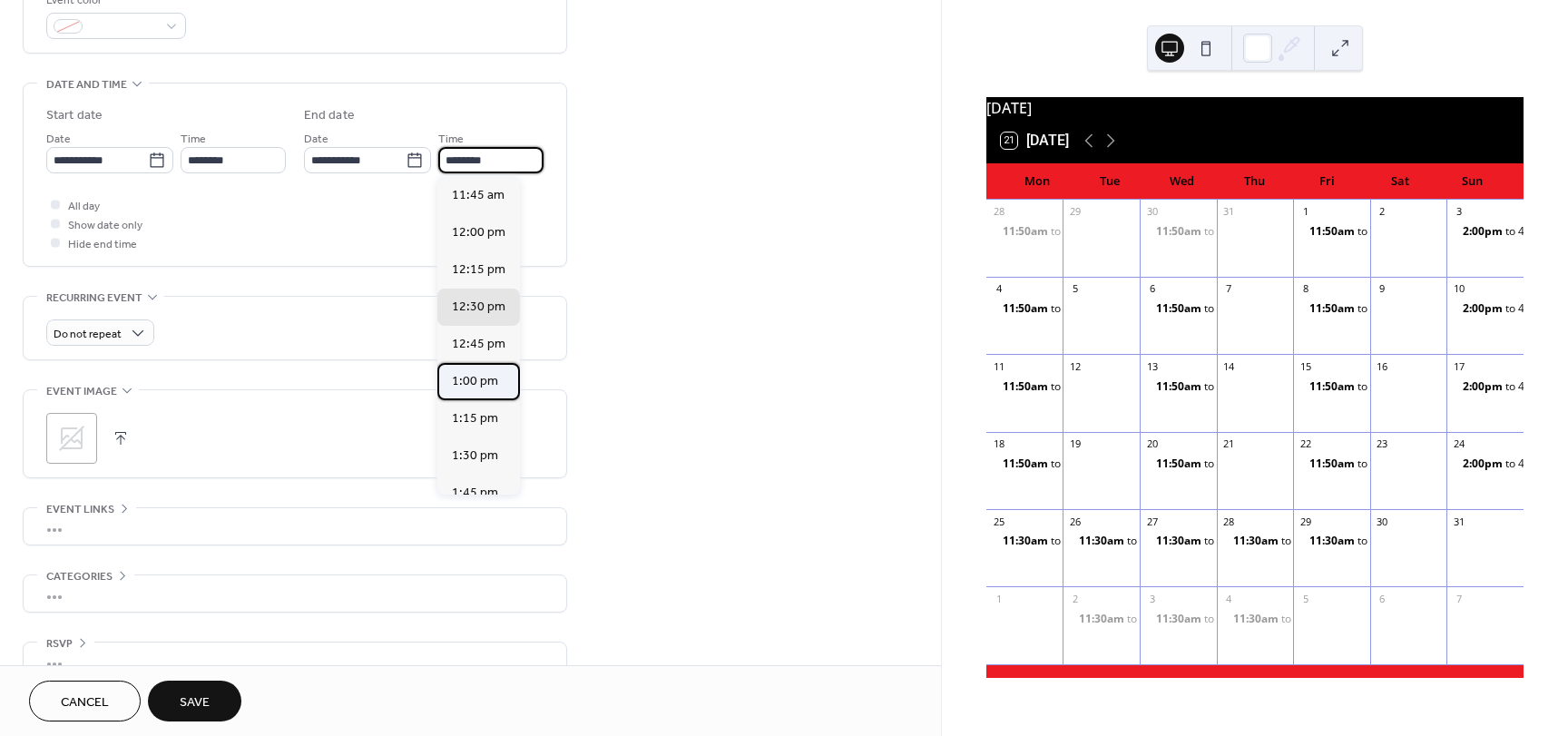 click on "1:00 pm" at bounding box center [475, 381] 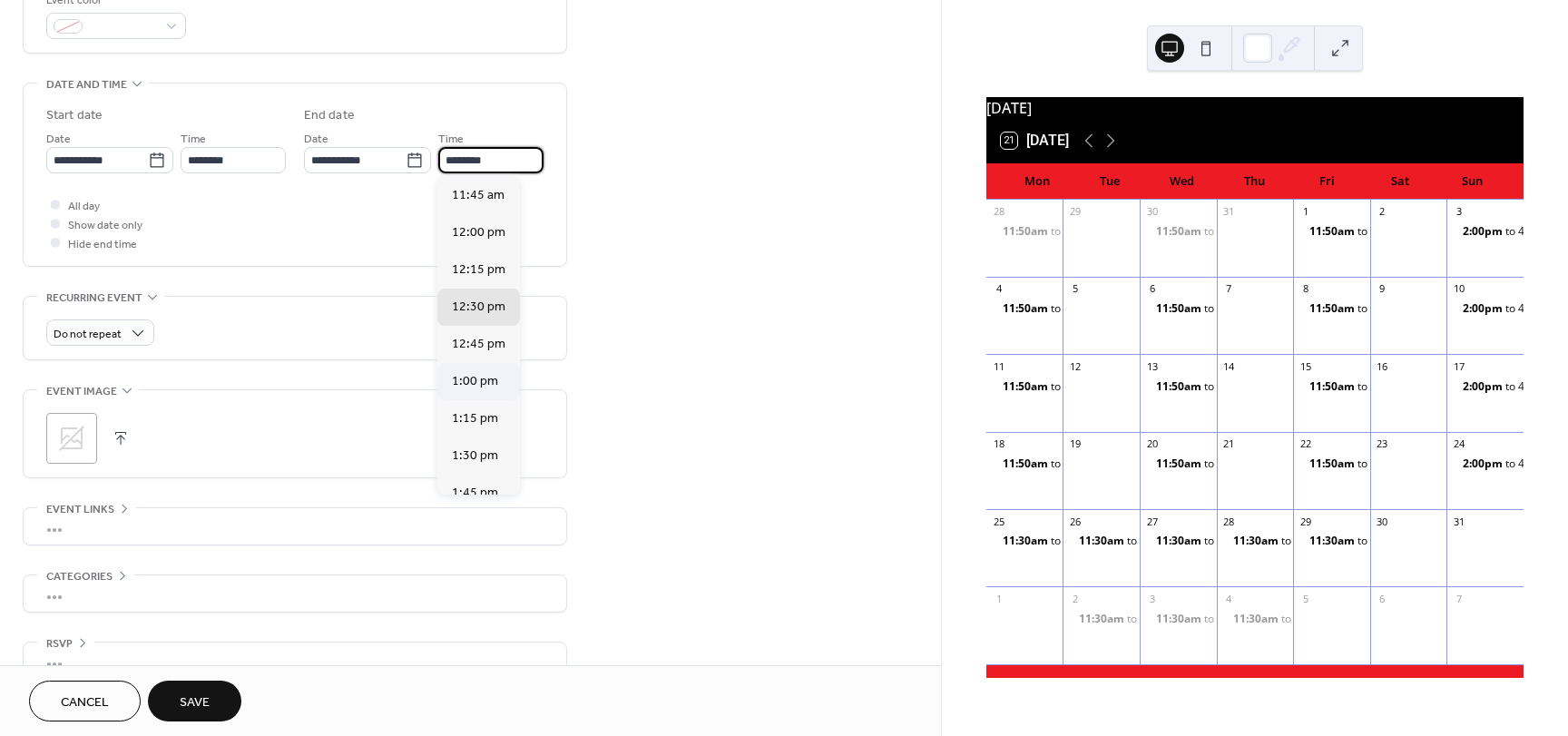 type on "*******" 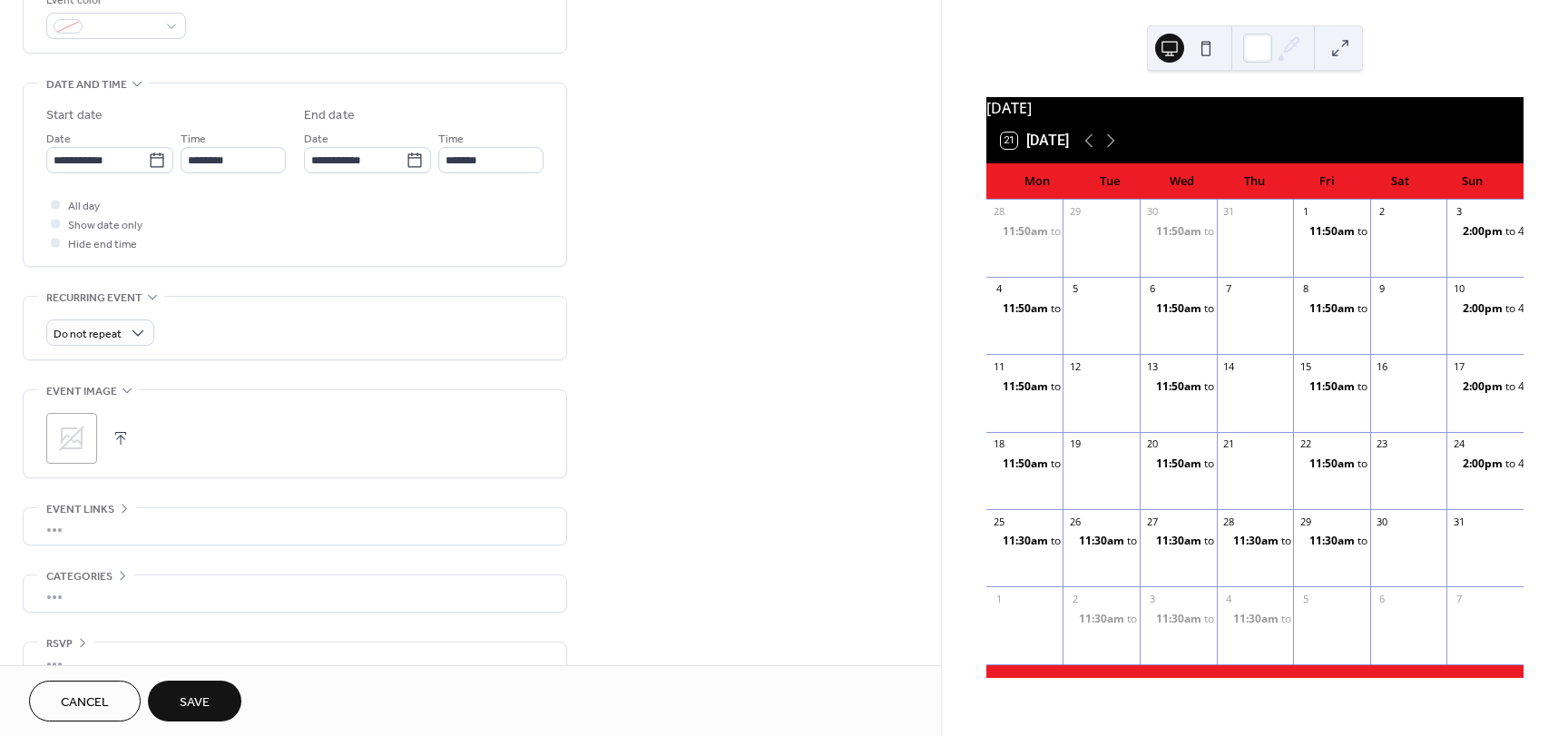 click on "Save" at bounding box center (194, 702) 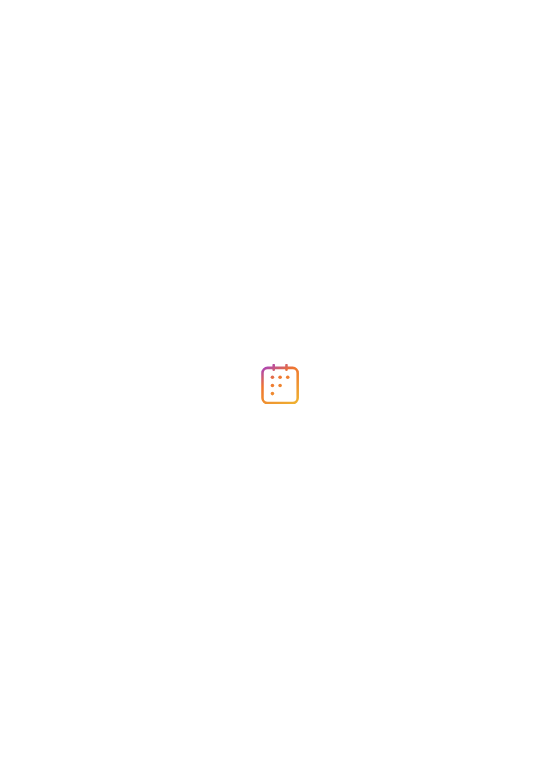 scroll, scrollTop: 0, scrollLeft: 0, axis: both 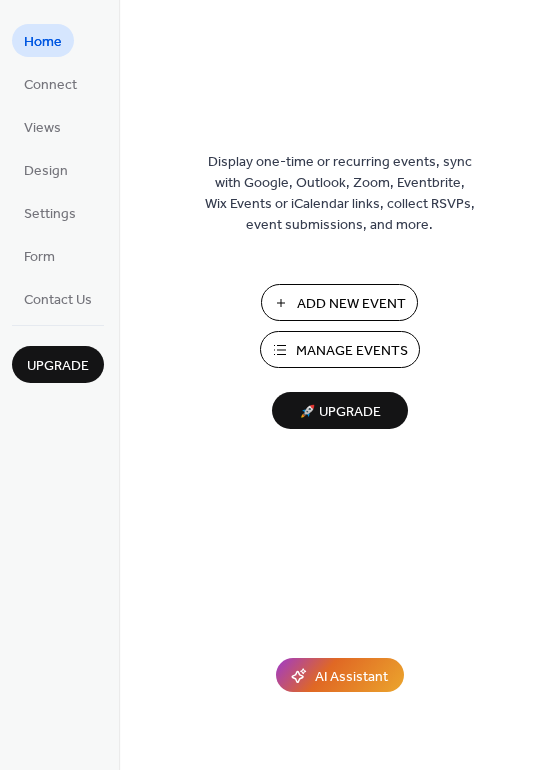 click on "Add New Event" at bounding box center (351, 304) 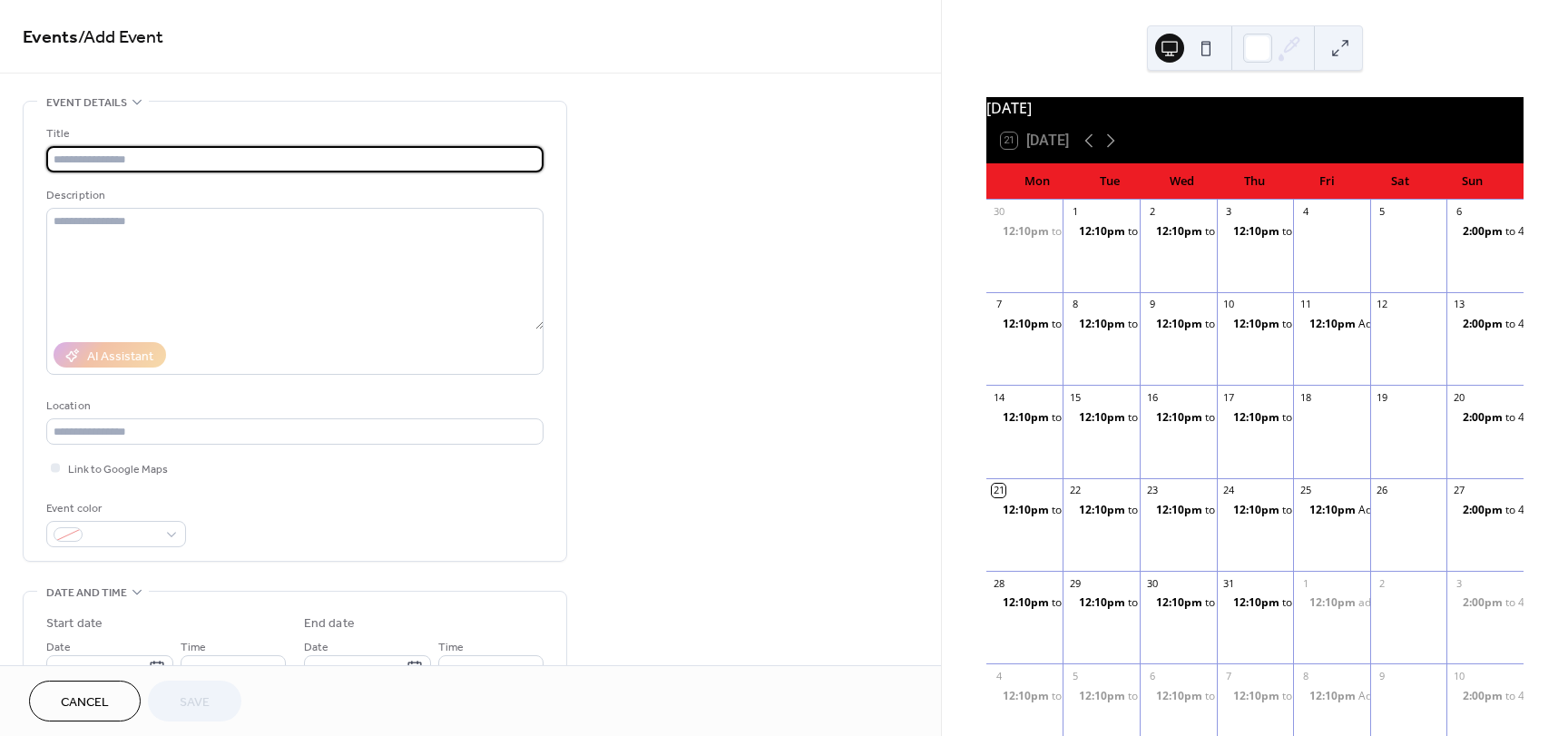 scroll, scrollTop: 0, scrollLeft: 0, axis: both 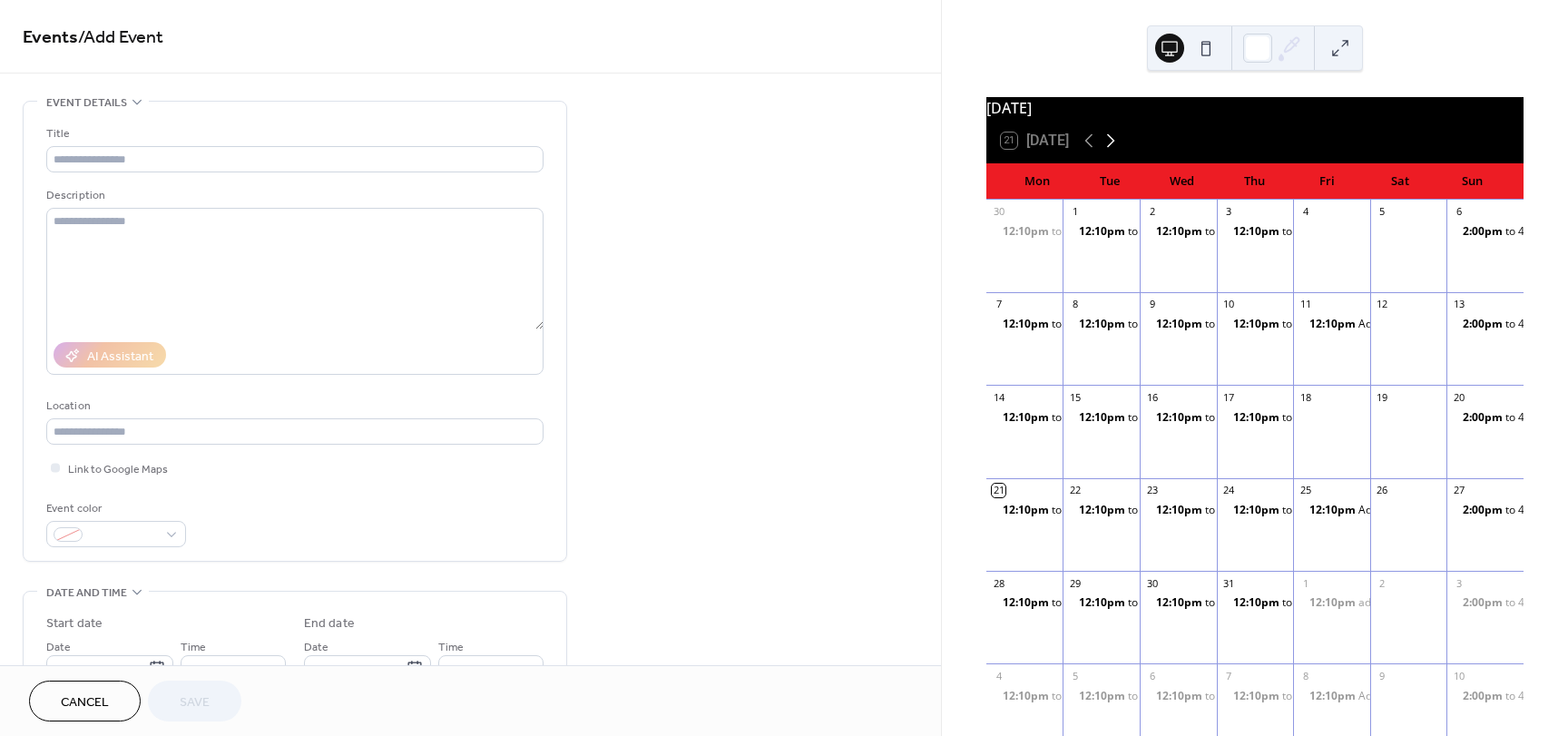 click 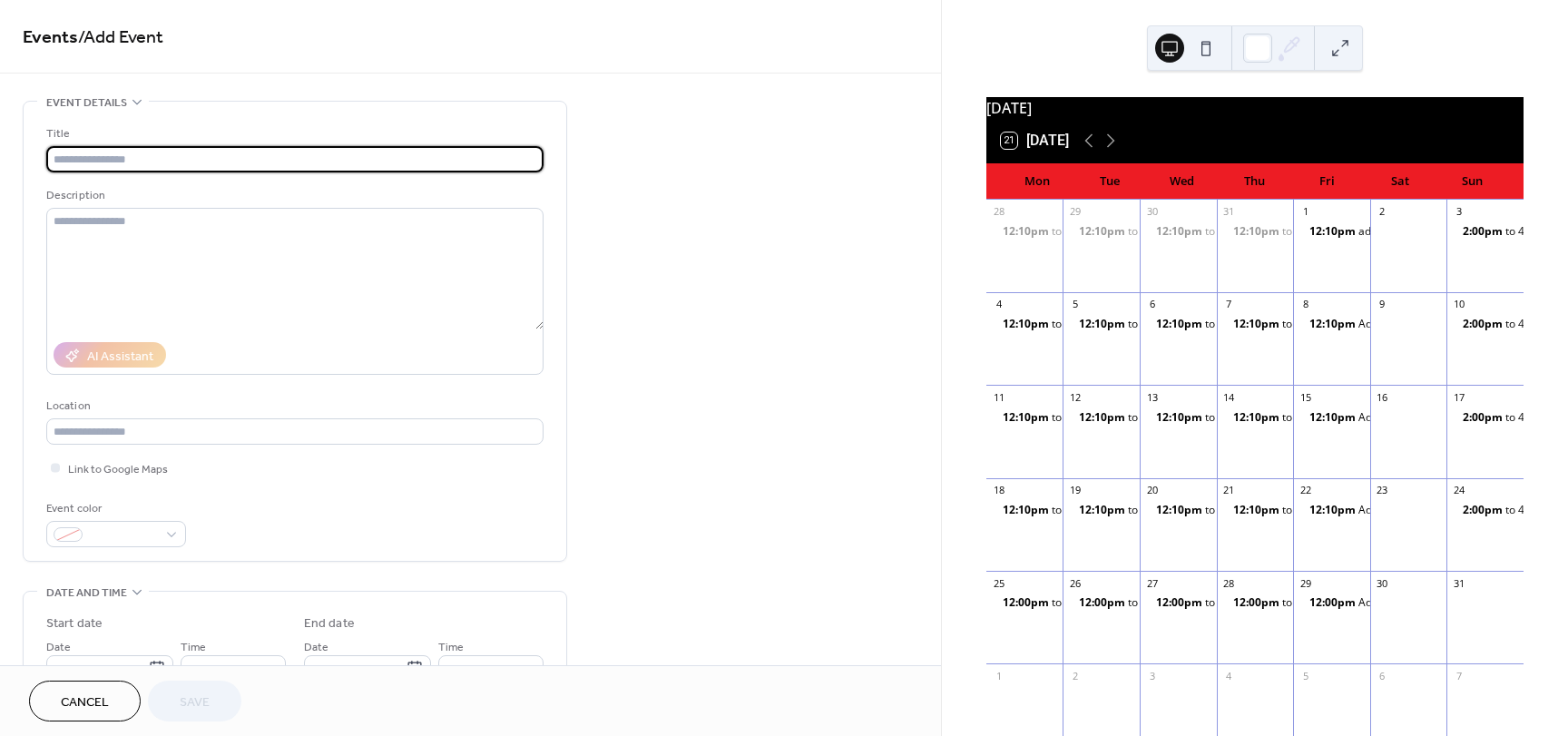 click at bounding box center (295, 159) 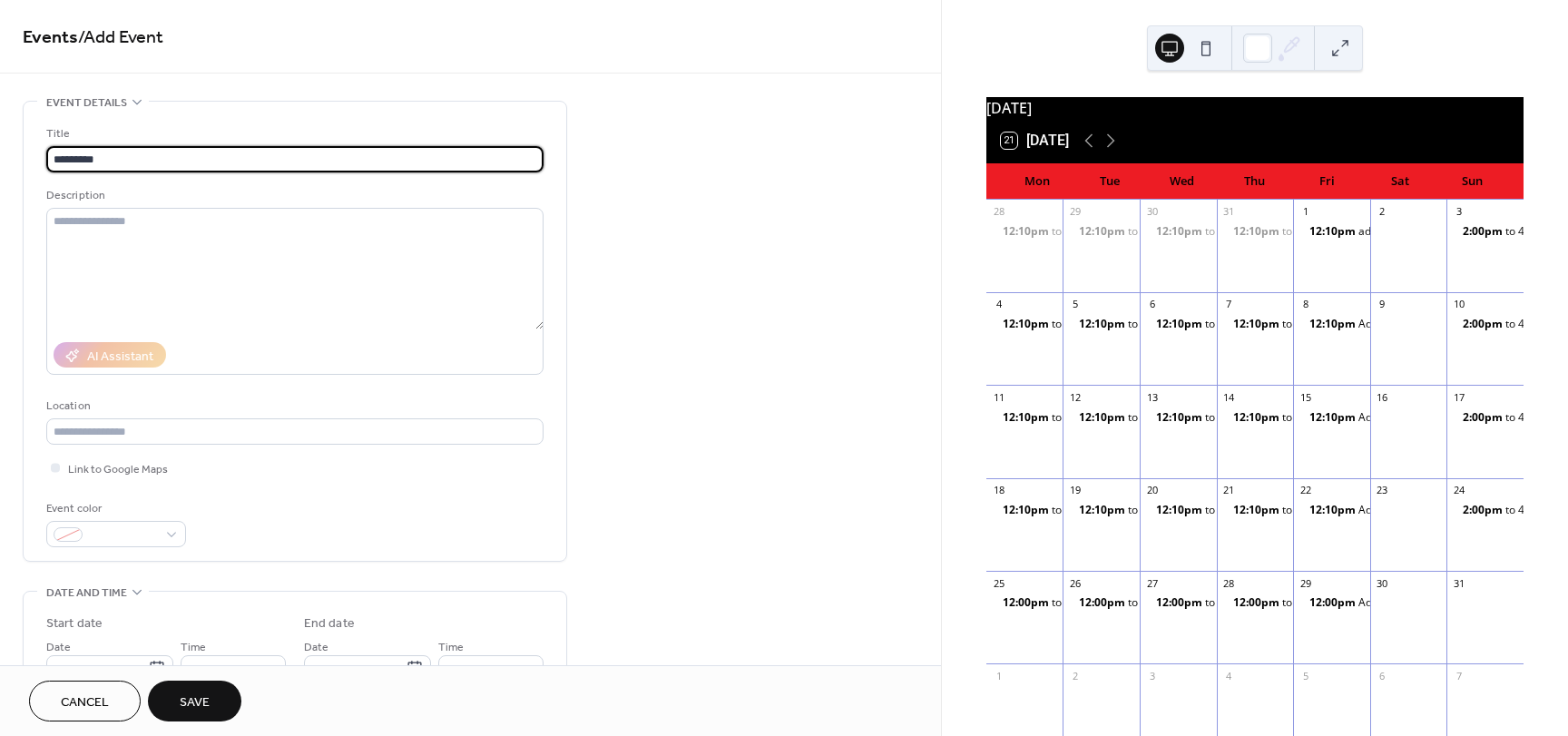 type on "*********" 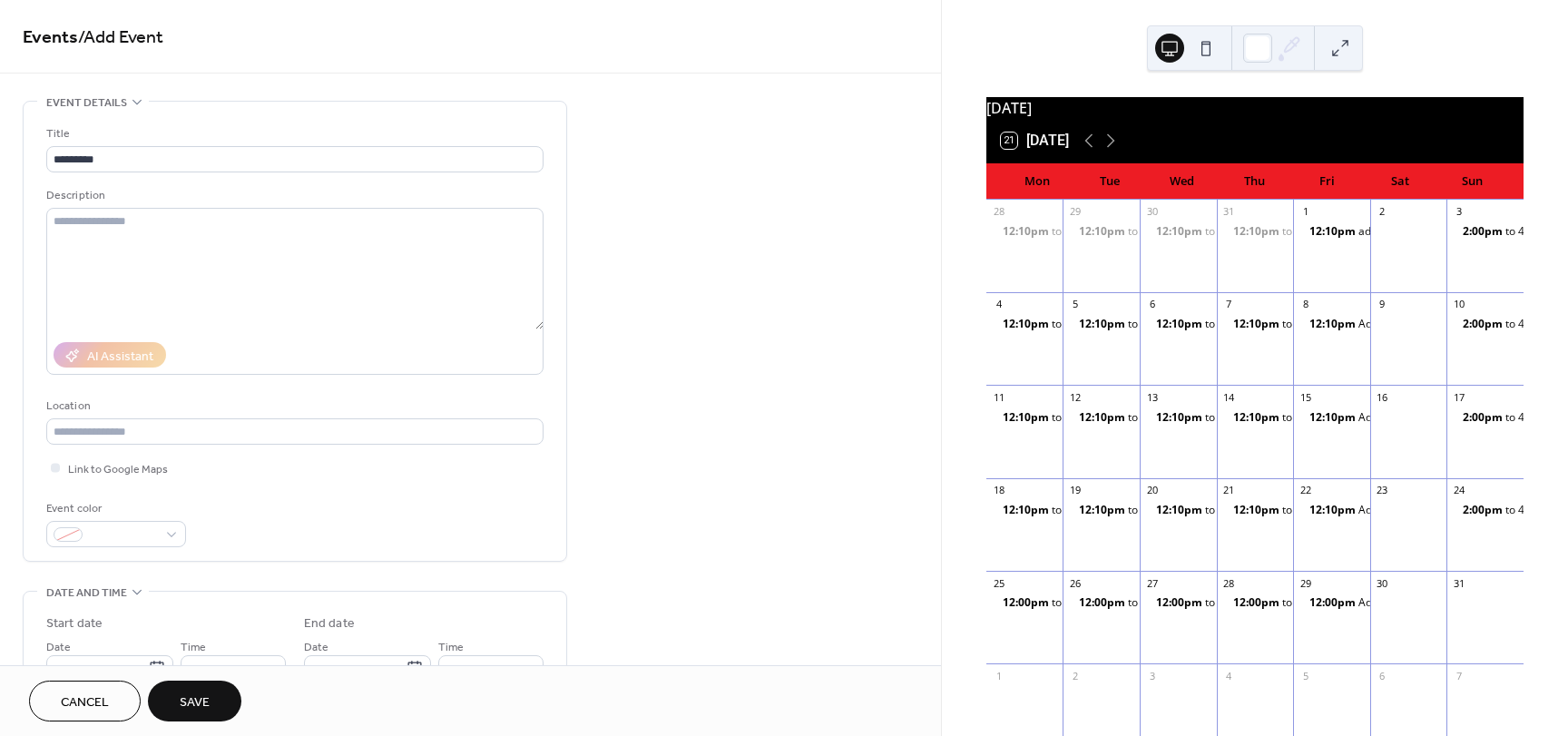 drag, startPoint x: 935, startPoint y: 249, endPoint x: 928, endPoint y: 357, distance: 108.2266 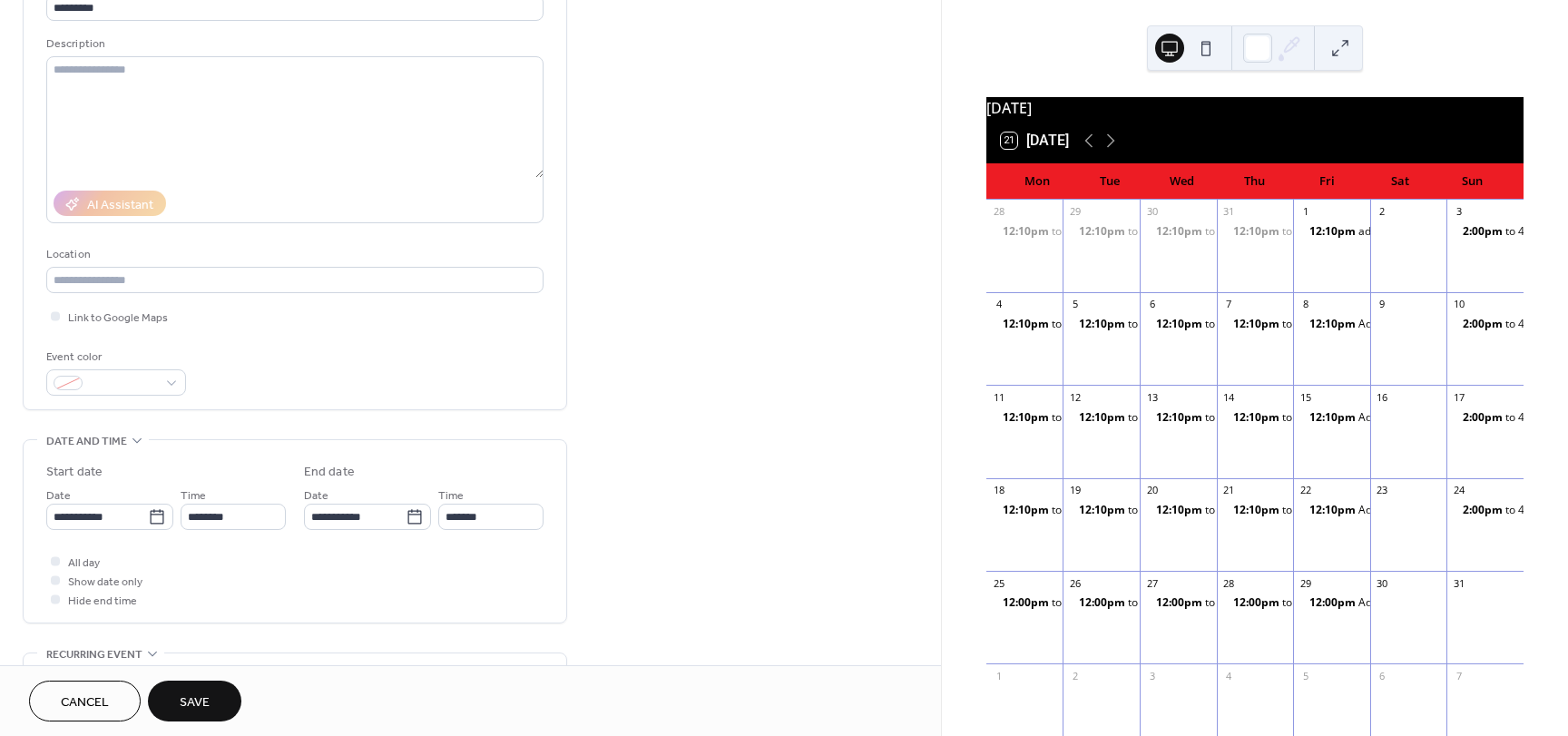 scroll, scrollTop: 156, scrollLeft: 0, axis: vertical 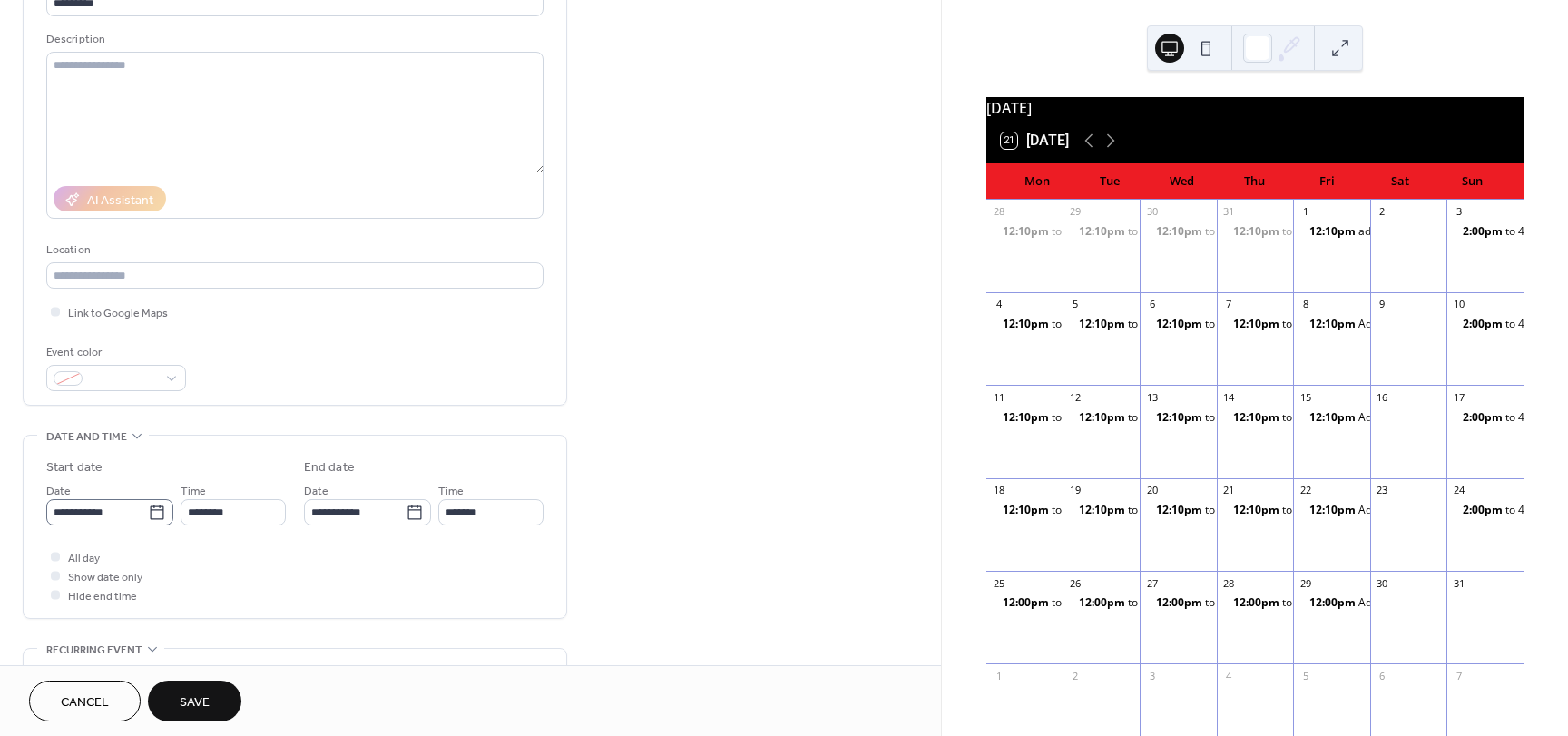 click 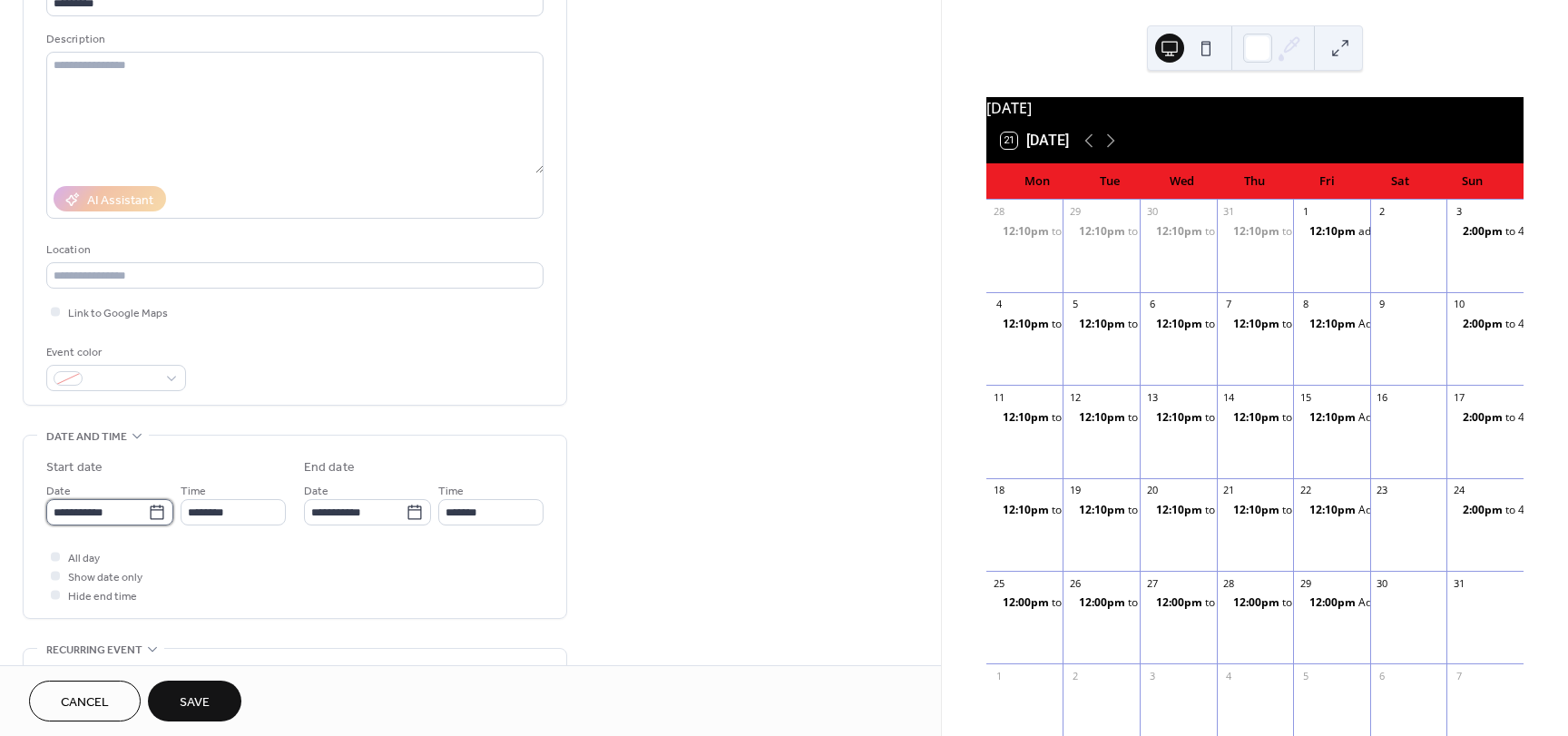 click on "**********" at bounding box center (97, 512) 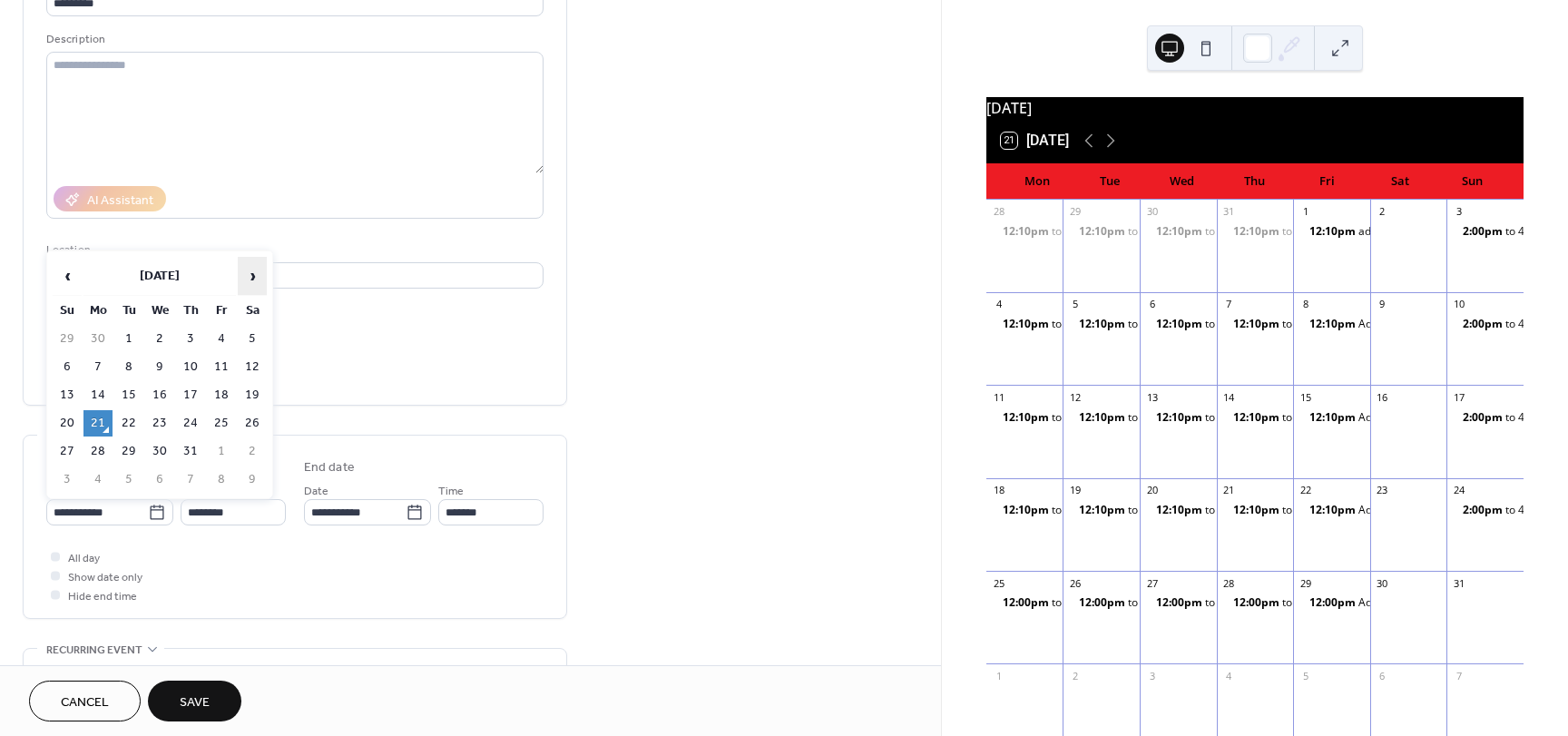 click on "›" at bounding box center [252, 276] 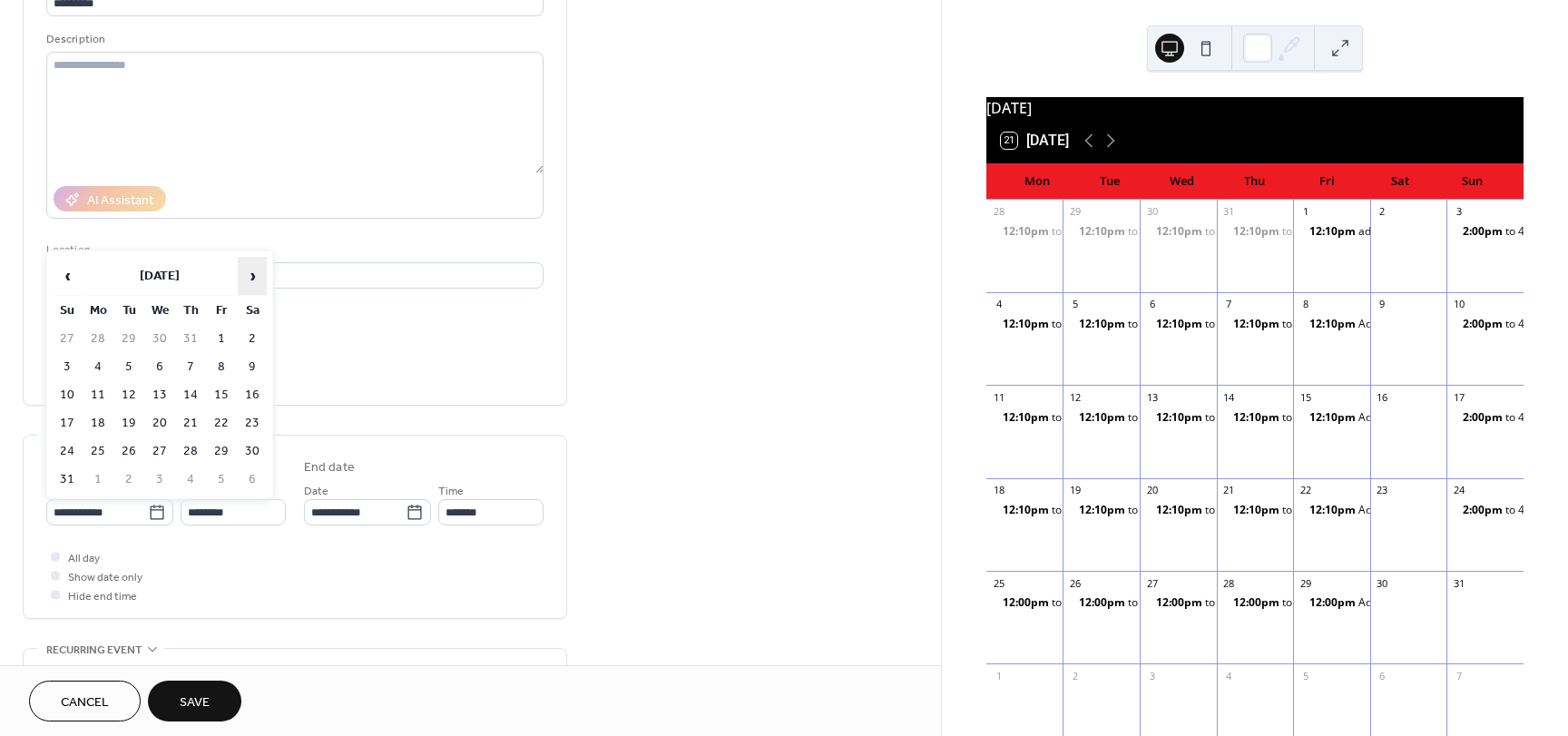click on "›" at bounding box center (252, 276) 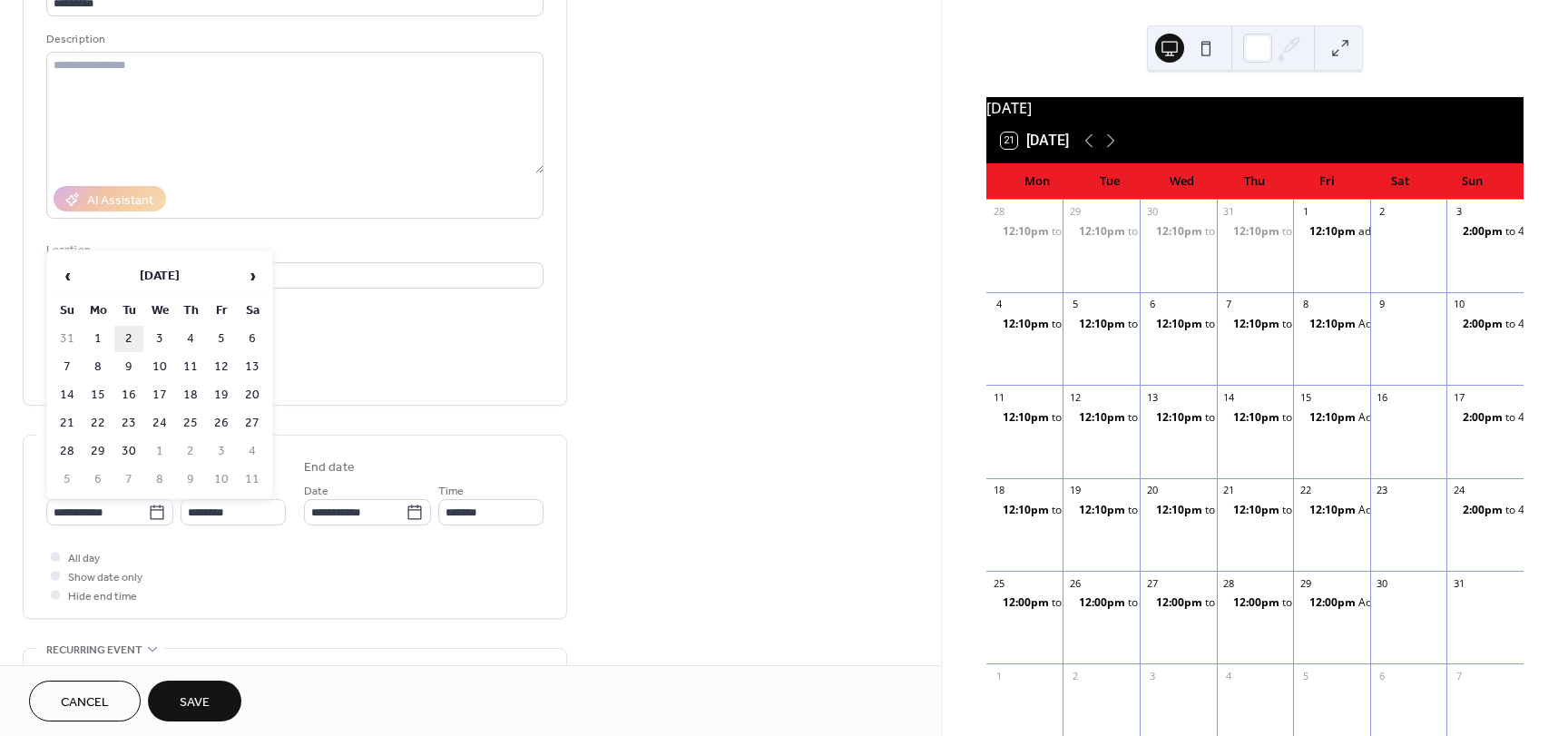 click on "2" at bounding box center [129, 339] 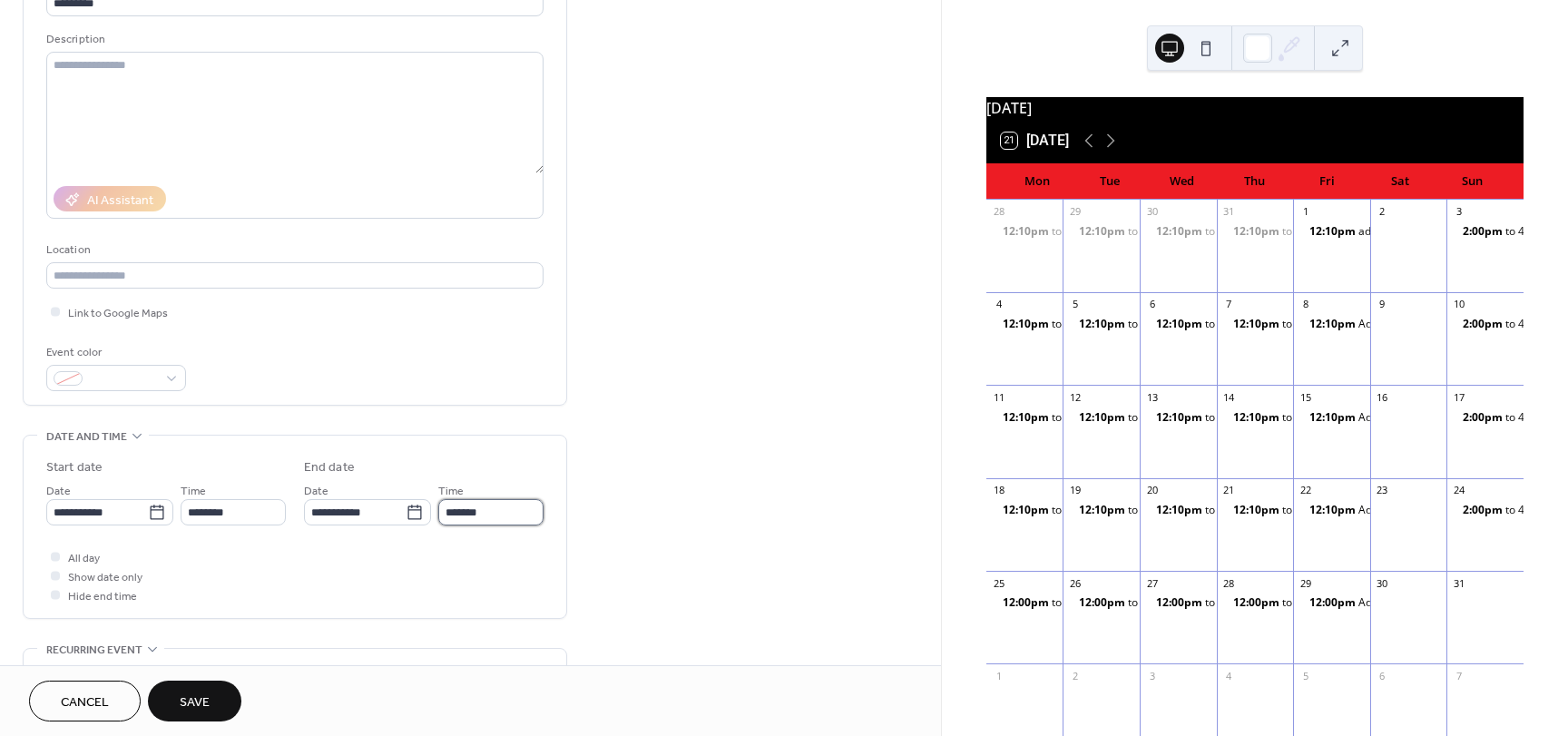 click on "*******" at bounding box center (491, 512) 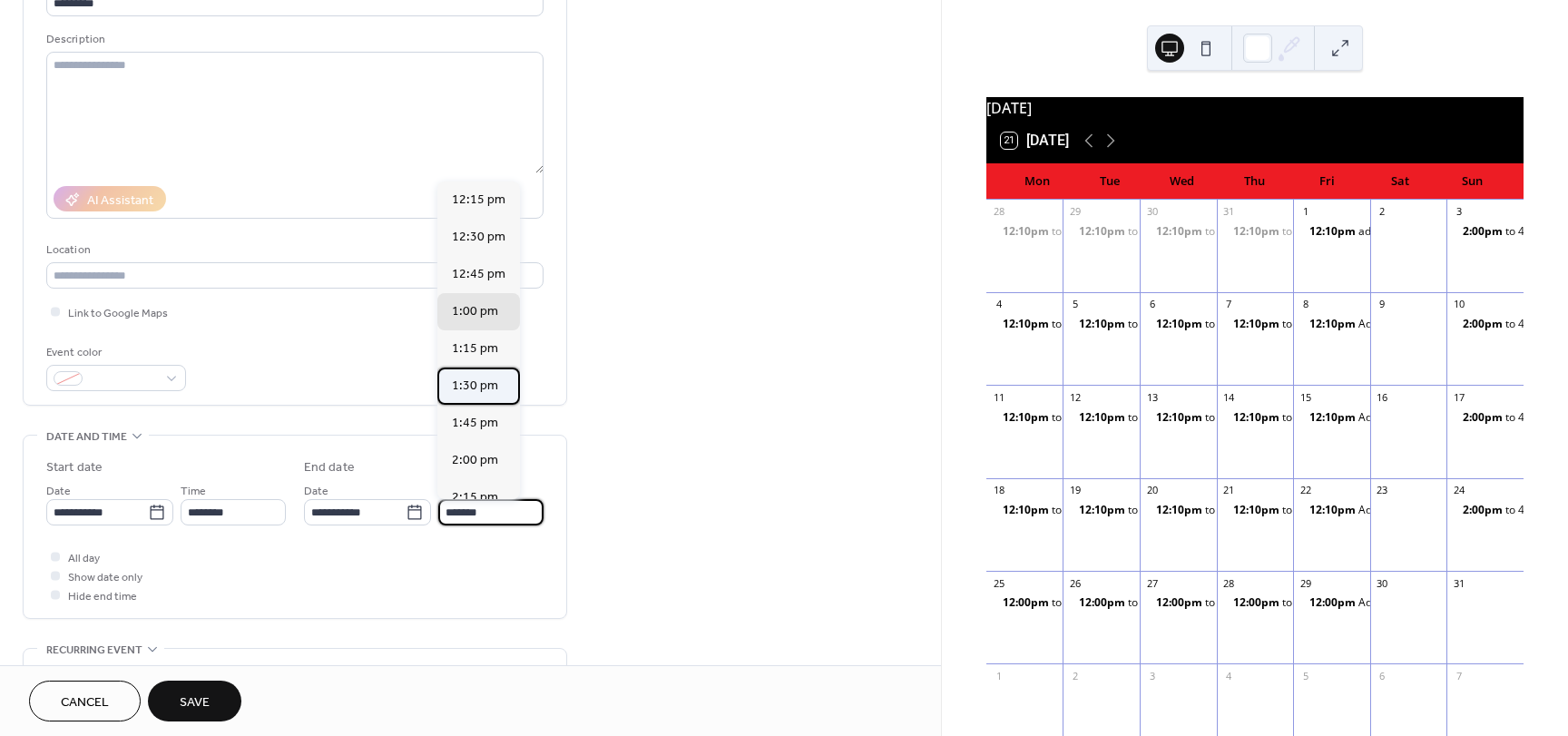 click on "1:30 pm" at bounding box center [475, 386] 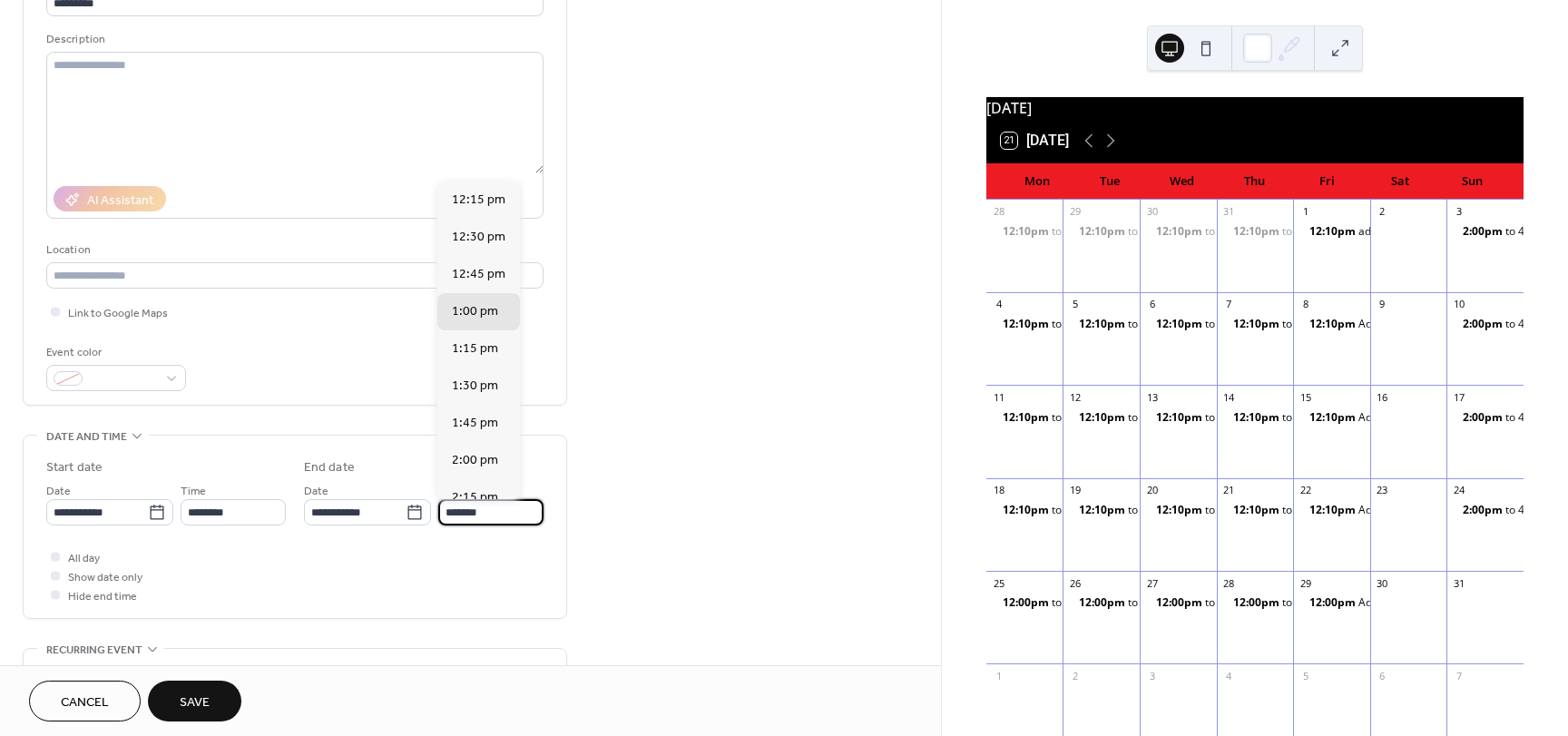 type on "*******" 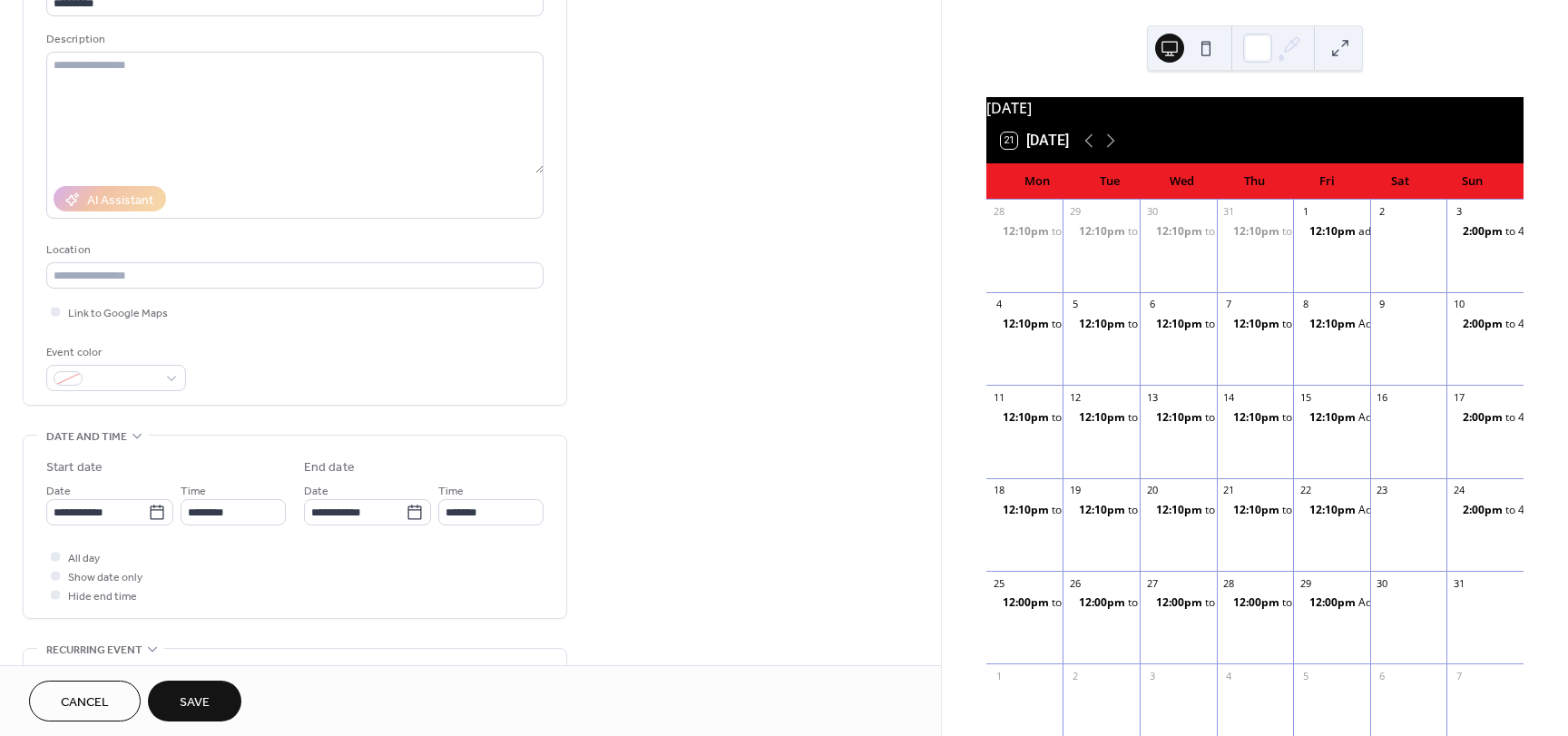 click on "Save" at bounding box center [194, 702] 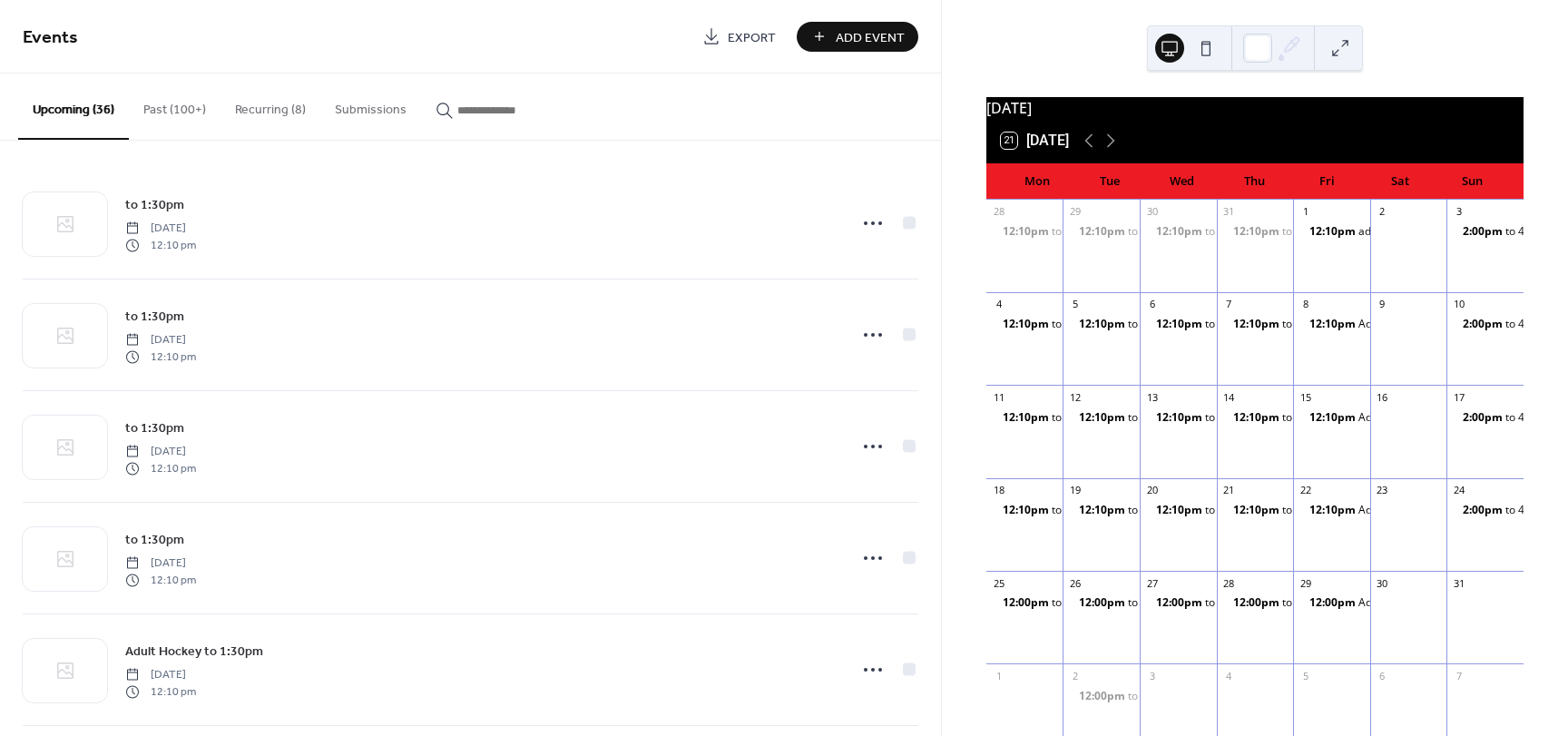 click on "Add Event" at bounding box center [870, 37] 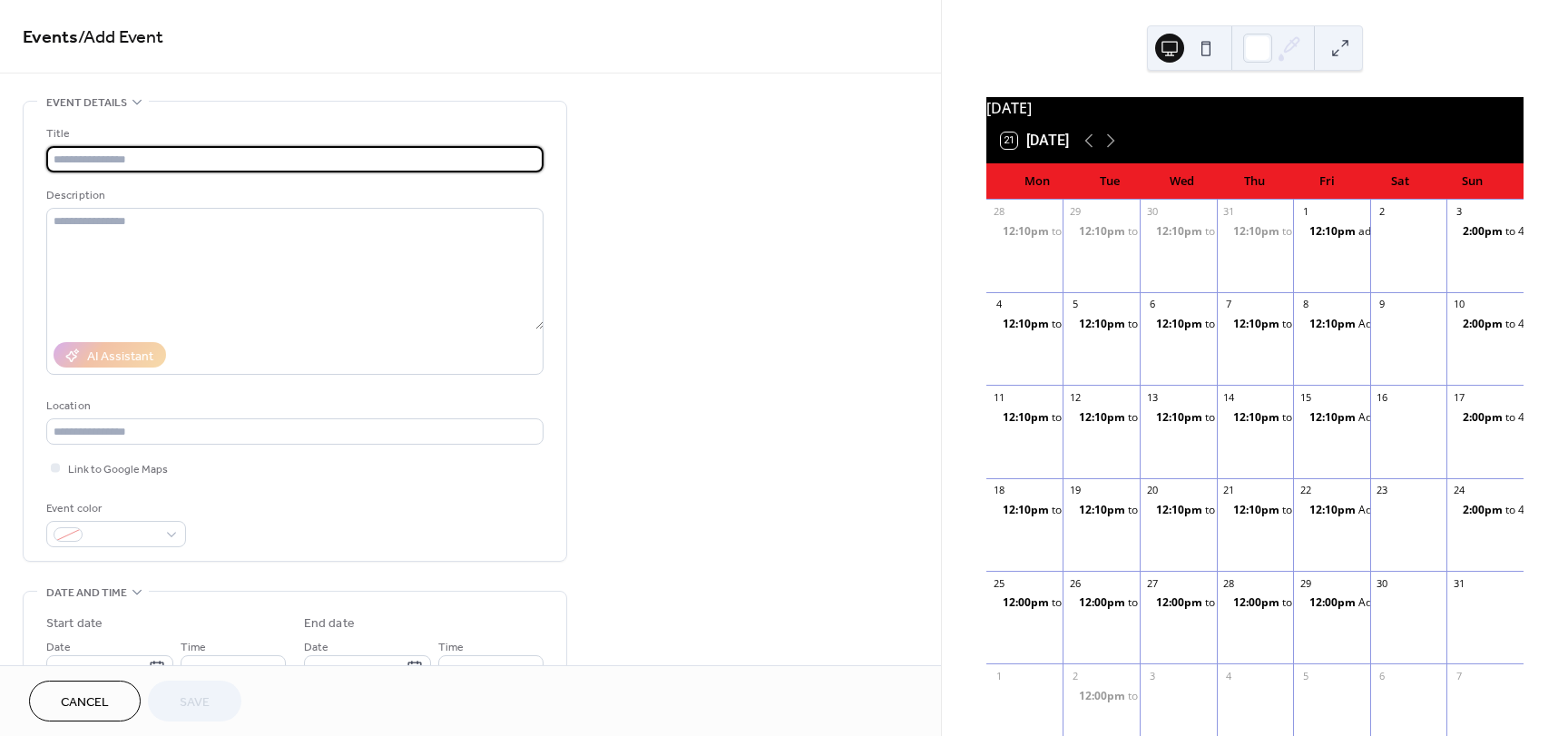 click at bounding box center (295, 159) 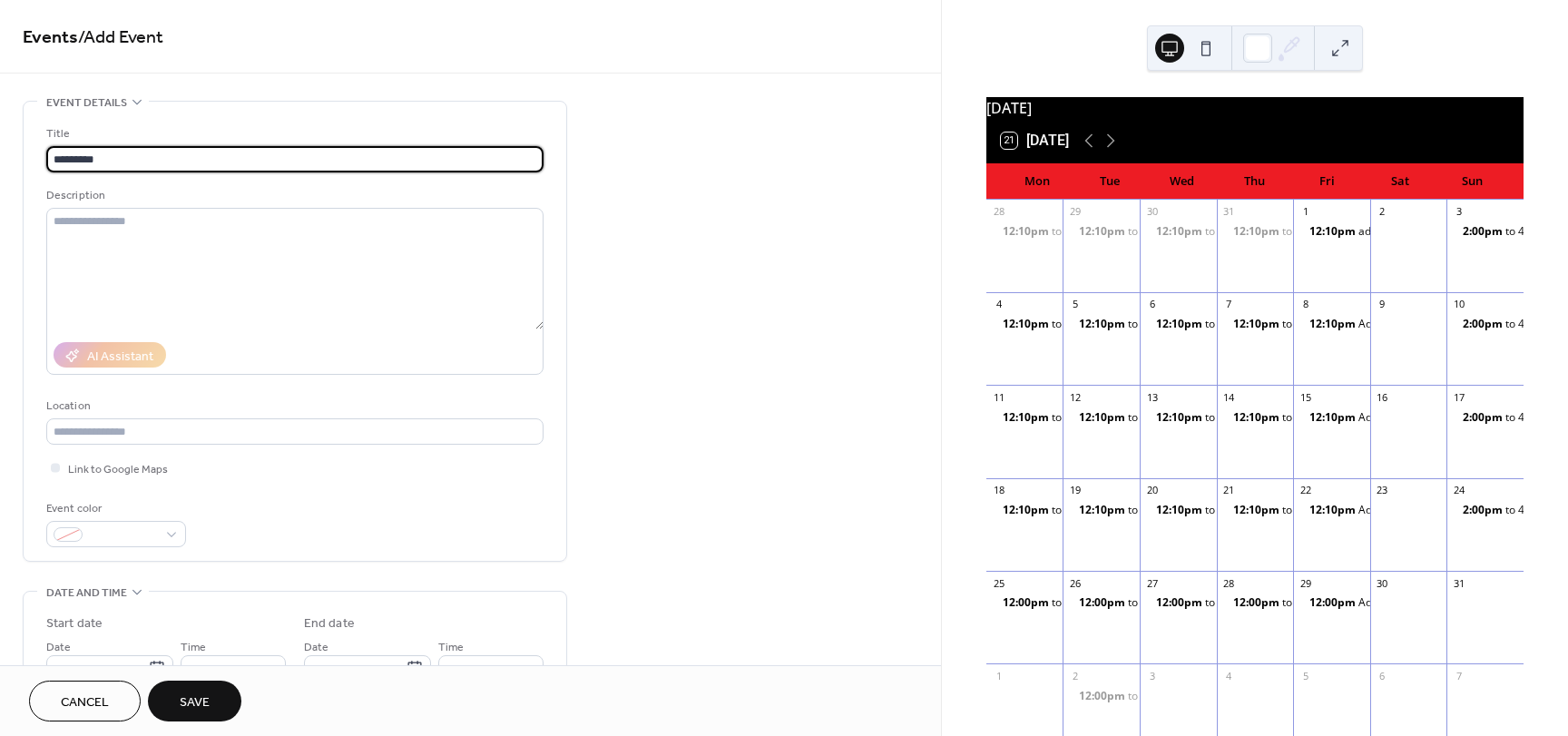 click on "*********" at bounding box center (295, 159) 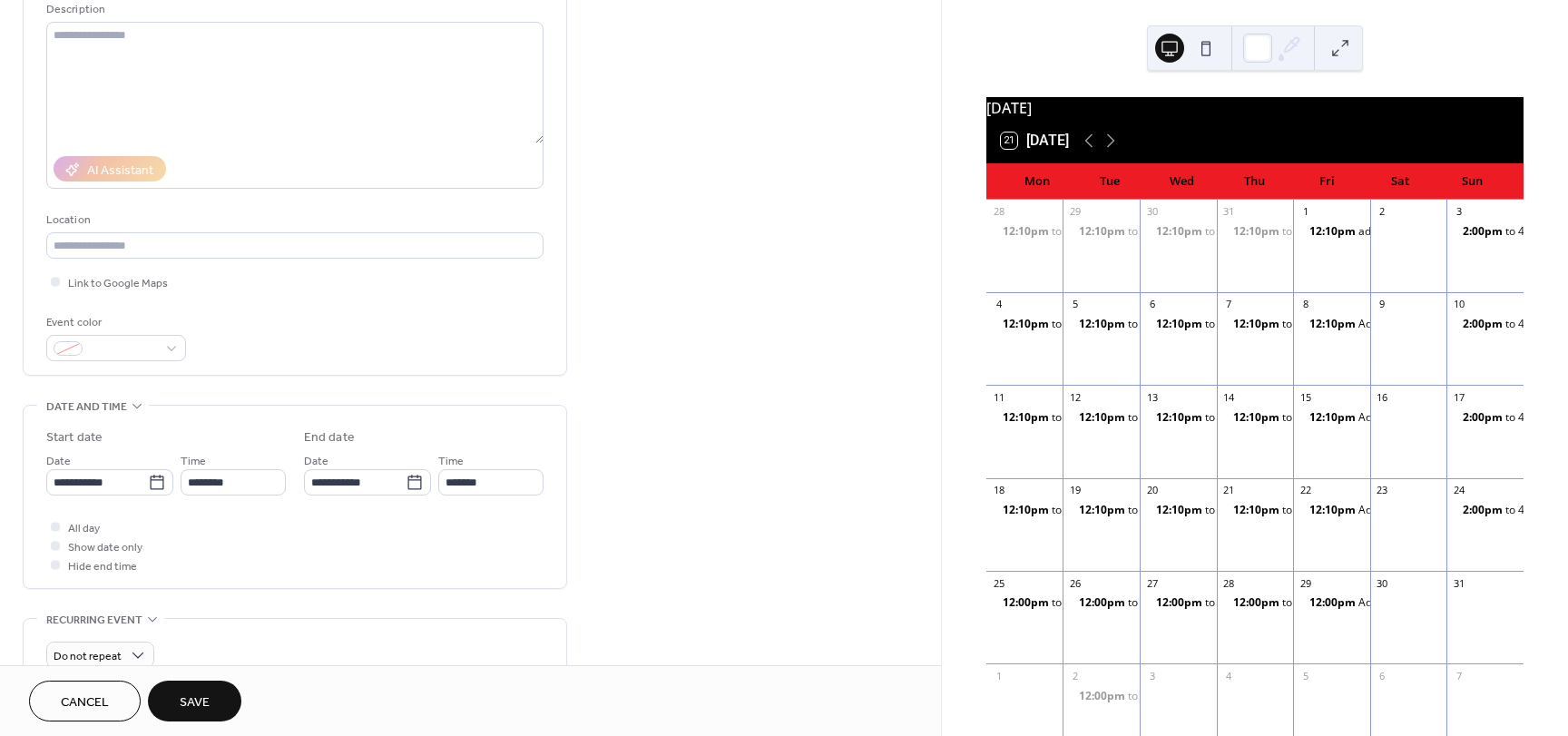 scroll, scrollTop: 203, scrollLeft: 0, axis: vertical 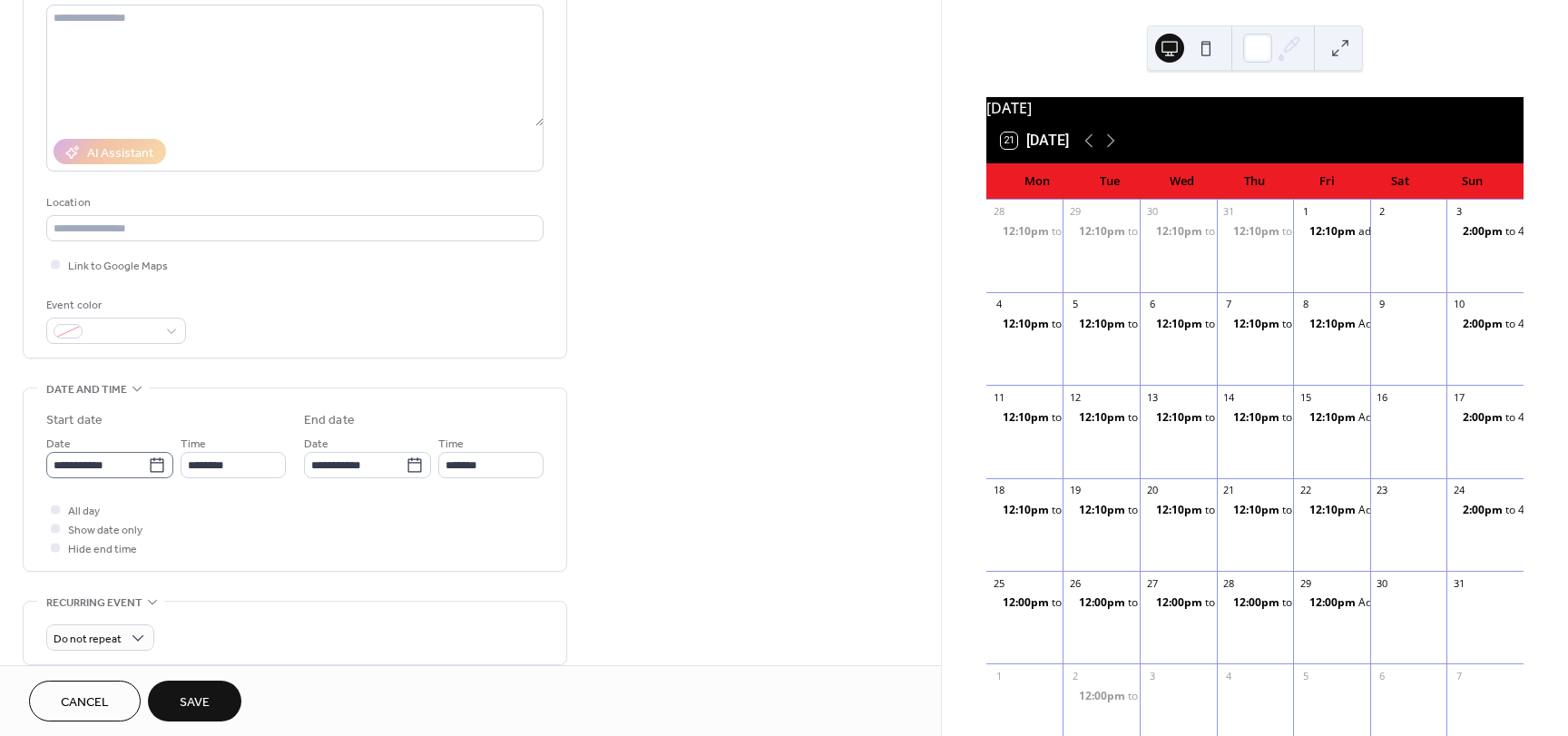 type on "*********" 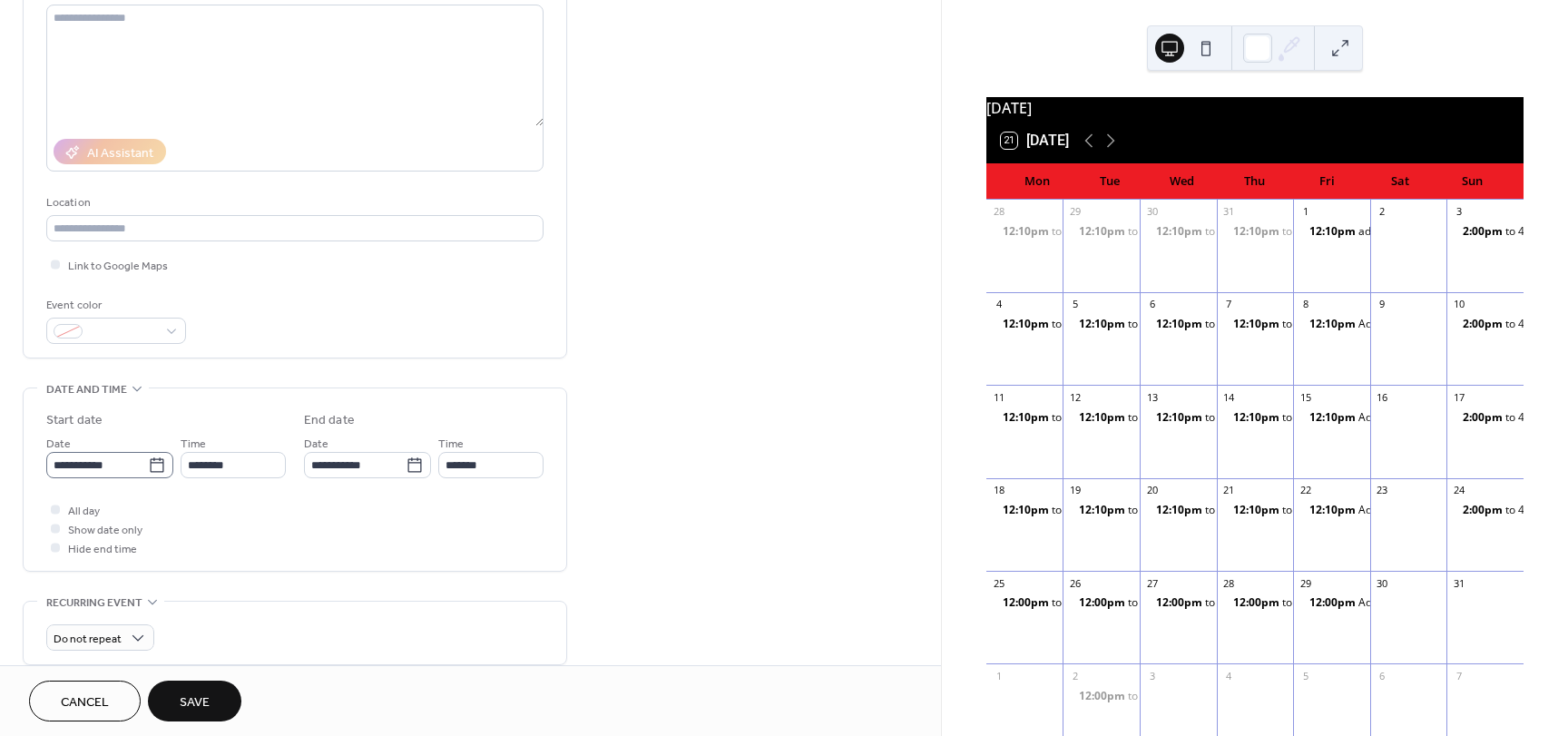 click 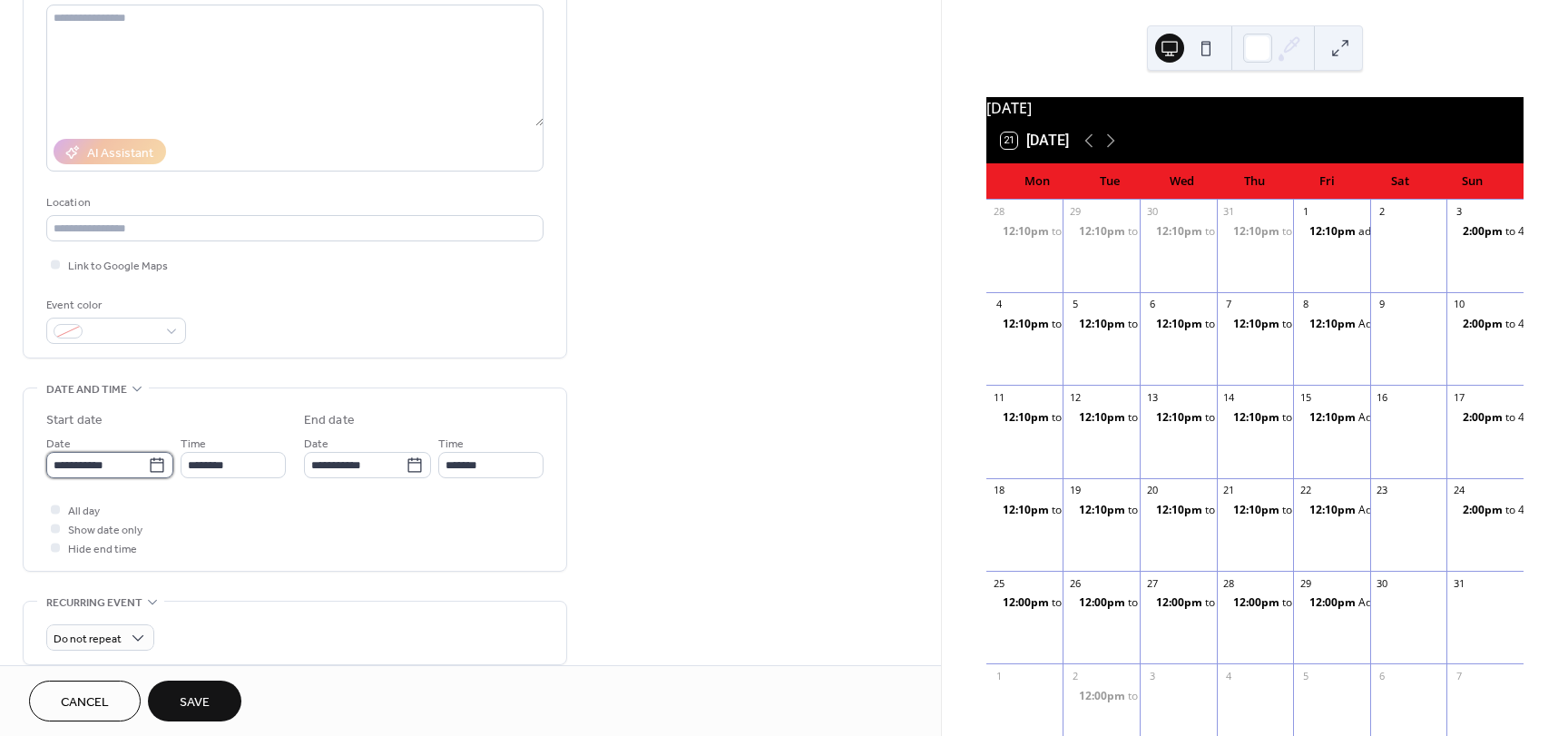 click on "**********" at bounding box center (97, 465) 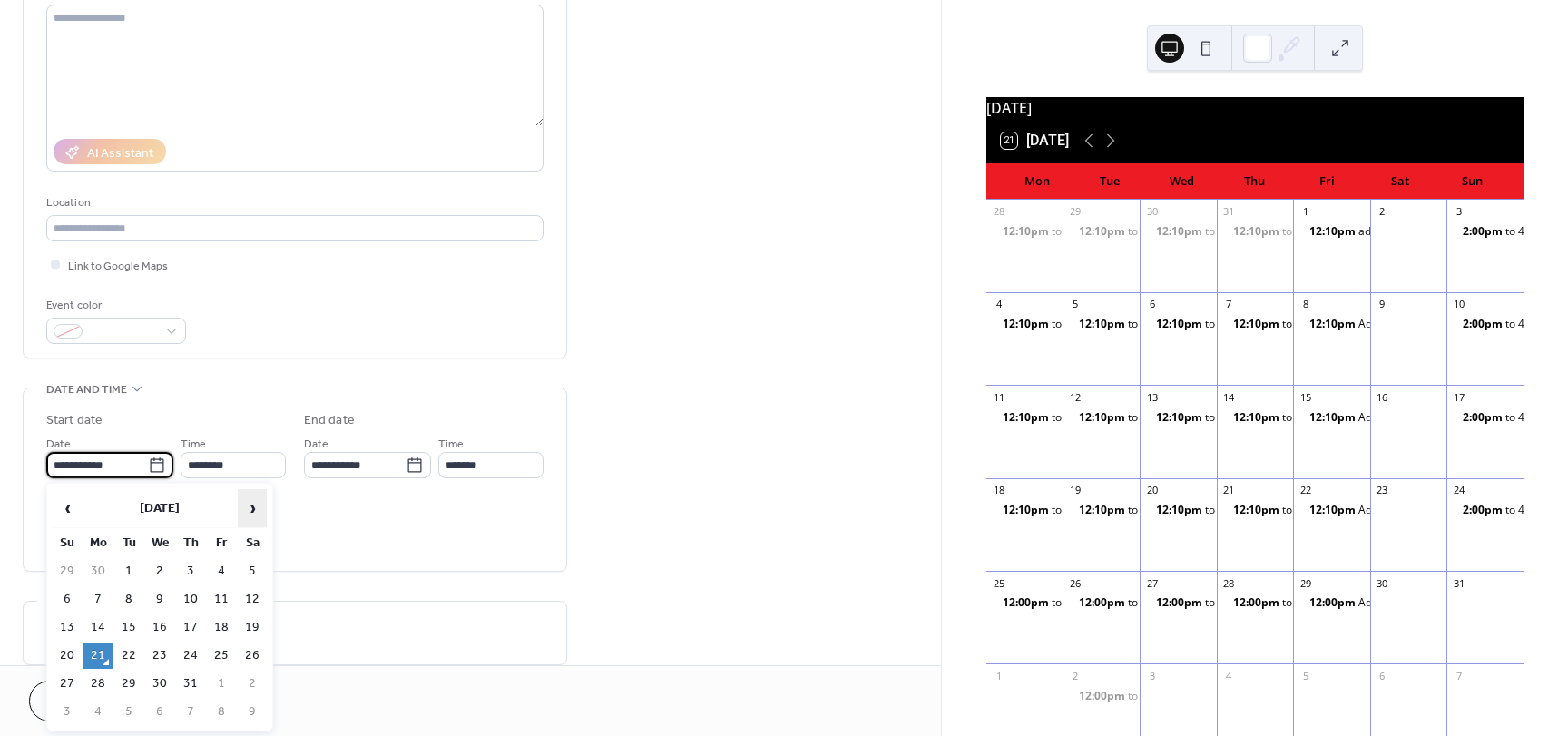 click on "›" at bounding box center [252, 508] 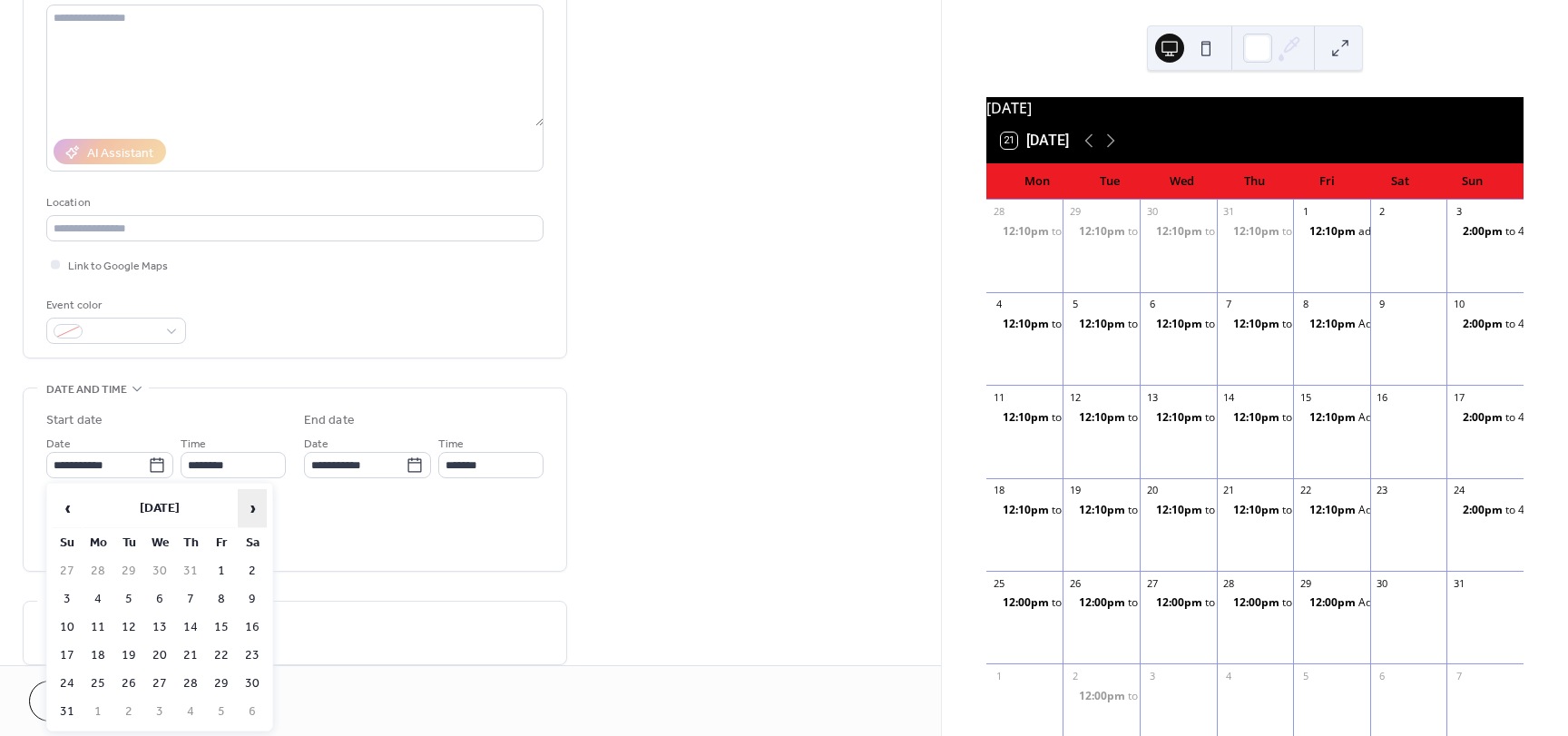 click on "›" at bounding box center (252, 508) 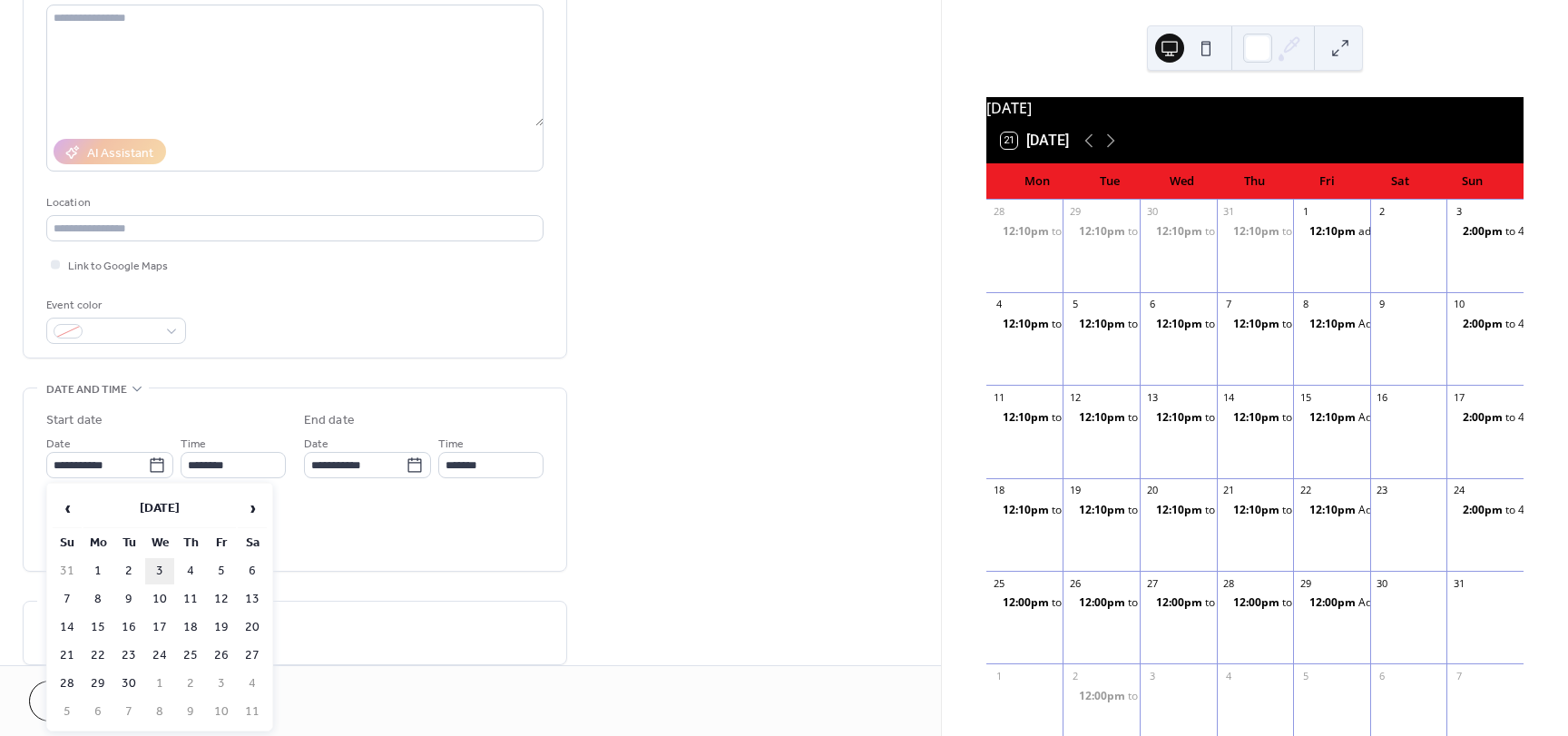 click on "3" at bounding box center (160, 571) 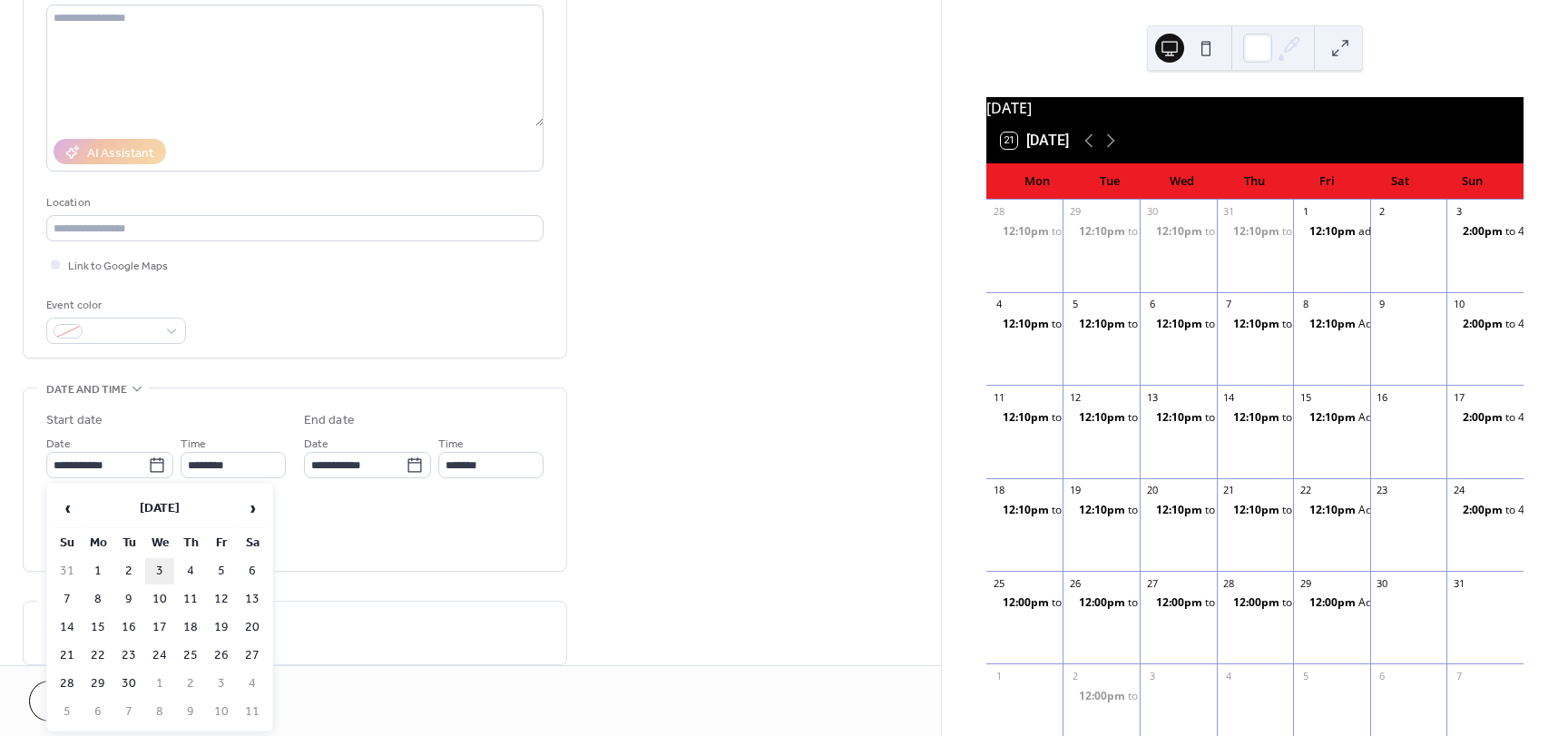 type on "**********" 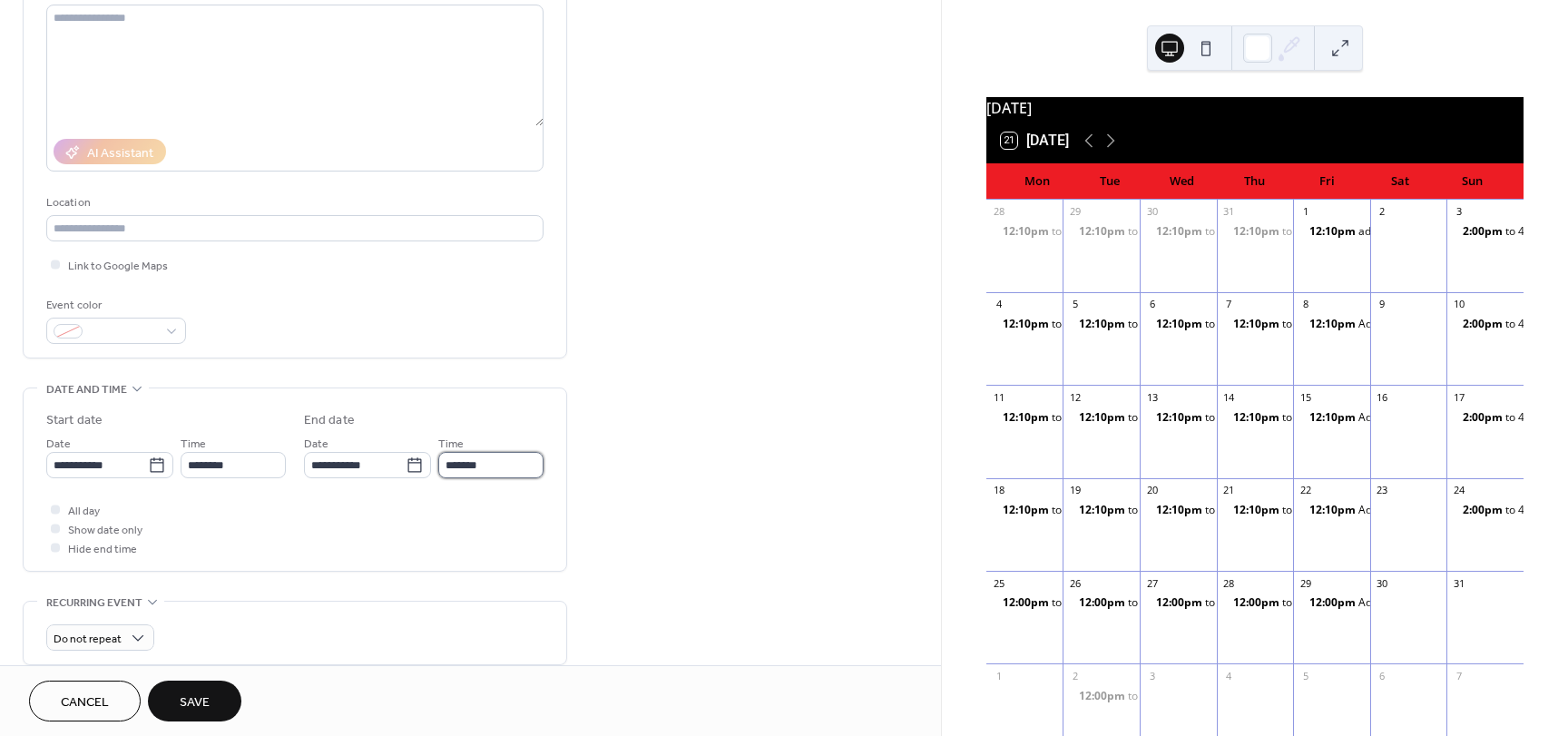 click on "*******" at bounding box center (491, 465) 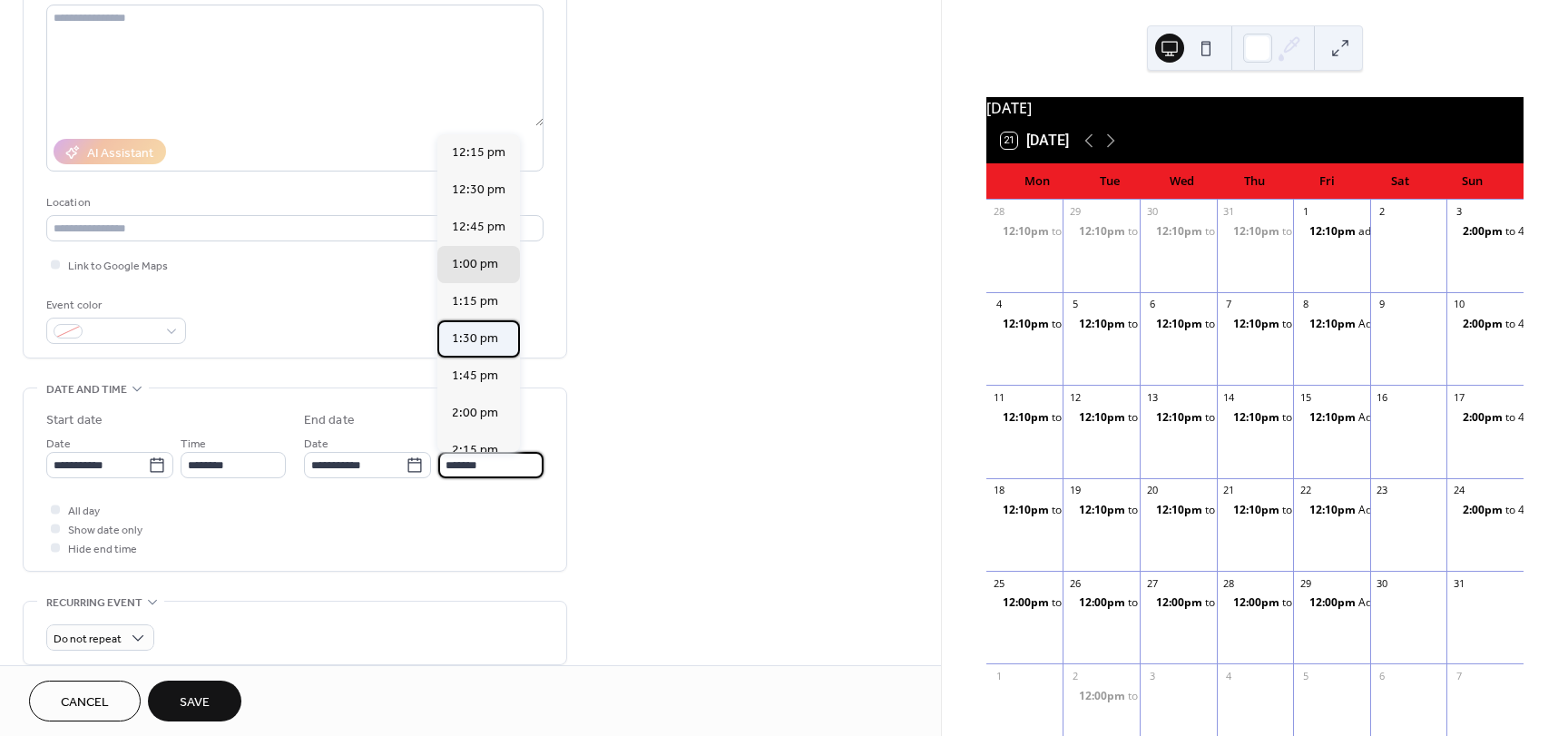 click on "1:30 pm" at bounding box center (475, 339) 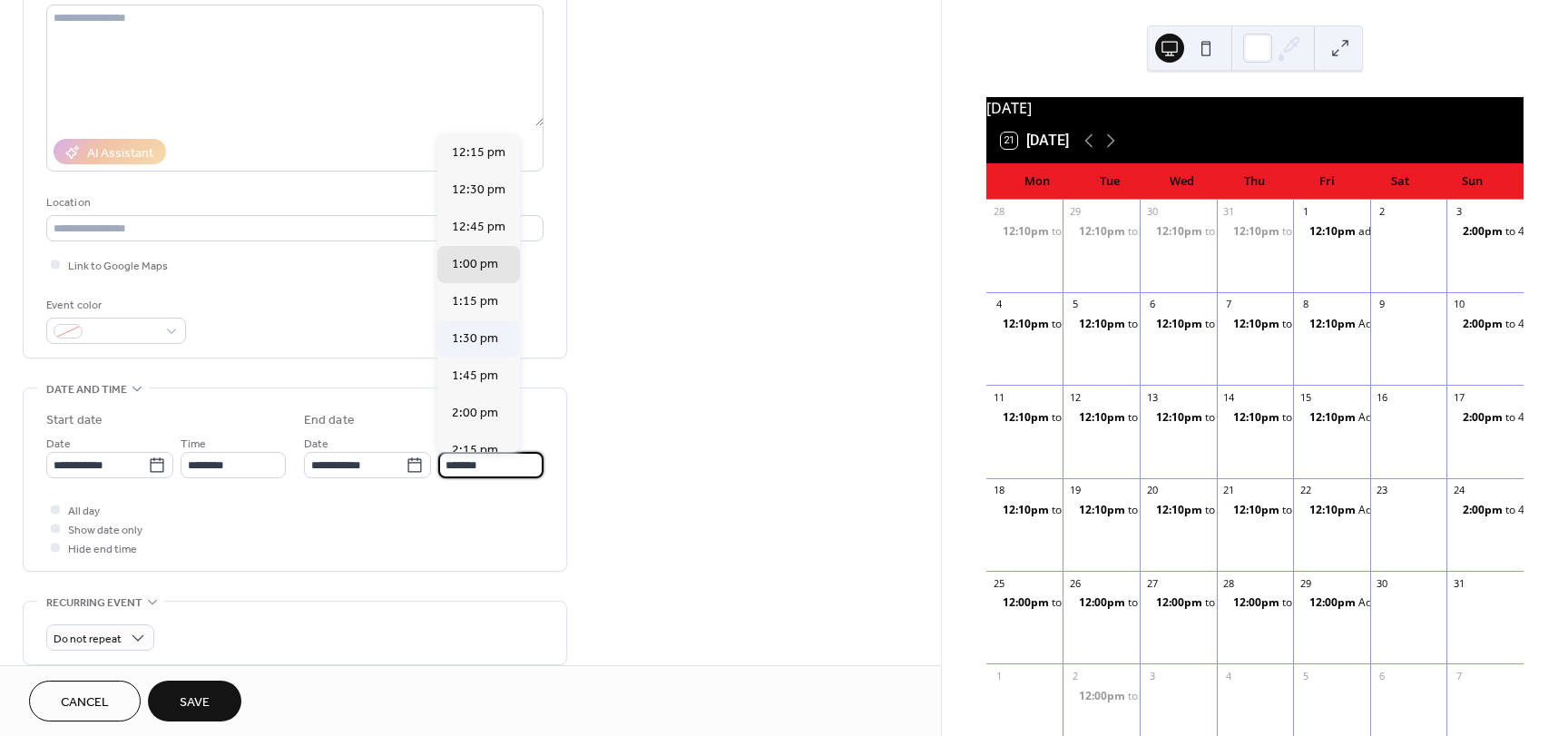 type on "*******" 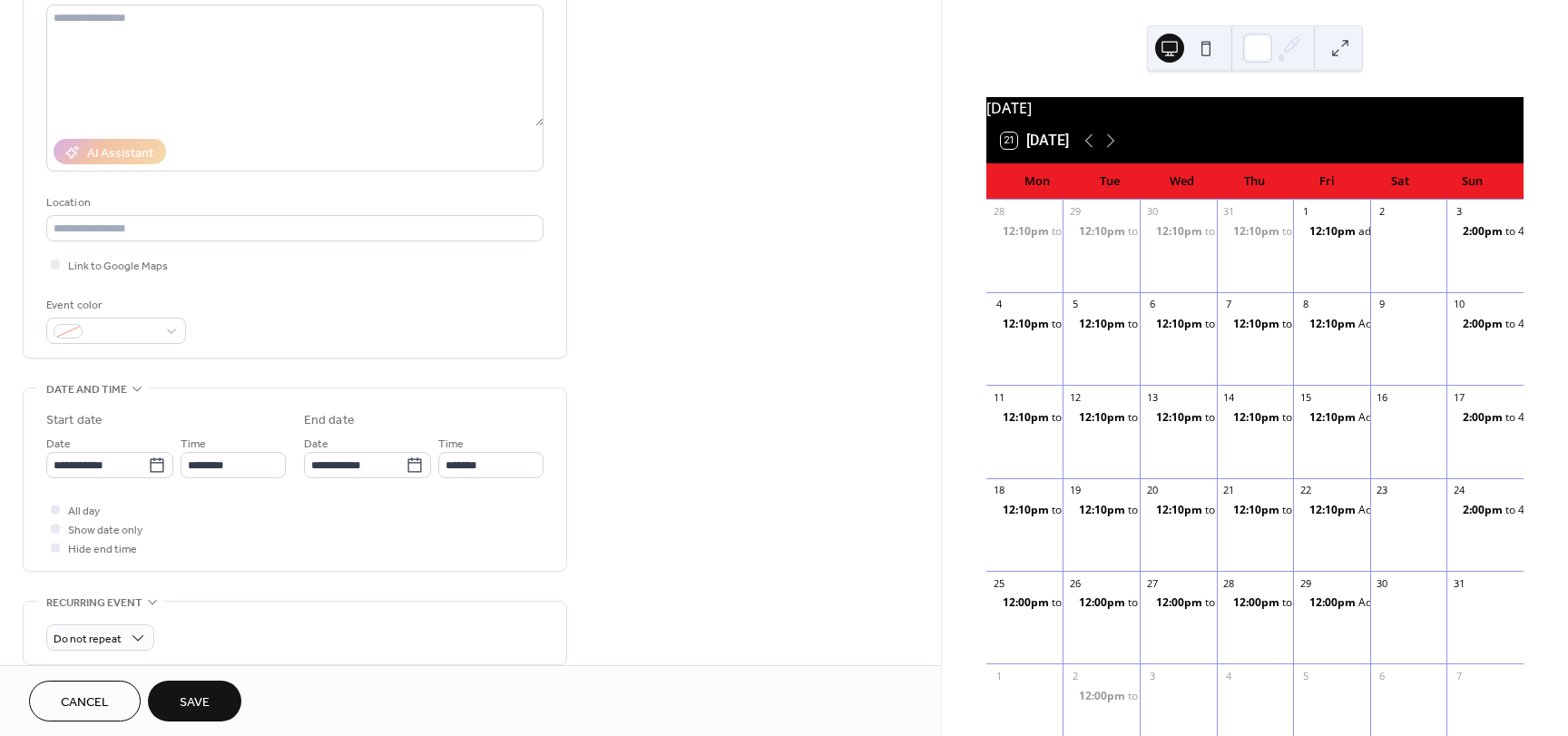 click on "Save" at bounding box center (194, 702) 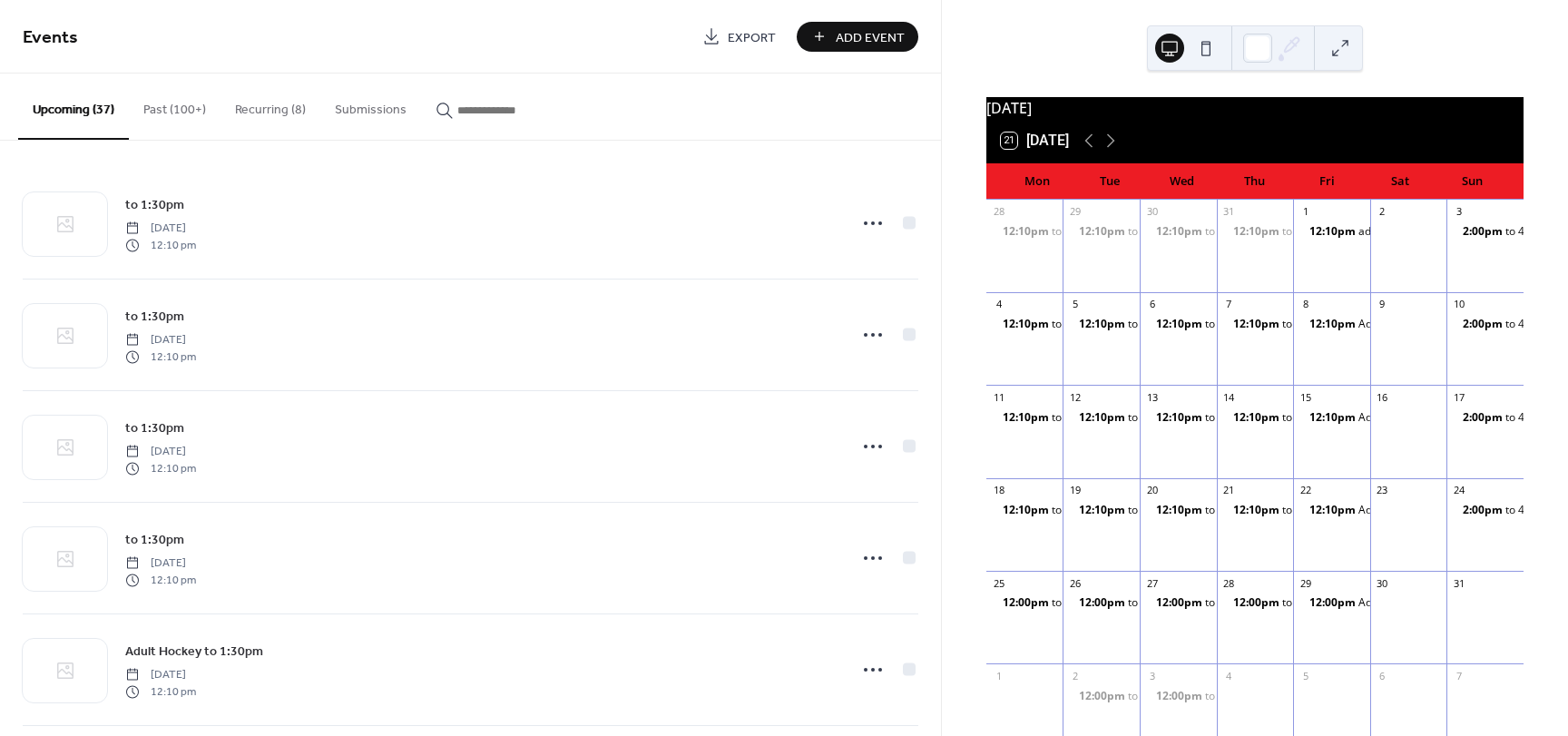 click on "Add Event" at bounding box center [870, 37] 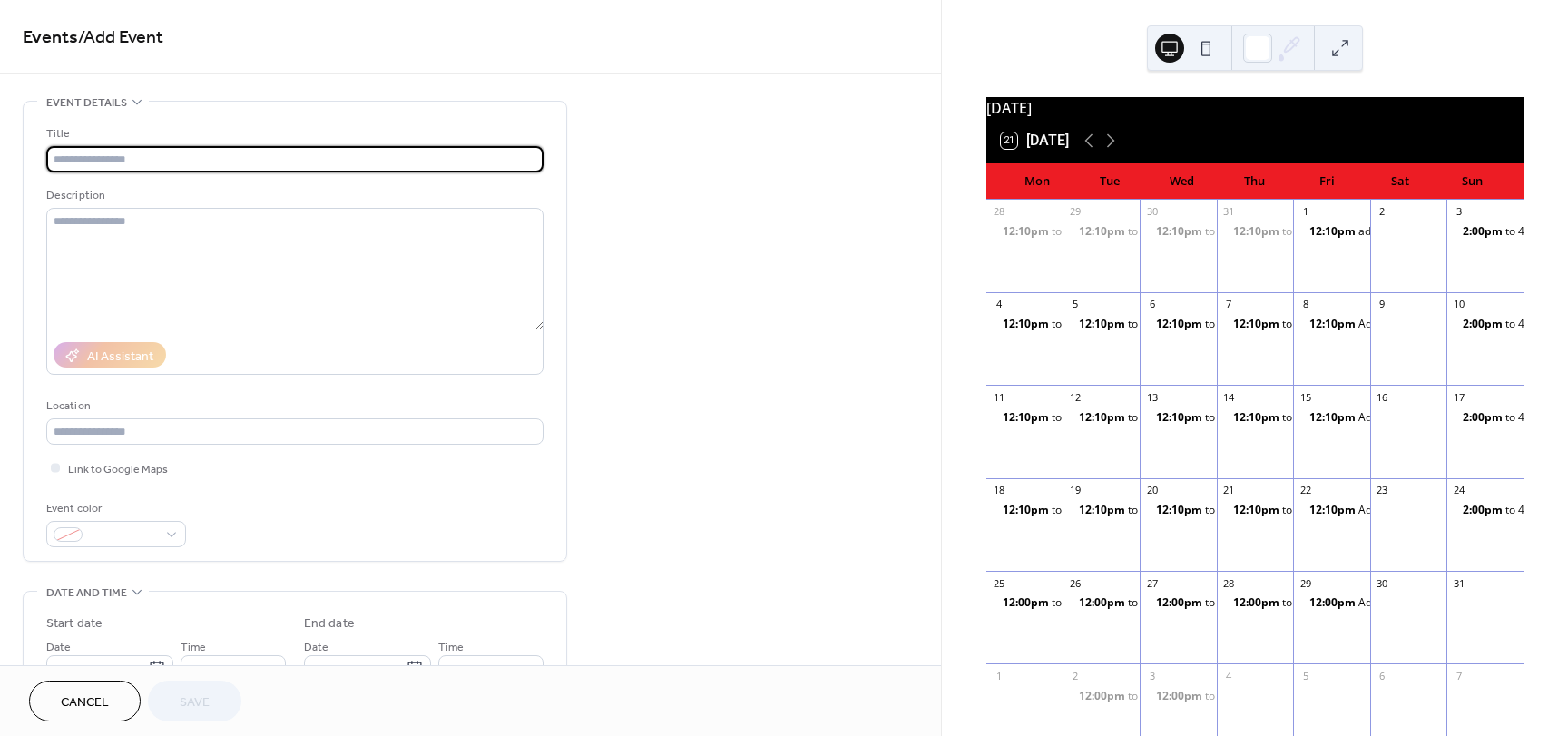 click at bounding box center (295, 159) 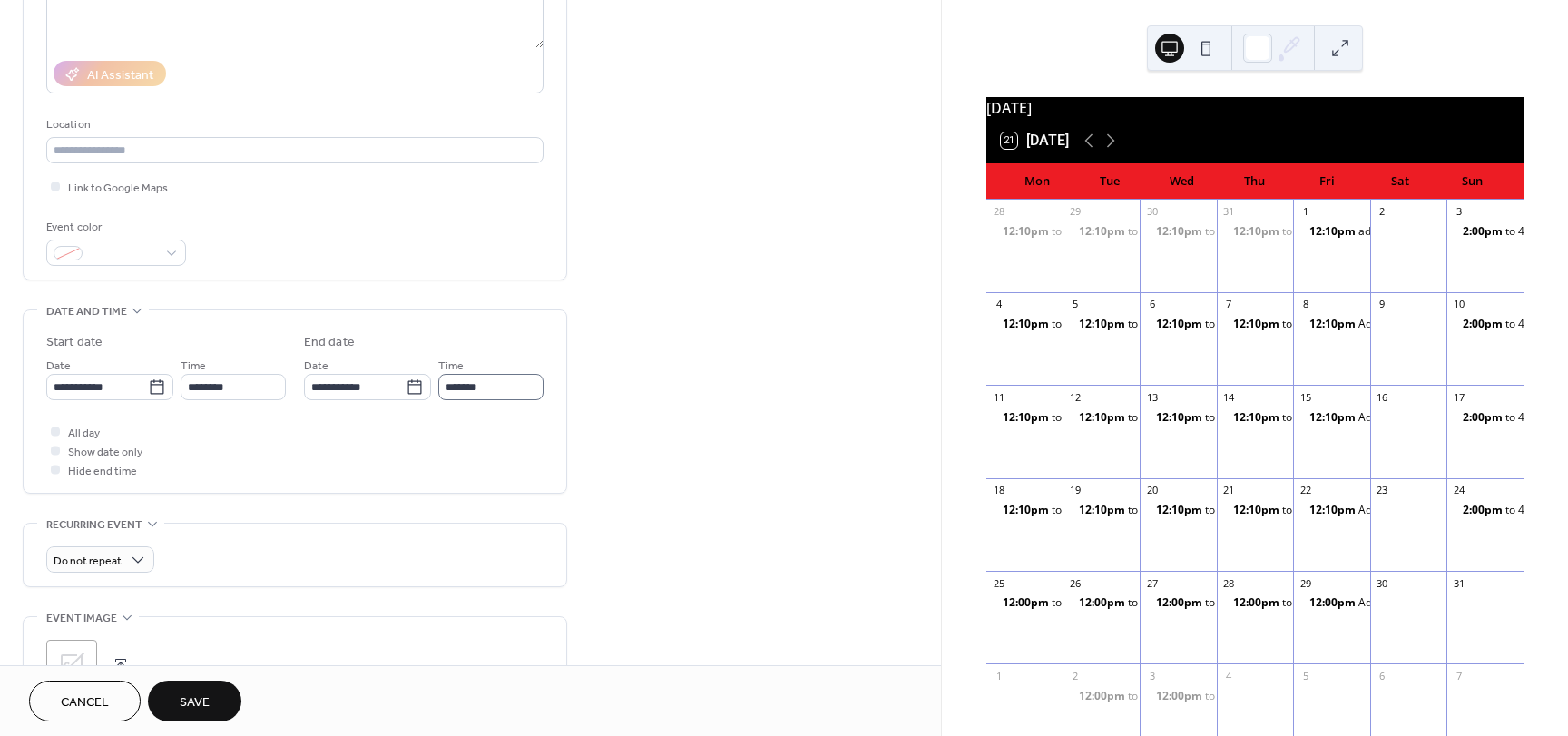 scroll, scrollTop: 294, scrollLeft: 0, axis: vertical 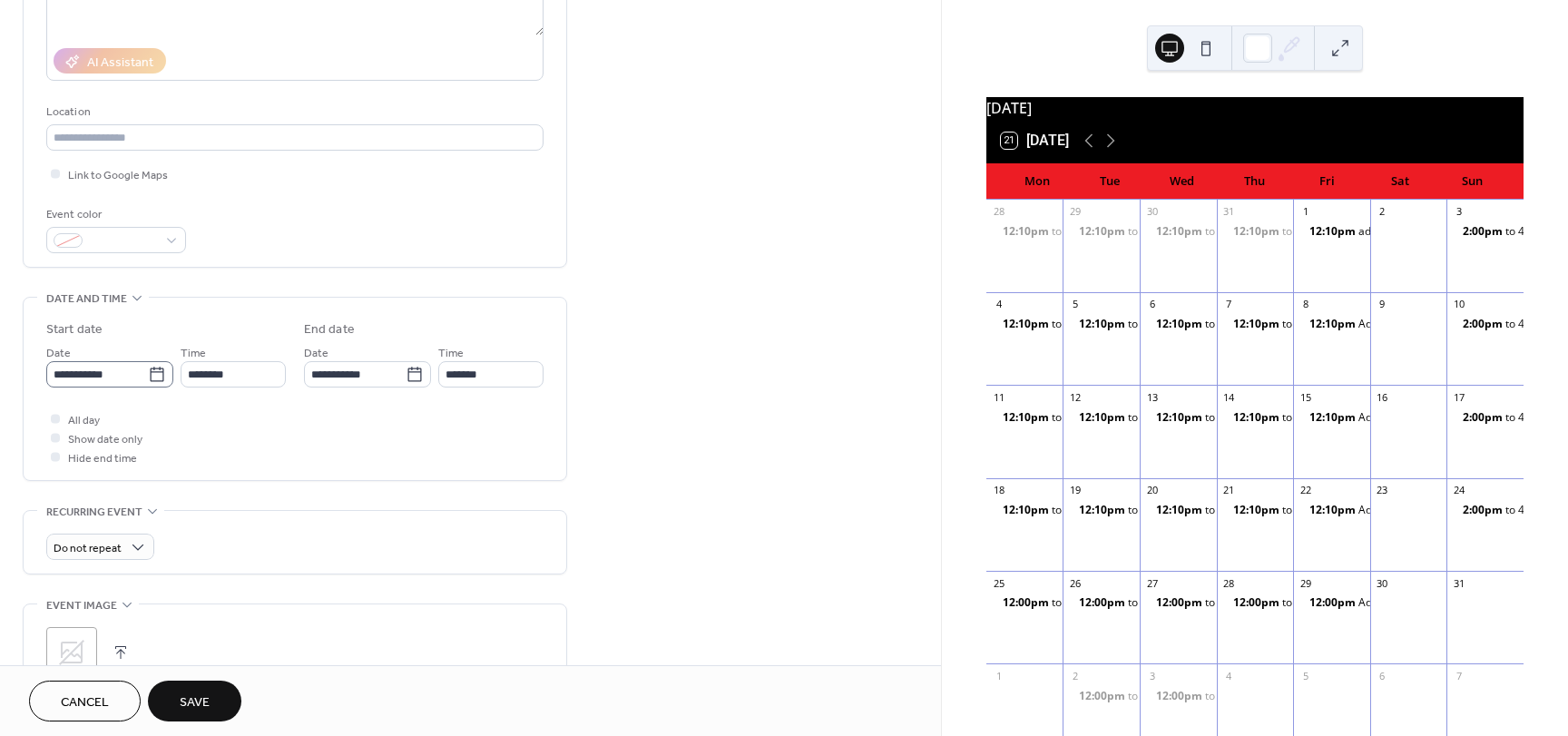 type on "*********" 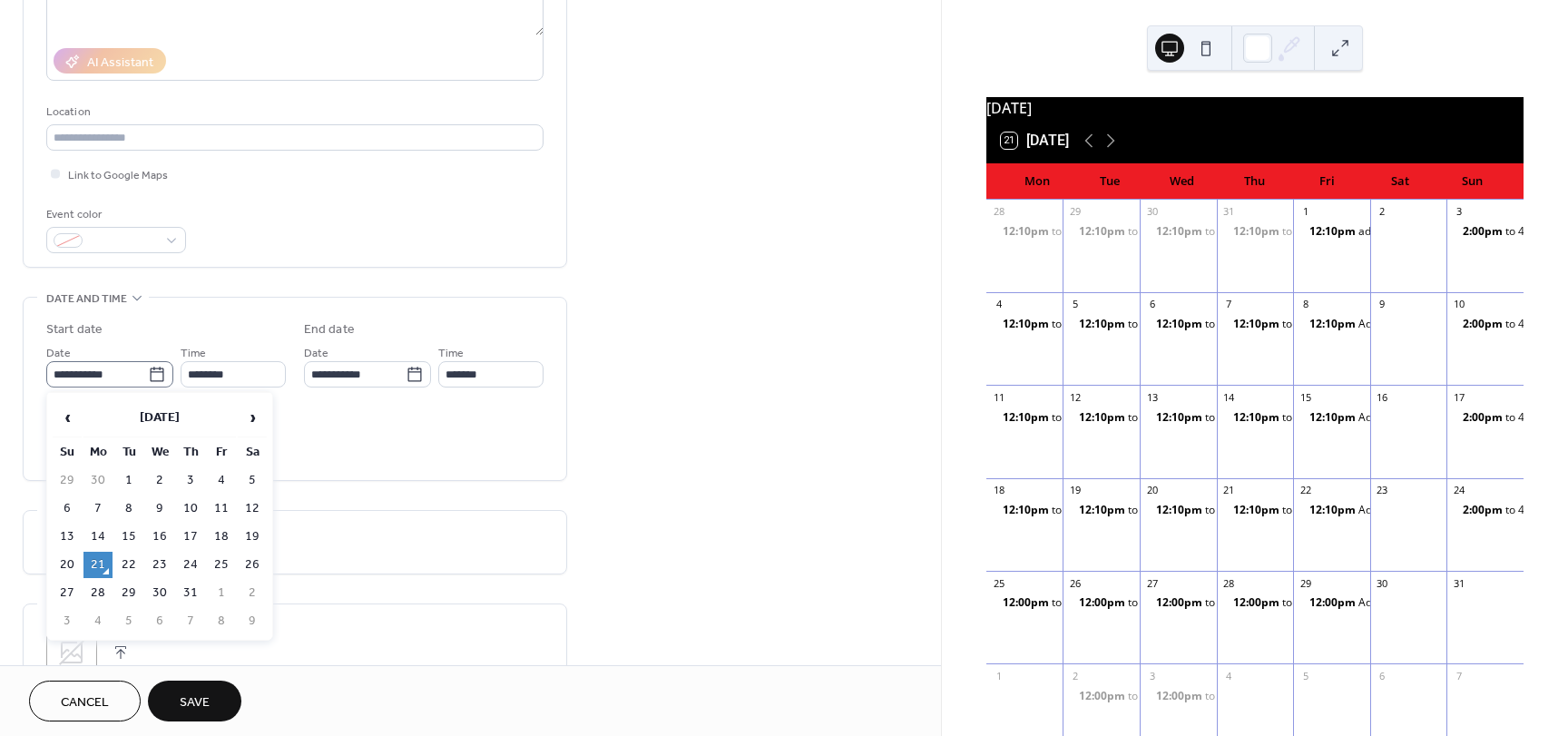 click 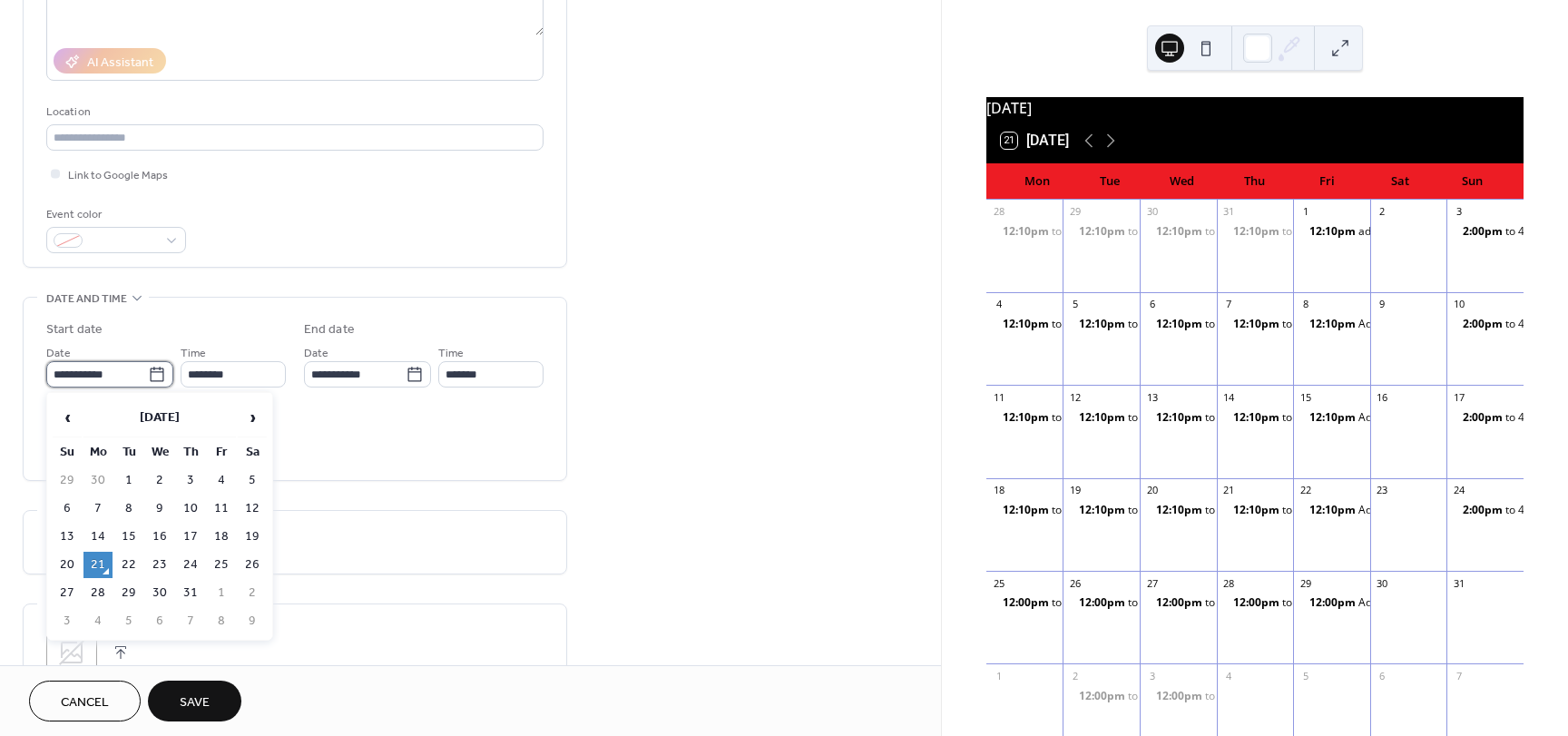 click on "**********" at bounding box center [97, 374] 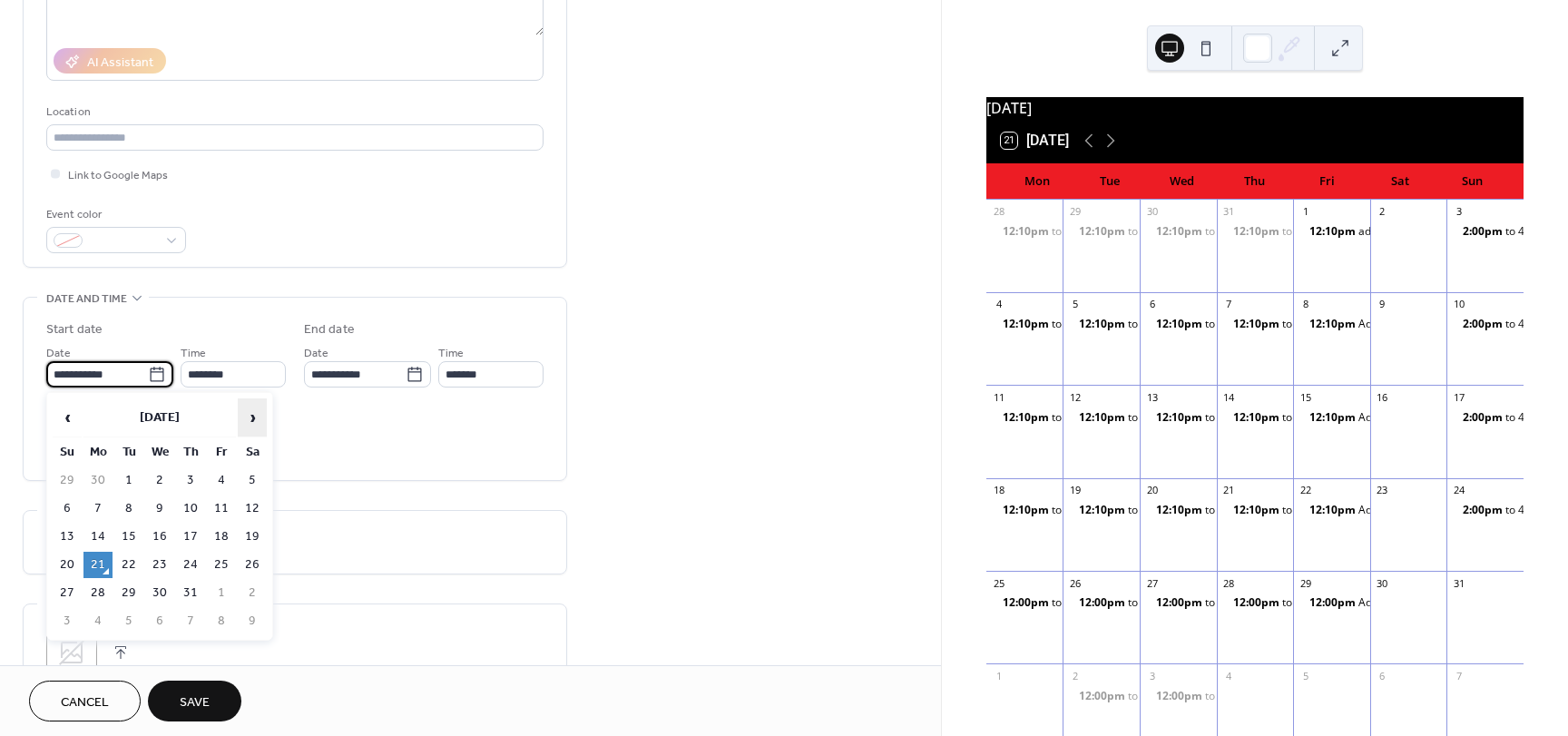 click on "›" at bounding box center (252, 417) 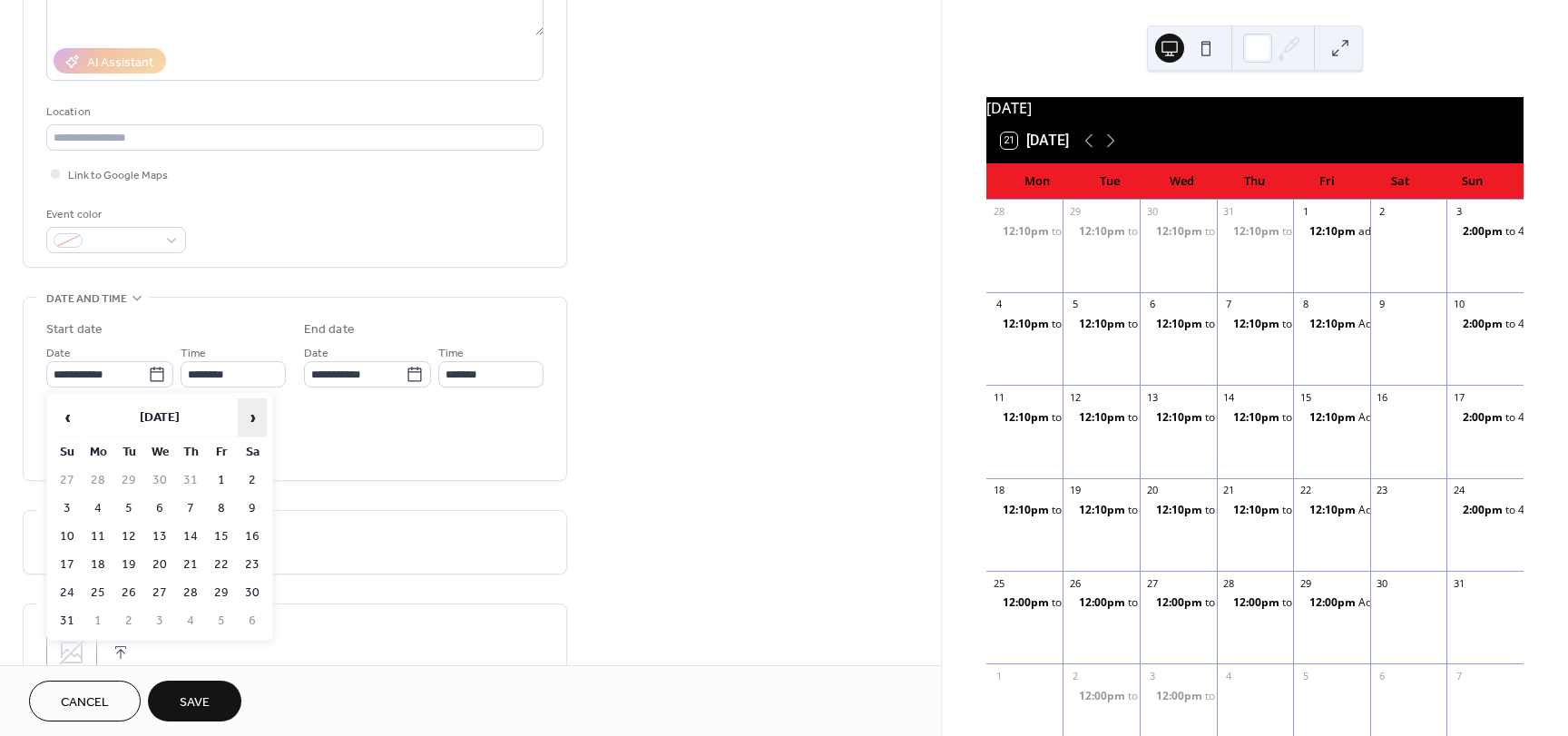 click on "›" at bounding box center [252, 417] 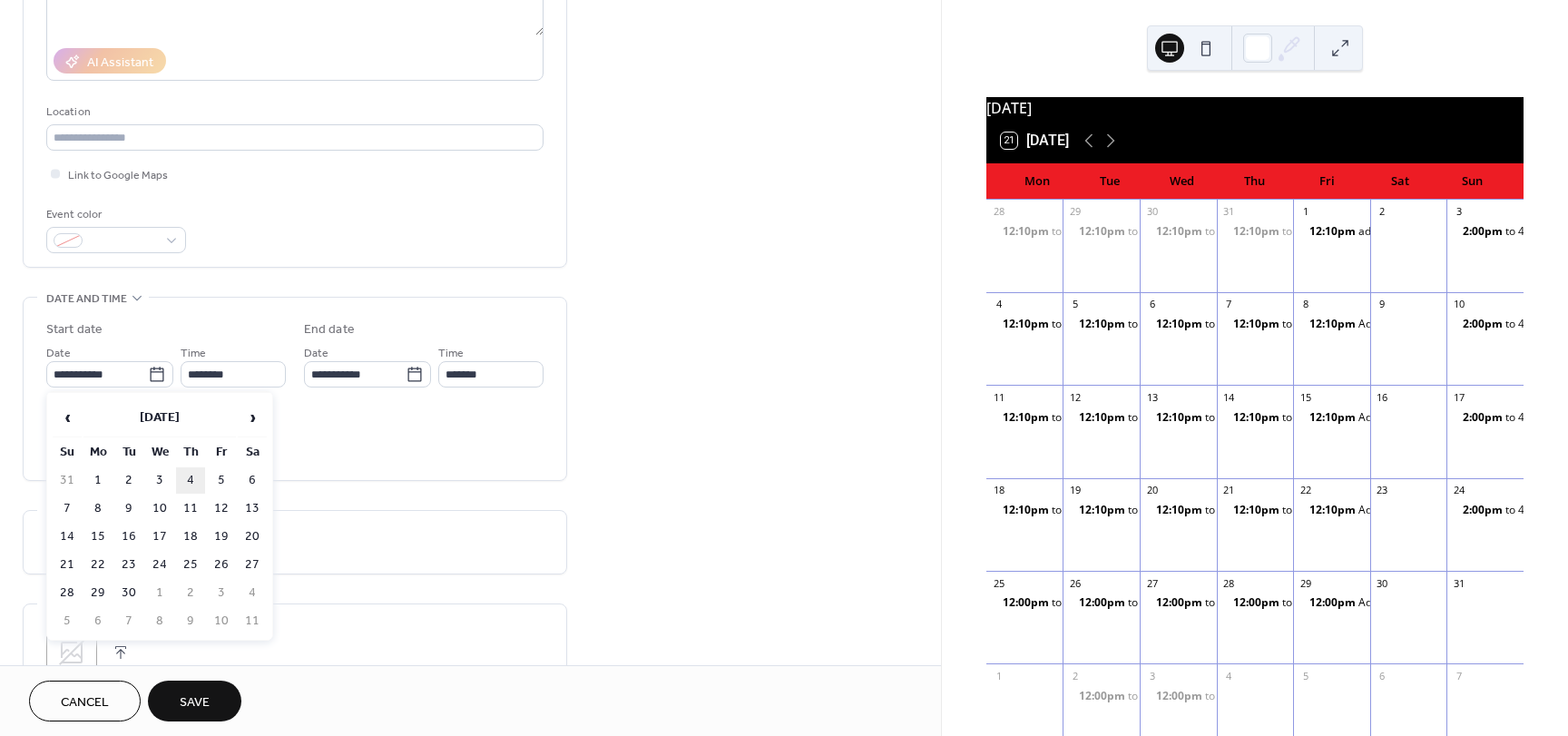 click on "4" at bounding box center [191, 480] 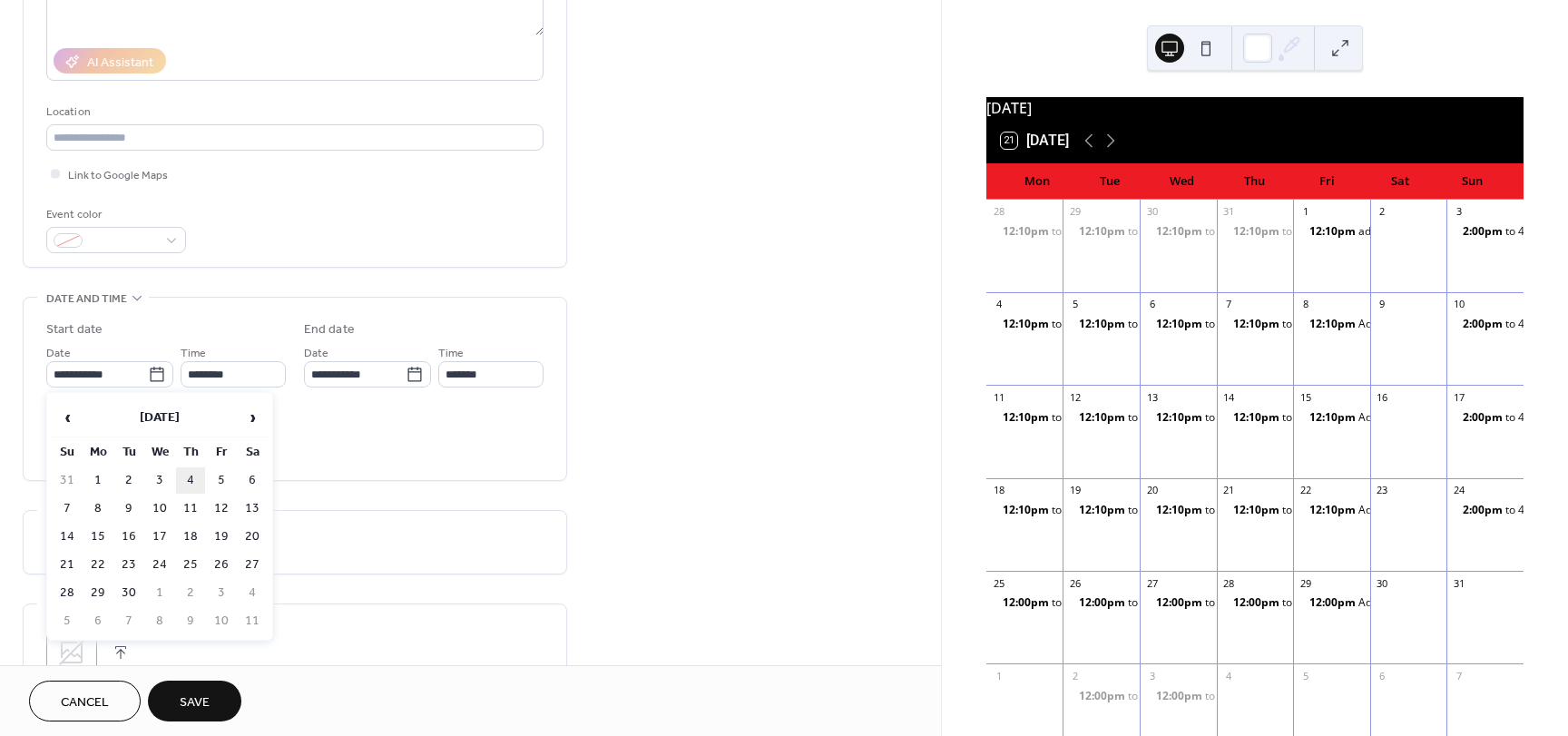 type on "**********" 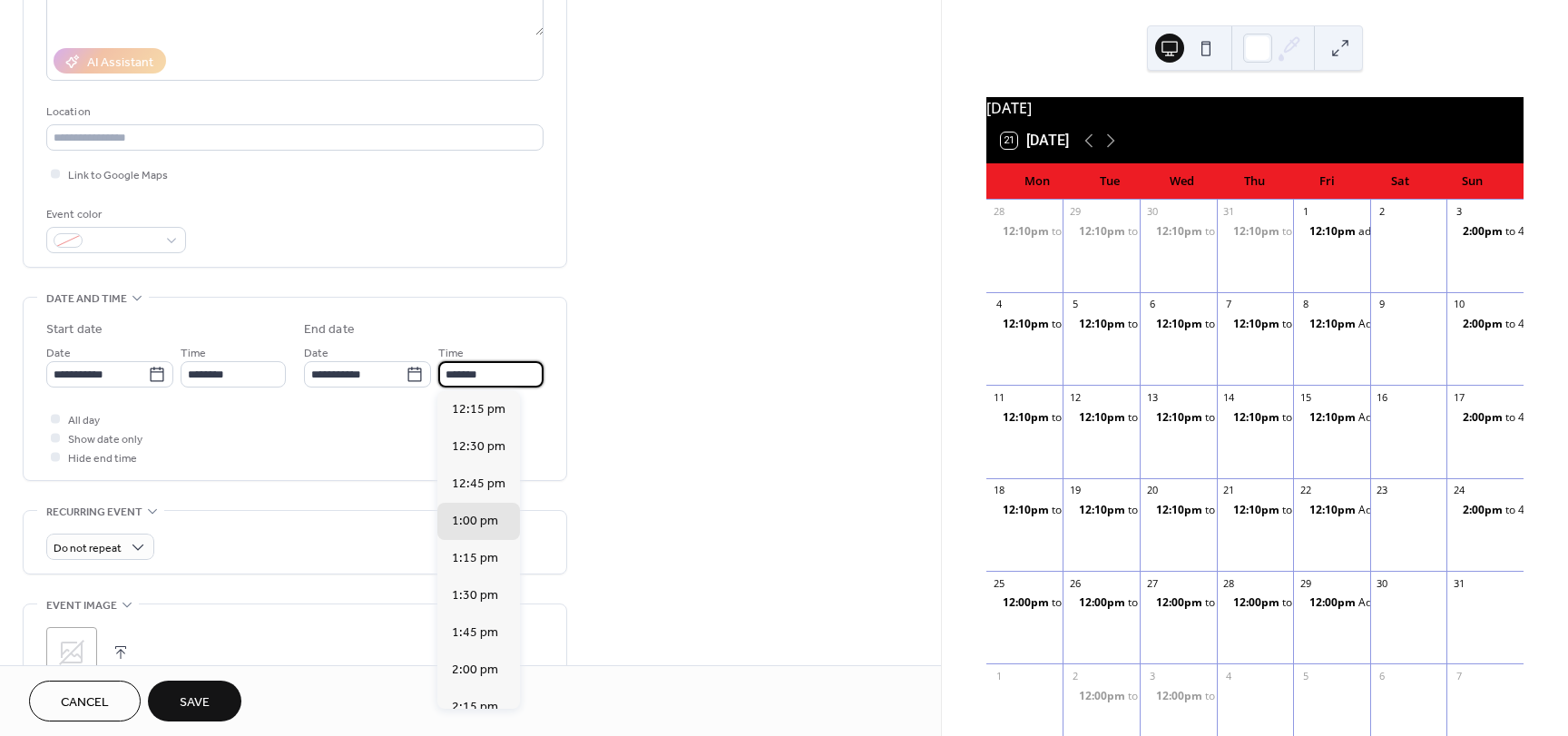 click on "*******" at bounding box center (491, 374) 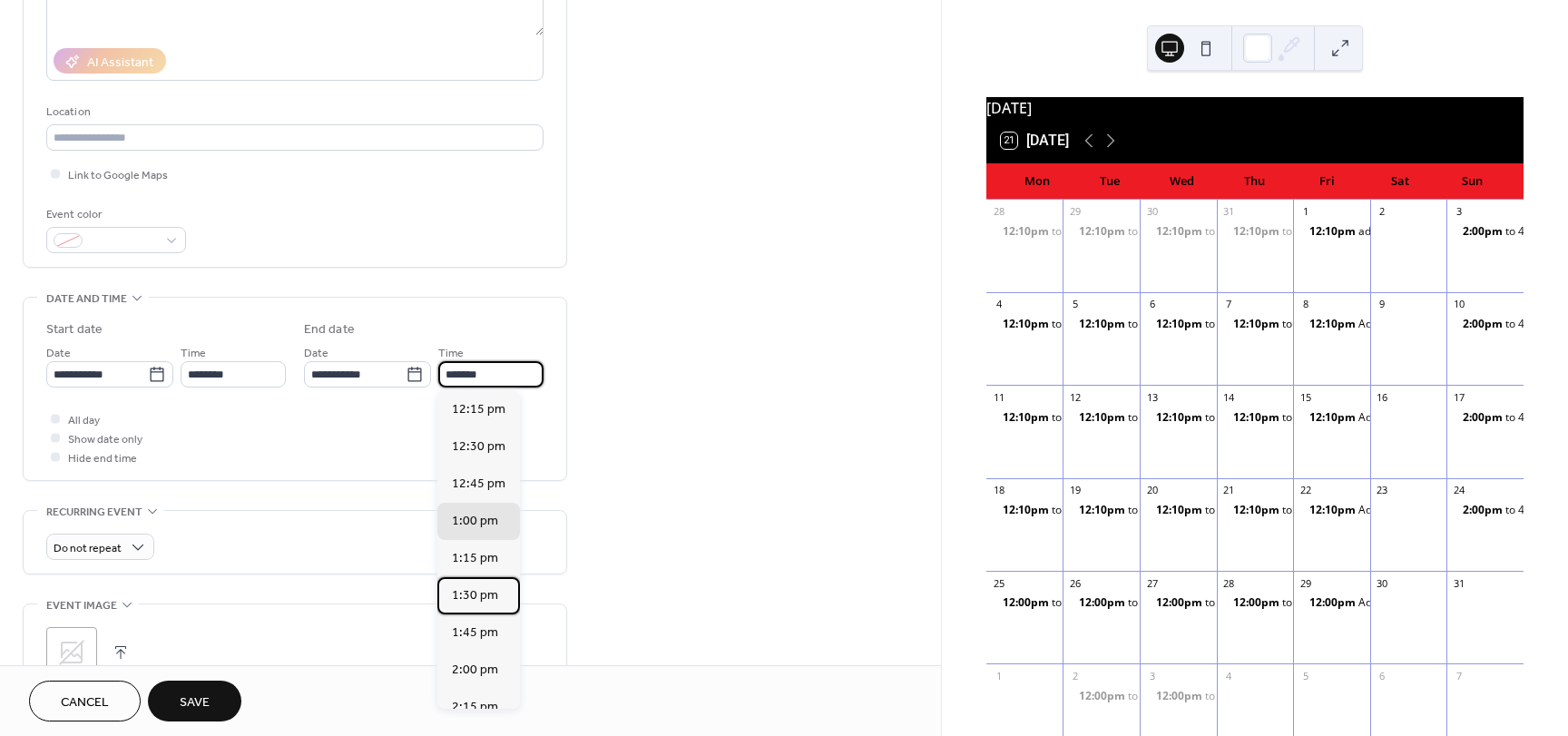 click on "1:30 pm" at bounding box center [475, 595] 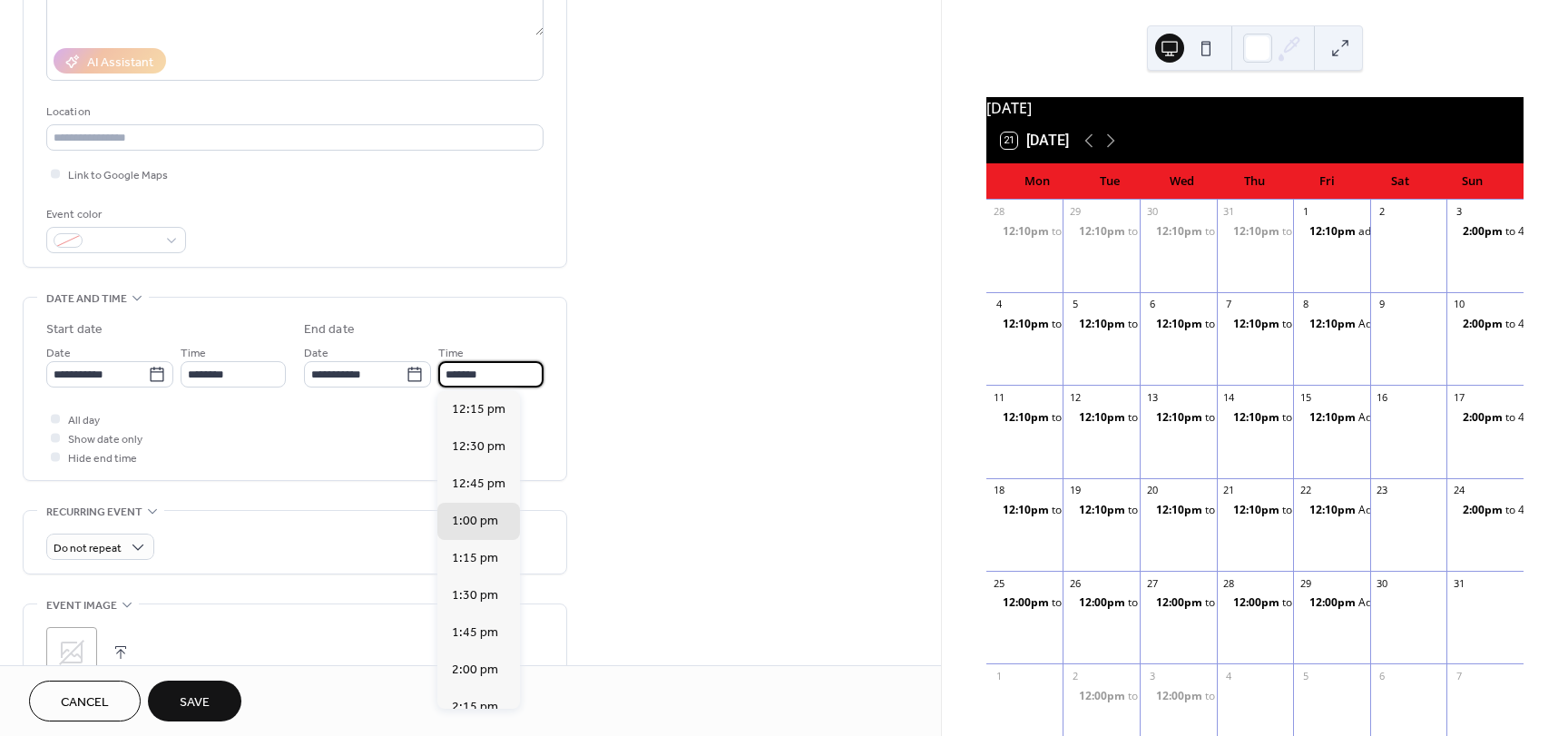 type on "*******" 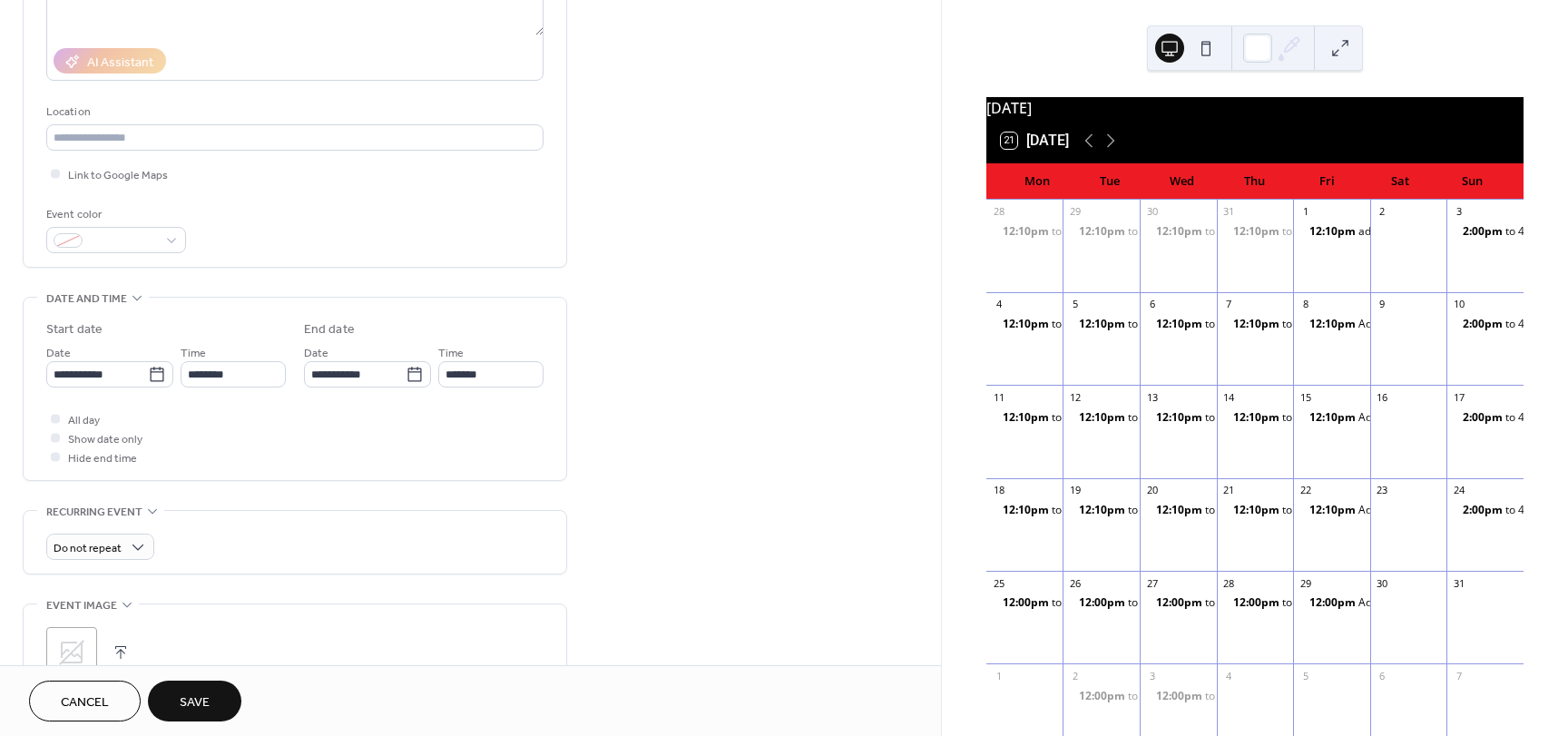 click on "Save" at bounding box center [194, 702] 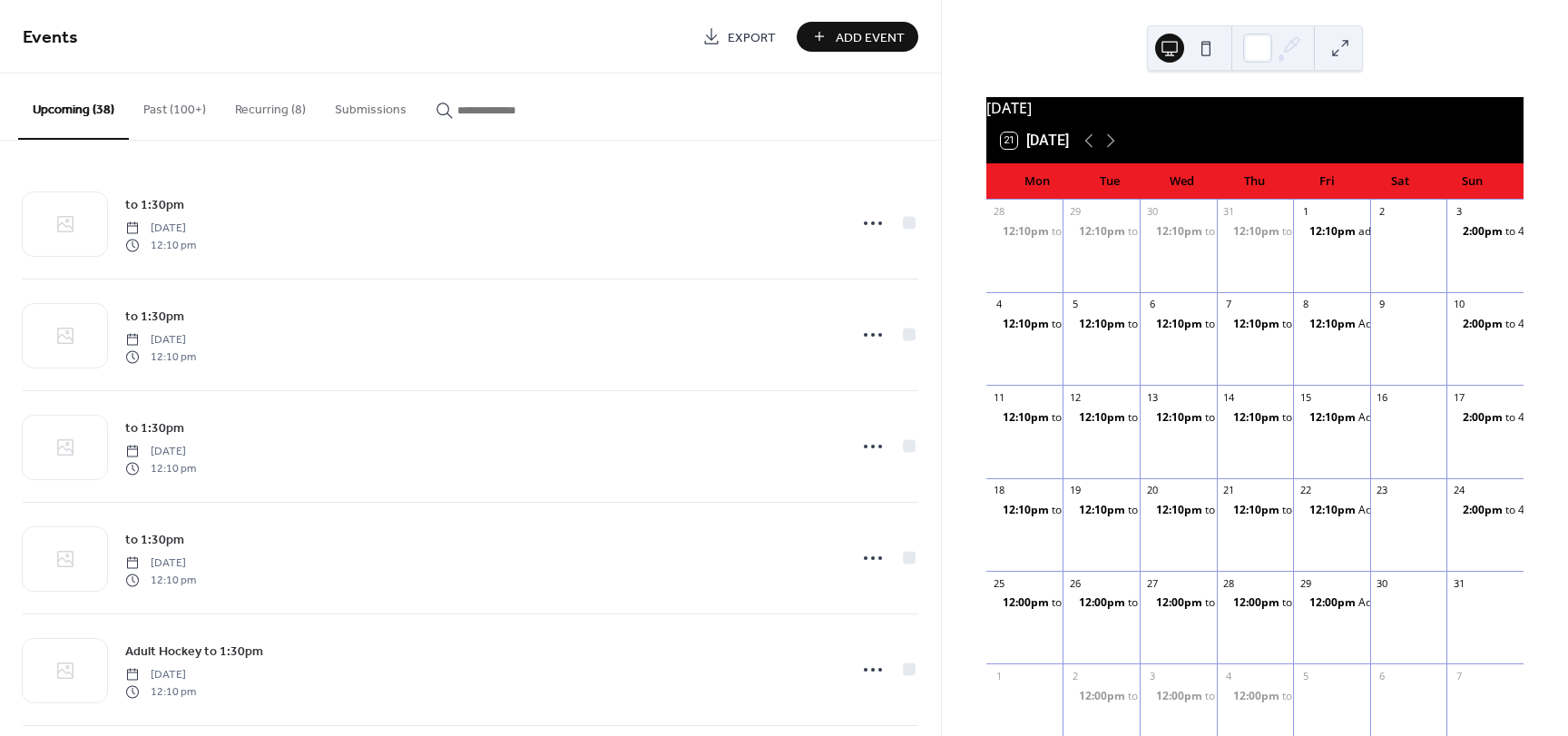 click on "Add Event" at bounding box center (870, 37) 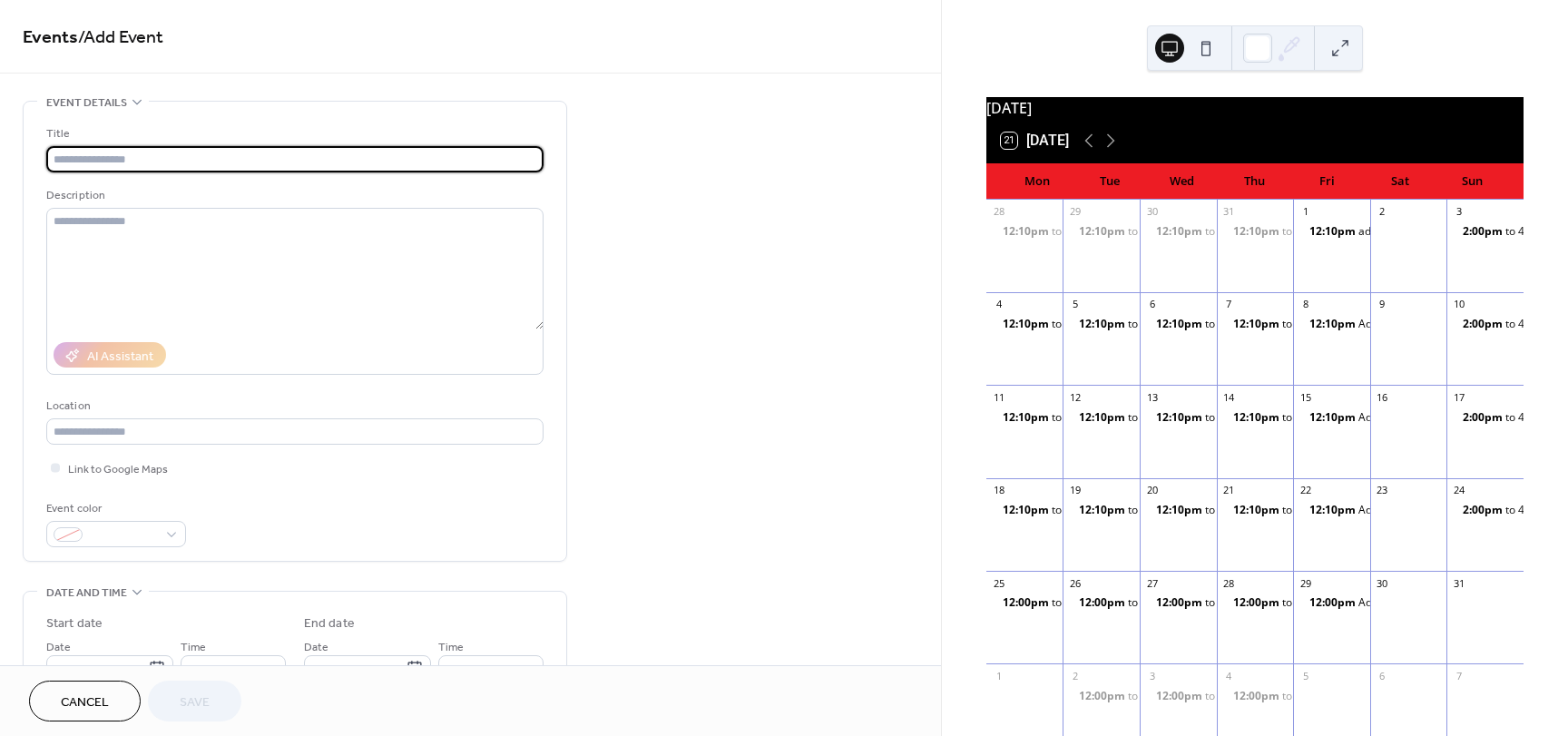 click at bounding box center [295, 159] 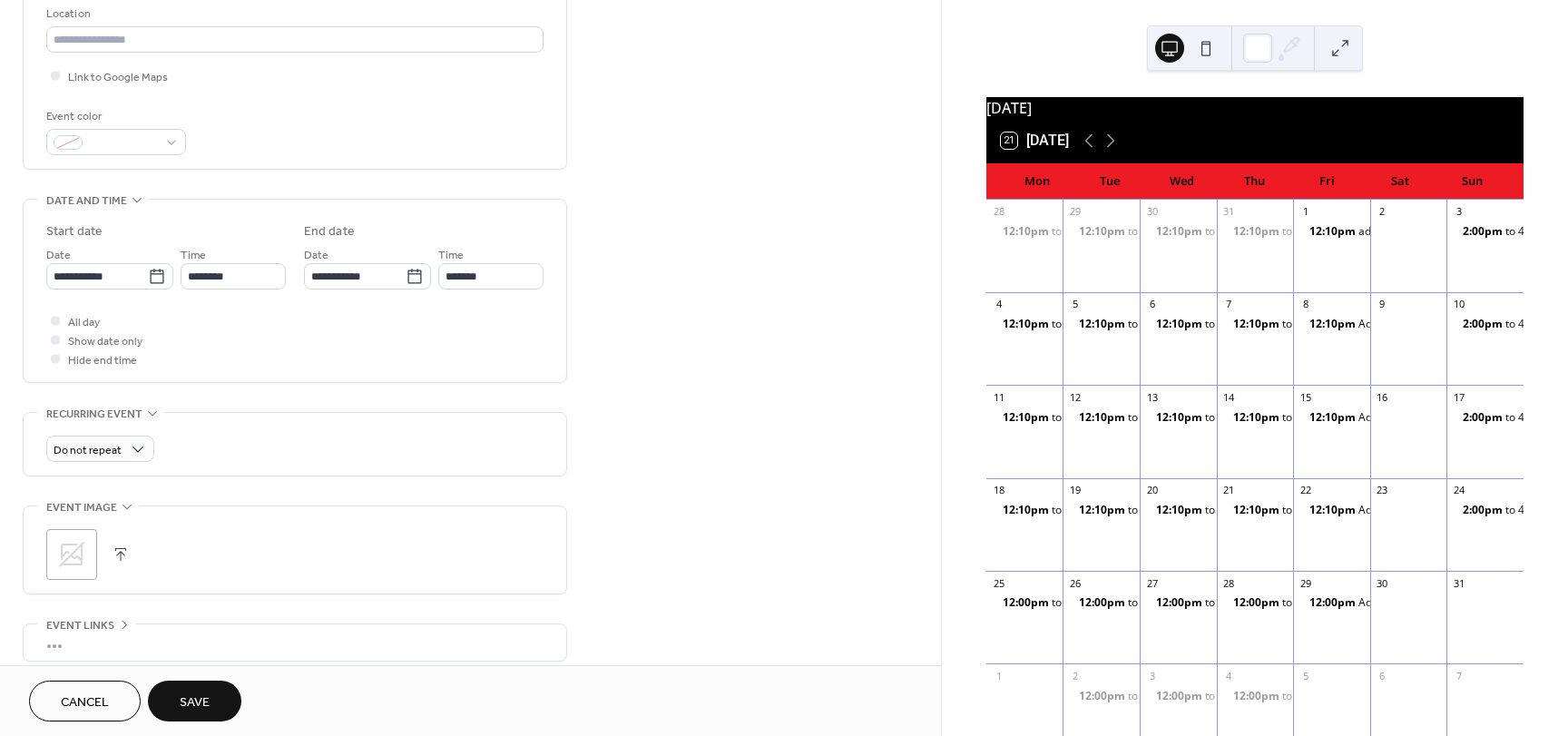 scroll, scrollTop: 409, scrollLeft: 0, axis: vertical 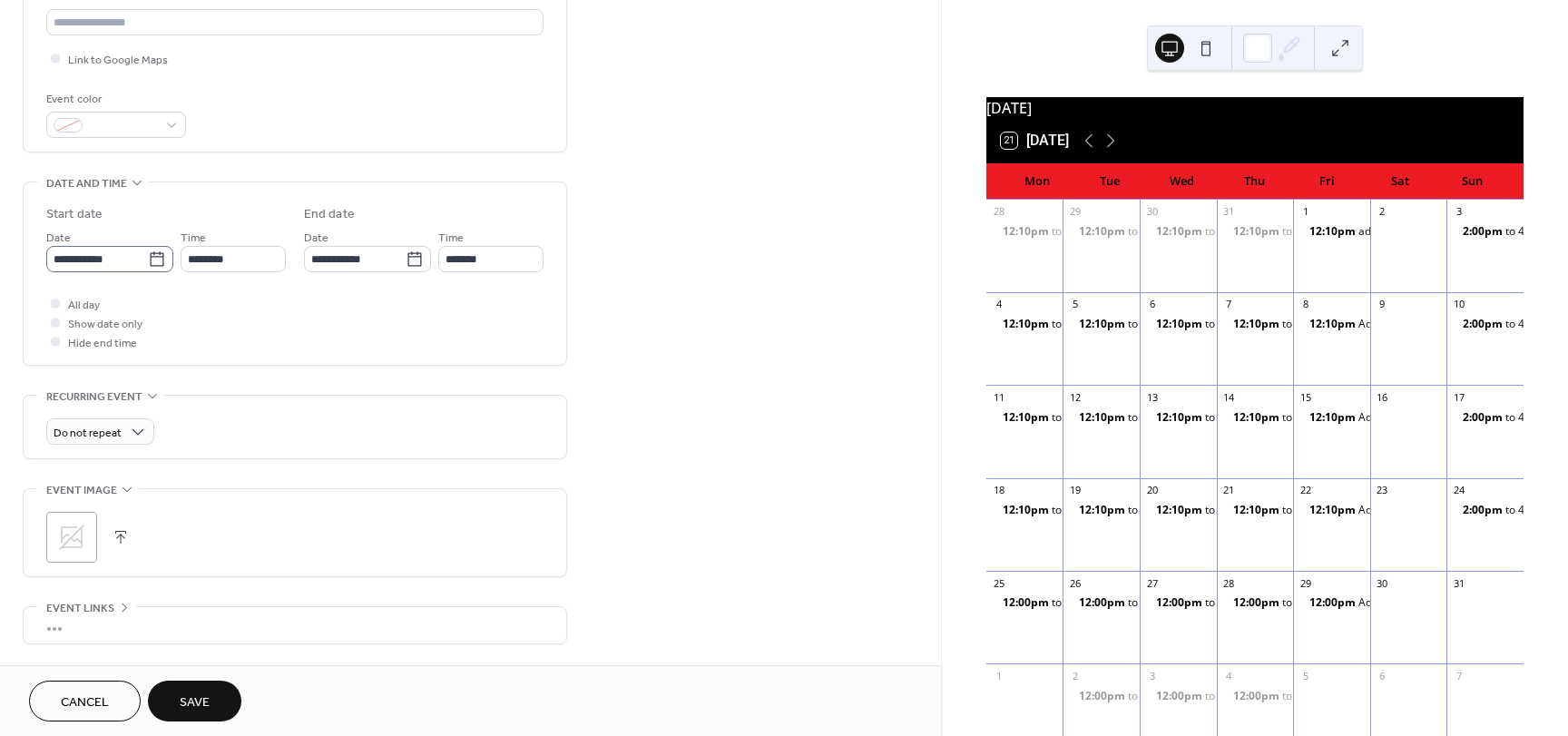 type on "**********" 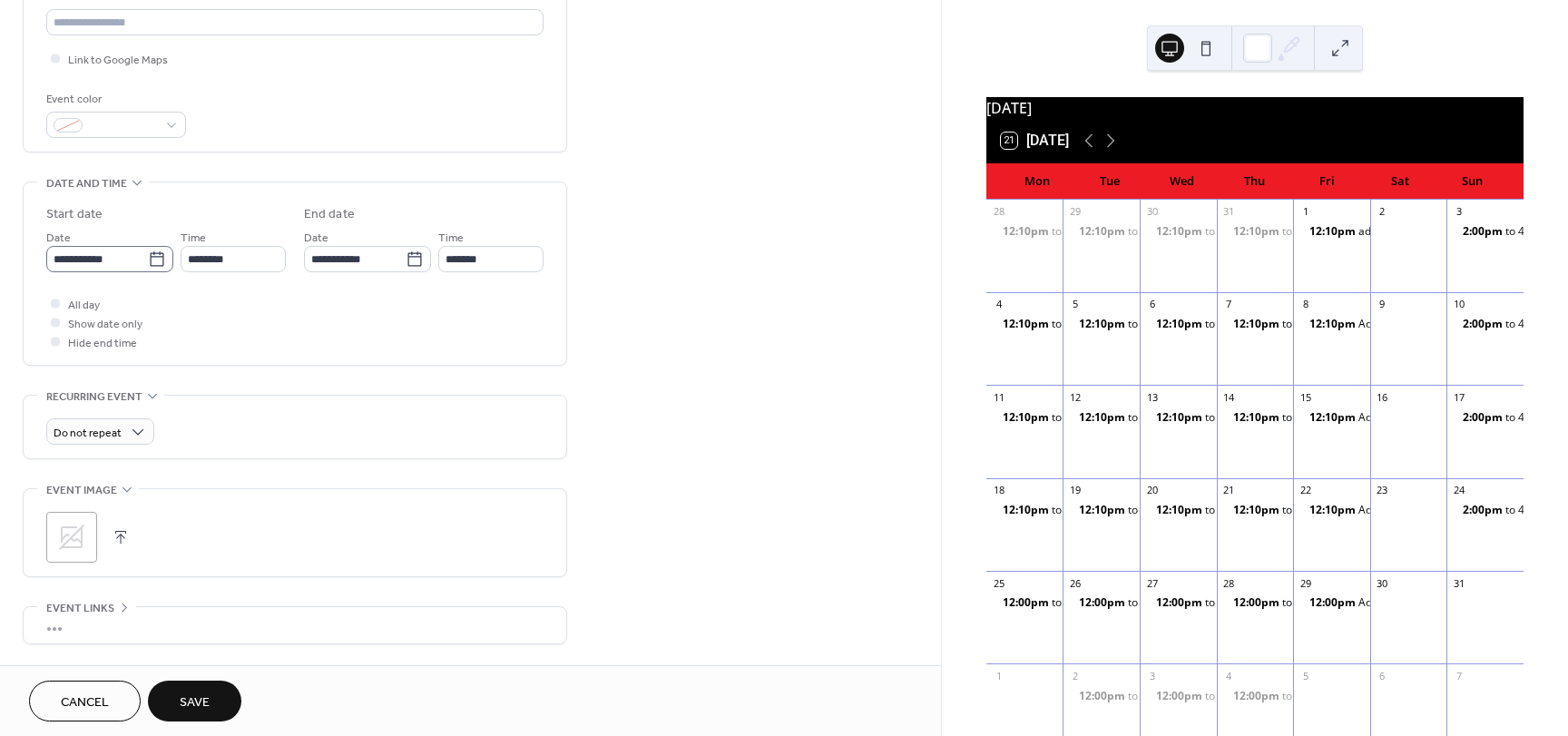 click 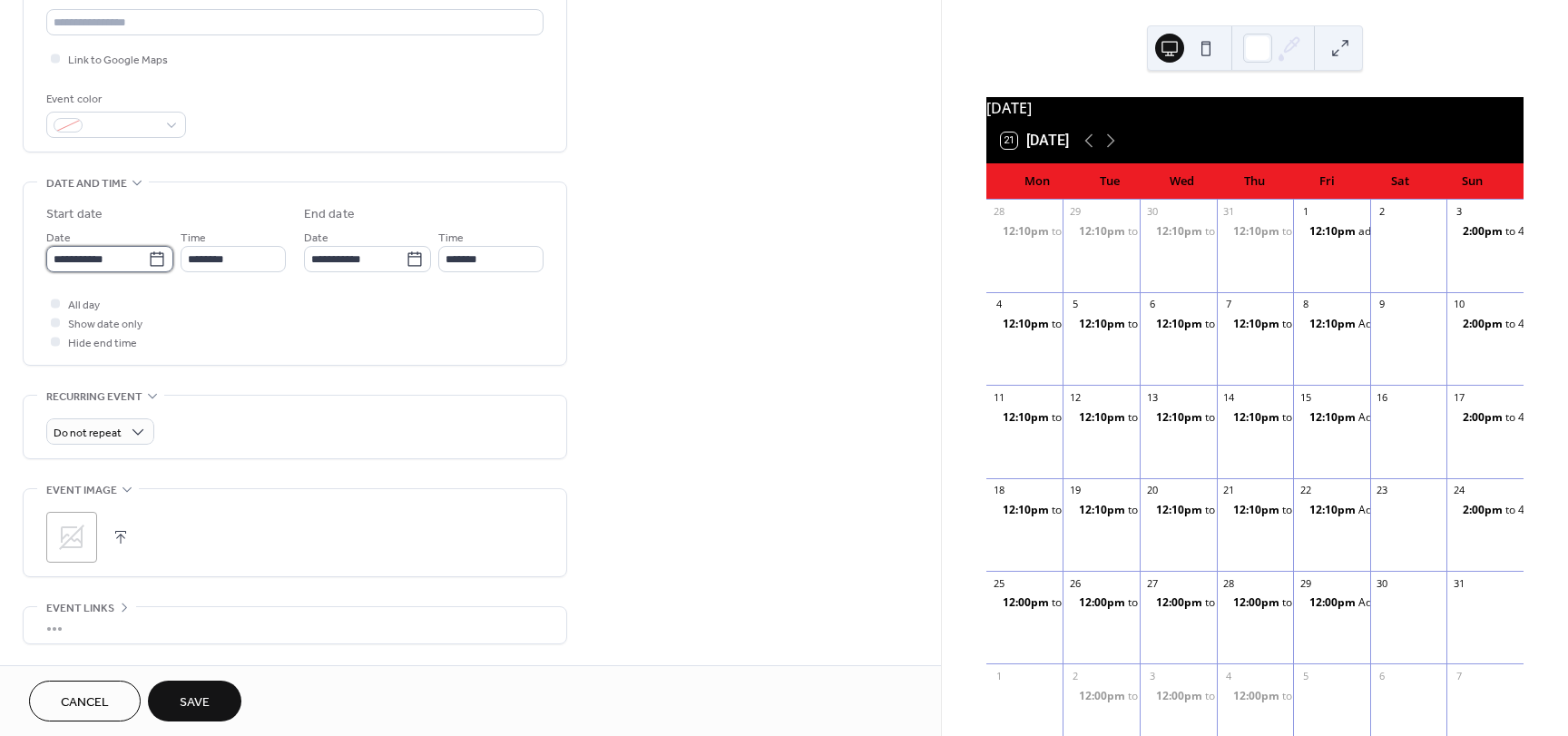 click on "**********" at bounding box center (97, 259) 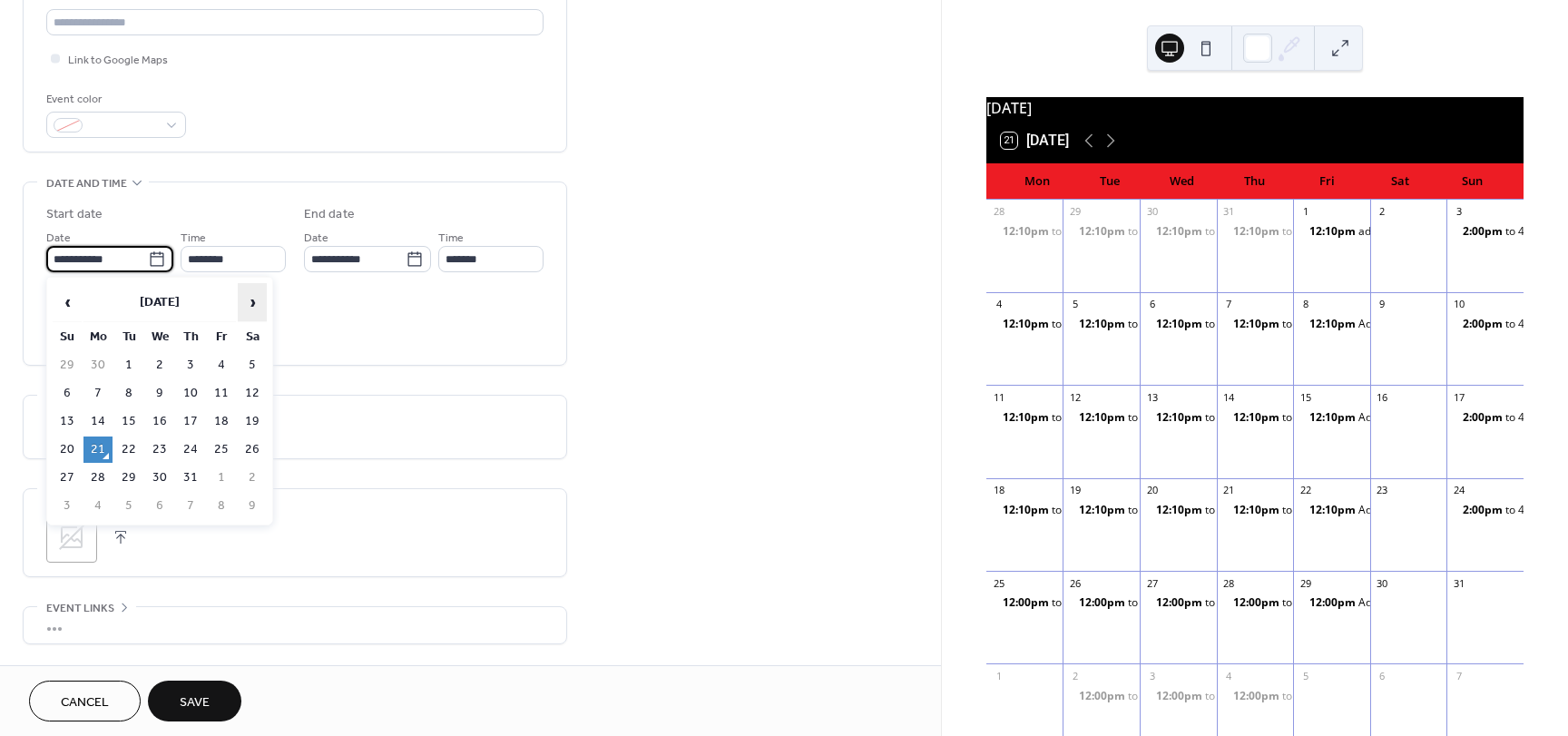 click on "›" at bounding box center [252, 302] 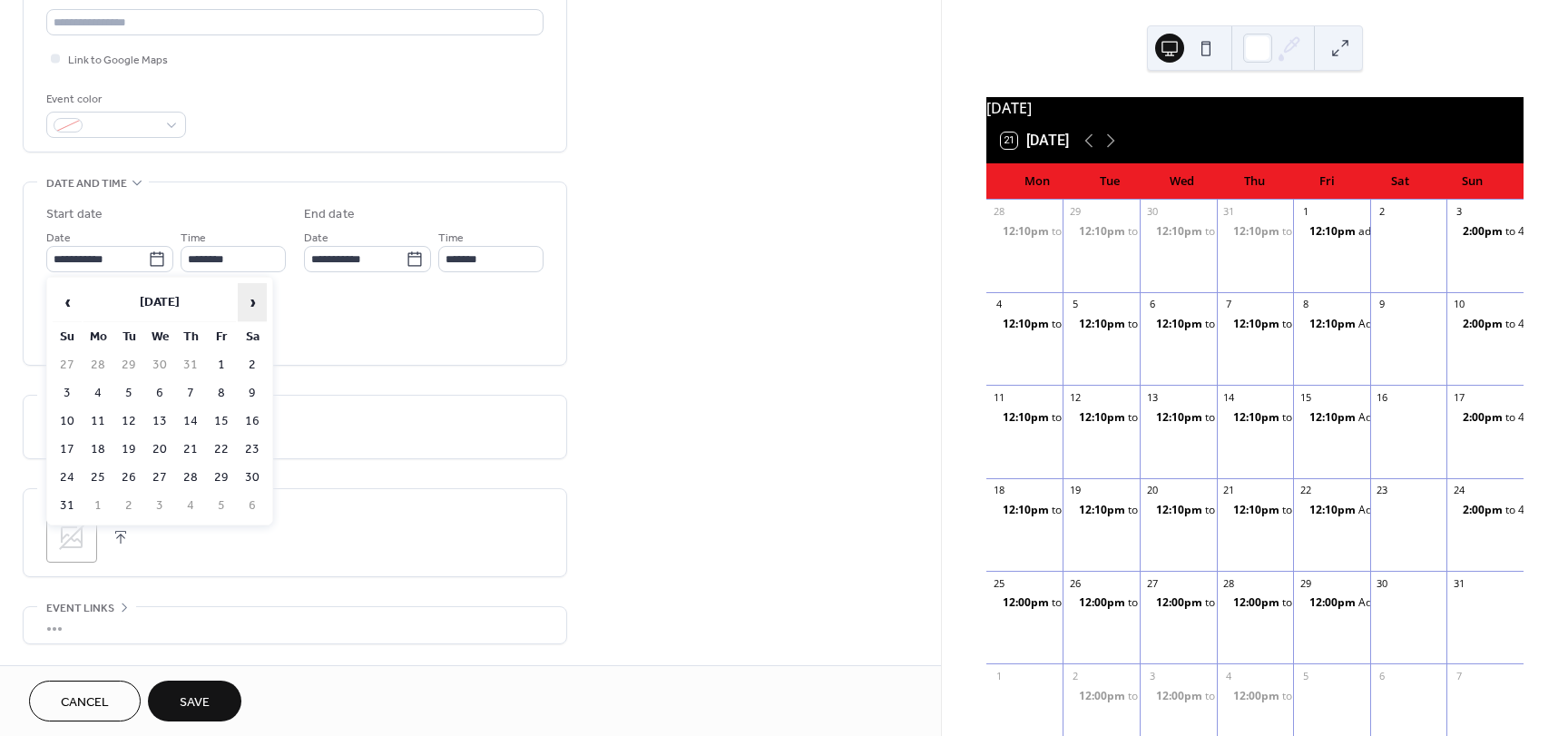 click on "›" at bounding box center (252, 302) 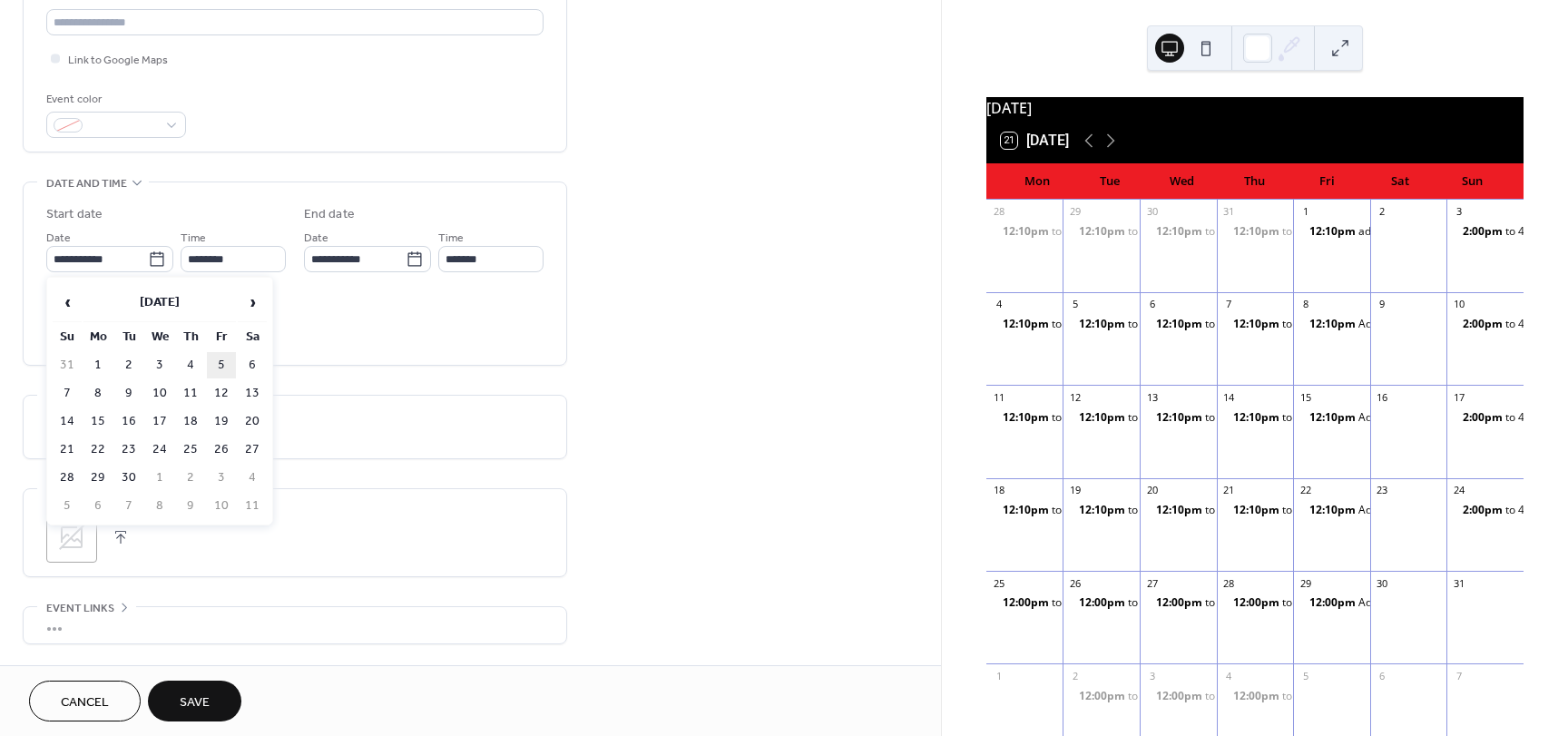 click on "5" at bounding box center [221, 365] 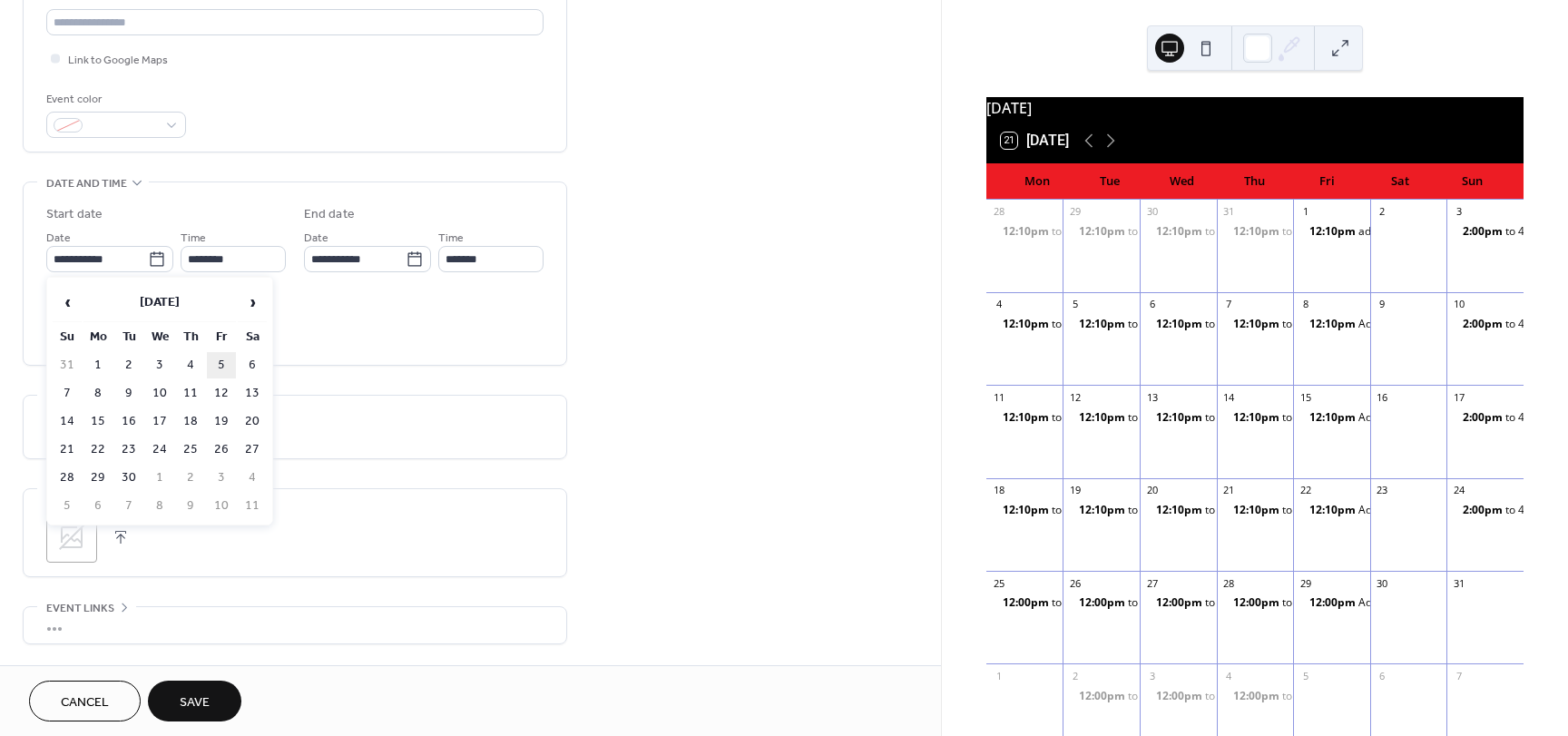 type on "**********" 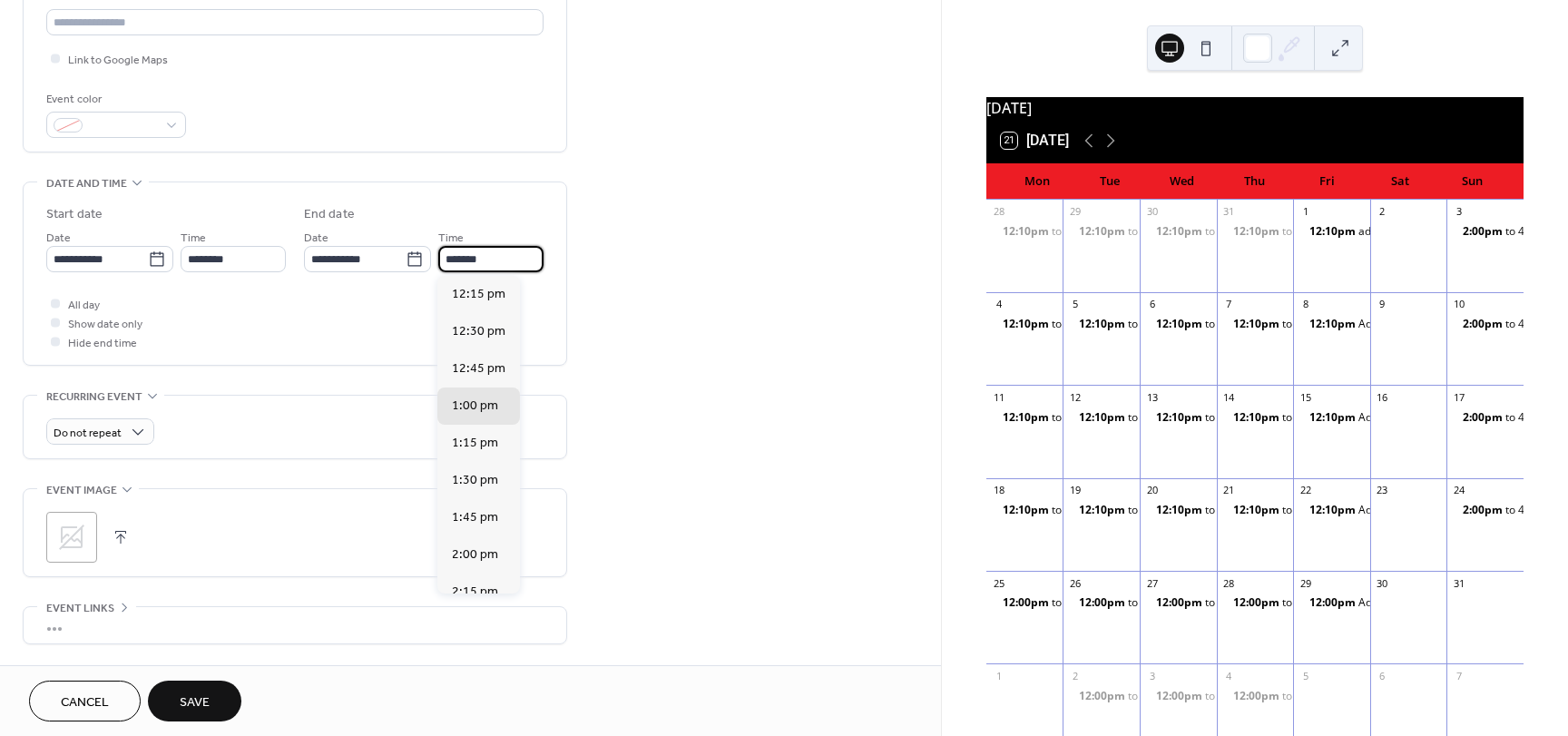click on "*******" at bounding box center (491, 259) 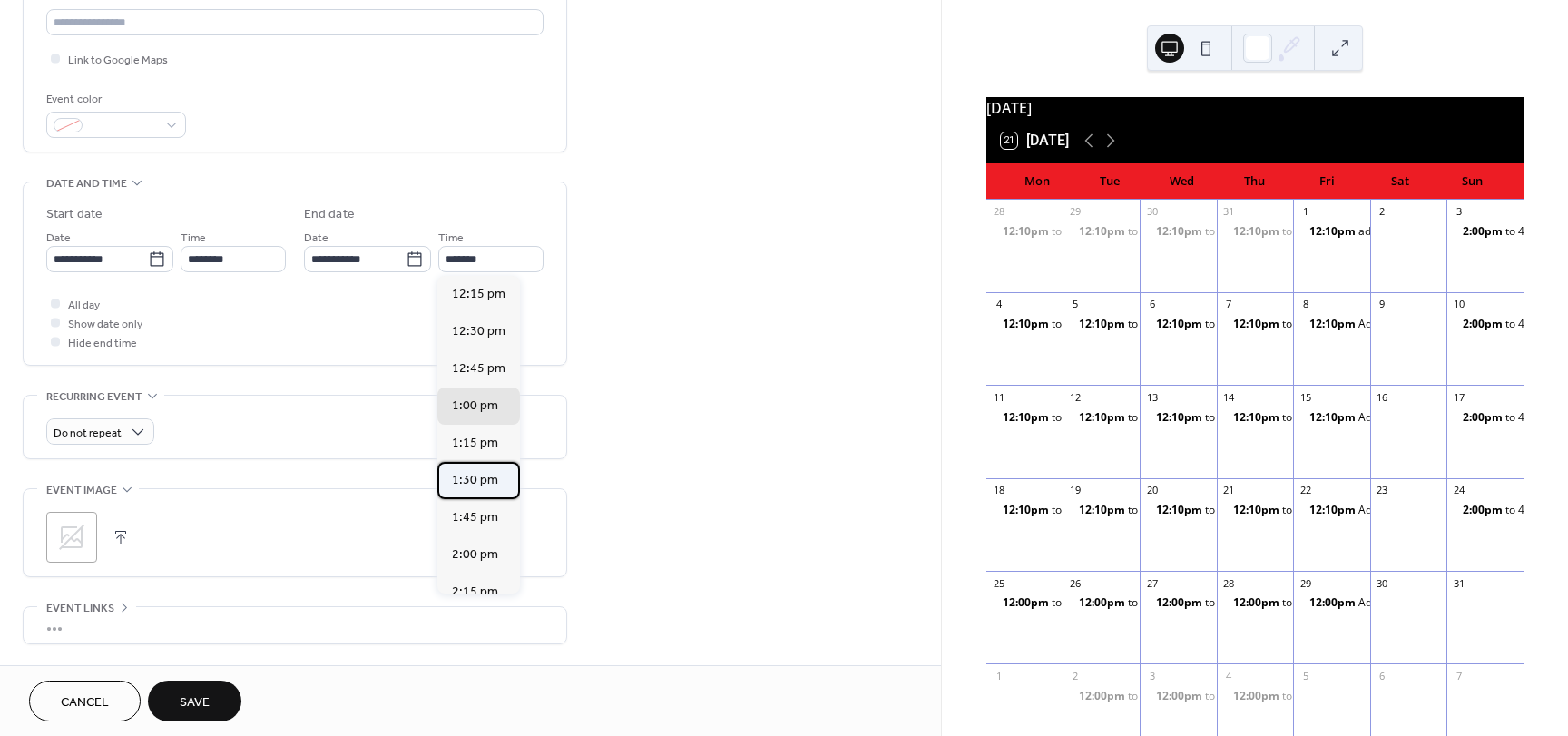 click on "1:30 pm" at bounding box center [475, 480] 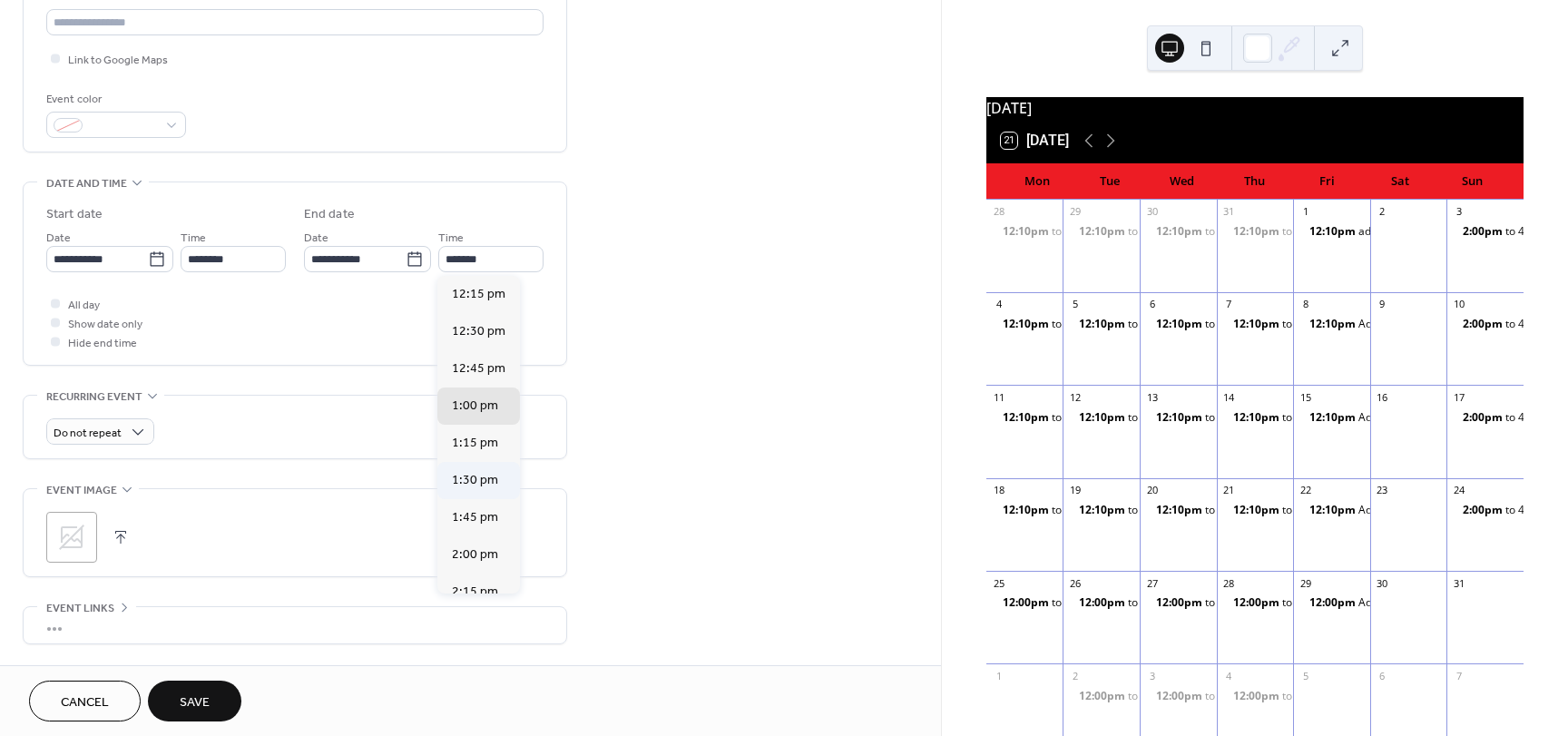 type on "*******" 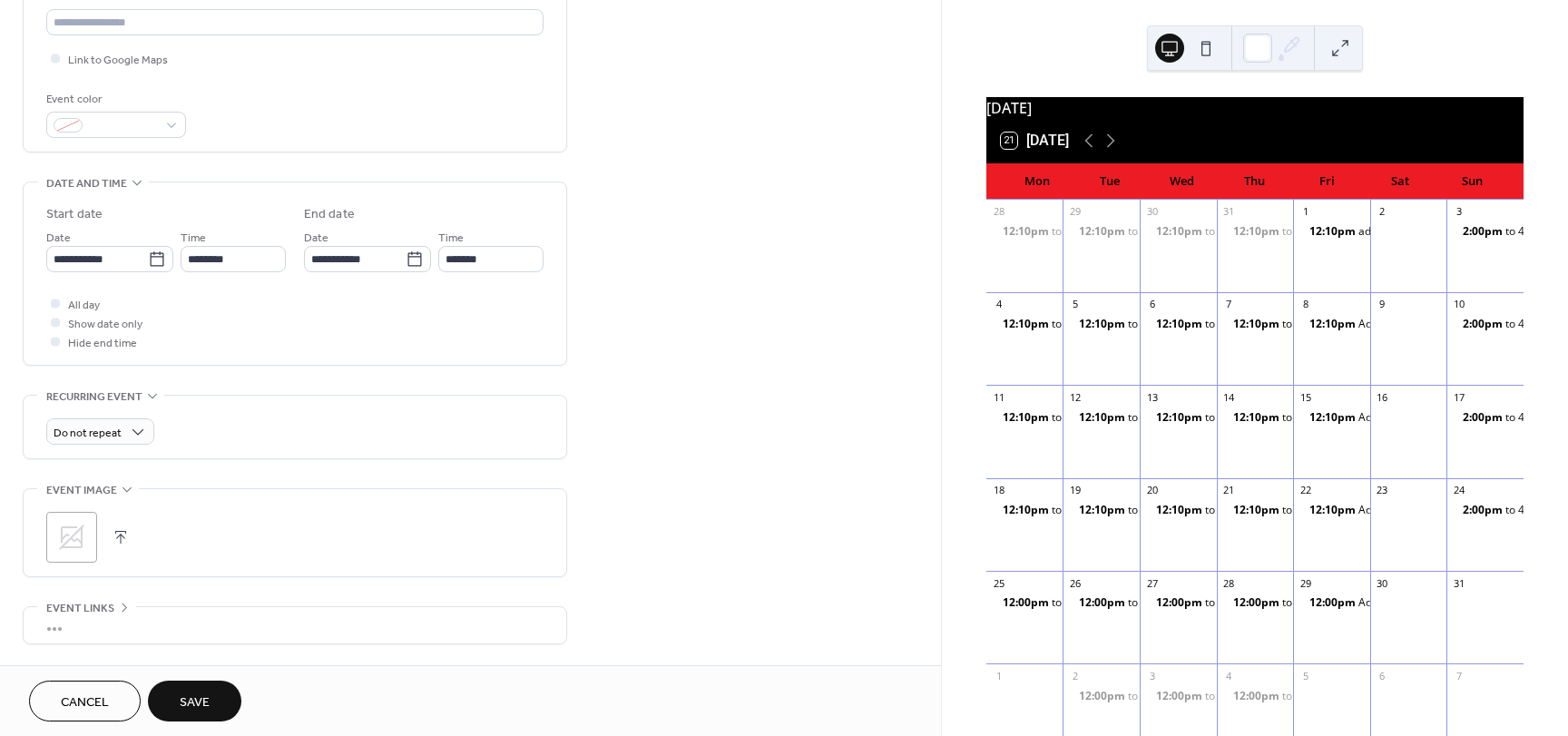 click on "Save" at bounding box center [194, 702] 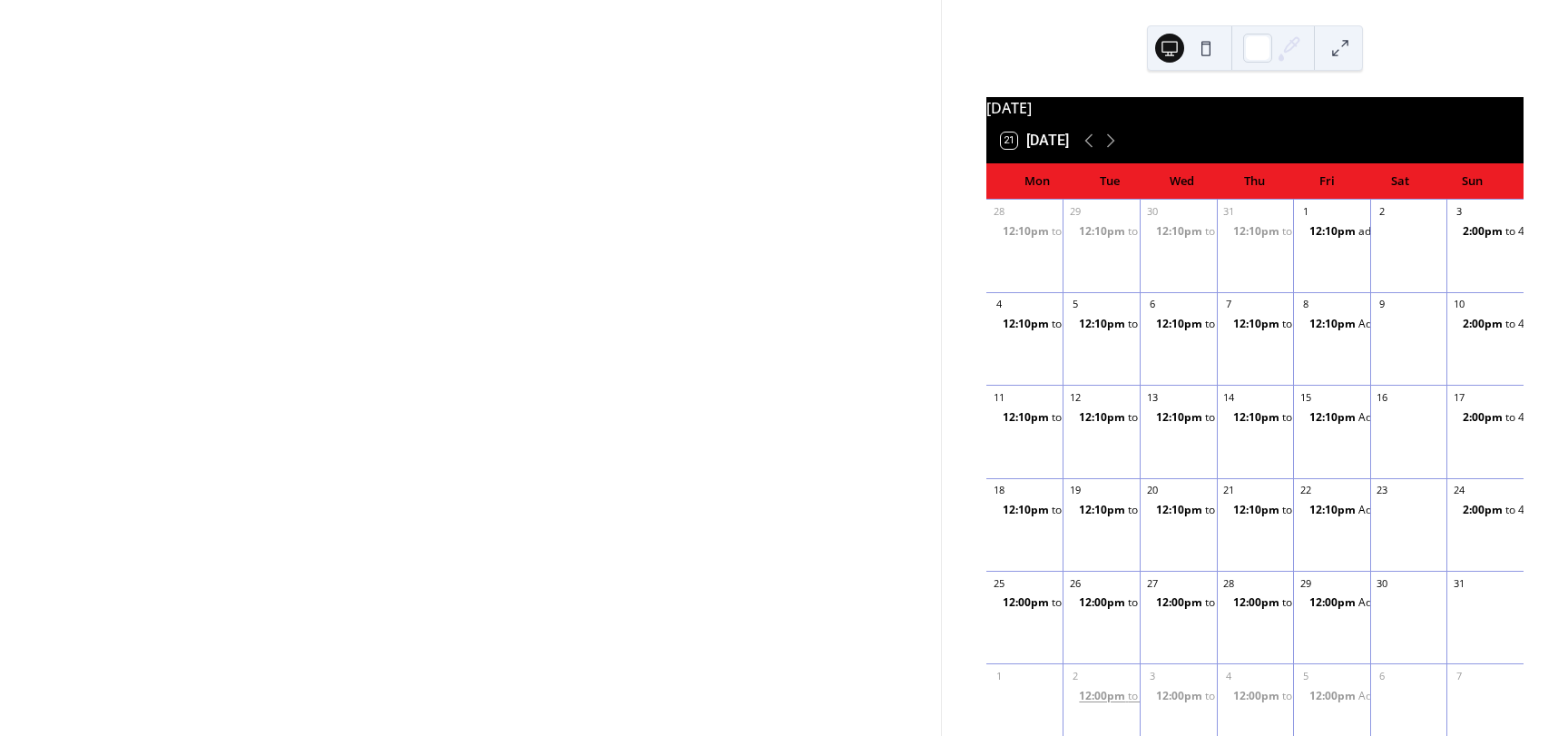 click on "12:00pm" at bounding box center [1103, 696] 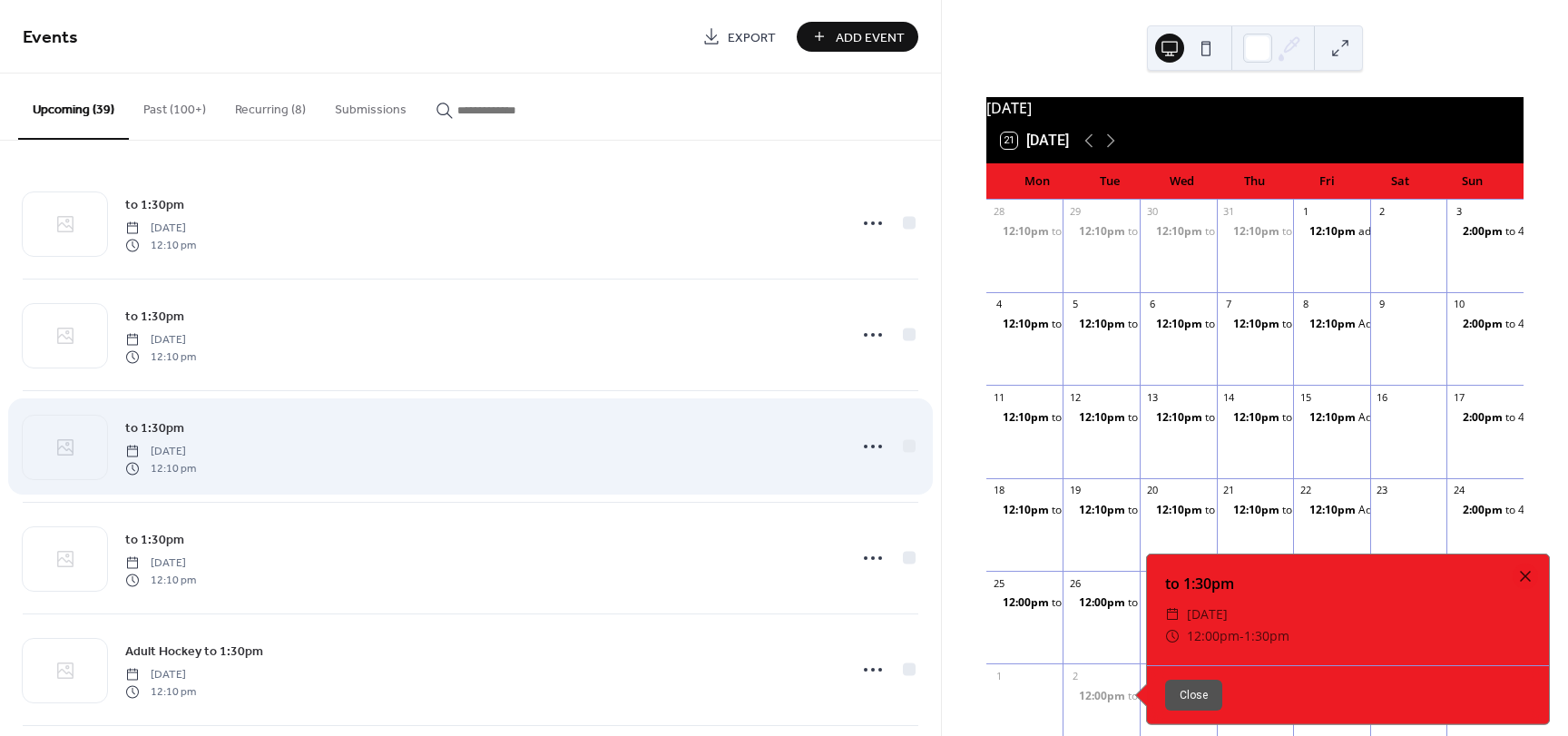 click on "to 1:30pm [DATE] 12:10 pm" at bounding box center (470, 447) 